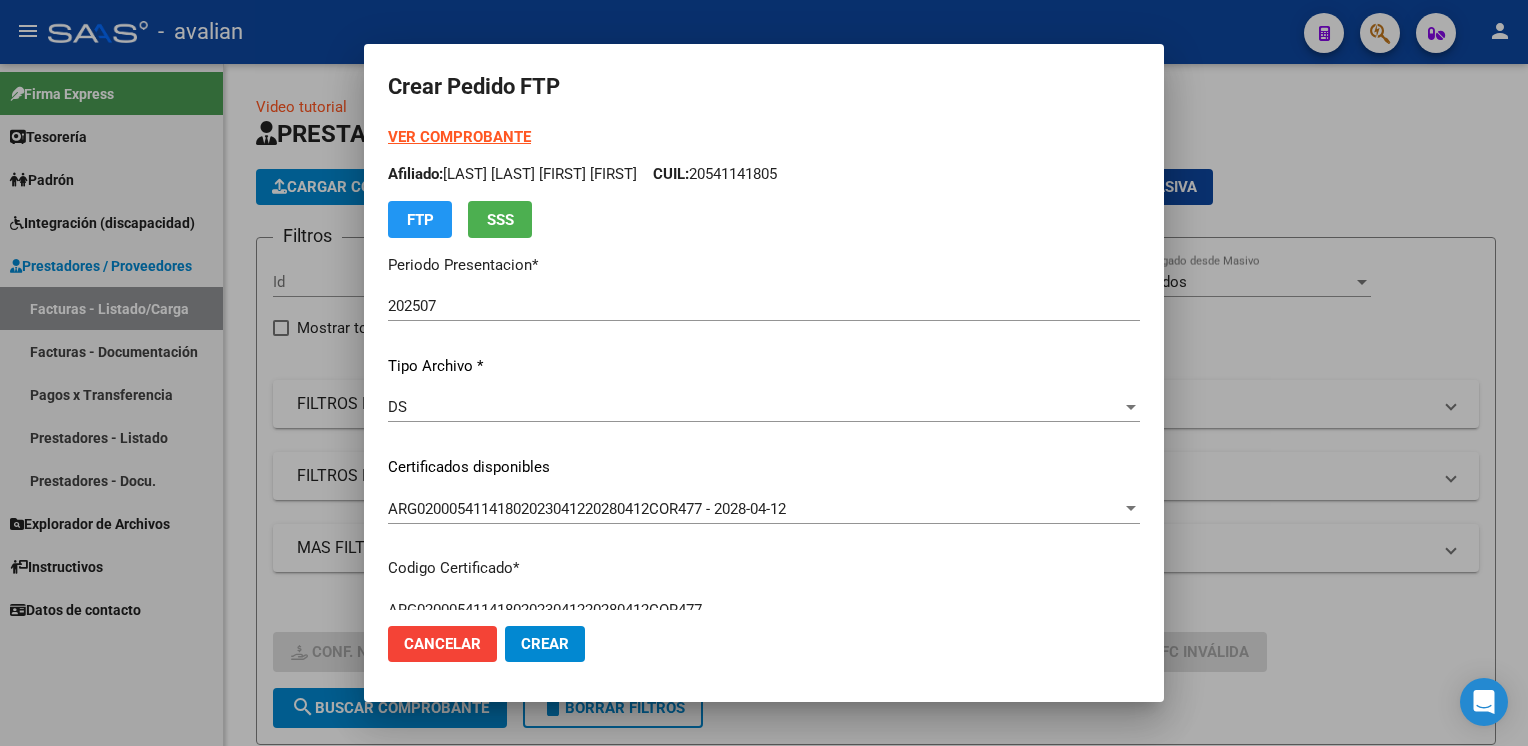 scroll, scrollTop: 0, scrollLeft: 0, axis: both 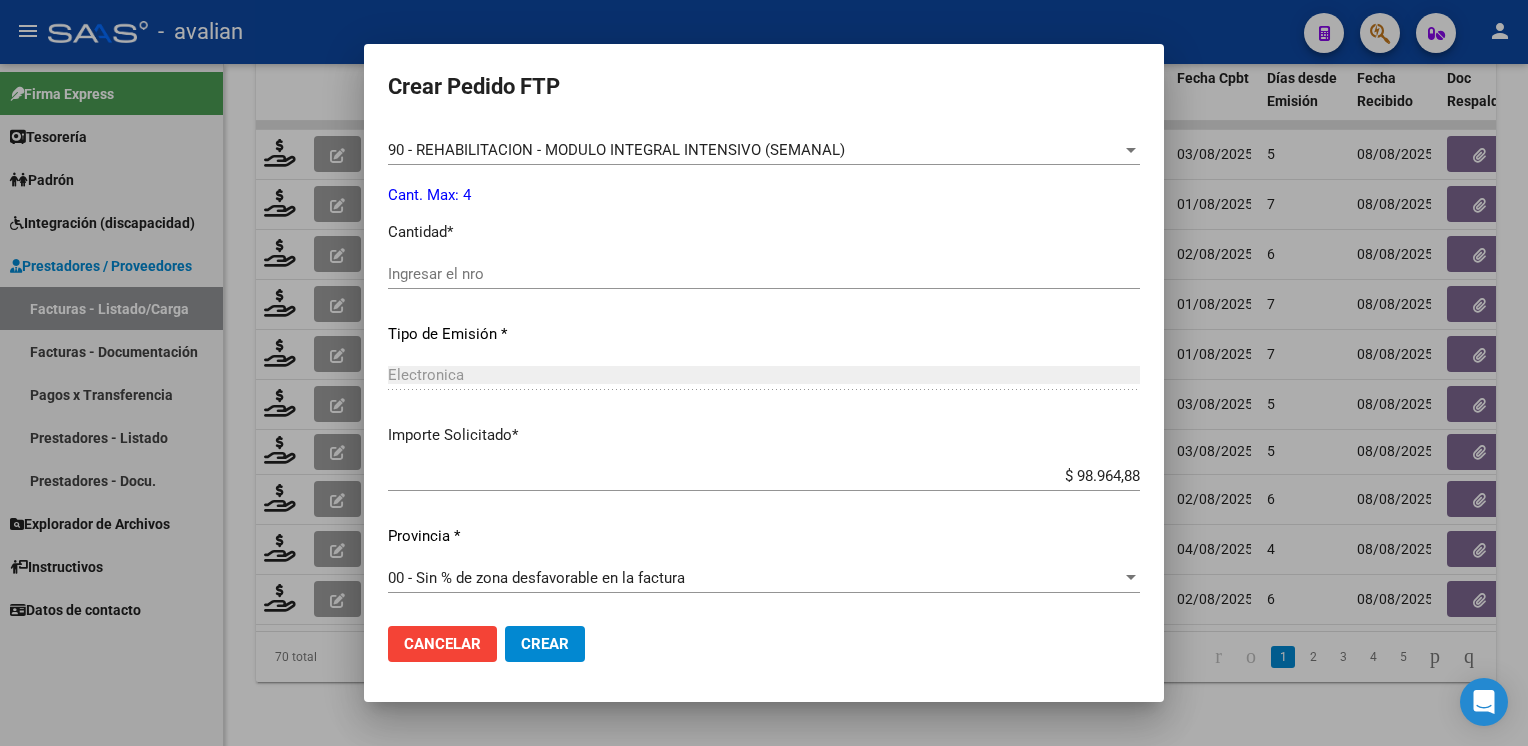 click on "Ingresar el nro" 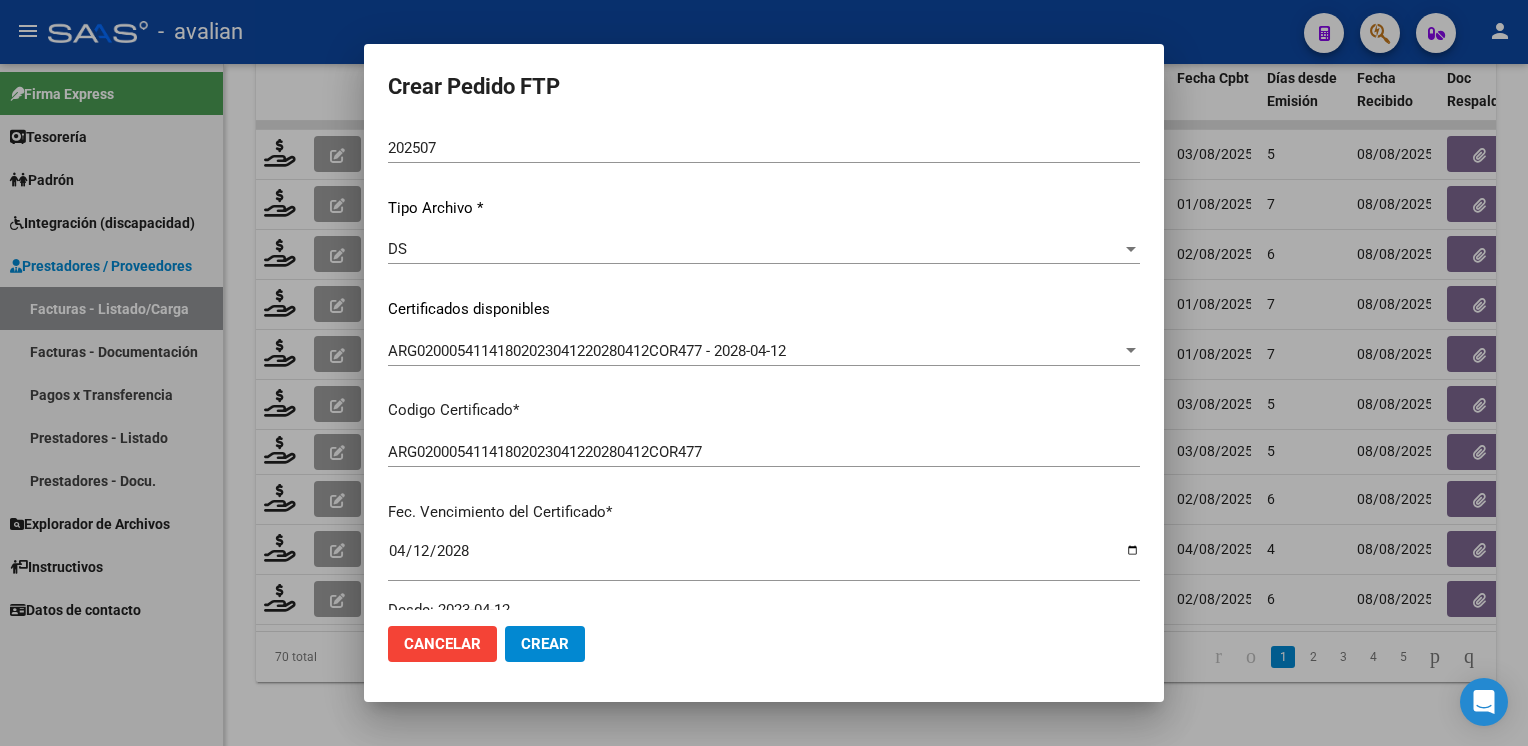 scroll, scrollTop: 0, scrollLeft: 0, axis: both 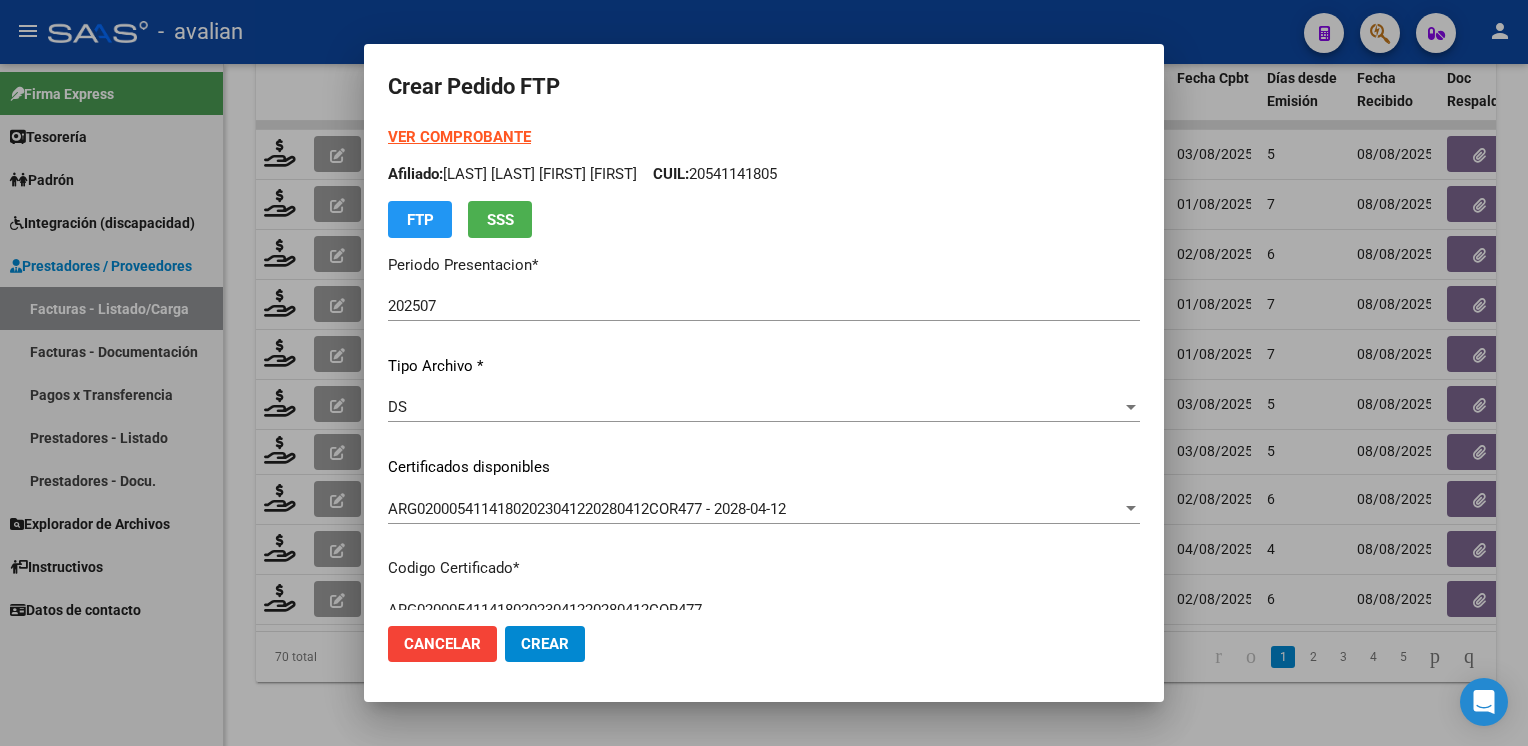 click on "Afiliado:  [FIRST] [LAST] [LAST] [LAST]  CUIL:  [NUMBER]" at bounding box center [764, 174] 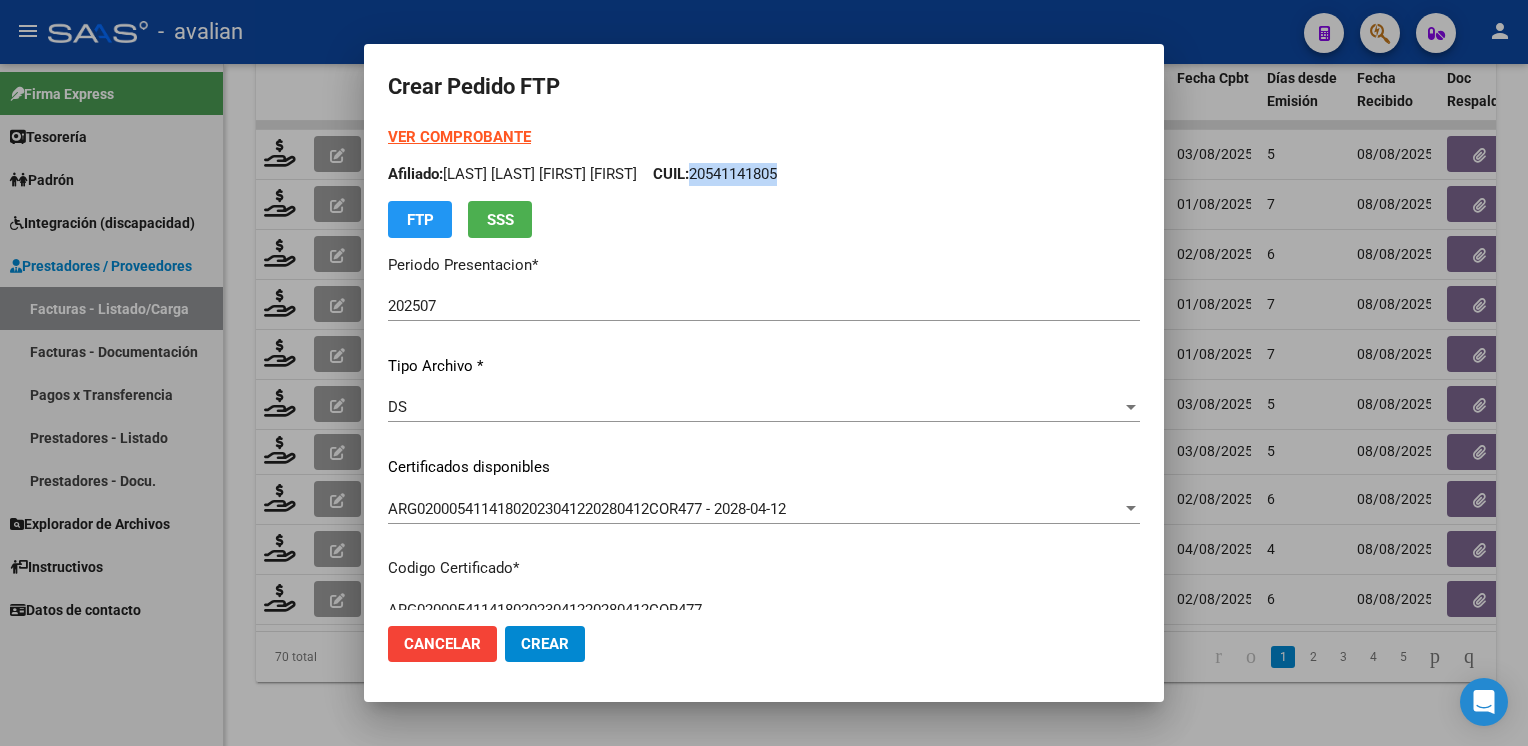 click on "Afiliado:  [FIRST] [LAST] [LAST] [LAST]  CUIL:  [NUMBER]" at bounding box center [764, 174] 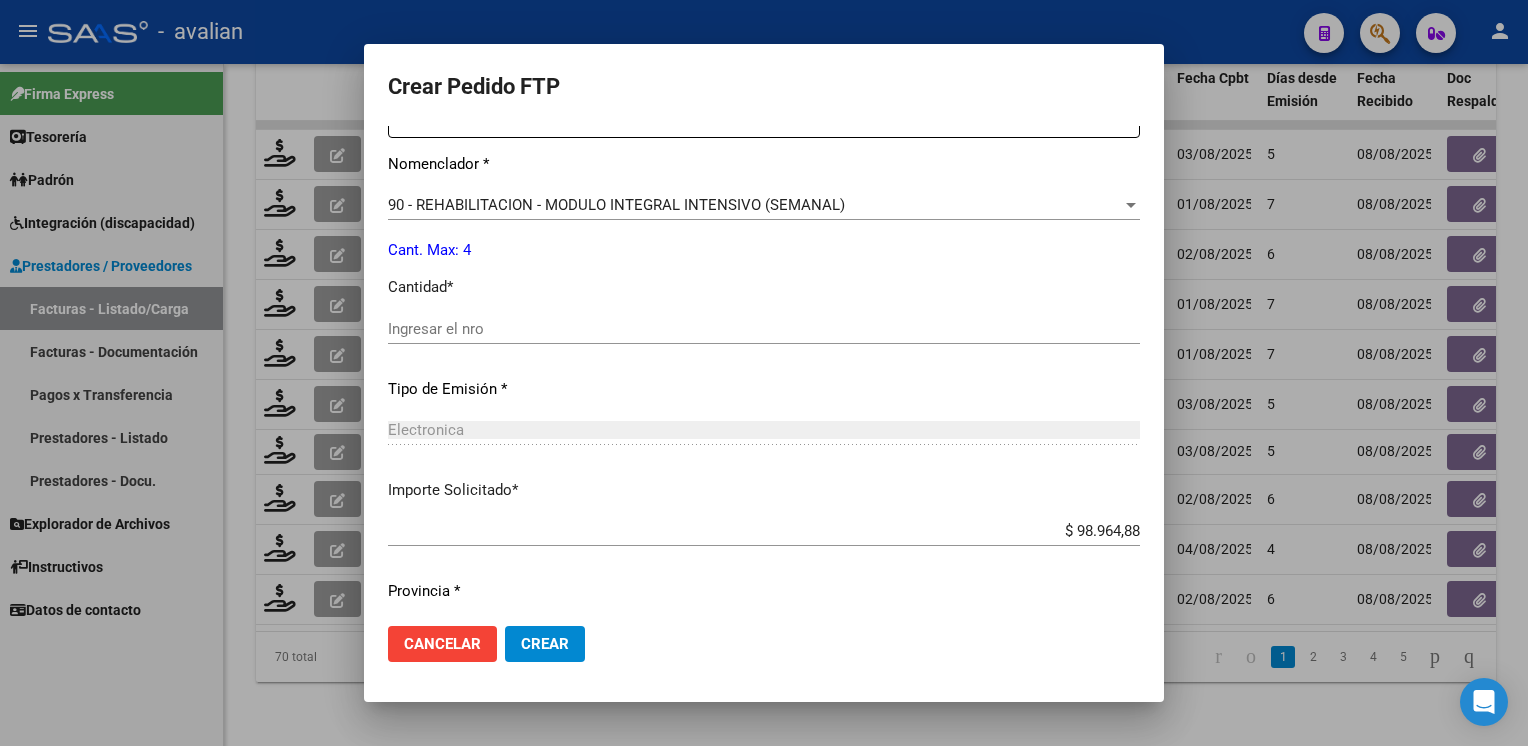 scroll, scrollTop: 800, scrollLeft: 0, axis: vertical 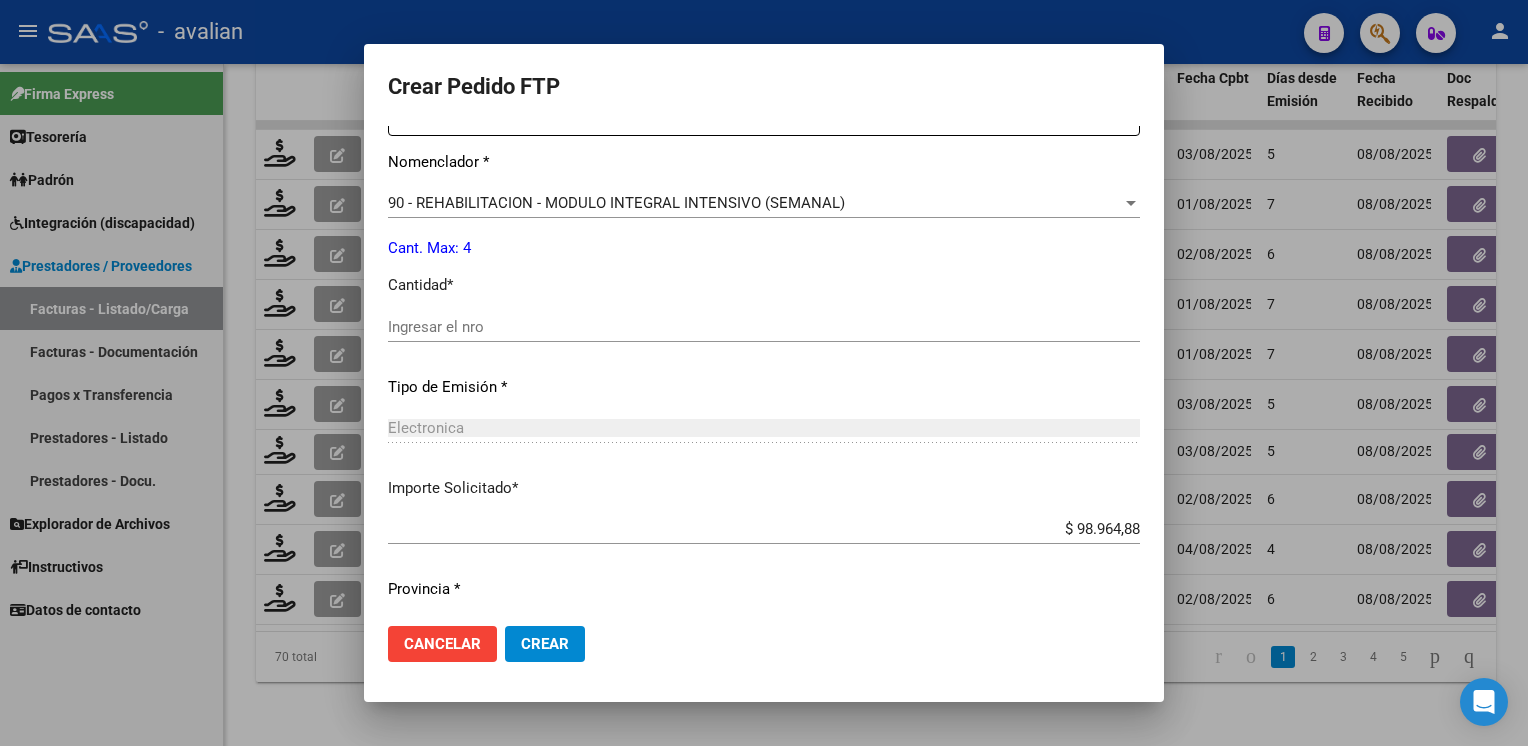 click on "90 - REHABILITACION - MODULO INTEGRAL INTENSIVO (SEMANAL)" at bounding box center (616, 203) 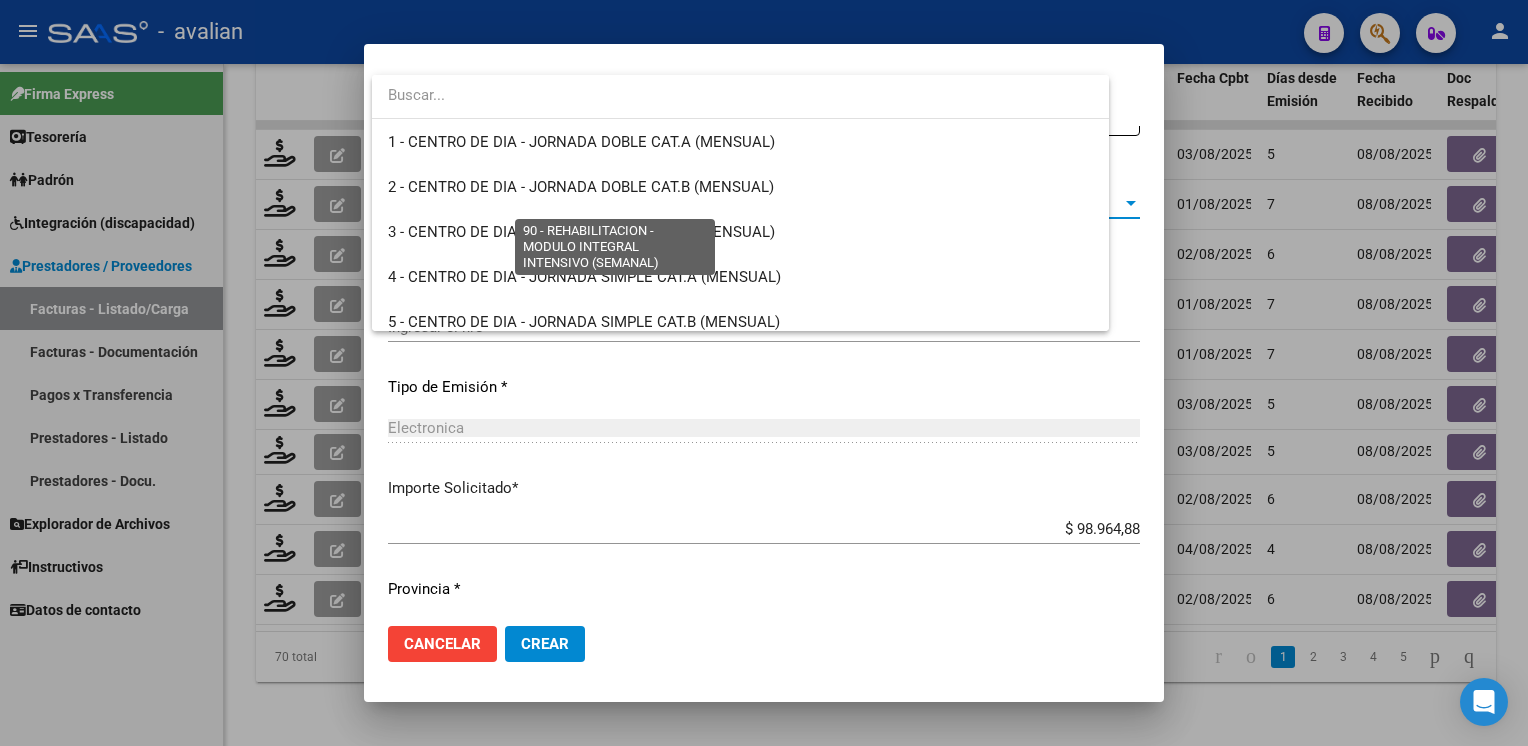 scroll, scrollTop: 3944, scrollLeft: 0, axis: vertical 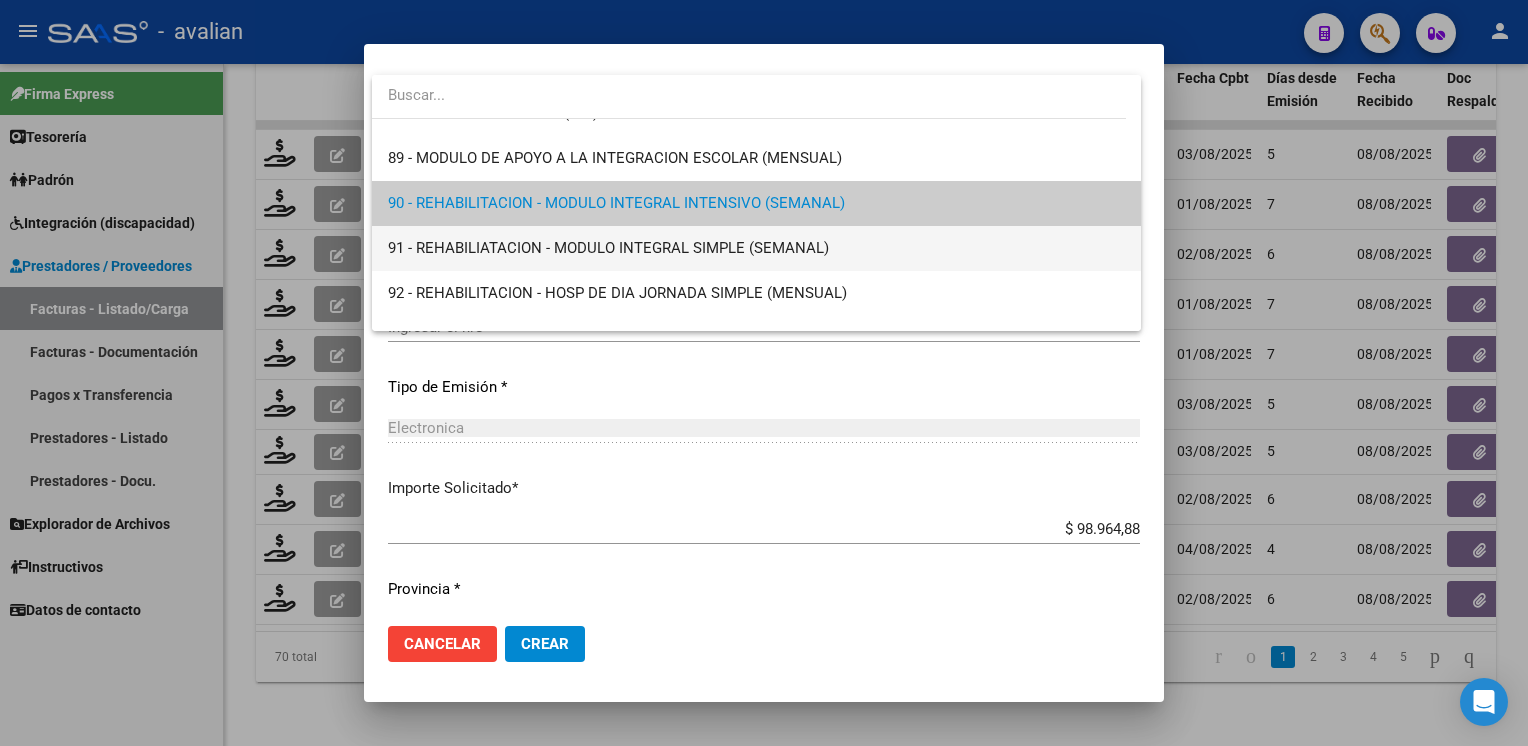 click on "91 - REHABILIATACION - MODULO INTEGRAL SIMPLE (SEMANAL)" at bounding box center (756, 248) 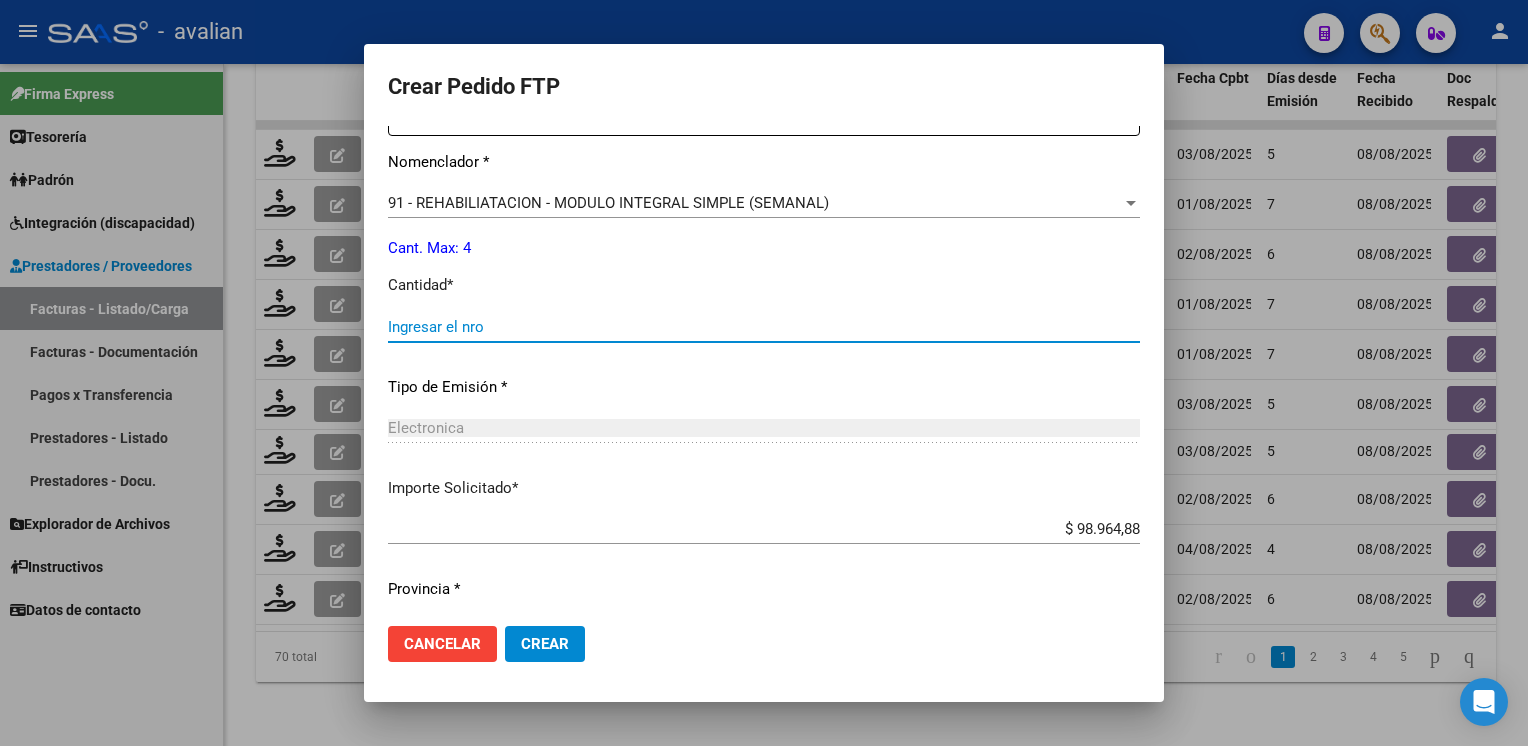 click on "Ingresar el nro" at bounding box center (764, 327) 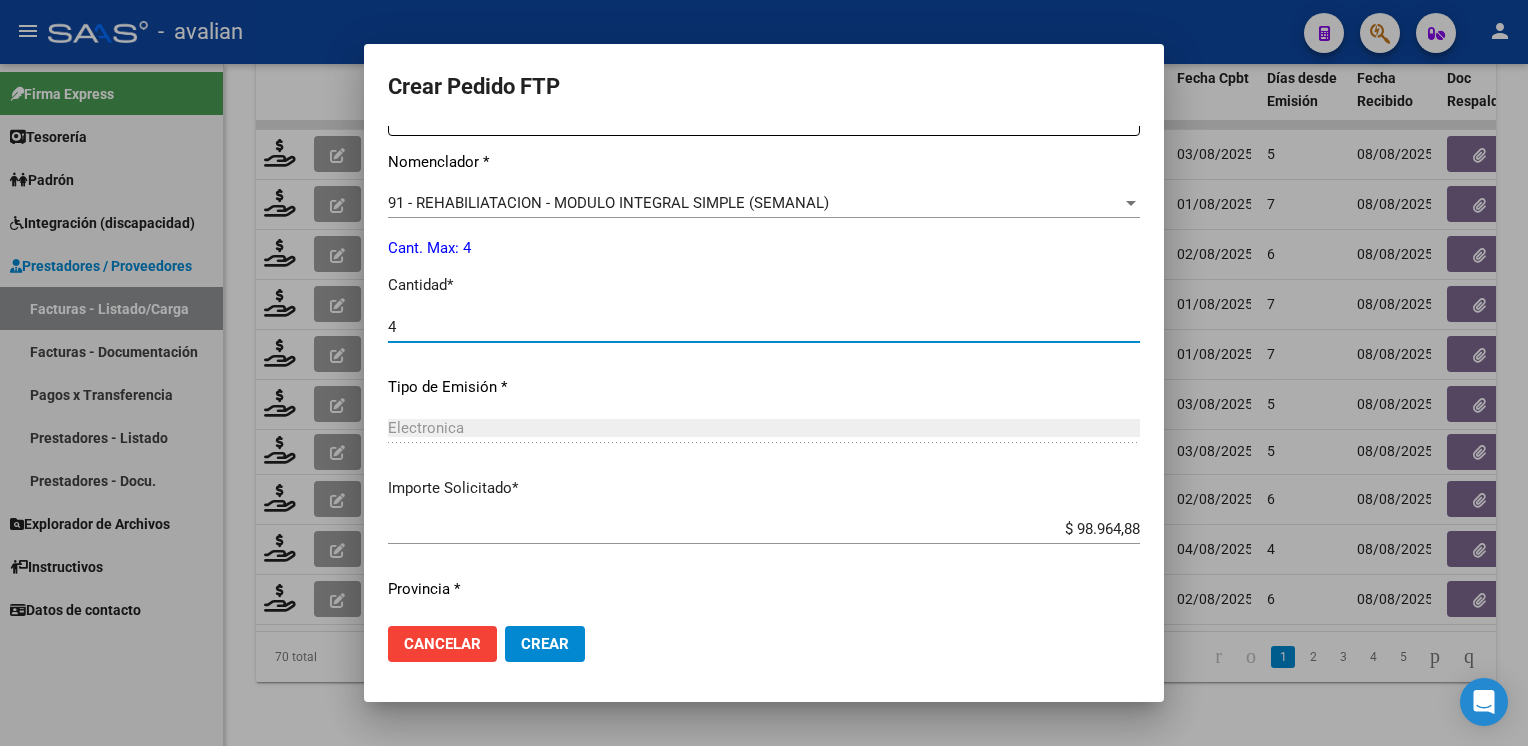 type on "4" 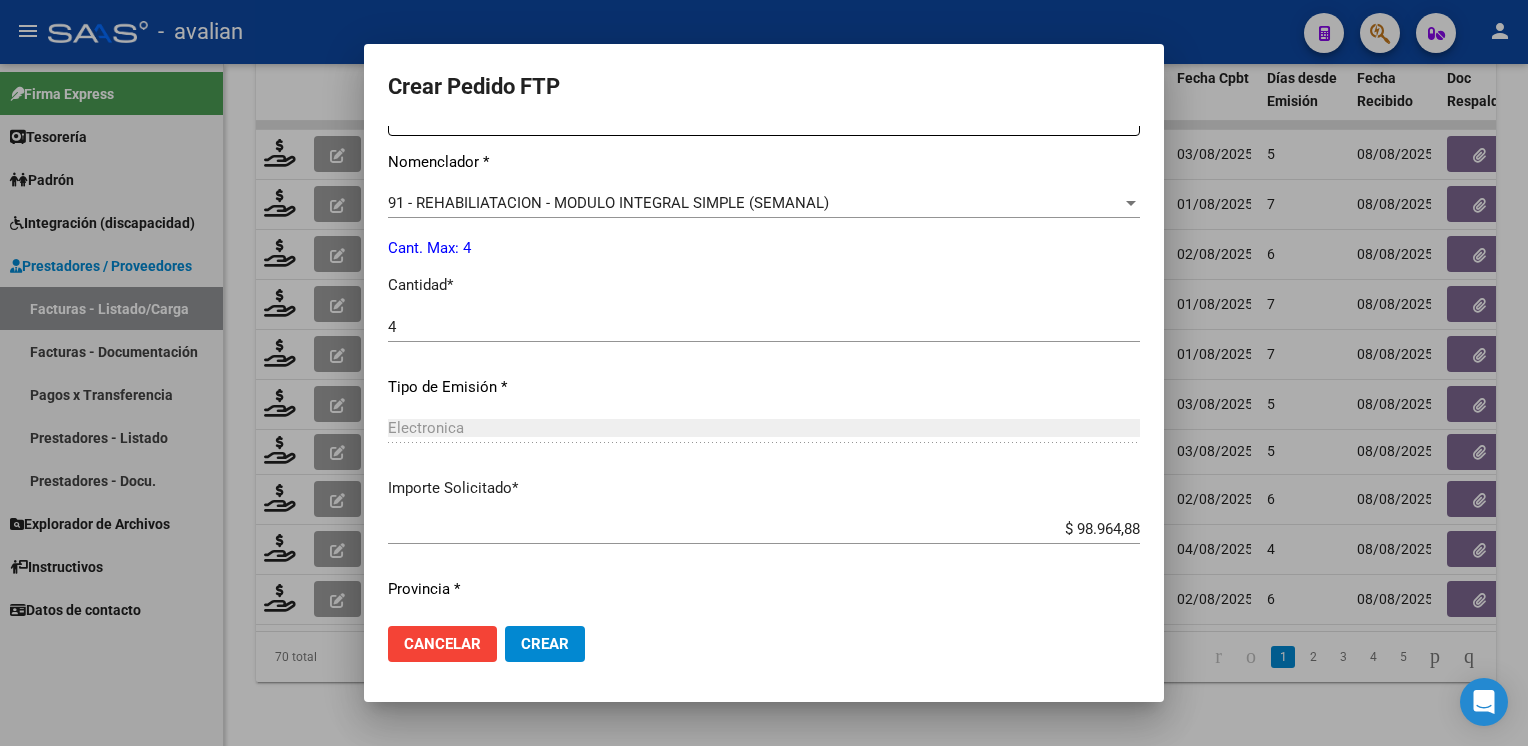 scroll, scrollTop: 853, scrollLeft: 0, axis: vertical 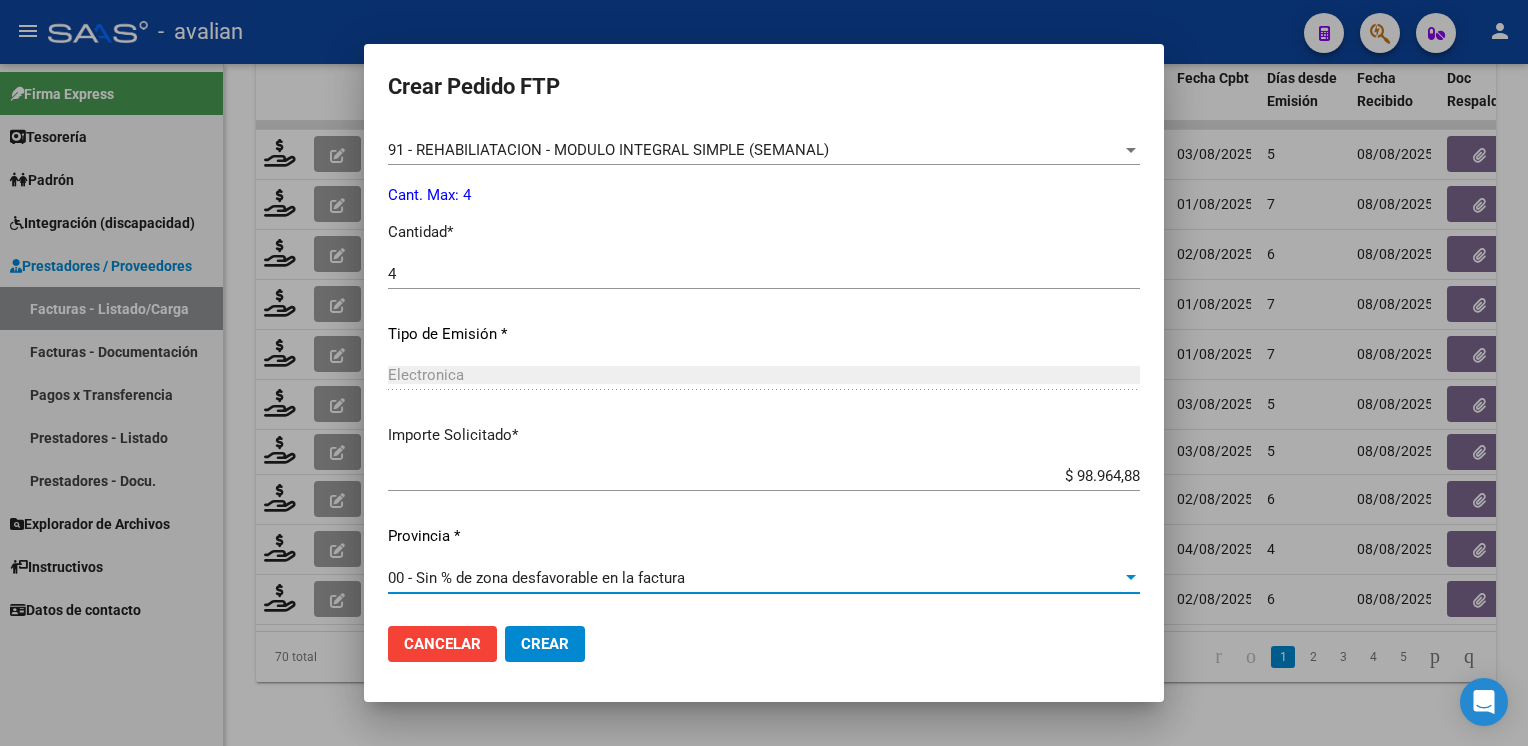 click on "Crear" 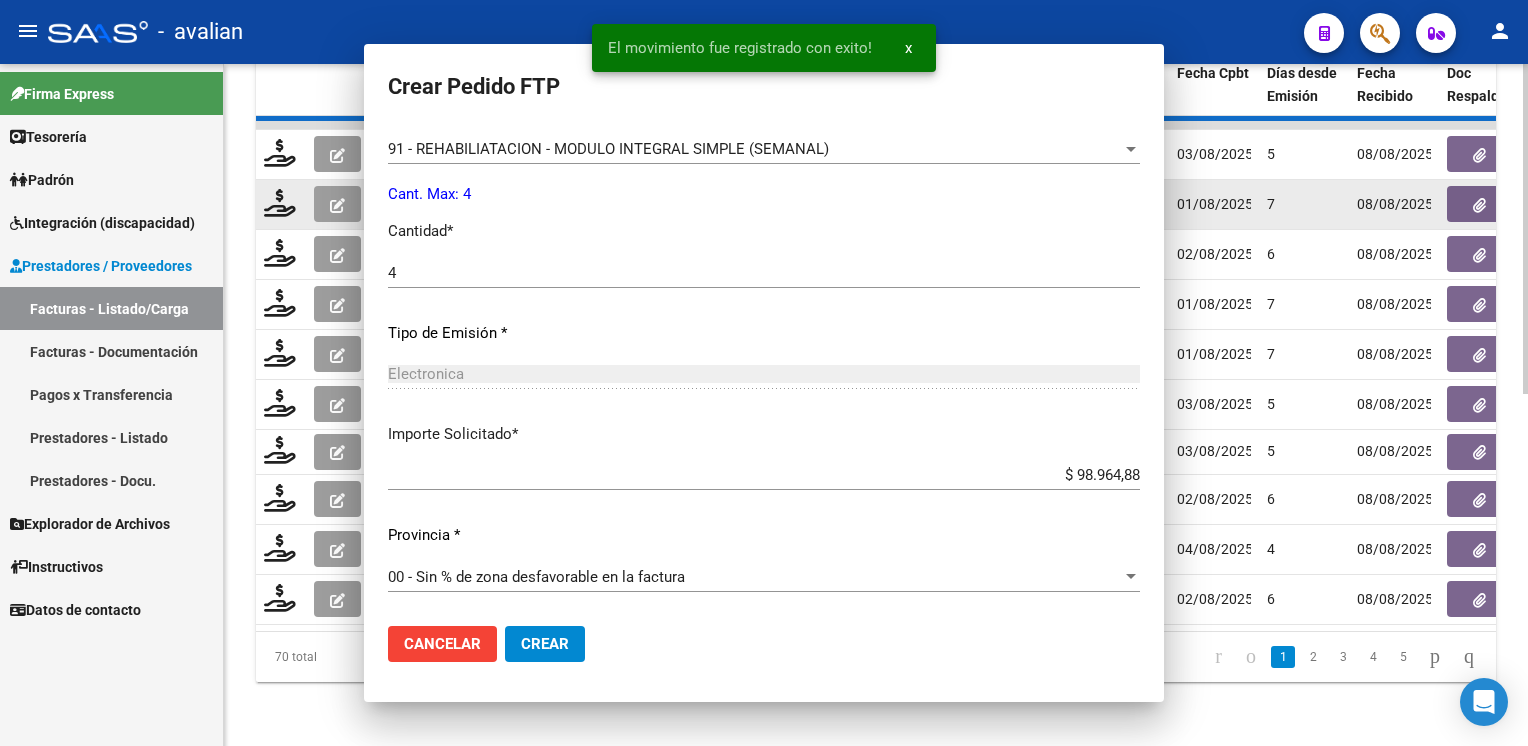 scroll, scrollTop: 0, scrollLeft: 0, axis: both 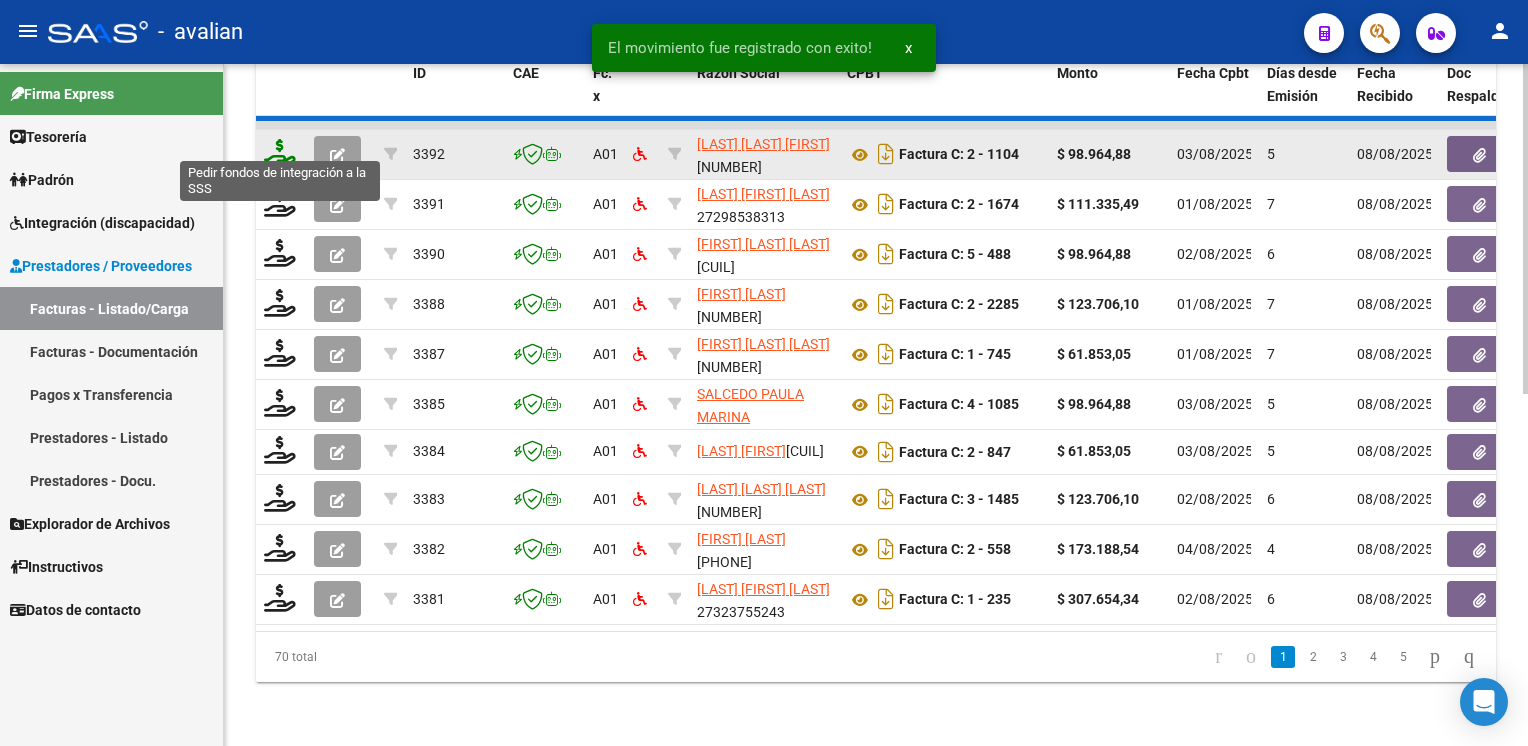 click 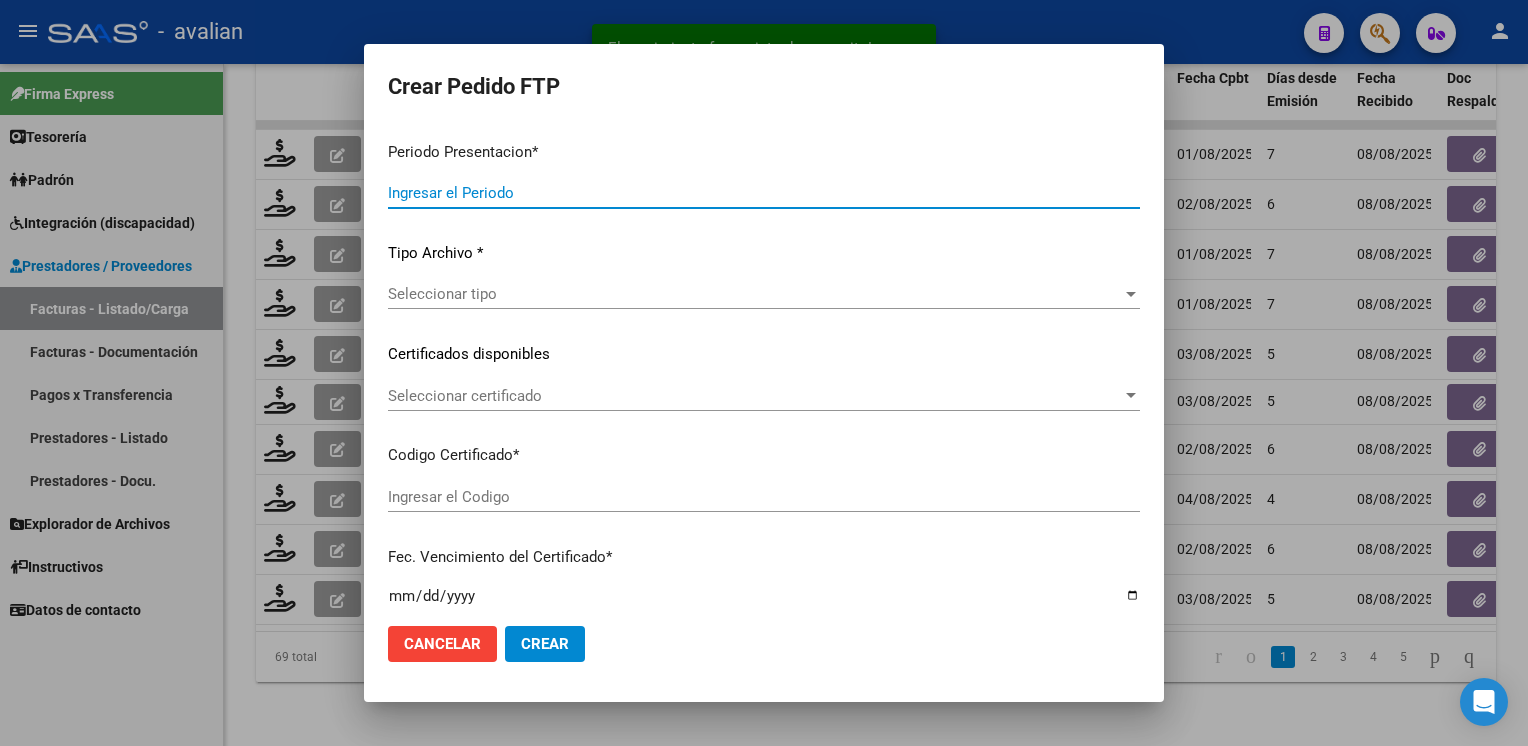 type on "202507" 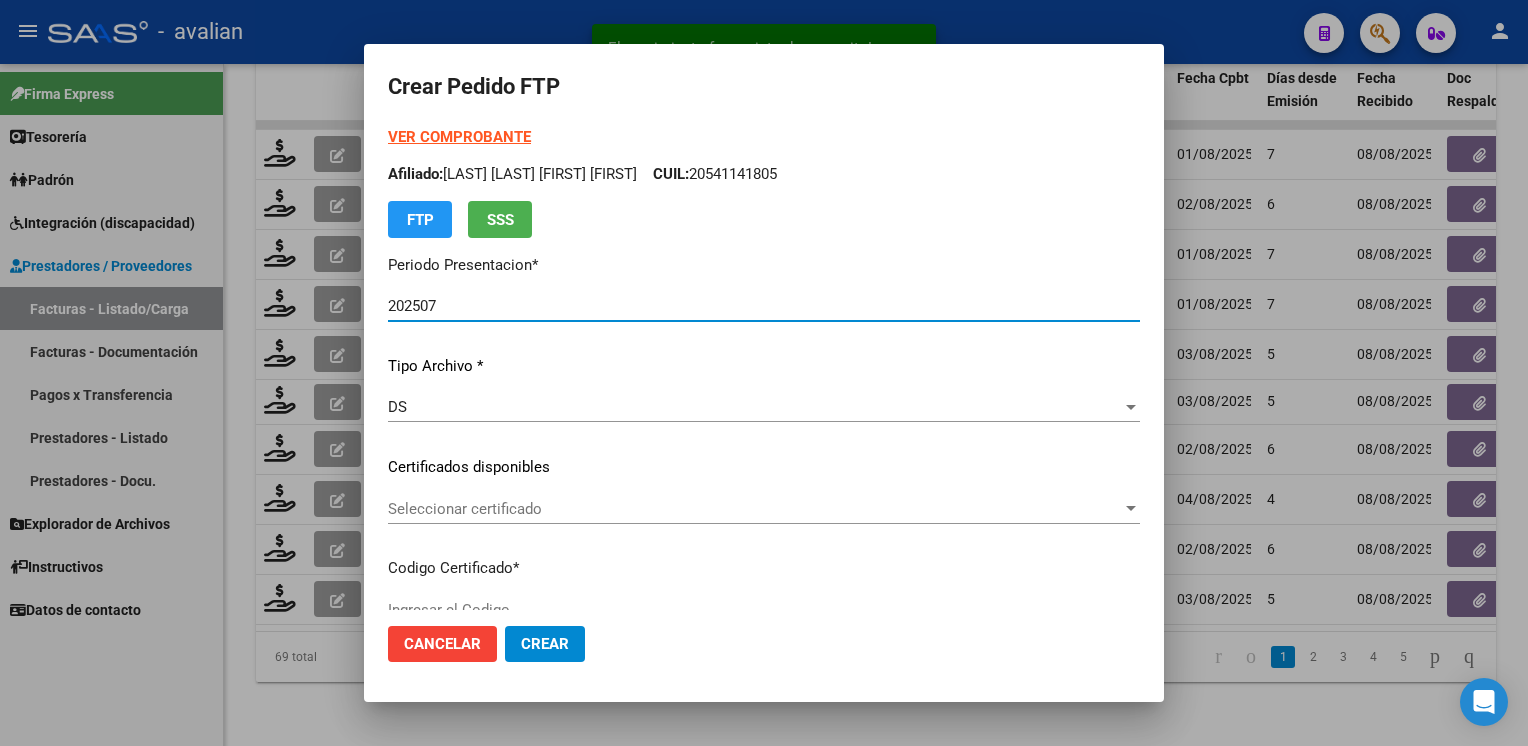 type on "ARG02000523702742023092620330926SFE159" 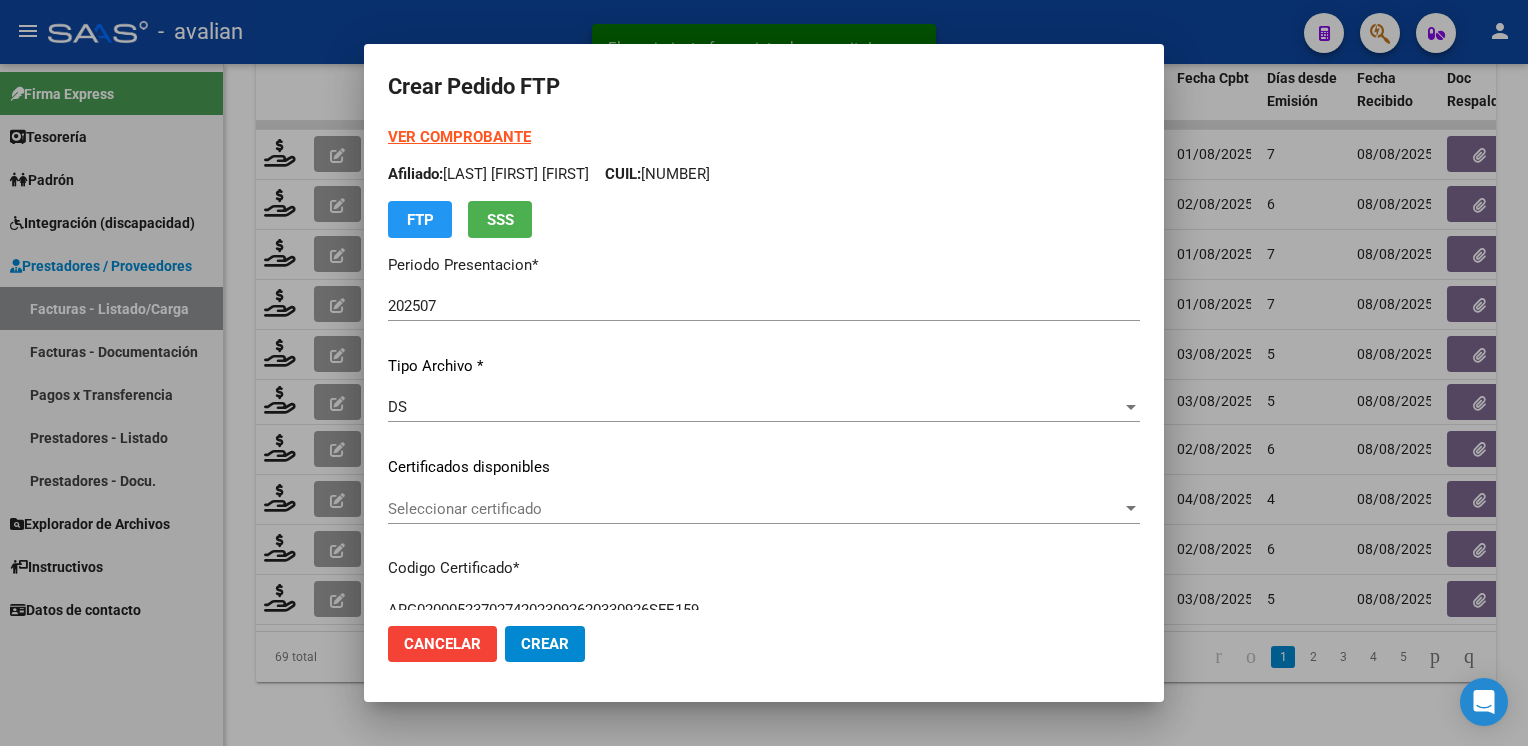 click on "Seleccionar certificado Seleccionar certificado" 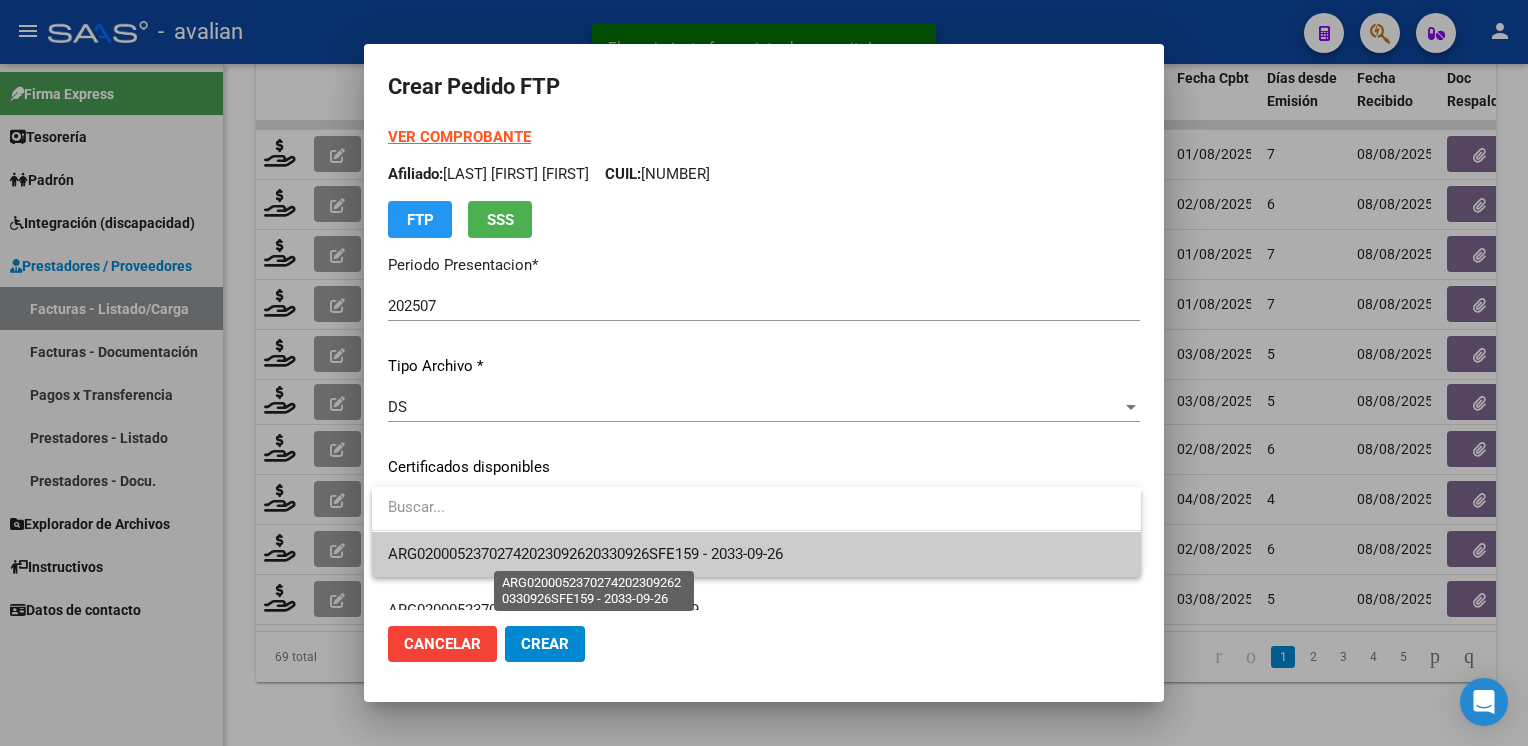 click on "ARG02000523702742023092620330926SFE159 - 2033-09-26" at bounding box center [585, 554] 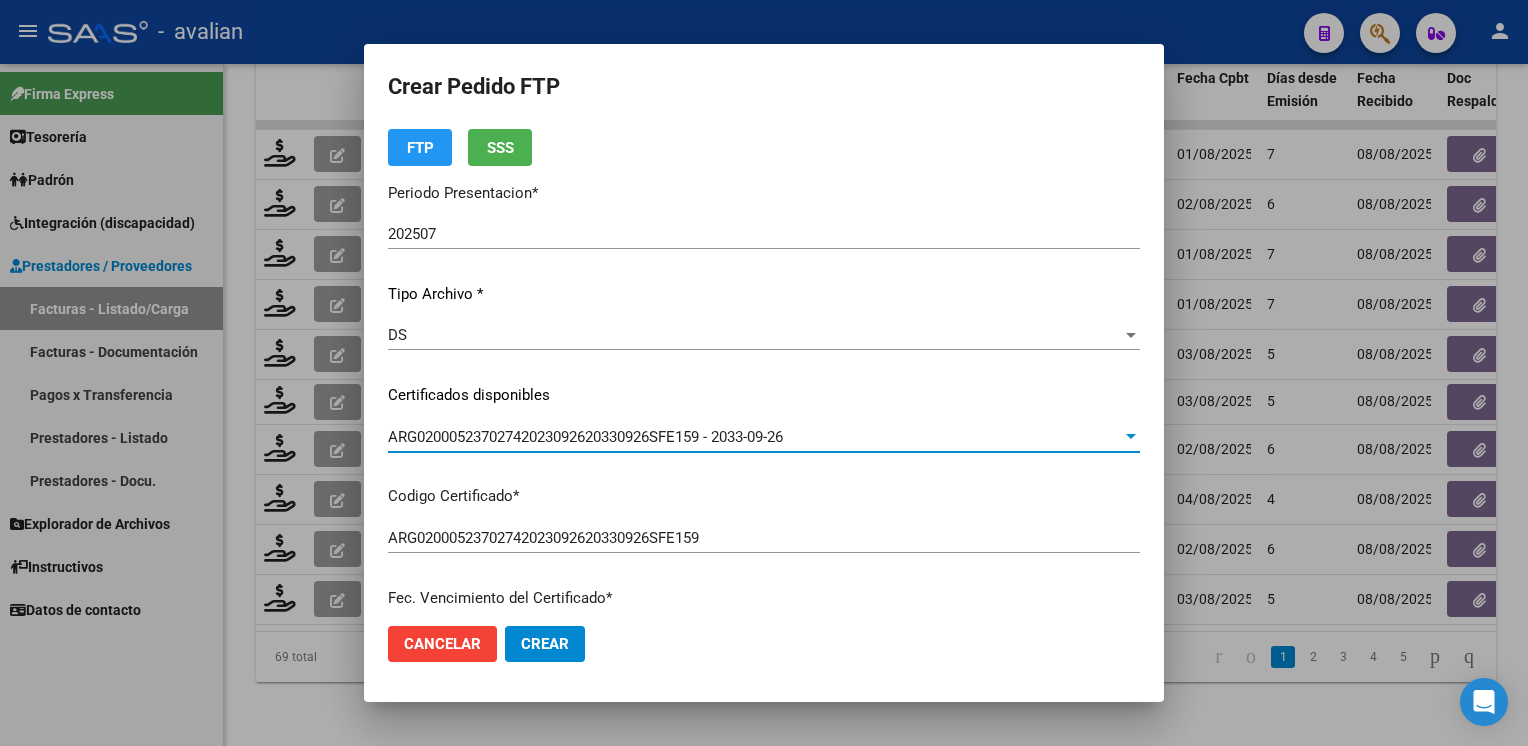 scroll, scrollTop: 0, scrollLeft: 0, axis: both 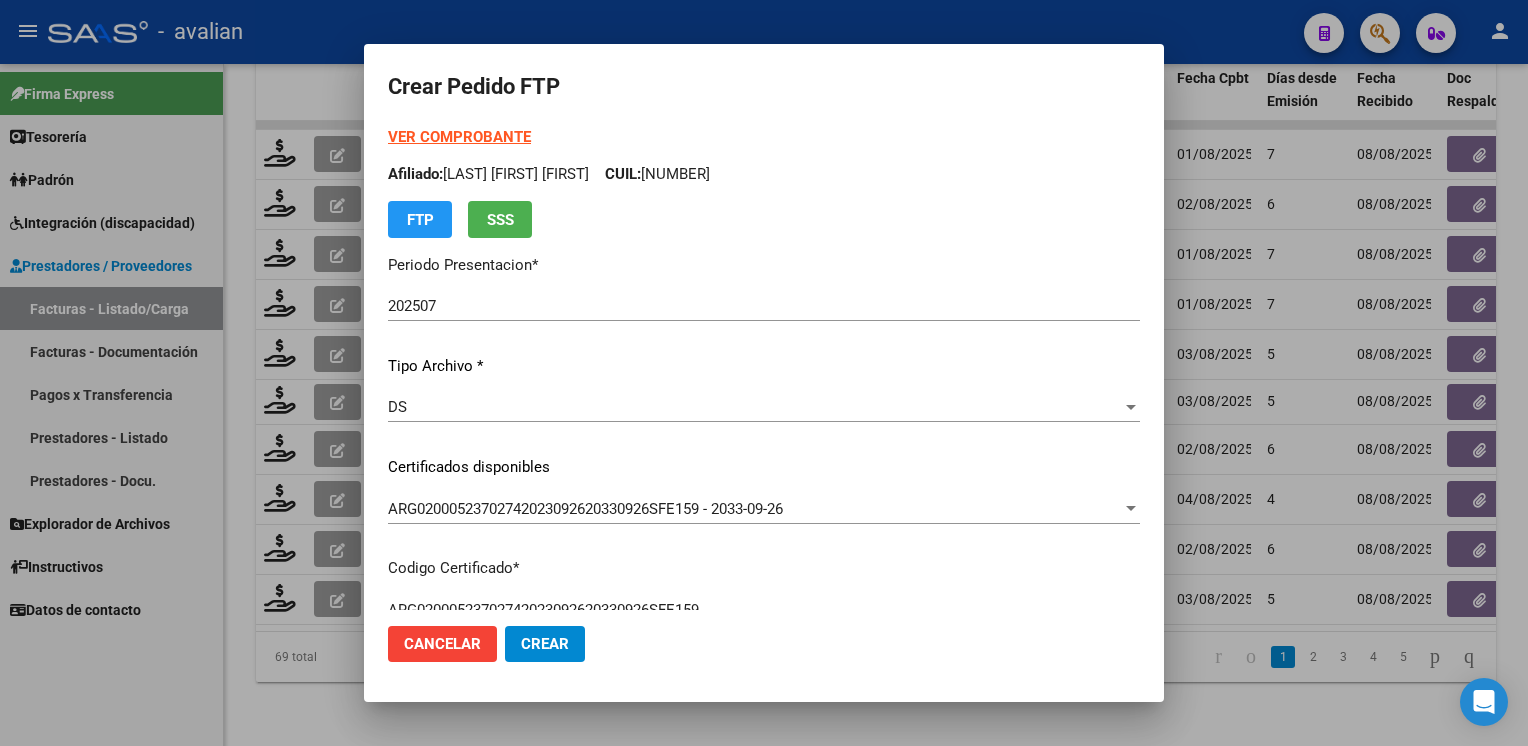 click on "Afiliado:  [FIRST] [LAST] [LAST]  CUIL:  [NUMBER]" at bounding box center [764, 174] 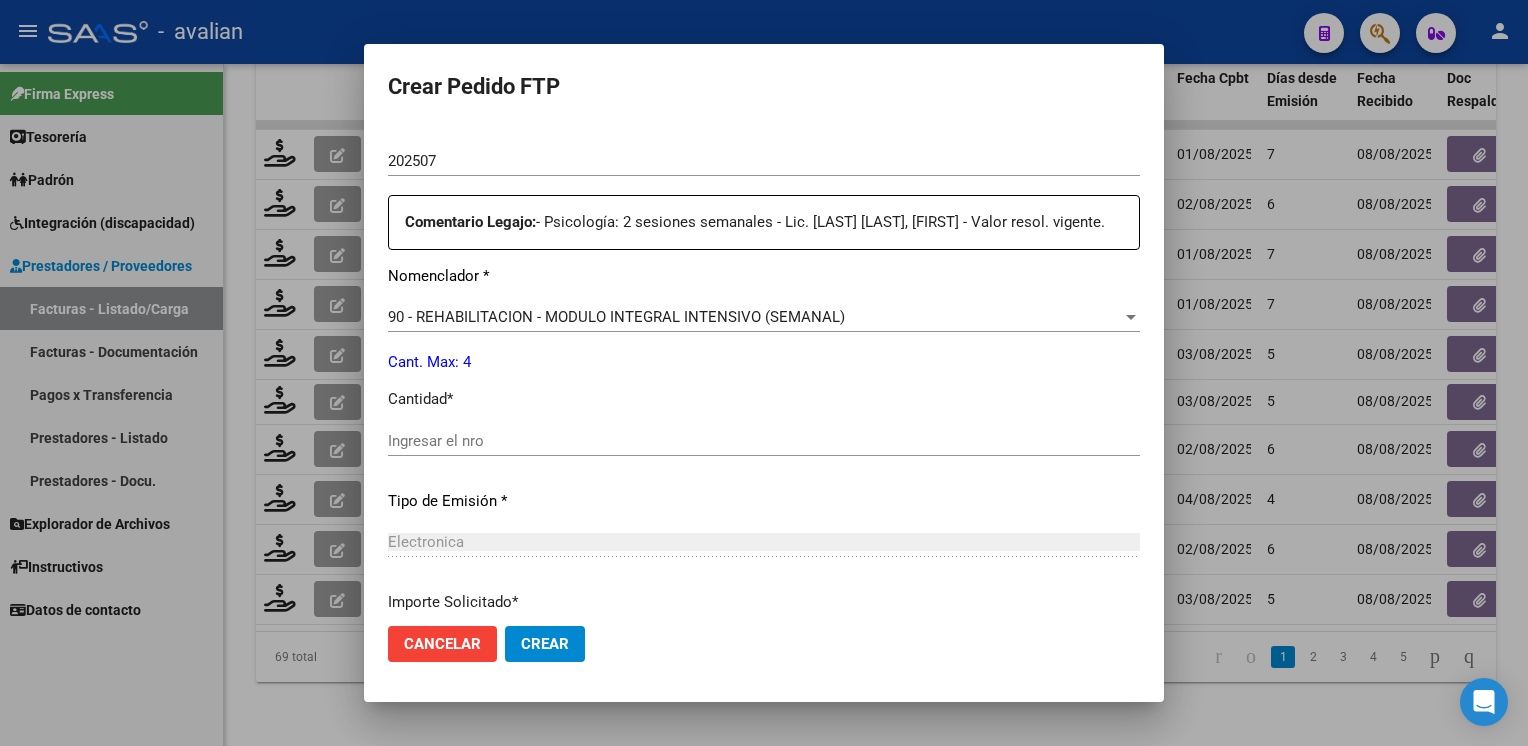 scroll, scrollTop: 800, scrollLeft: 0, axis: vertical 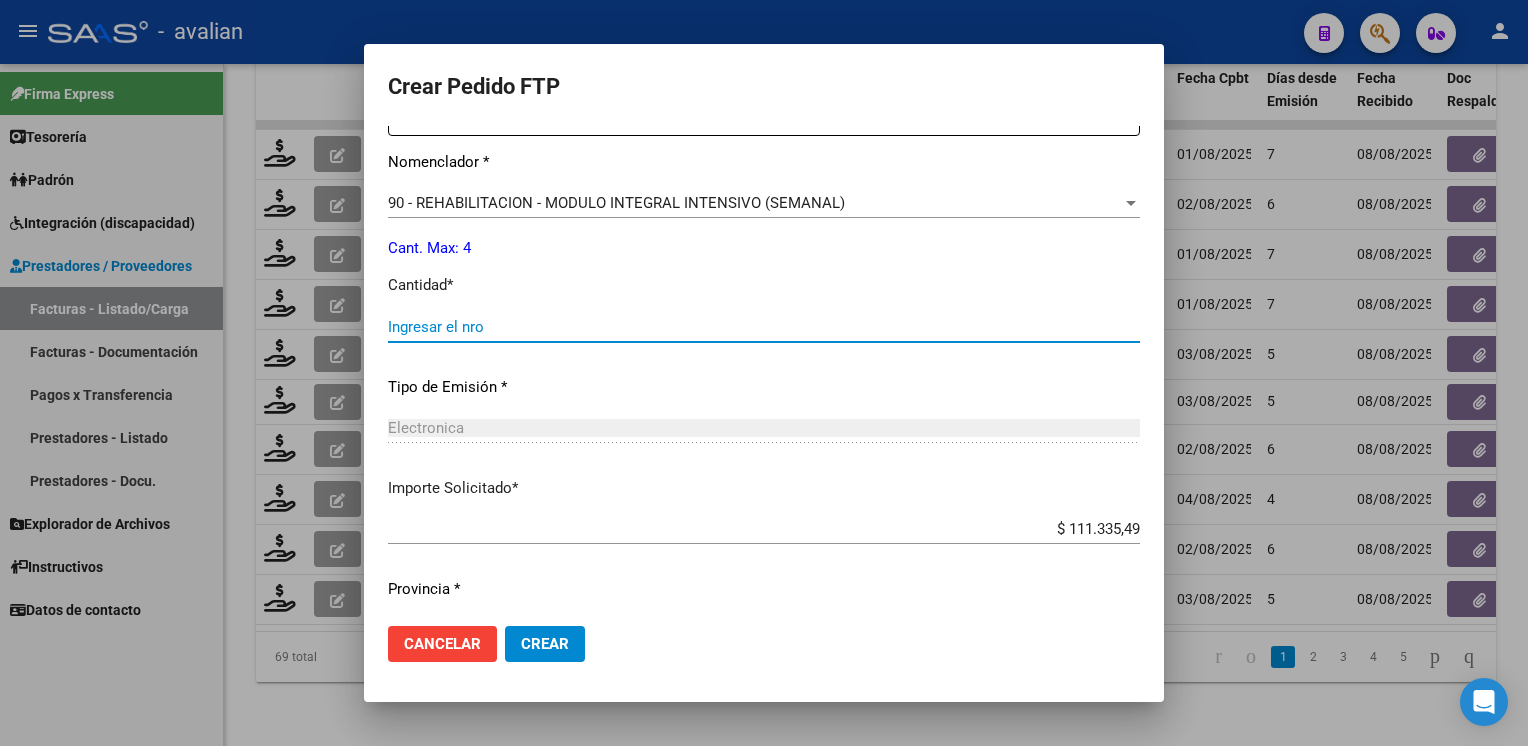 click on "Ingresar el nro" at bounding box center (764, 327) 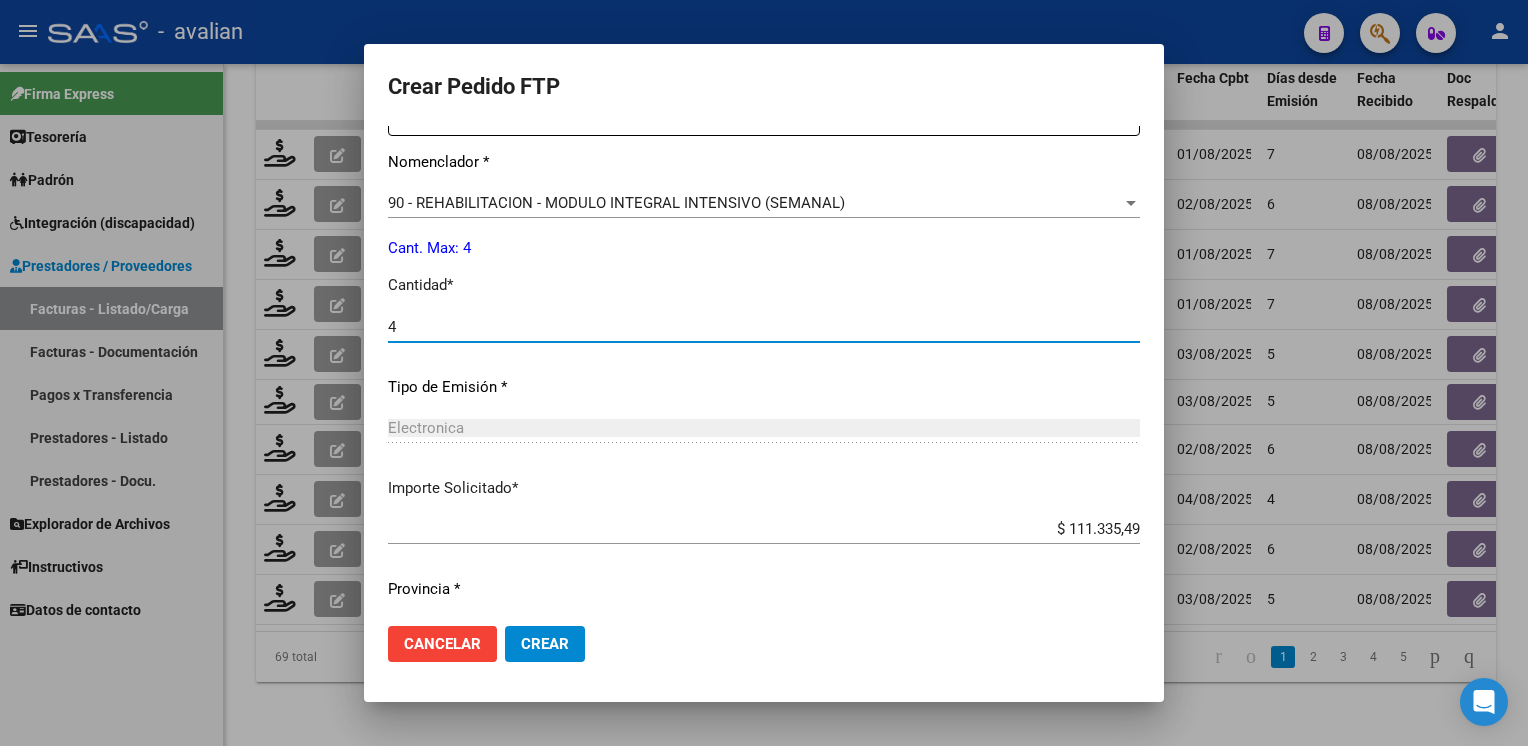 type on "4" 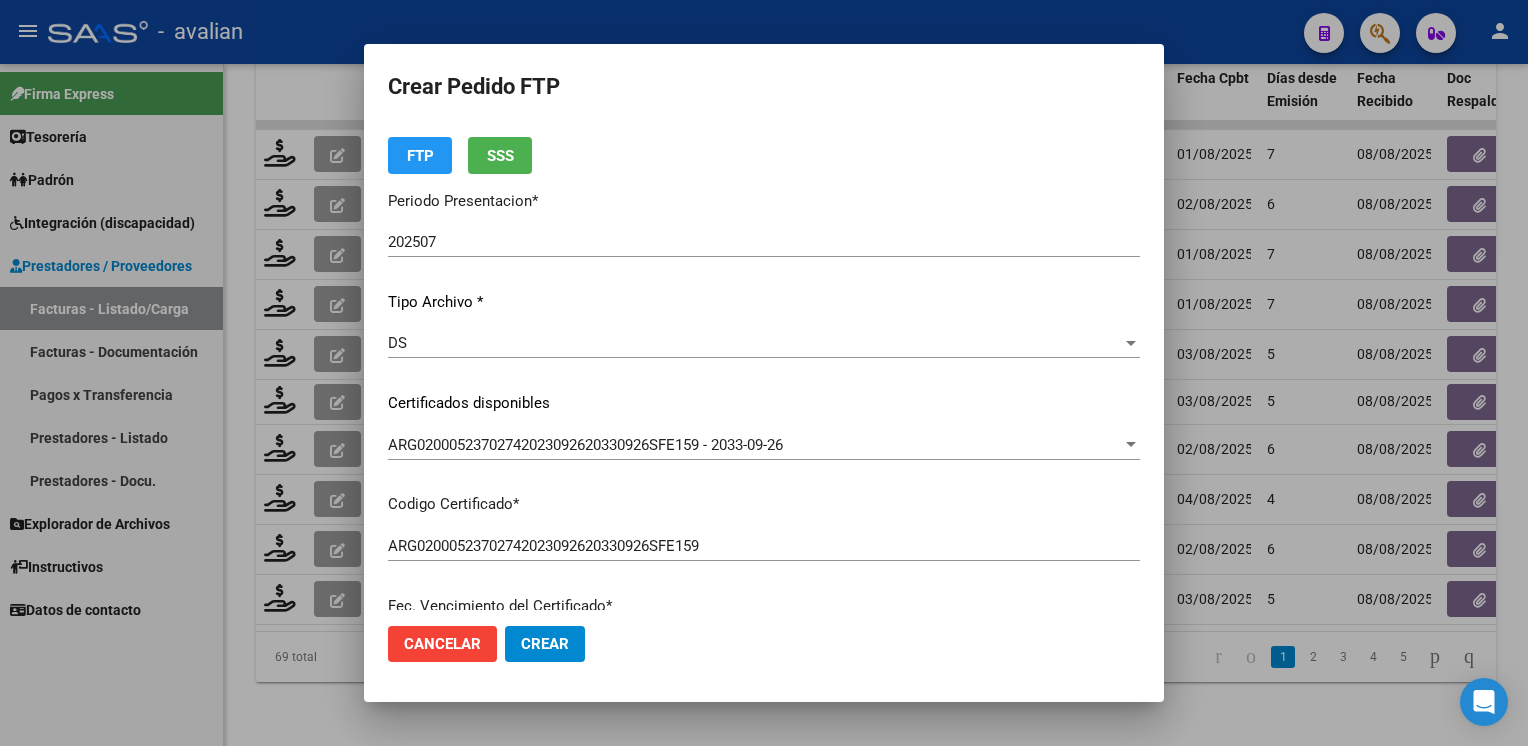 scroll, scrollTop: 0, scrollLeft: 0, axis: both 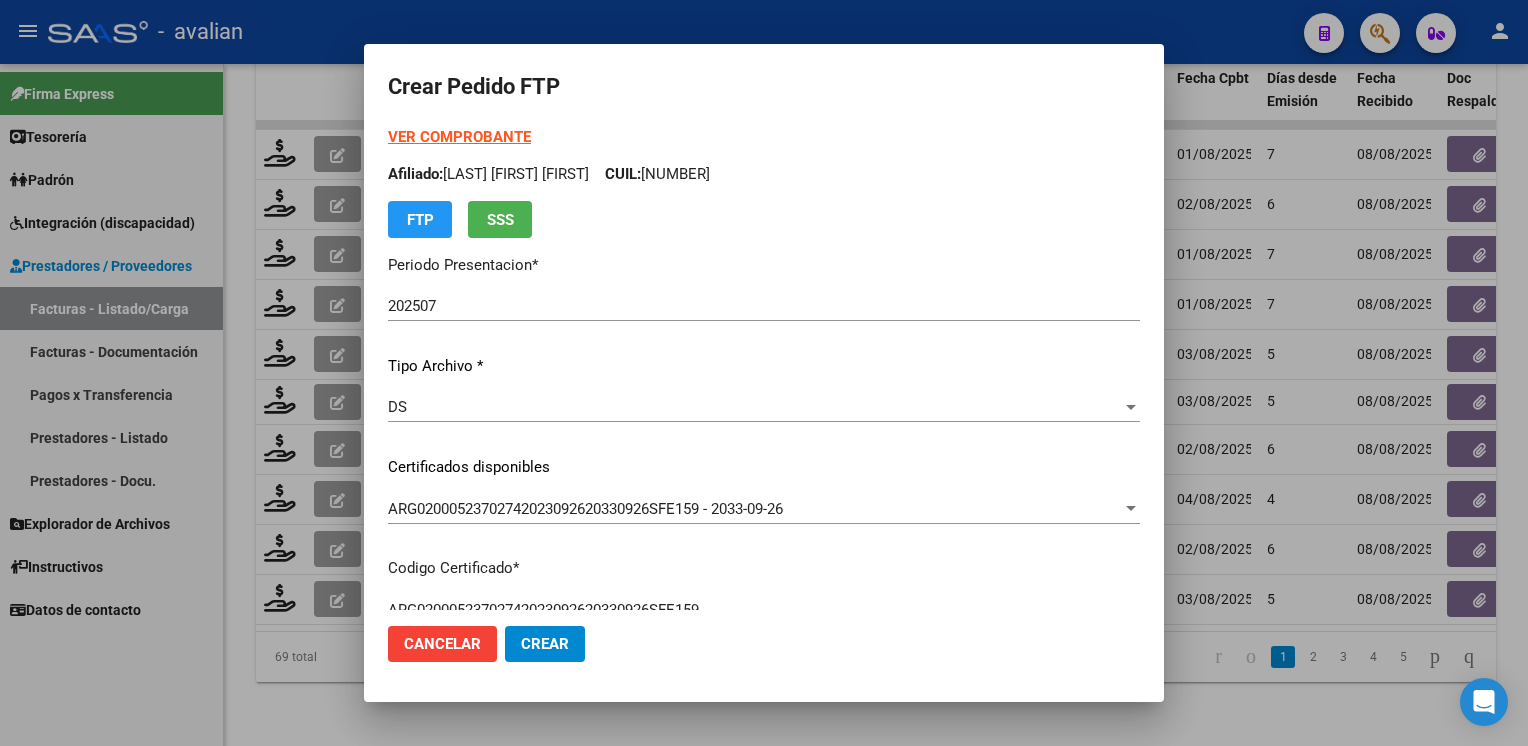 click on "VER COMPROBANTE" at bounding box center (459, 137) 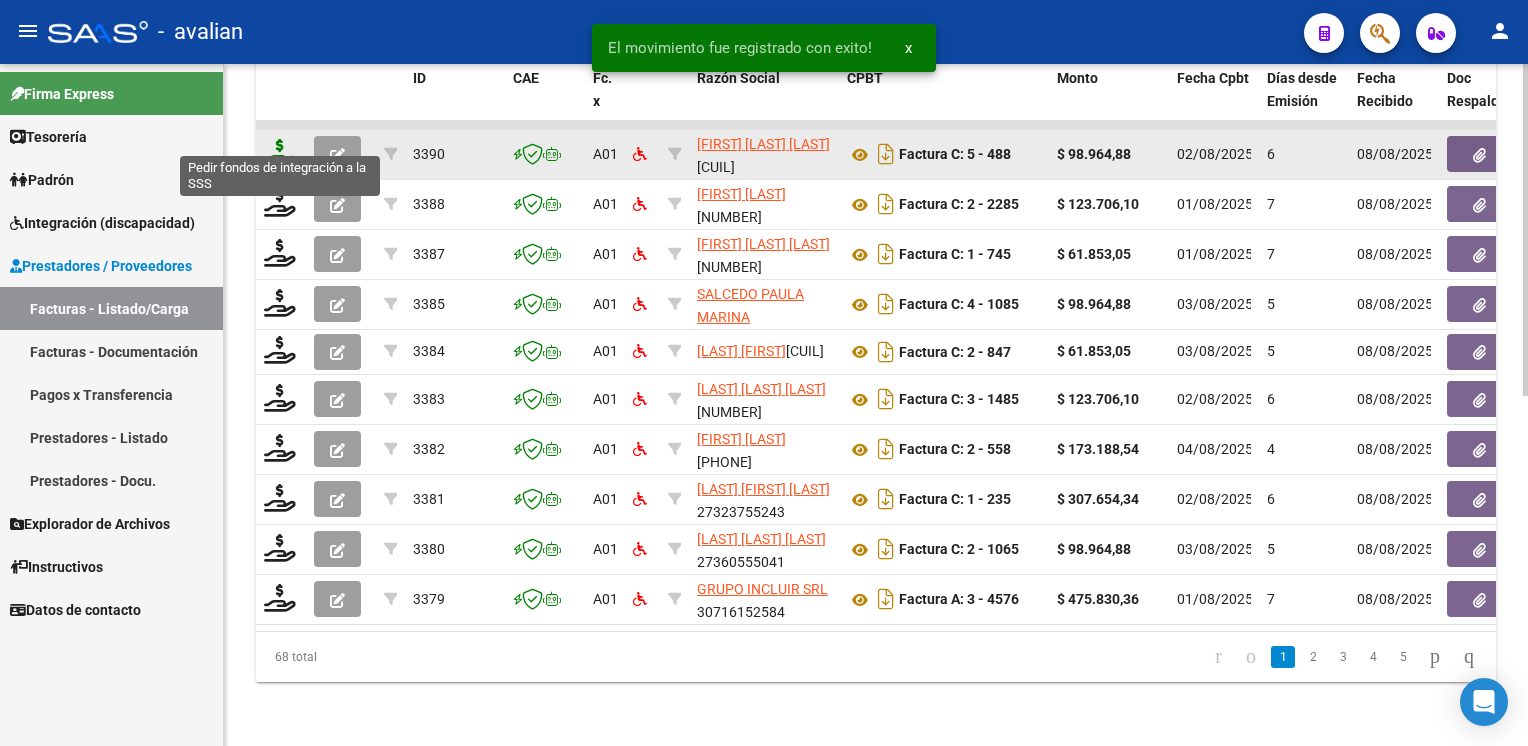click 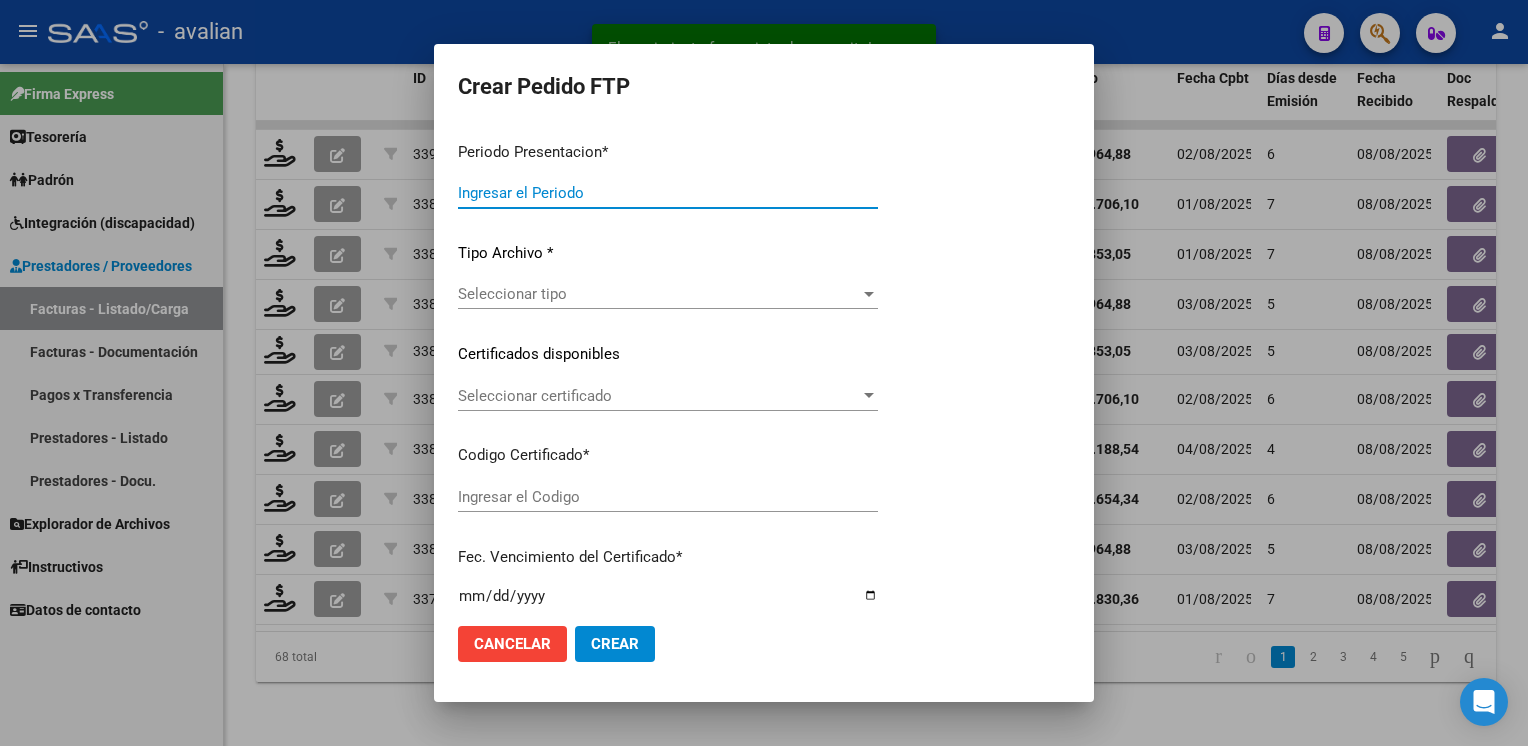 type on "202507" 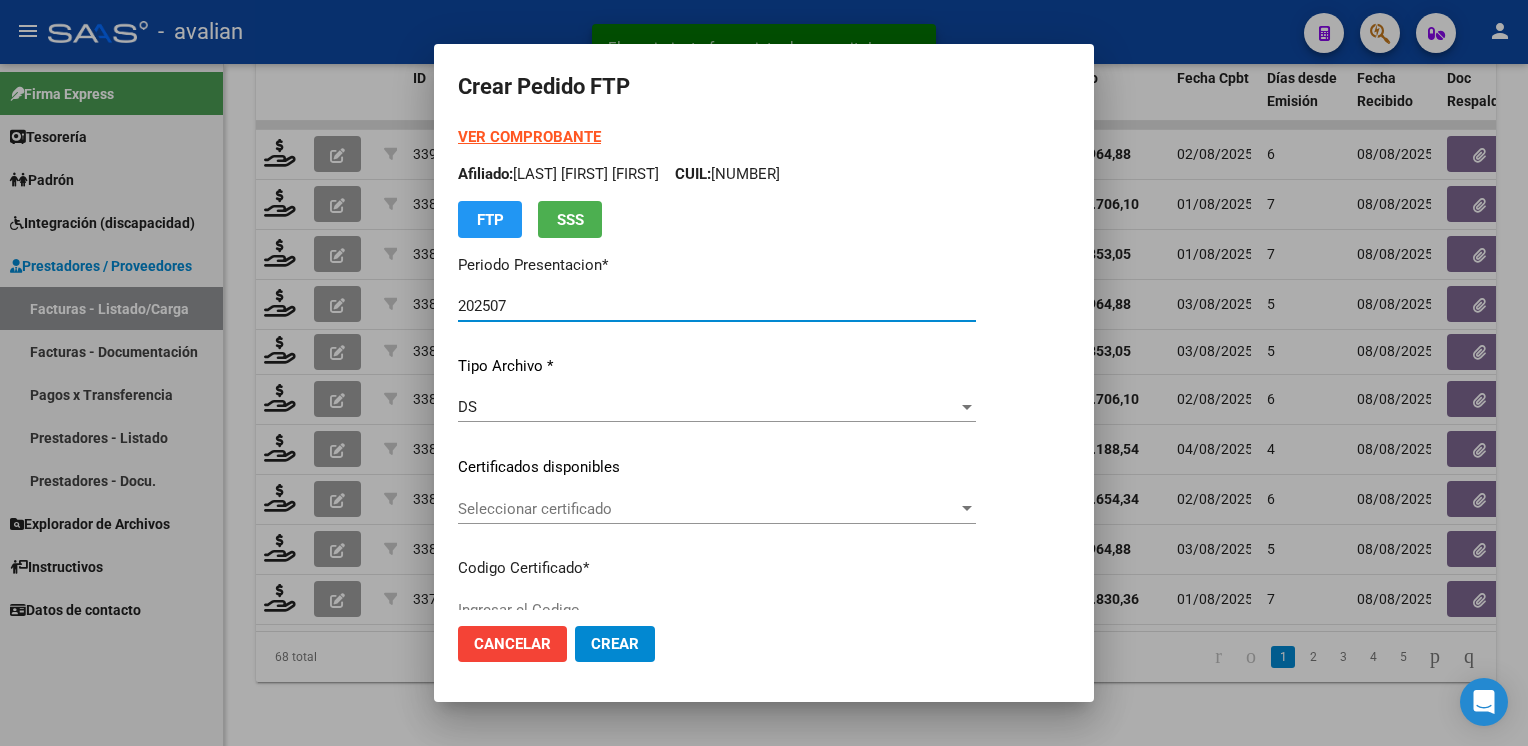type on "ARG02000509864022022101420271014CBA536" 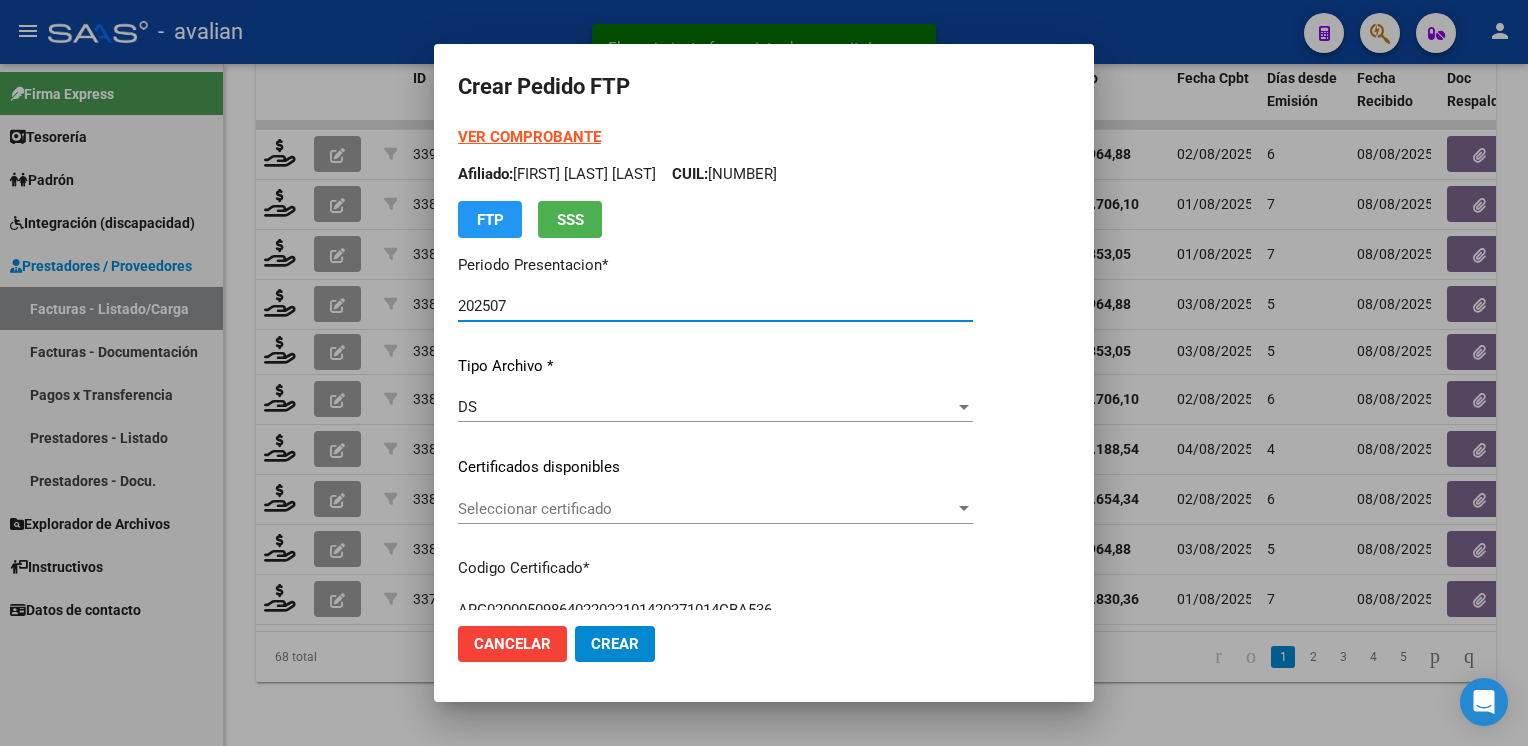 click on "Seleccionar certificado" at bounding box center (706, 509) 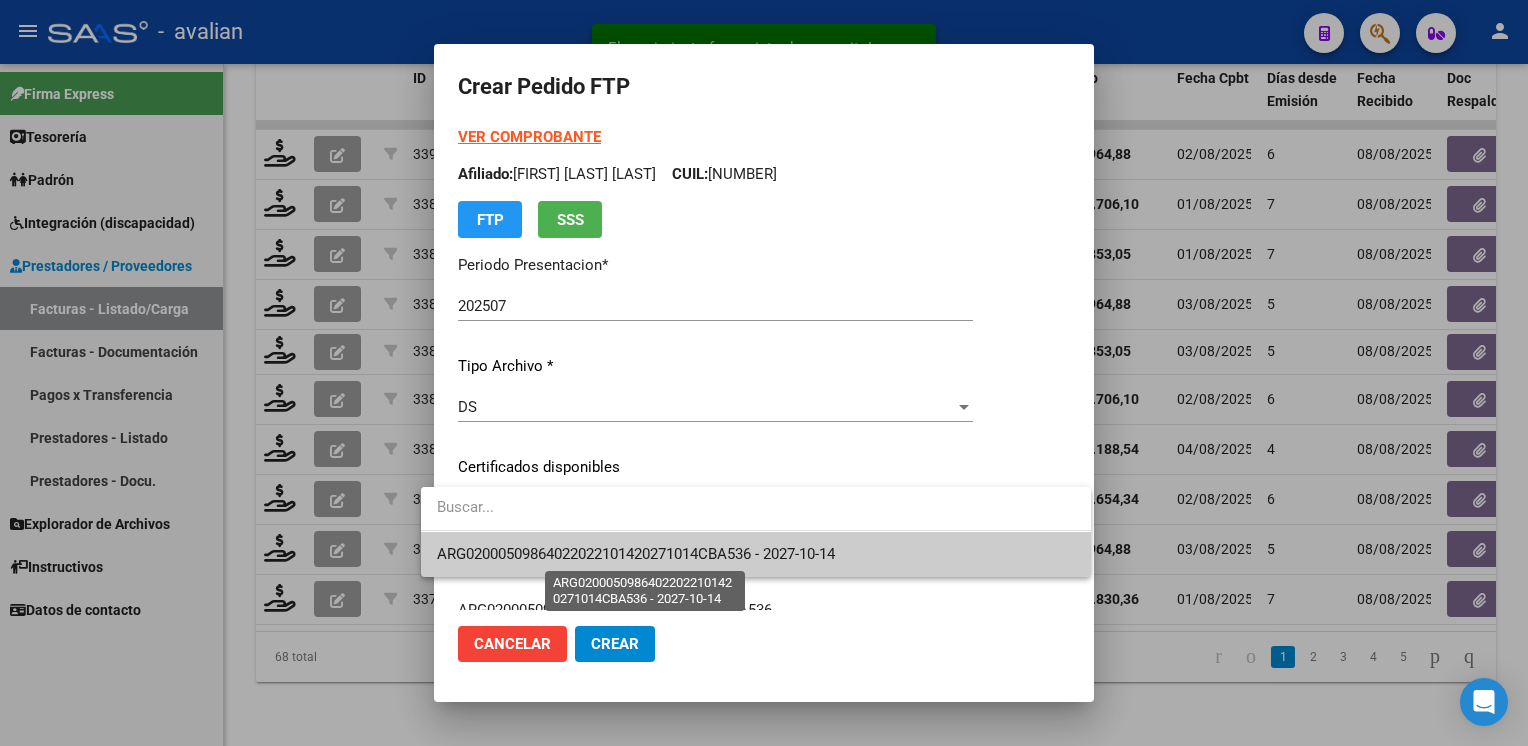 click on "ARG02000509864022022101420271014CBA536 - 2027-10-14" at bounding box center [636, 554] 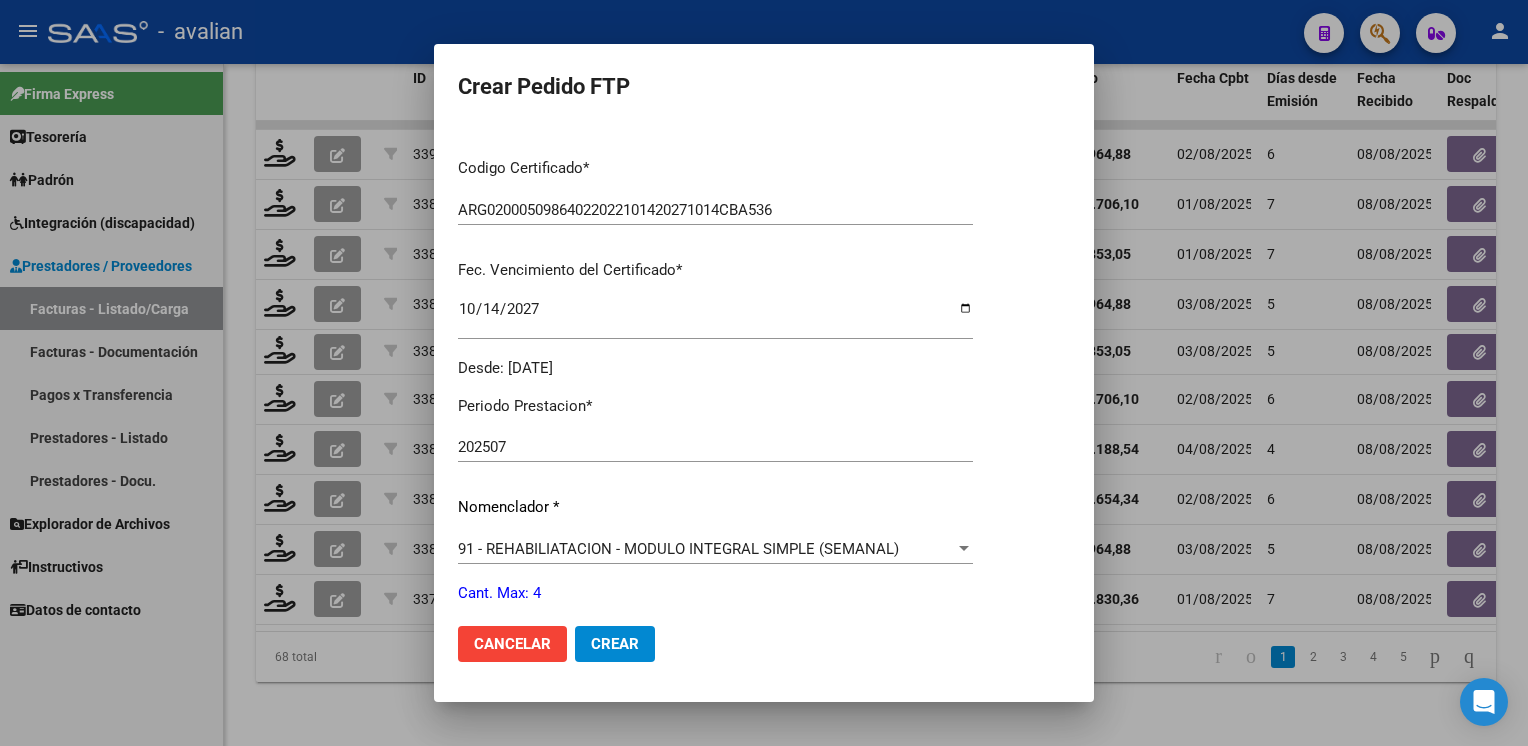 scroll, scrollTop: 0, scrollLeft: 0, axis: both 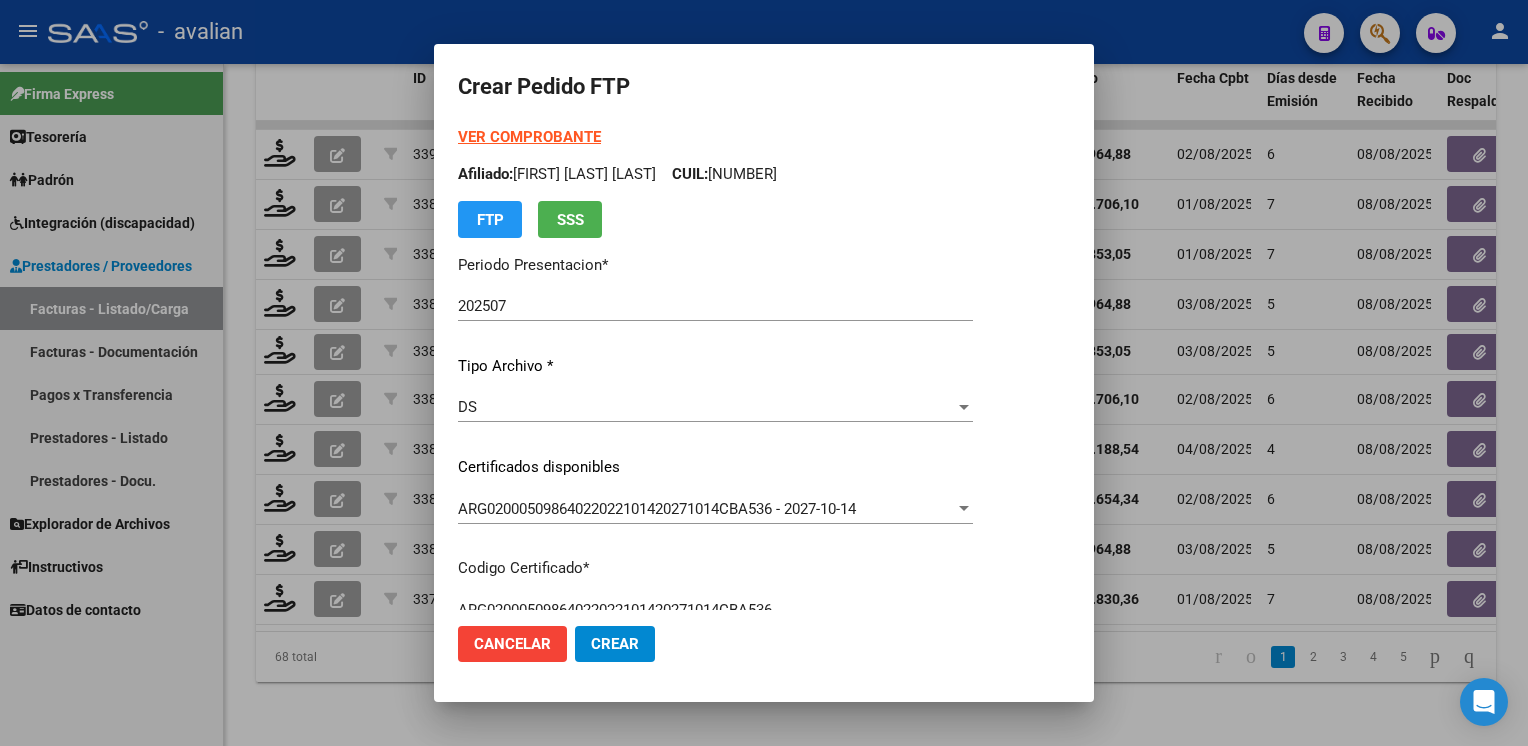 click on "Afiliado:  [FIRST] [LAST] [LAST]  CUIL:  [NUMBER]" at bounding box center (715, 174) 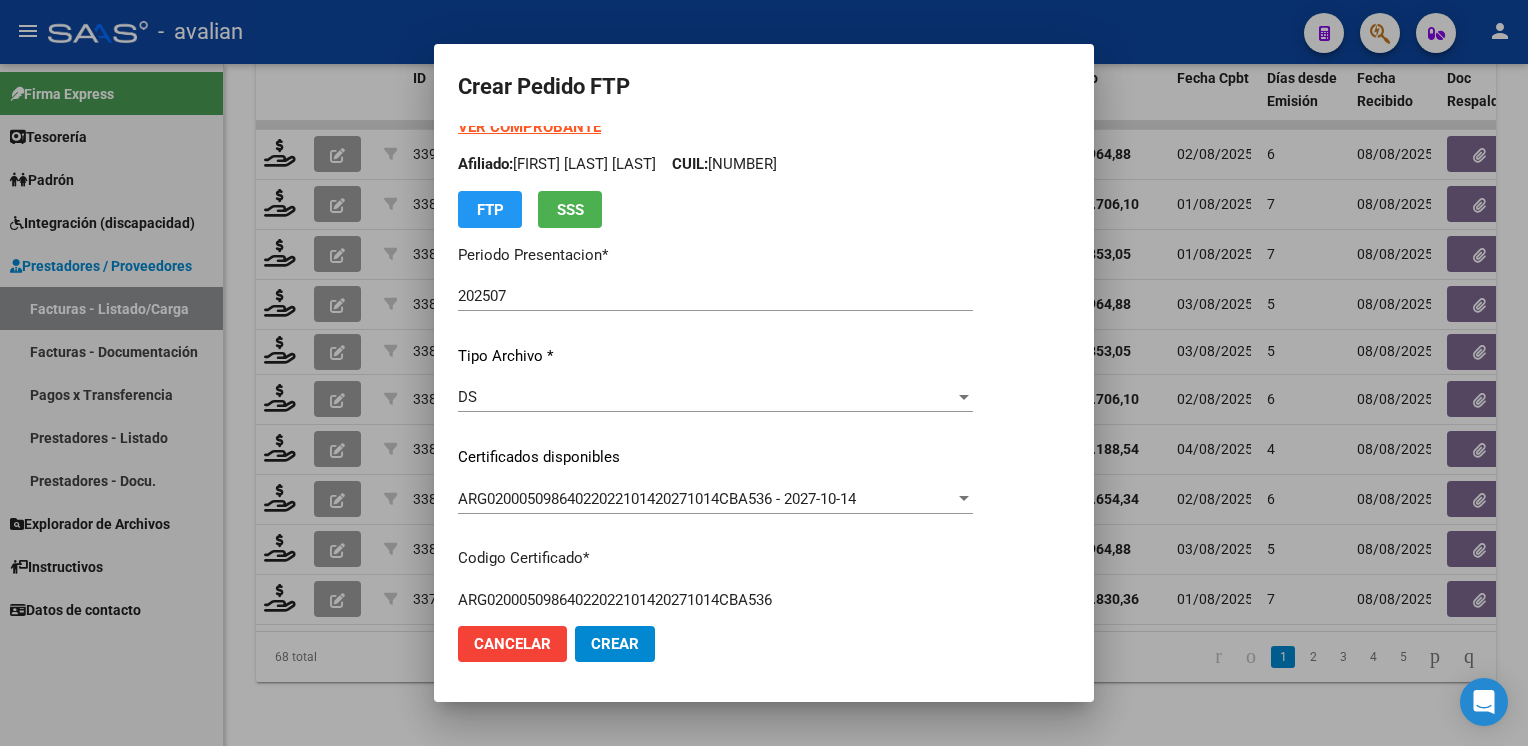 scroll, scrollTop: 0, scrollLeft: 0, axis: both 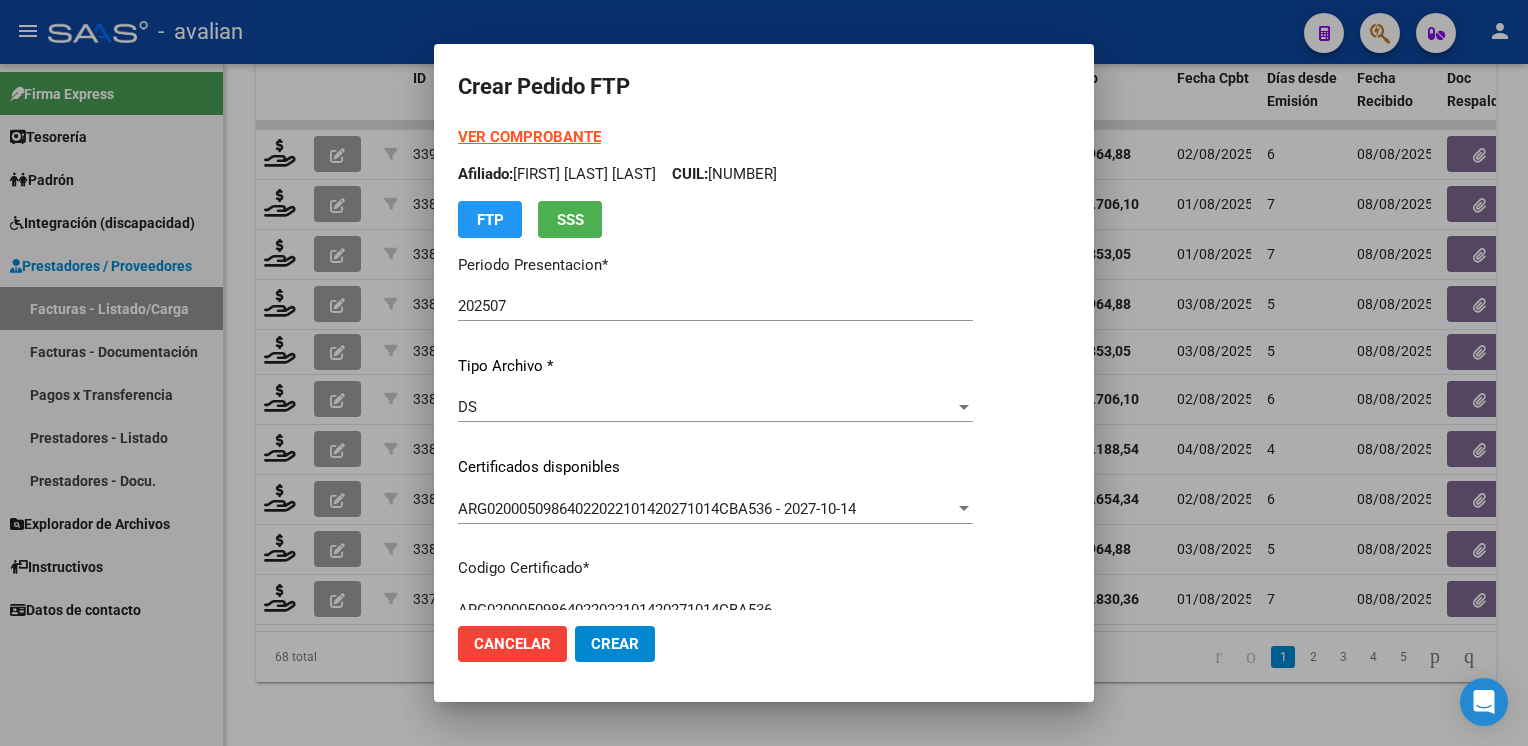 click on "VER COMPROBANTE" at bounding box center (529, 137) 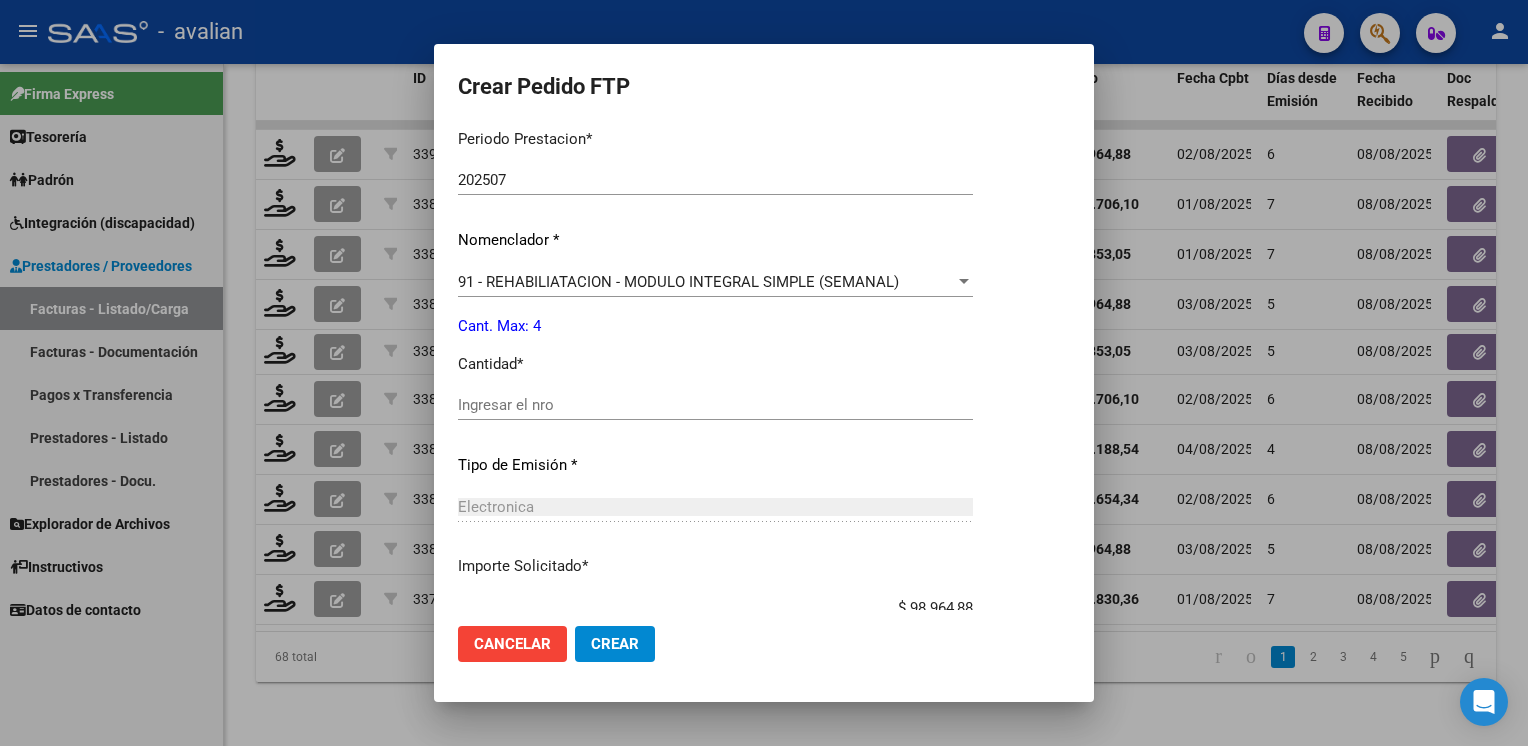 scroll, scrollTop: 700, scrollLeft: 0, axis: vertical 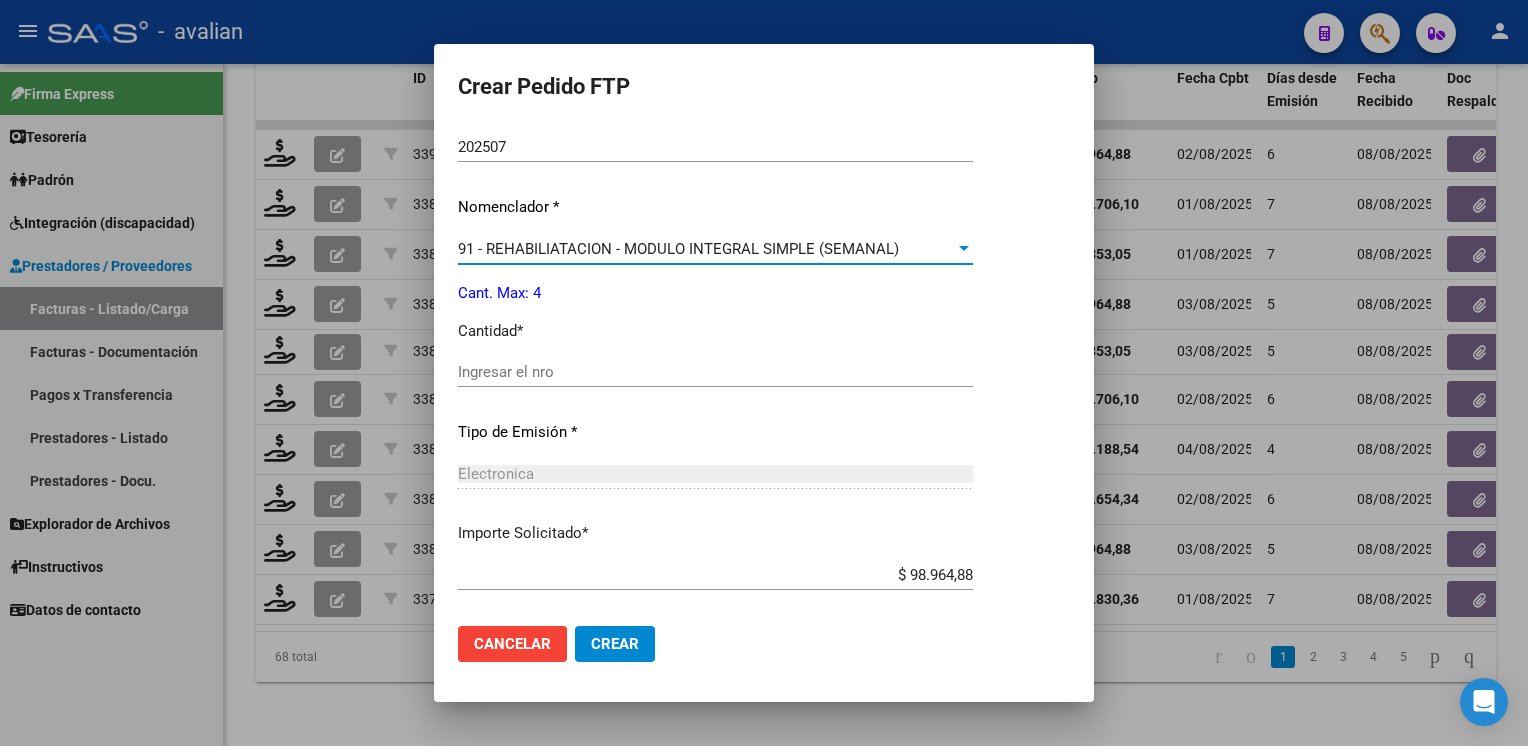 click on "91 - REHABILIATACION - MODULO INTEGRAL SIMPLE (SEMANAL)" at bounding box center (678, 249) 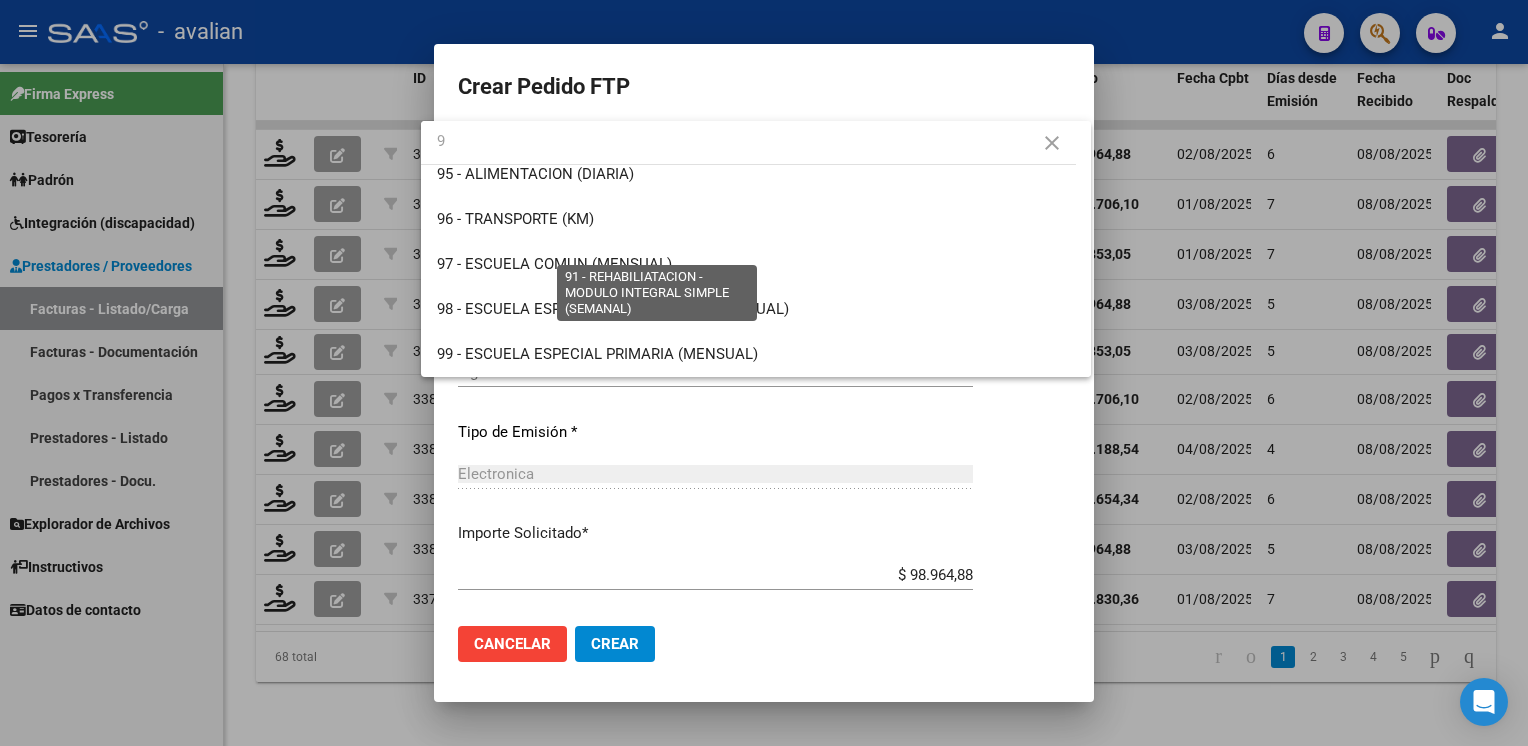 scroll, scrollTop: 0, scrollLeft: 0, axis: both 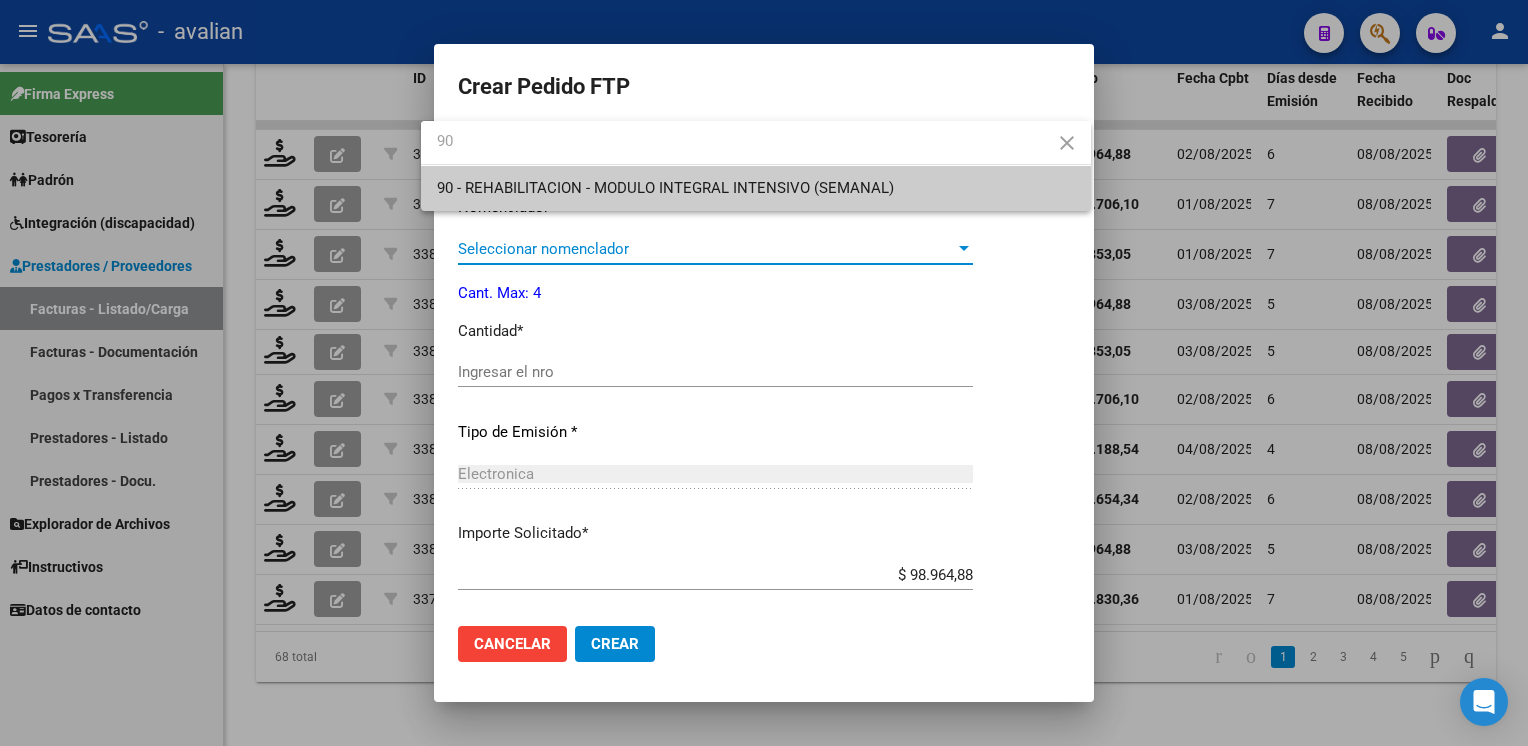type on "90" 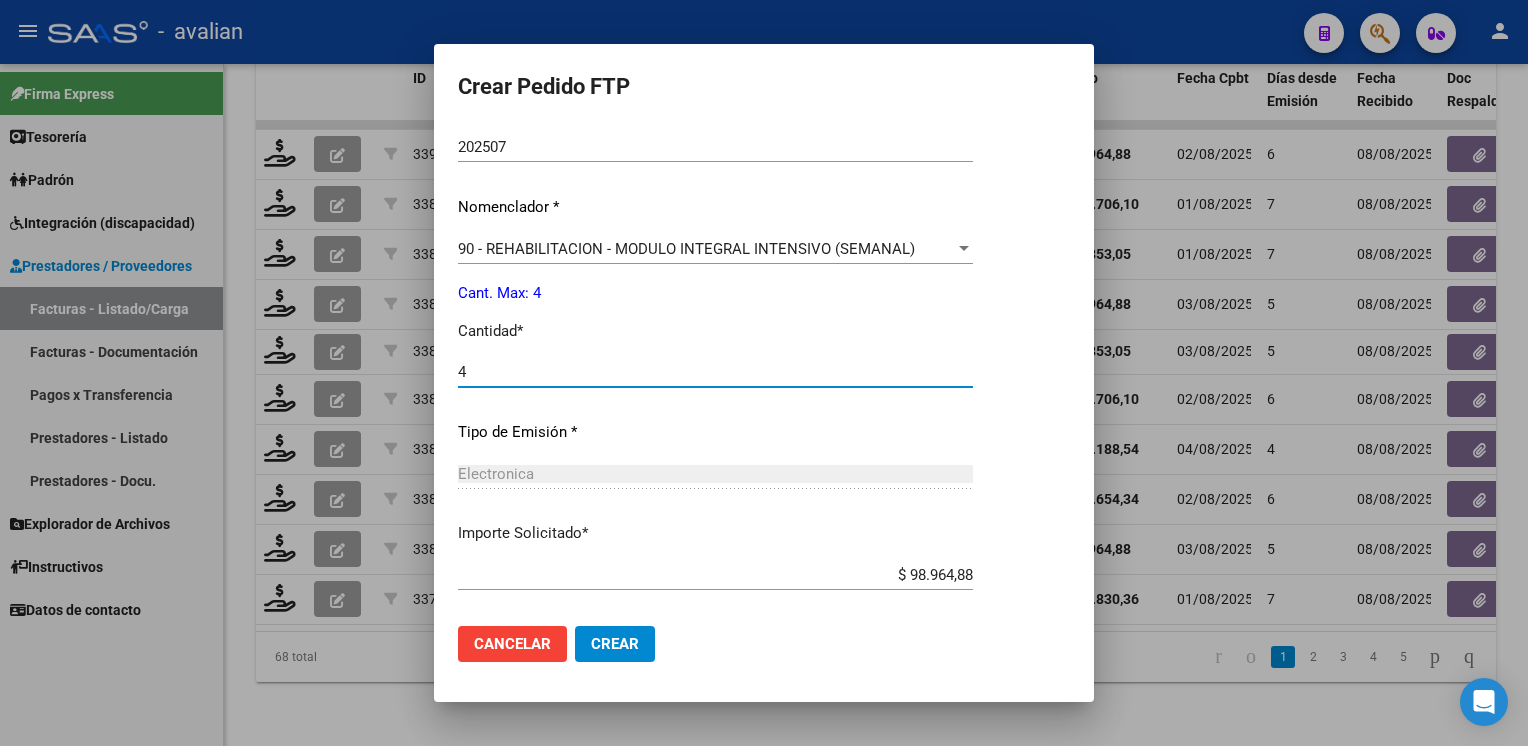 type on "4" 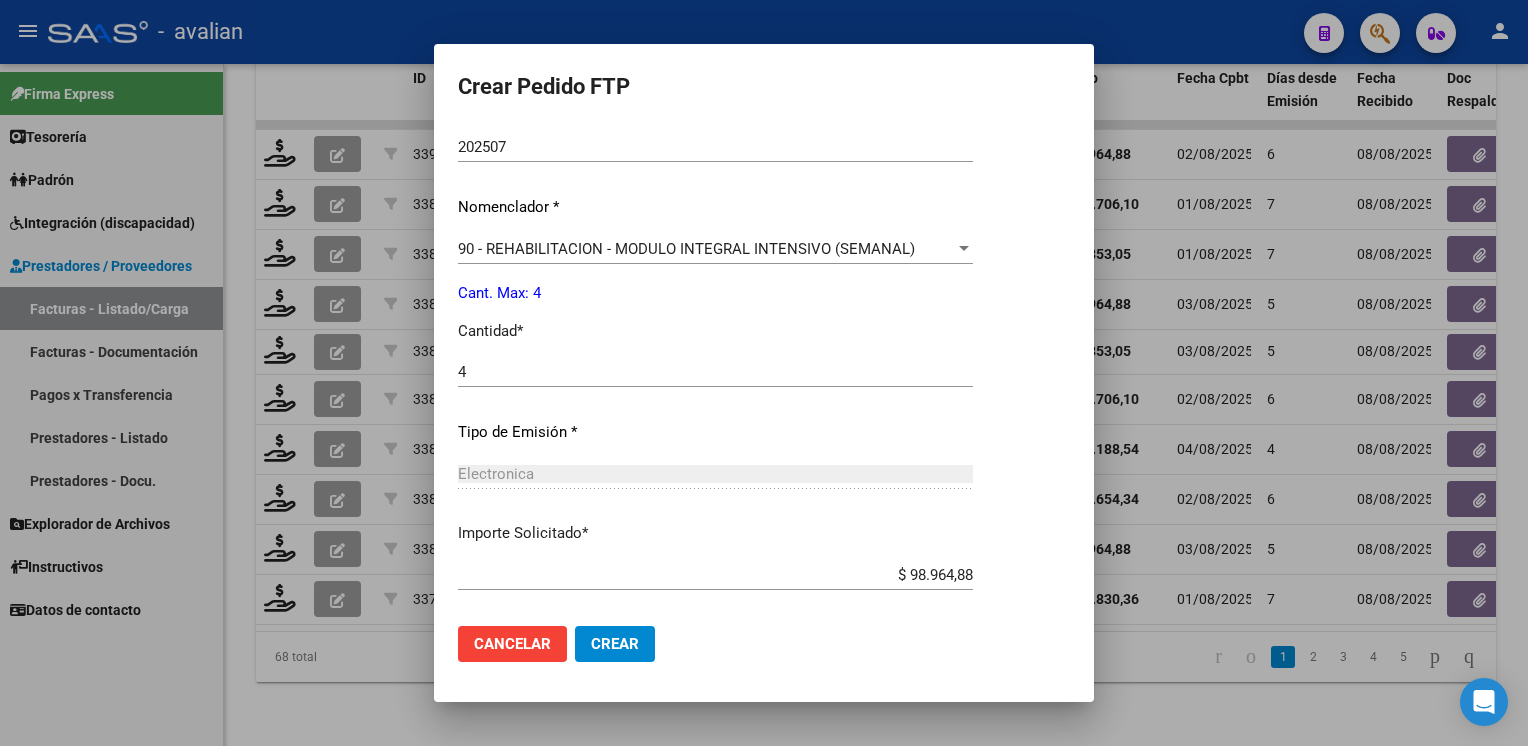 scroll, scrollTop: 800, scrollLeft: 0, axis: vertical 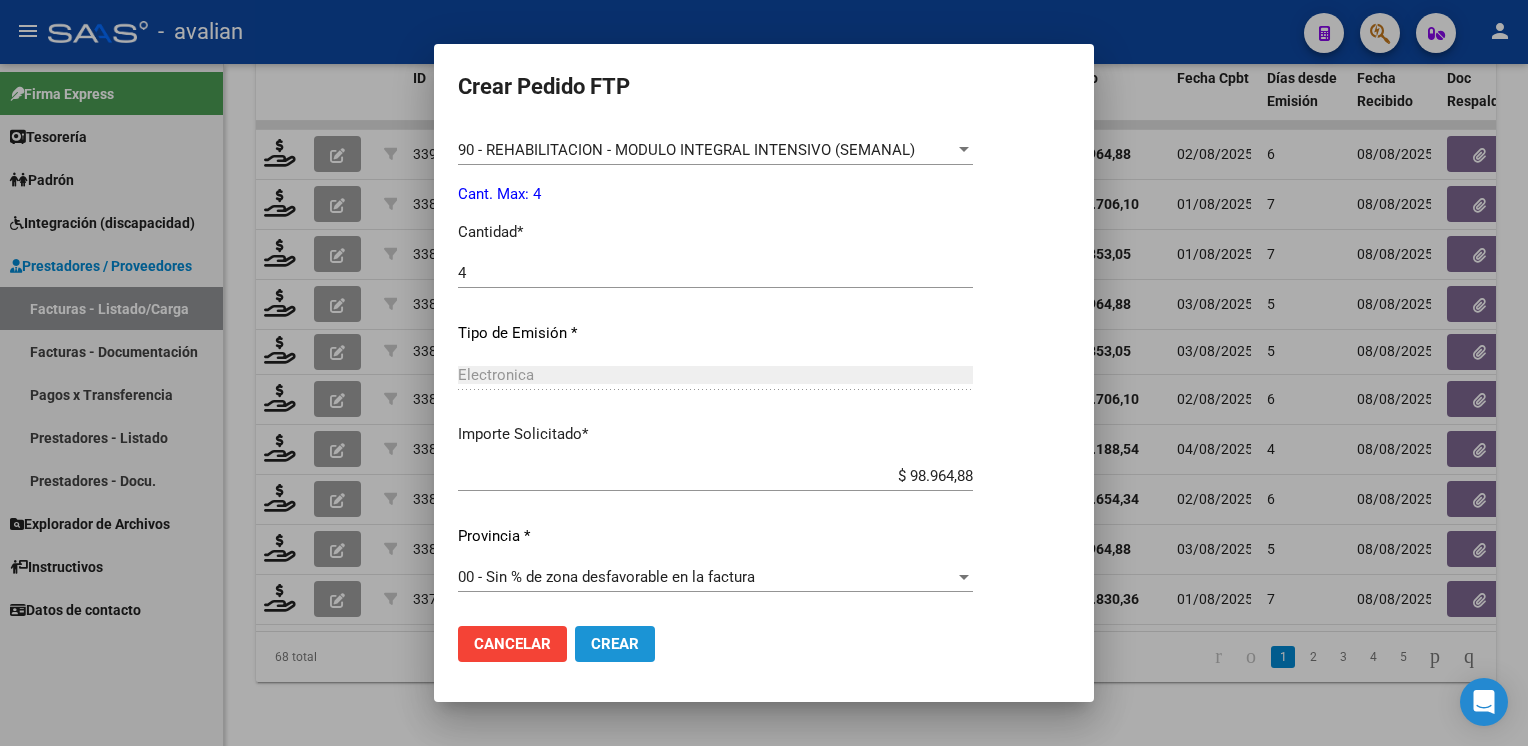 drag, startPoint x: 595, startPoint y: 641, endPoint x: 325, endPoint y: 445, distance: 333.64053 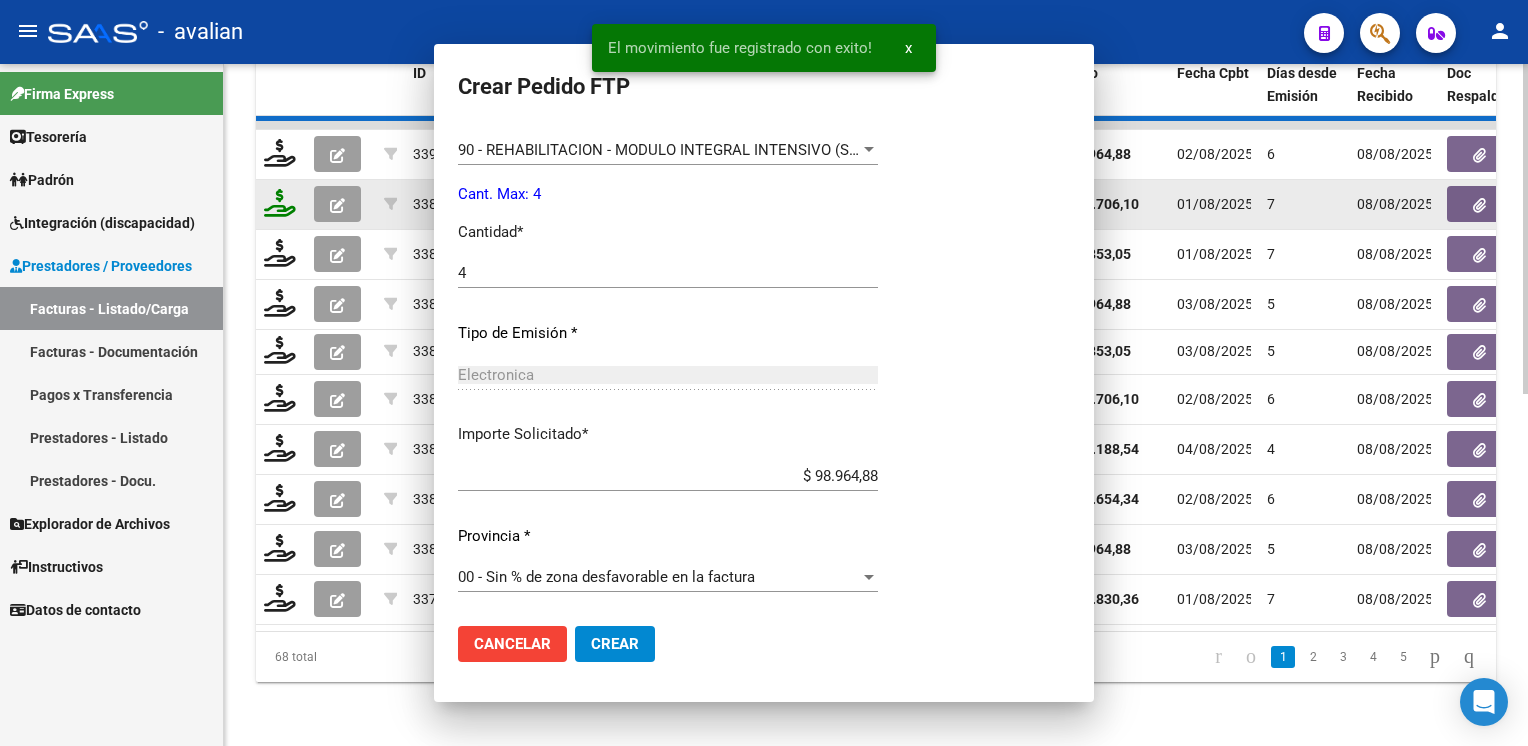 scroll, scrollTop: 0, scrollLeft: 0, axis: both 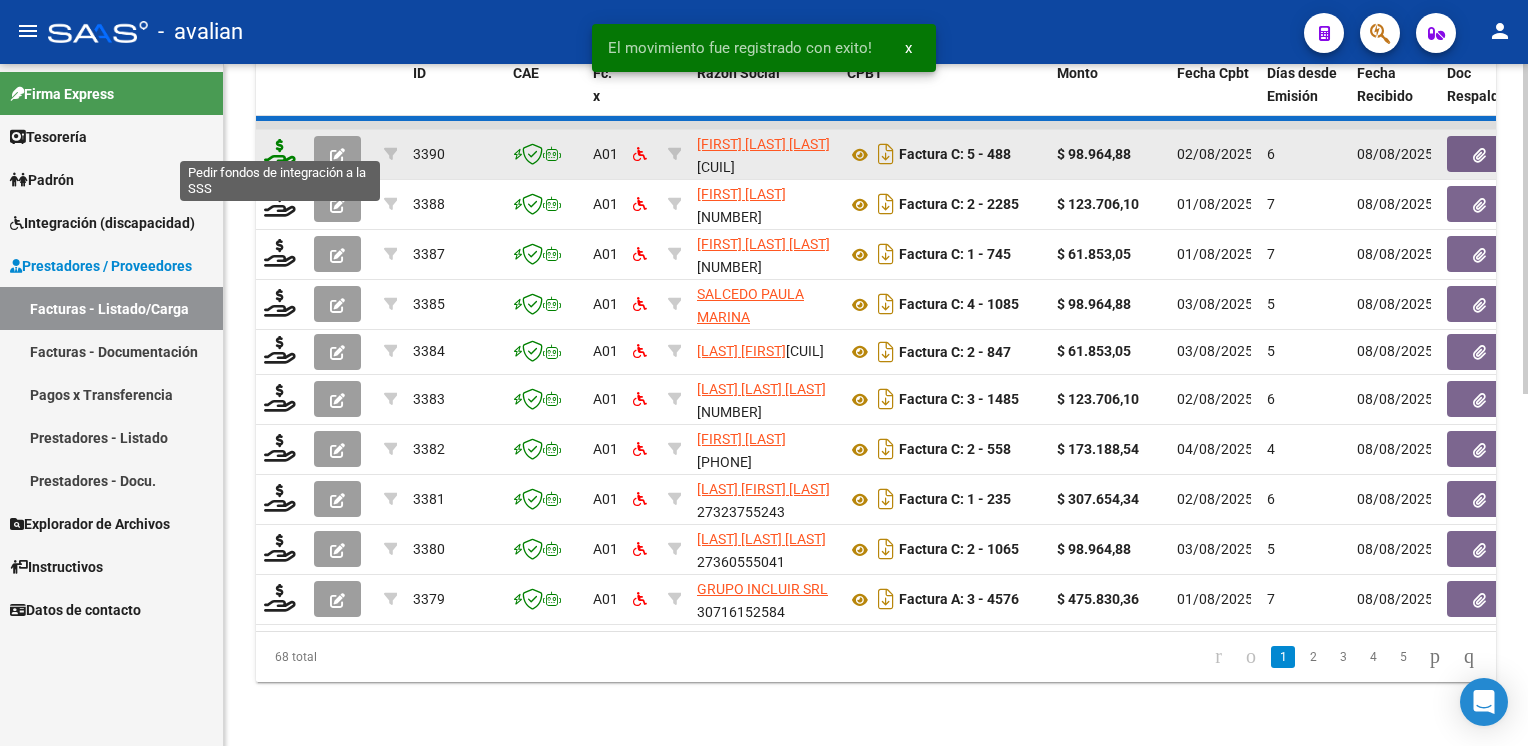 click 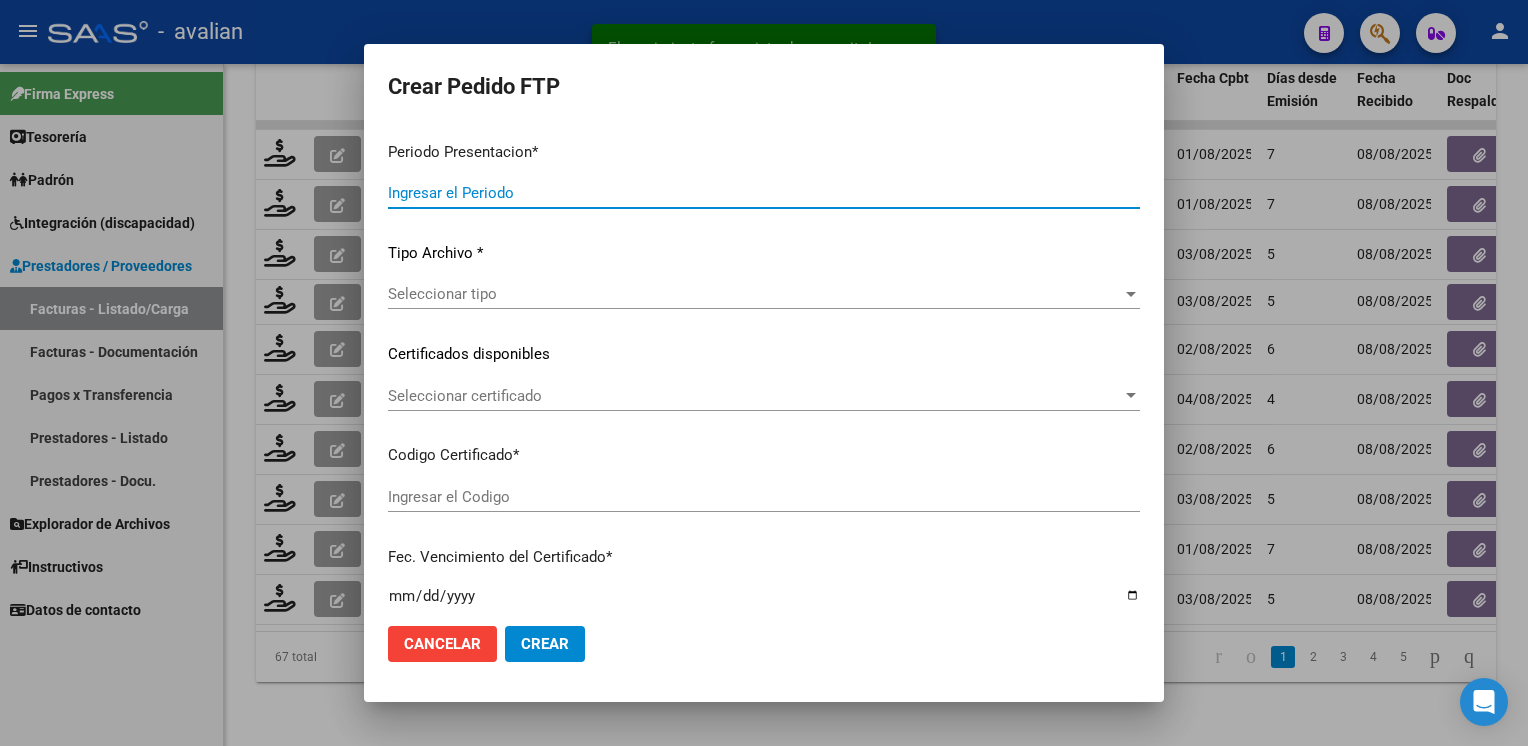 type on "202507" 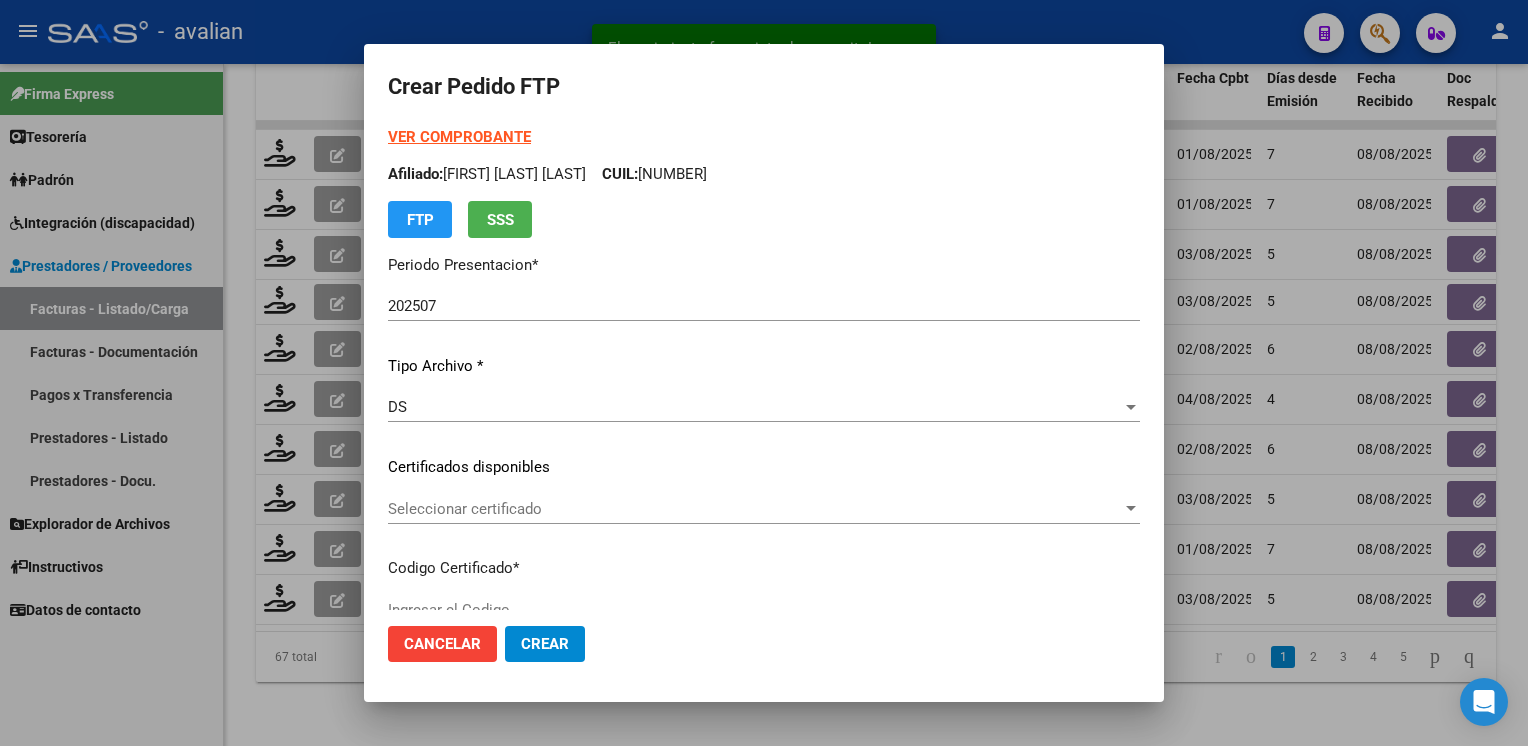 click on "Seleccionar certificado Seleccionar certificado" 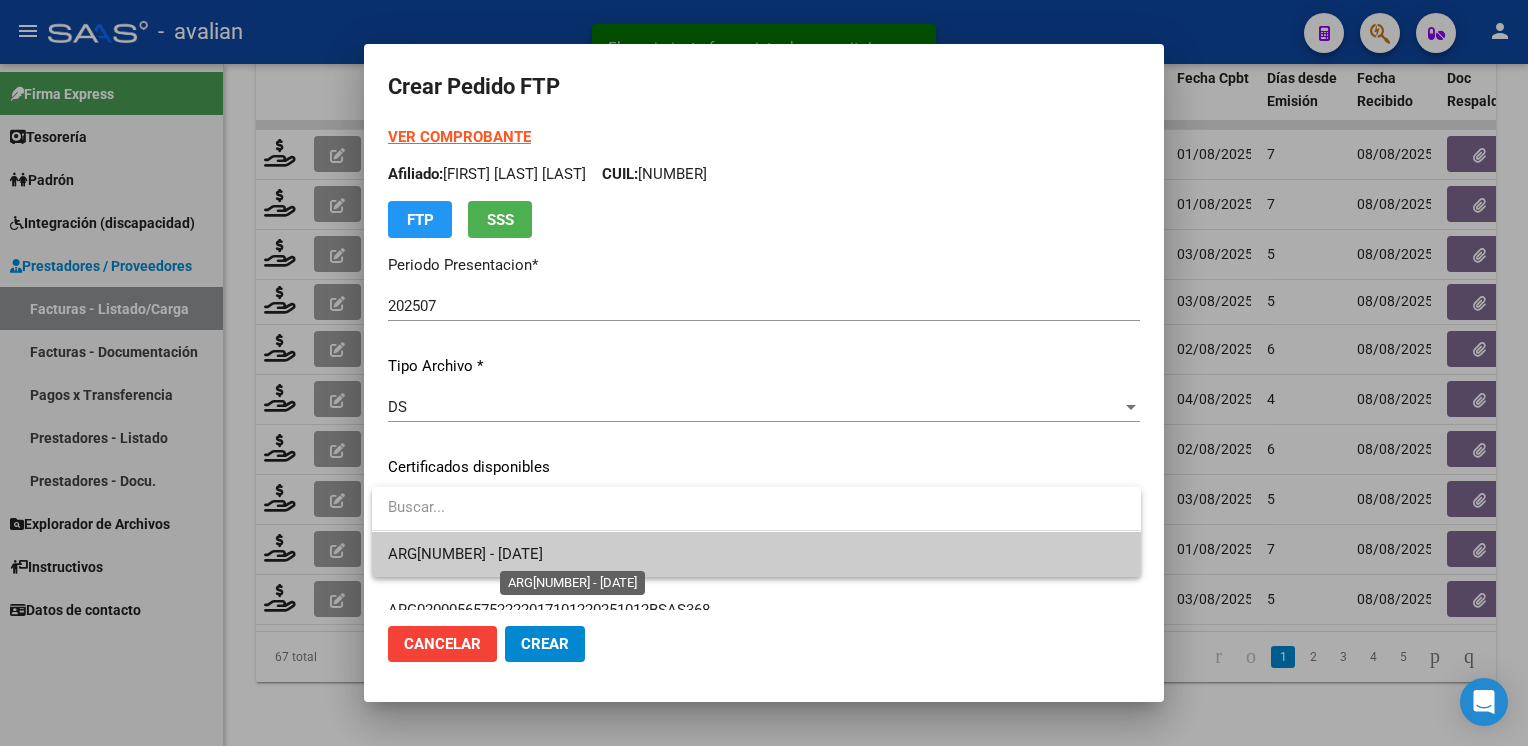 click on "ARG[NUMBER] - [DATE]" at bounding box center (465, 554) 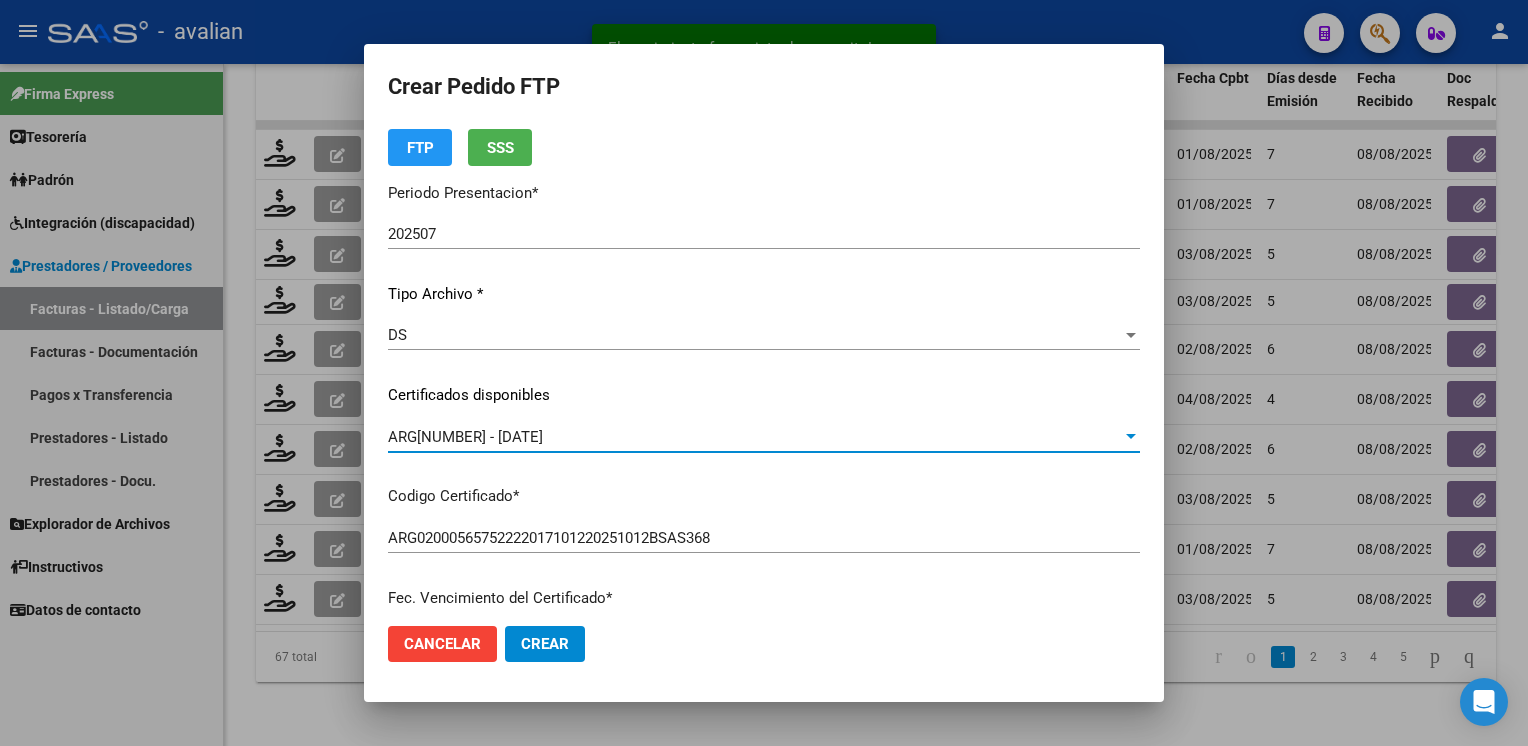 scroll, scrollTop: 0, scrollLeft: 0, axis: both 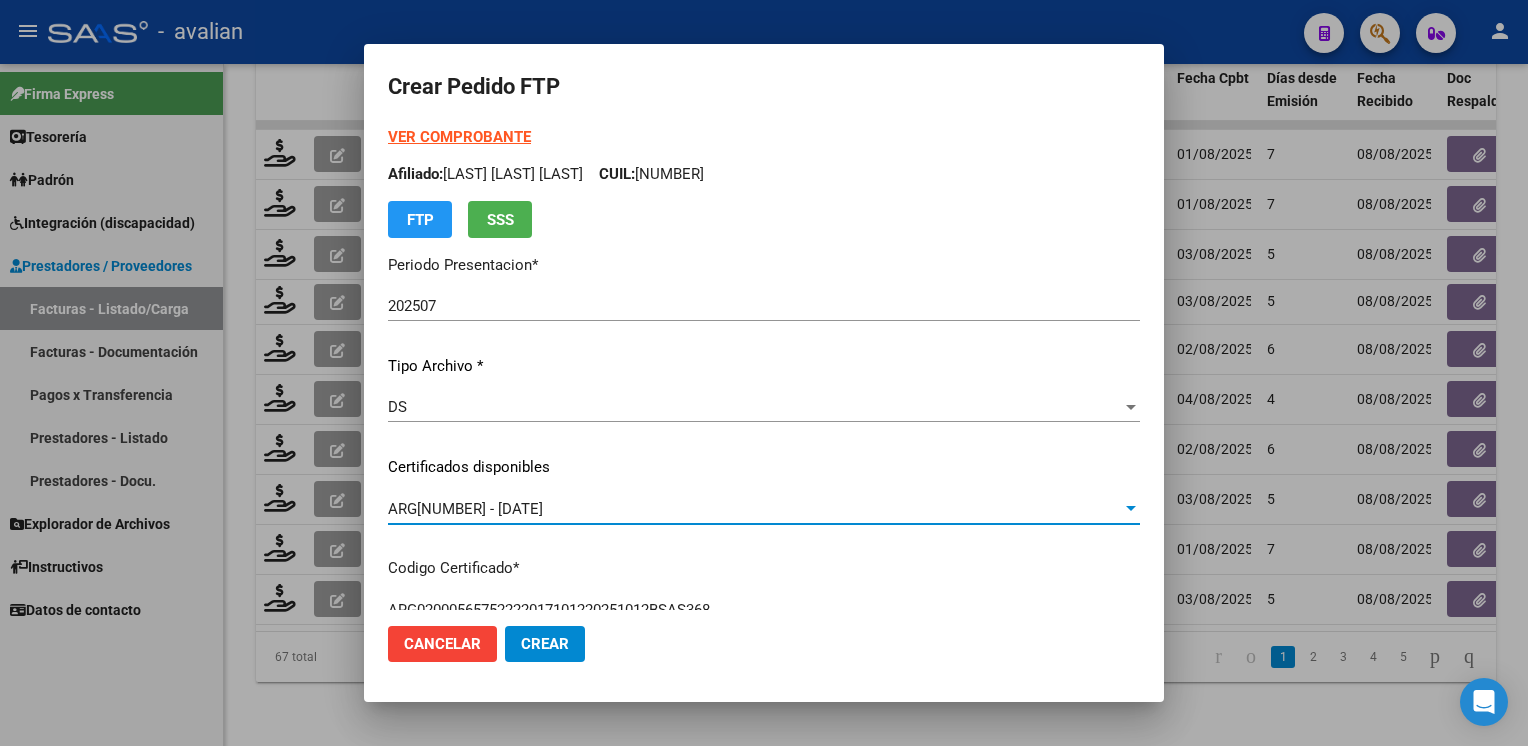 click on "VER COMPROBANTE ARCA Padrón Afiliado:  [FIRST] [LAST]  CUIL:  [CUIL]  FTP SSS" at bounding box center [764, 182] 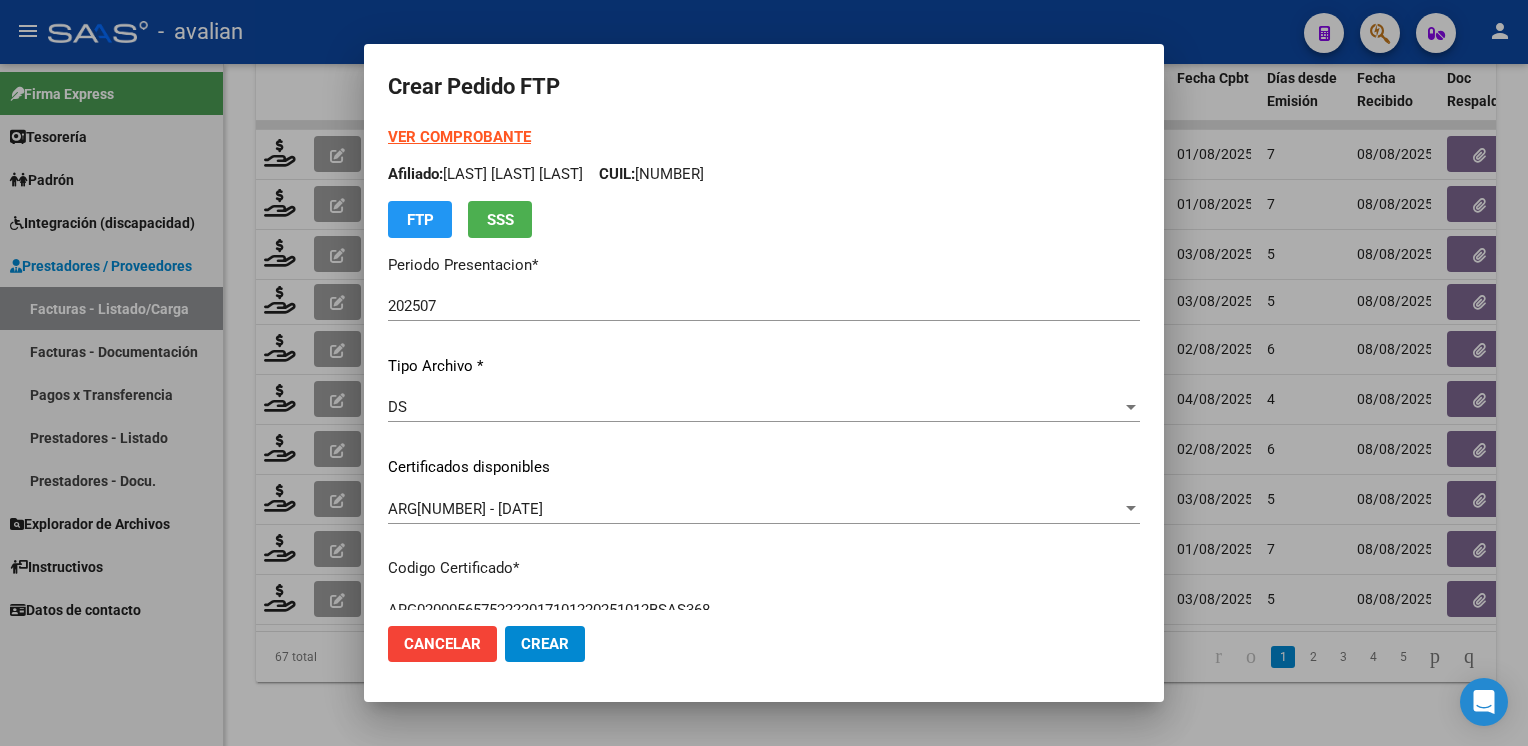 click on "Afiliado:  [LAST] [LAST] [LAST]  CUIL:  [PHONE]" at bounding box center (764, 174) 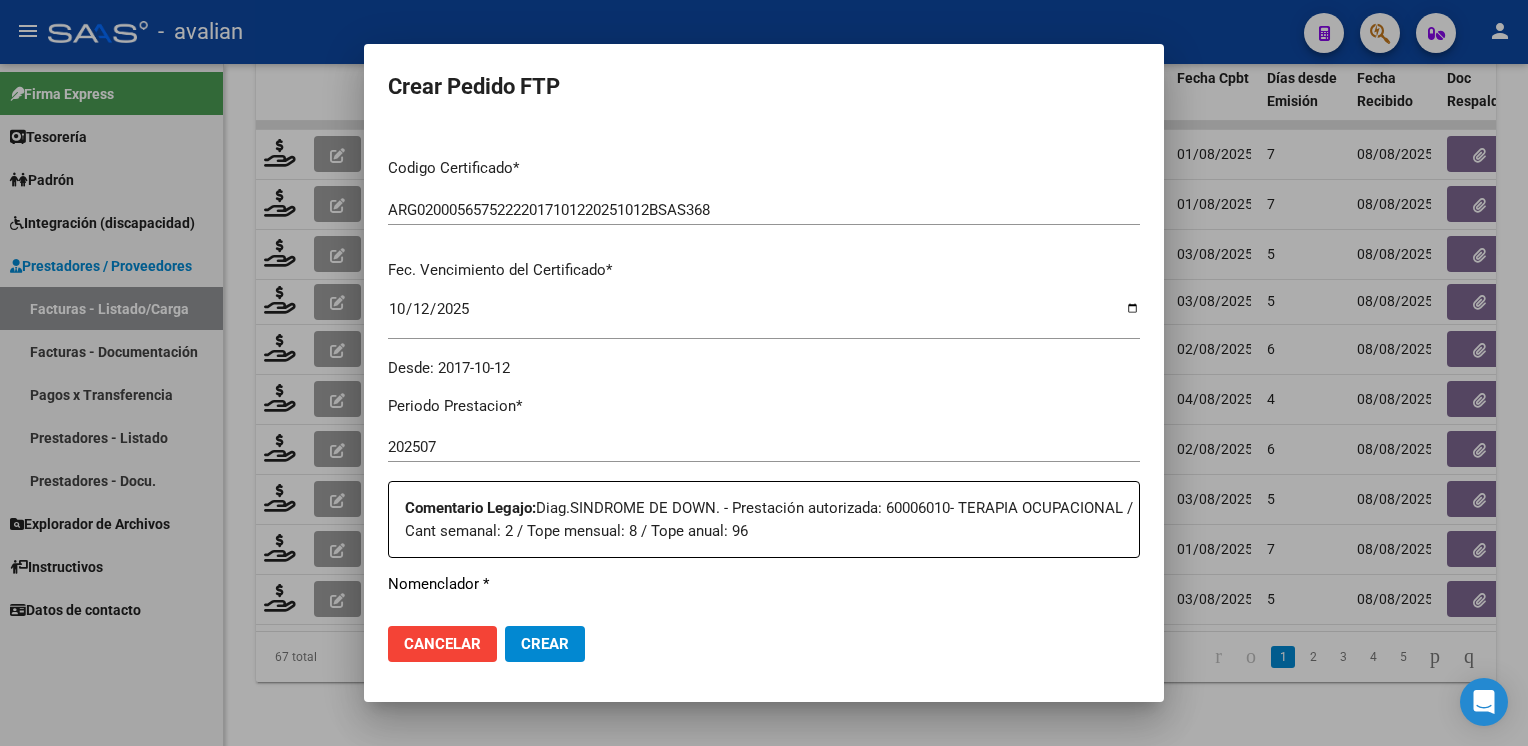 scroll, scrollTop: 700, scrollLeft: 0, axis: vertical 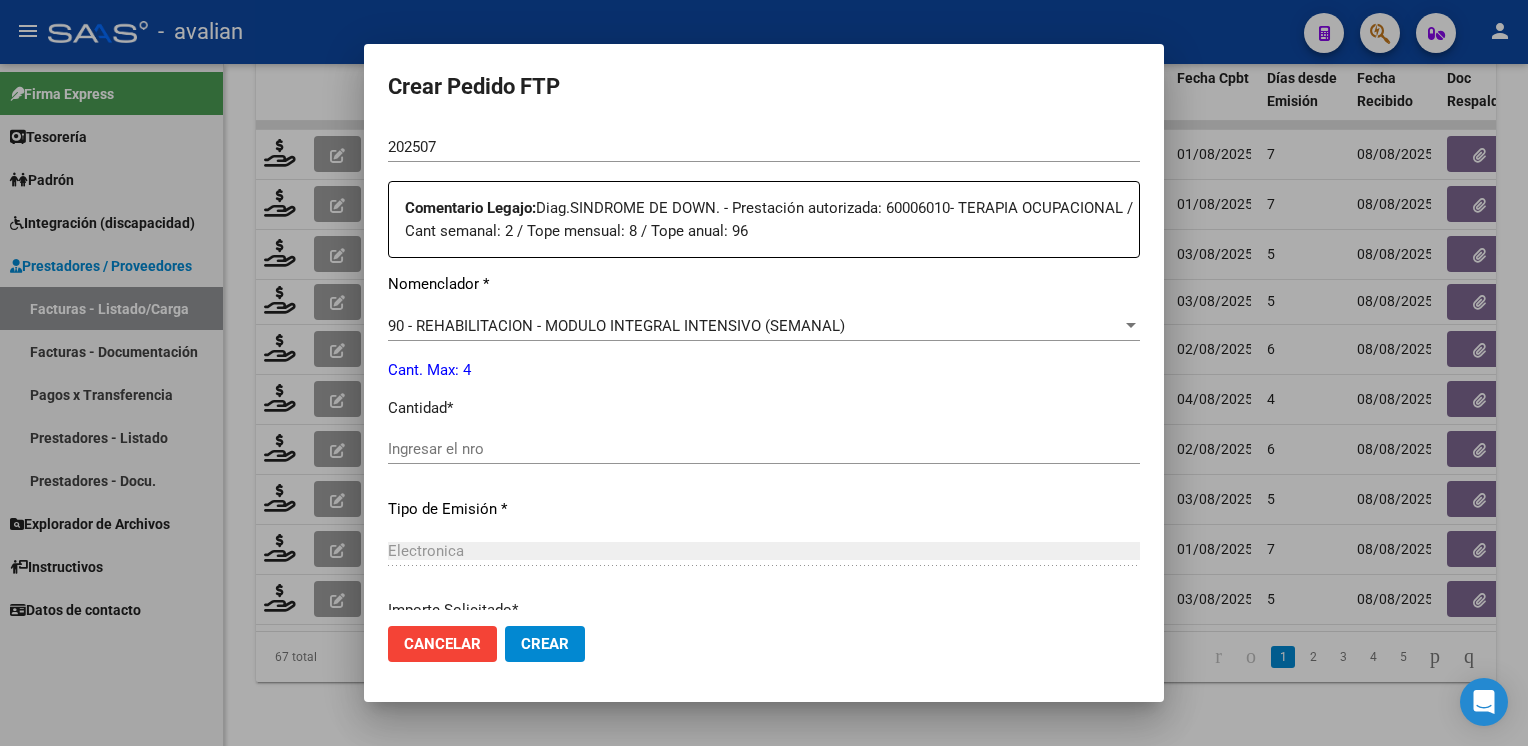 click on "Ingresar el nro" at bounding box center (764, 449) 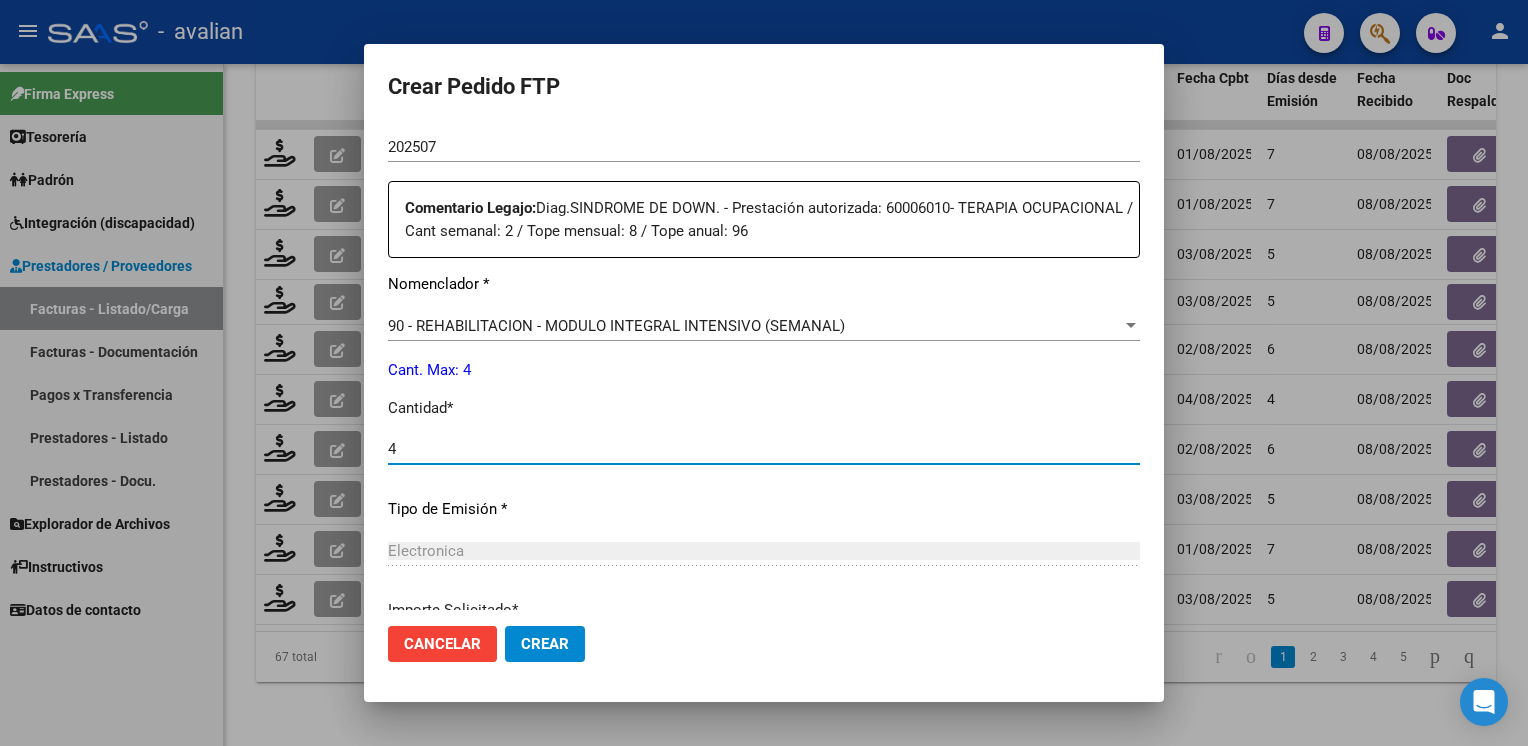type on "4" 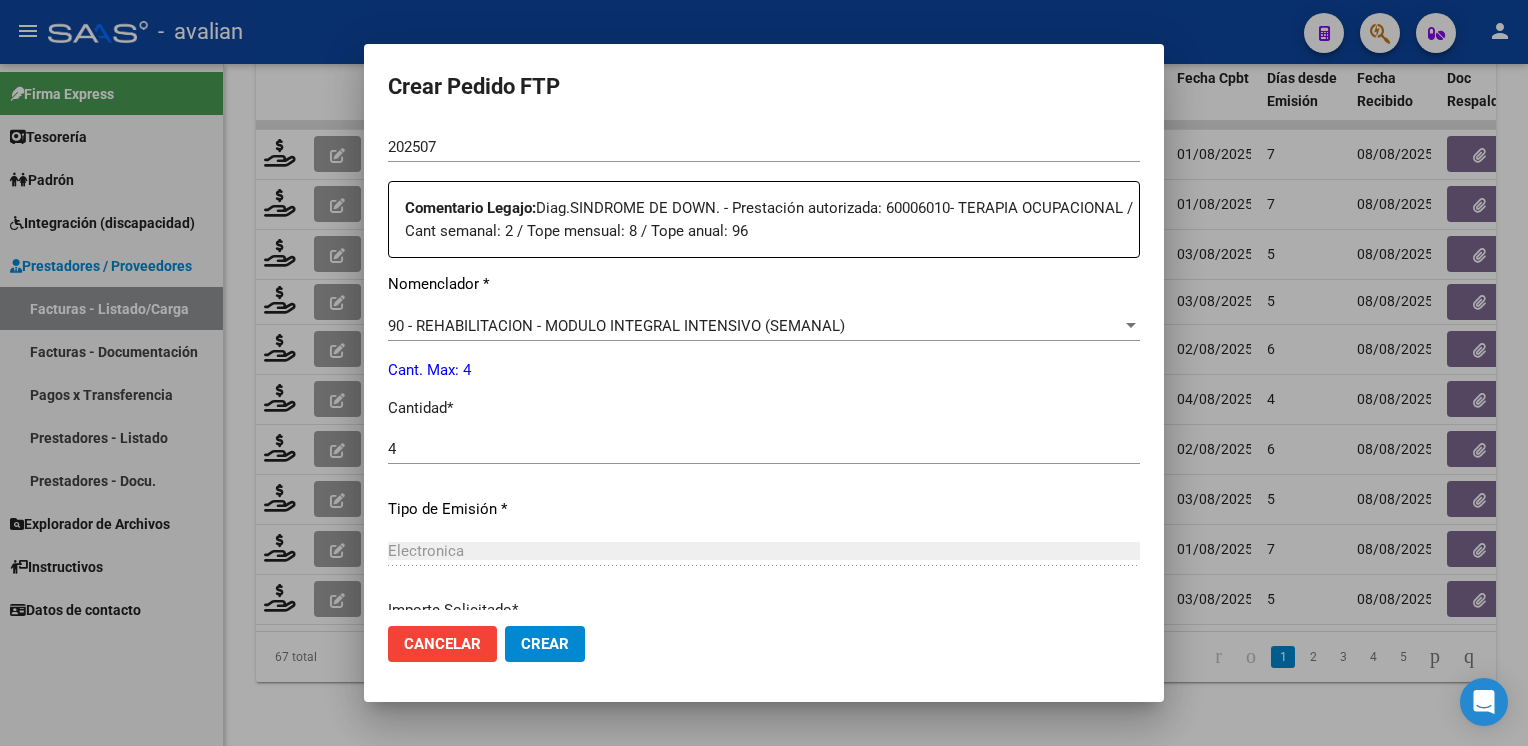 scroll, scrollTop: 876, scrollLeft: 0, axis: vertical 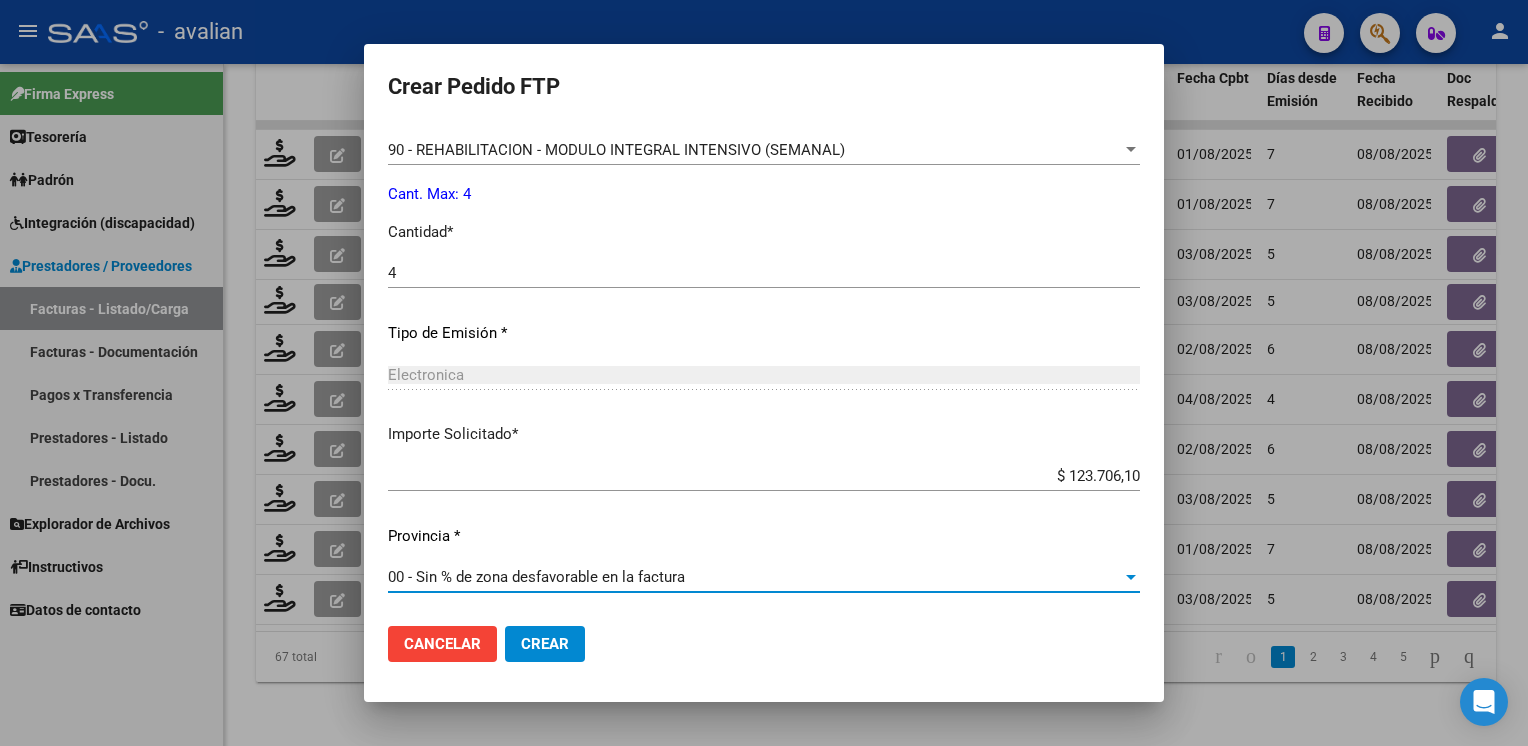 click on "Cancelar Crear" 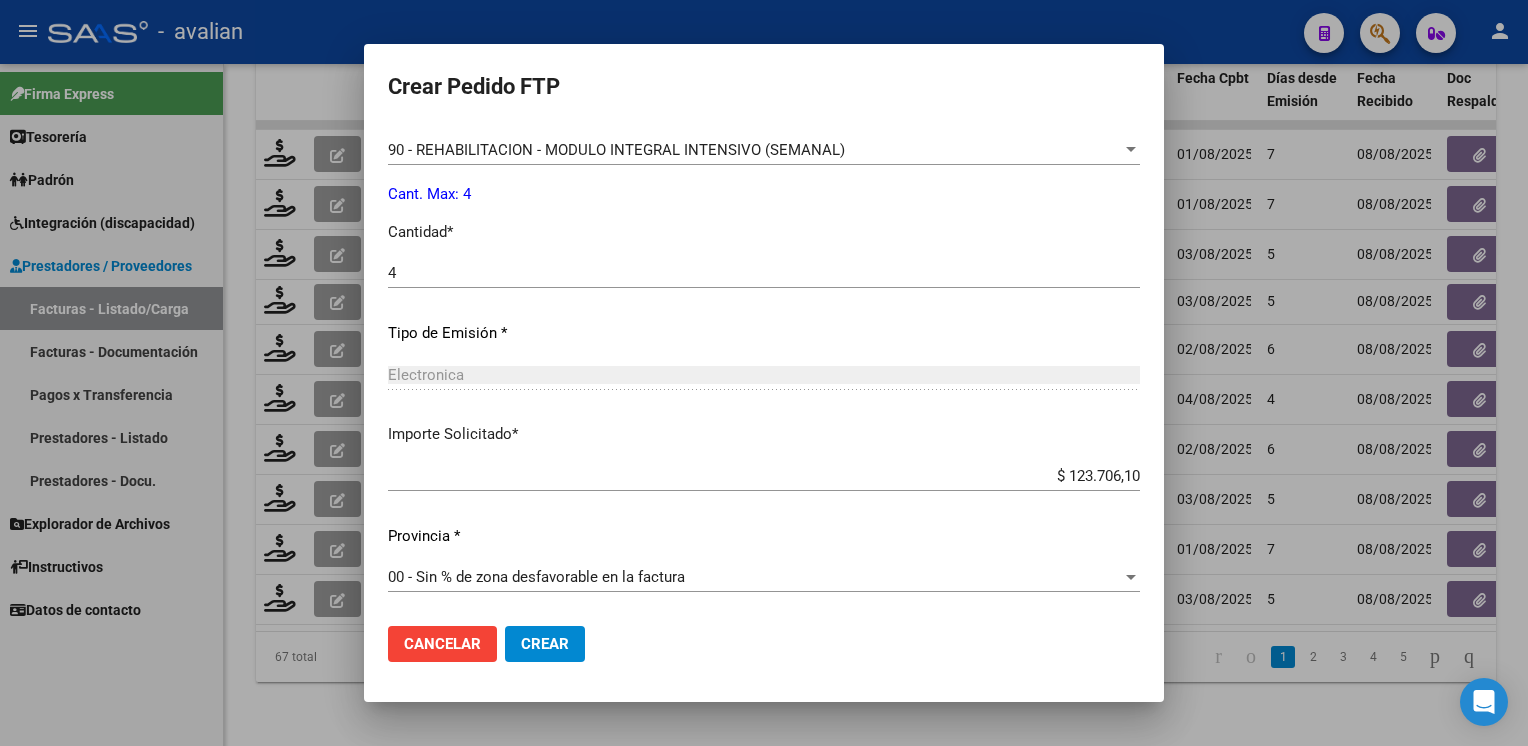click on "Cancelar Crear" 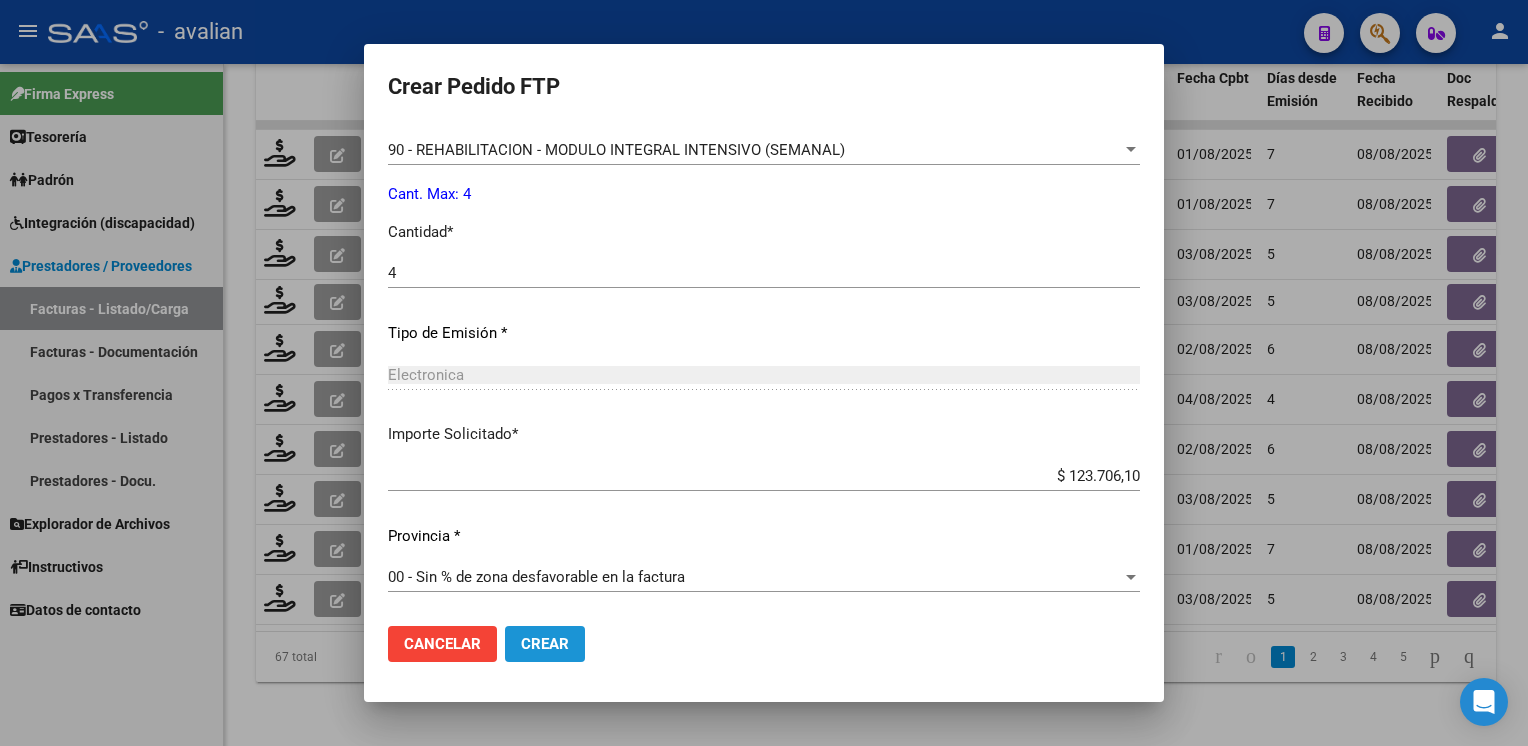 click on "Crear" 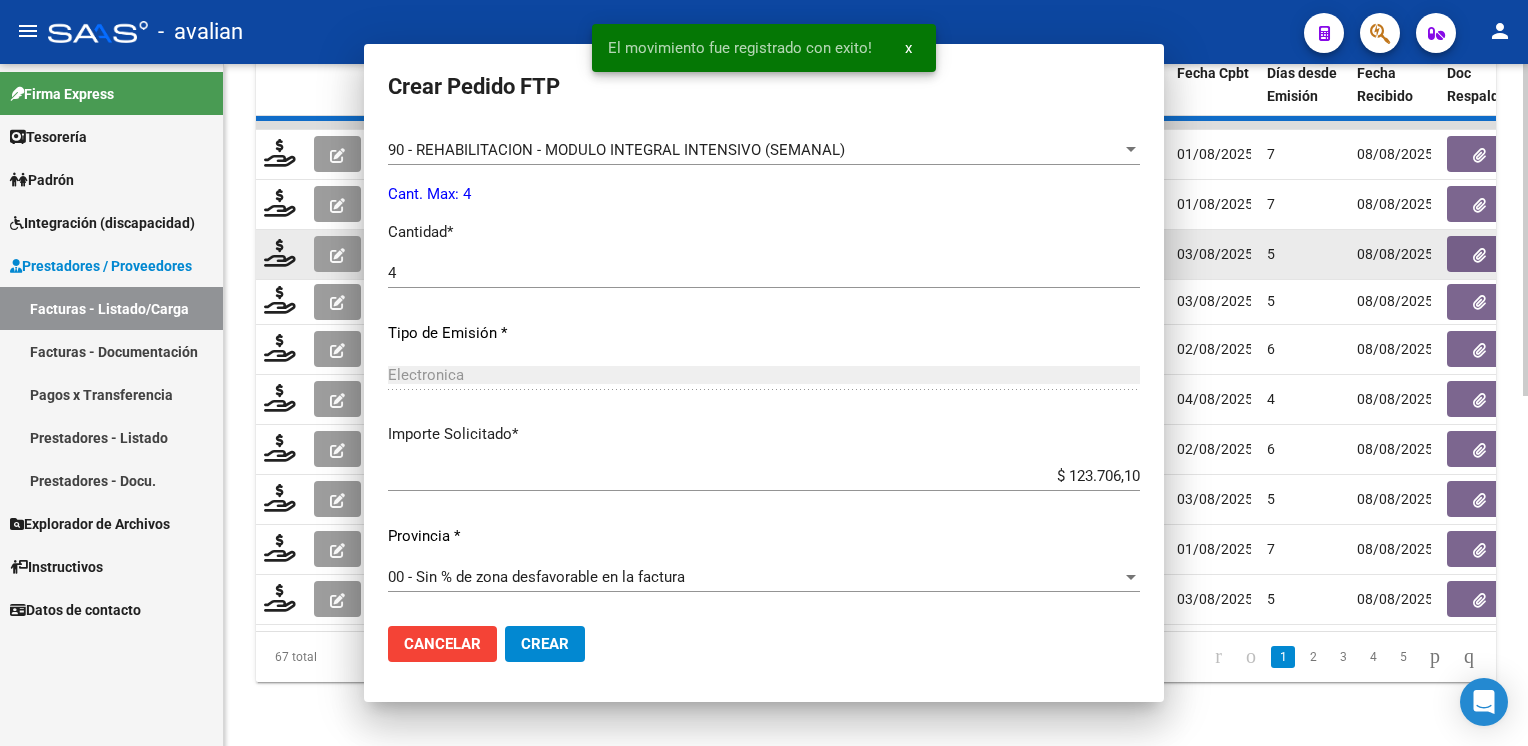scroll, scrollTop: 763, scrollLeft: 0, axis: vertical 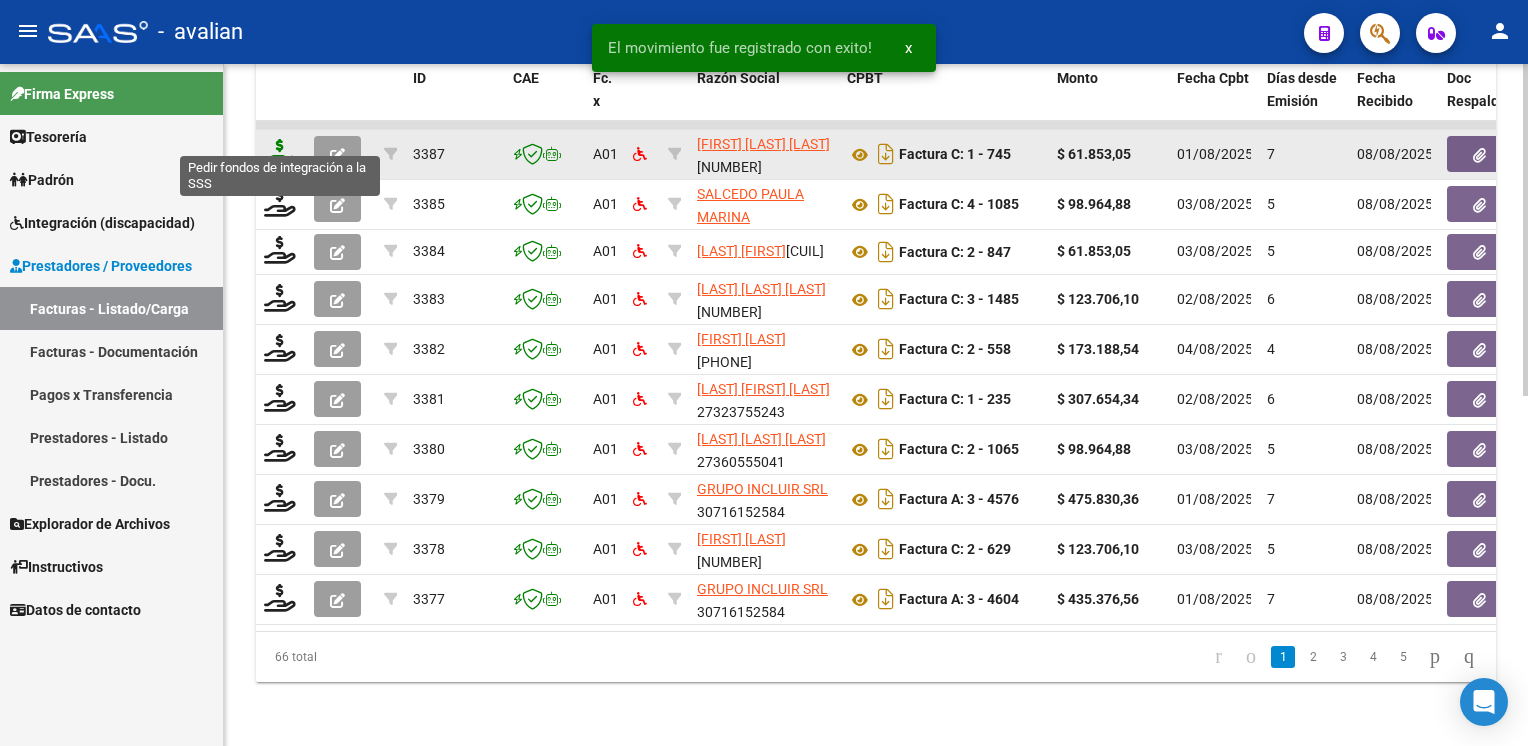 click 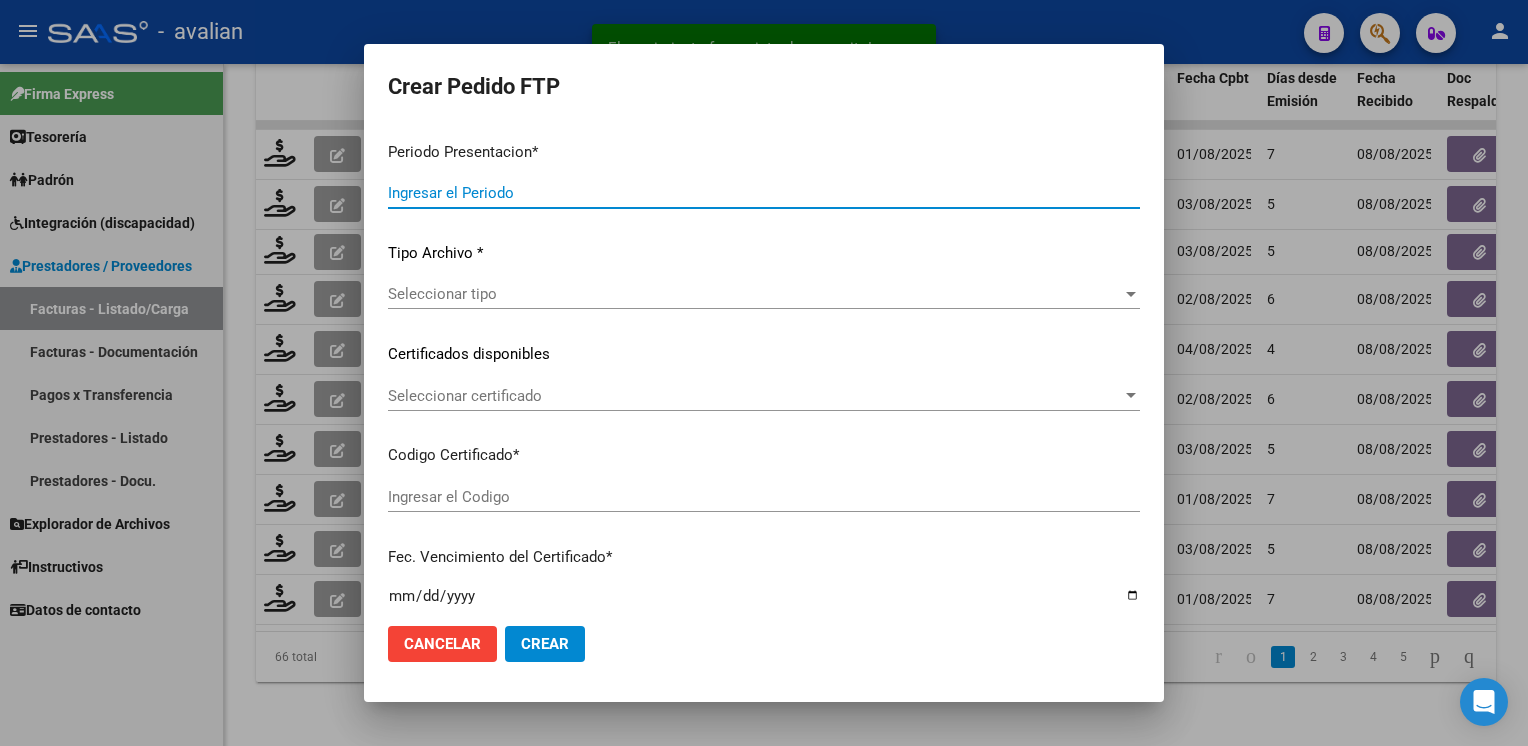 type on "202507" 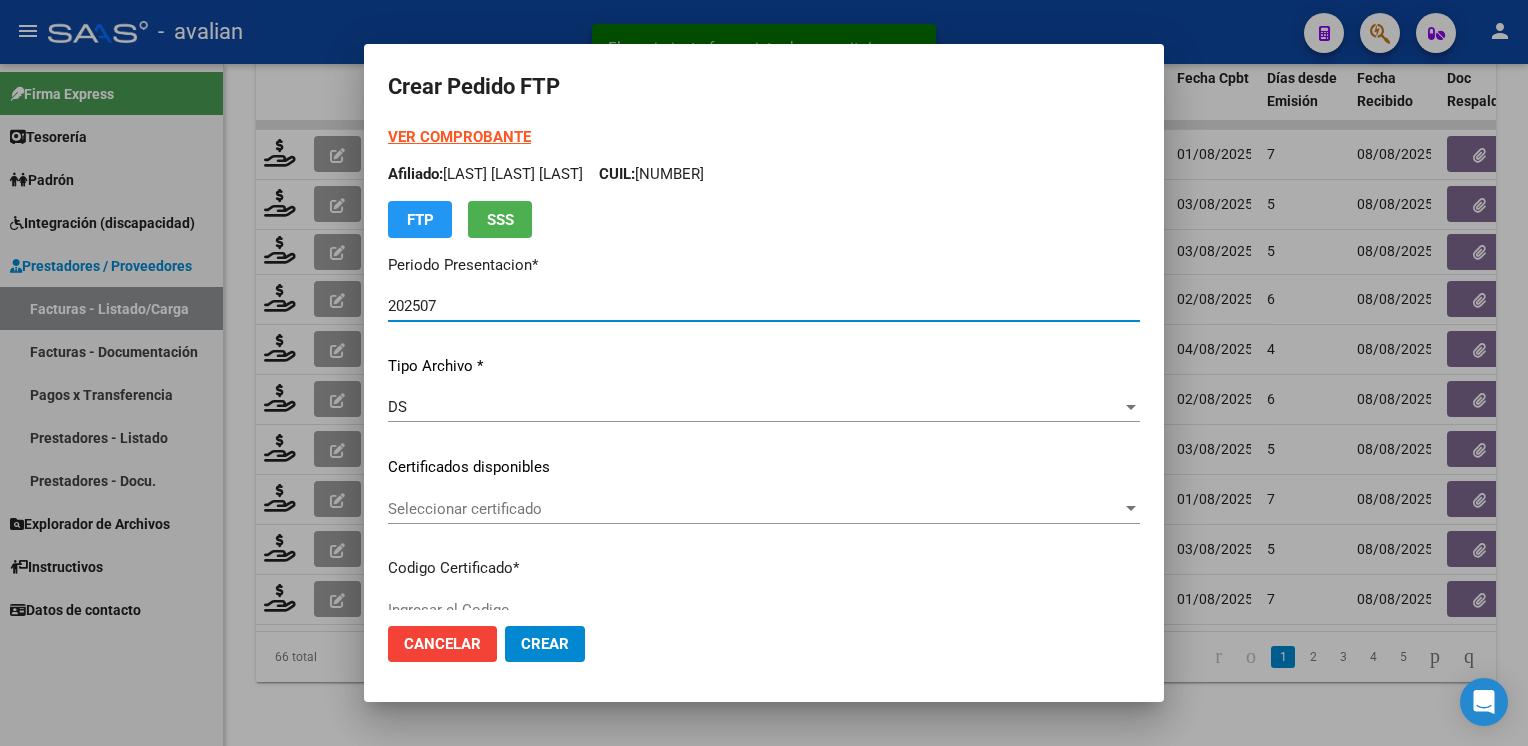 type on "ARG02000577078632023110320281103SFE168" 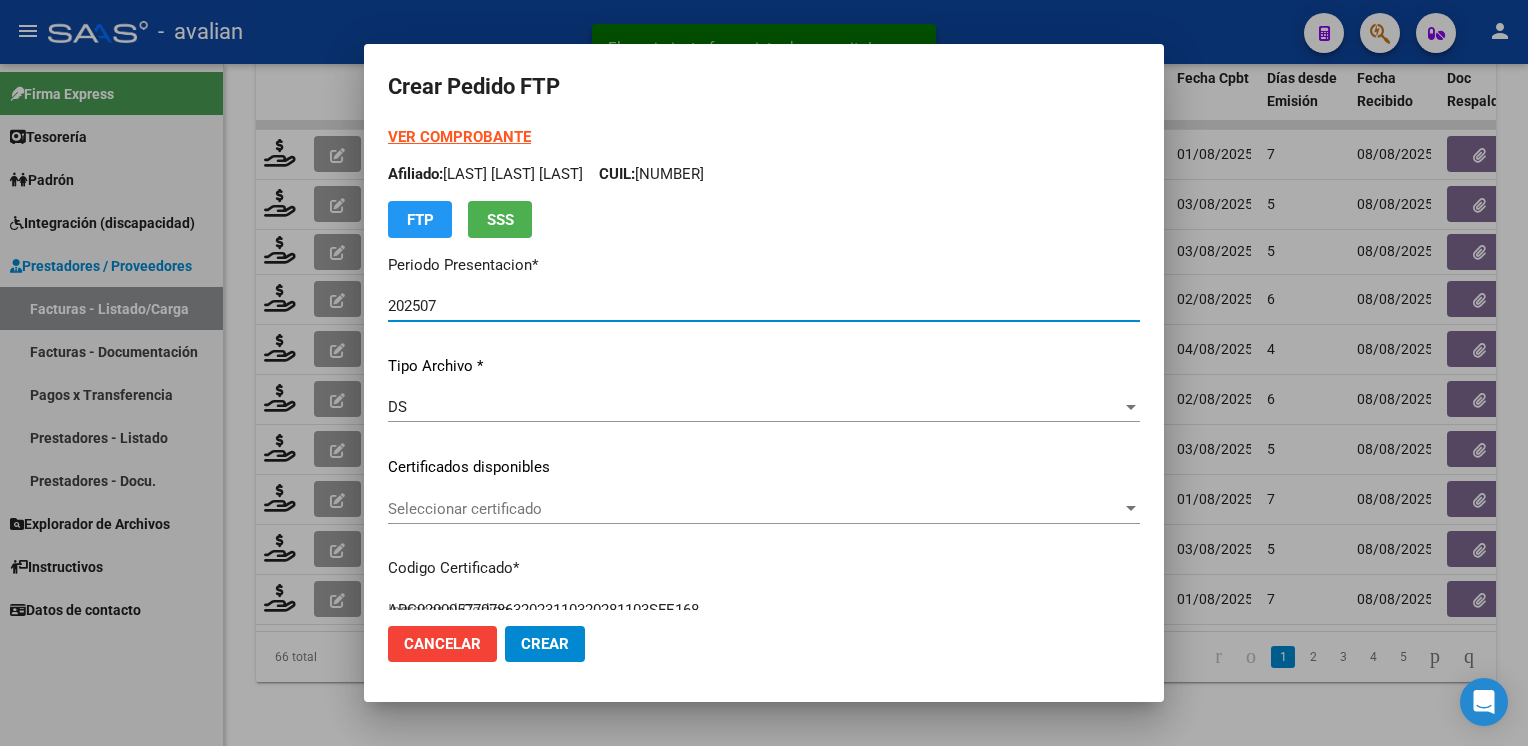 click on "Seleccionar certificado" at bounding box center (755, 509) 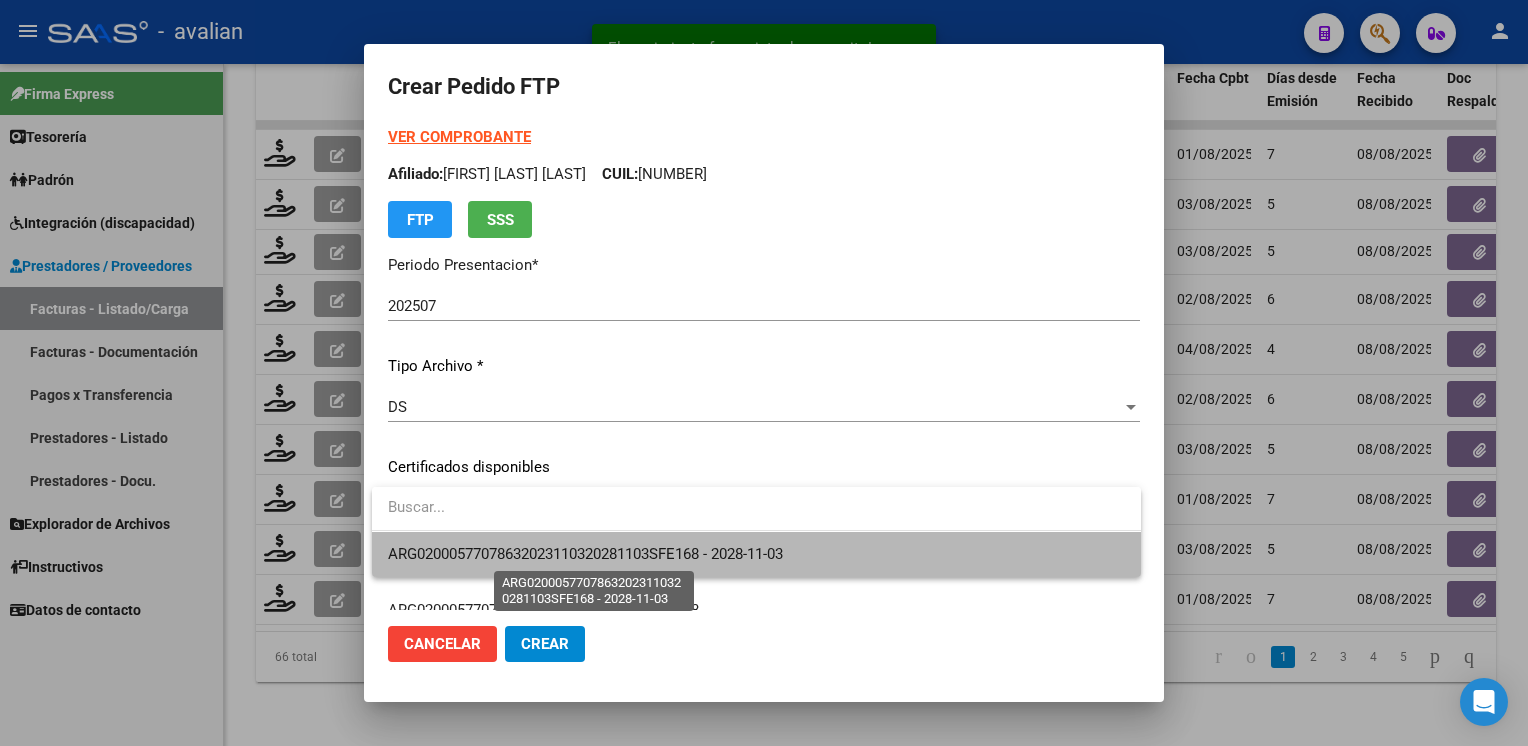 click on "ARG02000577078632023110320281103SFE168 - 2028-11-03" at bounding box center (585, 554) 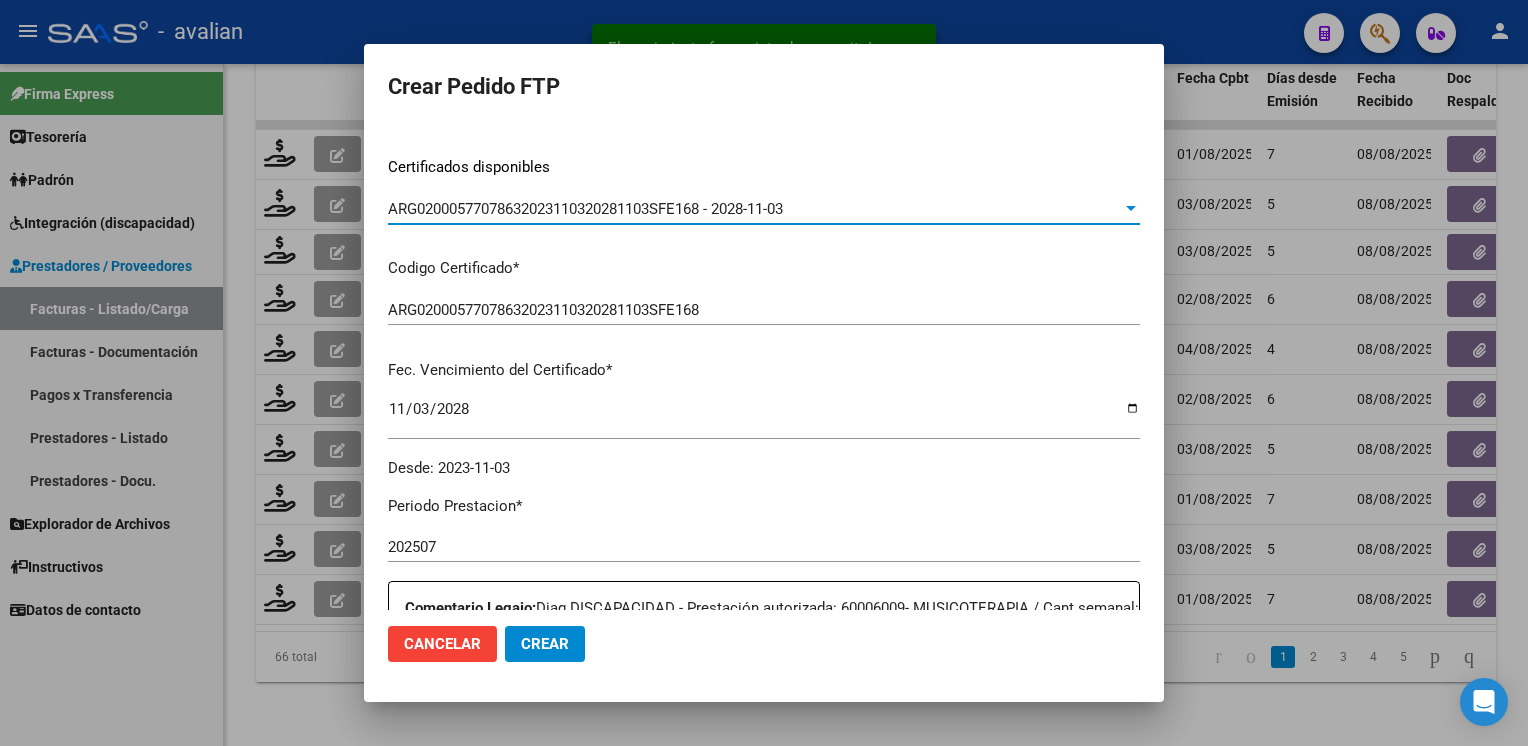 scroll, scrollTop: 0, scrollLeft: 0, axis: both 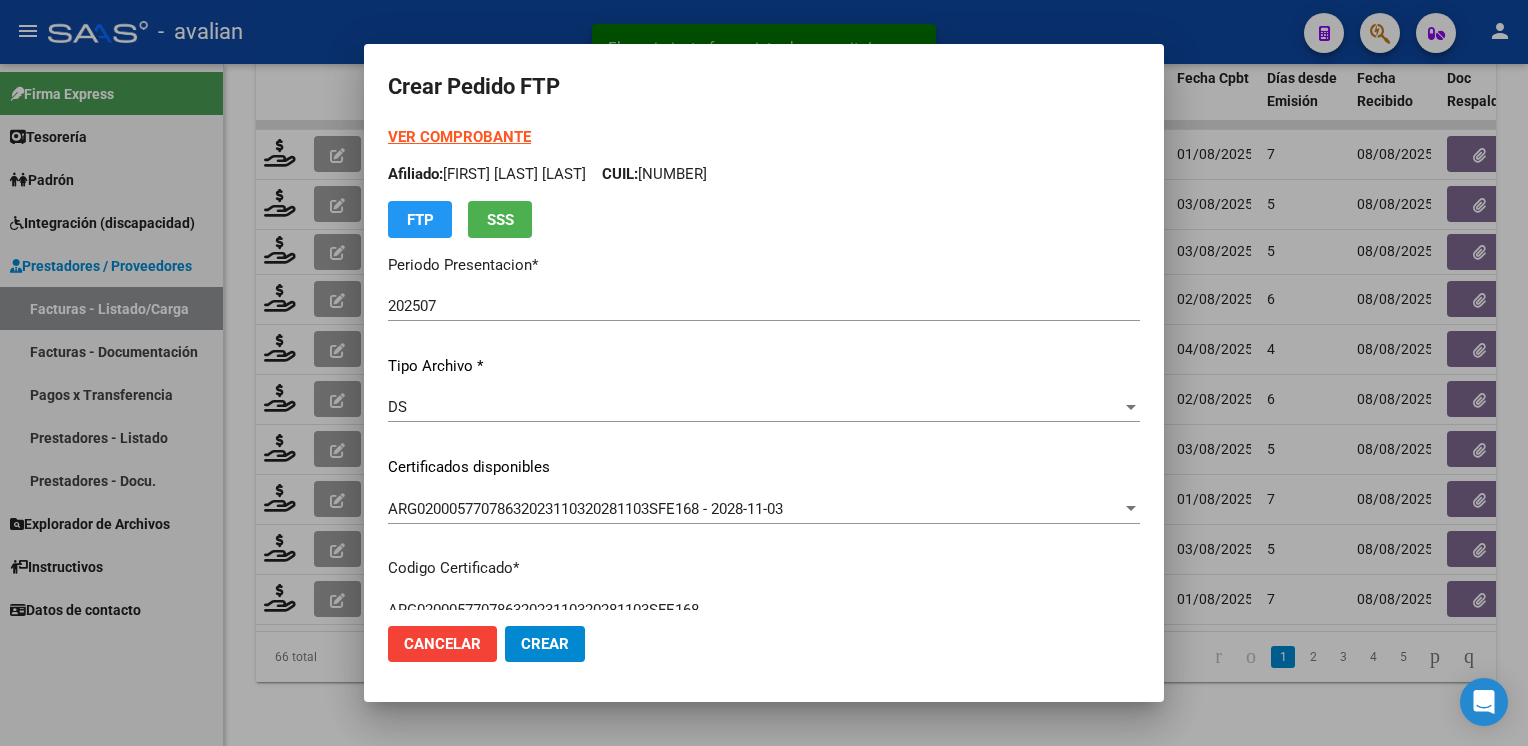 click on "Afiliado:  [LAST] [LAST] [LAST] [LAST]  CUIL:  [PHONE]" at bounding box center [764, 174] 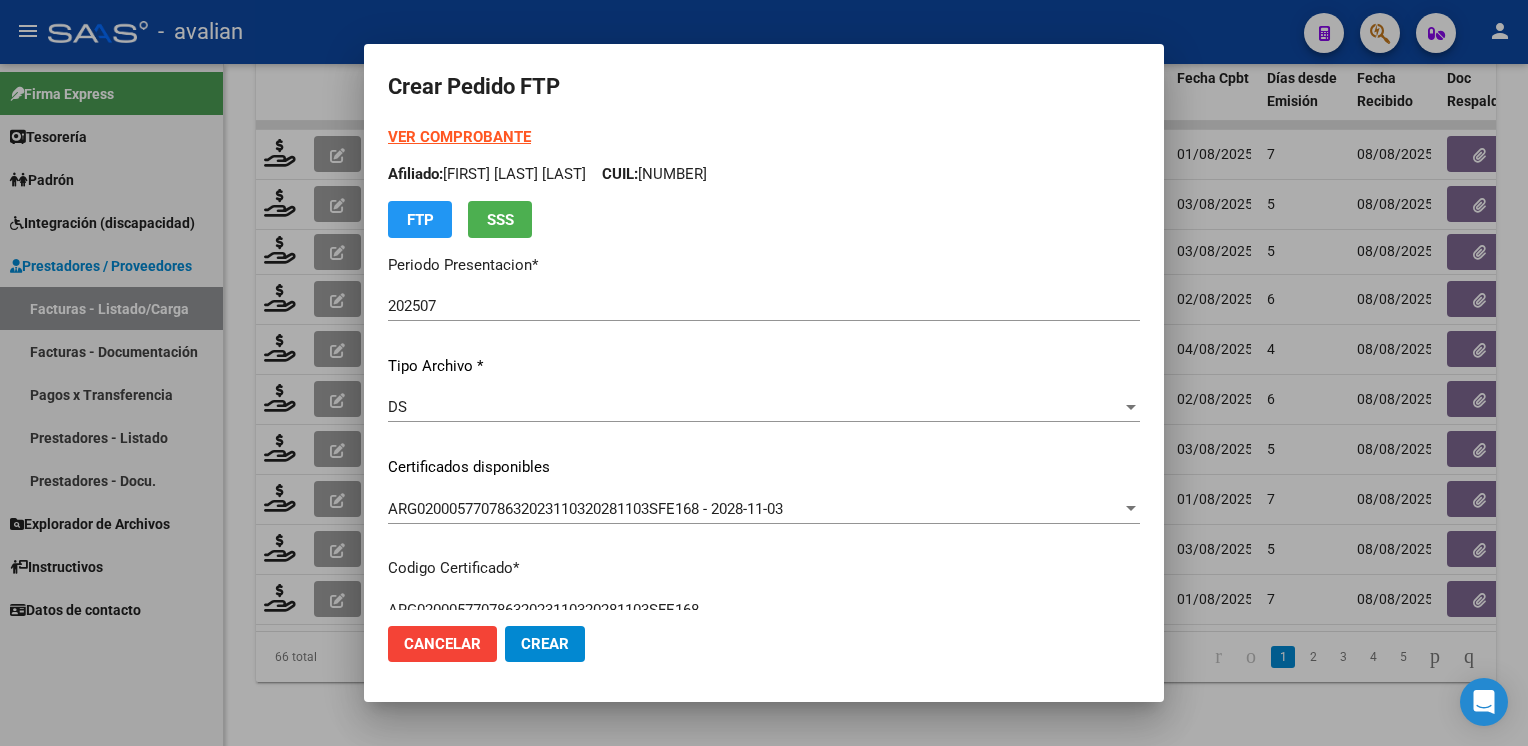click on "Afiliado:  [LAST] [LAST] [LAST] [LAST]  CUIL:  [PHONE]" at bounding box center (764, 174) 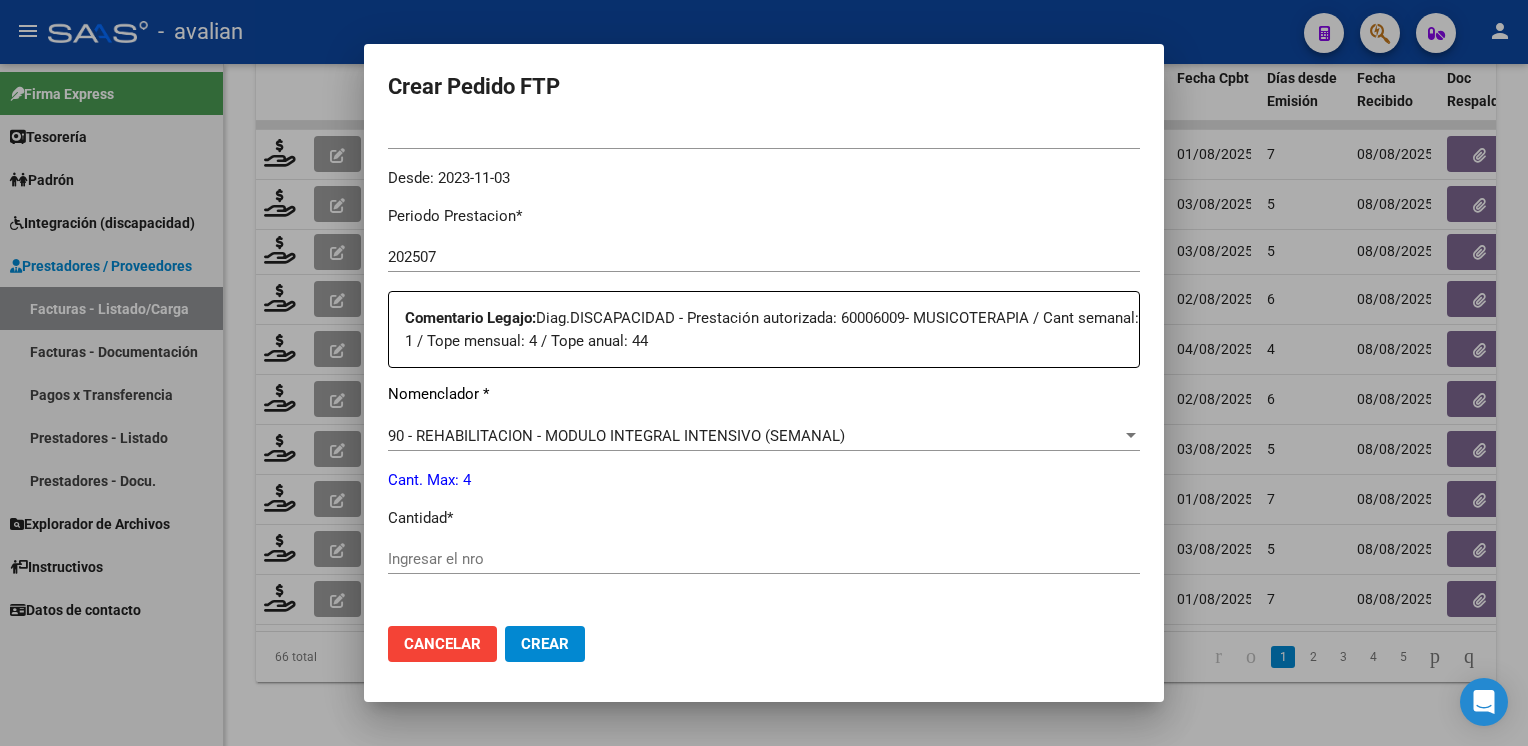 scroll, scrollTop: 600, scrollLeft: 0, axis: vertical 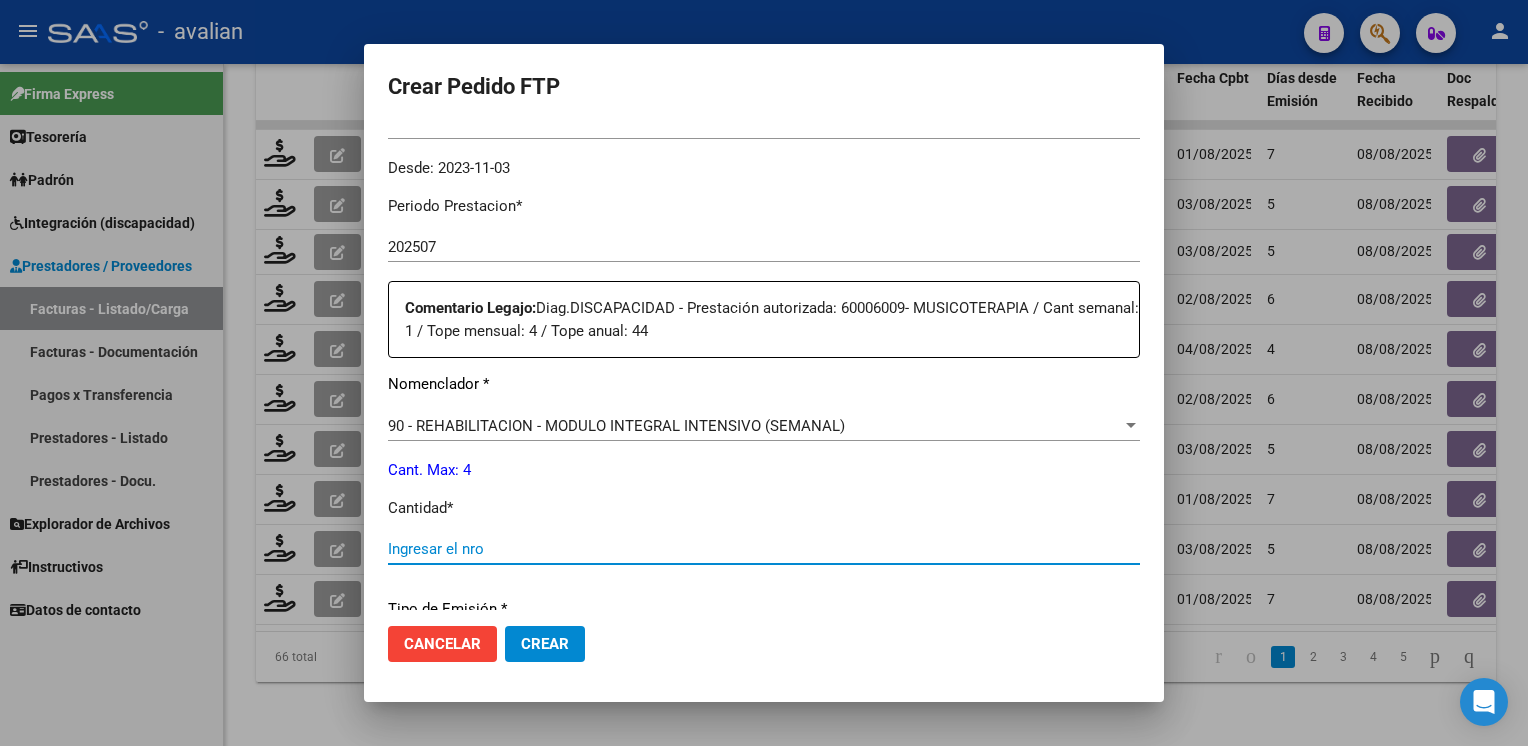 click on "Ingresar el nro" at bounding box center (764, 549) 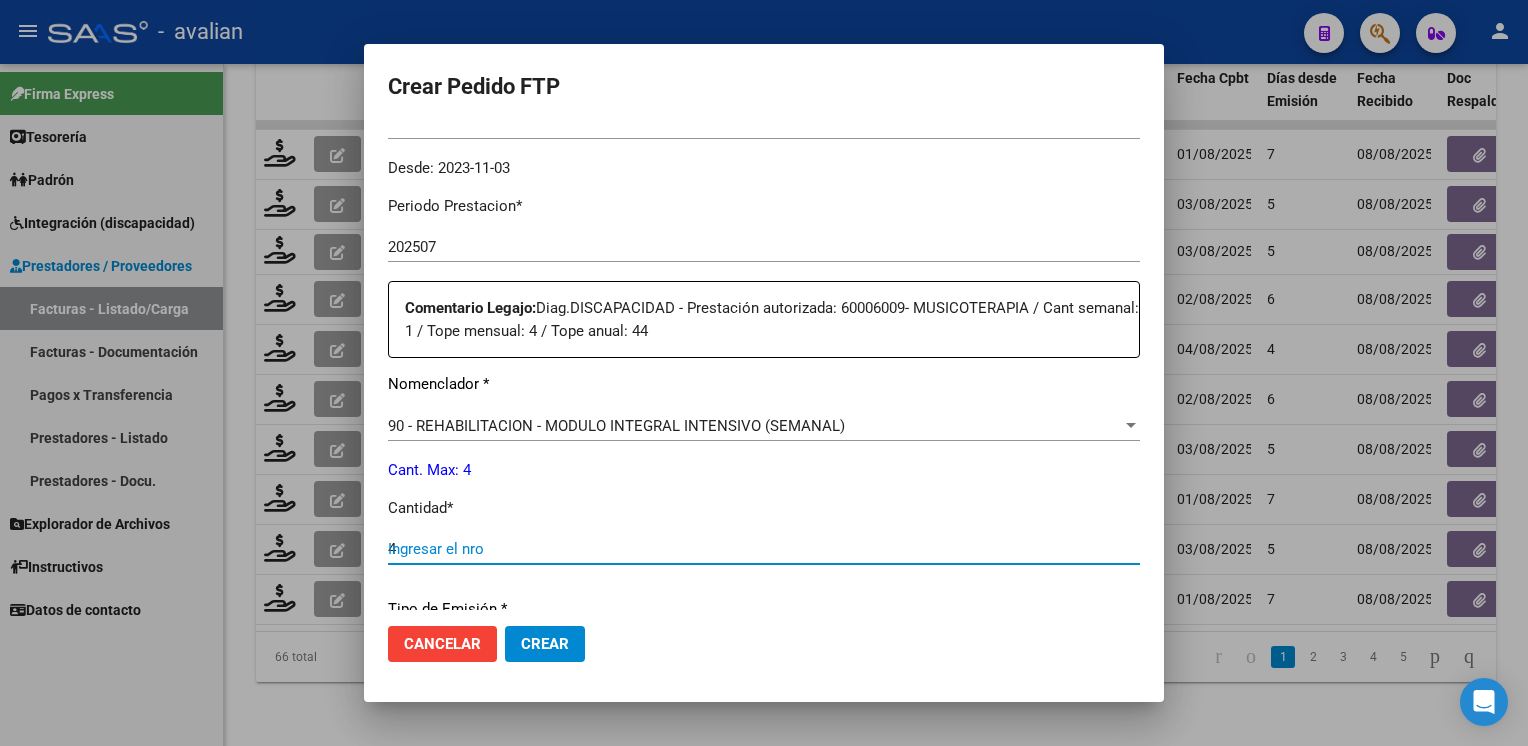 type on "4" 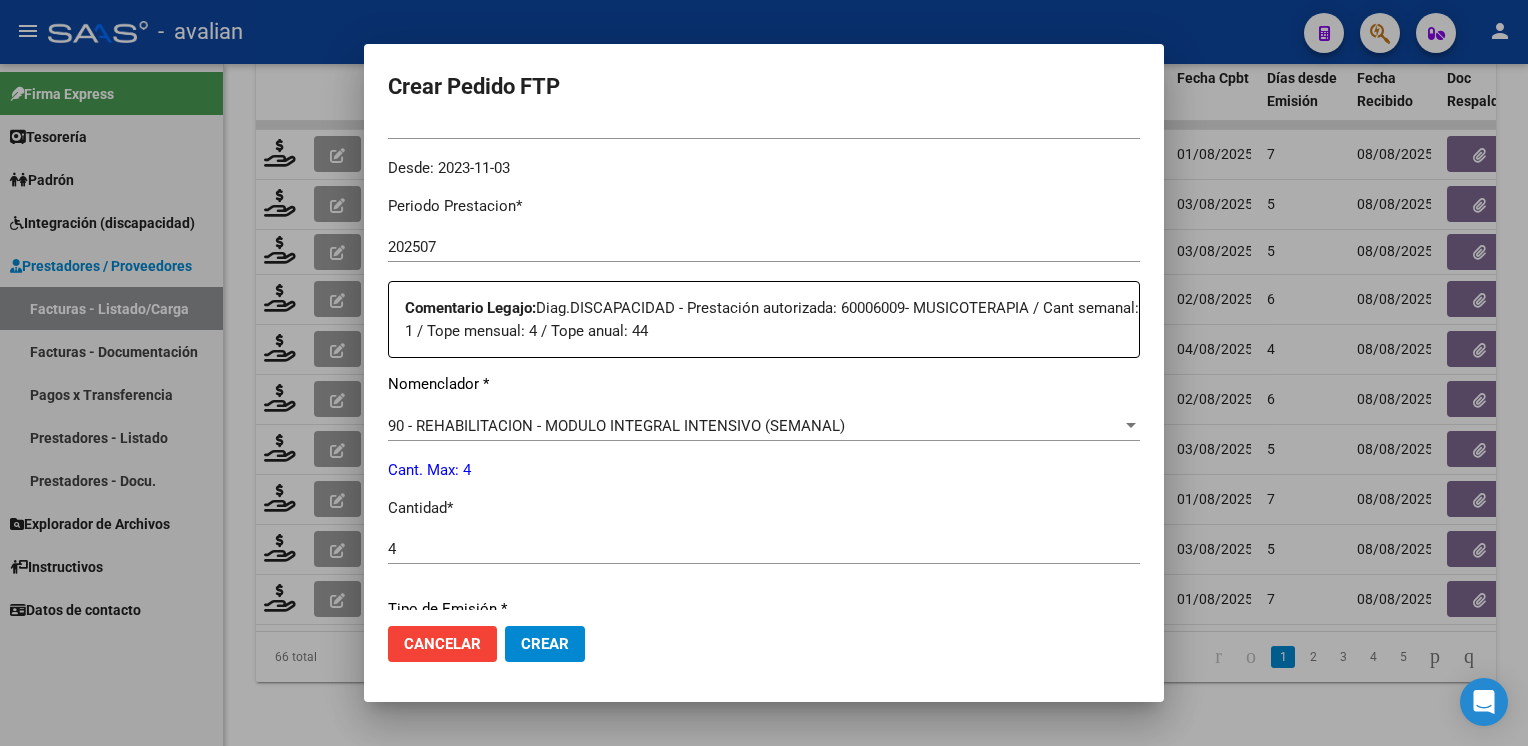 scroll, scrollTop: 876, scrollLeft: 0, axis: vertical 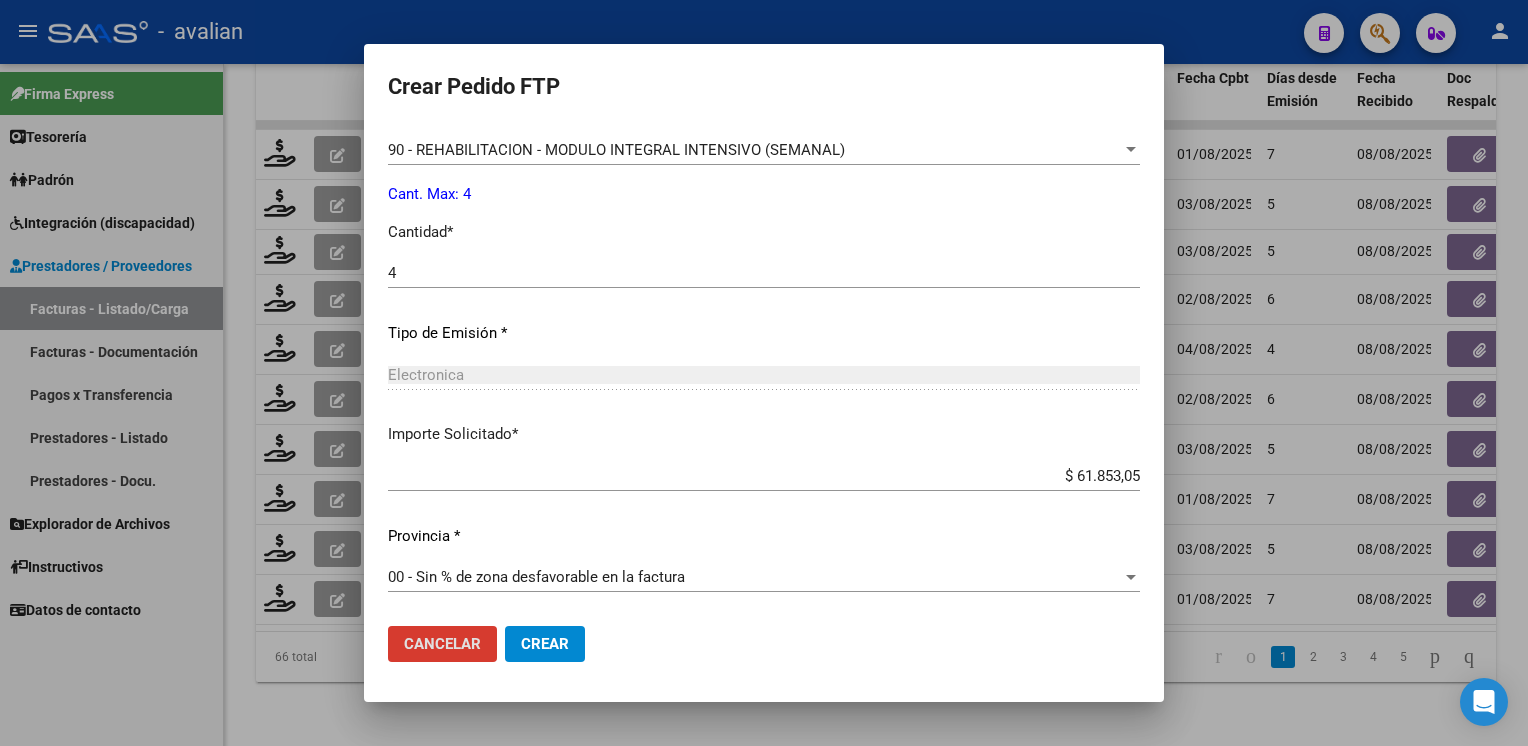 type 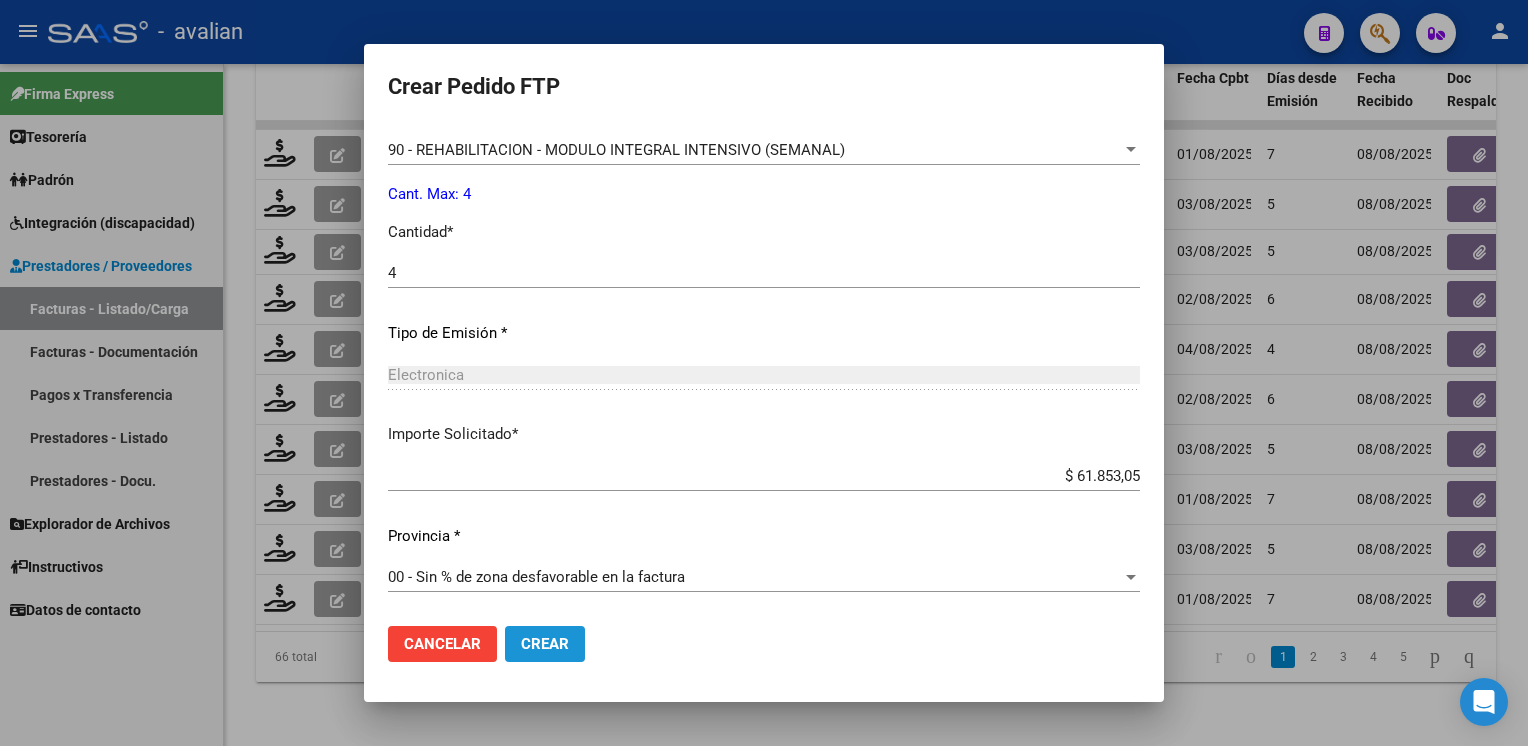 click on "Crear" 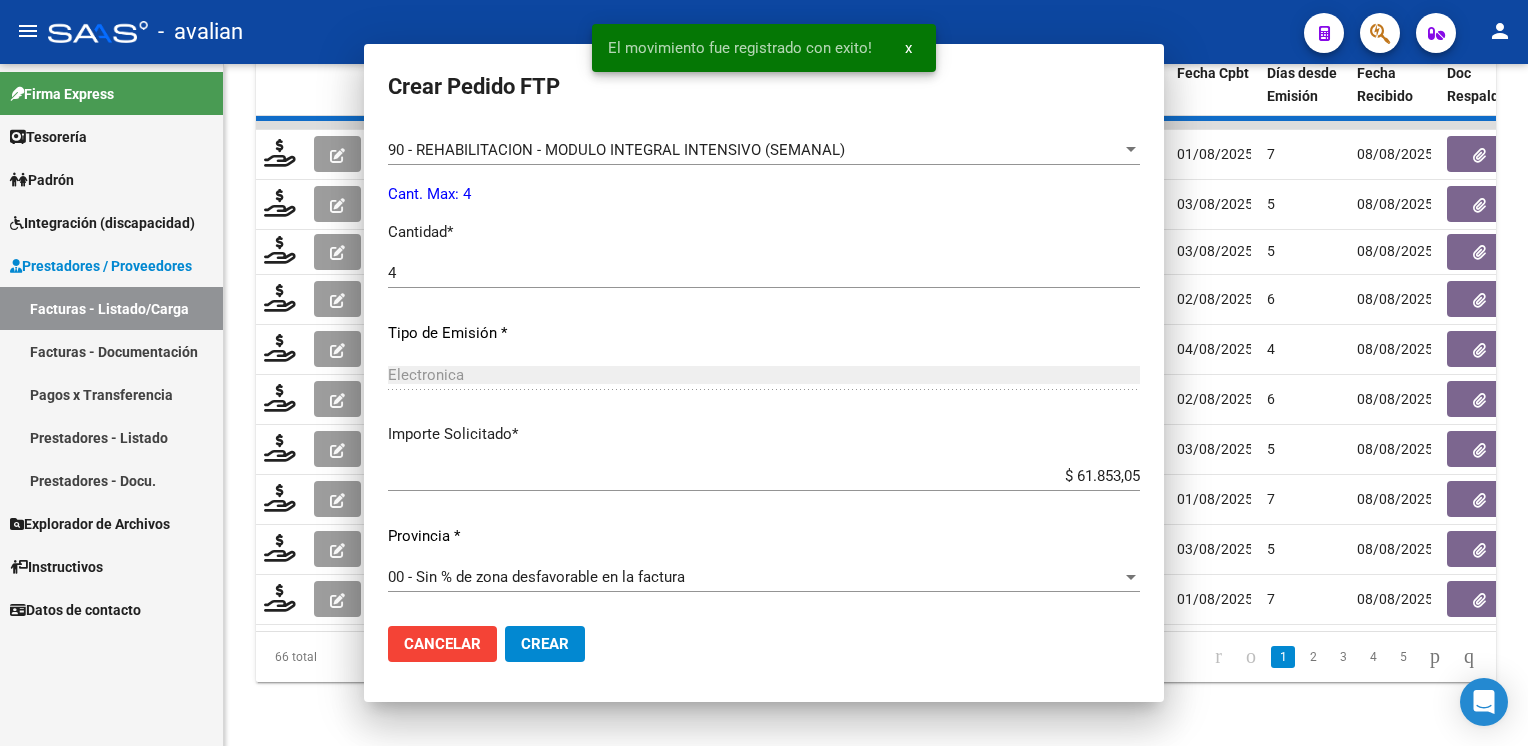 scroll, scrollTop: 0, scrollLeft: 0, axis: both 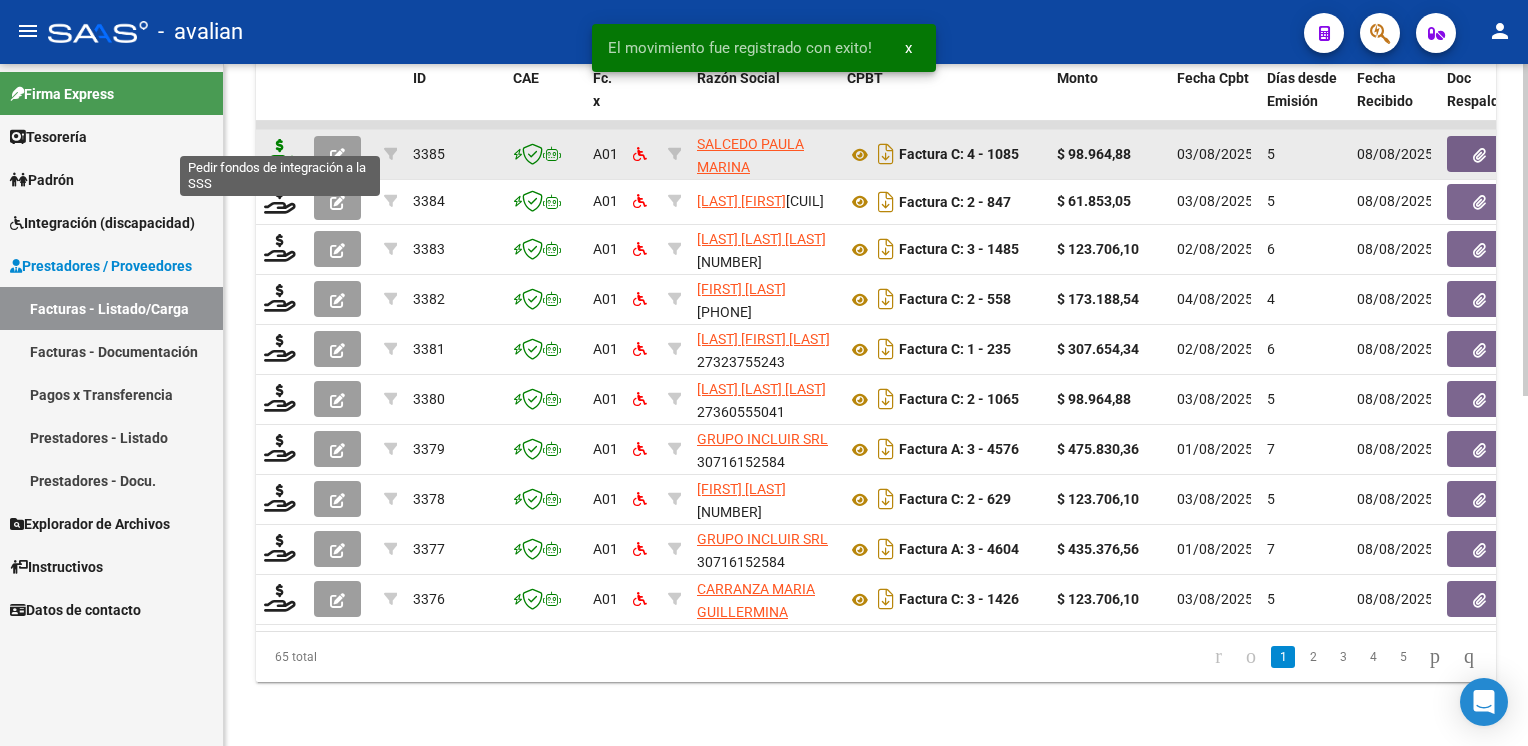 click 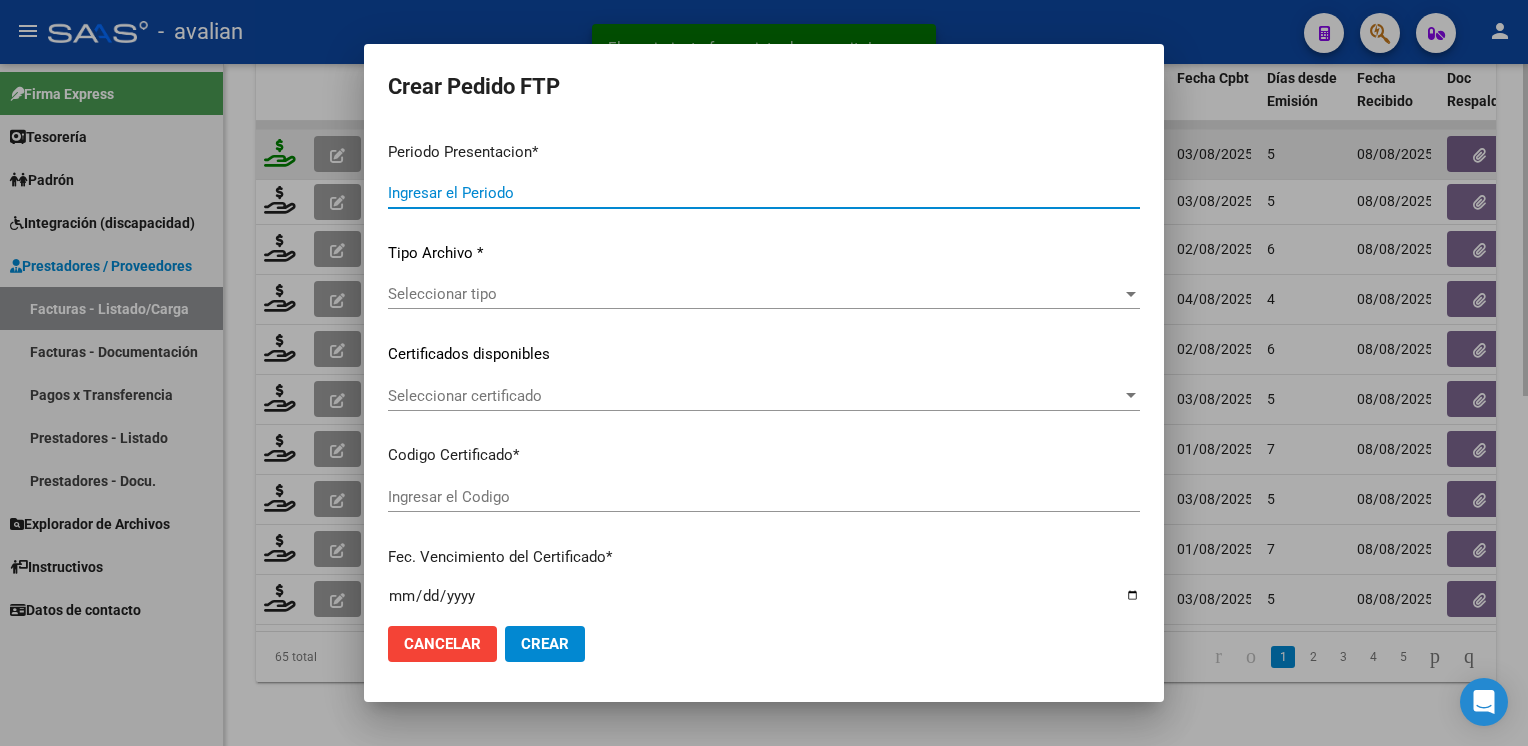 type on "202507" 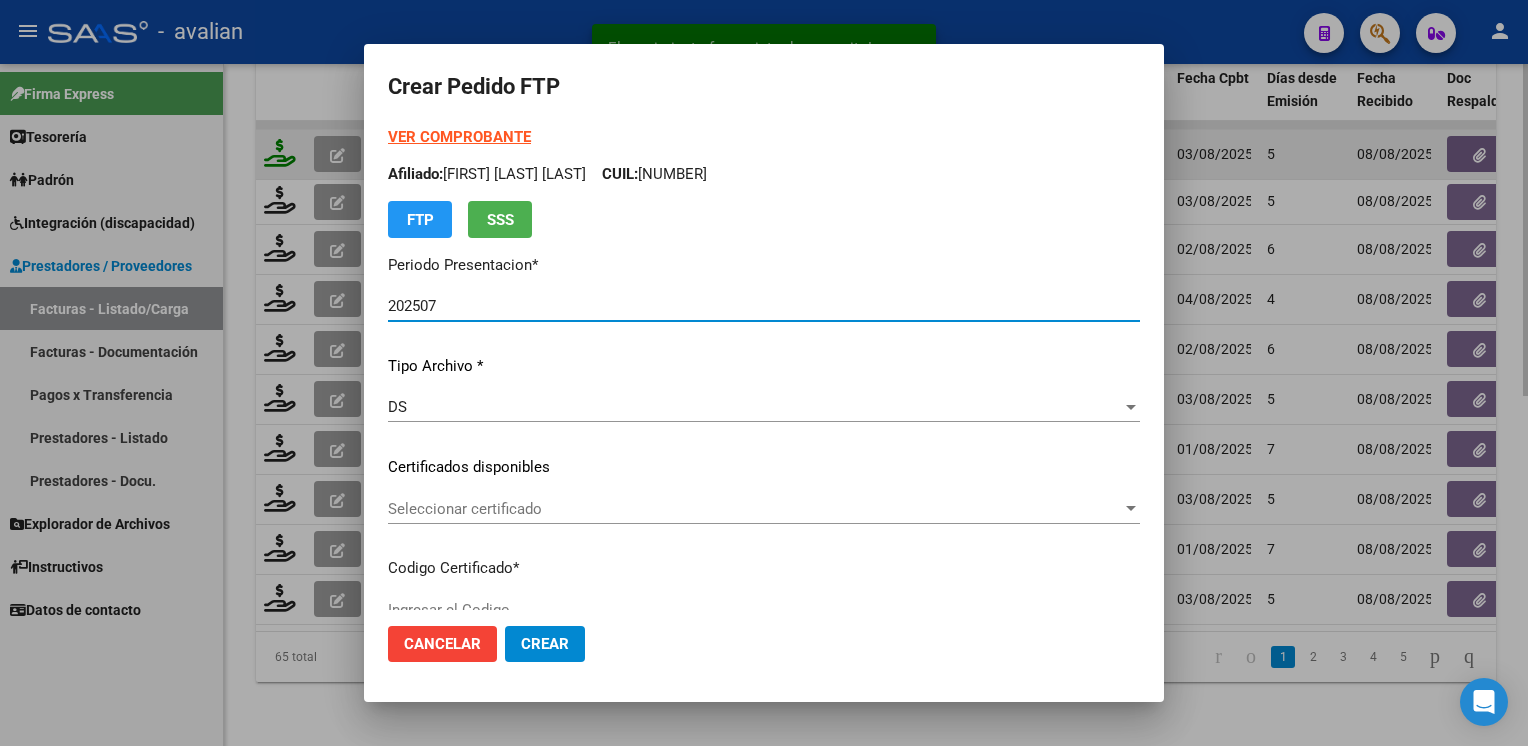 type on "ARG01000585672662023011620260116BSAS342" 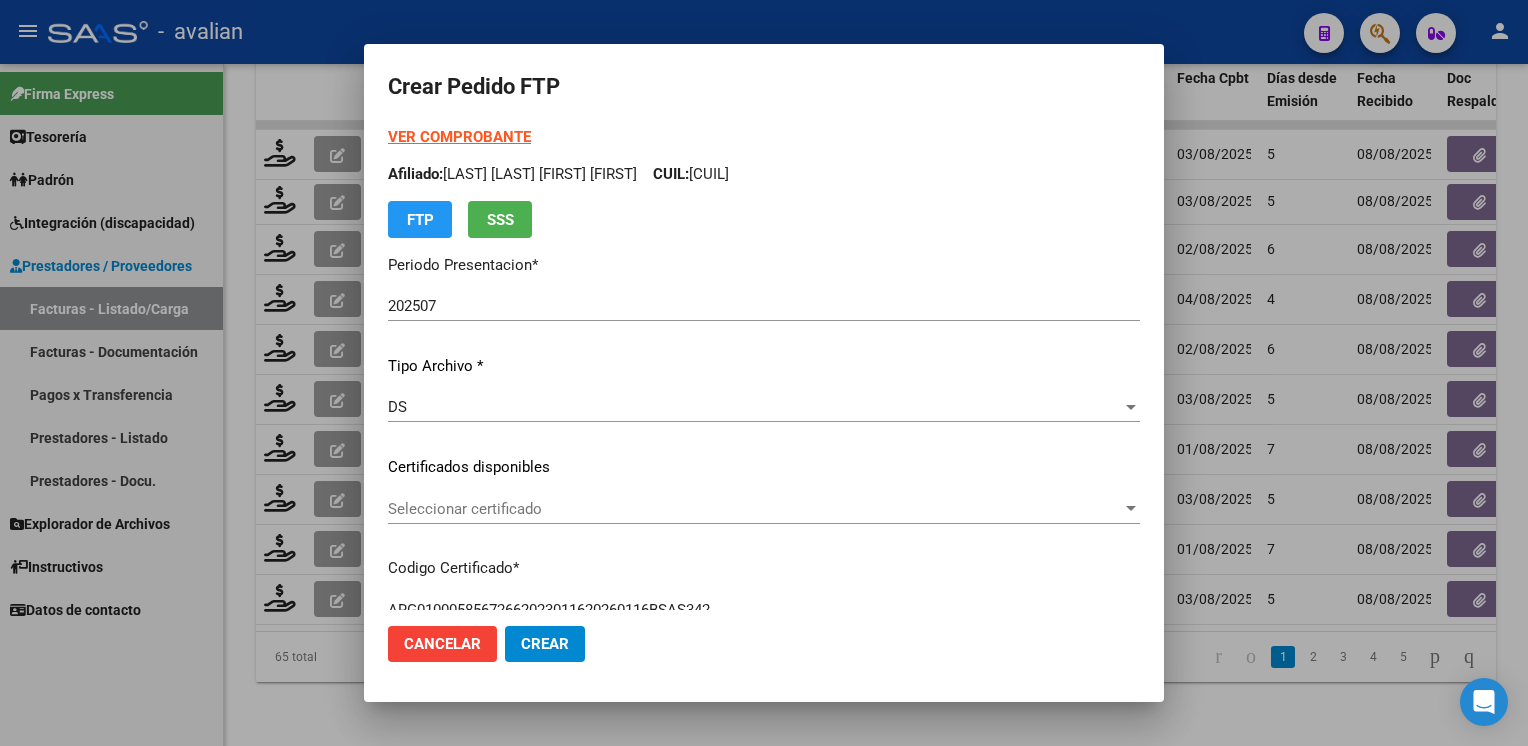 click on "VER COMPROBANTE ARCA Padrón Afiliado:  [LAST] [LAST] [FIRST]  CUIL:  [NUMBER]  FTP SSS Periodo Presentacion  *   202507 Ingresar el Periodo   Tipo Archivo * DS Seleccionar tipo  Certificados disponibles  Seleccionar certificado Seleccionar certificado Codigo Certificado  *   ARG[NUMBER] Ingresar el Codigo  Fec. Vencimiento del Certificado  *   [DATE] Ingresar el fecha  Desde: [DATE]" at bounding box center (764, 453) 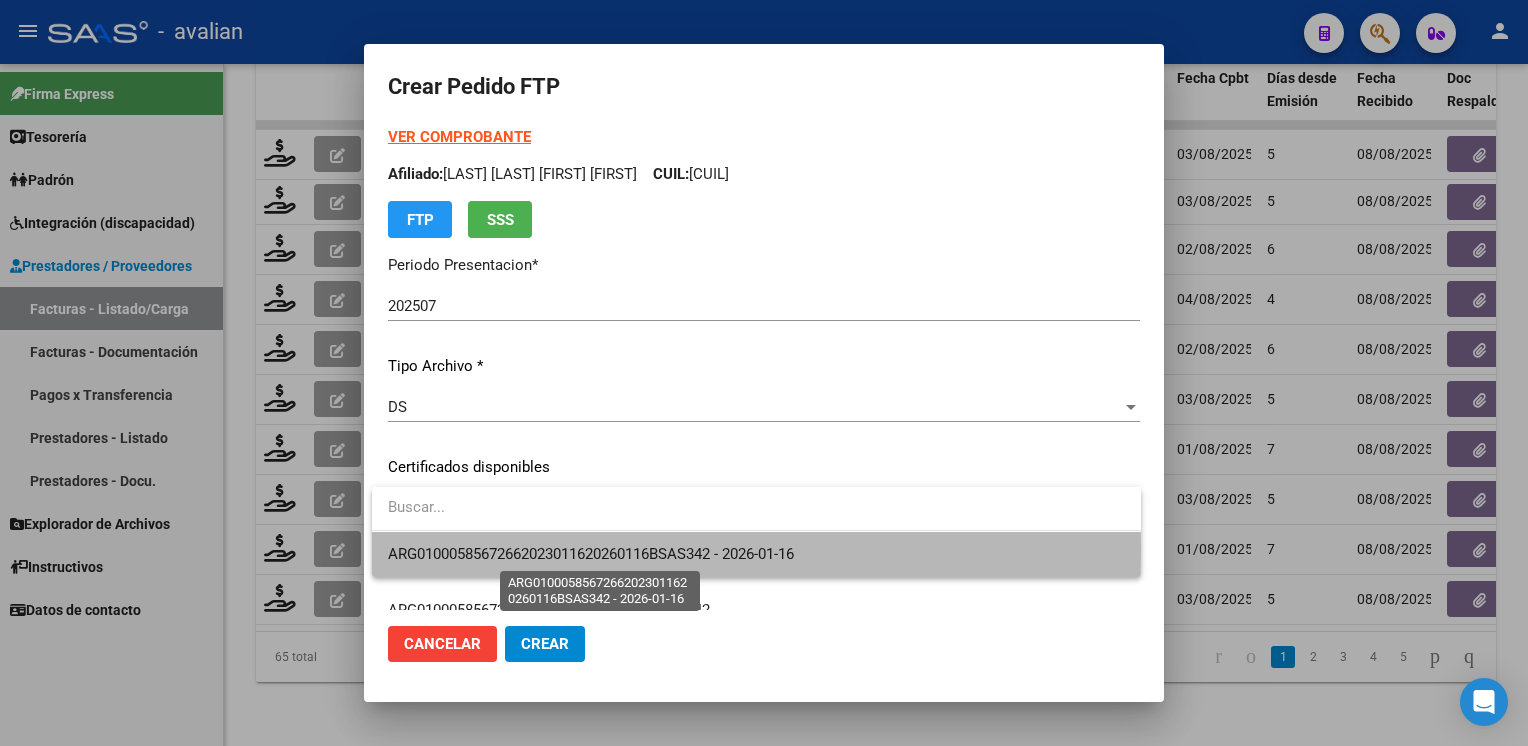 click on "ARG01000585672662023011620260116BSAS342 - 2026-01-16" at bounding box center (591, 554) 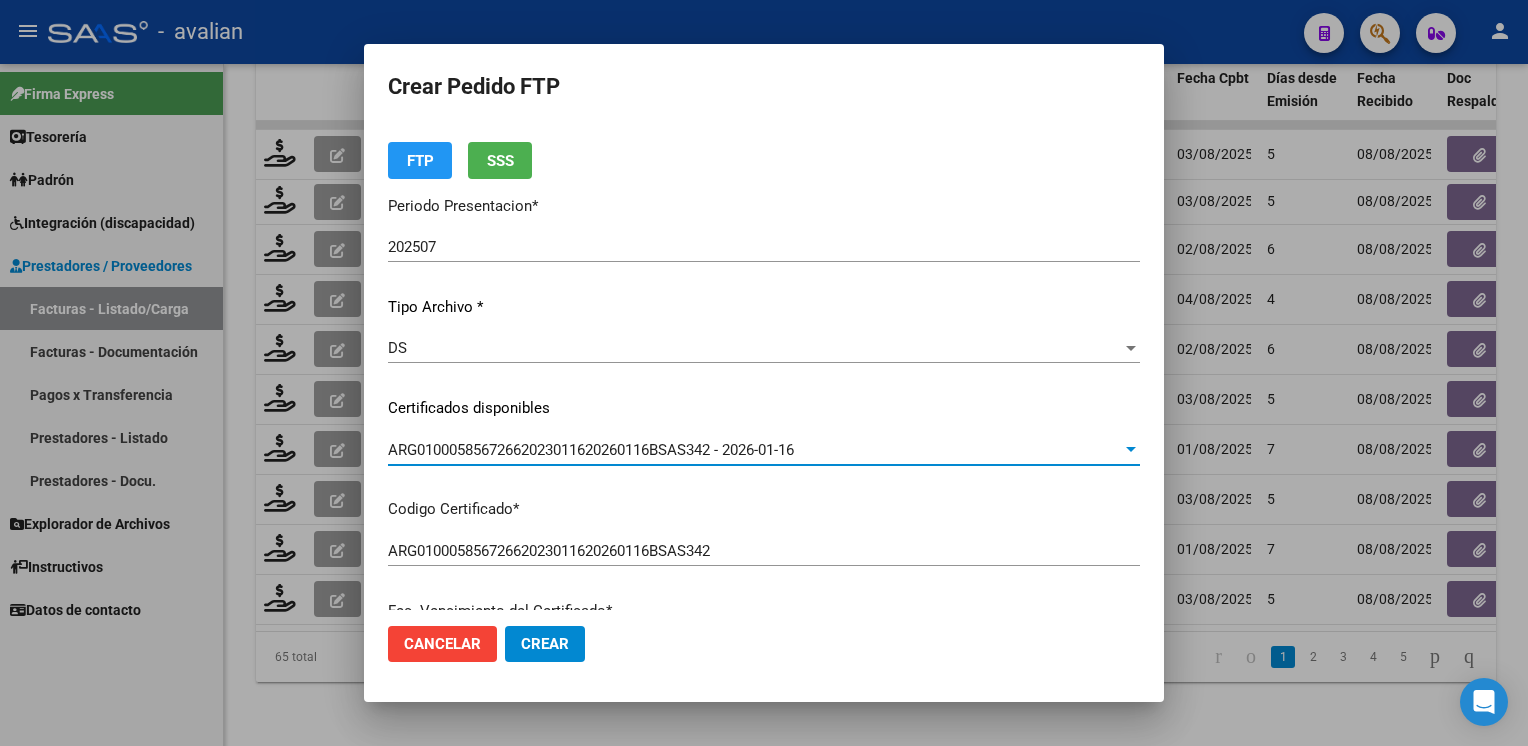 scroll, scrollTop: 0, scrollLeft: 0, axis: both 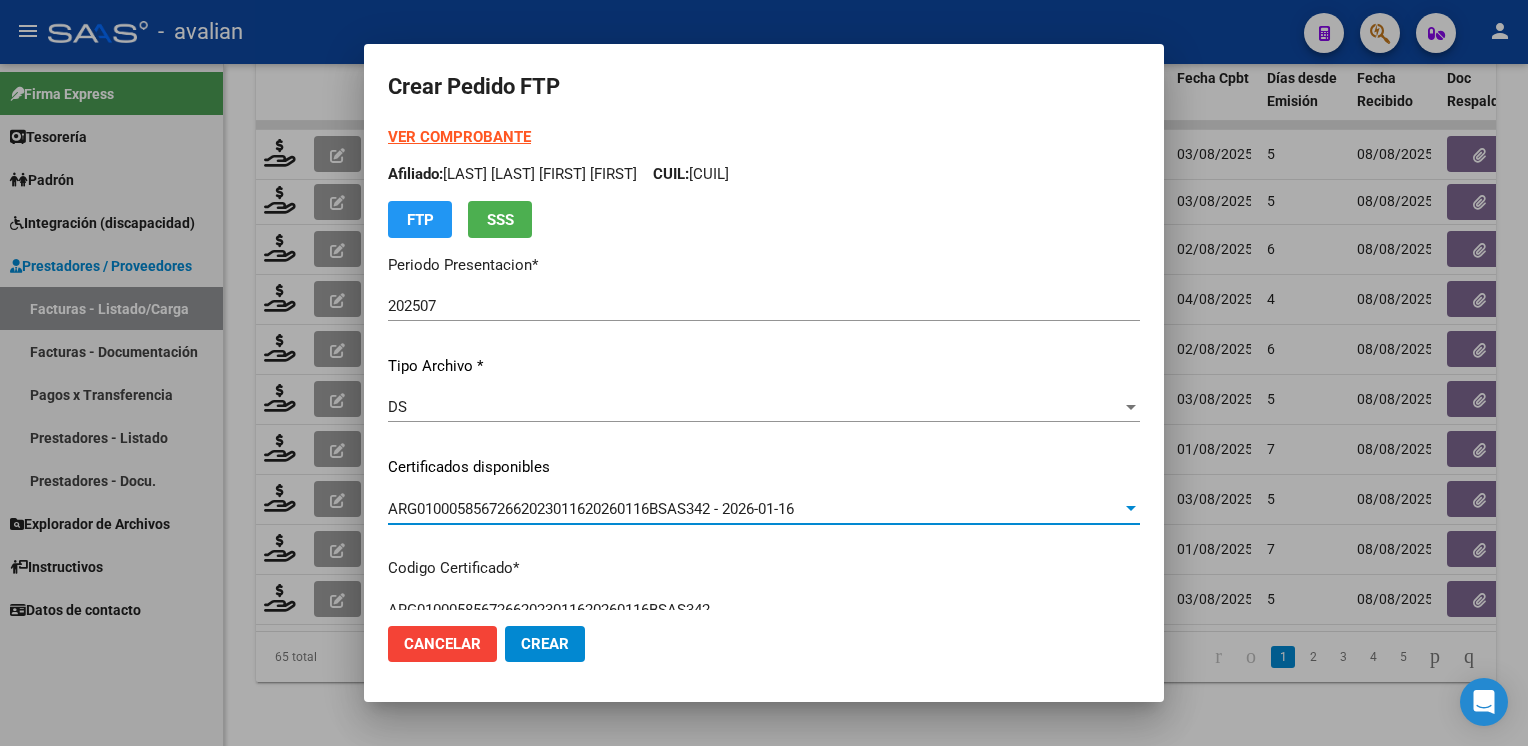 click on "Afiliado:  [LAST] [LAST] [FIRST]  CUIL:  [NUMBER]" at bounding box center [764, 174] 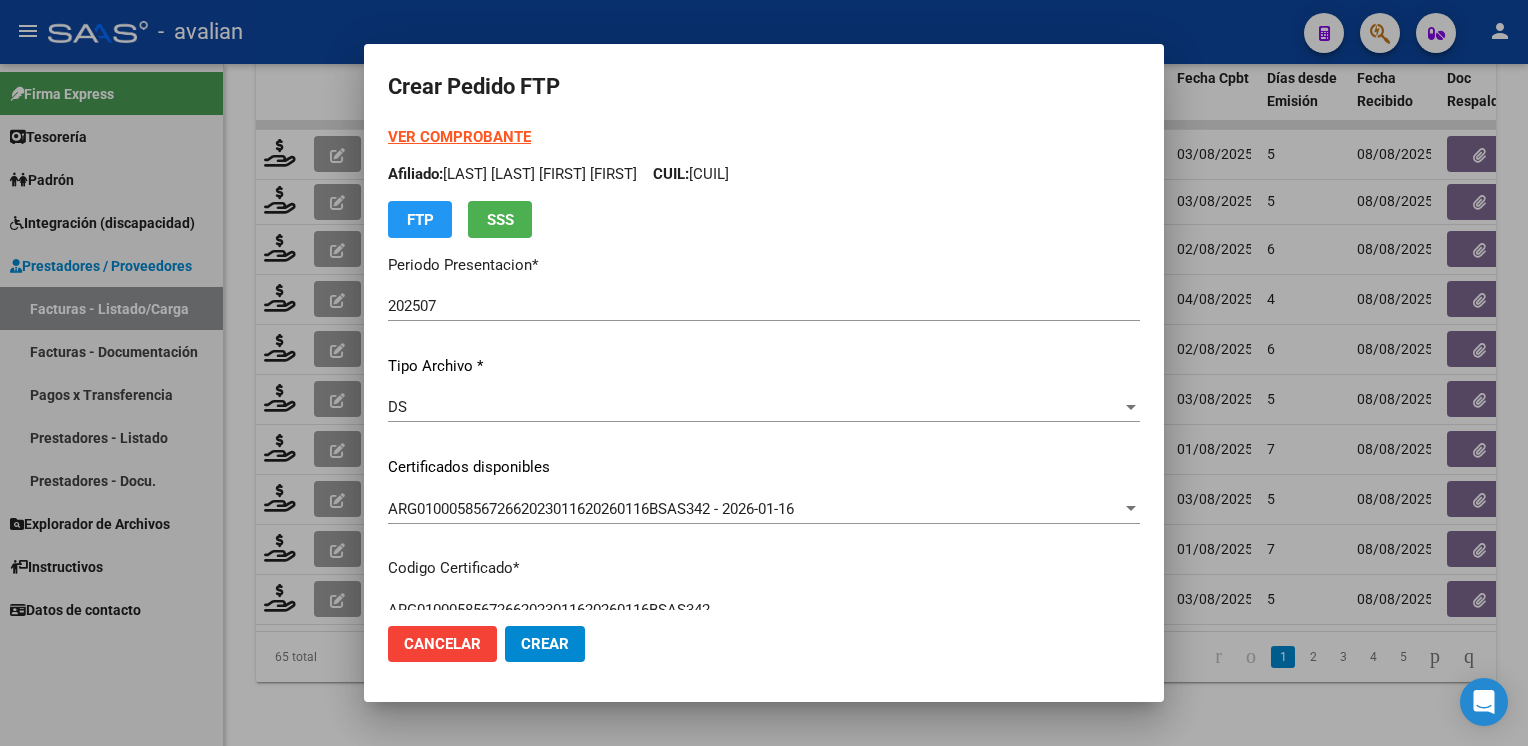 click on "Afiliado:  [LAST] [LAST] [FIRST]  CUIL:  [NUMBER]" at bounding box center [764, 174] 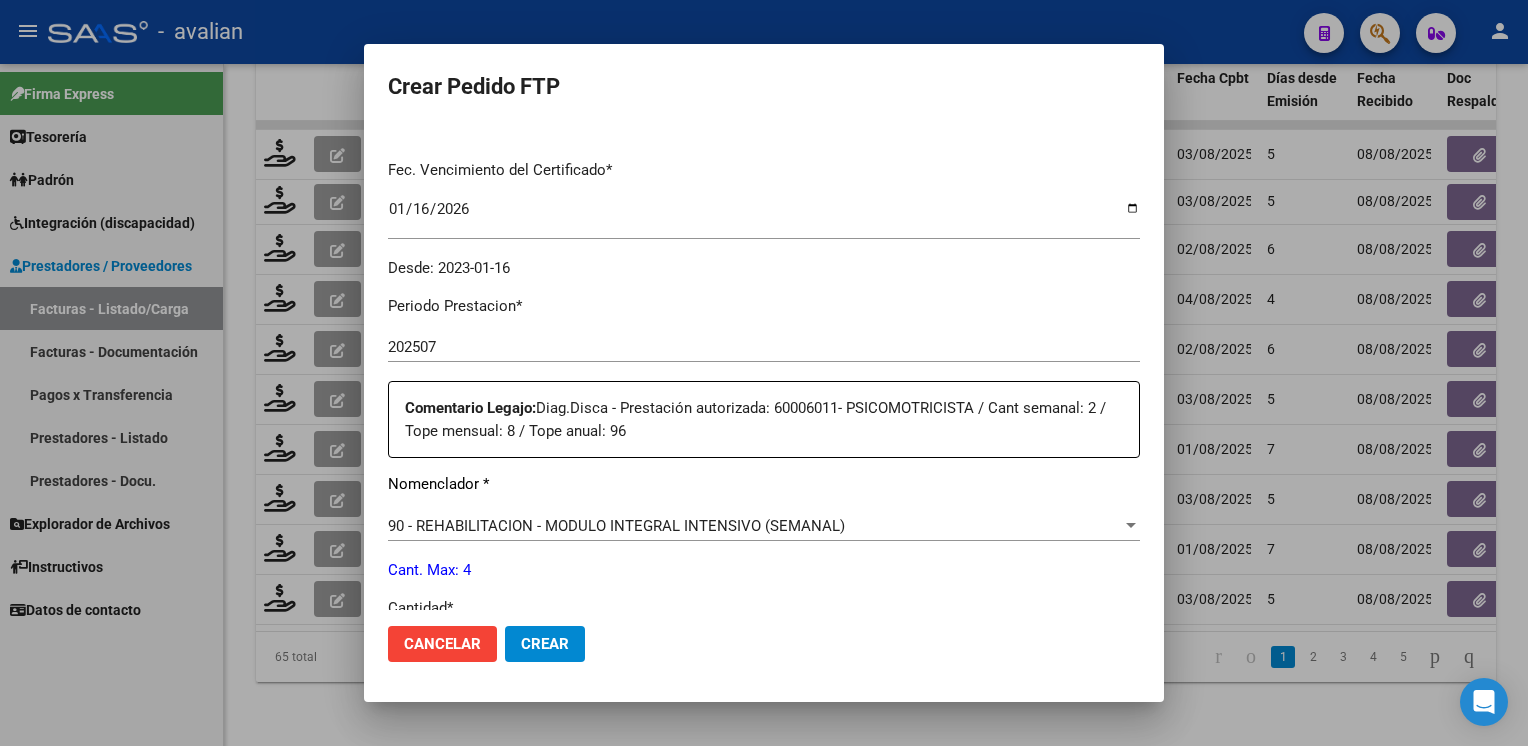 scroll, scrollTop: 800, scrollLeft: 0, axis: vertical 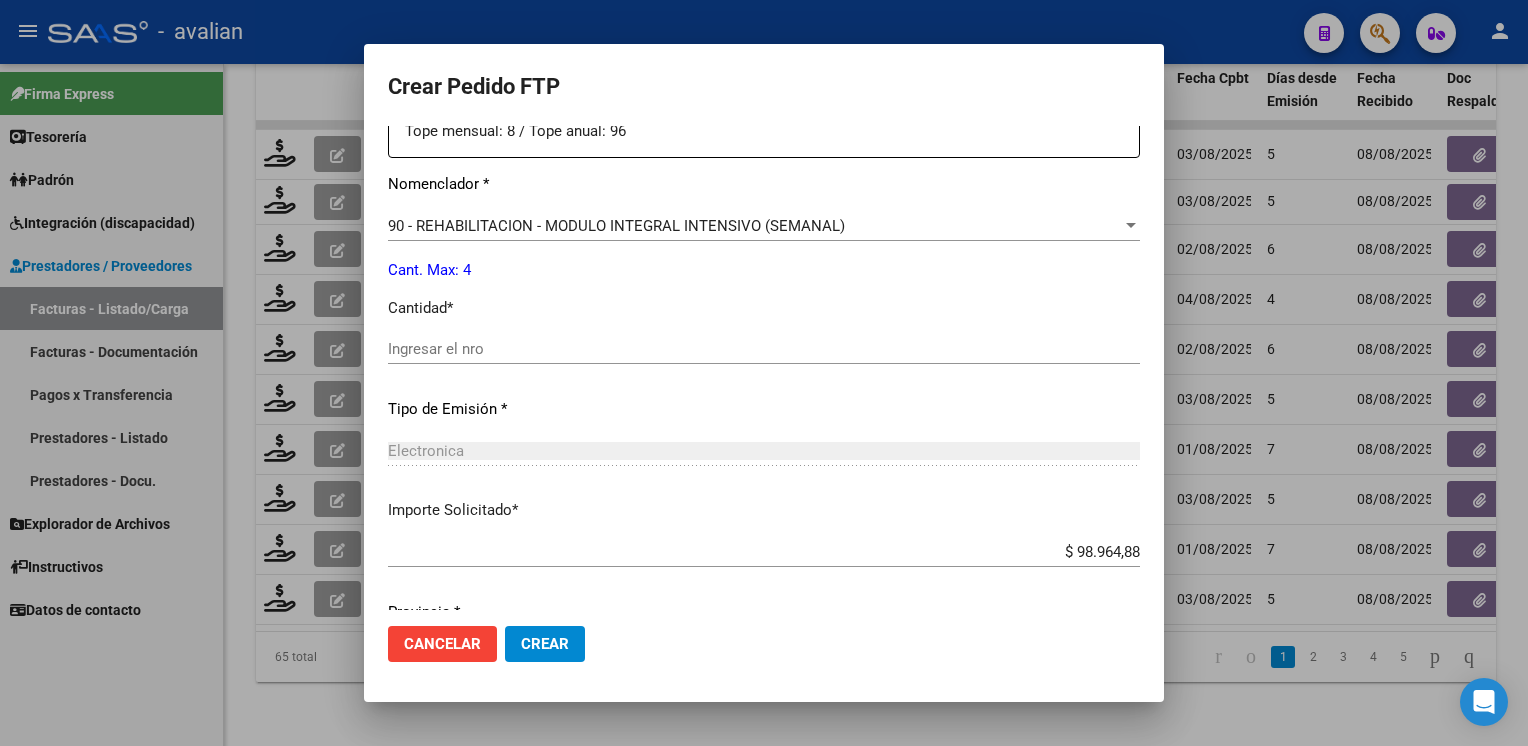 click on "Ingresar el nro" 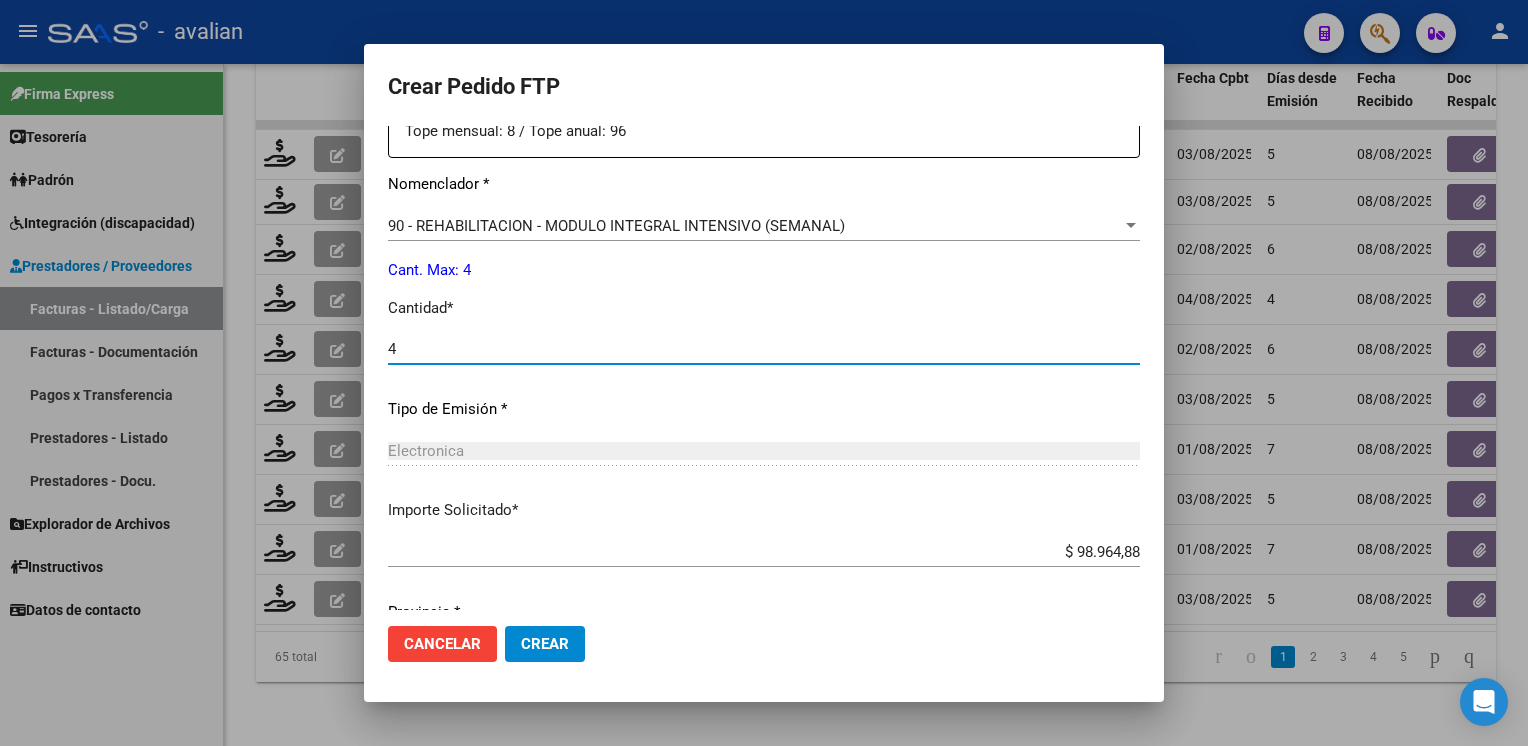 type on "4" 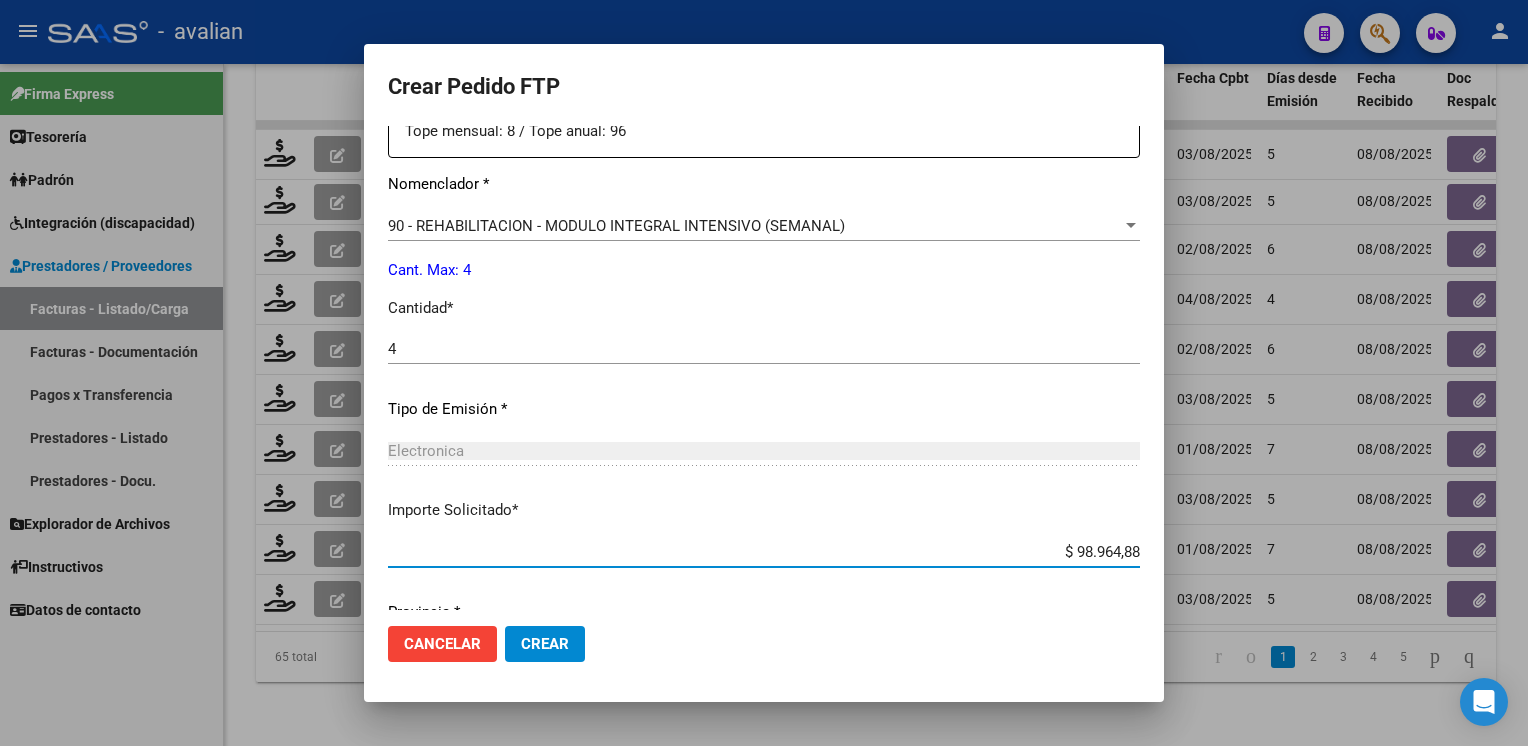 scroll, scrollTop: 876, scrollLeft: 0, axis: vertical 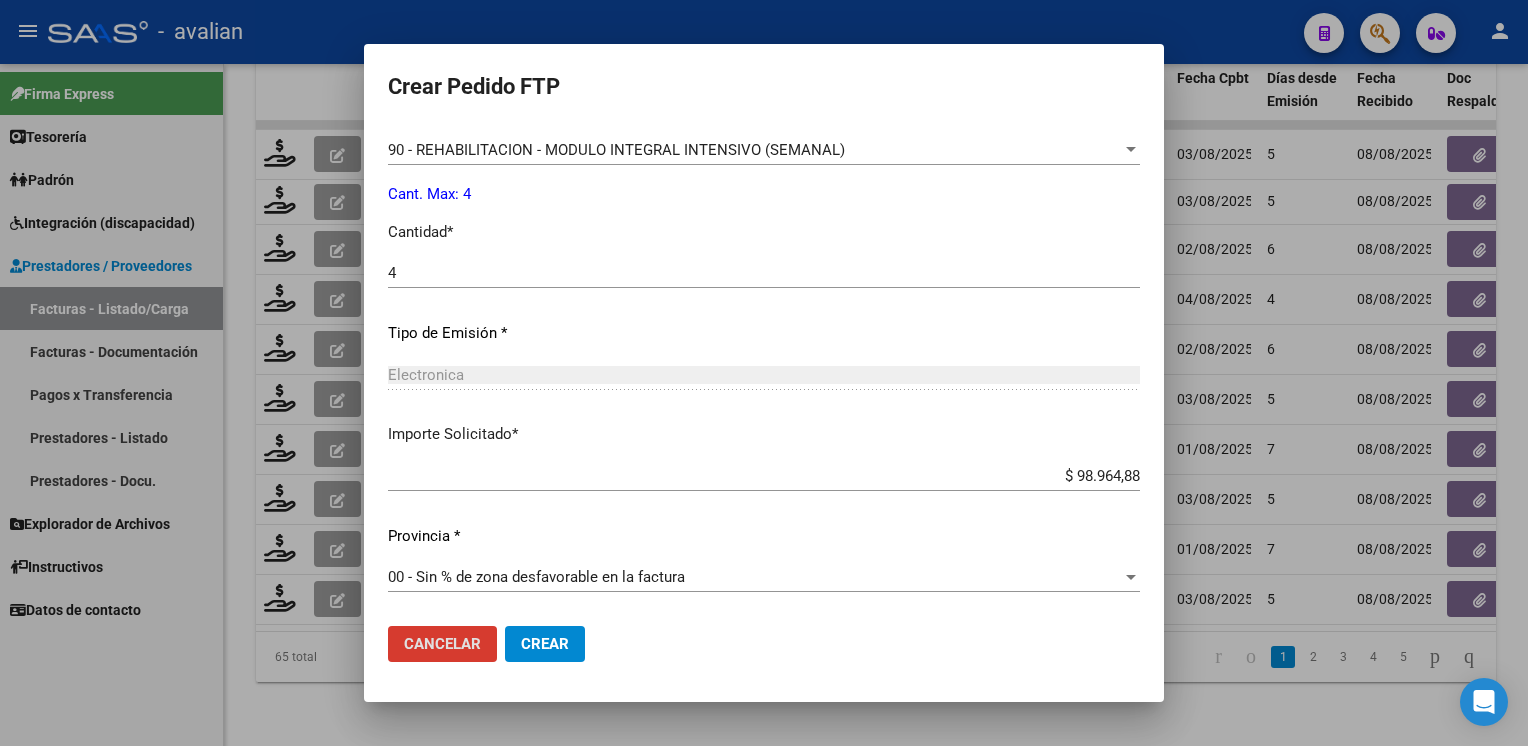 type 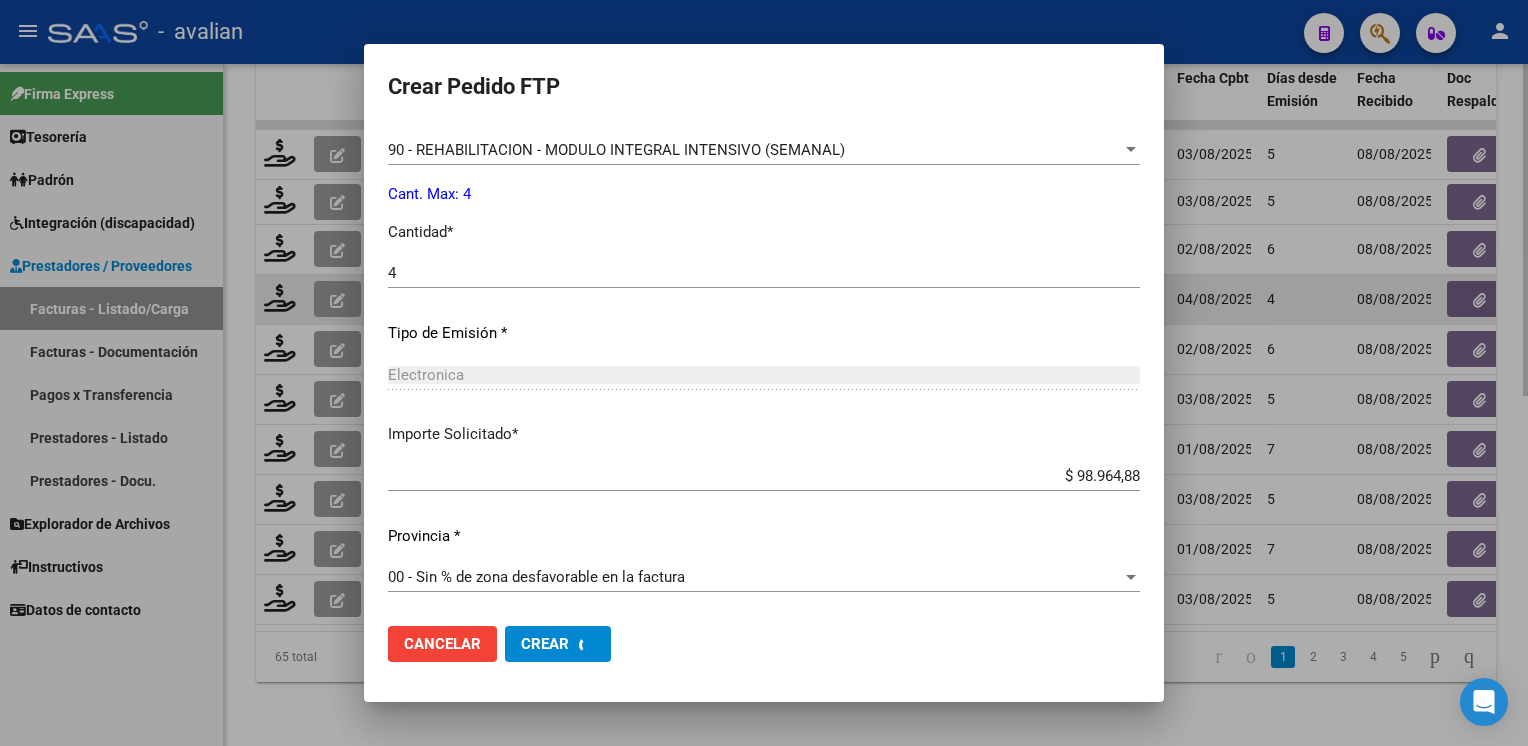 scroll, scrollTop: 0, scrollLeft: 0, axis: both 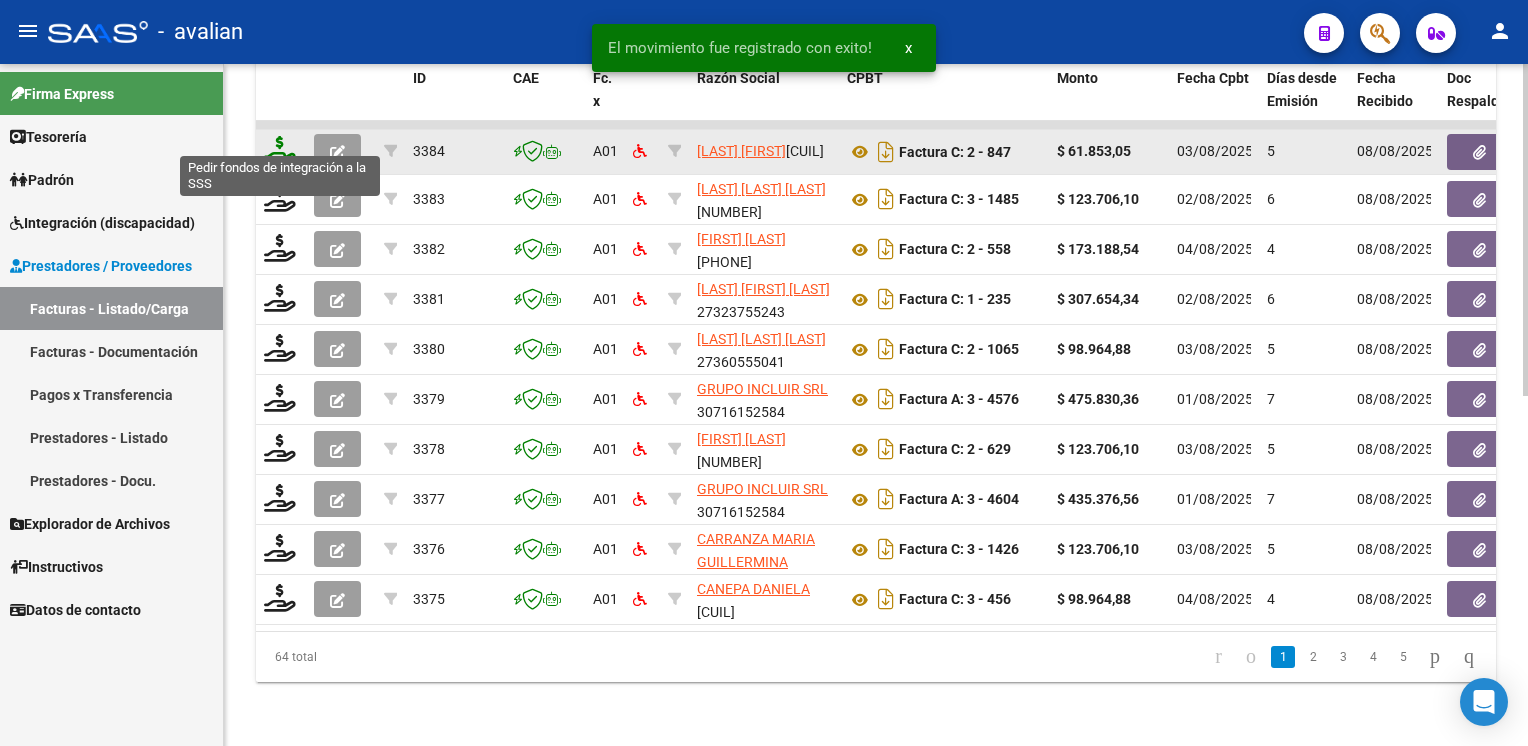 click 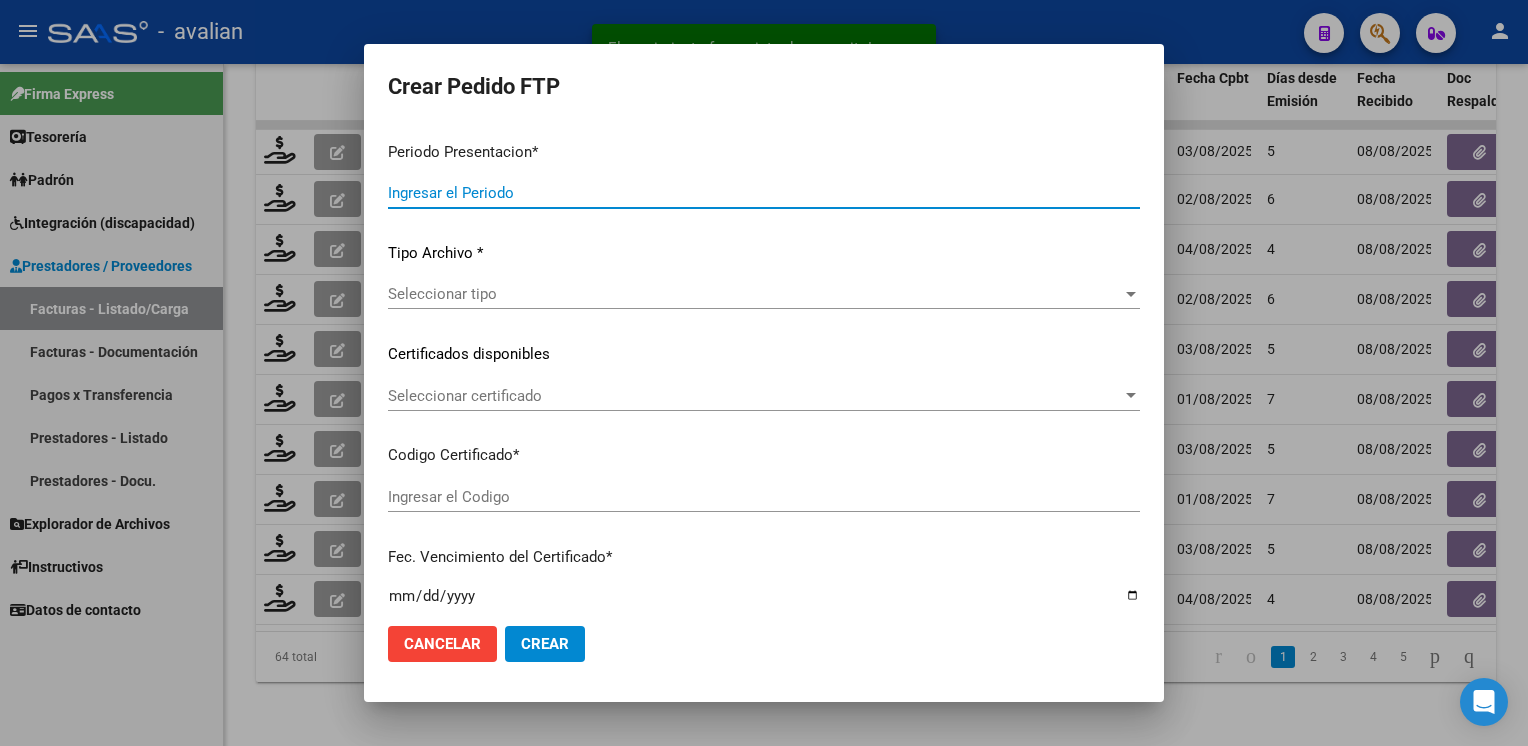 type on "202507" 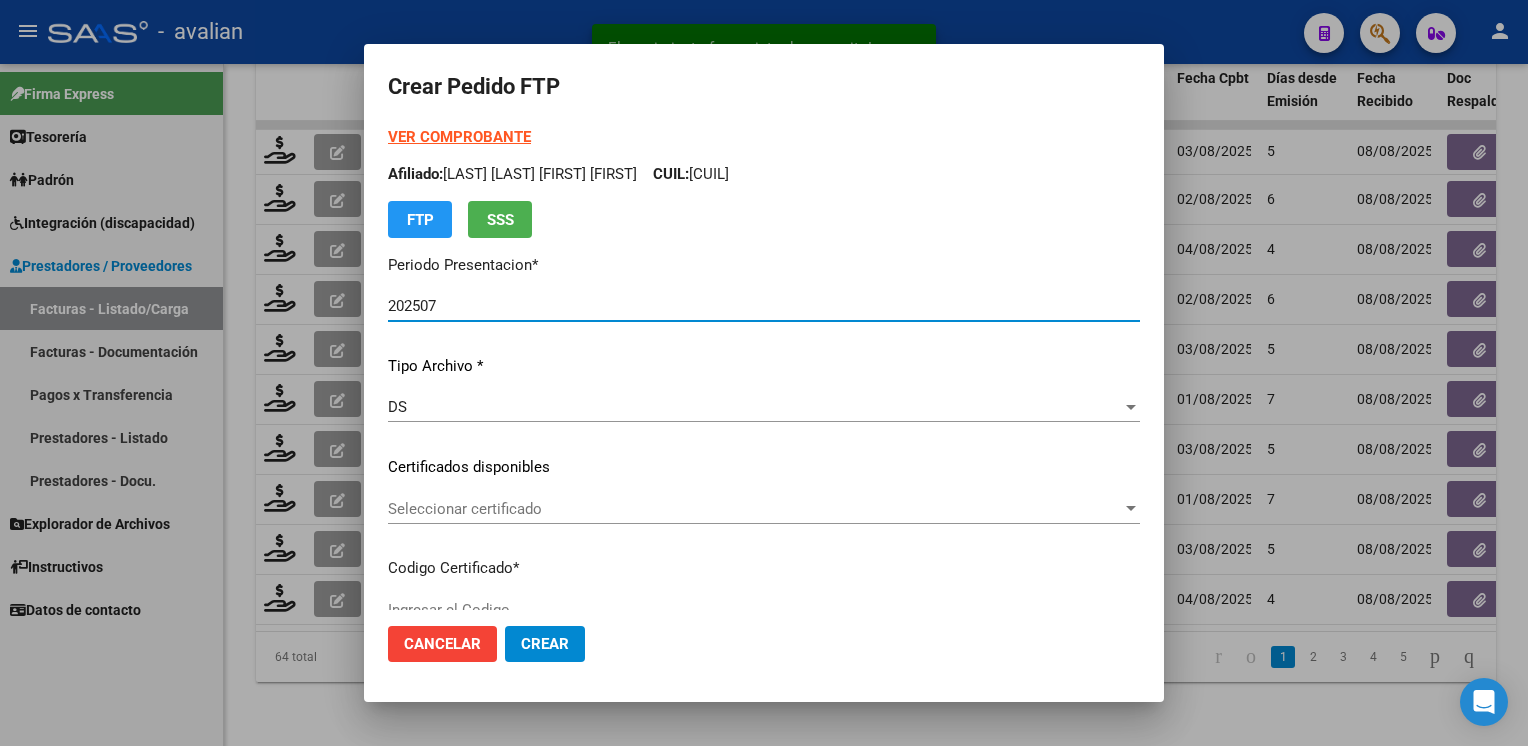 type on "ARG[NUMBER]" 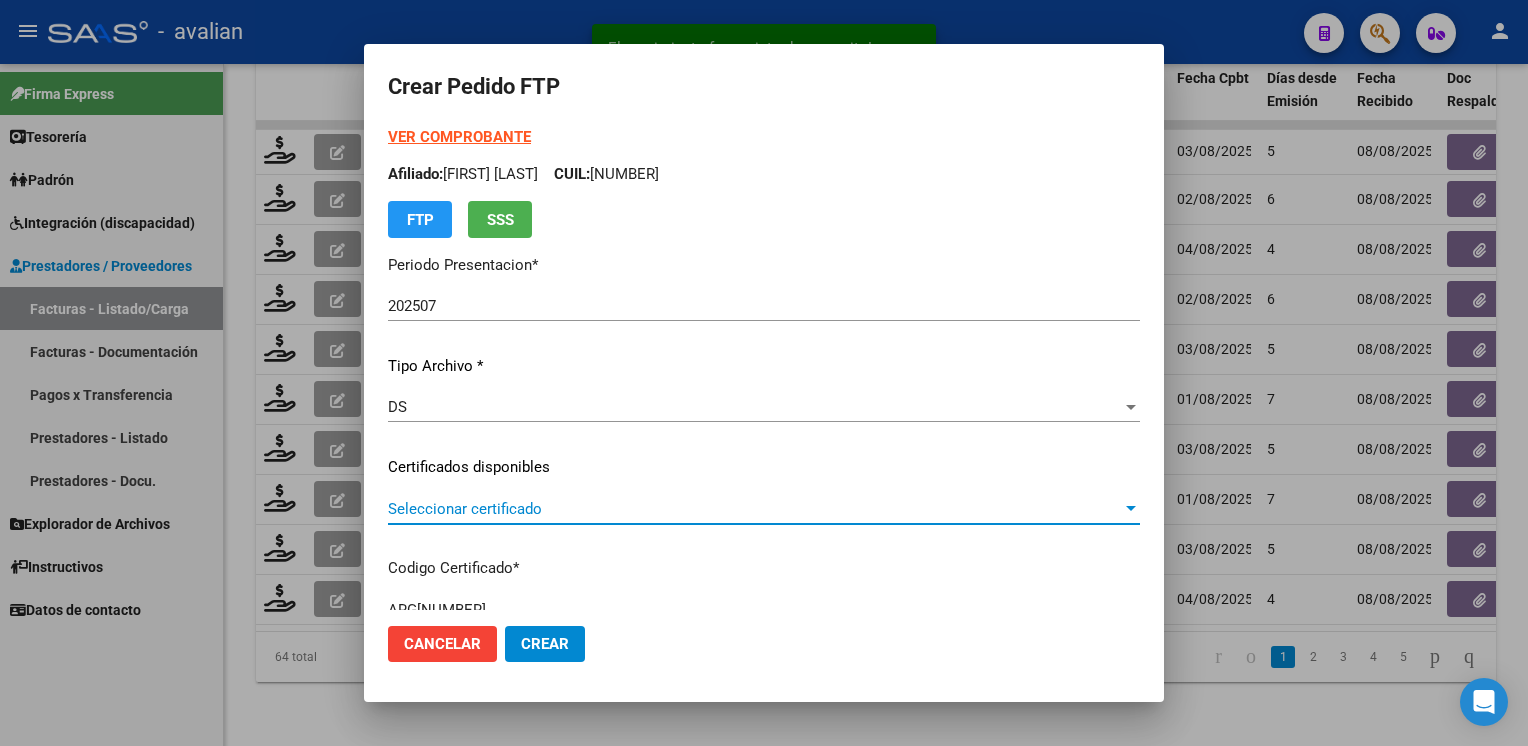 click on "Seleccionar certificado" at bounding box center (755, 509) 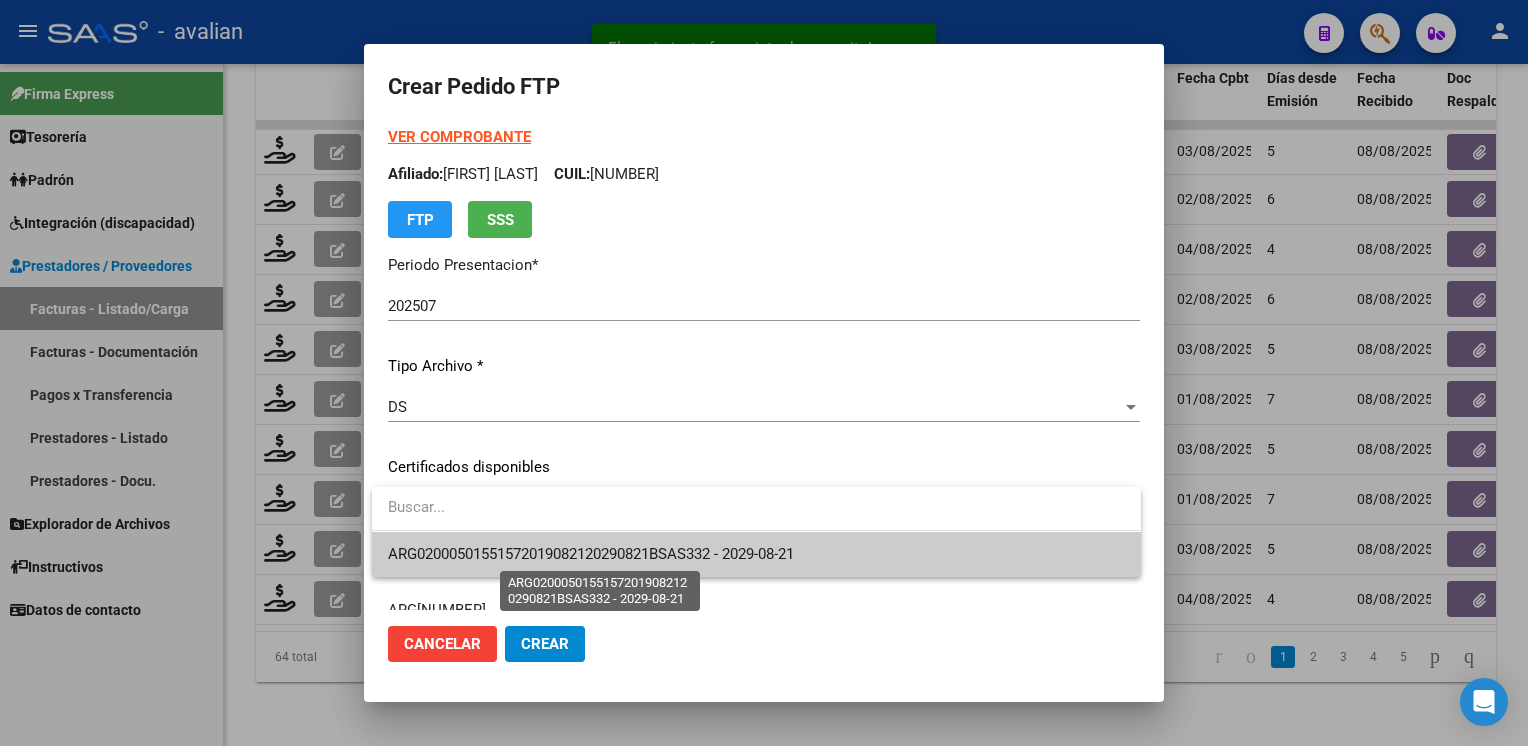 click on "ARG02000501551572019082120290821BSAS332 - 2029-08-21" at bounding box center (591, 554) 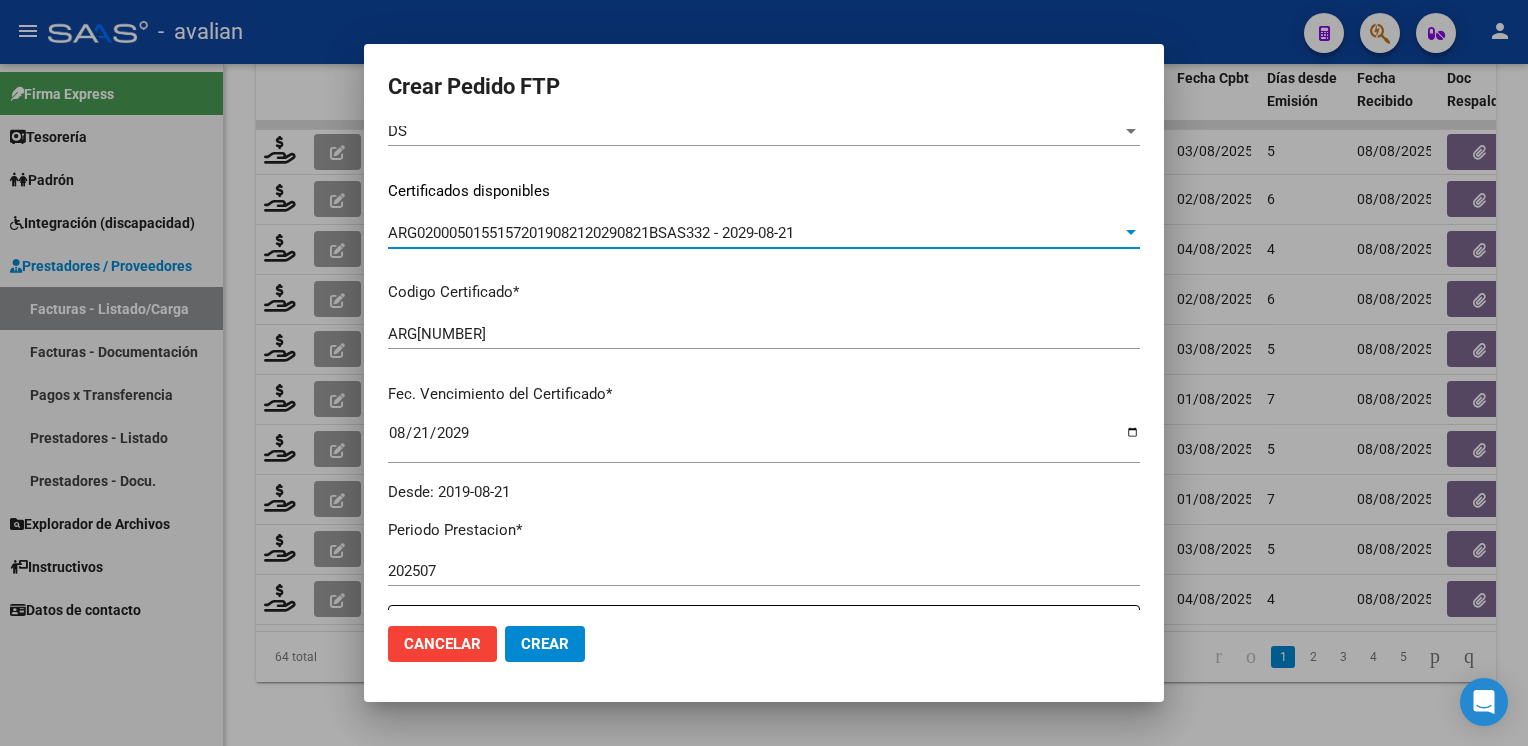 scroll, scrollTop: 0, scrollLeft: 0, axis: both 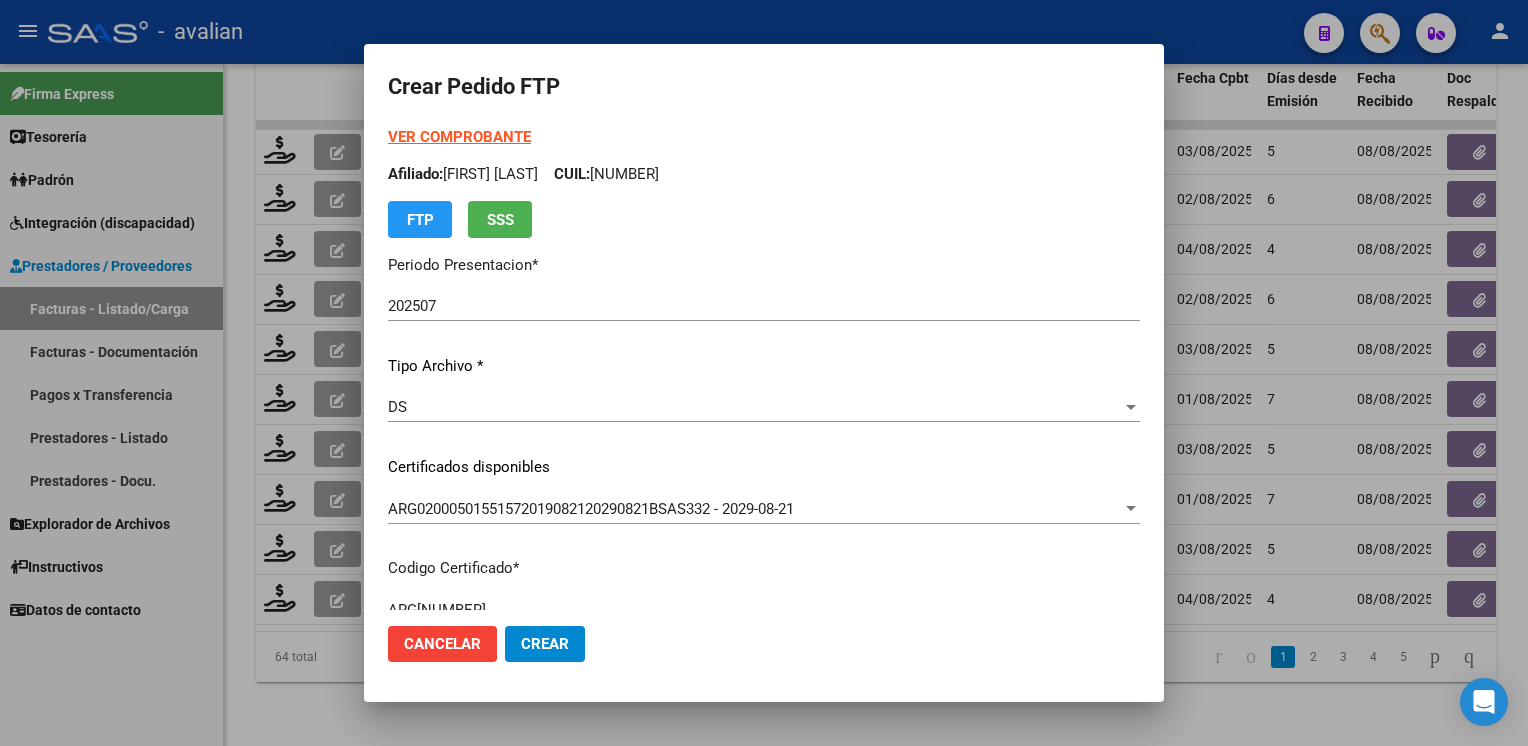 click on "VER COMPROBANTE ARCA Padrón Afiliado:  [FIRST] [LAST]  CUIL:  [CUIL]  FTP SSS" at bounding box center (764, 182) 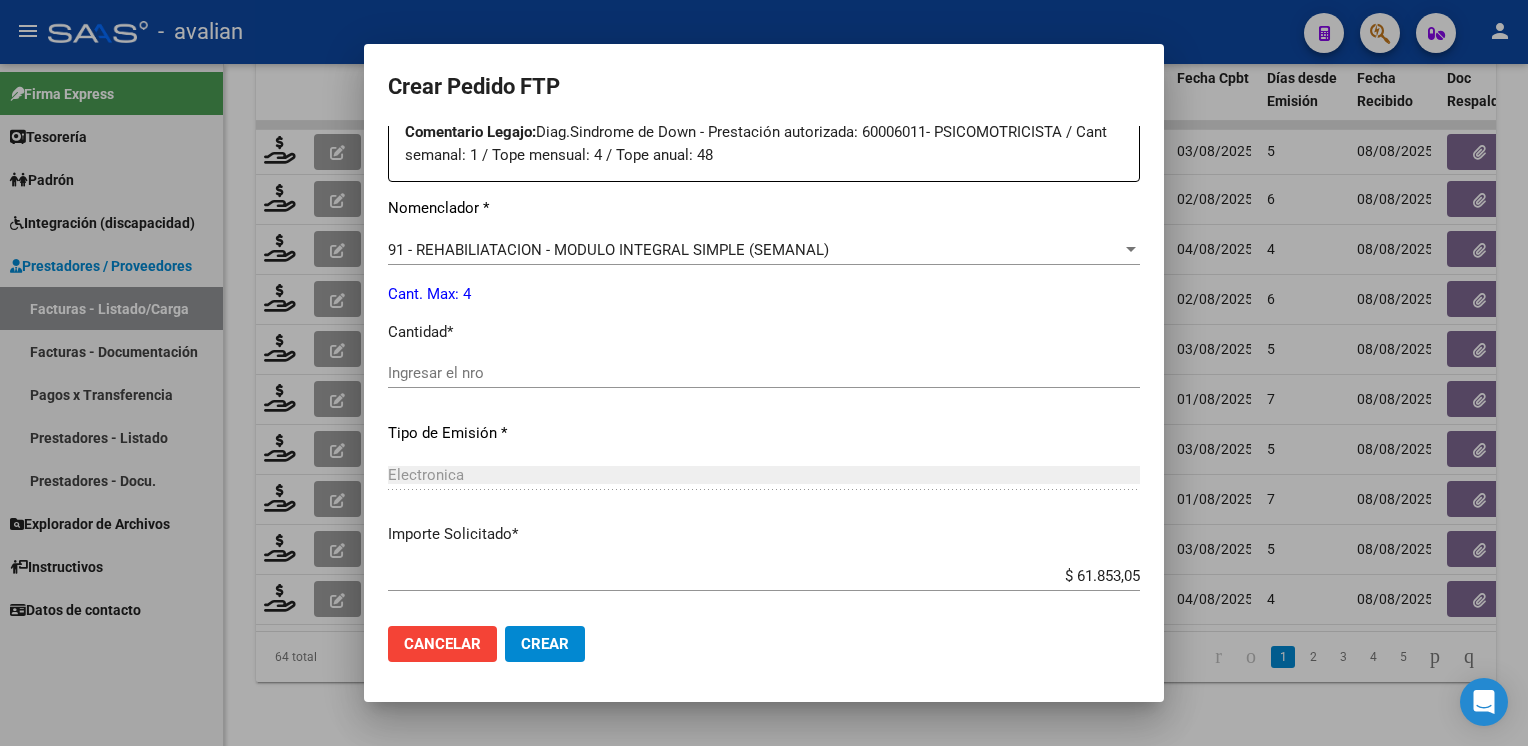 scroll, scrollTop: 800, scrollLeft: 0, axis: vertical 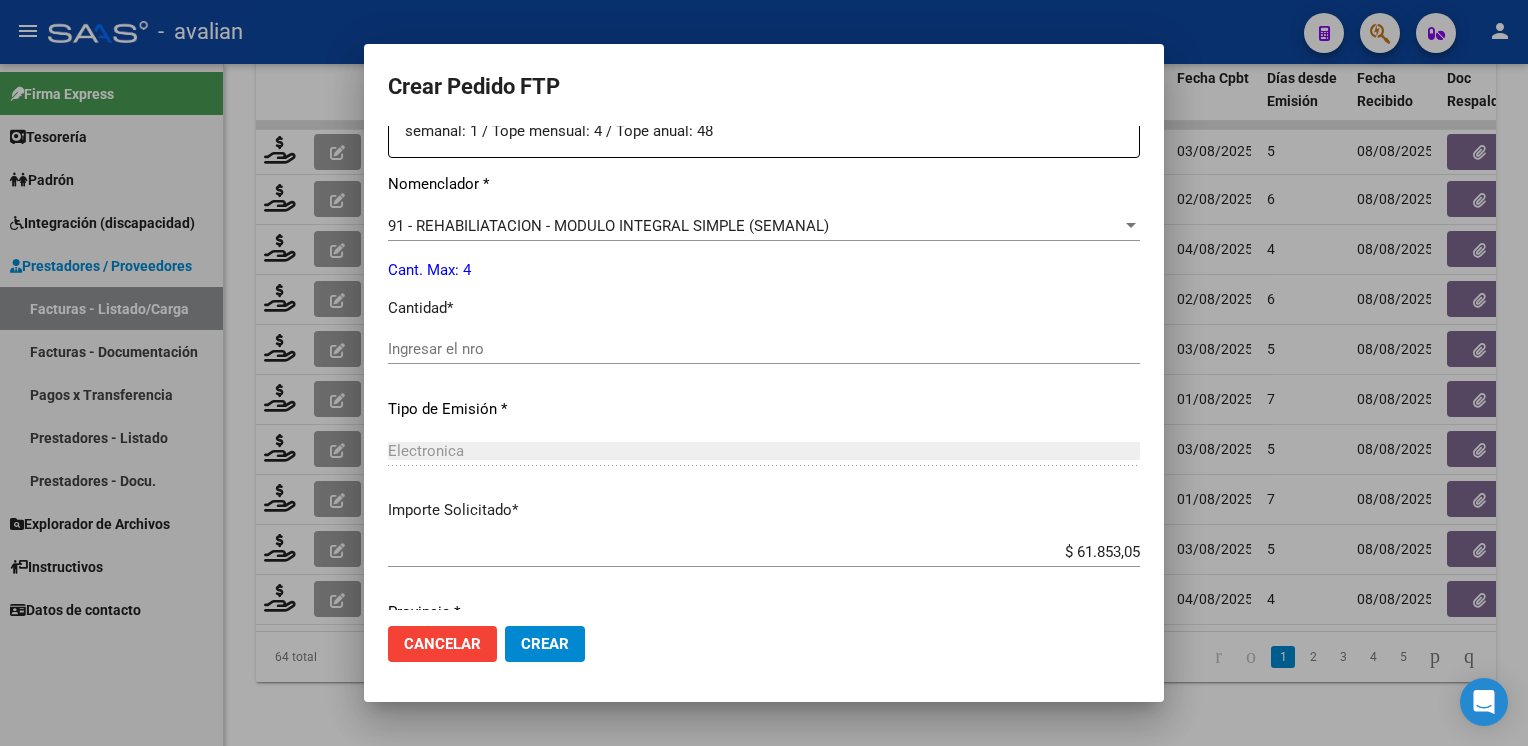 click on "Ingresar el nro" 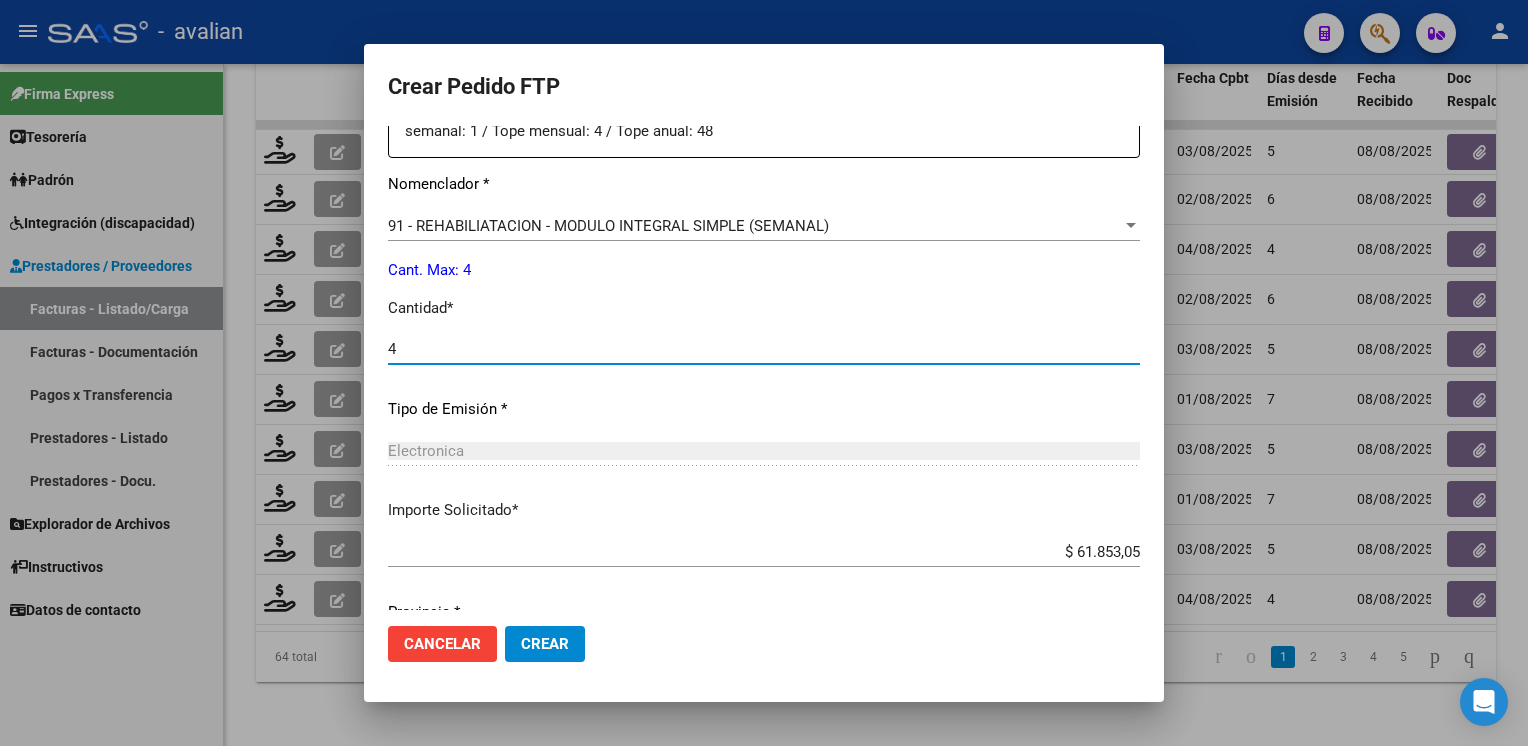 type on "4" 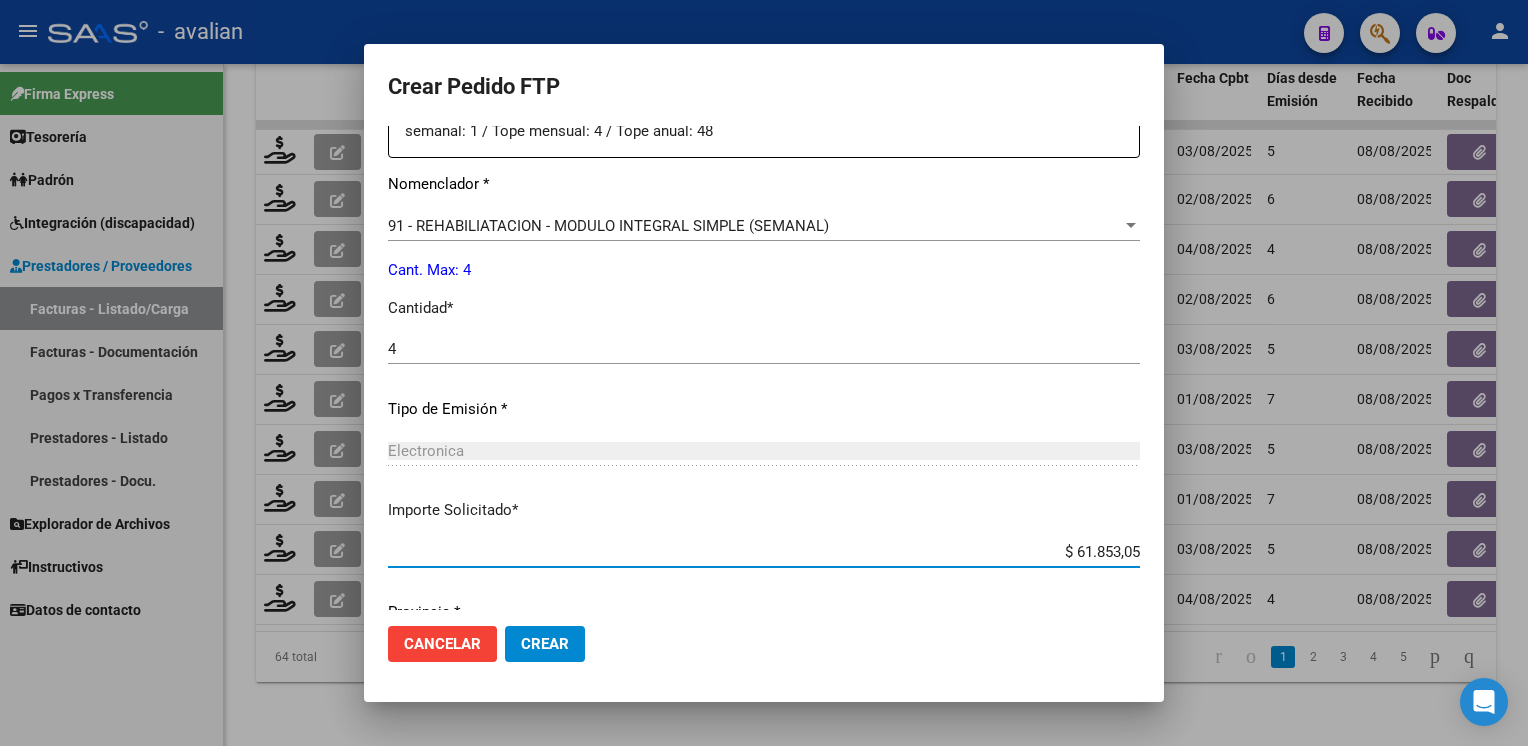 scroll, scrollTop: 876, scrollLeft: 0, axis: vertical 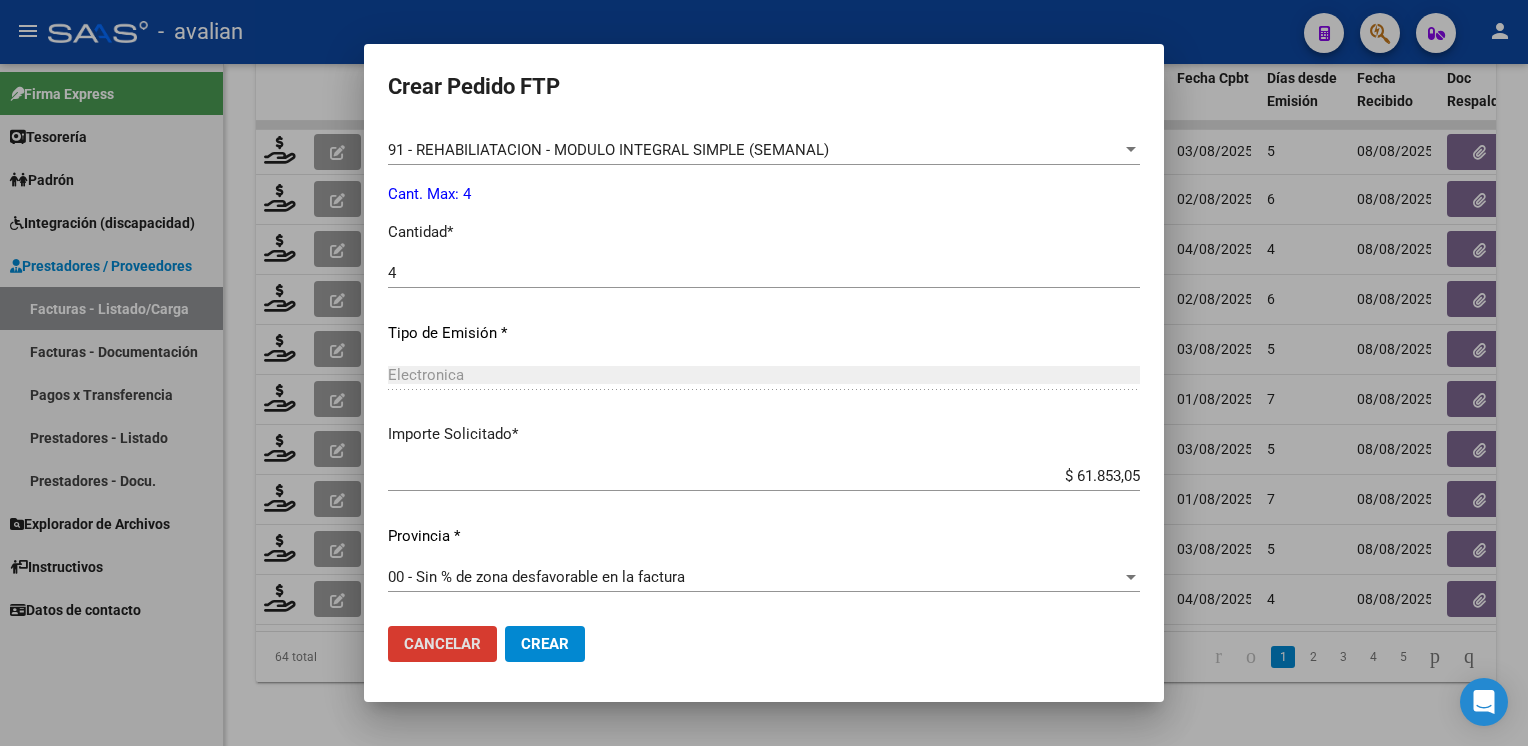 type 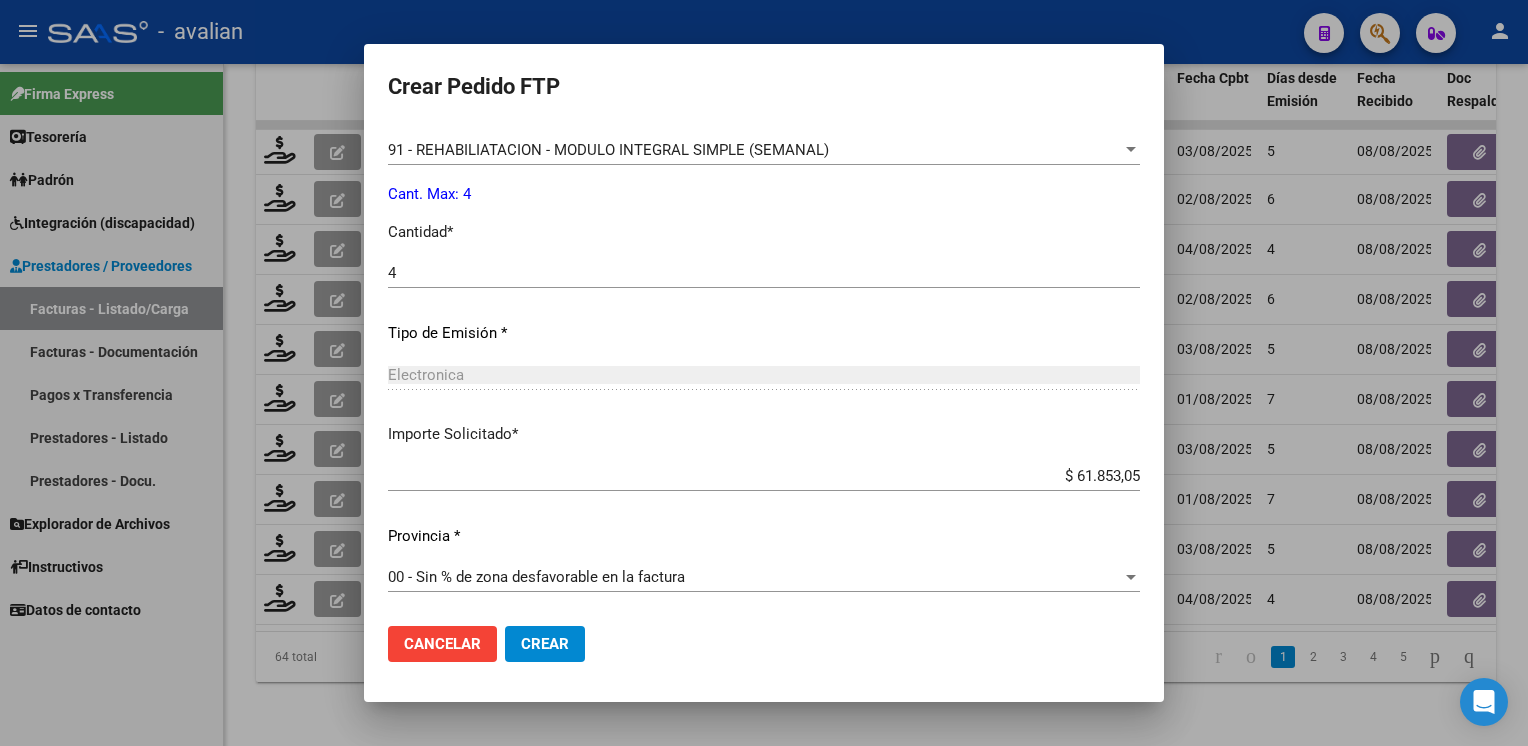 click on "Cancelar Crear" 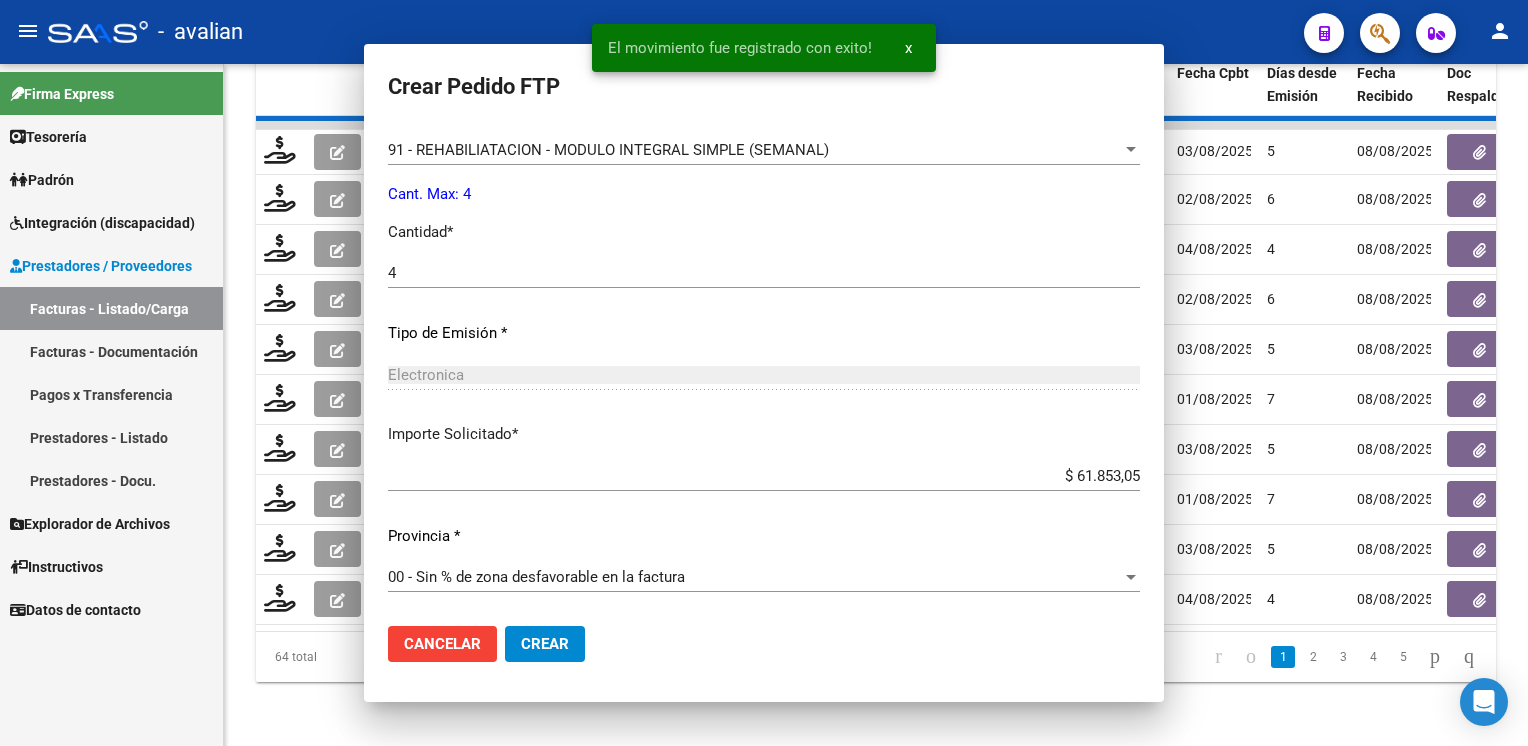 scroll, scrollTop: 763, scrollLeft: 0, axis: vertical 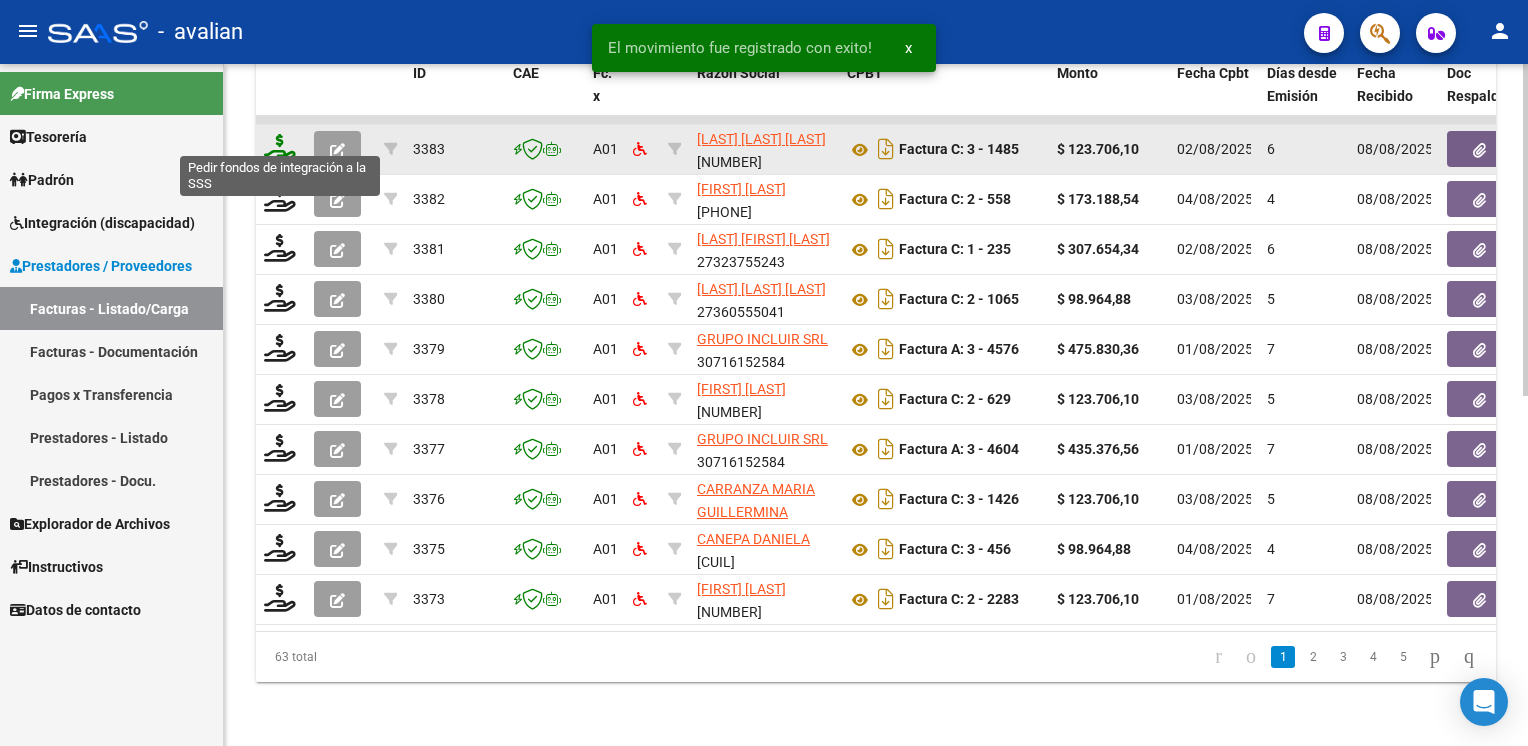 click 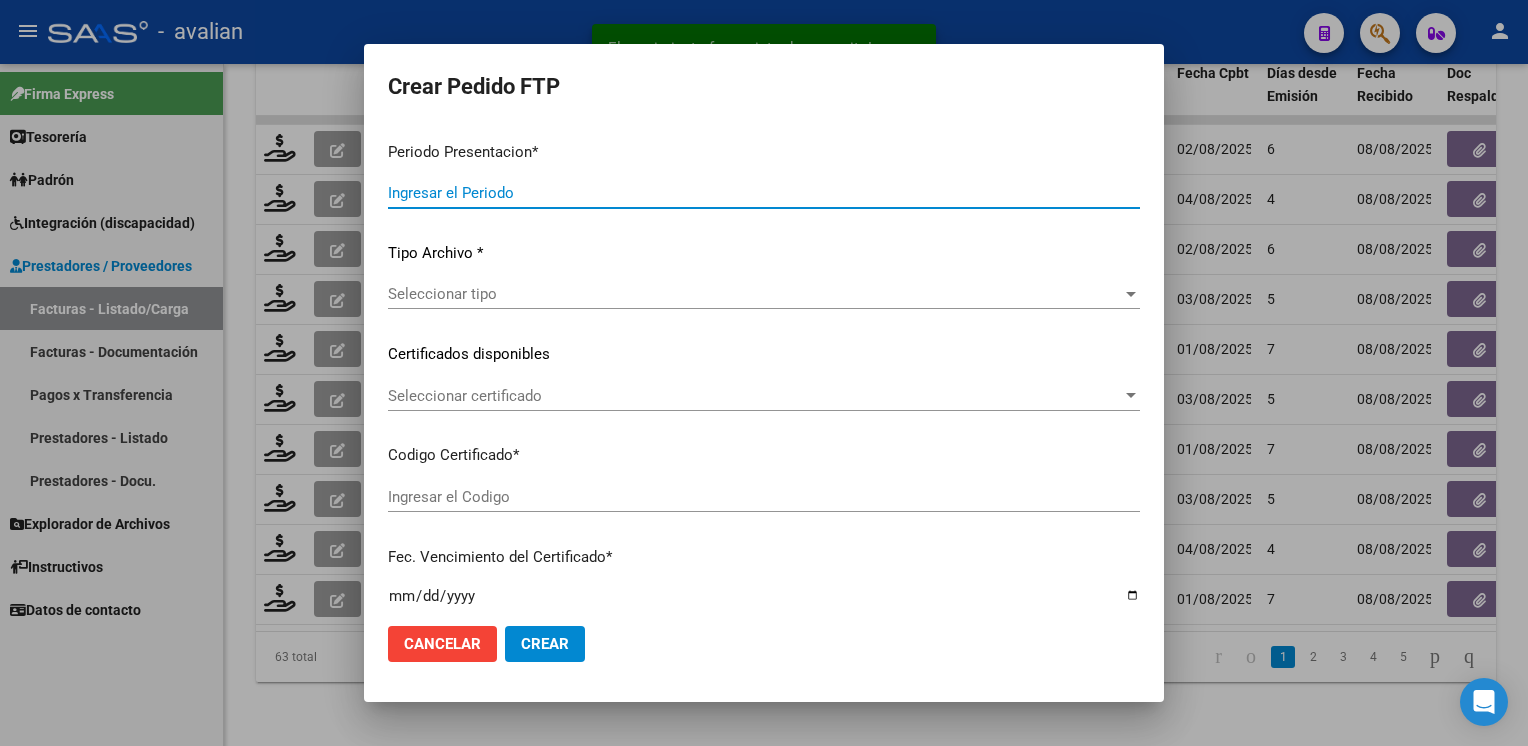 type on "202507" 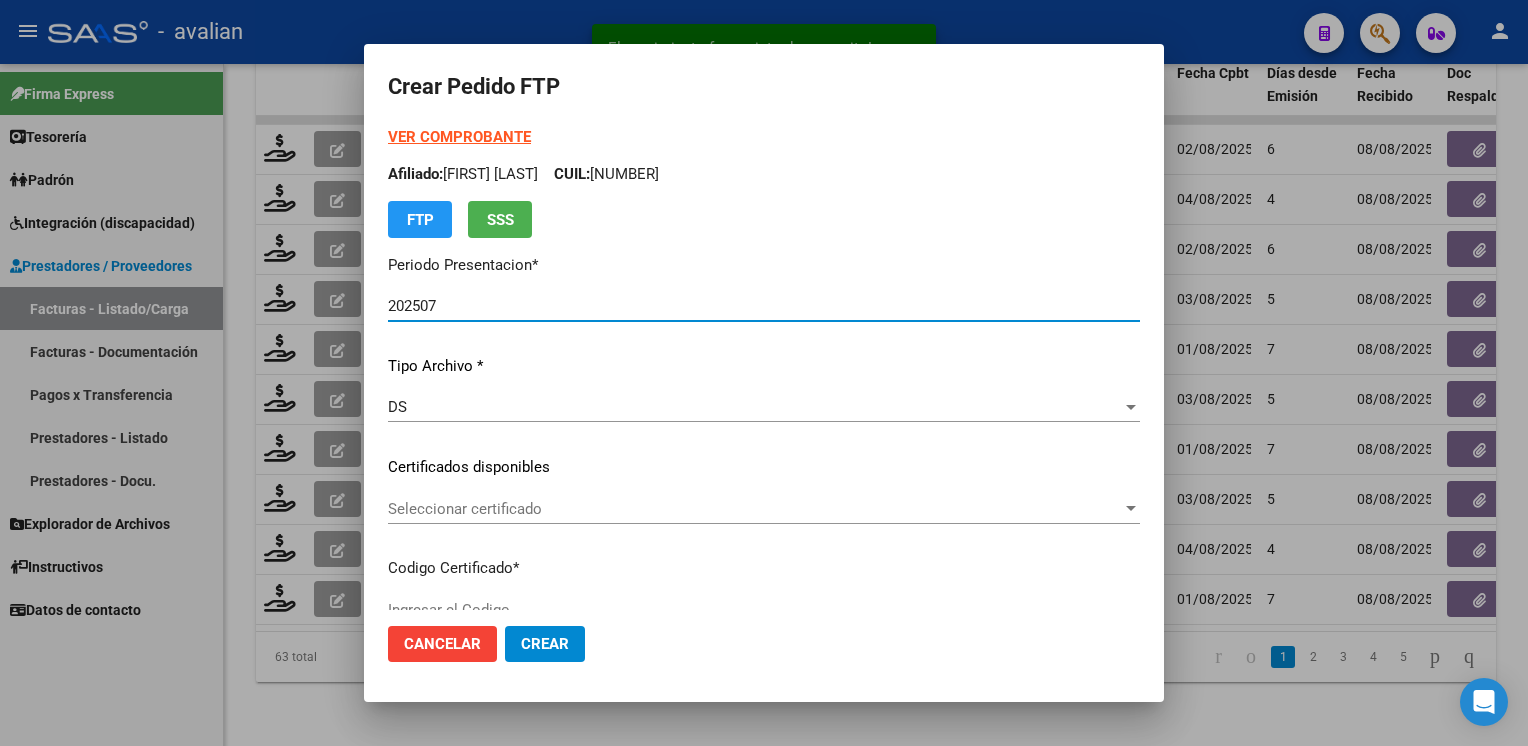 click on "Seleccionar certificado" at bounding box center [755, 509] 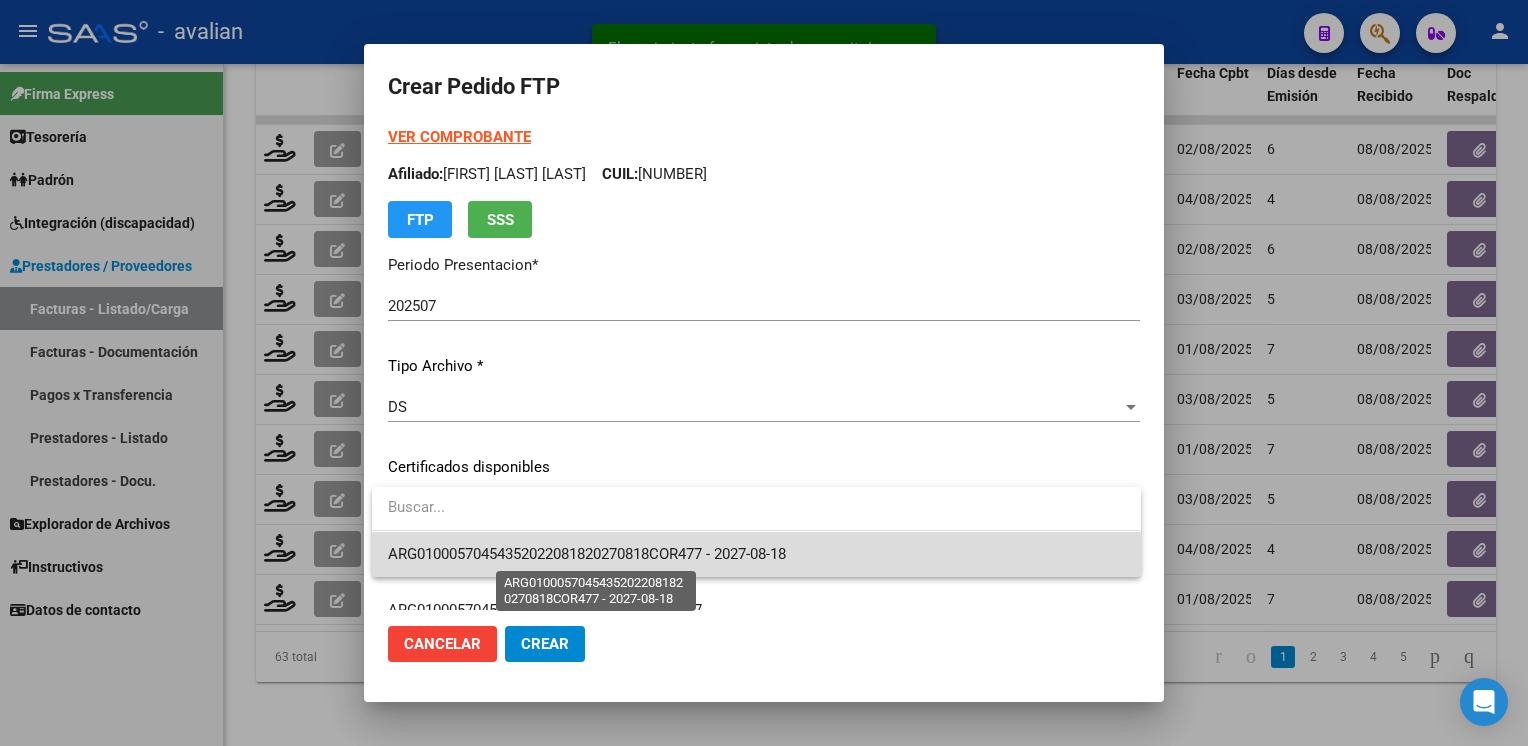 click on "ARG01000570454352022081820270818COR477 - 2027-08-18" at bounding box center [587, 554] 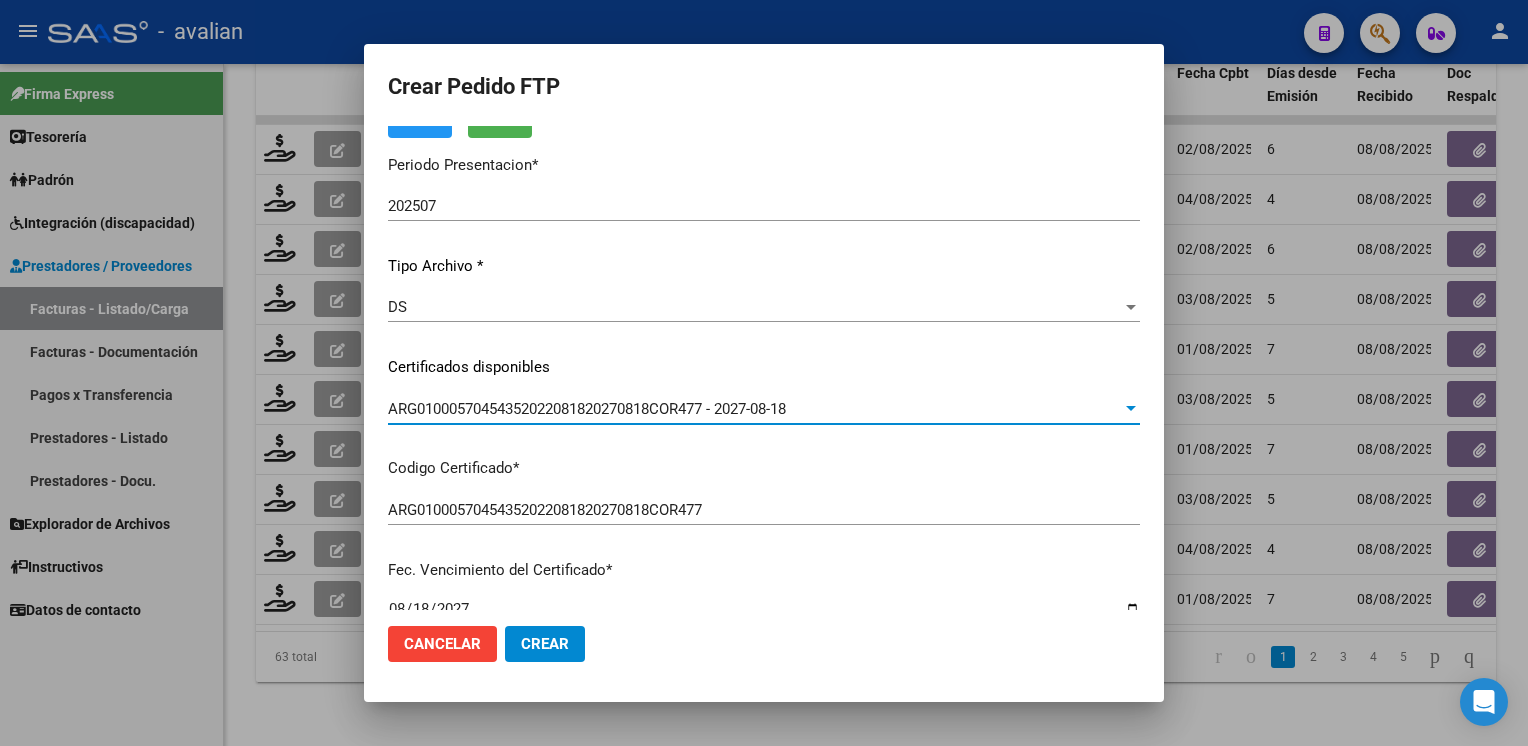 scroll, scrollTop: 0, scrollLeft: 0, axis: both 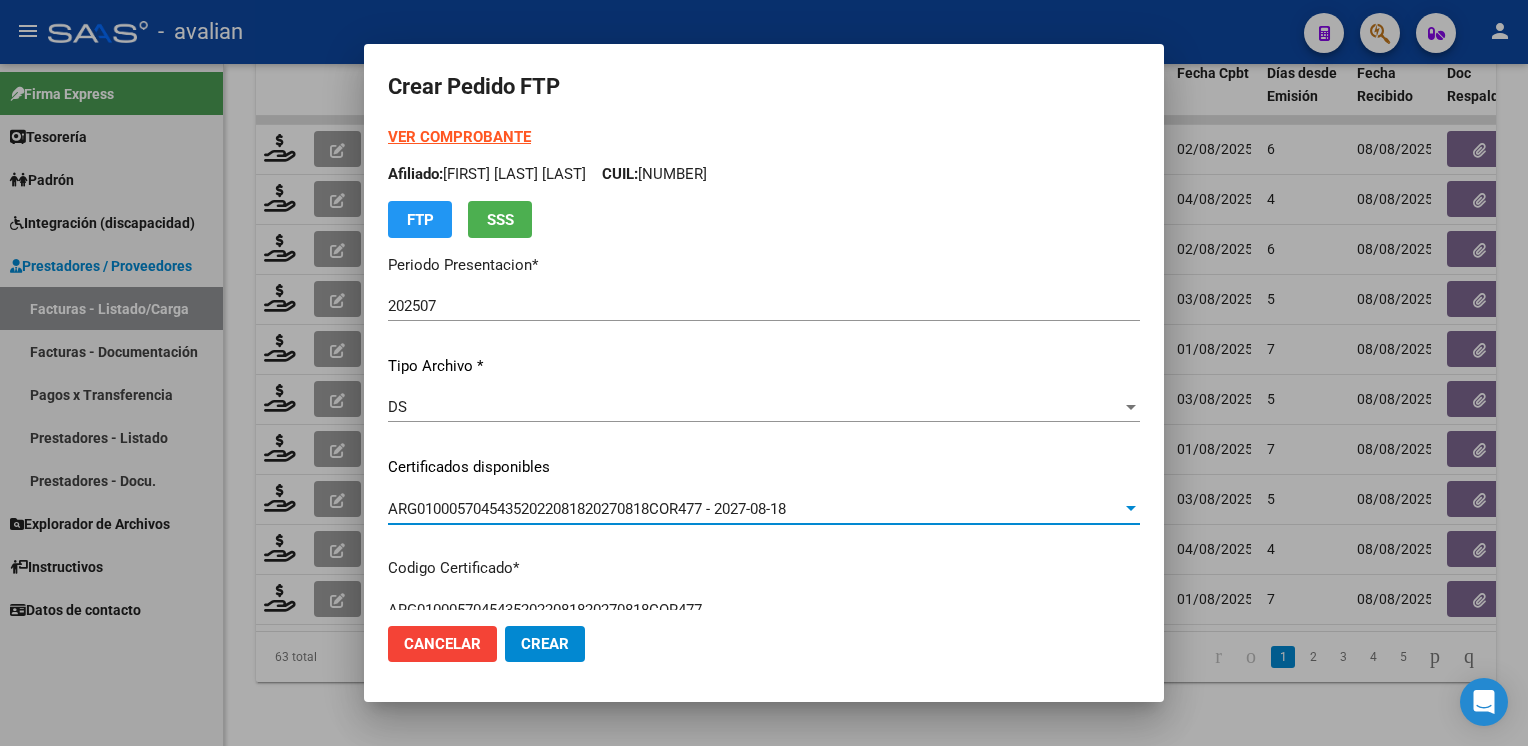 click on "Afiliado:  [LAST] [LAST] [LAST]  CUIL:  [PHONE]" at bounding box center (764, 174) 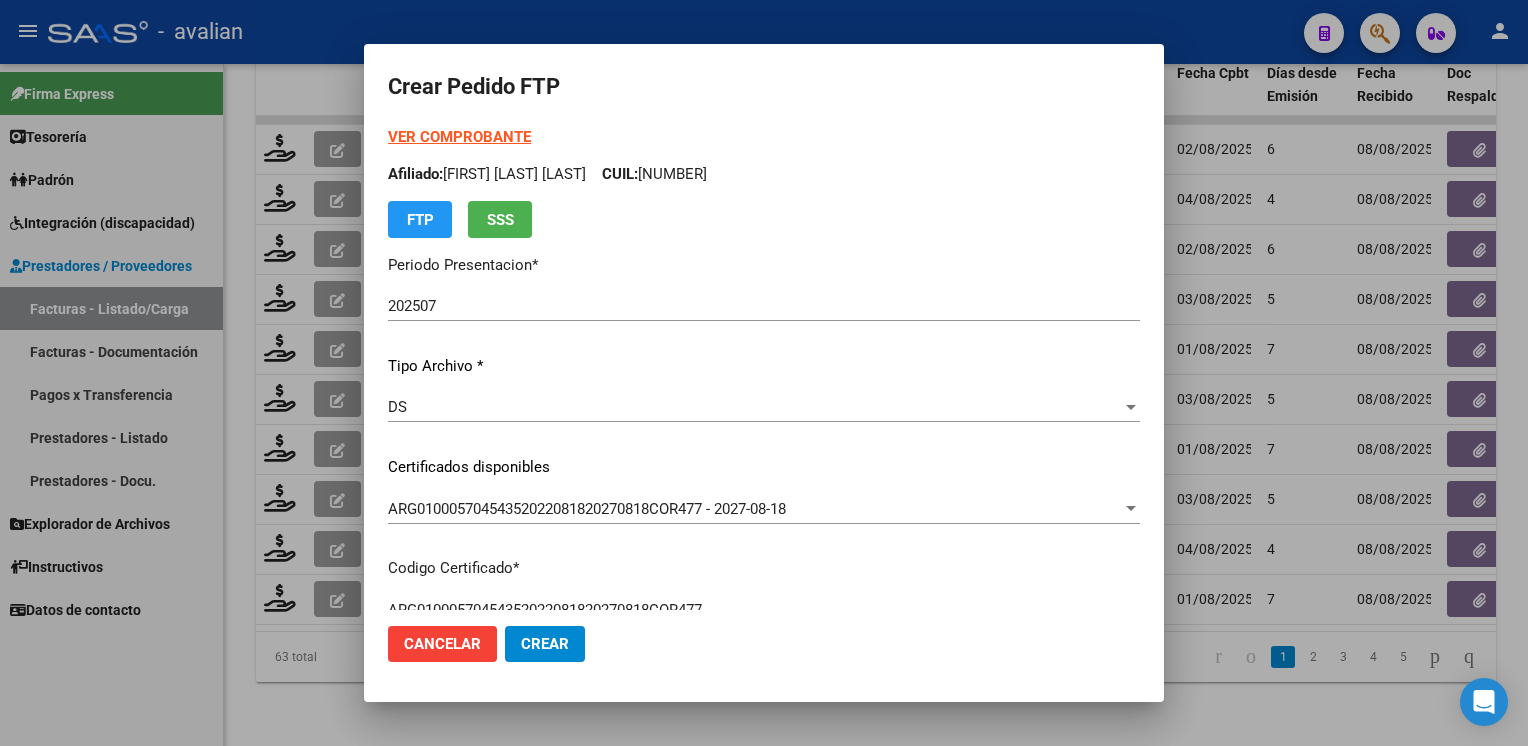 click on "Afiliado:  [LAST] [LAST] [LAST]  CUIL:  [PHONE]" at bounding box center (764, 174) 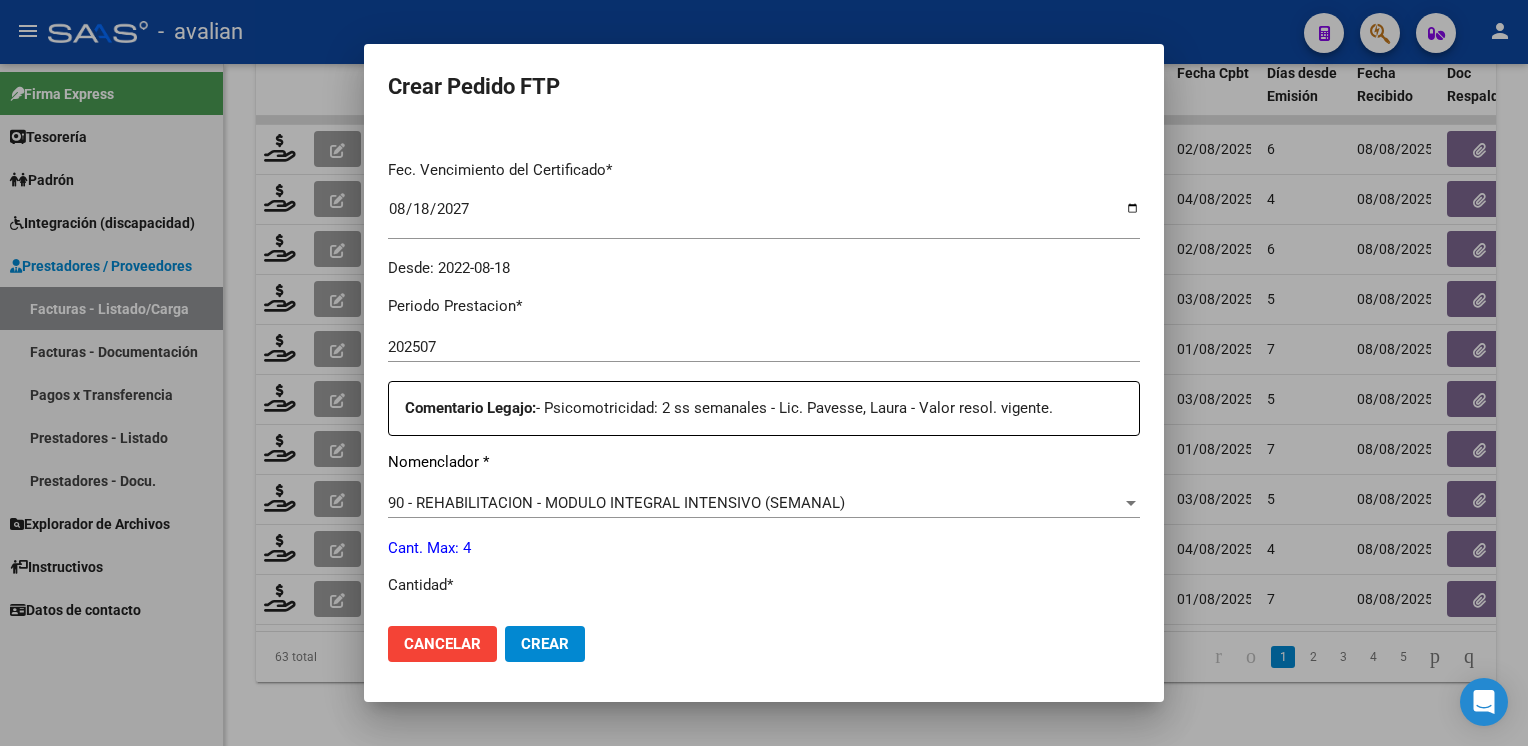 scroll, scrollTop: 853, scrollLeft: 0, axis: vertical 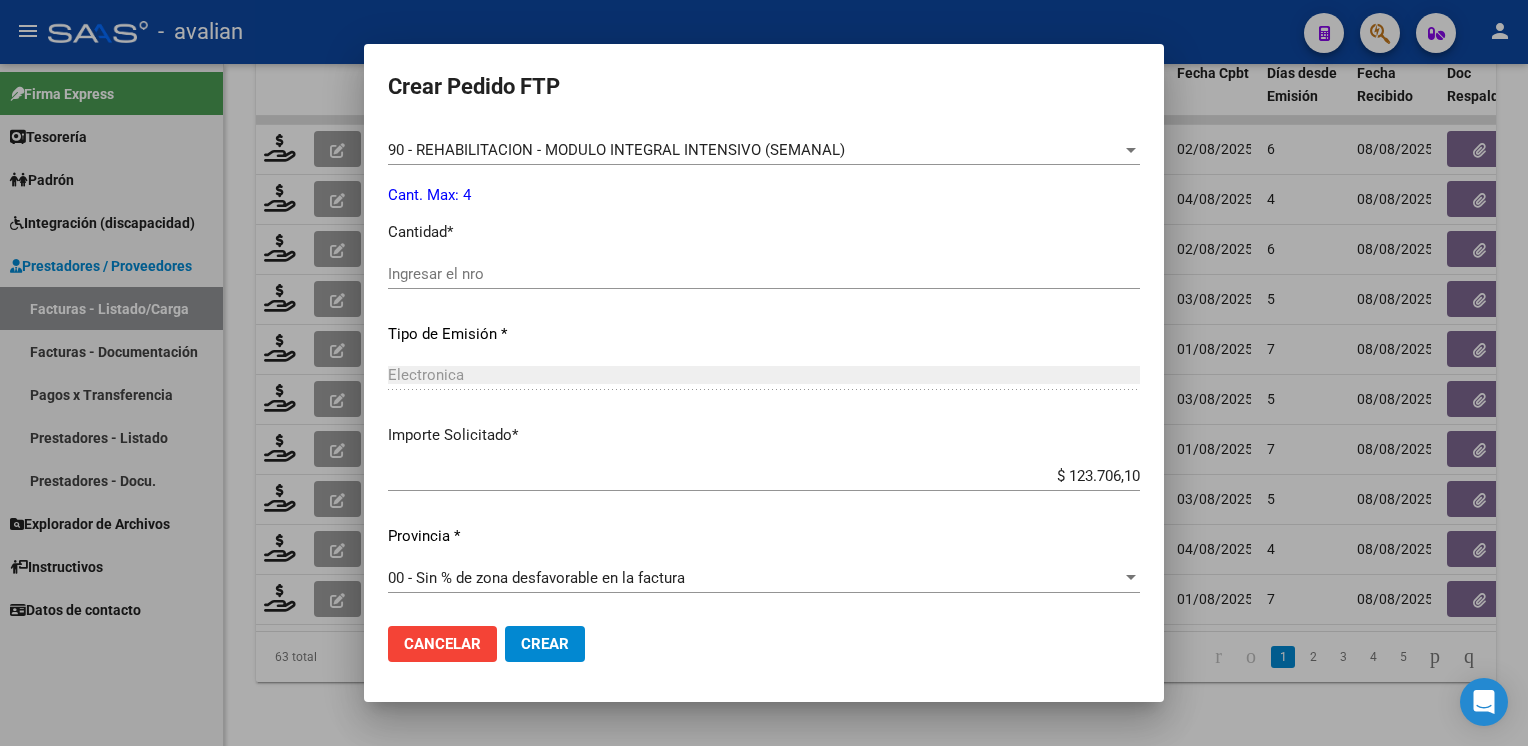 click on "Ingresar el nro" at bounding box center (764, 274) 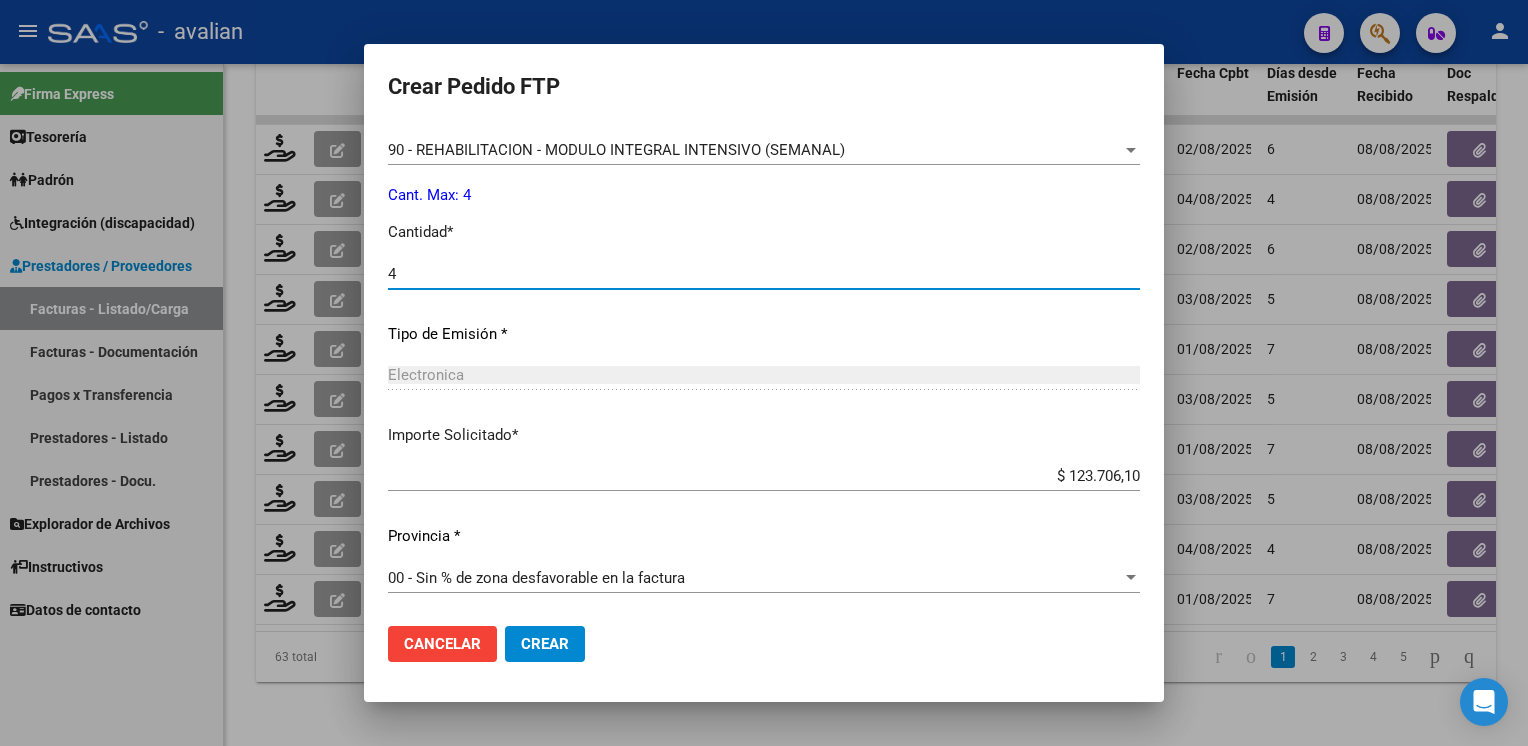 type on "4" 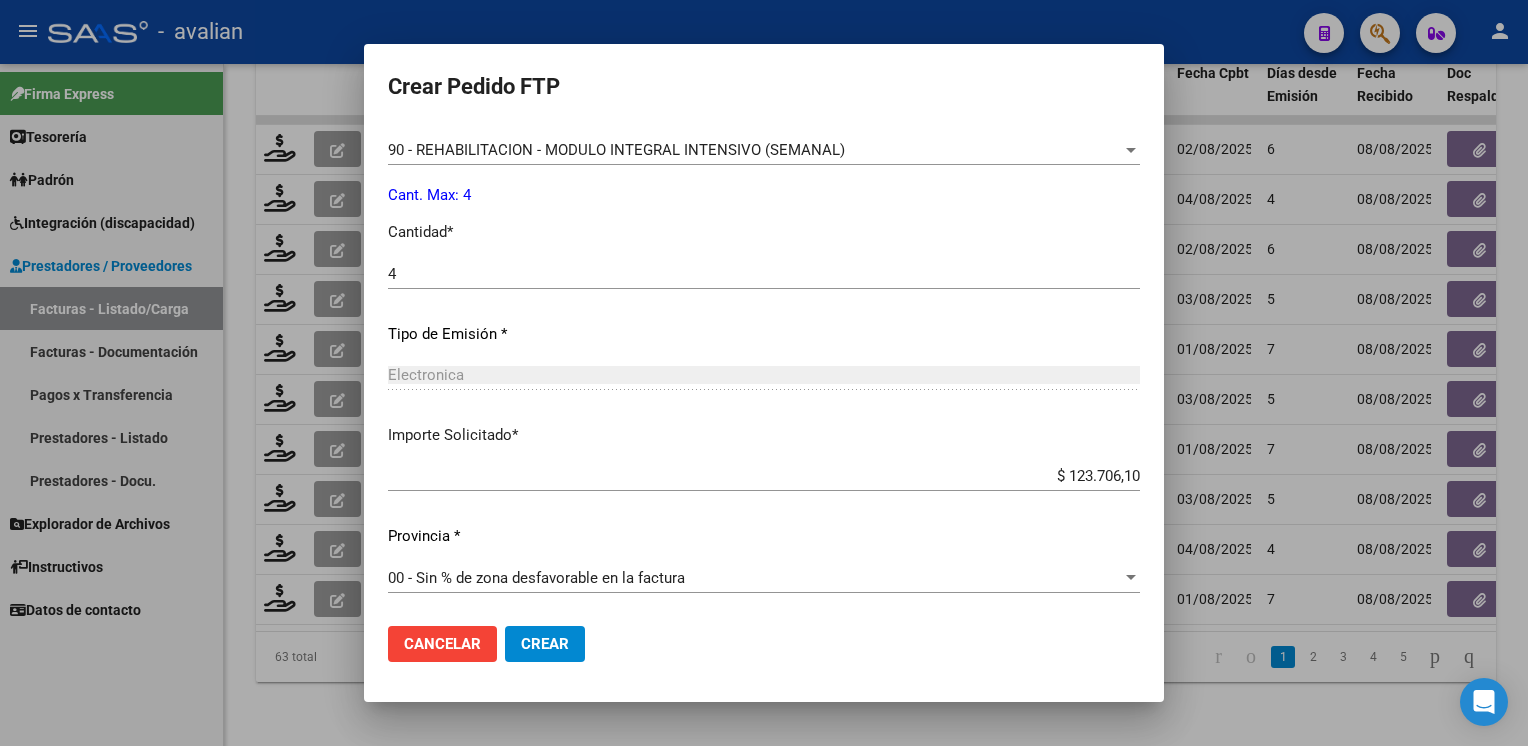 click on "Cancelar Crear" 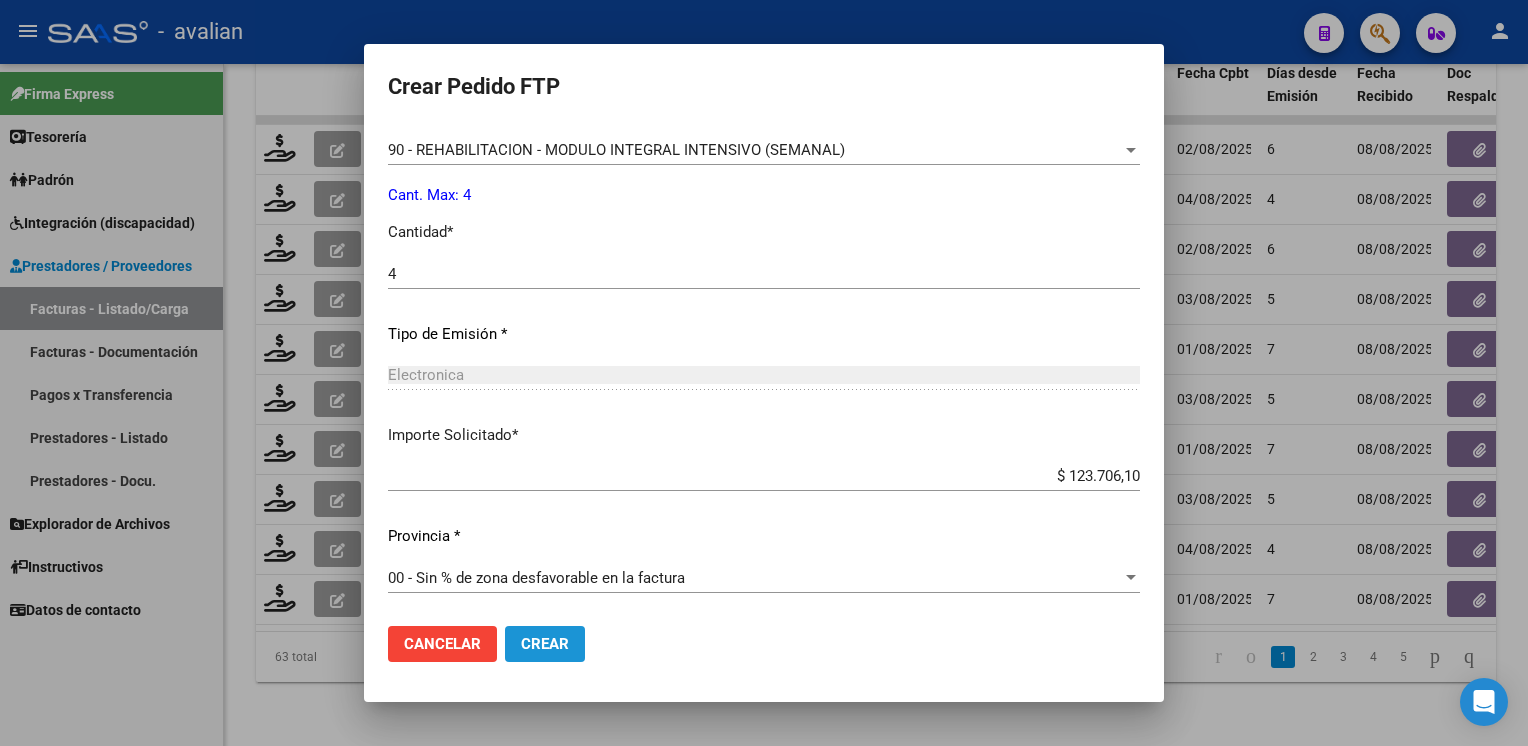 click on "Crear" 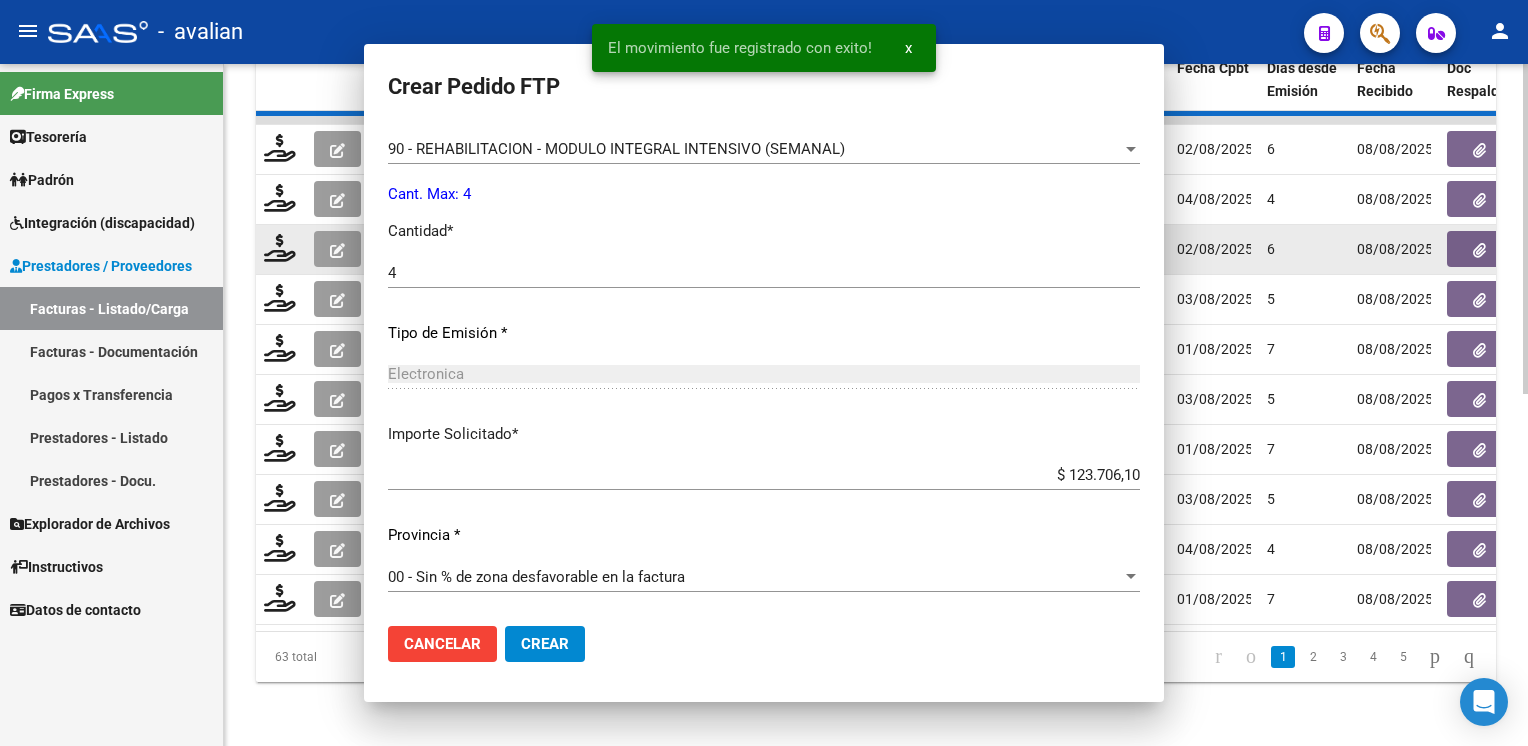 scroll, scrollTop: 0, scrollLeft: 0, axis: both 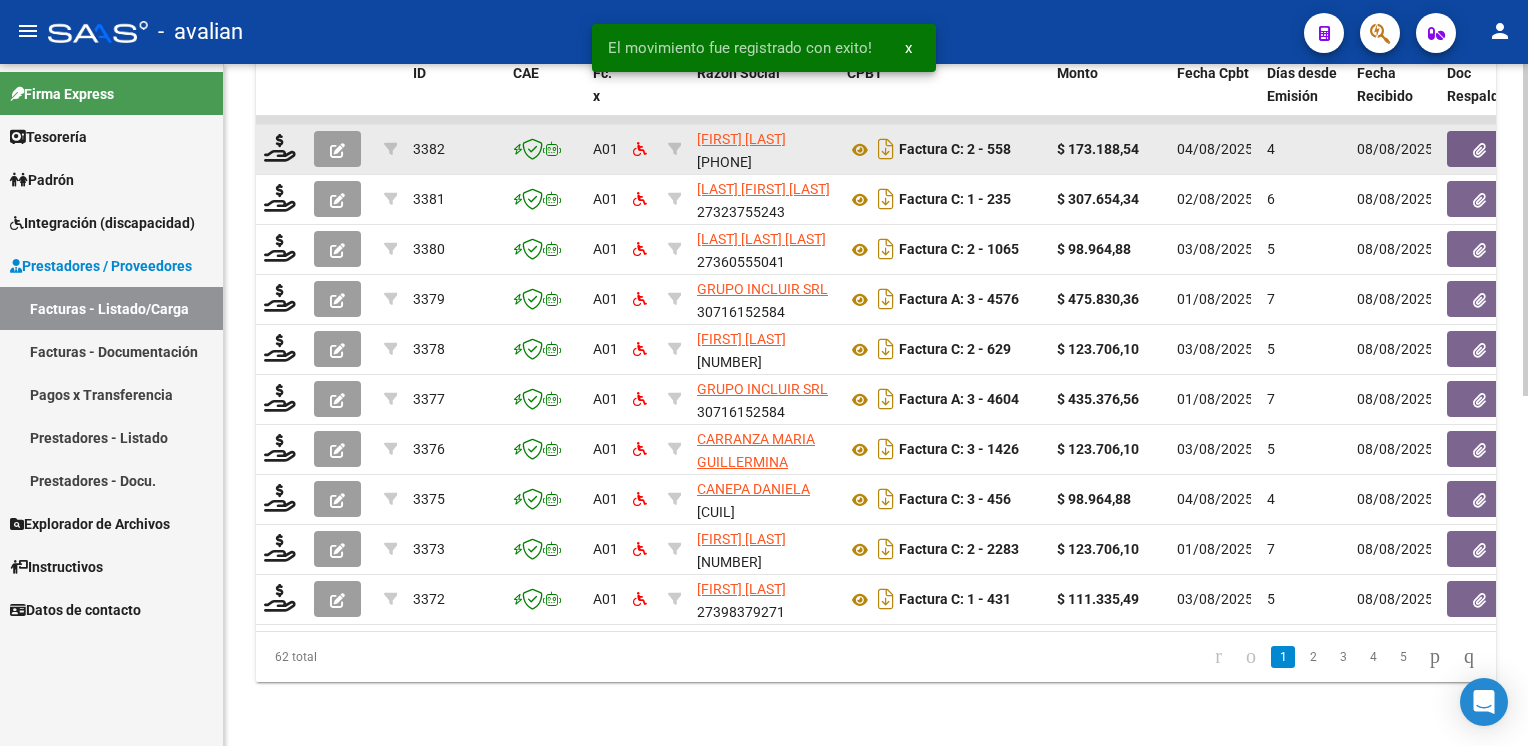 click 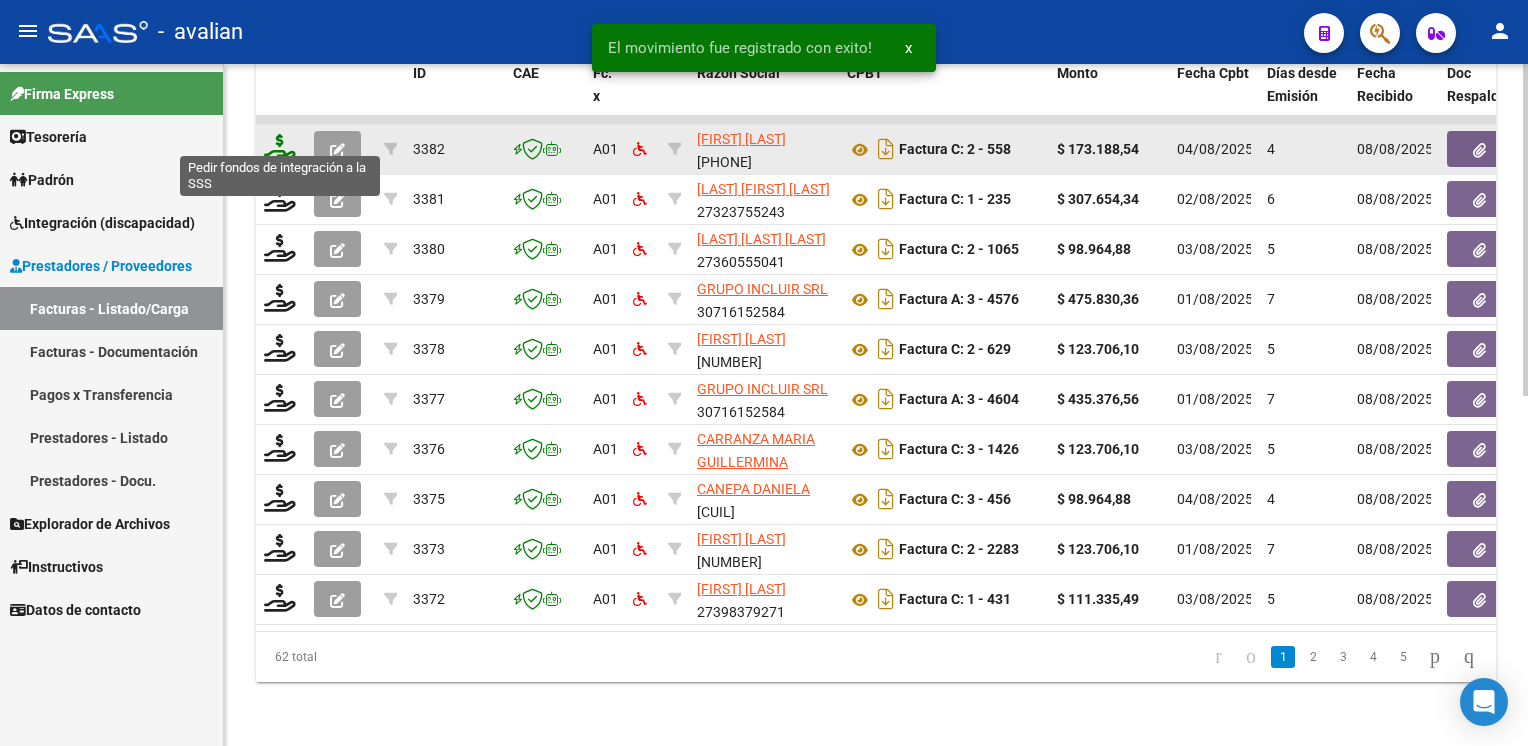 click 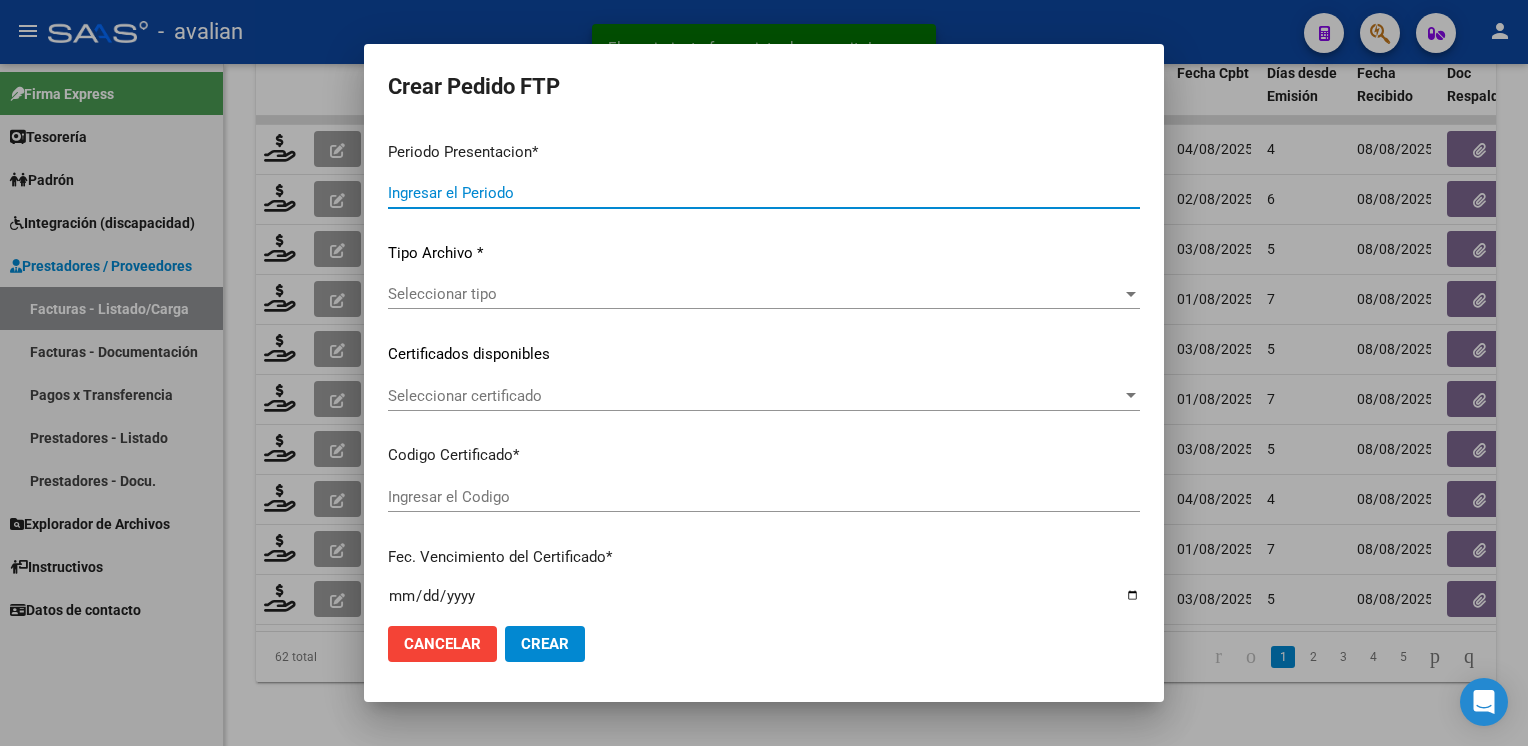 type on "202507" 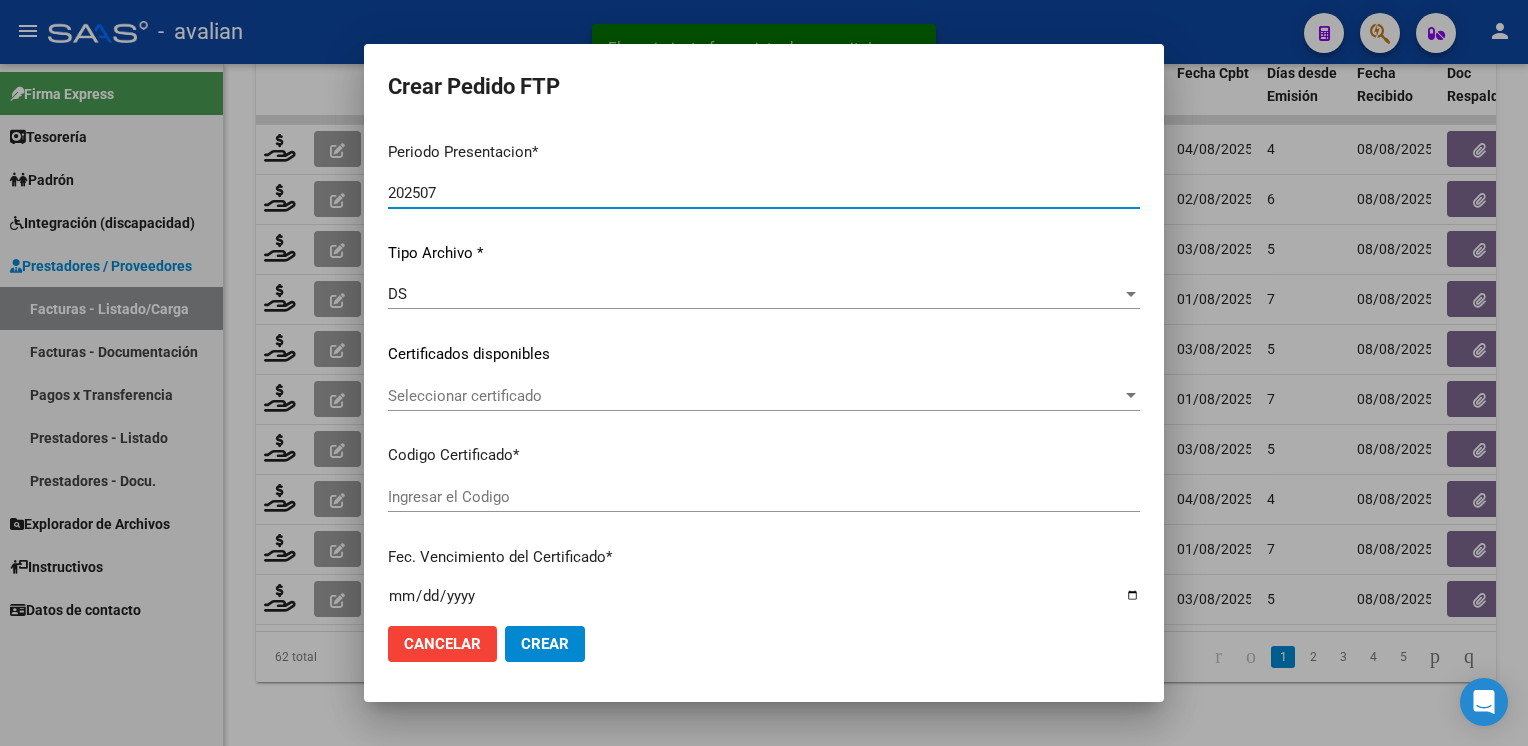 scroll, scrollTop: 200, scrollLeft: 0, axis: vertical 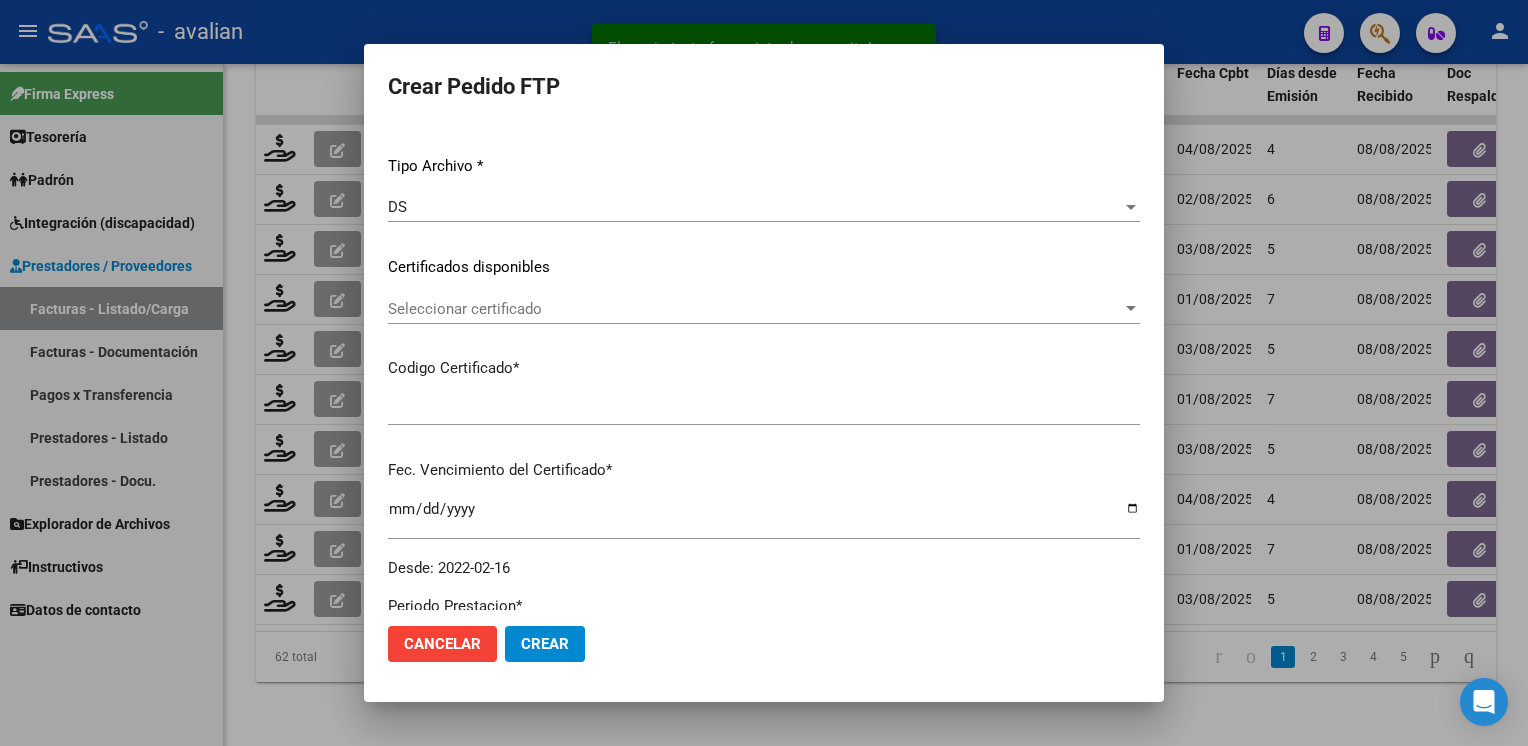 type on "ARG01000543289912022021620290216COR471" 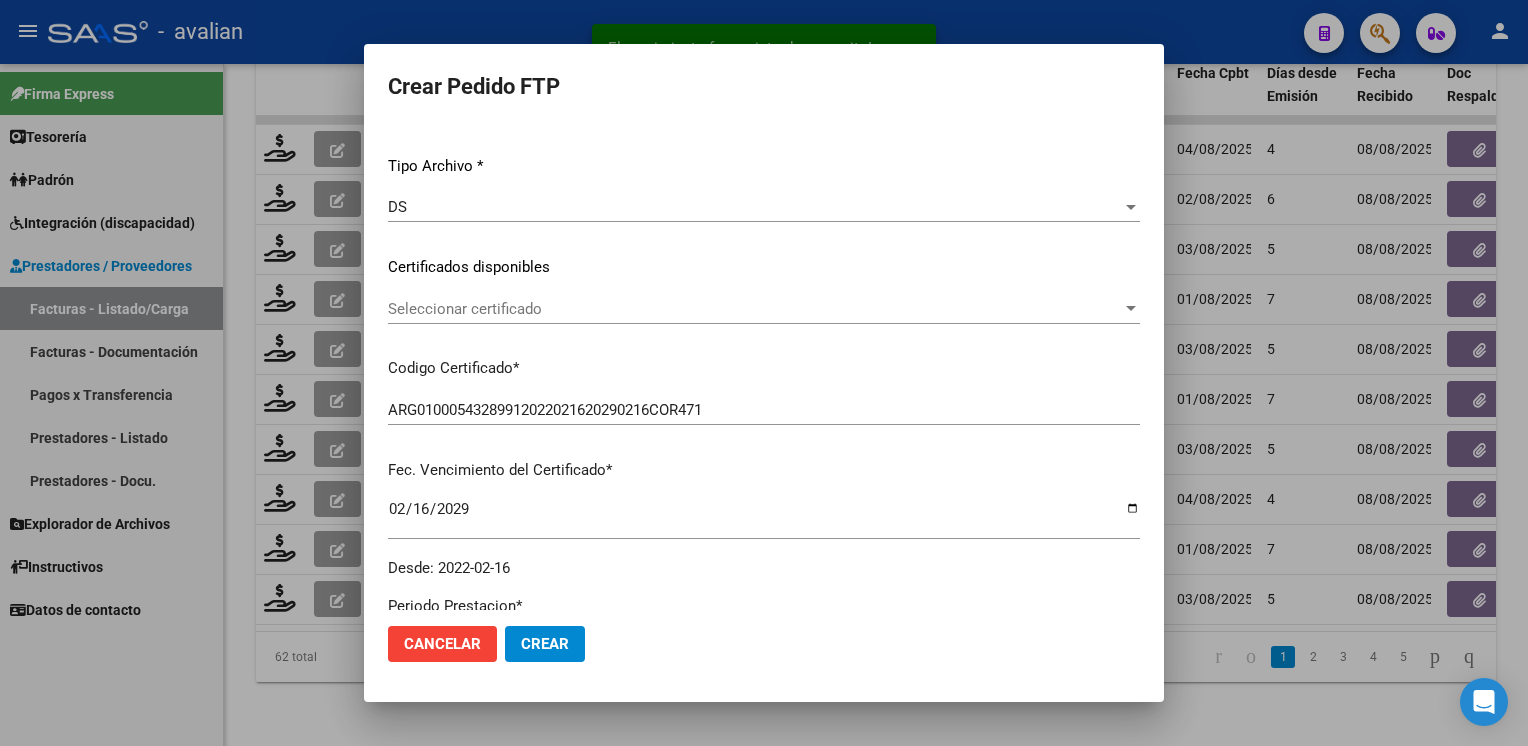 click on "Seleccionar certificado" at bounding box center [755, 309] 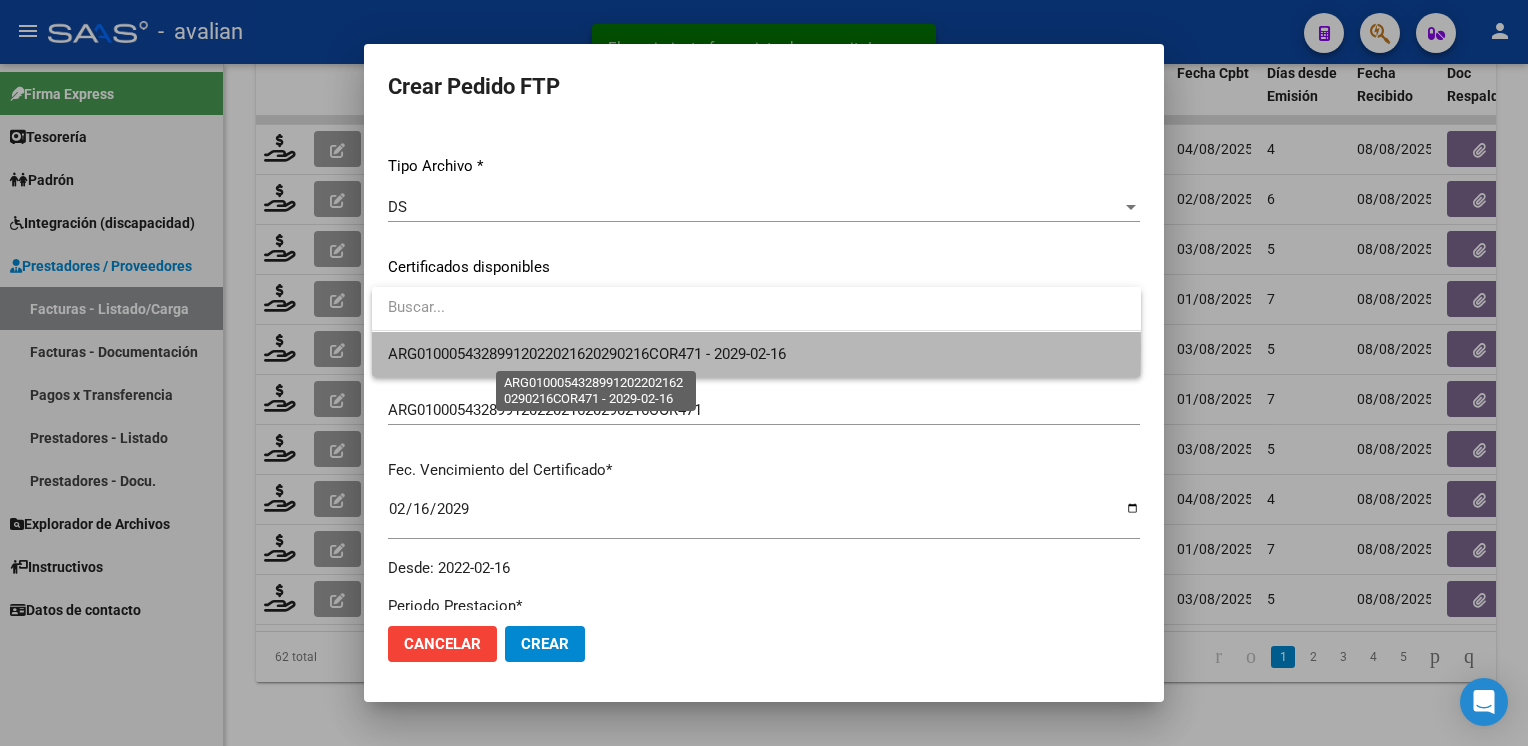 click on "ARG01000543289912022021620290216COR471 - 2029-02-16" at bounding box center [587, 354] 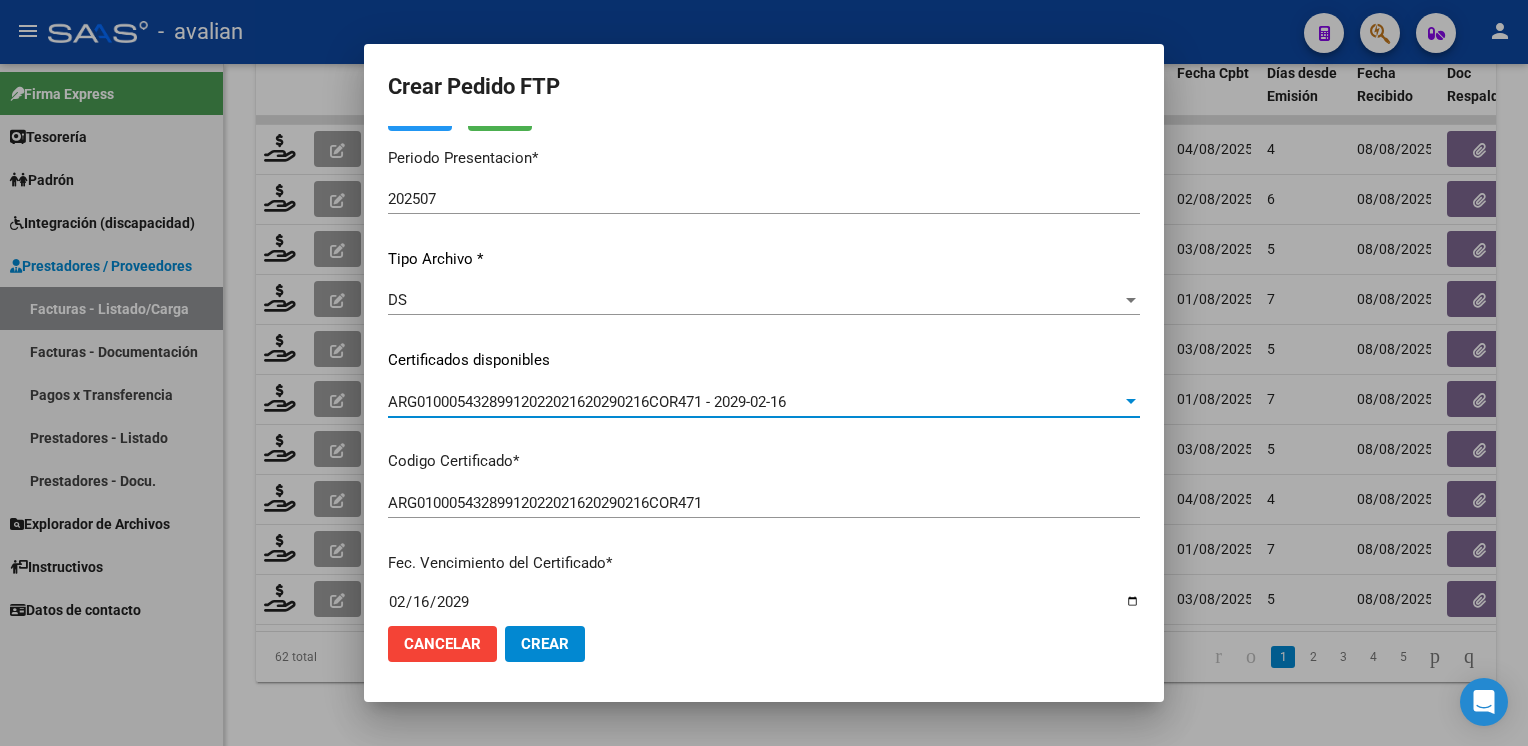 scroll, scrollTop: 0, scrollLeft: 0, axis: both 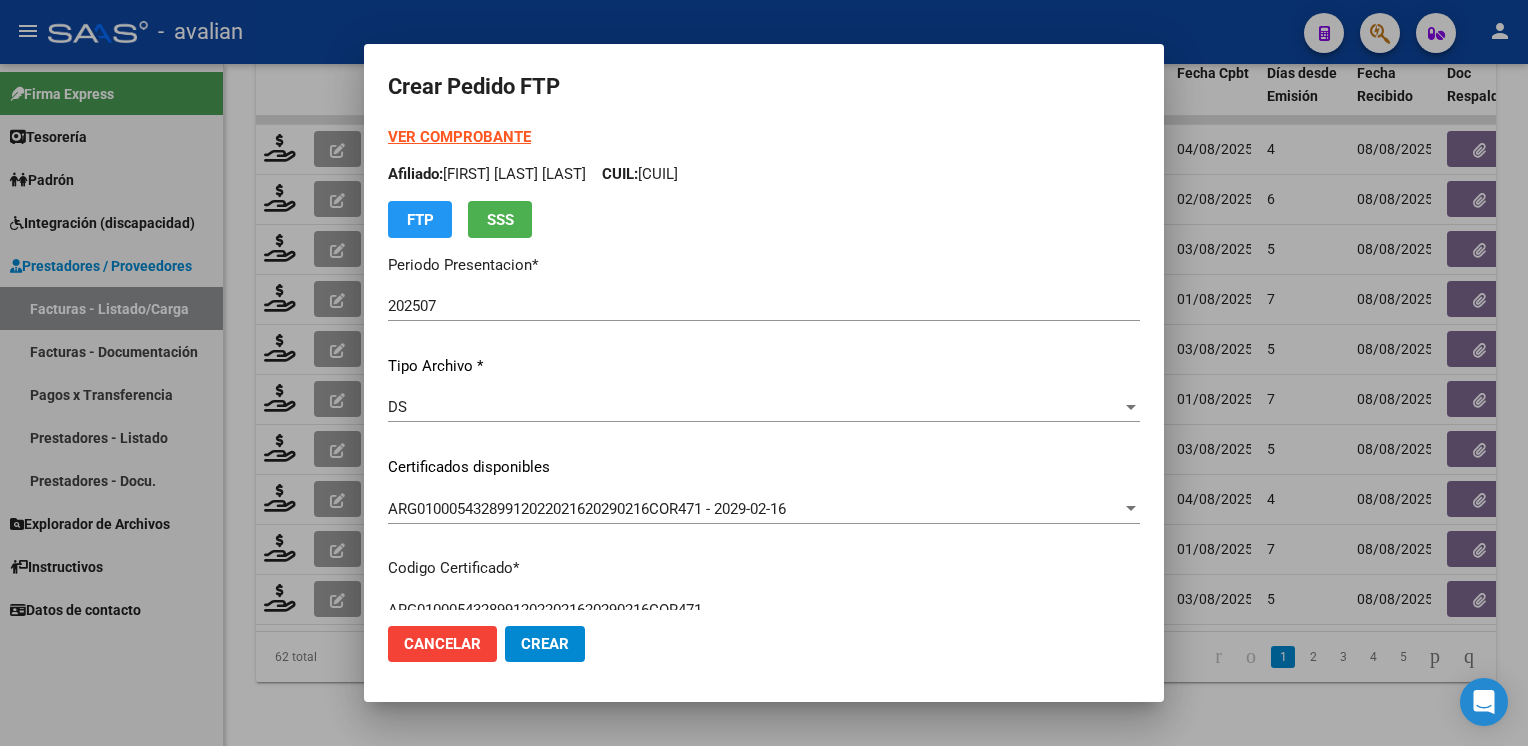 click on "VER COMPROBANTE ARCA Padrón Afiliado:  [FIRST] [LAST] [LAST]  CUIL:  [NUMBER]  FTP SSS" at bounding box center [764, 182] 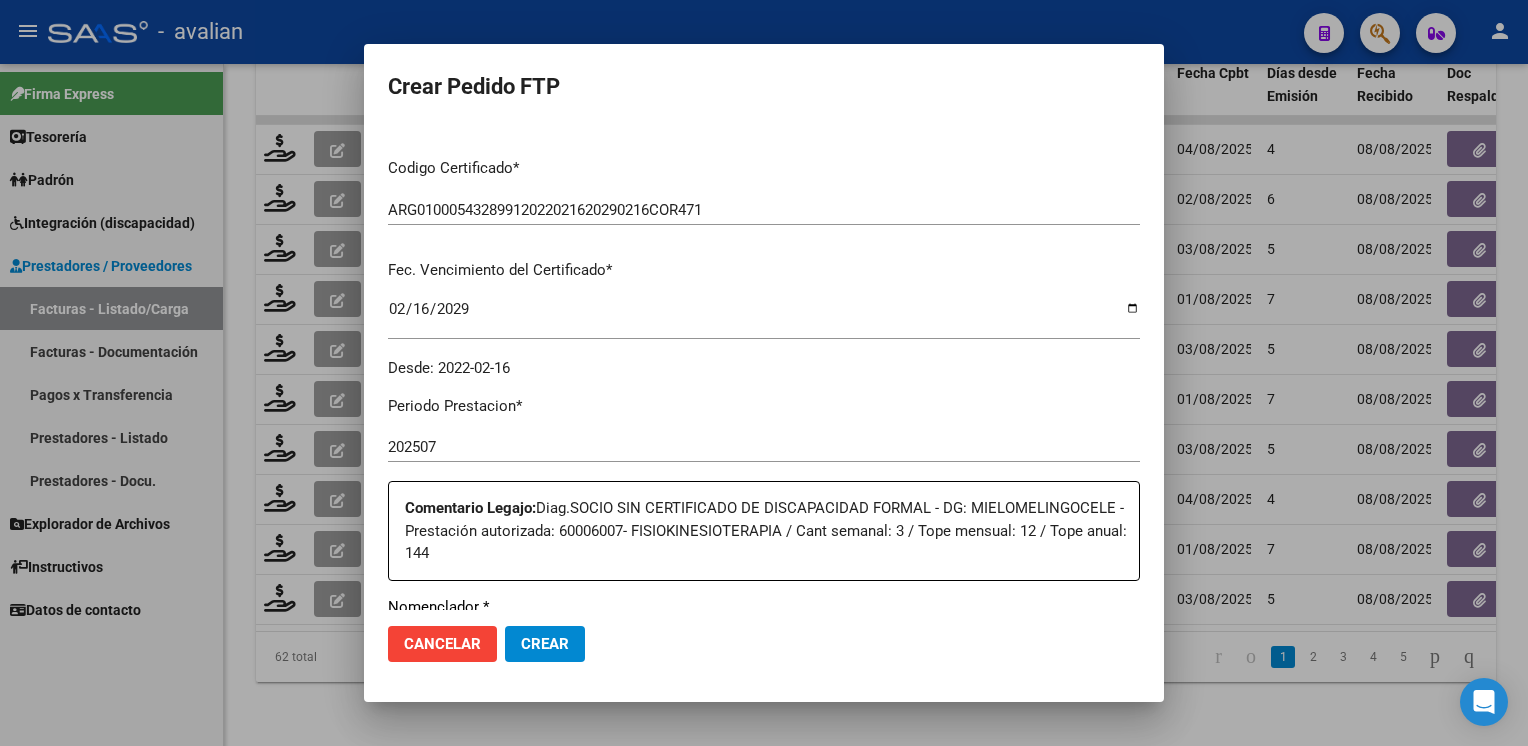 scroll, scrollTop: 0, scrollLeft: 0, axis: both 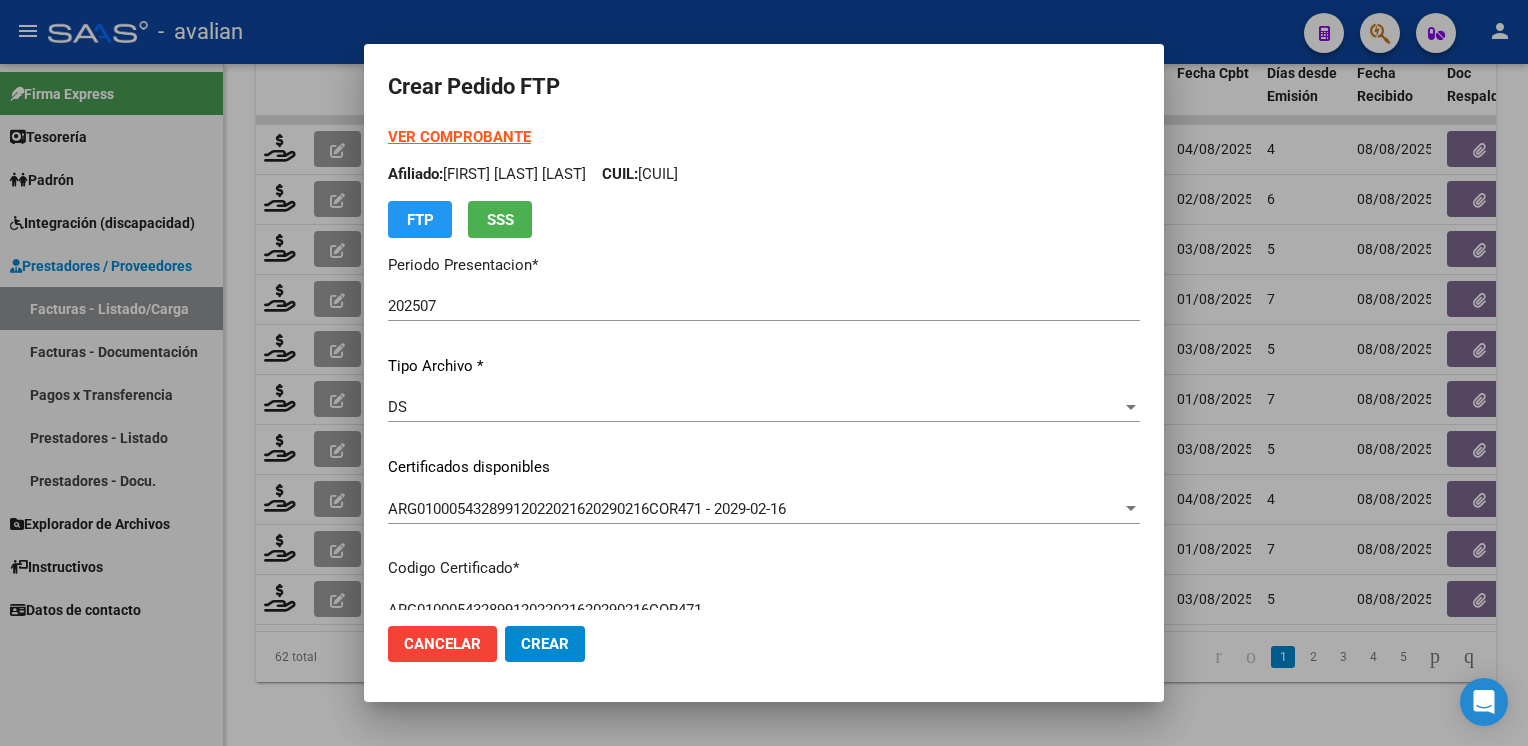 click on "VER COMPROBANTE" at bounding box center (459, 137) 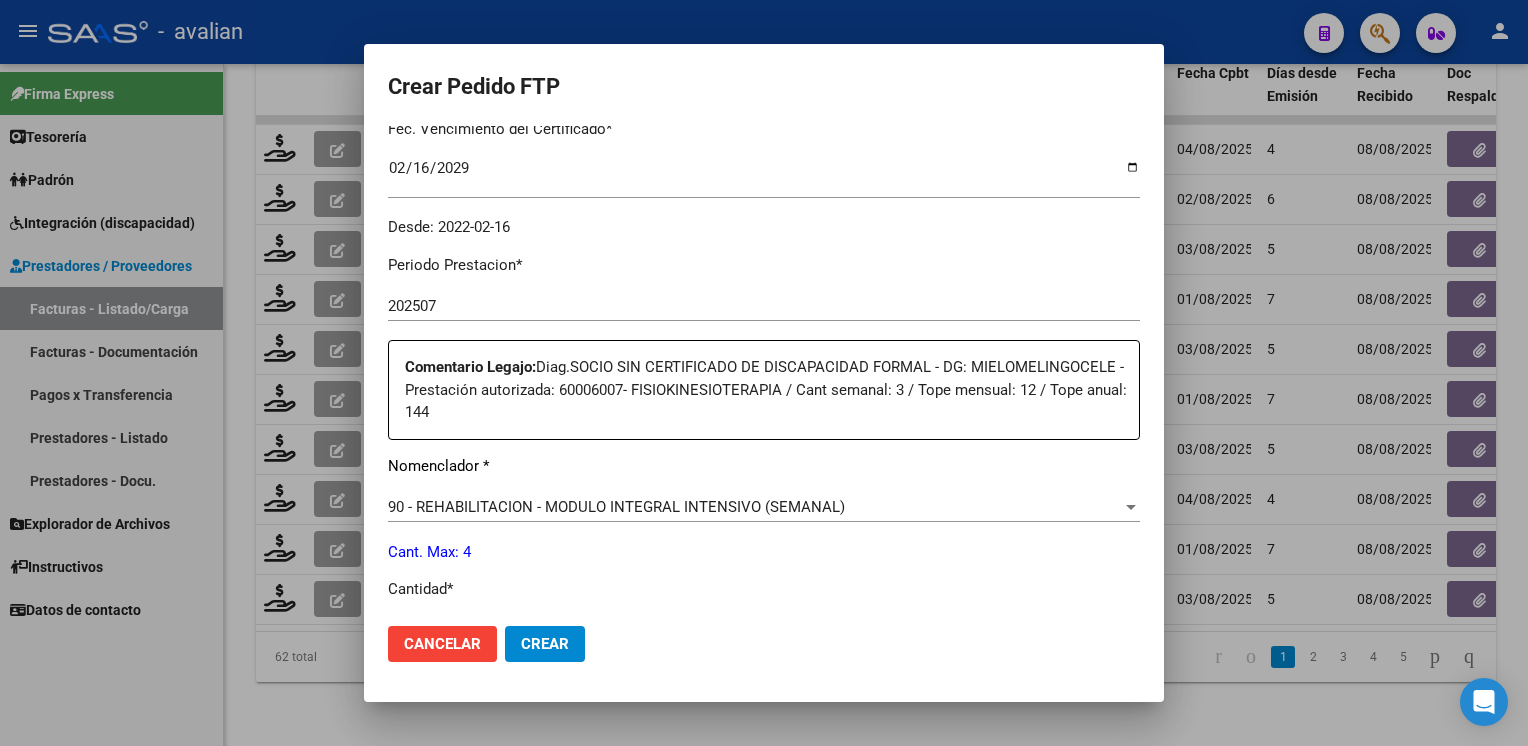scroll, scrollTop: 898, scrollLeft: 0, axis: vertical 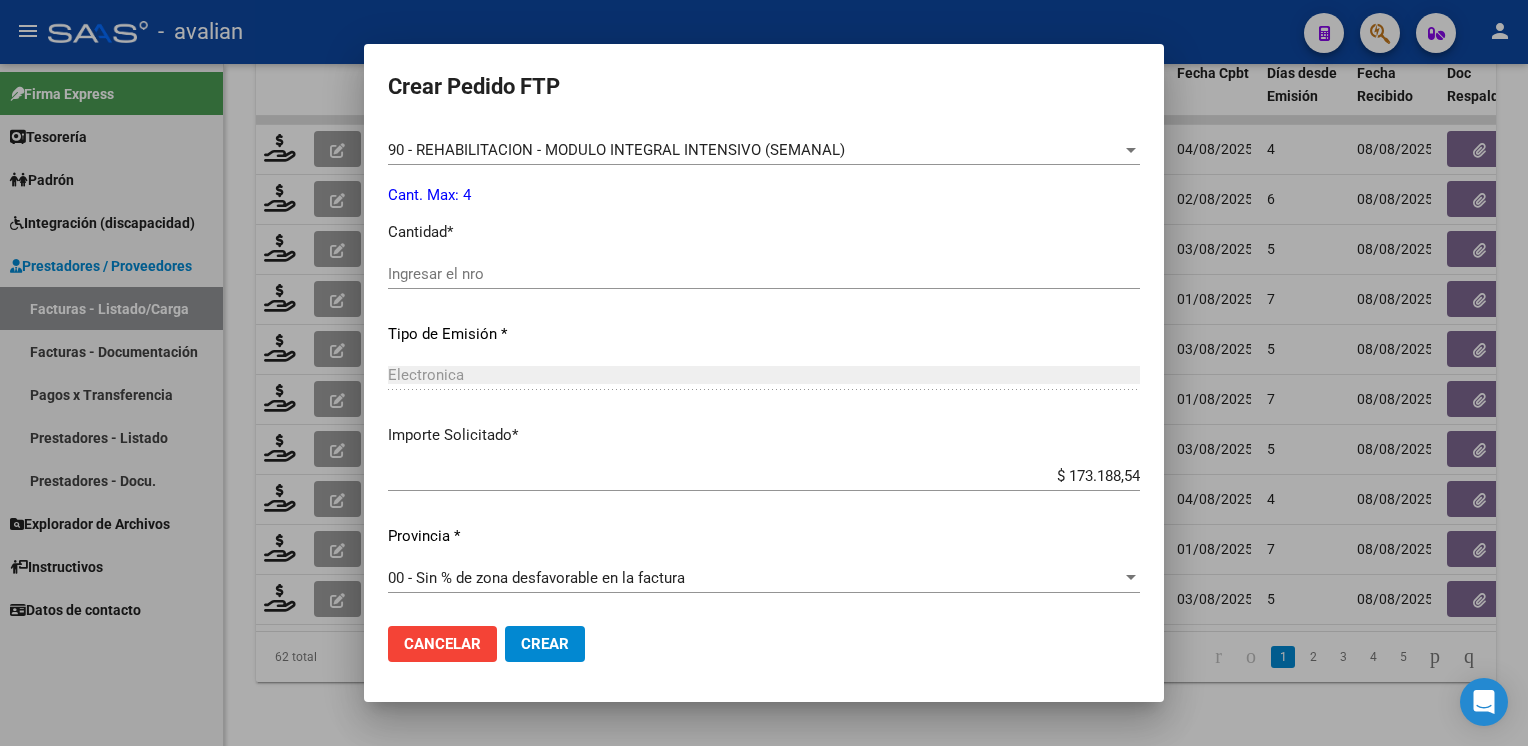 click on "Ingresar el nro" 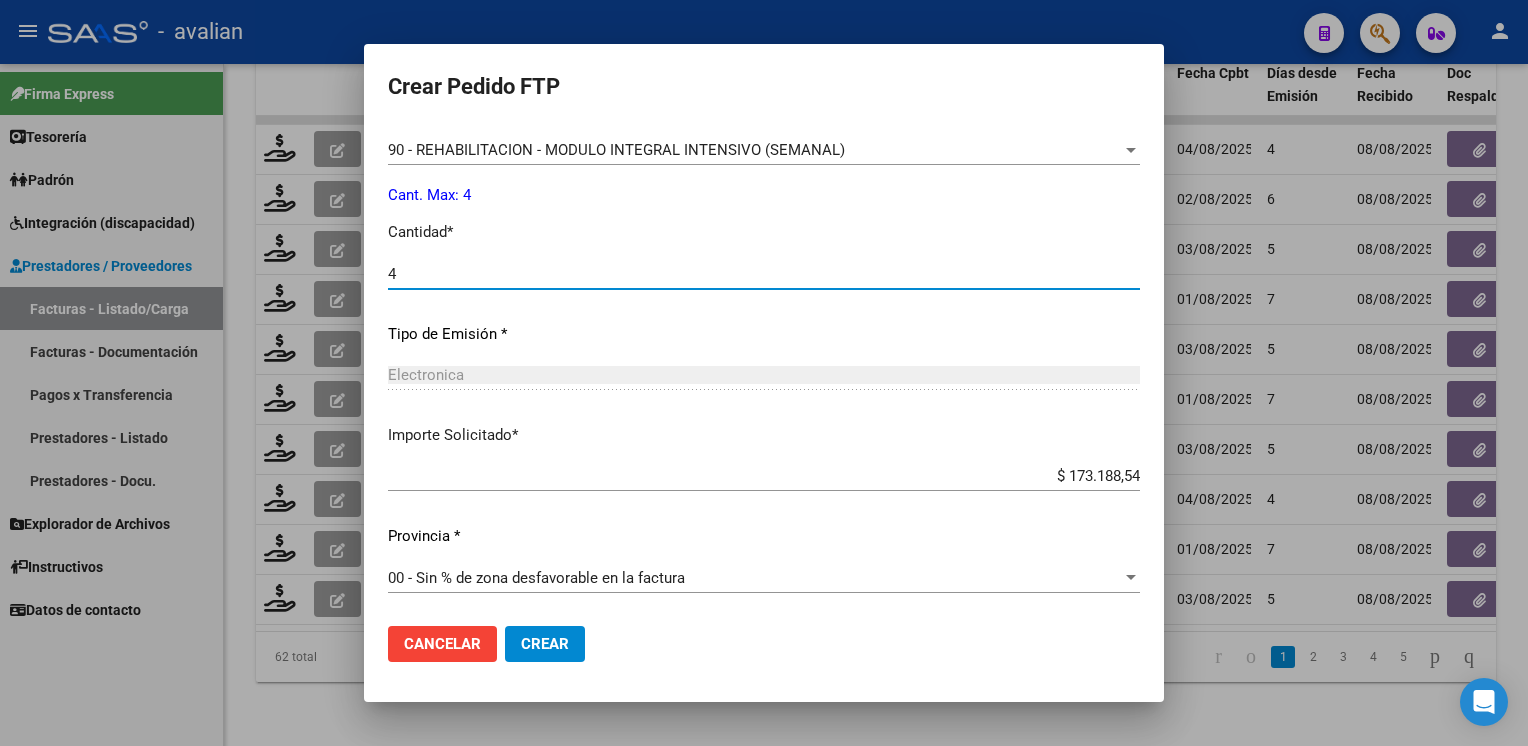 type on "4" 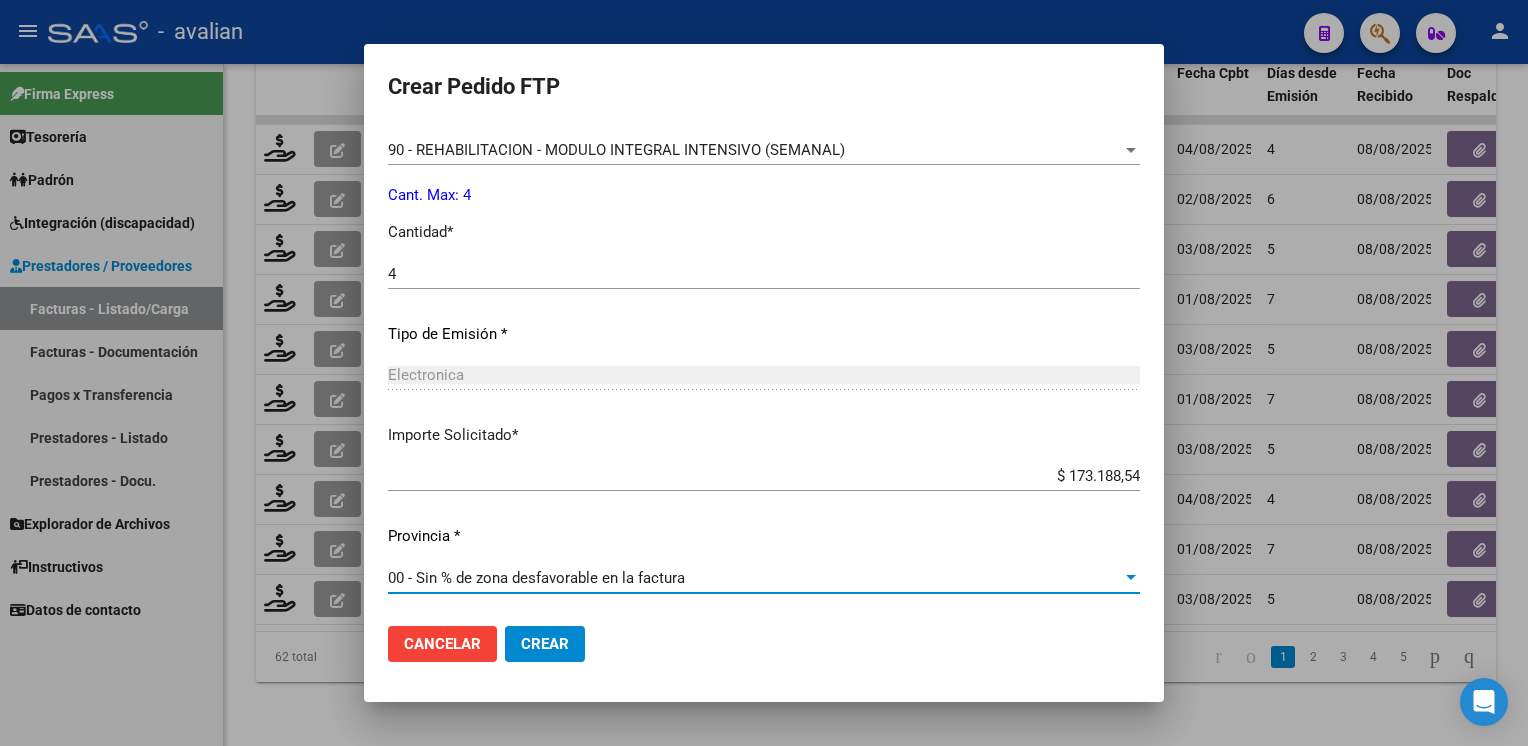 click on "Crear" 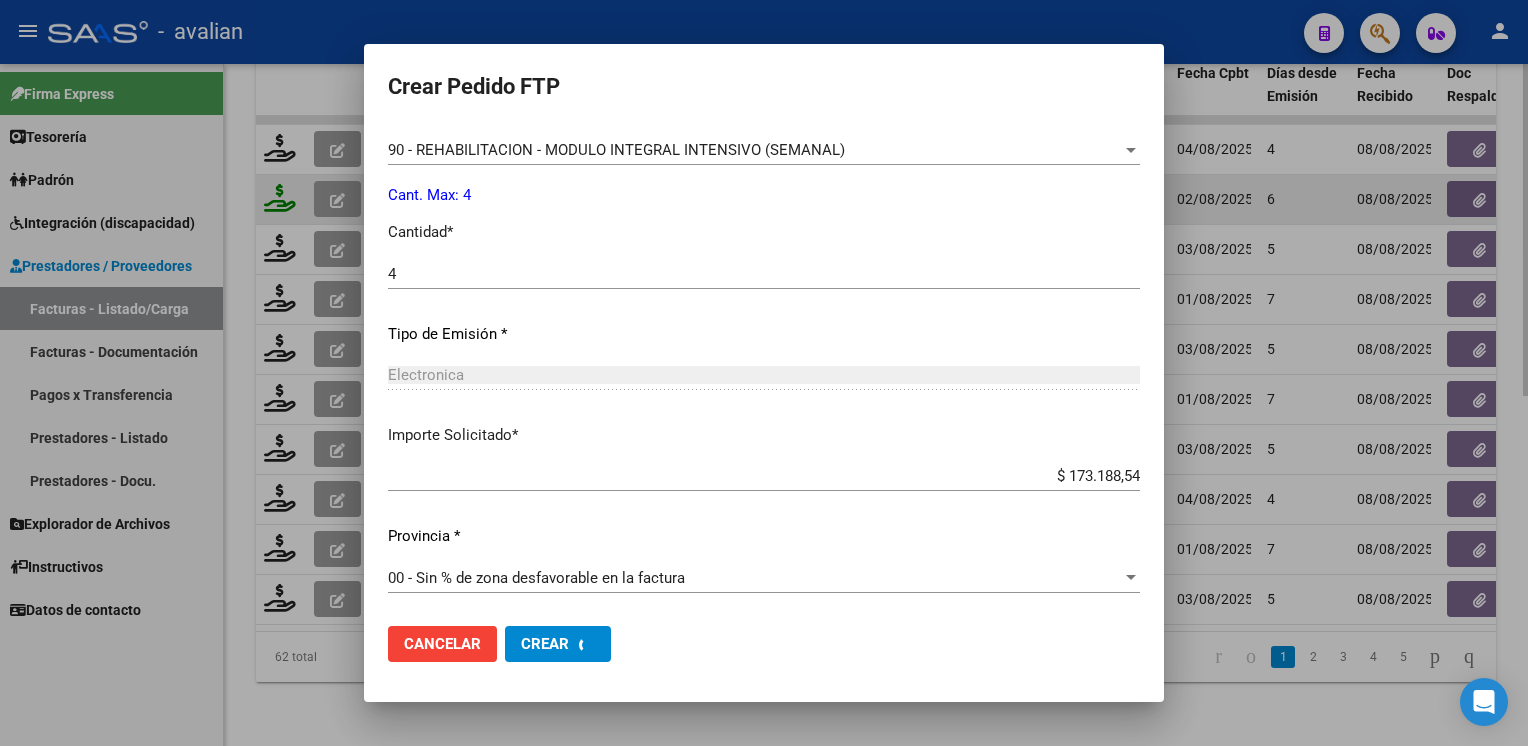 scroll, scrollTop: 0, scrollLeft: 0, axis: both 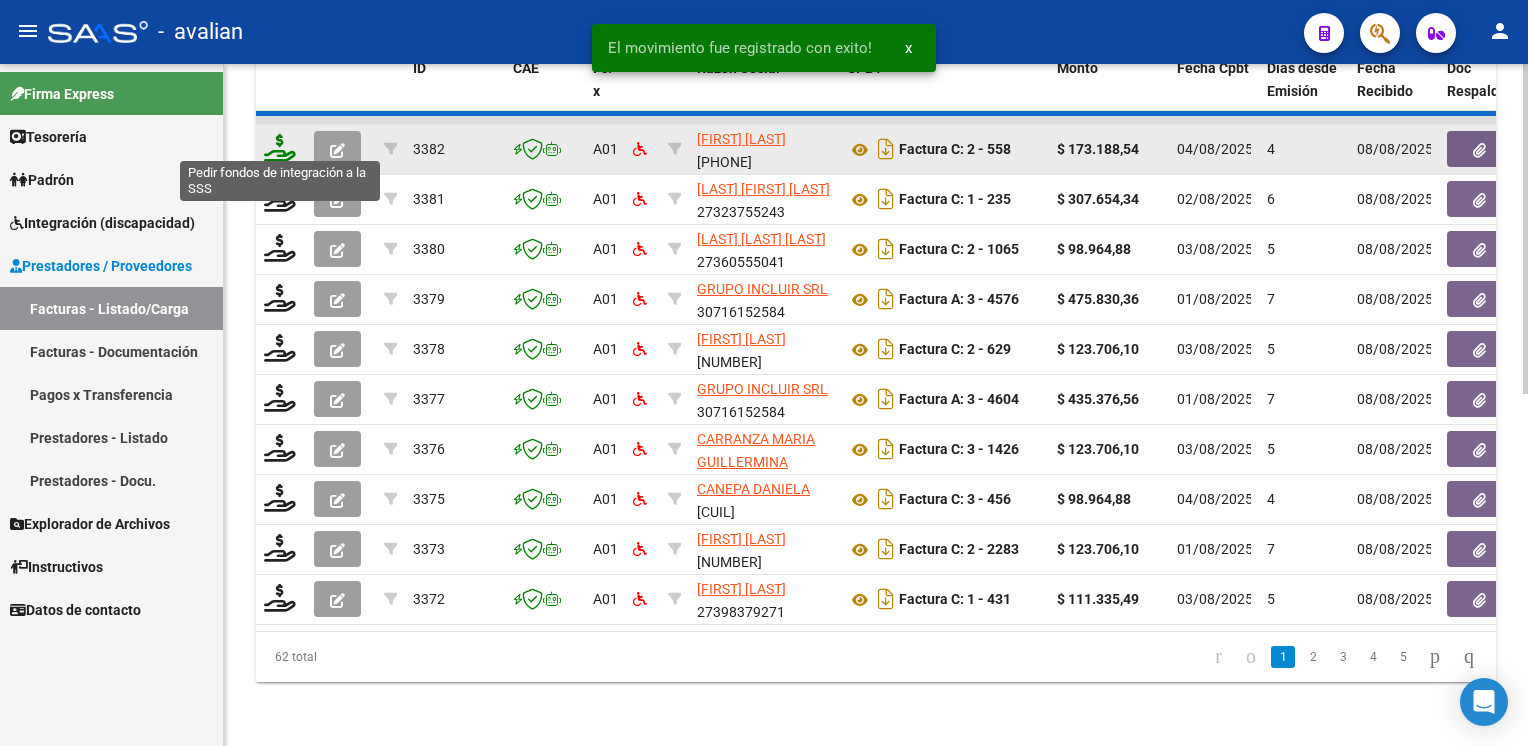 click 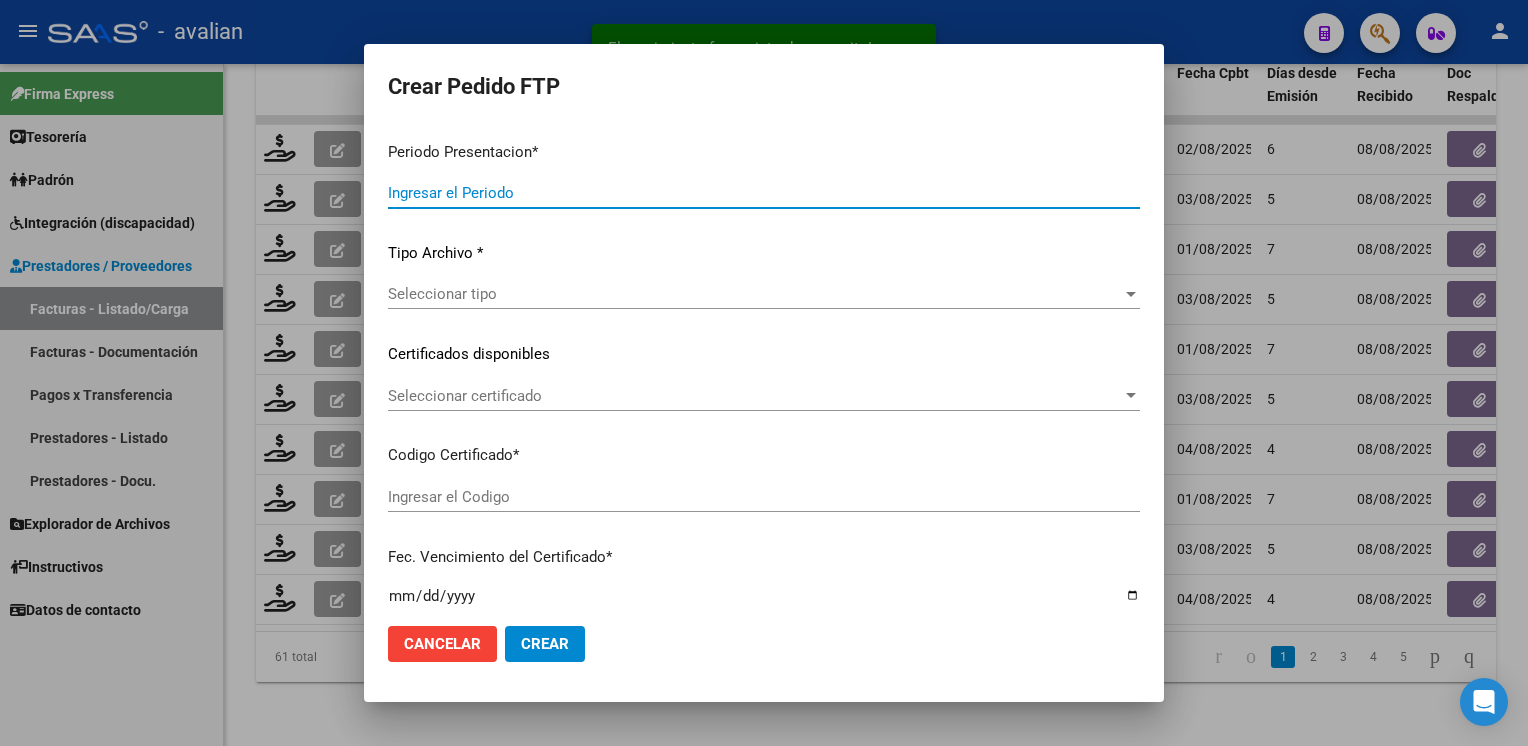 type on "202507" 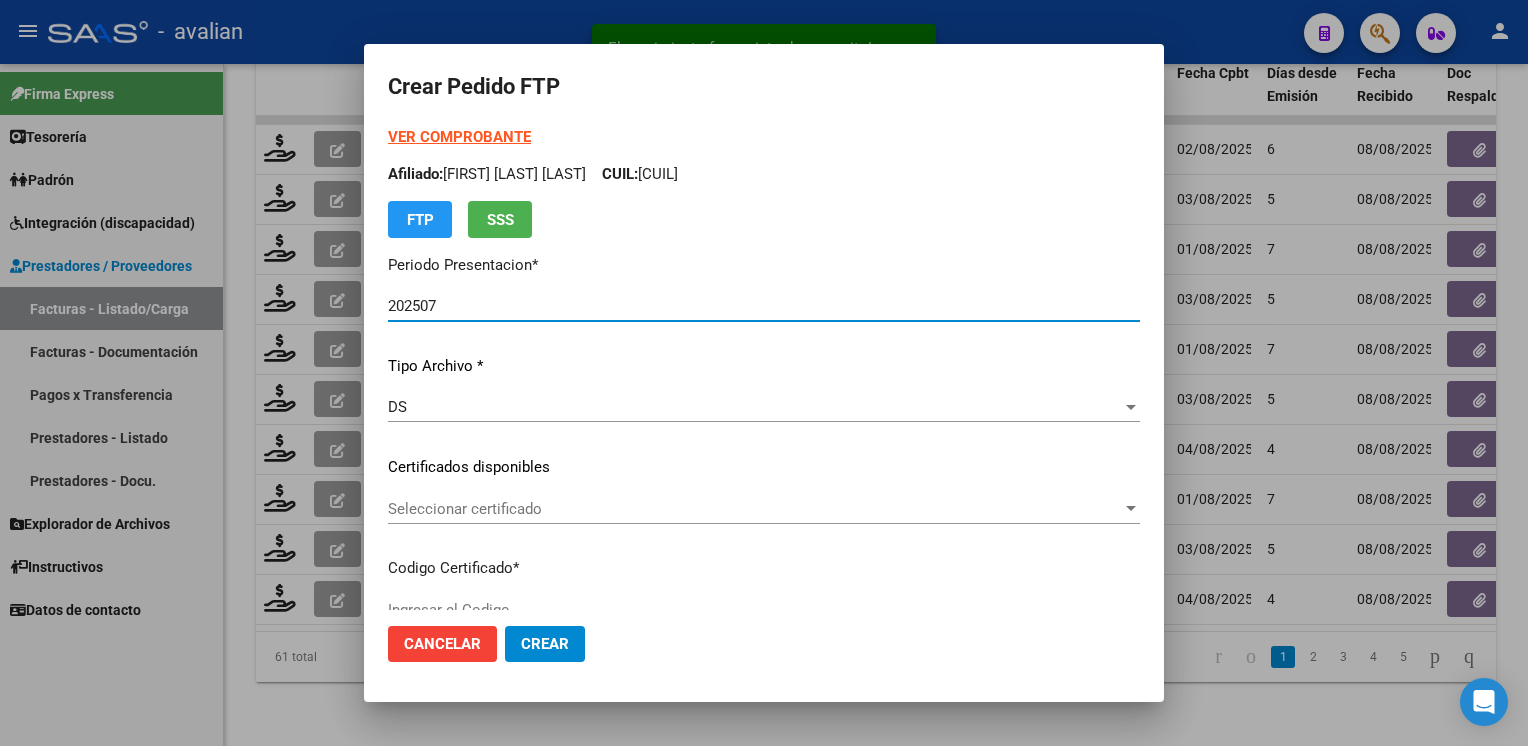 type on "ARG02000512986802024040920340409COR471" 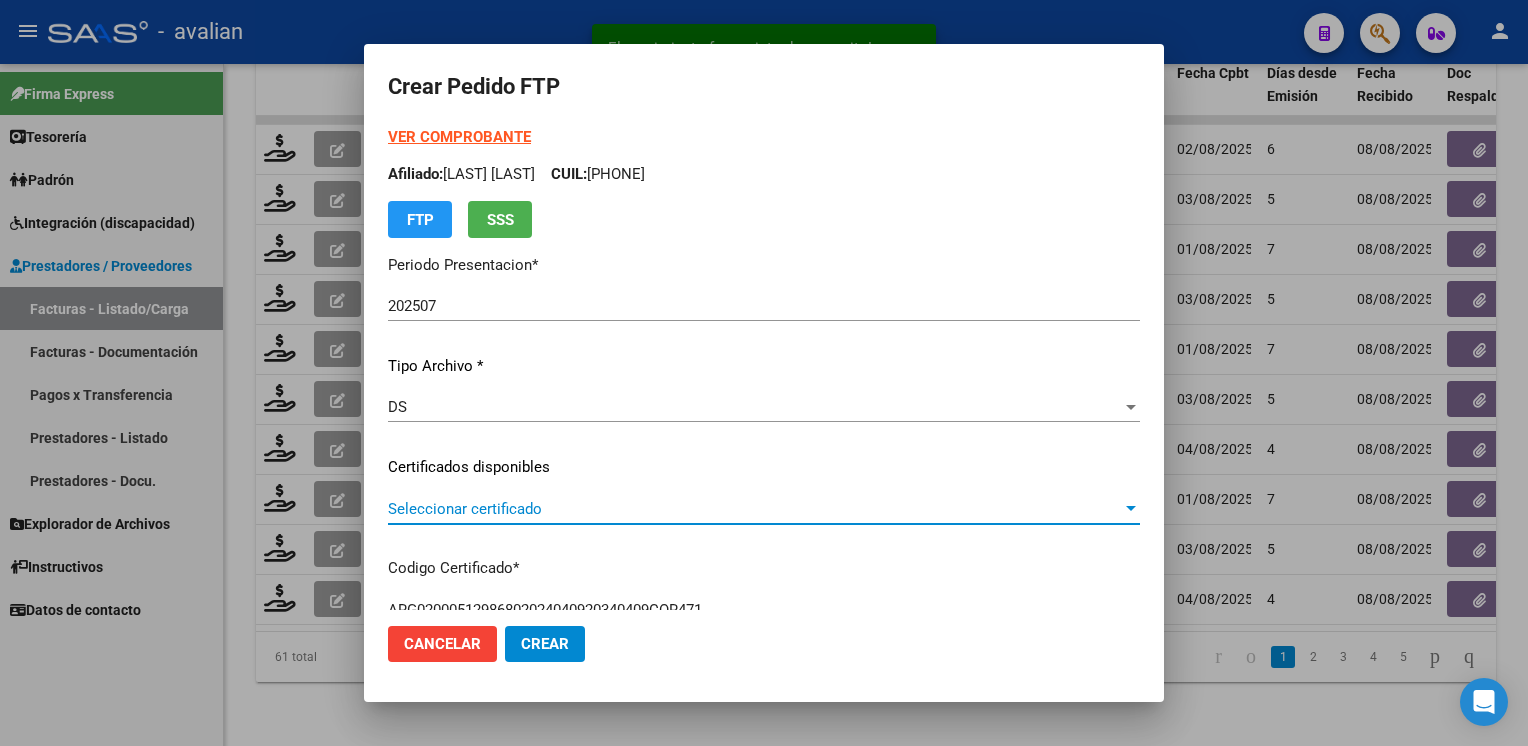 click on "Seleccionar certificado" at bounding box center [755, 509] 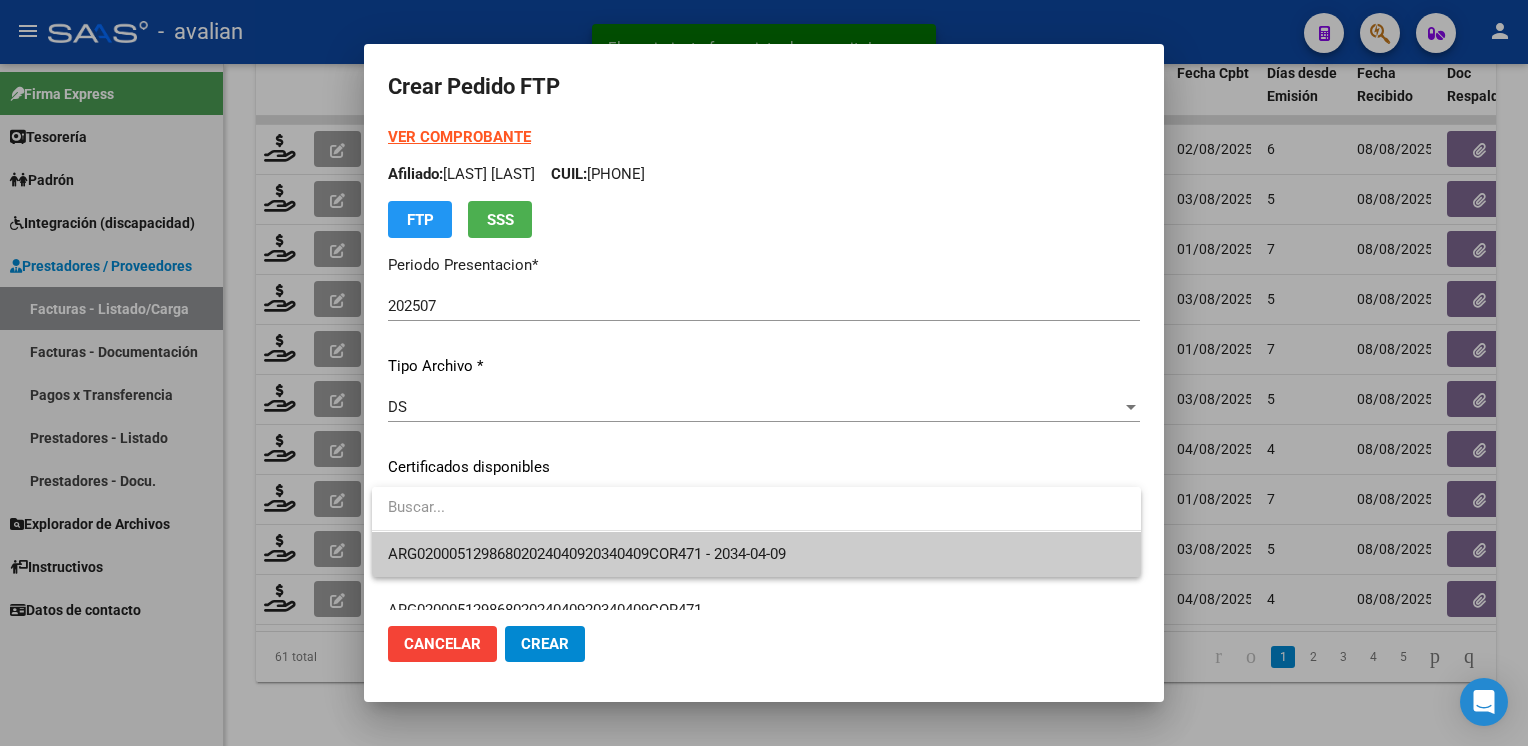 click on "ARG02000512986802024040920340409COR471 - 2034-04-09" at bounding box center [756, 554] 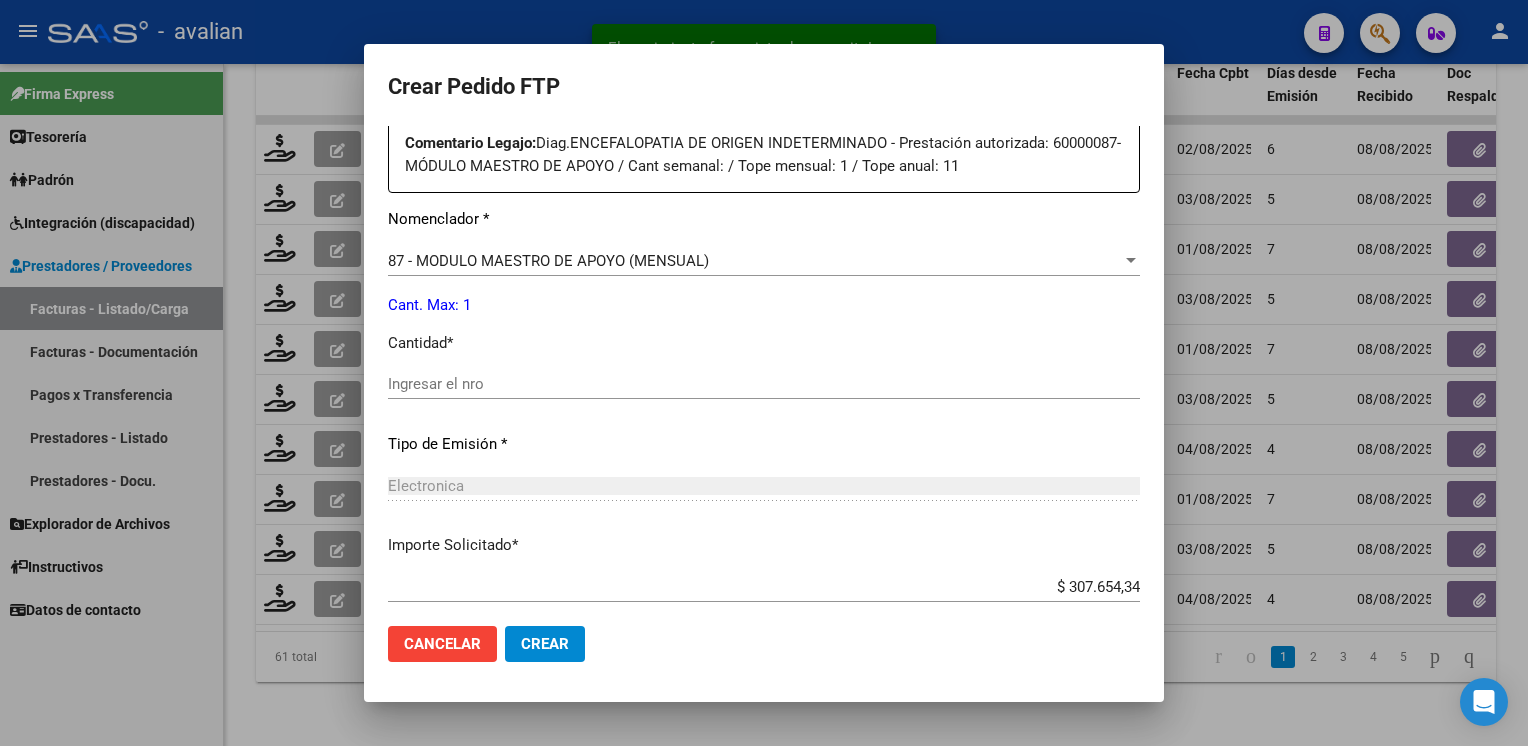 scroll, scrollTop: 800, scrollLeft: 0, axis: vertical 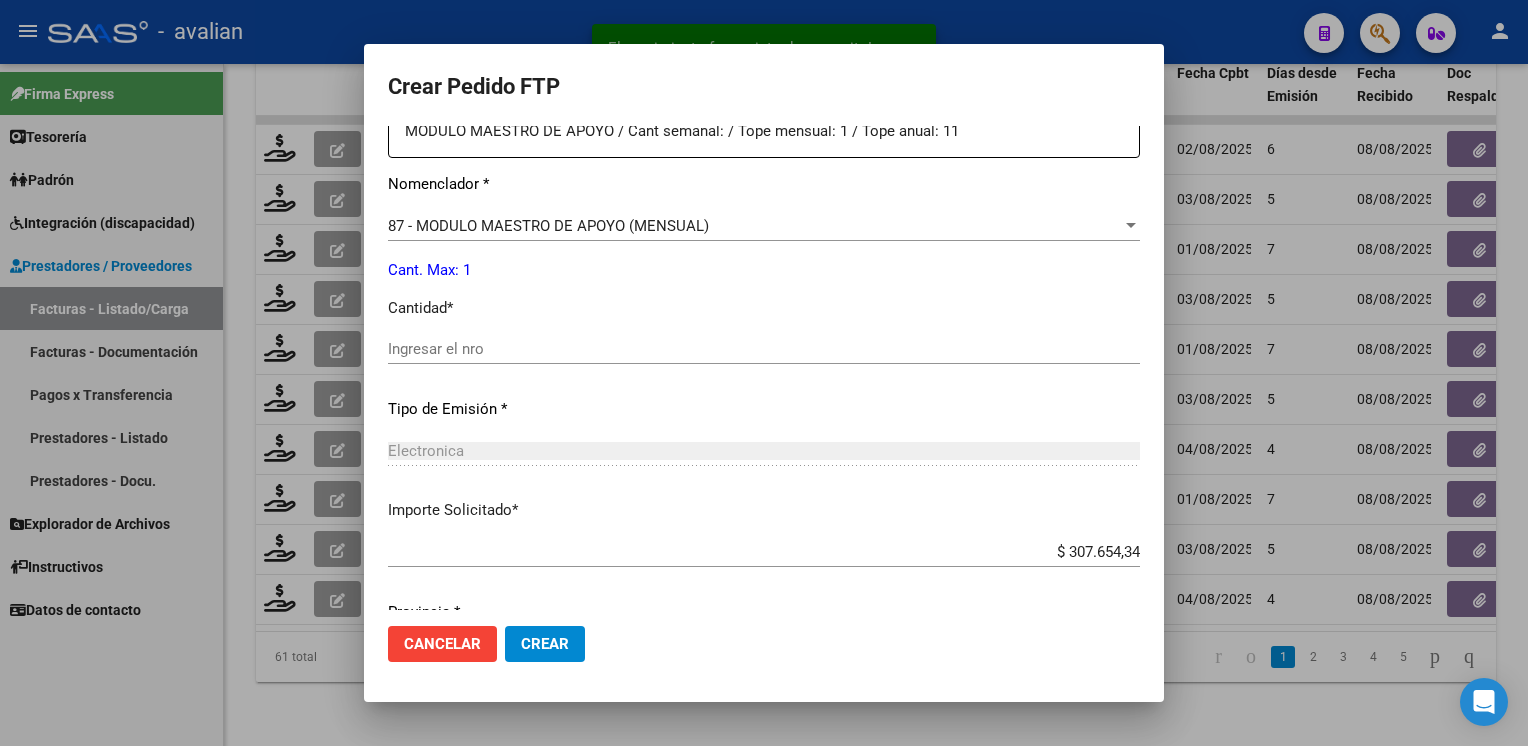 click on "Ingresar el nro" at bounding box center [764, 349] 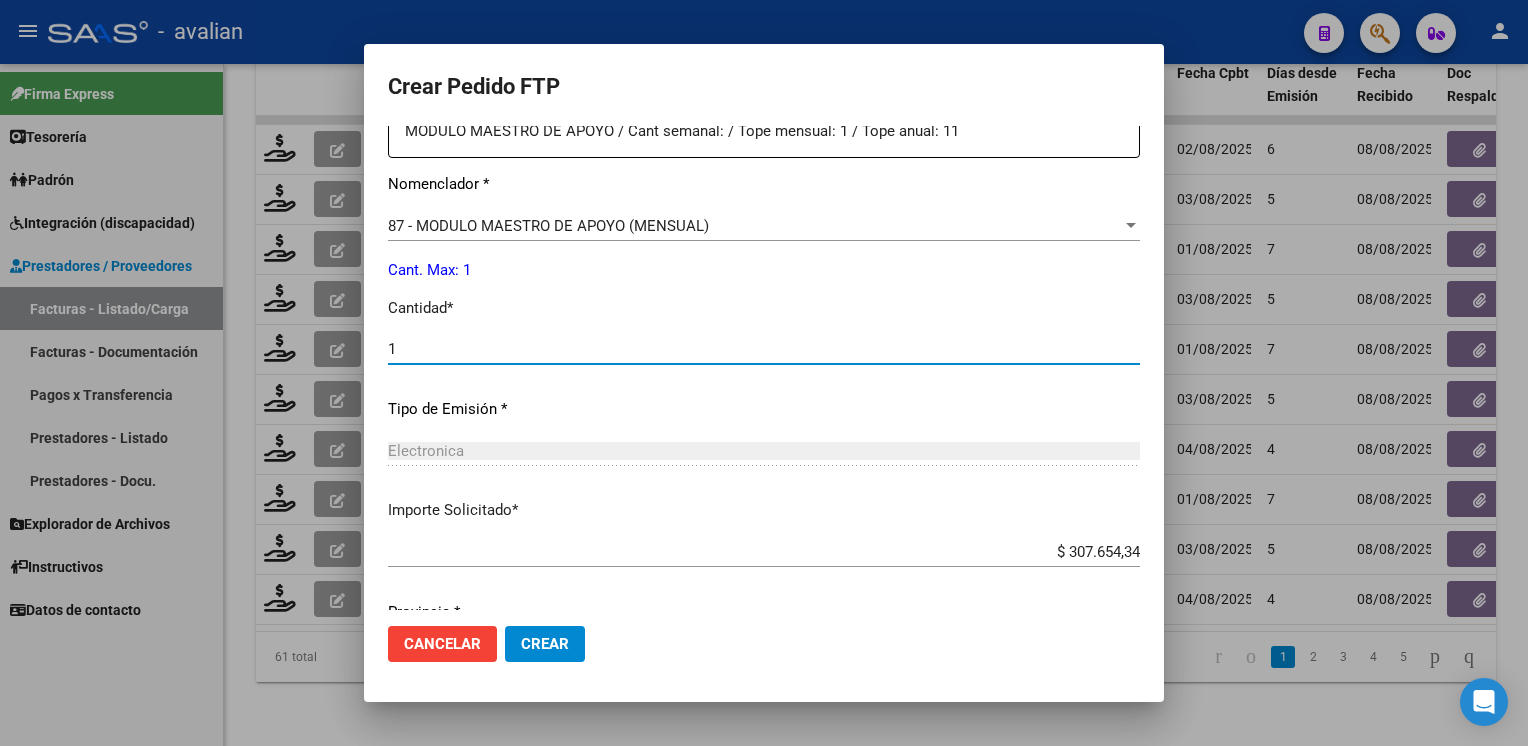 type on "1" 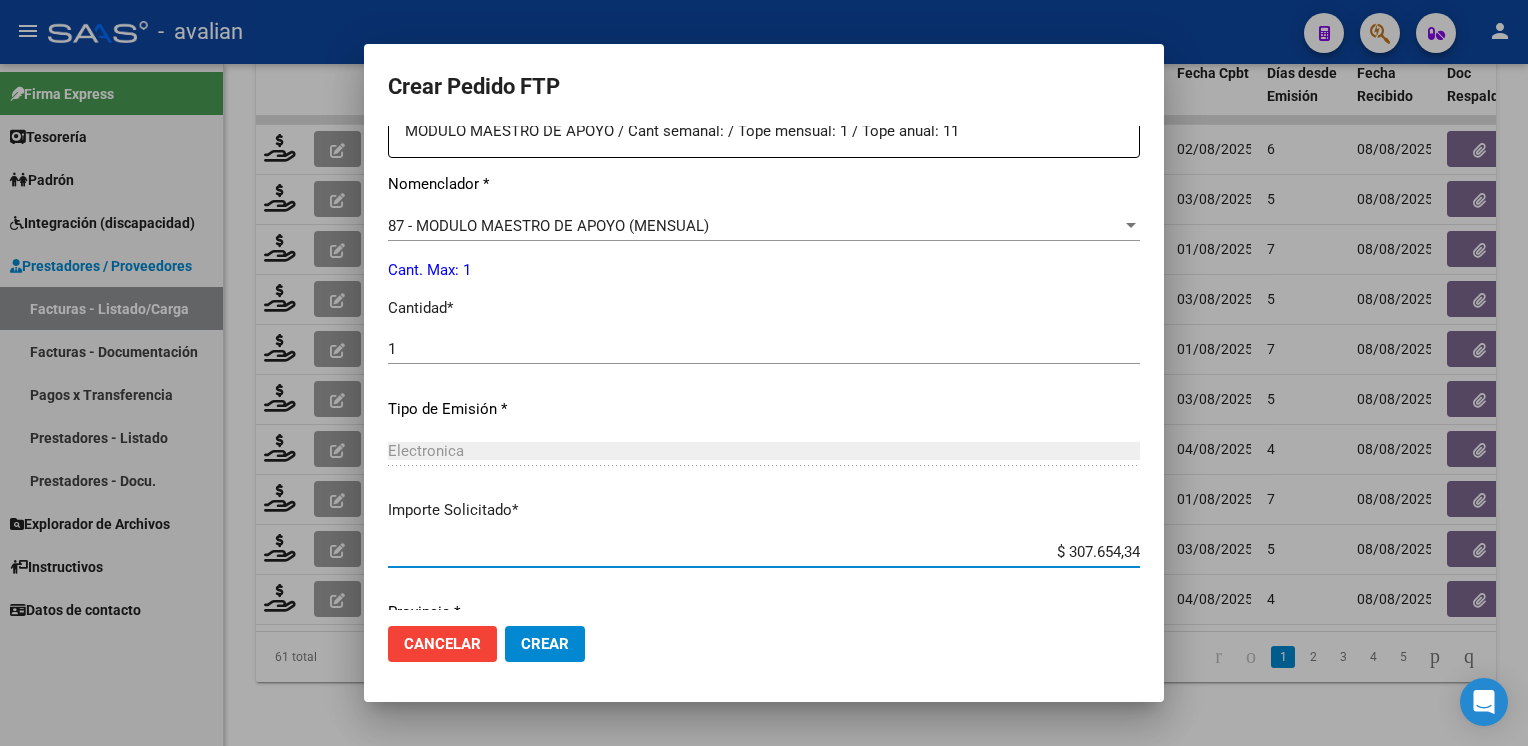 scroll, scrollTop: 876, scrollLeft: 0, axis: vertical 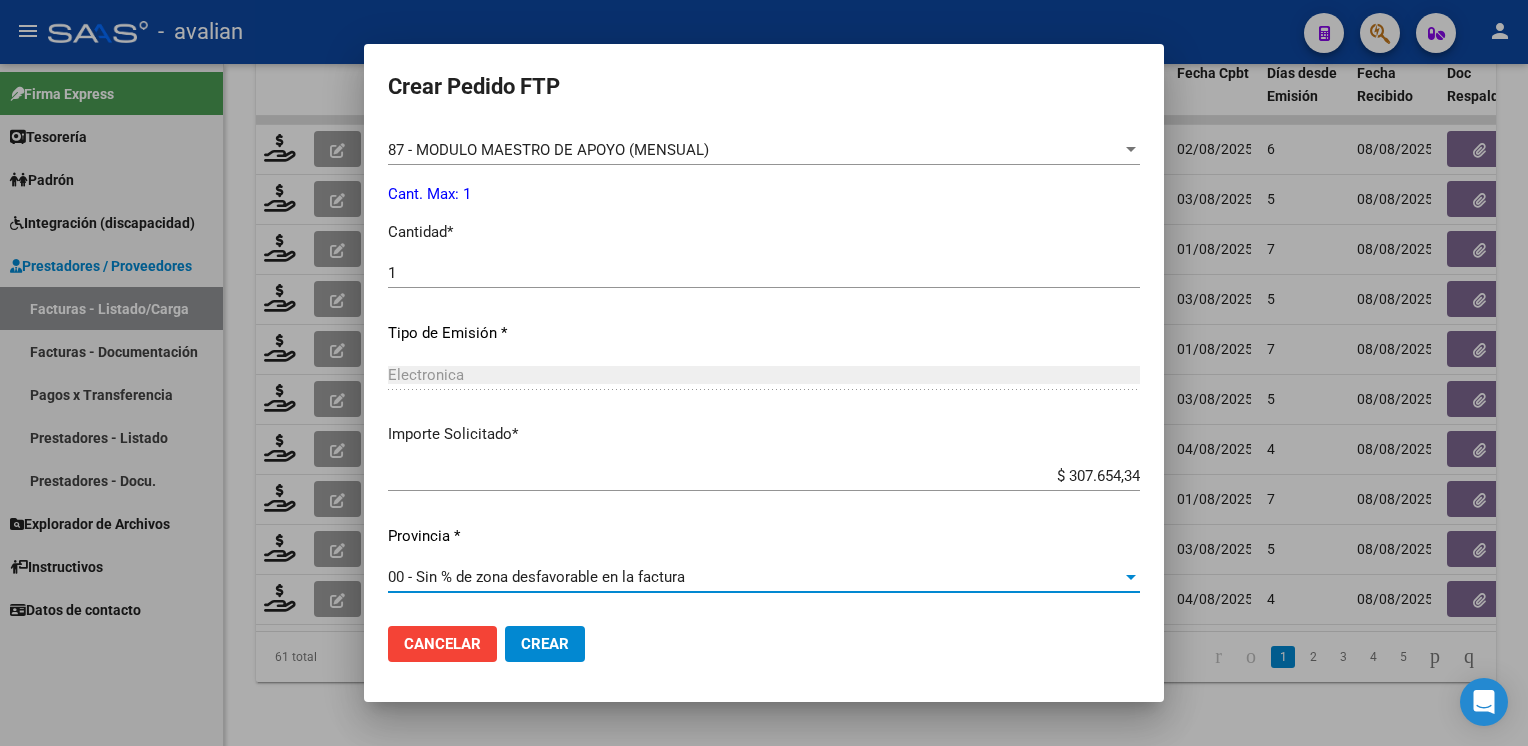 click on "Crear" 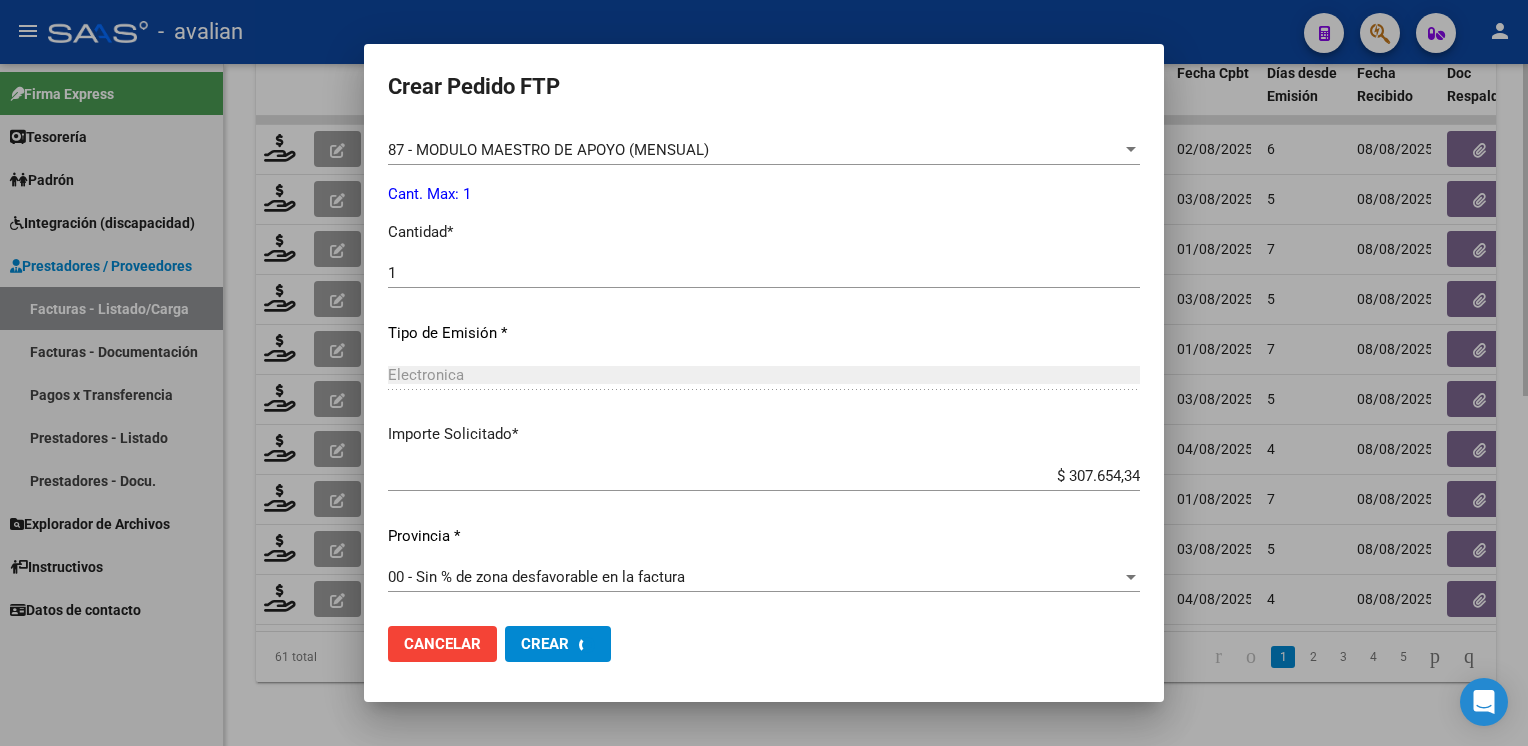 scroll, scrollTop: 0, scrollLeft: 0, axis: both 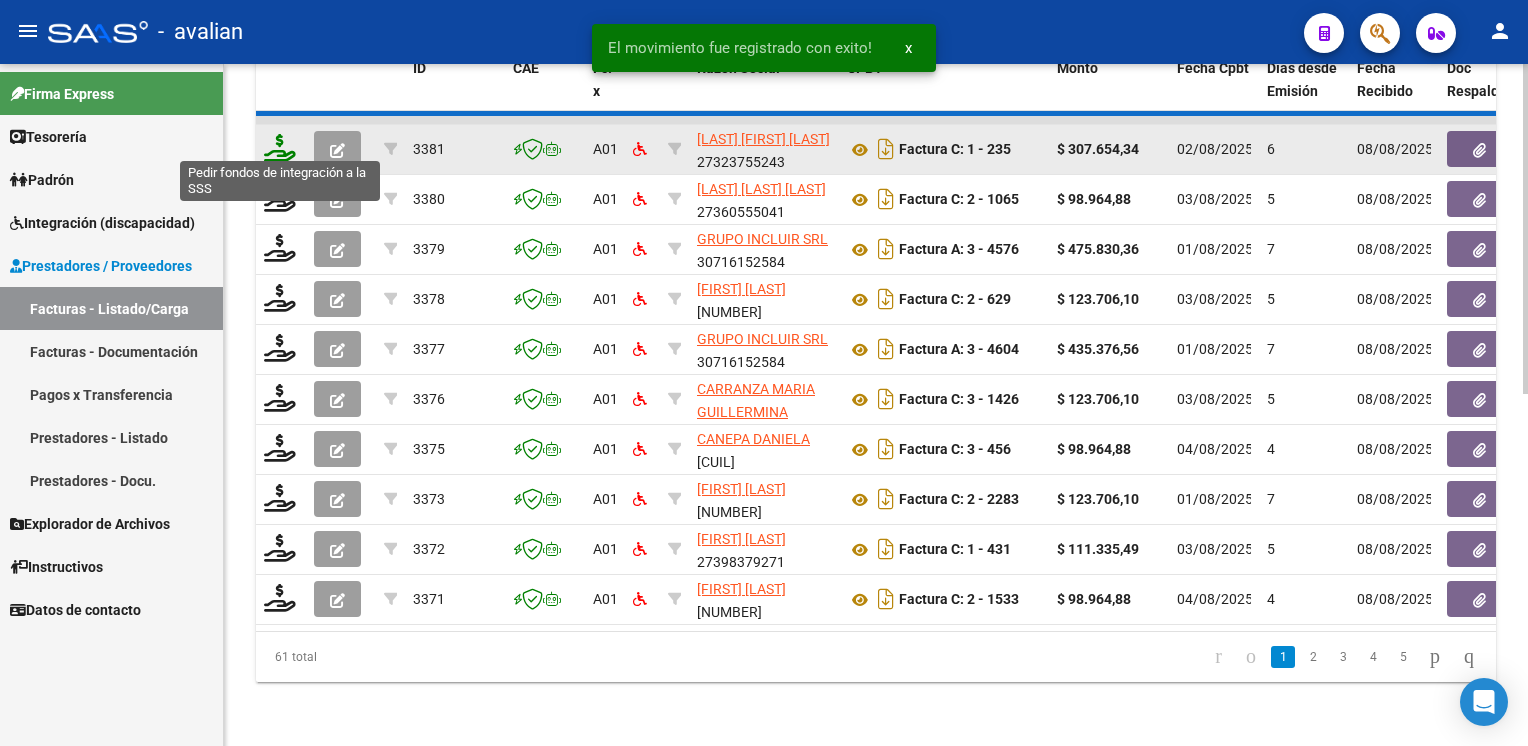 click 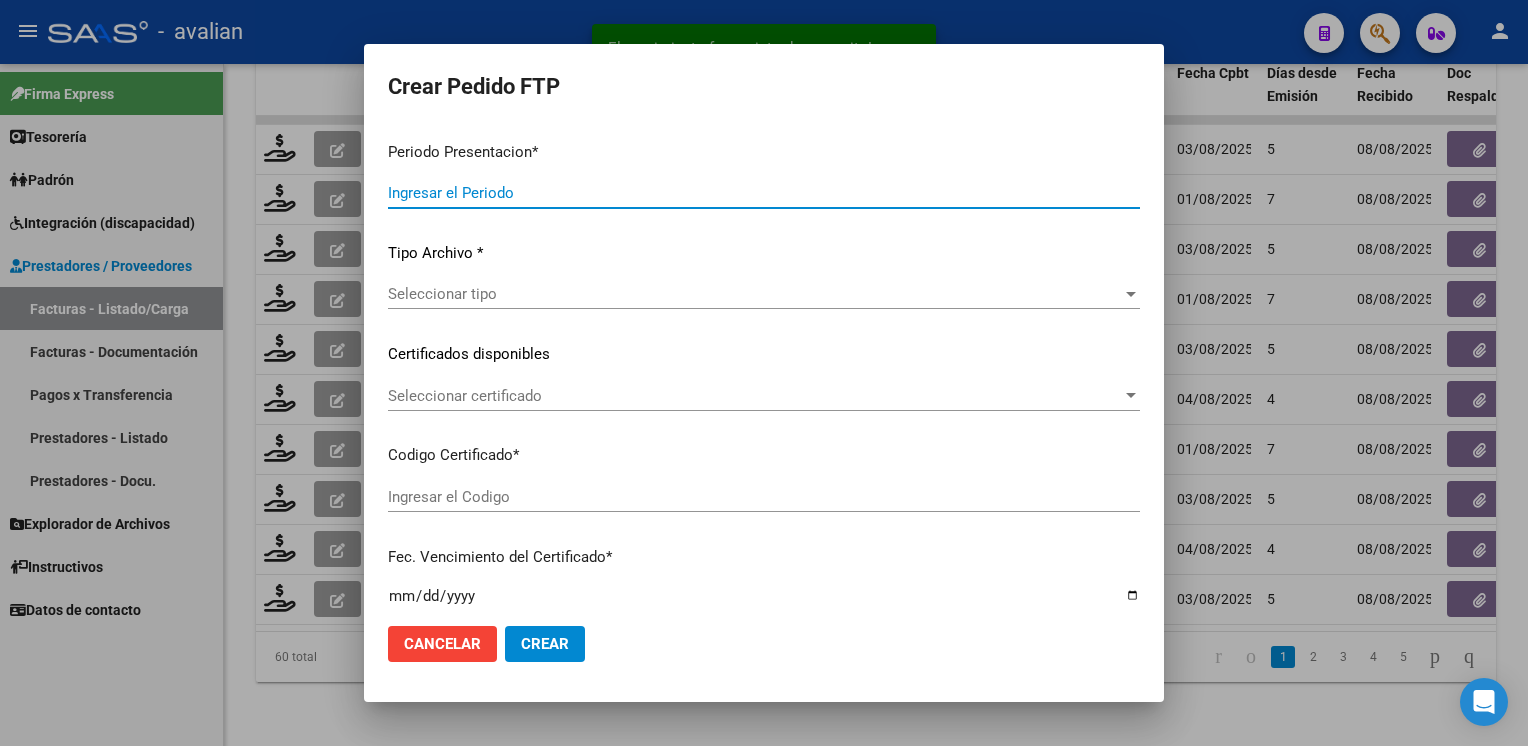 type on "202507" 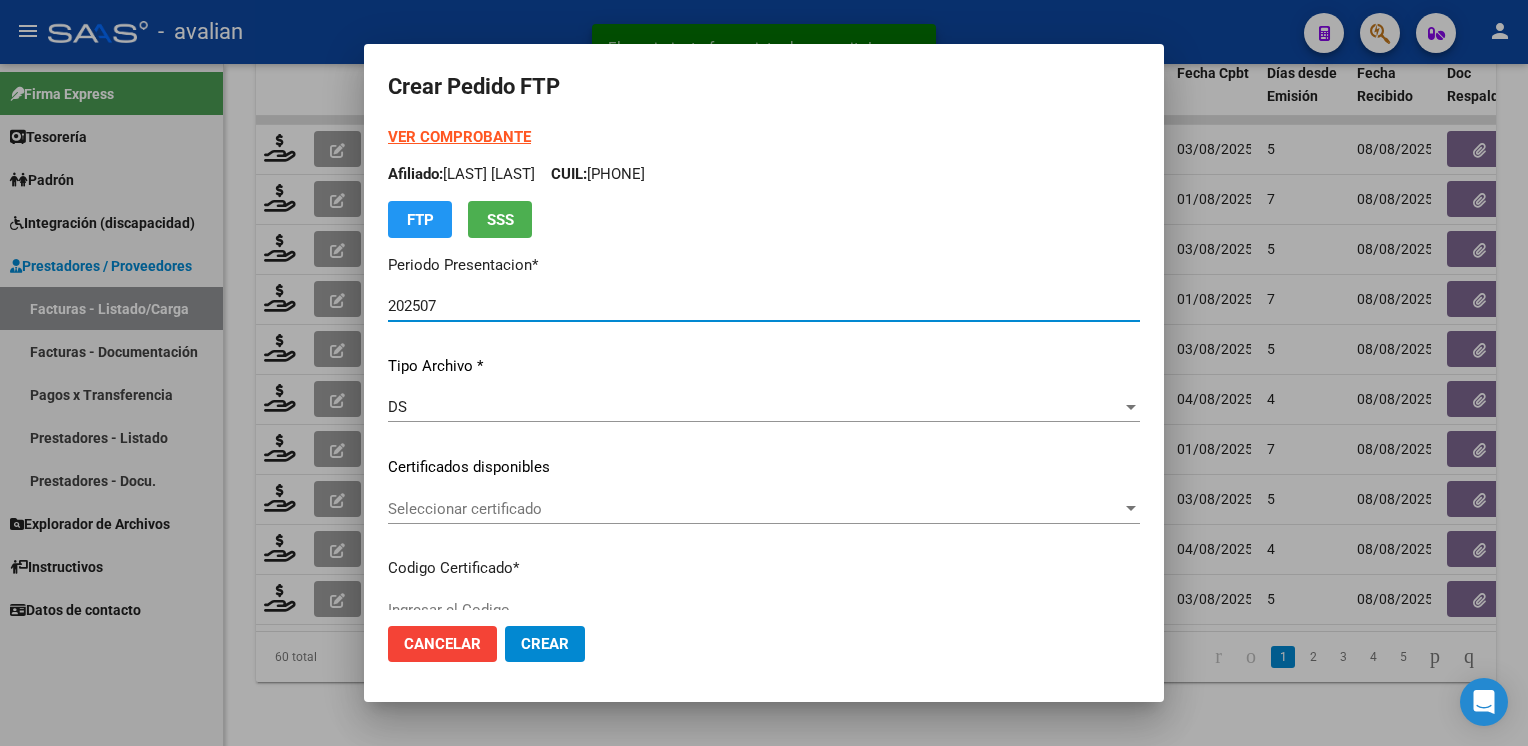 type on "ARG02000555356842022051720260517SFE159" 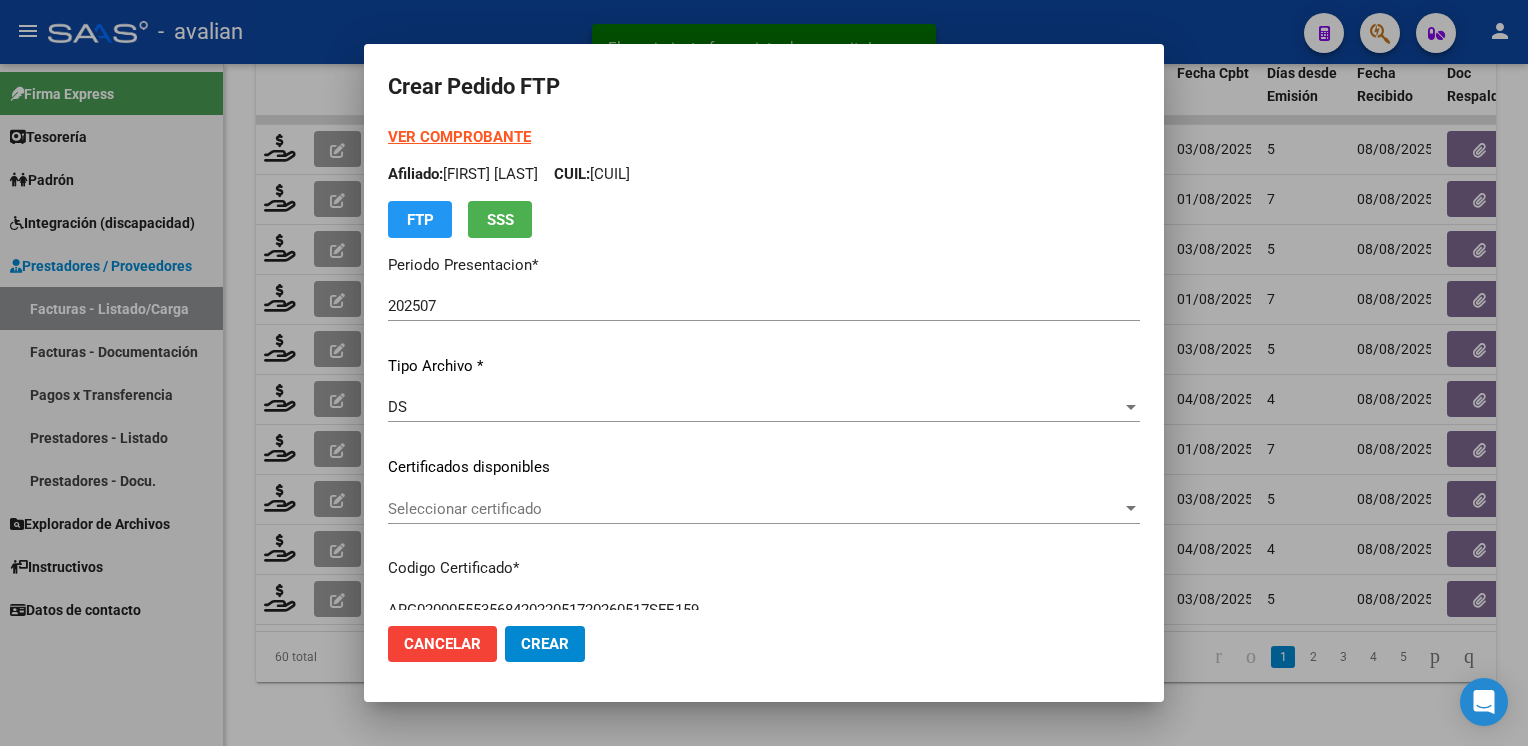 click on "Seleccionar certificado Seleccionar certificado" 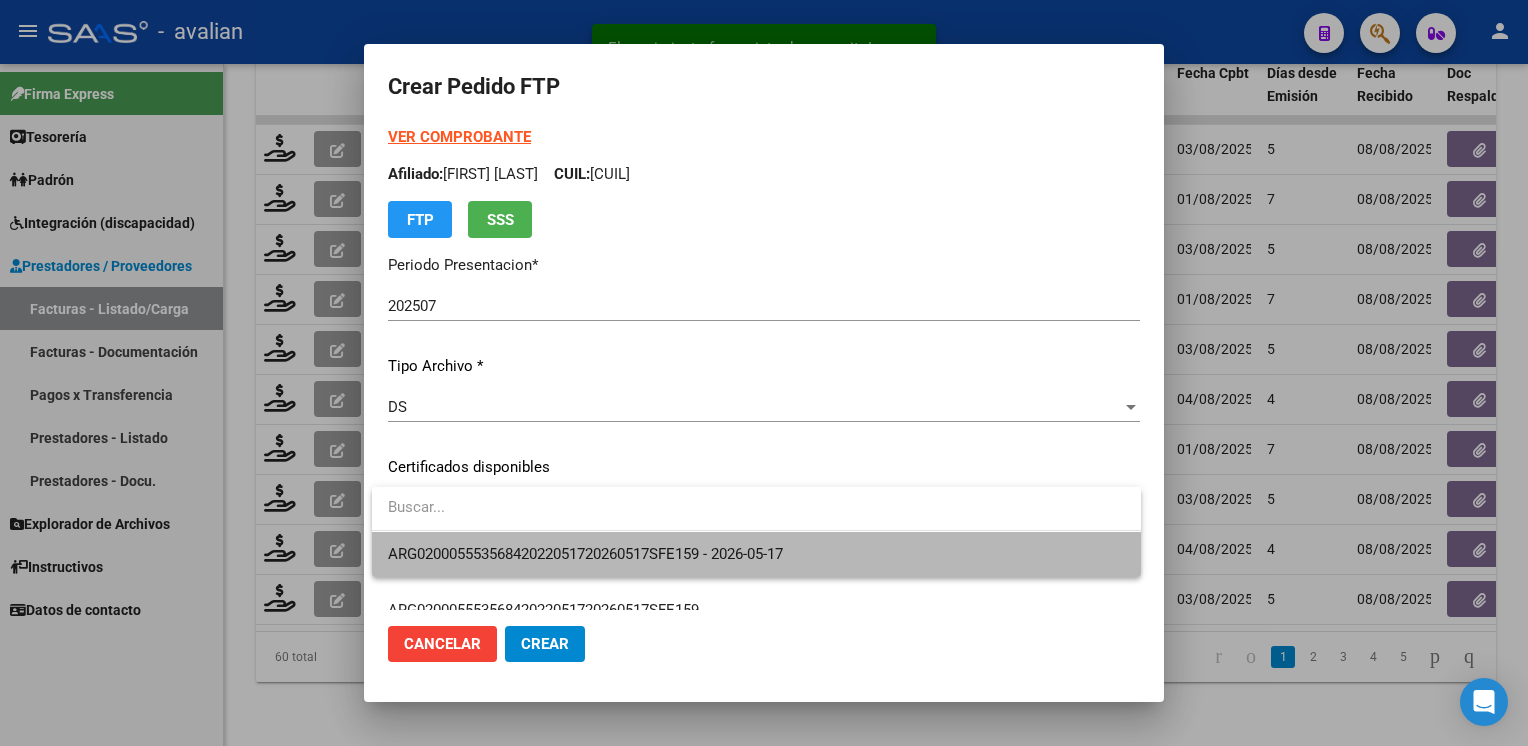 click on "ARG02000555356842022051720260517SFE159 - 2026-05-17" at bounding box center (756, 554) 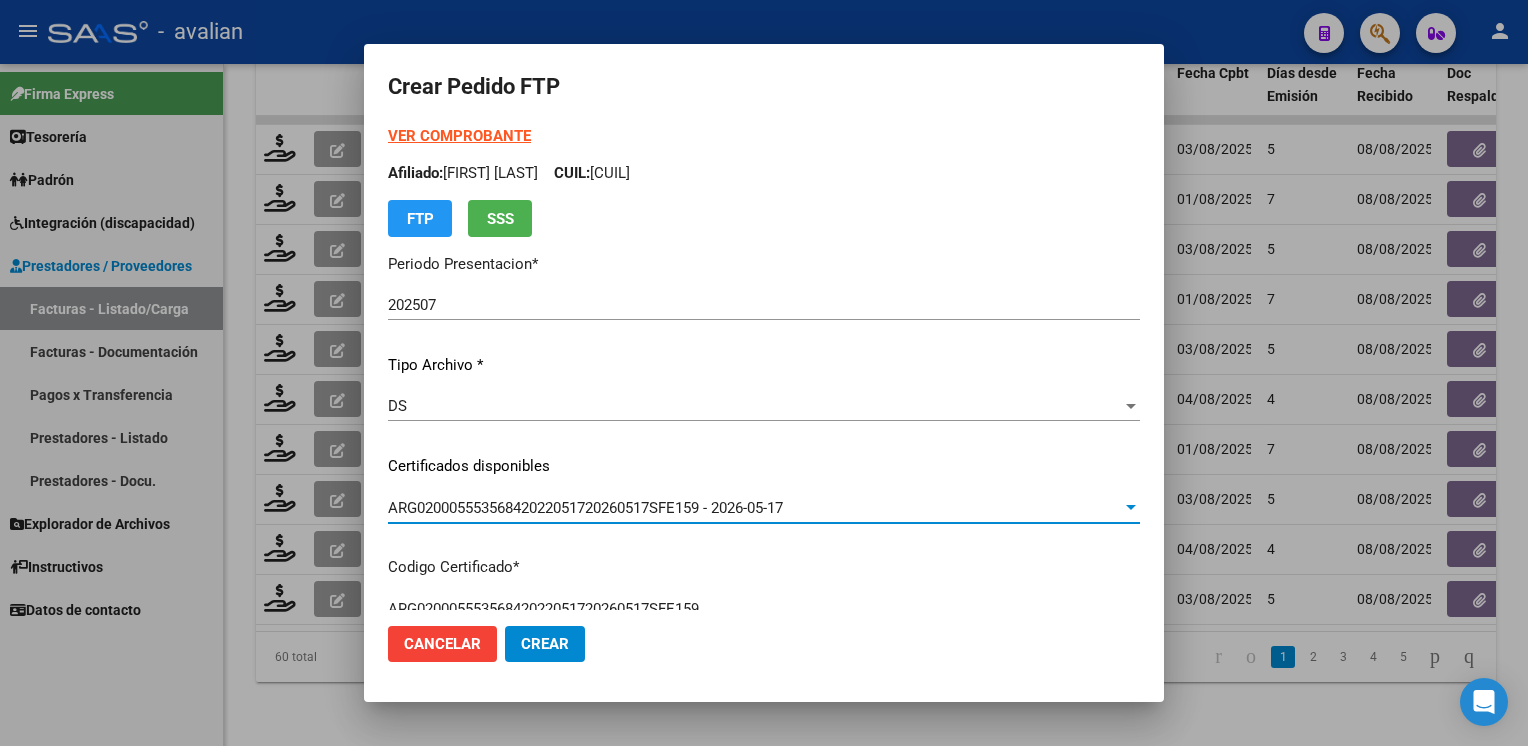 scroll, scrollTop: 0, scrollLeft: 0, axis: both 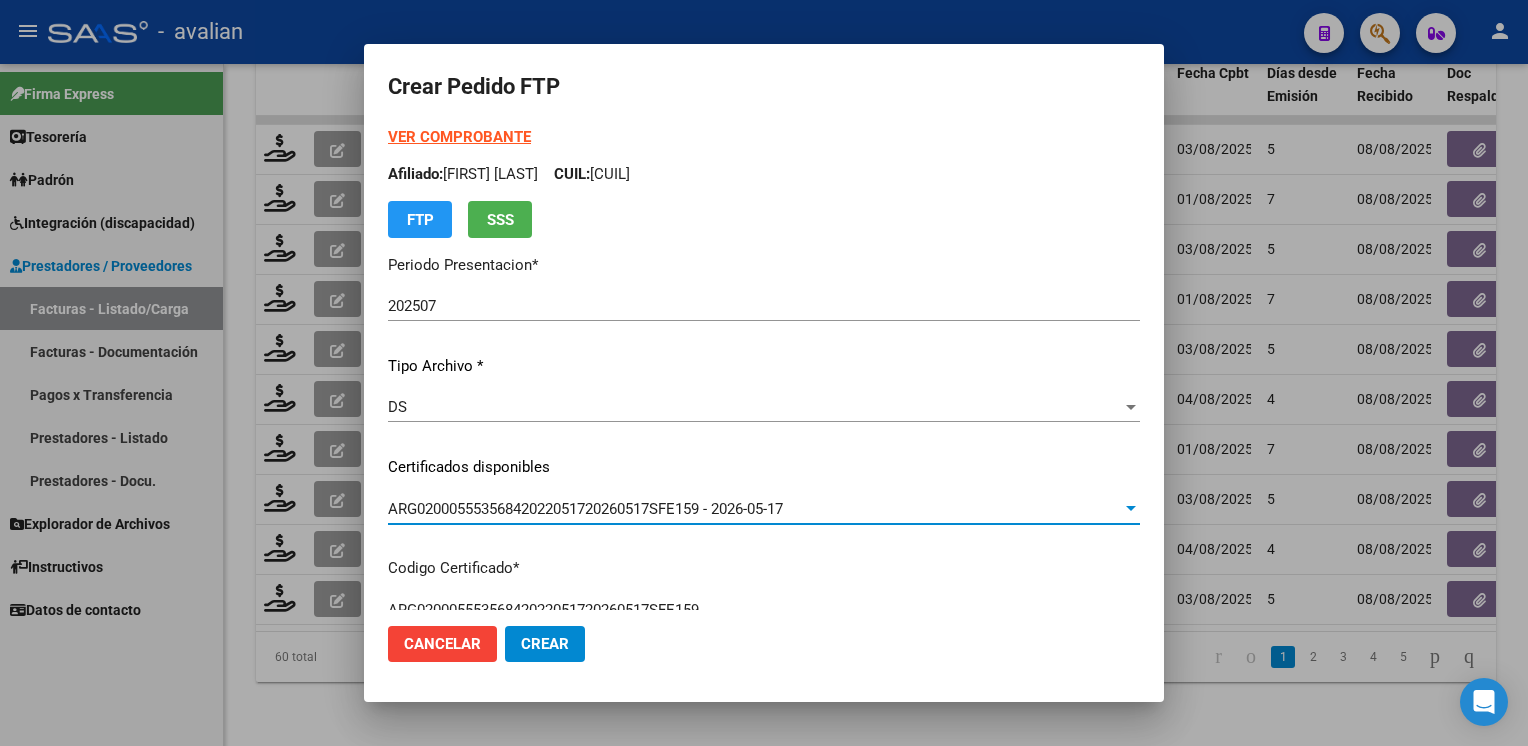 click on "Afiliado:  [LAST] [FIRST] [FIRST]  CUIL:  [NUMBER]" at bounding box center [764, 174] 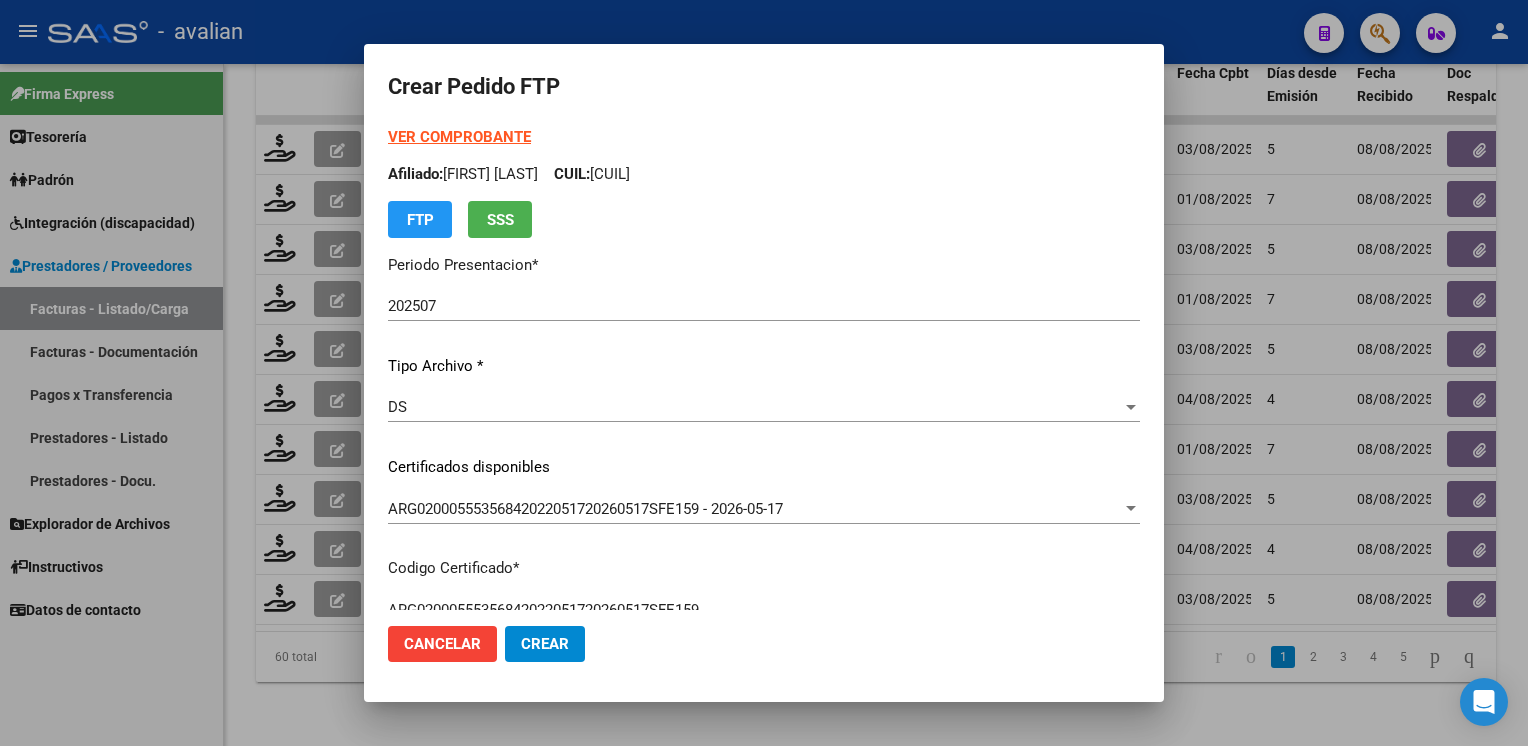 click on "Afiliado:  [LAST] [FIRST] [FIRST]  CUIL:  [NUMBER]" at bounding box center (764, 174) 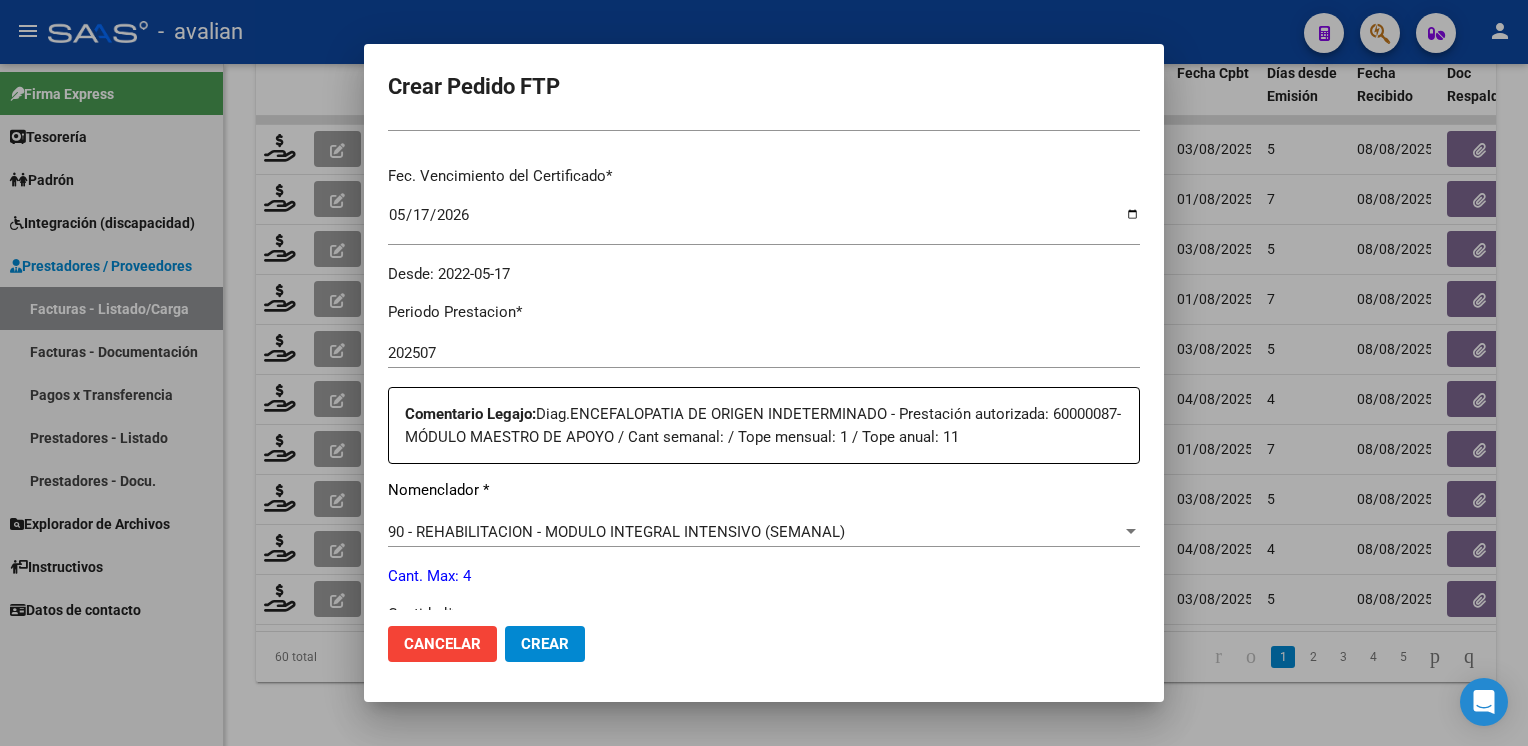 scroll, scrollTop: 700, scrollLeft: 0, axis: vertical 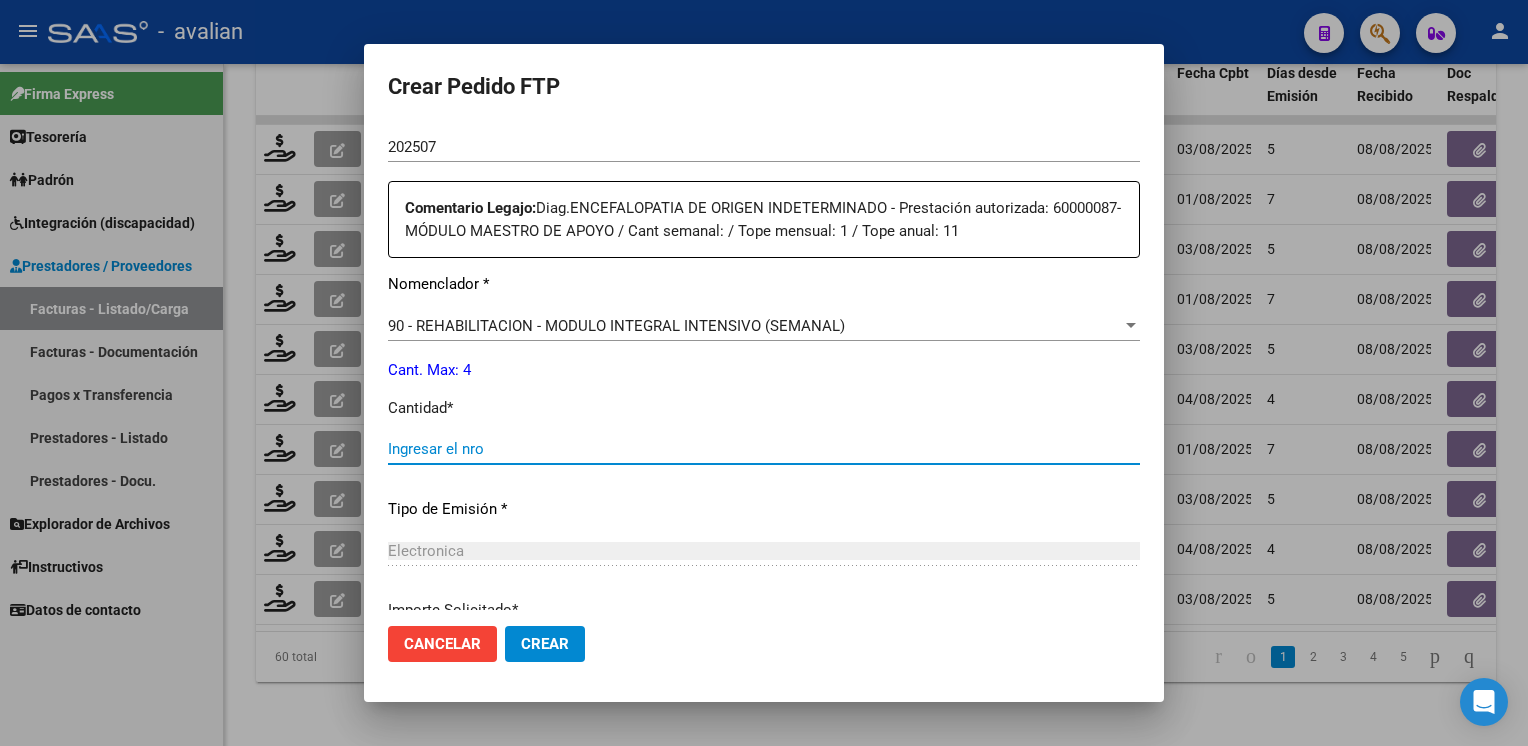 click on "Ingresar el nro" at bounding box center (764, 449) 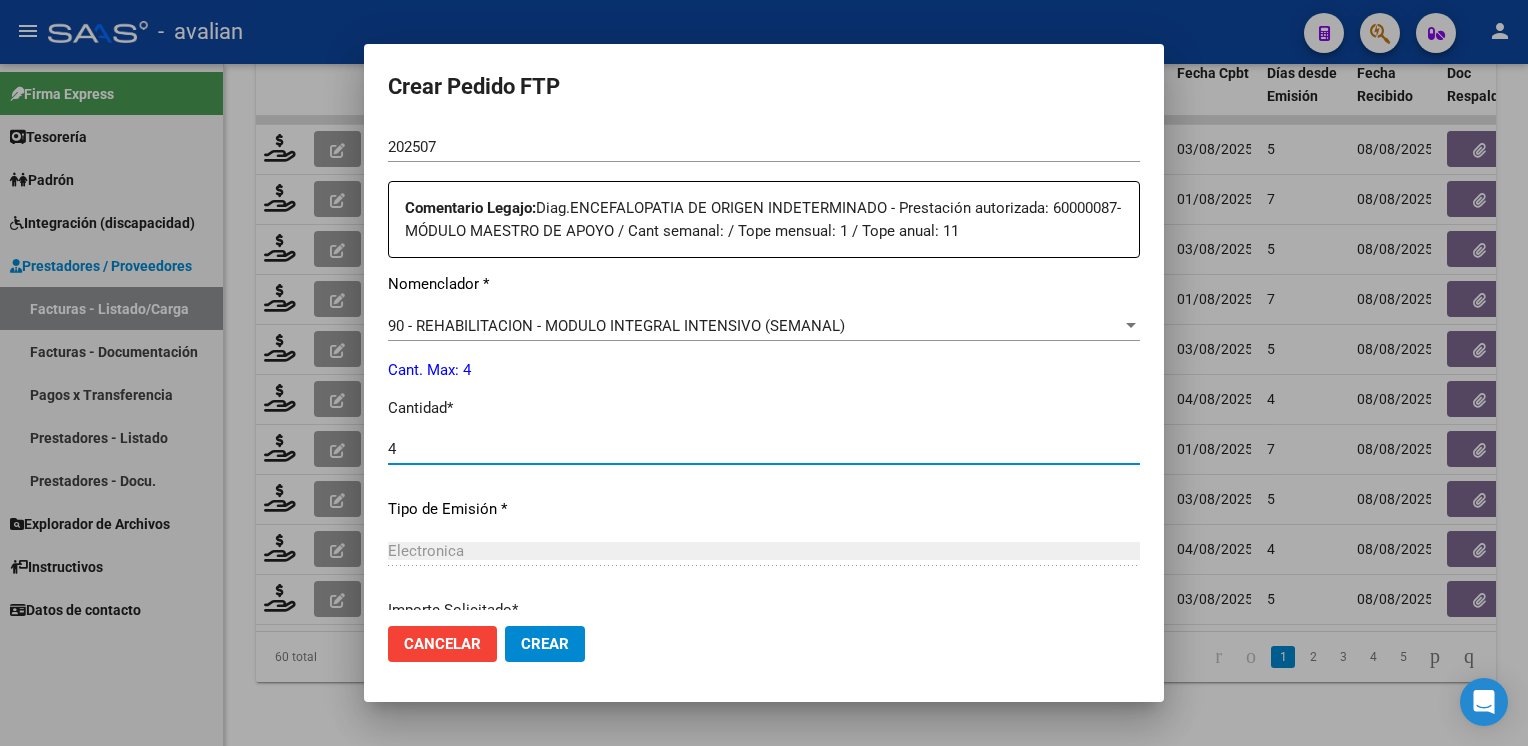 type on "4" 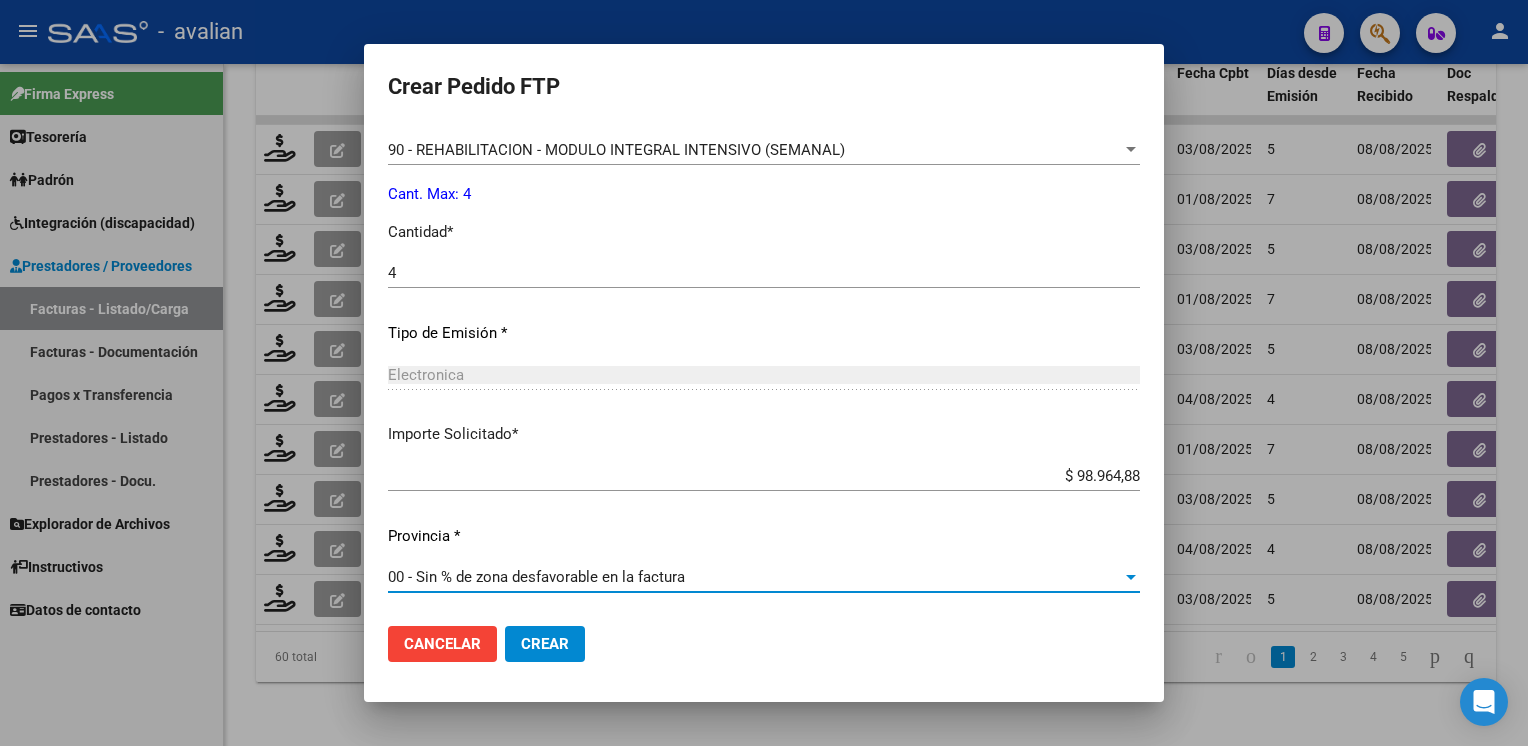 click on "Cancelar Crear" 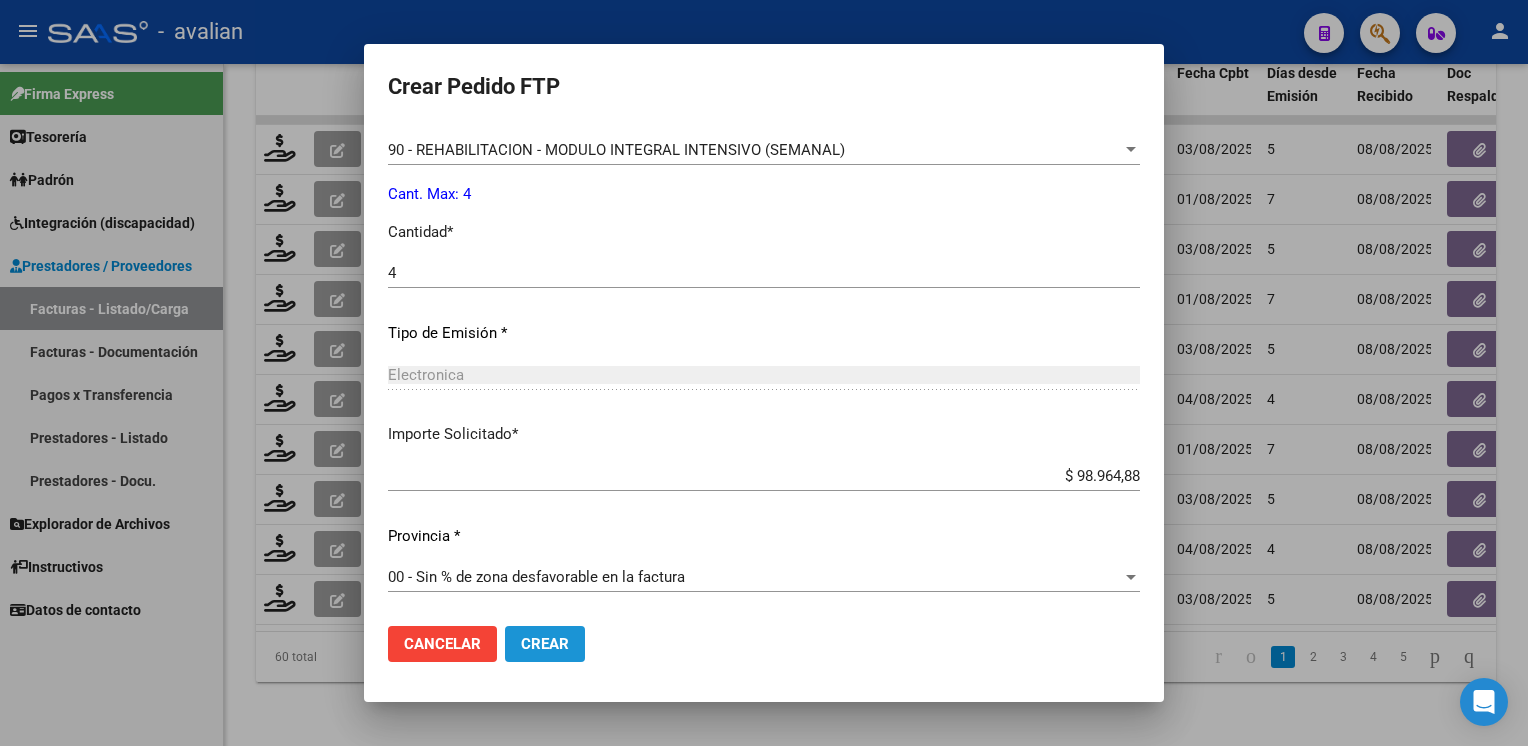 click on "Crear" 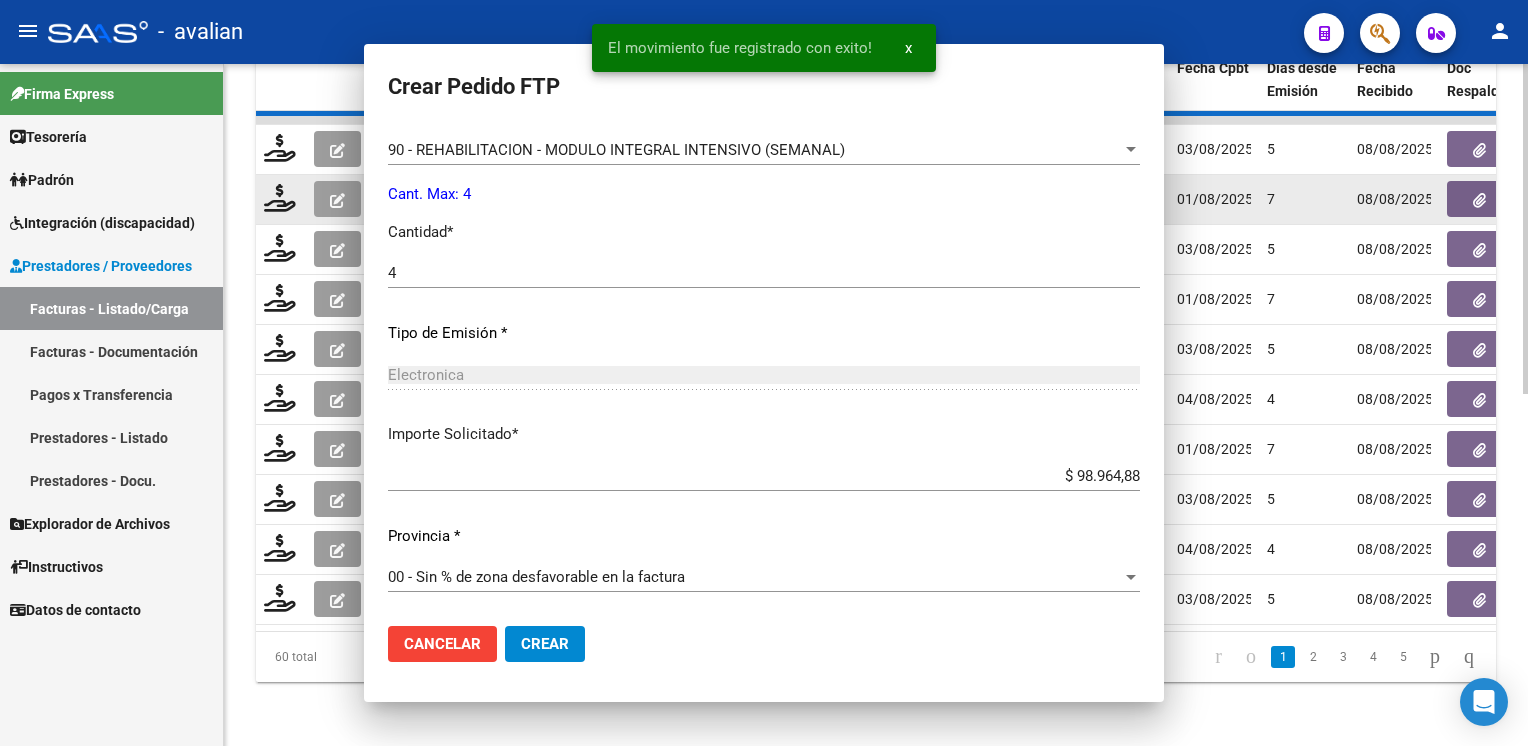 scroll, scrollTop: 0, scrollLeft: 0, axis: both 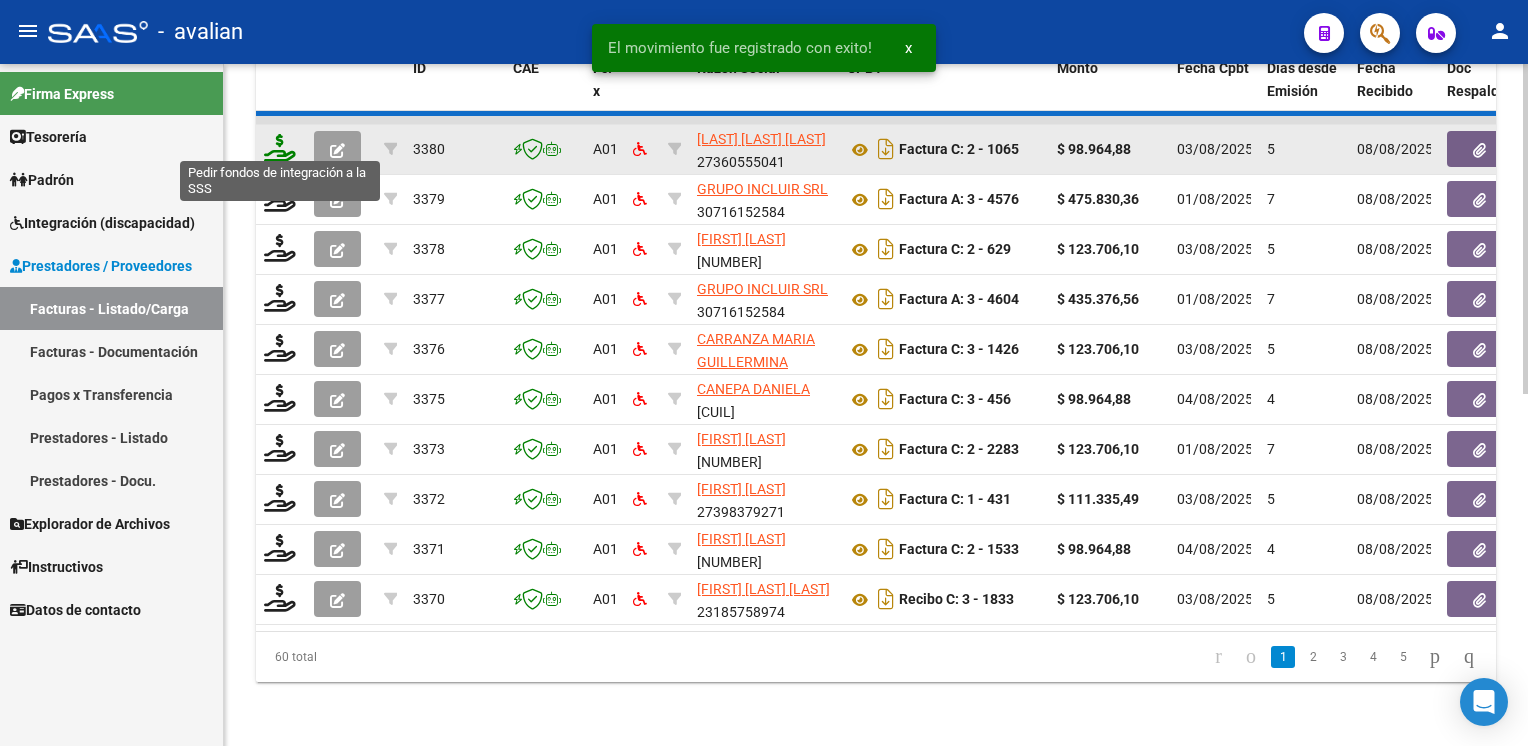 click 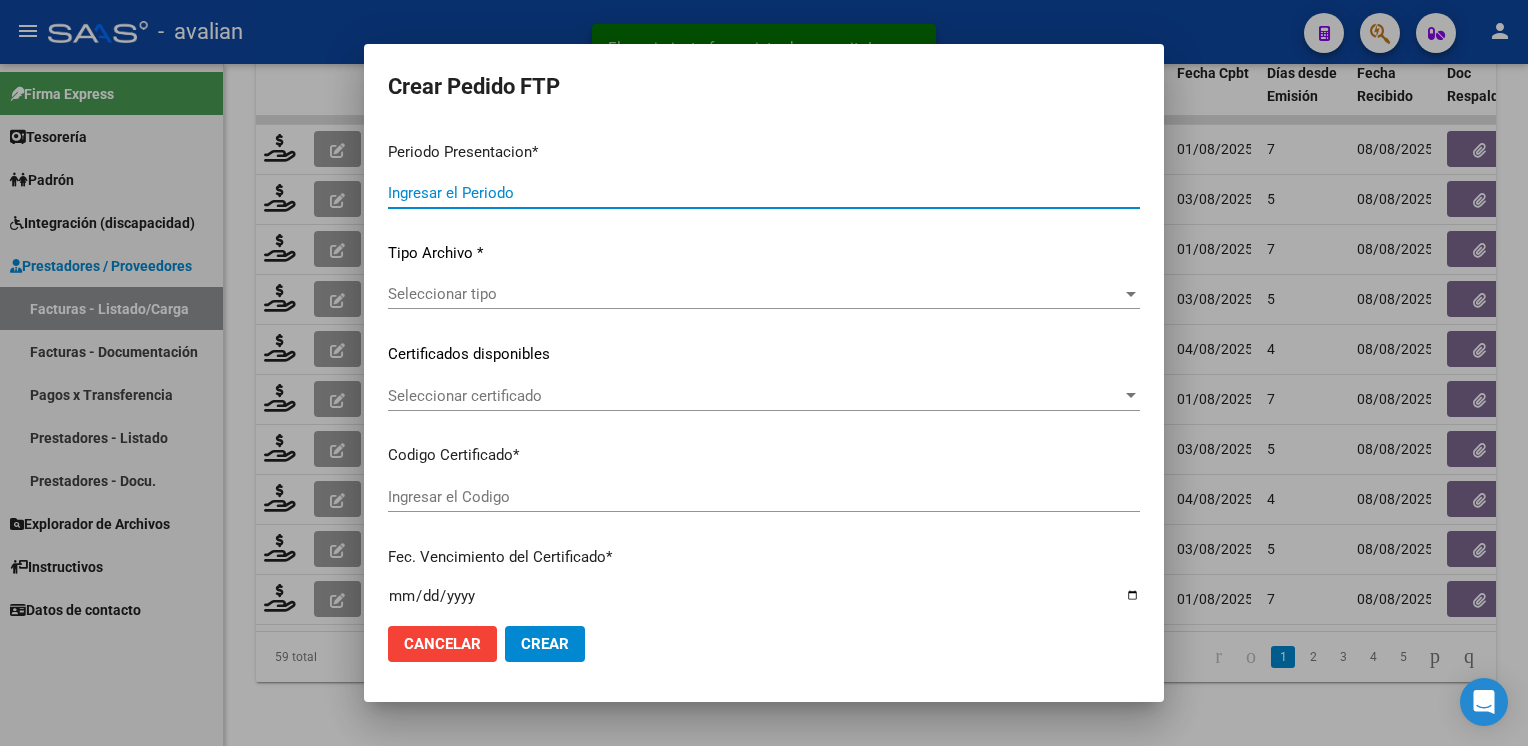 type on "202507" 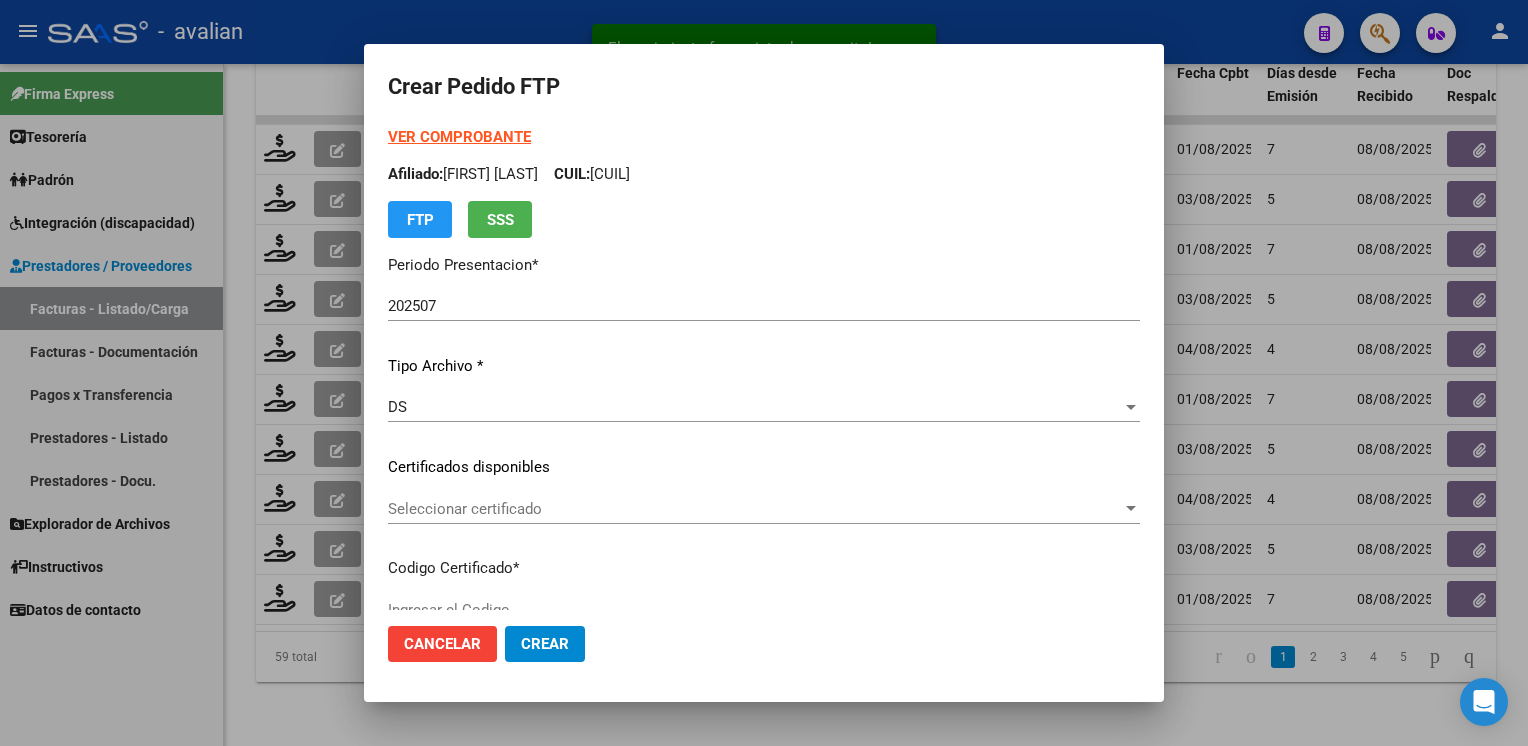 click on "Seleccionar certificado Seleccionar certificado" 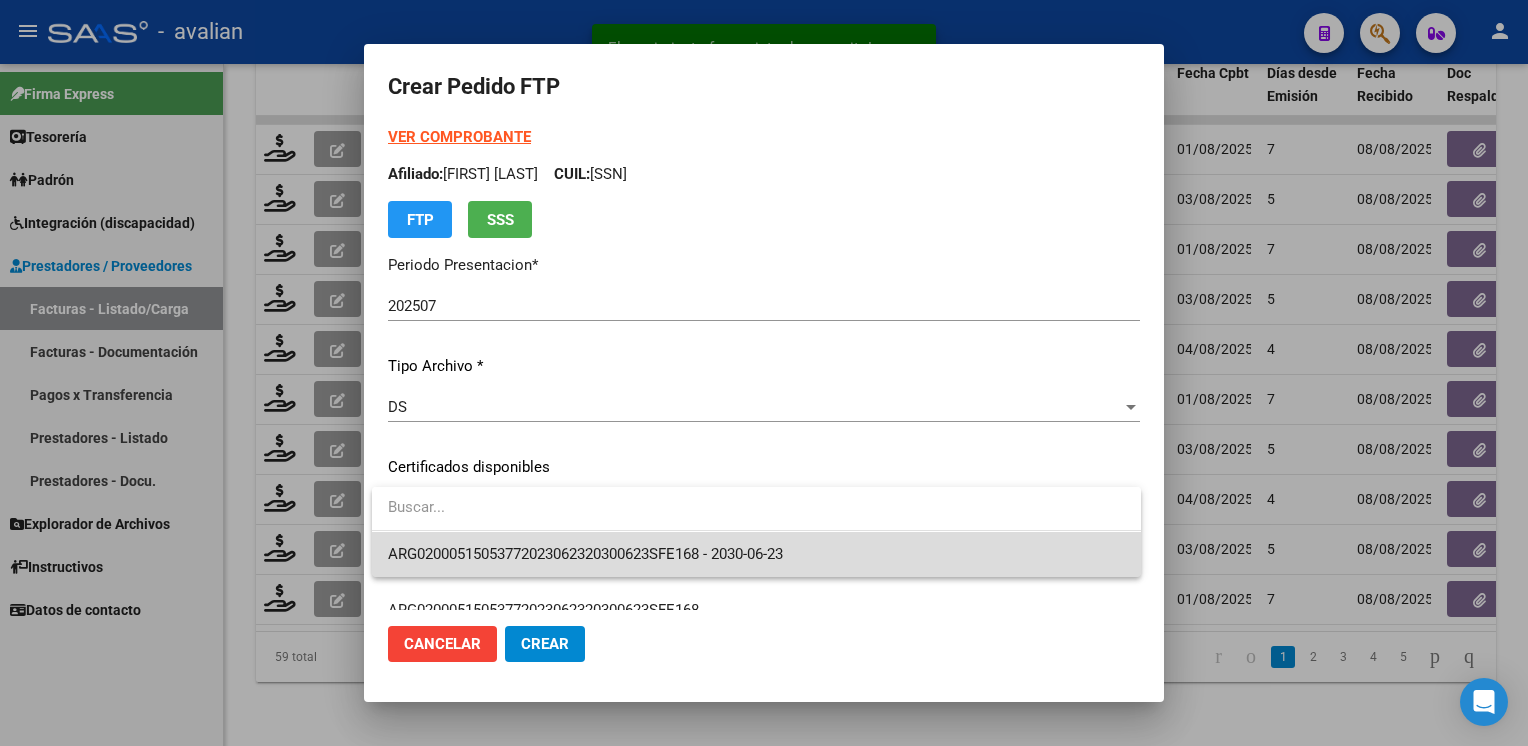 click on "ARG02000515053772023062320300623SFE168 - 2030-06-23" at bounding box center (756, 554) 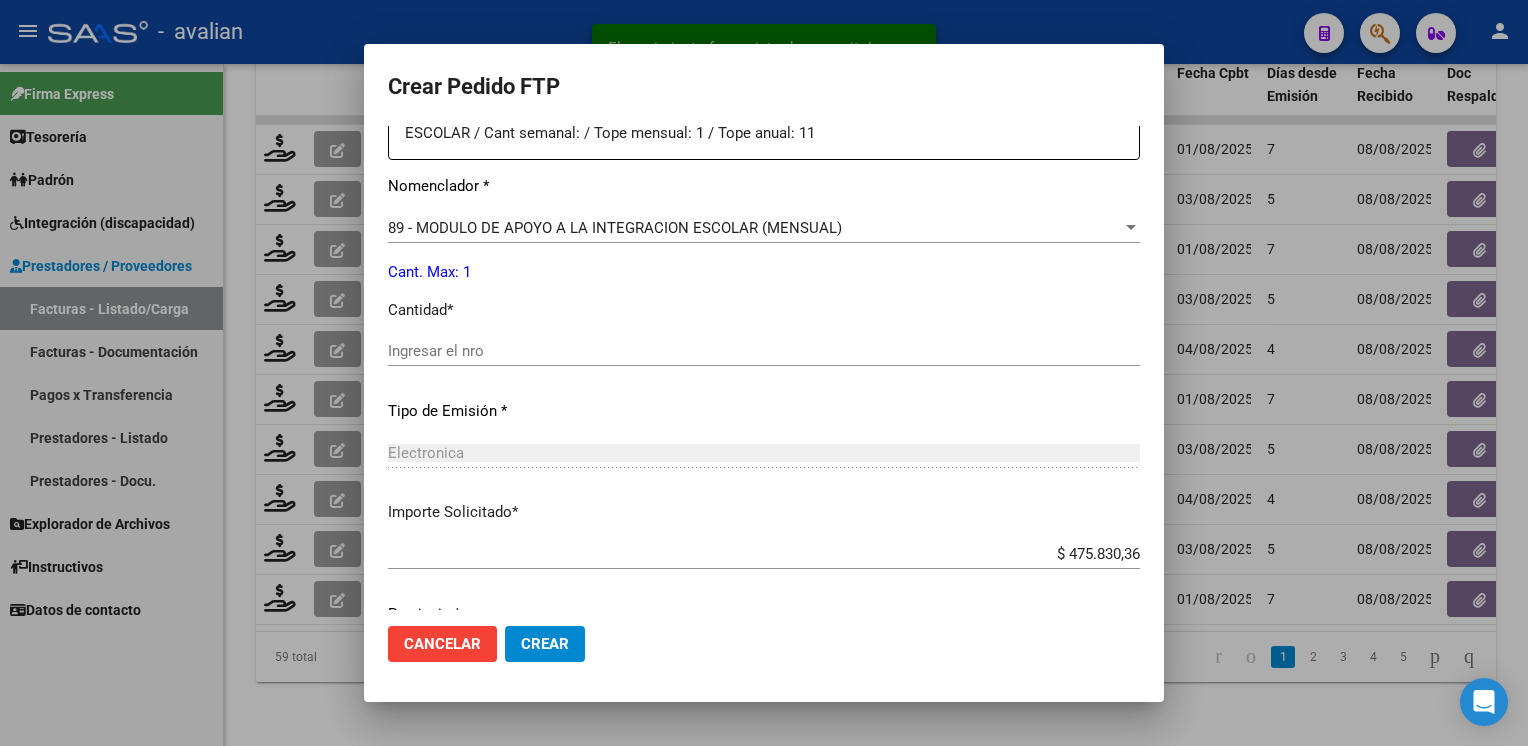 scroll, scrollTop: 800, scrollLeft: 0, axis: vertical 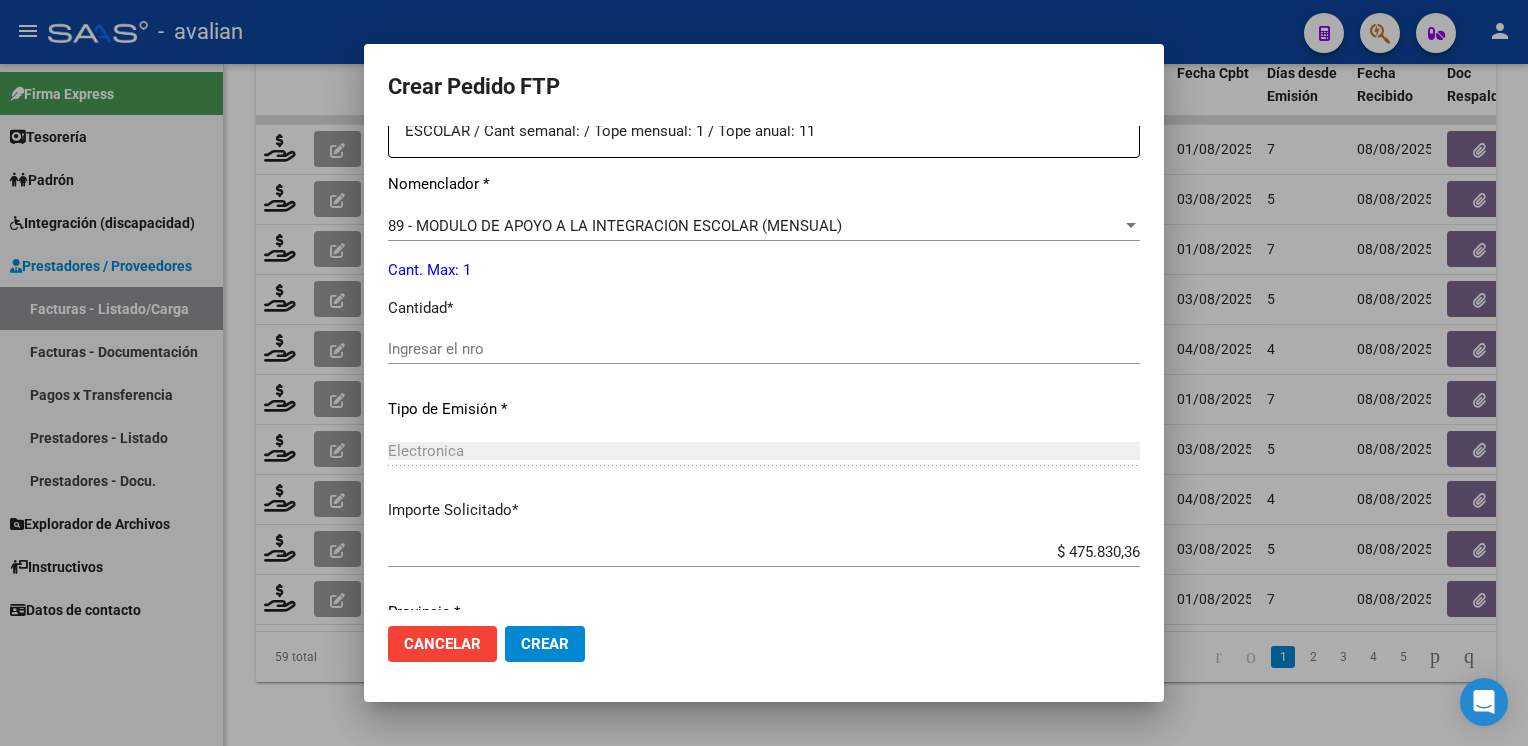 click on "Ingresar el nro" at bounding box center [764, 349] 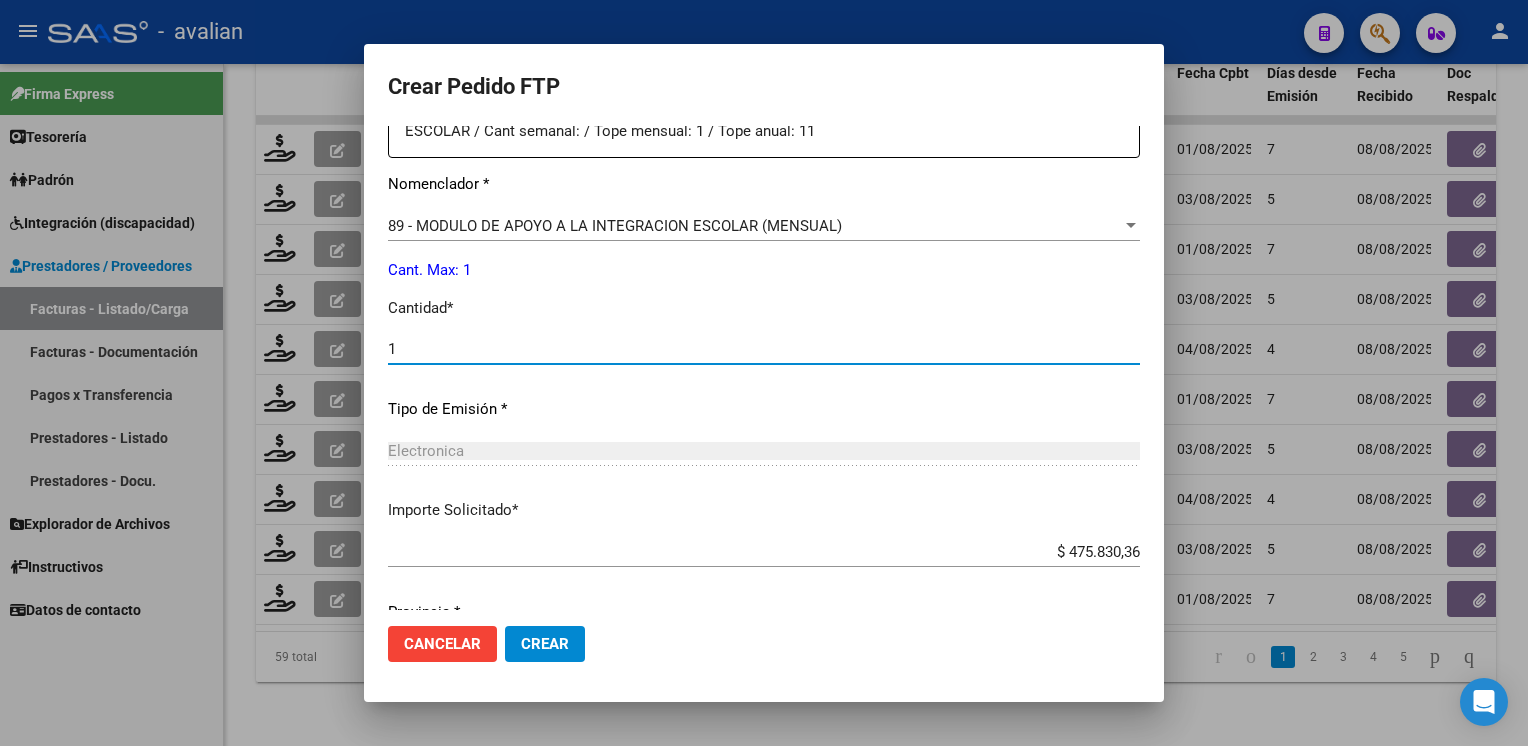 type on "1" 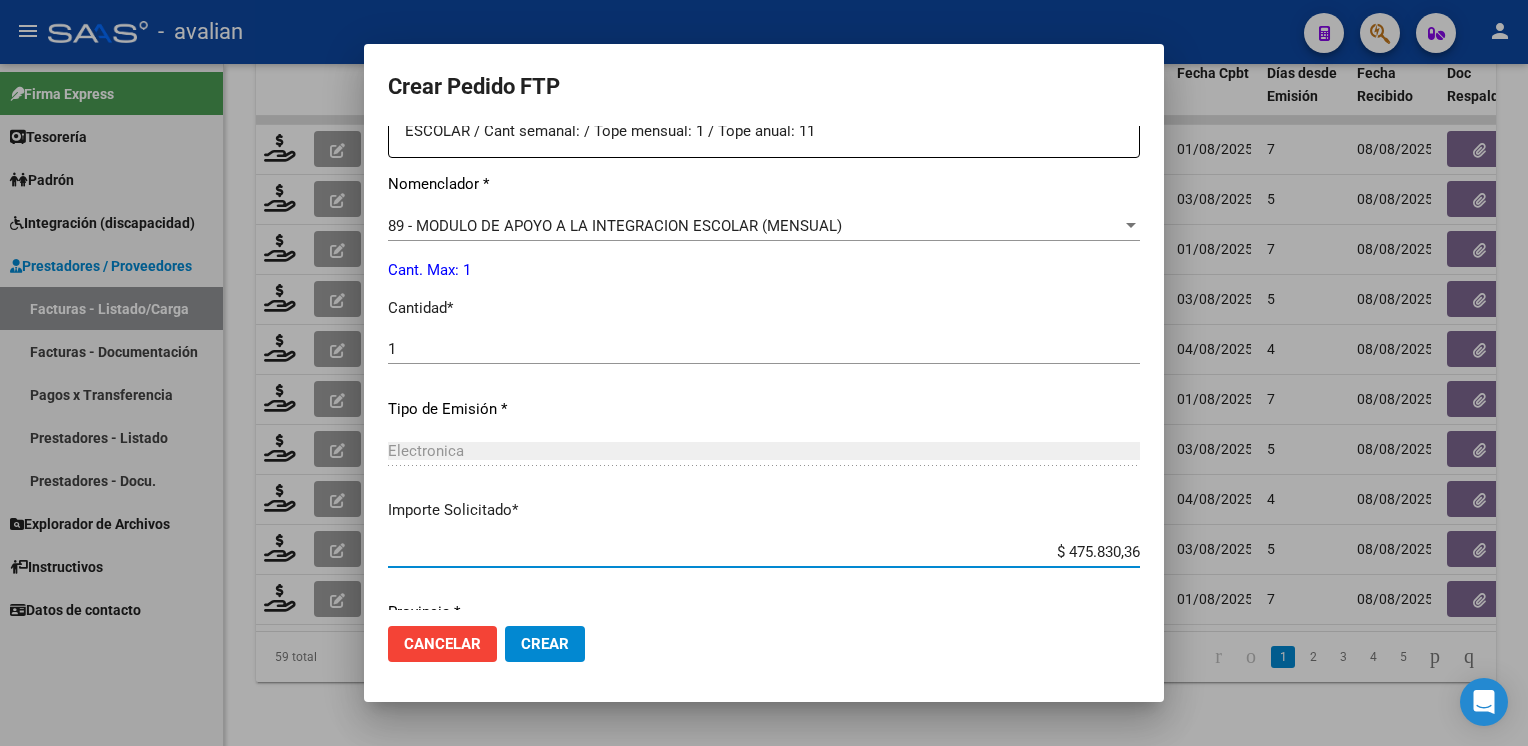 scroll, scrollTop: 876, scrollLeft: 0, axis: vertical 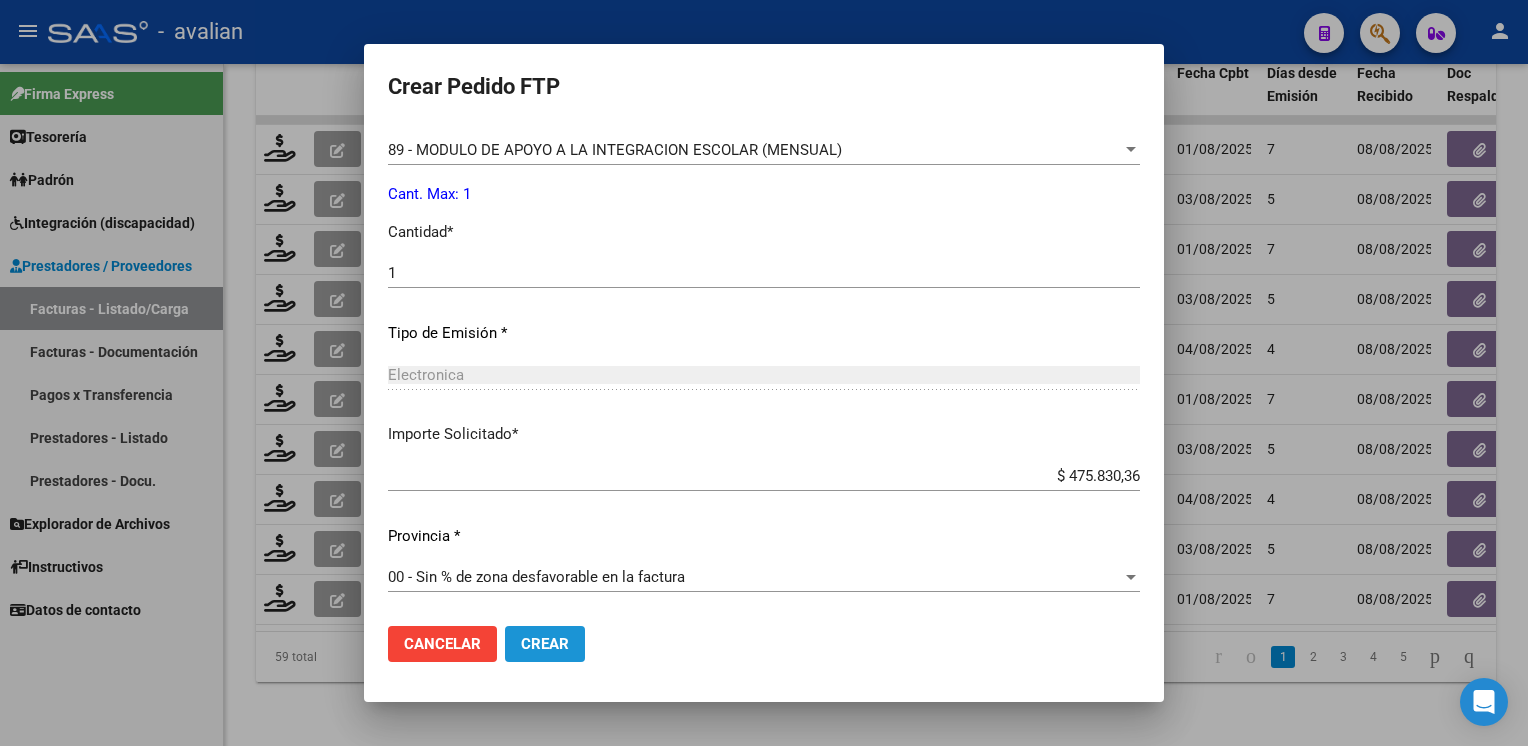 click on "Crear" 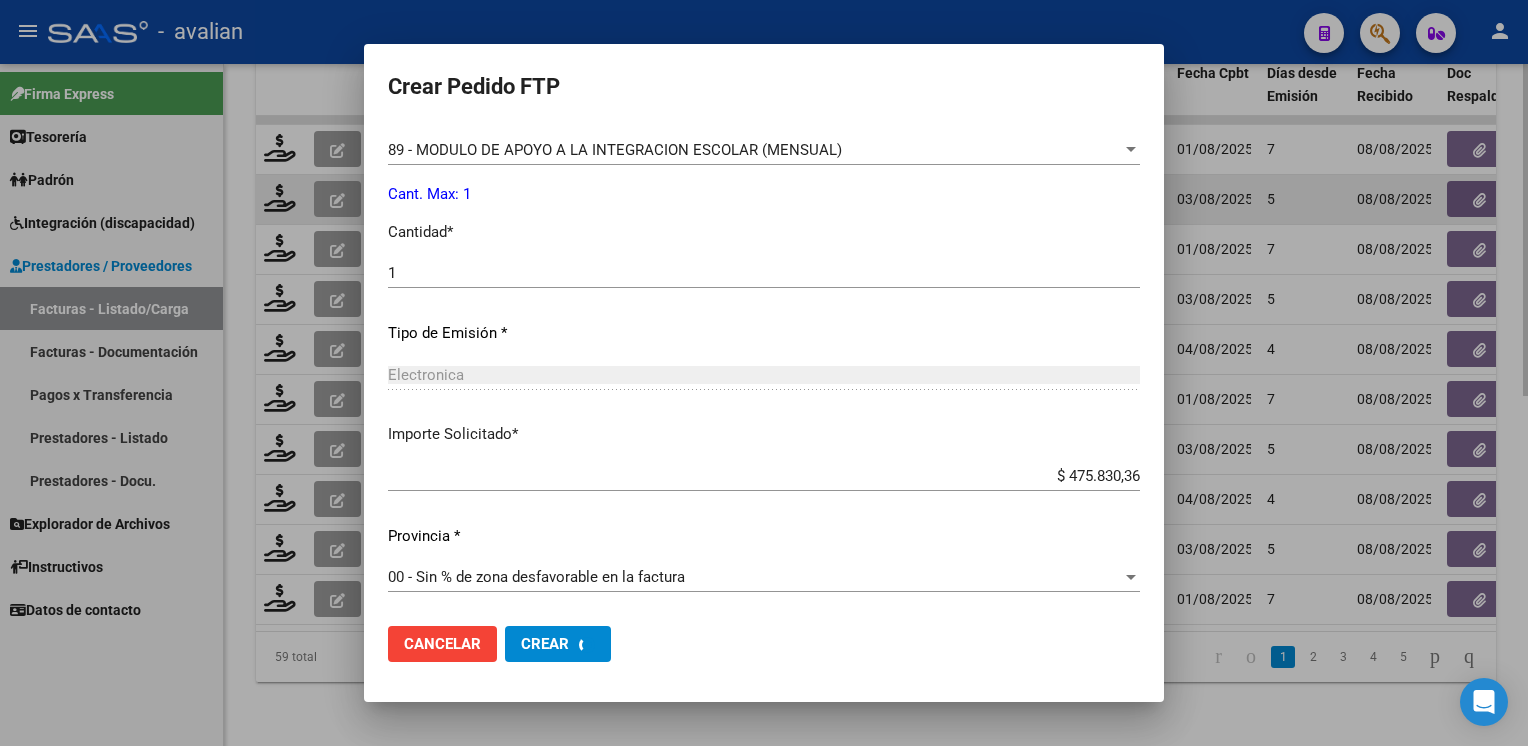 scroll, scrollTop: 0, scrollLeft: 0, axis: both 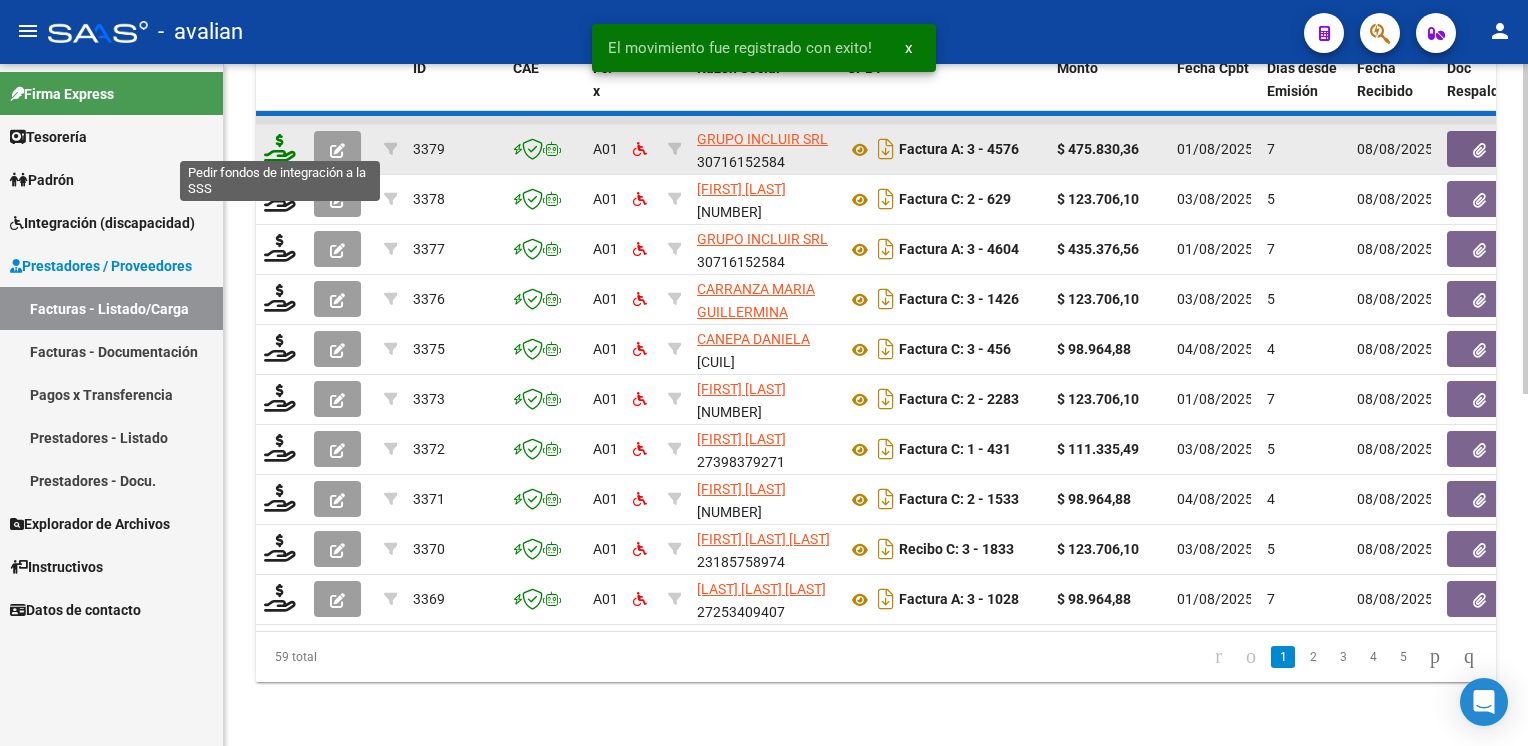 click 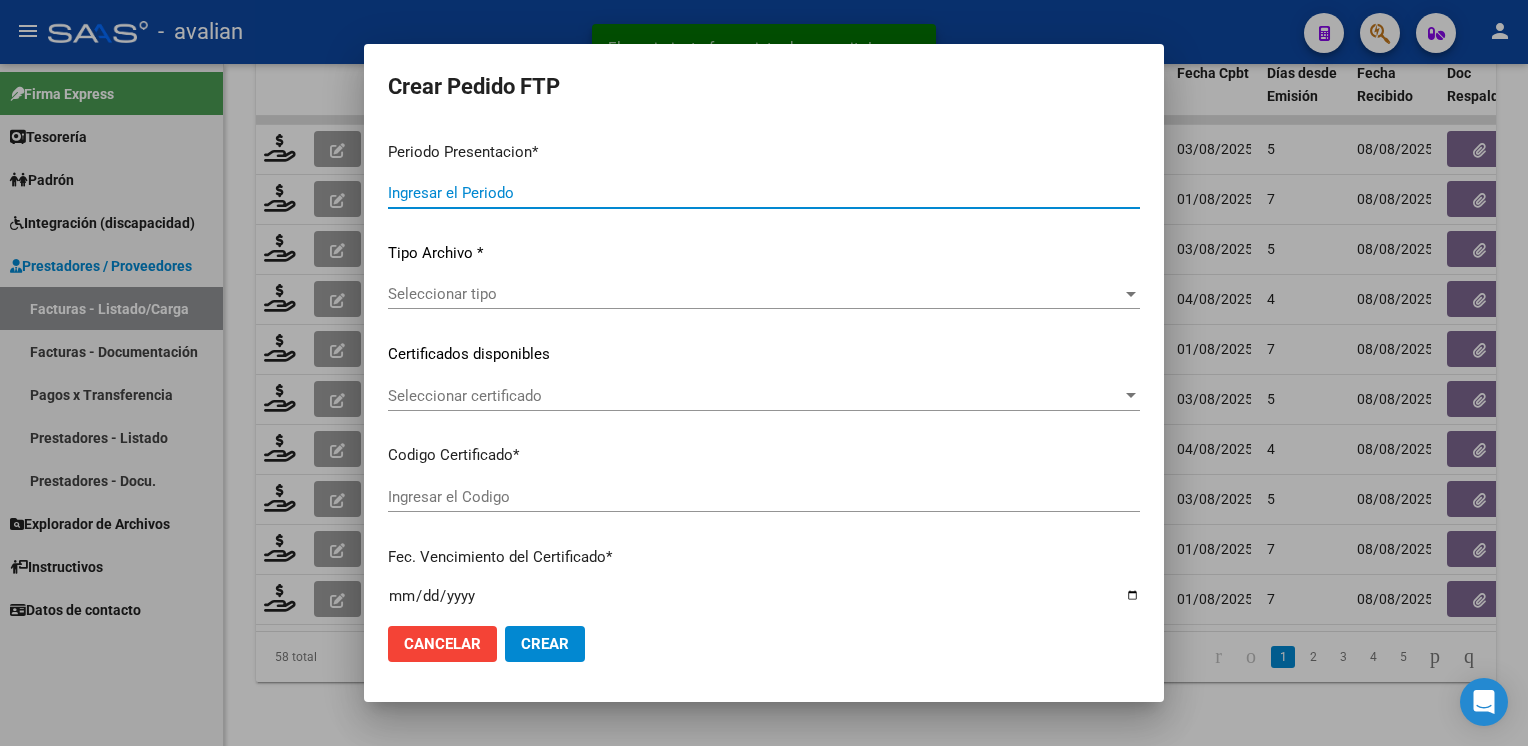 type on "202507" 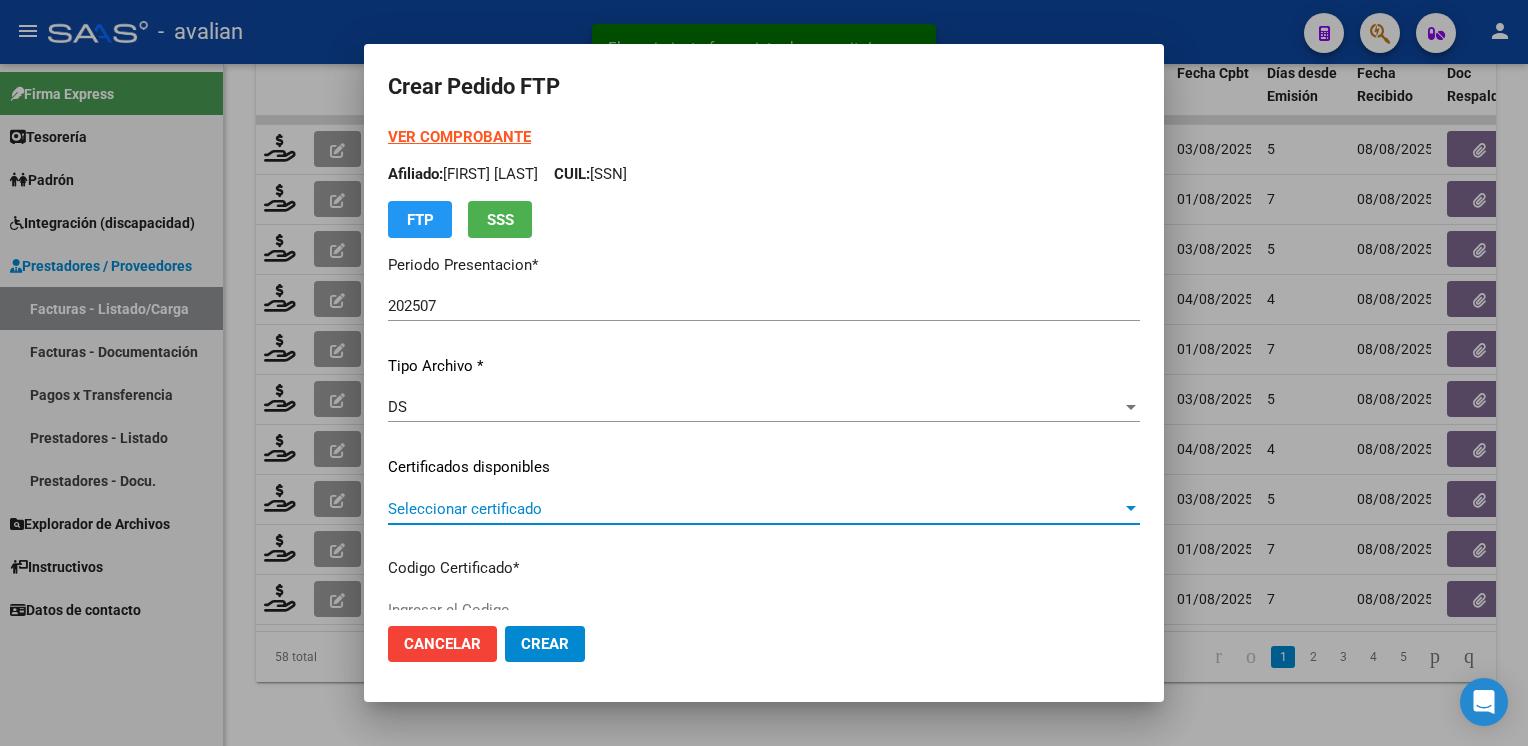click on "Seleccionar certificado" at bounding box center [755, 509] 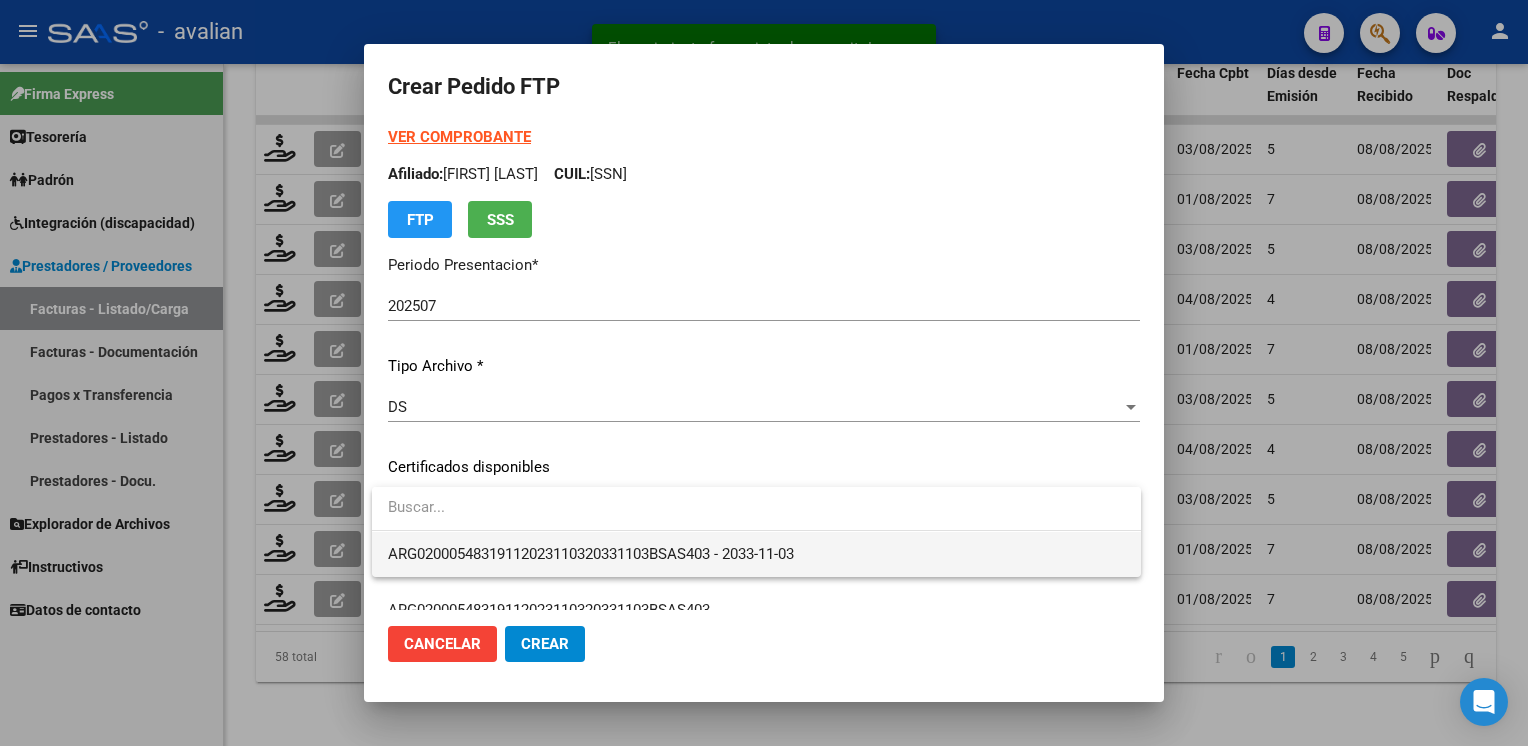click on "ARG02000548319112023110320331103BSAS403 - 2033-11-03" at bounding box center [756, 554] 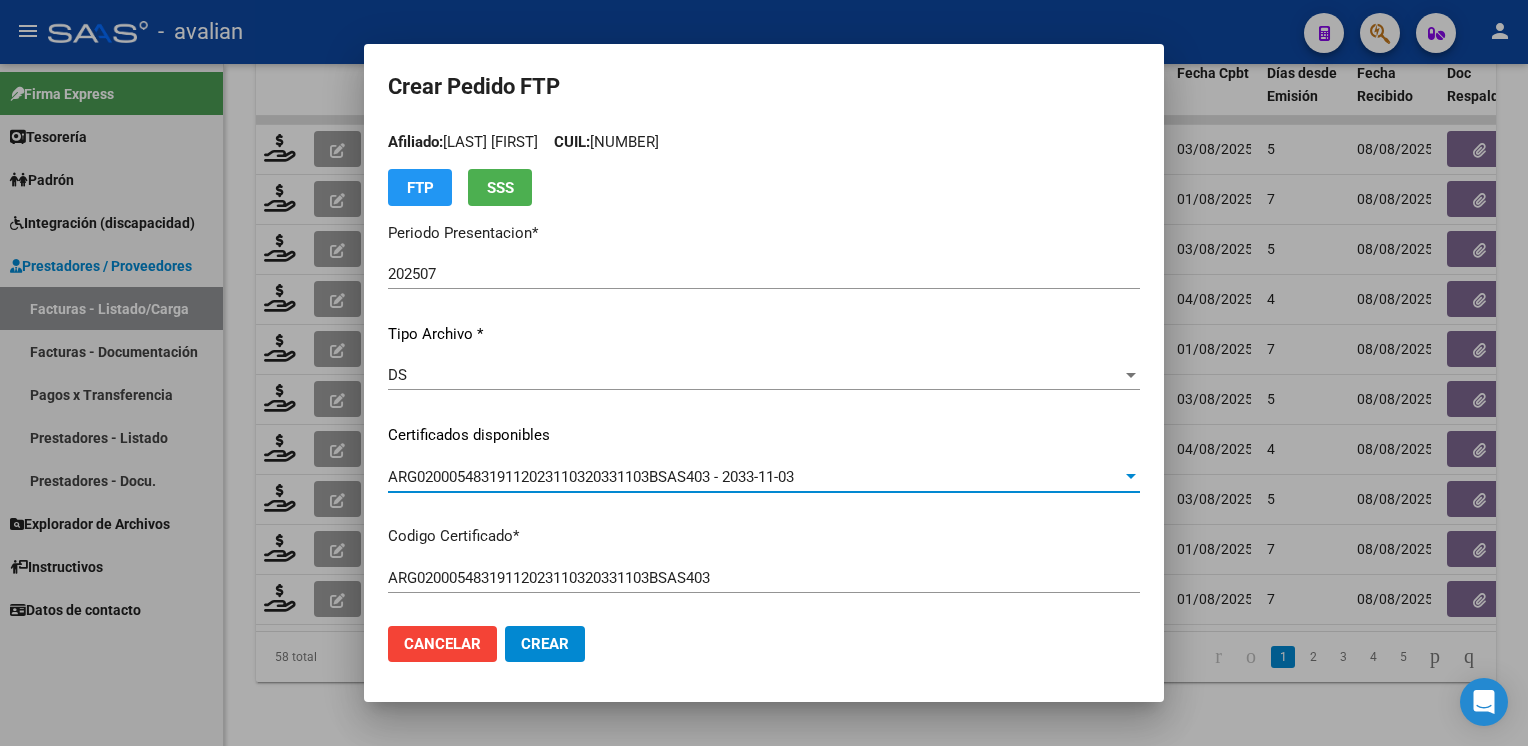 scroll, scrollTop: 0, scrollLeft: 0, axis: both 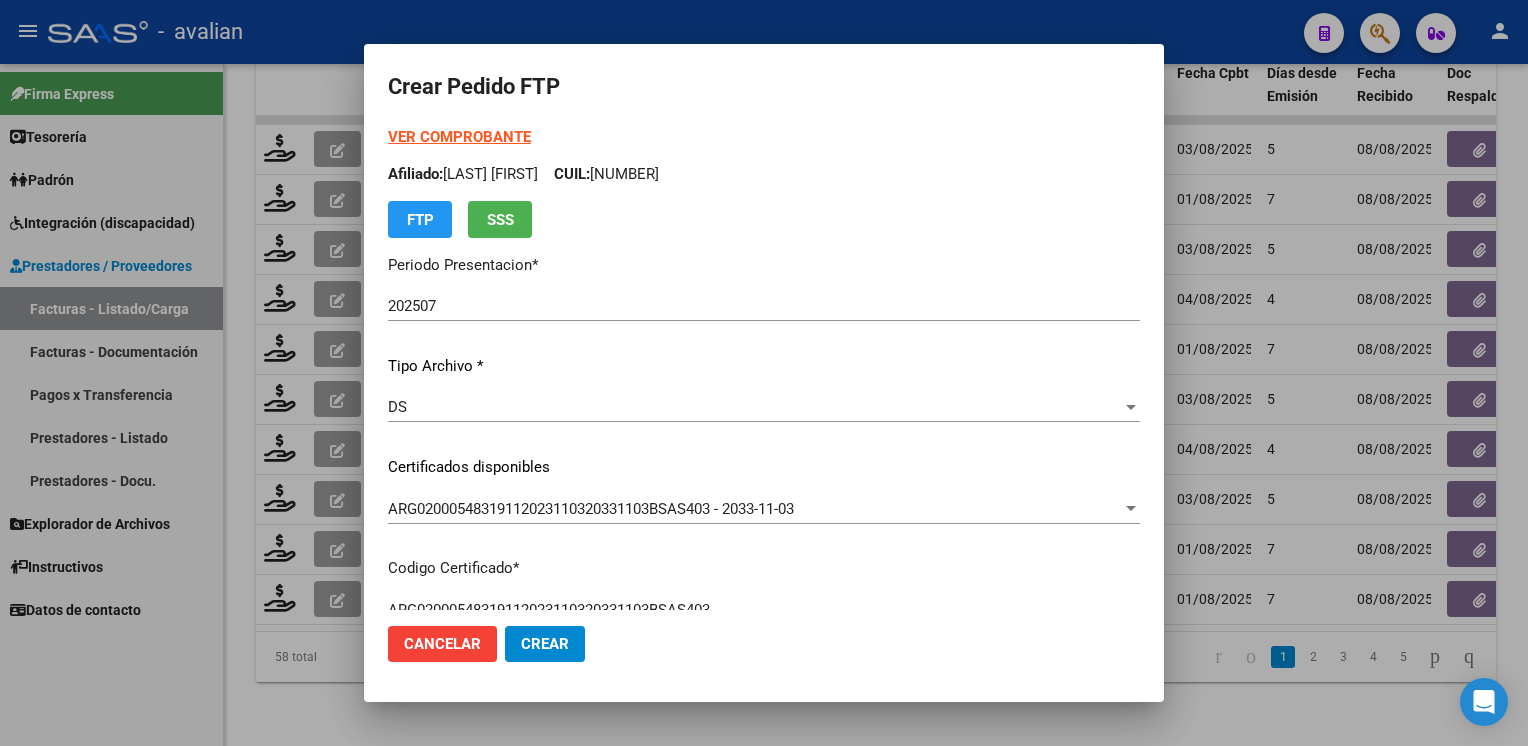 click on "Afiliado:  [FIRST] [LAST]  CUIL:  [NUMBER]" at bounding box center (764, 174) 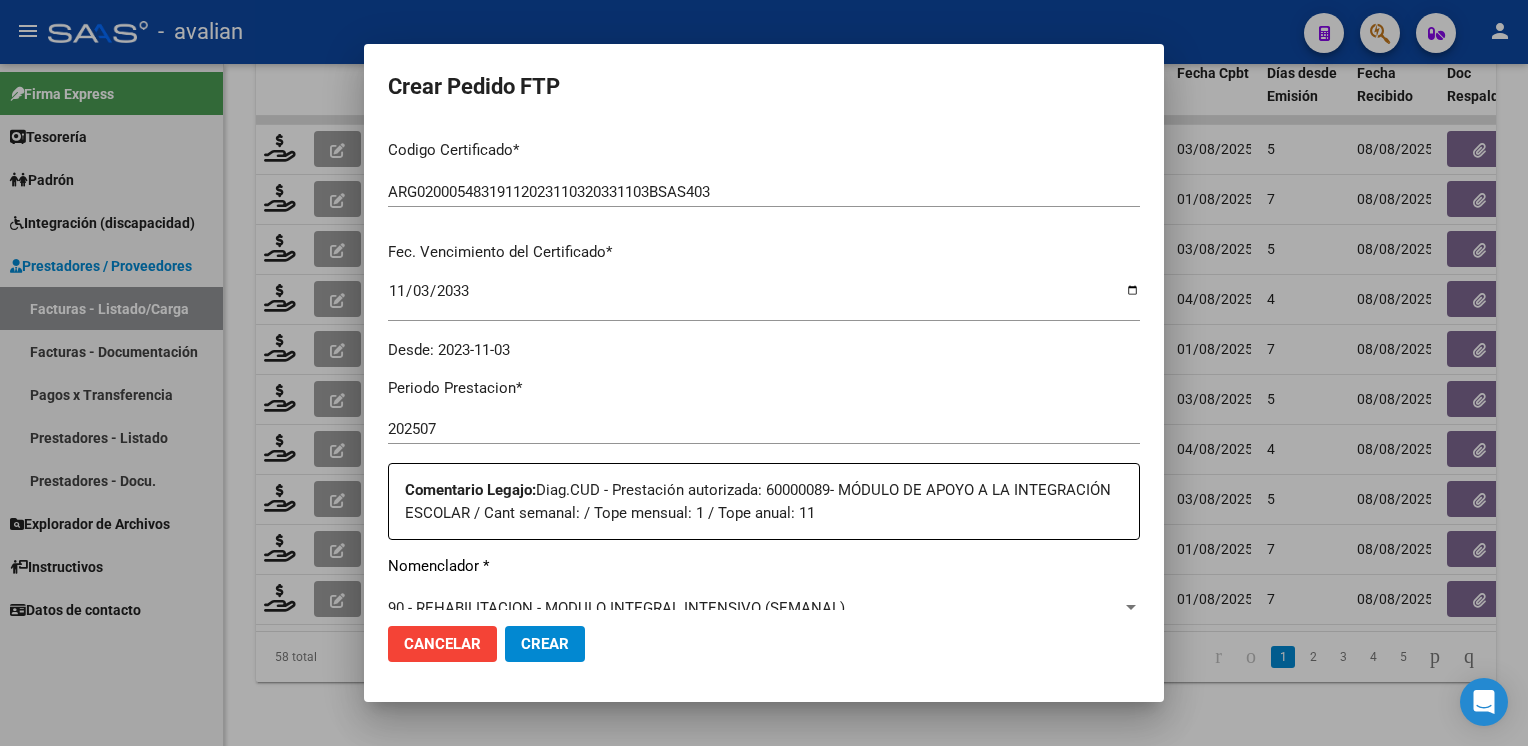 scroll, scrollTop: 700, scrollLeft: 0, axis: vertical 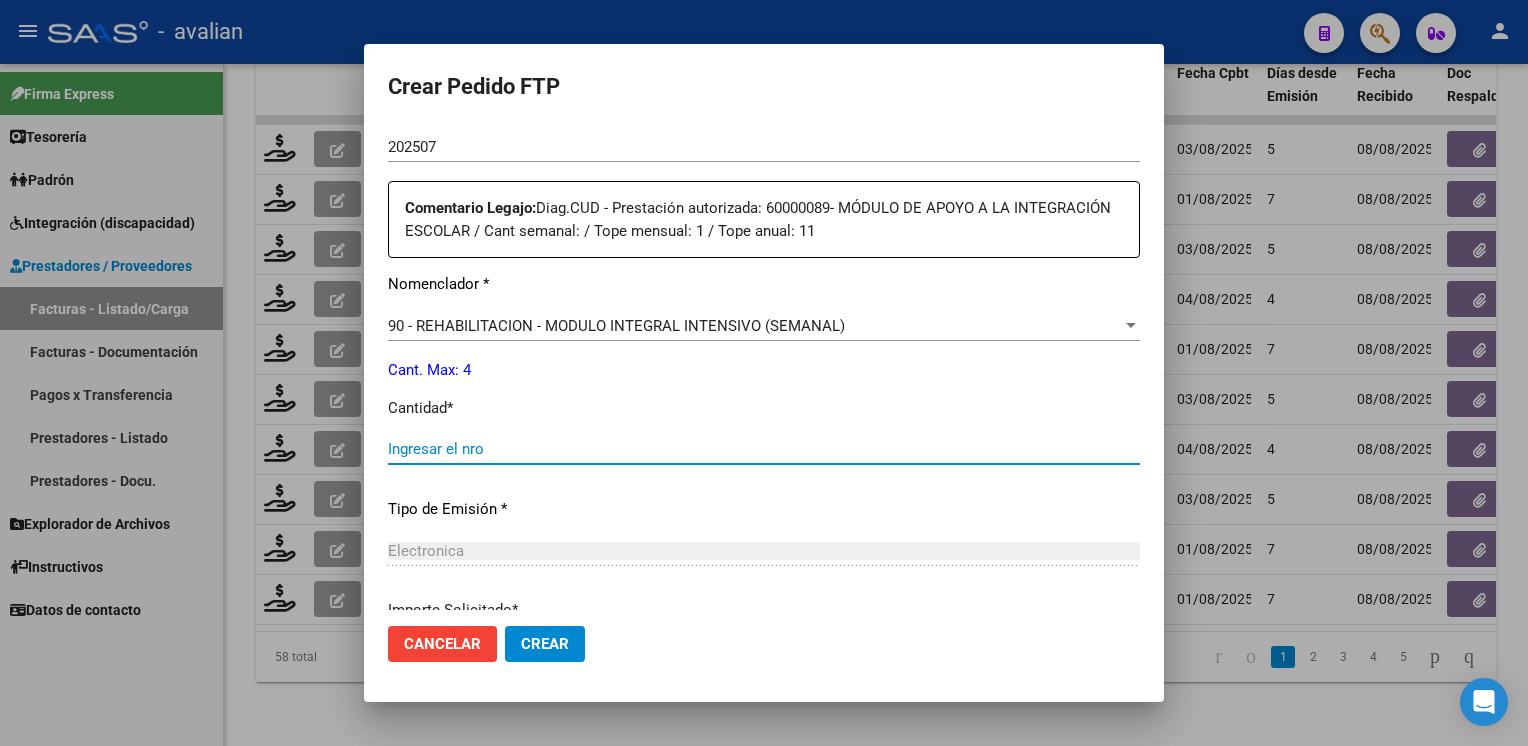 click on "Ingresar el nro" at bounding box center [764, 449] 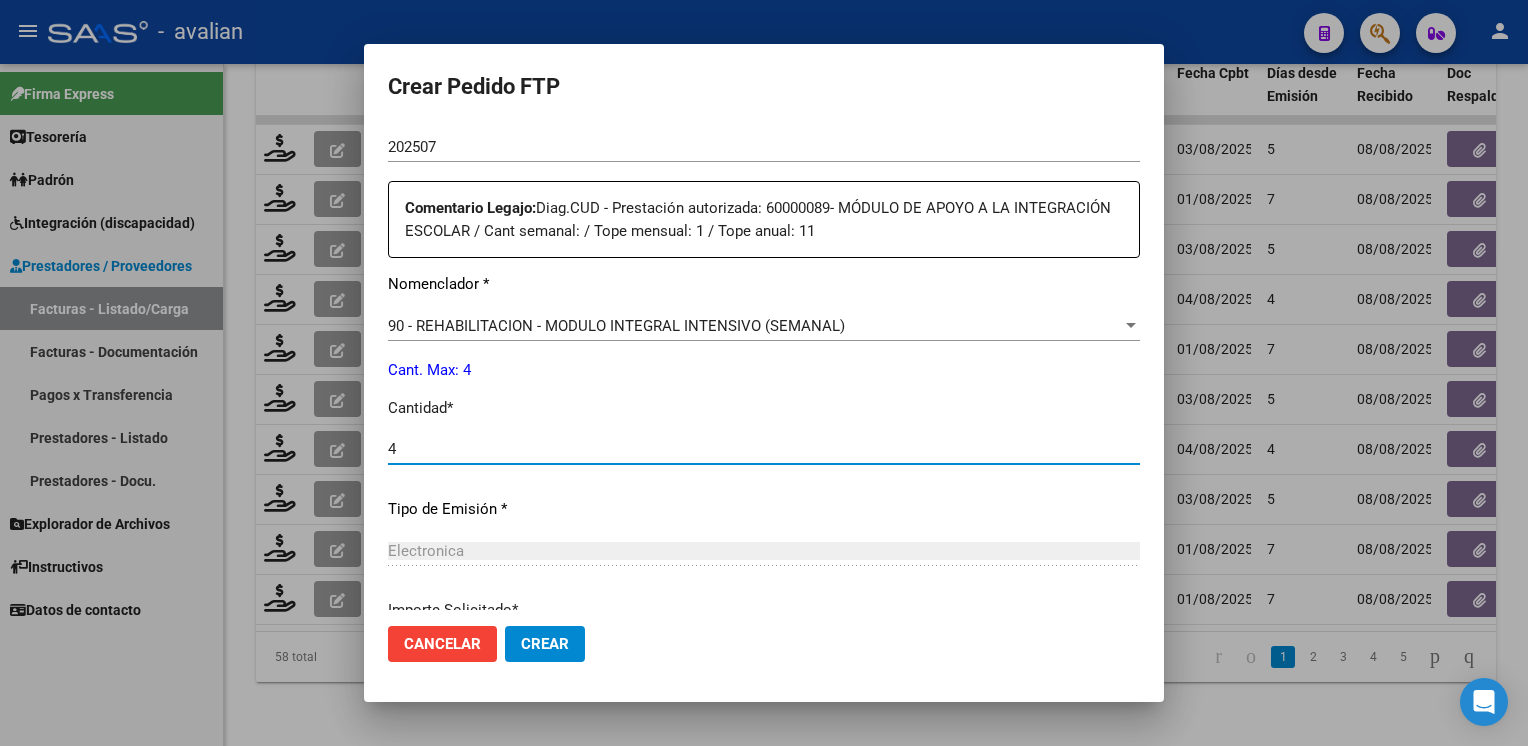 type on "4" 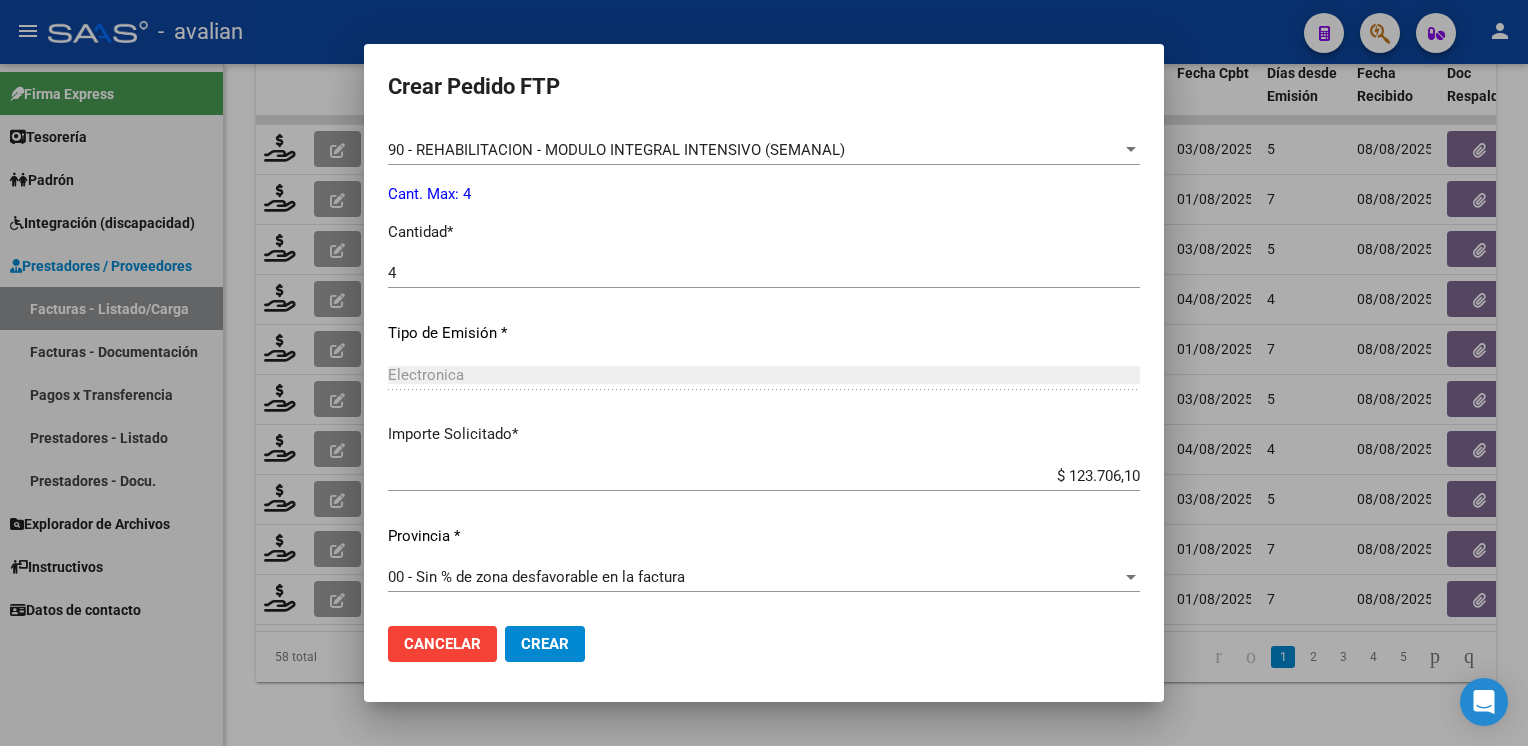 click on "Cancelar Crear" 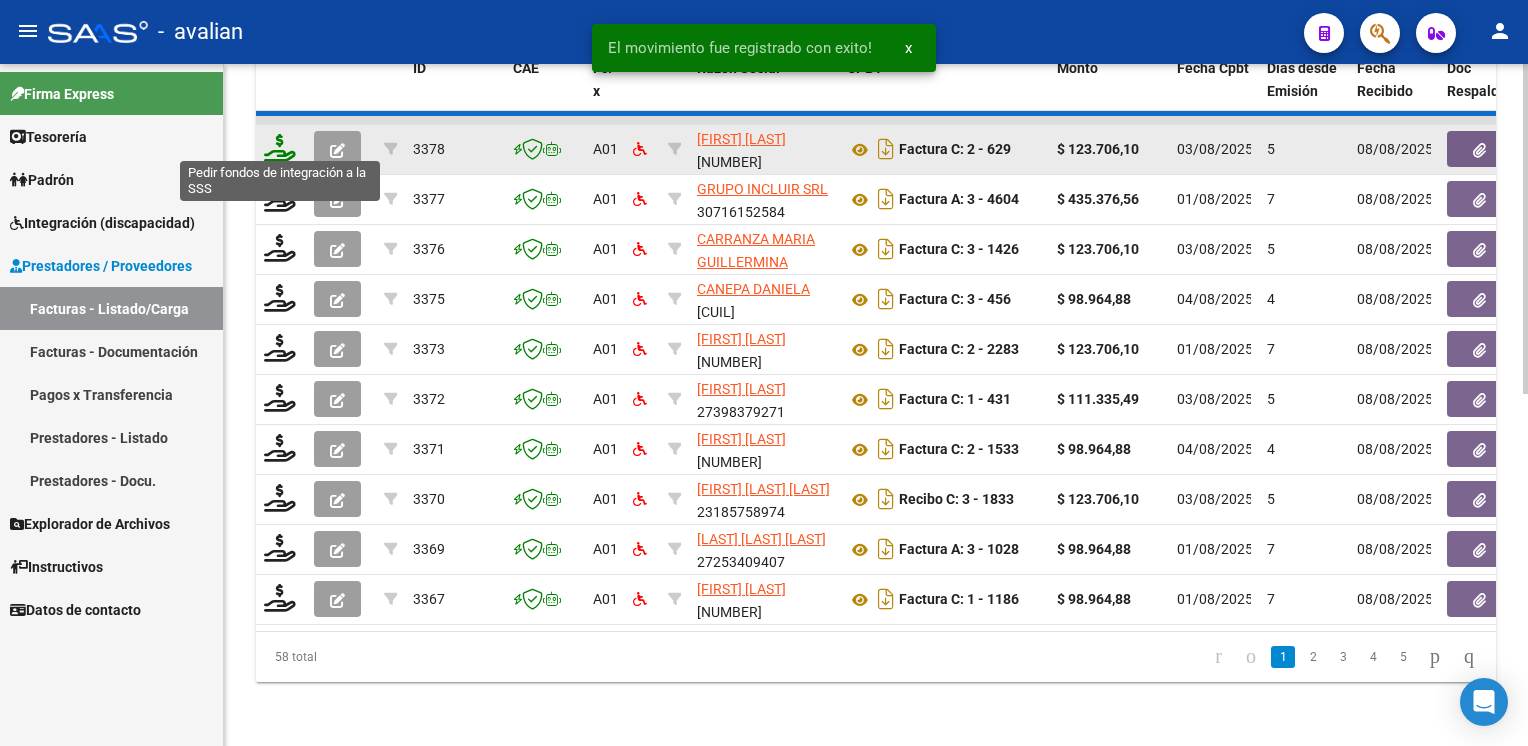 click 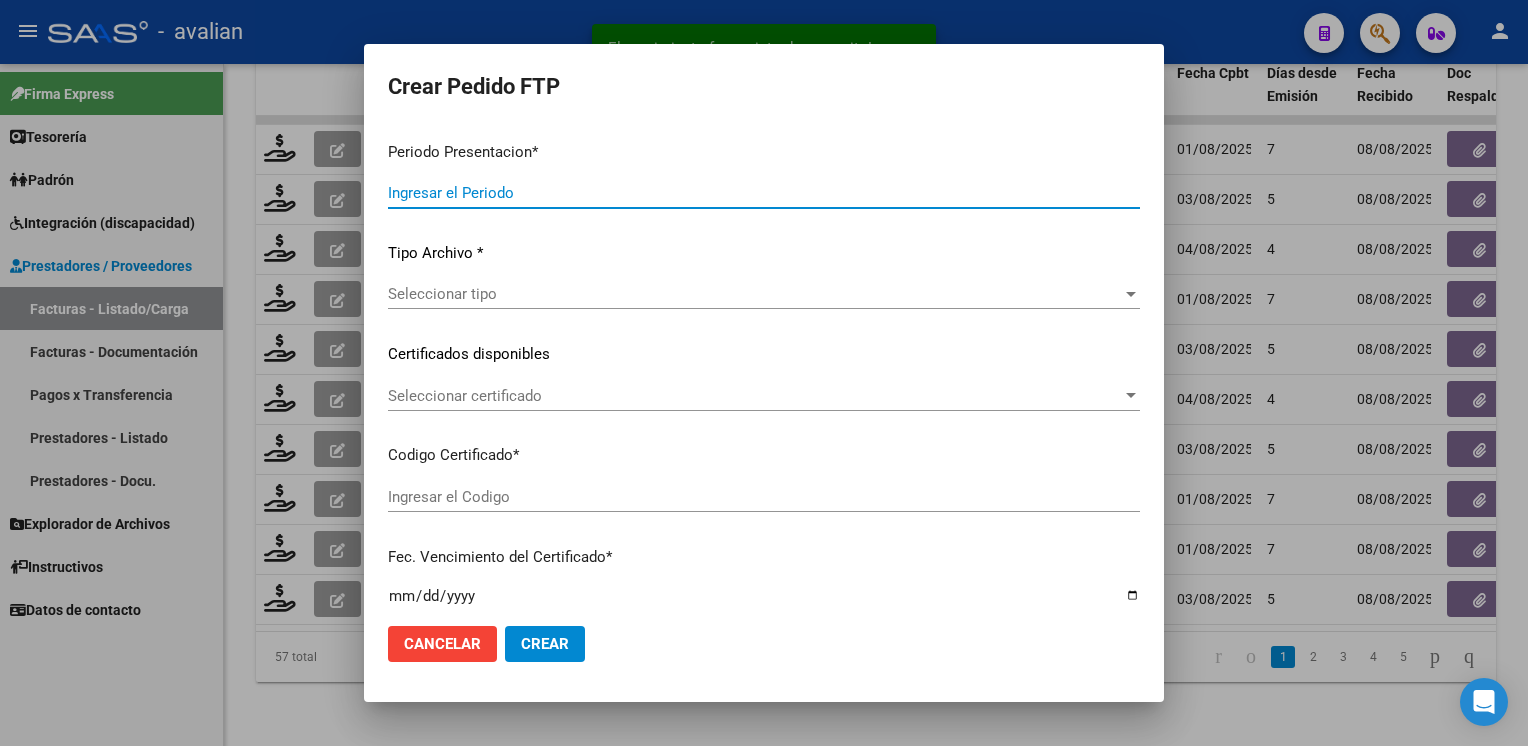type on "202507" 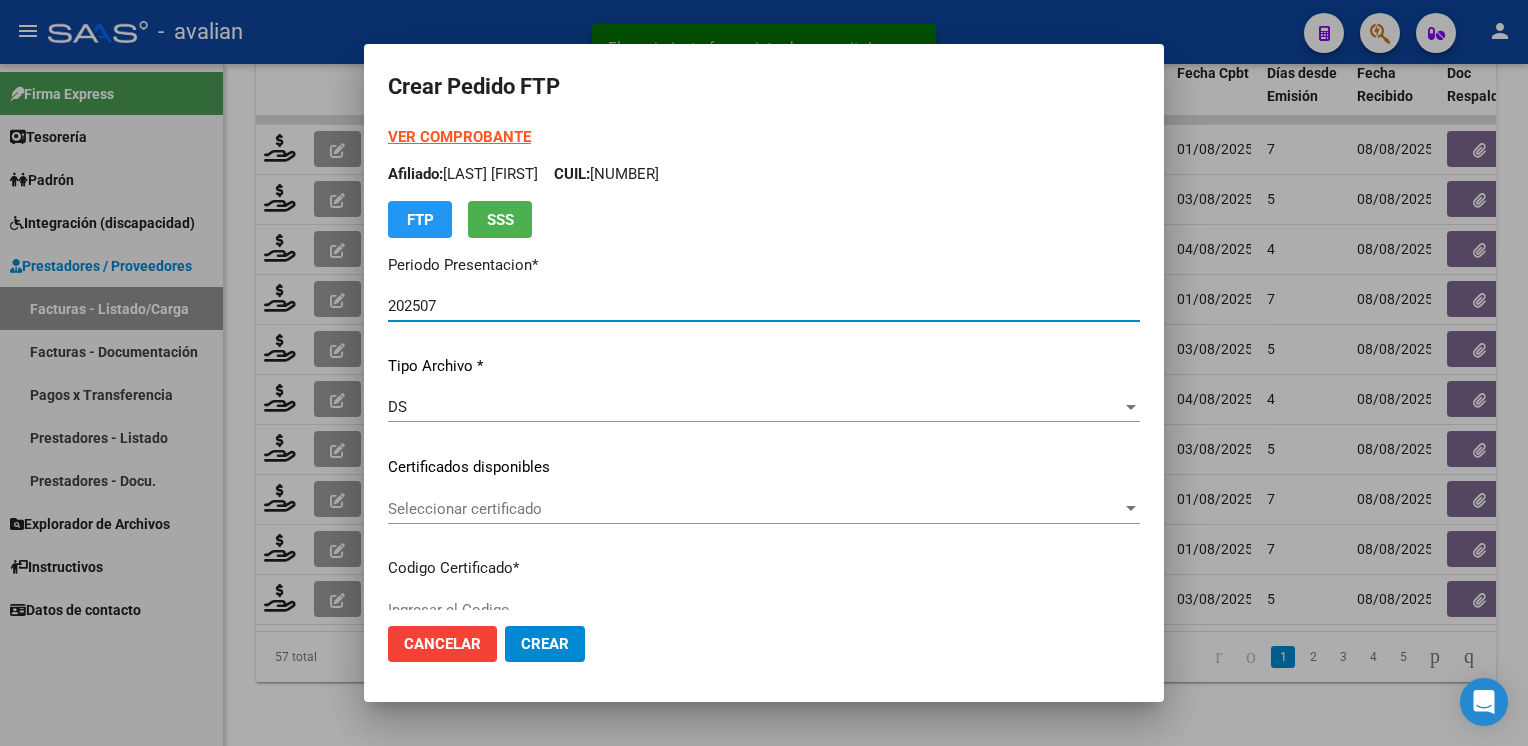 click on "Seleccionar certificado" at bounding box center (755, 509) 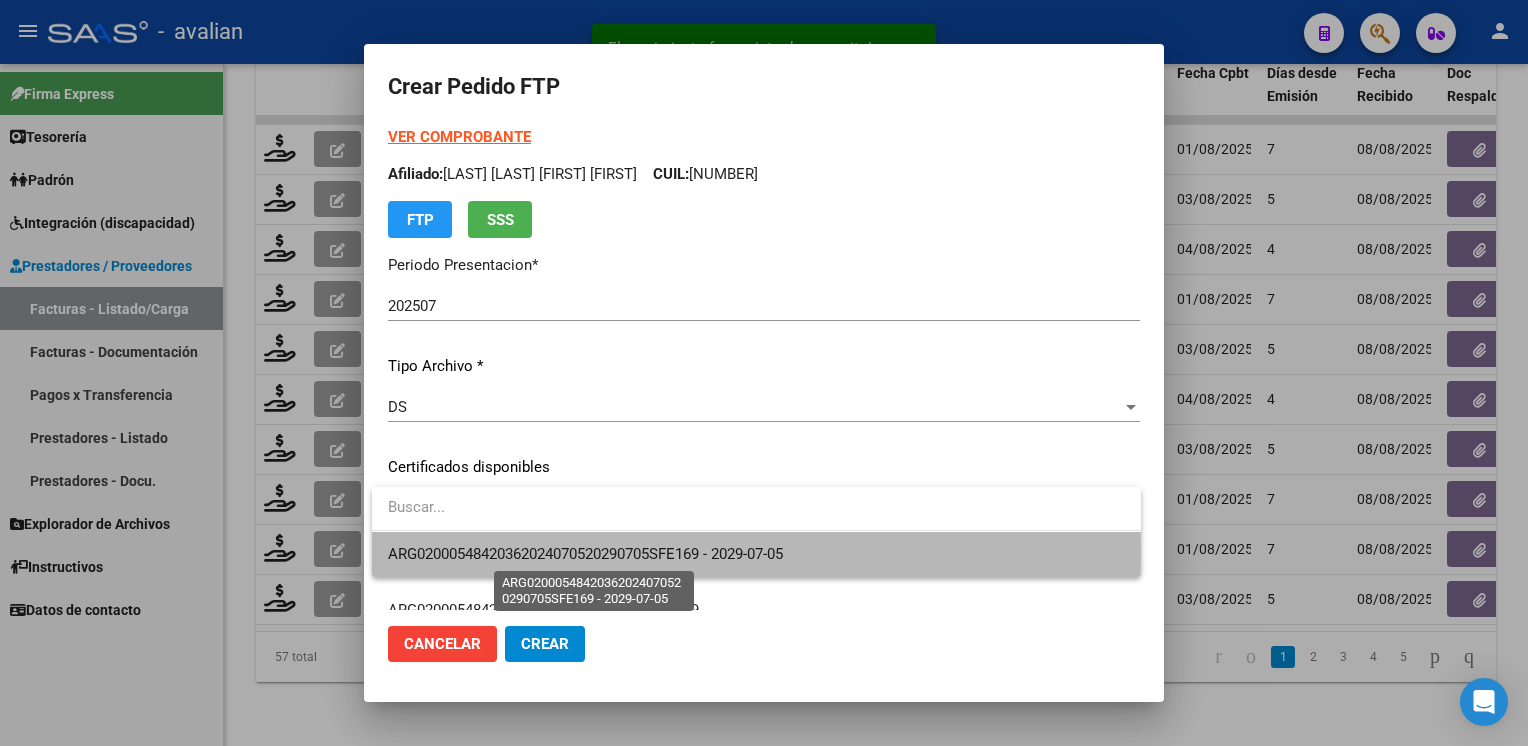 click on "ARG02000548420362024070520290705SFE169 - 2029-07-05" at bounding box center [585, 554] 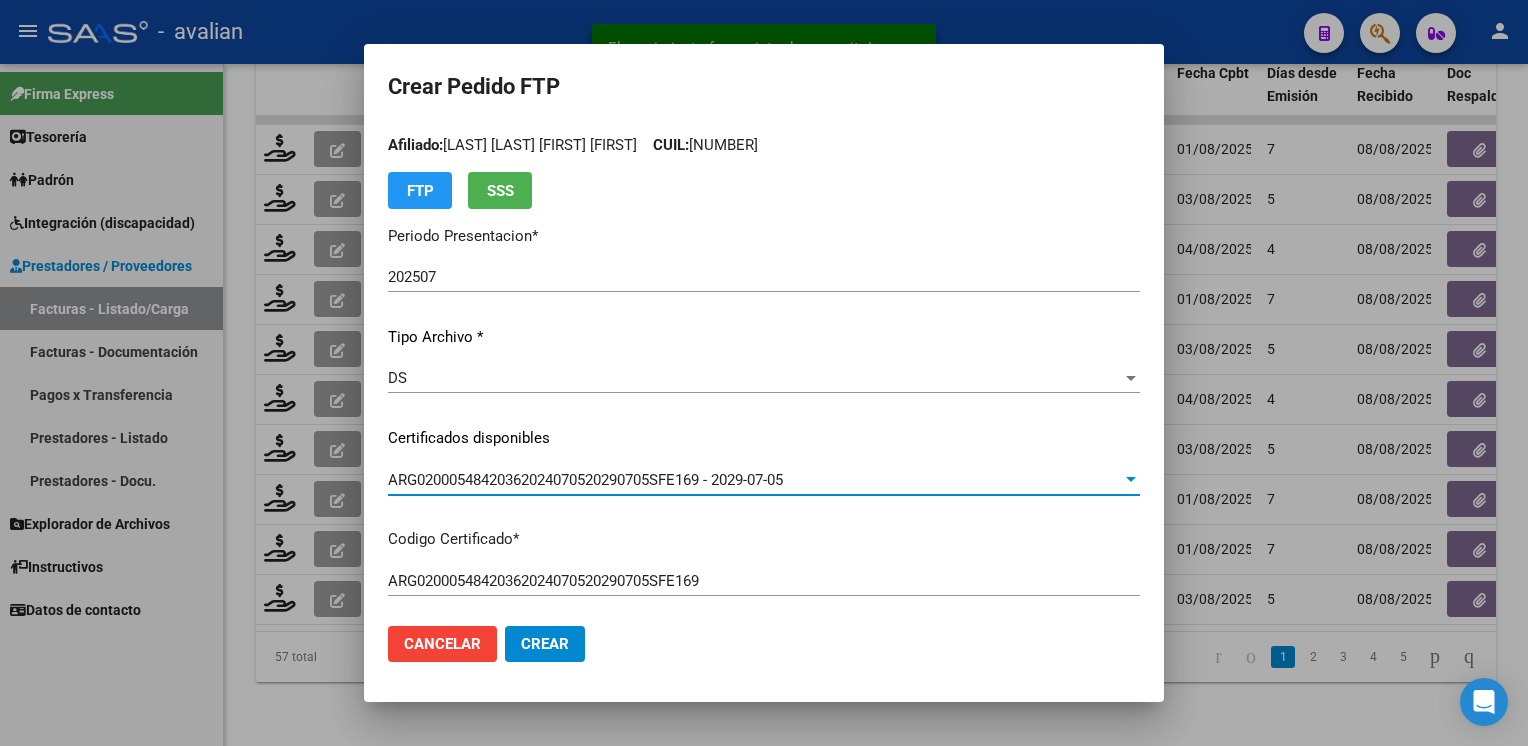 scroll, scrollTop: 0, scrollLeft: 0, axis: both 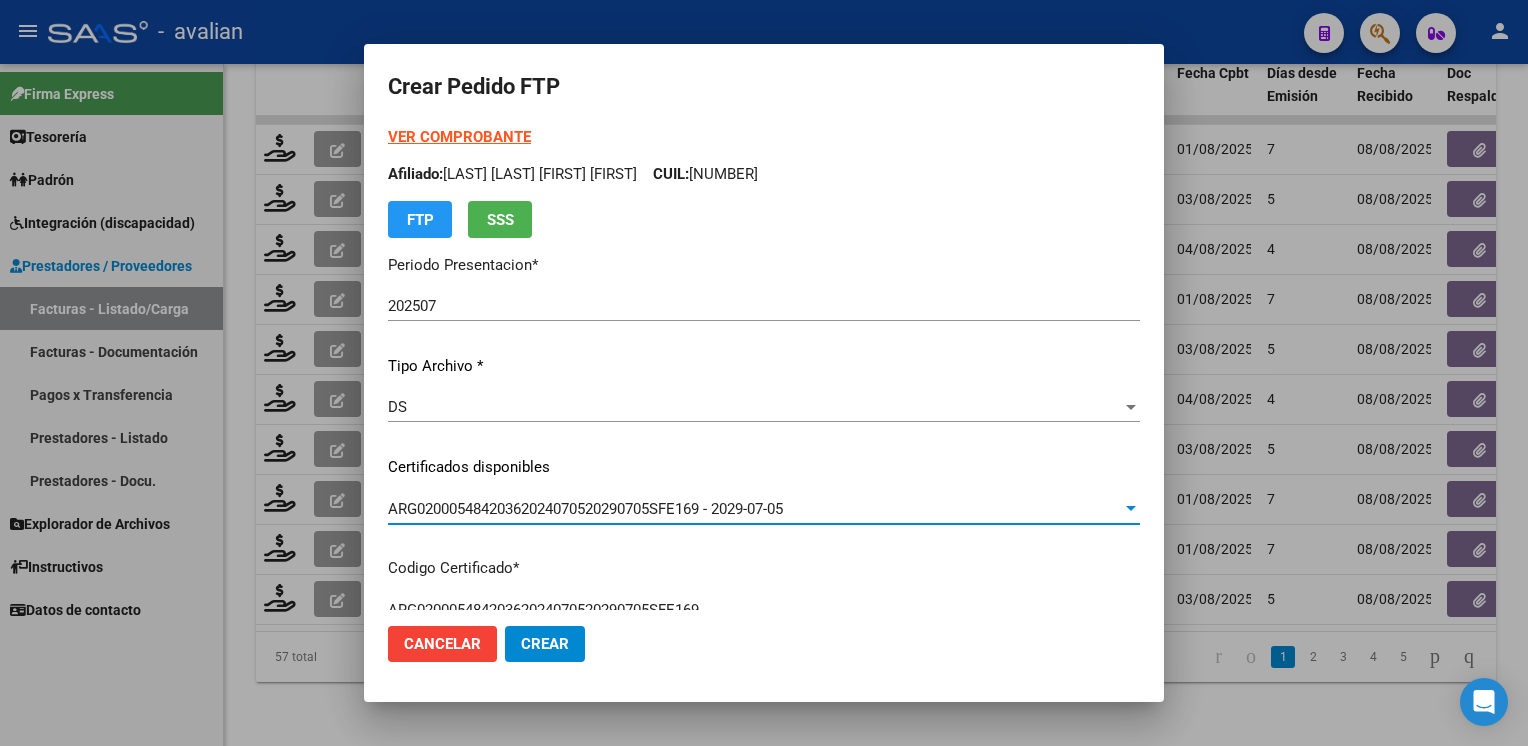 click on "Afiliado:  [LAST] [LAST] [FIRST]  CUIL:  [NUMBER]" at bounding box center (764, 174) 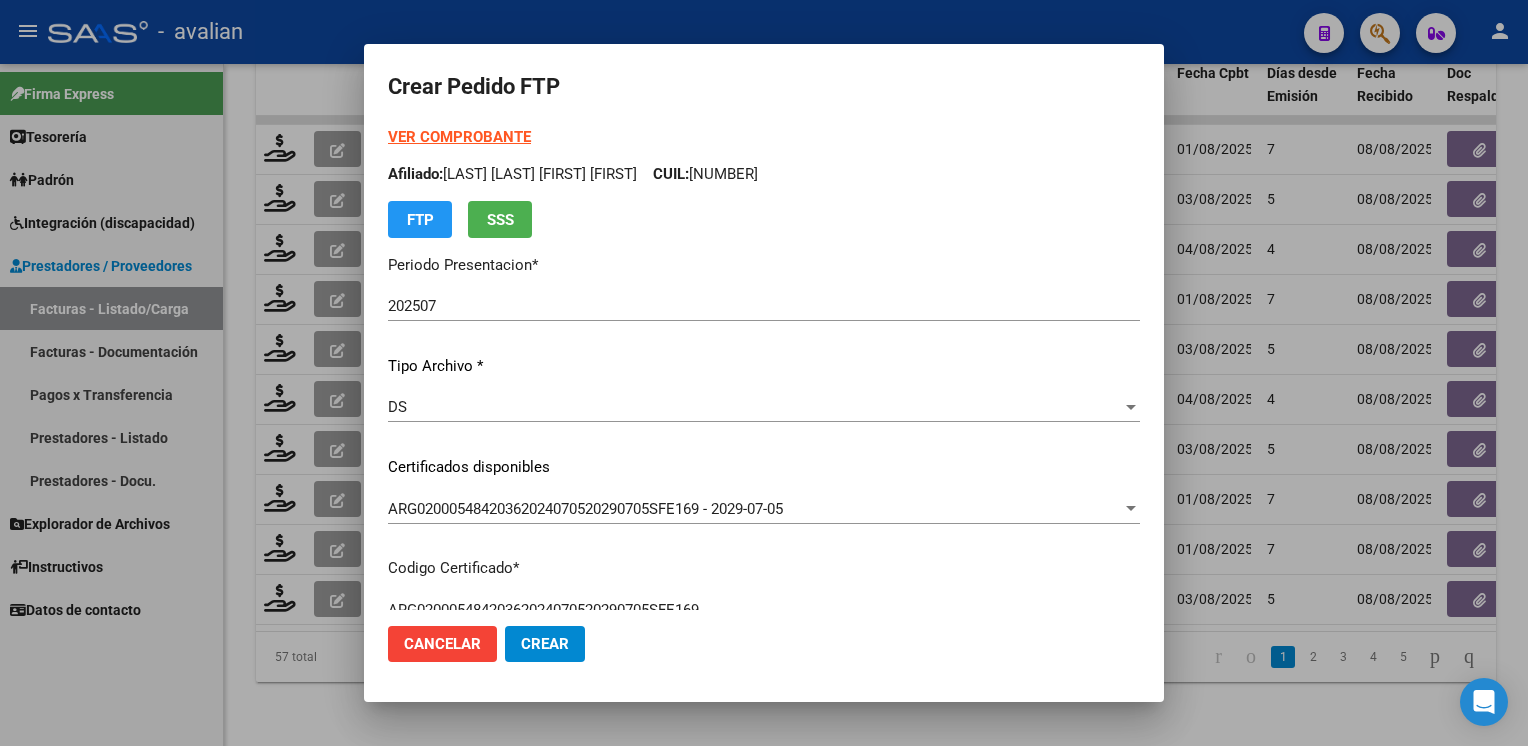 click on "Afiliado:  [LAST] [LAST] [FIRST]  CUIL:  [NUMBER]" at bounding box center [764, 174] 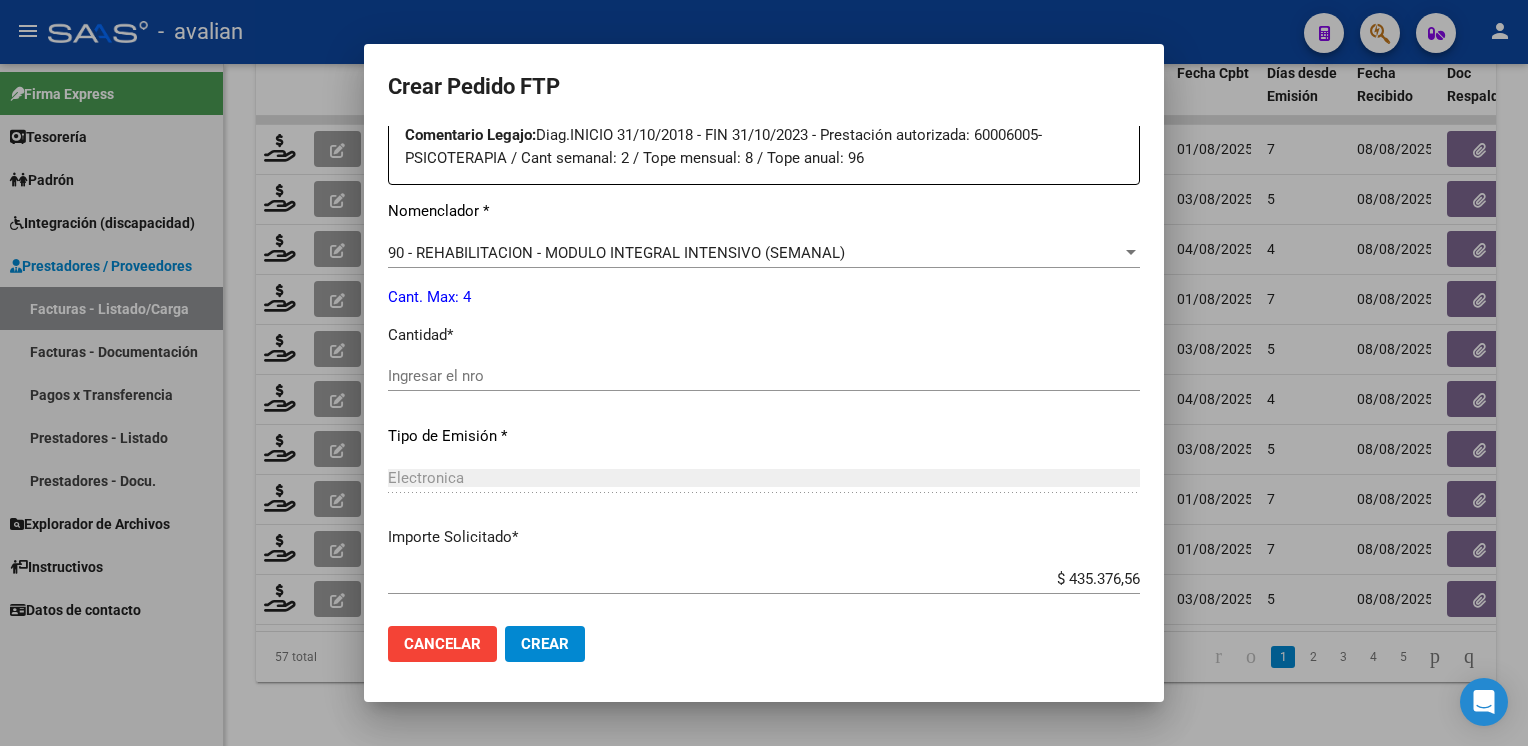 scroll, scrollTop: 876, scrollLeft: 0, axis: vertical 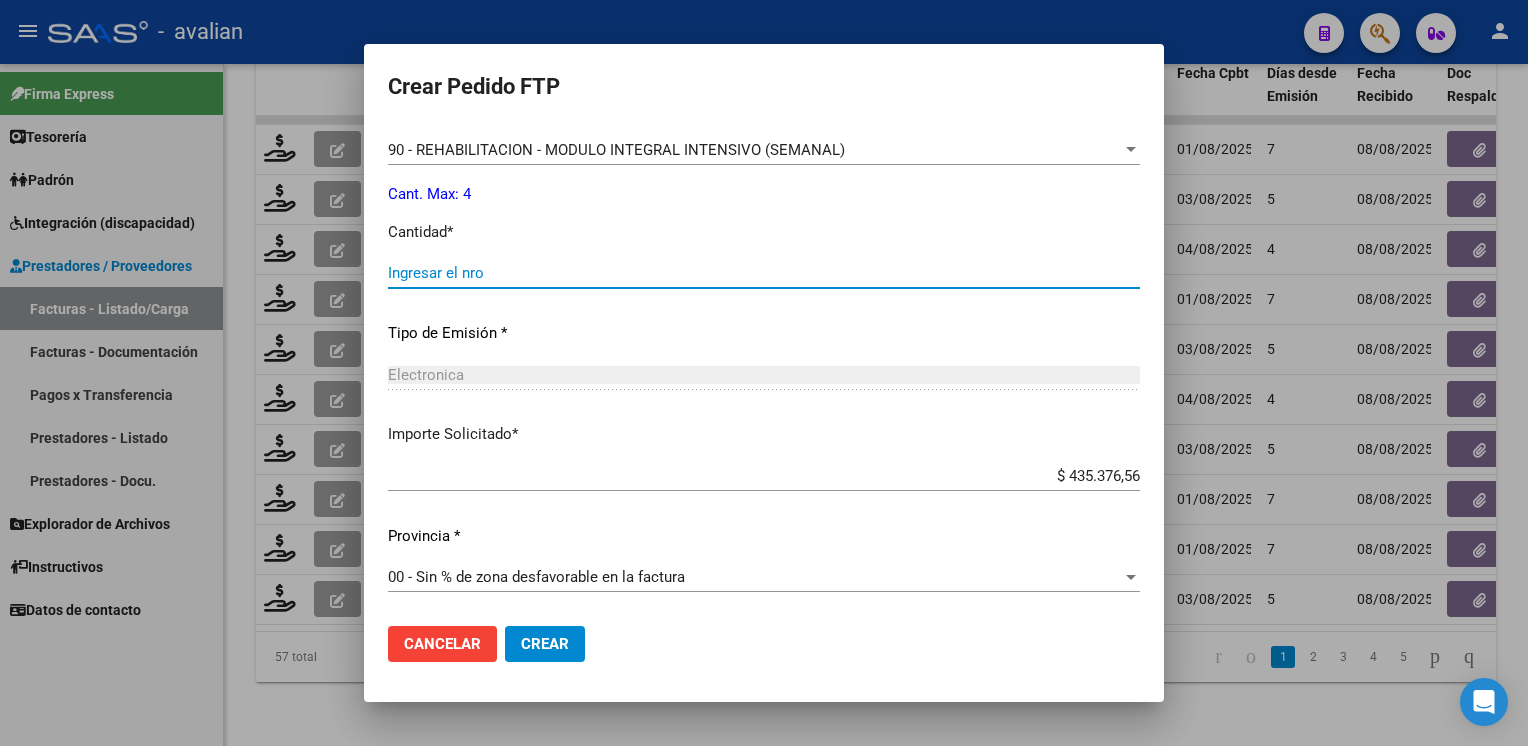 click on "Ingresar el nro" at bounding box center [764, 273] 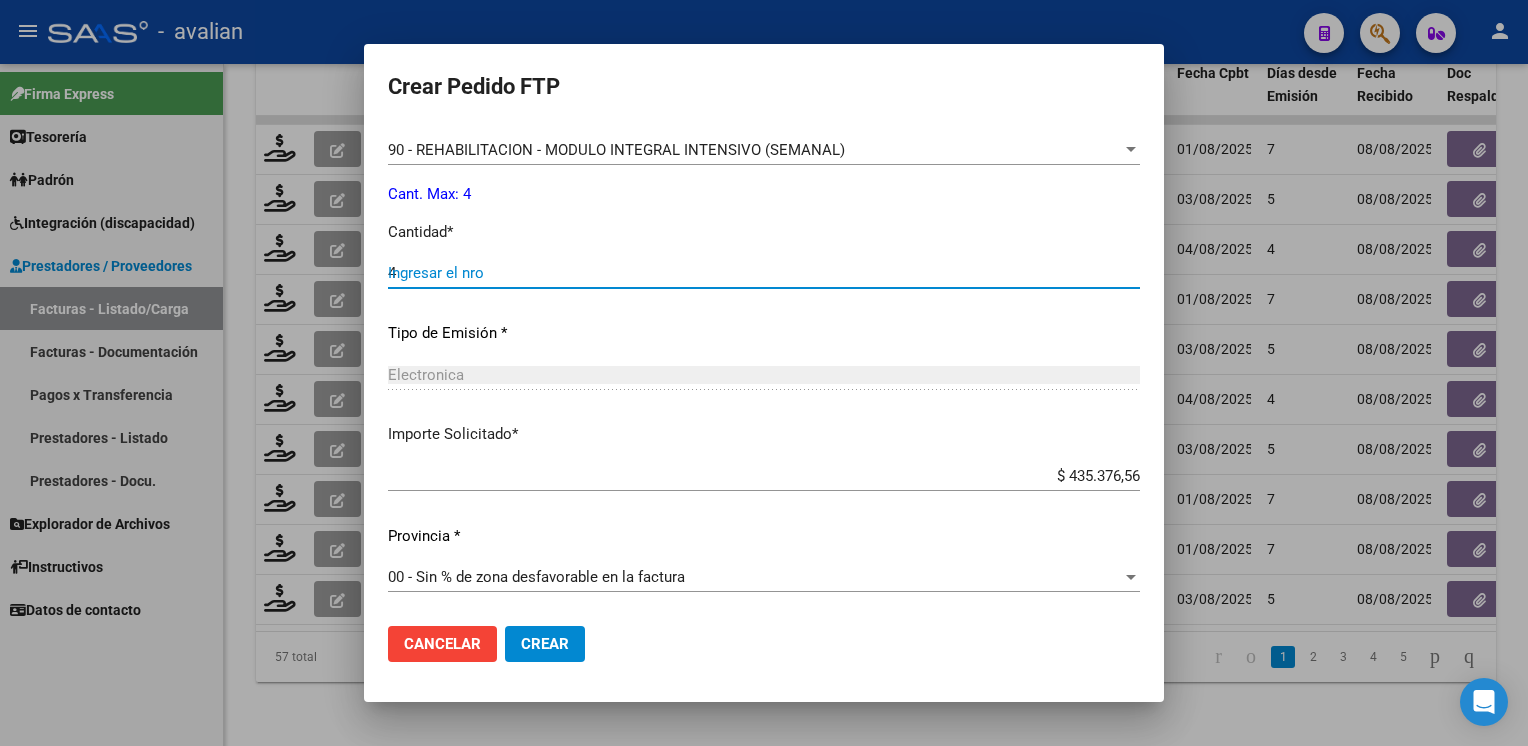 type on "4" 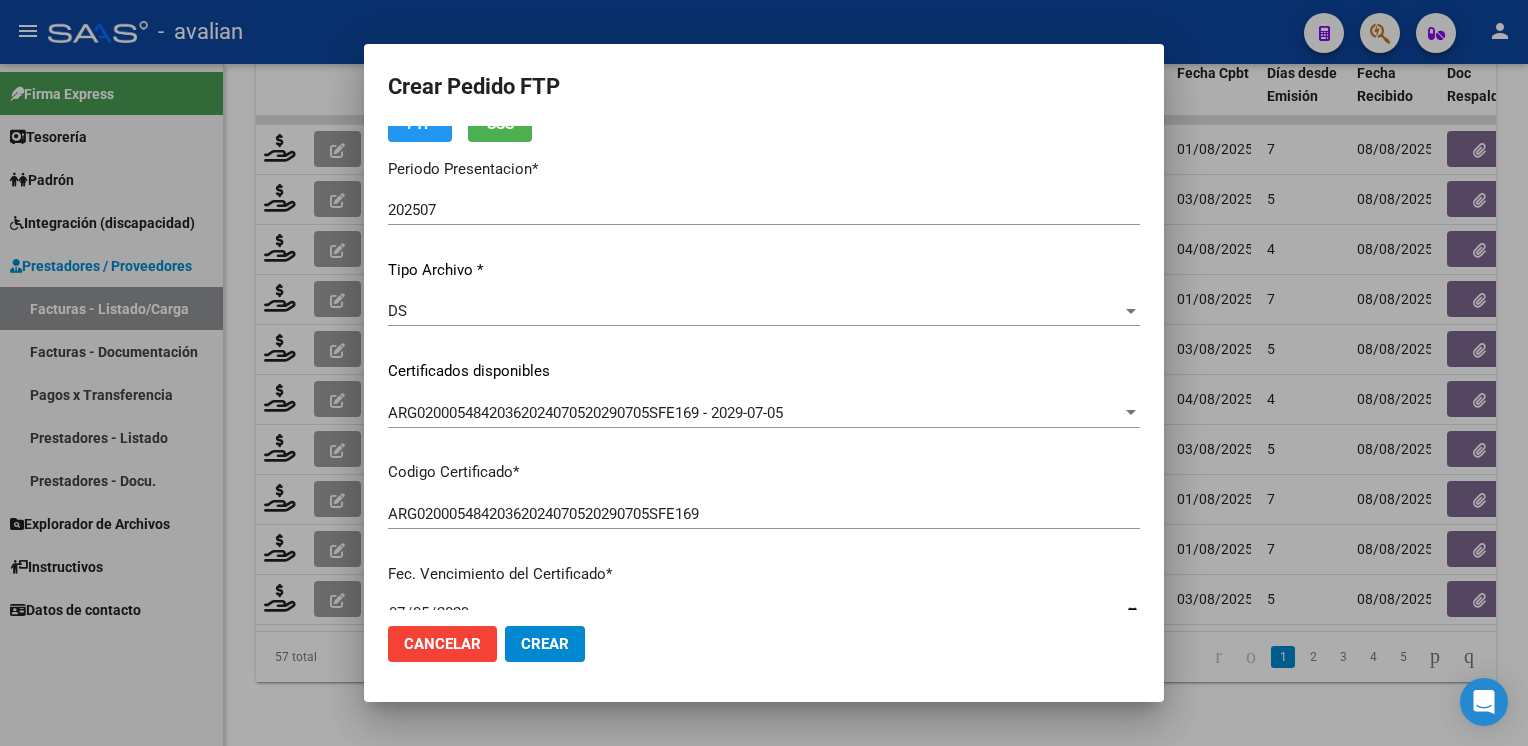 scroll, scrollTop: 0, scrollLeft: 0, axis: both 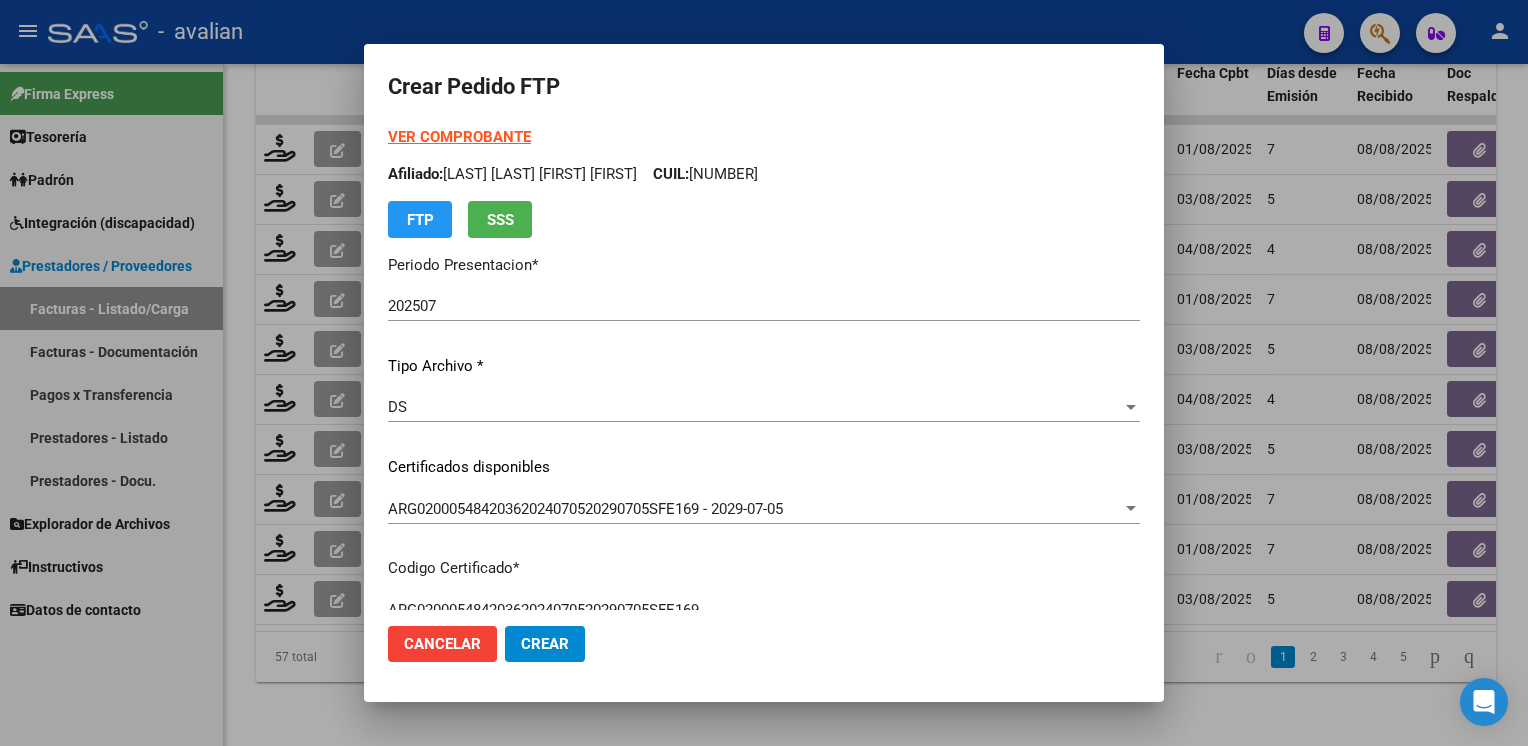 click on "VER COMPROBANTE" at bounding box center (459, 137) 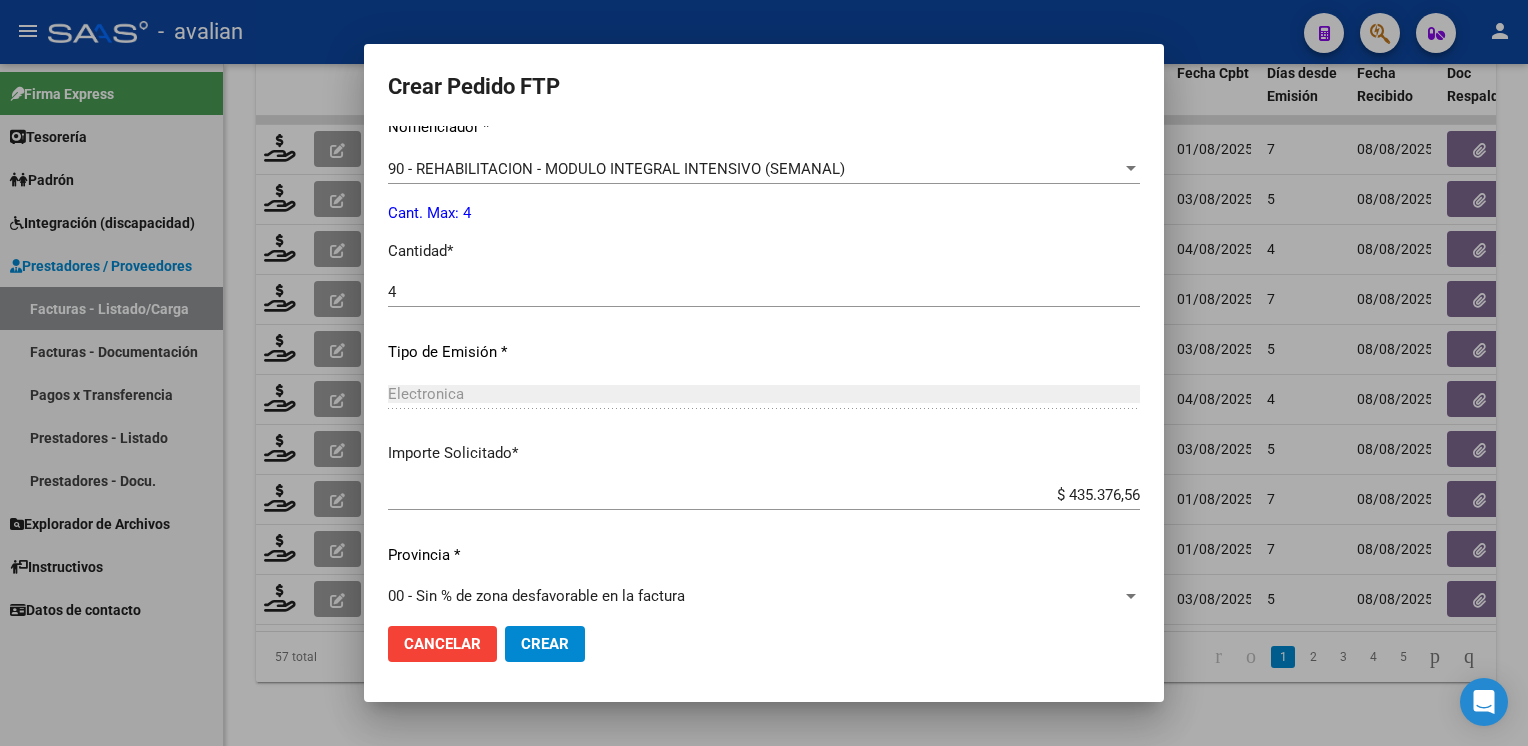 scroll, scrollTop: 876, scrollLeft: 0, axis: vertical 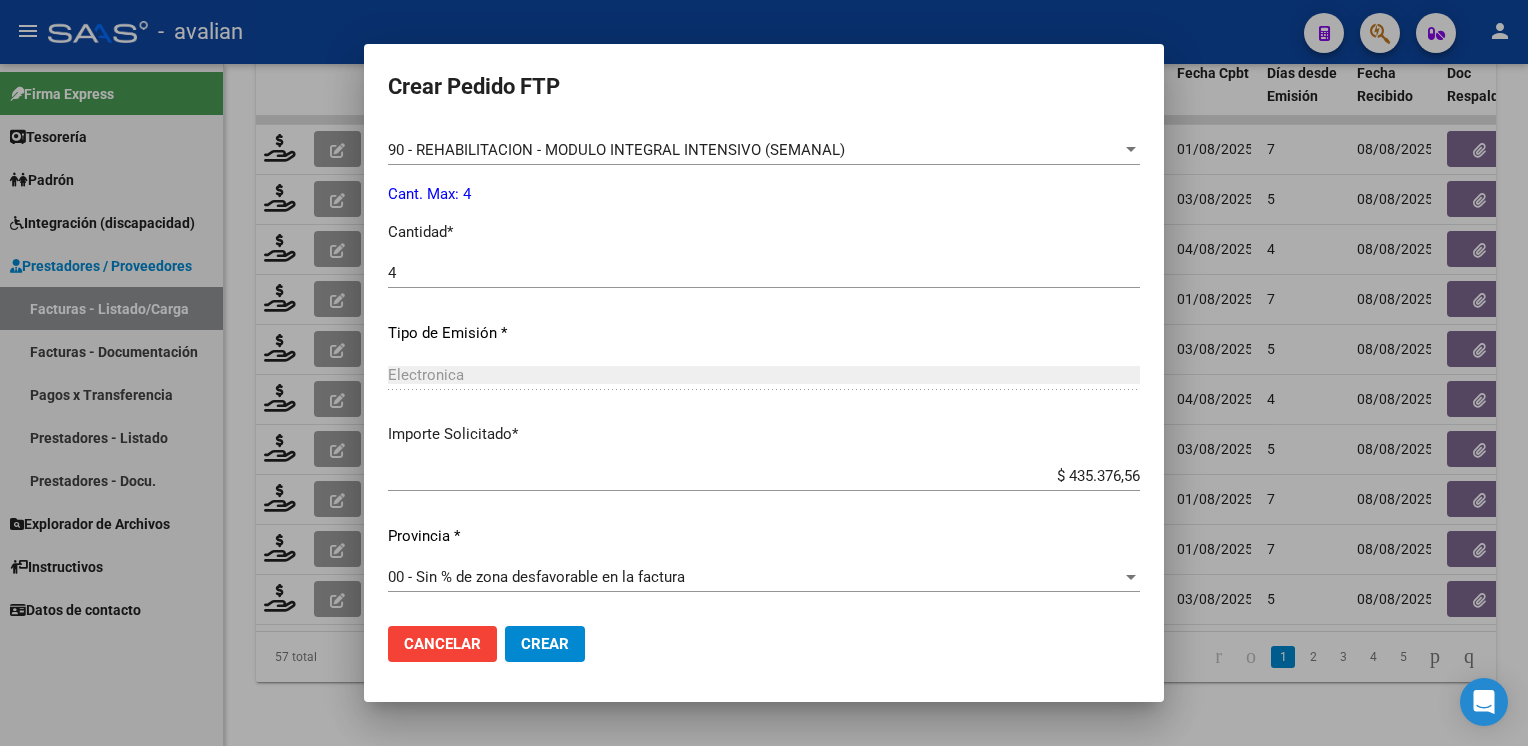 click on "Electronica Seleccionar tipo" 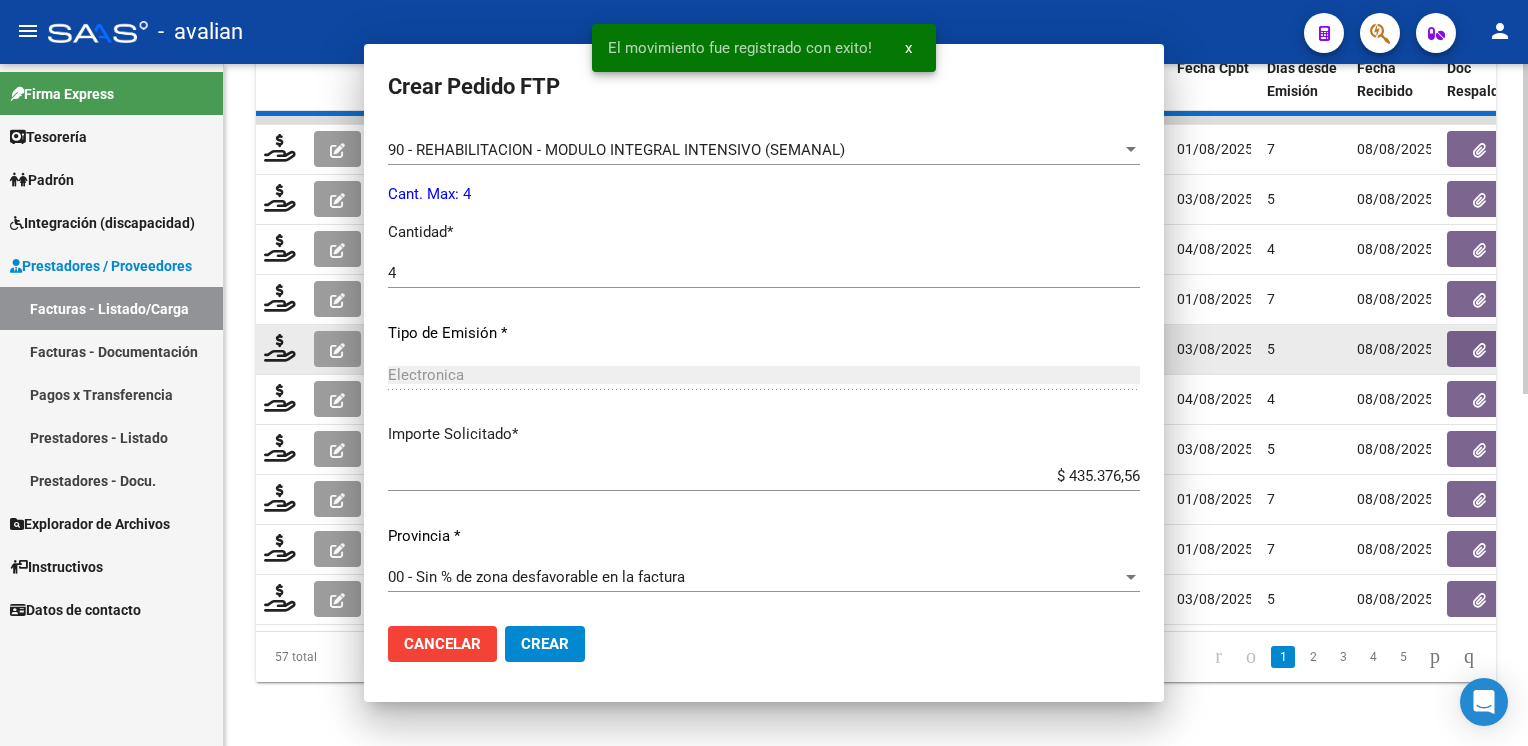 scroll, scrollTop: 0, scrollLeft: 0, axis: both 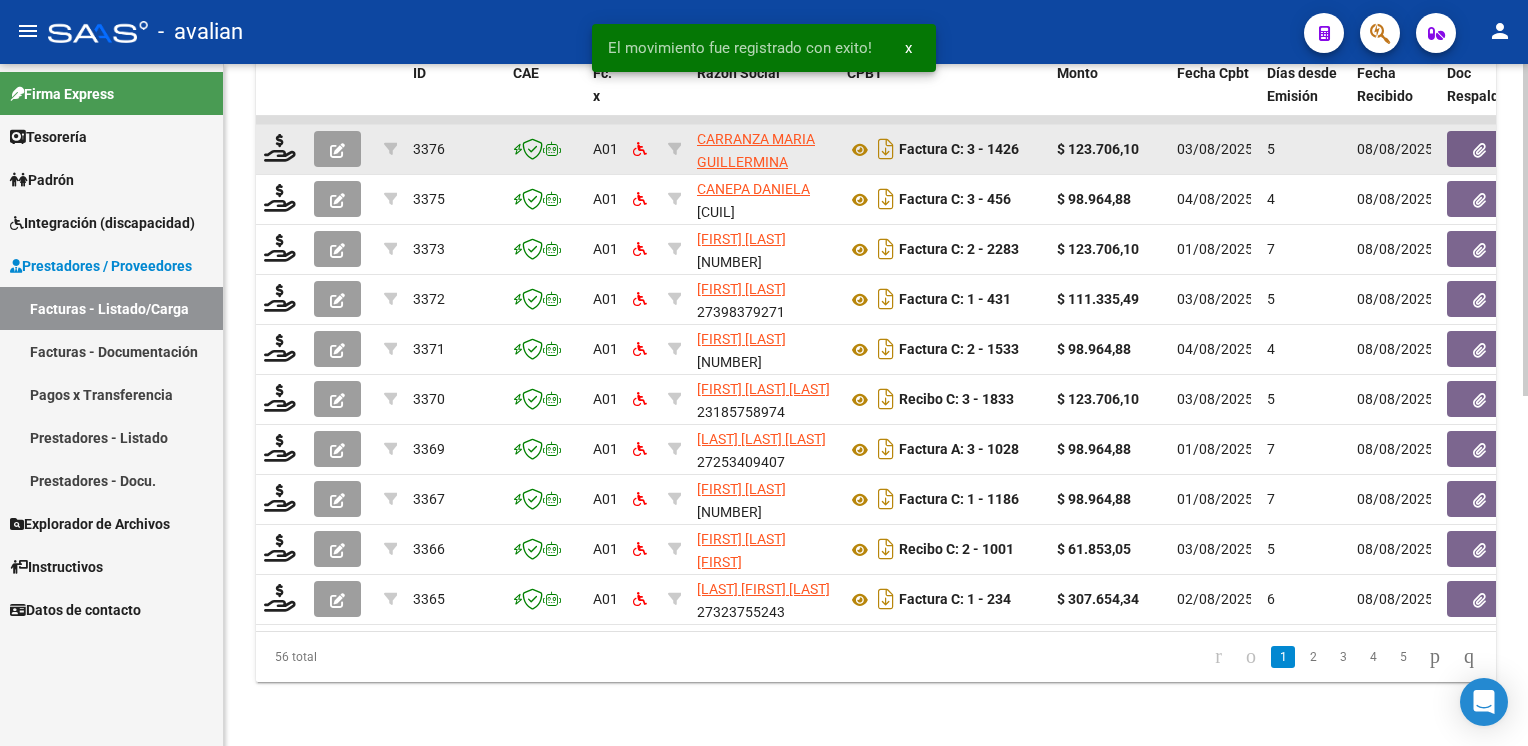 click 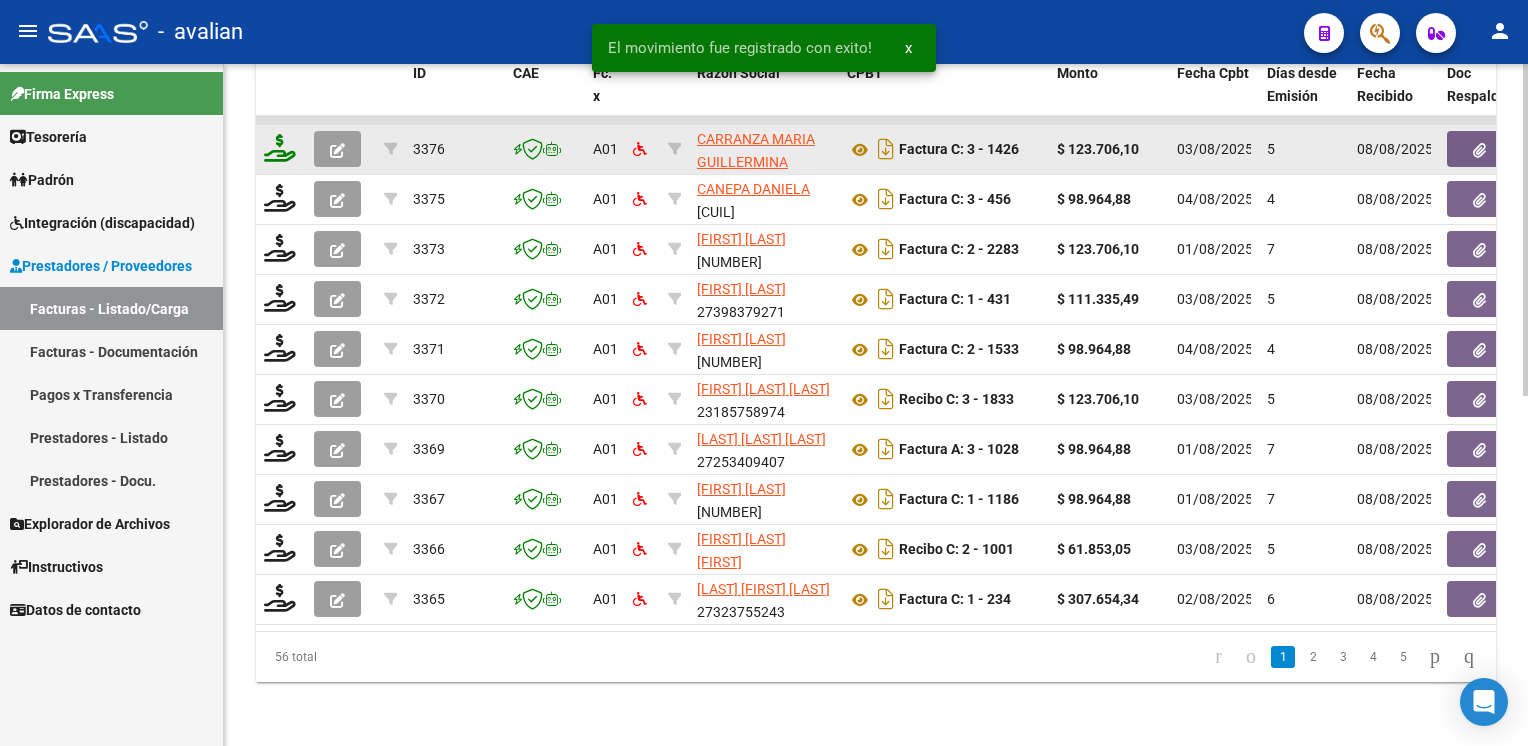 click 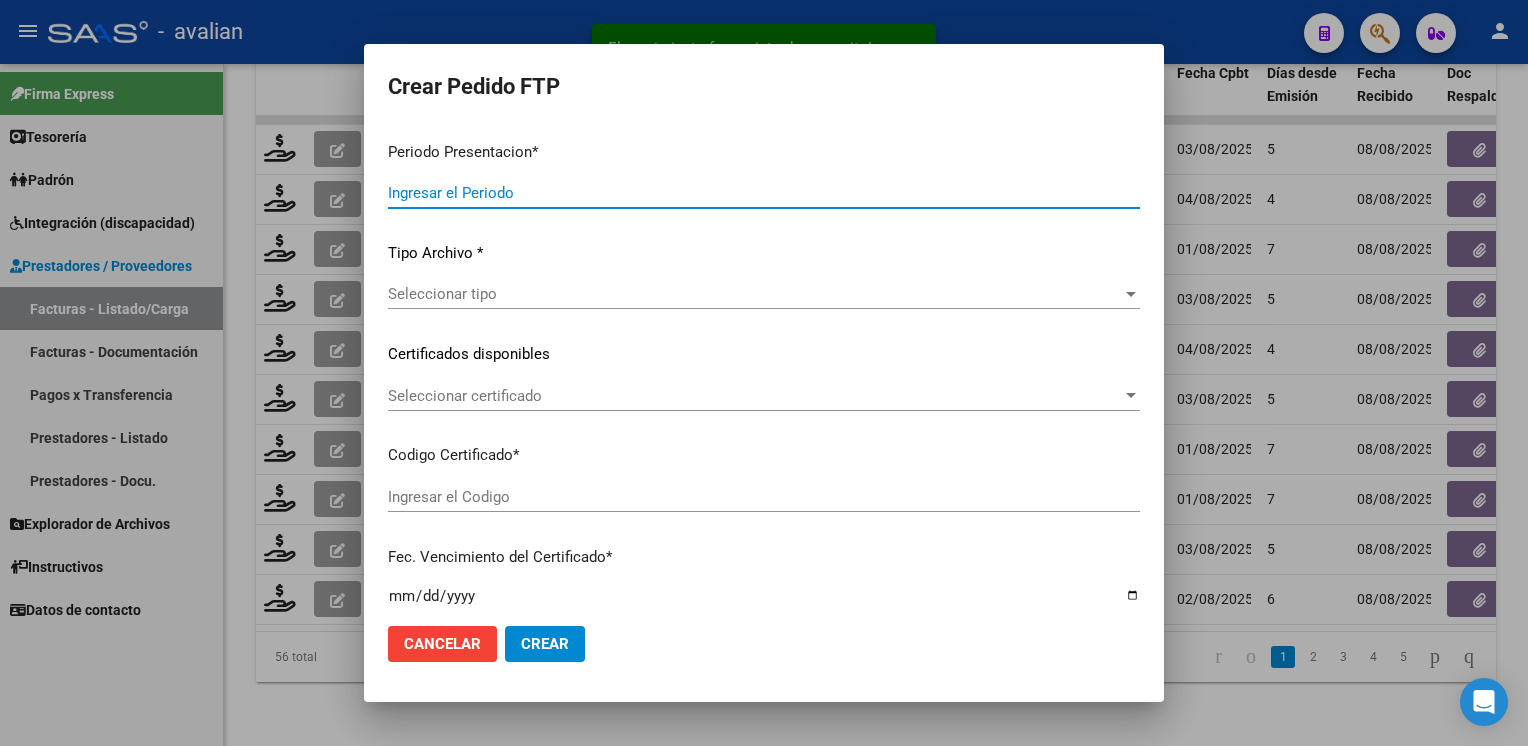 type on "202507" 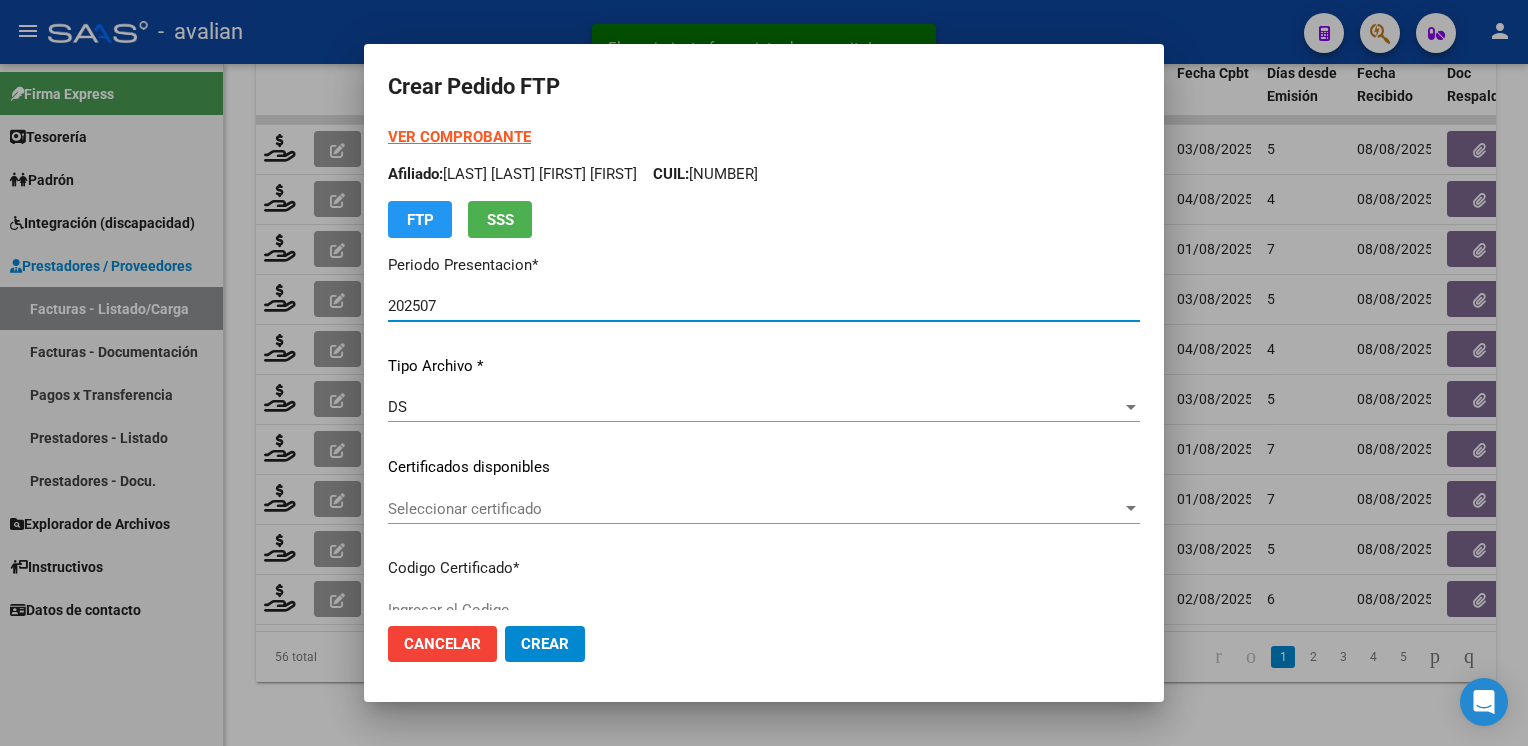 click on "Seleccionar certificado" at bounding box center (755, 509) 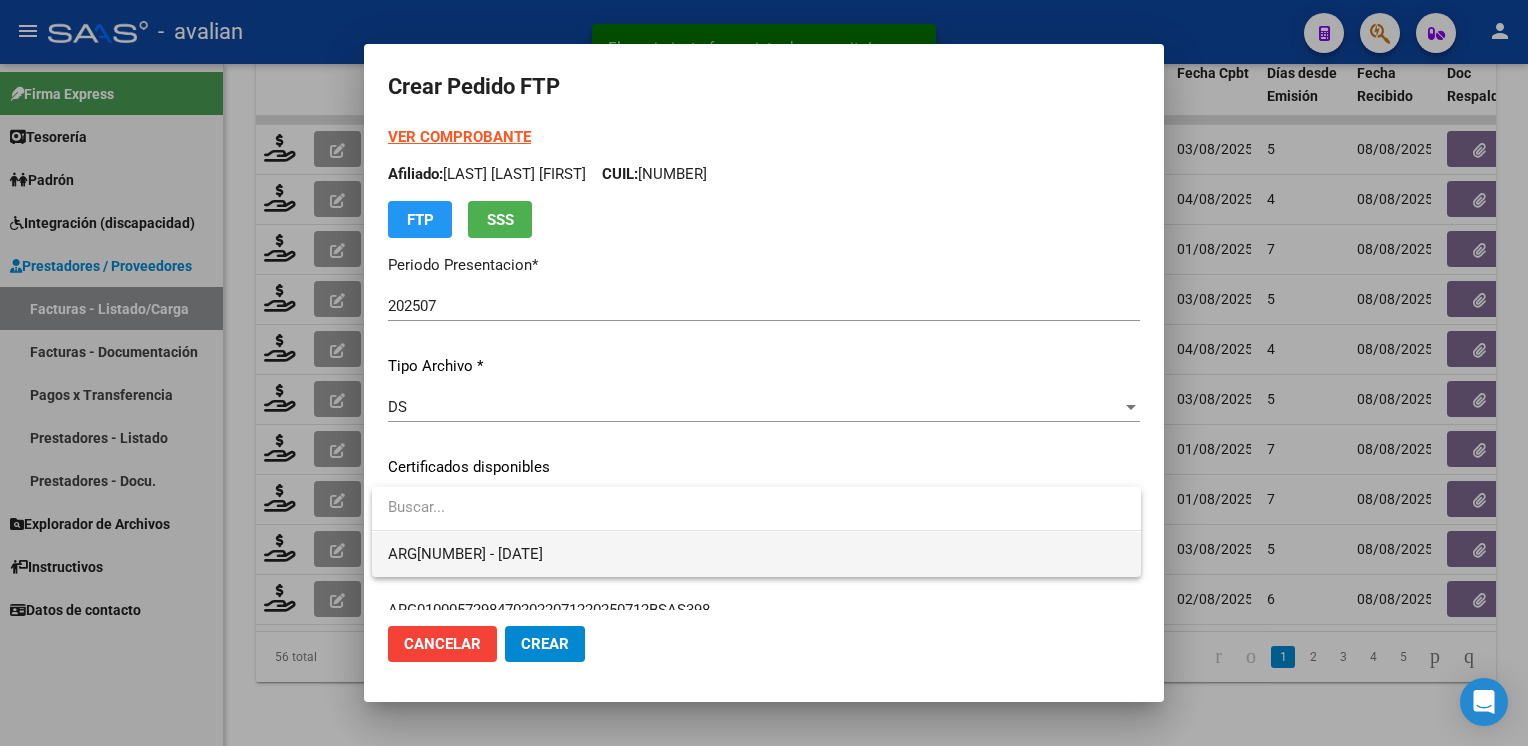 click on "ARG[NUMBER] - [DATE]" at bounding box center (756, 554) 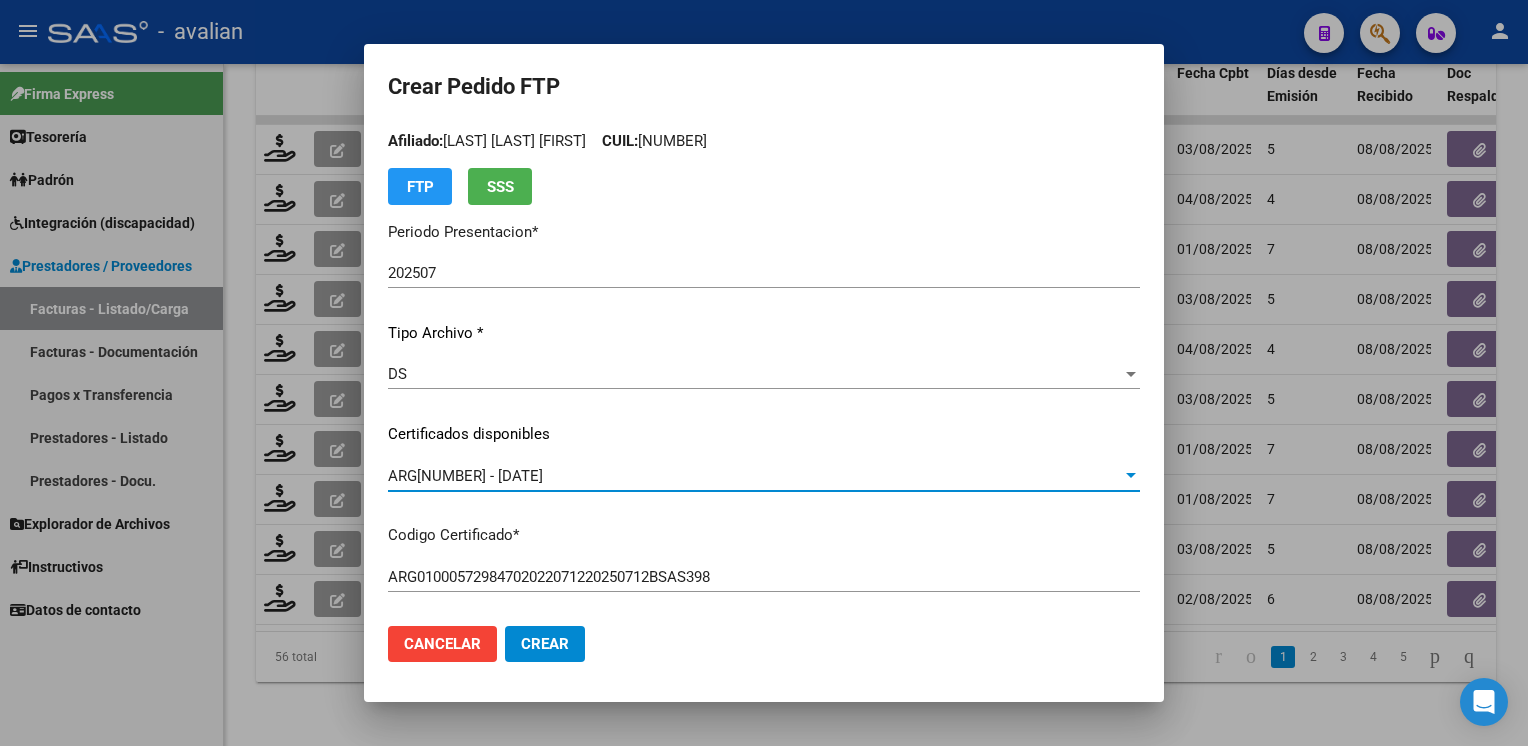 scroll, scrollTop: 0, scrollLeft: 0, axis: both 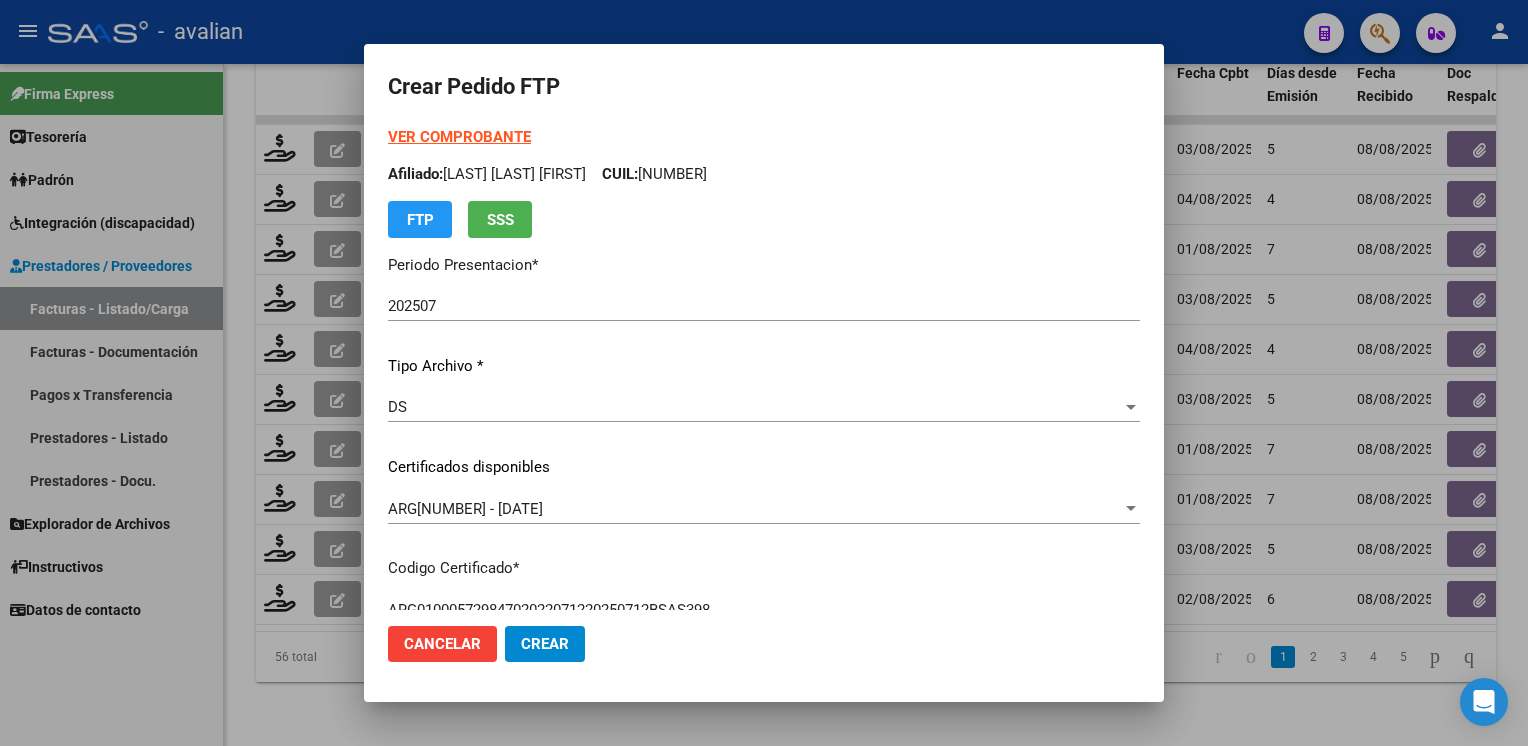 click on "Afiliado:  [FIRST] [LAST]  CUIL:  [NUMBER]" at bounding box center [764, 174] 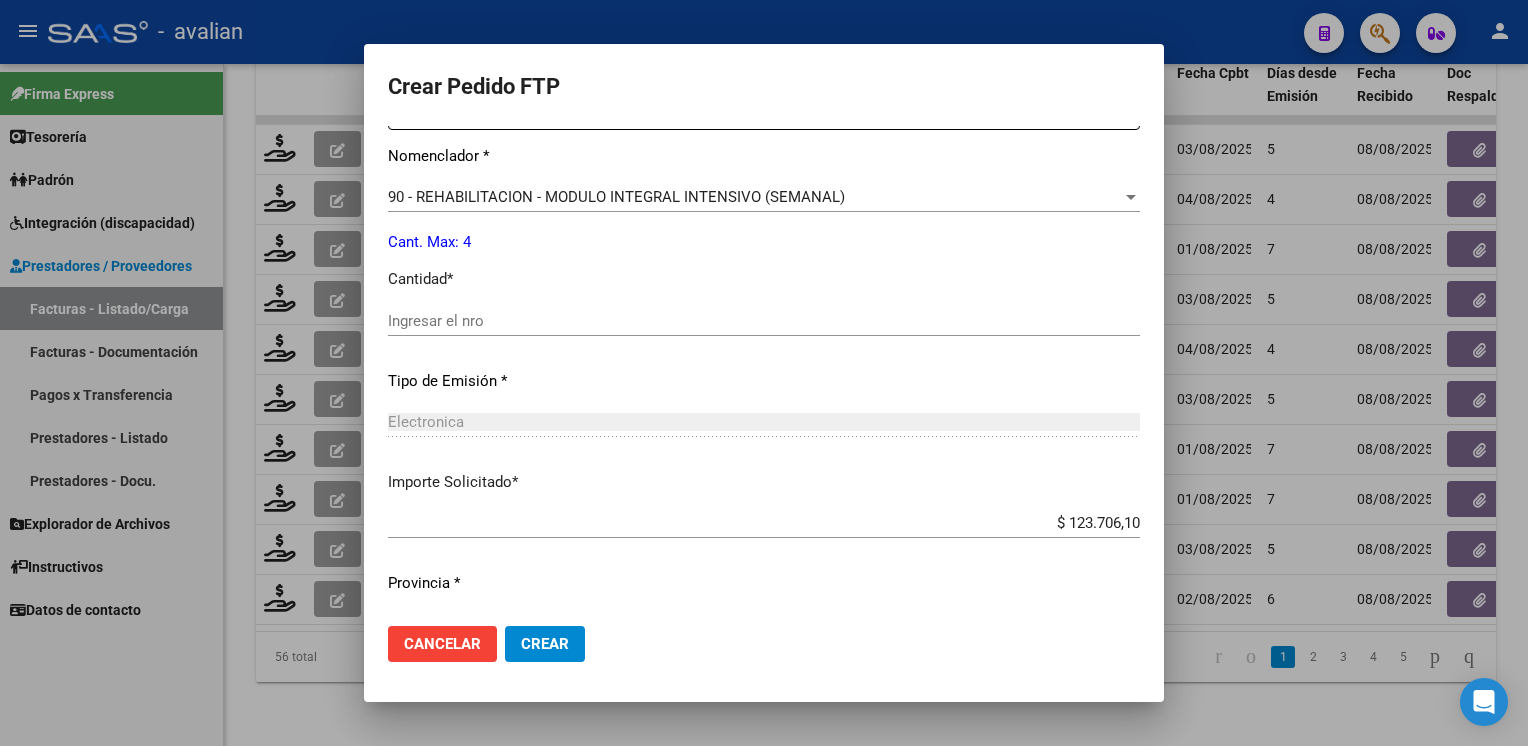 scroll, scrollTop: 853, scrollLeft: 0, axis: vertical 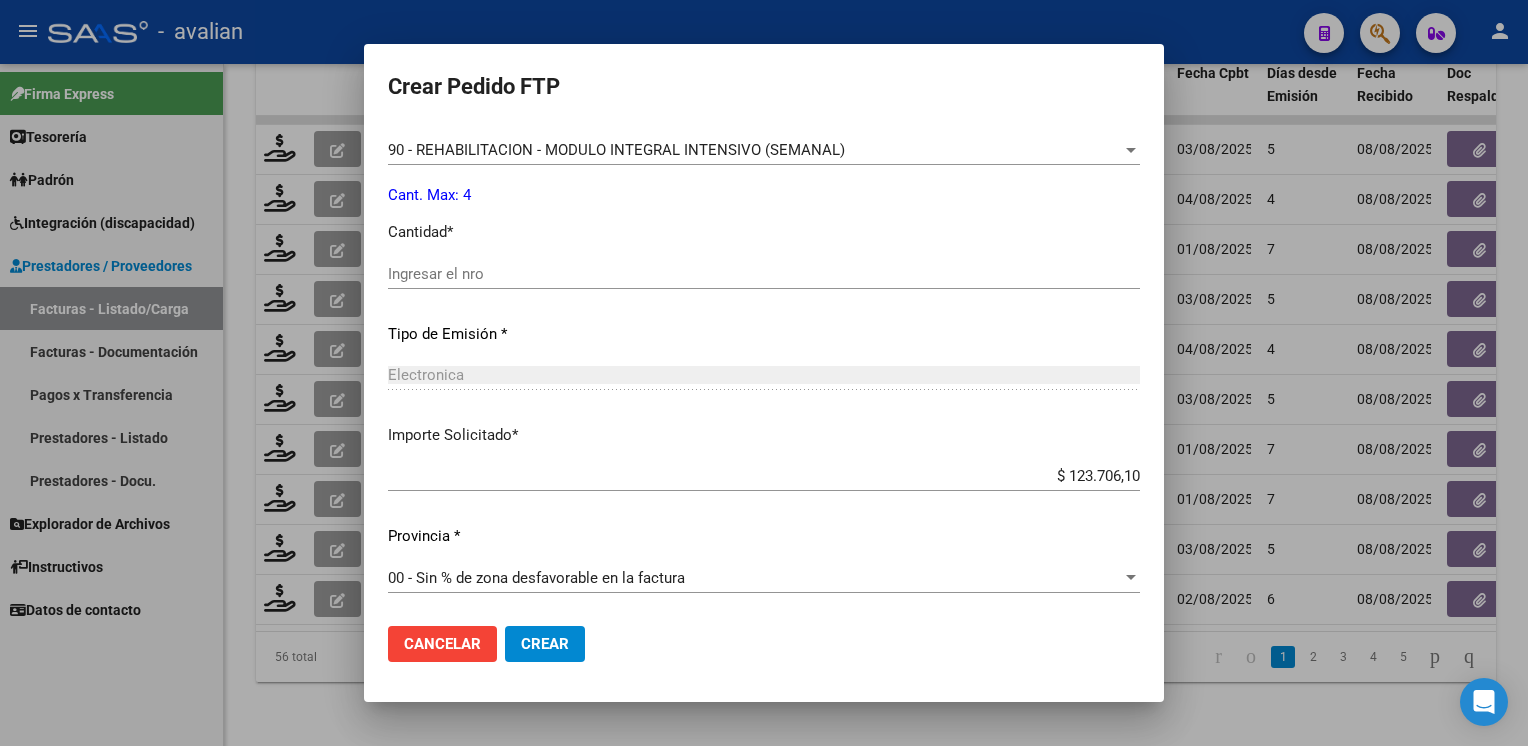 click on "Ingresar el nro" 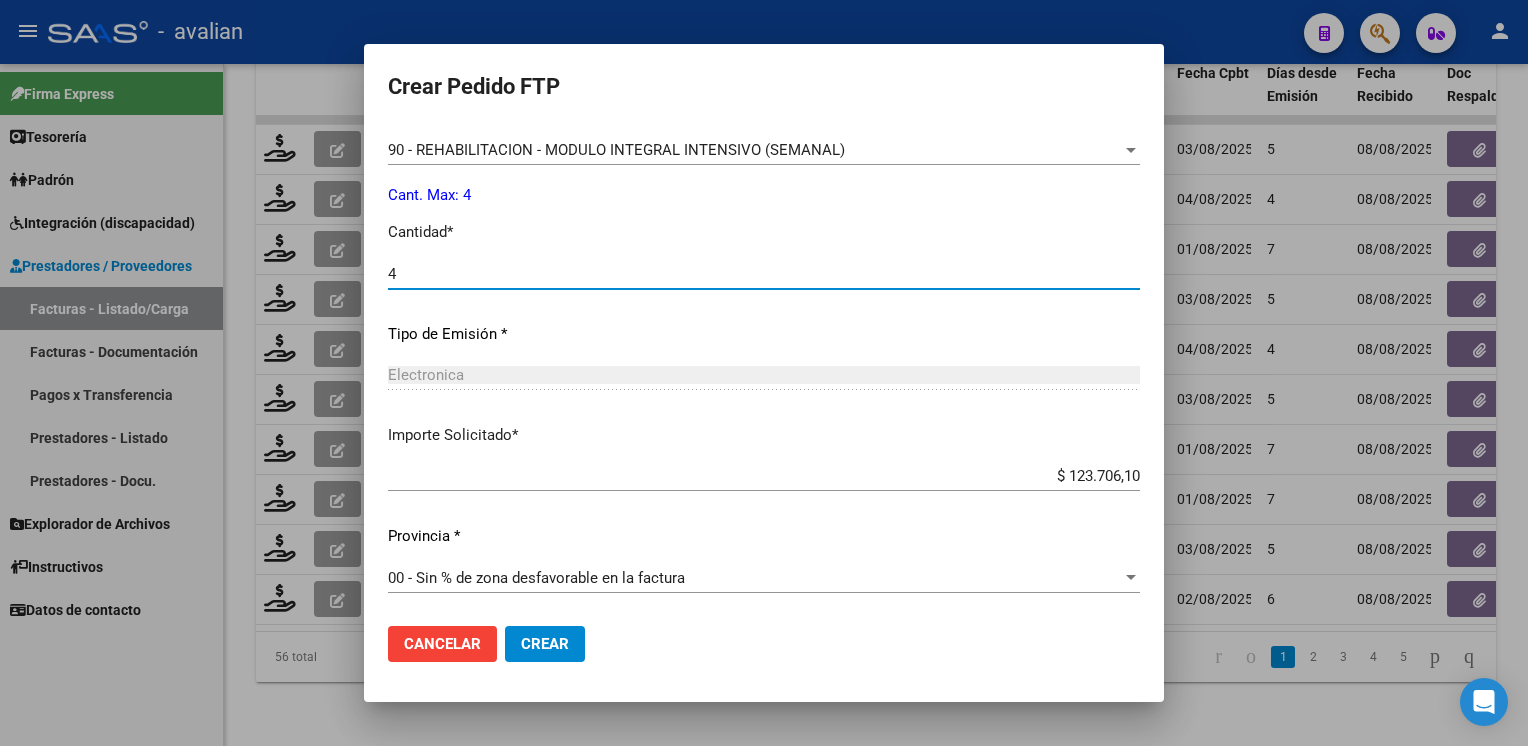 type on "4" 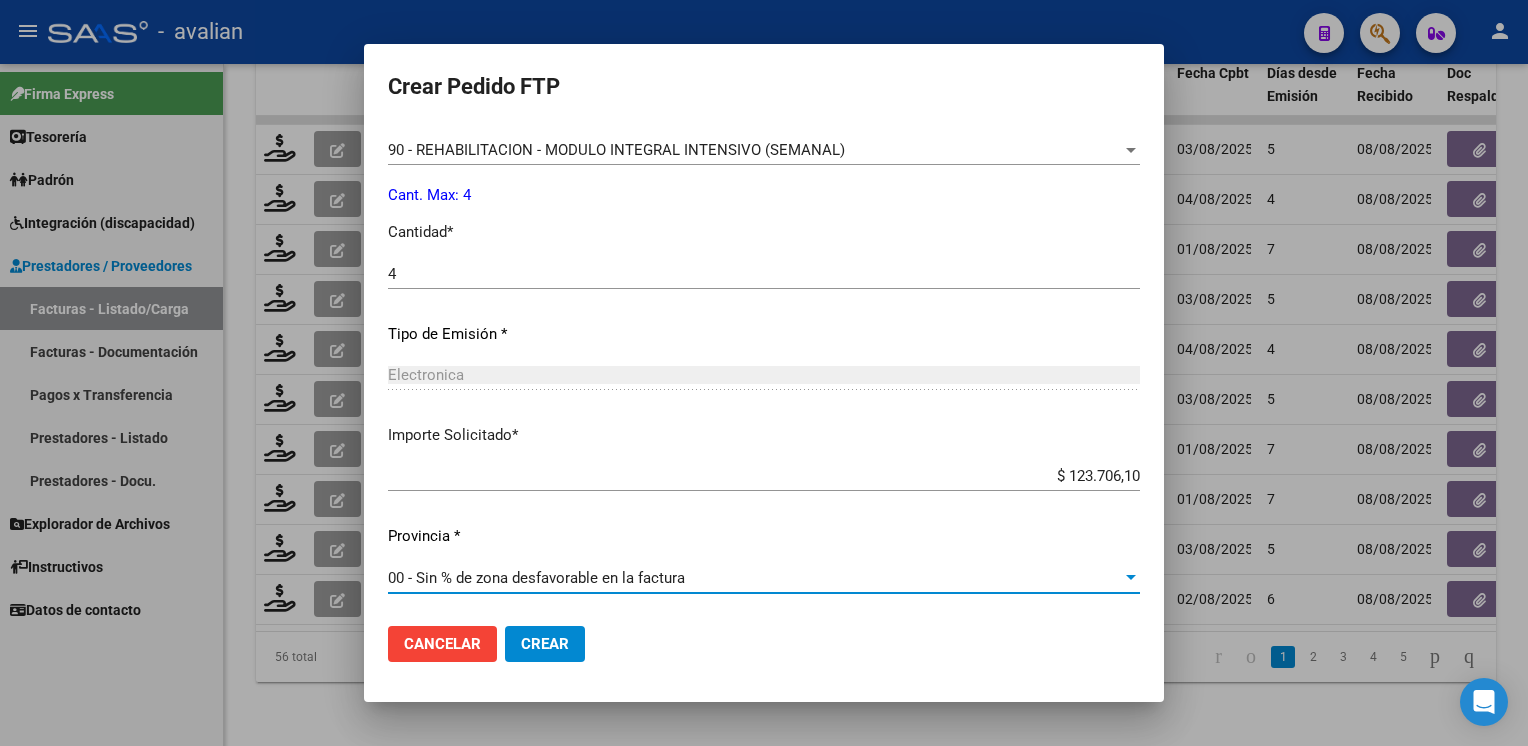 click on "Crear" 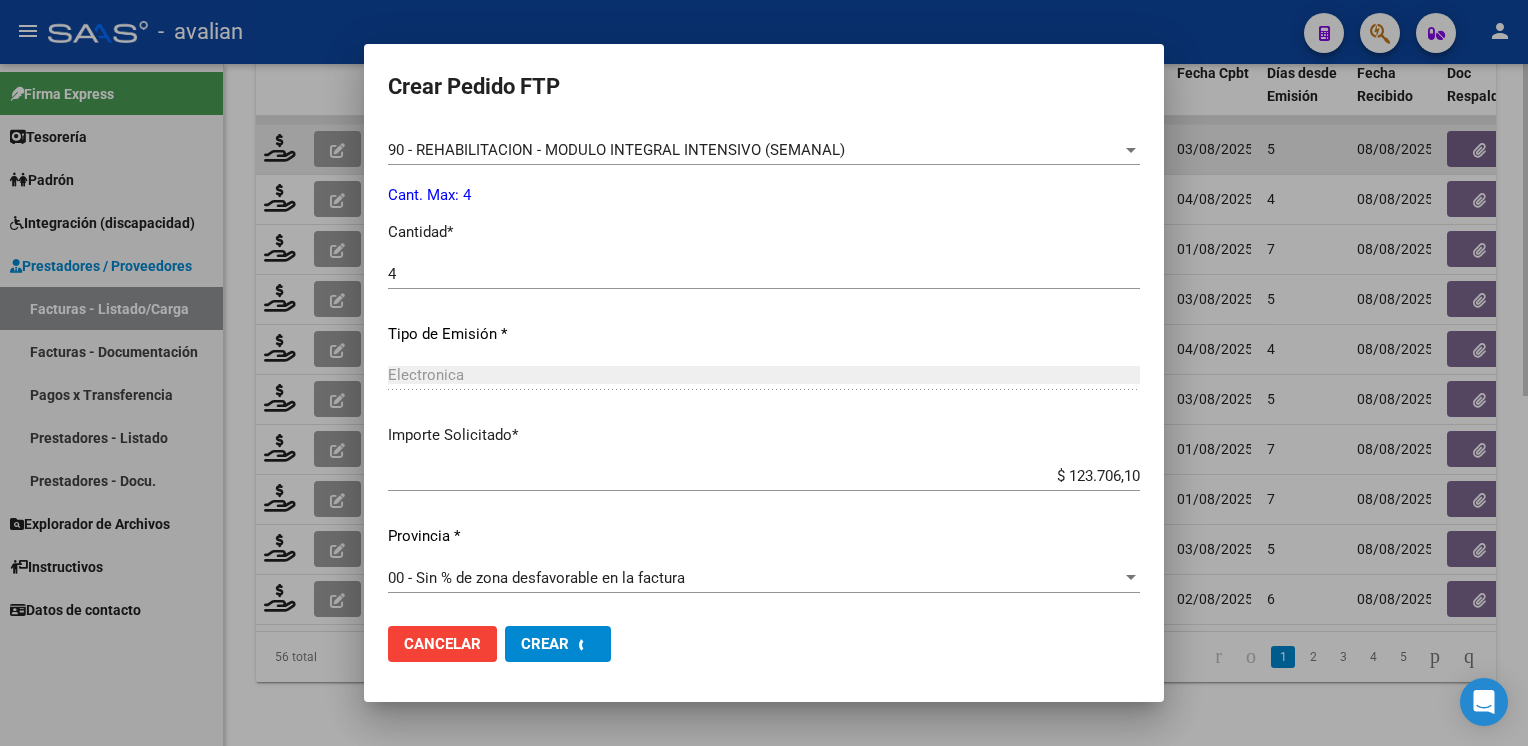 scroll, scrollTop: 0, scrollLeft: 0, axis: both 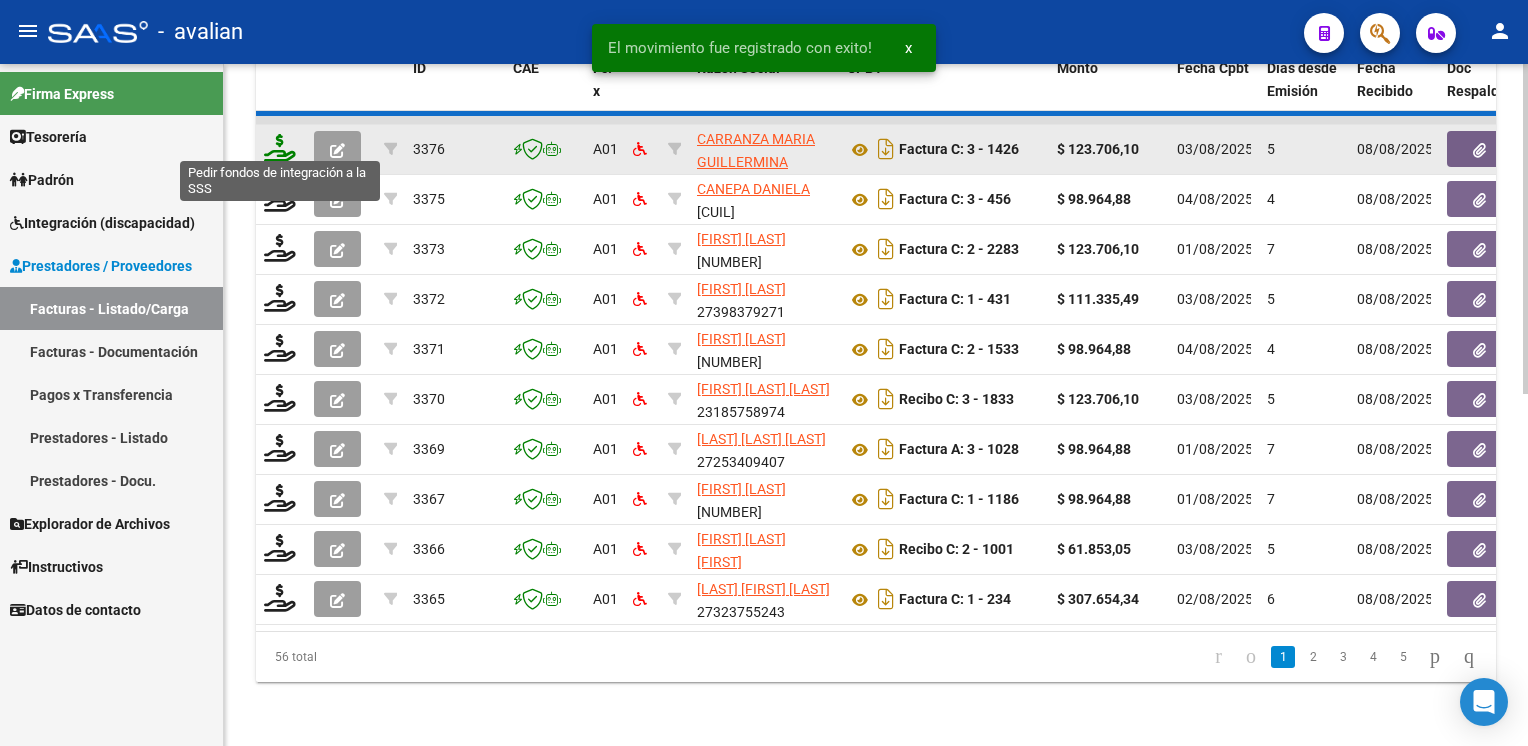 click 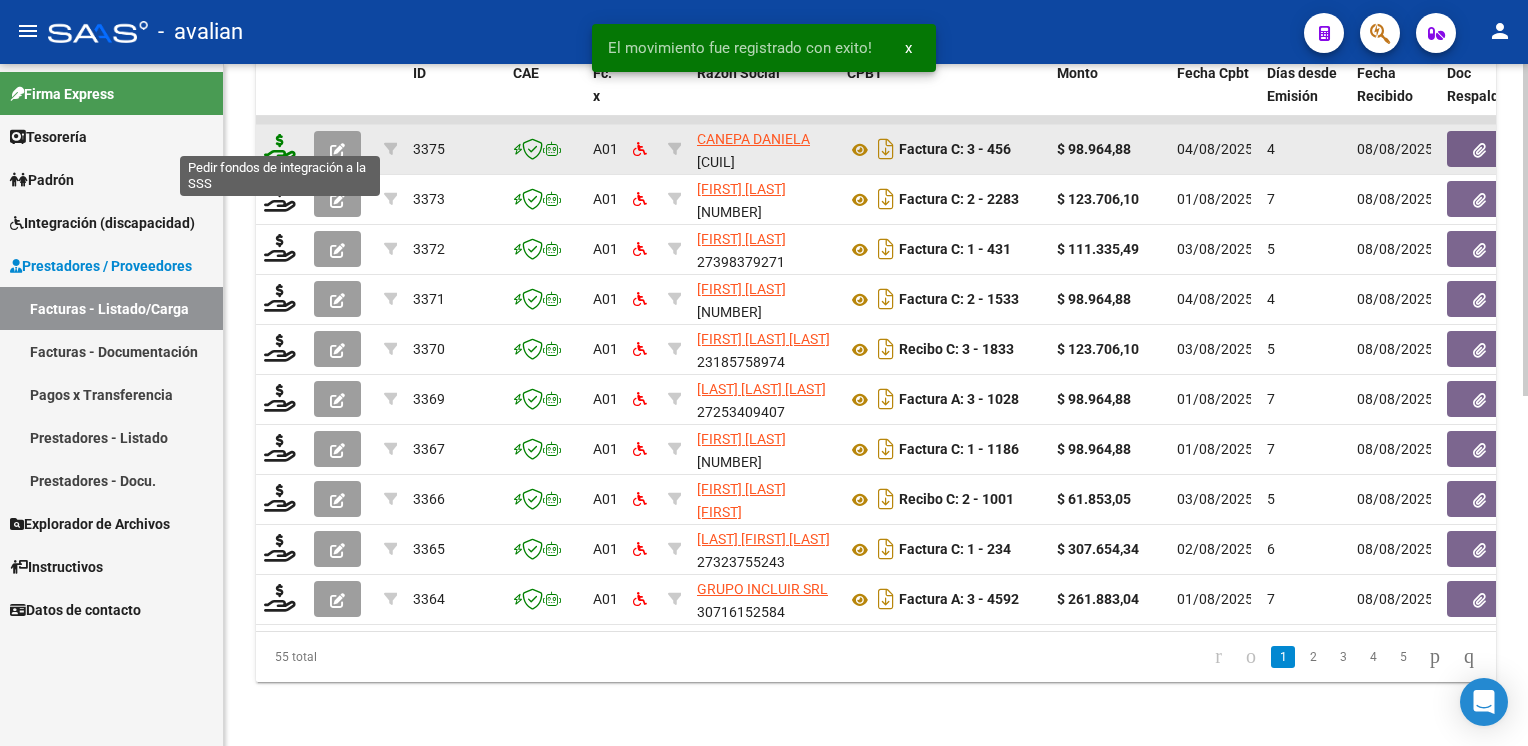 click 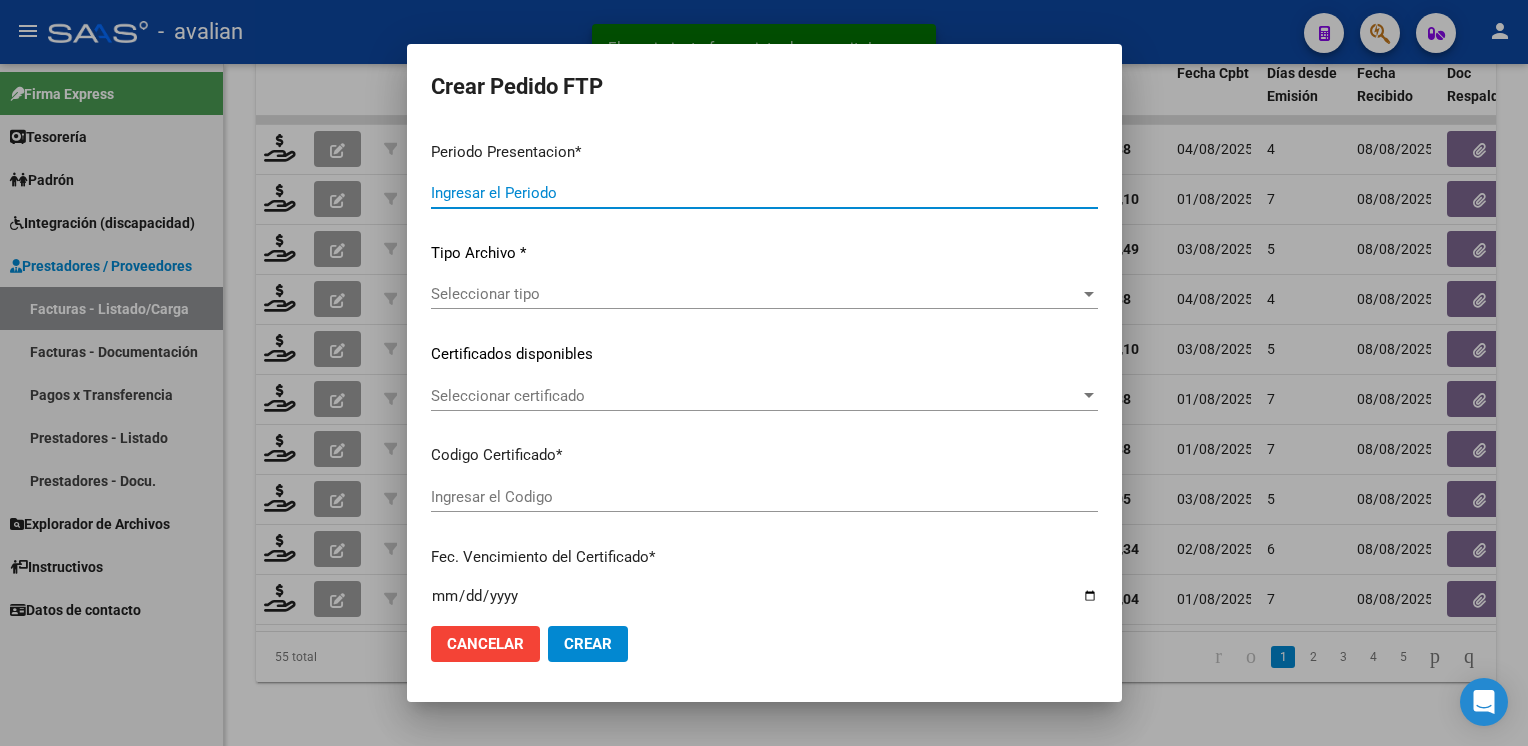 type on "202507" 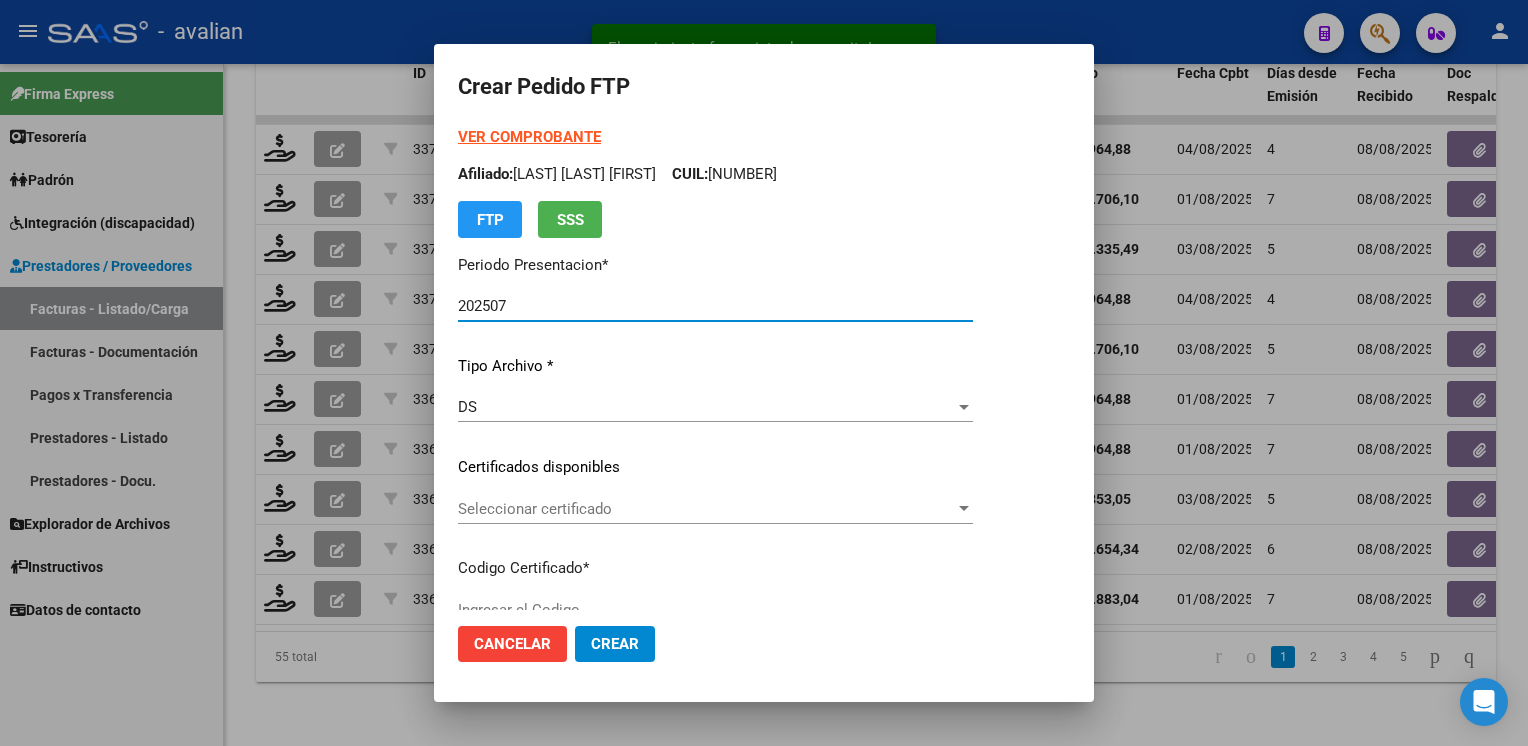 type on "ARG02000566350142022062820270628BS333" 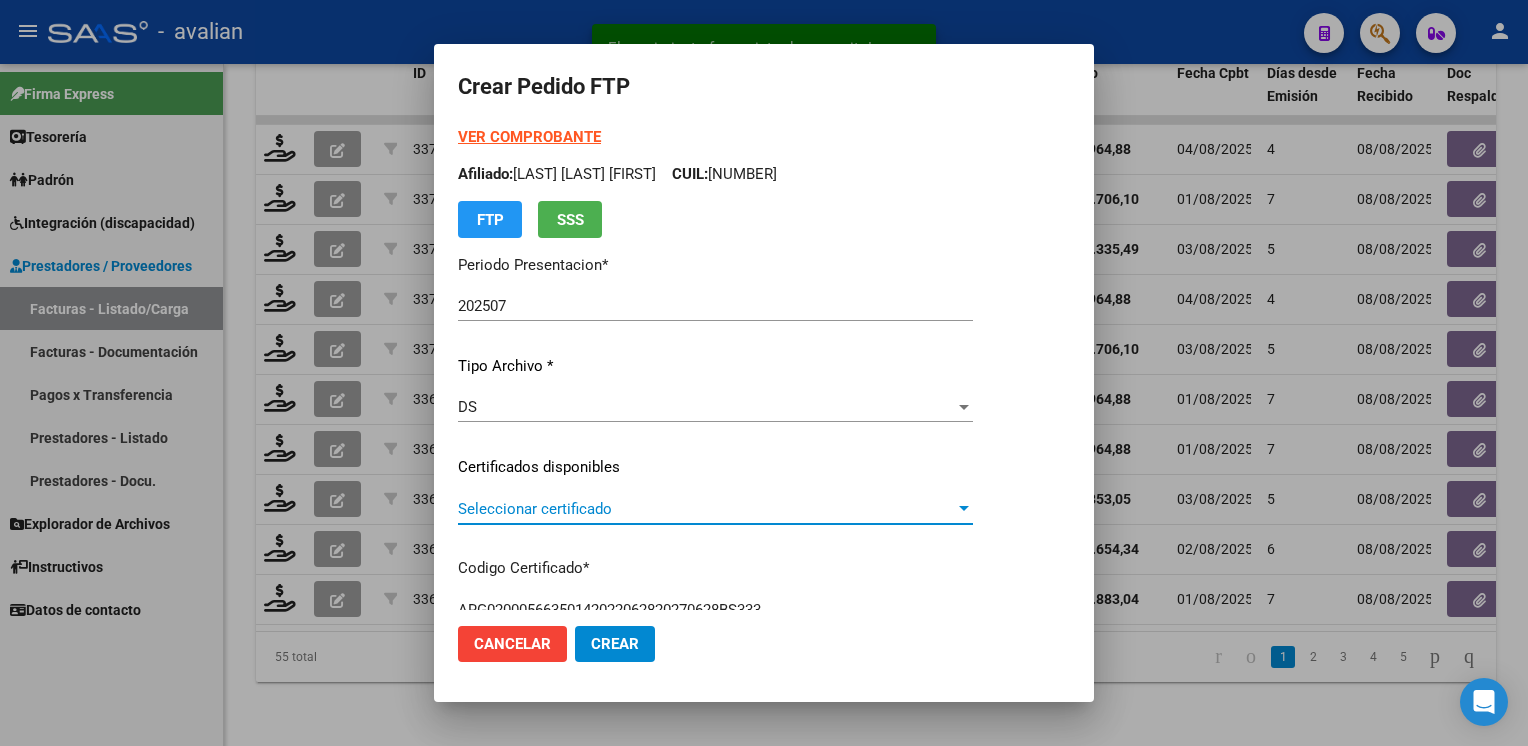 click on "Seleccionar certificado" at bounding box center [706, 509] 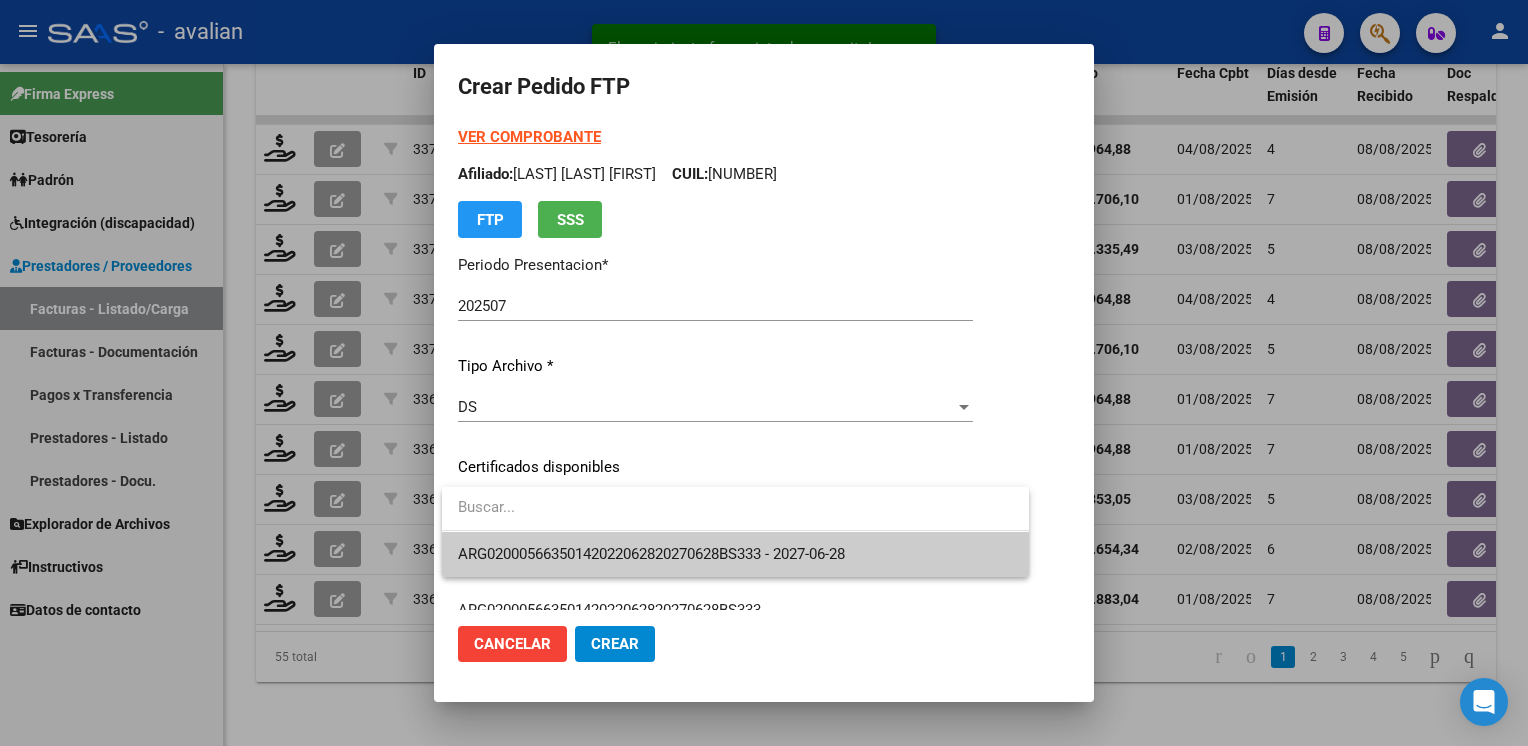click on "ARG02000566350142022062820270628BS333 - 2027-06-28" at bounding box center (735, 554) 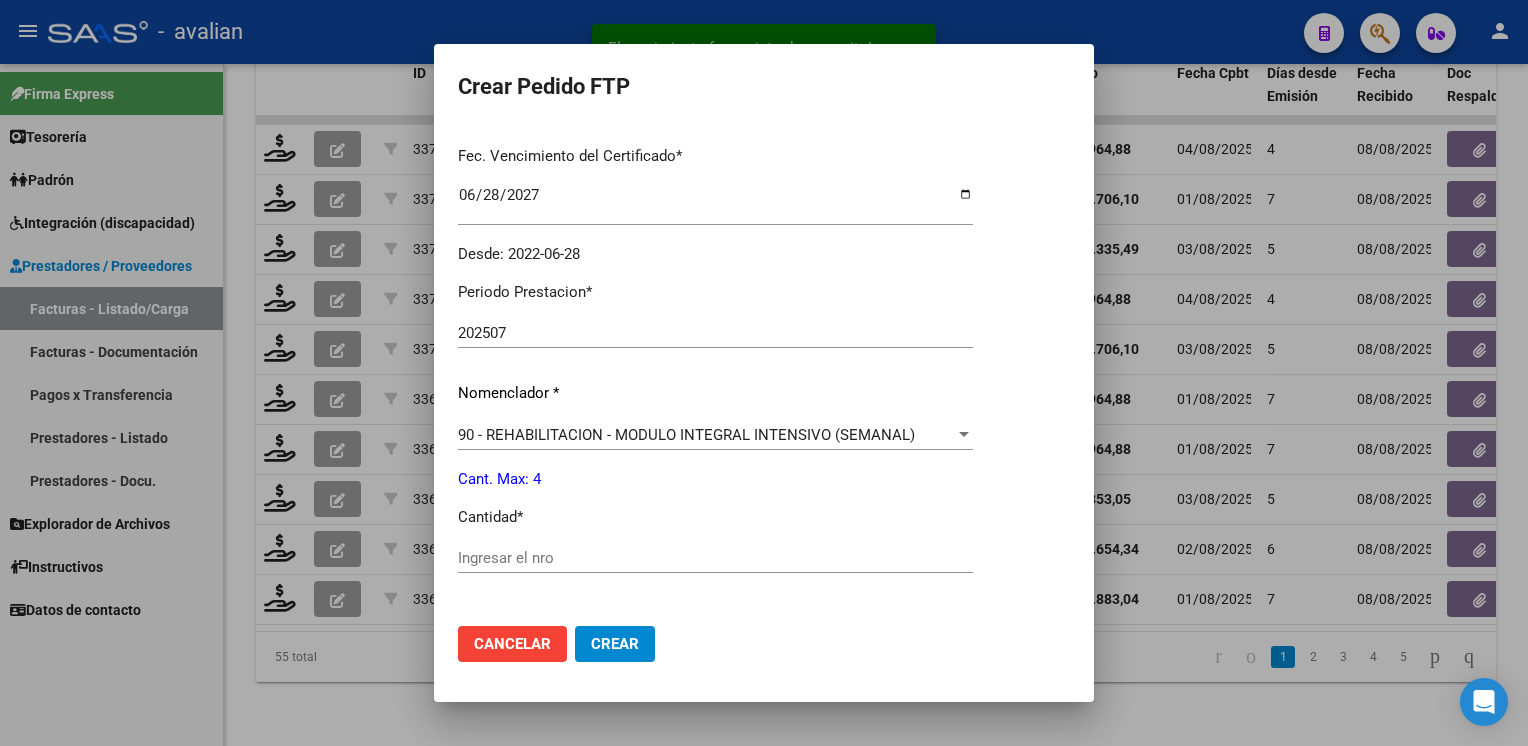 scroll, scrollTop: 600, scrollLeft: 0, axis: vertical 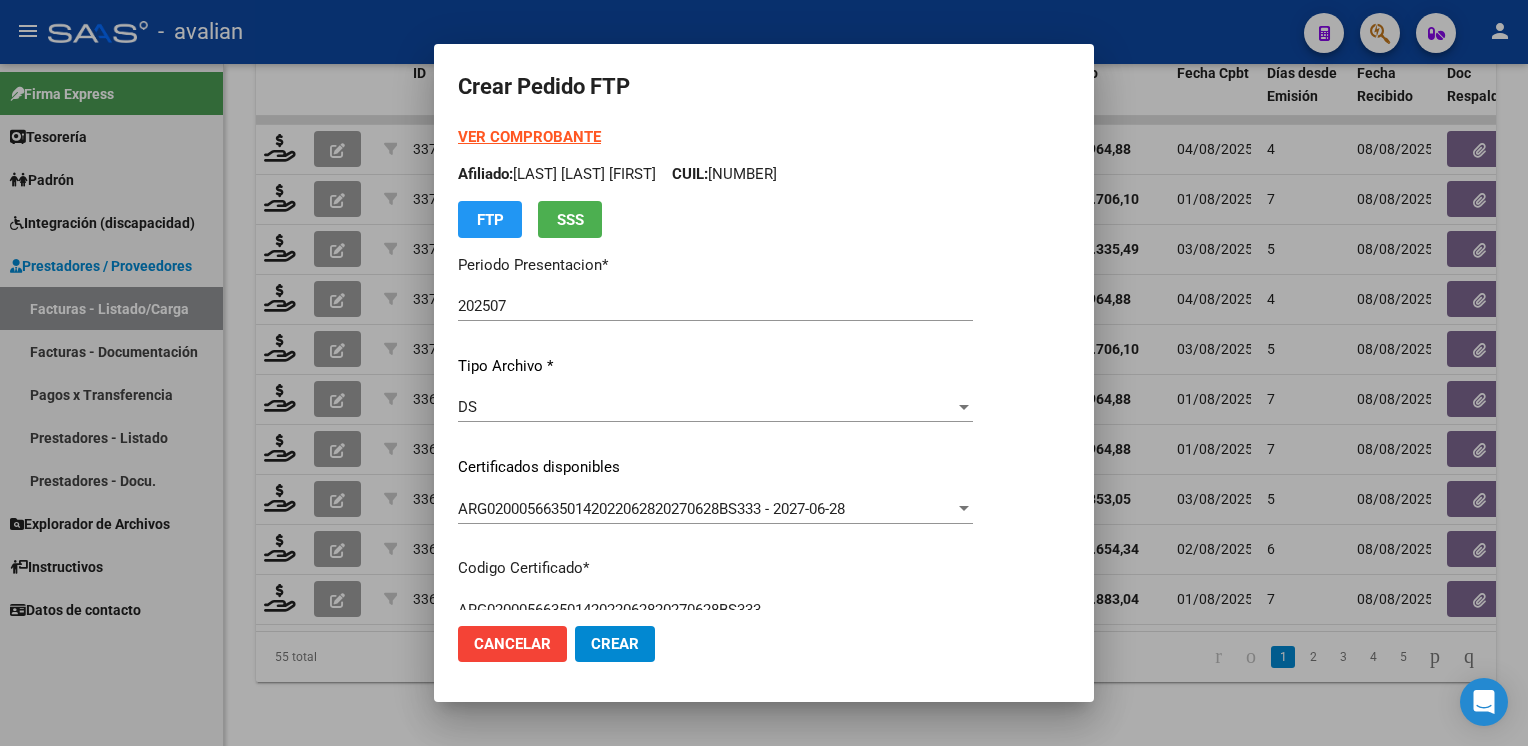 click on "Afiliado:  [FIRST] [LAST] [LAST]  CUIL:  [NUMBER]" at bounding box center (715, 174) 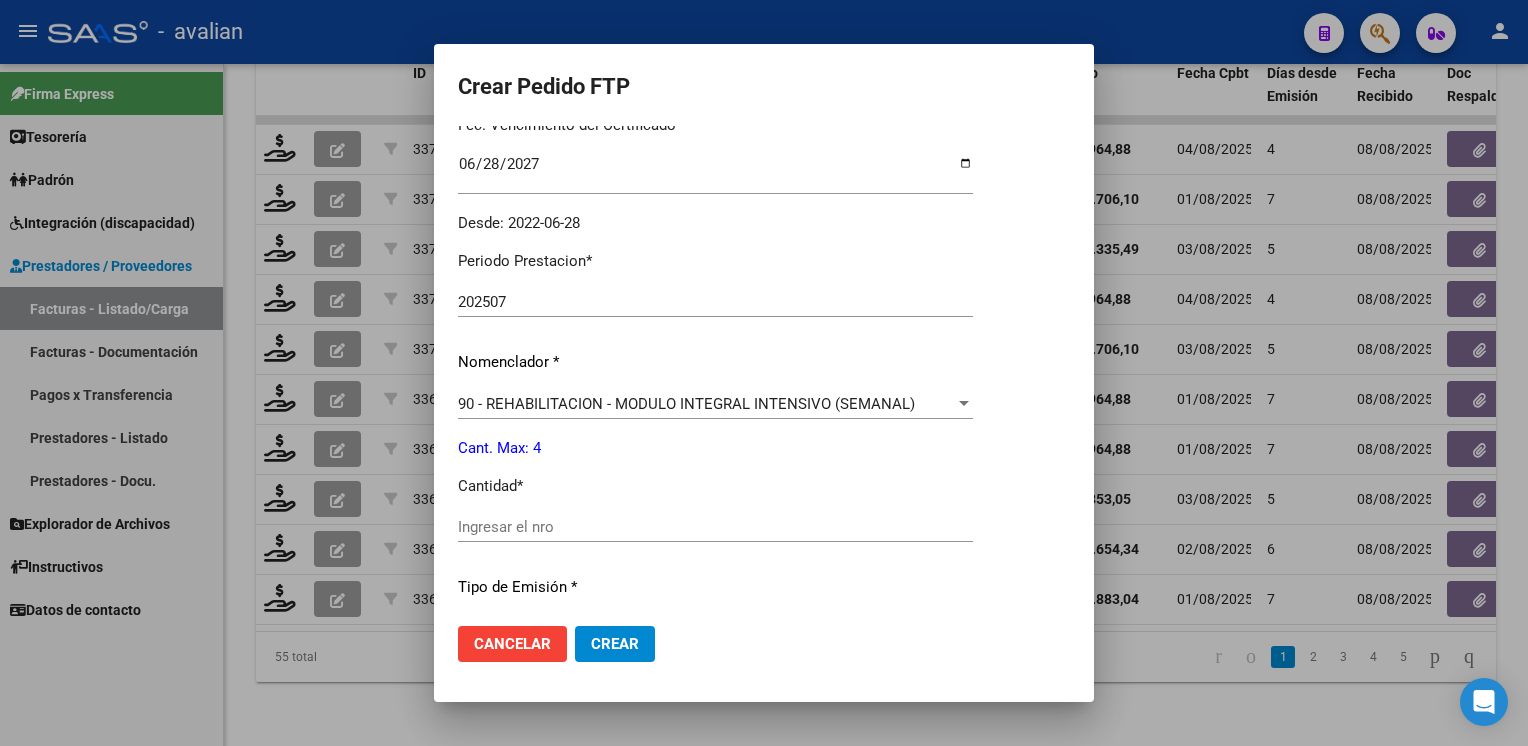 scroll, scrollTop: 700, scrollLeft: 0, axis: vertical 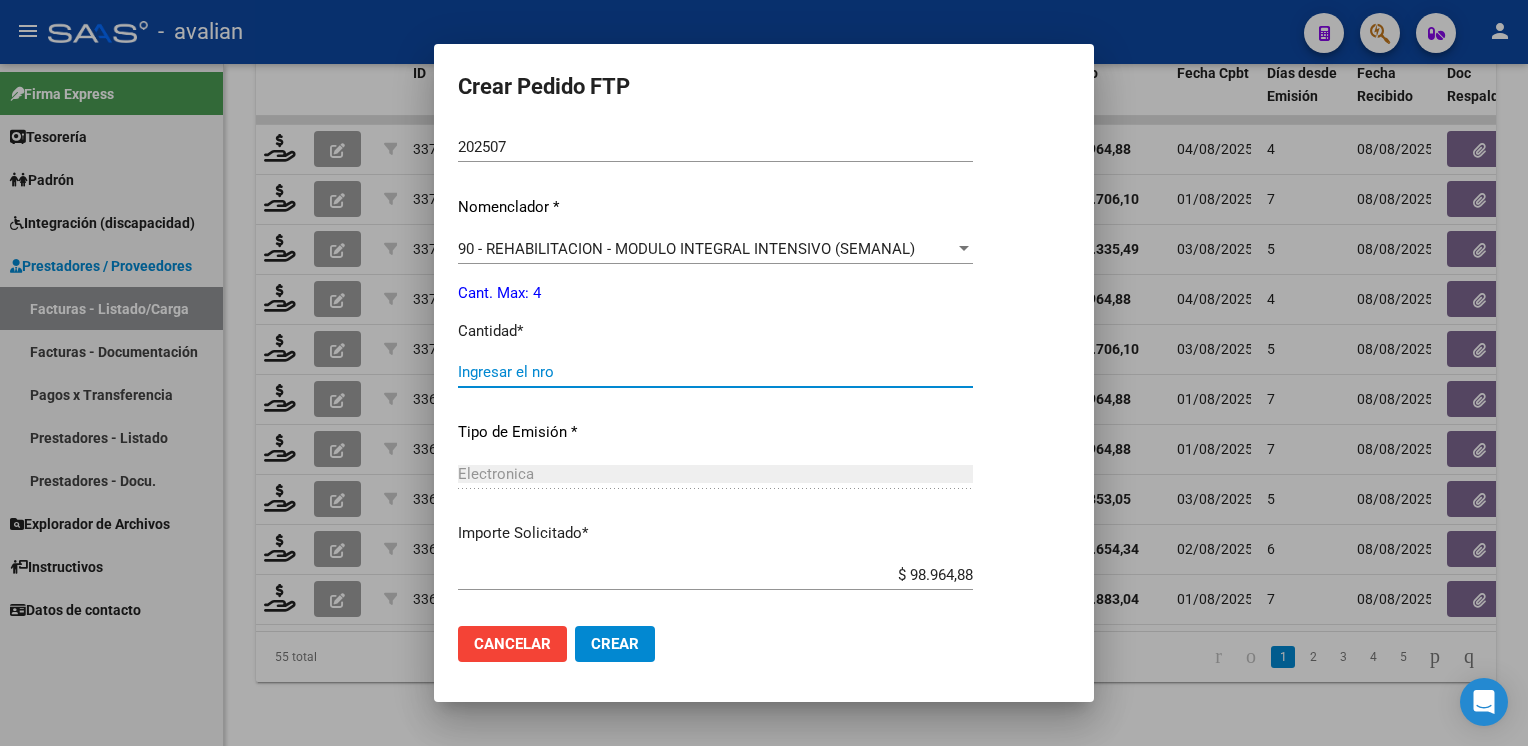 click on "Ingresar el nro" at bounding box center [715, 372] 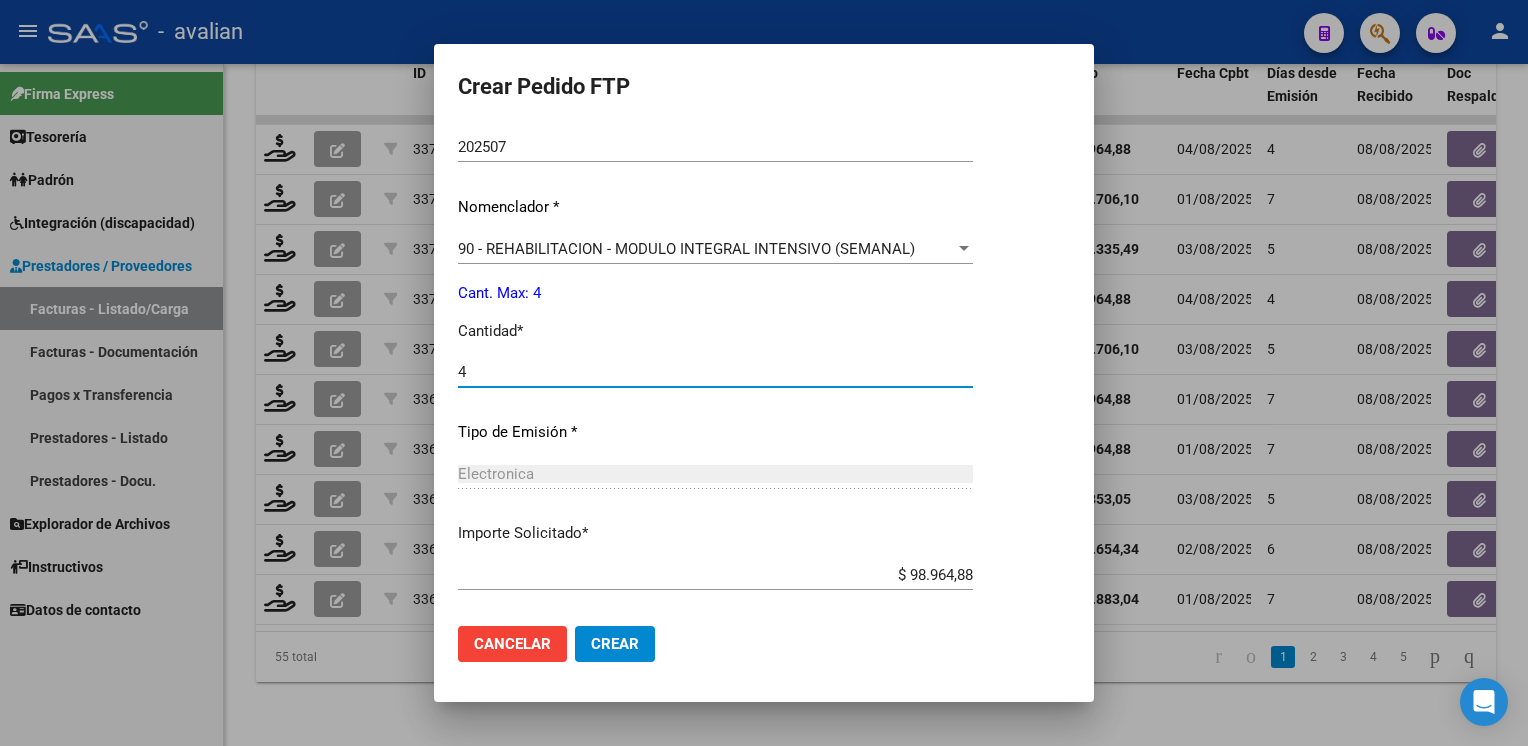type on "4" 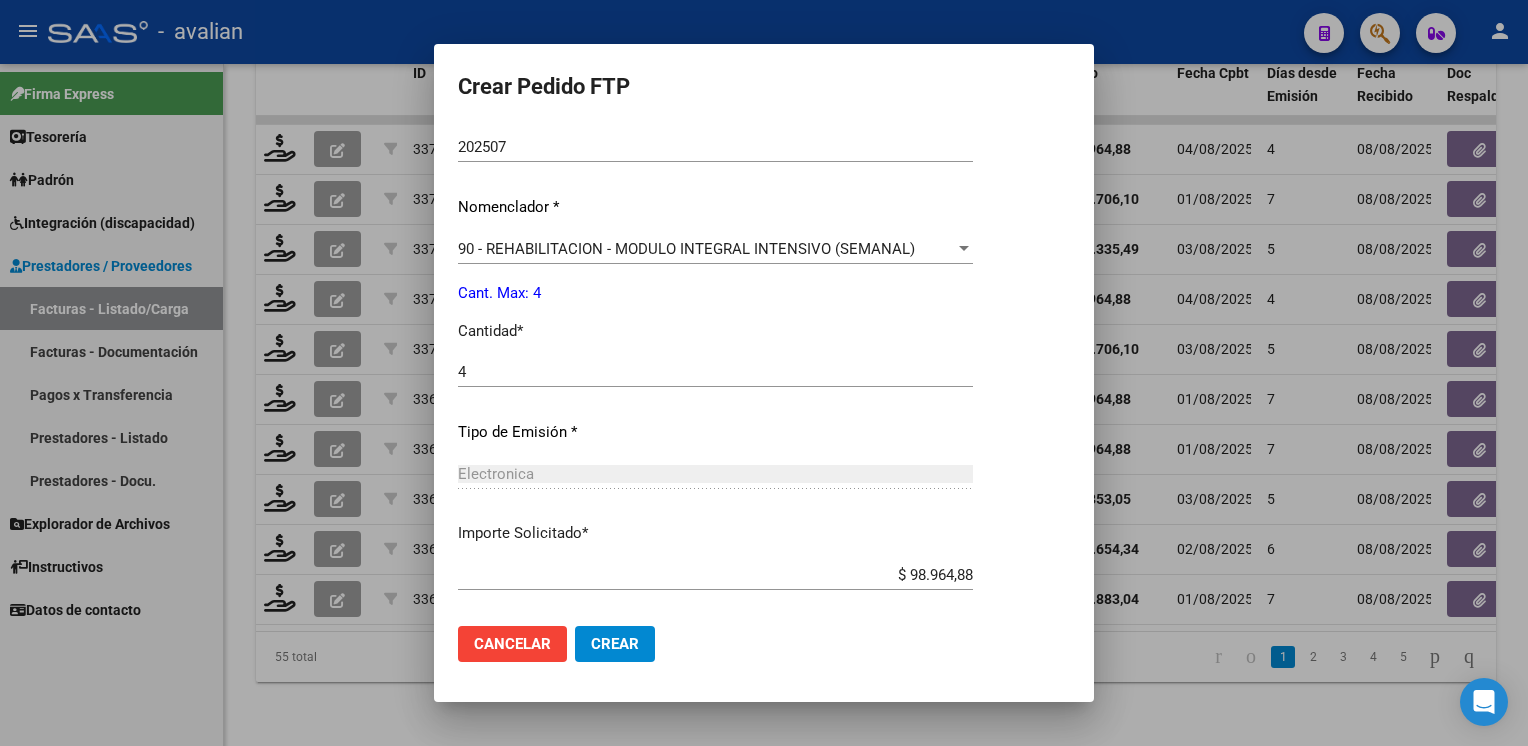 scroll, scrollTop: 800, scrollLeft: 0, axis: vertical 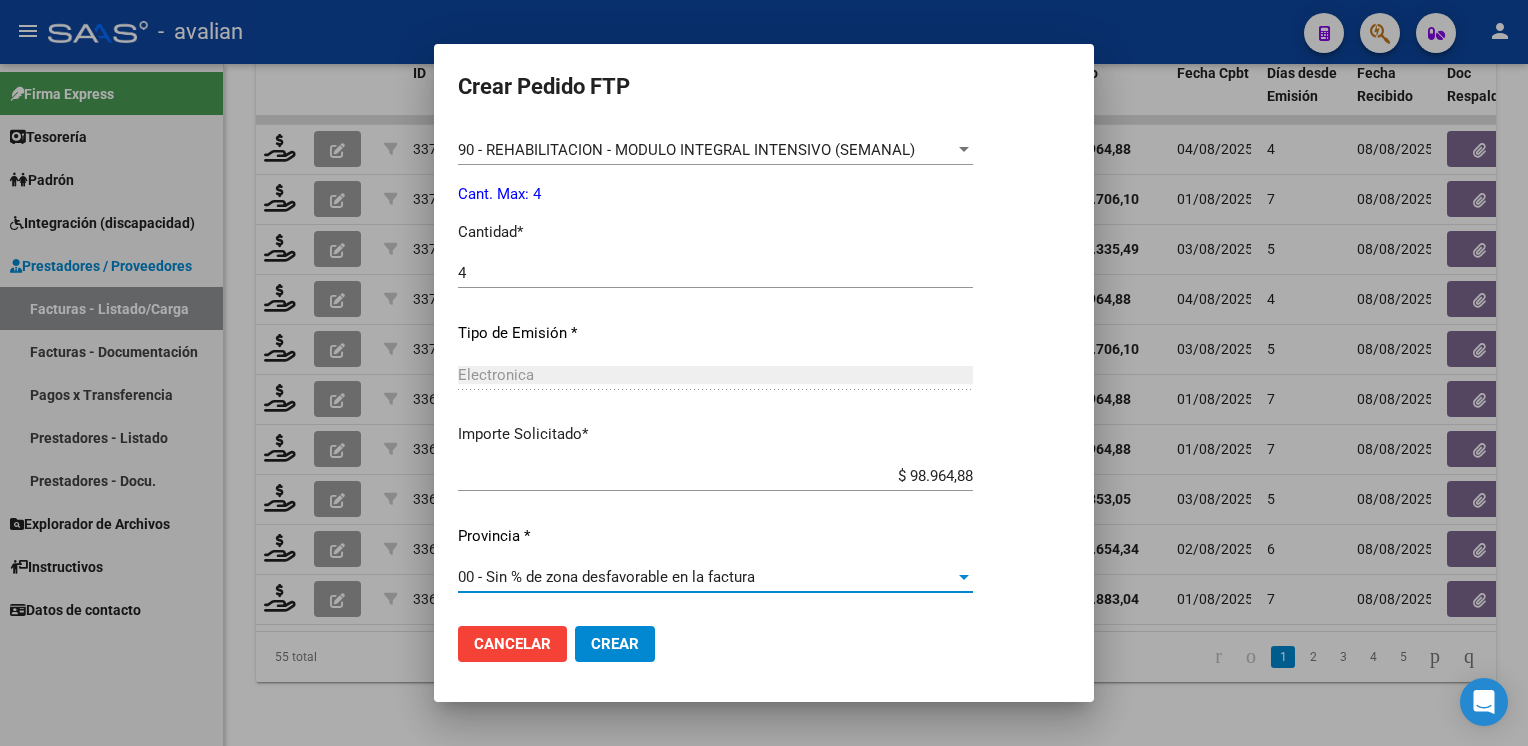 click on "Crear" 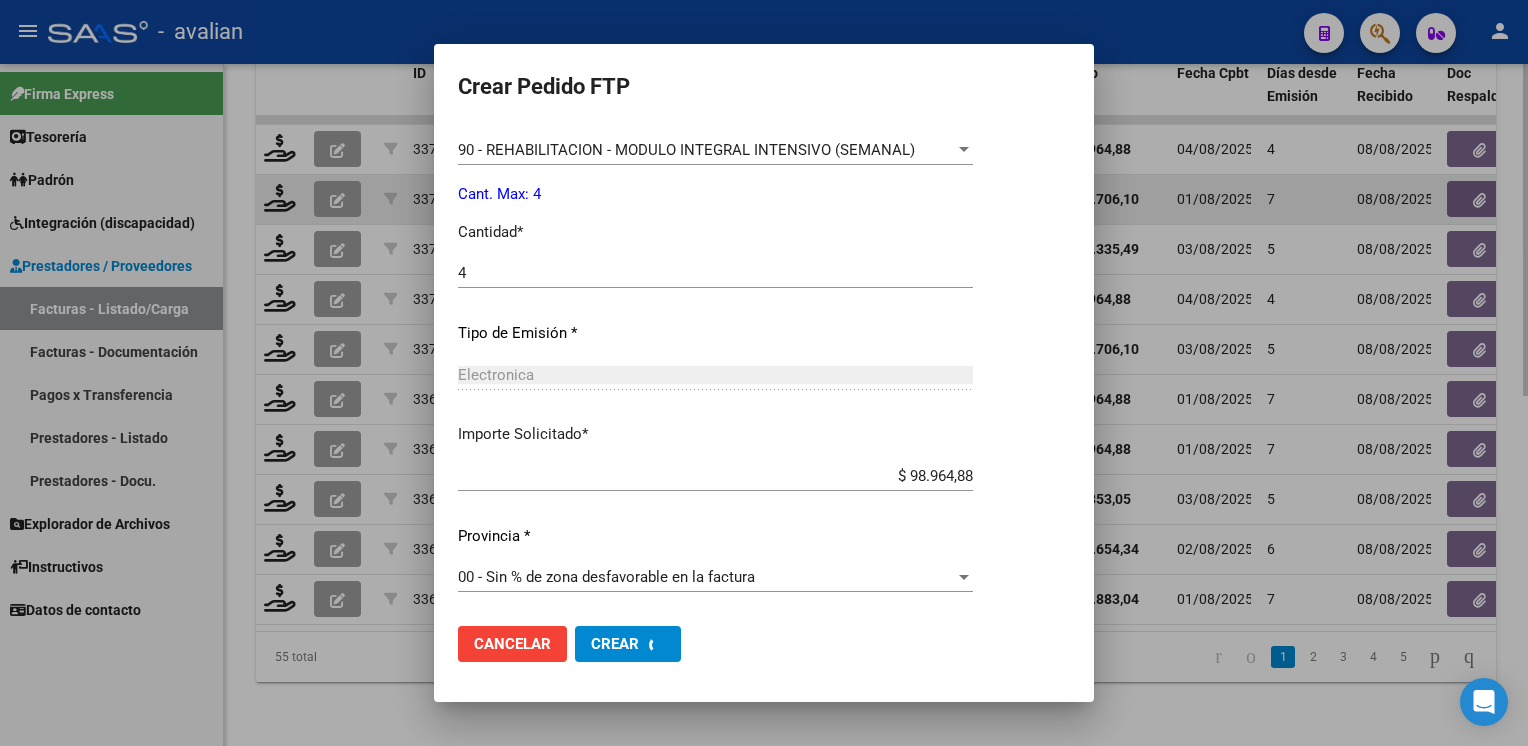 scroll, scrollTop: 0, scrollLeft: 0, axis: both 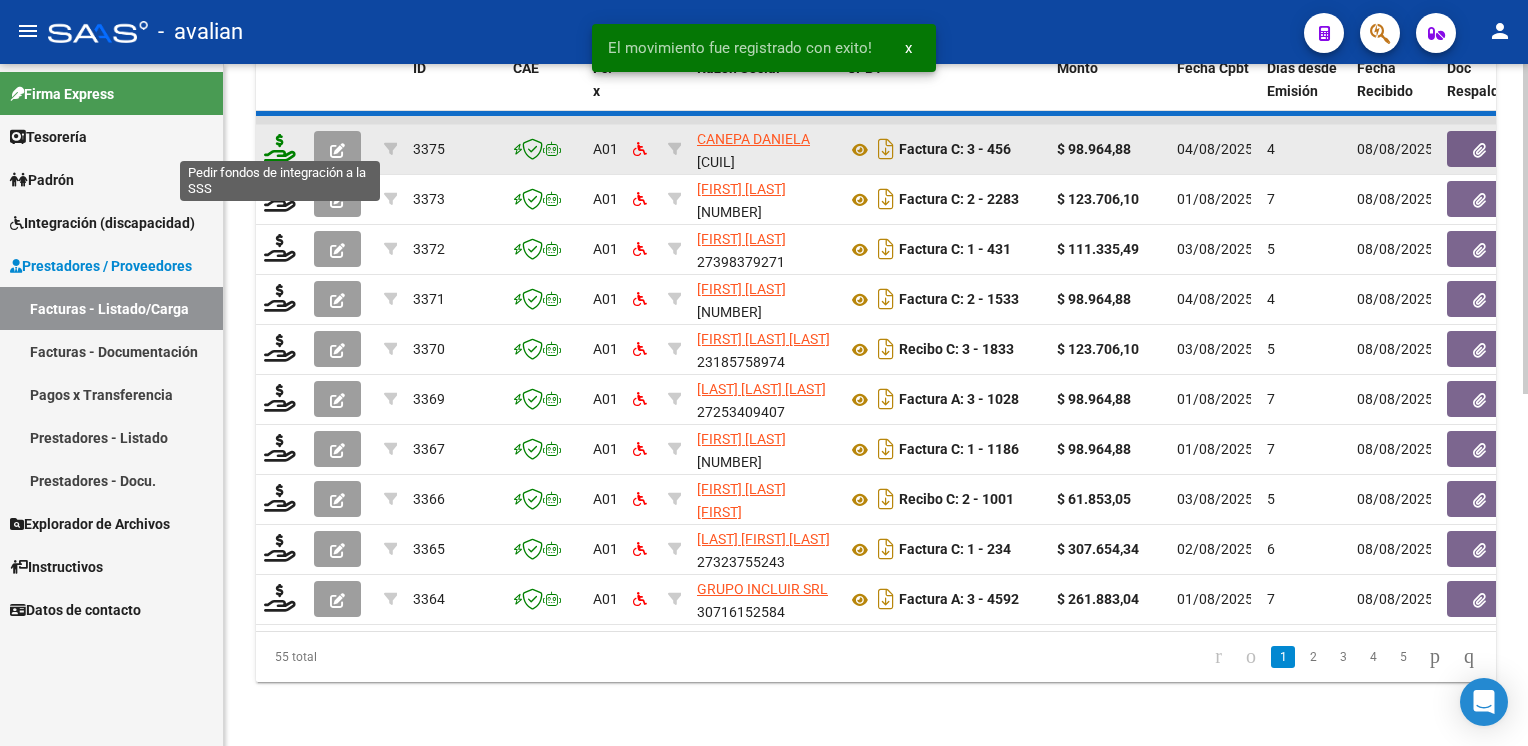 click 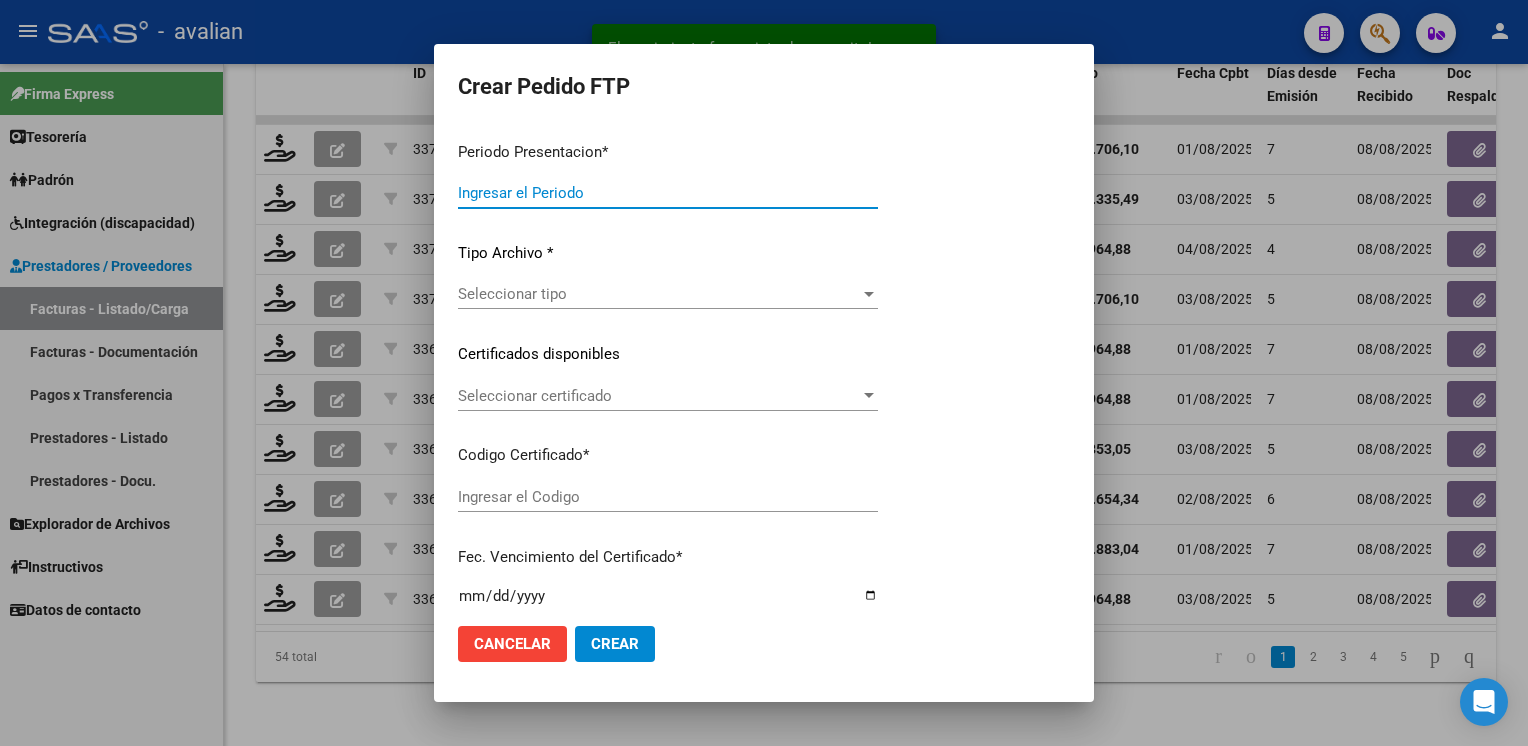 type on "202507" 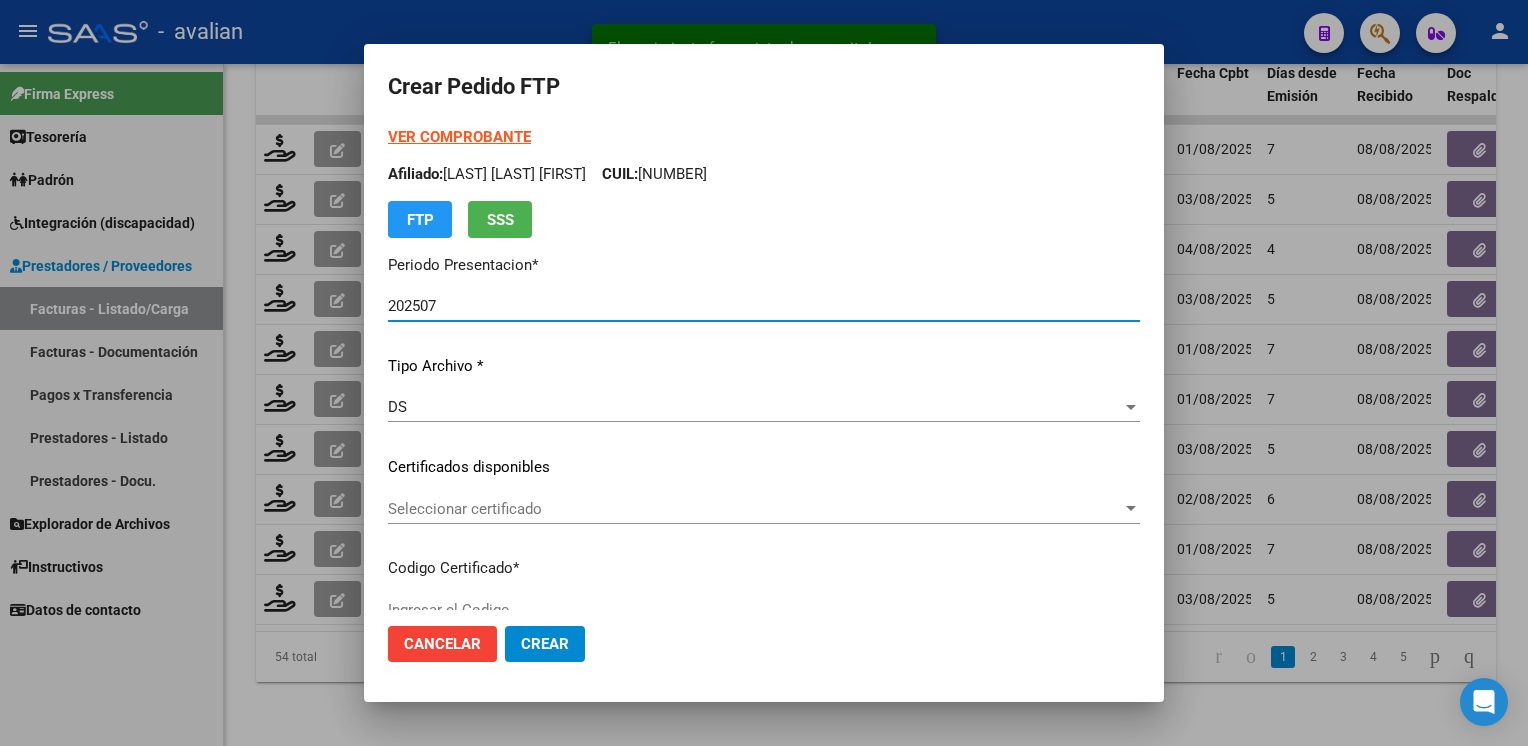 type on "ARG02000570440652019032820240728SFE221" 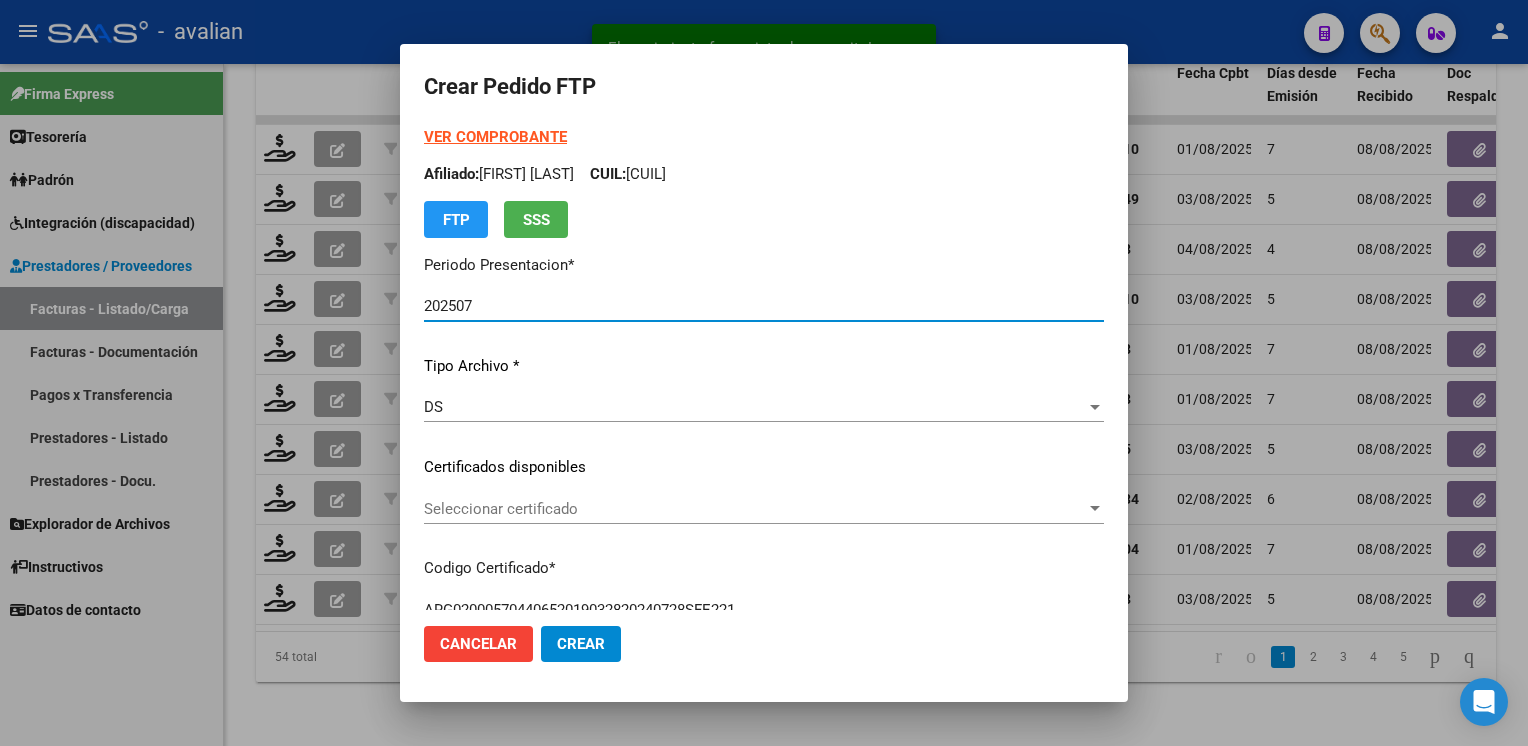 click on "Seleccionar certificado" at bounding box center [755, 509] 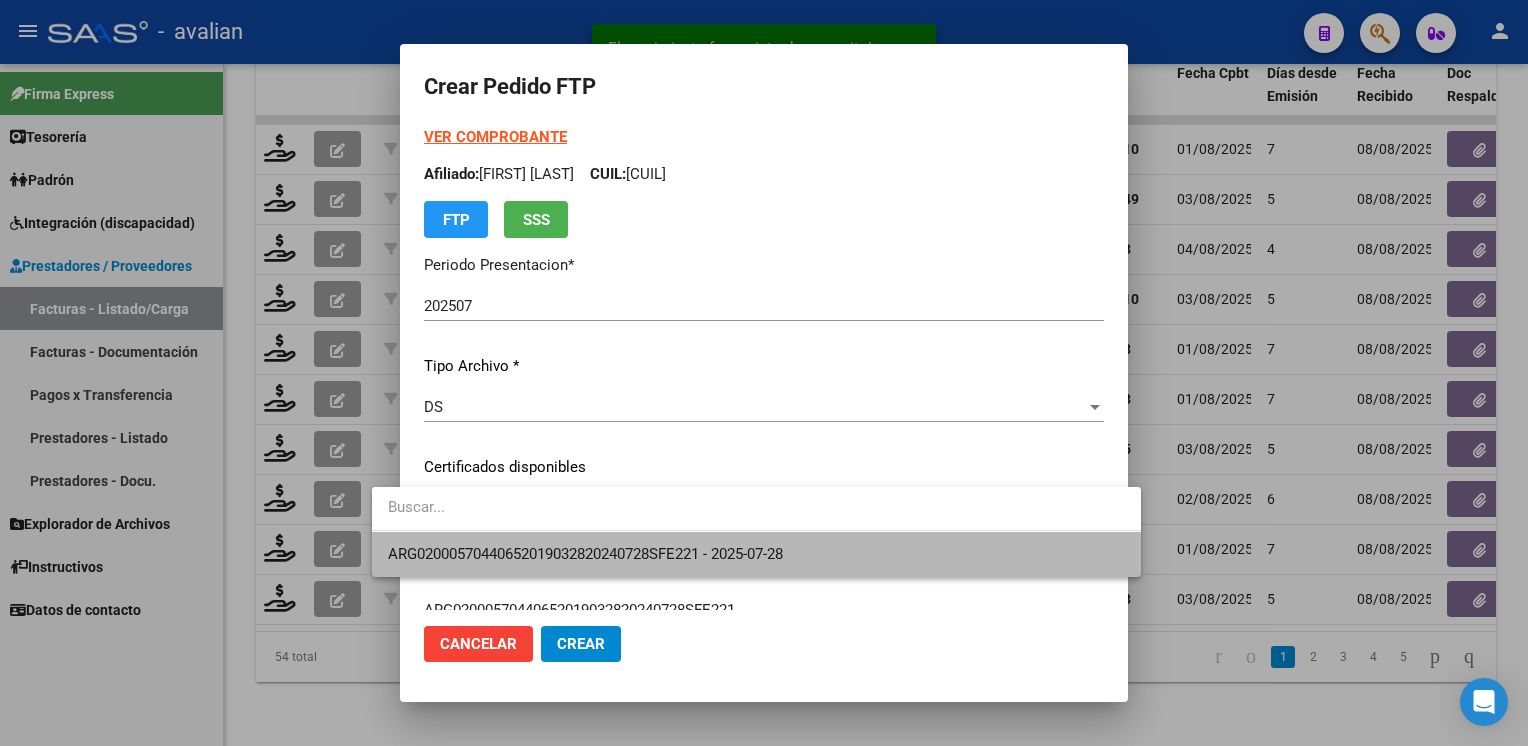 click on "ARG02000570440652019032820240728SFE221 - 2025-07-28" at bounding box center [756, 554] 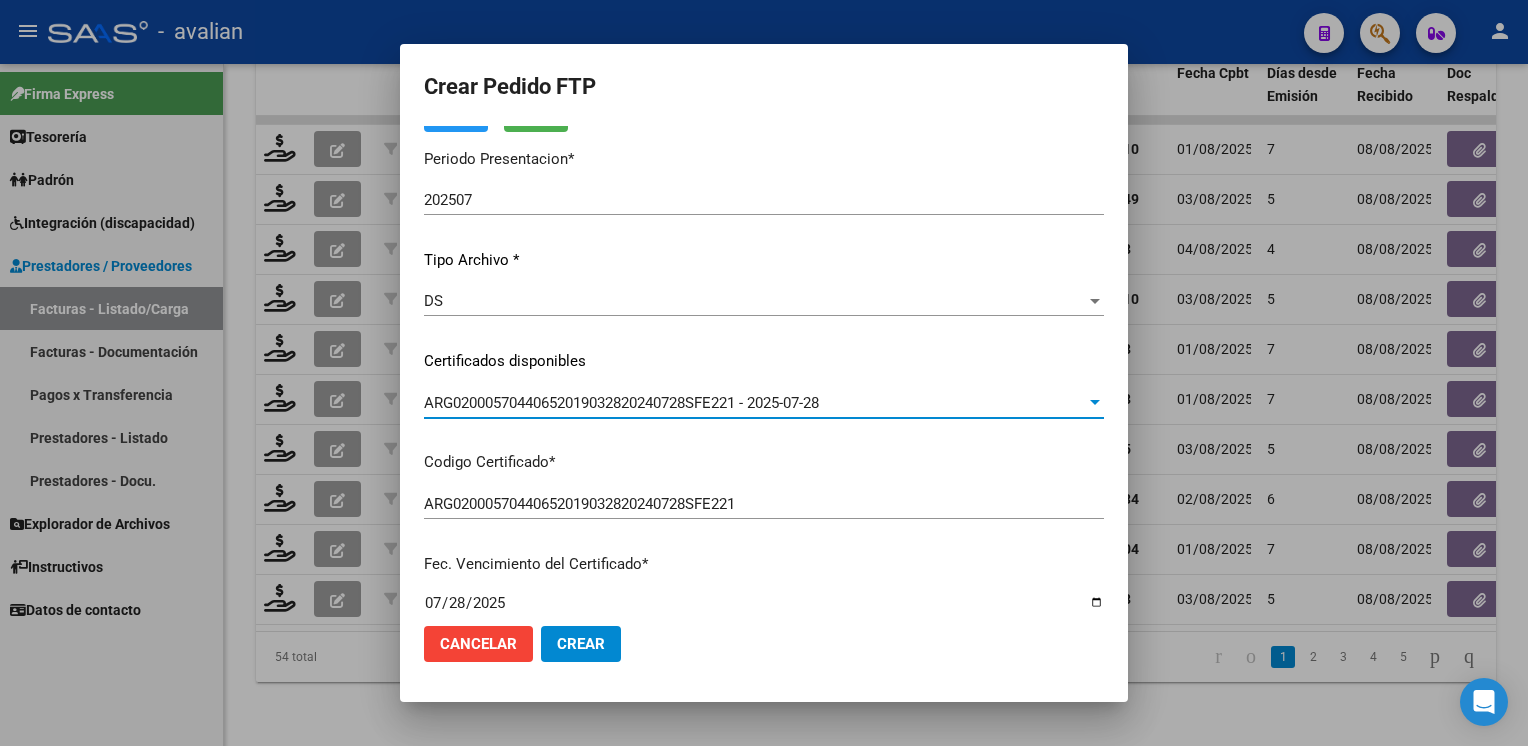 scroll, scrollTop: 0, scrollLeft: 0, axis: both 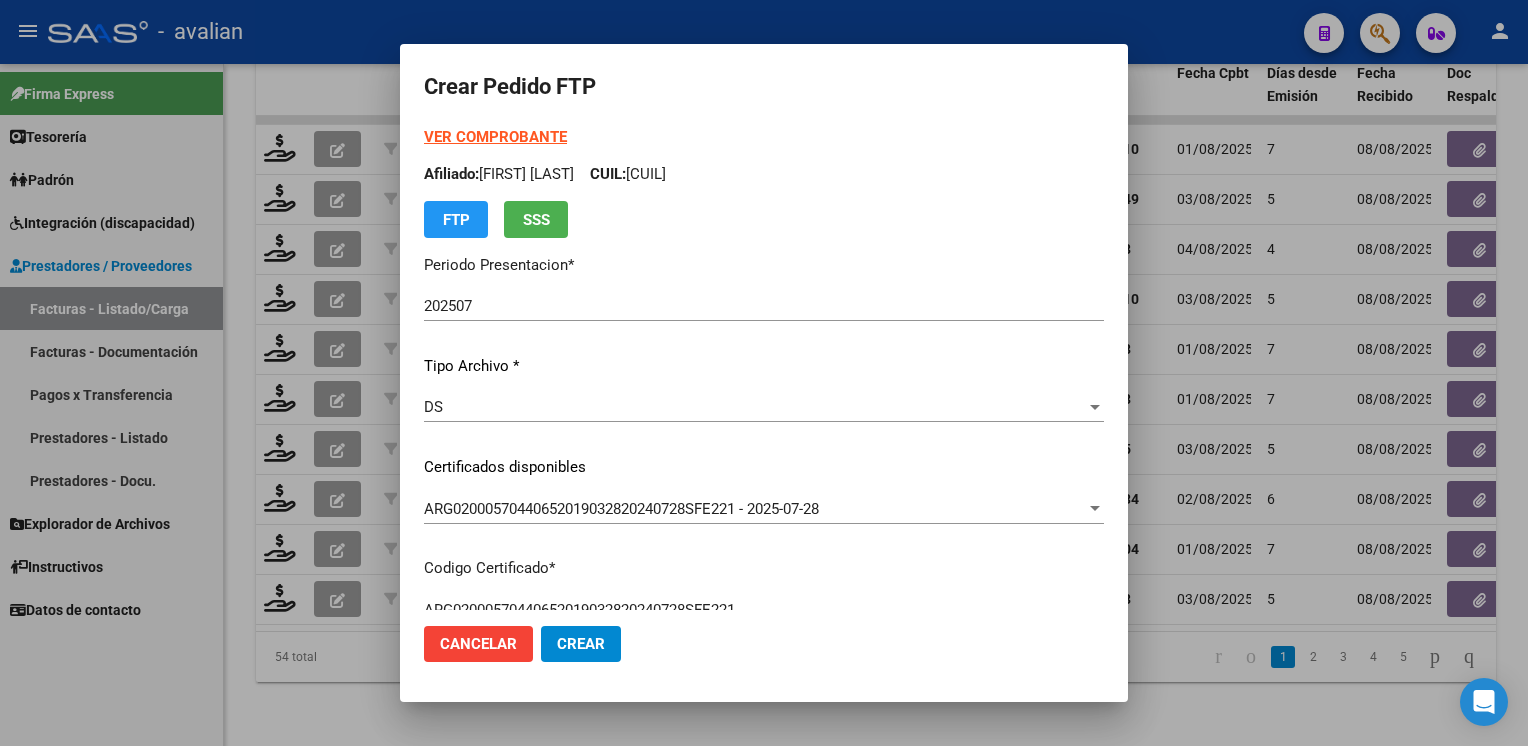 click on "Afiliado:  [LAST] [LAST]  CUIL:  [PHONE]" at bounding box center (764, 174) 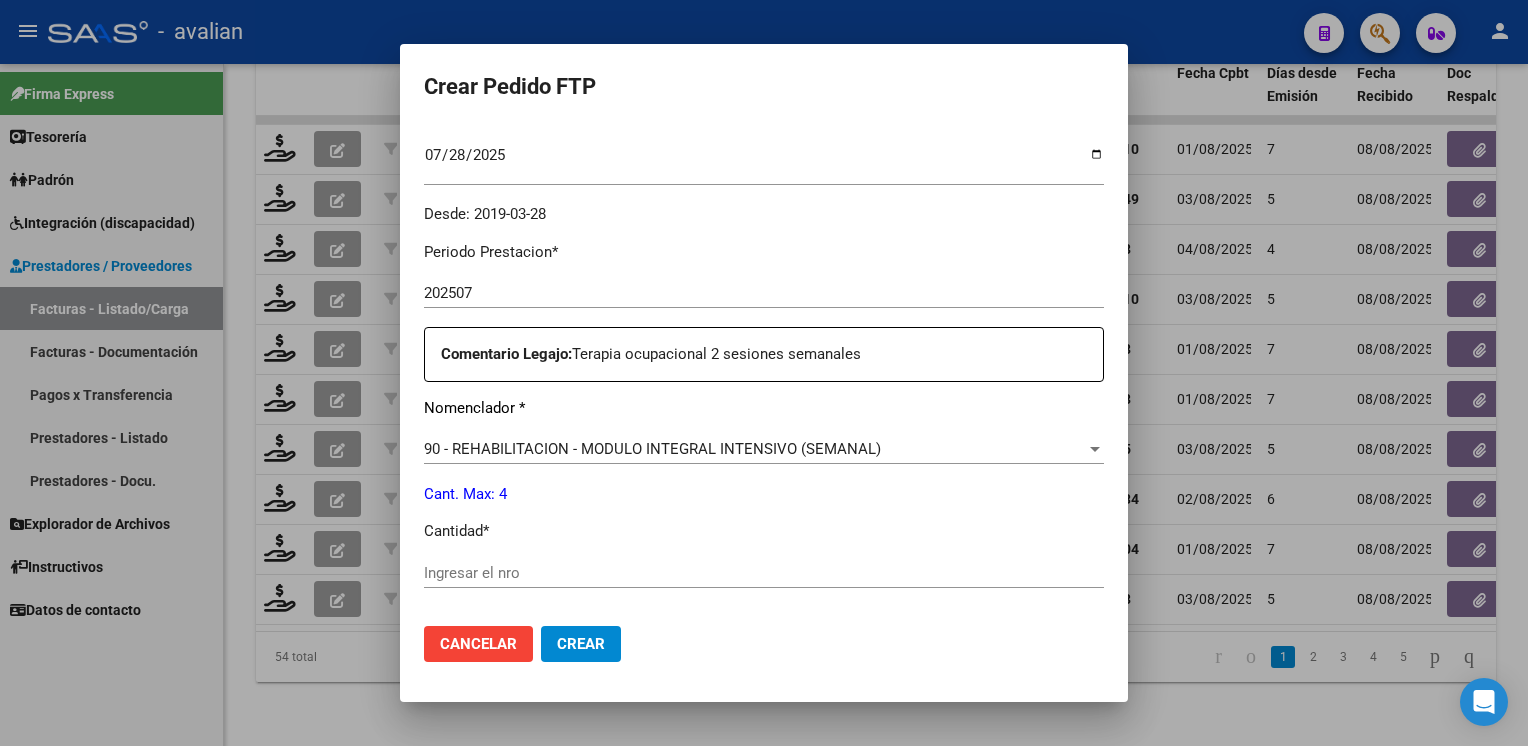 scroll, scrollTop: 600, scrollLeft: 0, axis: vertical 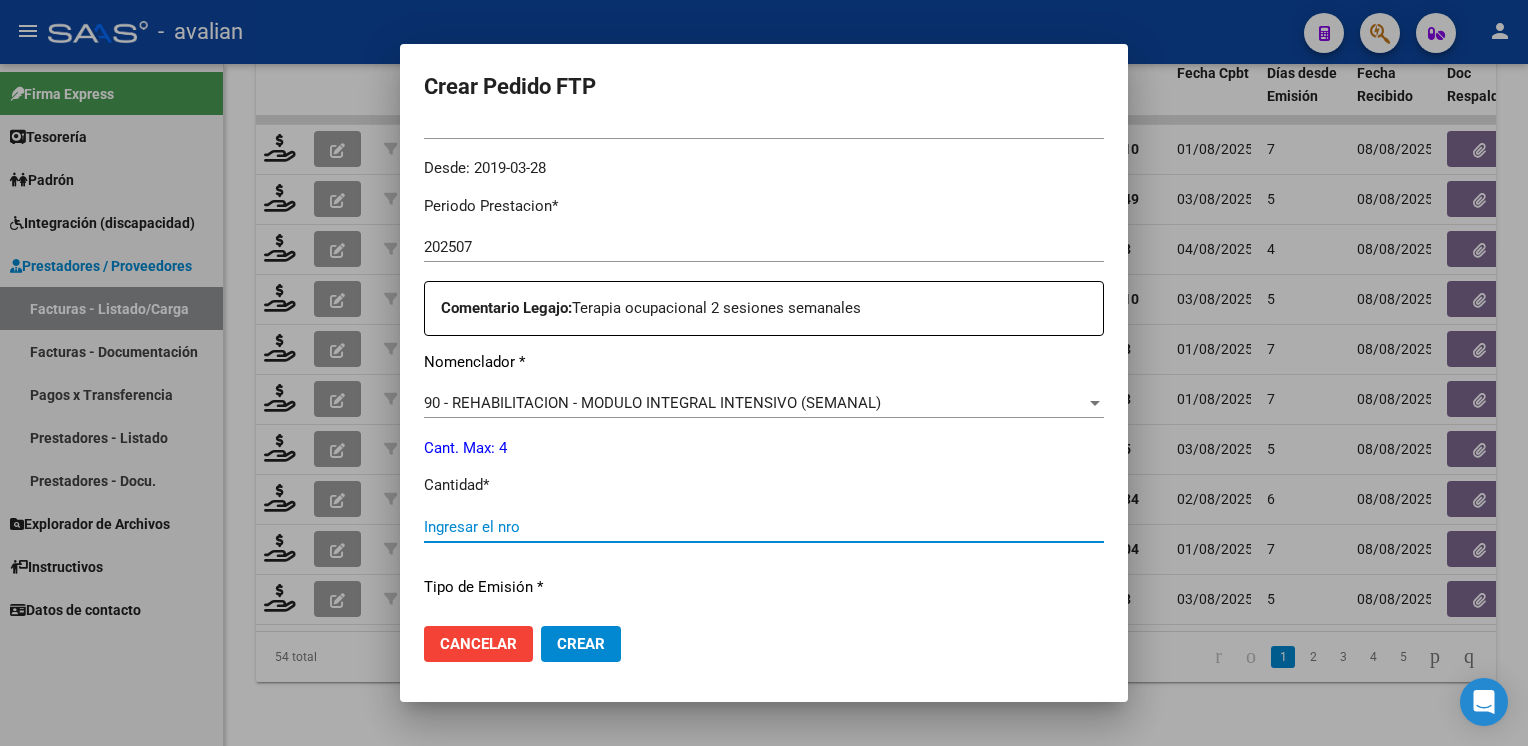 click on "Ingresar el nro" at bounding box center [764, 527] 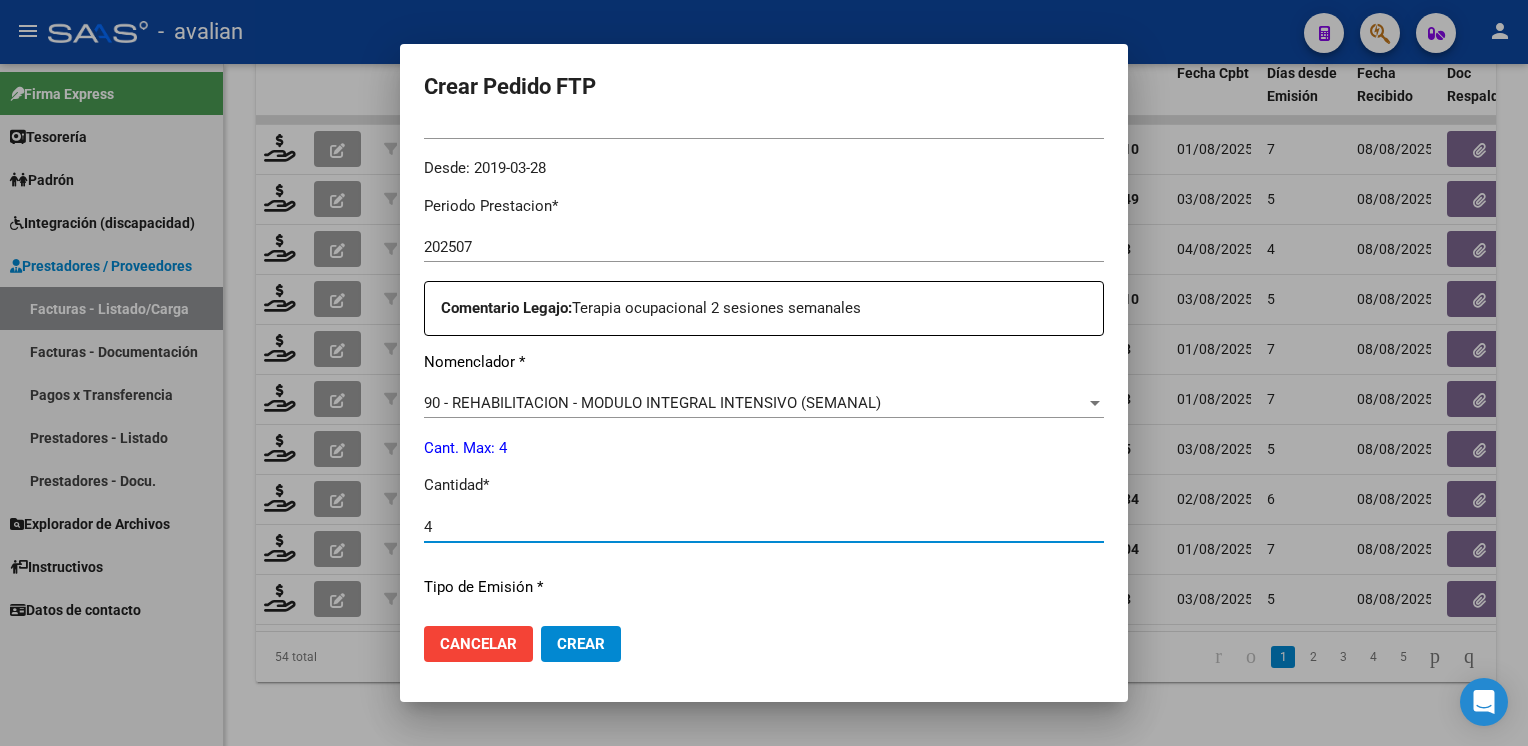 type on "4" 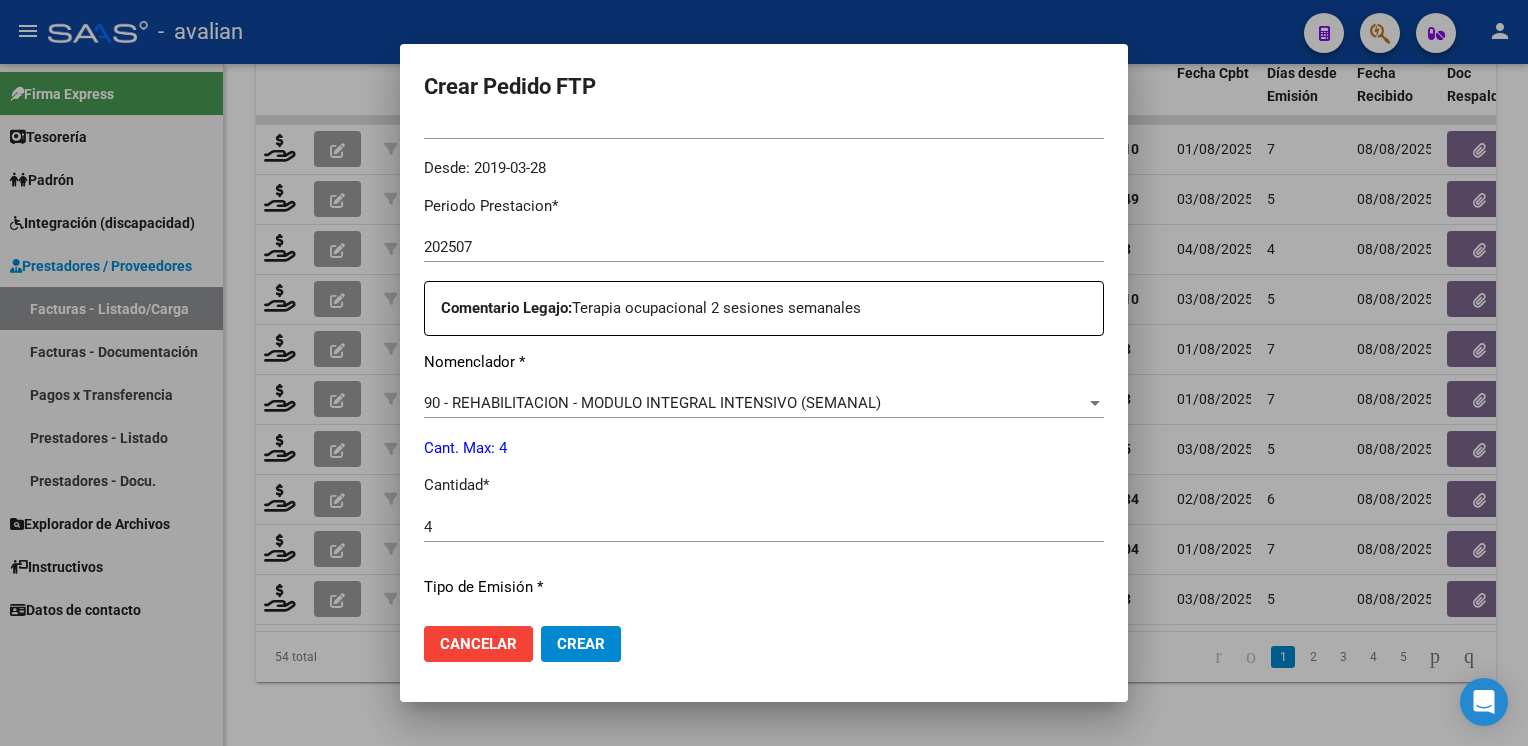 scroll, scrollTop: 853, scrollLeft: 0, axis: vertical 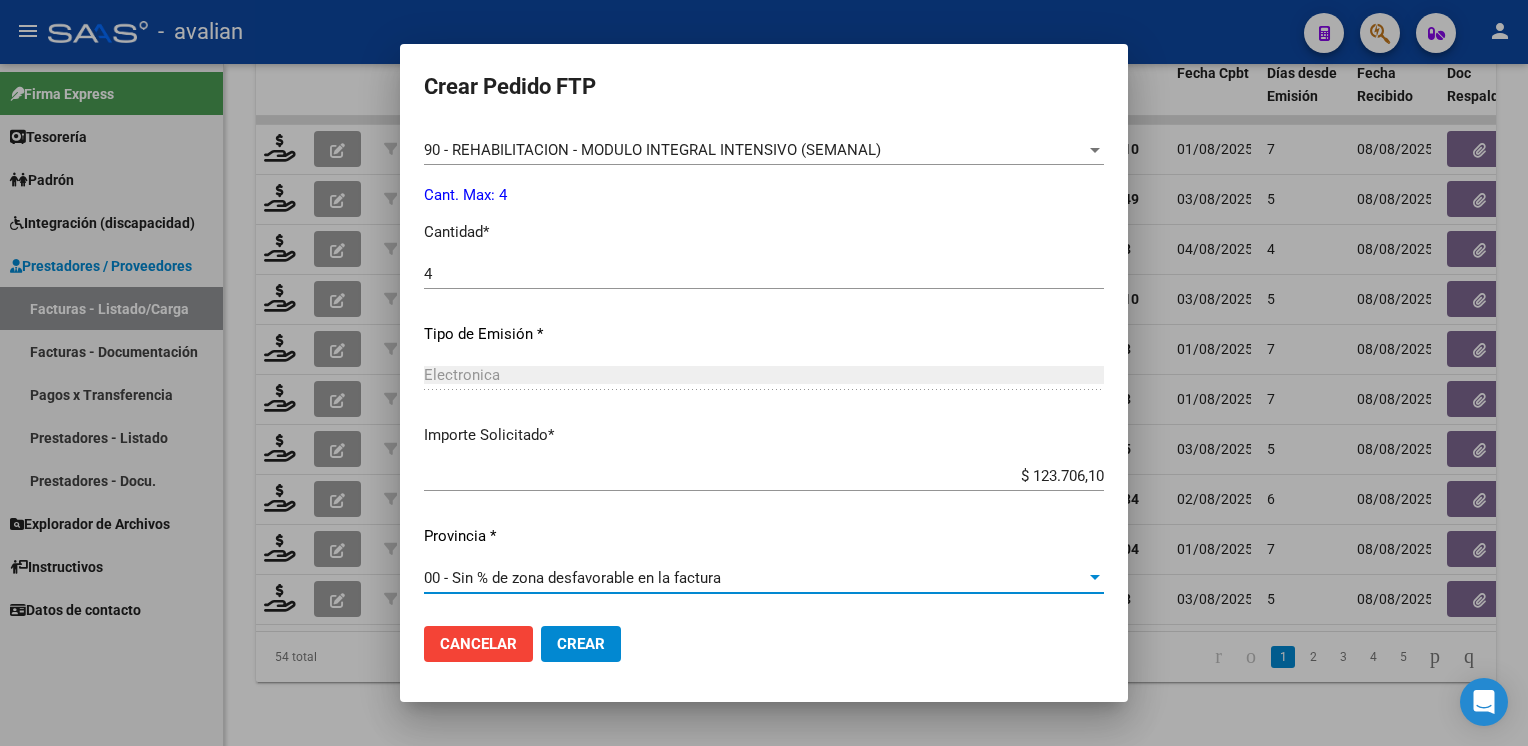 click on "Crear" 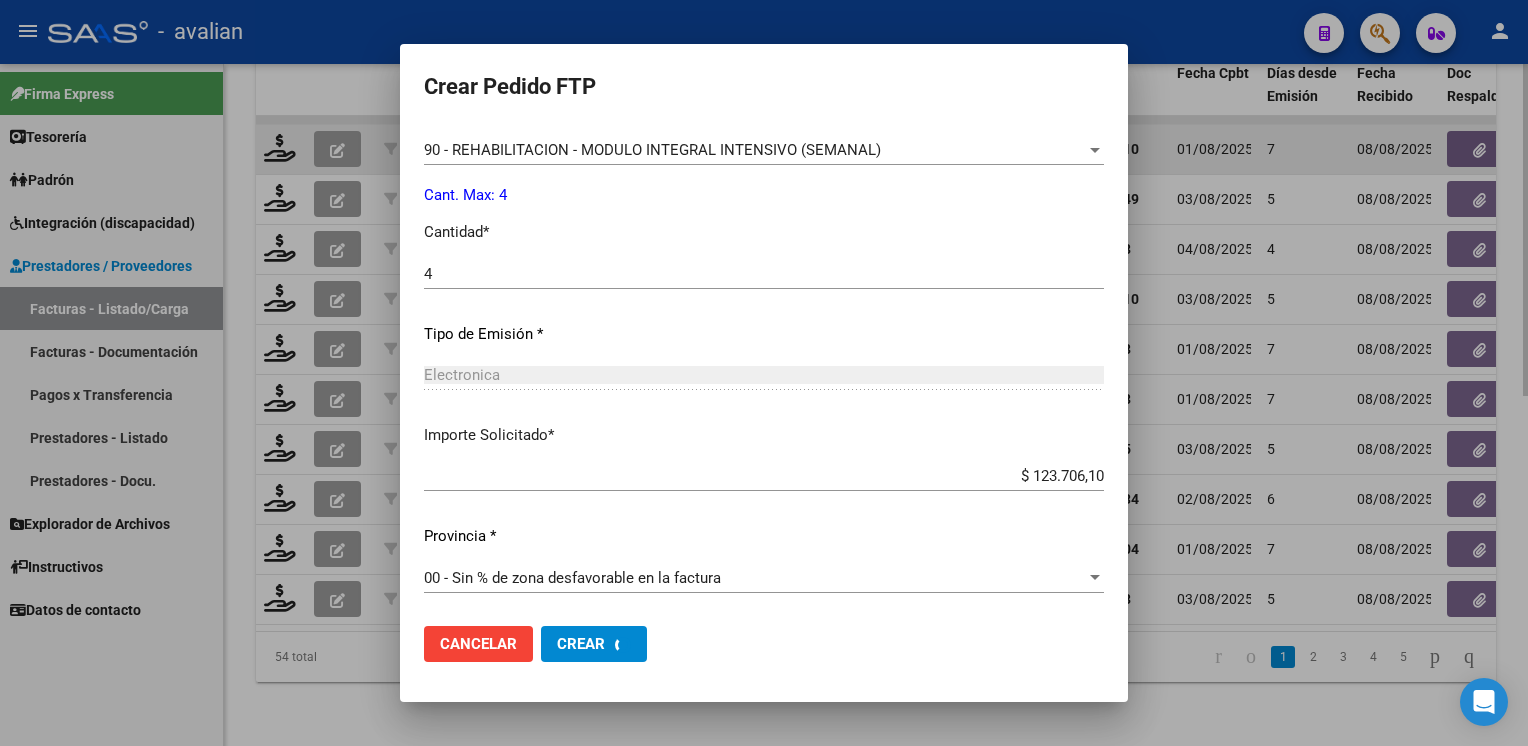 scroll, scrollTop: 0, scrollLeft: 0, axis: both 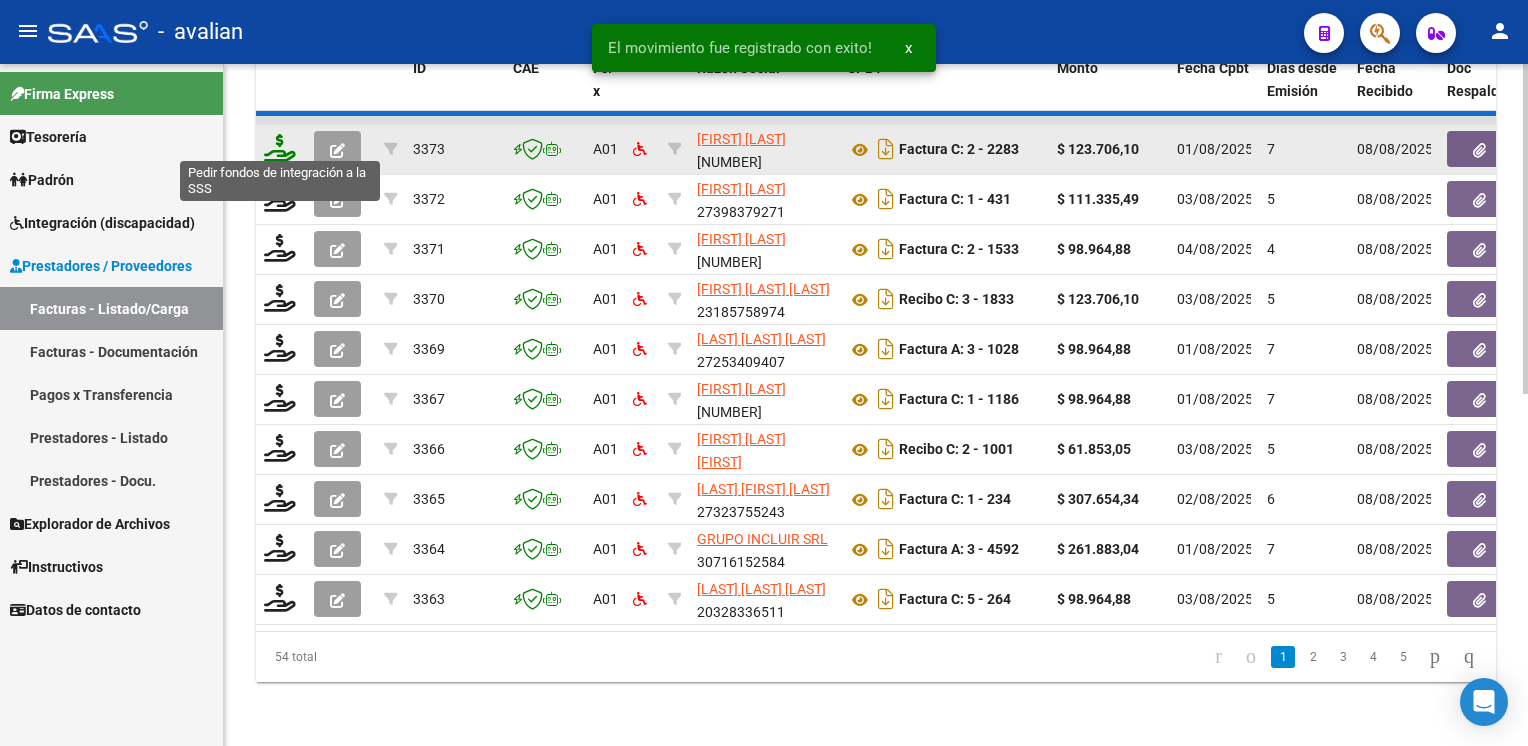 click 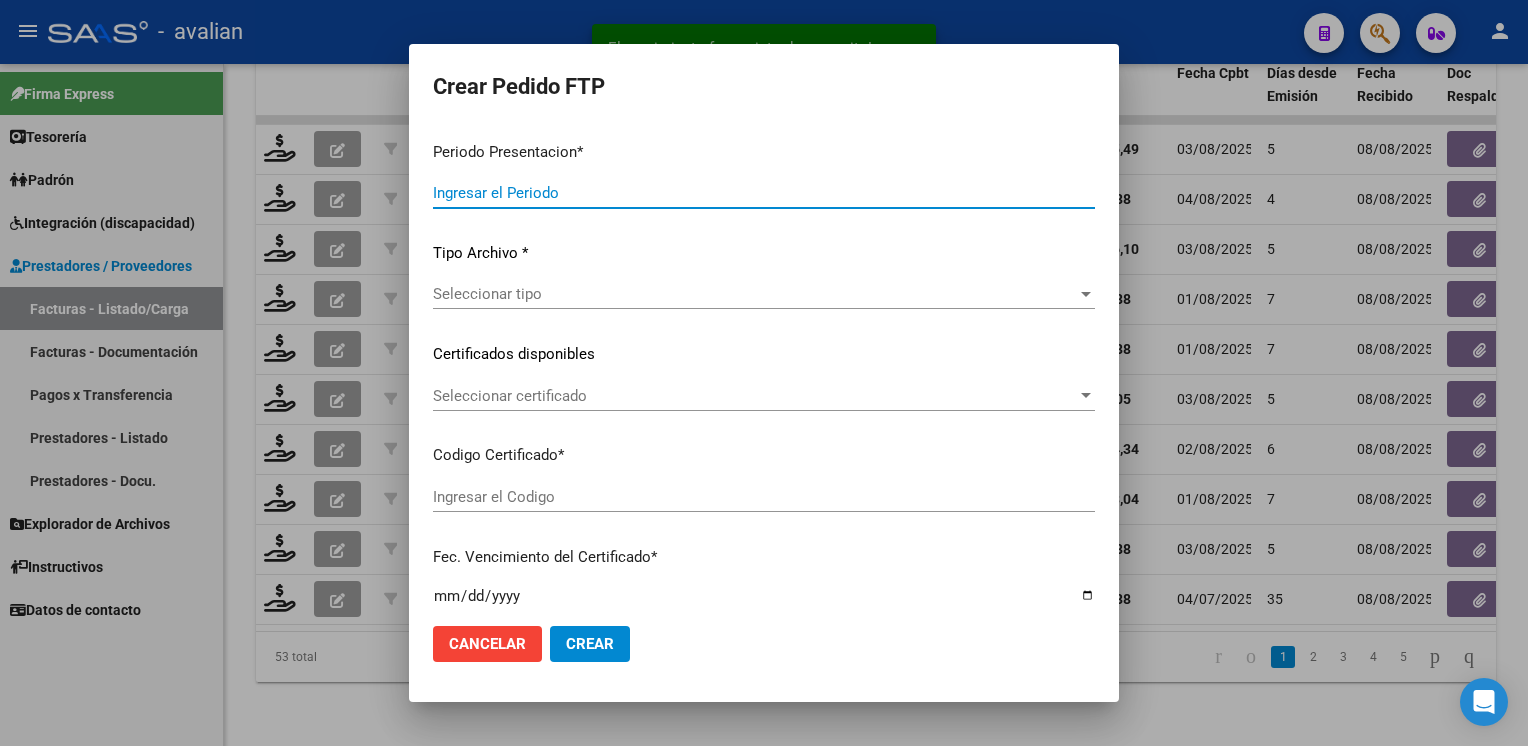 type on "202507" 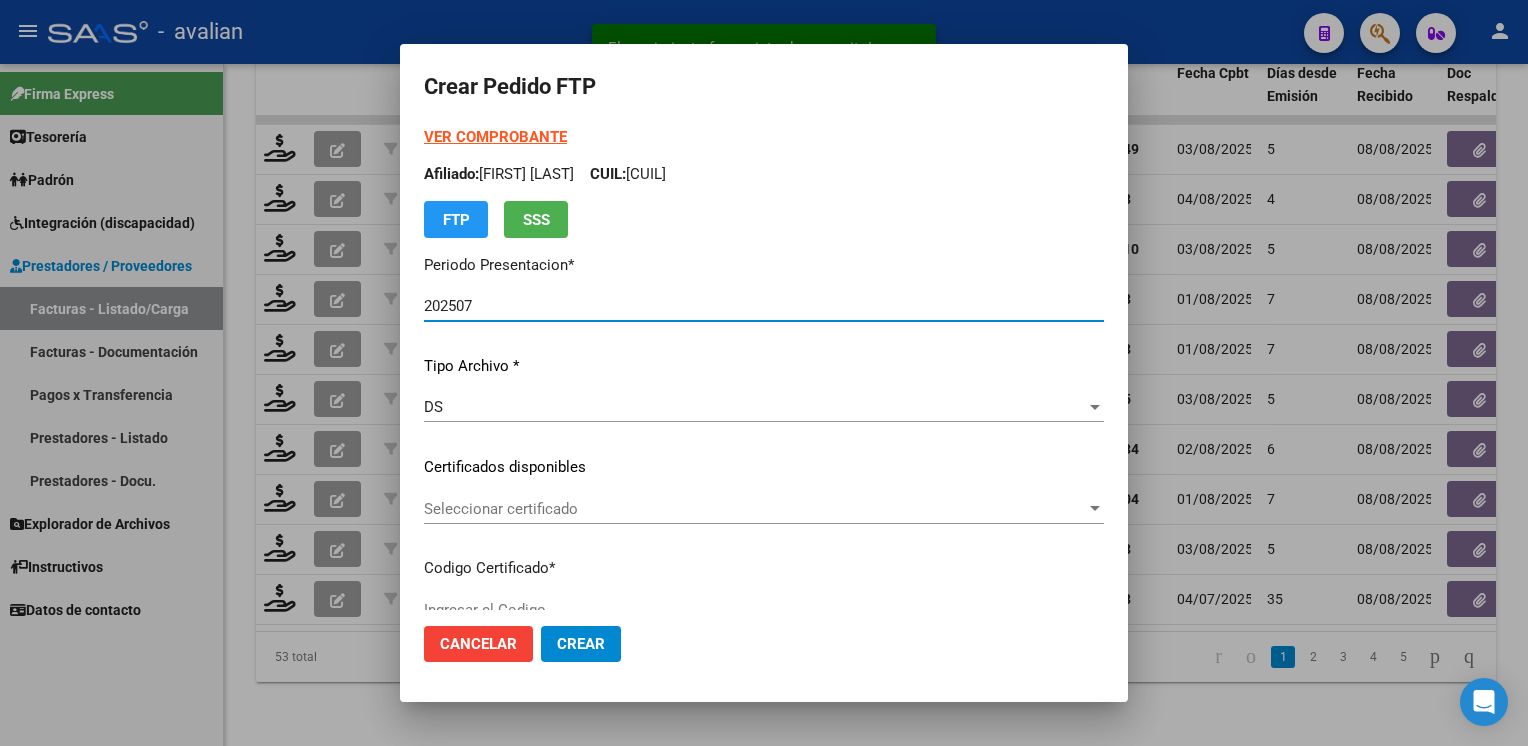 click on "Seleccionar certificado" at bounding box center (755, 509) 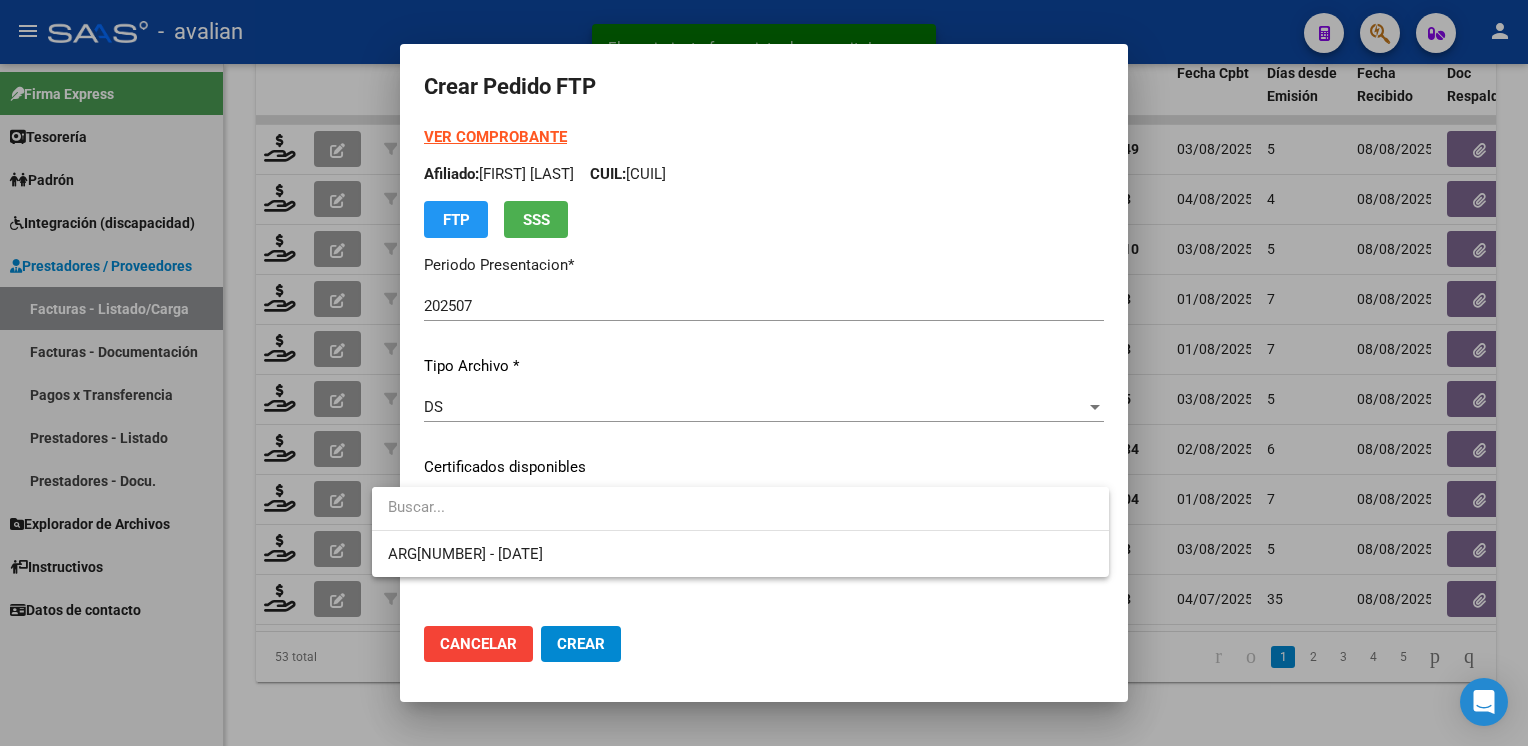 type on "ARG02000570404462022082320270823SFE168" 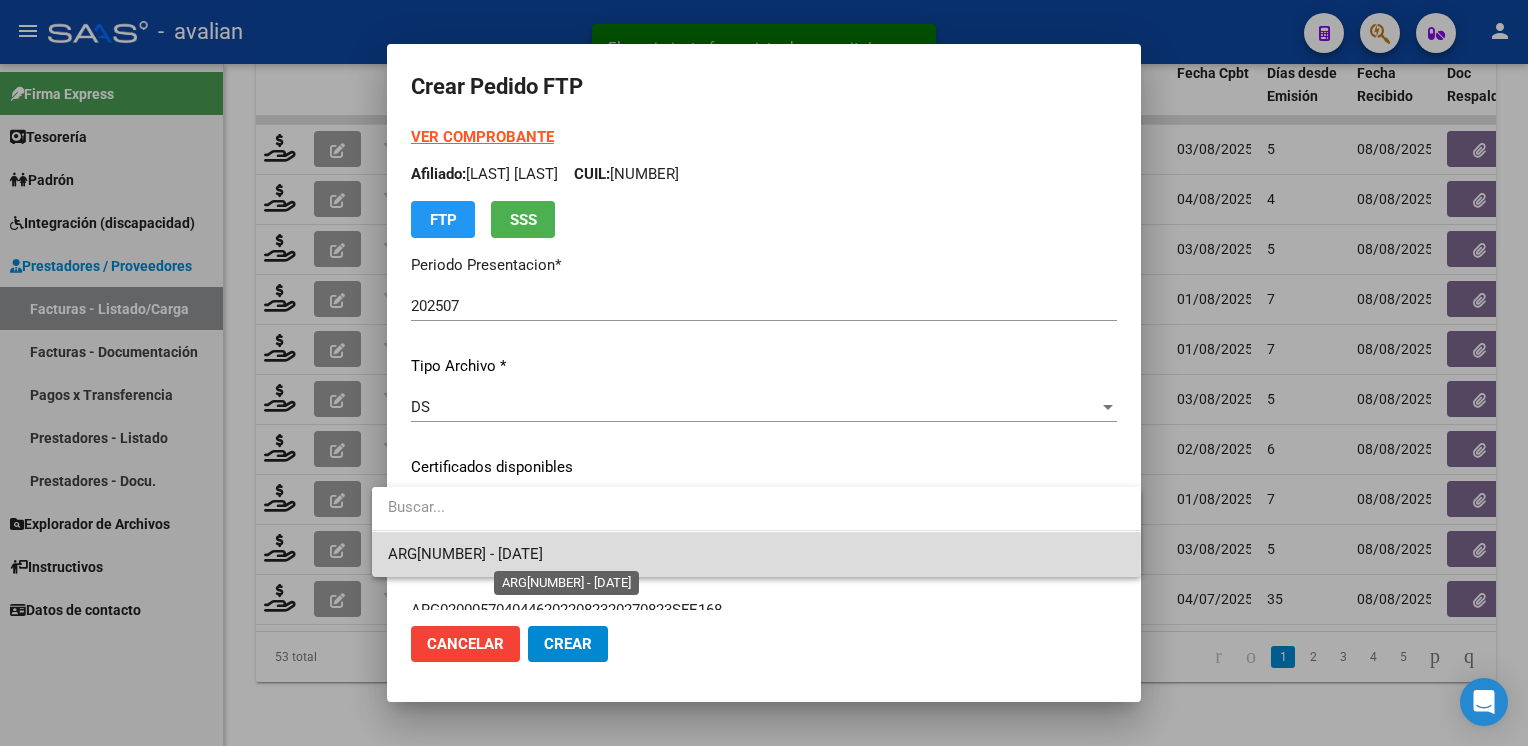 click on "ARG[NUMBER] - [DATE]" at bounding box center [465, 554] 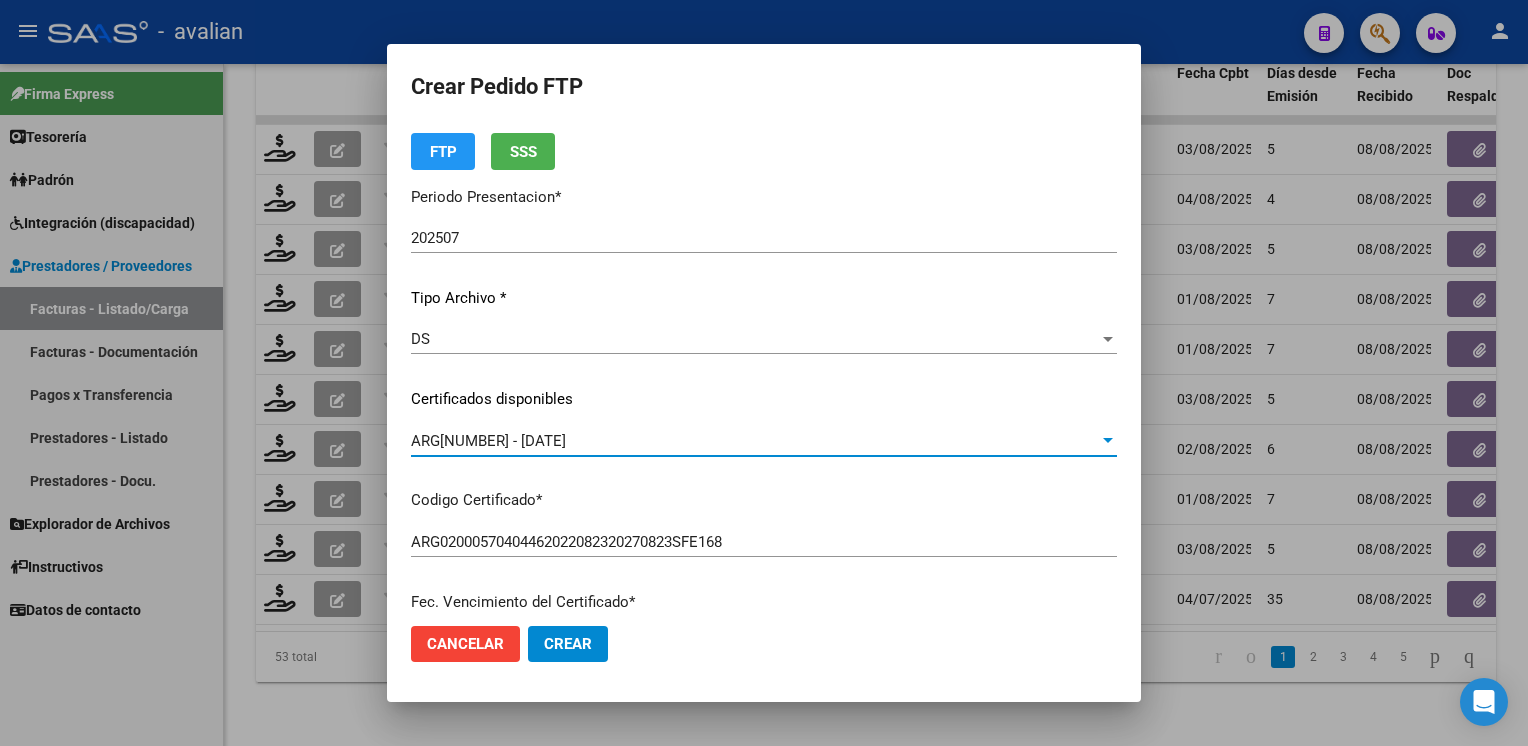 scroll, scrollTop: 0, scrollLeft: 0, axis: both 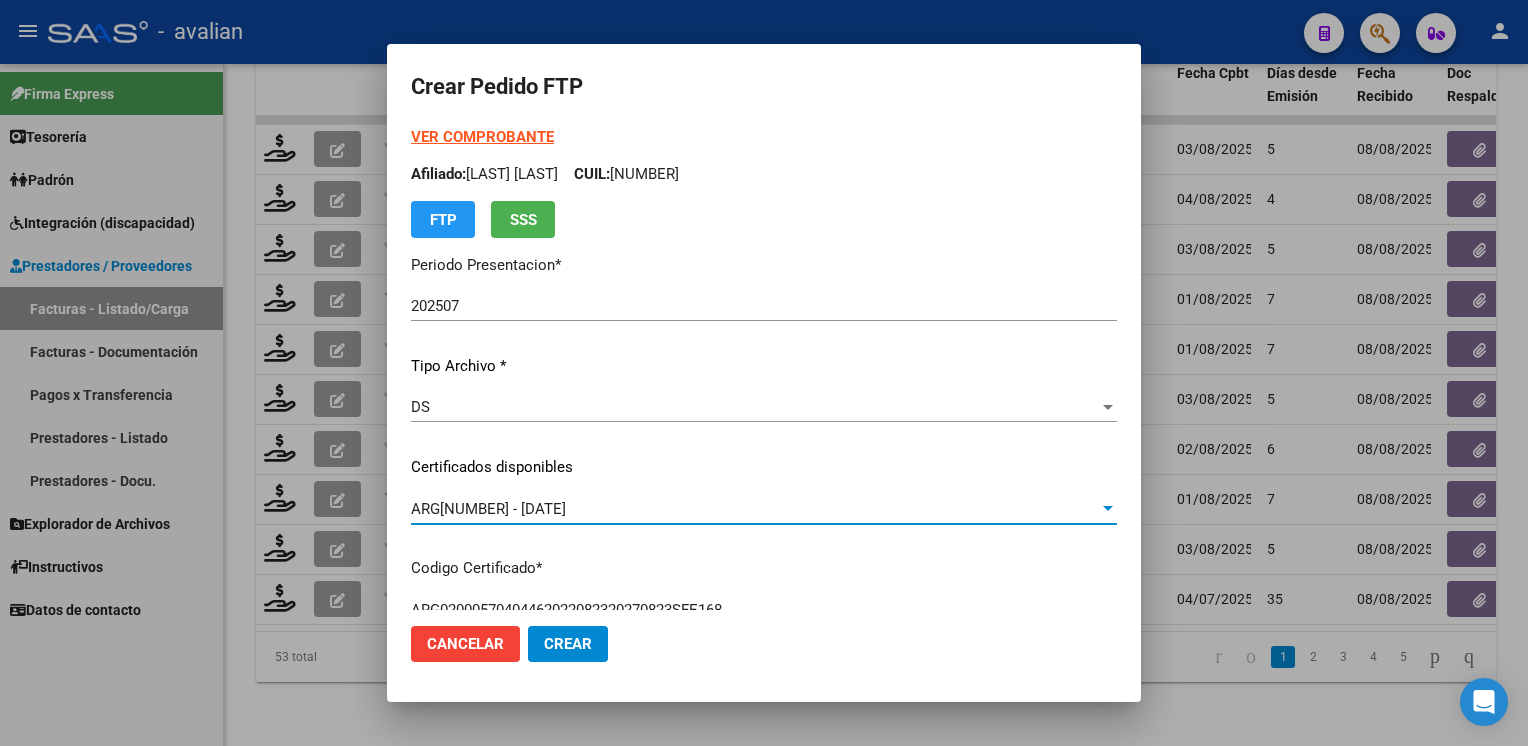 click on "Afiliado:  [LAST] [LAST]  CUIL:  [PHONE]" at bounding box center [764, 174] 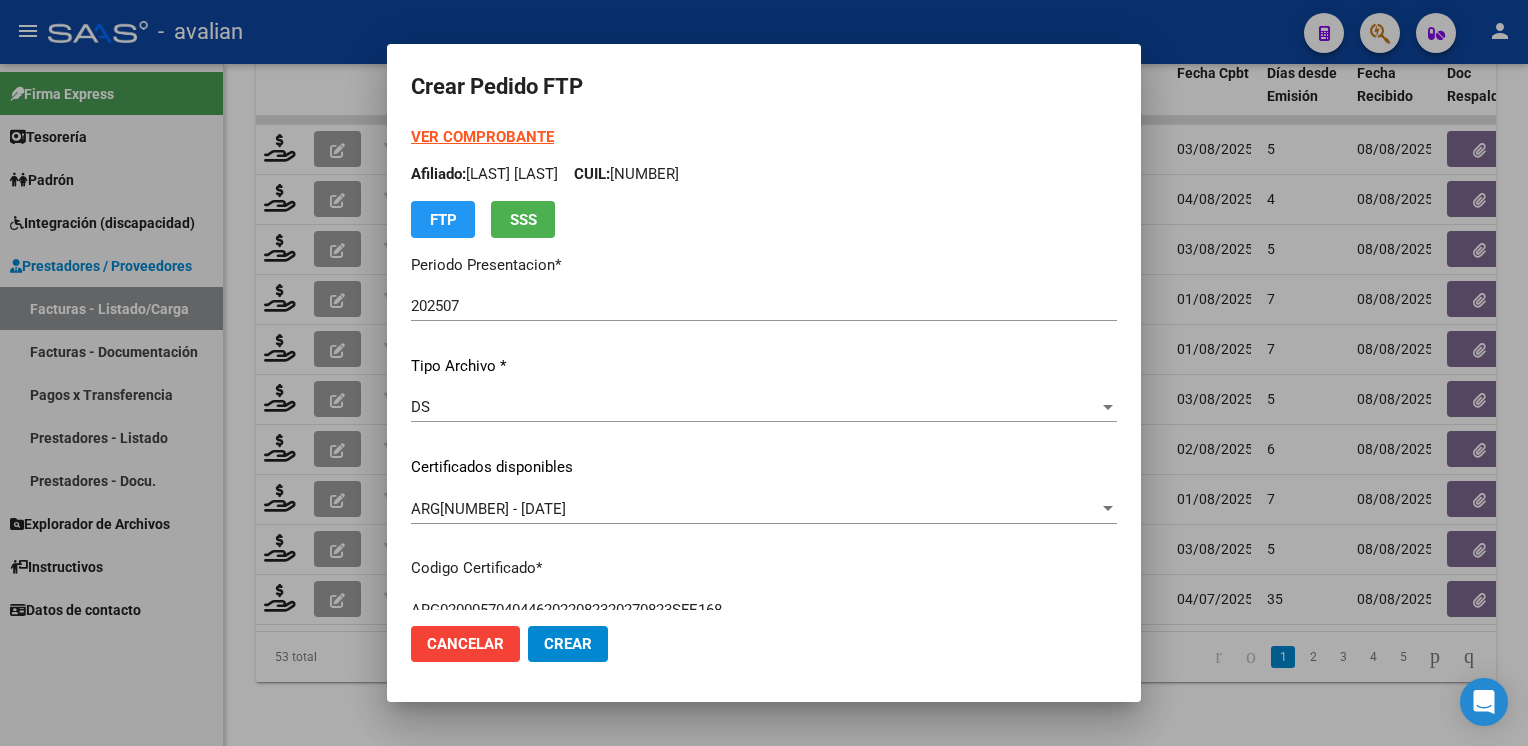 click on "Afiliado:  [LAST] [LAST]  CUIL:  [PHONE]" at bounding box center (764, 174) 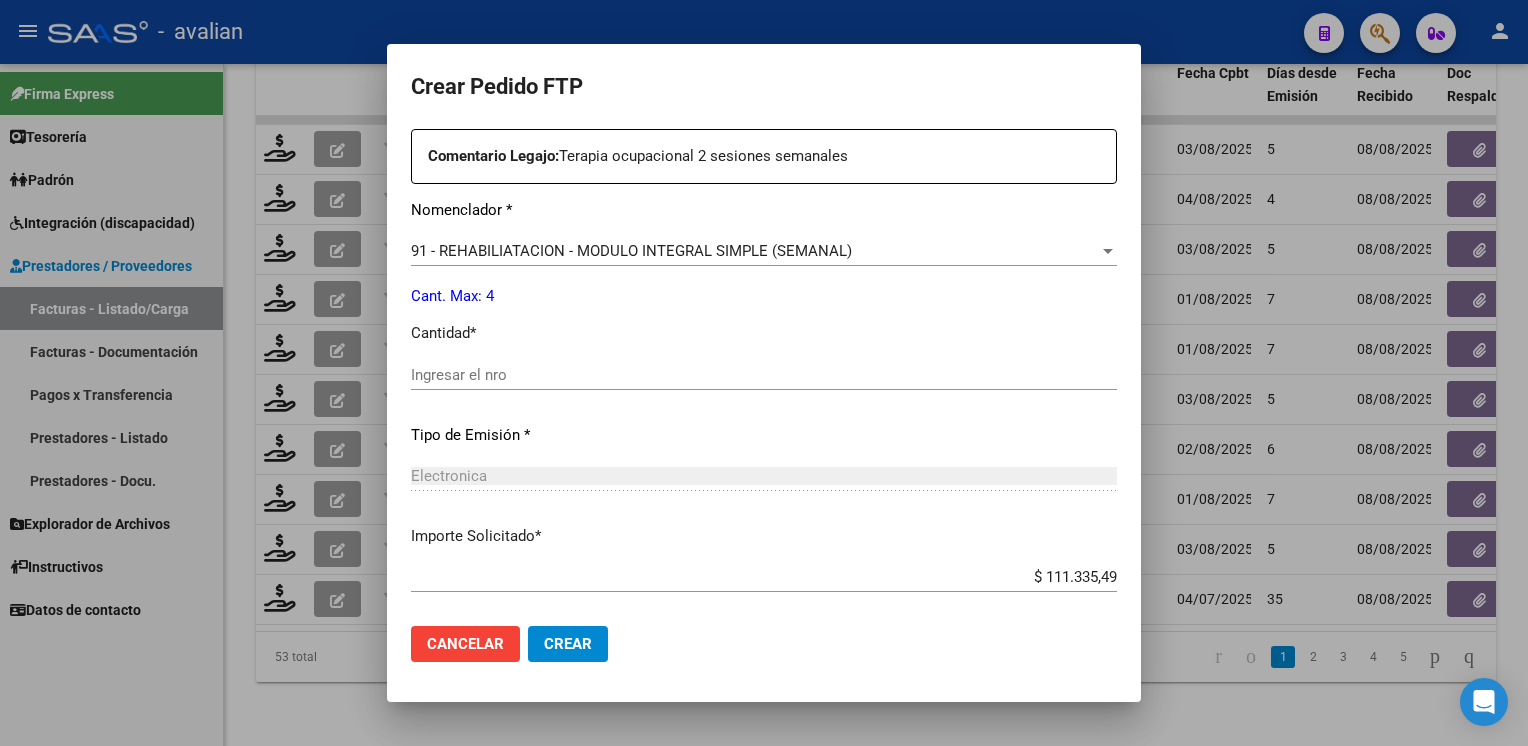 scroll, scrollTop: 853, scrollLeft: 0, axis: vertical 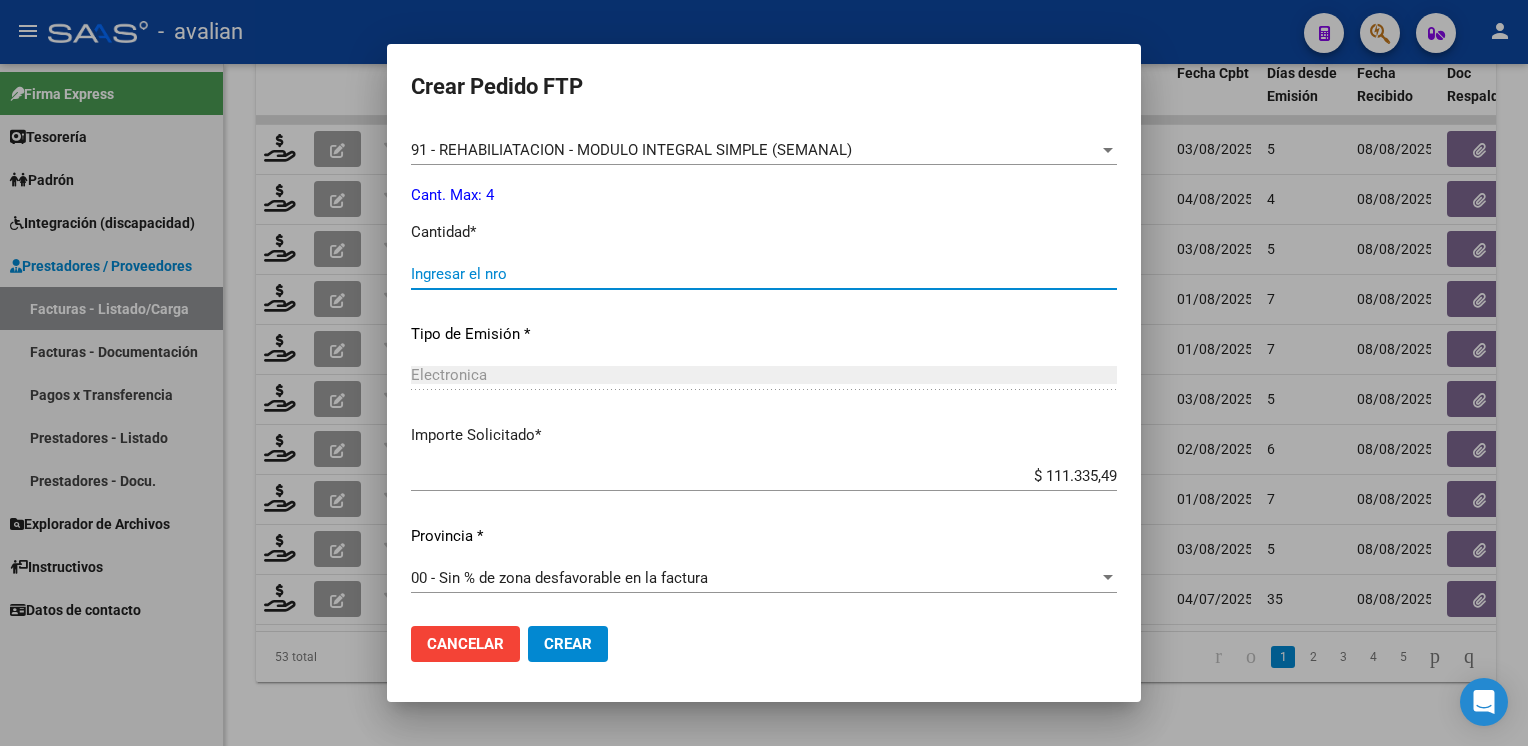 click on "Ingresar el nro" at bounding box center (764, 274) 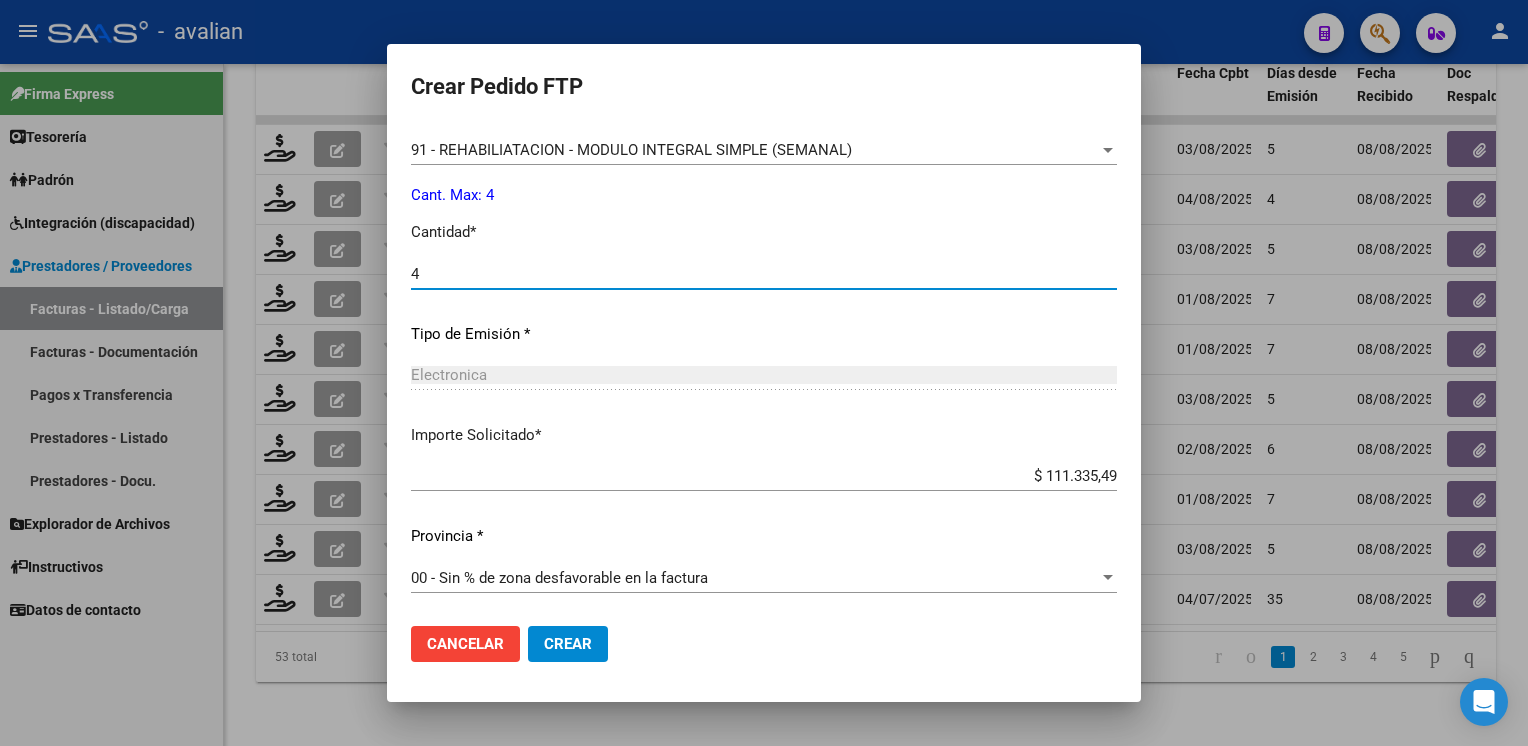 type on "4" 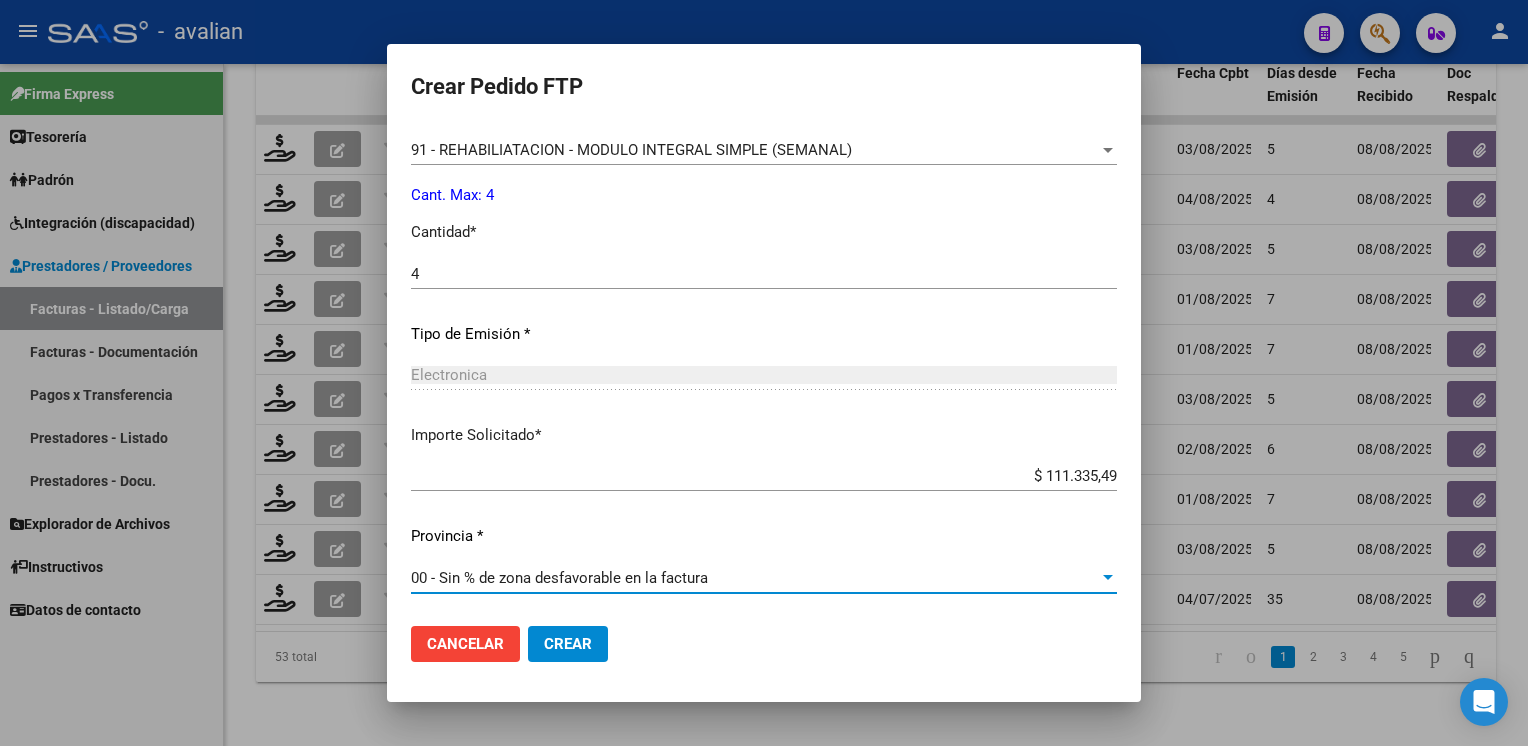 click on "Crear" 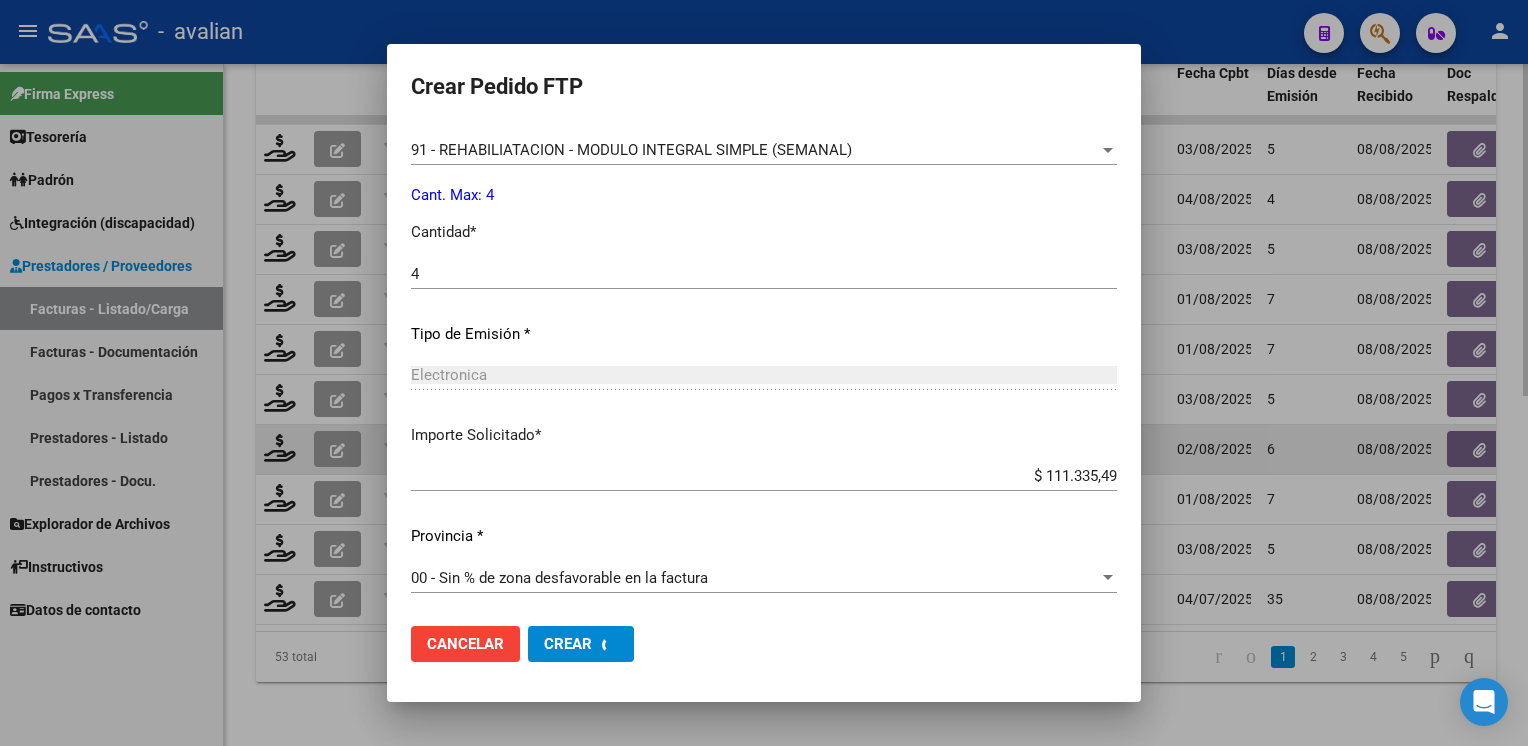 scroll, scrollTop: 0, scrollLeft: 0, axis: both 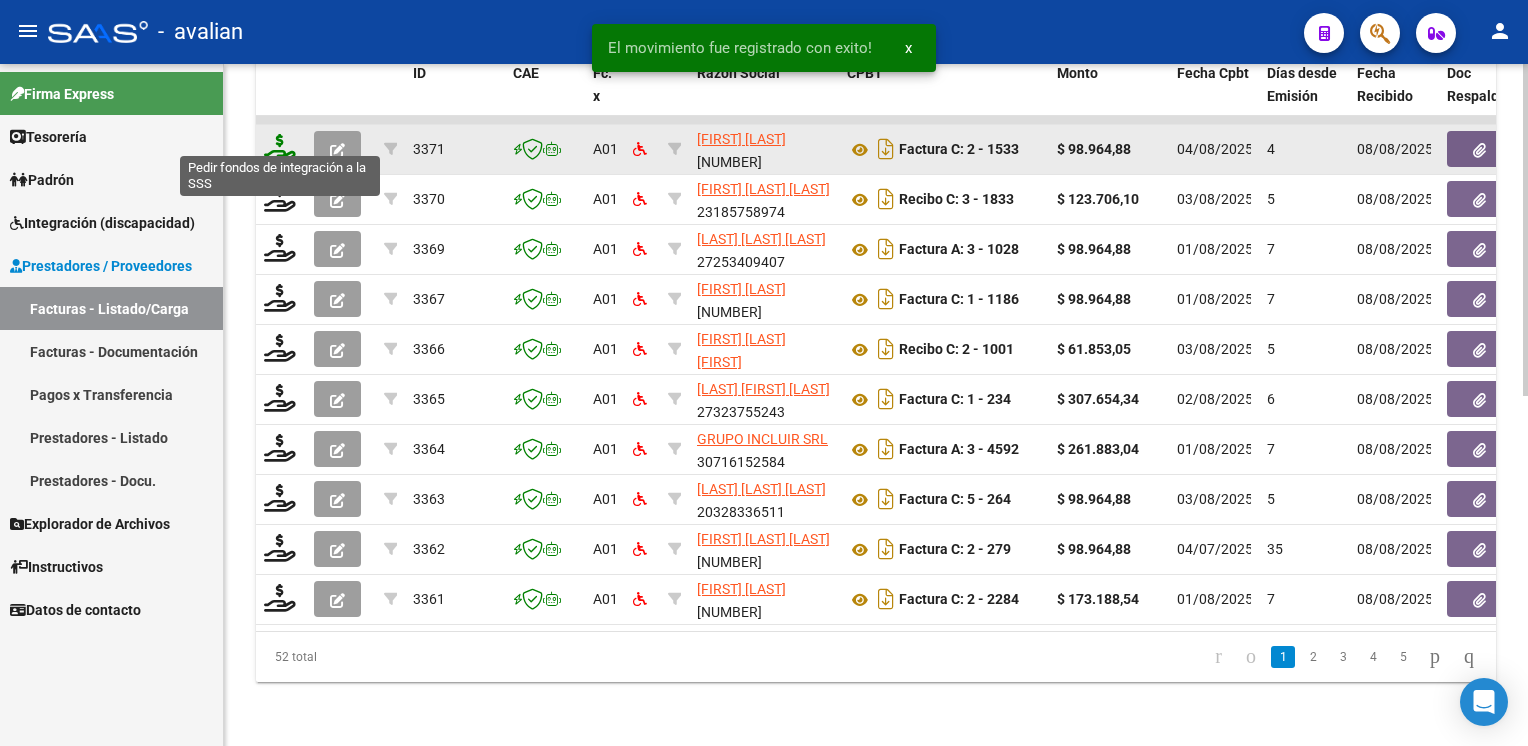 click 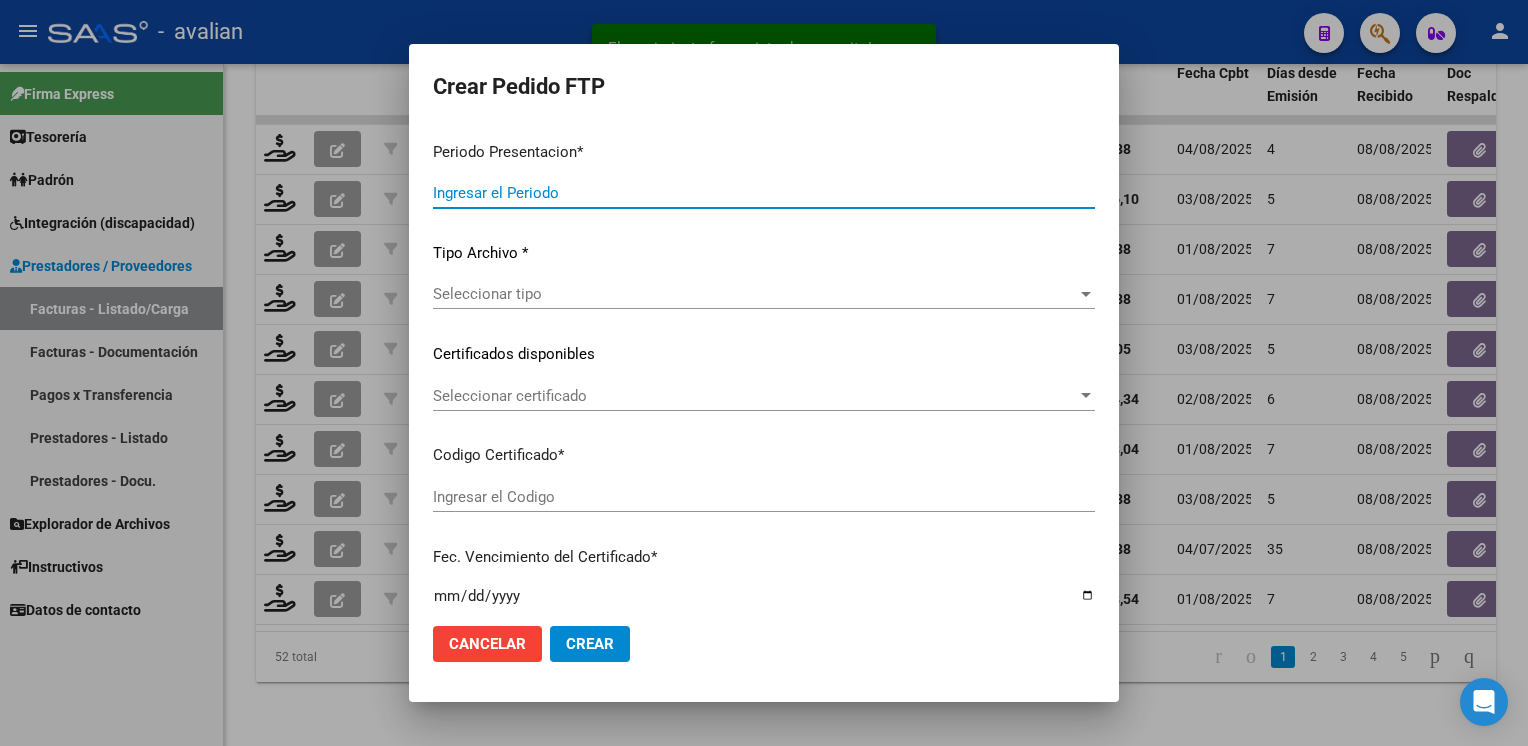 type on "202507" 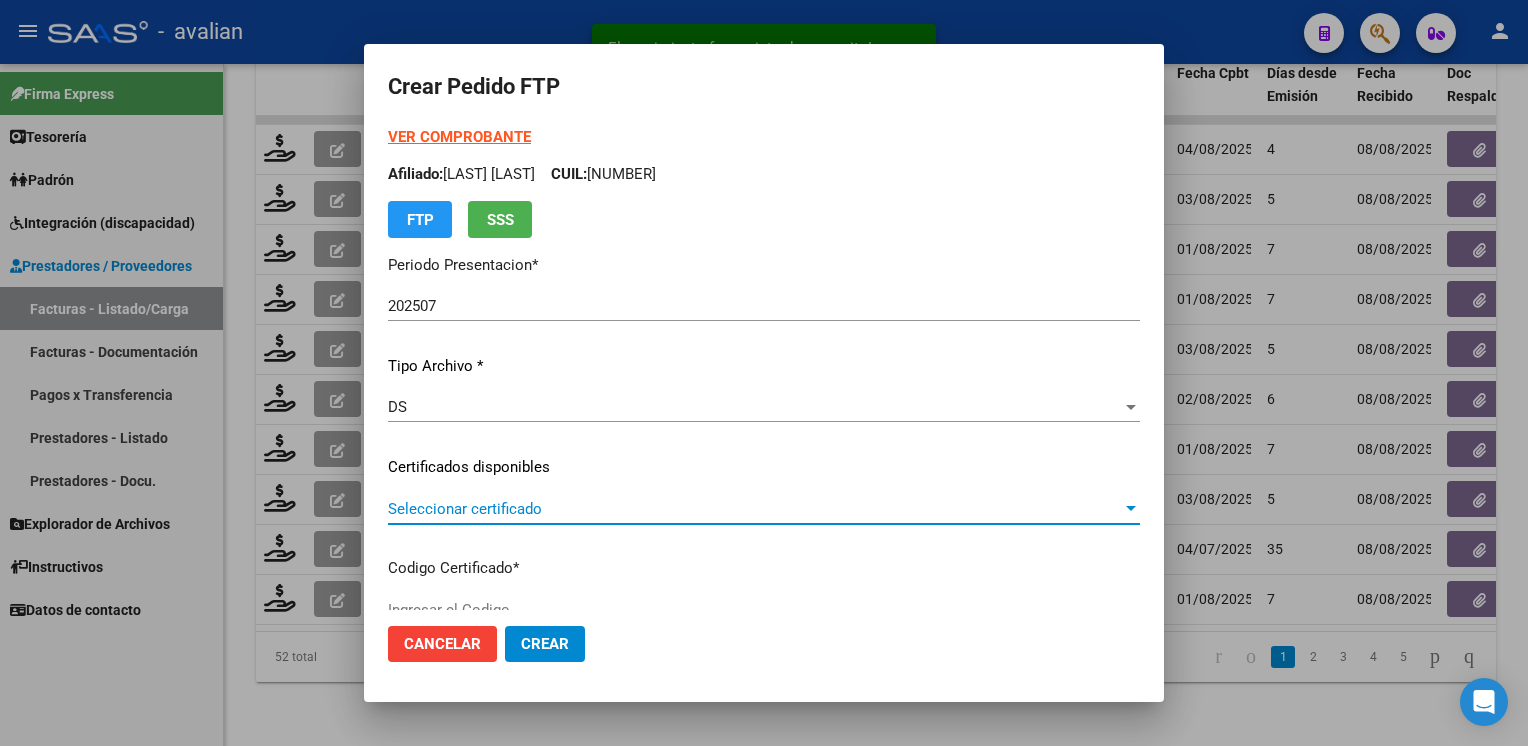 click on "Seleccionar certificado" at bounding box center [755, 509] 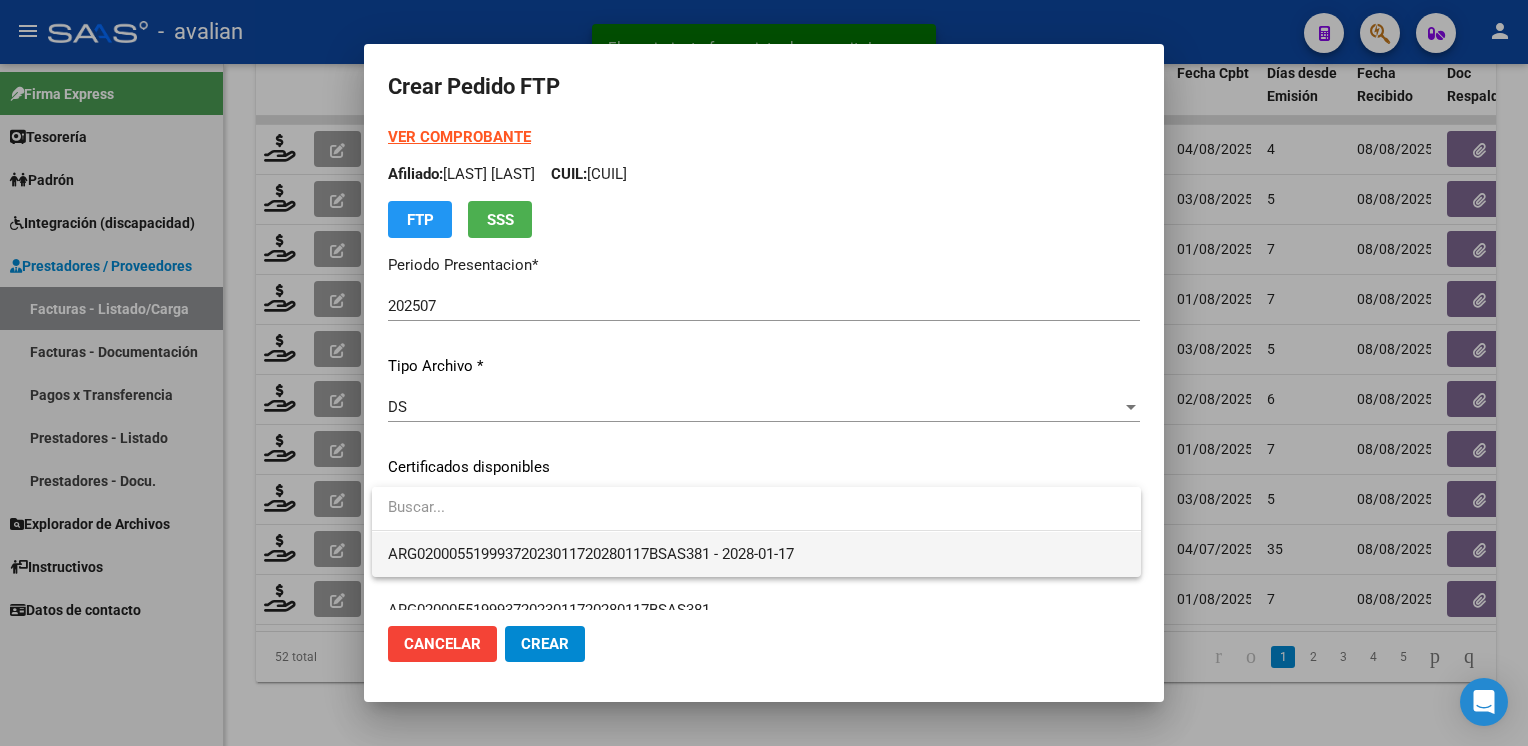 click on "ARG02000551999372023011720280117BSAS381 - 2028-01-17" at bounding box center (756, 554) 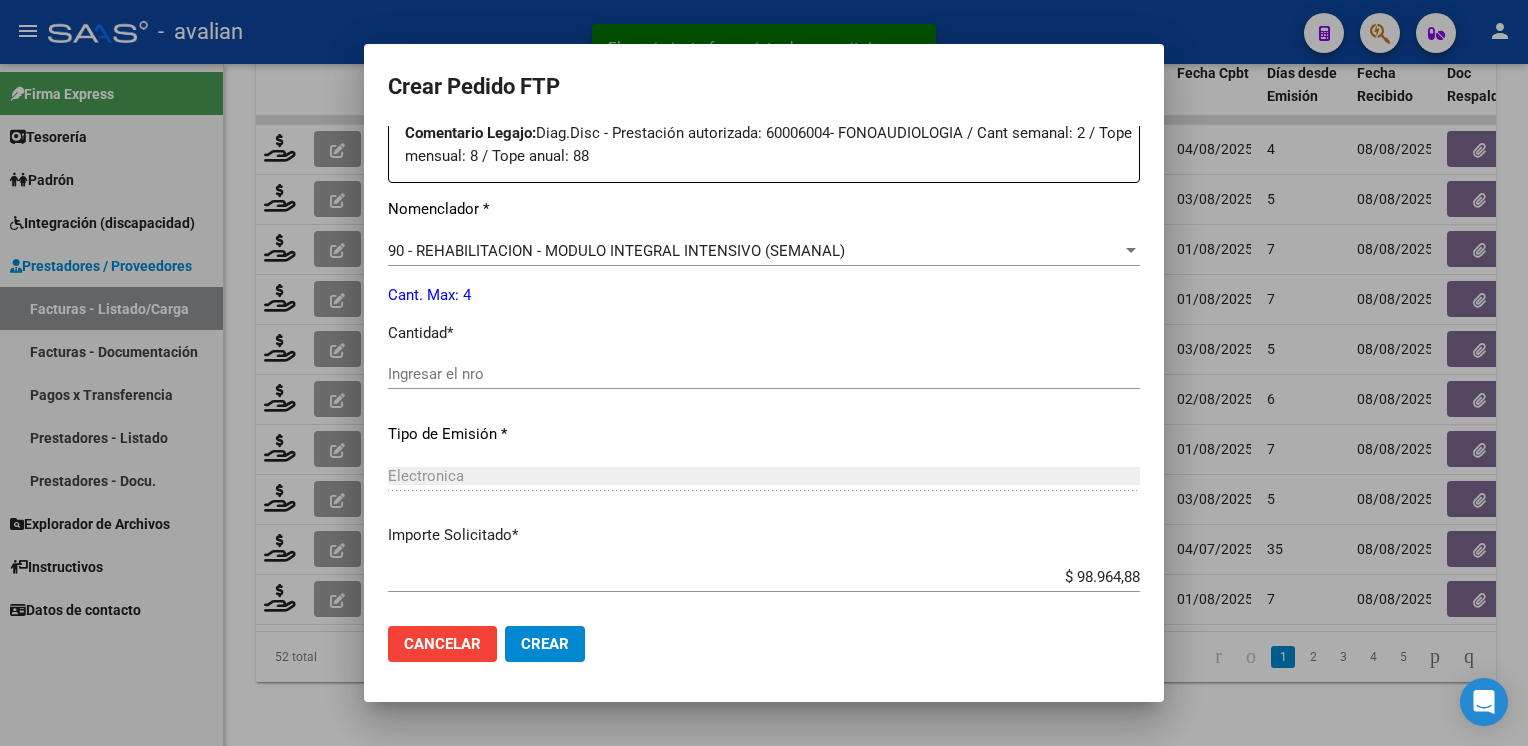 scroll, scrollTop: 876, scrollLeft: 0, axis: vertical 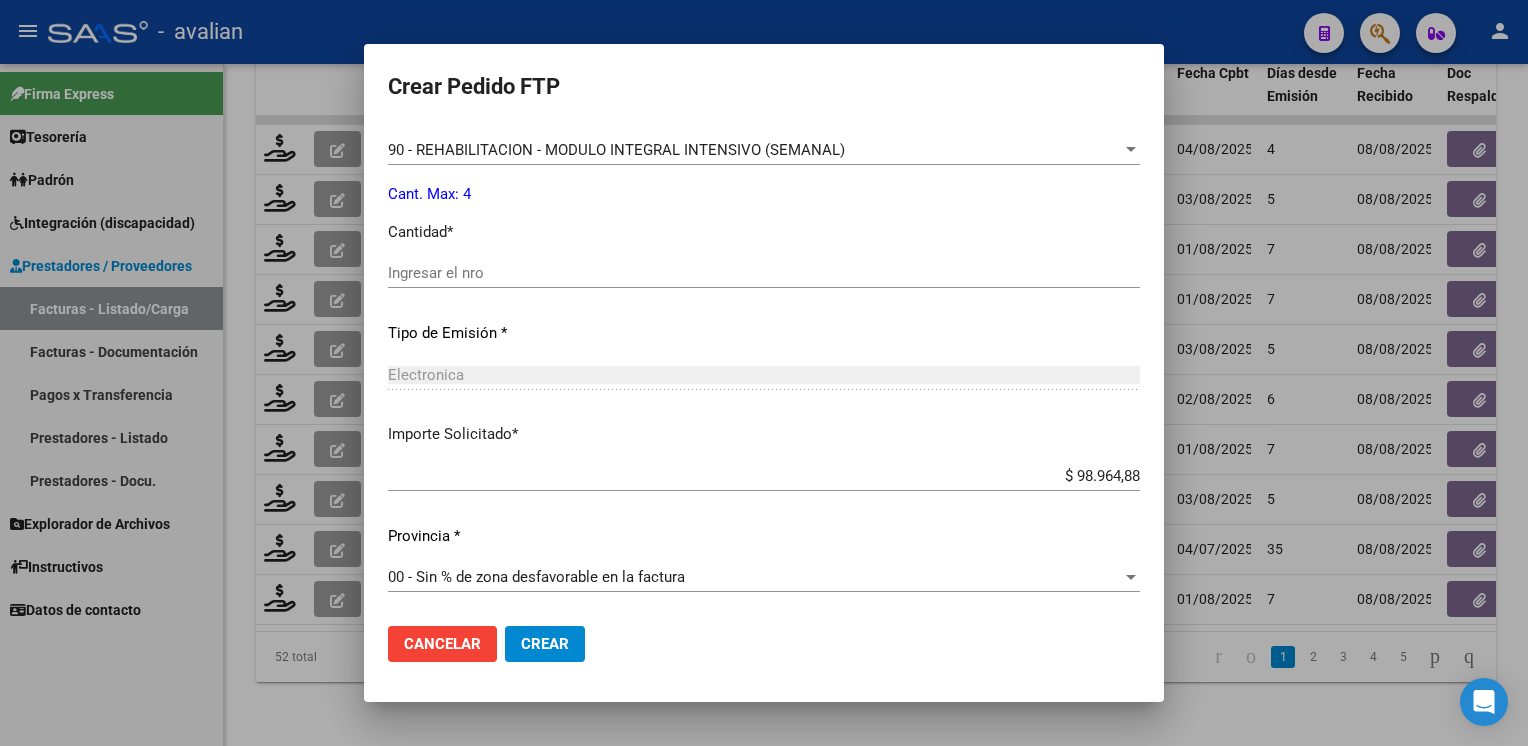 click on "Ingresar el nro" at bounding box center [764, 273] 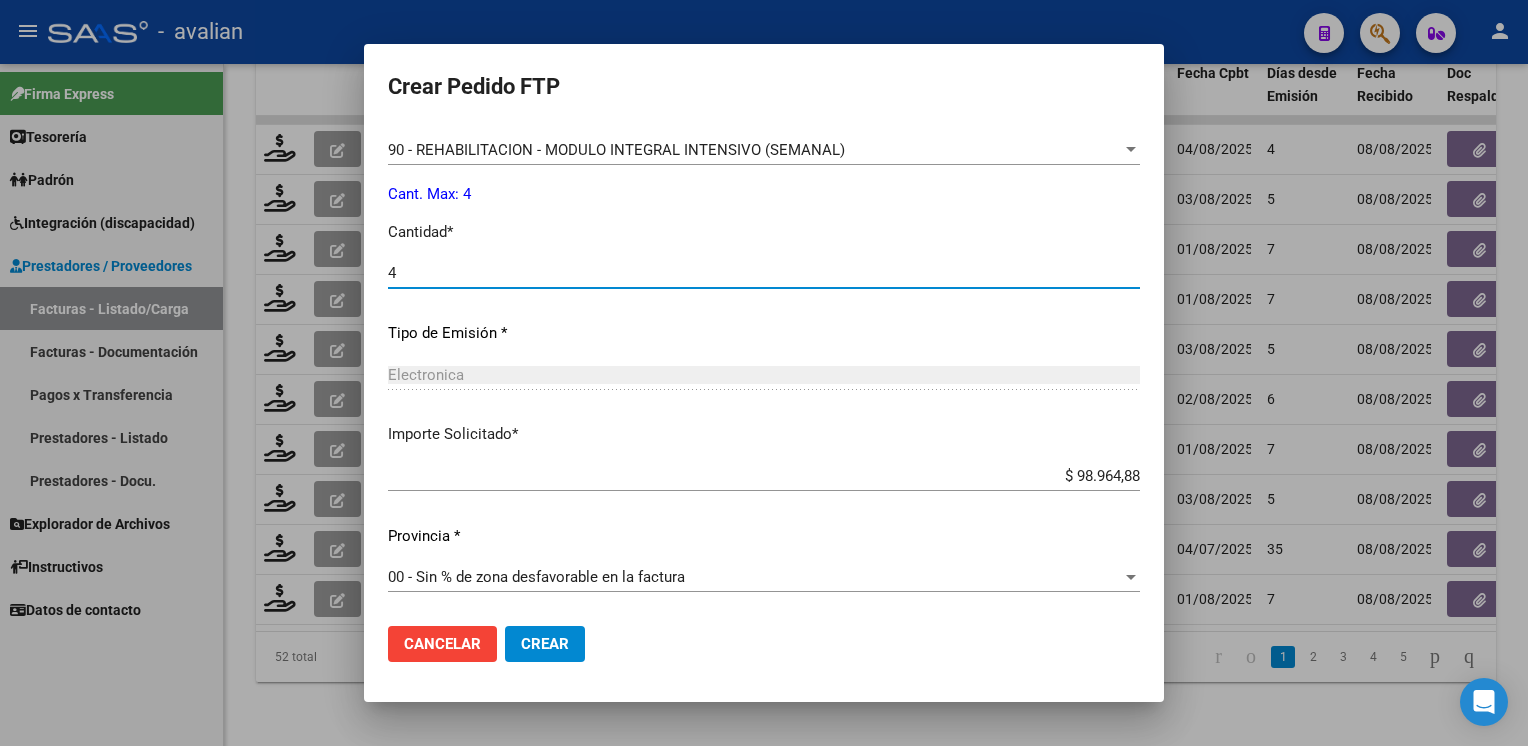 type on "4" 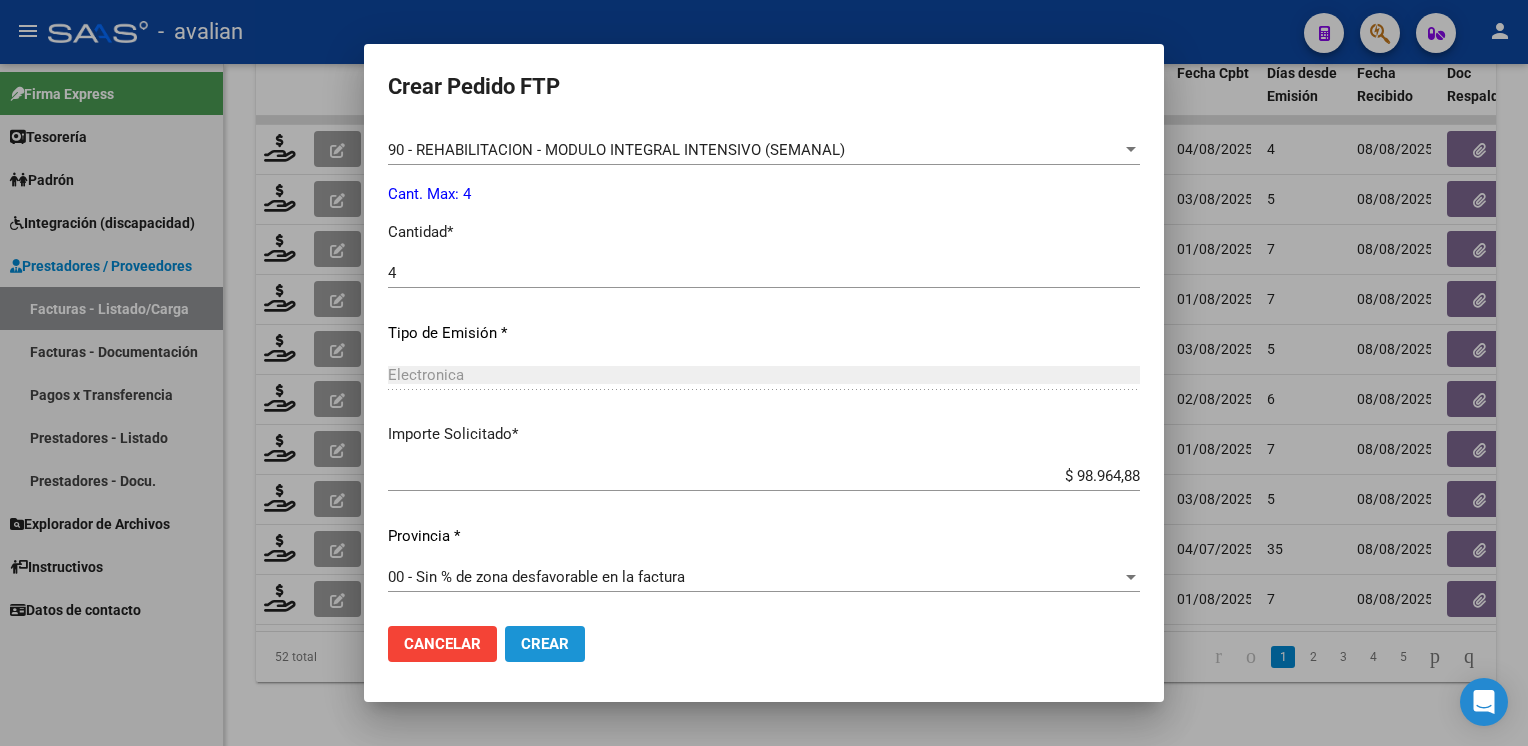 click on "Crear" 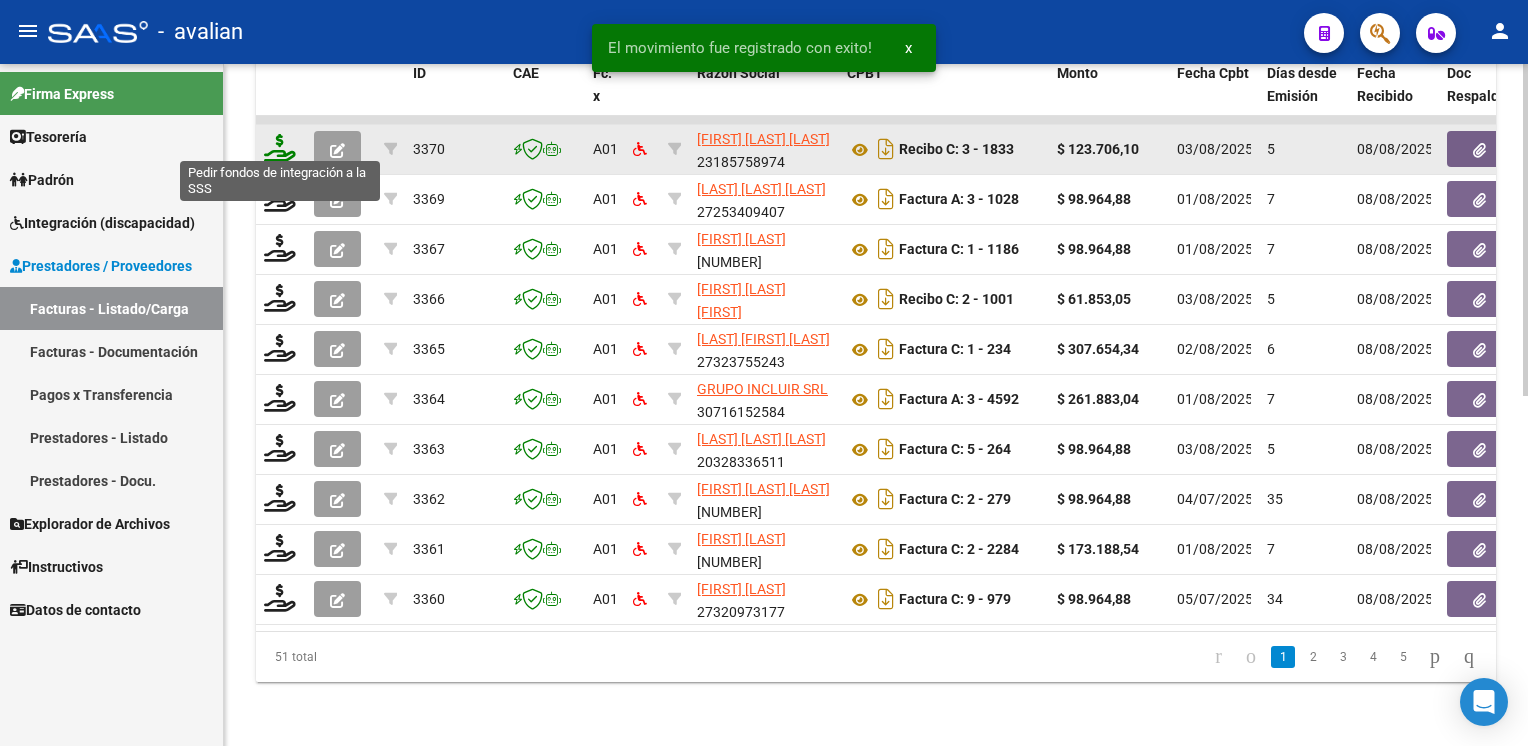 click 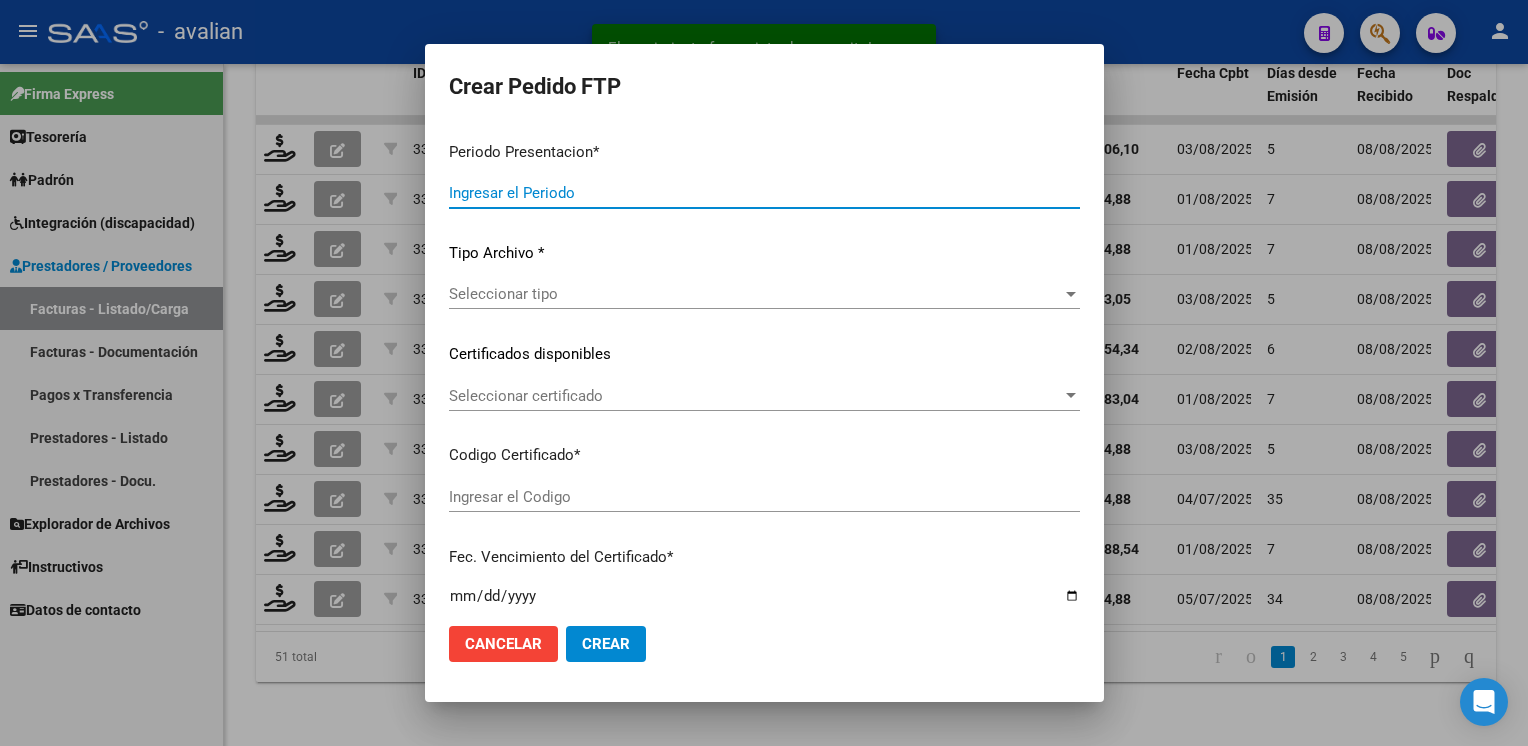 type on "202507" 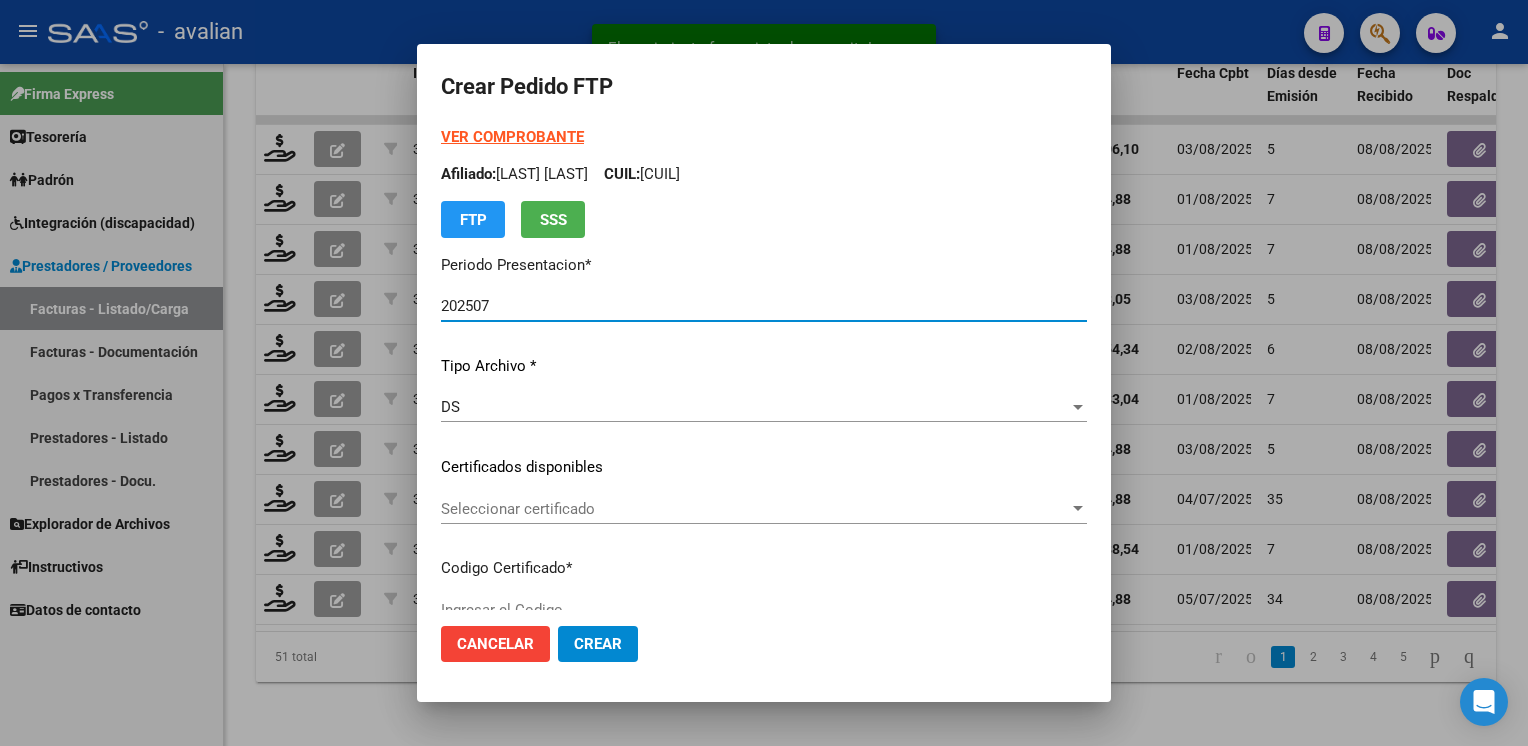 type on "ARG02000543341292022050220270502SFE166" 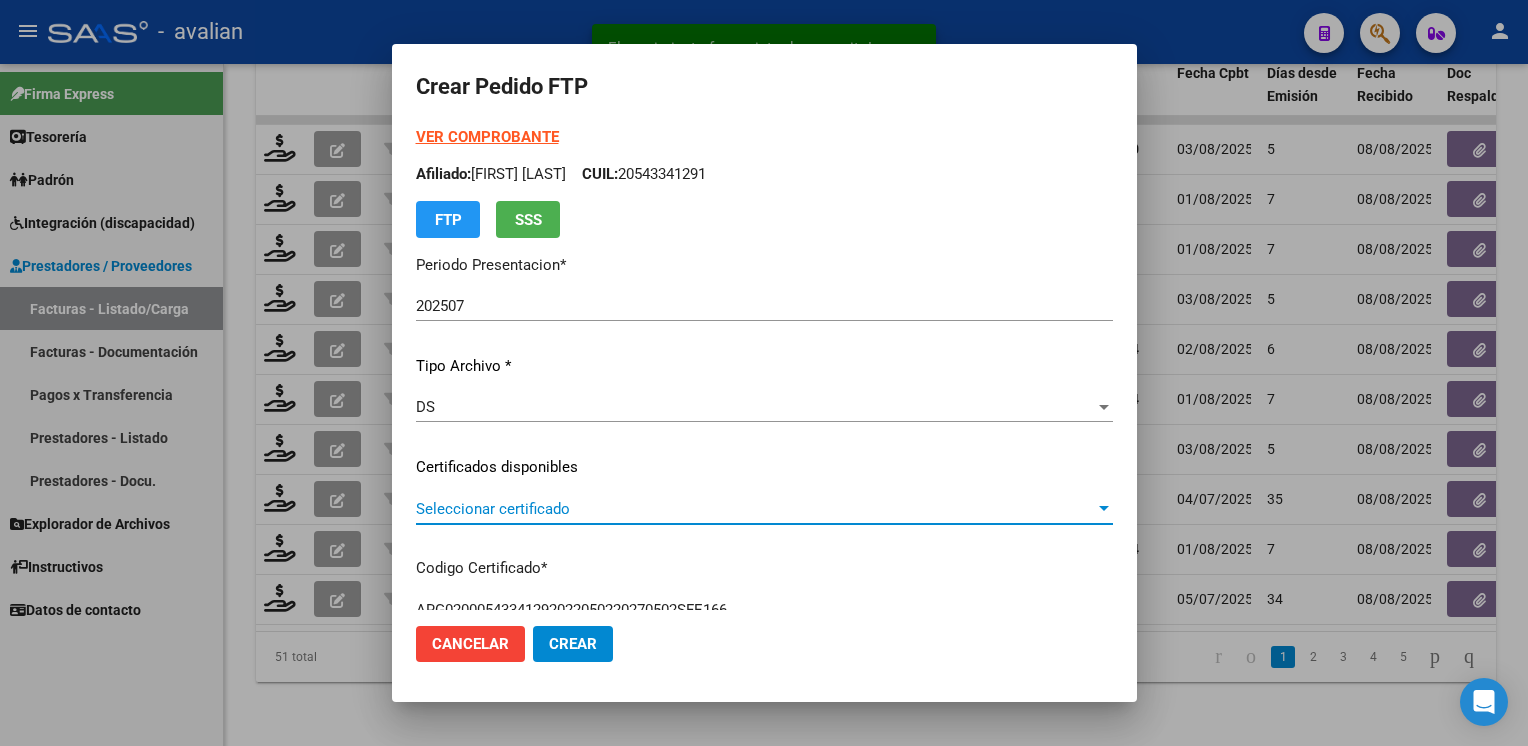 click on "Seleccionar certificado" at bounding box center (755, 509) 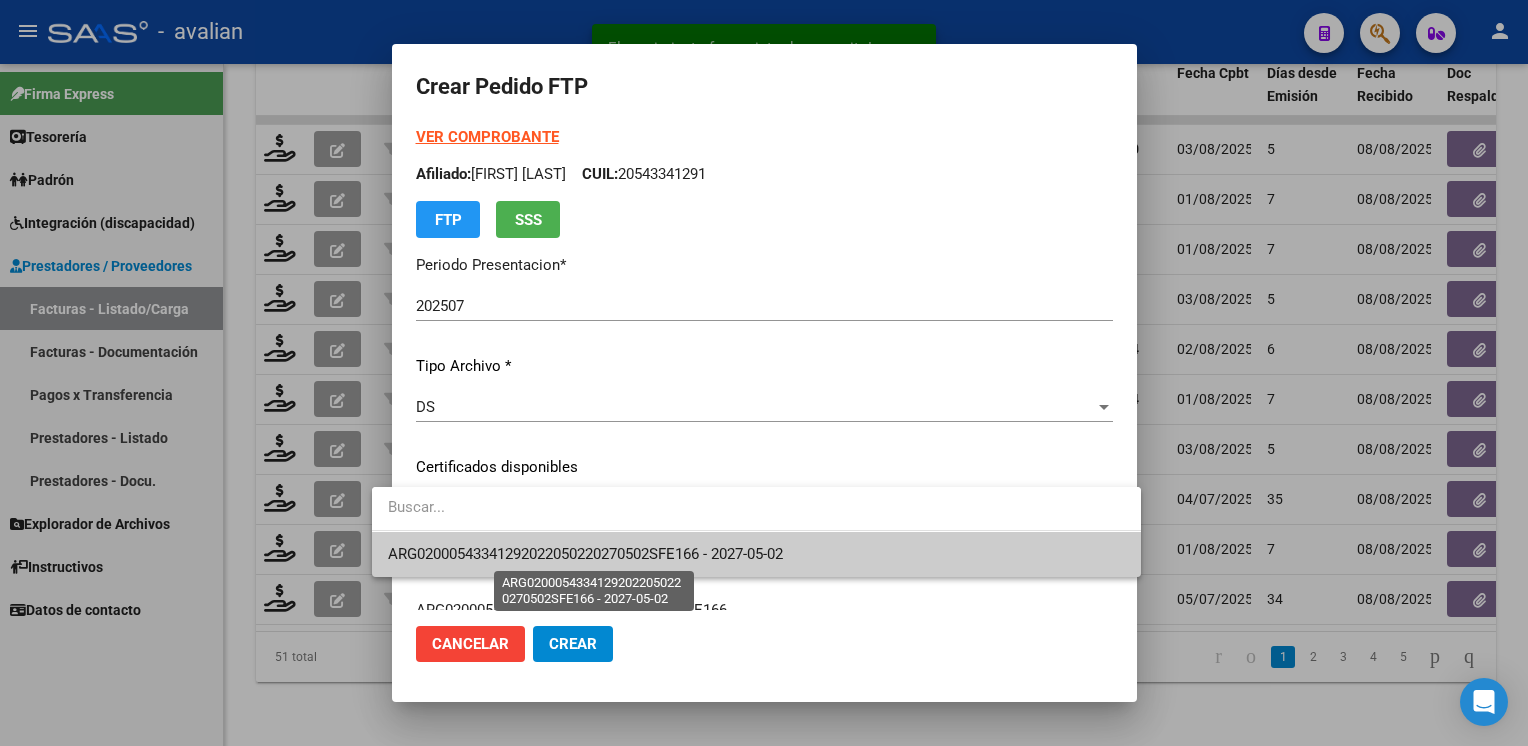 click on "ARG02000543341292022050220270502SFE166 - 2027-05-02" at bounding box center [585, 554] 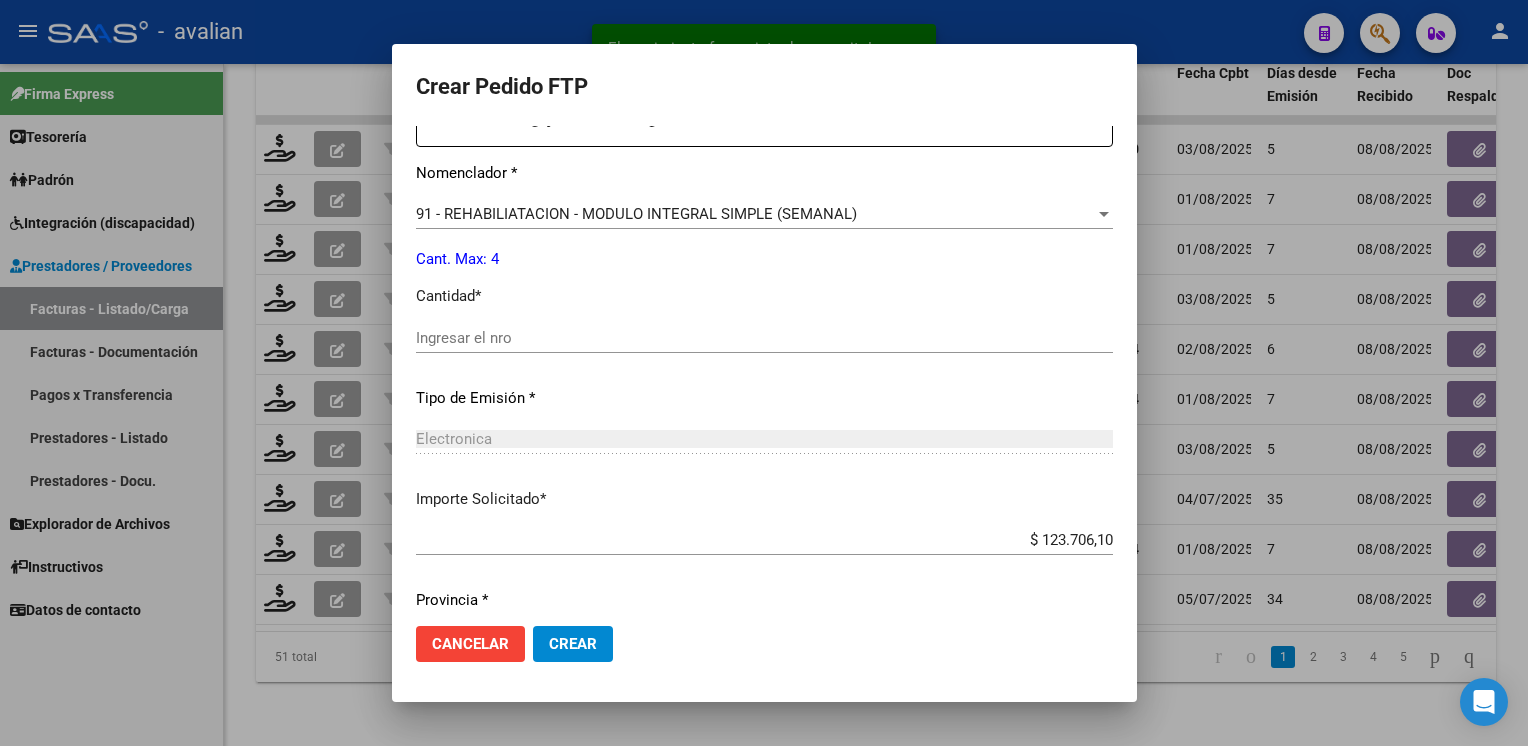 scroll, scrollTop: 800, scrollLeft: 0, axis: vertical 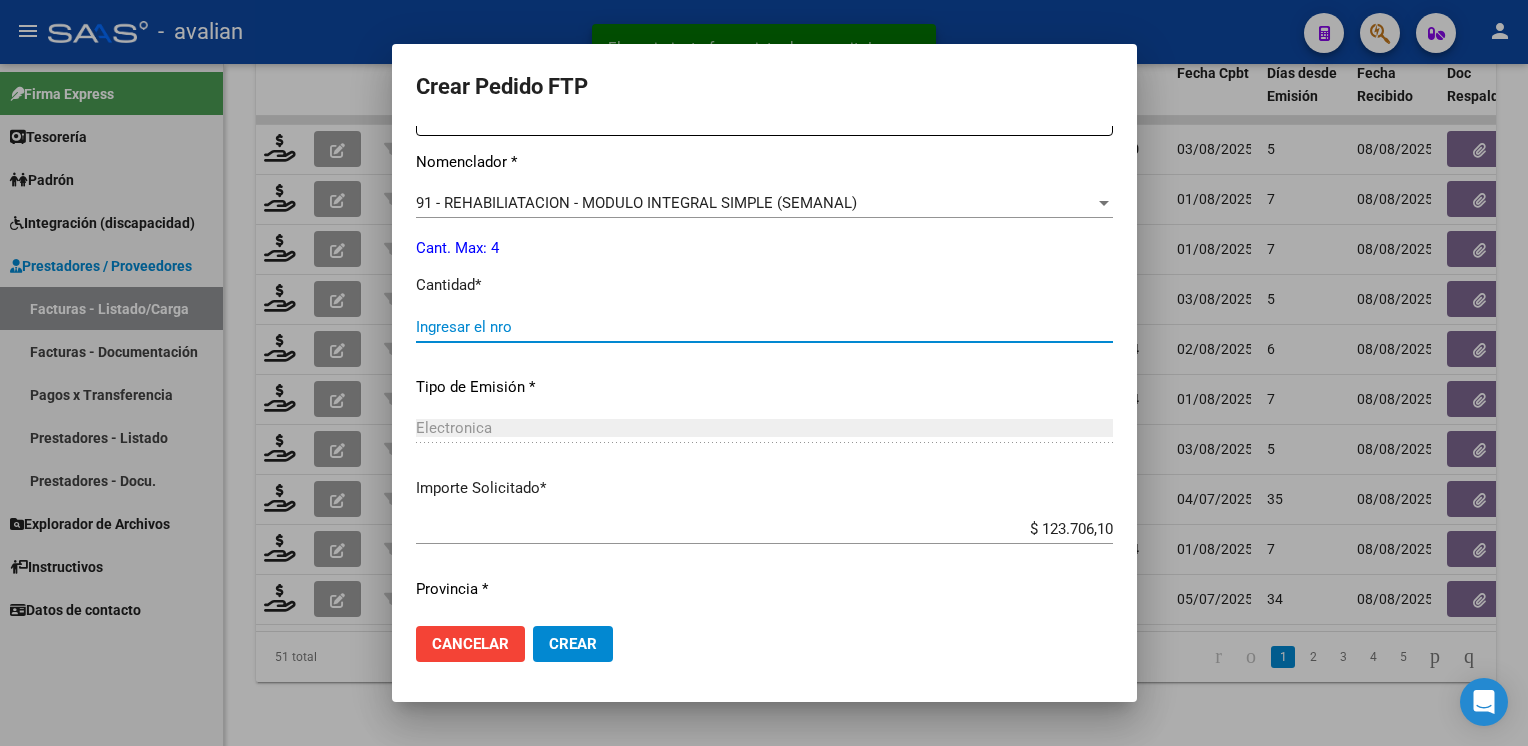 click on "Ingresar el nro" at bounding box center (764, 327) 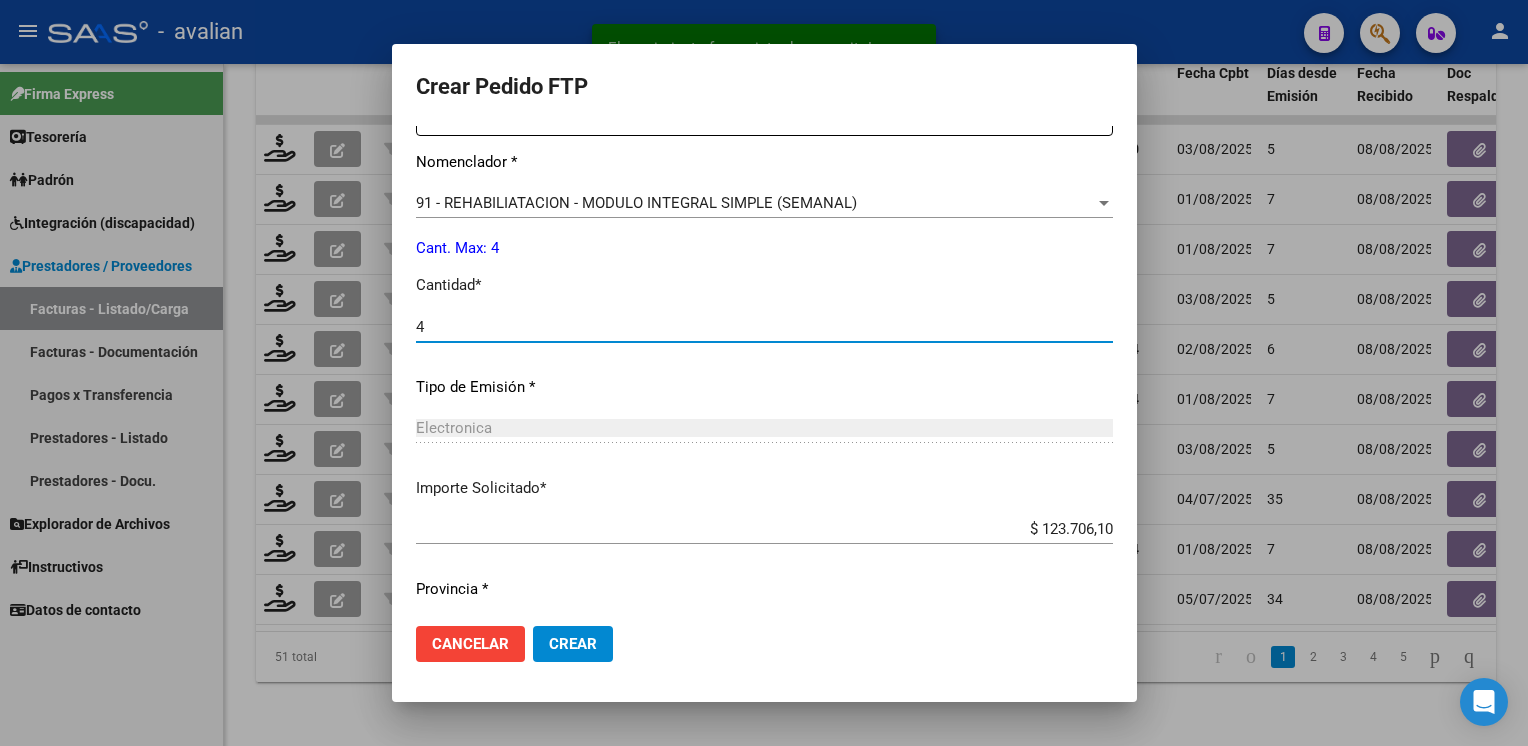 type on "4" 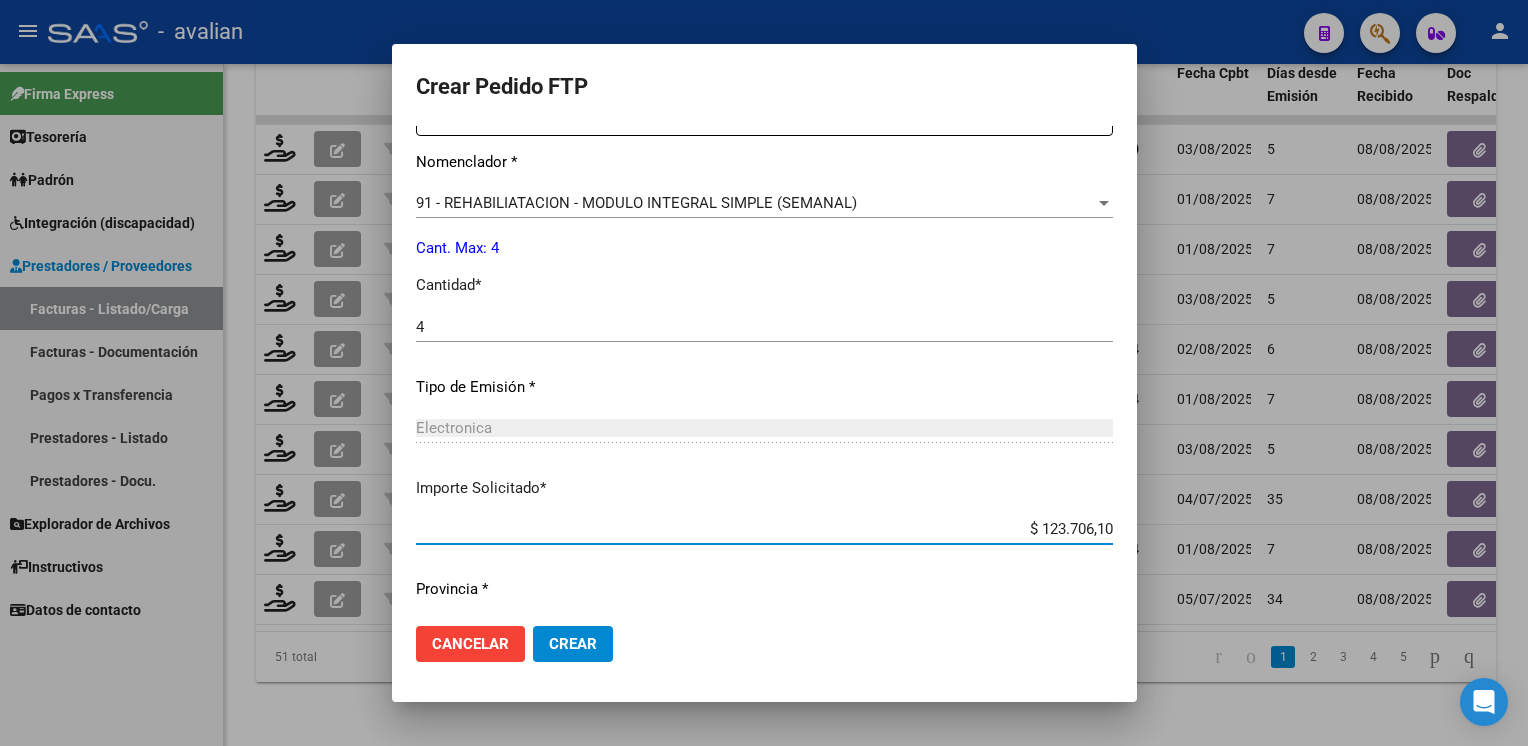 scroll, scrollTop: 853, scrollLeft: 0, axis: vertical 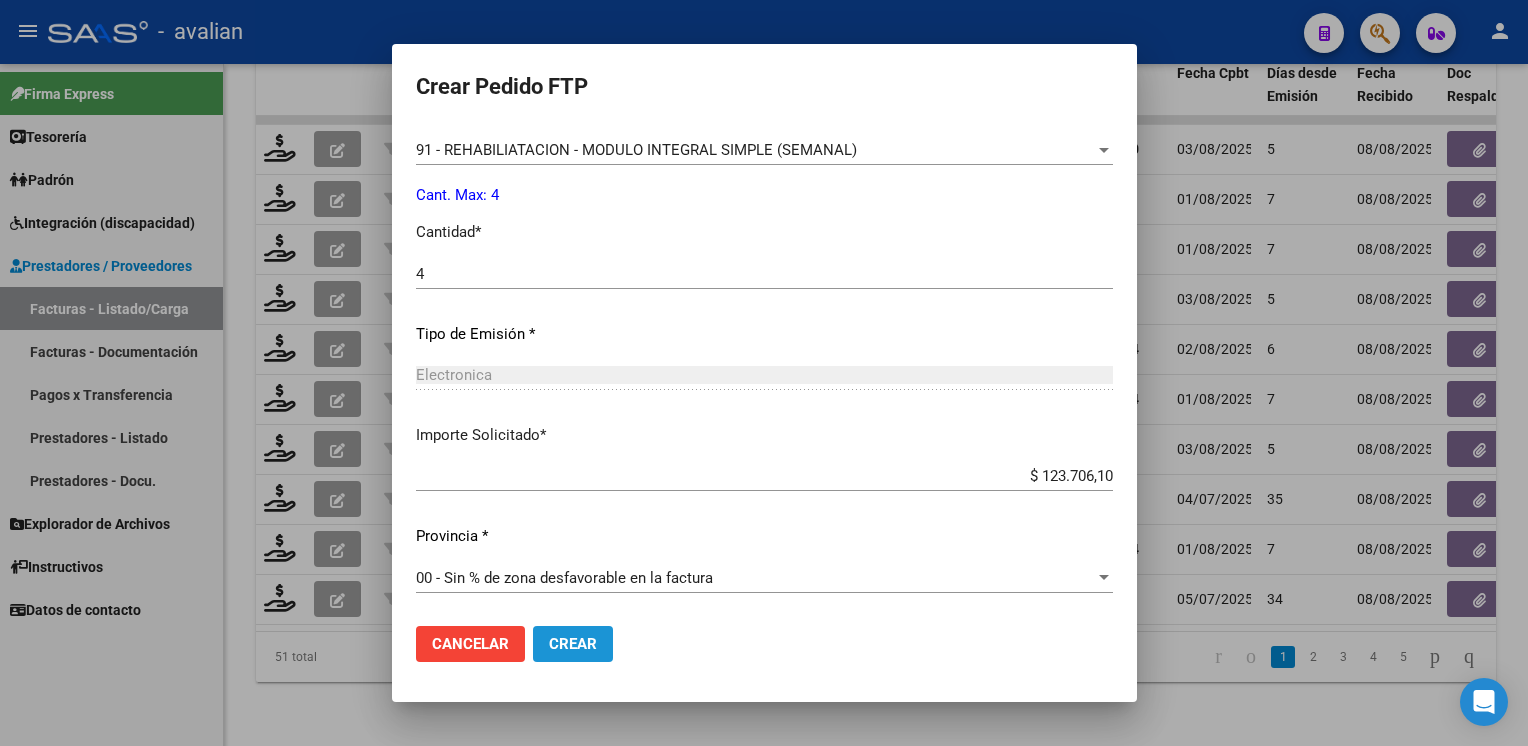 click on "Crear" 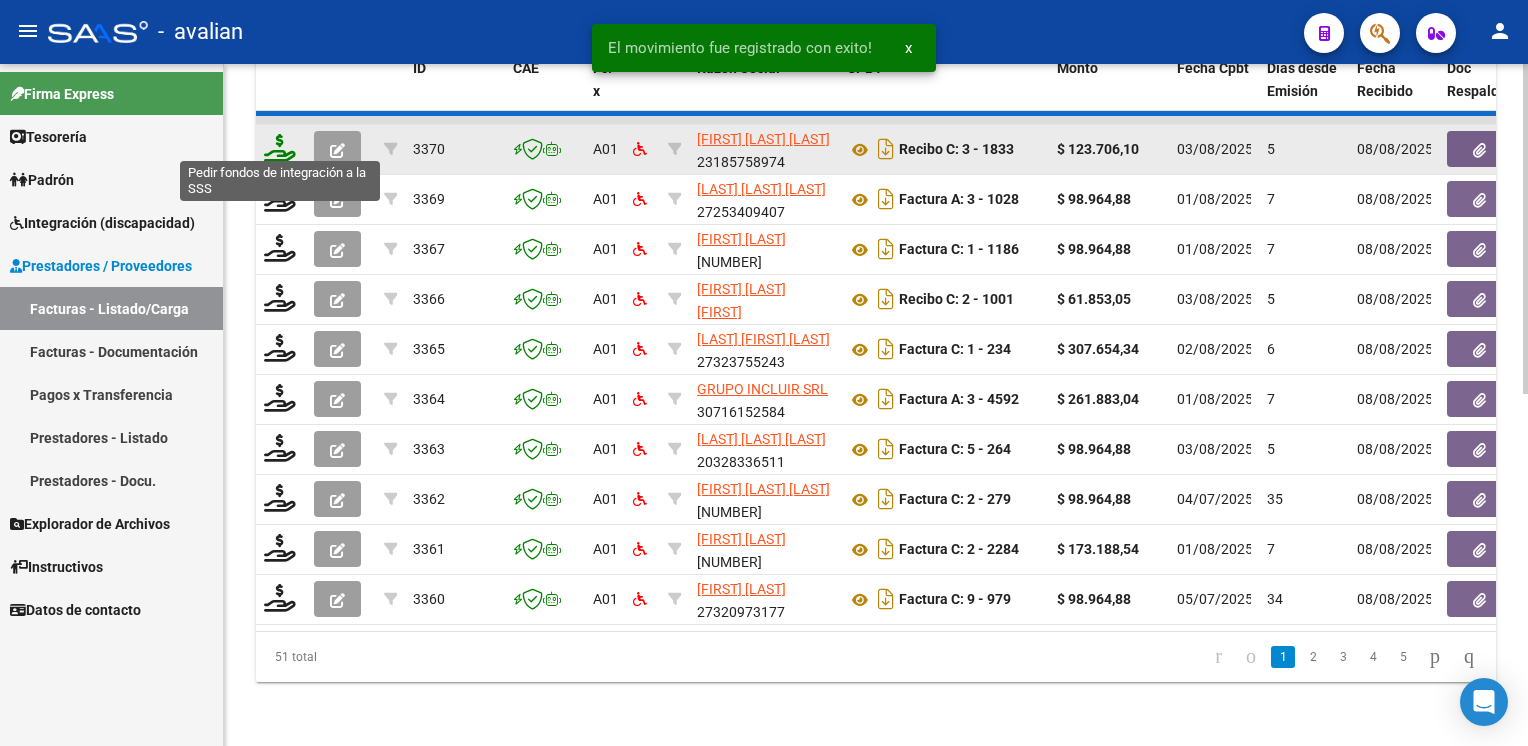 click 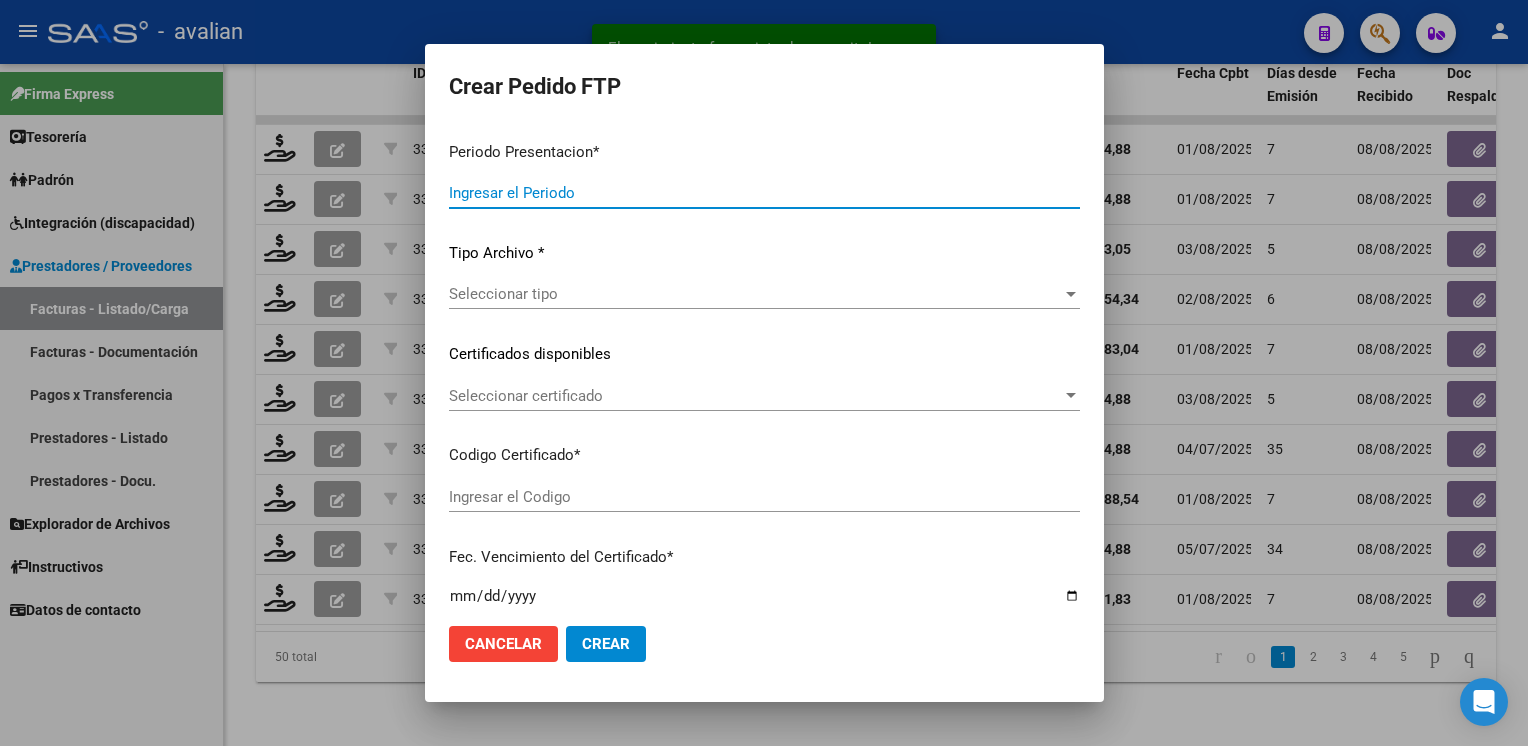 type on "202507" 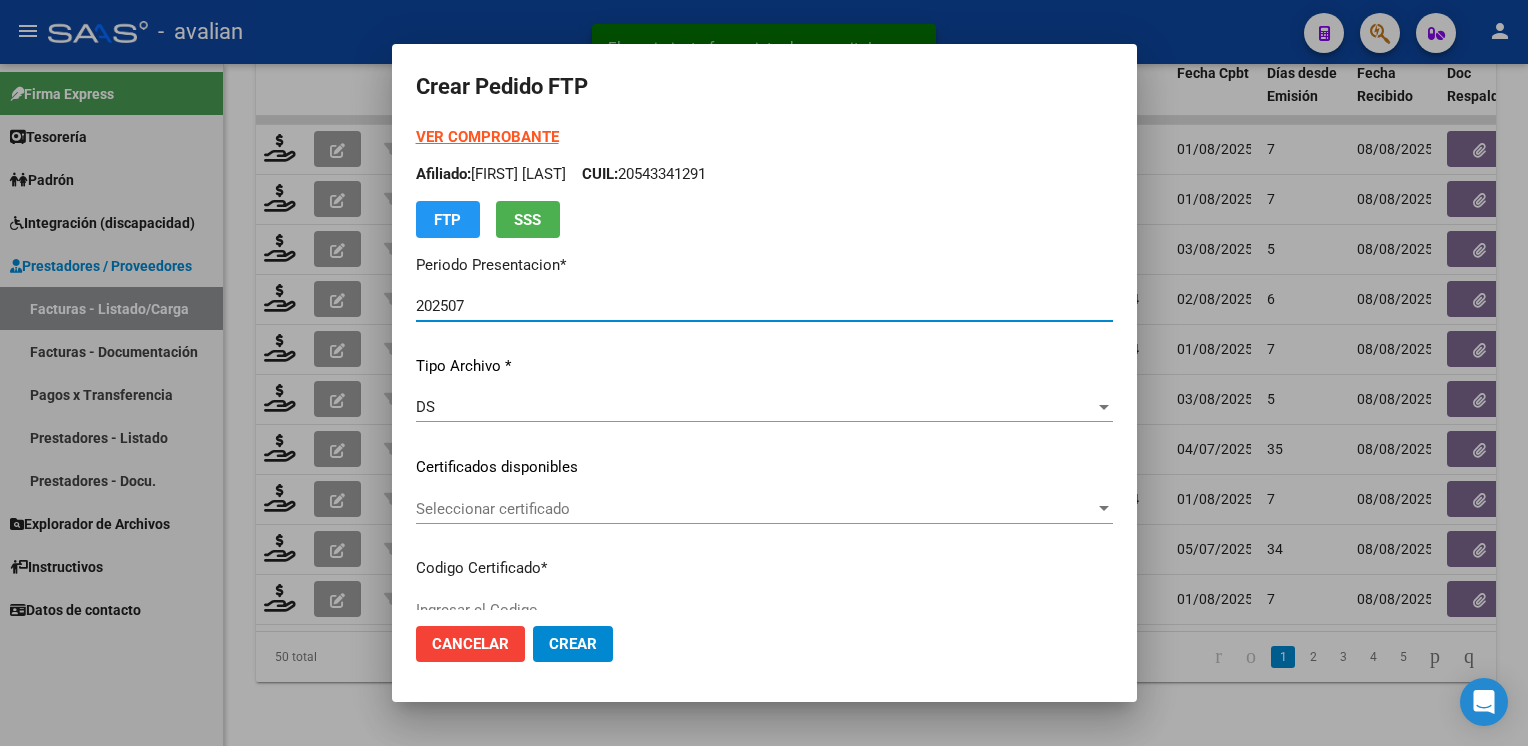 type on "ARG01000569134482023082220280822SAL124" 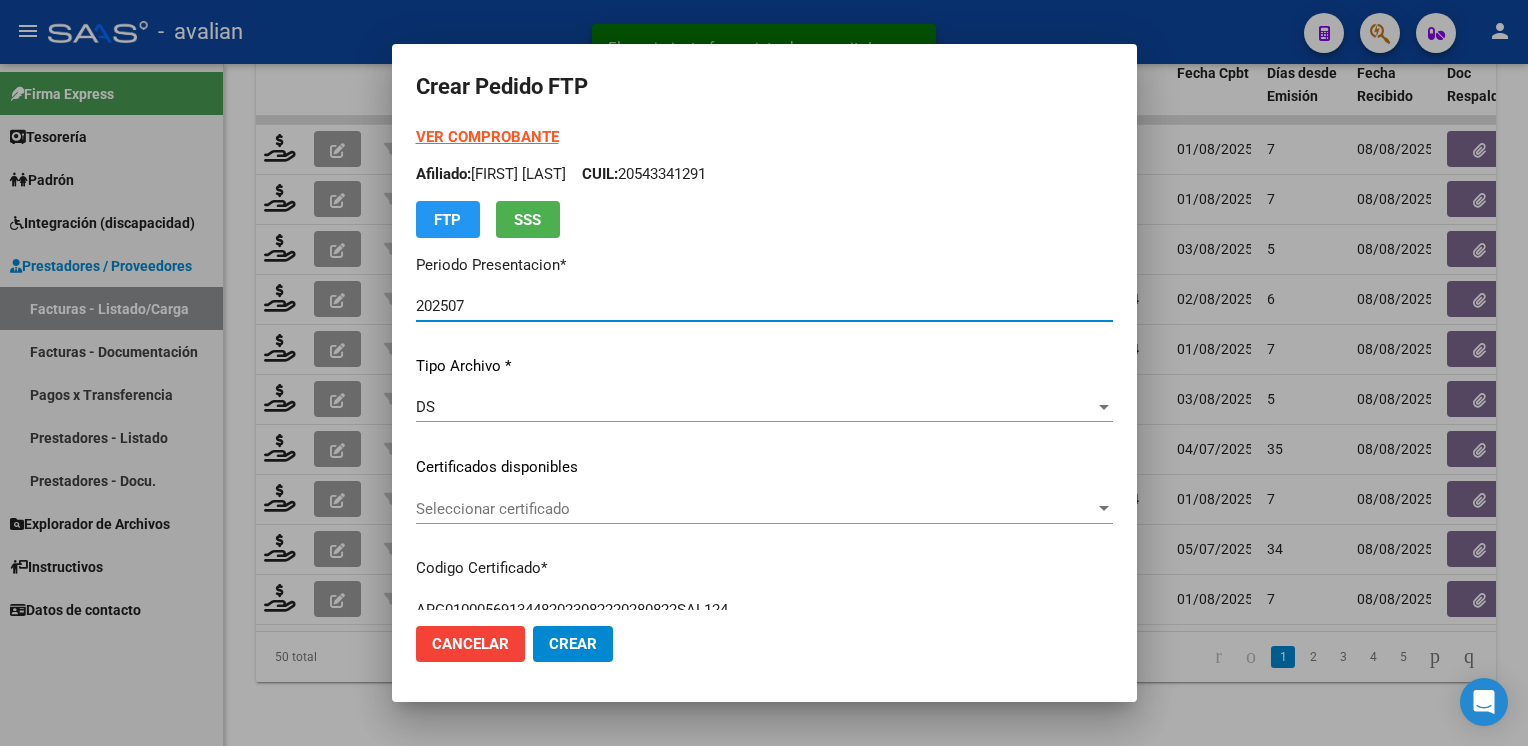 click on "Seleccionar certificado" at bounding box center [755, 509] 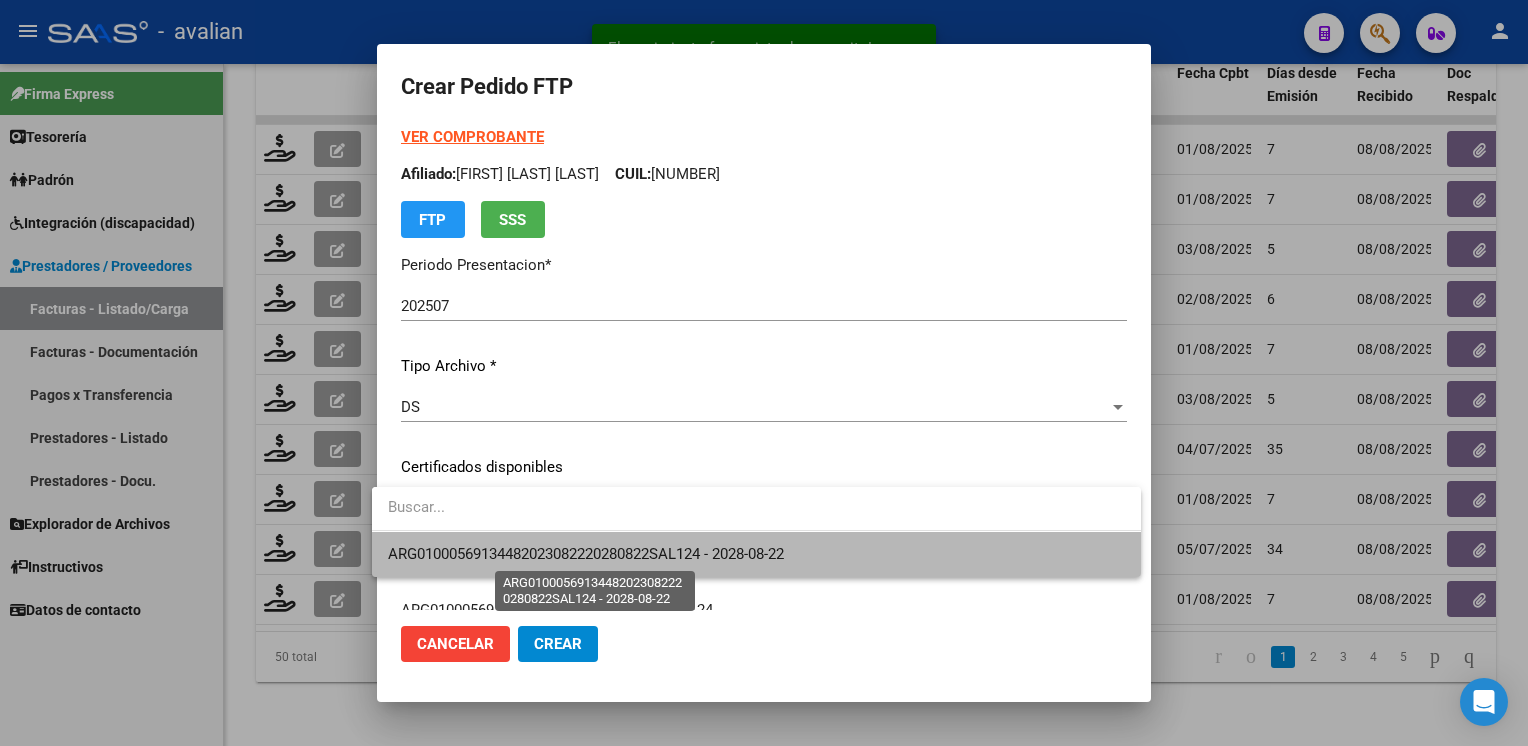 click on "ARG01000569134482023082220280822SAL124 - 2028-08-22" at bounding box center [586, 554] 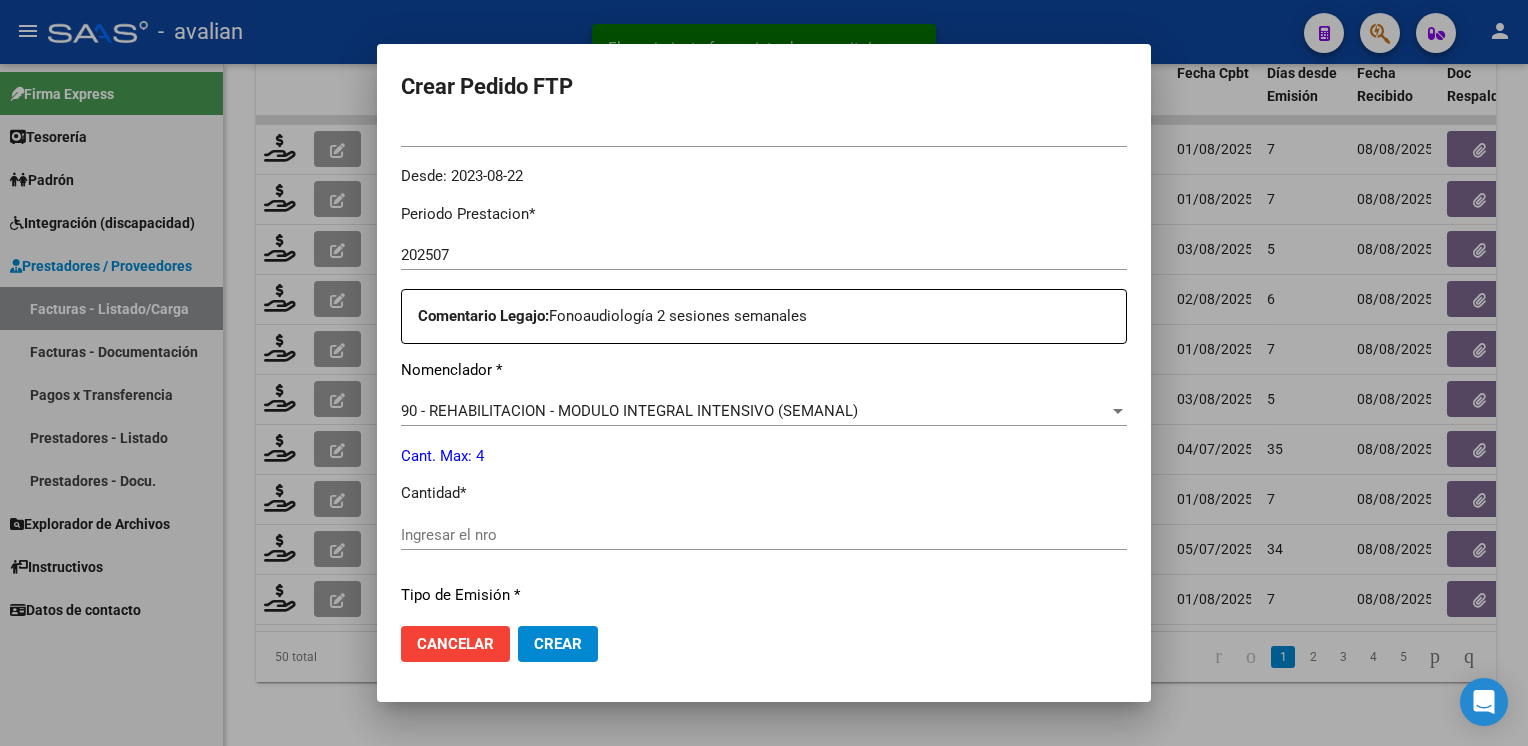 scroll, scrollTop: 800, scrollLeft: 0, axis: vertical 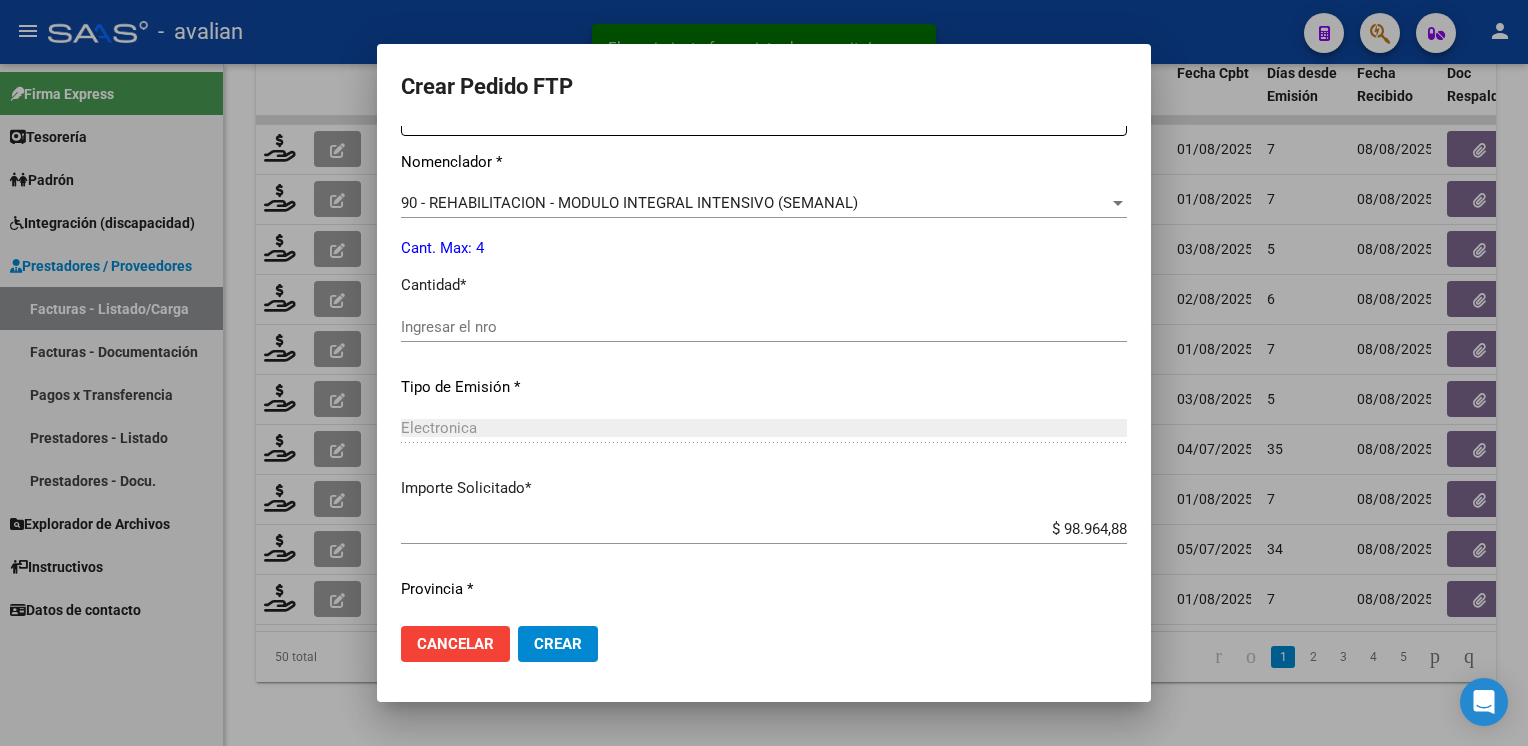 drag, startPoint x: 520, startPoint y: 327, endPoint x: 503, endPoint y: 320, distance: 18.384777 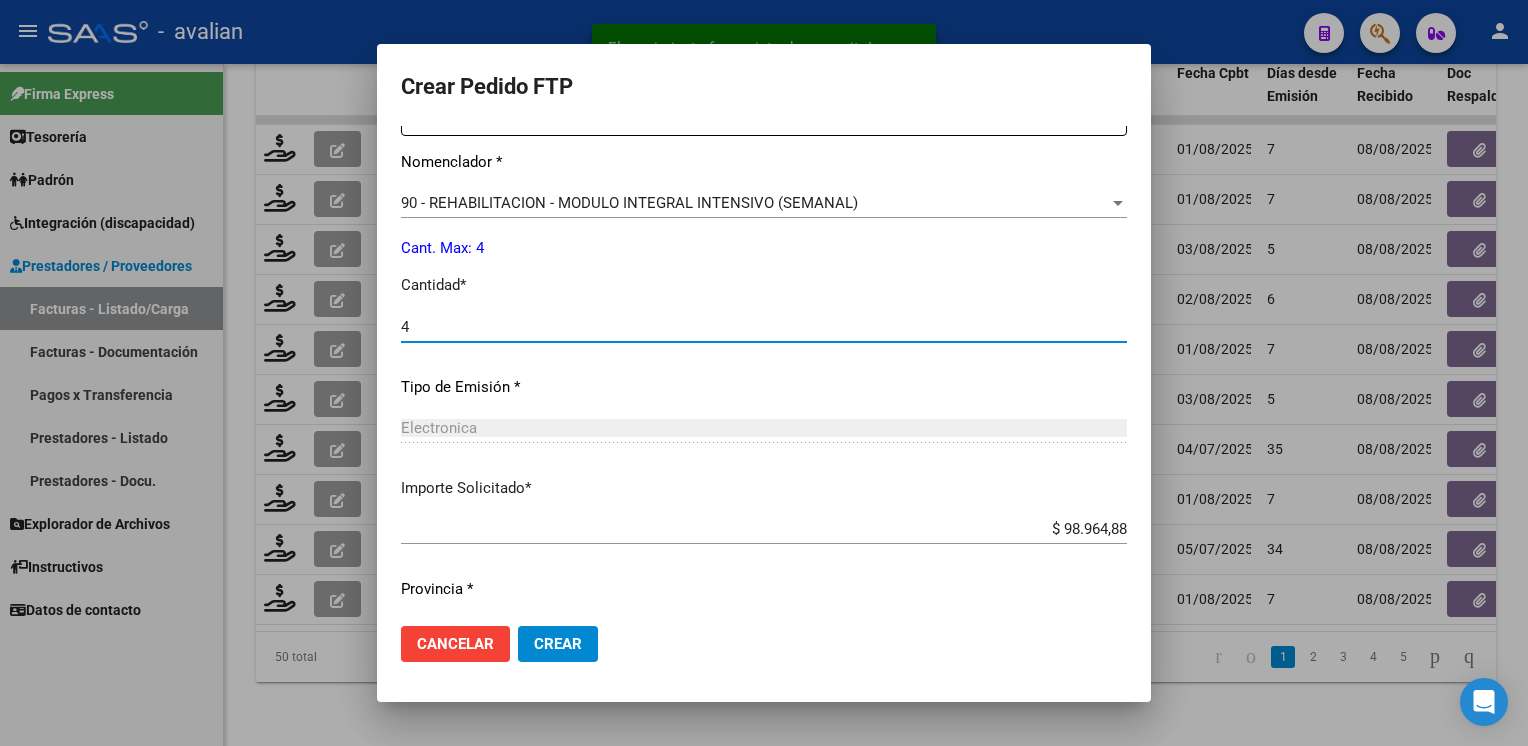 type on "4" 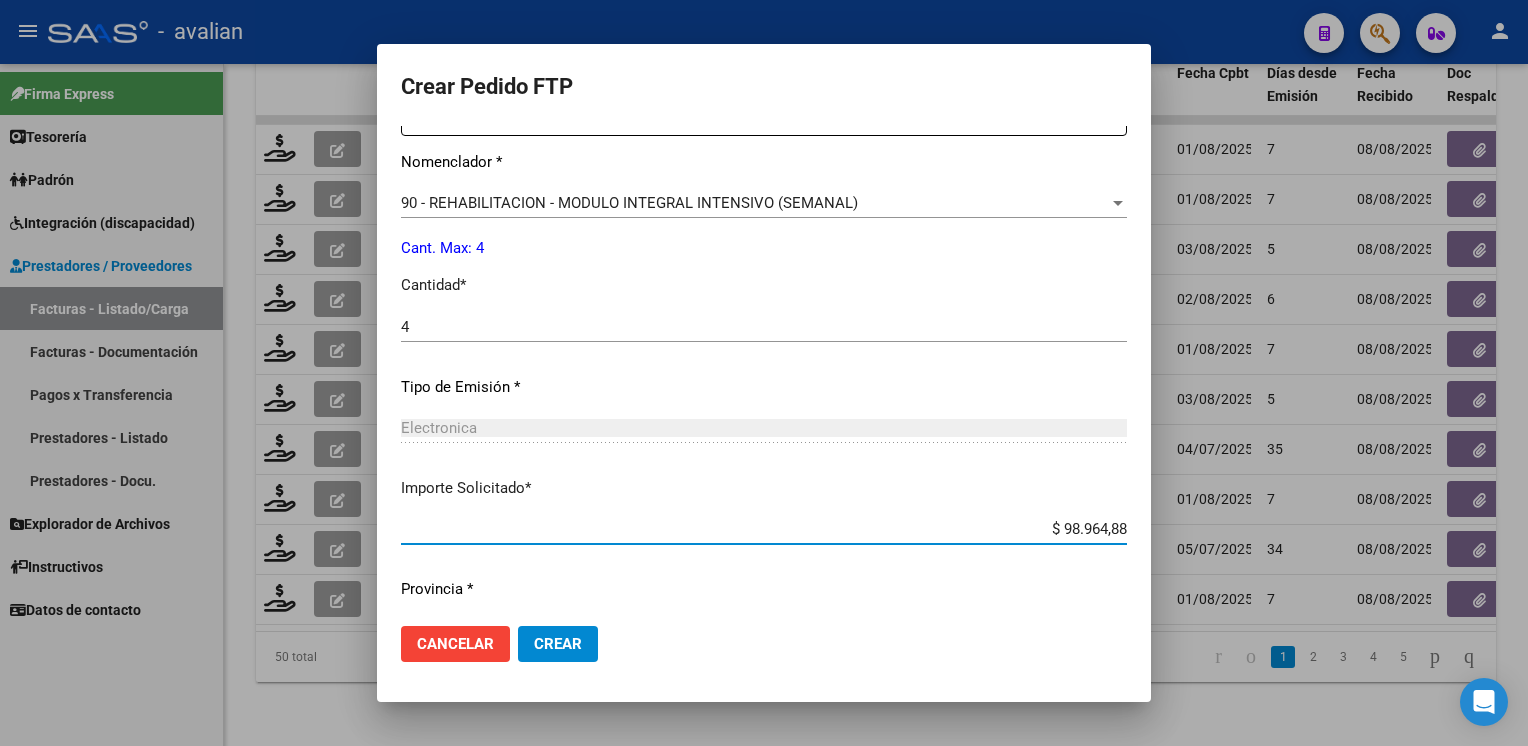 click on "Crear" 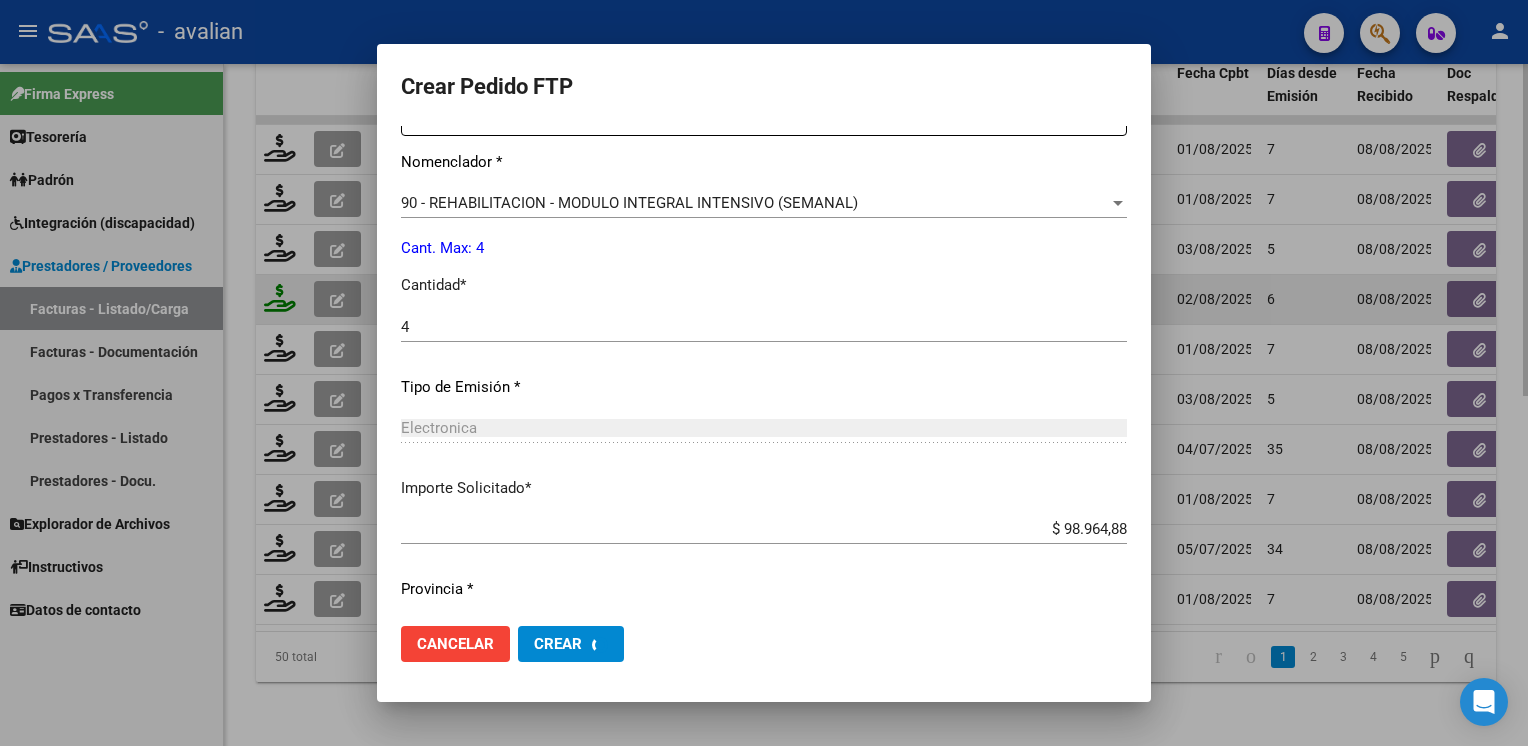 scroll, scrollTop: 0, scrollLeft: 0, axis: both 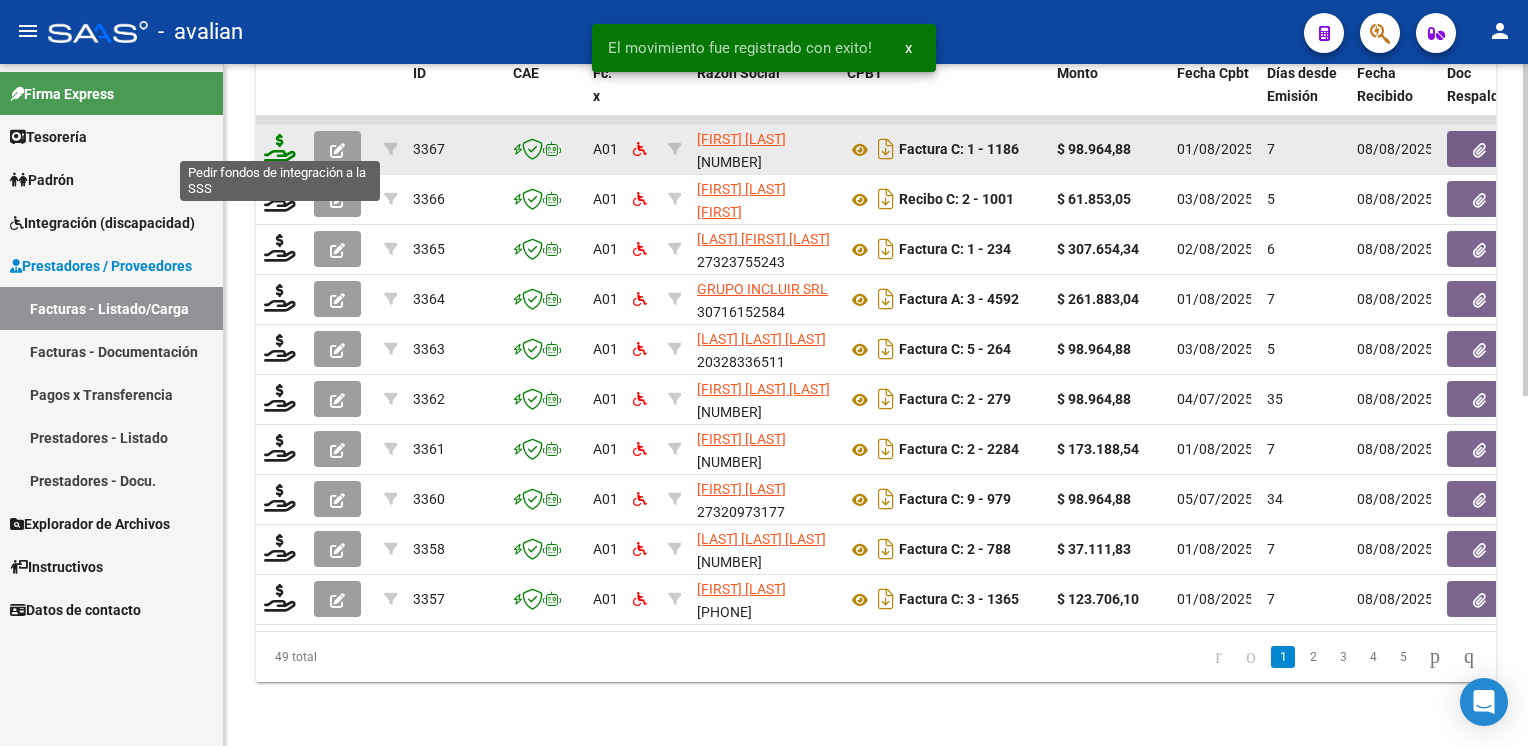 click 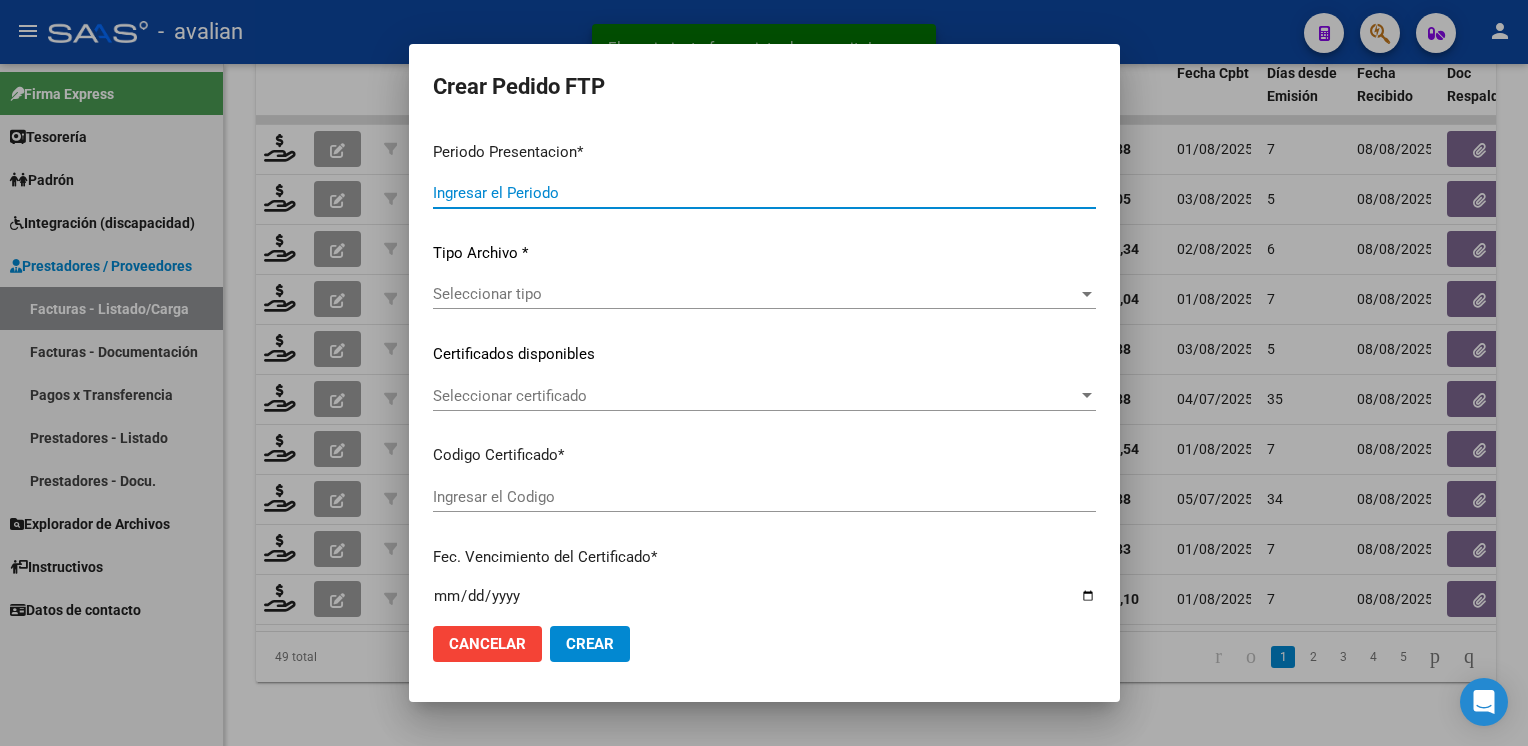 type on "202507" 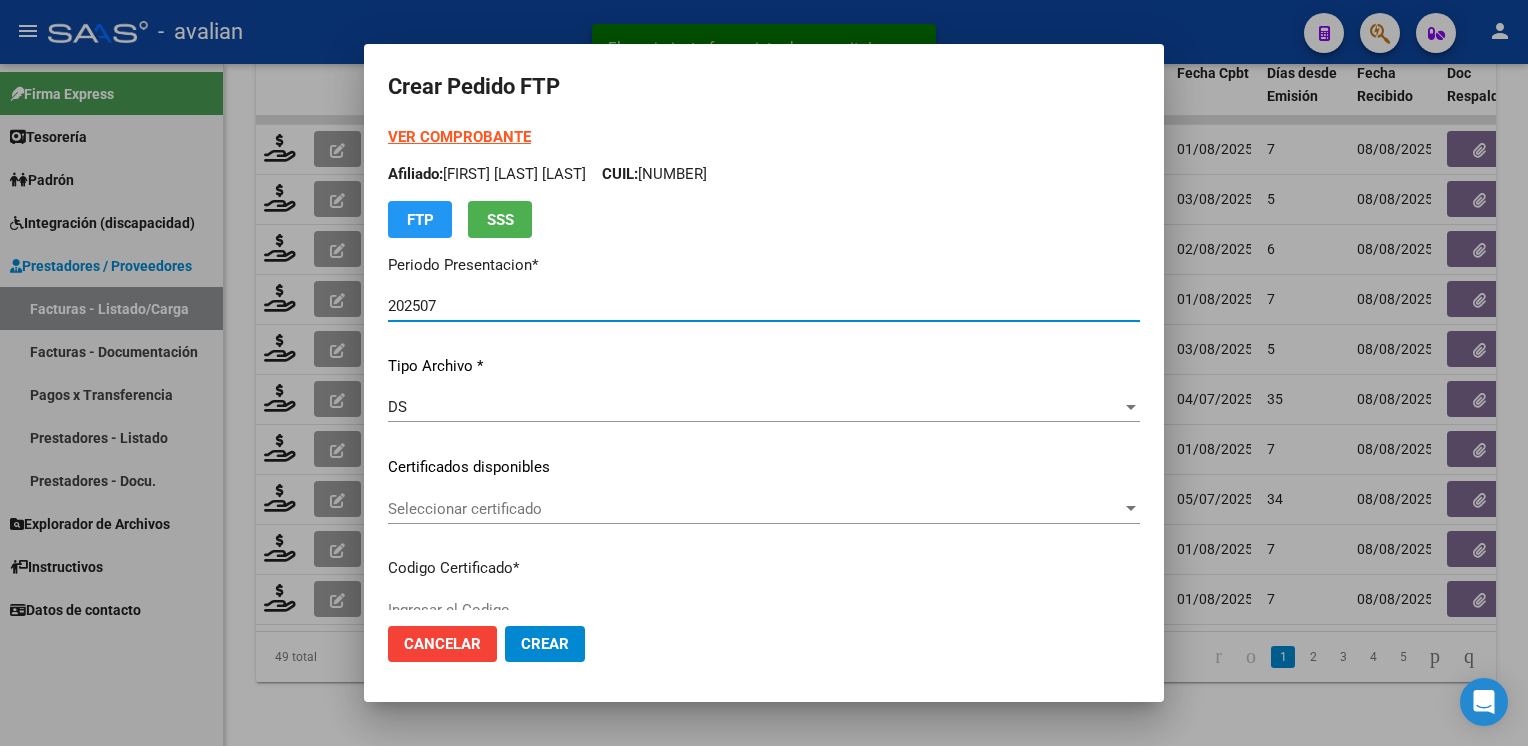 type on "ARG02000464664262022042220320422ERI441" 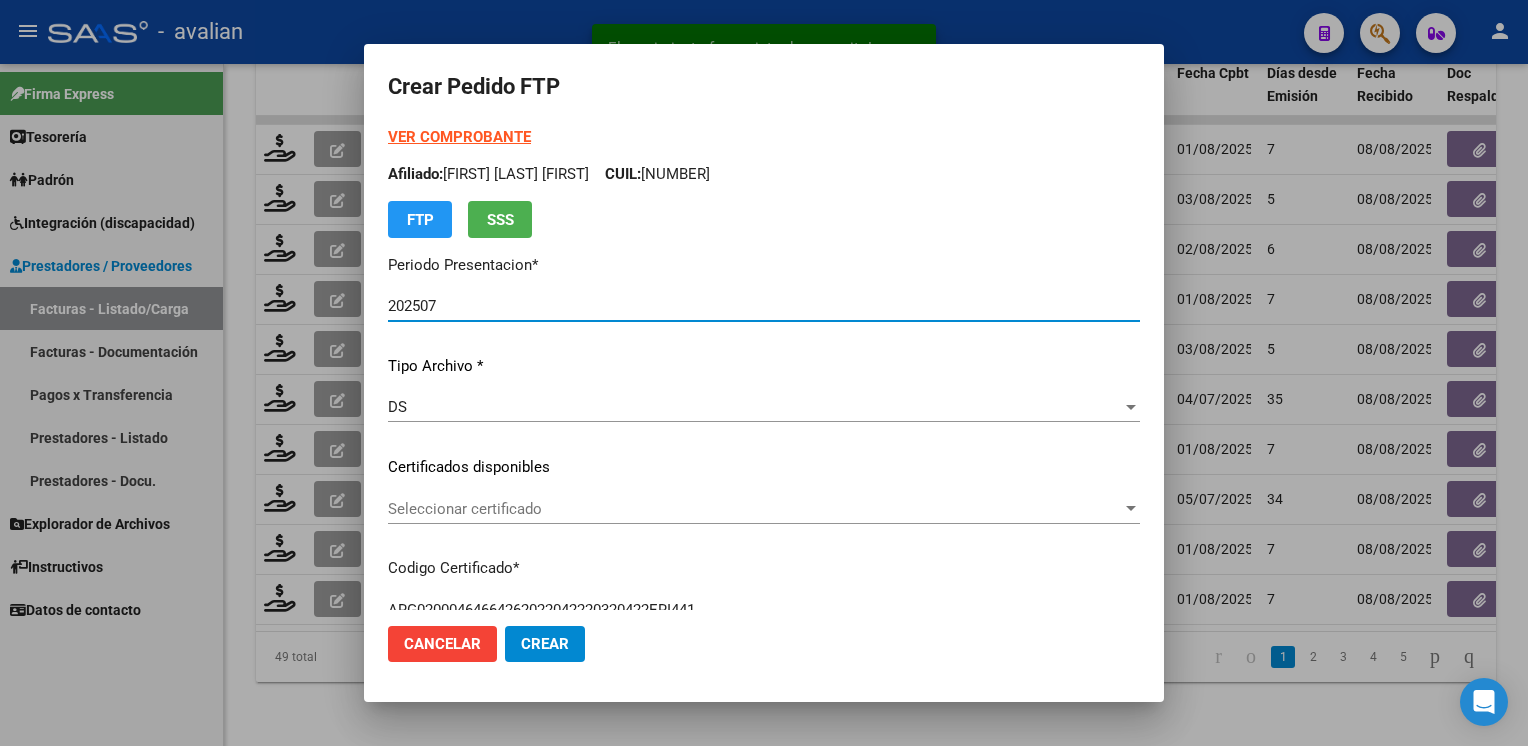 click on "Seleccionar certificado" at bounding box center [755, 509] 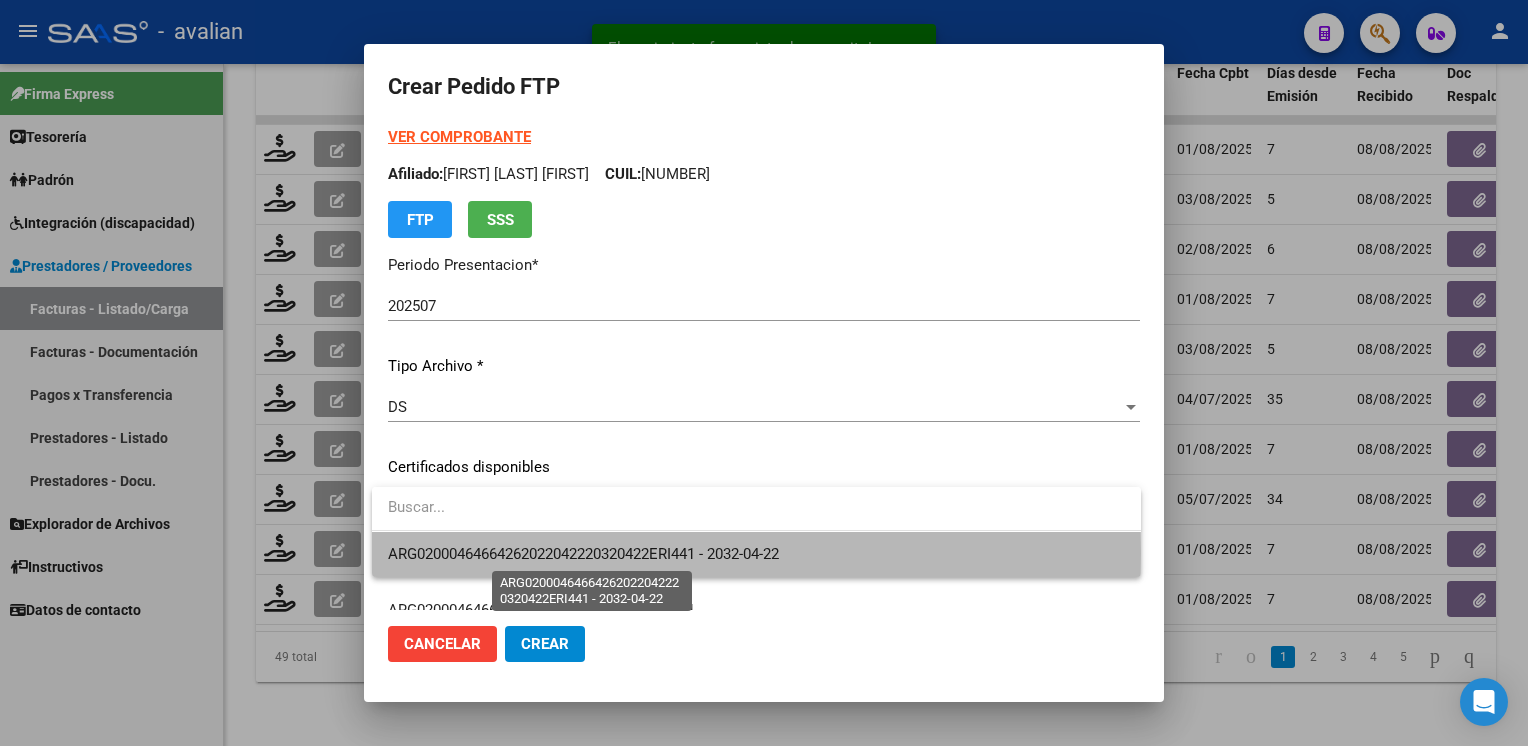 click on "ARG02000464664262022042220320422ERI441 - 2032-04-22" at bounding box center (583, 554) 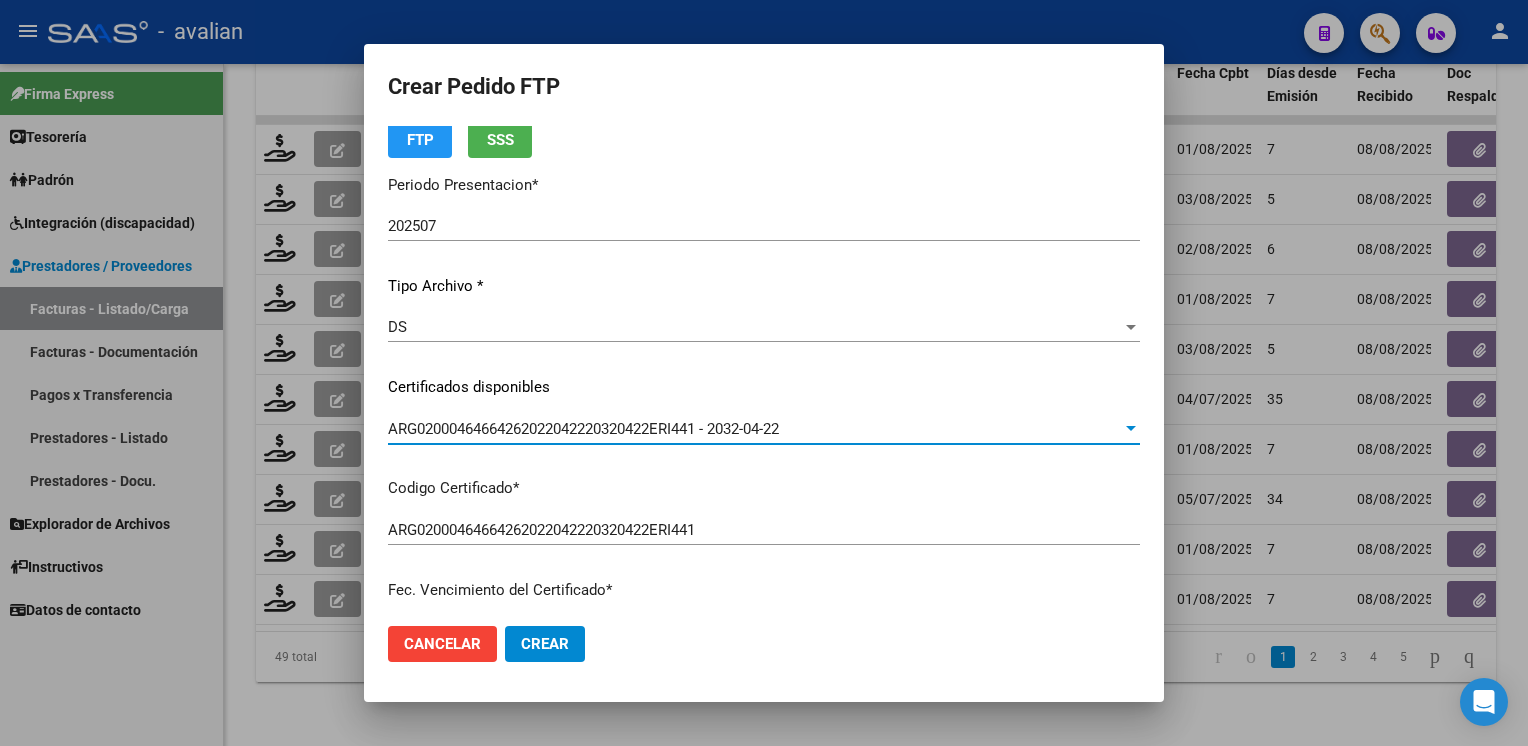 scroll, scrollTop: 0, scrollLeft: 0, axis: both 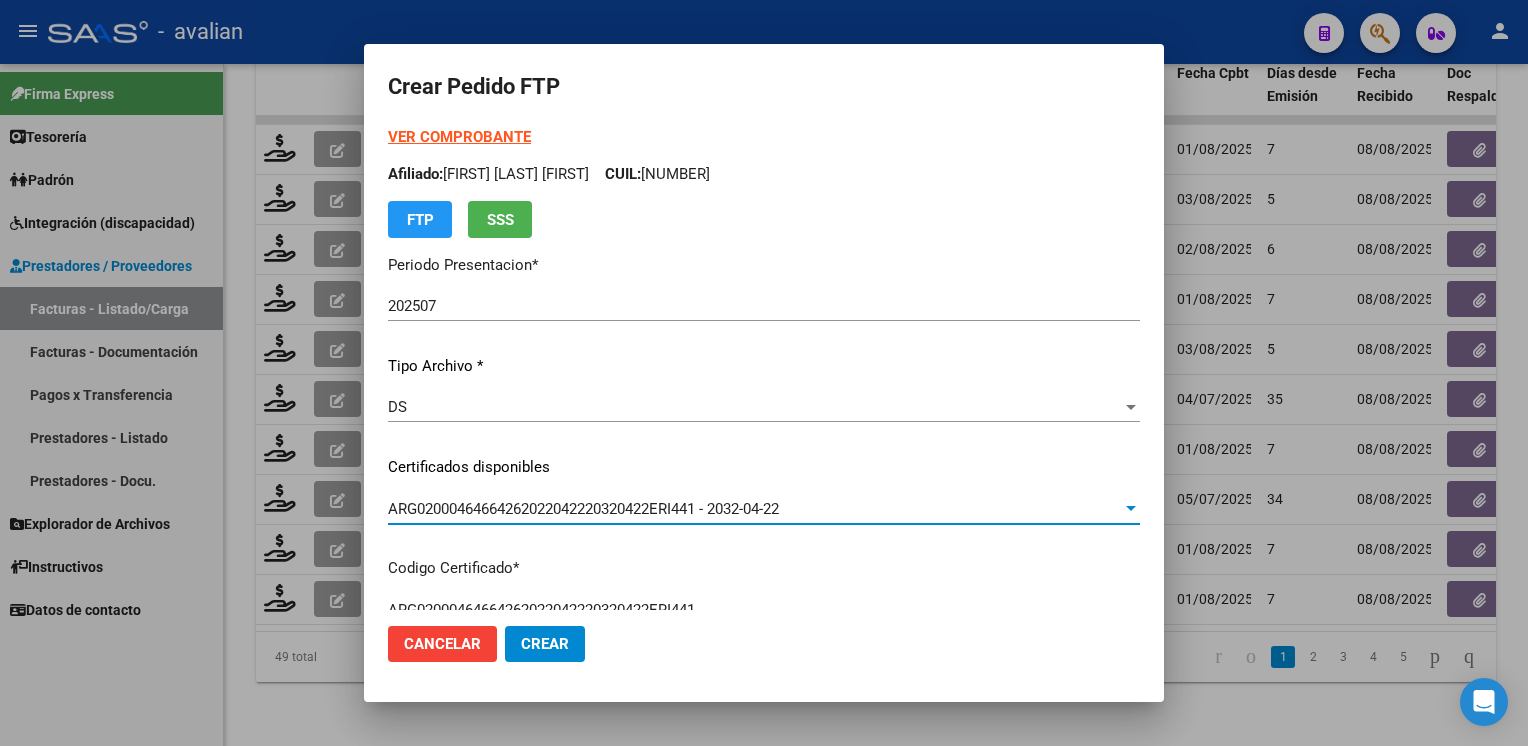 click on "Afiliado:  [FIRST] [LAST] [LAST]  CUIL:  [NUMBER]" at bounding box center [764, 174] 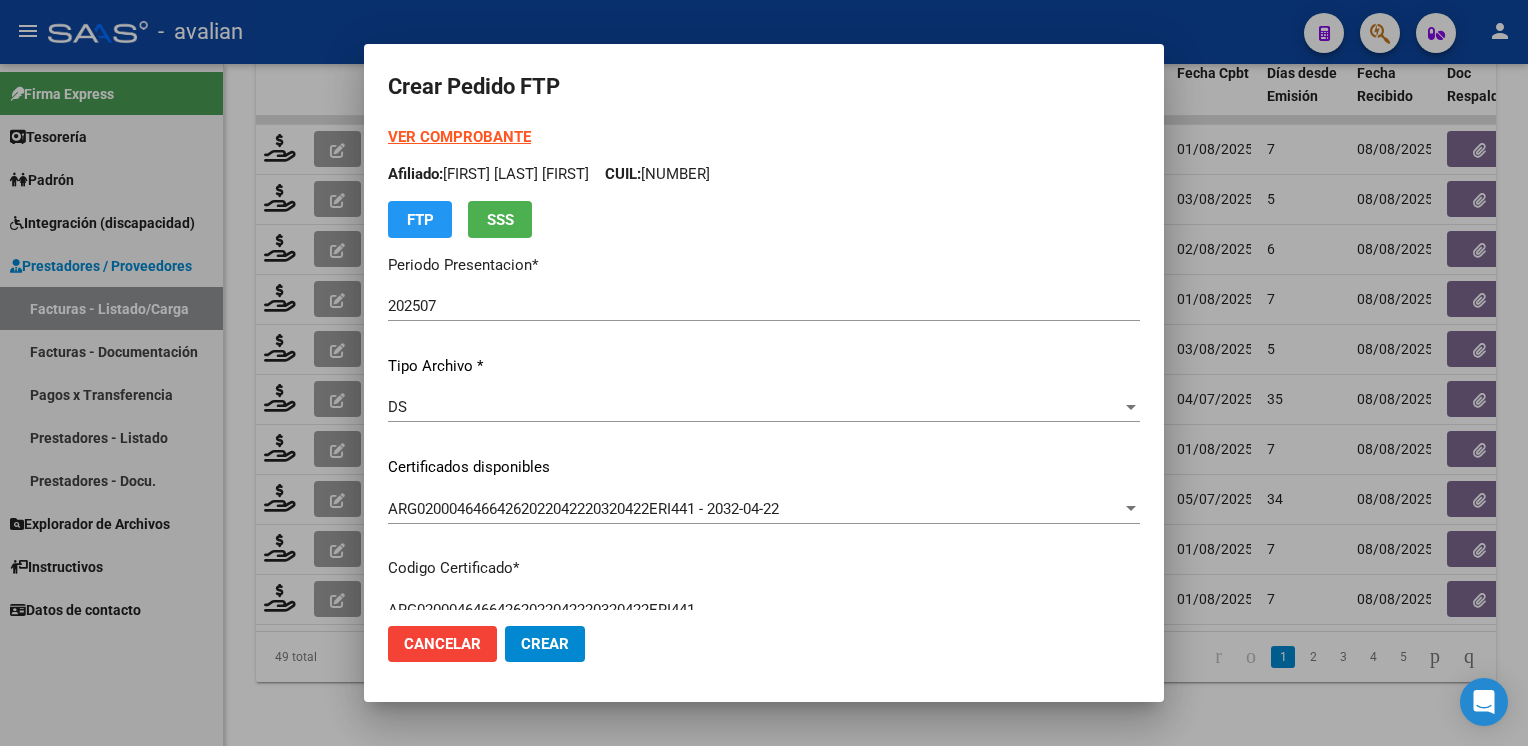 click on "Afiliado:  [FIRST] [LAST] [LAST]  CUIL:  [NUMBER]" at bounding box center [764, 174] 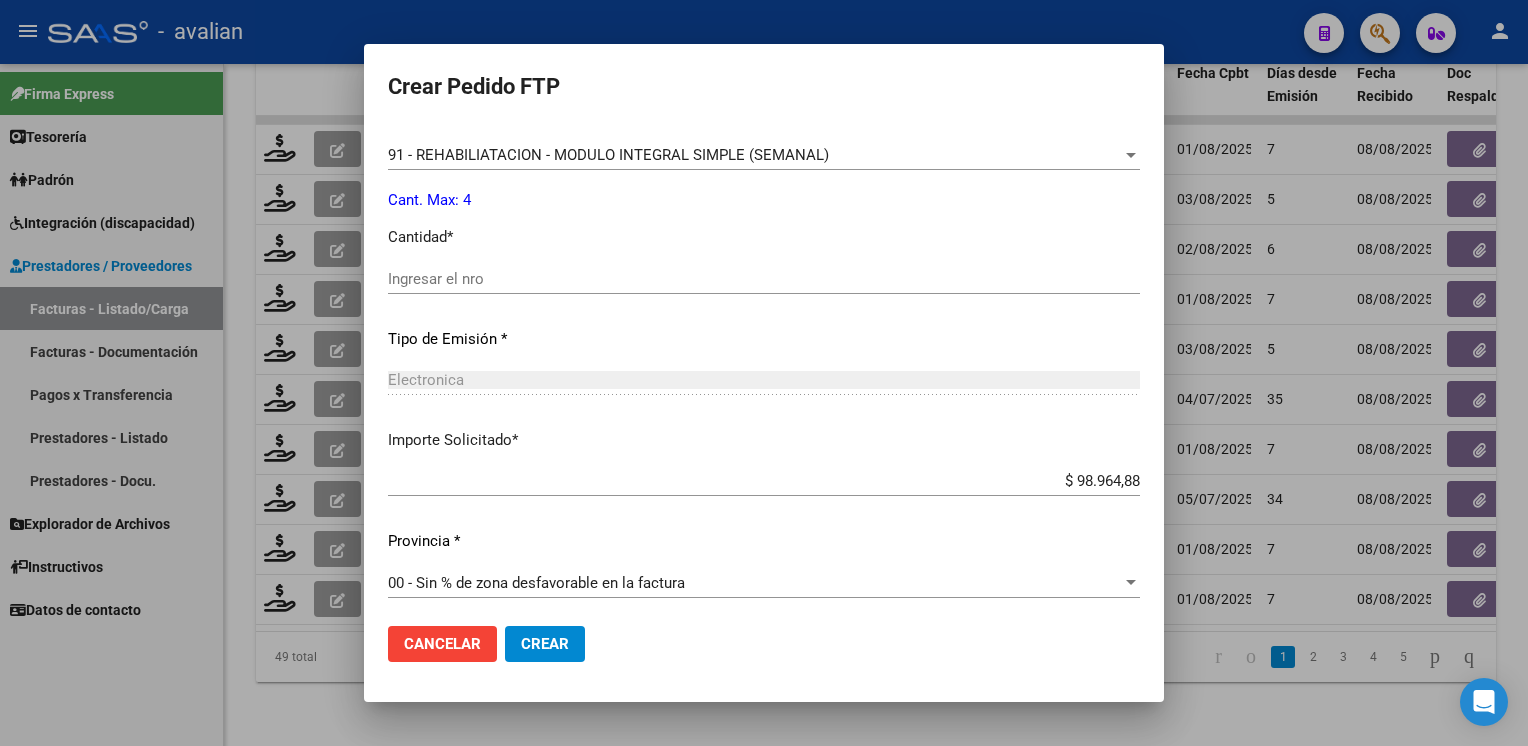 scroll, scrollTop: 853, scrollLeft: 0, axis: vertical 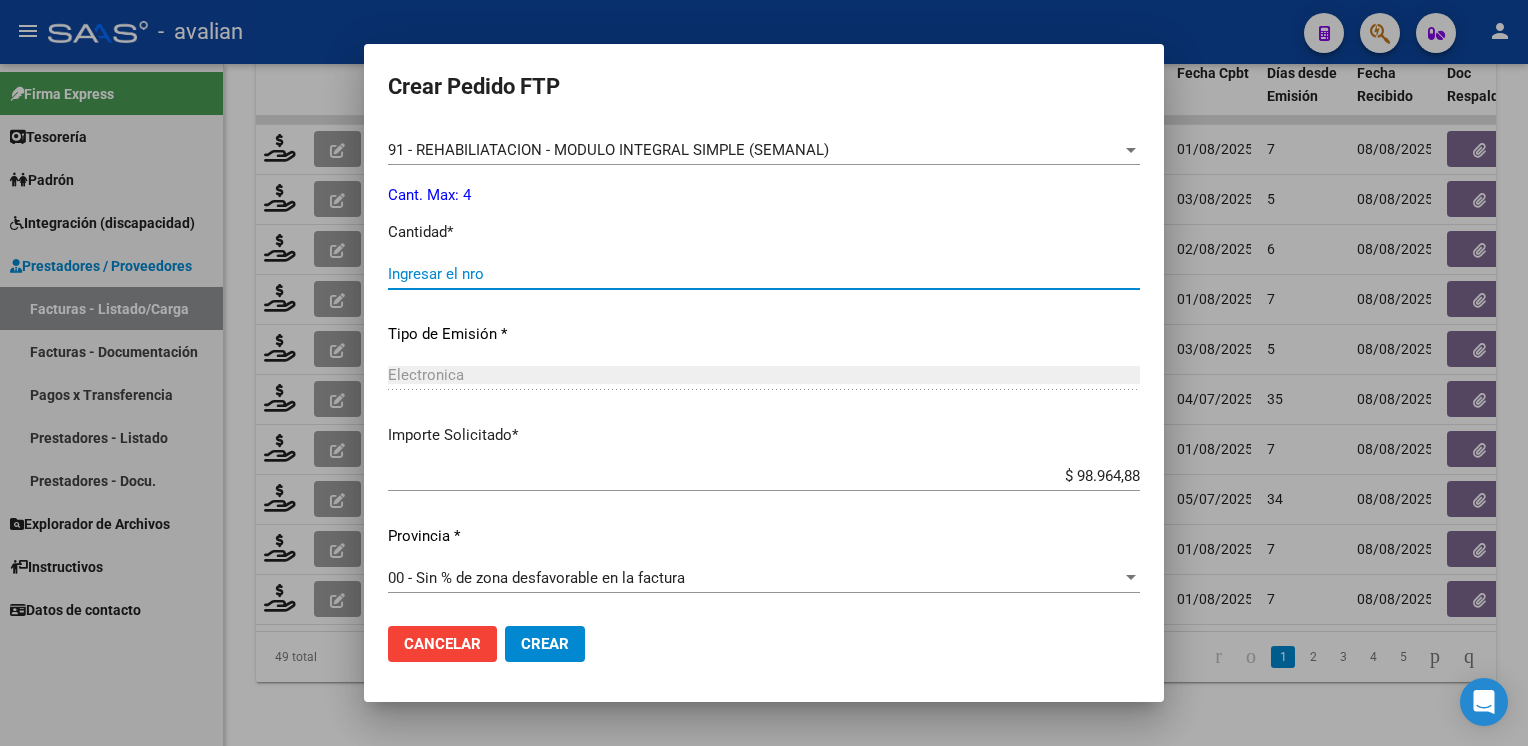 click on "Ingresar el nro" at bounding box center (764, 274) 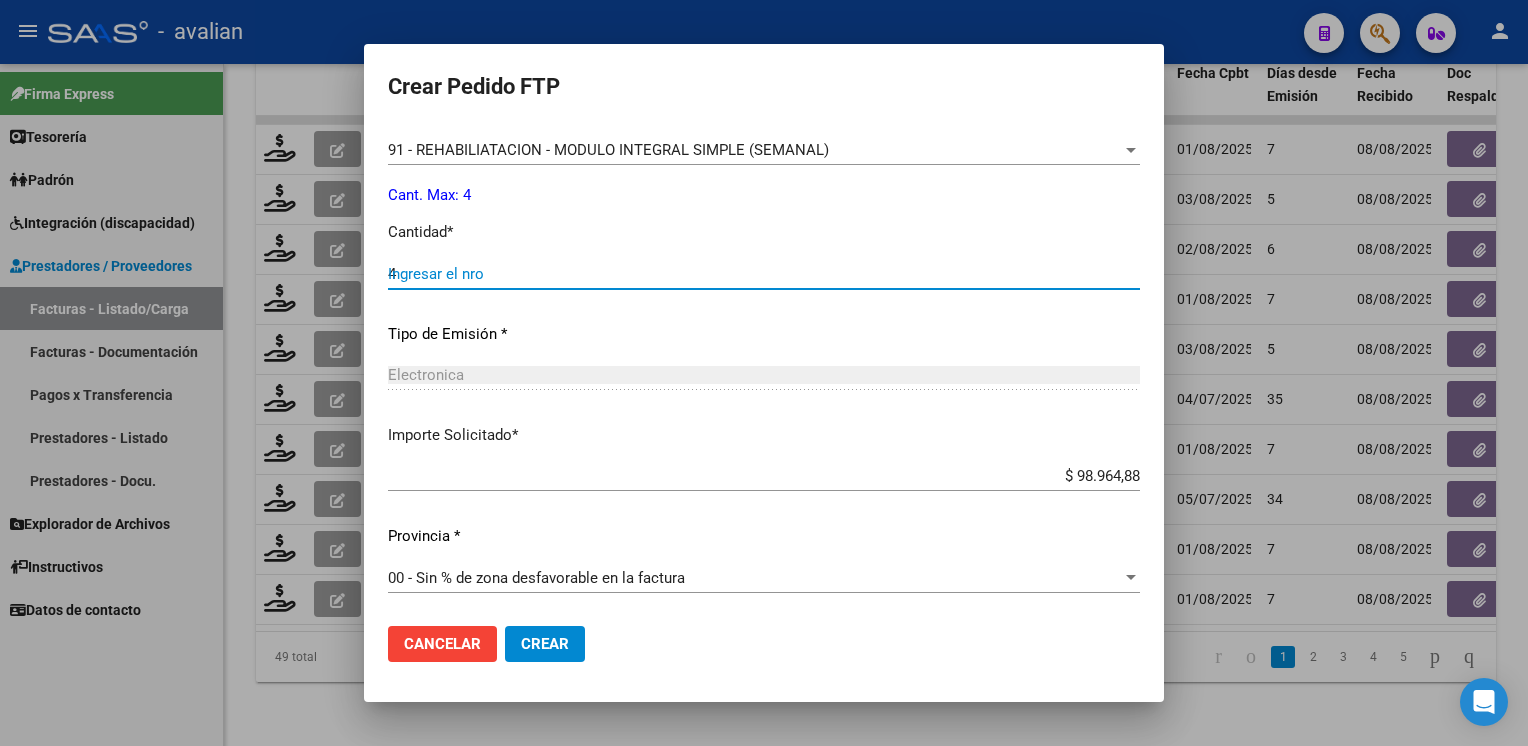 type on "4" 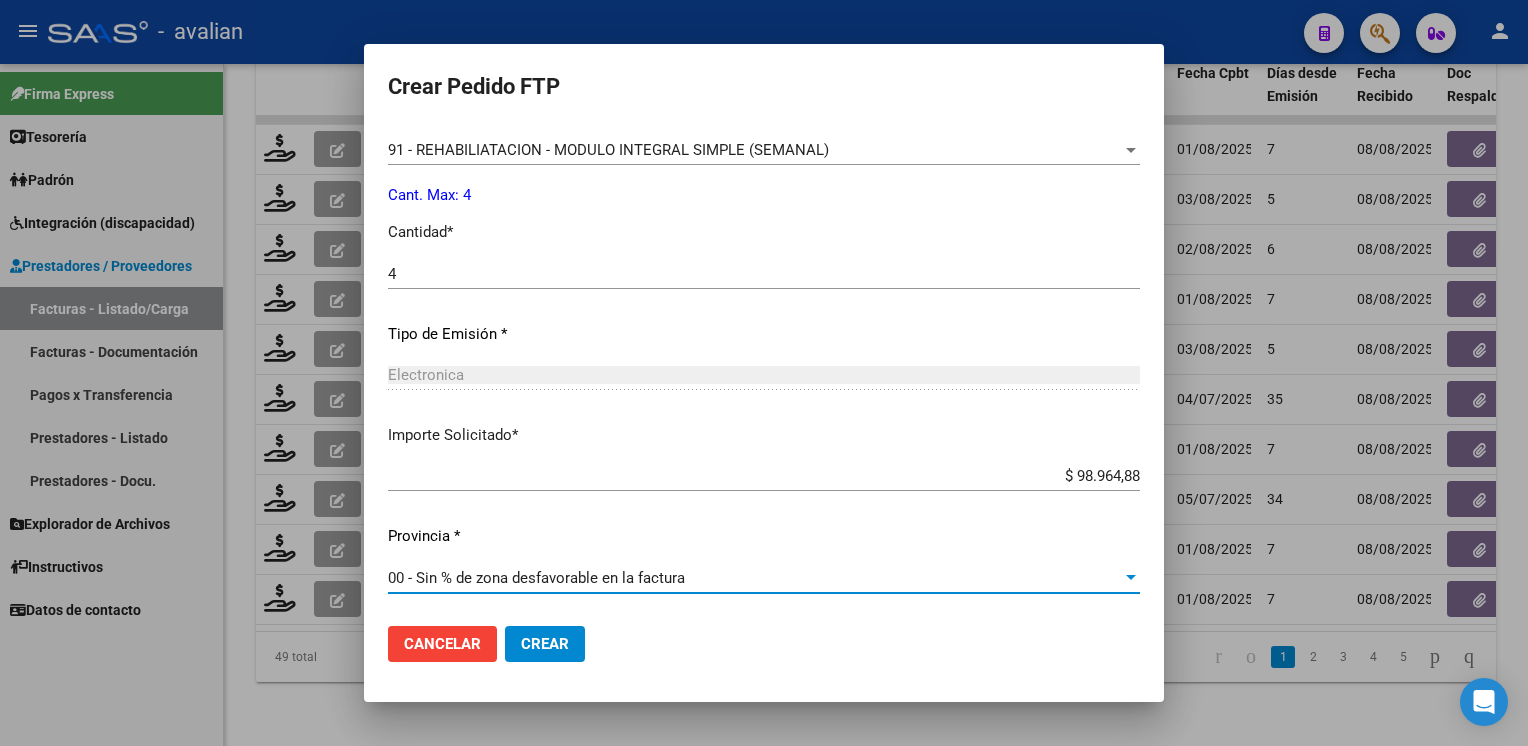 click on "Crear" 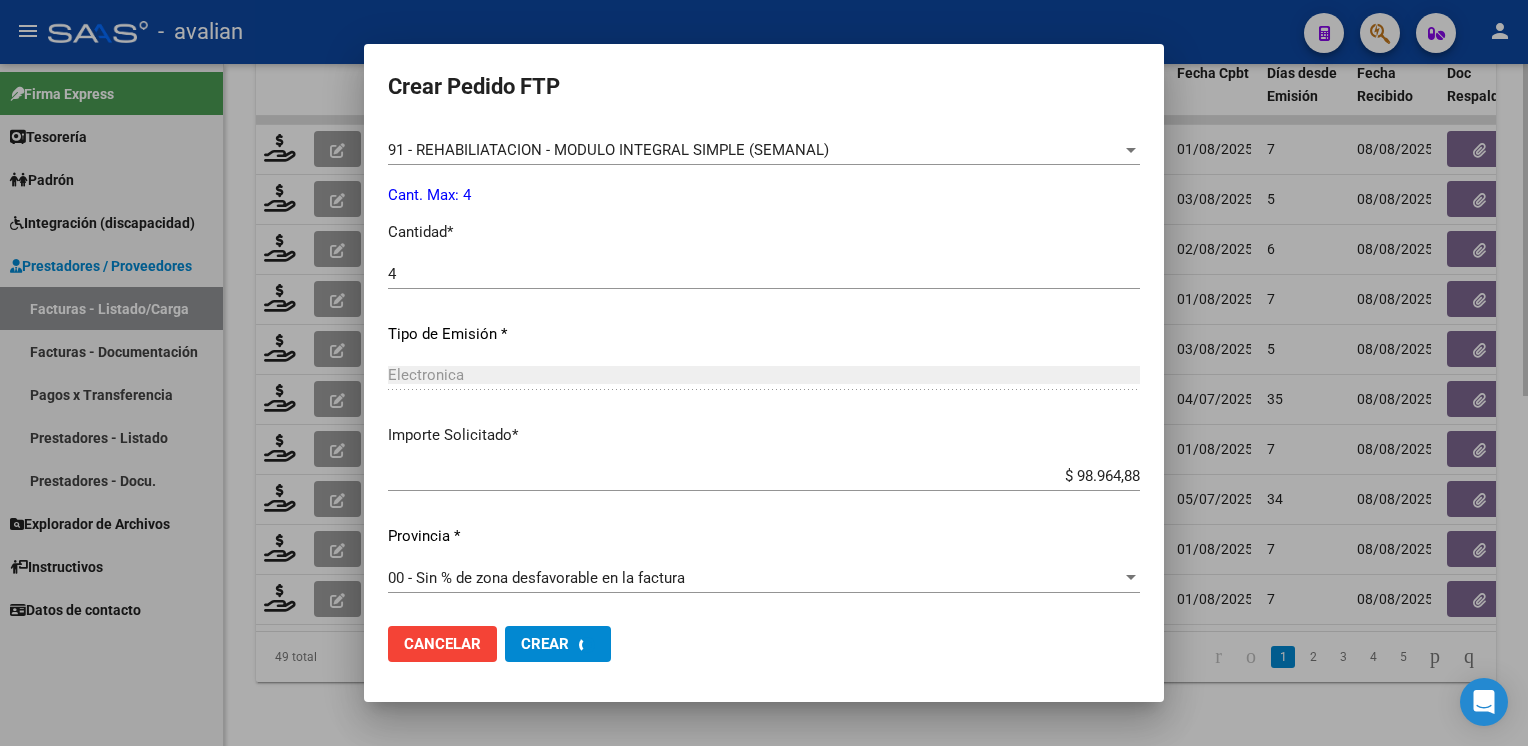 scroll, scrollTop: 0, scrollLeft: 0, axis: both 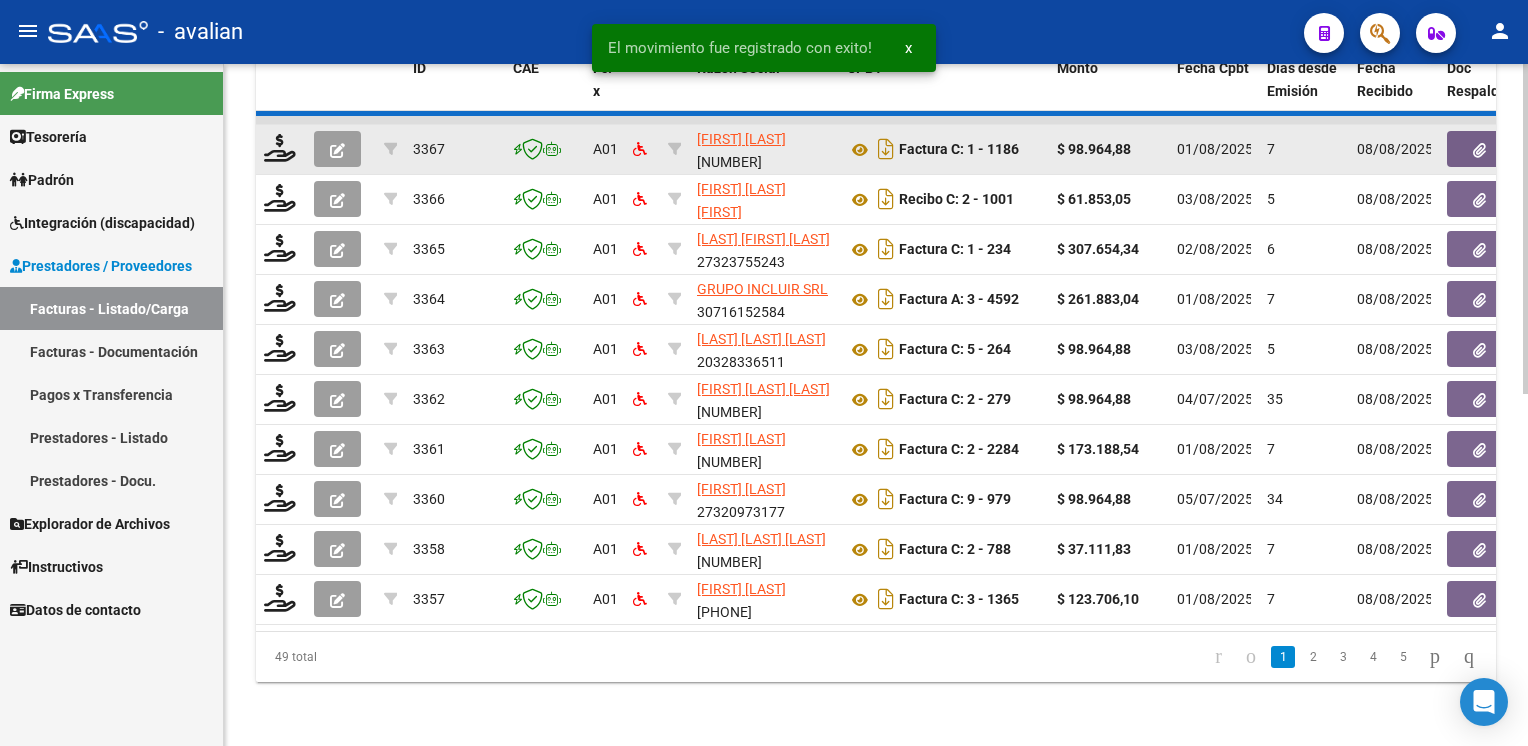 click 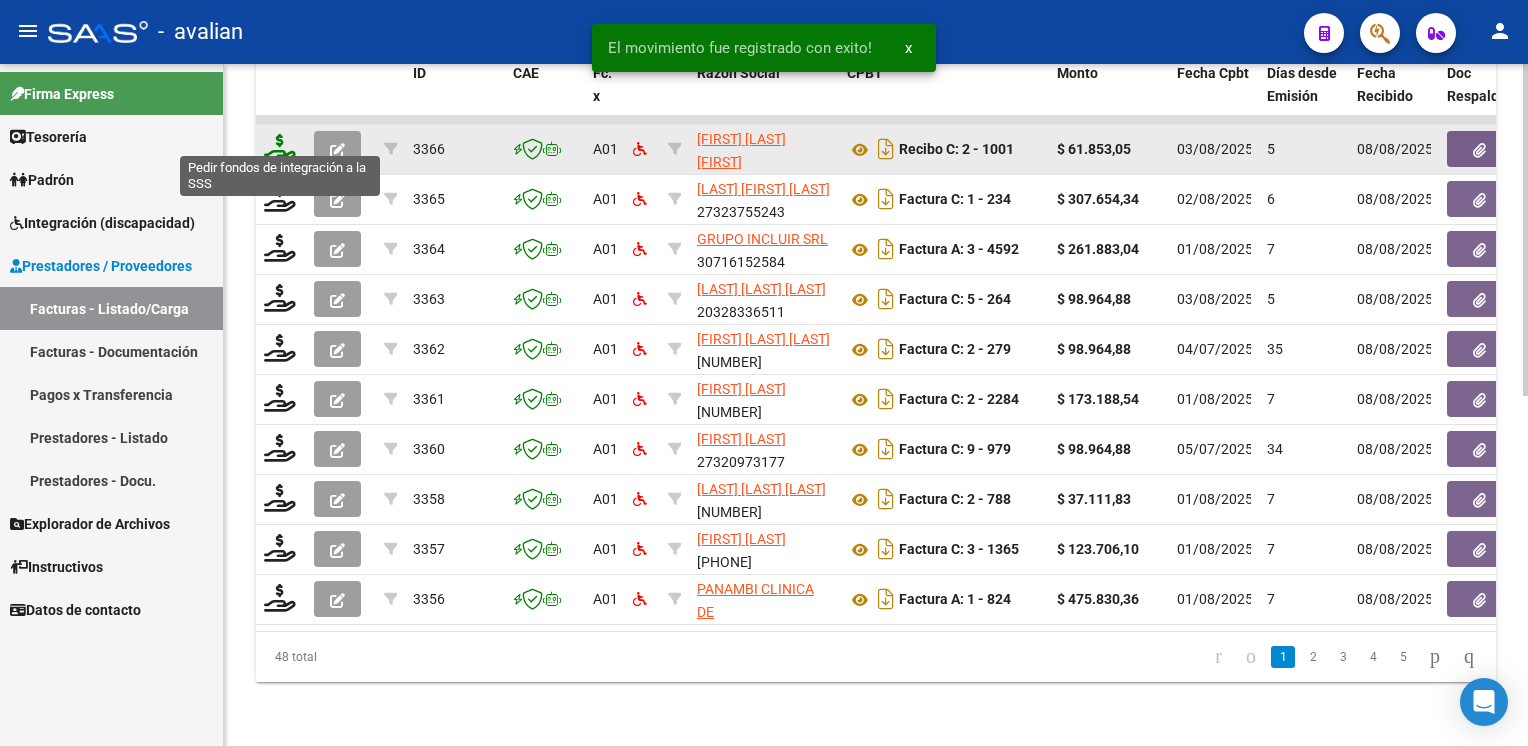 click 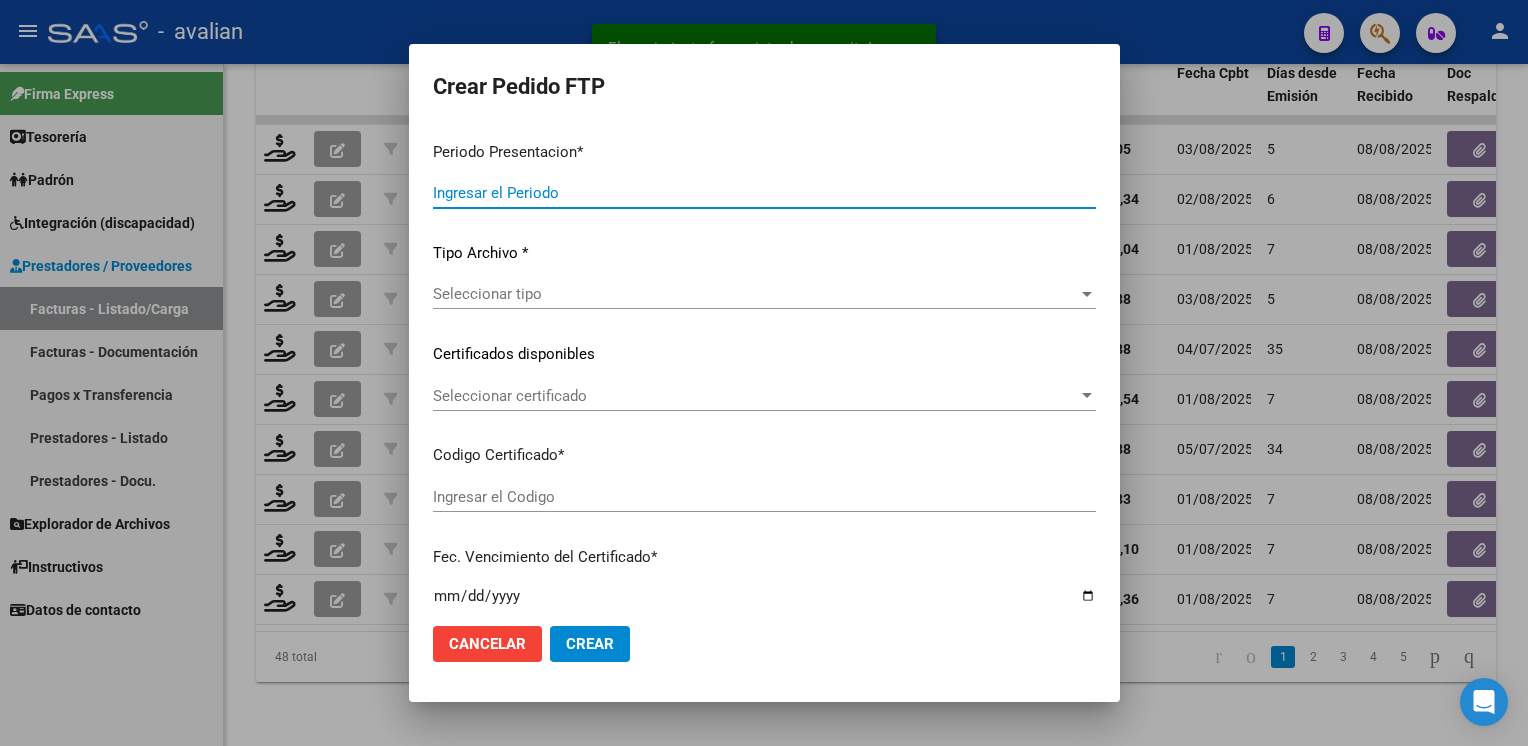 type on "202507" 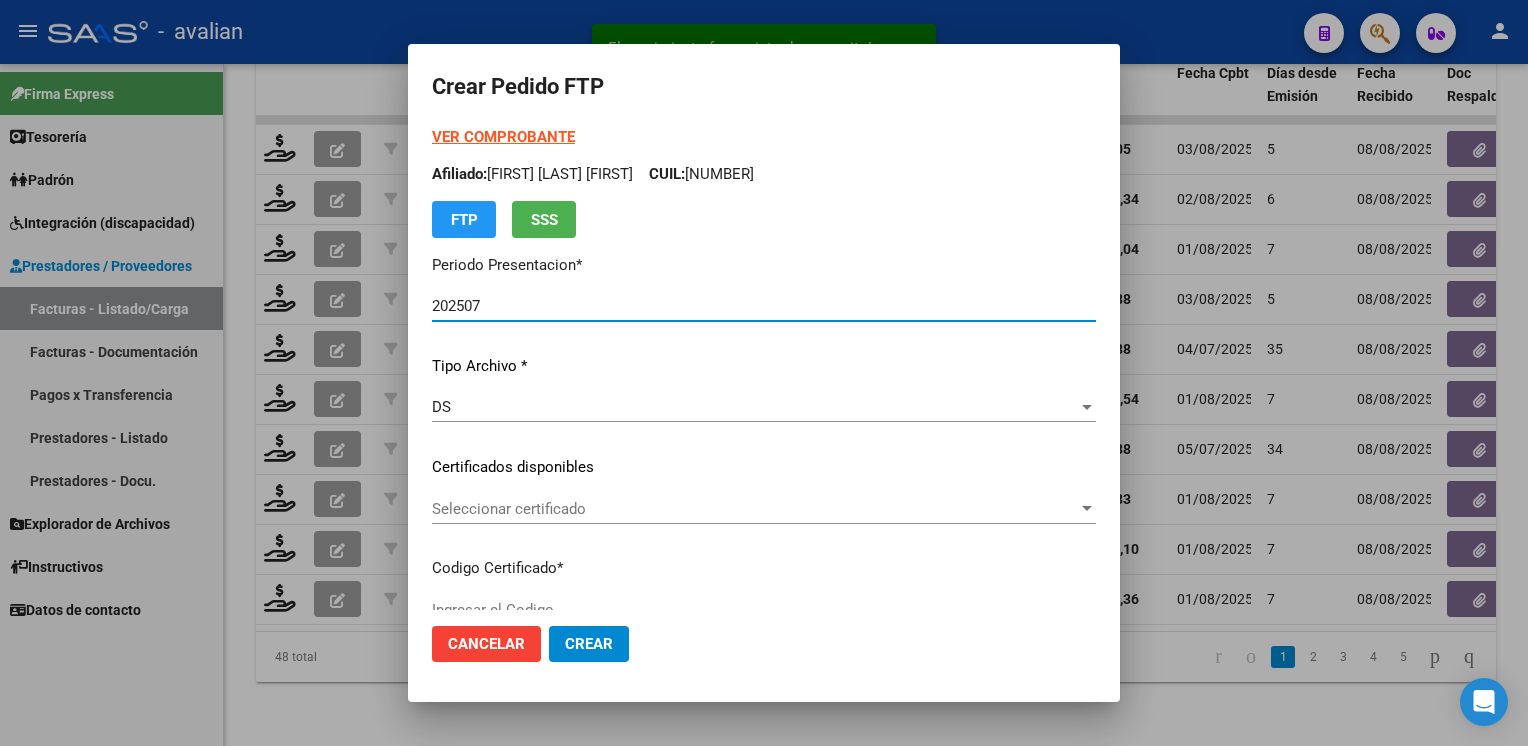 type on "ARG02000560654602024010920270109COR234" 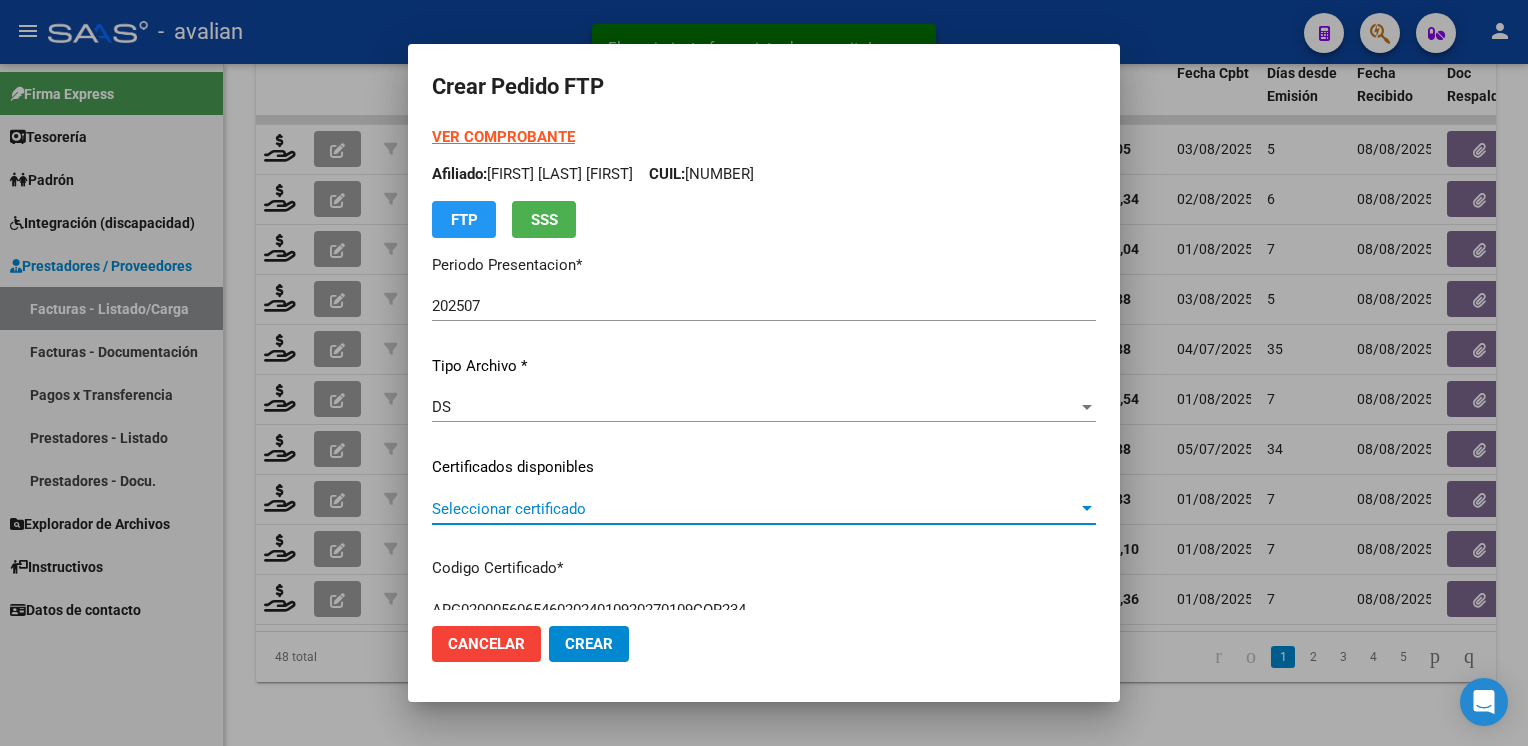 click on "Seleccionar certificado" at bounding box center (755, 509) 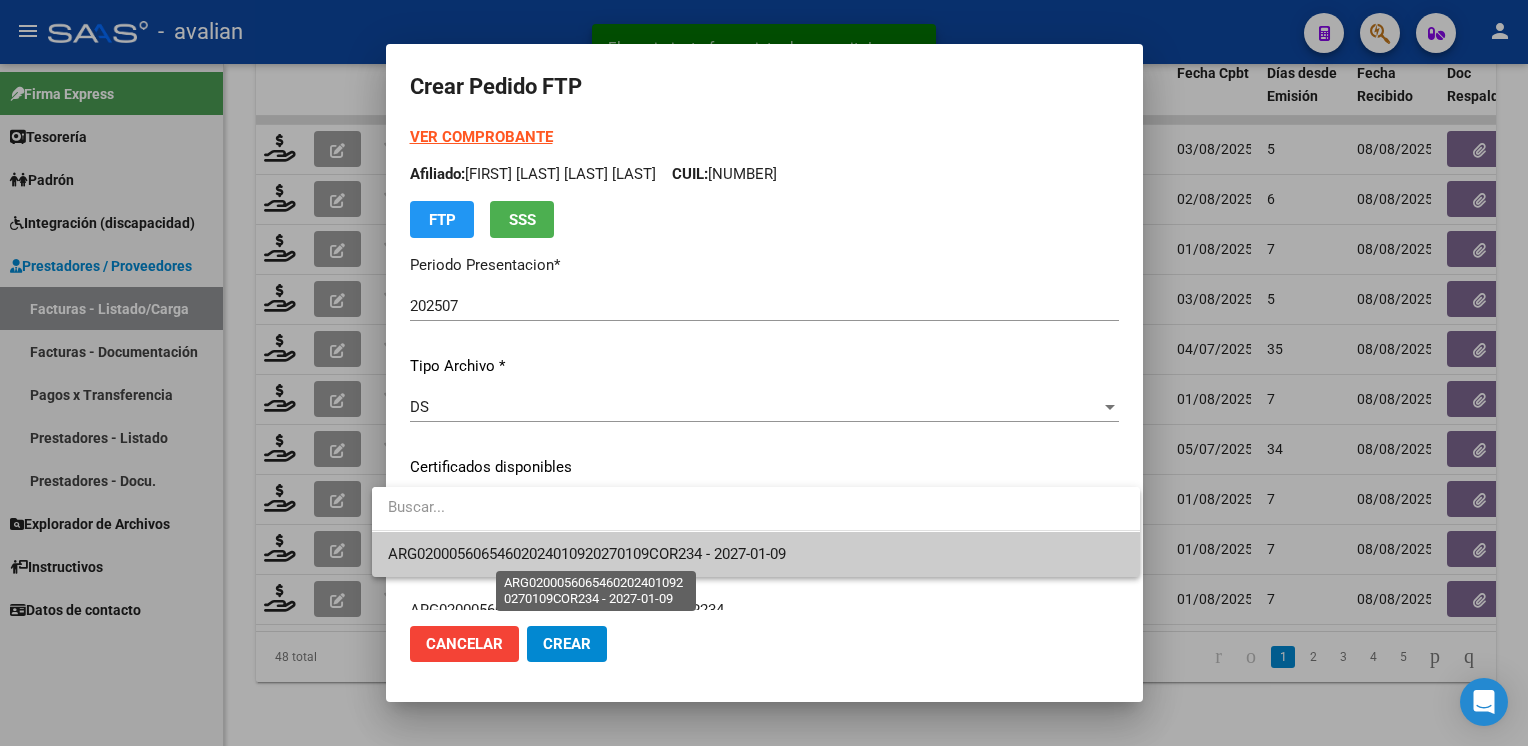 click on "ARG02000560654602024010920270109COR234 - 2027-01-09" at bounding box center (587, 554) 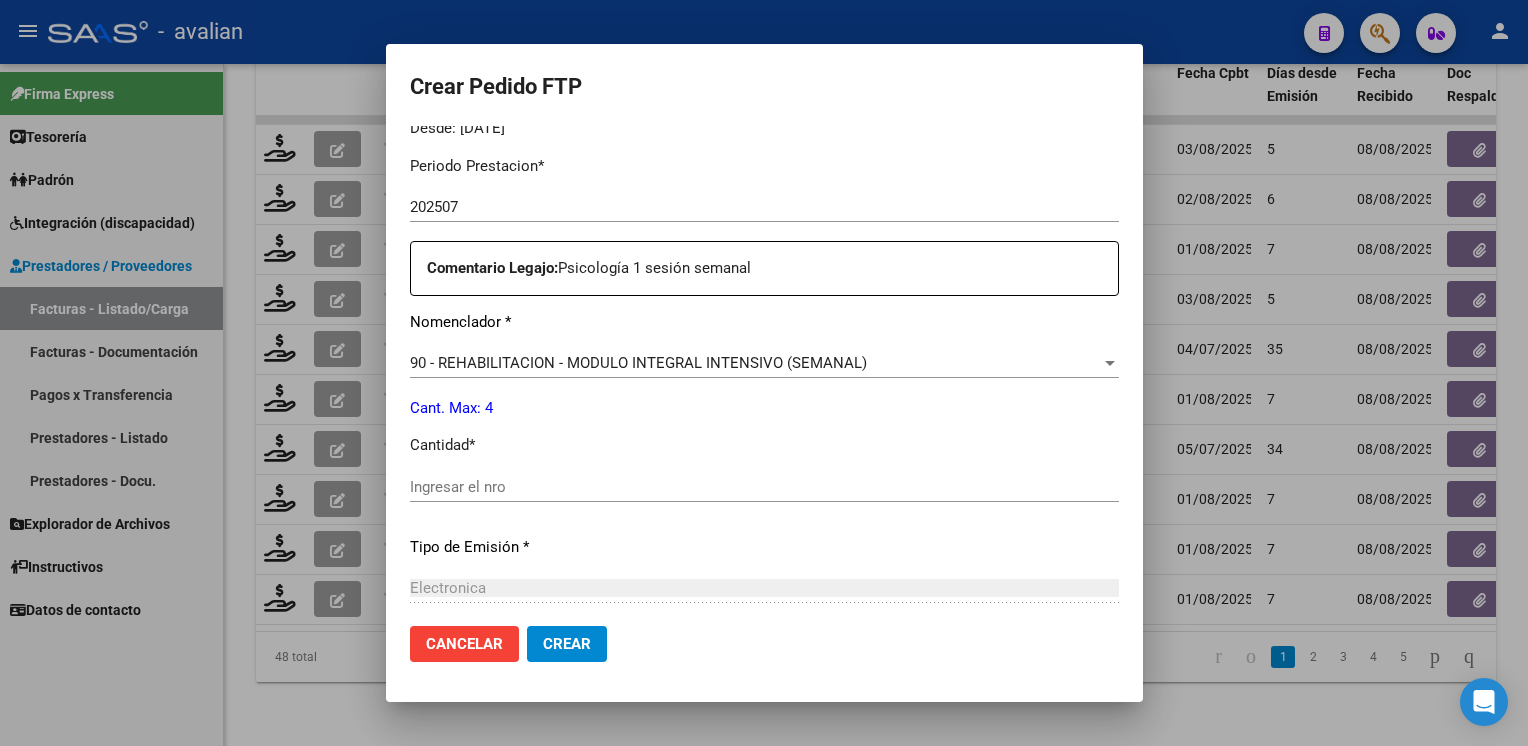 scroll, scrollTop: 853, scrollLeft: 0, axis: vertical 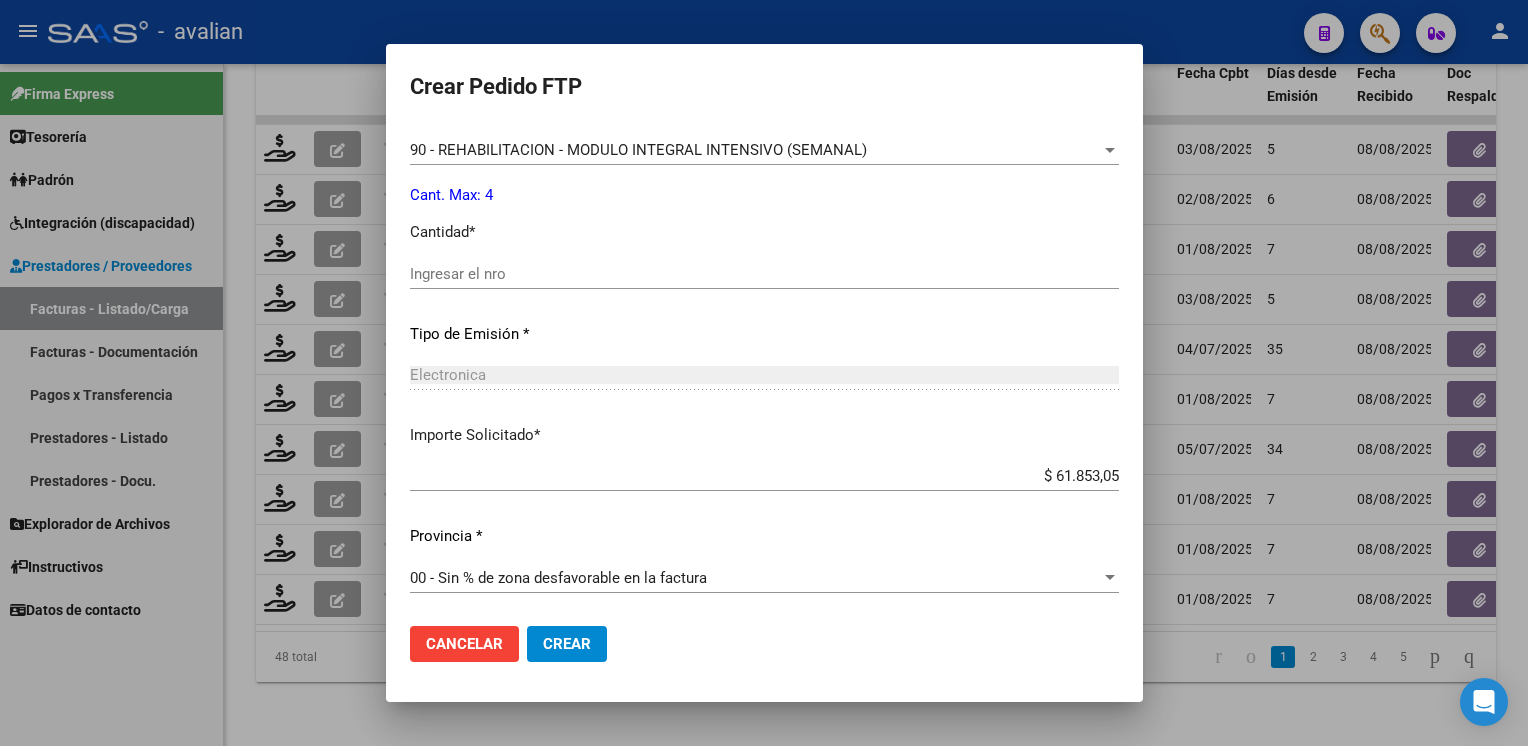 click on "Electronica" at bounding box center (448, 375) 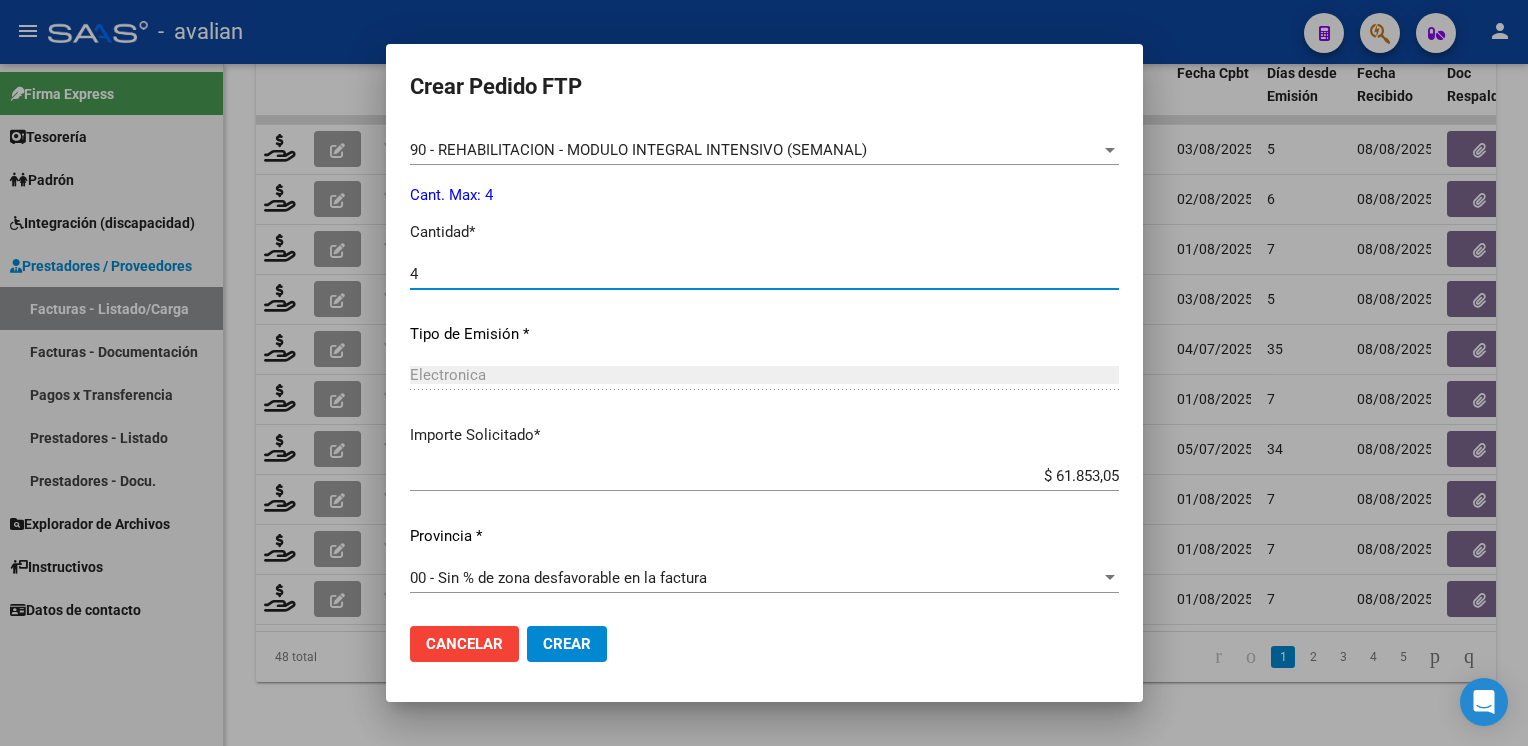 type on "4" 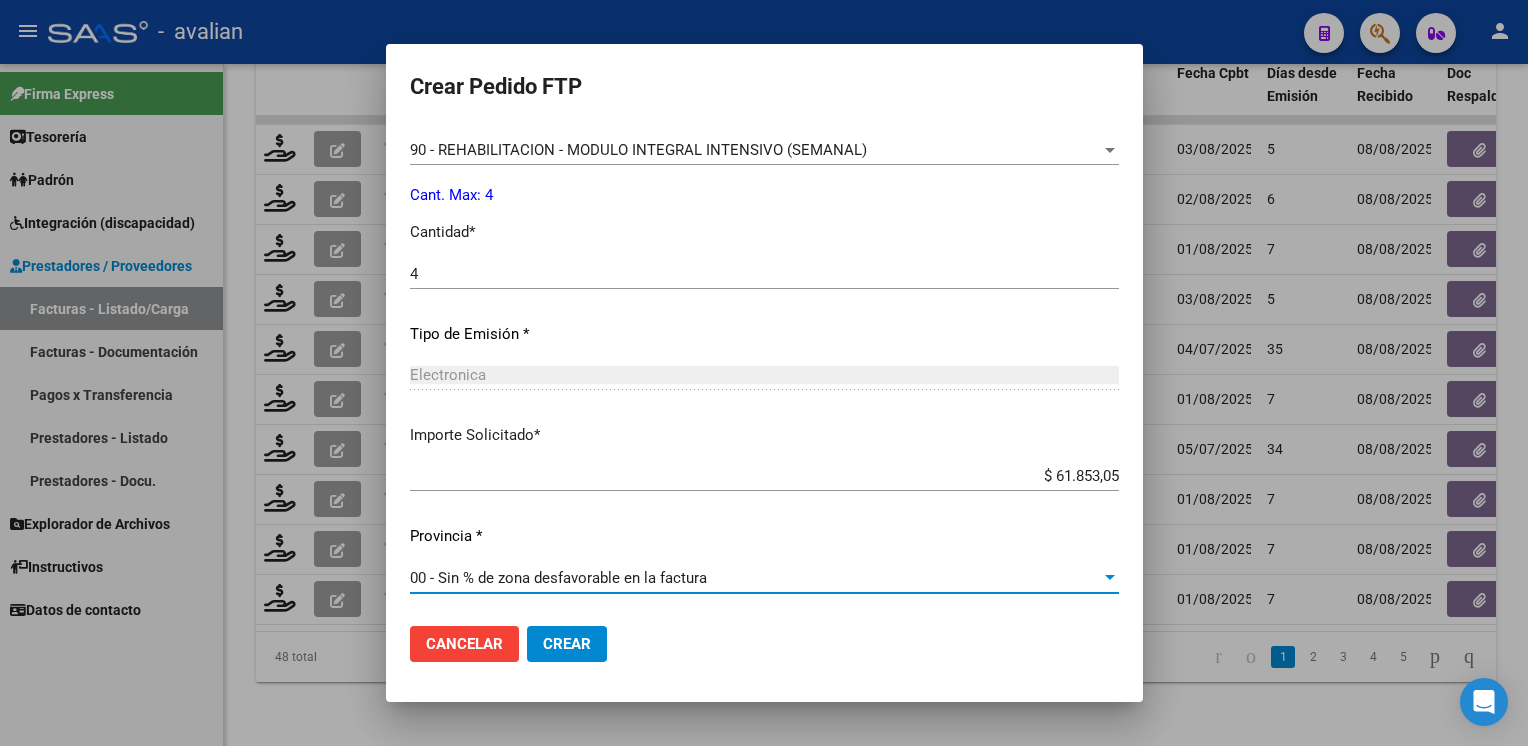 click on "Crear" 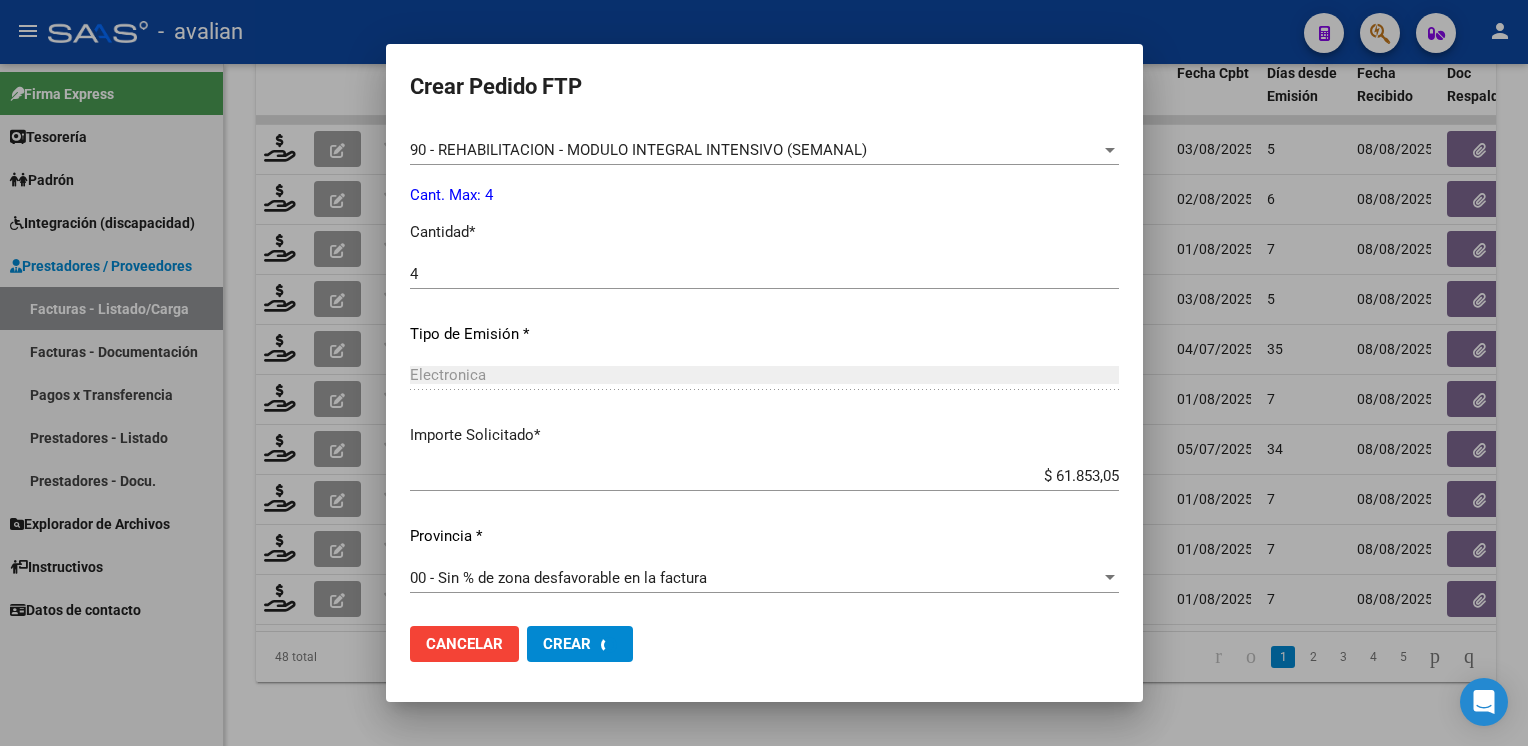 scroll, scrollTop: 0, scrollLeft: 0, axis: both 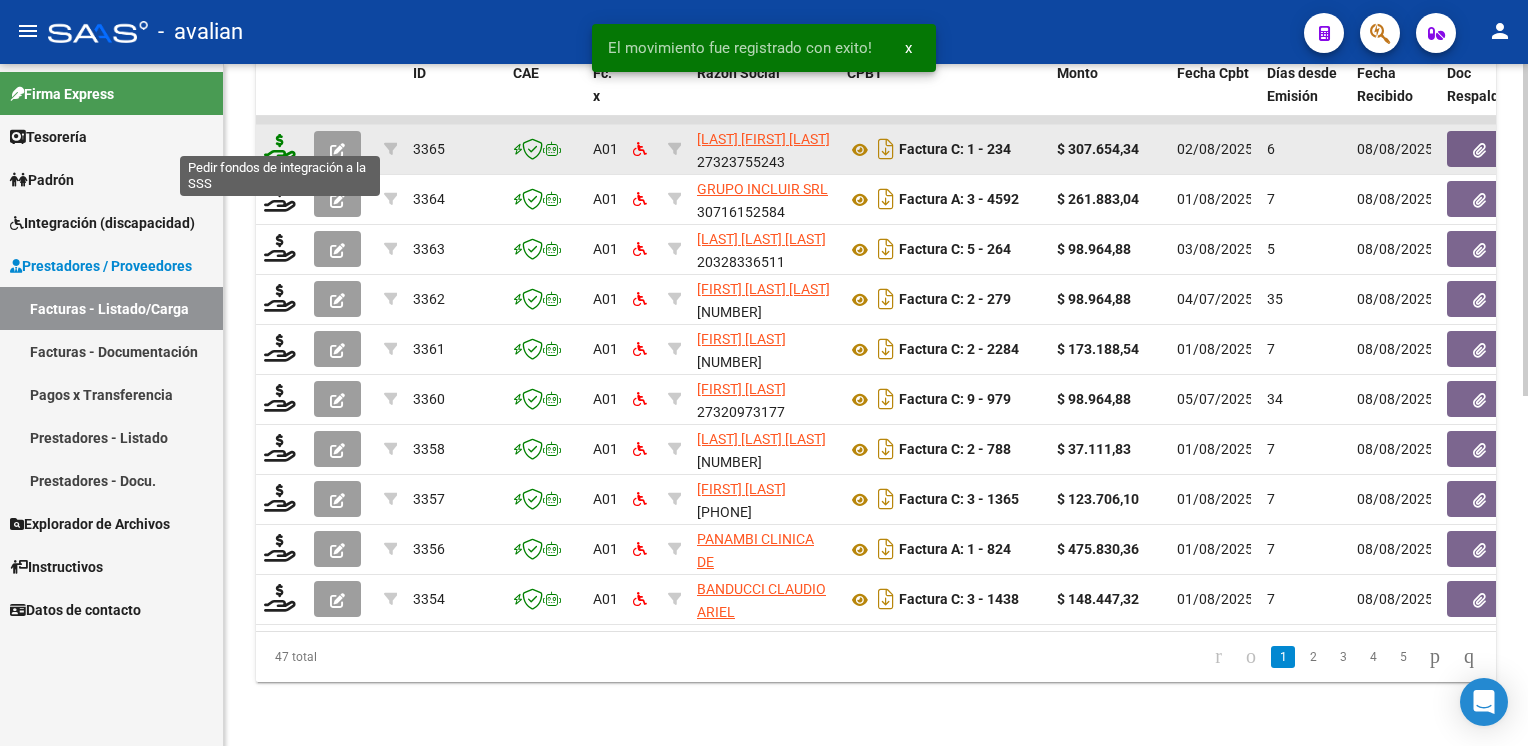 click 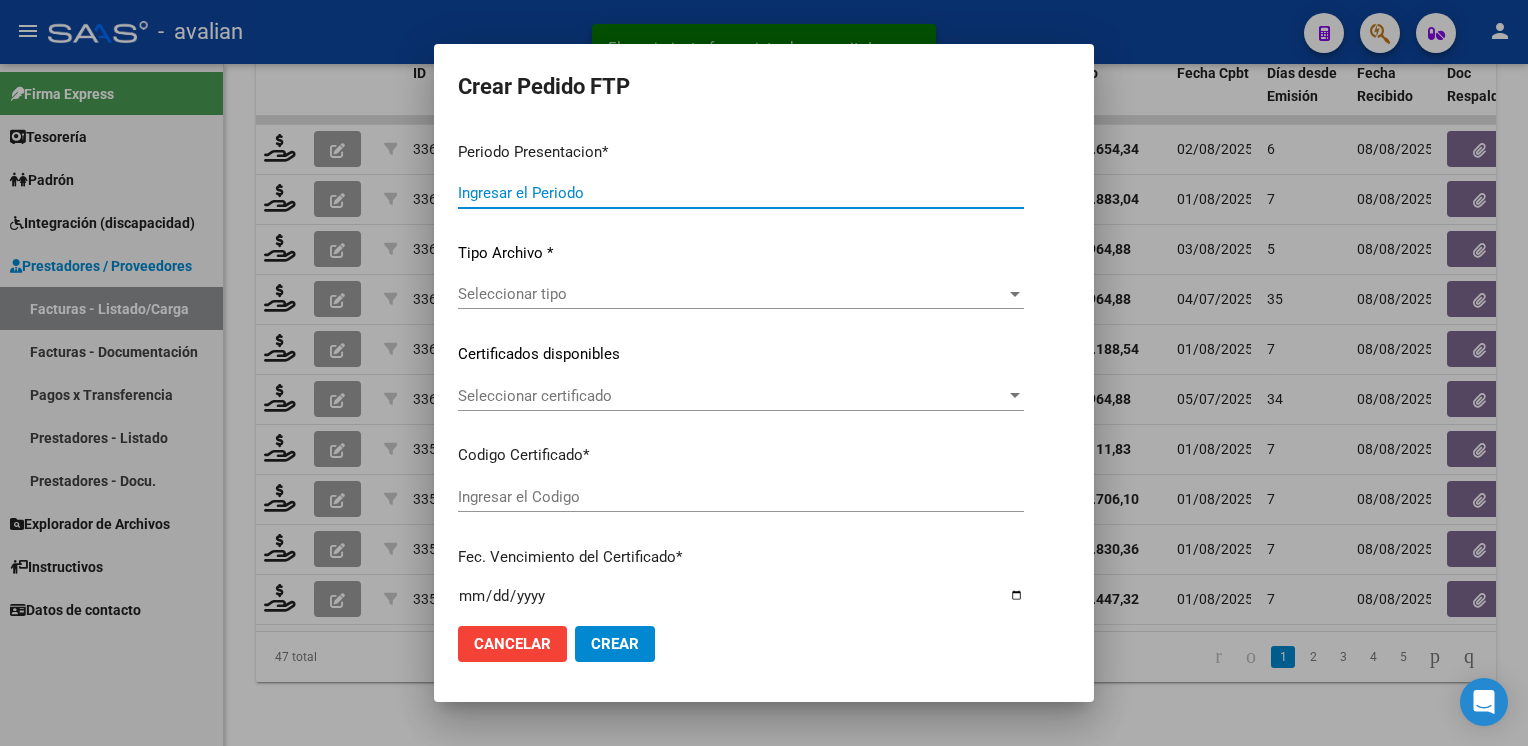 type on "202507" 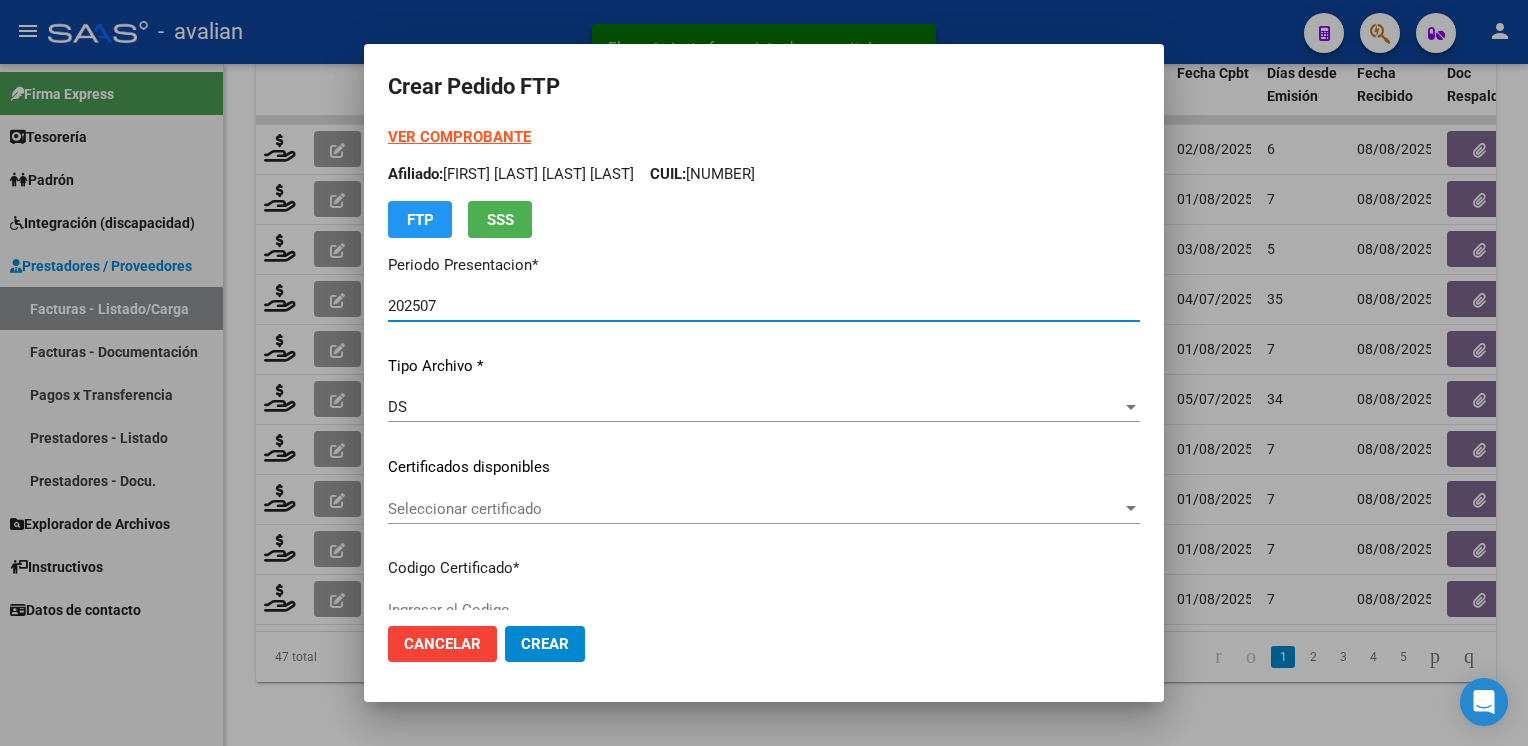 type on "ARG02000570674362022092020270920COR471" 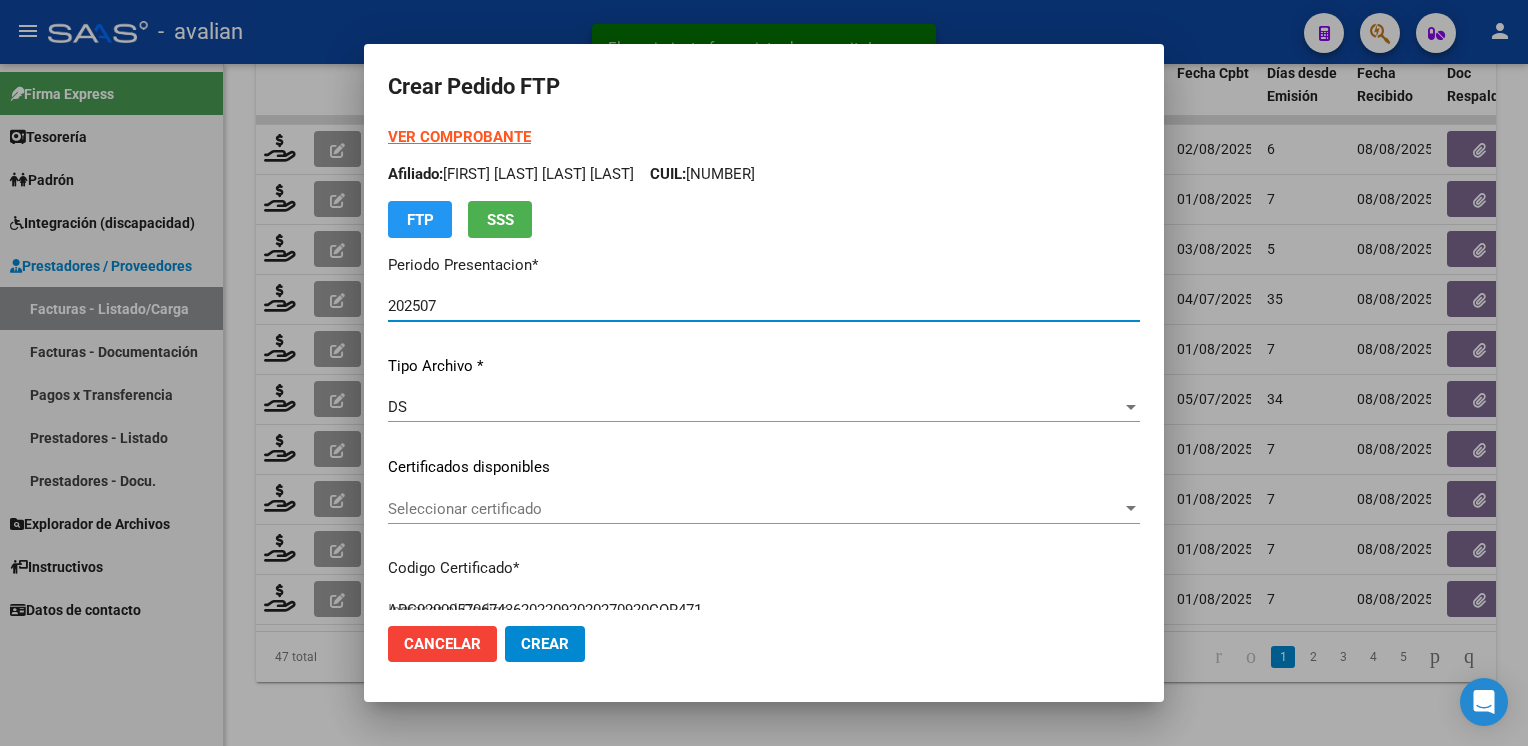 click on "Seleccionar certificado Seleccionar certificado" 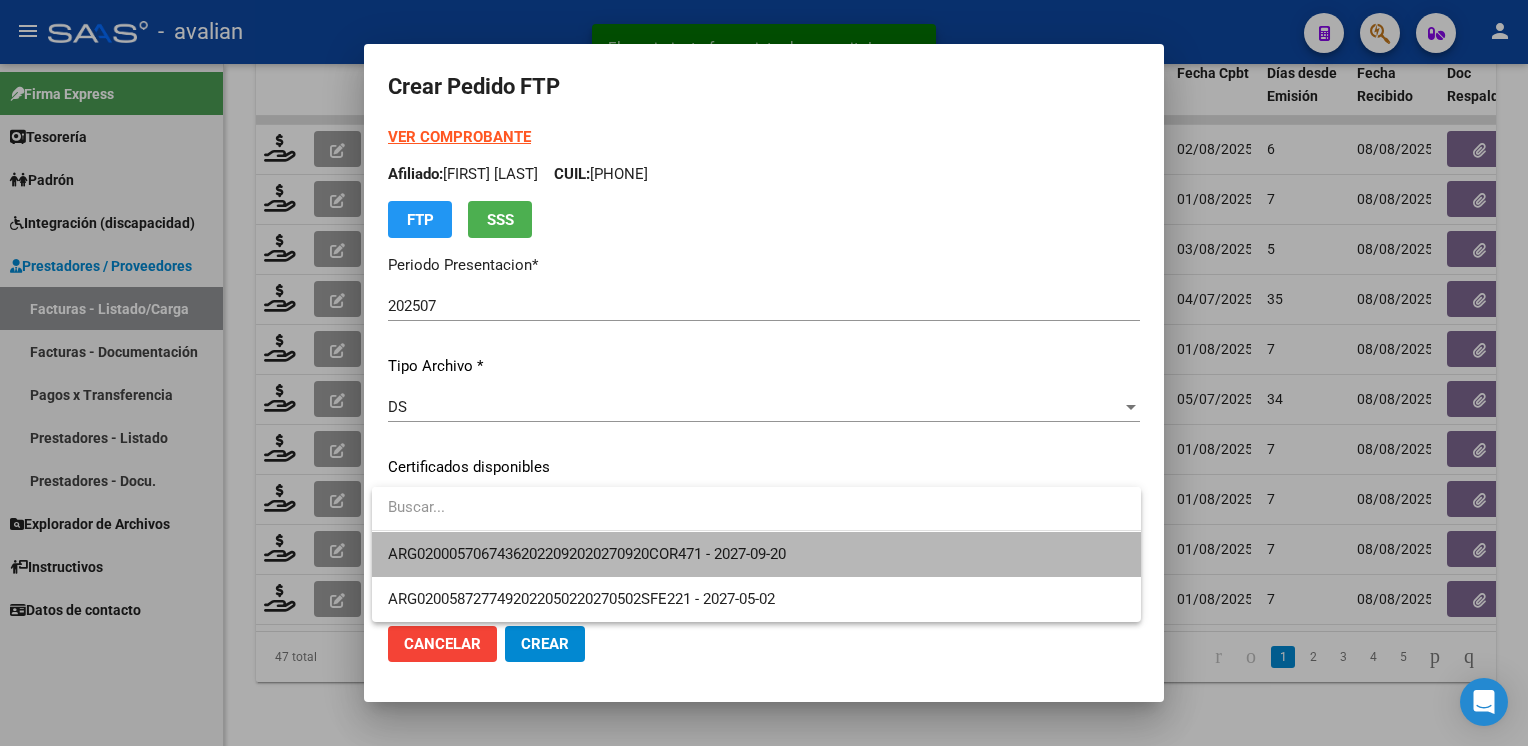 click on "ARG02000570674362022092020270920COR471 - 2027-09-20" at bounding box center [756, 554] 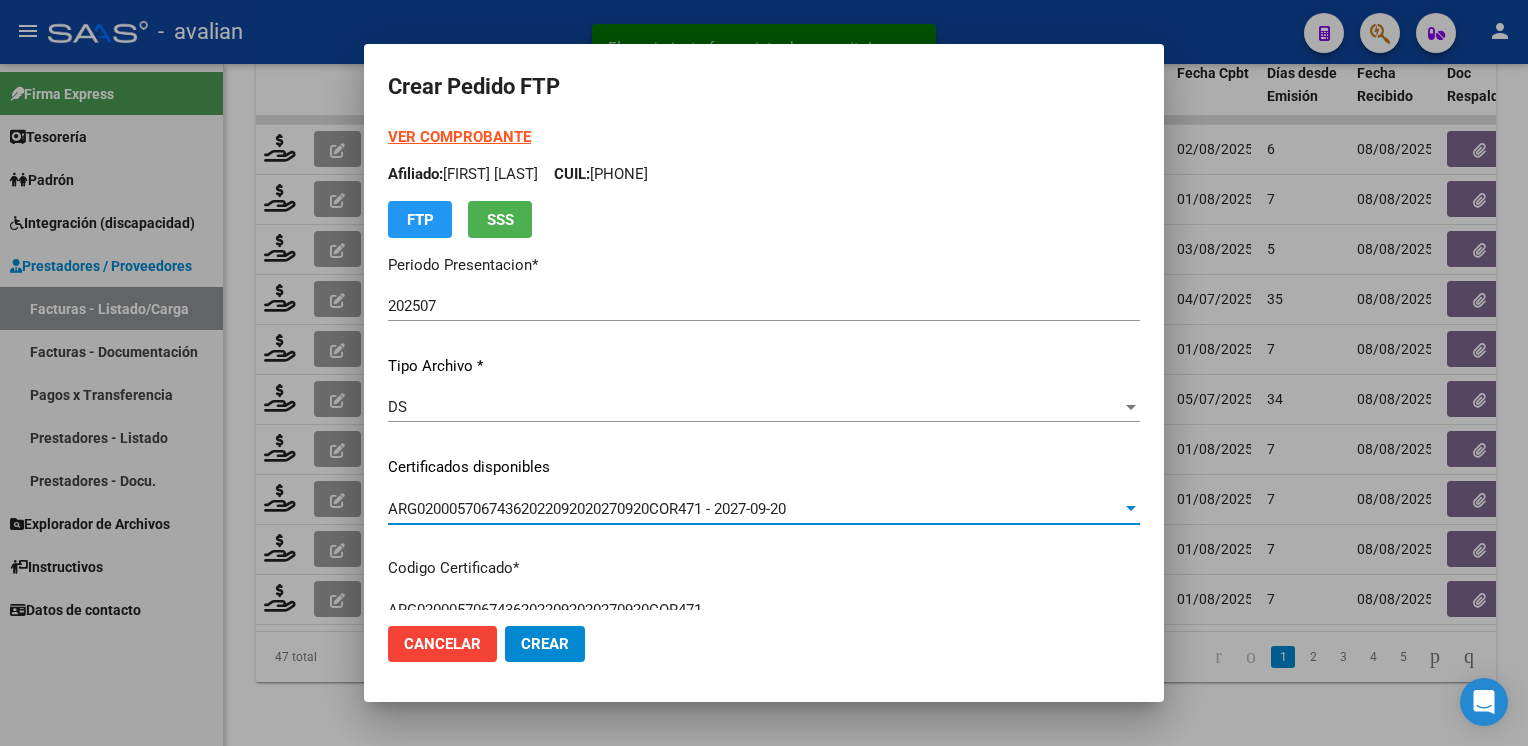 scroll, scrollTop: 300, scrollLeft: 0, axis: vertical 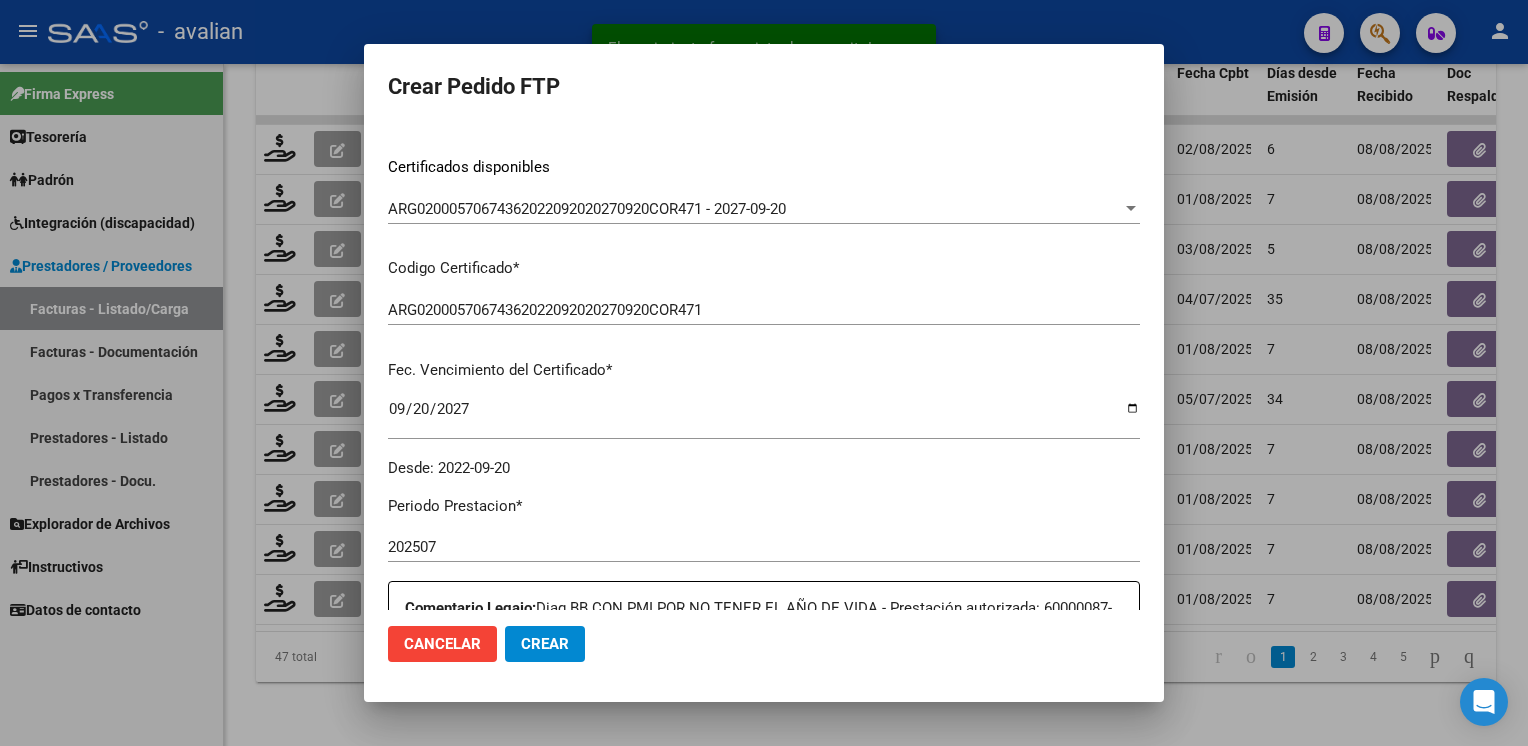 click on "ARG02000570674362022092020270920COR471 - 2027-09-20 Seleccionar certificado" 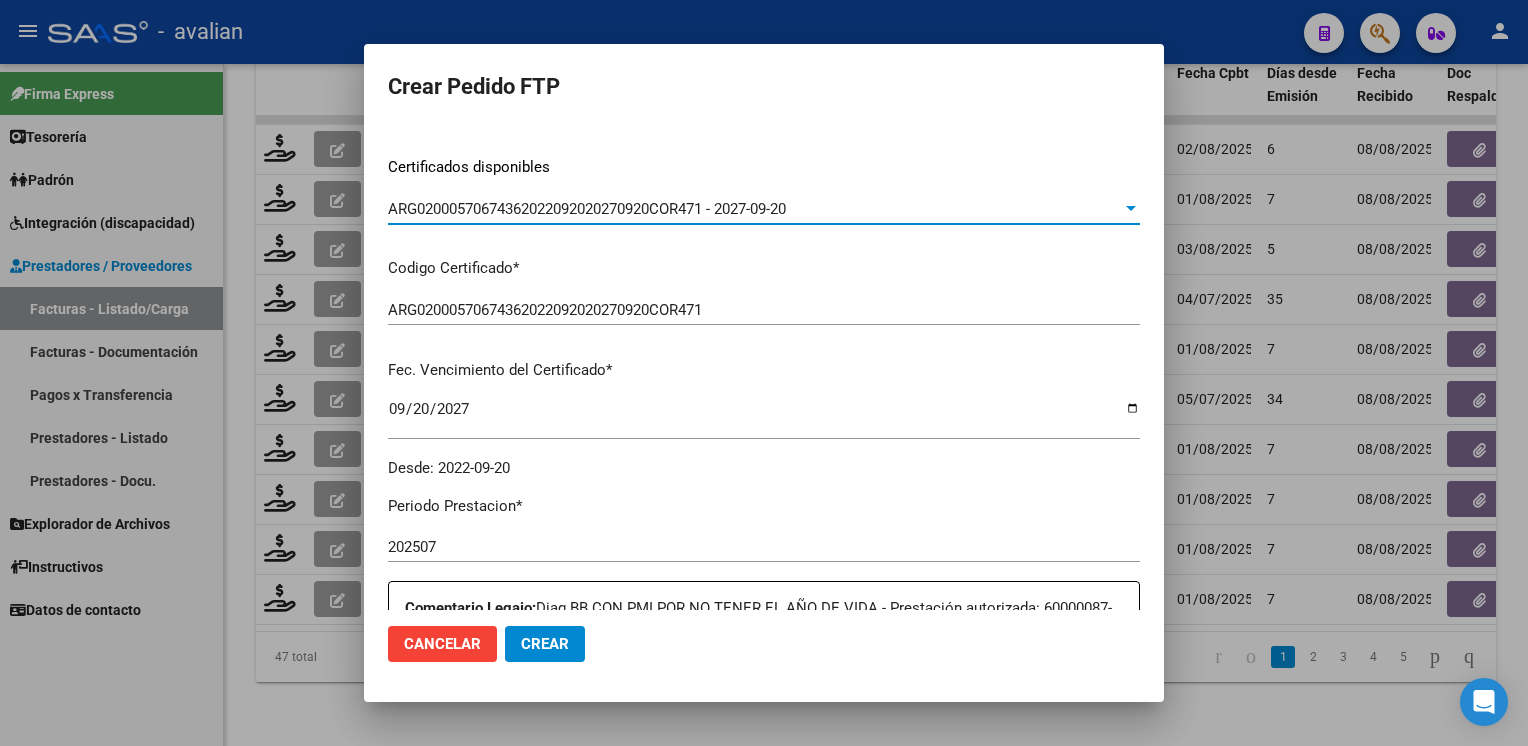 click on "ARG02000570674362022092020270920COR471 - 2027-09-20" at bounding box center (587, 209) 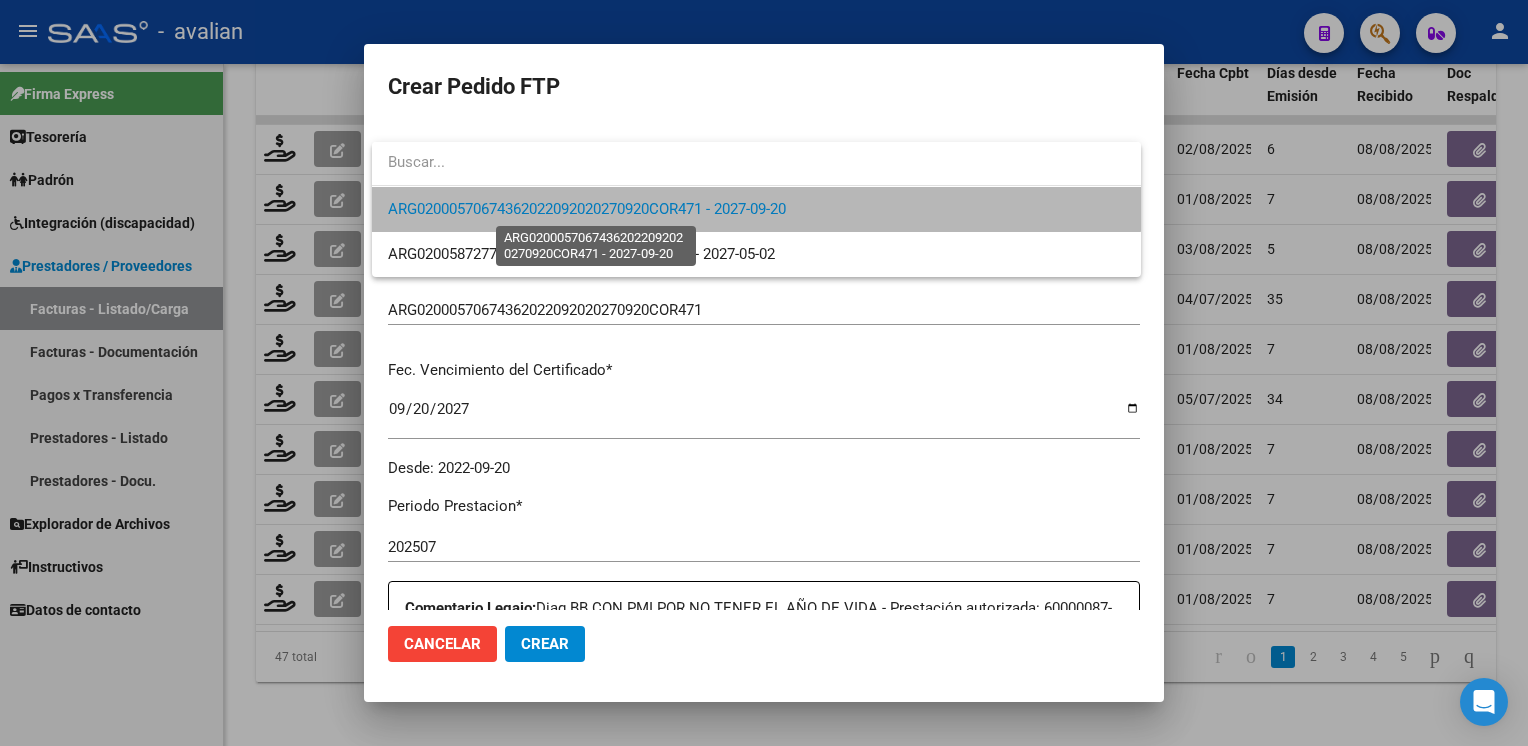 click on "ARG02000570674362022092020270920COR471 - 2027-09-20" at bounding box center [587, 209] 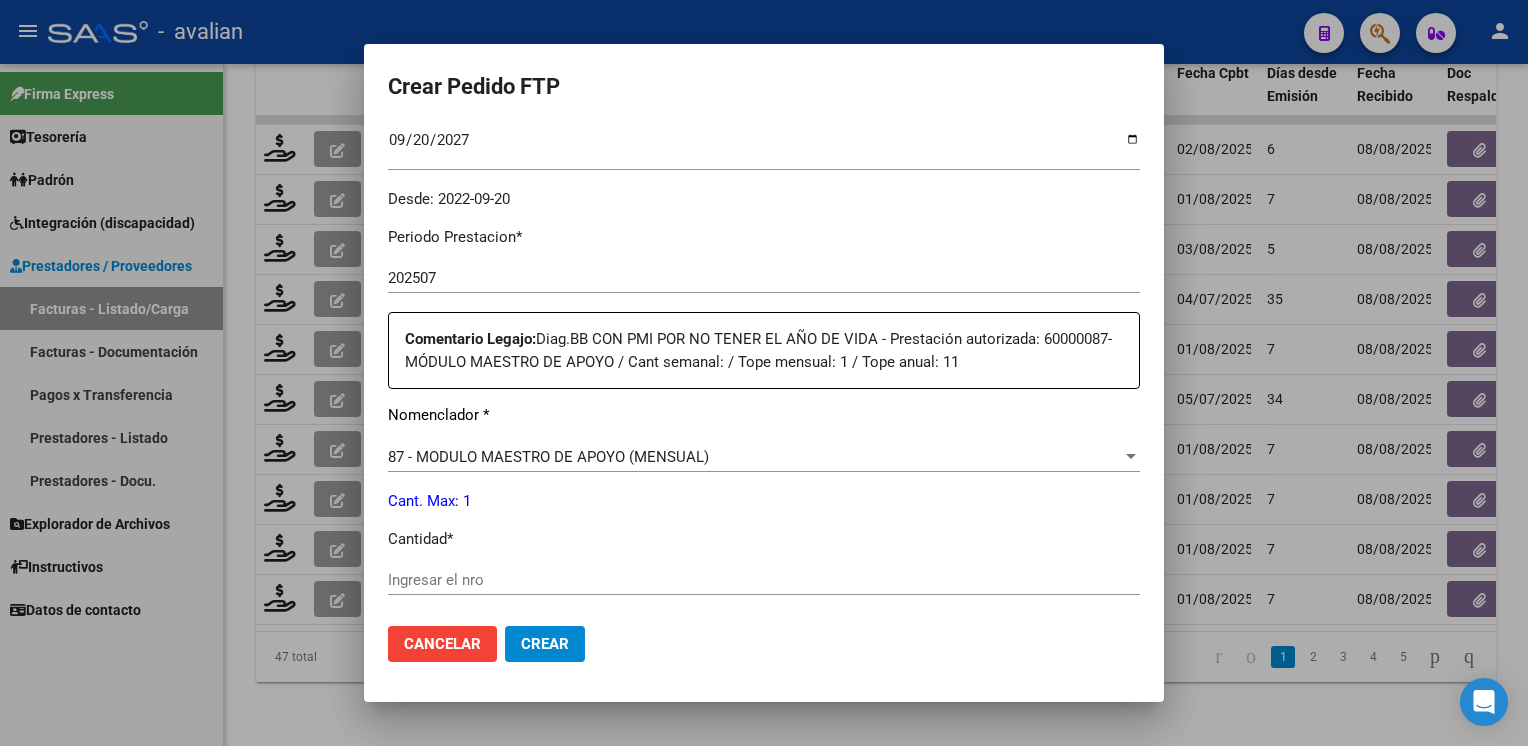 scroll, scrollTop: 700, scrollLeft: 0, axis: vertical 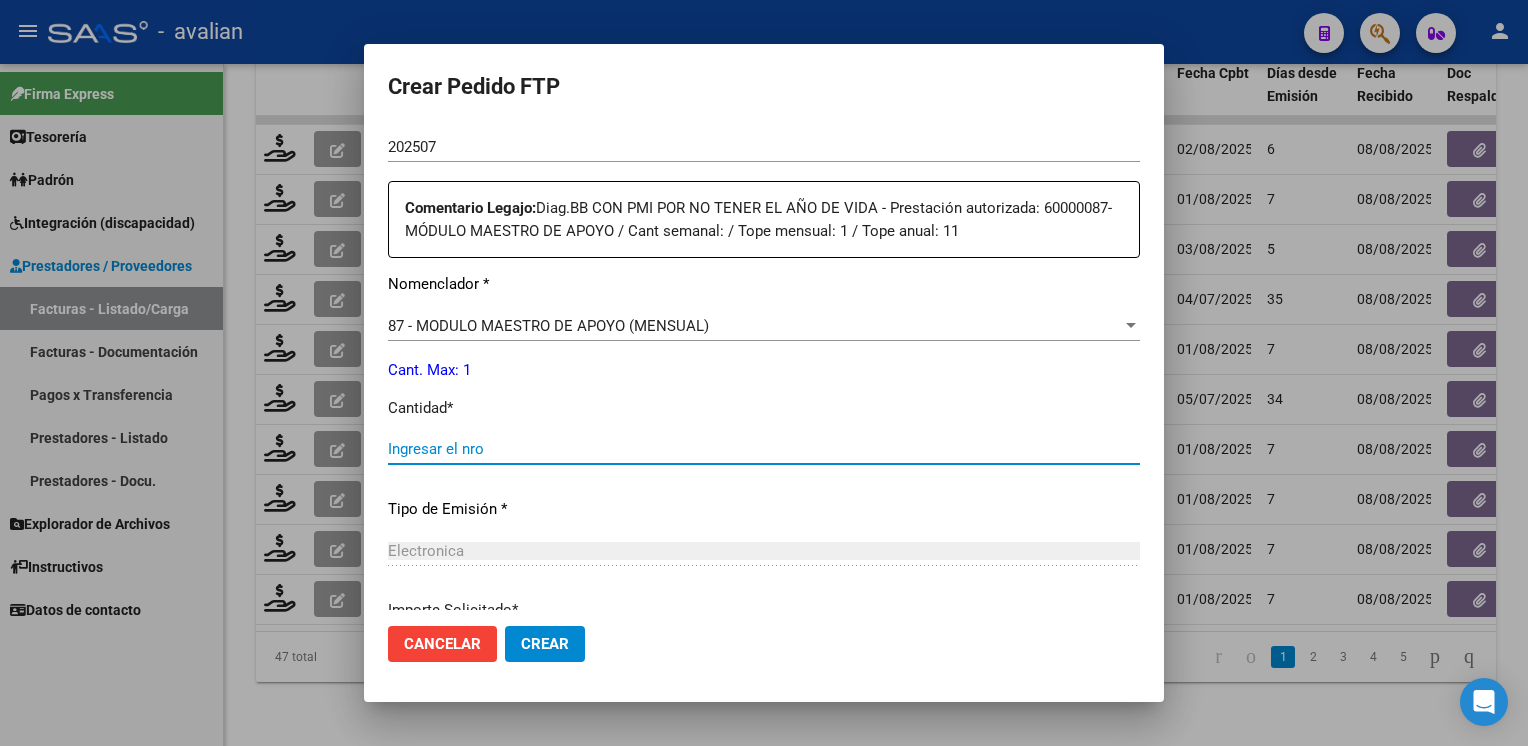 click on "Ingresar el nro" at bounding box center [764, 449] 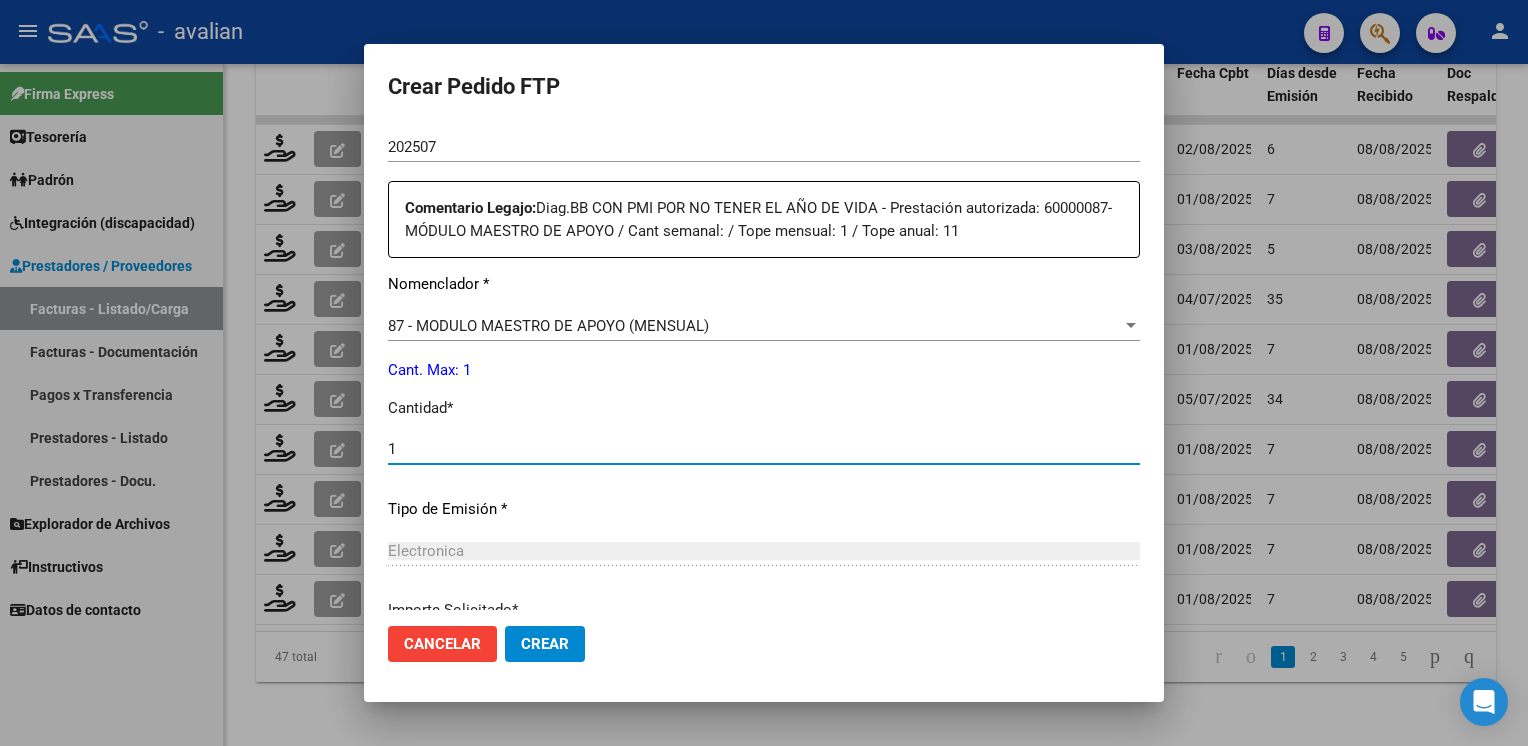 type on "1" 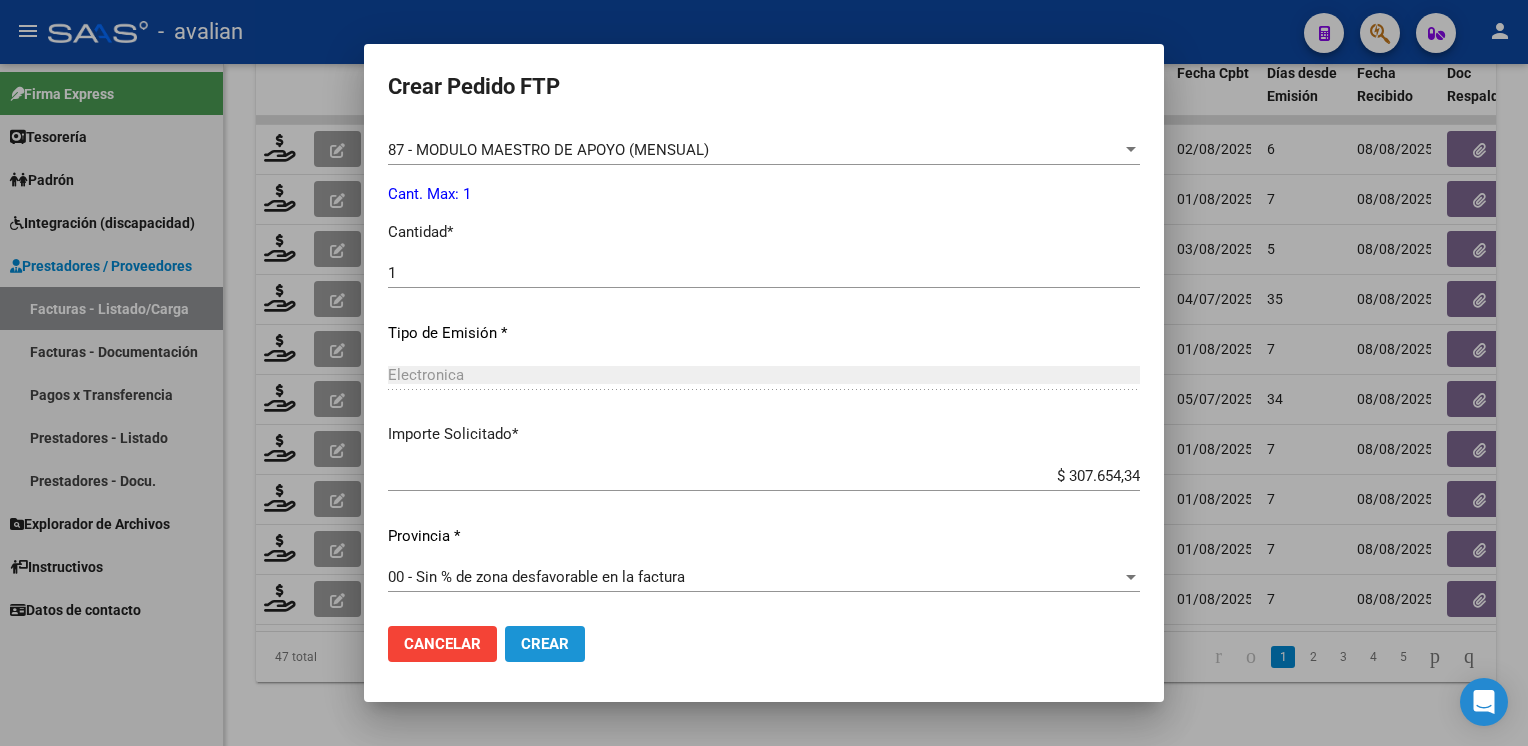 click on "Crear" 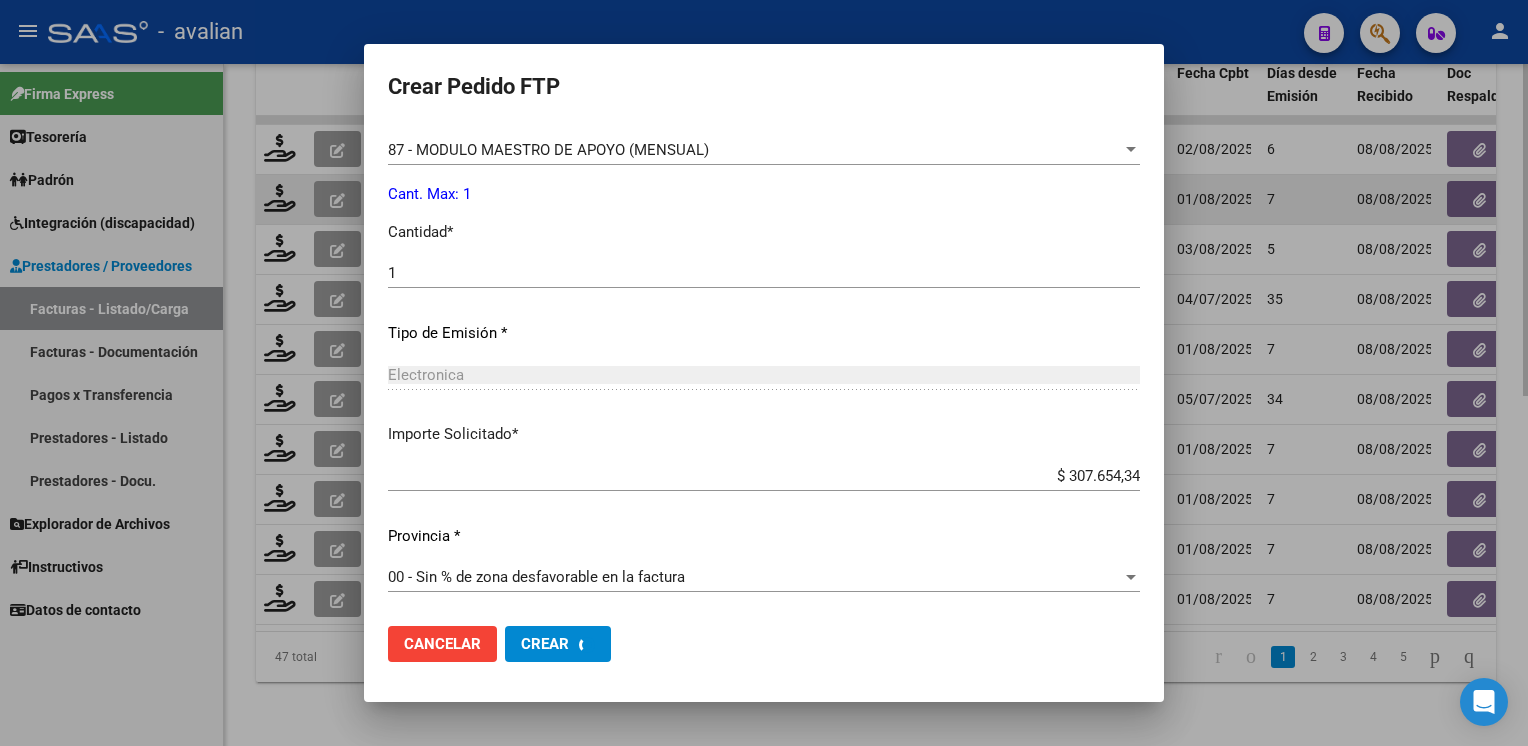 scroll, scrollTop: 0, scrollLeft: 0, axis: both 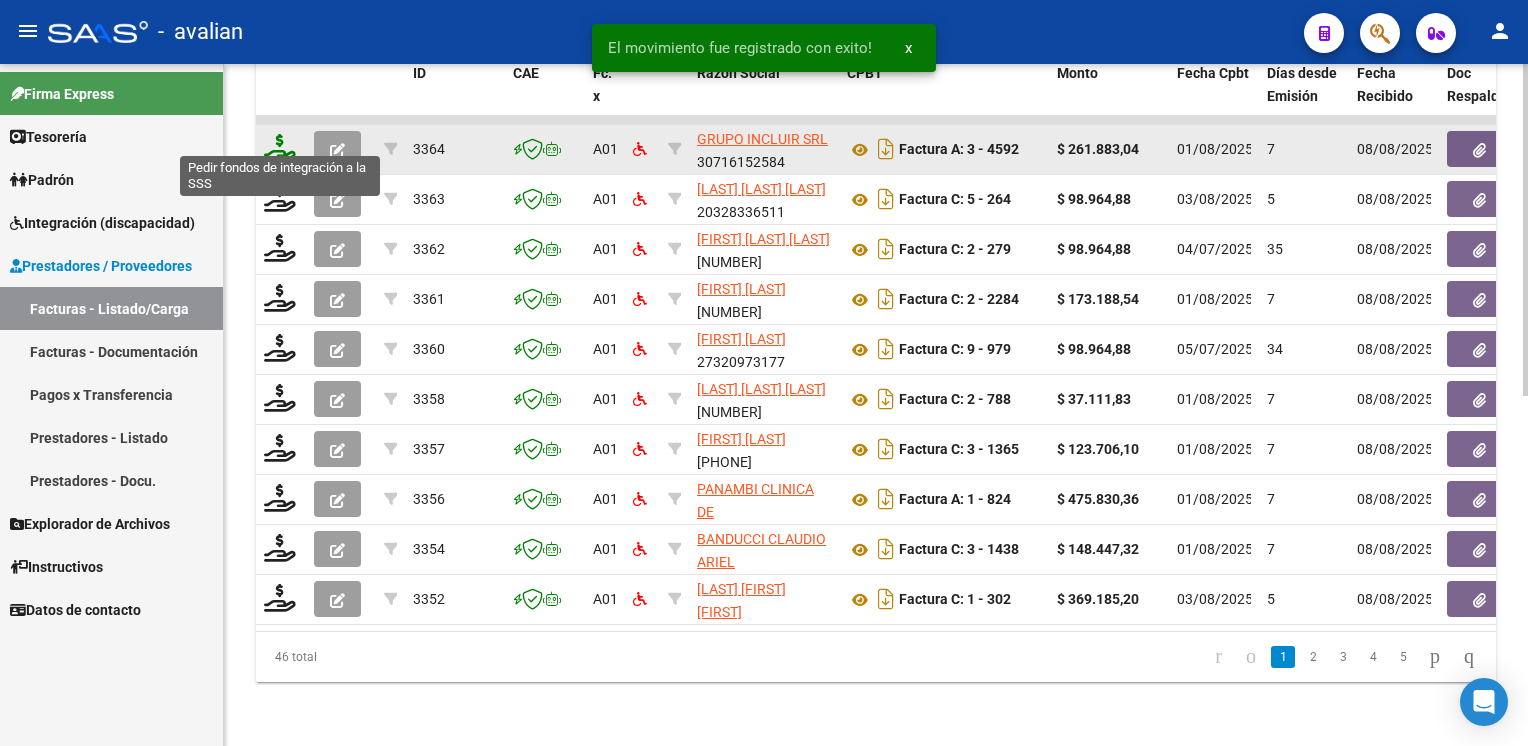 click 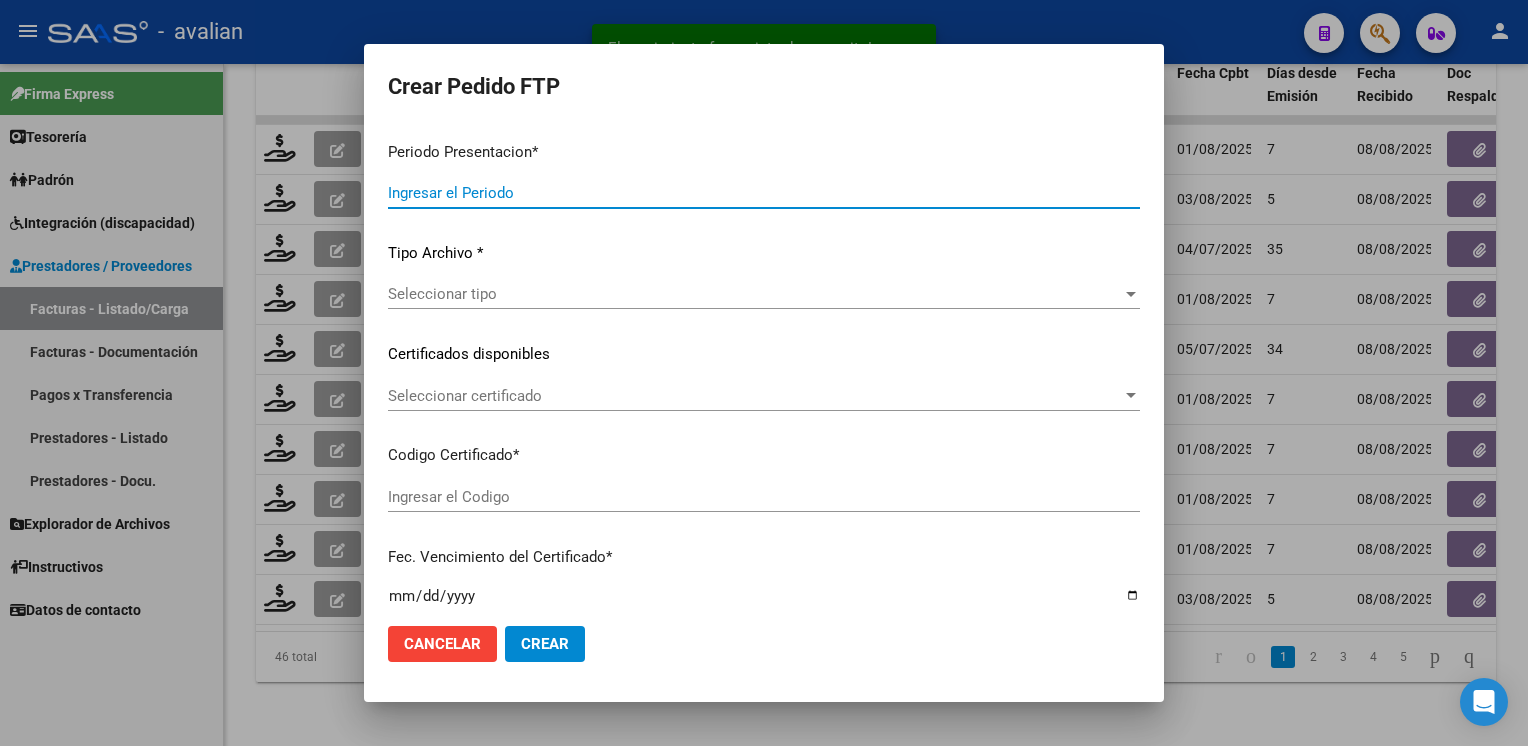 type on "202507" 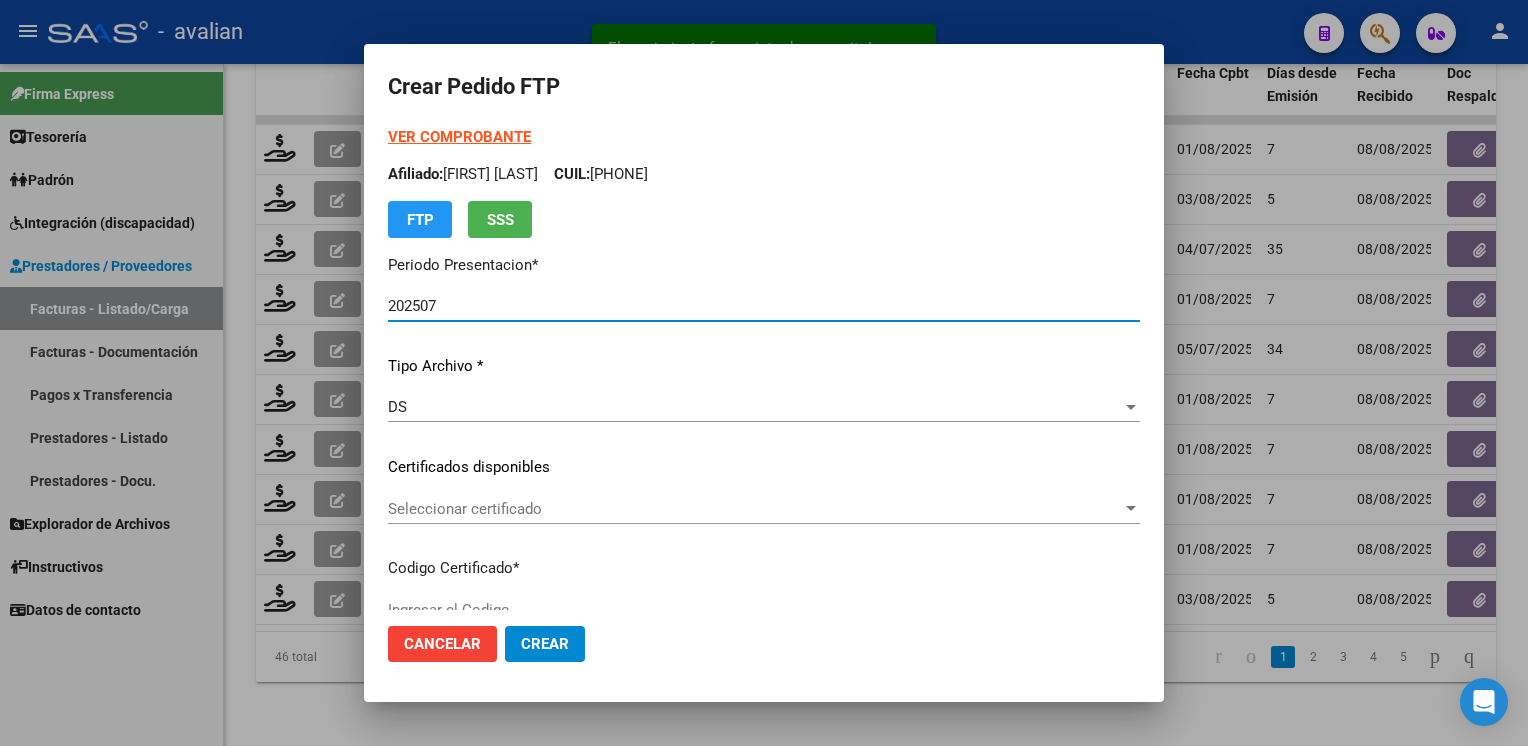 type on "ARG02000584850512023112320251123SFE168" 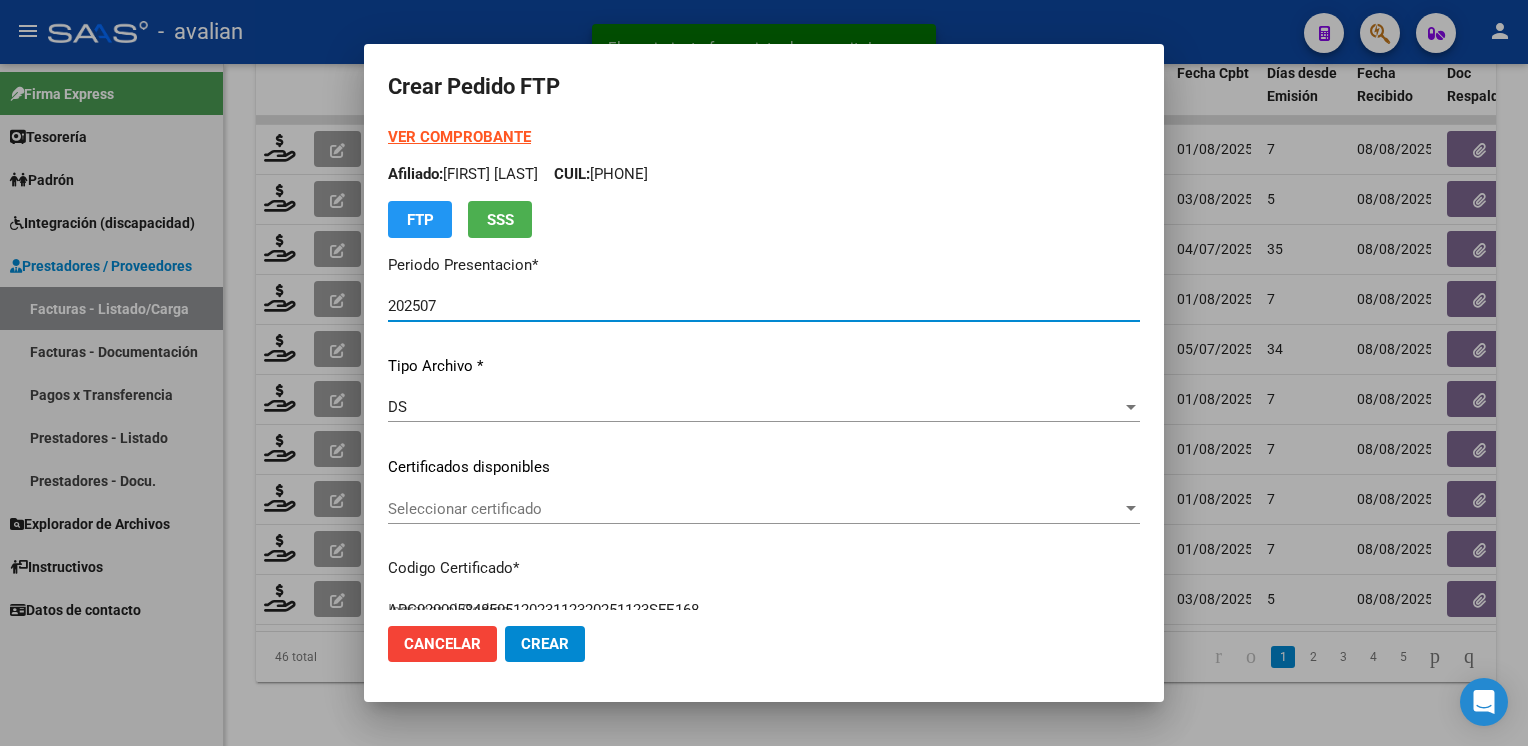 click on "Seleccionar certificado" at bounding box center (755, 509) 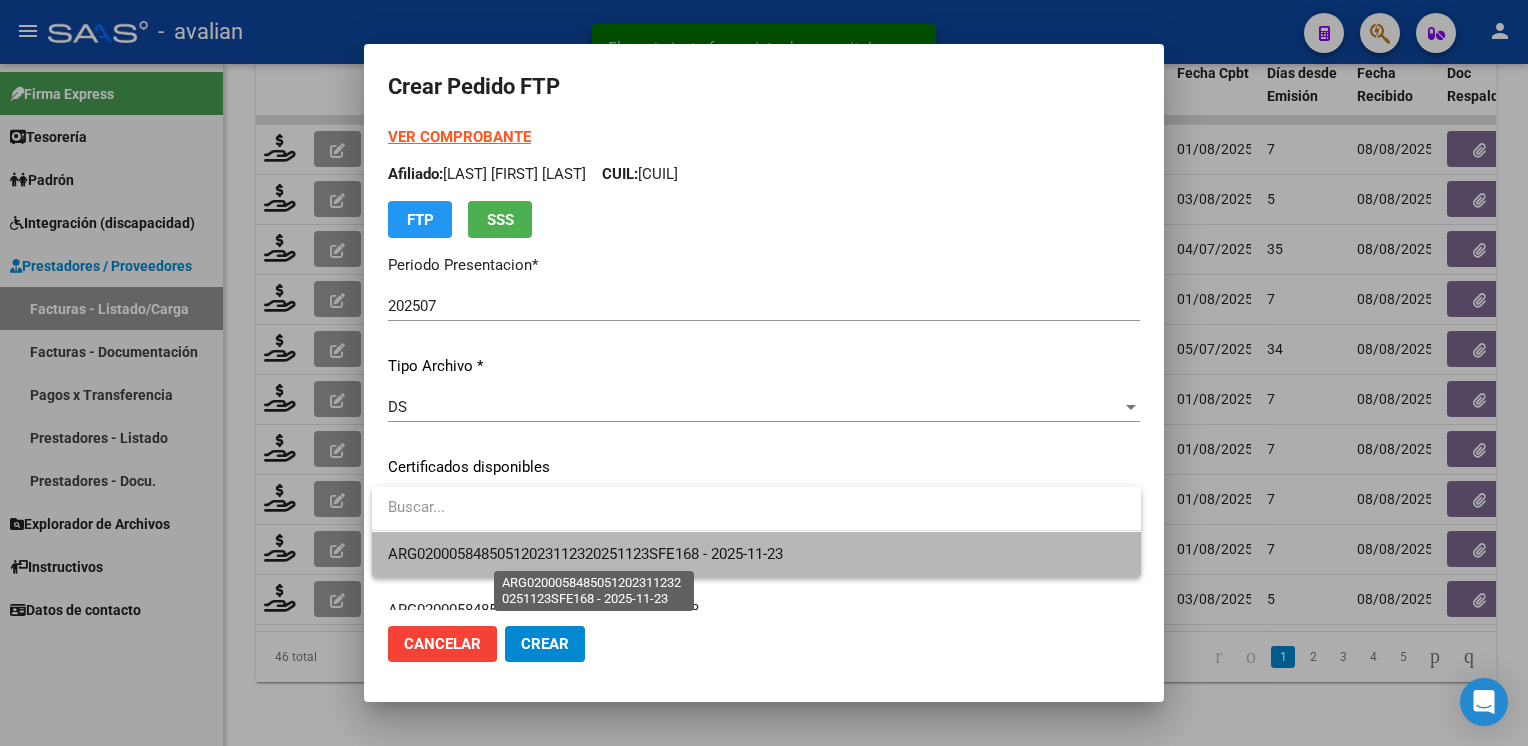 click on "ARG02000584850512023112320251123SFE168 - 2025-11-23" at bounding box center (585, 554) 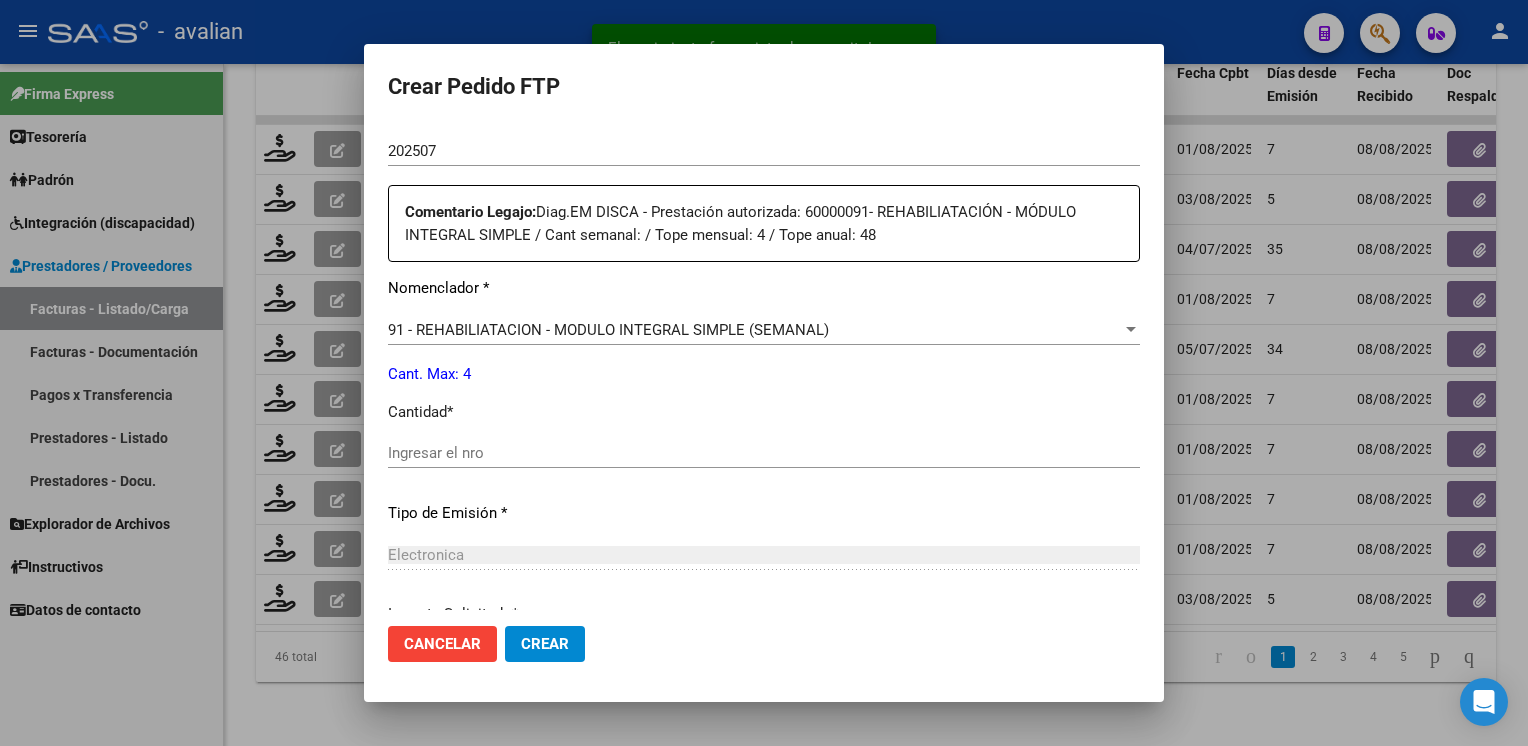 scroll, scrollTop: 700, scrollLeft: 0, axis: vertical 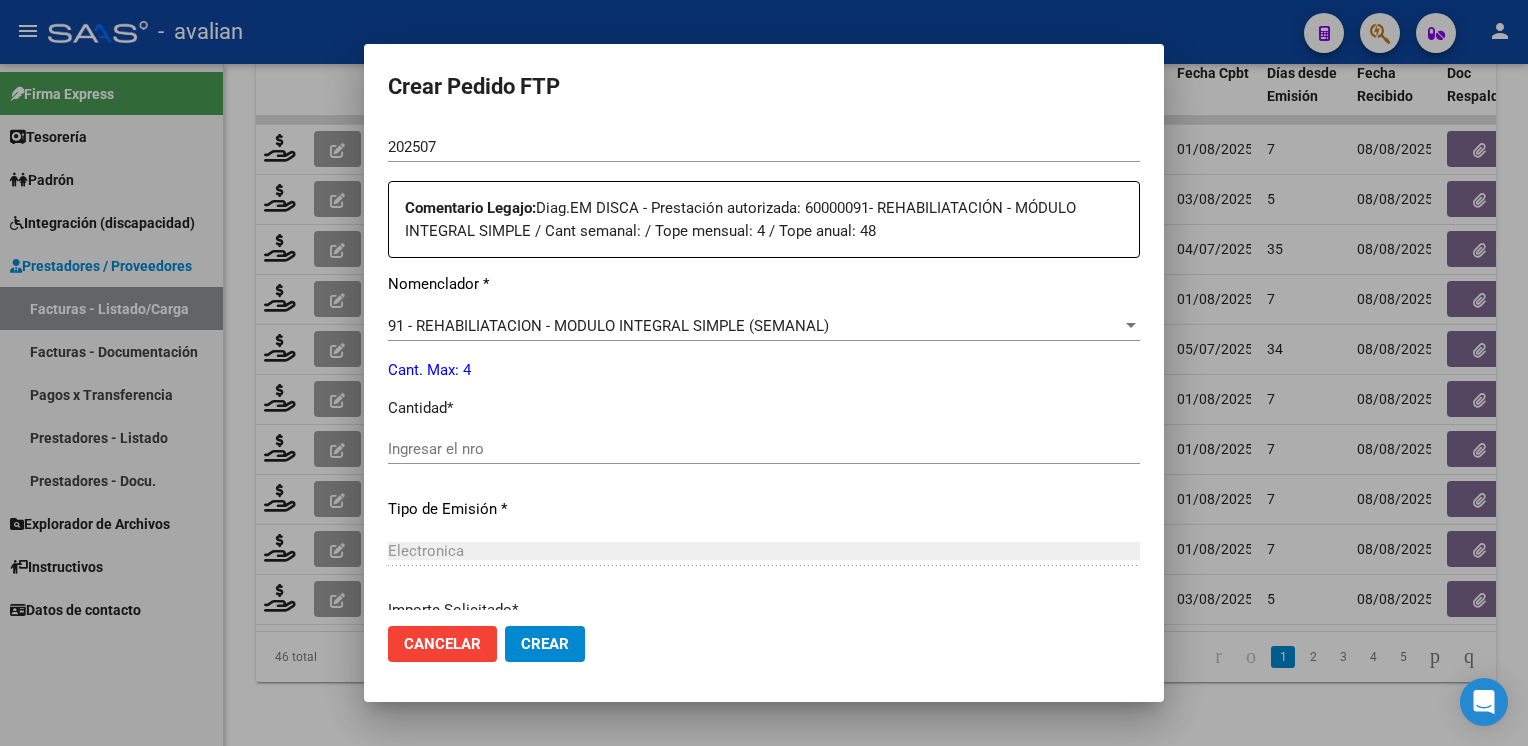 click on "Periodo Prestacion  *   202507 Ingresar el Periodo Prestacion  Comentario Legajo:    Diag.EM DISCA - Prestación autorizada: 60000091- REHABILIATACIÓN - MÓDULO INTEGRAL SIMPLE / Cant semanal:  / Tope mensual: 4 / Tope anual: 48  Nomenclador * 91 - REHABILIATACION - MODULO INTEGRAL SIMPLE (SEMANAL) Seleccionar nomenclador Cant. Max: 4 Cantidad  *   Ingresar el nro   Tipo de Emisión * Electronica Seleccionar tipo Importe Solicitado  *   $ 261.883,04 Ingresar imp. solicitado   Provincia * 00 - Sin % de zona desfavorable en la factura Seleccionar provincia" at bounding box center [764, 433] 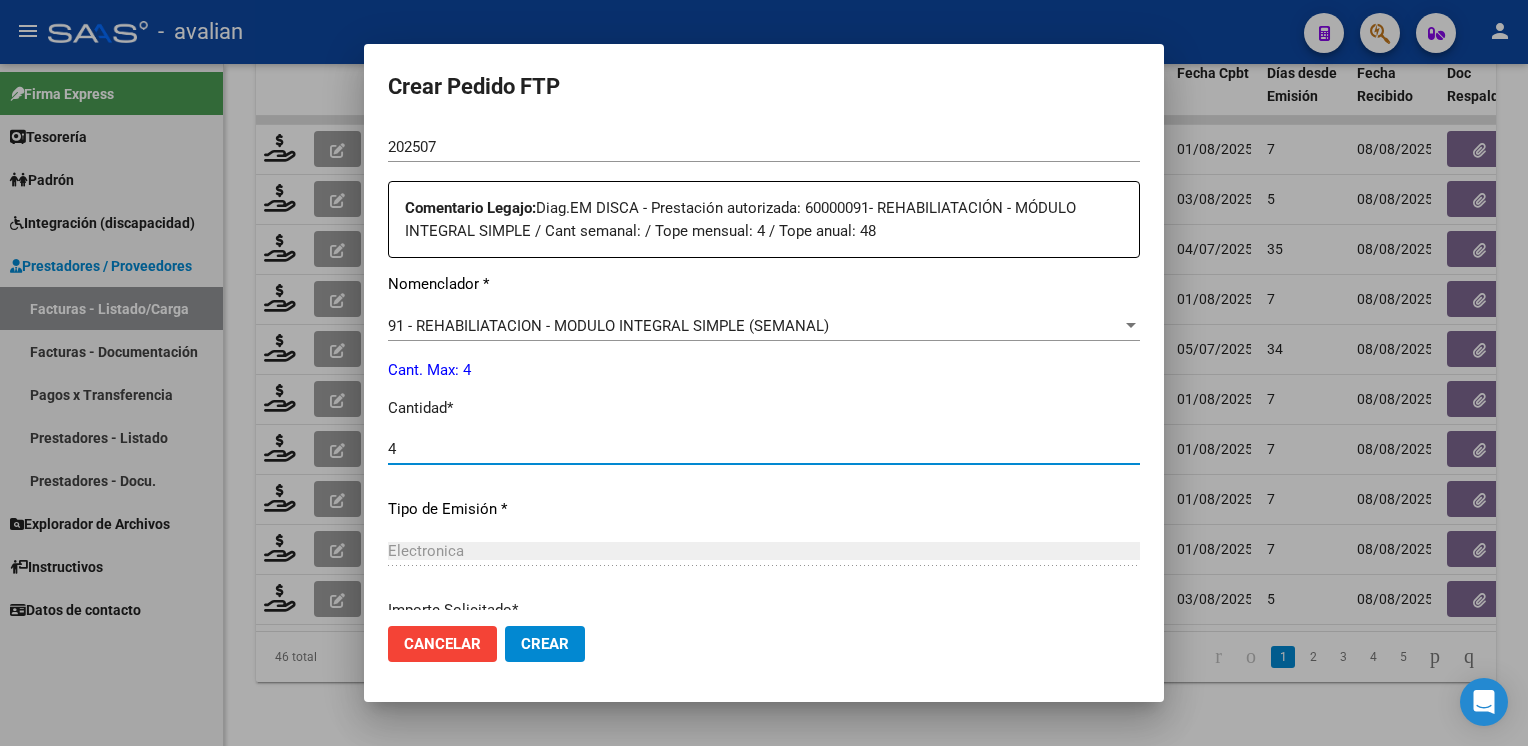 type on "4" 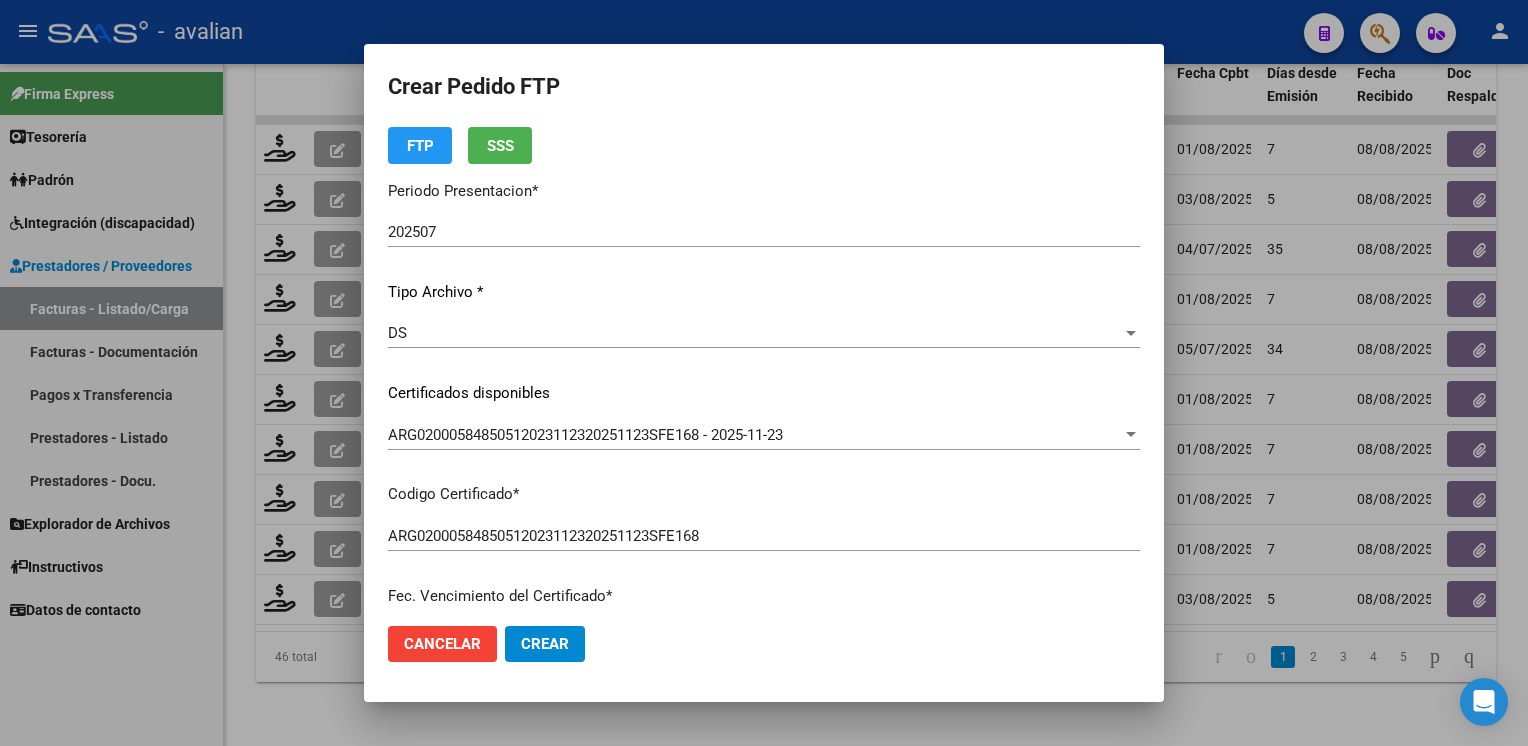 scroll, scrollTop: 0, scrollLeft: 0, axis: both 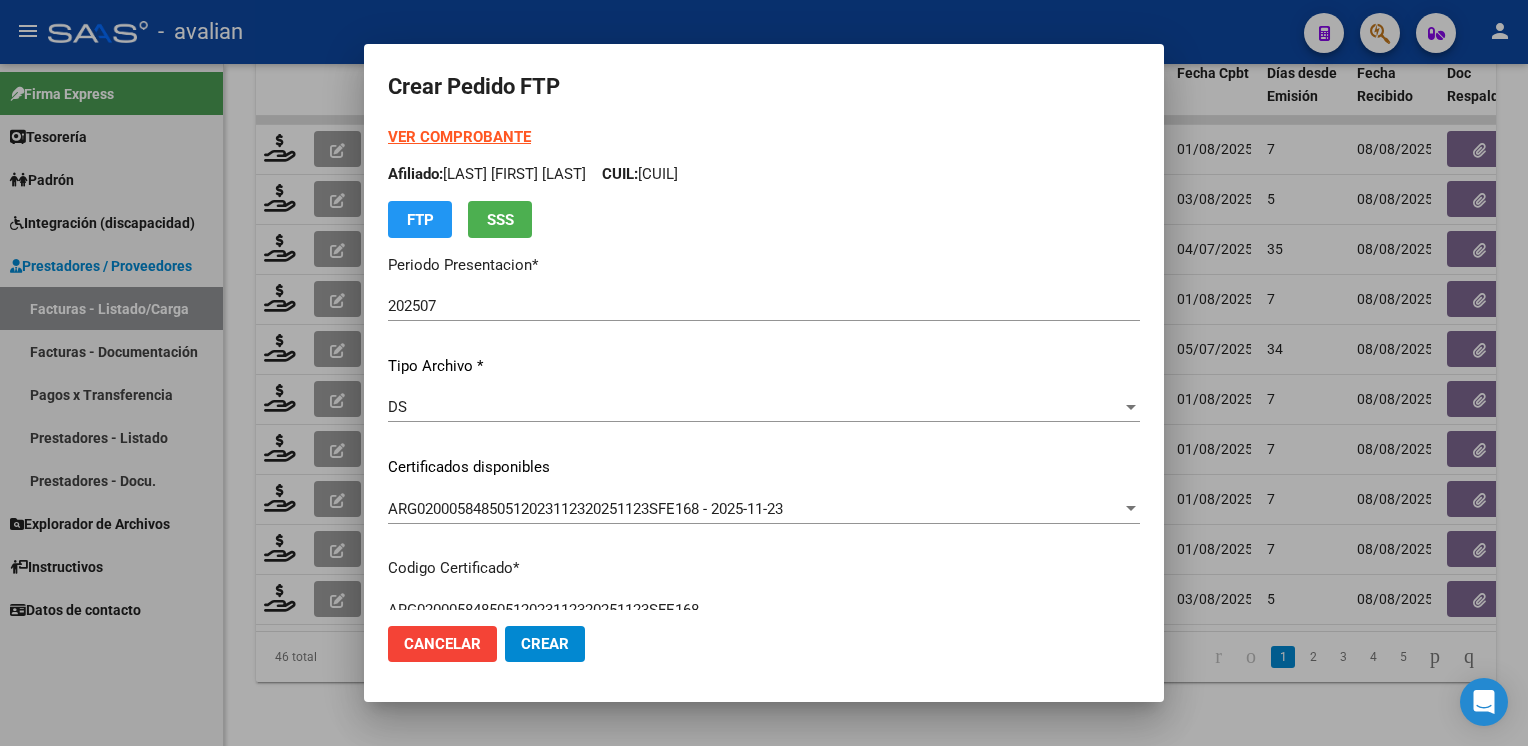 click on "Afiliado:  [FIRST] [LAST] [LAST]  CUIL:  [NUMBER]" at bounding box center [764, 174] 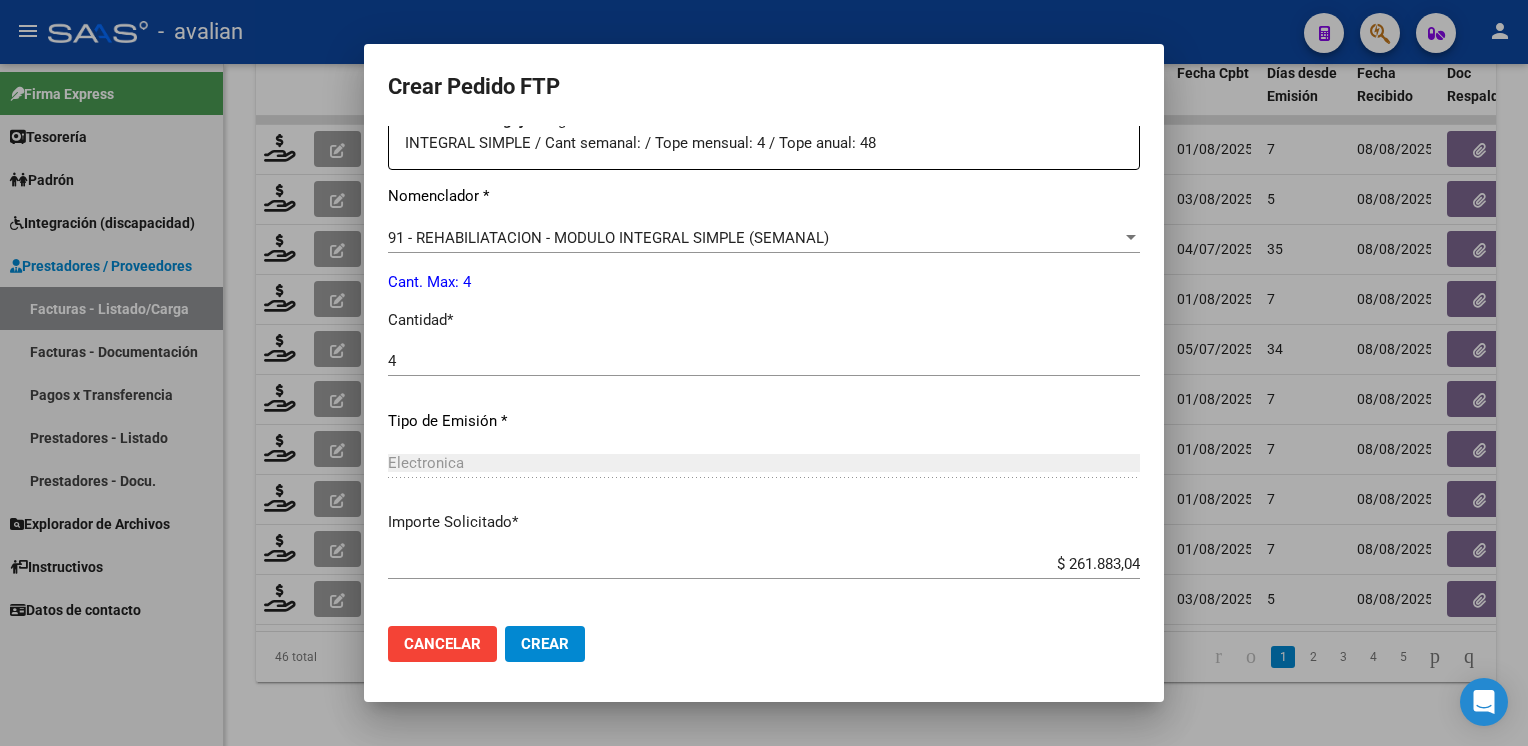 scroll, scrollTop: 876, scrollLeft: 0, axis: vertical 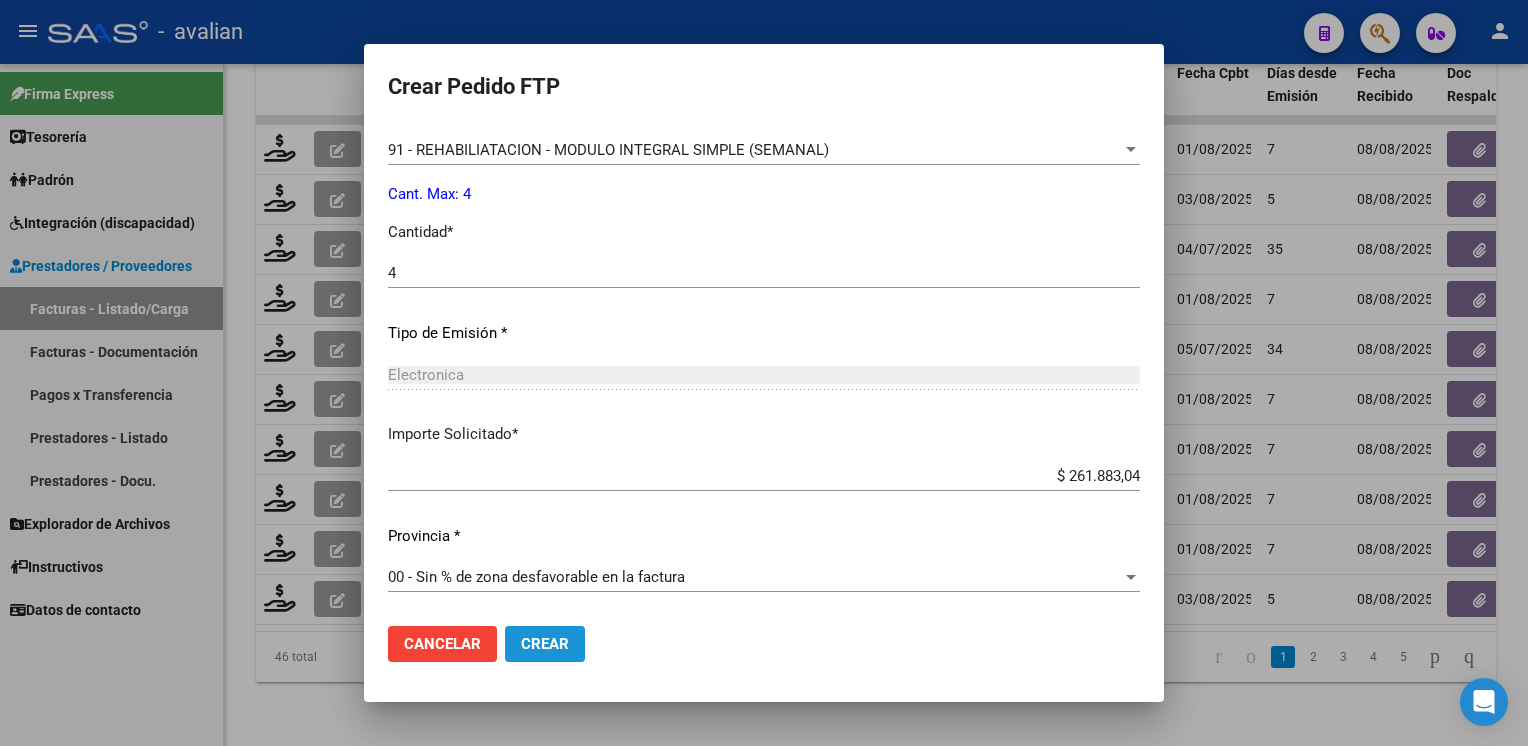 click on "Crear" 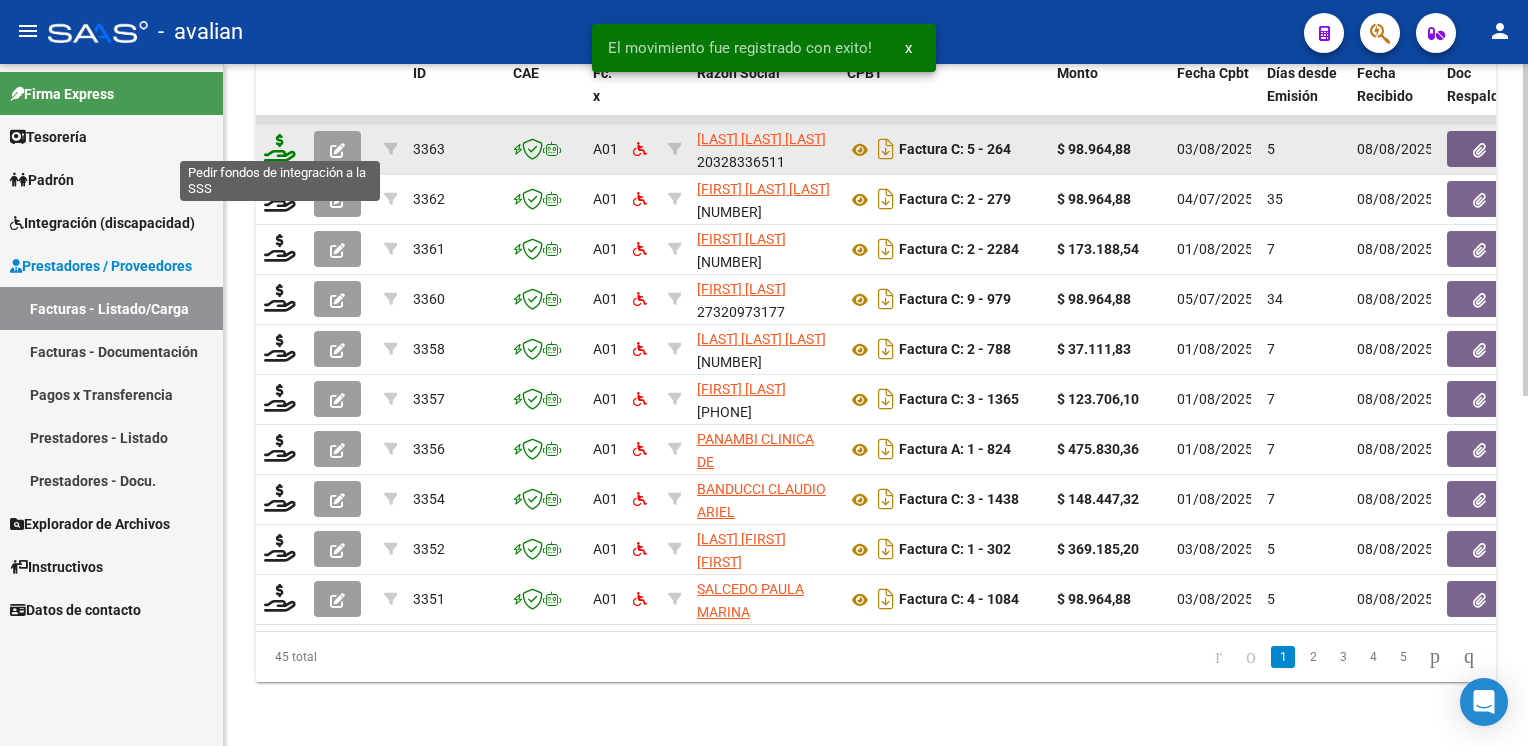 click 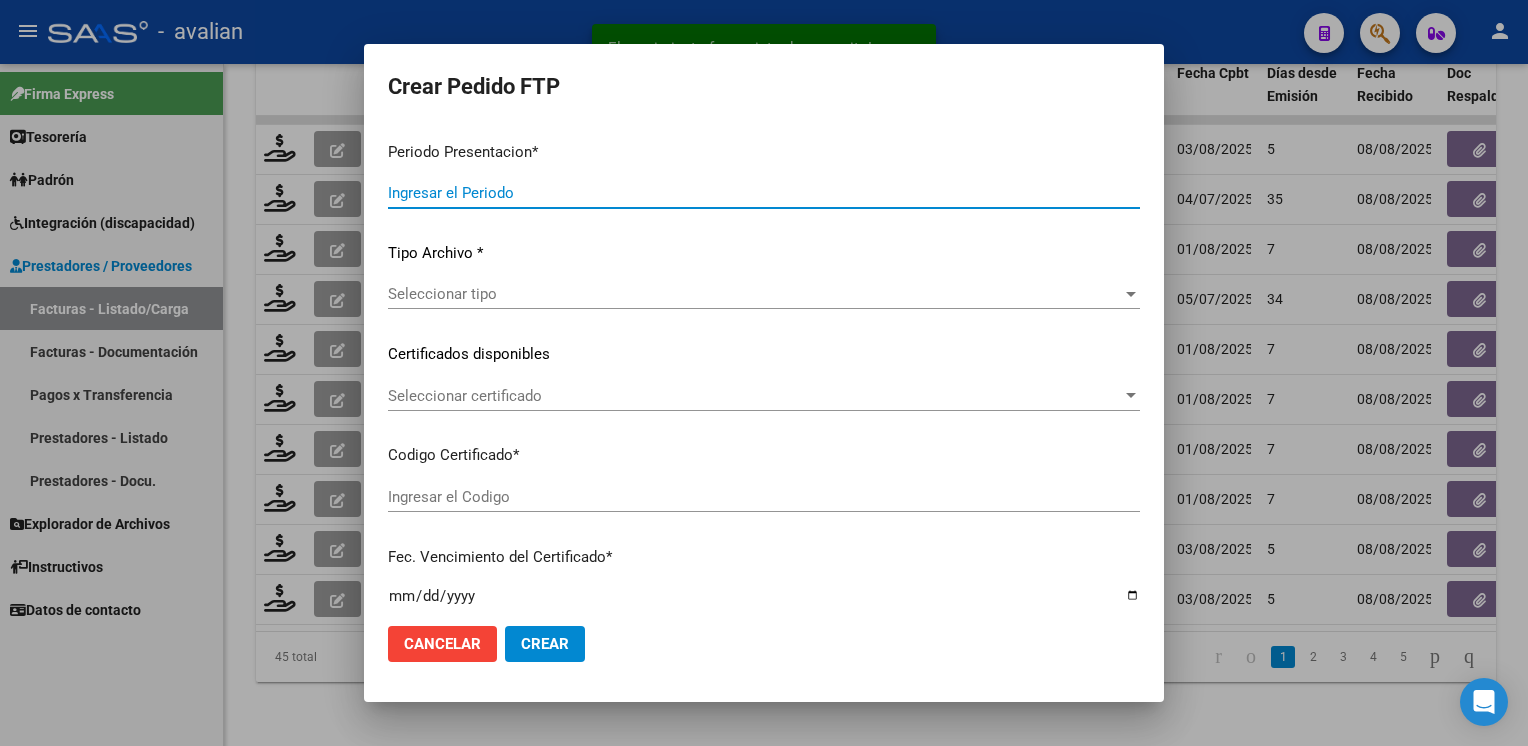 type on "202507" 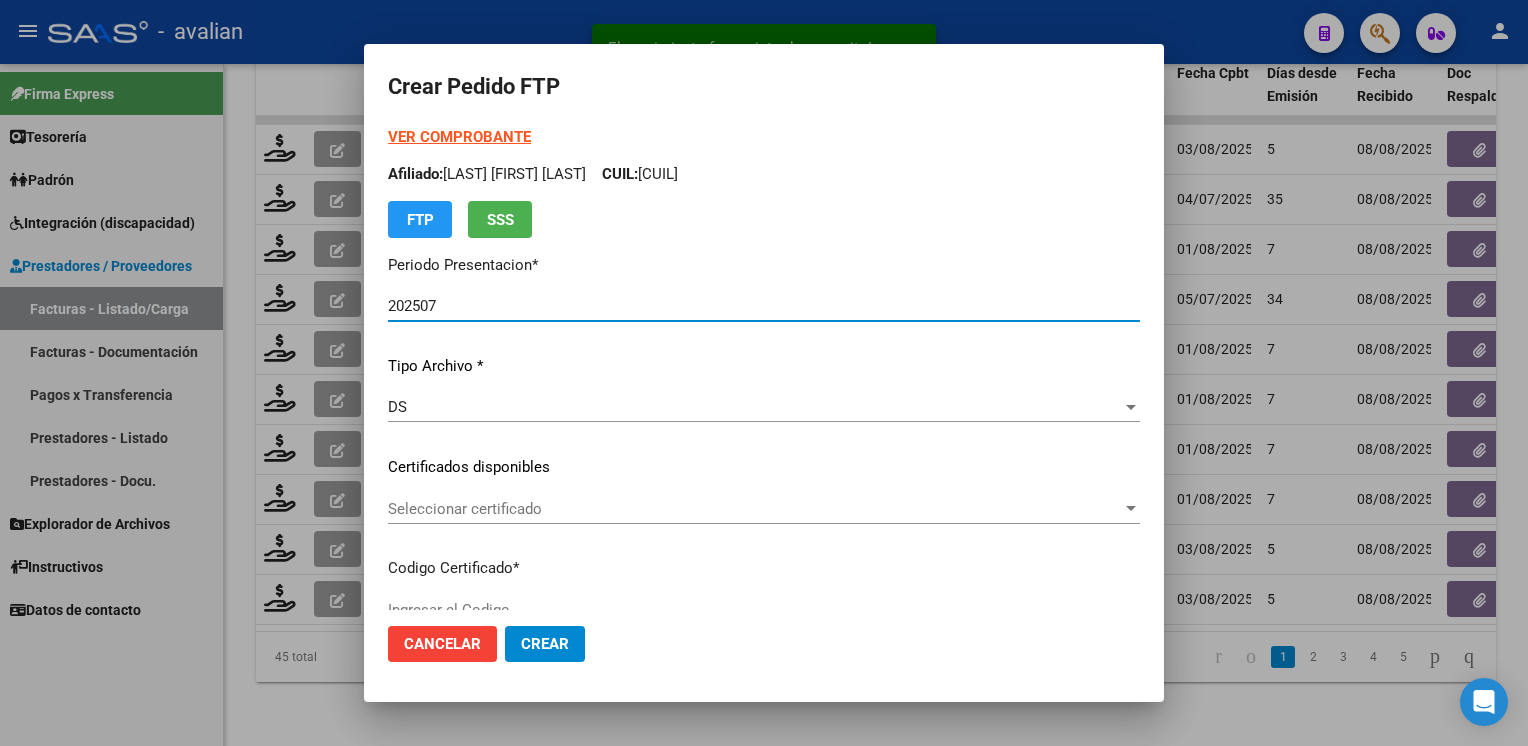 type on "ARG02000500724472019090920250909ERI186" 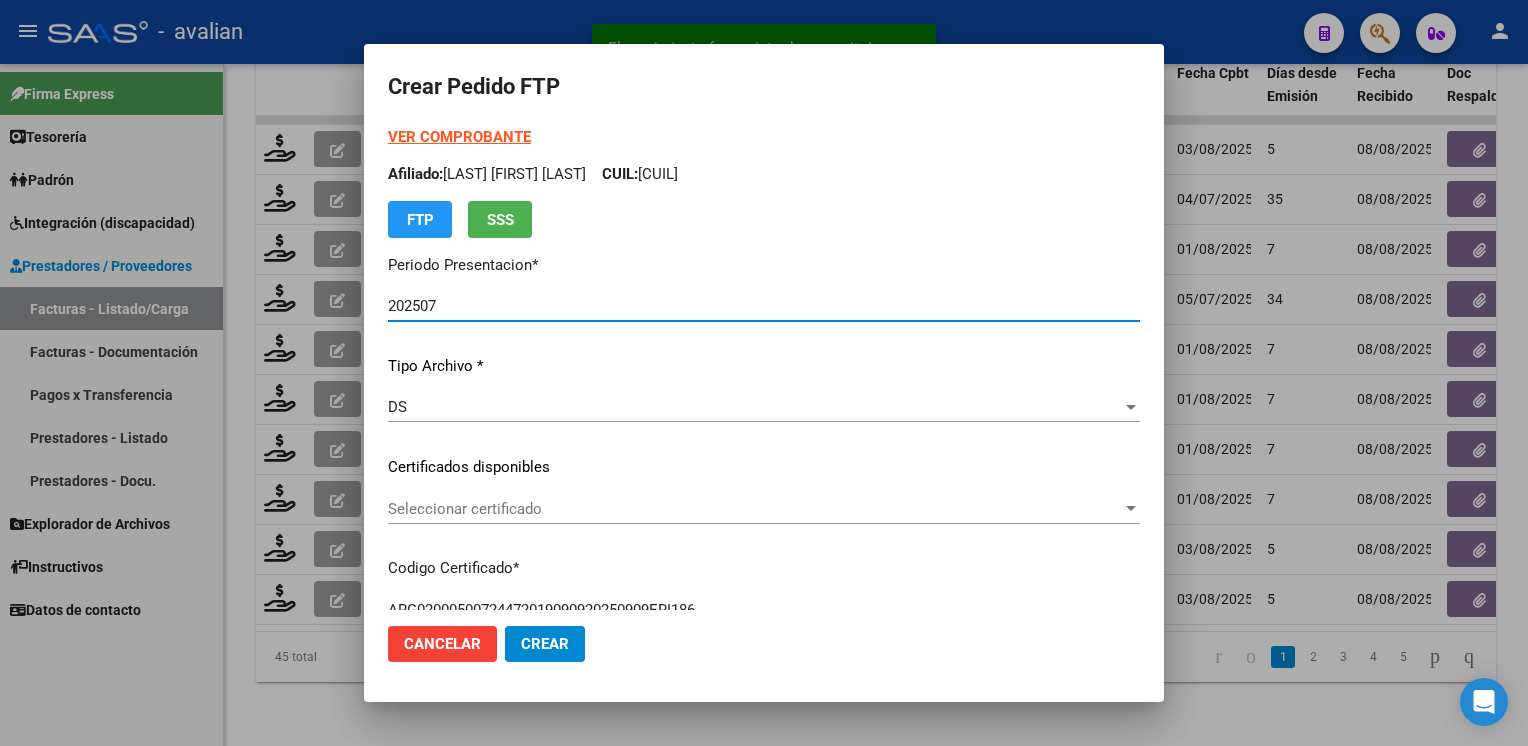 click on "Seleccionar certificado Seleccionar certificado" 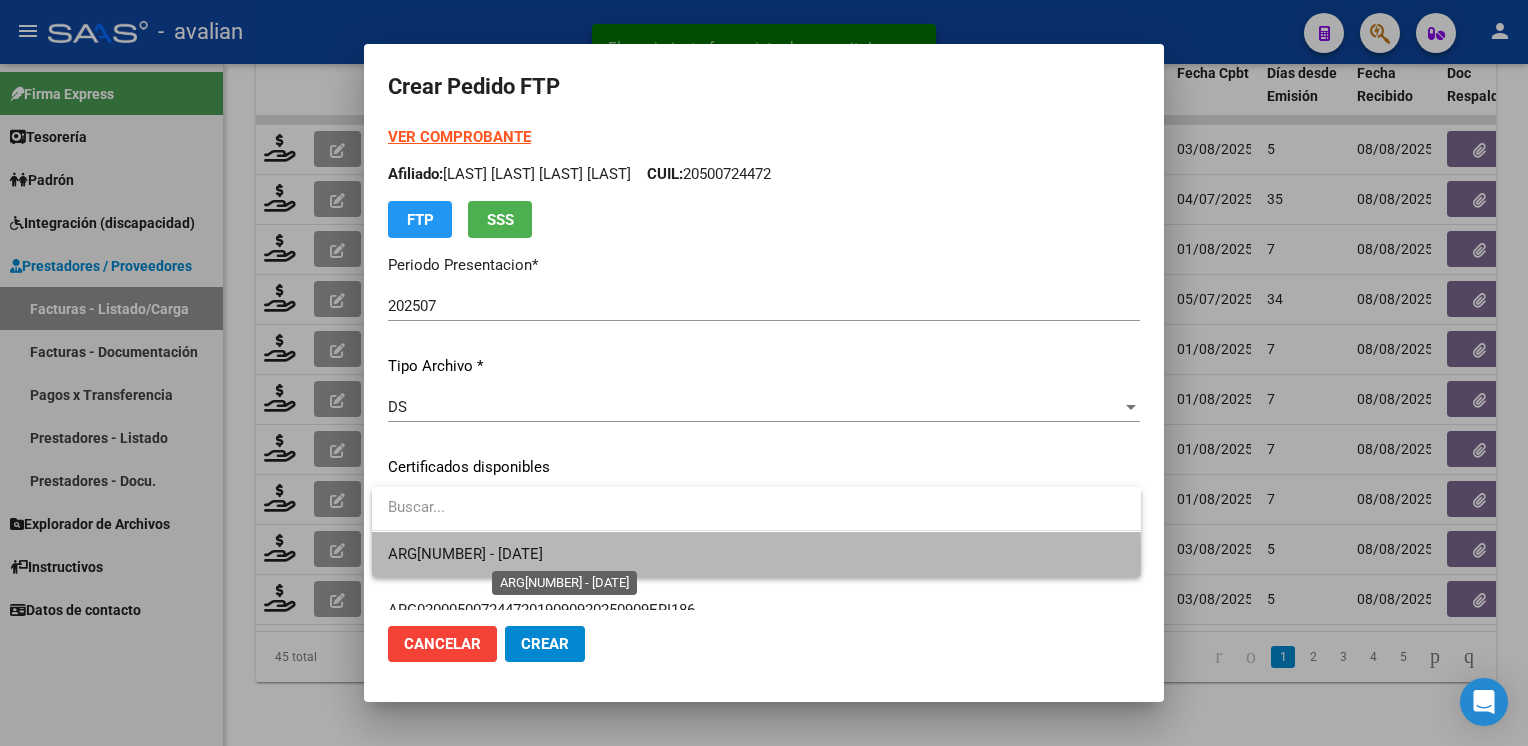 click on "ARG[NUMBER] - [DATE]" at bounding box center [465, 554] 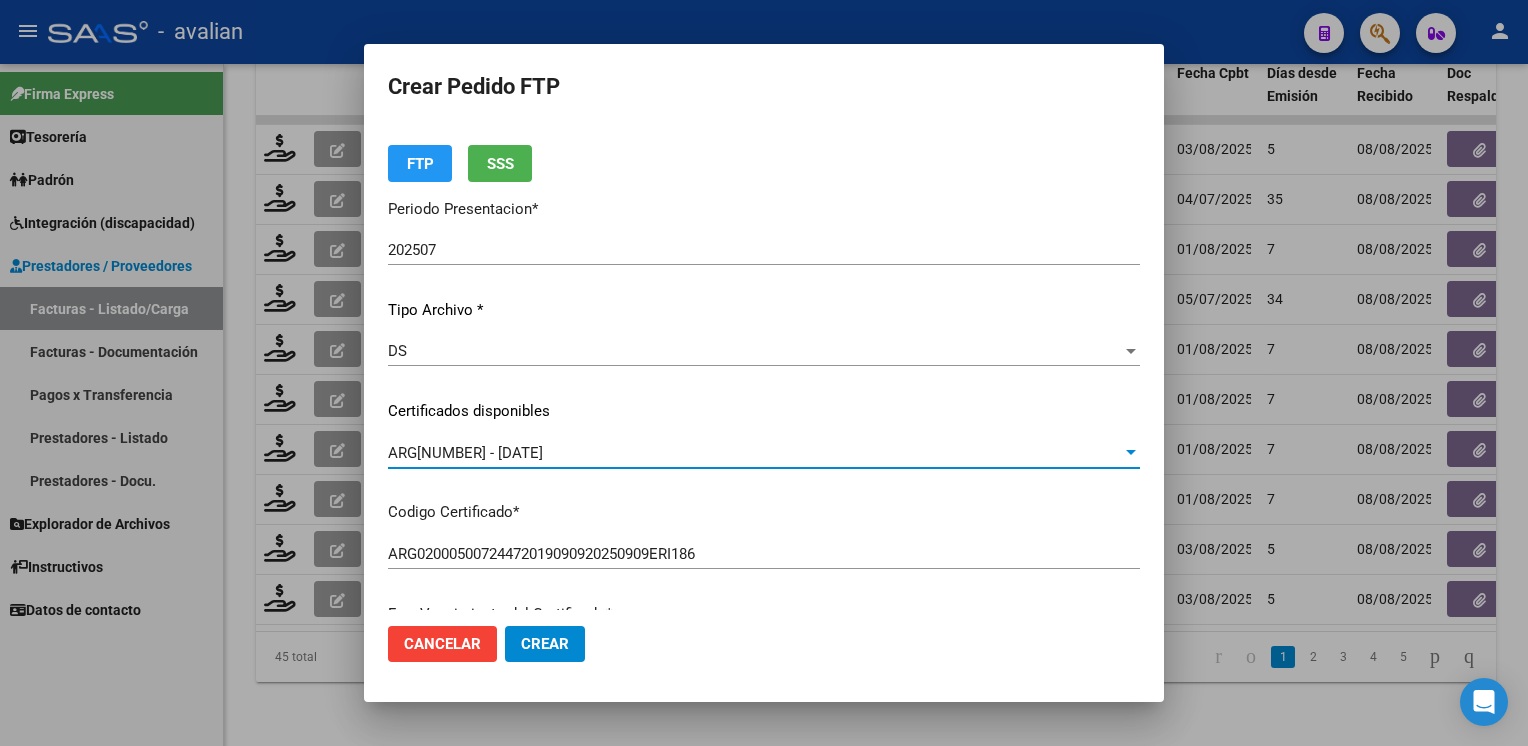 scroll, scrollTop: 0, scrollLeft: 0, axis: both 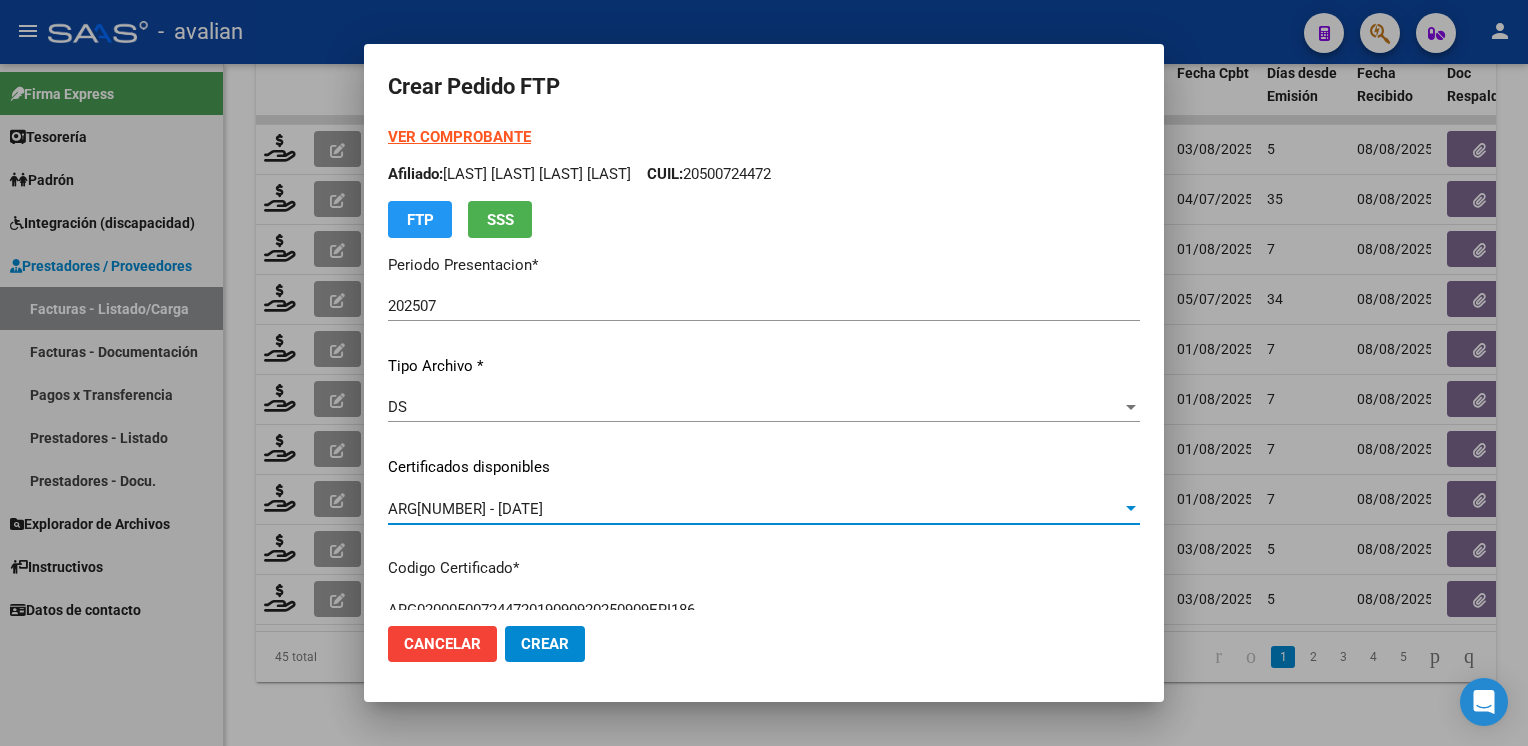 click on "Afiliado:  [LAST] [LAST] [LAST] [LAST]  CUIL:  [PHONE]" at bounding box center (764, 174) 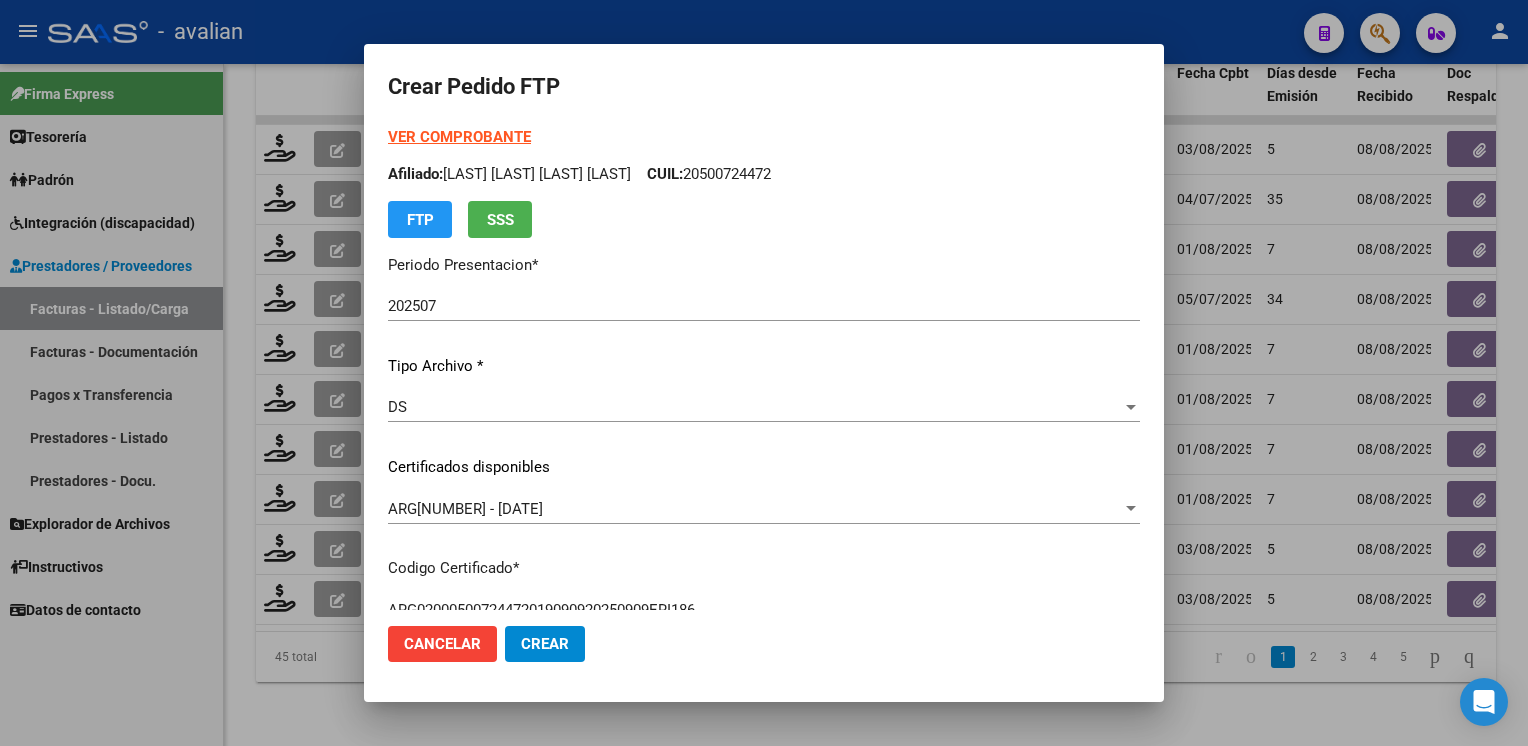click on "Afiliado:  [LAST] [LAST] [LAST] [LAST]  CUIL:  [PHONE]" at bounding box center [764, 174] 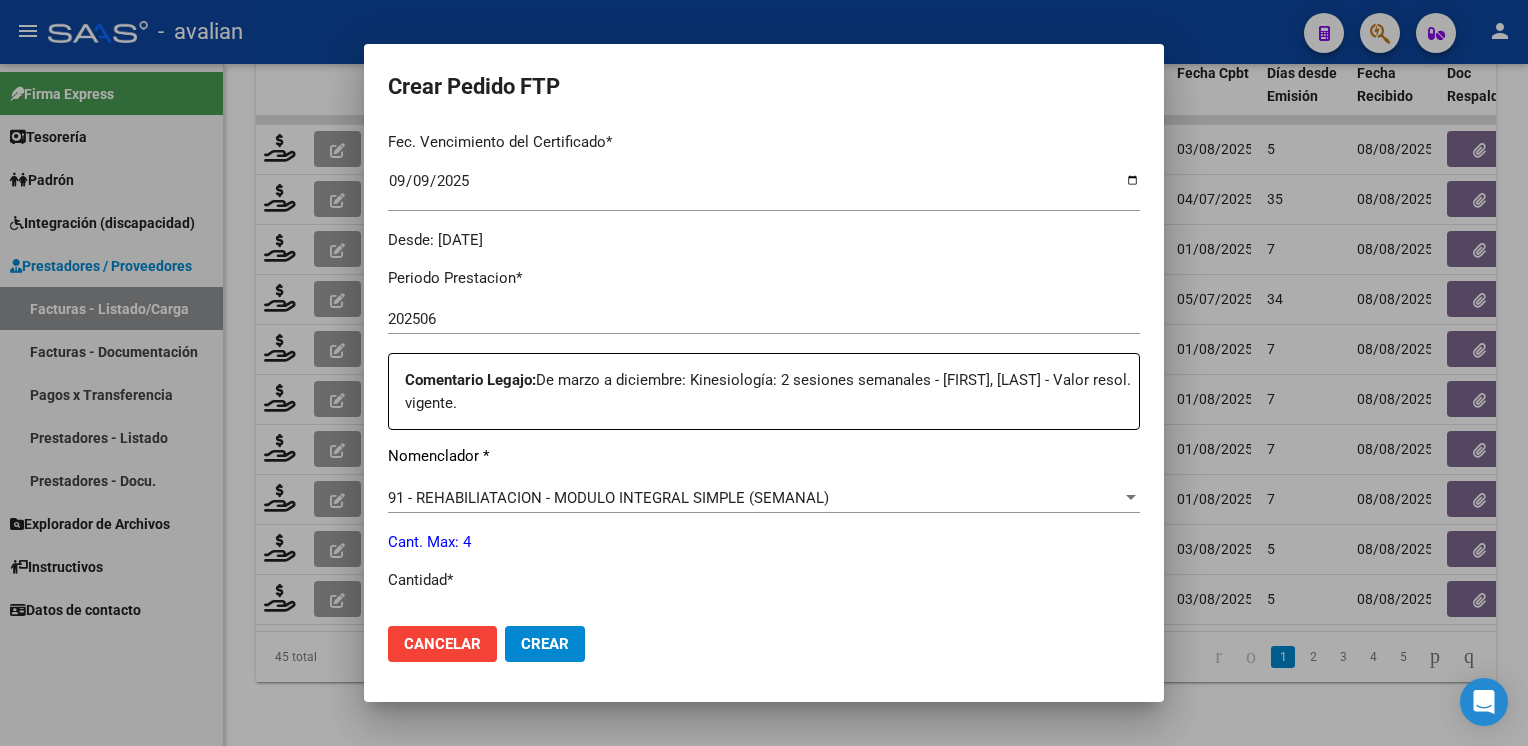 scroll, scrollTop: 800, scrollLeft: 0, axis: vertical 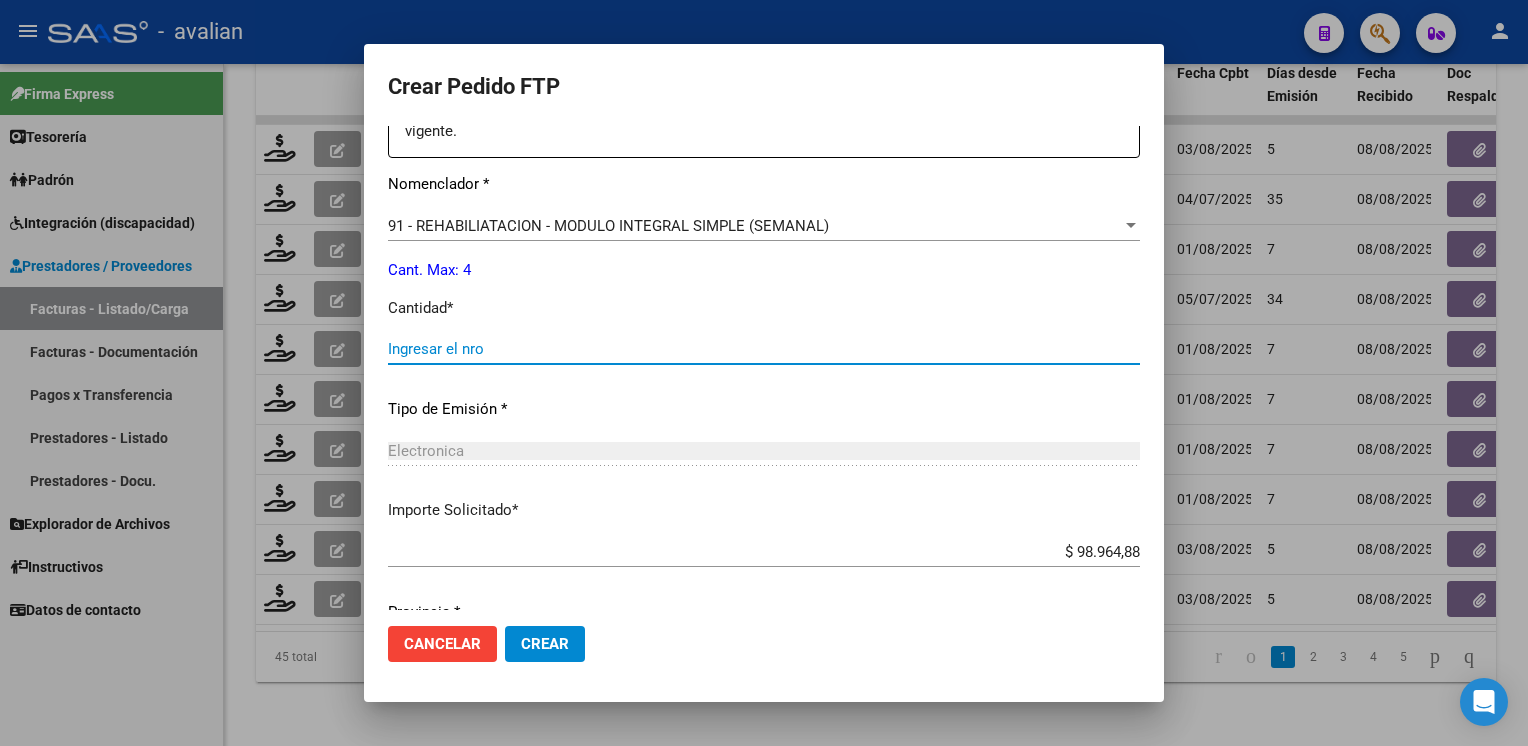click on "Ingresar el nro" at bounding box center (764, 349) 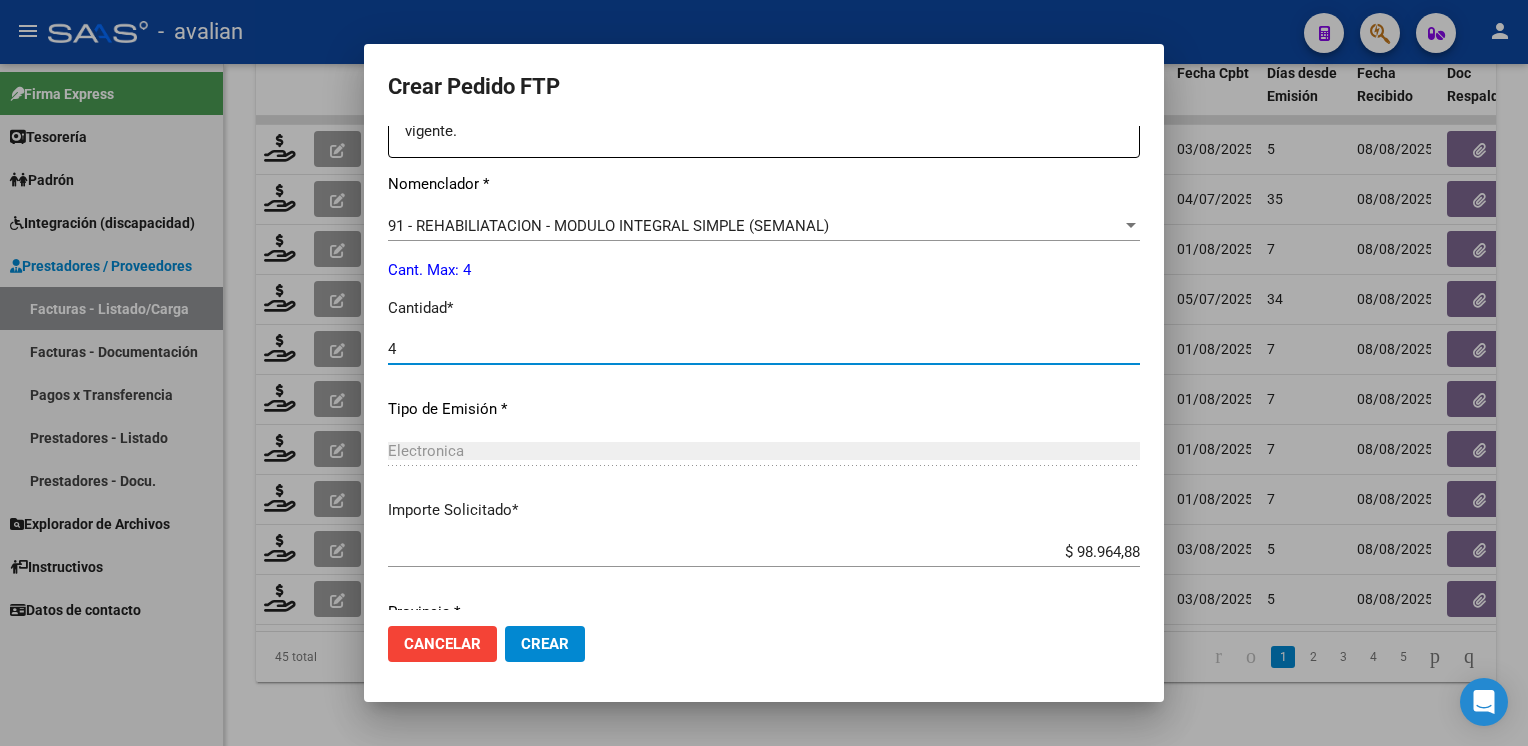 type on "4" 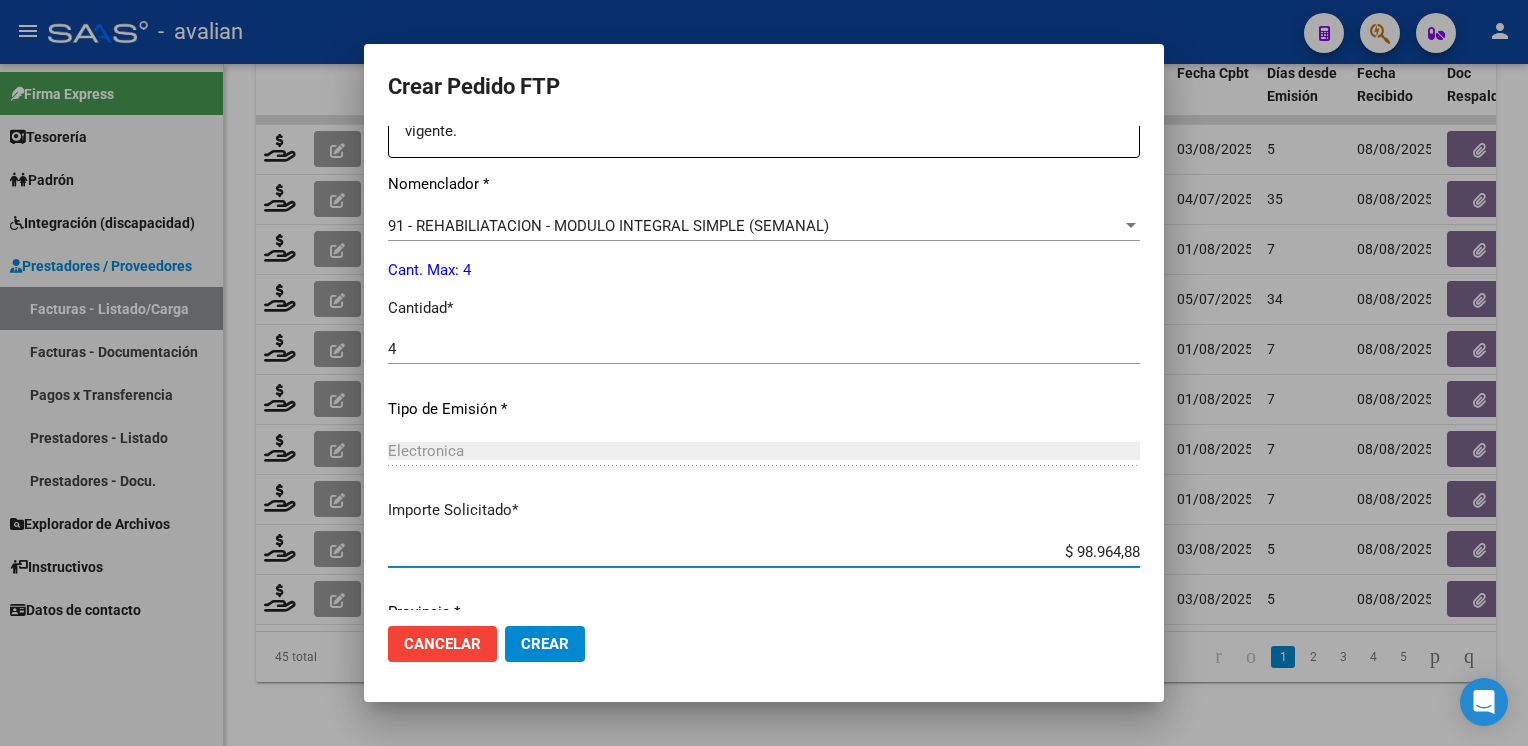 scroll, scrollTop: 876, scrollLeft: 0, axis: vertical 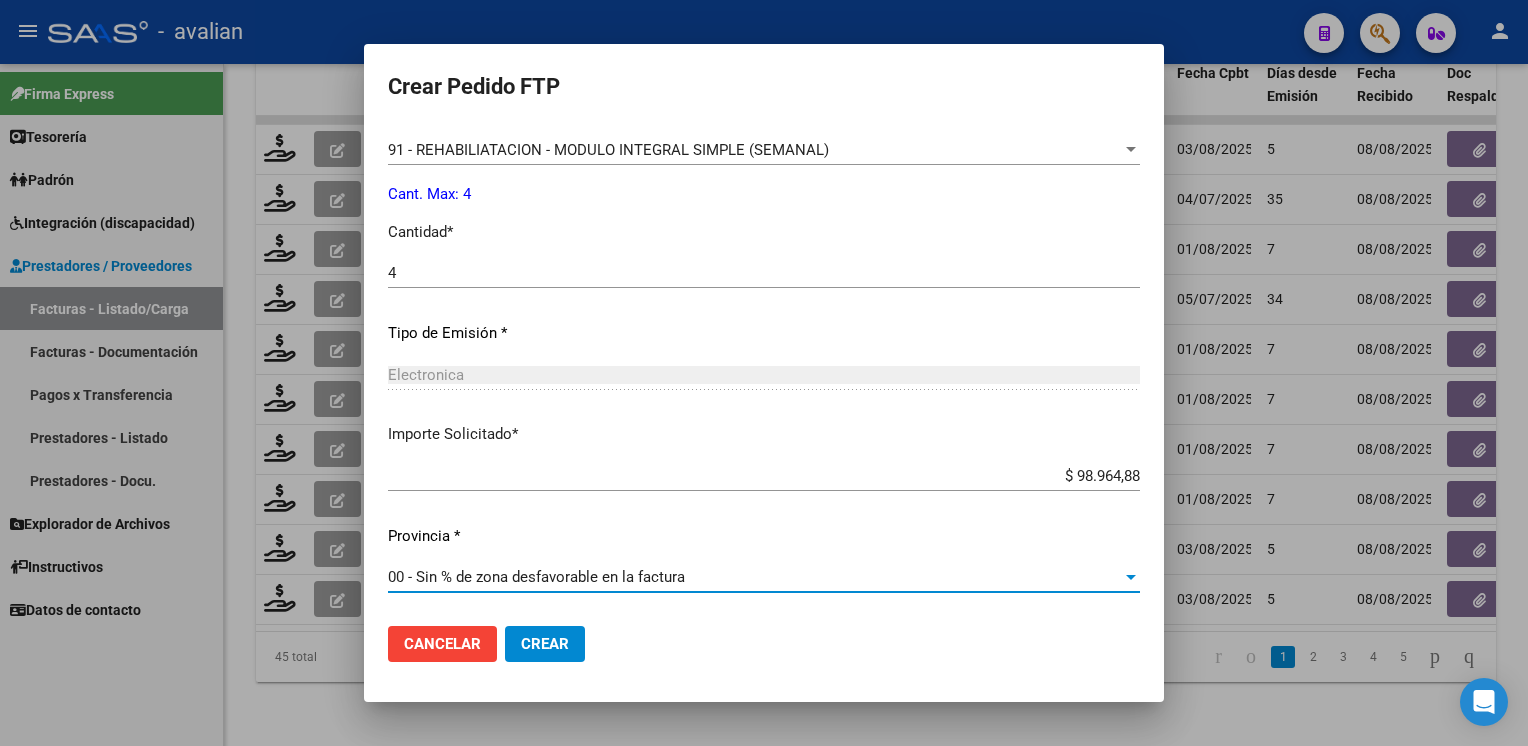 click on "Crear" 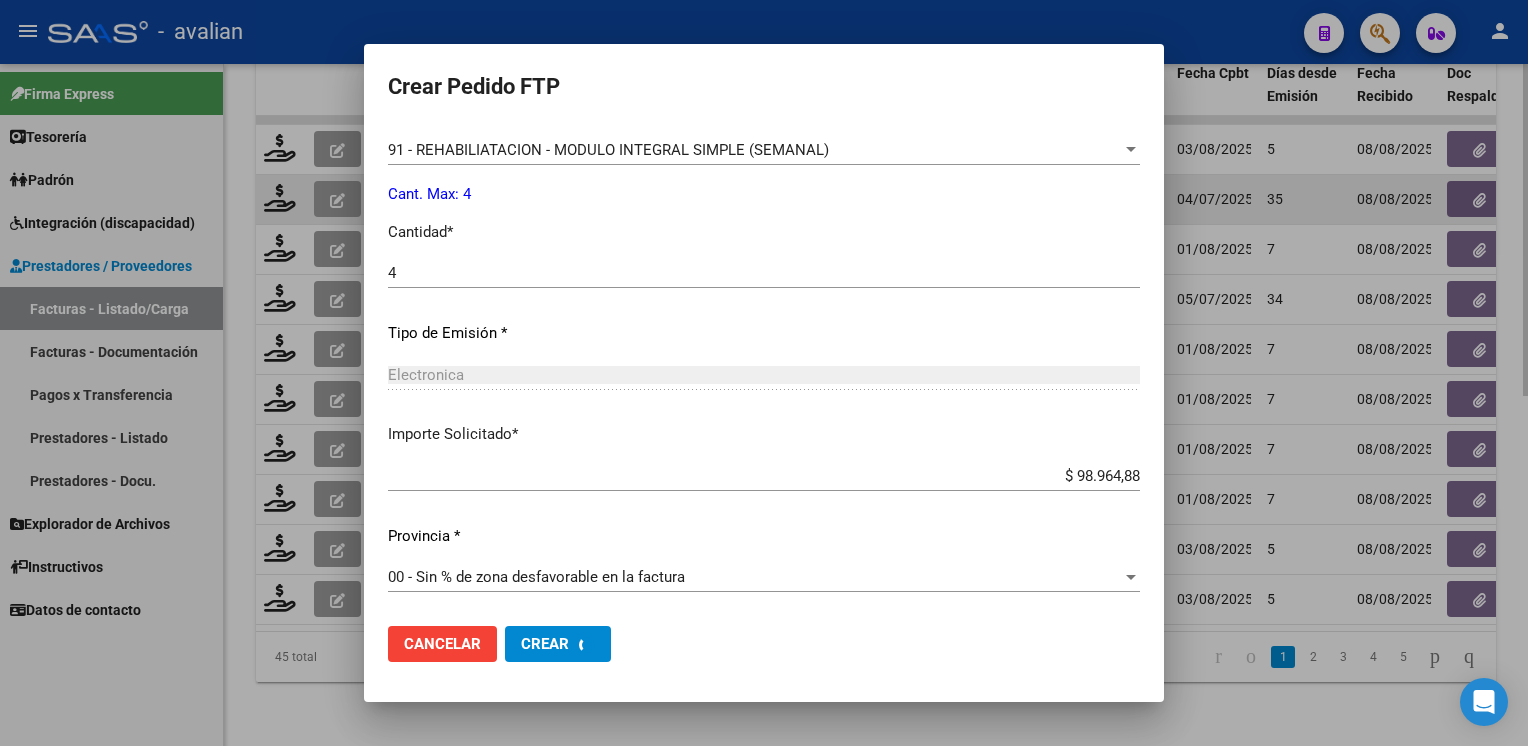 scroll, scrollTop: 0, scrollLeft: 0, axis: both 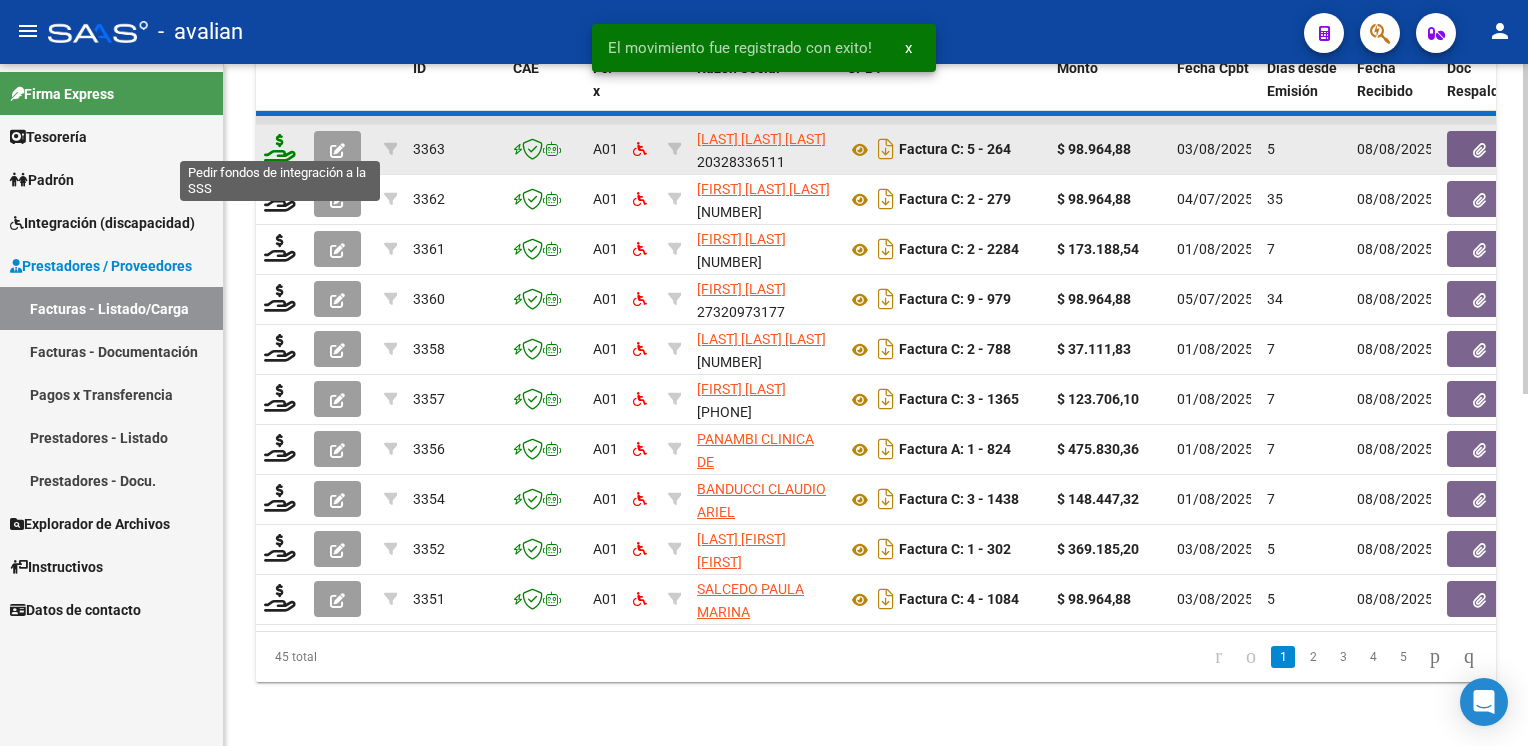 click 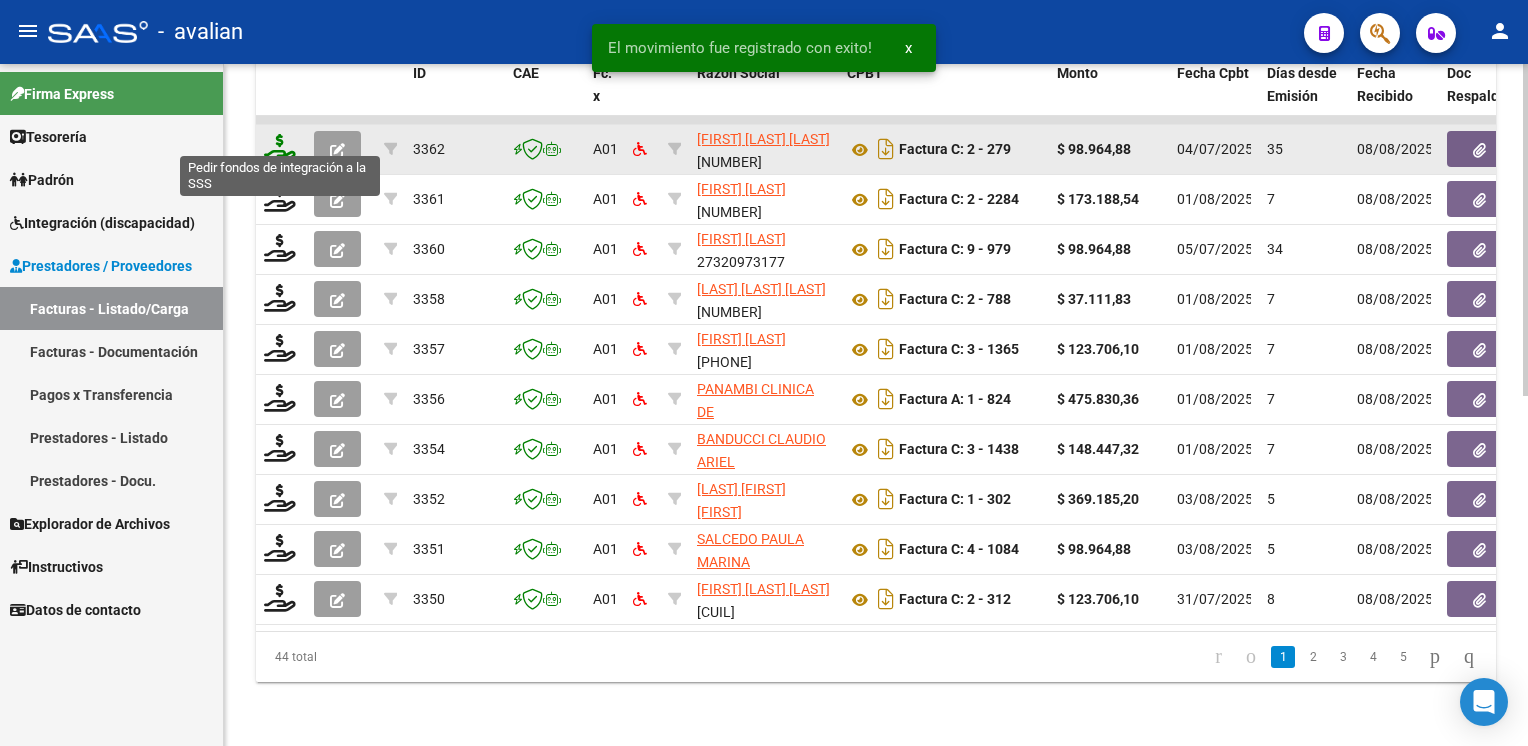 click 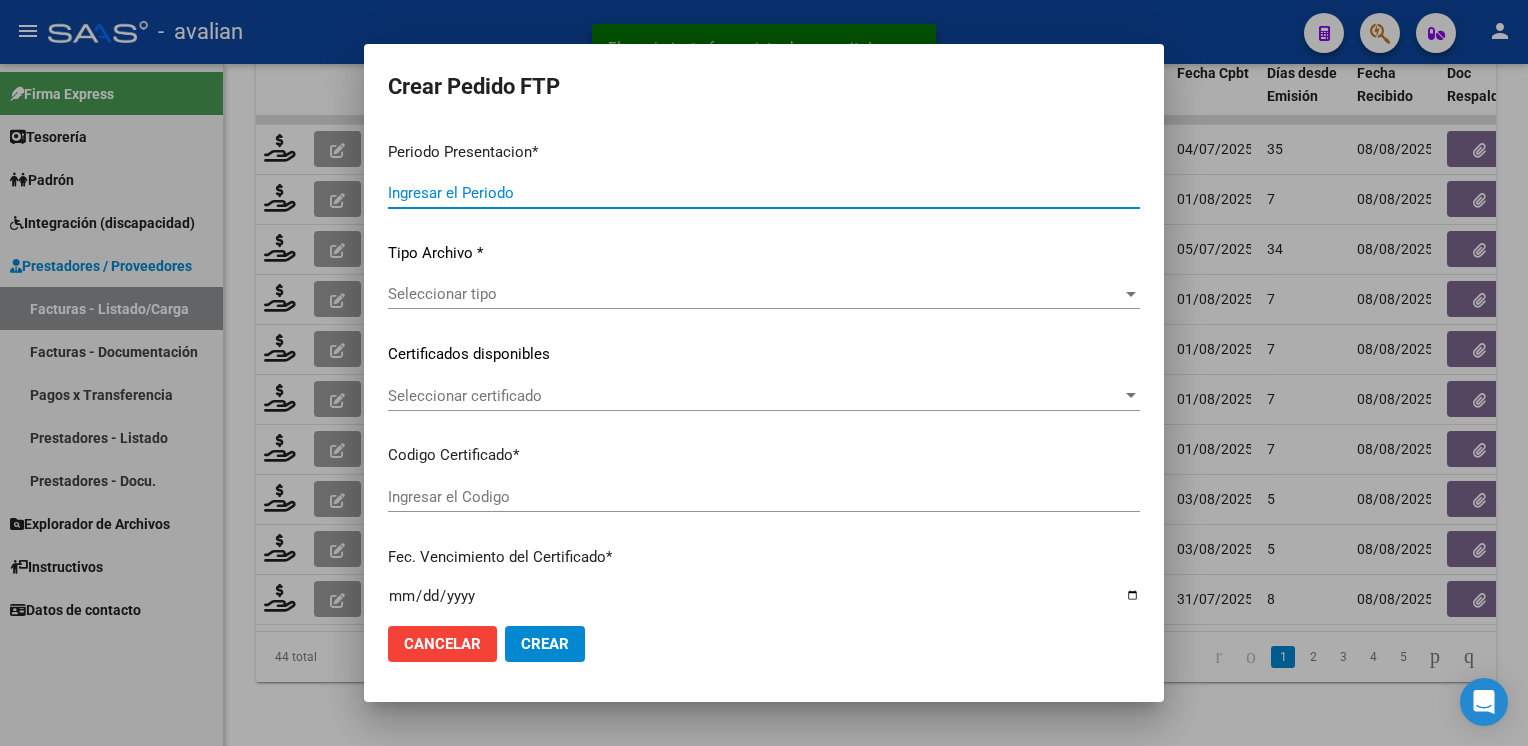 type on "202507" 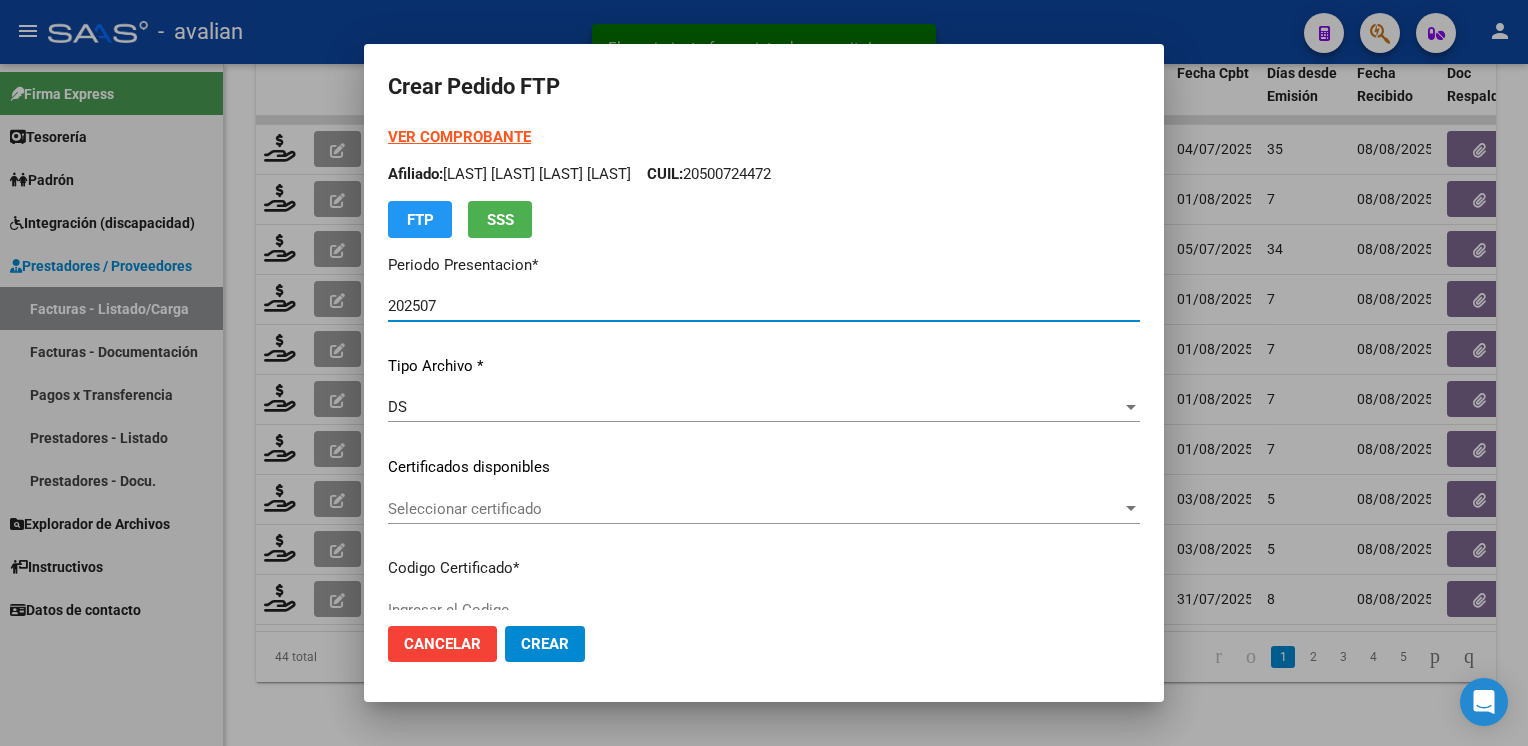 type on "ARG01000576004852023051220260512SFE168" 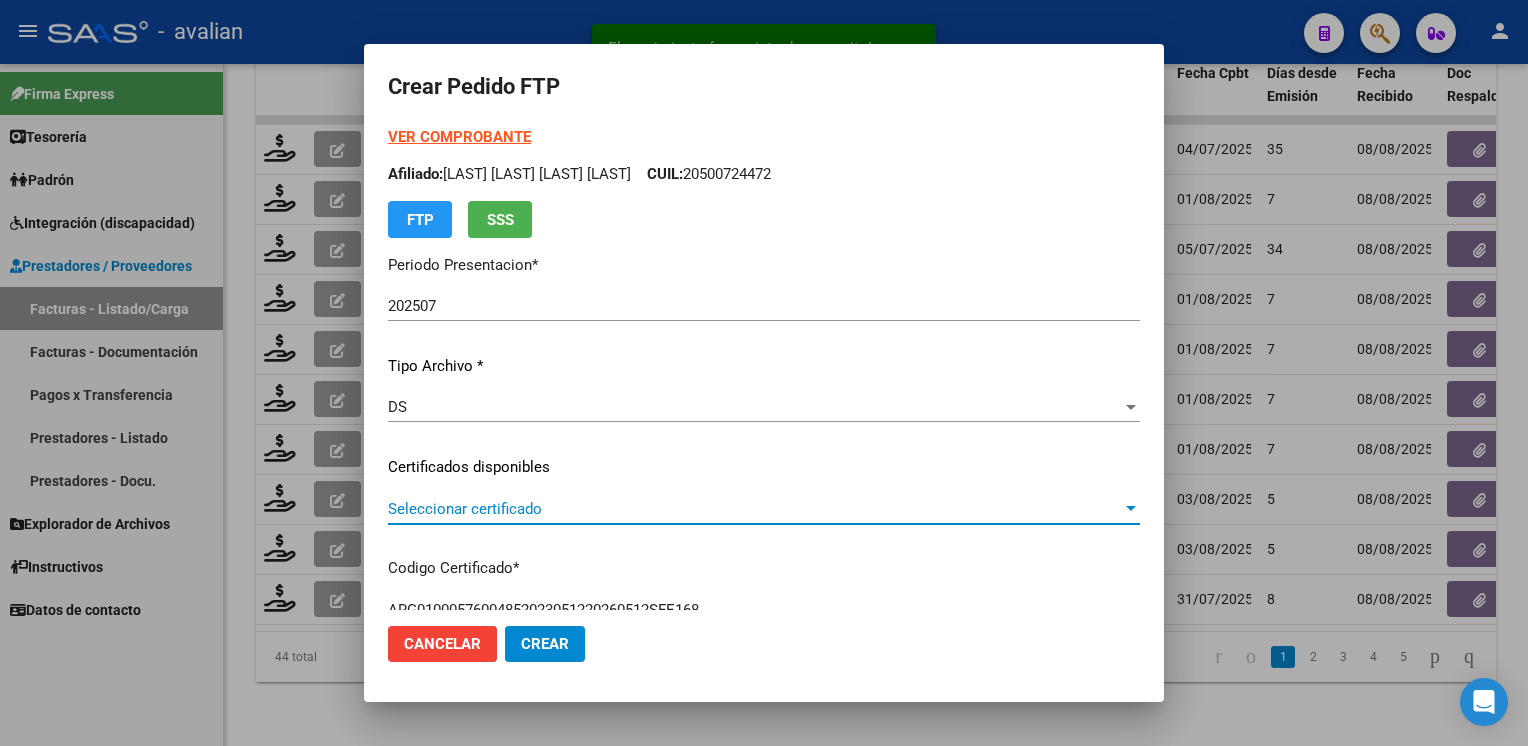 click on "Seleccionar certificado" at bounding box center (755, 509) 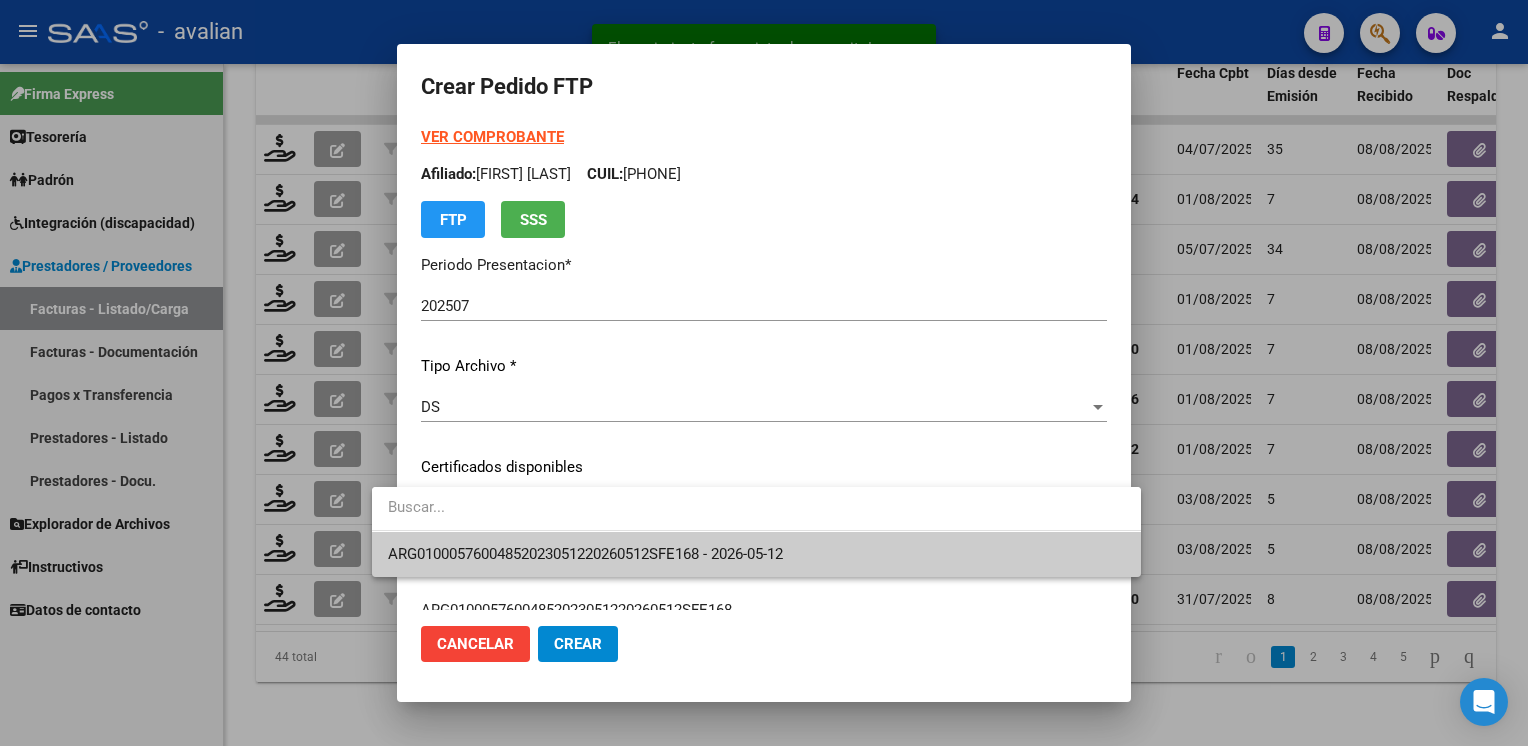 click on "ARG01000576004852023051220260512SFE168 - 2026-05-12" at bounding box center [756, 554] 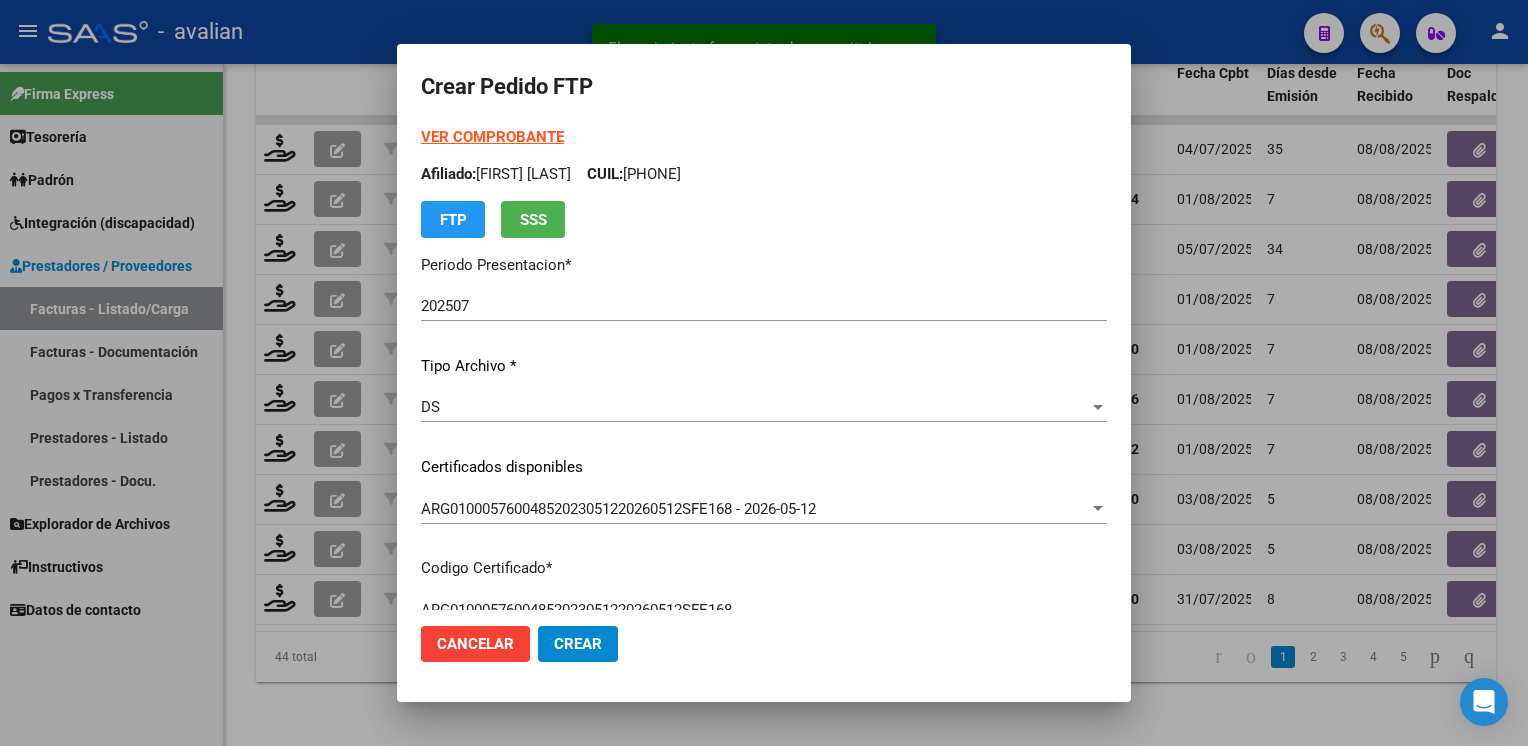 click on "Afiliado:  [LAST] [LAST] [FIRST]  CUIL:  [NUMBER]" at bounding box center (764, 174) 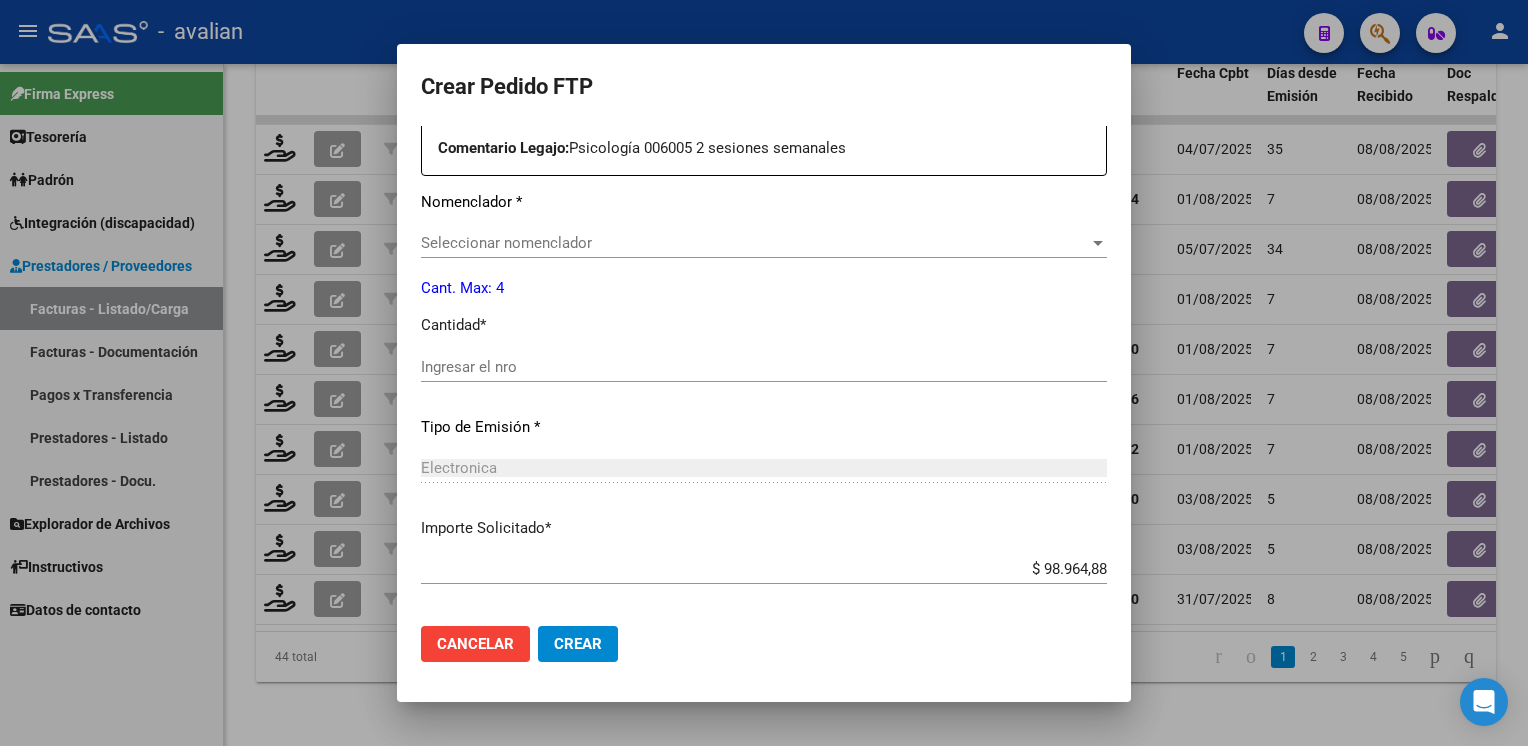 scroll, scrollTop: 653, scrollLeft: 0, axis: vertical 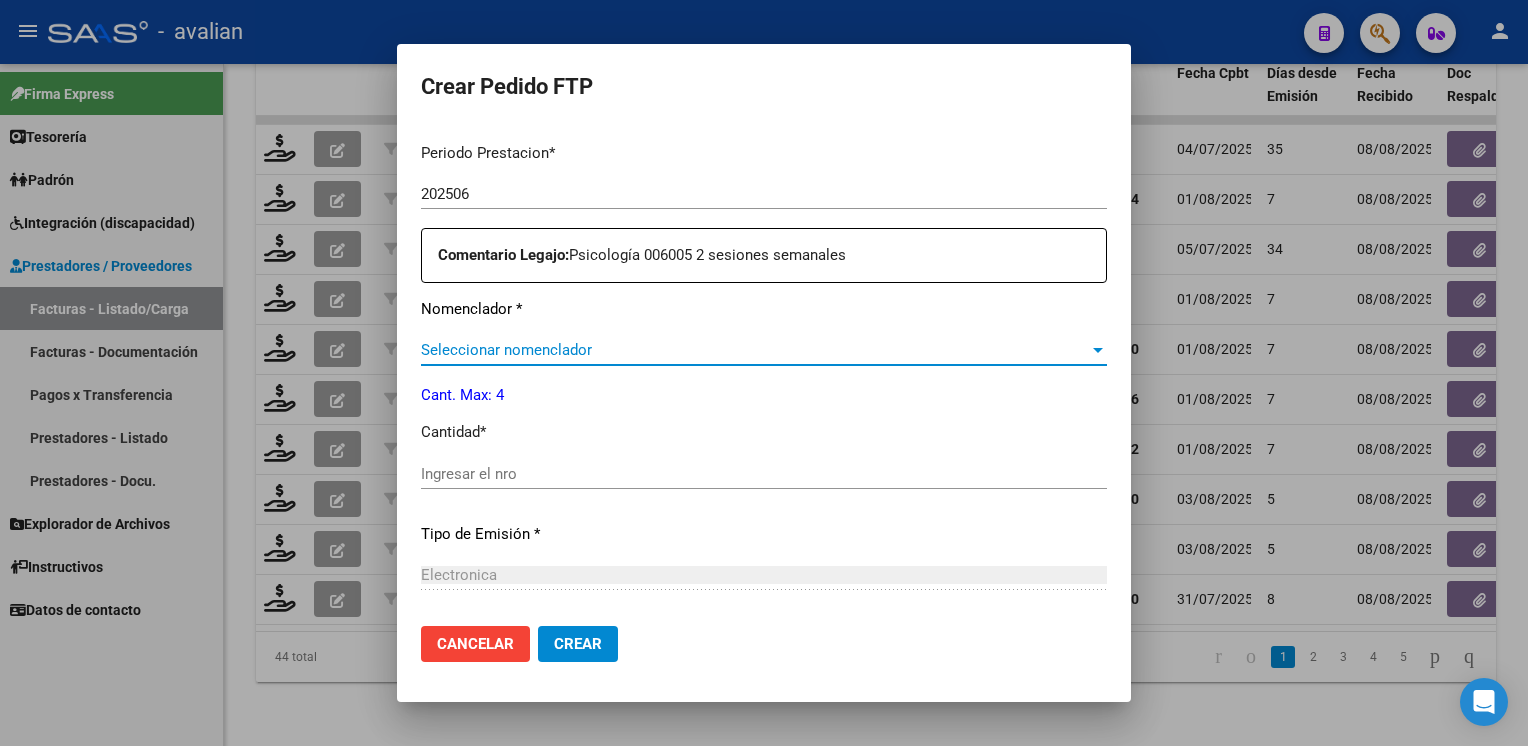click on "Seleccionar nomenclador" at bounding box center [755, 350] 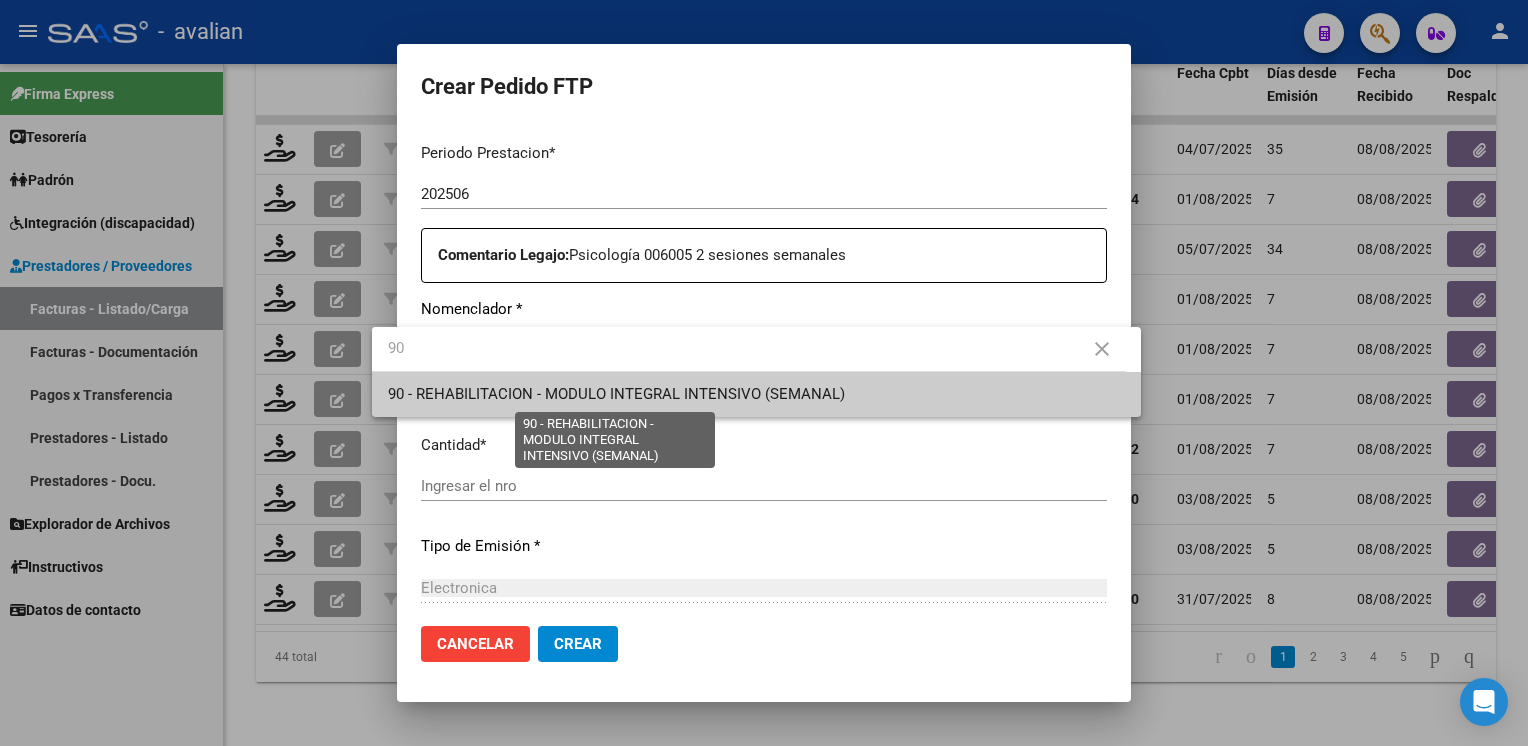 type on "90" 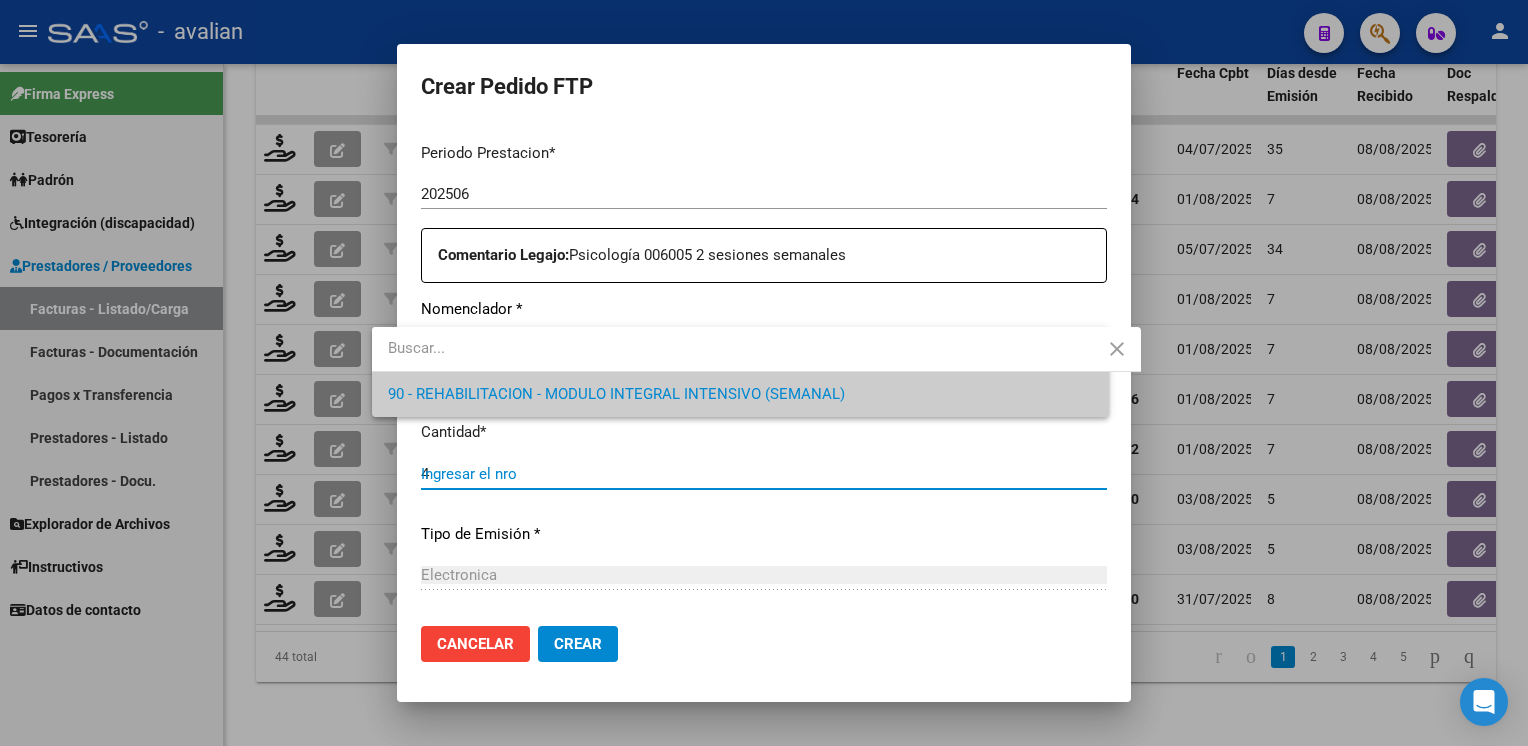 type on "4" 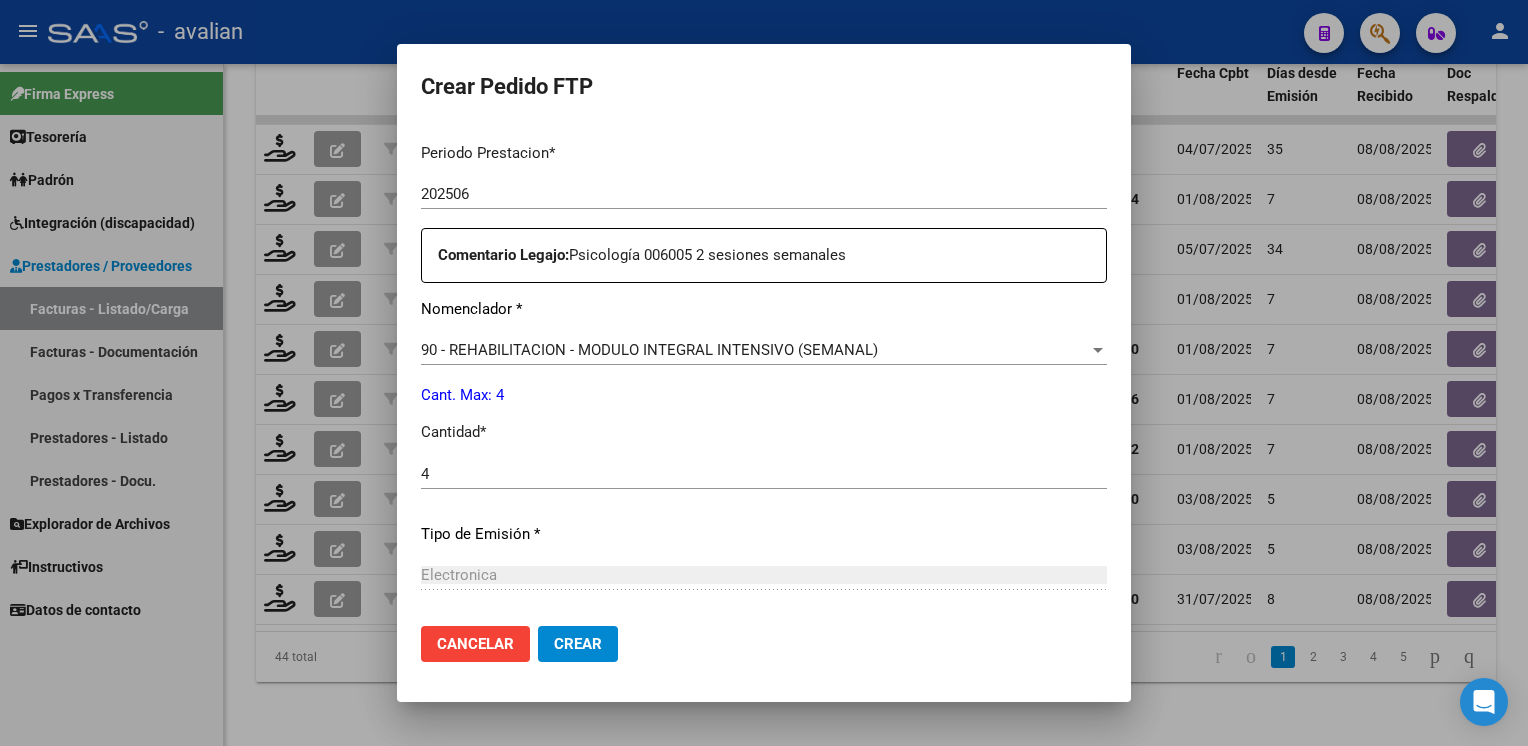 scroll, scrollTop: 853, scrollLeft: 0, axis: vertical 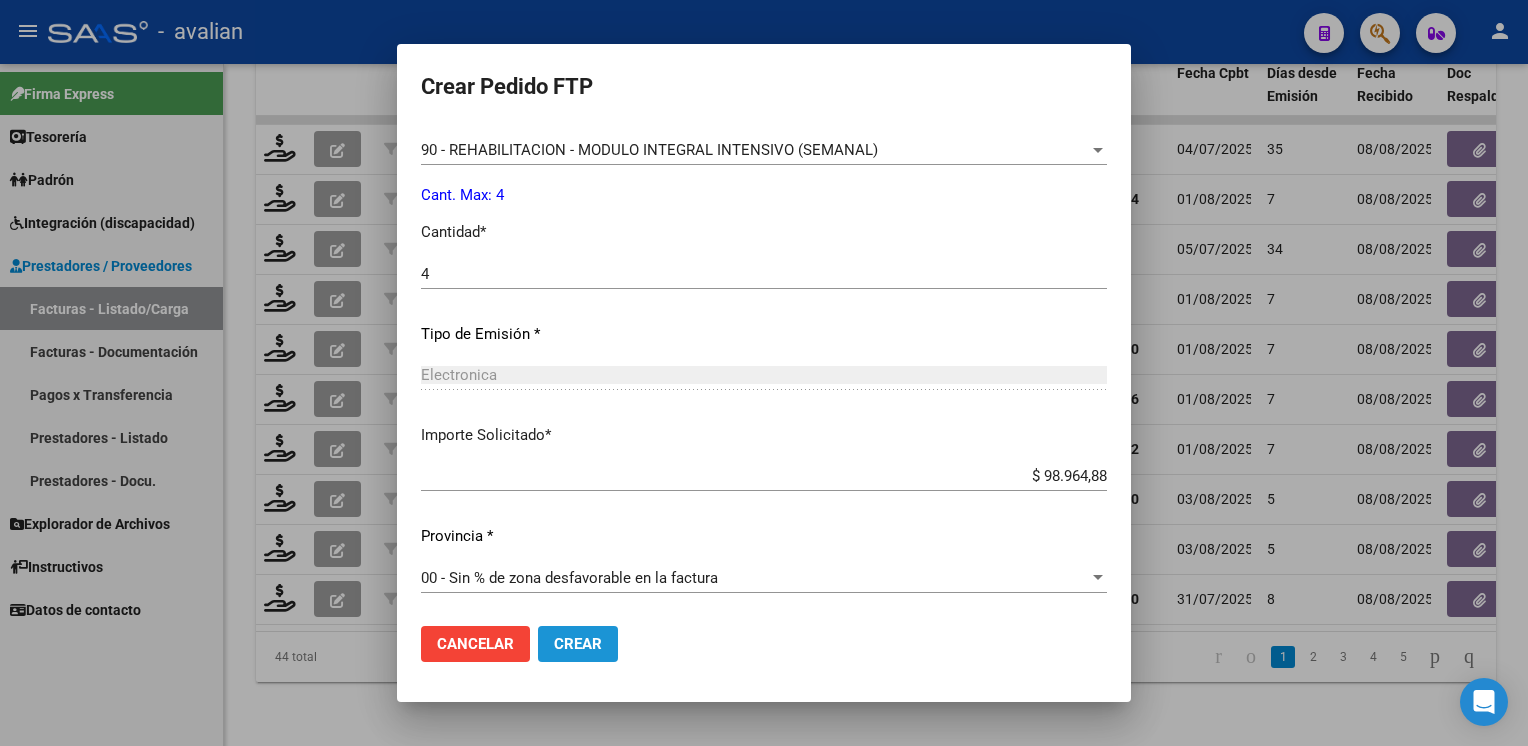 click on "Crear" 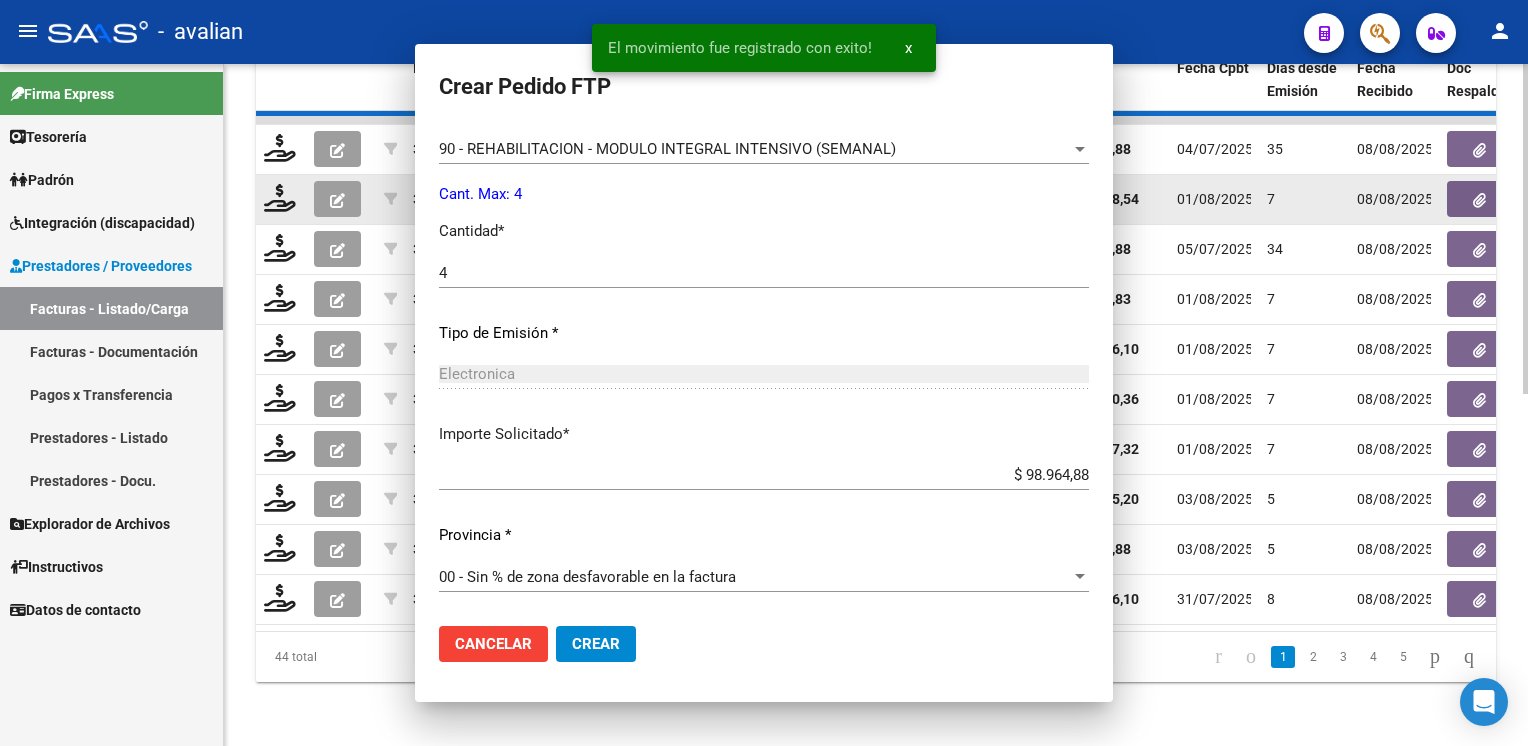 scroll, scrollTop: 0, scrollLeft: 0, axis: both 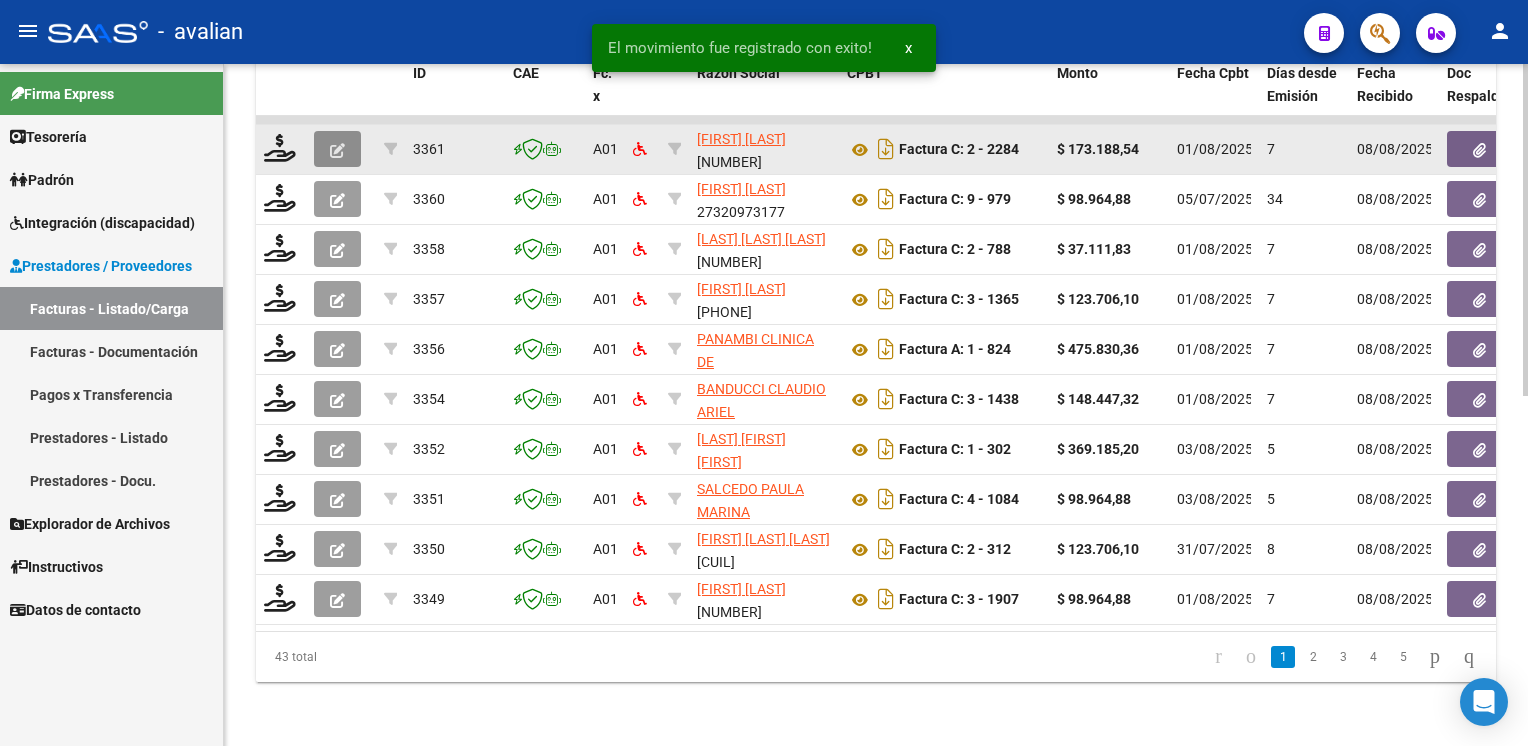click 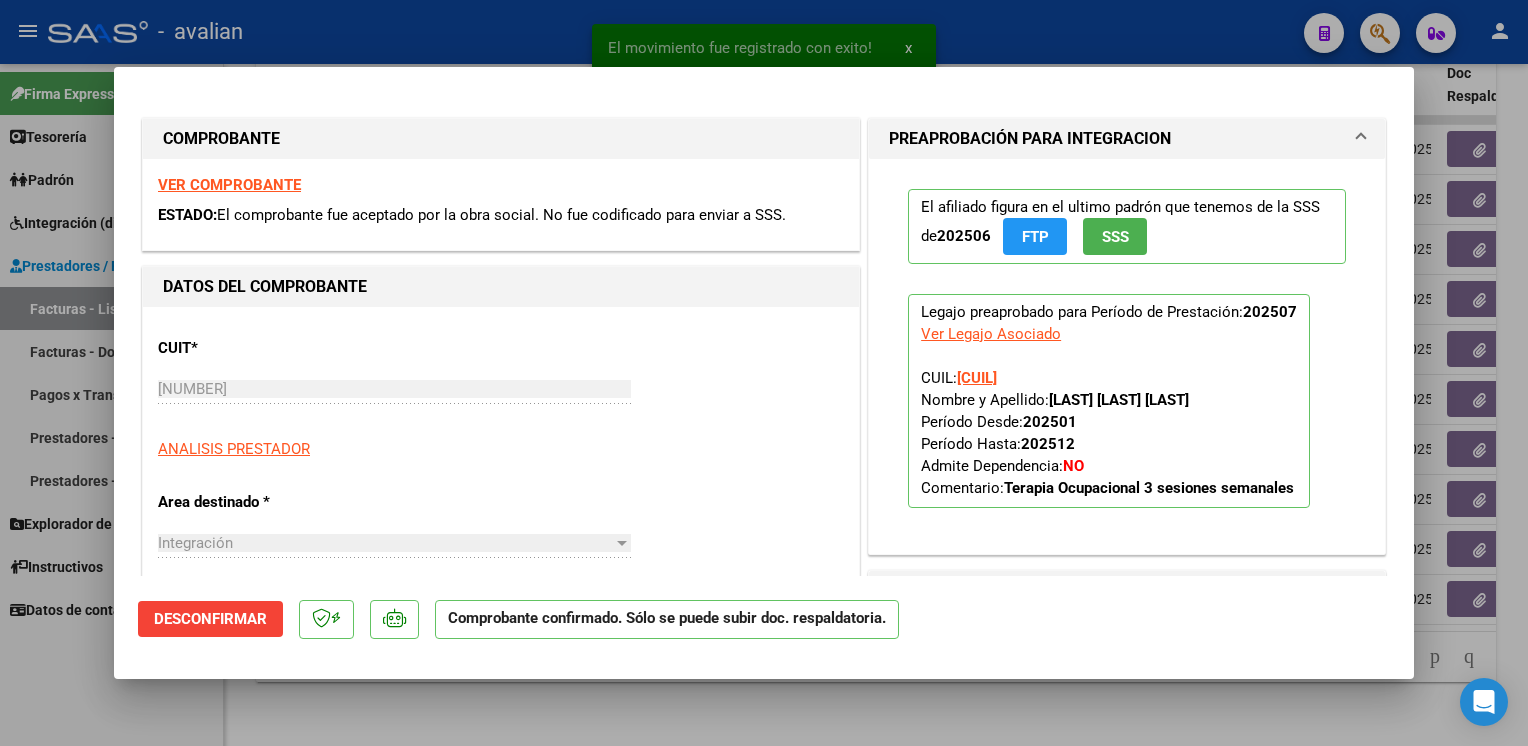 click at bounding box center (764, 373) 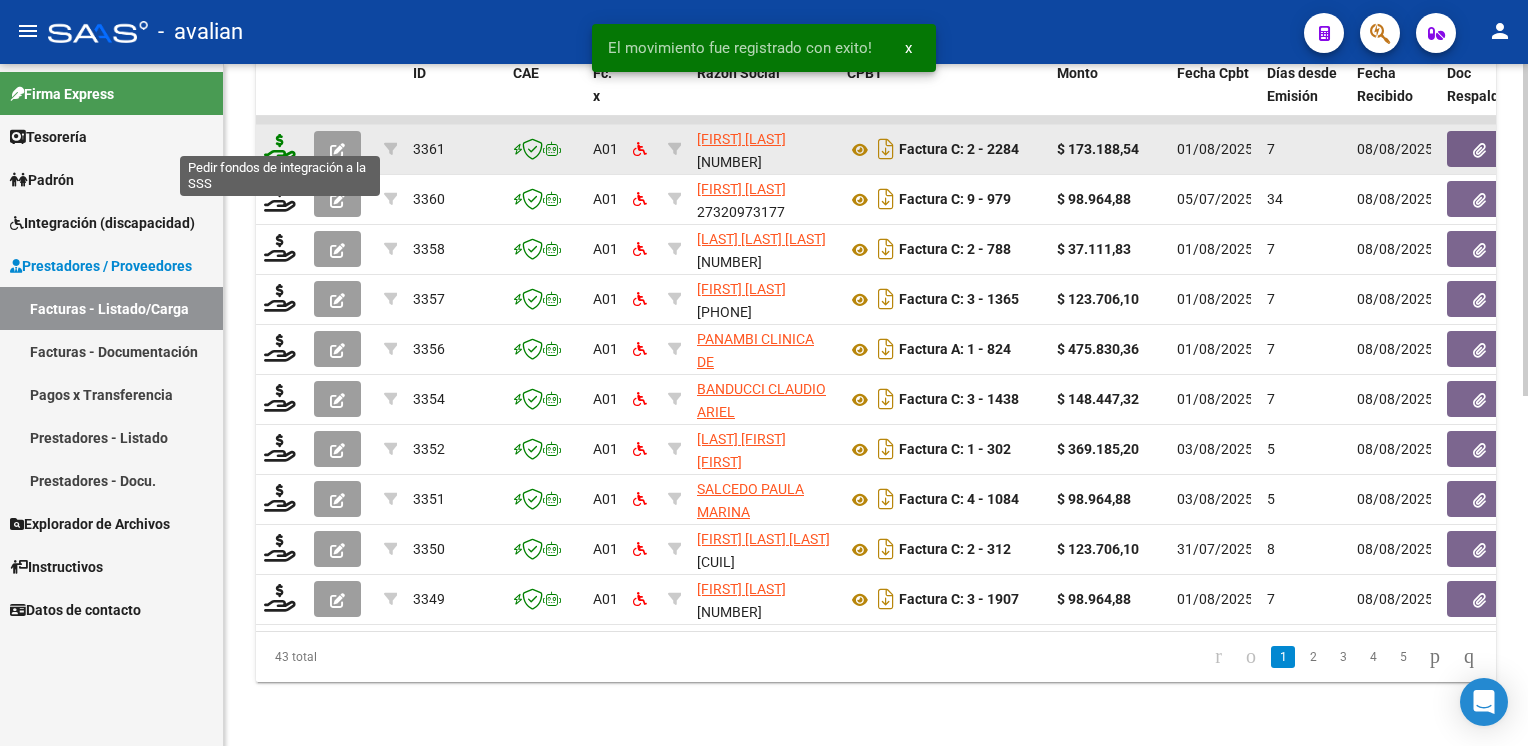 click 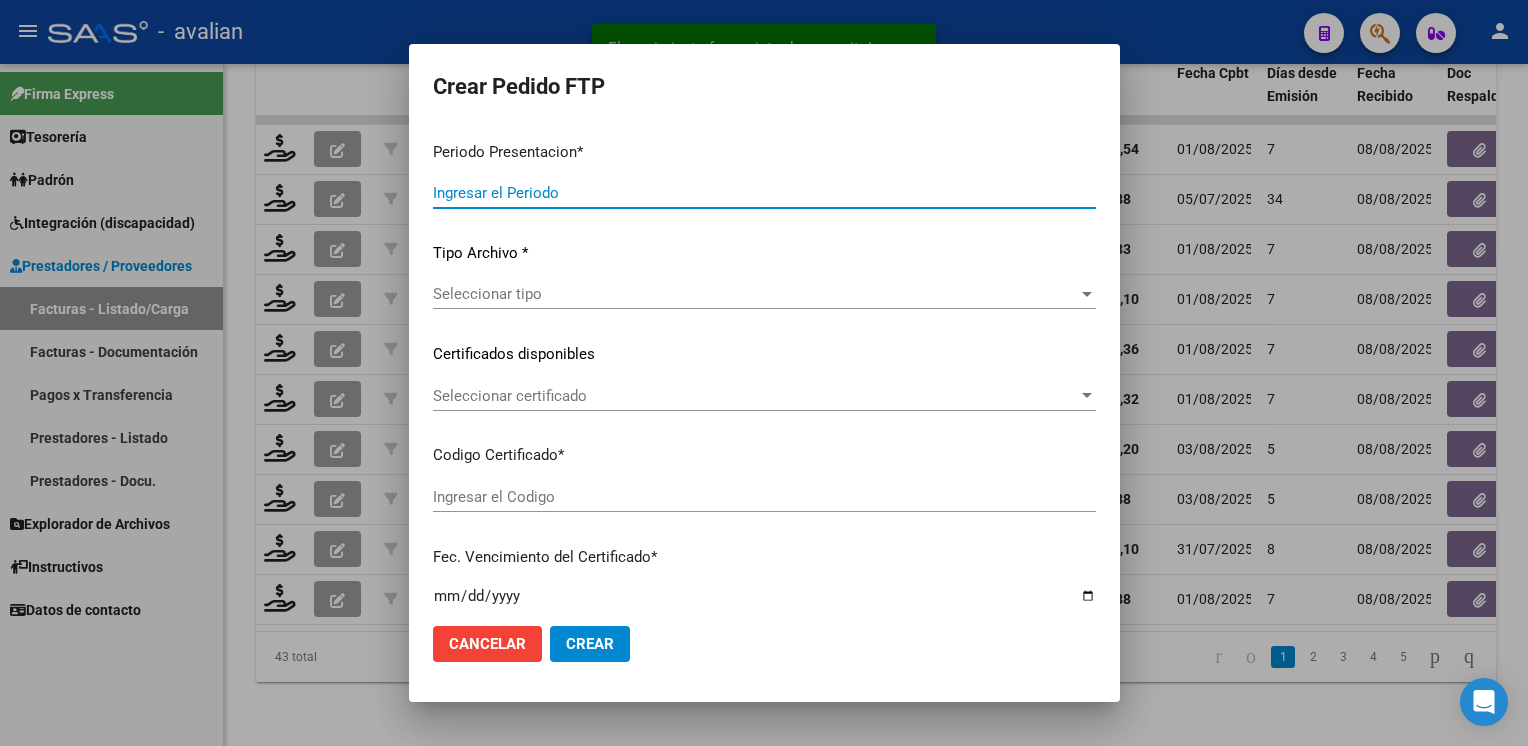 type on "202507" 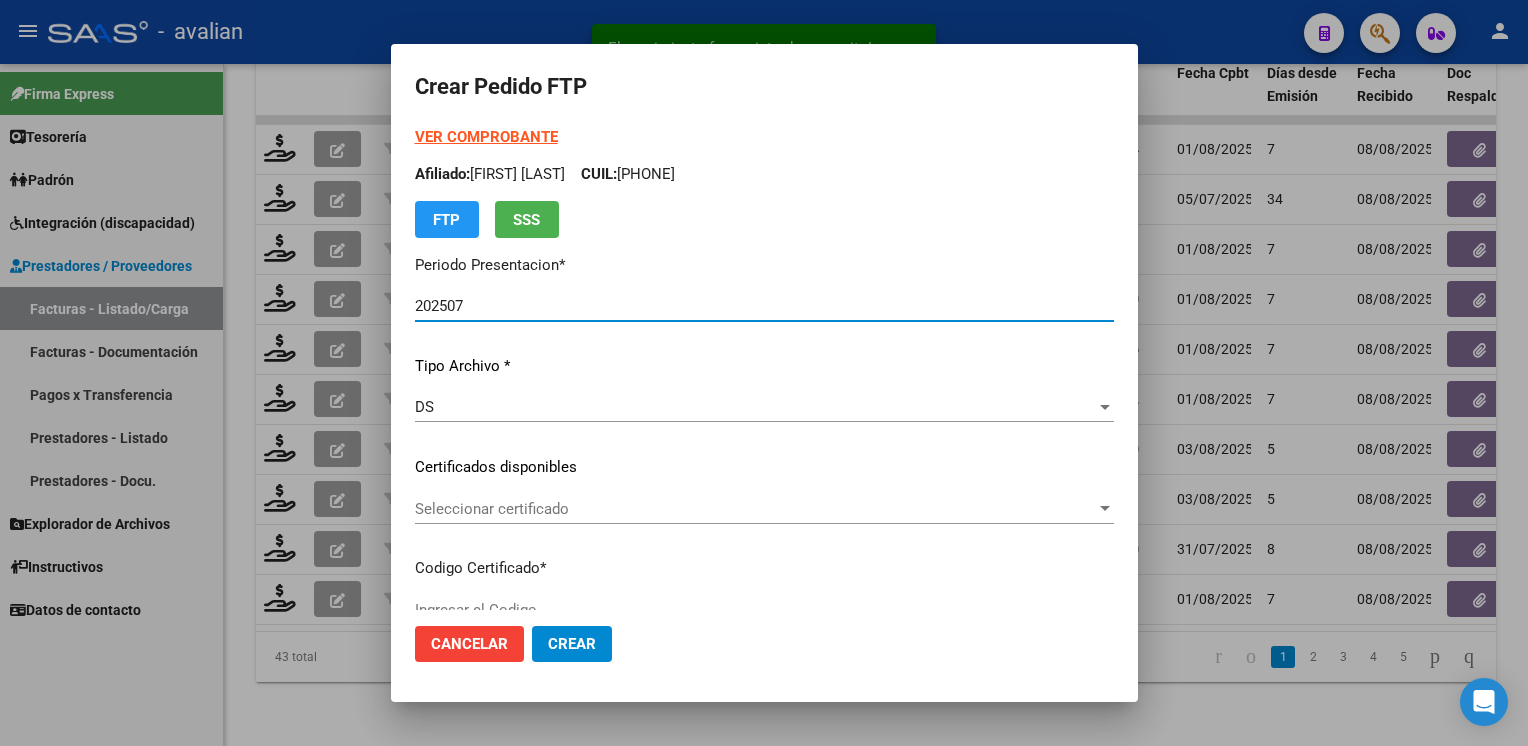 type on "ARG[NUMBER]" 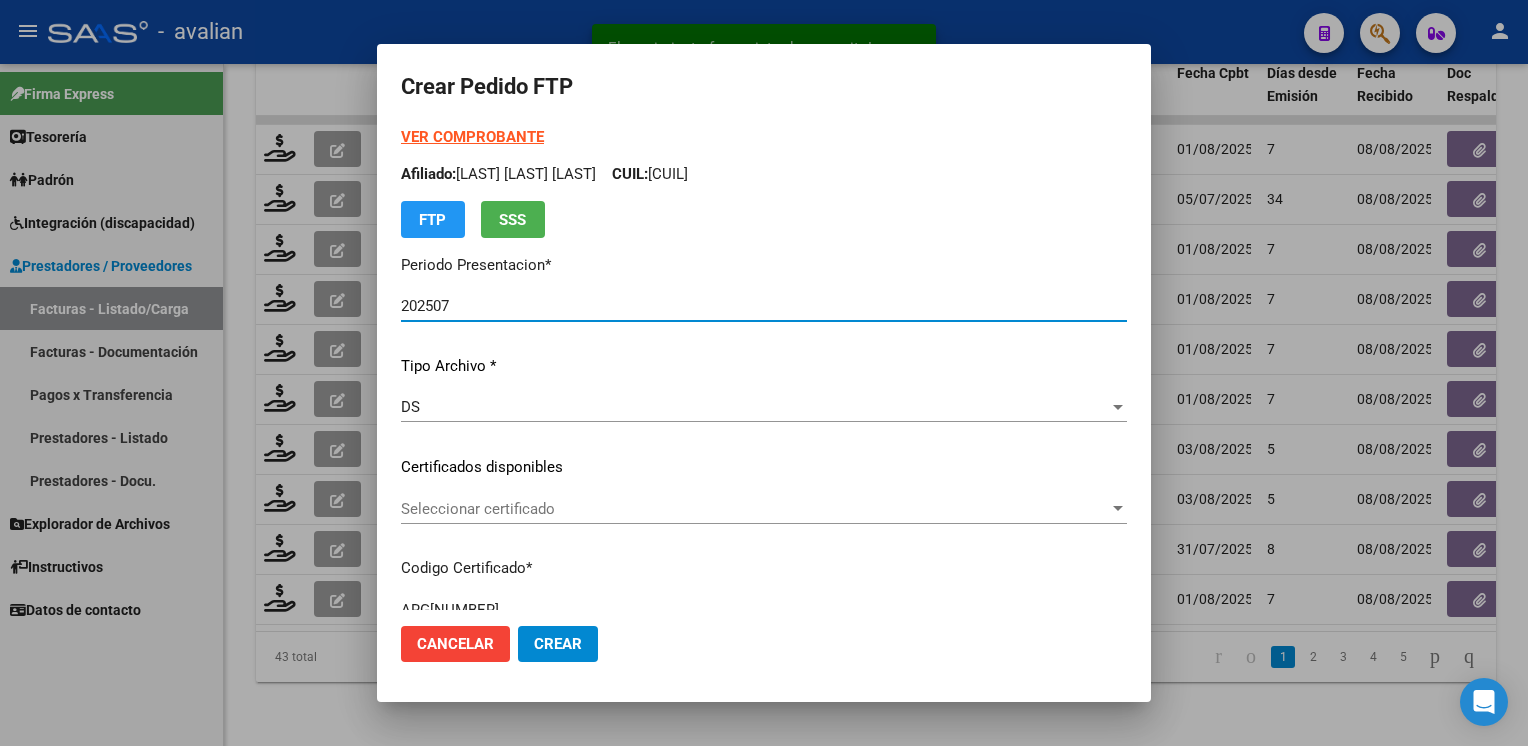 click on "Seleccionar certificado" at bounding box center [755, 509] 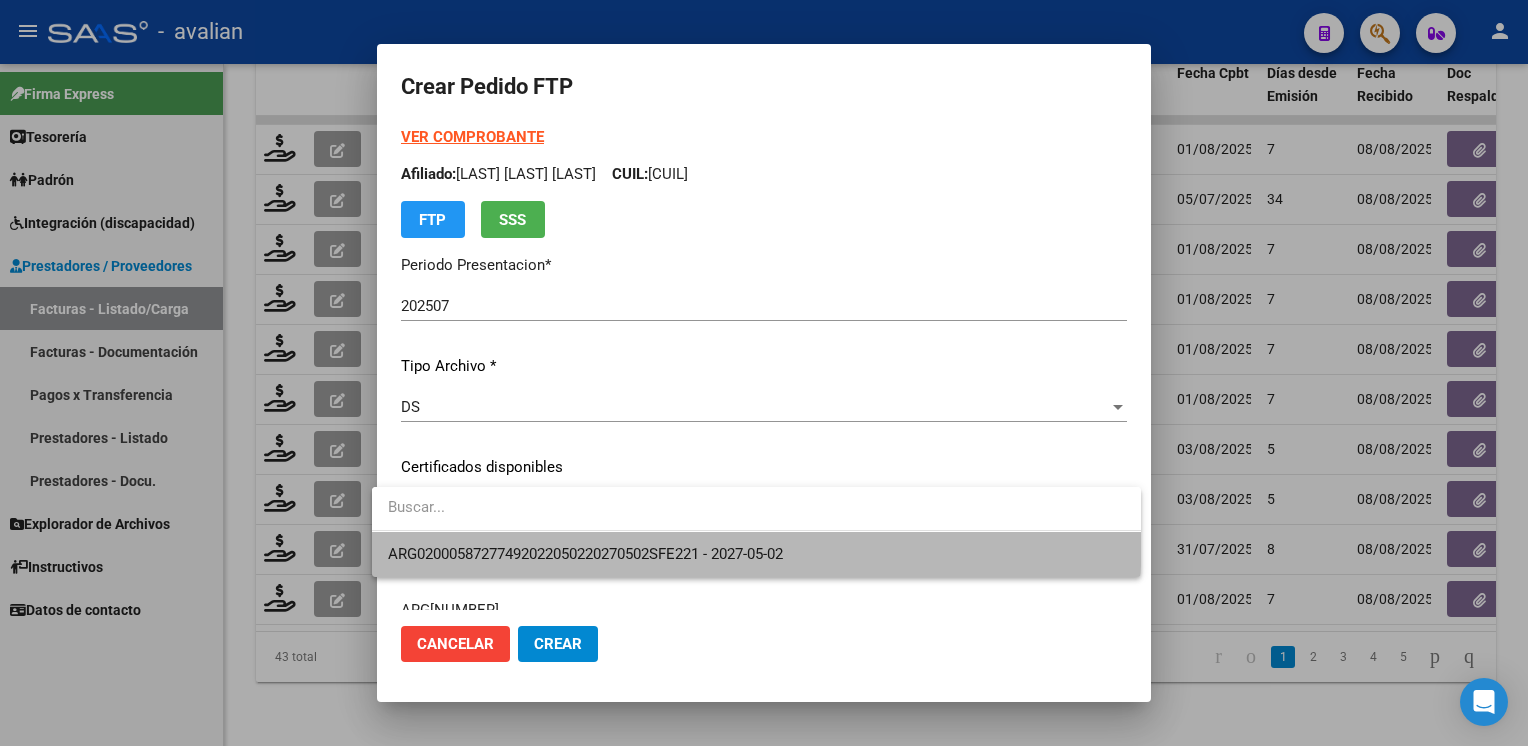 click on "ARG02000587277492022050220270502SFE221 - 2027-05-02" at bounding box center (756, 554) 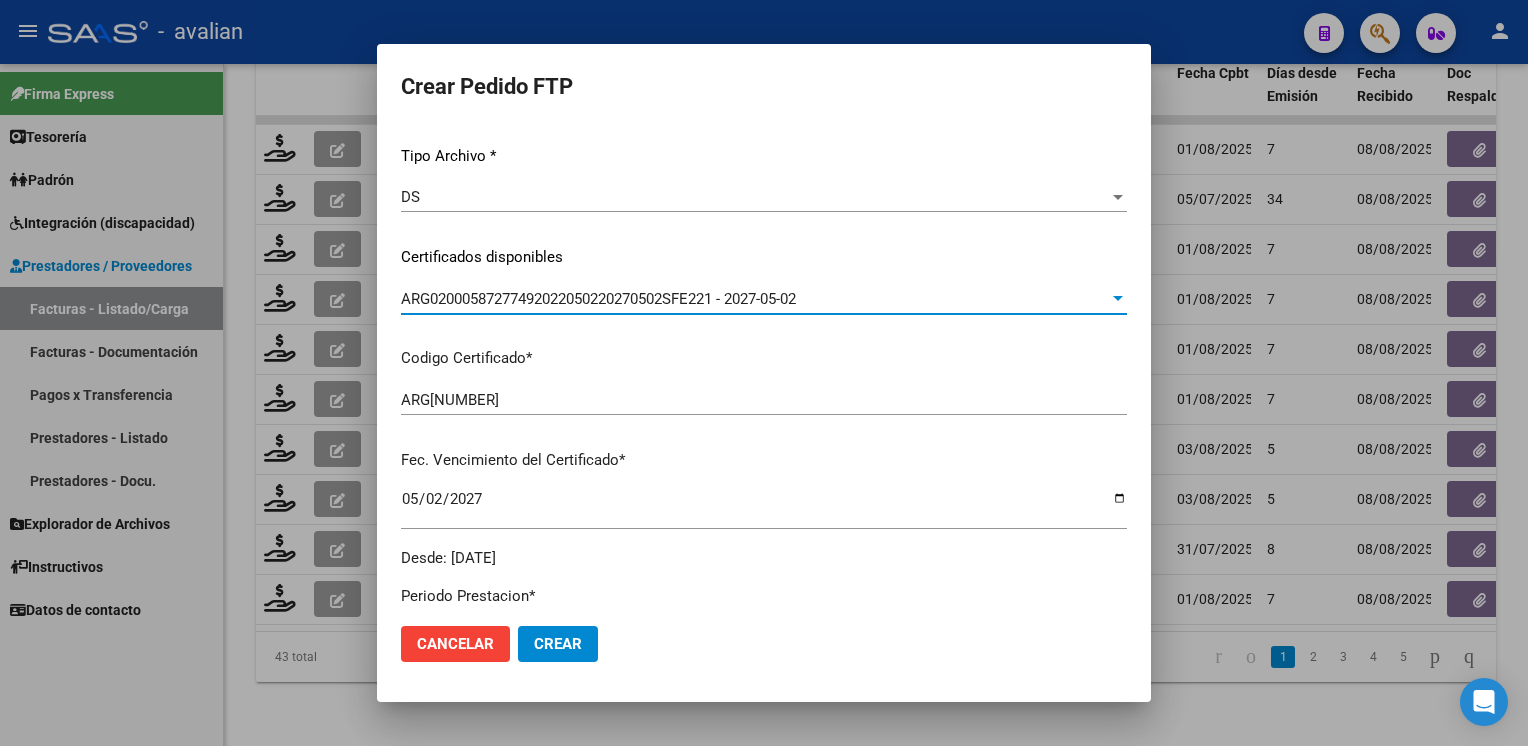 scroll, scrollTop: 0, scrollLeft: 0, axis: both 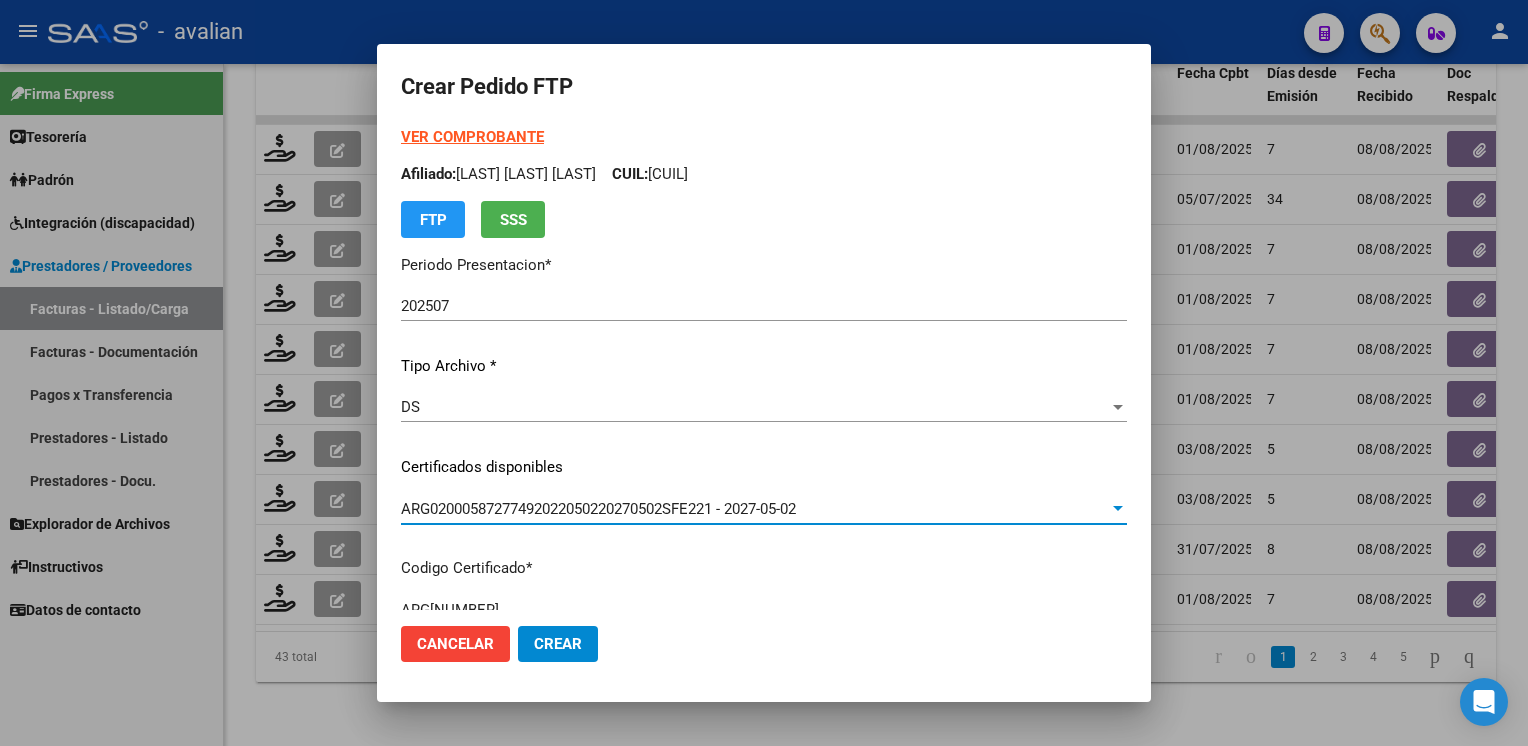click on "Afiliado:  [FIRST] [LAST] [LAST]  CUIL:  [CUIL]" at bounding box center [764, 174] 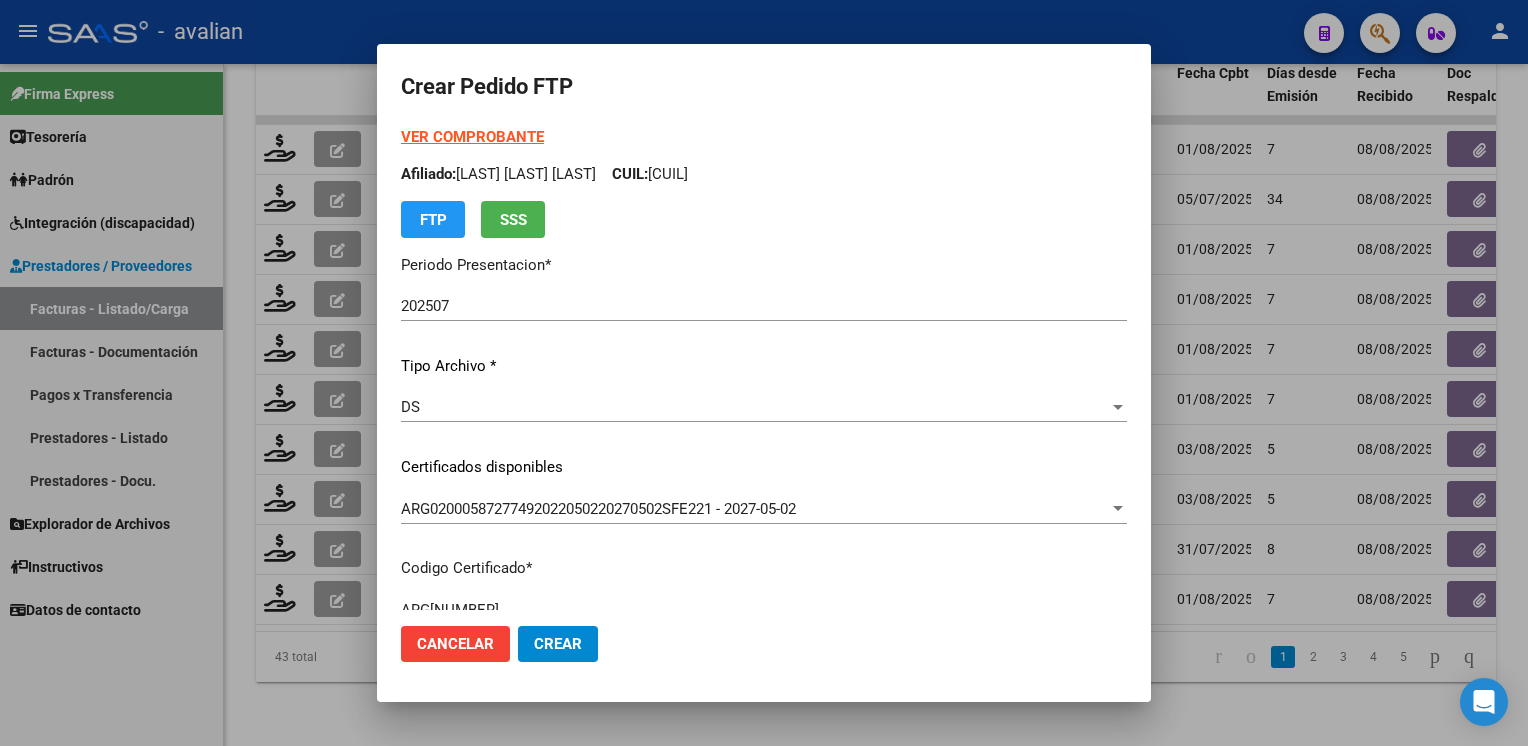 click on "Afiliado:  [FIRST] [LAST] [LAST]  CUIL:  [CUIL]" at bounding box center [764, 174] 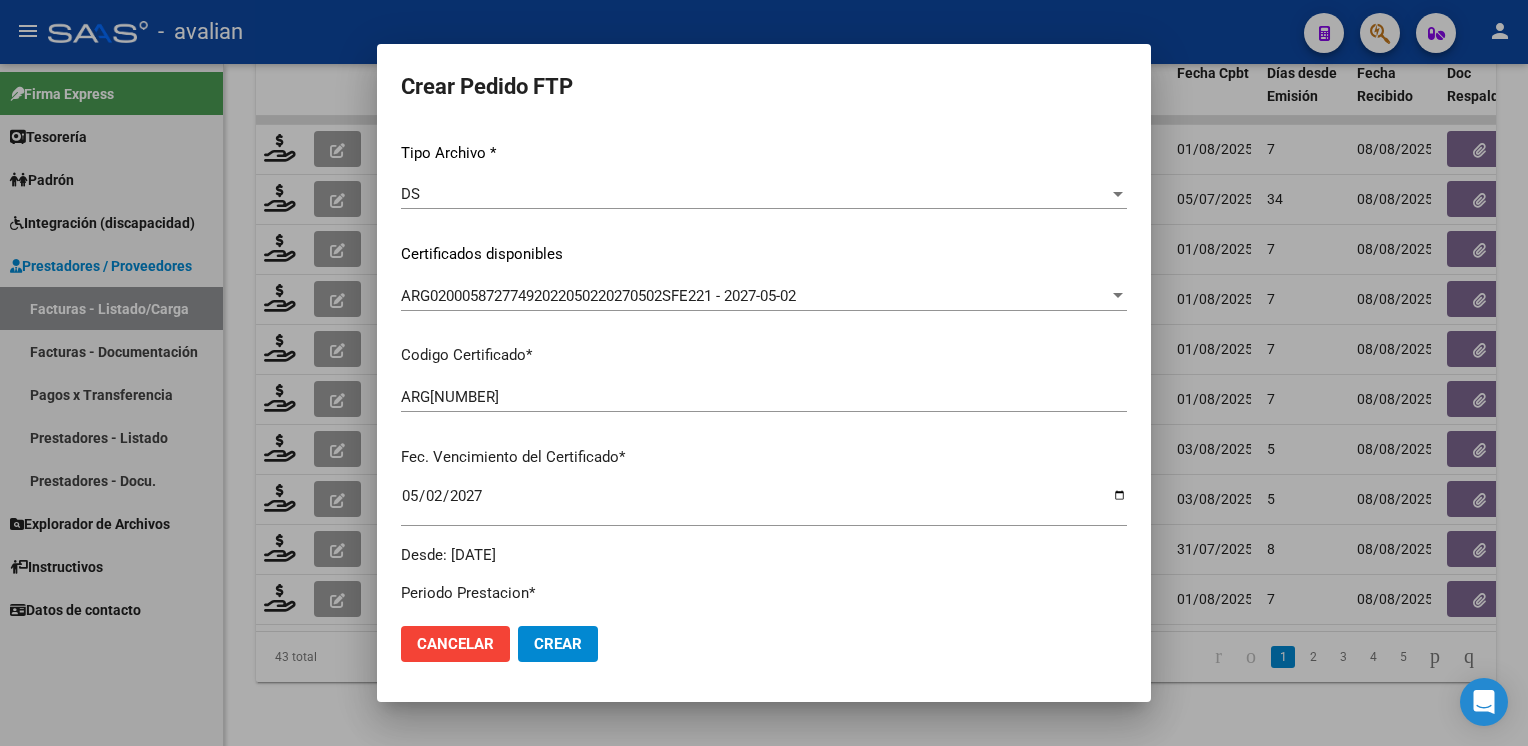 scroll, scrollTop: 0, scrollLeft: 0, axis: both 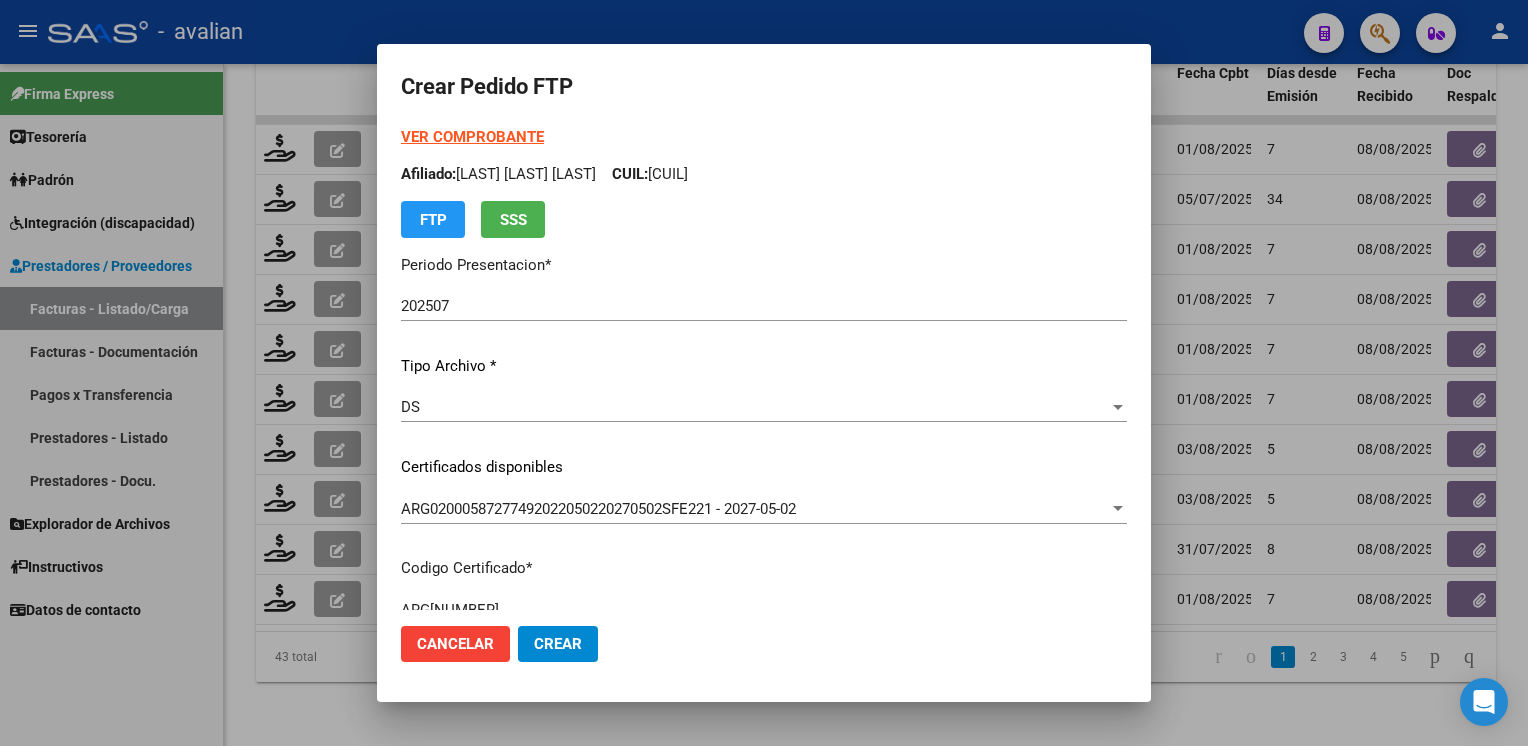 click on "VER COMPROBANTE" at bounding box center [472, 137] 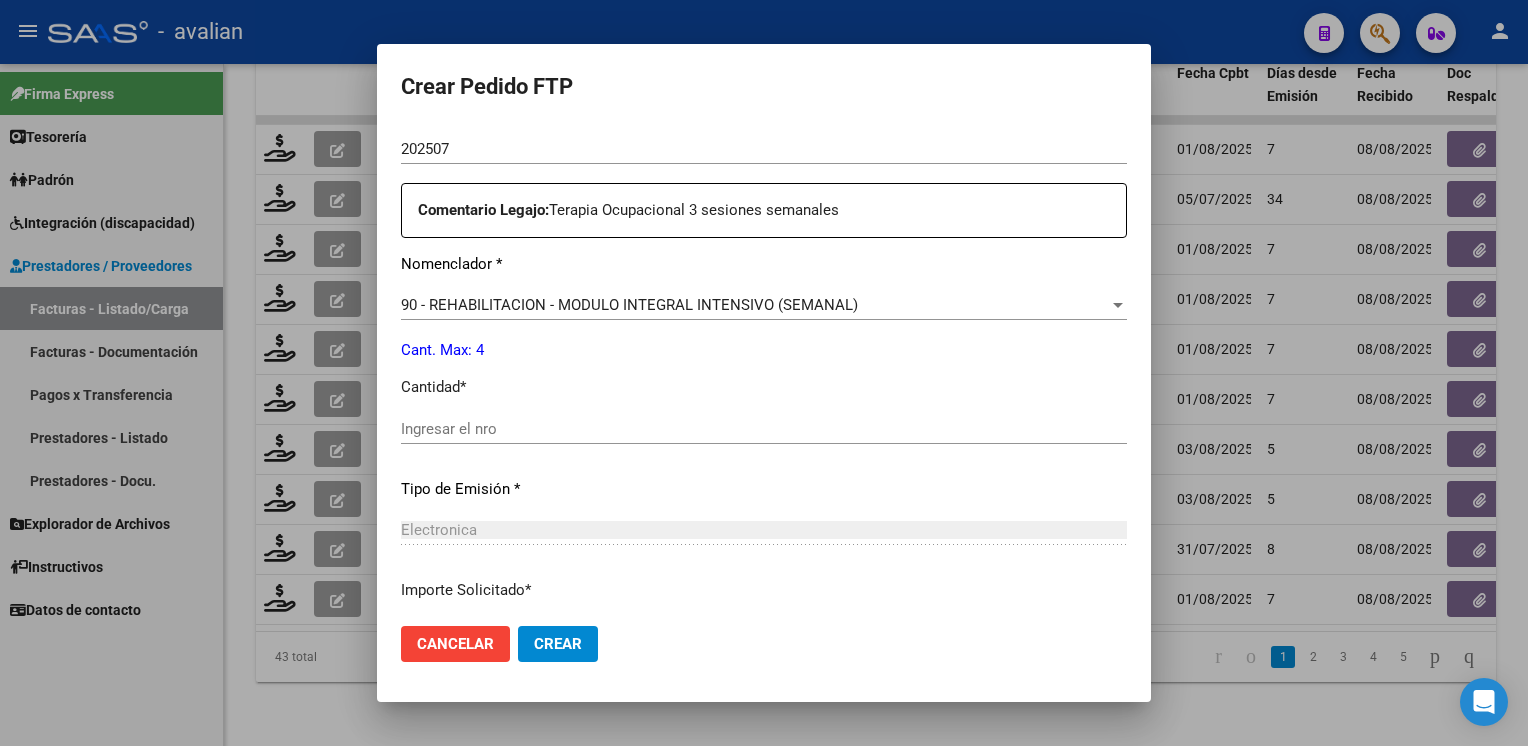 scroll, scrollTop: 700, scrollLeft: 0, axis: vertical 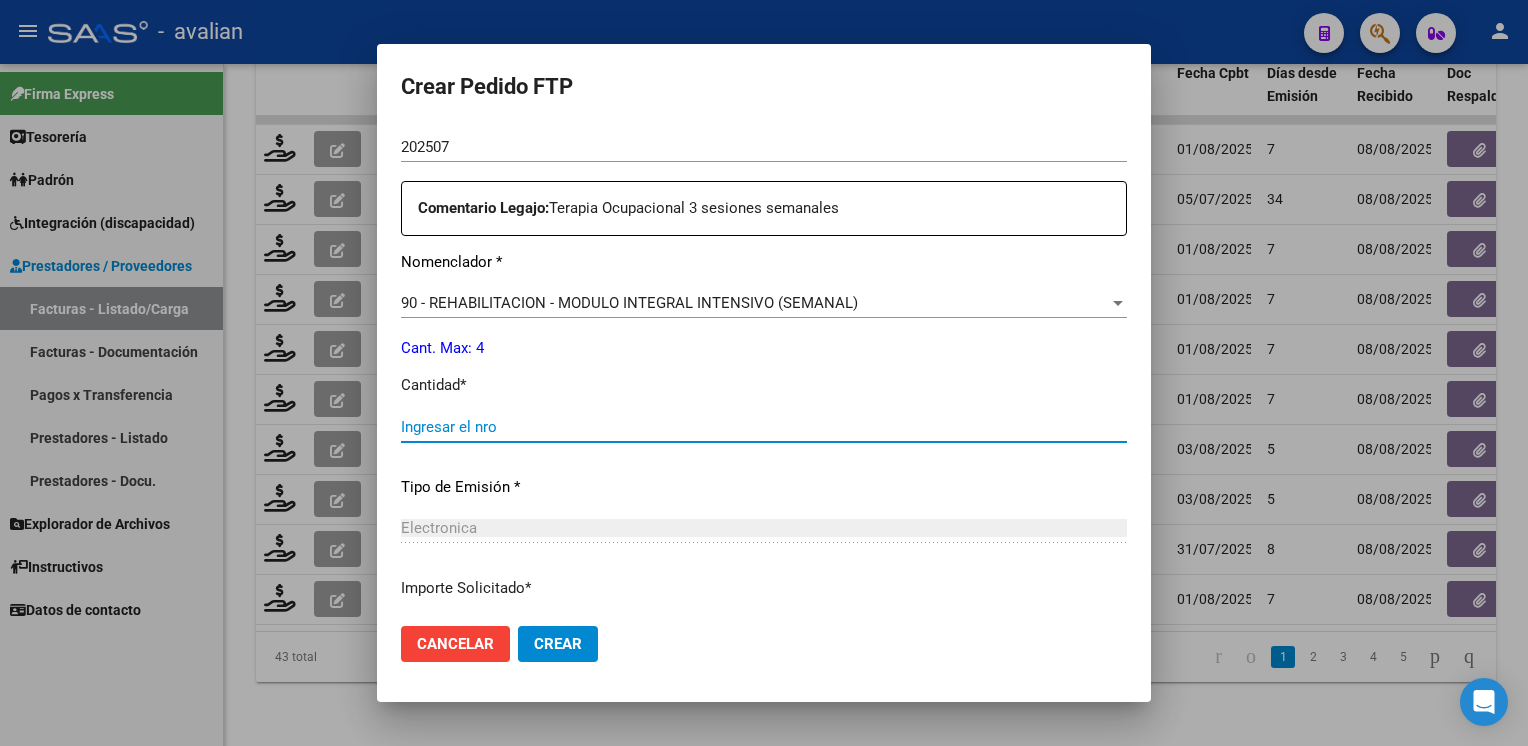 click on "Ingresar el nro" at bounding box center [764, 427] 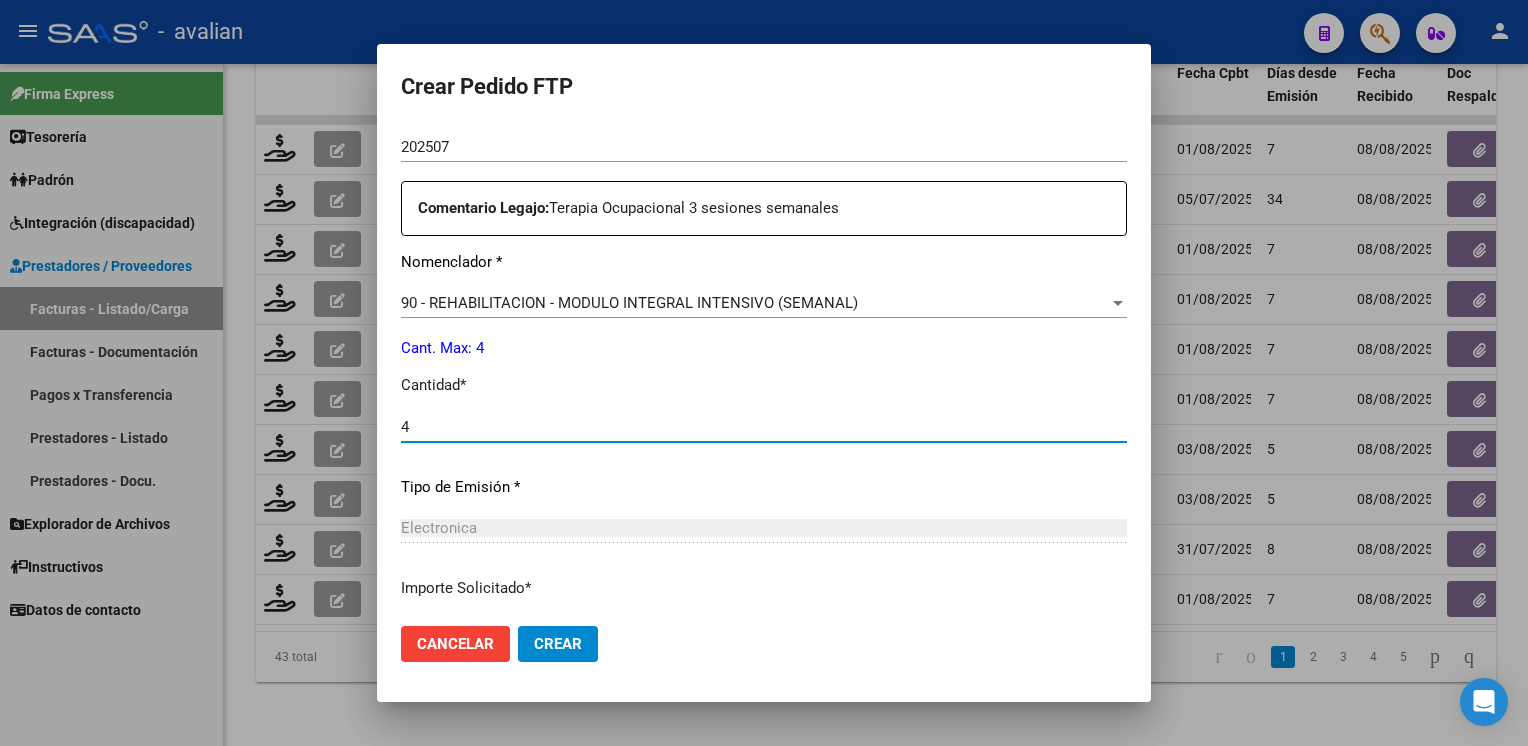 type on "4" 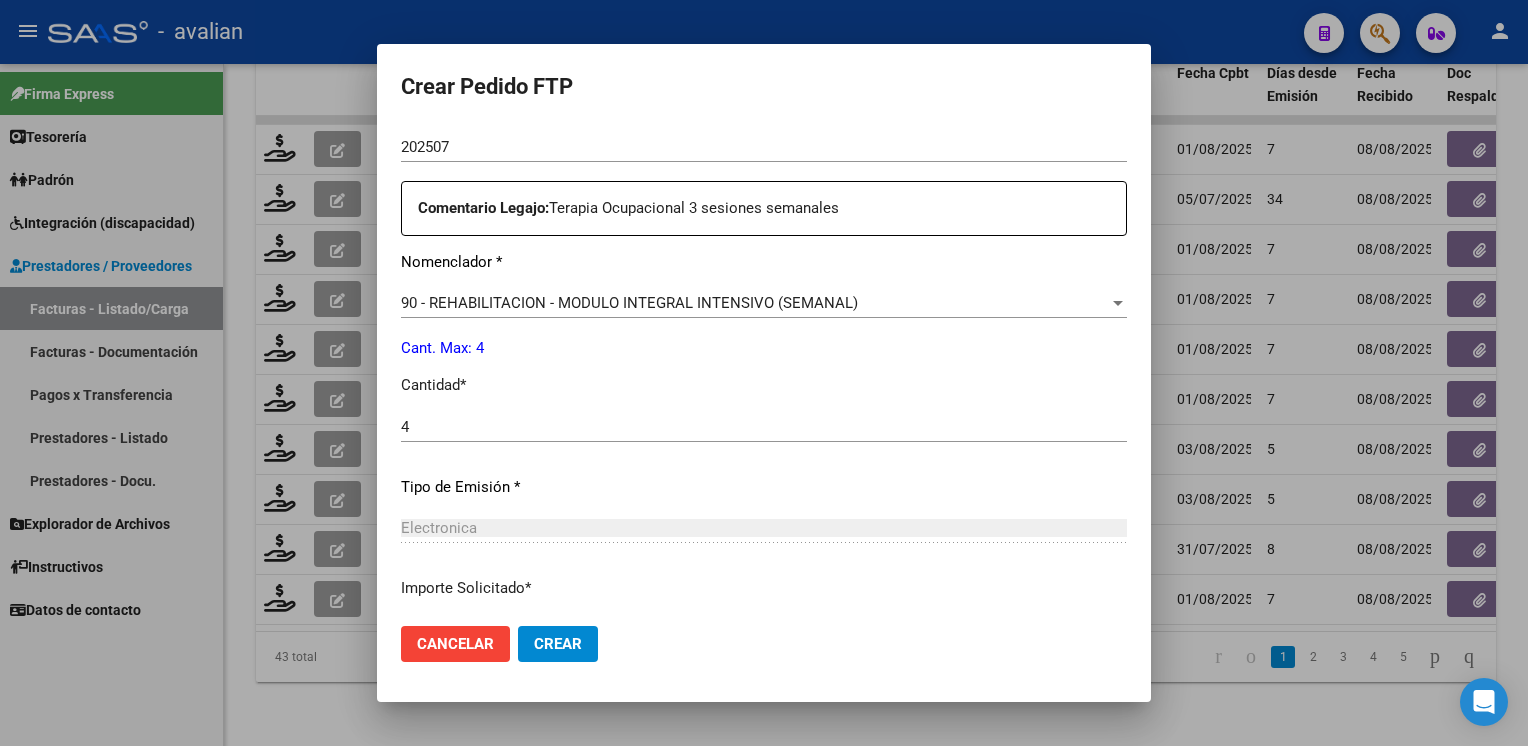 scroll, scrollTop: 853, scrollLeft: 0, axis: vertical 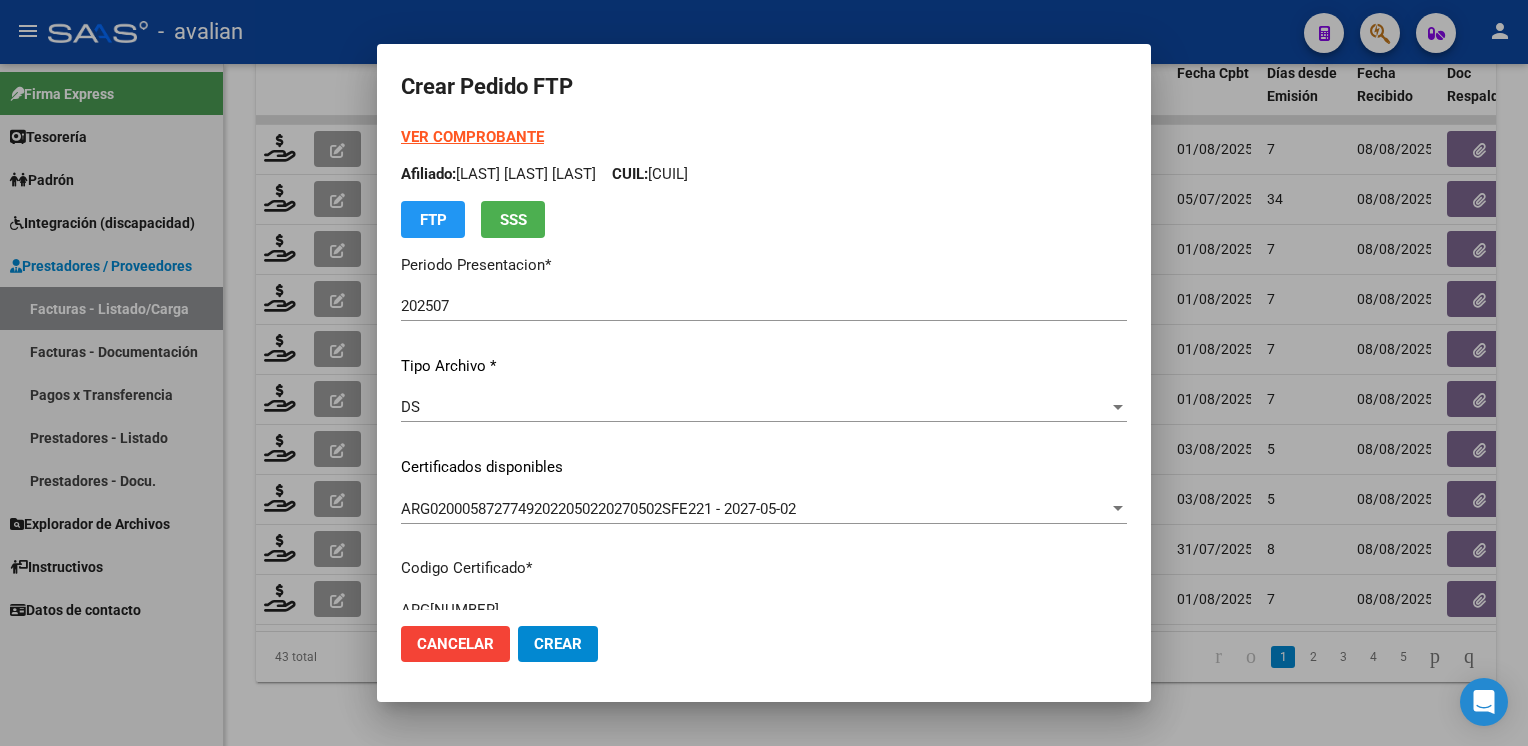 click on "VER COMPROBANTE" at bounding box center (472, 137) 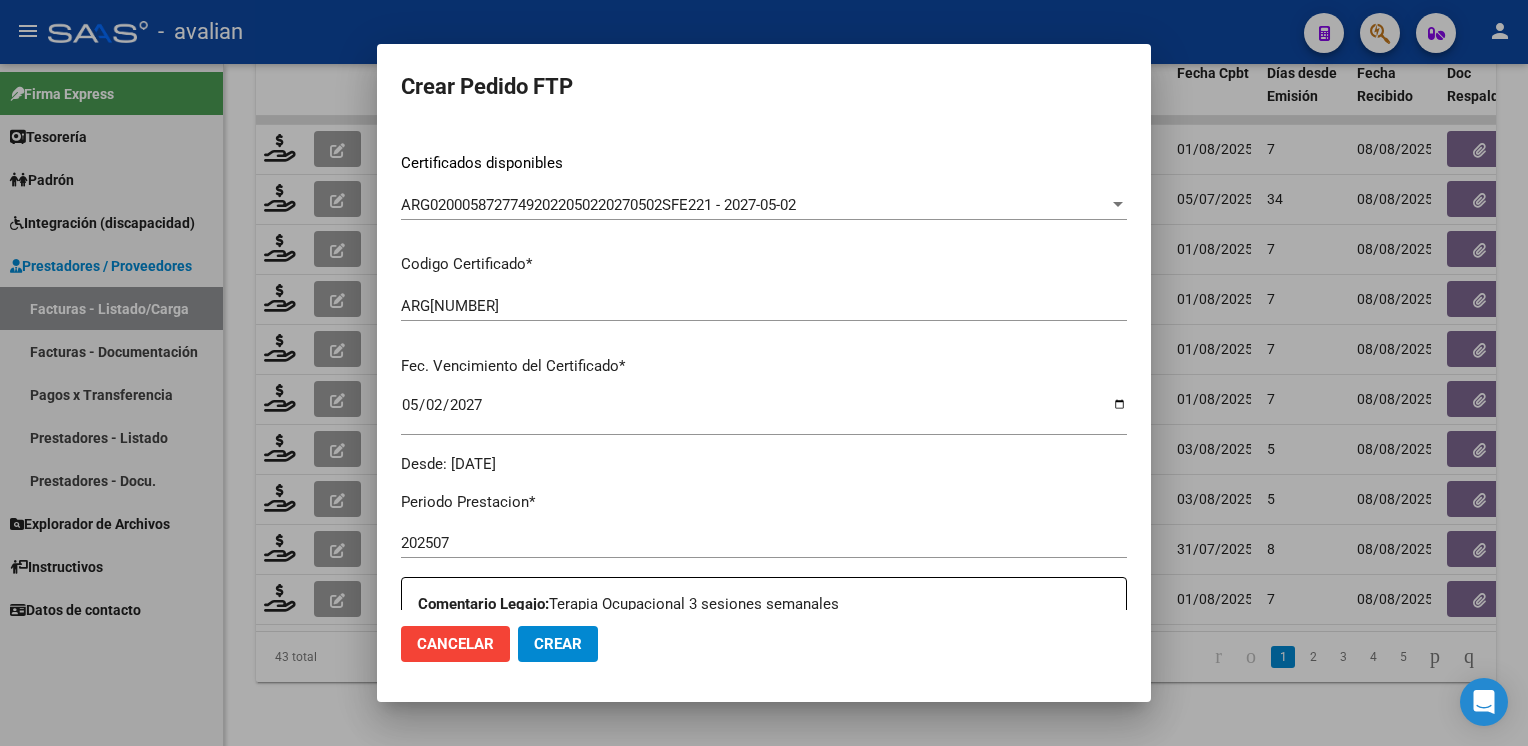 scroll, scrollTop: 400, scrollLeft: 0, axis: vertical 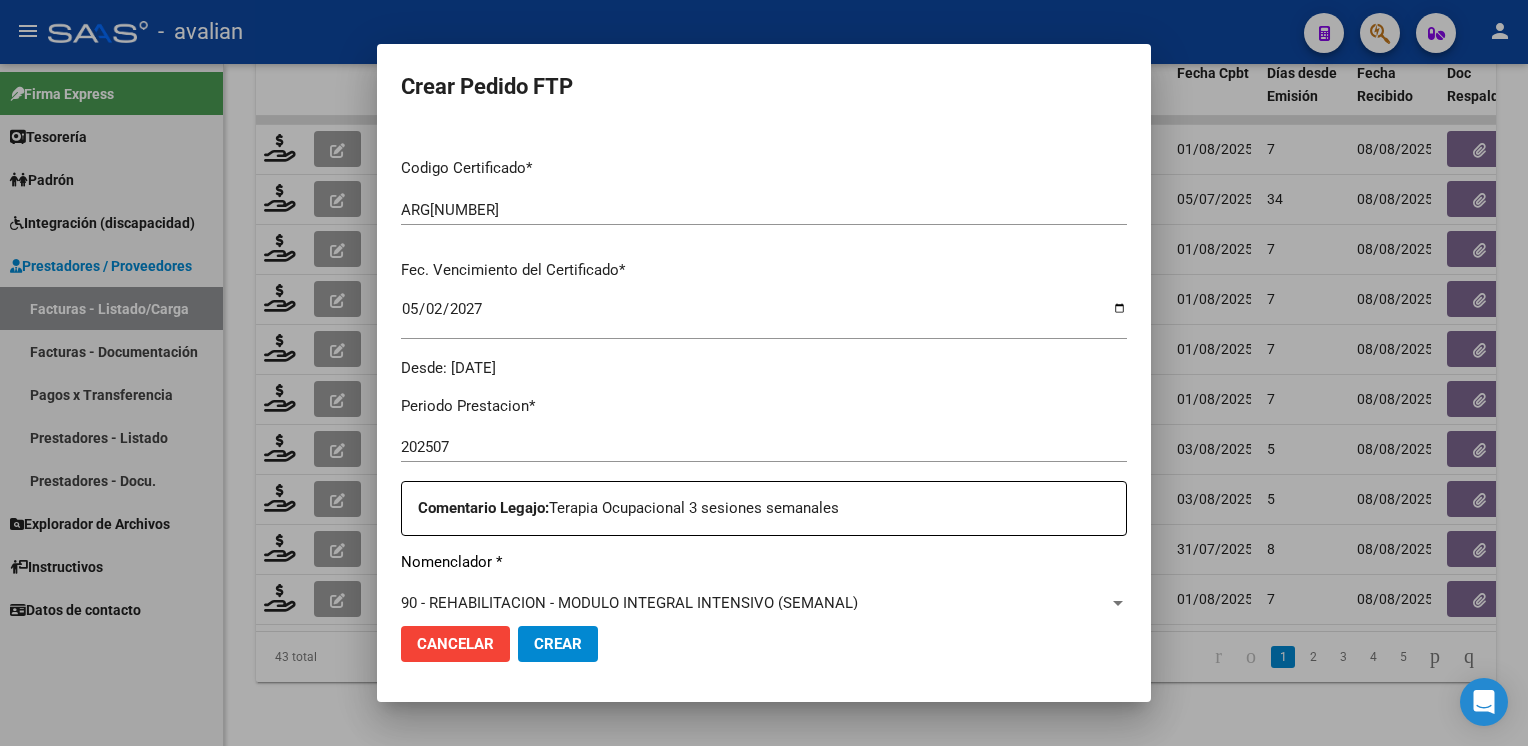 click on "Crear" 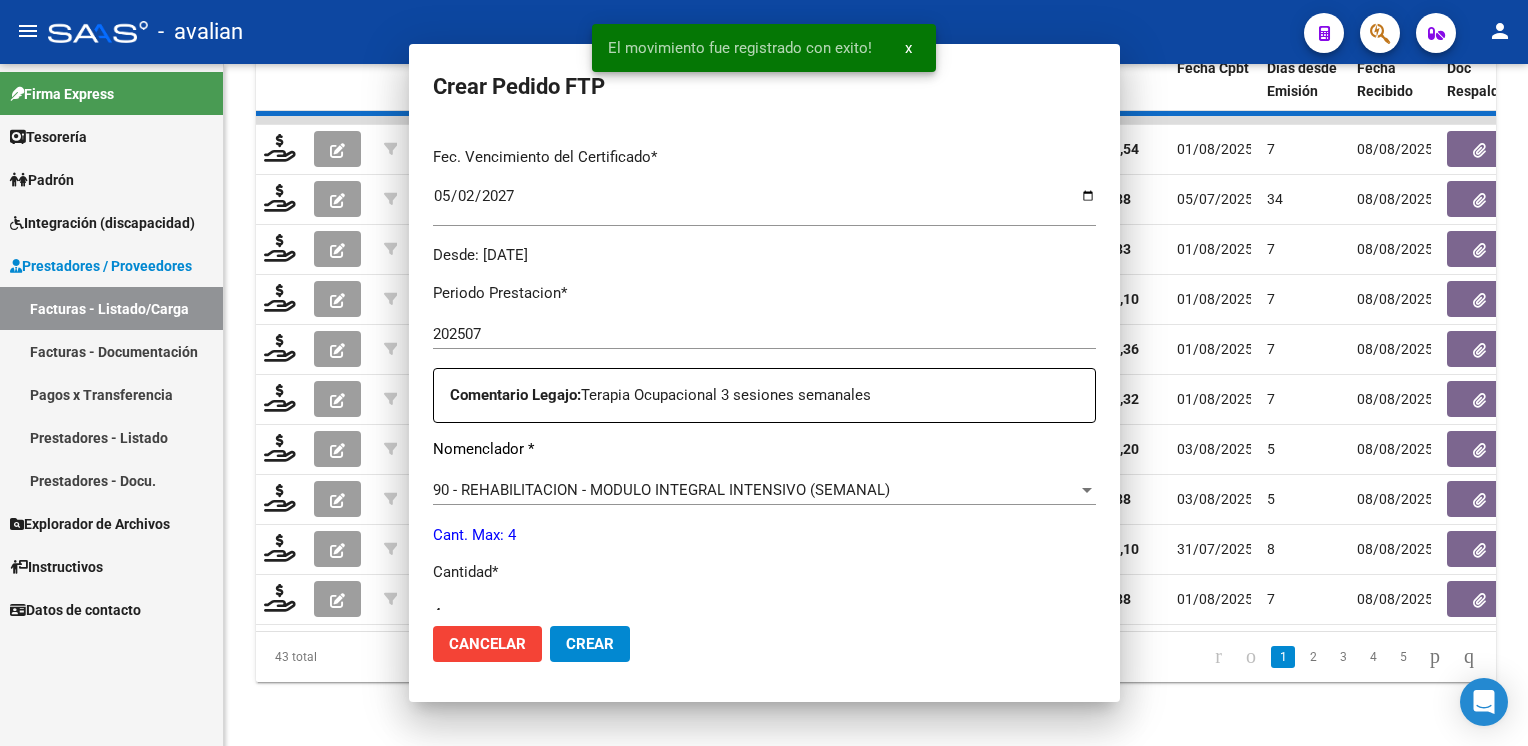 scroll, scrollTop: 287, scrollLeft: 0, axis: vertical 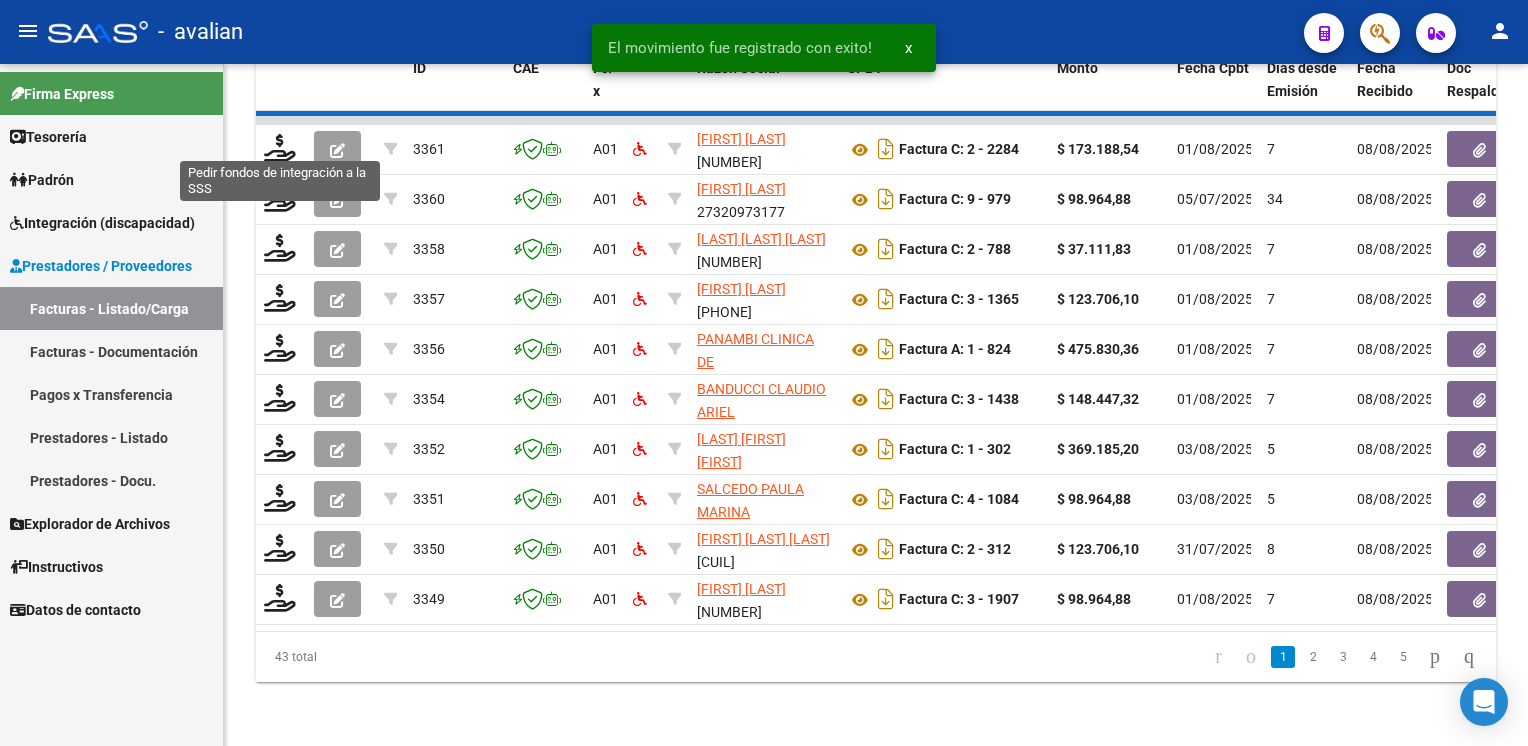 click 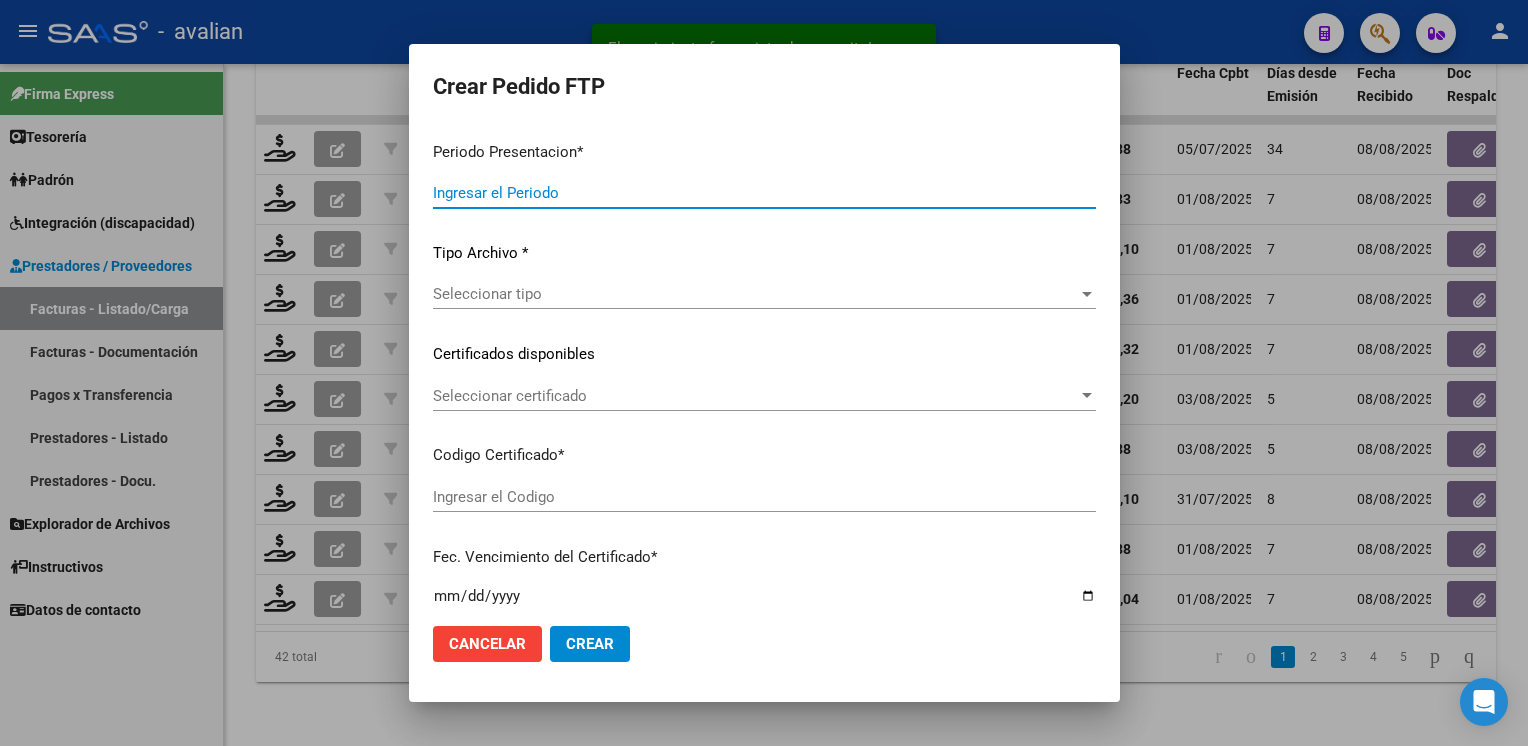 type on "202507" 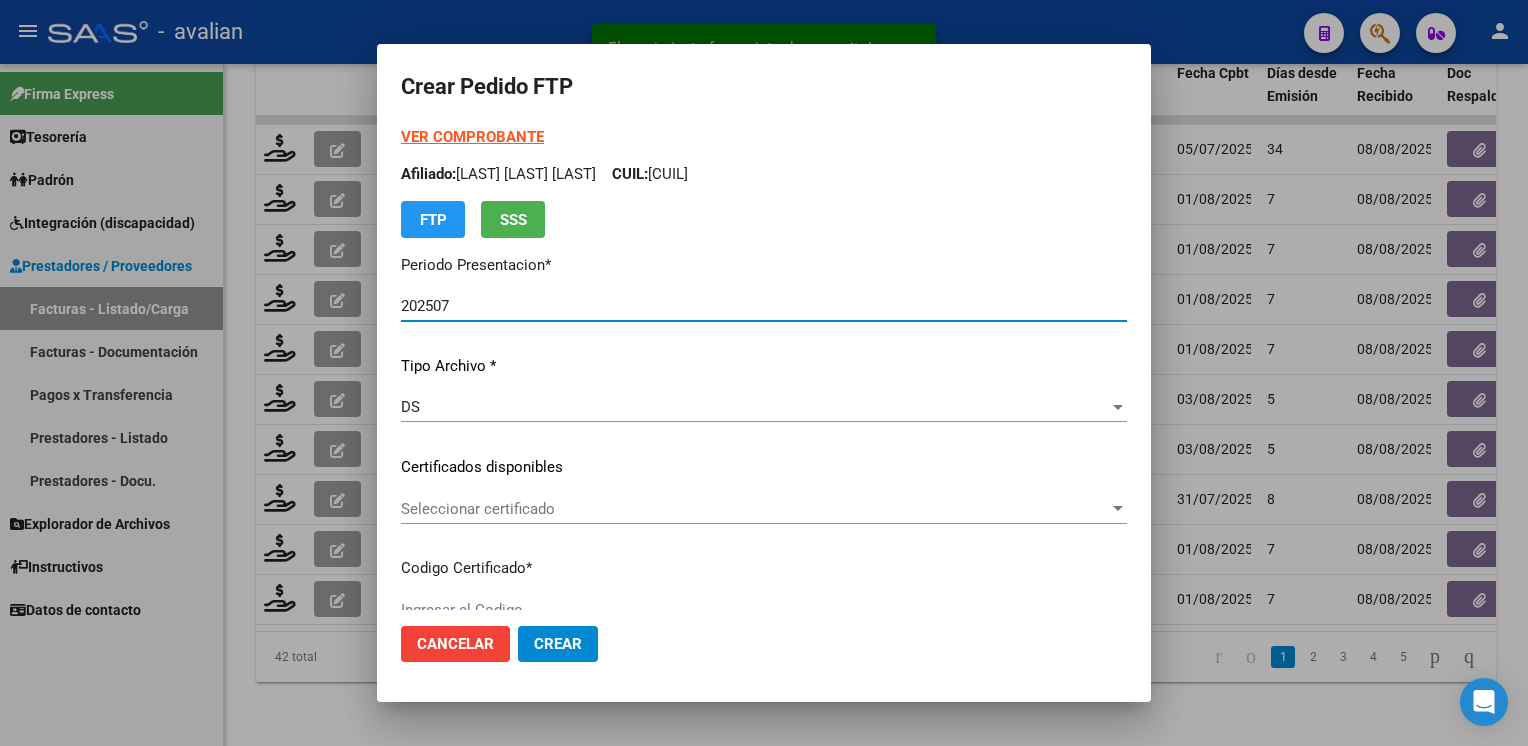 click on "Seleccionar certificado" at bounding box center (755, 509) 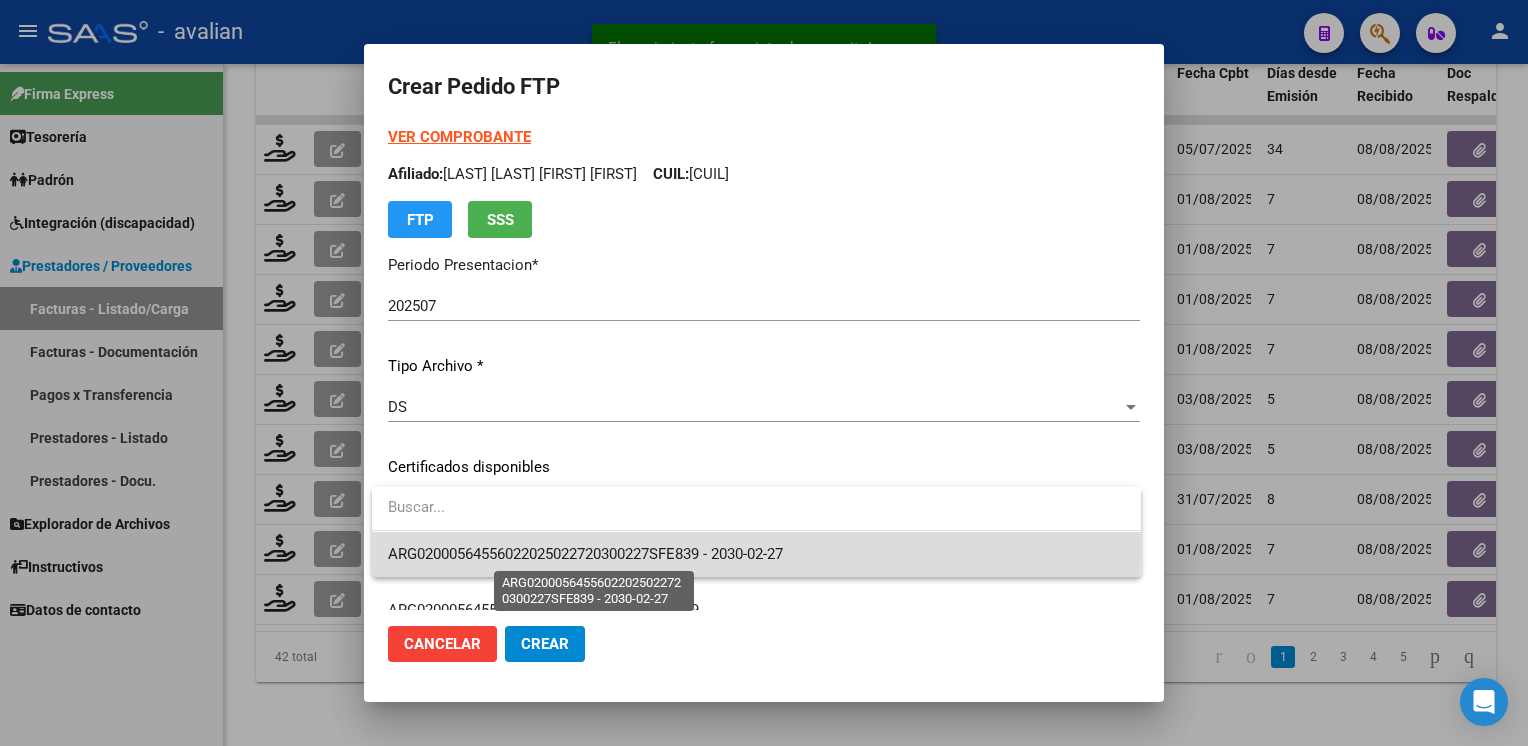 click on "ARG02000564556022025022720300227SFE839 - 2030-02-27" at bounding box center (585, 554) 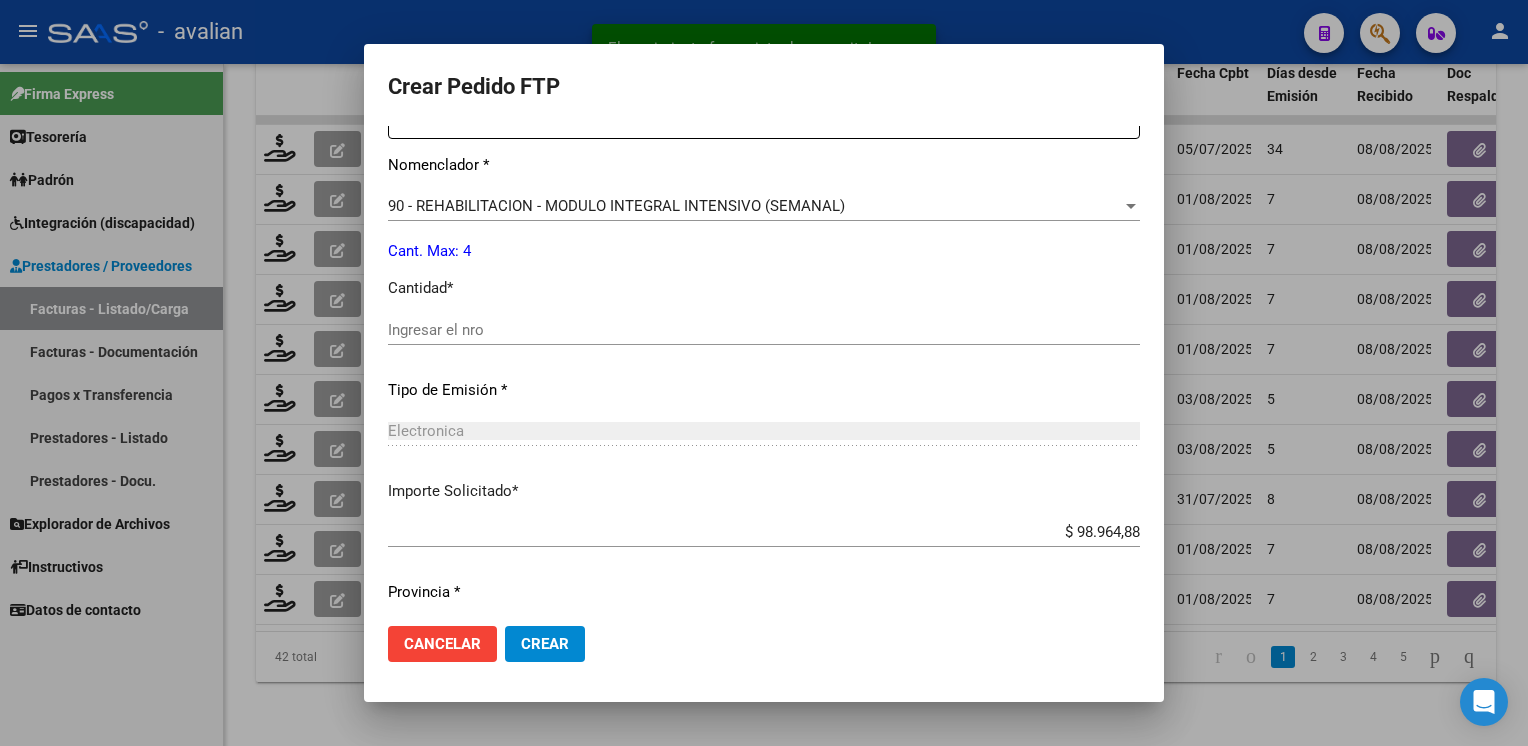 scroll, scrollTop: 800, scrollLeft: 0, axis: vertical 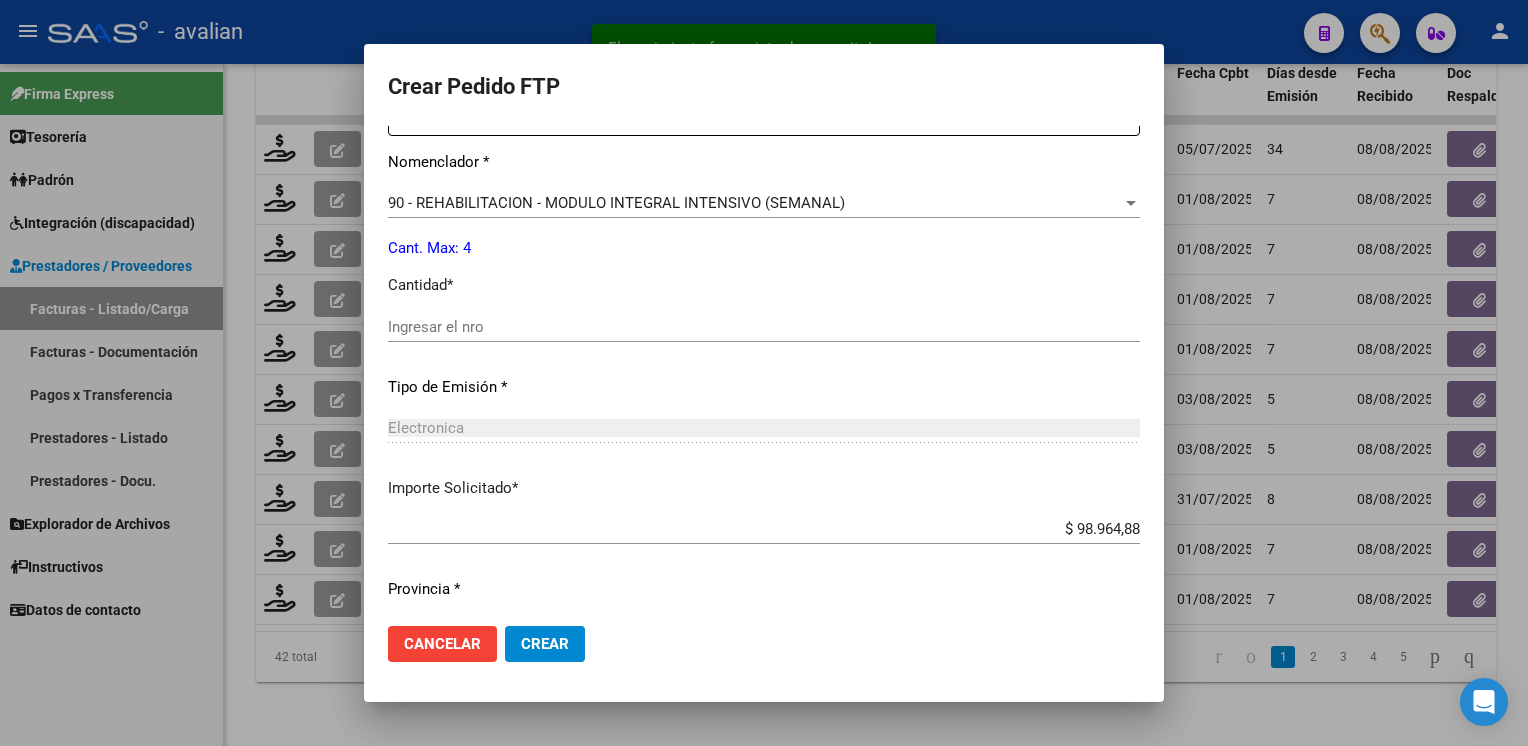 click on "Ingresar el nro" 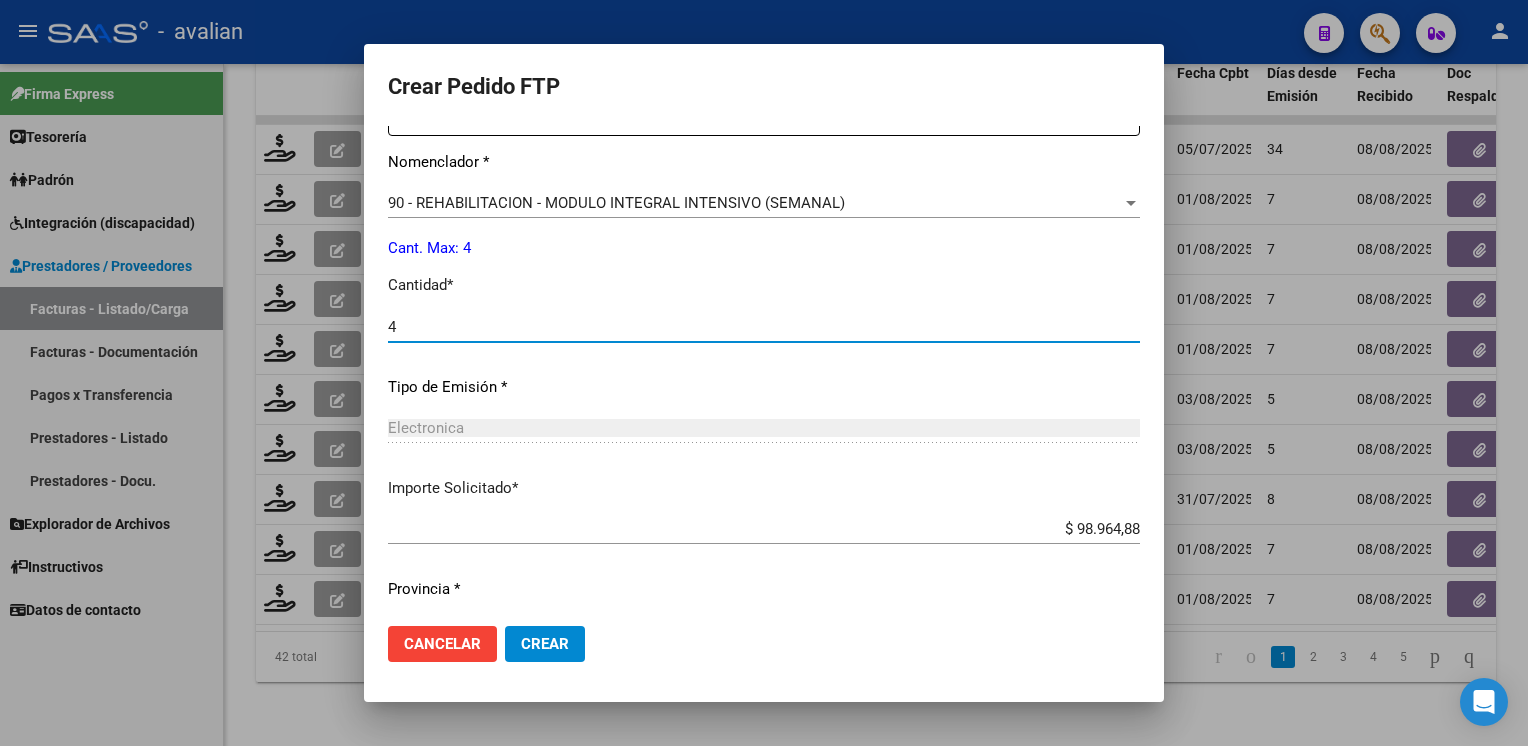 type on "4" 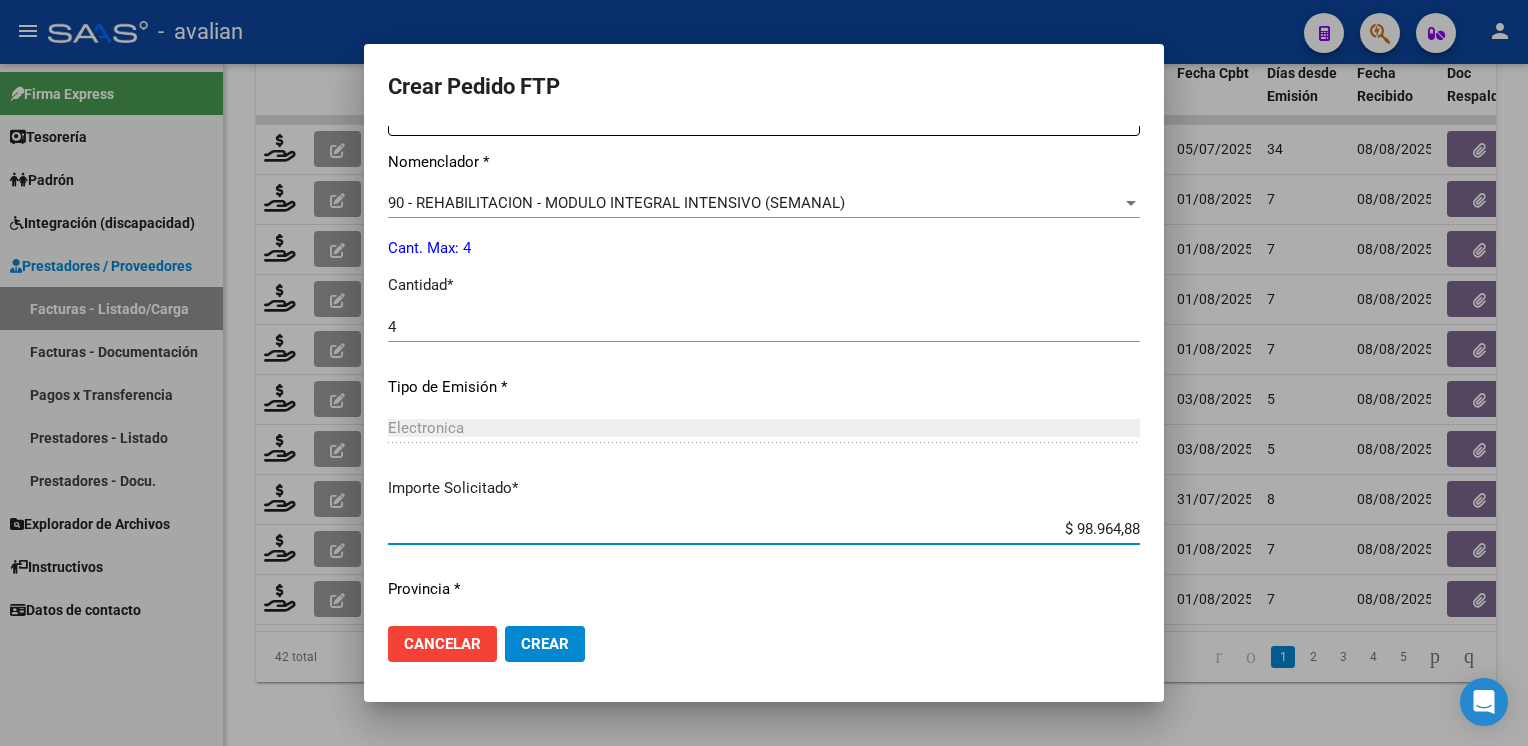 scroll, scrollTop: 853, scrollLeft: 0, axis: vertical 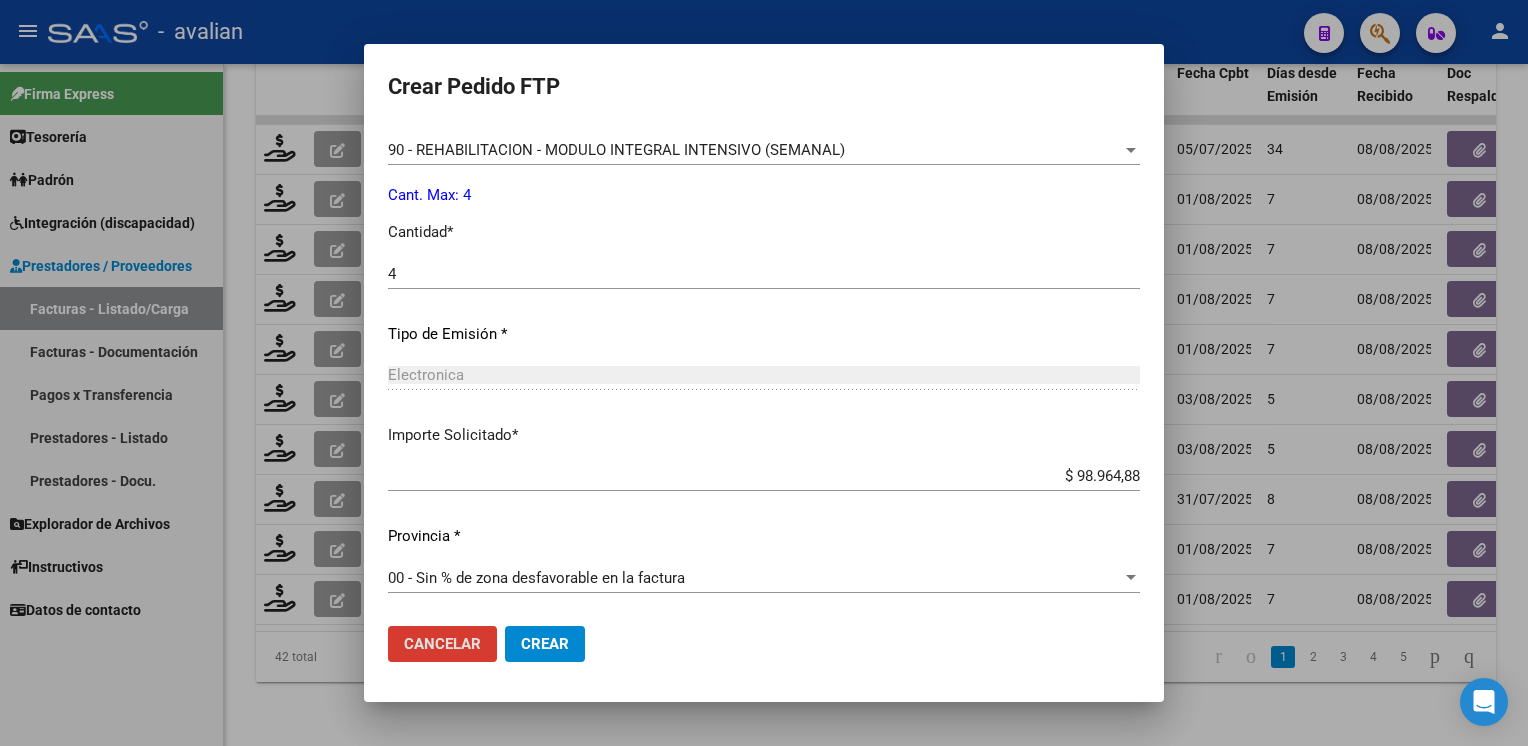 type 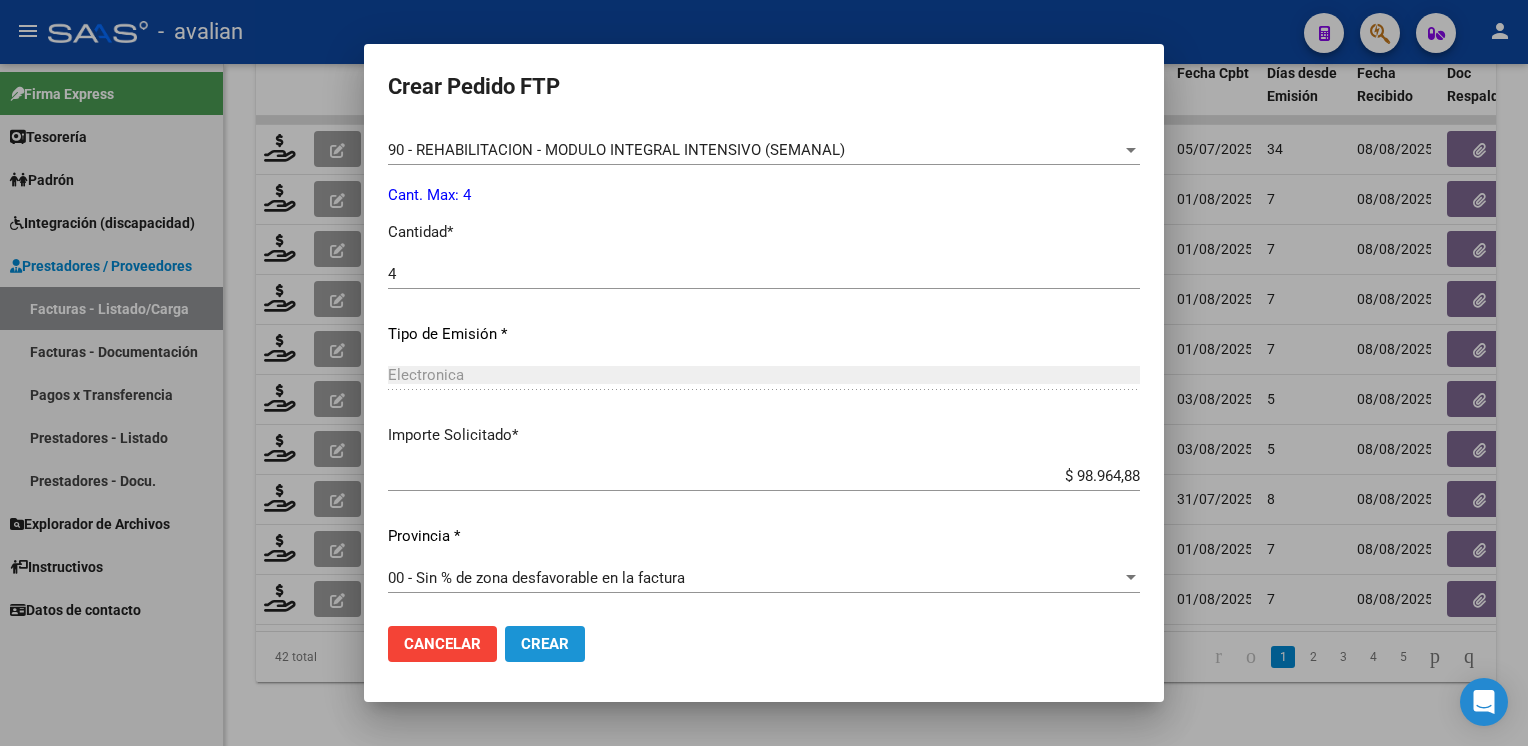 click on "Crear" 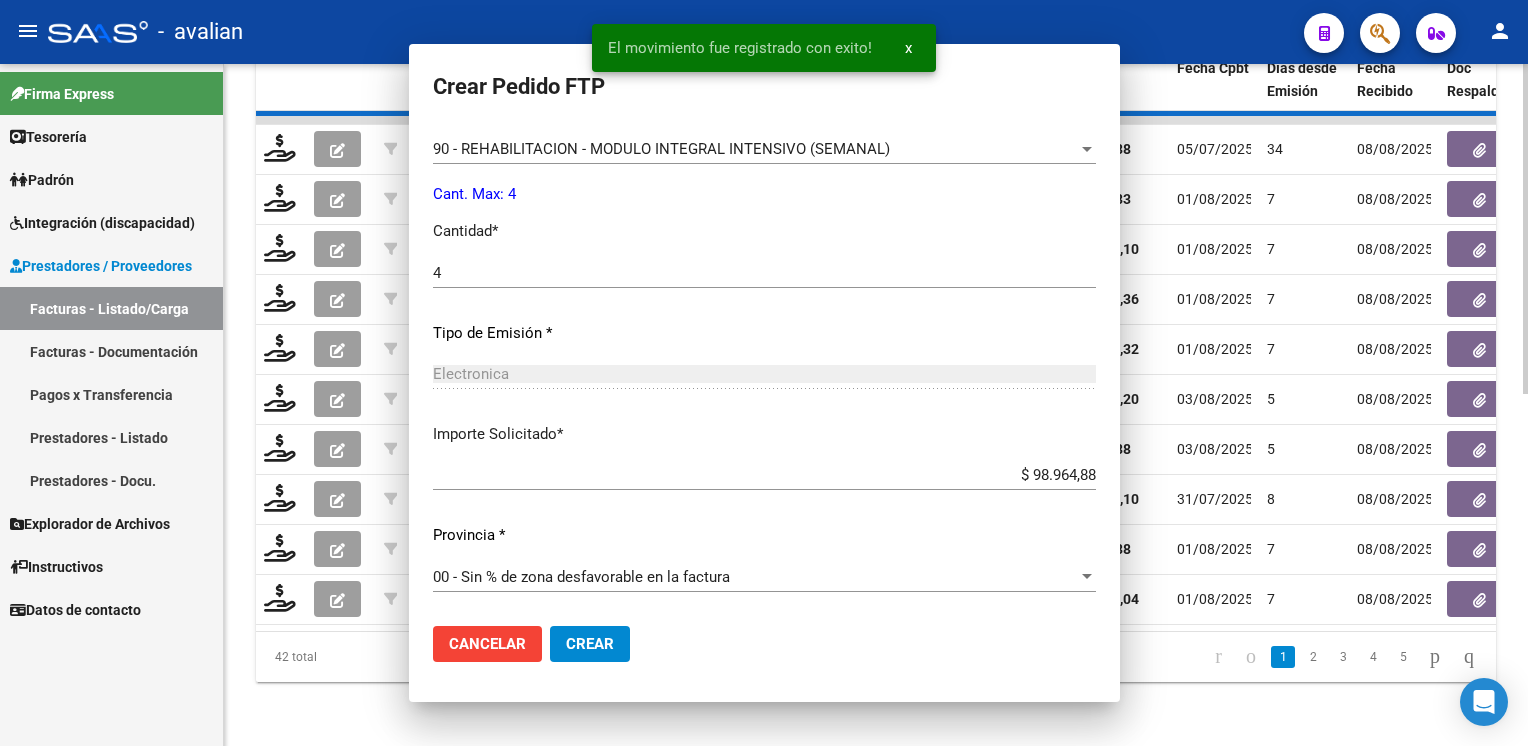 scroll, scrollTop: 740, scrollLeft: 0, axis: vertical 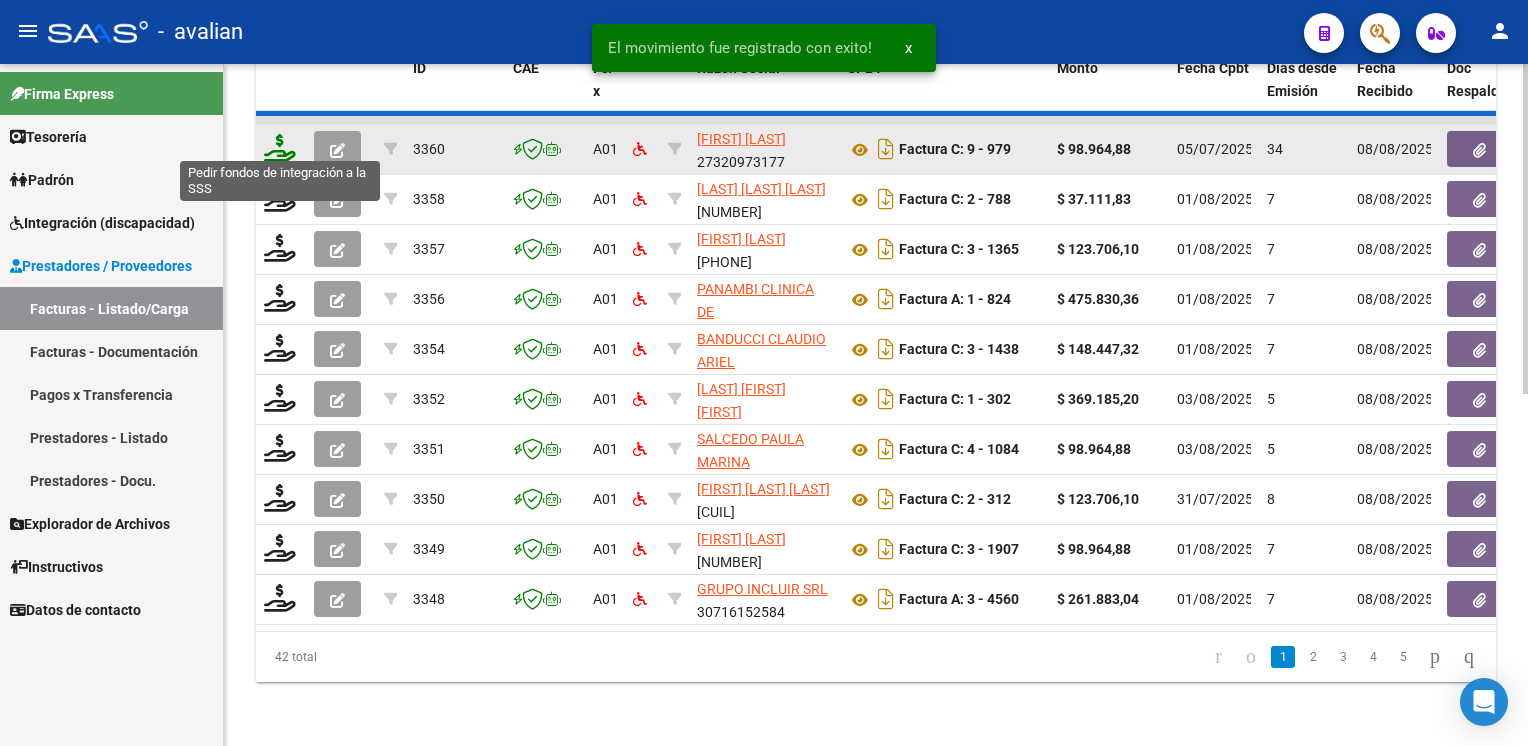 click 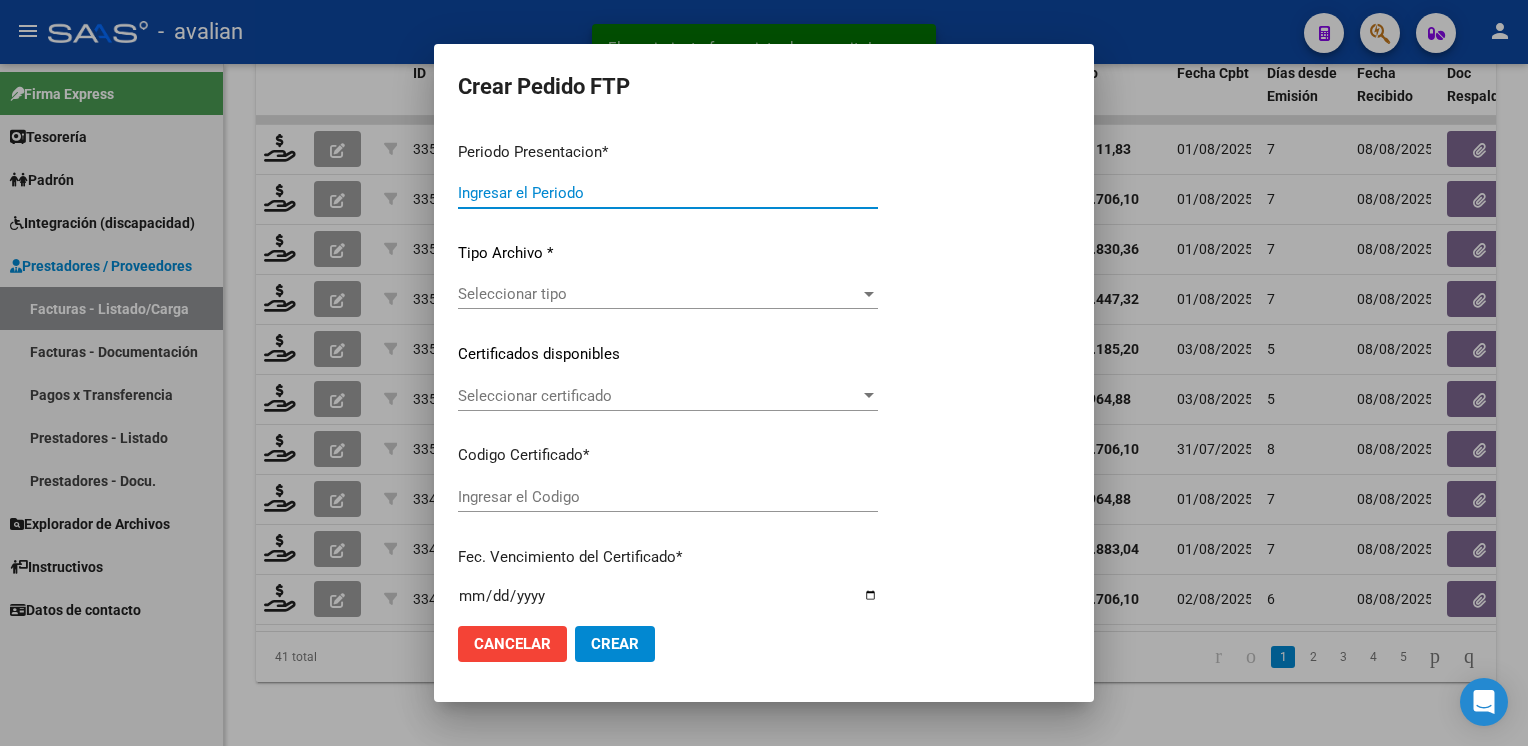 type on "202507" 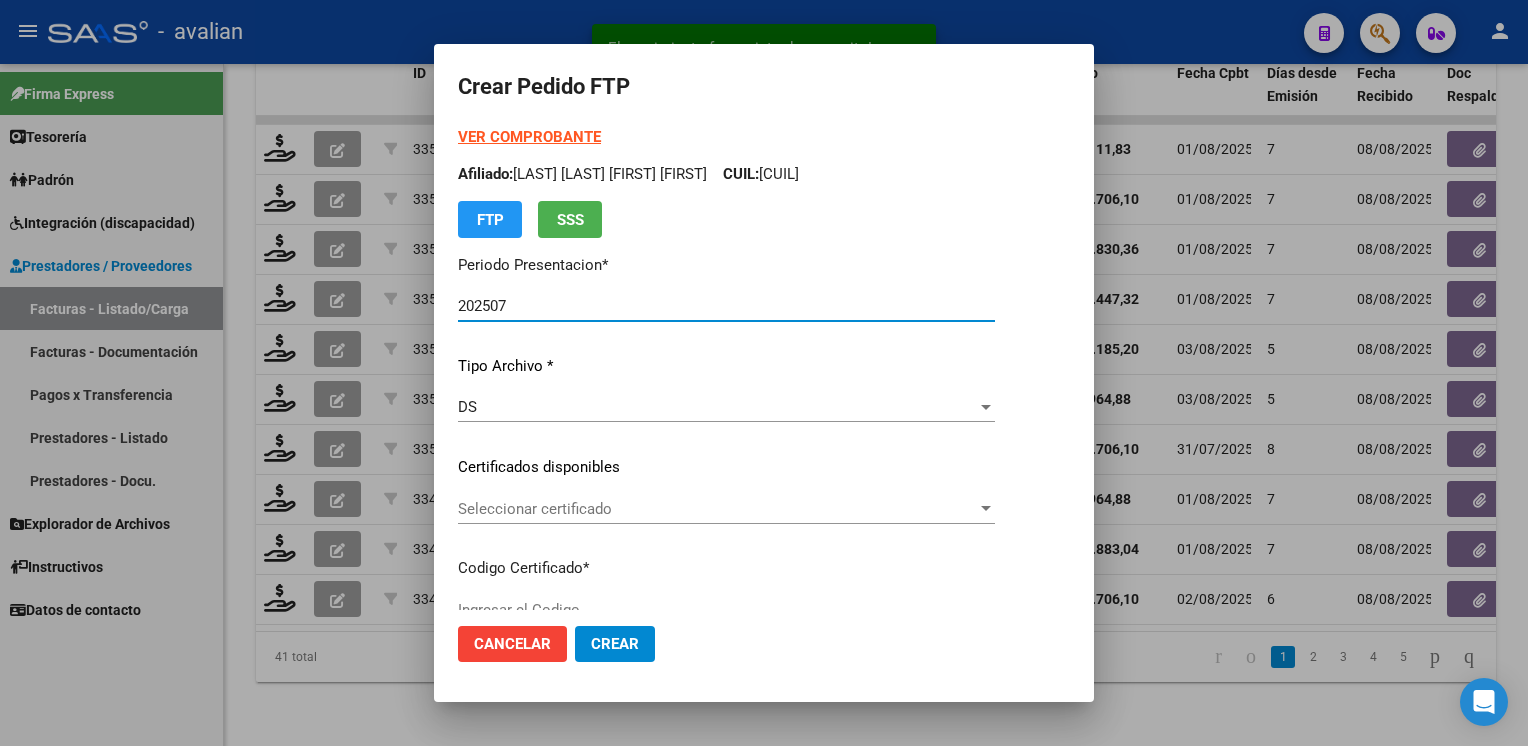 type on "ARG02000570440652019032820240728SFE221" 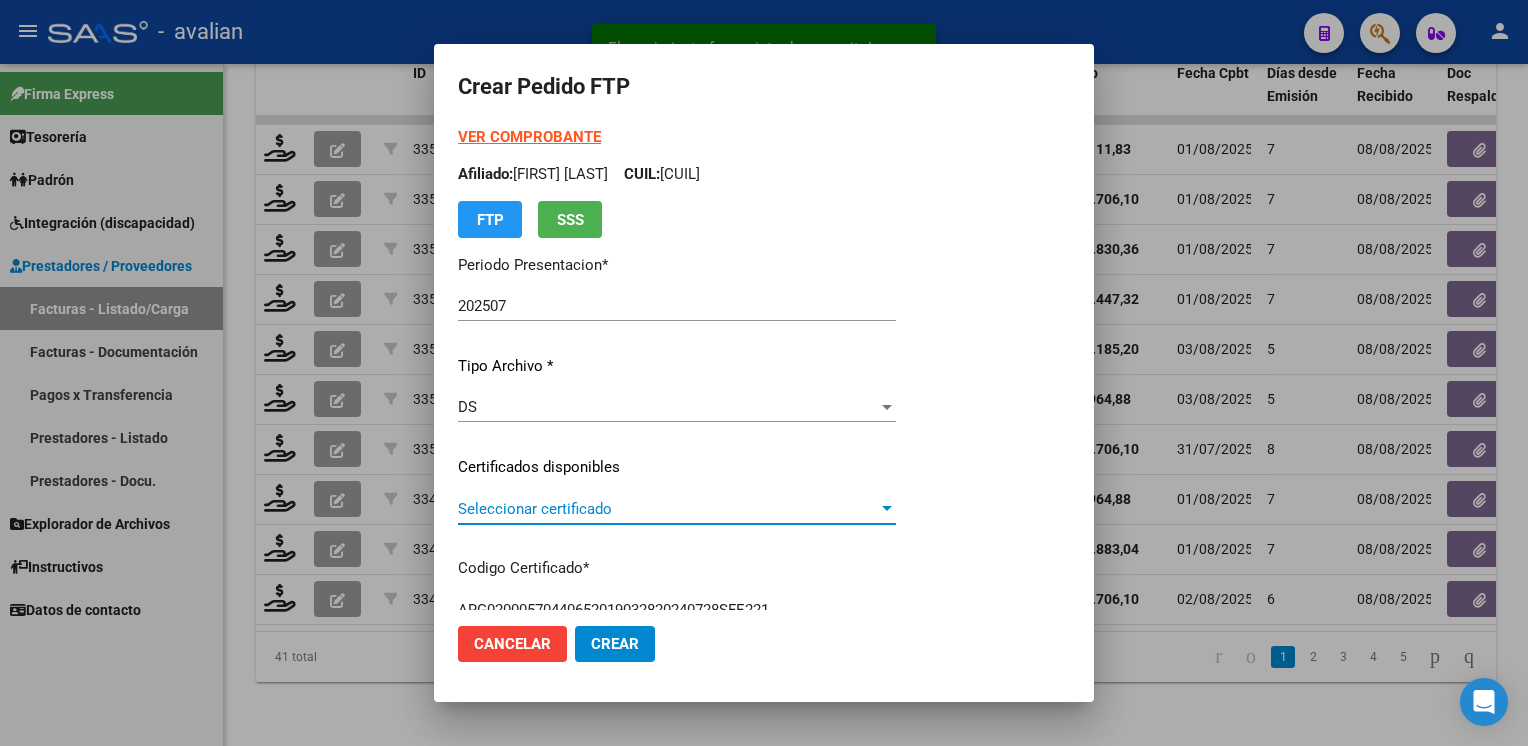 click on "Seleccionar certificado" at bounding box center (668, 509) 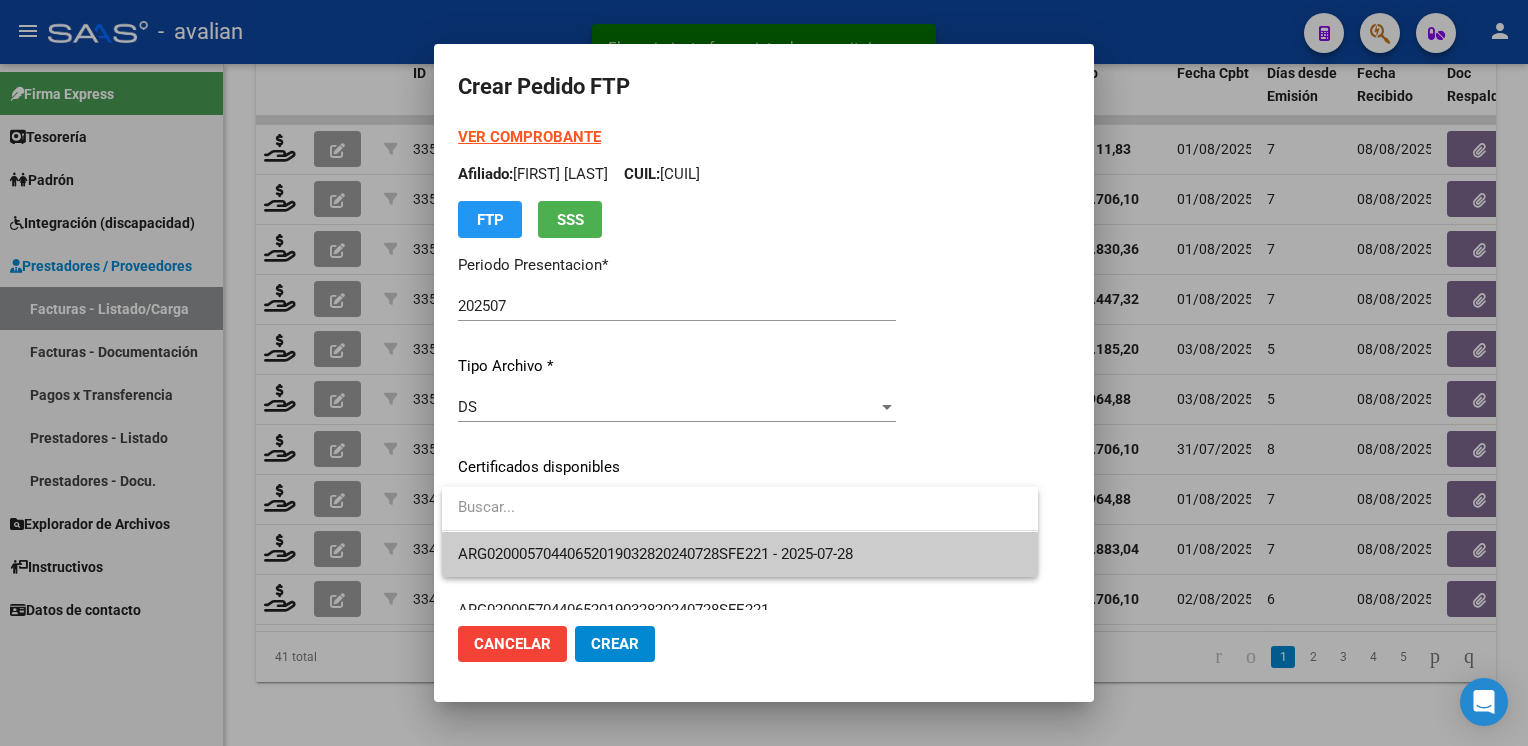 click on "ARG02000570440652019032820240728SFE221 - 2025-07-28" at bounding box center [740, 554] 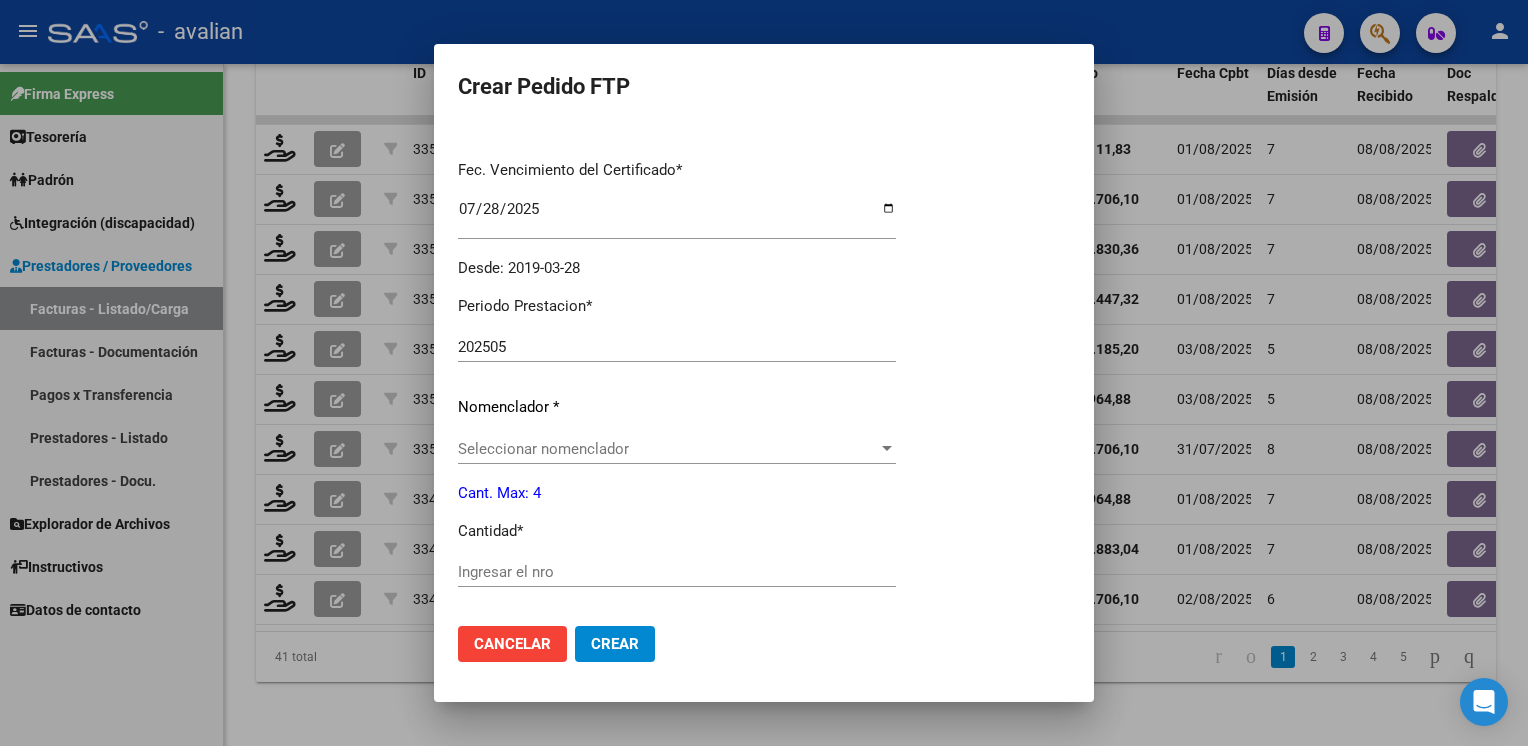 scroll, scrollTop: 0, scrollLeft: 0, axis: both 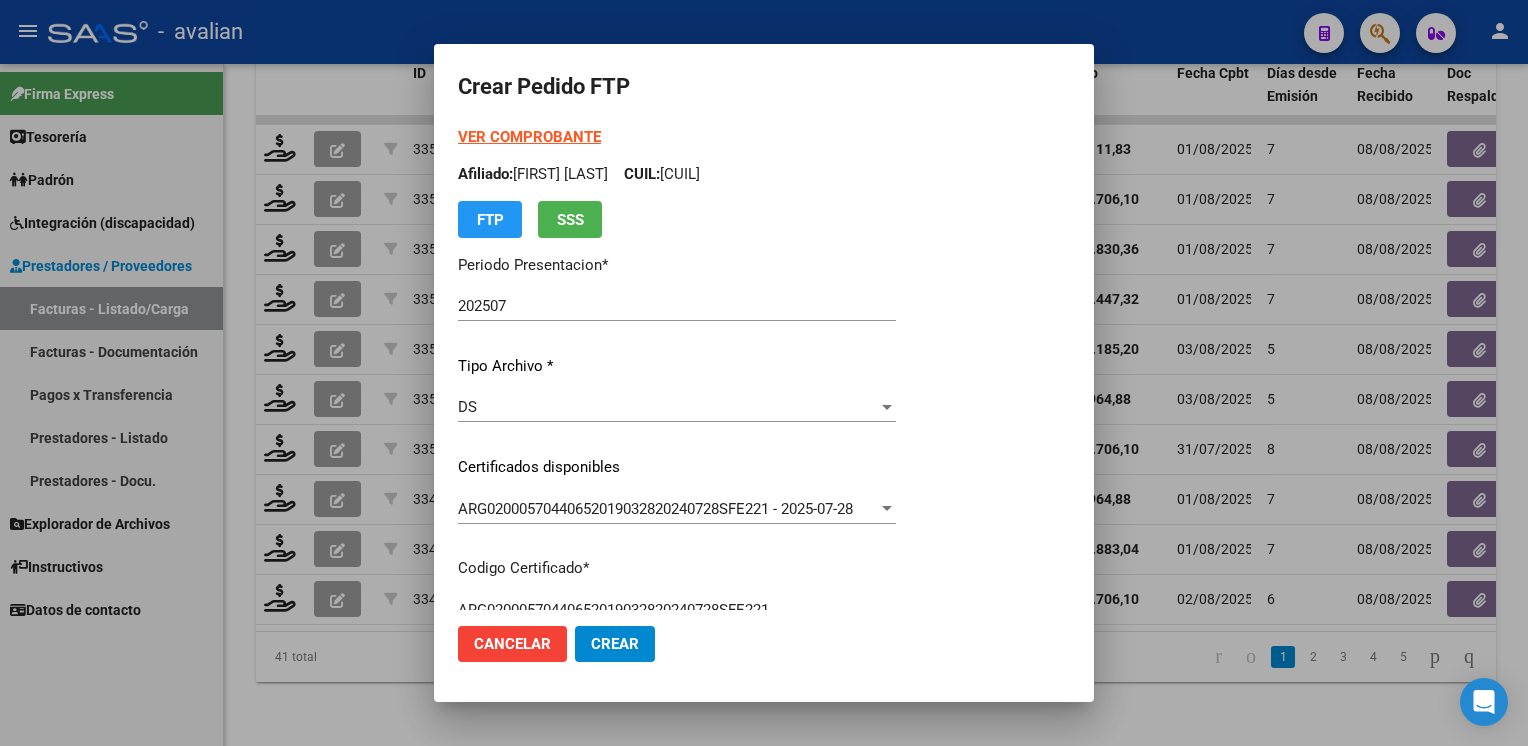 click on "Afiliado:  [LAST] [LAST]  CUIL:  [PHONE]" at bounding box center [677, 174] 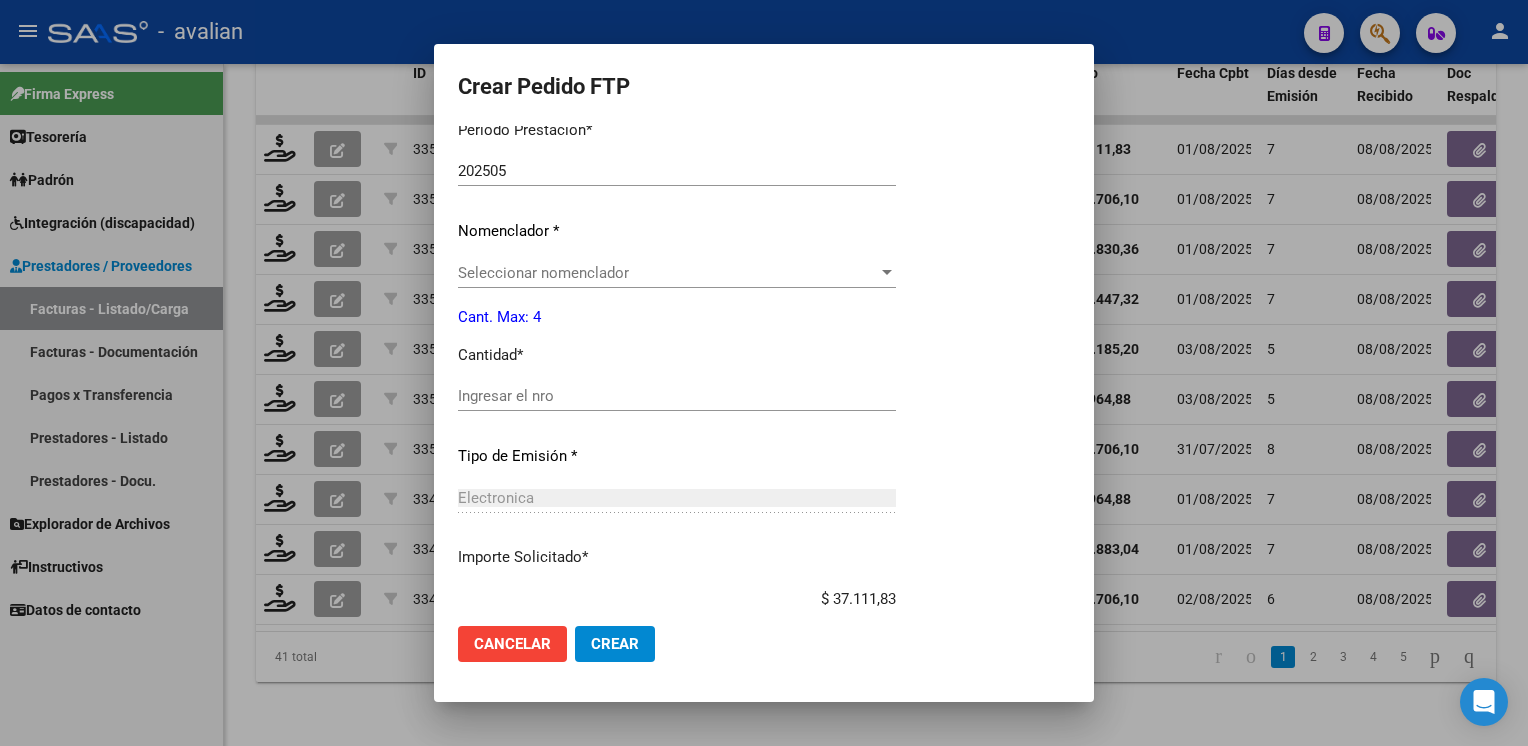 scroll, scrollTop: 800, scrollLeft: 0, axis: vertical 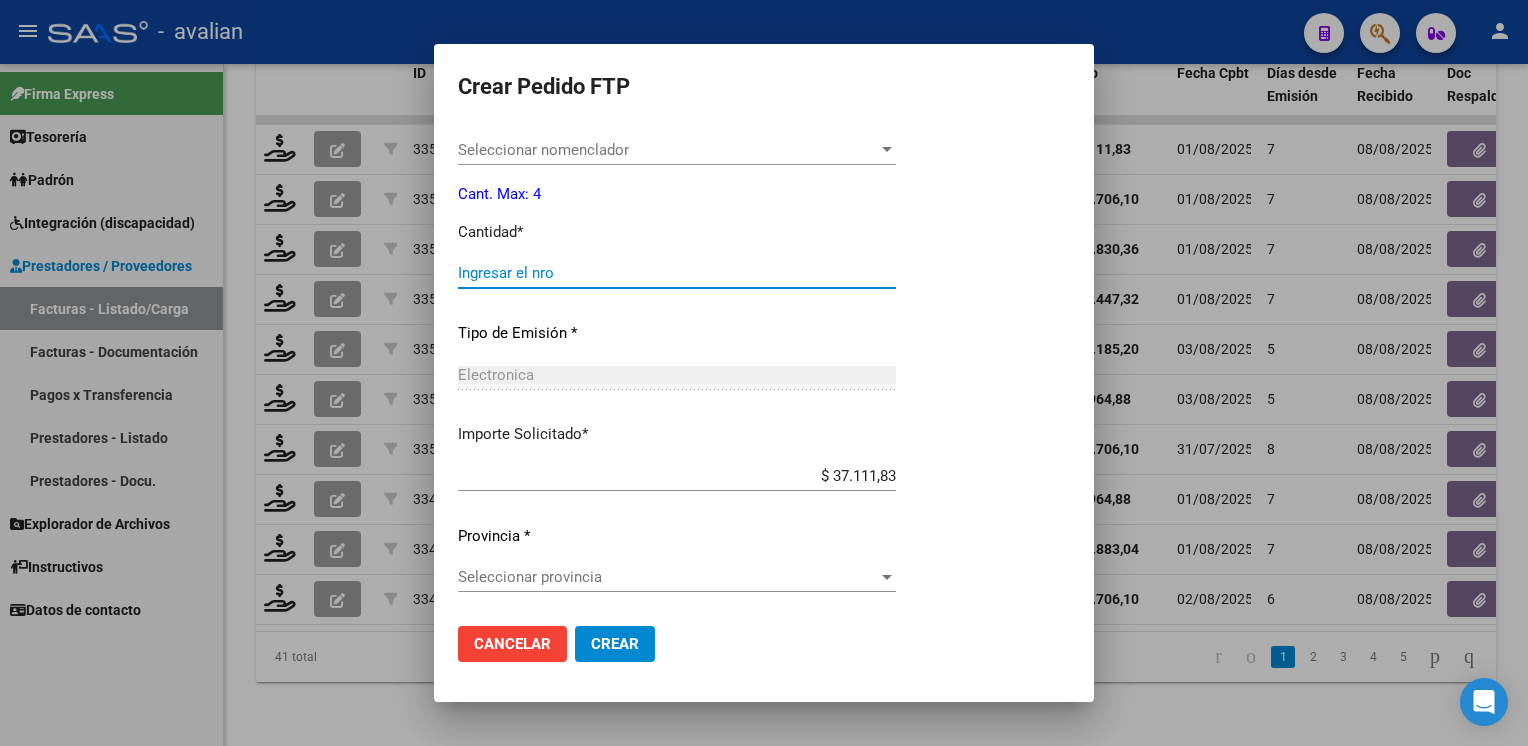 drag, startPoint x: 503, startPoint y: 265, endPoint x: 495, endPoint y: 237, distance: 29.12044 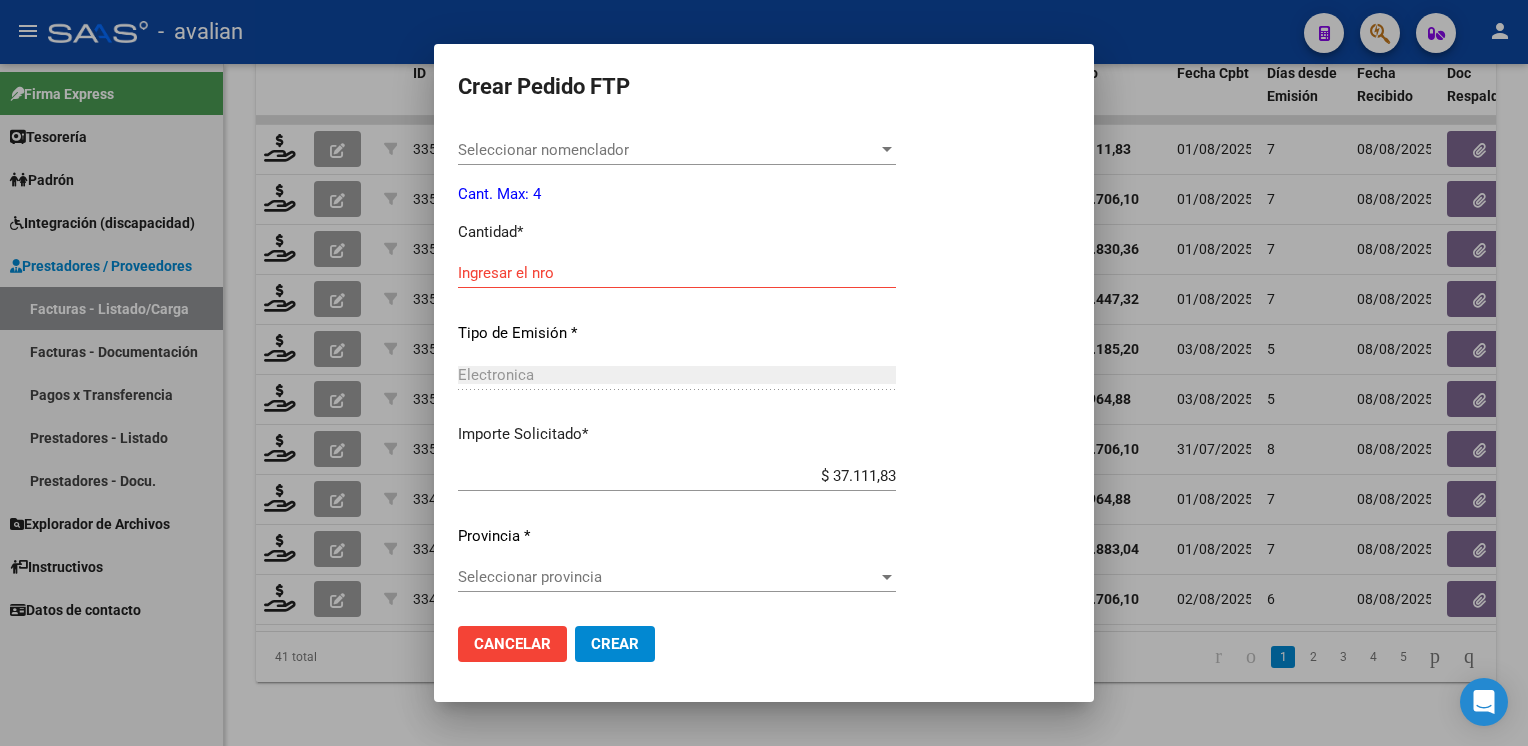 click on "Seleccionar nomenclador Seleccionar nomenclador" 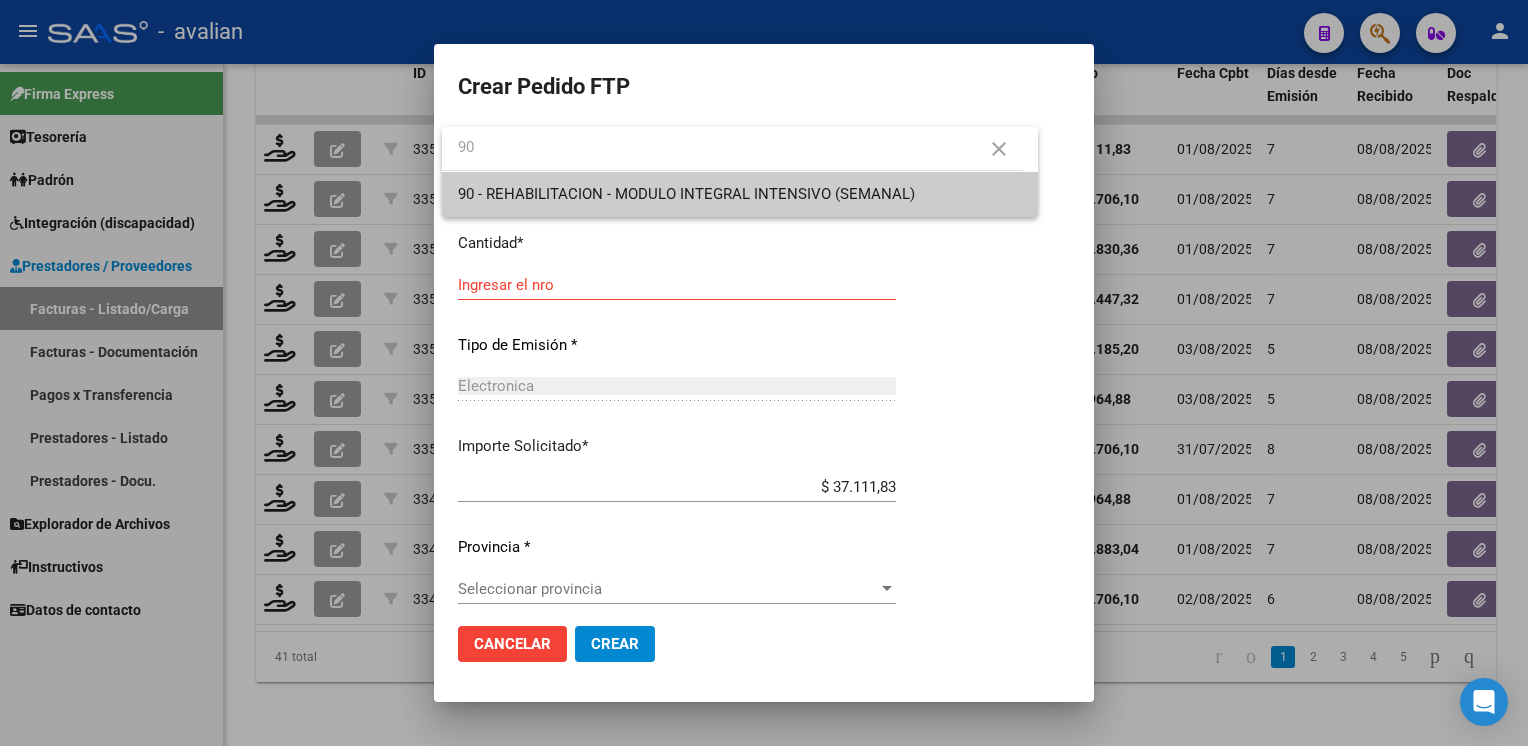type on "90" 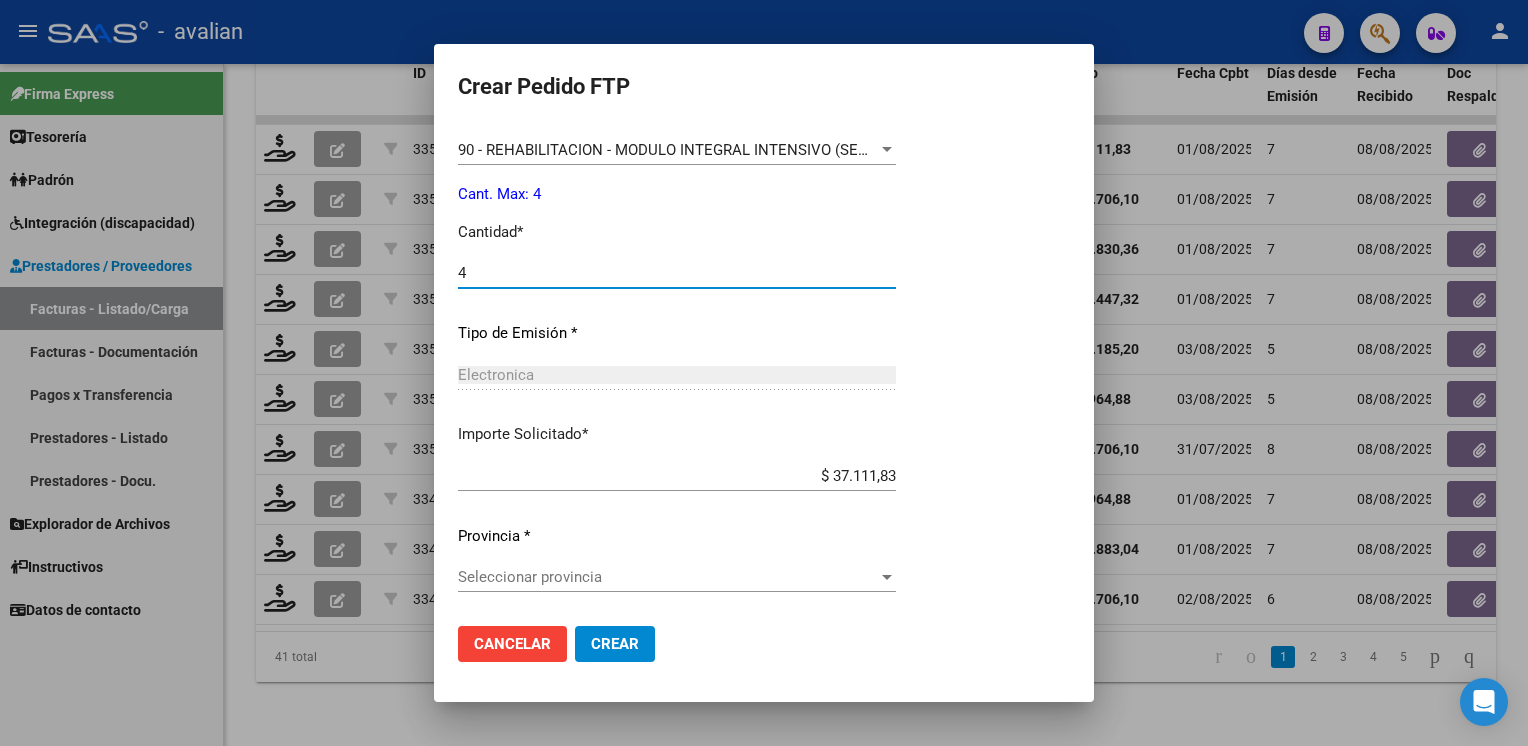 type on "4" 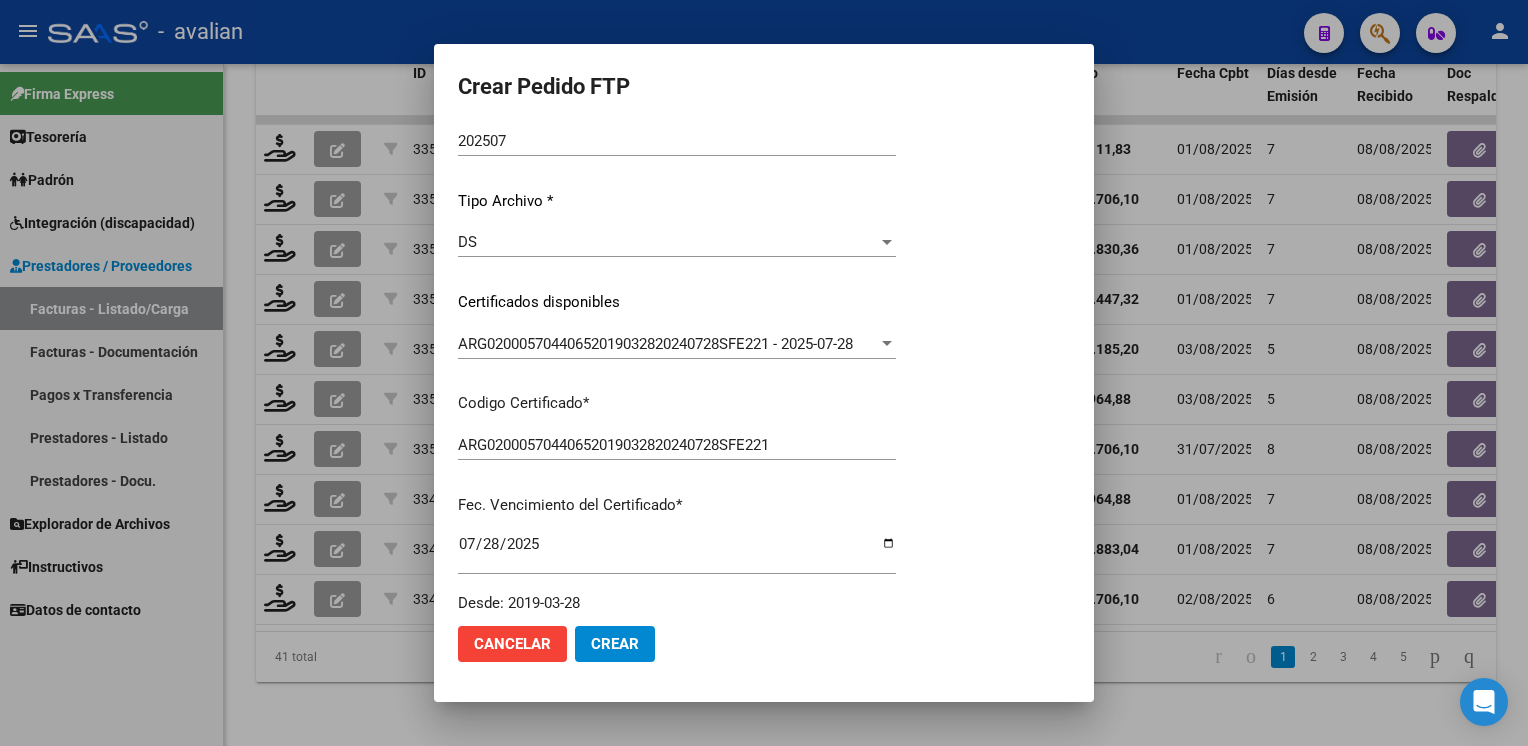 scroll, scrollTop: 0, scrollLeft: 0, axis: both 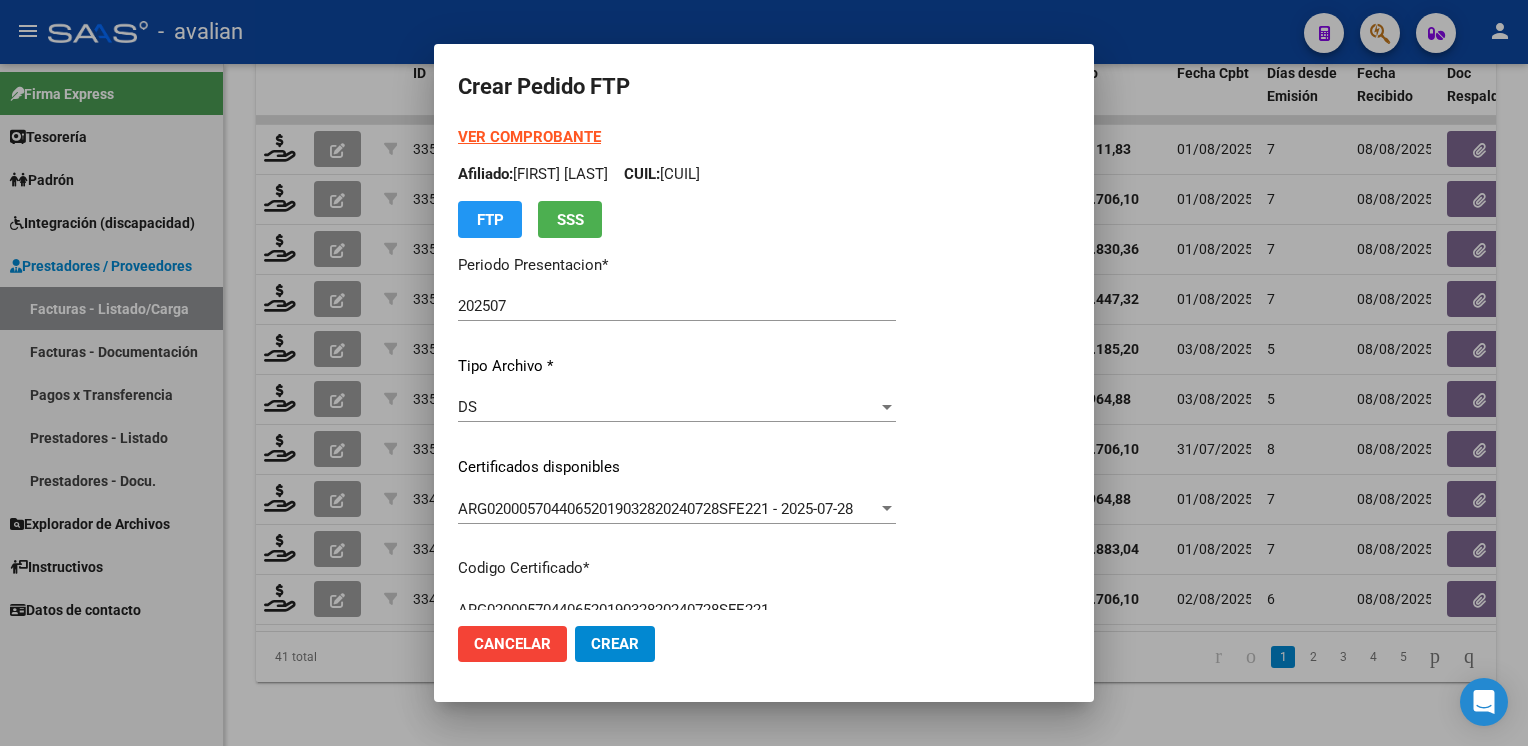 click on "VER COMPROBANTE ARCA Padrón Afiliado:  [LAST] [LAST]  CUIL:  [PHONE]  FTP SSS" at bounding box center [677, 182] 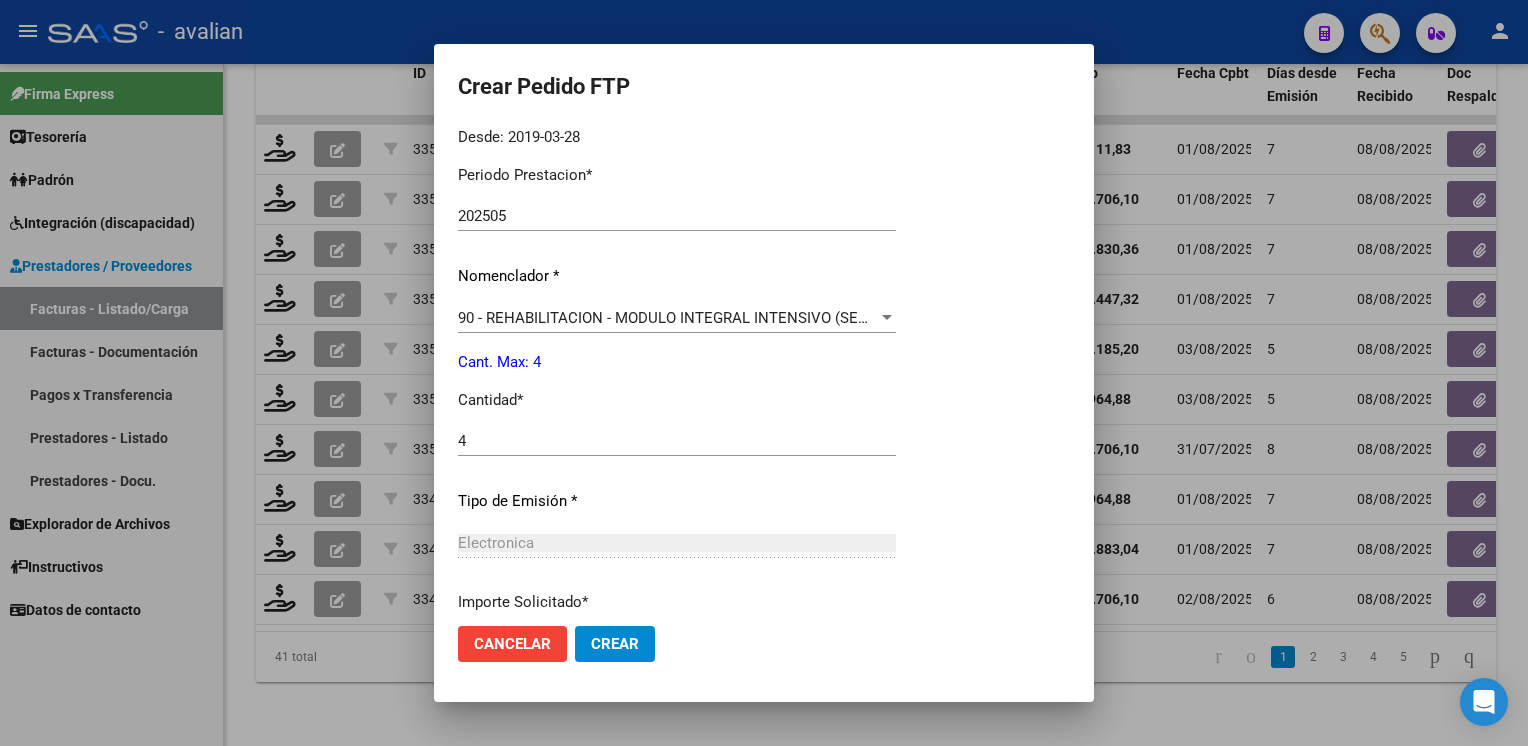 scroll, scrollTop: 800, scrollLeft: 0, axis: vertical 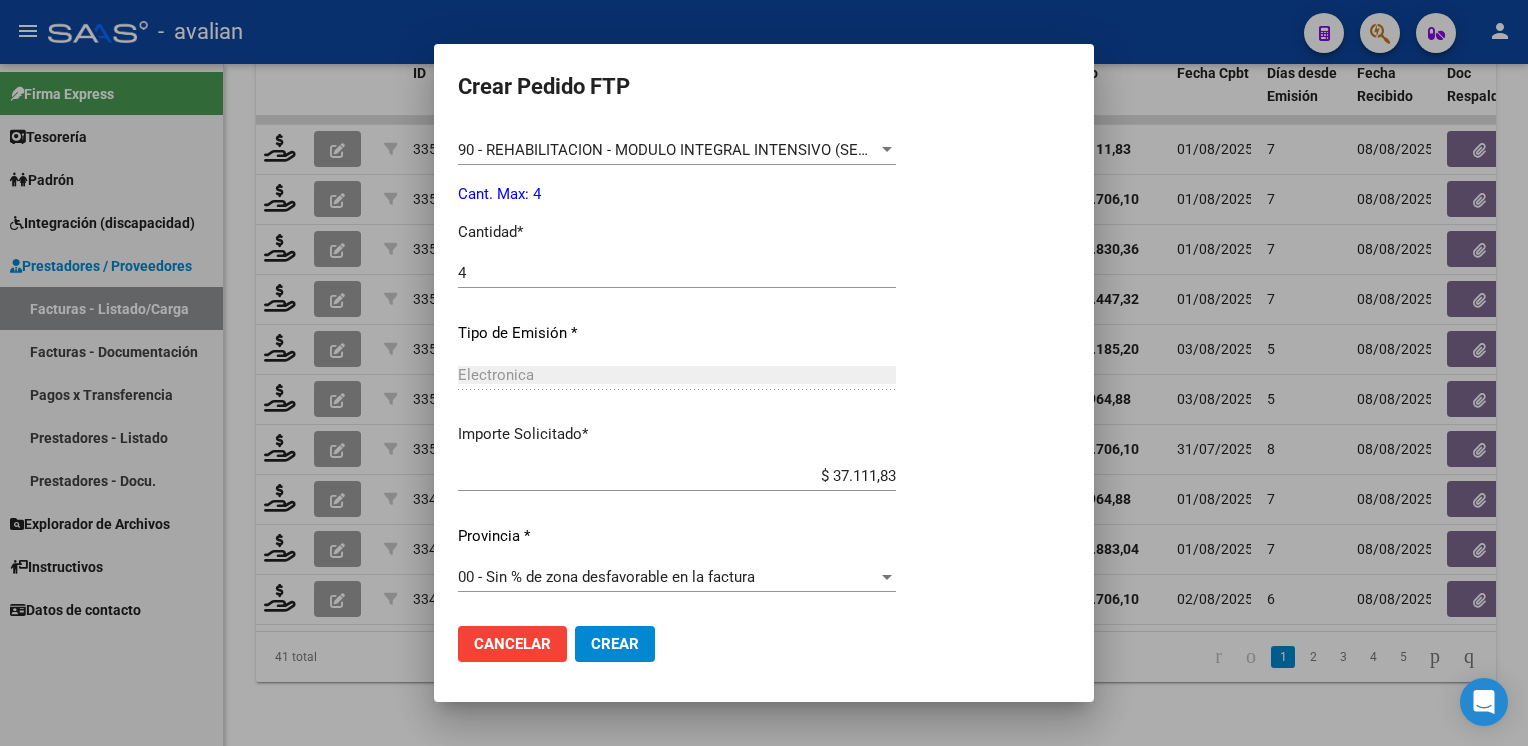 click on "Crear" 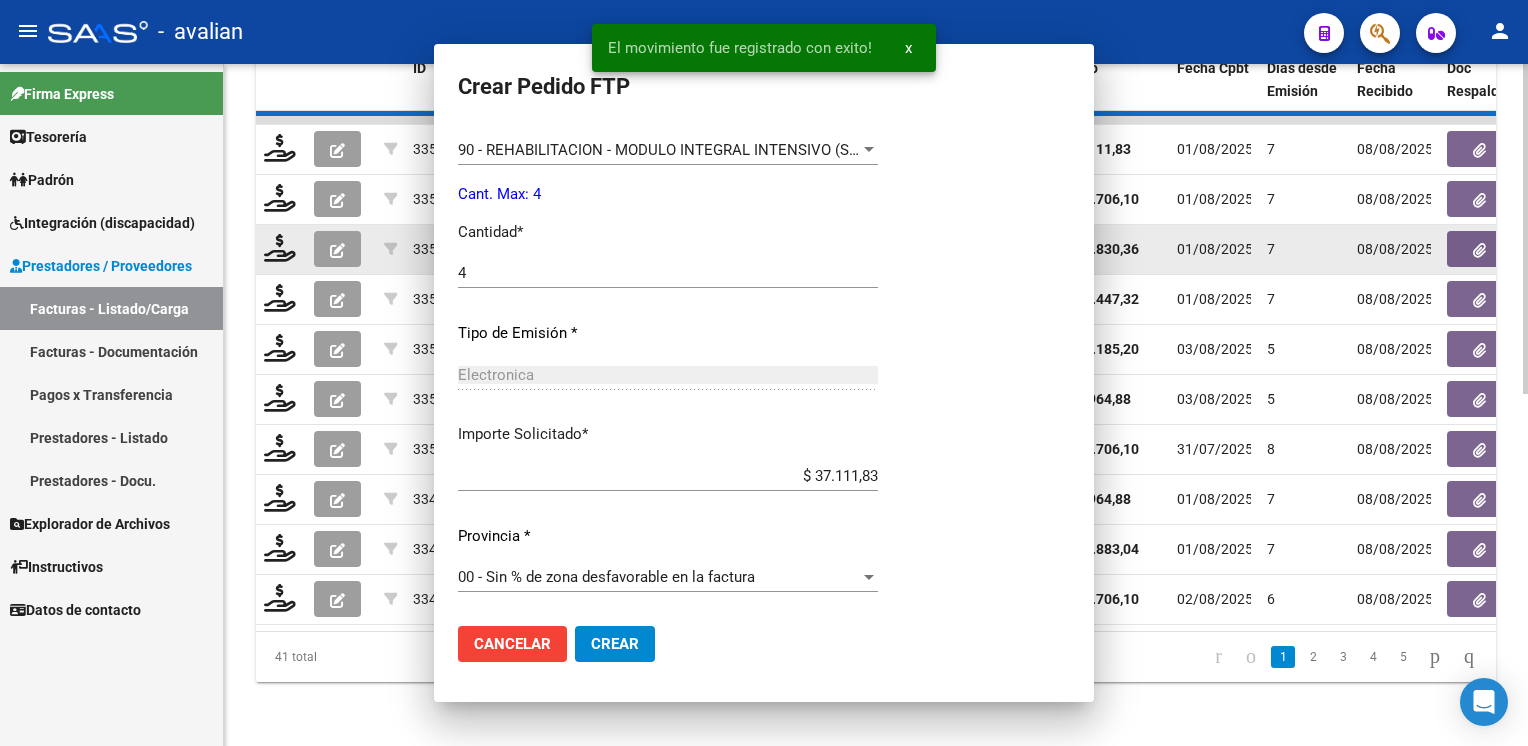 scroll, scrollTop: 686, scrollLeft: 0, axis: vertical 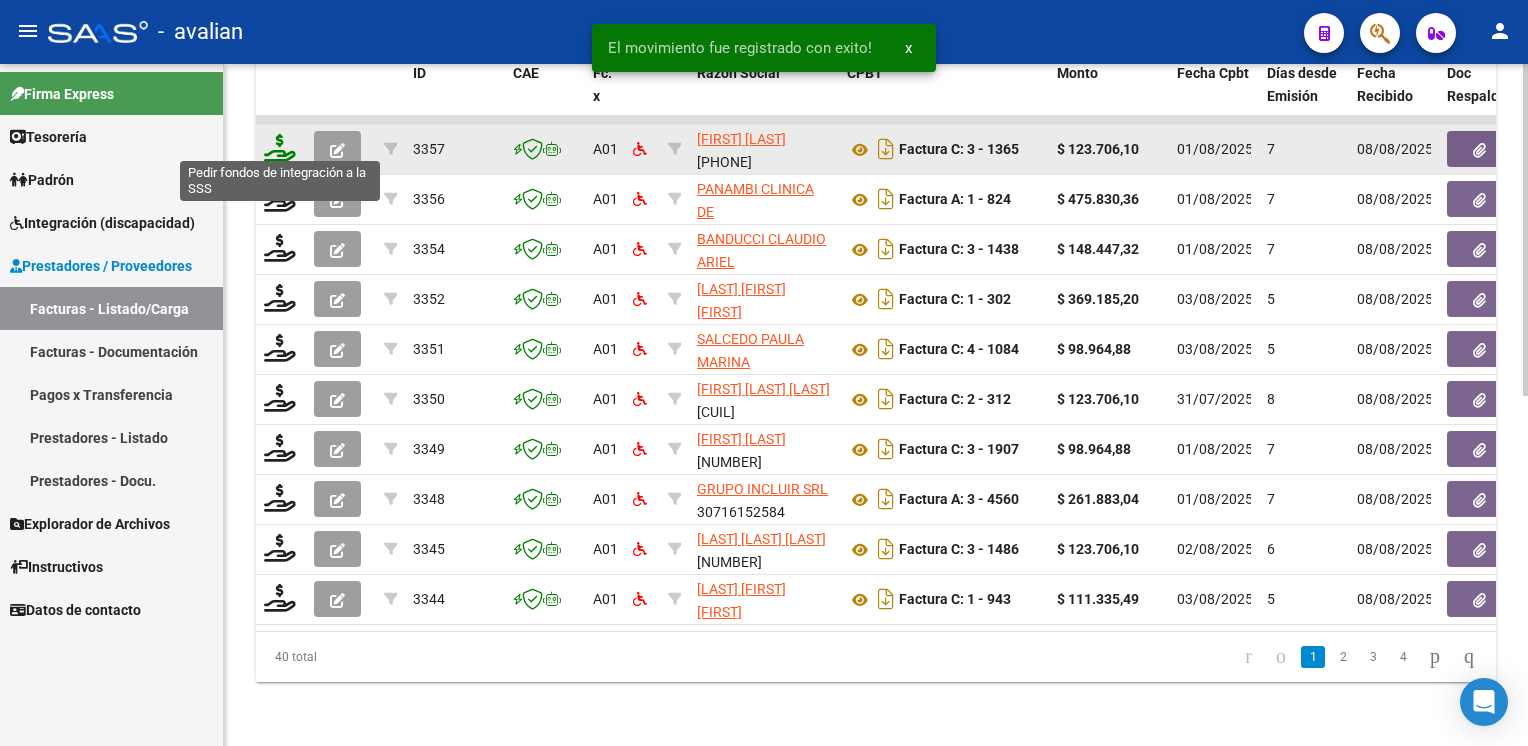 click 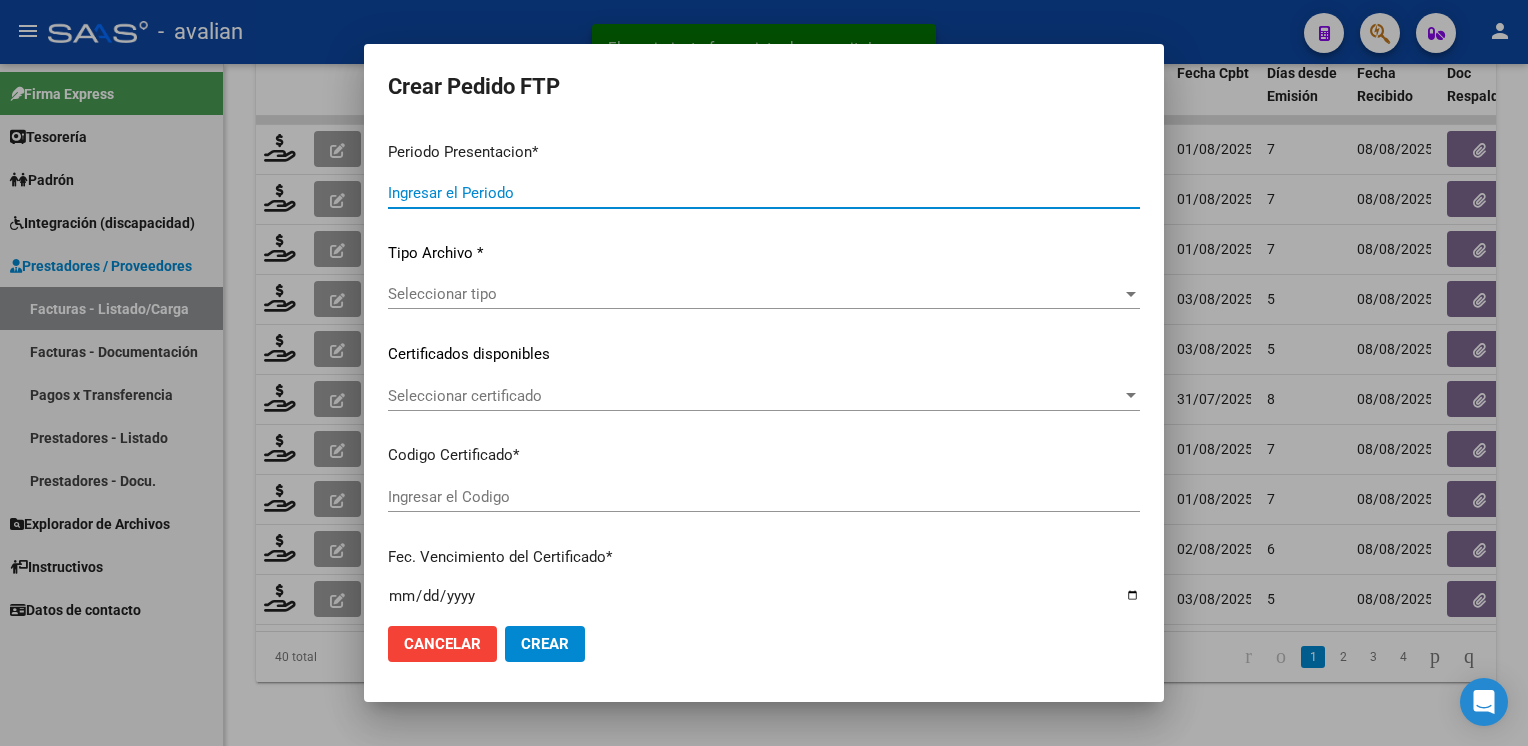 type on "202507" 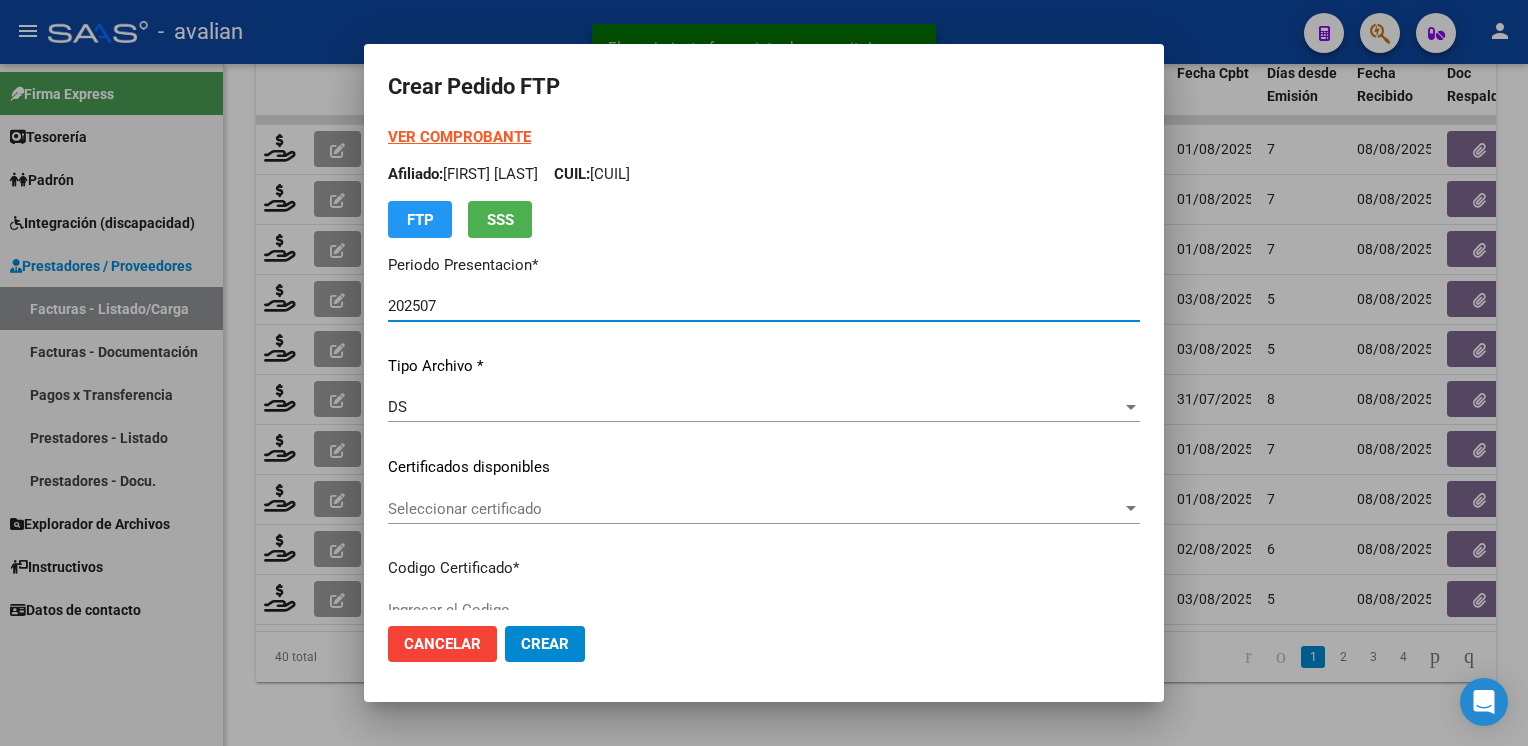 click on "Seleccionar certificado" at bounding box center [755, 509] 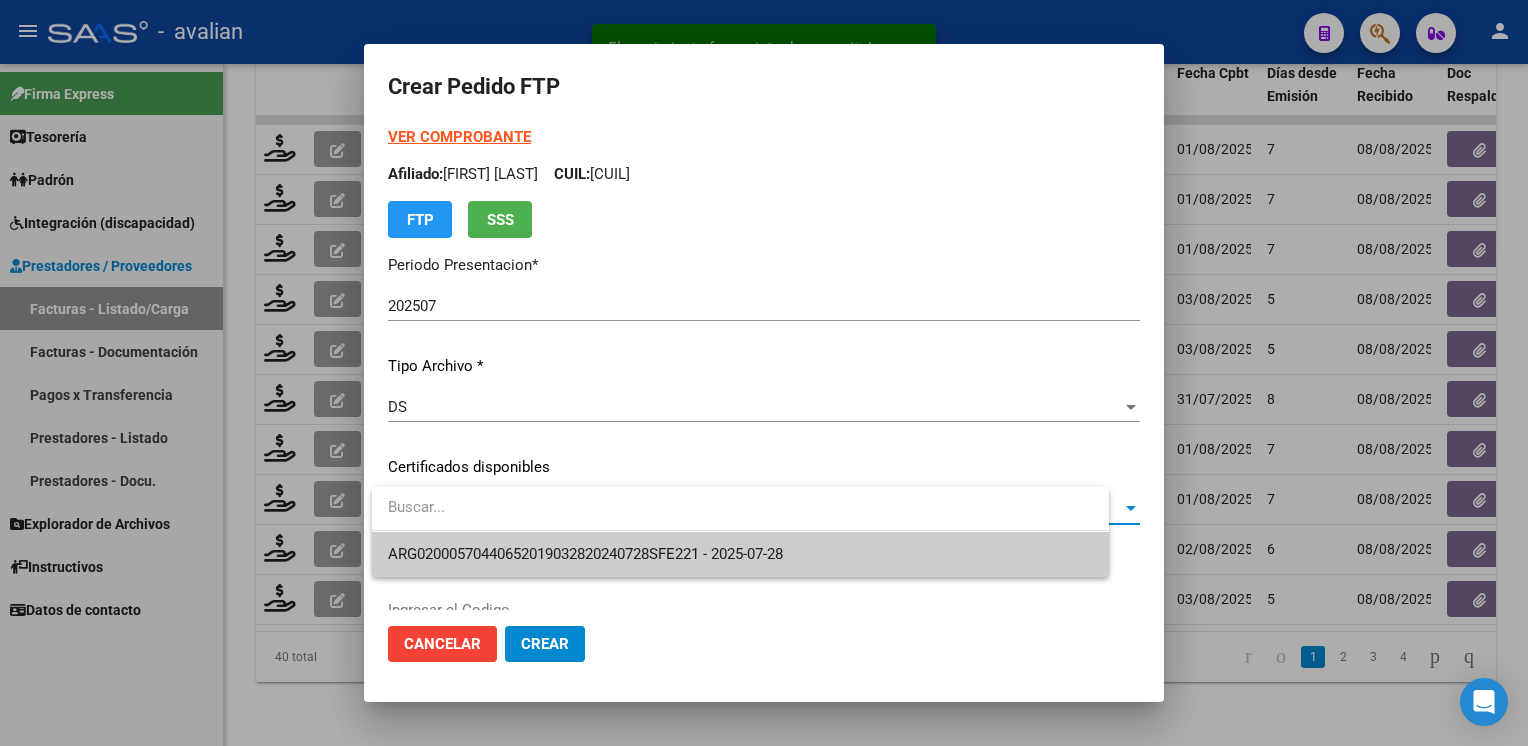 type on "[DOCUMENT_ID]" 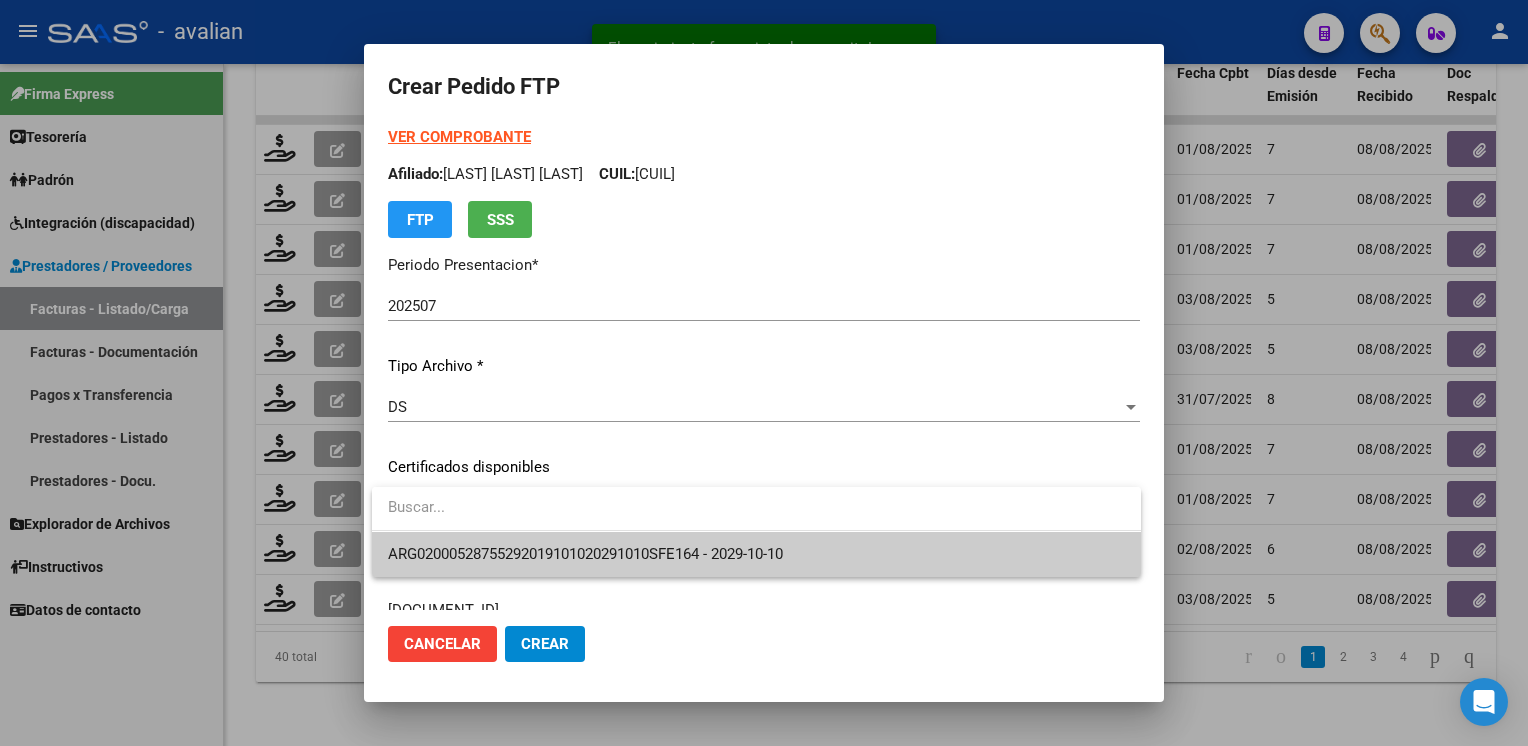 drag, startPoint x: 488, startPoint y: 501, endPoint x: 488, endPoint y: 534, distance: 33 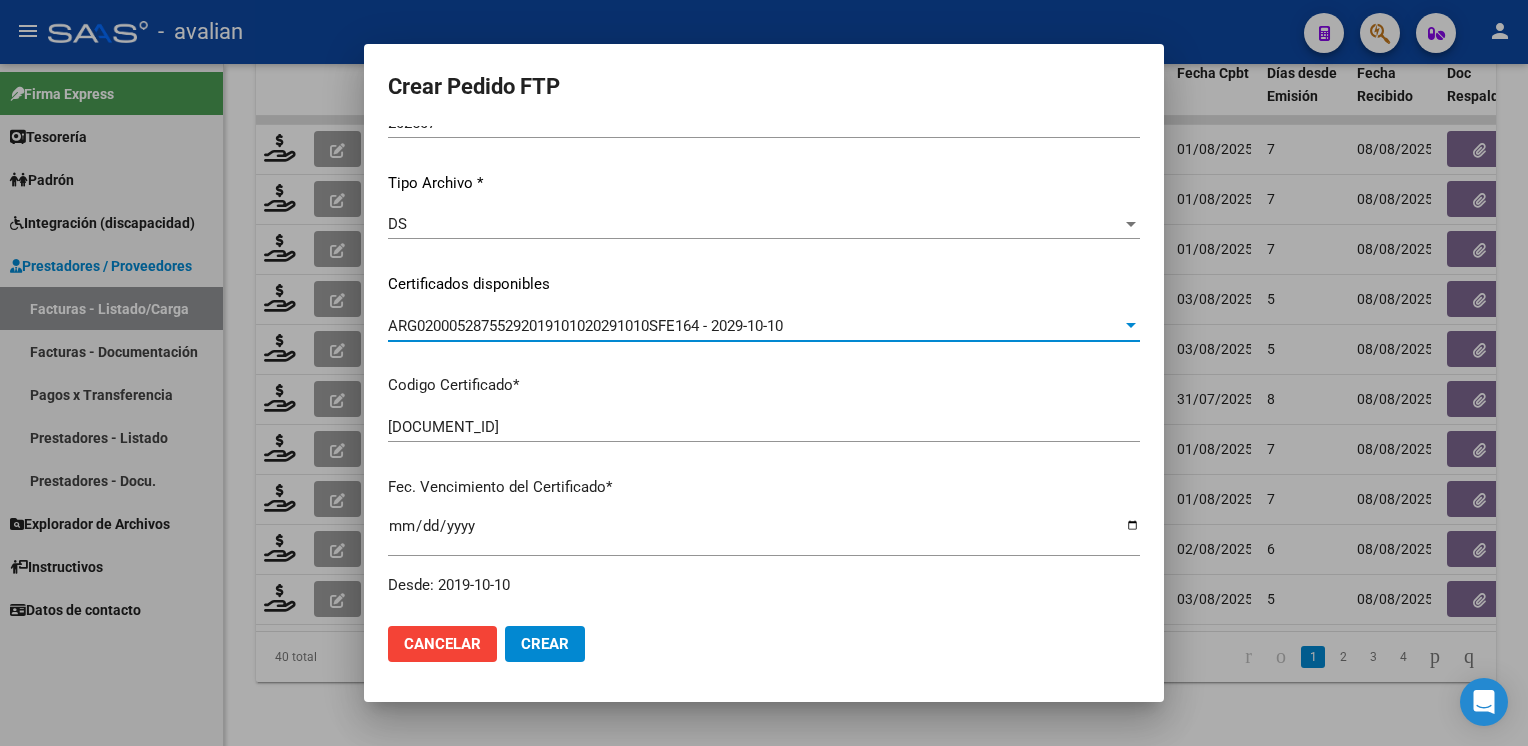 scroll, scrollTop: 0, scrollLeft: 0, axis: both 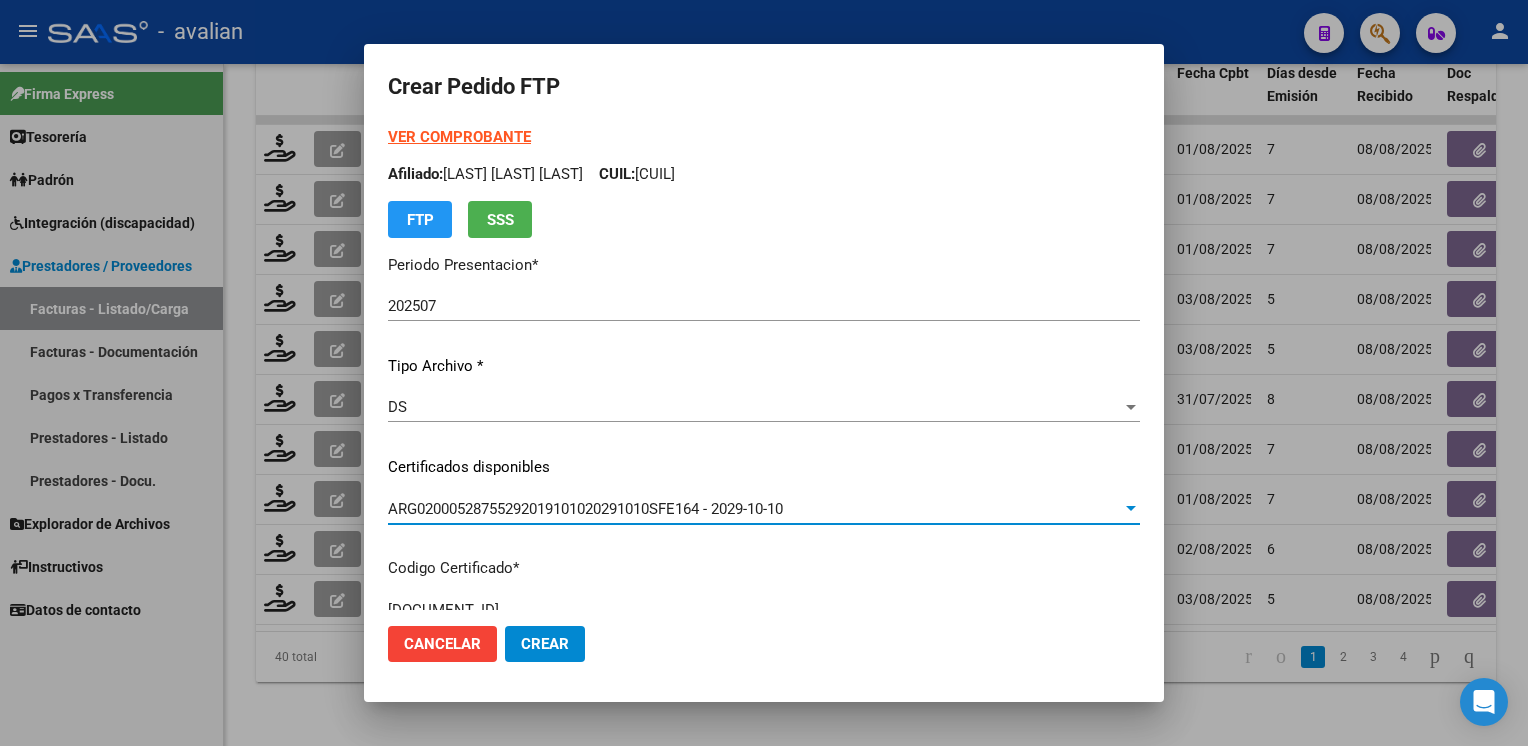 click on "Afiliado:  [FIRST] [LAST] [FIRST]  CUIL:  [CUIL]" at bounding box center (764, 174) 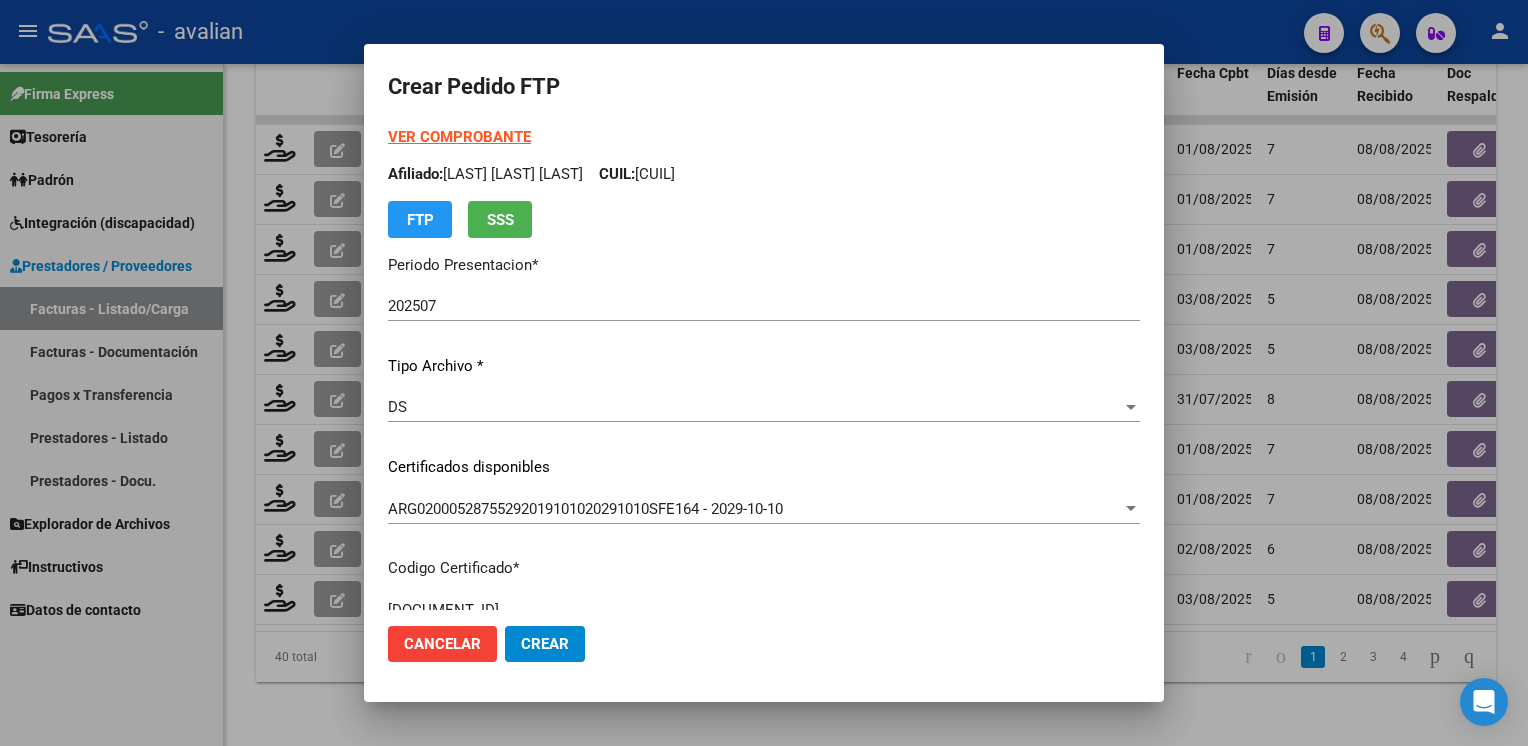 click on "Afiliado:  [FIRST] [LAST] [FIRST]  CUIL:  [CUIL]" at bounding box center (764, 174) 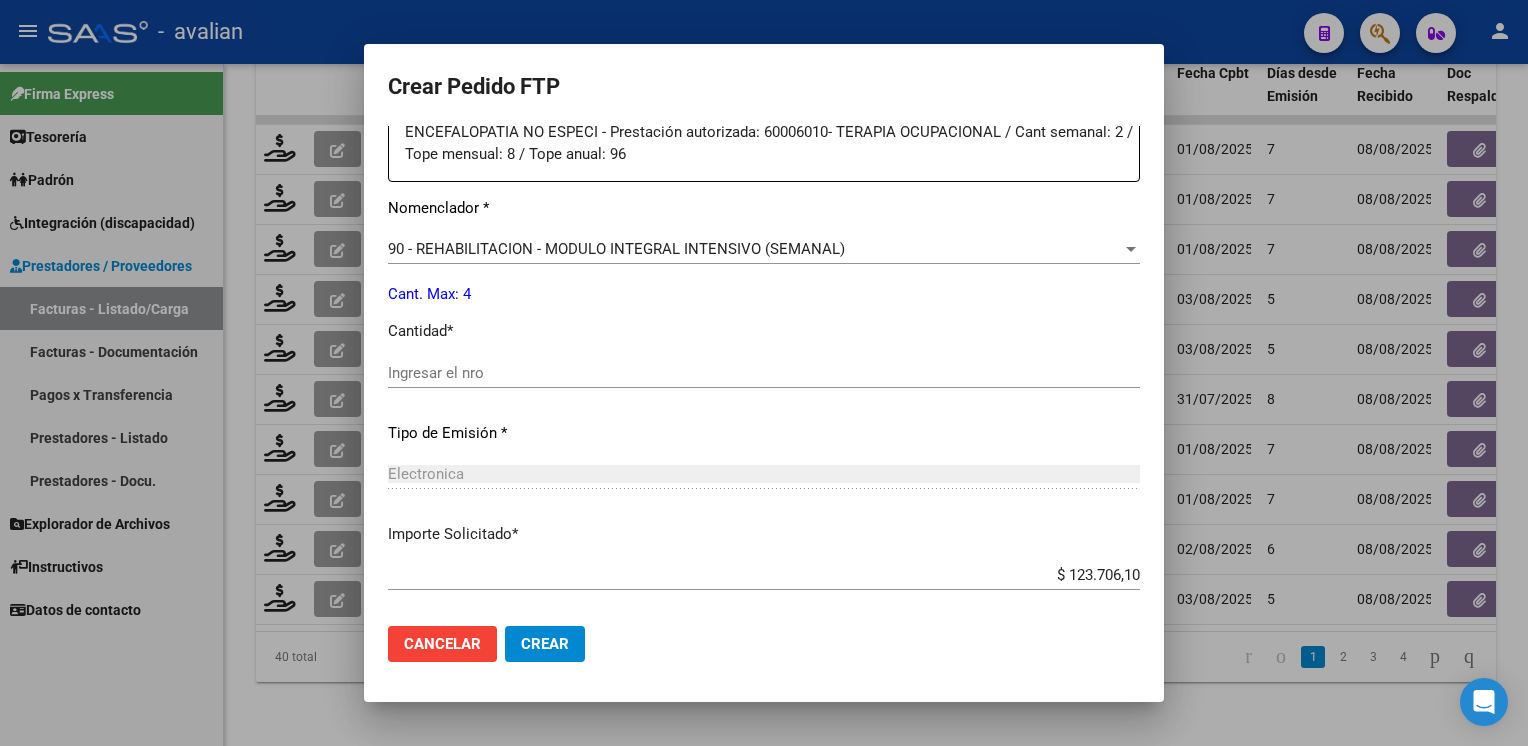 scroll, scrollTop: 800, scrollLeft: 0, axis: vertical 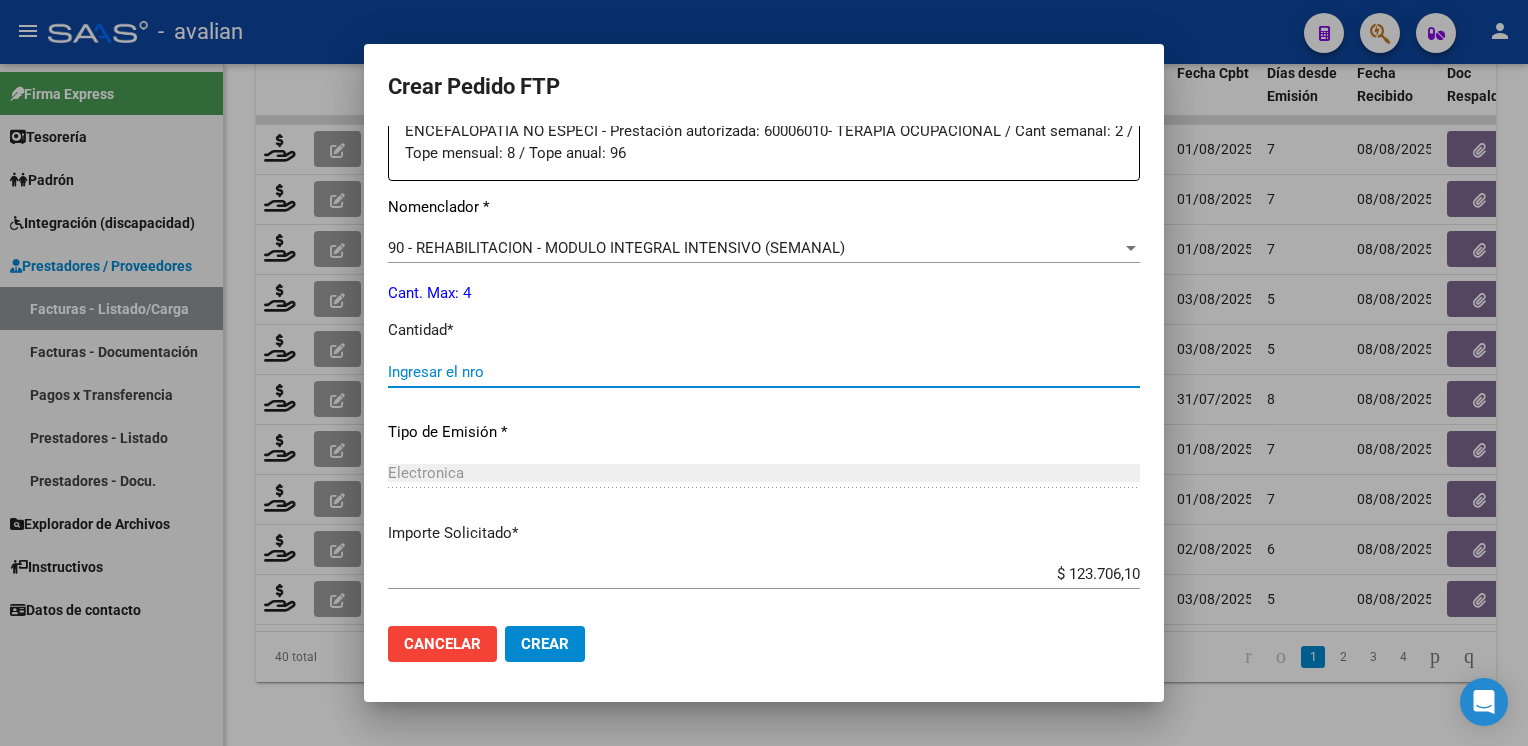 click on "Ingresar el nro" at bounding box center [764, 372] 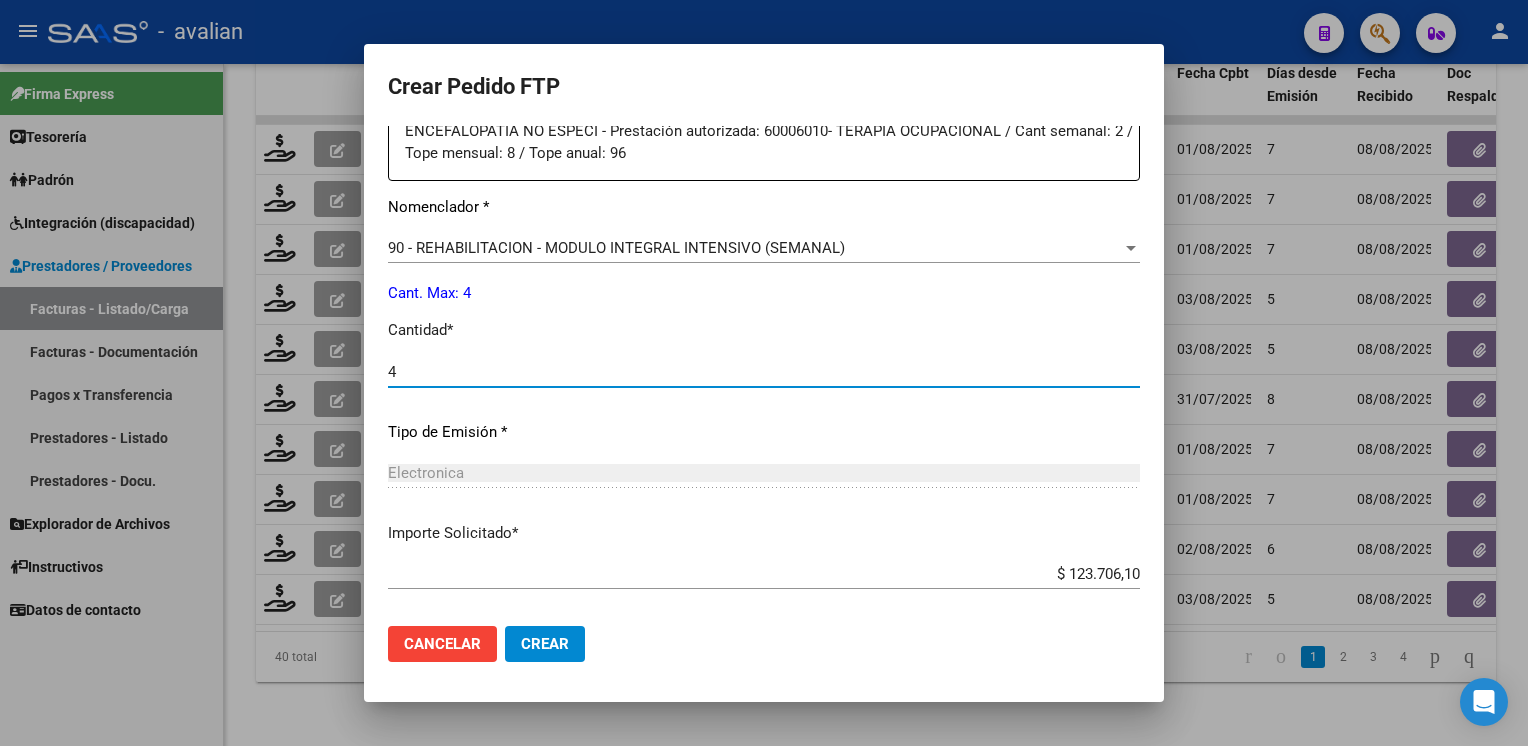 type on "4" 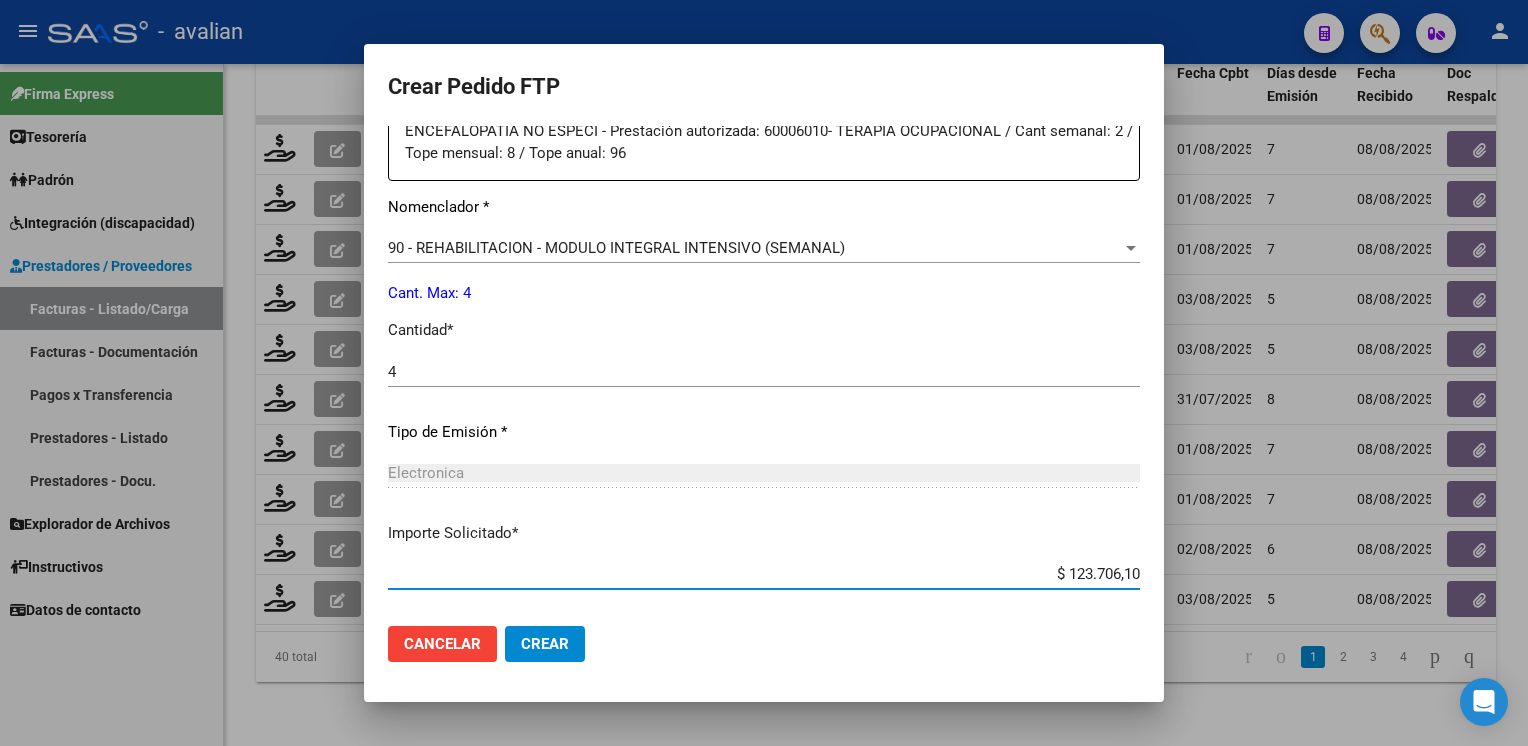 scroll, scrollTop: 898, scrollLeft: 0, axis: vertical 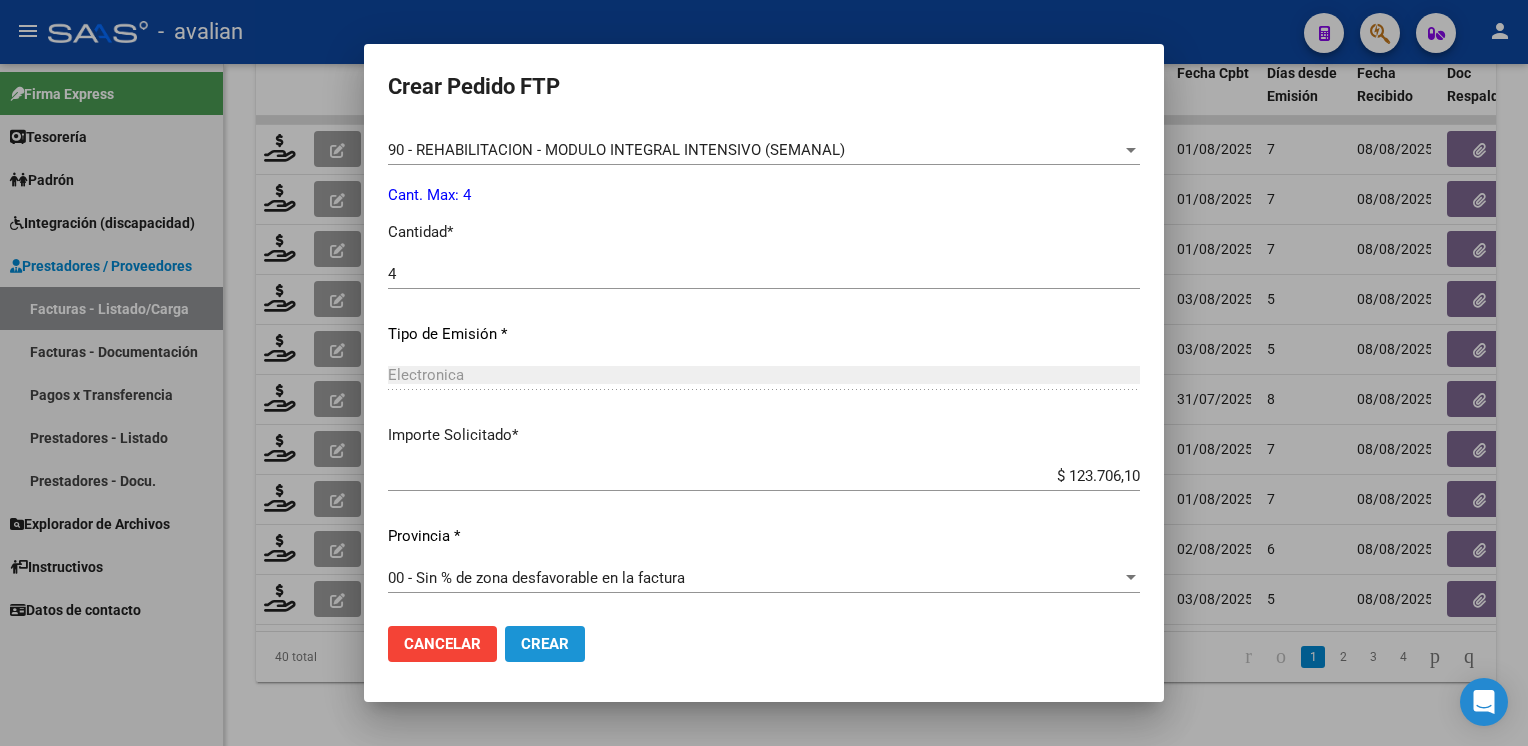 click on "Crear" 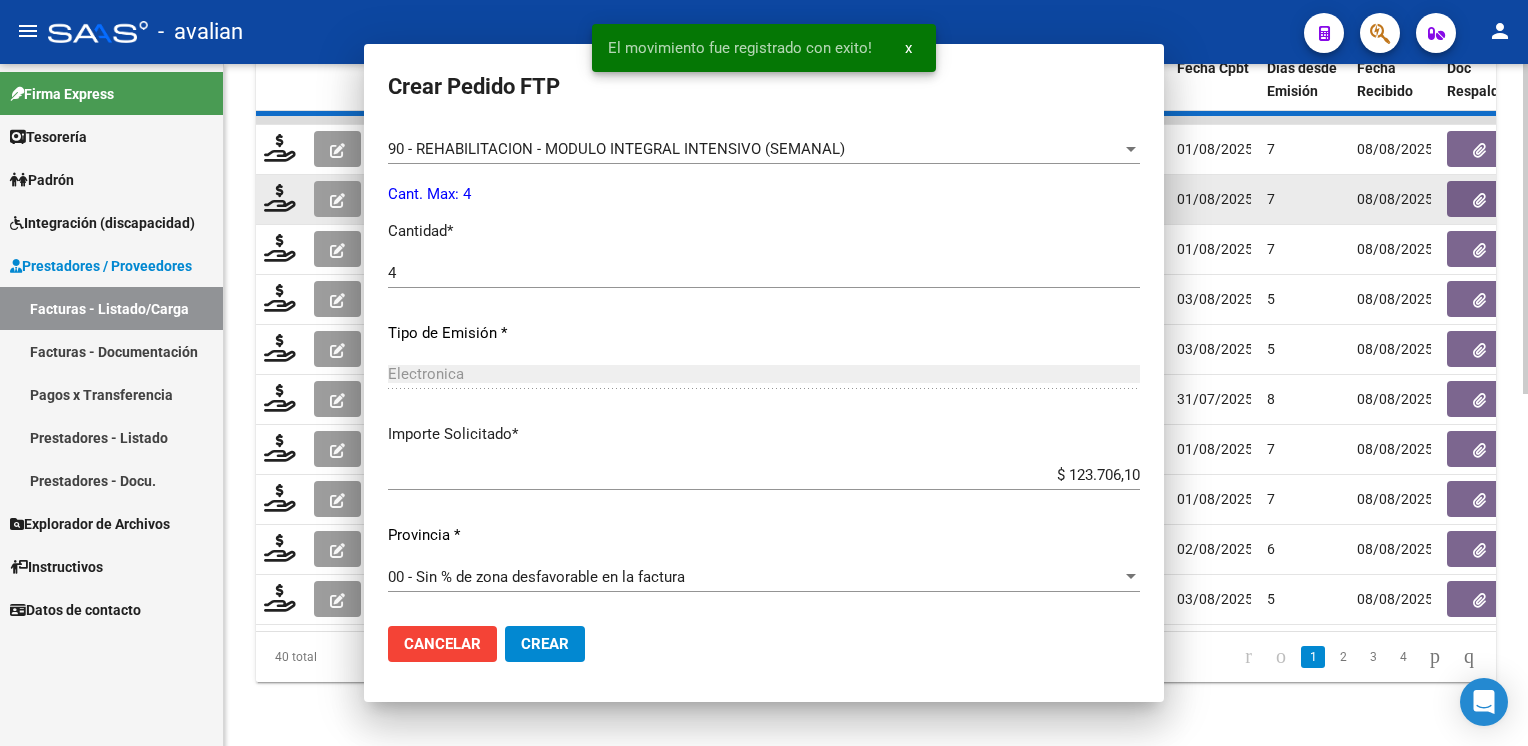 scroll, scrollTop: 0, scrollLeft: 0, axis: both 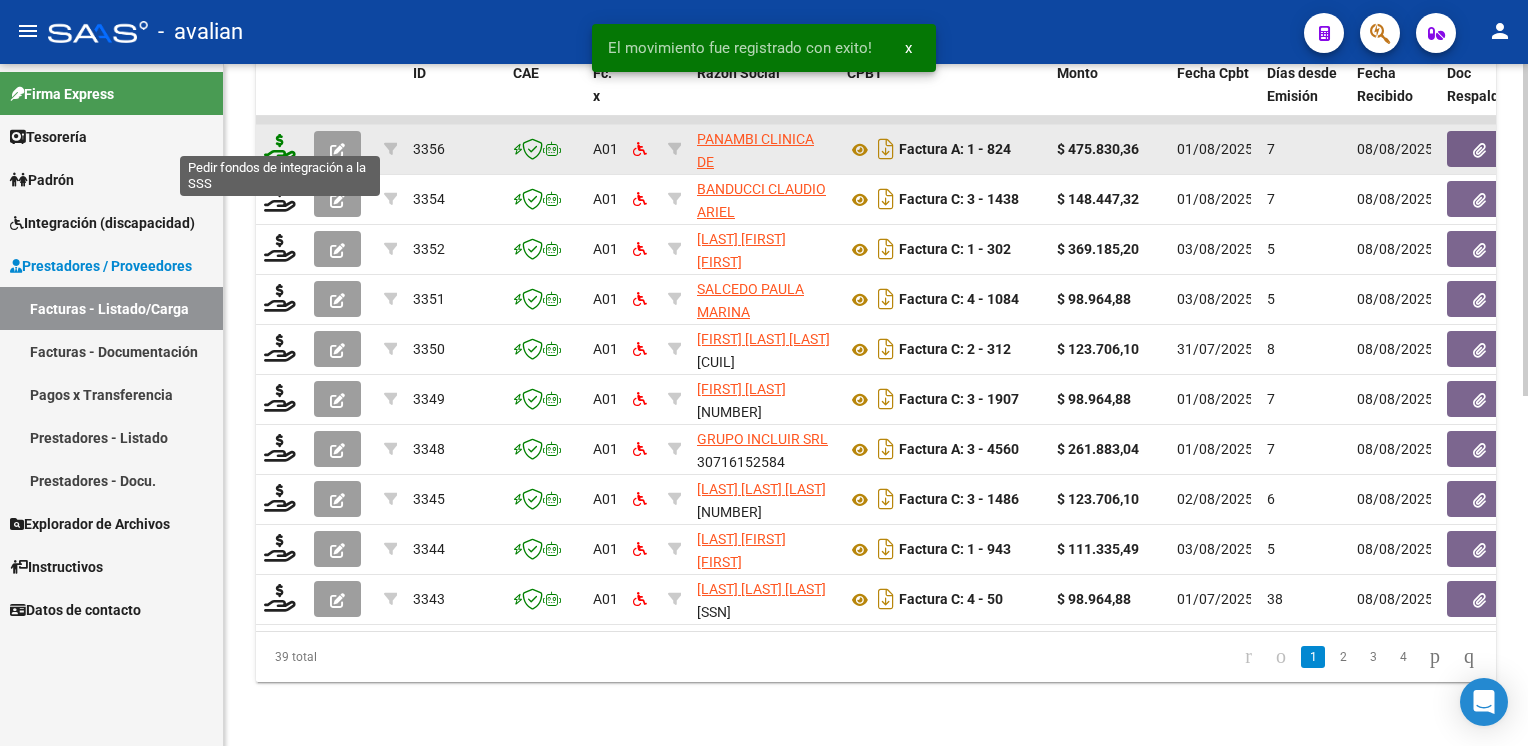 click 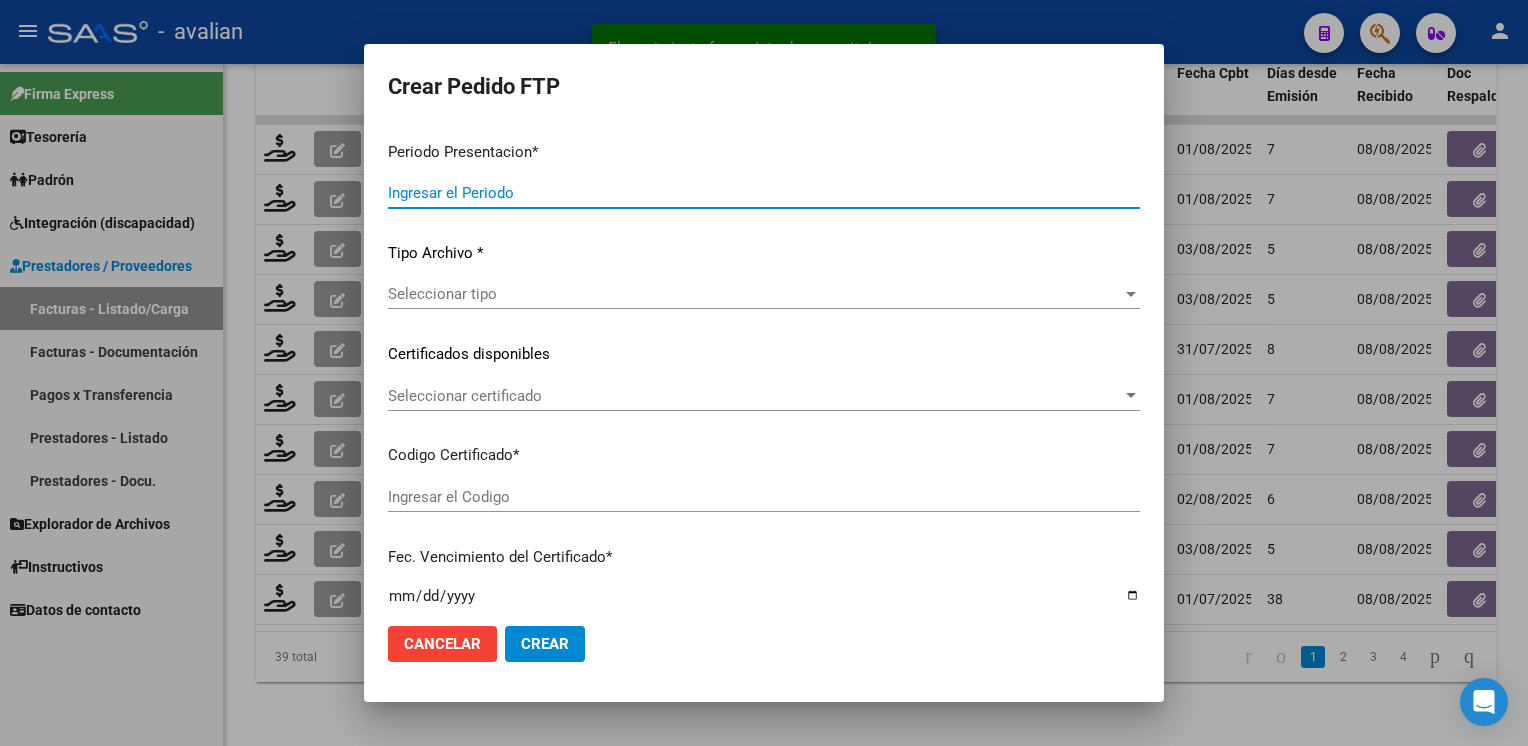 type on "202507" 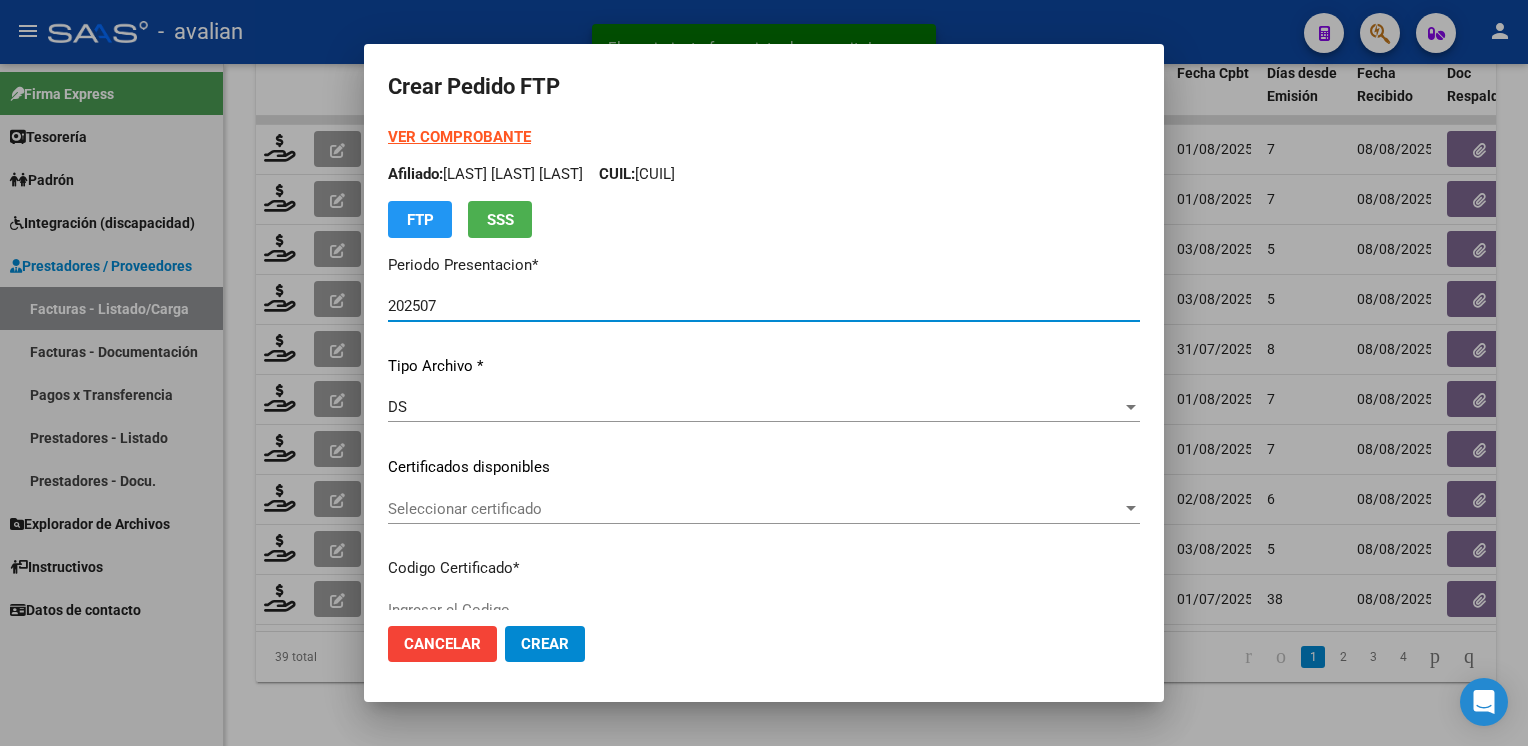 type on "ARG01000549539632019070420250704BSAS381" 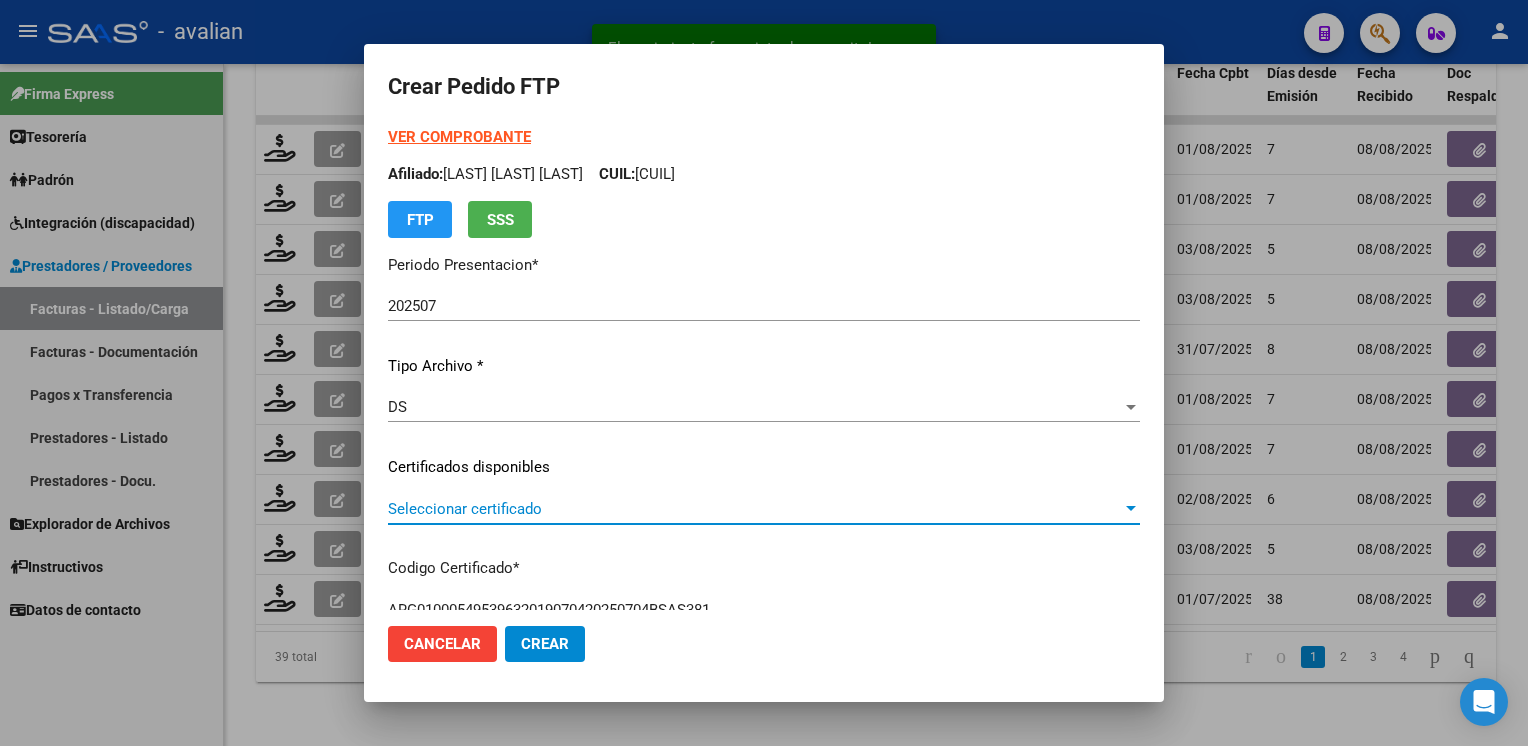 click on "Seleccionar certificado" at bounding box center (755, 509) 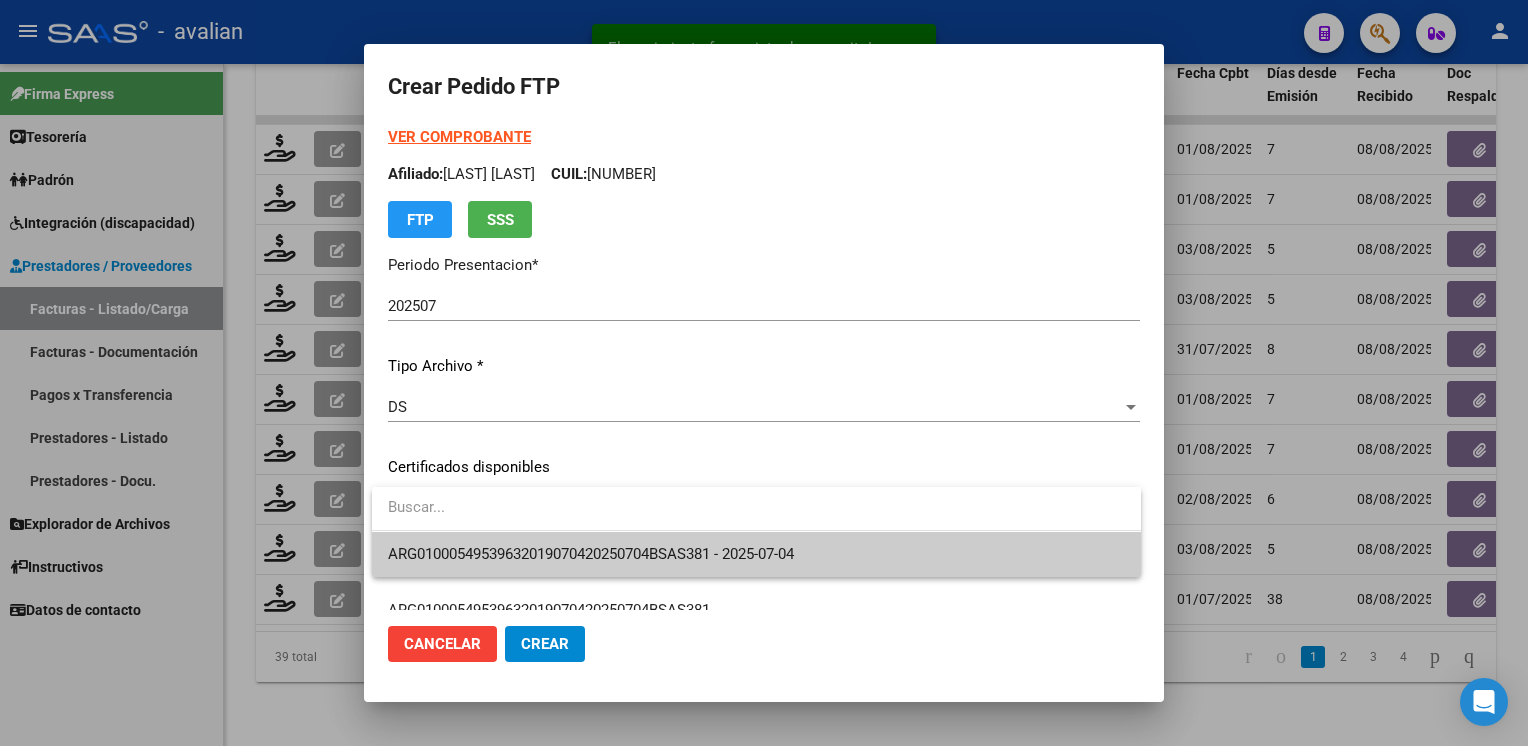 click on "ARG01000549539632019070420250704BSAS381 - 2025-07-04" at bounding box center (591, 554) 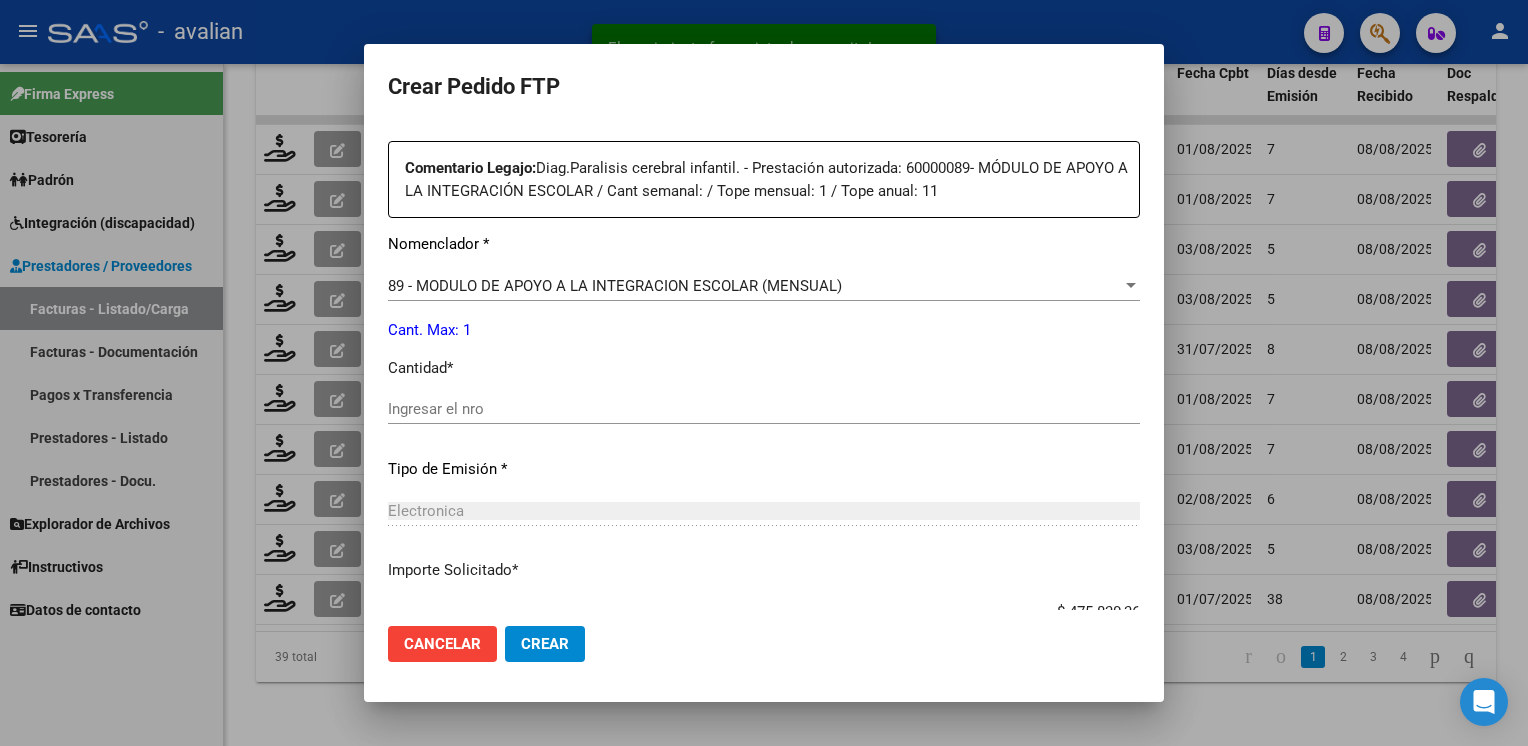 scroll, scrollTop: 800, scrollLeft: 0, axis: vertical 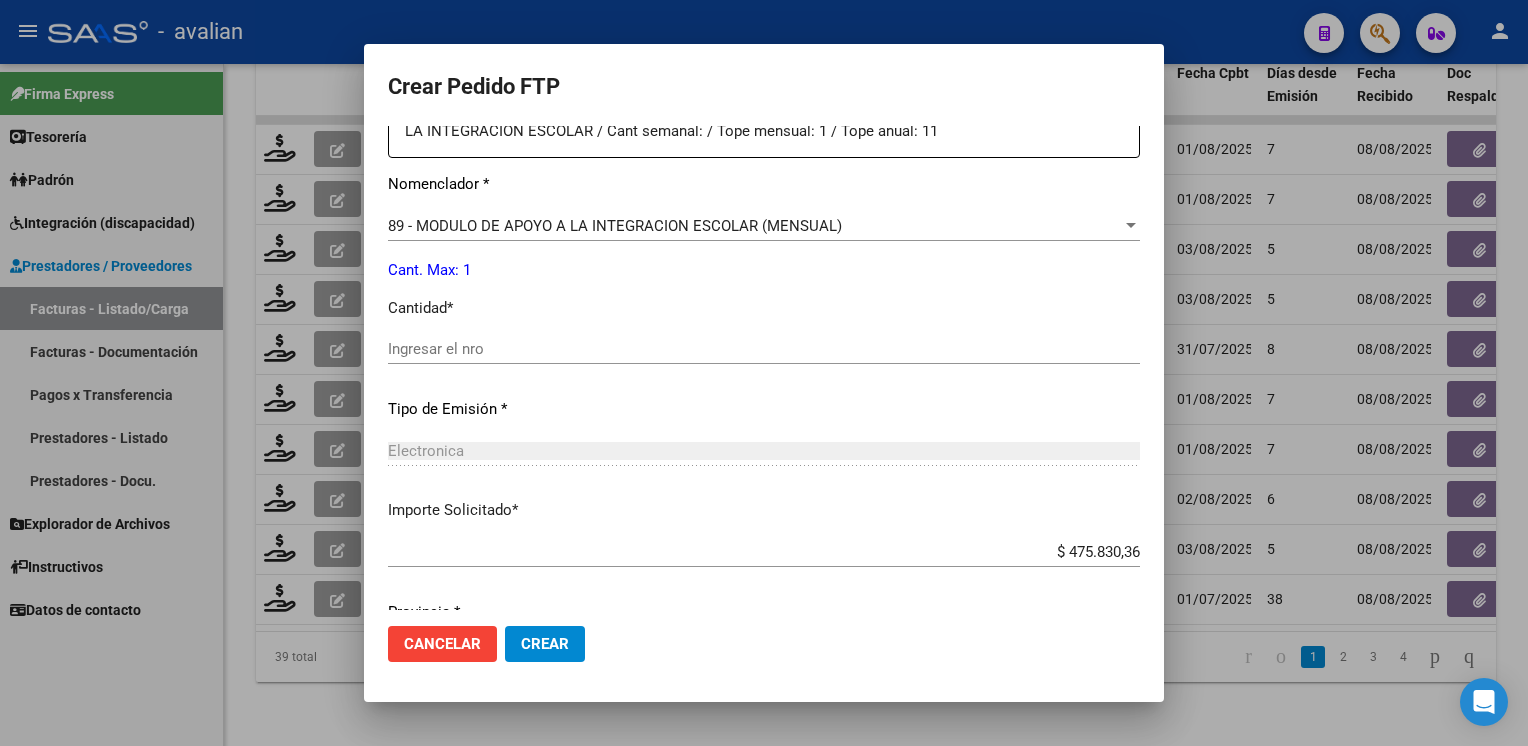 drag, startPoint x: 469, startPoint y: 356, endPoint x: 456, endPoint y: 358, distance: 13.152946 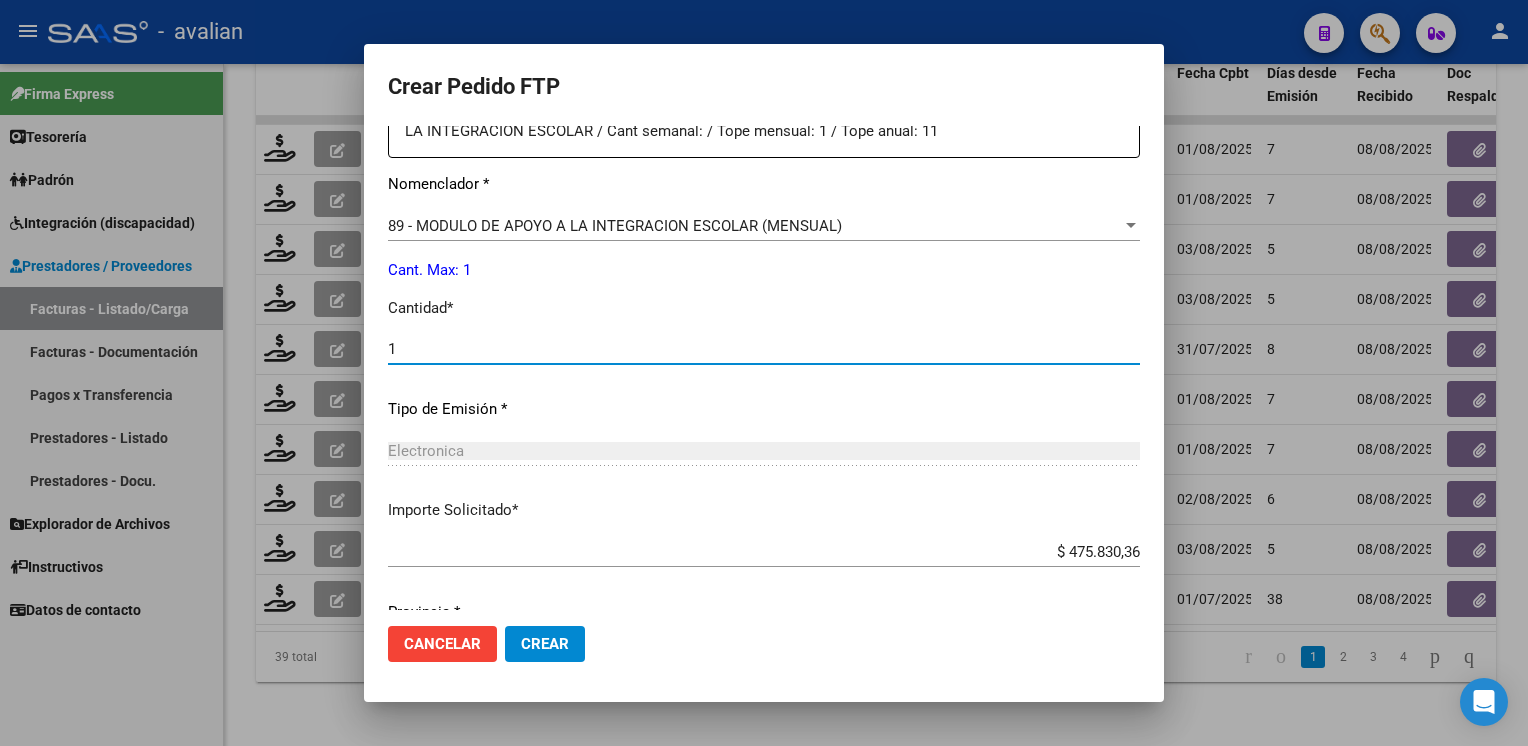 type 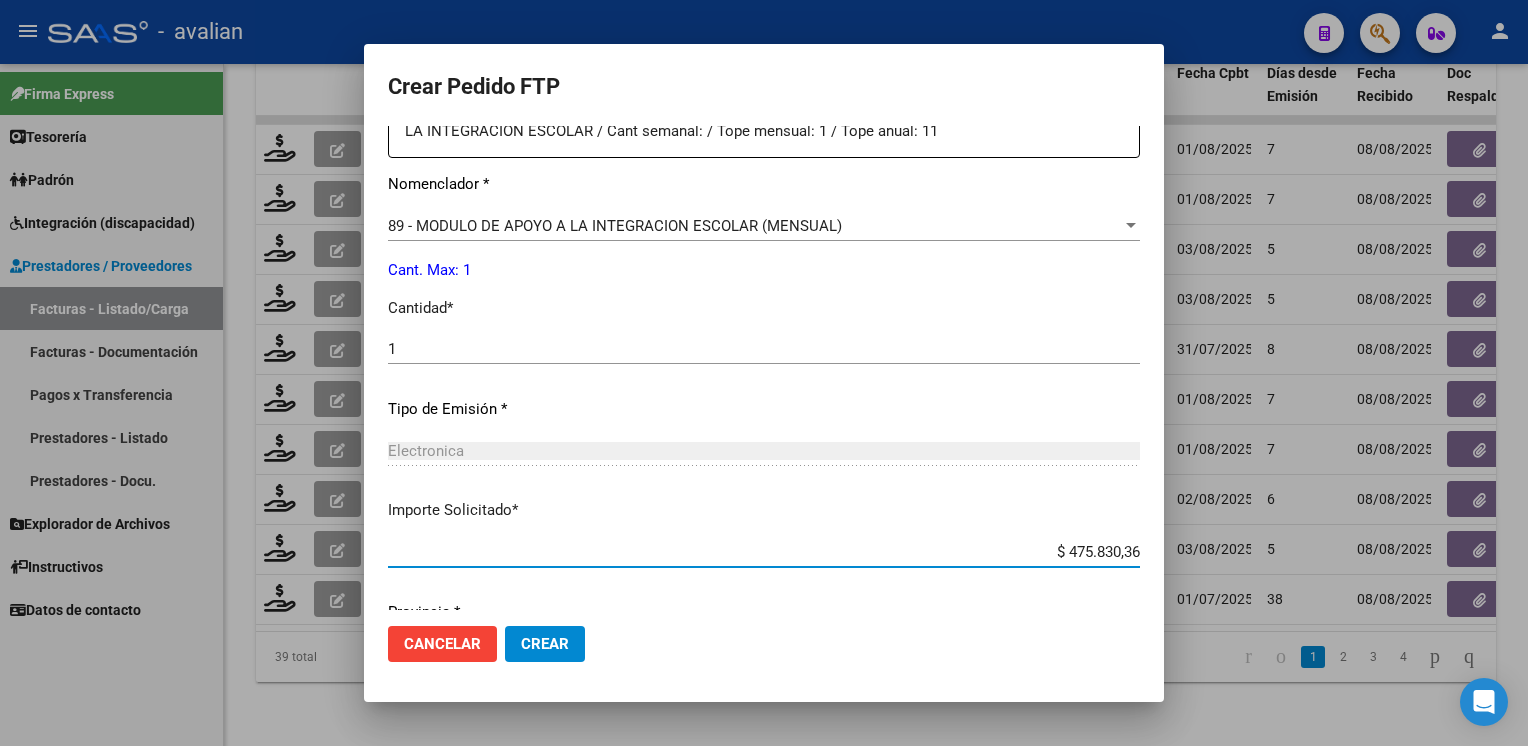 scroll, scrollTop: 876, scrollLeft: 0, axis: vertical 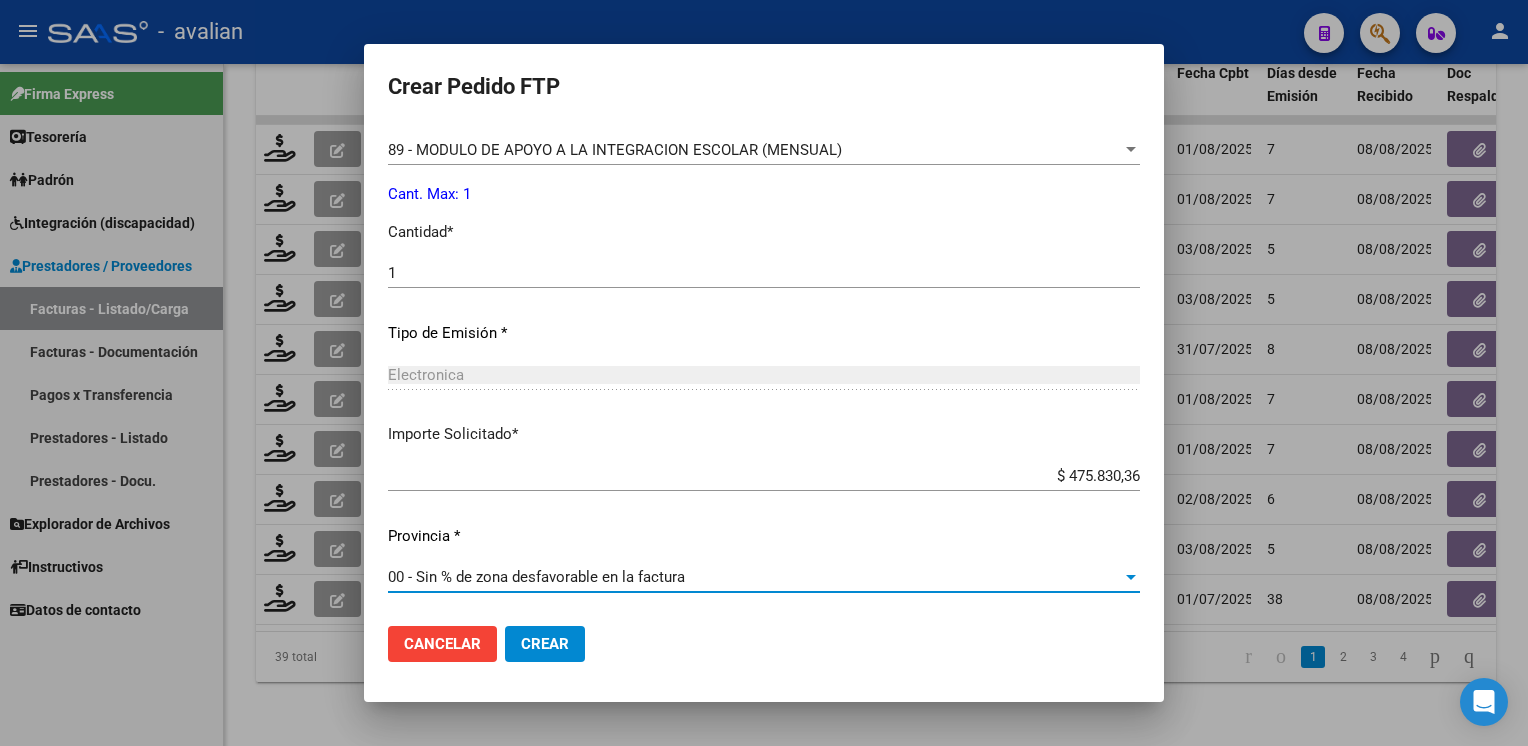 click on "Crear" 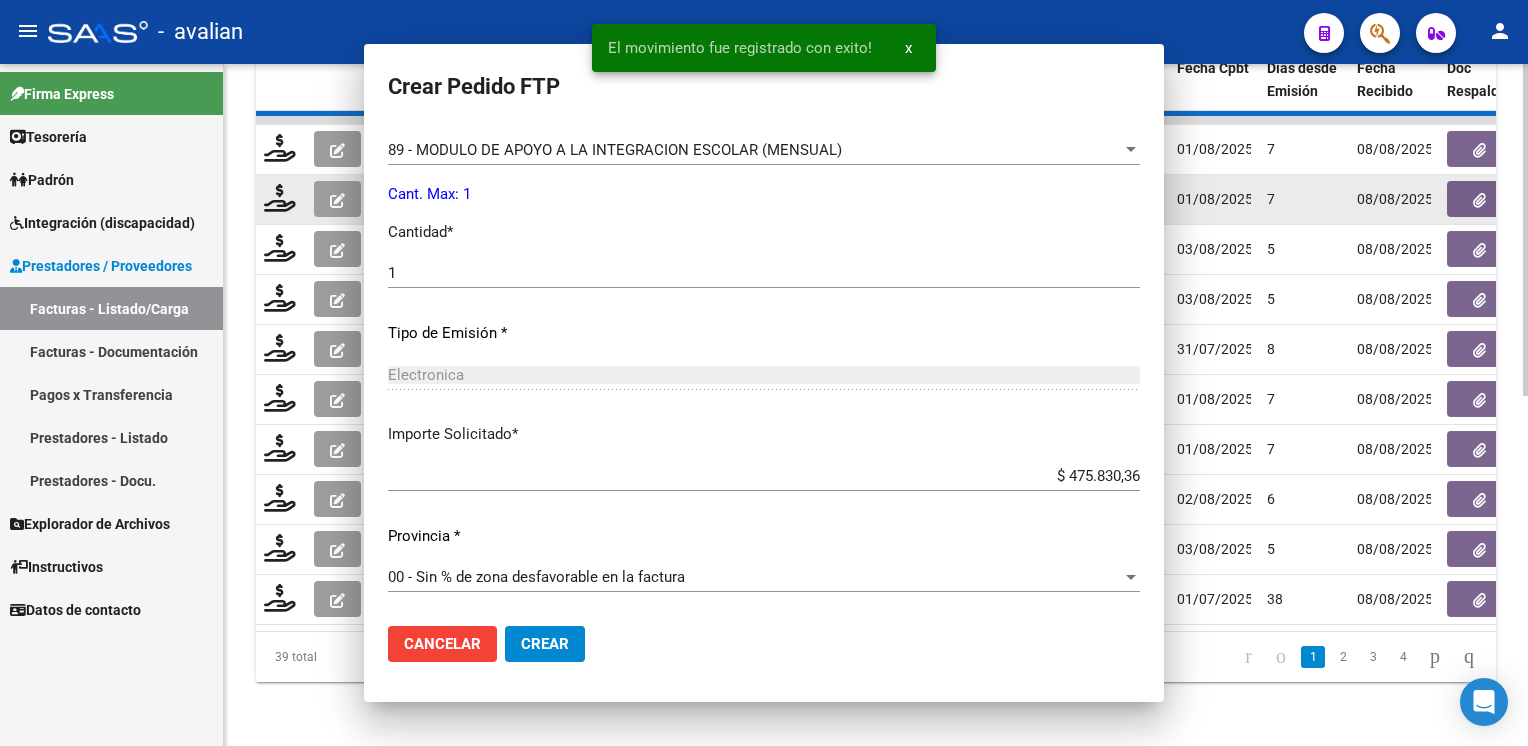 scroll, scrollTop: 0, scrollLeft: 0, axis: both 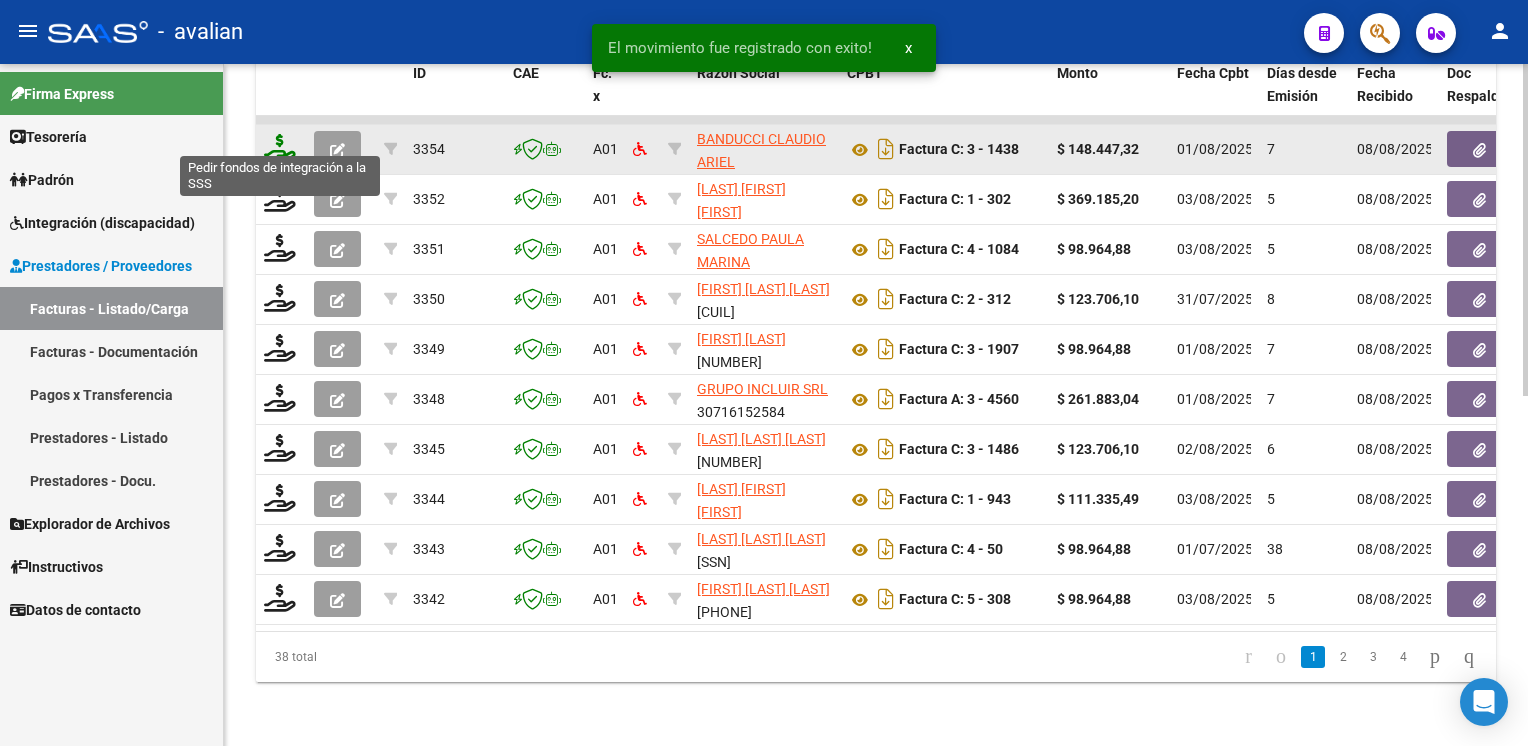 click 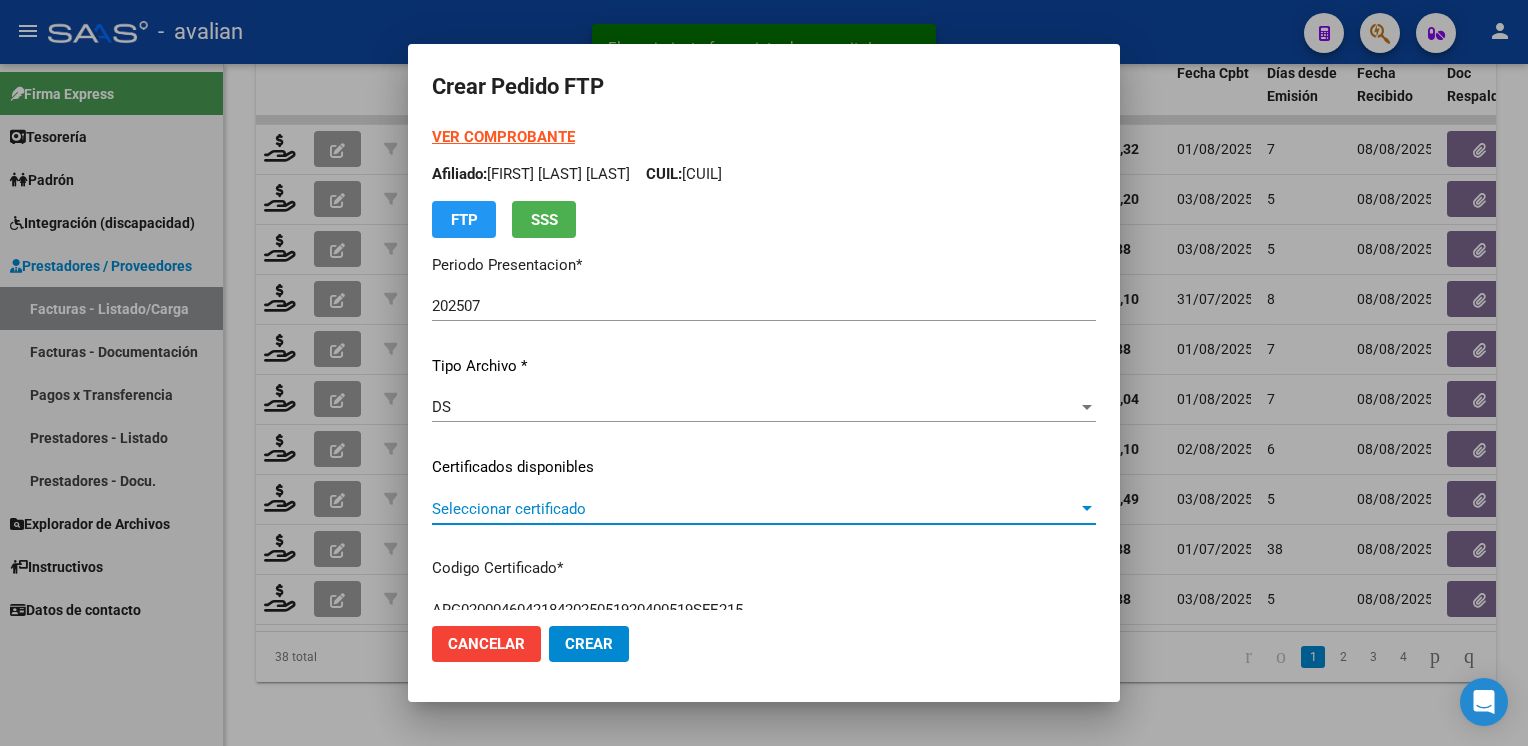 click on "Seleccionar certificado" at bounding box center (755, 509) 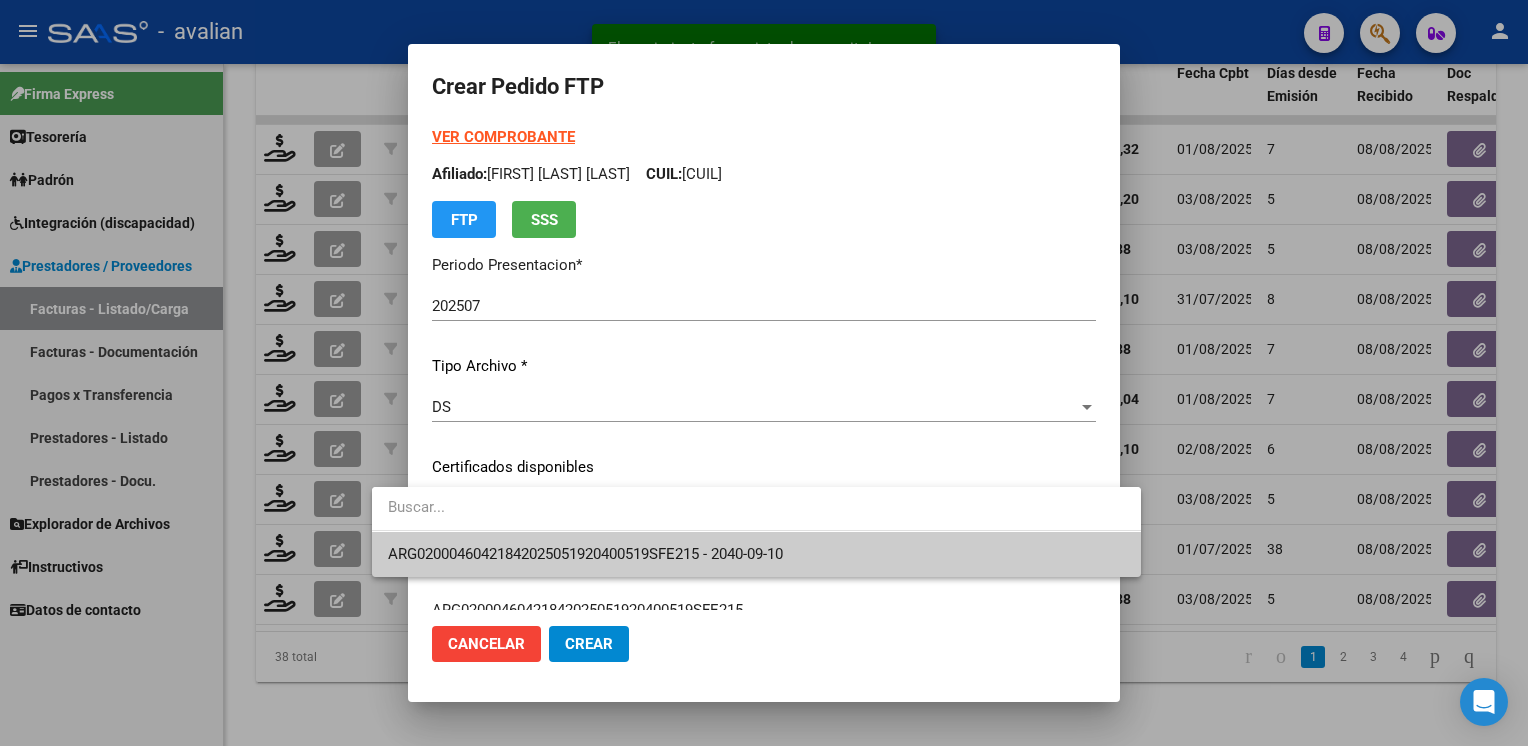 click on "ARG02000460421842025051920400519SFE215 - 2040-09-10" at bounding box center [756, 554] 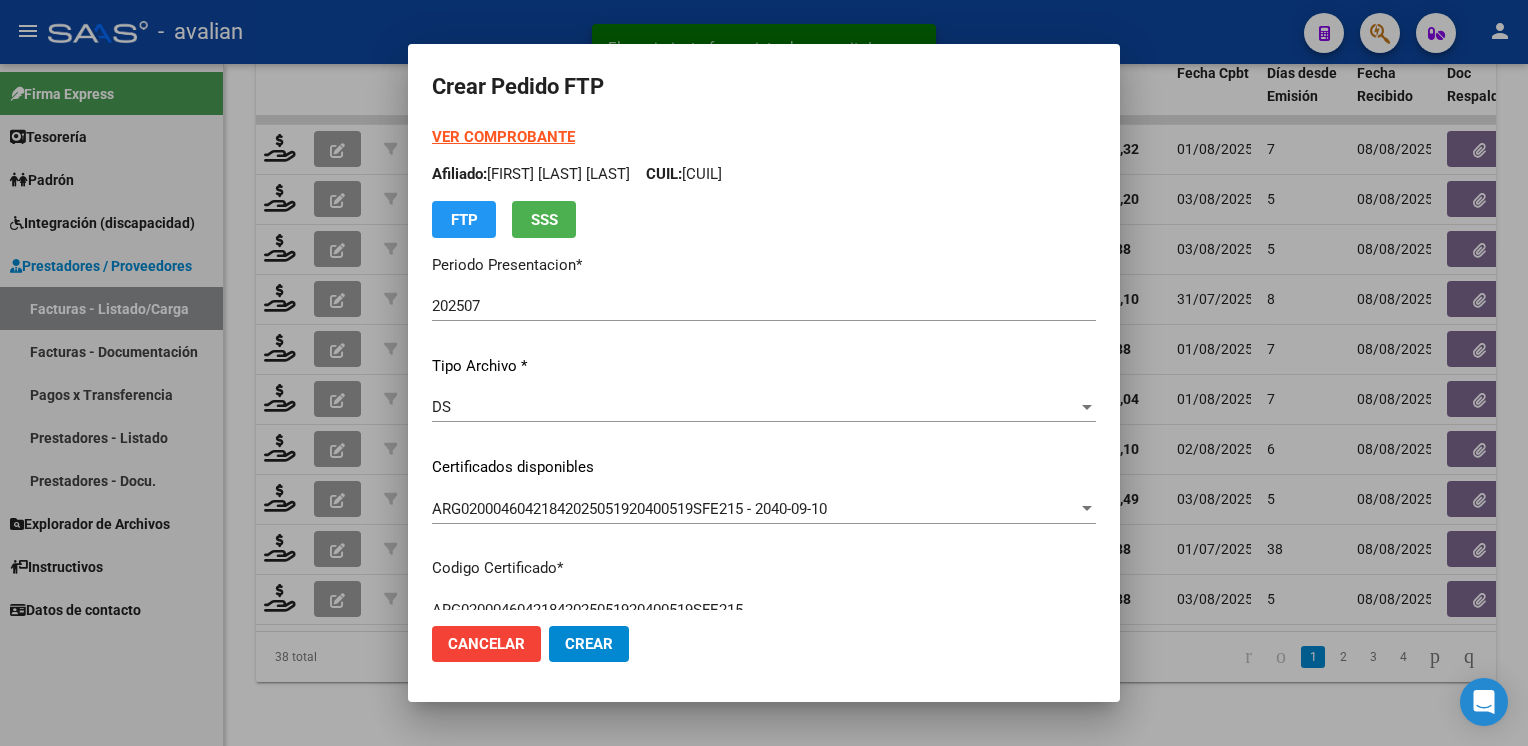 click on "Afiliado:  [FIRST] [LAST] [LAST]  CUIL:  [NUMBER]" at bounding box center [764, 174] 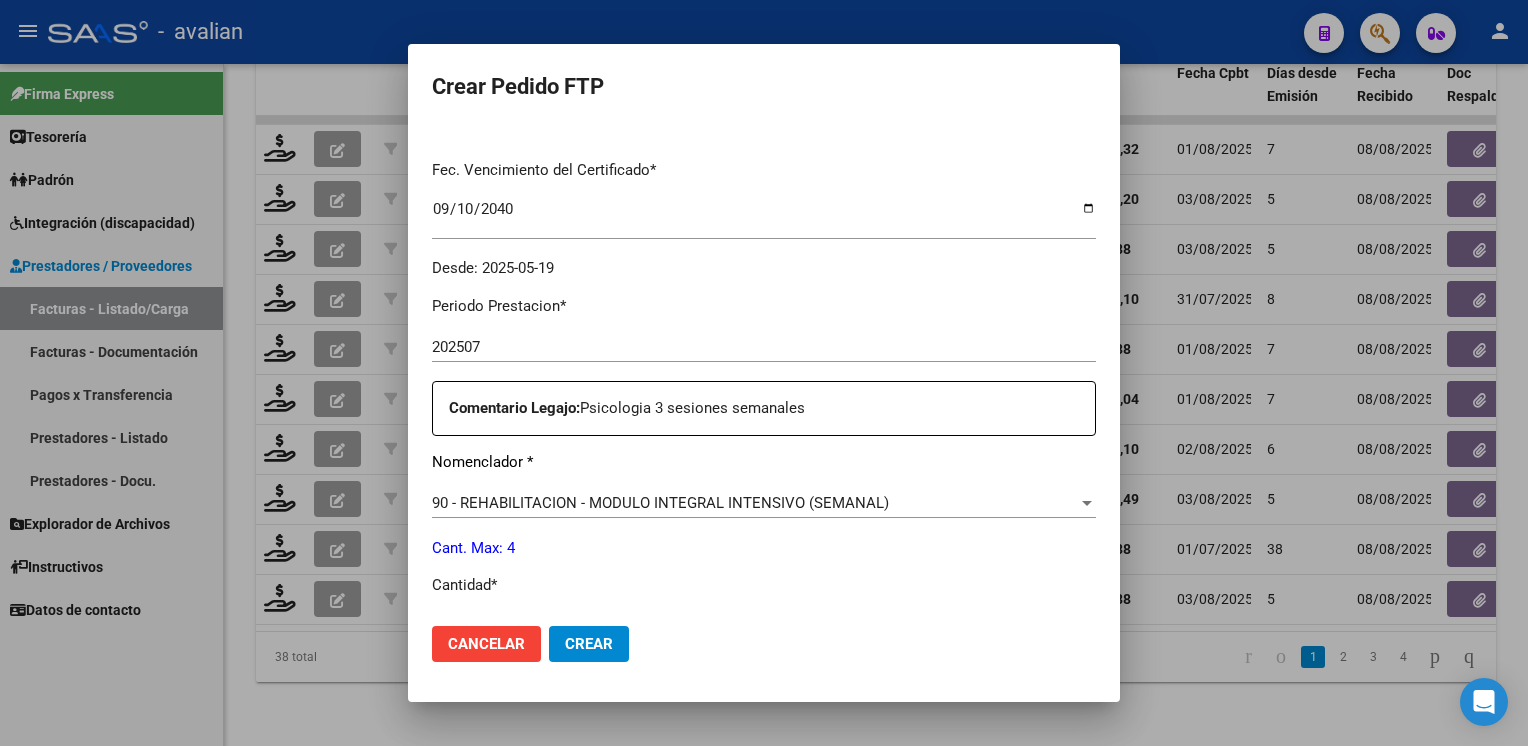 scroll, scrollTop: 853, scrollLeft: 0, axis: vertical 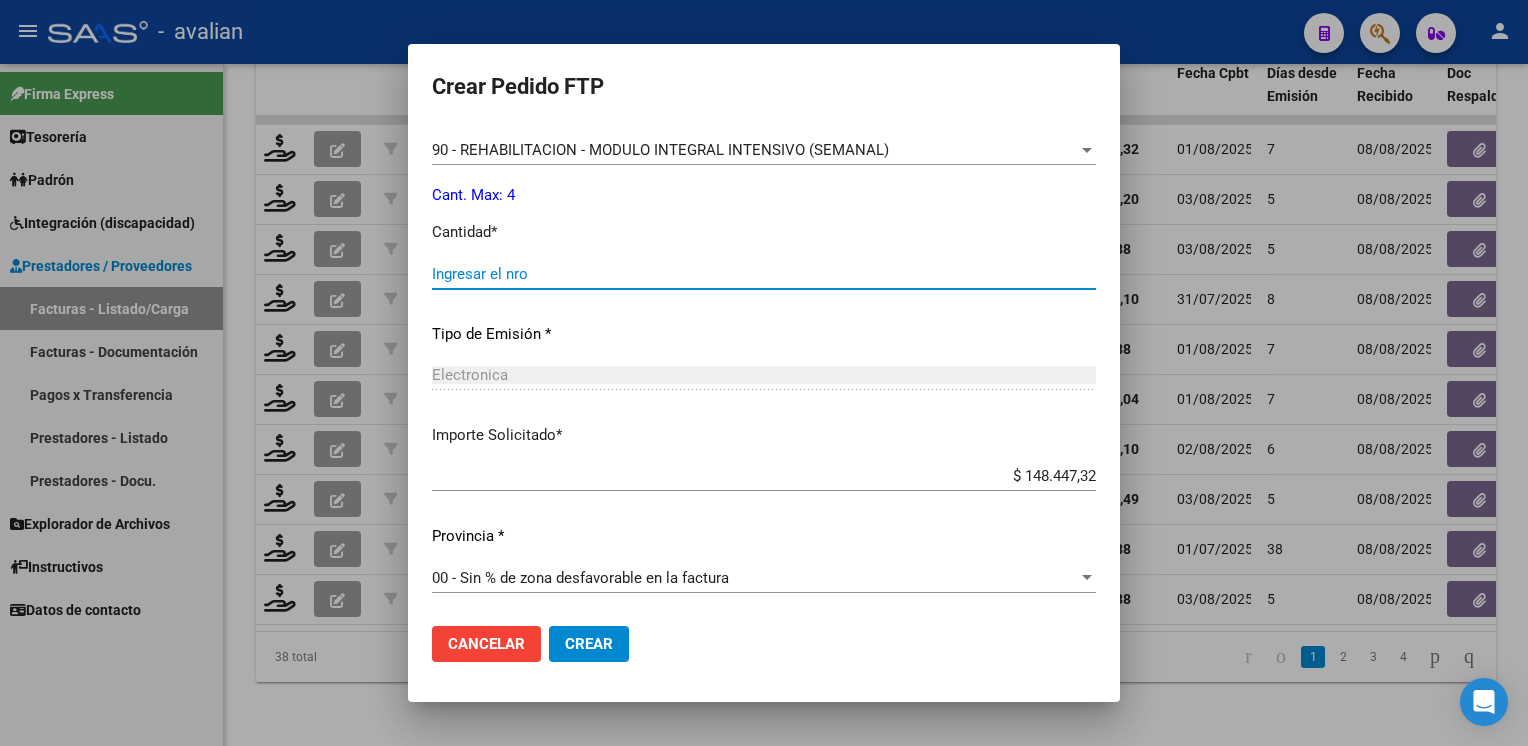 click on "Ingresar el nro" at bounding box center [764, 274] 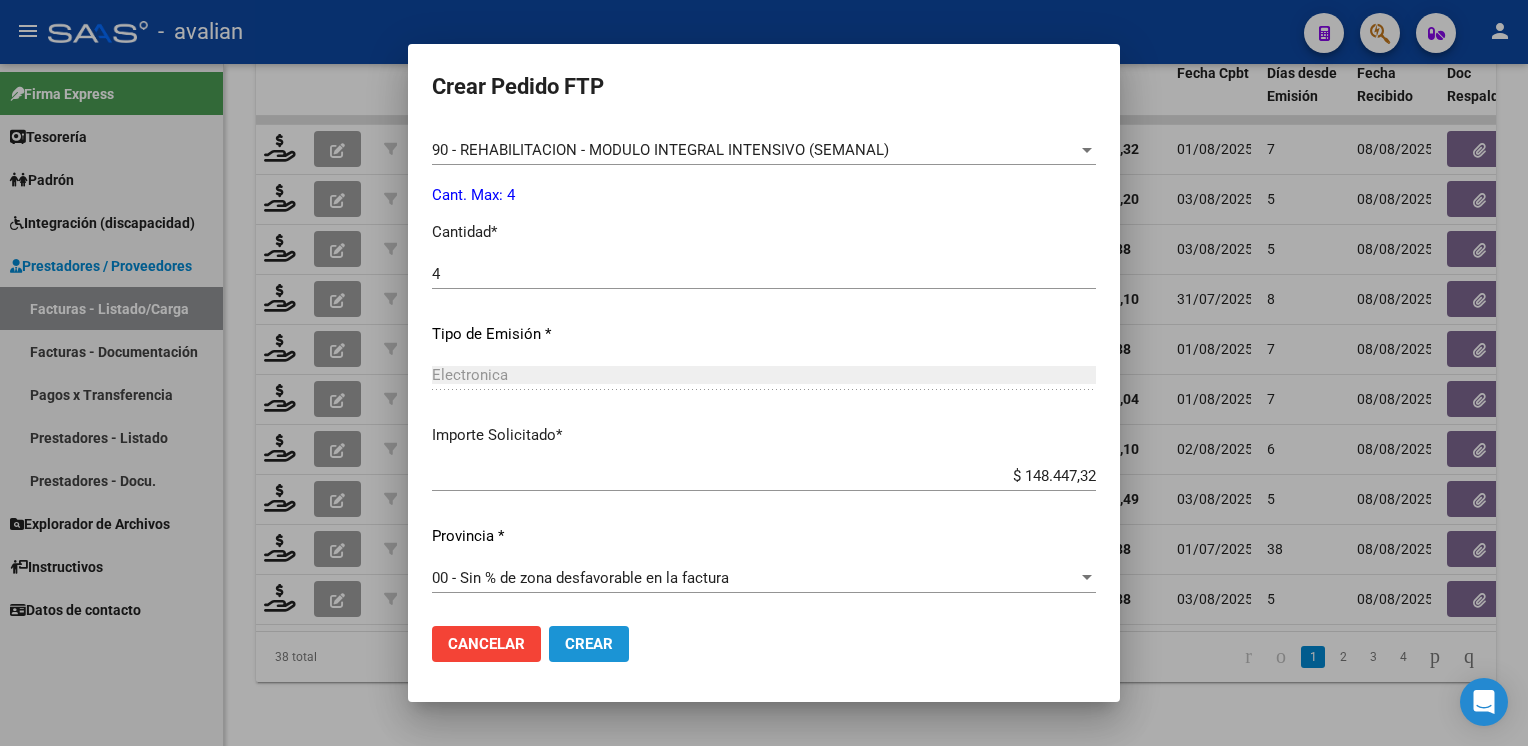 click on "Crear" 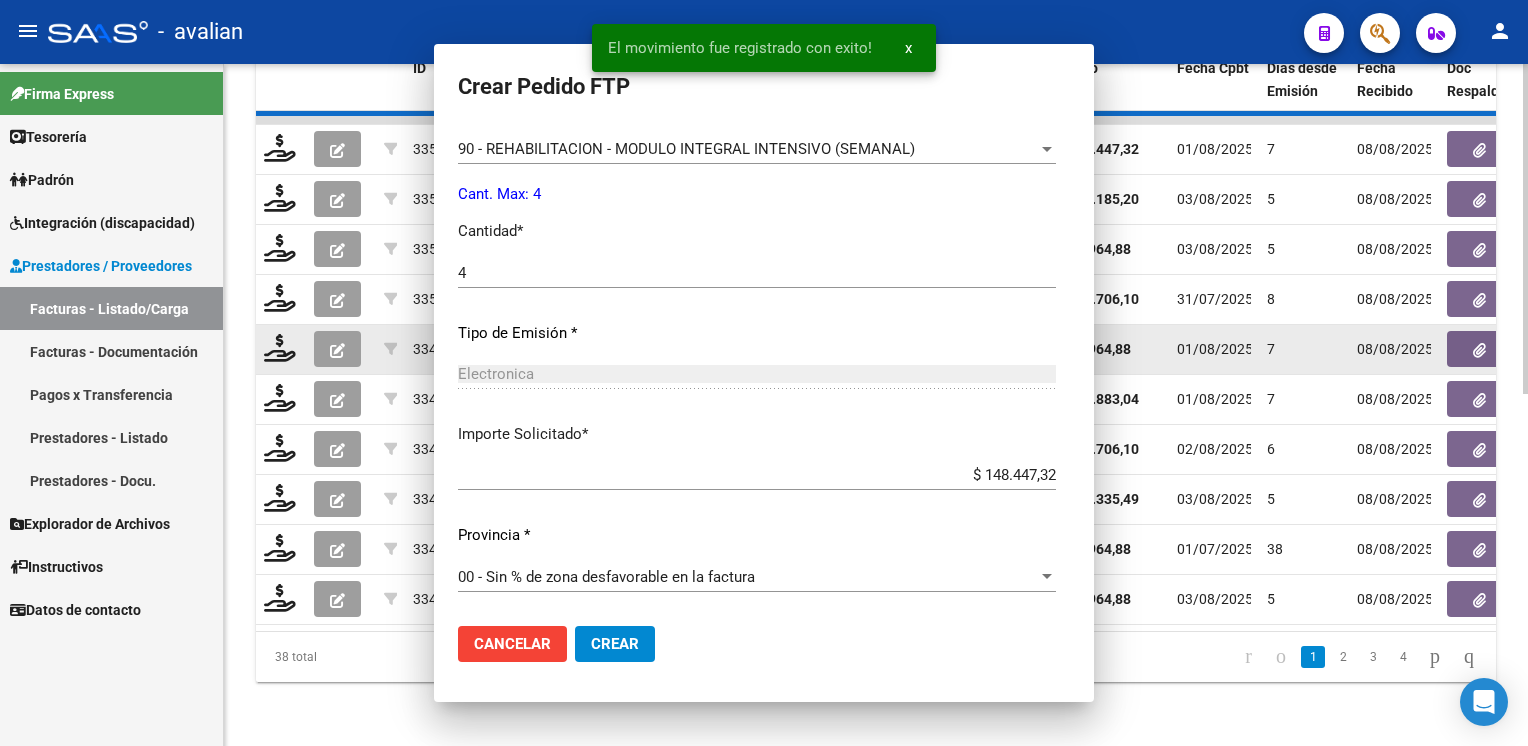 scroll, scrollTop: 740, scrollLeft: 0, axis: vertical 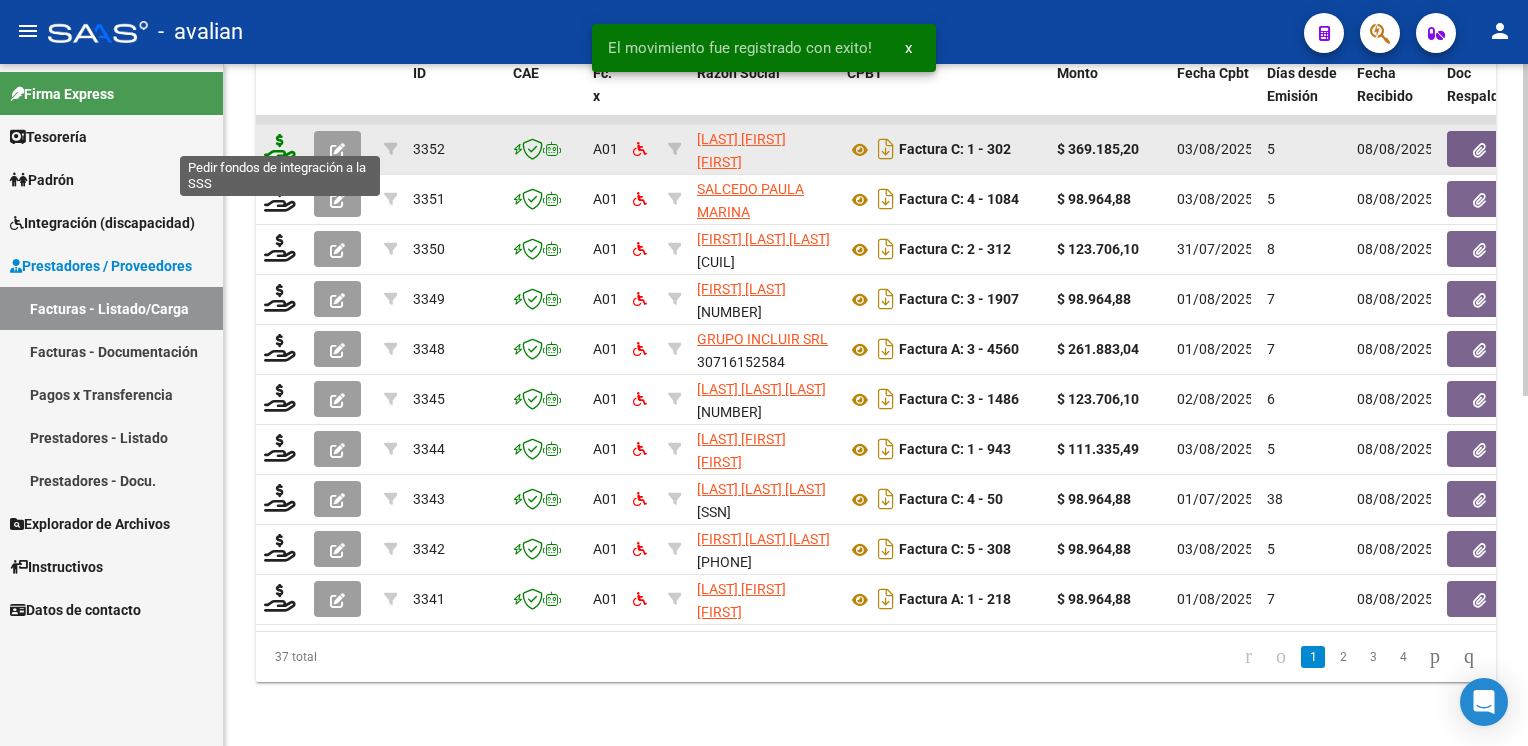 click 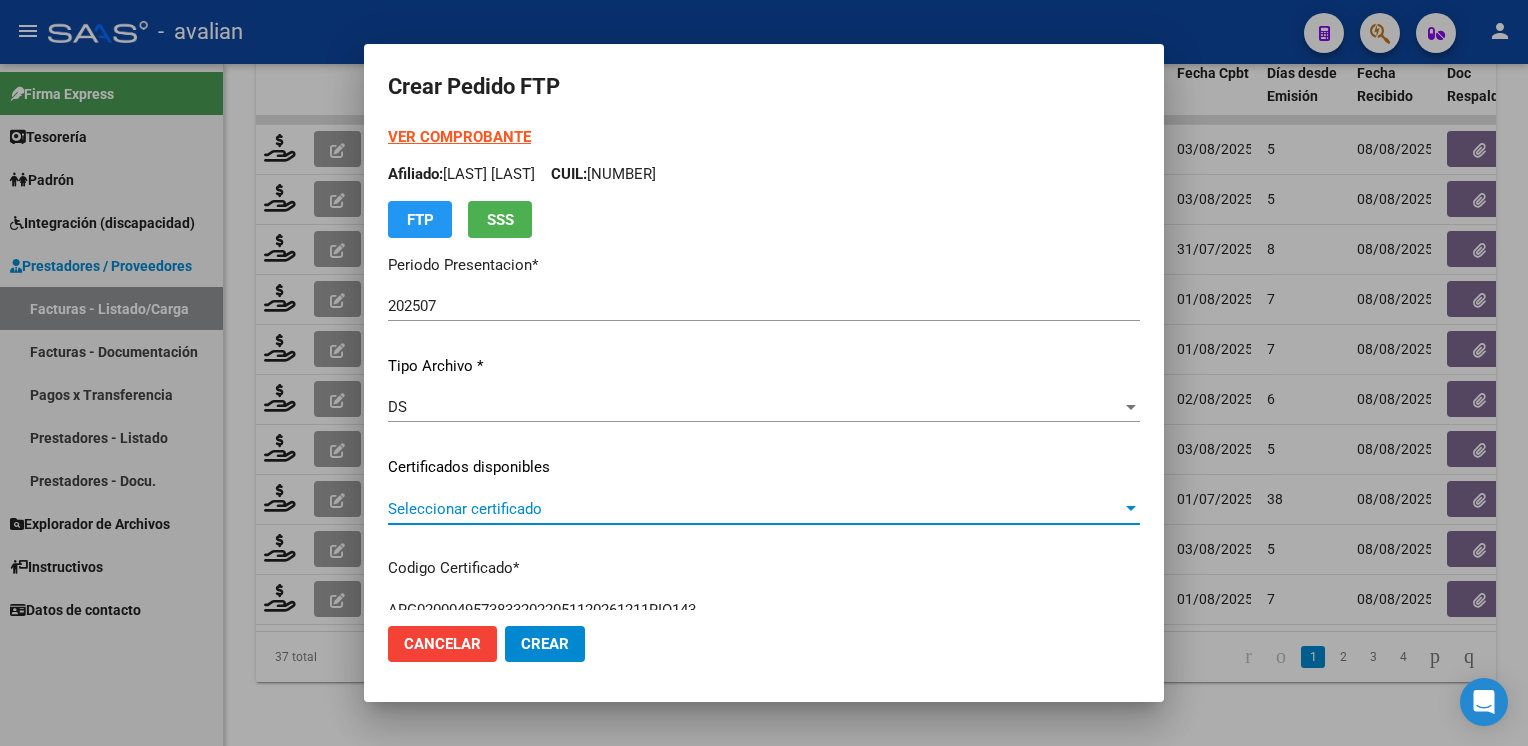 click on "Seleccionar certificado" at bounding box center (755, 509) 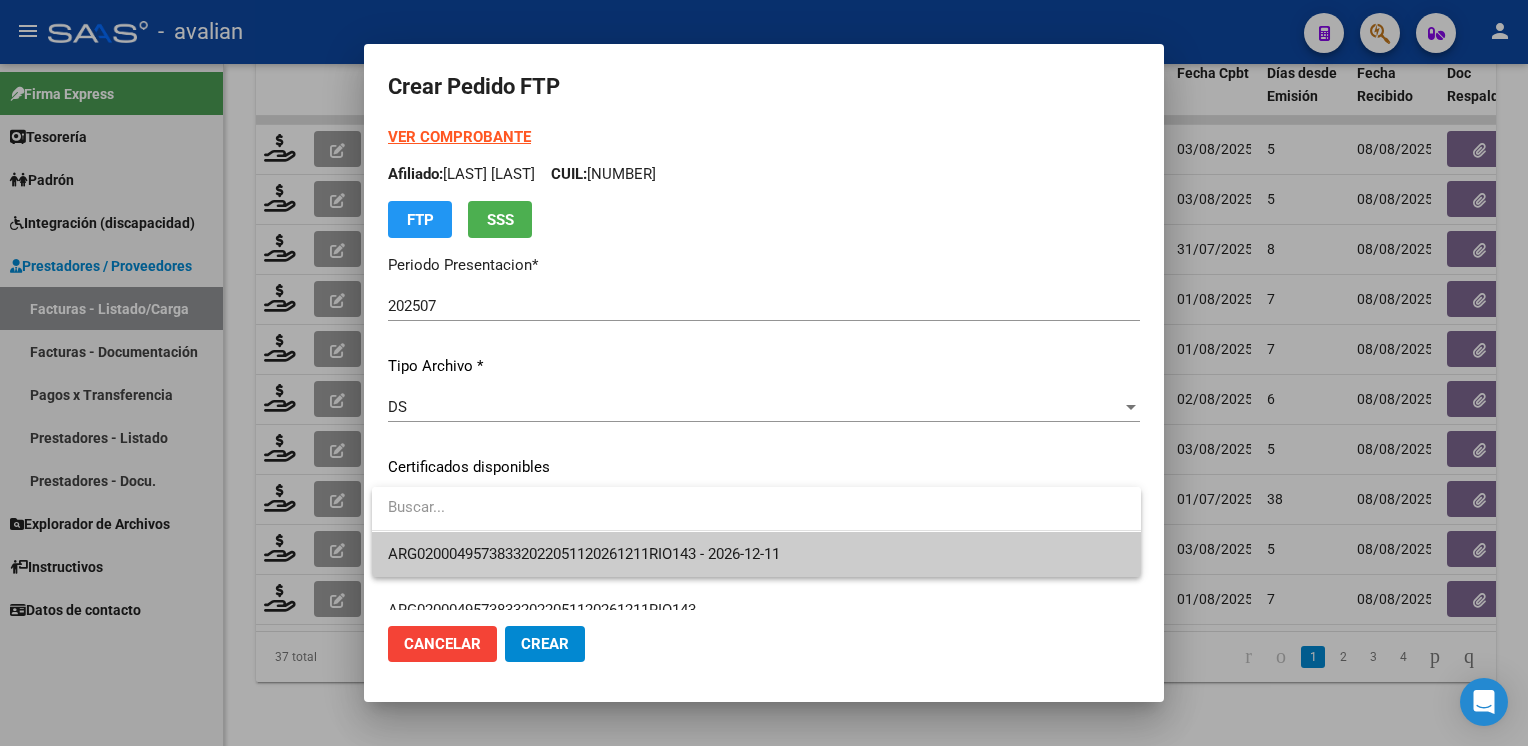 click on "ARG02000495738332022051120261211RIO143 - 2026-12-11" at bounding box center (756, 554) 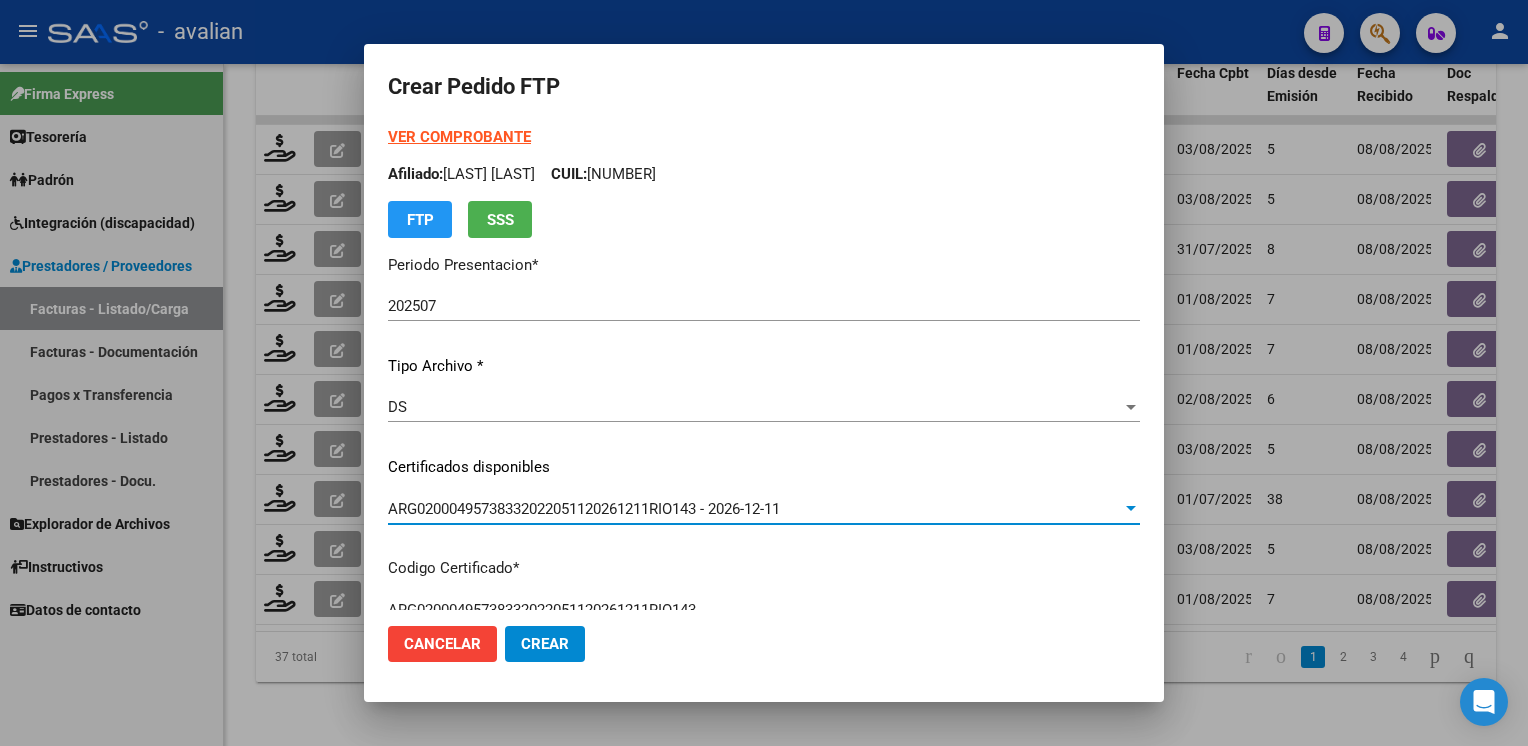click on "Afiliado:  [FIRST] [LAST]  CUIL:  [NUMBER]" at bounding box center [764, 174] 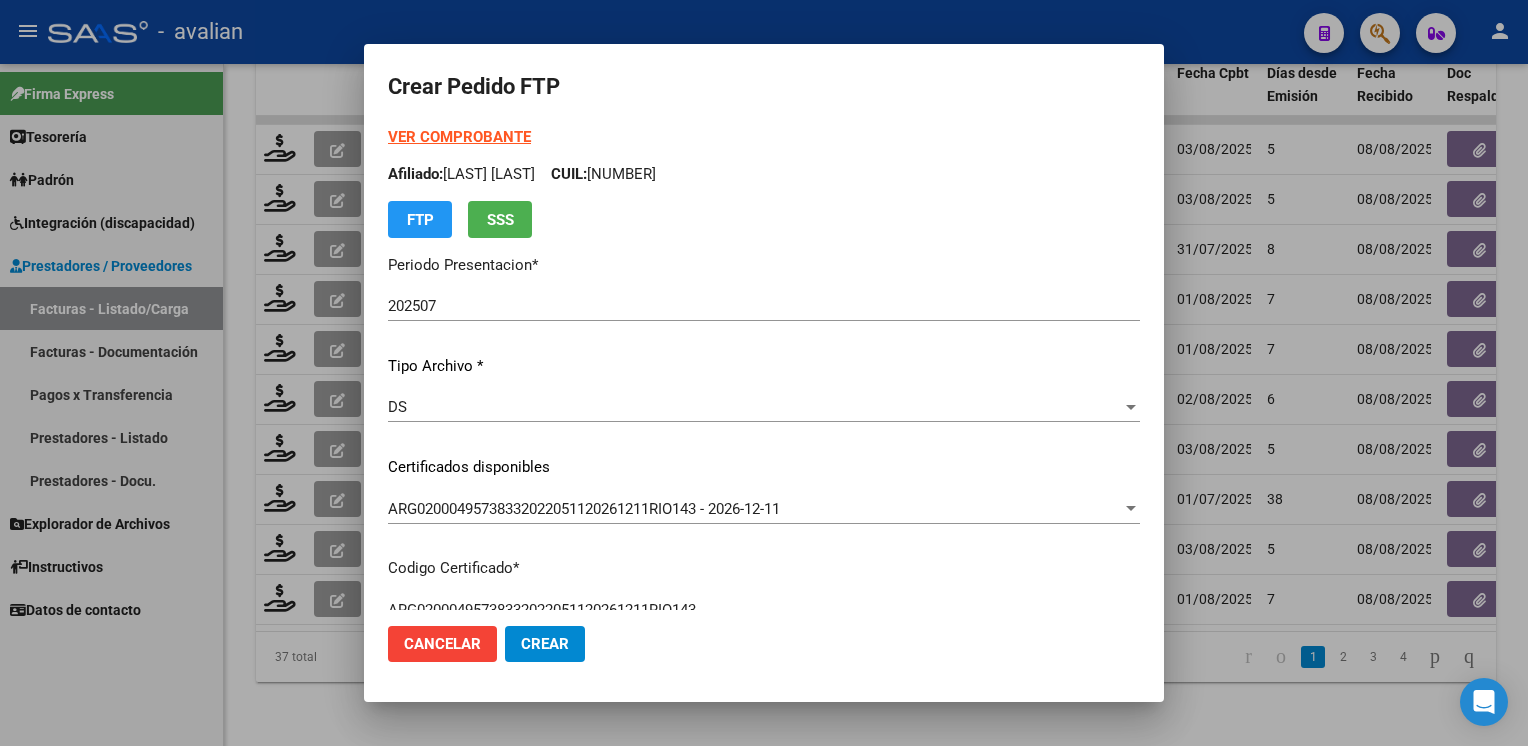click on "Afiliado:  [FIRST] [LAST]  CUIL:  [NUMBER]" at bounding box center [764, 174] 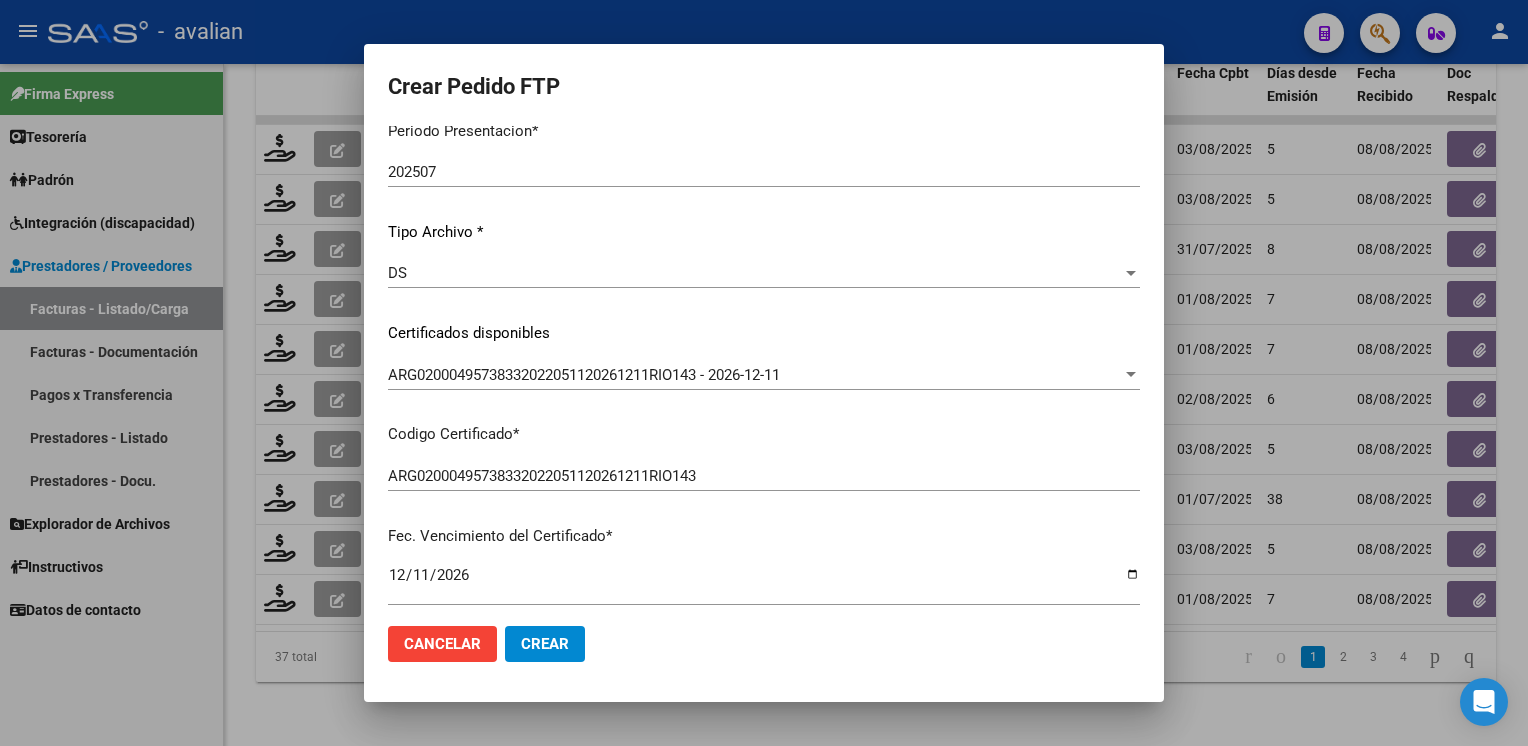 scroll, scrollTop: 0, scrollLeft: 0, axis: both 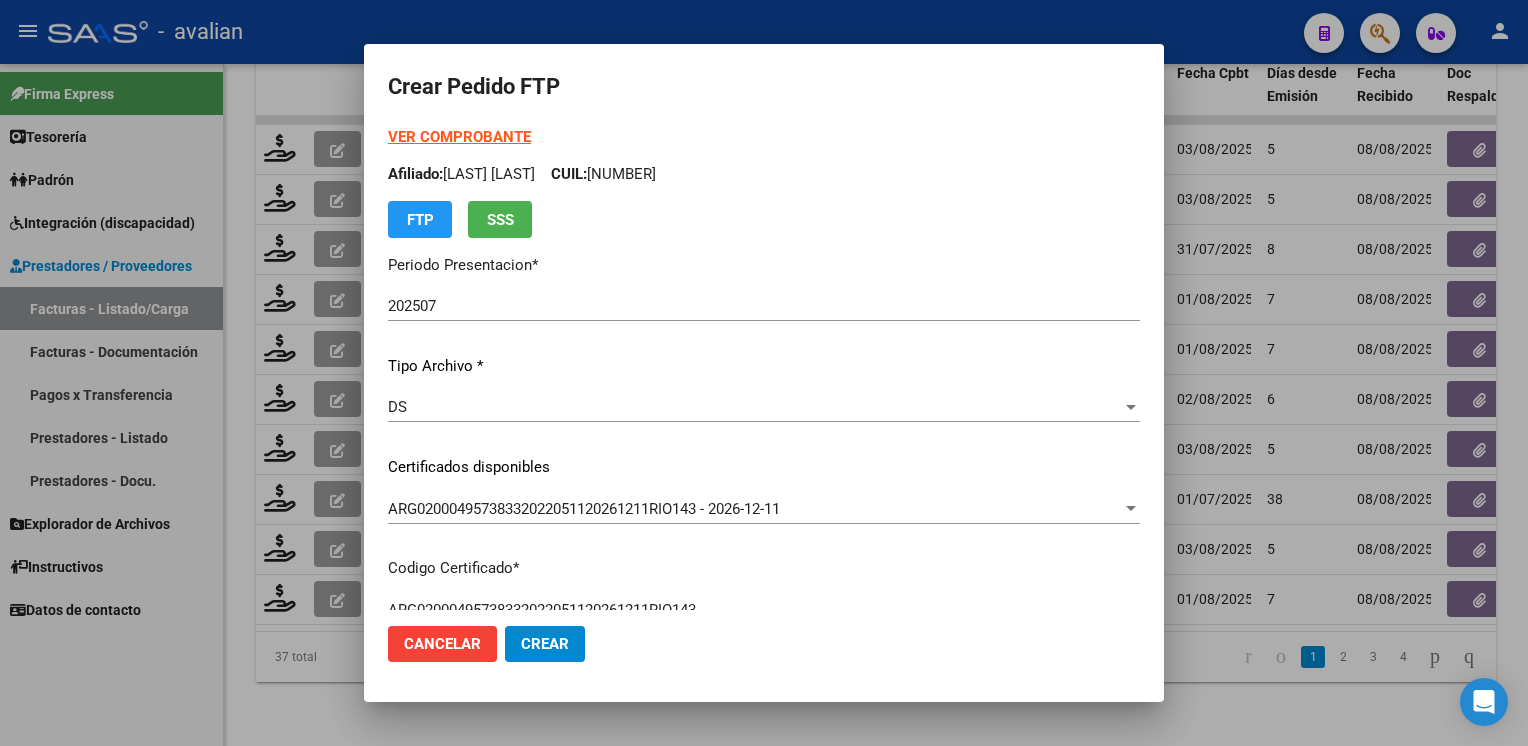 click on "VER COMPROBANTE" at bounding box center [459, 137] 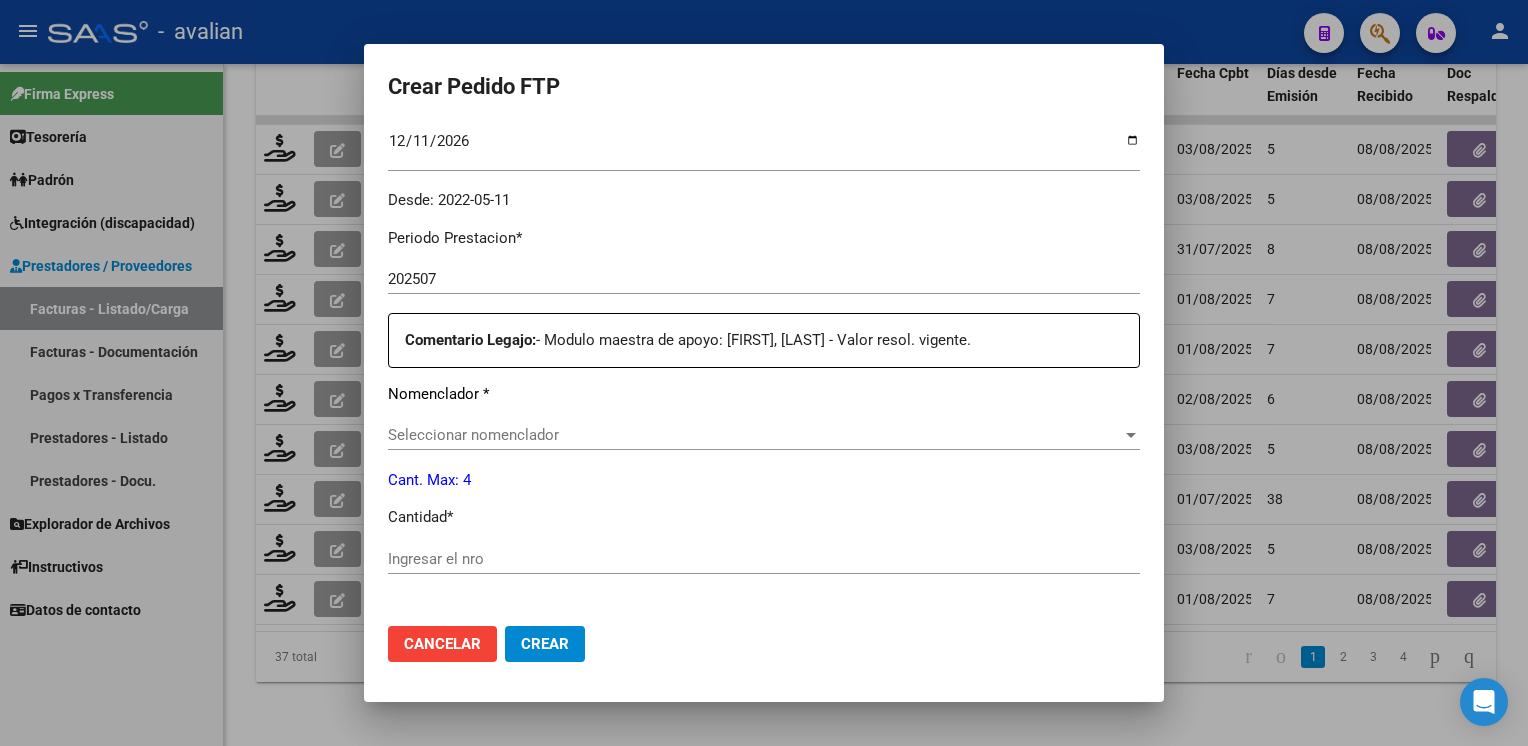 scroll, scrollTop: 600, scrollLeft: 0, axis: vertical 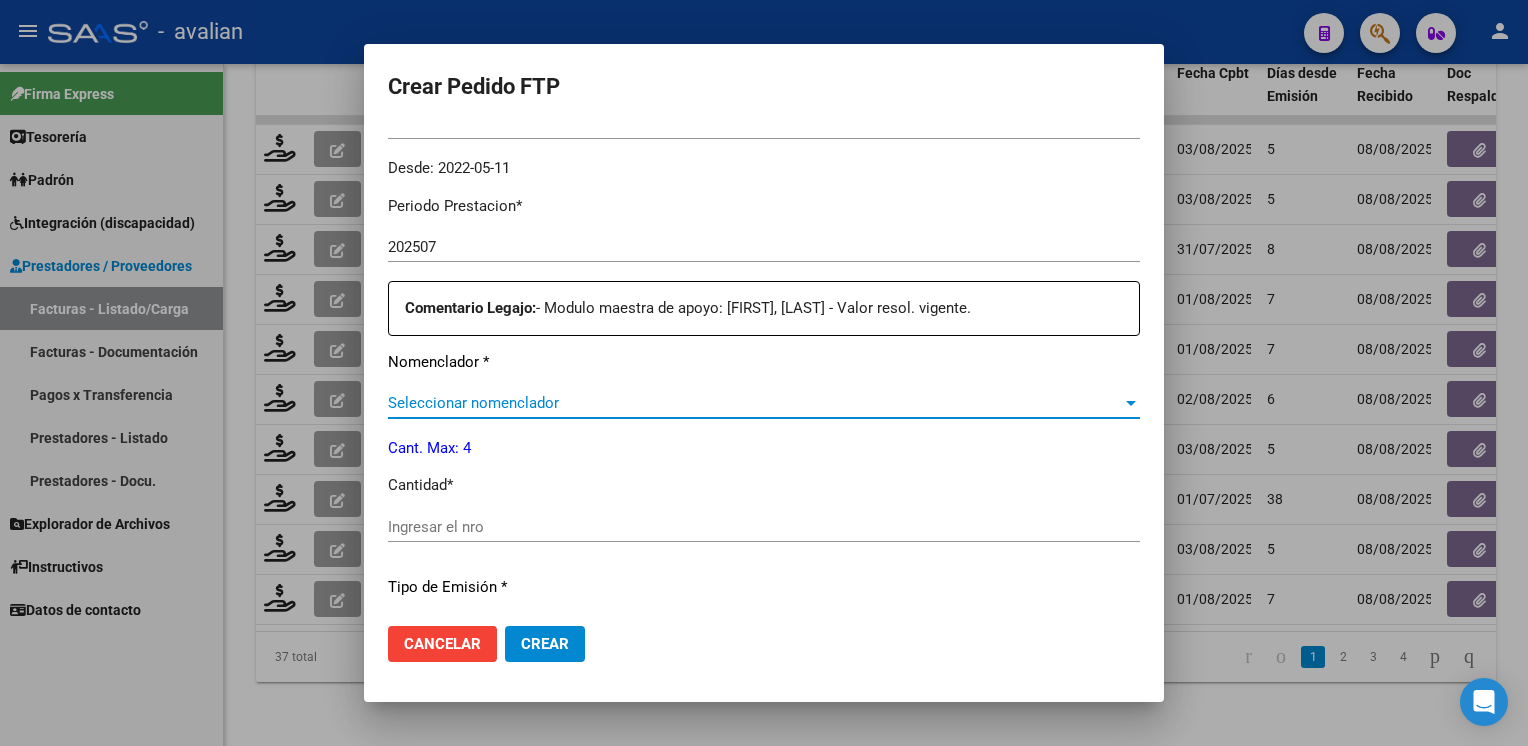 click on "Seleccionar nomenclador" at bounding box center [755, 403] 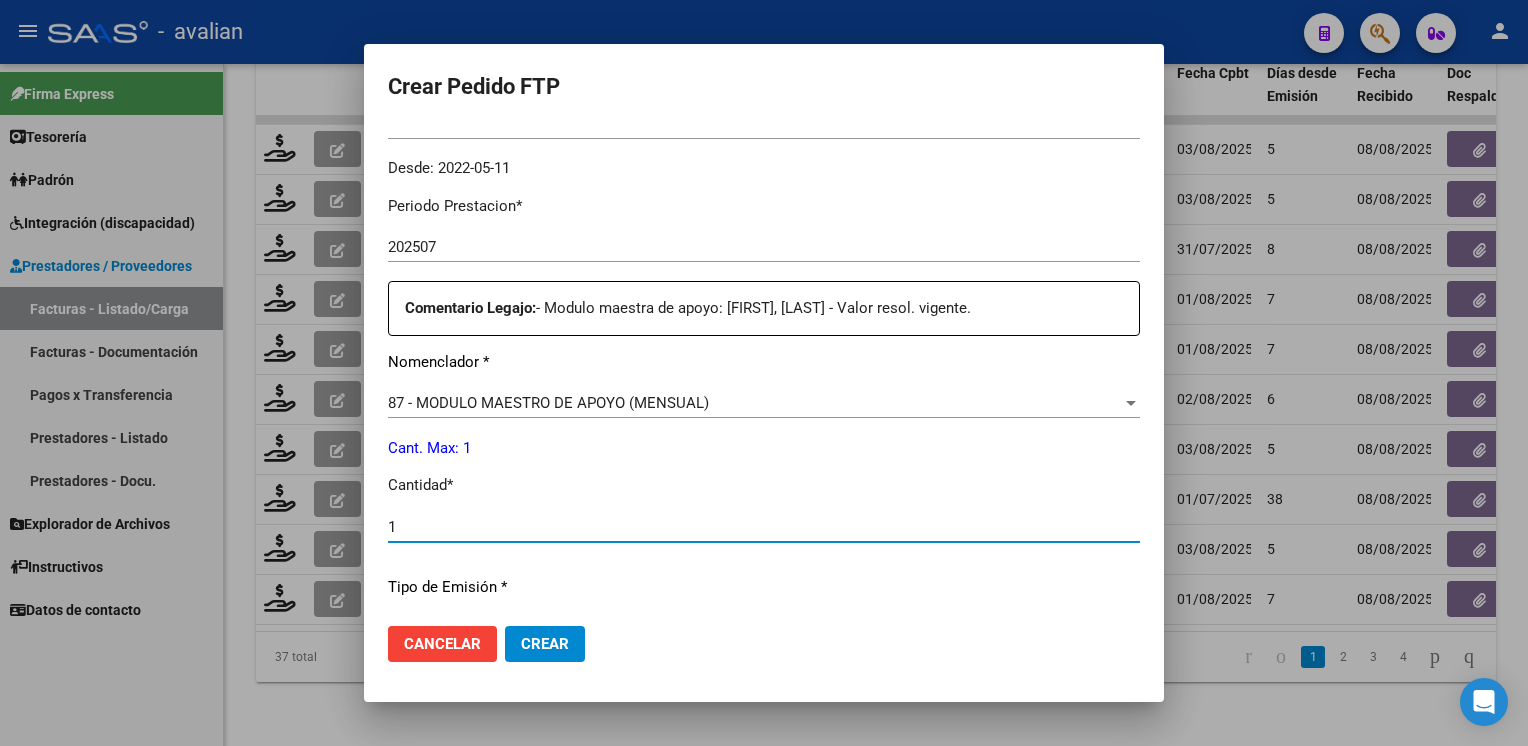 scroll, scrollTop: 853, scrollLeft: 0, axis: vertical 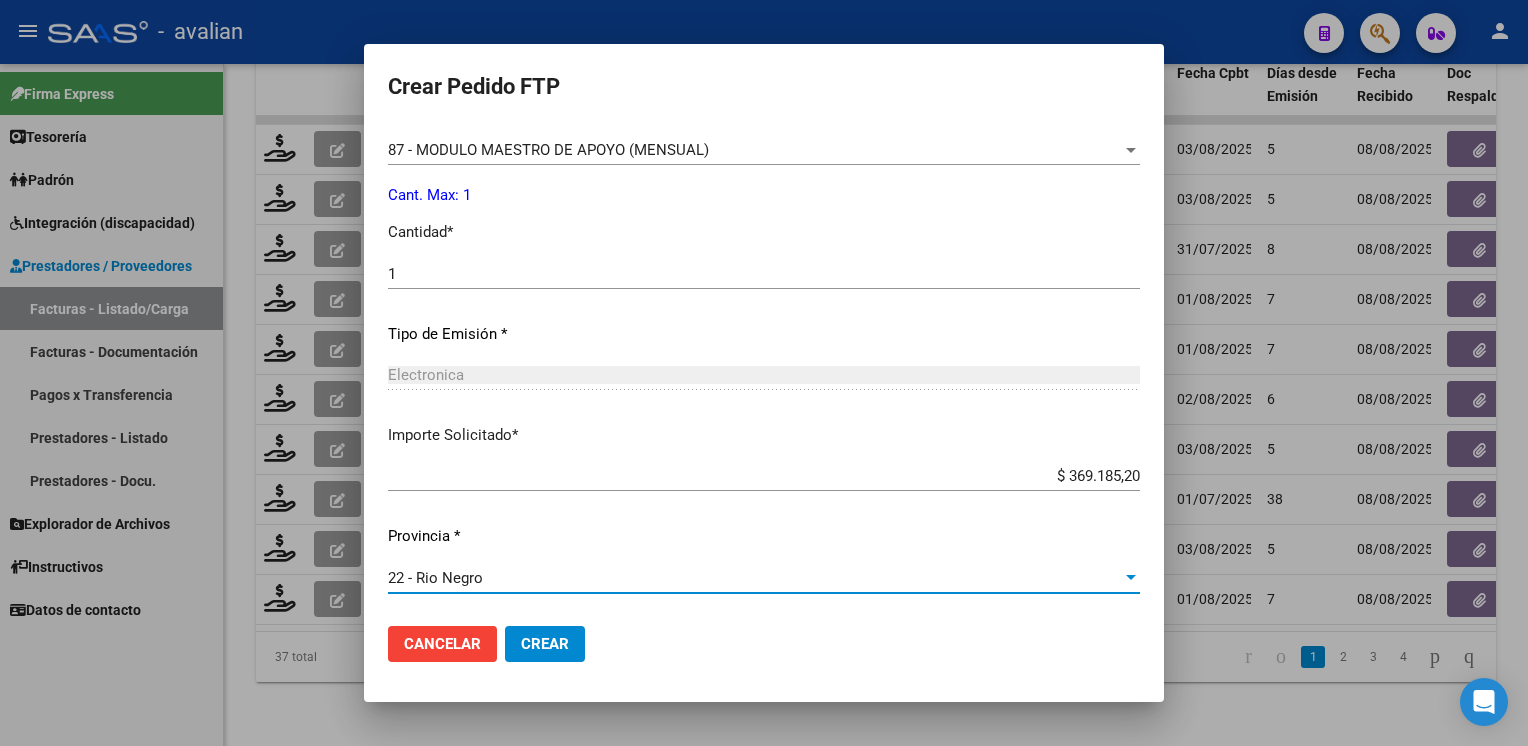click on "Crear" 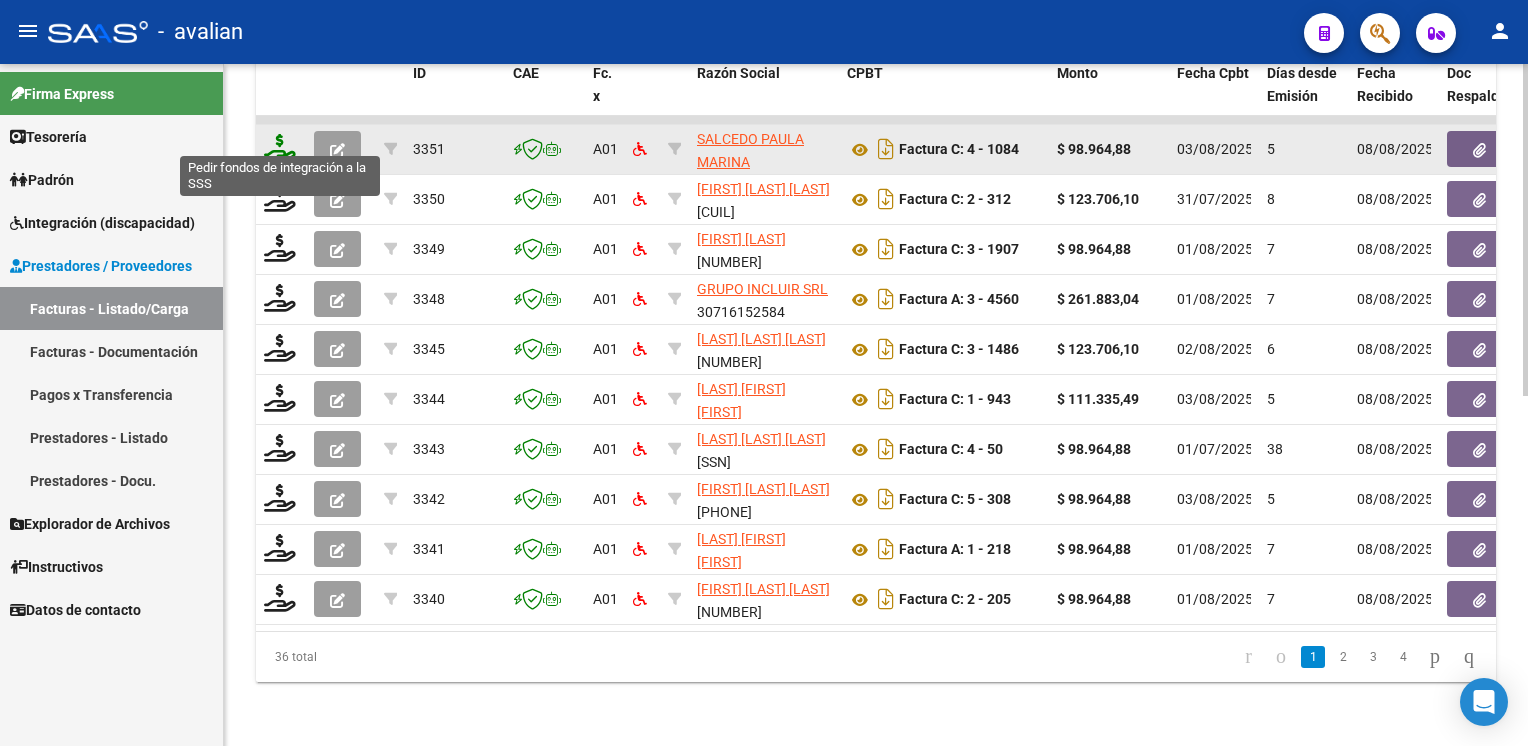 click 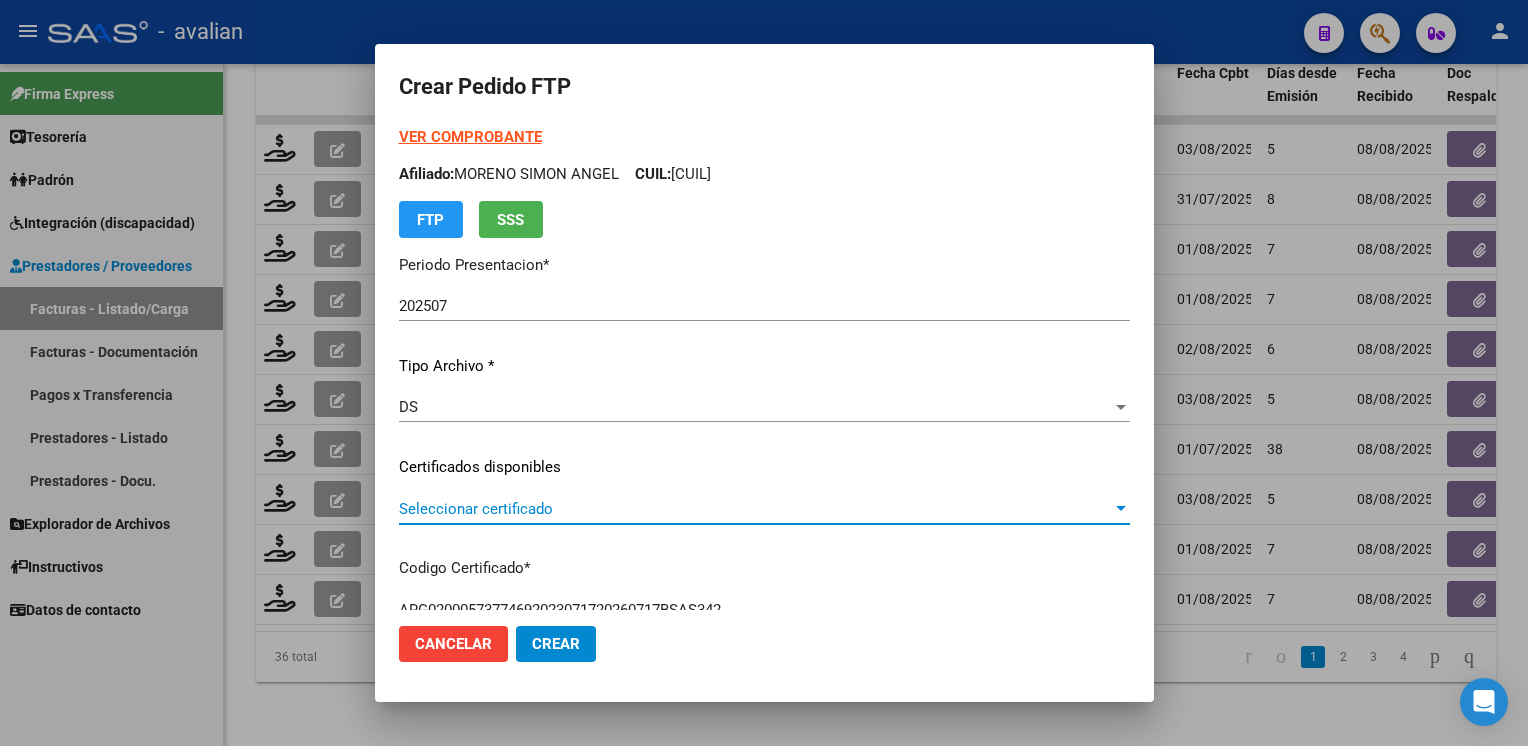click on "Seleccionar certificado" at bounding box center [755, 509] 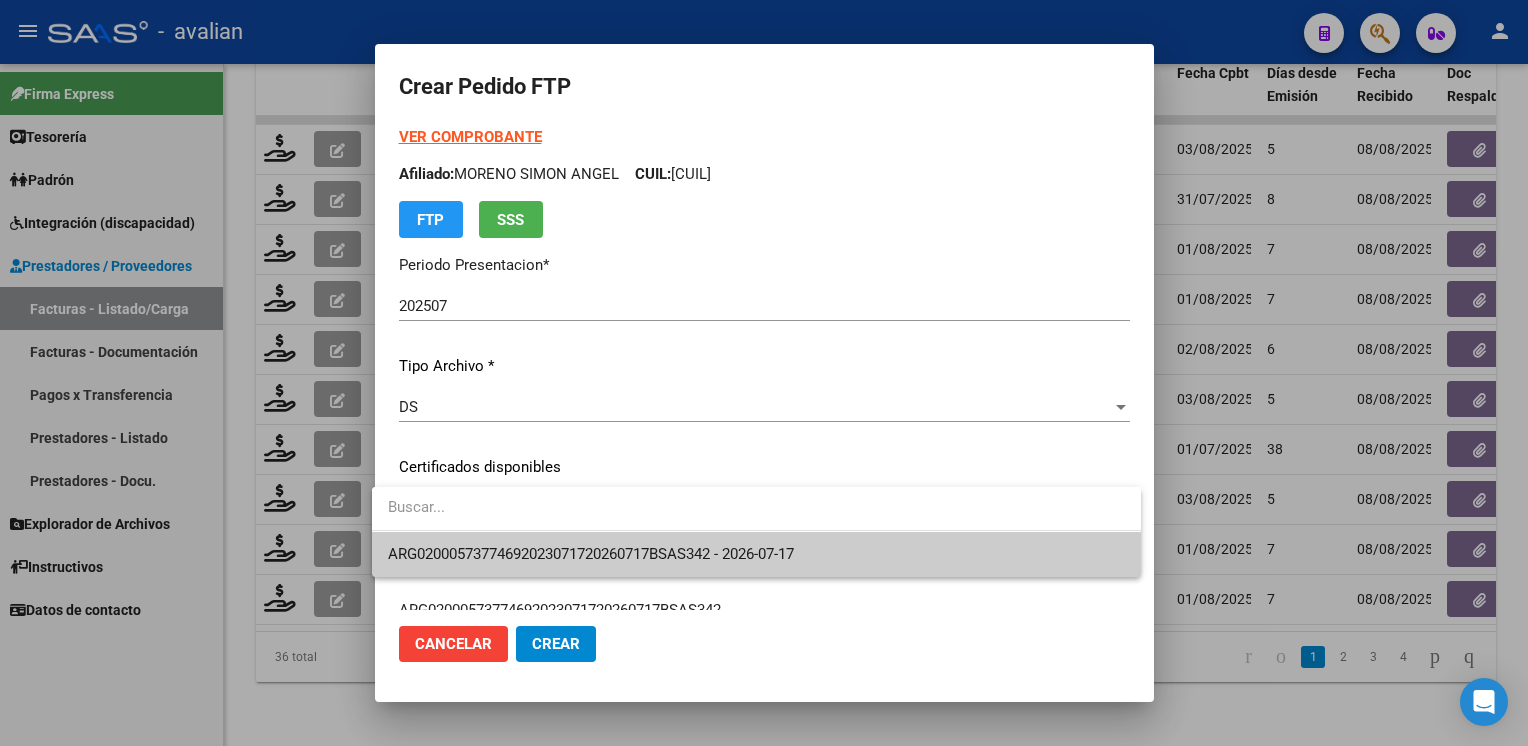 click on "ARG02000573774692023071720260717BSAS342 - 2026-07-17" at bounding box center (591, 554) 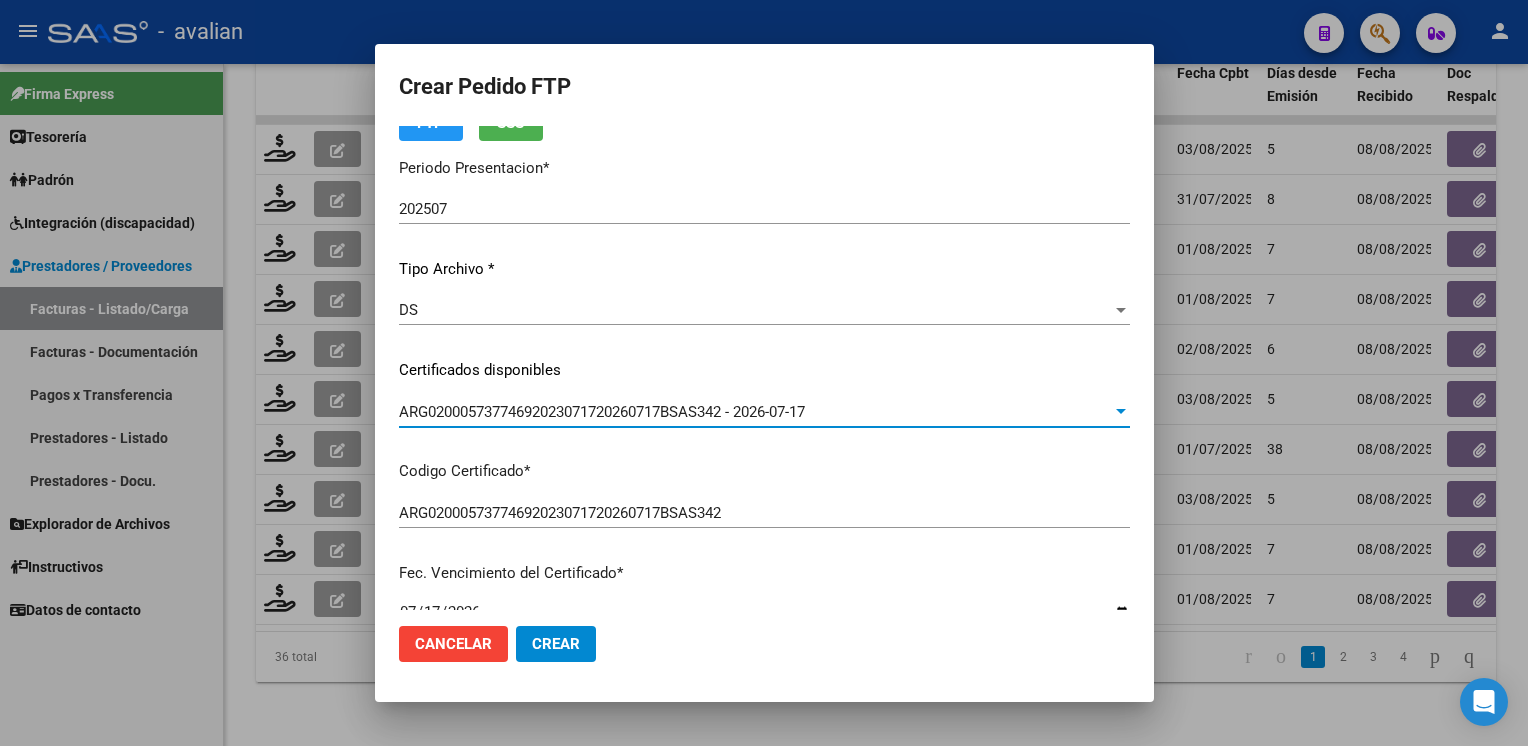 scroll, scrollTop: 0, scrollLeft: 0, axis: both 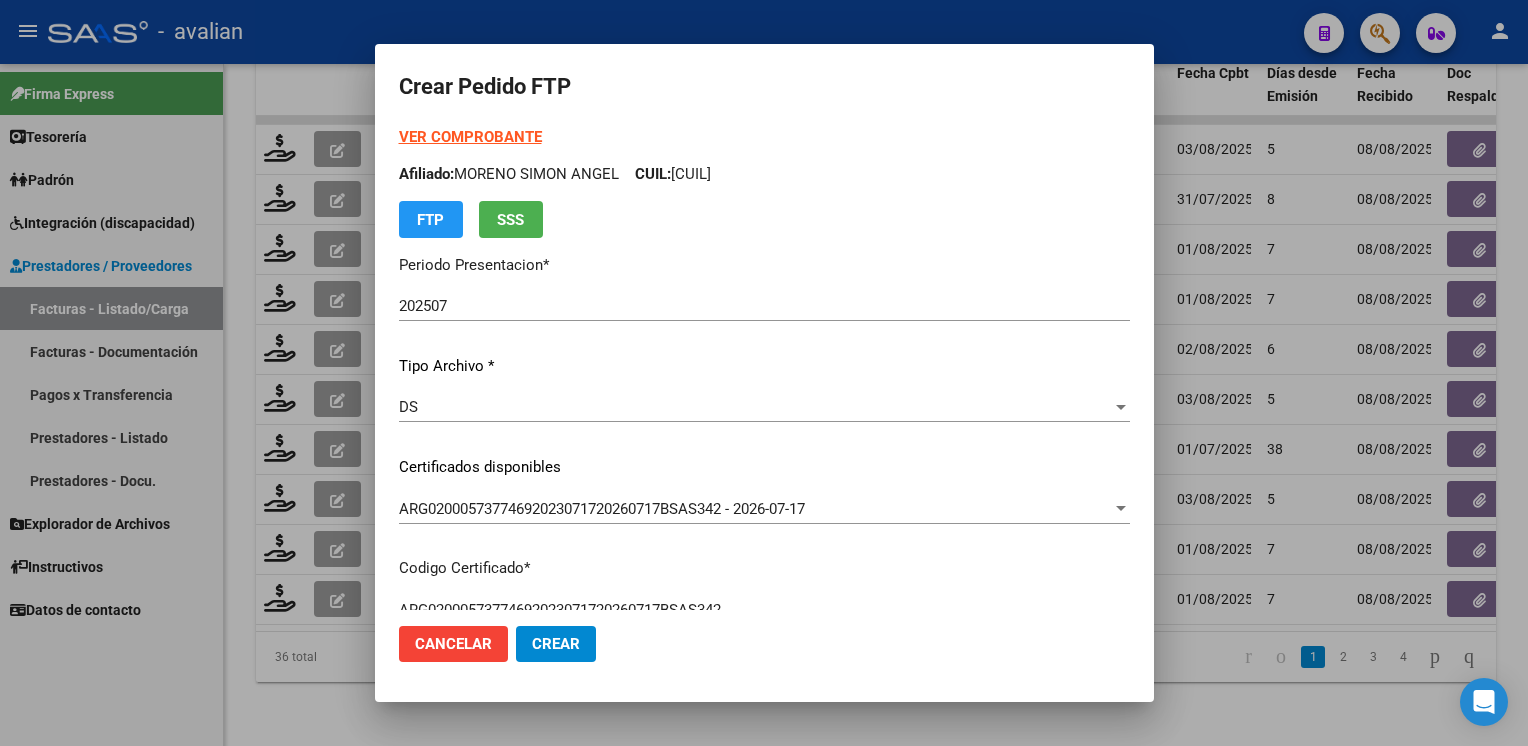 click on "Afiliado:  [FIRST] [LAST] [LAST]  CUIL:  [NUMBER]" at bounding box center (764, 174) 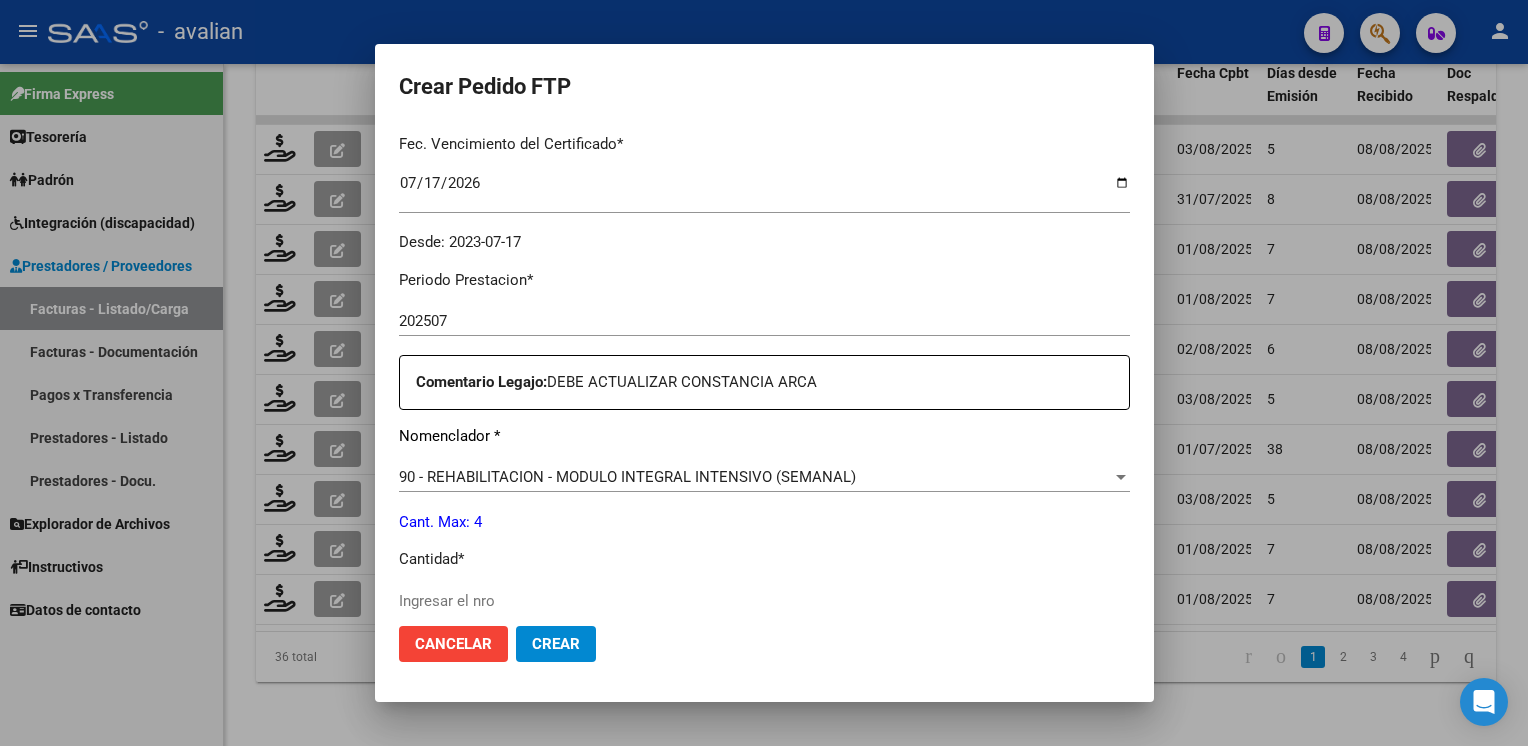 scroll, scrollTop: 700, scrollLeft: 0, axis: vertical 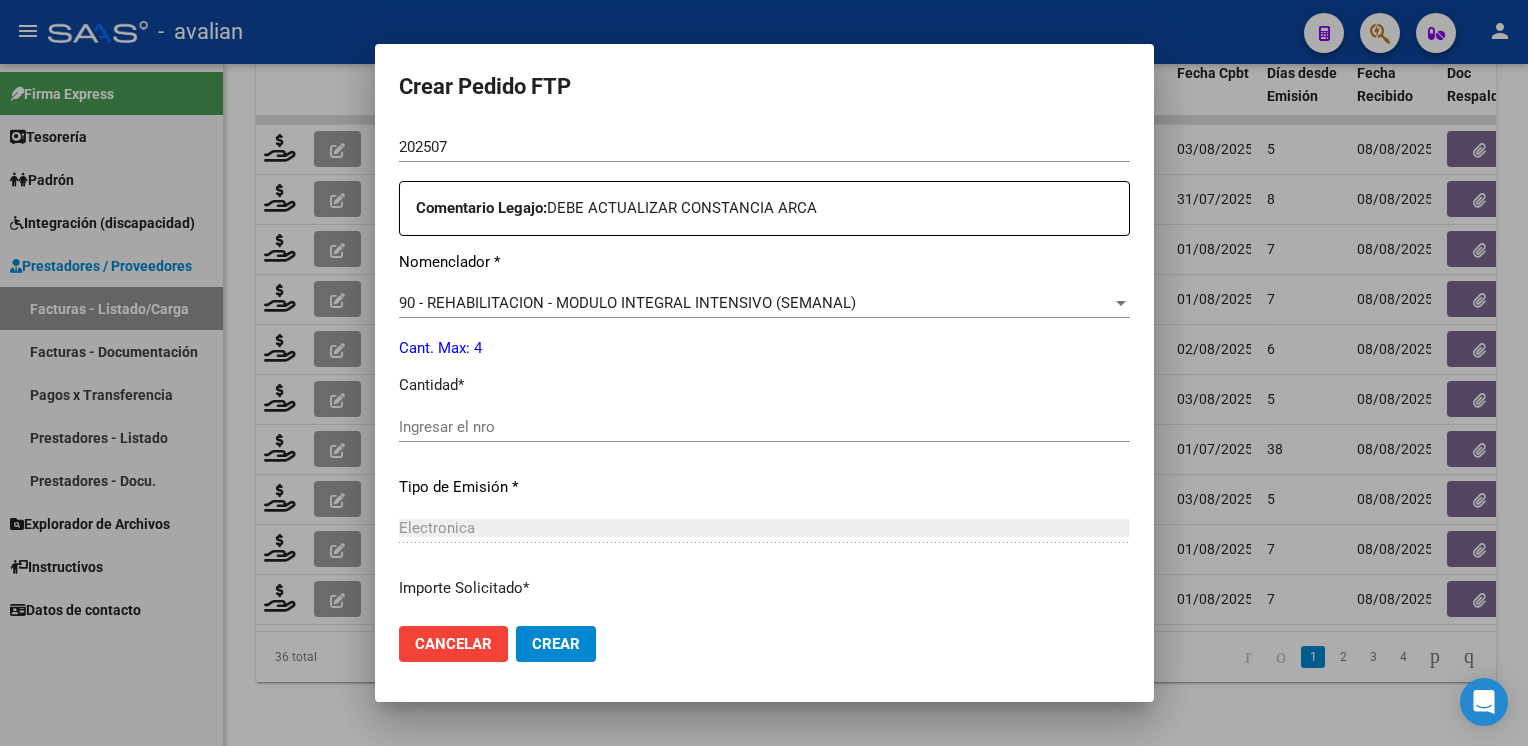 click on "Ingresar el nro" 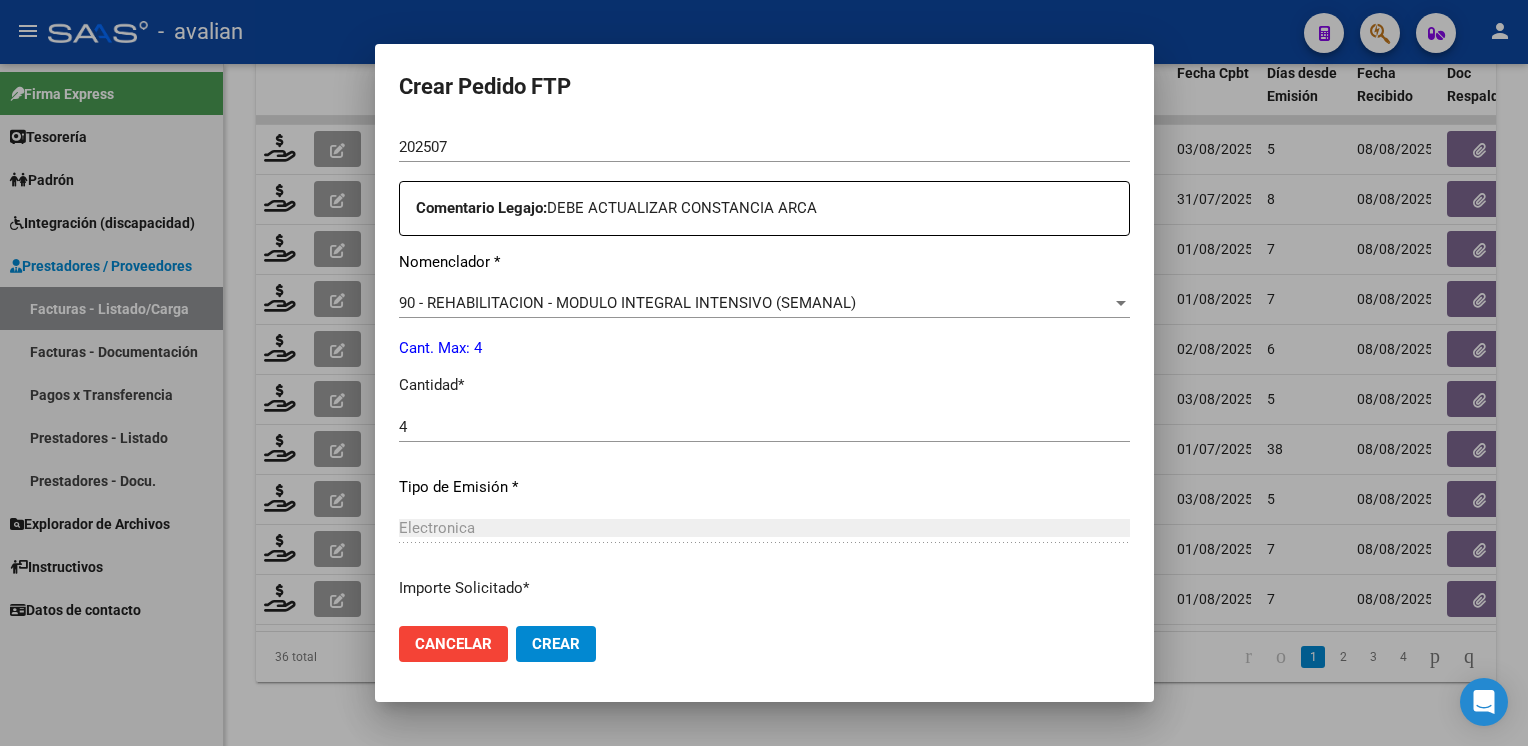 scroll, scrollTop: 853, scrollLeft: 0, axis: vertical 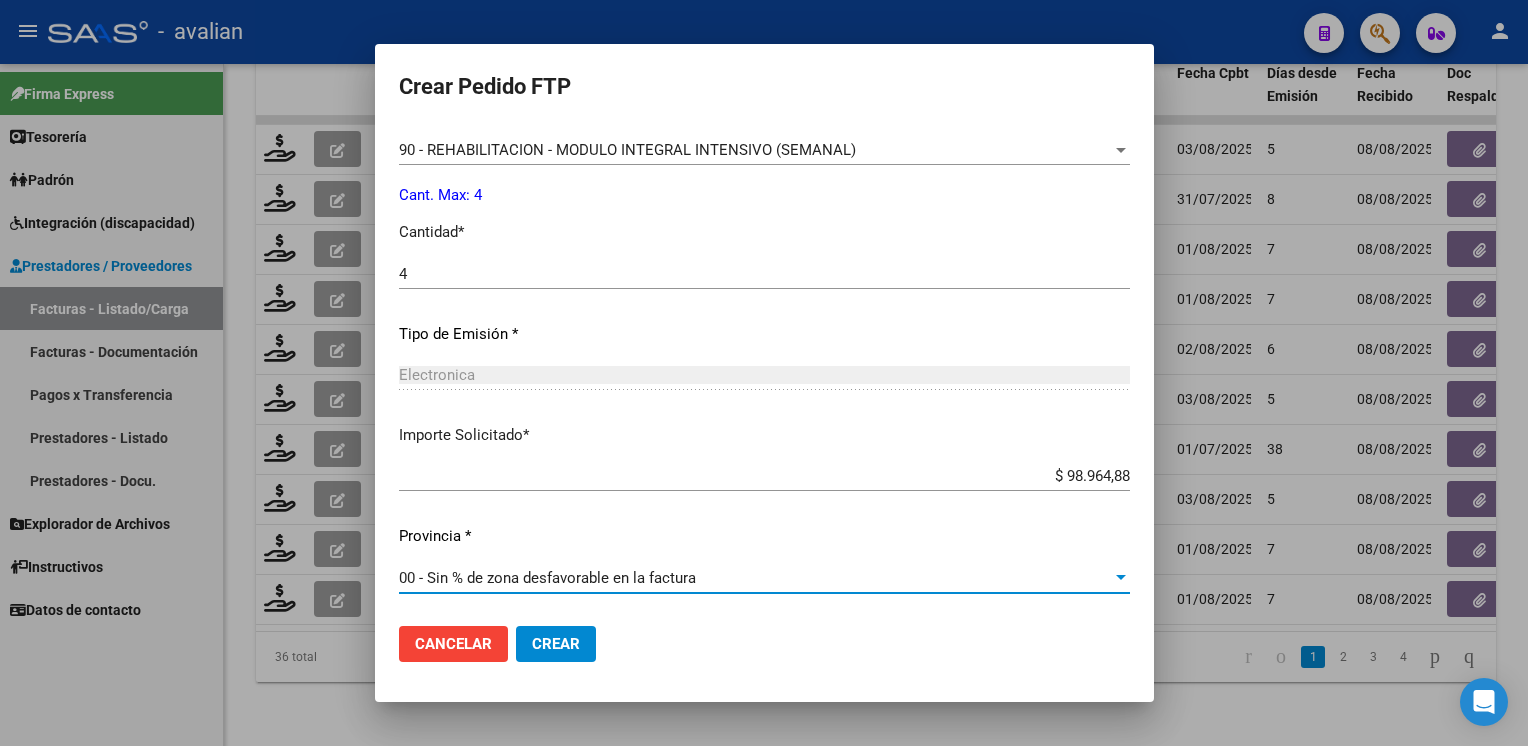 click on "Crear" 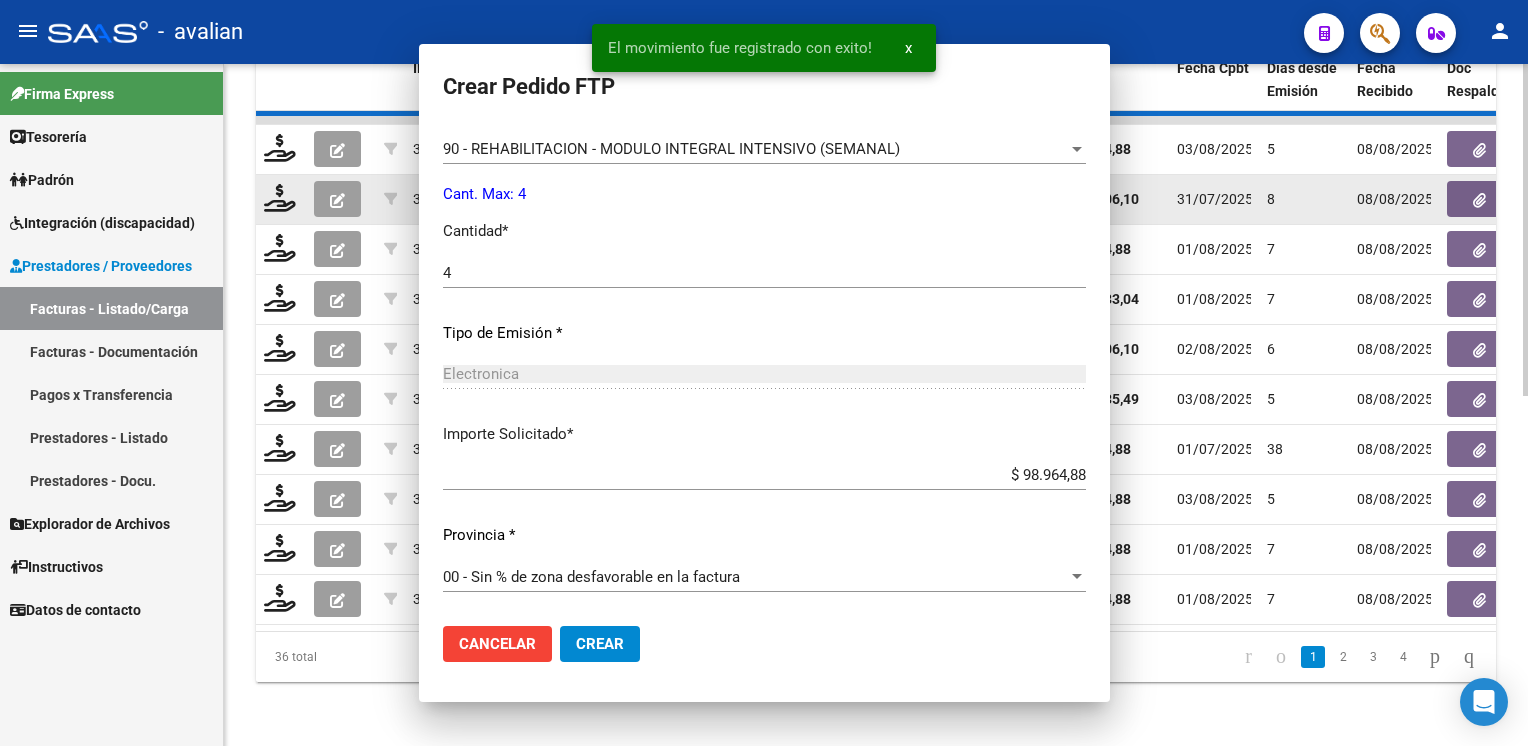 scroll, scrollTop: 740, scrollLeft: 0, axis: vertical 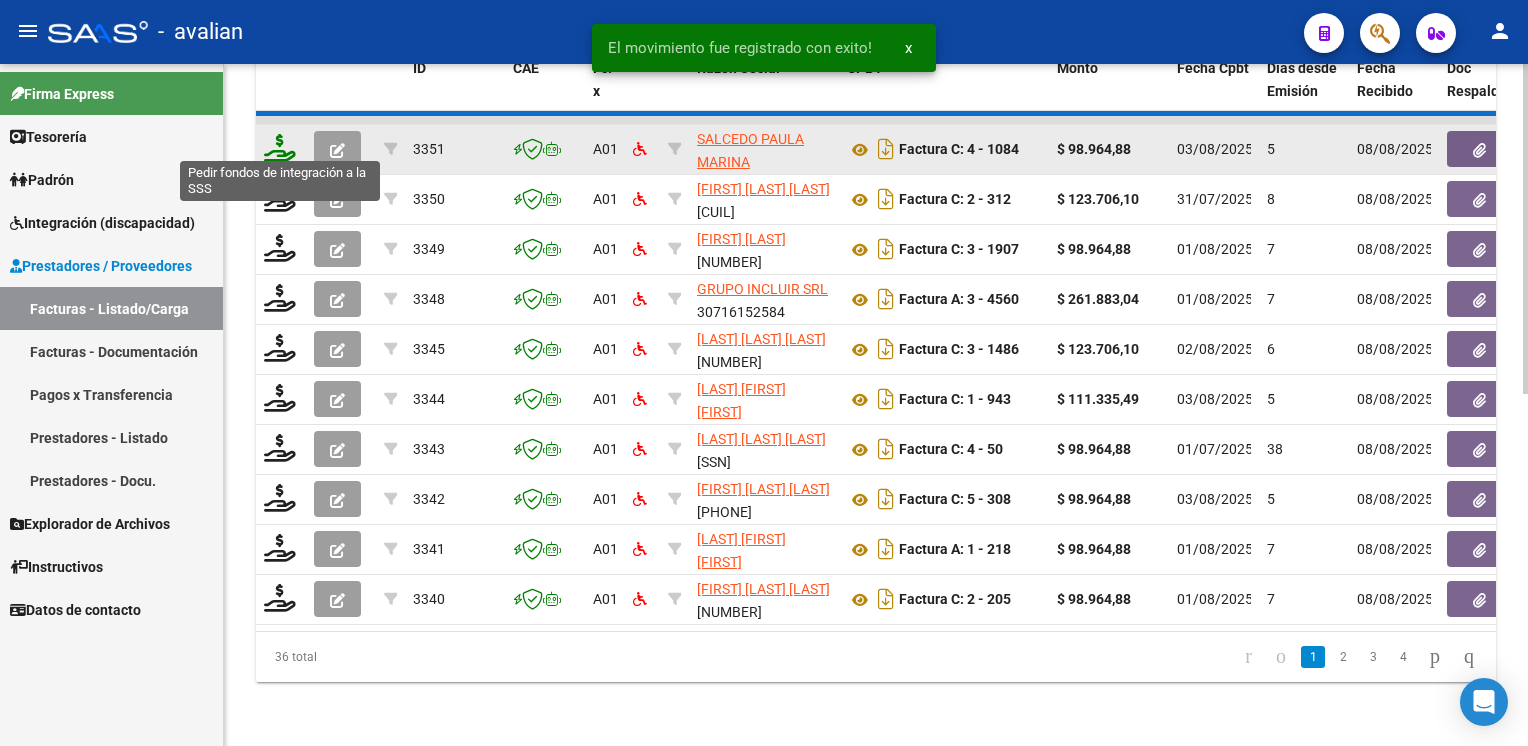 click 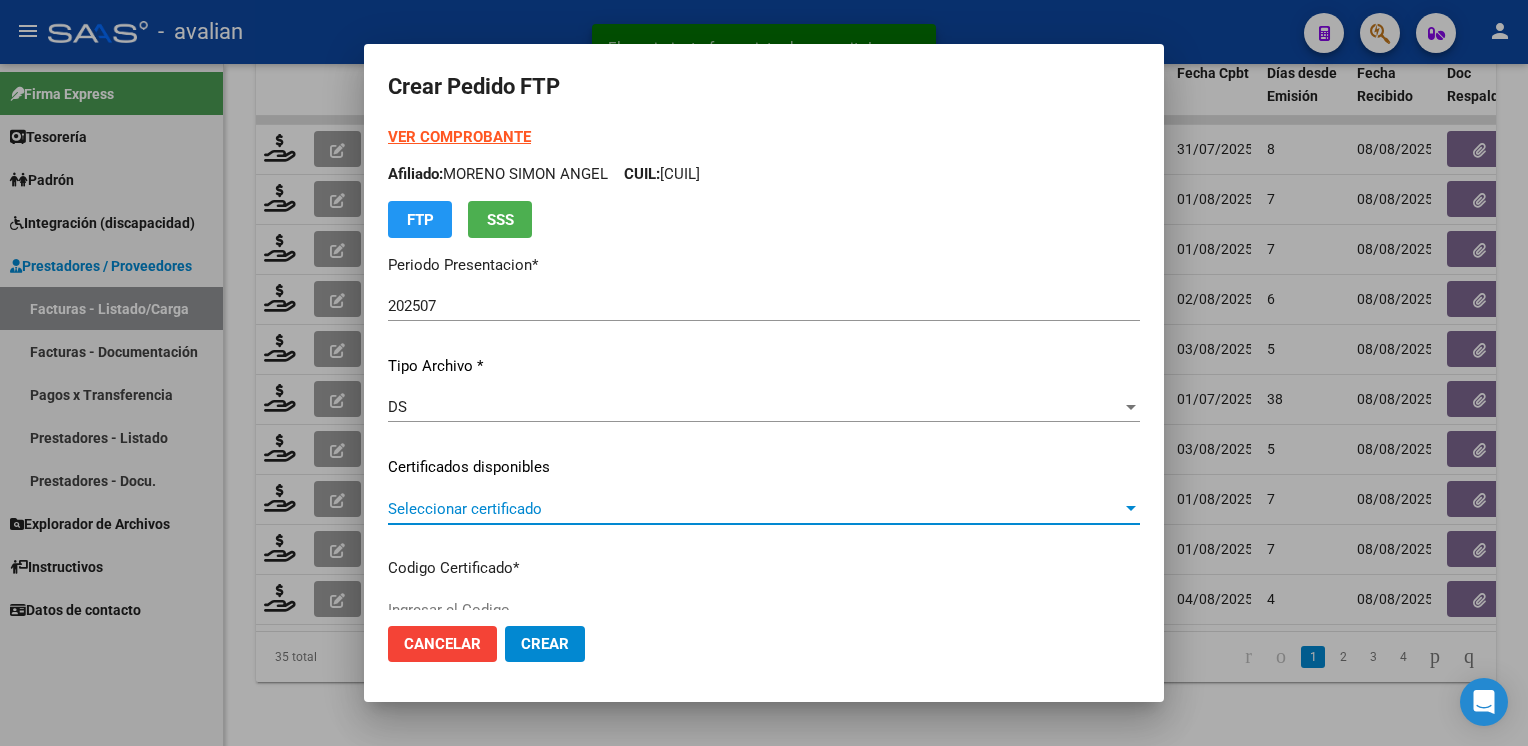 click on "Seleccionar certificado" at bounding box center [755, 509] 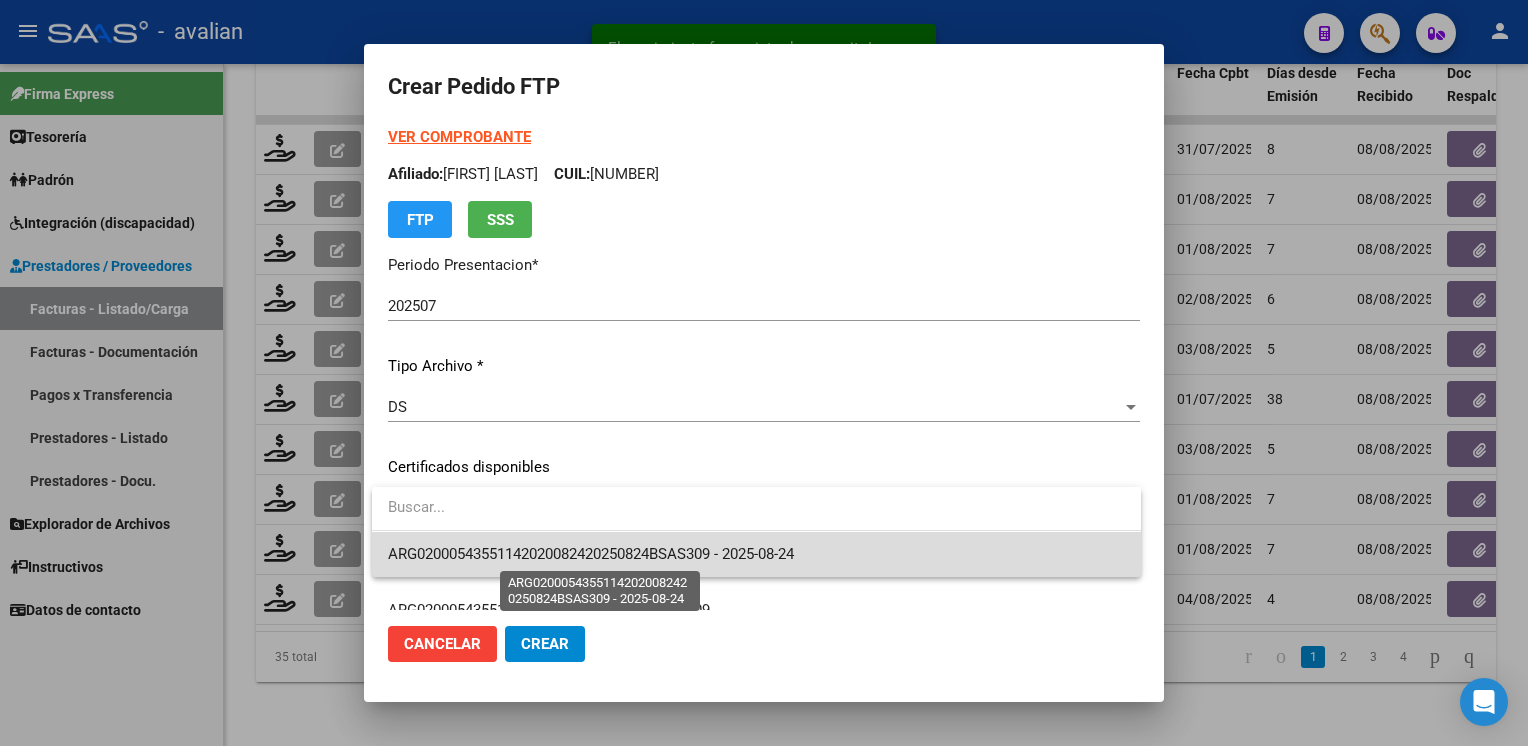 click on "ARG02000543551142020082420250824BSAS309 - 2025-08-24" at bounding box center (591, 554) 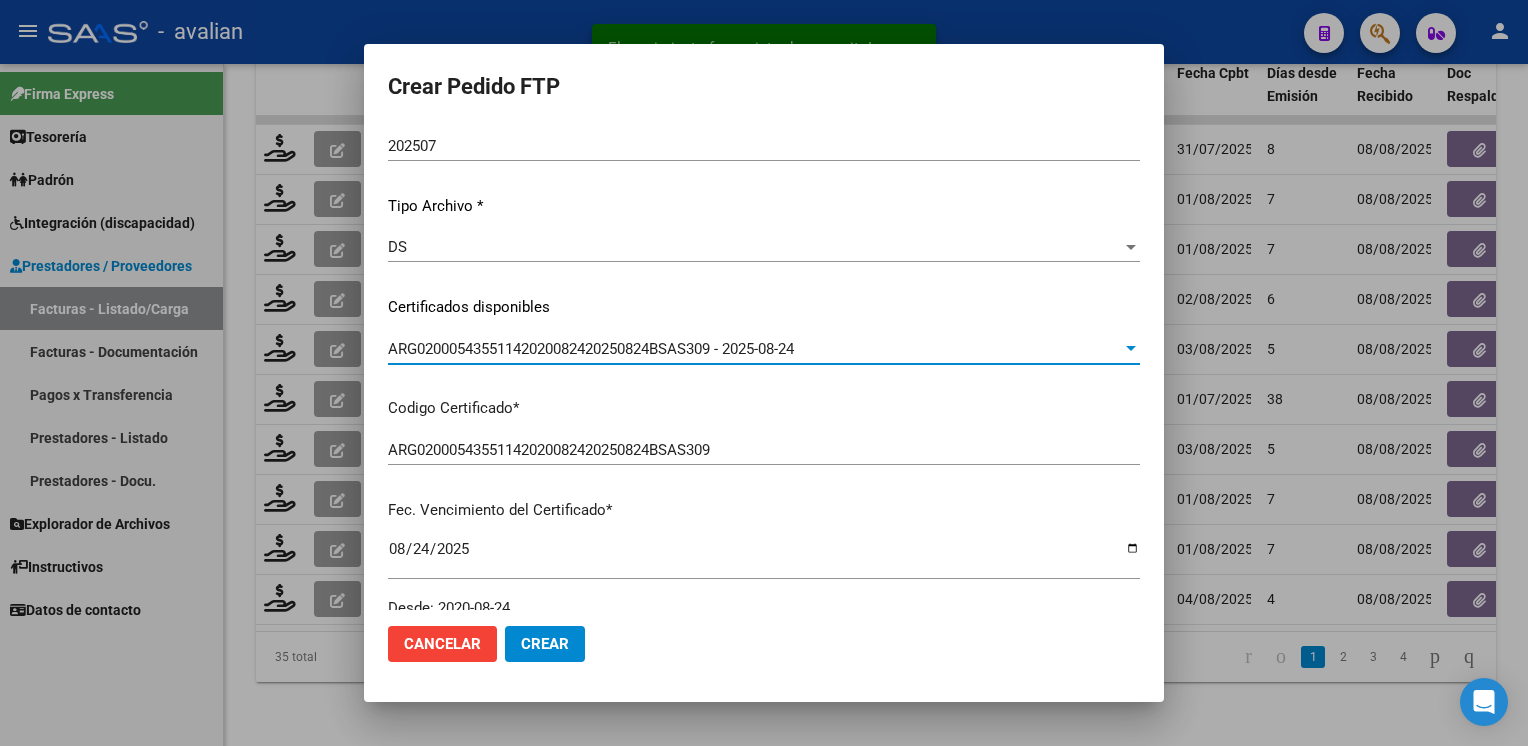 scroll, scrollTop: 0, scrollLeft: 0, axis: both 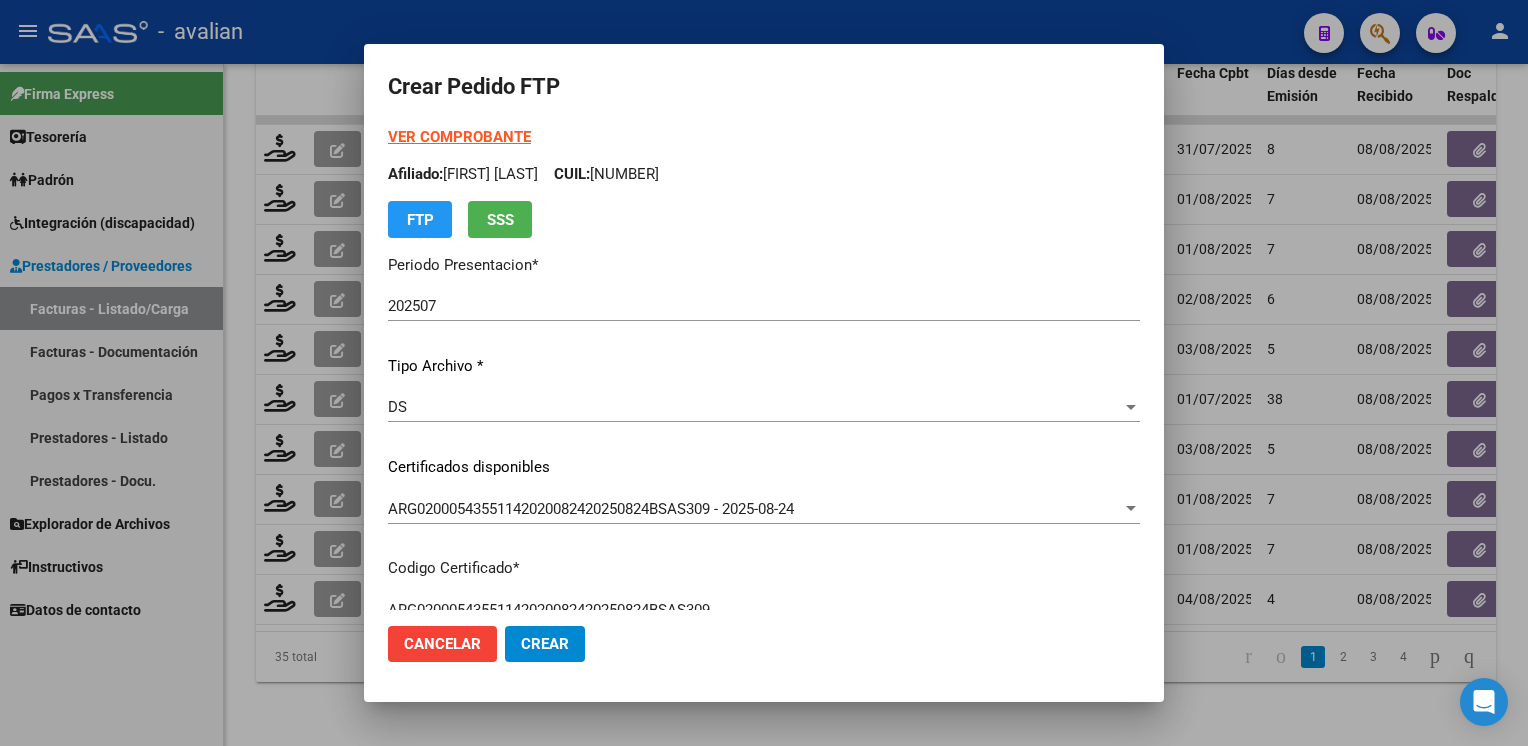 click on "Afiliado:  [FIRST] [LAST]  CUIL:  [NUMBER]" at bounding box center [764, 174] 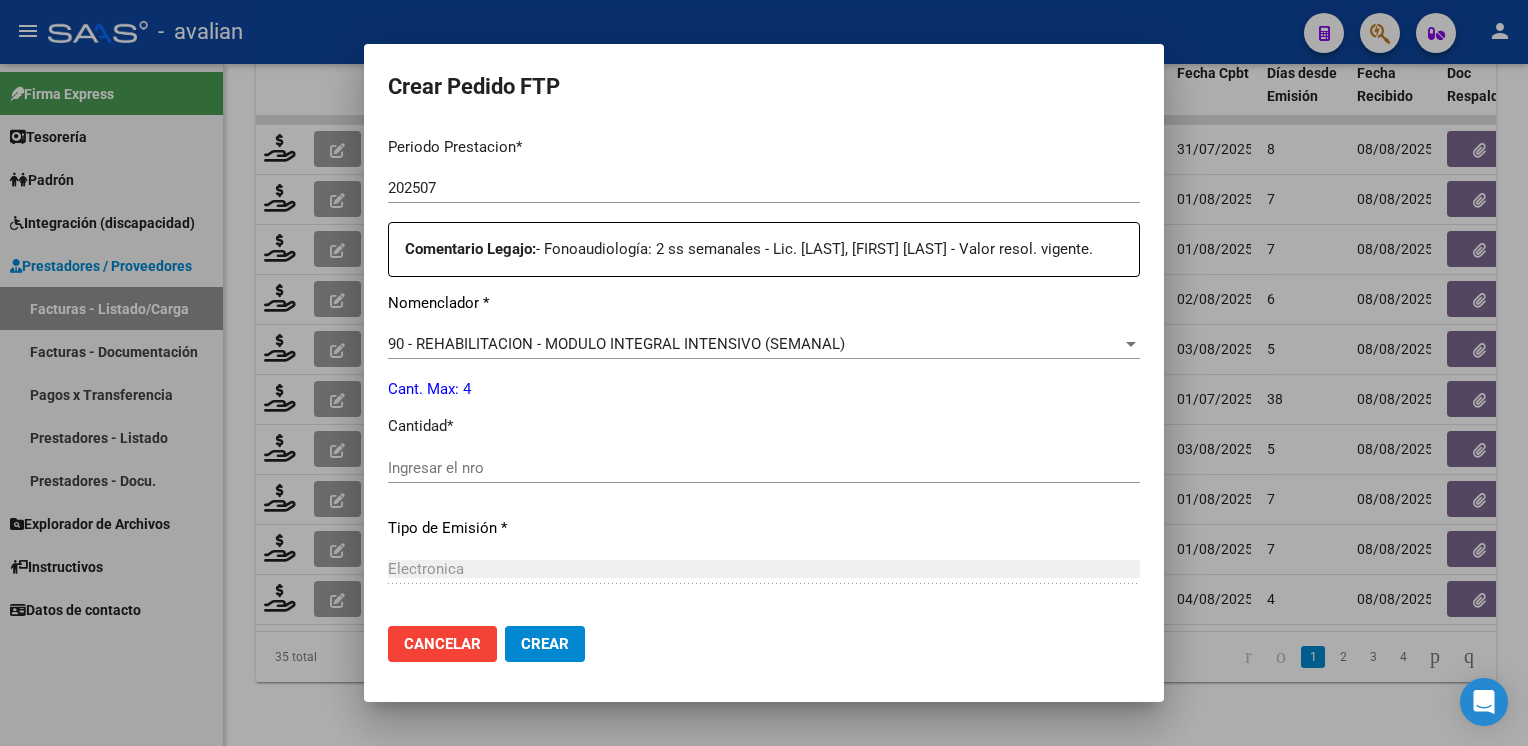 scroll, scrollTop: 800, scrollLeft: 0, axis: vertical 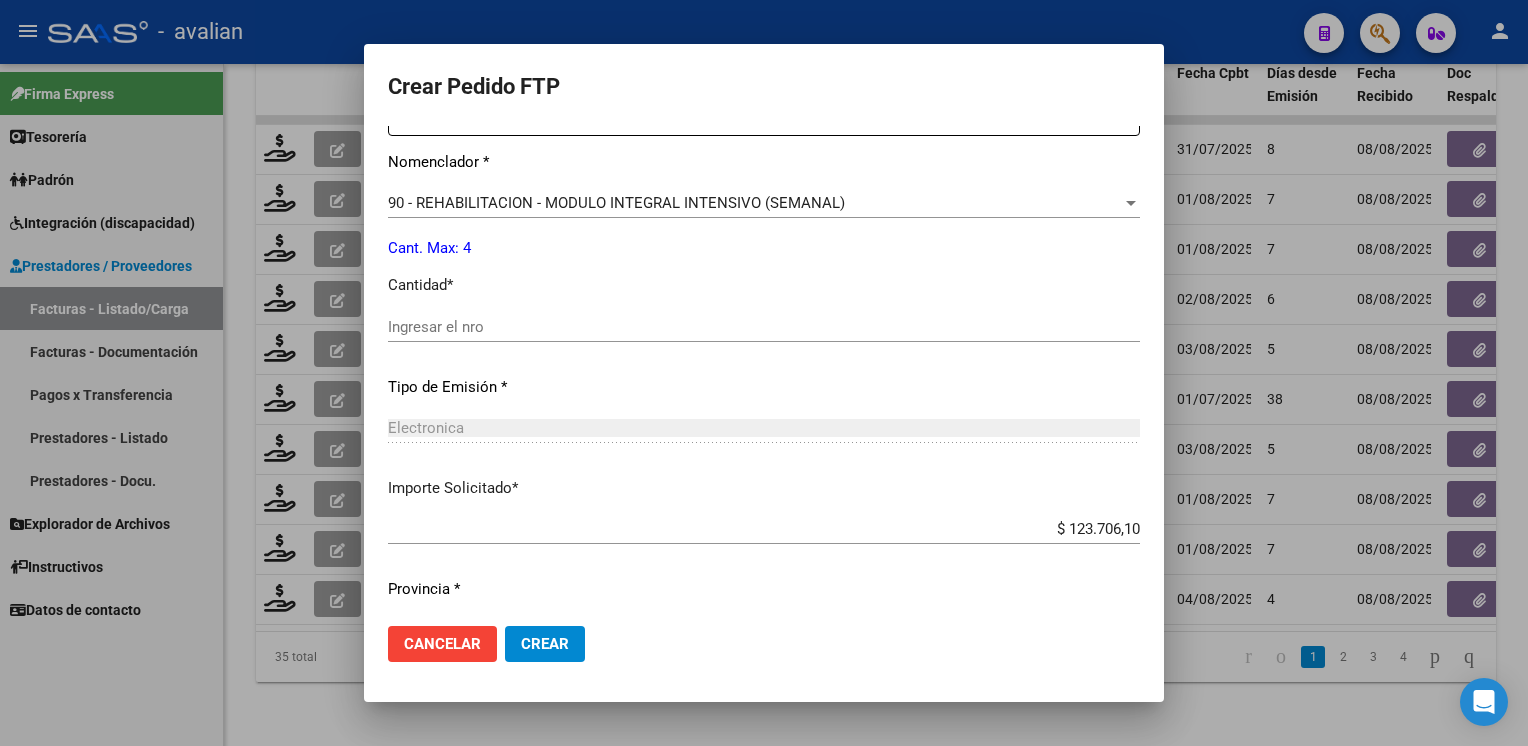 click on "Ingresar el nro" at bounding box center (764, 327) 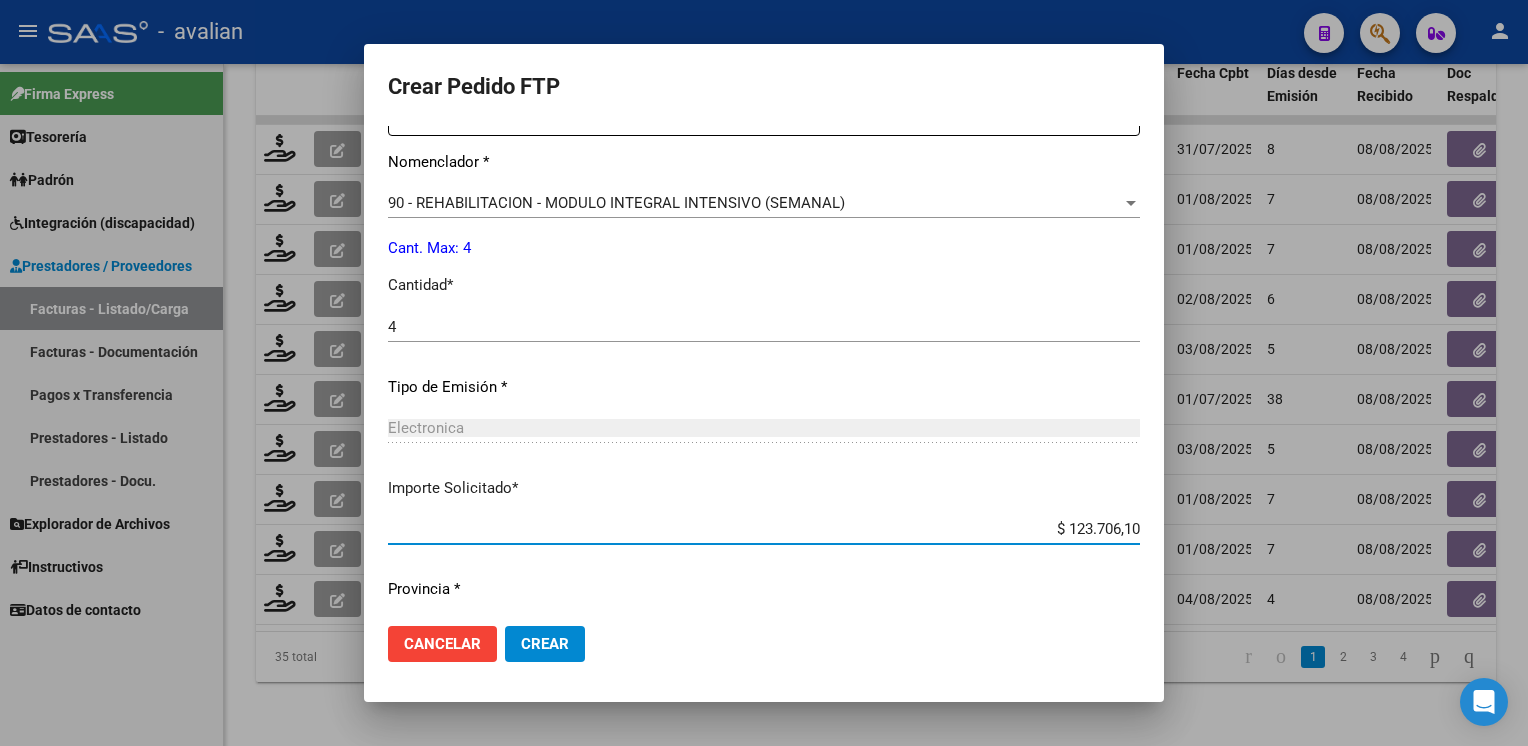 scroll, scrollTop: 853, scrollLeft: 0, axis: vertical 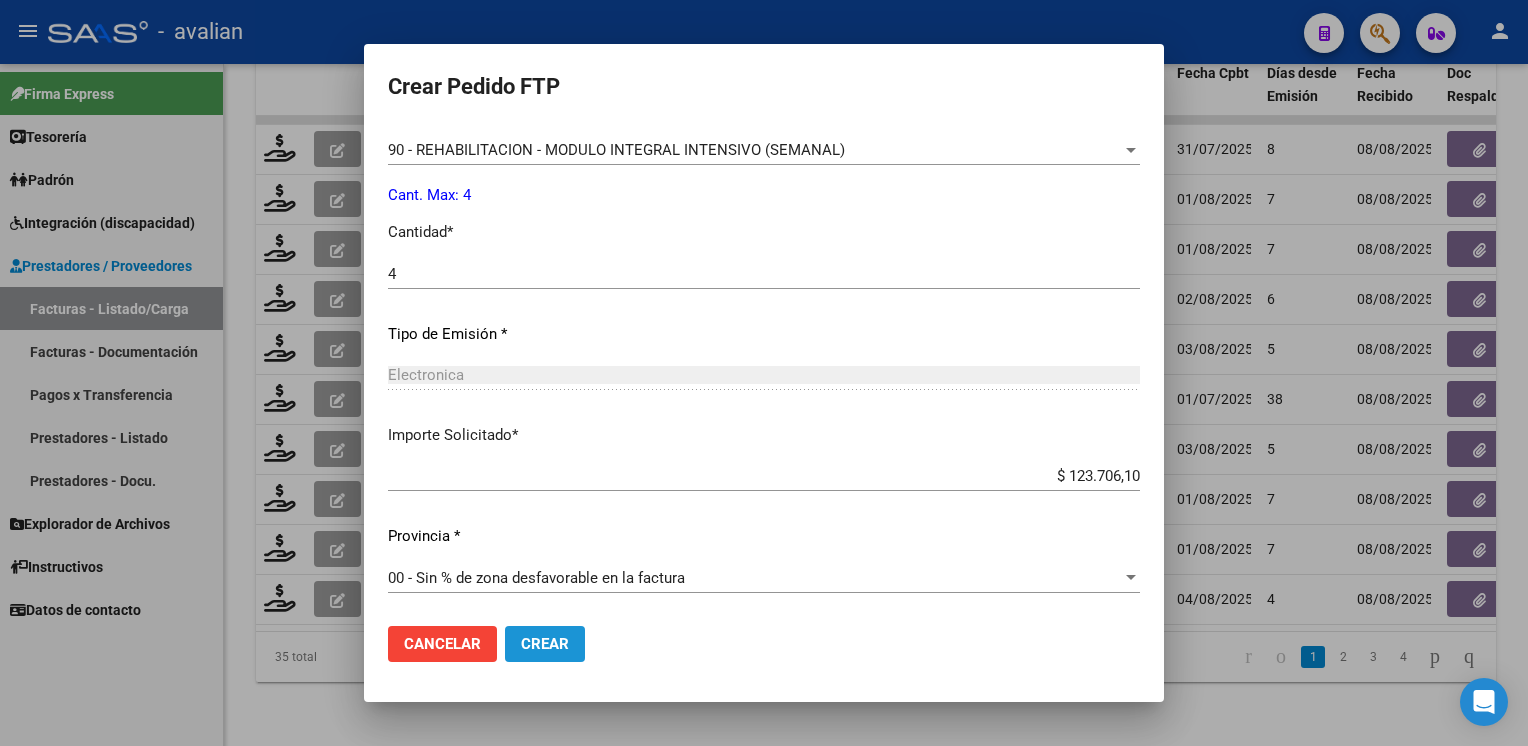 click on "Crear" 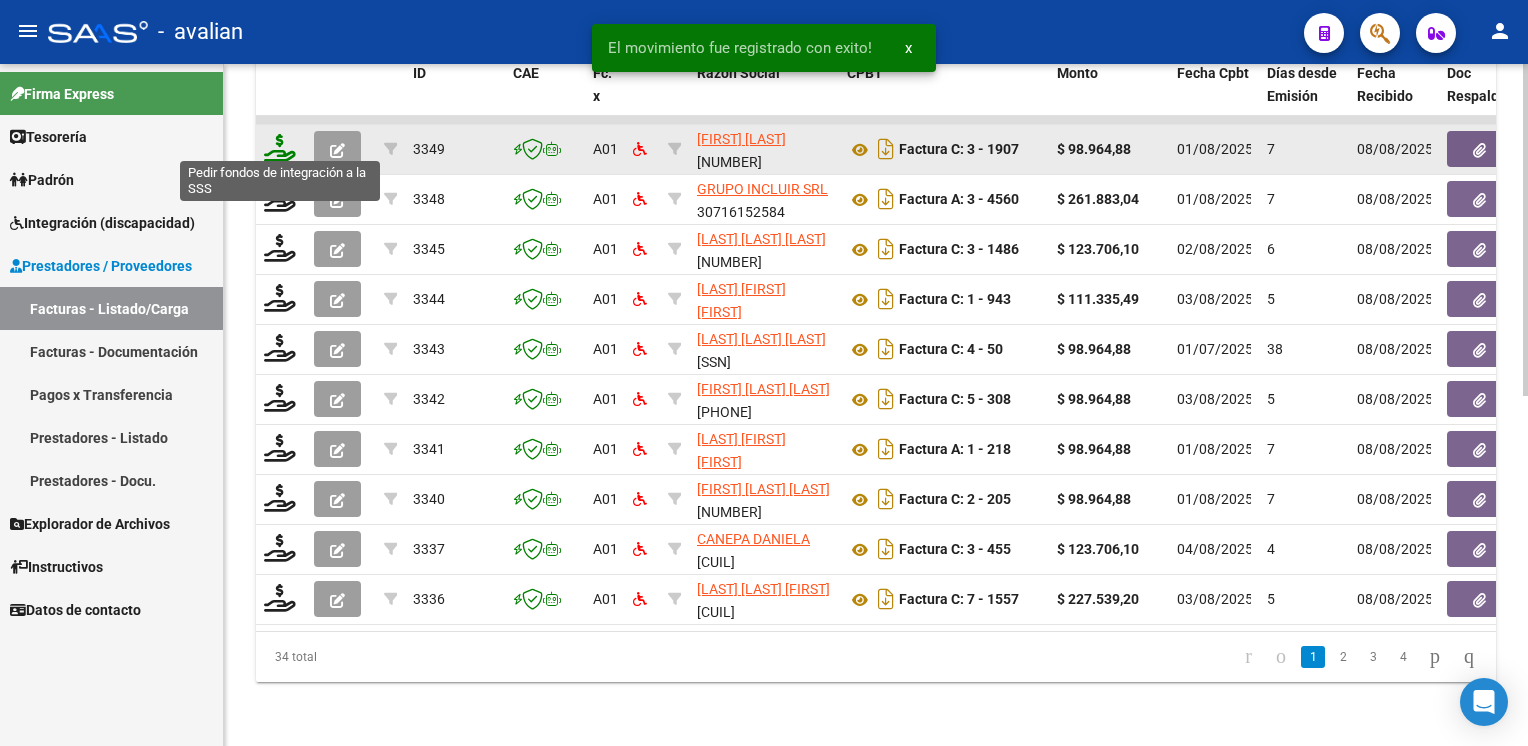 click 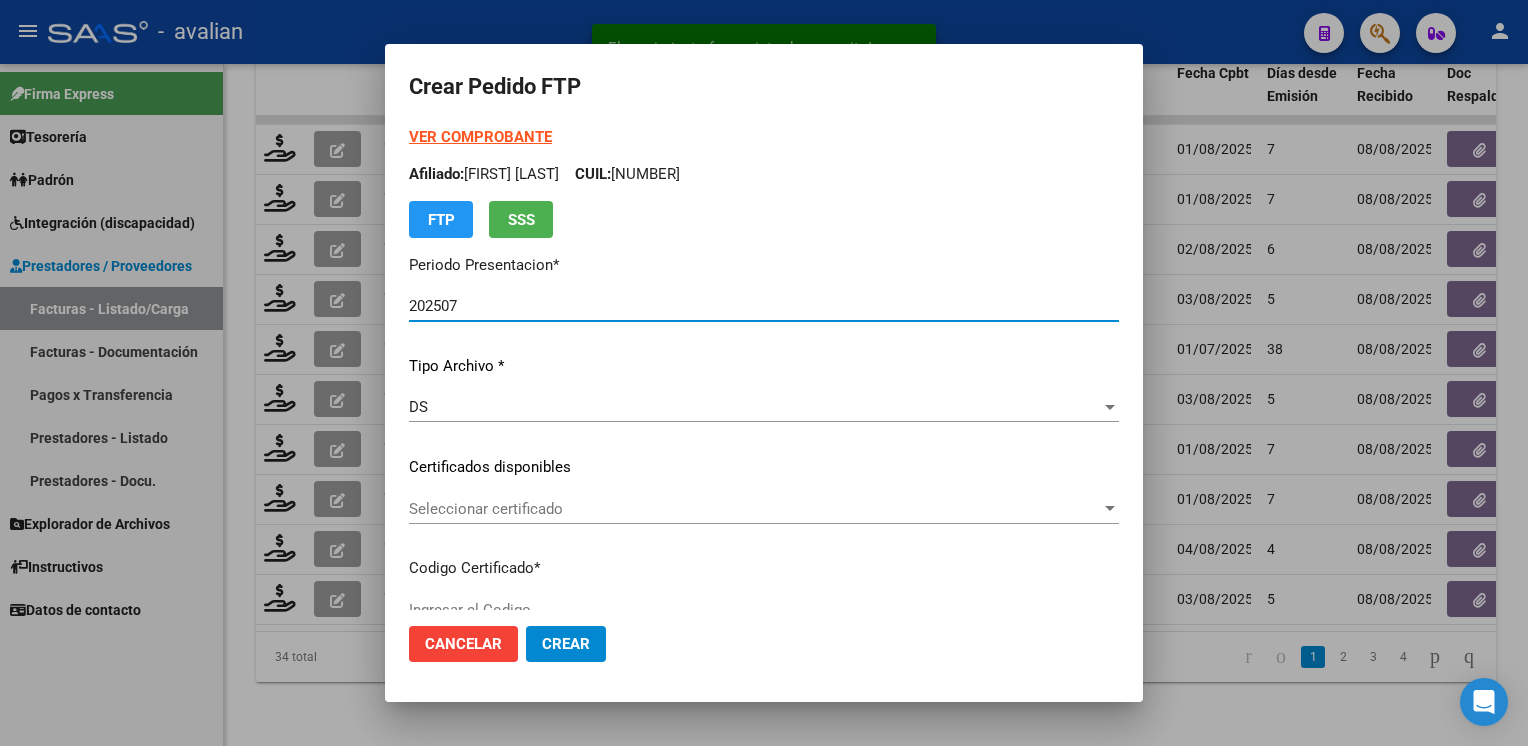 click on "Seleccionar certificado" at bounding box center (755, 509) 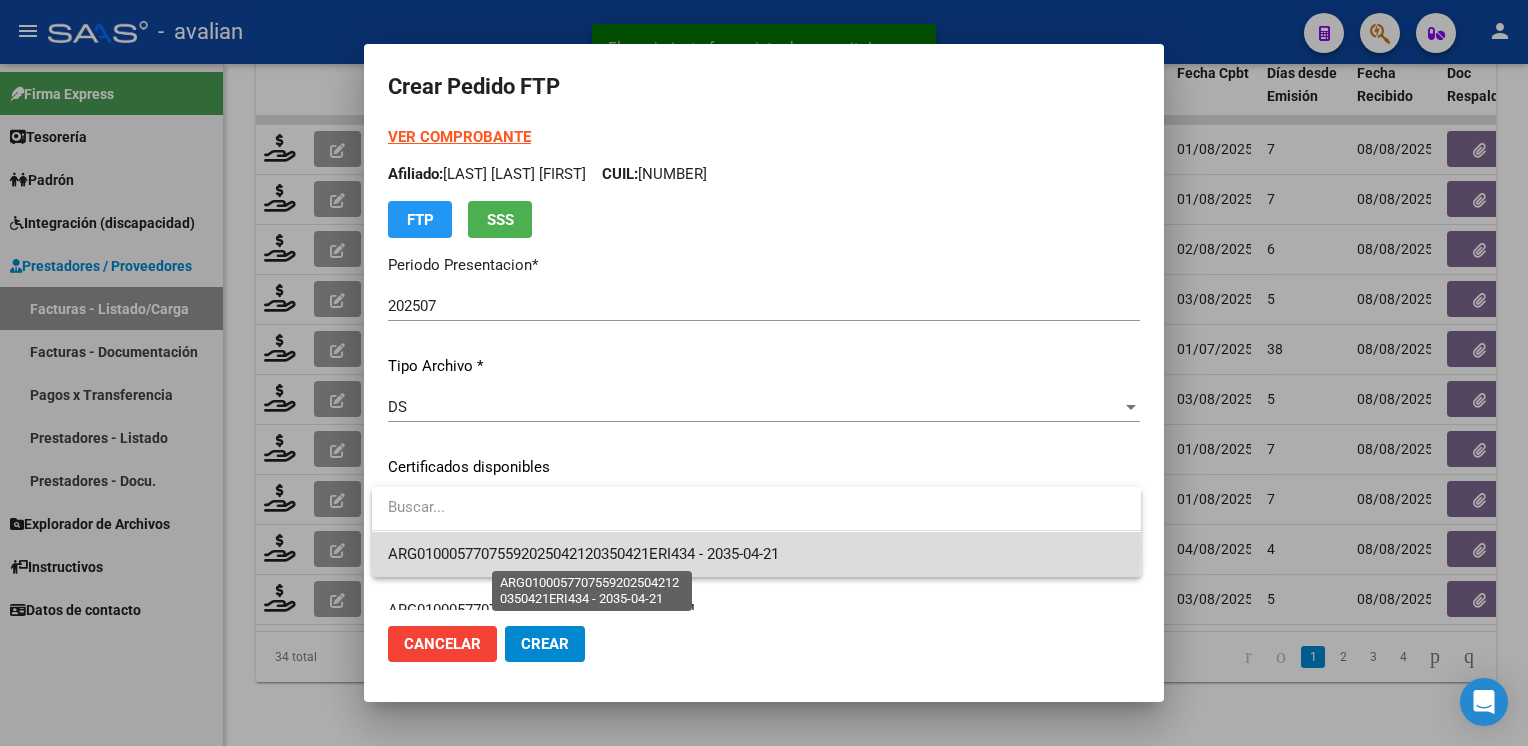 click on "ARG01000577075592025042120350421ERI434 - 2035-04-21" at bounding box center [583, 554] 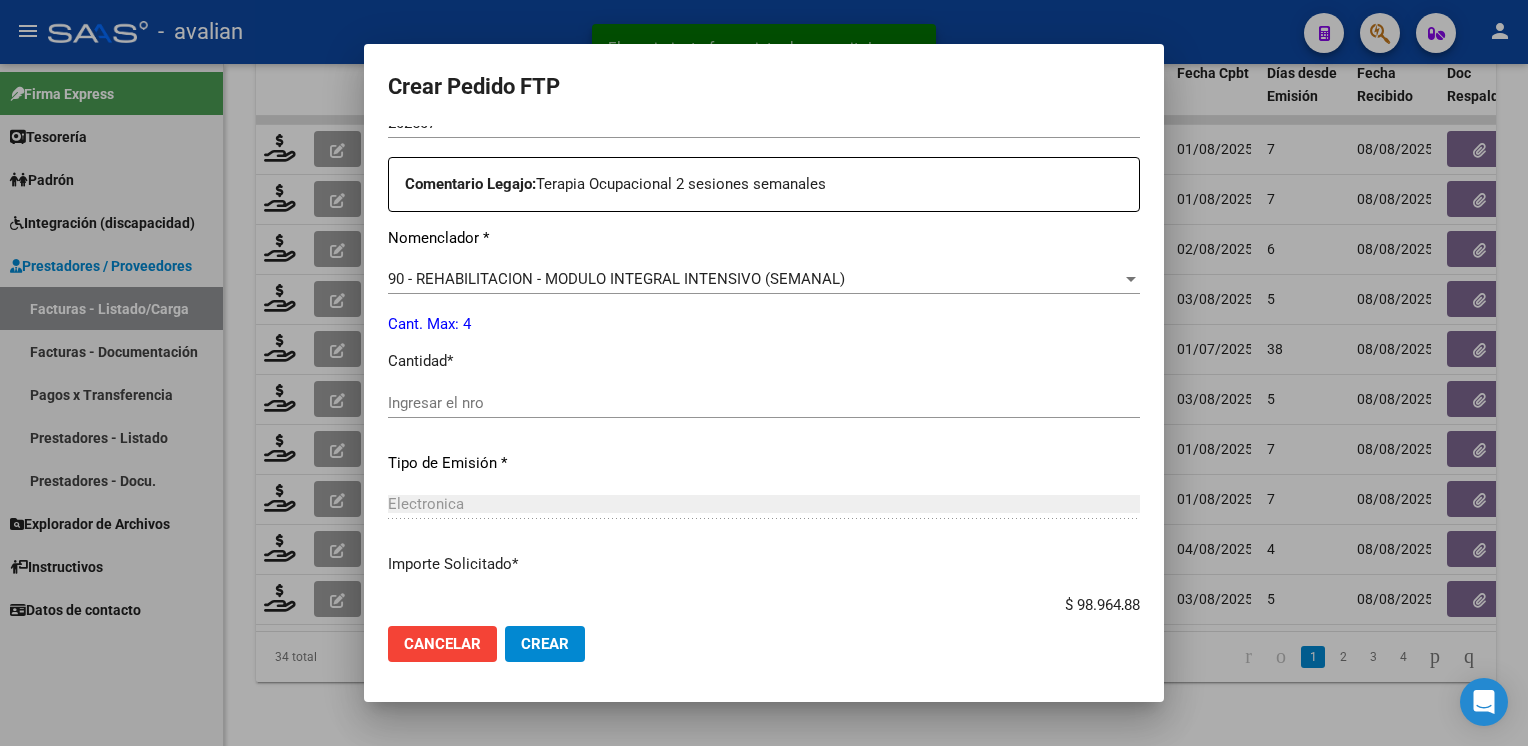 scroll, scrollTop: 853, scrollLeft: 0, axis: vertical 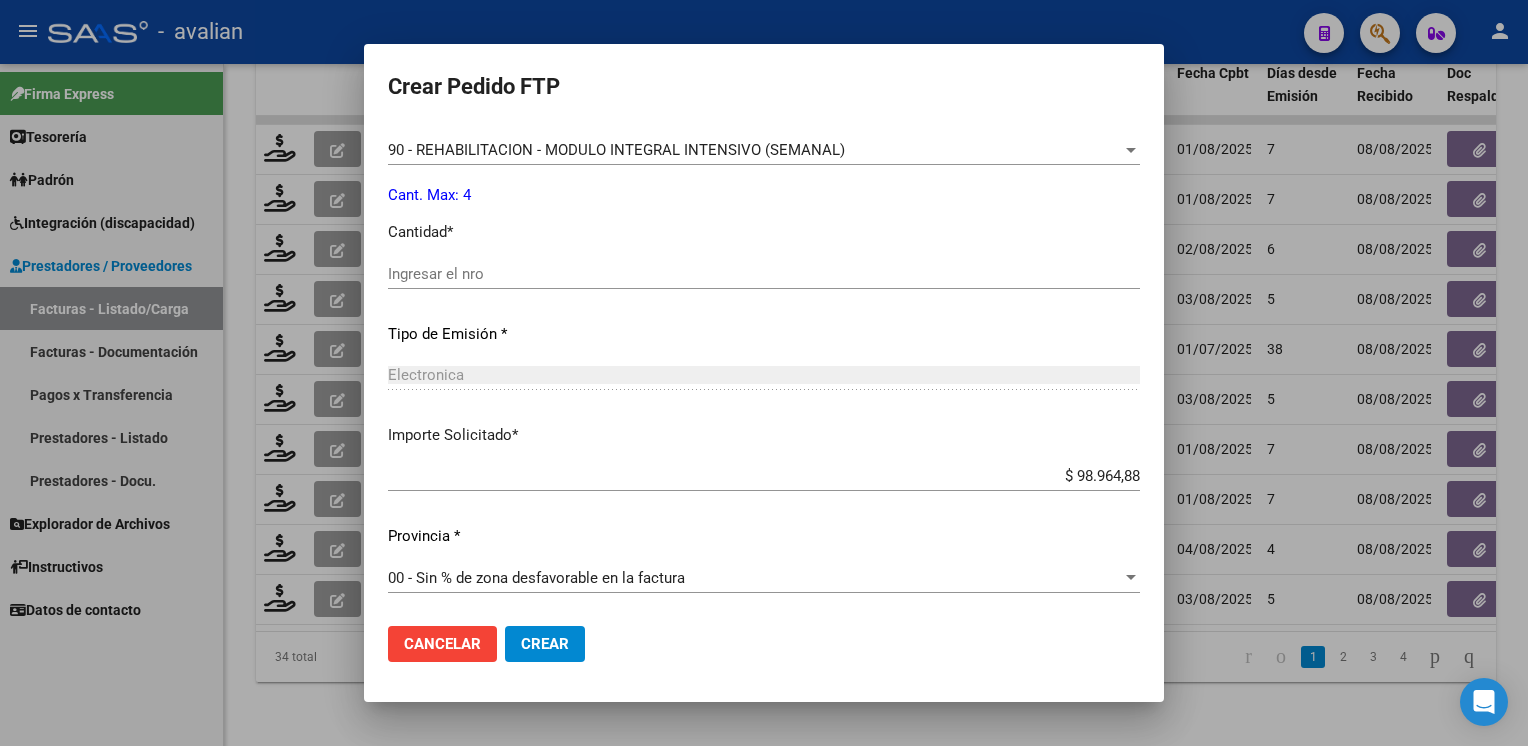 click on "Ingresar el nro" at bounding box center (764, 274) 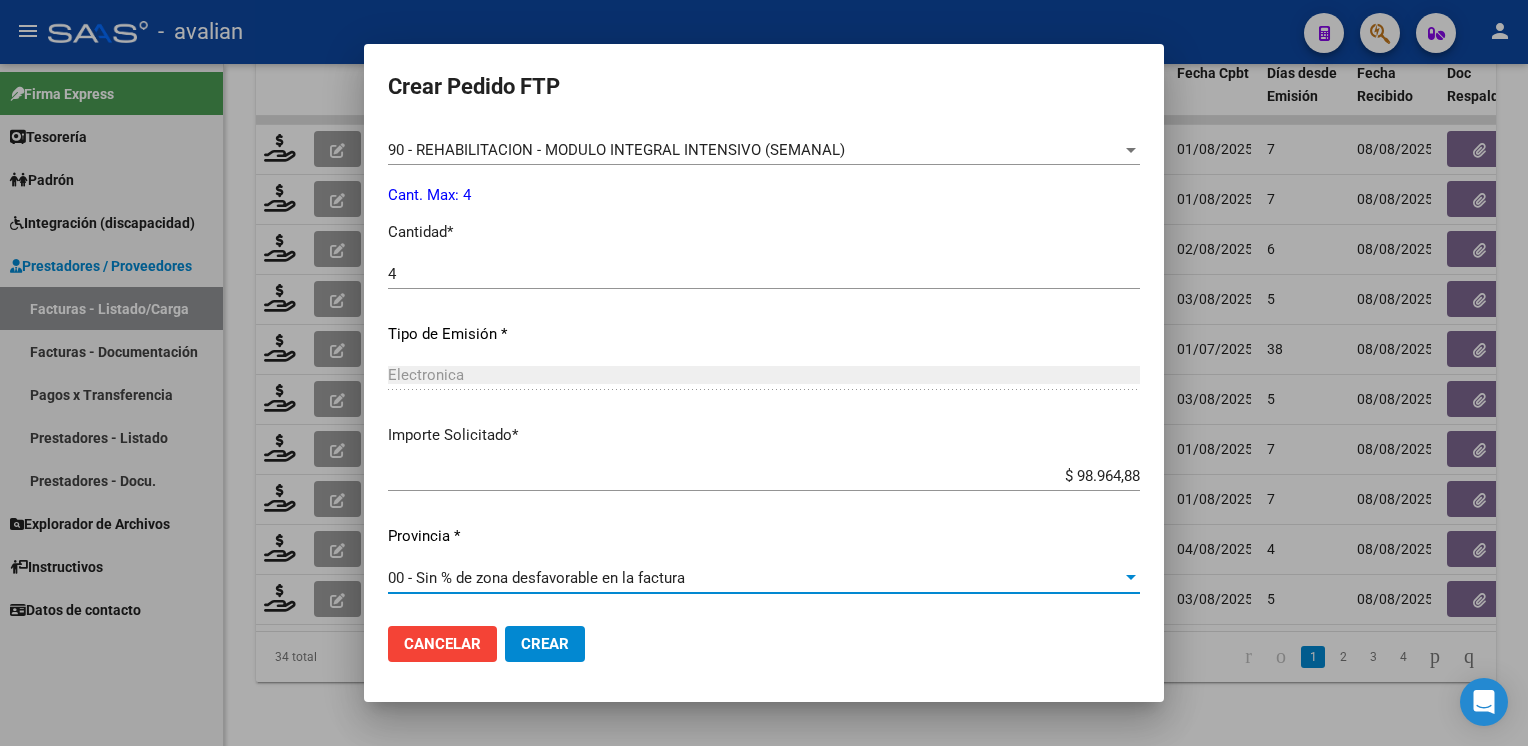 click on "Crear" 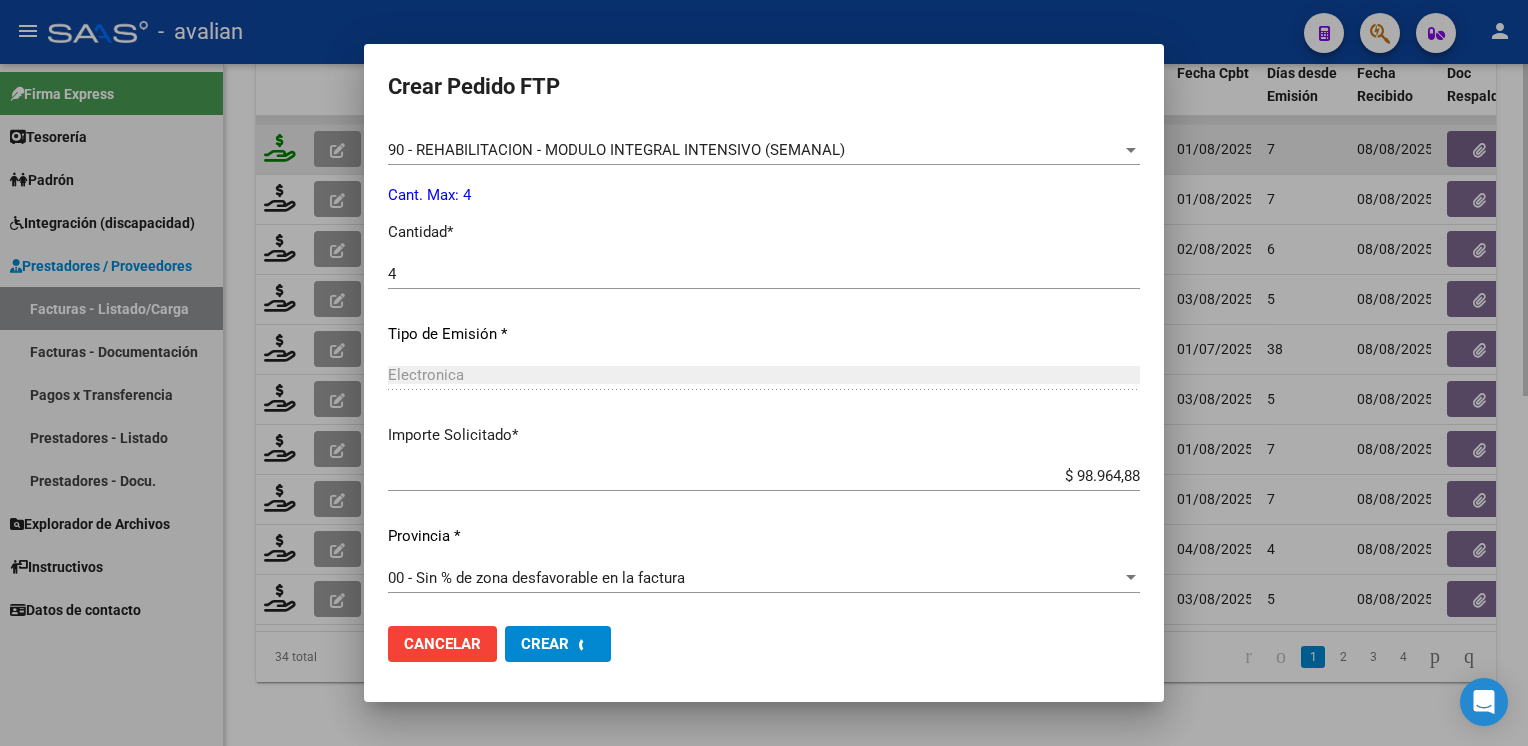 scroll, scrollTop: 0, scrollLeft: 0, axis: both 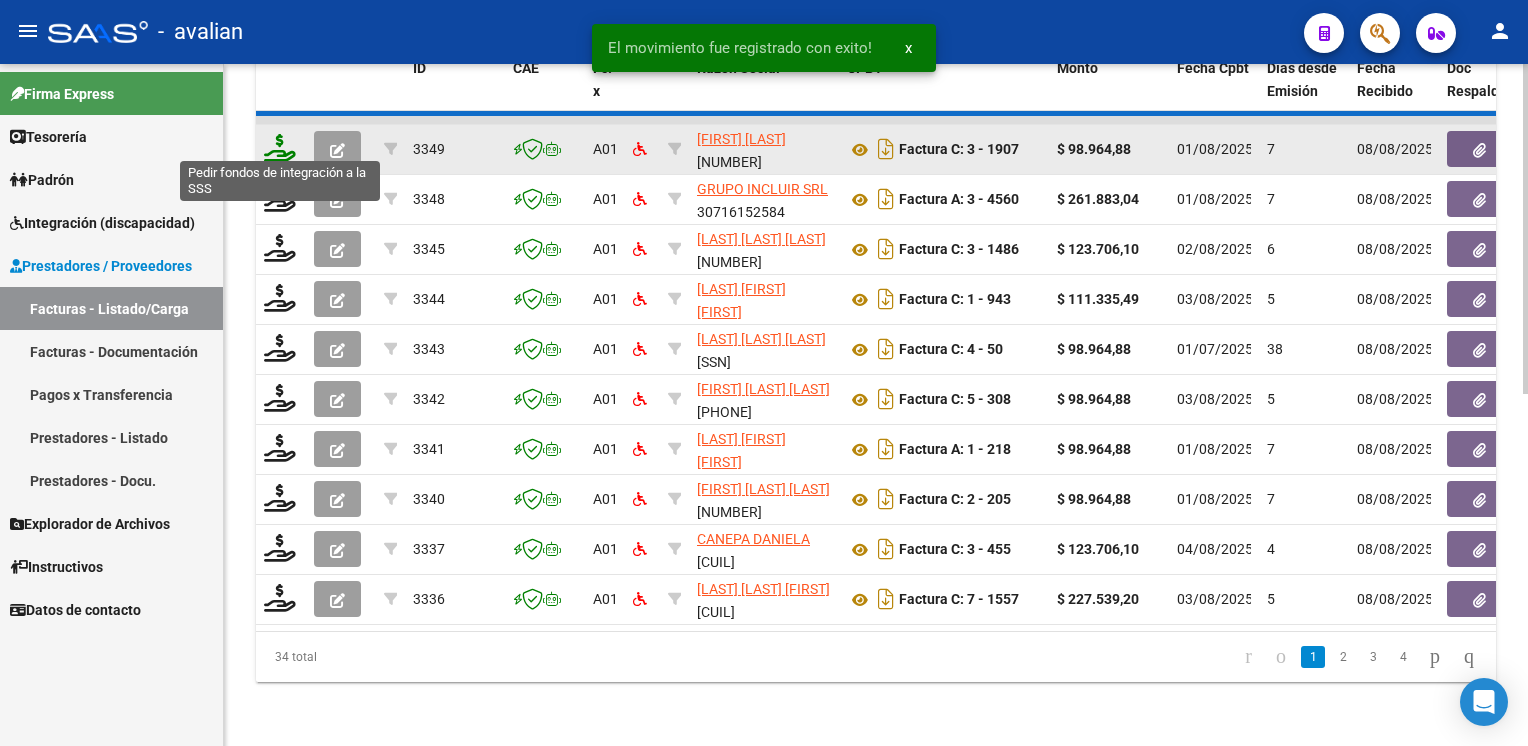 click 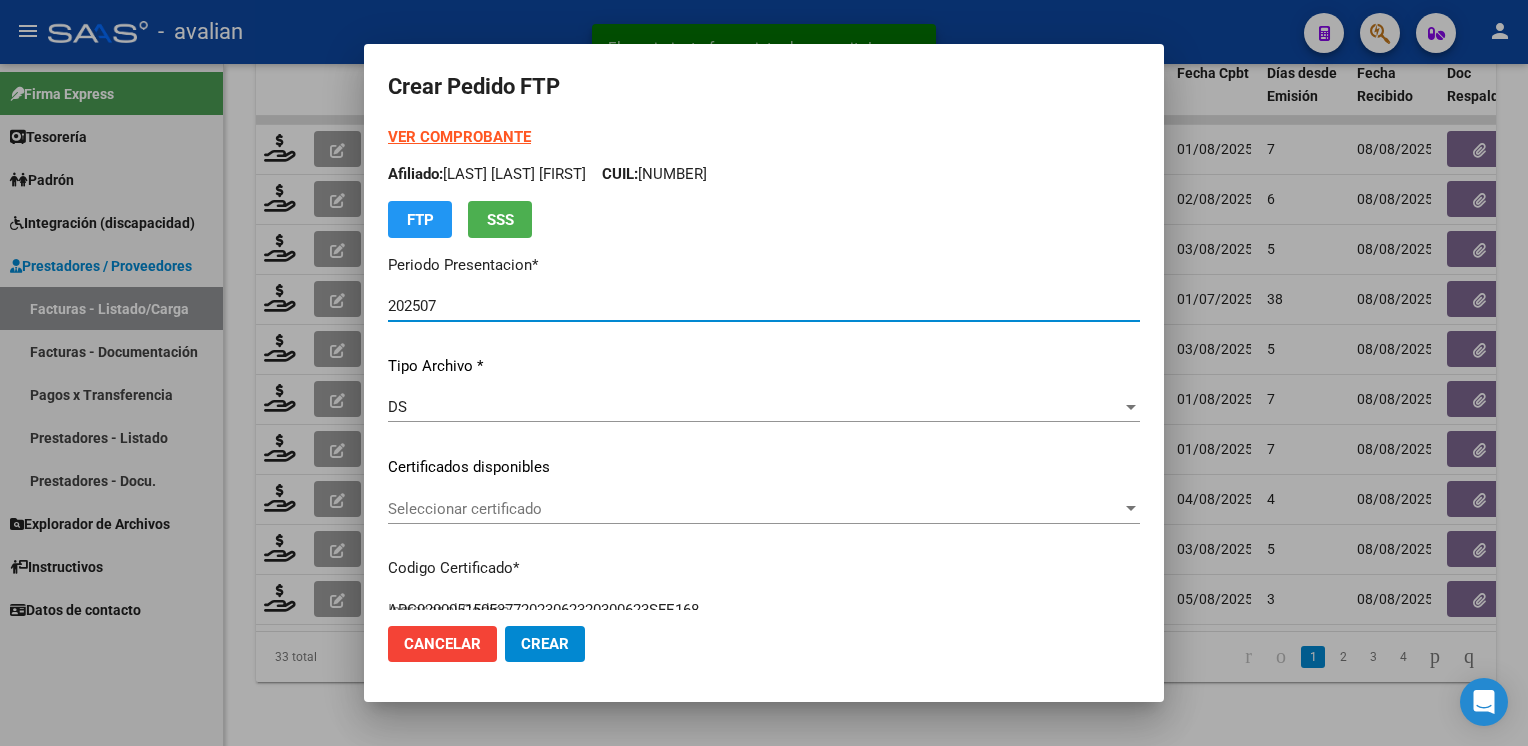click on "Seleccionar certificado" at bounding box center (755, 509) 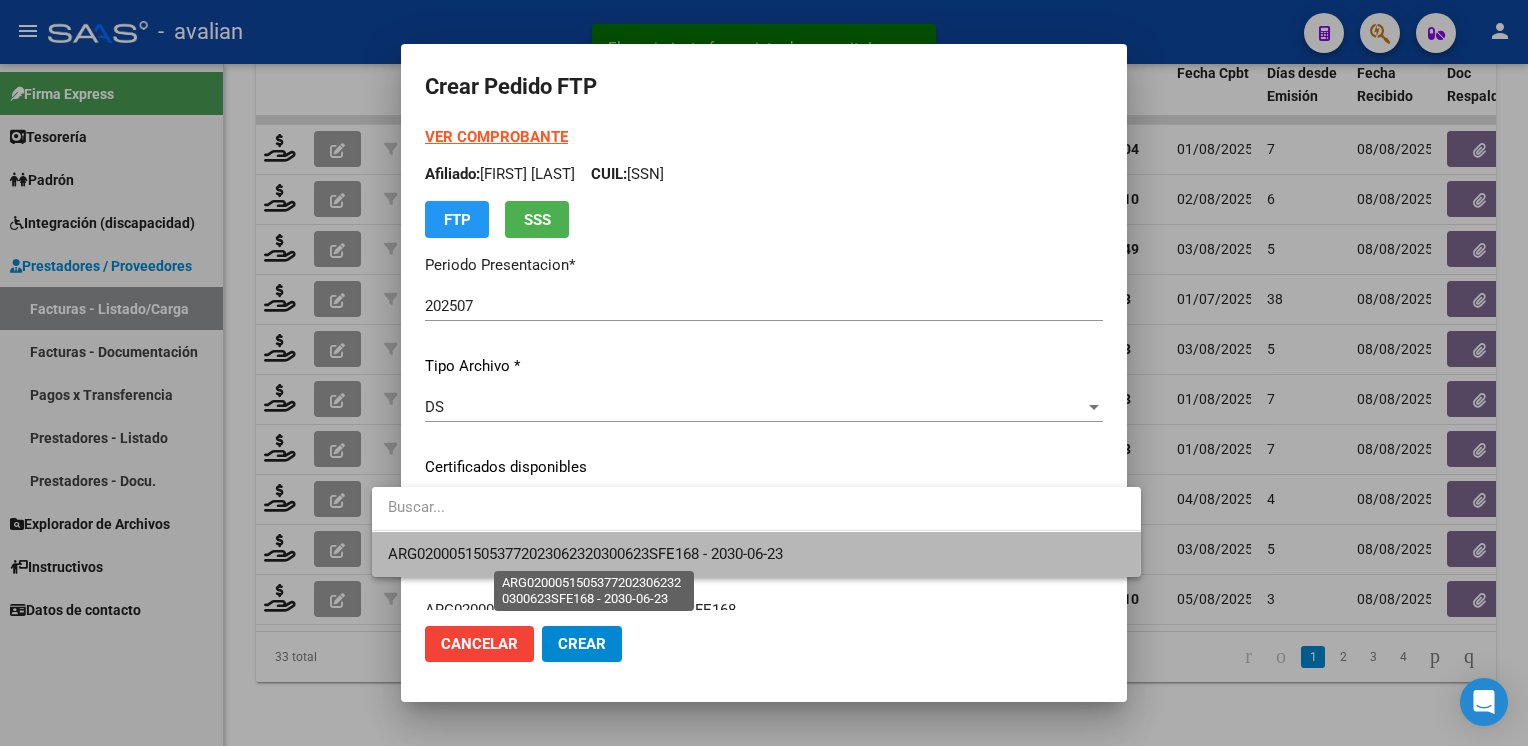 drag, startPoint x: 433, startPoint y: 501, endPoint x: 455, endPoint y: 548, distance: 51.894123 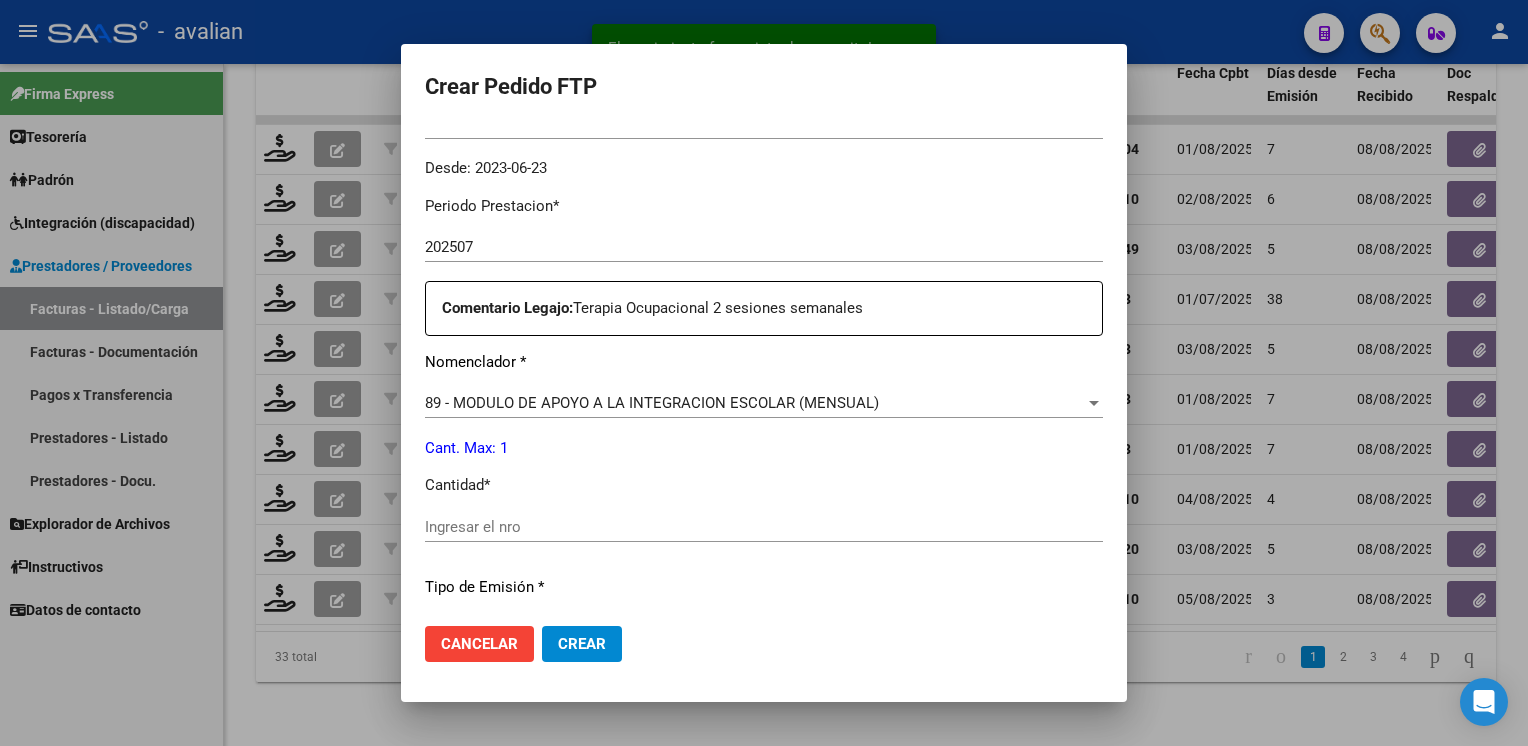 scroll, scrollTop: 800, scrollLeft: 0, axis: vertical 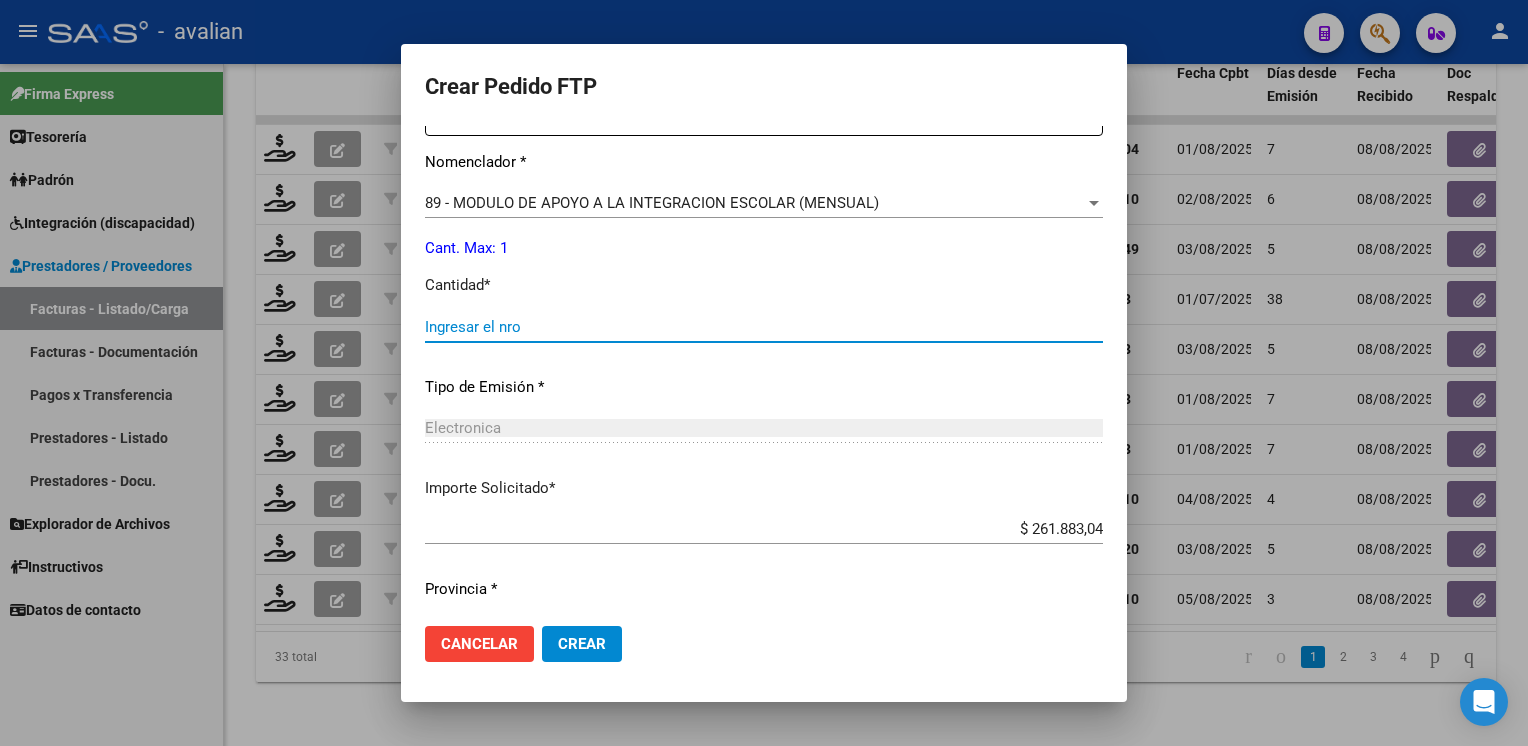 click on "Ingresar el nro" at bounding box center [764, 327] 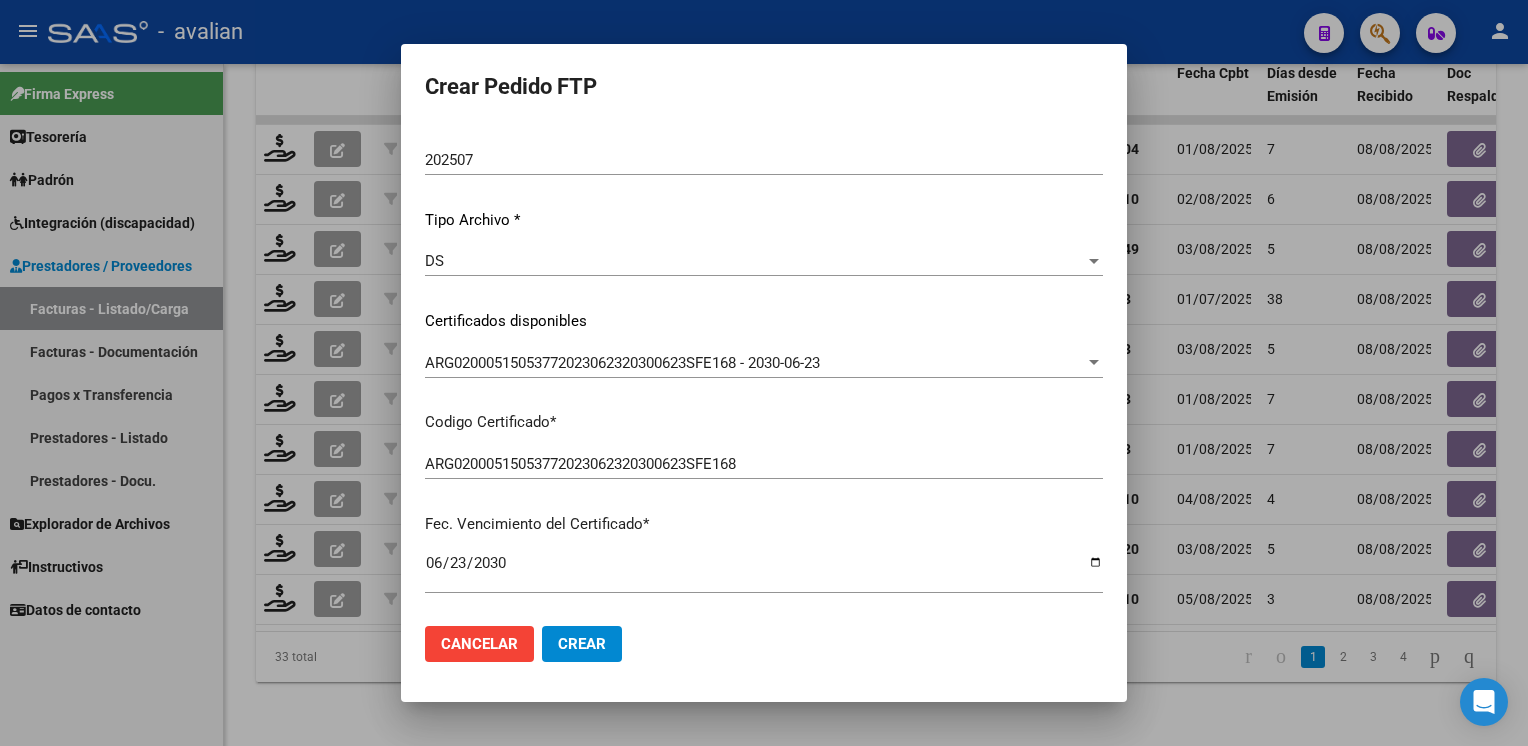 scroll, scrollTop: 0, scrollLeft: 0, axis: both 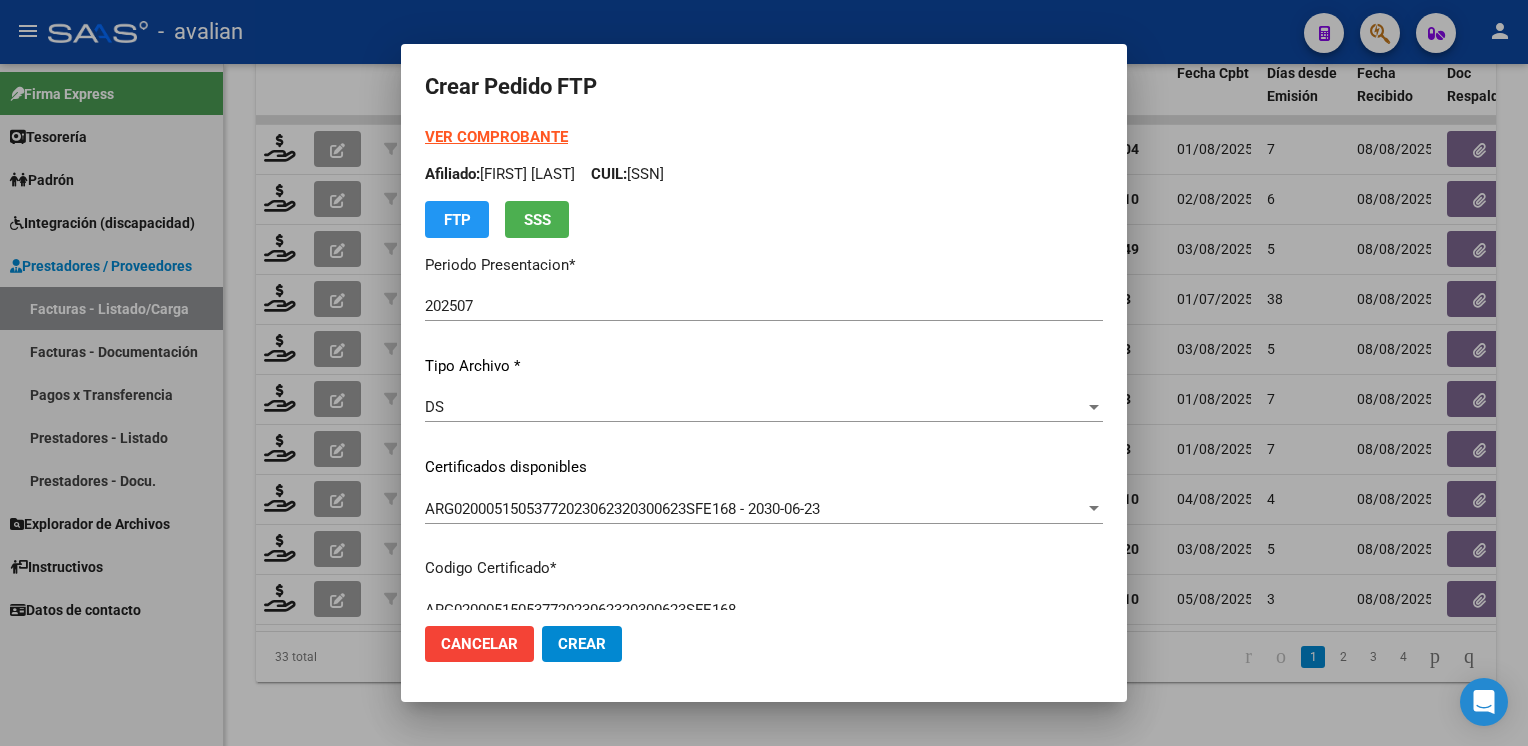 click on "VER COMPROBANTE" at bounding box center (496, 137) 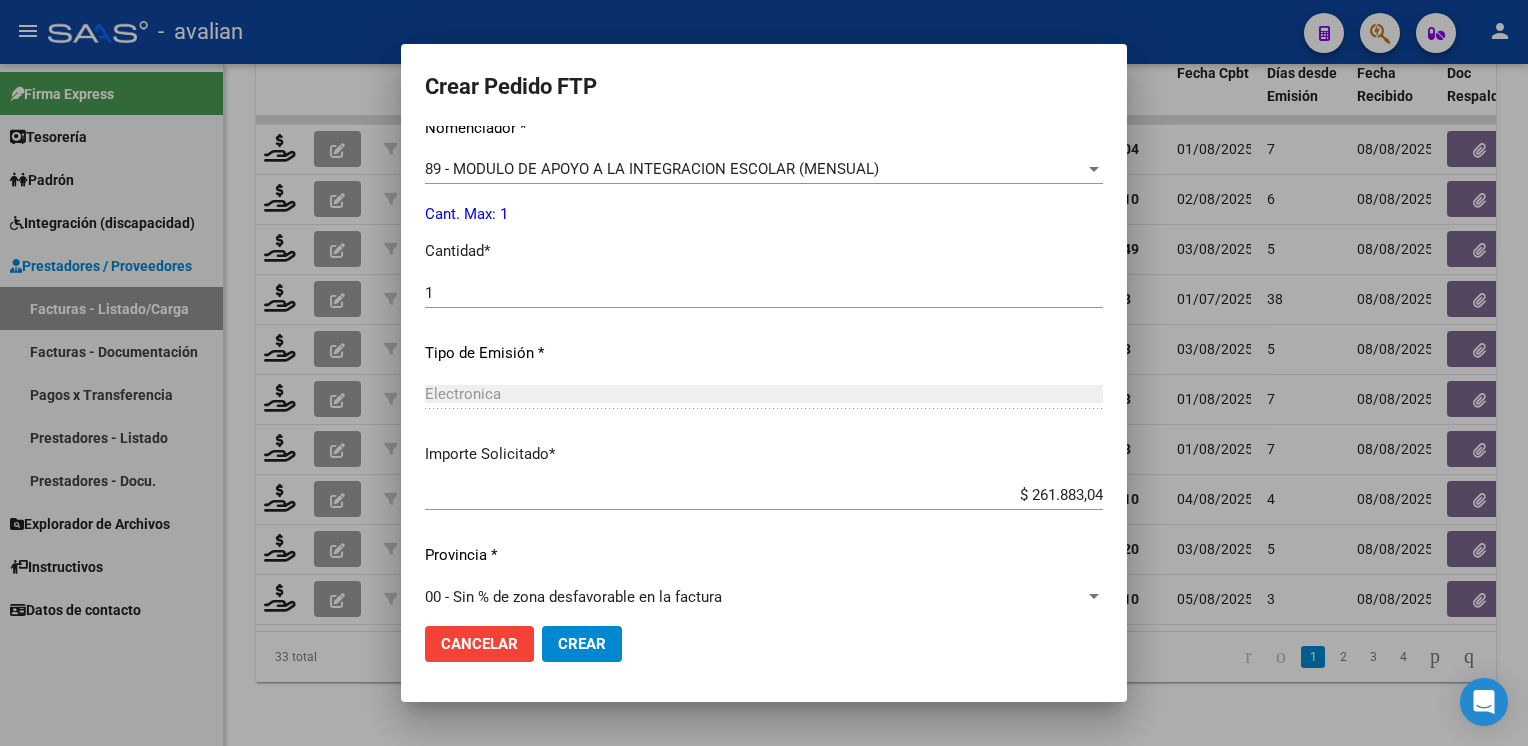 scroll, scrollTop: 853, scrollLeft: 0, axis: vertical 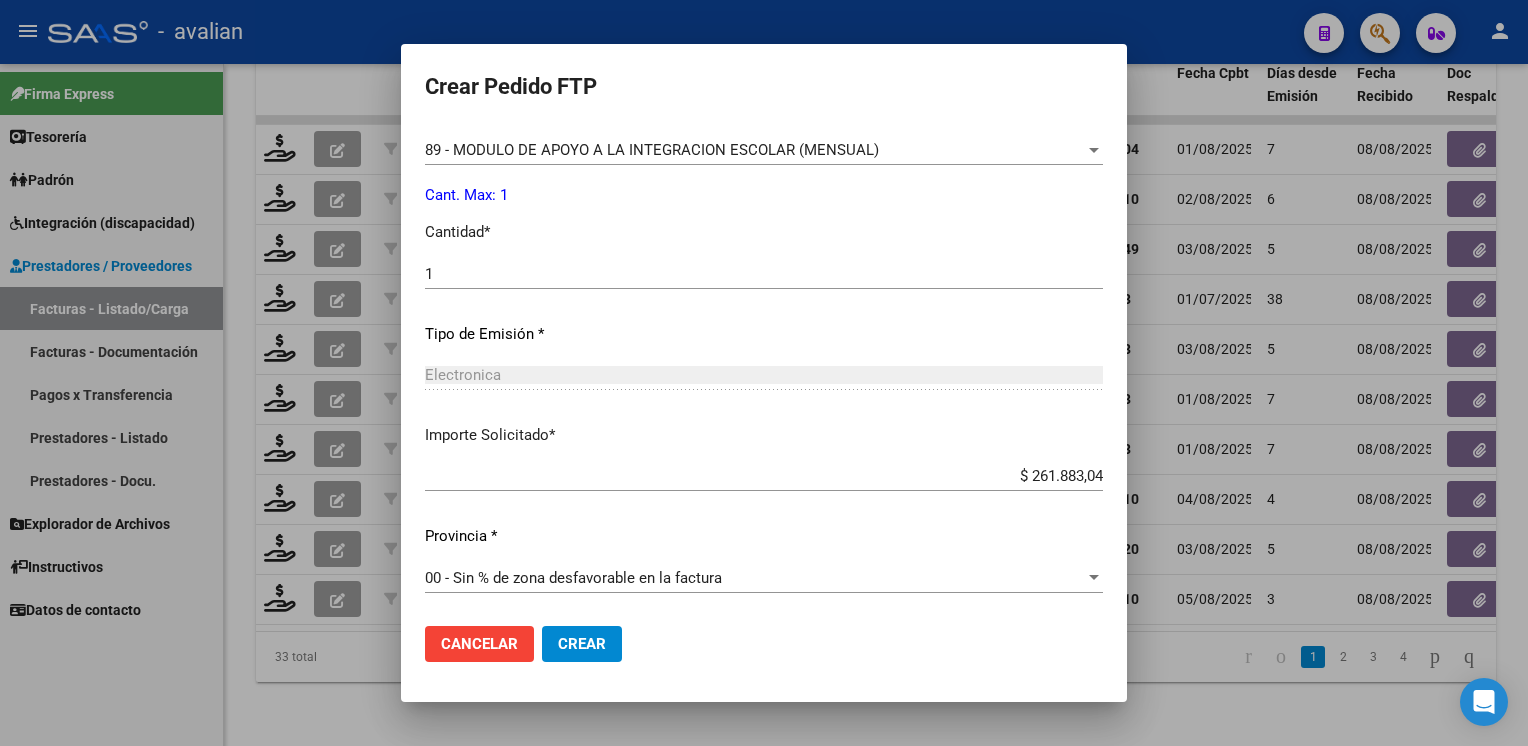 click on "Crear" 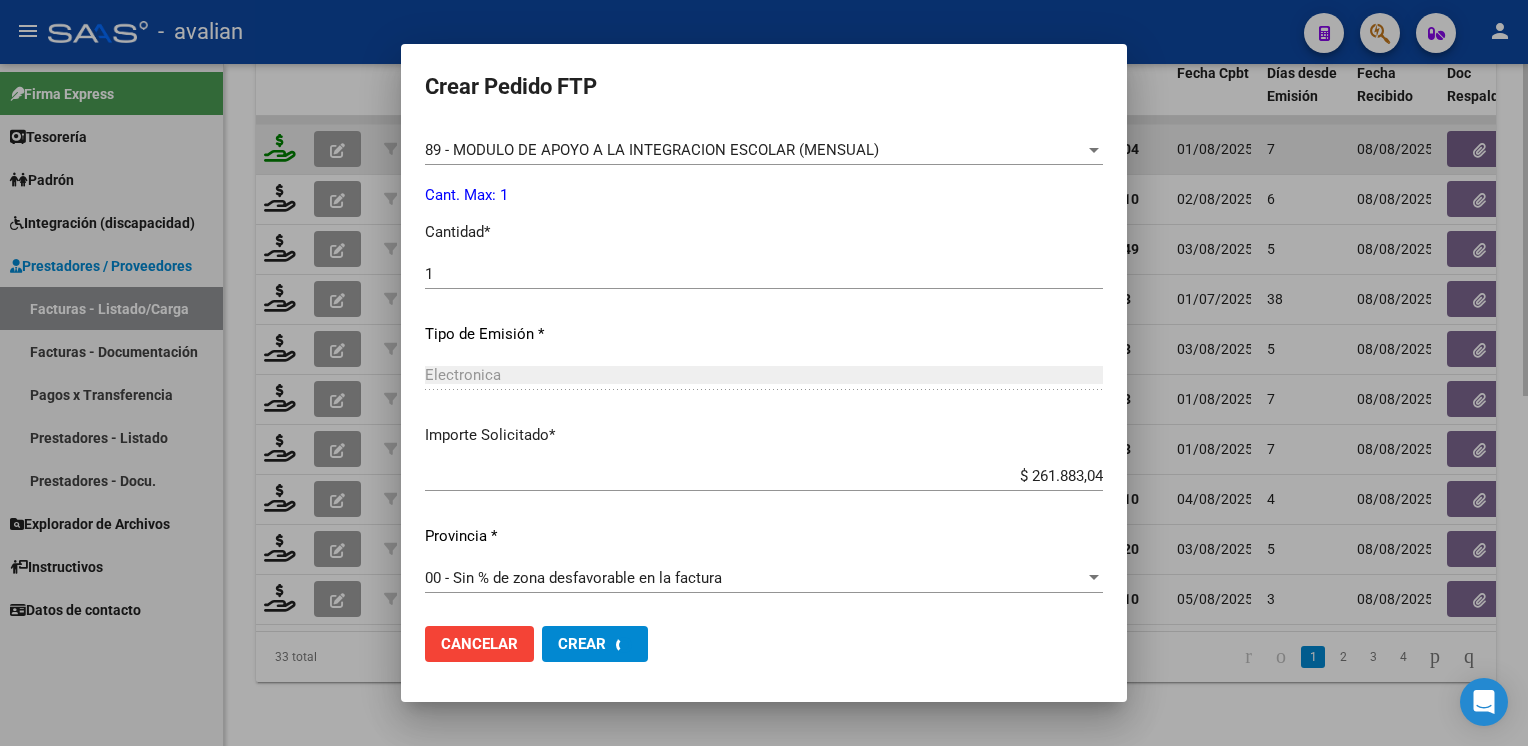 scroll, scrollTop: 0, scrollLeft: 0, axis: both 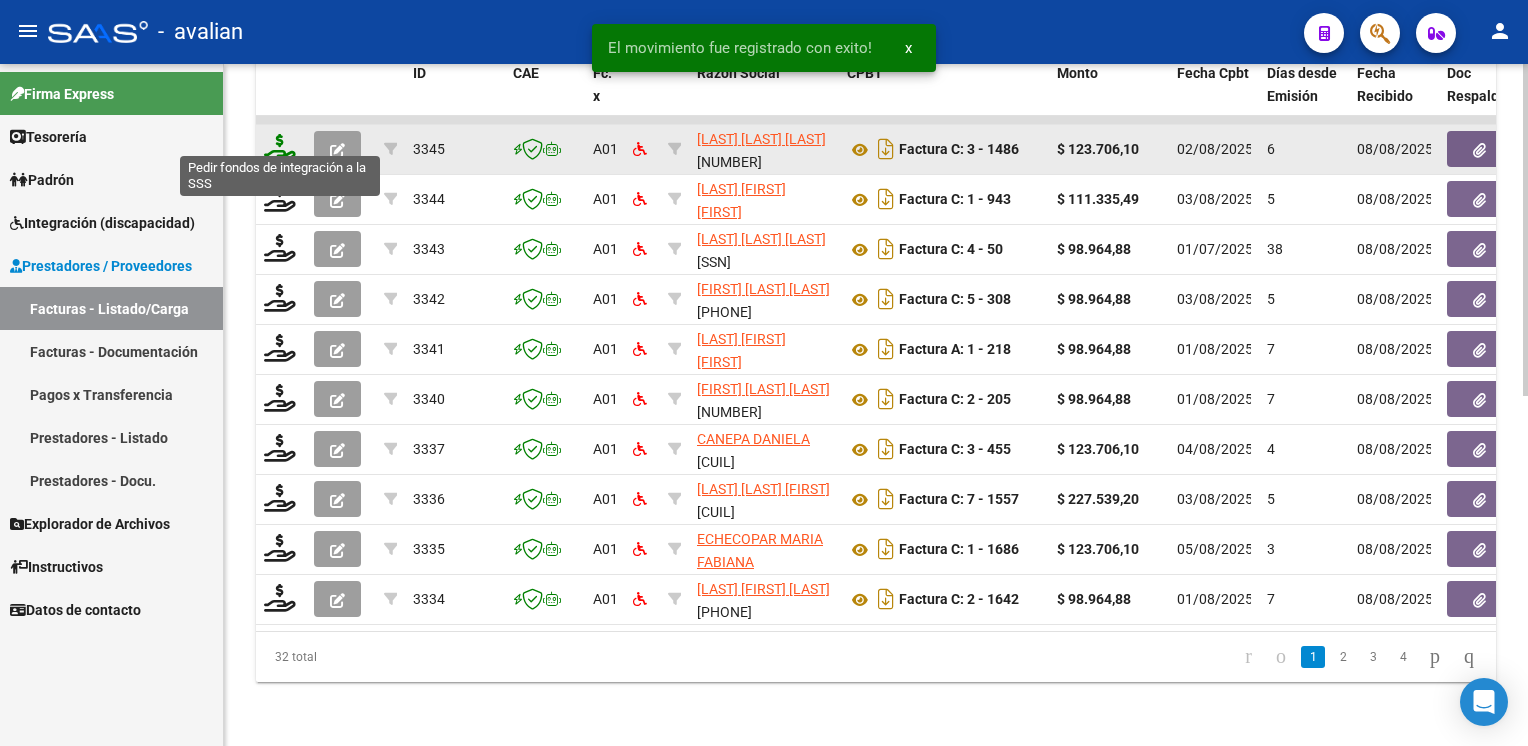click 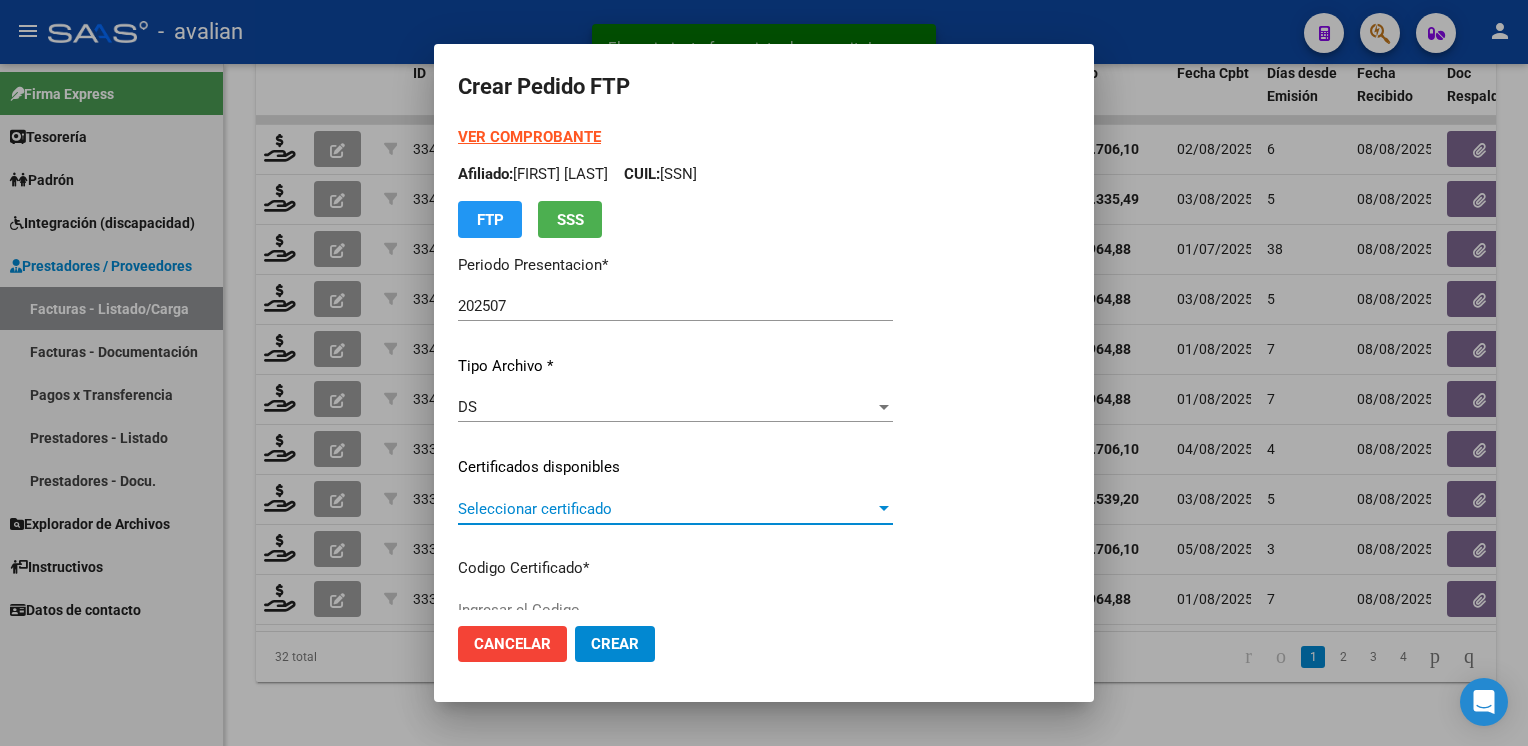 click on "Seleccionar certificado" at bounding box center (666, 509) 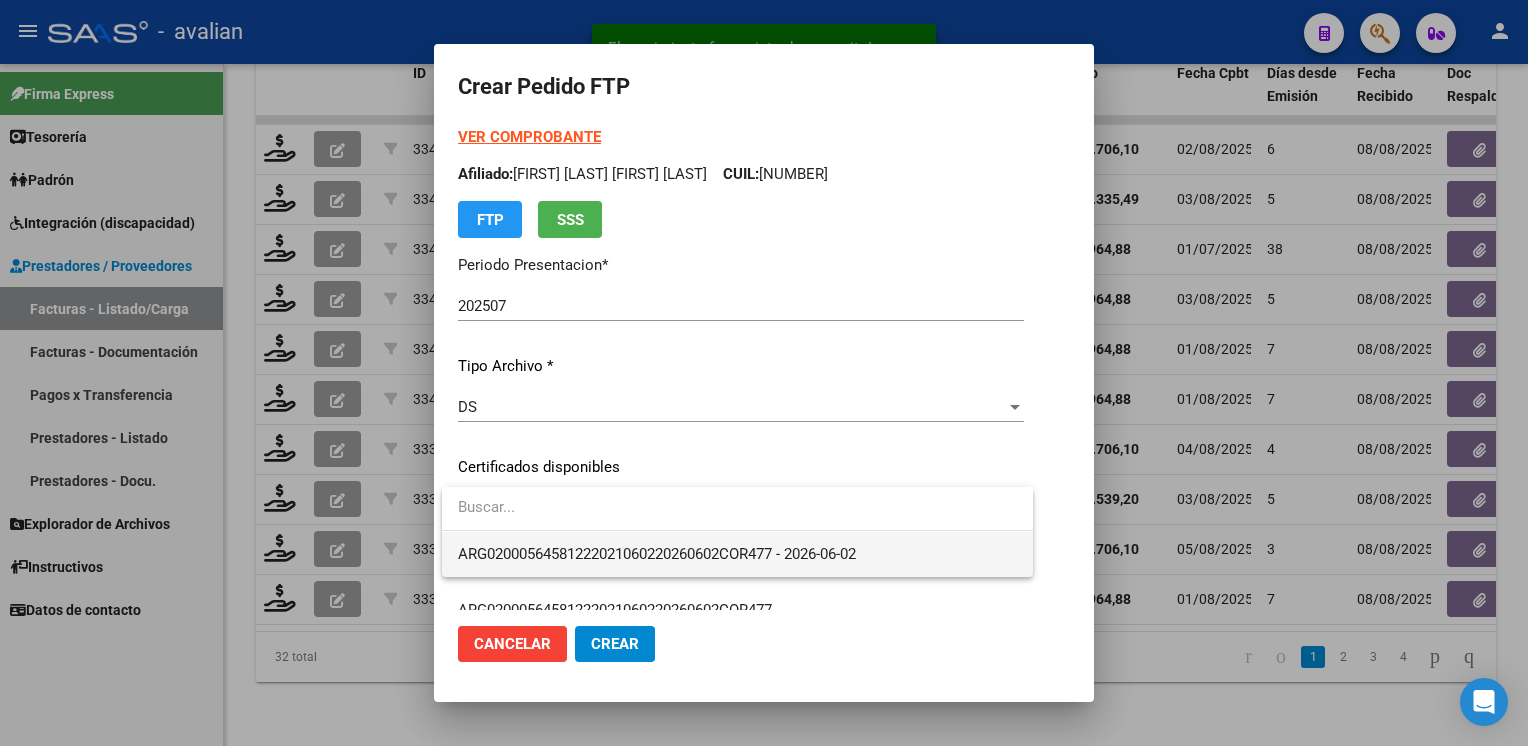 click on "ARG02000564581222021060220260602COR477 - 2026-06-02" at bounding box center (737, 554) 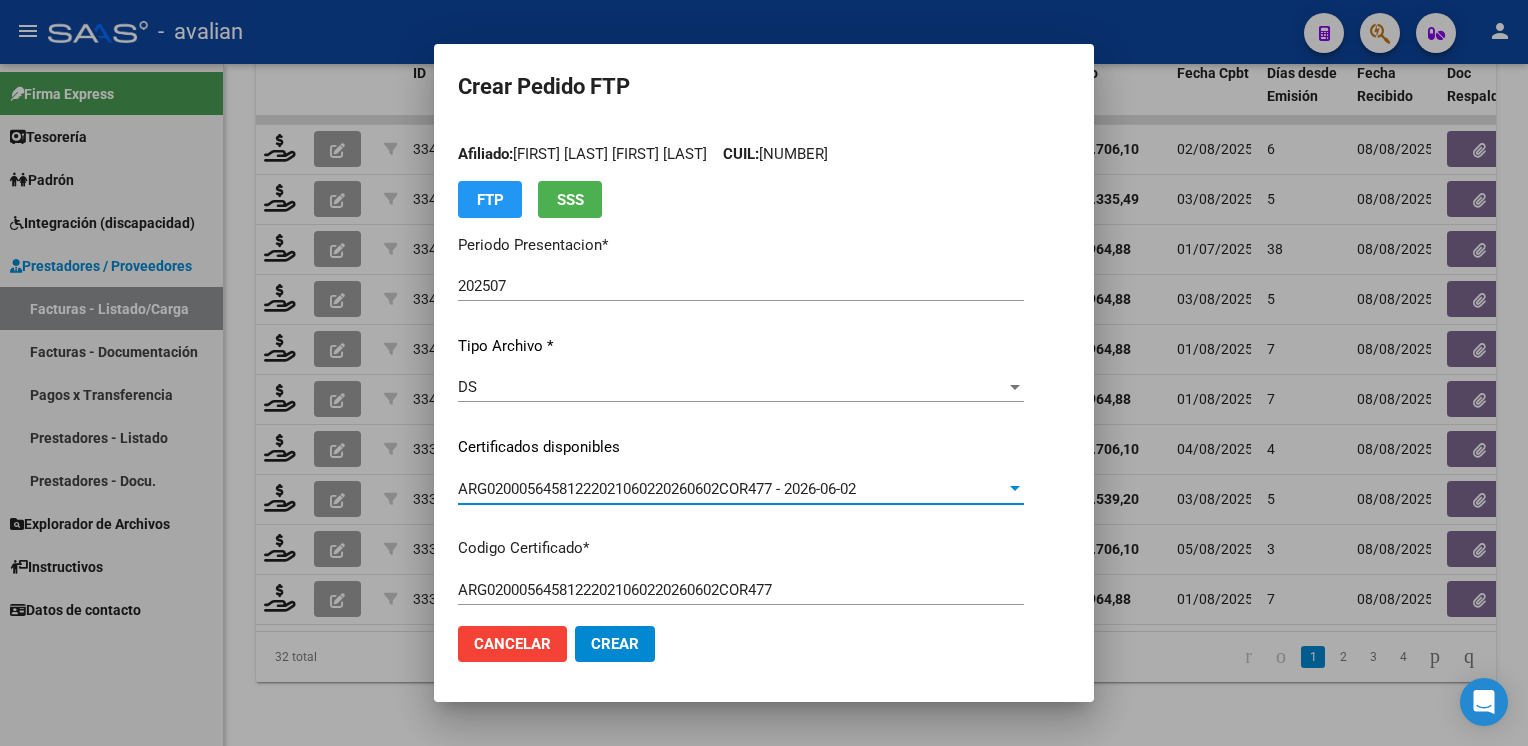 scroll, scrollTop: 0, scrollLeft: 0, axis: both 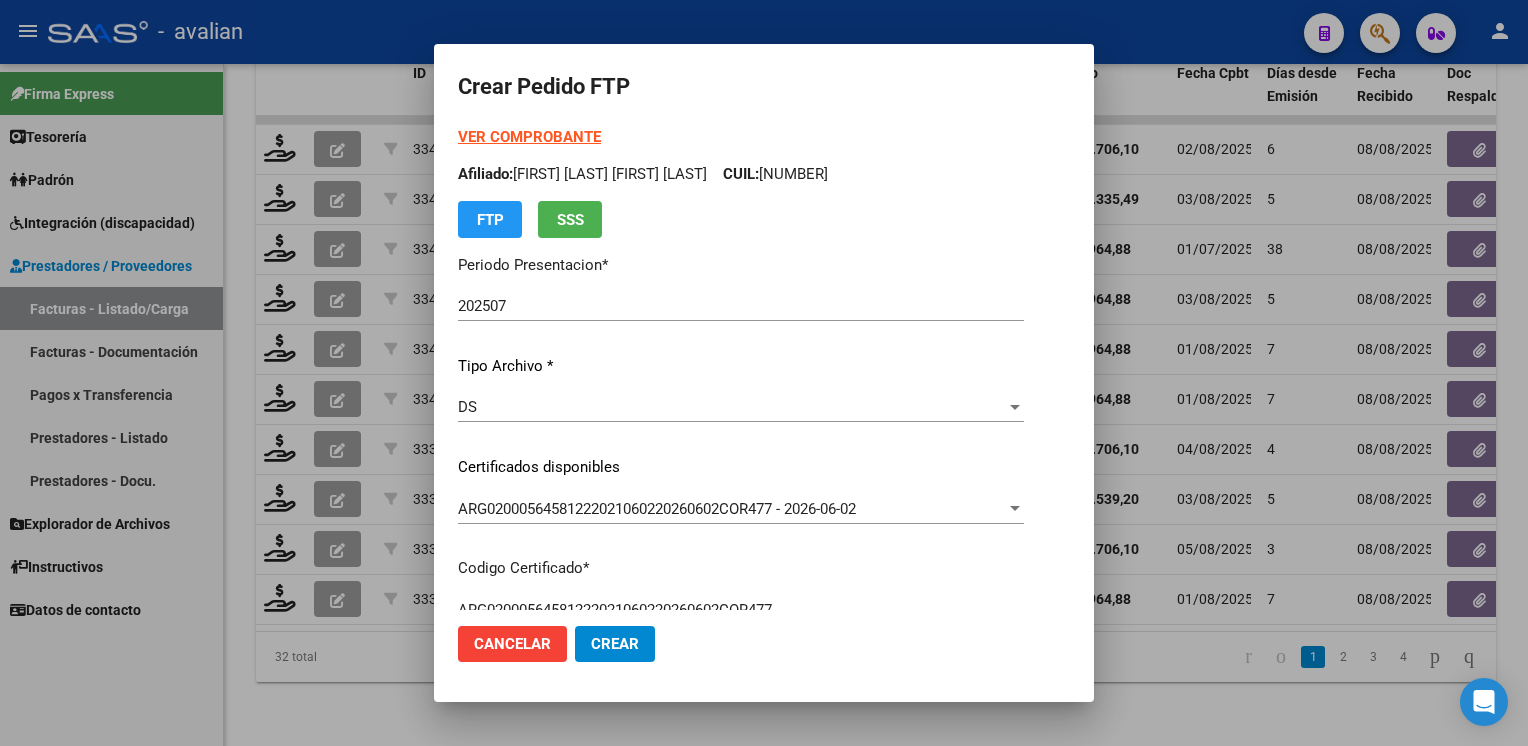 click on "Afiliado:  [FIRST] [LAST] [LAST]  CUIL:  [NUMBER]" at bounding box center [741, 174] 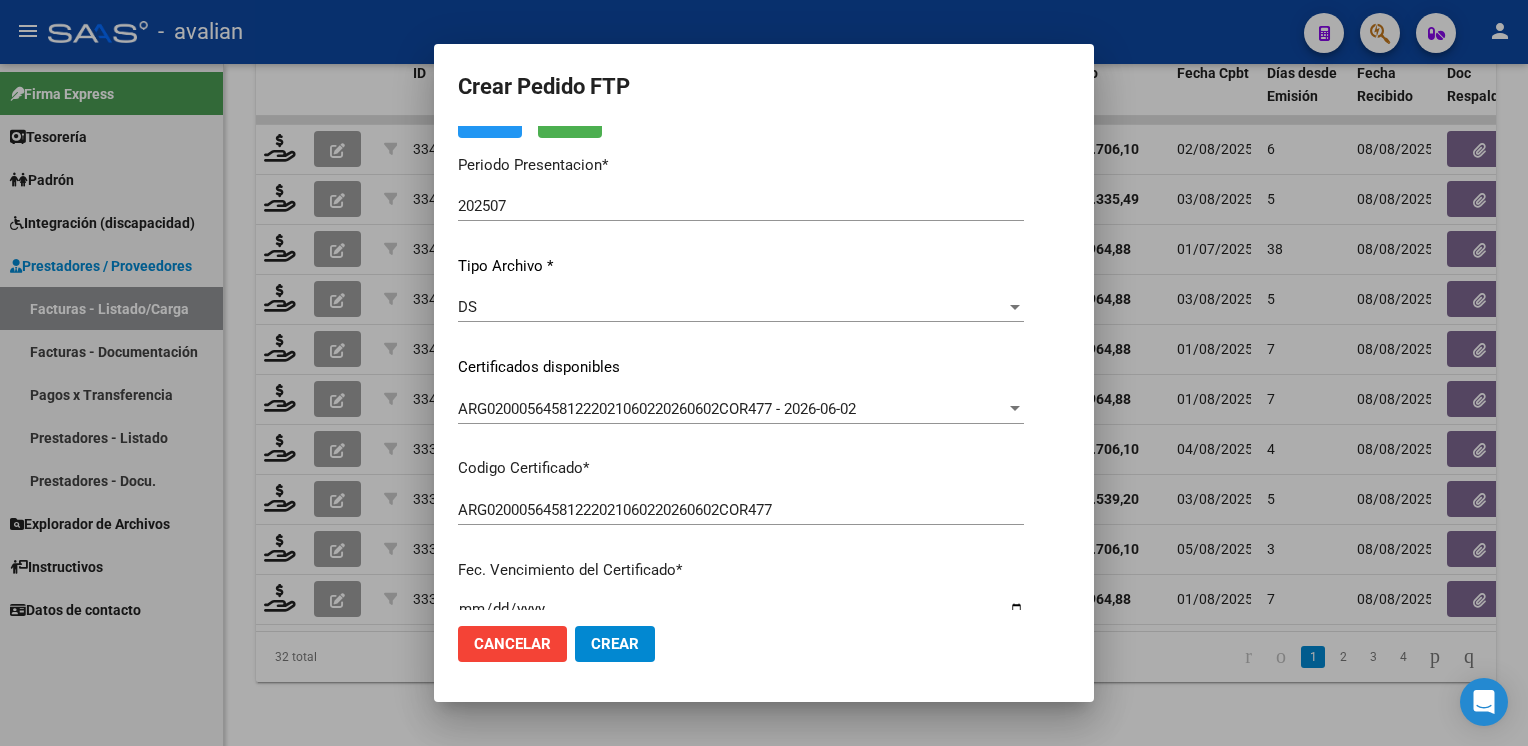 scroll, scrollTop: 0, scrollLeft: 0, axis: both 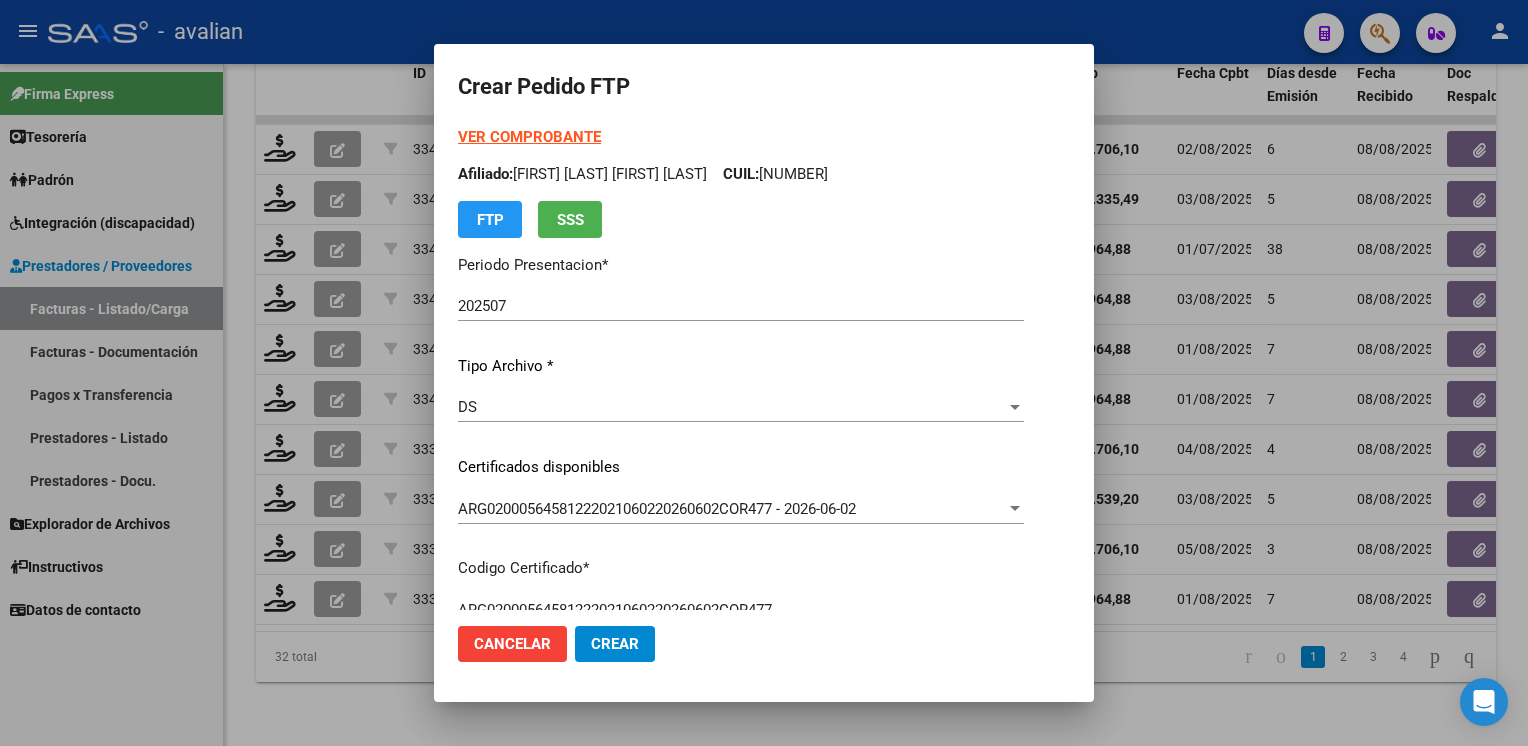 click on "VER COMPROBANTE" at bounding box center (529, 137) 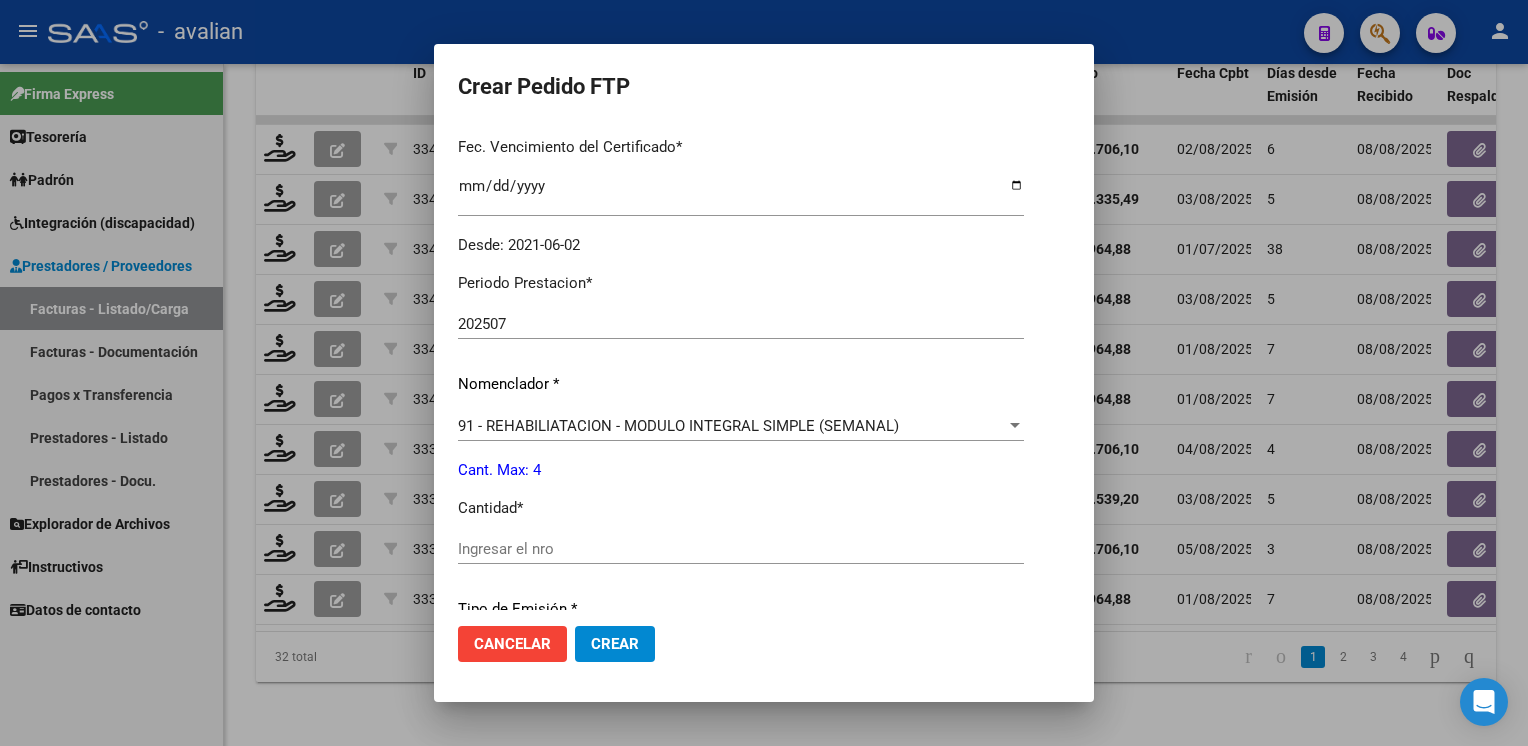 scroll, scrollTop: 700, scrollLeft: 0, axis: vertical 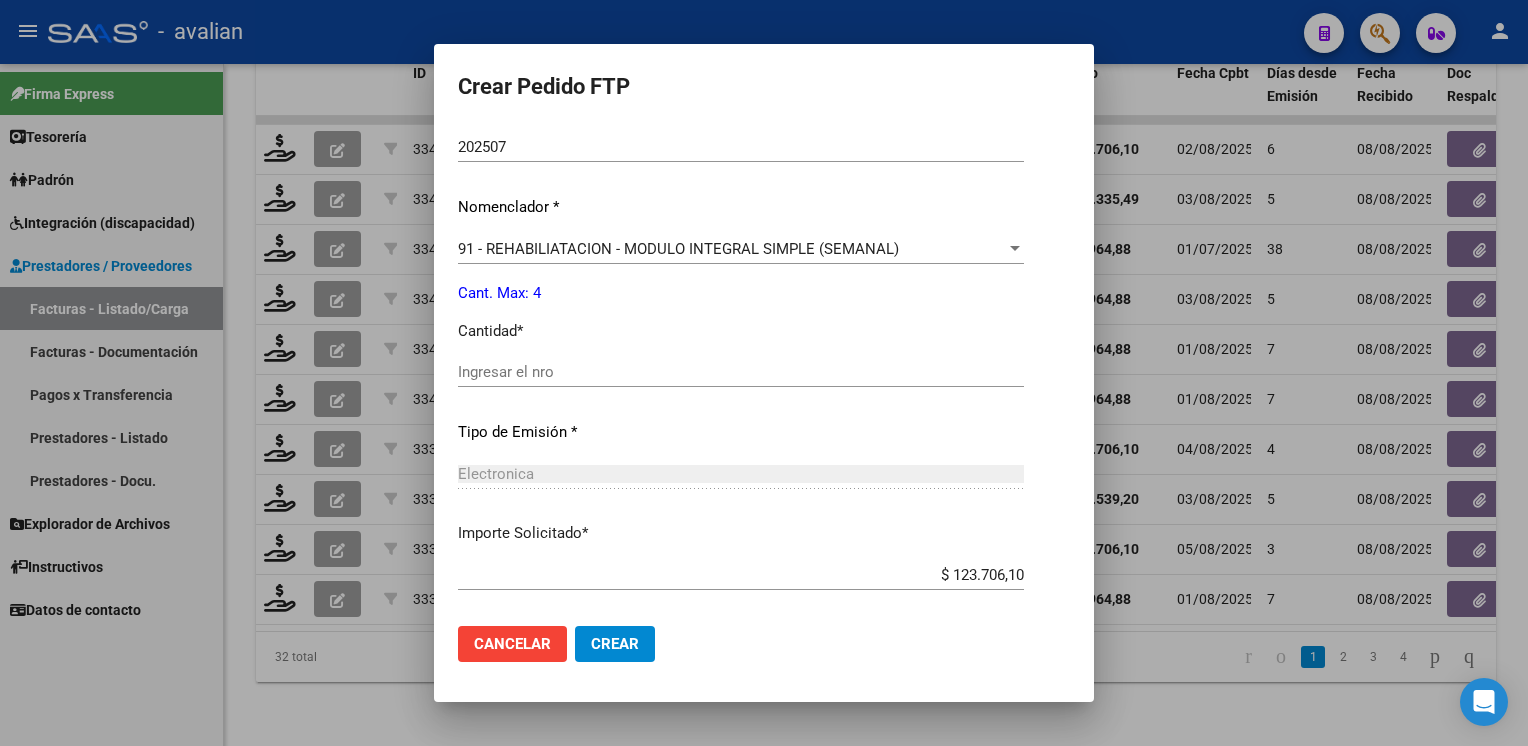click on "91 - REHABILIATACION - MODULO INTEGRAL SIMPLE (SEMANAL) Seleccionar nomenclador" 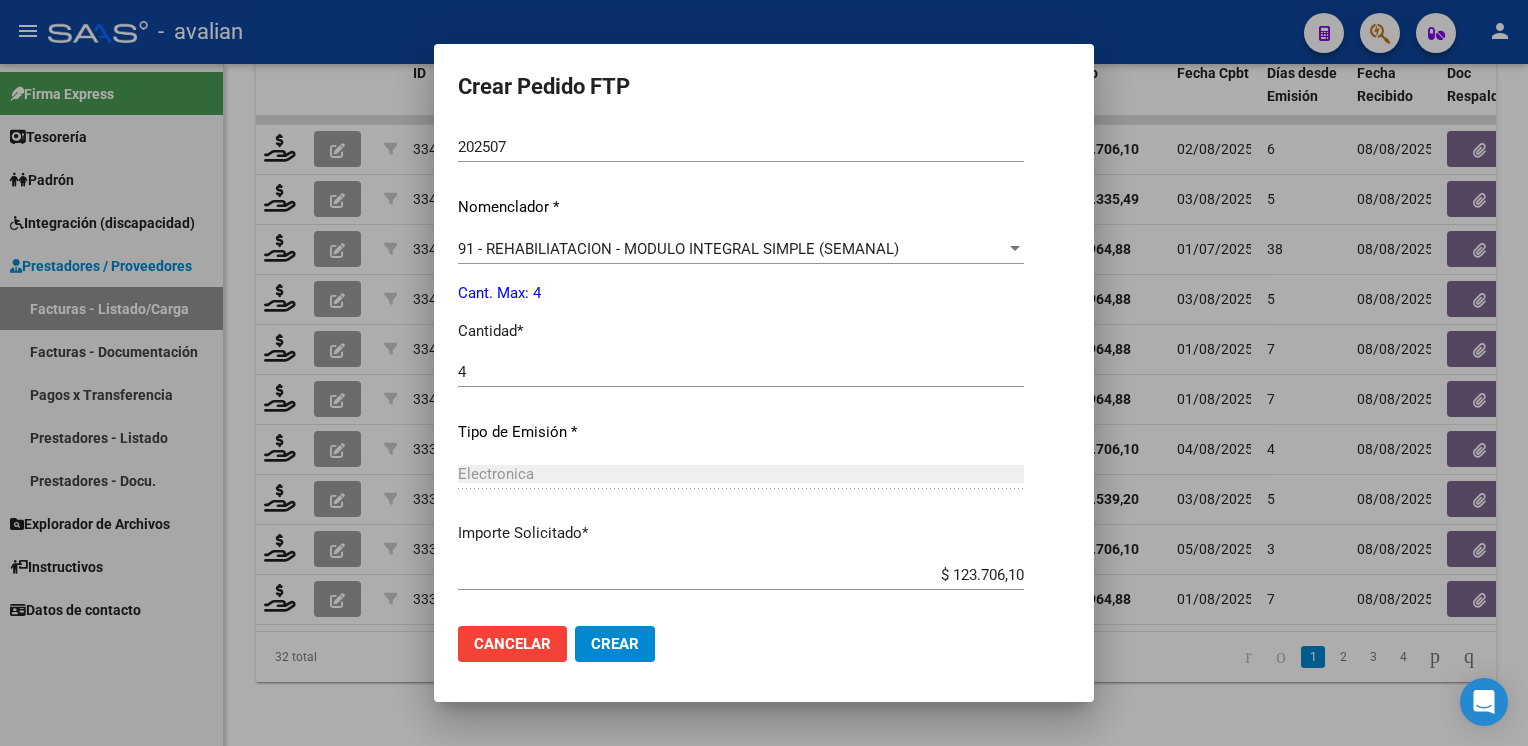 scroll, scrollTop: 800, scrollLeft: 0, axis: vertical 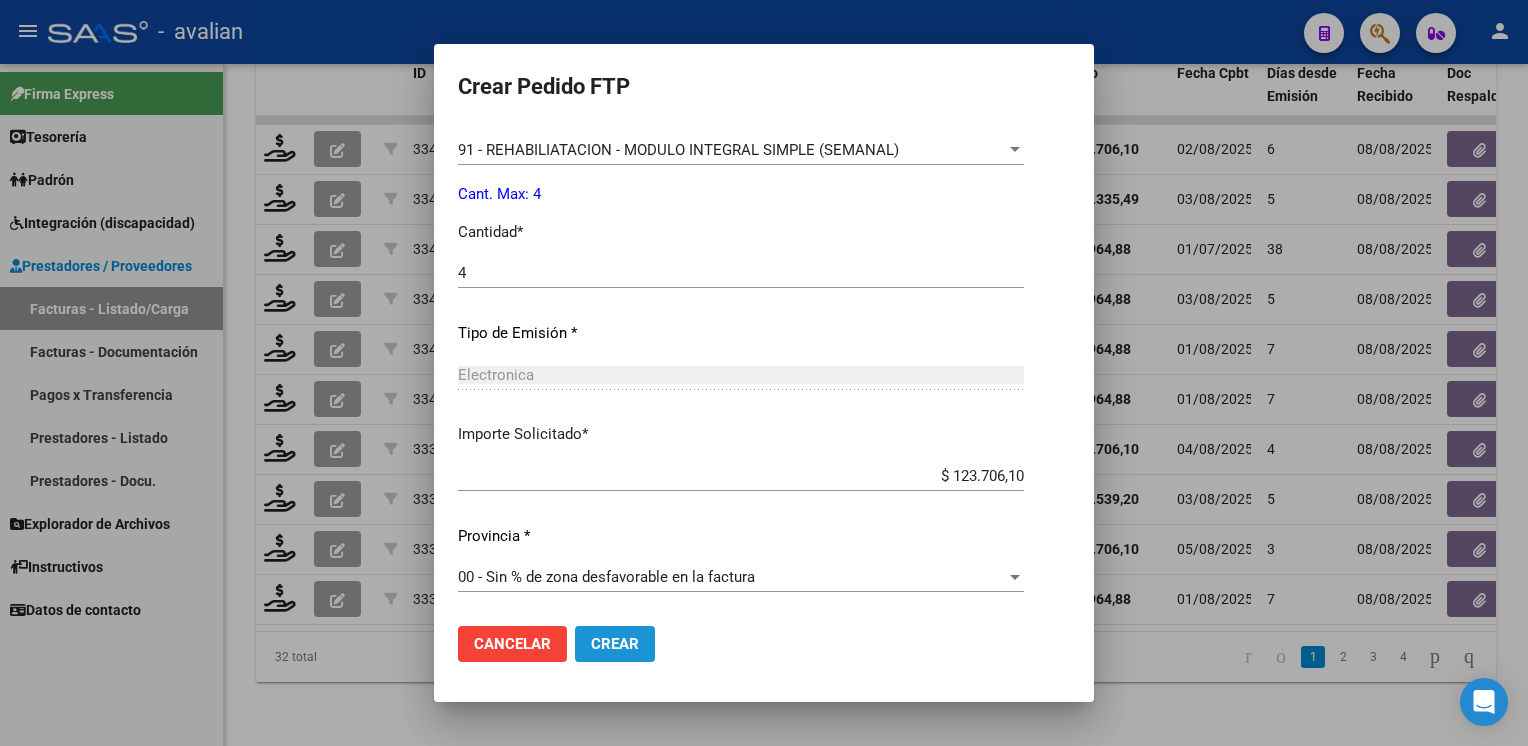 click on "Crear" 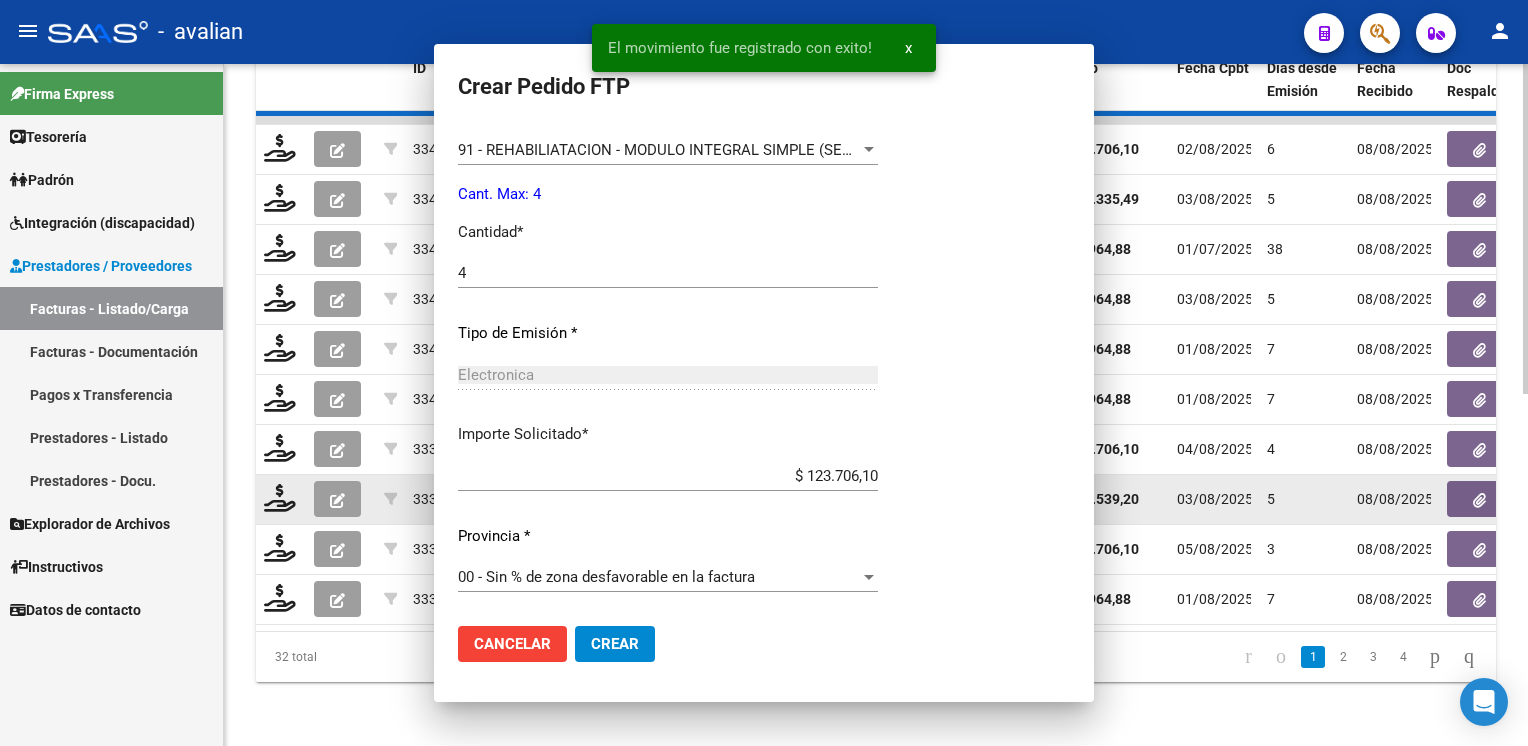 scroll, scrollTop: 0, scrollLeft: 0, axis: both 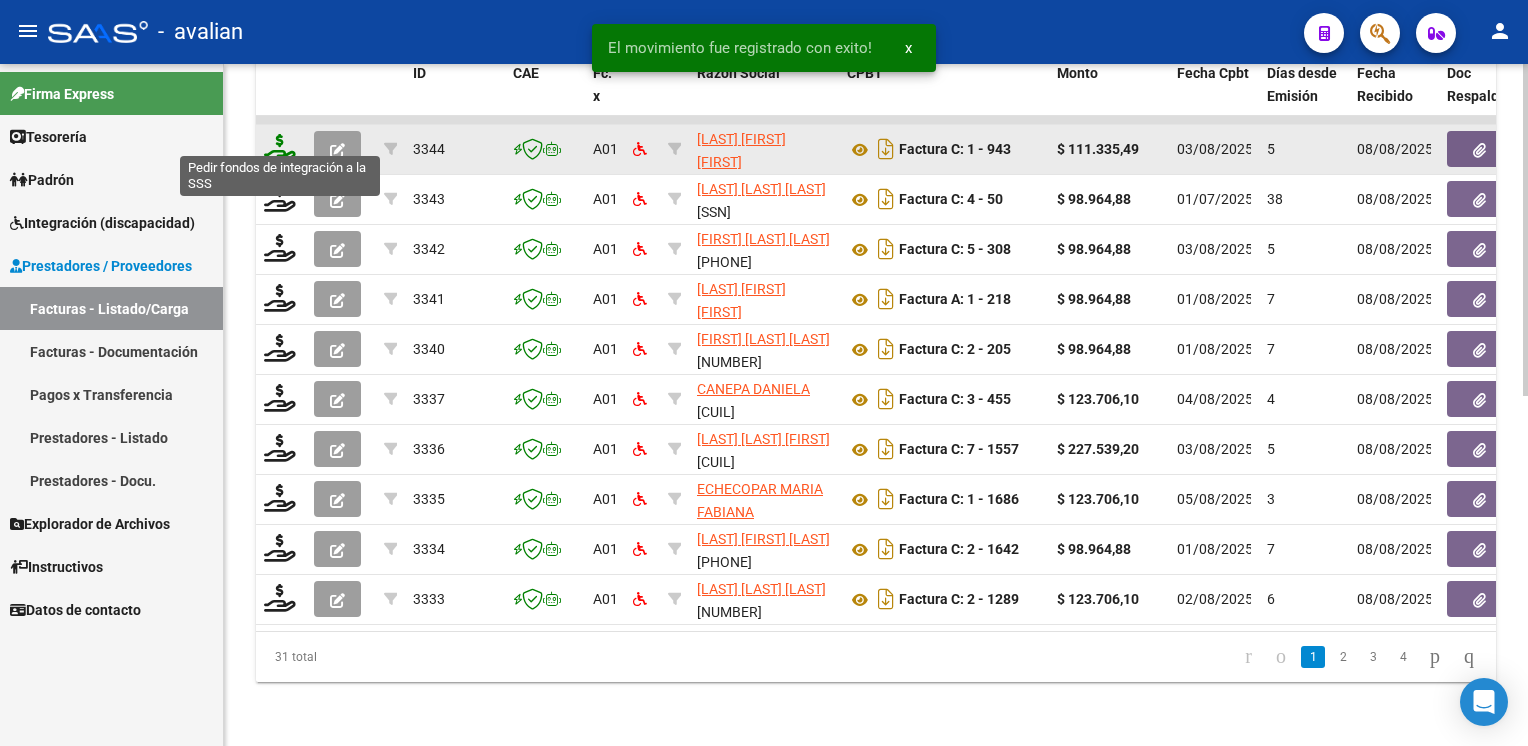 click 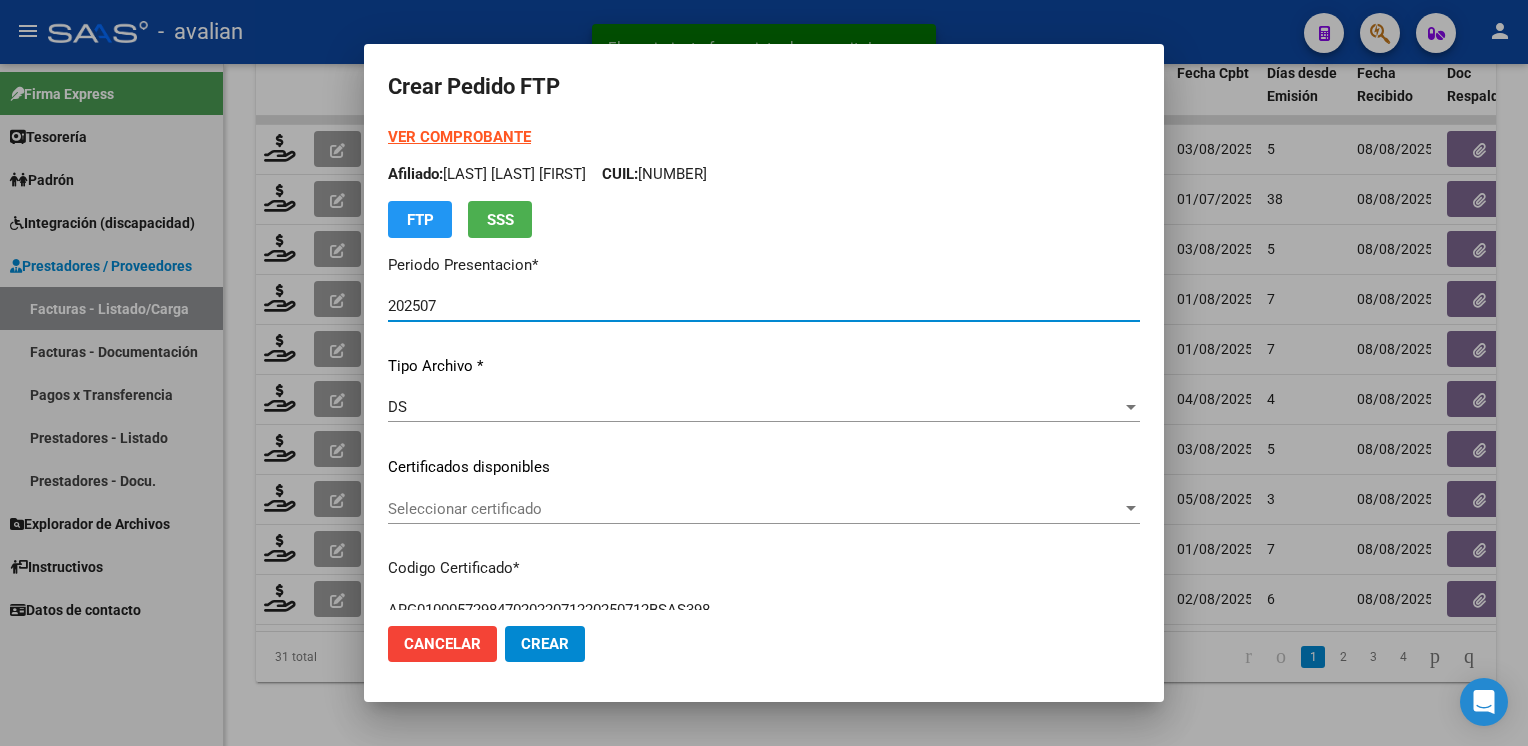 click on "Seleccionar certificado" at bounding box center (755, 509) 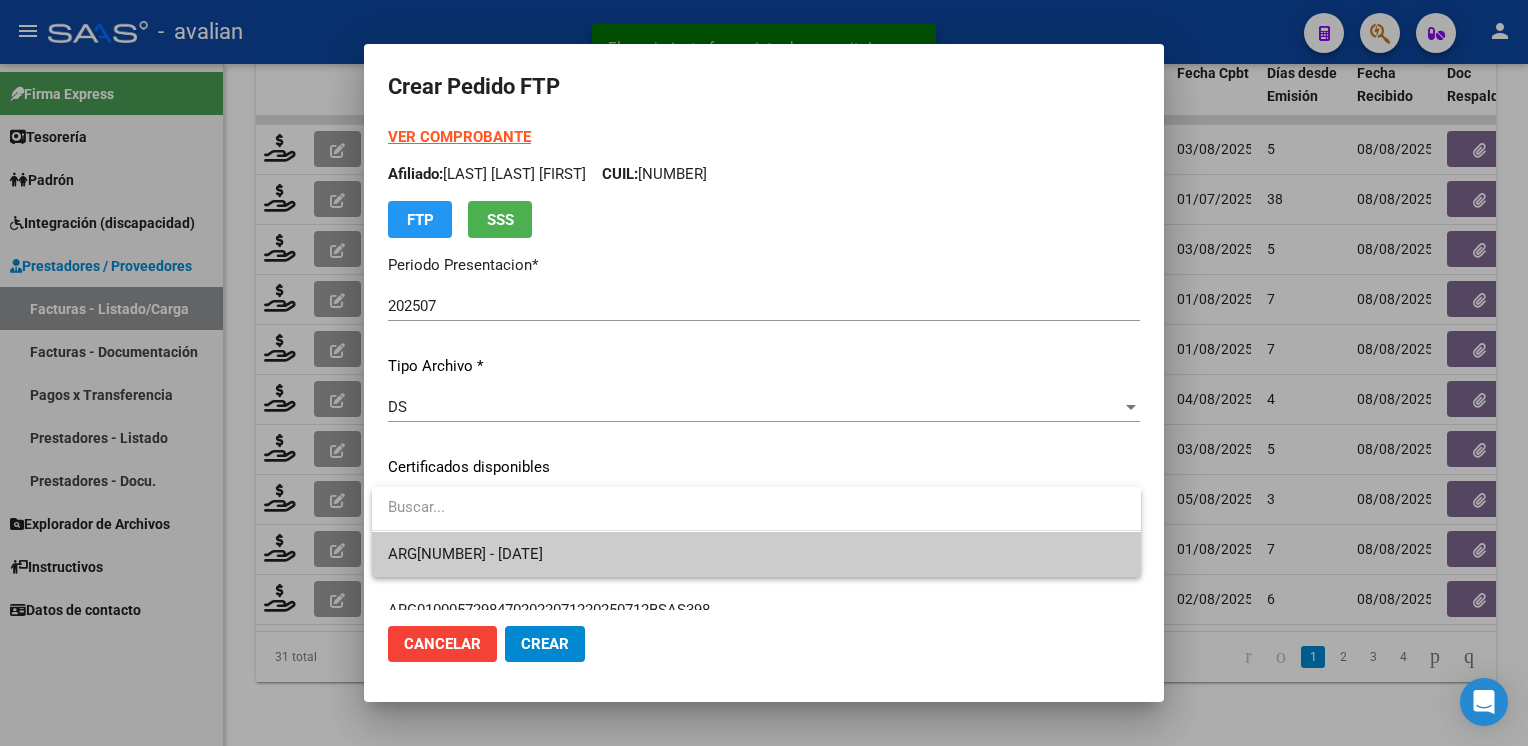 click on "ARG[NUMBER] - [DATE]" at bounding box center [756, 554] 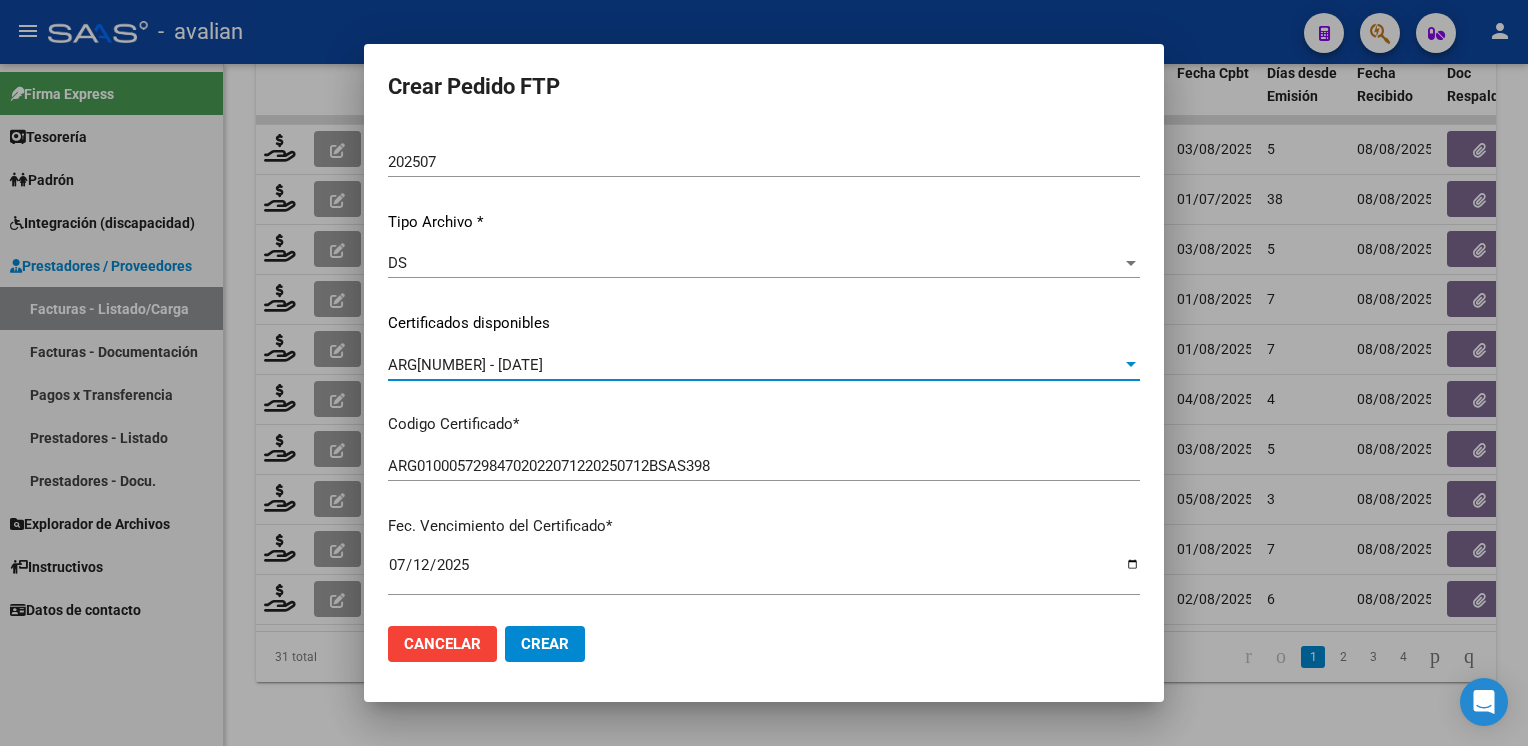 scroll, scrollTop: 0, scrollLeft: 0, axis: both 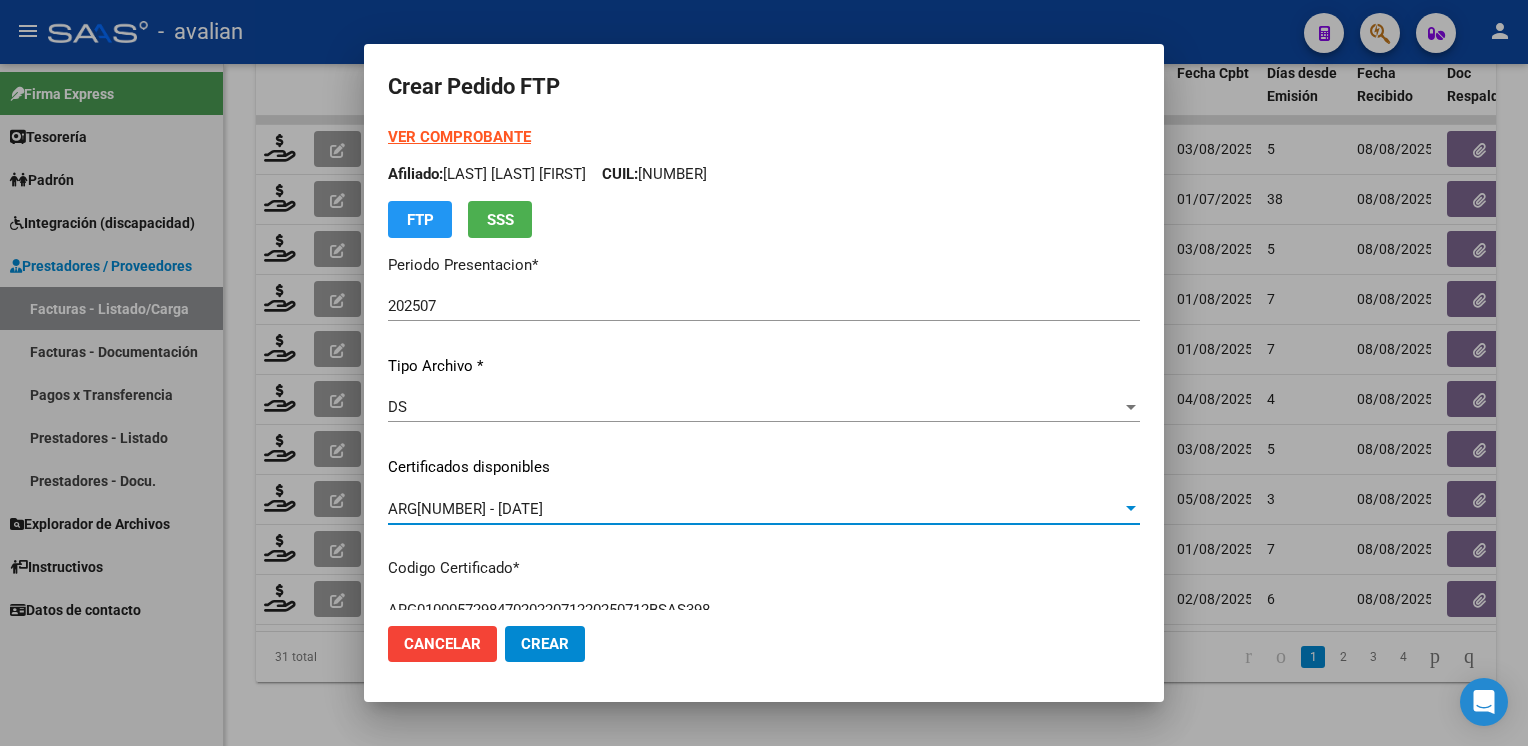 click on "Afiliado:  [FIRST] [LAST]  CUIL:  [NUMBER]" at bounding box center (764, 174) 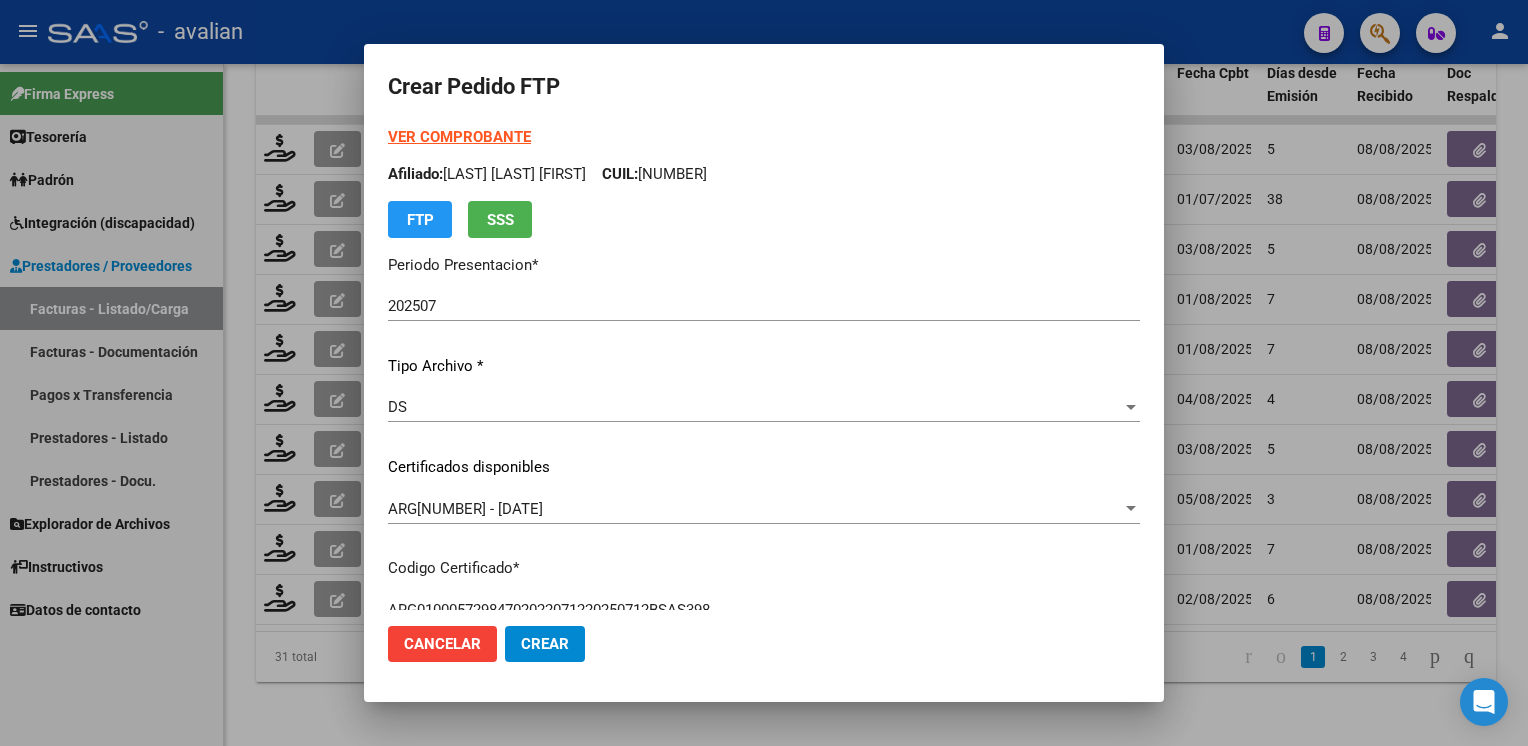 click on "Afiliado:  [FIRST] [LAST]  CUIL:  [NUMBER]" at bounding box center (764, 174) 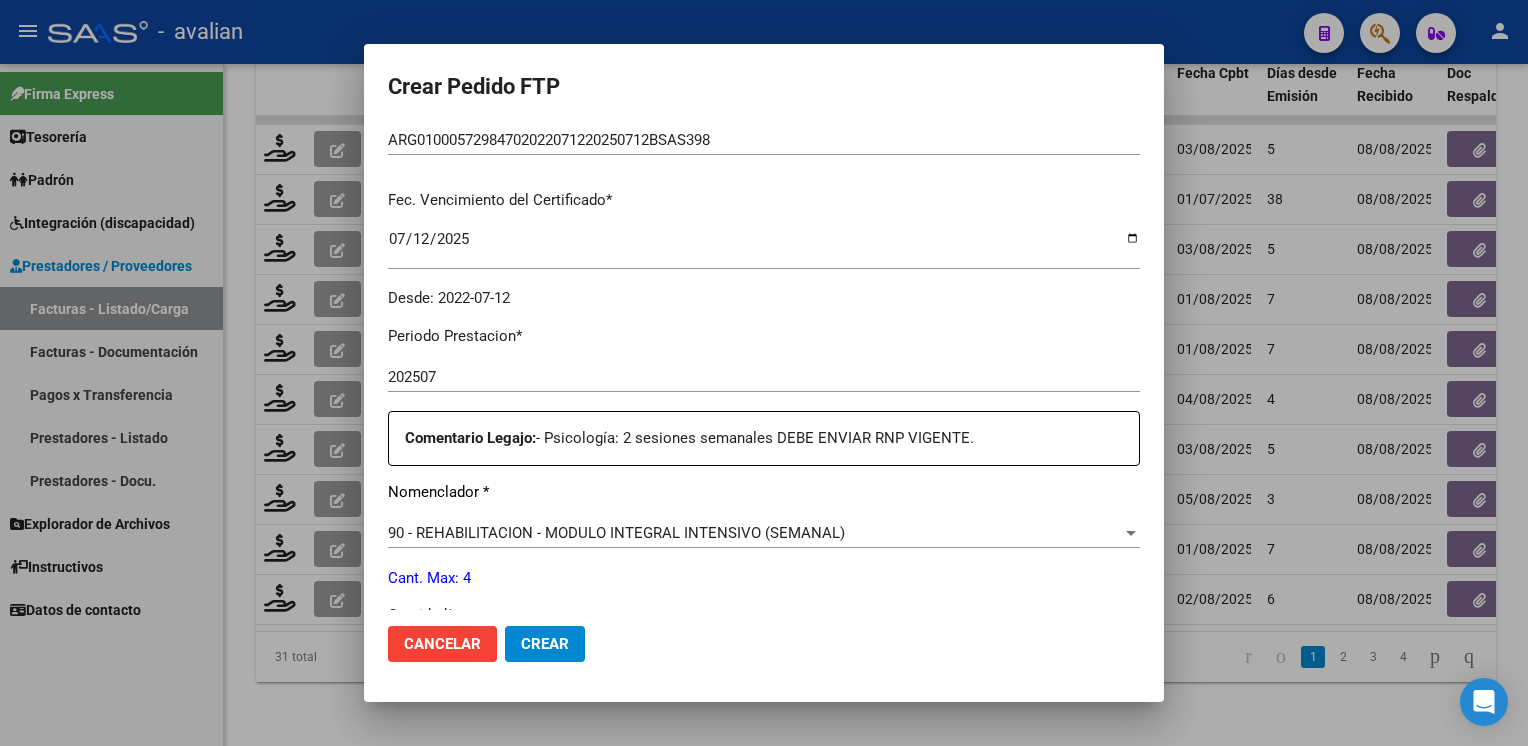 scroll, scrollTop: 700, scrollLeft: 0, axis: vertical 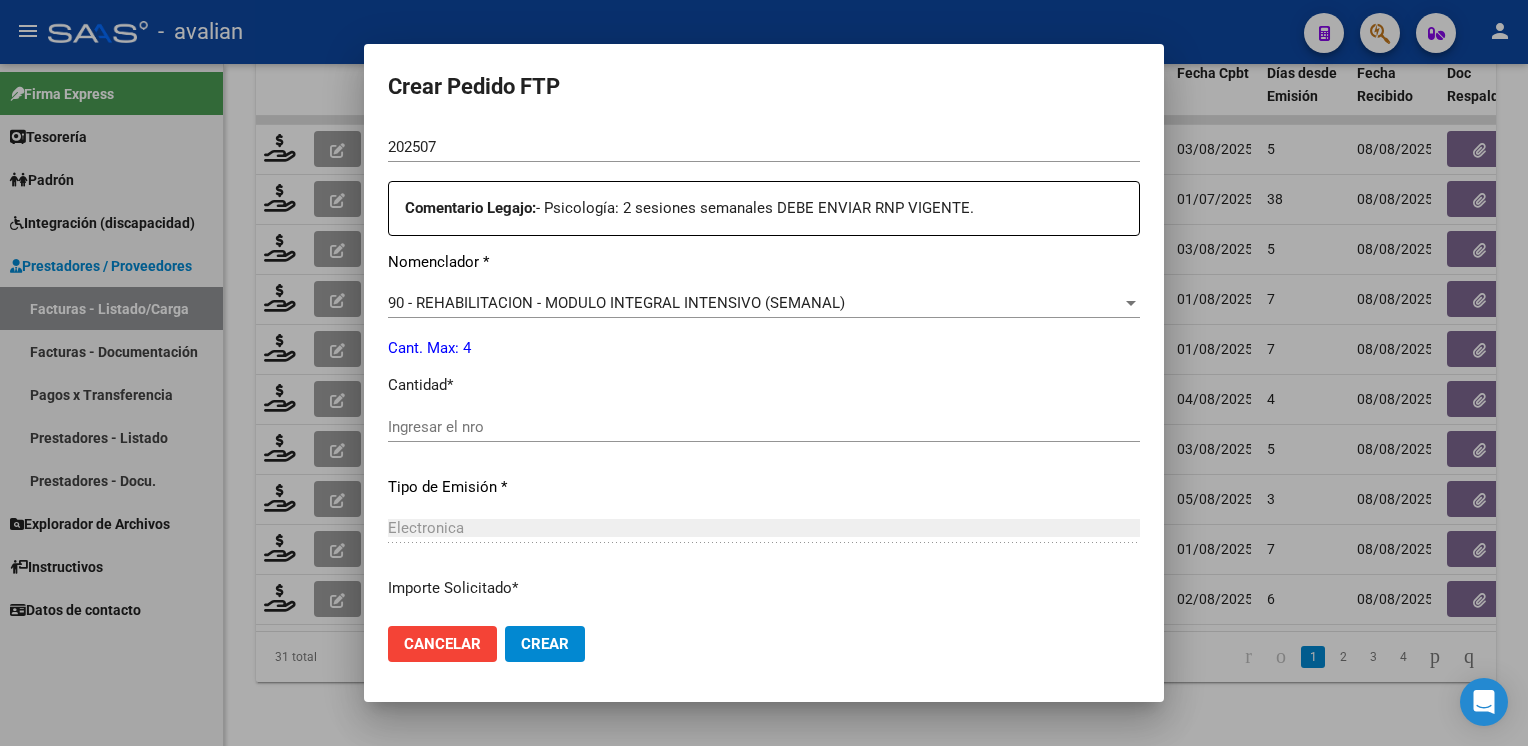 click on "Ingresar el nro" 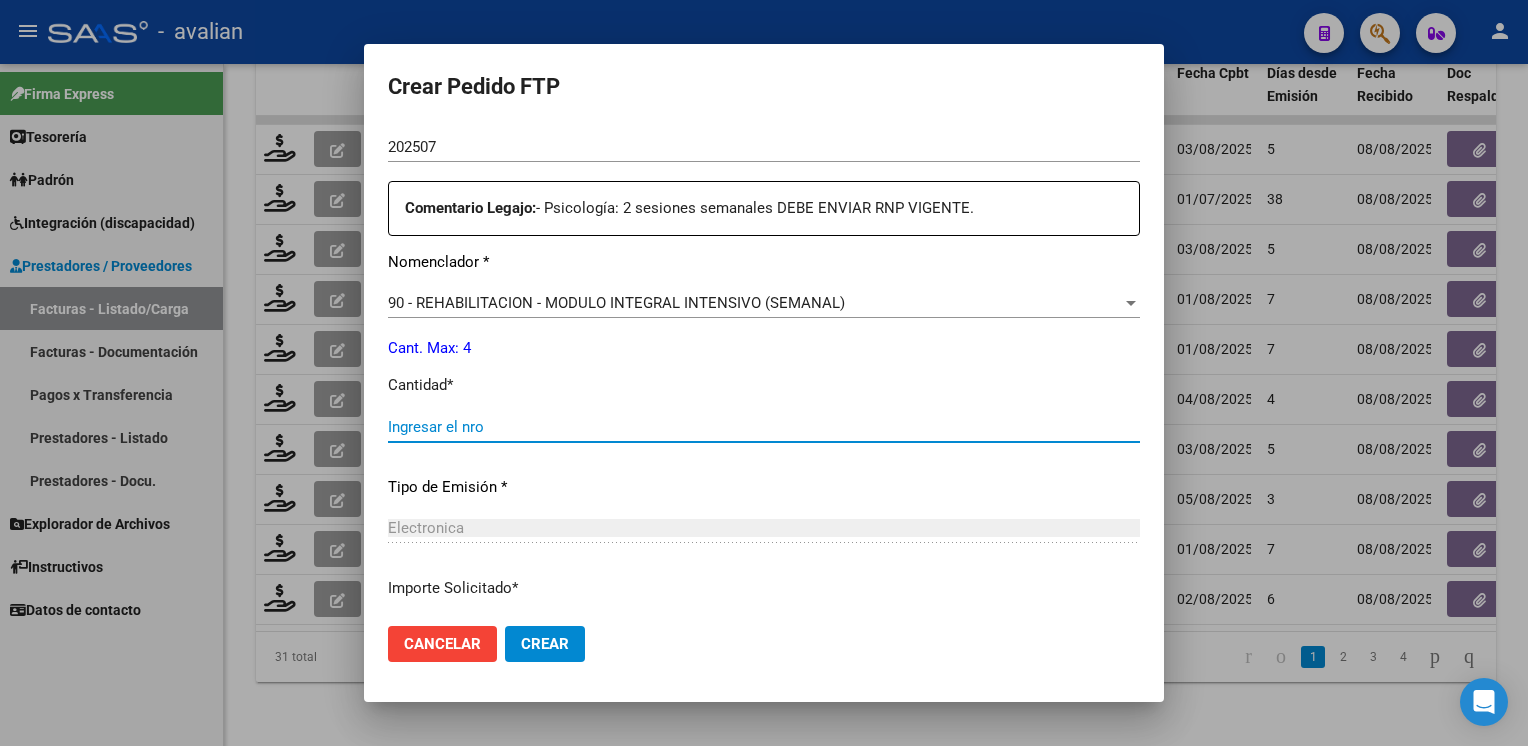 click on "Ingresar el nro" at bounding box center [764, 427] 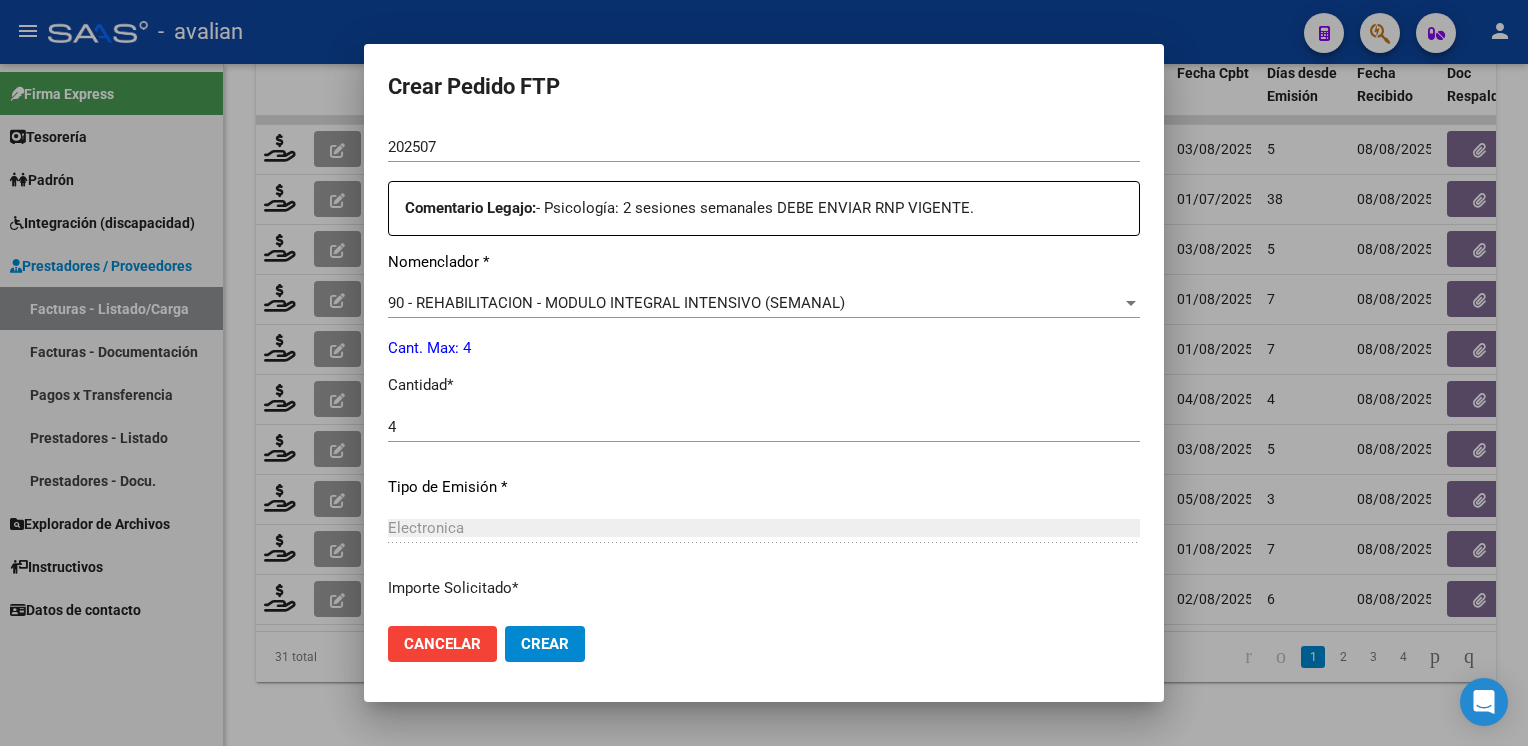 scroll, scrollTop: 853, scrollLeft: 0, axis: vertical 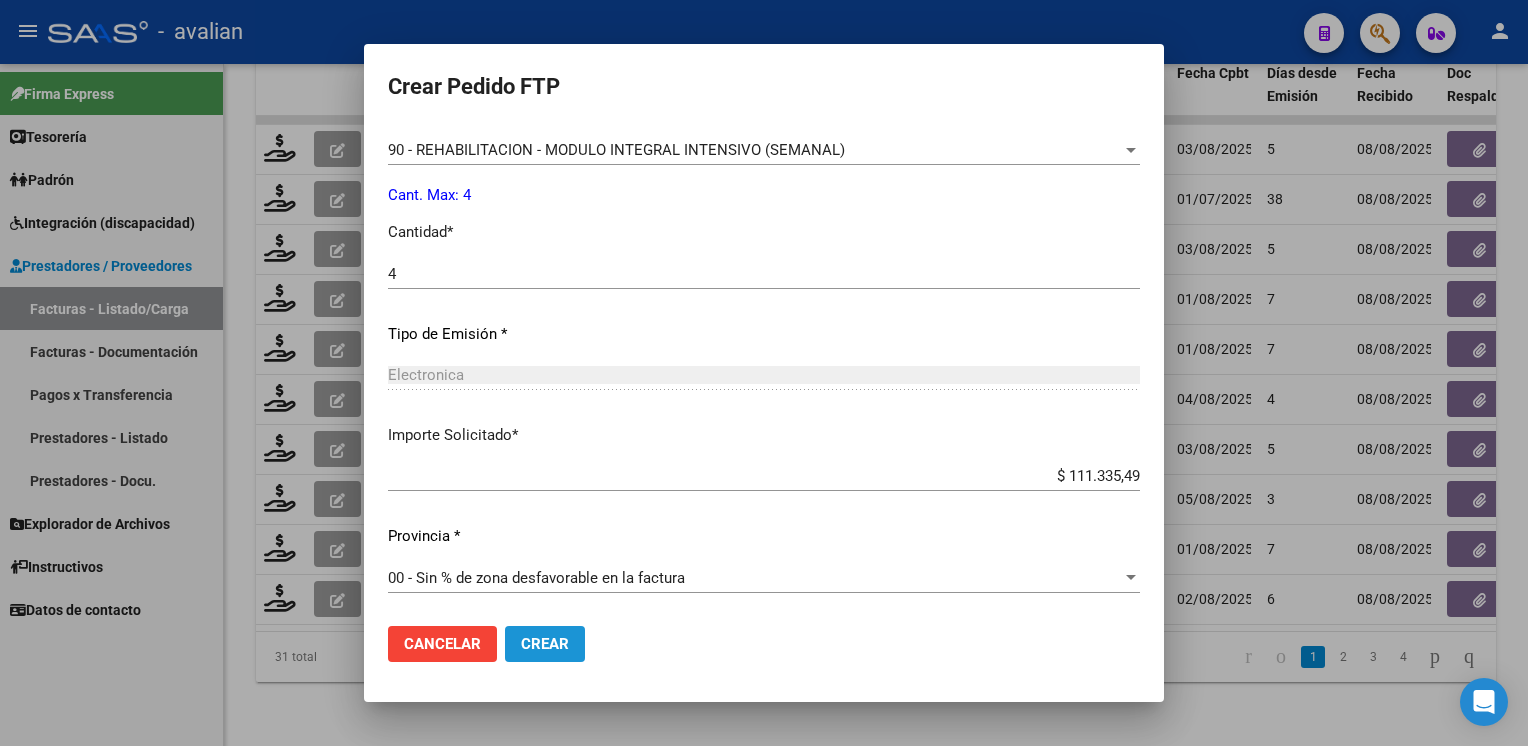click on "Crear" 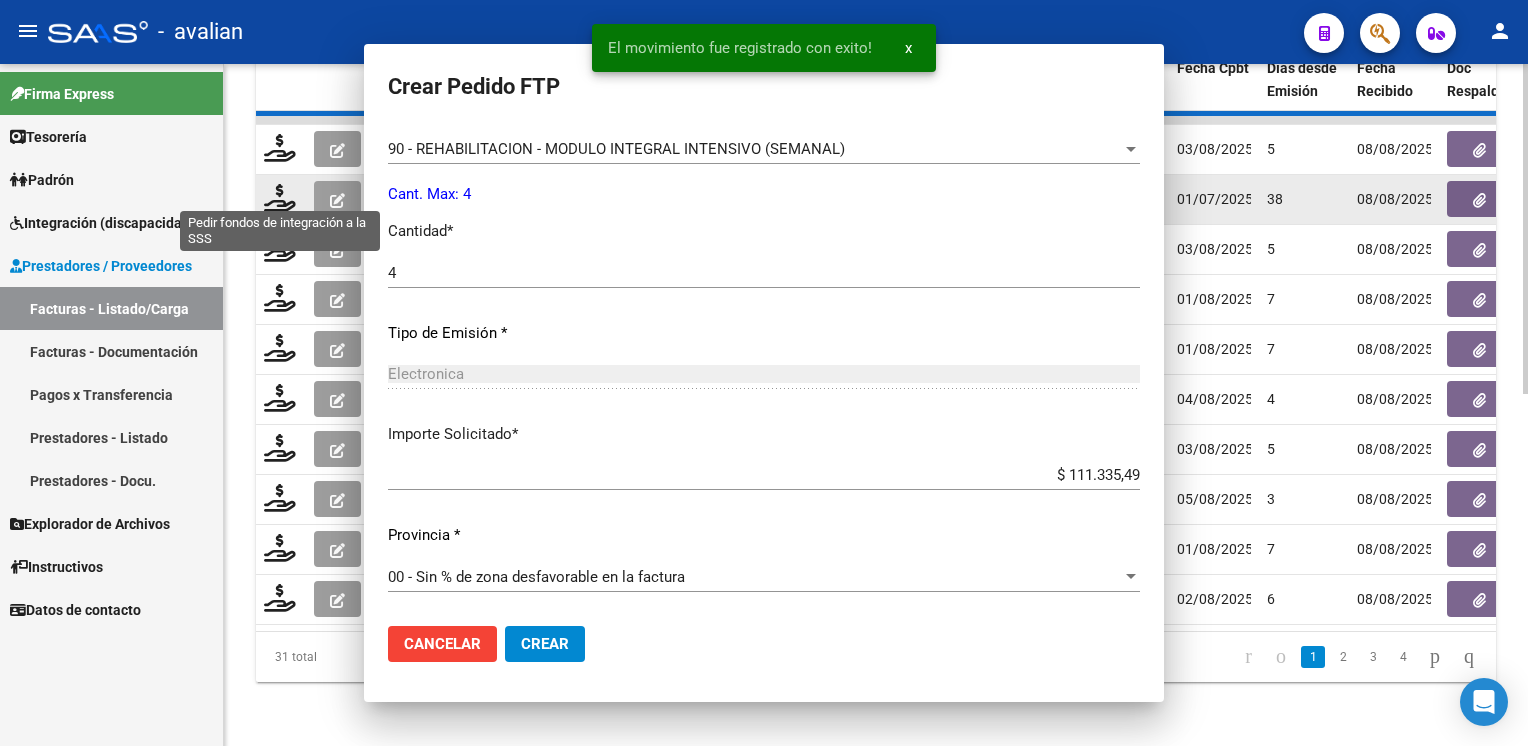 scroll, scrollTop: 0, scrollLeft: 0, axis: both 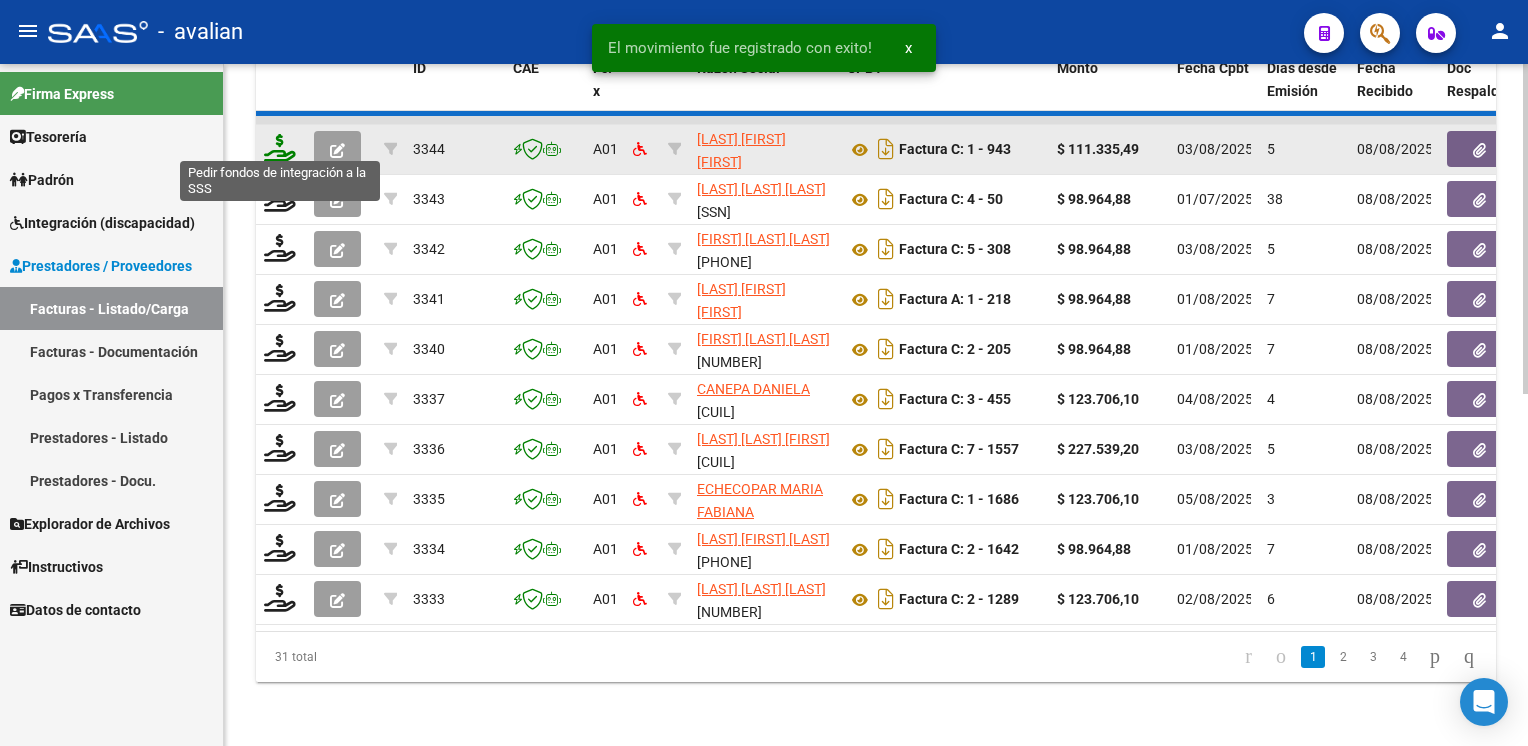 click 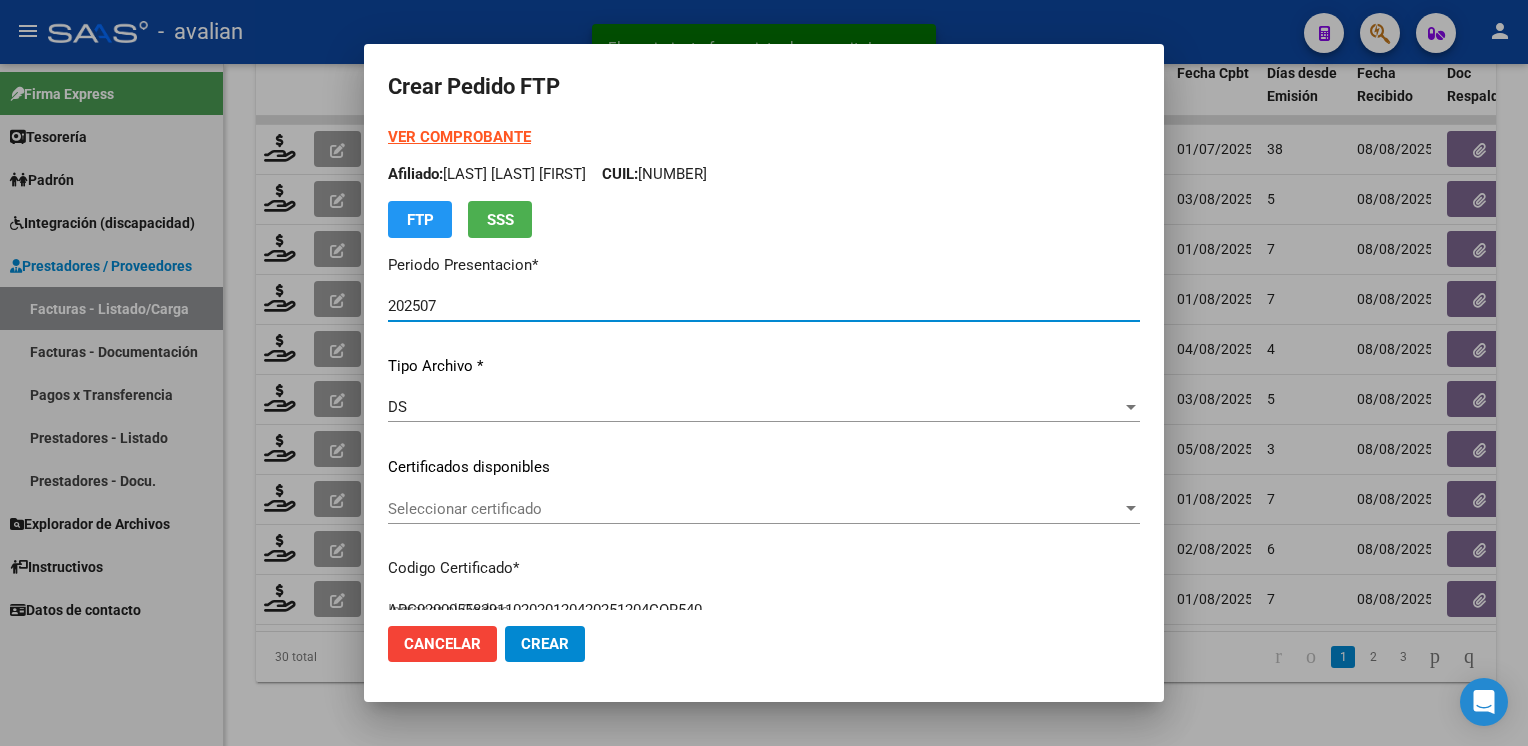 click on "Seleccionar certificado" at bounding box center (755, 509) 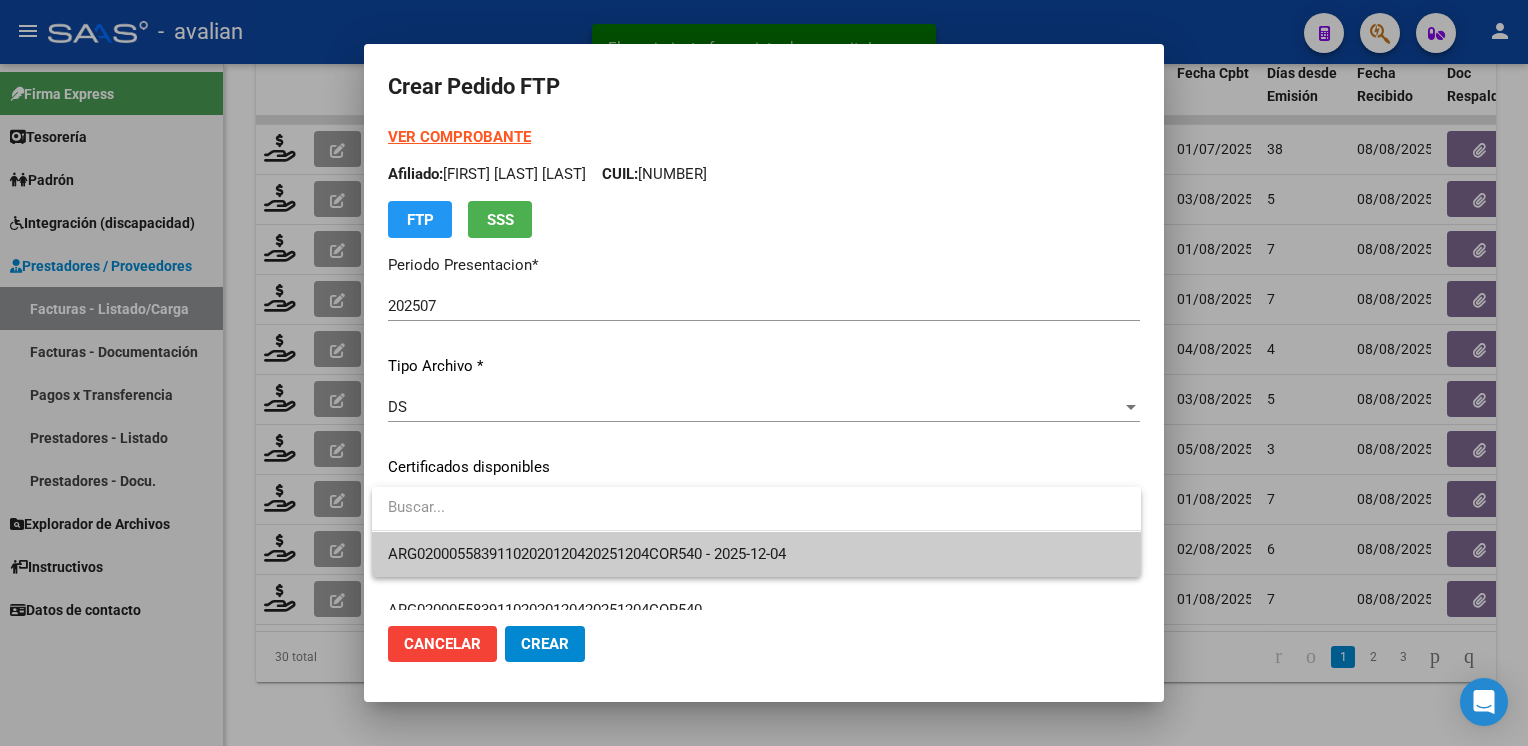 click on "ARG02000558391102020120420251204COR540 - 2025-12-04" at bounding box center [587, 554] 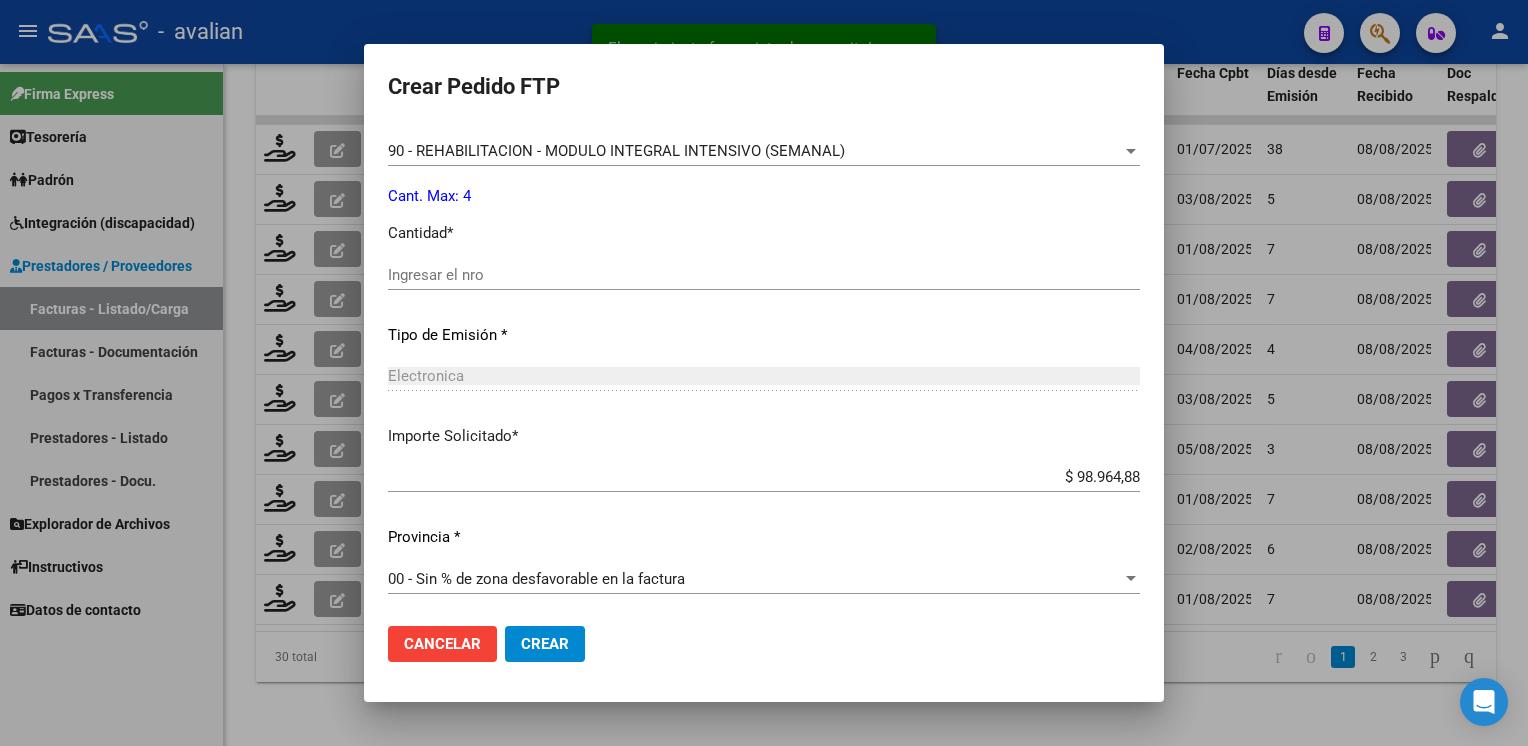scroll, scrollTop: 853, scrollLeft: 0, axis: vertical 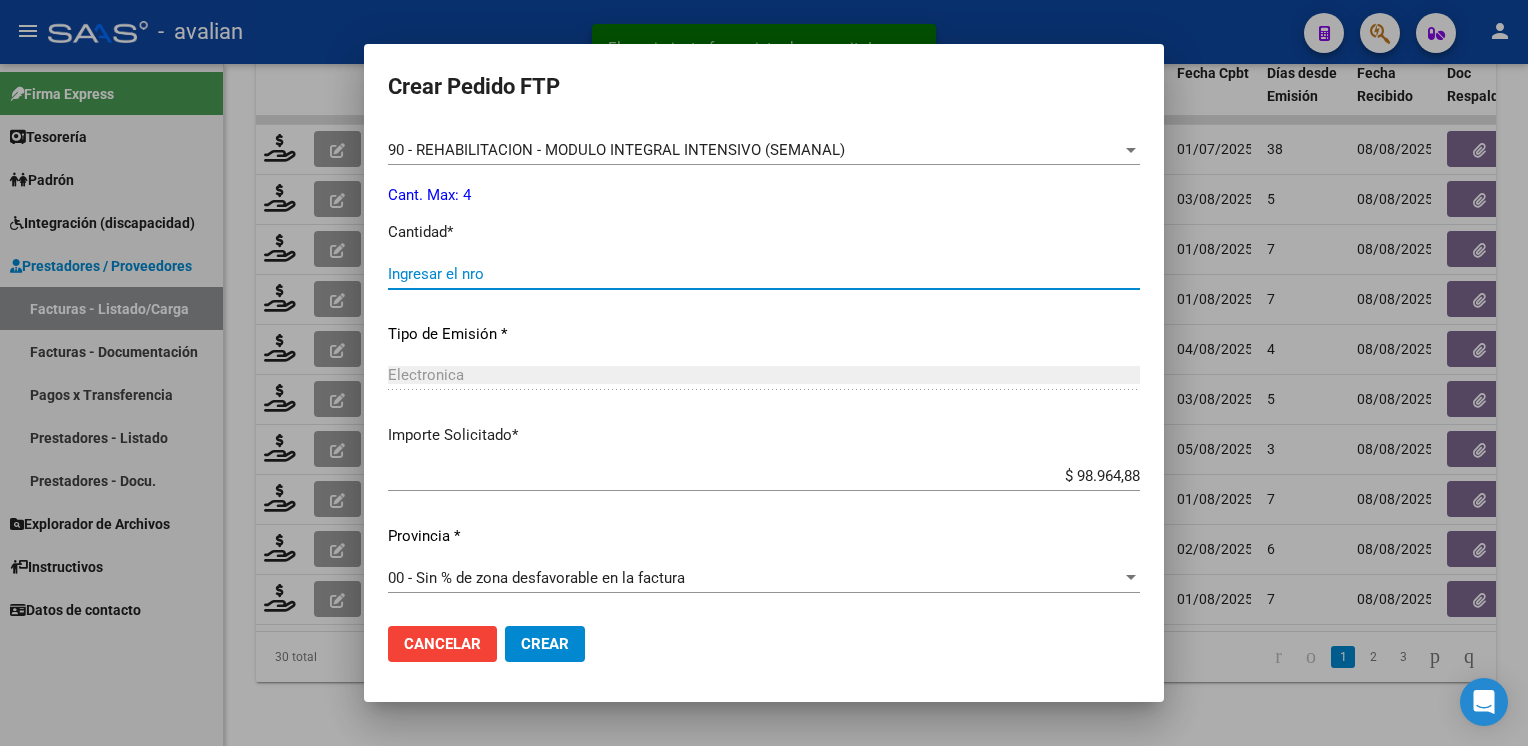 click on "Ingresar el nro" at bounding box center [764, 274] 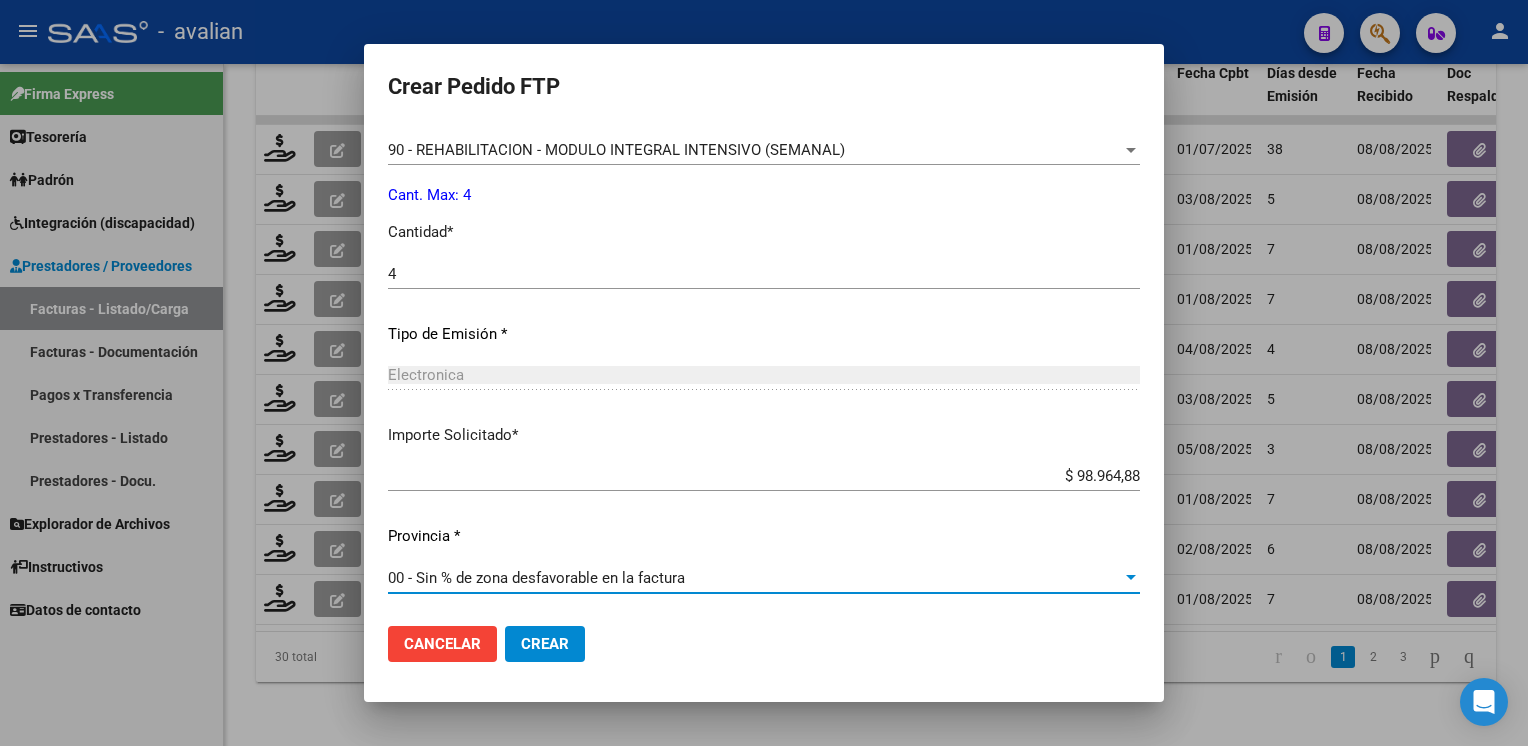 click on "Crear" 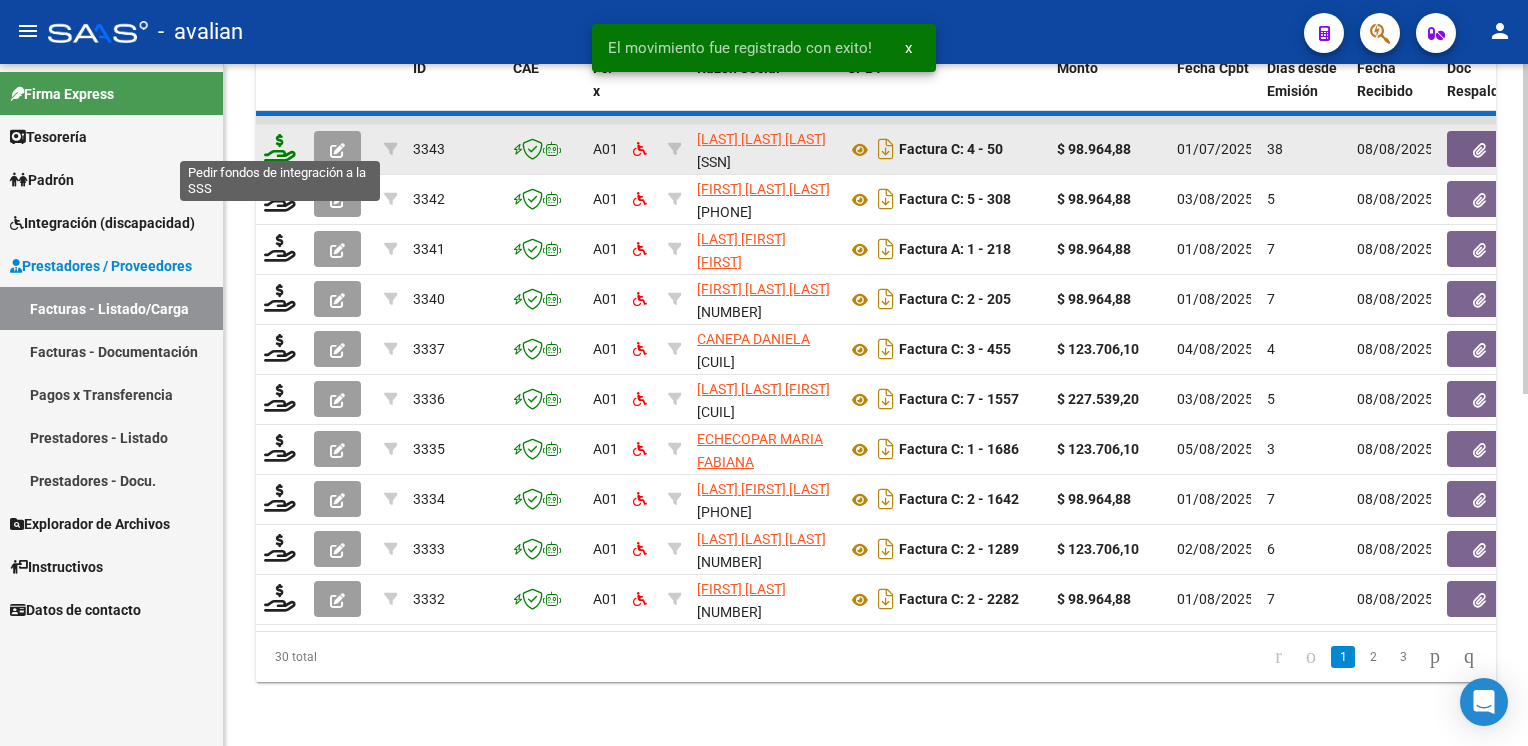 click 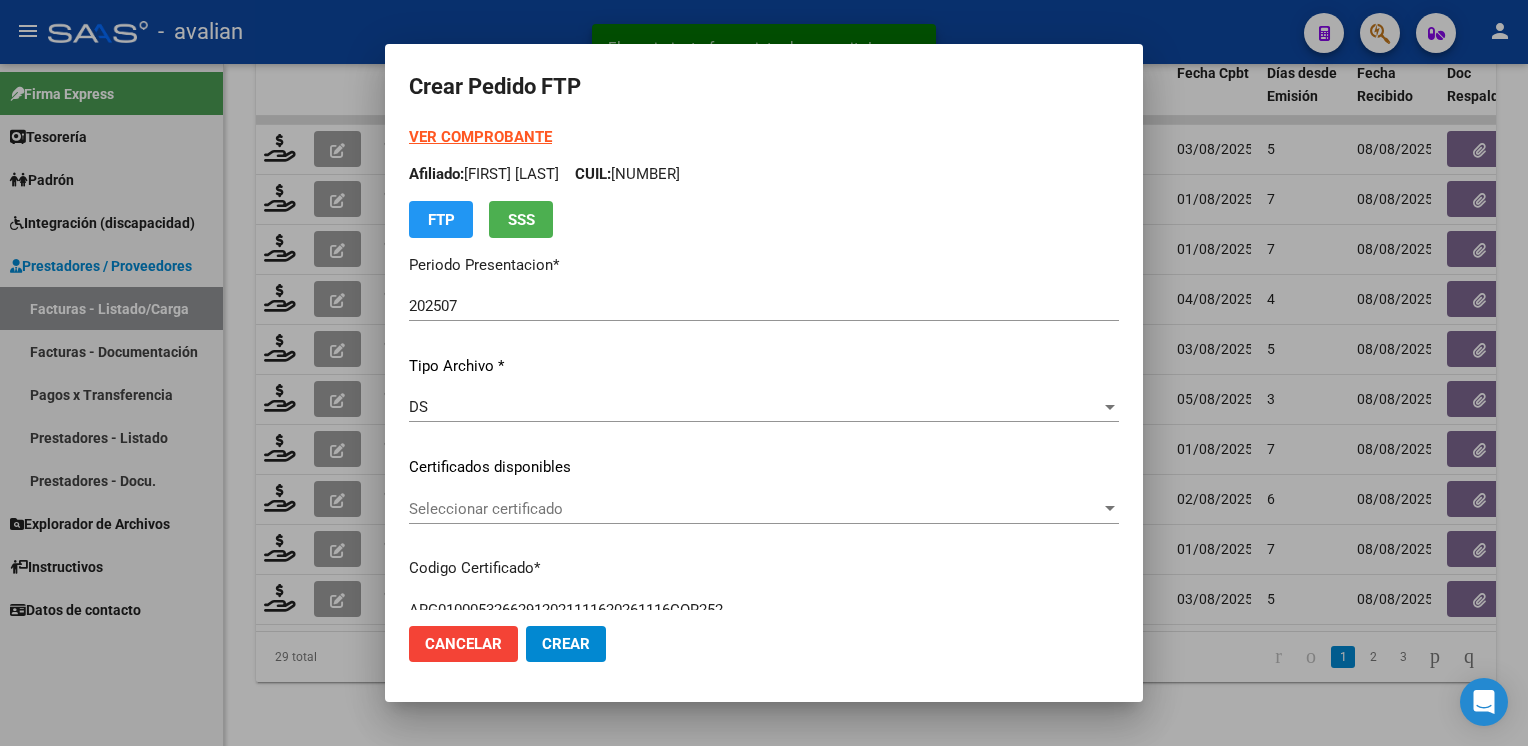 click on "Seleccionar certificado Seleccionar certificado" 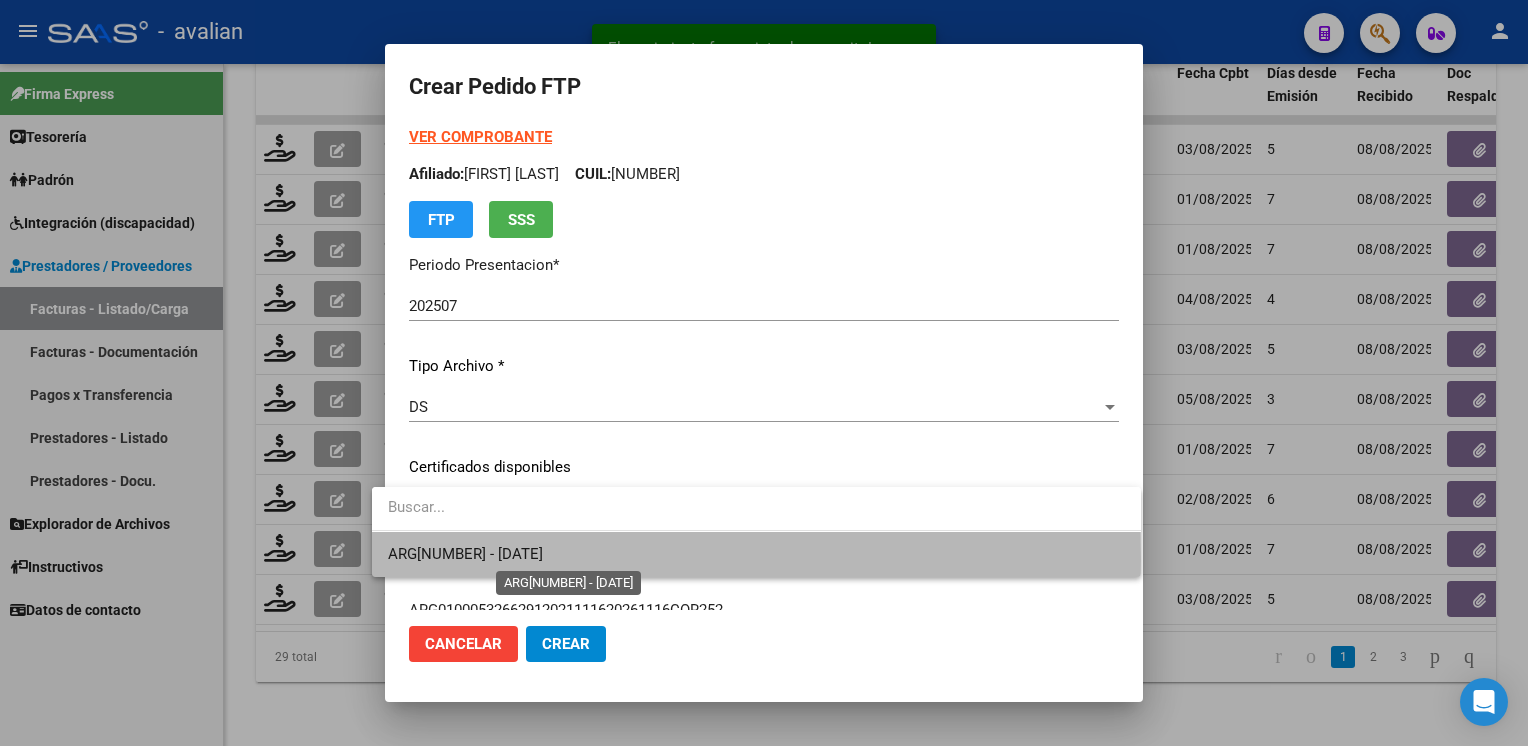 click on "ARG[NUMBER] - [DATE]" at bounding box center (465, 554) 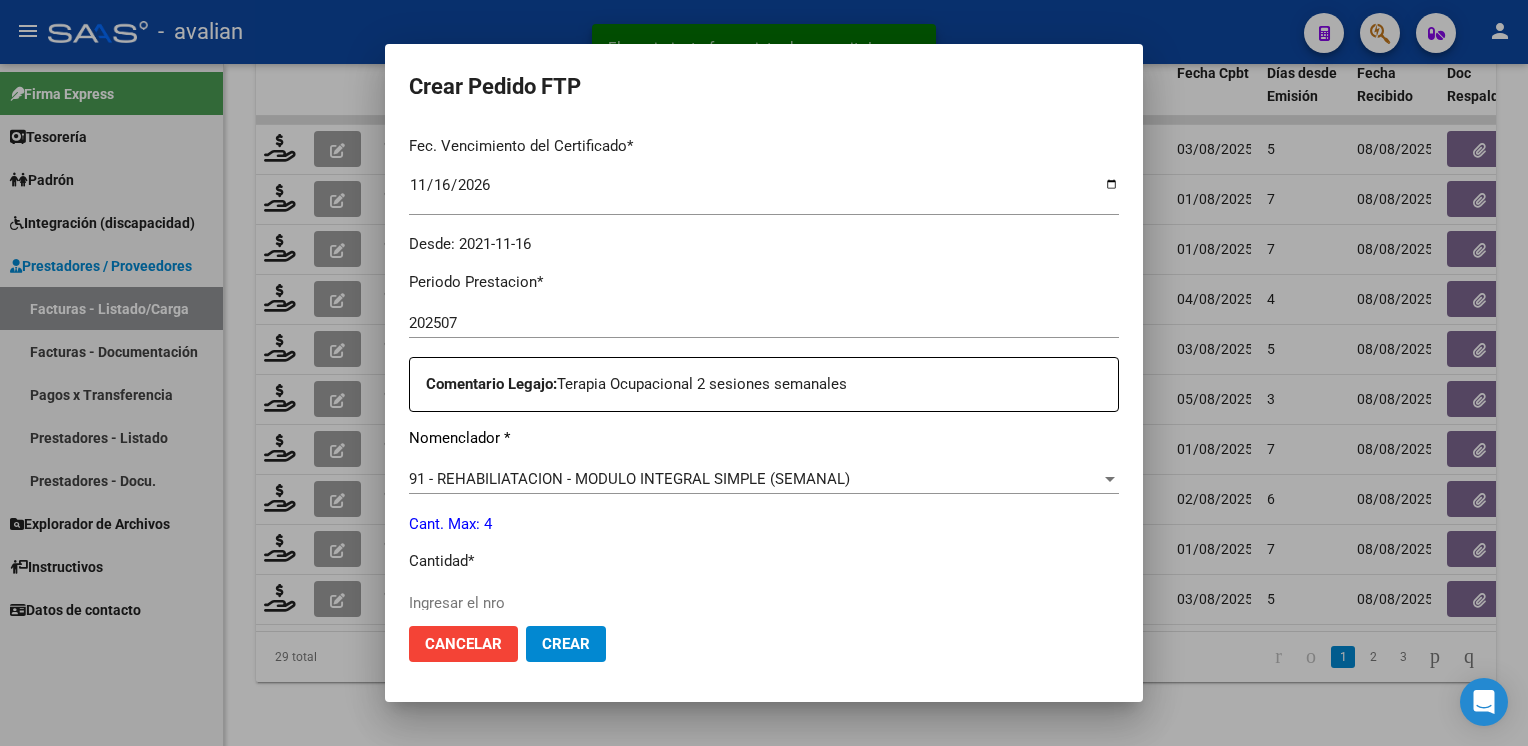 scroll, scrollTop: 800, scrollLeft: 0, axis: vertical 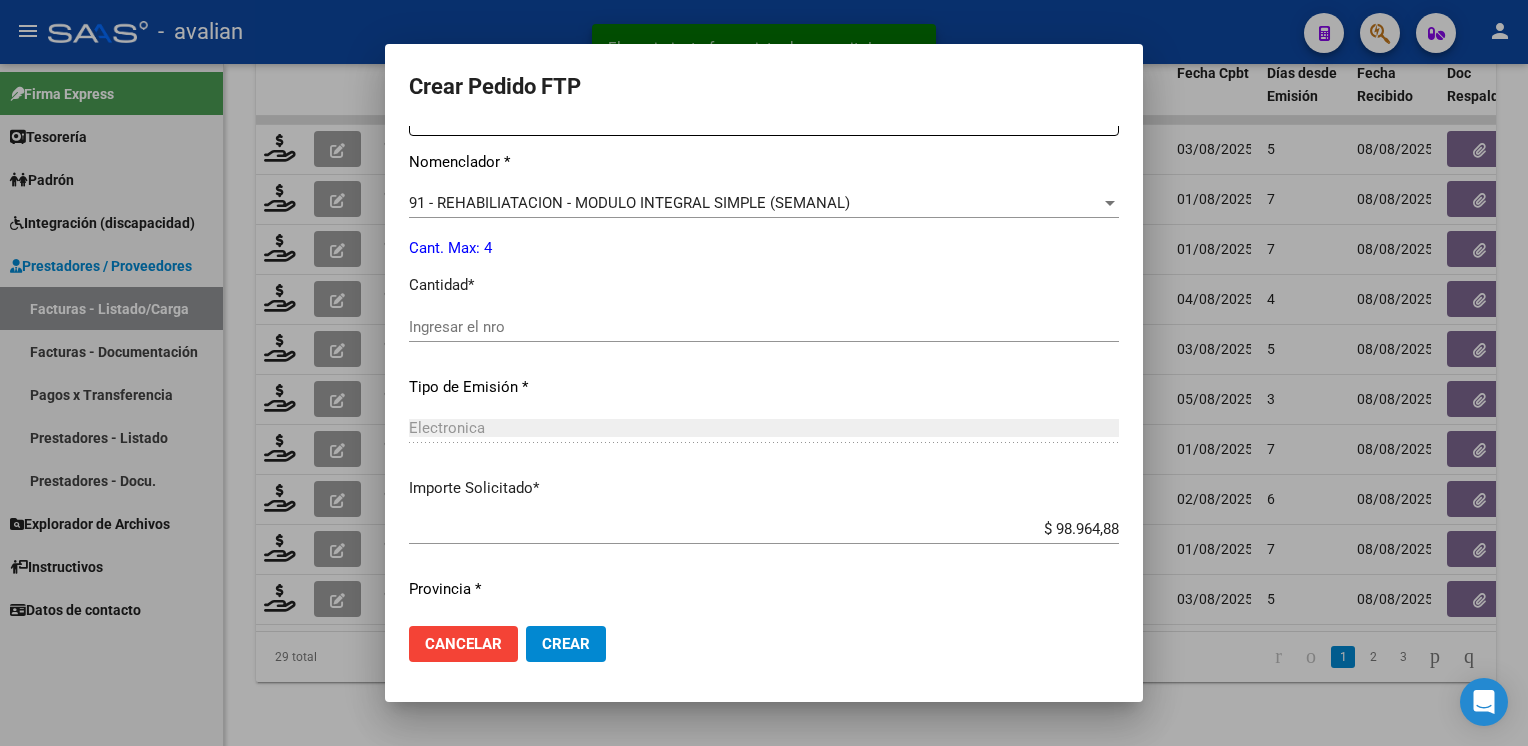 click on "Ingresar el nro" 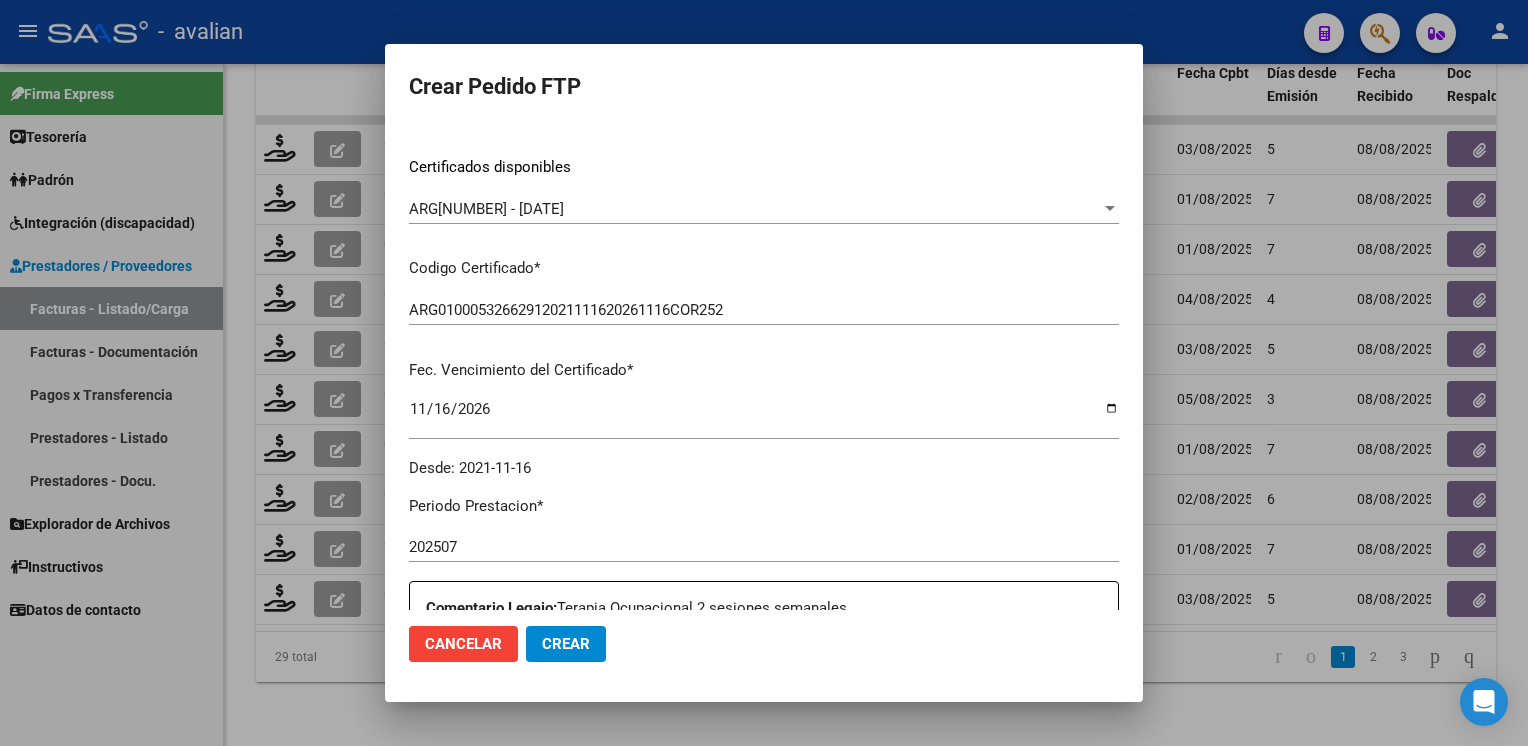 scroll, scrollTop: 0, scrollLeft: 0, axis: both 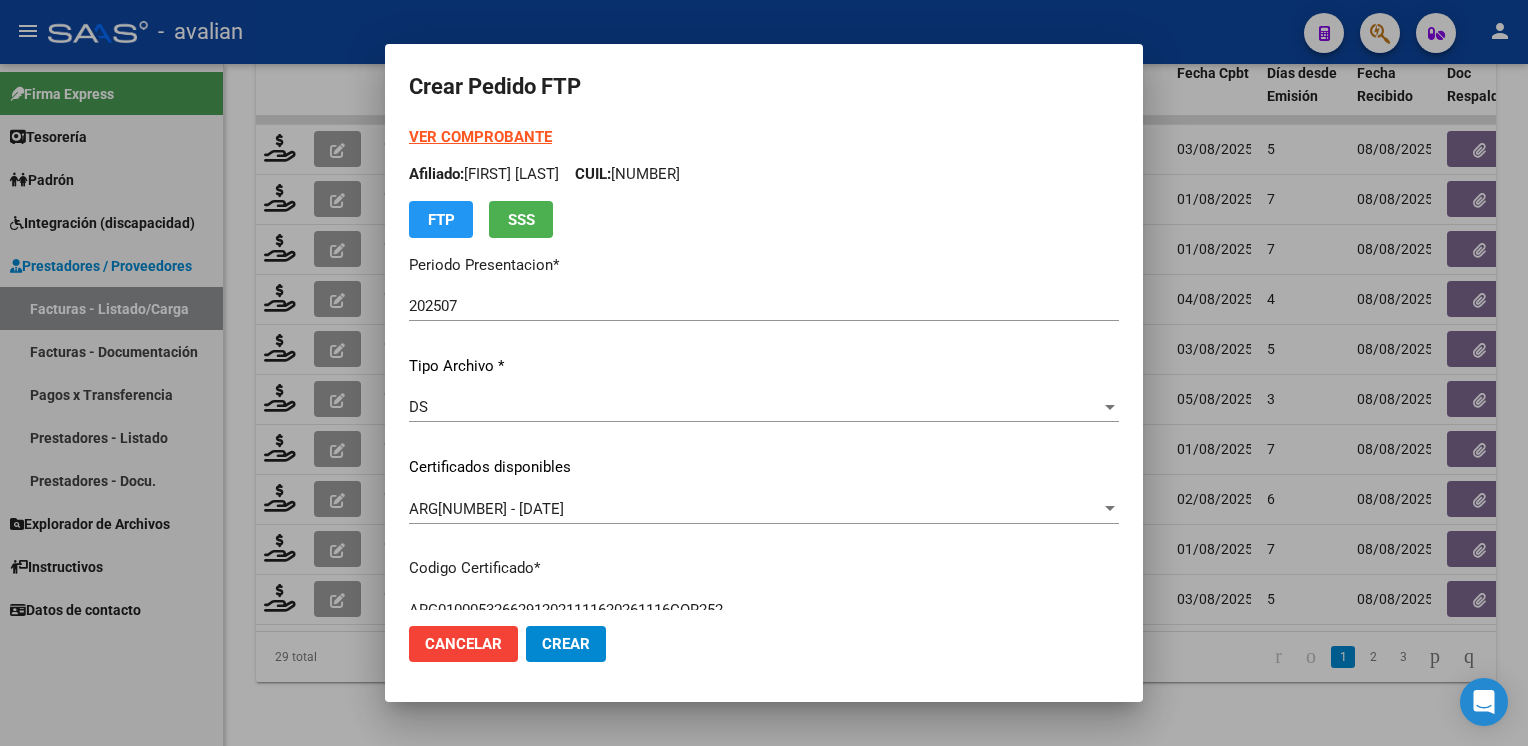 click on "Afiliado:  [LAST] [LAST]  CUIL:  [PHONE]" at bounding box center [764, 174] 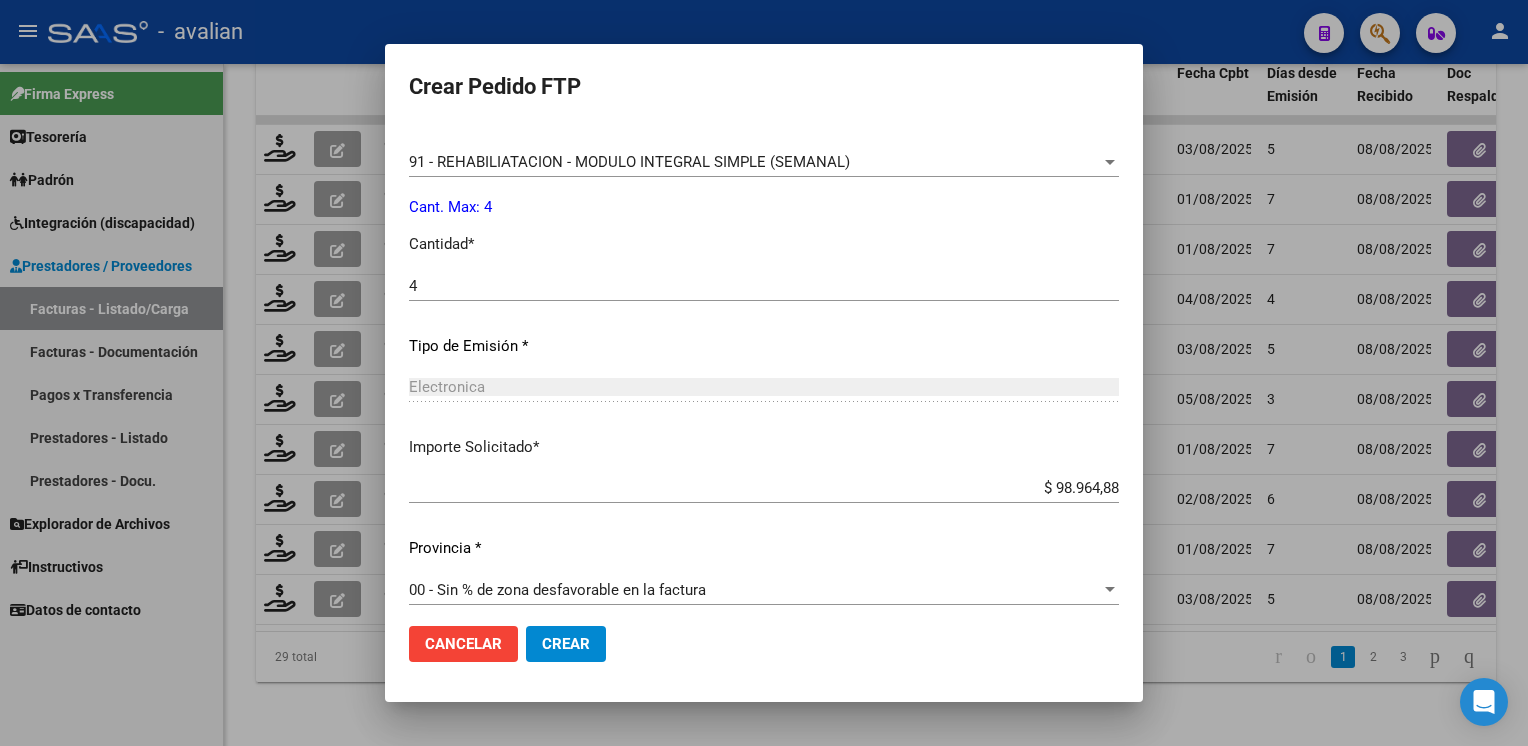 scroll, scrollTop: 853, scrollLeft: 0, axis: vertical 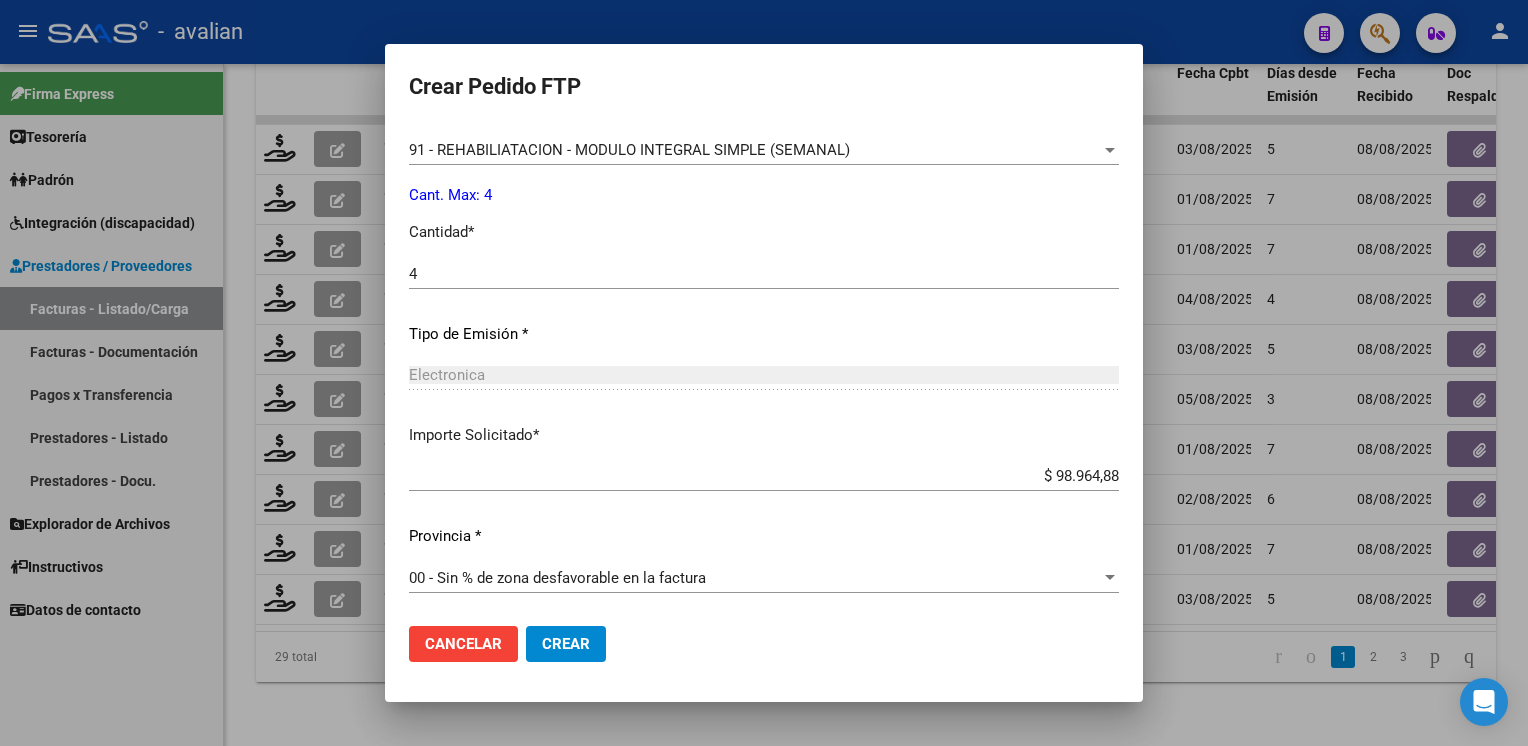 click on "Crear" 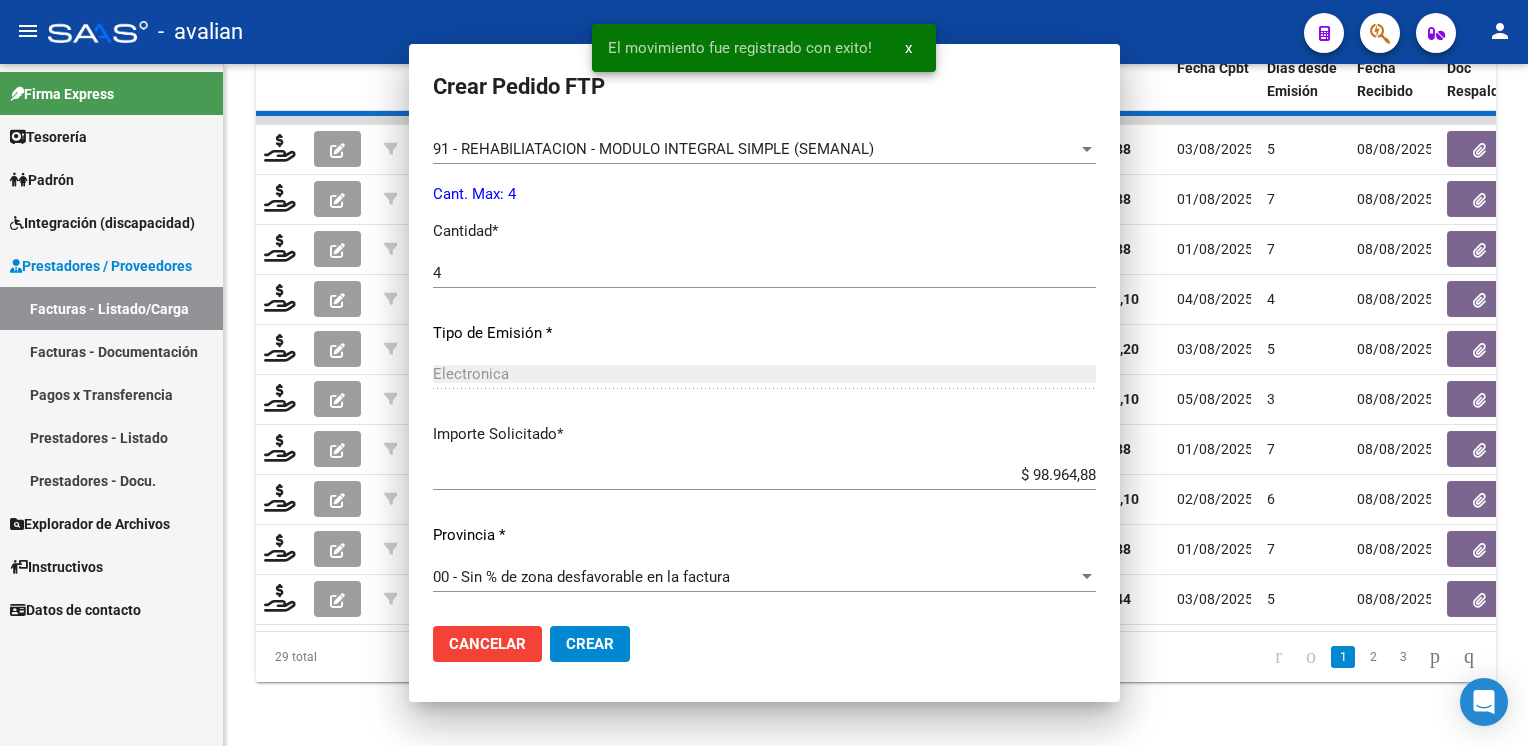 scroll, scrollTop: 740, scrollLeft: 0, axis: vertical 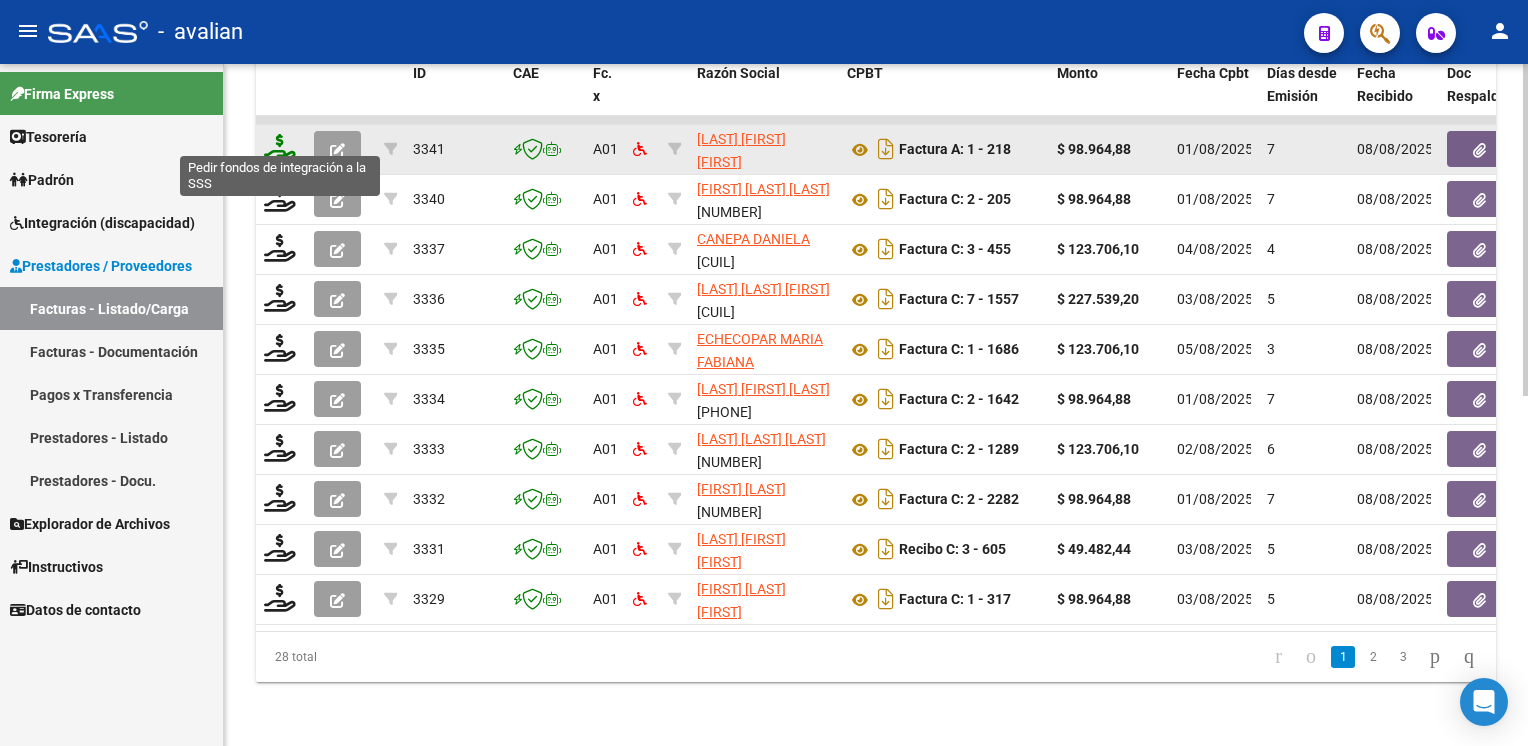click 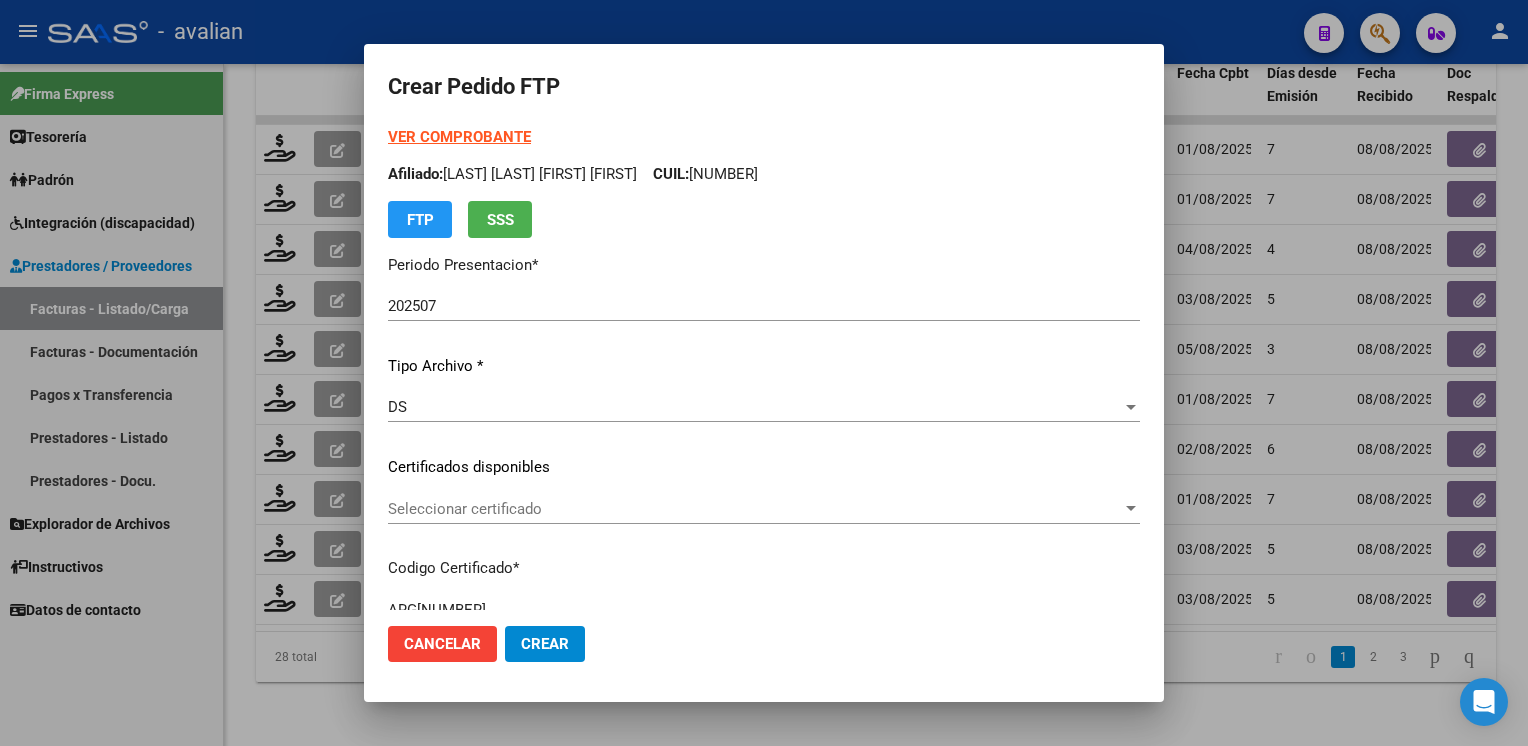 click on "Seleccionar certificado Seleccionar certificado" 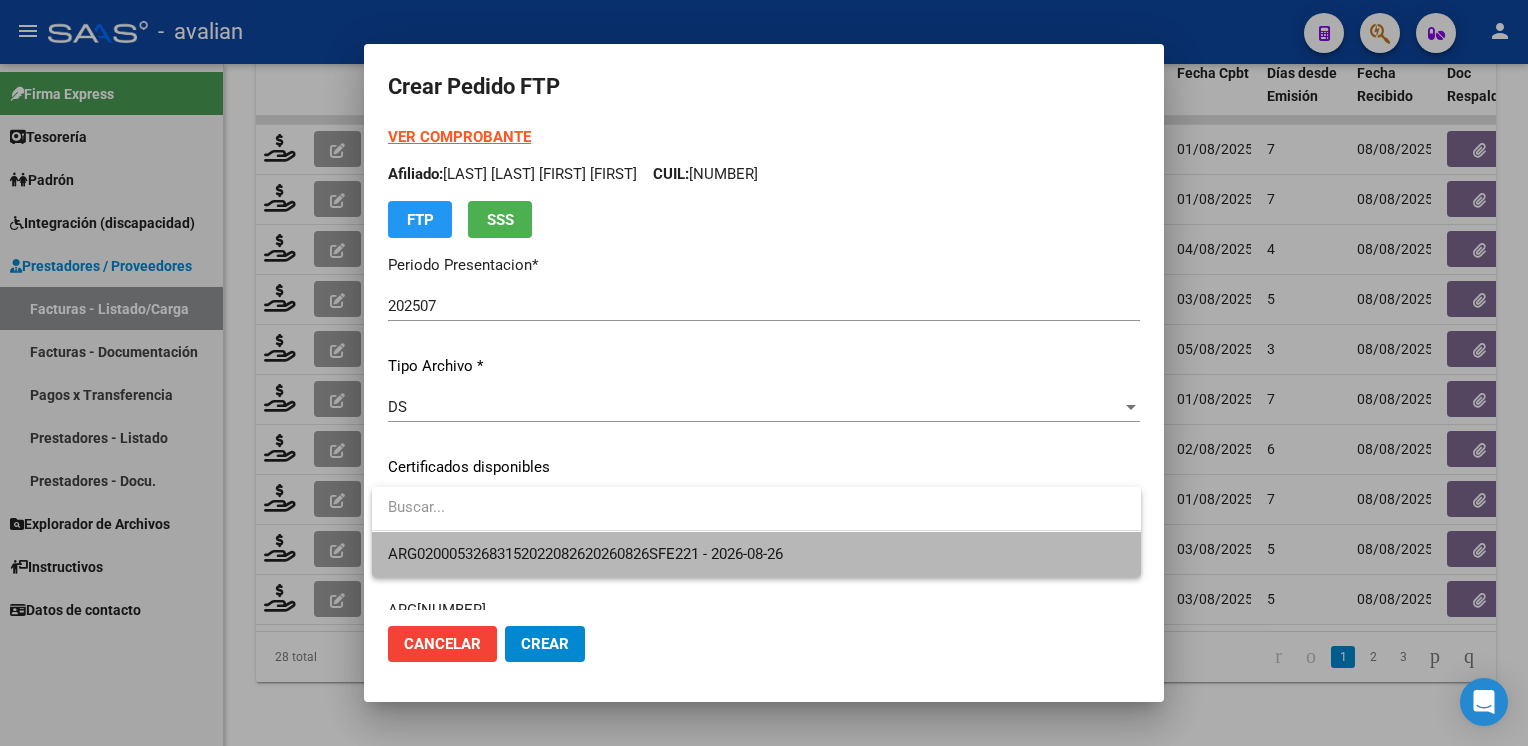 click on "ARG02000532683152022082620260826SFE221 - 2026-08-26" at bounding box center [756, 554] 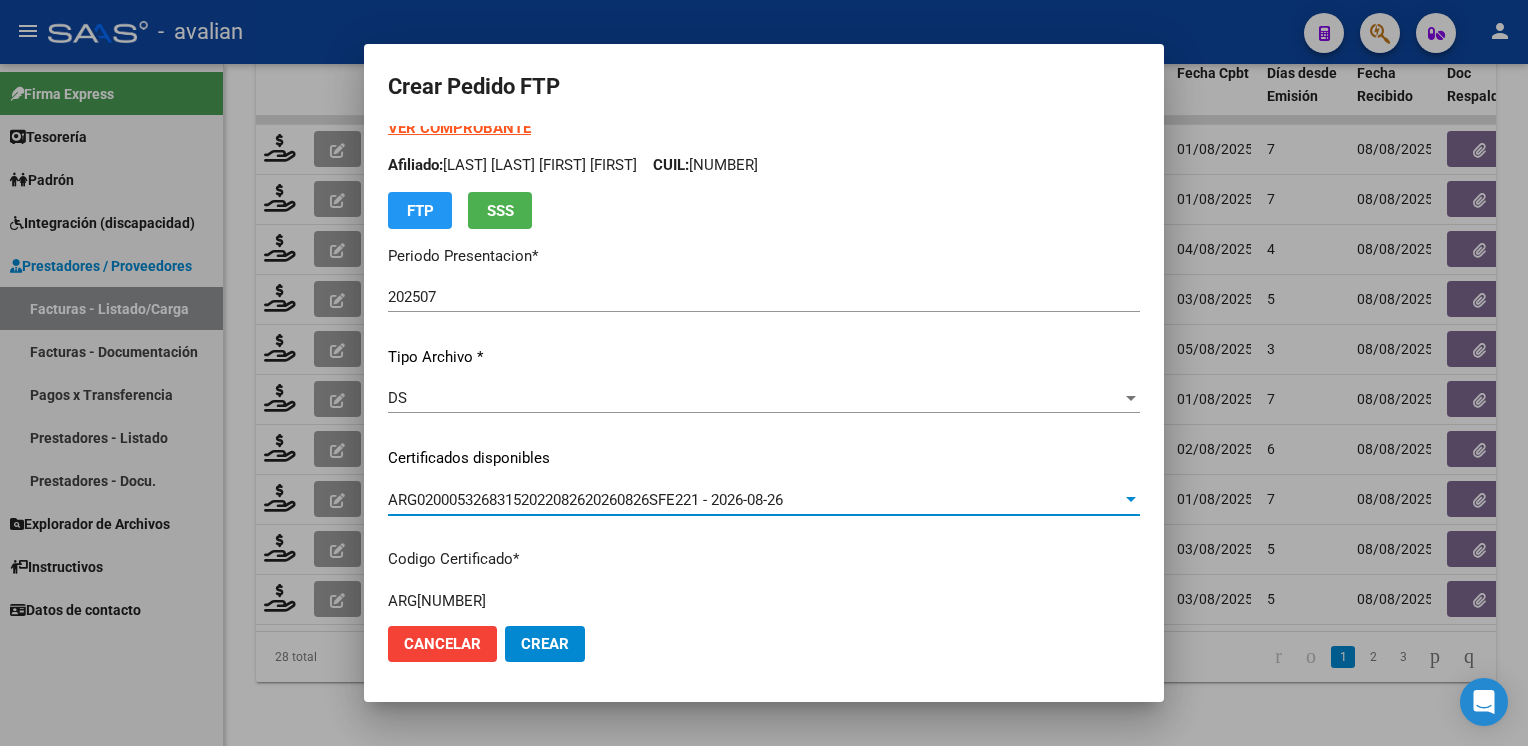 scroll, scrollTop: 0, scrollLeft: 0, axis: both 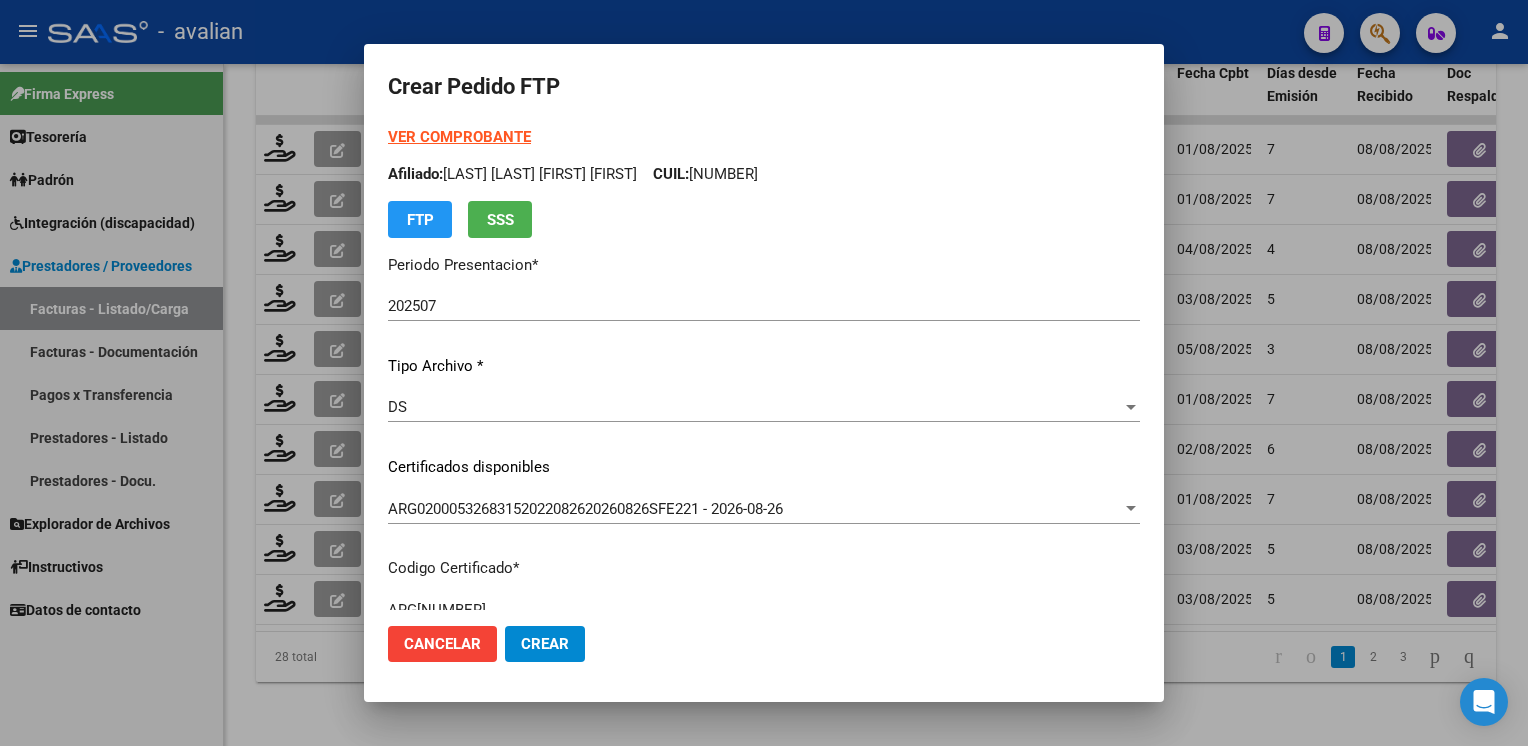 click on "Afiliado:  [FIRST] [LAST] [LAST]  CUIL:  [NUMBER]" at bounding box center [764, 174] 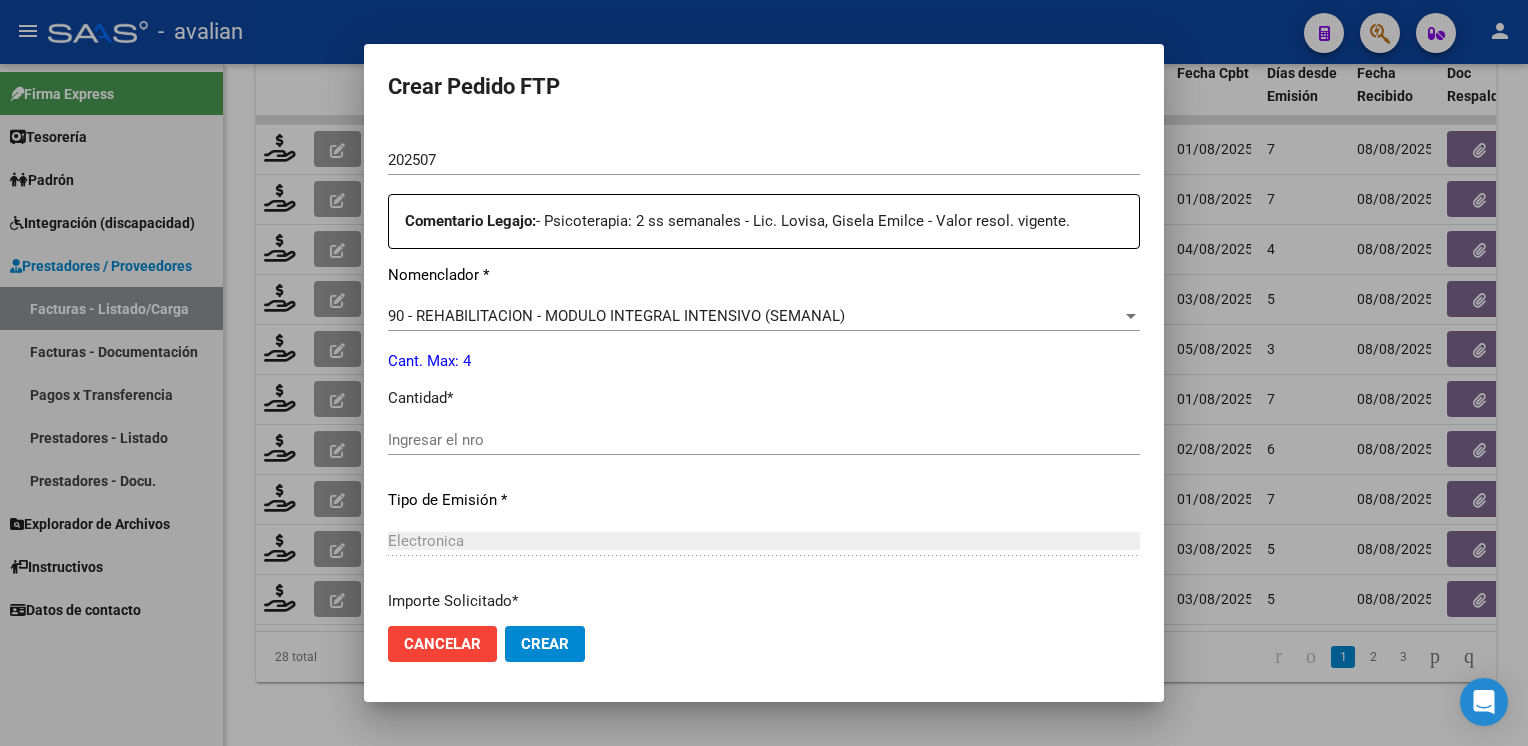 scroll, scrollTop: 700, scrollLeft: 0, axis: vertical 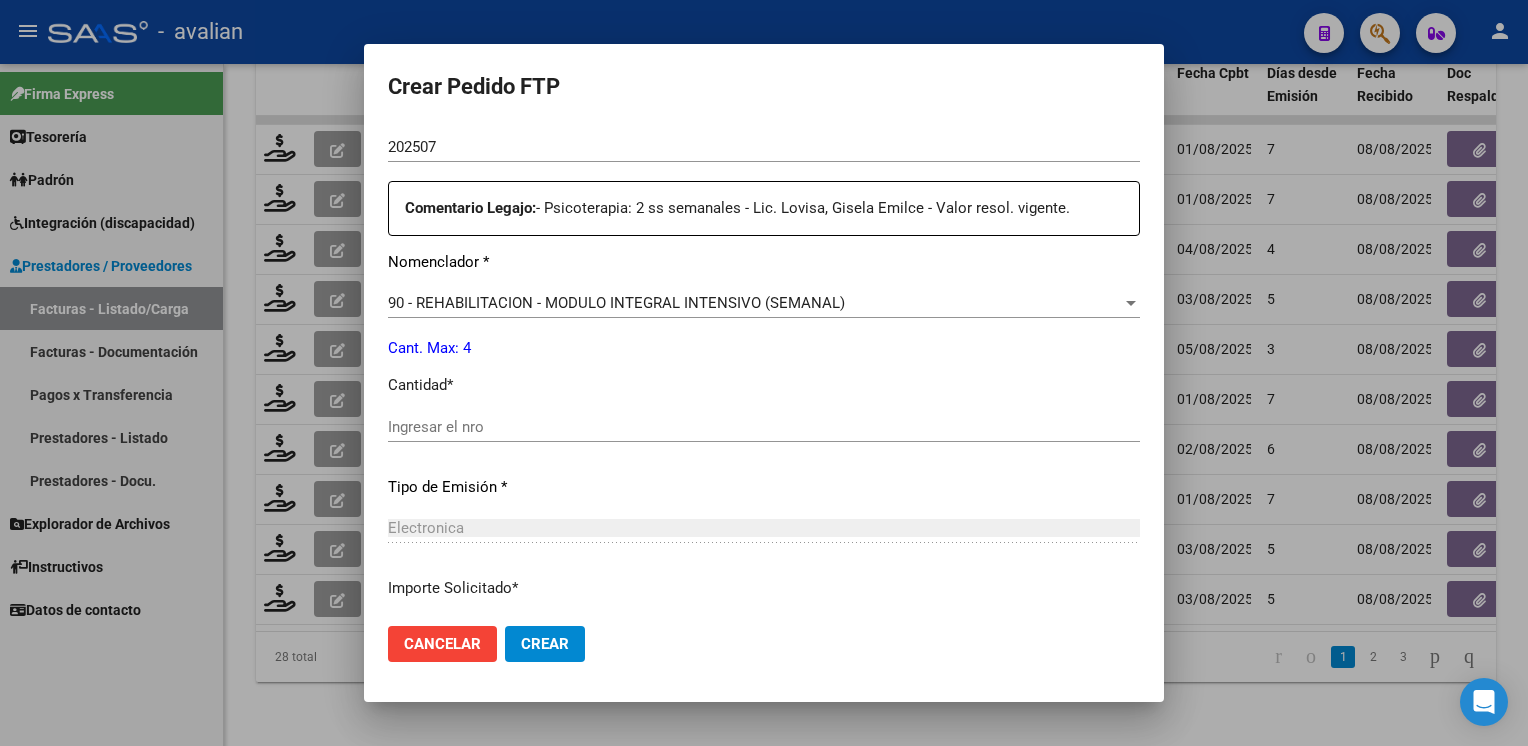 click on "Ingresar el nro" at bounding box center (764, 427) 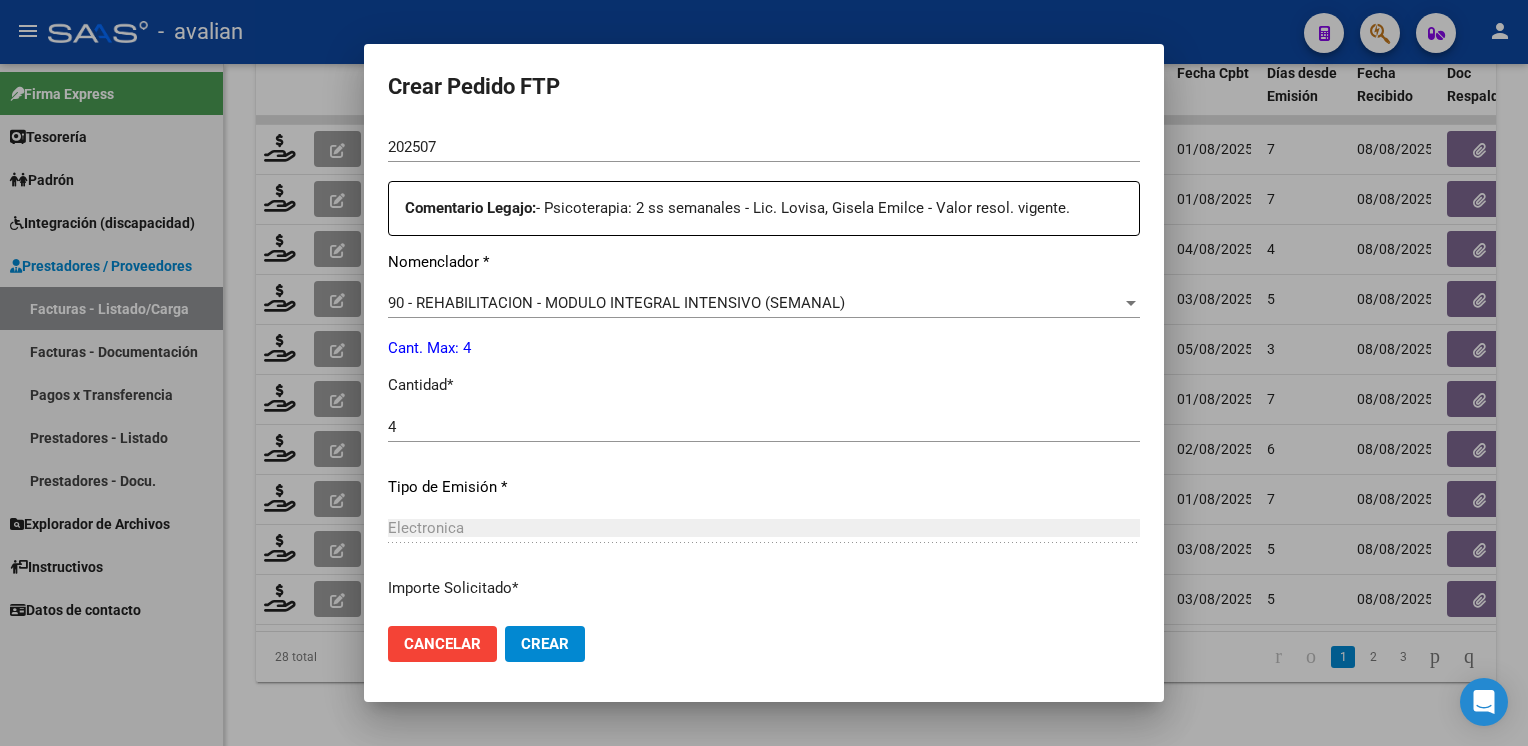 scroll, scrollTop: 853, scrollLeft: 0, axis: vertical 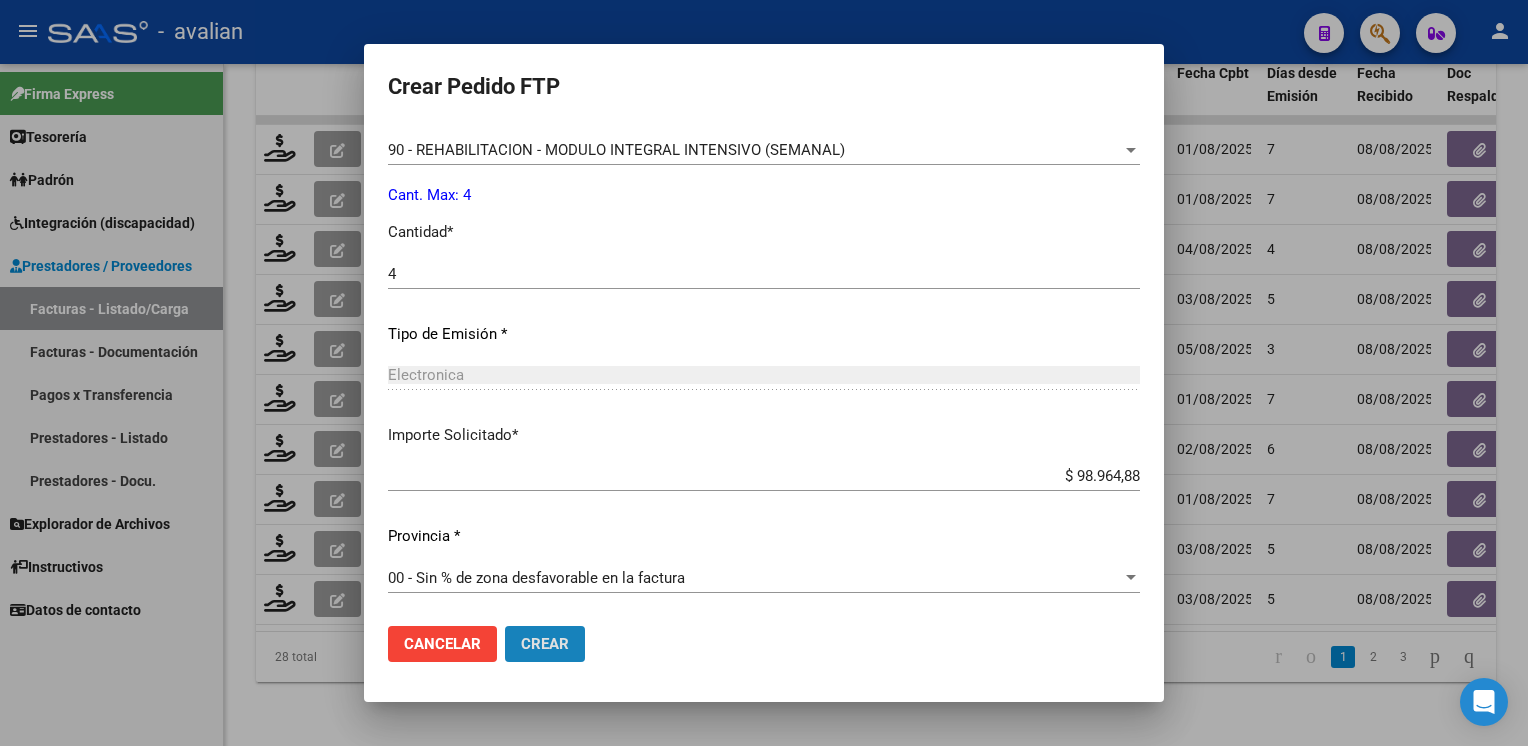 click on "Crear" 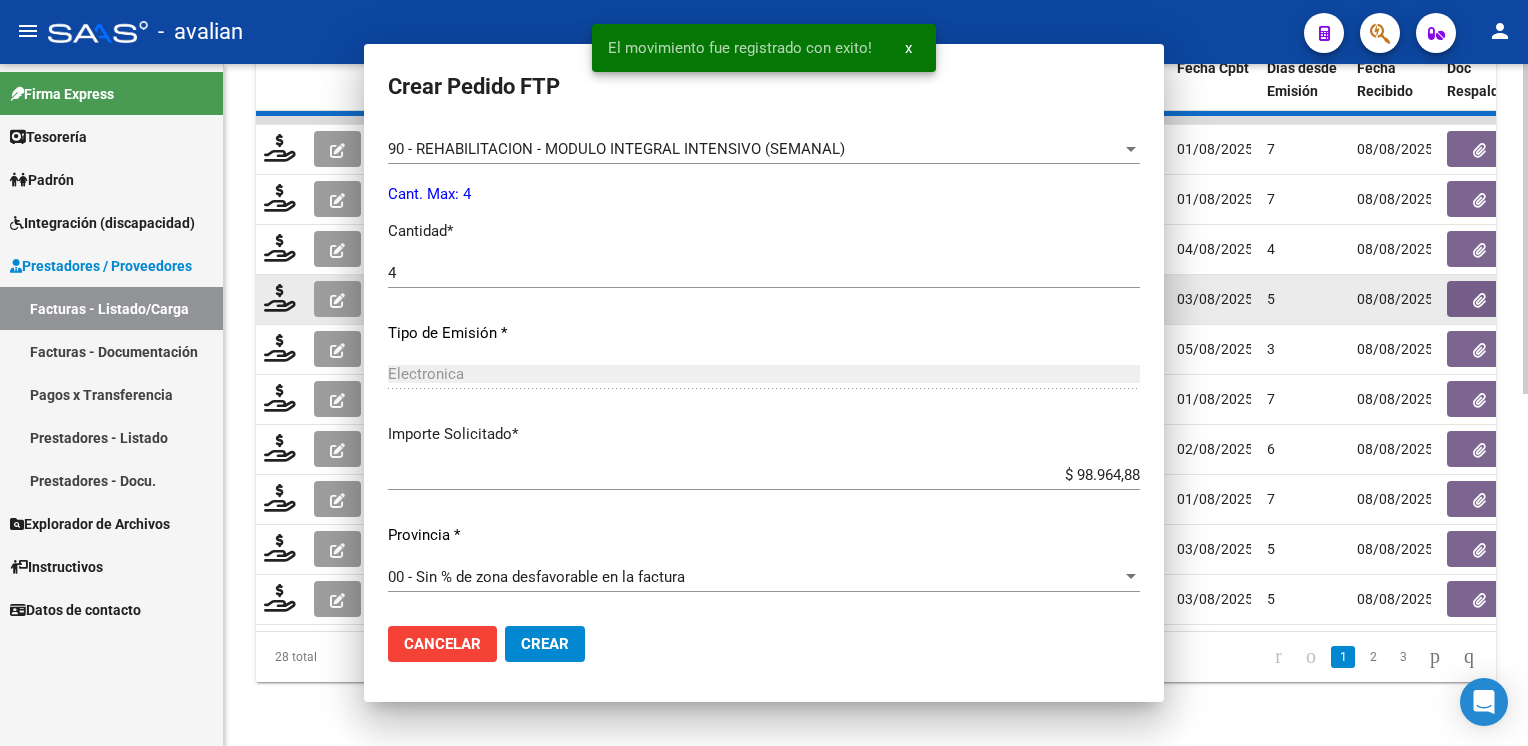 scroll, scrollTop: 0, scrollLeft: 0, axis: both 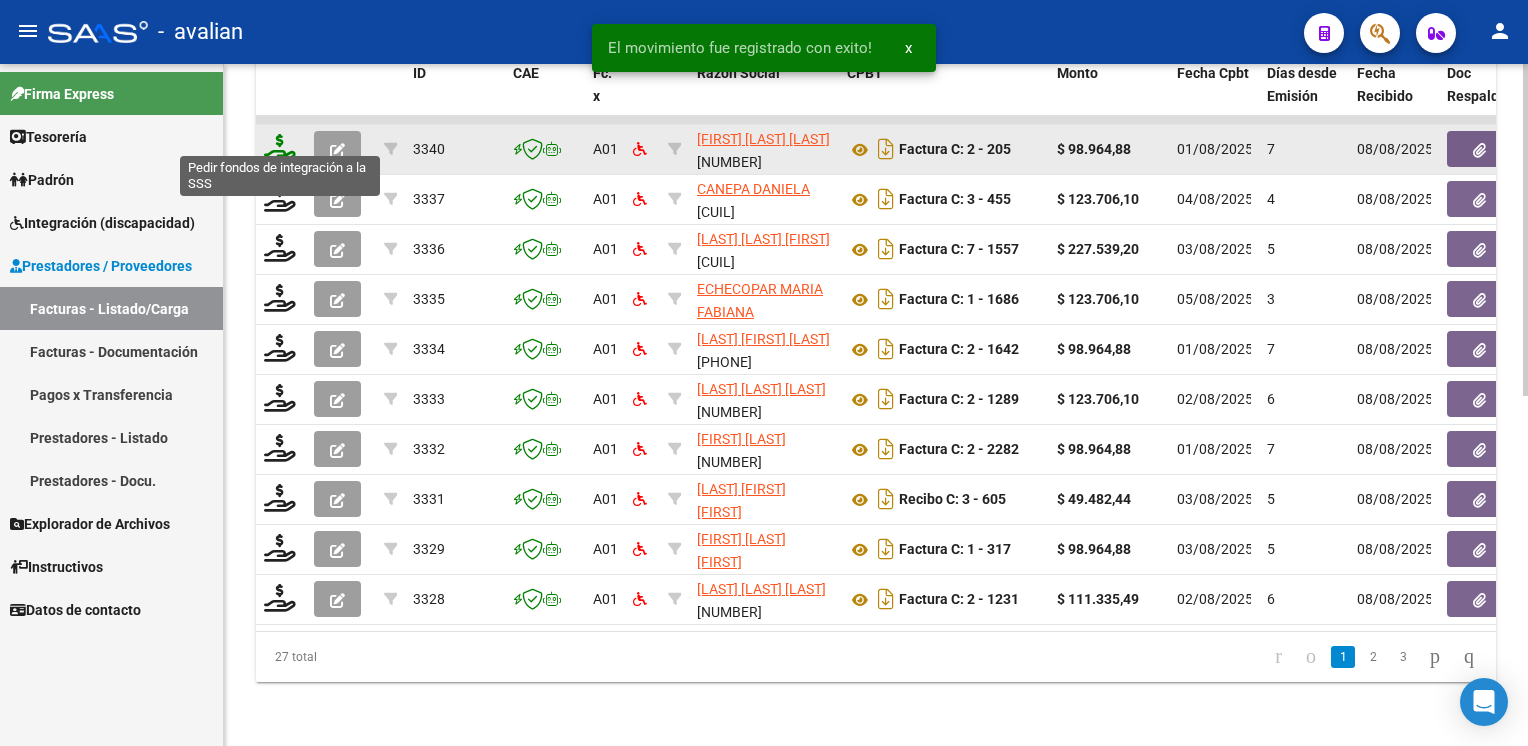 click 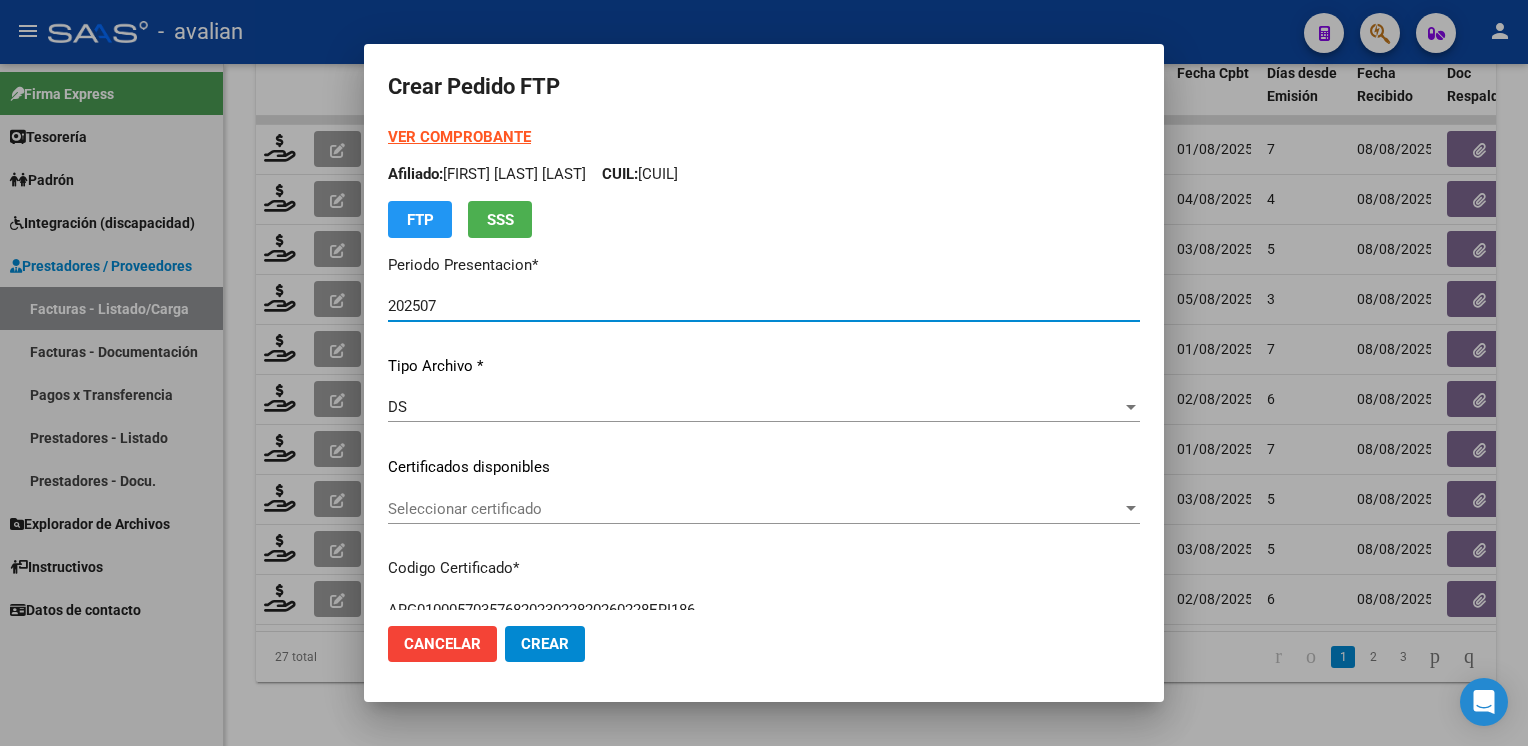 click on "Seleccionar certificado" at bounding box center (755, 509) 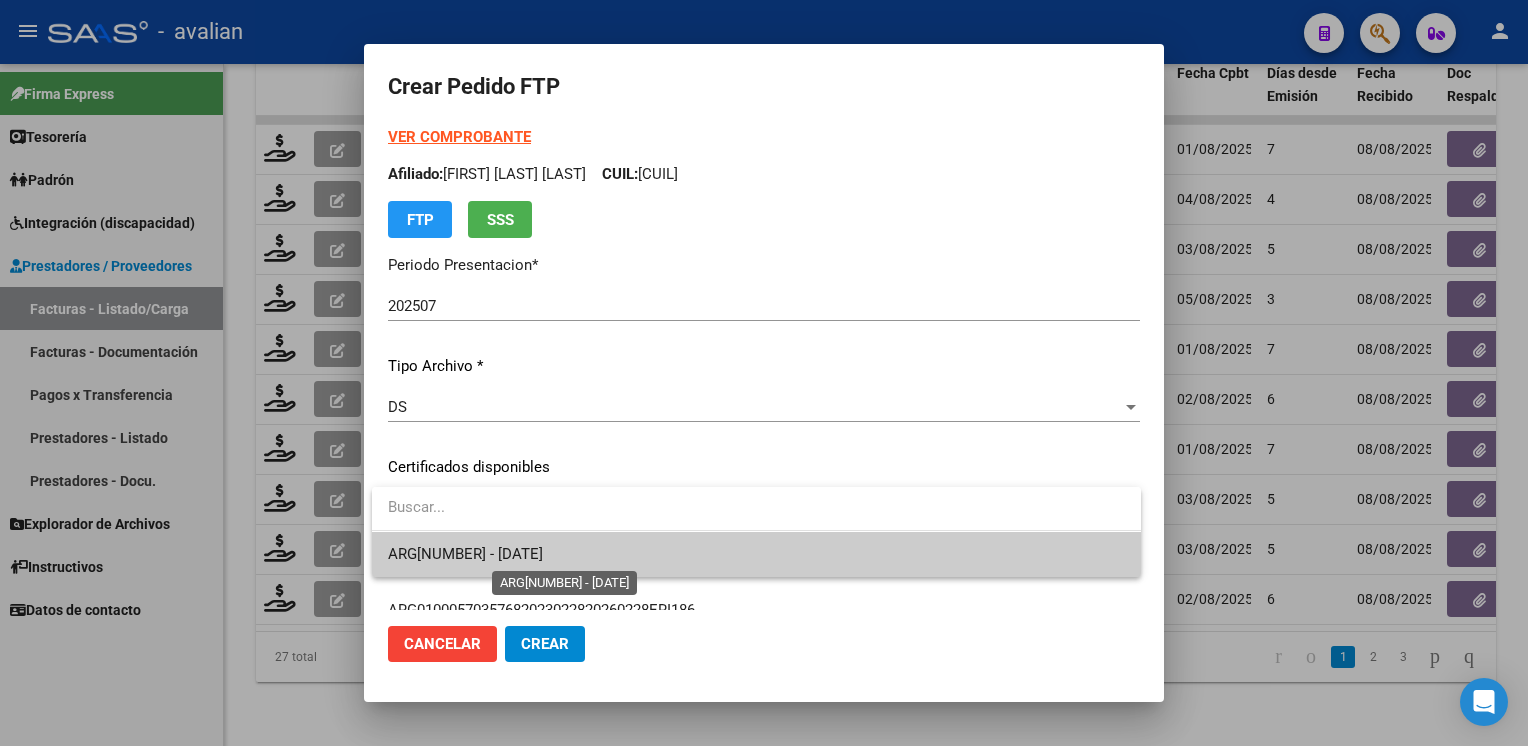 click on "ARG[NUMBER] - [DATE]" at bounding box center [465, 554] 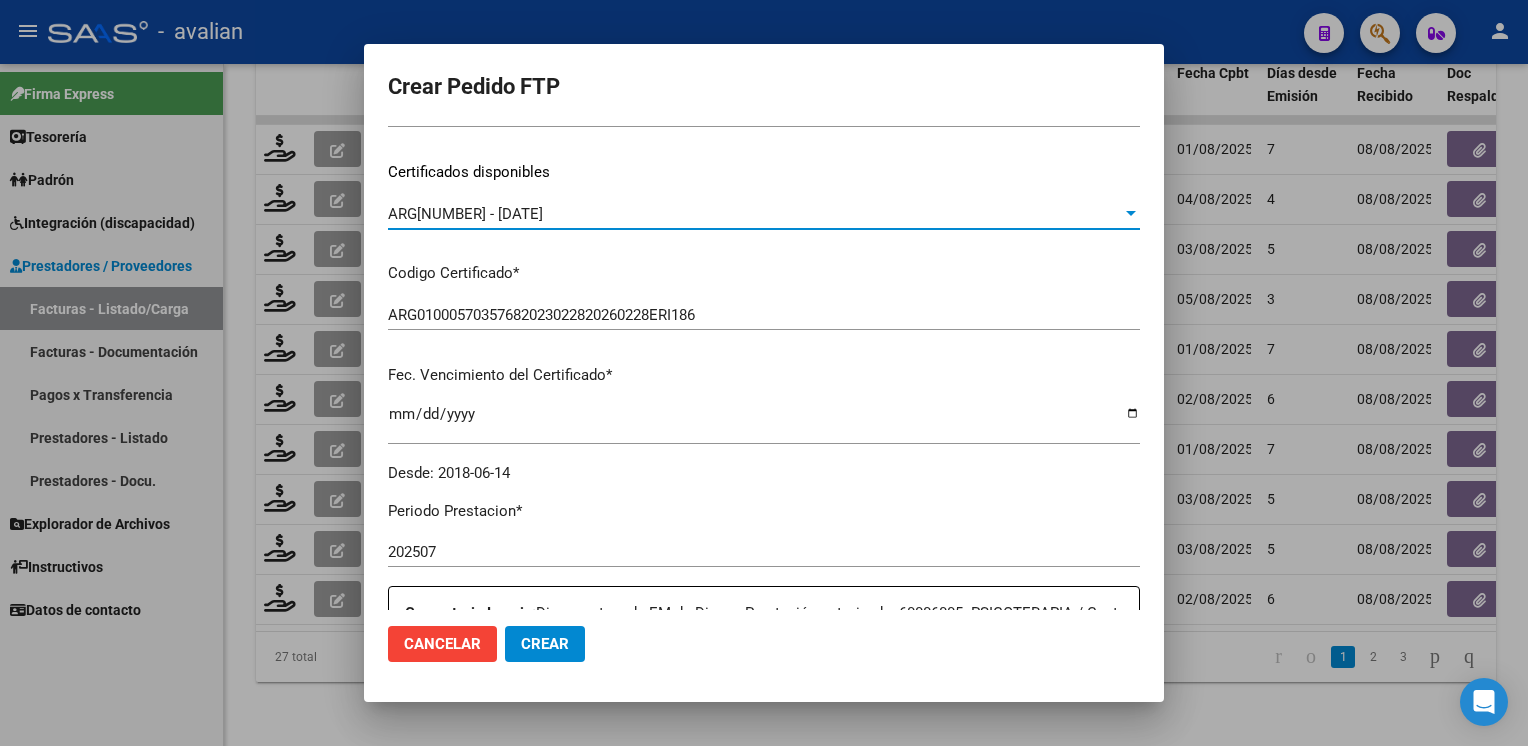 scroll, scrollTop: 0, scrollLeft: 0, axis: both 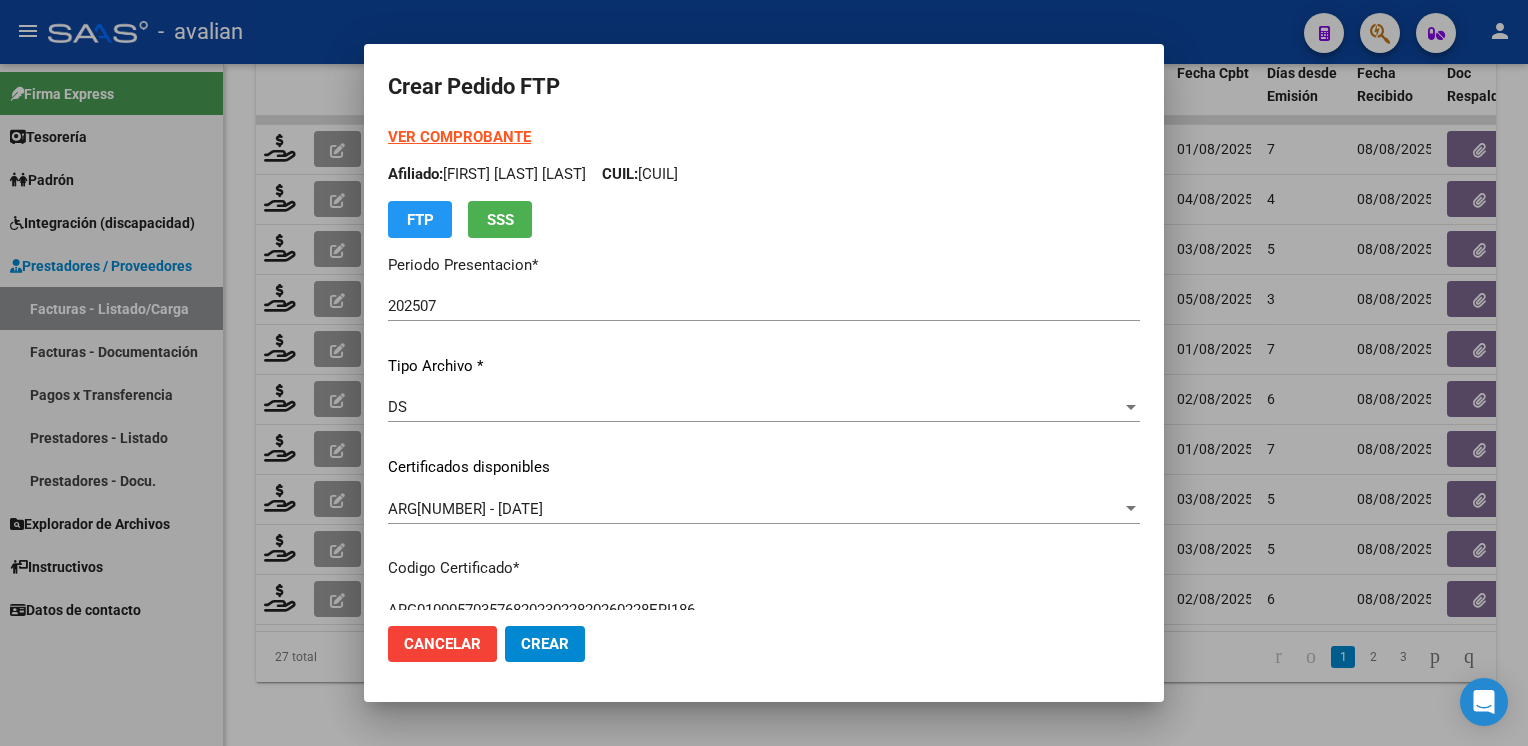 click on "Afiliado:  [FIRST] [LAST] [LAST]  CUIL:  [NUMBER]" at bounding box center [764, 174] 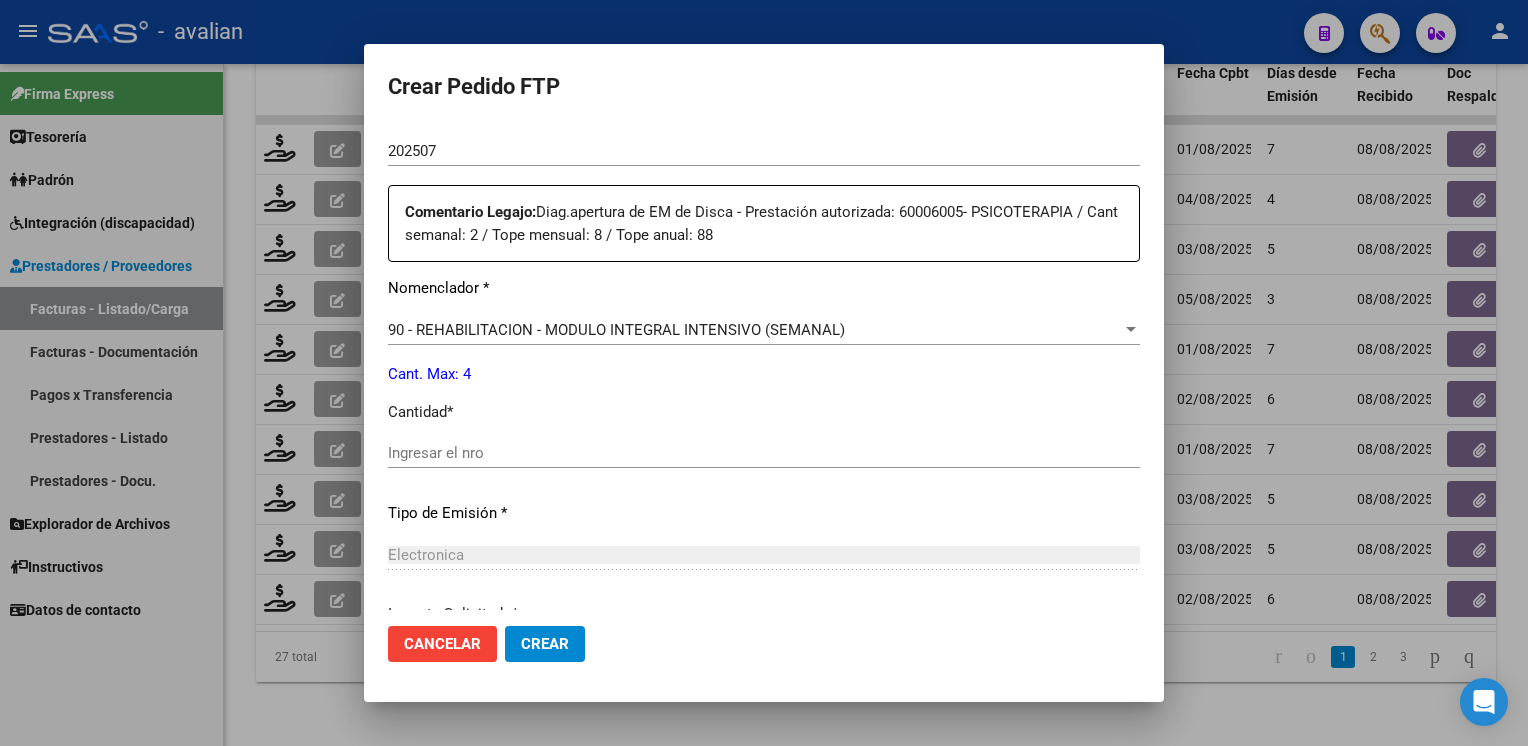 scroll, scrollTop: 700, scrollLeft: 0, axis: vertical 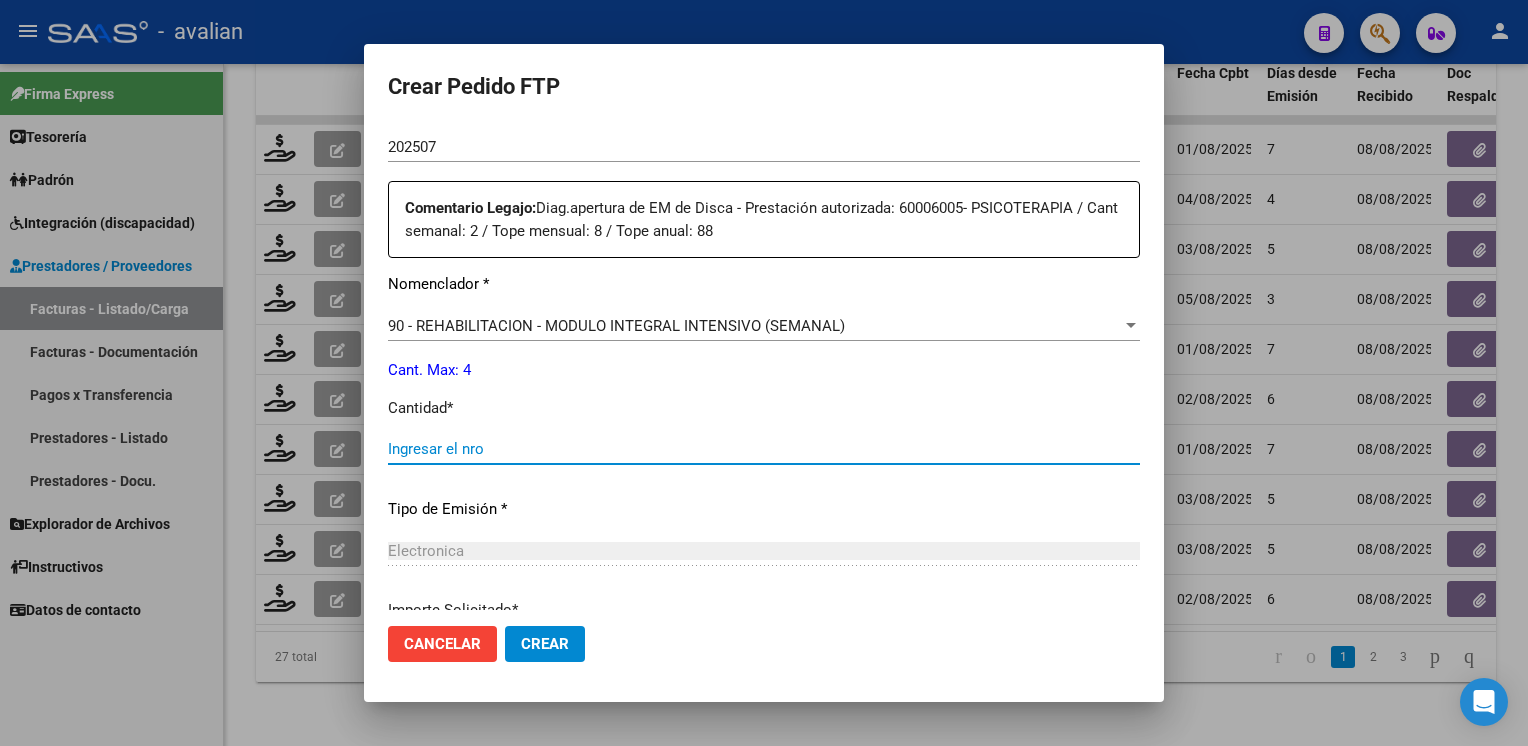 click on "Ingresar el nro" at bounding box center [764, 449] 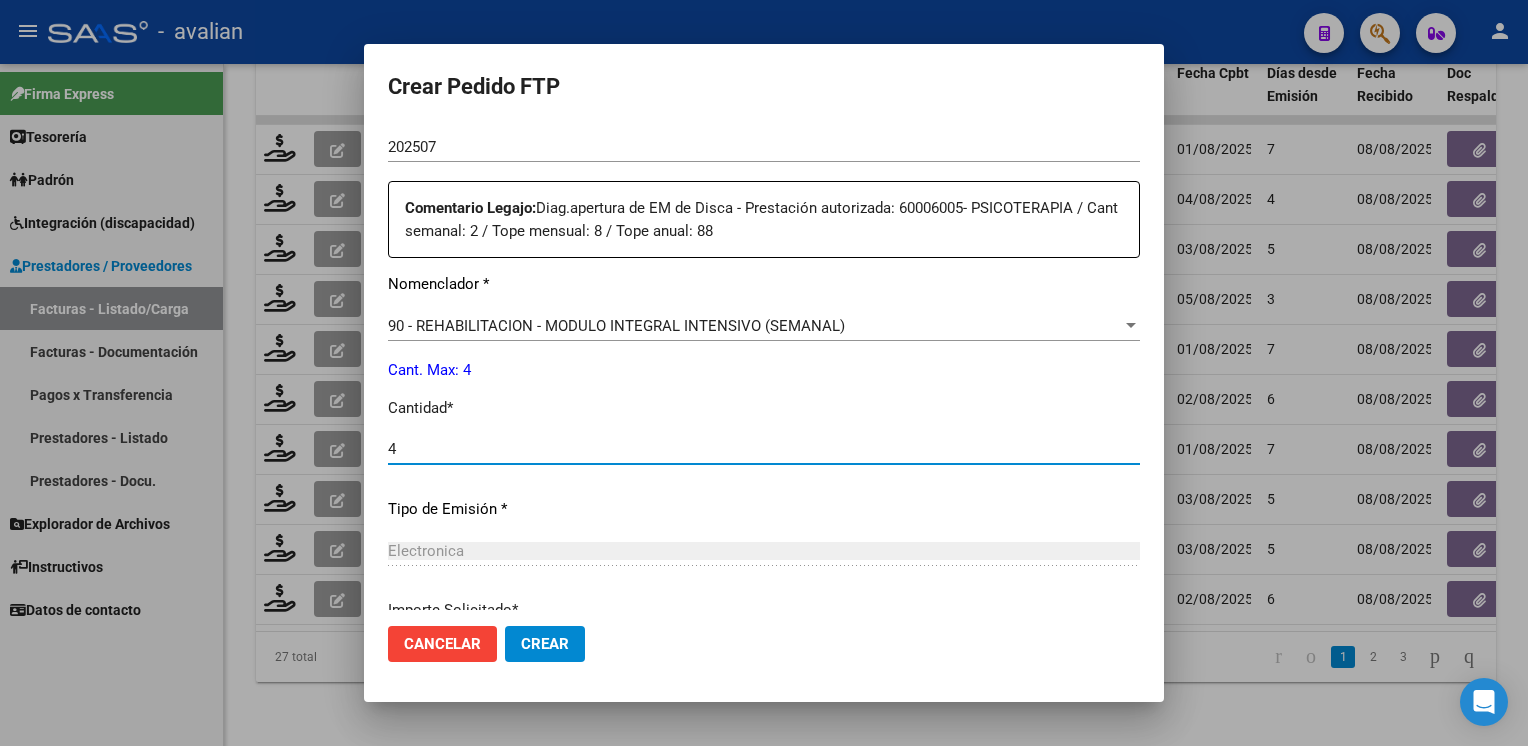 scroll, scrollTop: 876, scrollLeft: 0, axis: vertical 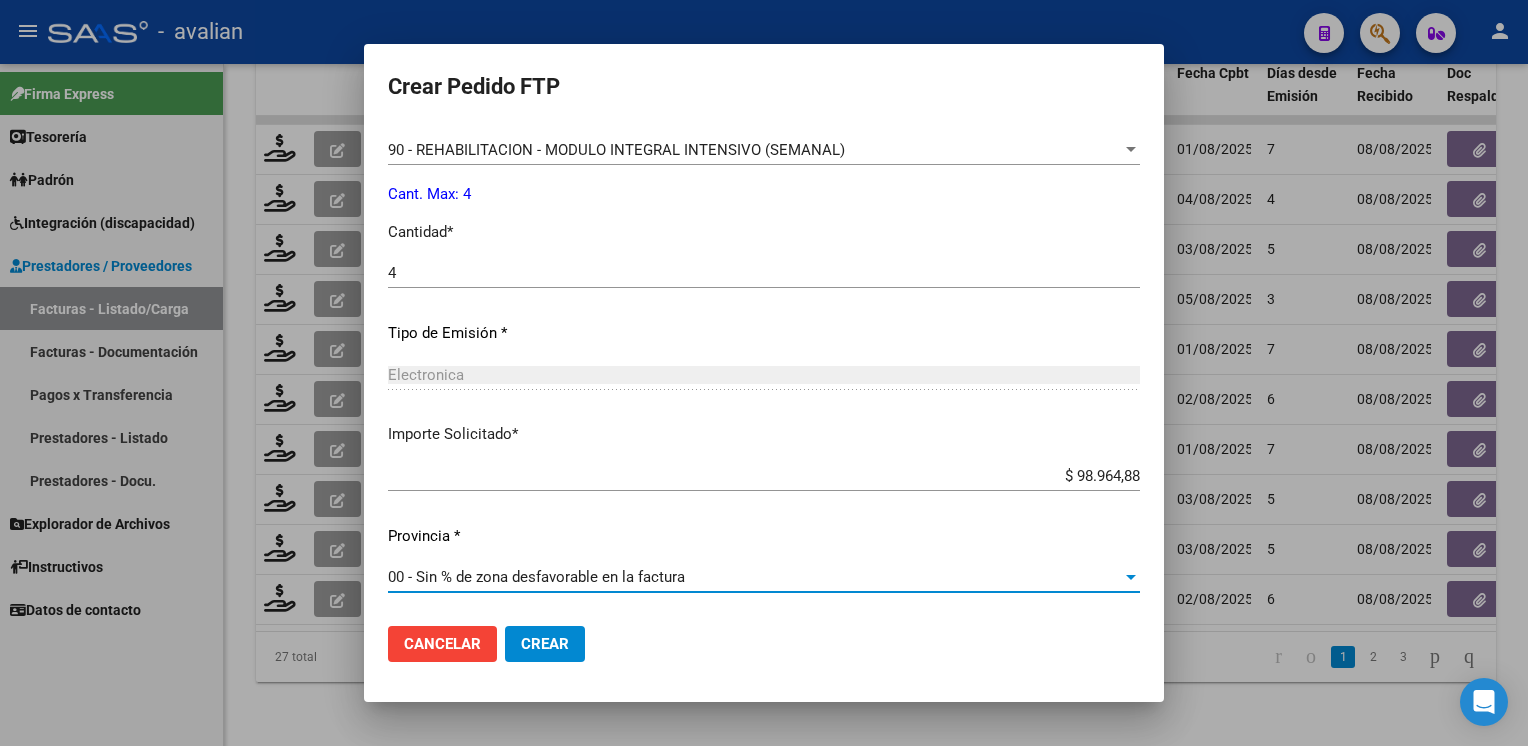 click on "Crear" 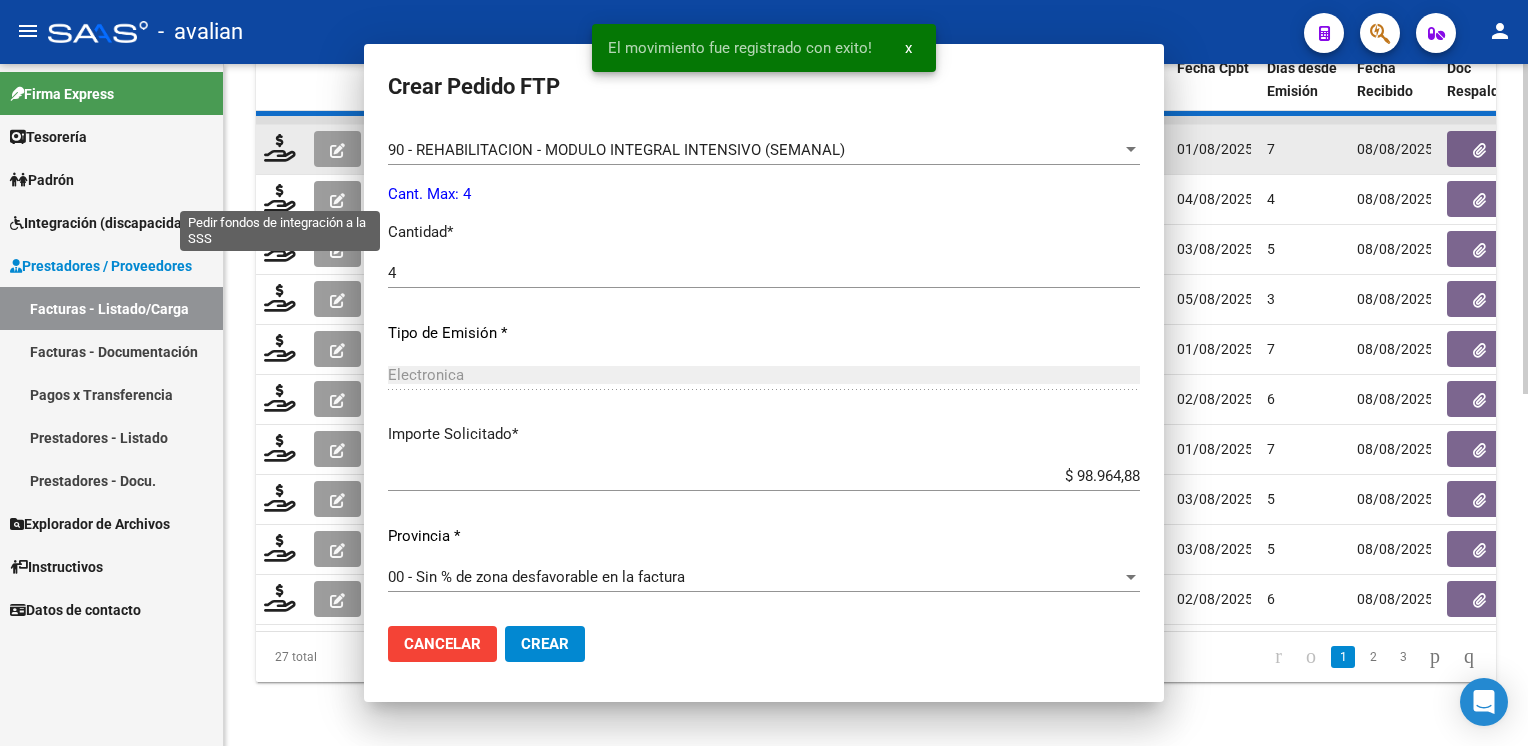 scroll, scrollTop: 0, scrollLeft: 0, axis: both 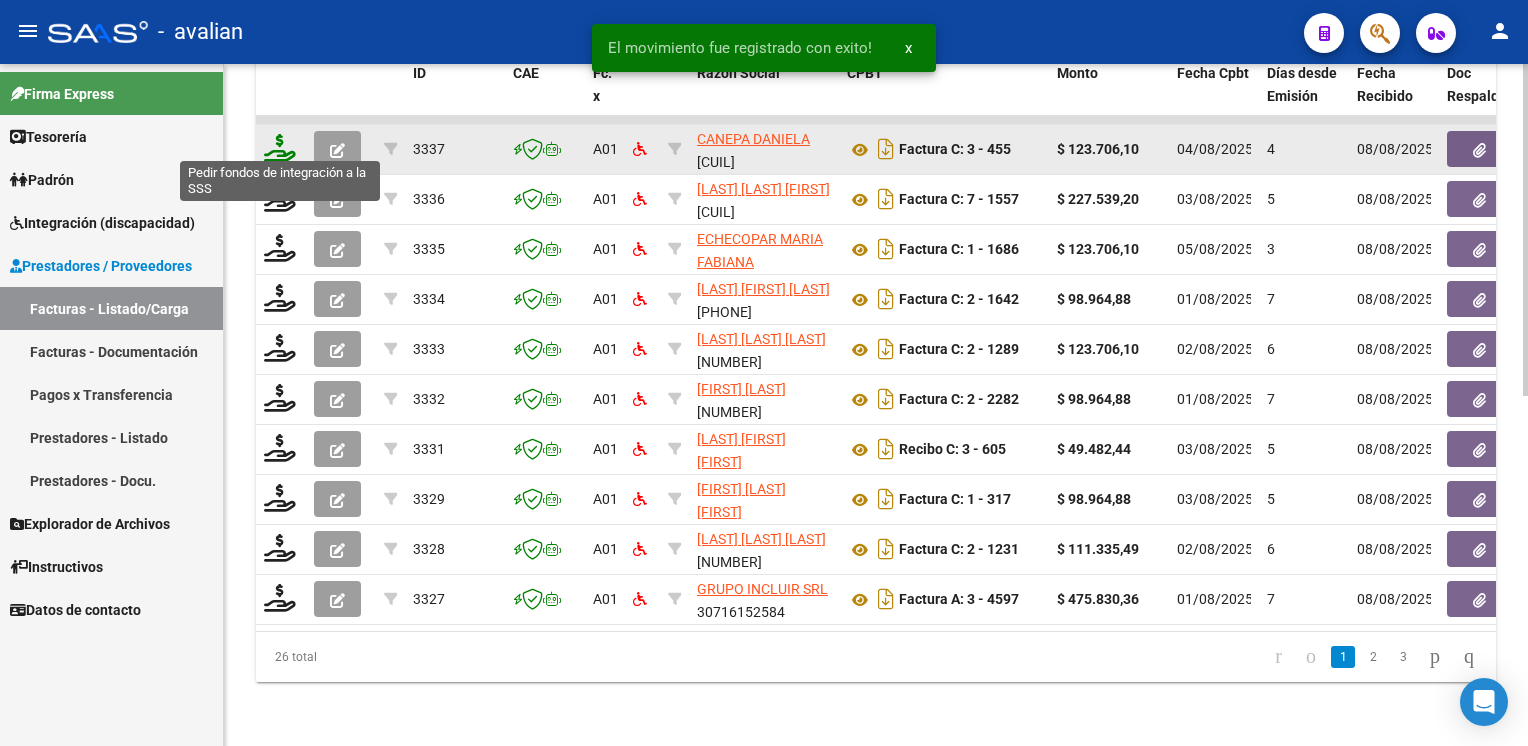click 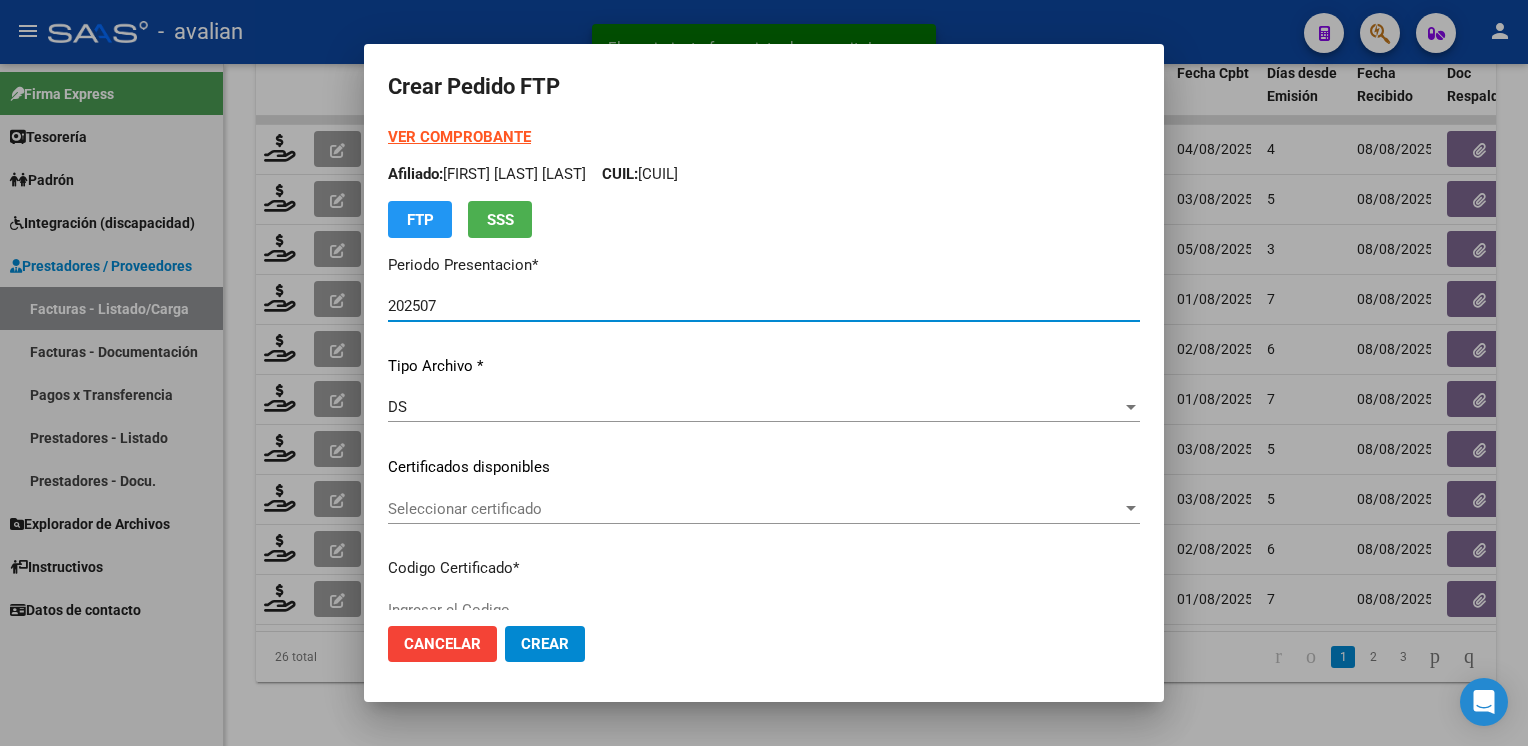 click on "Seleccionar certificado" at bounding box center (755, 509) 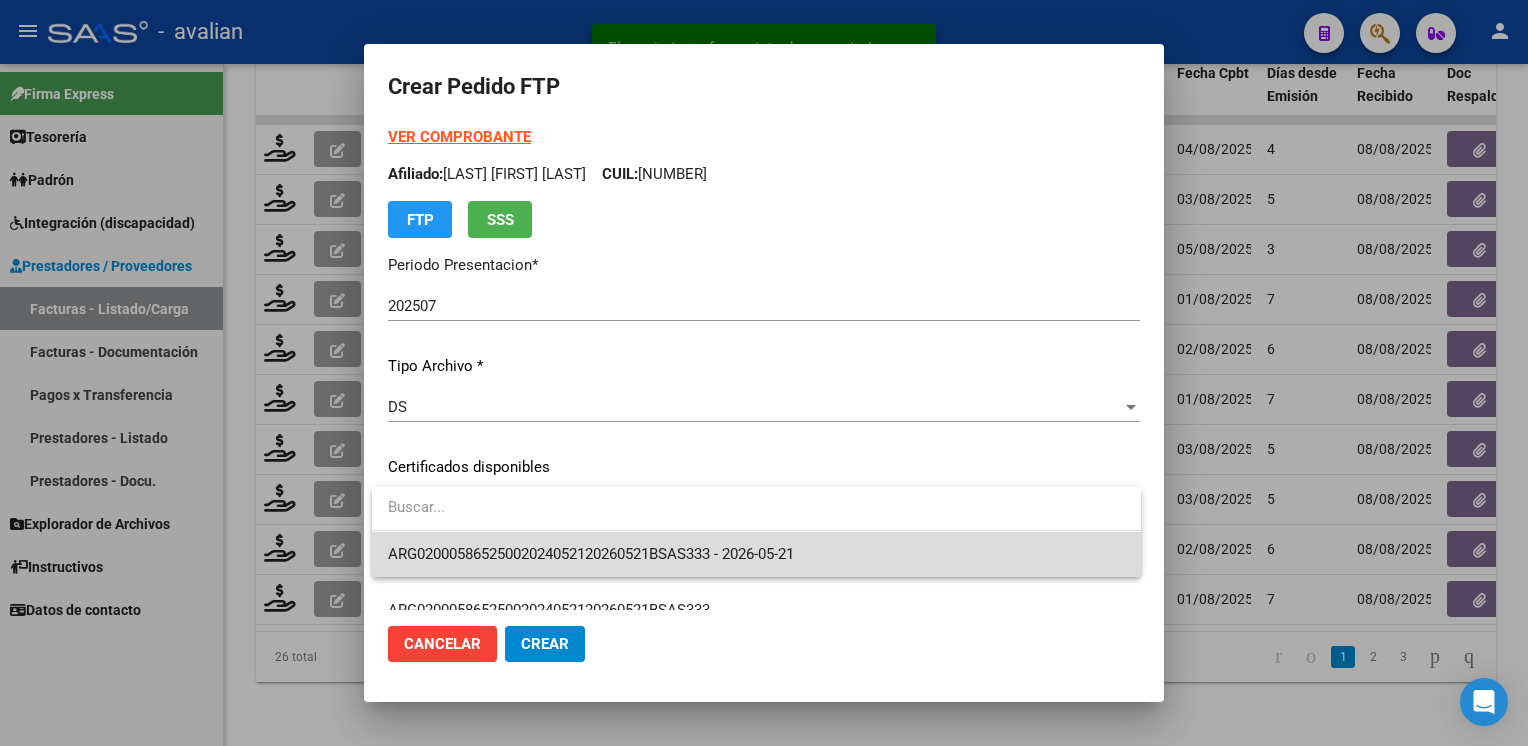 click on "ARG02000586525002024052120260521BSAS333 - 2026-05-21" at bounding box center (756, 554) 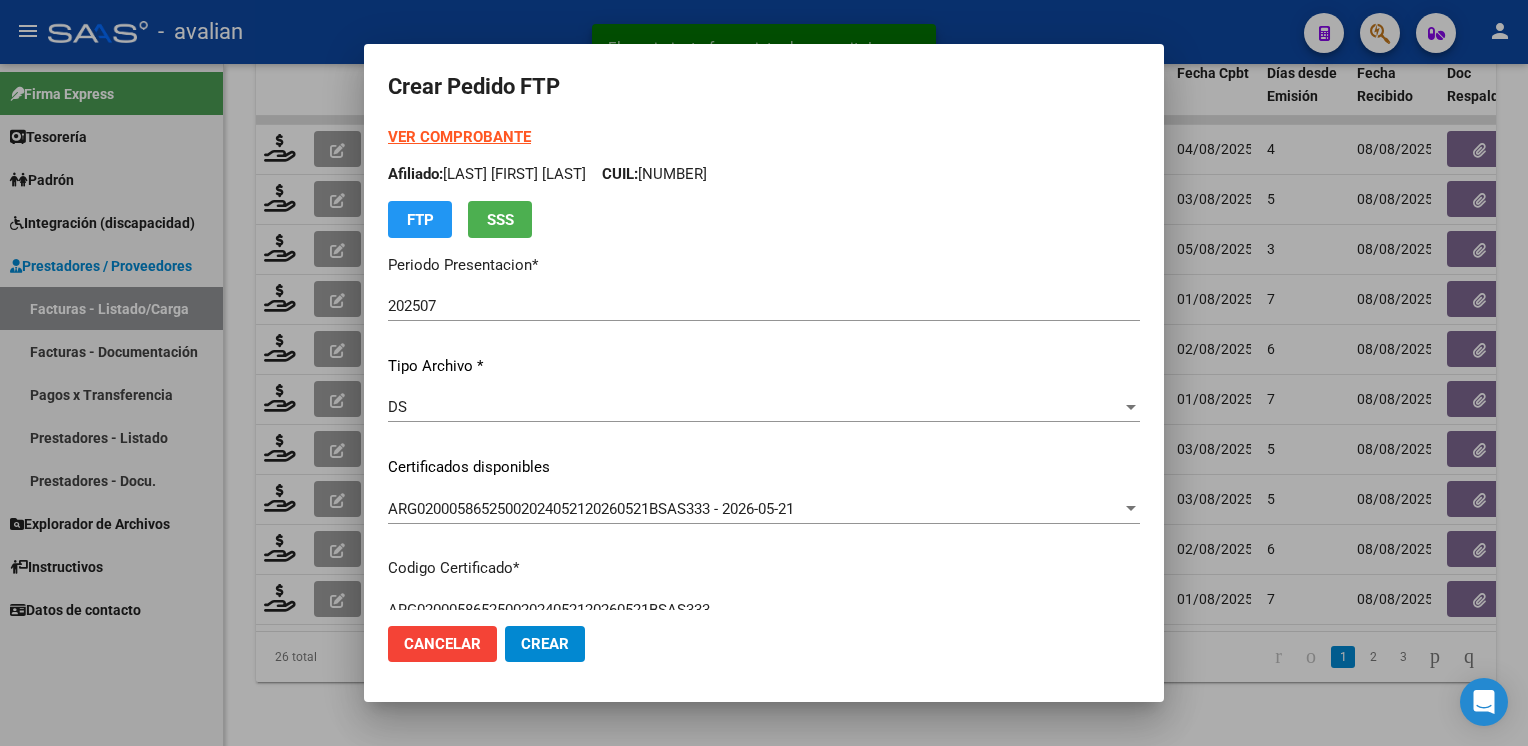 click on "Afiliado:  [FIRST] [LAST] [LAST]  CUIL:  [NUMBER]" at bounding box center [764, 174] 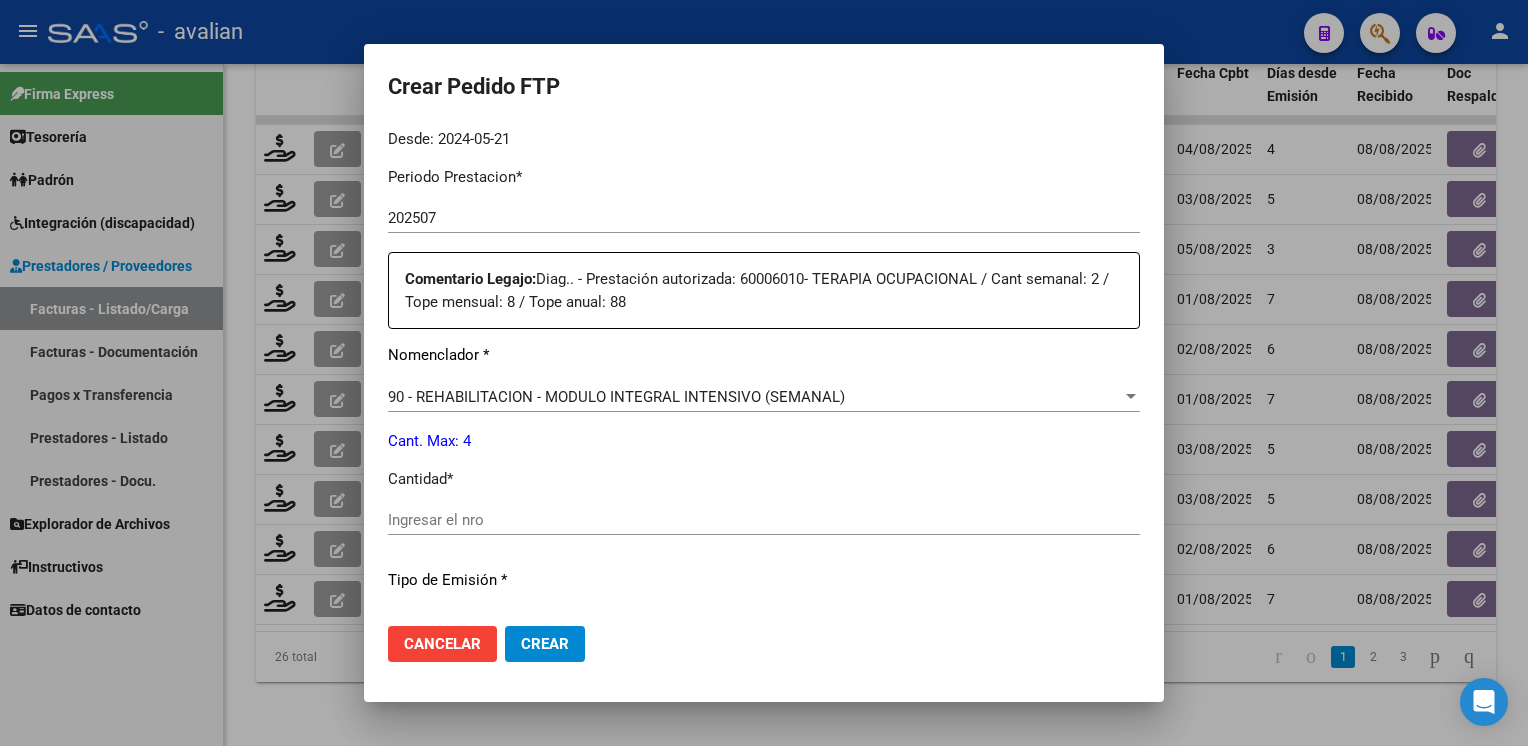 scroll, scrollTop: 800, scrollLeft: 0, axis: vertical 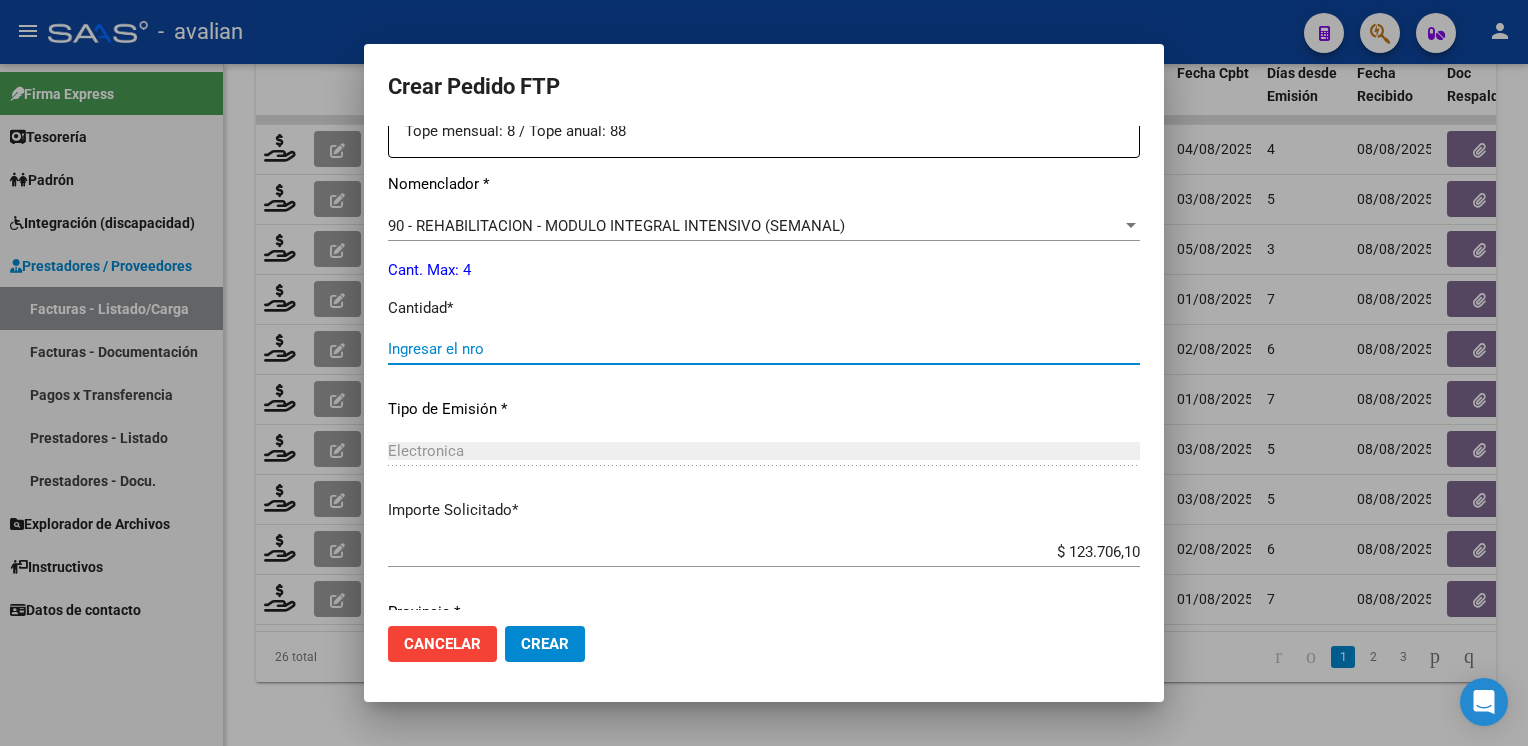 click on "Ingresar el nro" at bounding box center (764, 349) 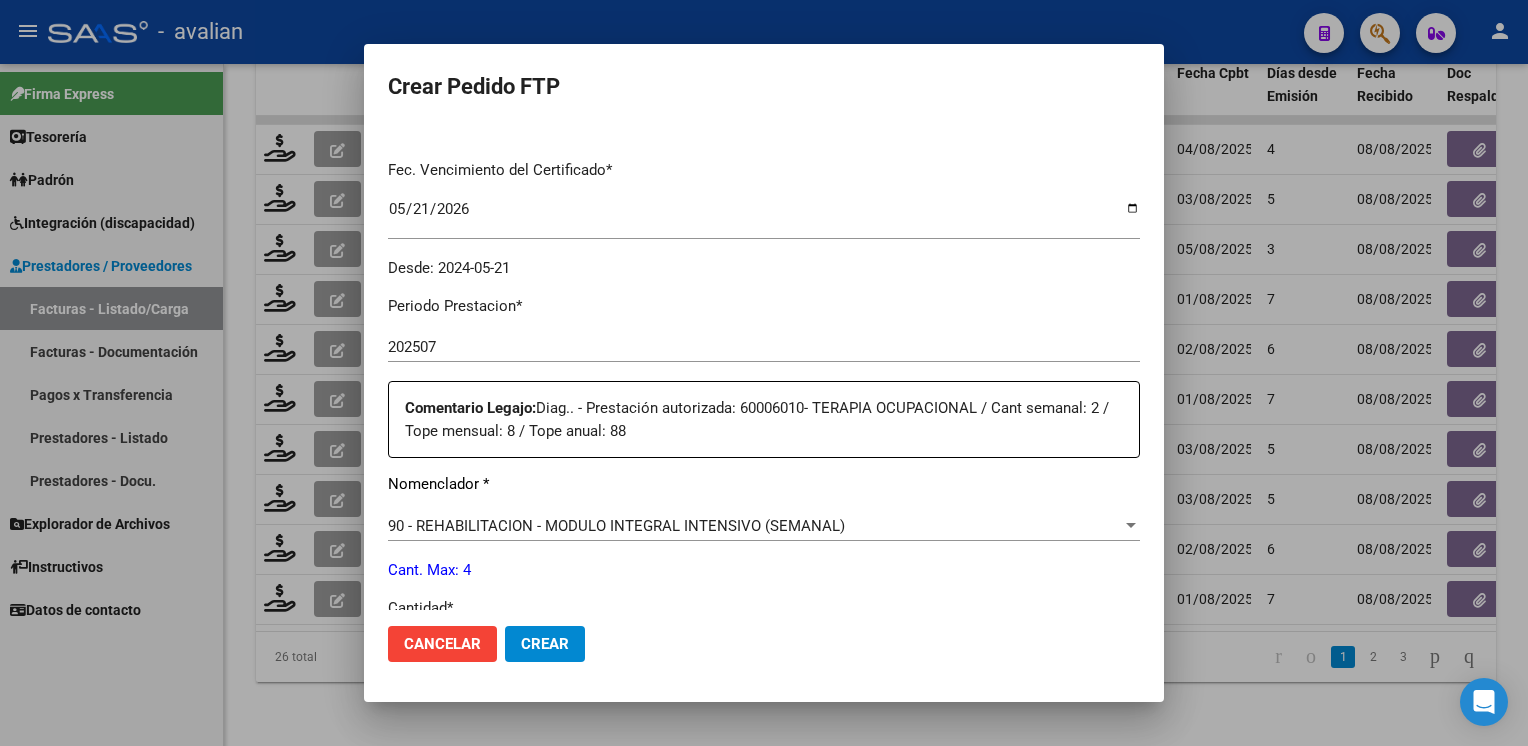 scroll, scrollTop: 0, scrollLeft: 0, axis: both 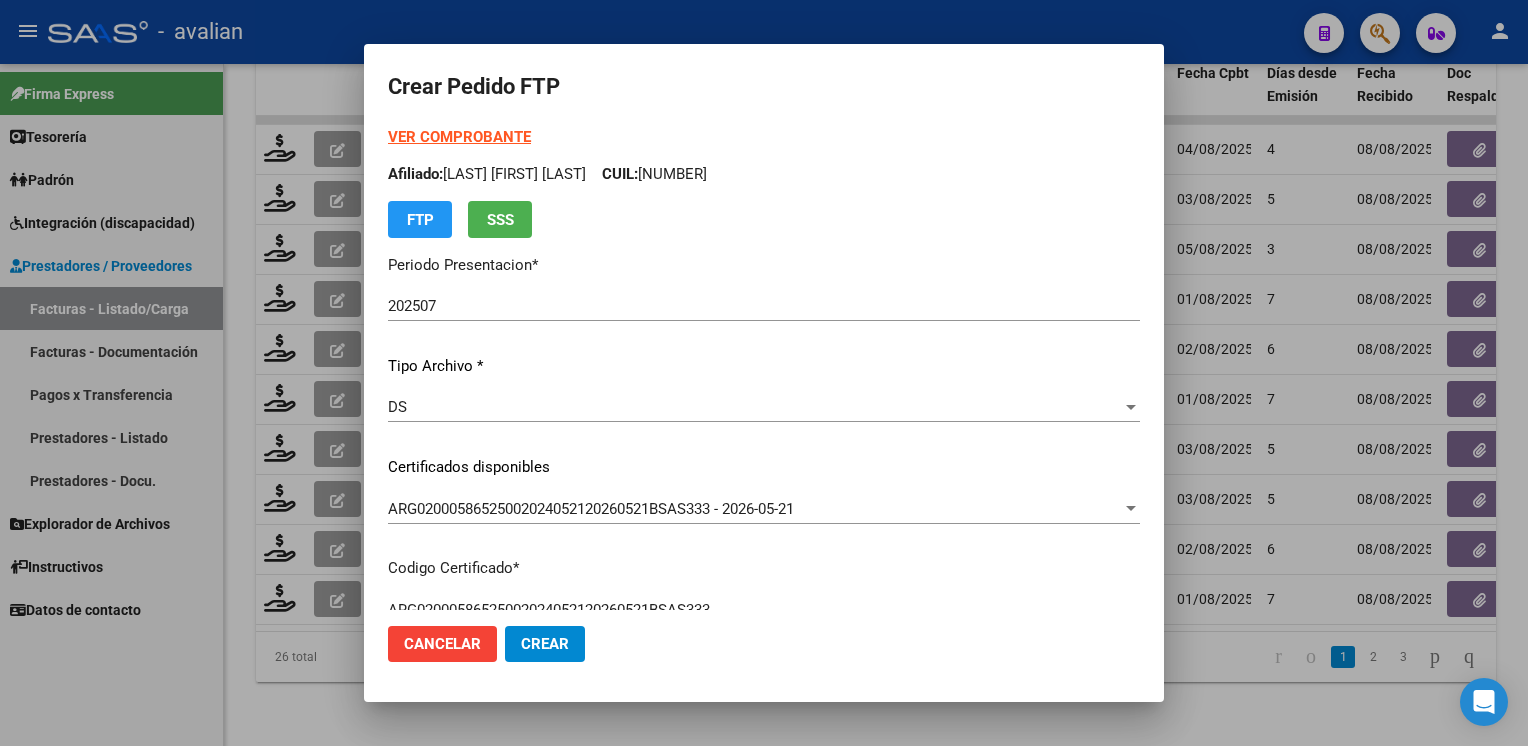 click on "VER COMPROBANTE" at bounding box center [459, 137] 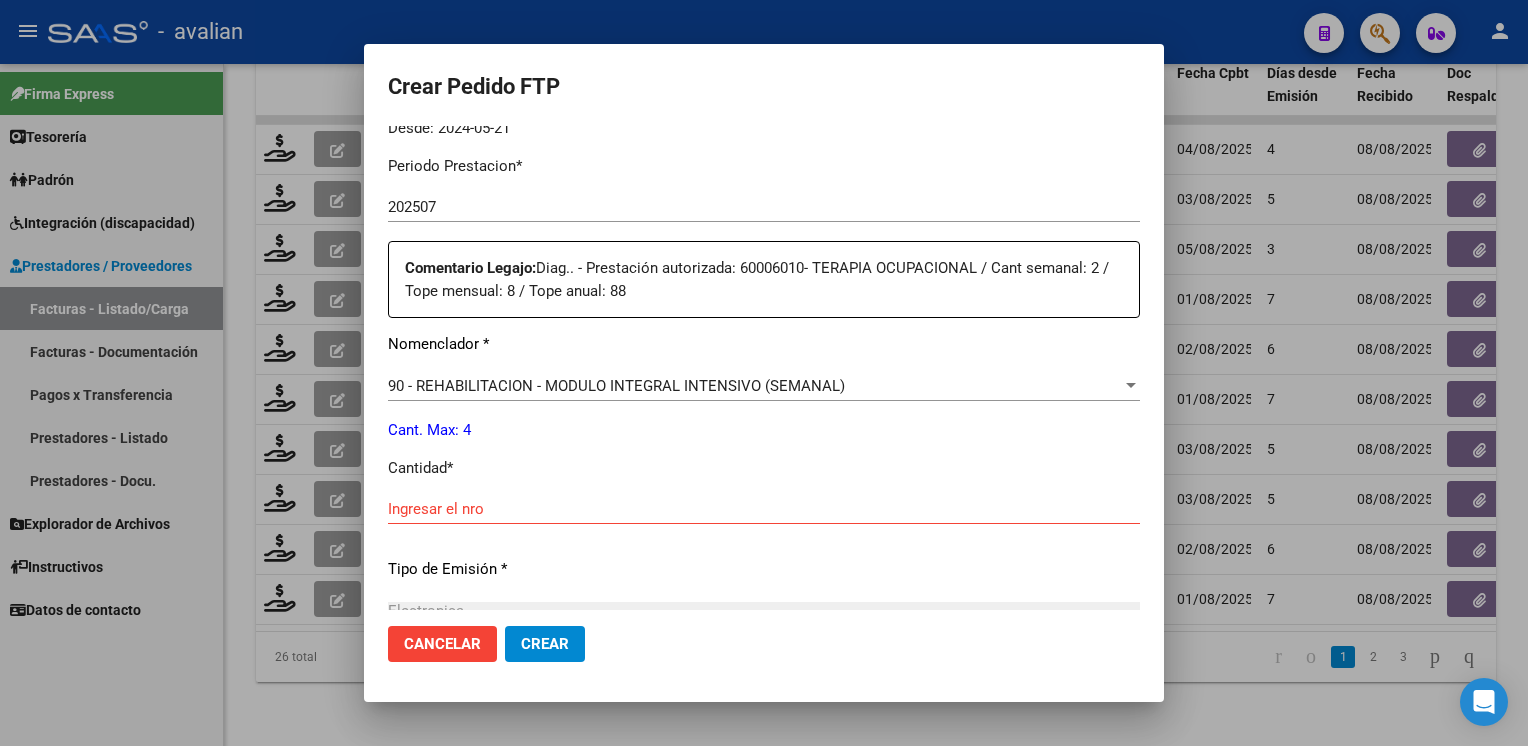 scroll, scrollTop: 700, scrollLeft: 0, axis: vertical 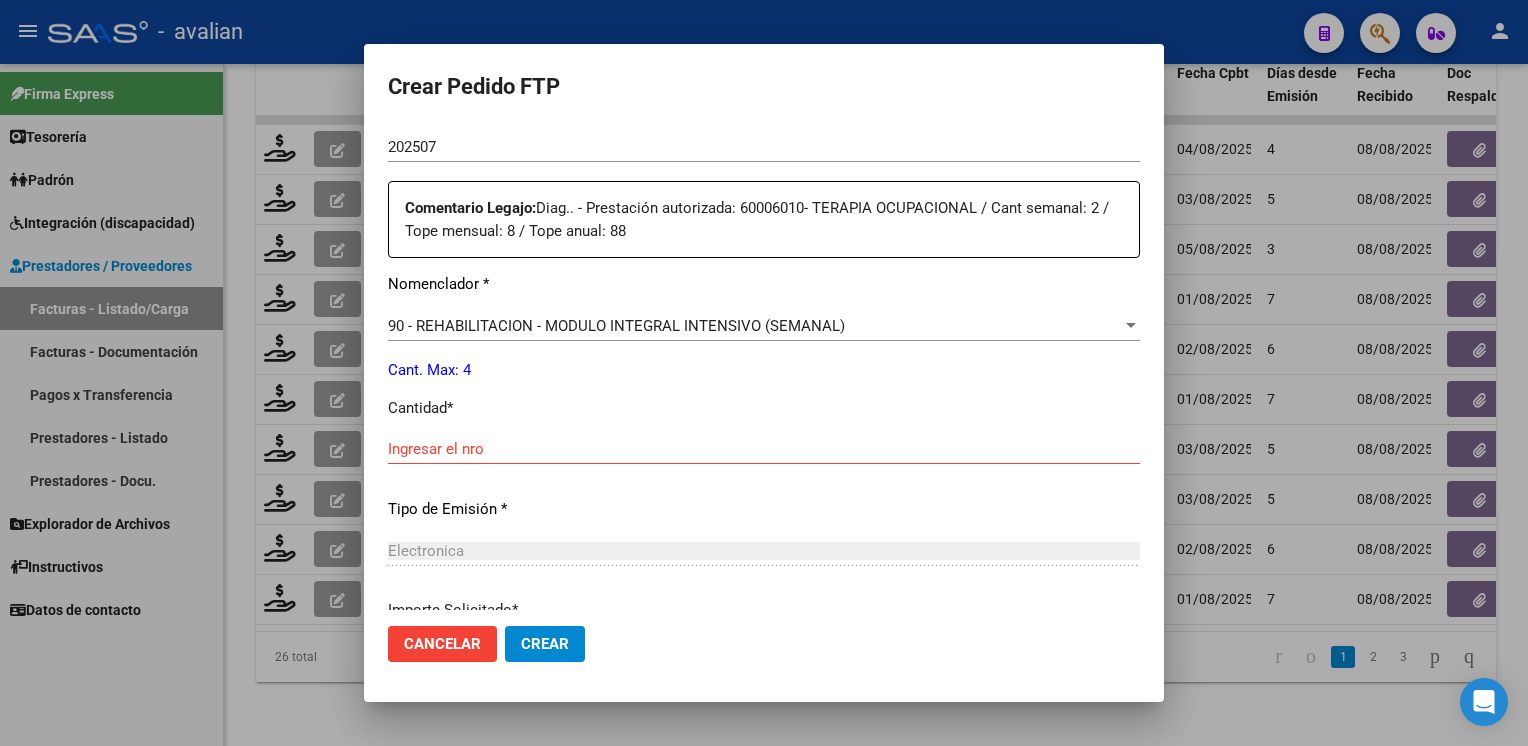 click on "Ingresar el nro" at bounding box center [764, 449] 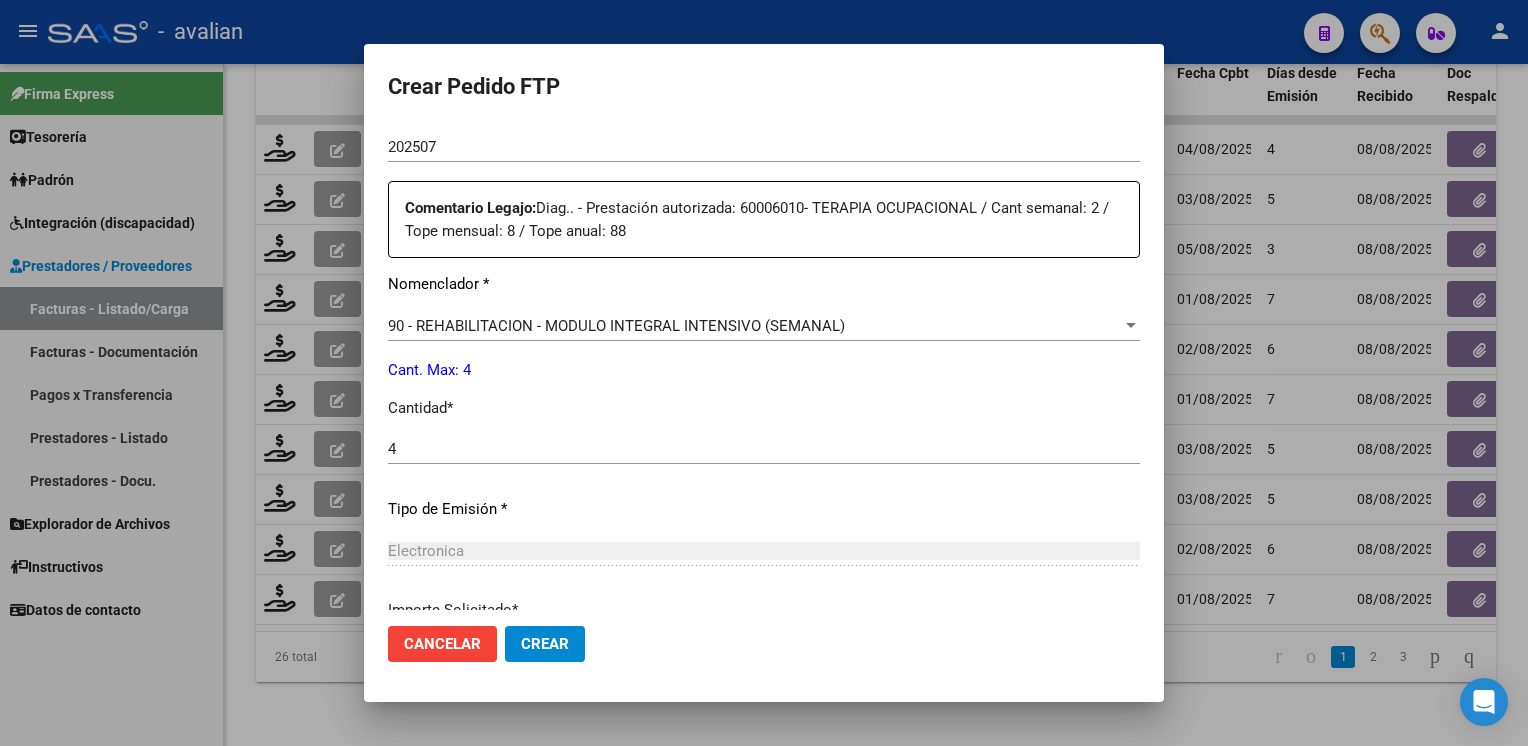 scroll, scrollTop: 876, scrollLeft: 0, axis: vertical 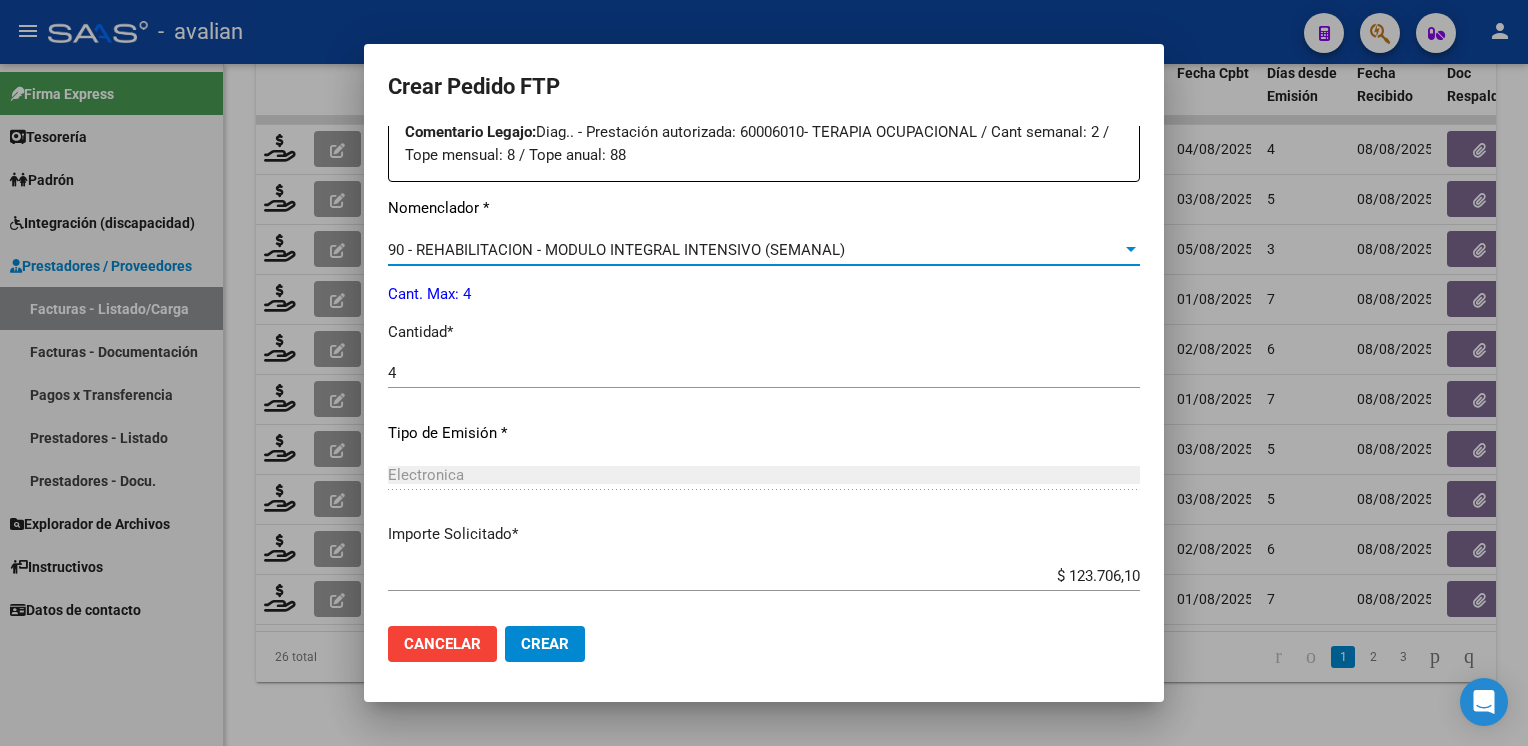 click on "90 - REHABILITACION - MODULO INTEGRAL INTENSIVO (SEMANAL)" at bounding box center [616, 250] 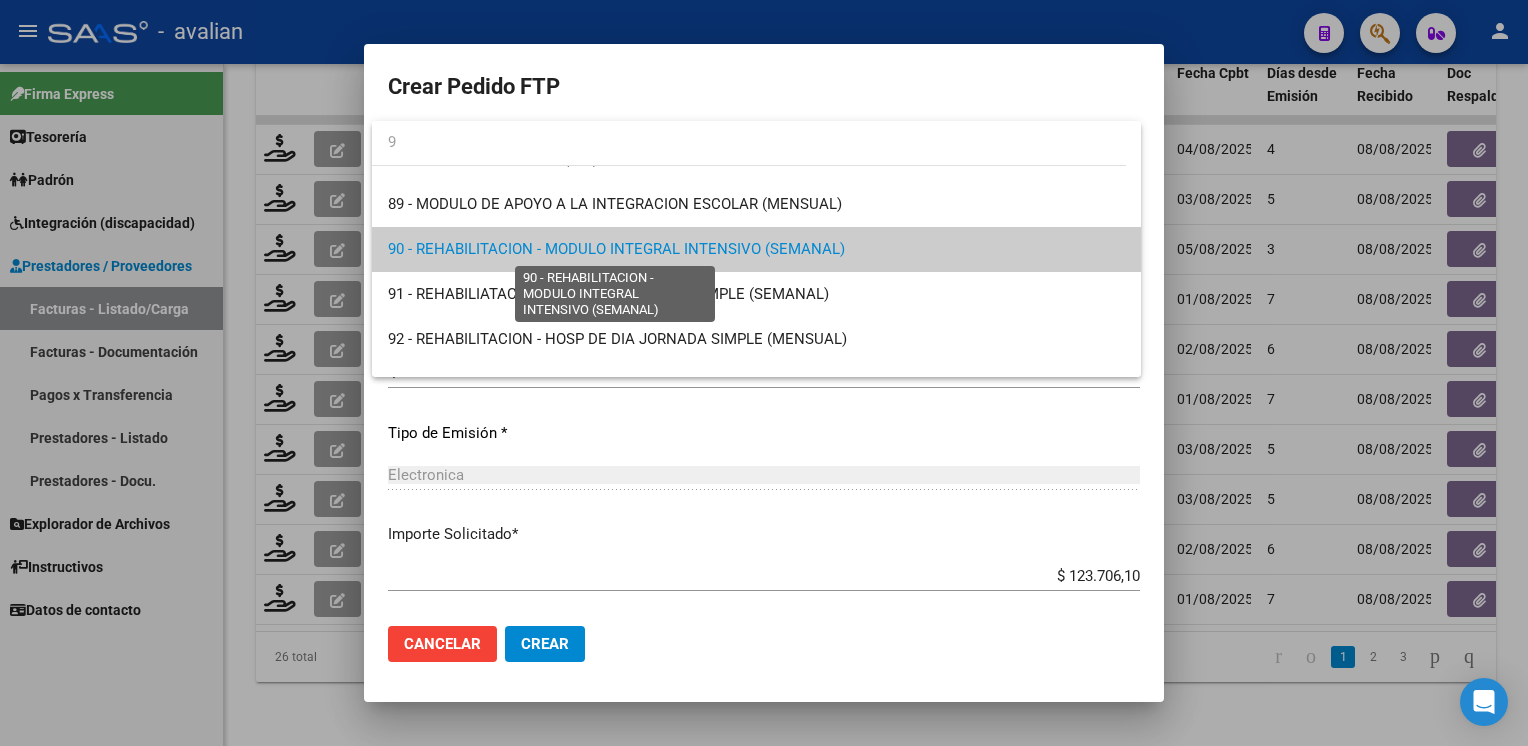 scroll, scrollTop: 0, scrollLeft: 0, axis: both 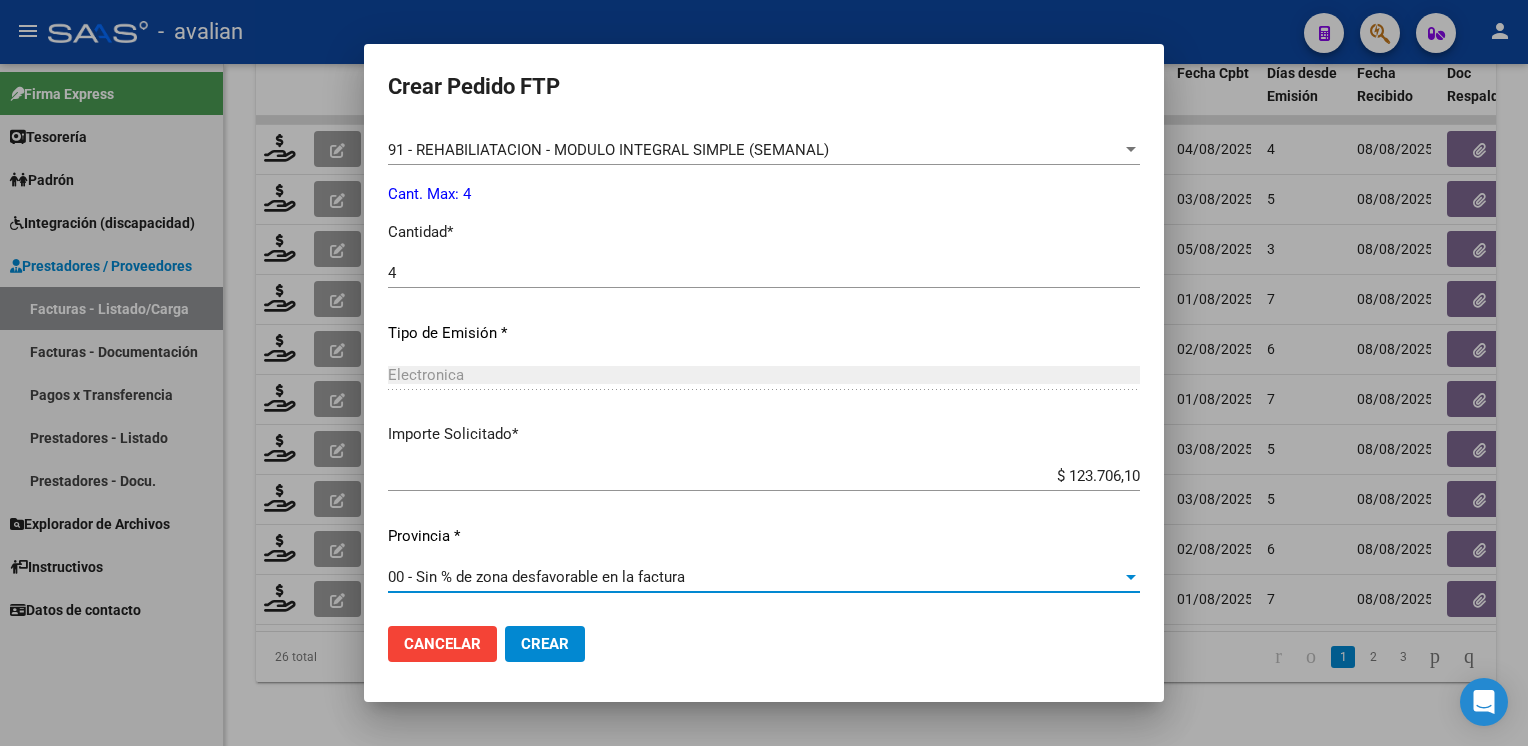 click on "Crear" 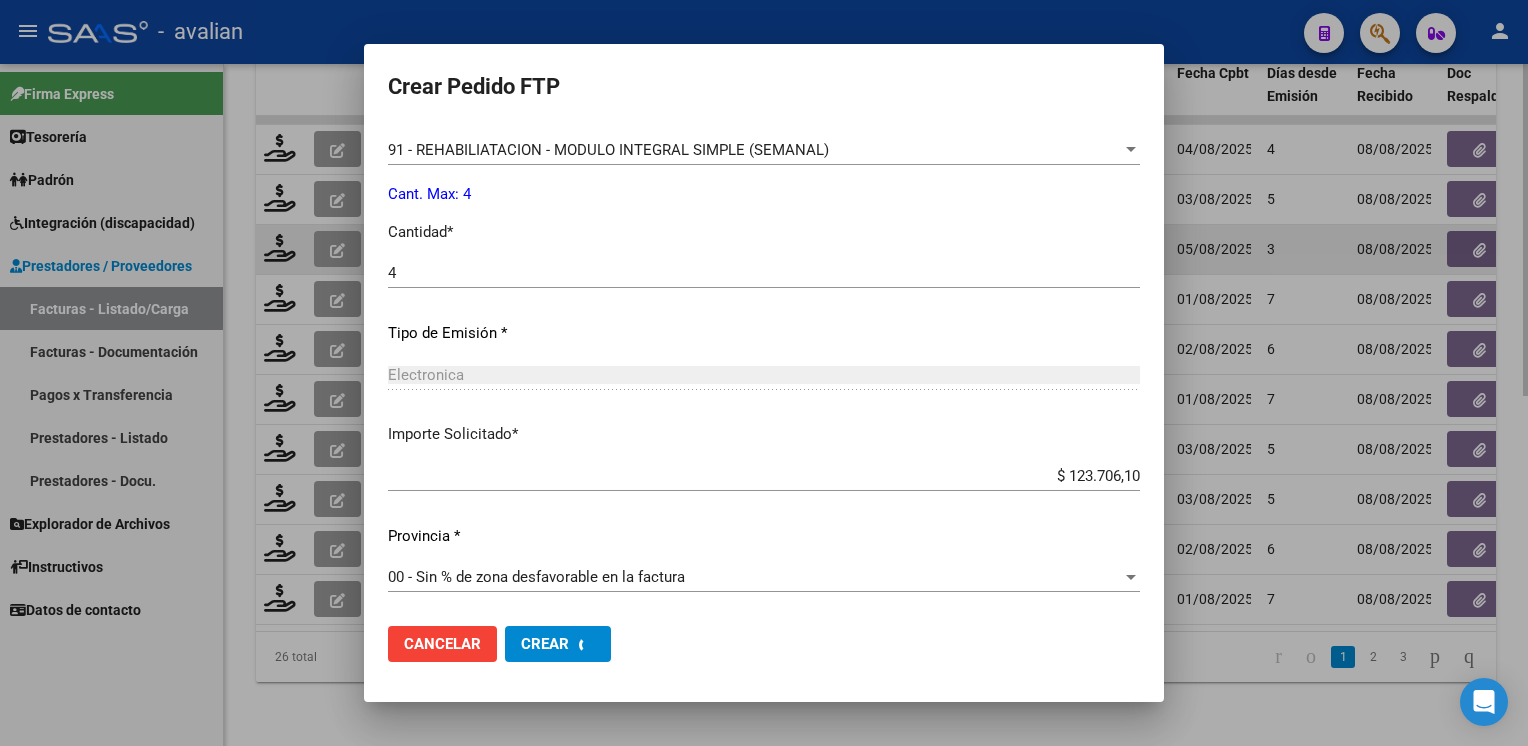 scroll, scrollTop: 0, scrollLeft: 0, axis: both 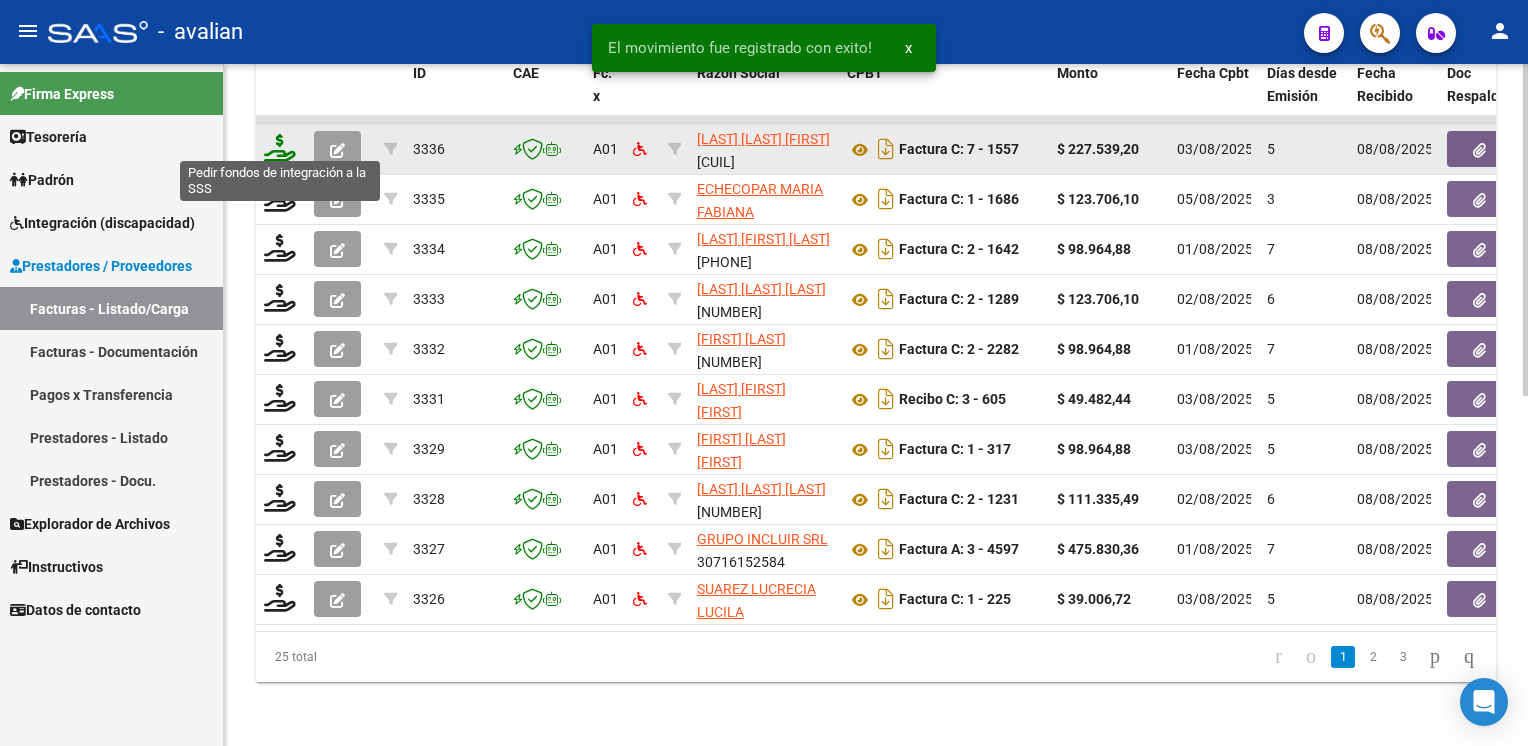 click 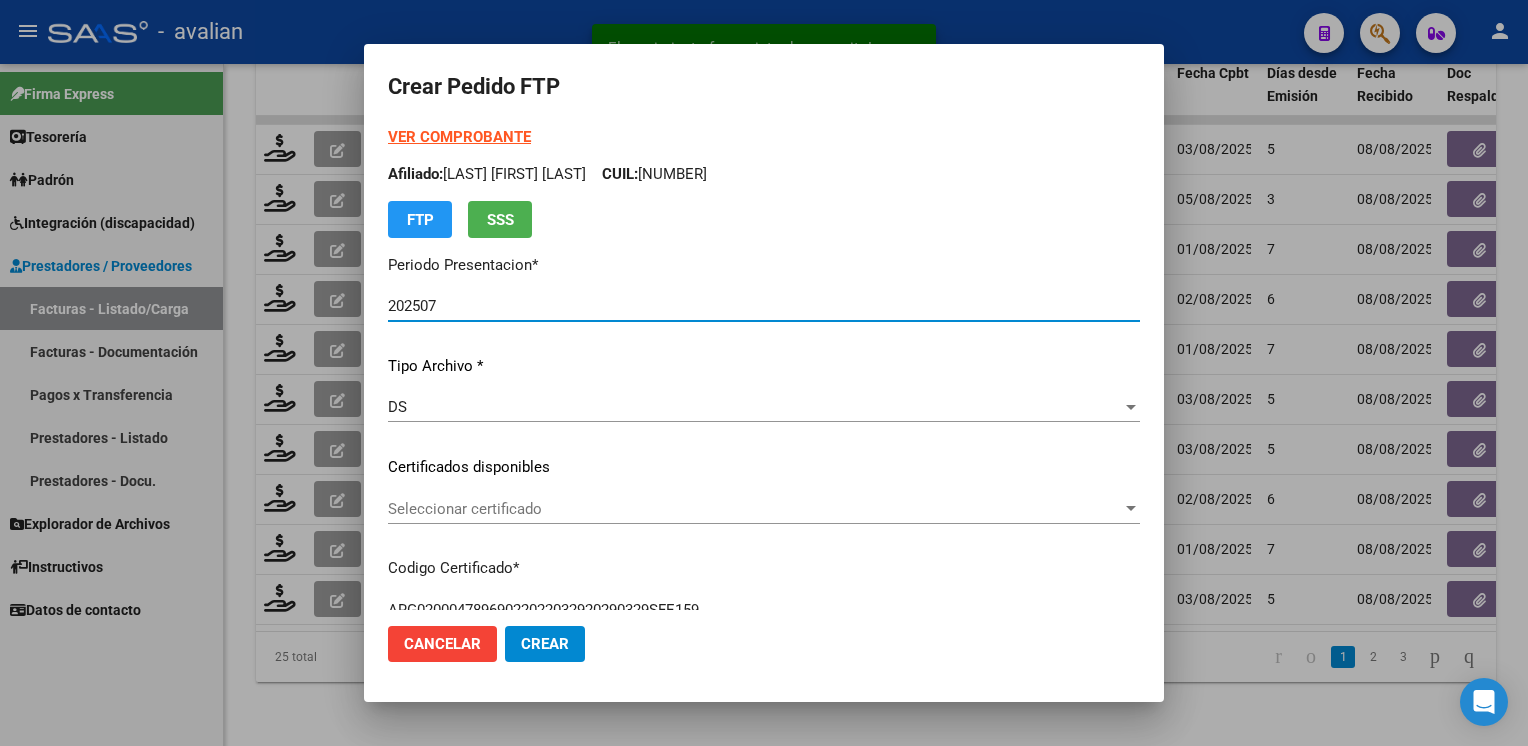 click on "Seleccionar certificado" at bounding box center (755, 509) 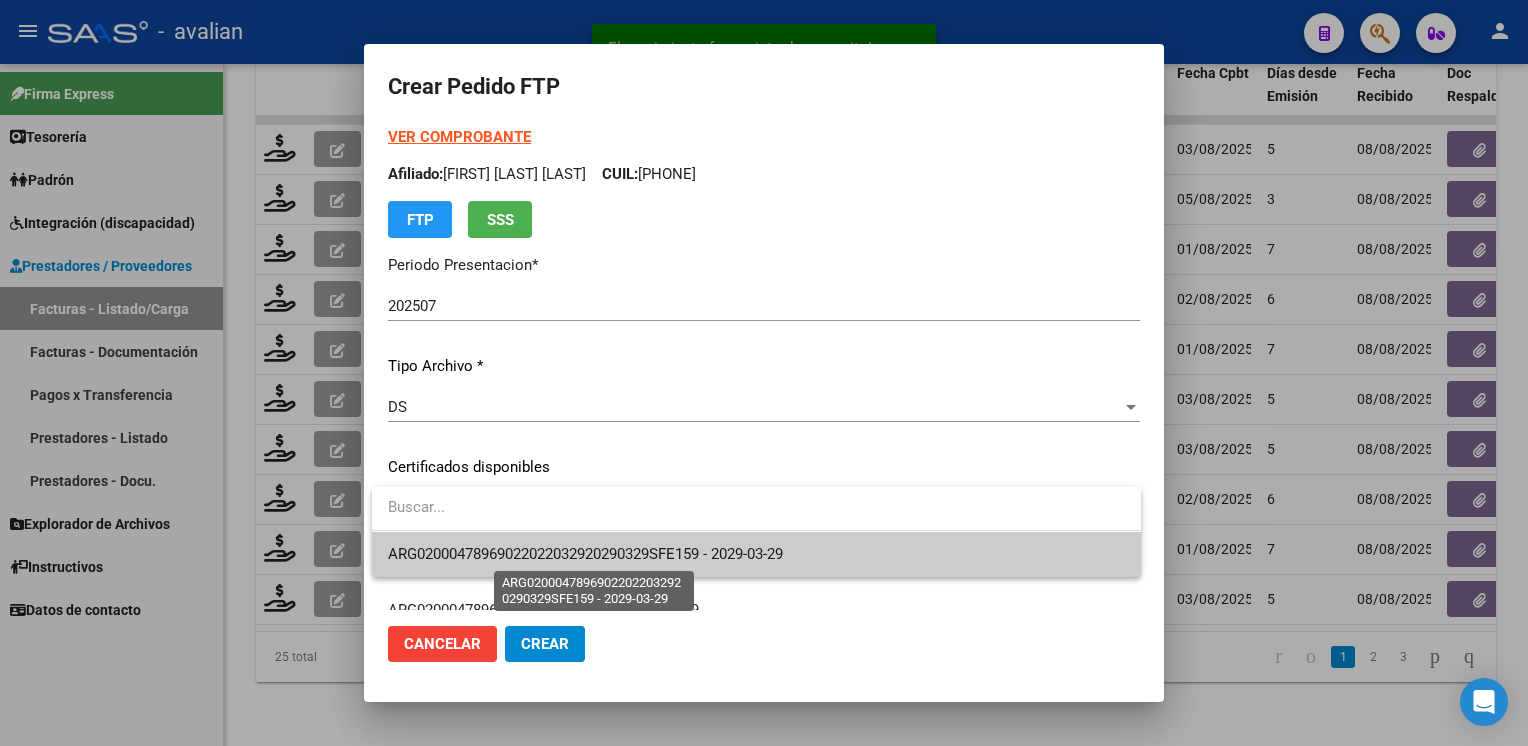 click on "ARG02000478969022022032920290329SFE159 - 2029-03-29" at bounding box center [585, 554] 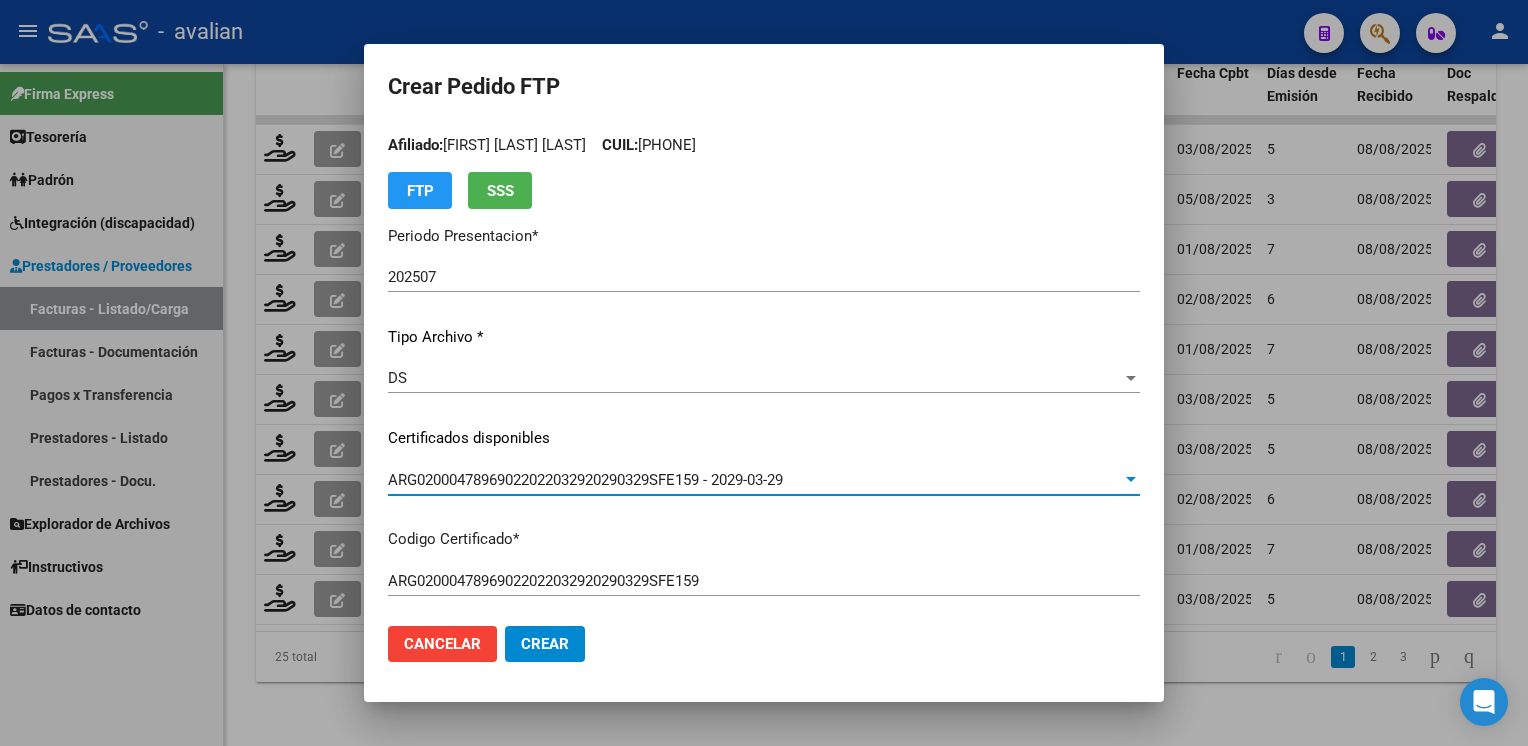 scroll, scrollTop: 0, scrollLeft: 0, axis: both 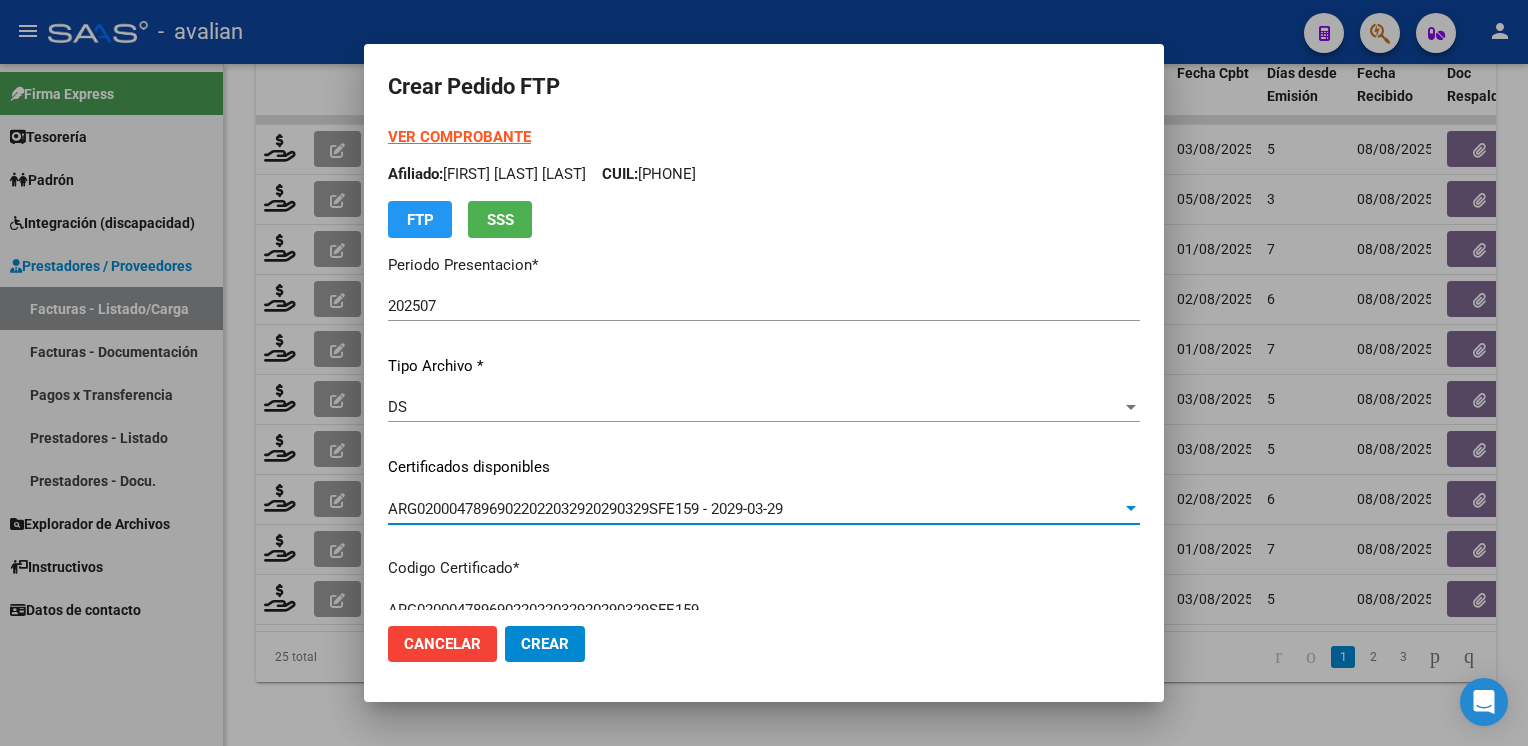 click on "VER COMPROBANTE" at bounding box center (459, 137) 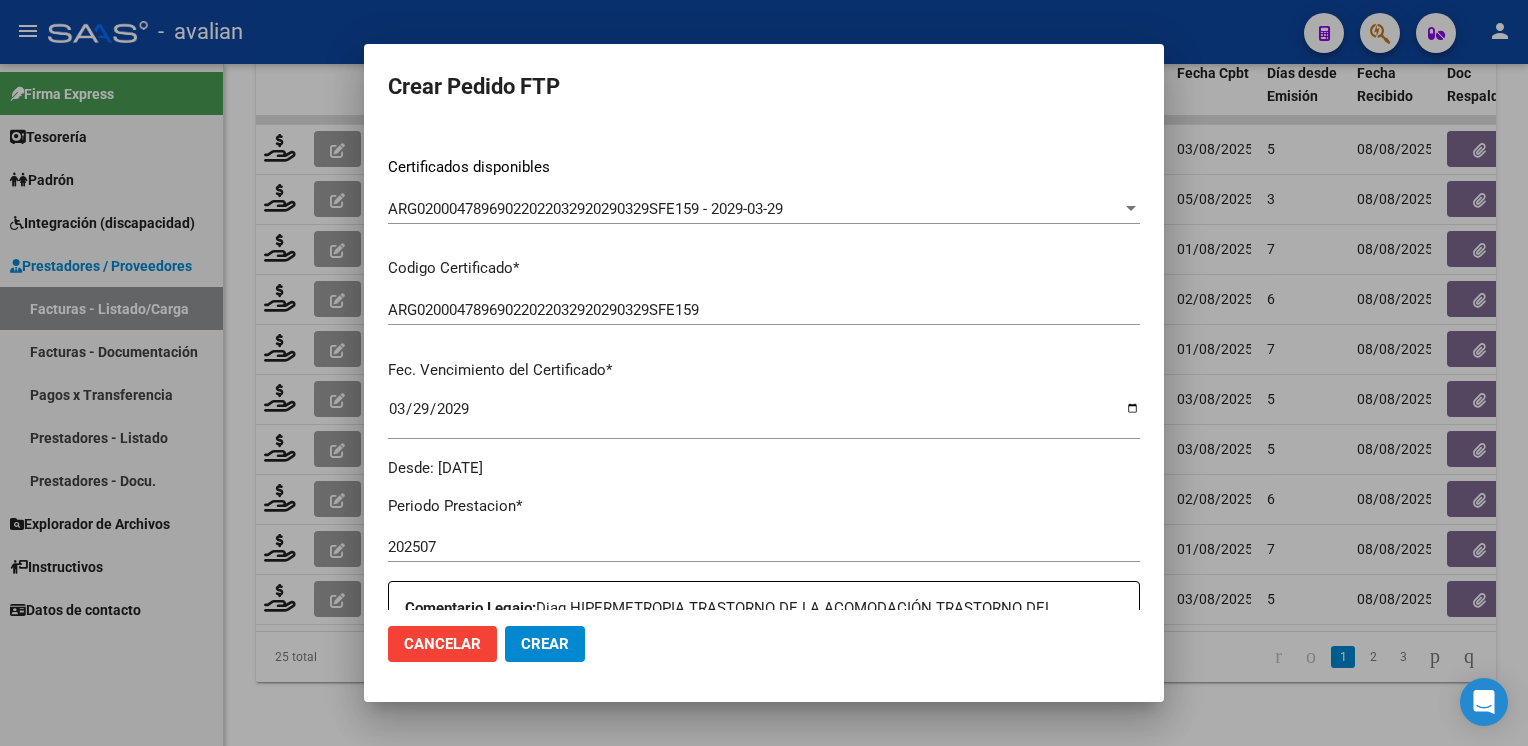 scroll, scrollTop: 700, scrollLeft: 0, axis: vertical 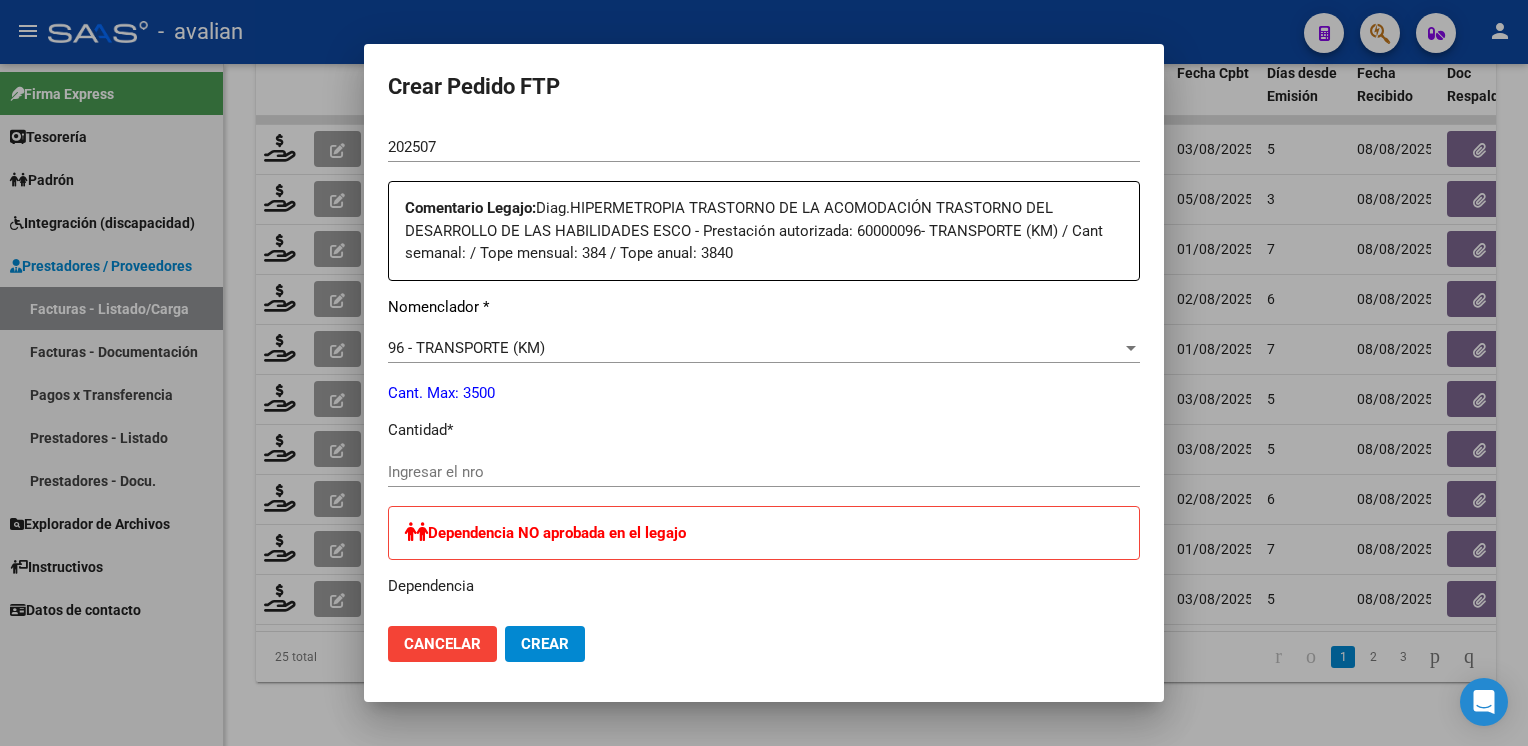 click on "Ingresar el nro" at bounding box center (764, 472) 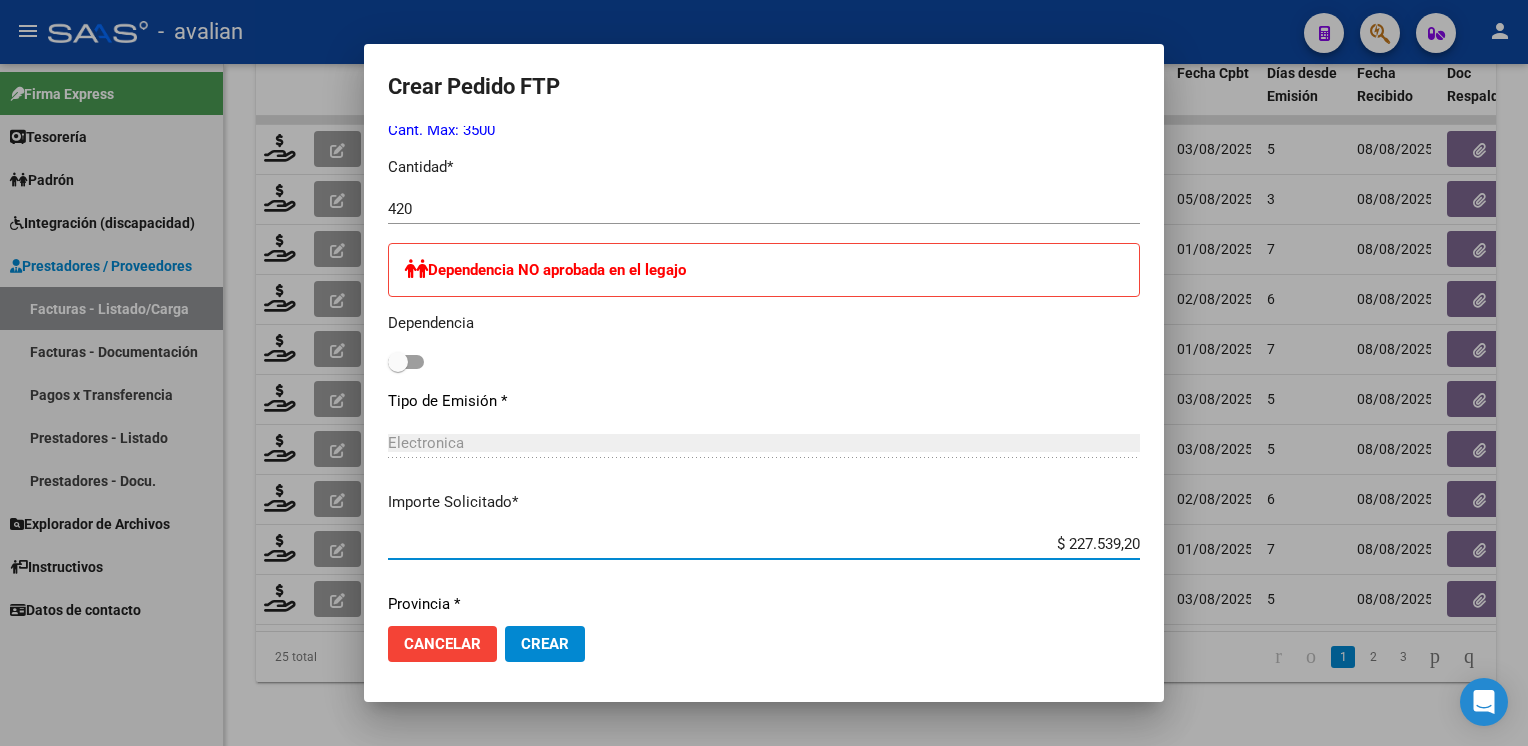 scroll, scrollTop: 1233, scrollLeft: 0, axis: vertical 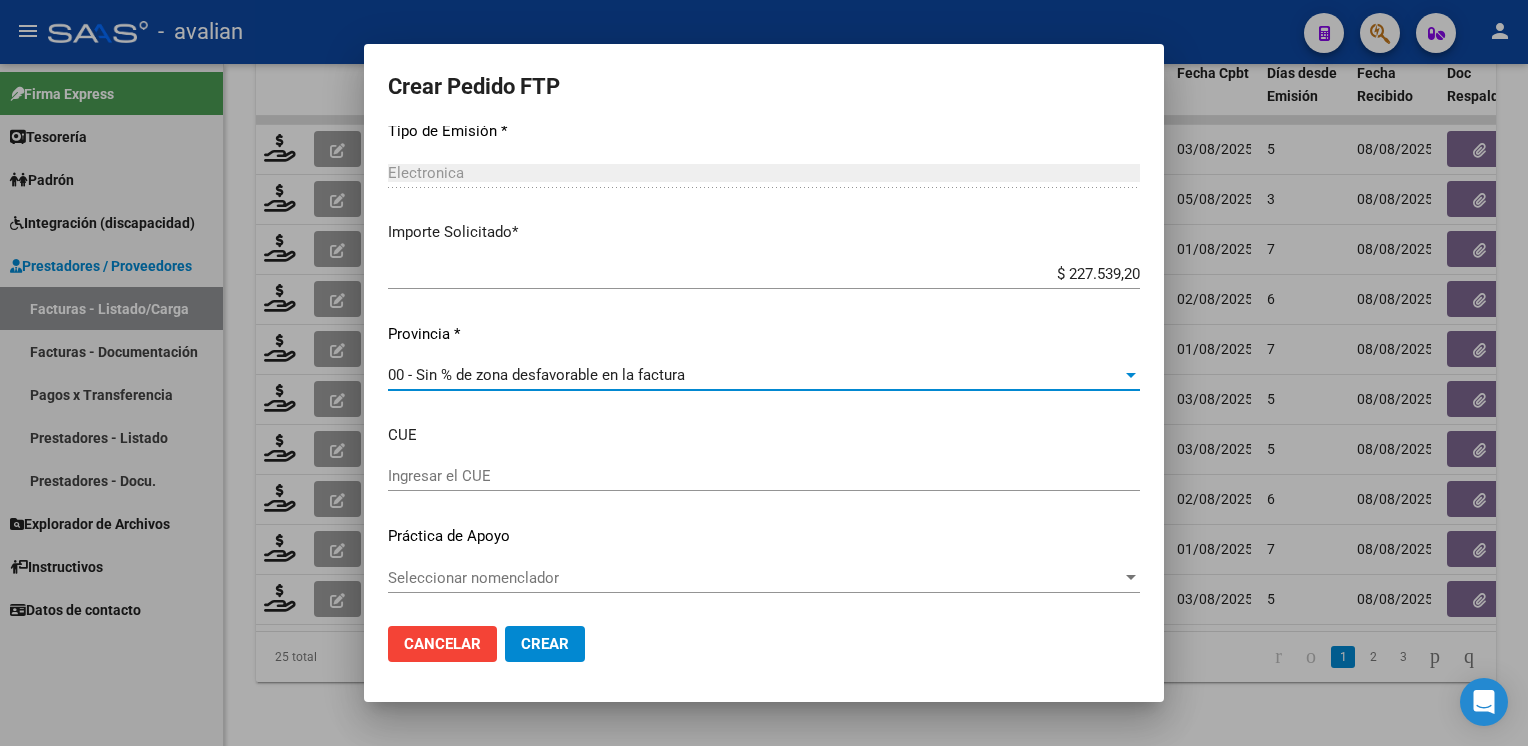 click on "Crear" 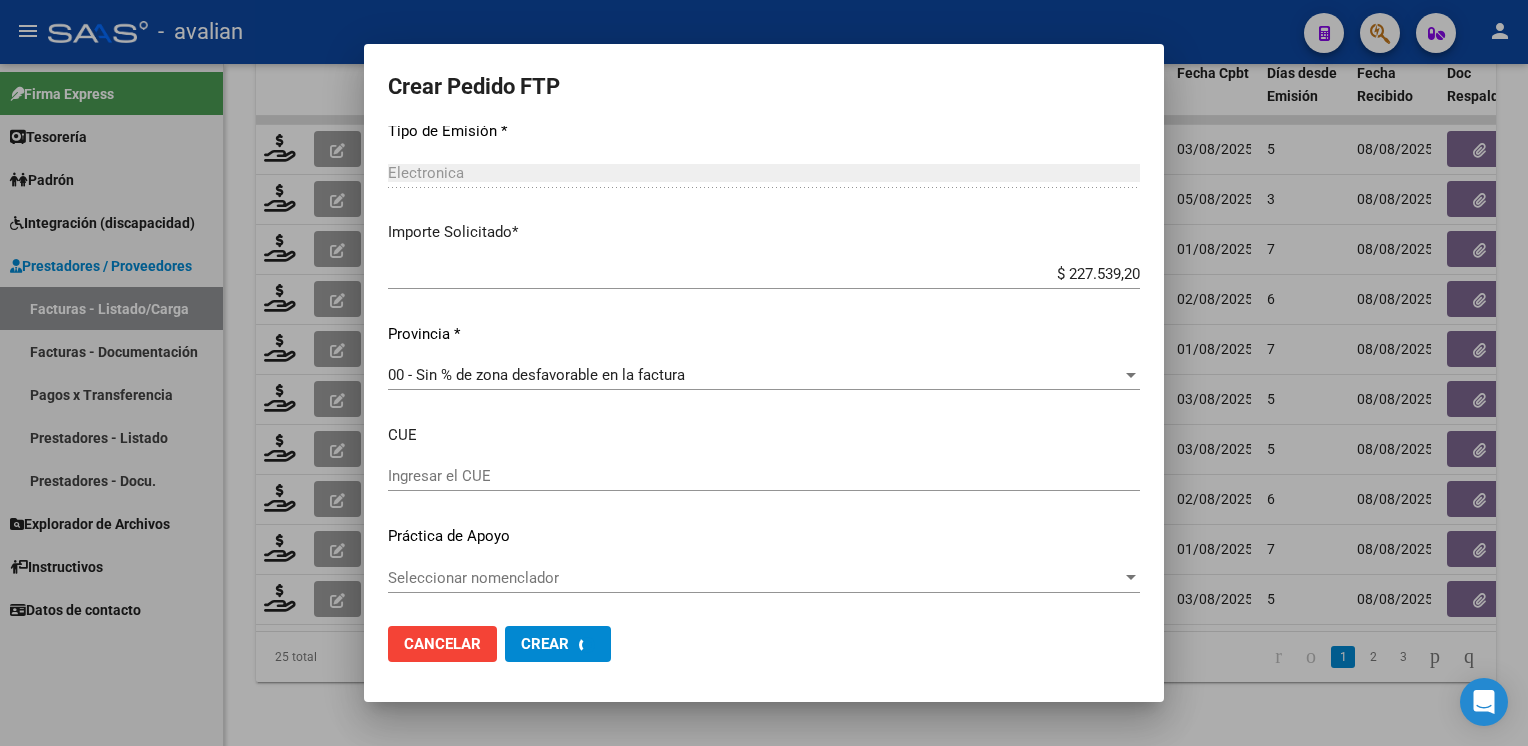 scroll, scrollTop: 0, scrollLeft: 0, axis: both 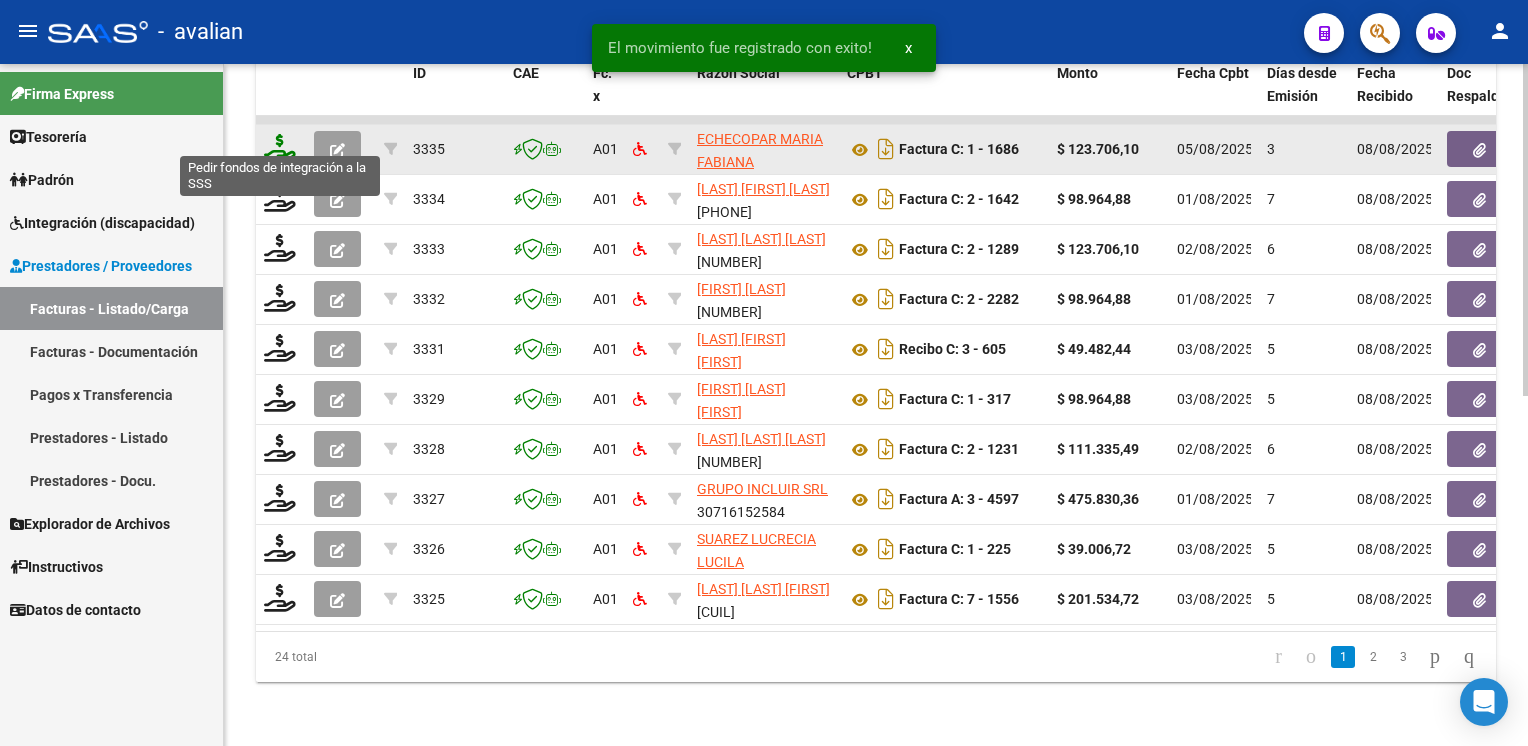 click 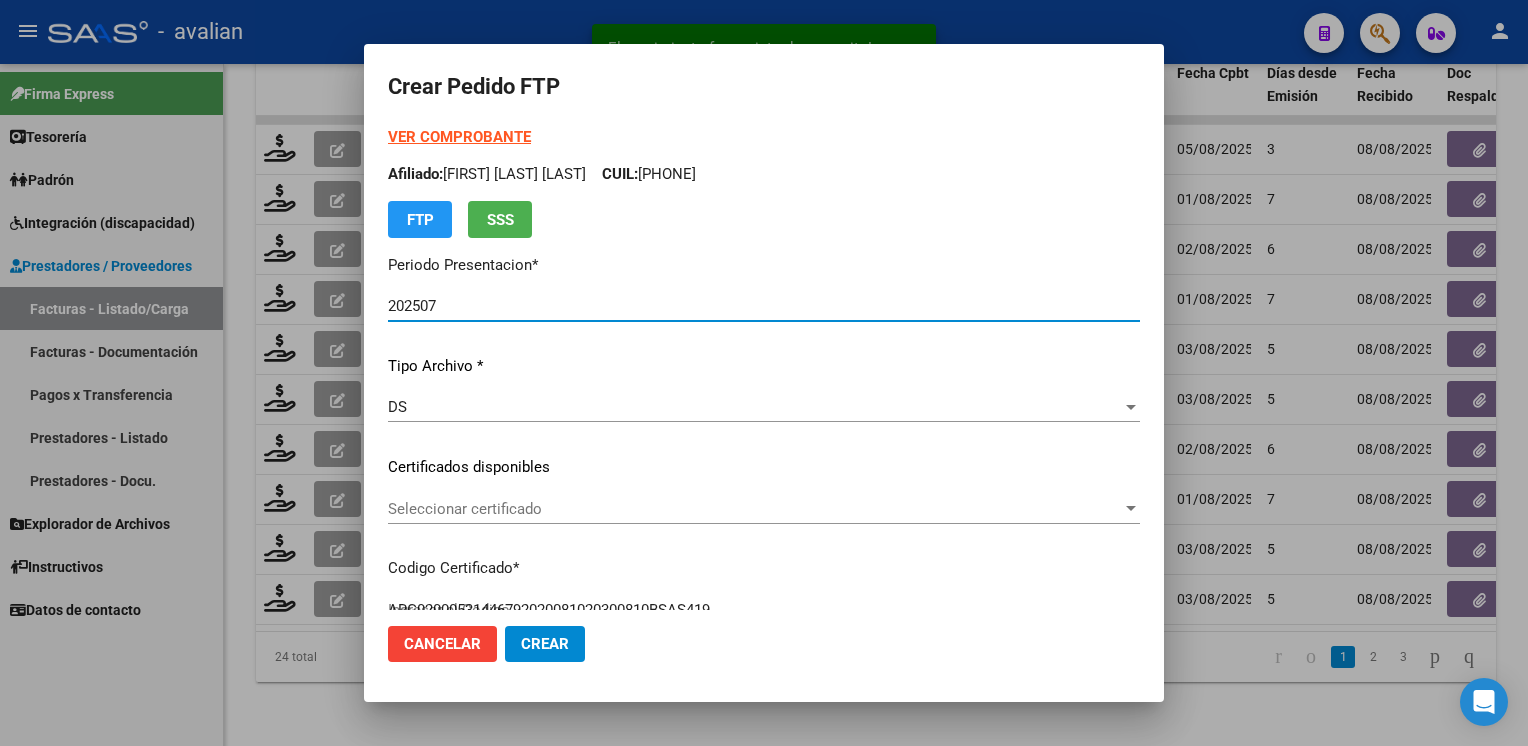 click on "Seleccionar certificado" at bounding box center [755, 509] 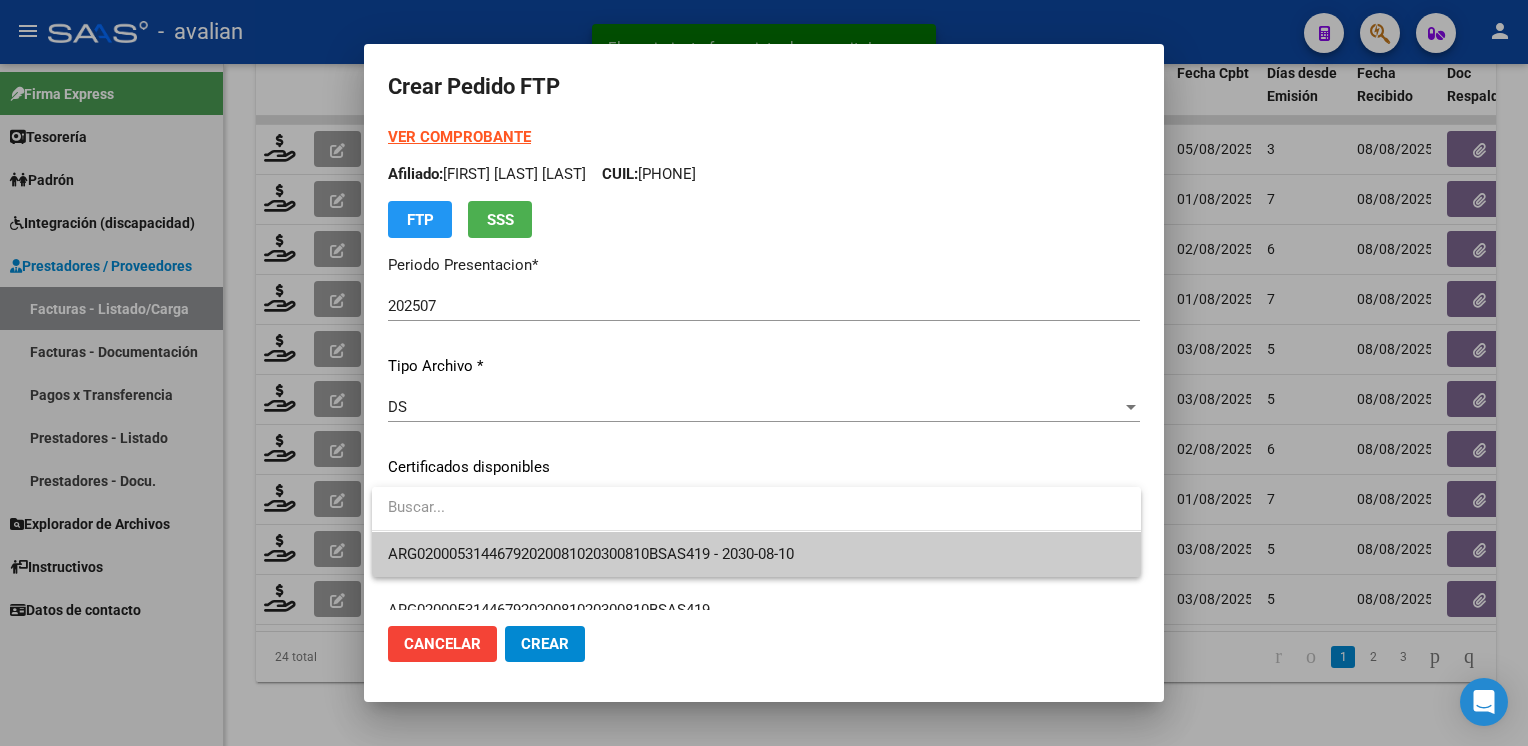 click on "ARG02000531446792020081020300810BSAS419 - 2030-08-10" at bounding box center (756, 554) 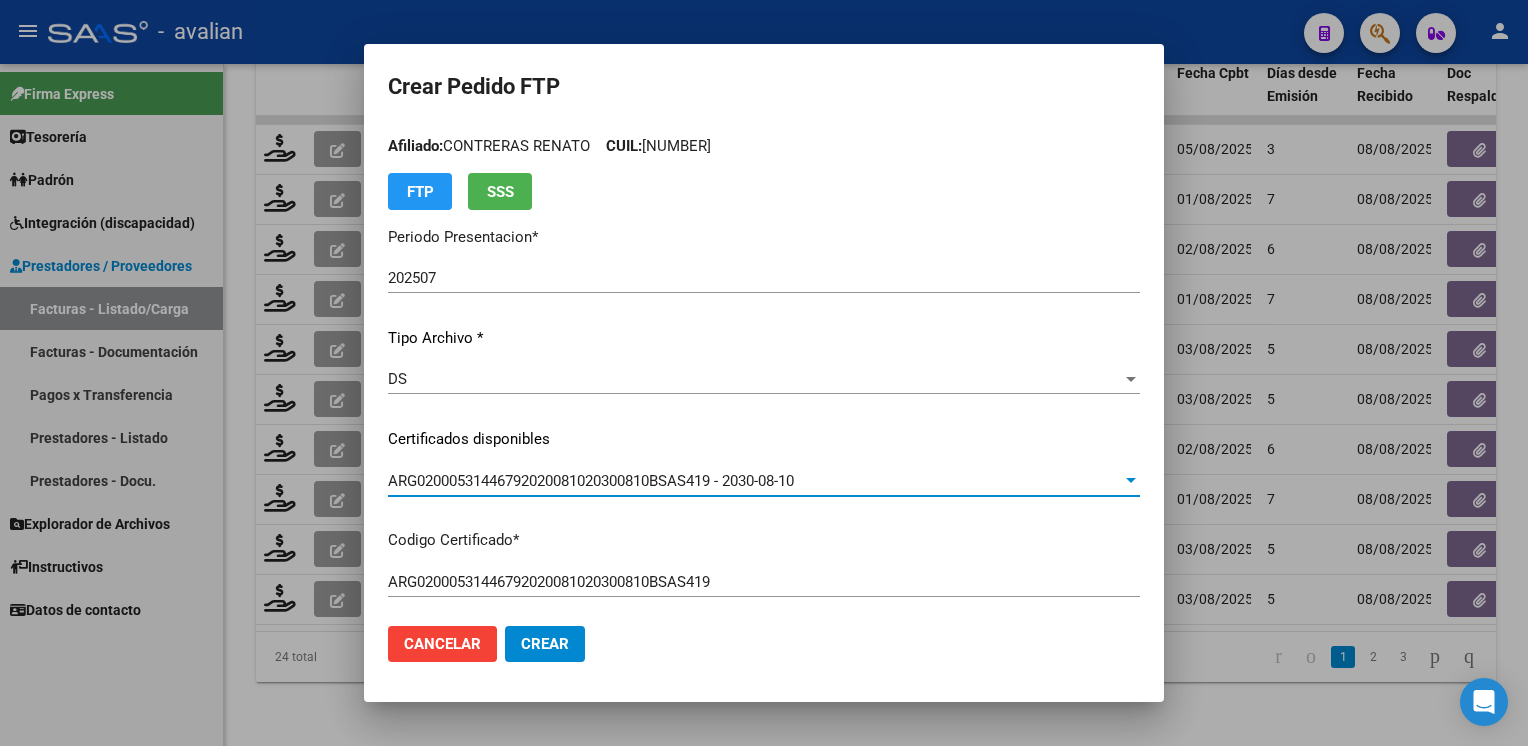 scroll, scrollTop: 0, scrollLeft: 0, axis: both 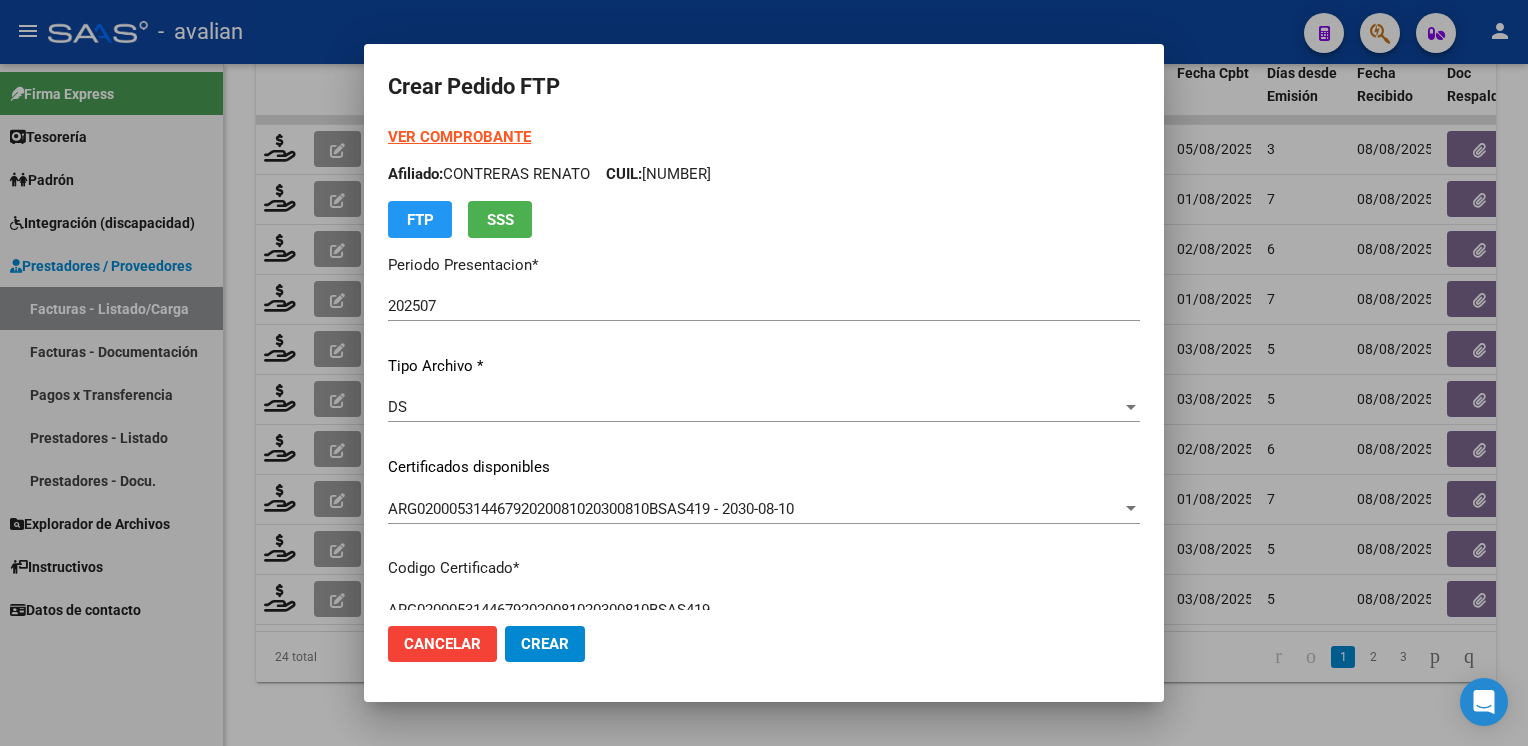 click on "Afiliado:  [LAST] [LAST]  CUIL:  [PHONE]" at bounding box center (764, 174) 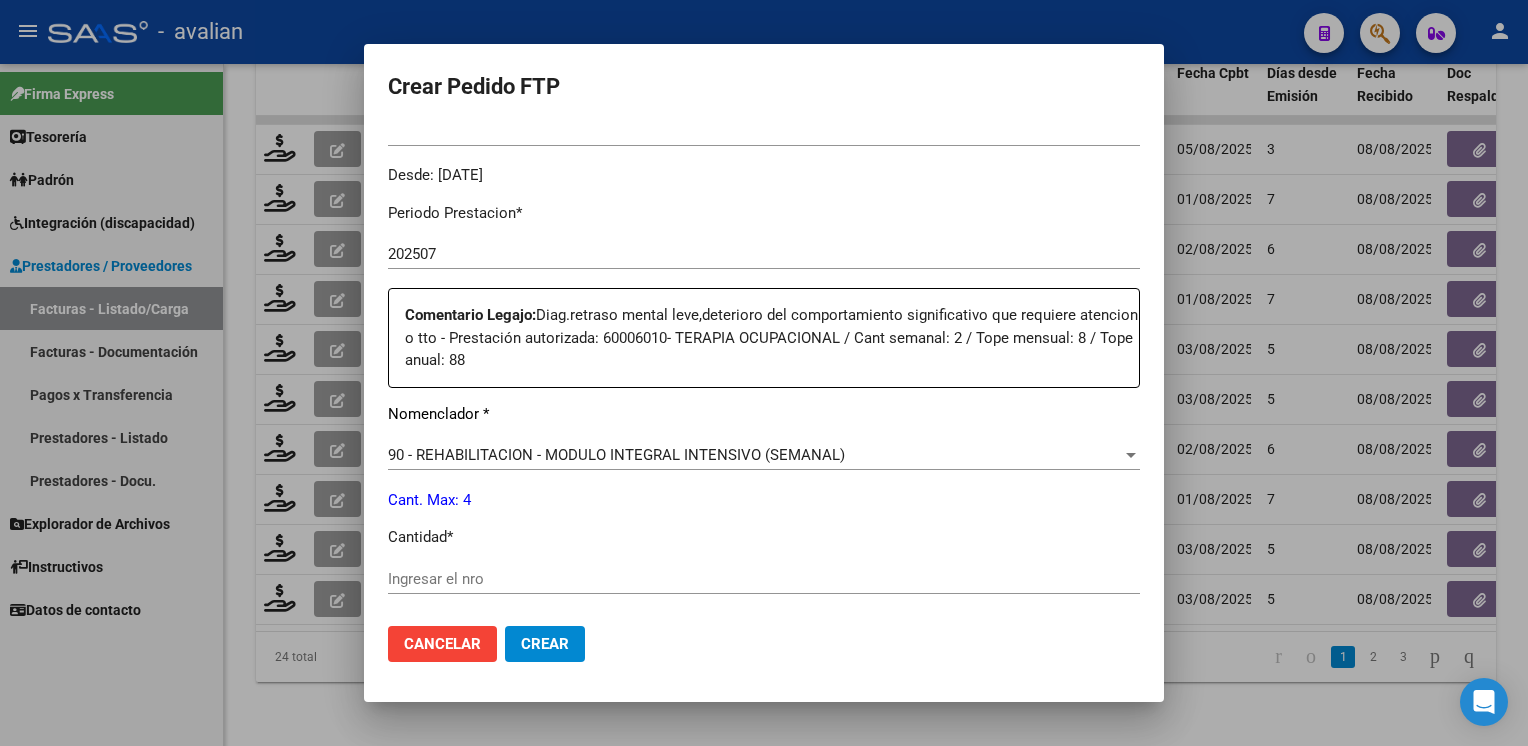 scroll, scrollTop: 700, scrollLeft: 0, axis: vertical 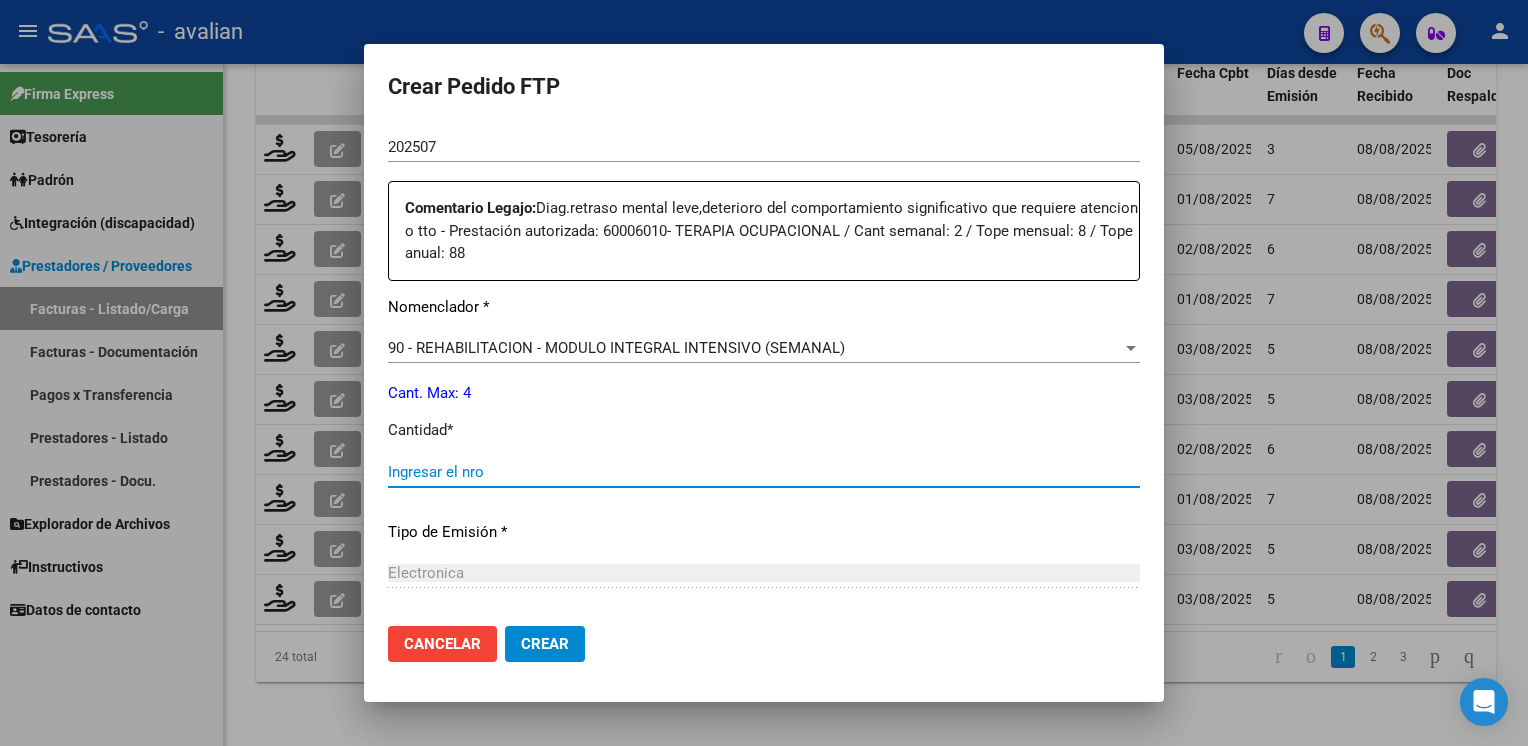 click on "Ingresar el nro" at bounding box center [764, 472] 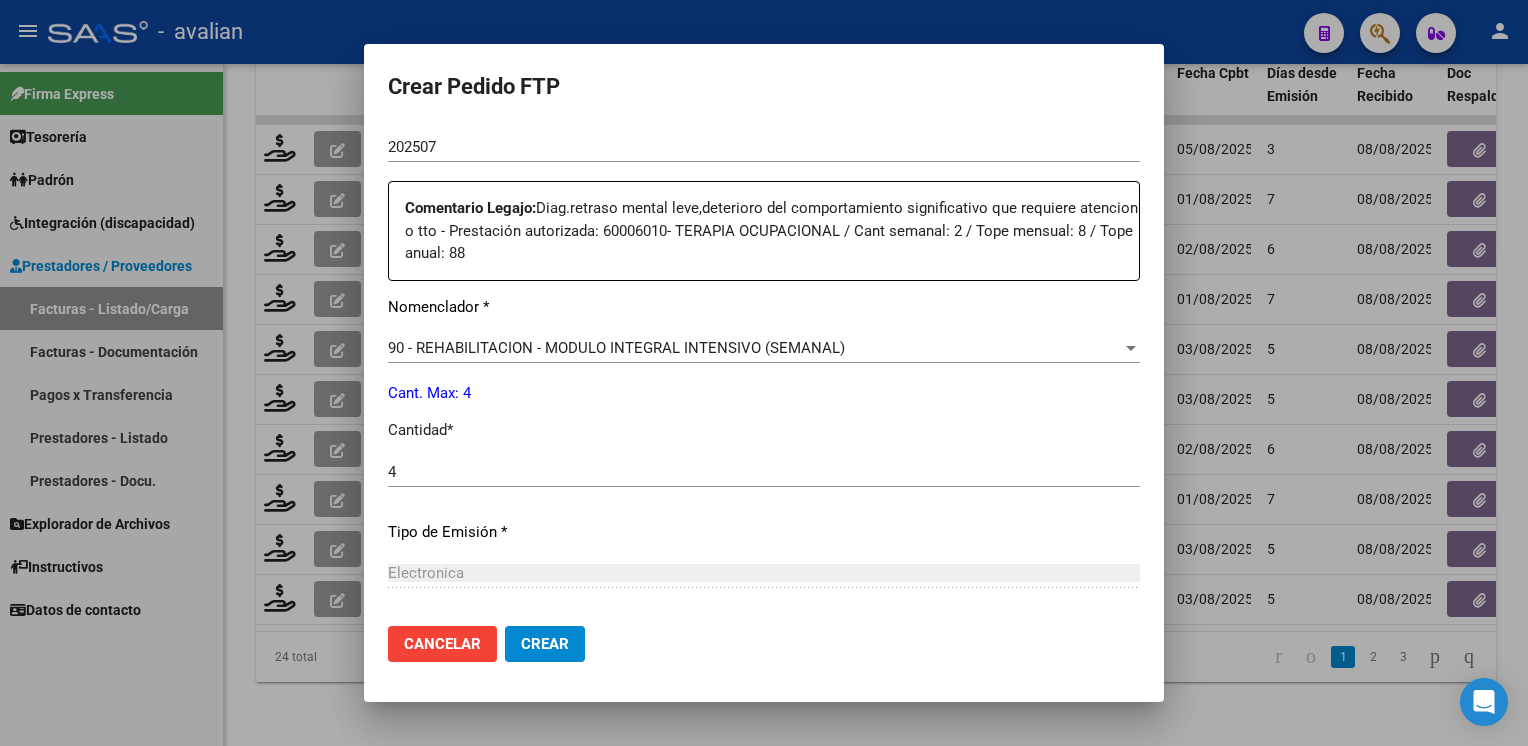 scroll, scrollTop: 898, scrollLeft: 0, axis: vertical 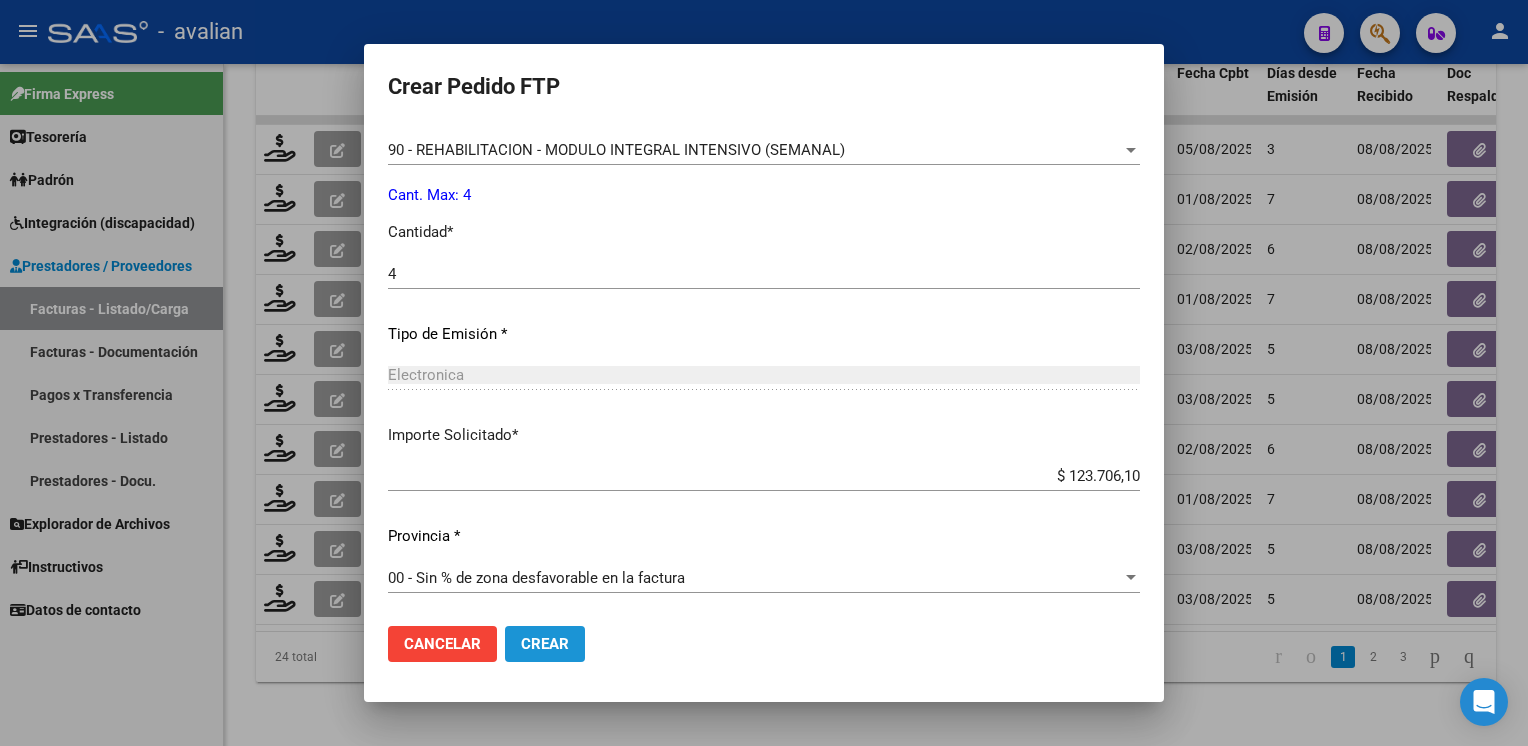 click on "Crear" 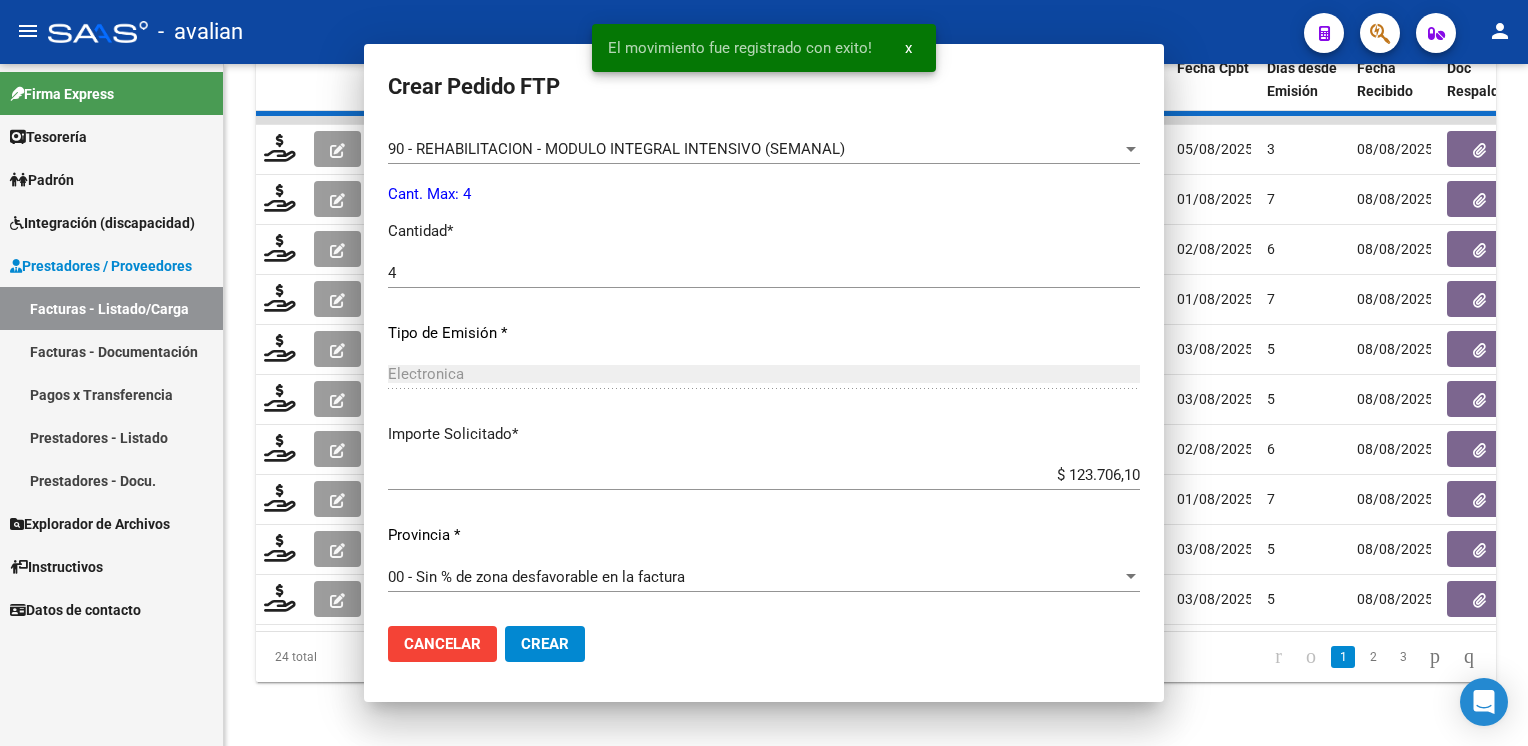 scroll, scrollTop: 0, scrollLeft: 0, axis: both 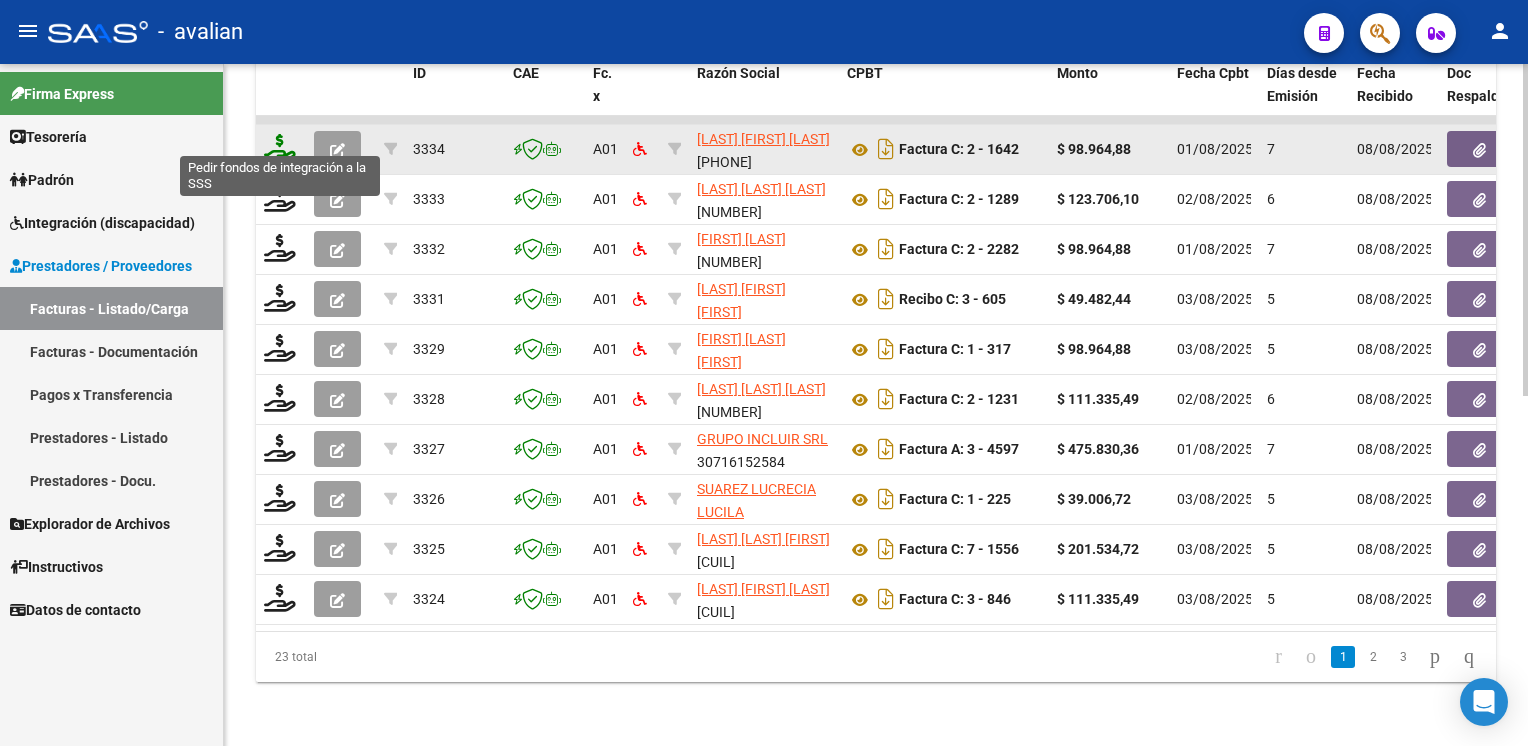click 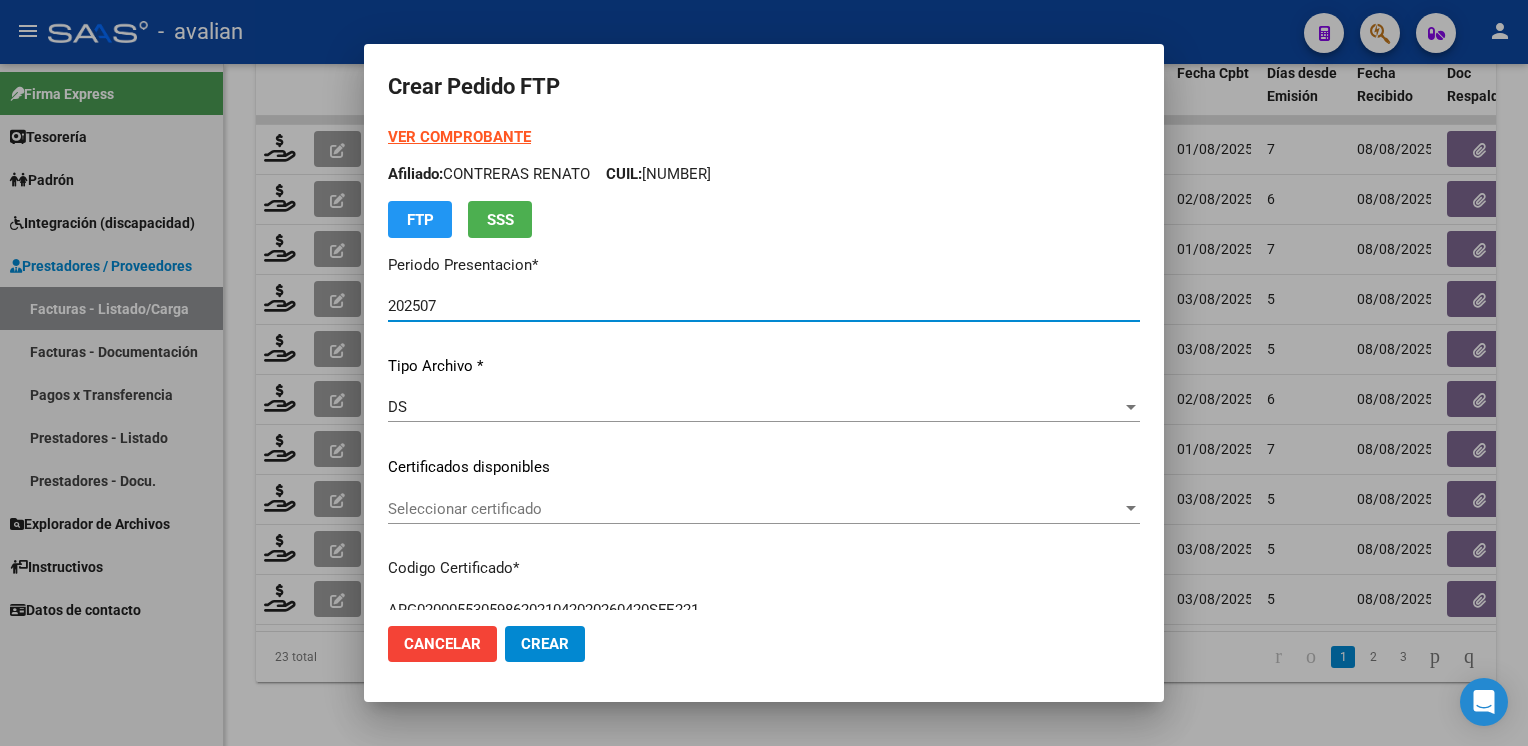 click on "Seleccionar certificado" at bounding box center (755, 509) 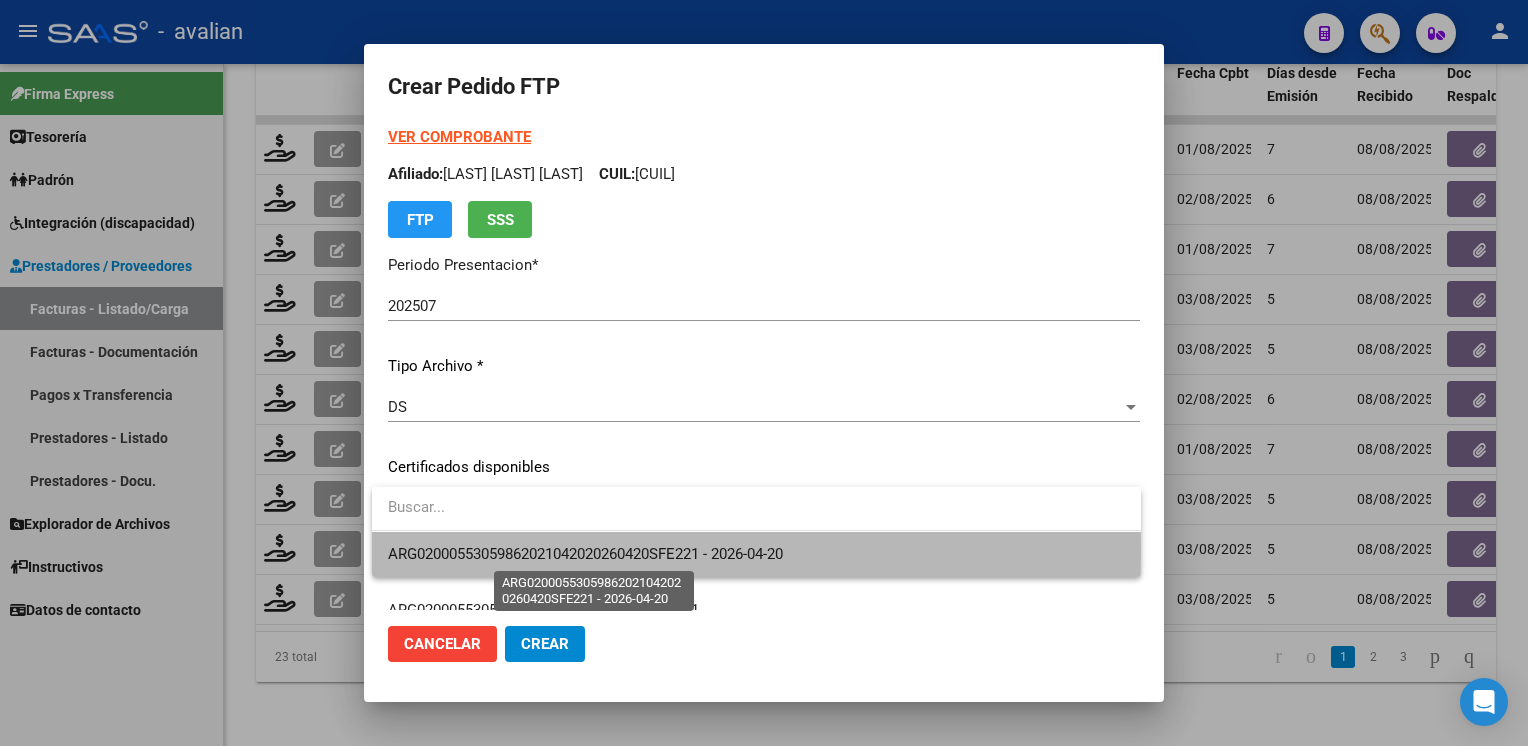 click on "ARG02000553059862021042020260420SFE221 - 2026-04-20" at bounding box center [585, 554] 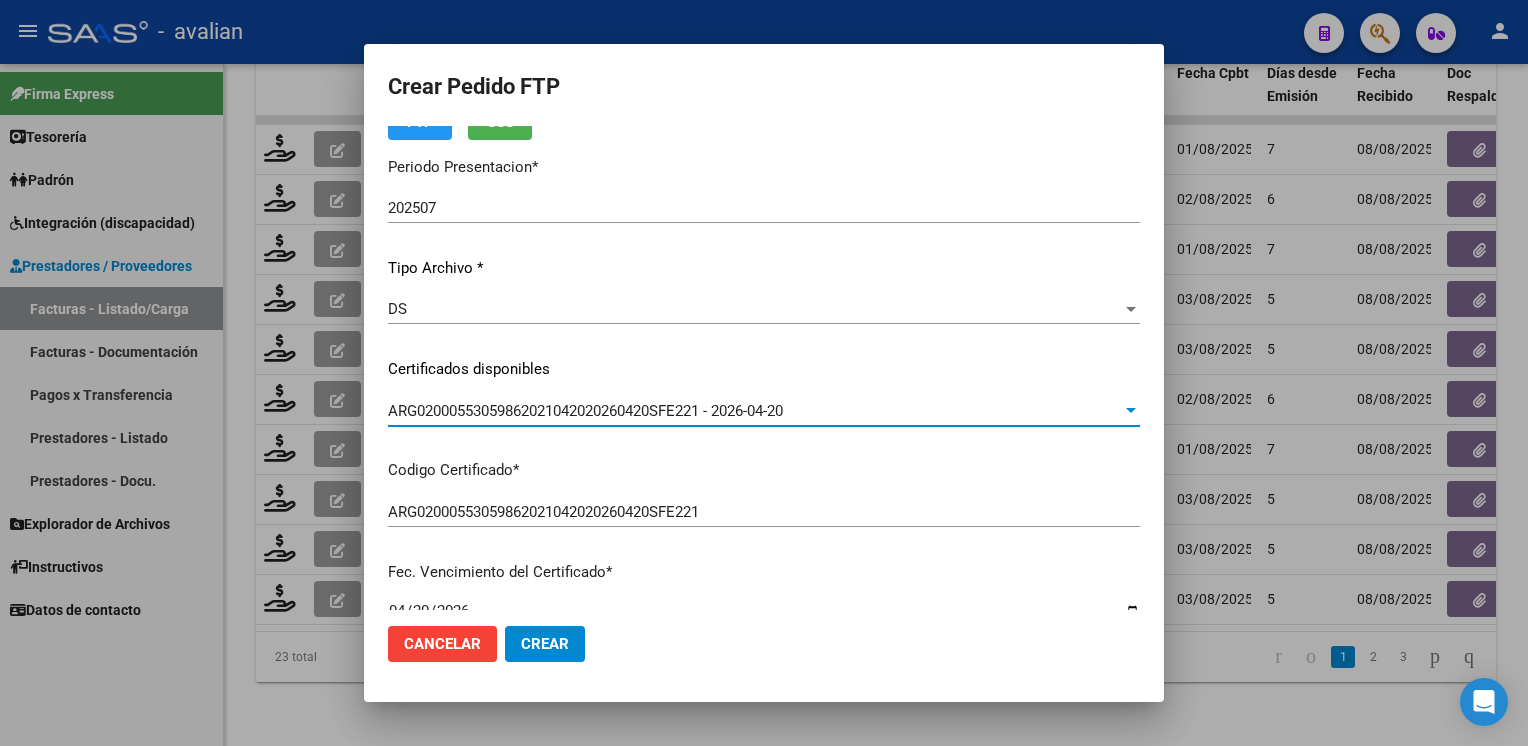 scroll, scrollTop: 0, scrollLeft: 0, axis: both 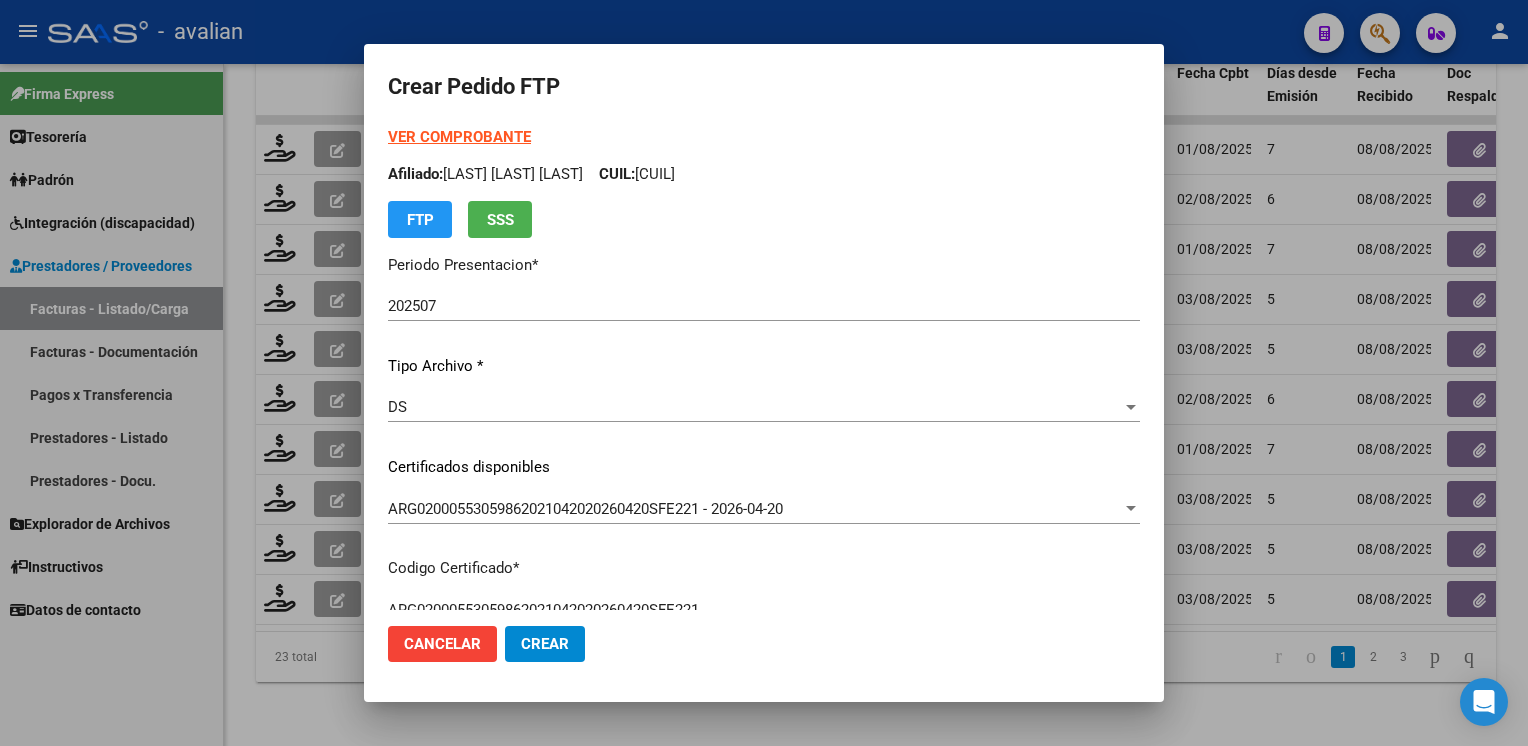 click on "Afiliado:  [FIRST] [LAST] [FIRST]  CUIL:  [CUIL]" at bounding box center [764, 174] 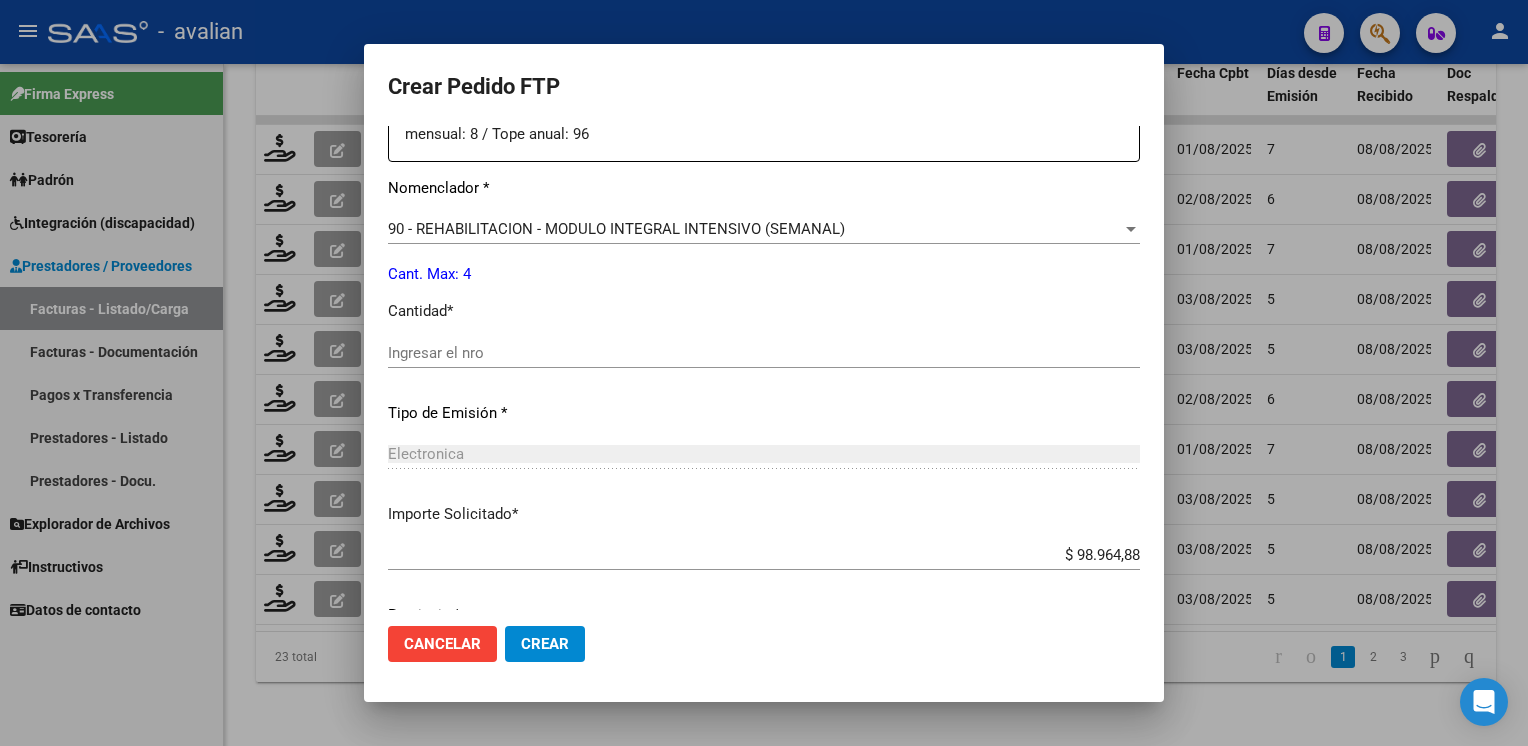 scroll, scrollTop: 898, scrollLeft: 0, axis: vertical 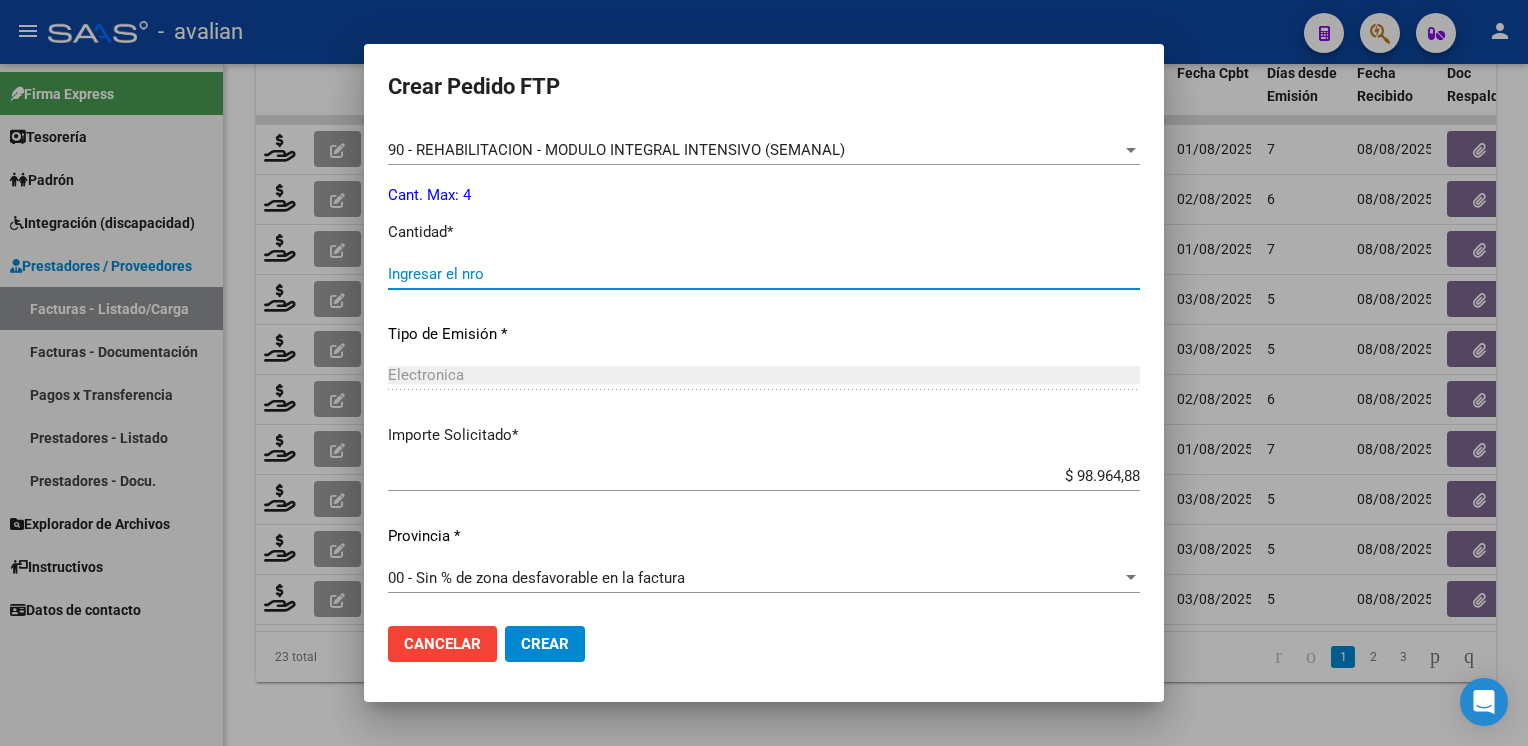 click on "Ingresar el nro" at bounding box center [764, 274] 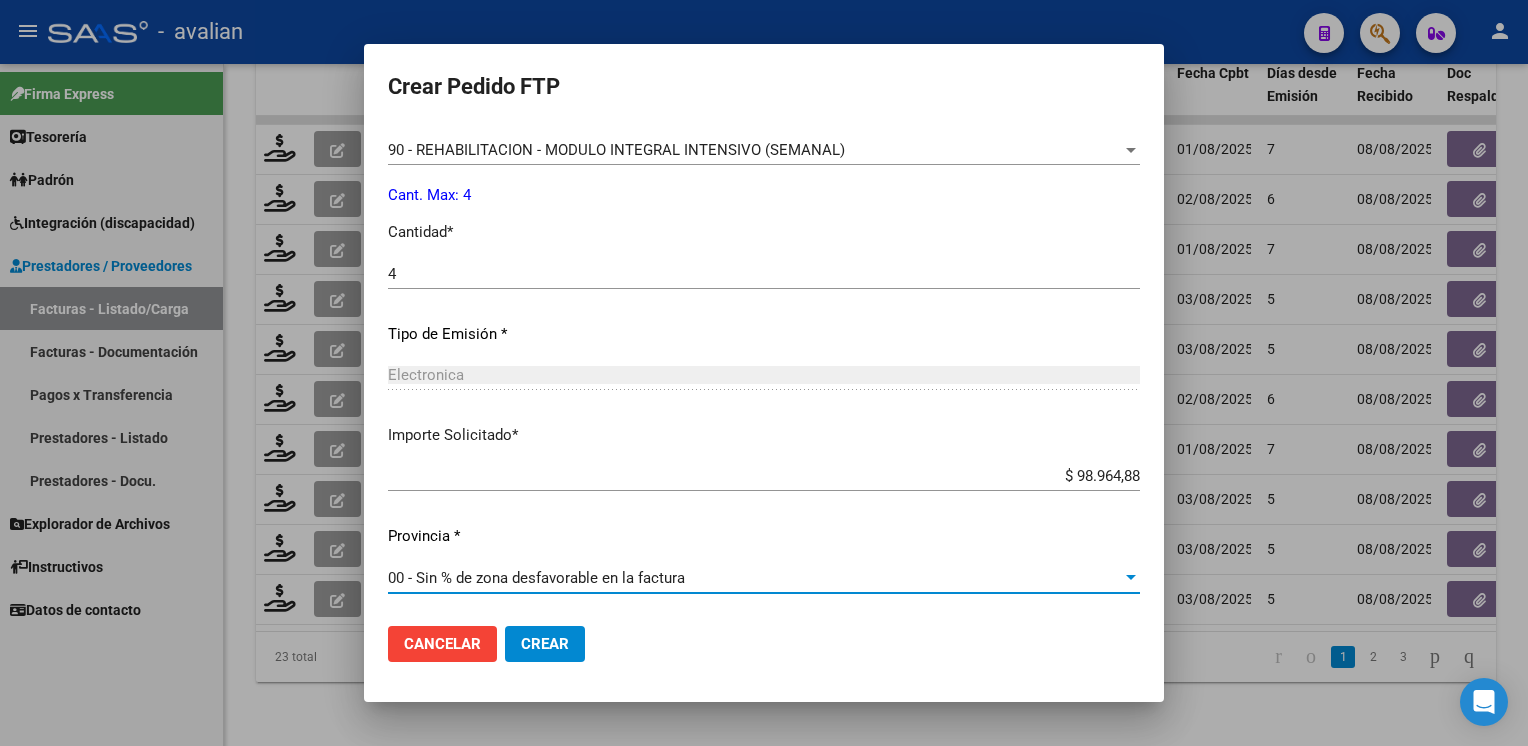 click on "Crear" 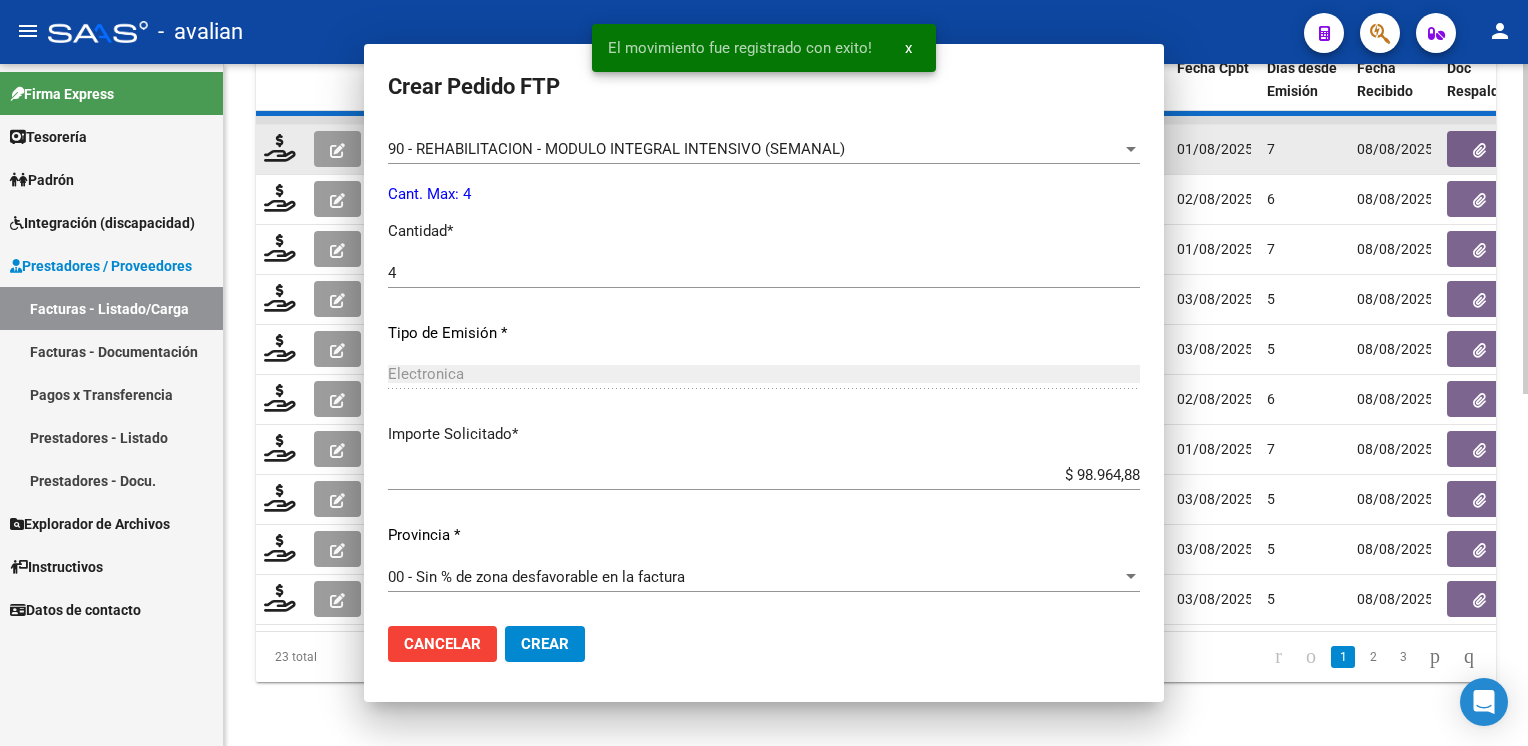 scroll, scrollTop: 0, scrollLeft: 0, axis: both 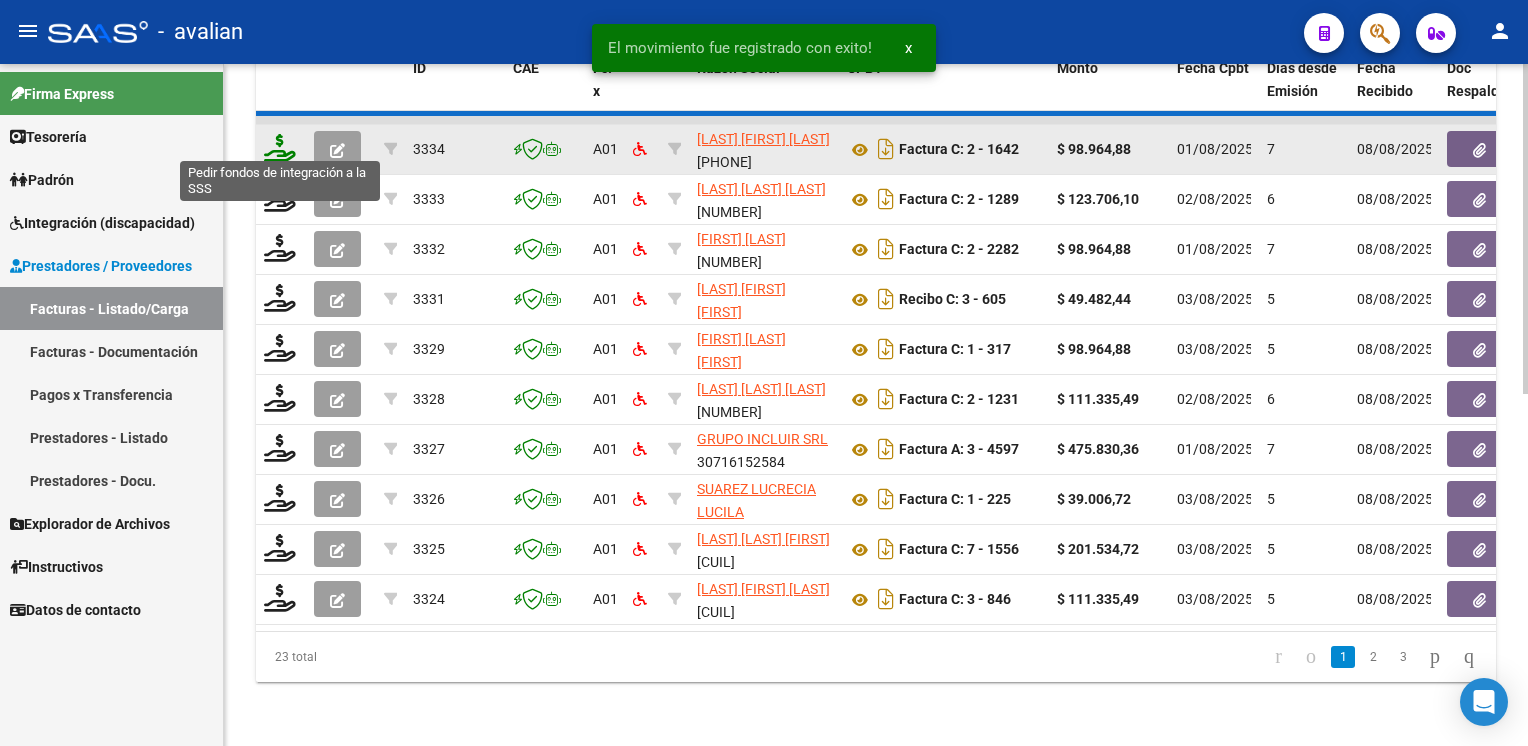 click 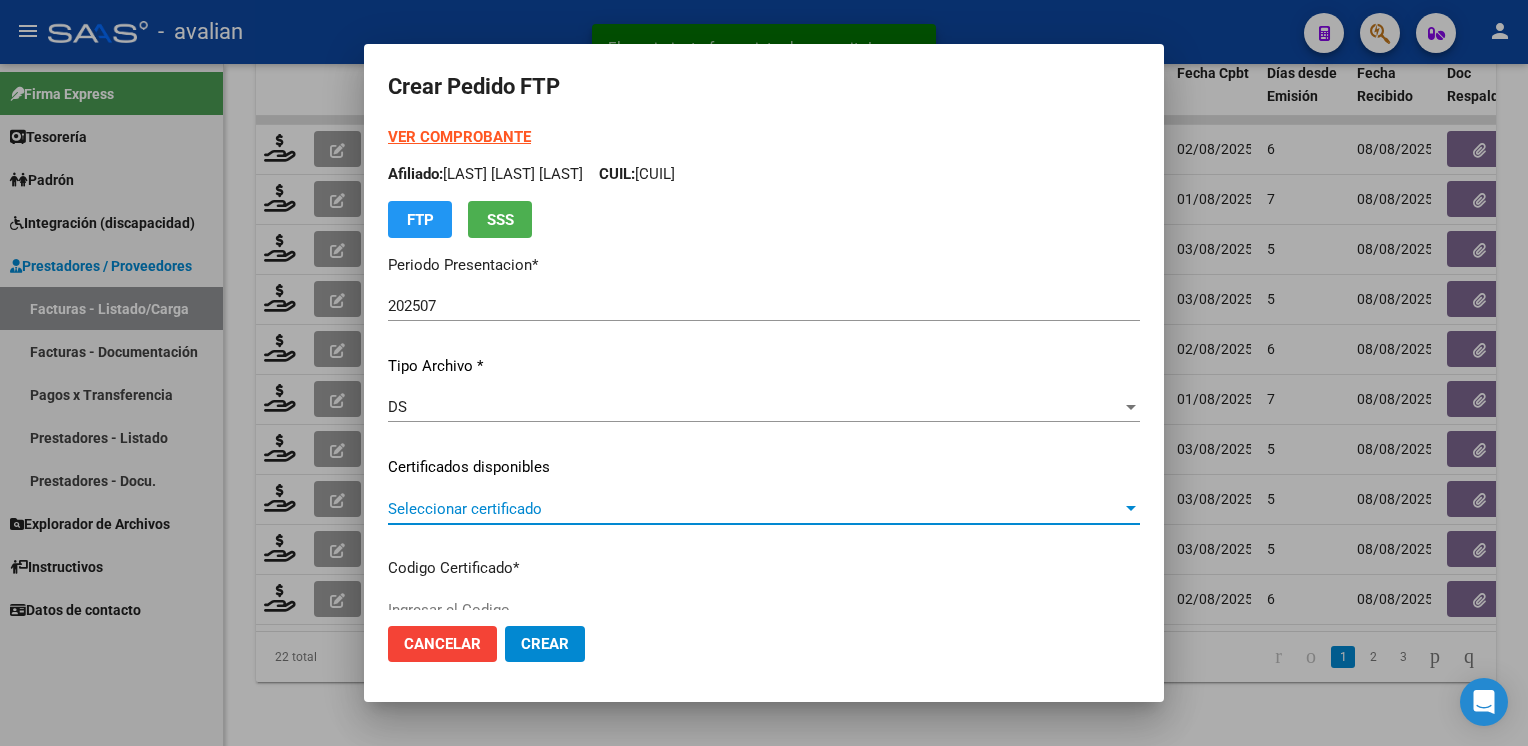 click on "Seleccionar certificado" at bounding box center [755, 509] 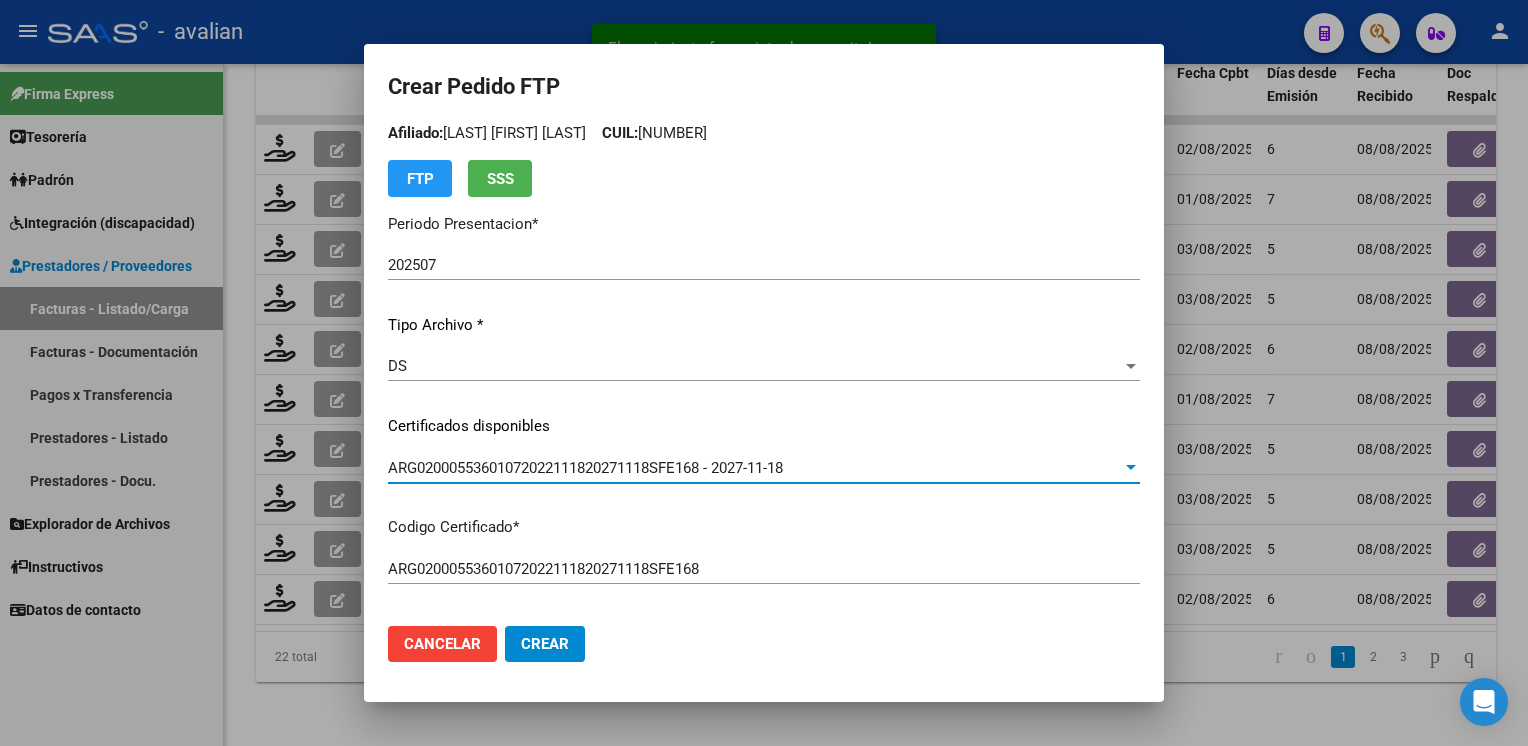 scroll, scrollTop: 0, scrollLeft: 0, axis: both 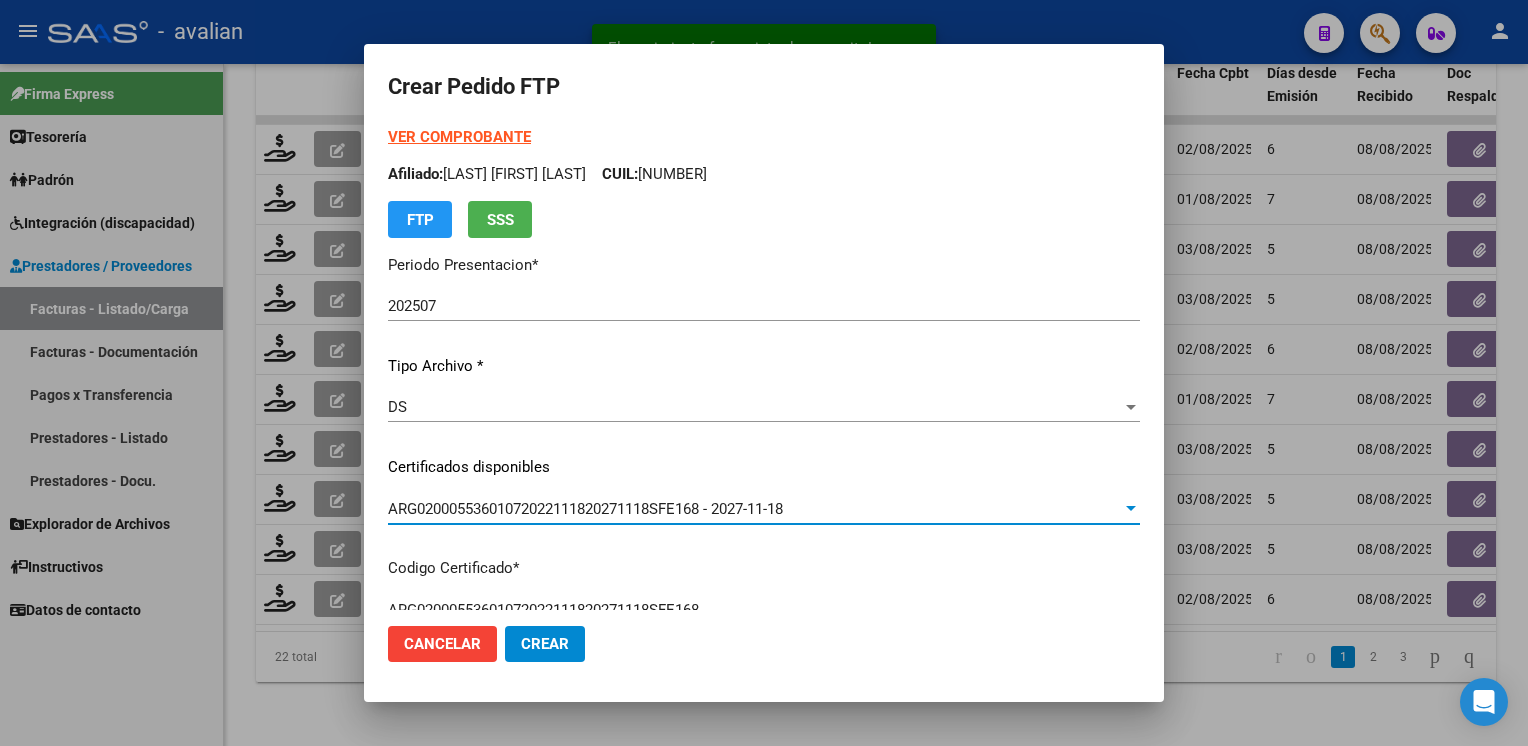 click on "Afiliado:  [LAST] [LAST] [FIRST] [FIRST]  CUIL:  [NUMBER]" at bounding box center (764, 174) 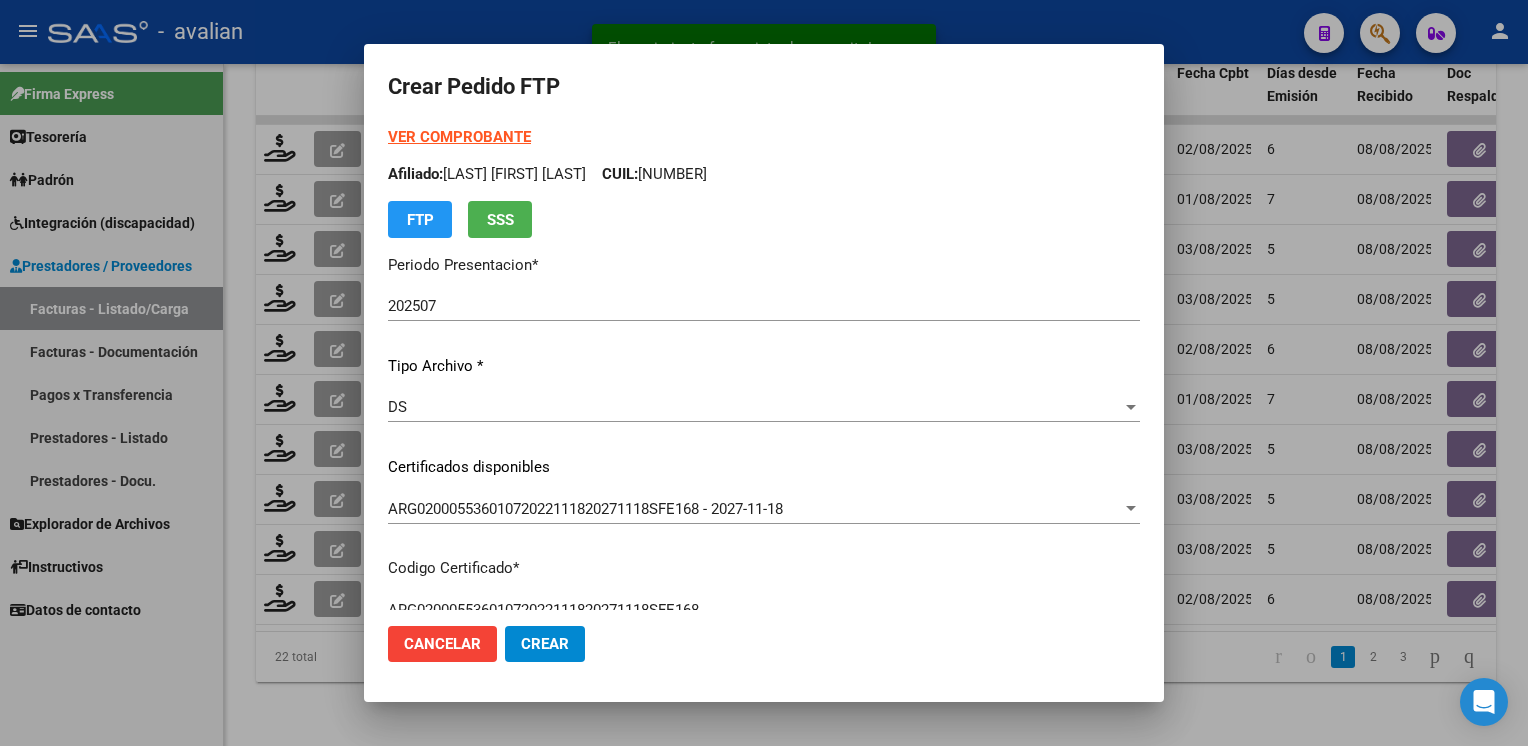 click on "Afiliado:  [LAST] [LAST] [FIRST] [FIRST]  CUIL:  [NUMBER]" at bounding box center (764, 174) 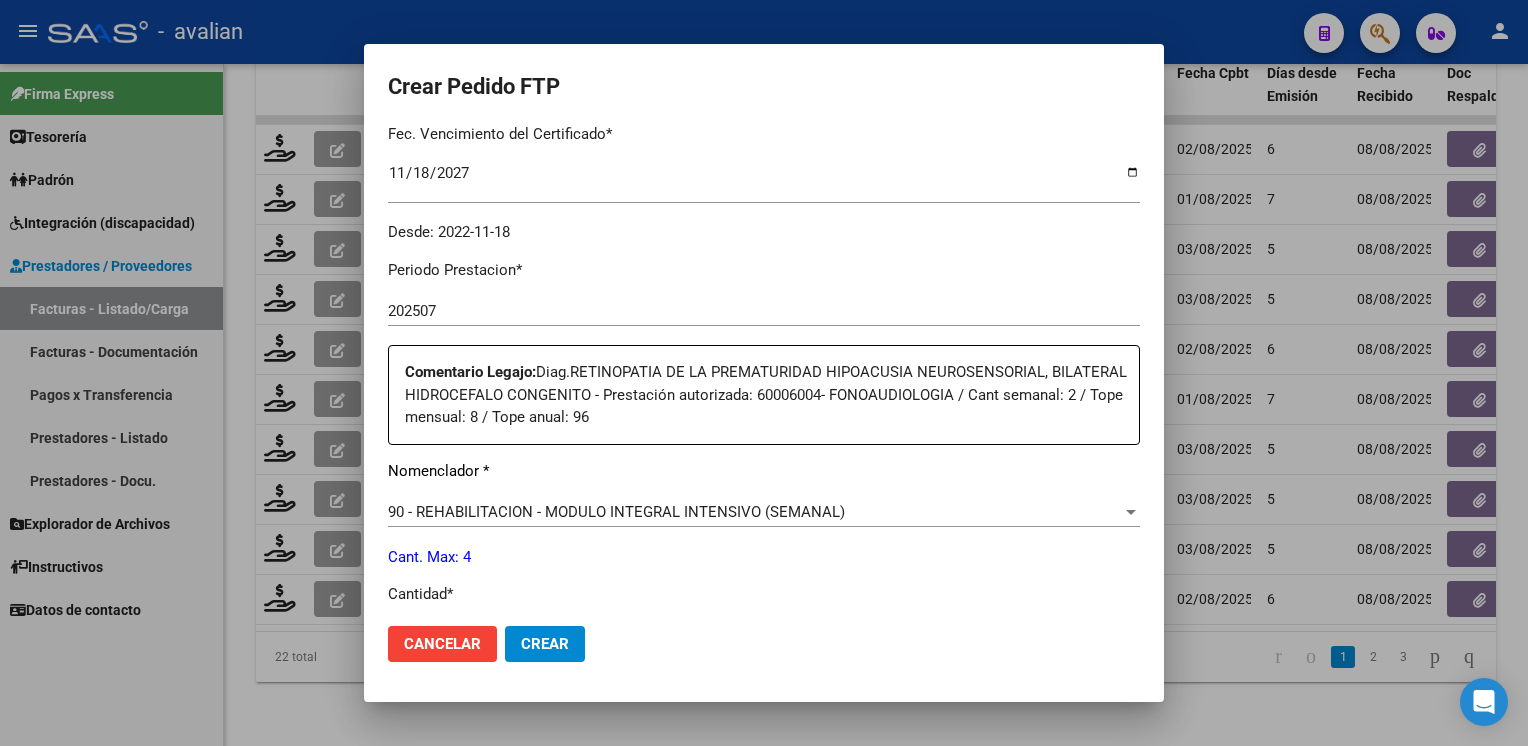 scroll, scrollTop: 700, scrollLeft: 0, axis: vertical 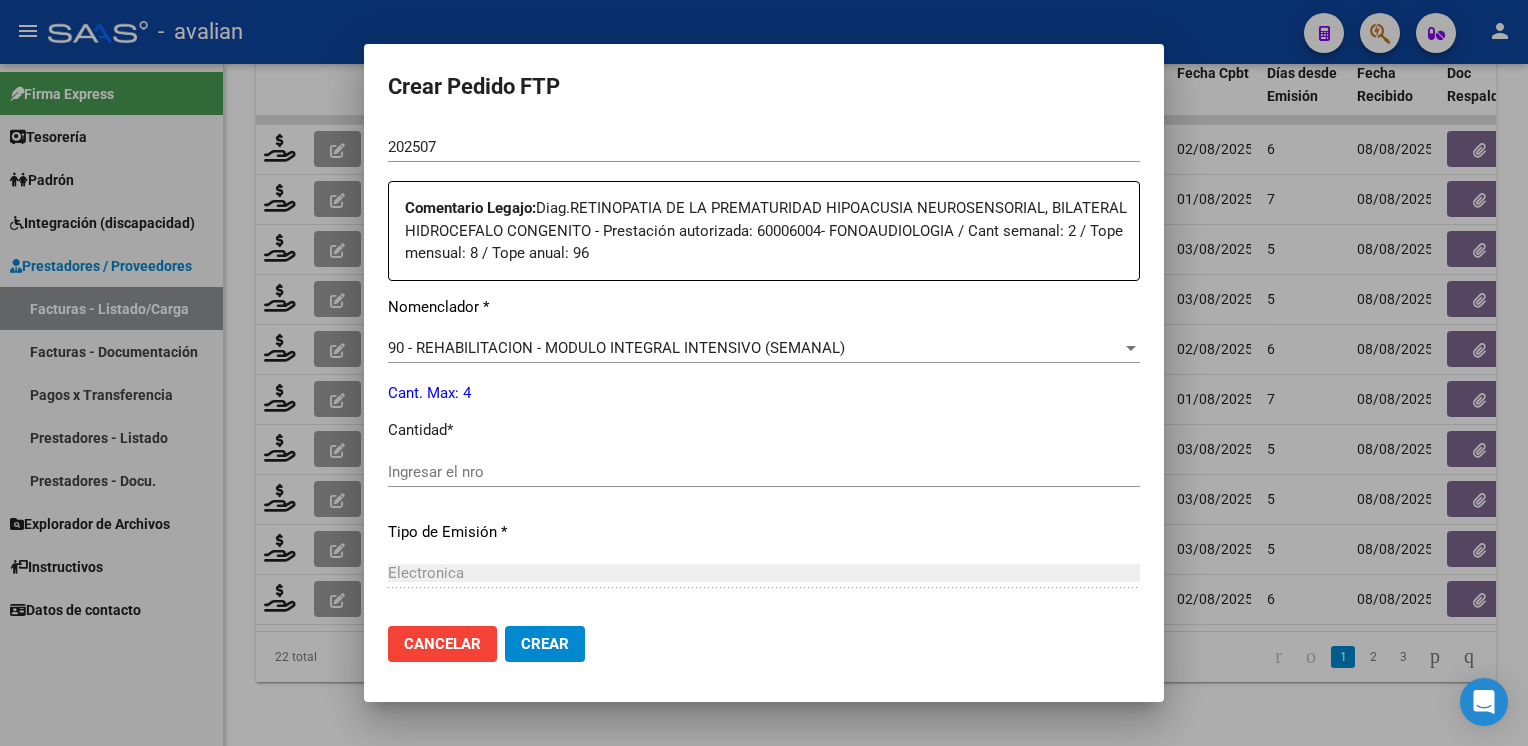 click on "Ingresar el nro" 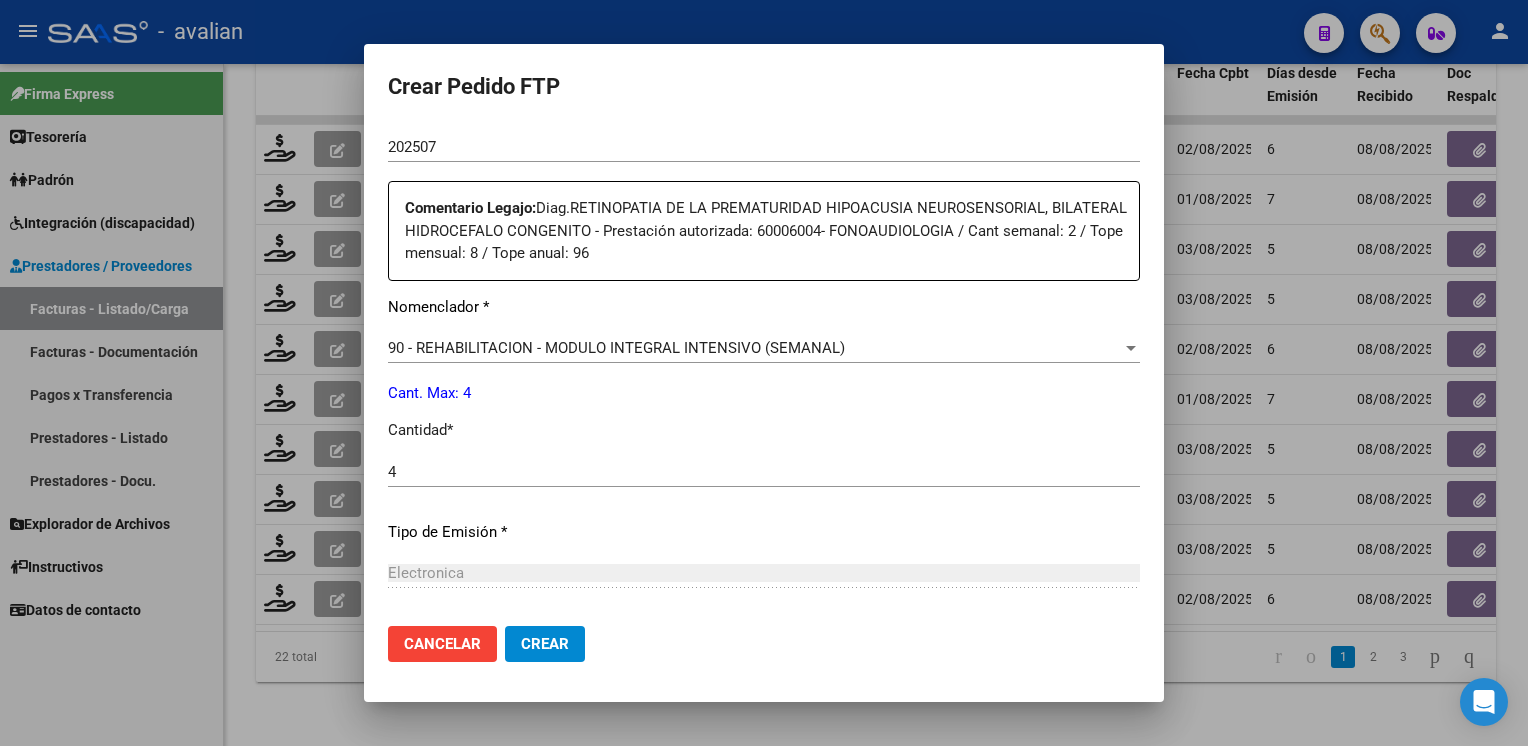 scroll, scrollTop: 898, scrollLeft: 0, axis: vertical 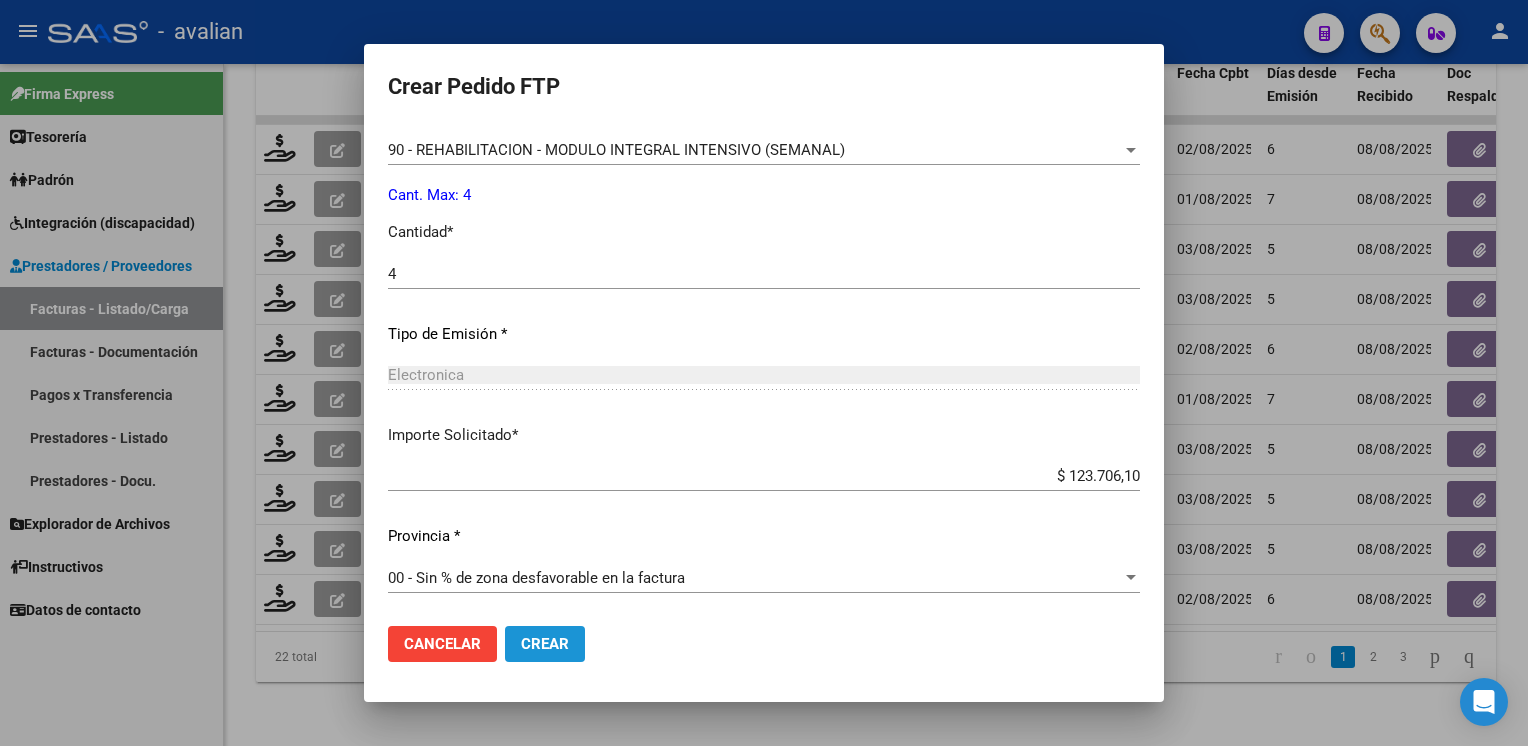 click on "Crear" 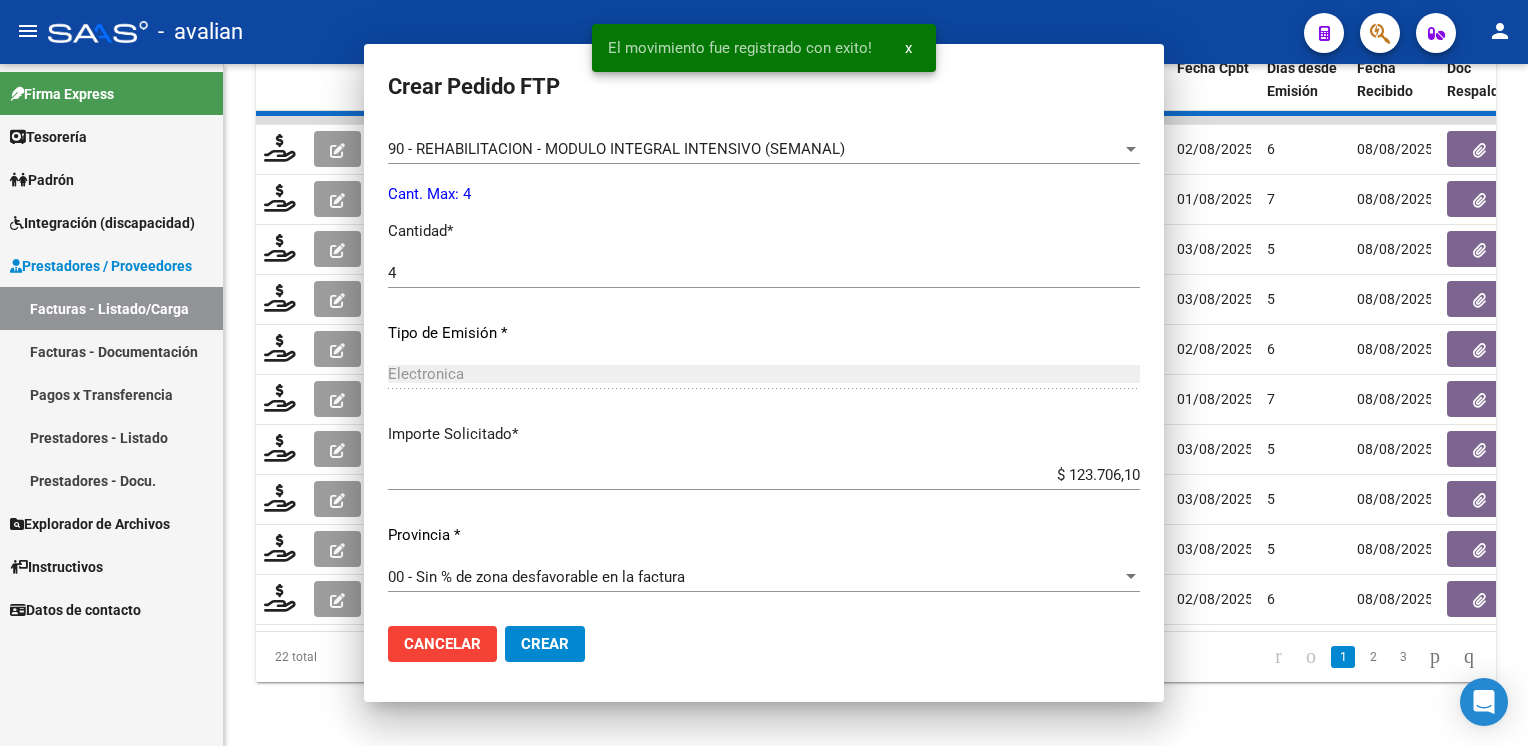 scroll, scrollTop: 0, scrollLeft: 0, axis: both 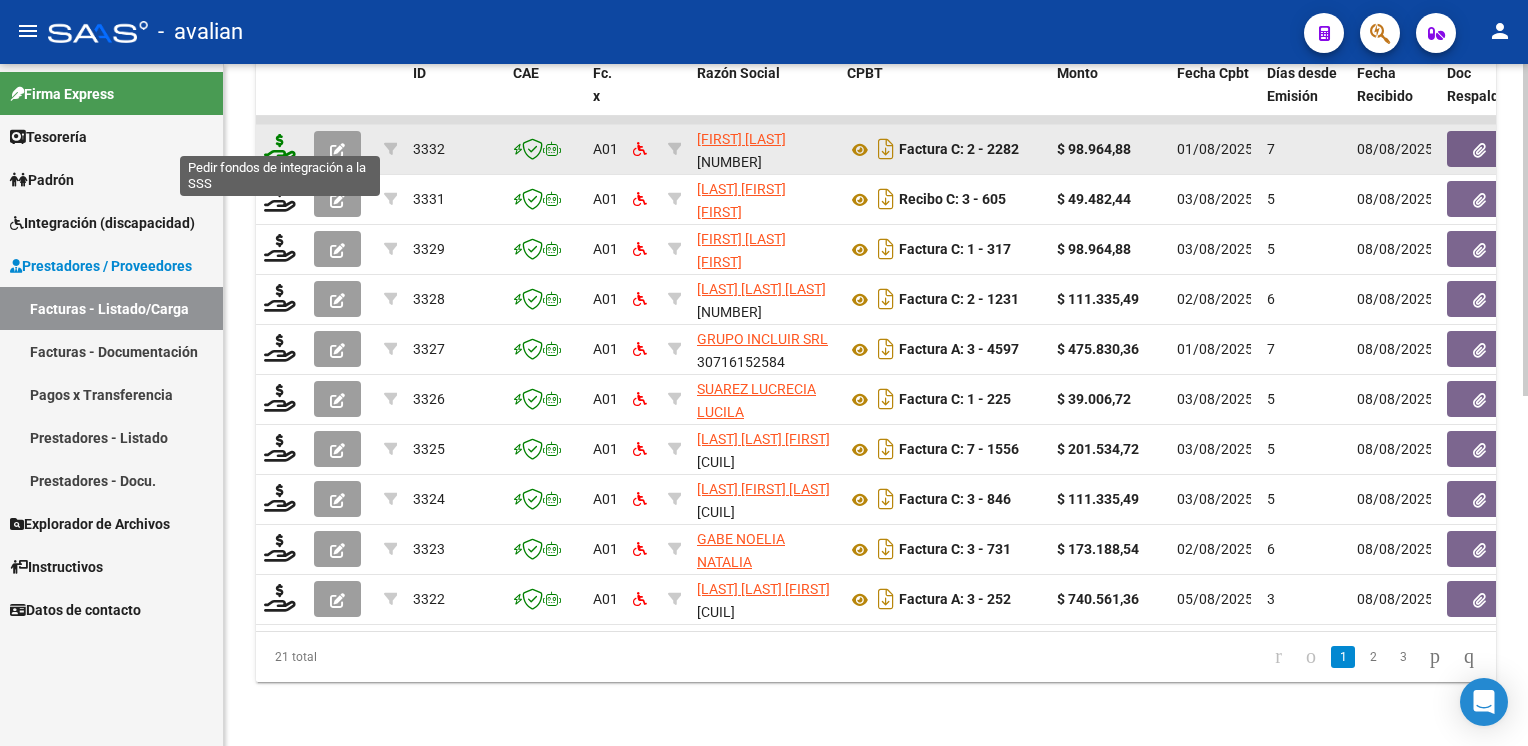 click 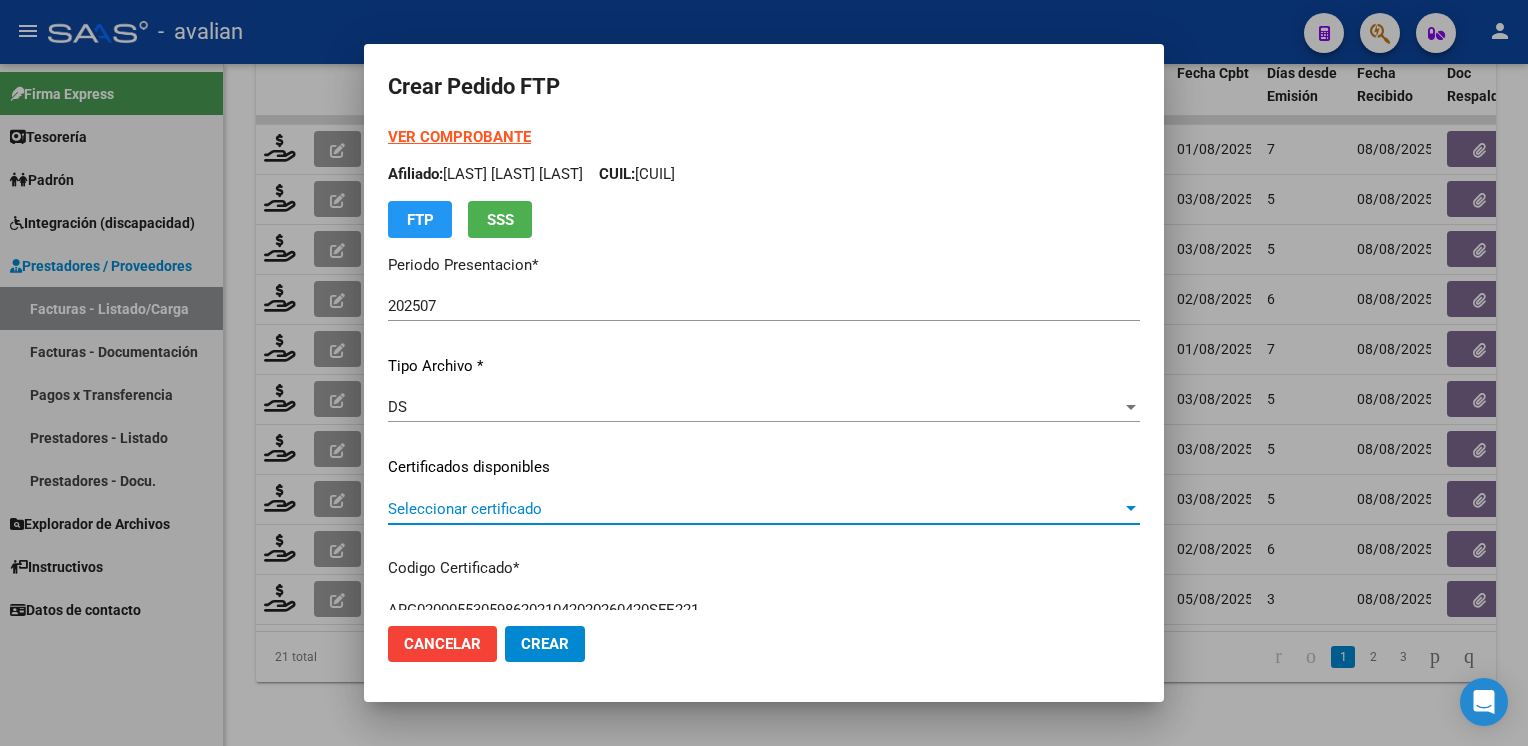 click on "Seleccionar certificado" at bounding box center (755, 509) 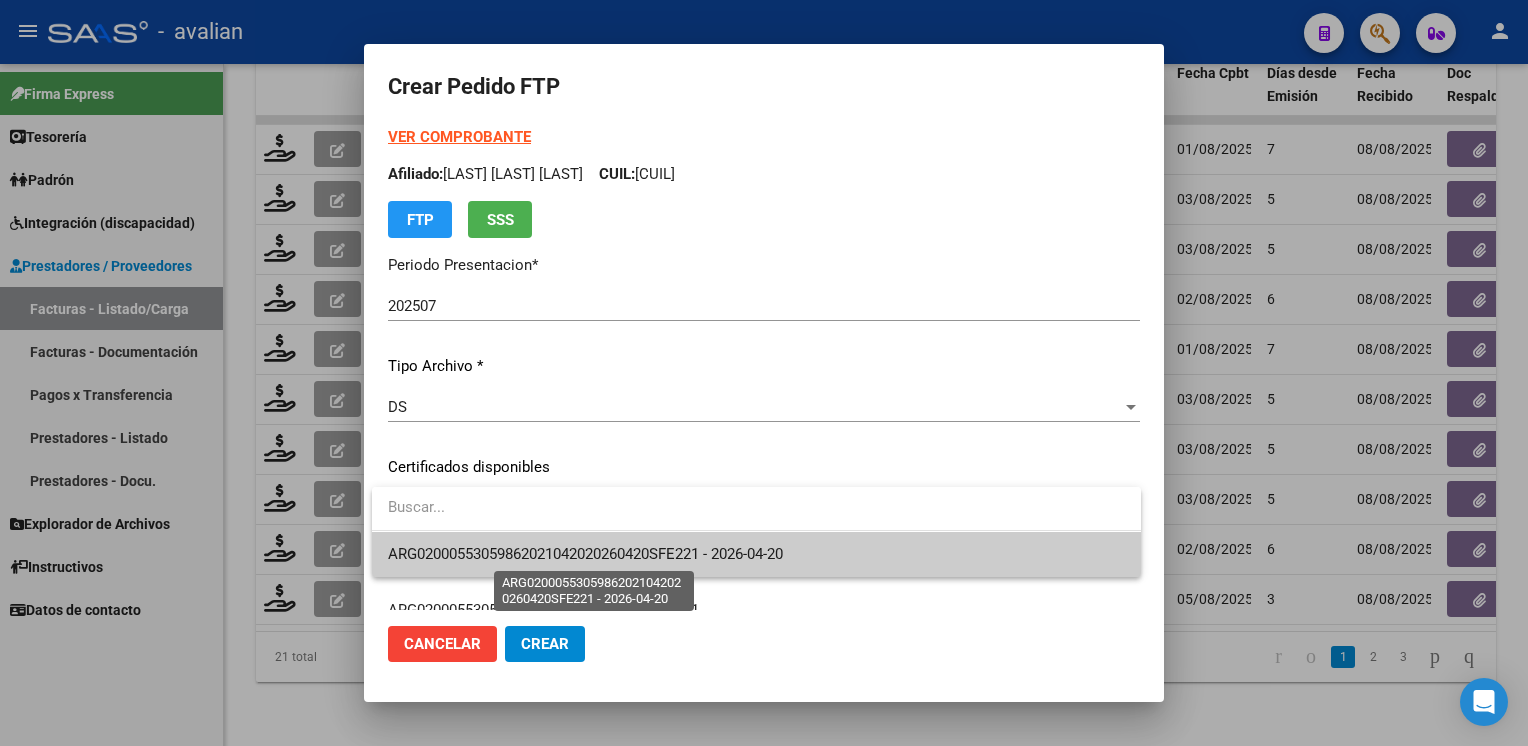 click on "ARG02000553059862021042020260420SFE221 - 2026-04-20" at bounding box center [585, 554] 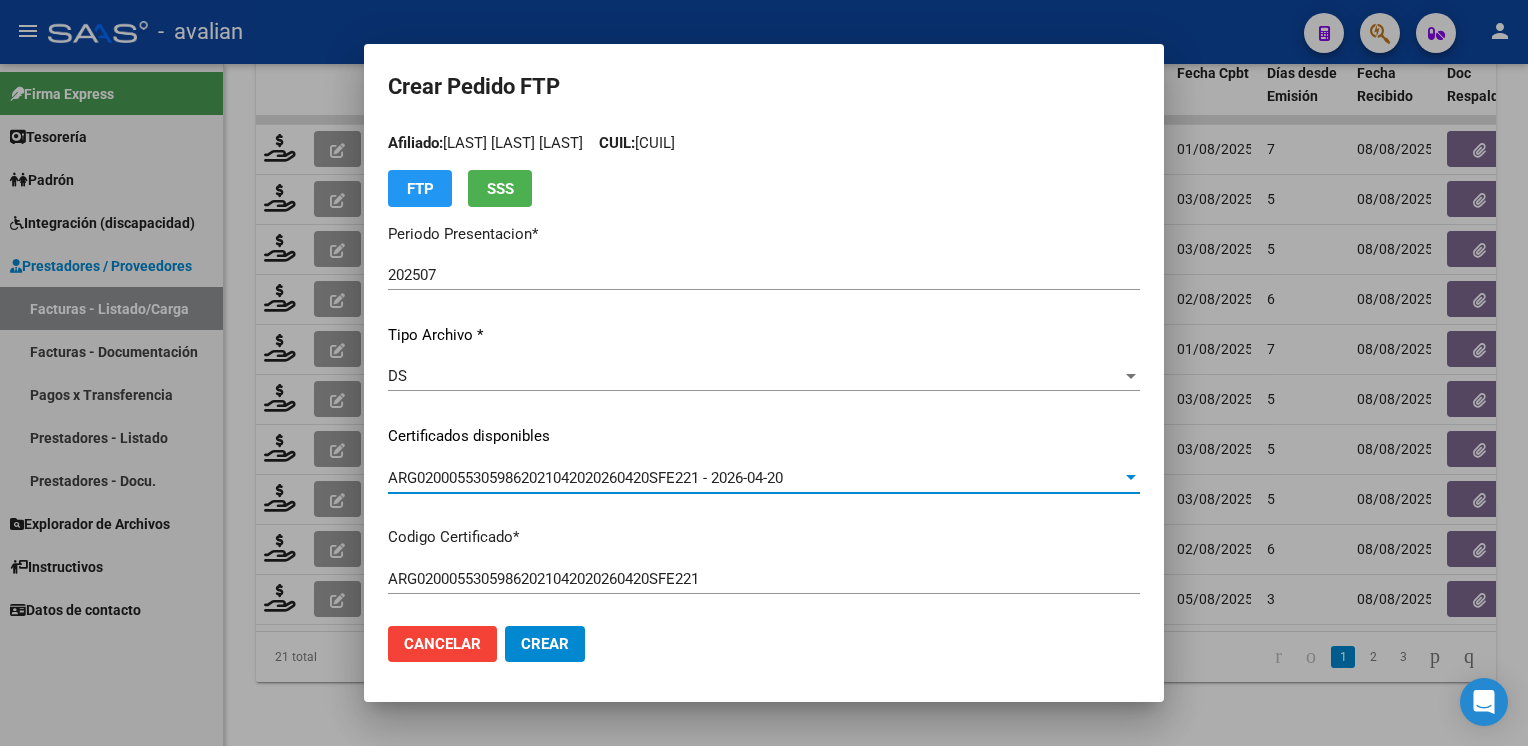 scroll, scrollTop: 0, scrollLeft: 0, axis: both 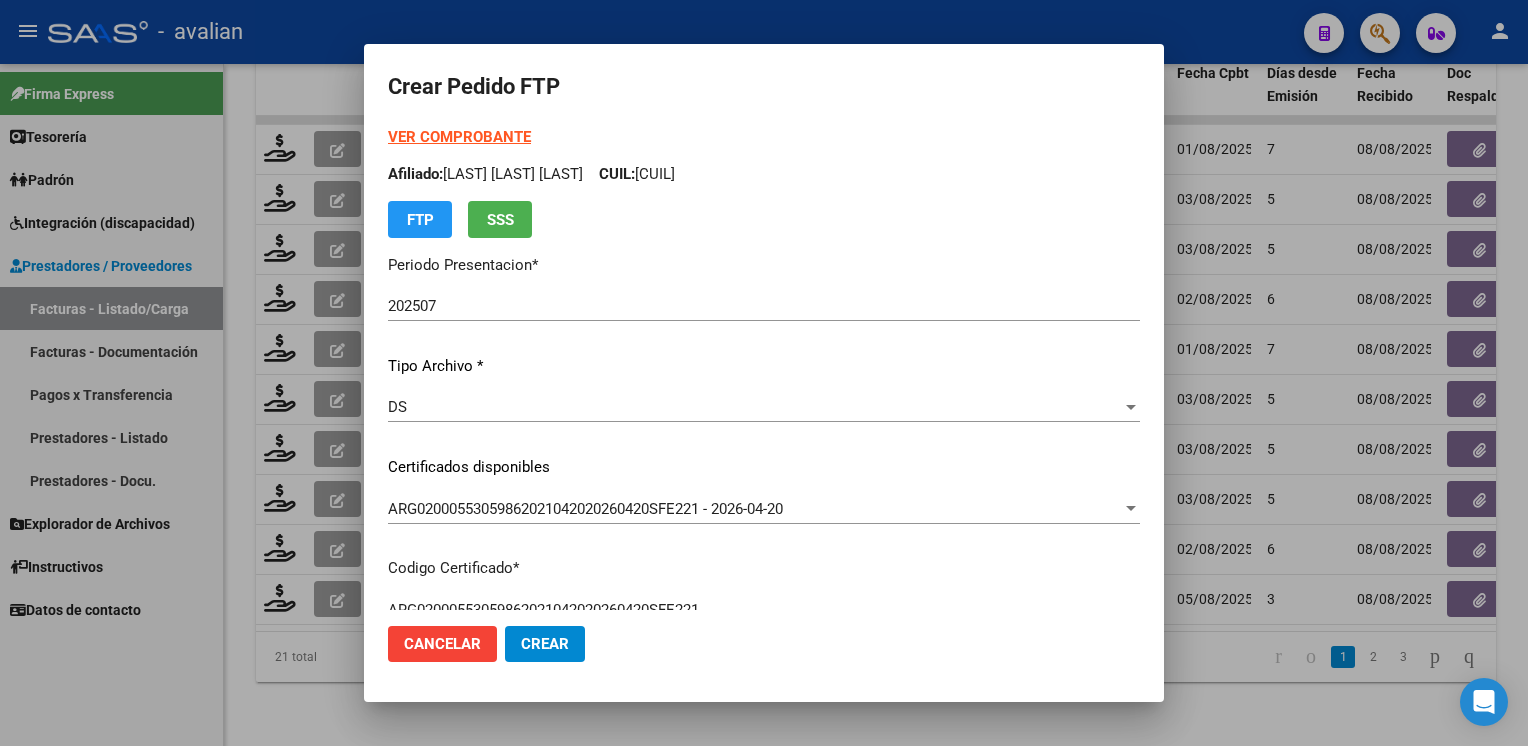 click on "Afiliado:  [FIRST] [LAST] [FIRST]  CUIL:  [CUIL]" at bounding box center [764, 174] 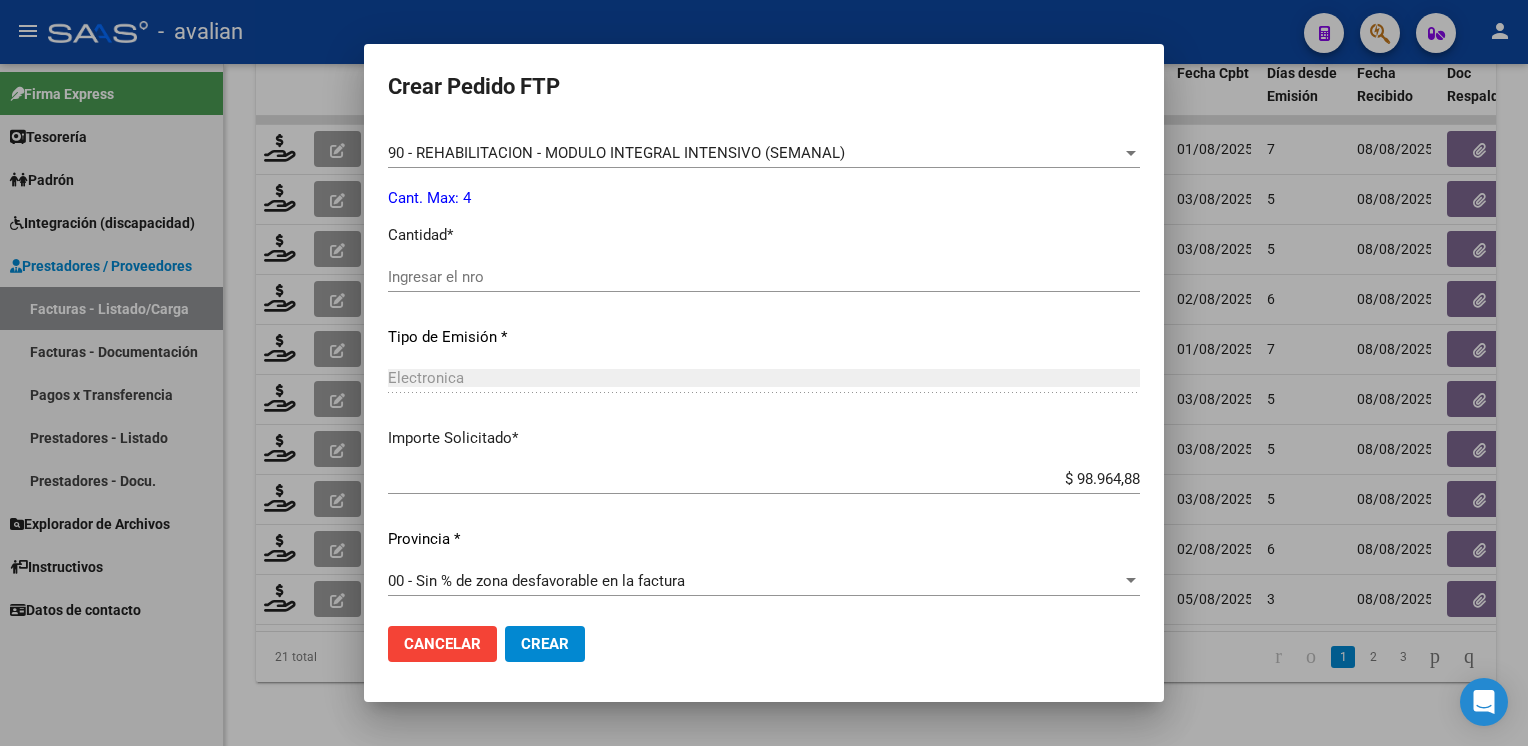 scroll, scrollTop: 898, scrollLeft: 0, axis: vertical 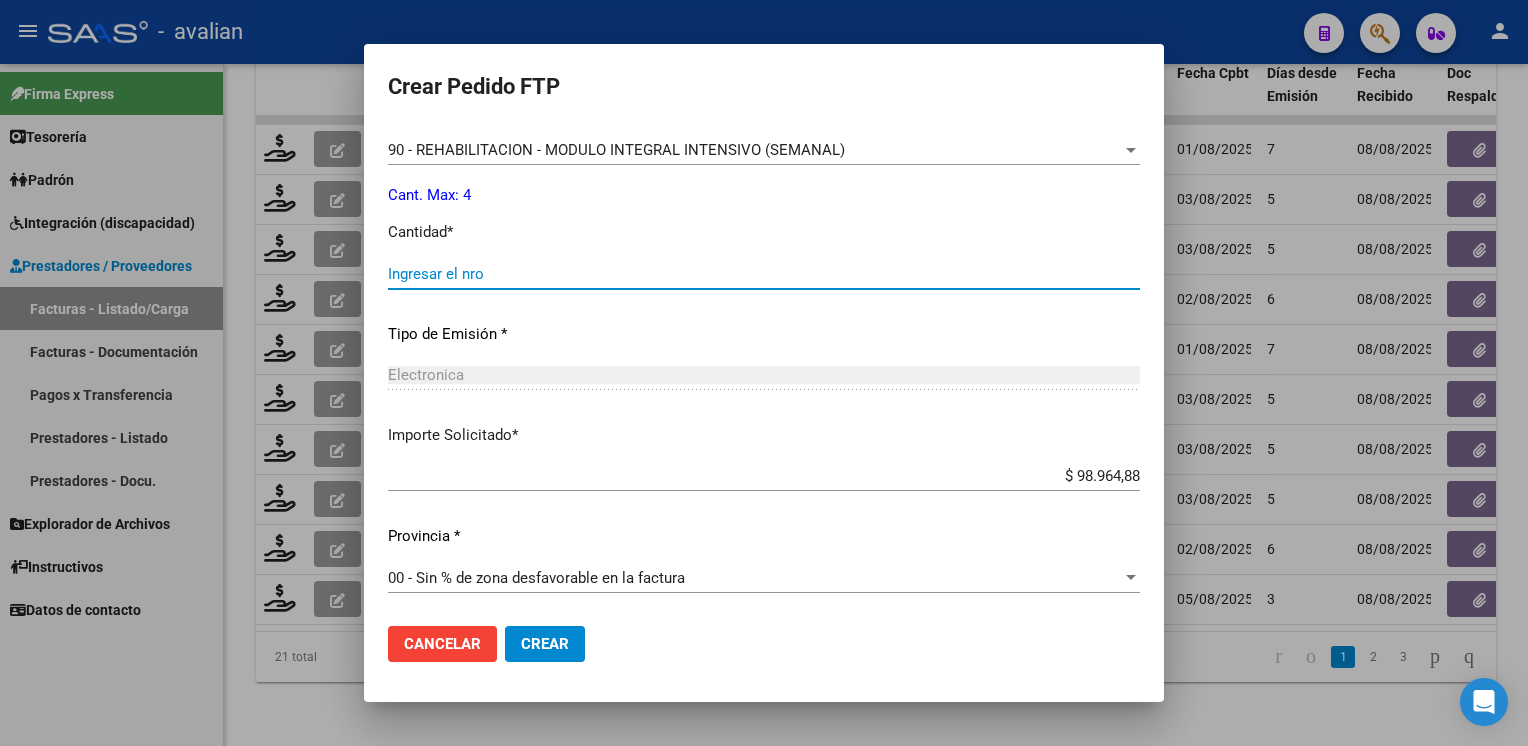 click on "Ingresar el nro" at bounding box center [764, 274] 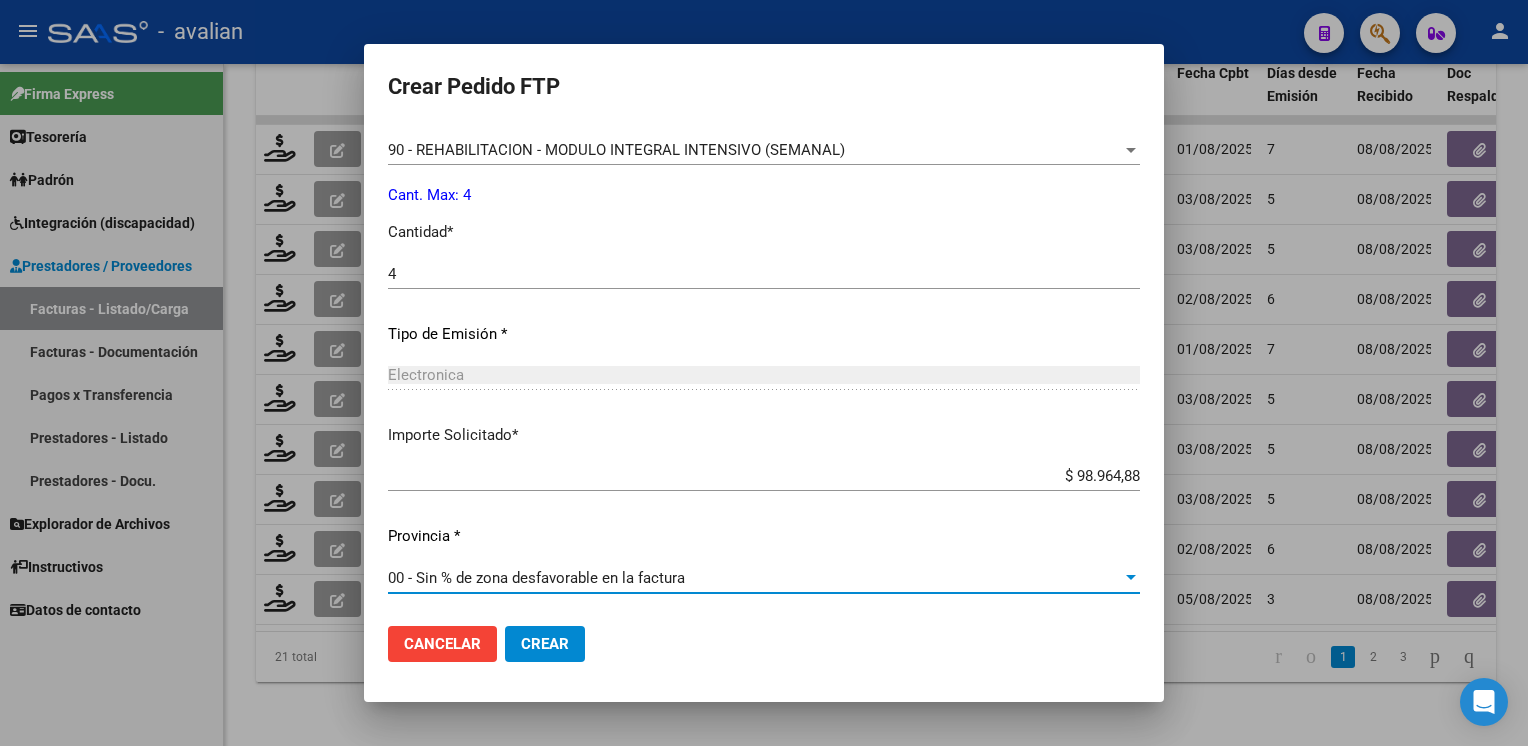 click on "Cancelar Crear" 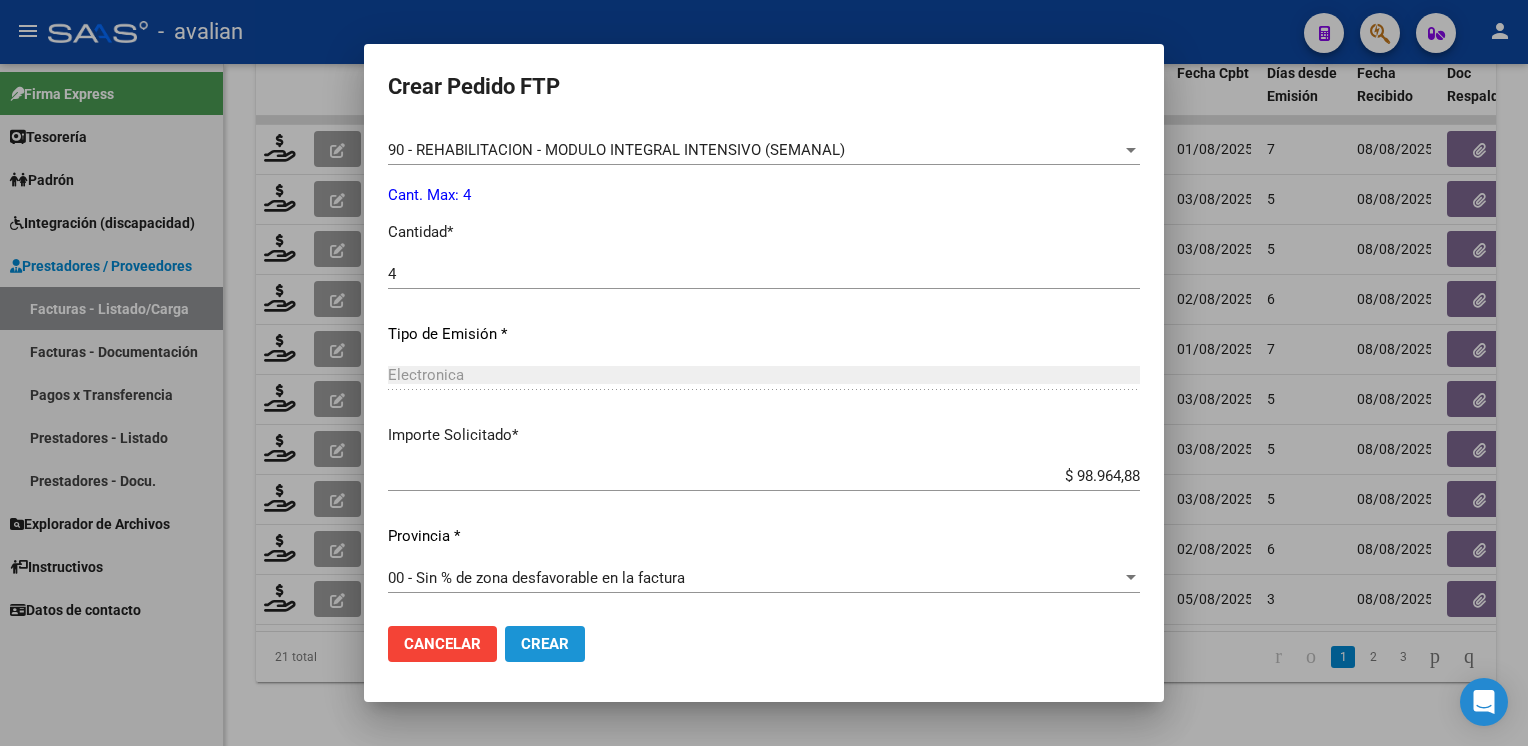 click on "Crear" 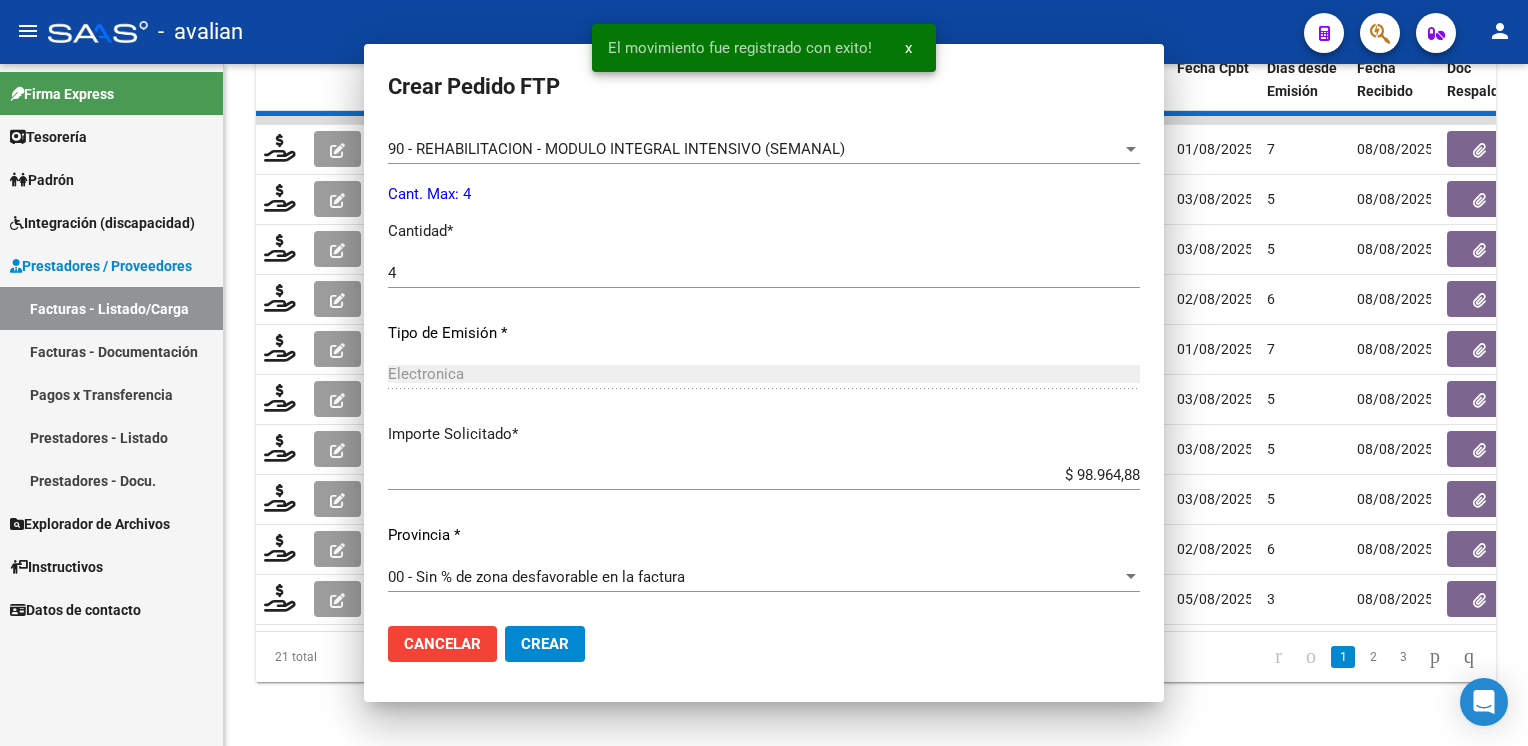 scroll, scrollTop: 0, scrollLeft: 0, axis: both 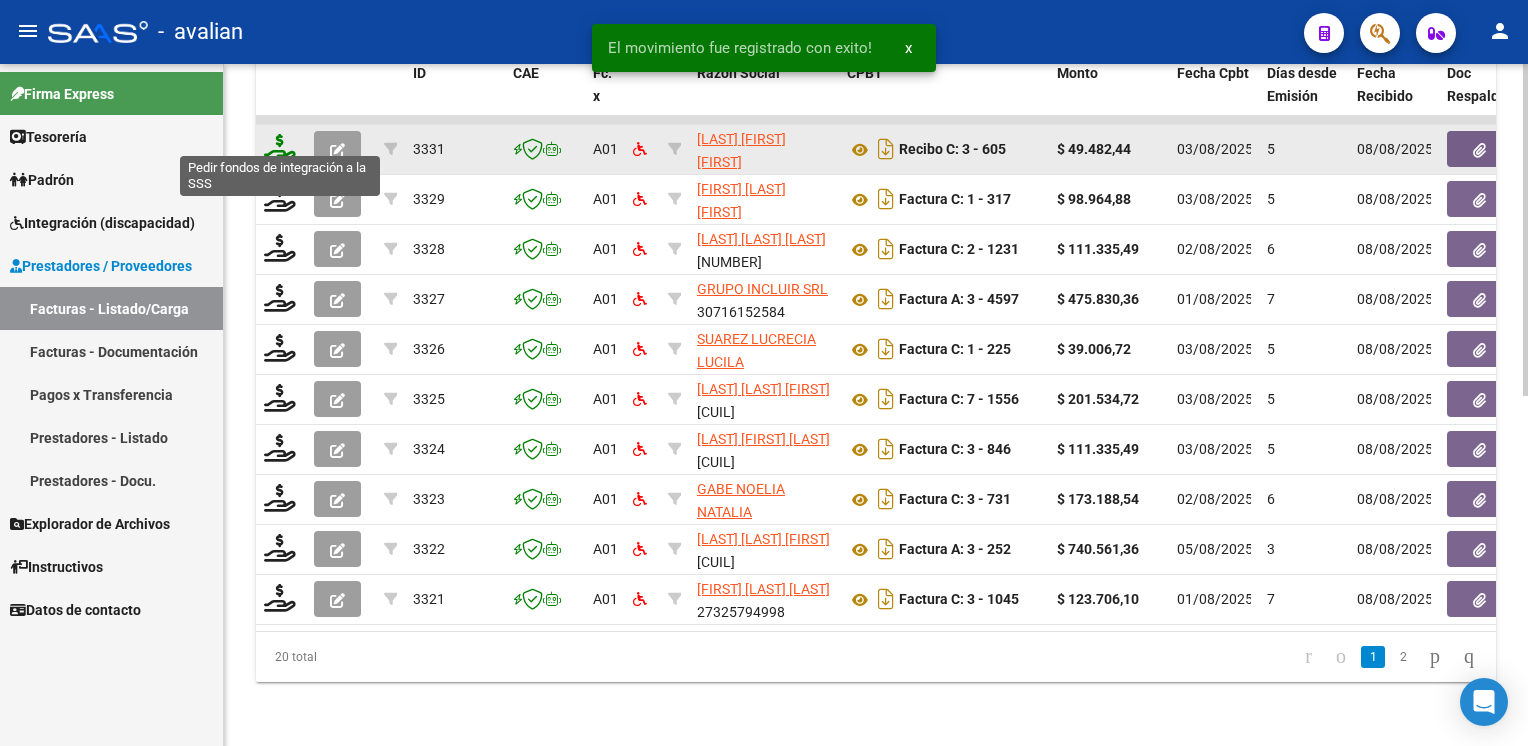 click 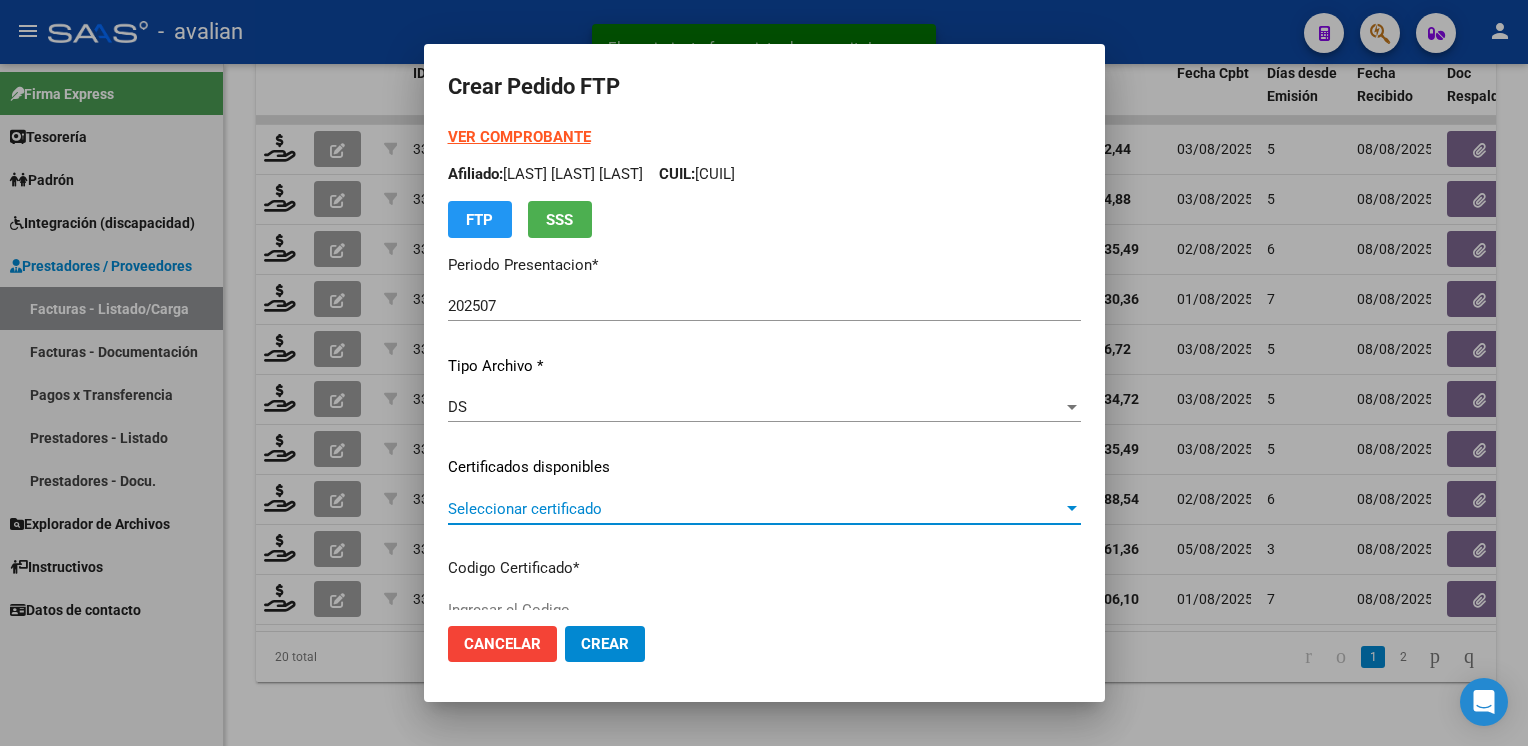 click on "Seleccionar certificado" at bounding box center (755, 509) 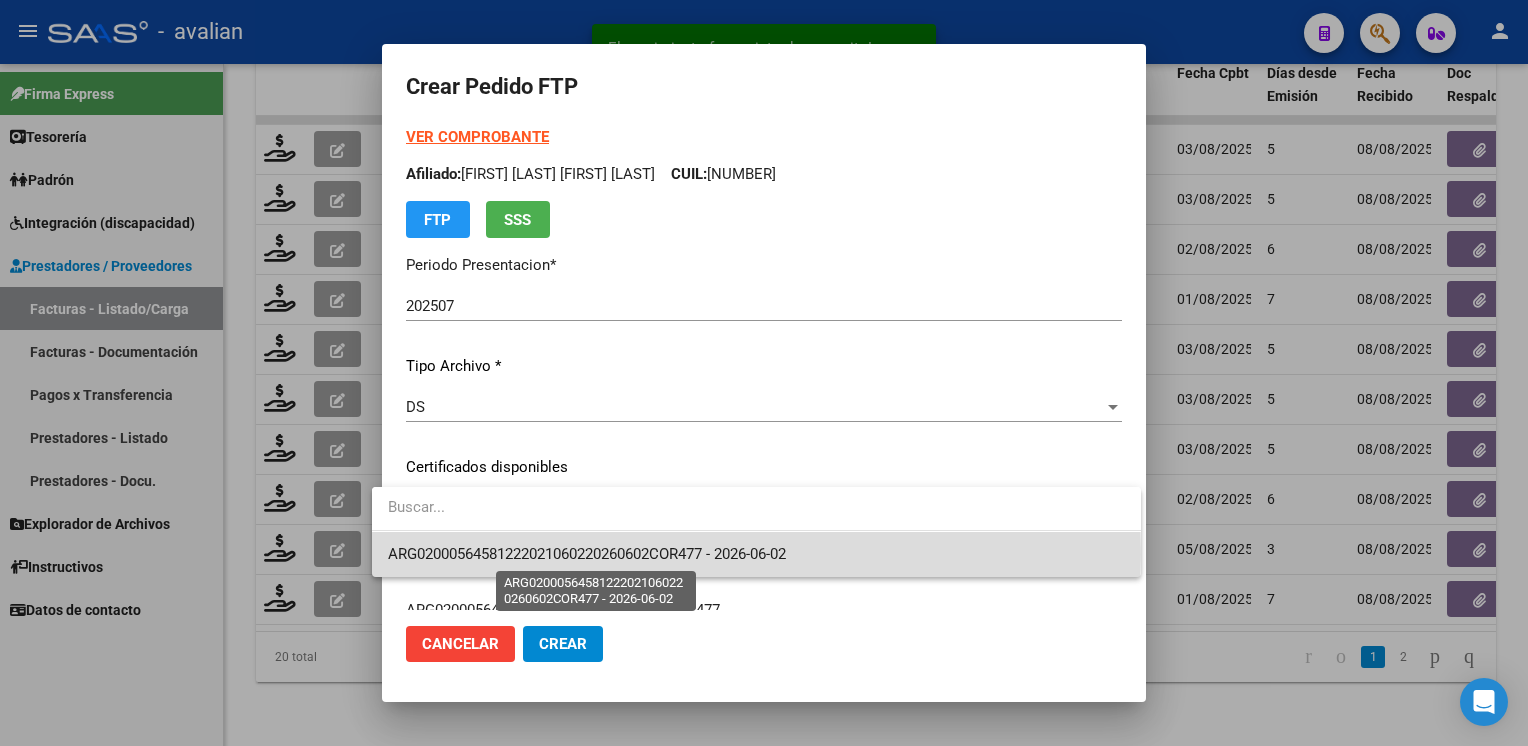 click on "ARG02000564581222021060220260602COR477 - 2026-06-02" at bounding box center [587, 554] 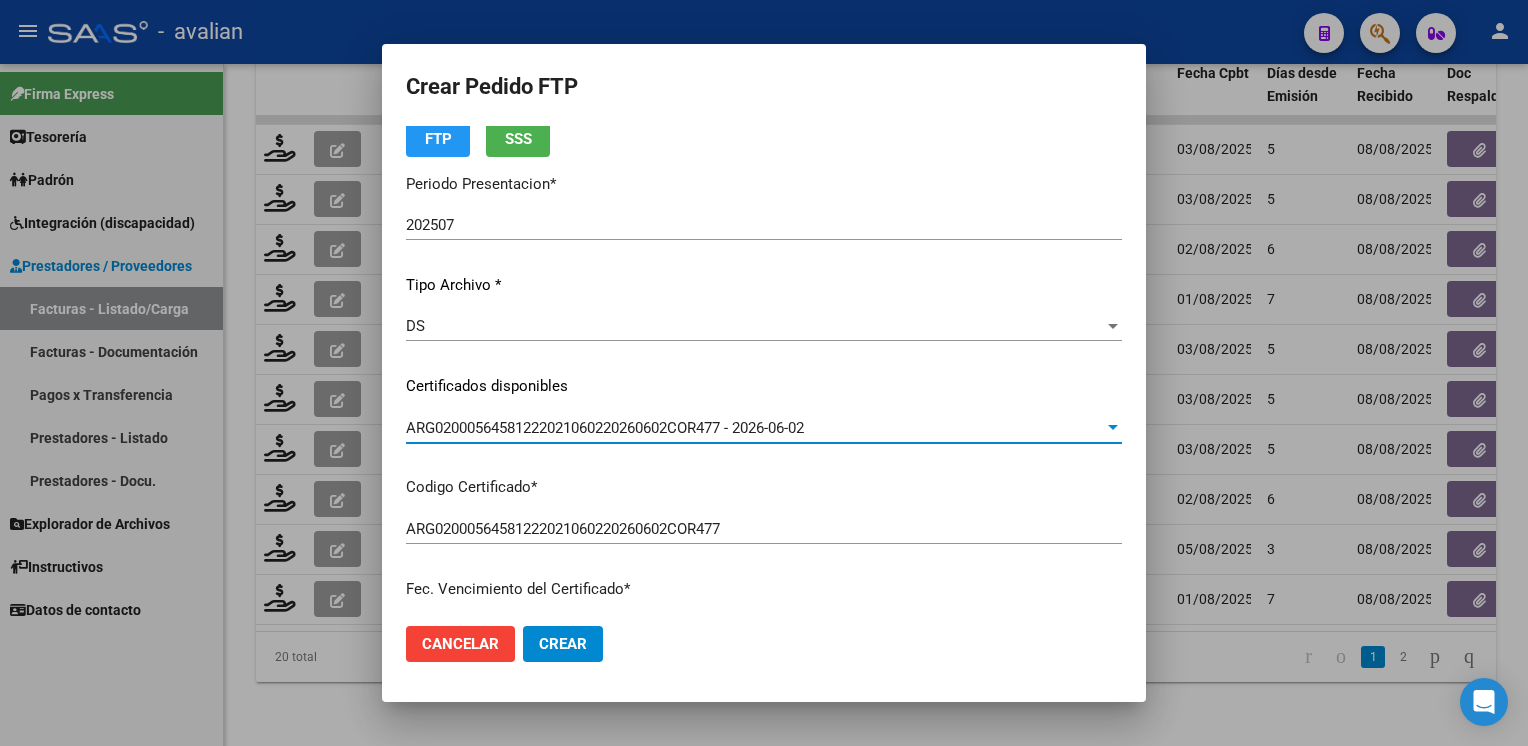 scroll, scrollTop: 0, scrollLeft: 0, axis: both 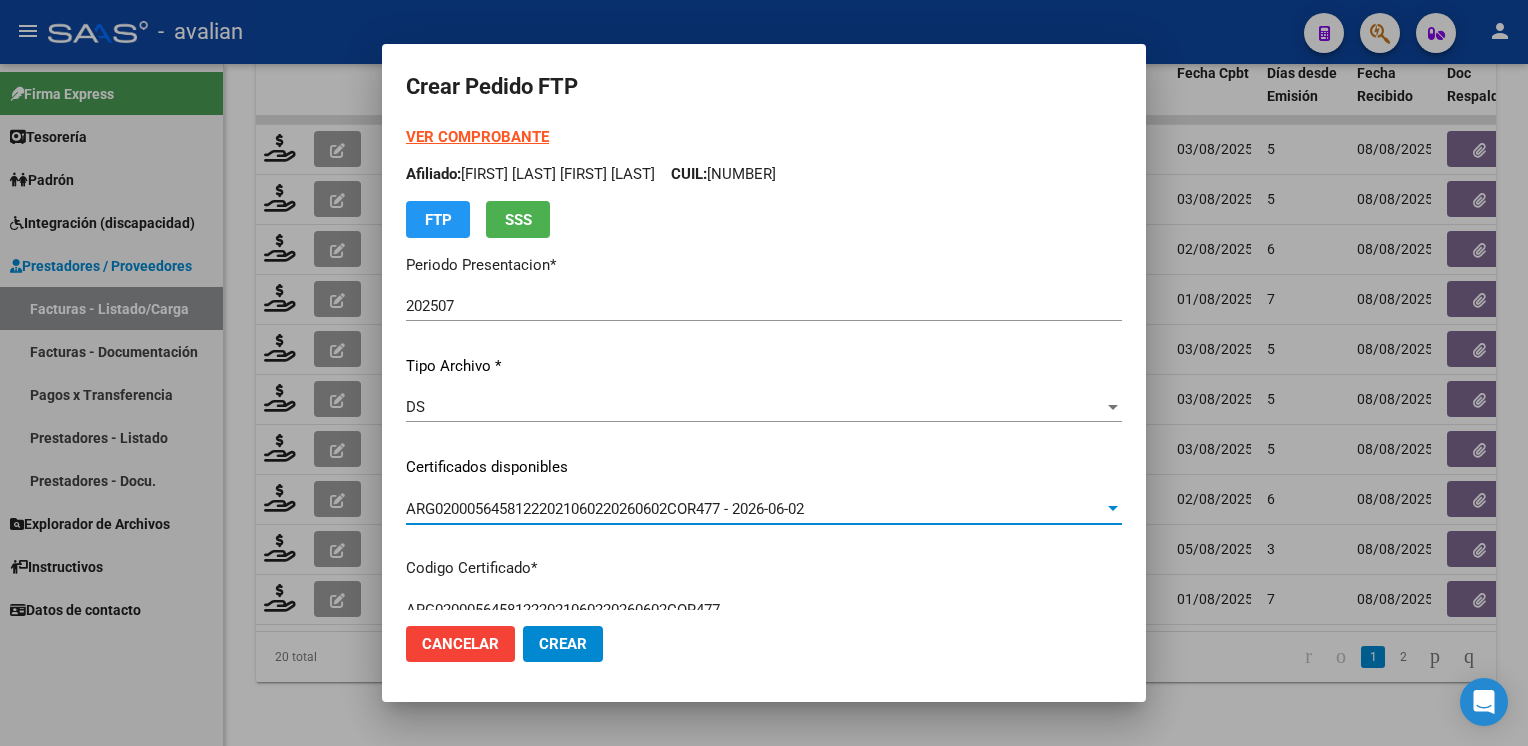 click on "Afiliado:  [FIRST] [LAST] [LAST]  CUIL:  [NUMBER]" at bounding box center [764, 174] 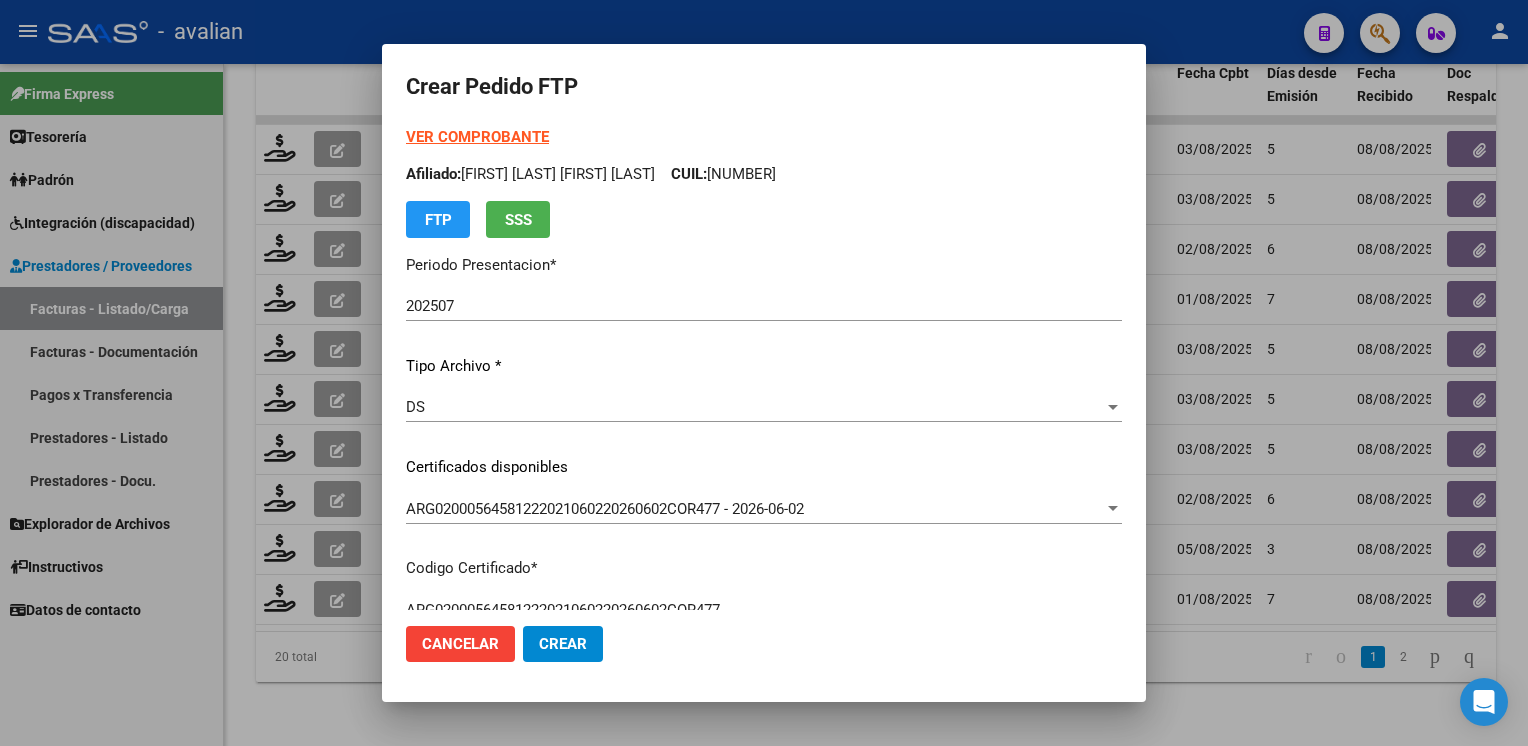 click on "Afiliado:  [FIRST] [LAST] [LAST]  CUIL:  [NUMBER]" at bounding box center (764, 174) 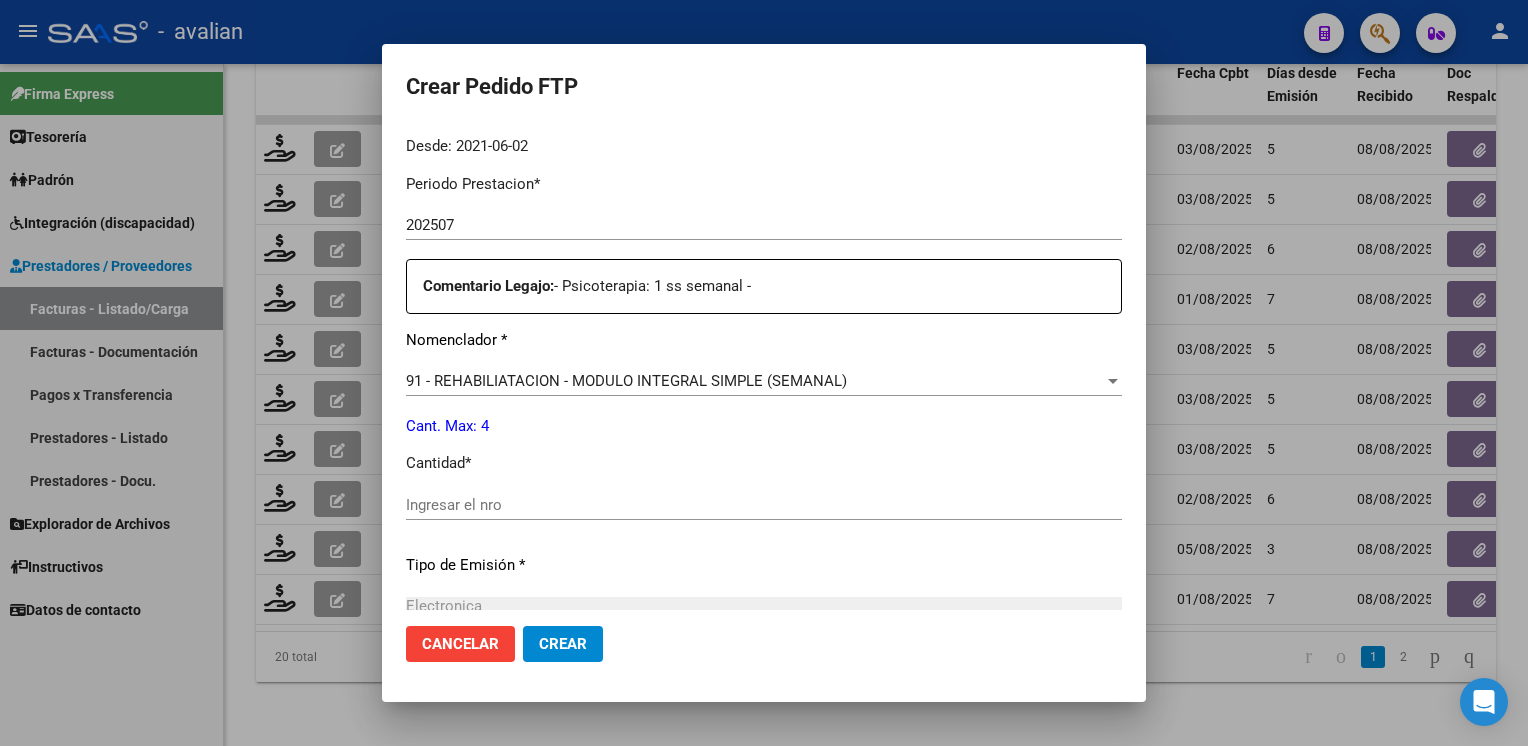 scroll, scrollTop: 353, scrollLeft: 0, axis: vertical 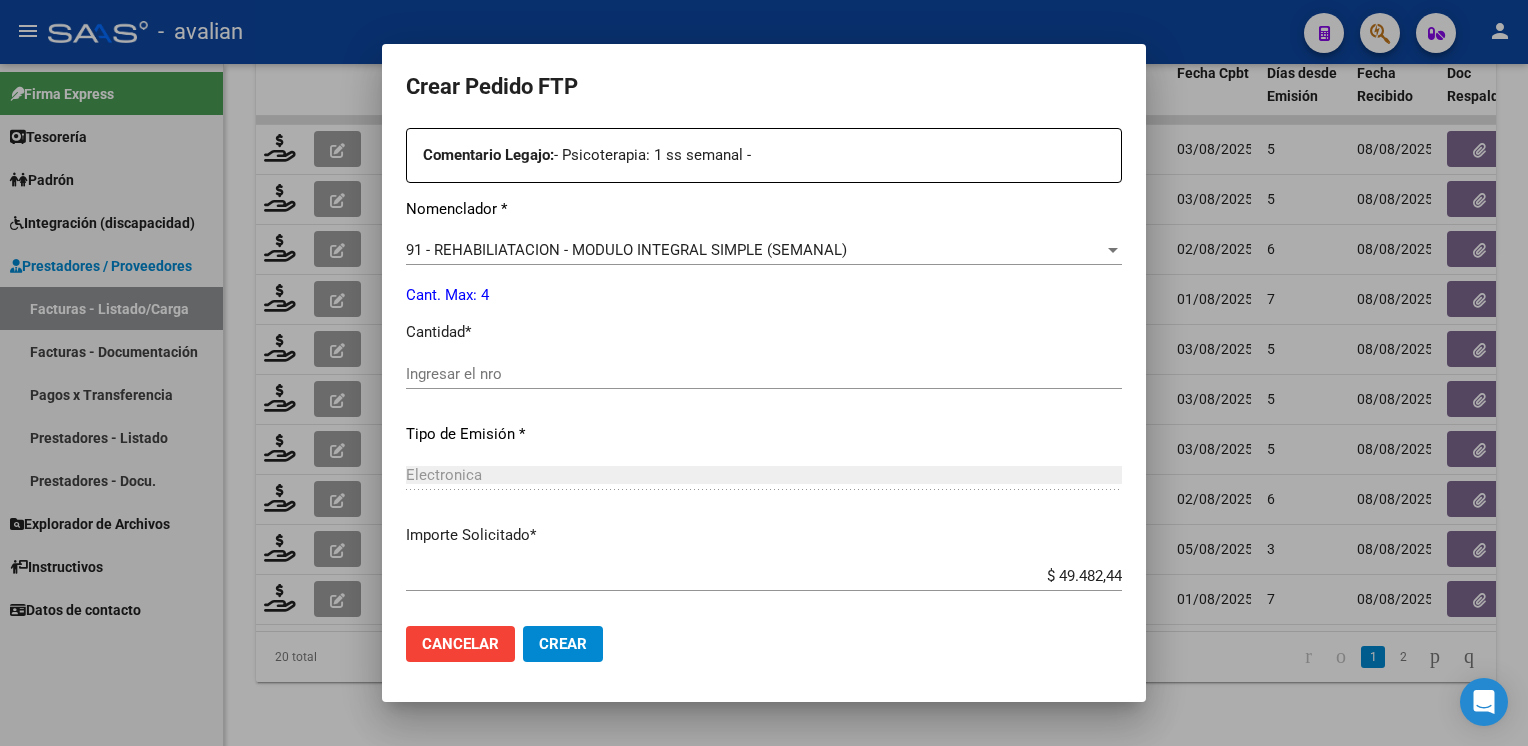 click on "Ingresar el nro" at bounding box center (764, 374) 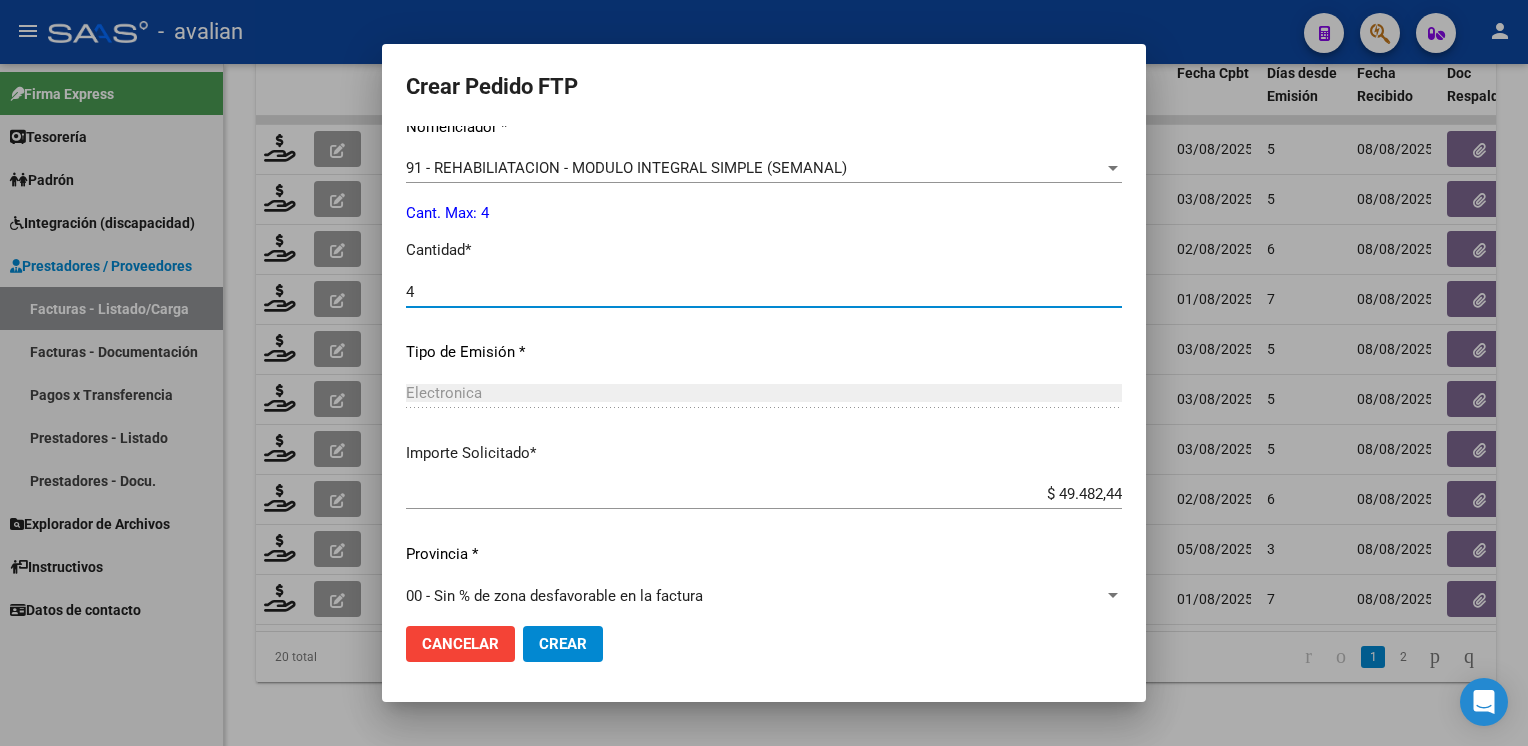 scroll, scrollTop: 853, scrollLeft: 0, axis: vertical 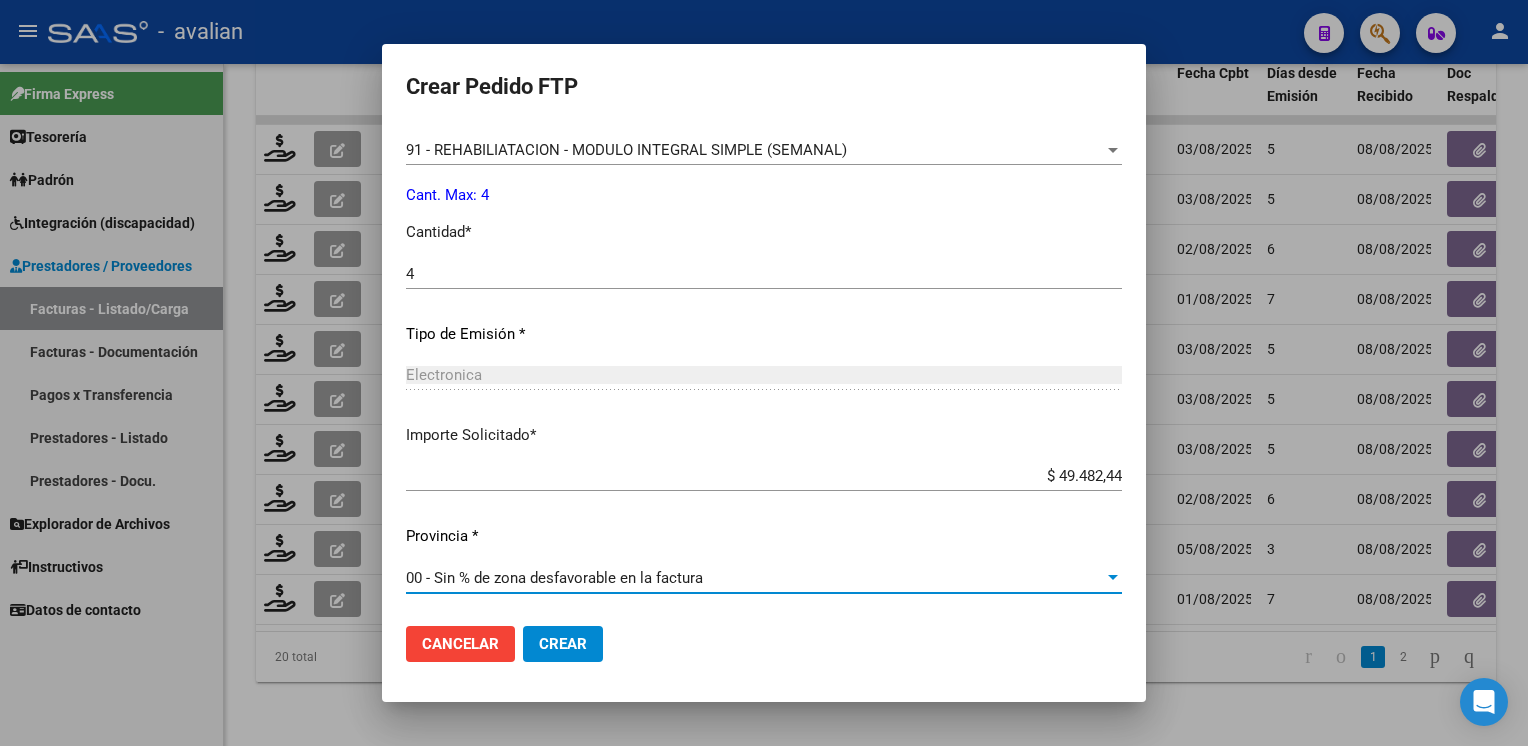 click on "Cancelar Crear" 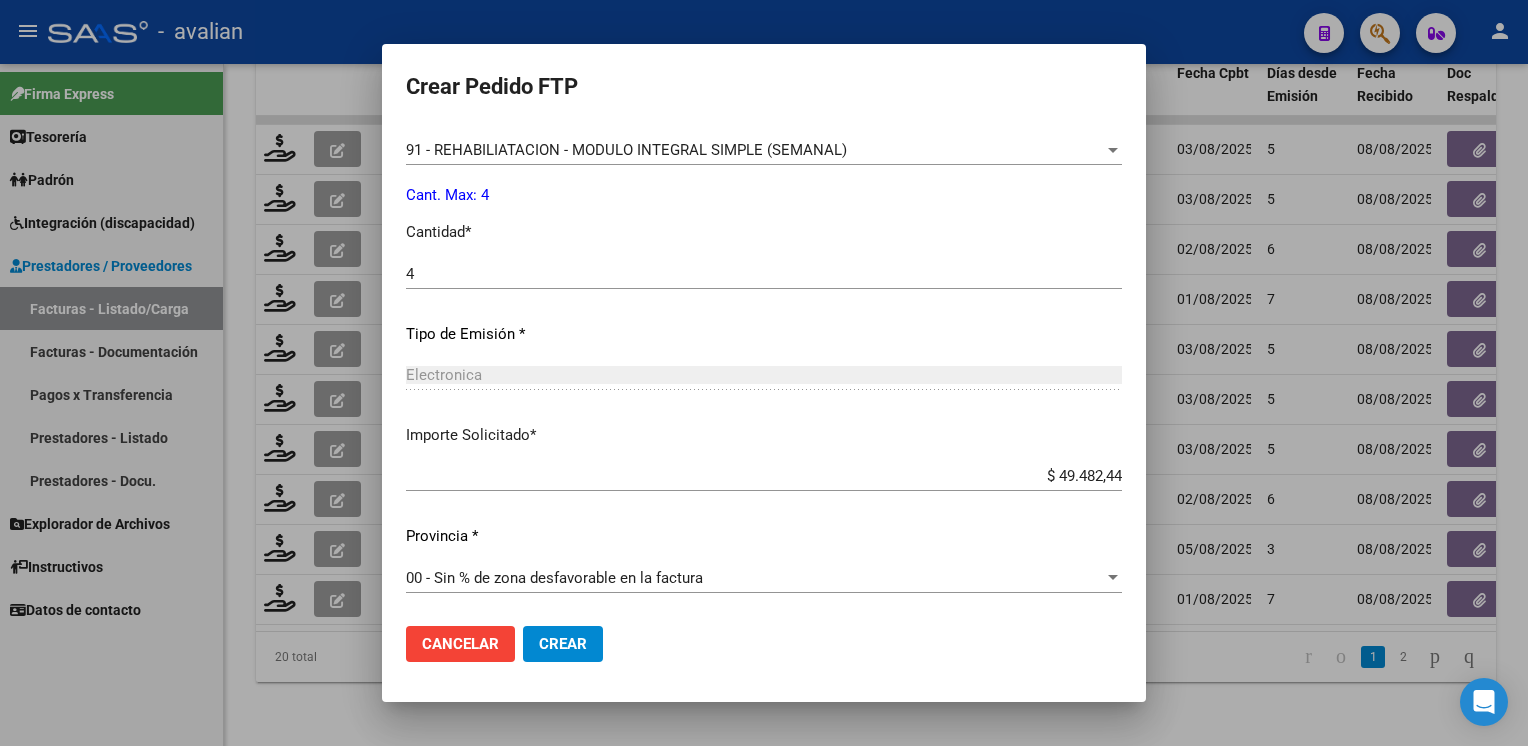 click on "Crear" 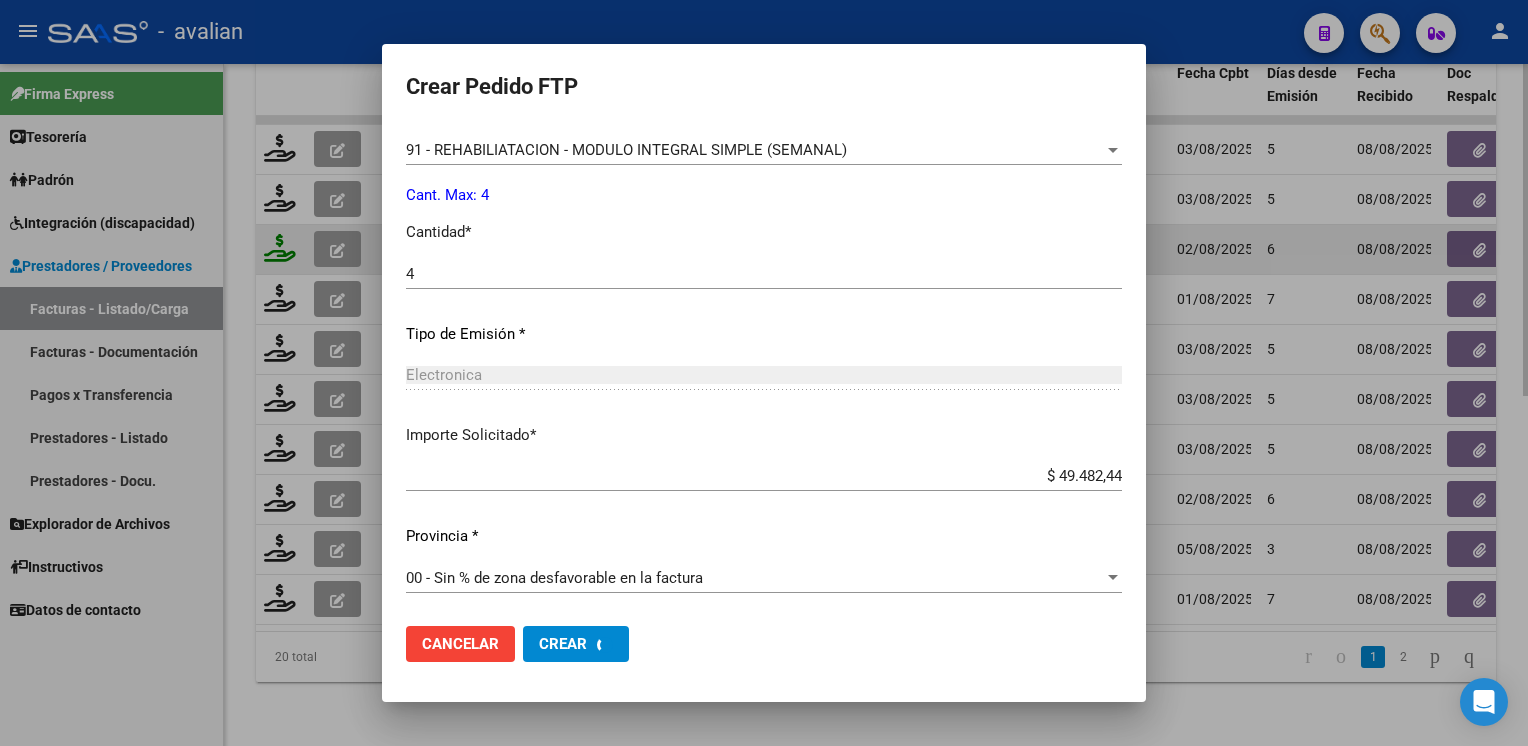 scroll, scrollTop: 0, scrollLeft: 0, axis: both 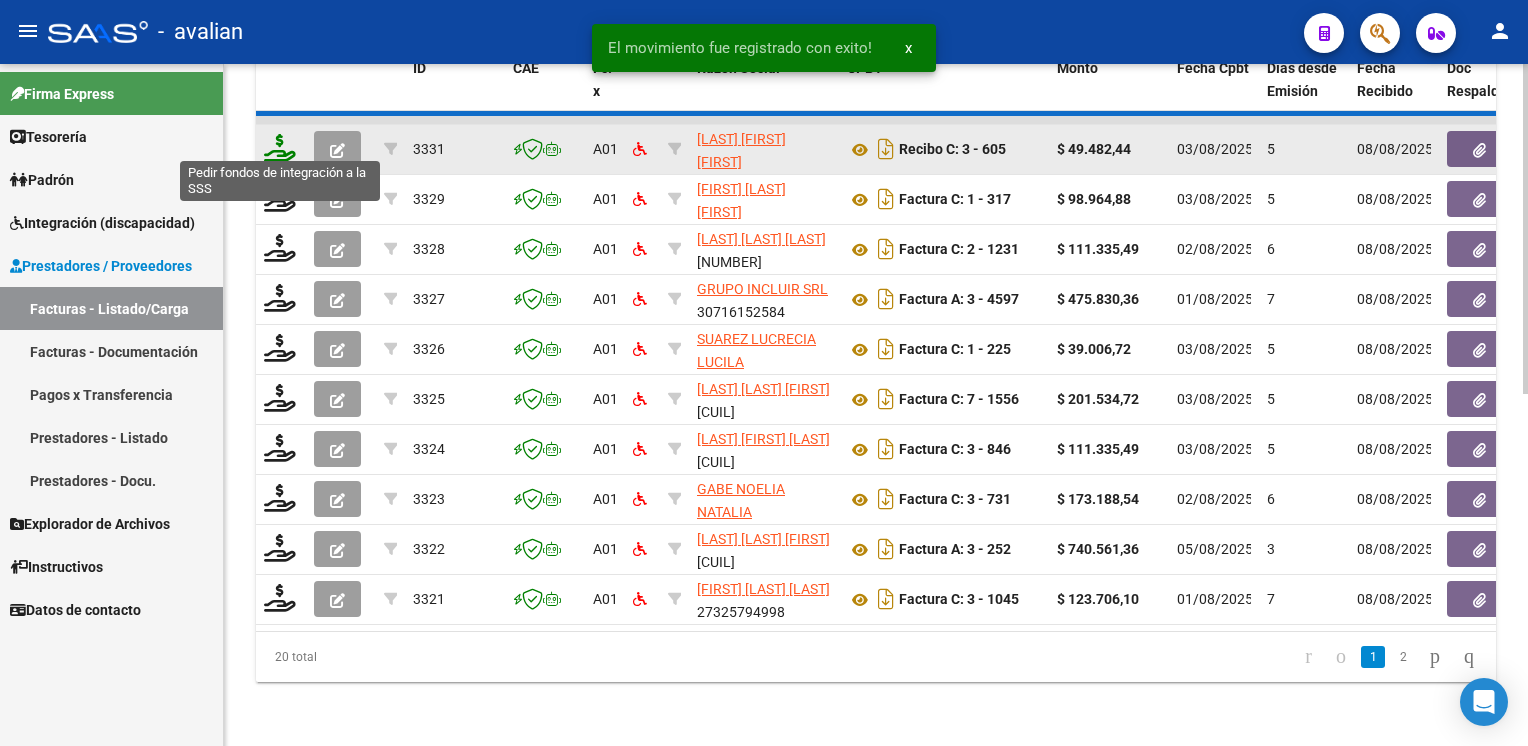 click 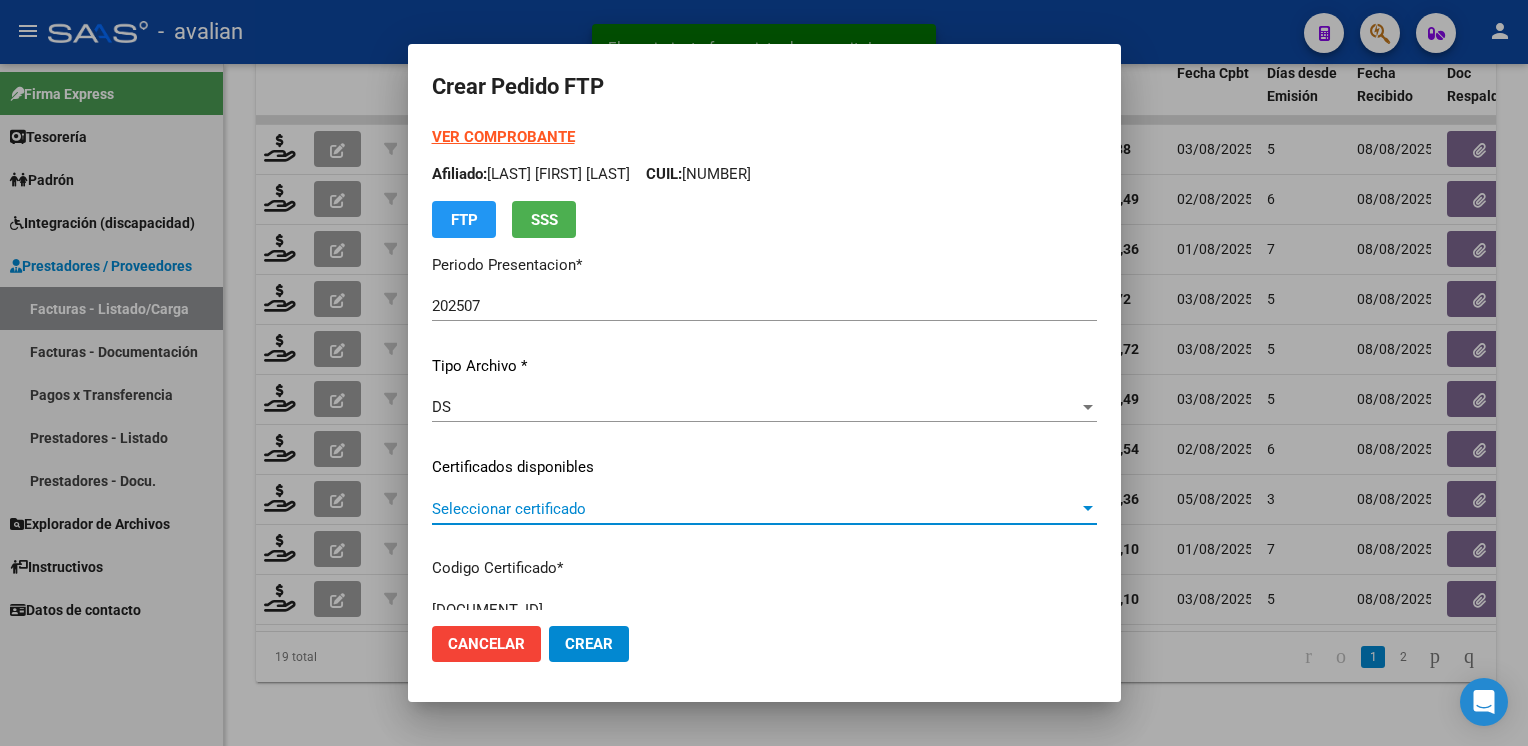 click on "Seleccionar certificado" at bounding box center (755, 509) 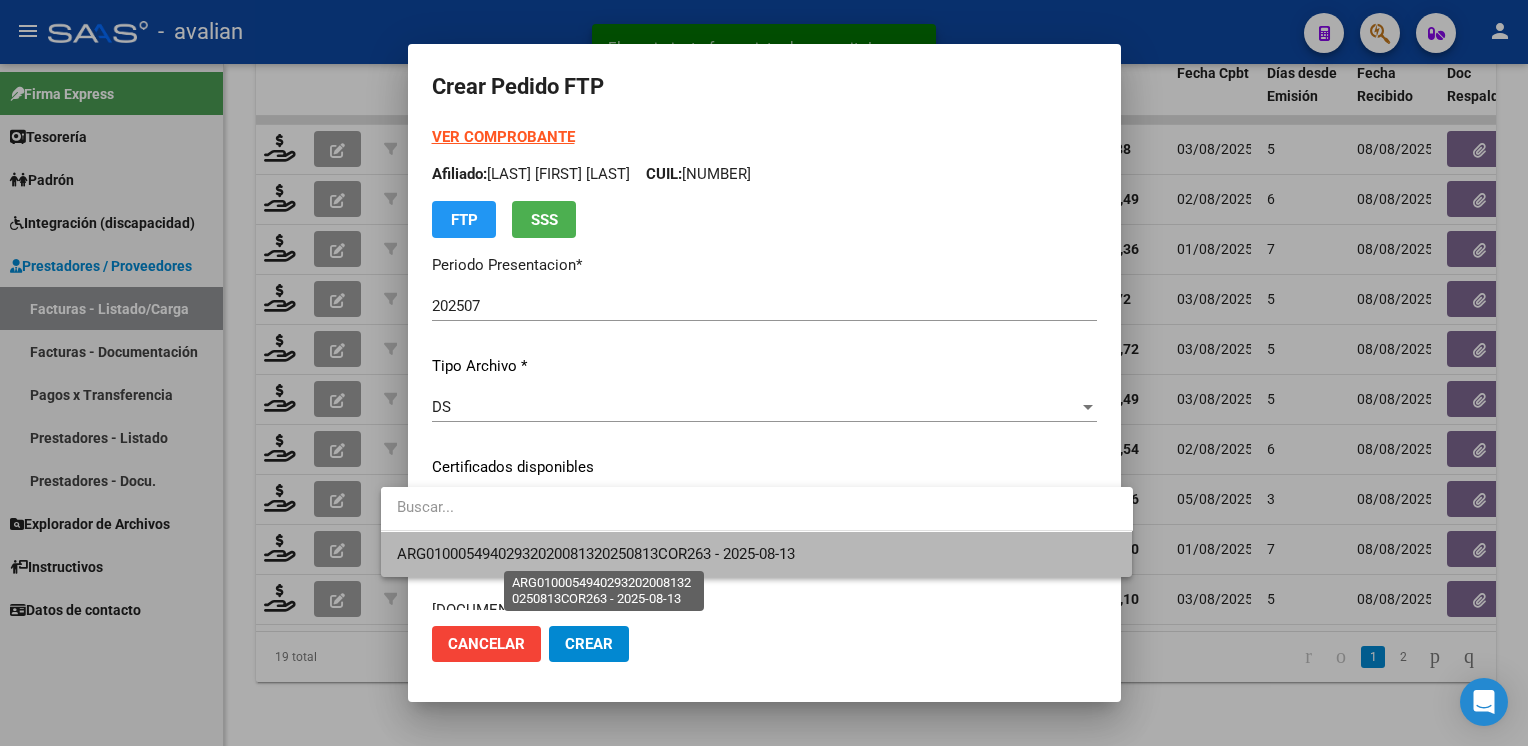 click on "ARG01000549402932020081320250813COR263 - 2025-08-13" at bounding box center (596, 554) 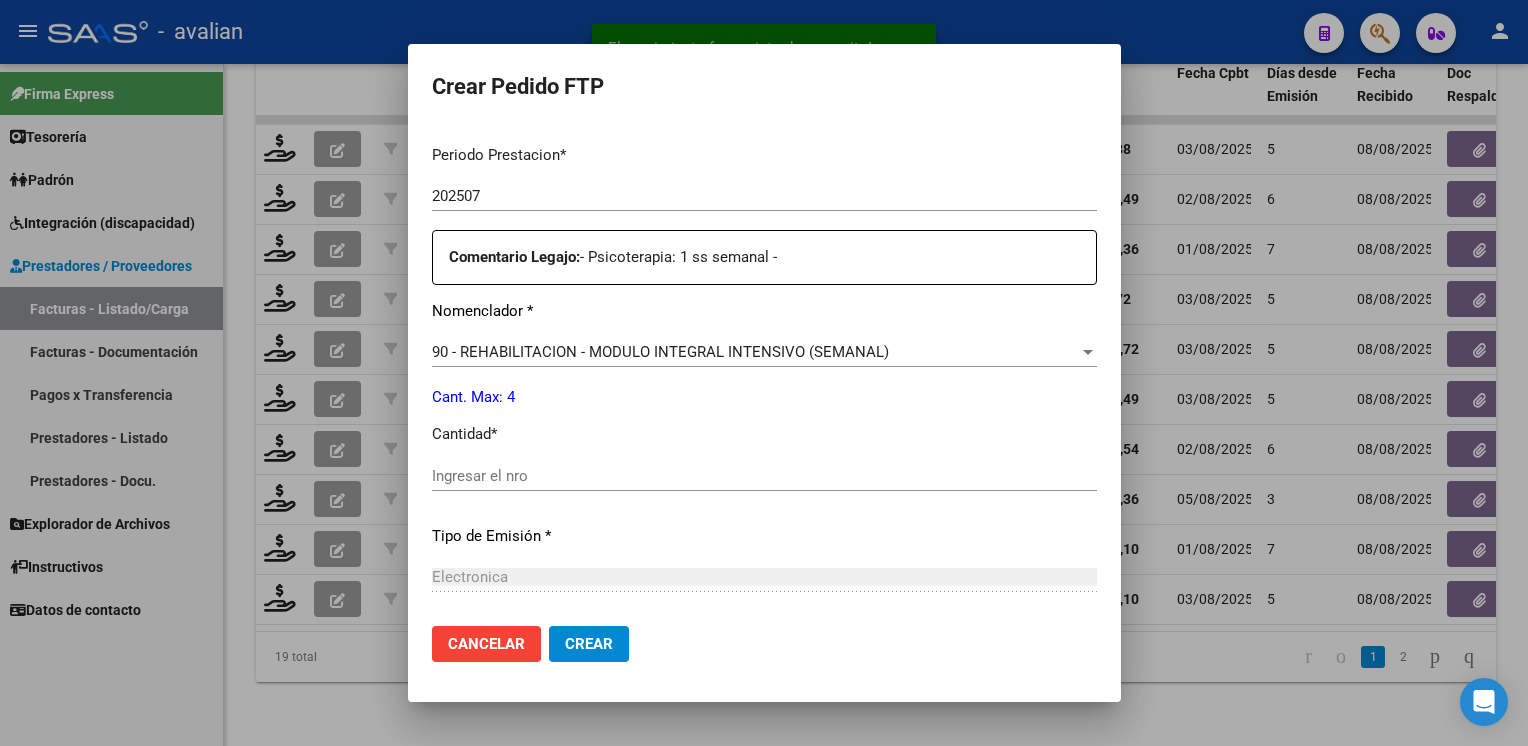 scroll, scrollTop: 853, scrollLeft: 0, axis: vertical 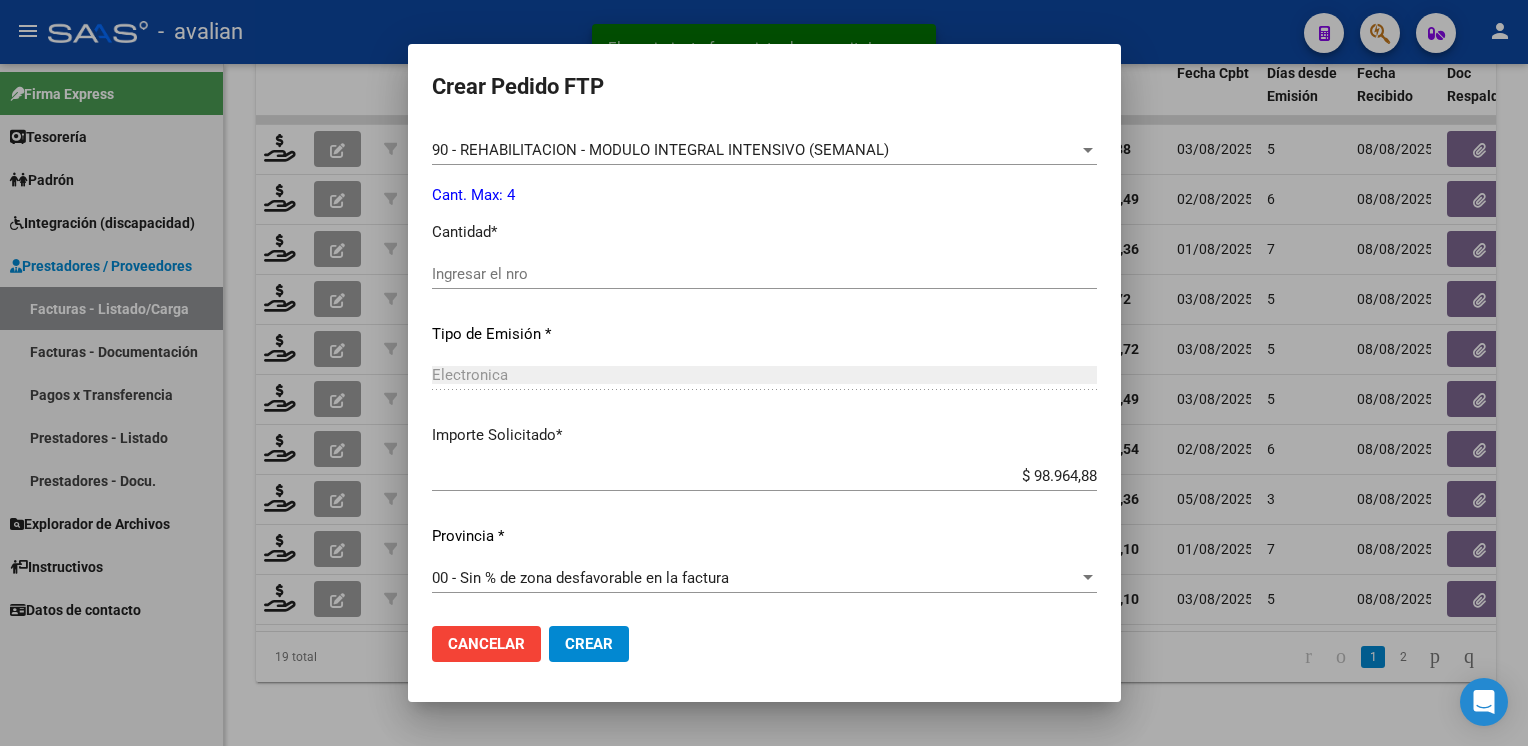 click on "Ingresar el nro" 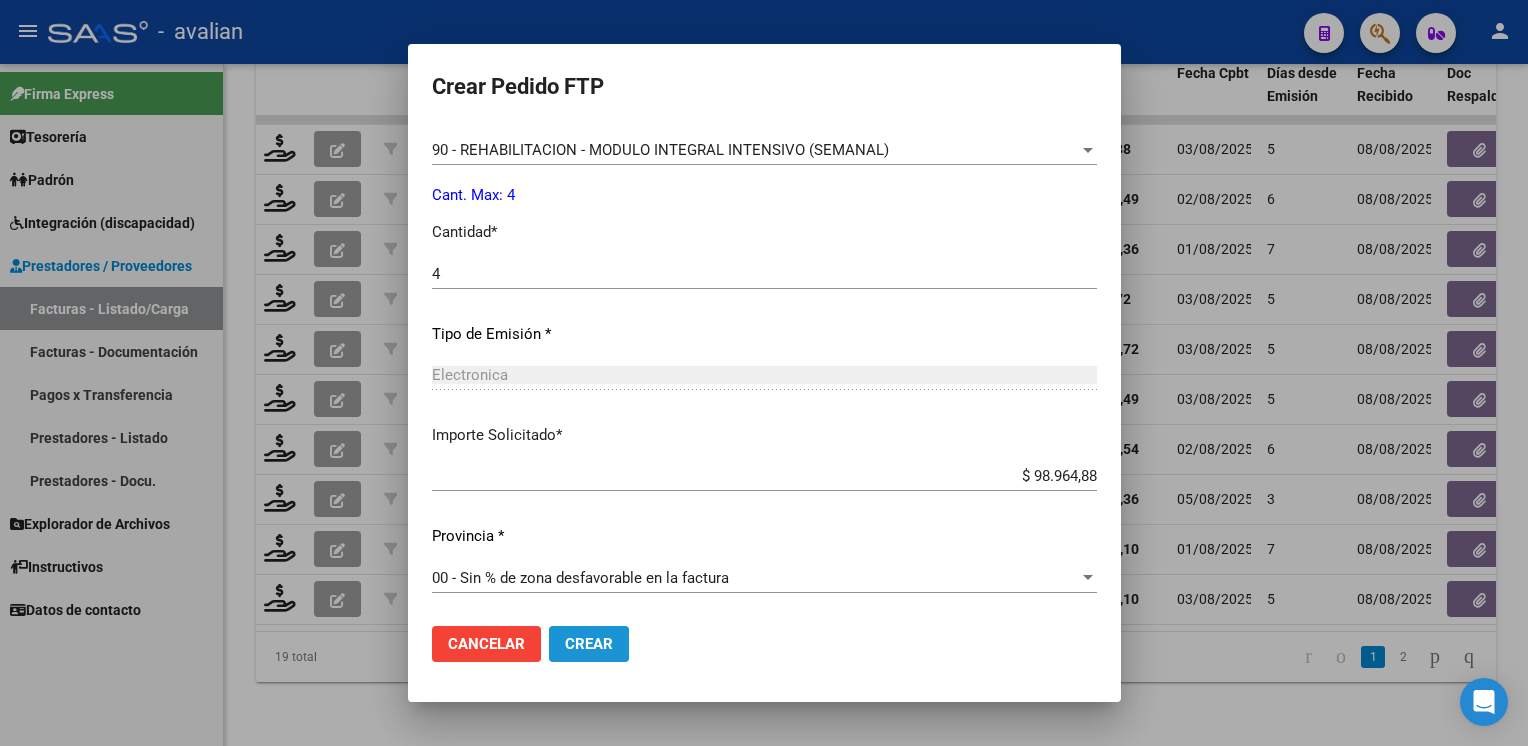 click on "Crear" 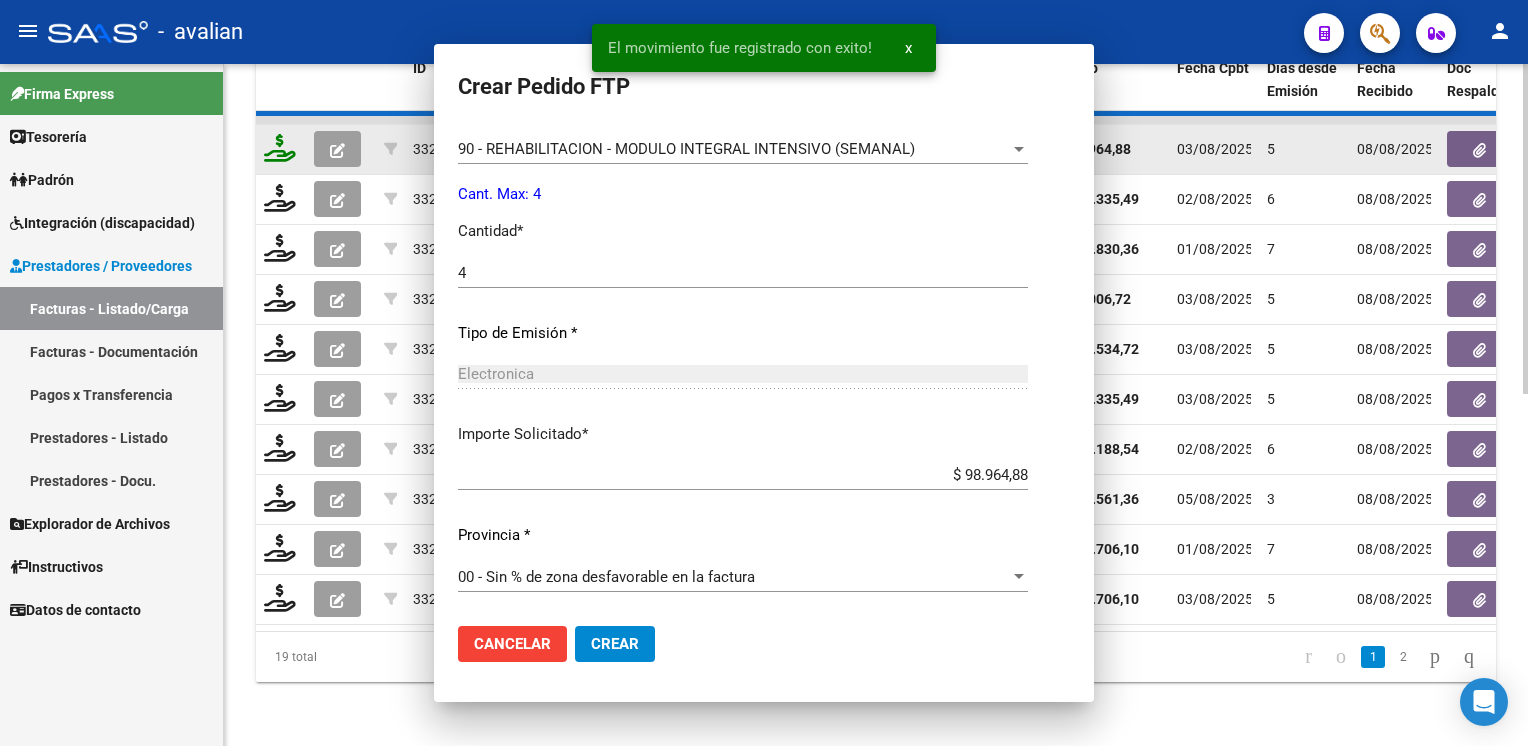 scroll, scrollTop: 0, scrollLeft: 0, axis: both 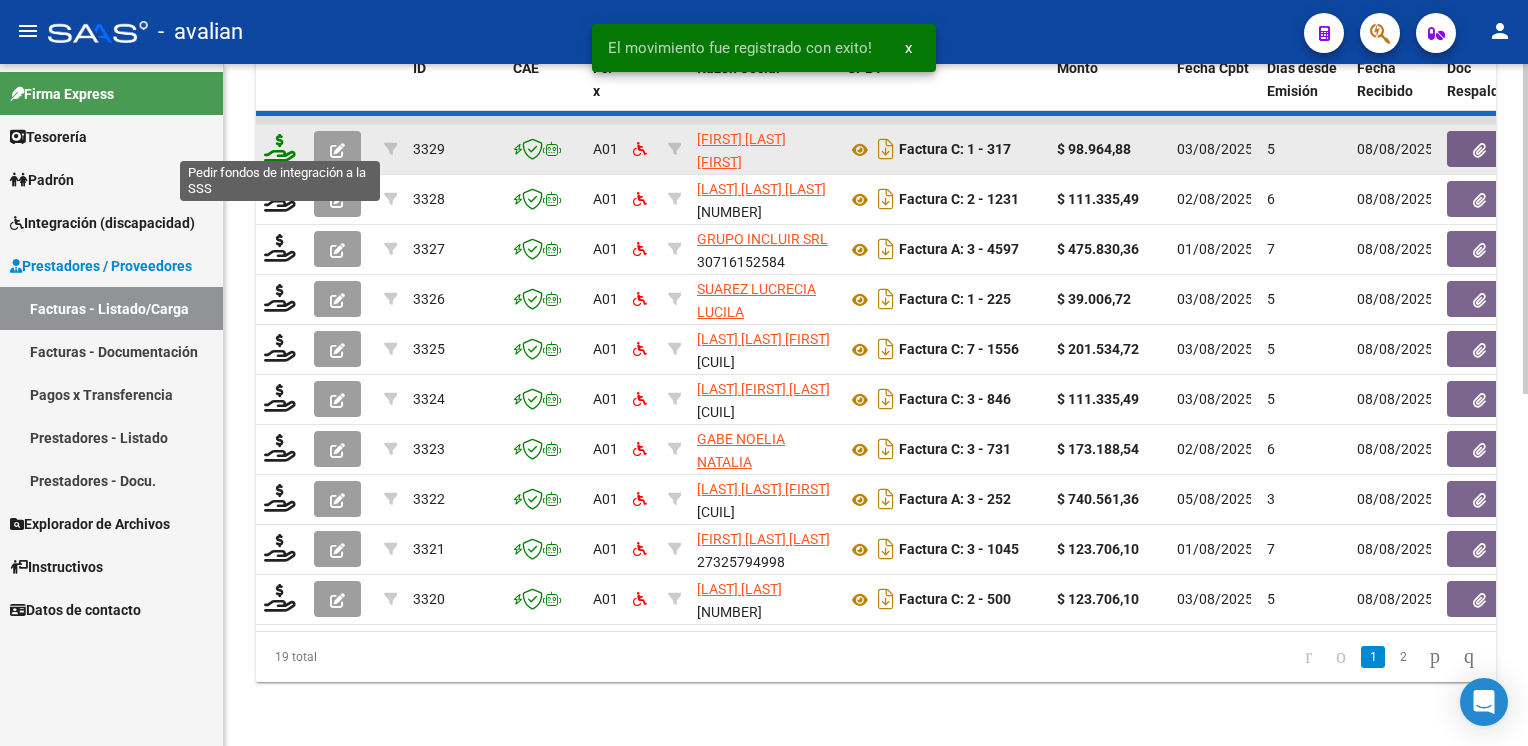 click 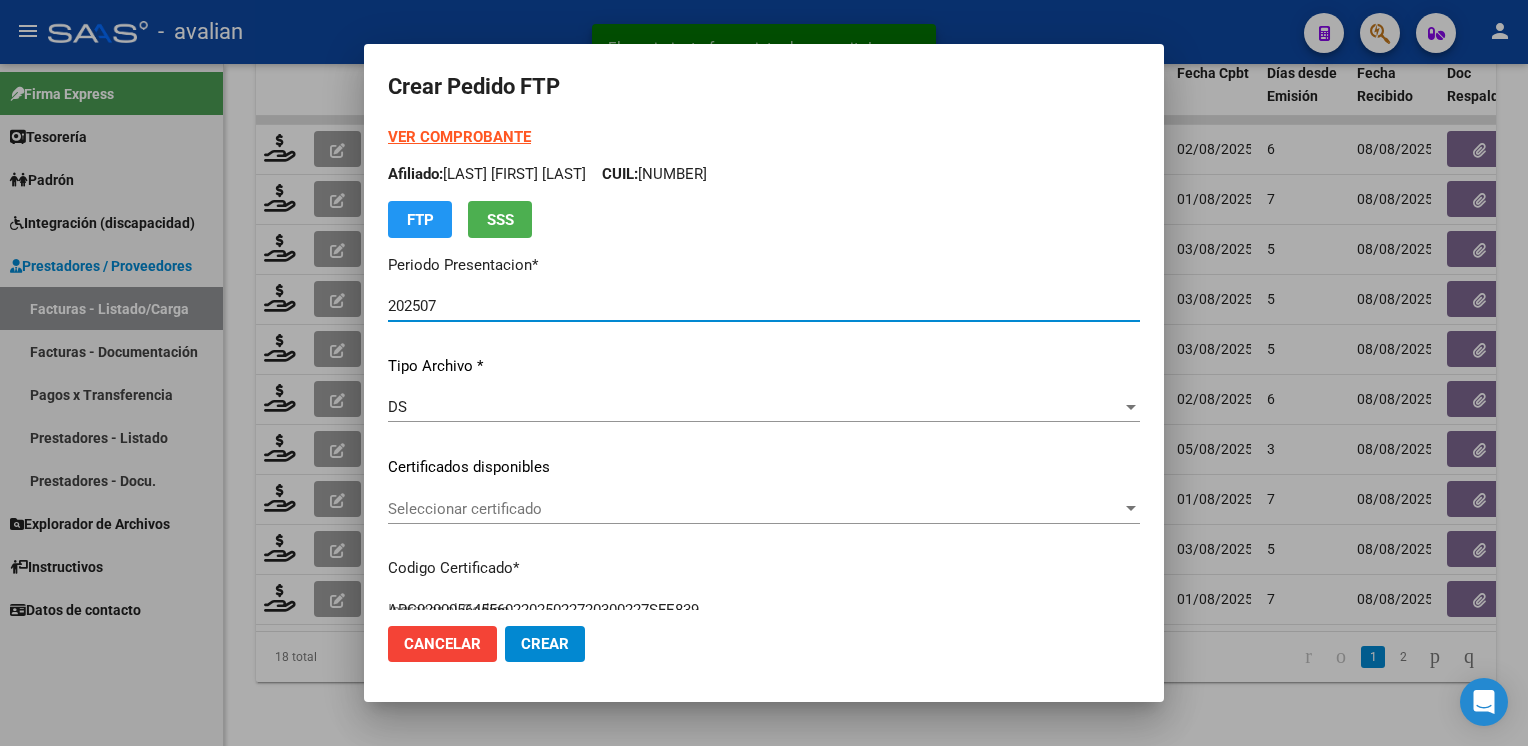 click on "Seleccionar certificado" at bounding box center [755, 509] 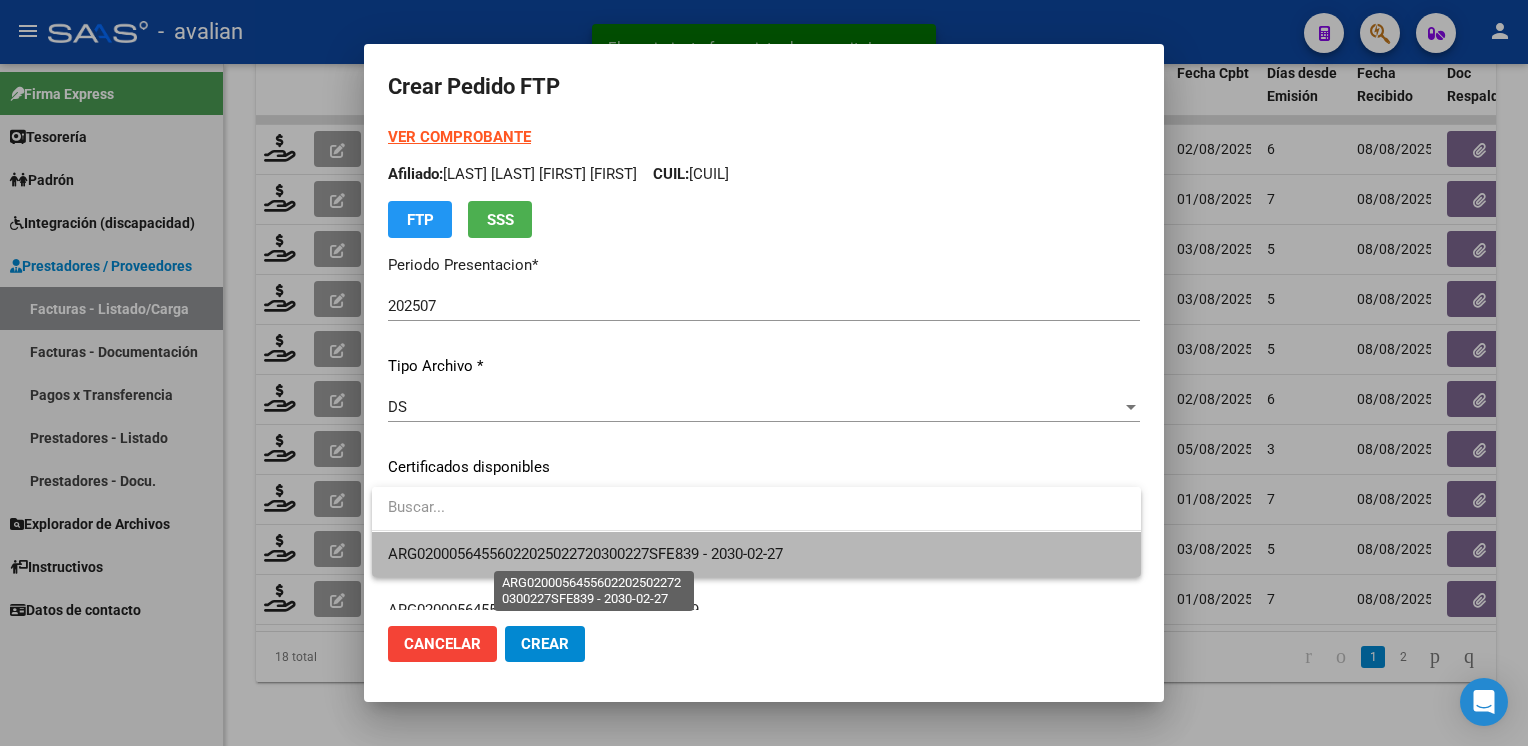 click on "ARG02000564556022025022720300227SFE839 - 2030-02-27" at bounding box center [756, 554] 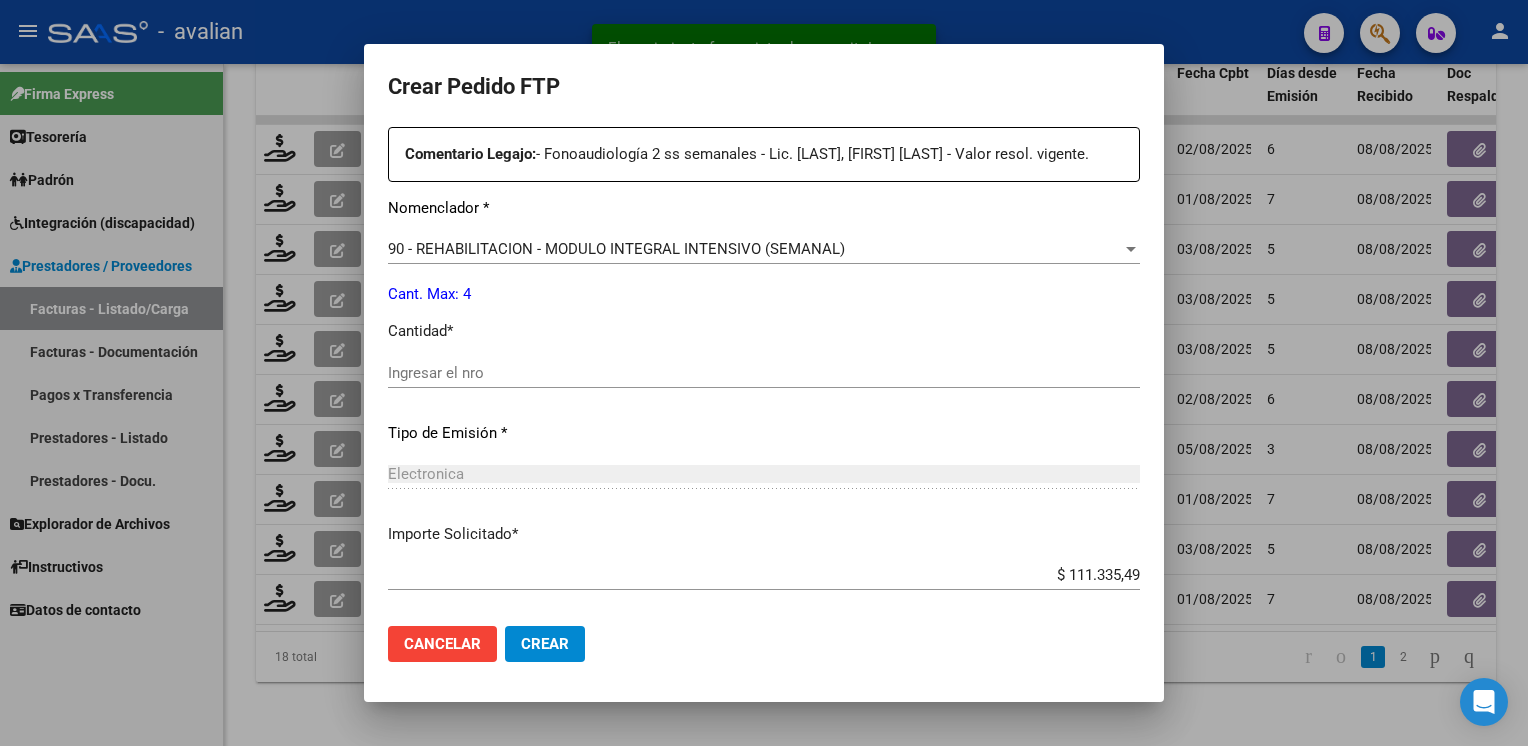scroll, scrollTop: 800, scrollLeft: 0, axis: vertical 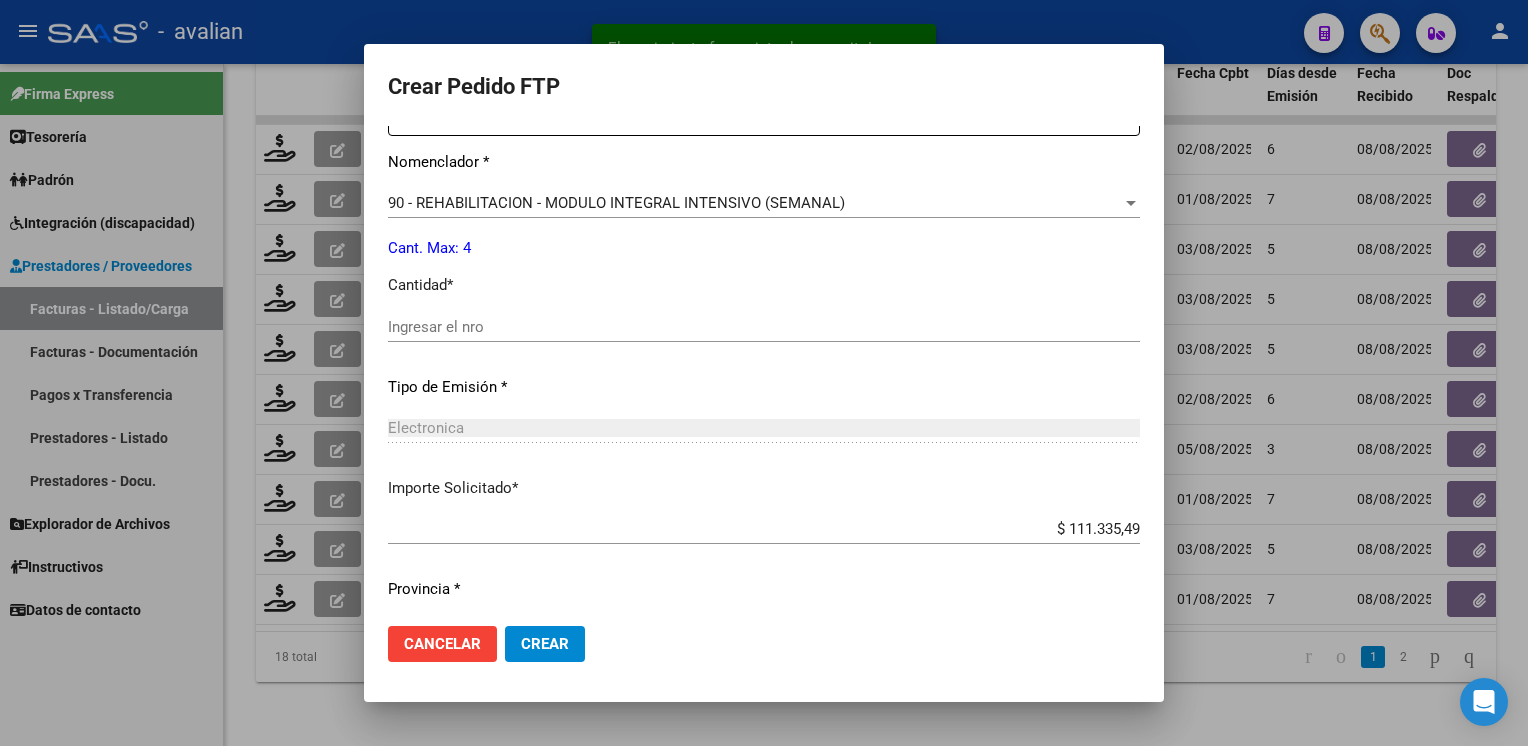 click on "Ingresar el nro" 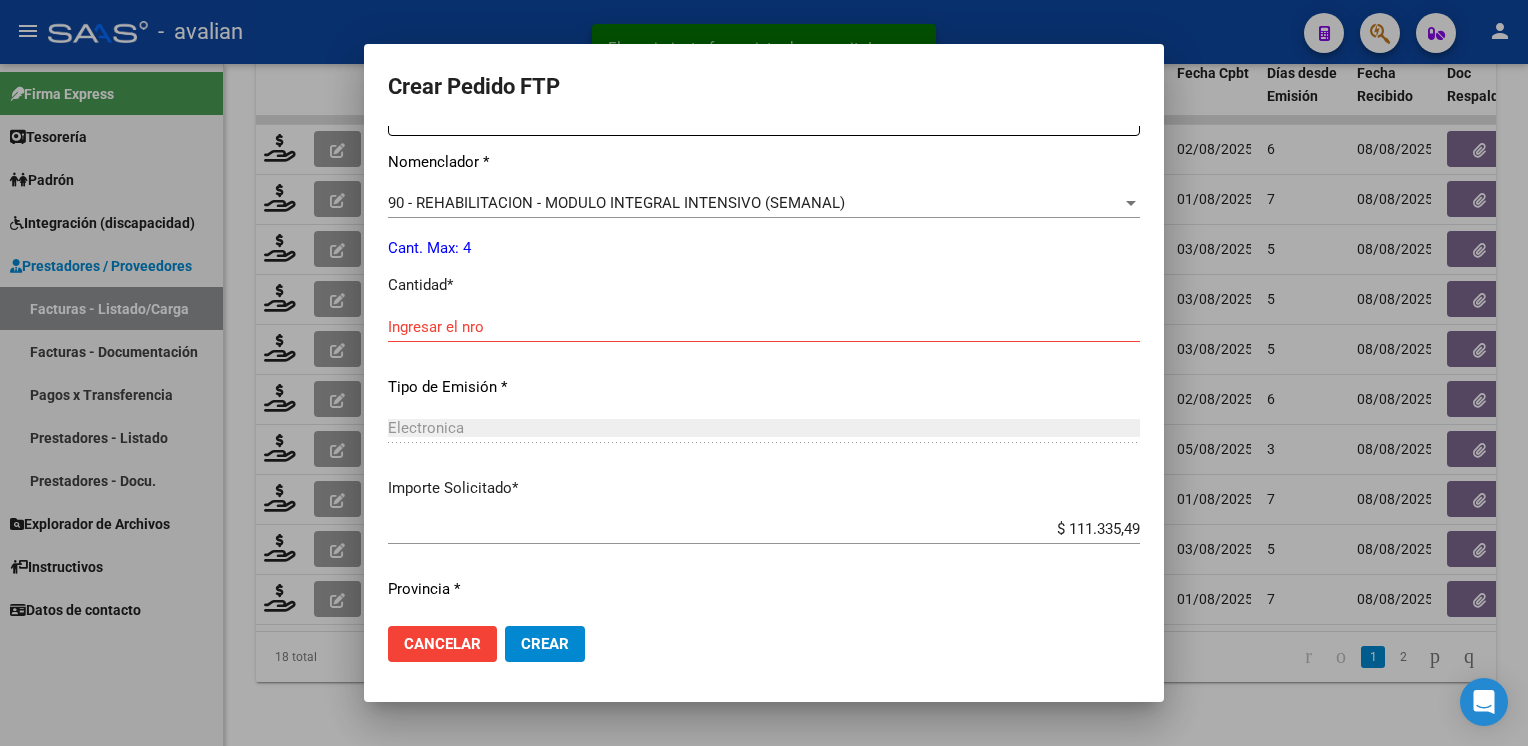 click on "Ingresar el nro" 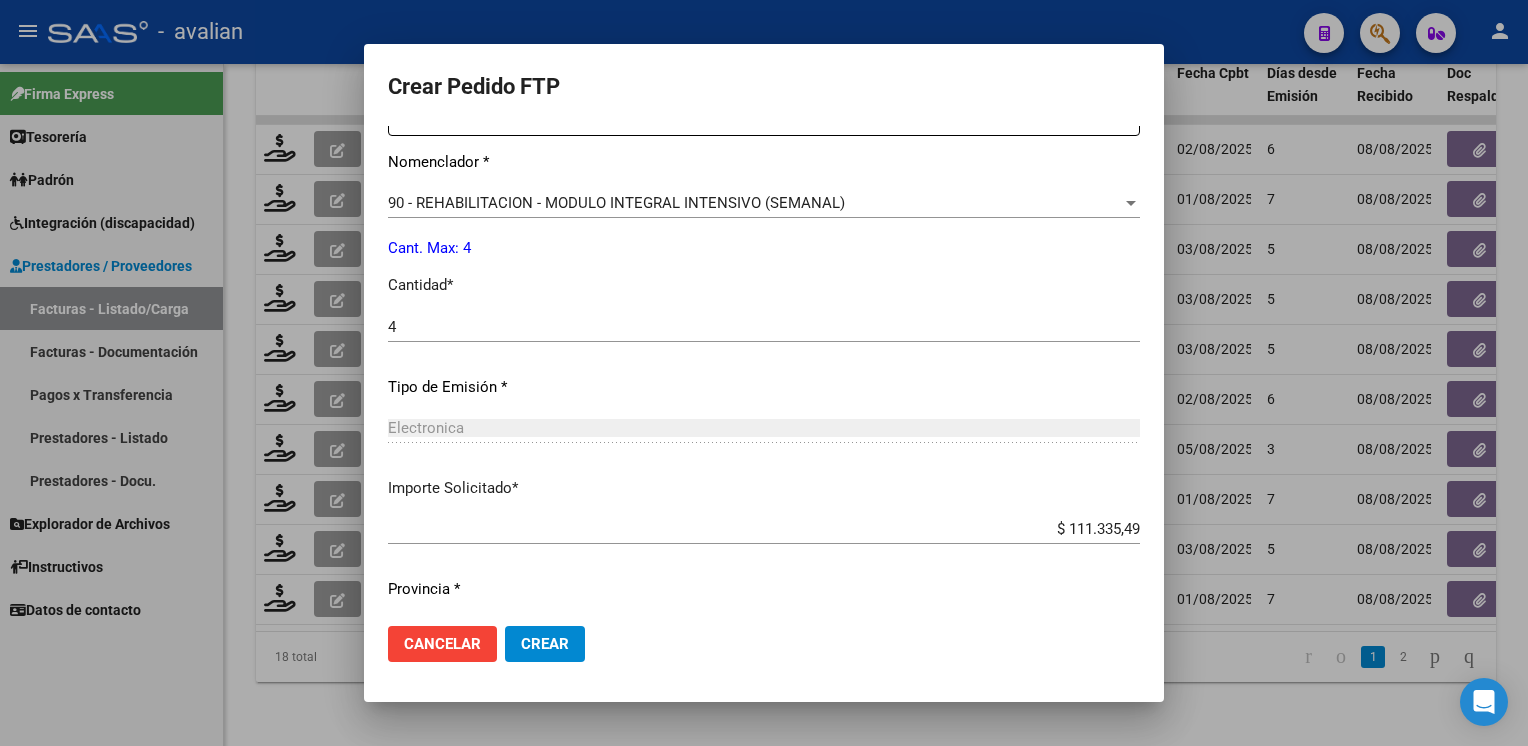scroll, scrollTop: 876, scrollLeft: 0, axis: vertical 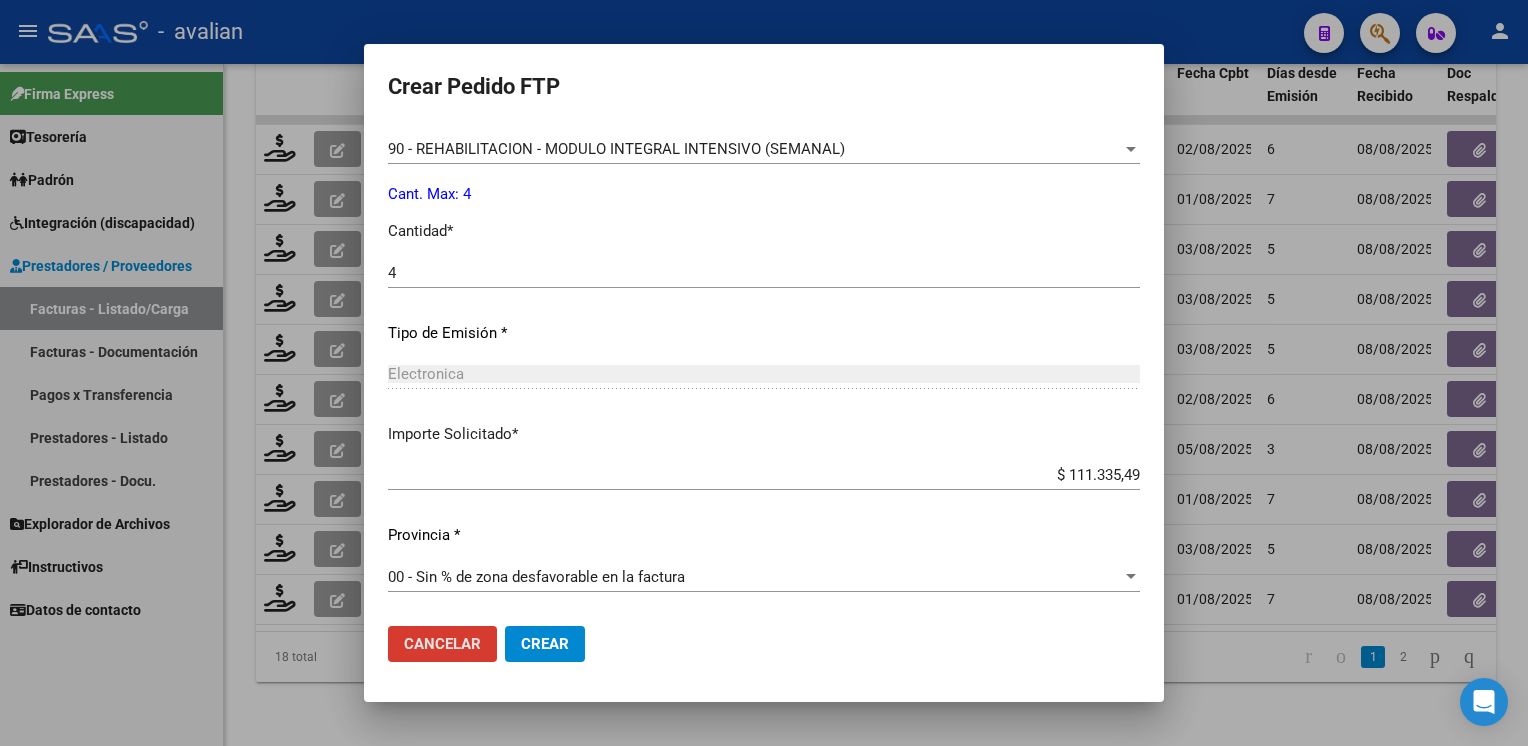 click on "Crear" 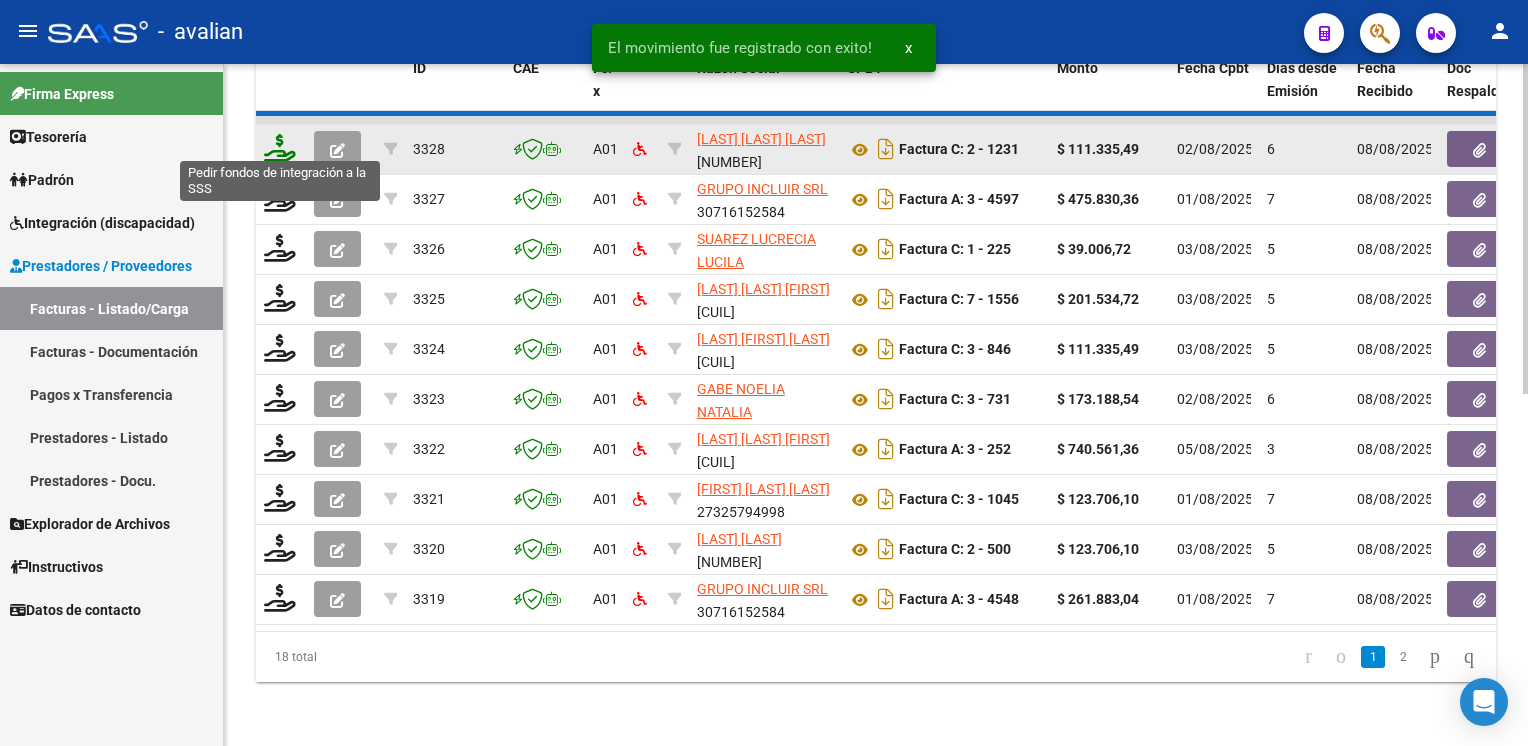 click 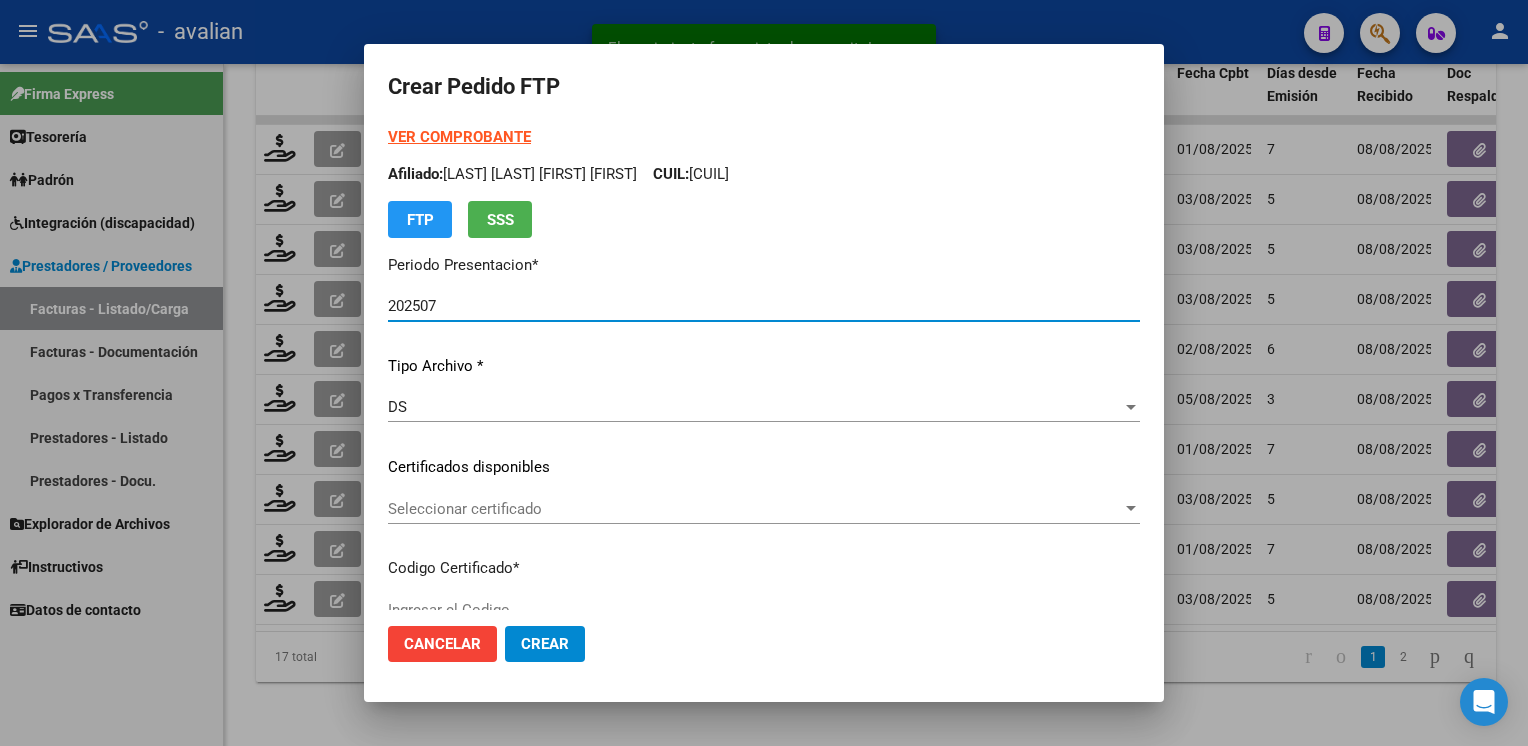 click on "Seleccionar certificado" at bounding box center (755, 509) 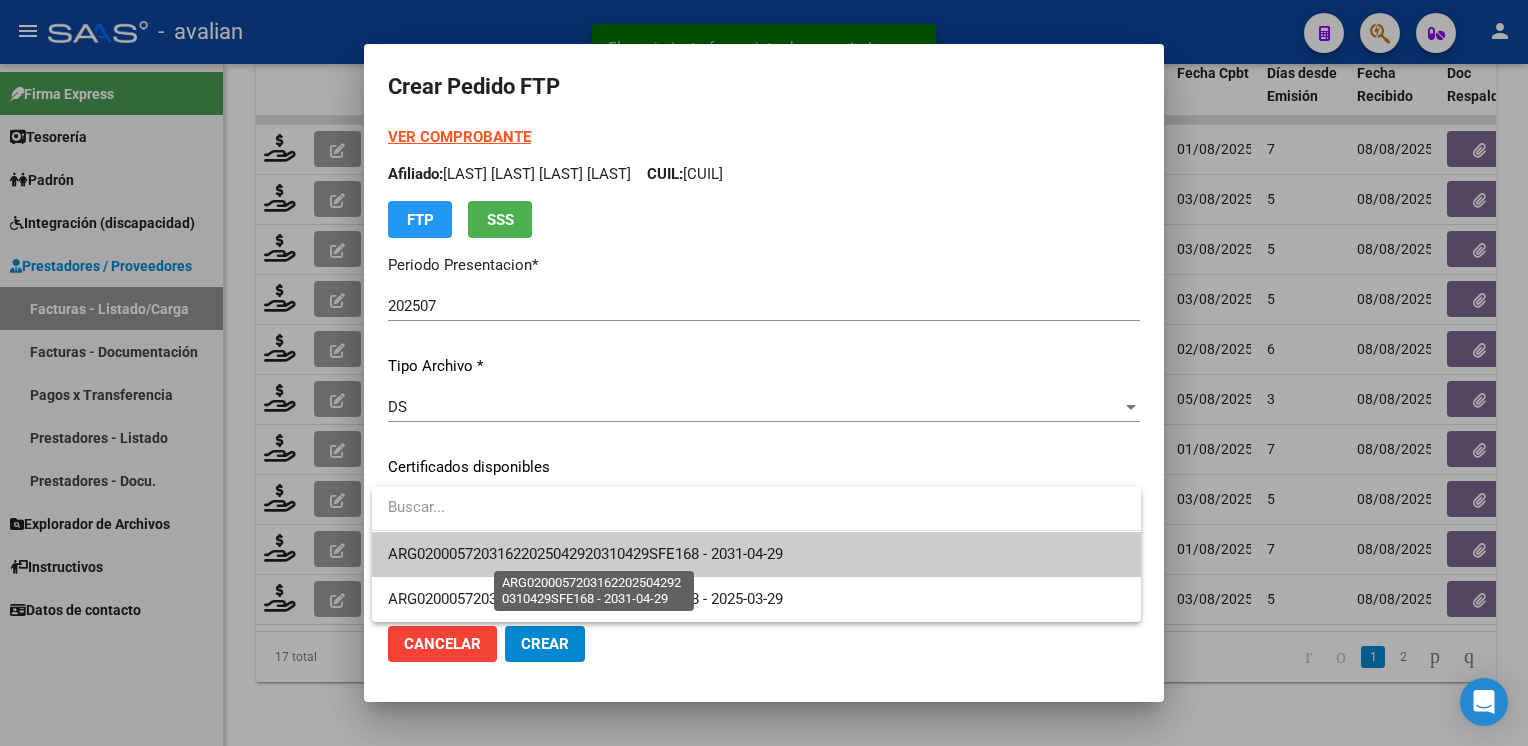 click on "ARG02000572031622025042920310429SFE168 - 2031-04-29" at bounding box center (585, 554) 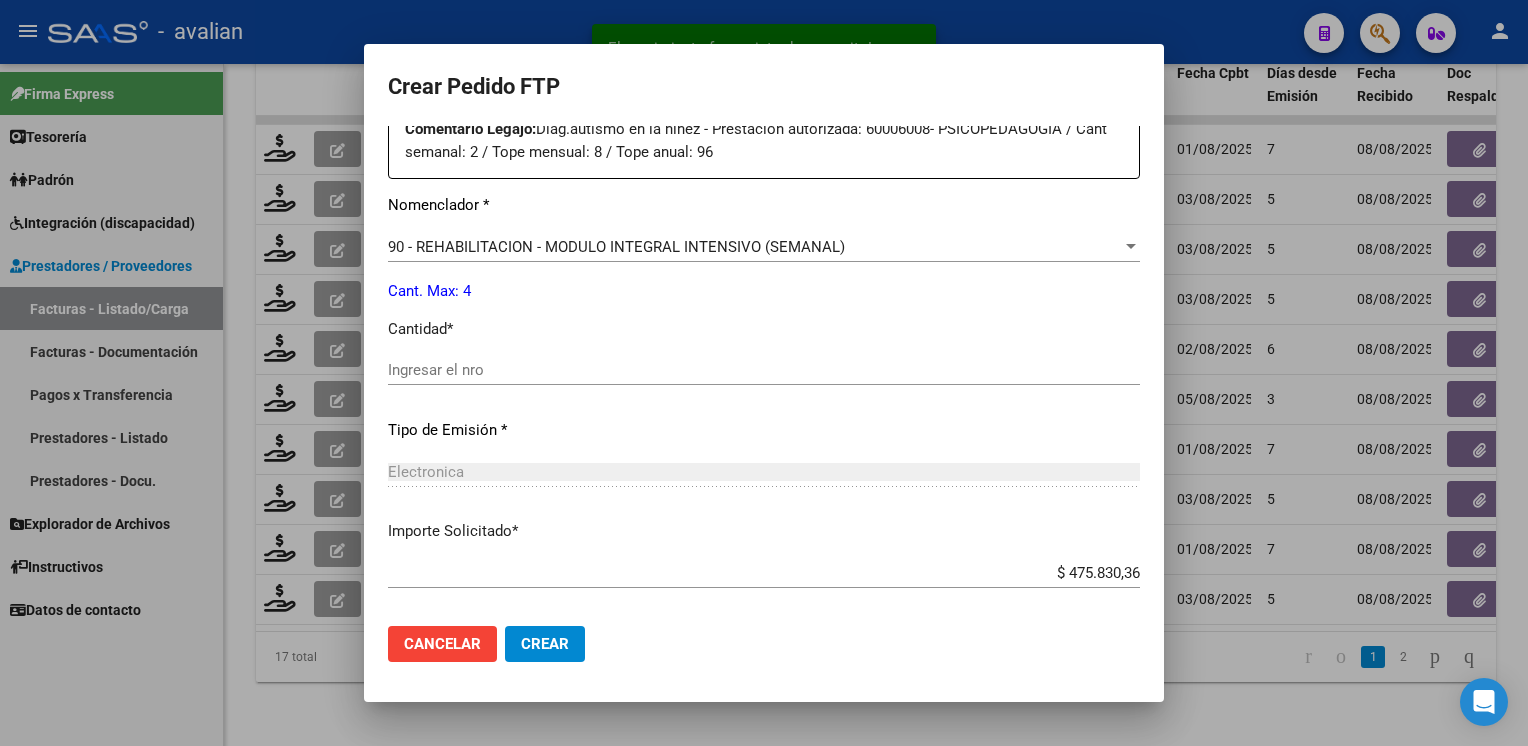 scroll, scrollTop: 800, scrollLeft: 0, axis: vertical 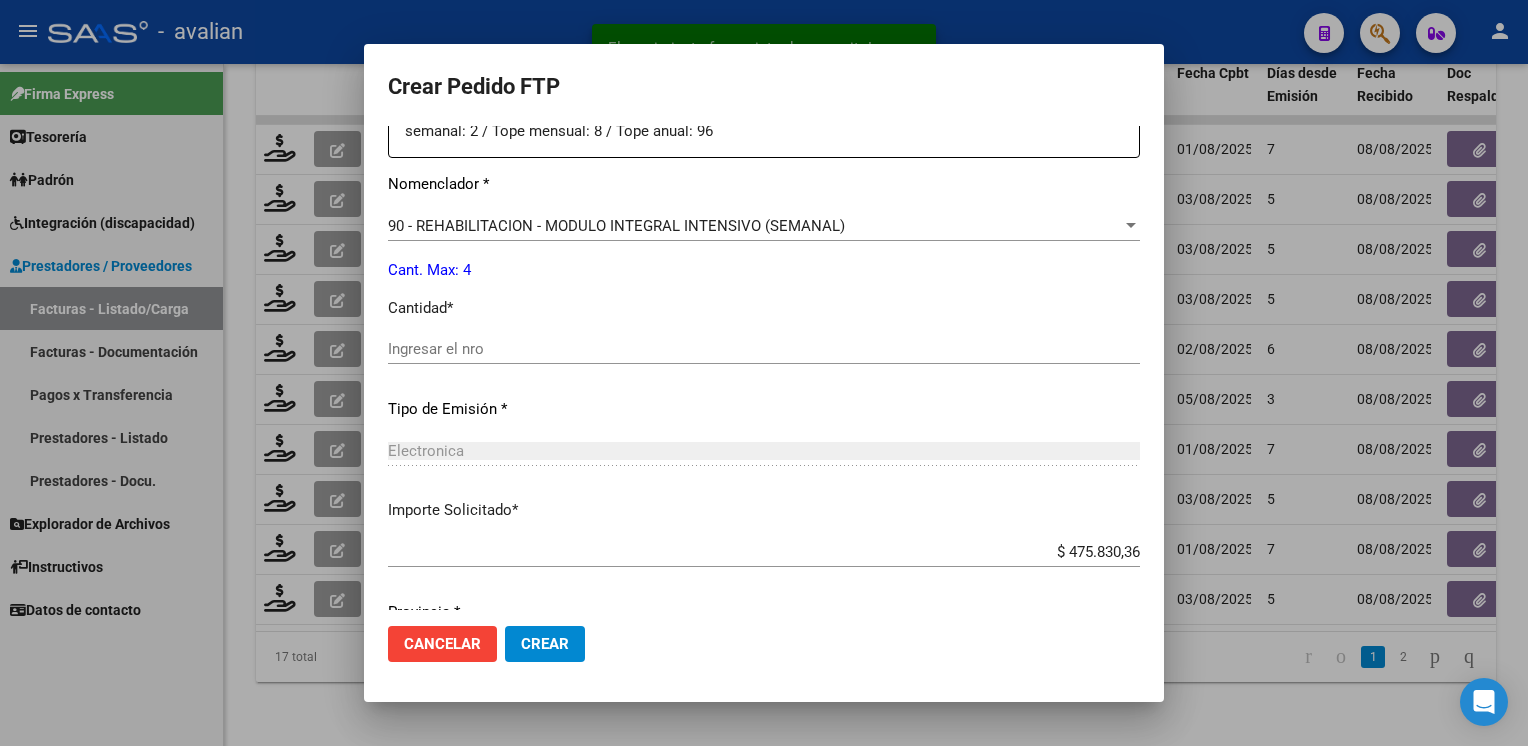 click on "Ingresar el nro" at bounding box center (764, 349) 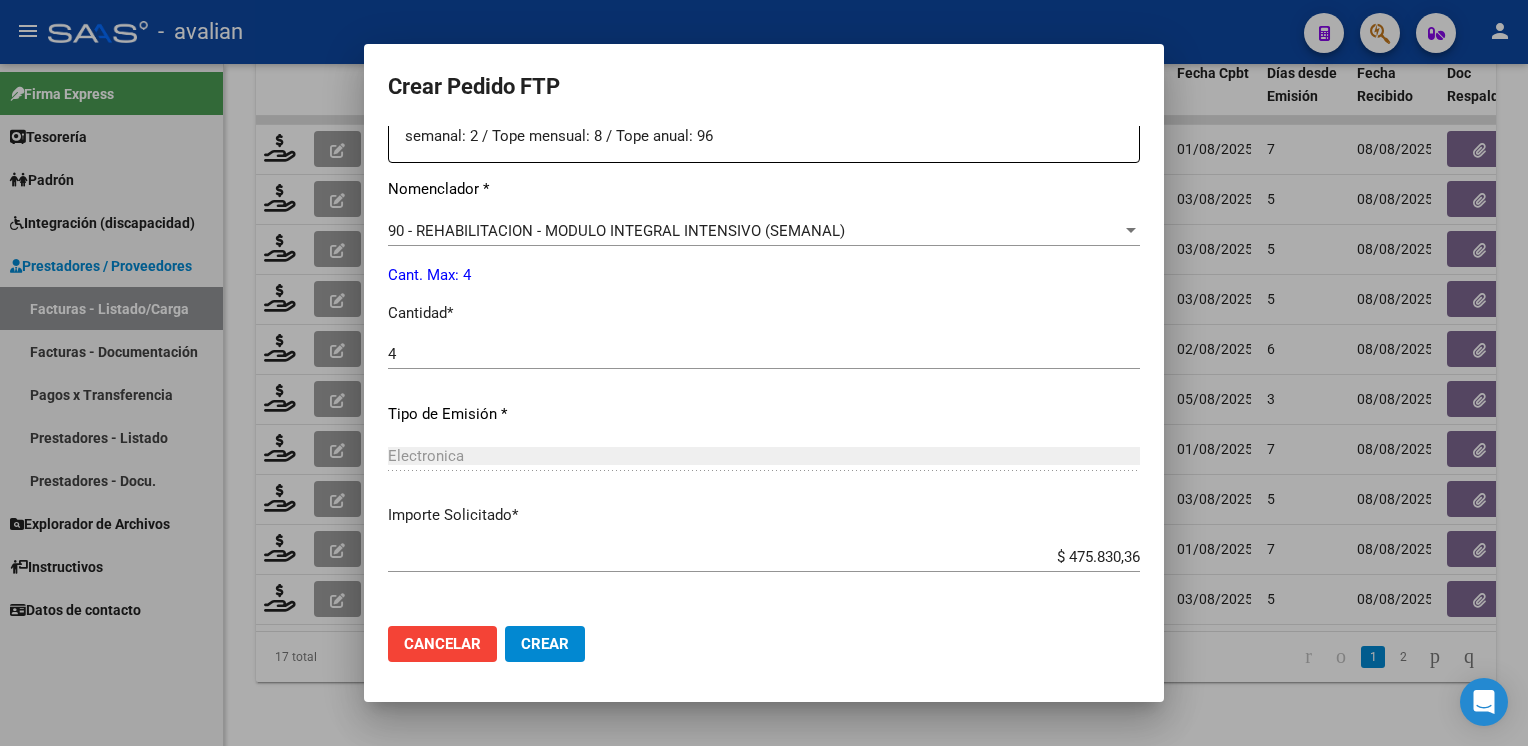scroll, scrollTop: 676, scrollLeft: 0, axis: vertical 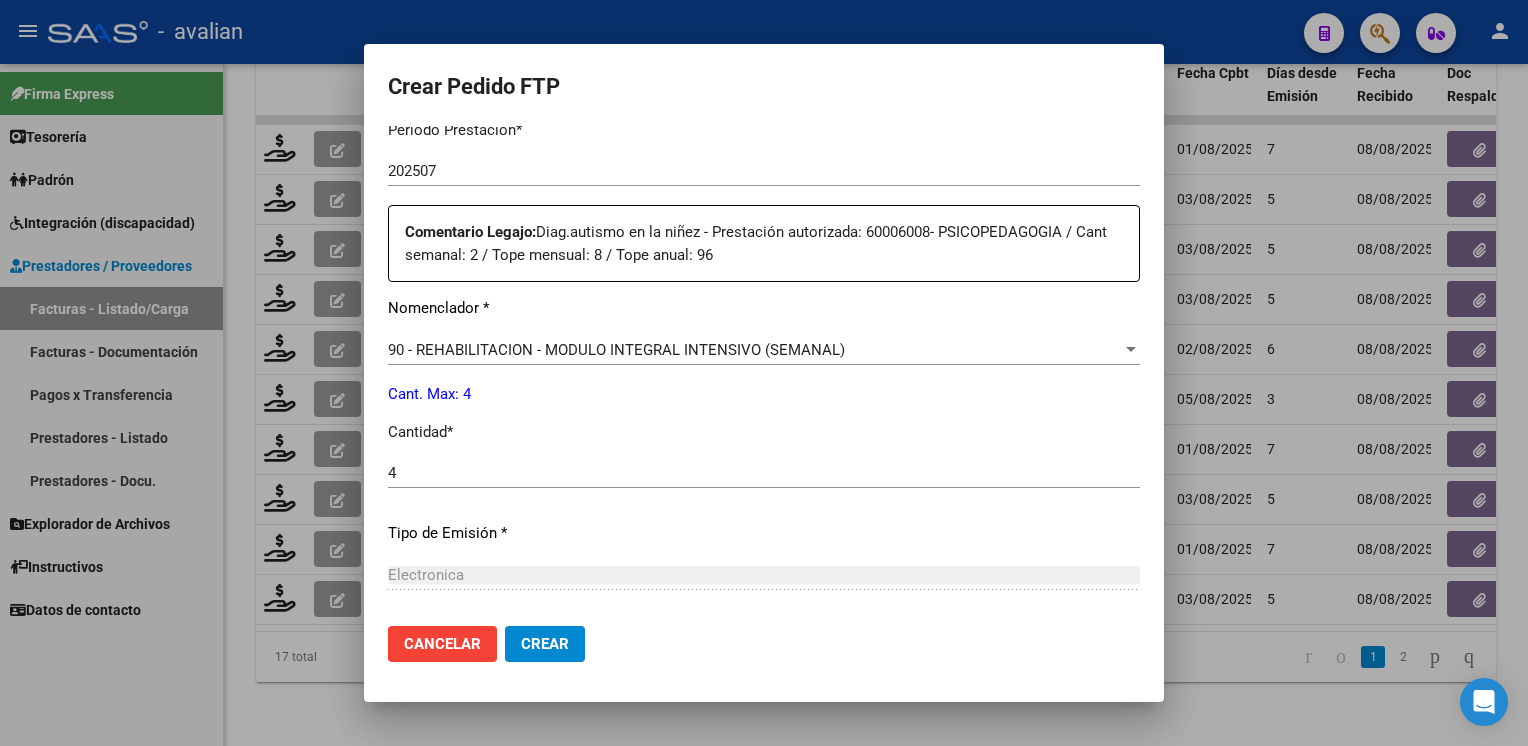 click on "90 - REHABILITACION - MODULO INTEGRAL INTENSIVO (SEMANAL) Seleccionar nomenclador" 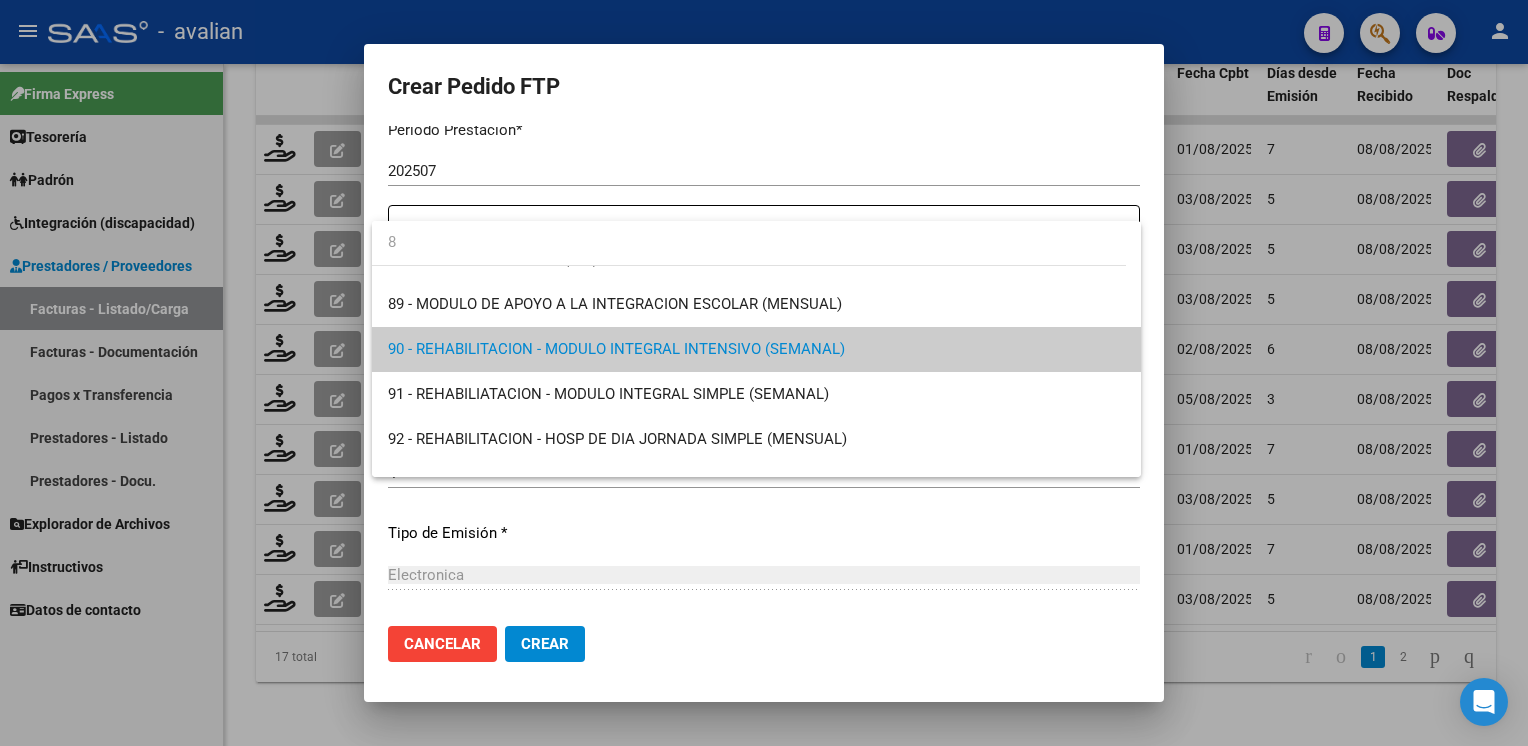 scroll, scrollTop: 0, scrollLeft: 0, axis: both 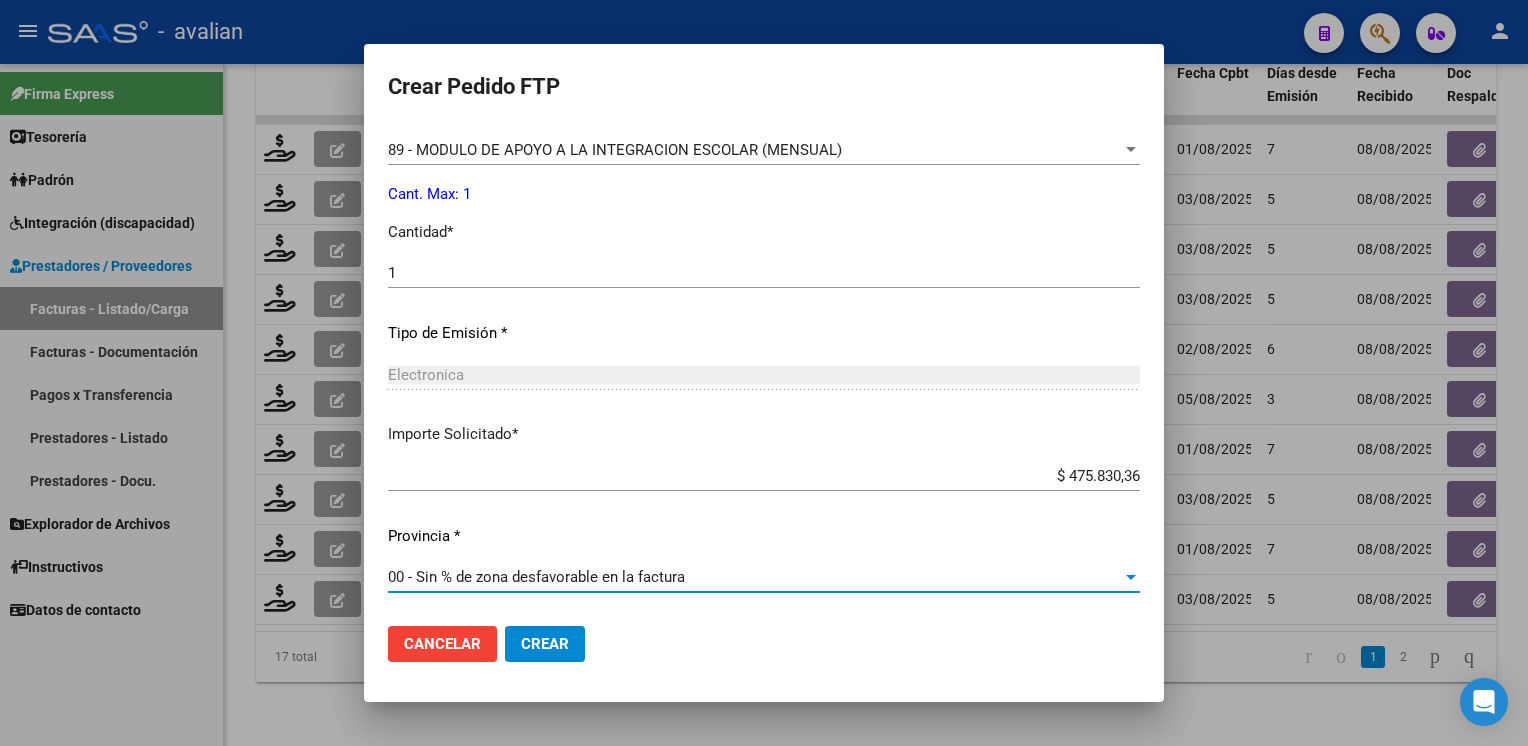 click on "Crear" 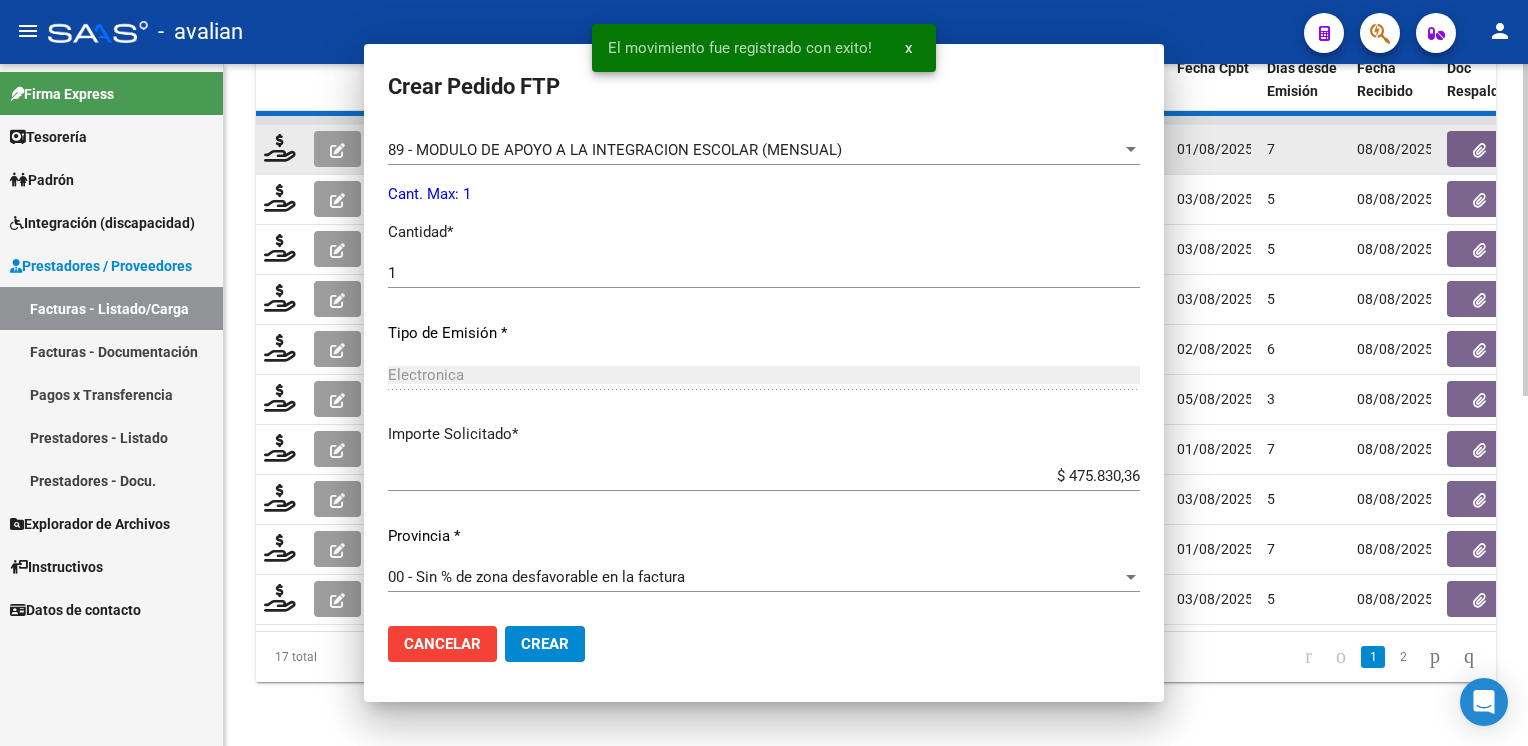 scroll, scrollTop: 763, scrollLeft: 0, axis: vertical 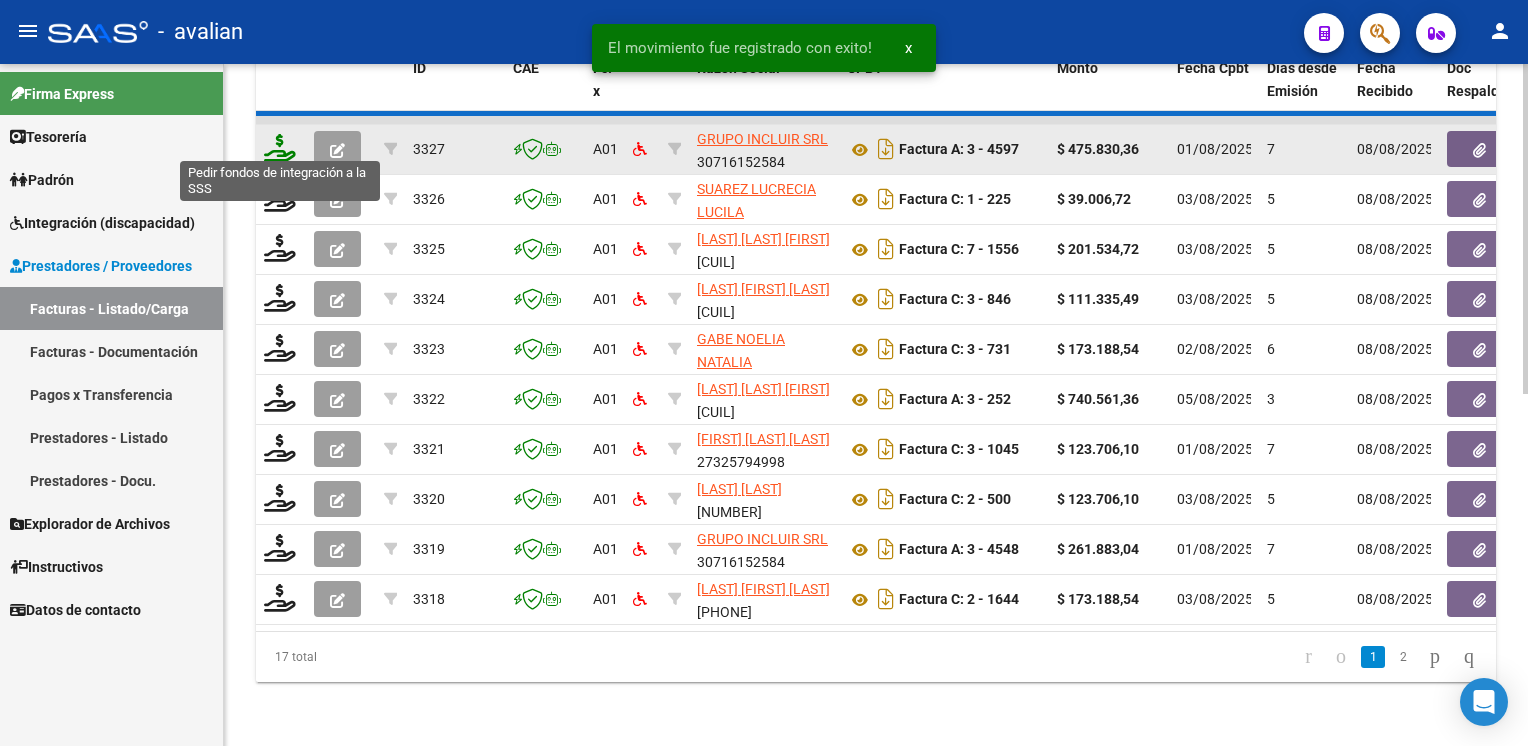 click 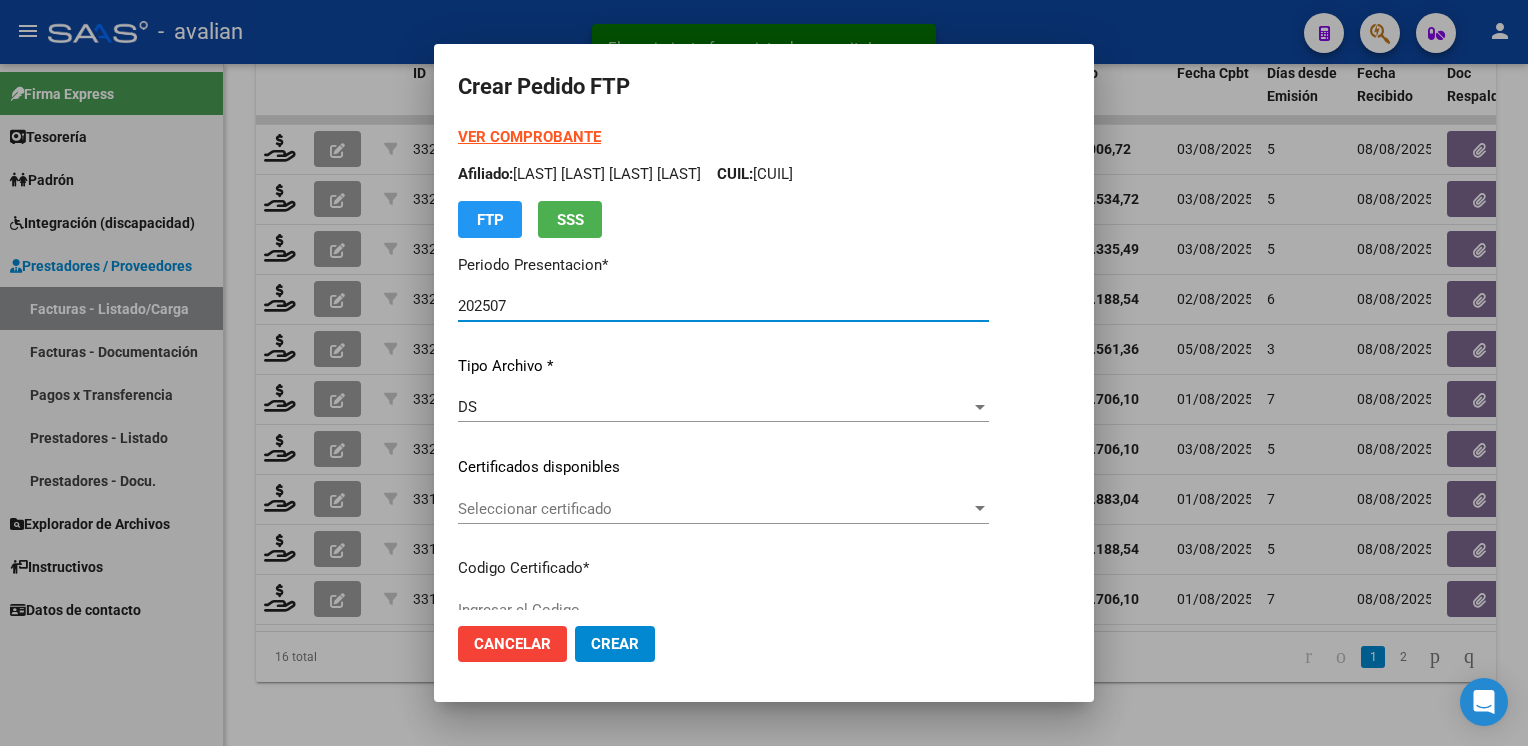 click on "Seleccionar certificado" at bounding box center [714, 509] 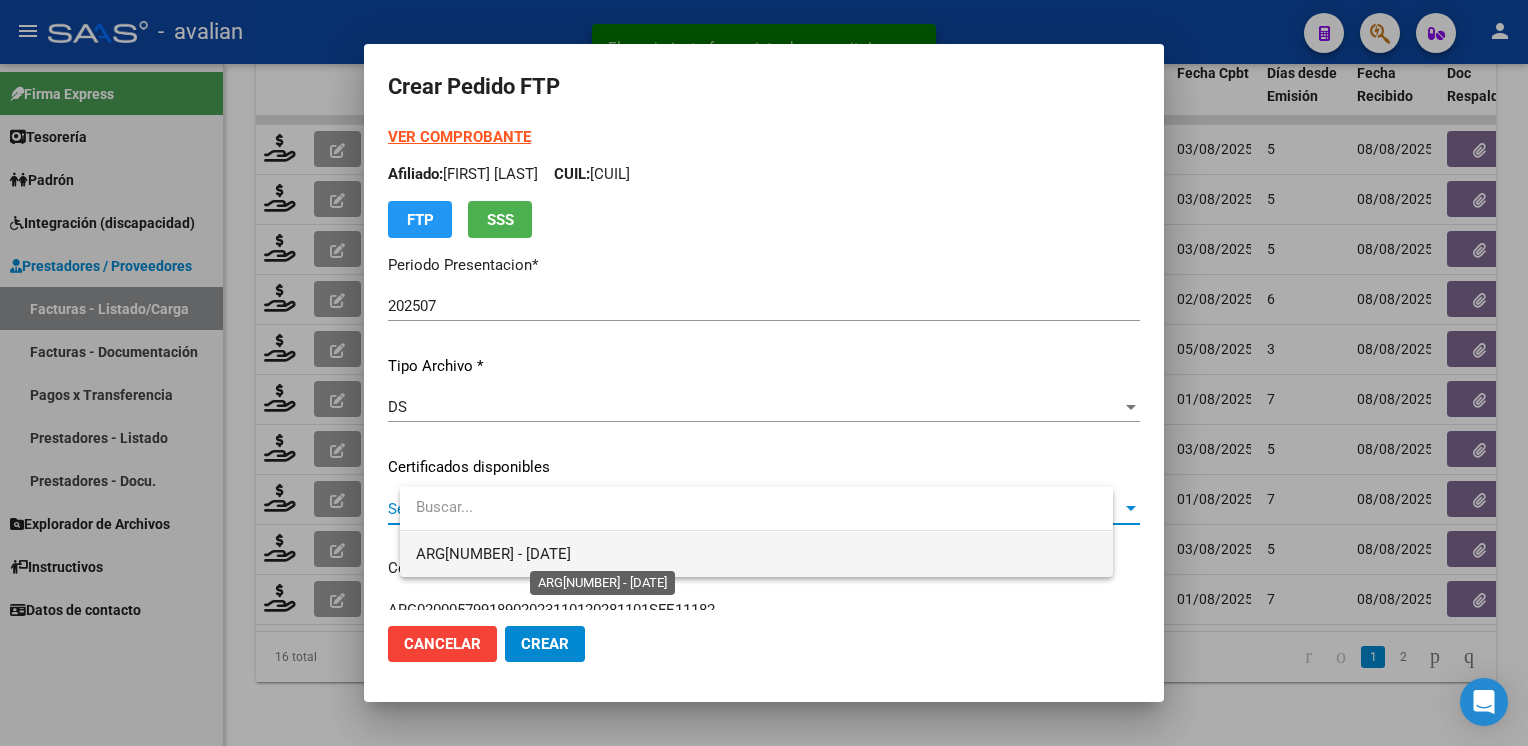 drag, startPoint x: 481, startPoint y: 550, endPoint x: 491, endPoint y: 544, distance: 11.661903 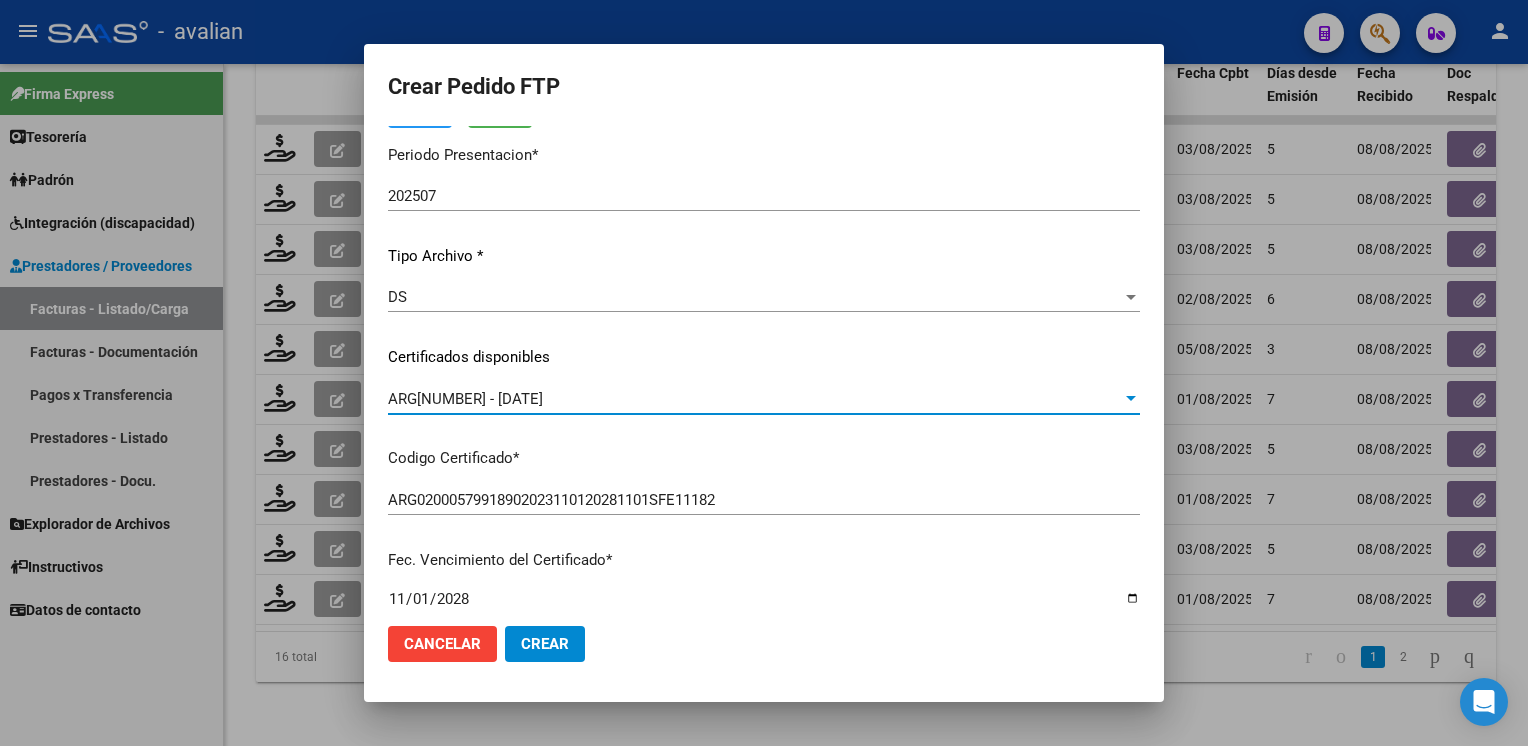 scroll, scrollTop: 0, scrollLeft: 0, axis: both 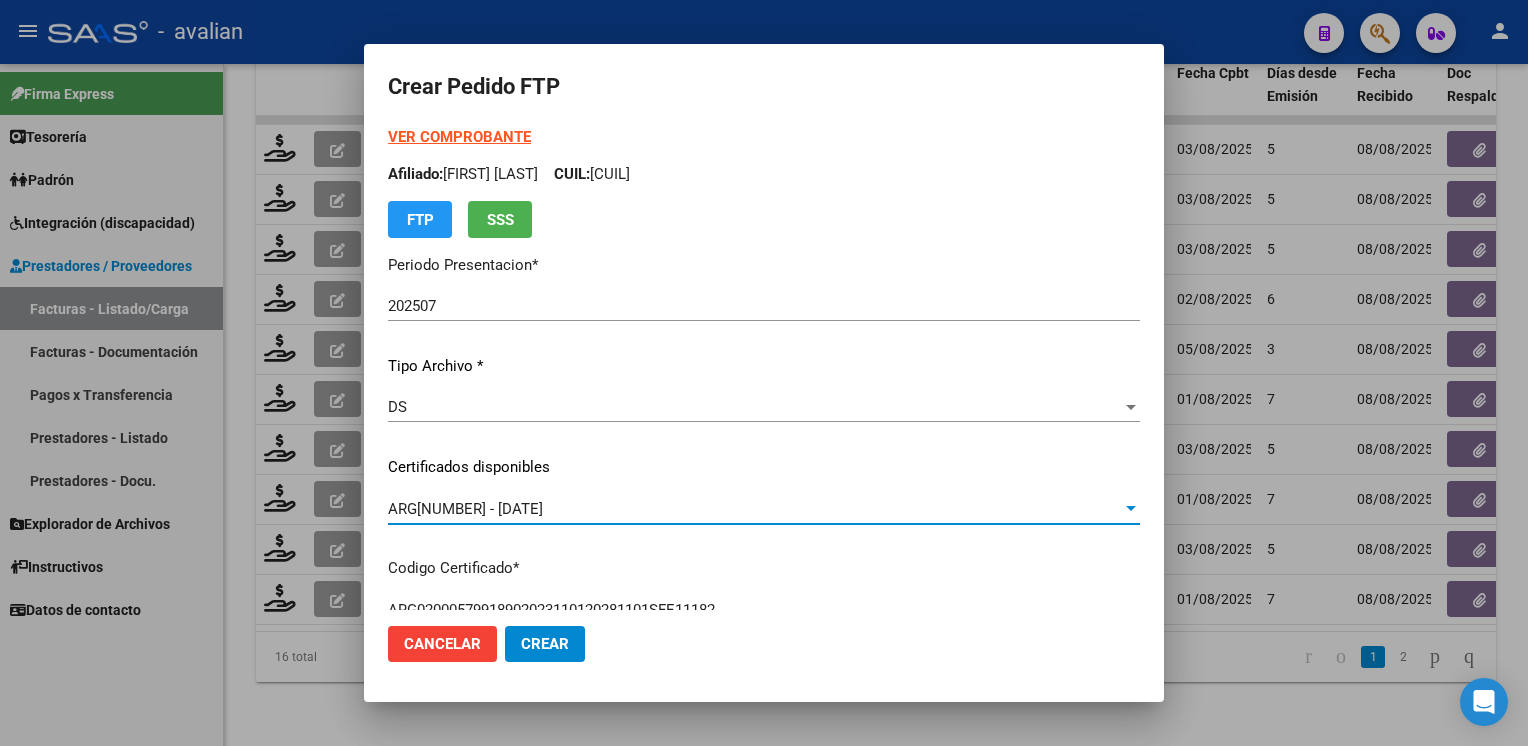 click on "VER COMPROBANTE" at bounding box center (459, 137) 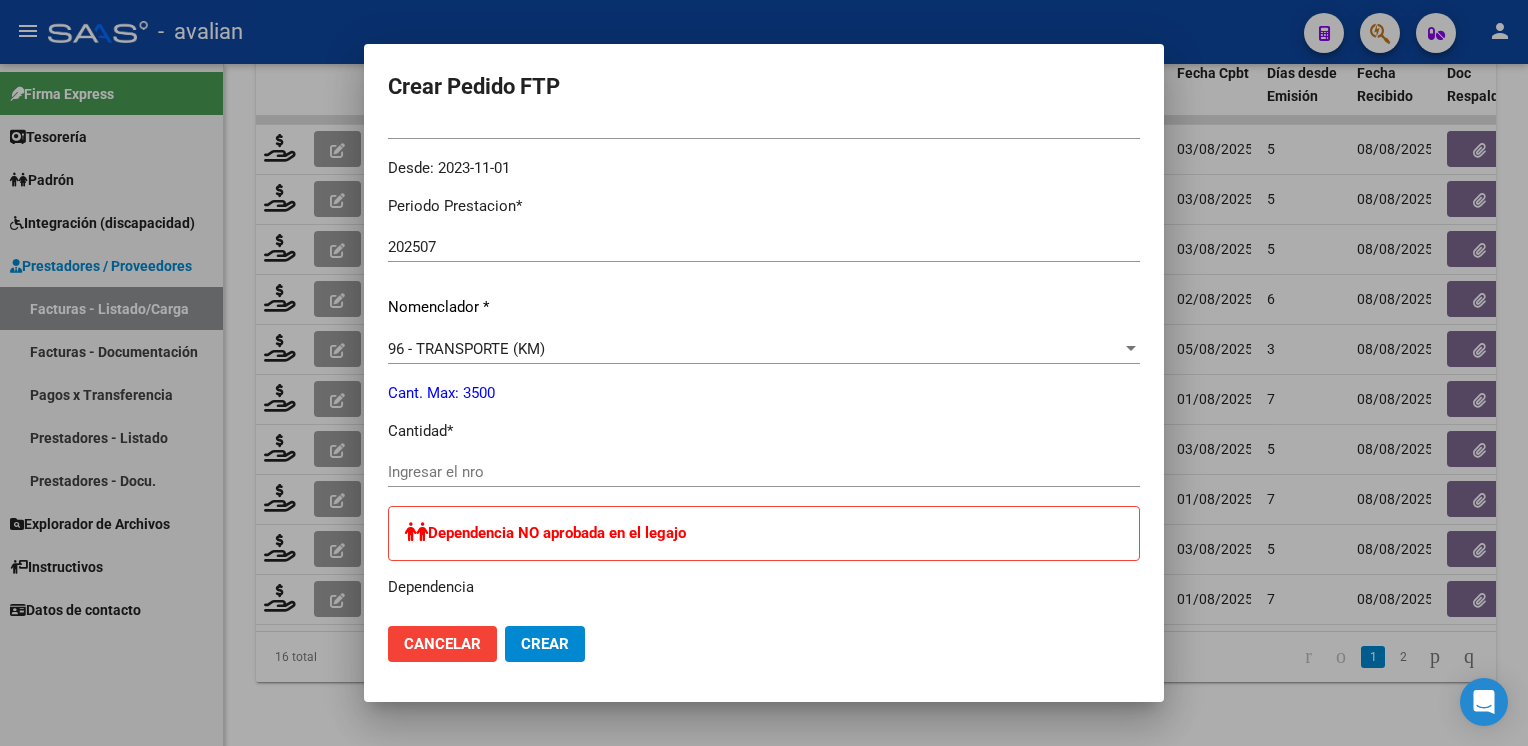 scroll, scrollTop: 800, scrollLeft: 0, axis: vertical 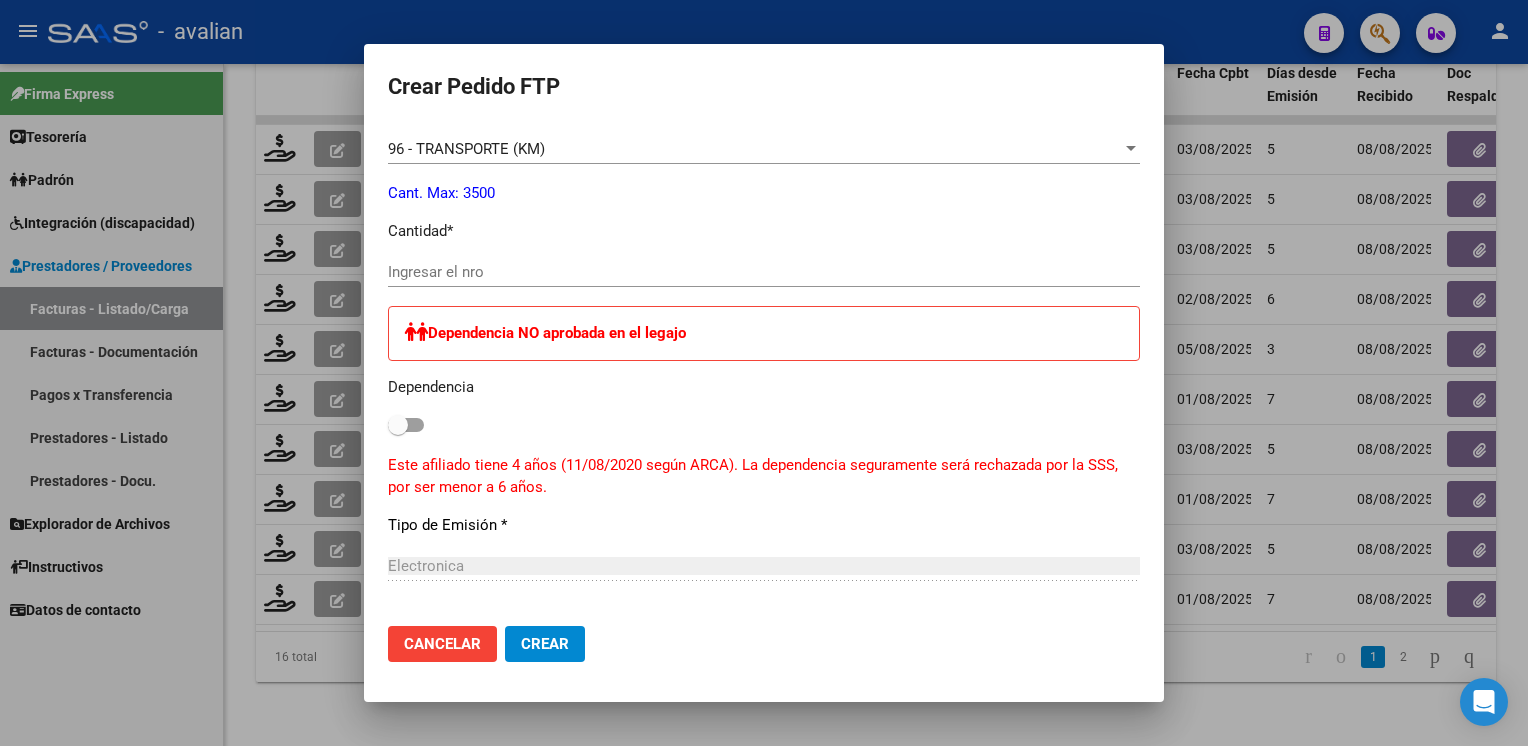 click on "Ingresar el nro" 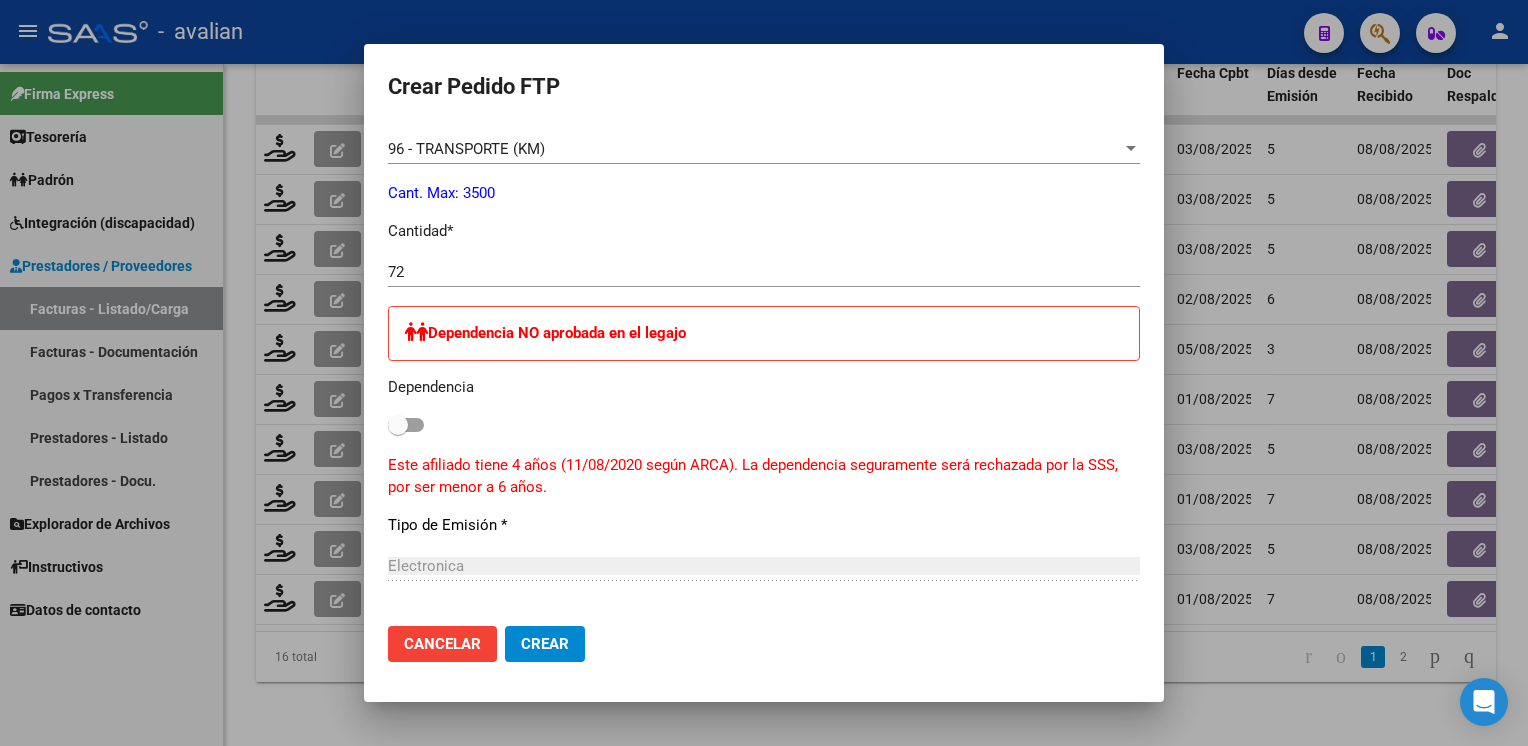 scroll, scrollTop: 1099, scrollLeft: 0, axis: vertical 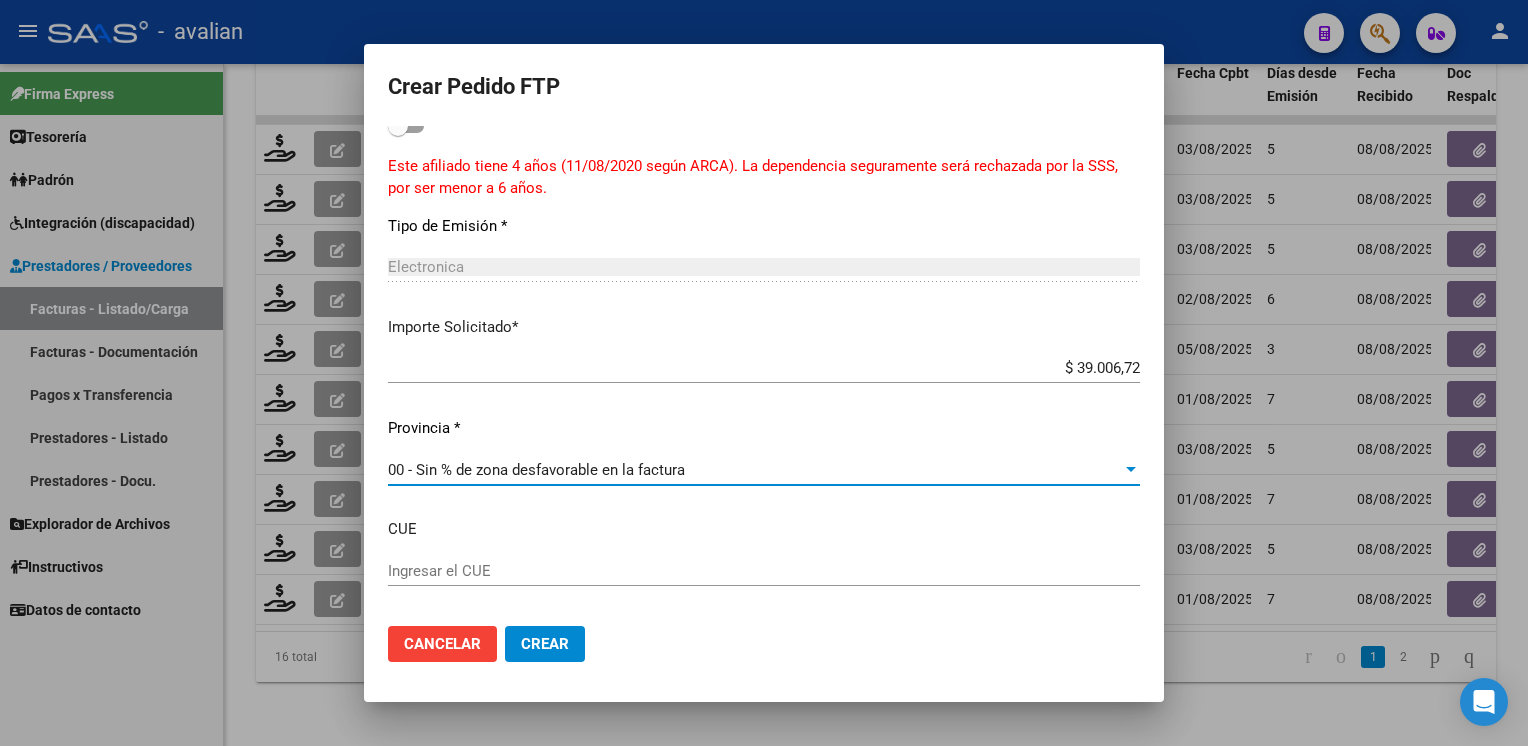 click on "Cancelar Crear" 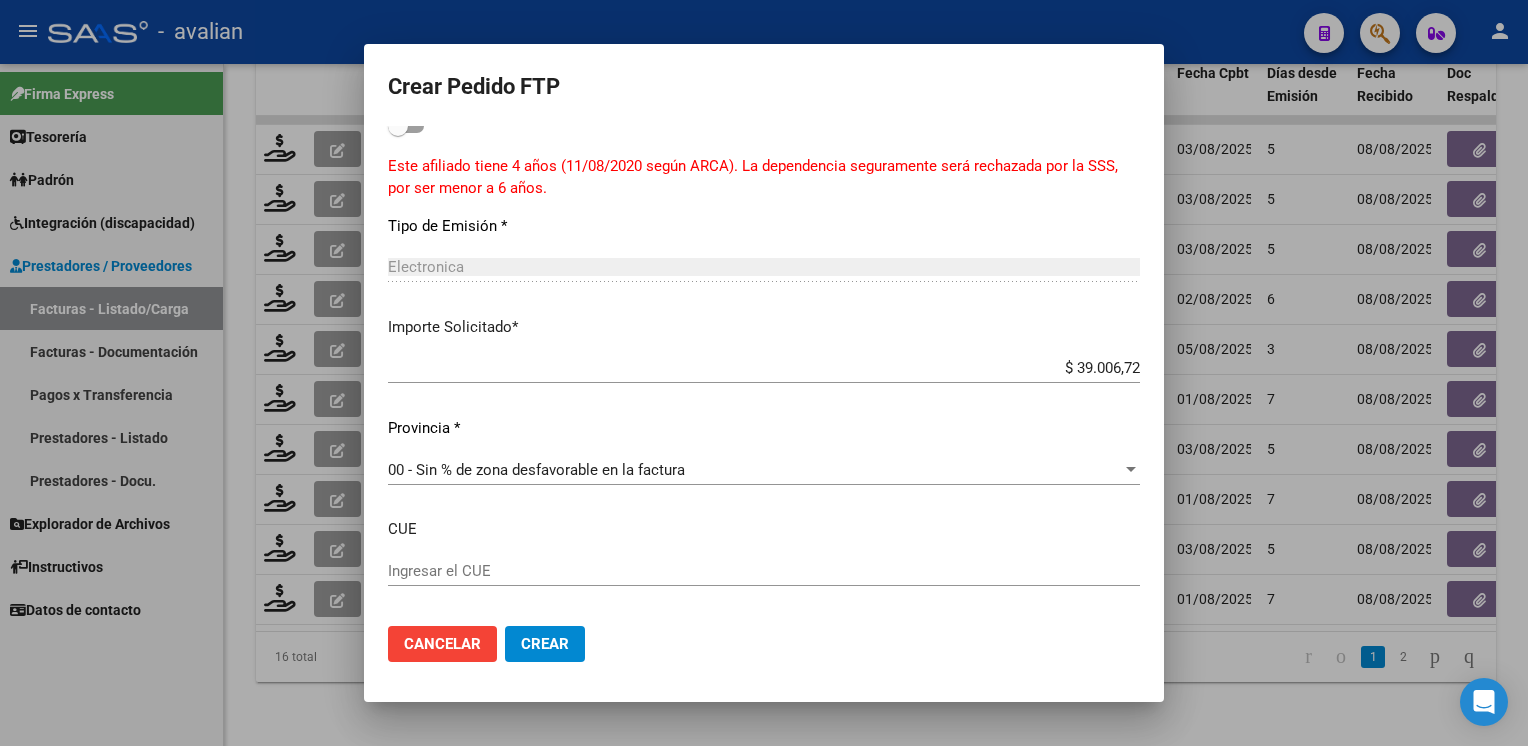 click on "Crear" 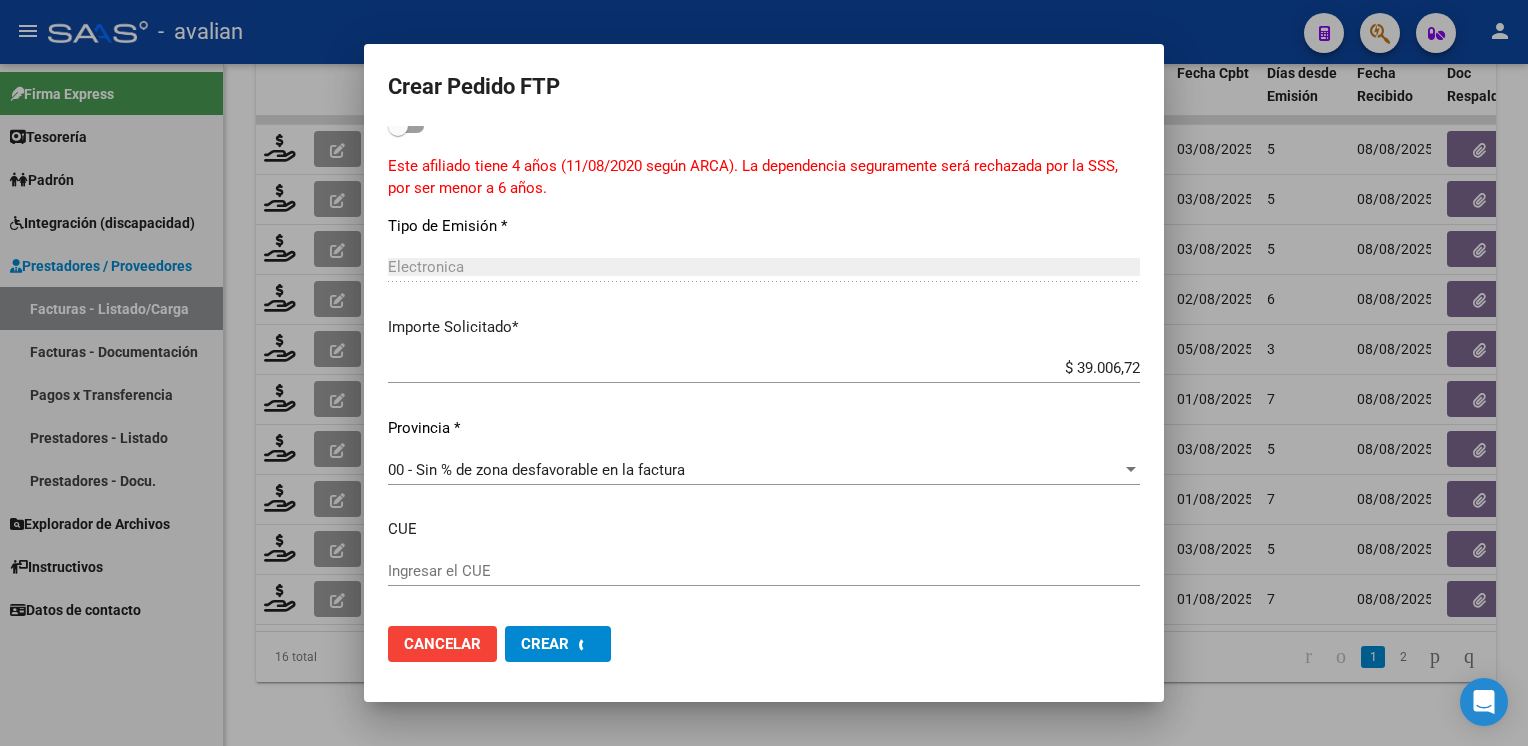 scroll, scrollTop: 0, scrollLeft: 0, axis: both 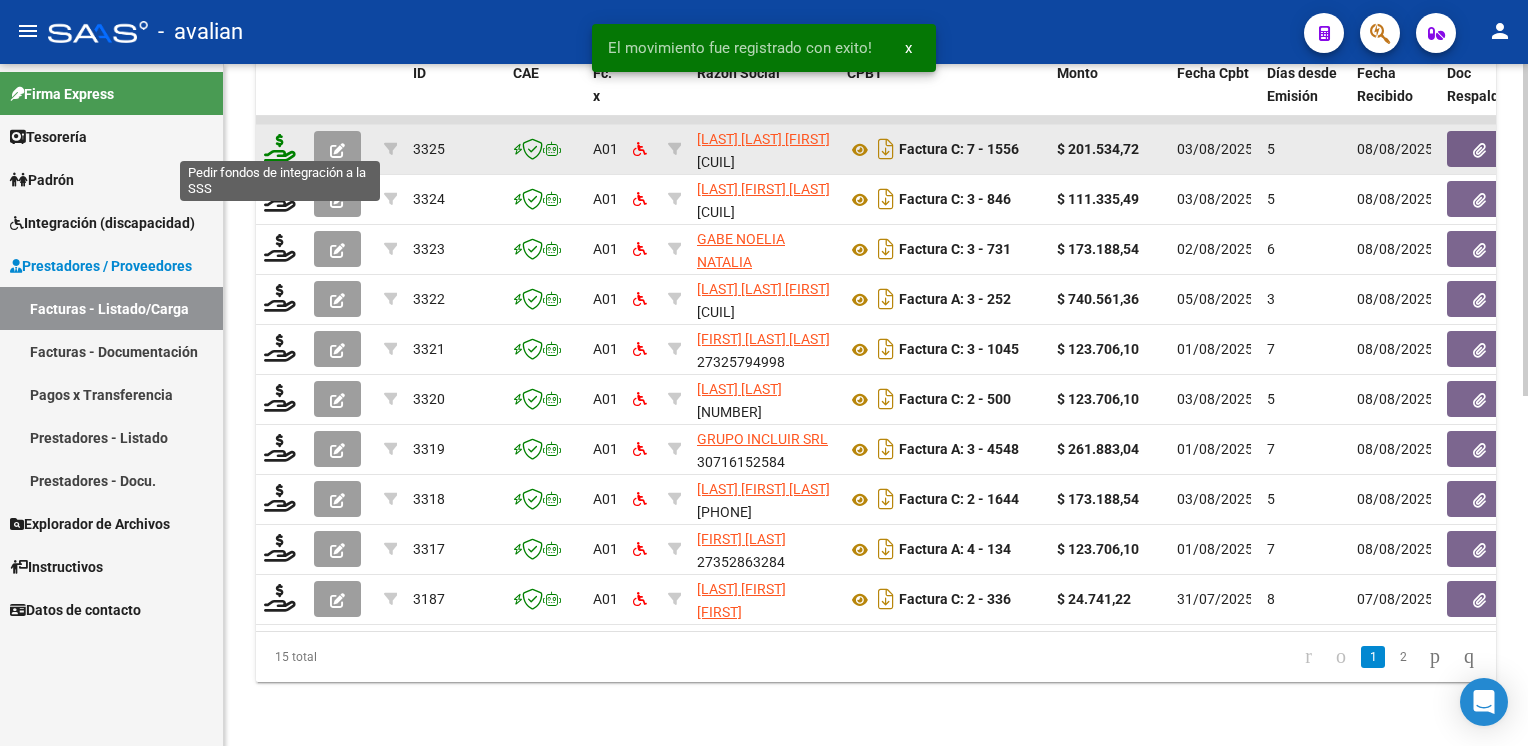 click 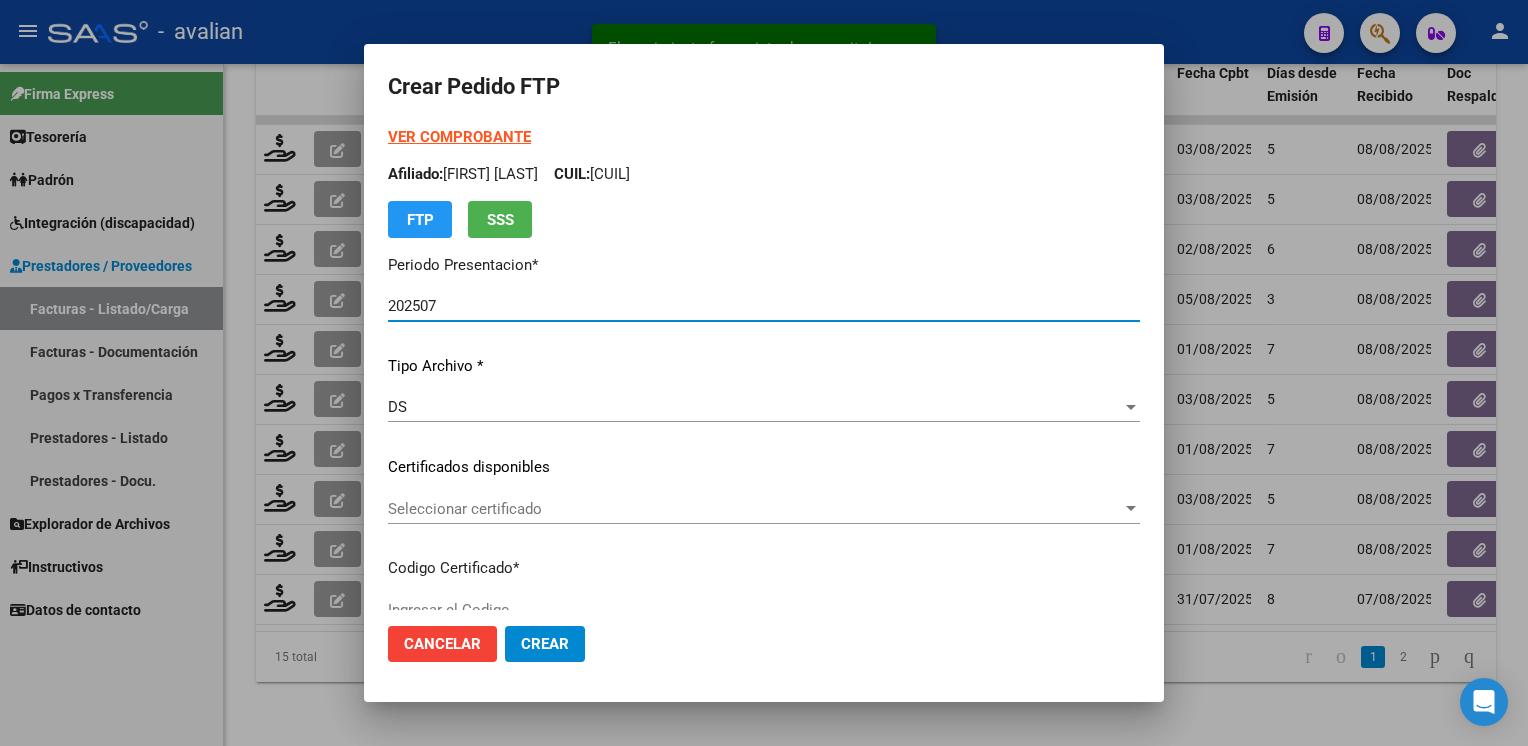 click on "Seleccionar certificado" at bounding box center (755, 509) 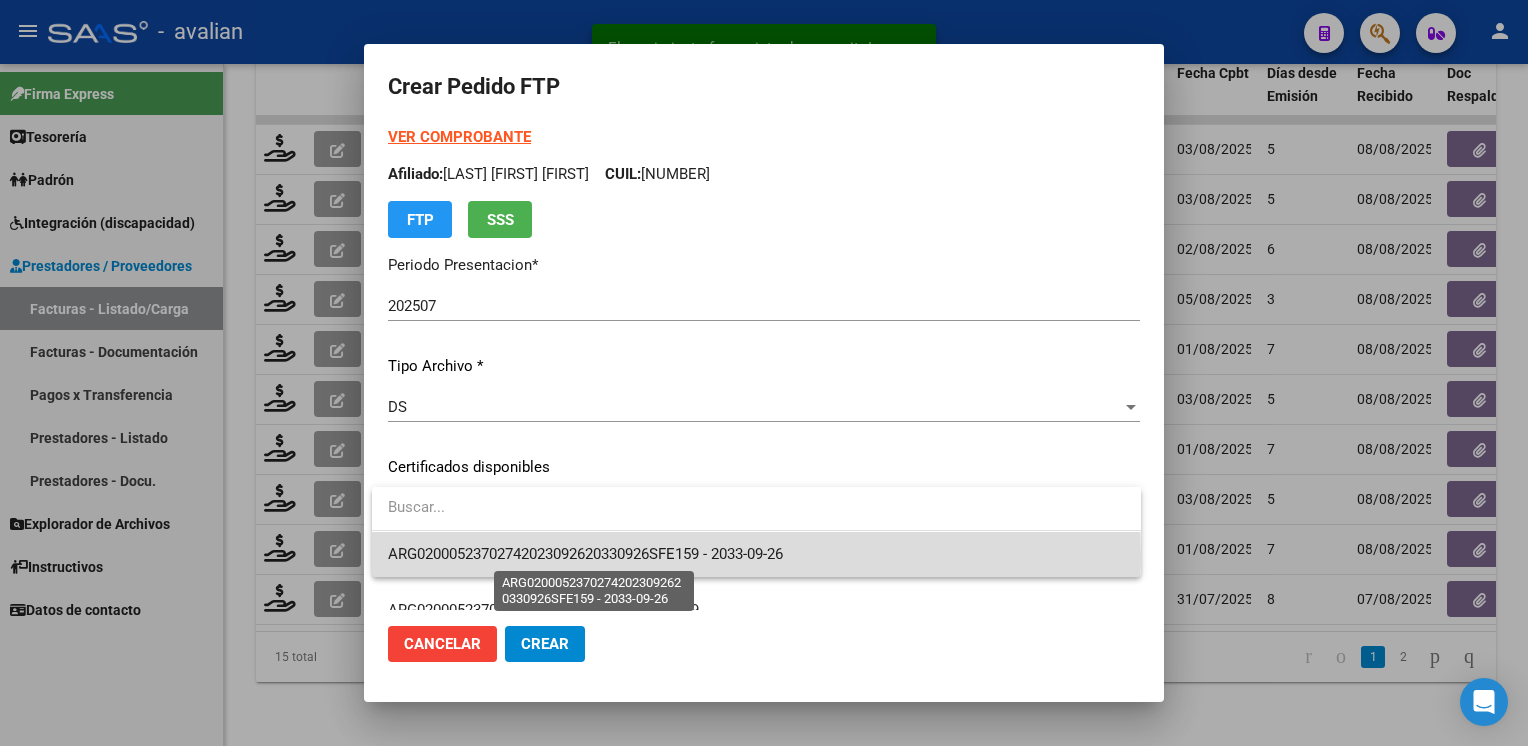 click on "ARG02000523702742023092620330926SFE159 - 2033-09-26" at bounding box center (585, 554) 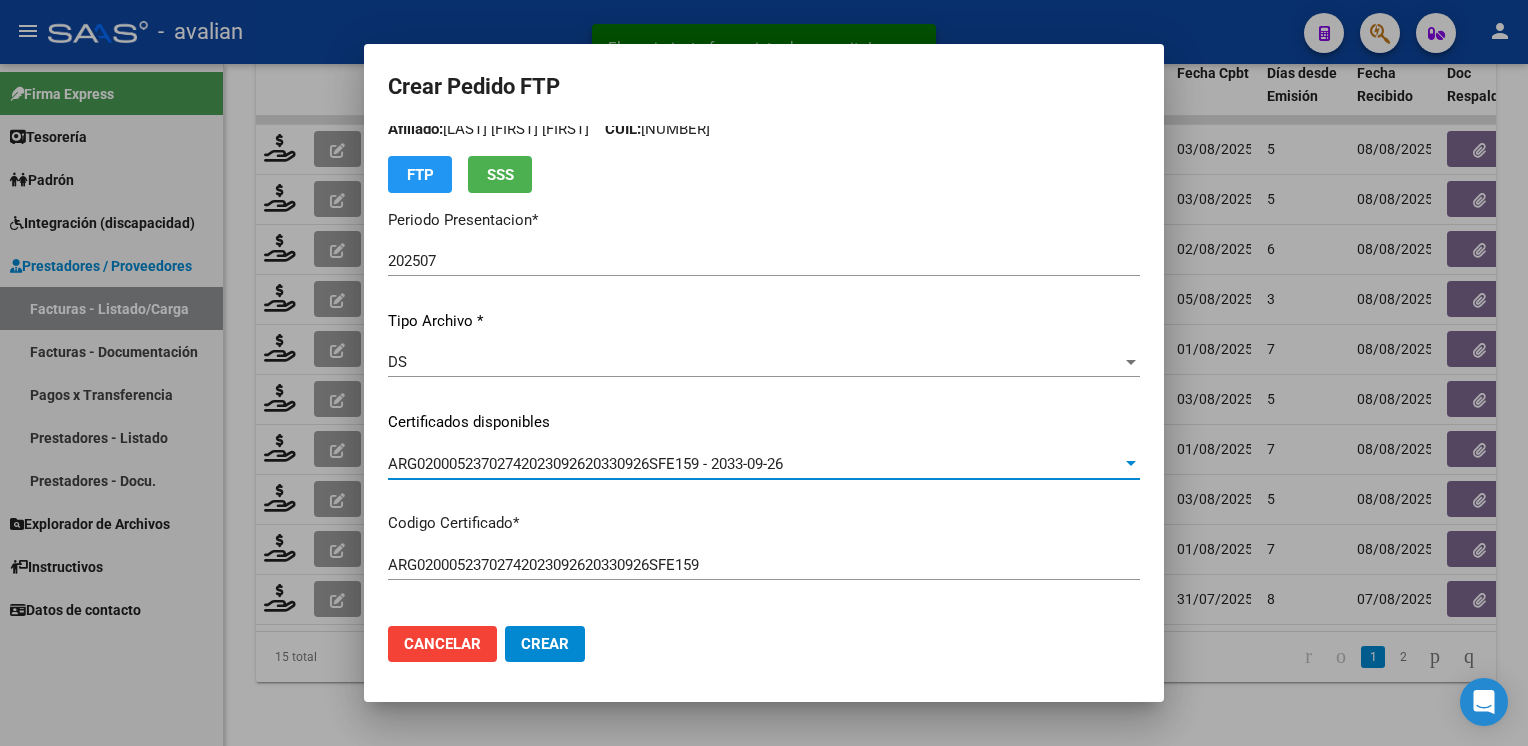 scroll, scrollTop: 0, scrollLeft: 0, axis: both 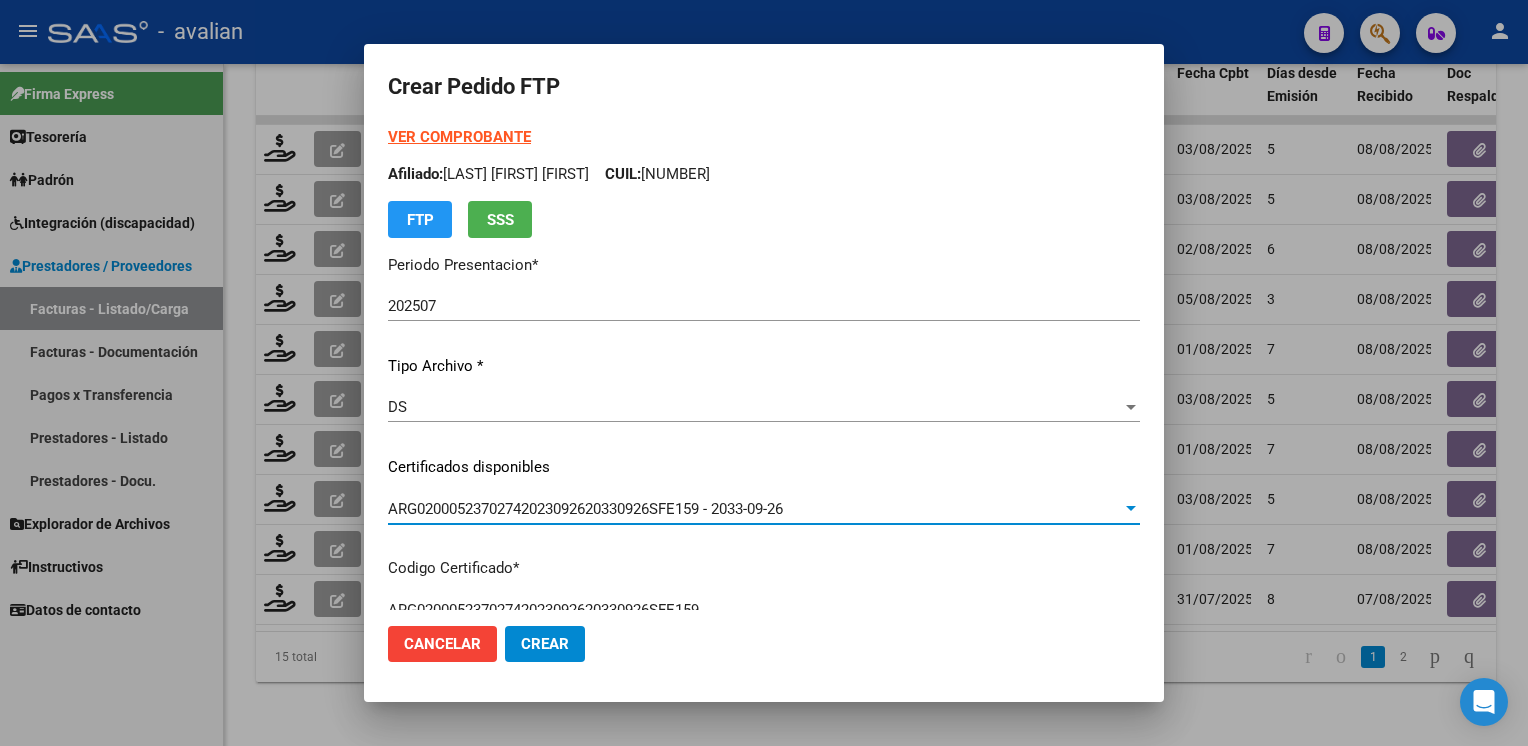 click on "VER COMPROBANTE" at bounding box center (459, 137) 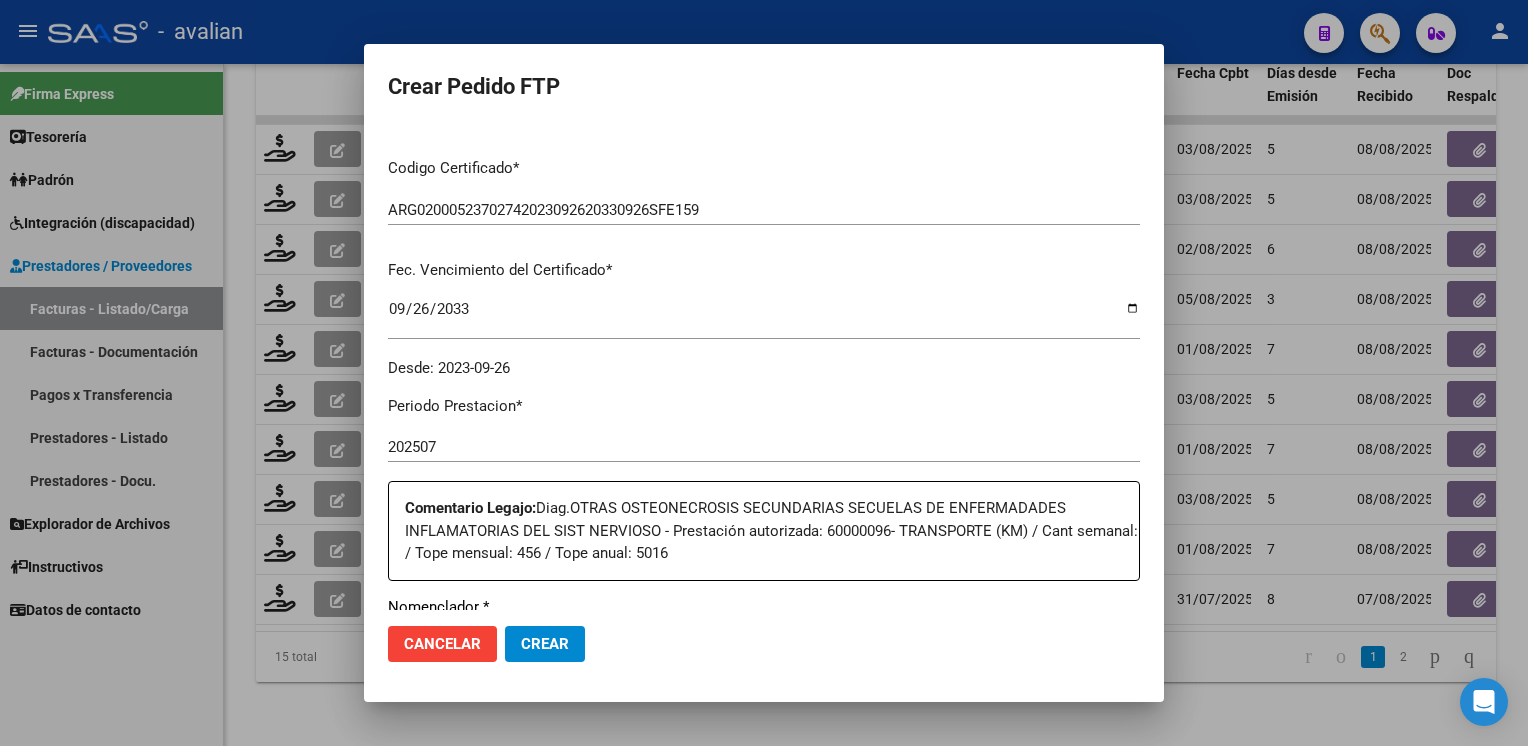 scroll, scrollTop: 700, scrollLeft: 0, axis: vertical 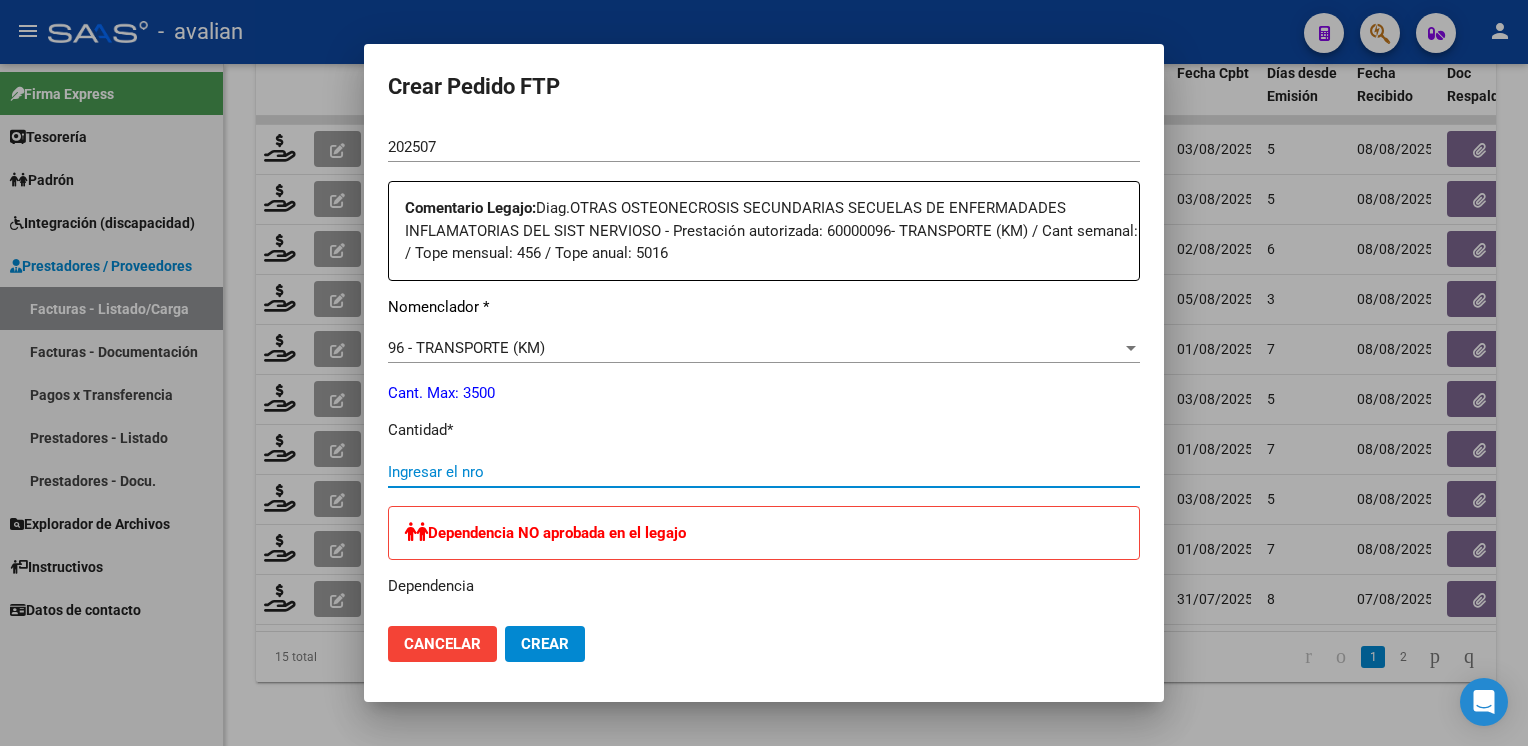 click on "Ingresar el nro" at bounding box center [764, 472] 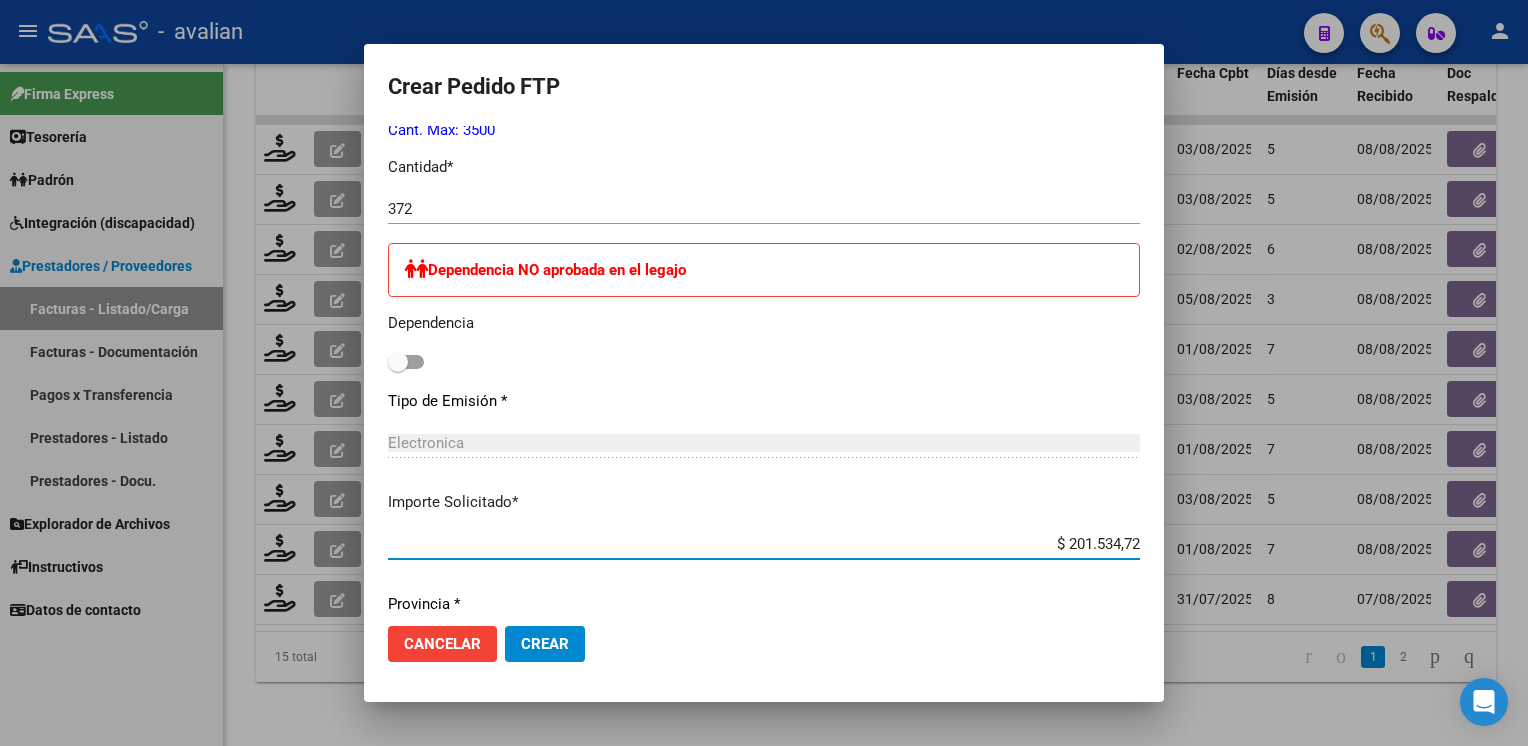 scroll, scrollTop: 1233, scrollLeft: 0, axis: vertical 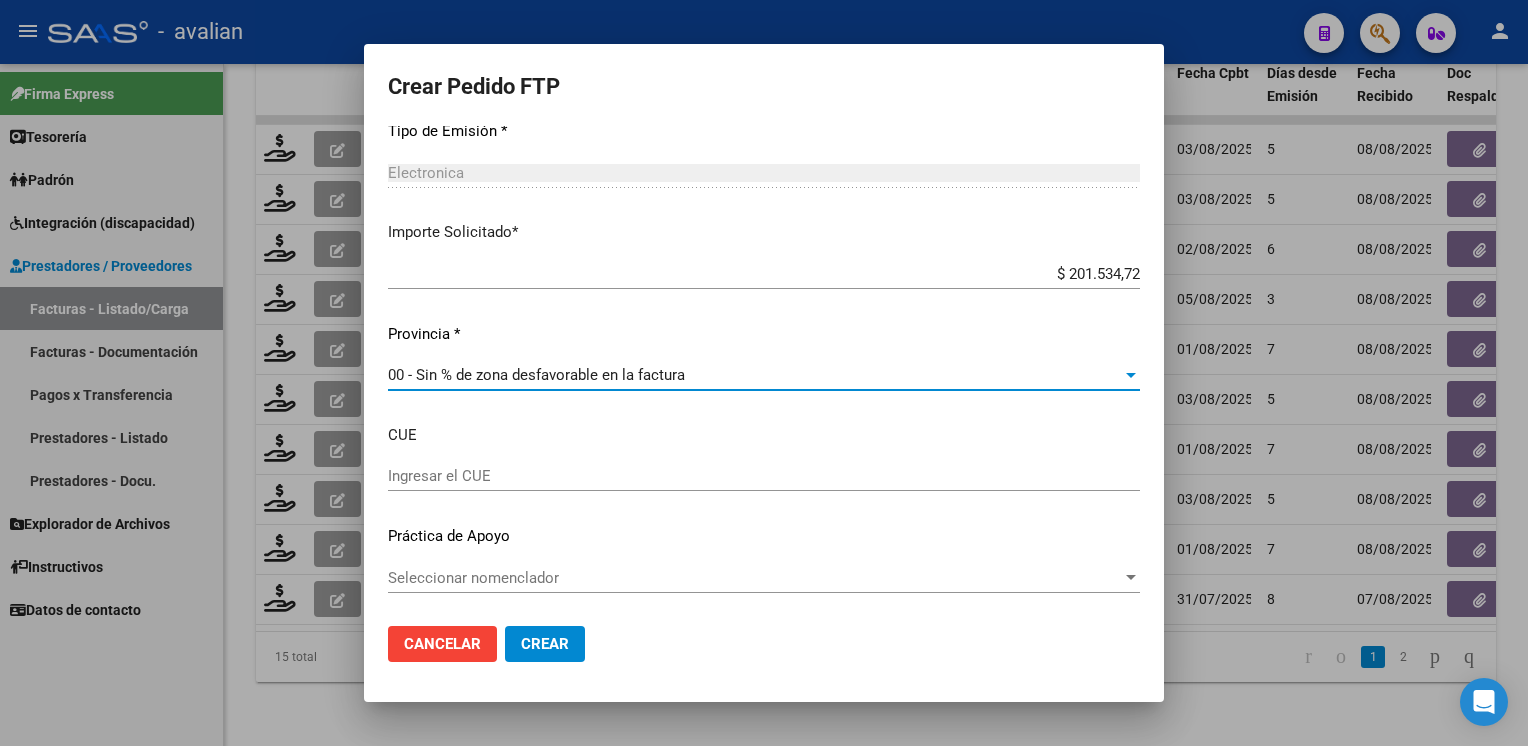 click on "Crear" 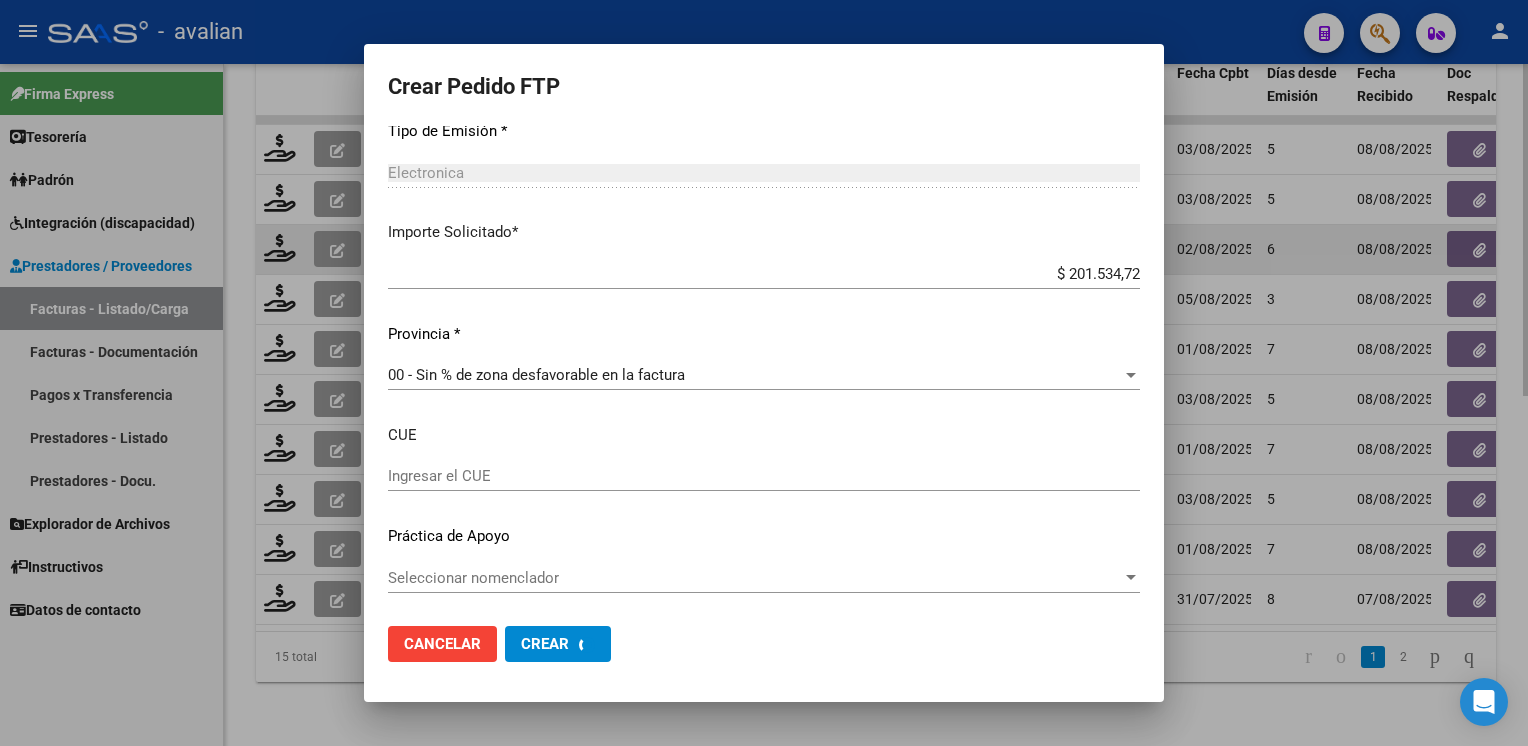 scroll, scrollTop: 0, scrollLeft: 0, axis: both 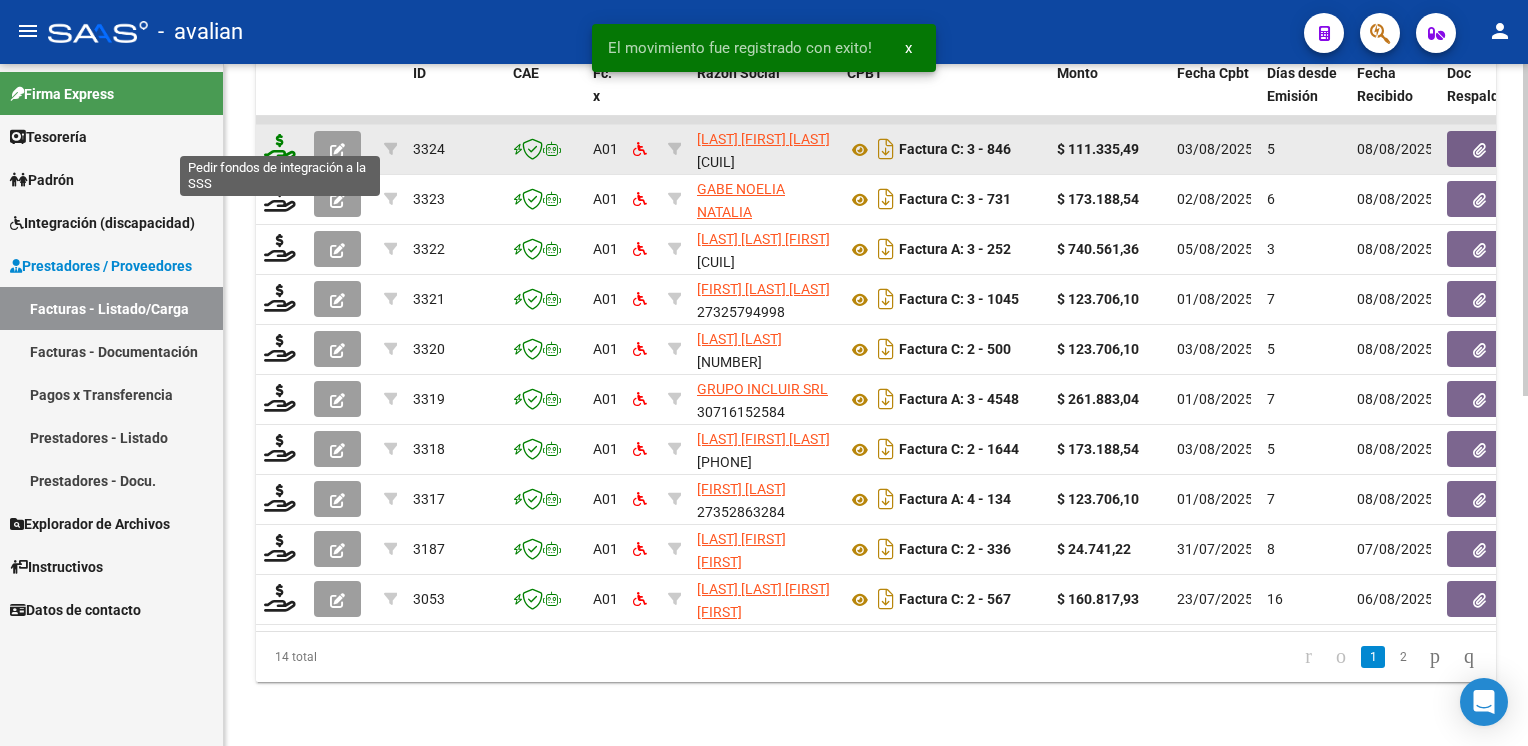 click 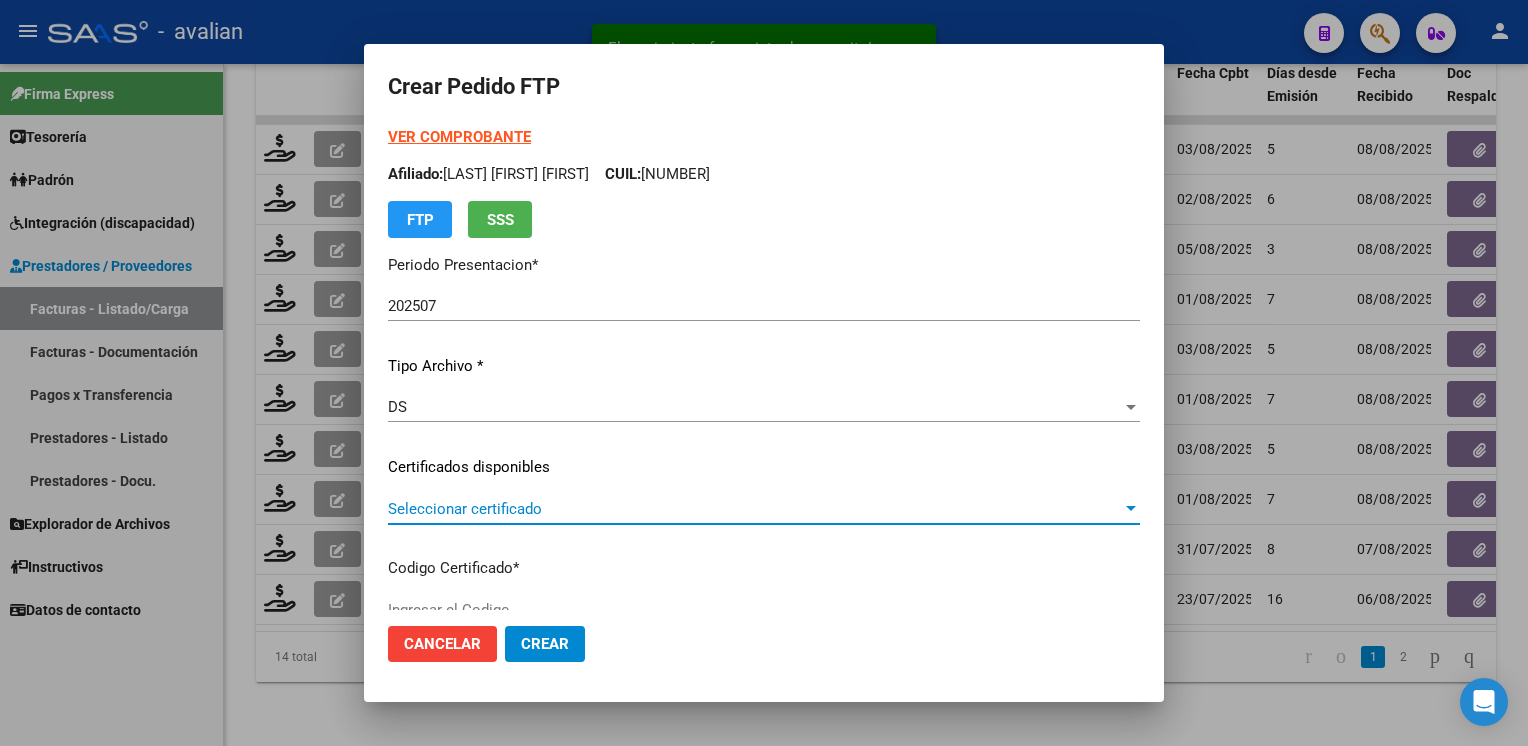 click on "Seleccionar certificado" at bounding box center [755, 509] 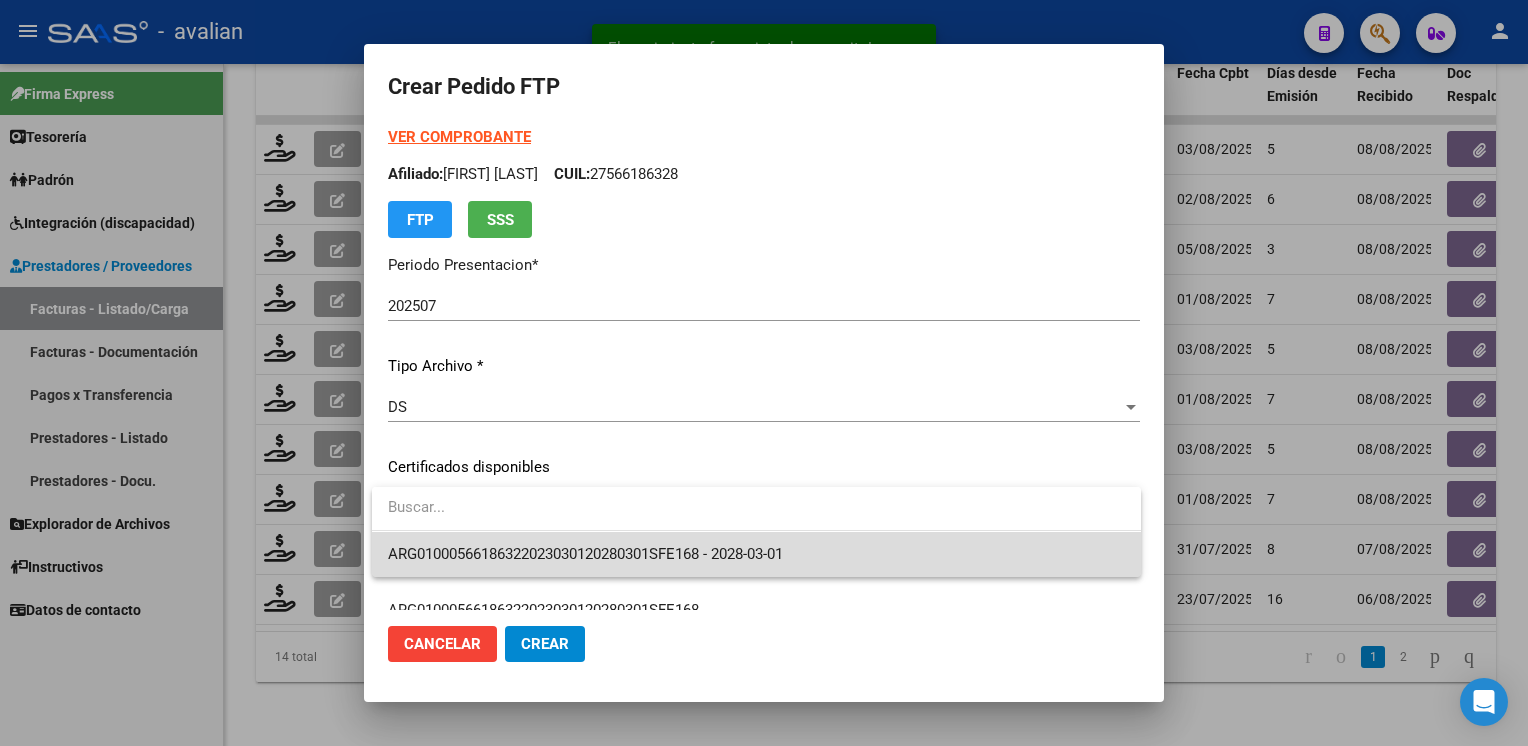 click on "ARG01000566186322023030120280301SFE168 - 2028-03-01" at bounding box center (756, 554) 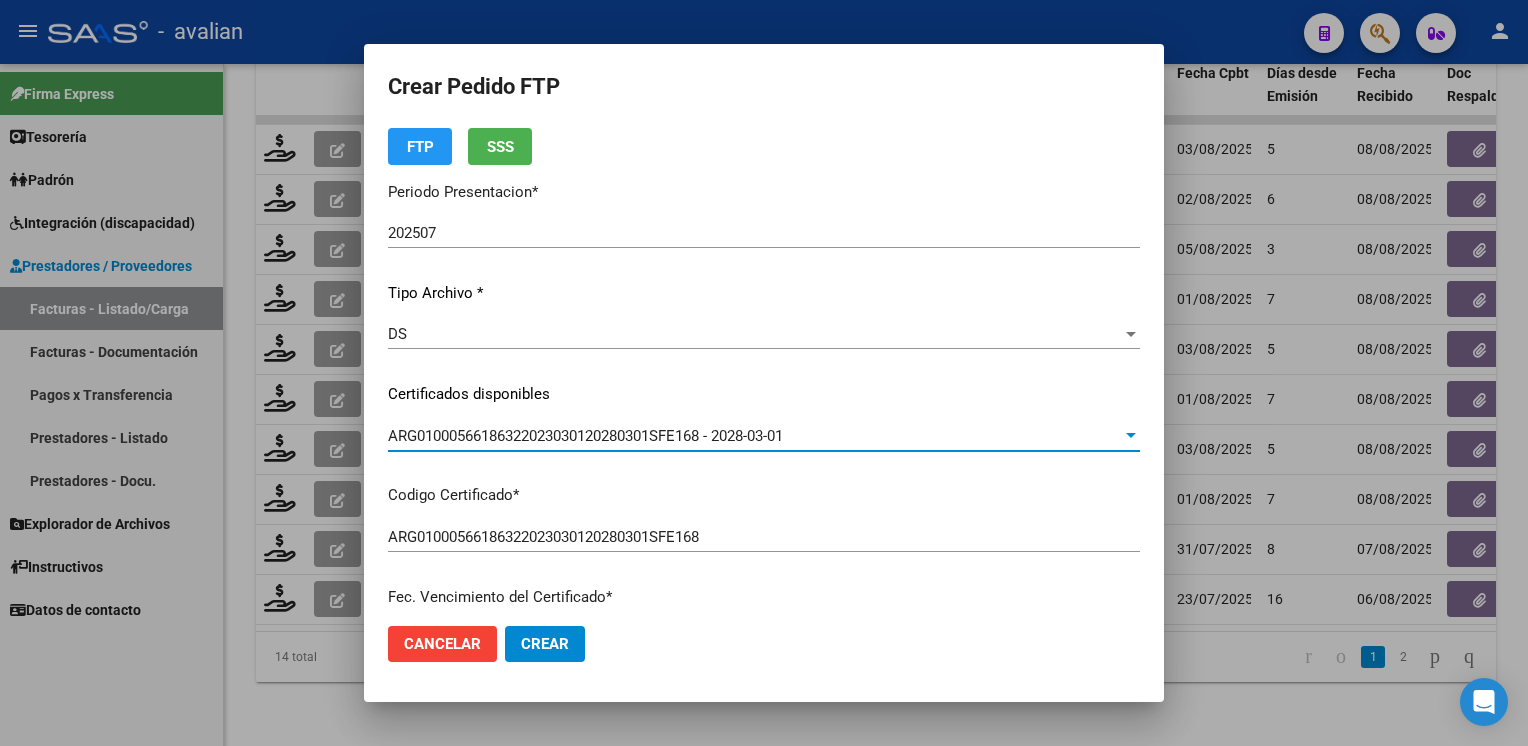 scroll, scrollTop: 0, scrollLeft: 0, axis: both 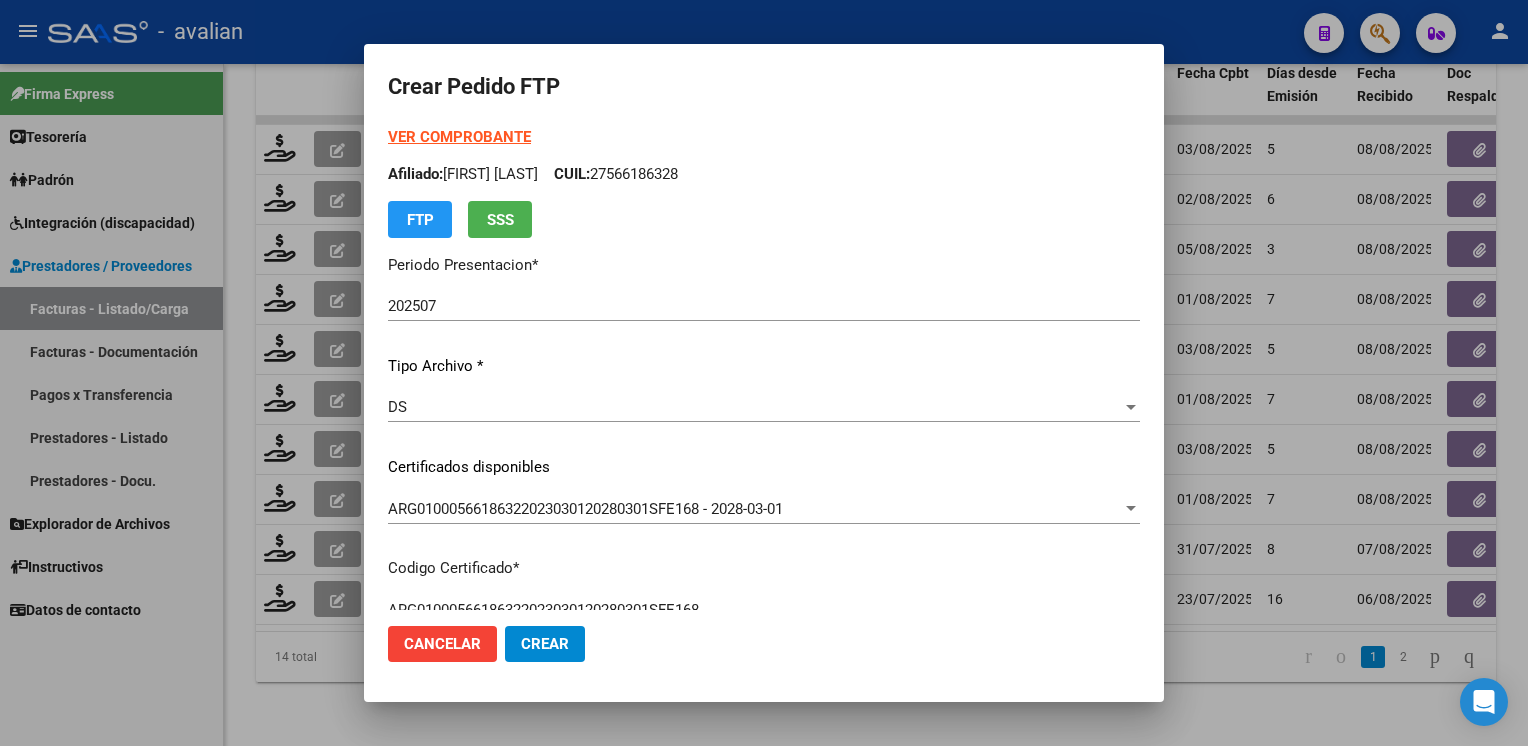 click on "Afiliado:  [LAST] [FIRST]  CUIL:  [CUIL]" at bounding box center (764, 174) 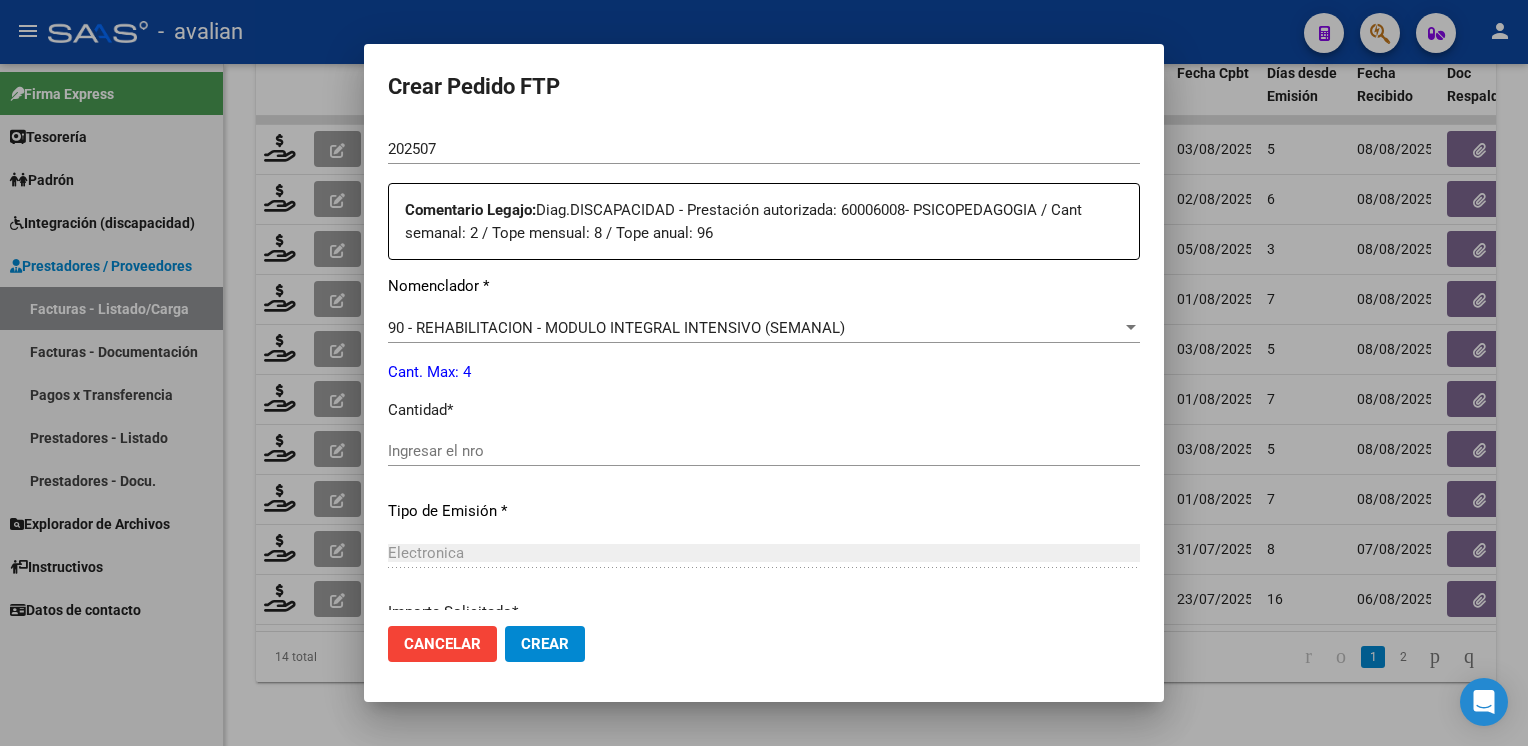 scroll, scrollTop: 700, scrollLeft: 0, axis: vertical 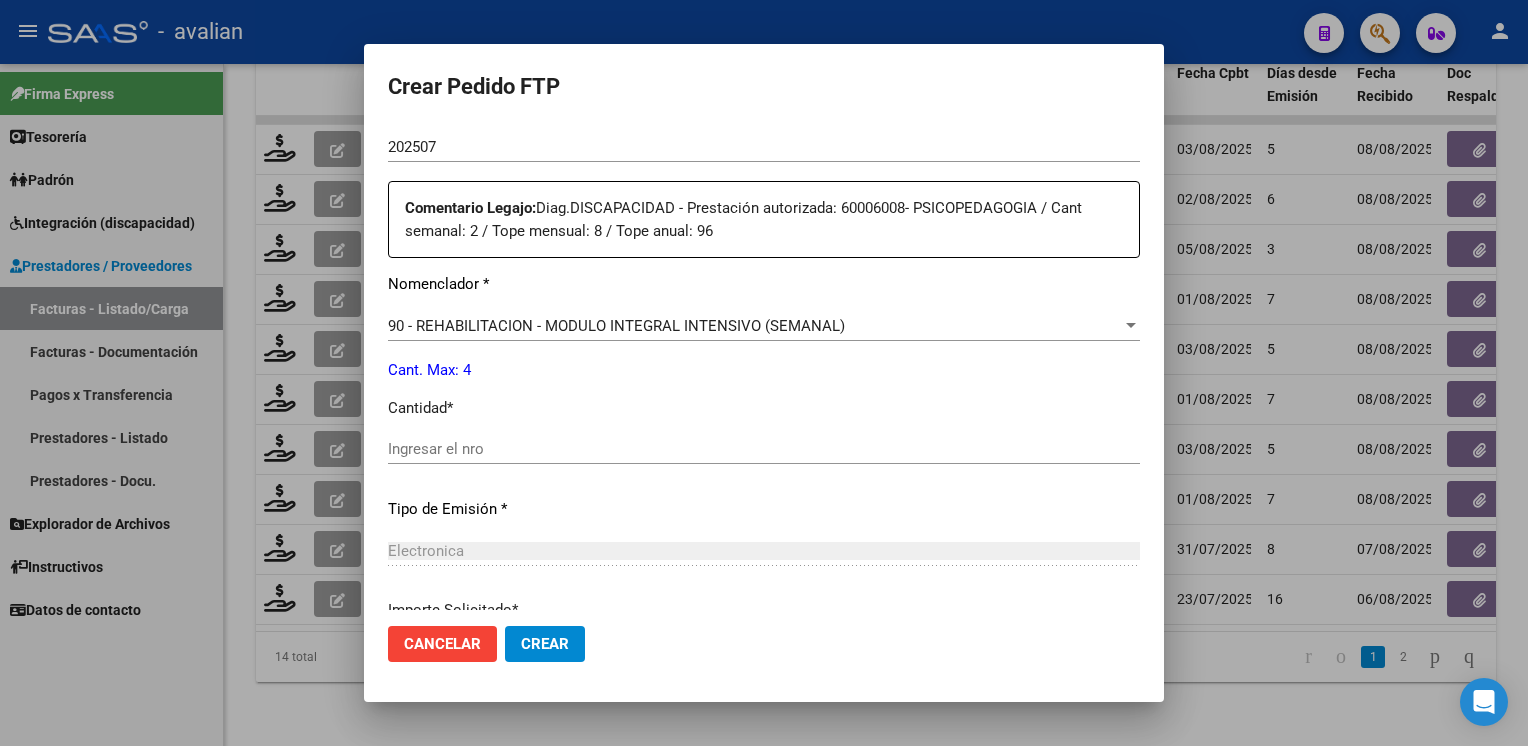 click on "Ingresar el nro" 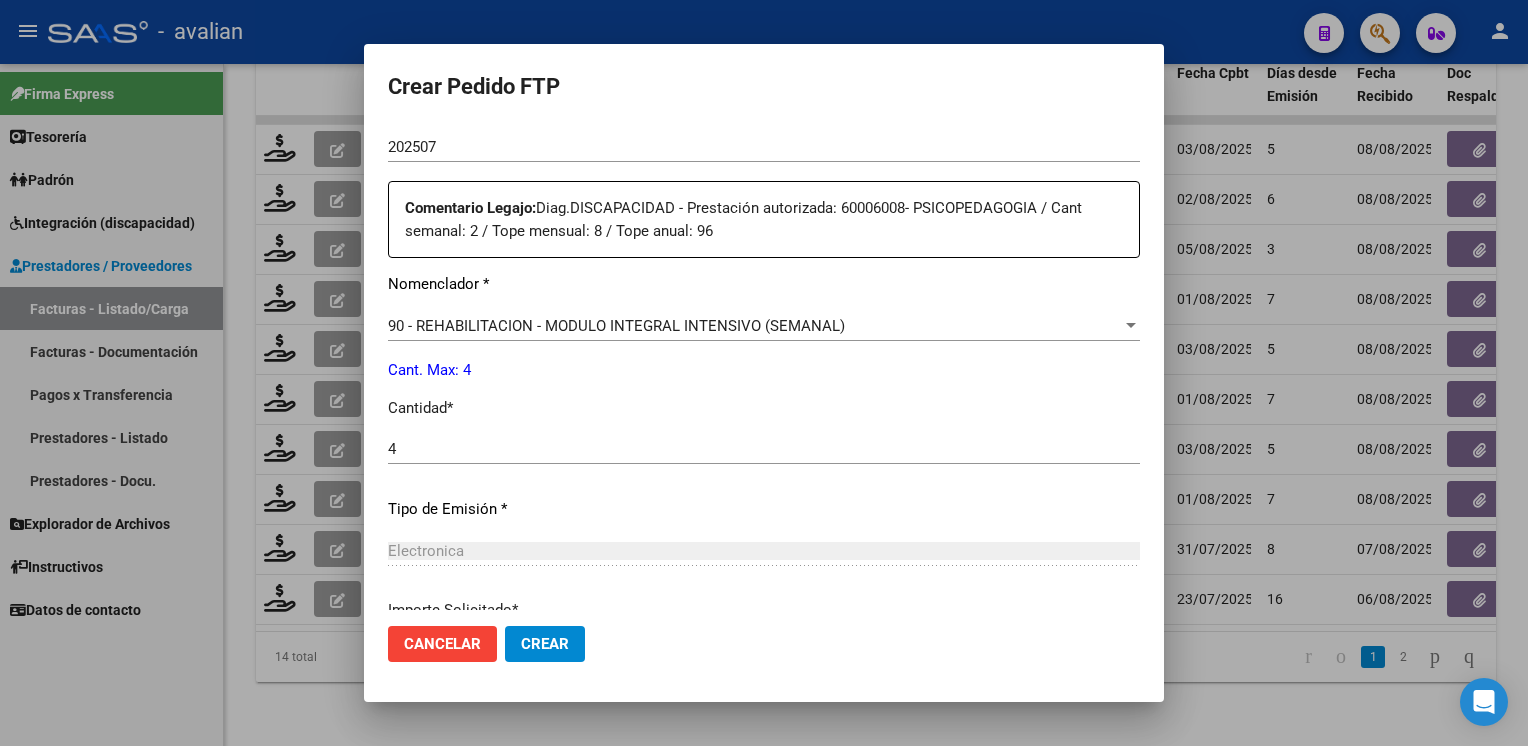 scroll, scrollTop: 876, scrollLeft: 0, axis: vertical 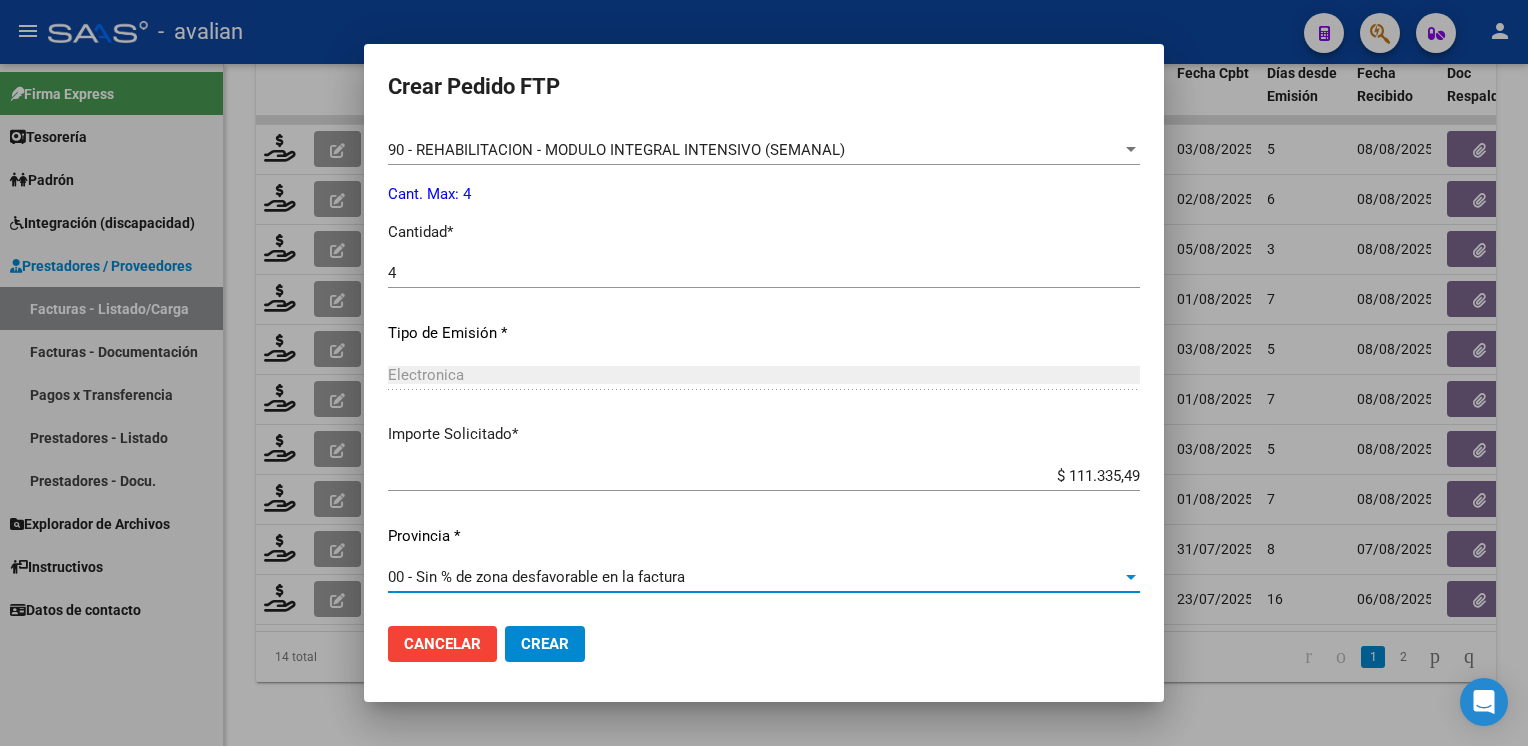 click on "Crear" 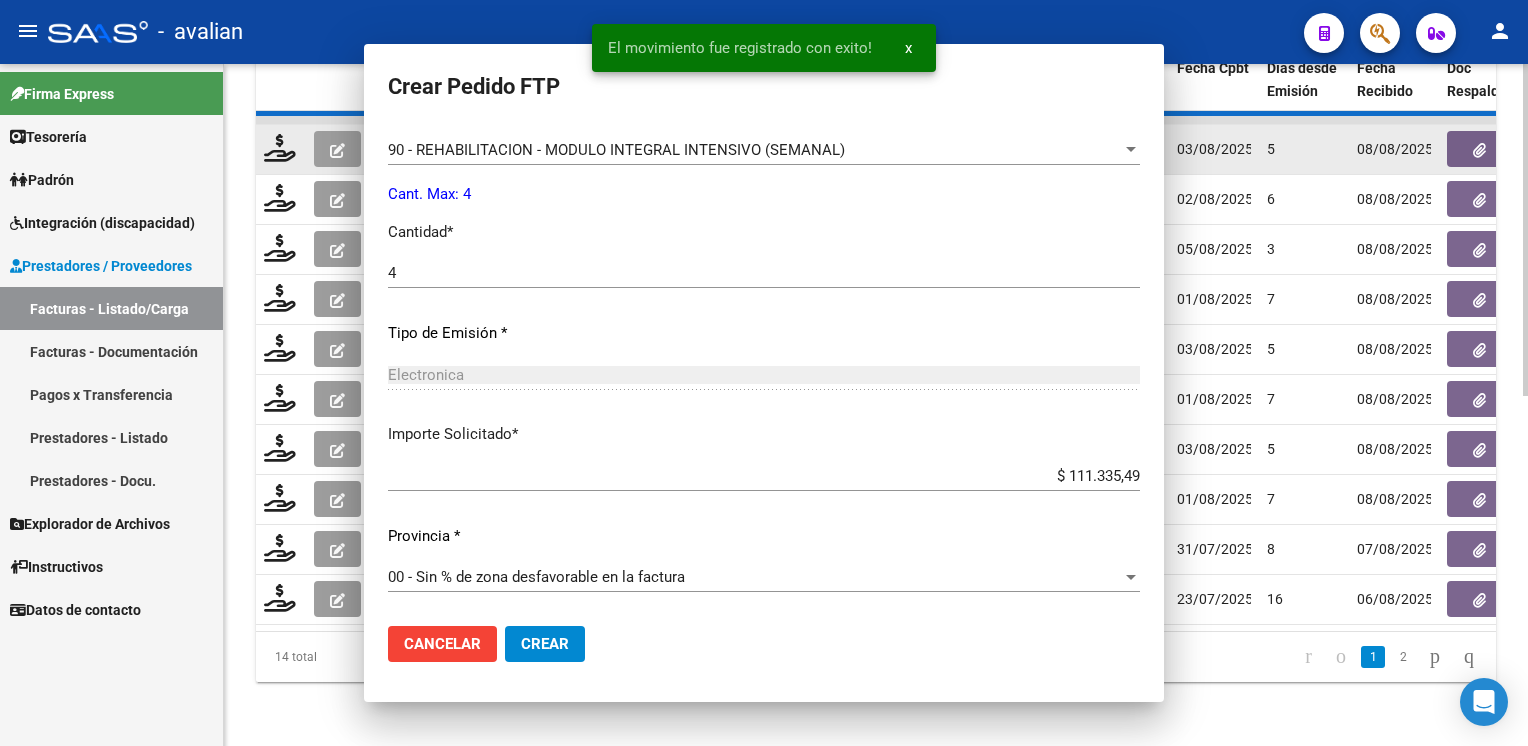 scroll, scrollTop: 763, scrollLeft: 0, axis: vertical 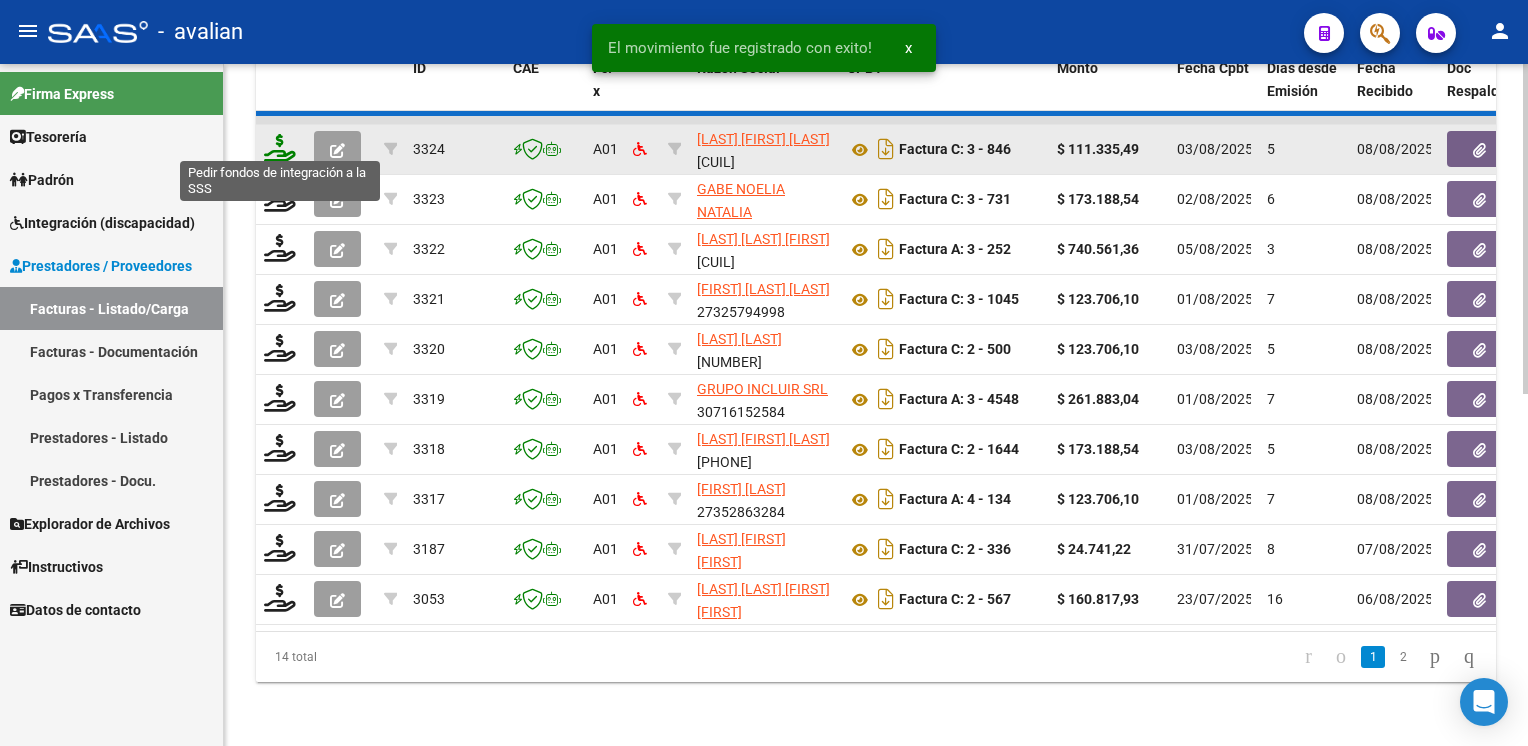 click 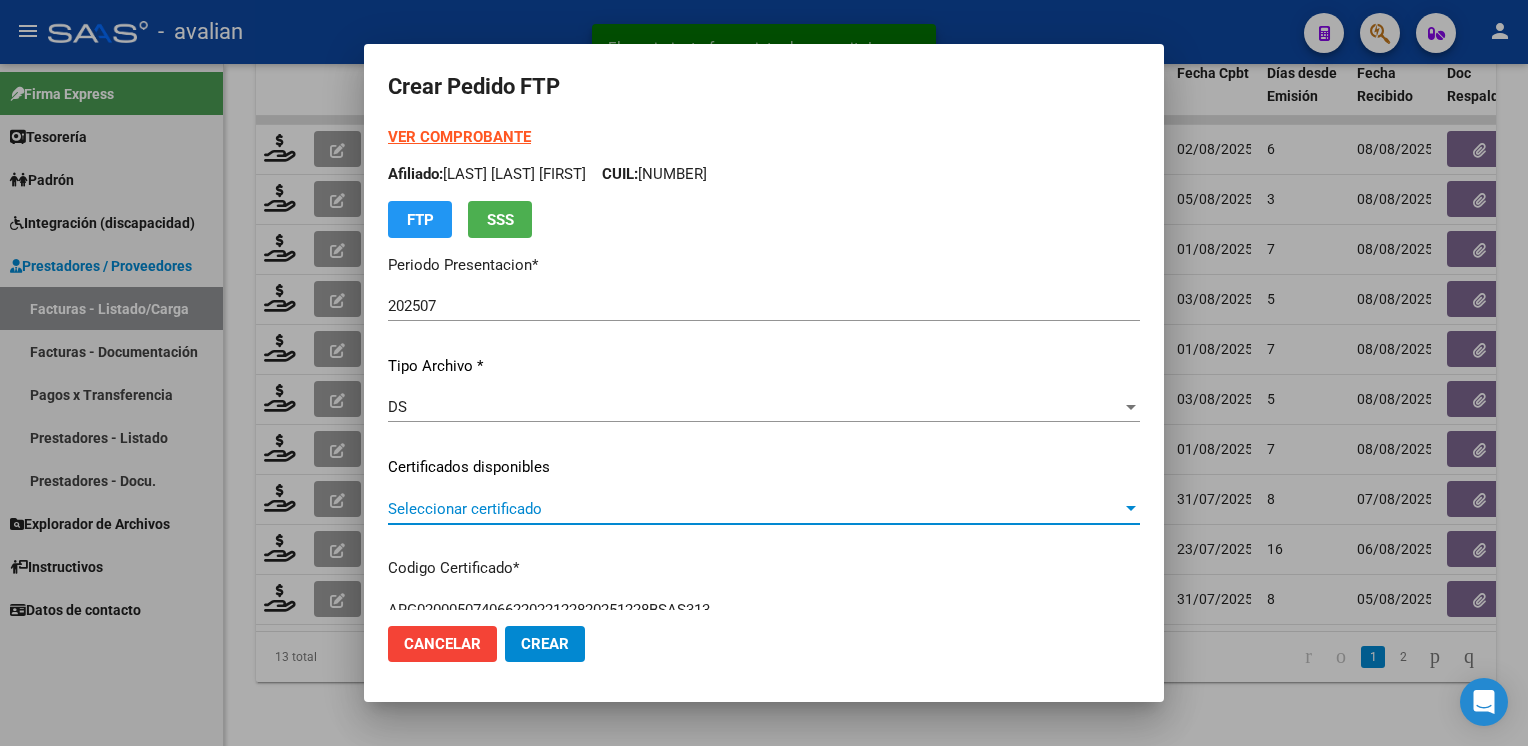 click on "Seleccionar certificado" at bounding box center (755, 509) 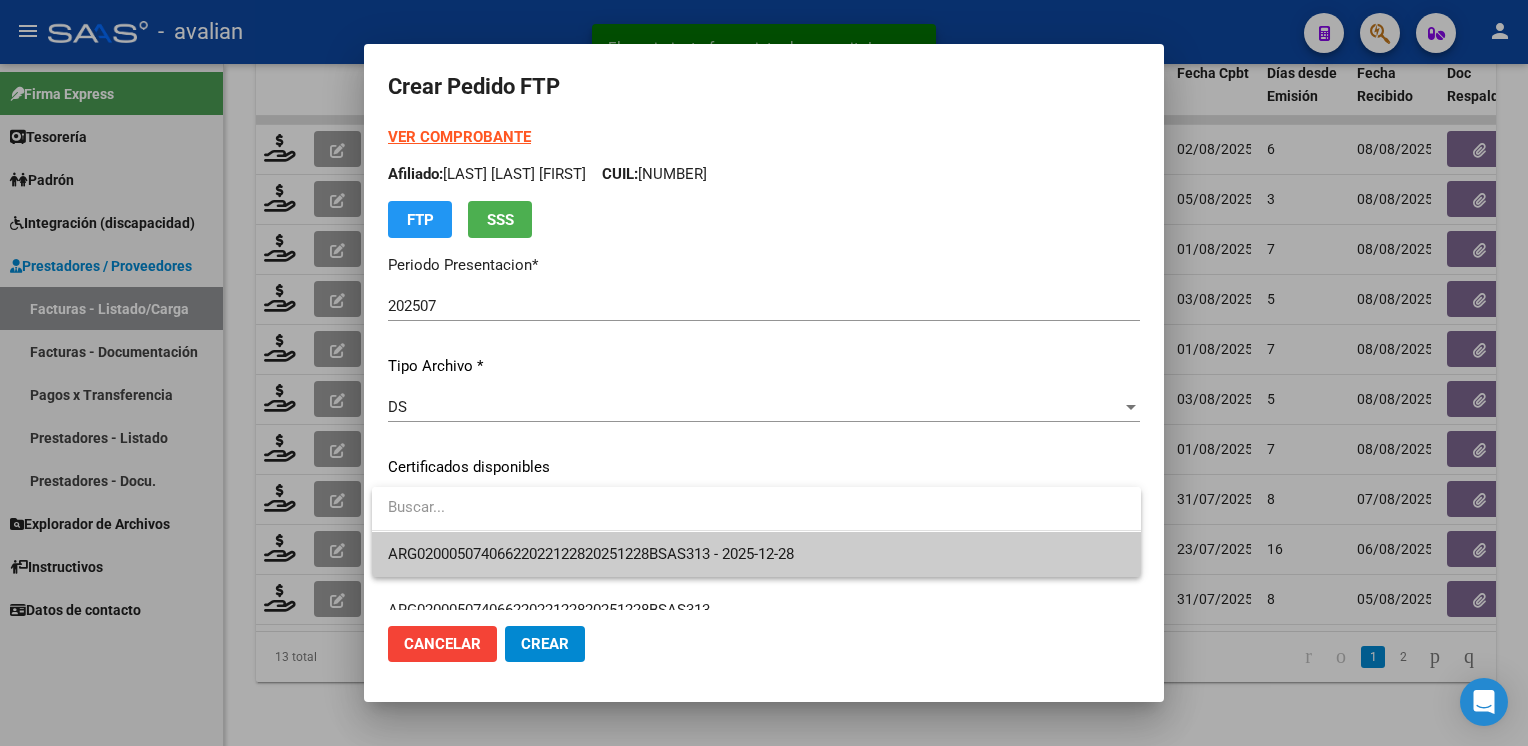 click on "ARG02000507406622022122820251228BSAS313 - 2025-12-28" at bounding box center (591, 554) 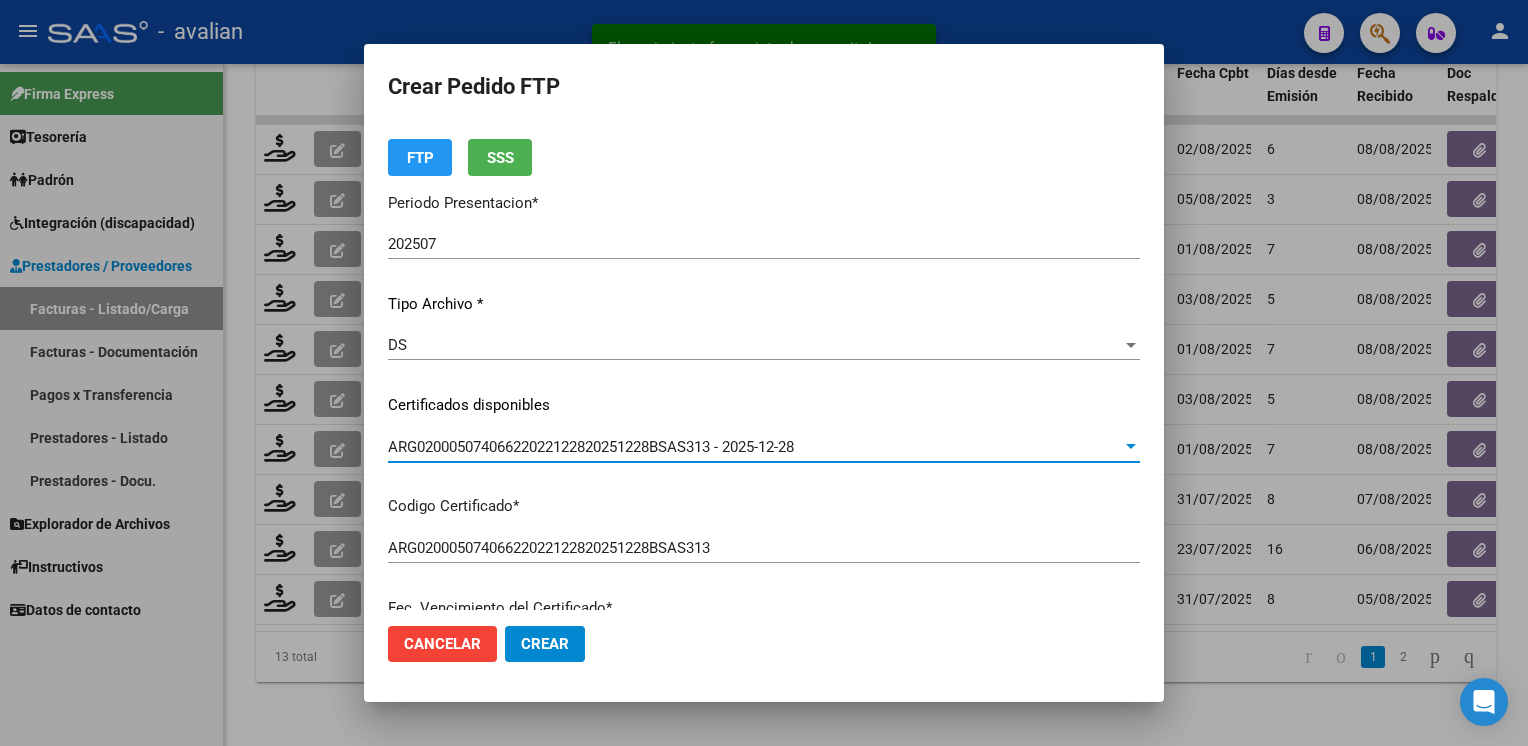 scroll, scrollTop: 0, scrollLeft: 0, axis: both 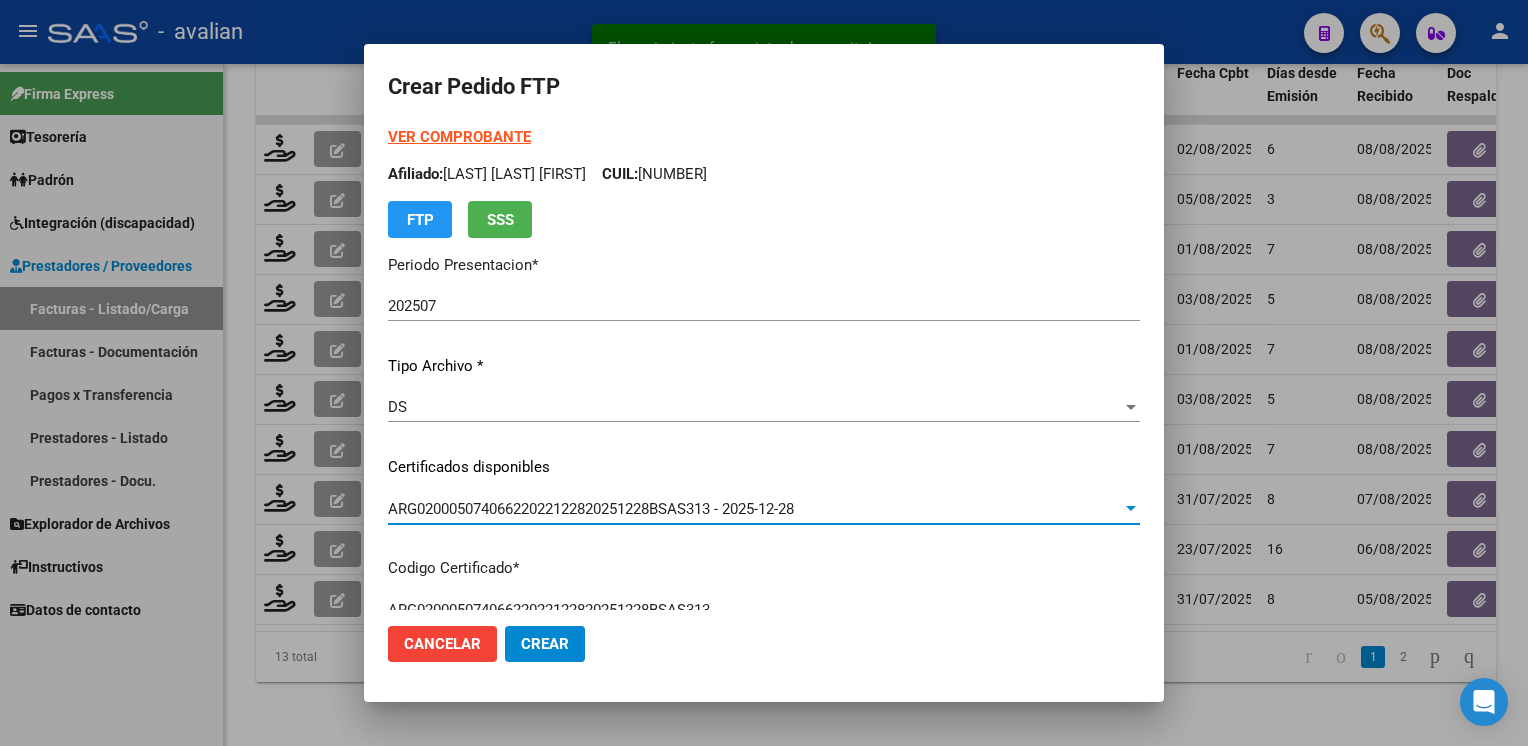 click on "Afiliado:  [FIRST] [LAST] [LAST]  CUIL:  [NUMBER]" at bounding box center (764, 174) 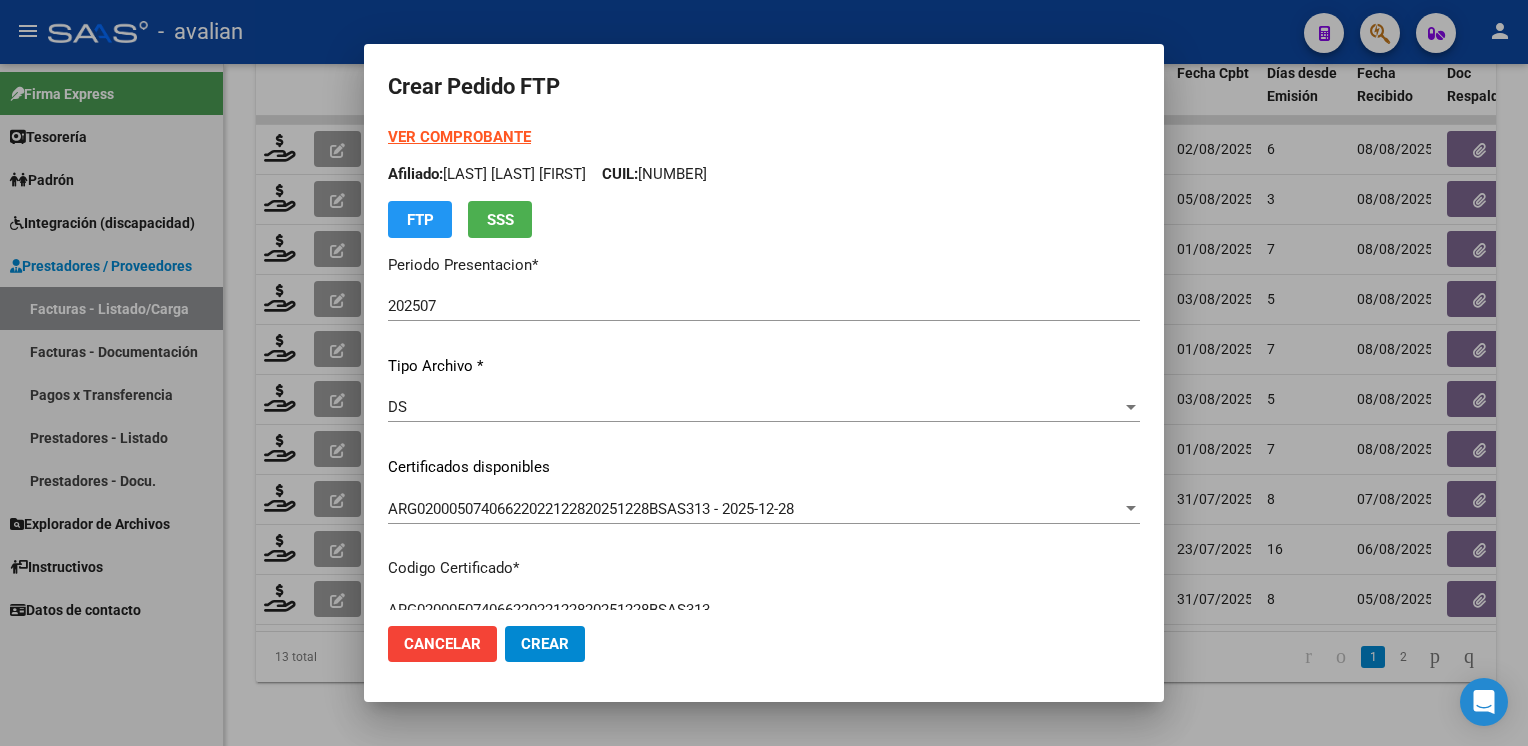 click on "Afiliado:  [FIRST] [LAST] [LAST]  CUIL:  [NUMBER]" at bounding box center [764, 174] 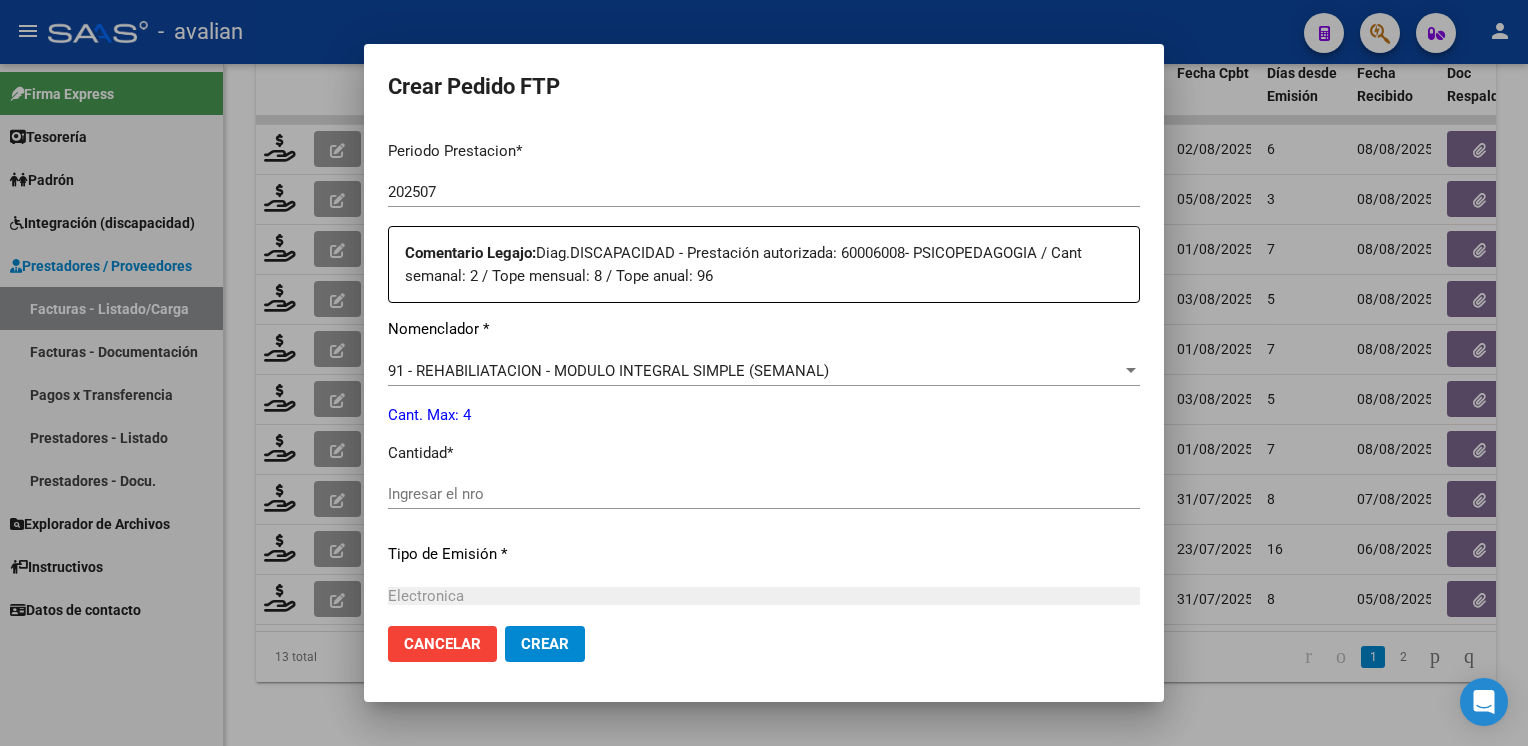 scroll, scrollTop: 800, scrollLeft: 0, axis: vertical 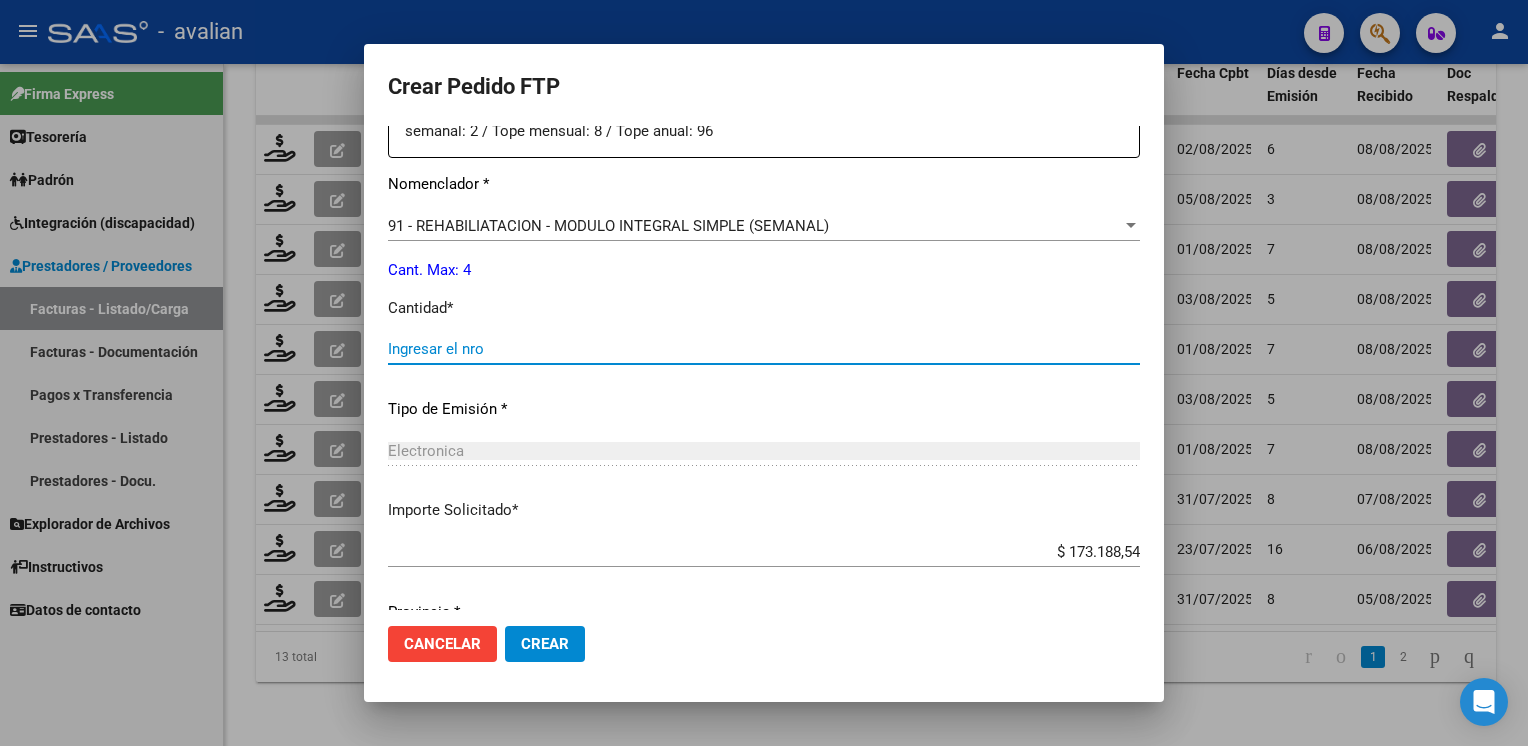 click on "Ingresar el nro" at bounding box center [764, 349] 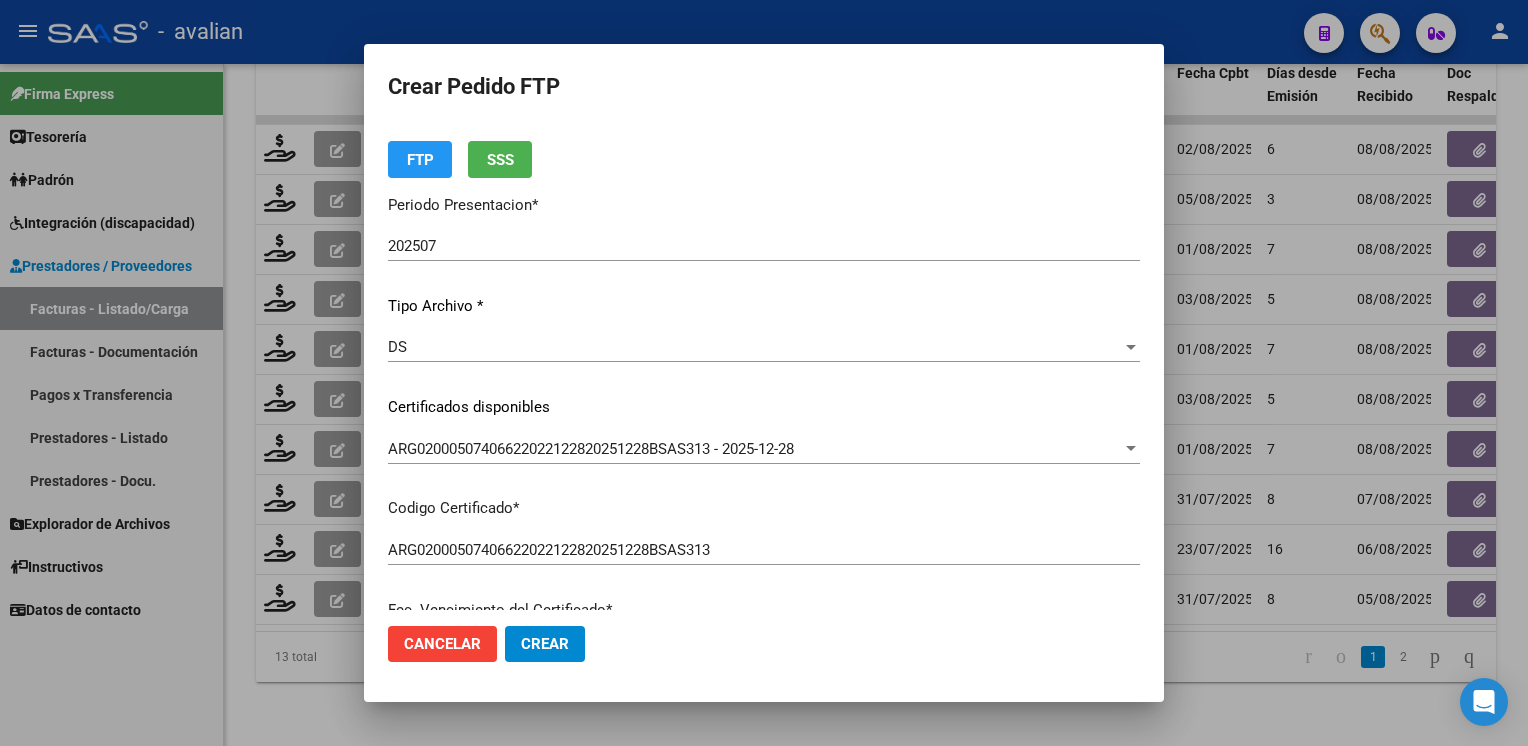 scroll, scrollTop: 0, scrollLeft: 0, axis: both 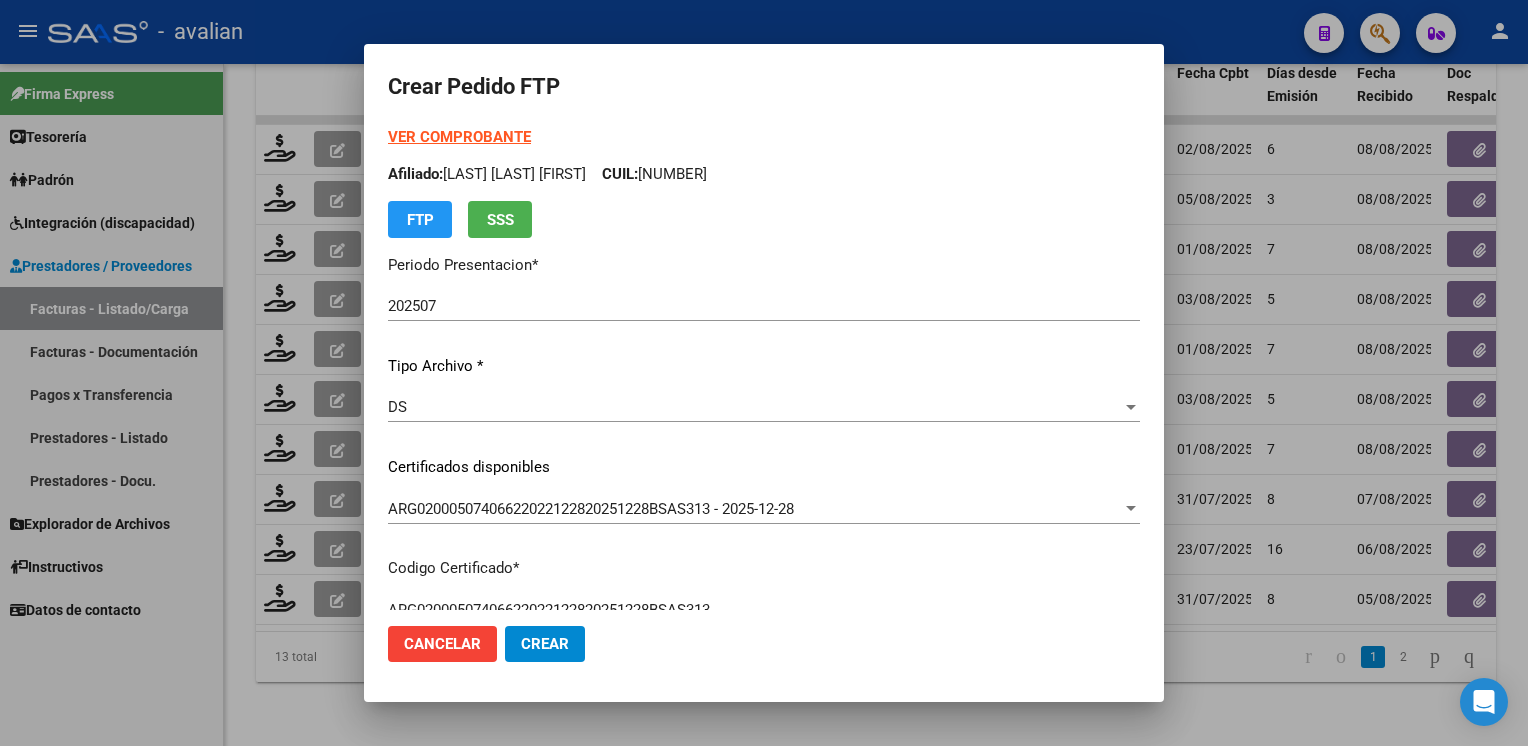 click on "VER COMPROBANTE" at bounding box center [459, 137] 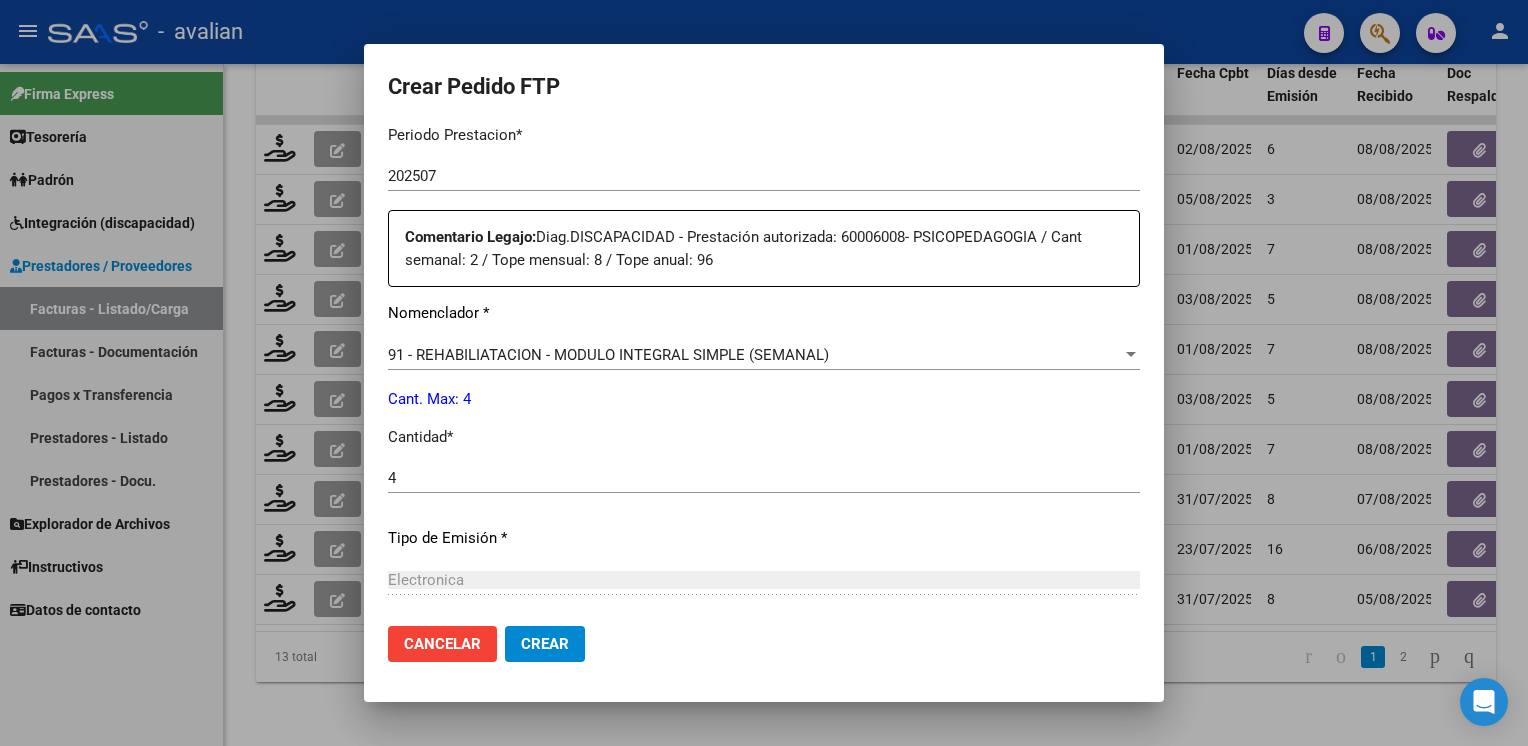 scroll, scrollTop: 876, scrollLeft: 0, axis: vertical 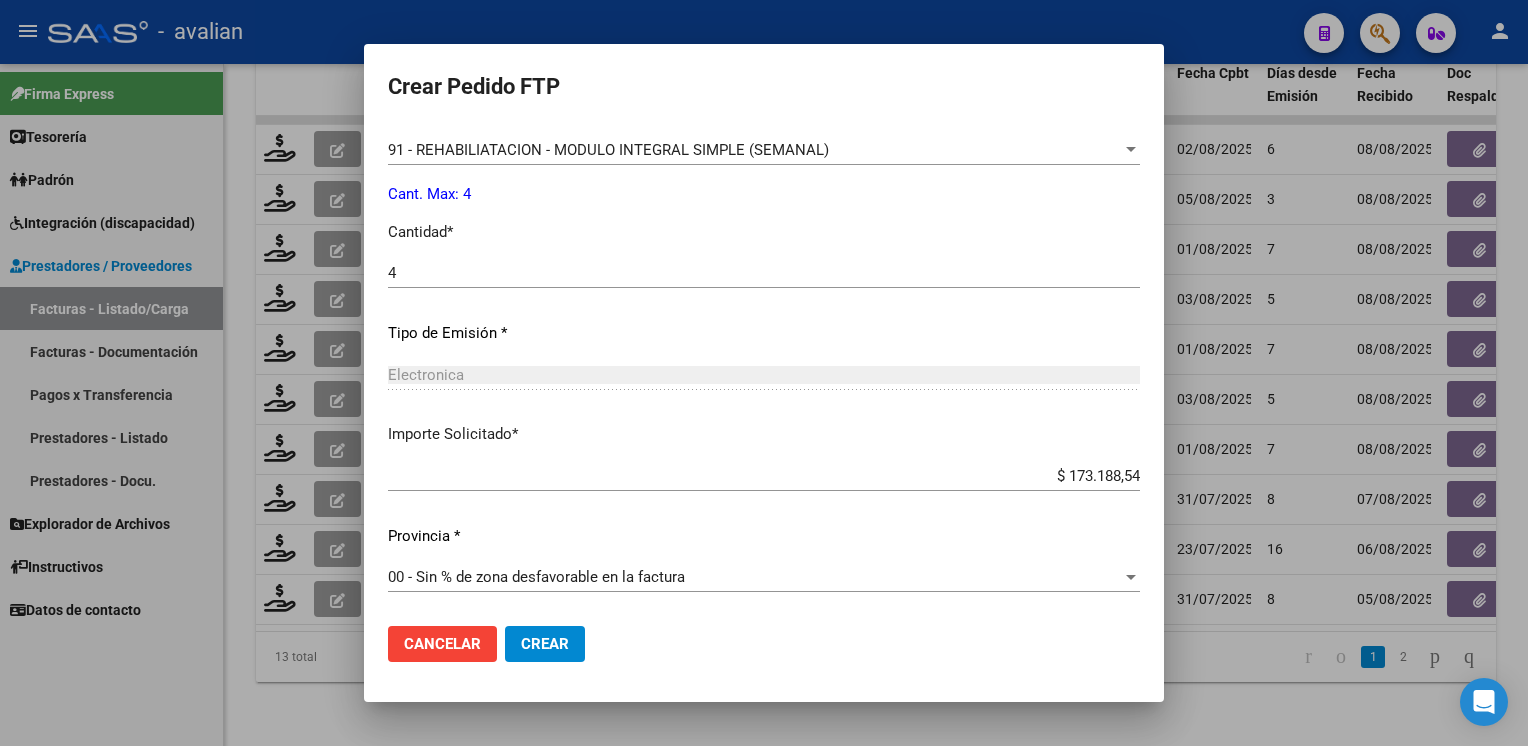 click on "Crear" 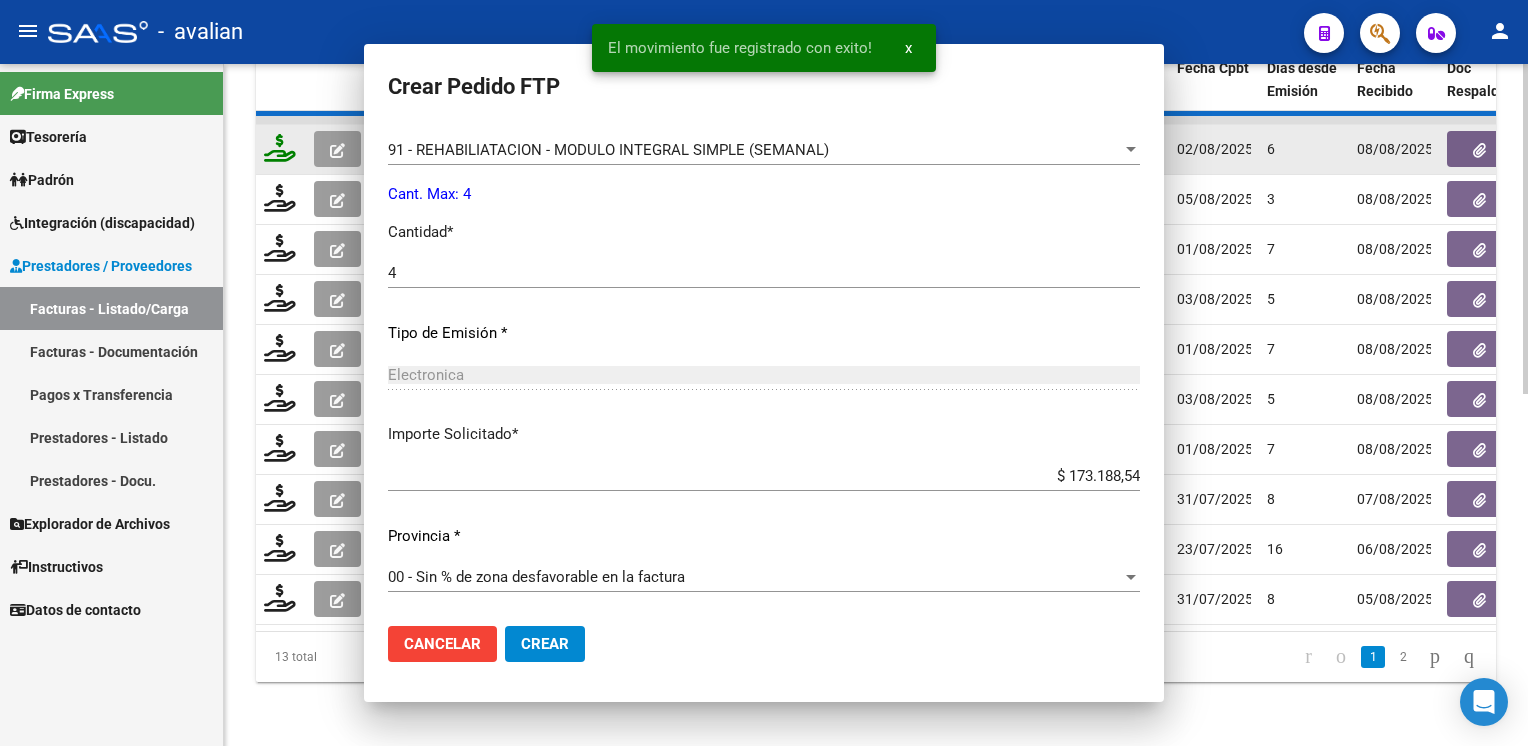 scroll, scrollTop: 0, scrollLeft: 0, axis: both 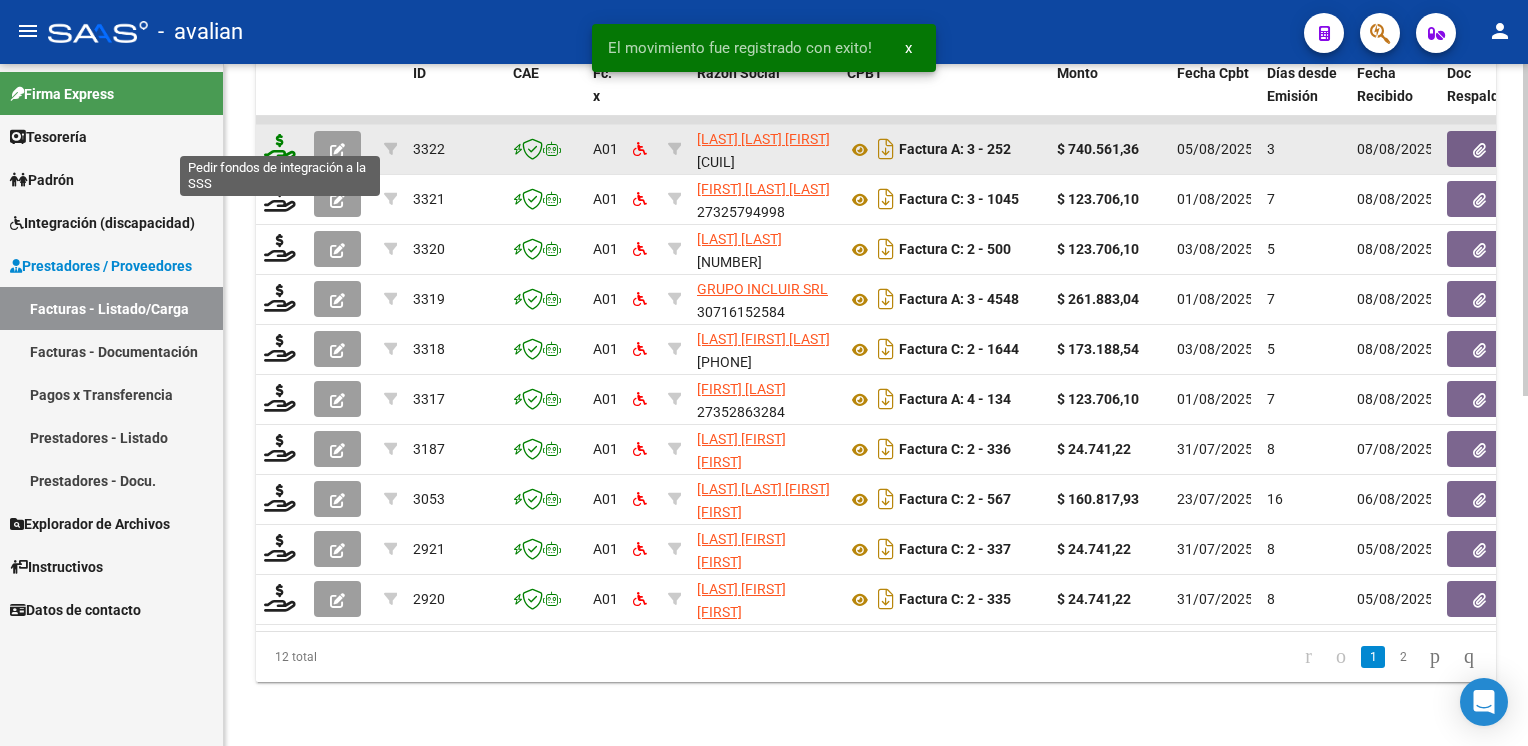 click 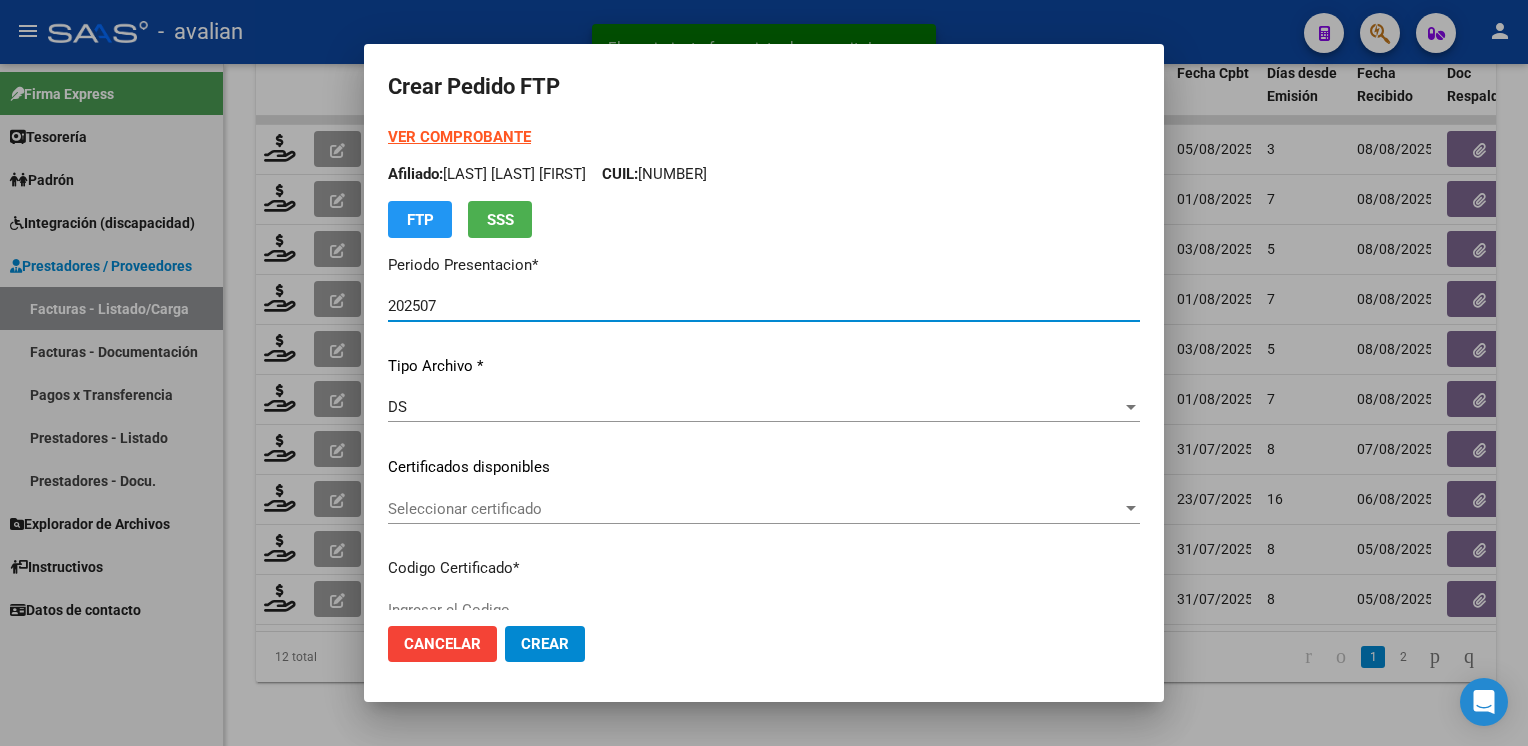 click on "Seleccionar certificado Seleccionar certificado" 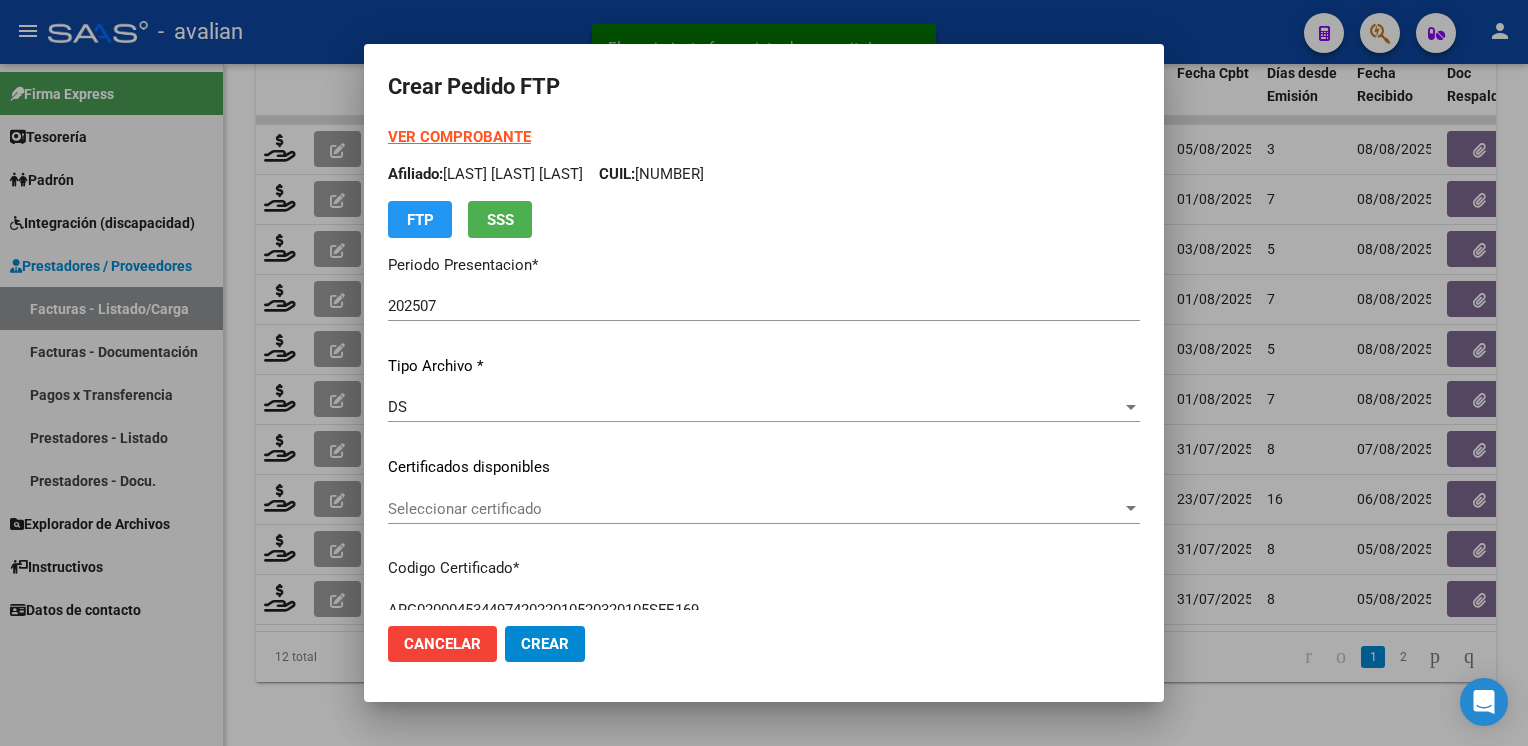 drag, startPoint x: 443, startPoint y: 524, endPoint x: 482, endPoint y: 510, distance: 41.4367 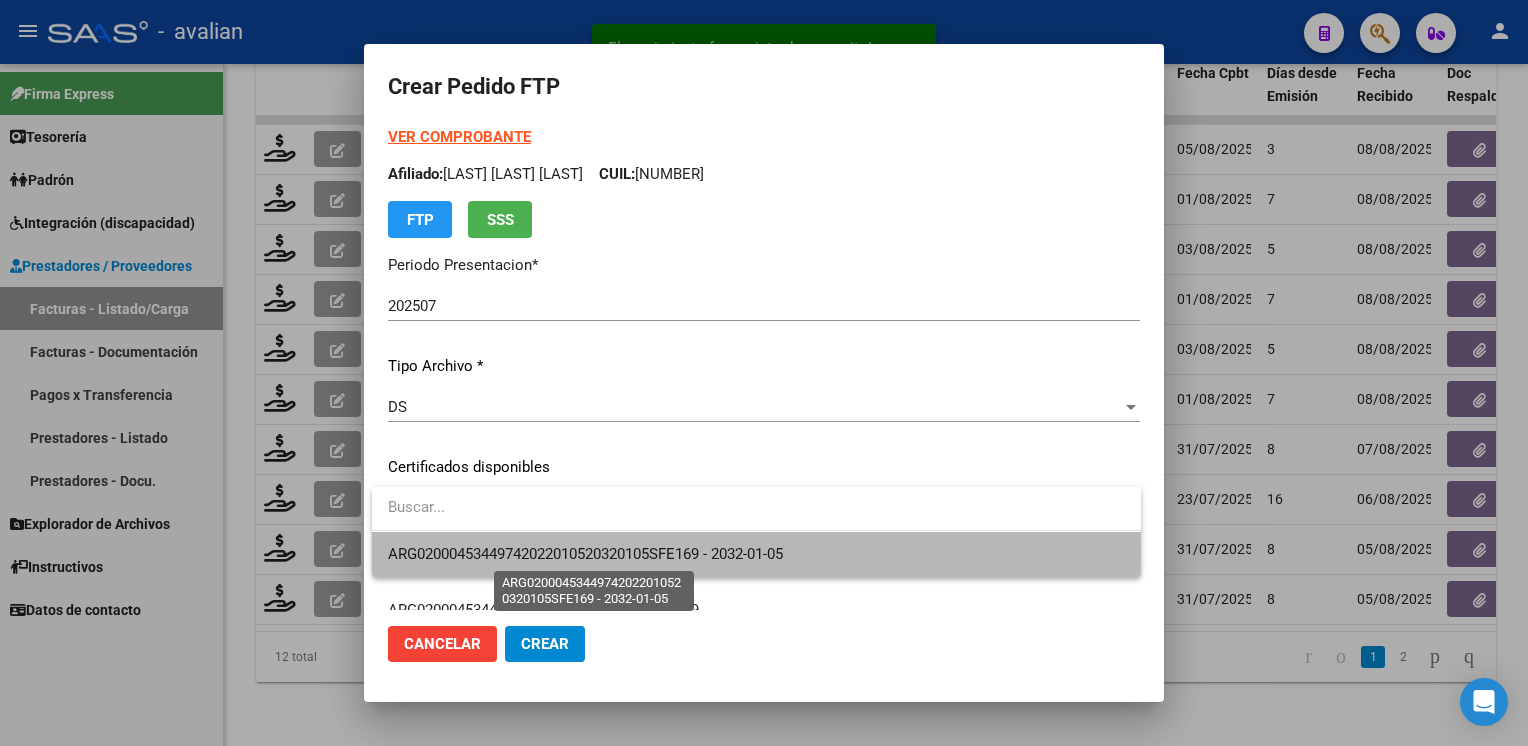 drag, startPoint x: 512, startPoint y: 552, endPoint x: 535, endPoint y: 522, distance: 37.802116 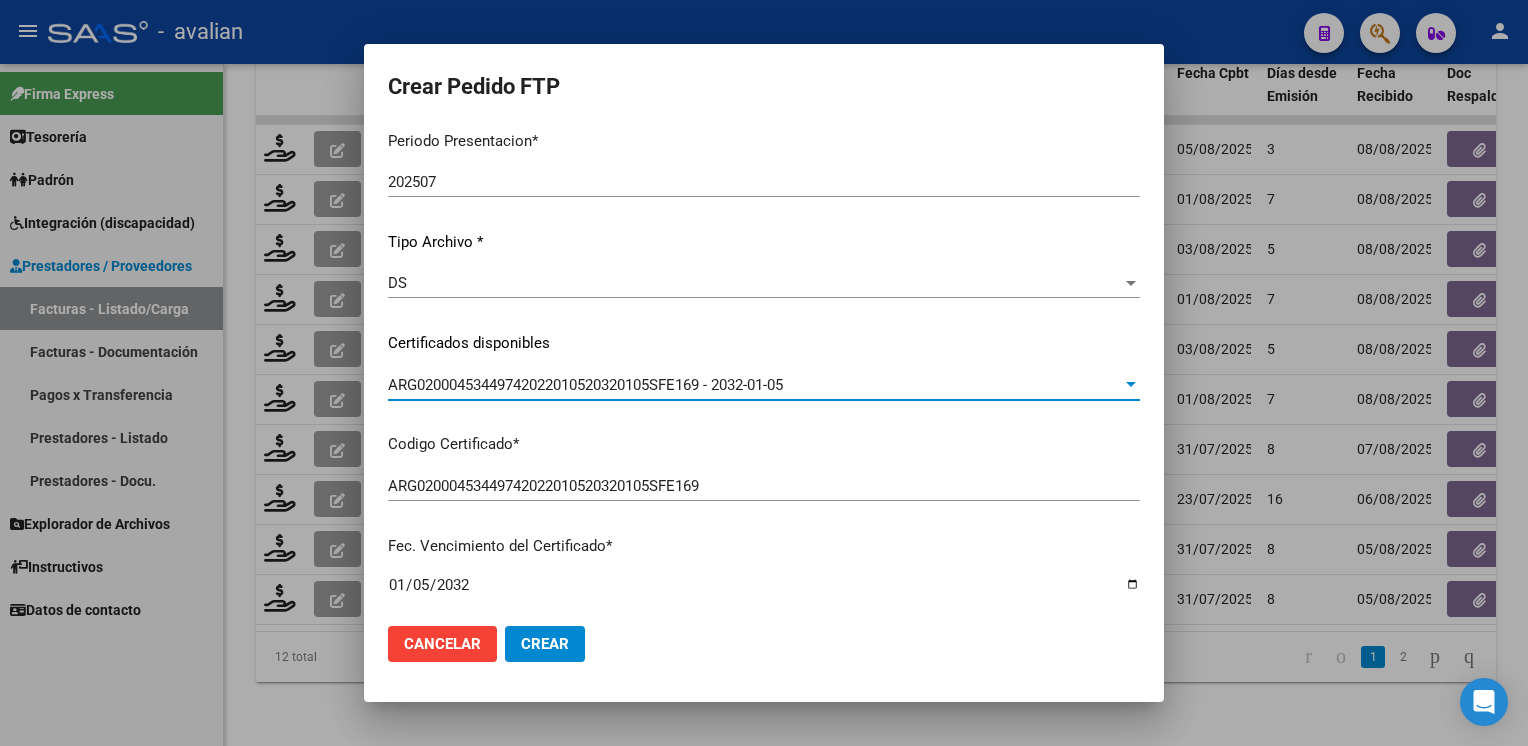 scroll, scrollTop: 0, scrollLeft: 0, axis: both 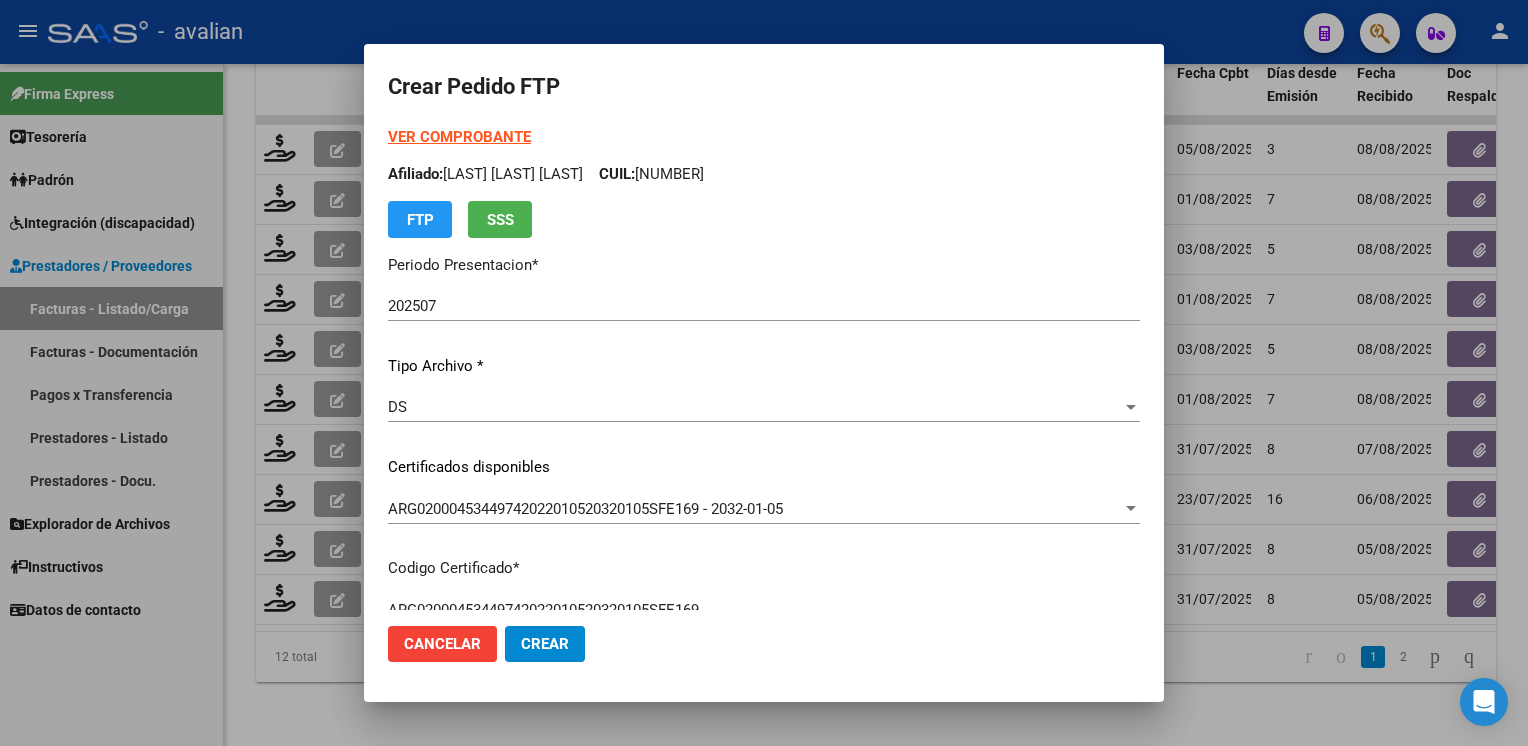 click on "VER COMPROBANTE" at bounding box center [459, 137] 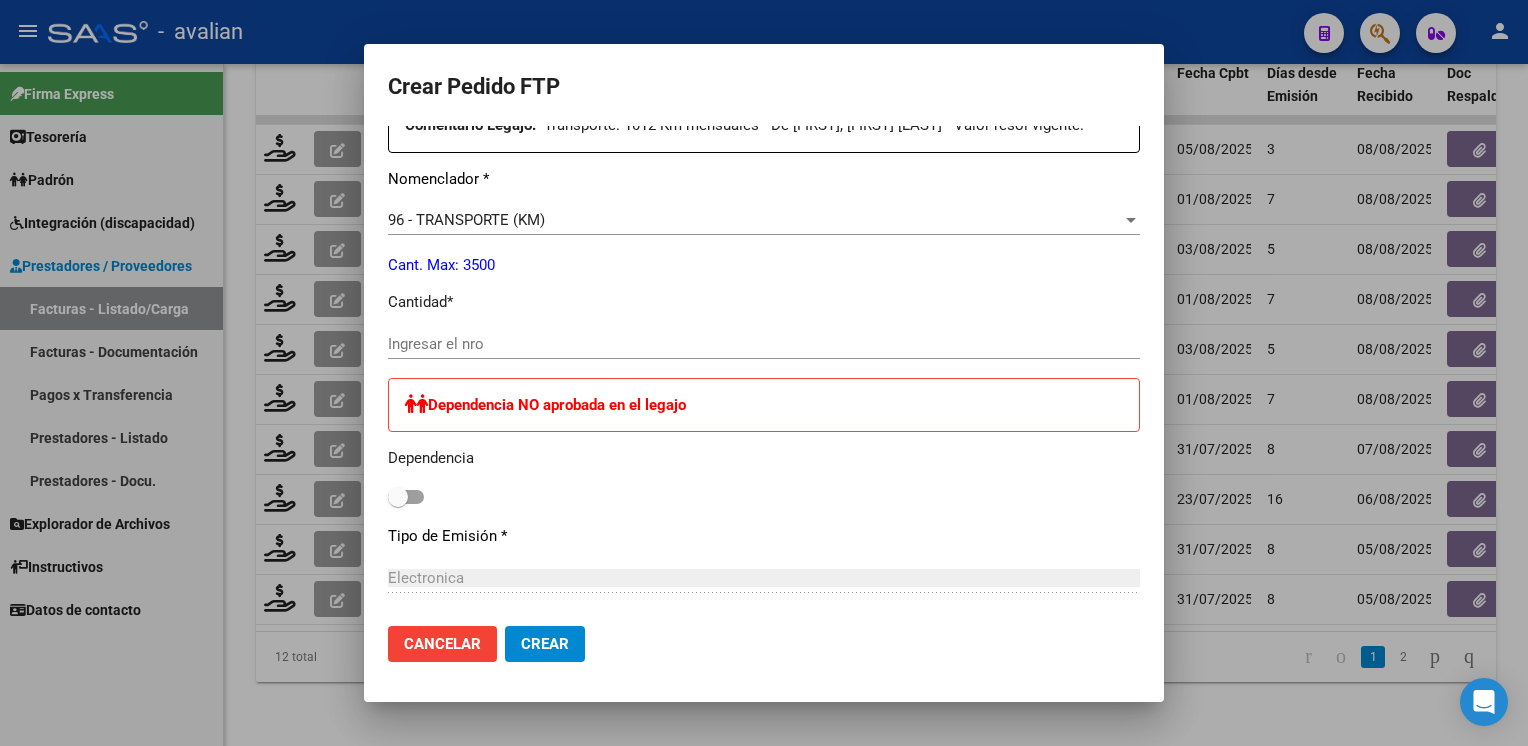 scroll, scrollTop: 800, scrollLeft: 0, axis: vertical 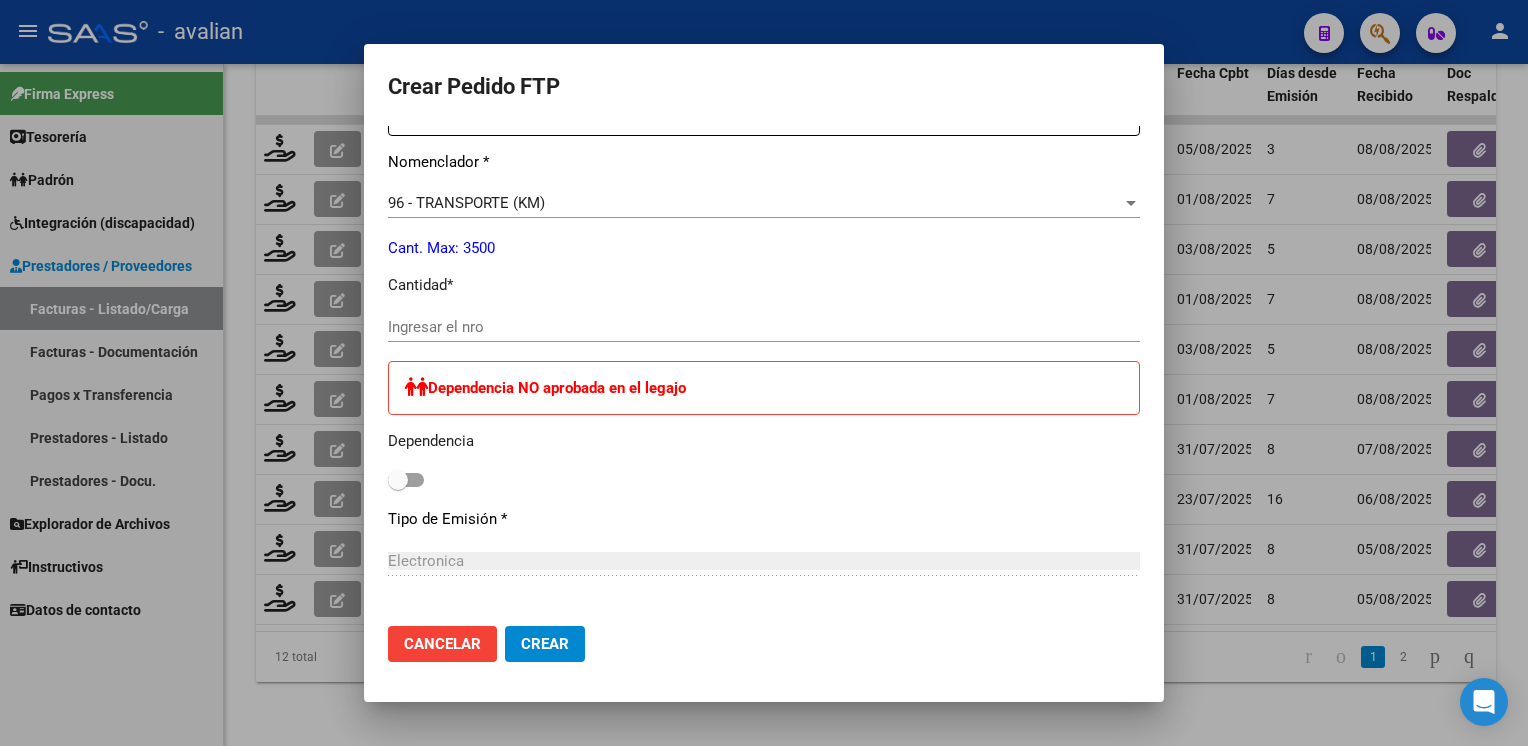 drag, startPoint x: 426, startPoint y: 329, endPoint x: 396, endPoint y: 322, distance: 30.805843 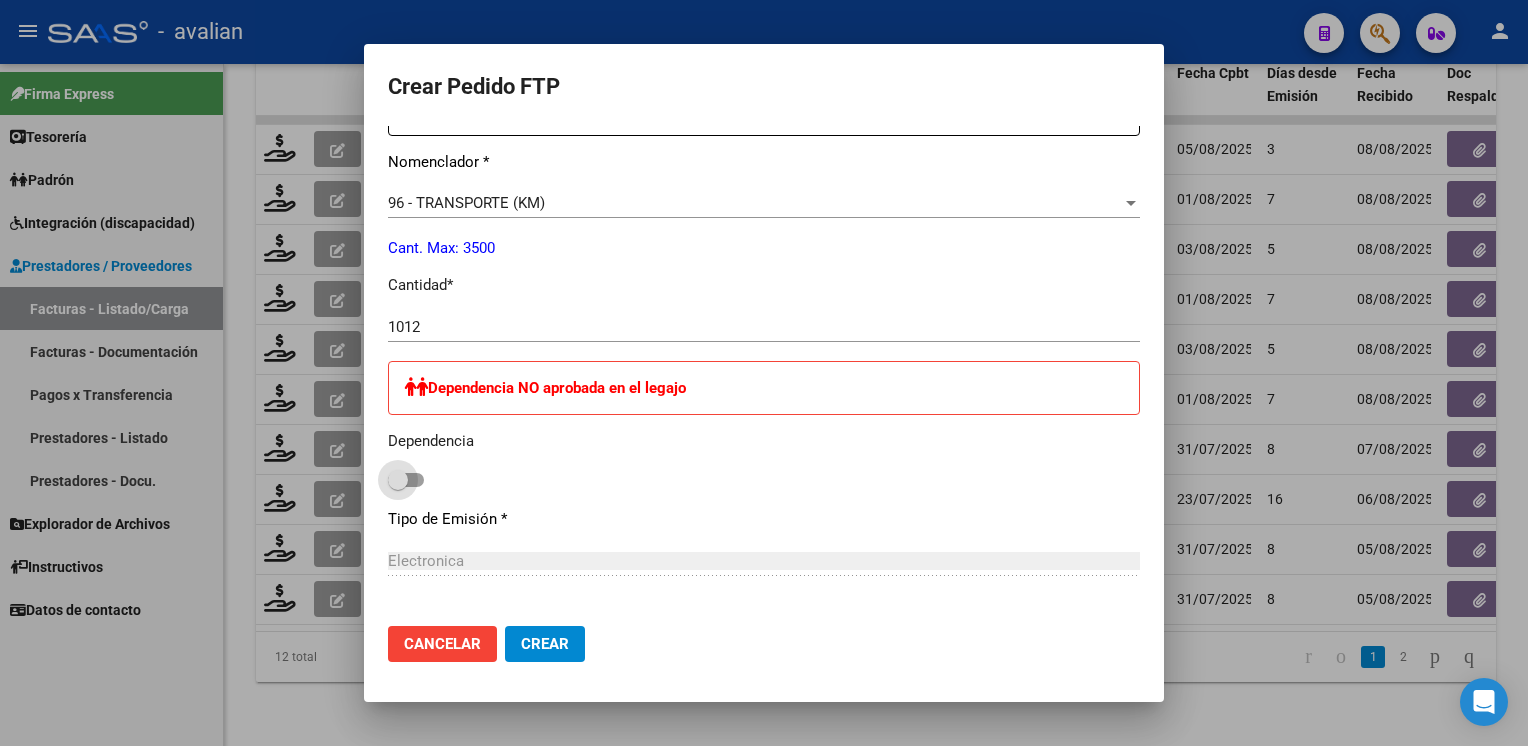 scroll, scrollTop: 1188, scrollLeft: 0, axis: vertical 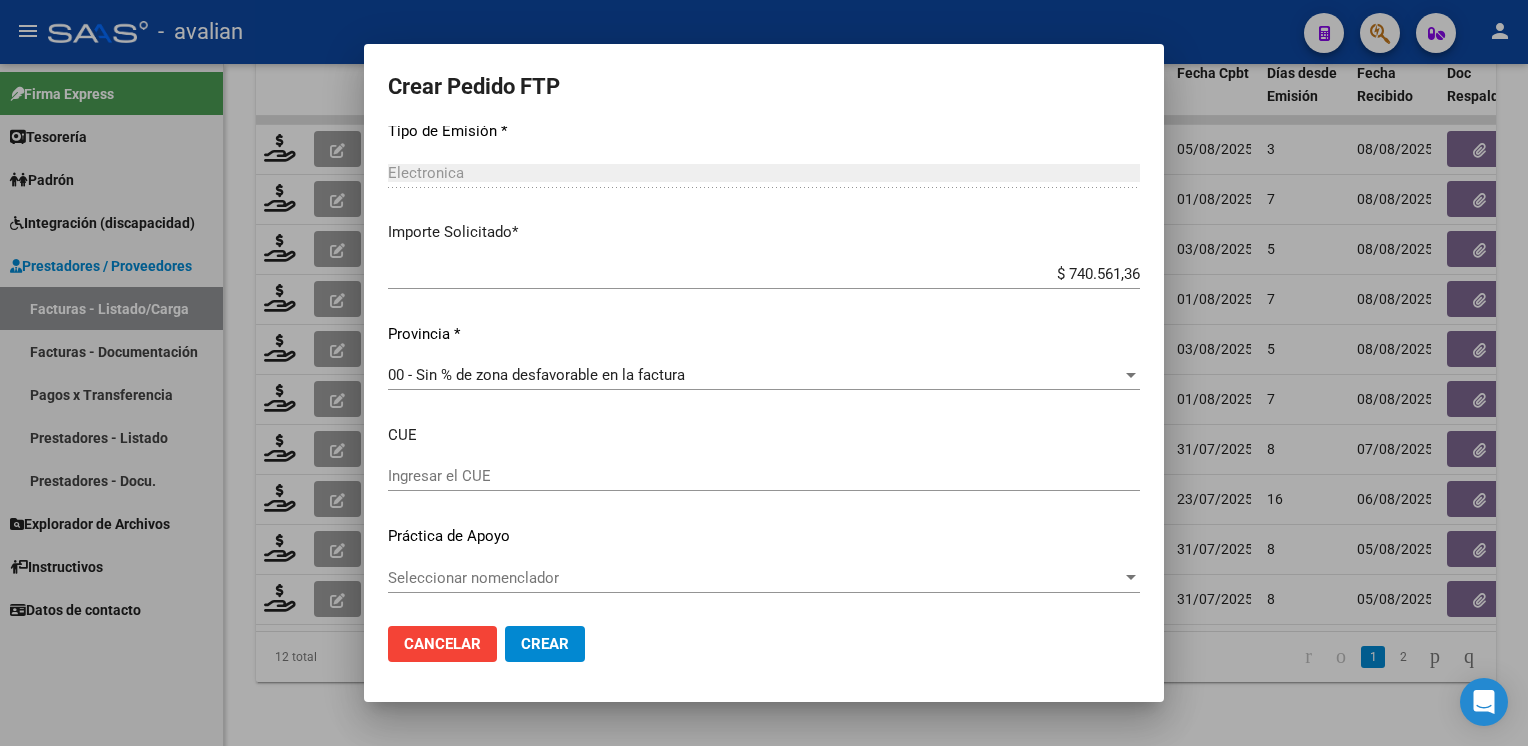 drag, startPoint x: 548, startPoint y: 651, endPoint x: 484, endPoint y: 598, distance: 83.09633 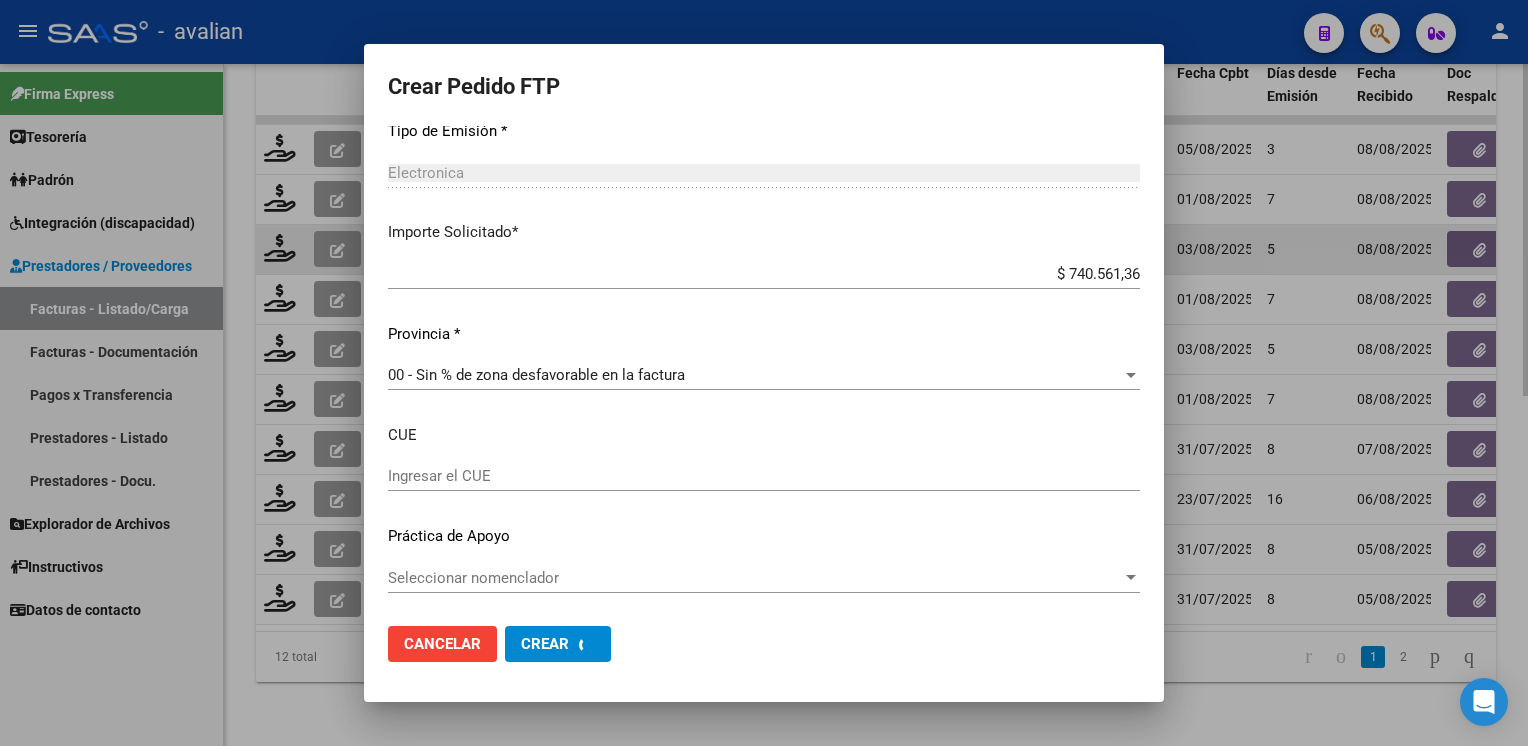 scroll, scrollTop: 0, scrollLeft: 0, axis: both 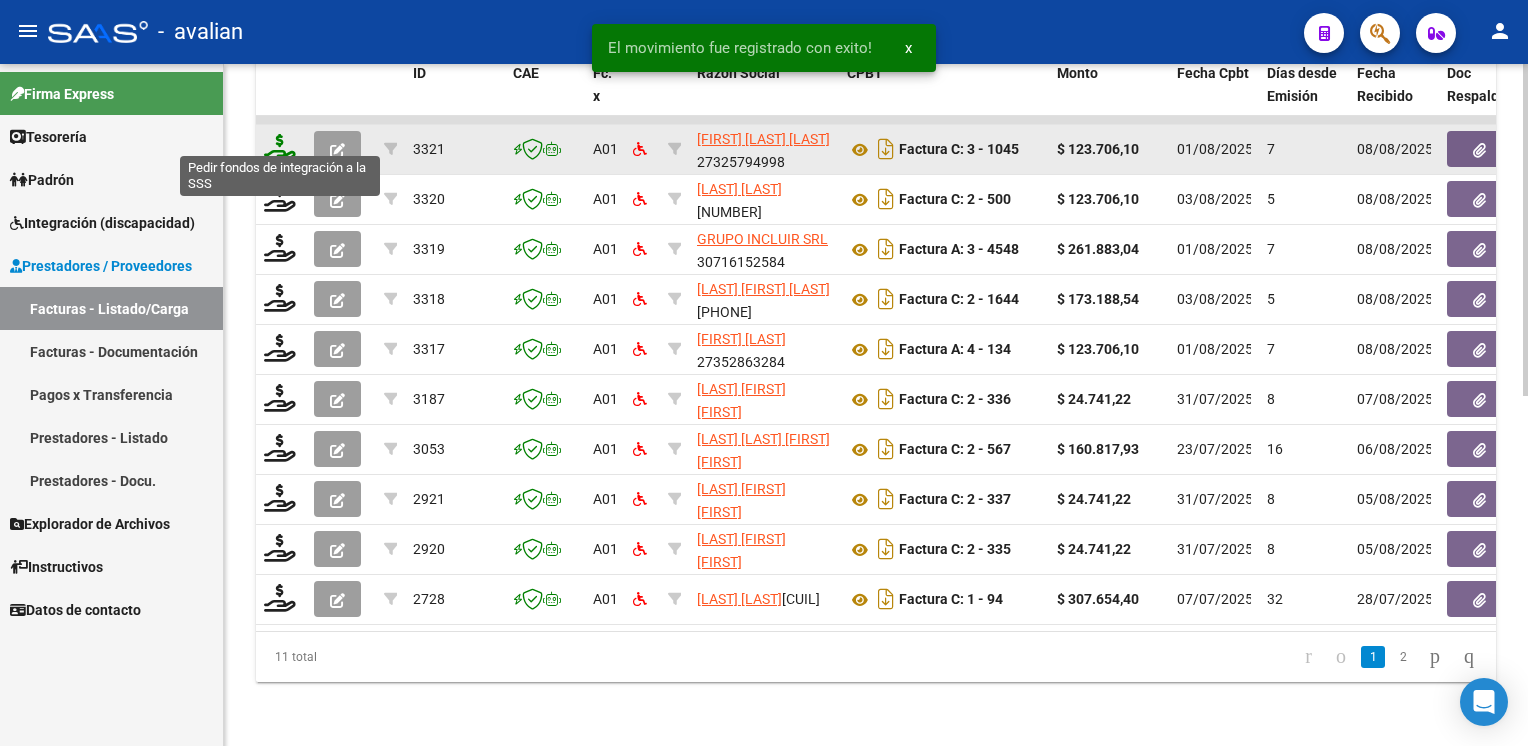 click 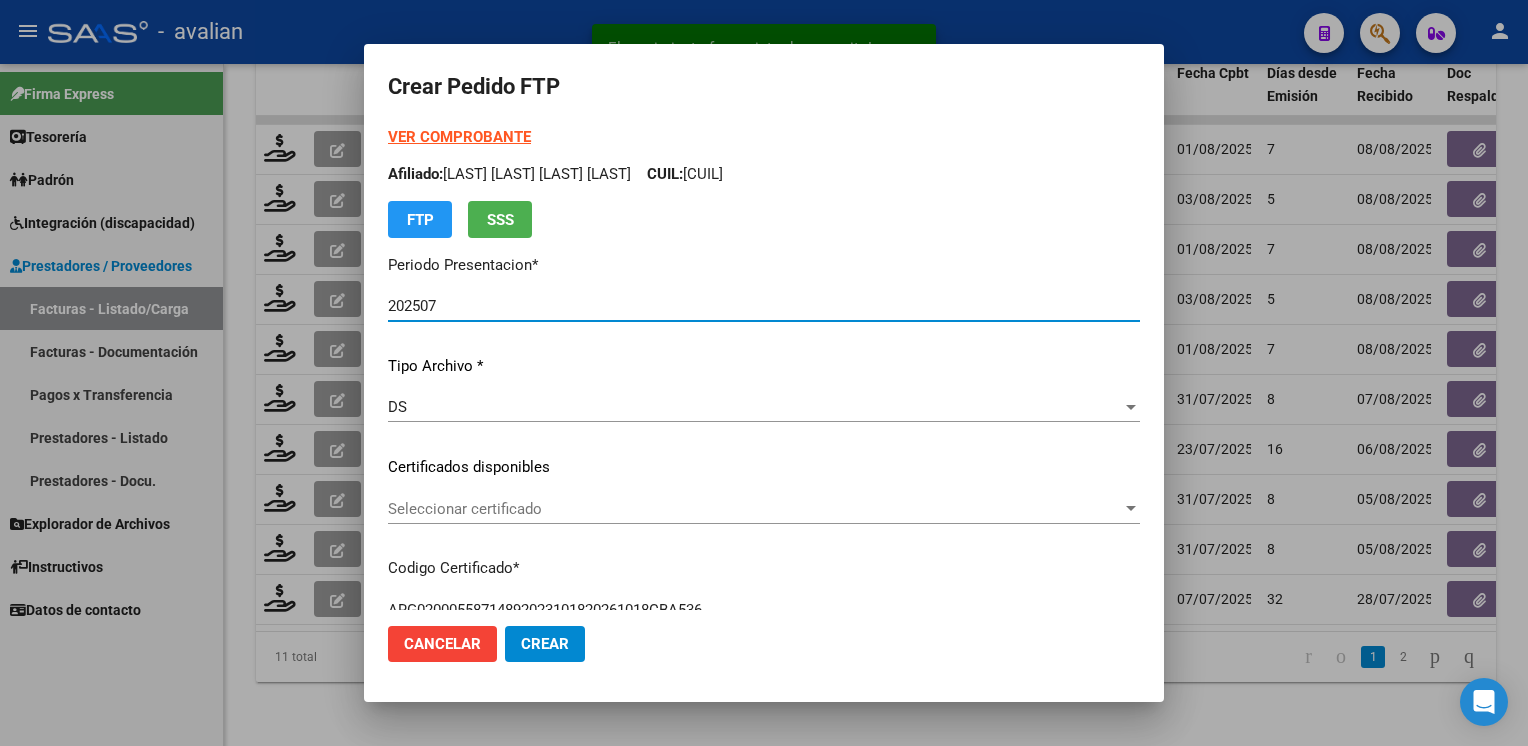 click on "VER COMPROBANTE ARCA Padrón Afiliado:  [LAST] [LAST] [FIRST] [FIRST]  CUIL:  [NUMBER]  FTP SSS Periodo Presentacion  *   202507 Ingresar el Periodo   Tipo Archivo * DS Seleccionar tipo  Certificados disponibles  Seleccionar certificado Seleccionar certificado Codigo Certificado  *   ARG[NUMBER] Ingresar el Codigo  Fec. Vencimiento del Certificado  *   [DATE] Ingresar el fecha  Desde: [DATE]" at bounding box center (764, 453) 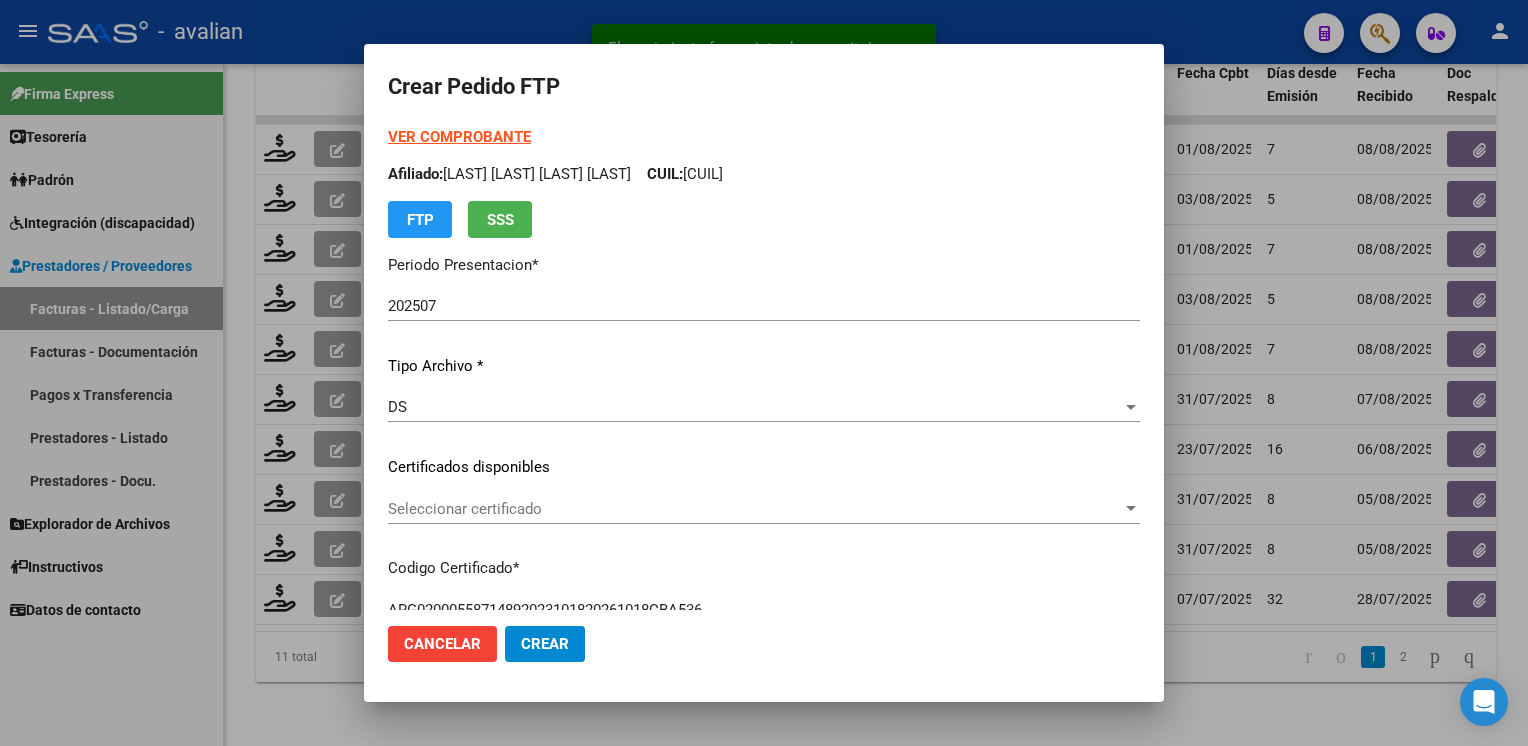 click on "Seleccionar certificado" at bounding box center (755, 509) 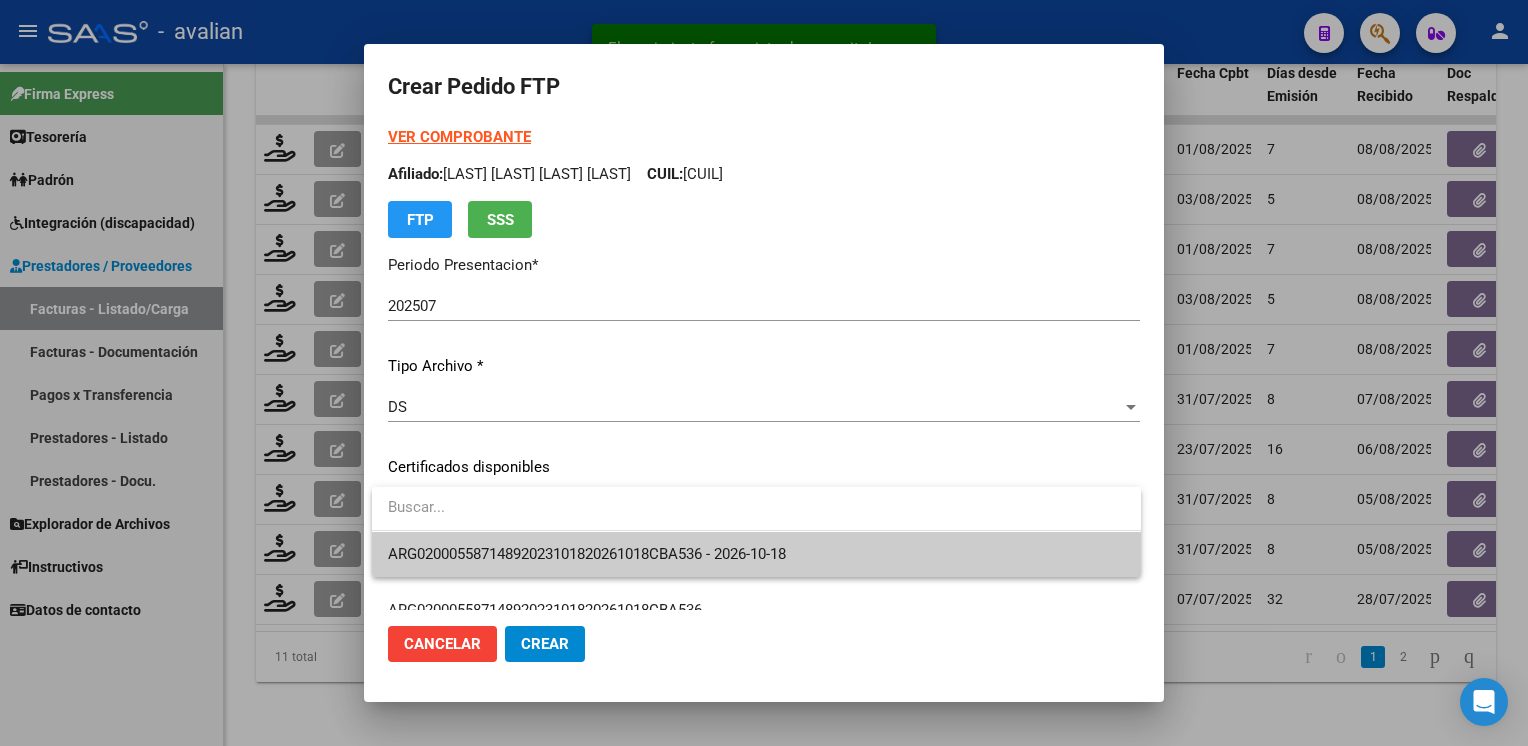click on "ARG02000558714892023101820261018CBA536 - 2026-10-18" at bounding box center [756, 554] 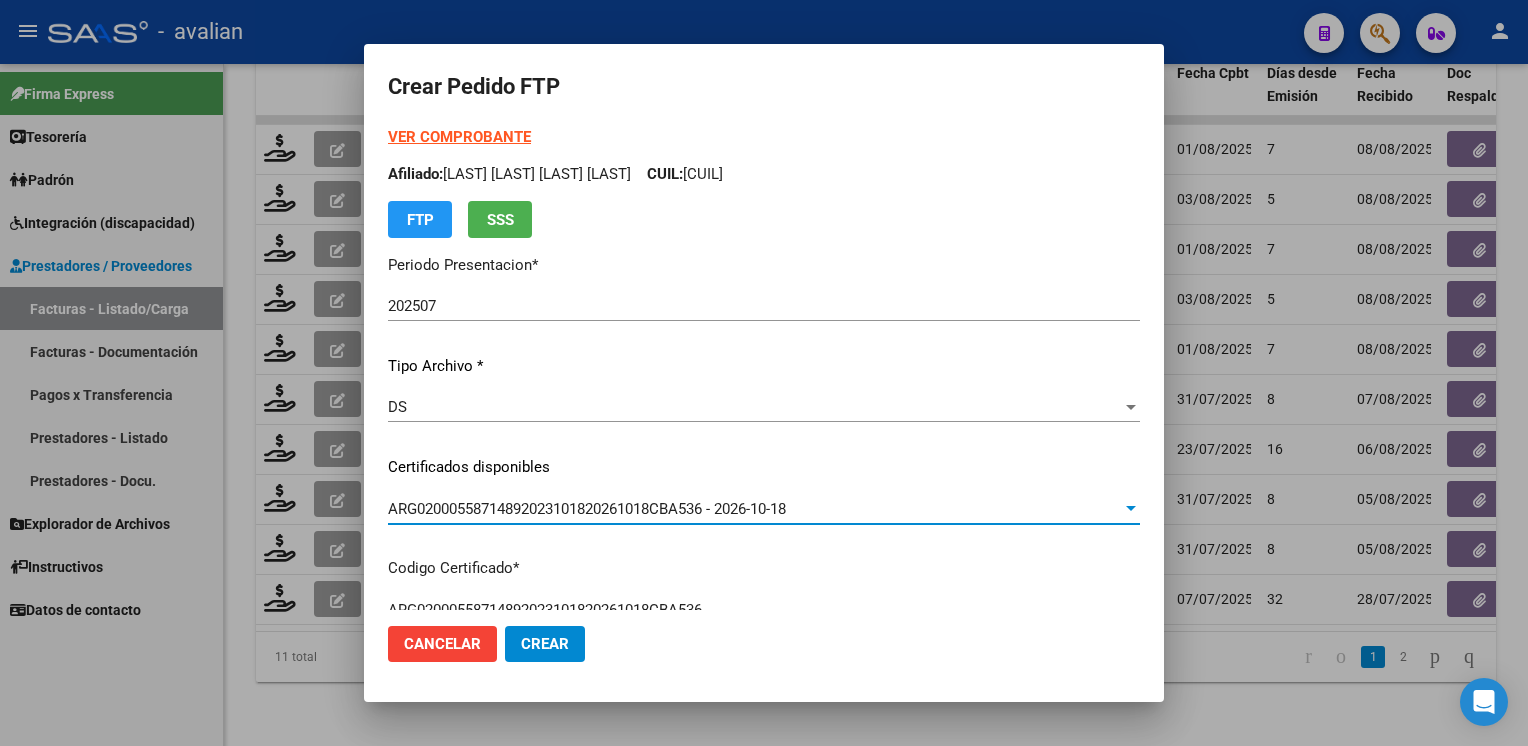 click on "Afiliado:  [FIRST] [LAST] [LAST]  CUIL:  [CUIL]" at bounding box center (764, 174) 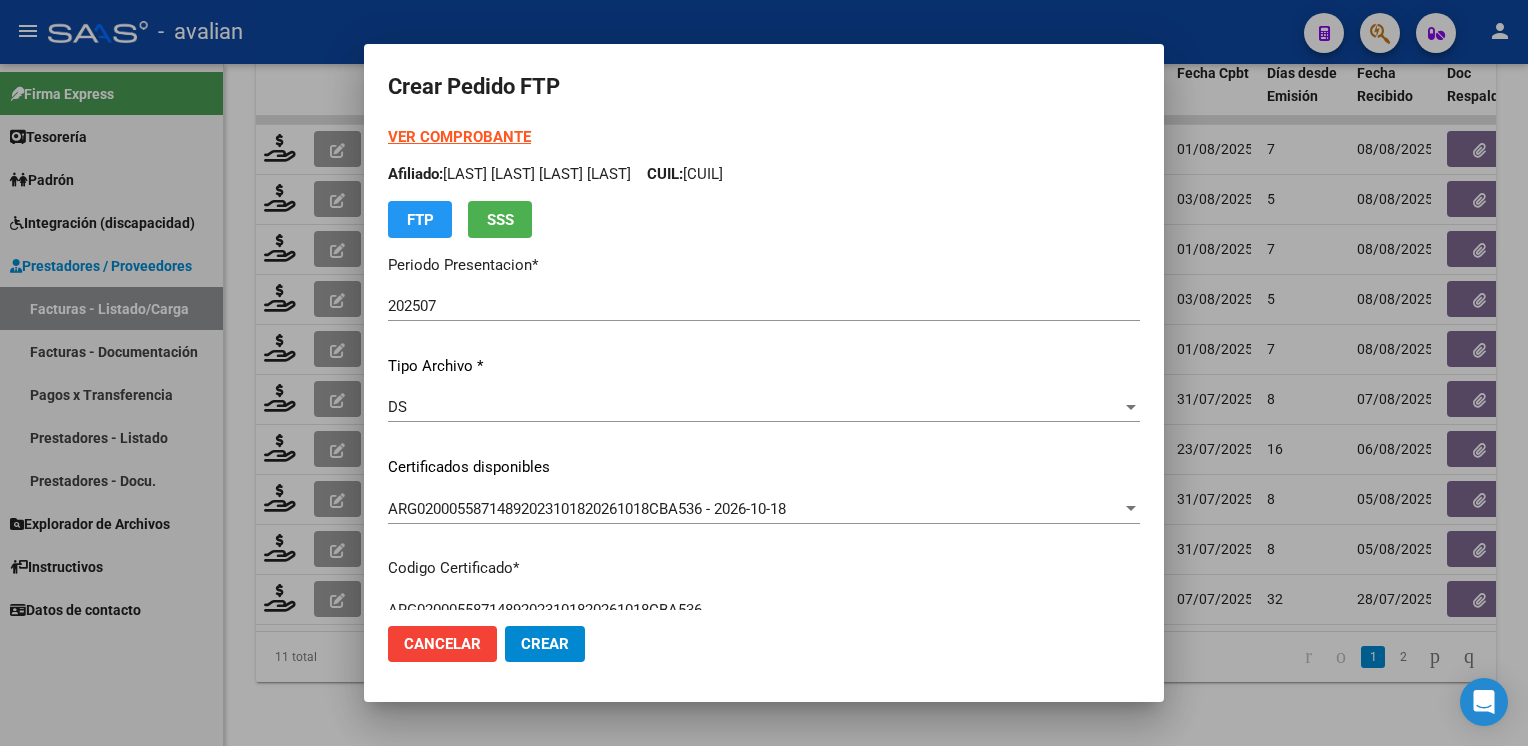 click on "Afiliado:  [FIRST] [LAST] [LAST]  CUIL:  [CUIL]" at bounding box center [764, 174] 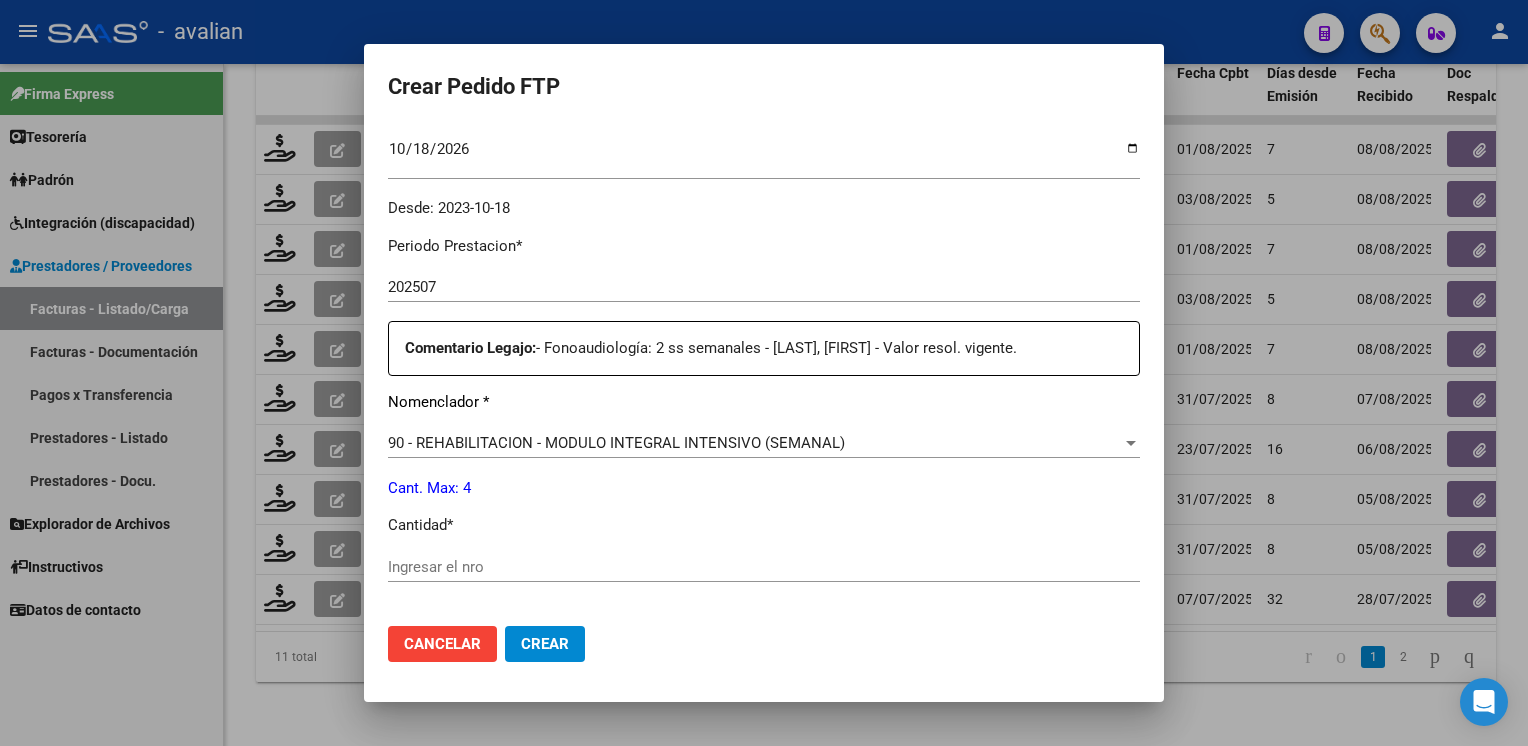 scroll, scrollTop: 800, scrollLeft: 0, axis: vertical 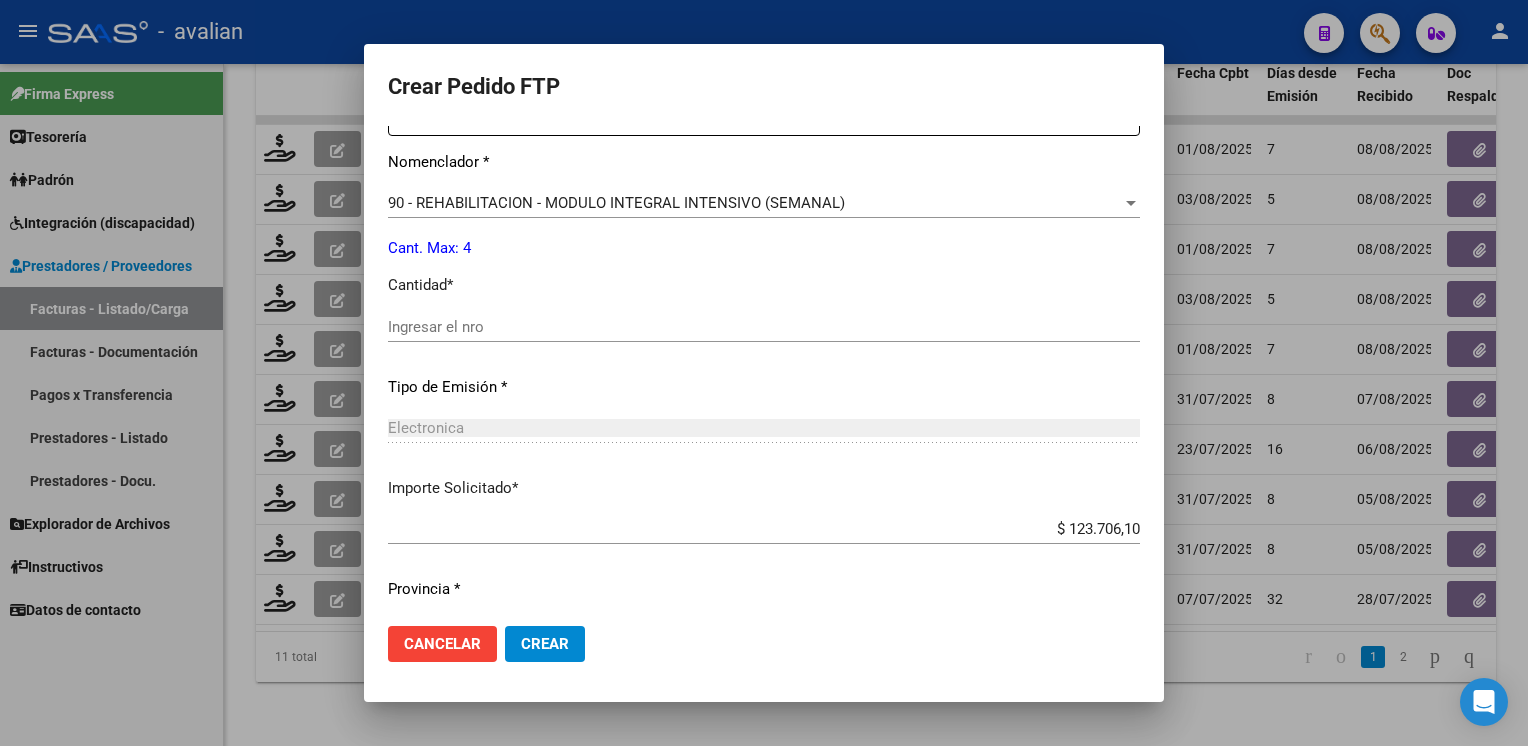 click on "Periodo Prestacion  *   202507 Ingresar el Periodo Prestacion  Comentario Legajo:    - Fonoaudiología: 2 ss semanales - [LAST], [FIRST] - Valor resol. vigente.
Nomenclador * 90 - REHABILITACION - MODULO INTEGRAL INTENSIVO (SEMANAL) Seleccionar nomenclador Cant. Max: 4 Cantidad  *   Ingresar el nro   Tipo de Emisión * Electronica Seleccionar tipo Importe Solicitado  *   $ 123.706,10 Ingresar imp. solicitado   Provincia * 00 - Sin % de zona desfavorable en la factura Seleccionar provincia" at bounding box center [764, 322] 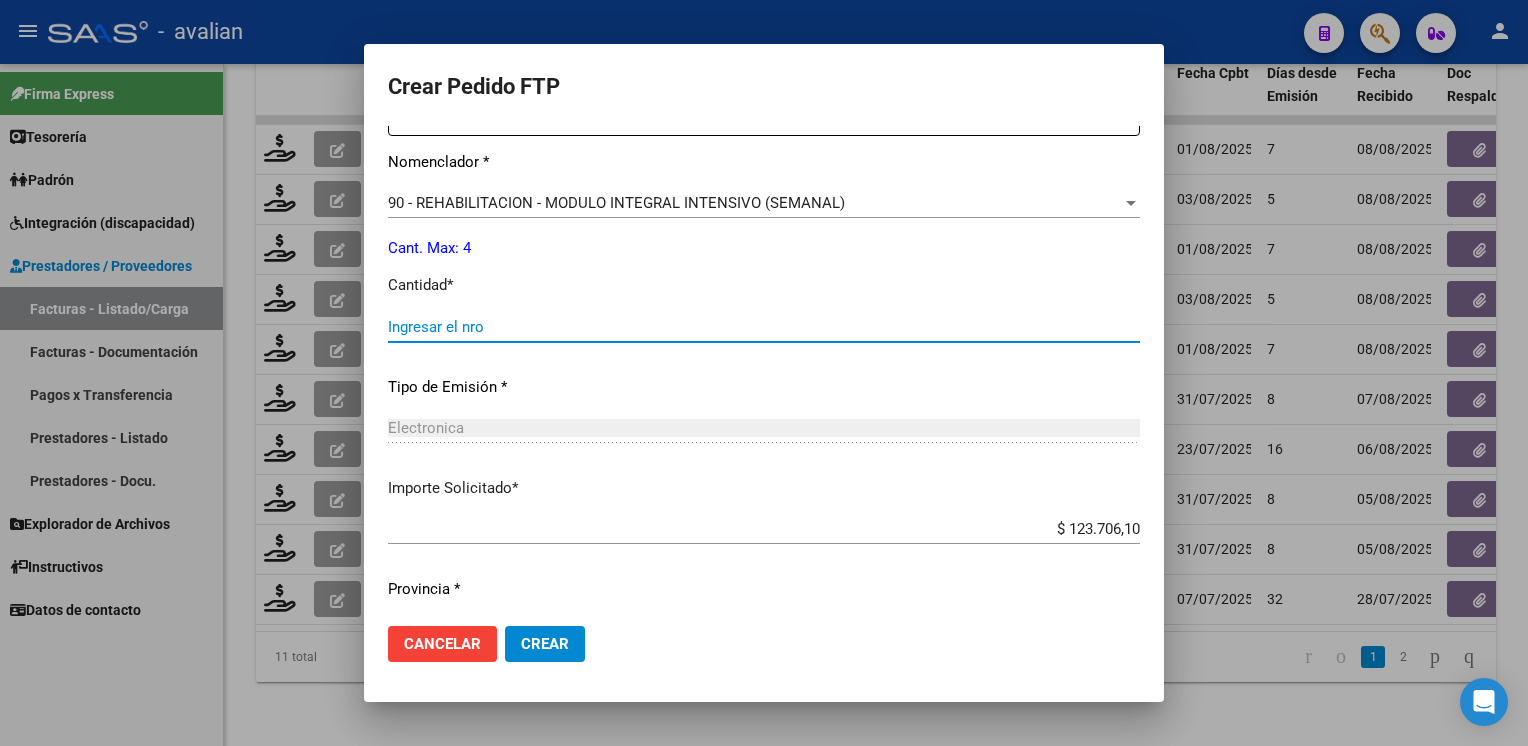 click on "Ingresar el nro" at bounding box center [764, 327] 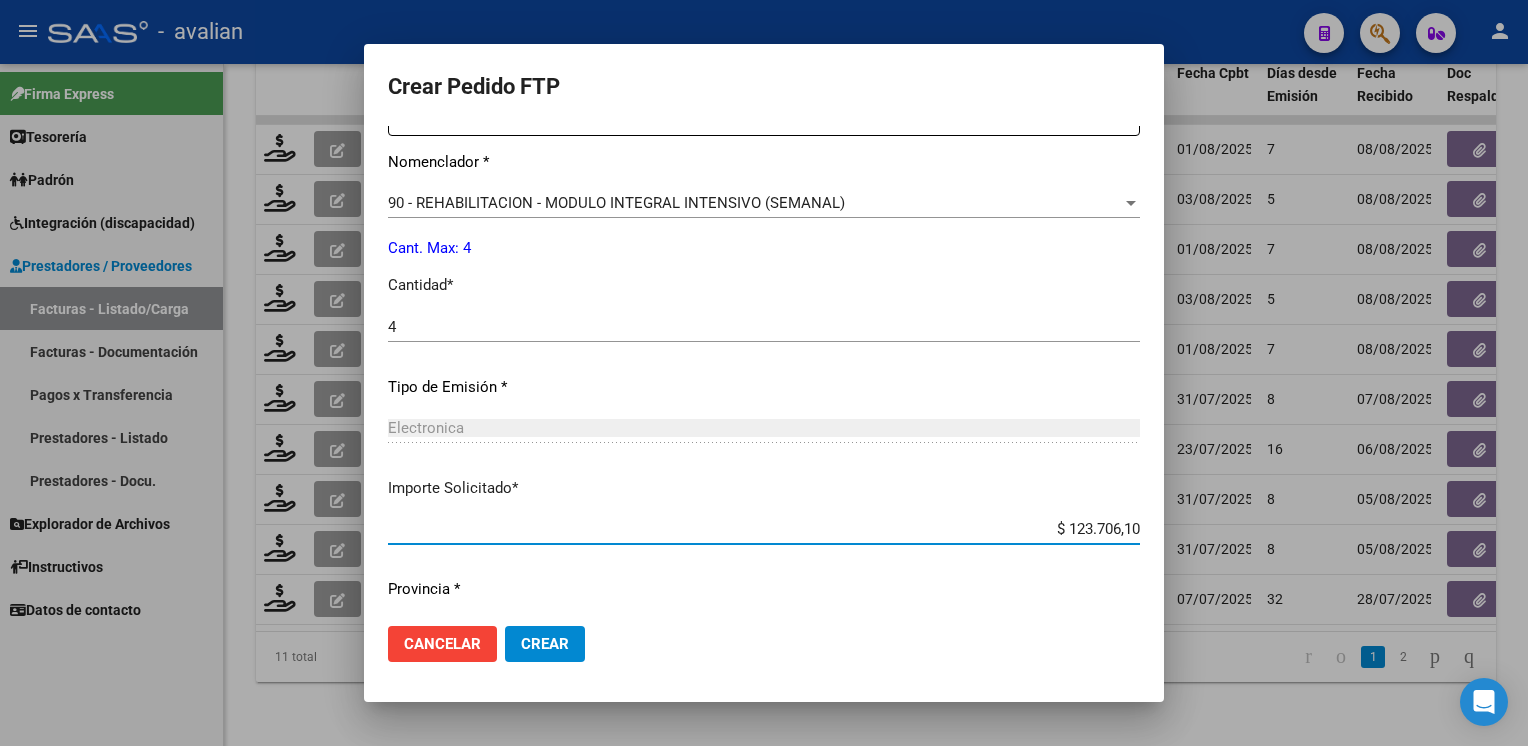 scroll, scrollTop: 853, scrollLeft: 0, axis: vertical 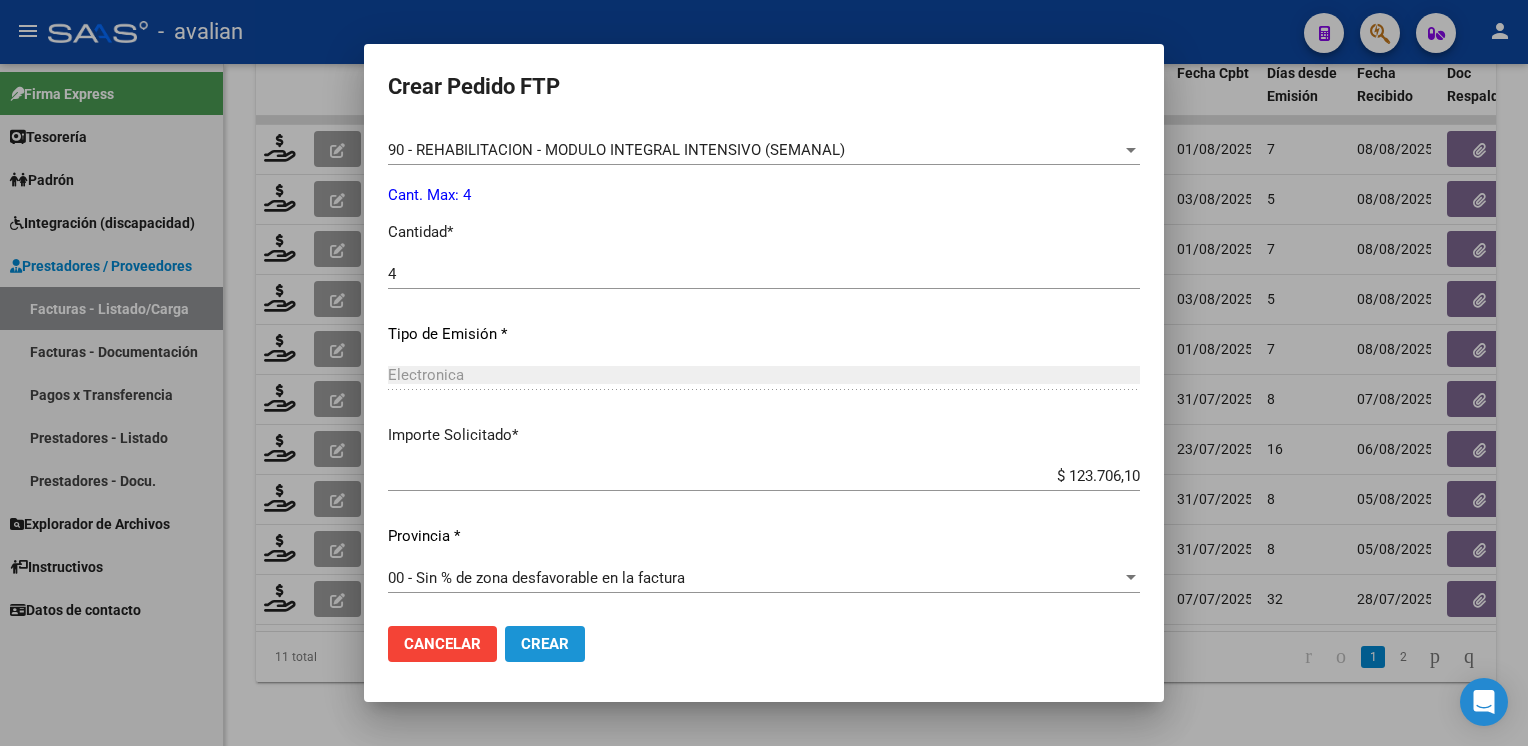 click on "Crear" 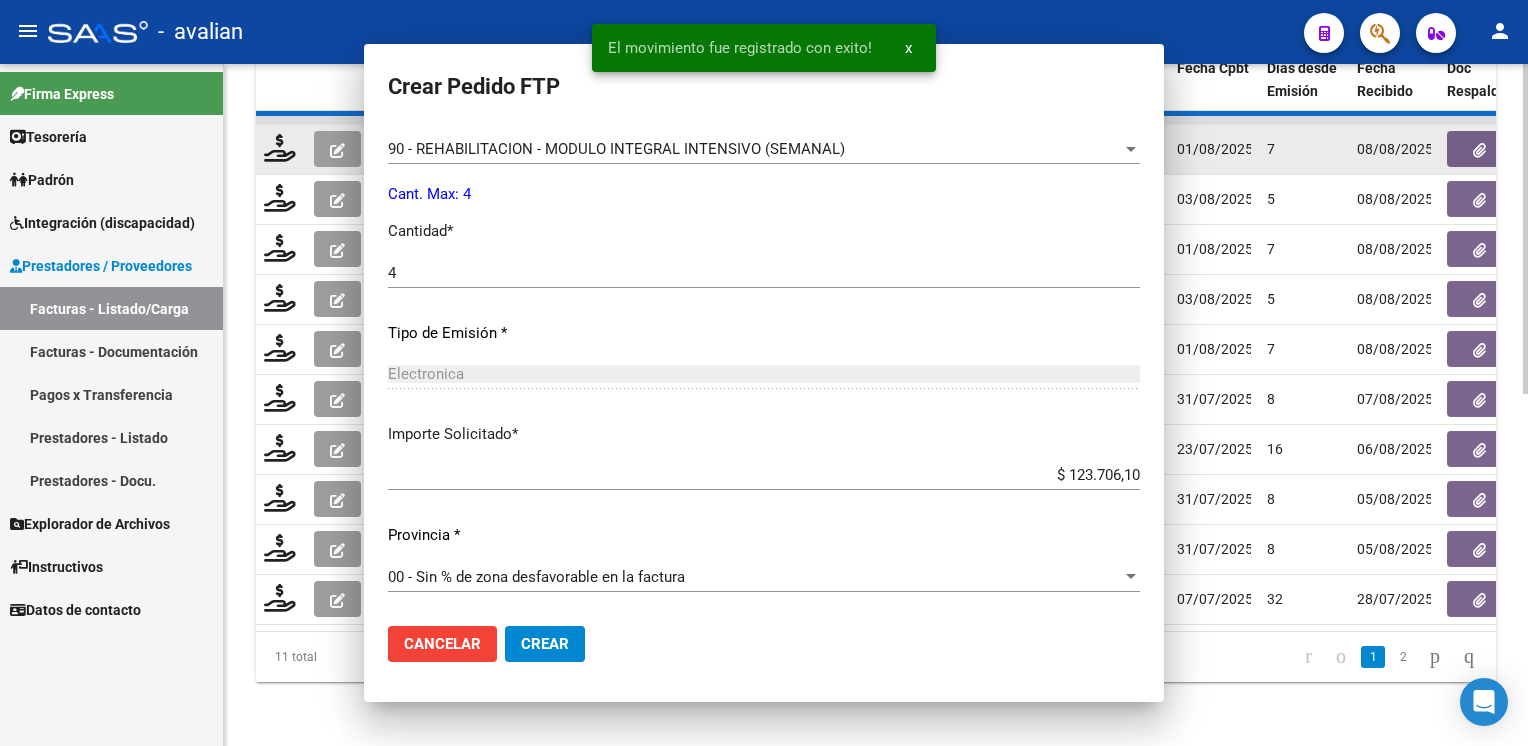 scroll, scrollTop: 0, scrollLeft: 0, axis: both 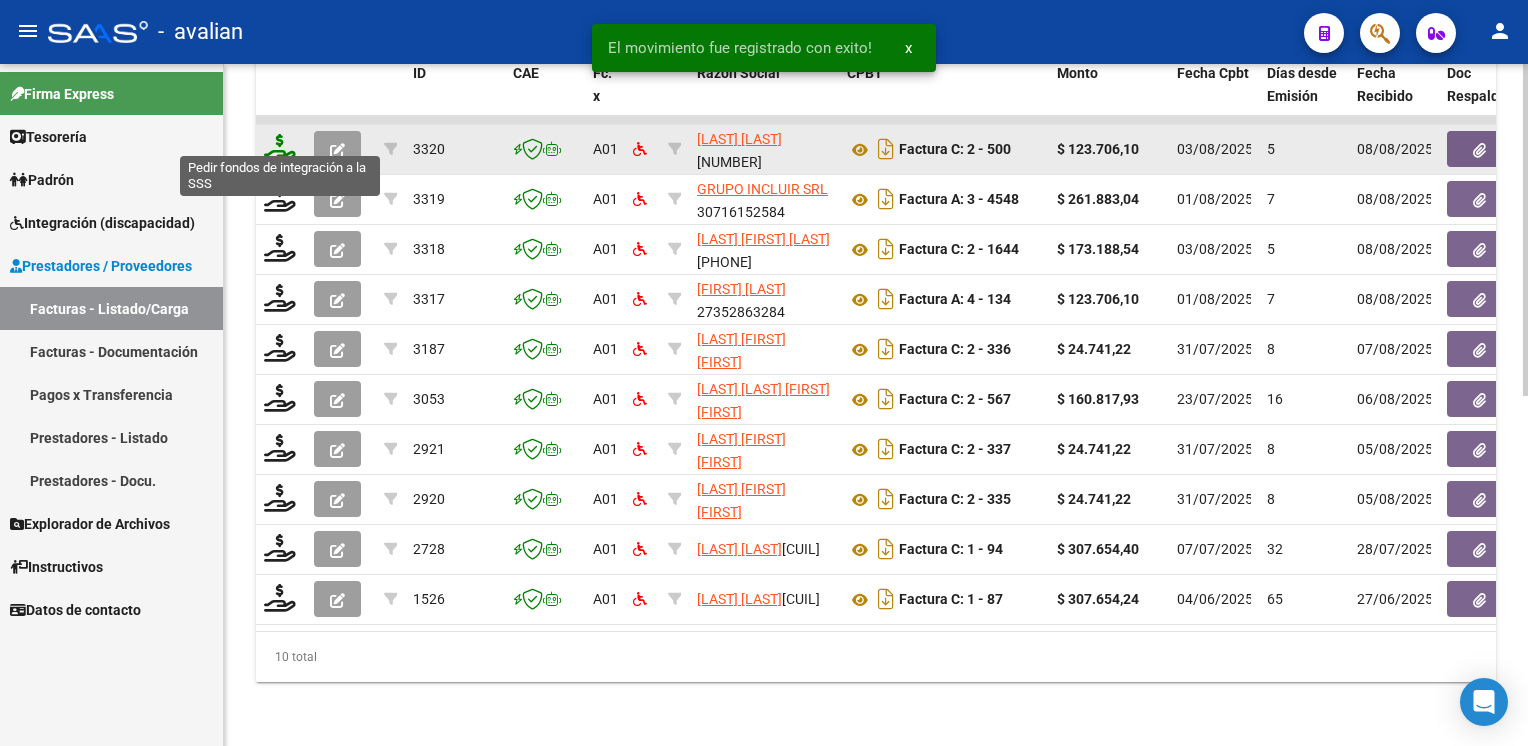click 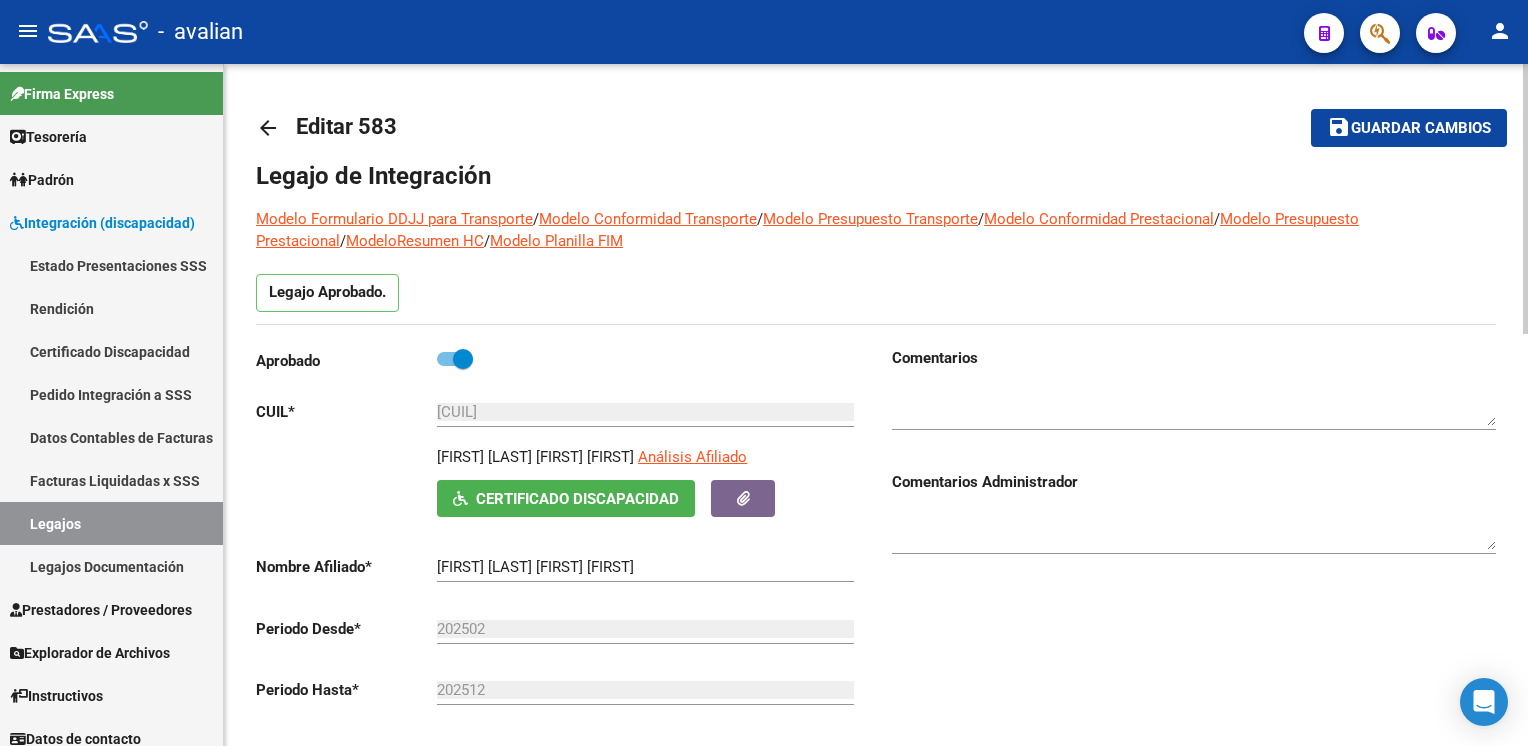 scroll, scrollTop: 0, scrollLeft: 0, axis: both 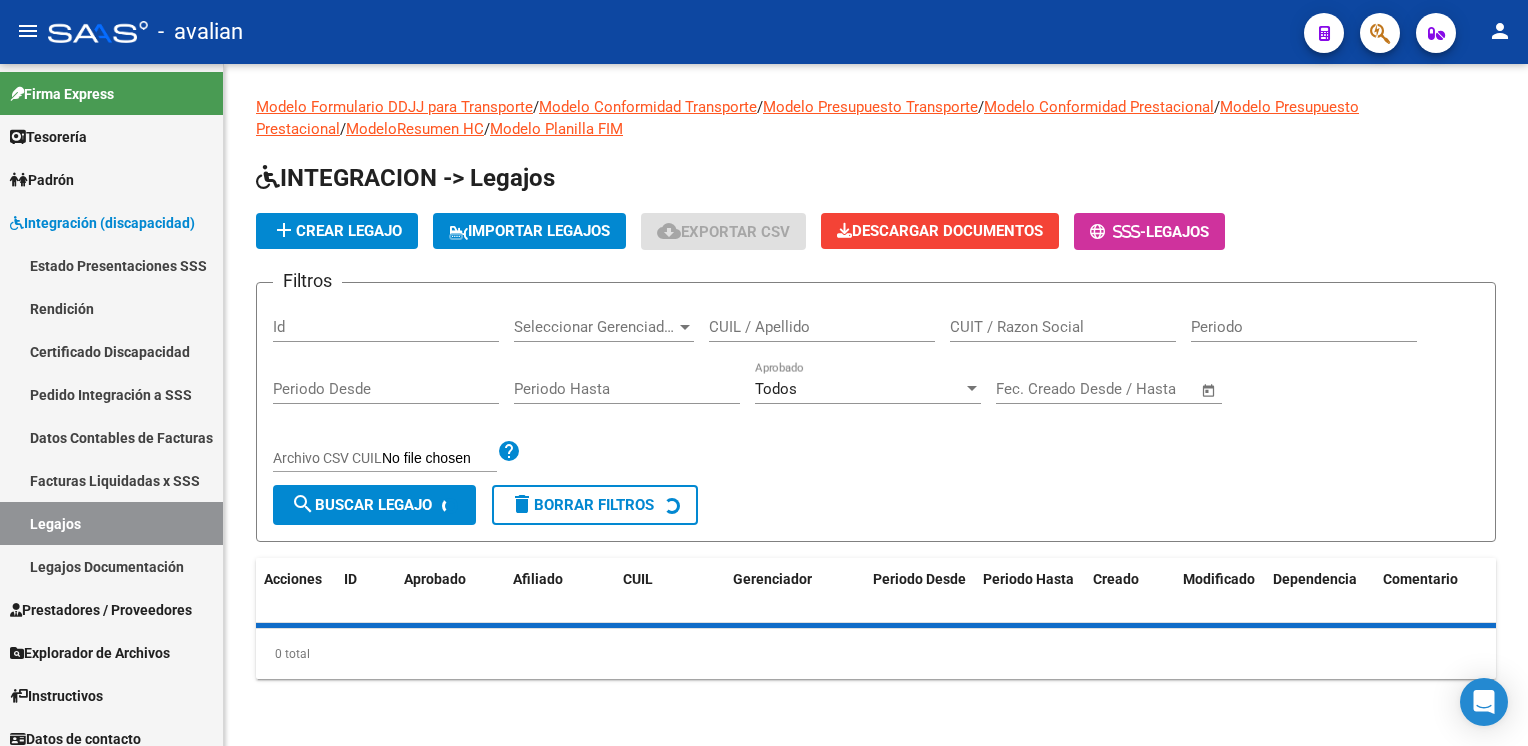 click on "CUIL / Apellido" at bounding box center [822, 327] 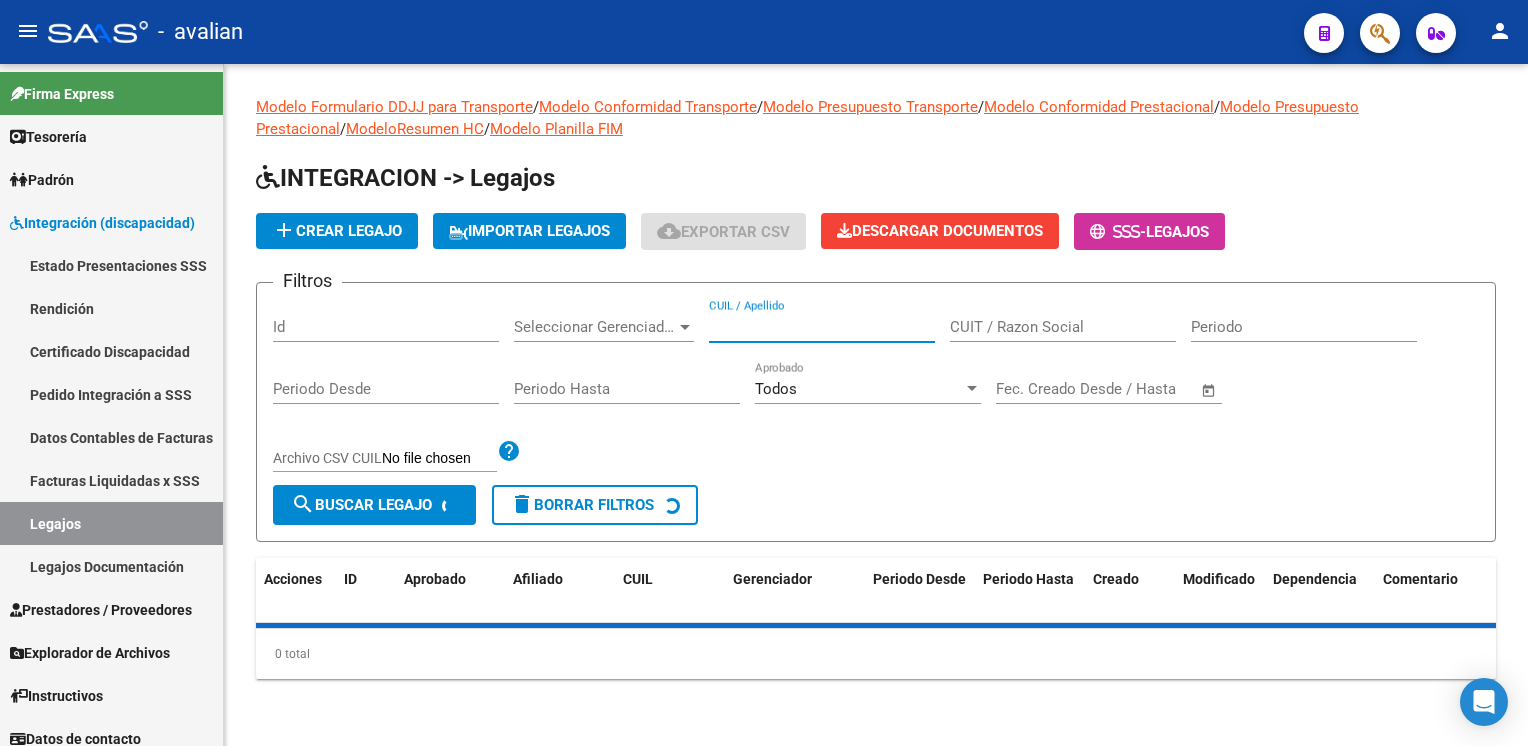 paste on "20541141805" 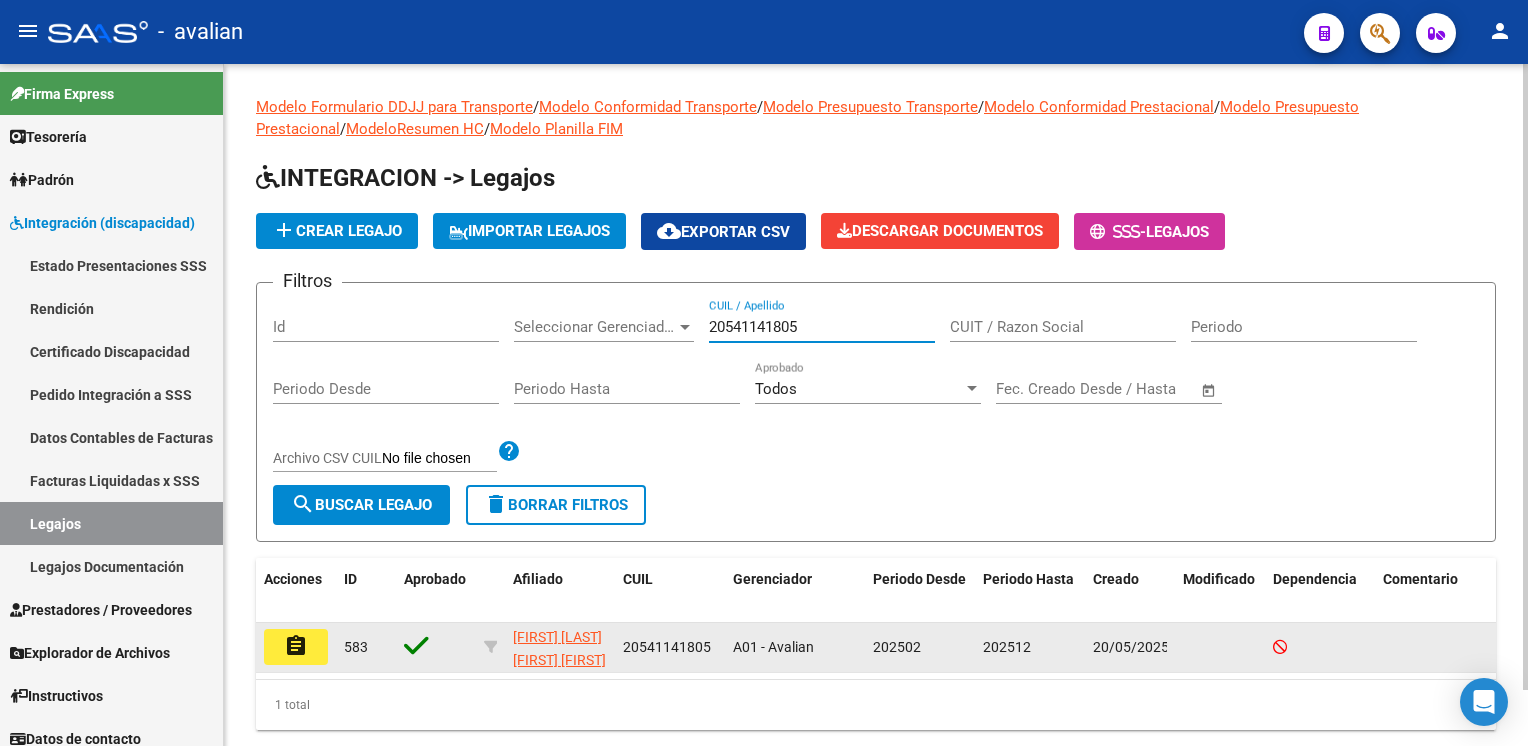 type on "20541141805" 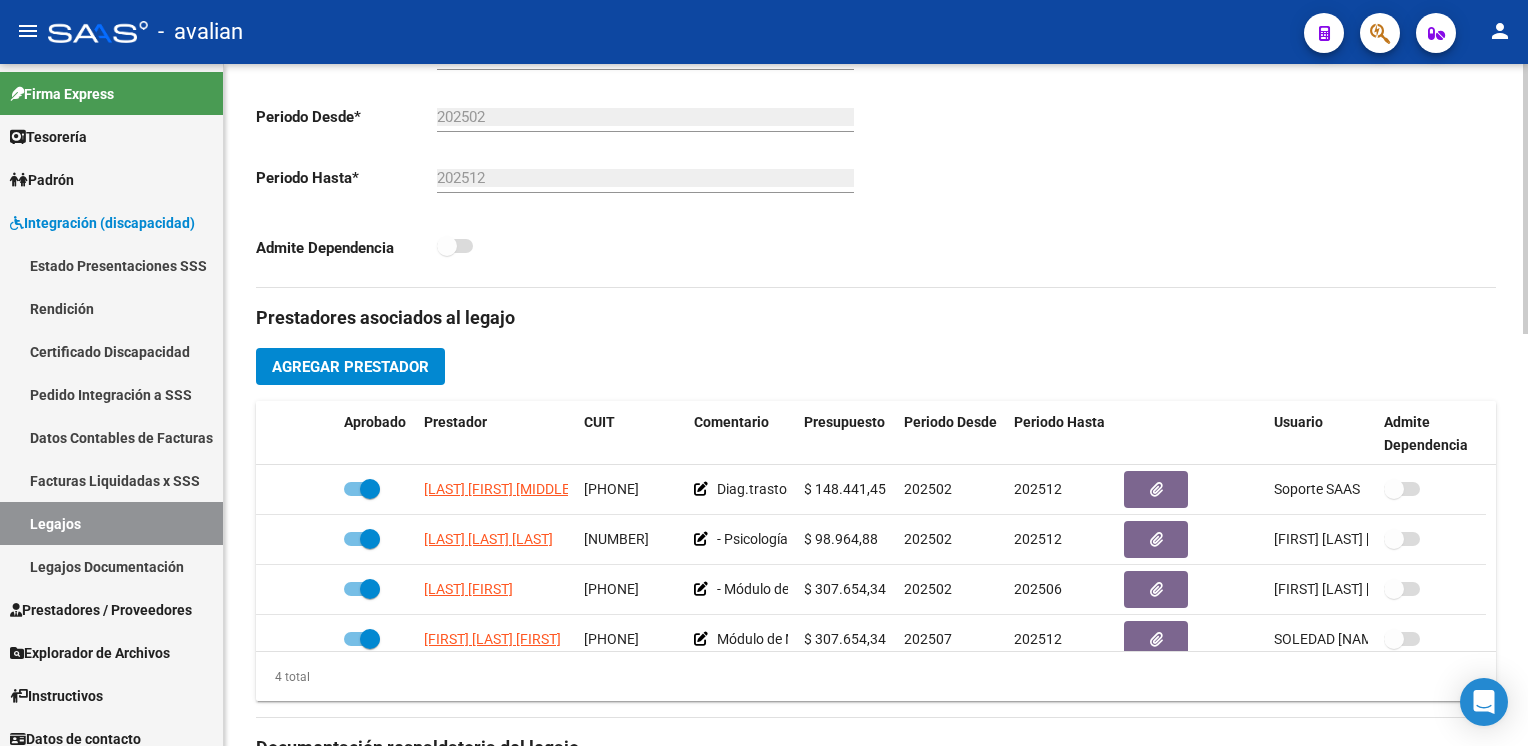 scroll, scrollTop: 700, scrollLeft: 0, axis: vertical 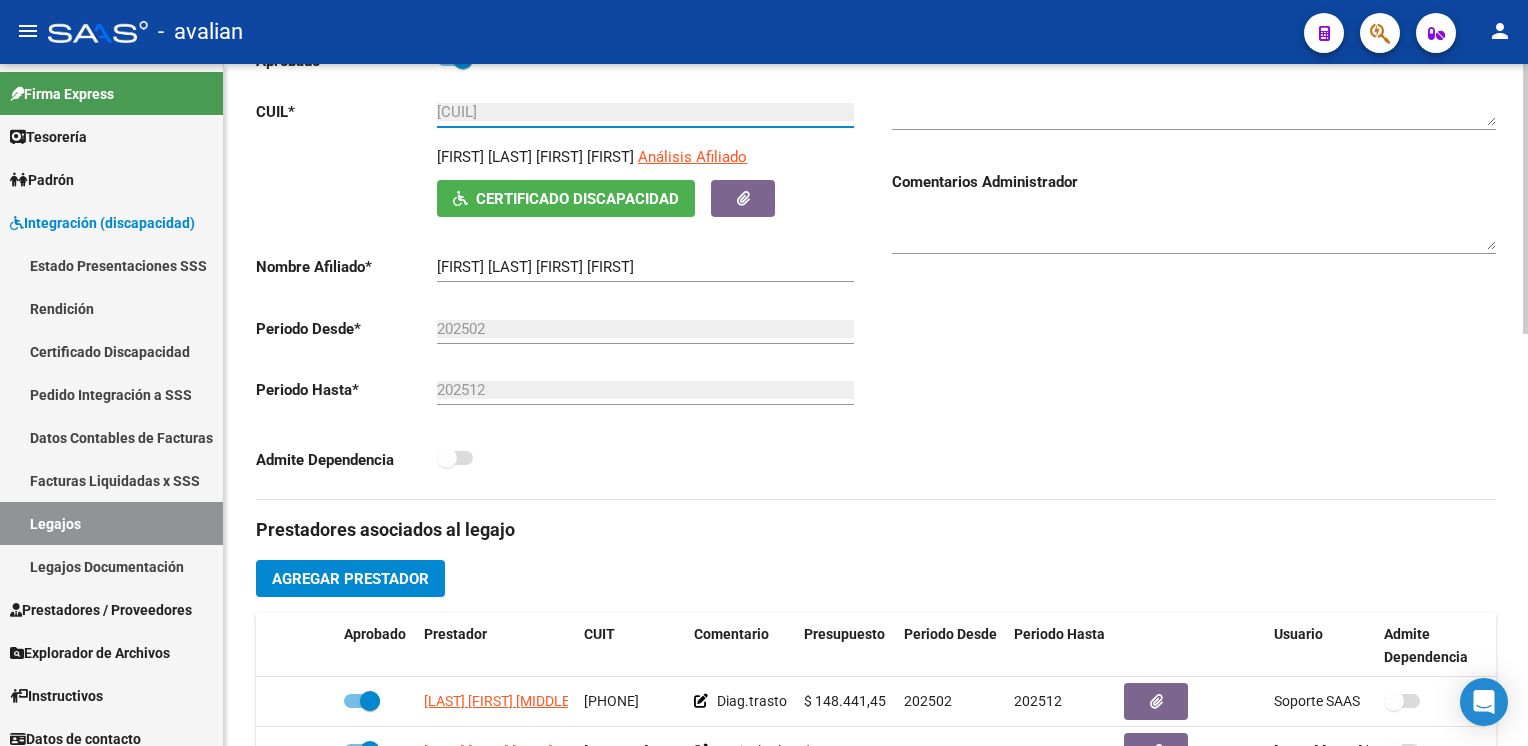 drag, startPoint x: 460, startPoint y: 113, endPoint x: 524, endPoint y: 109, distance: 64.12488 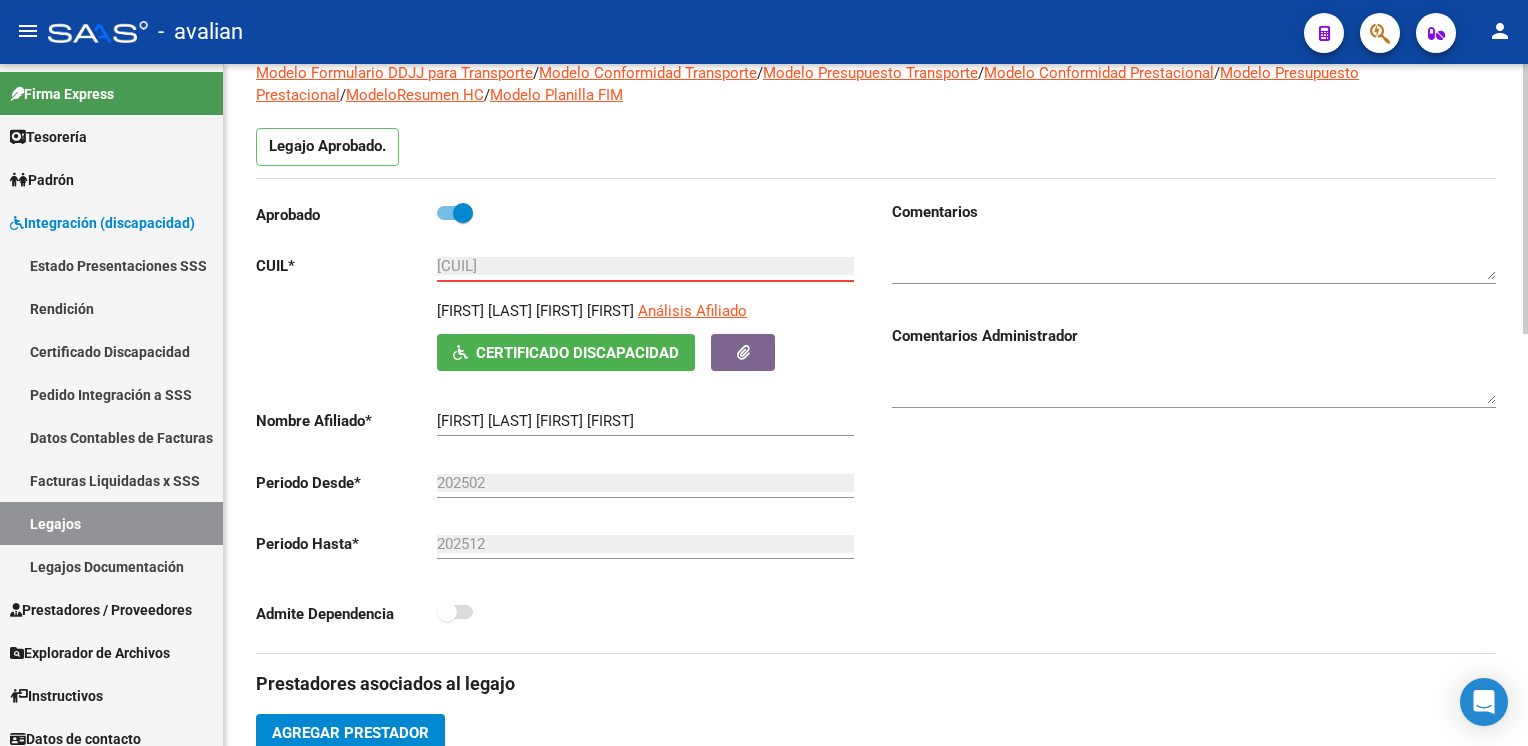 scroll, scrollTop: 0, scrollLeft: 0, axis: both 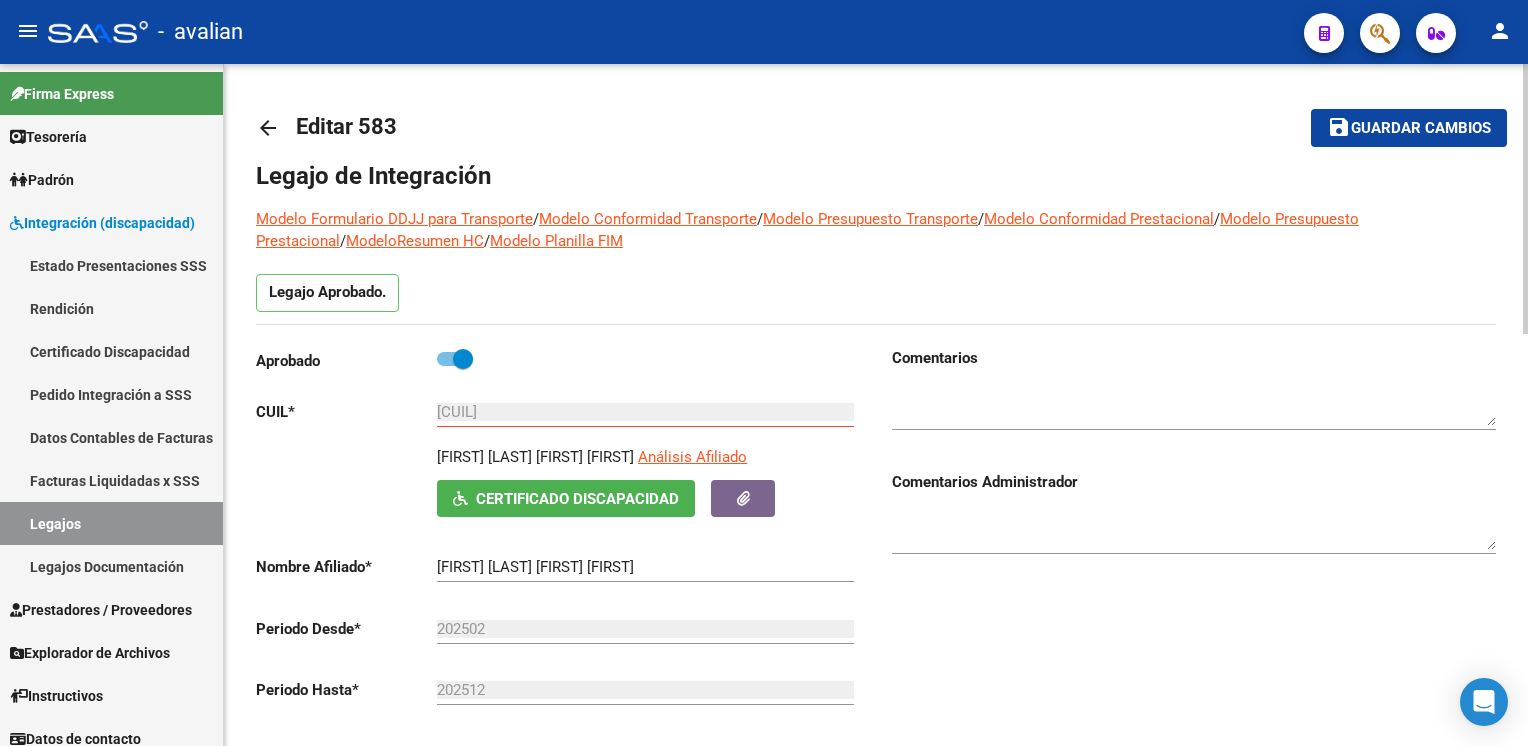 click on "arrow_back" 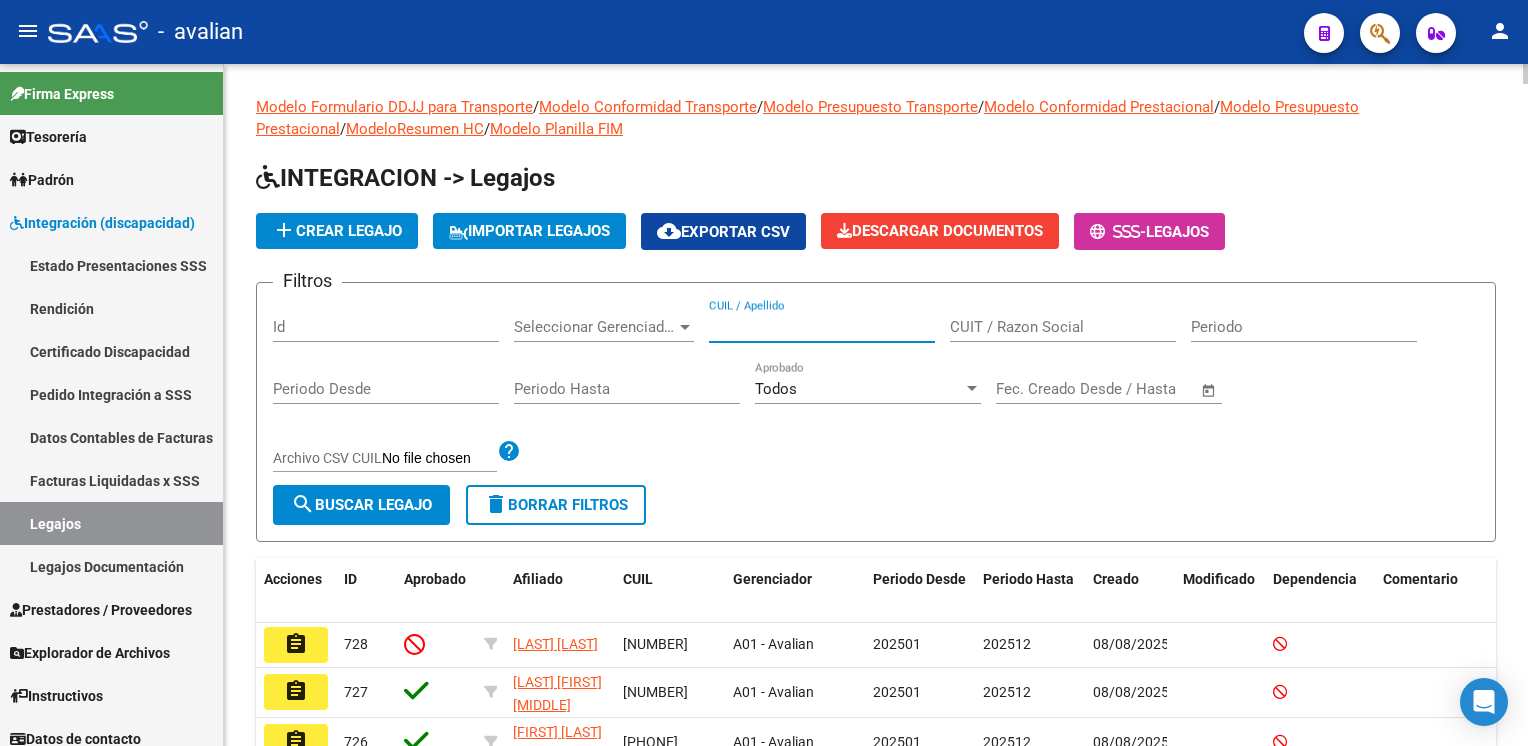 click on "CUIL / Apellido" at bounding box center [822, 327] 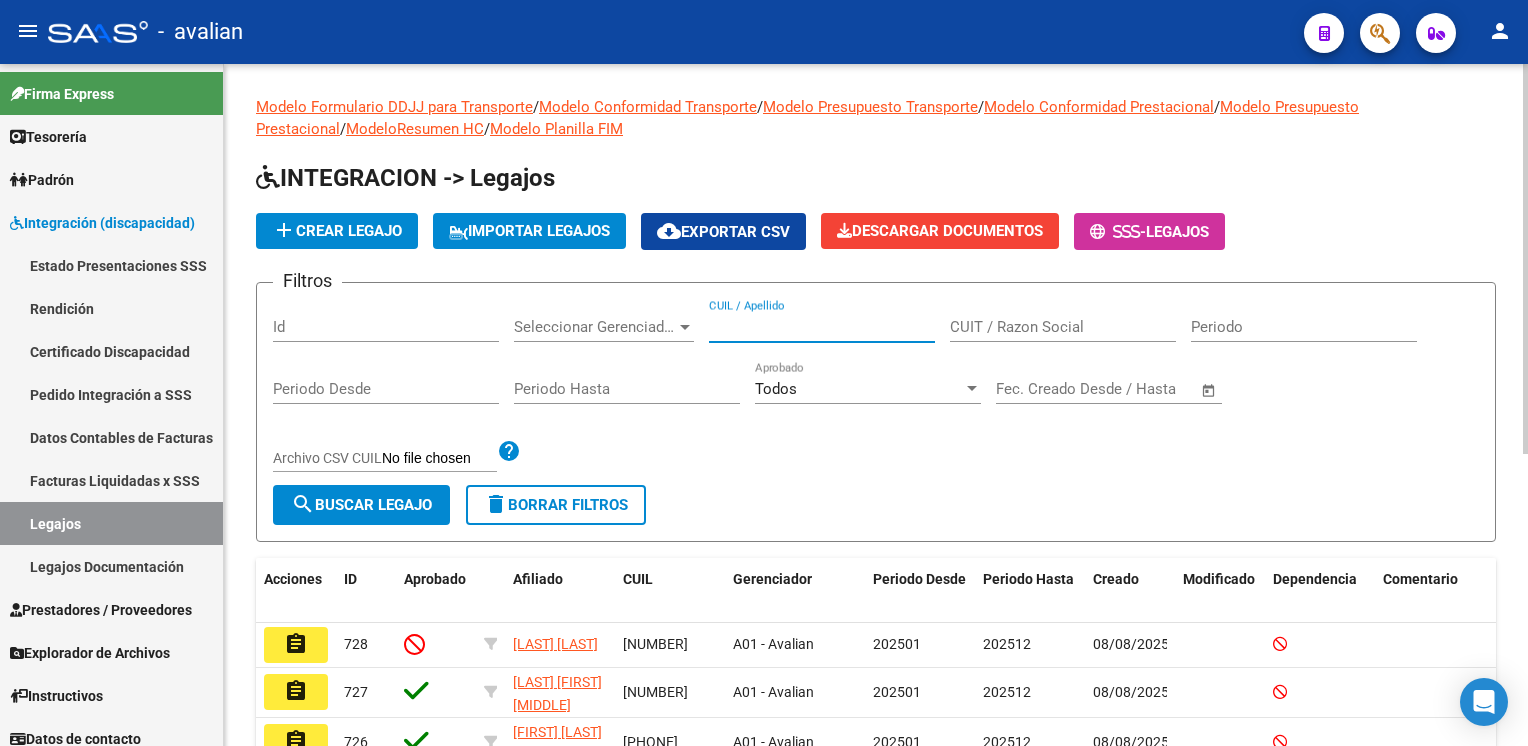 paste on "[NUMBER]" 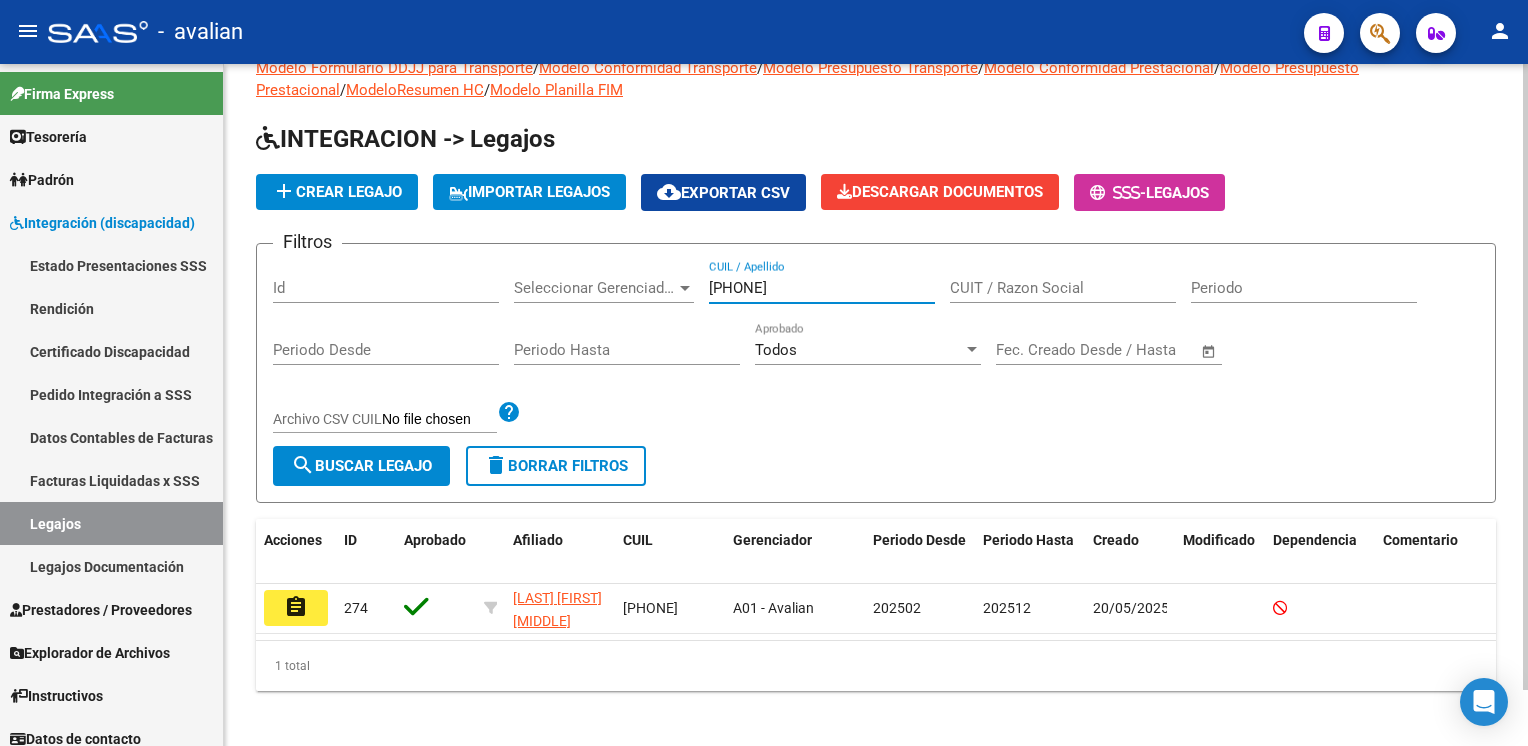 scroll, scrollTop: 60, scrollLeft: 0, axis: vertical 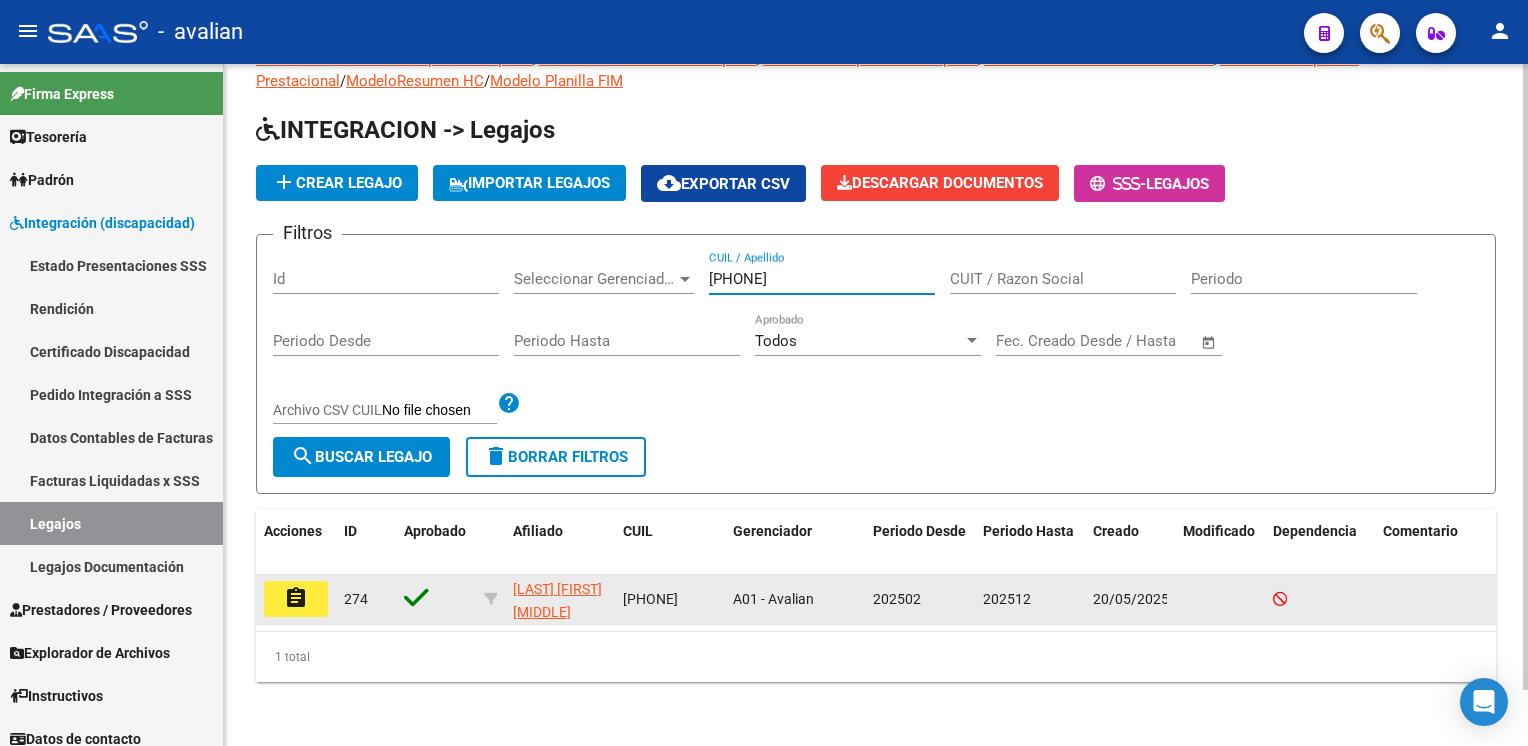 type on "[NUMBER]" 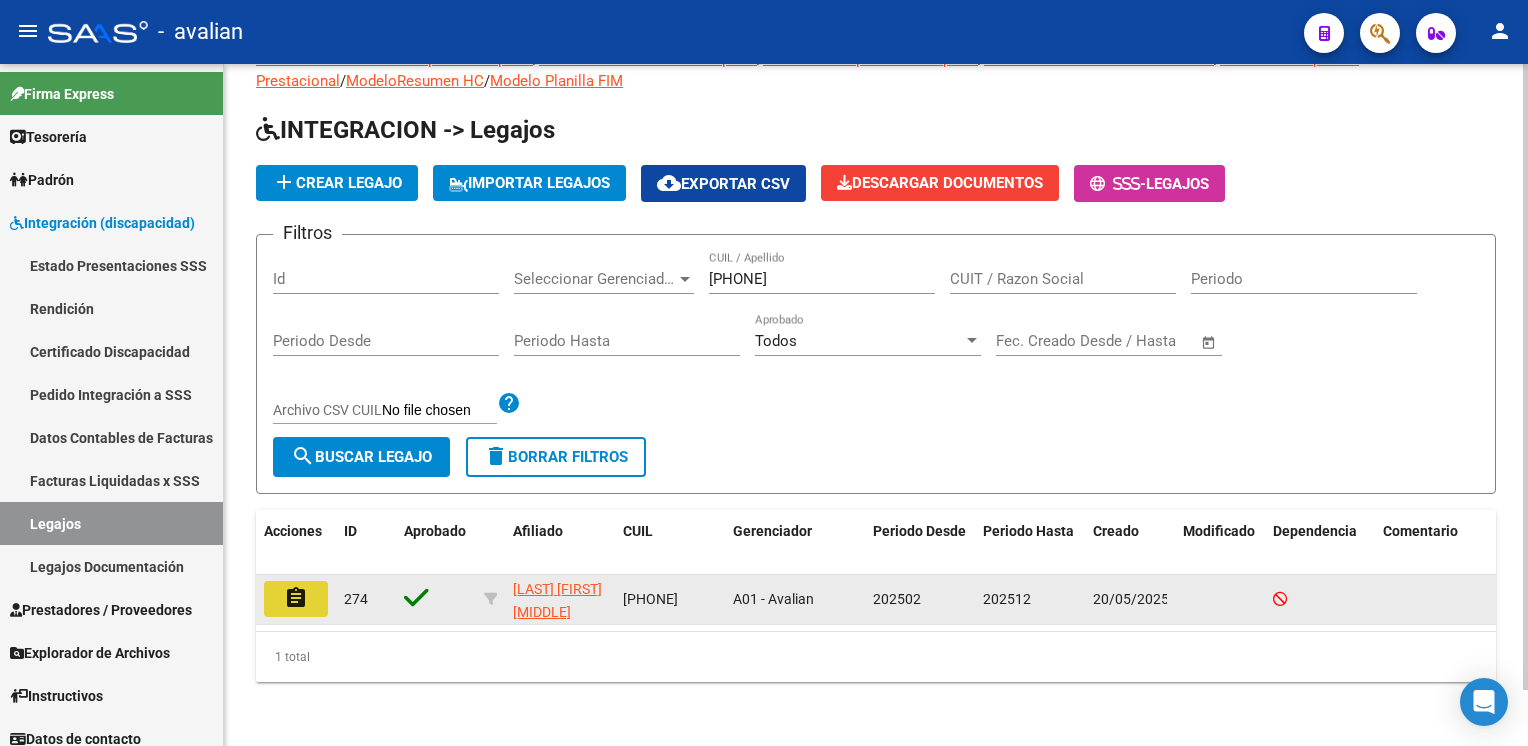 click on "assignment" 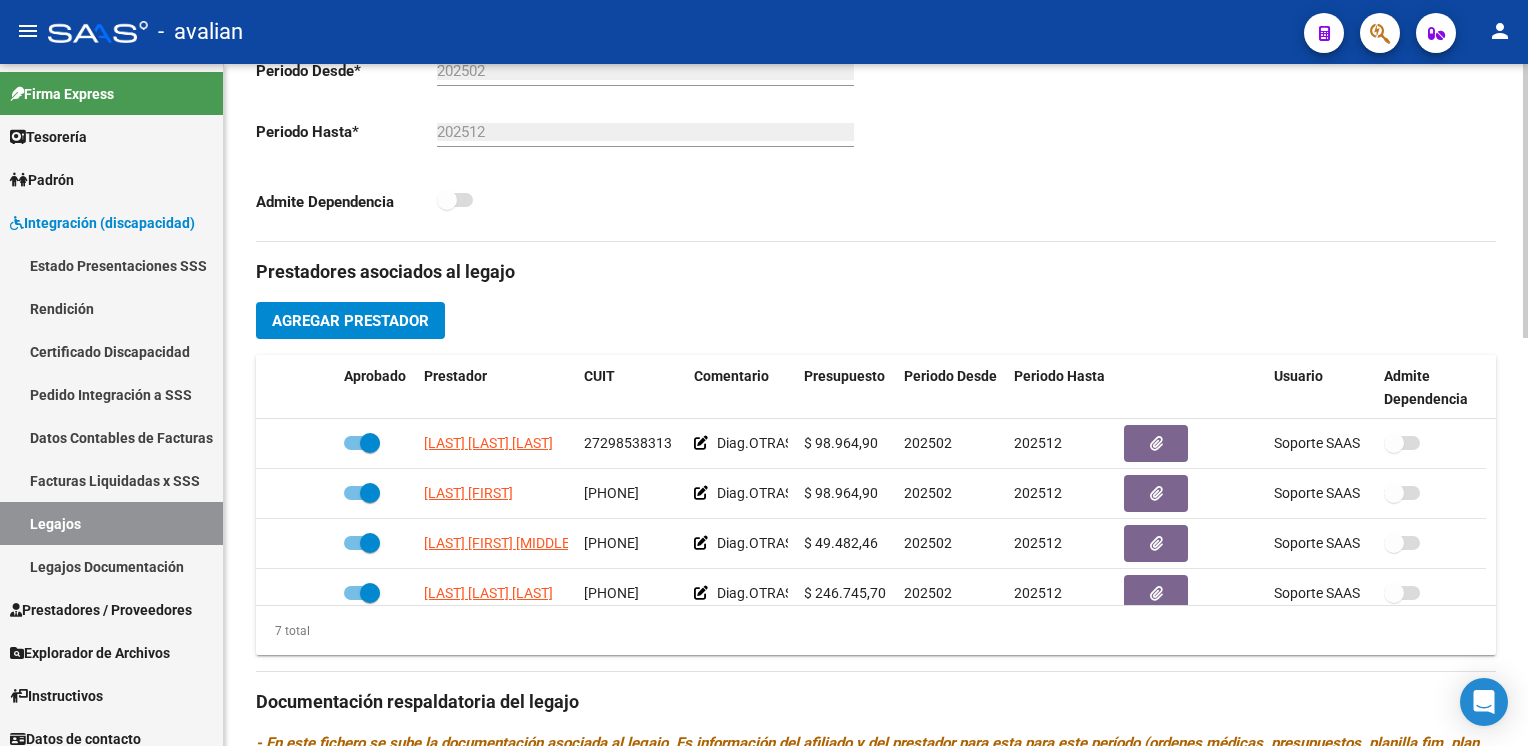 scroll, scrollTop: 600, scrollLeft: 0, axis: vertical 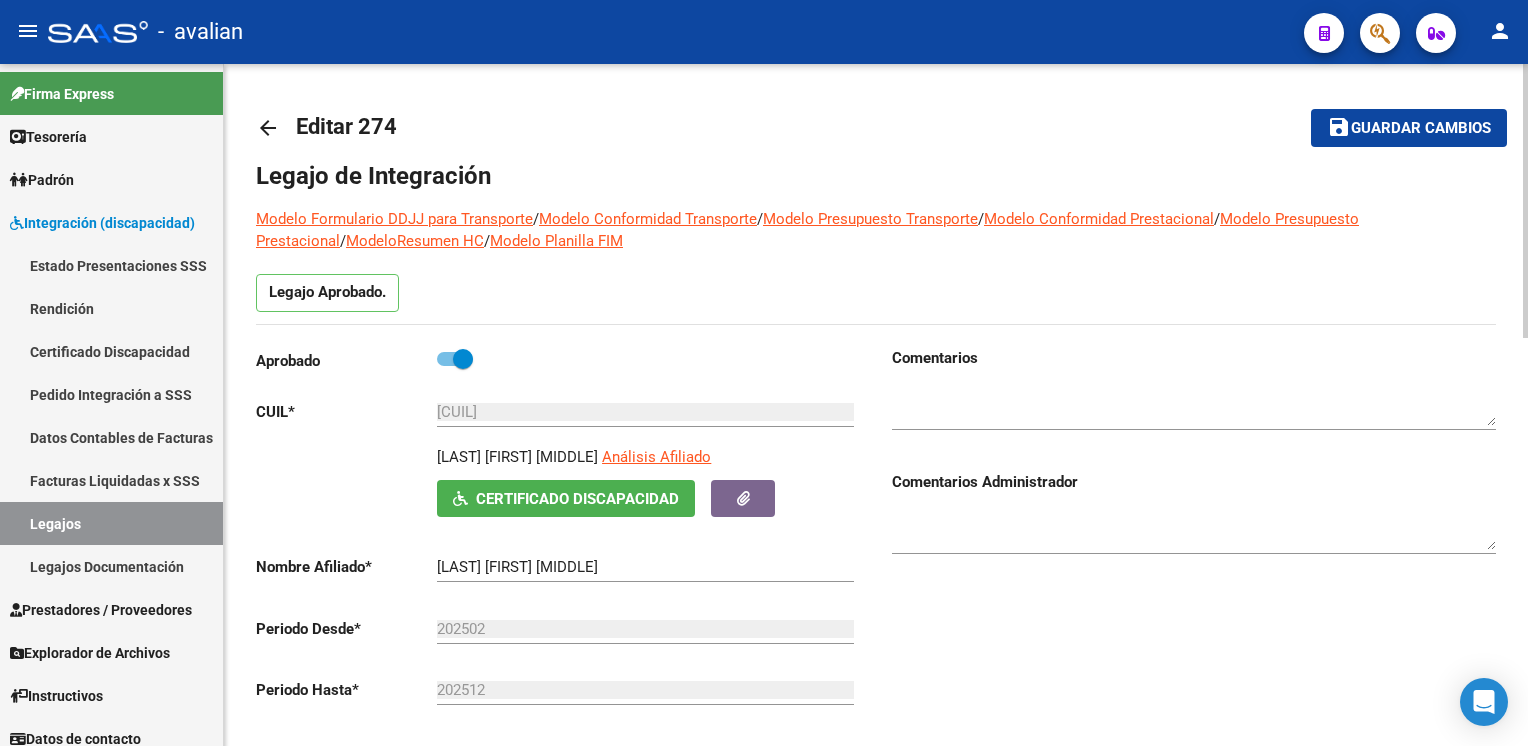 click on "arrow_back" 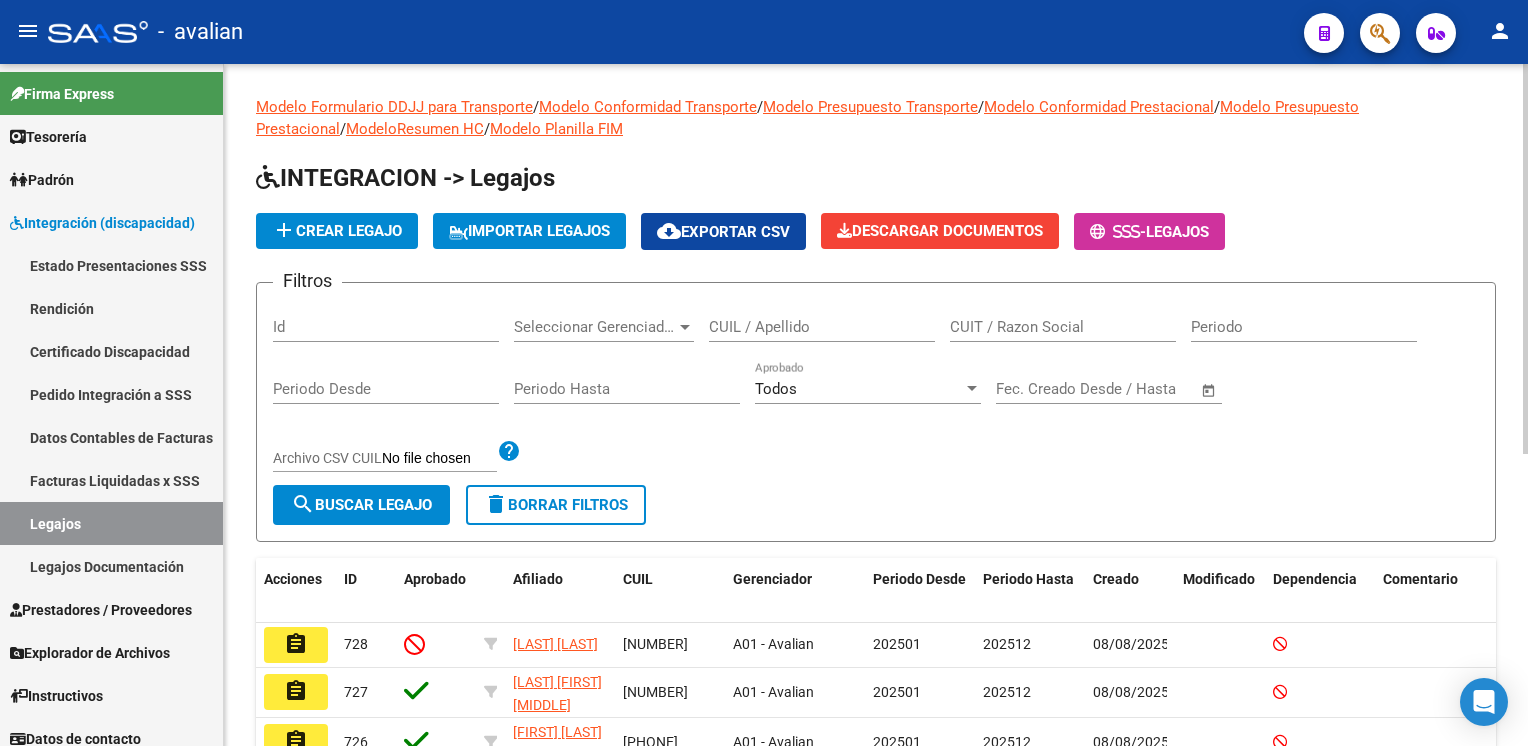 click on "CUIL / Apellido" at bounding box center [822, 327] 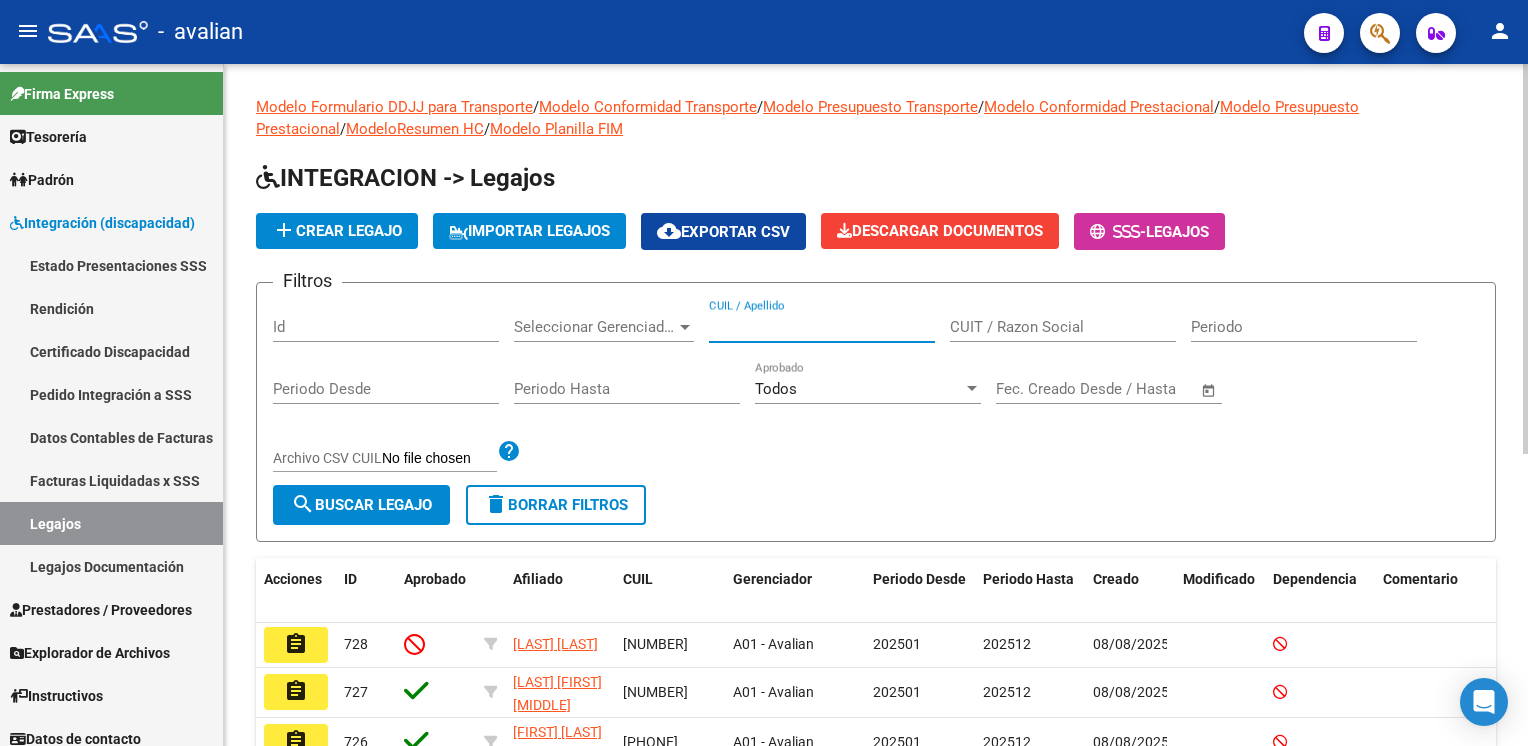 paste on "[NUMBER]" 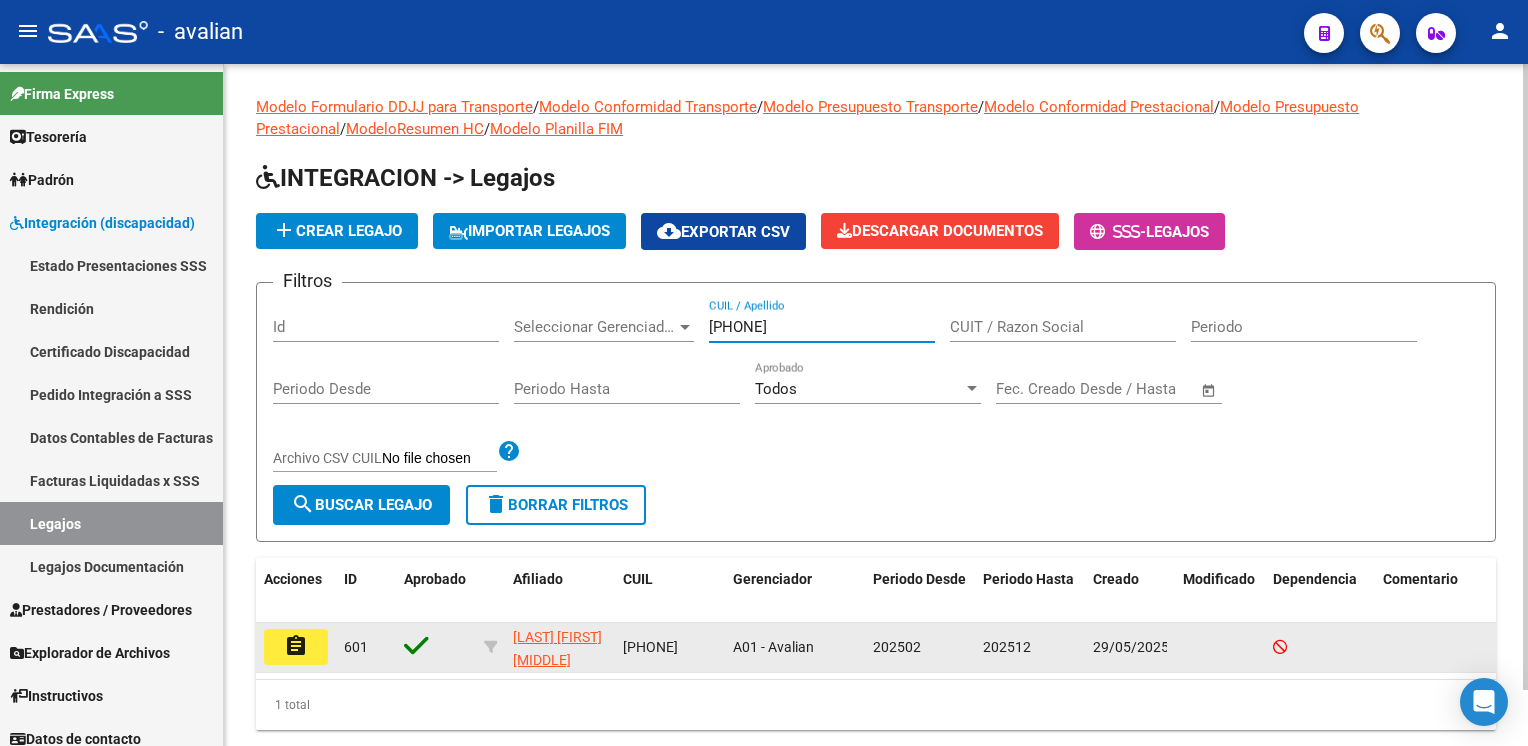 type on "[NUMBER]" 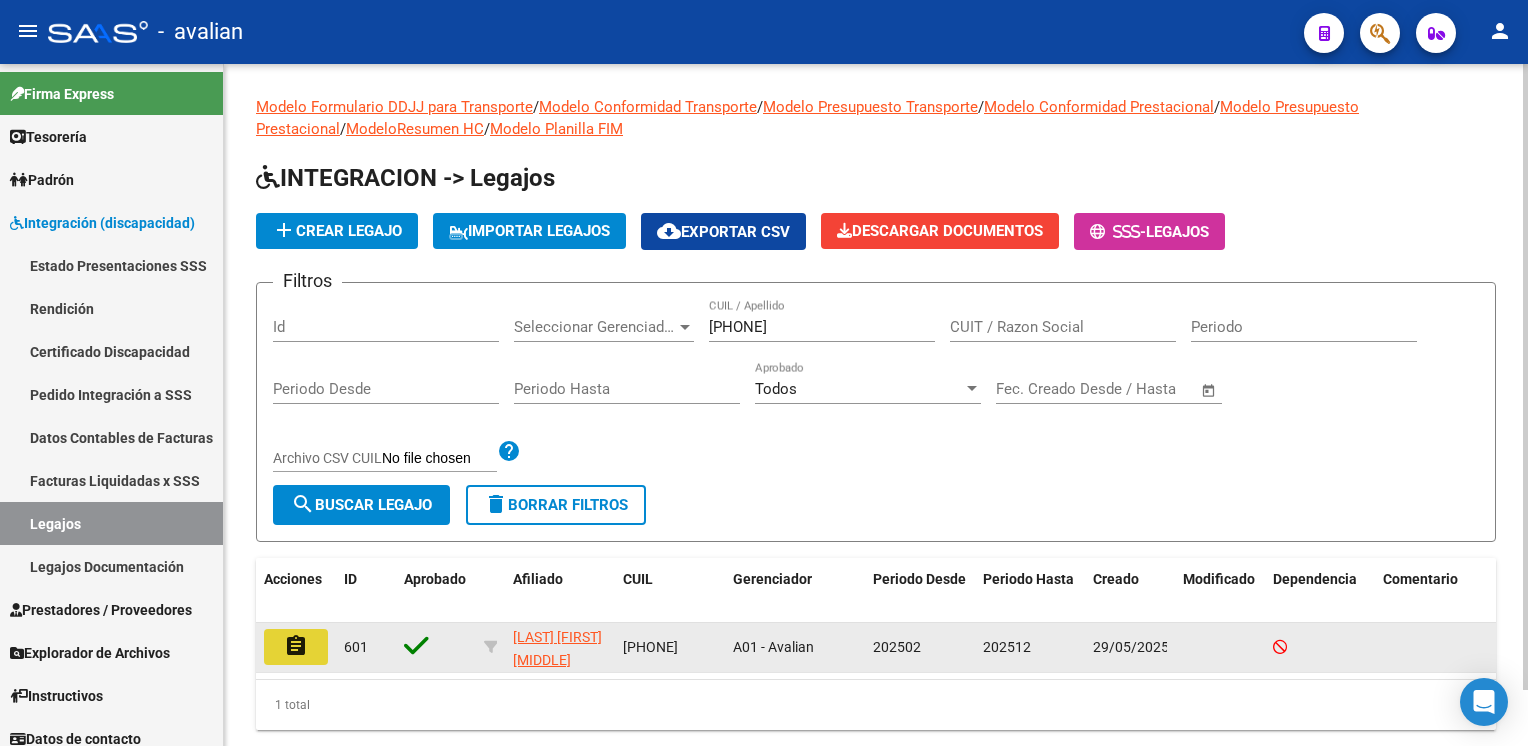 click on "assignment" 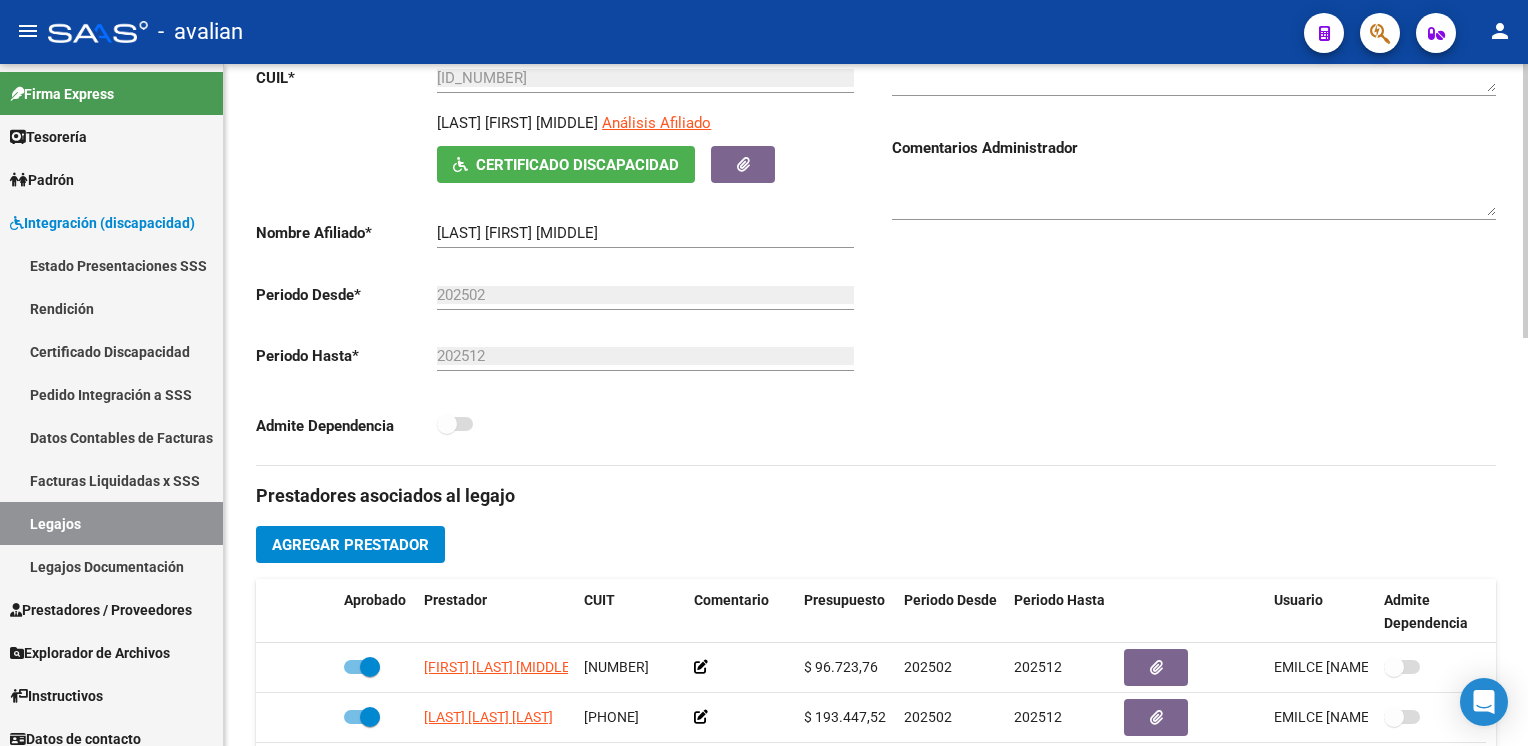 scroll, scrollTop: 0, scrollLeft: 0, axis: both 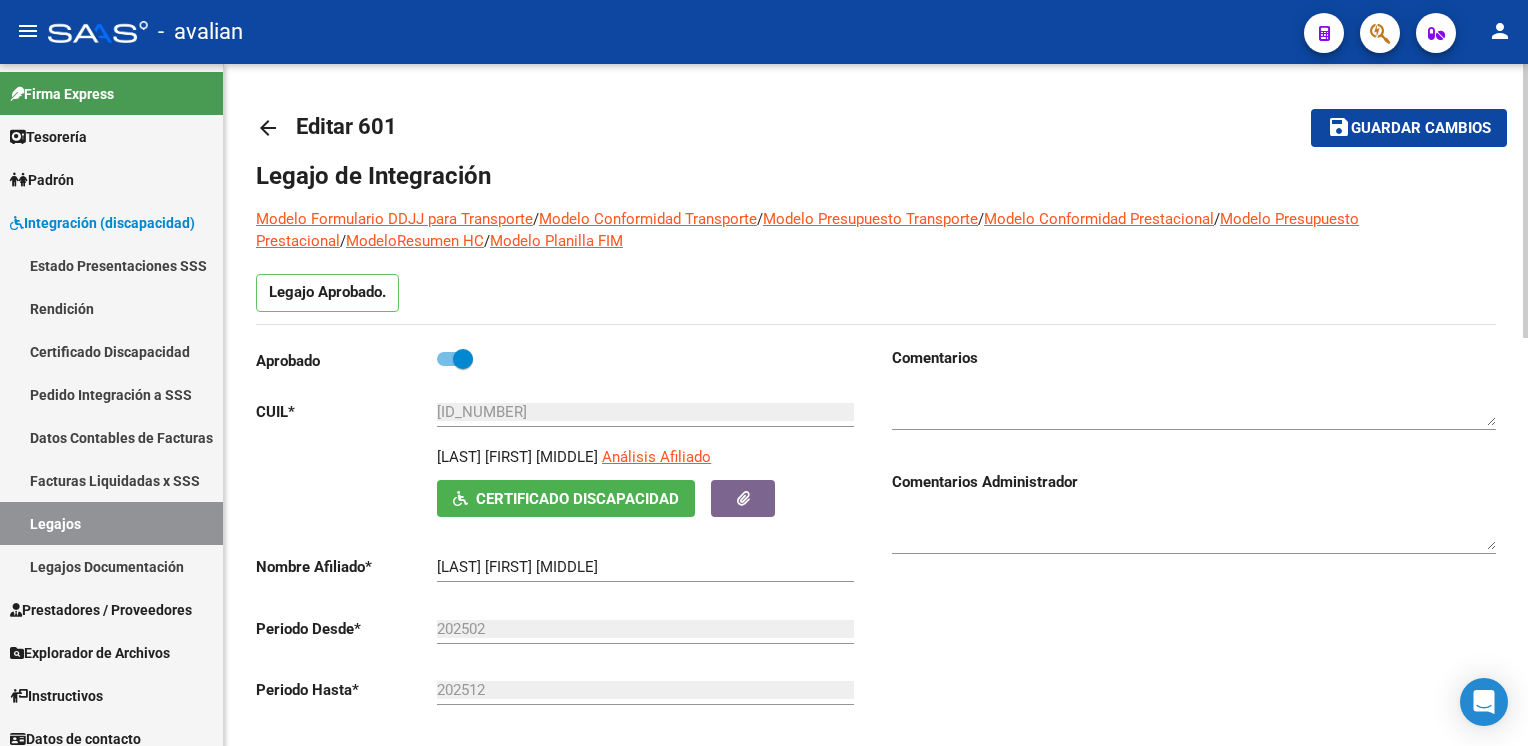 click on "arrow_back" 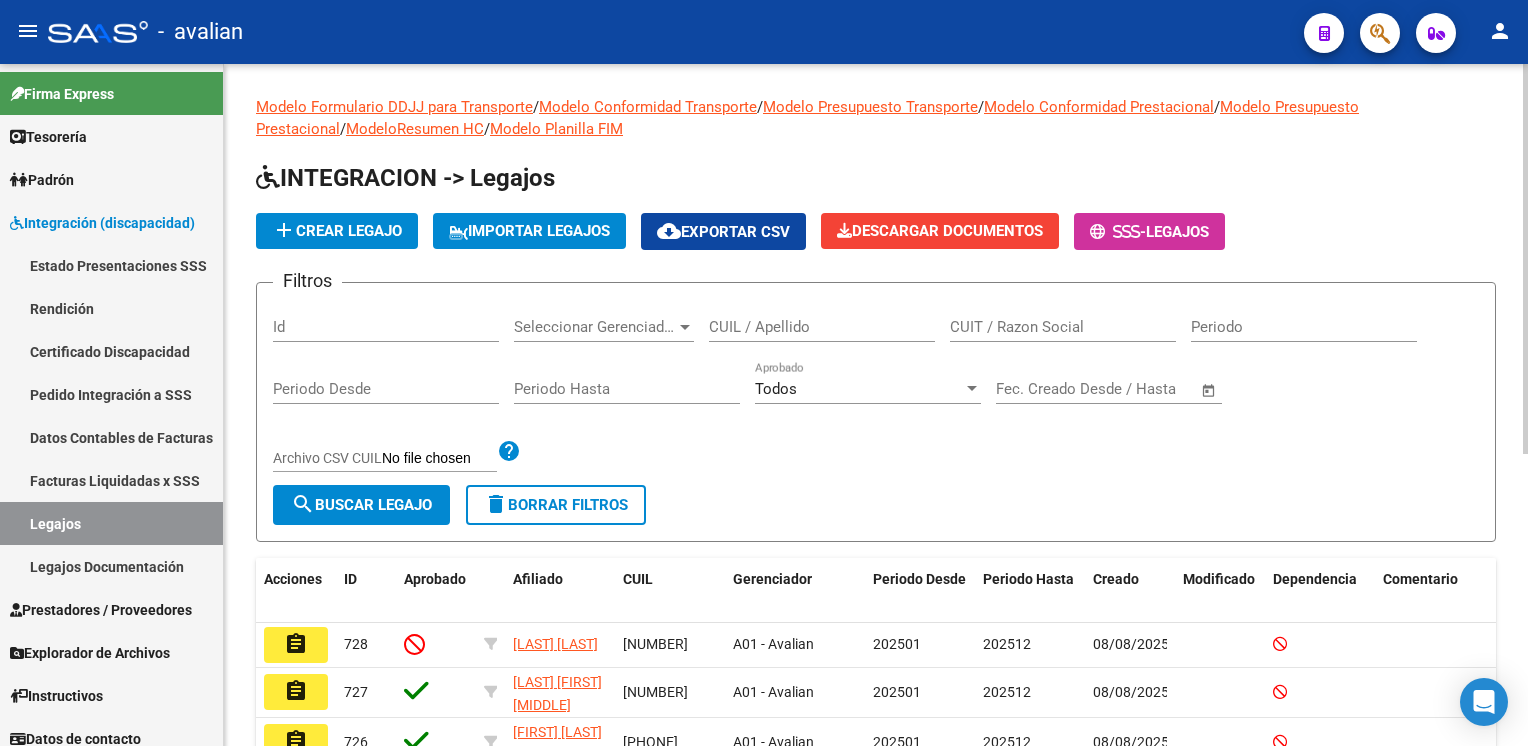click on "CUIL / Apellido" 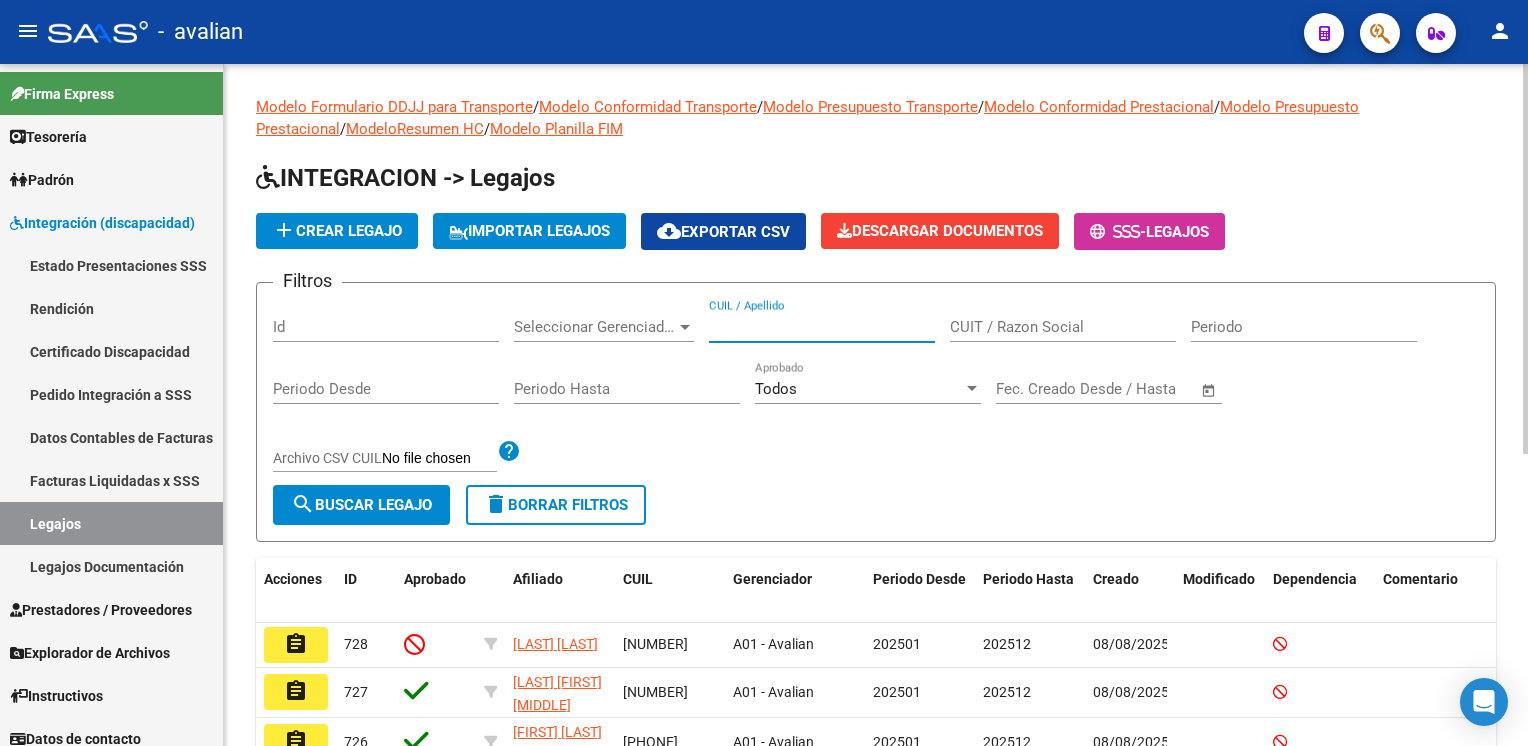 click on "CUIL / Apellido" at bounding box center (822, 327) 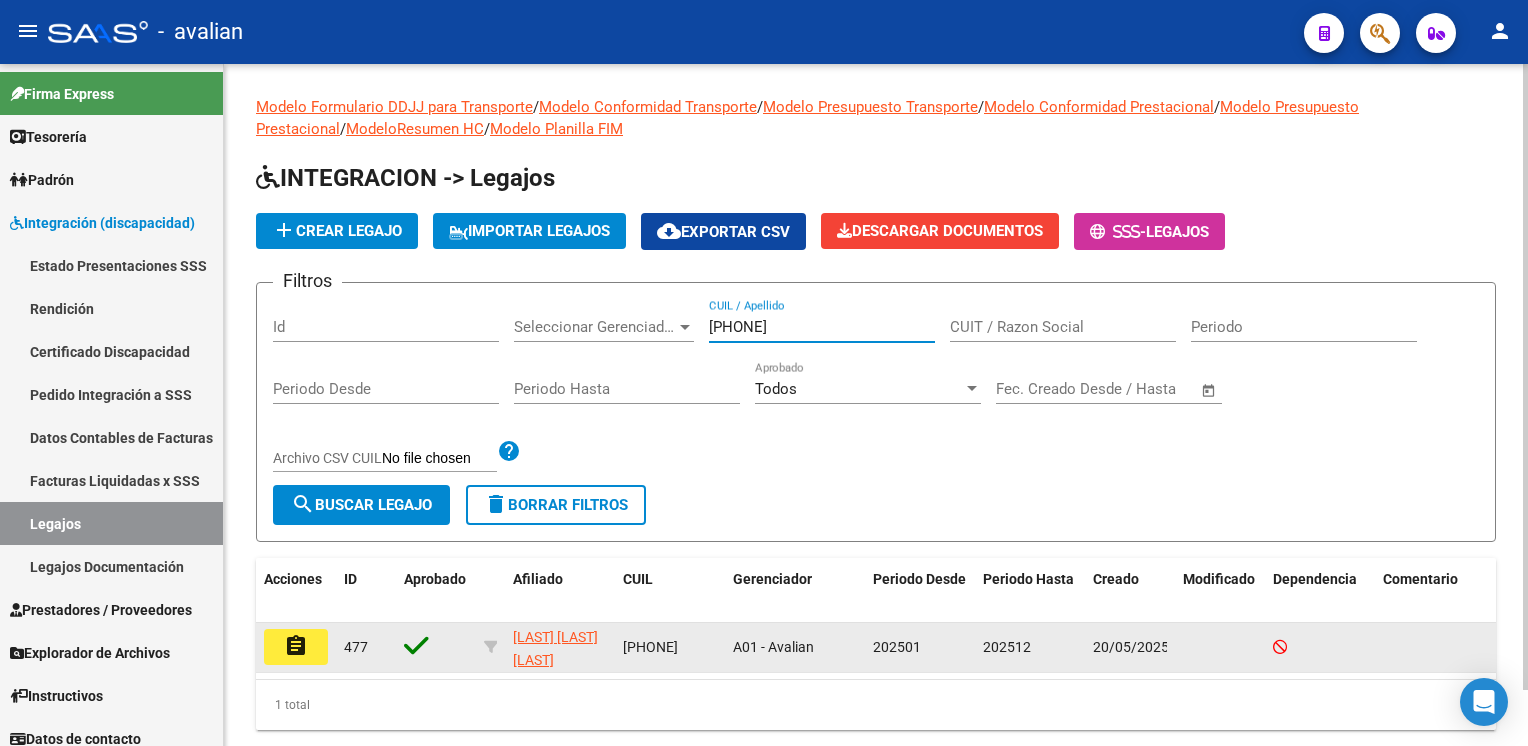 type on "[NUMBER]" 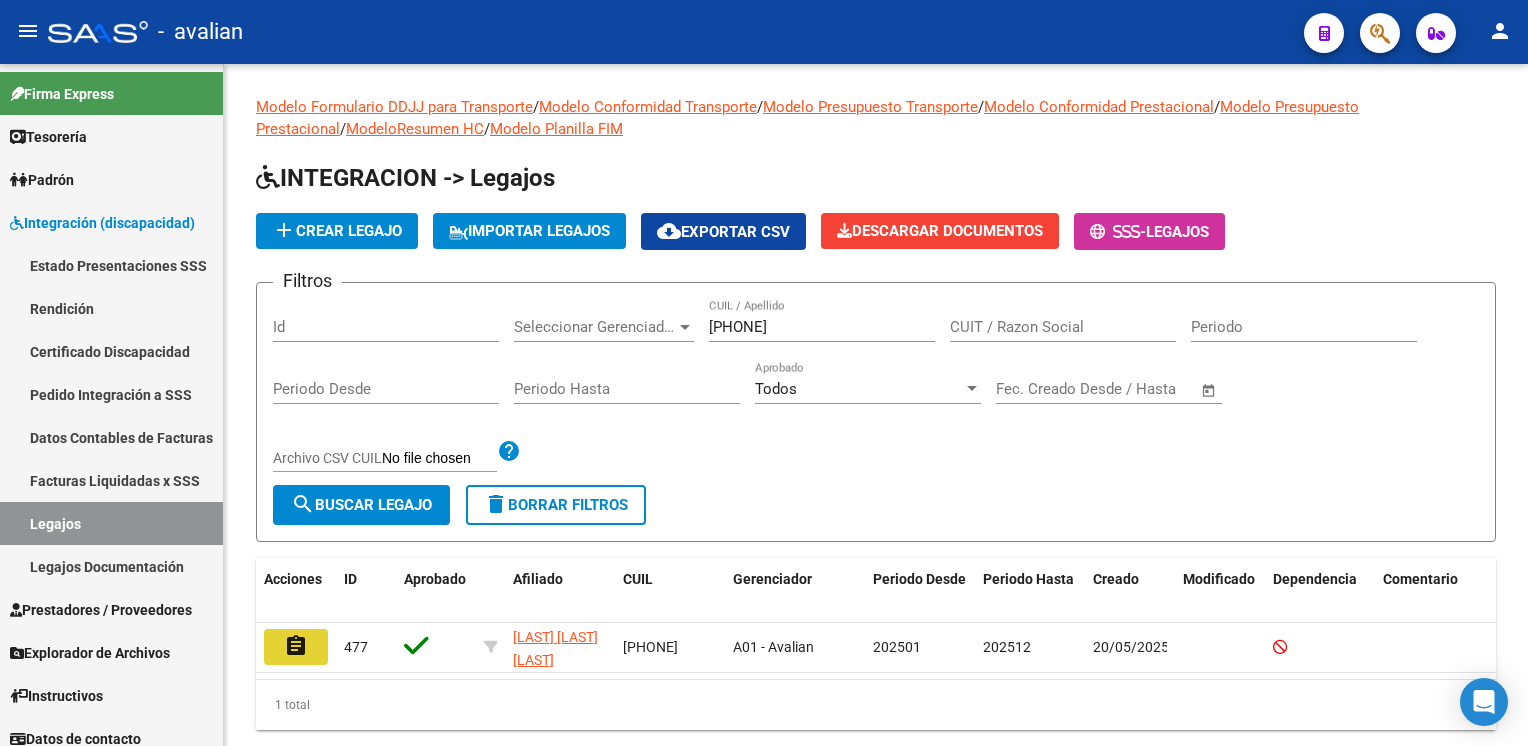 drag, startPoint x: 315, startPoint y: 636, endPoint x: 350, endPoint y: 613, distance: 41.880783 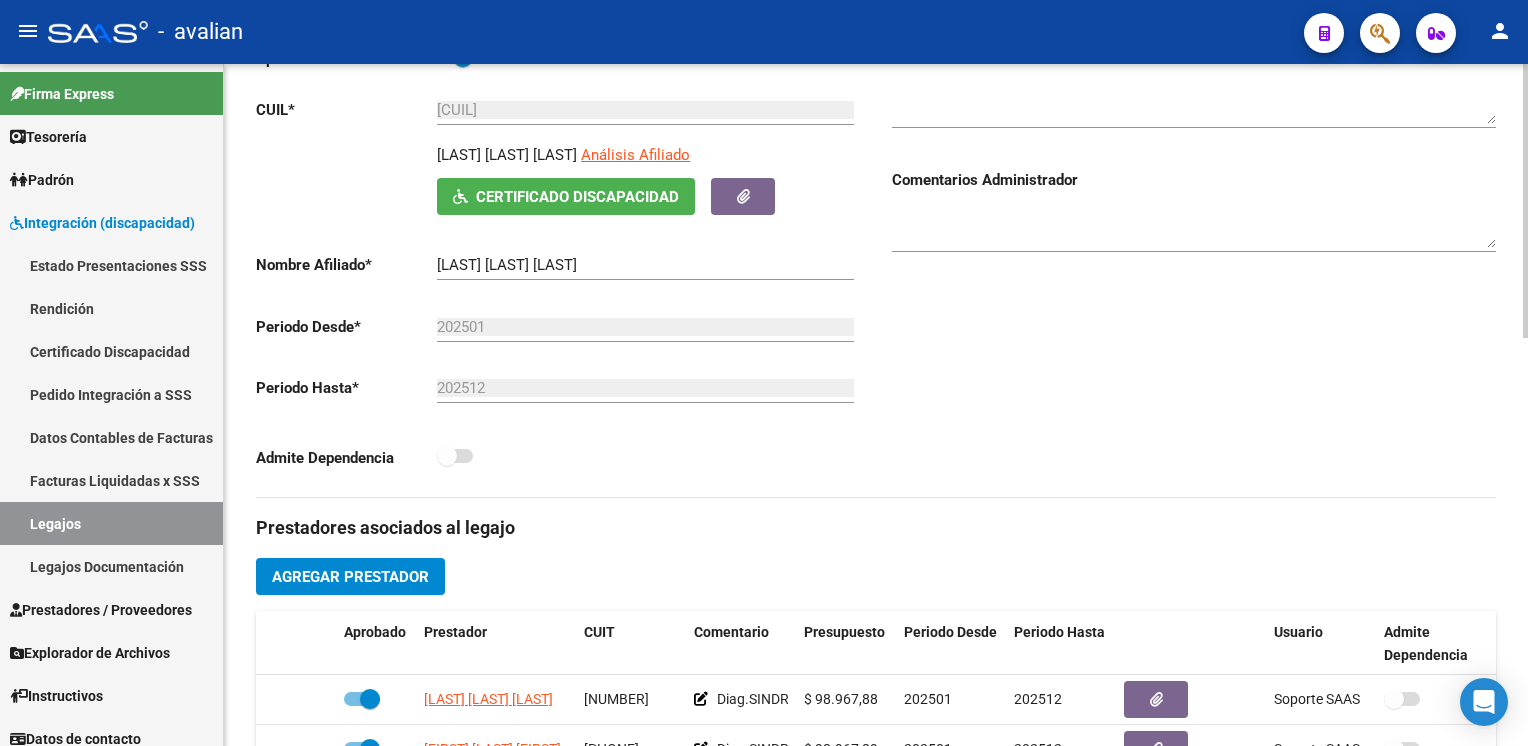 scroll, scrollTop: 0, scrollLeft: 0, axis: both 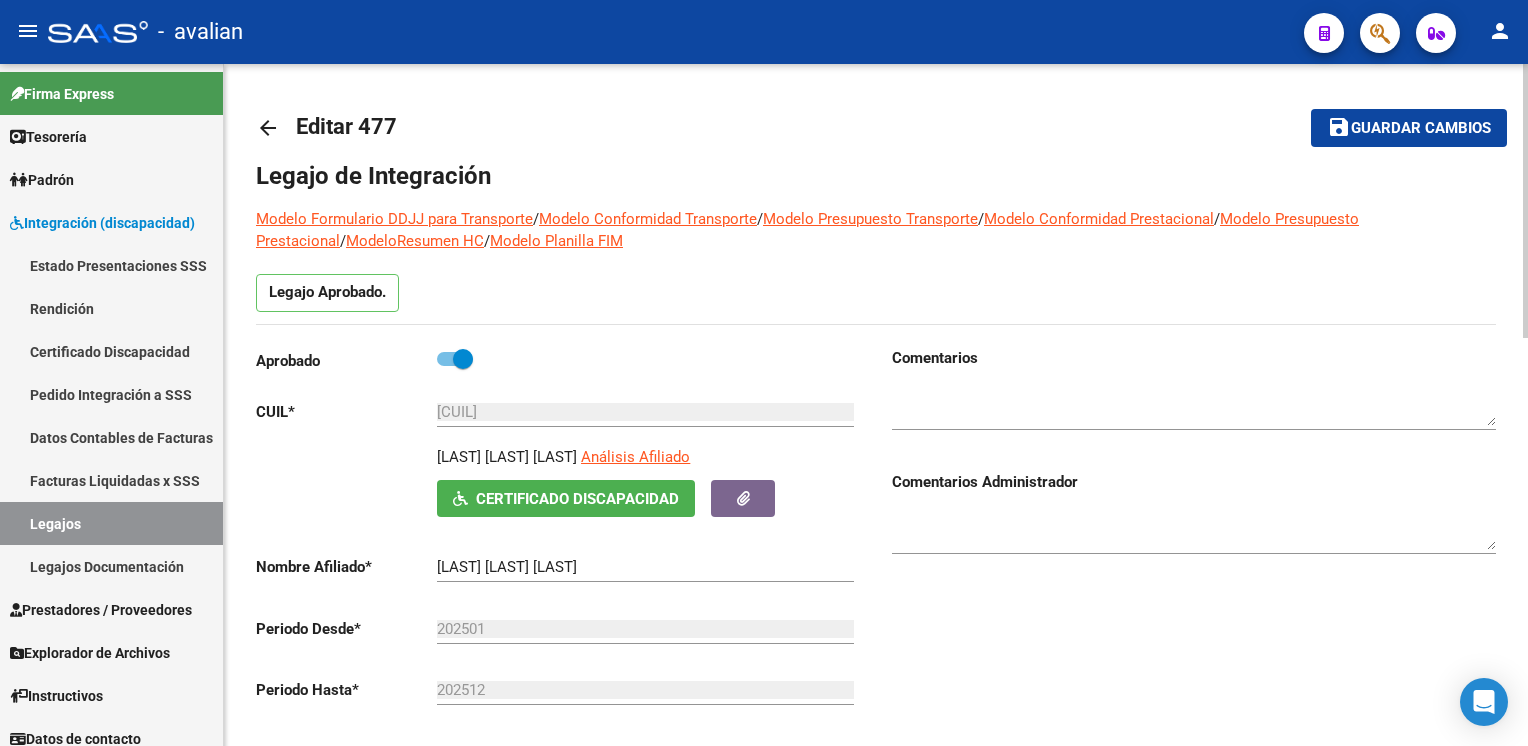 click on "arrow_back" 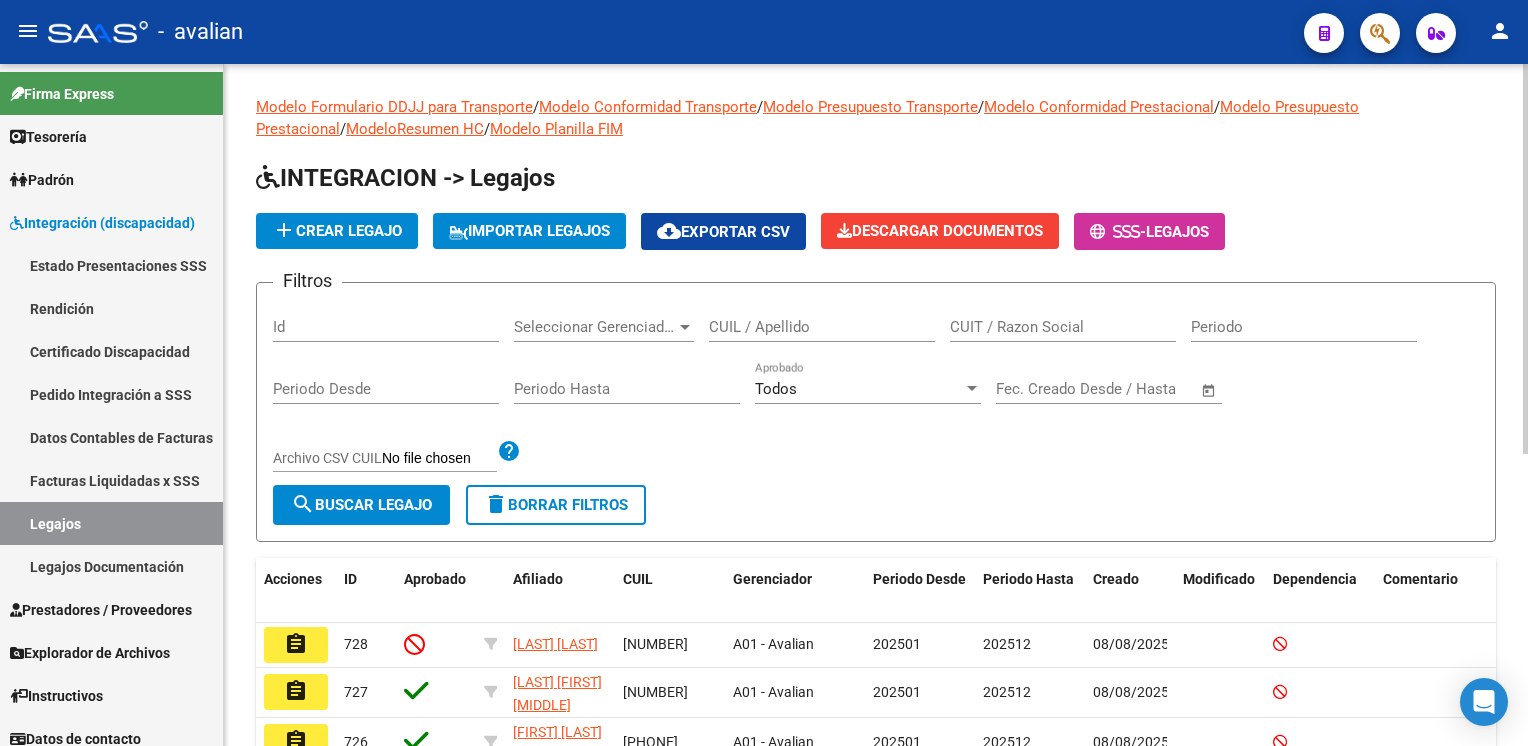 click on "CUIL / Apellido" 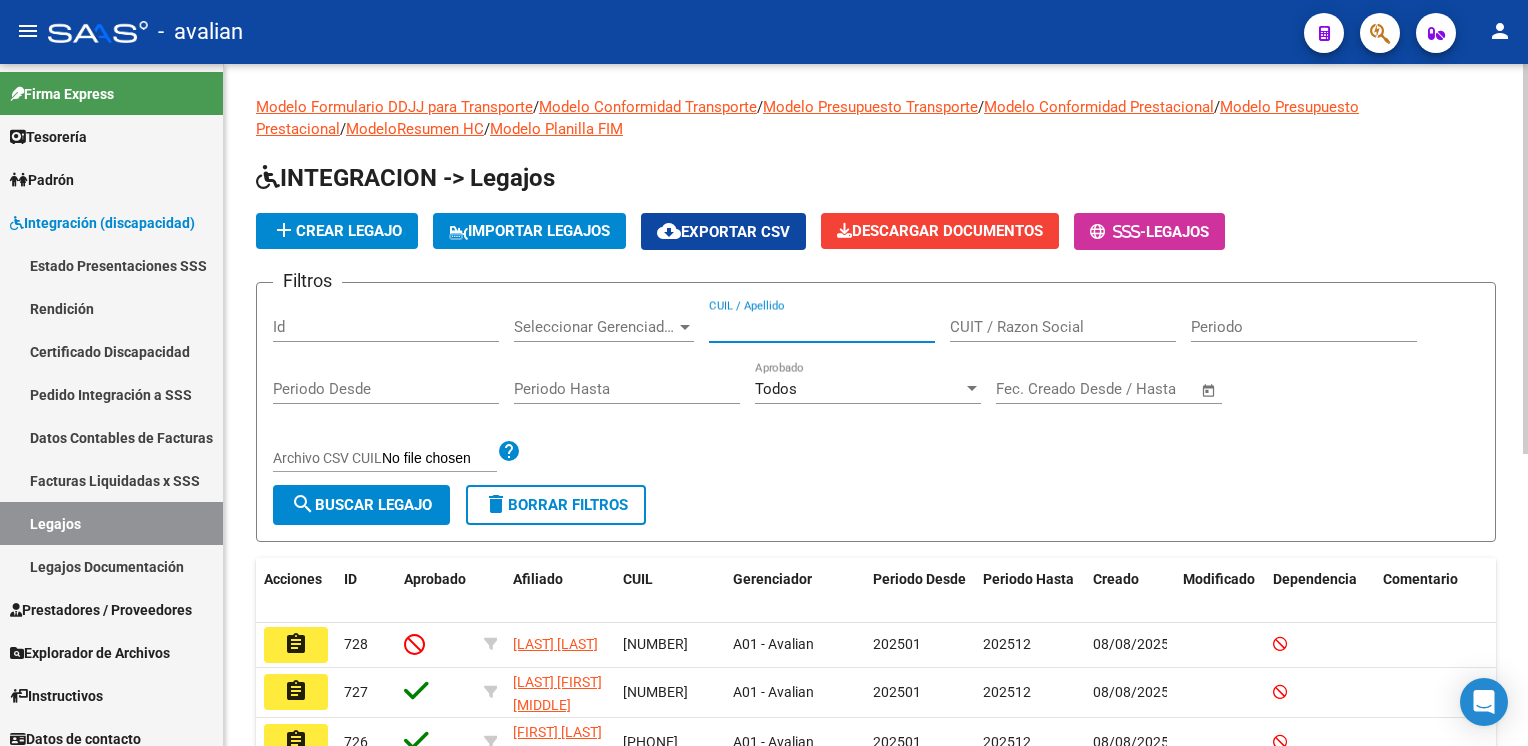 paste on "[NUMBER]" 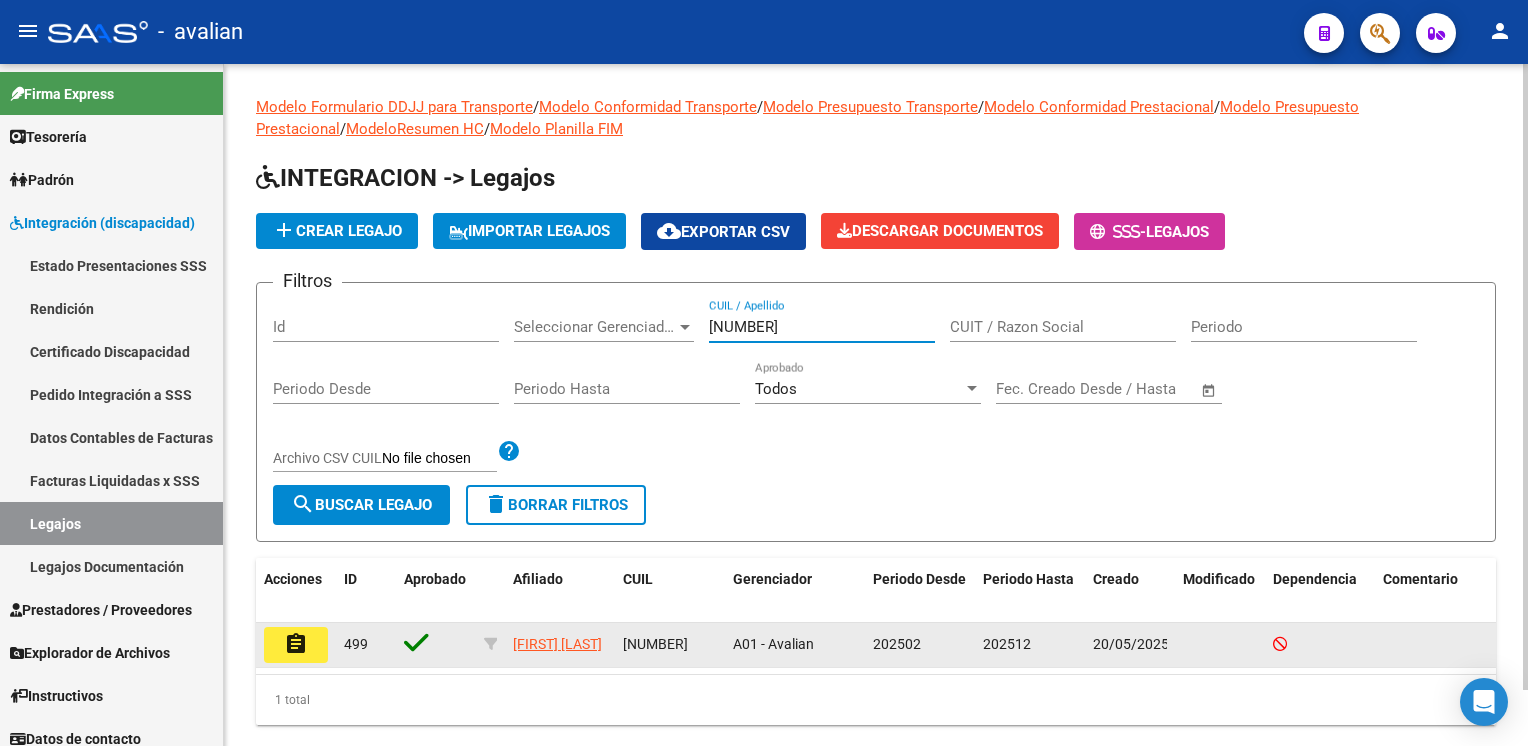 type on "[NUMBER]" 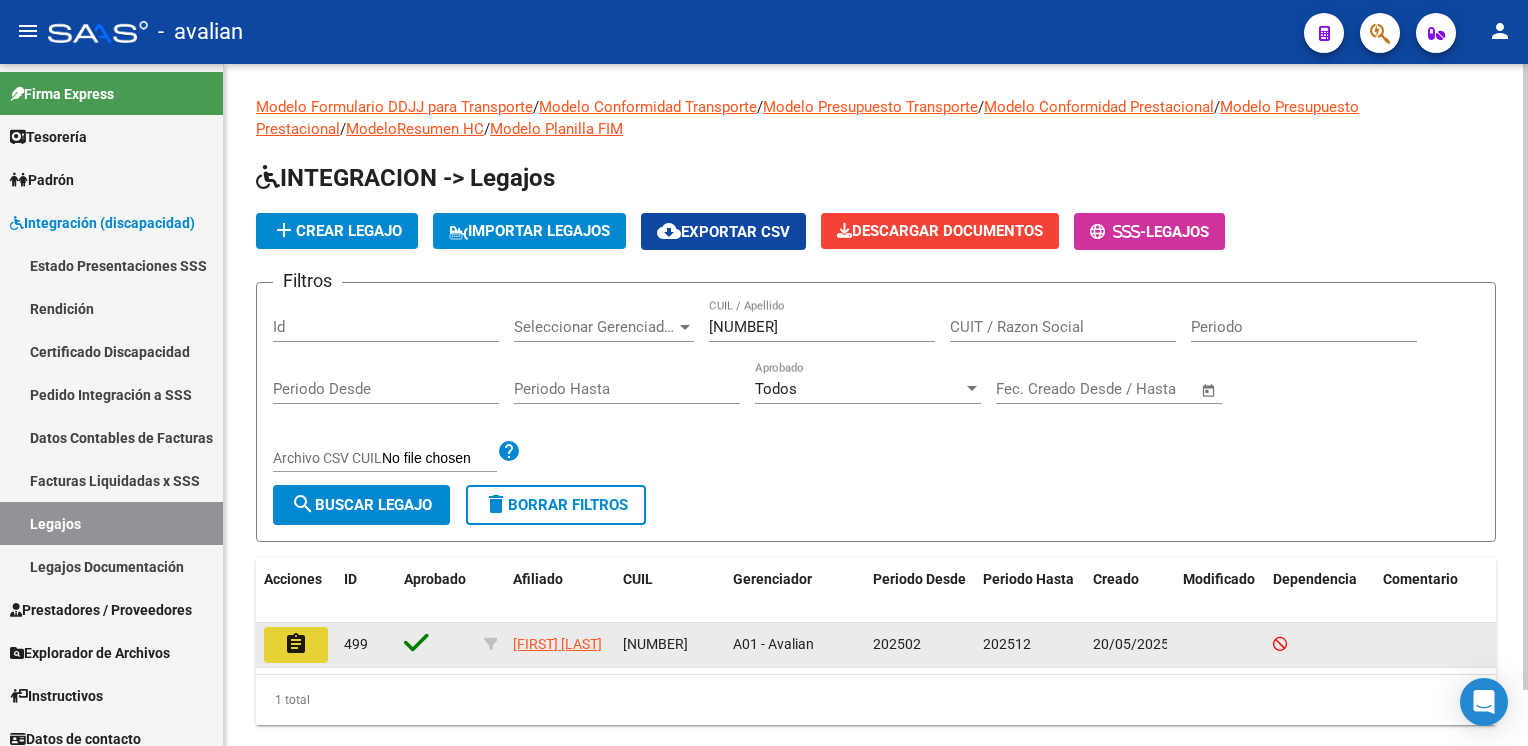 click on "assignment" 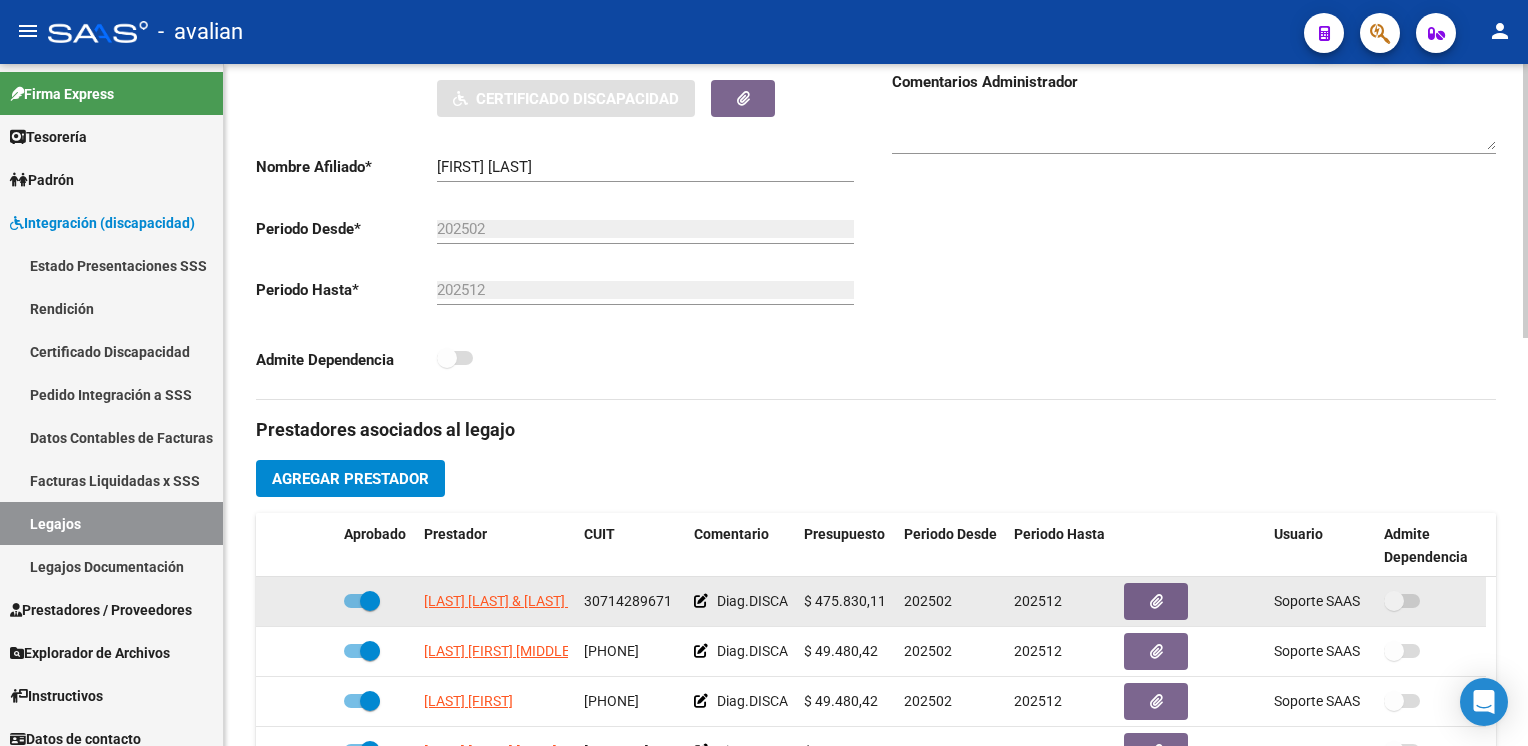 scroll, scrollTop: 700, scrollLeft: 0, axis: vertical 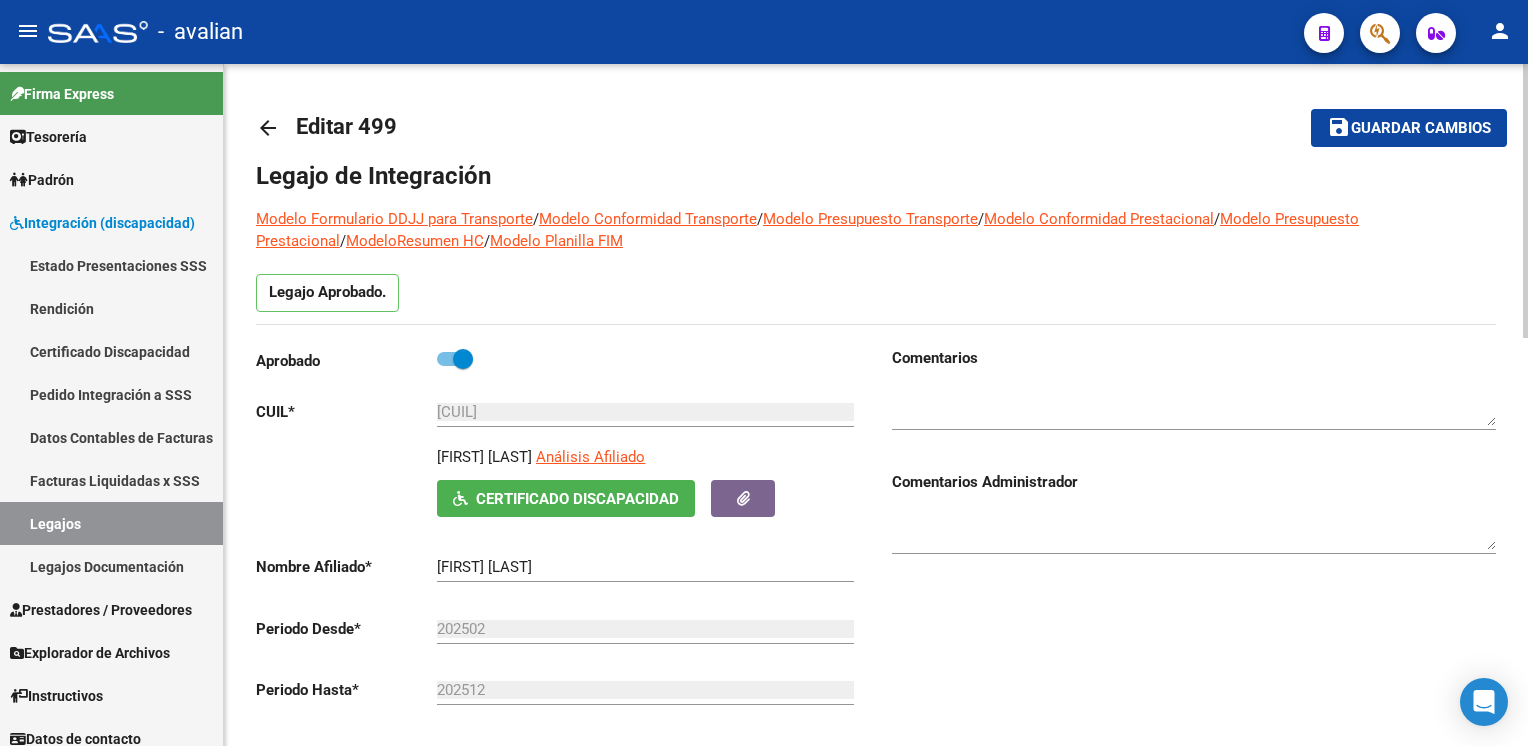 click on "arrow_back" 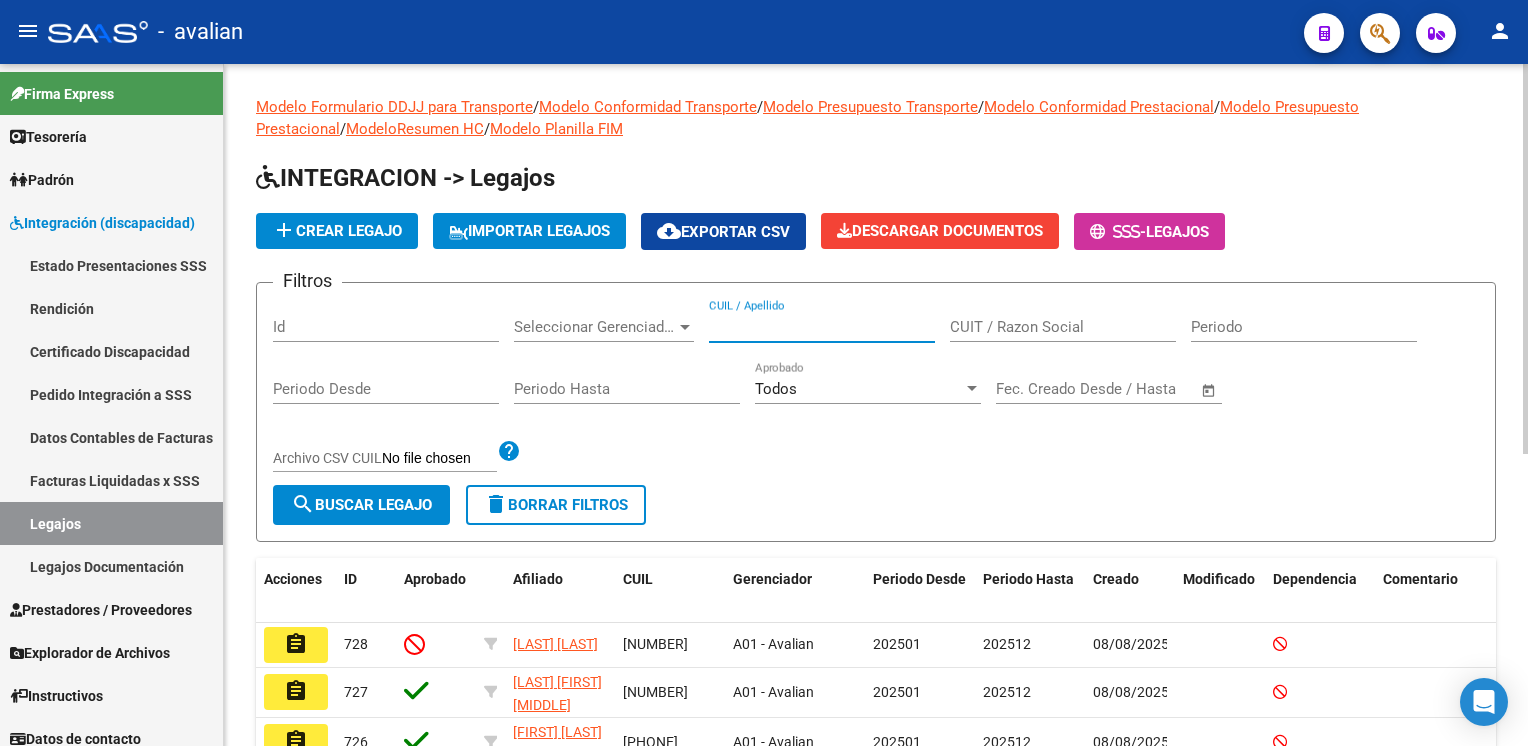click on "CUIL / Apellido" at bounding box center [822, 327] 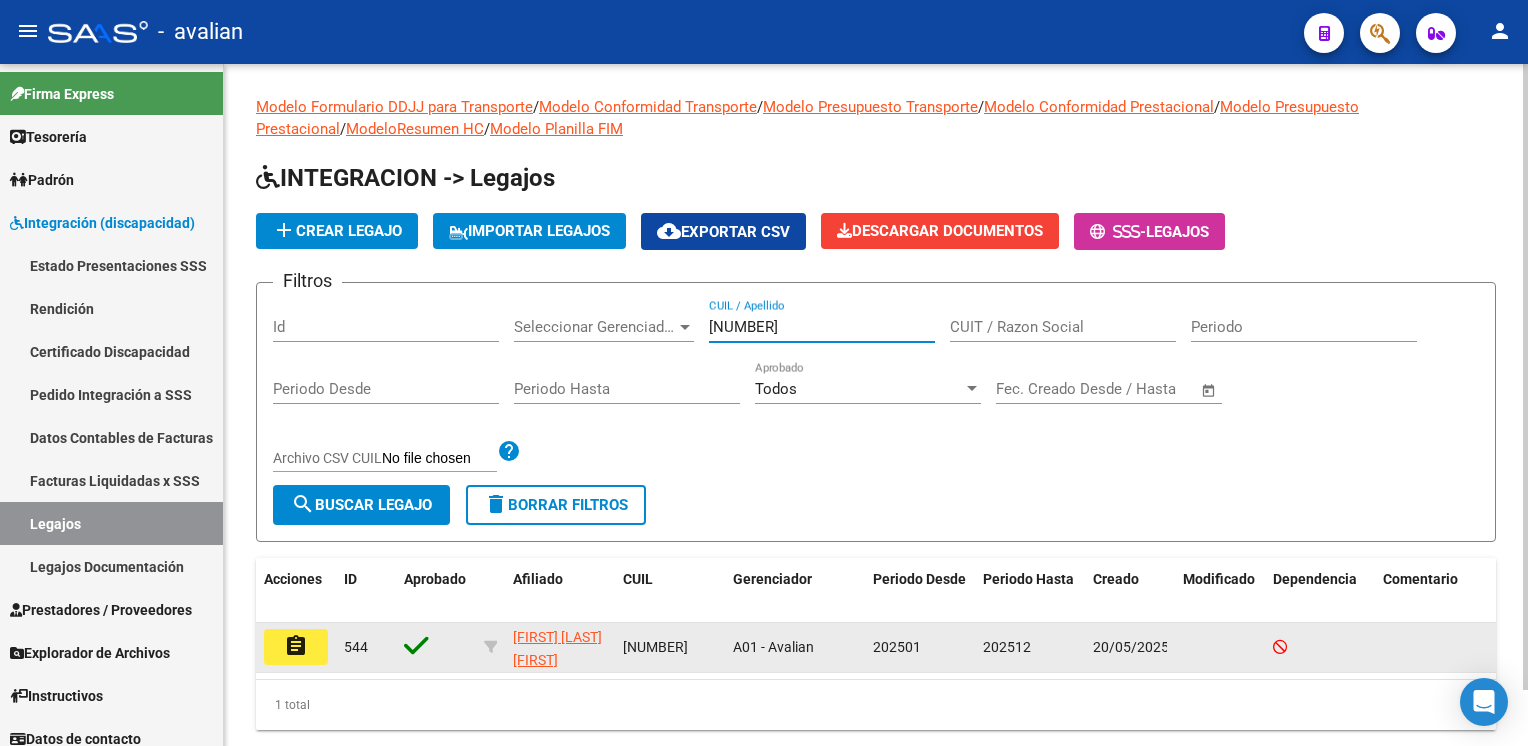 type on "[CUIL]" 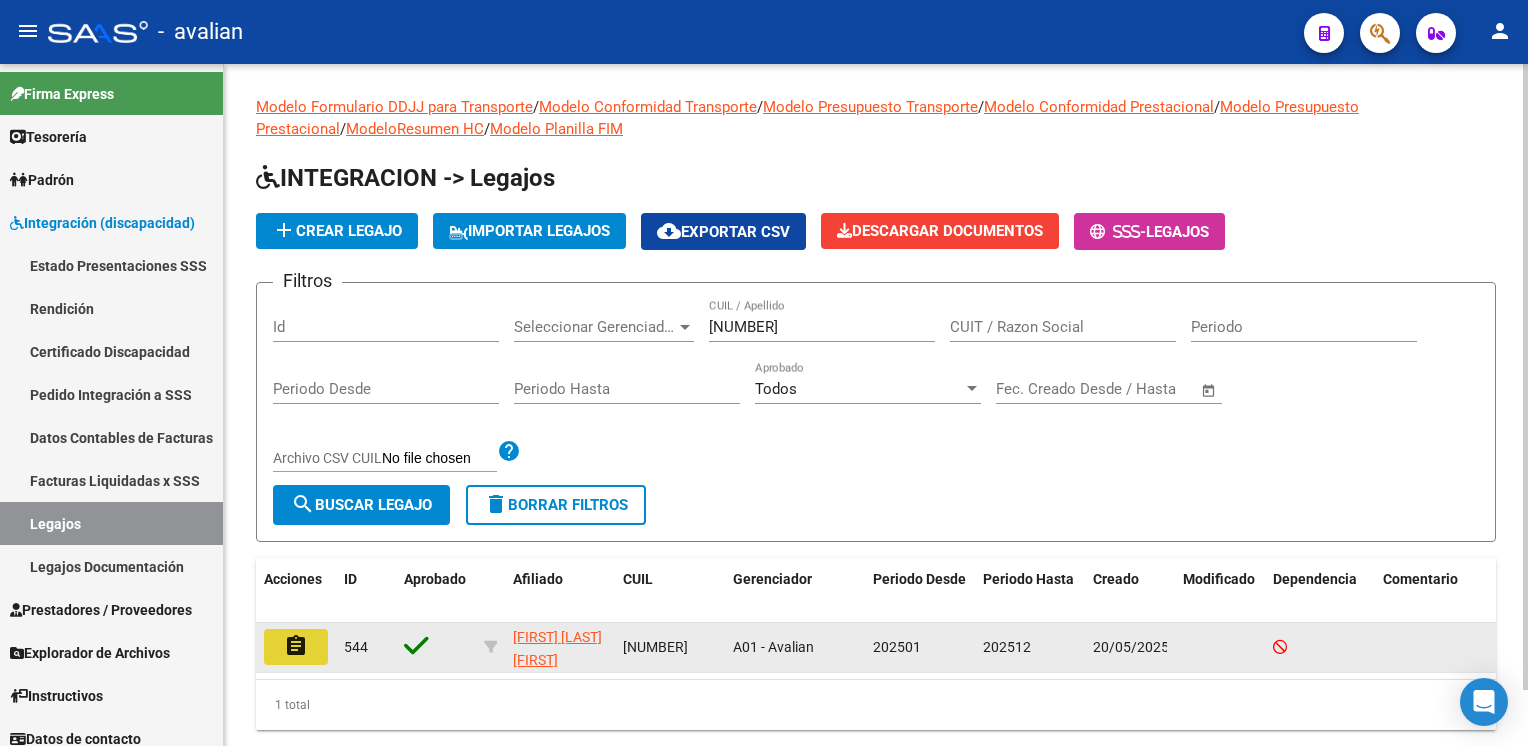 click on "assignment" 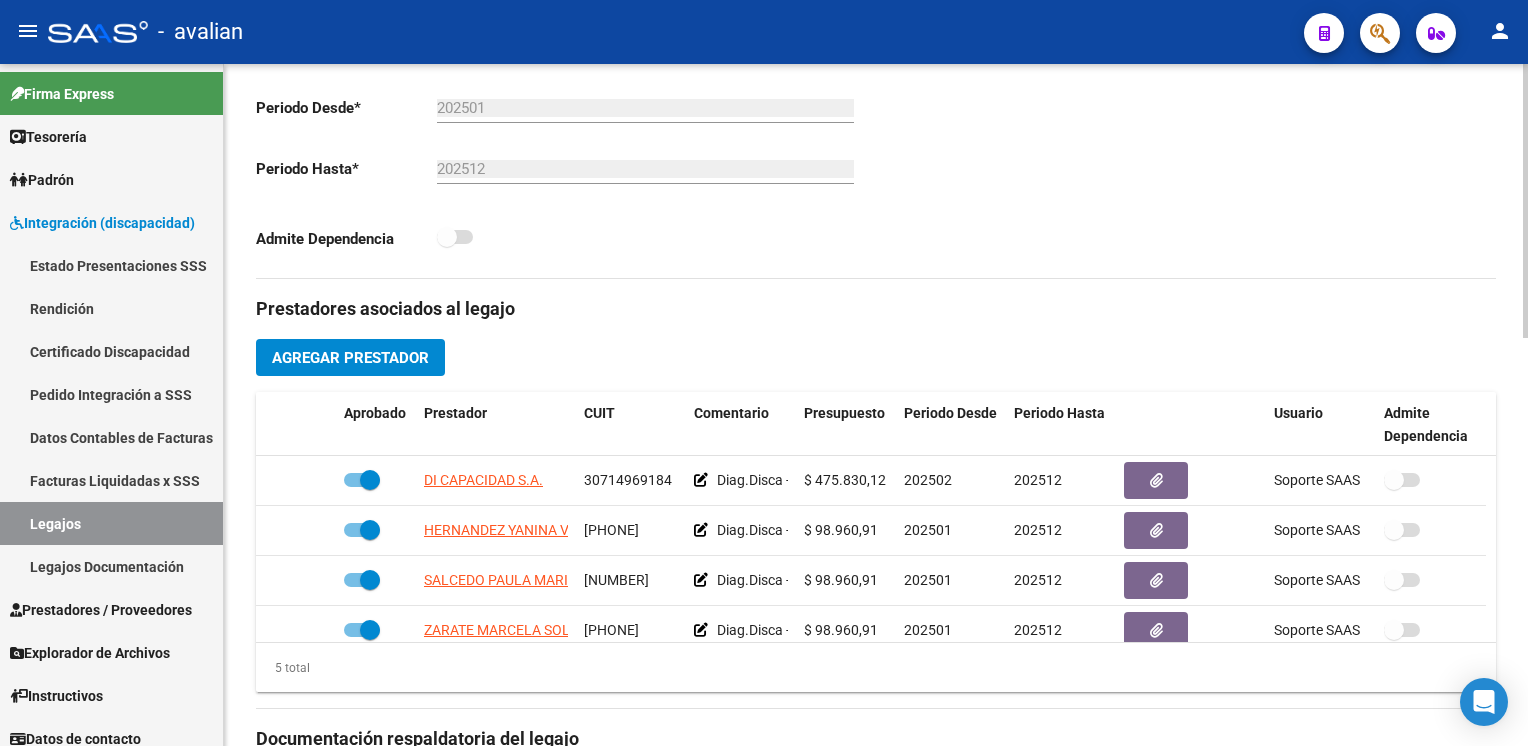 scroll, scrollTop: 600, scrollLeft: 0, axis: vertical 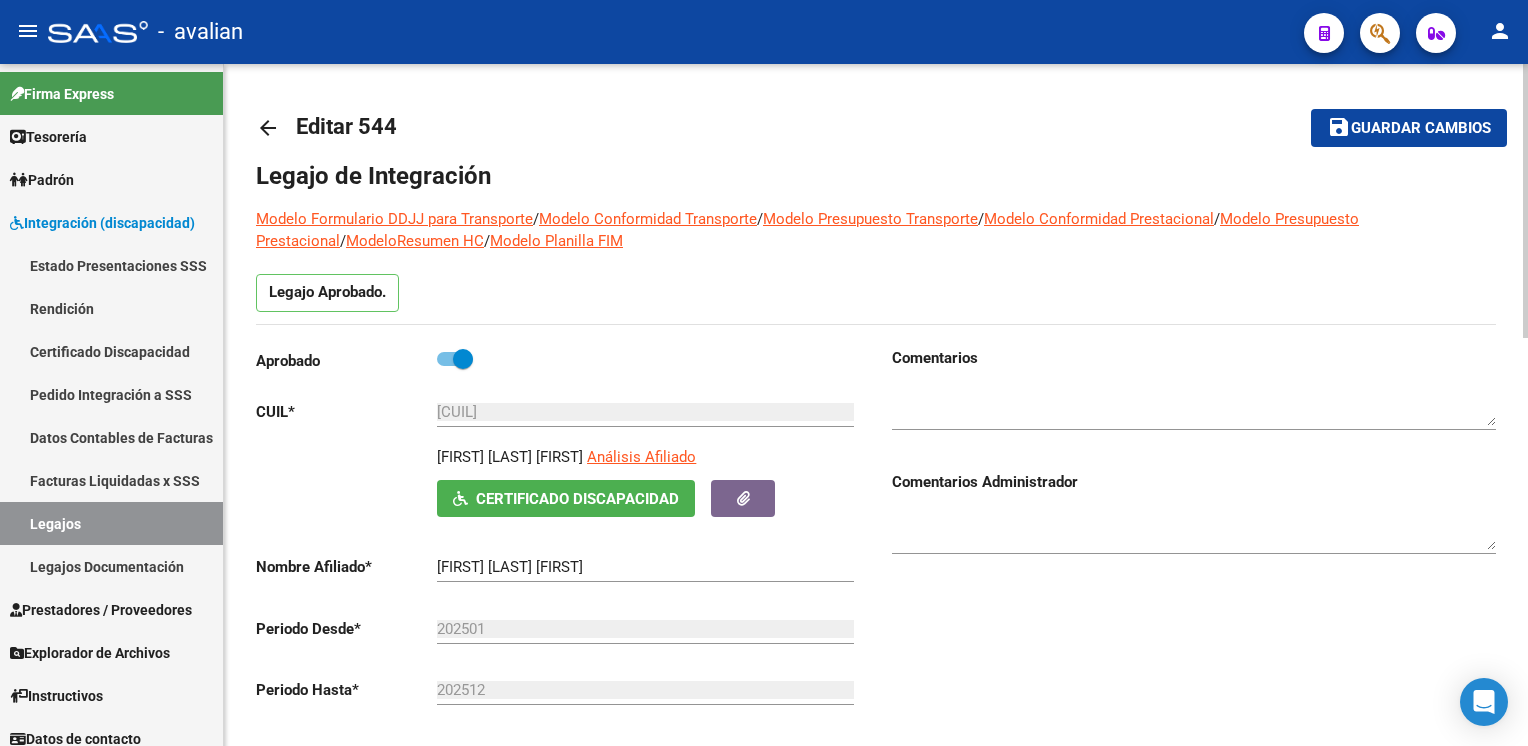 click on "arrow_back" 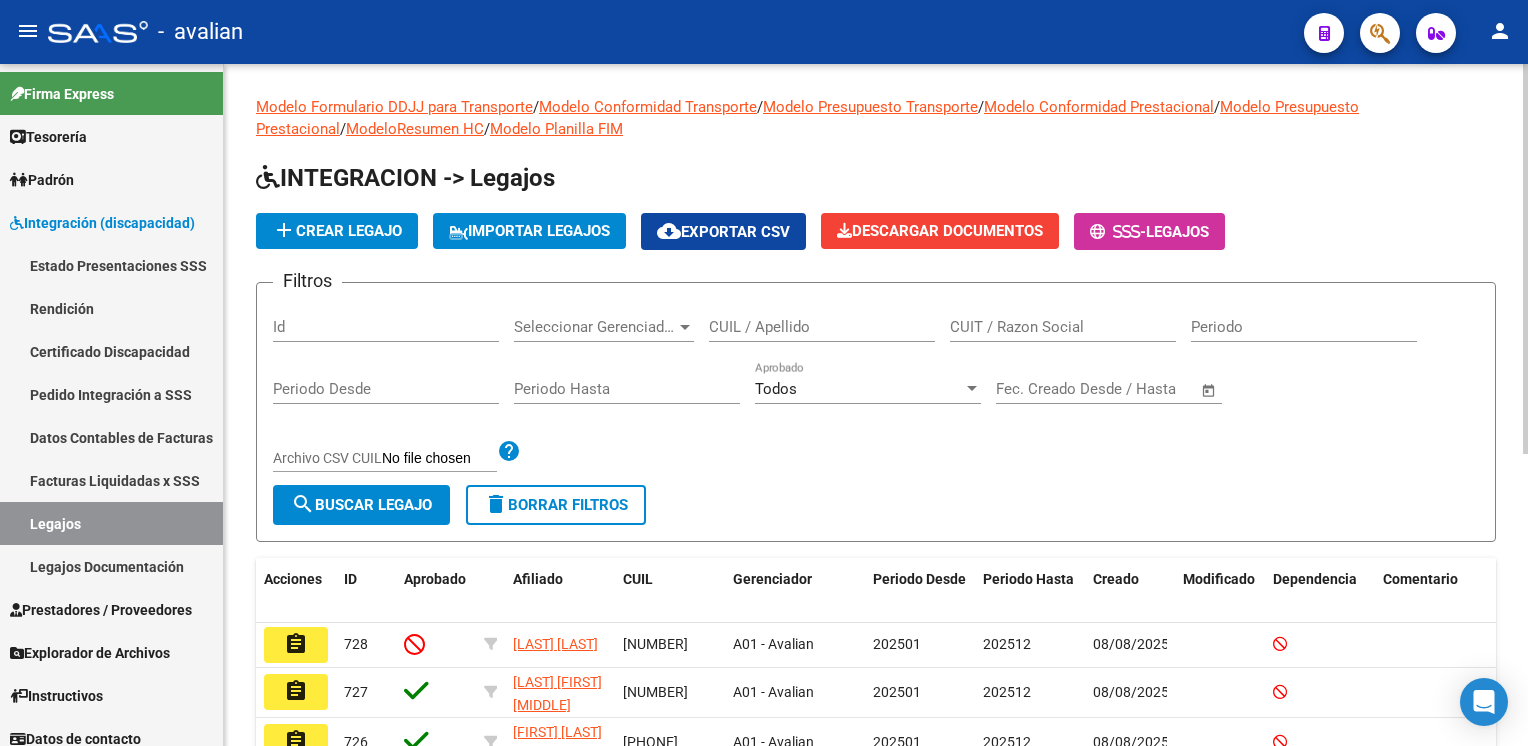 click on "CUIL / Apellido" 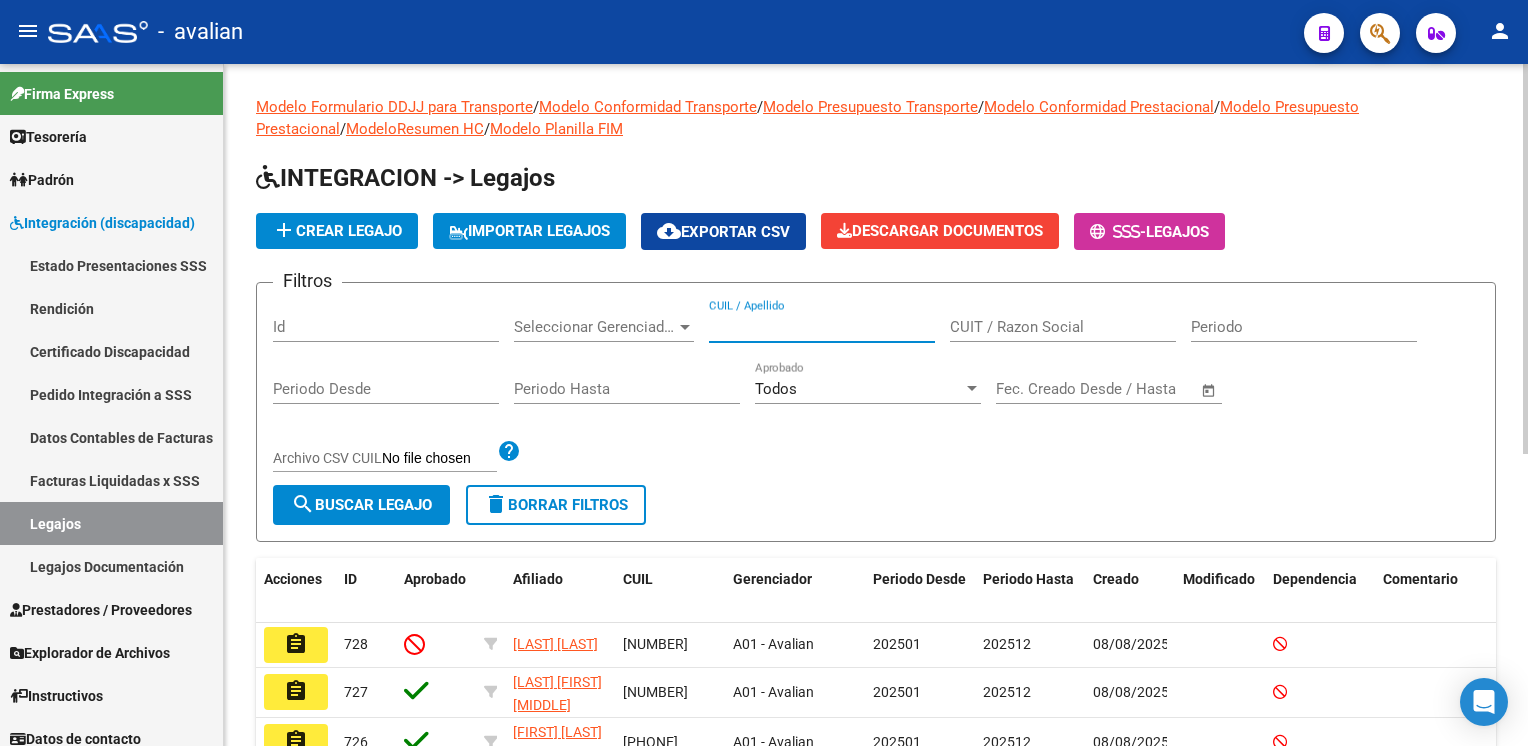 paste on "[NUMBER]" 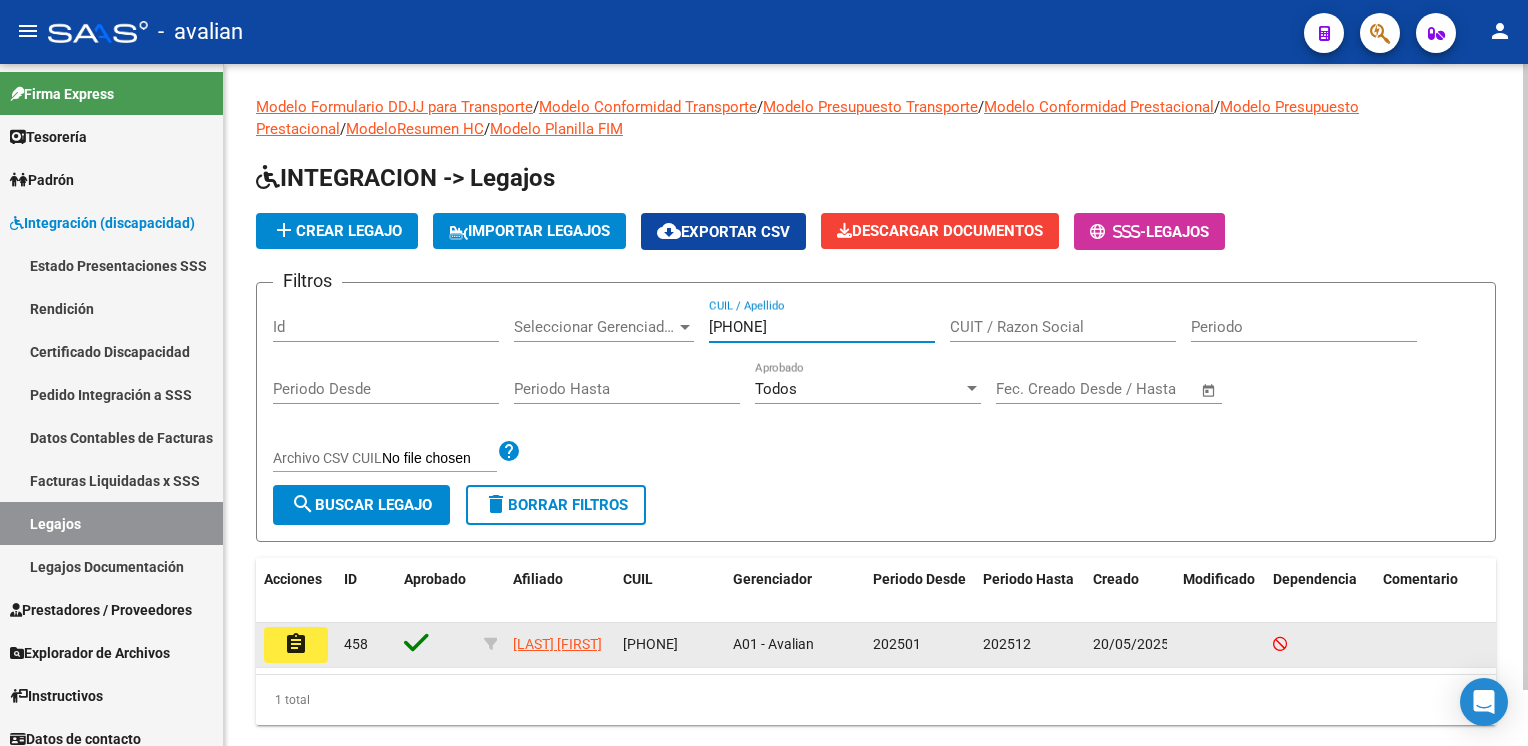 type on "[NUMBER]" 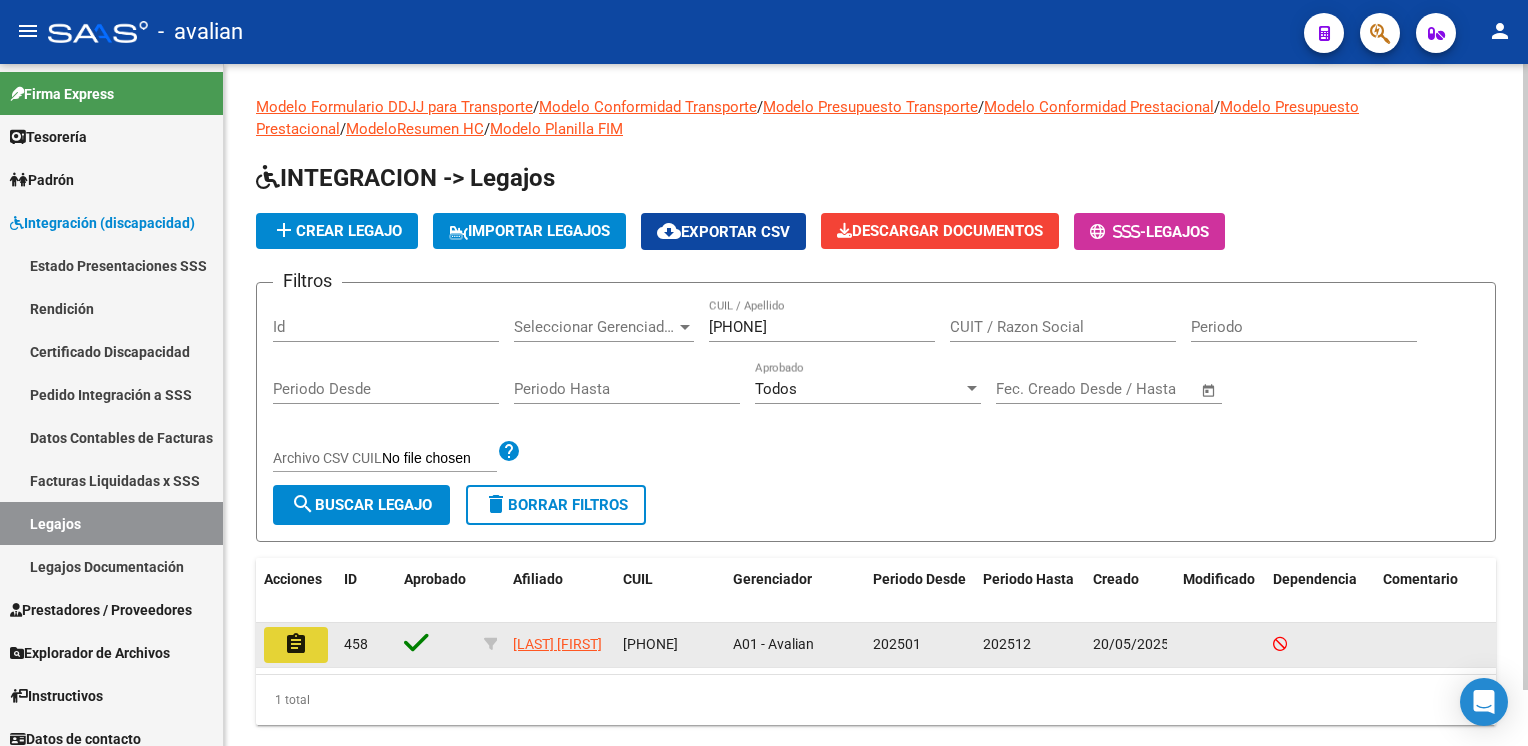 click on "assignment" 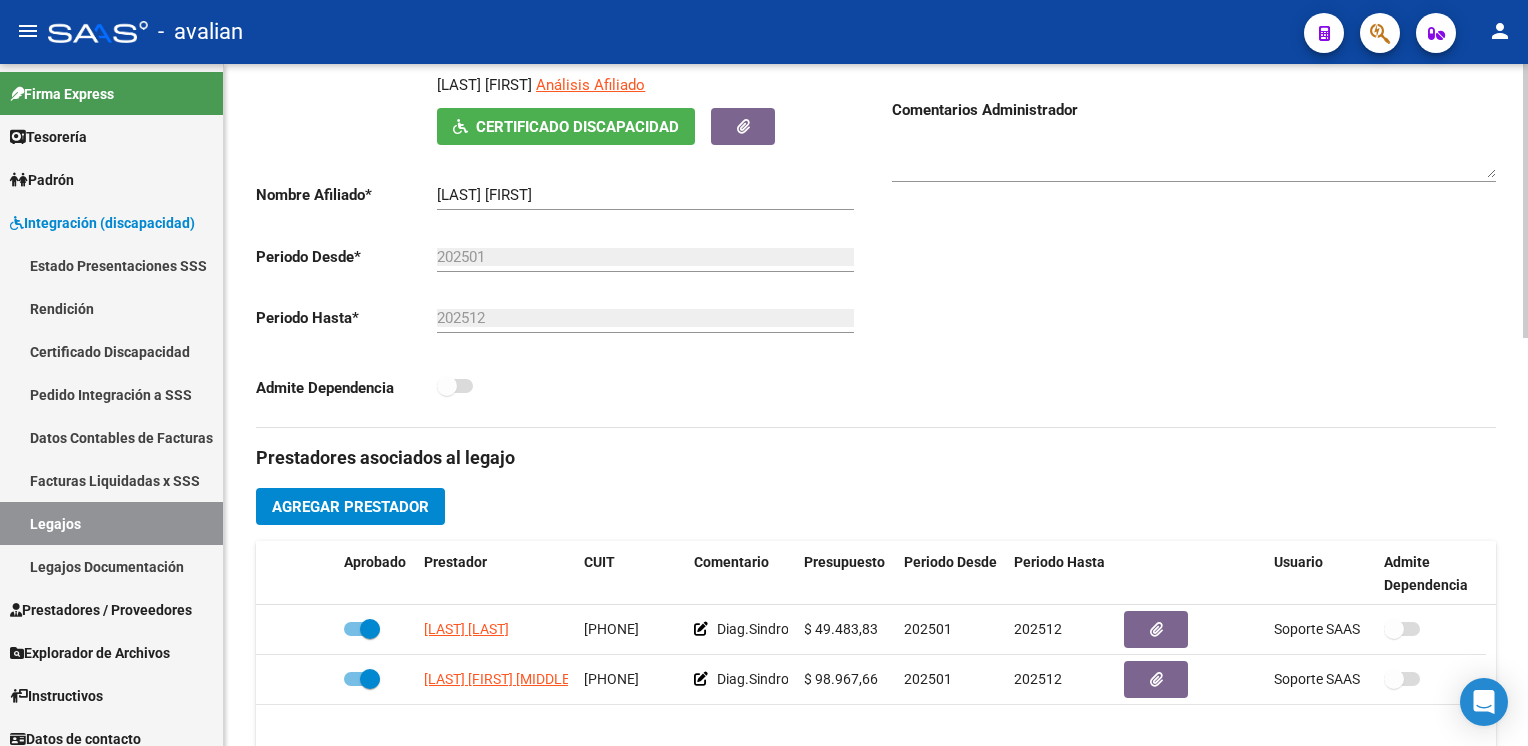 scroll, scrollTop: 0, scrollLeft: 0, axis: both 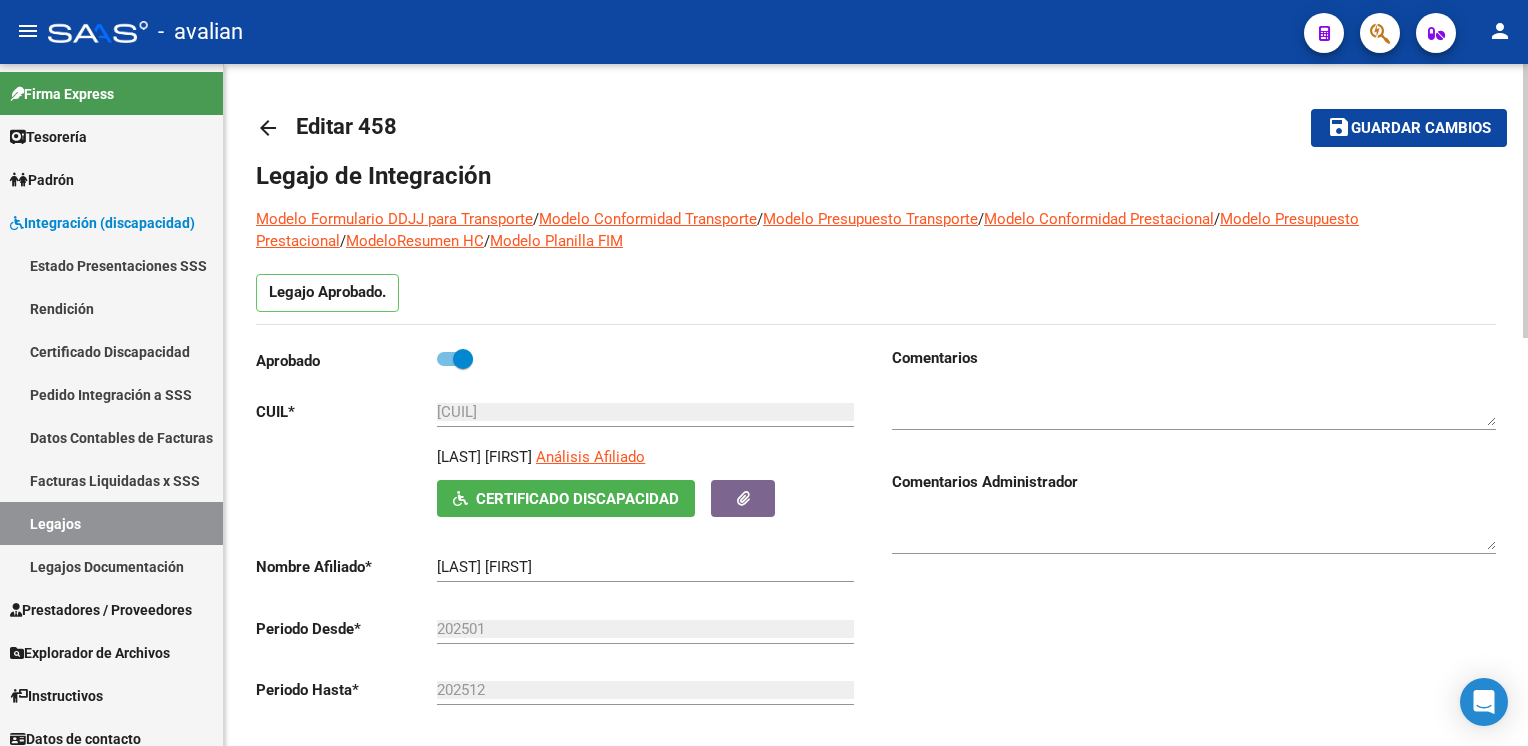 click on "arrow_back Editar 458    save Guardar cambios Legajo de Integración Modelo Formulario DDJJ para Transporte  /  Modelo Conformidad Transporte  /  Modelo Presupuesto Transporte  /  Modelo Conformidad Prestacional  /  Modelo Presupuesto Prestacional  /  ModeloResumen HC  /  Modelo Planilla FIM  Legajo Aprobado.  Aprobado   CUIL  *   20-50155157-1 Ingresar CUIL  BERNARDEZ FRANCISCO     Análisis Afiliado    Certificado Discapacidad ARCA Padrón Nombre Afiliado  *   BERNARDEZ FRANCISCO Ingresar el nombre  Periodo Desde  *   202501 Ej: 202203  Periodo Hasta  *   202512 Ej: 202212  Admite Dependencia   Comentarios                                  Comentarios Administrador  Prestadores asociados al legajo Agregar Prestador Aprobado Prestador CUIT Comentario Presupuesto Periodo Desde Periodo Hasta Usuario Admite Dependencia   LOMBARDI VICTORIA 27287118827     Diag.Sindrome de Down - Prestación autorizada: 60006011- PSICOMOTRICISTA / Cant semanal: 1 / Tope mensual: 4 / Tope anual: 48  $ 49.483,83  202501" 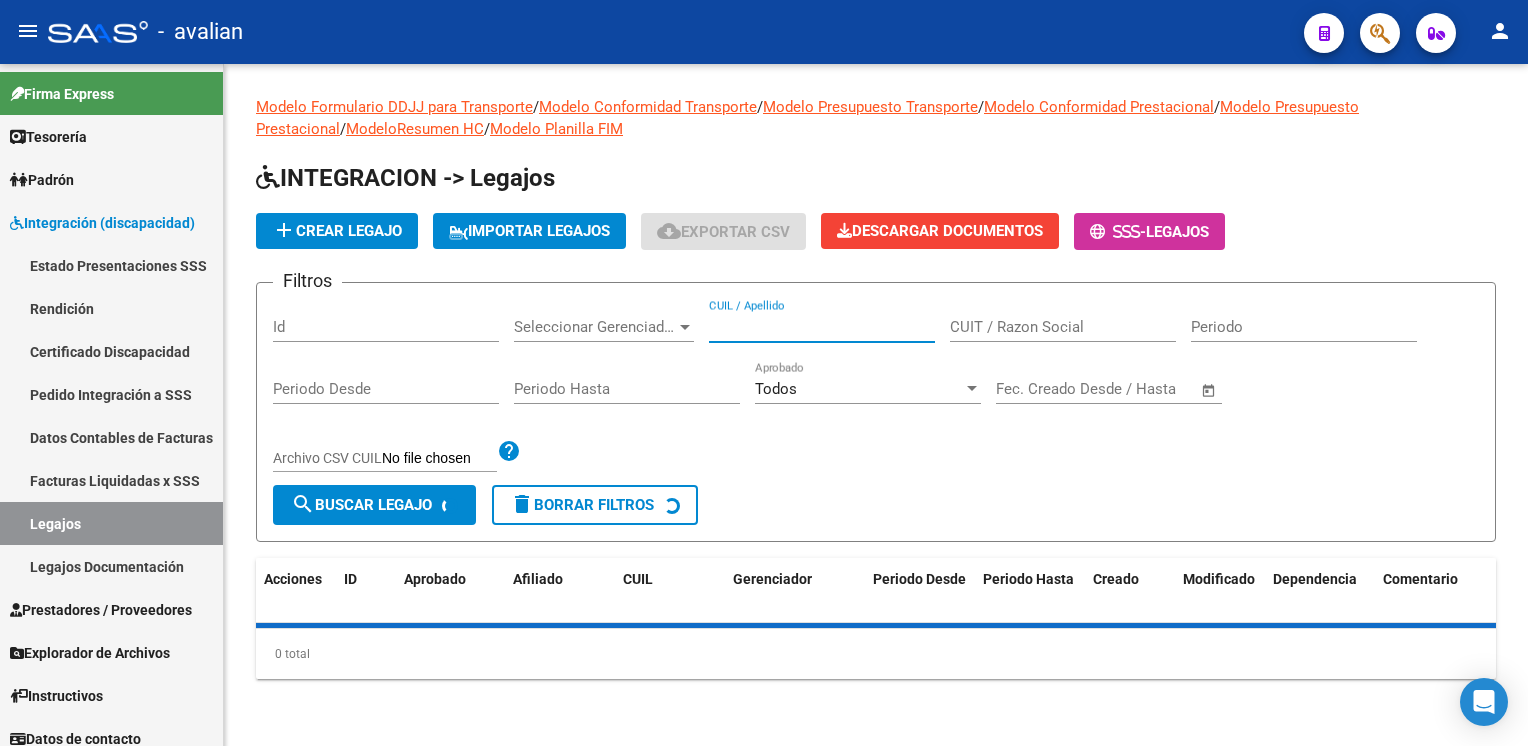 click on "CUIL / Apellido" at bounding box center (822, 327) 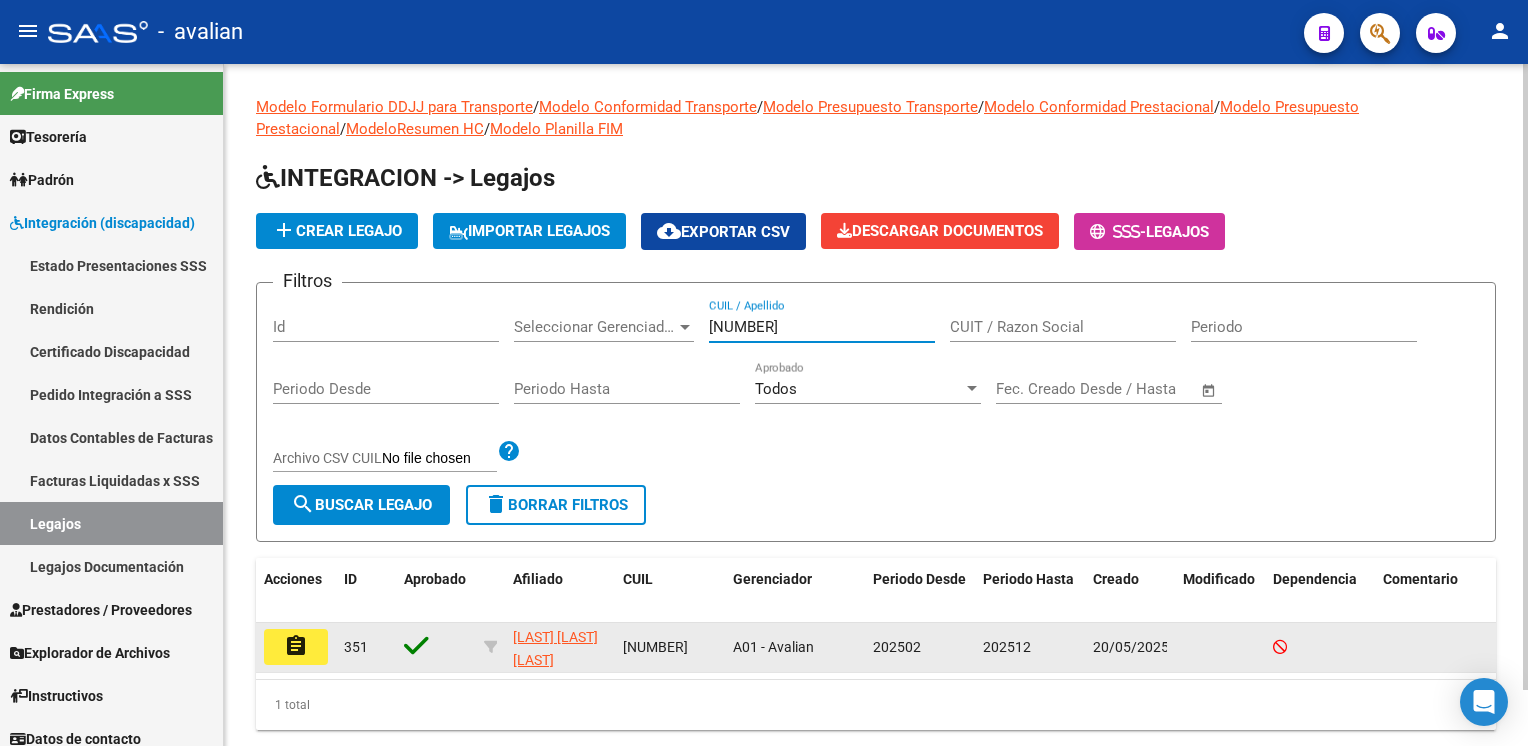 type on "[NUMBER]" 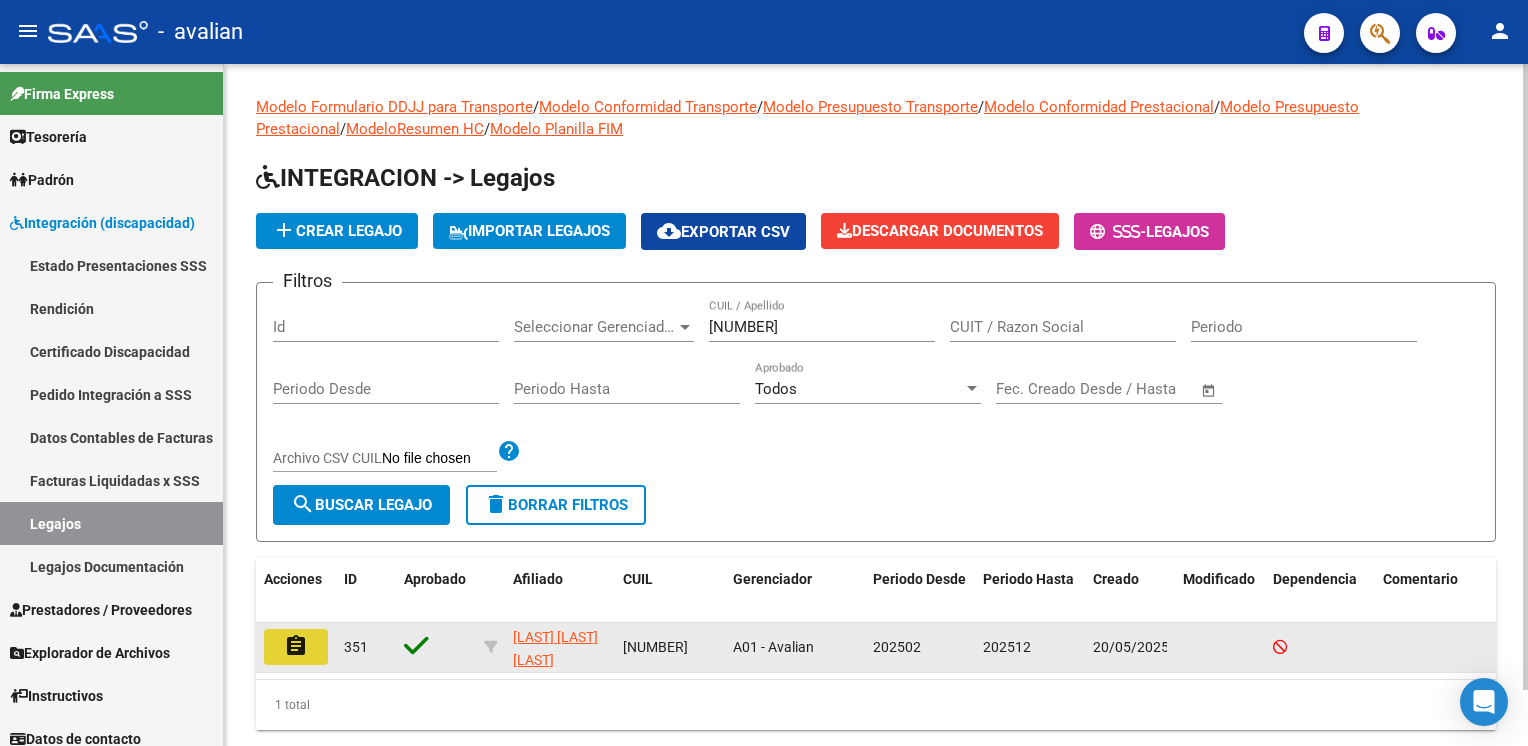 click on "assignment" 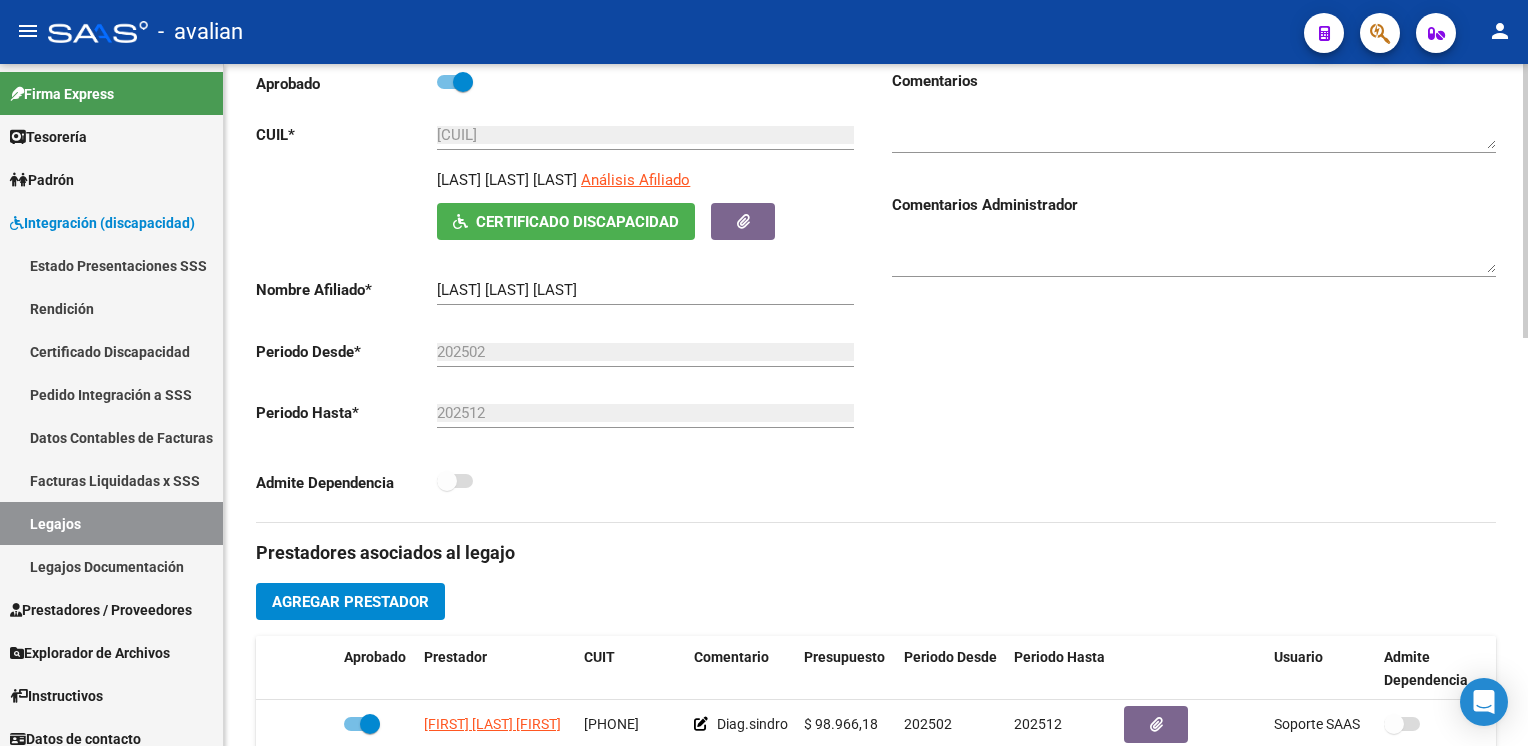scroll, scrollTop: 0, scrollLeft: 0, axis: both 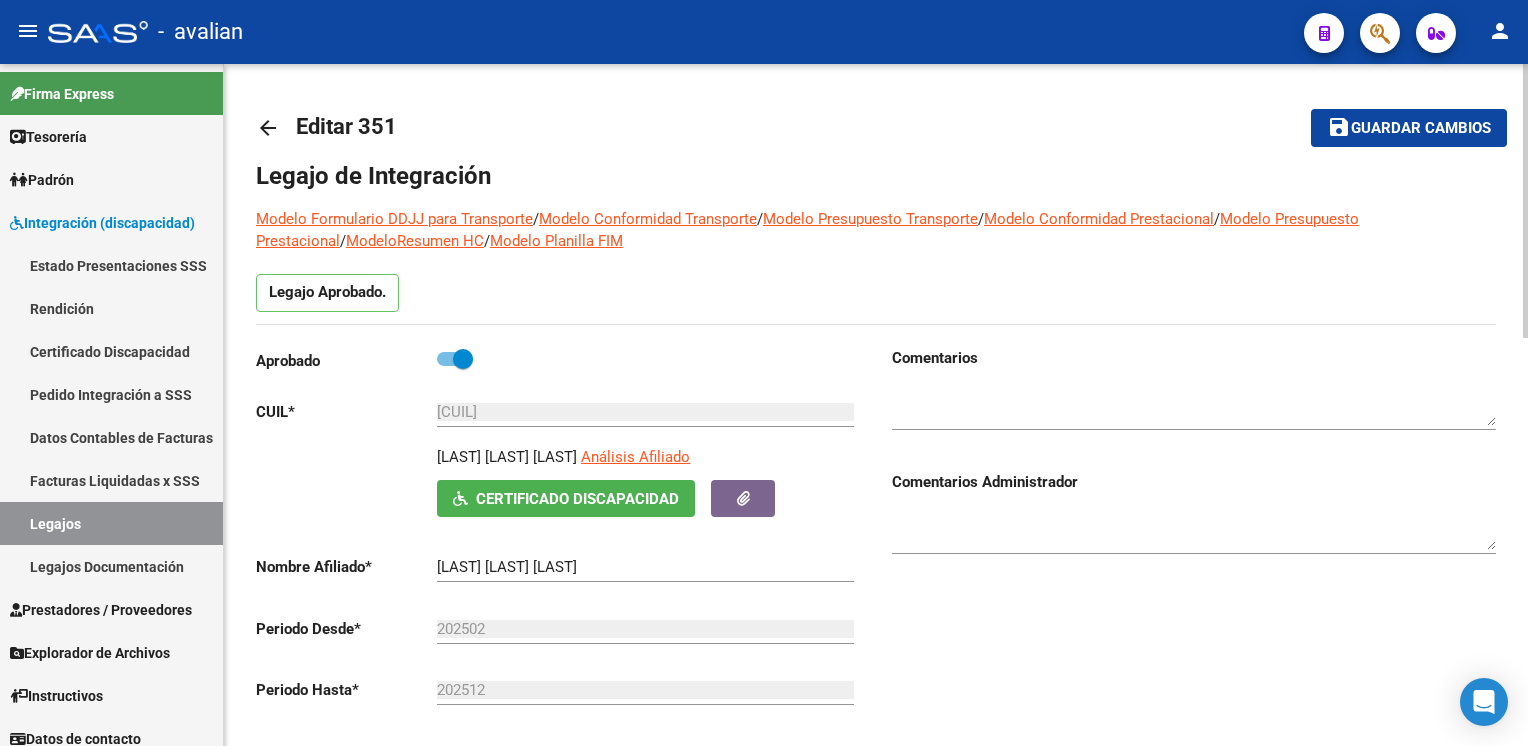 click on "arrow_back" 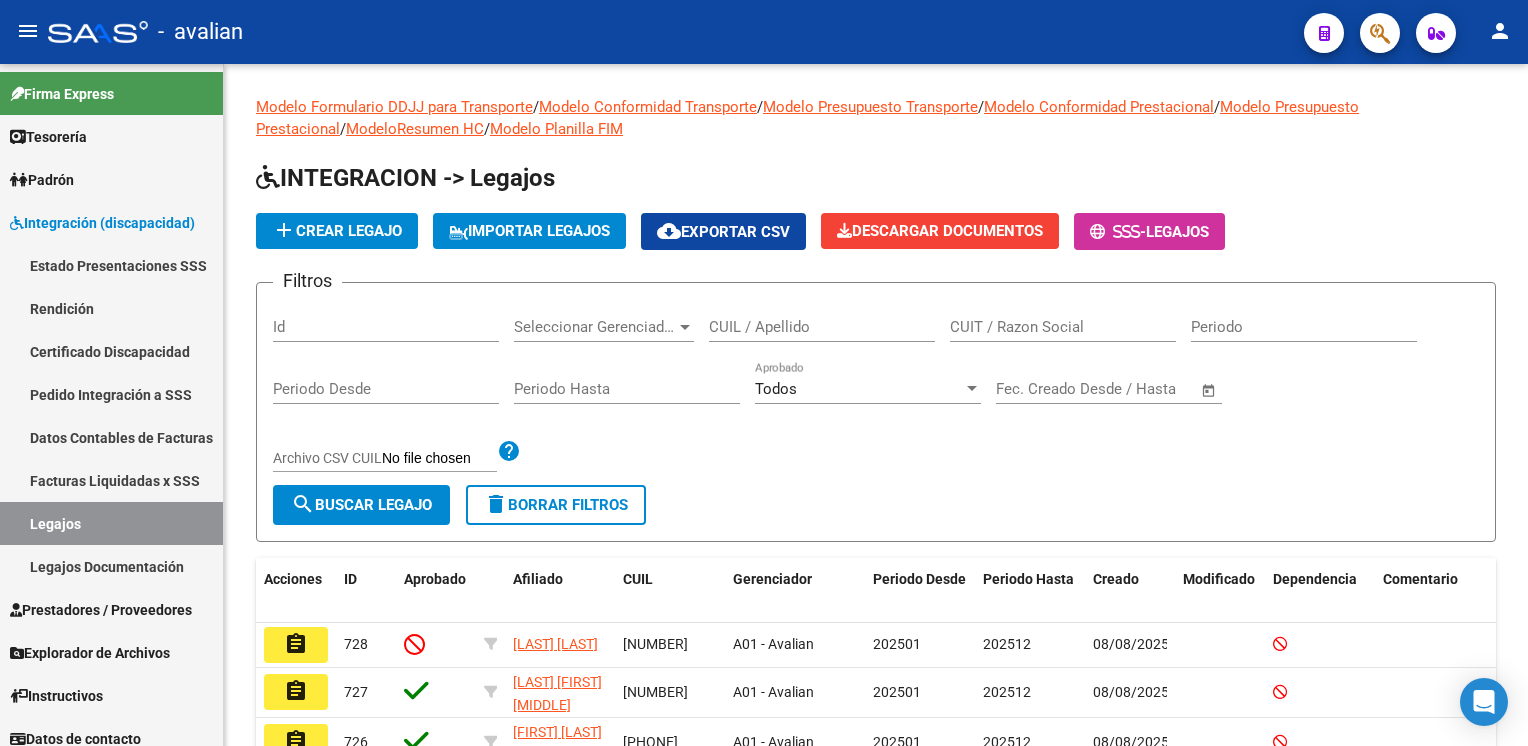 click on "CUIL / Apellido" at bounding box center [822, 327] 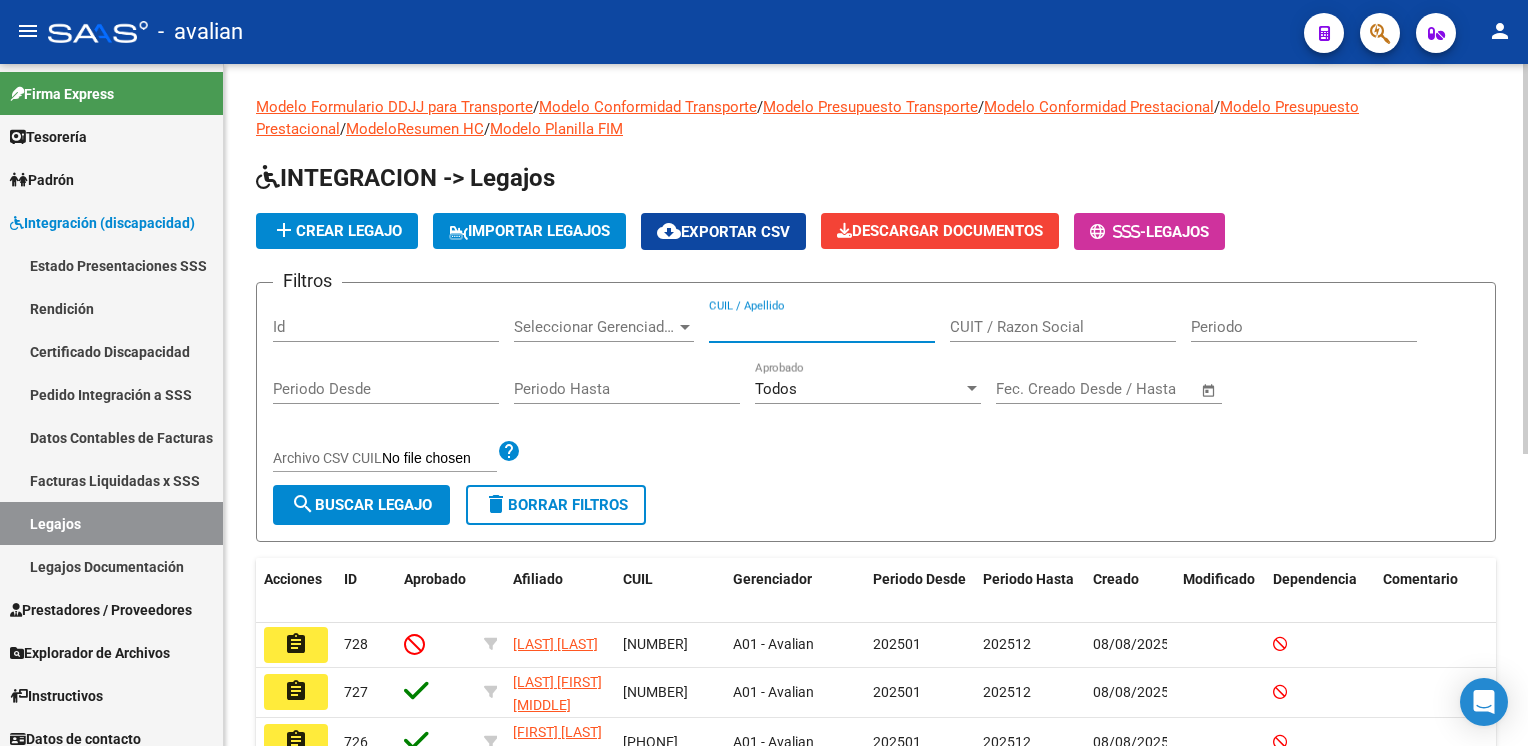 paste on "[CUIL]" 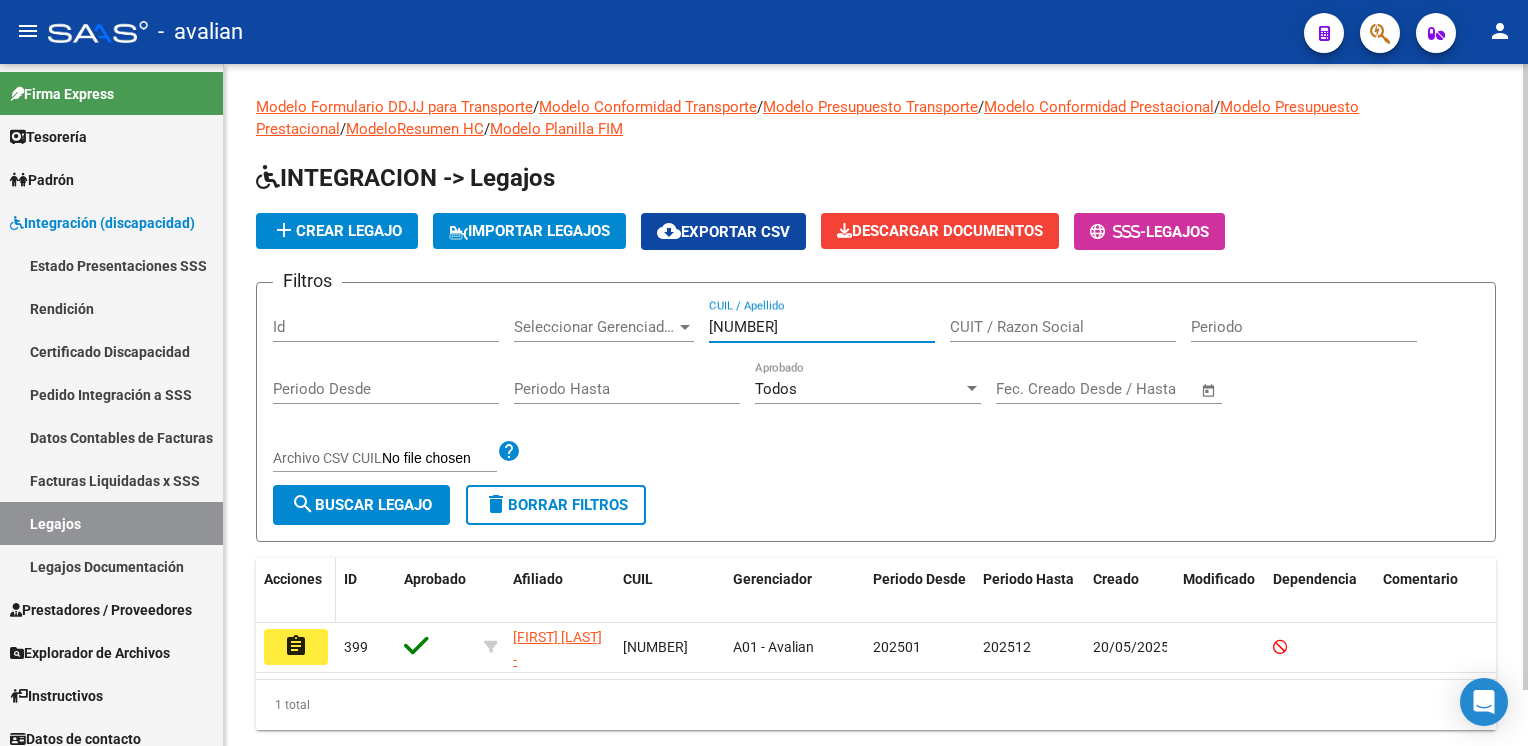 type on "[CUIL]" 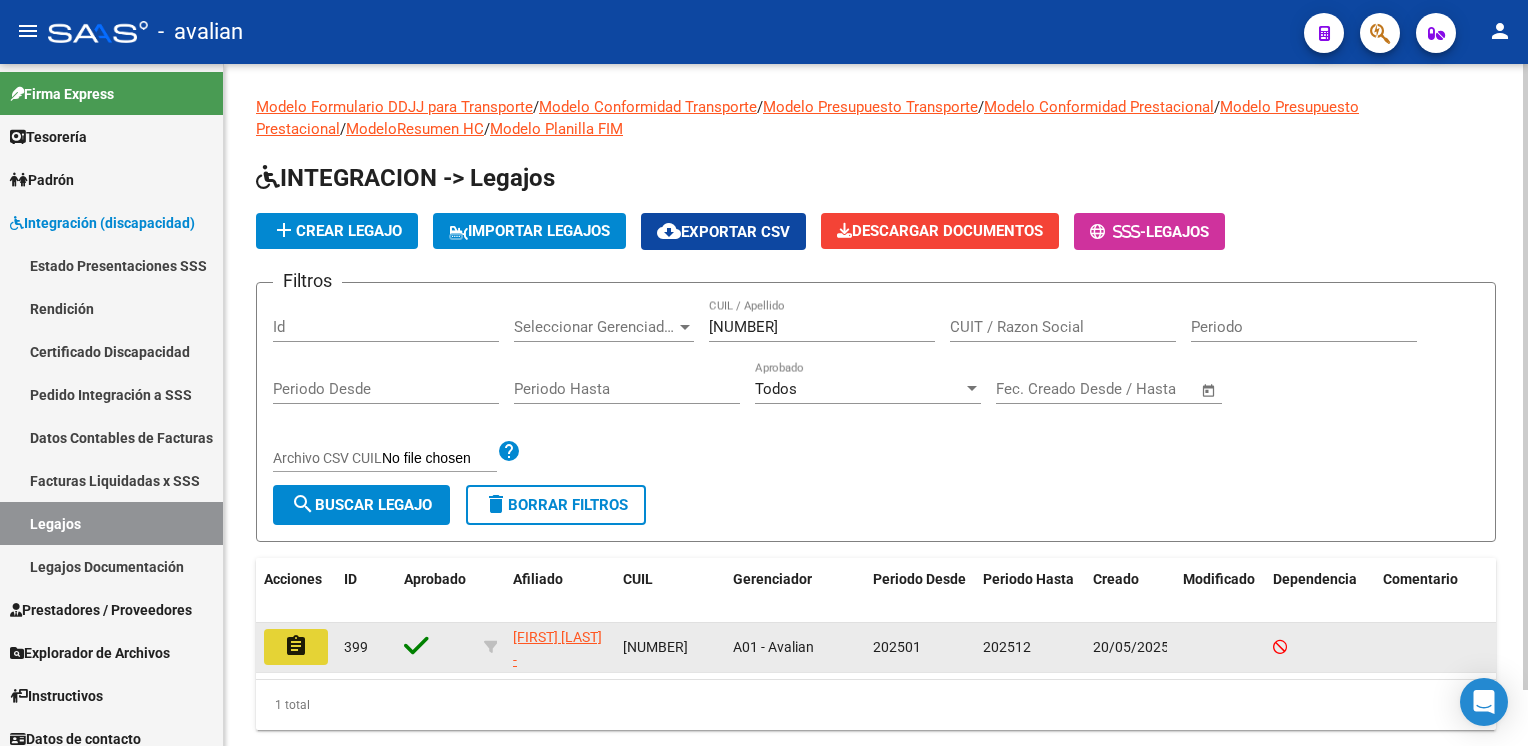 click on "assignment" 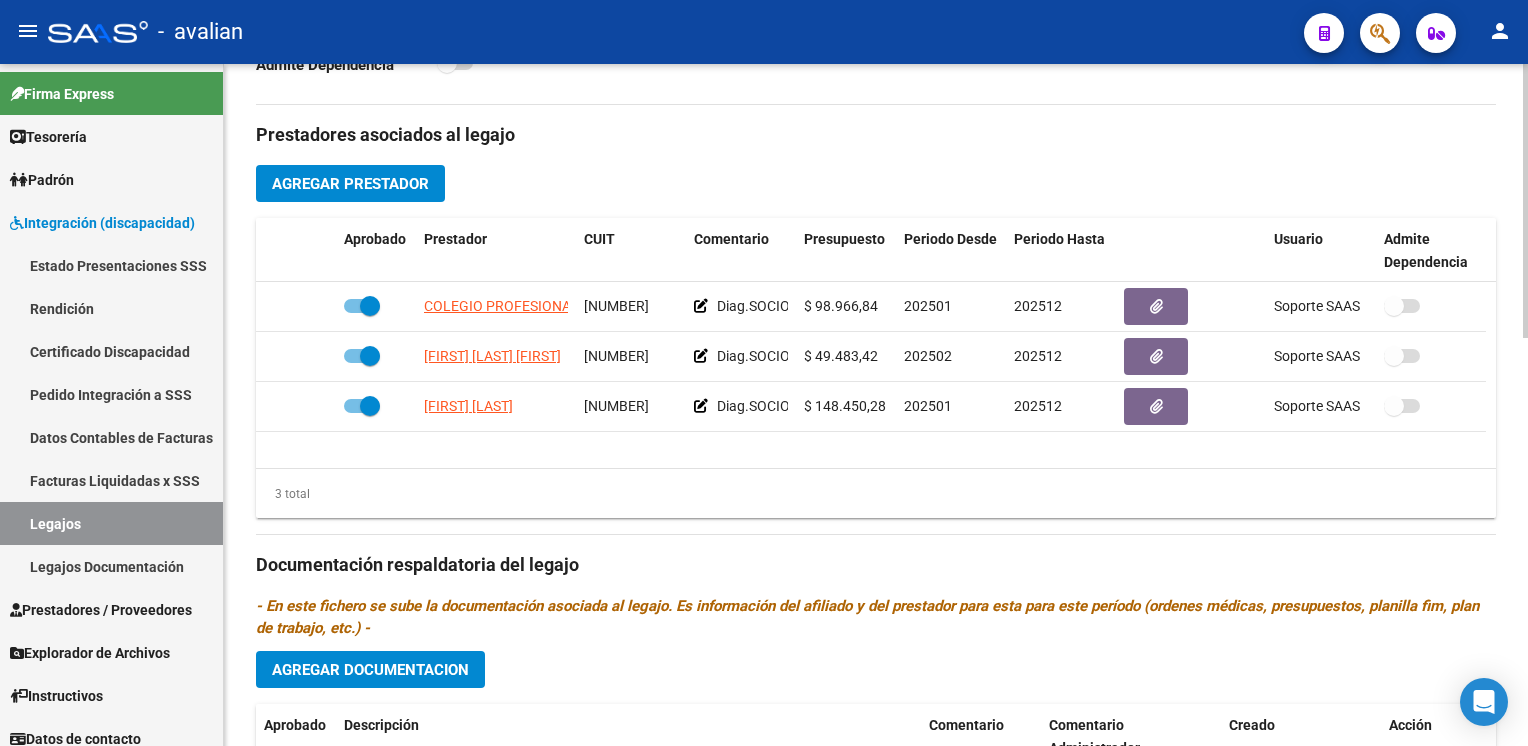 type on "[FIRST] [LAST] [LAST]" 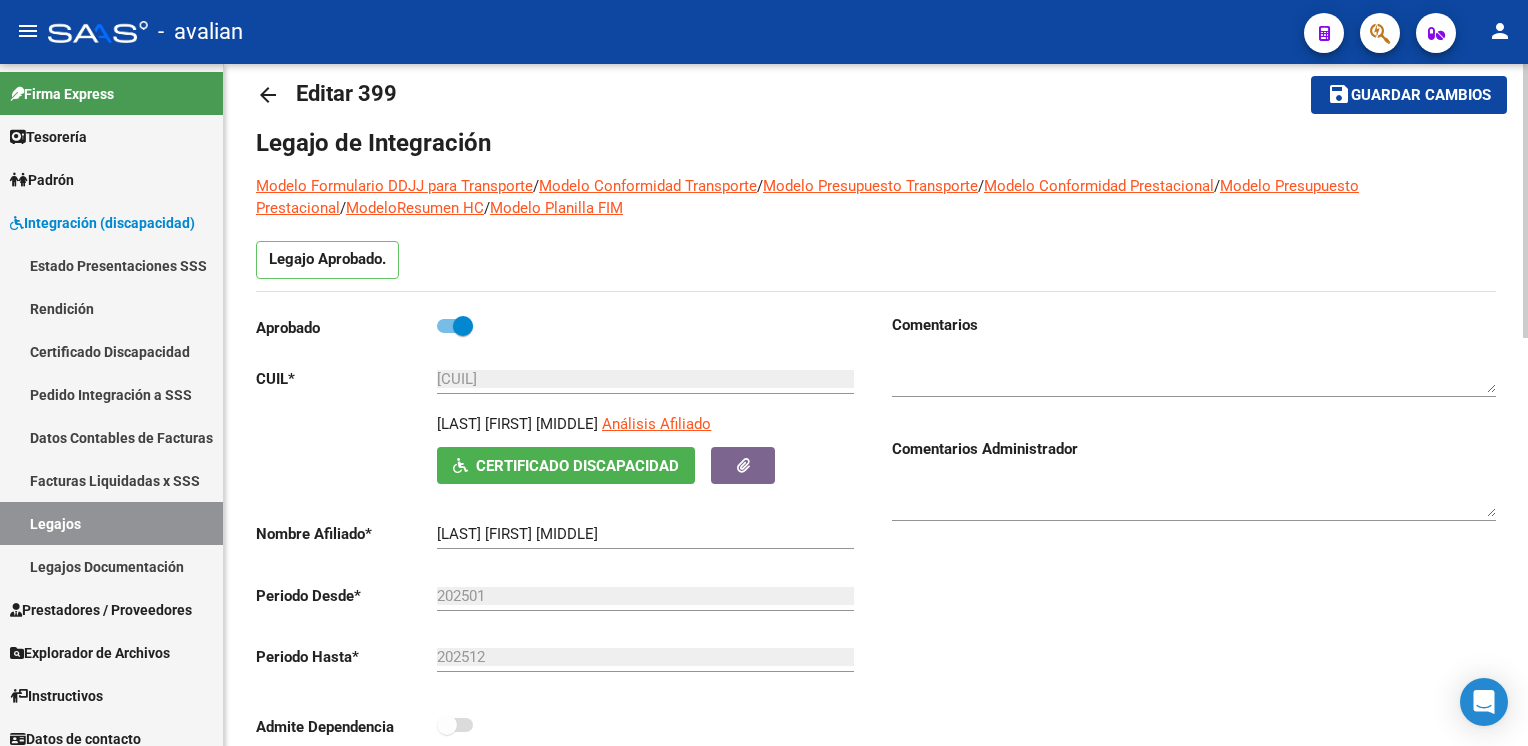 scroll, scrollTop: 0, scrollLeft: 0, axis: both 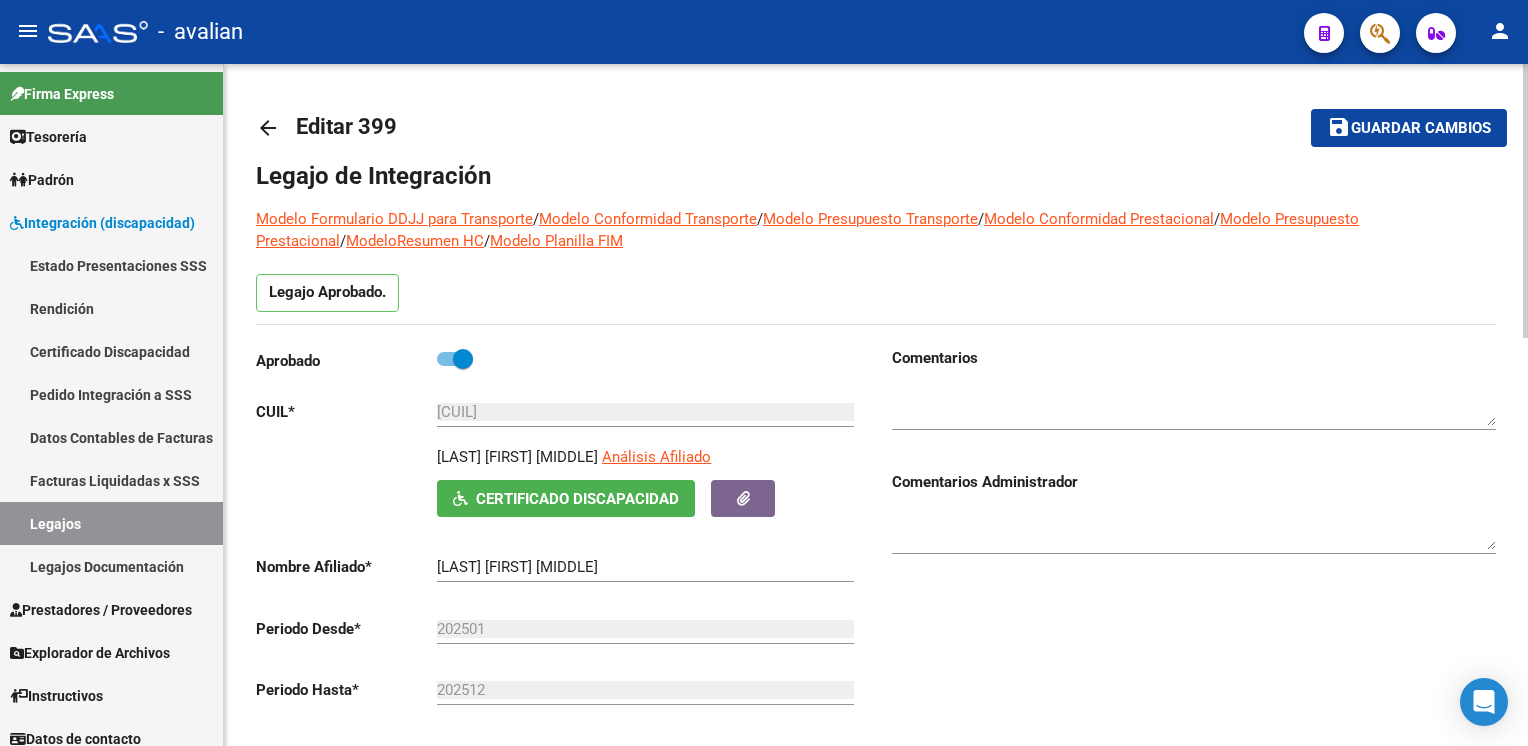 click on "arrow_back" 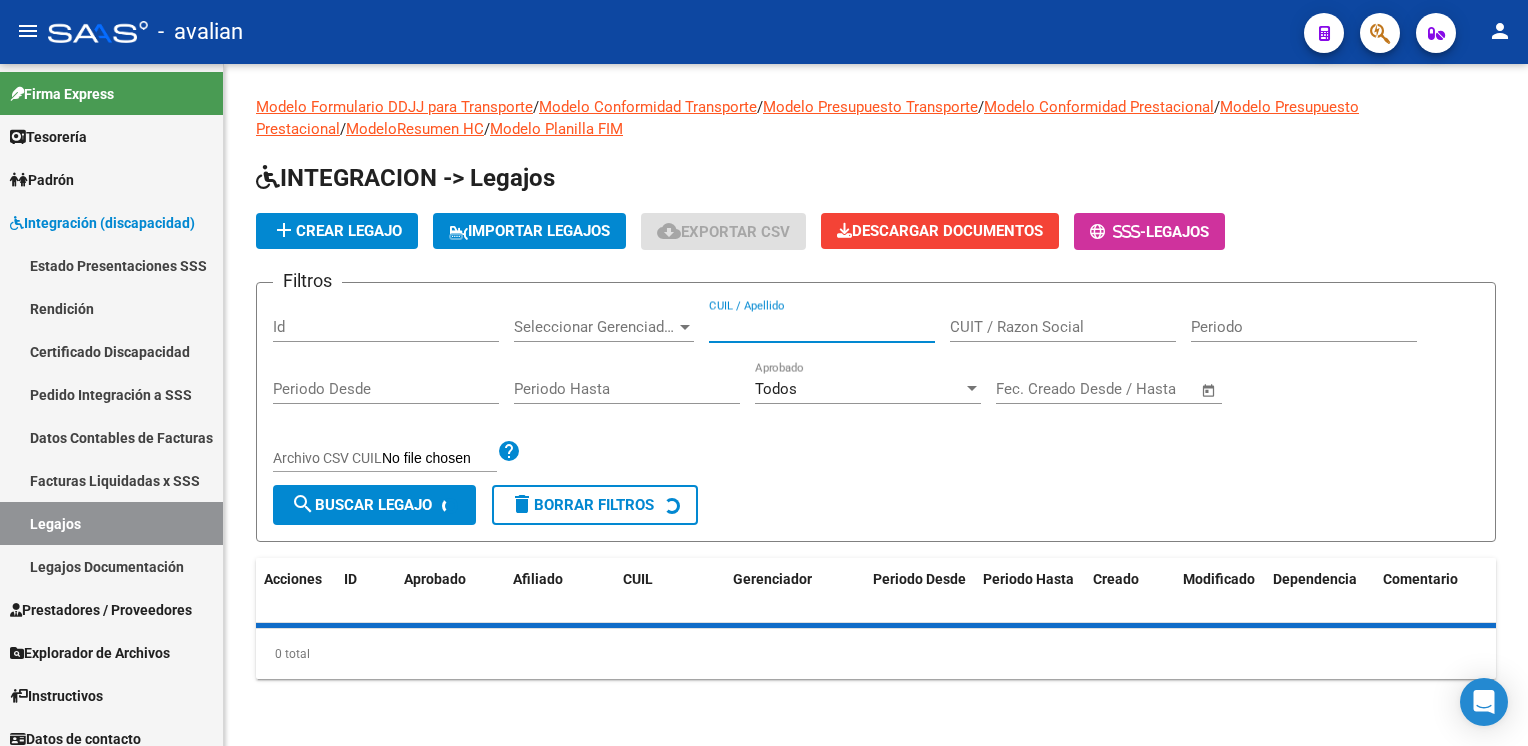 click on "CUIL / Apellido" at bounding box center [822, 327] 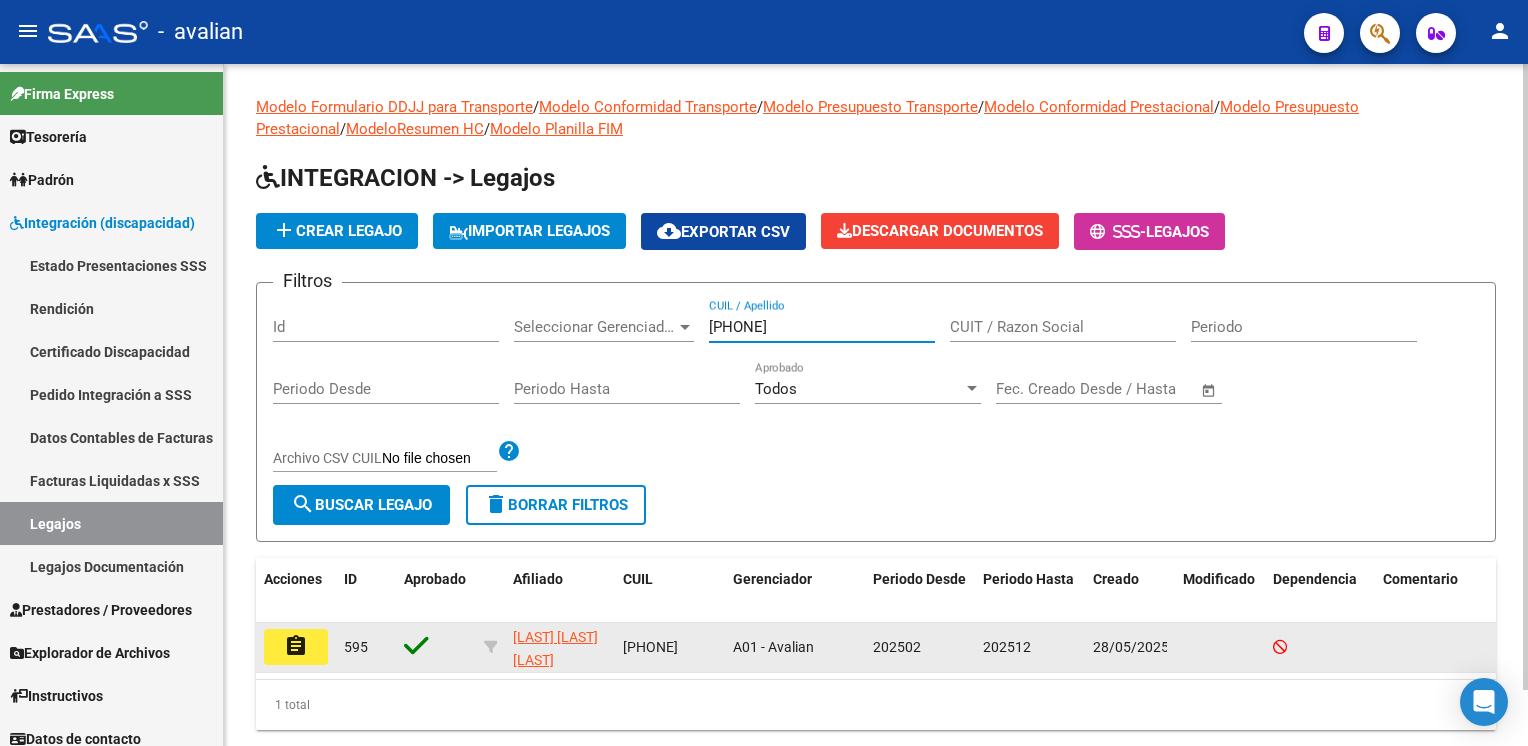type on "[CUIL]" 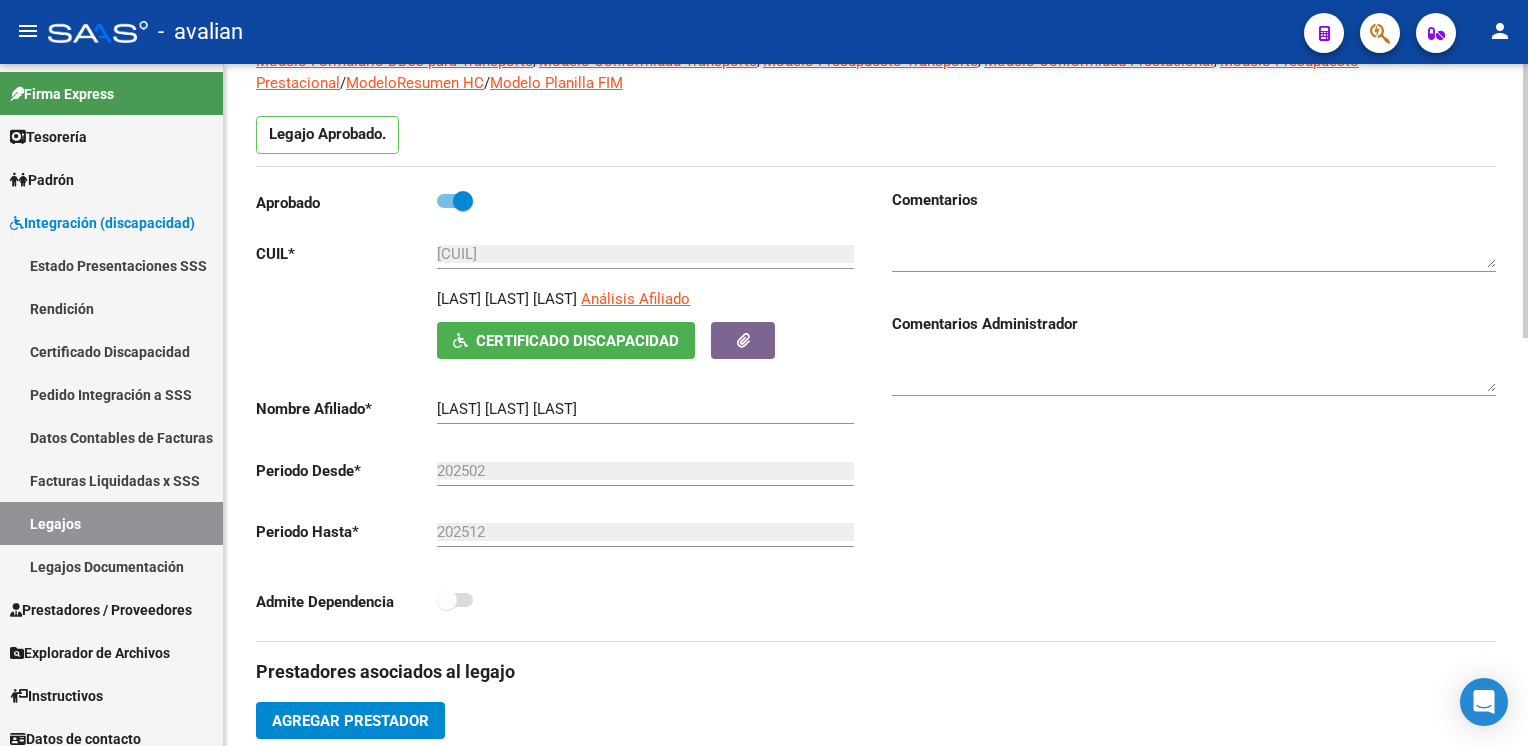 scroll, scrollTop: 0, scrollLeft: 0, axis: both 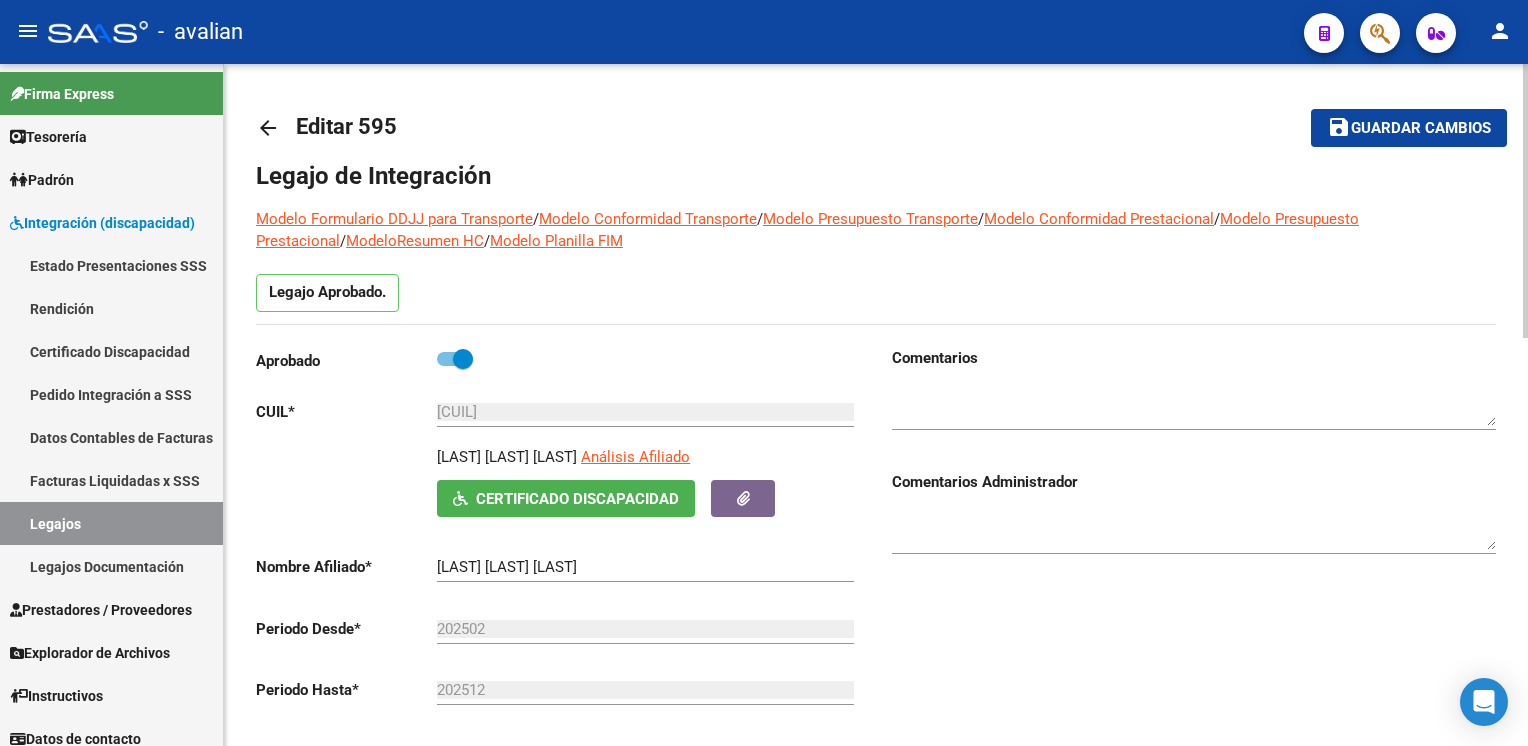 click on "arrow_back" 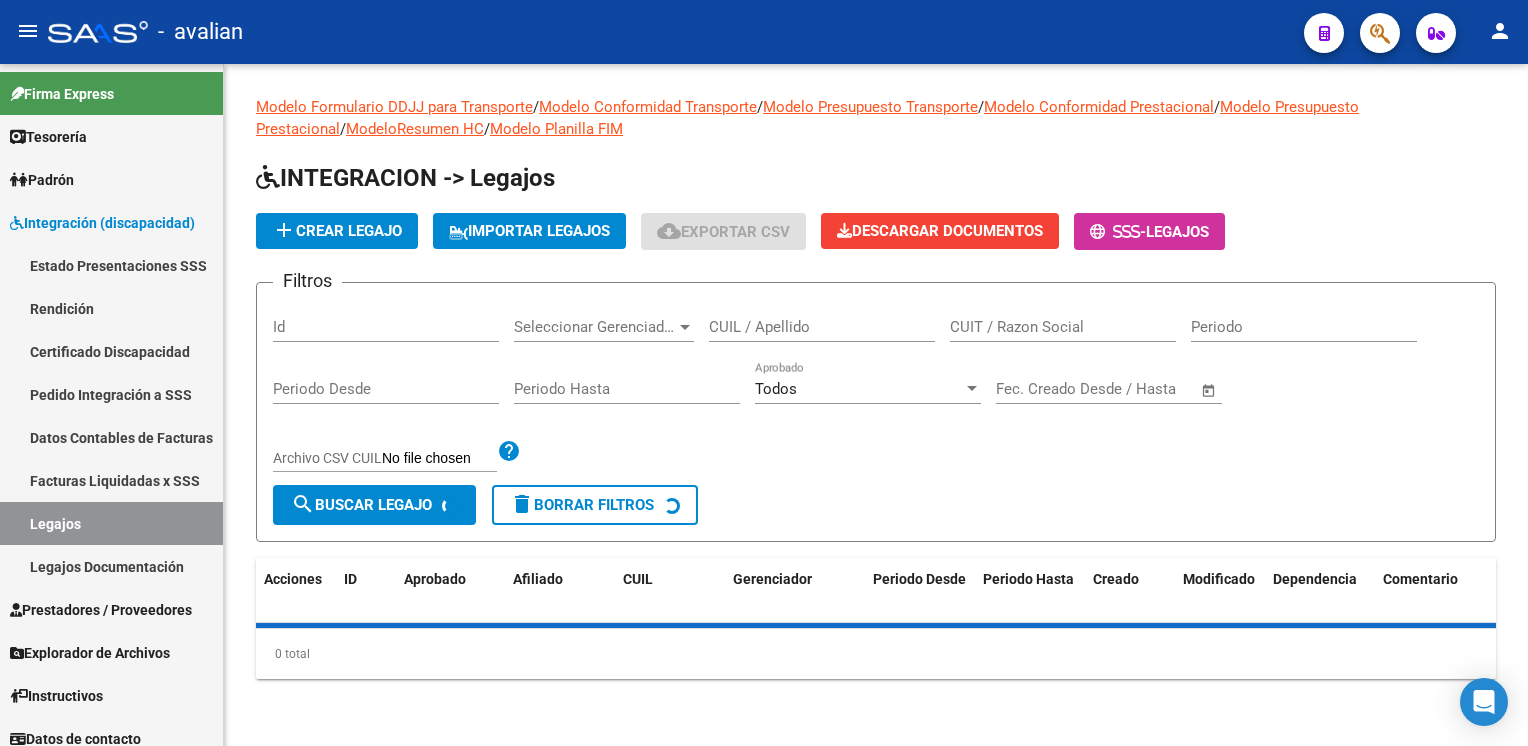 click on "CUIL / Apellido" 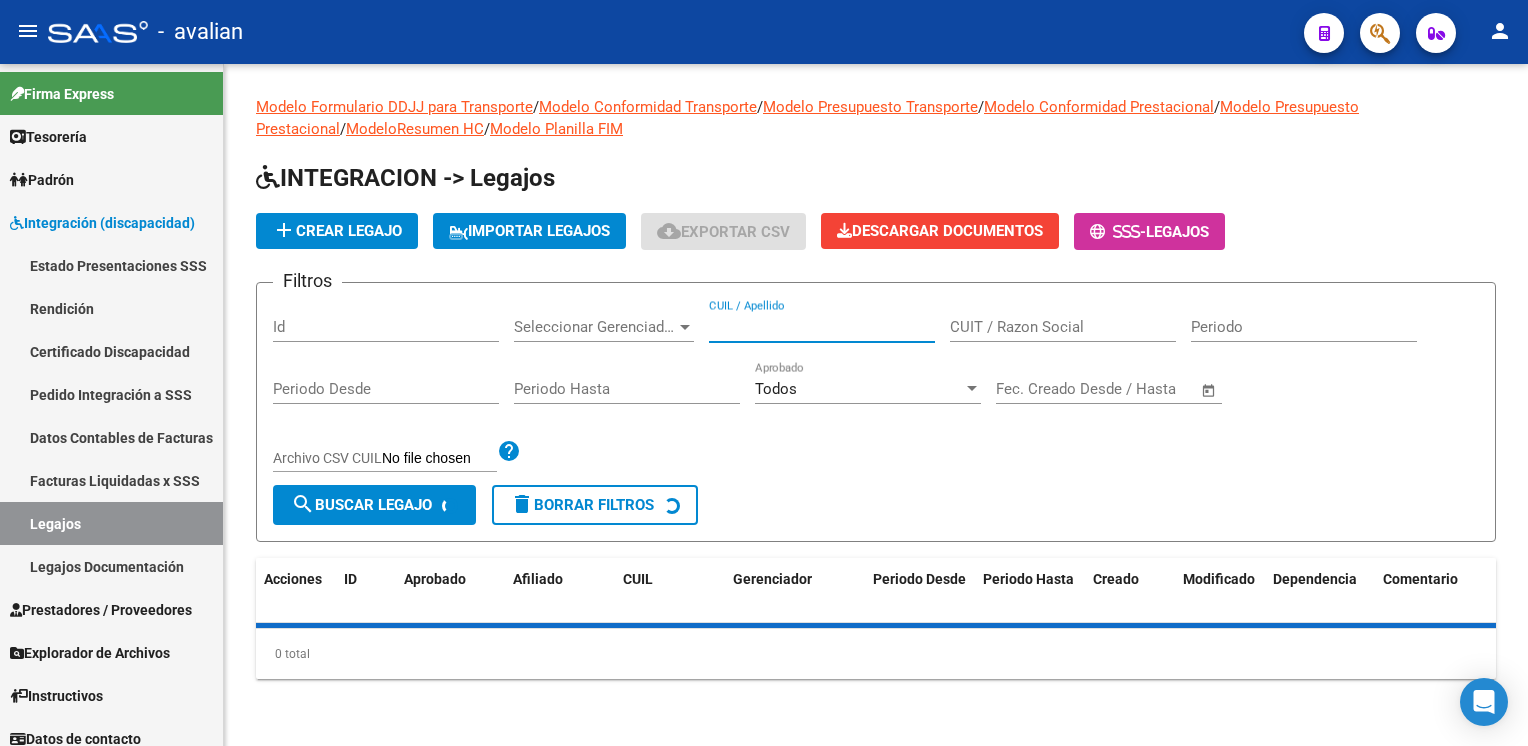 paste on "[NUMBER]" 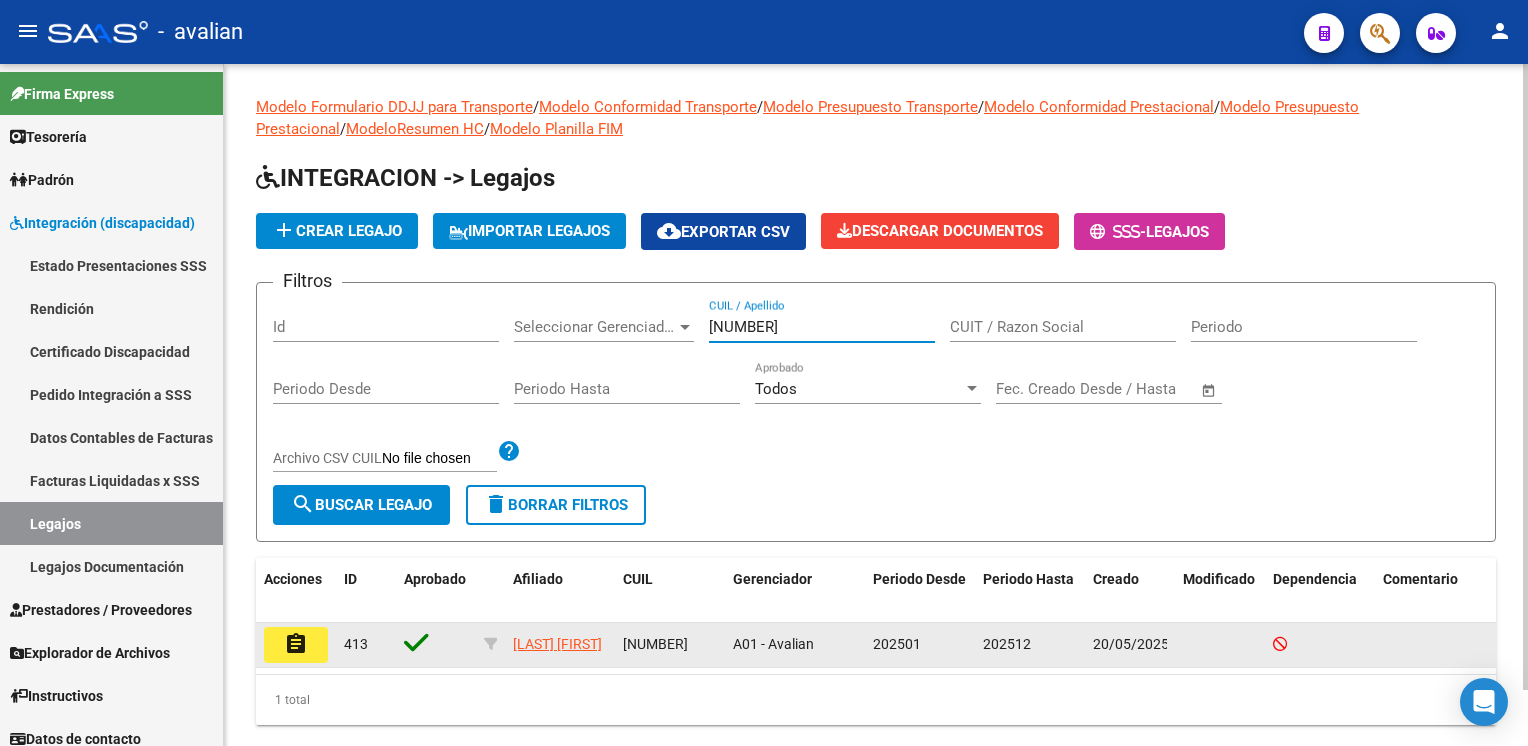 type on "[NUMBER]" 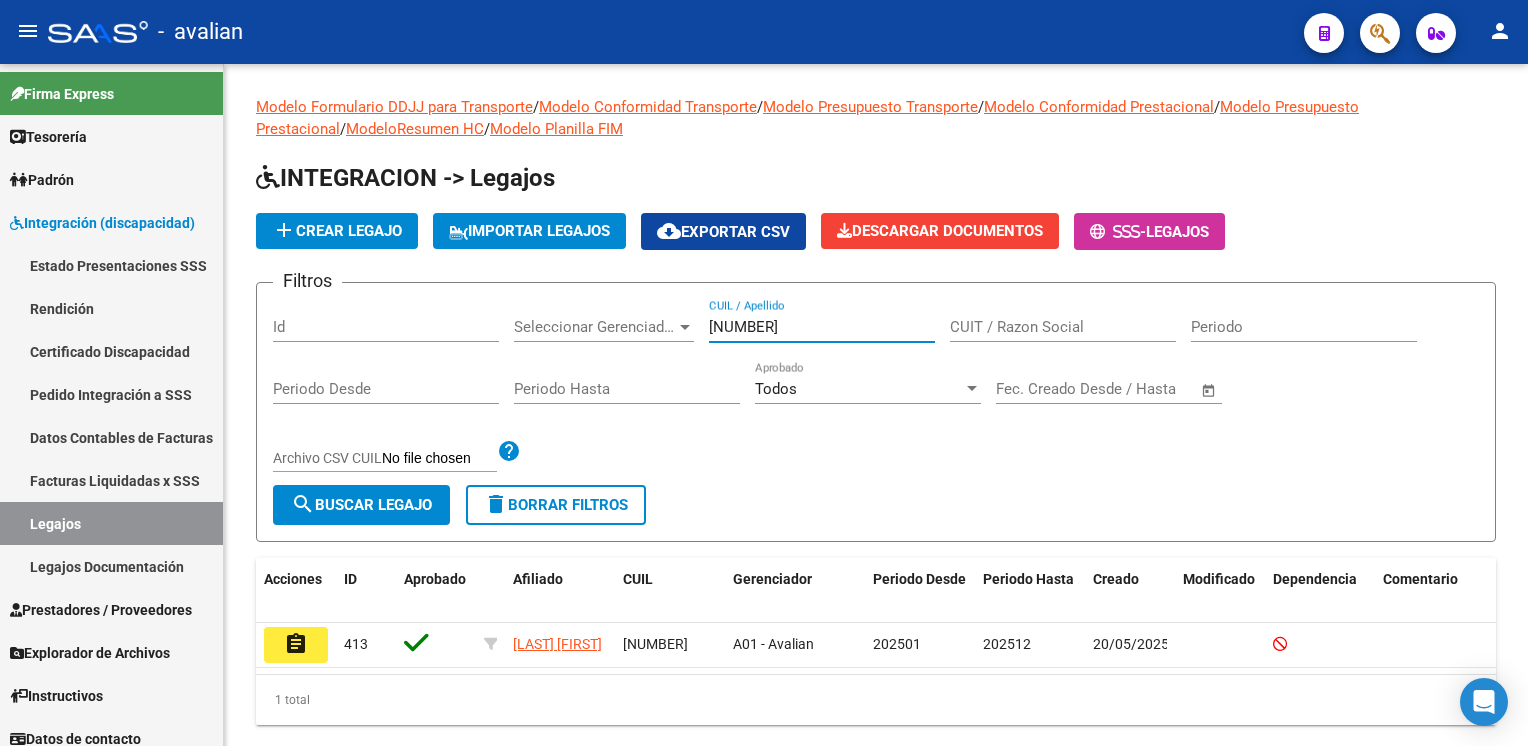 click on "assignment" 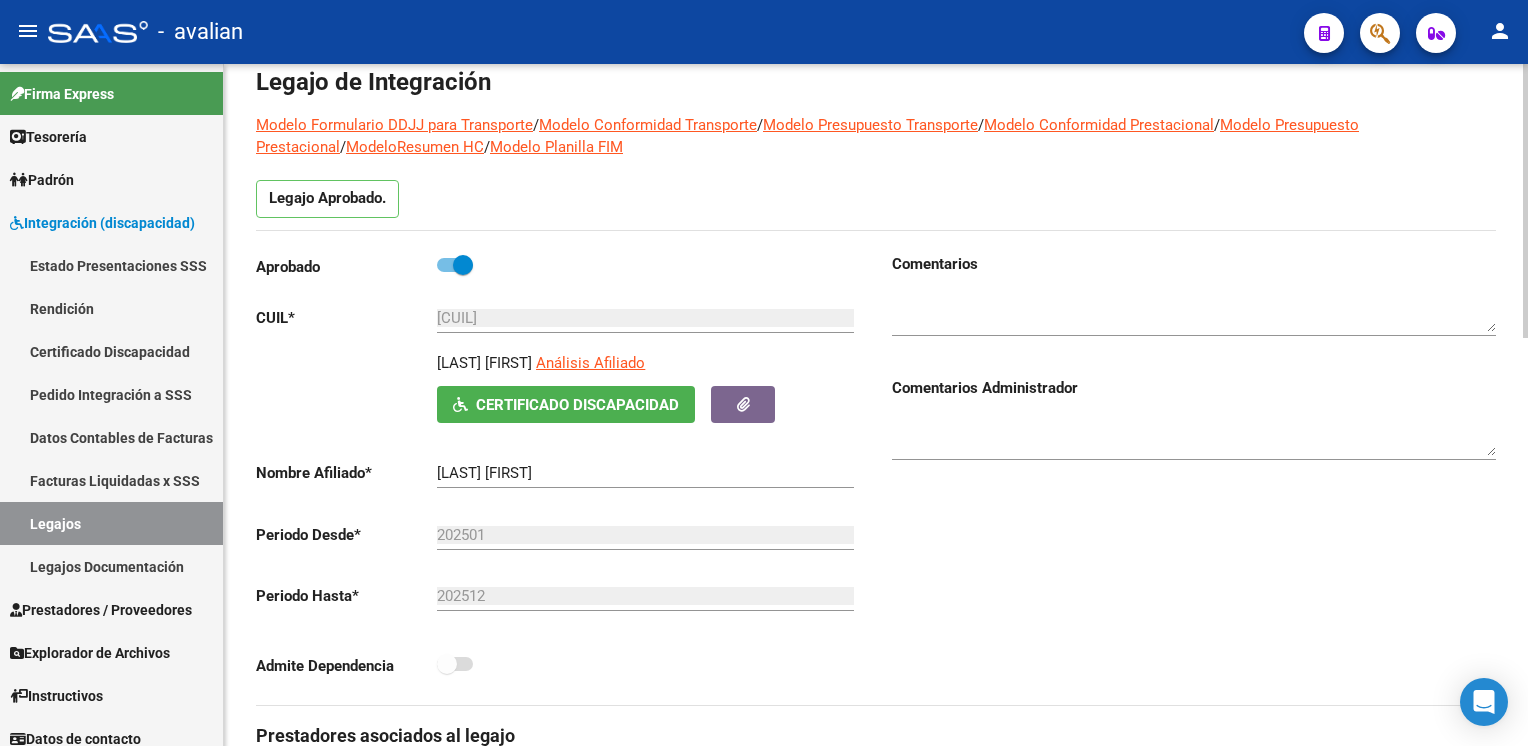 scroll, scrollTop: 0, scrollLeft: 0, axis: both 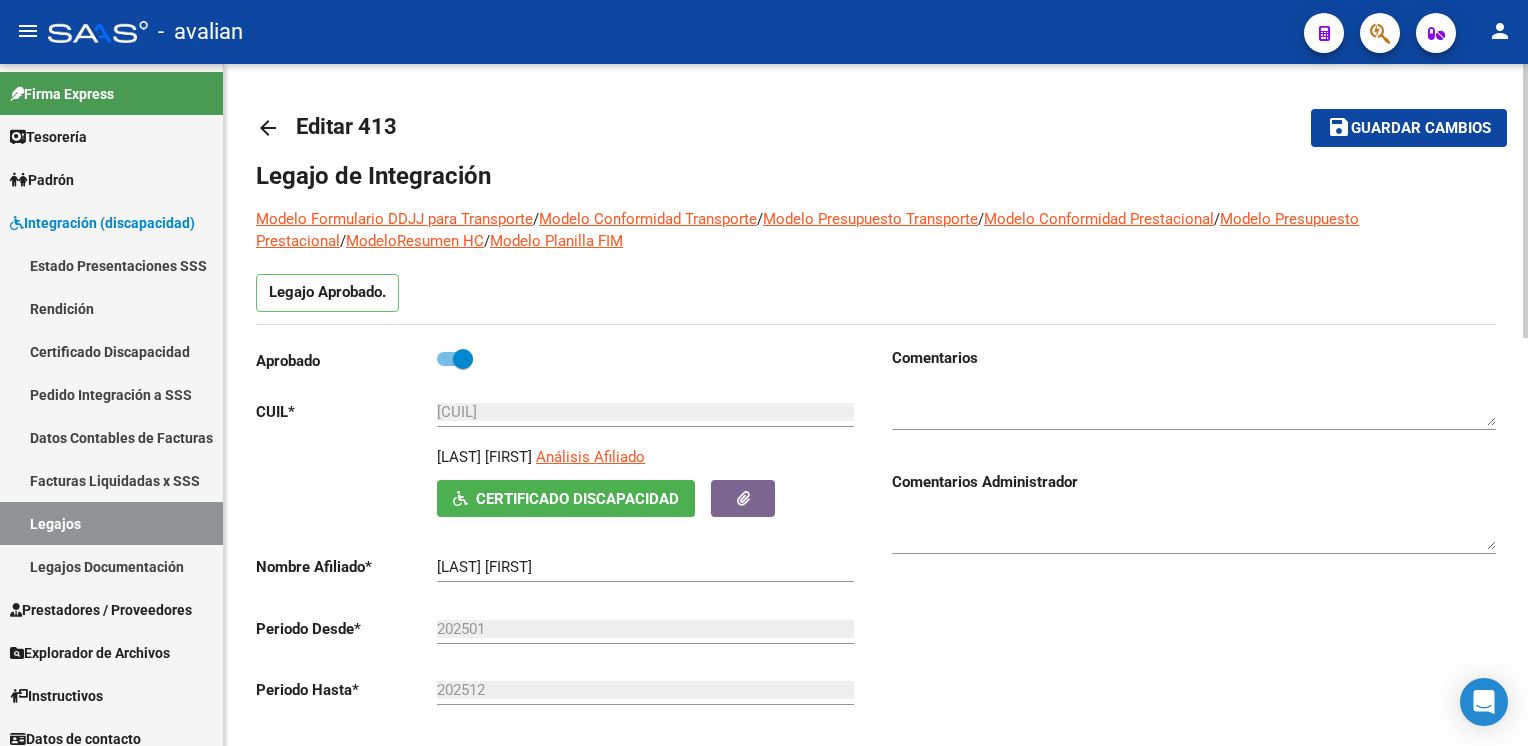 click on "arrow_back" 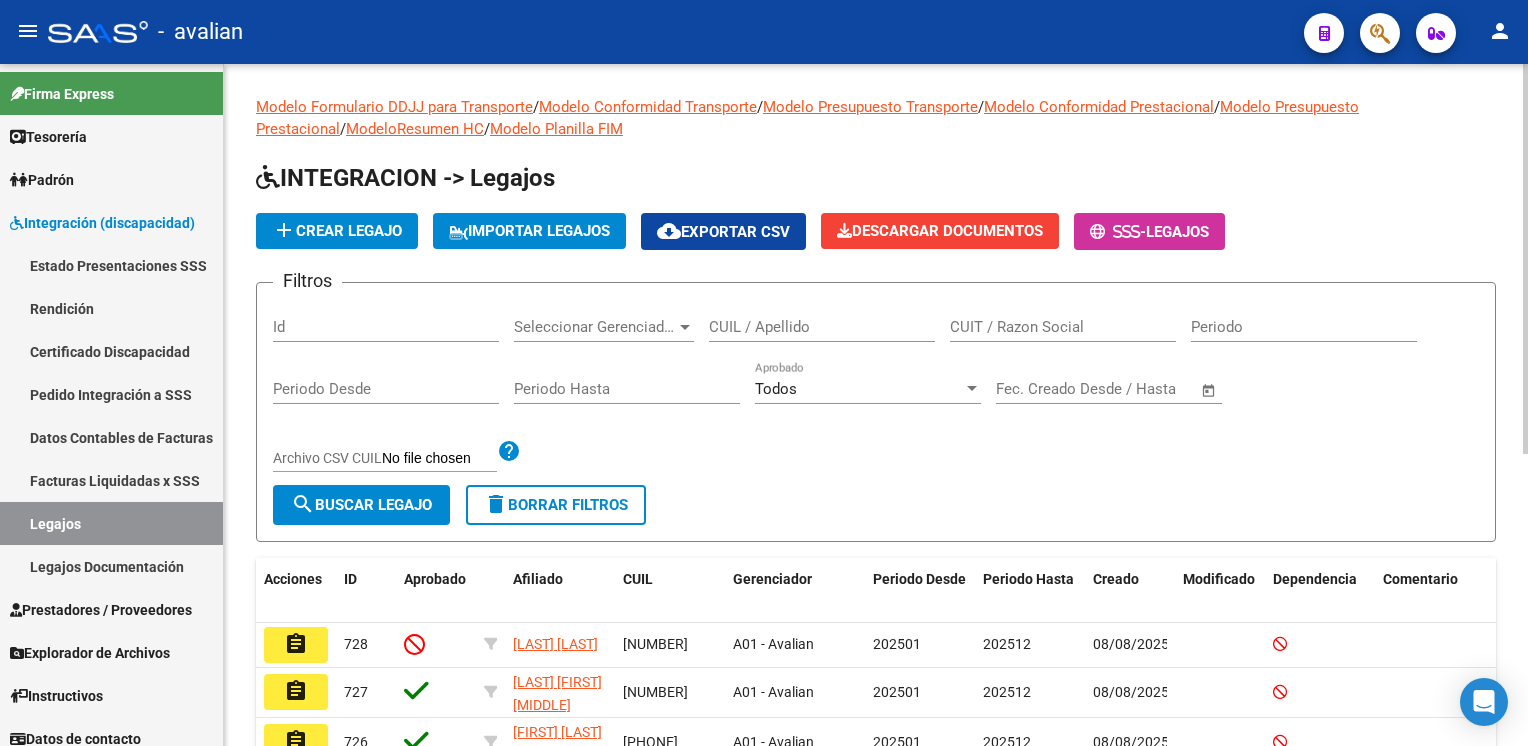 click on "CUIL / Apellido" at bounding box center (822, 327) 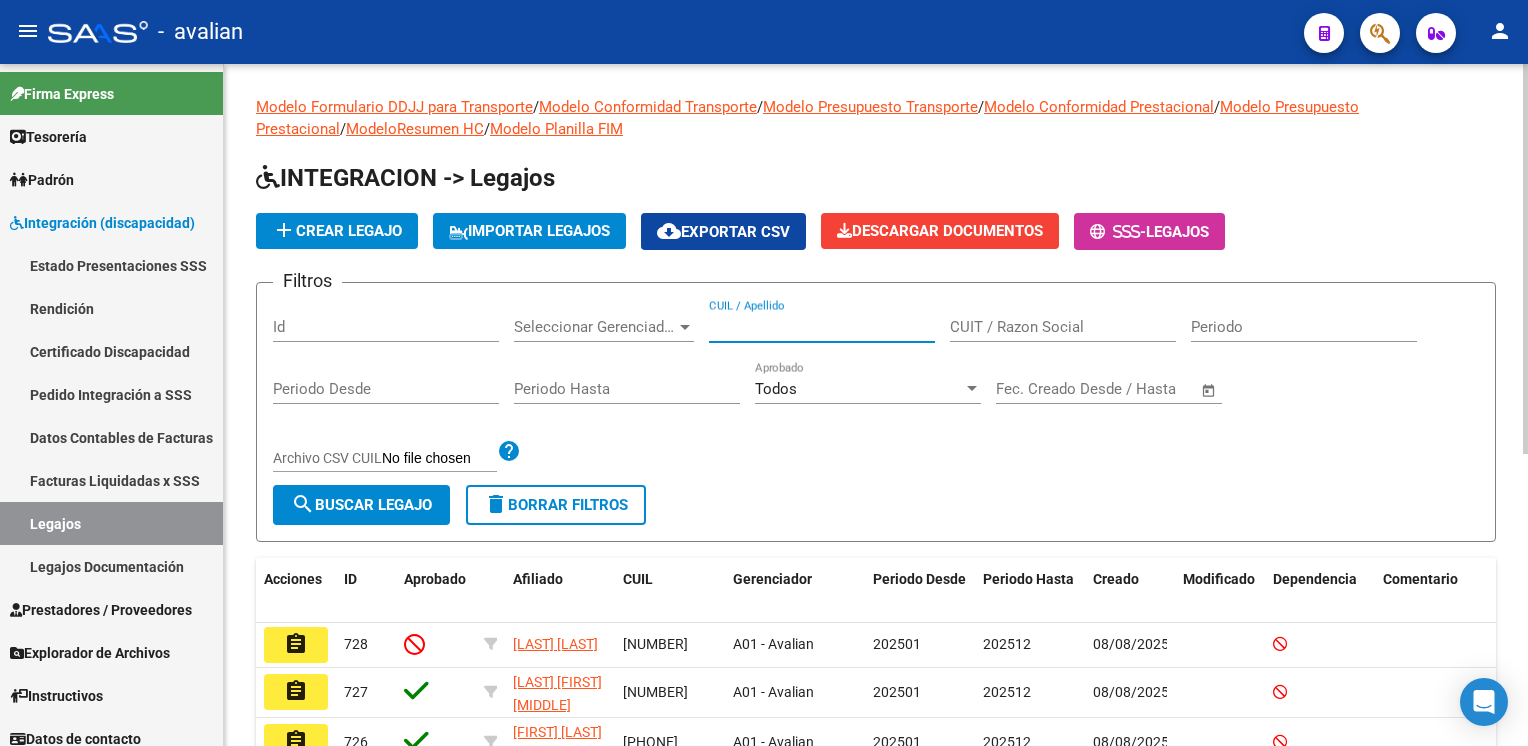 paste on "[NUMBER]" 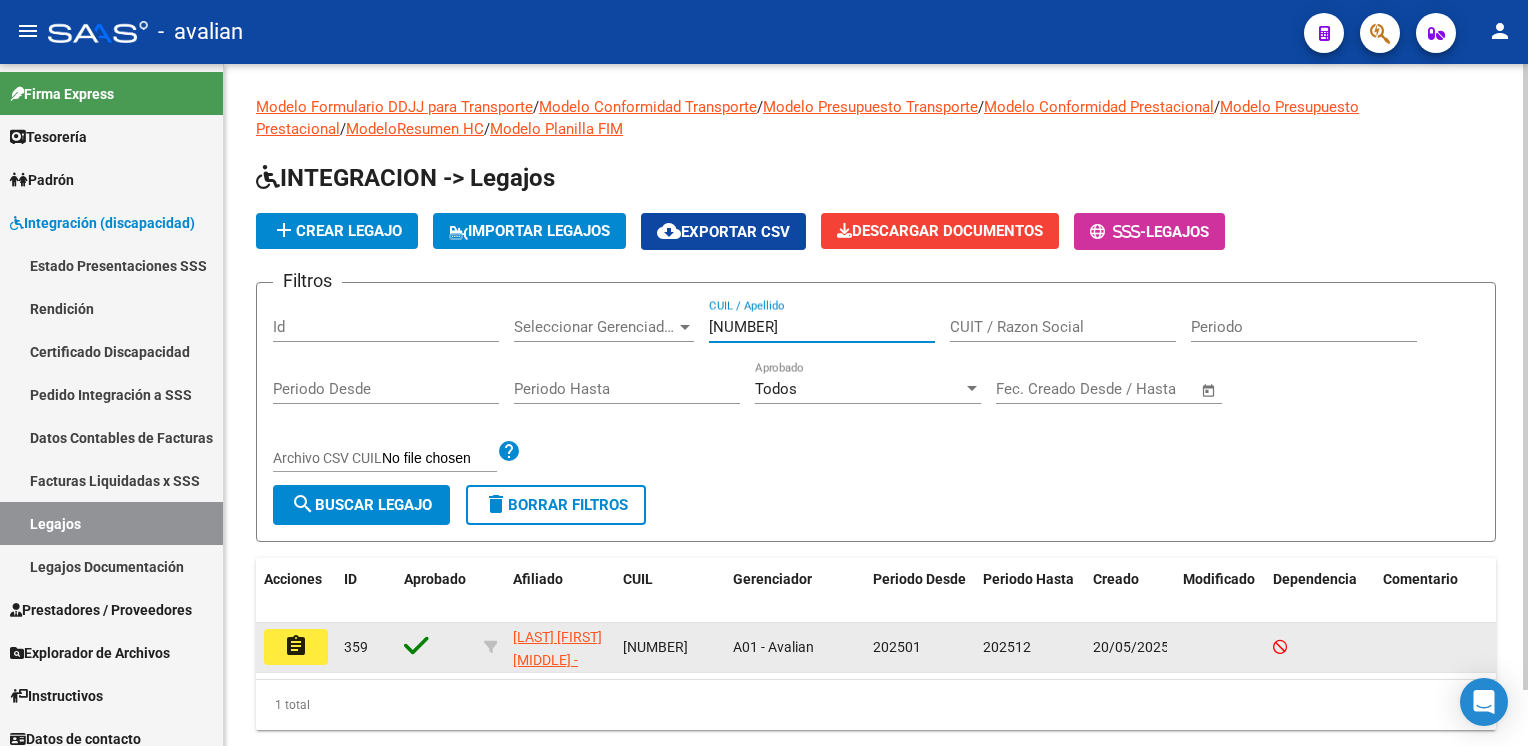 type on "[NUMBER]" 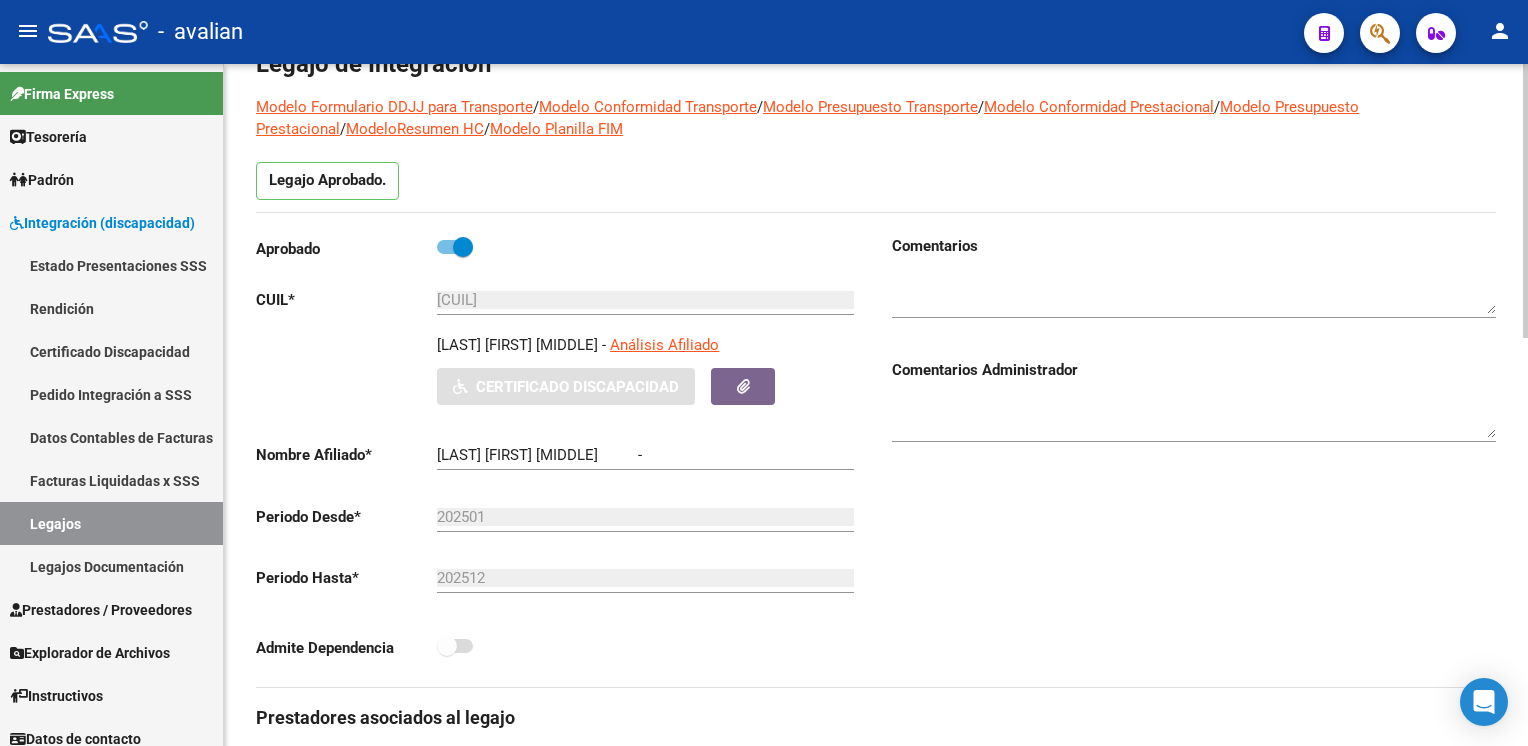 scroll, scrollTop: 500, scrollLeft: 0, axis: vertical 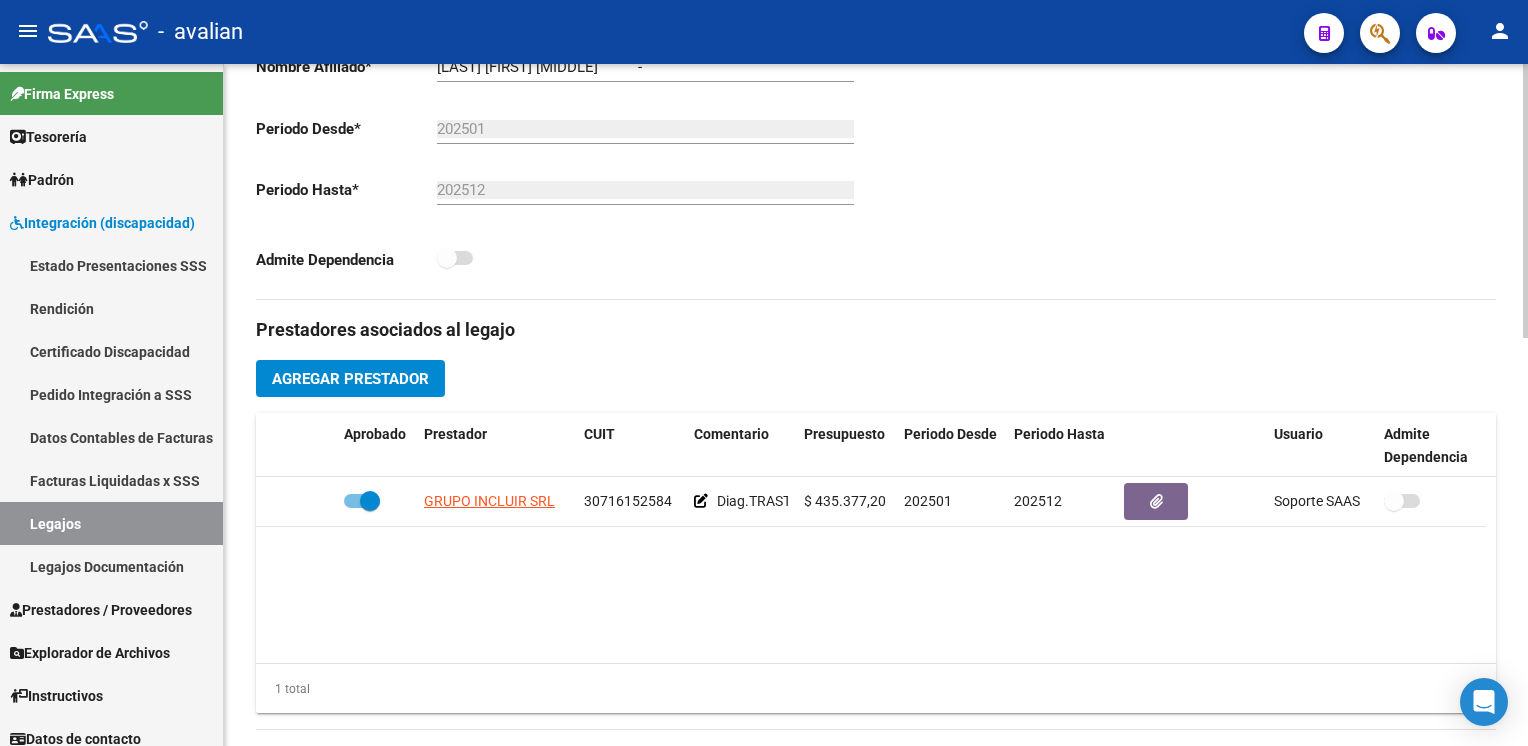 type on "[LAST] [LAST] [FIRST] [FIRST]" 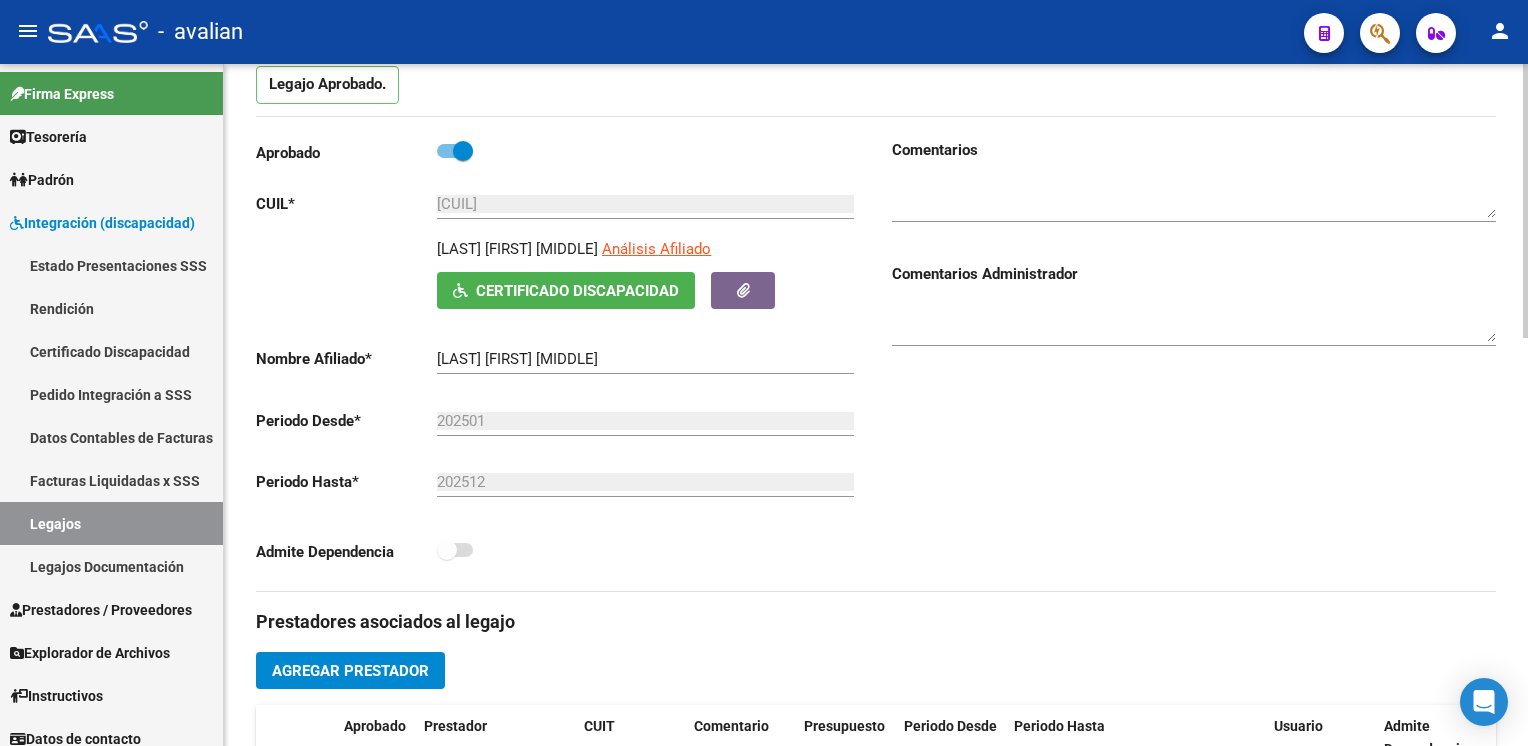 scroll, scrollTop: 0, scrollLeft: 0, axis: both 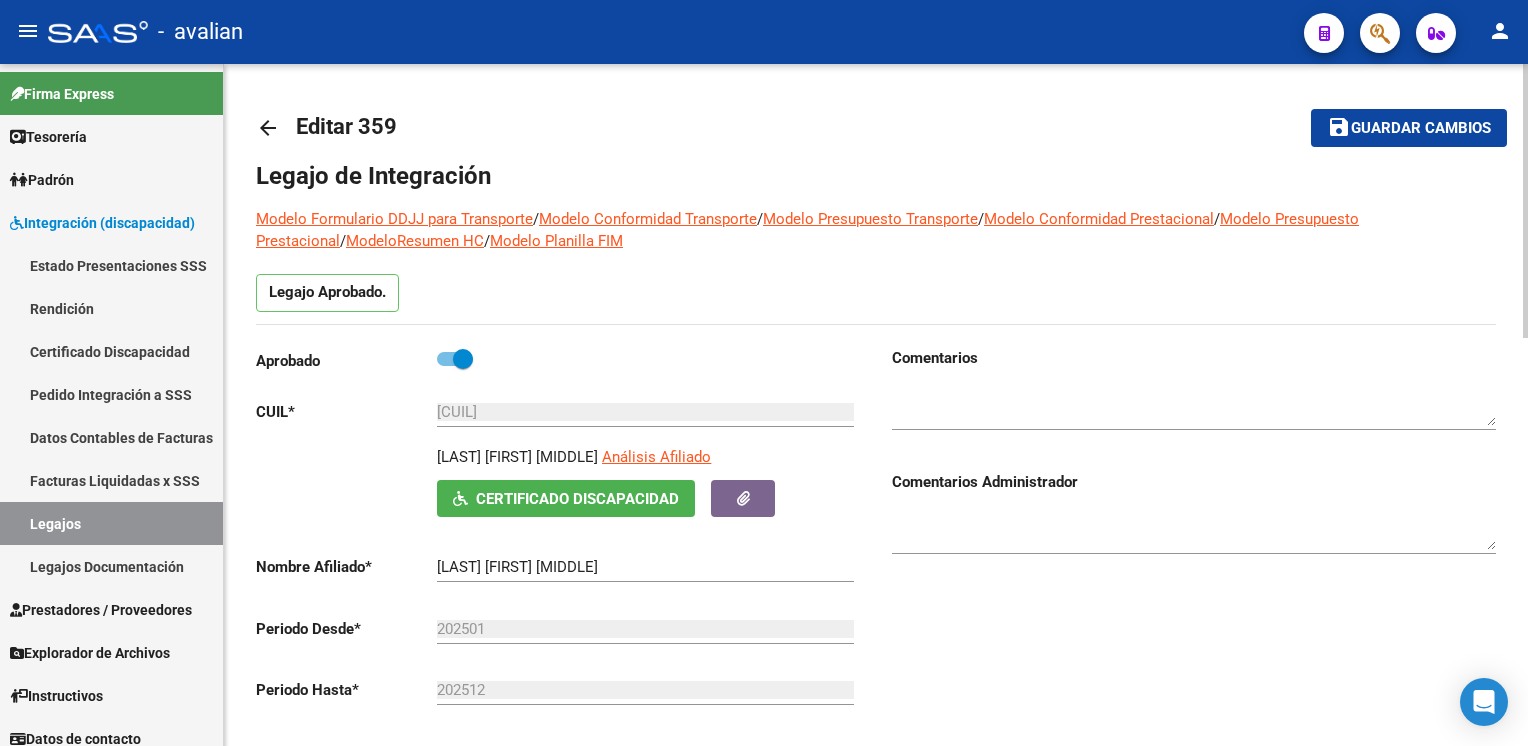 click on "arrow_back" 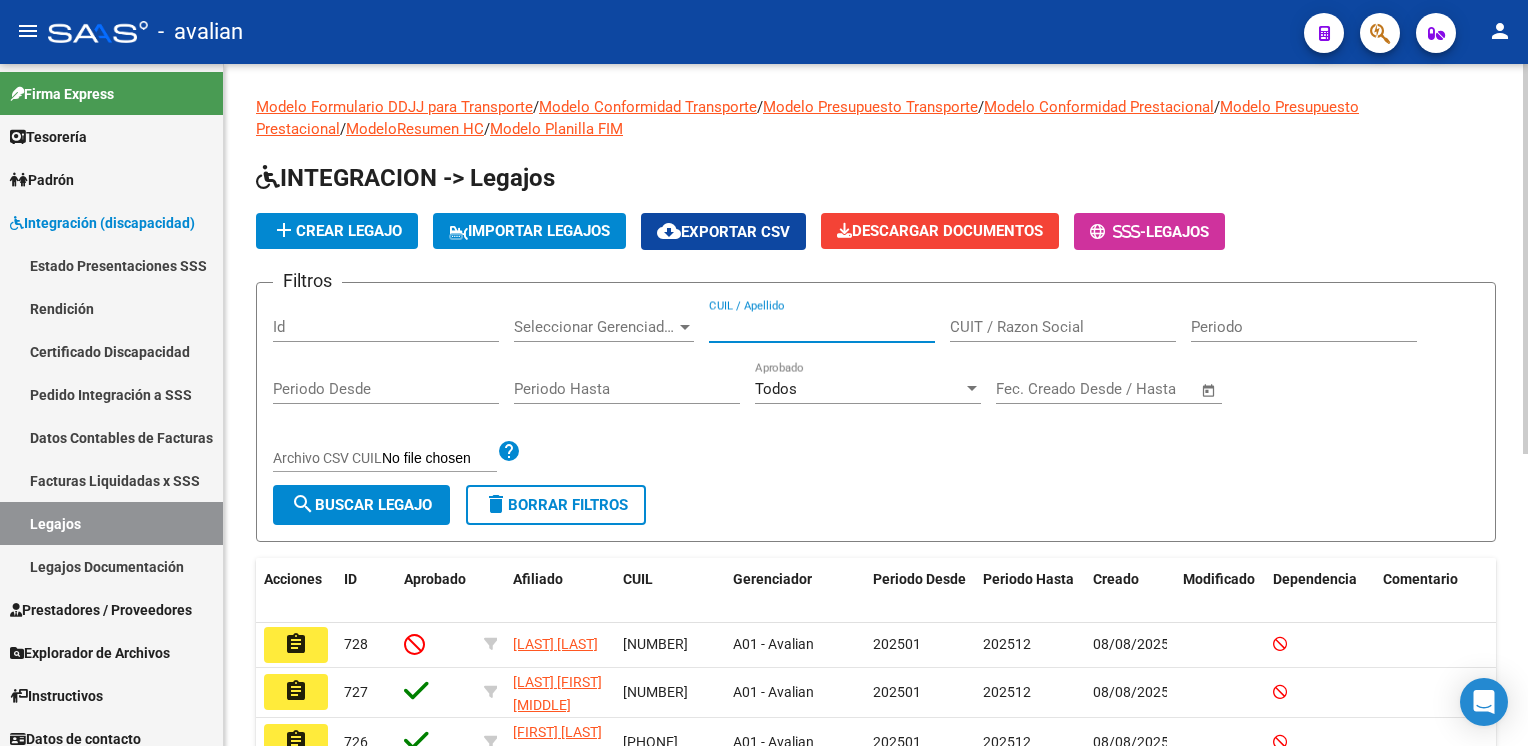 click on "CUIL / Apellido" at bounding box center [822, 327] 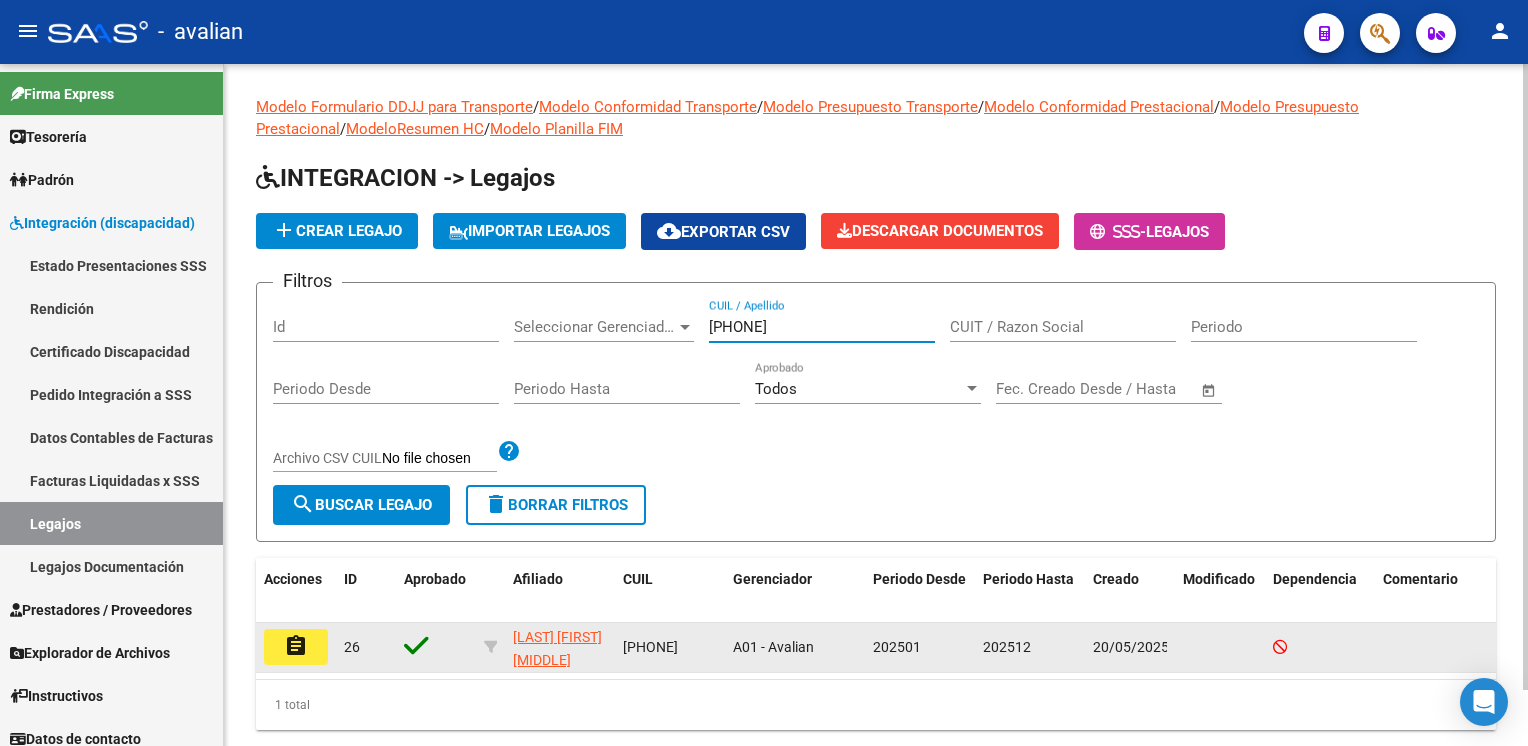 type on "[NUMBER]" 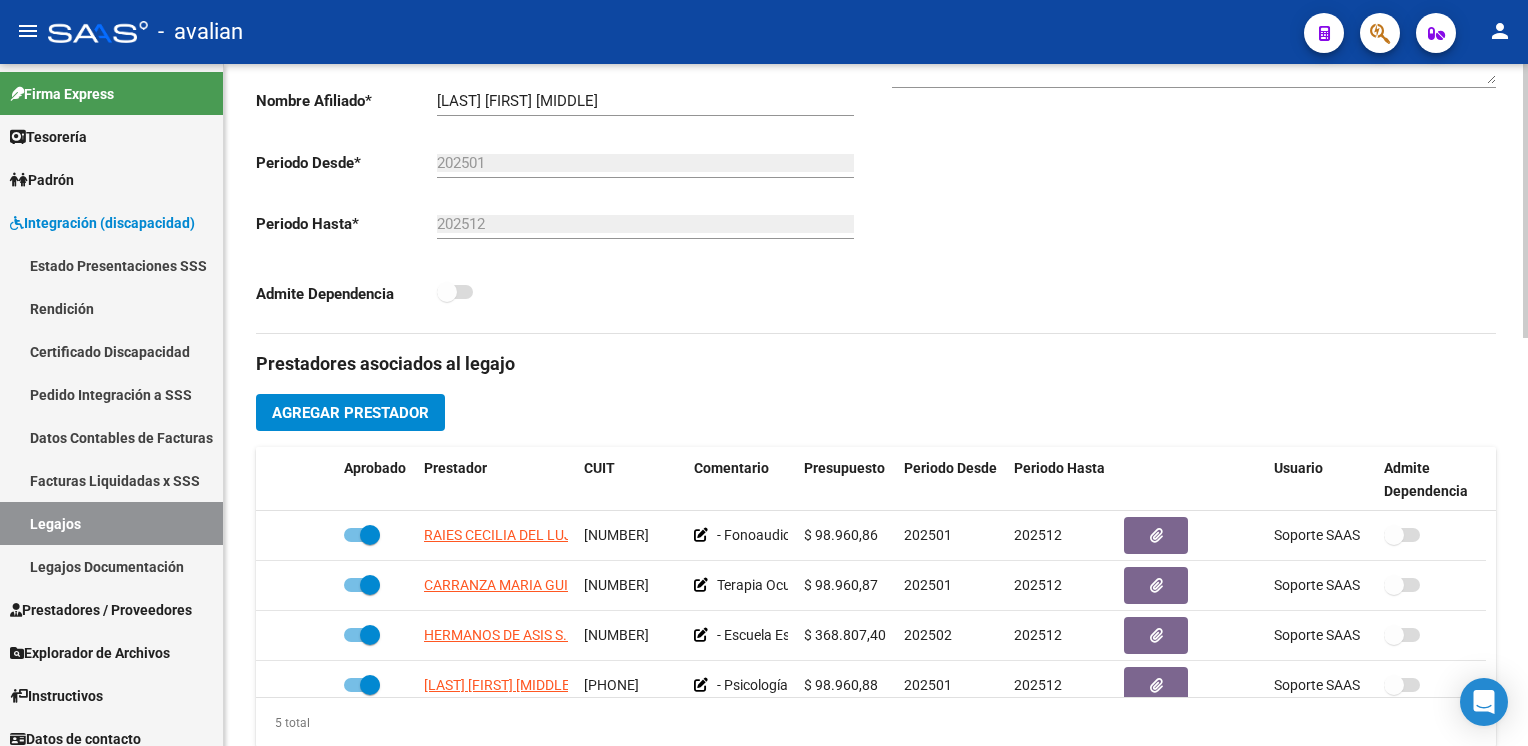scroll, scrollTop: 500, scrollLeft: 0, axis: vertical 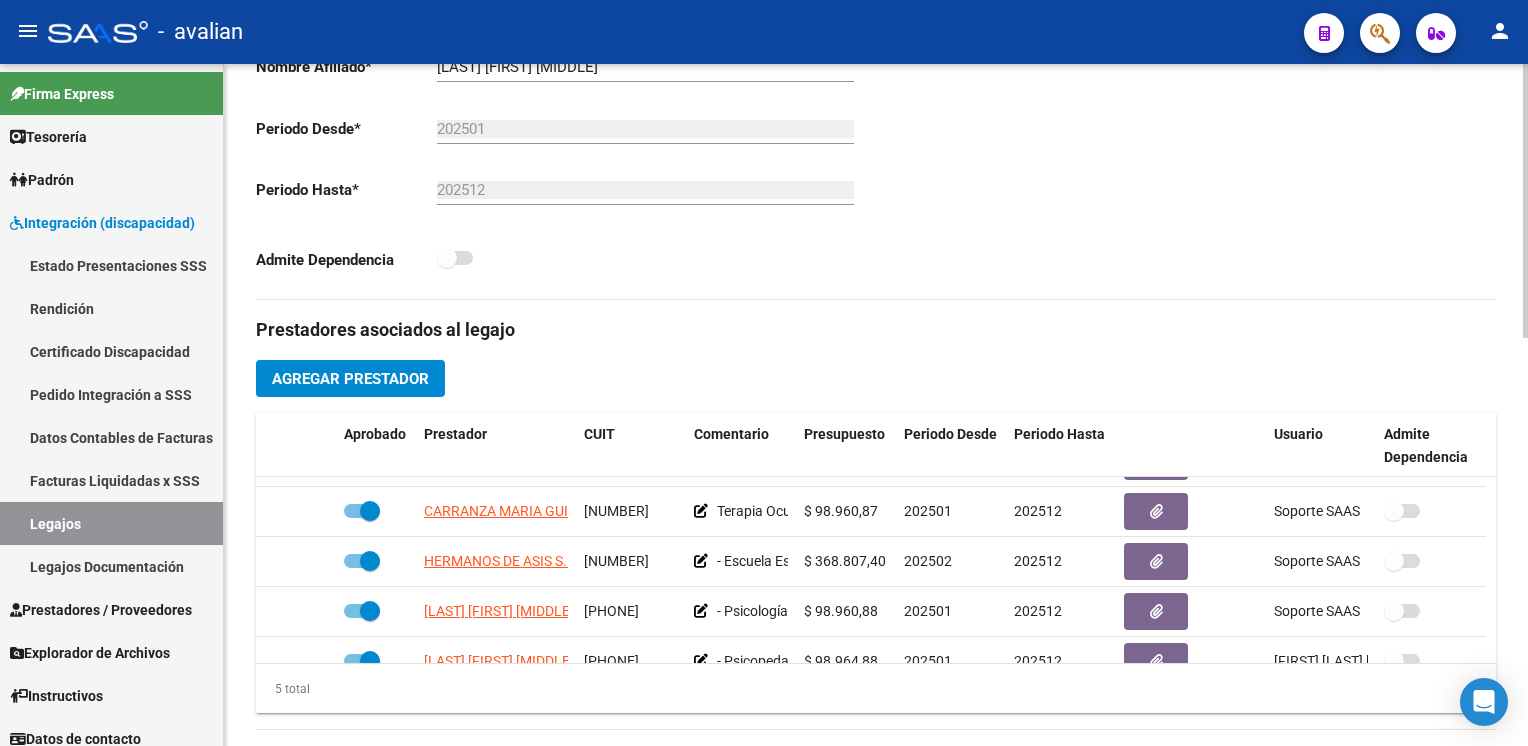 click 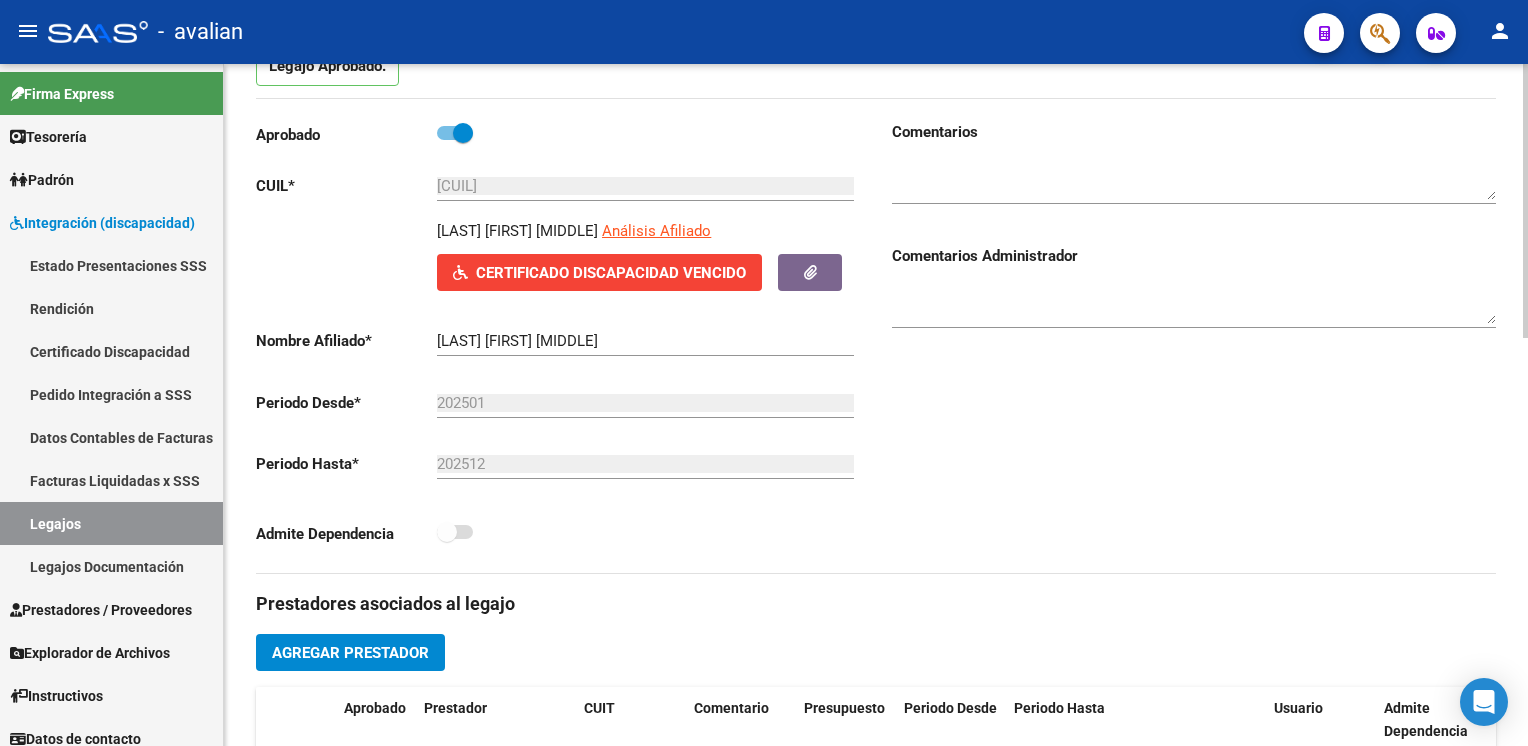 scroll, scrollTop: 0, scrollLeft: 0, axis: both 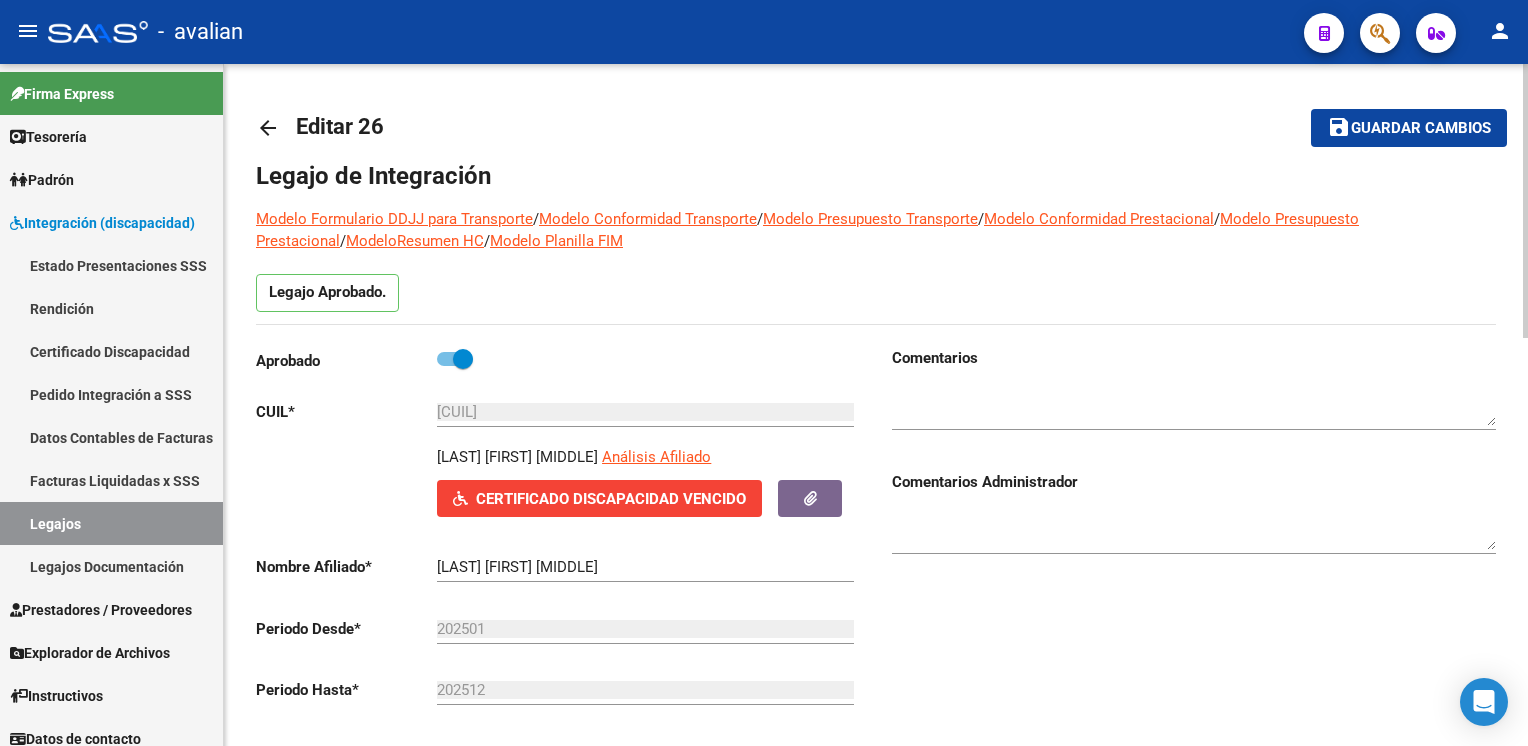 click on "arrow_back" 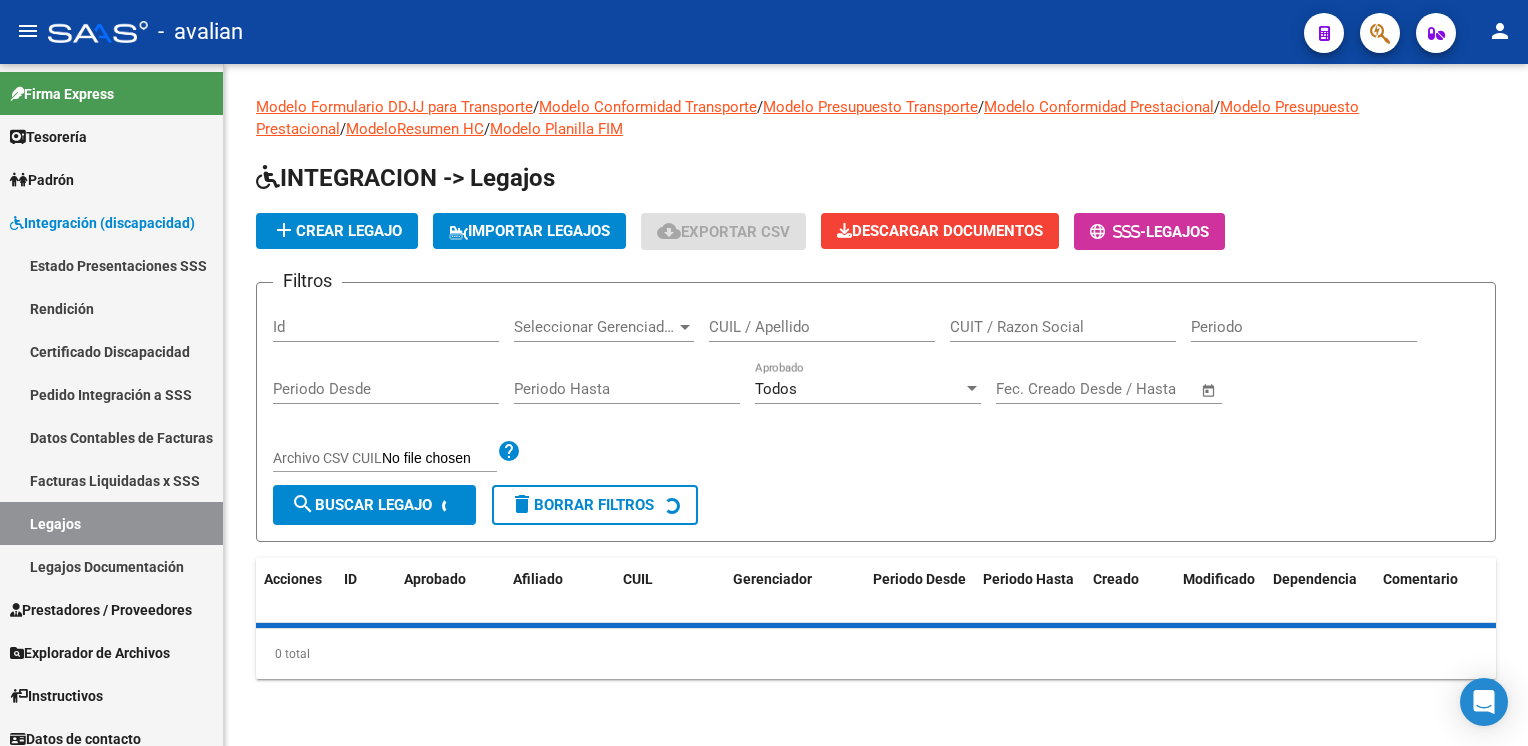 click on "CUIL / Apellido" at bounding box center [822, 327] 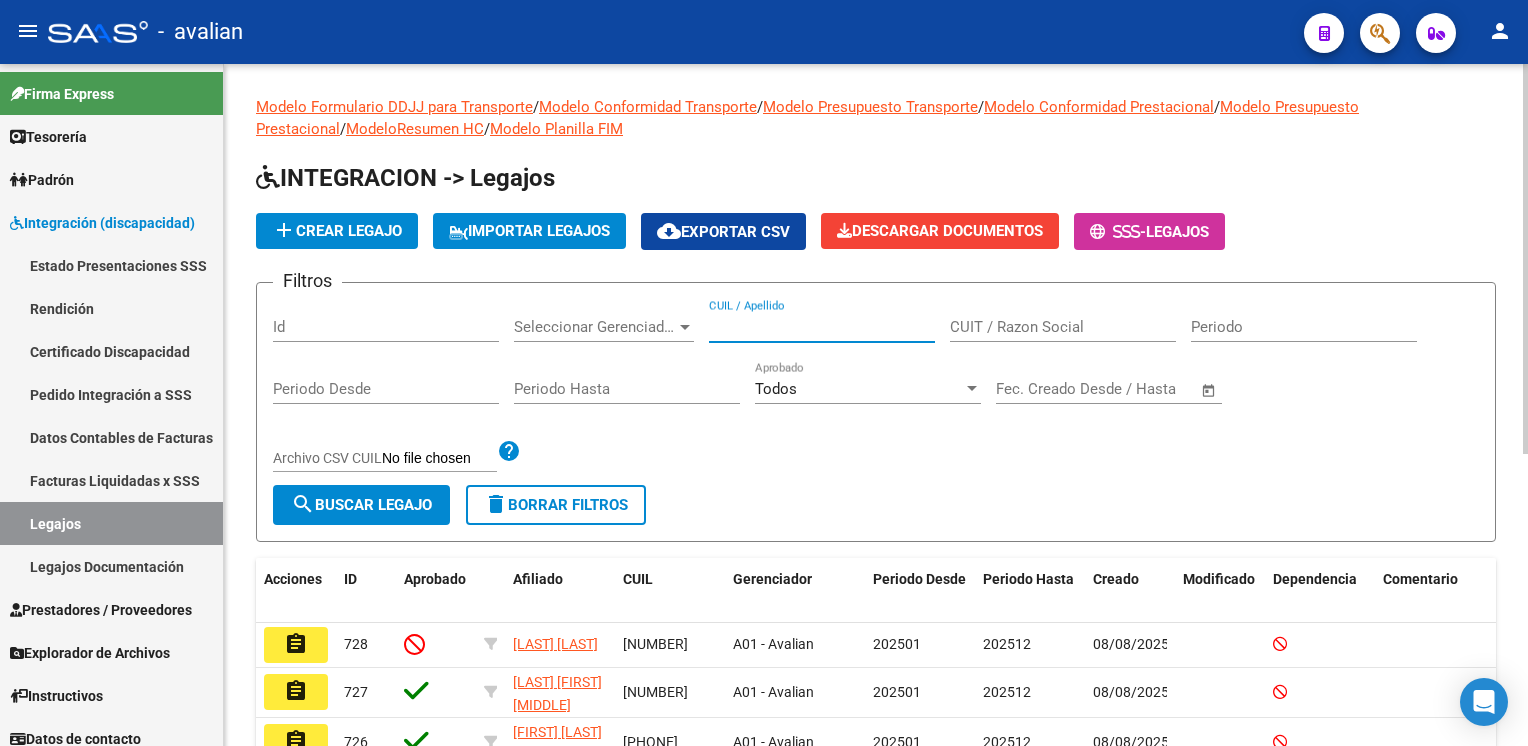 paste on "[NUMBER]" 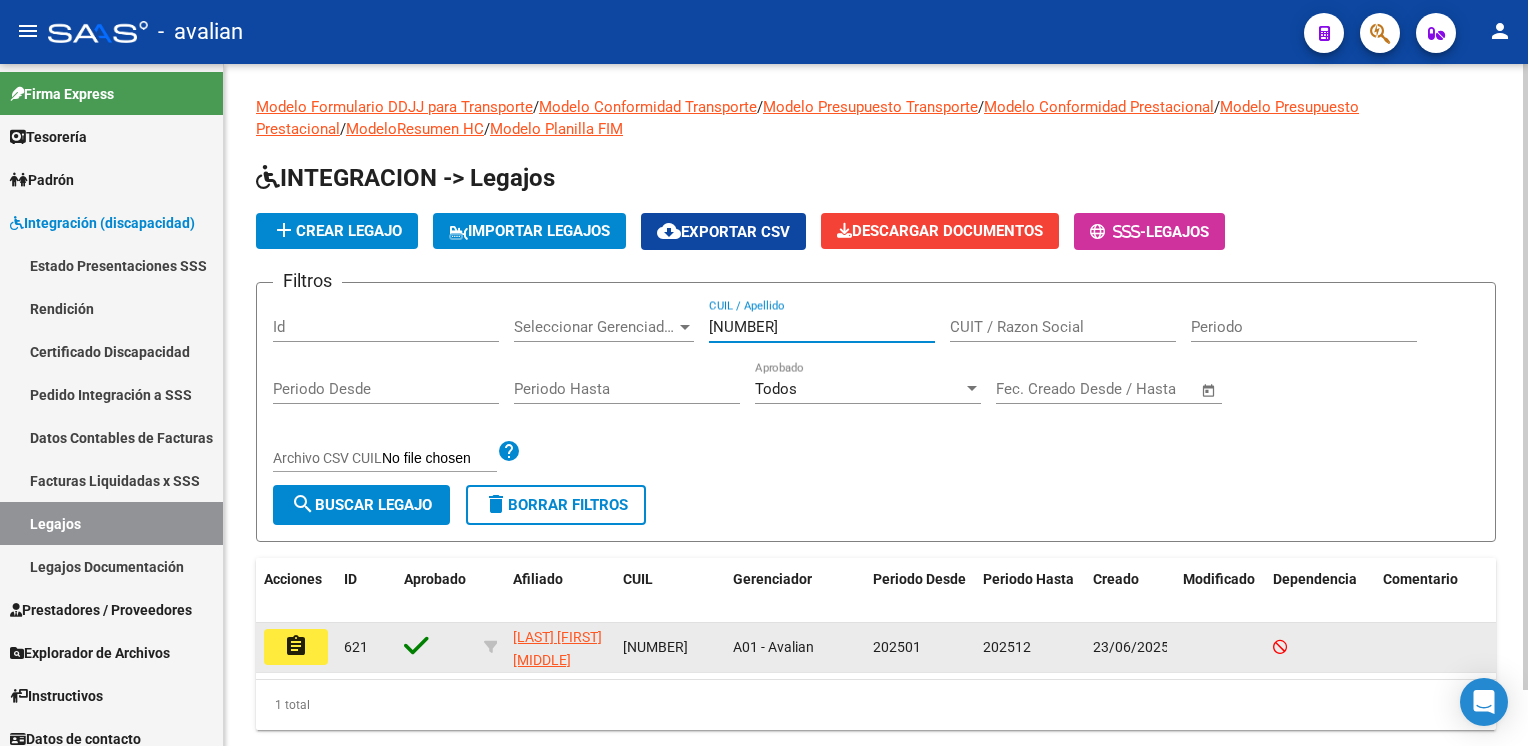 type on "[NUMBER]" 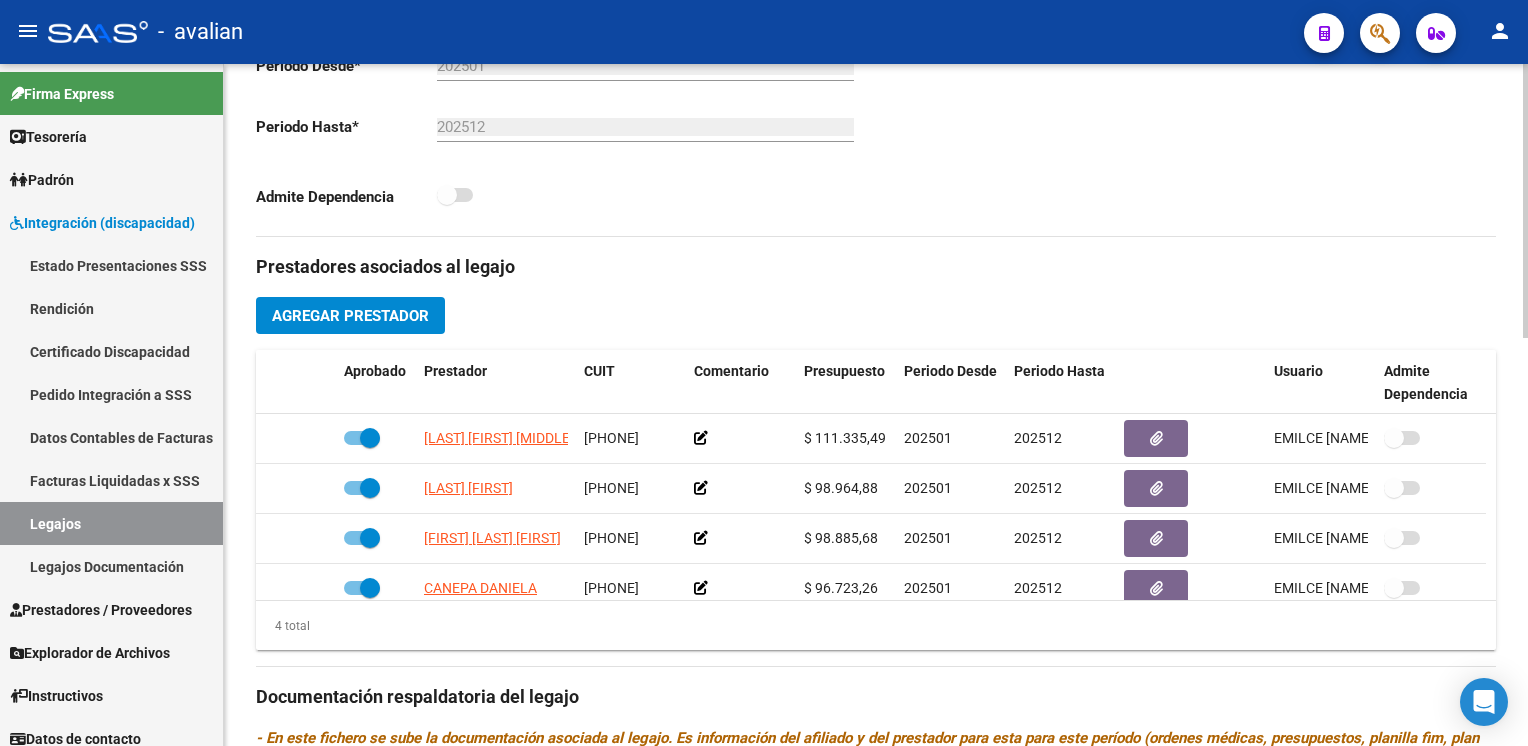 scroll, scrollTop: 600, scrollLeft: 0, axis: vertical 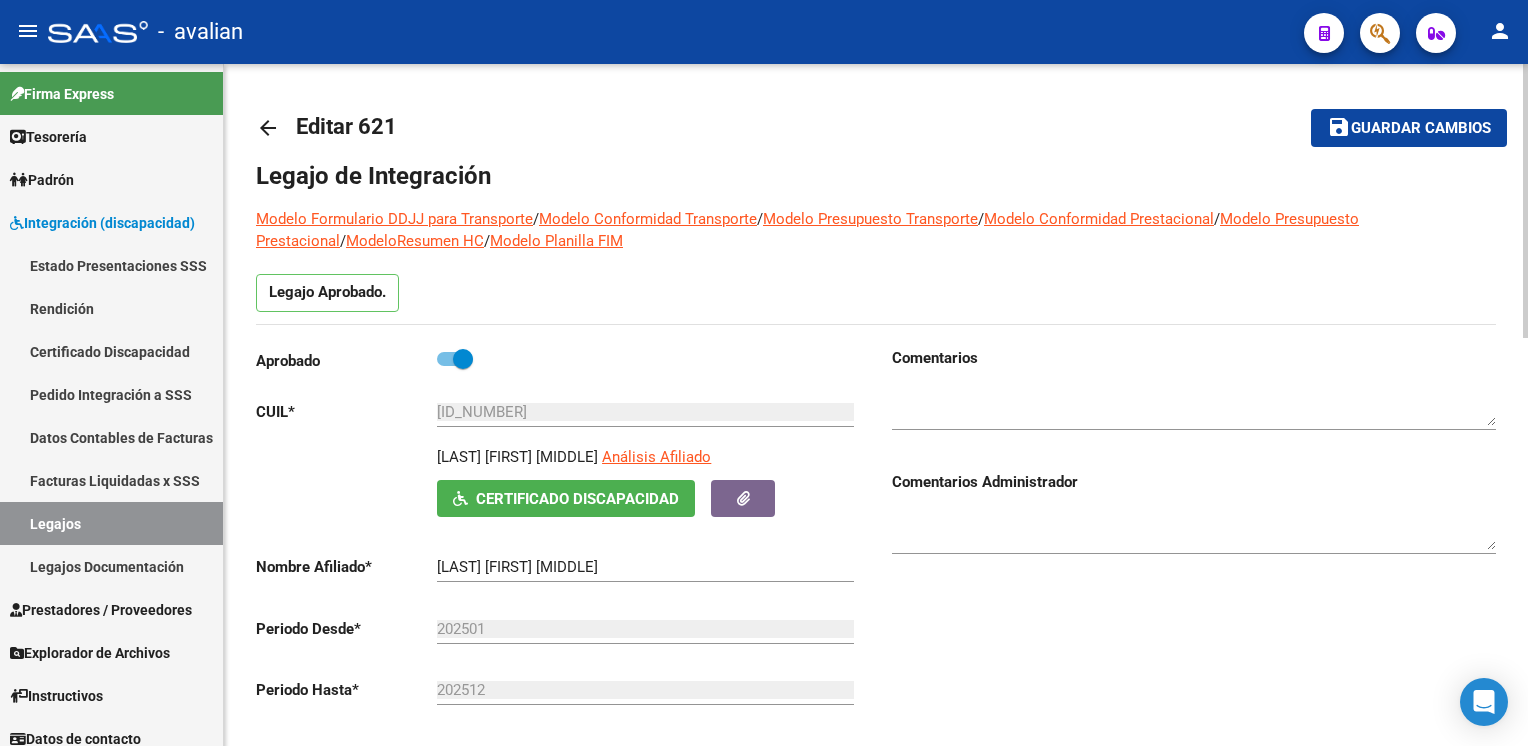 click on "arrow_back Editar 621    save Guardar cambios Legajo de Integración Modelo Formulario DDJJ para Transporte  /  Modelo Conformidad Transporte  /  Modelo Presupuesto Transporte  /  Modelo Conformidad Prestacional  /  Modelo Presupuesto Prestacional  /  ModeloResumen HC  /  Modelo Planilla FIM  Legajo Aprobado.  Aprobado   CUIL  *   23-56635014-9 Ingresar CUIL  VALVA SAPULIA GENARO     Análisis Afiliado    Certificado Discapacidad ARCA Padrón Nombre Afiliado  *   VALVA SAPULIA GENARO Ingresar el nombre  Periodo Desde  *   202501 Ej: 202203  Periodo Hasta  *   202512 Ej: 202212  Admite Dependencia   Comentarios                                  Comentarios Administrador  Prestadores asociados al legajo Agregar Prestador Aprobado Prestador CUIT Comentario Presupuesto Periodo Desde Periodo Hasta Usuario Admite Dependencia   SARRAUA MARCELA ALEJANDRA 27202386984      $ 111.335,49  202501 202512 EMILCE  VERGARA   23/06/2025      BERRETERREIX GEORGINA 27351012205      $ 98.964,88  202501 202512" 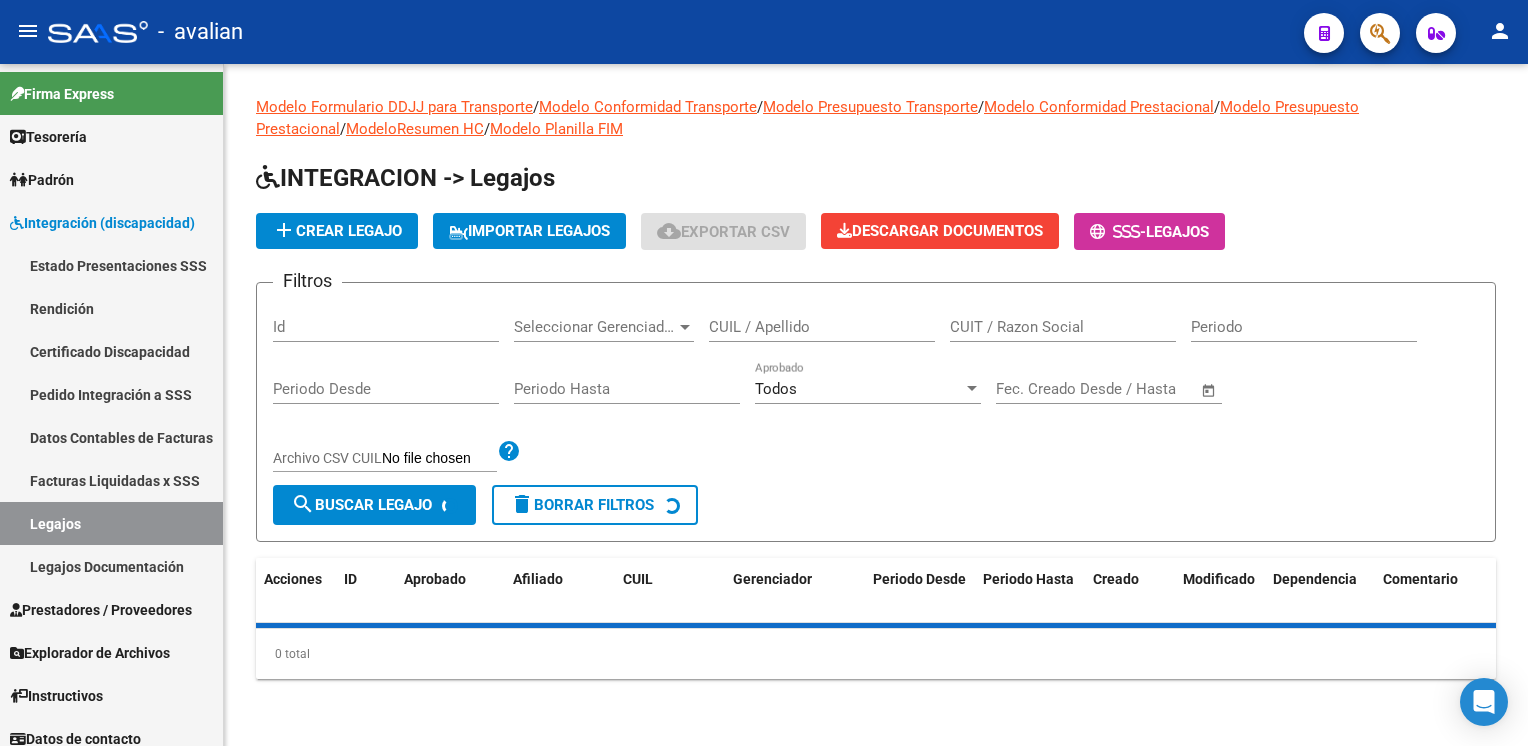 click on "CUIL / Apellido" at bounding box center (822, 327) 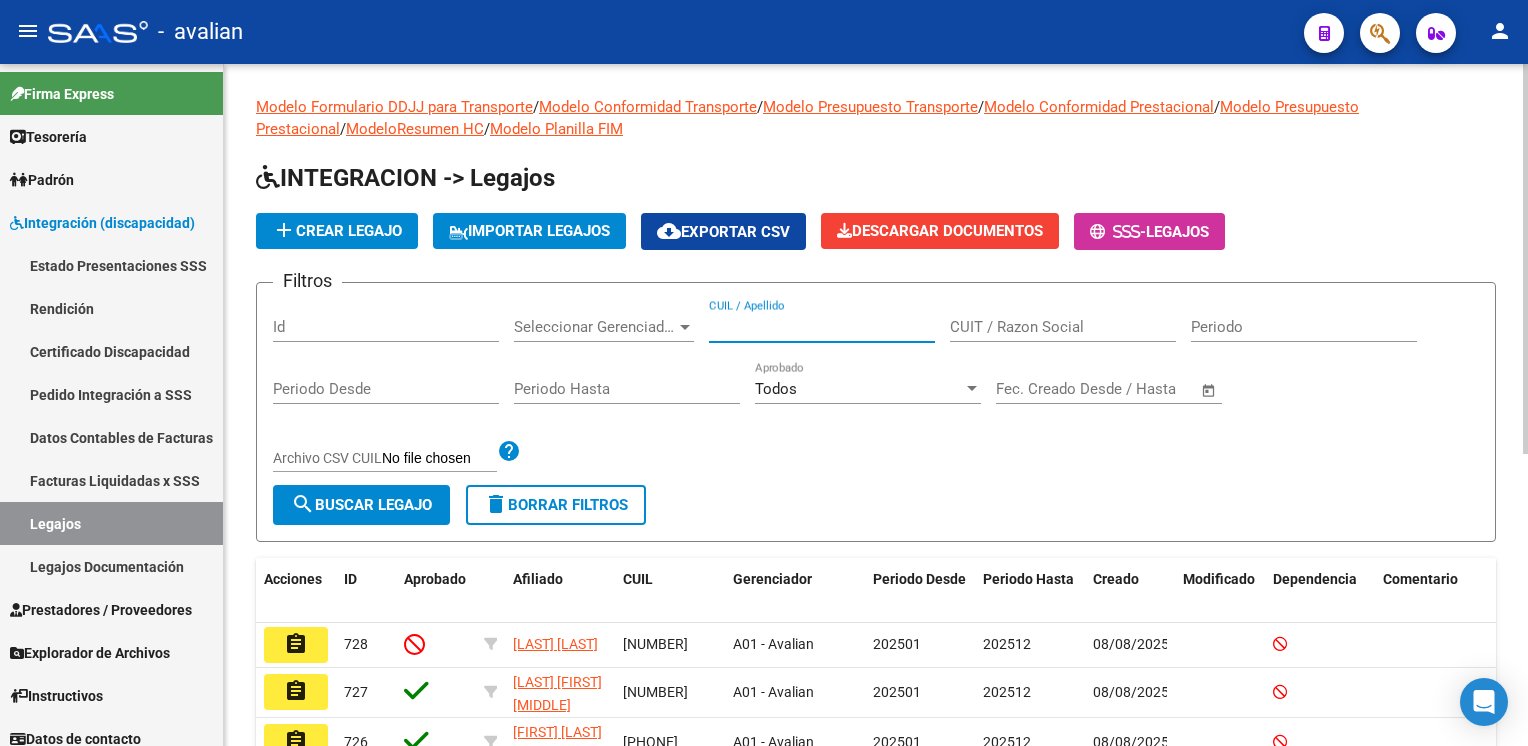 paste on "[CUIL]" 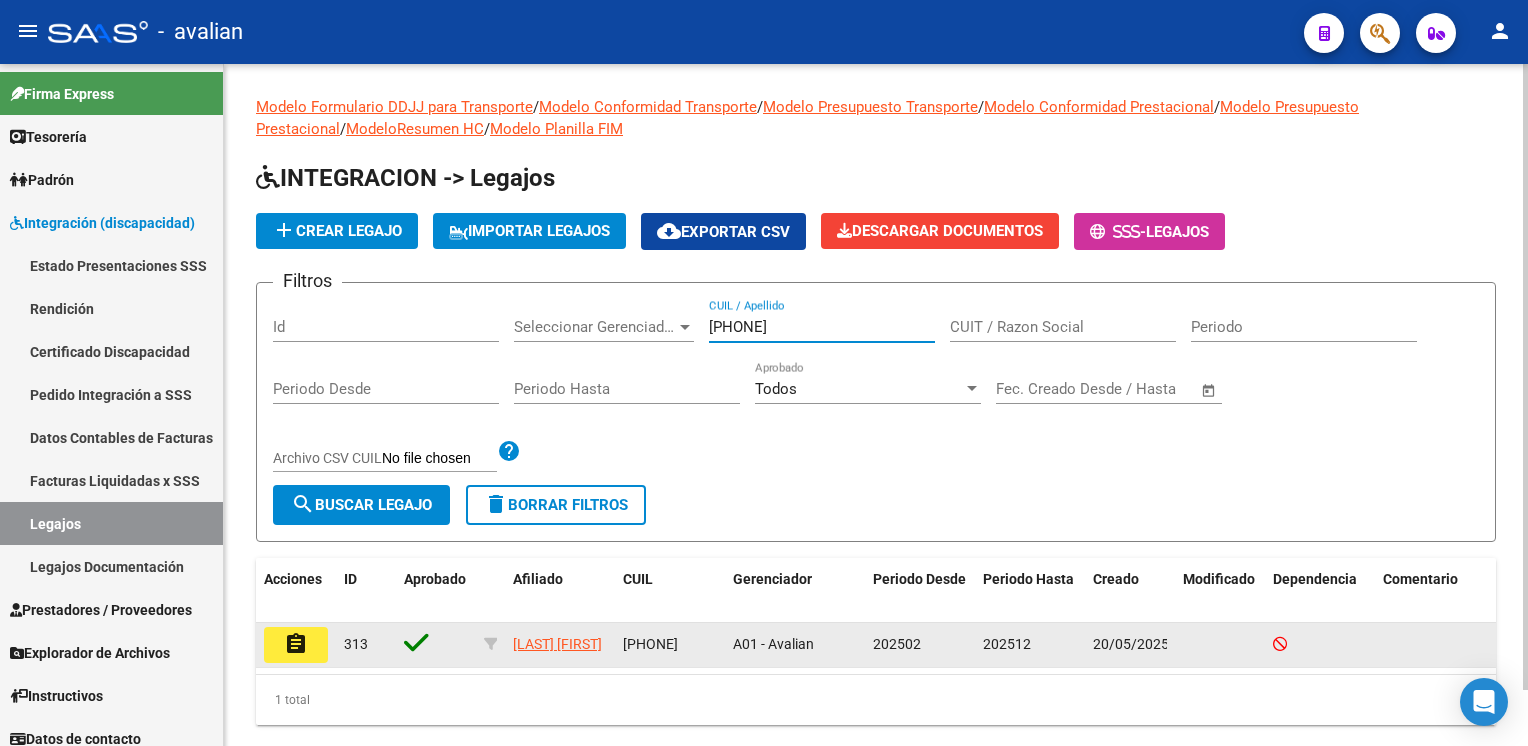 type on "[CUIL]" 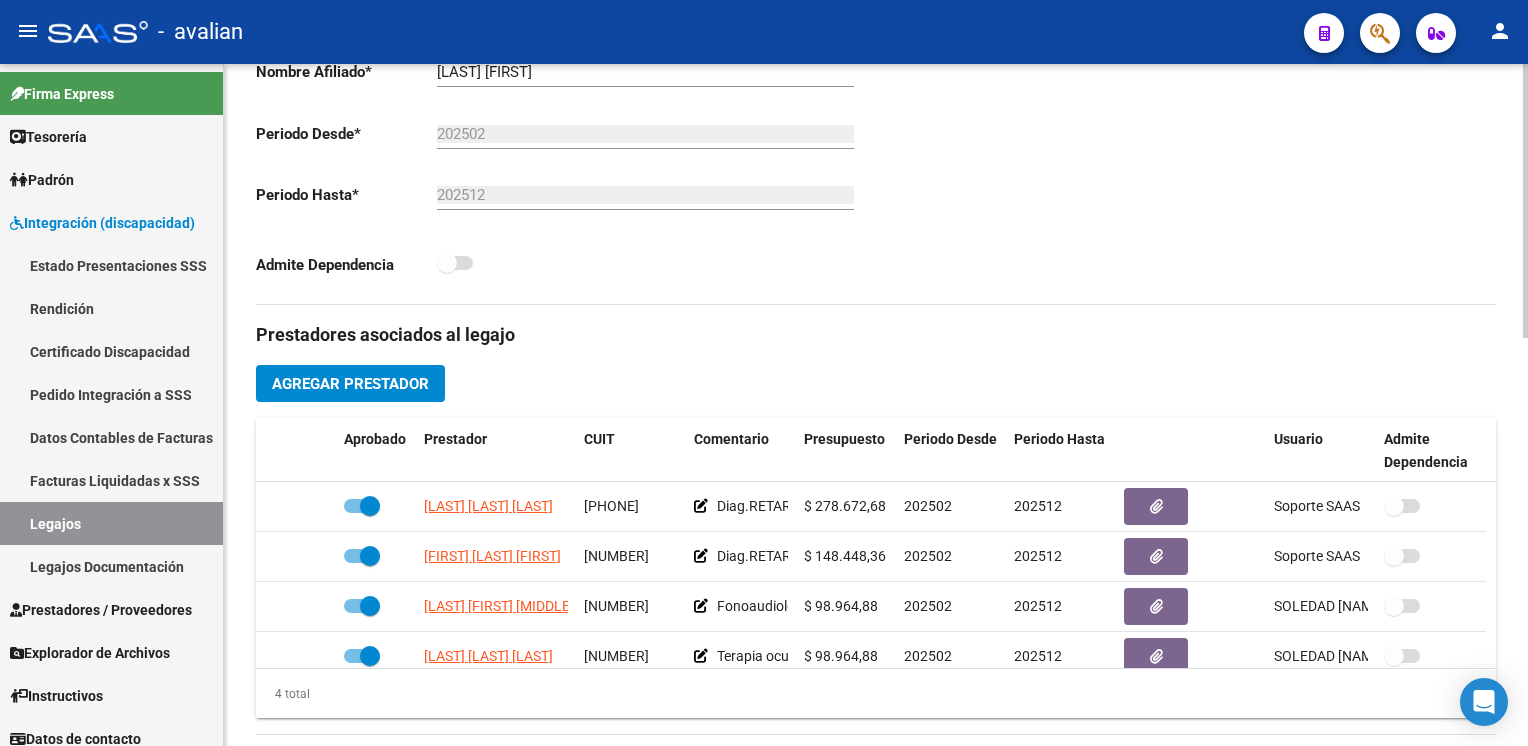 scroll, scrollTop: 500, scrollLeft: 0, axis: vertical 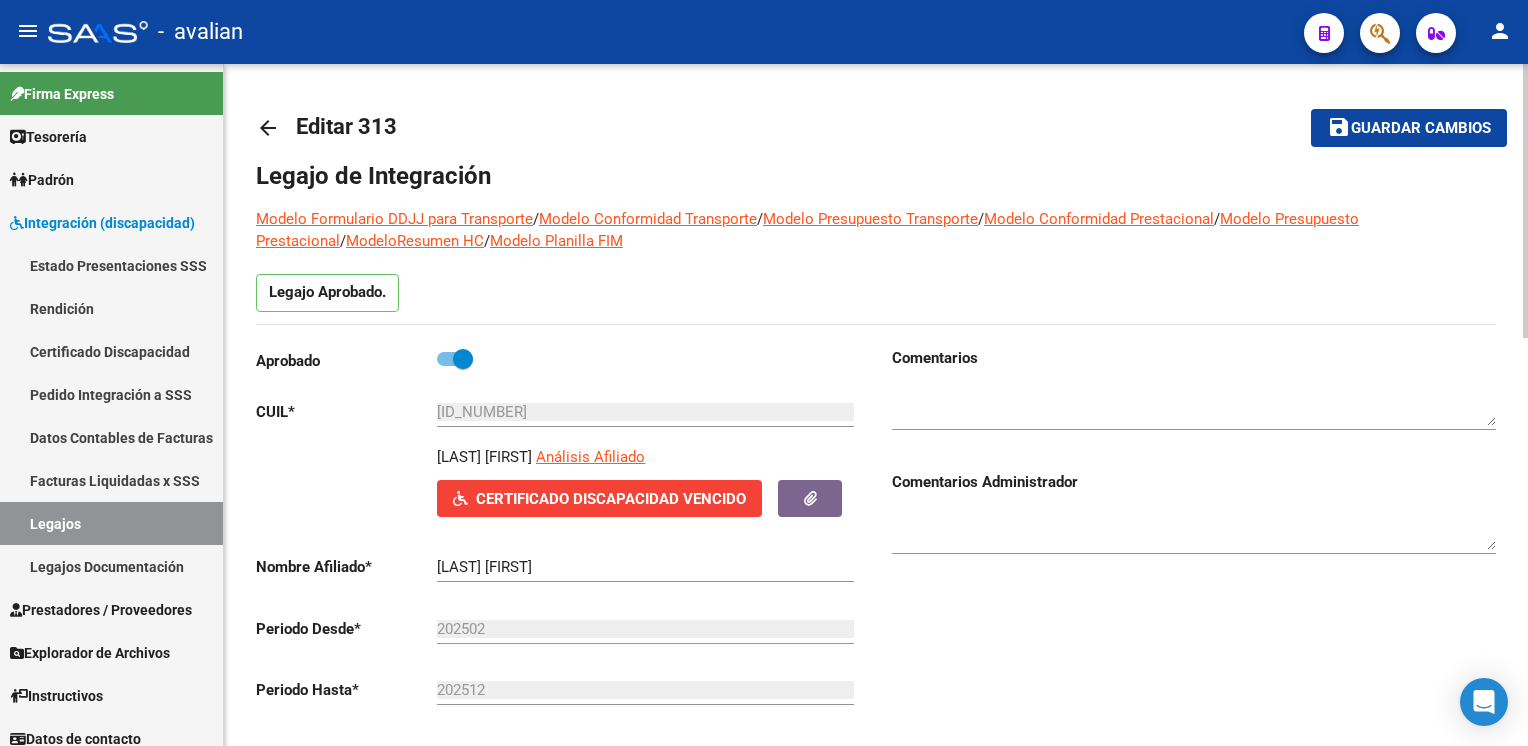 click on "arrow_back Editar 313    save Guardar cambios Legajo de Integración Modelo Formulario DDJJ para Transporte  /  Modelo Conformidad Transporte  /  Modelo Presupuesto Transporte  /  Modelo Conformidad Prestacional  /  Modelo Presupuesto Prestacional  /  ModeloResumen HC  /  Modelo Planilla FIM  Legajo Aprobado.  Aprobado   CUIL  *   23-57044065-9 Ingresar CUIL  FERNANDEZ AUGUSTO     Análisis Afiliado    Certificado Discapacidad Vencido ARCA Padrón Nombre Afiliado  *   FERNANDEZ AUGUSTO Ingresar el nombre  Periodo Desde  *   202502 Ej: 202203  Periodo Hasta  *   202512 Ej: 202212  Admite Dependencia   Comentarios                                  Comentarios Administrador  Prestadores asociados al legajo Agregar Prestador Aprobado Prestador CUIT Comentario Presupuesto Periodo Desde Periodo Hasta Usuario Admite Dependencia   YORIS ALFREDO PASCUAL 23169085269      $ 278.672,68  202502 202512 Soporte SAAS   20/05/2025      ZUPEL DIAMELA ANAHI 23352496804      $ 148.448,36  202502 202512" 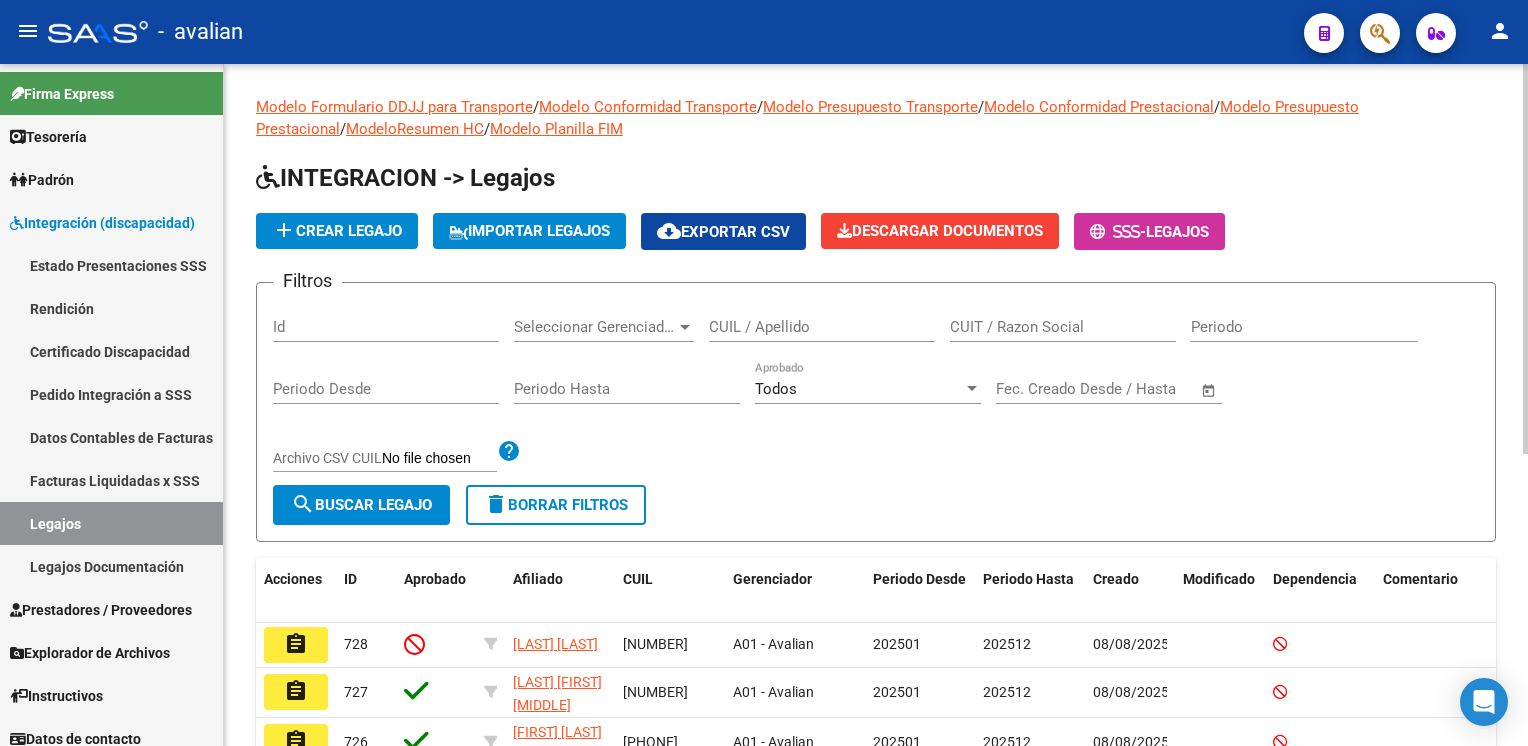 click on "CUIL / Apellido" 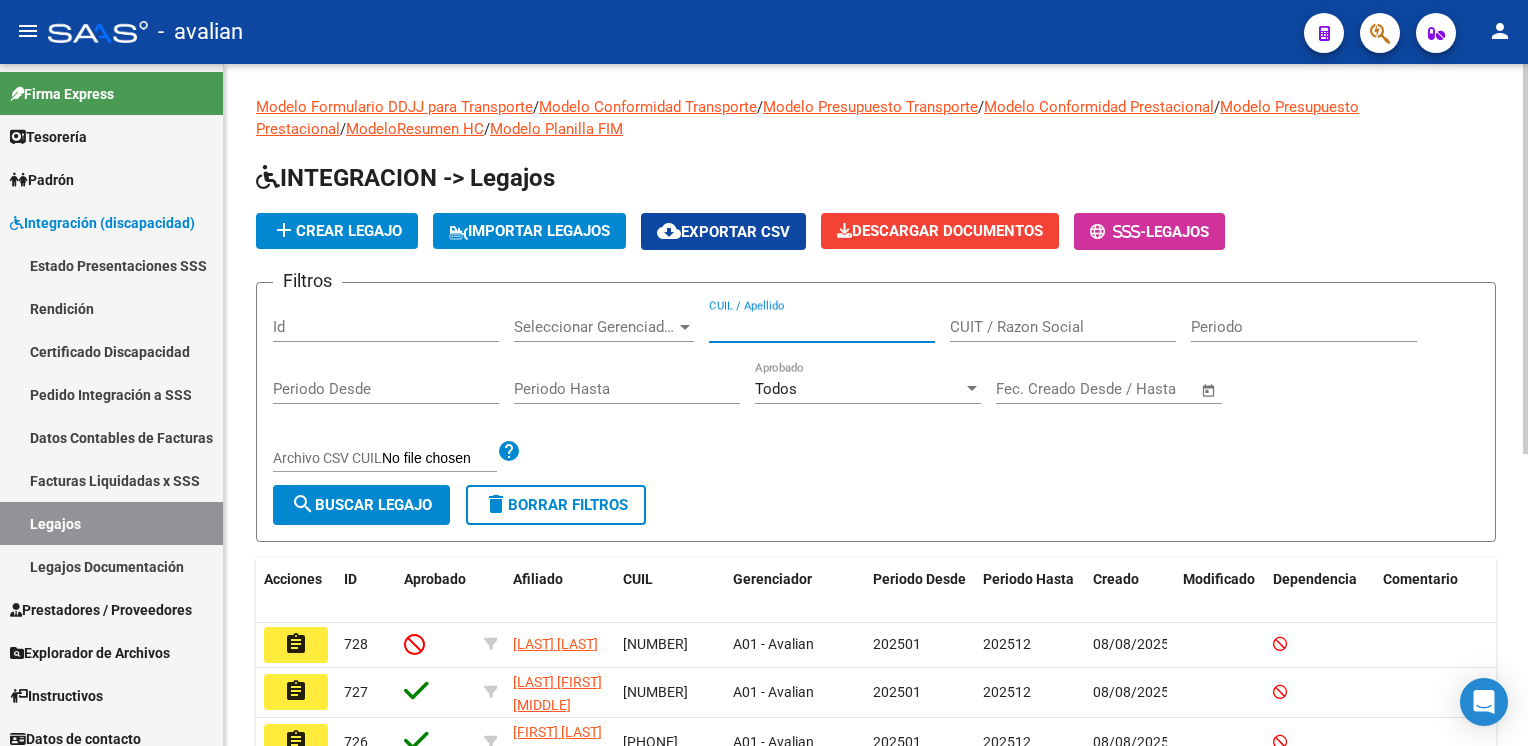 paste on "[NUMBER]" 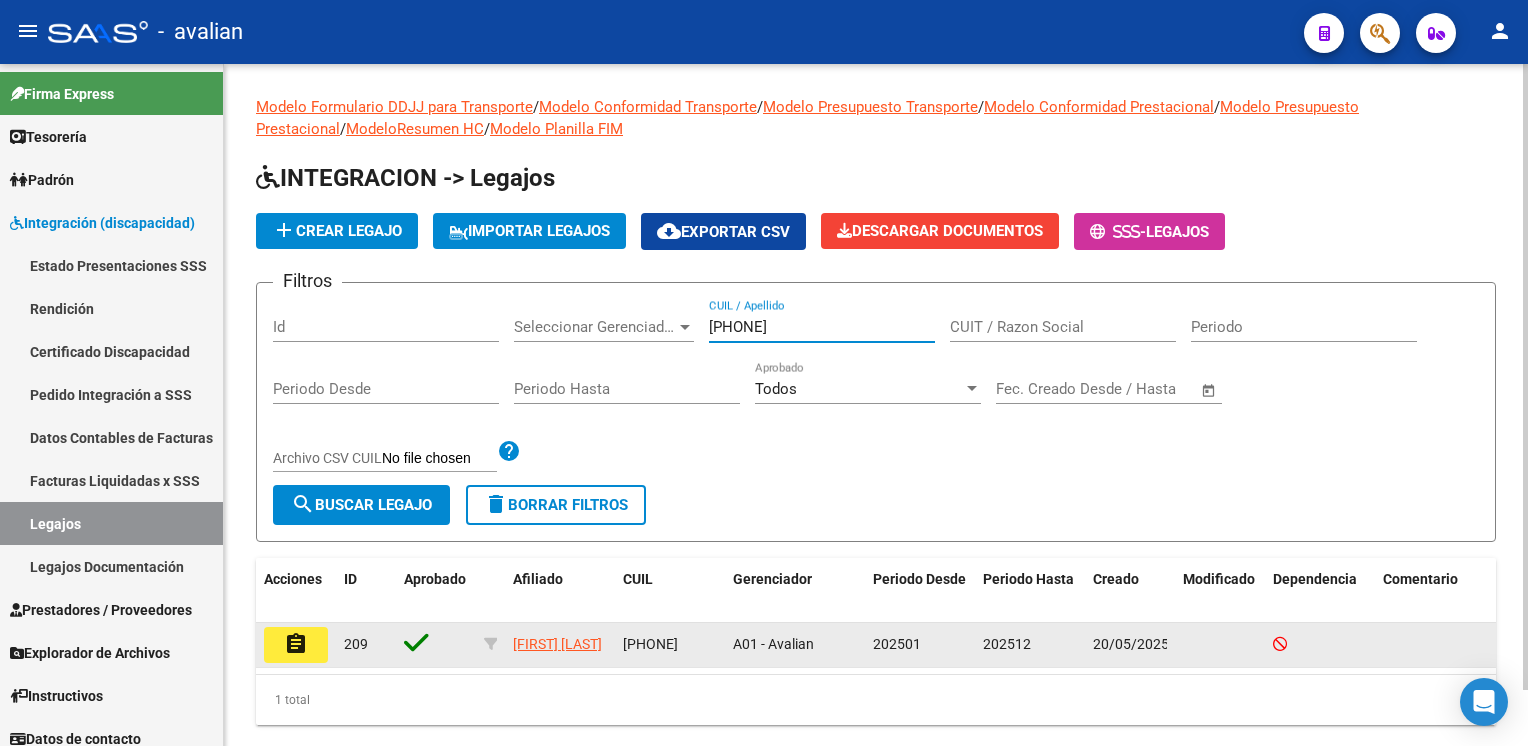 type on "[NUMBER]" 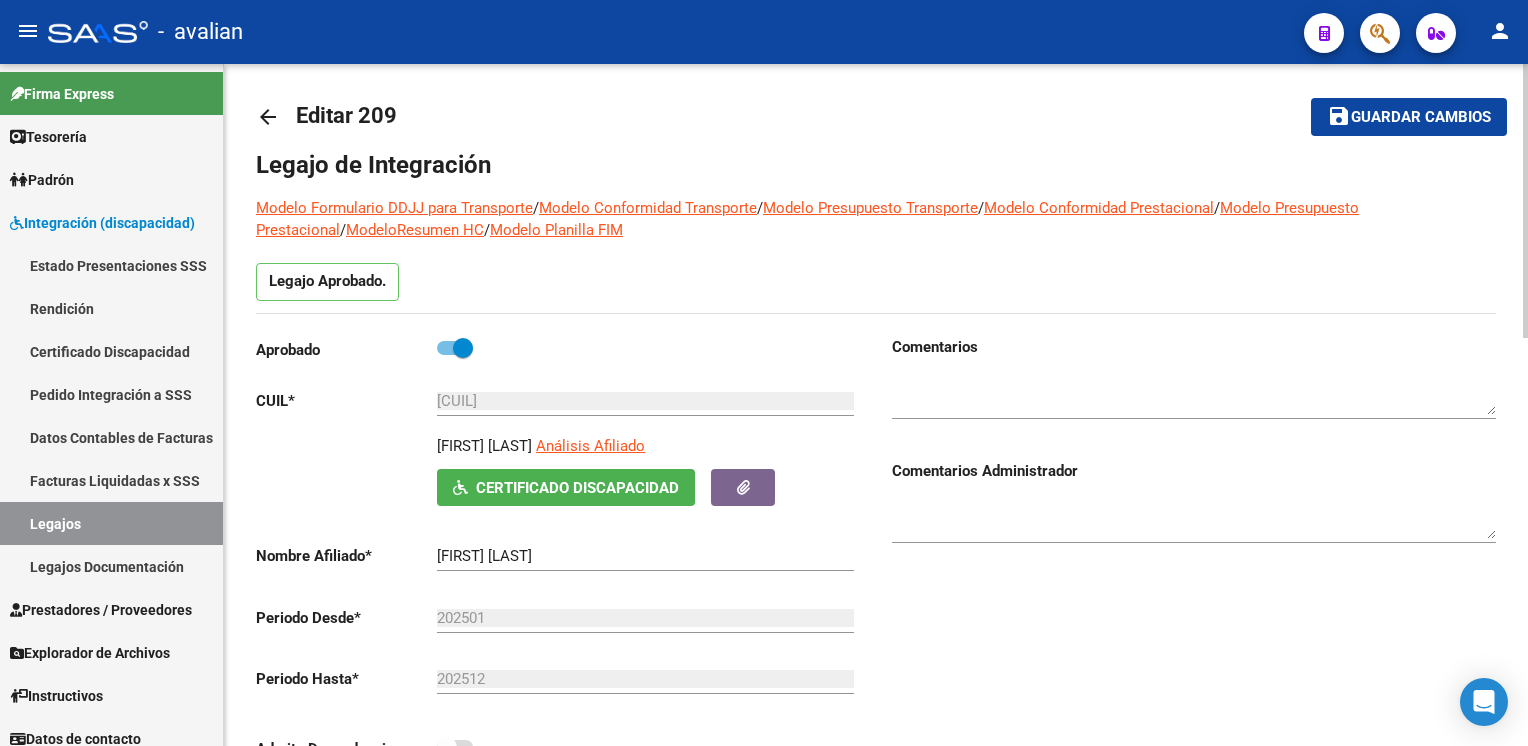 scroll, scrollTop: 0, scrollLeft: 0, axis: both 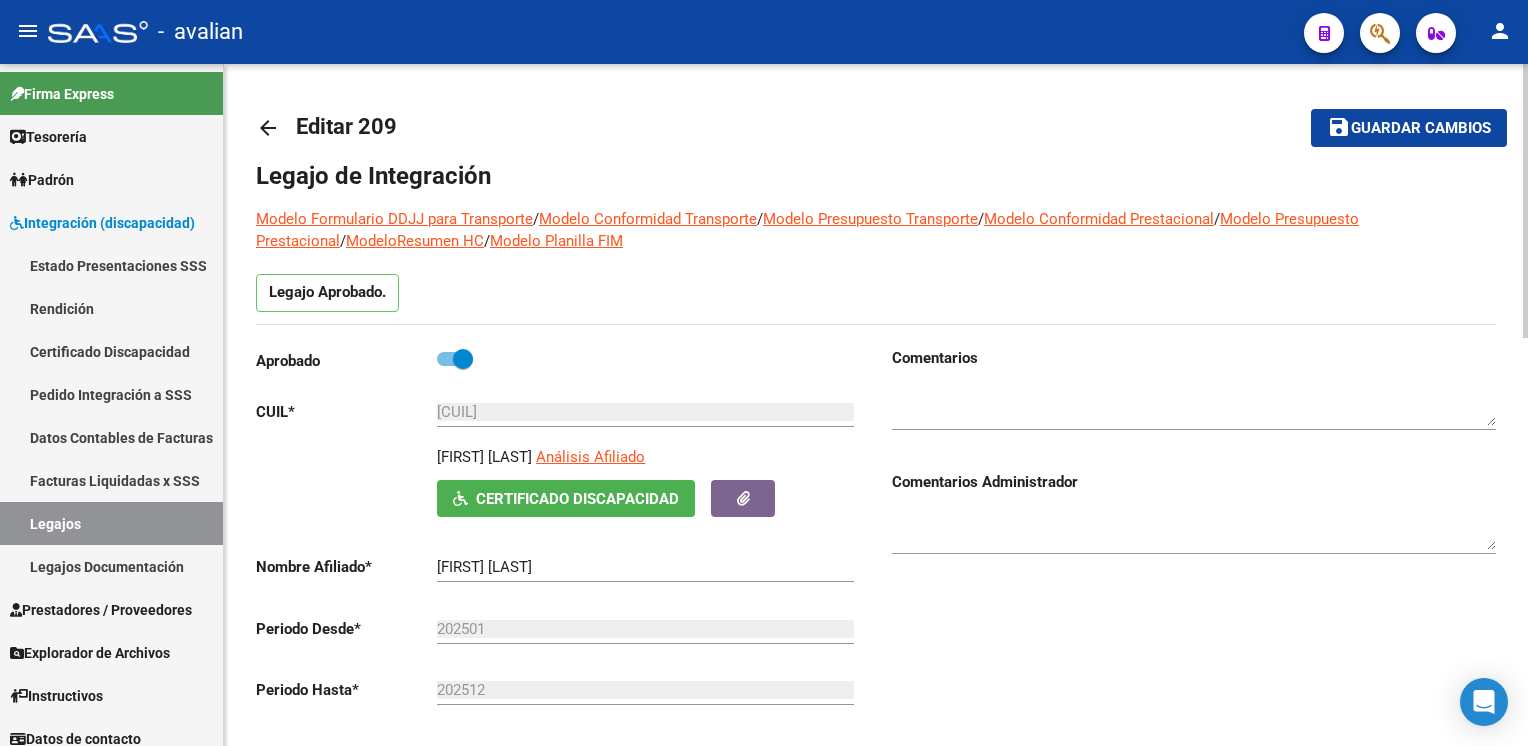 click on "arrow_back" 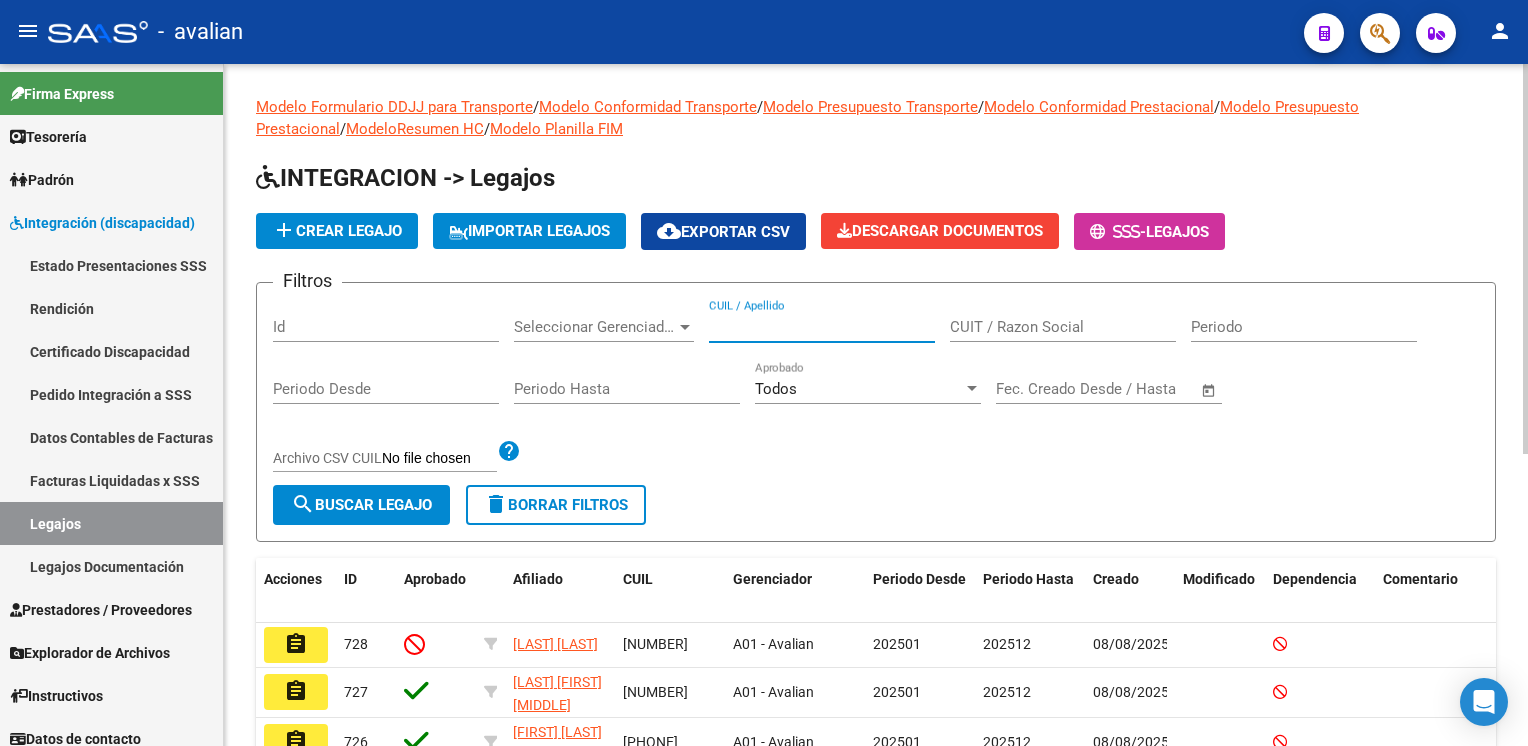 click on "CUIL / Apellido" at bounding box center (822, 327) 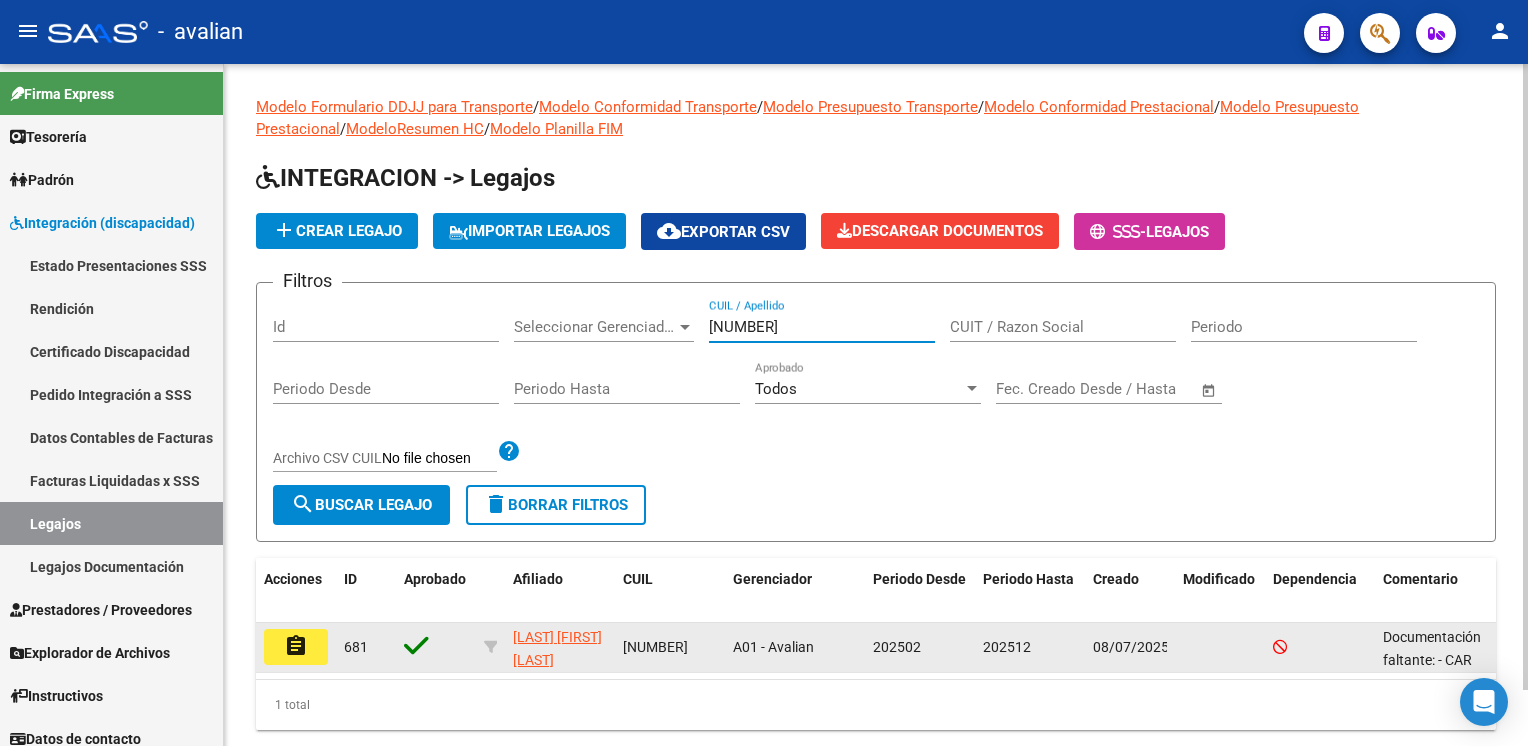 type on "[NUMBER]" 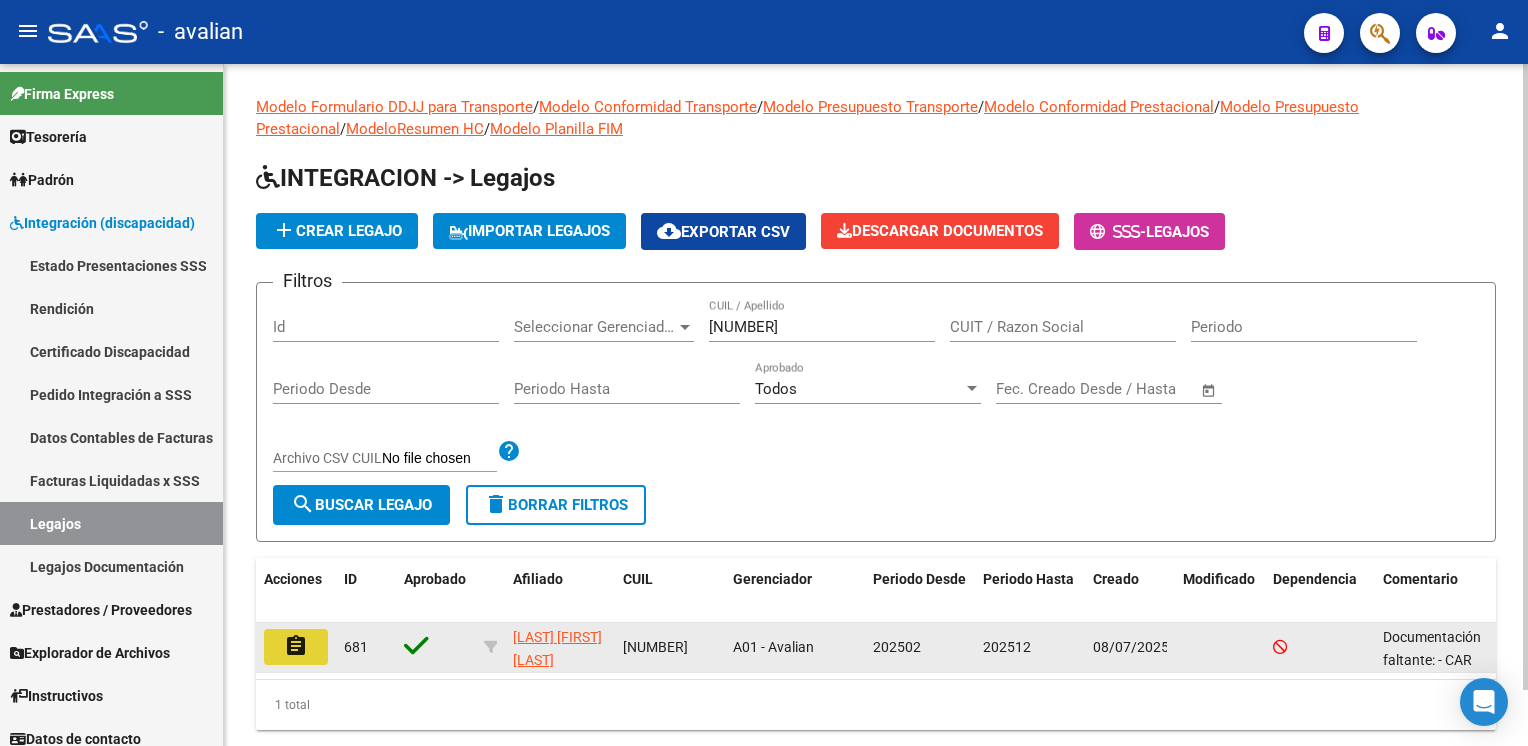 click on "assignment" 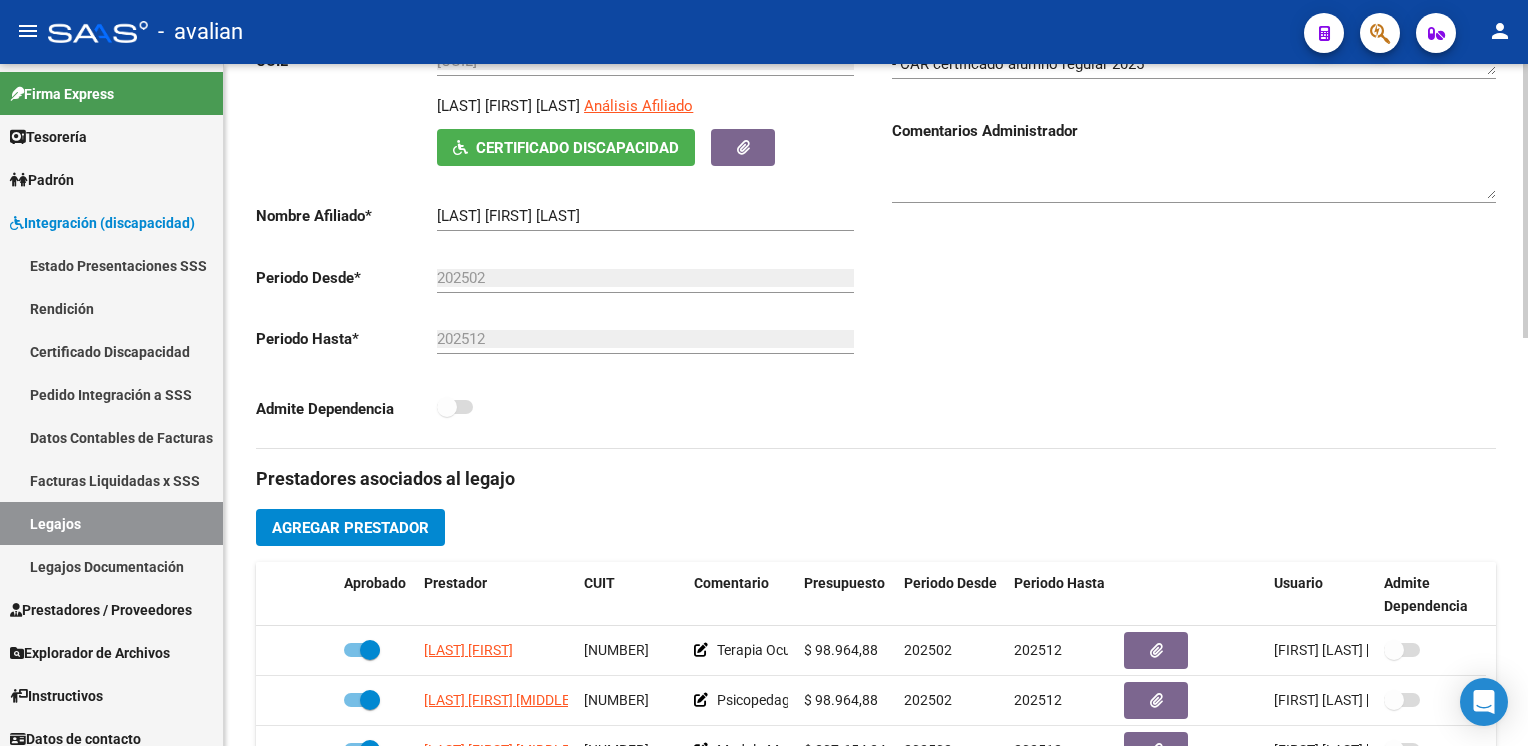 scroll, scrollTop: 0, scrollLeft: 0, axis: both 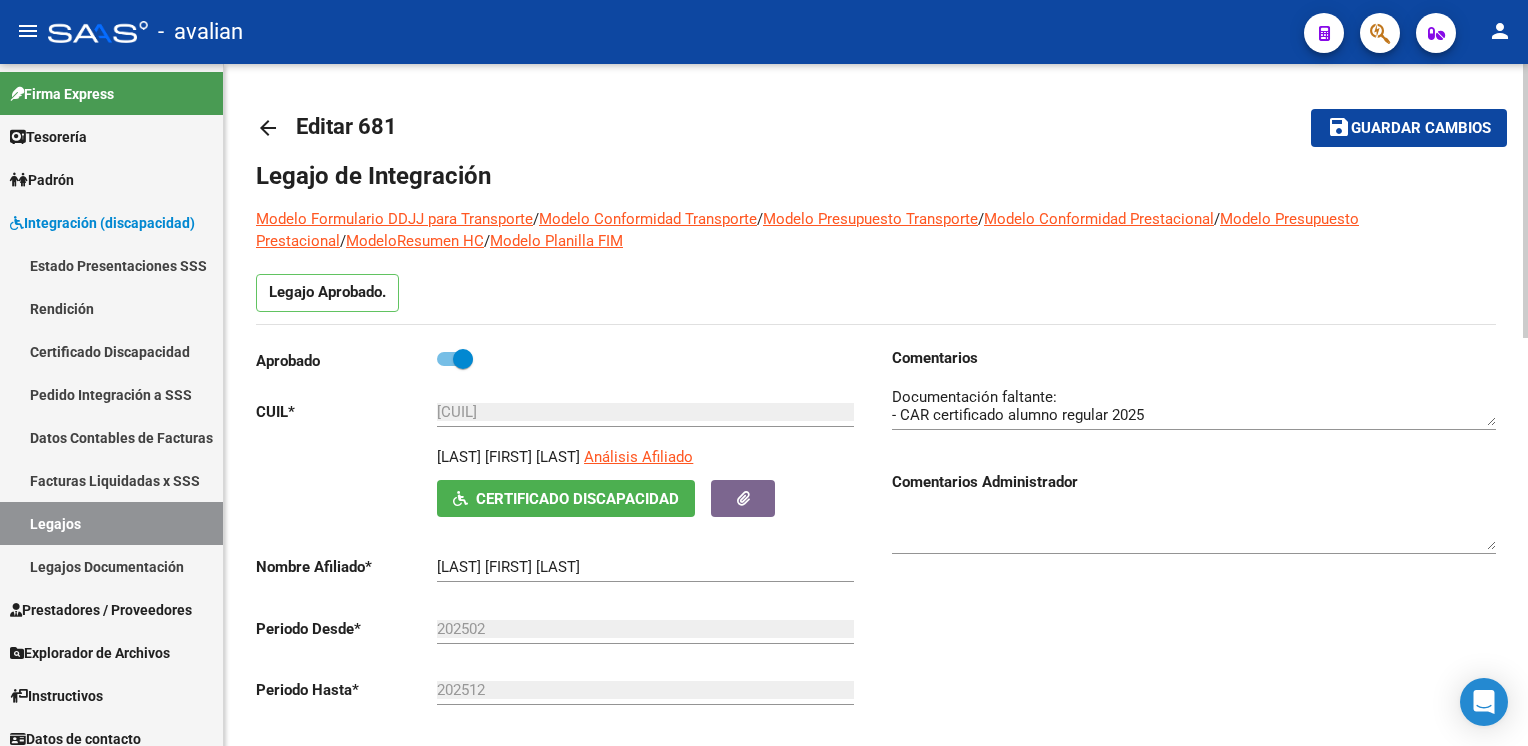 click on "arrow_back" 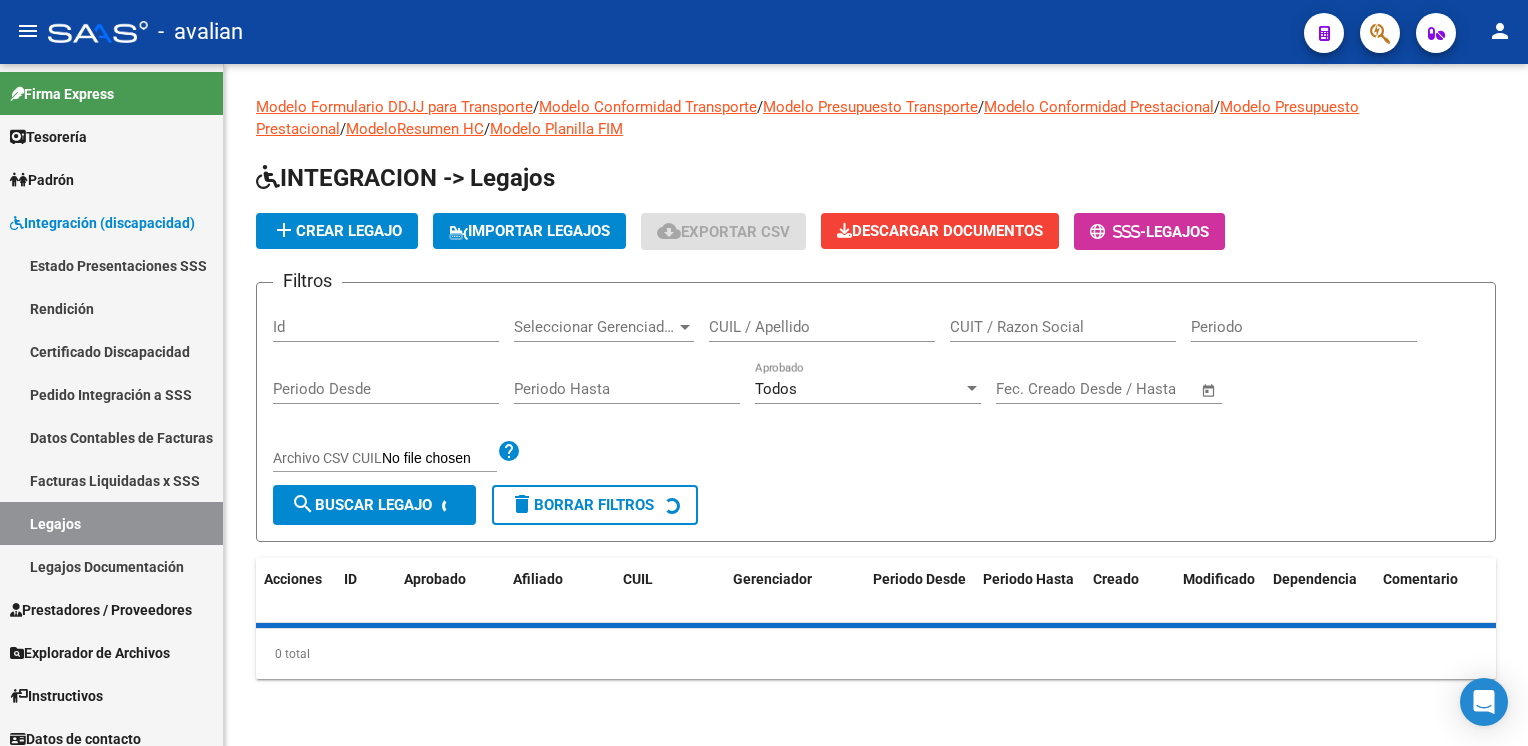 click on "CUIL / Apellido" at bounding box center (822, 327) 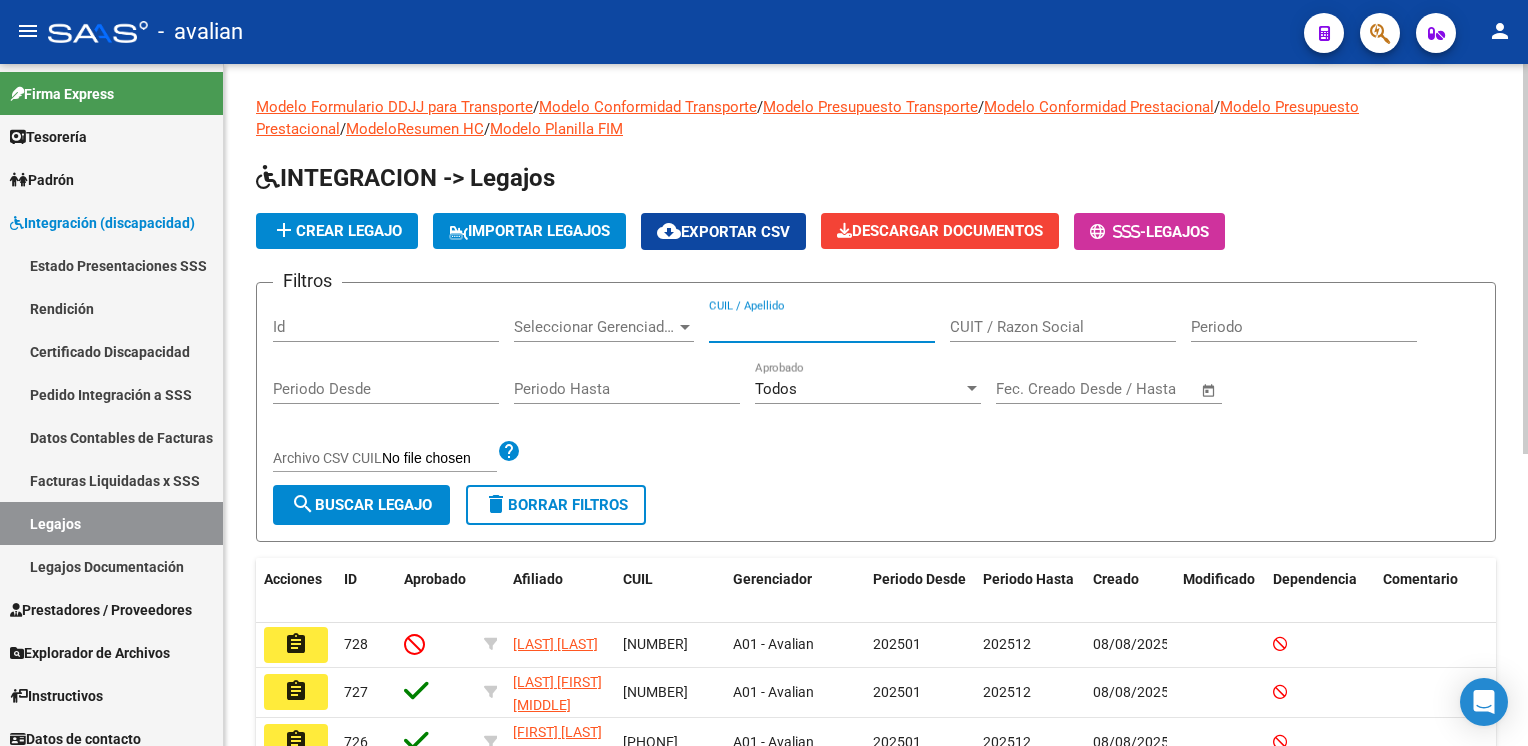 paste on "[CUIL]" 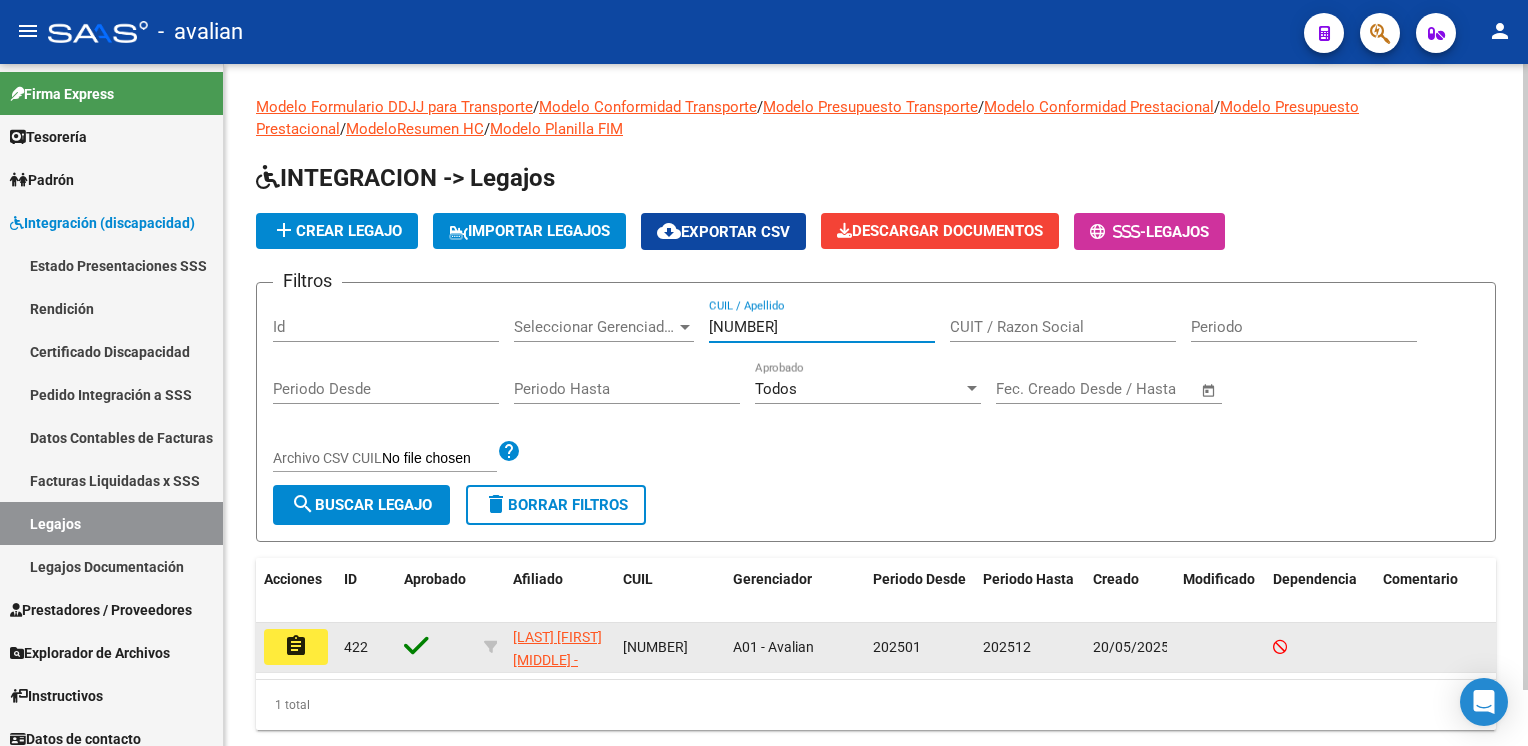 type on "[CUIL]" 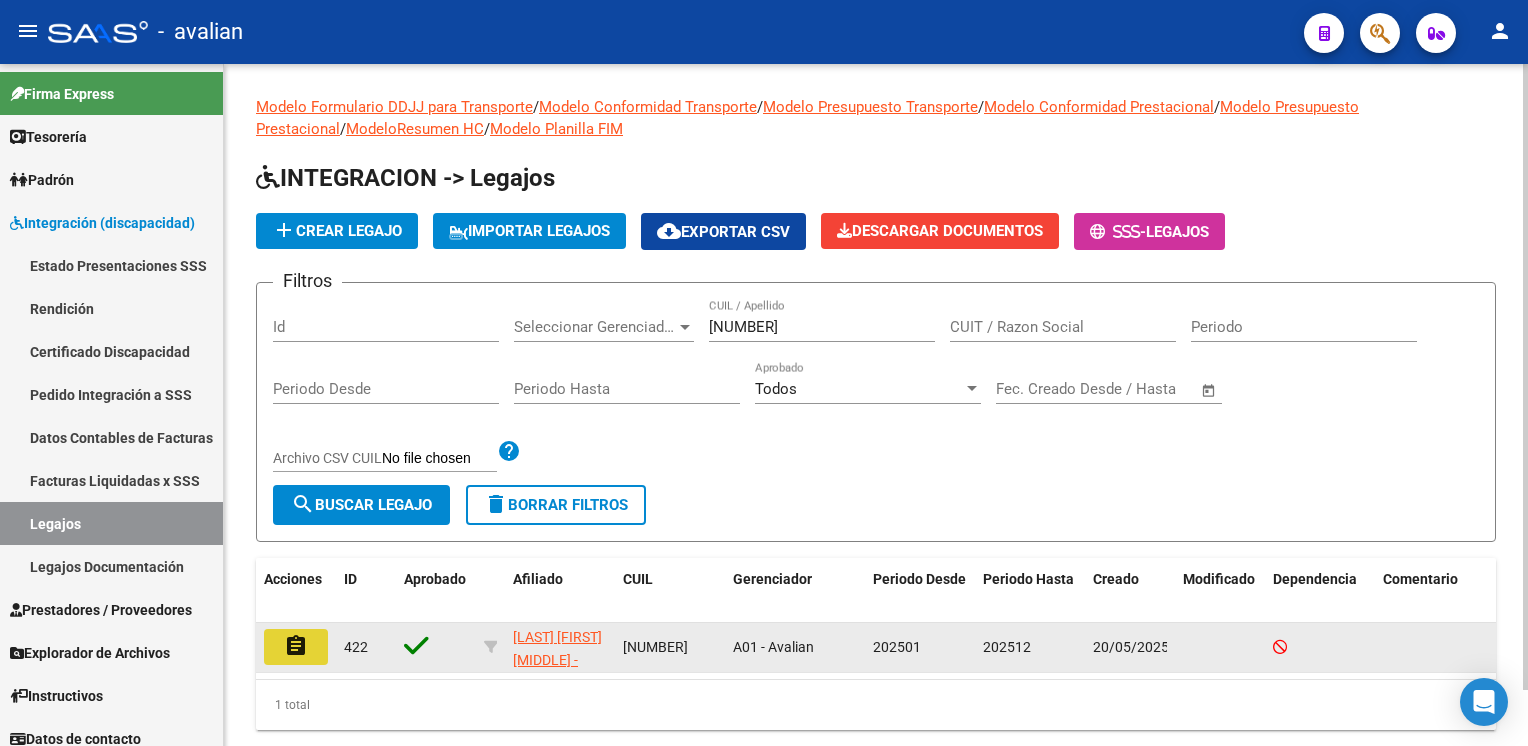 click on "assignment" 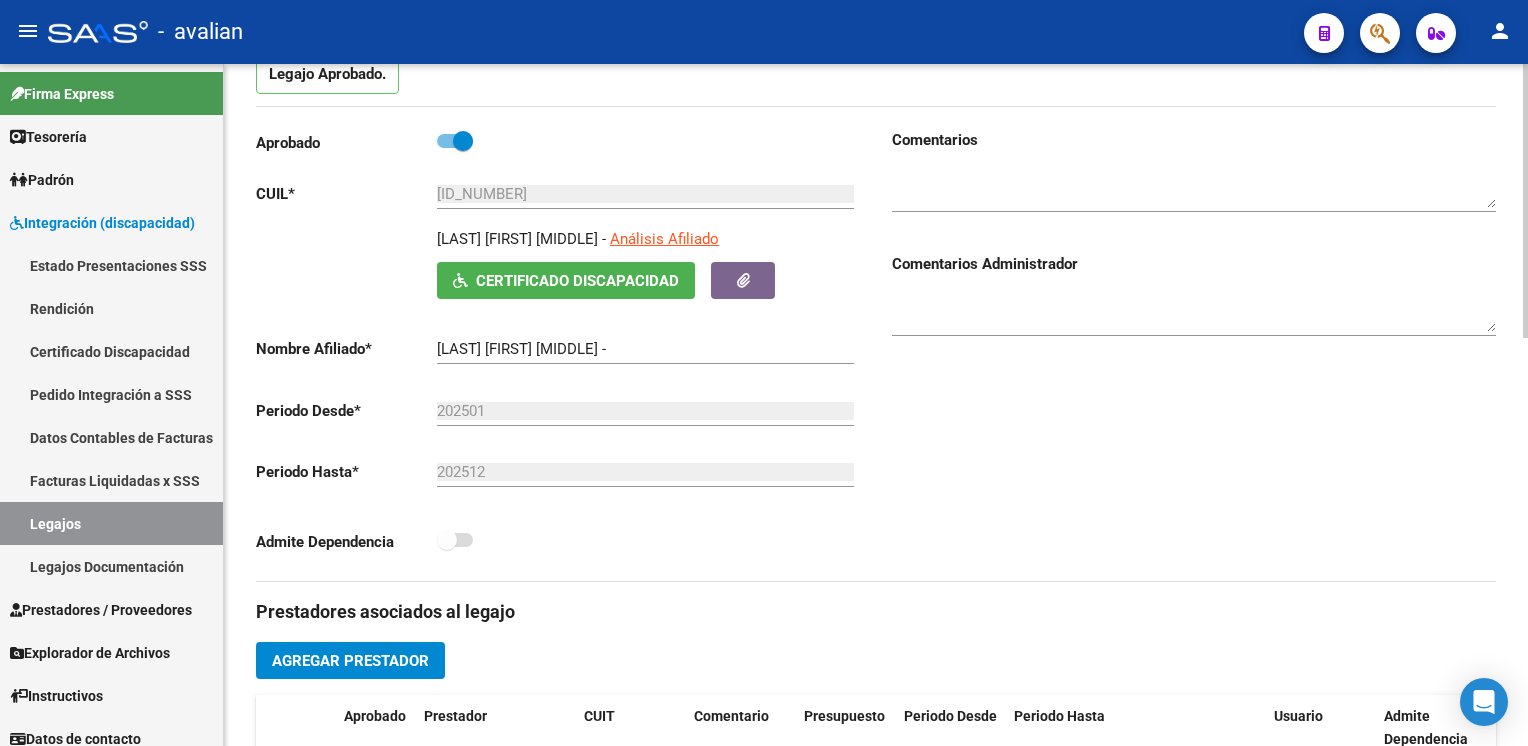 type on "[LAST] [FIRST] [LAST]" 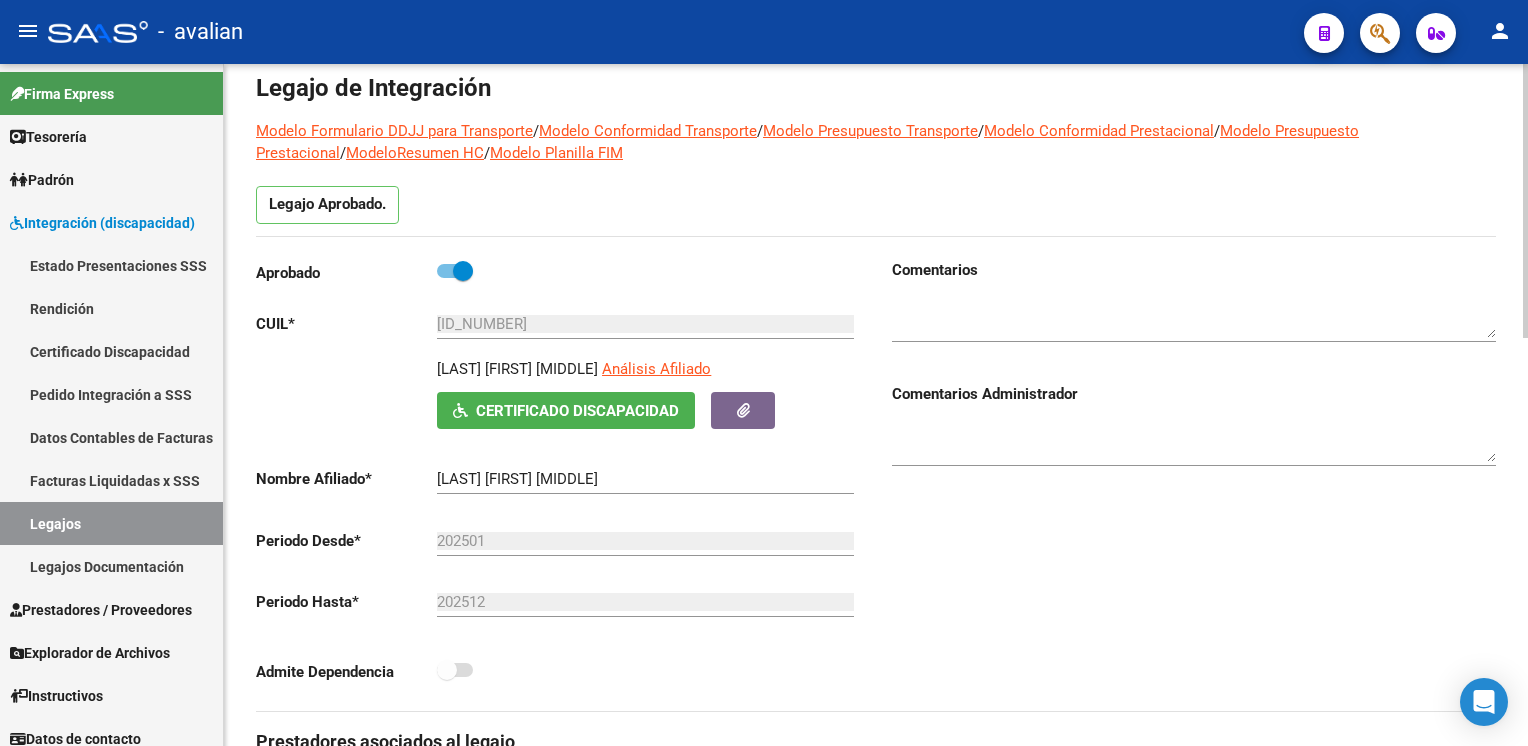 scroll, scrollTop: 0, scrollLeft: 0, axis: both 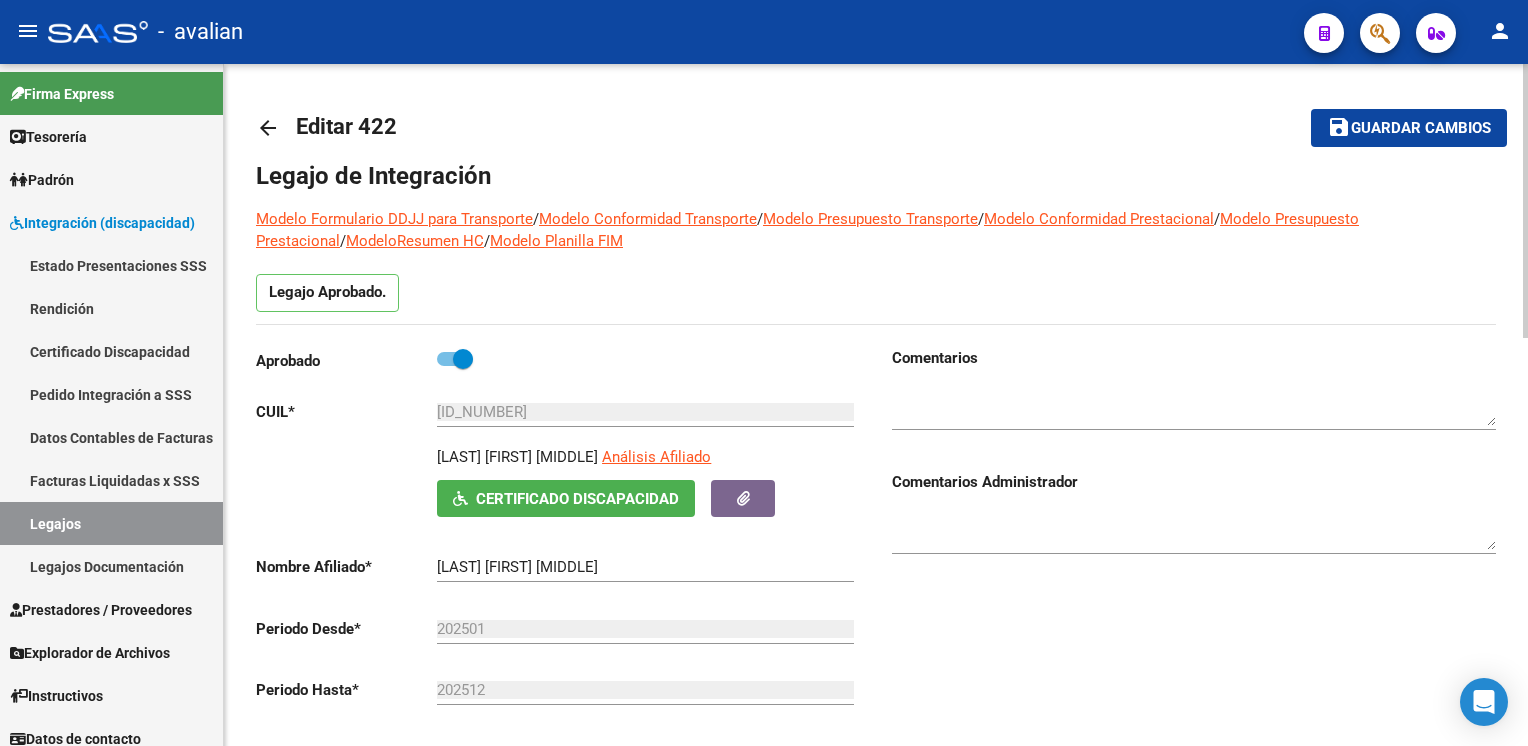 click on "arrow_back" 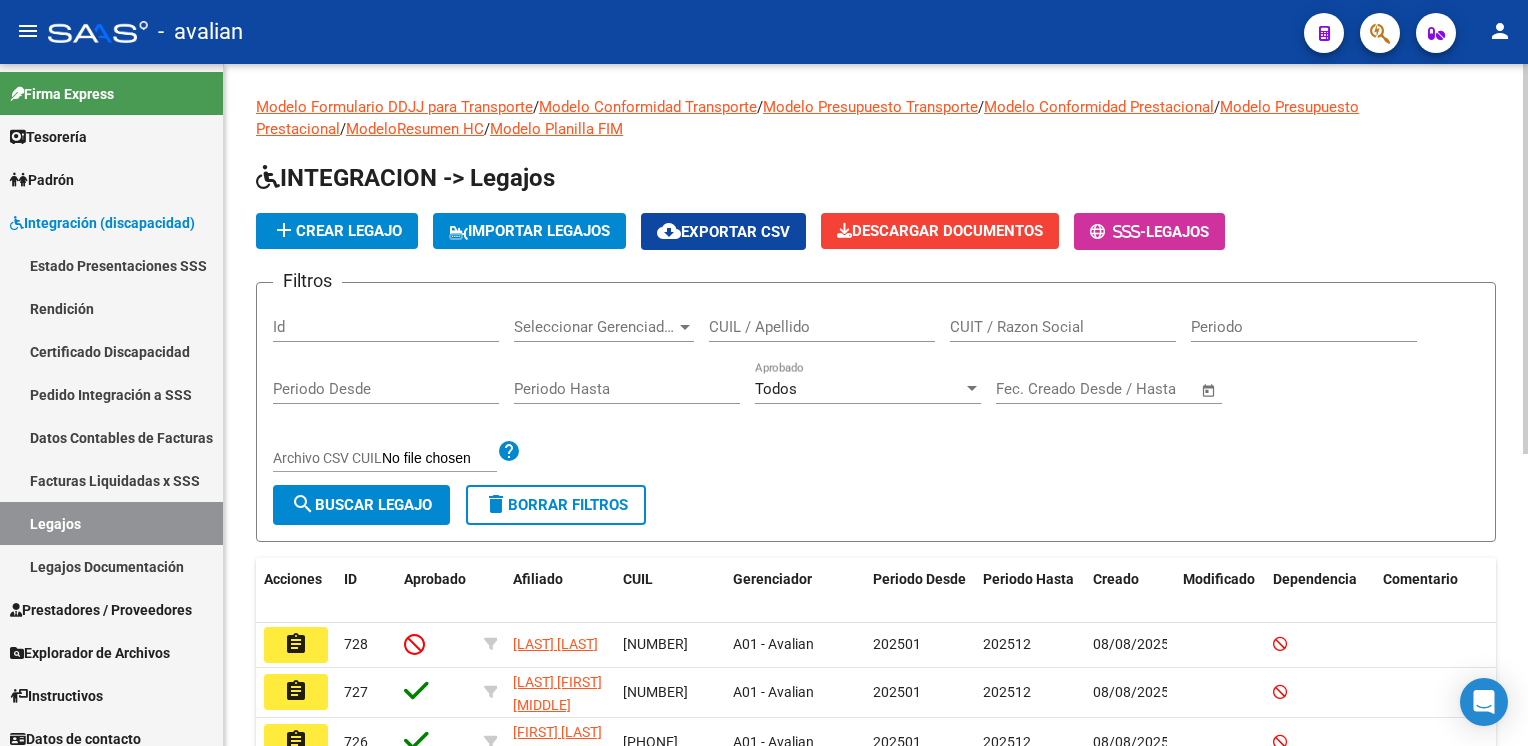 click on "CUIL / Apellido" 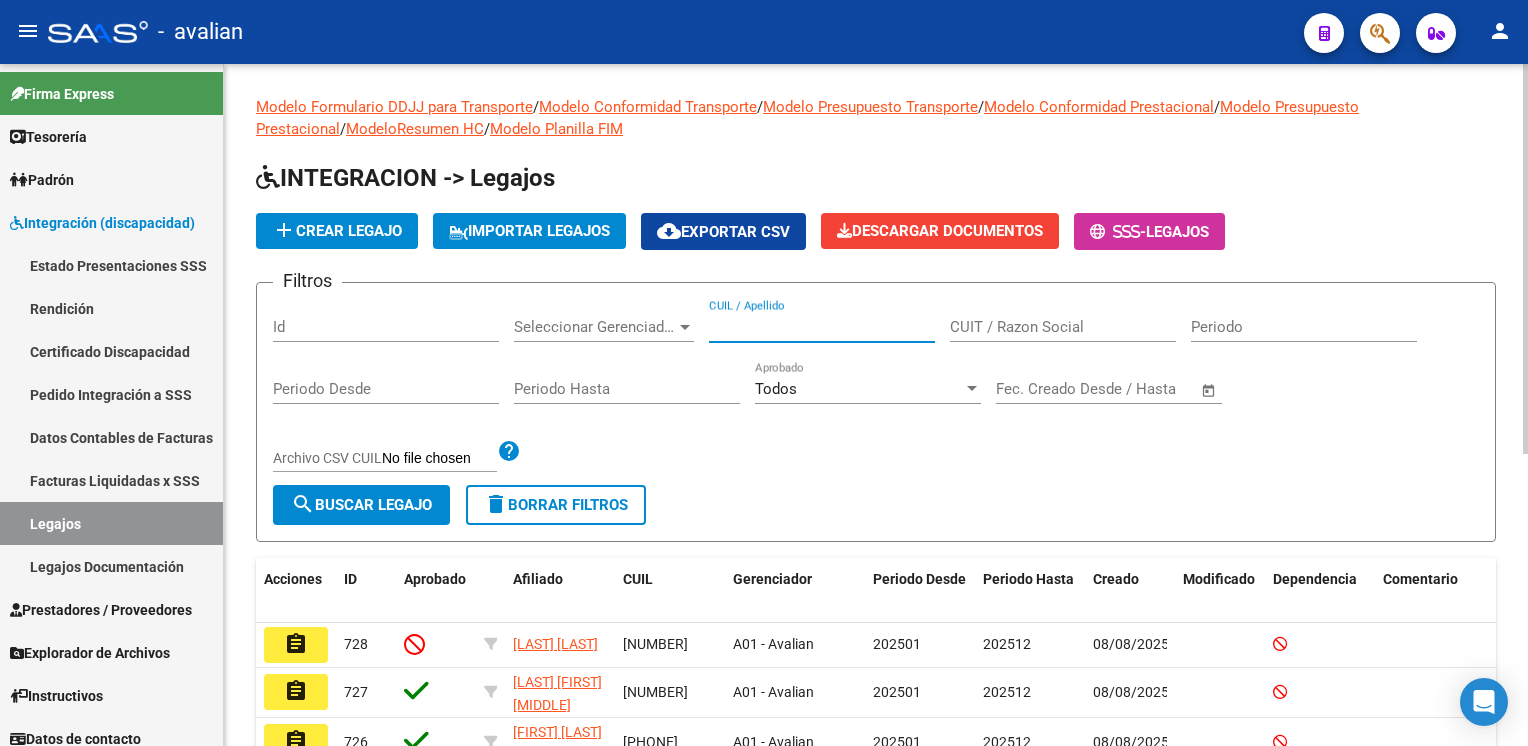 paste on "20500724472" 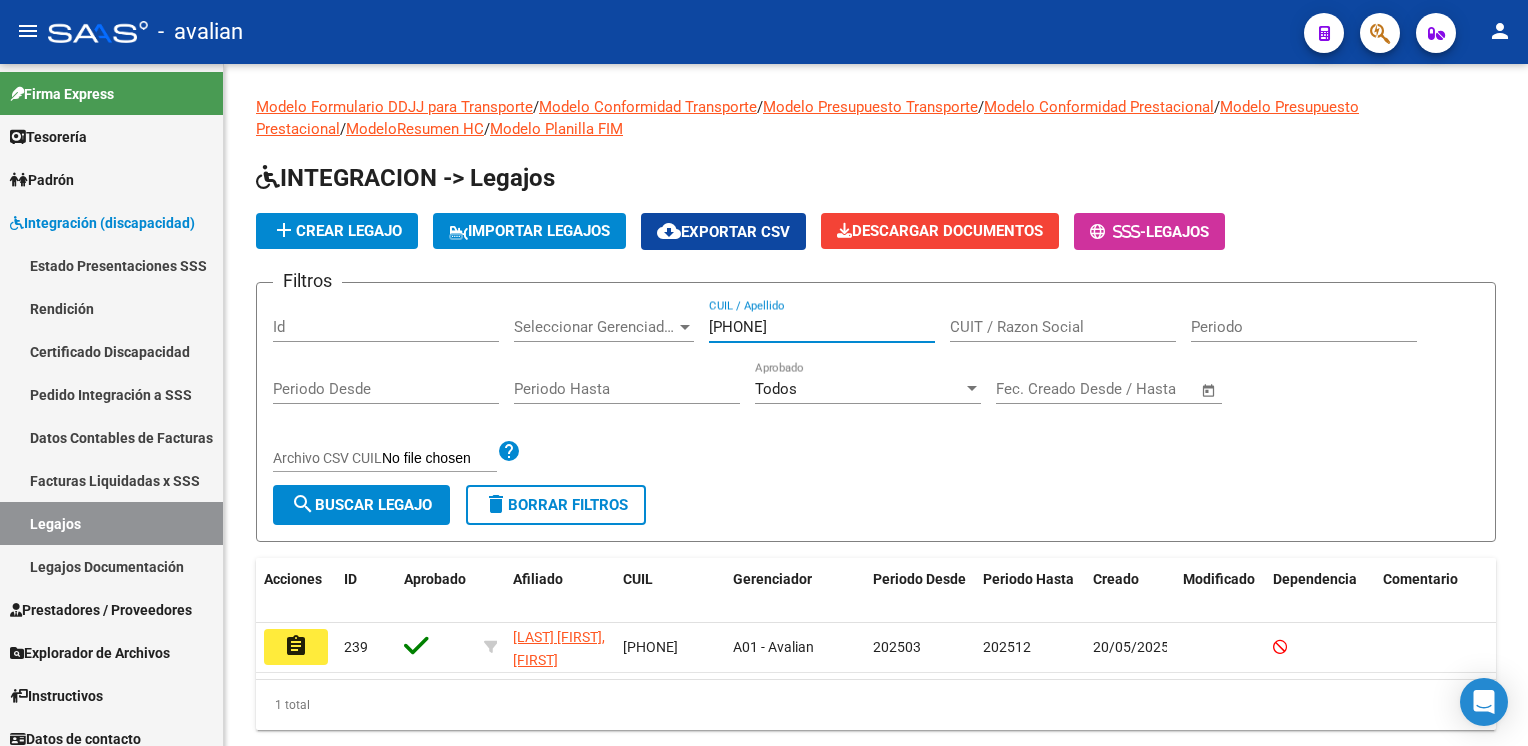 type on "20500724472" 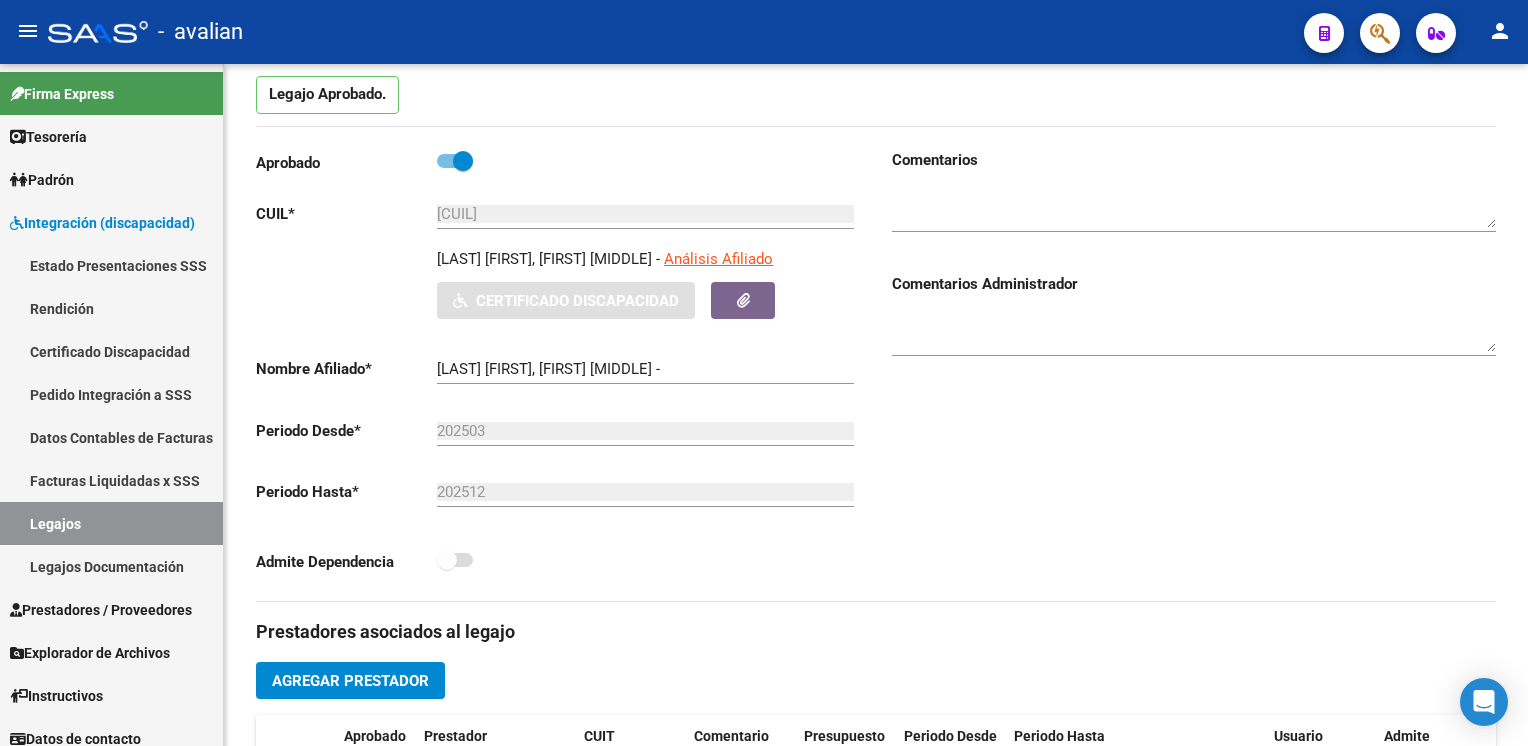 type on "[LAST] [LAST] [LAST] [LAST]" 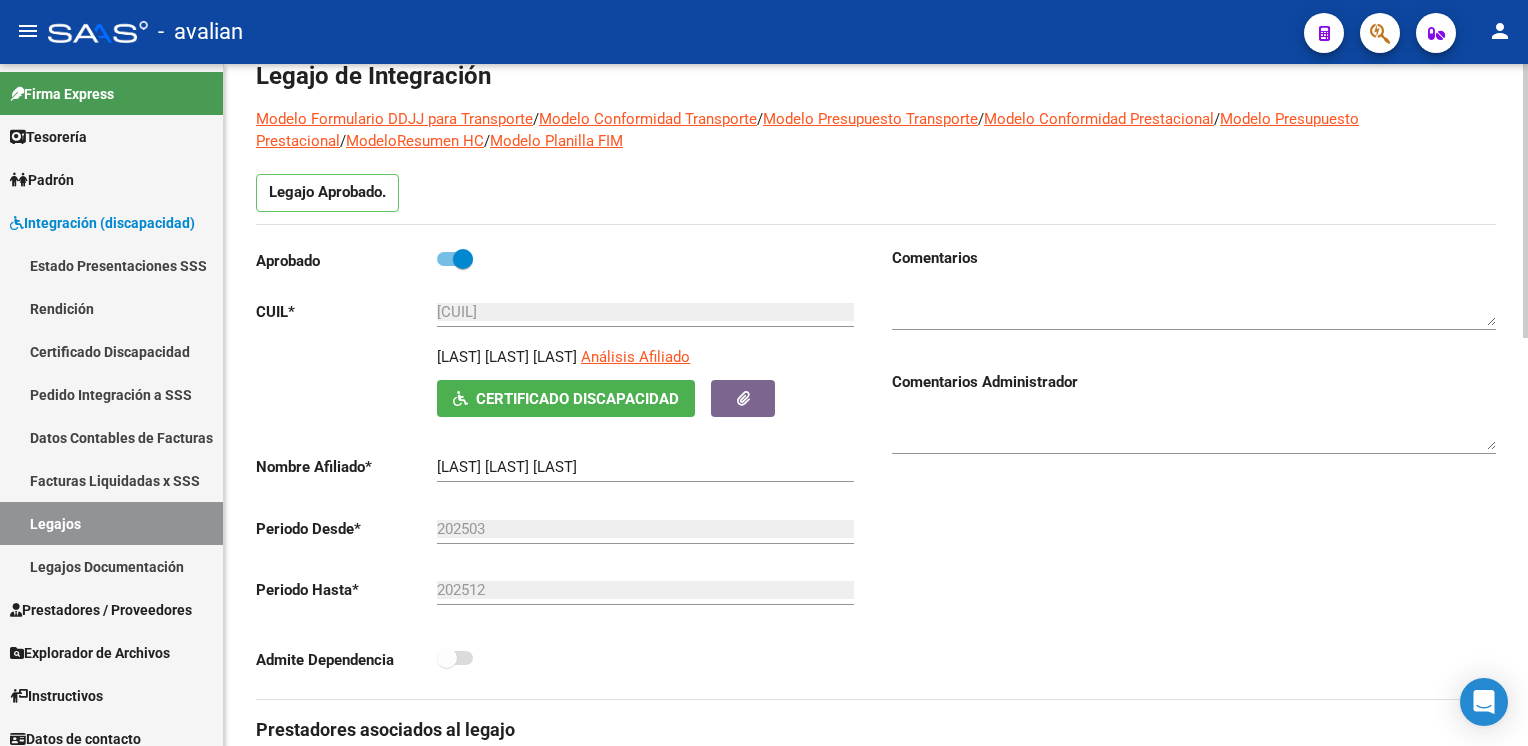 scroll, scrollTop: 0, scrollLeft: 0, axis: both 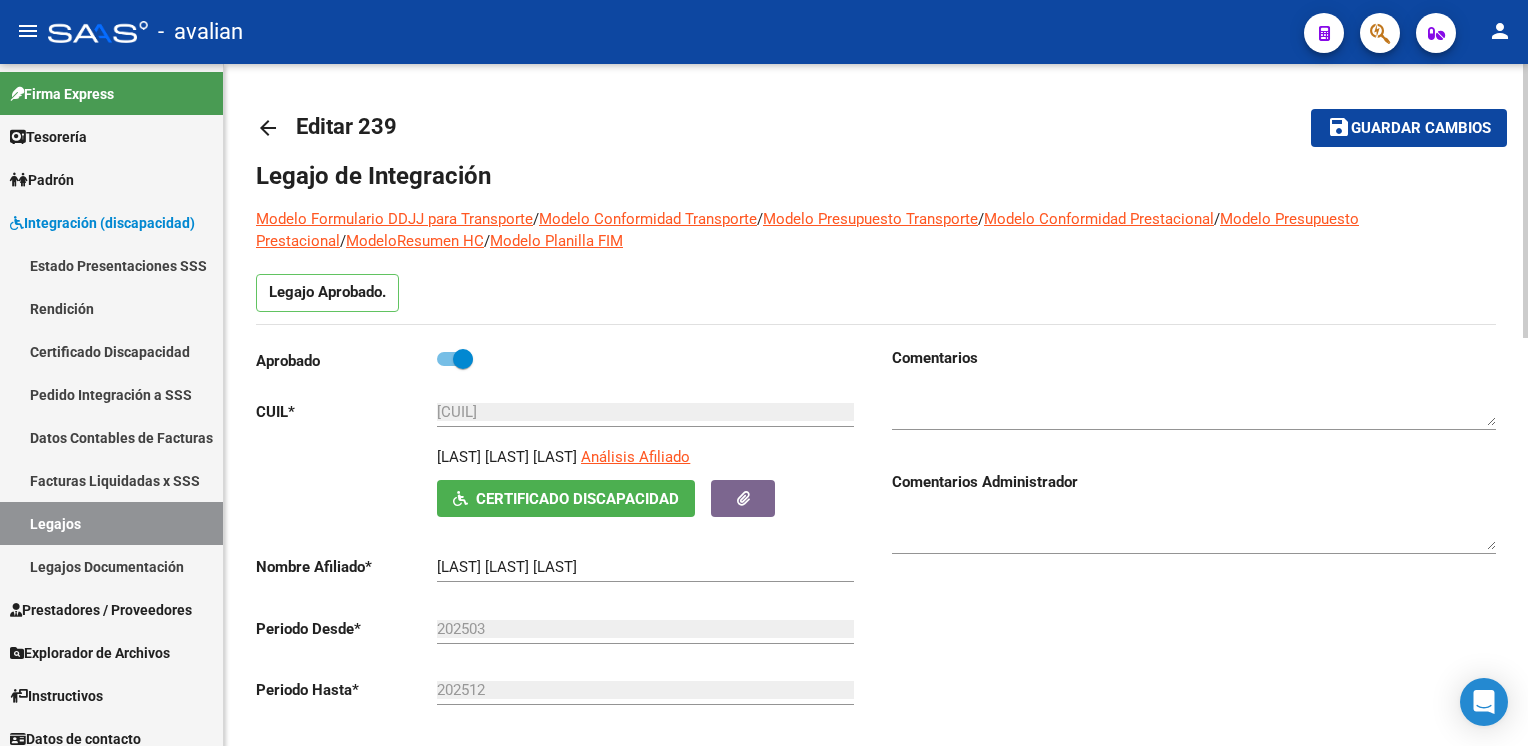 click on "arrow_back" 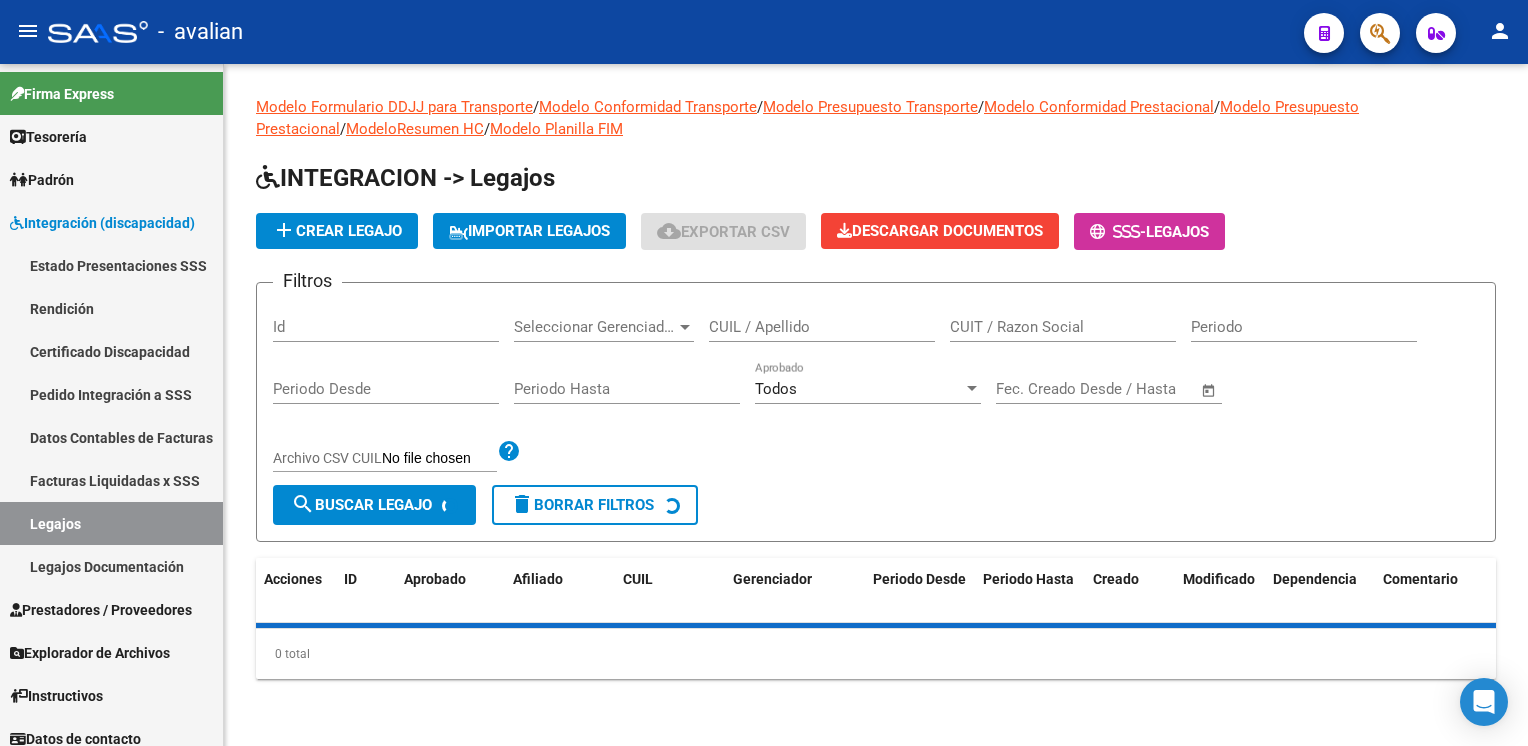 drag, startPoint x: 768, startPoint y: 311, endPoint x: 749, endPoint y: 306, distance: 19.646883 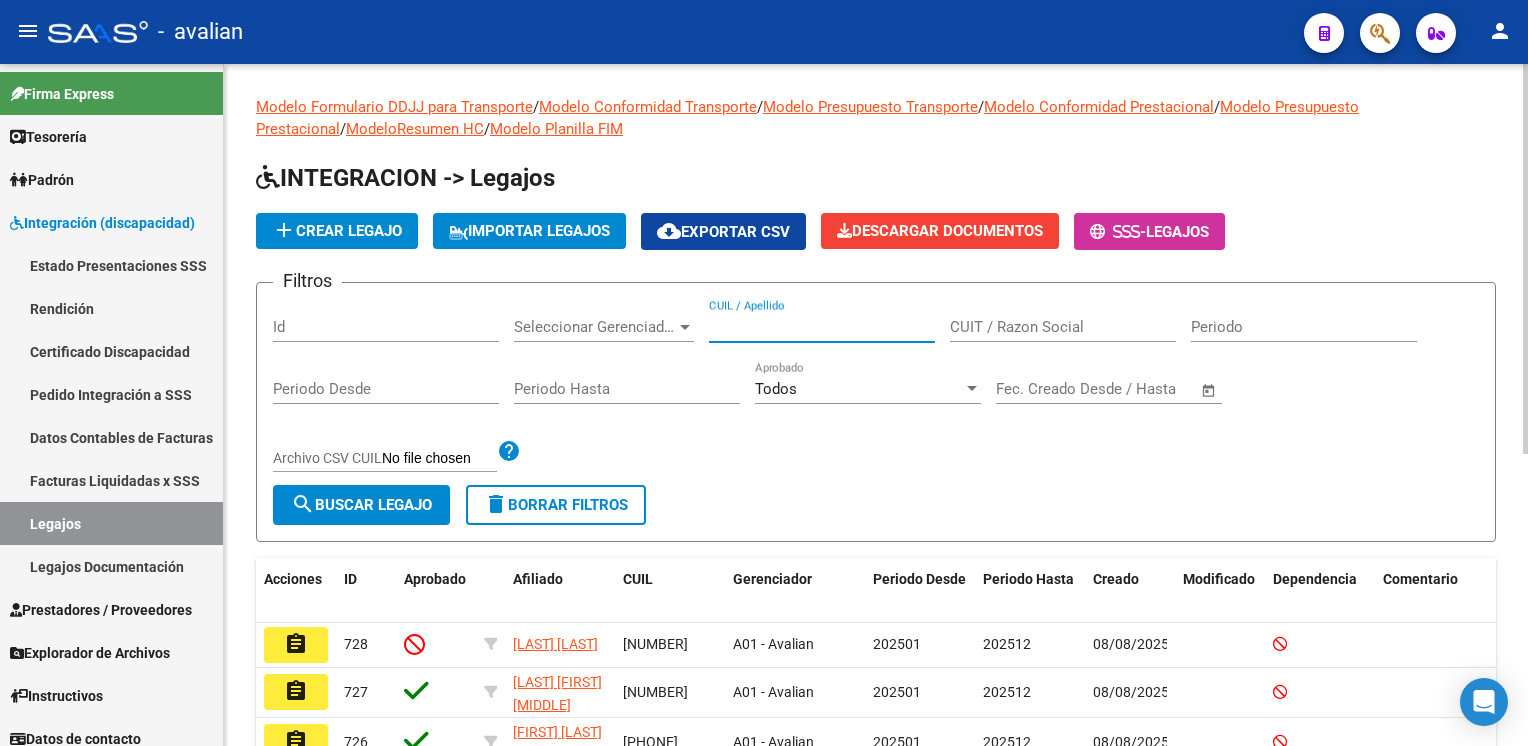 paste on "[PHONE]" 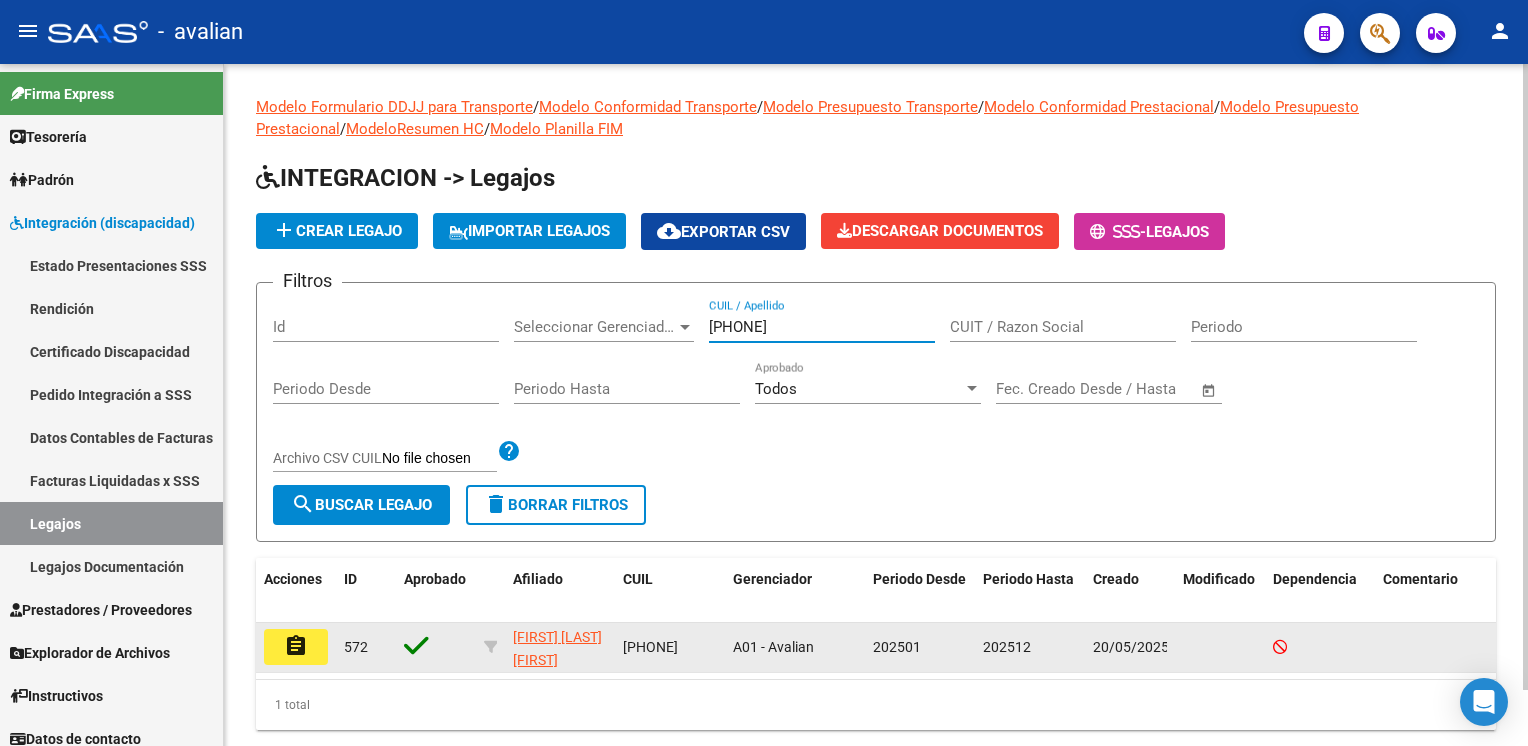 type on "[PHONE]" 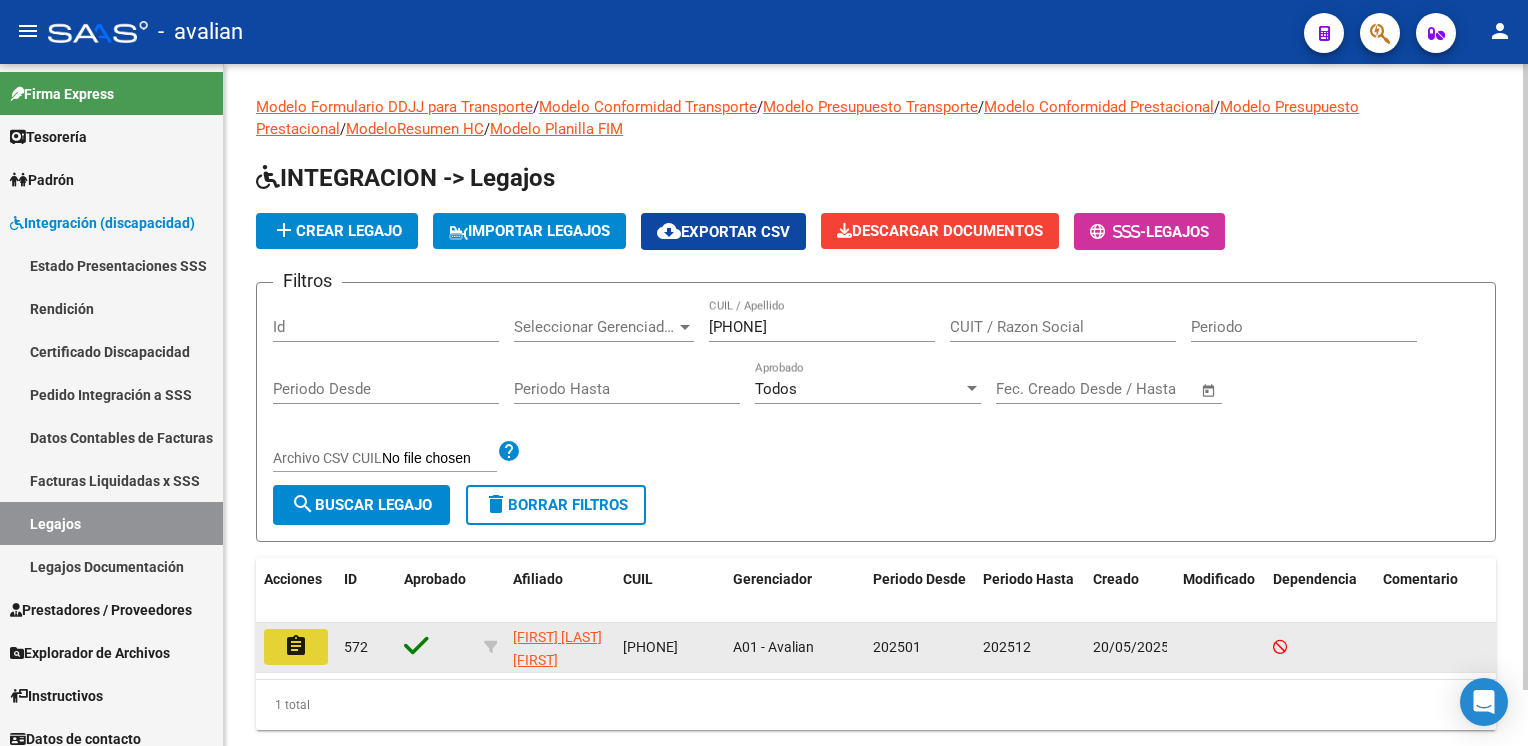 click on "assignment" 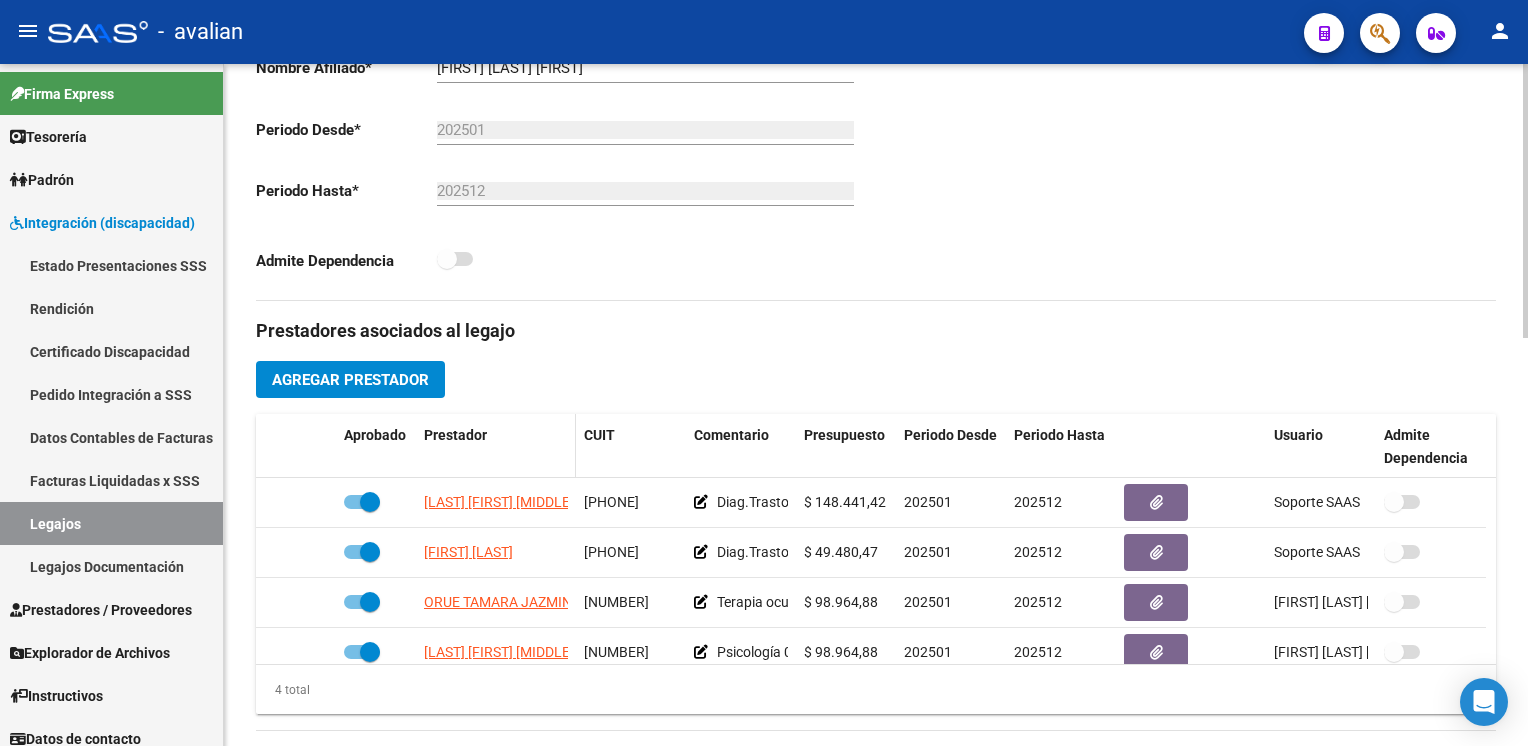 scroll, scrollTop: 500, scrollLeft: 0, axis: vertical 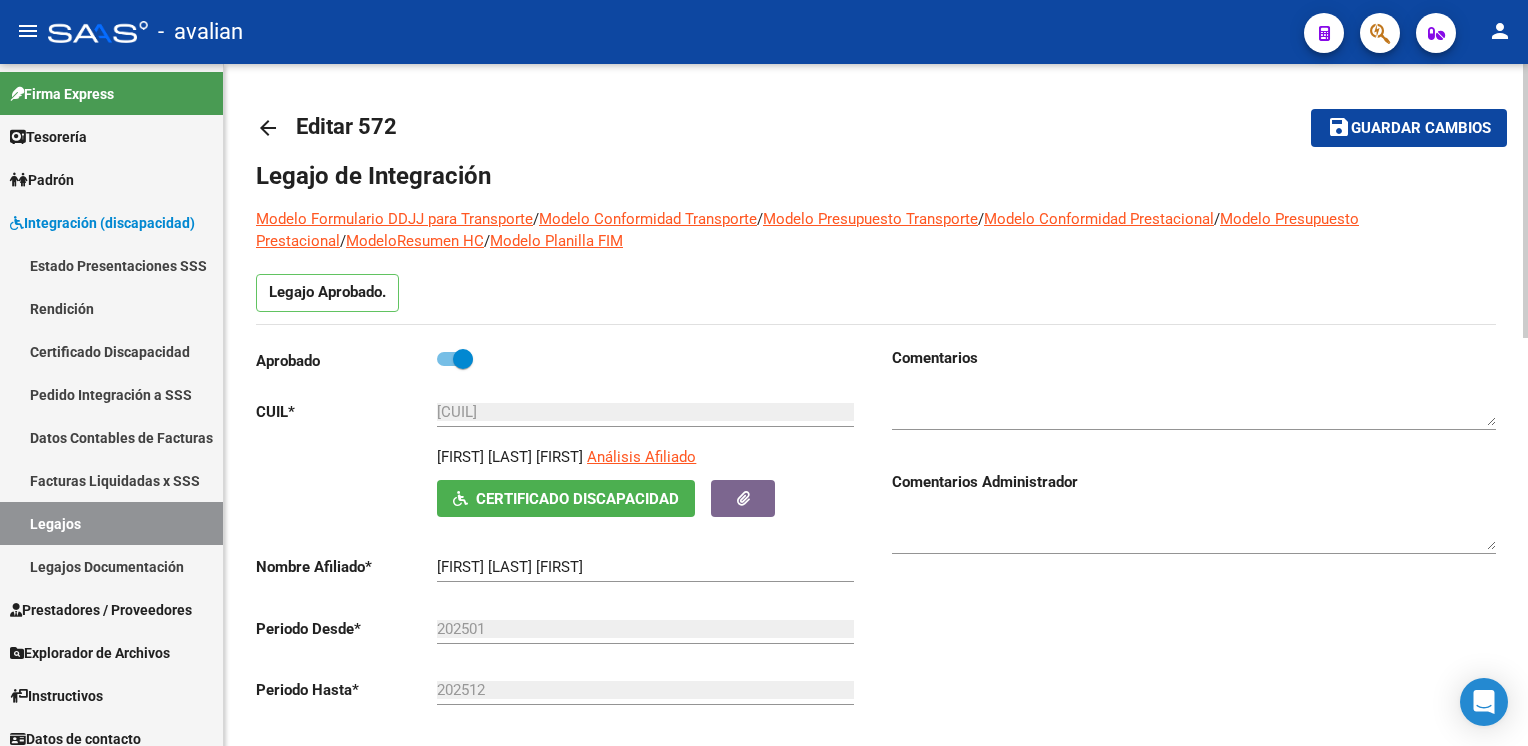 click on "arrow_back" 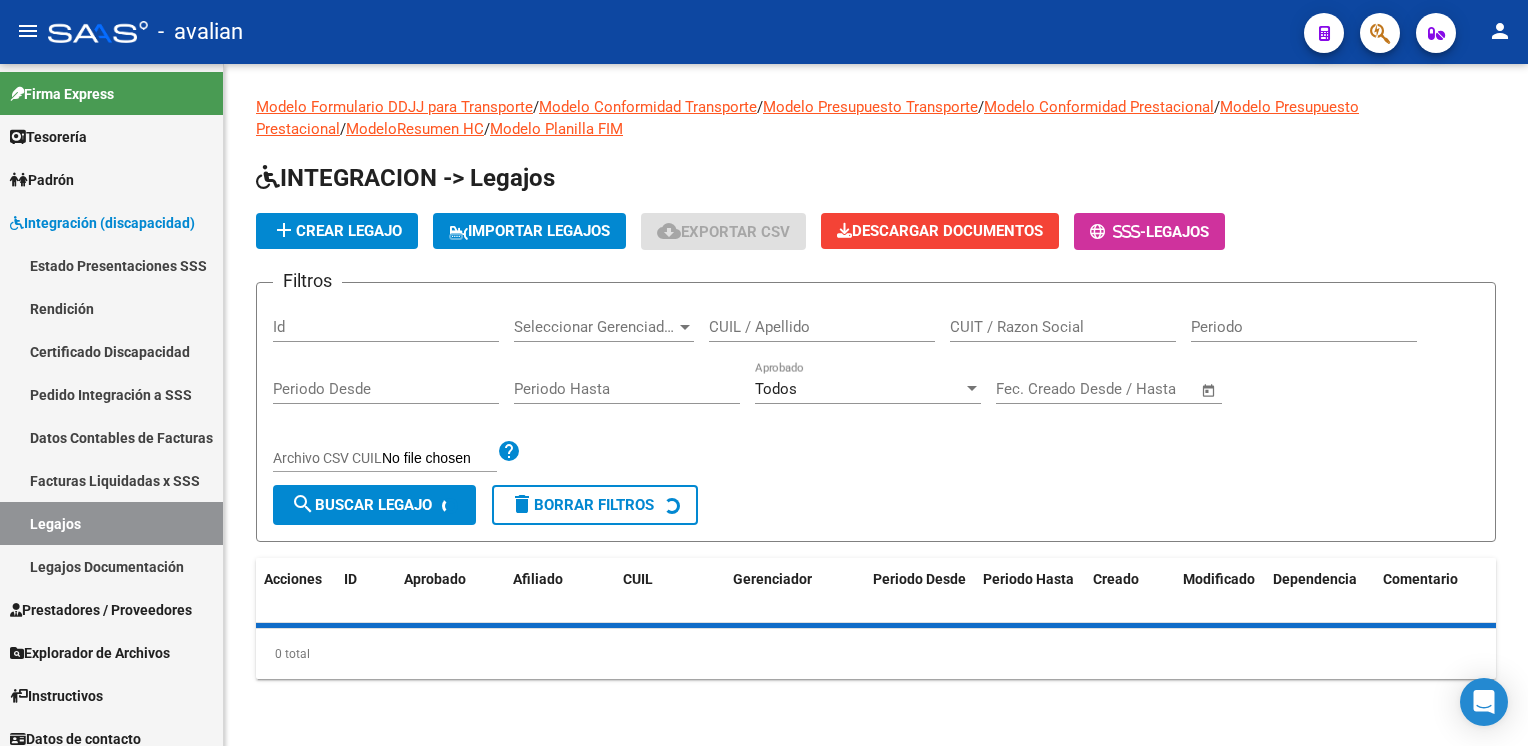 click on "CUIL / Apellido" at bounding box center (822, 327) 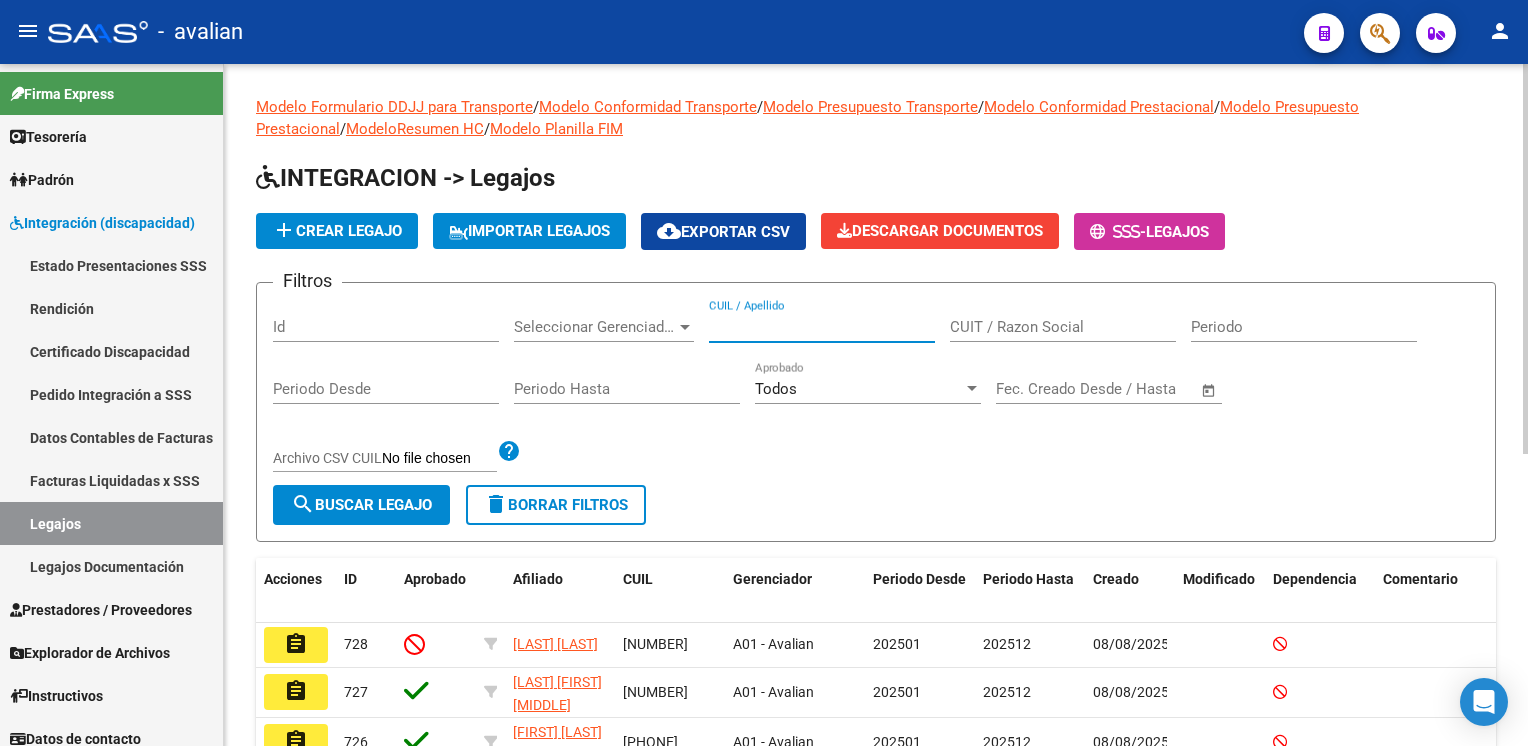 paste on "[CUIL]" 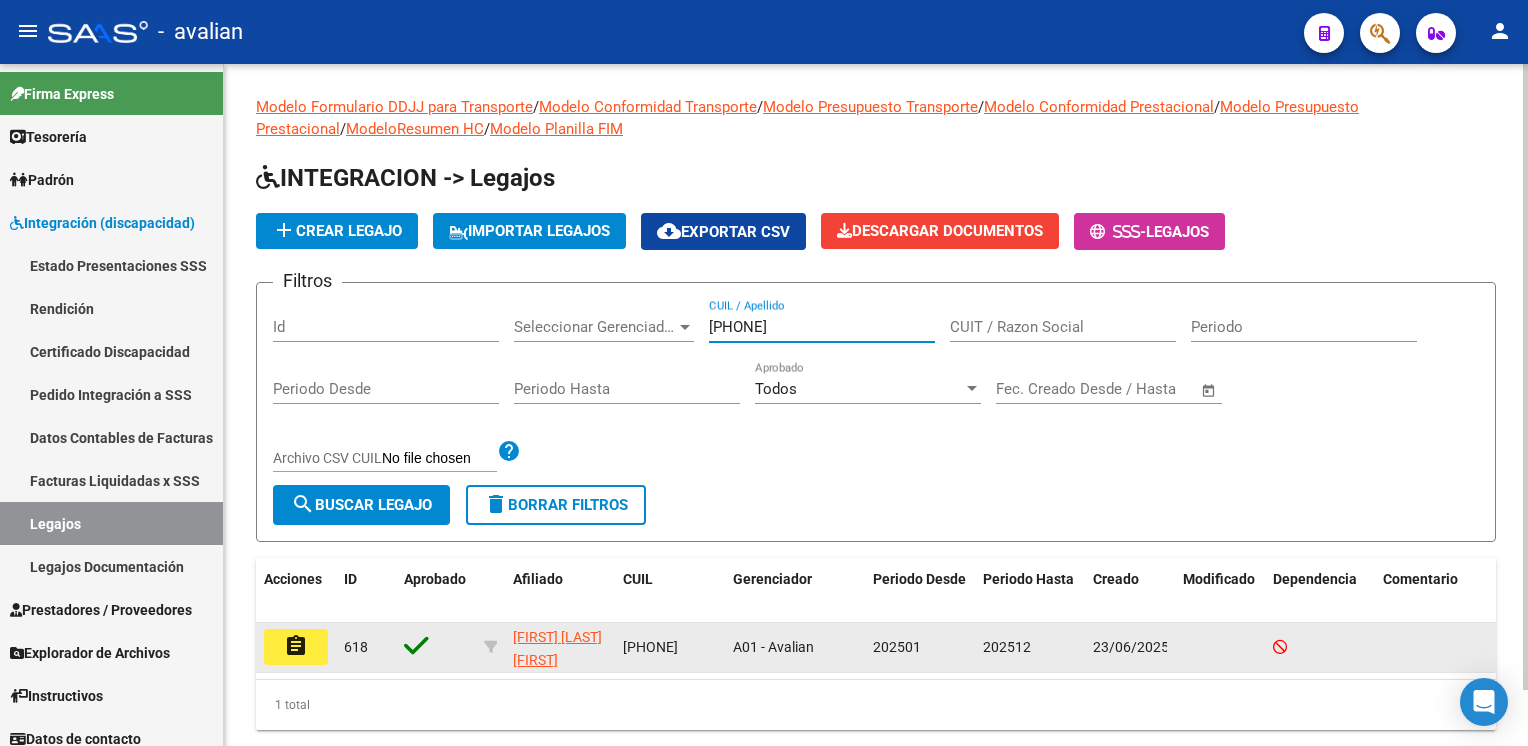 type on "[CUIL]" 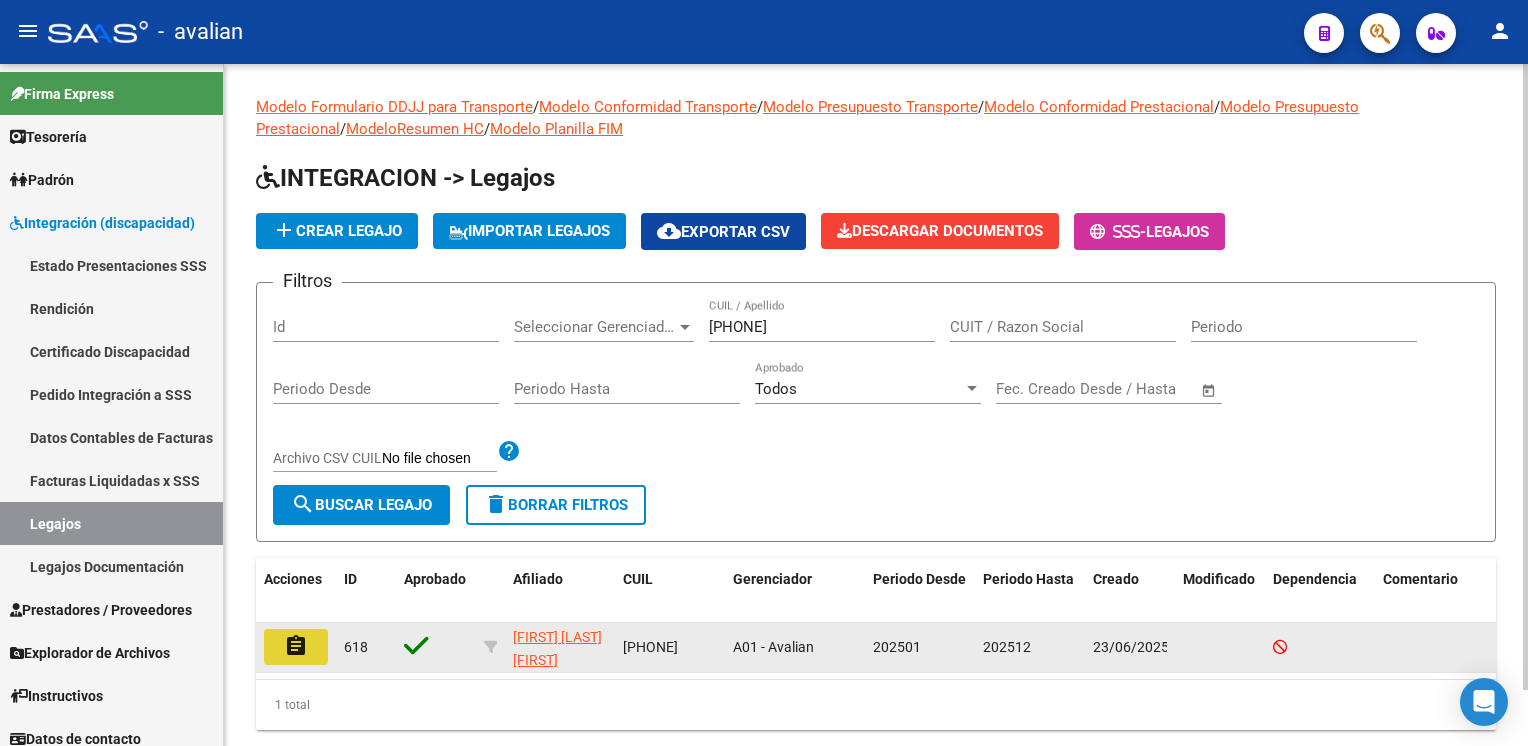 click on "assignment" 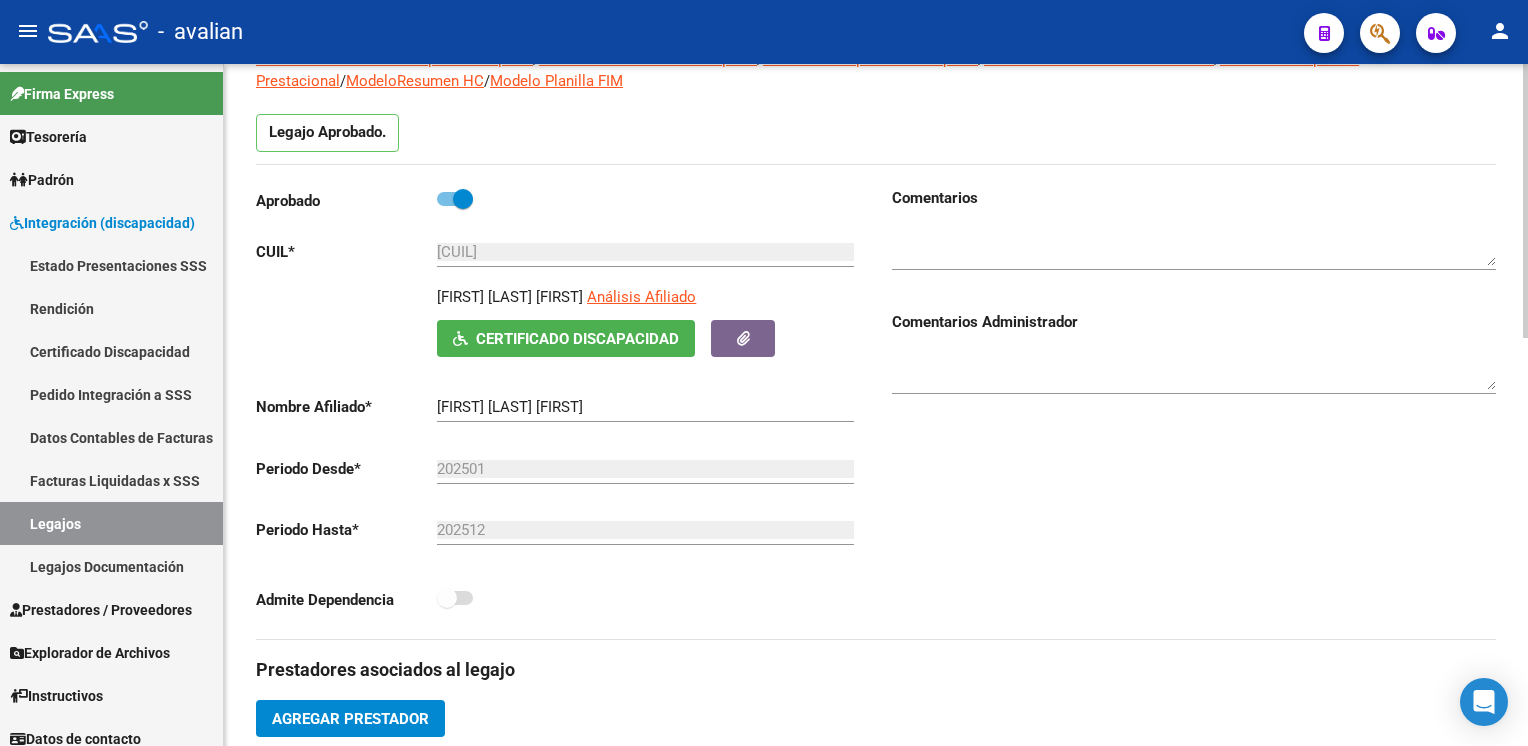 scroll, scrollTop: 0, scrollLeft: 0, axis: both 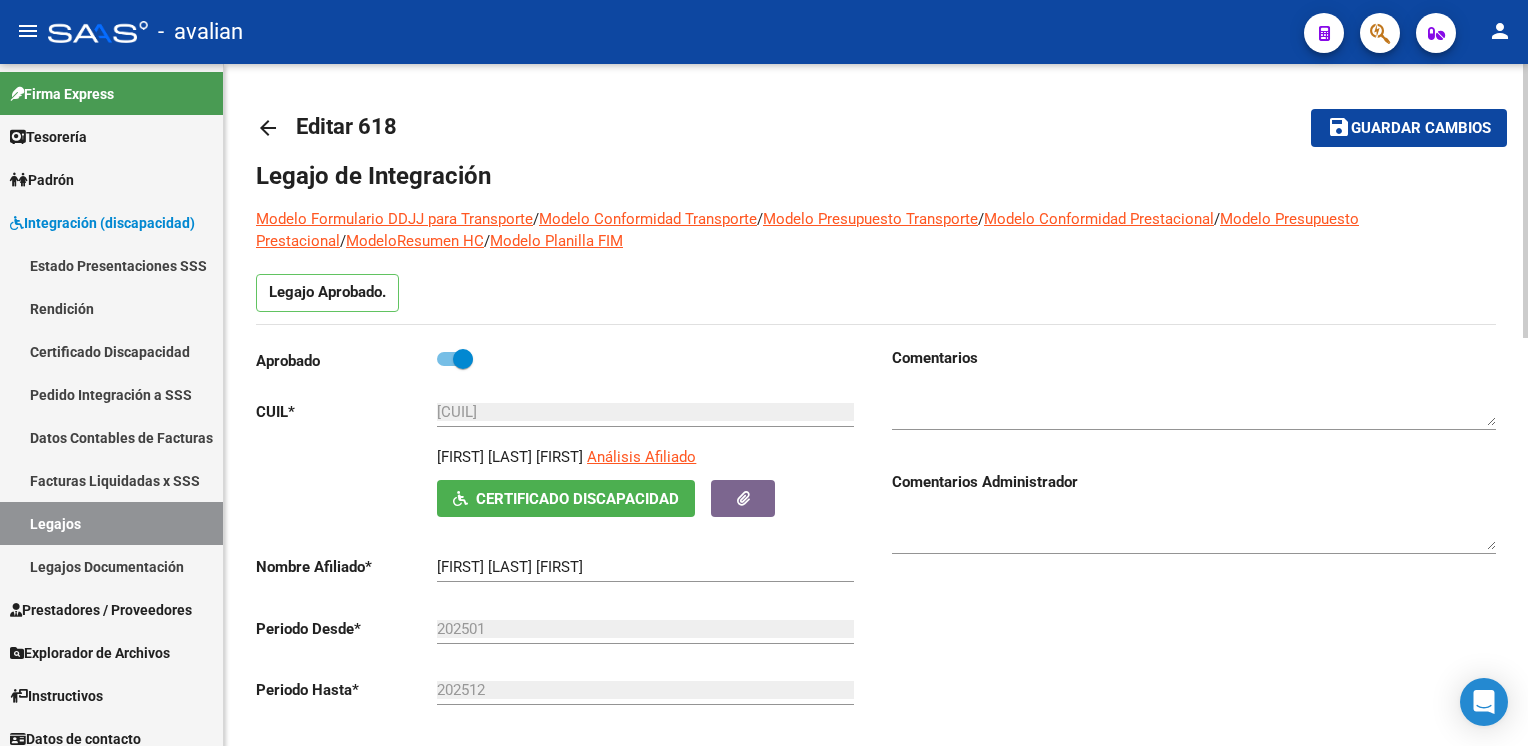 click on "arrow_back" 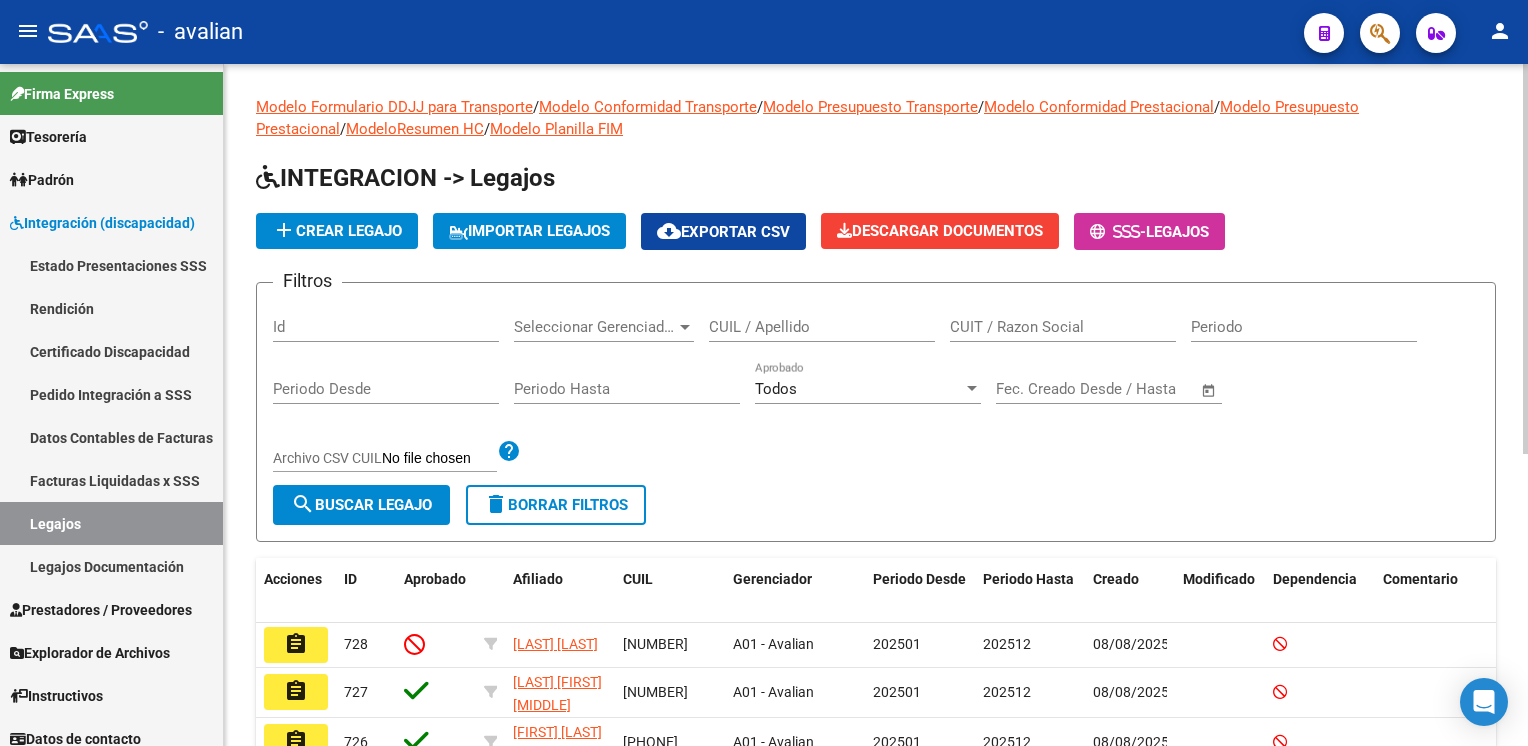 click on "CUIL / Apellido" 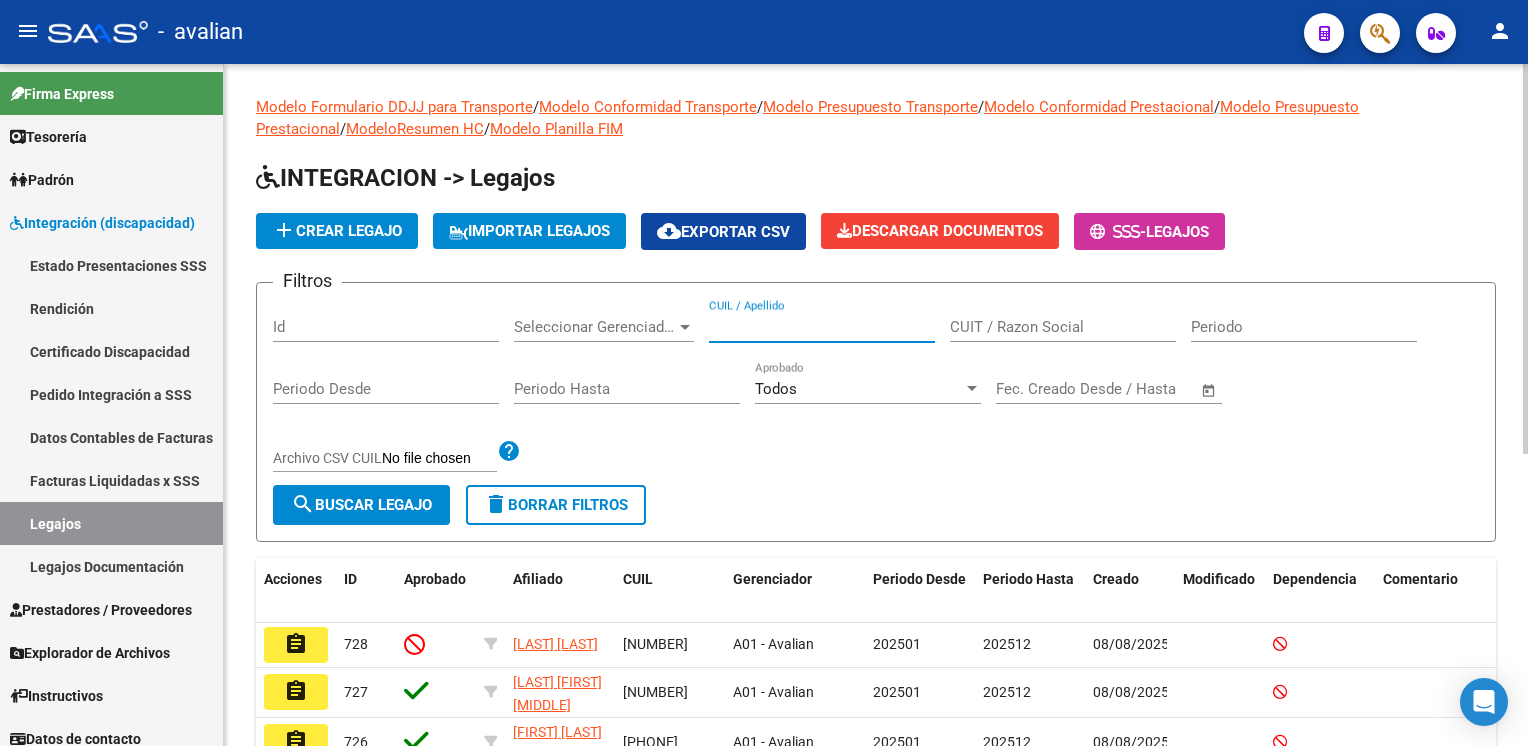 paste on "[CUIL]" 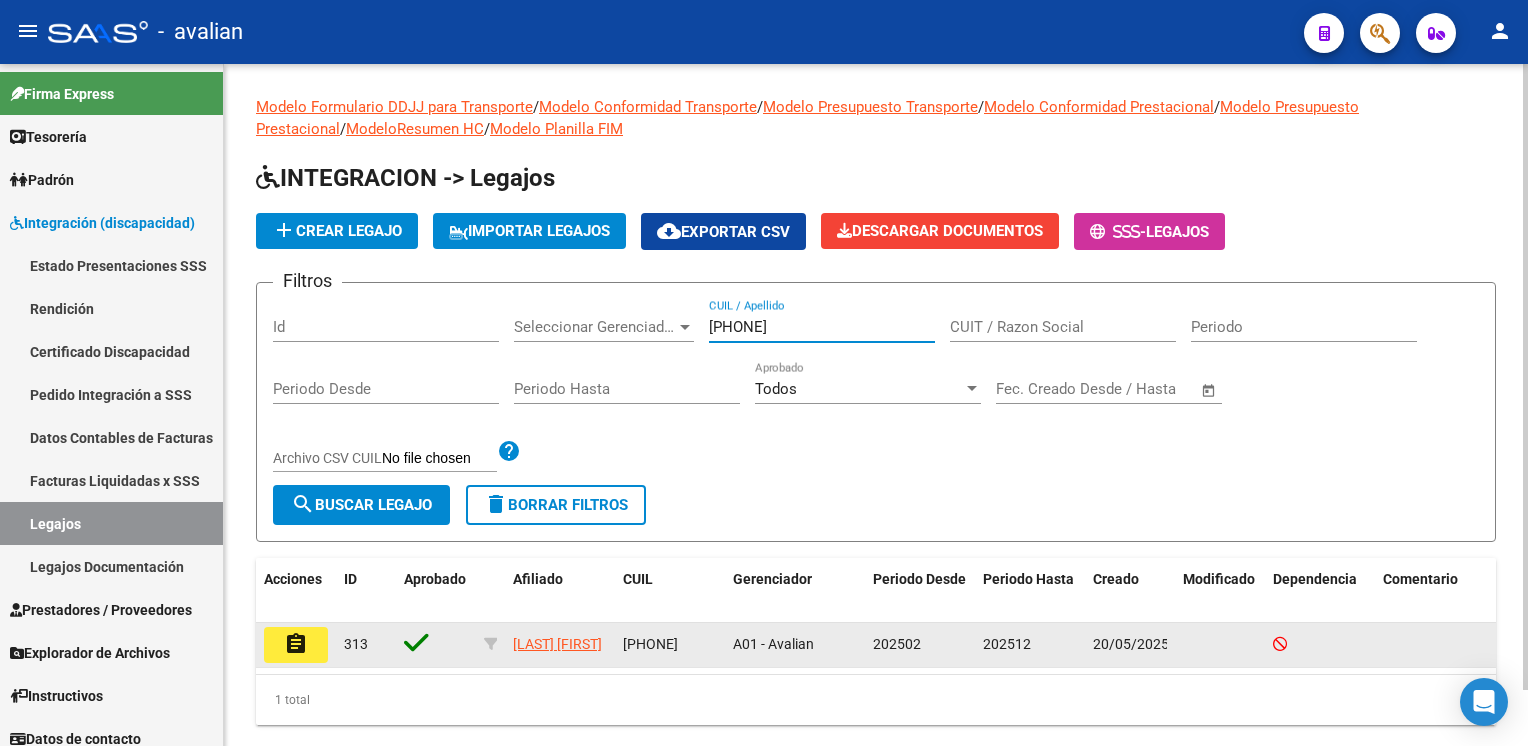 type on "[CUIL]" 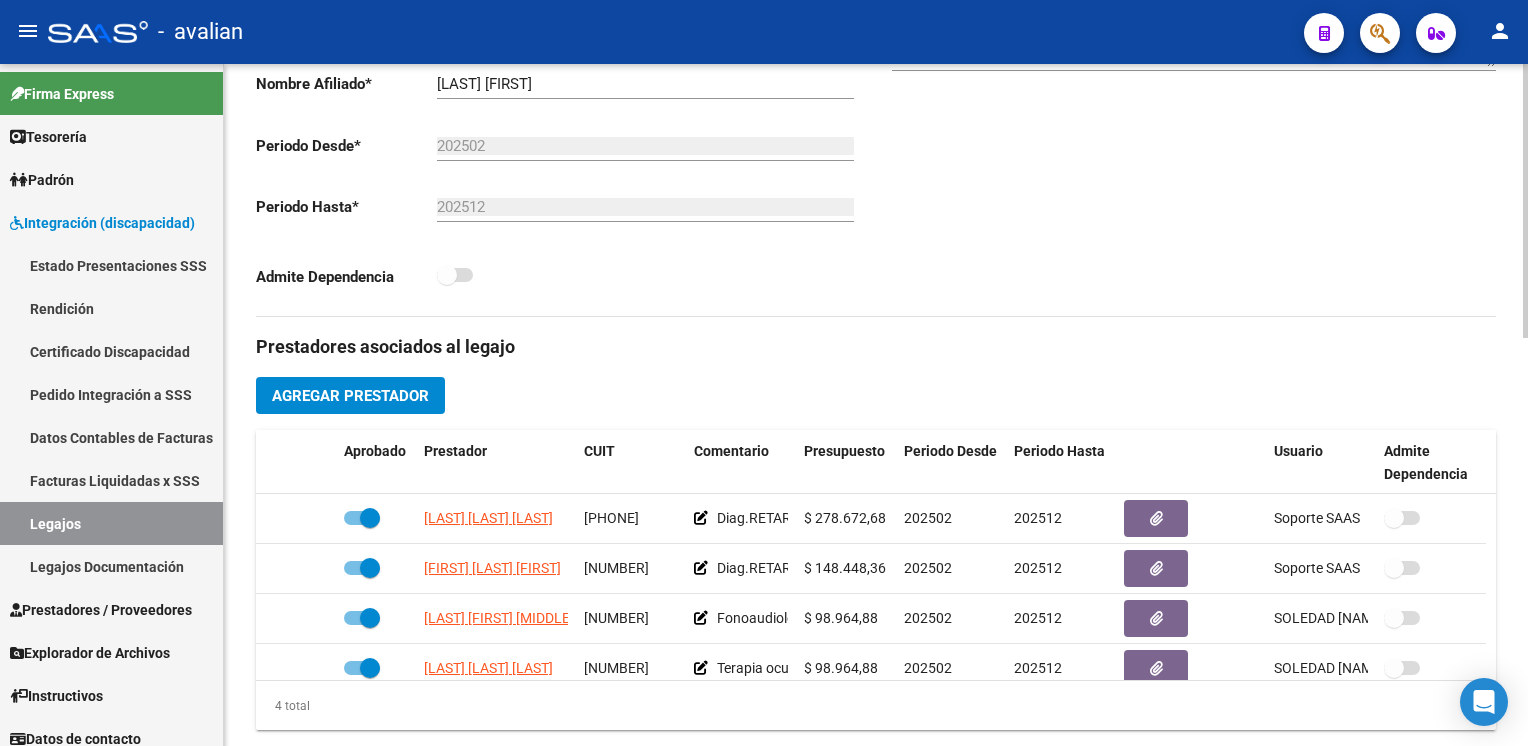 scroll, scrollTop: 600, scrollLeft: 0, axis: vertical 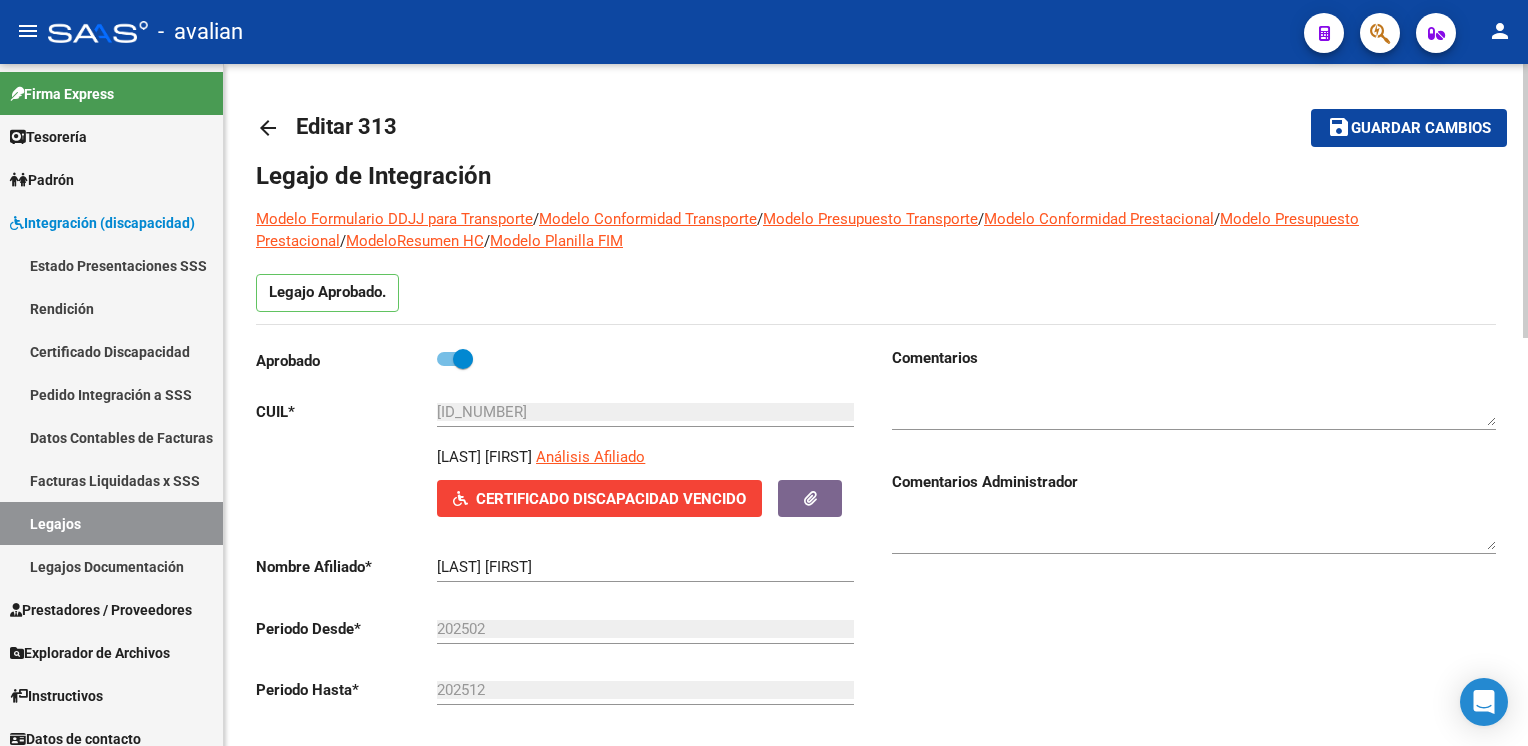click on "arrow_back Editar 313    save Guardar cambios Legajo de Integración Modelo Formulario DDJJ para Transporte  /  Modelo Conformidad Transporte  /  Modelo Presupuesto Transporte  /  Modelo Conformidad Prestacional  /  Modelo Presupuesto Prestacional  /  ModeloResumen HC  /  Modelo Planilla FIM  Legajo Aprobado.  Aprobado   CUIL  *   23-57044065-9 Ingresar CUIL  FERNANDEZ AUGUSTO     Análisis Afiliado    Certificado Discapacidad Vencido ARCA Padrón Nombre Afiliado  *   FERNANDEZ AUGUSTO Ingresar el nombre  Periodo Desde  *   202502 Ej: 202203  Periodo Hasta  *   202512 Ej: 202212  Admite Dependencia   Comentarios                                  Comentarios Administrador  Prestadores asociados al legajo Agregar Prestador Aprobado Prestador CUIT Comentario Presupuesto Periodo Desde Periodo Hasta Usuario Admite Dependencia   YORIS ALFREDO PASCUAL 23169085269      $ 278.672,68  202502 202512 Soporte SAAS   20/05/2025      ZUPEL DIAMELA ANAHI 23352496804      $ 148.448,36  202502 202512" 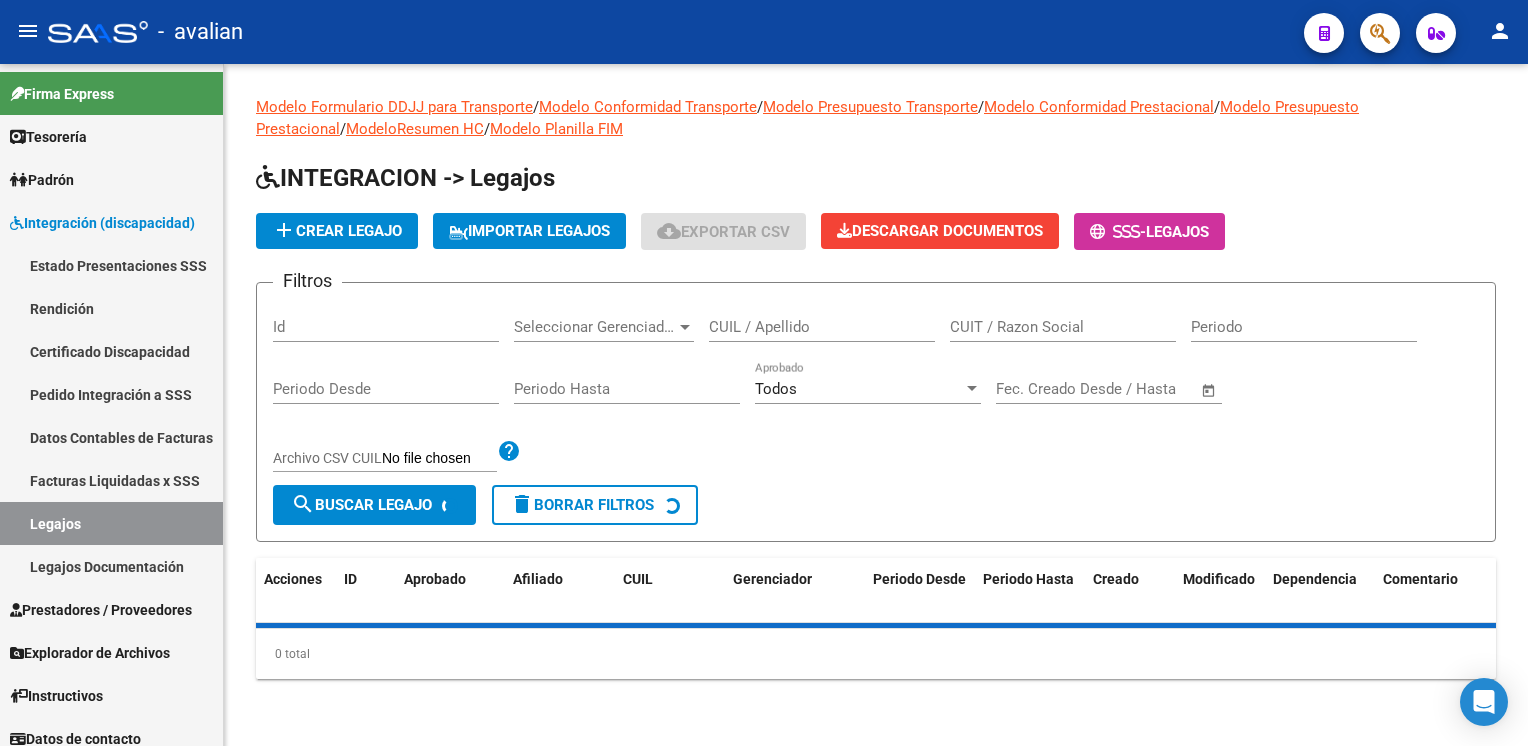 click on "CUIL / Apellido" at bounding box center (822, 327) 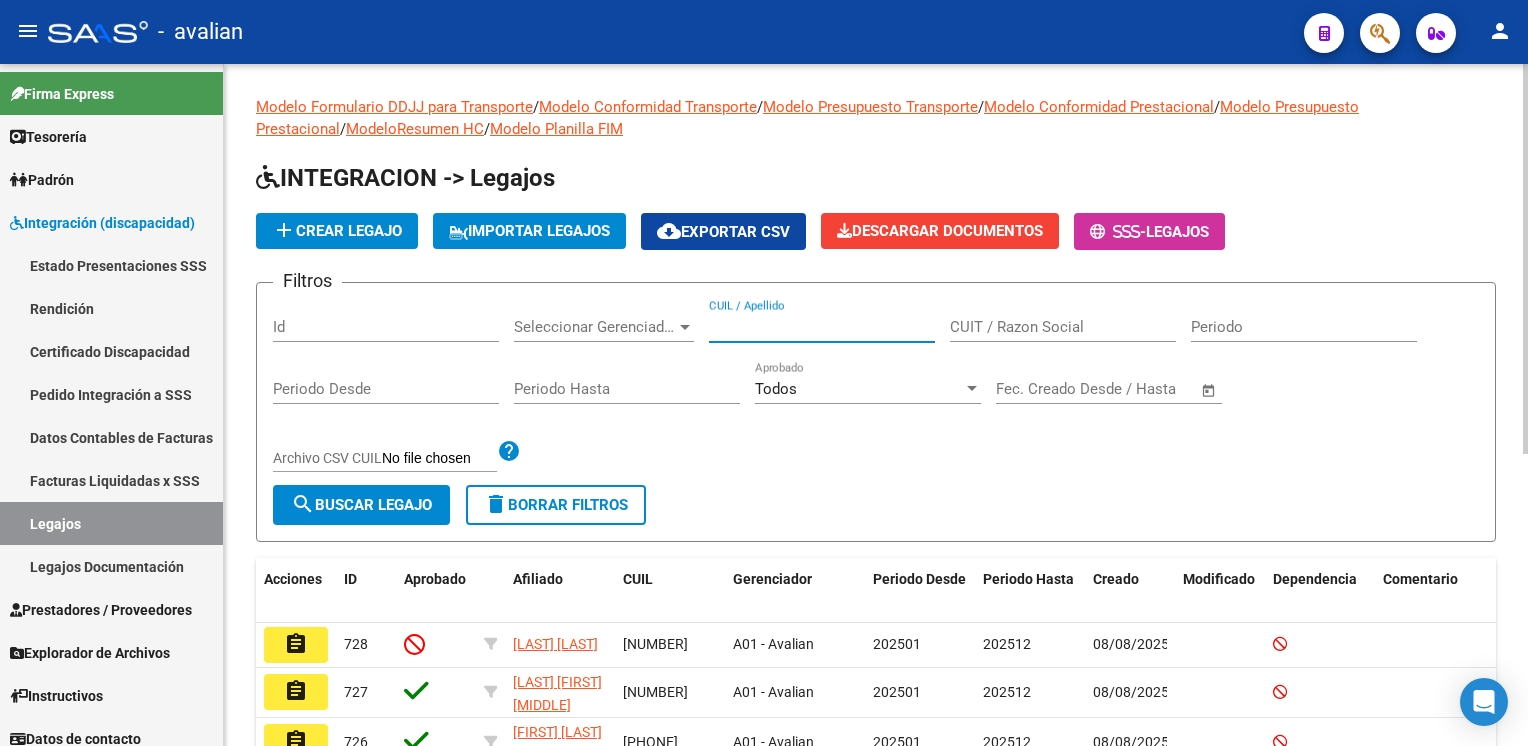 paste on "[CUIL]" 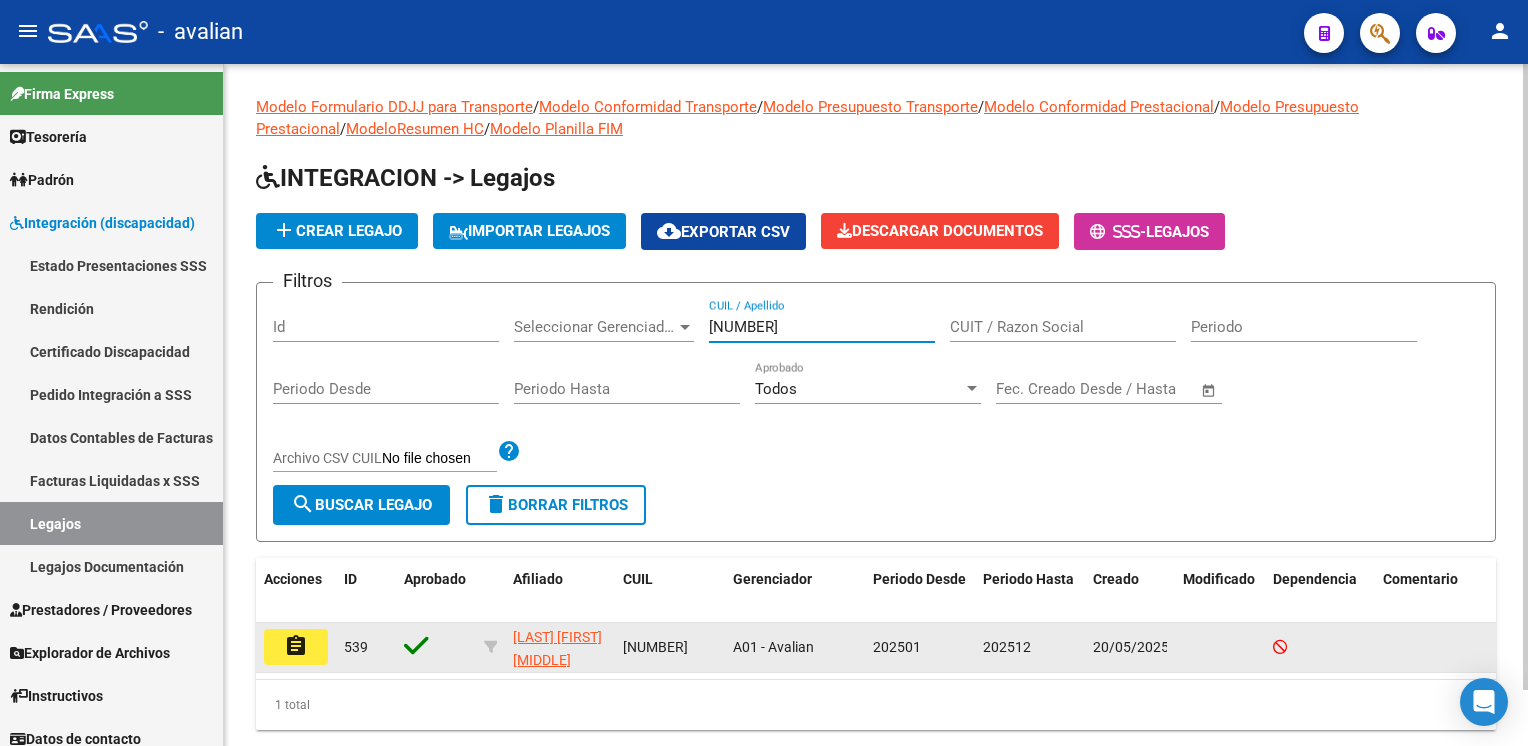 type on "[CUIL]" 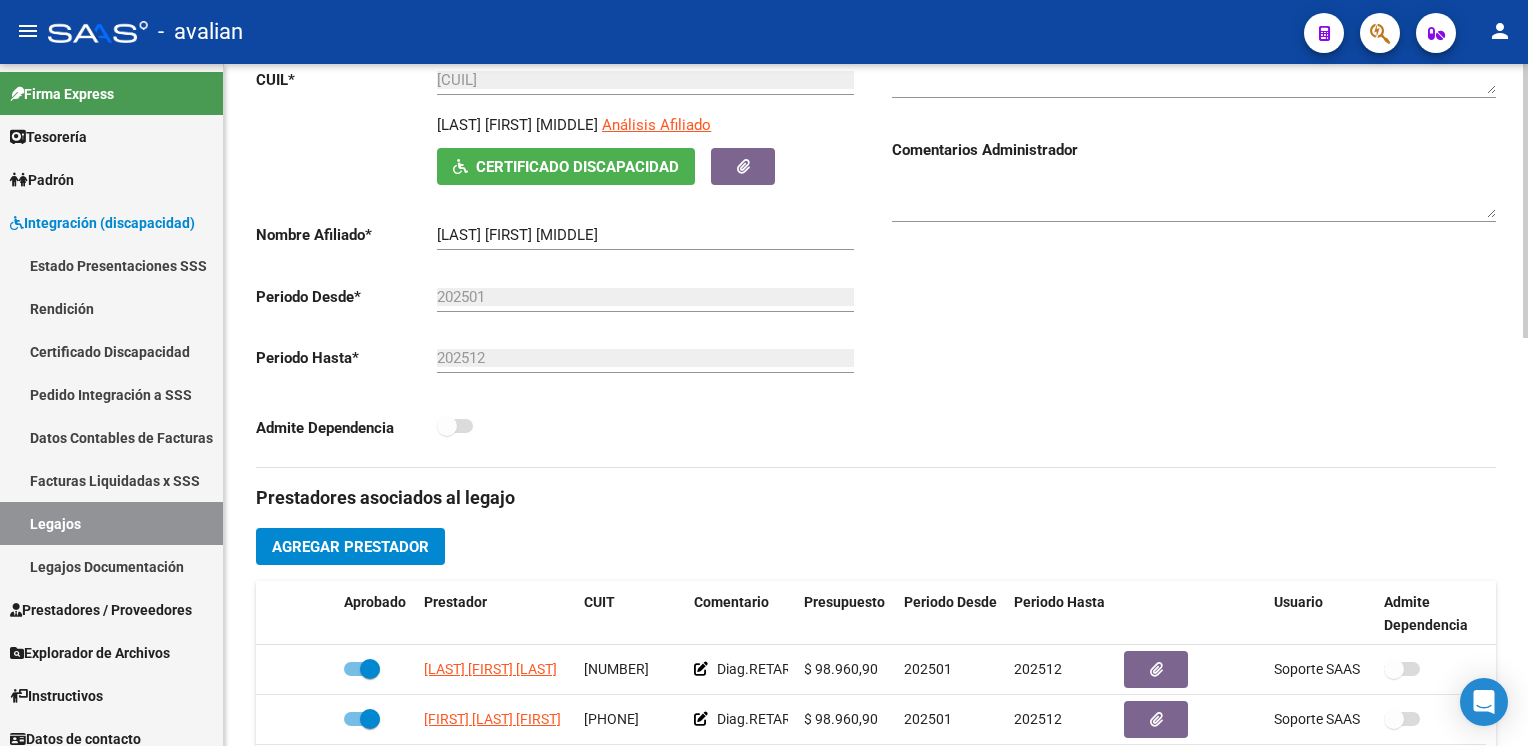scroll, scrollTop: 0, scrollLeft: 0, axis: both 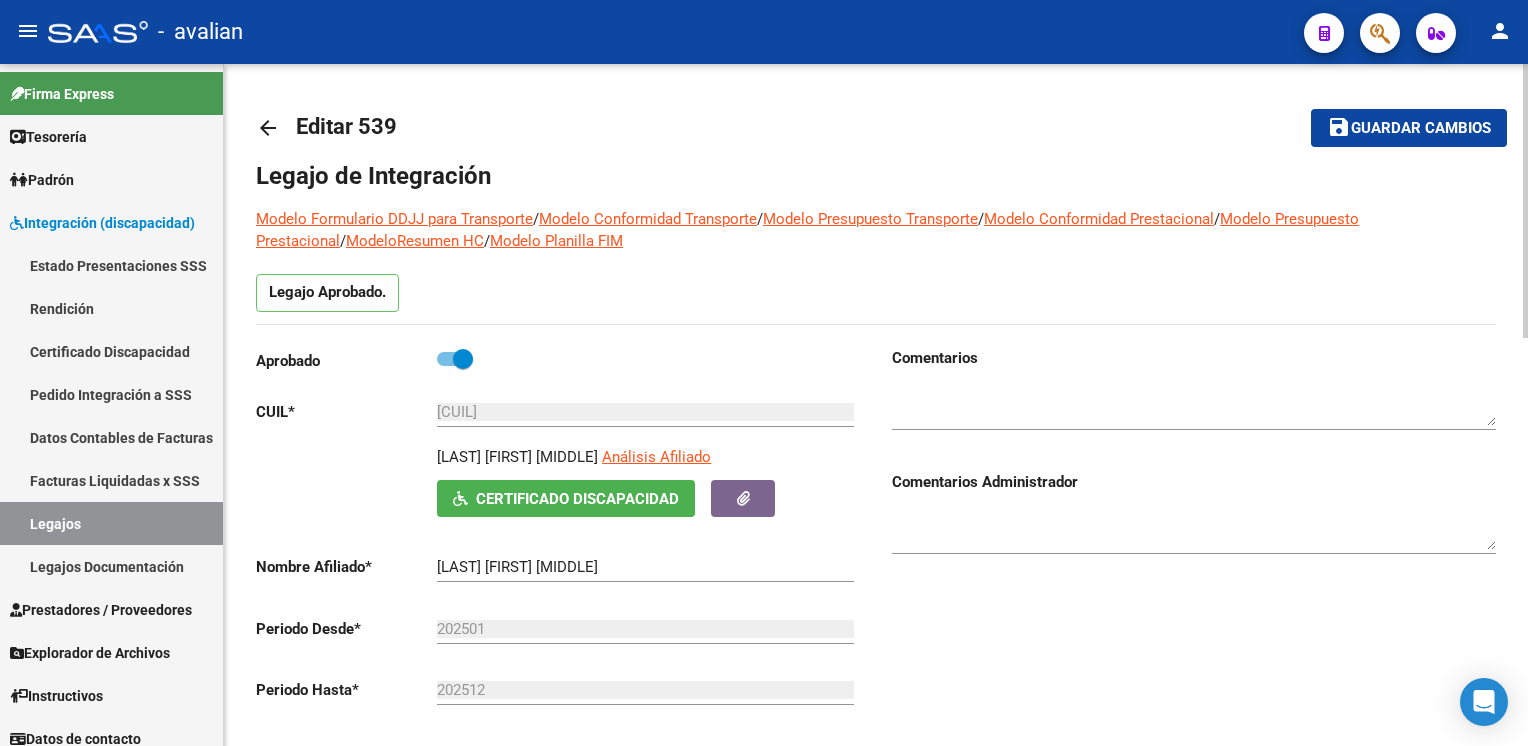 click on "arrow_back" 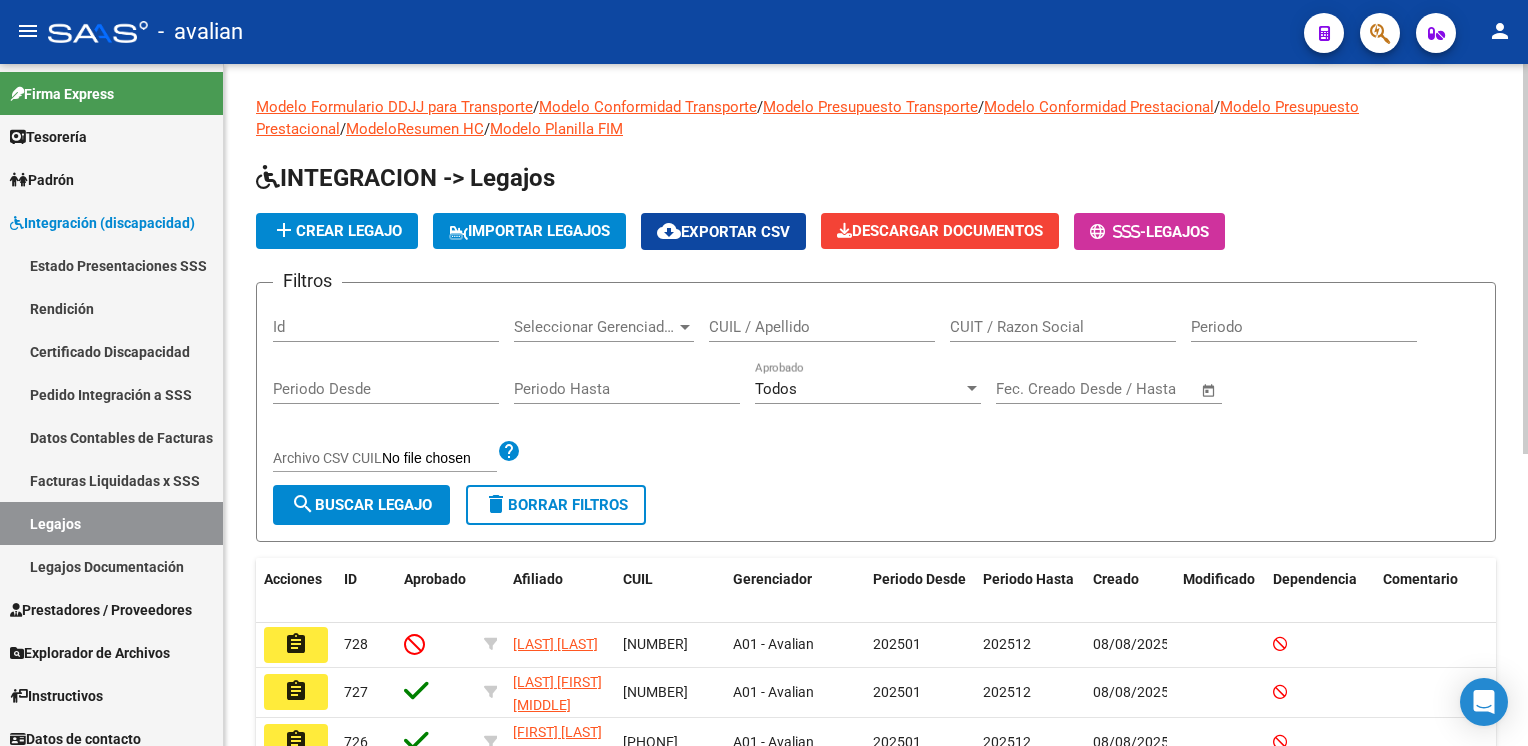 click on "CUIL / Apellido" at bounding box center (822, 327) 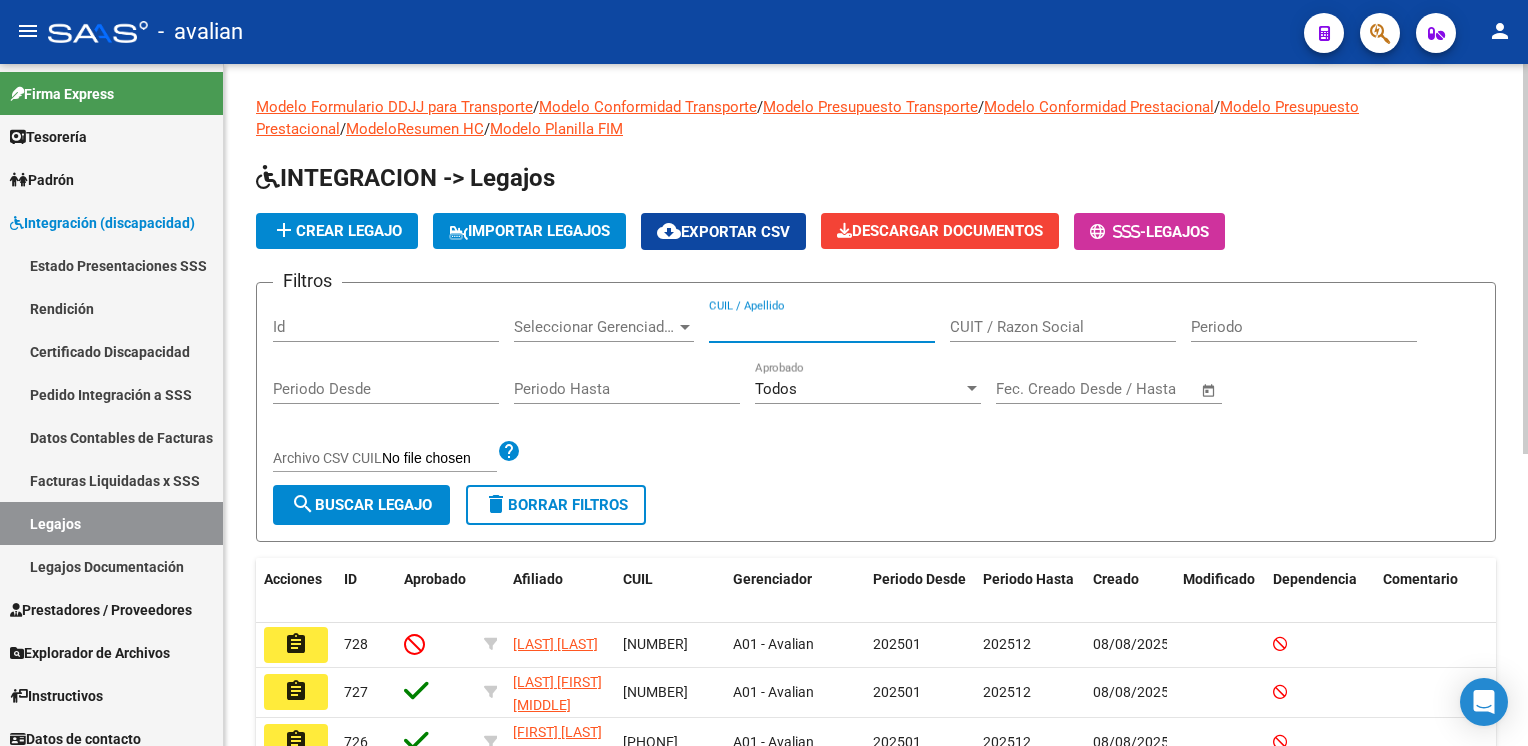 paste on "[CUIL]" 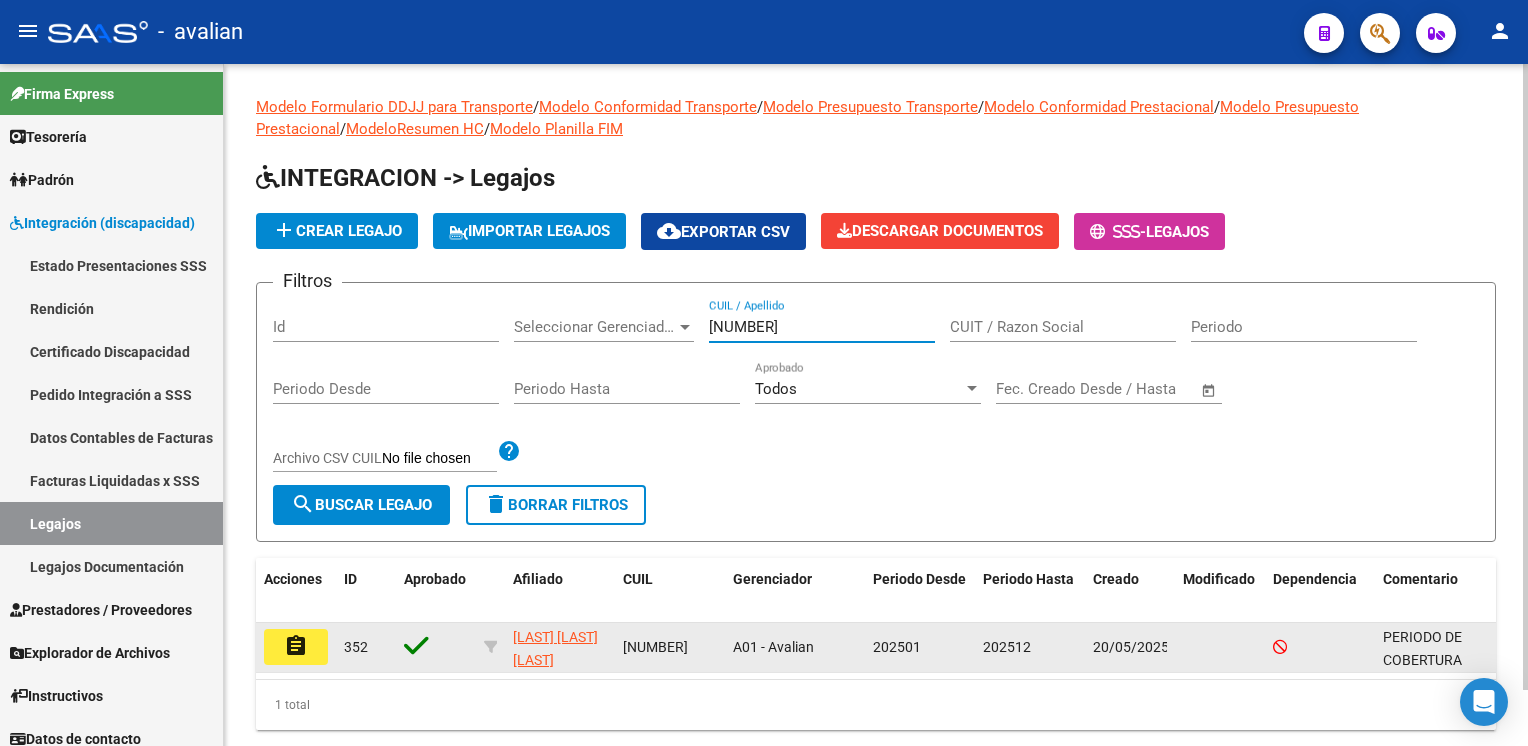 type on "[CUIL]" 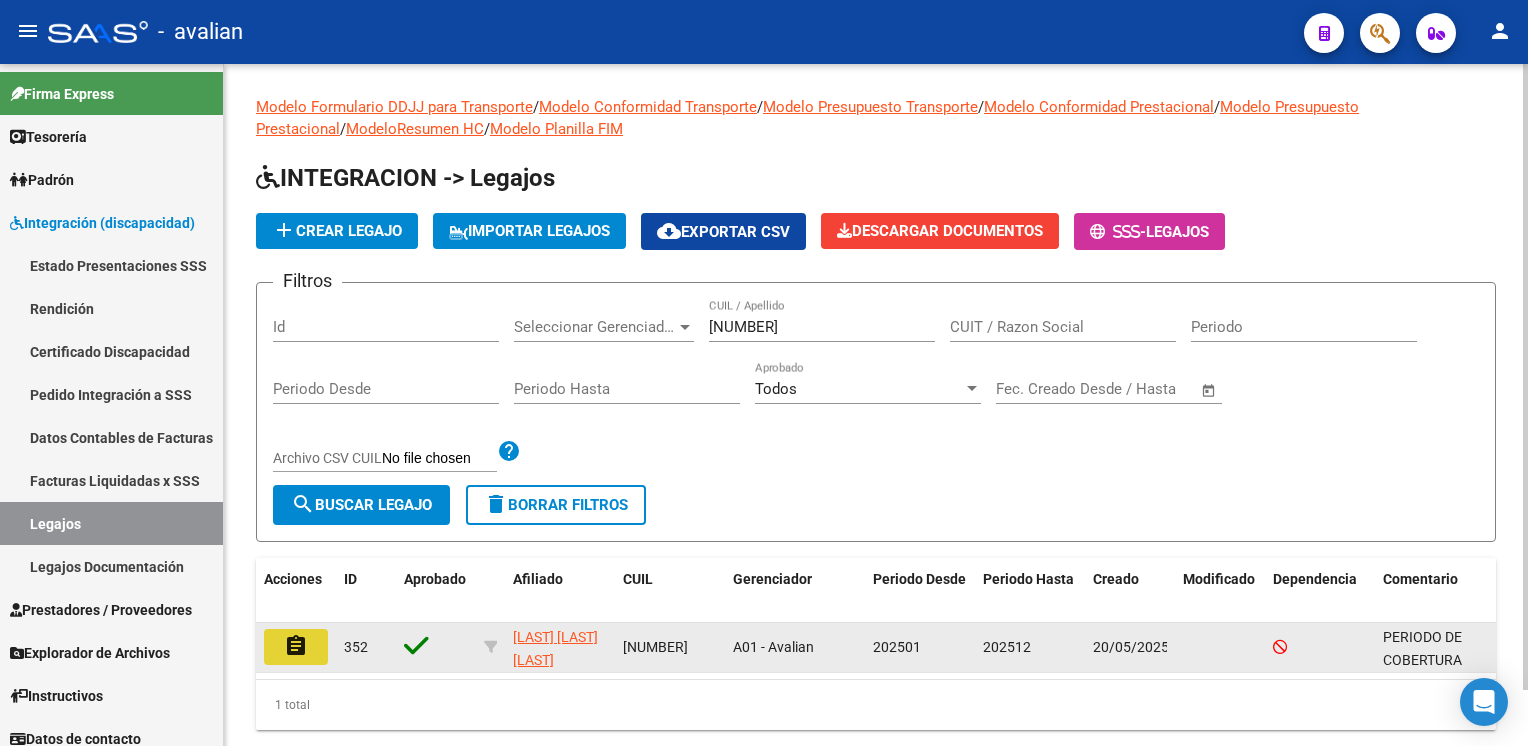 click on "assignment" 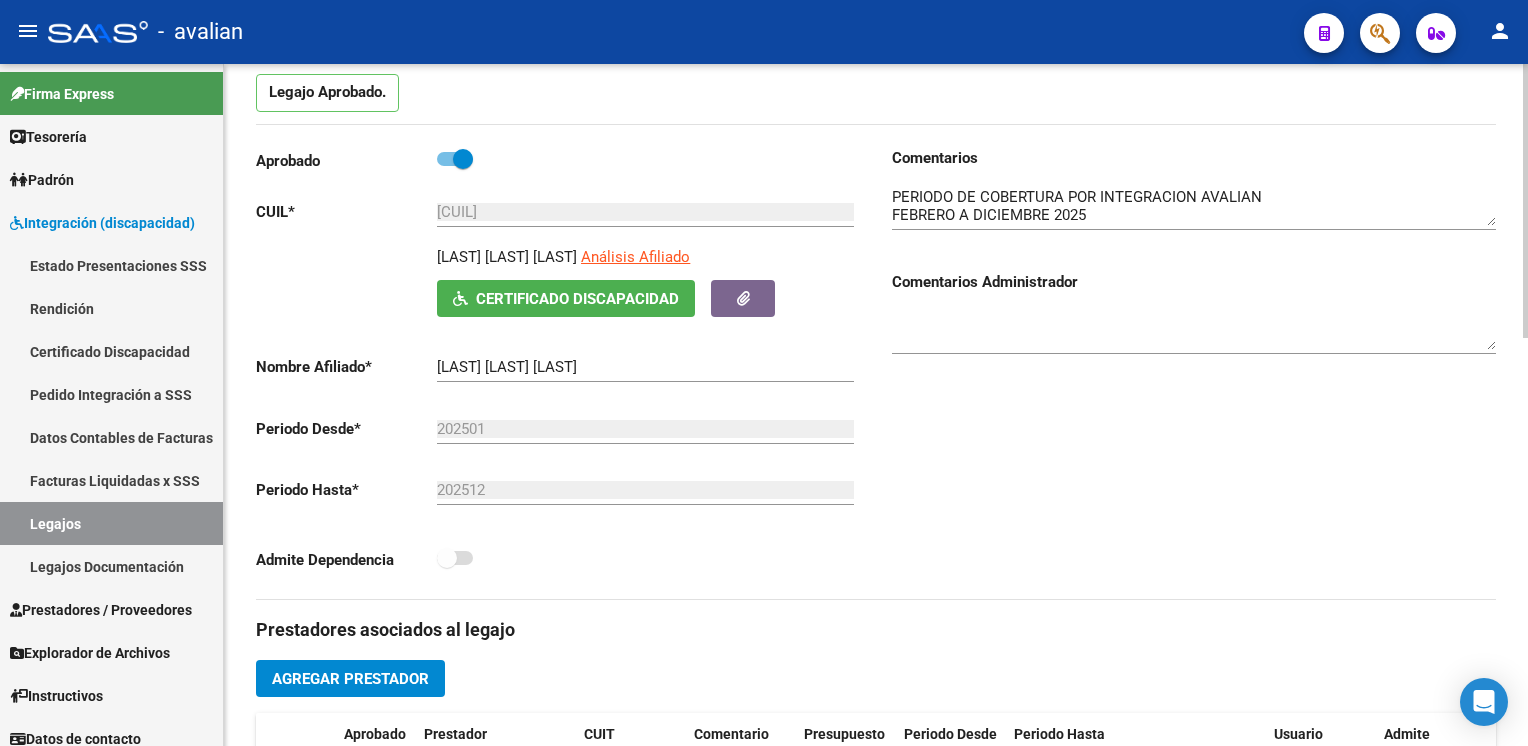 scroll, scrollTop: 0, scrollLeft: 0, axis: both 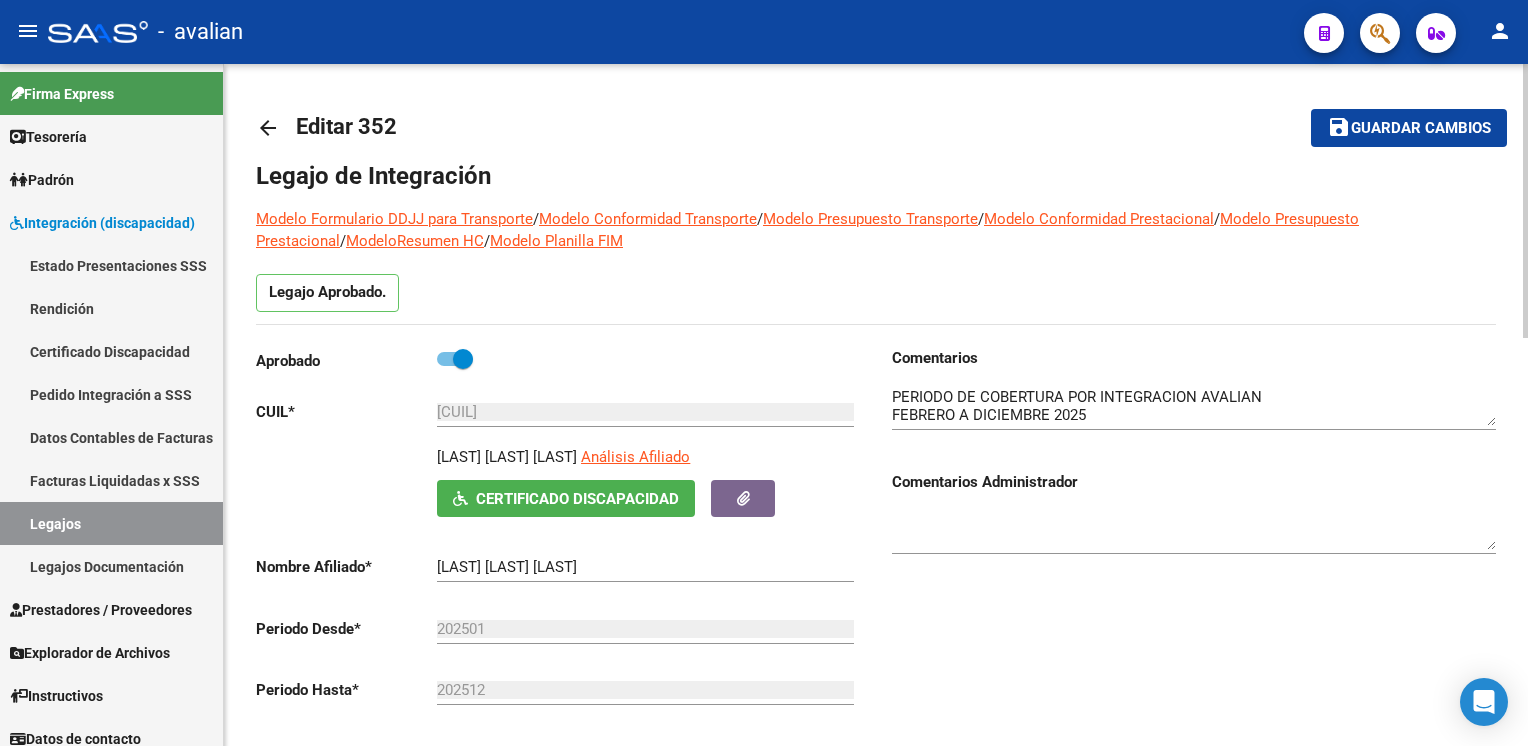 click on "arrow_back" 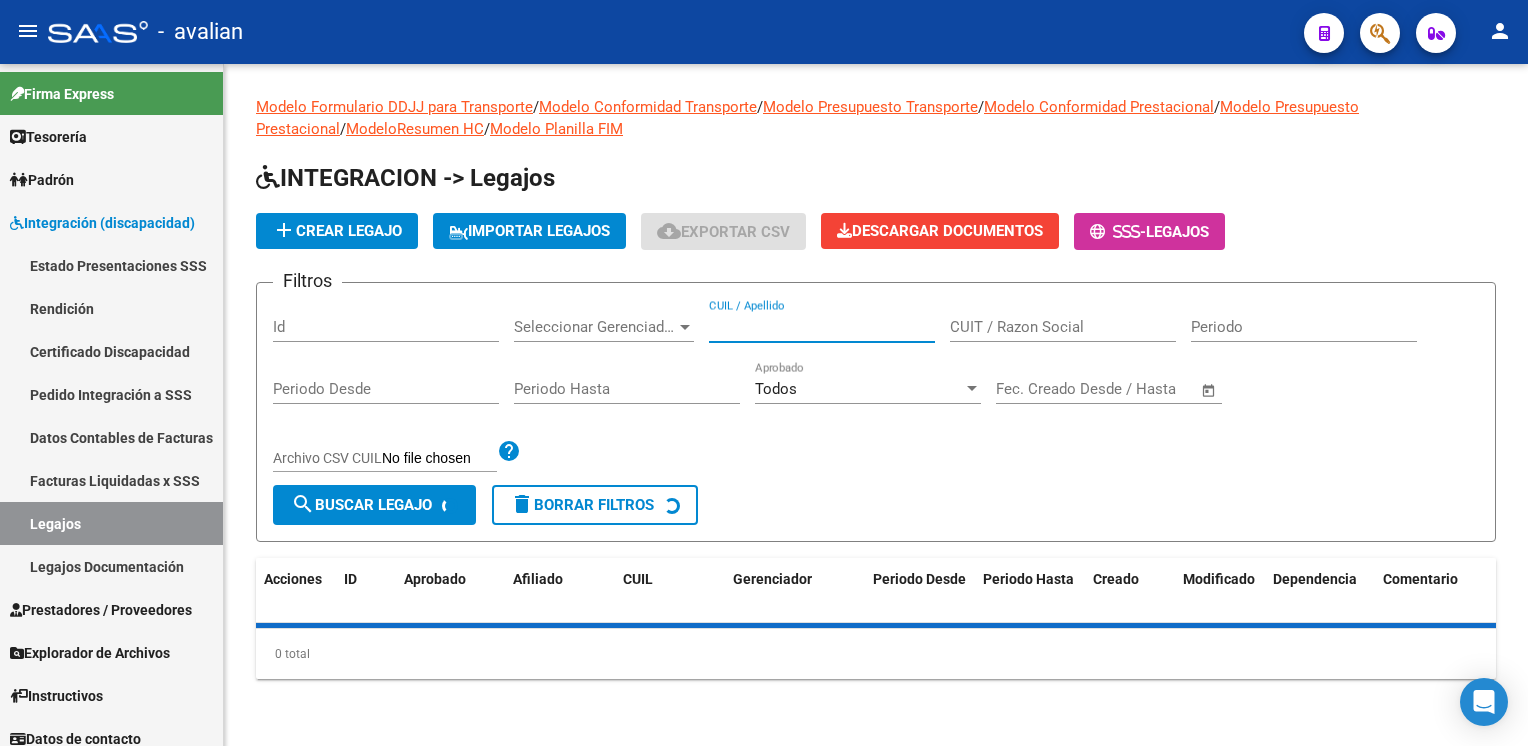 click on "CUIL / Apellido" at bounding box center (822, 327) 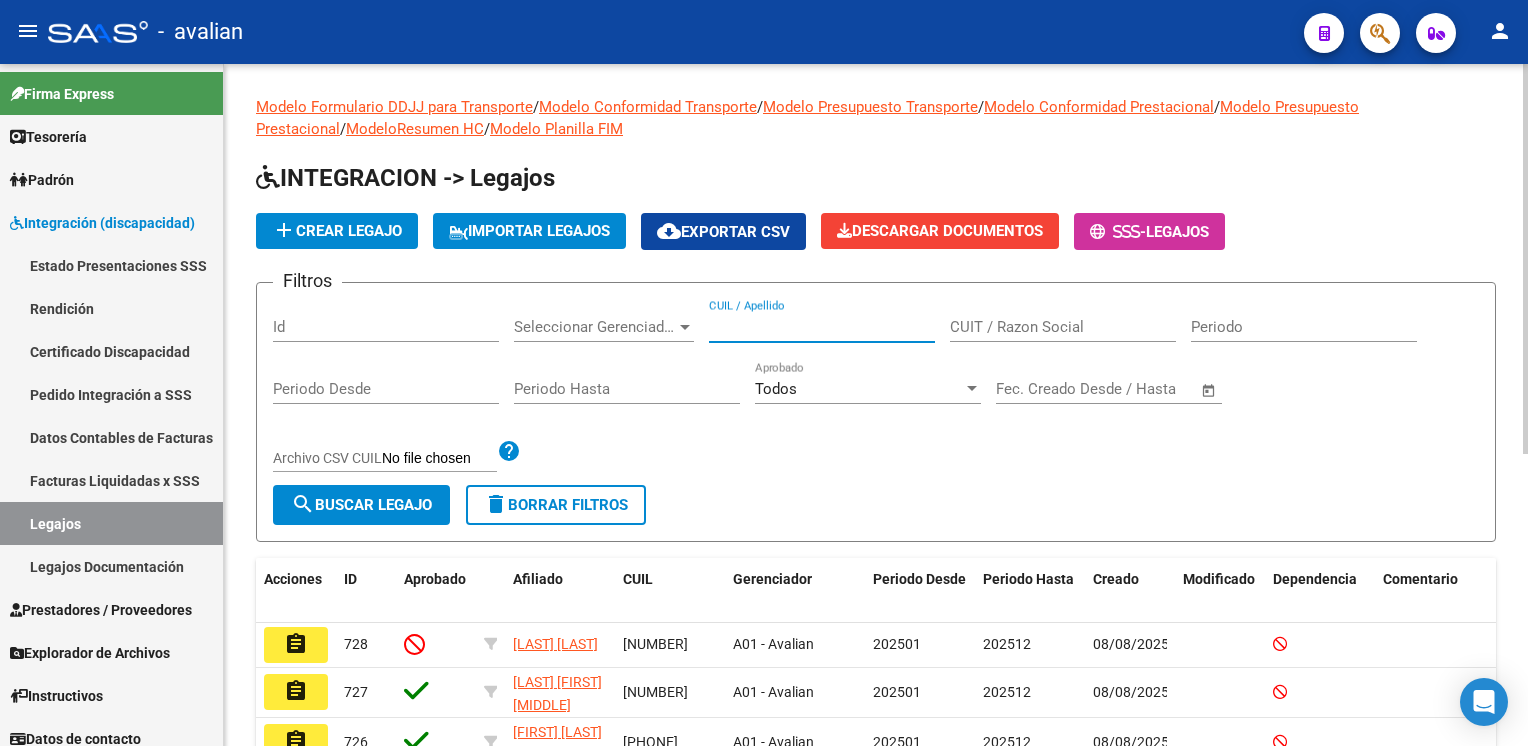 paste on "[NUMBER]" 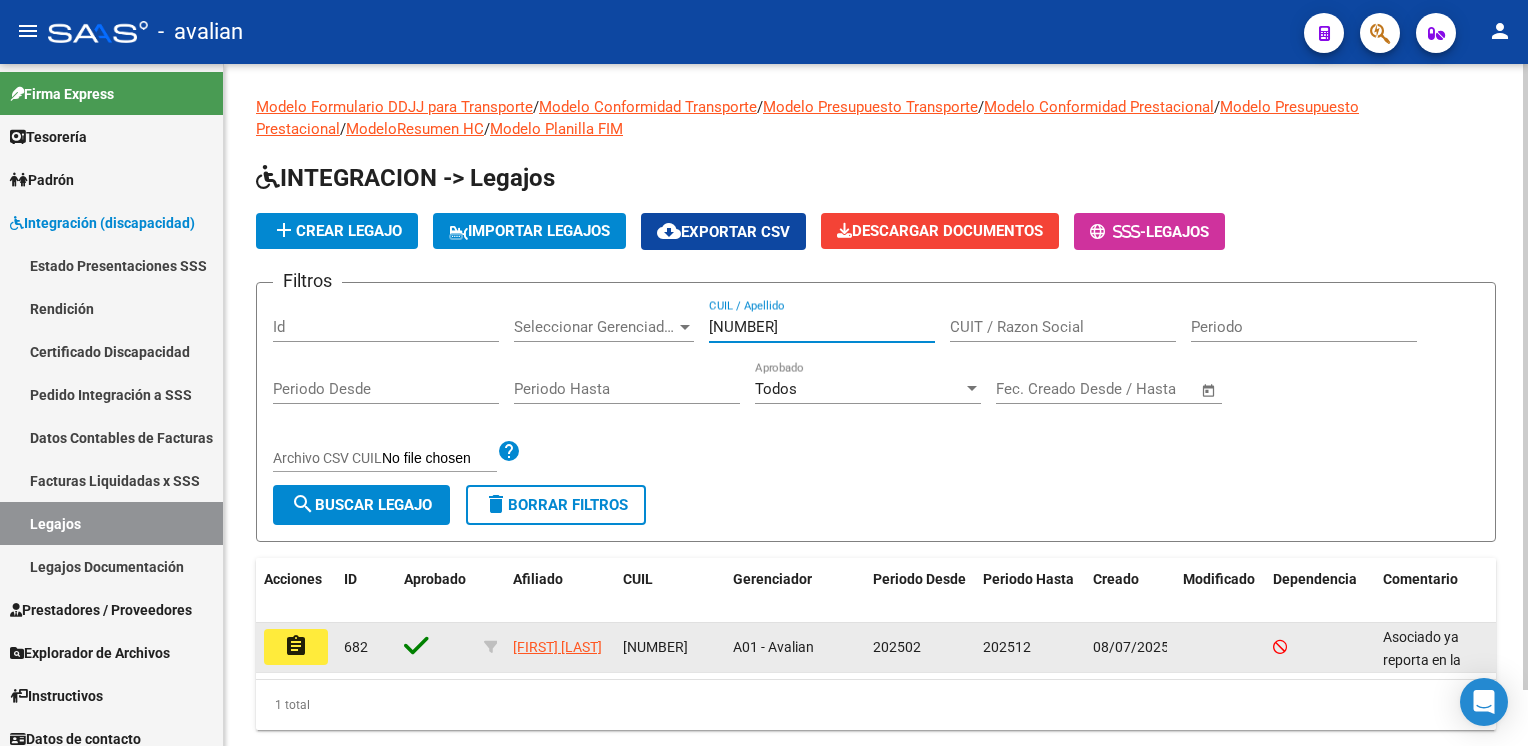 type on "[NUMBER]" 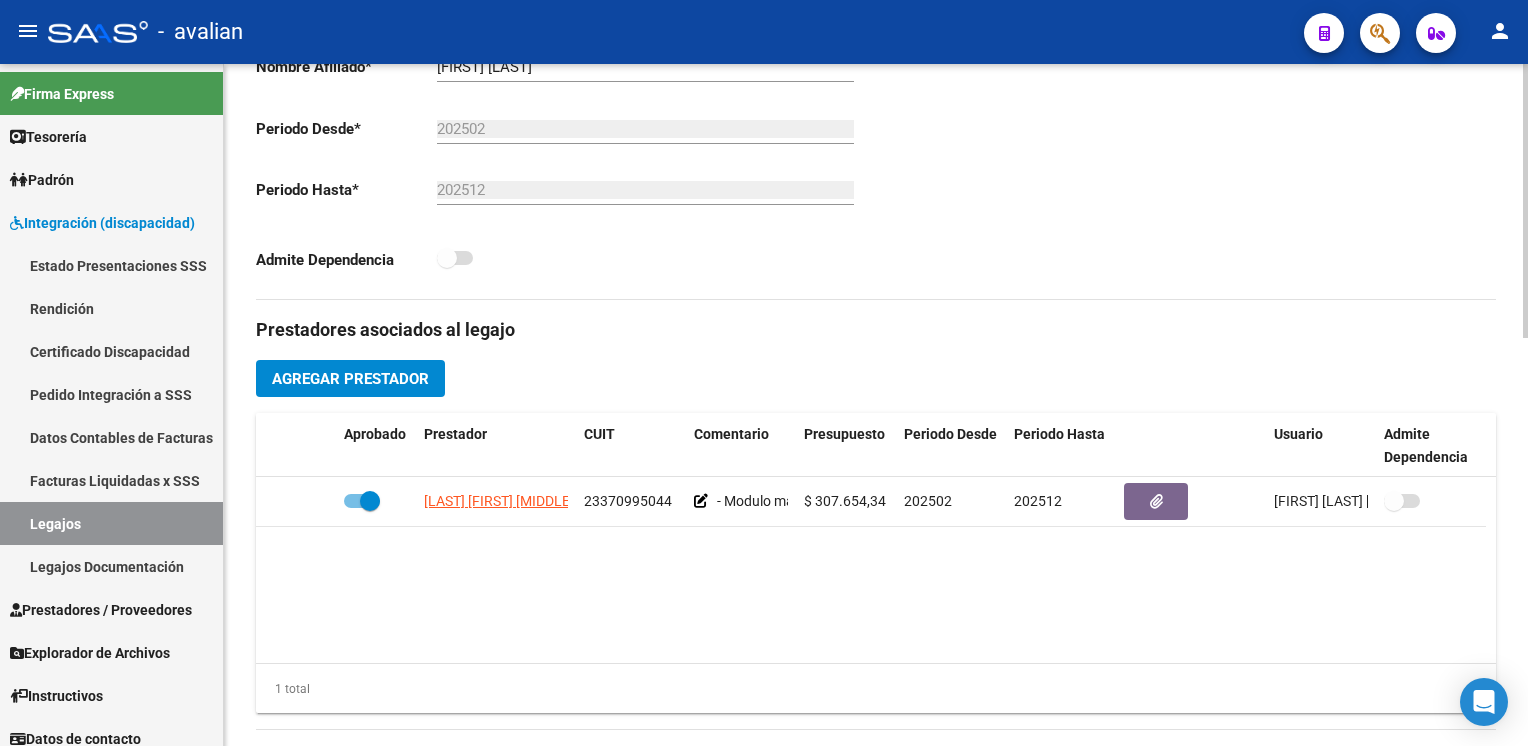 scroll, scrollTop: 0, scrollLeft: 0, axis: both 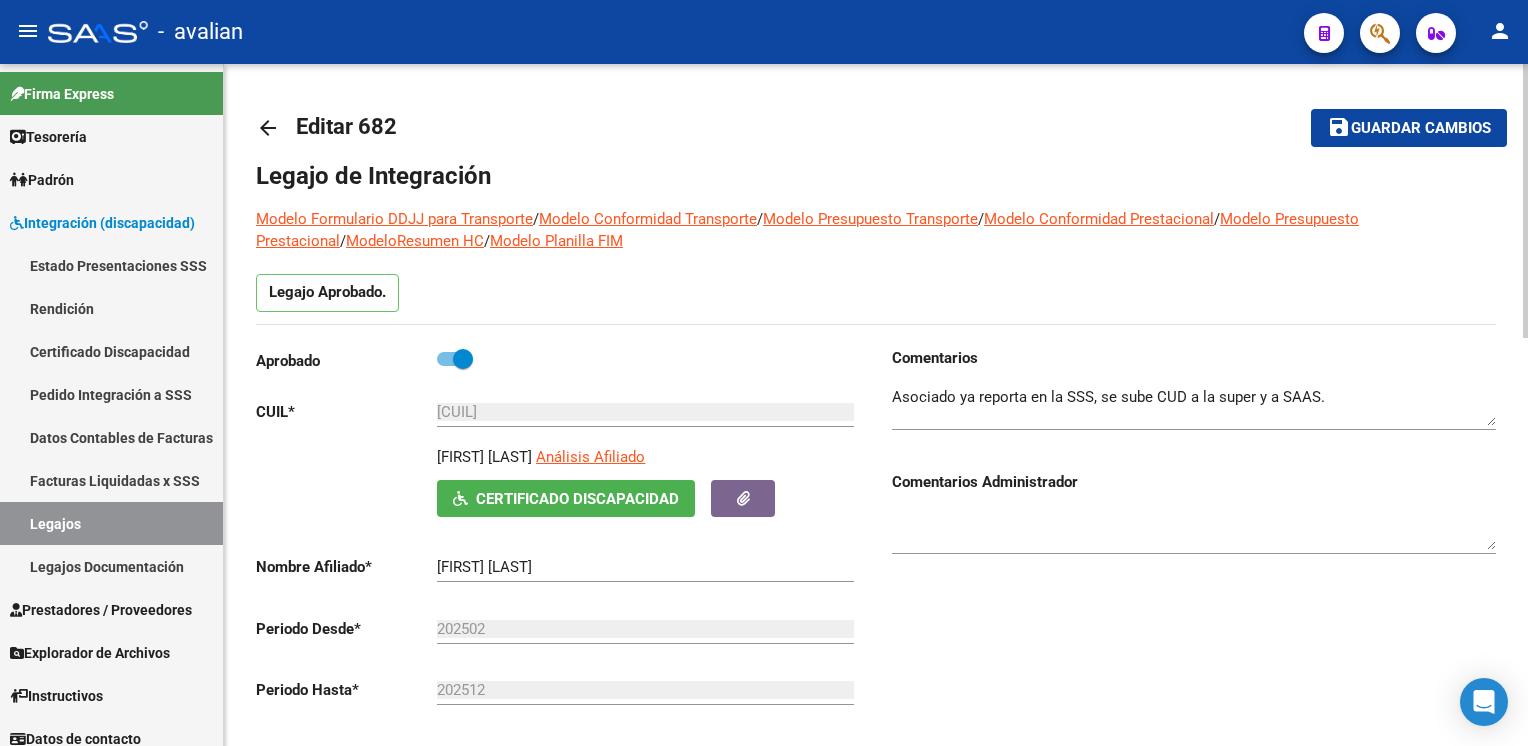 click on "arrow_back" 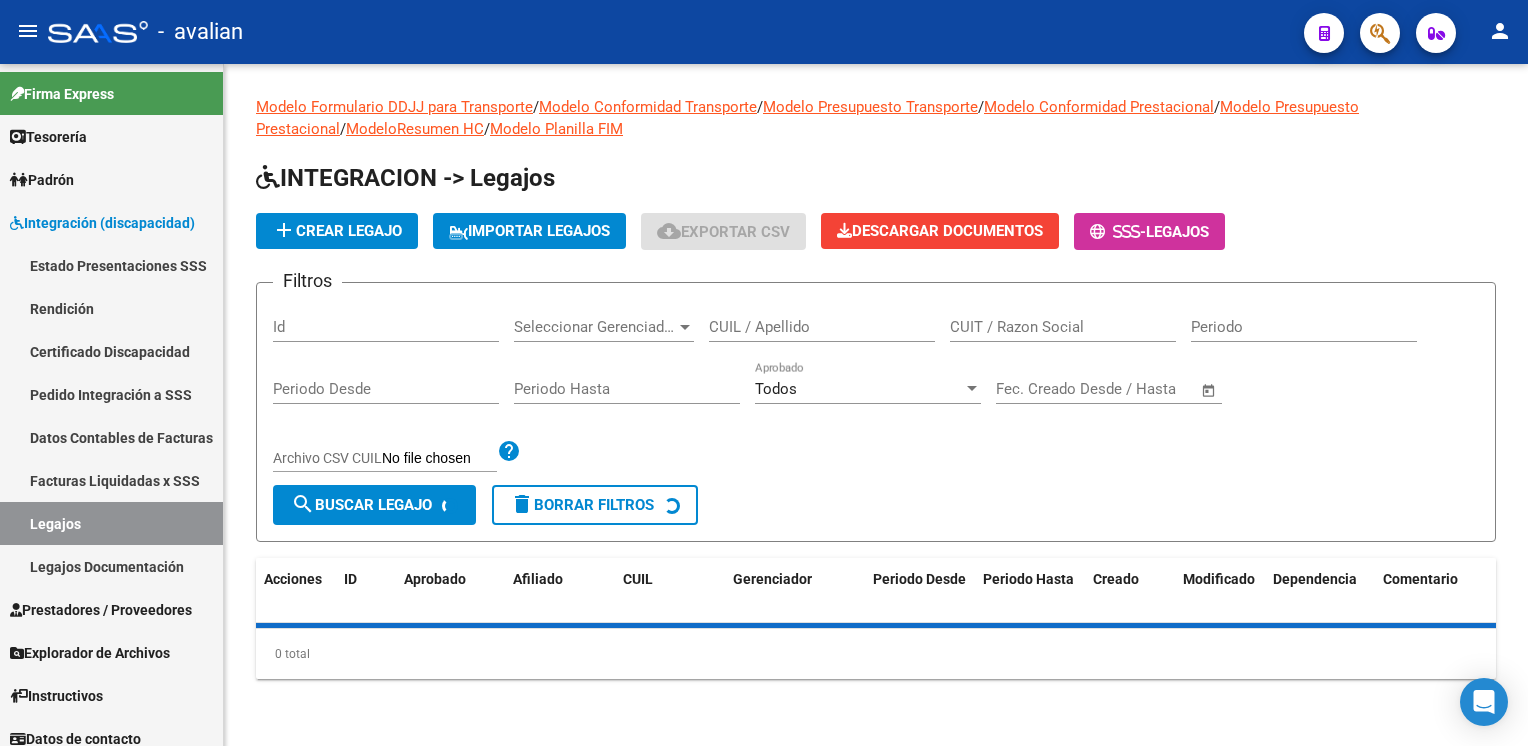 click on "CUIL / Apellido" 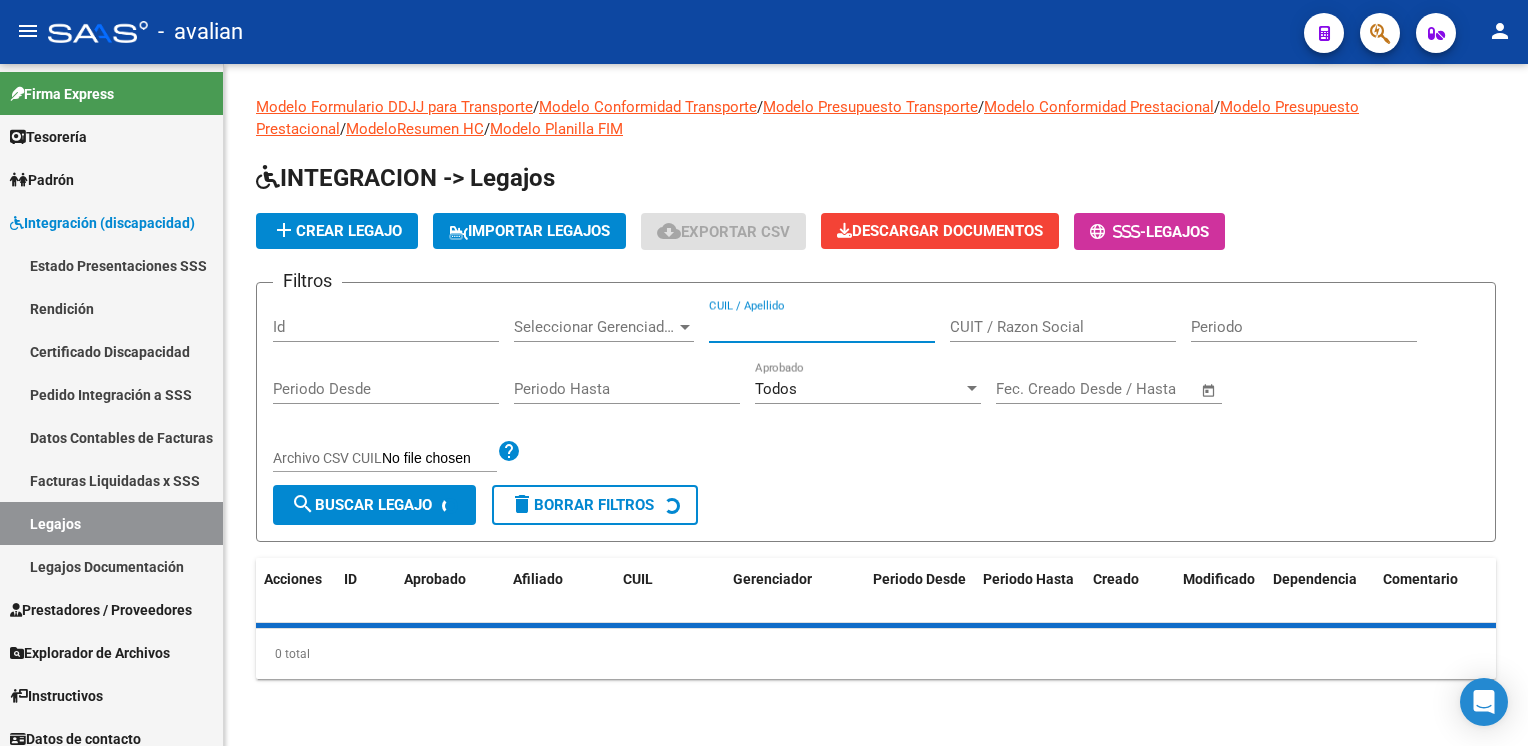 paste on "[CUIL]" 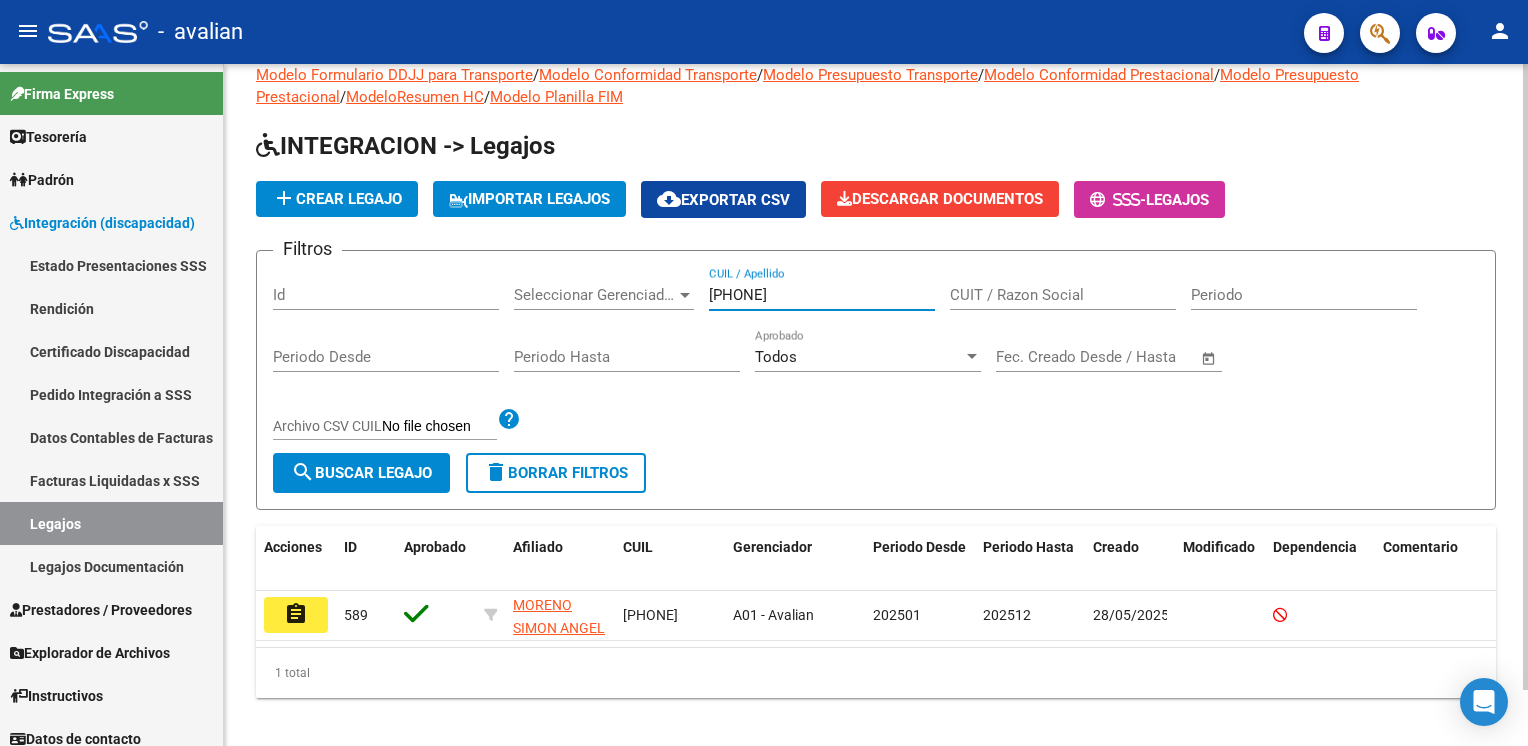 scroll, scrollTop: 60, scrollLeft: 0, axis: vertical 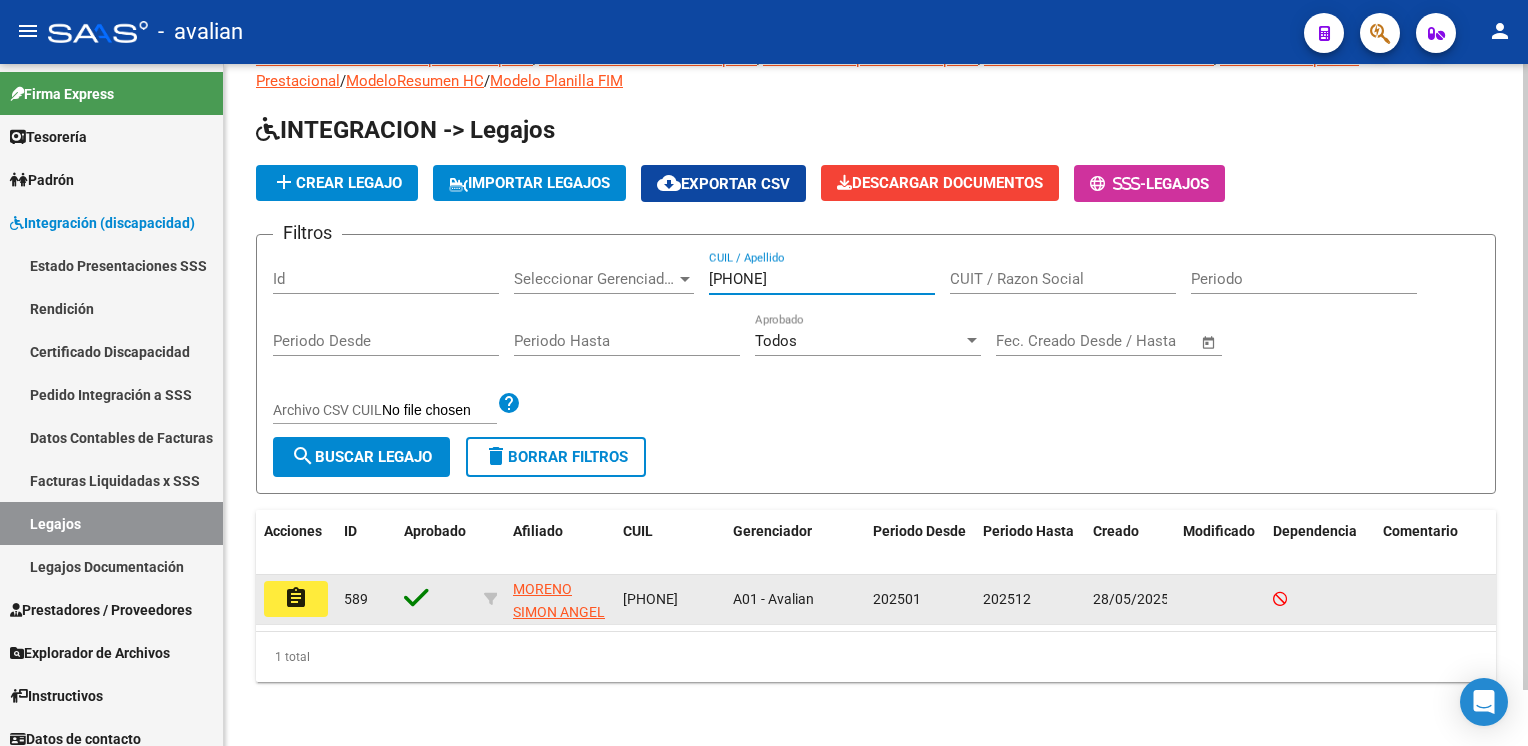 type on "[CUIL]" 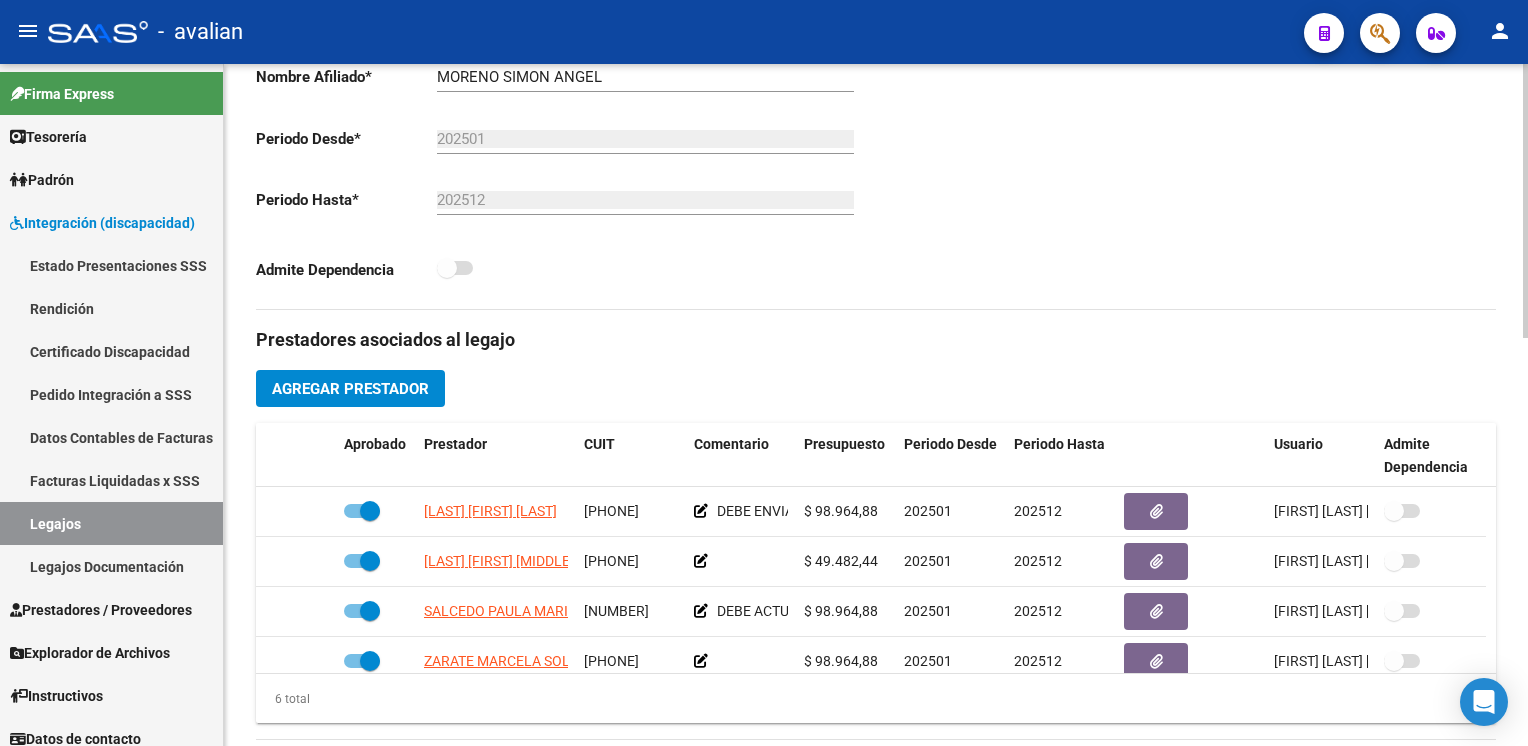 scroll, scrollTop: 500, scrollLeft: 0, axis: vertical 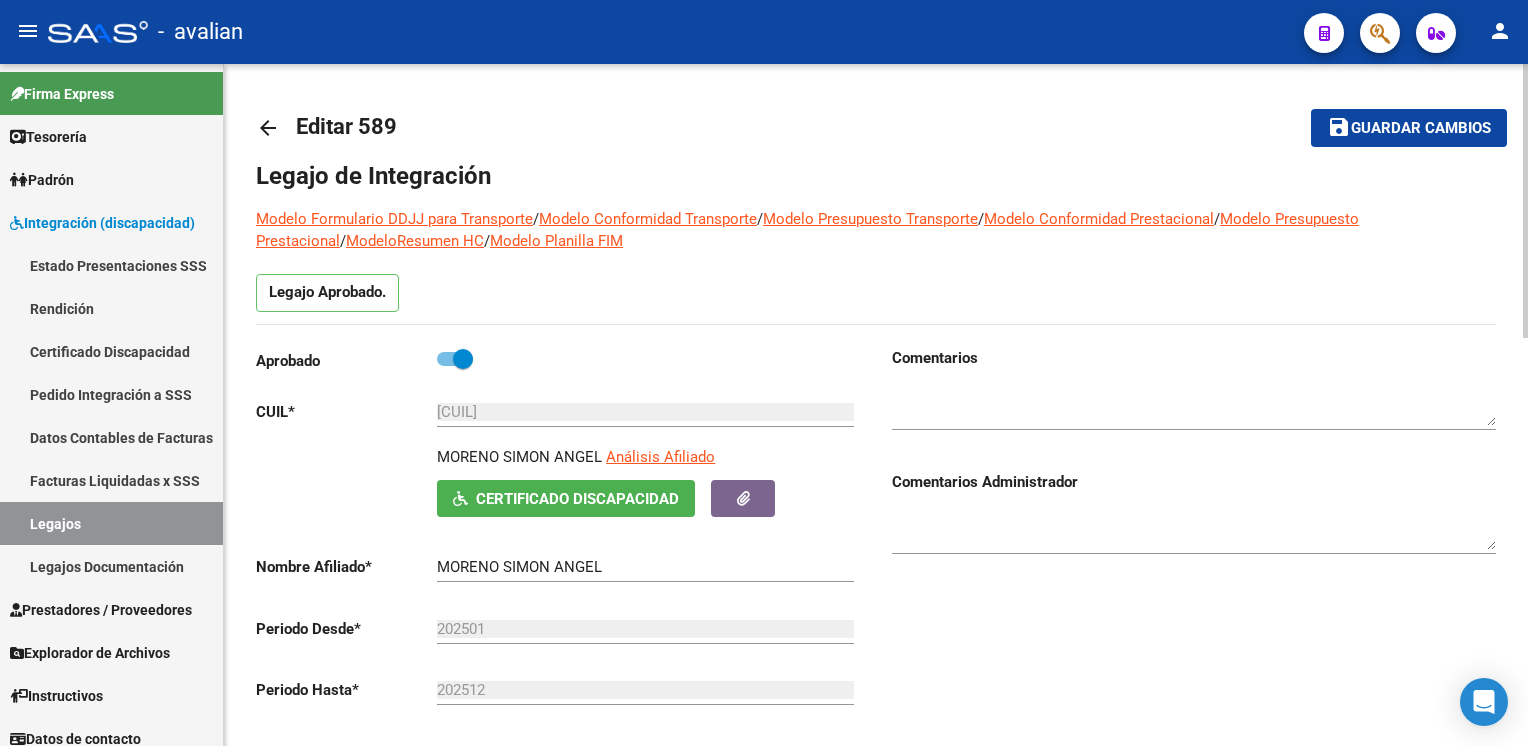 click on "arrow_back" 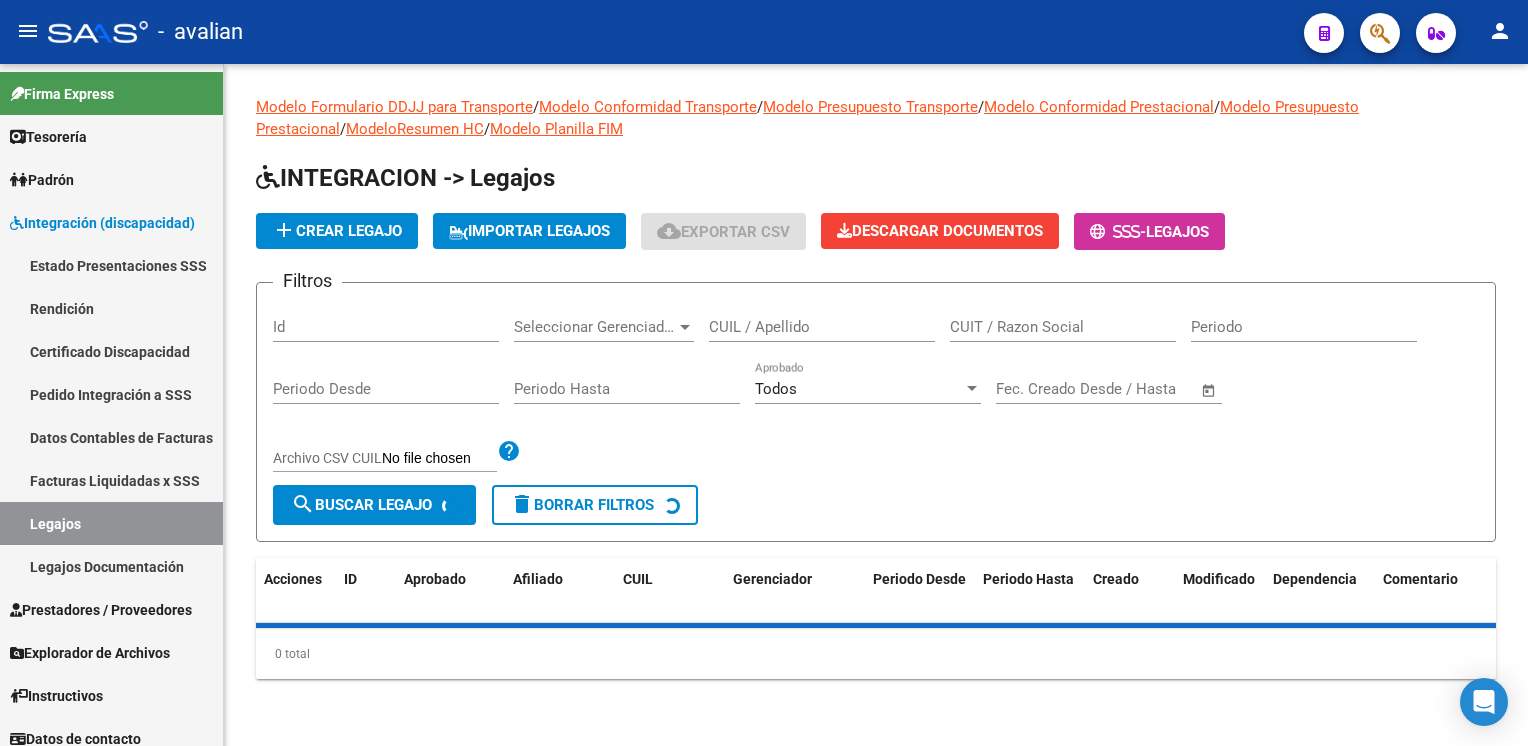 click on "CUIL / Apellido" at bounding box center (822, 327) 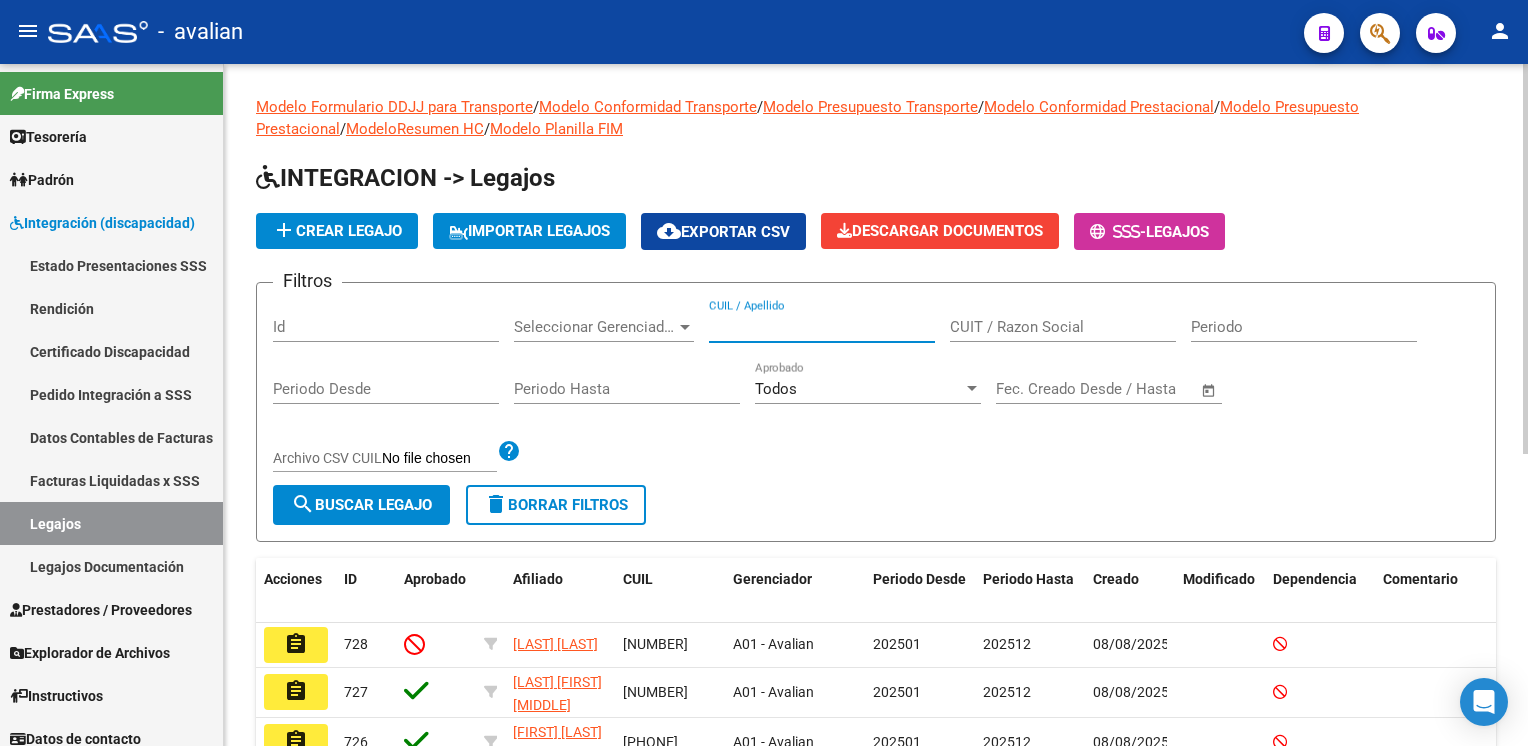 paste on "[NUMBER]" 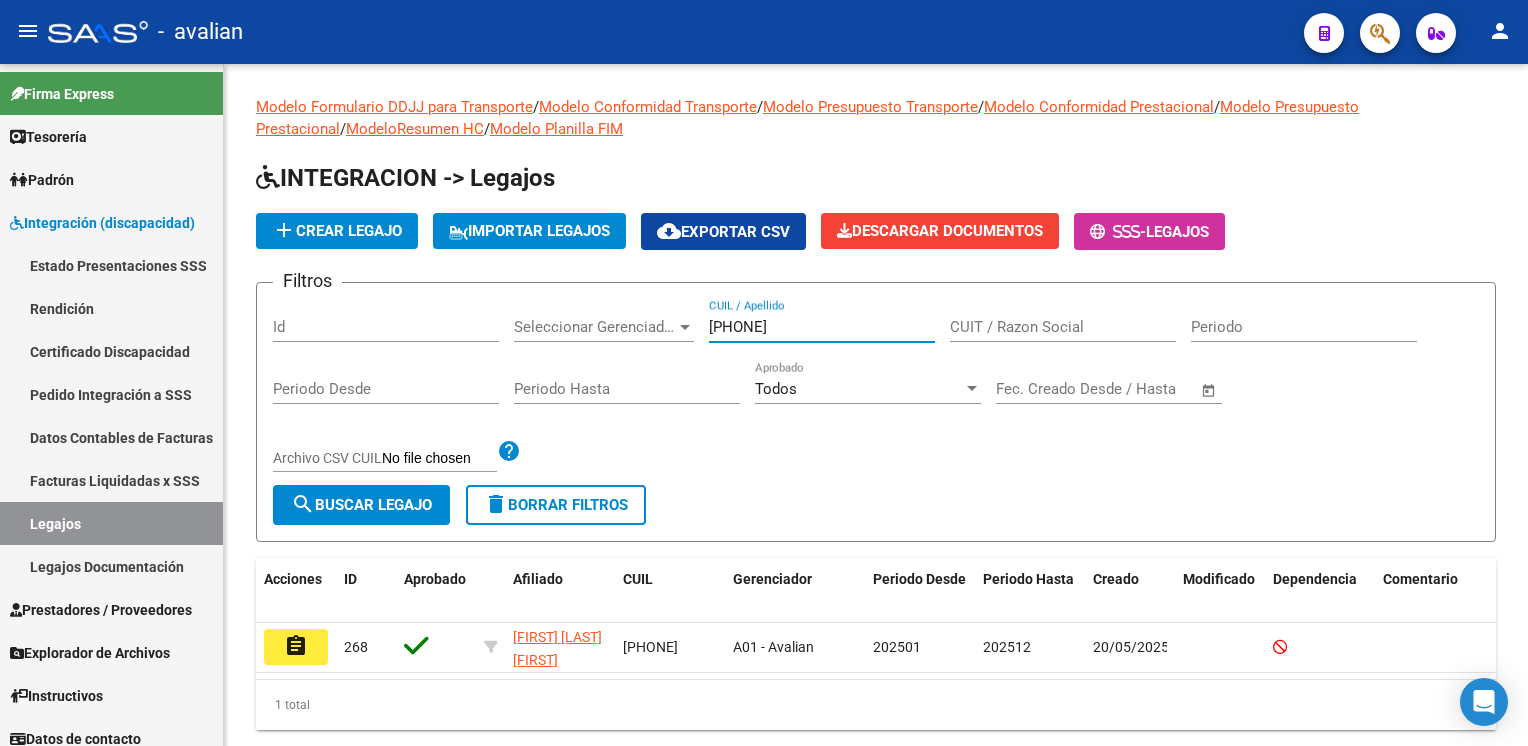 type on "[NUMBER]" 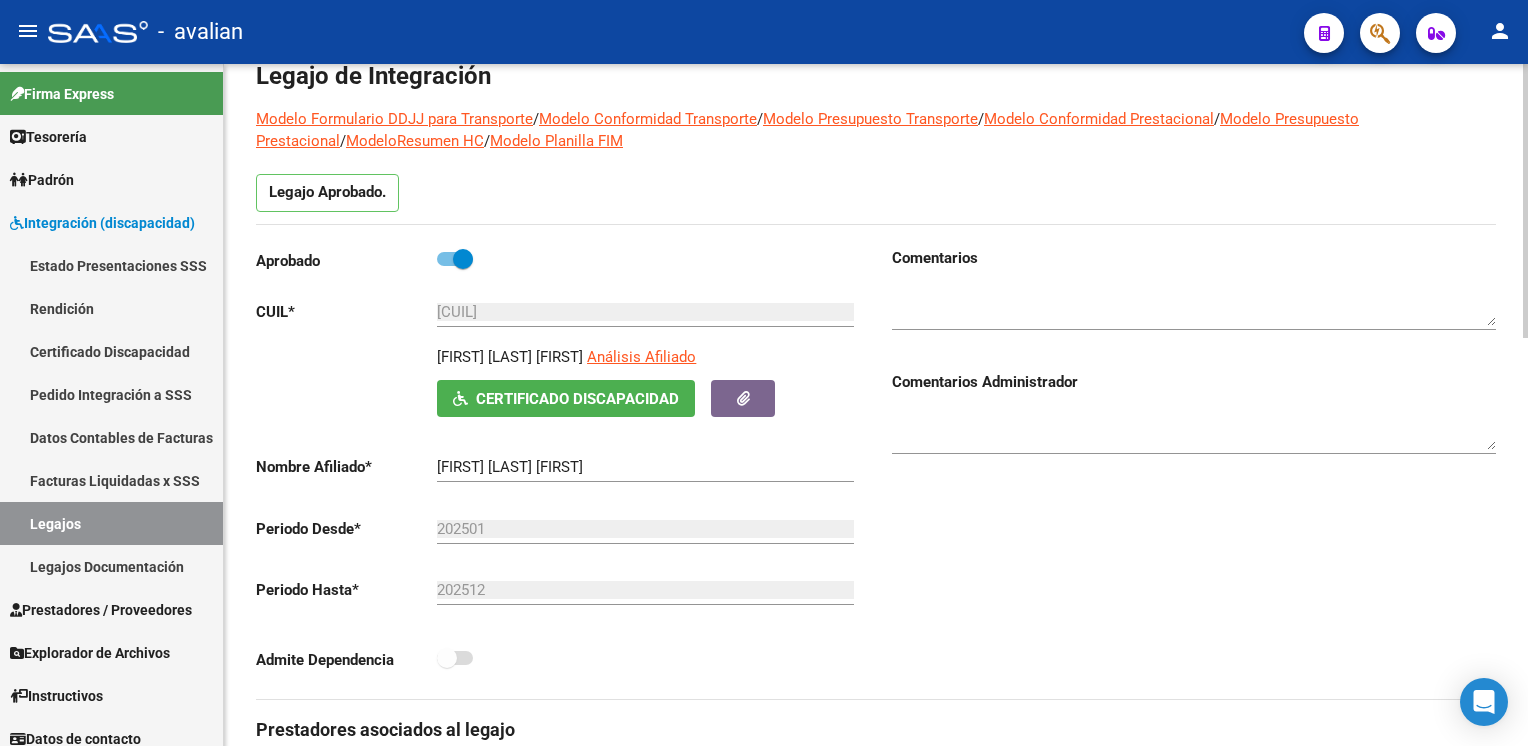scroll, scrollTop: 0, scrollLeft: 0, axis: both 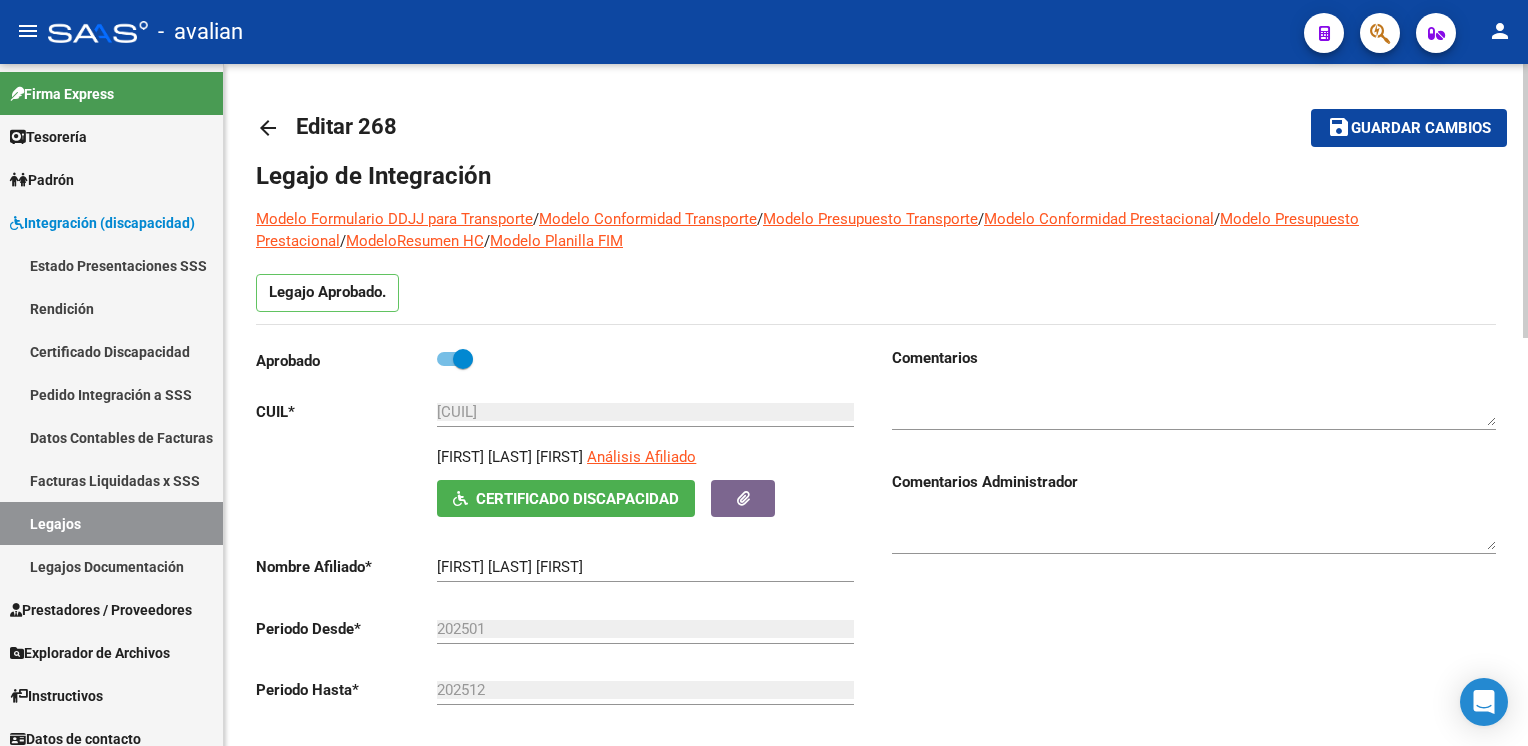 click on "arrow_back" 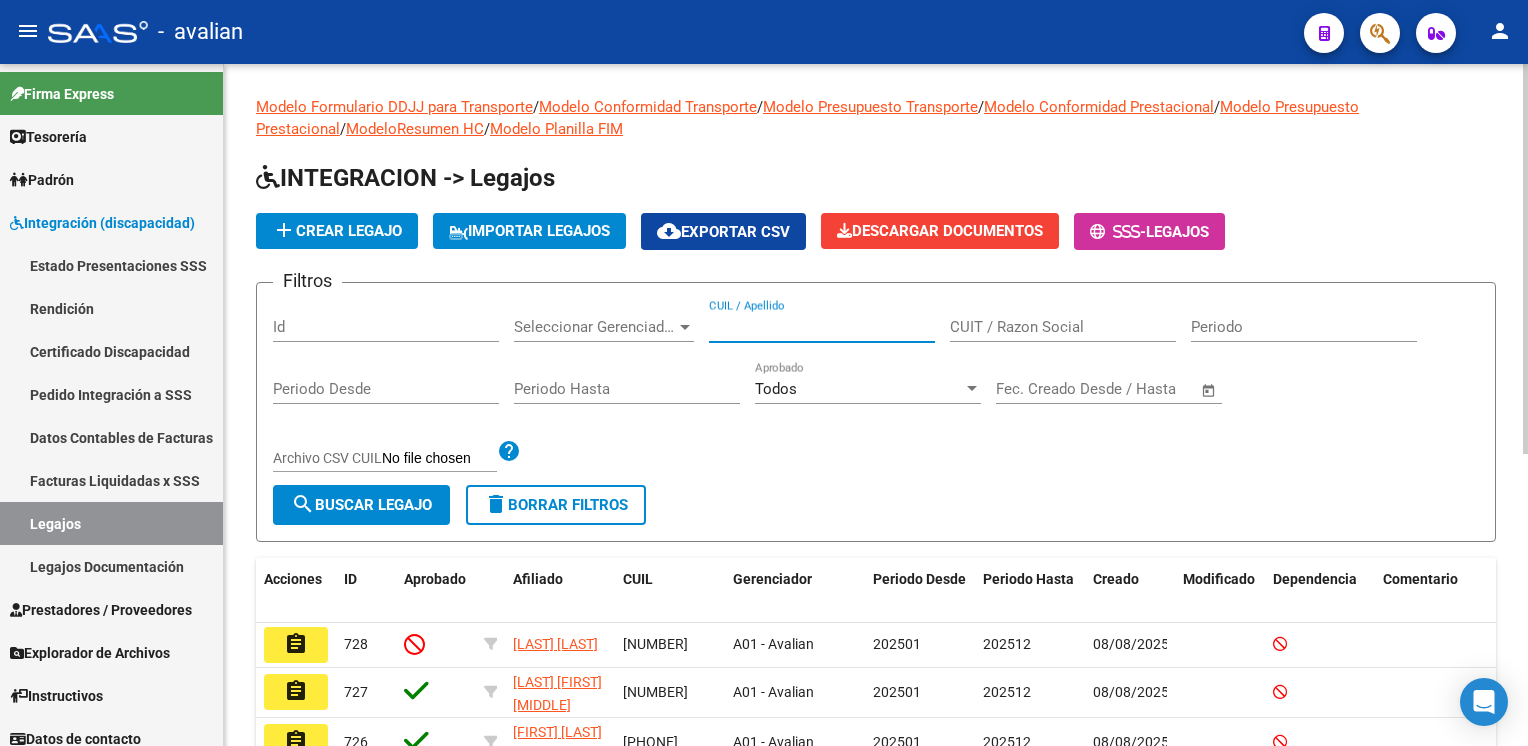 click on "CUIL / Apellido" at bounding box center [822, 327] 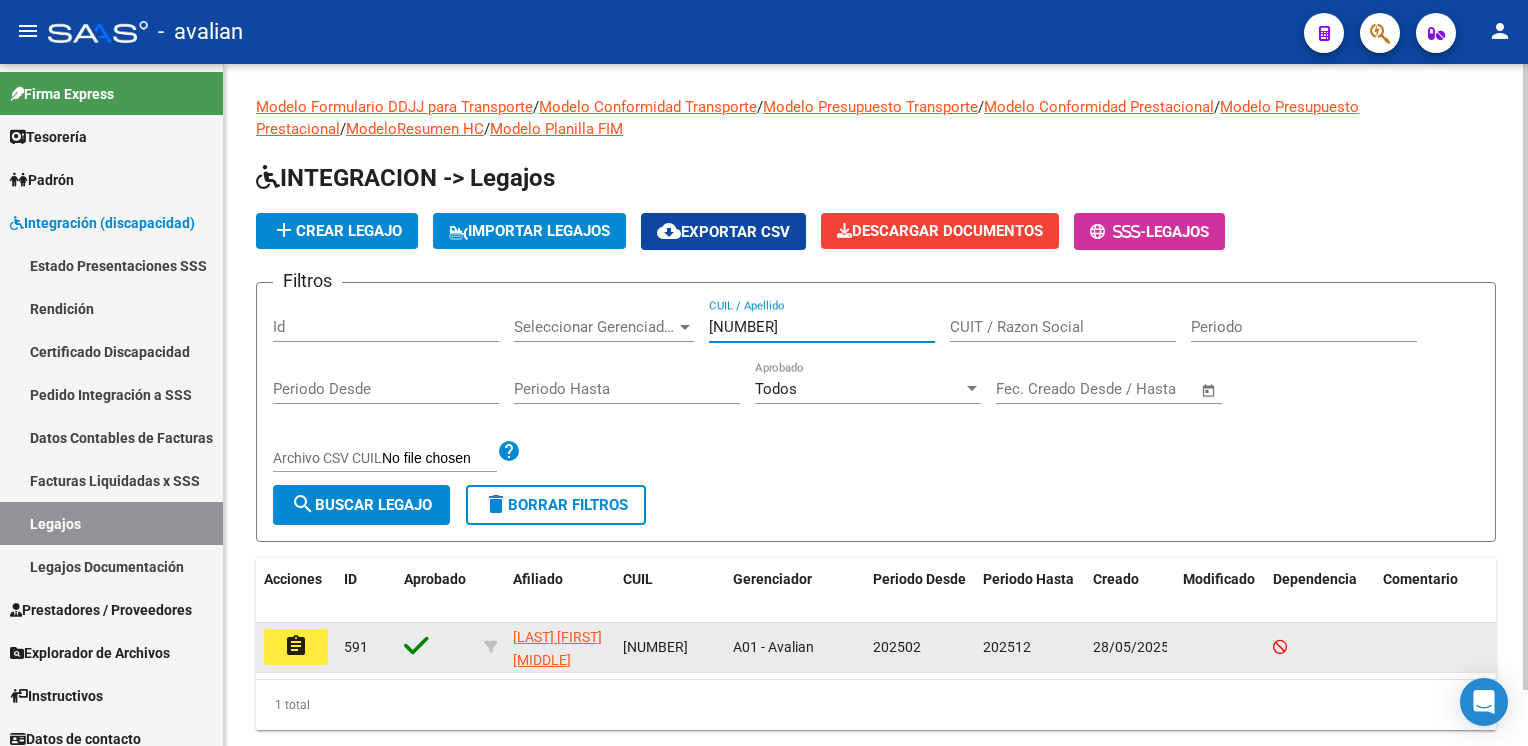 type on "[NUMBER]" 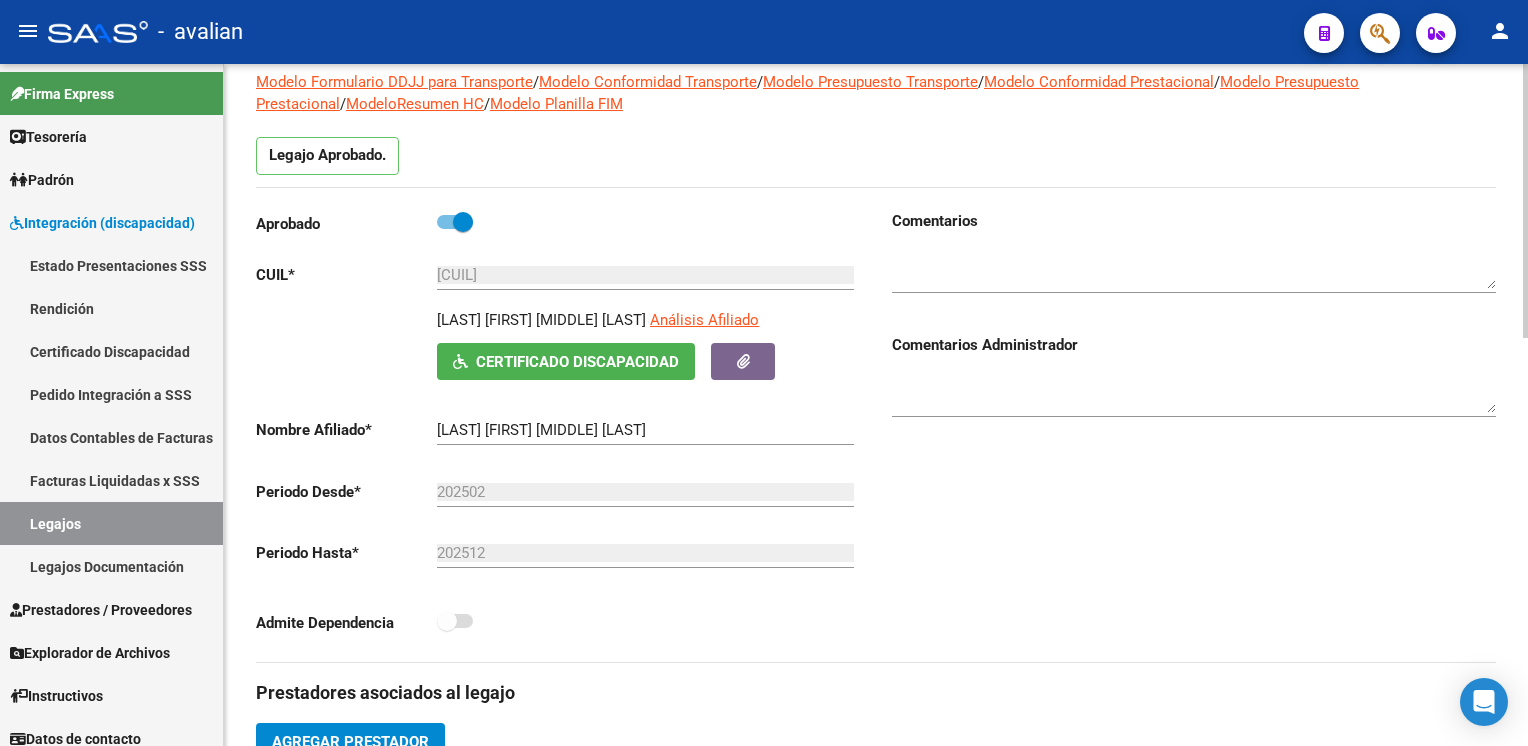 scroll, scrollTop: 400, scrollLeft: 0, axis: vertical 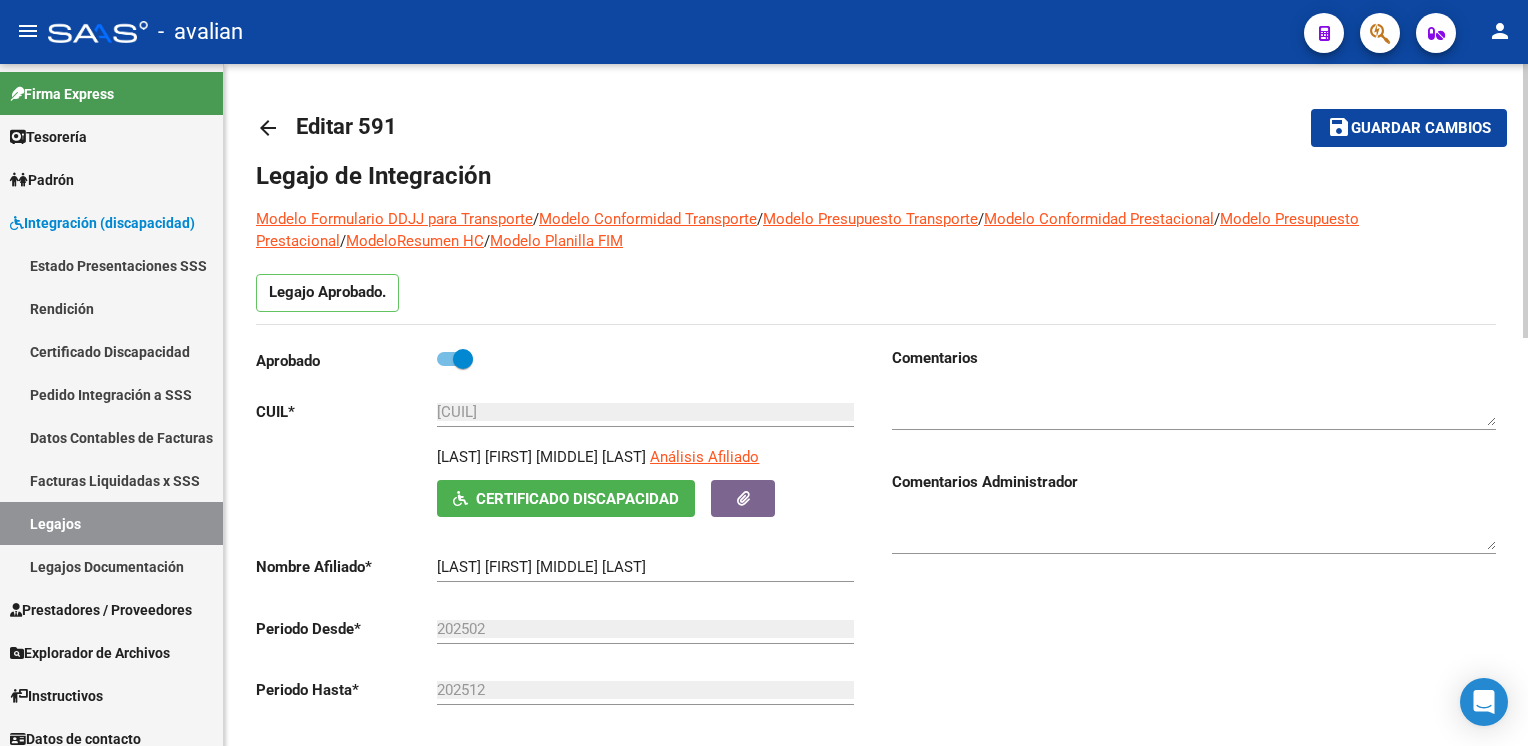 click on "arrow_back" 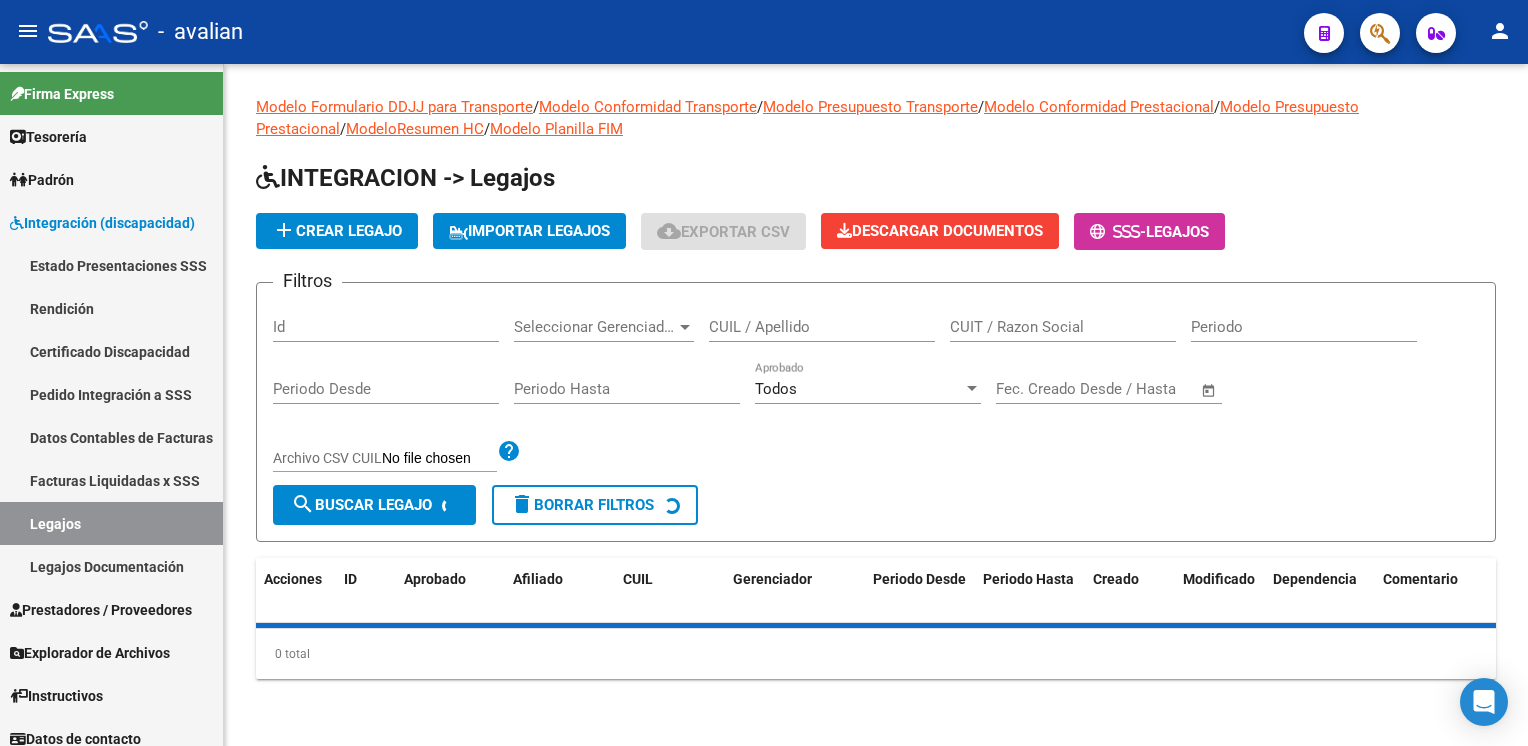 click on "CUIL / Apellido" at bounding box center [822, 327] 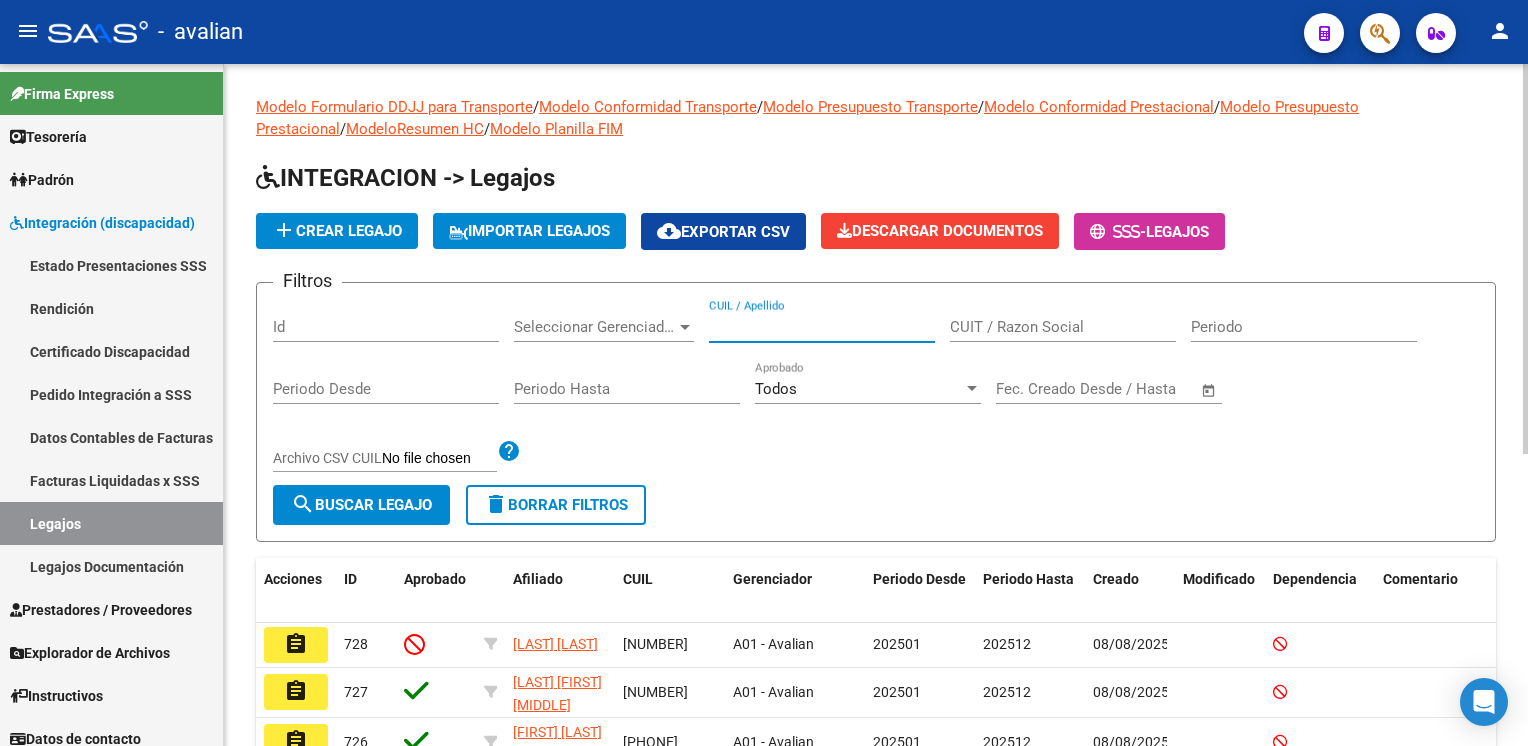 paste on "[NUMBER]" 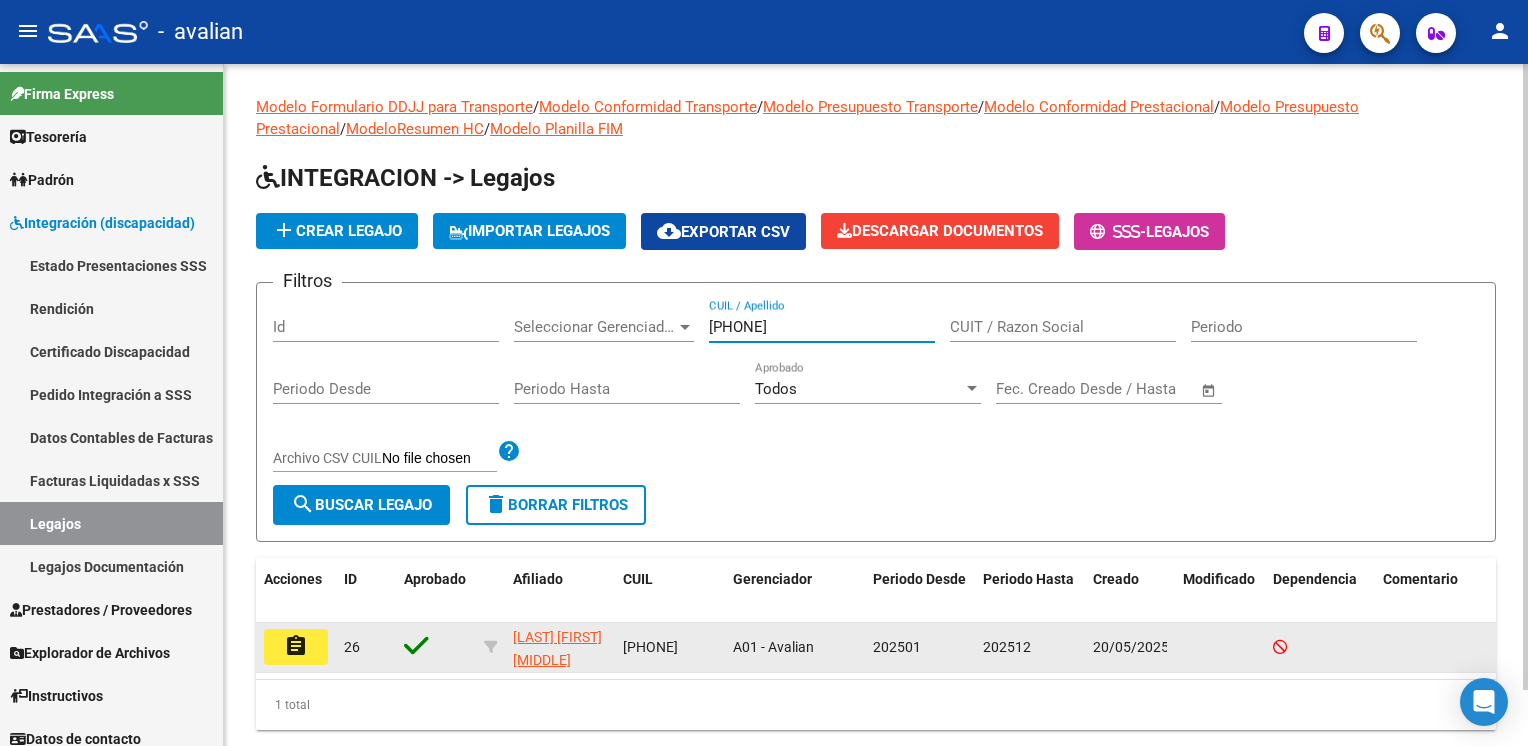 type on "[NUMBER]" 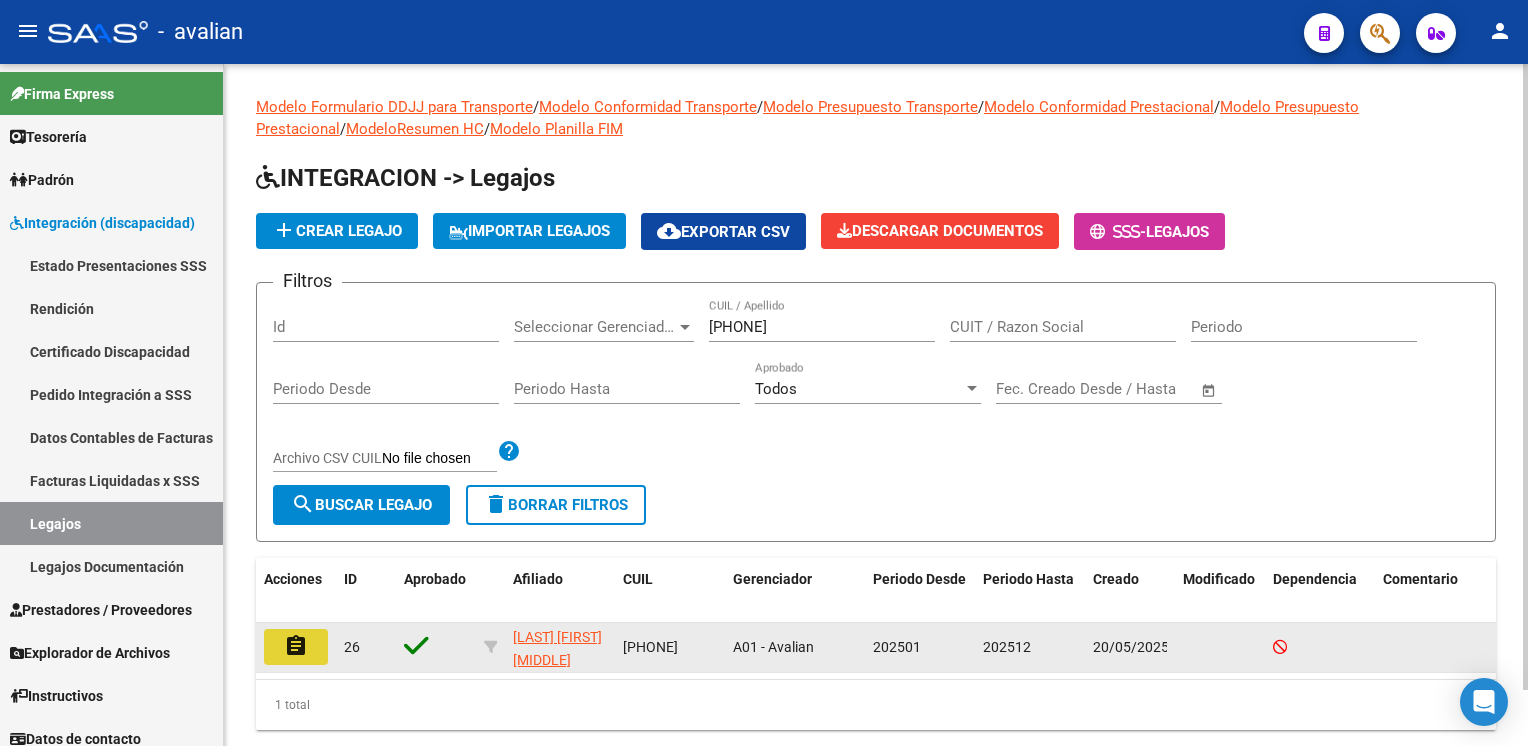 click on "assignment" 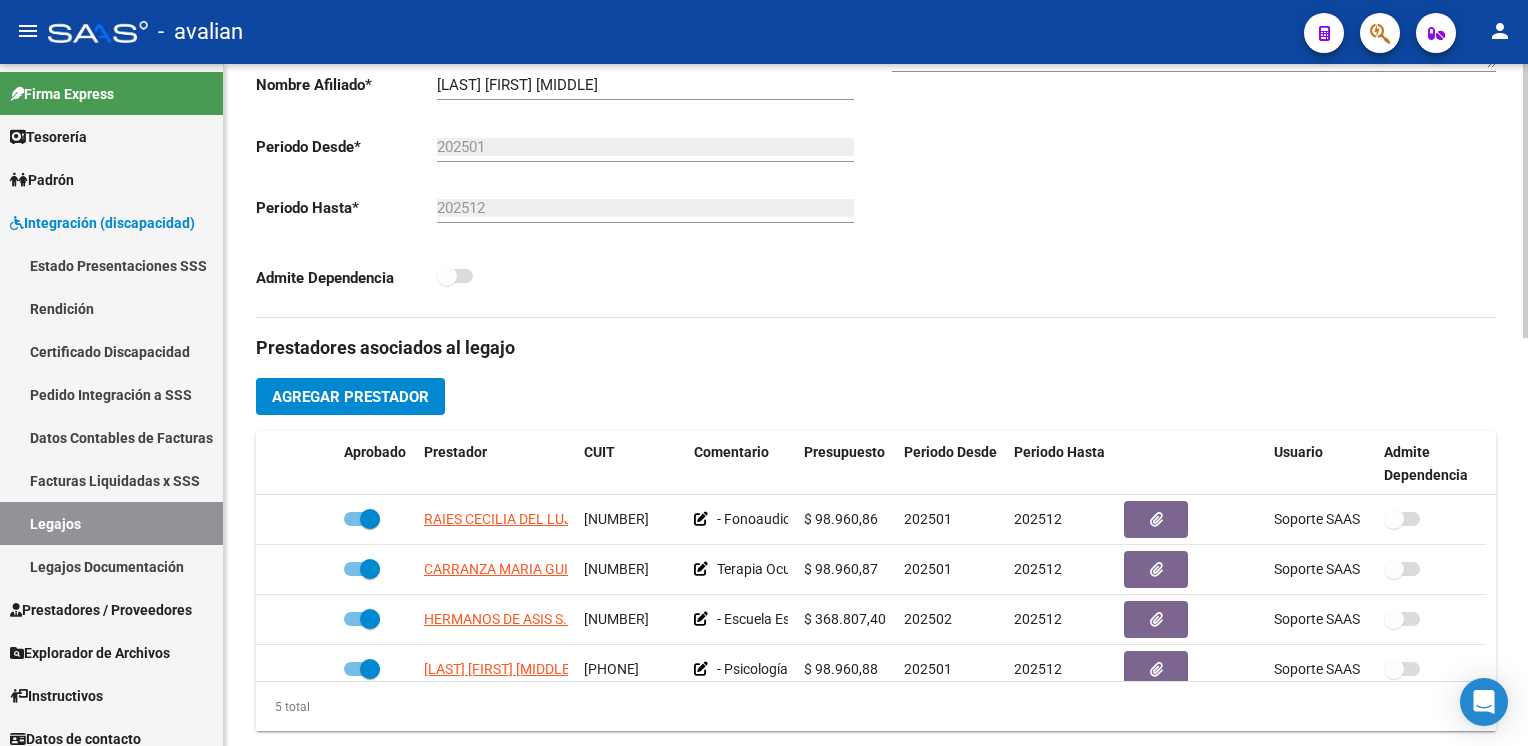 scroll, scrollTop: 600, scrollLeft: 0, axis: vertical 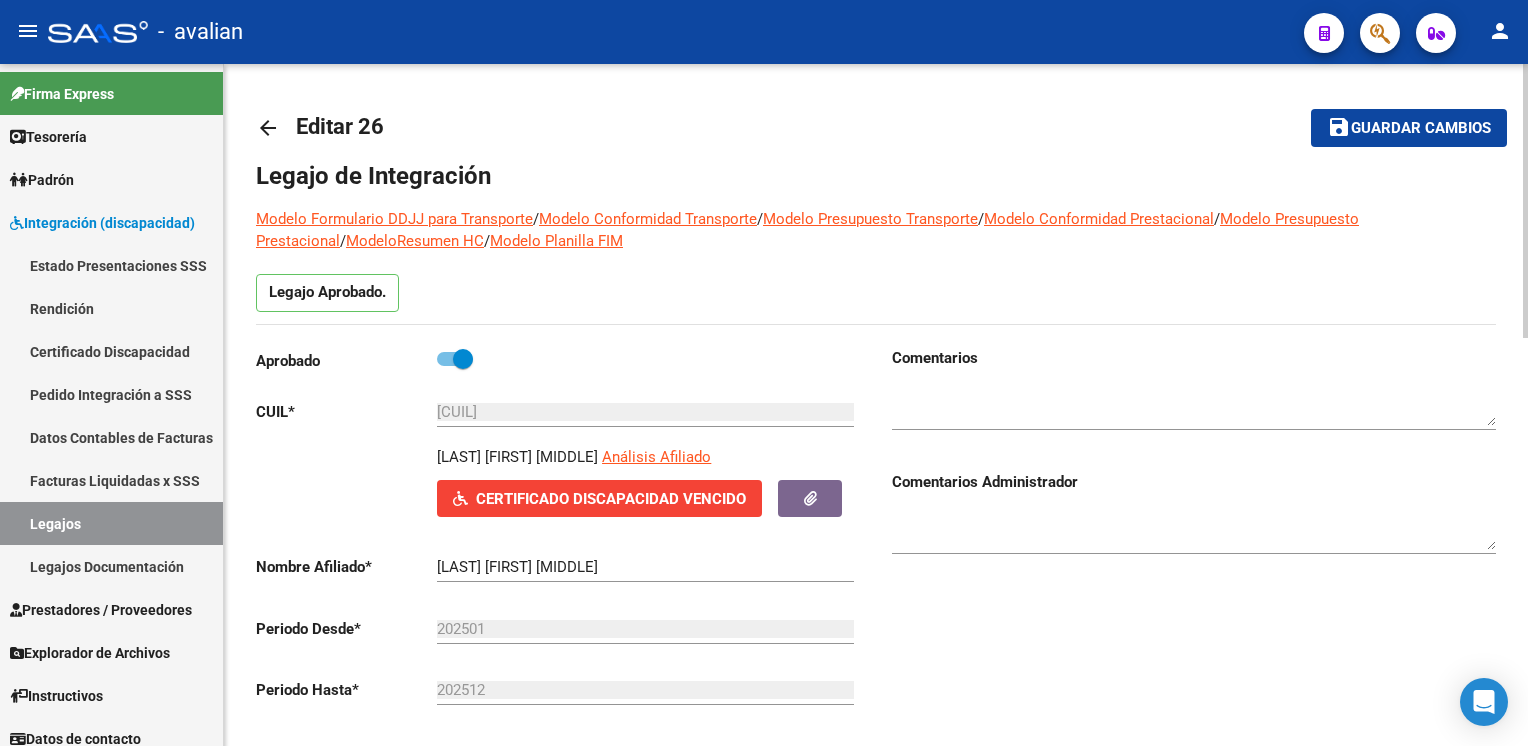 click on "arrow_back" 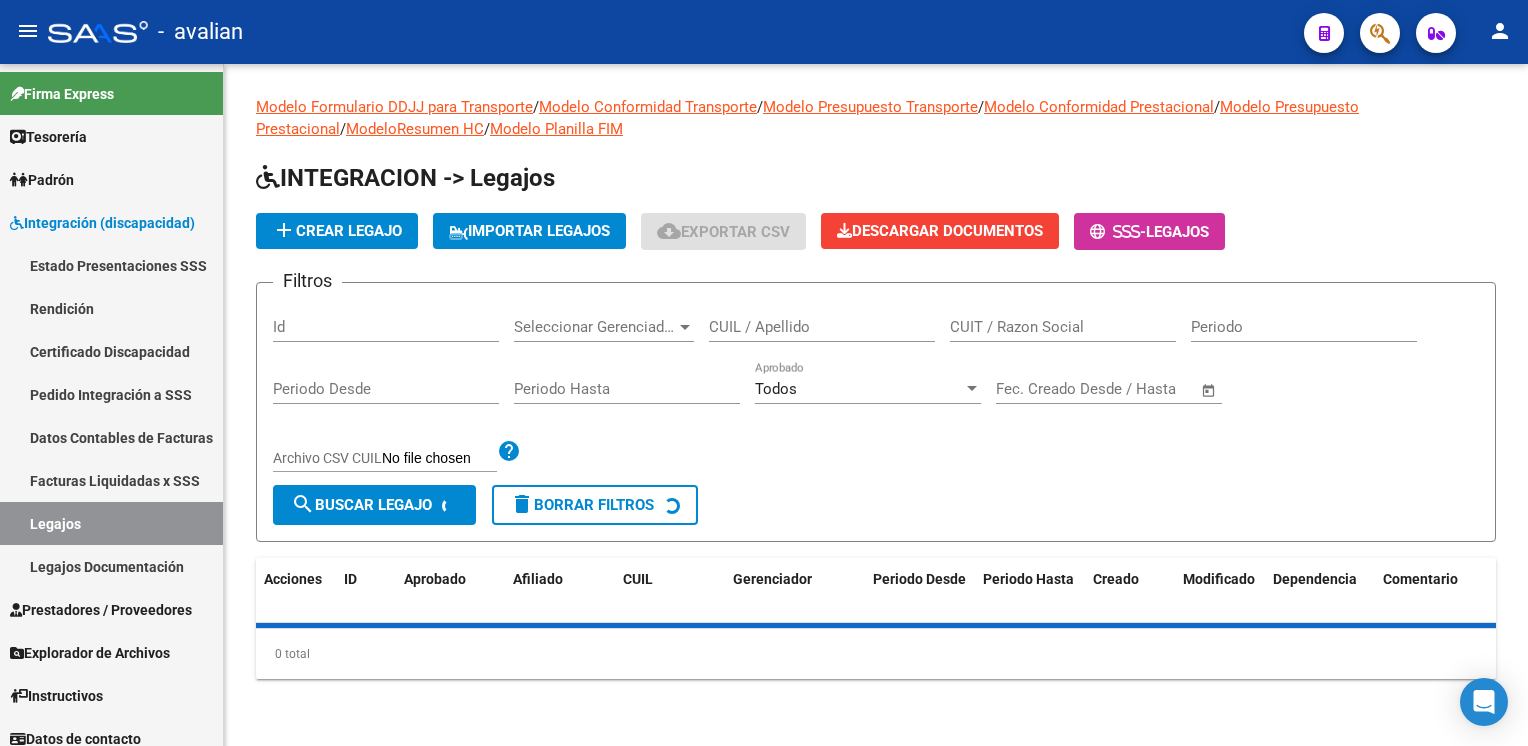 click on "CUIL / Apellido" at bounding box center (822, 327) 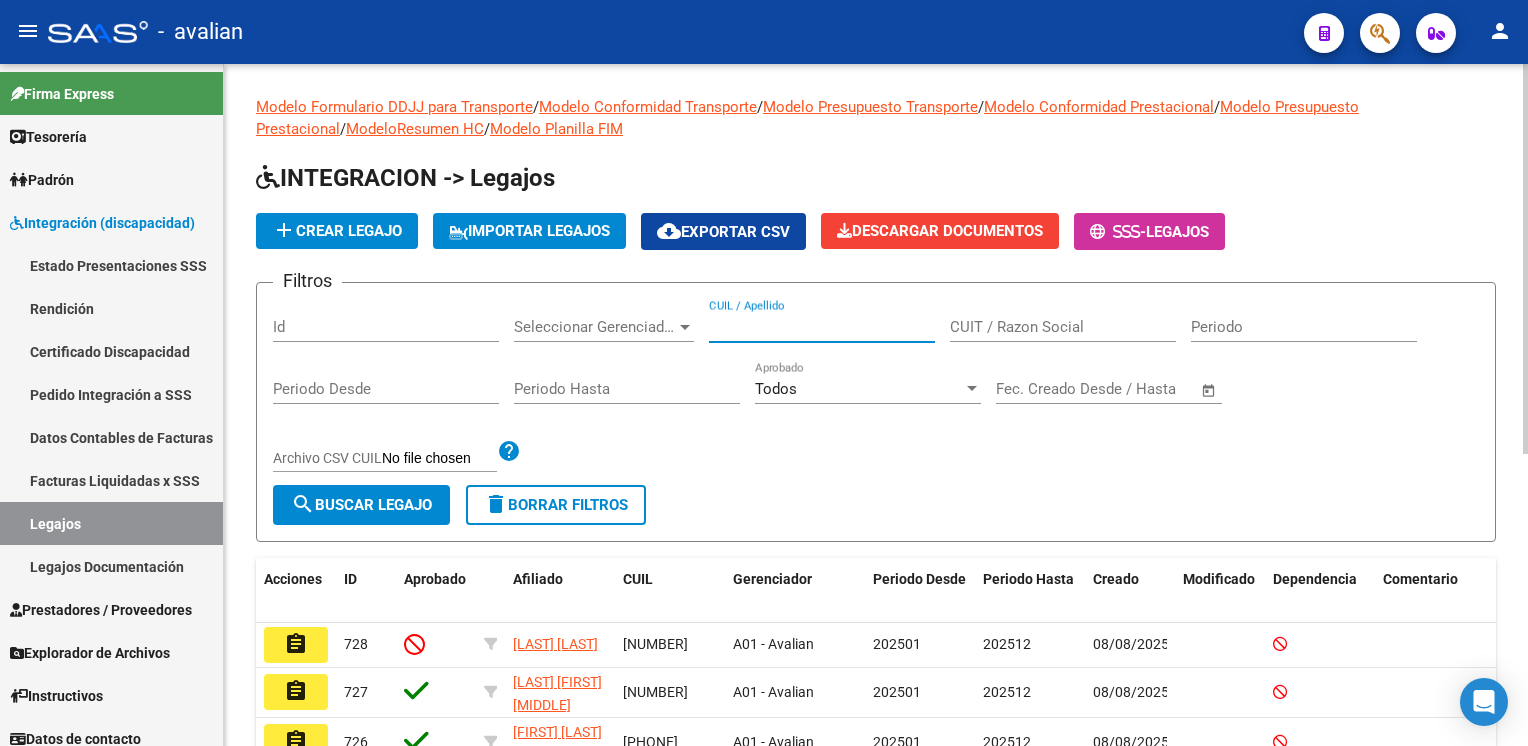paste on "[NUMBER]" 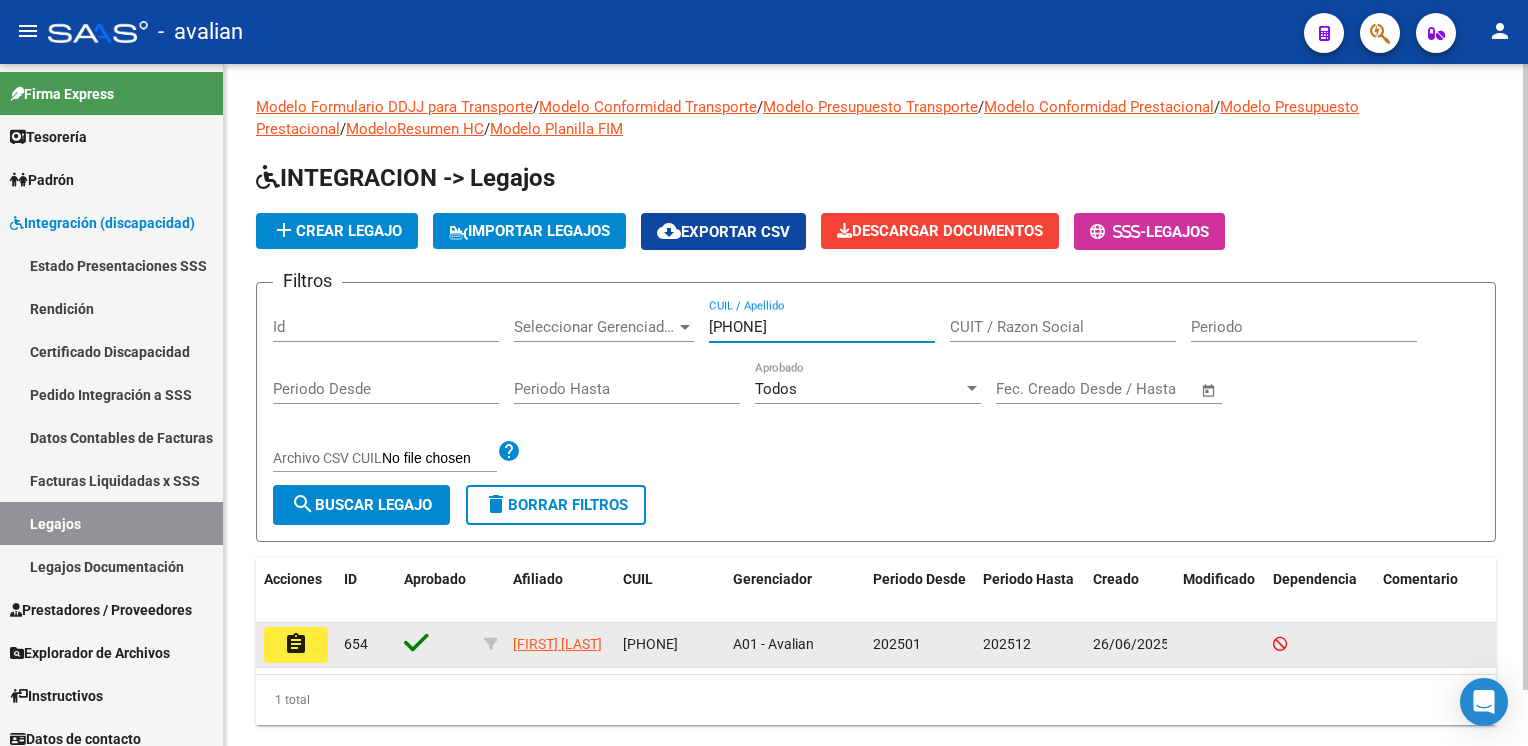 type on "[NUMBER]" 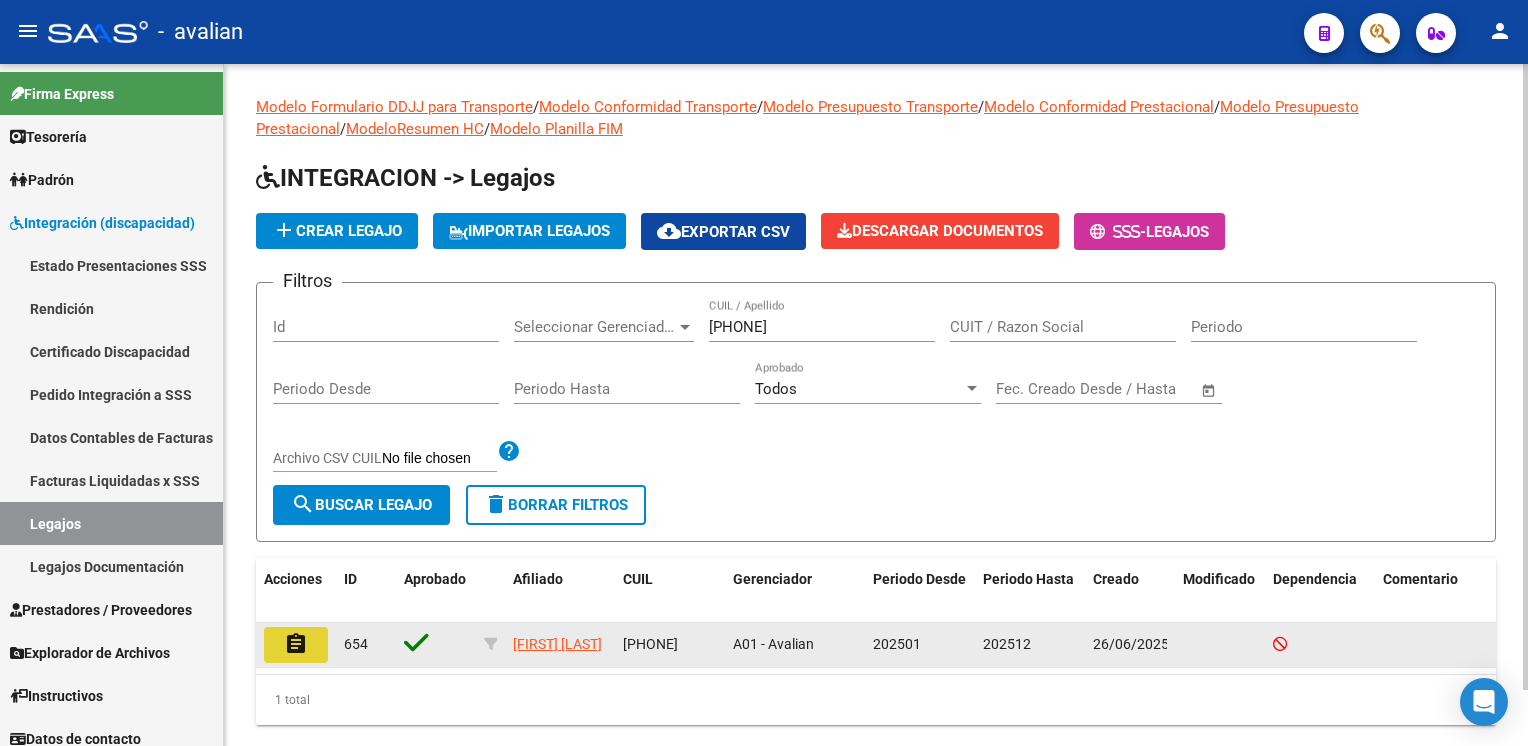 click on "assignment" 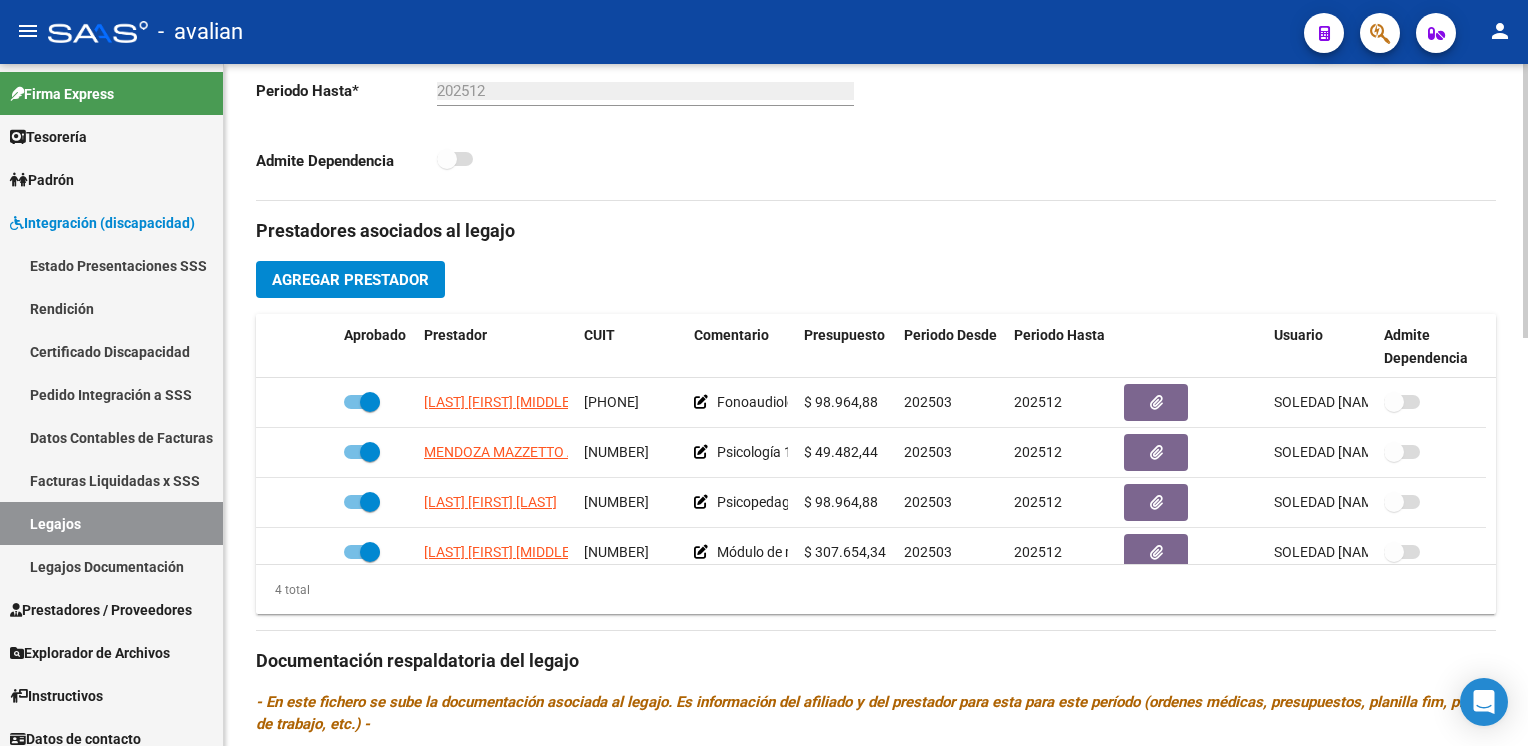 scroll, scrollTop: 600, scrollLeft: 0, axis: vertical 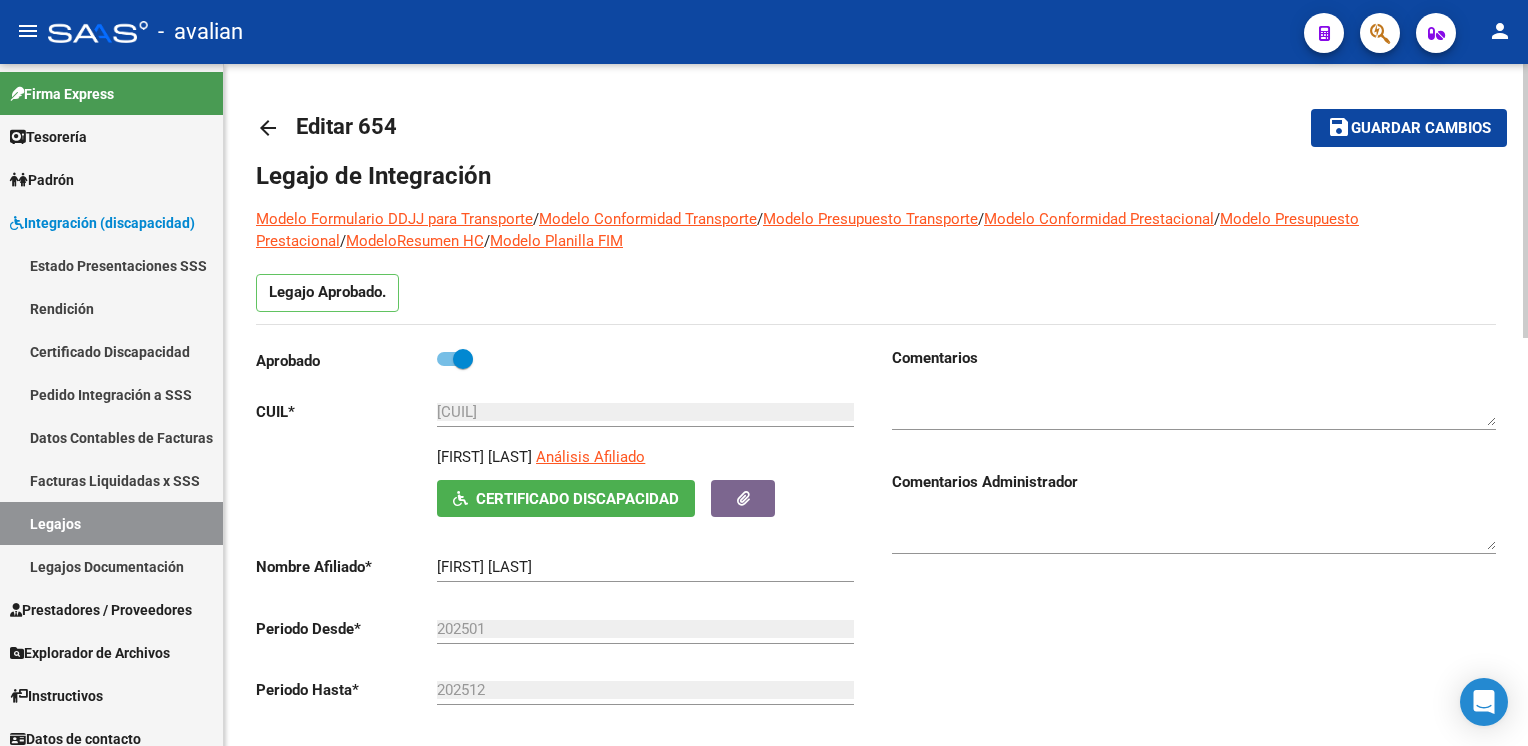 click on "arrow_back" 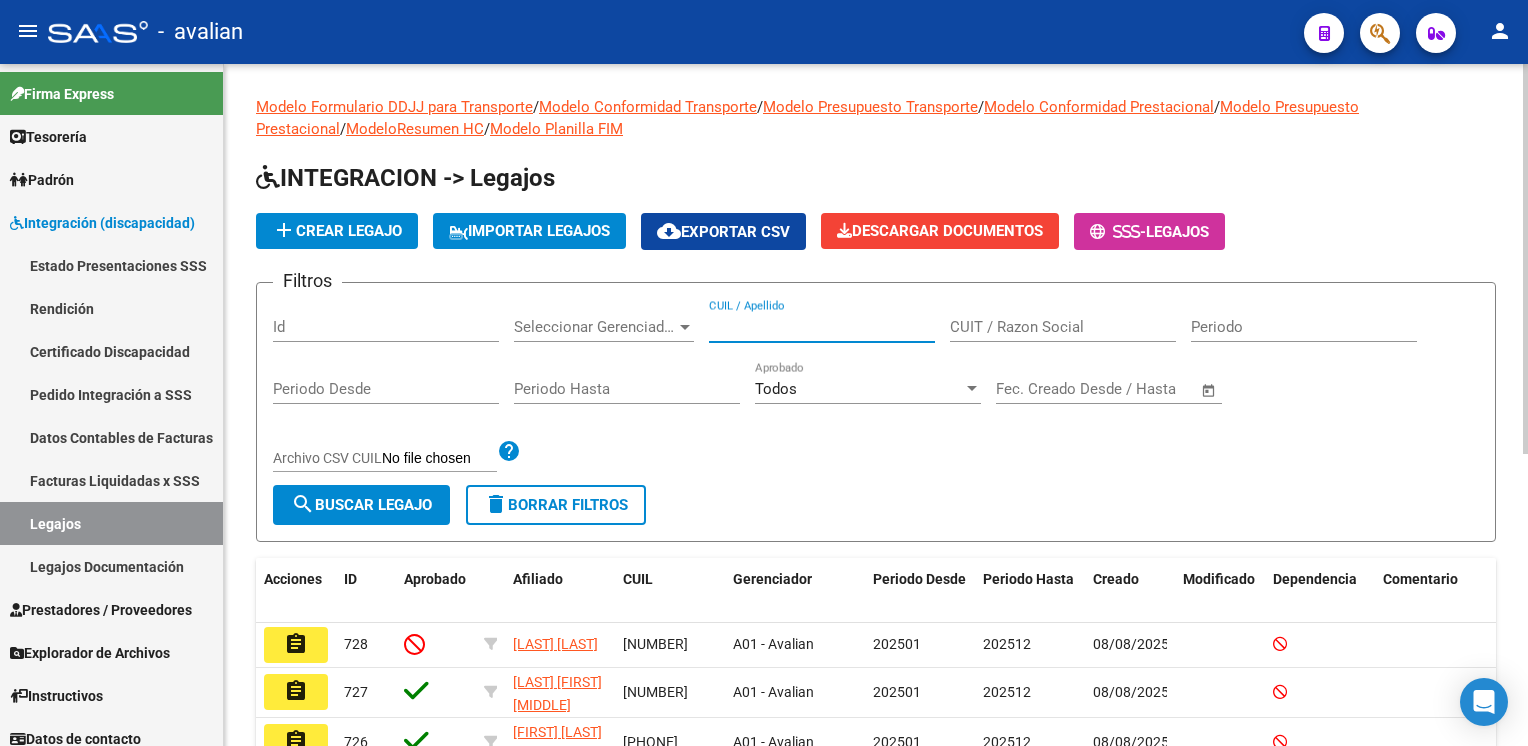 click on "CUIL / Apellido" at bounding box center (822, 327) 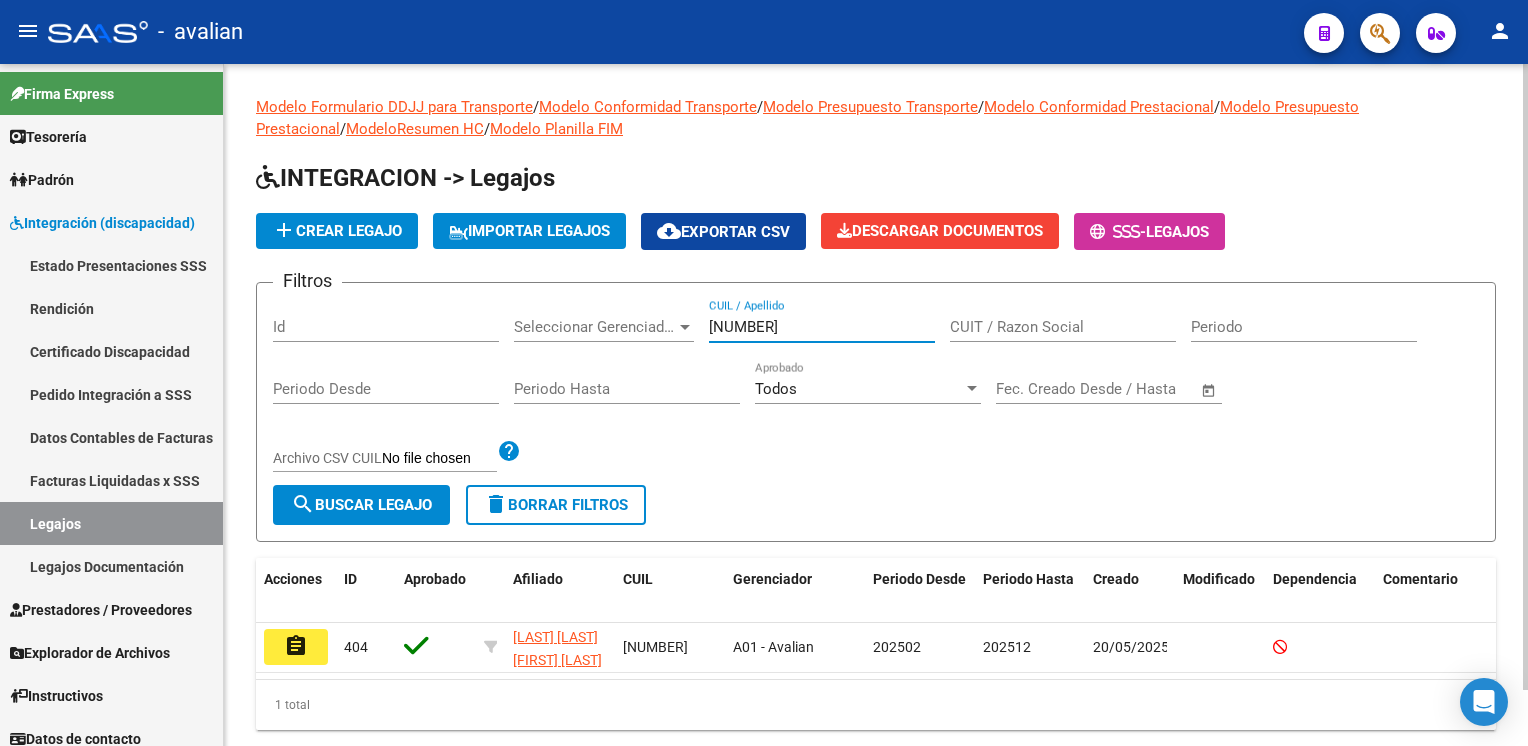 scroll, scrollTop: 60, scrollLeft: 0, axis: vertical 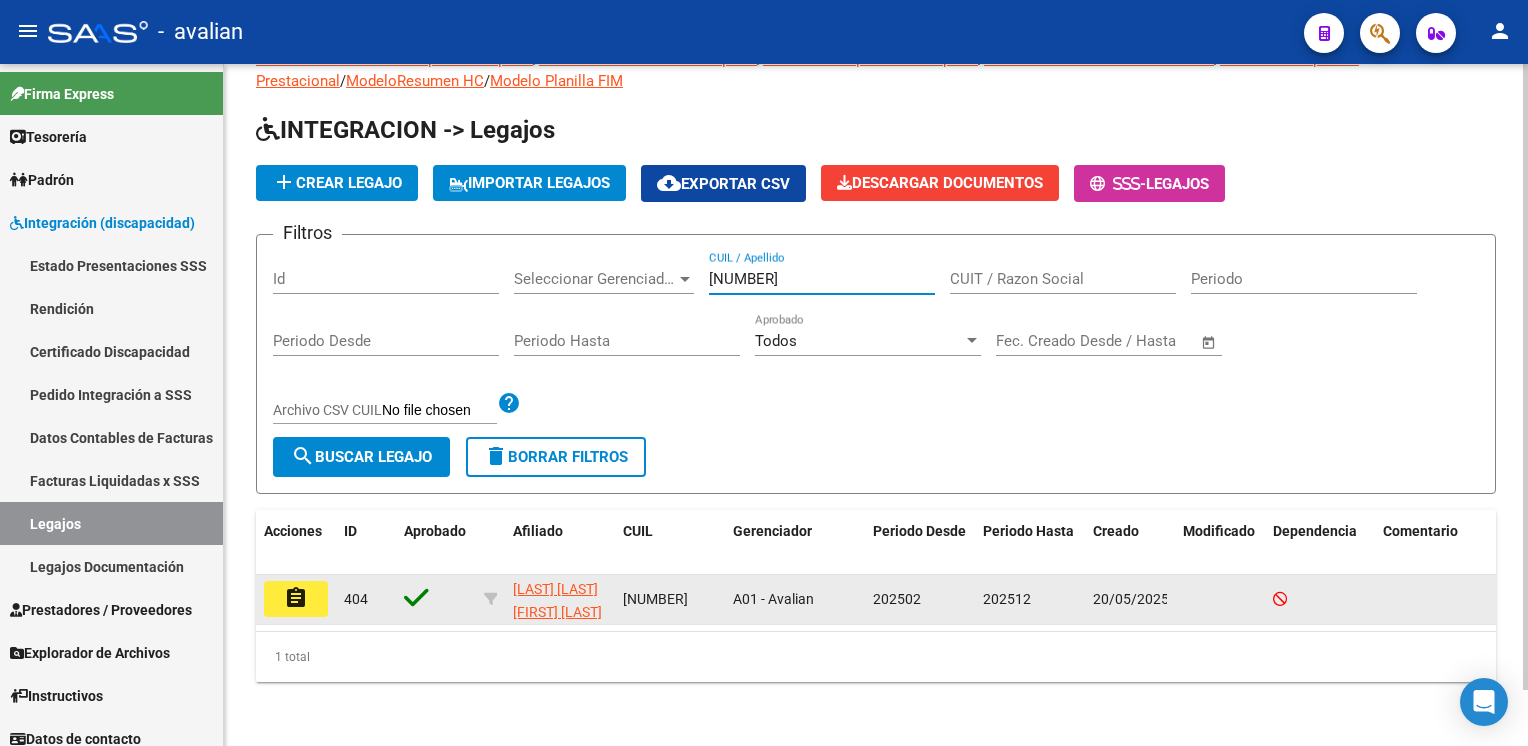 type on "[NUMBER]" 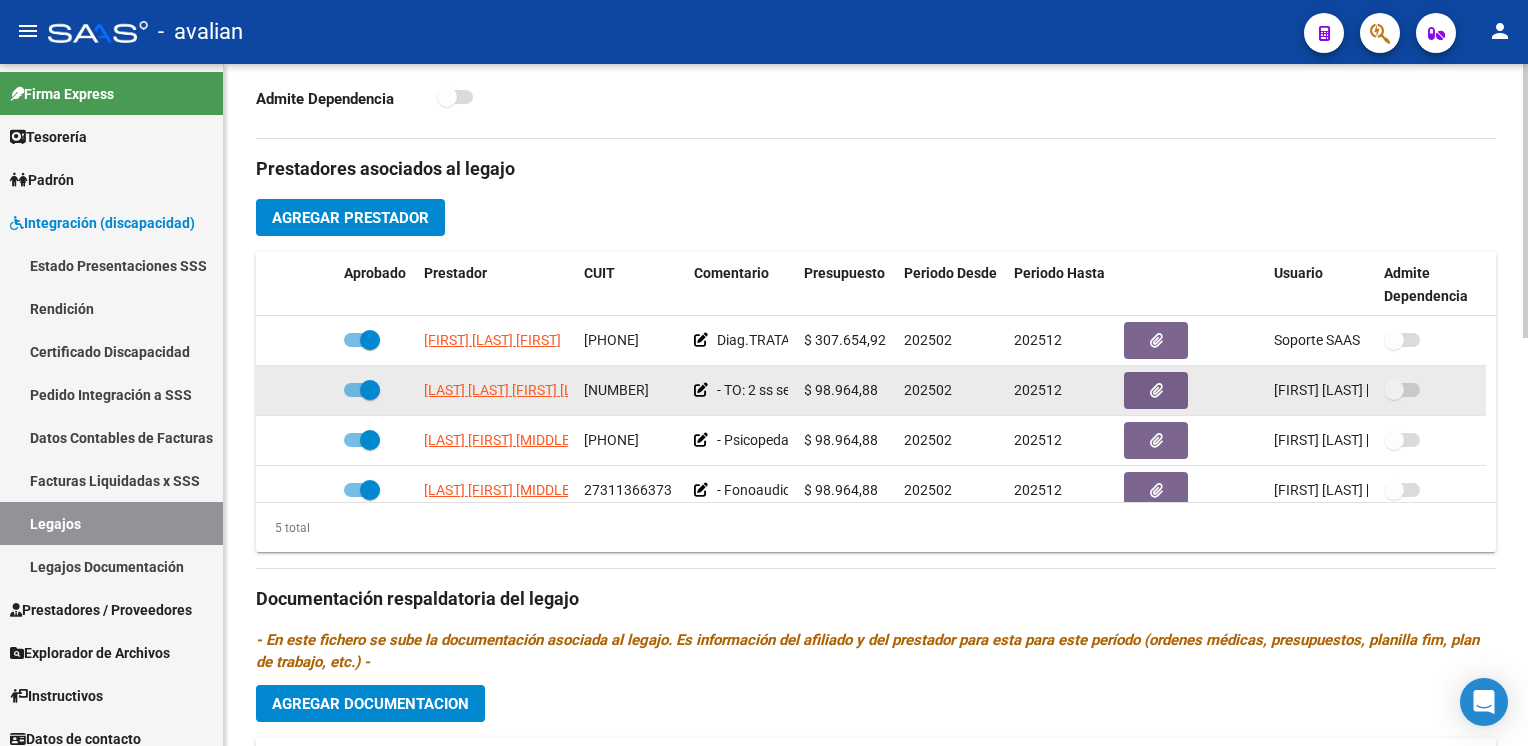 scroll, scrollTop: 700, scrollLeft: 0, axis: vertical 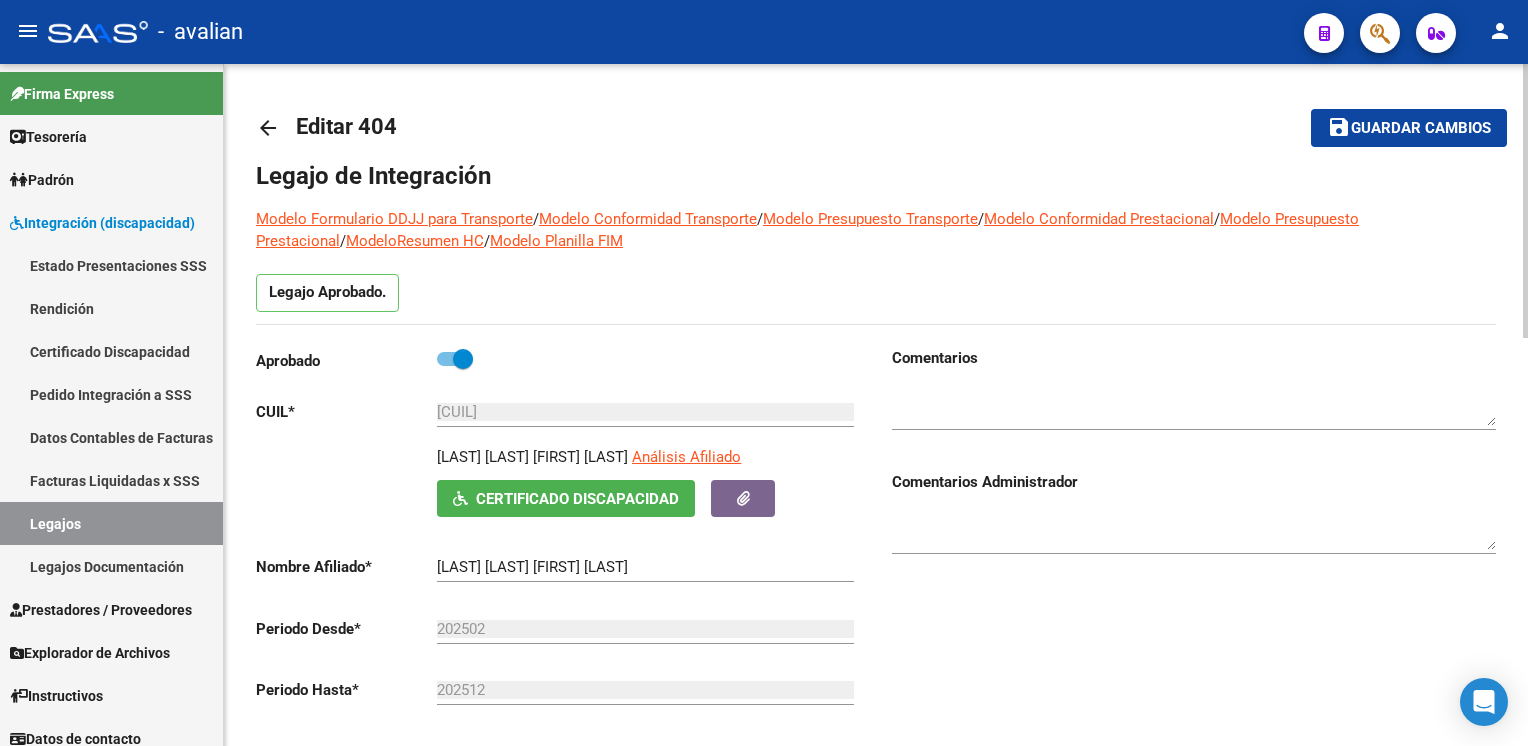 click on "arrow_back" 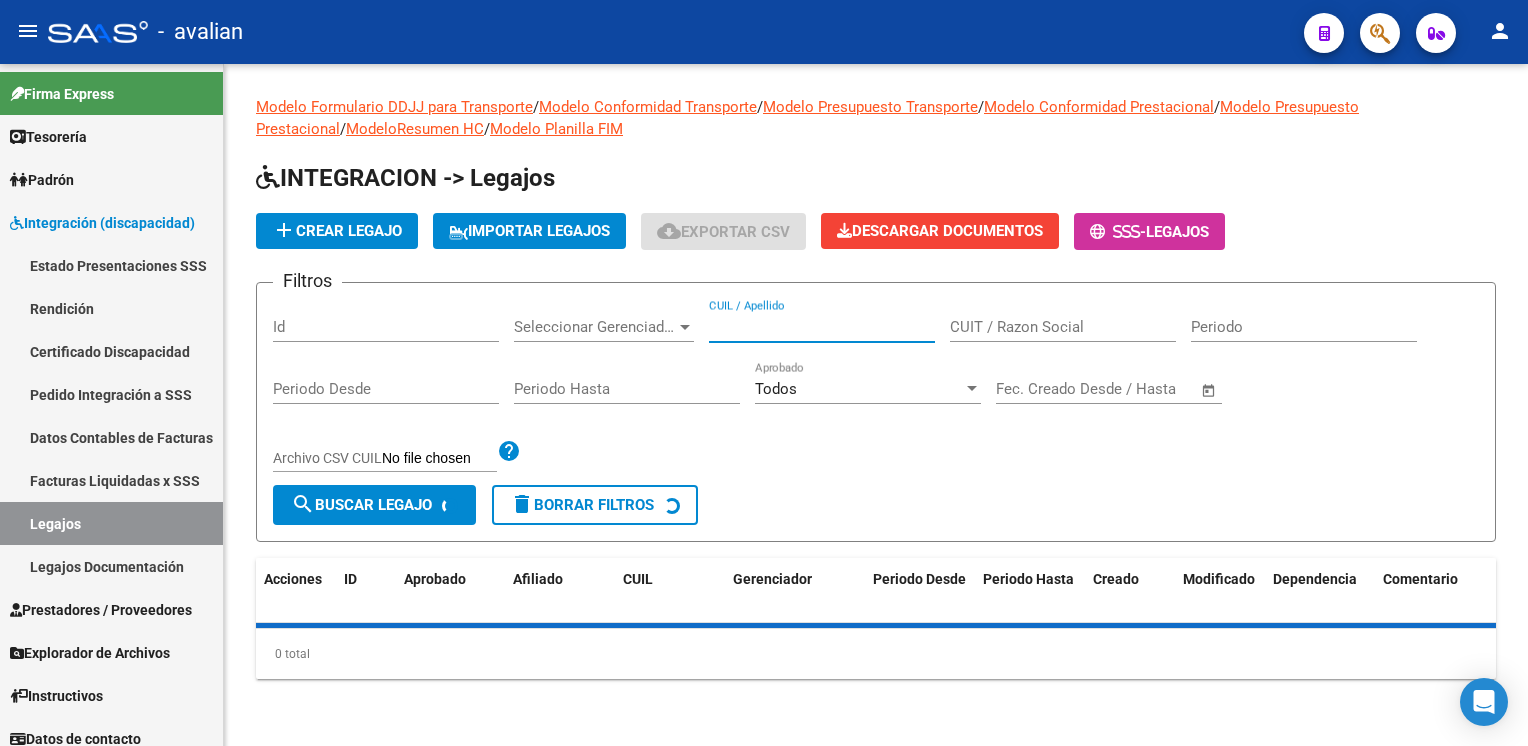 click on "CUIL / Apellido" at bounding box center (822, 327) 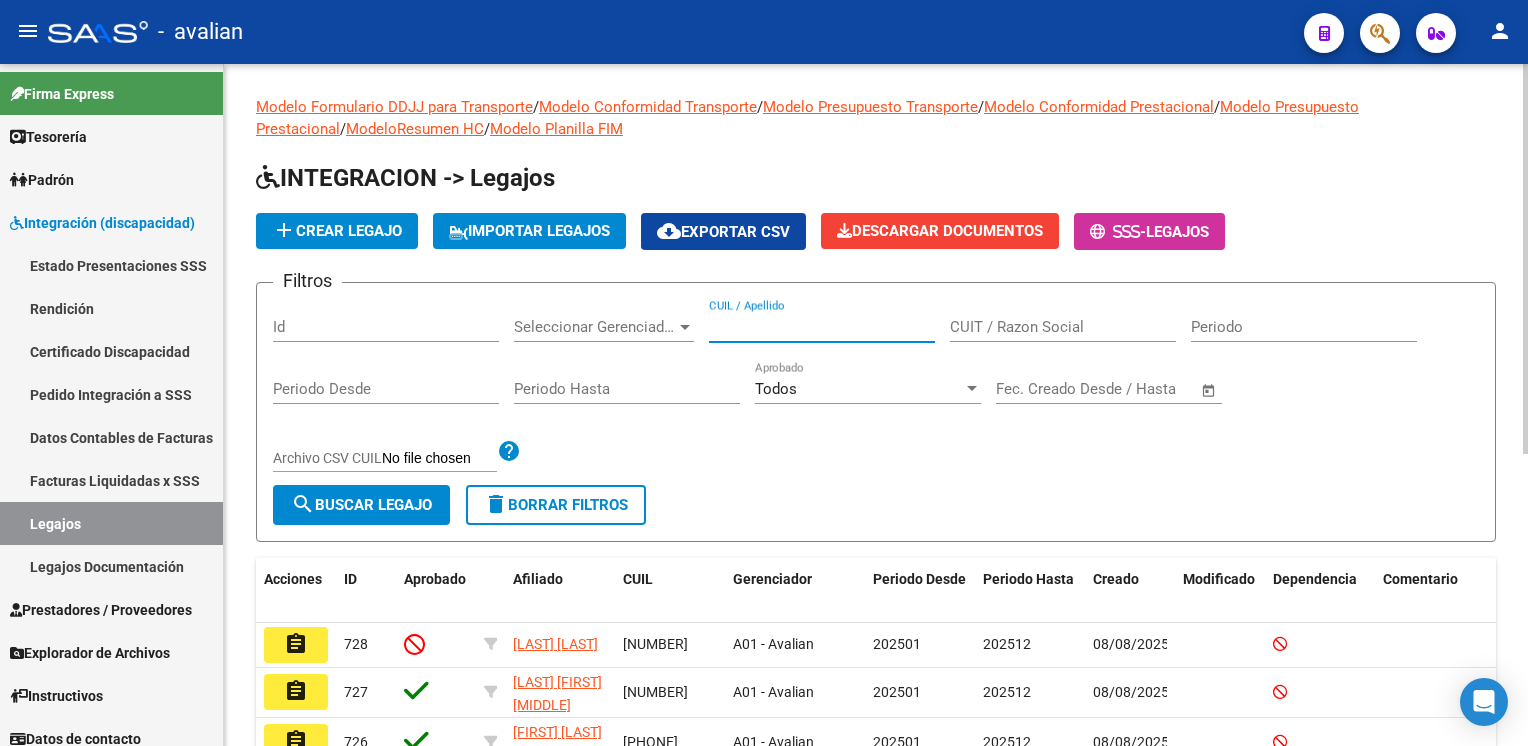 paste on "[CUIL]" 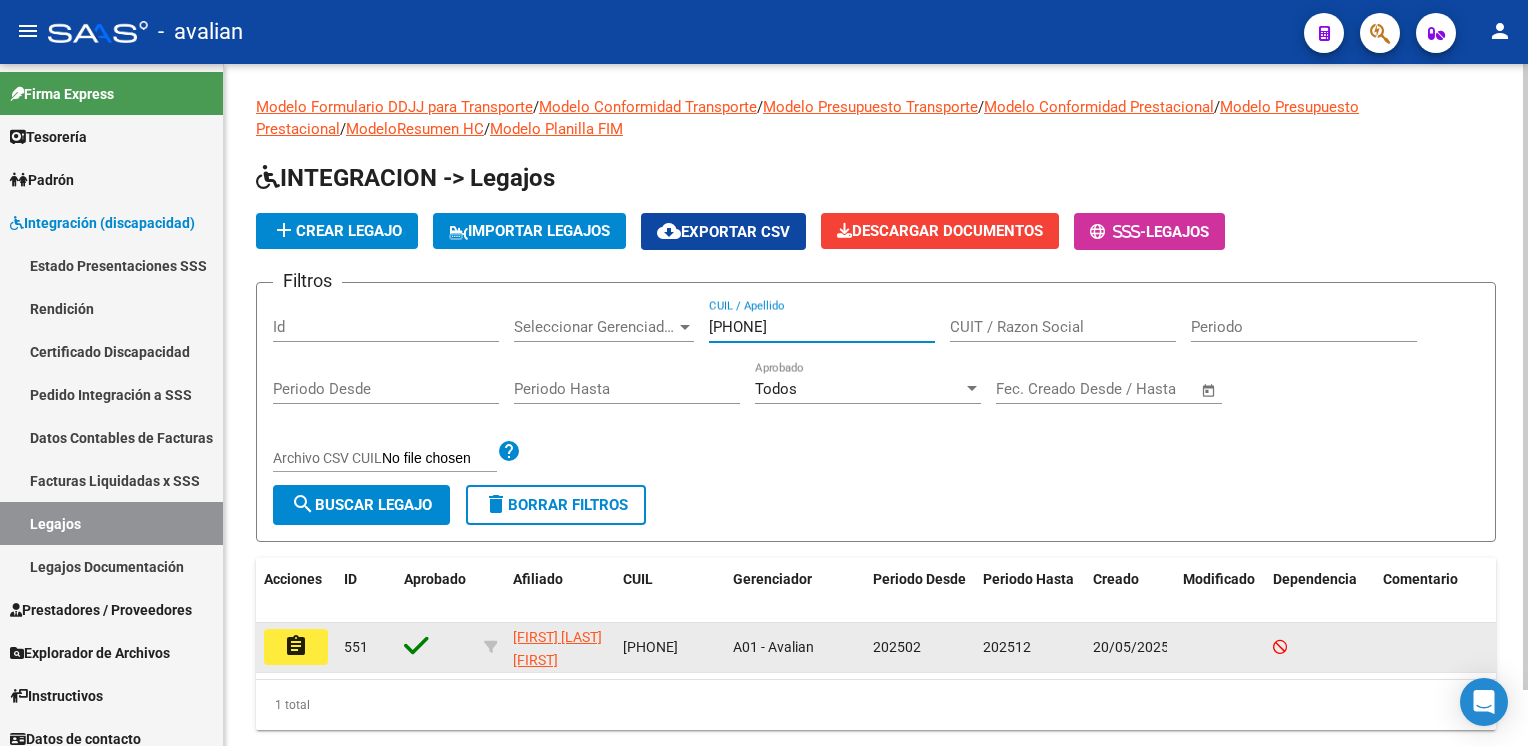 type on "[CUIL]" 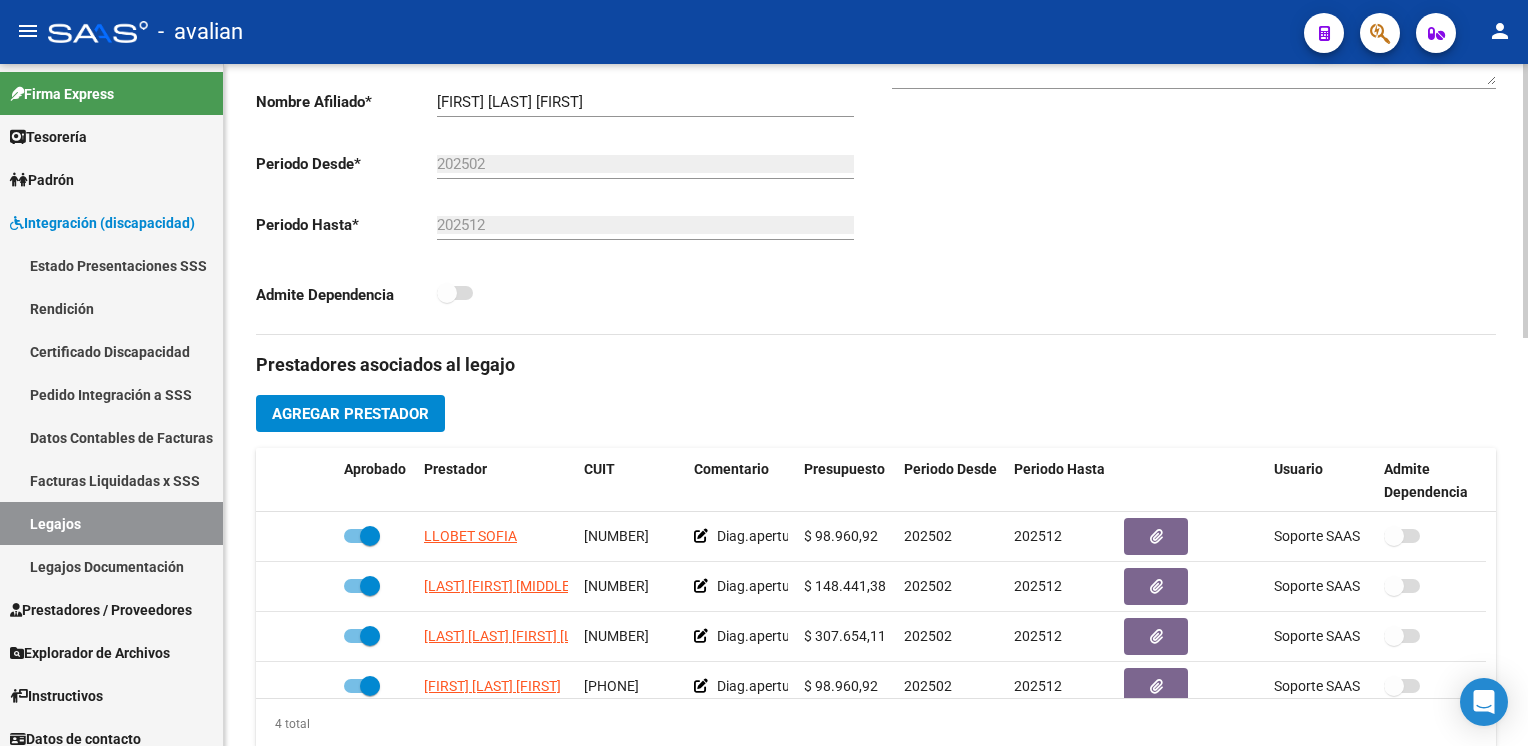 scroll, scrollTop: 700, scrollLeft: 0, axis: vertical 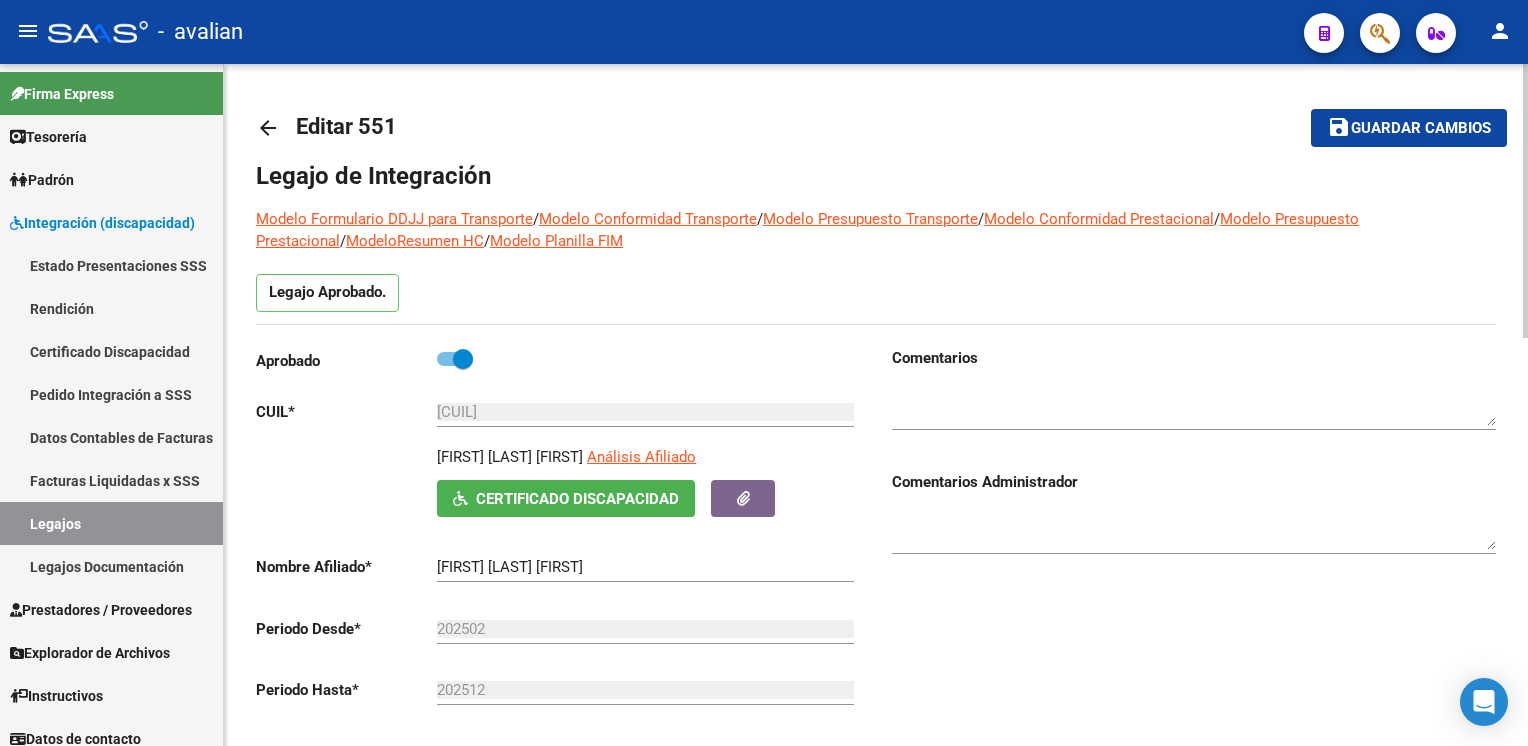 click on "arrow_back" 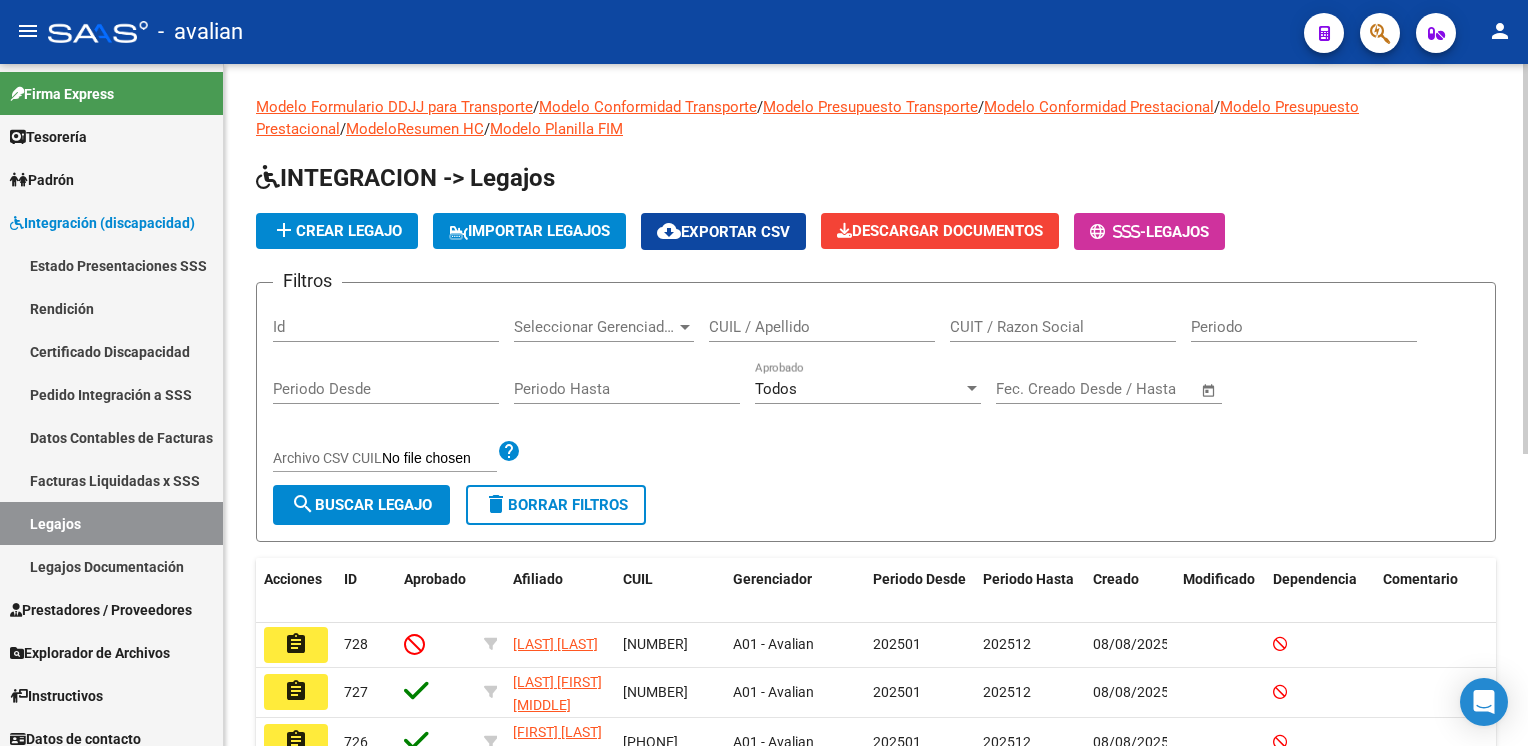 click on "CUIL / Apellido" 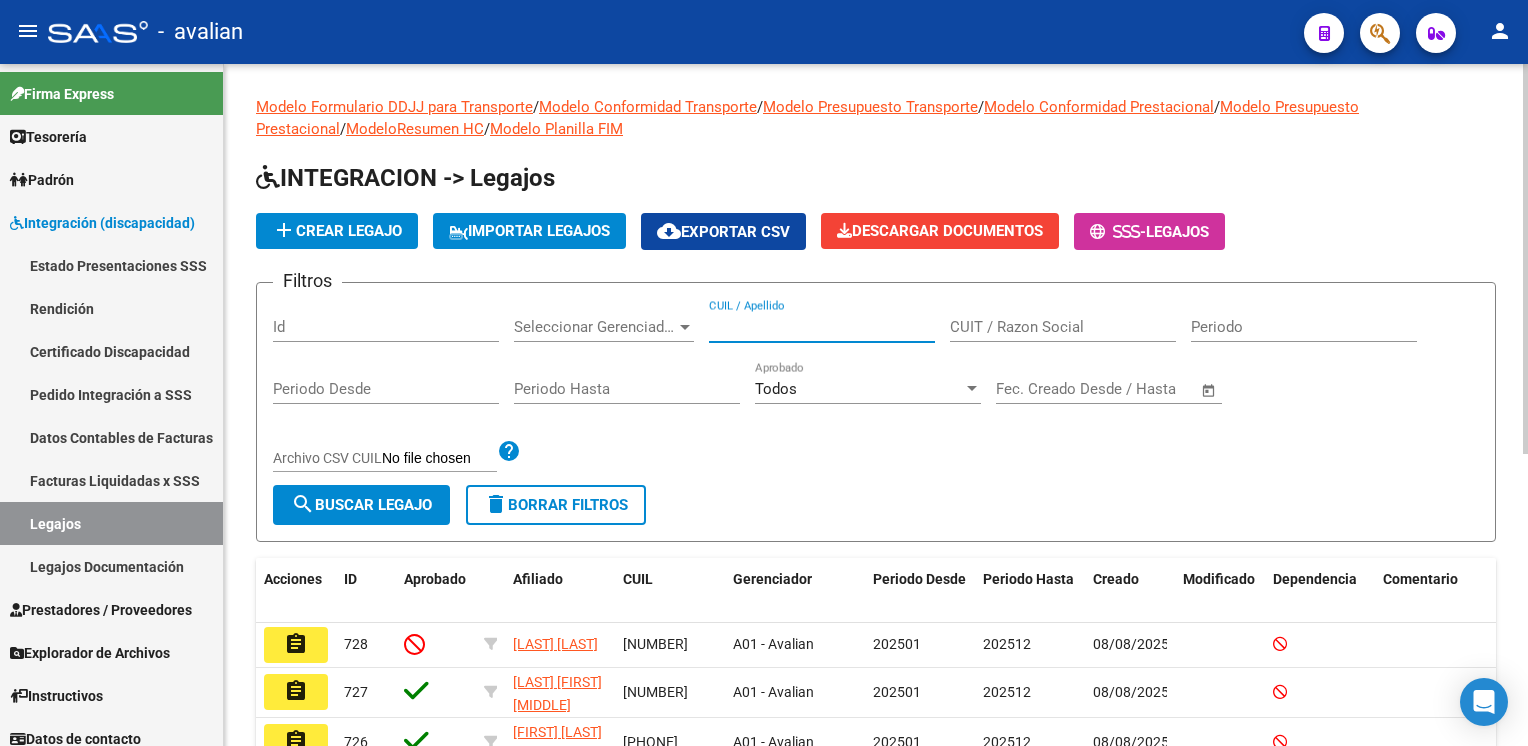 paste on "[NUMBER]" 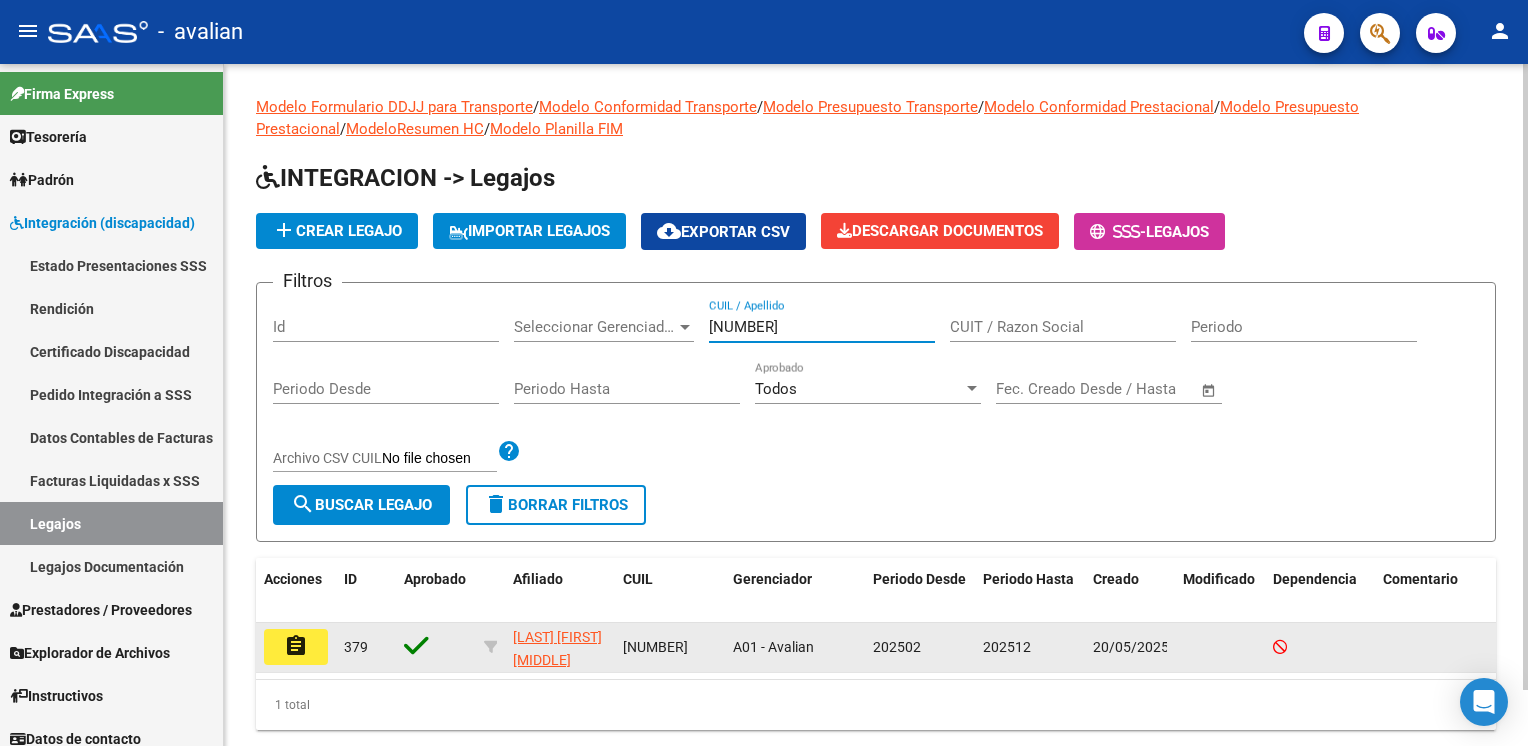 type on "[NUMBER]" 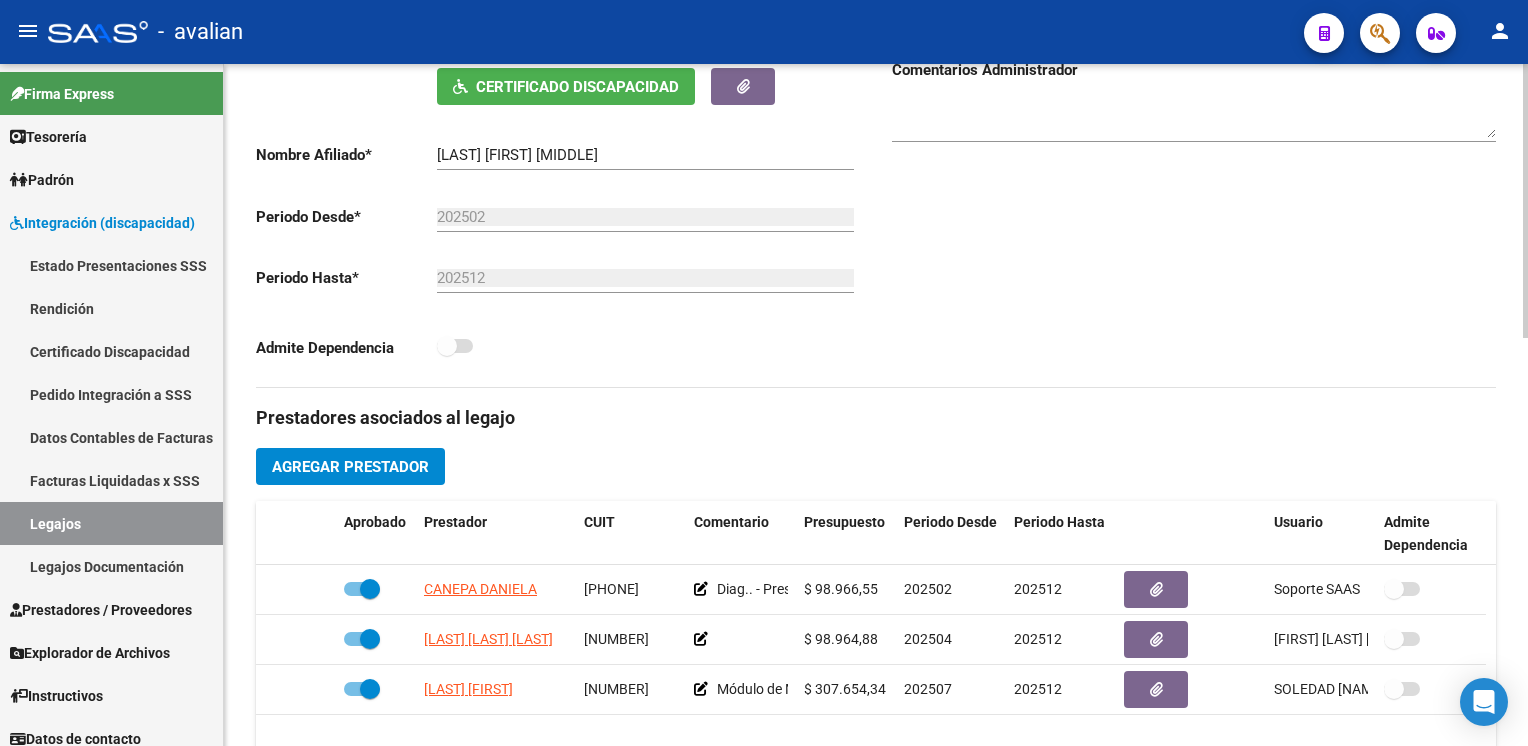 scroll, scrollTop: 0, scrollLeft: 0, axis: both 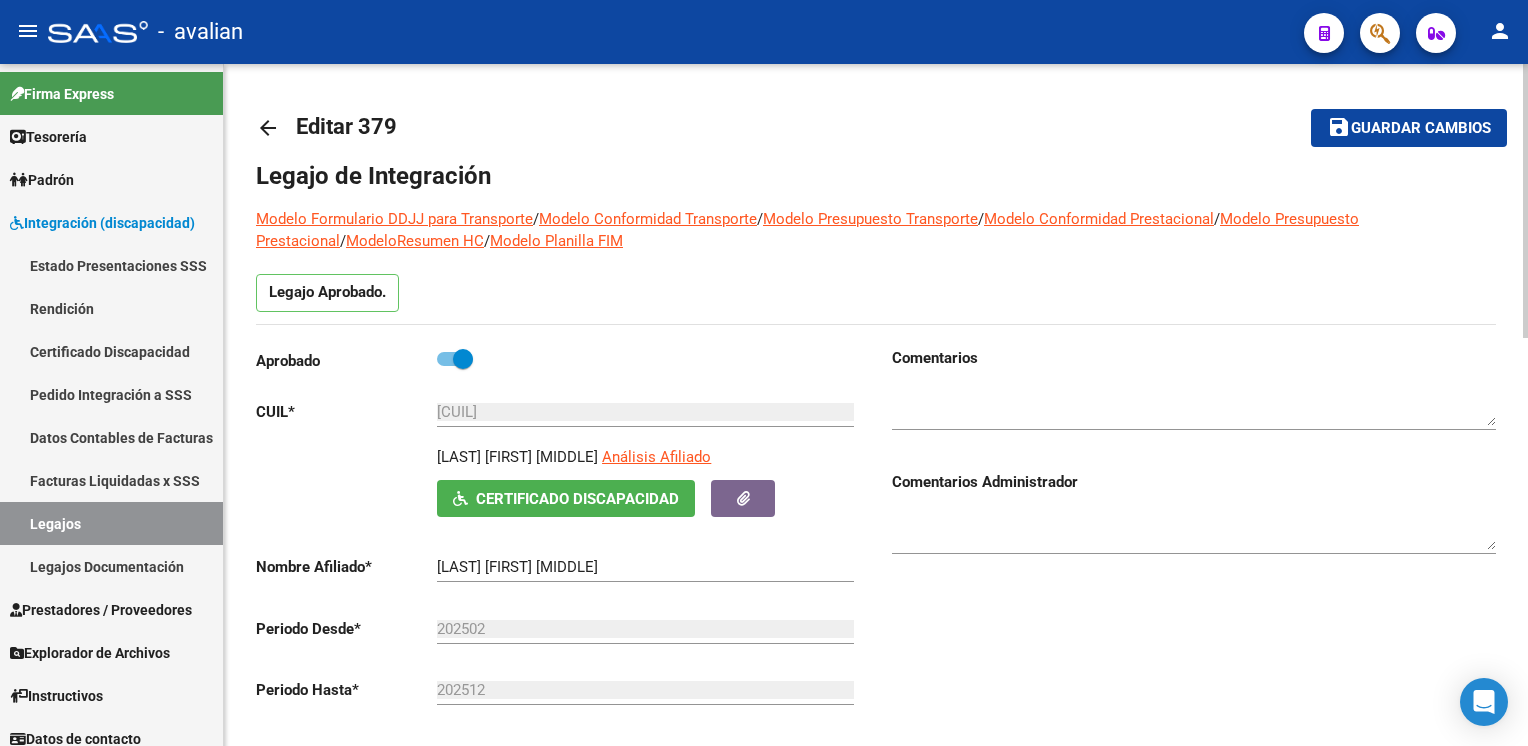 click on "arrow_back" 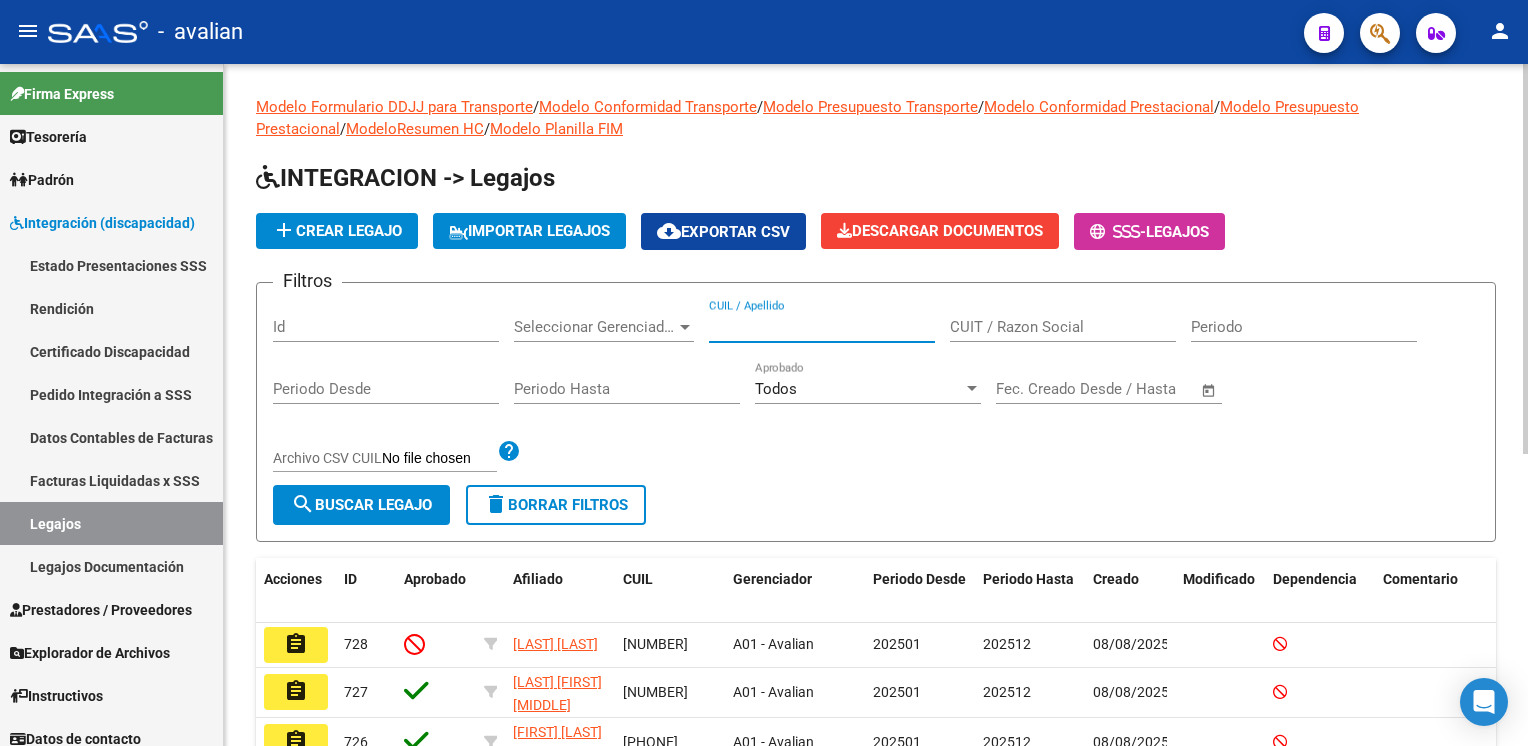 click on "CUIL / Apellido" at bounding box center (822, 327) 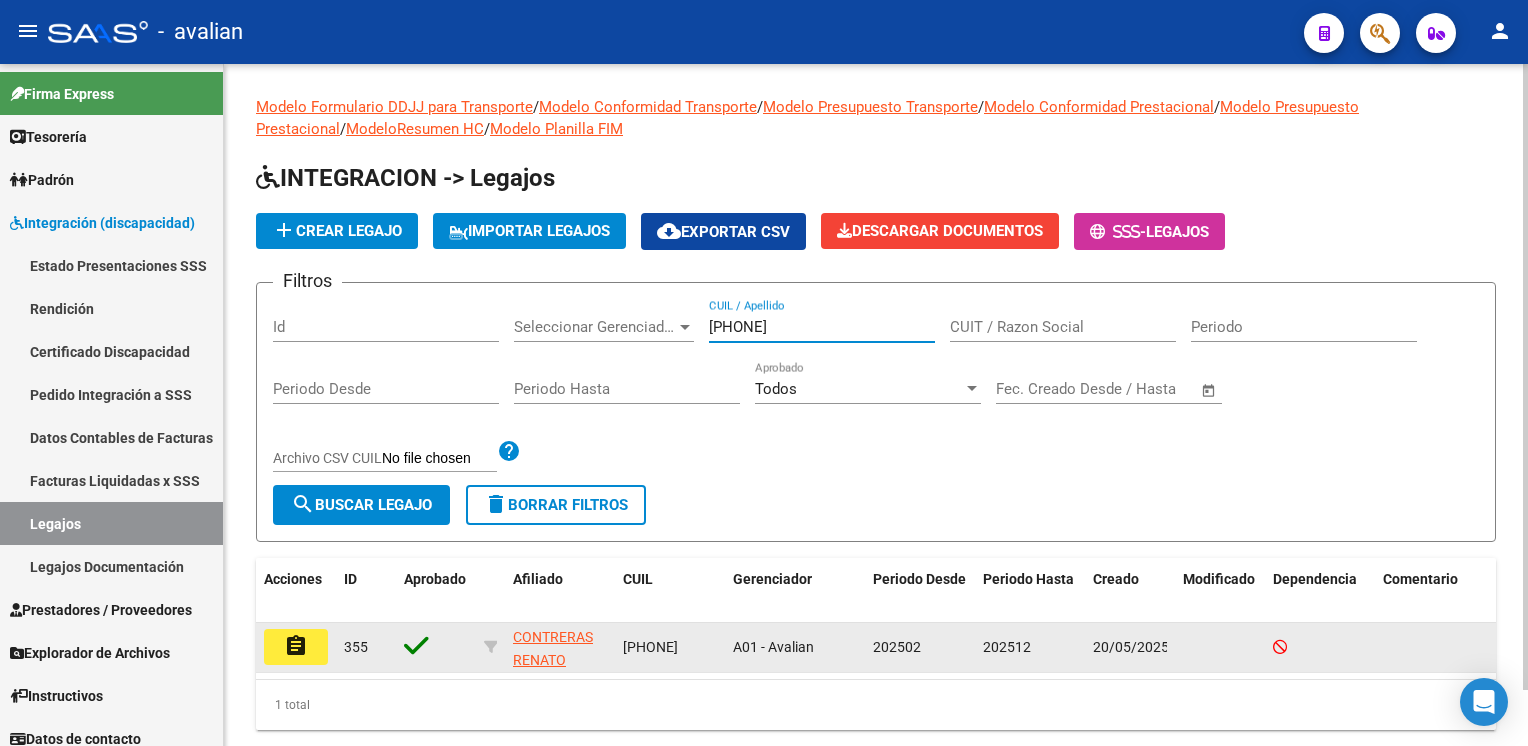 type on "[NUMBER]" 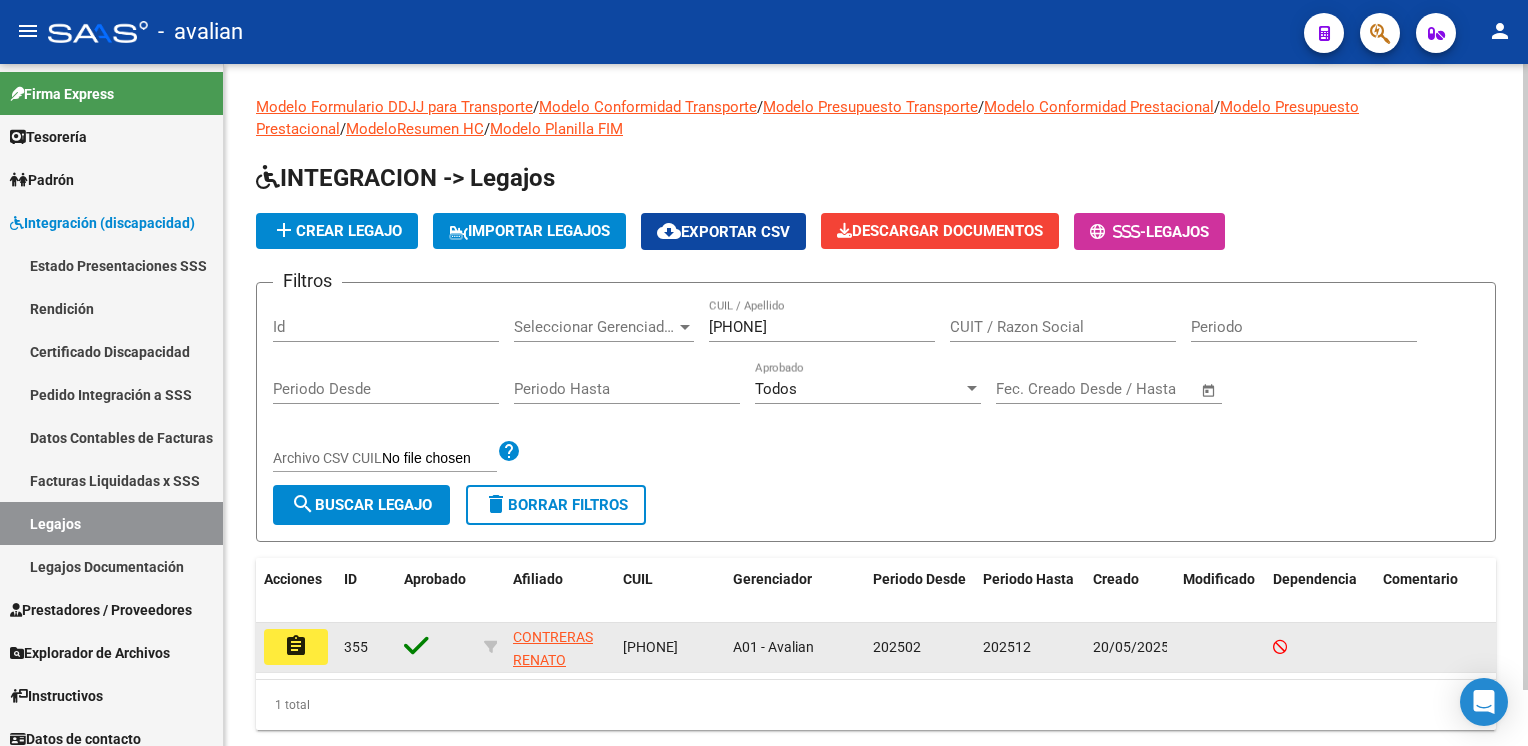 click on "assignment" 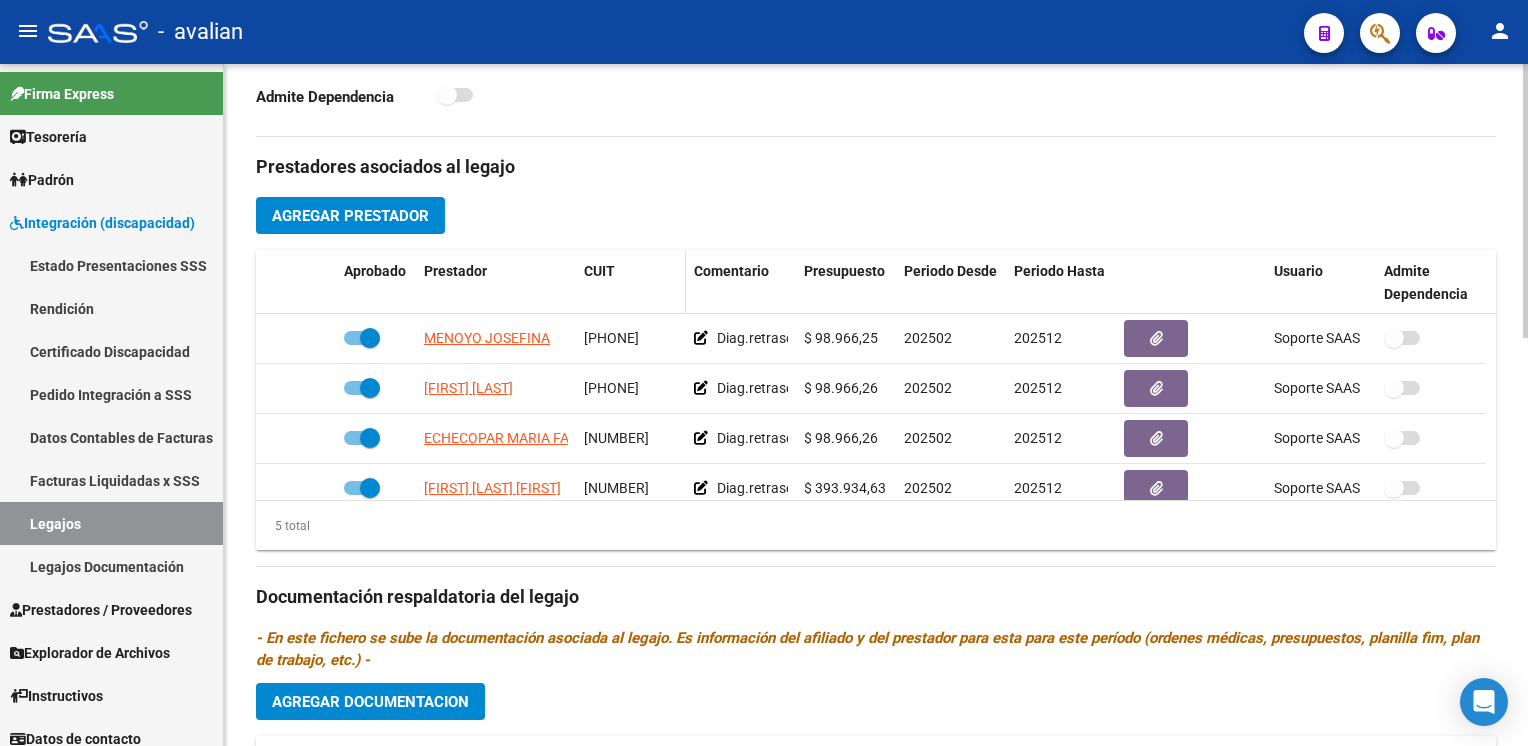 scroll, scrollTop: 700, scrollLeft: 0, axis: vertical 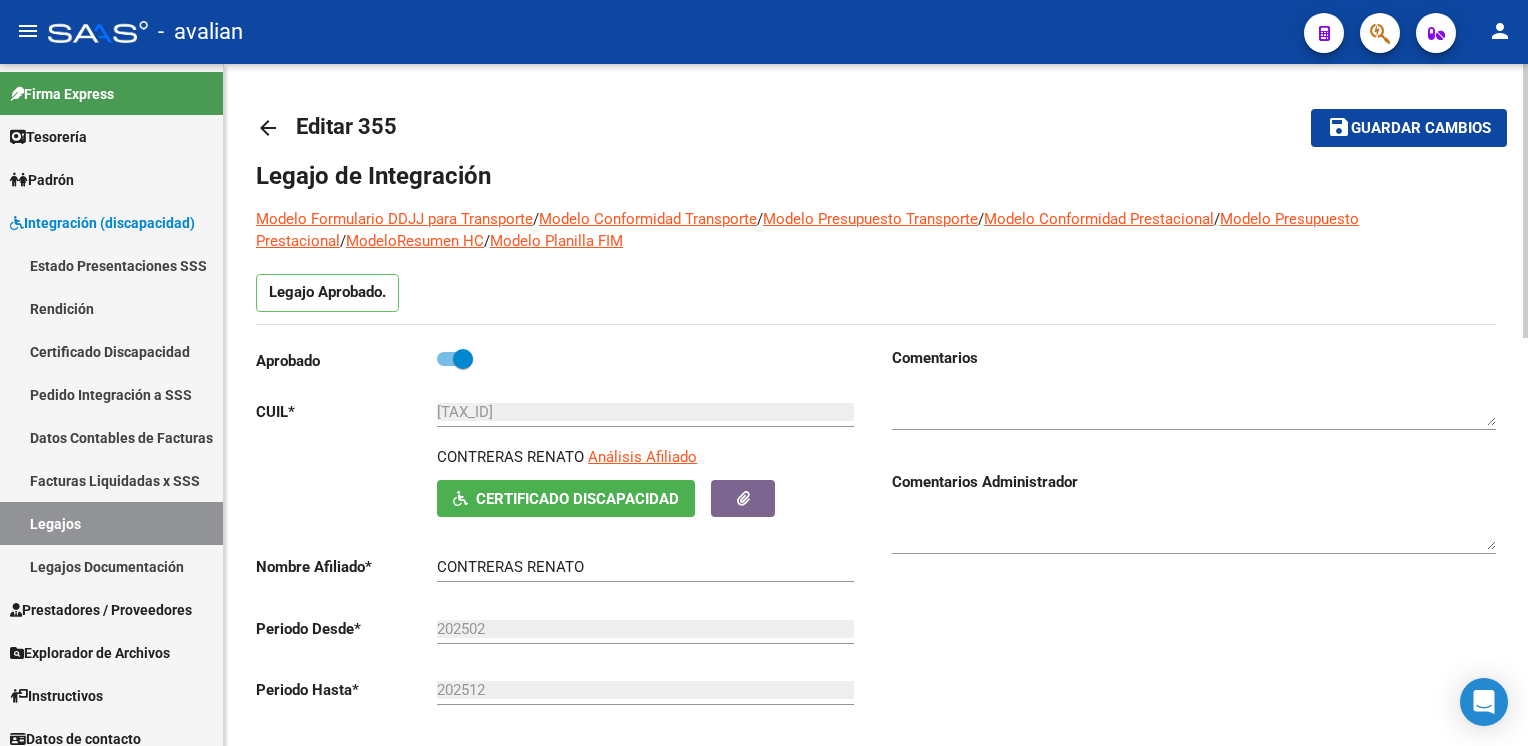 click on "arrow_back" 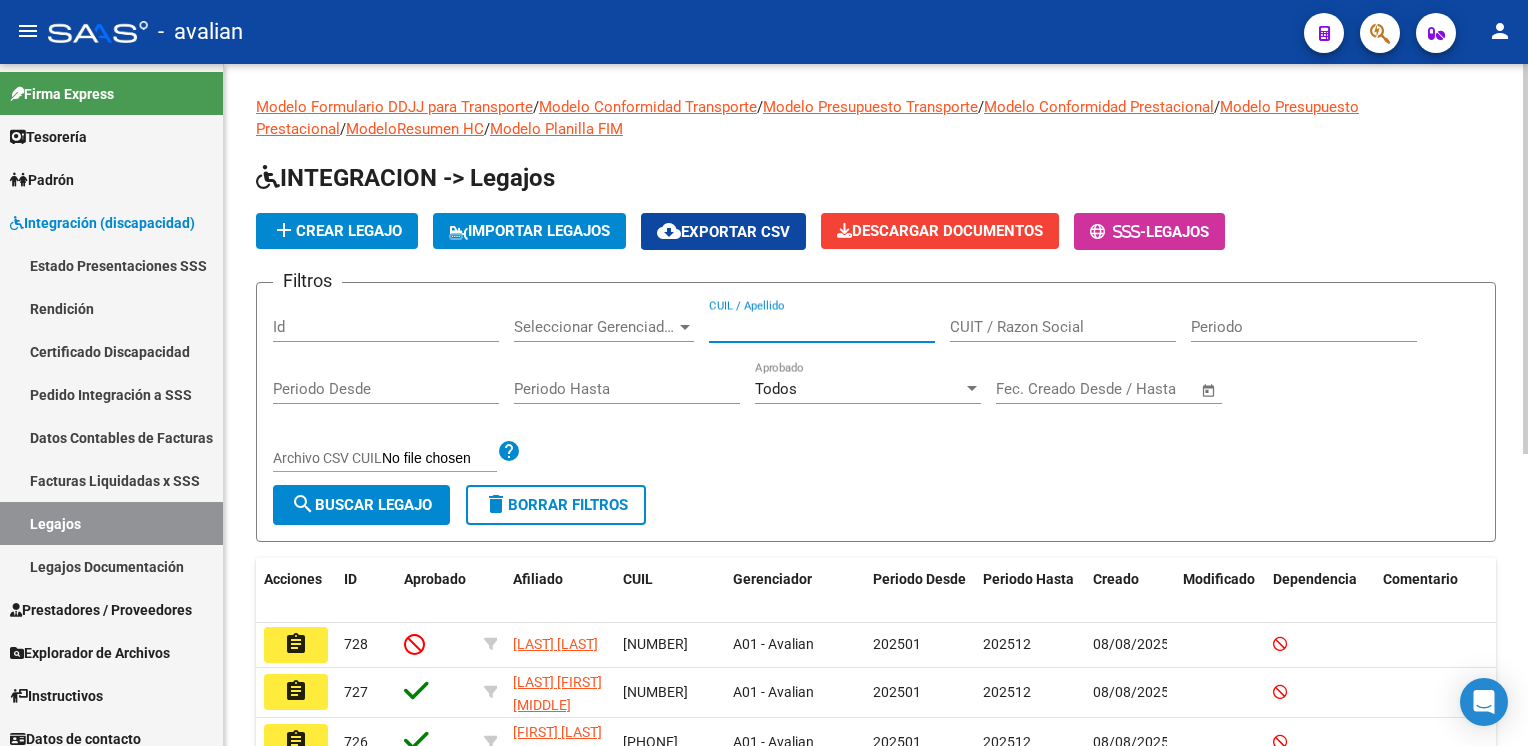 click on "CUIL / Apellido" at bounding box center [822, 327] 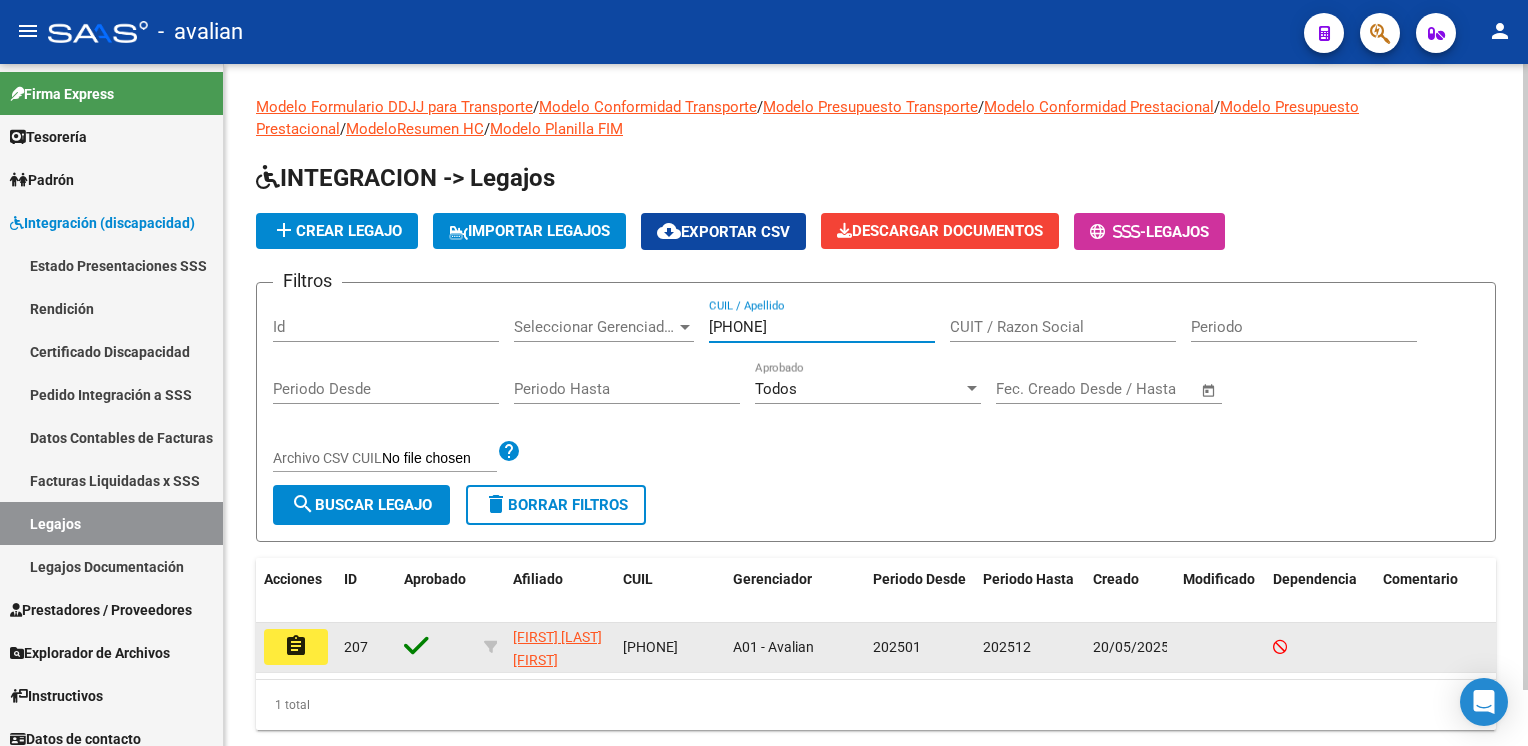 type on "[CUIL]" 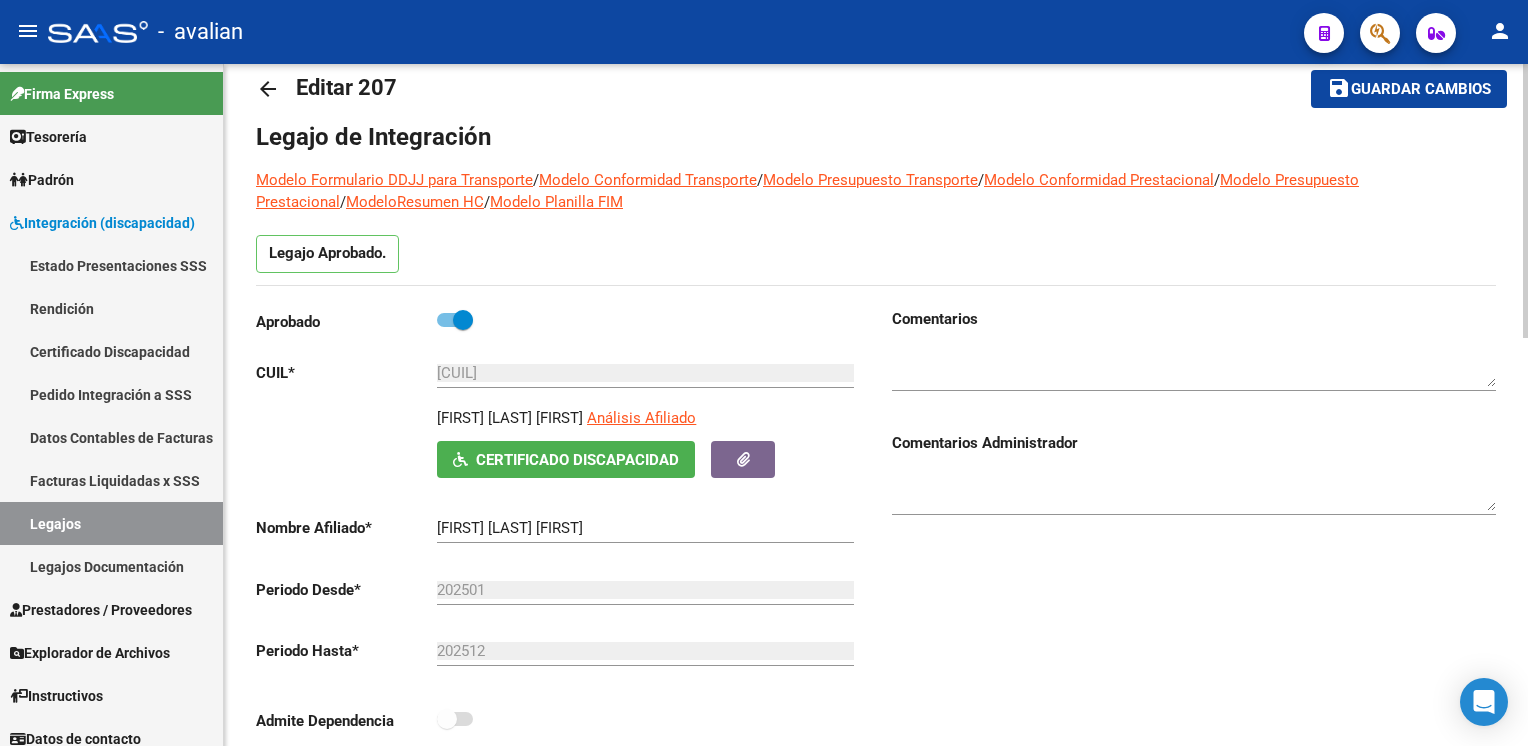 scroll, scrollTop: 0, scrollLeft: 0, axis: both 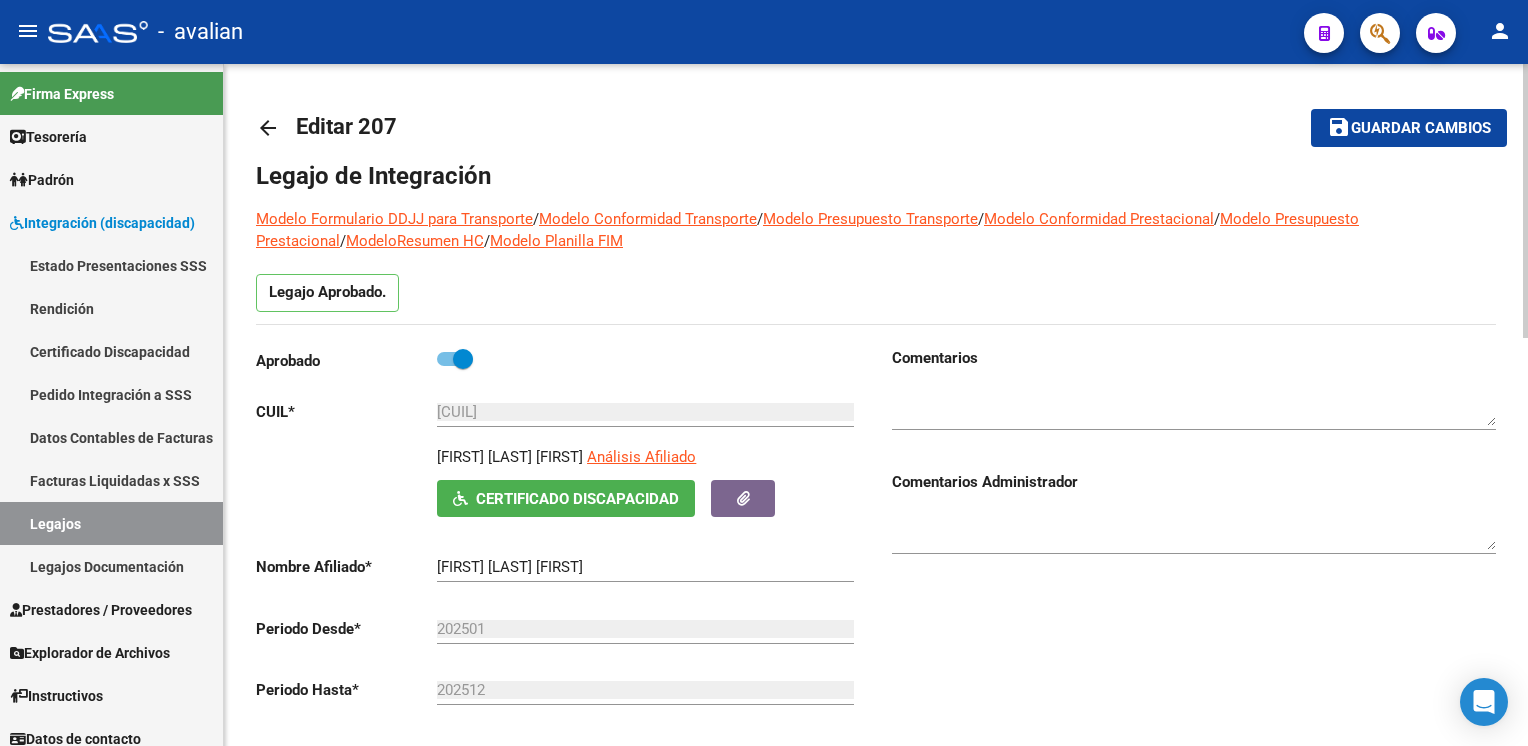click on "arrow_back" 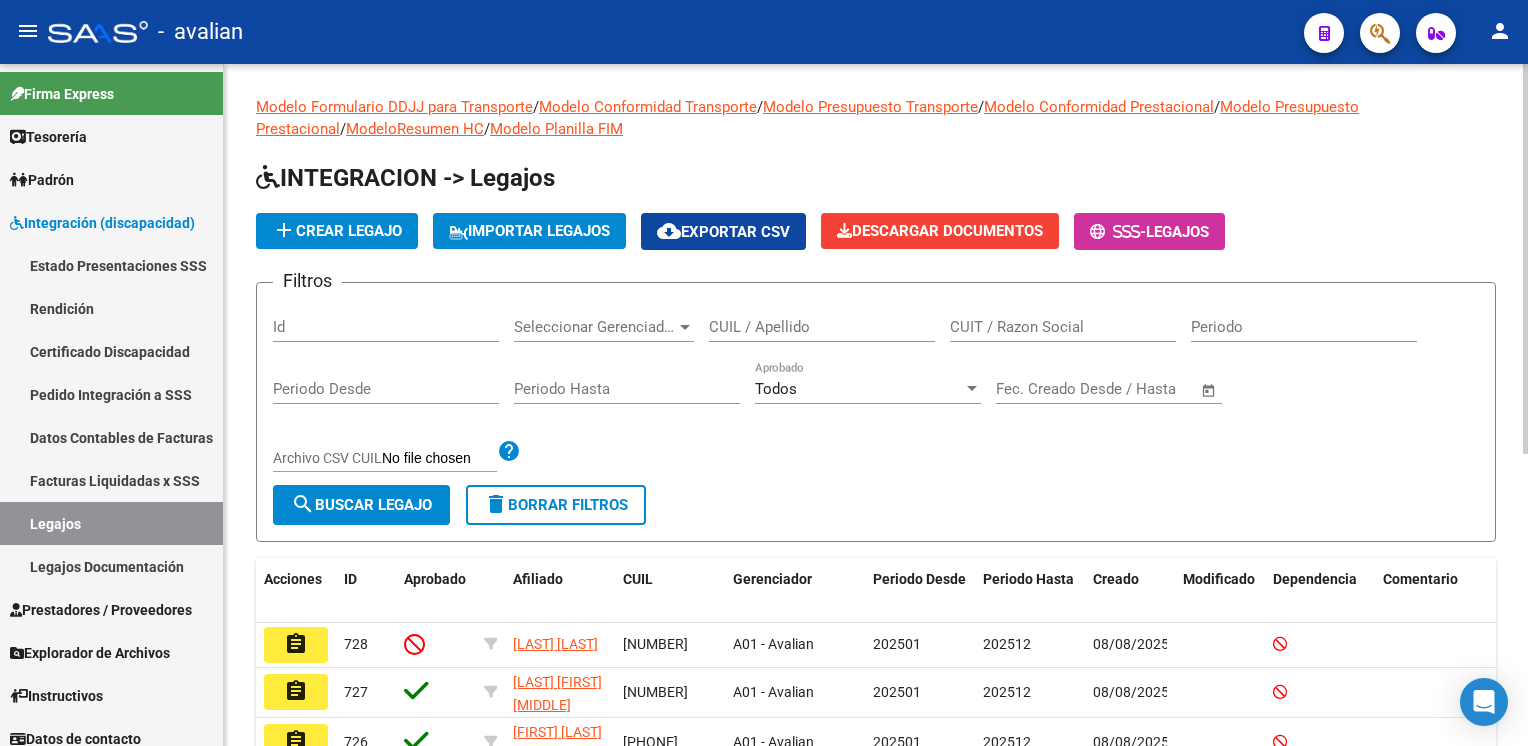 click on "CUIL / Apellido" 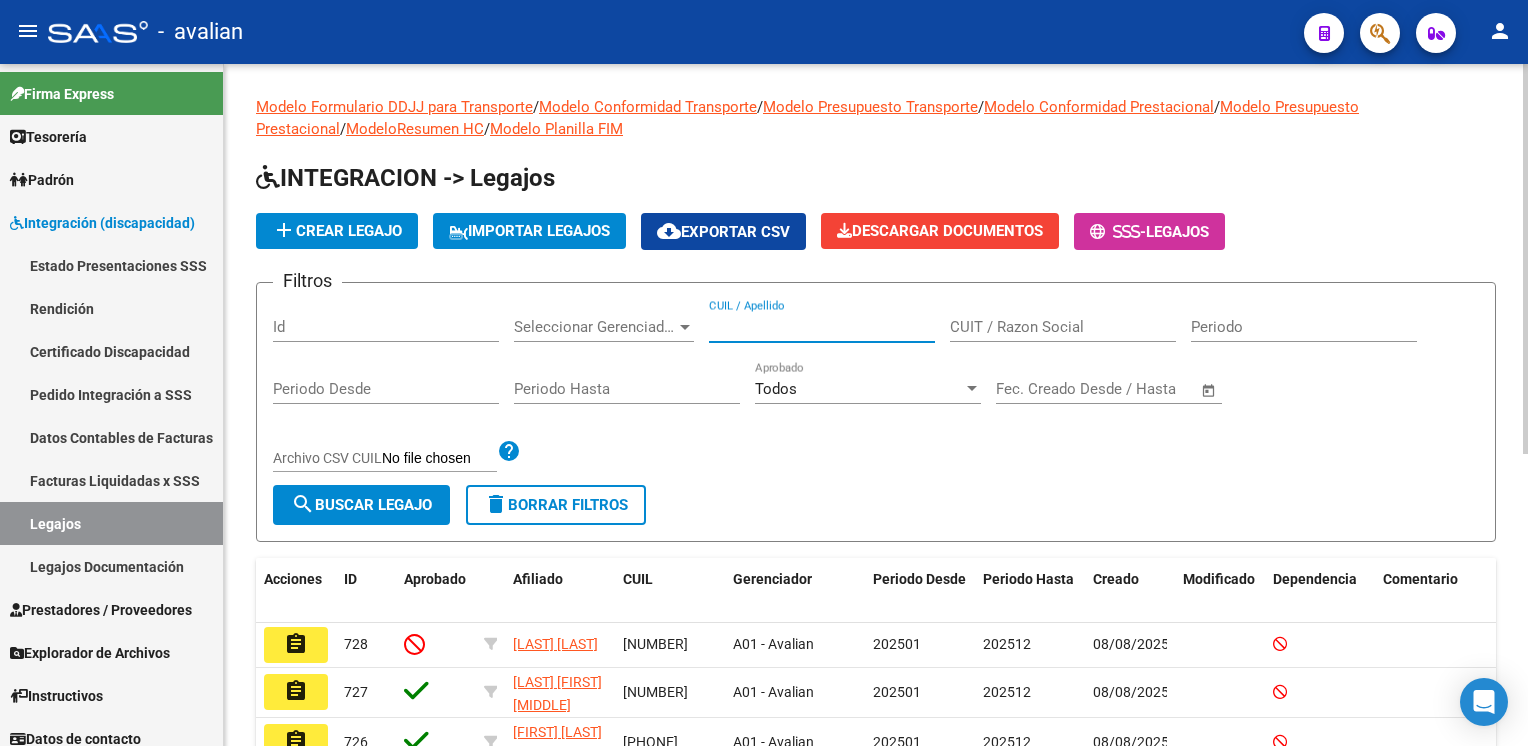 paste on "[NUMBER]" 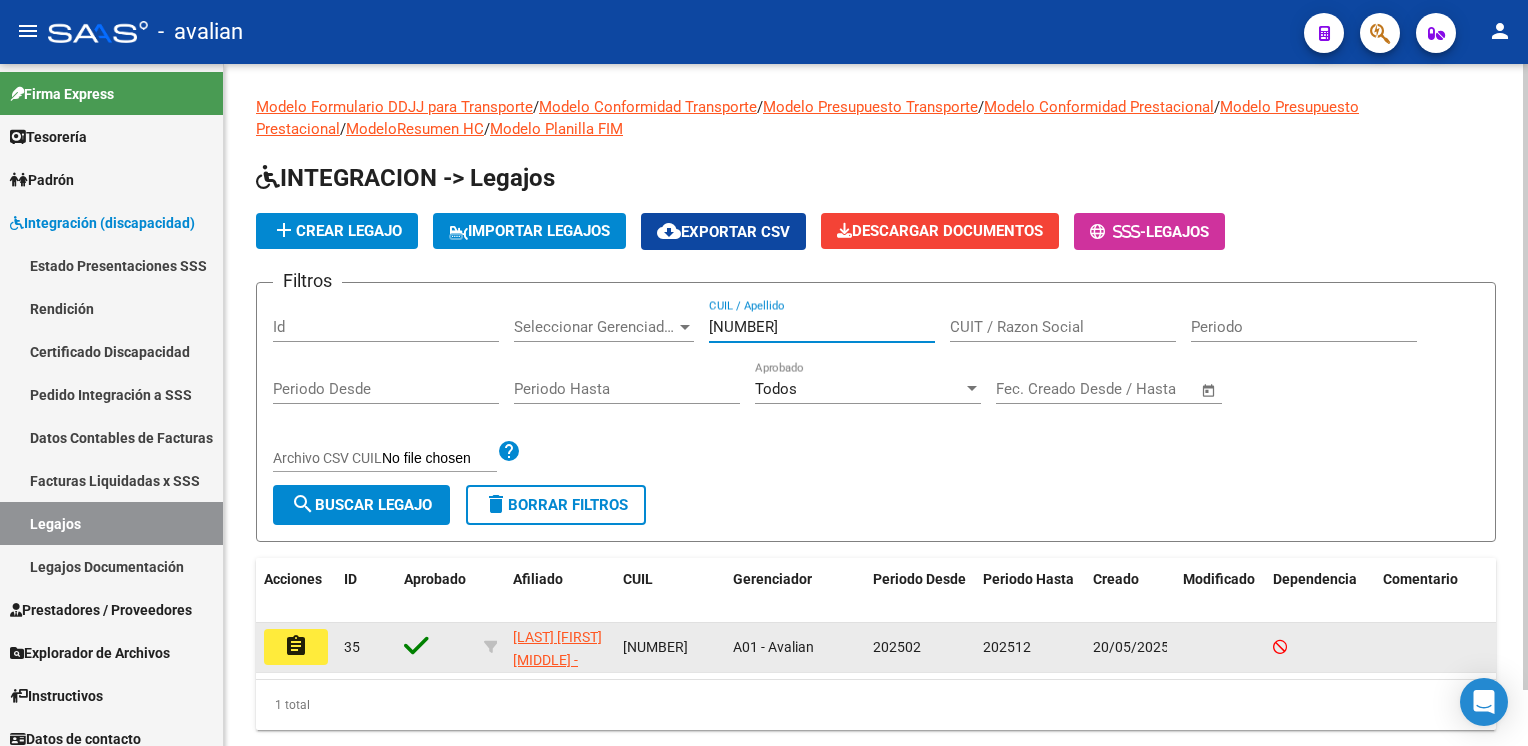 type on "[NUMBER]" 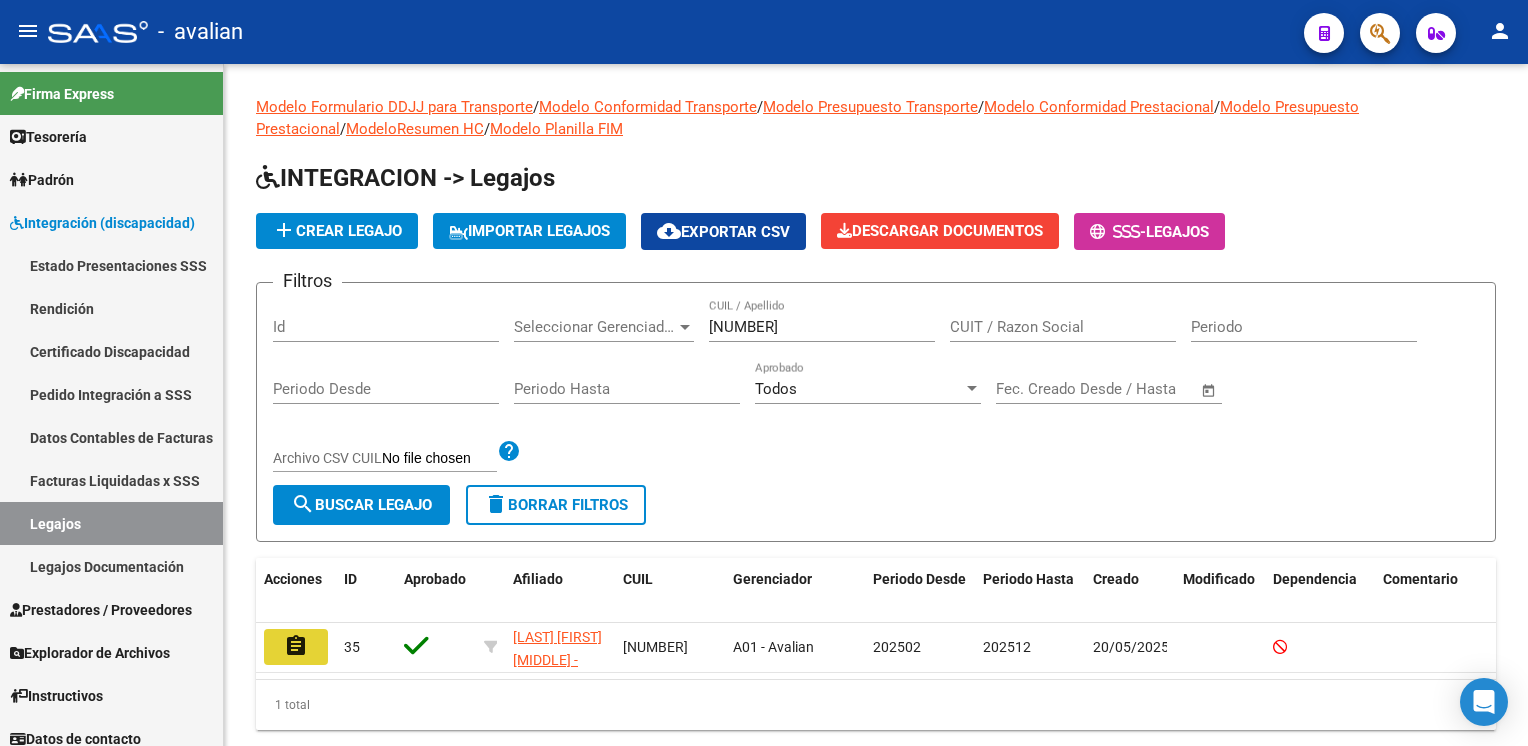 drag, startPoint x: 301, startPoint y: 635, endPoint x: 444, endPoint y: 582, distance: 152.50574 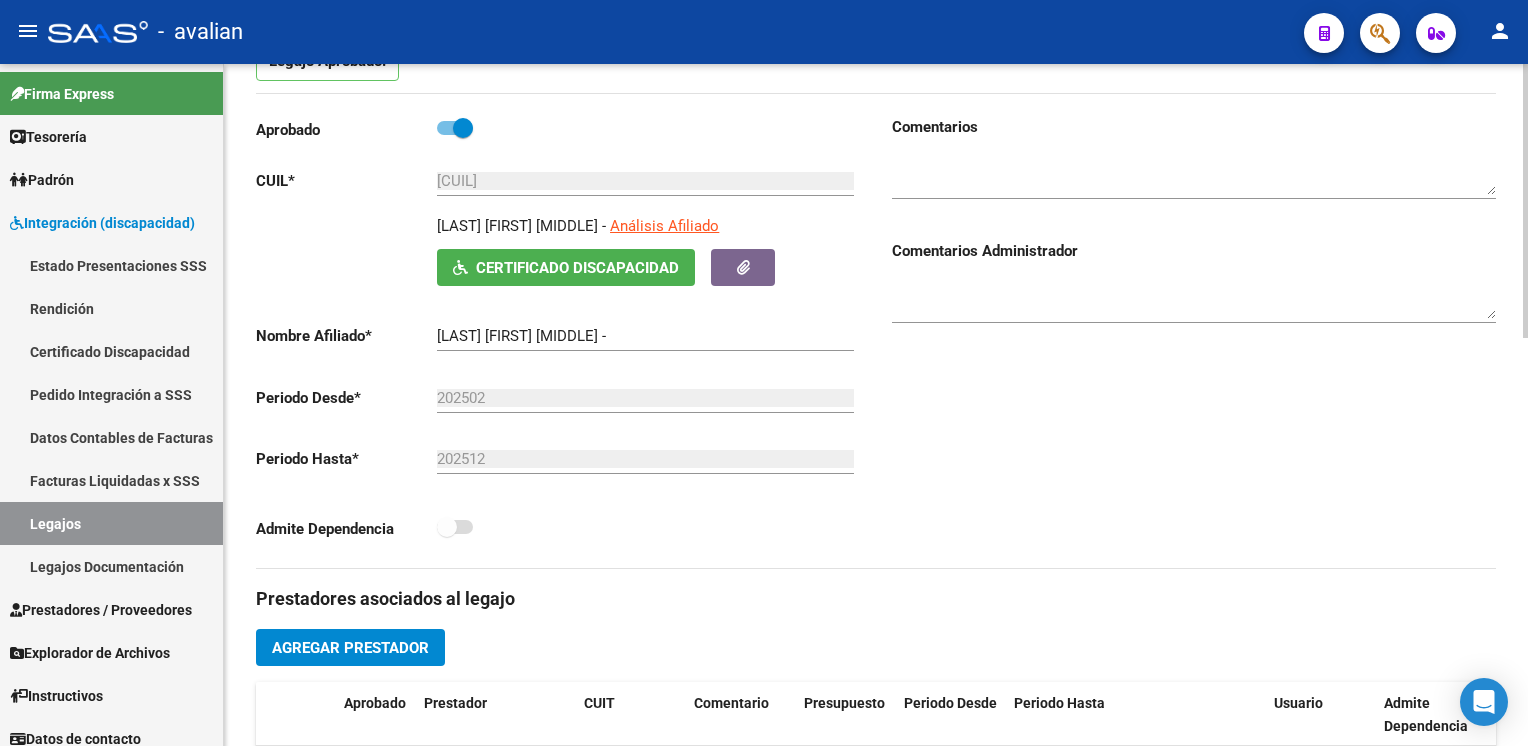 type on "[LAST] [FIRST] [LAST]" 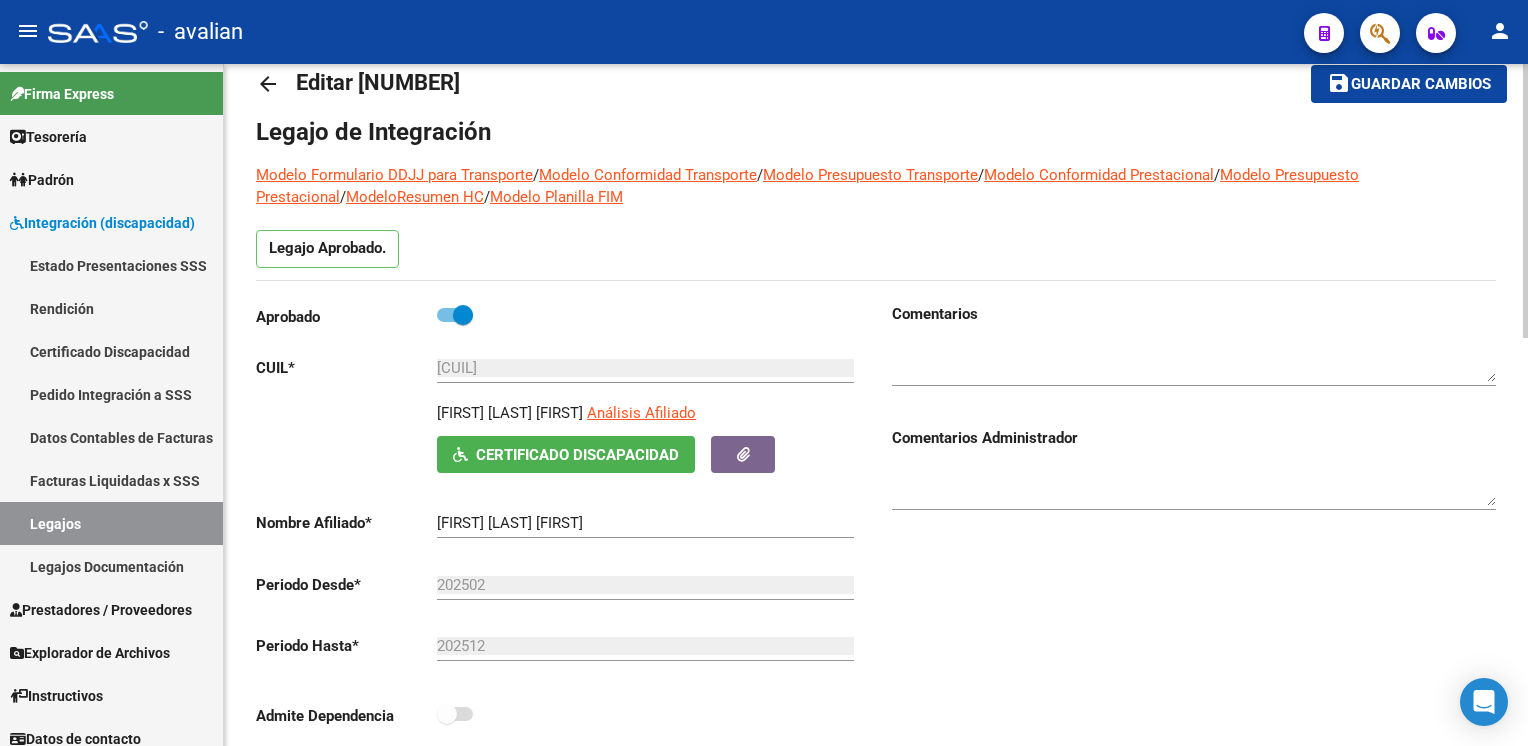 scroll, scrollTop: 0, scrollLeft: 0, axis: both 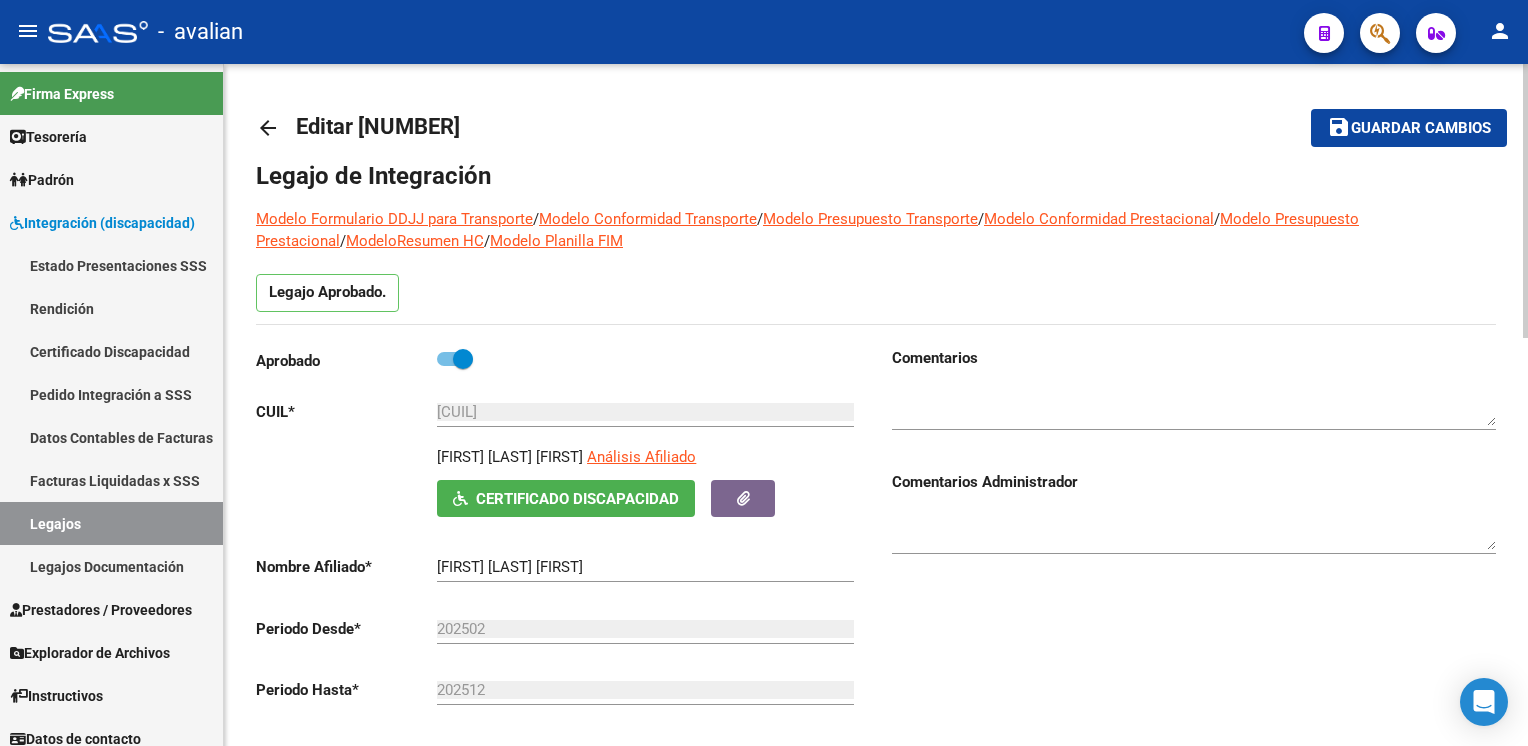 click on "arrow_back" 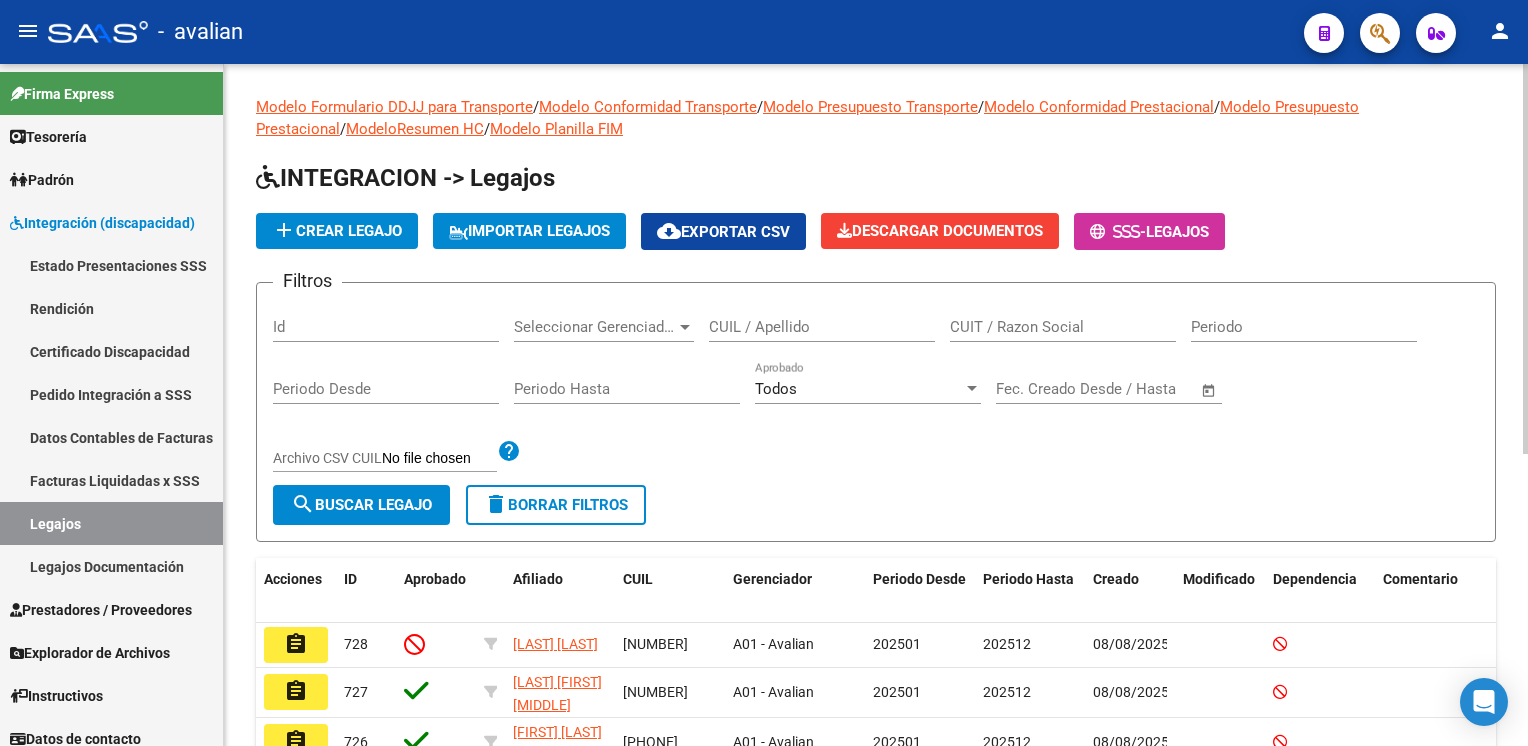 click on "CUIL / Apellido" 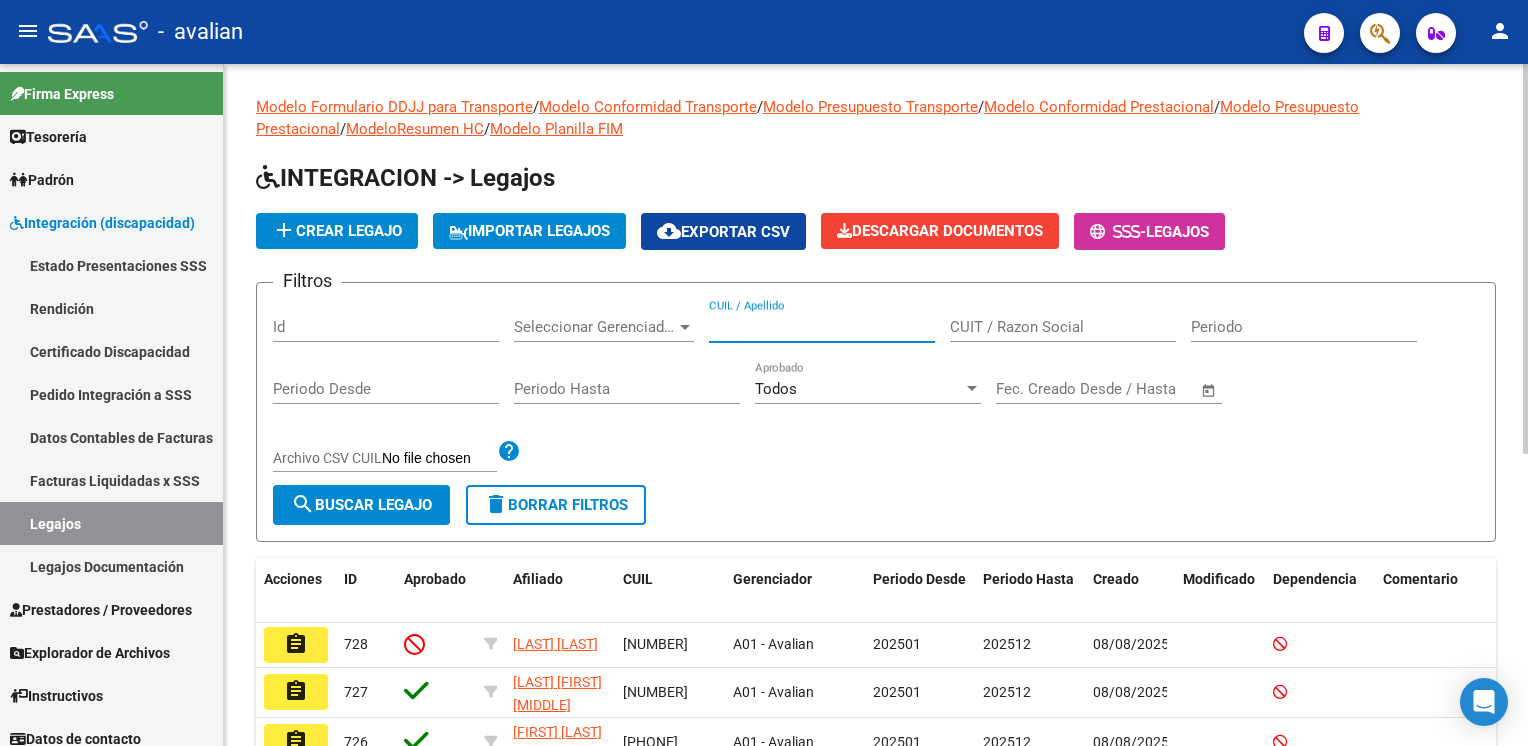 paste on "[CUIL]" 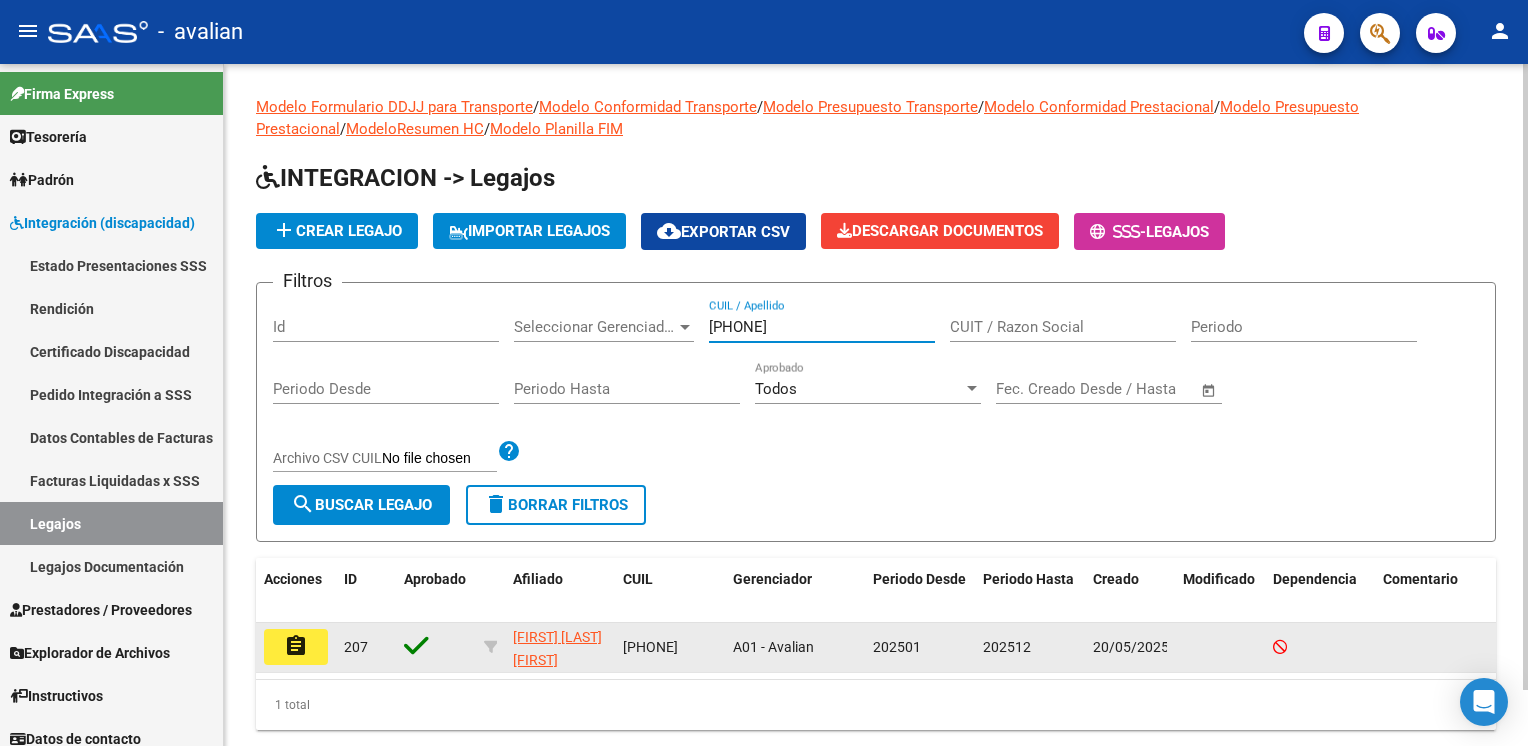type on "[CUIL]" 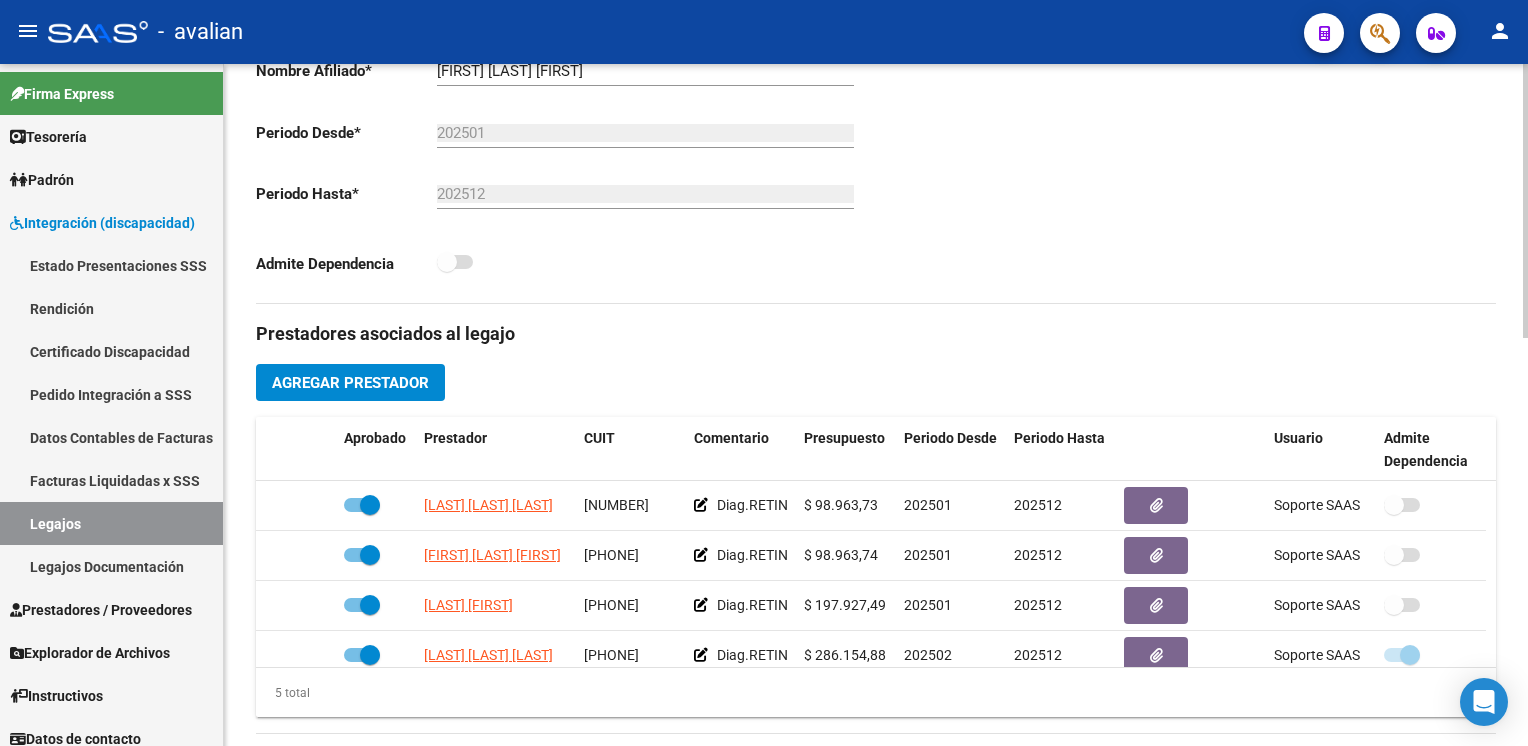 scroll, scrollTop: 500, scrollLeft: 0, axis: vertical 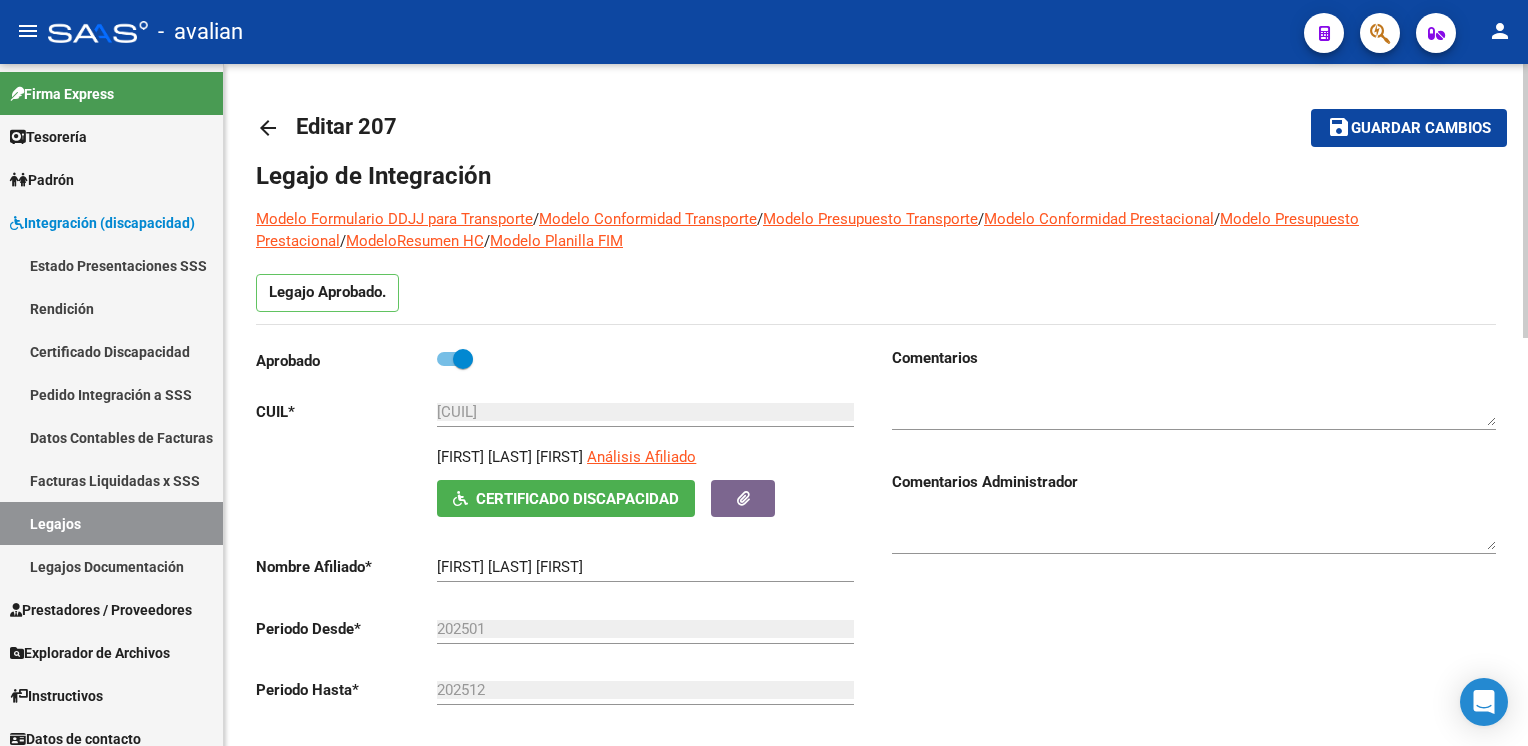 click on "arrow_back" 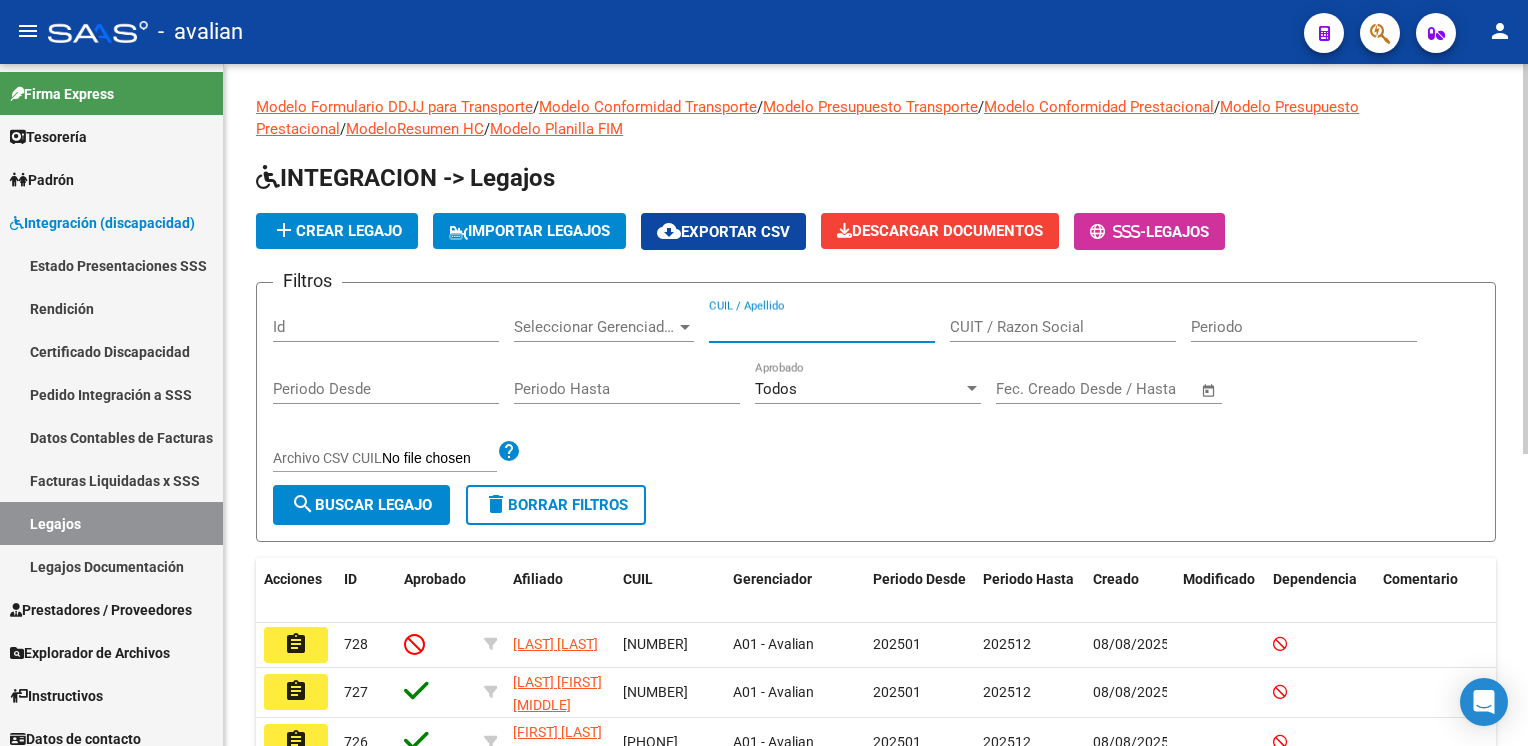 click on "CUIL / Apellido" at bounding box center [822, 327] 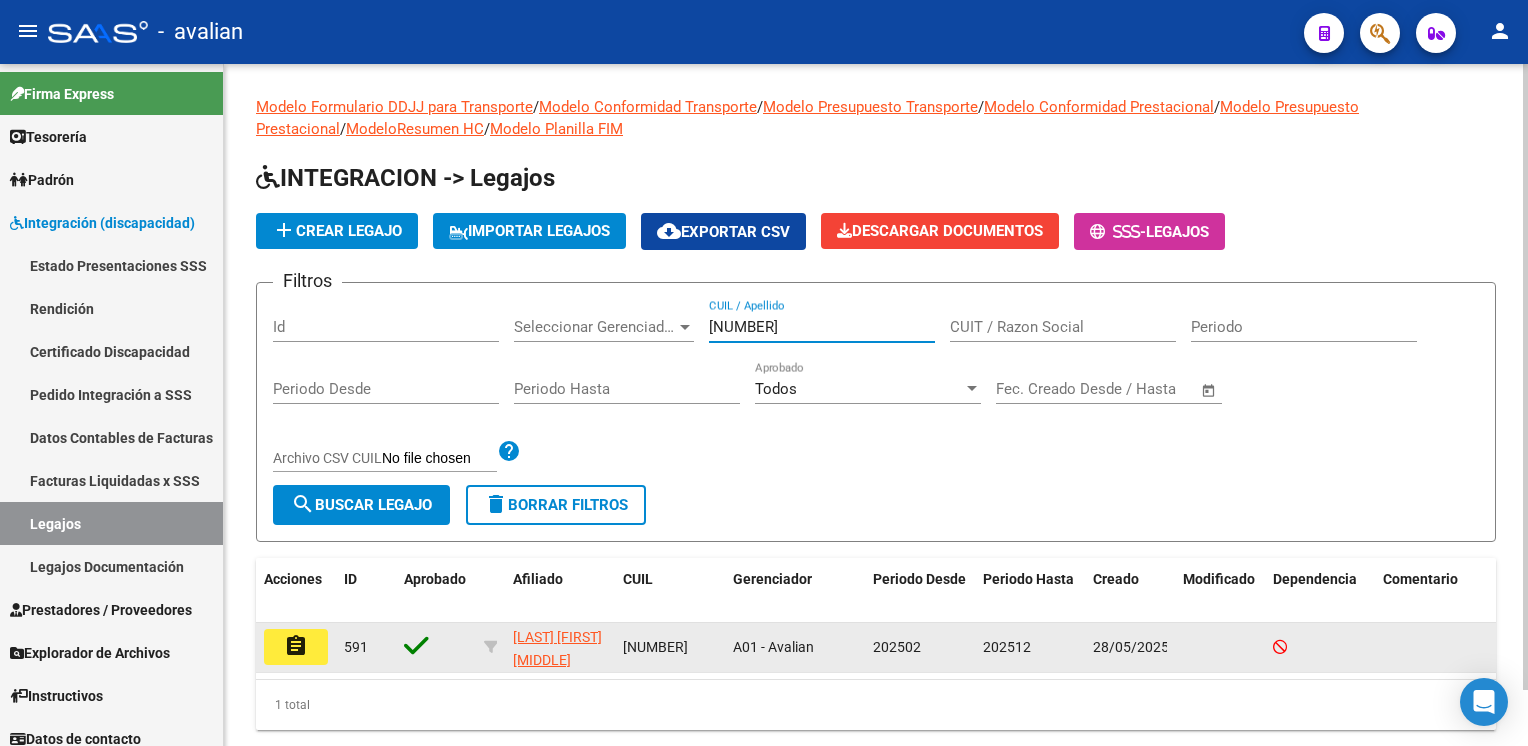 type on "[NUMBER]" 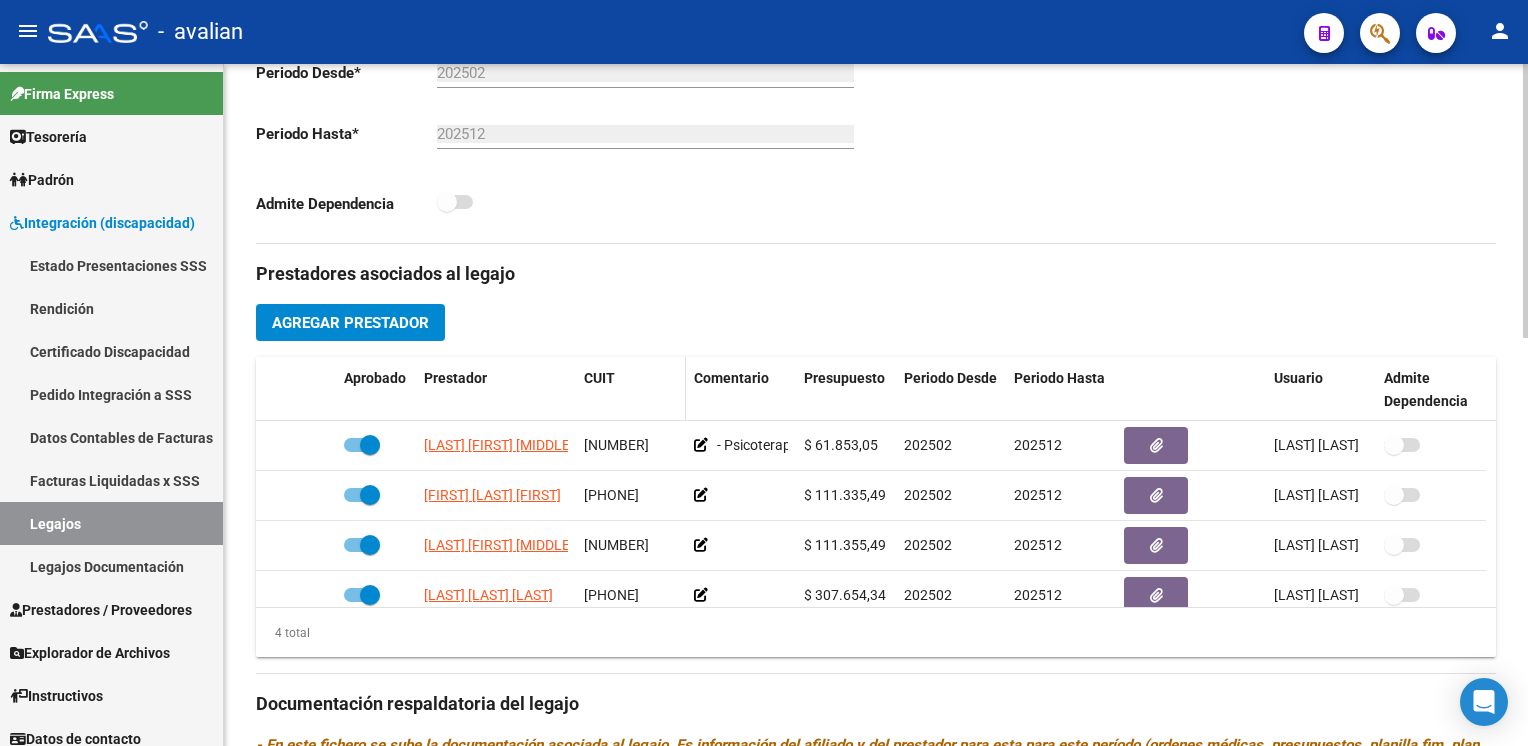 scroll, scrollTop: 700, scrollLeft: 0, axis: vertical 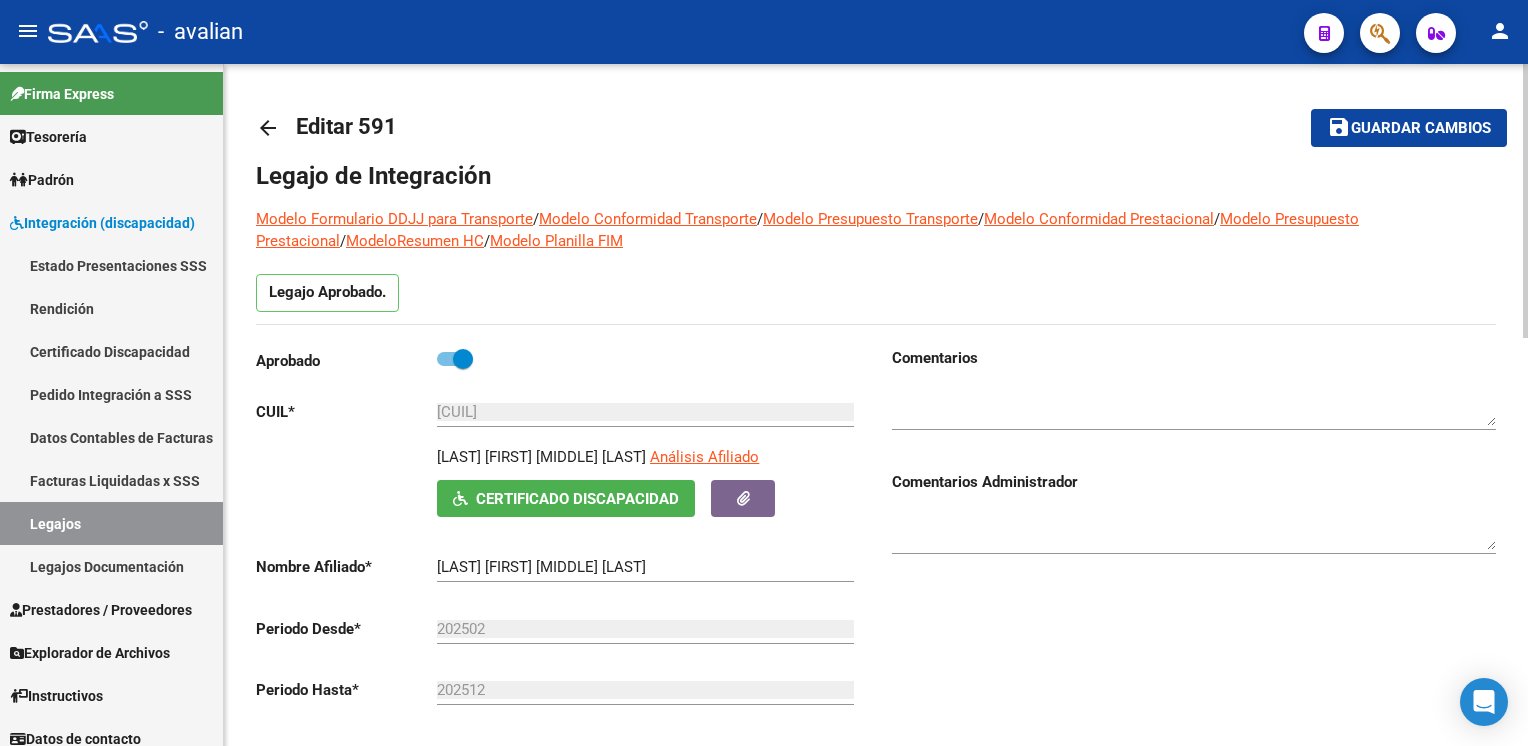 click on "arrow_back Editar 591    save Guardar cambios Legajo de Integración Modelo Formulario DDJJ para Transporte  /  Modelo Conformidad Transporte  /  Modelo Presupuesto Transporte  /  Modelo Conformidad Prestacional  /  Modelo Presupuesto Prestacional  /  ModeloResumen HC  /  Modelo Planilla FIM  Legajo Aprobado.  Aprobado   CUIL  *   20-56458122-5 Ingresar CUIL  BALIANI GUERRA SIMON MATEO     Análisis Afiliado    Certificado Discapacidad ARCA Padrón Nombre Afiliado  *   BALIANI GUERRA SIMON MATEO Ingresar el nombre  Periodo Desde  *   202502 Ej: 202203  Periodo Hasta  *   202512 Ej: 202212  Admite Dependencia   Comentarios                                  Comentarios Administrador  Prestadores asociados al legajo Agregar Prestador Aprobado Prestador CUIT Comentario Presupuesto Periodo Desde Periodo Hasta Usuario Admite Dependencia   RODINI VERONICA SOLEDAD 27274430554     - Psicoterapia: 1 ss semanal -   $ 61.853,05  202502 202512 EMILCE  VERGARA   28/05/2025      STORTI PAULA ANDREA 27267247108" 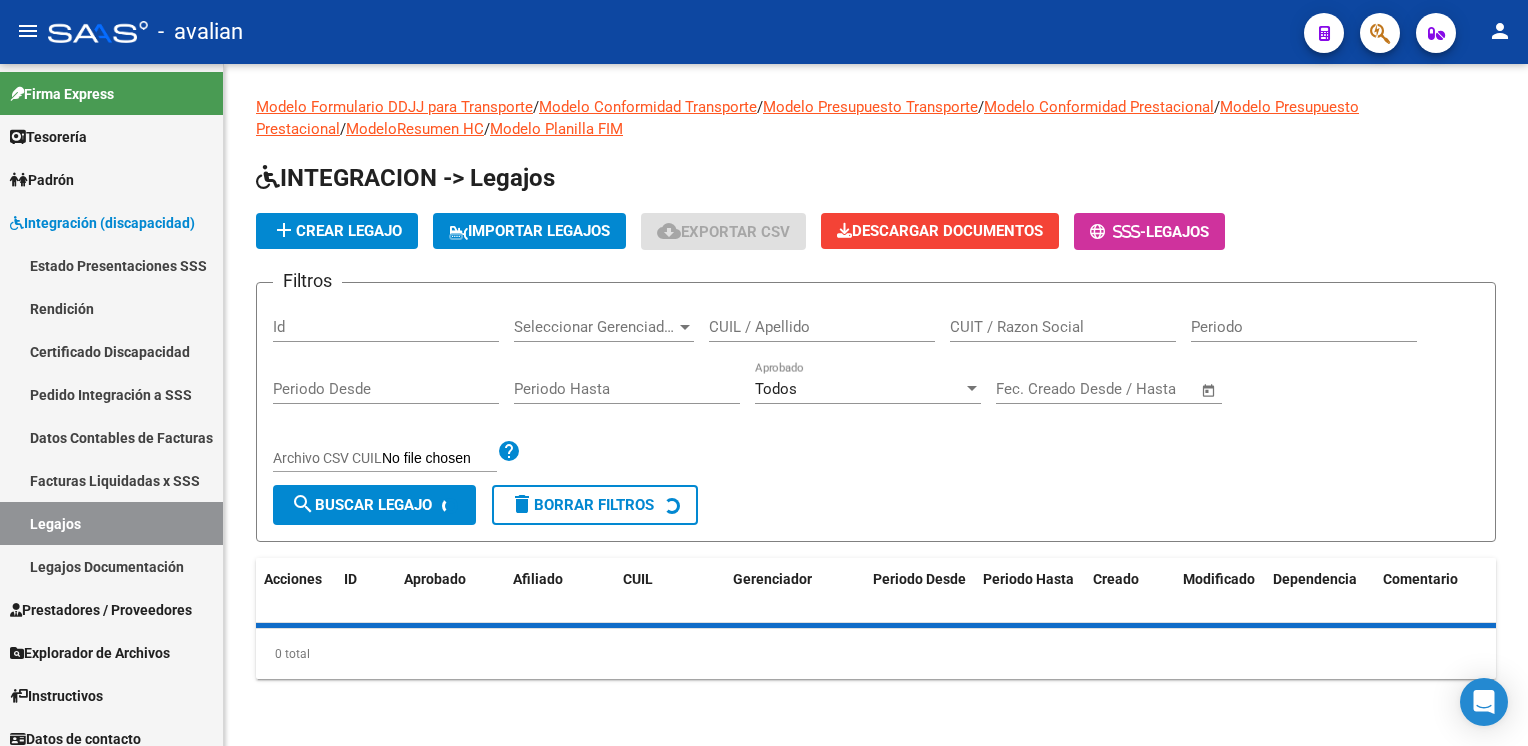 click on "CUIL / Apellido" at bounding box center [822, 327] 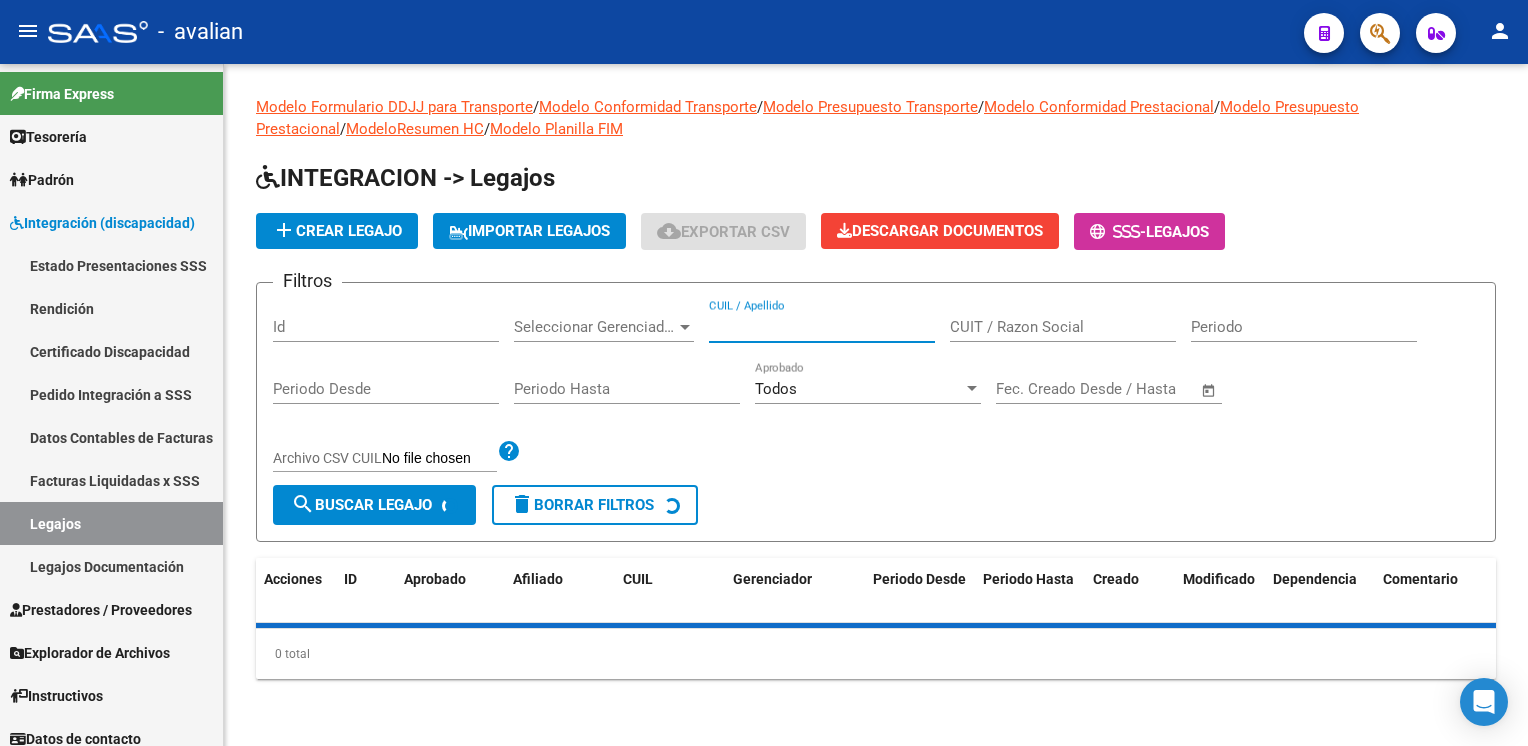 paste on "27566186328" 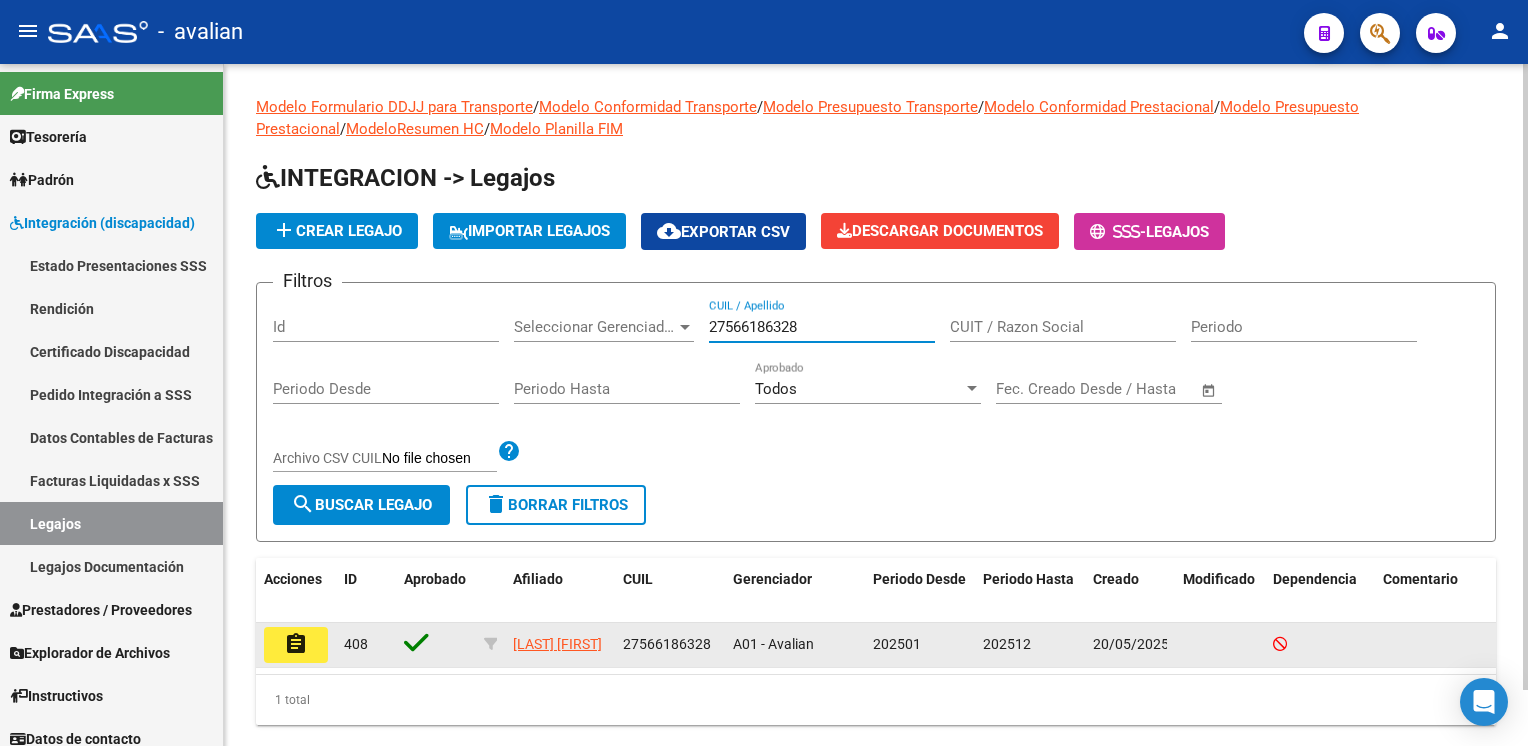 type on "27566186328" 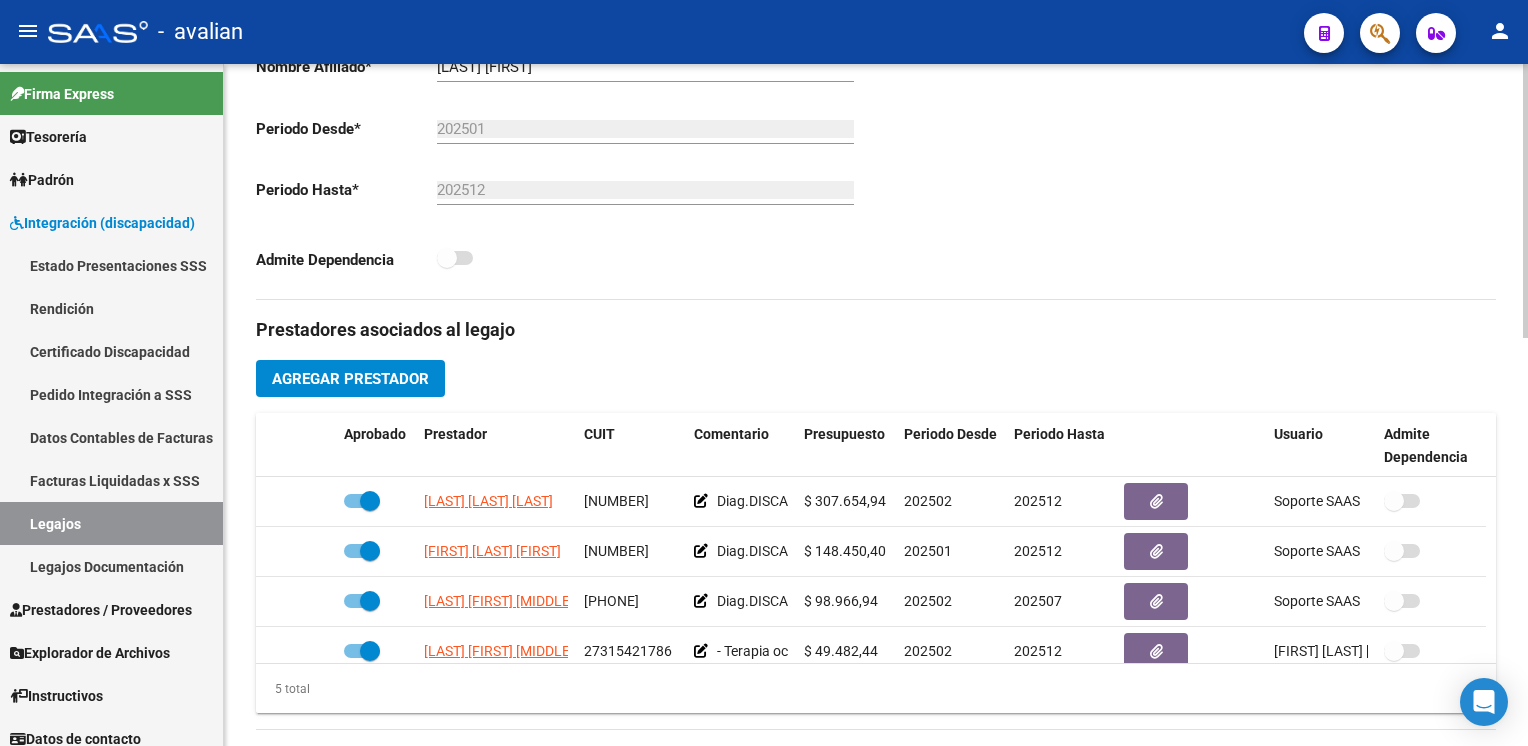 scroll, scrollTop: 700, scrollLeft: 0, axis: vertical 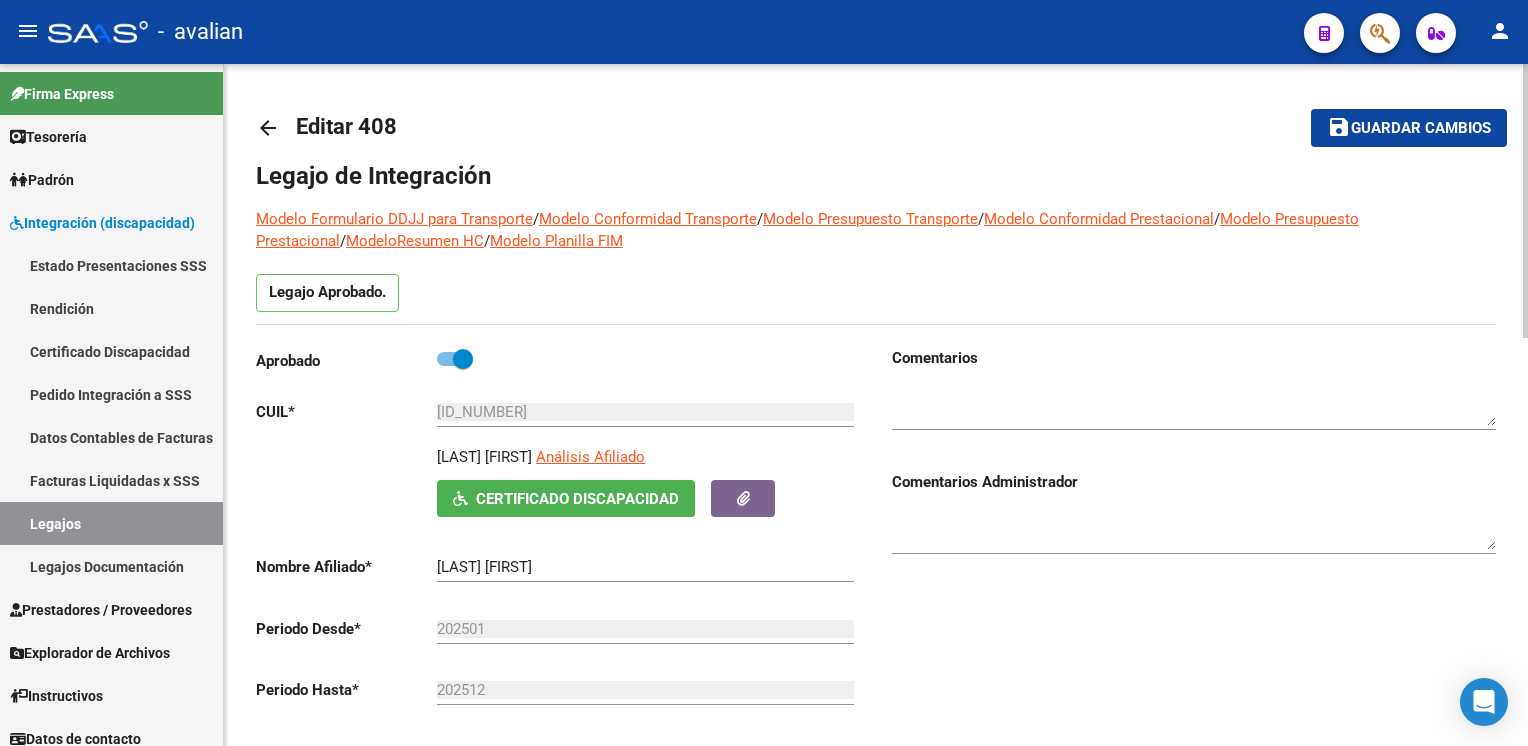 click on "arrow_back" 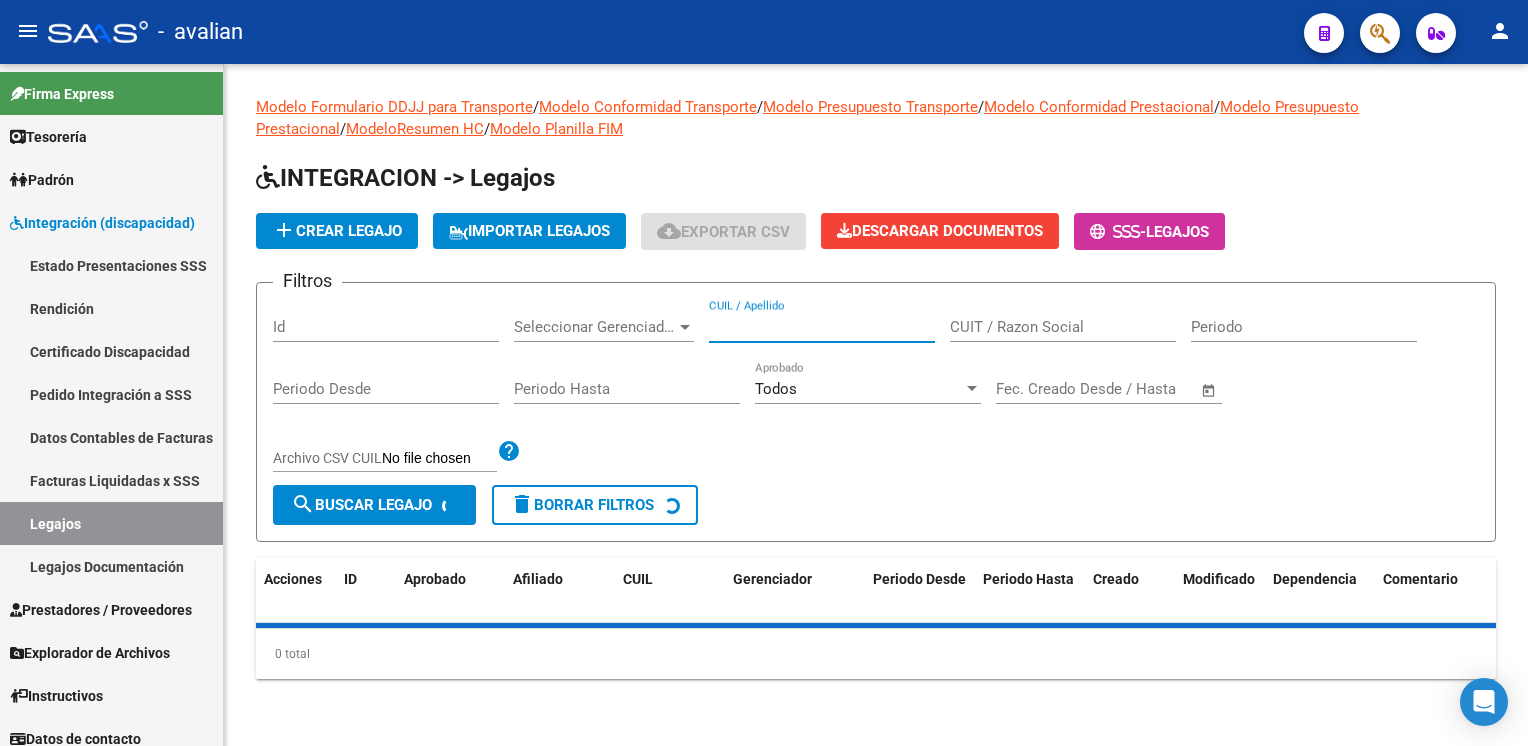 click on "CUIL / Apellido" at bounding box center (822, 327) 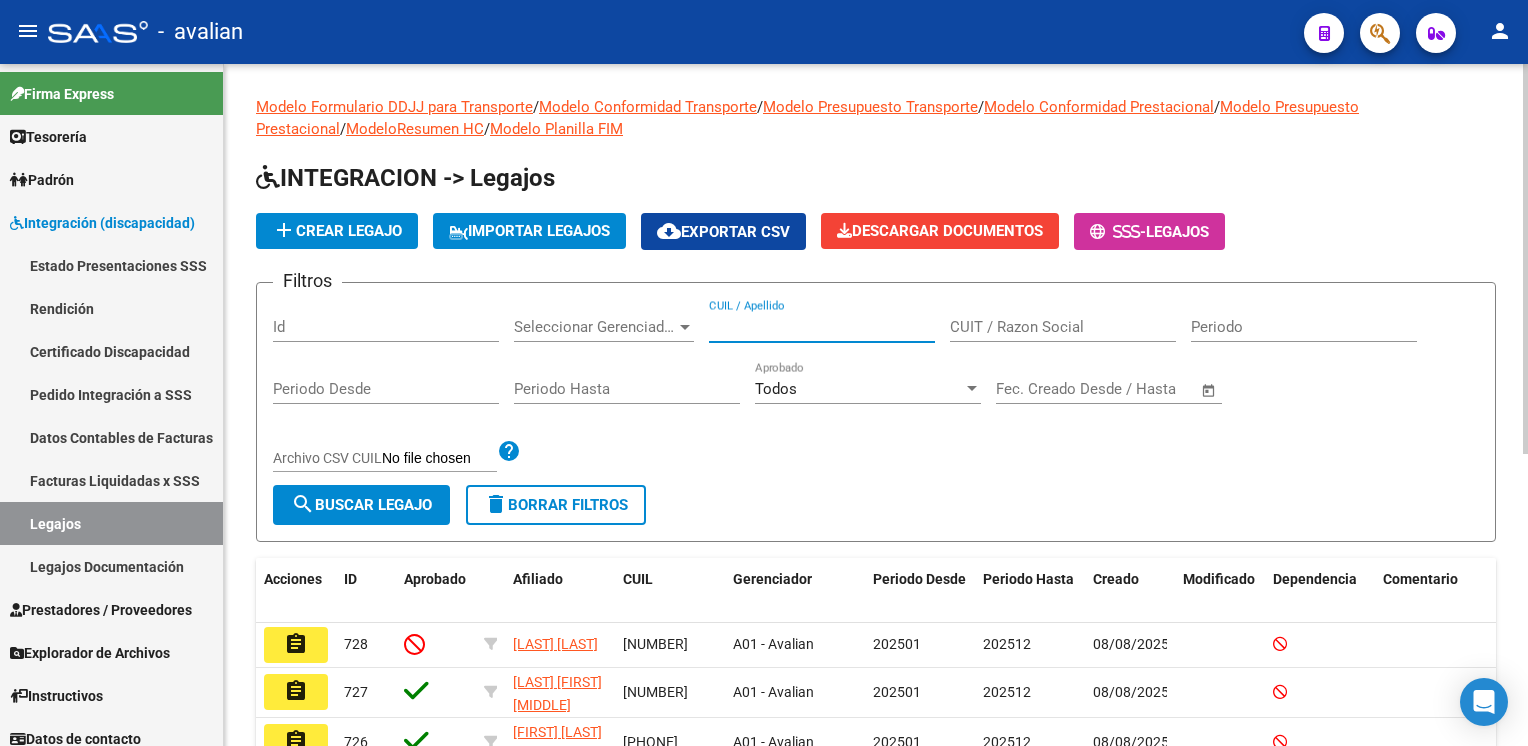 paste on "[NUMBER]" 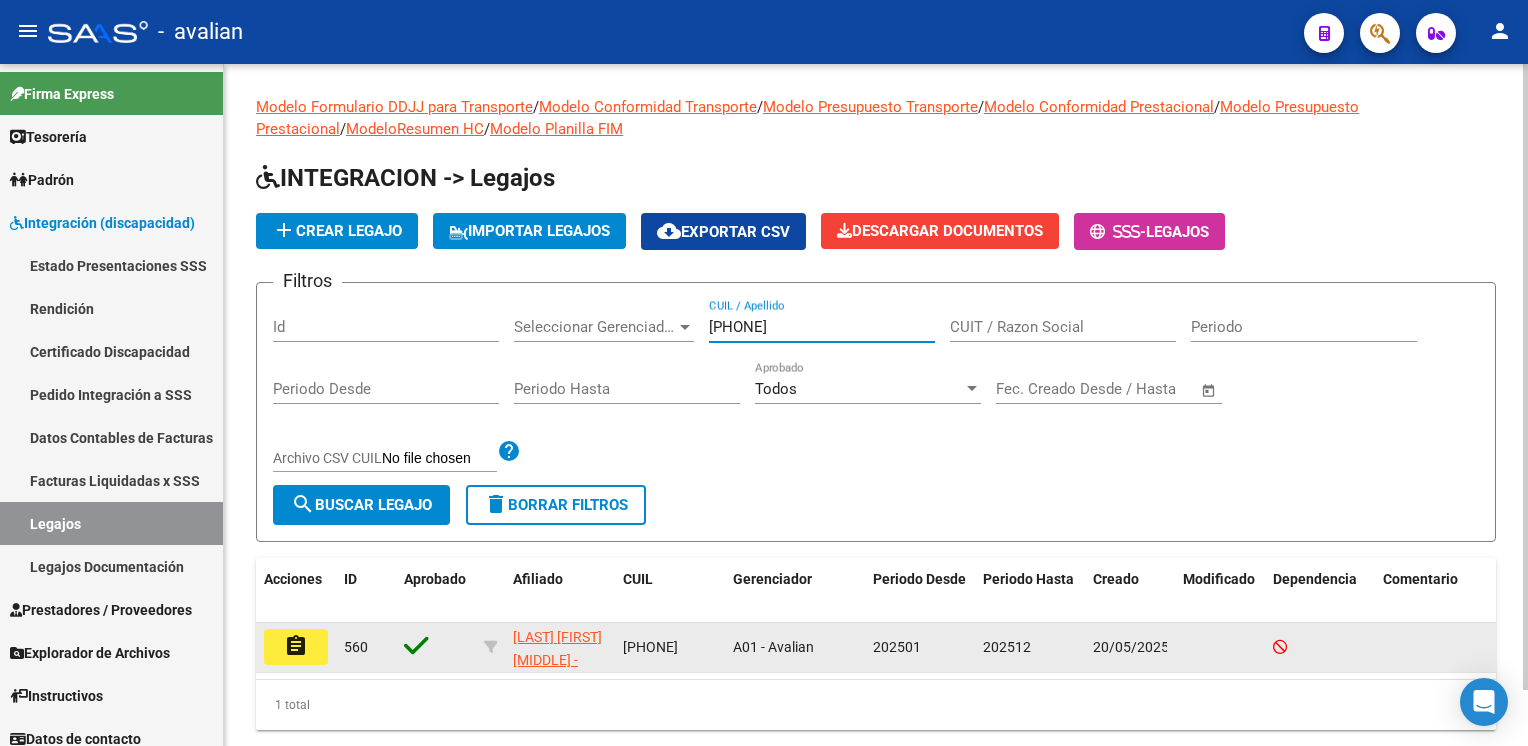 type on "[NUMBER]" 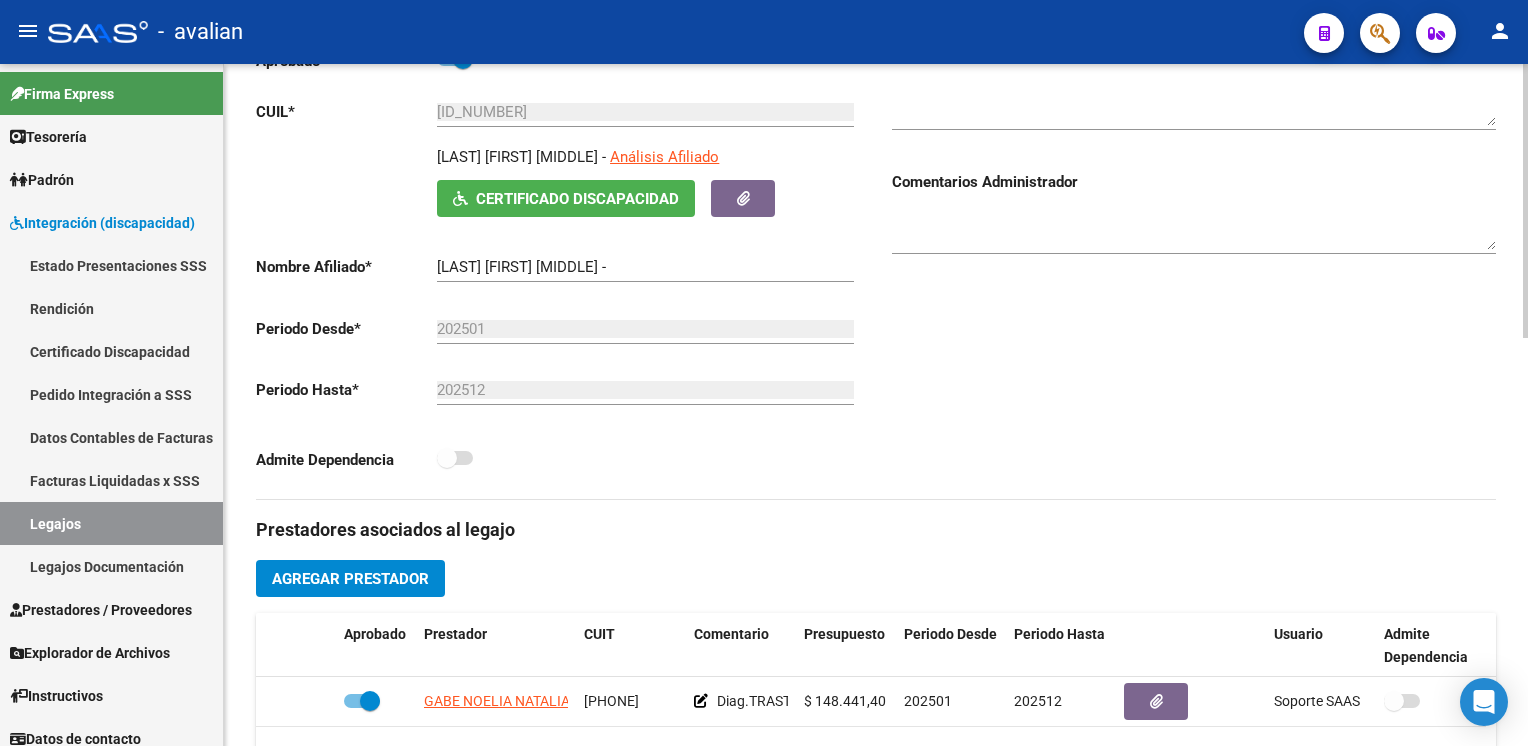 type on "[LAST] [LAST] [FIRST]" 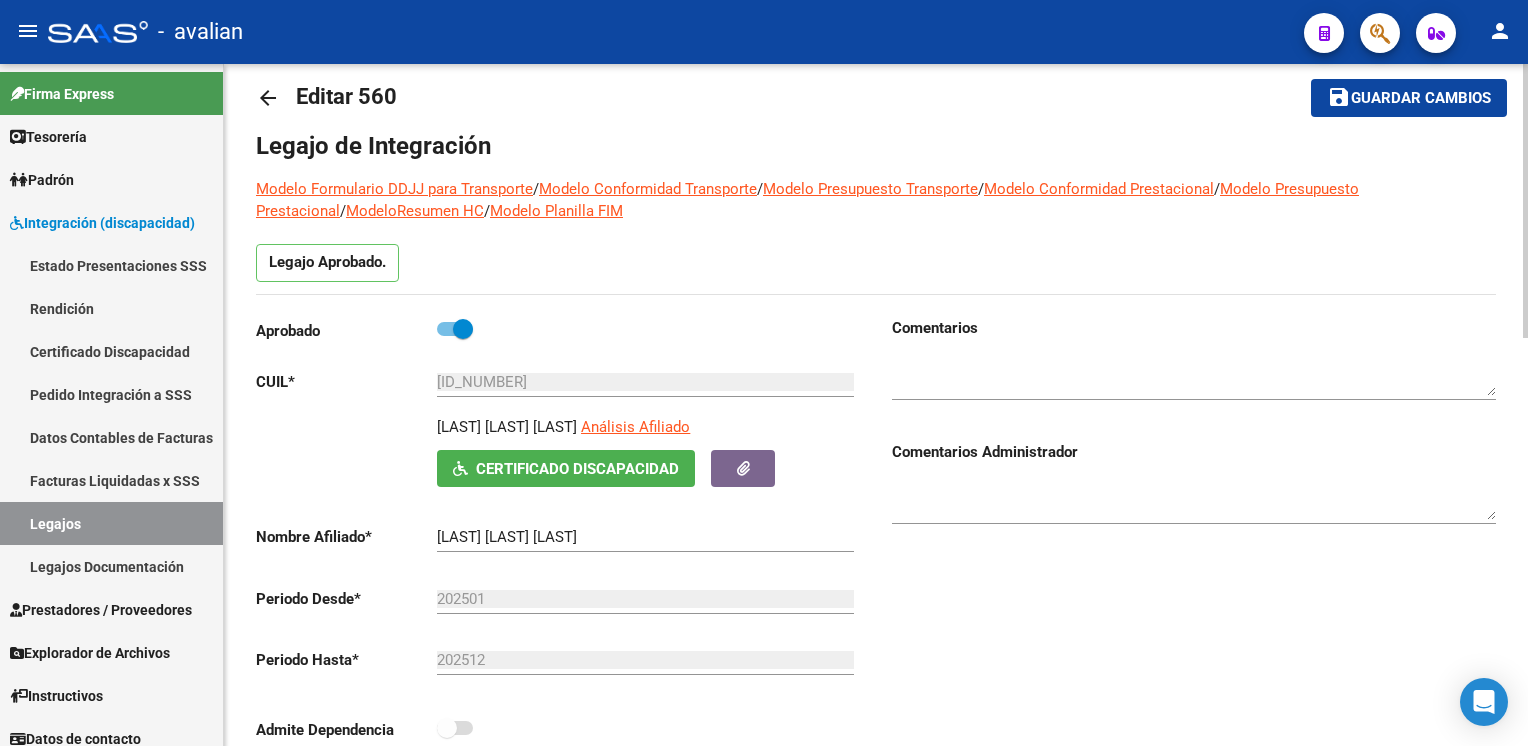 scroll, scrollTop: 0, scrollLeft: 0, axis: both 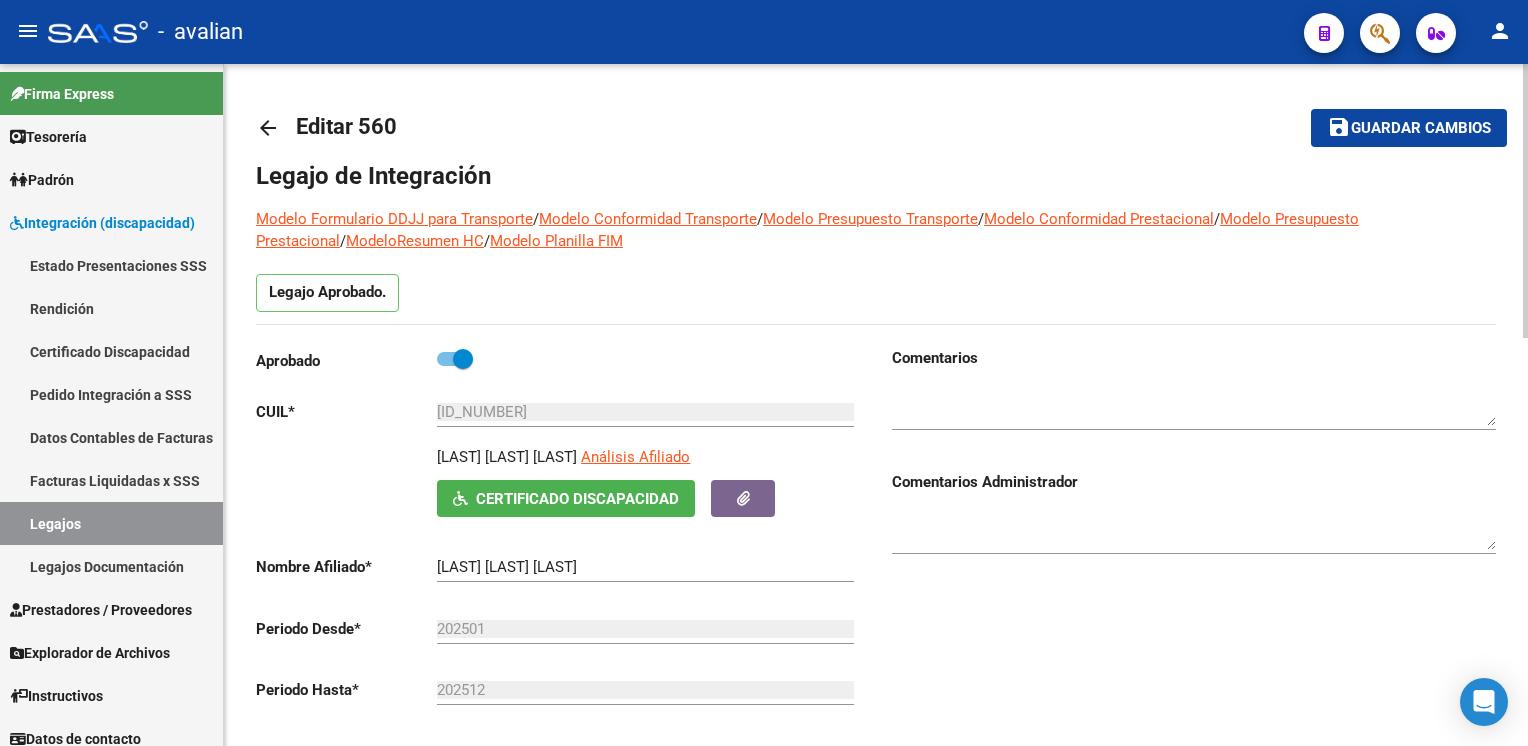 click on "arrow_back" 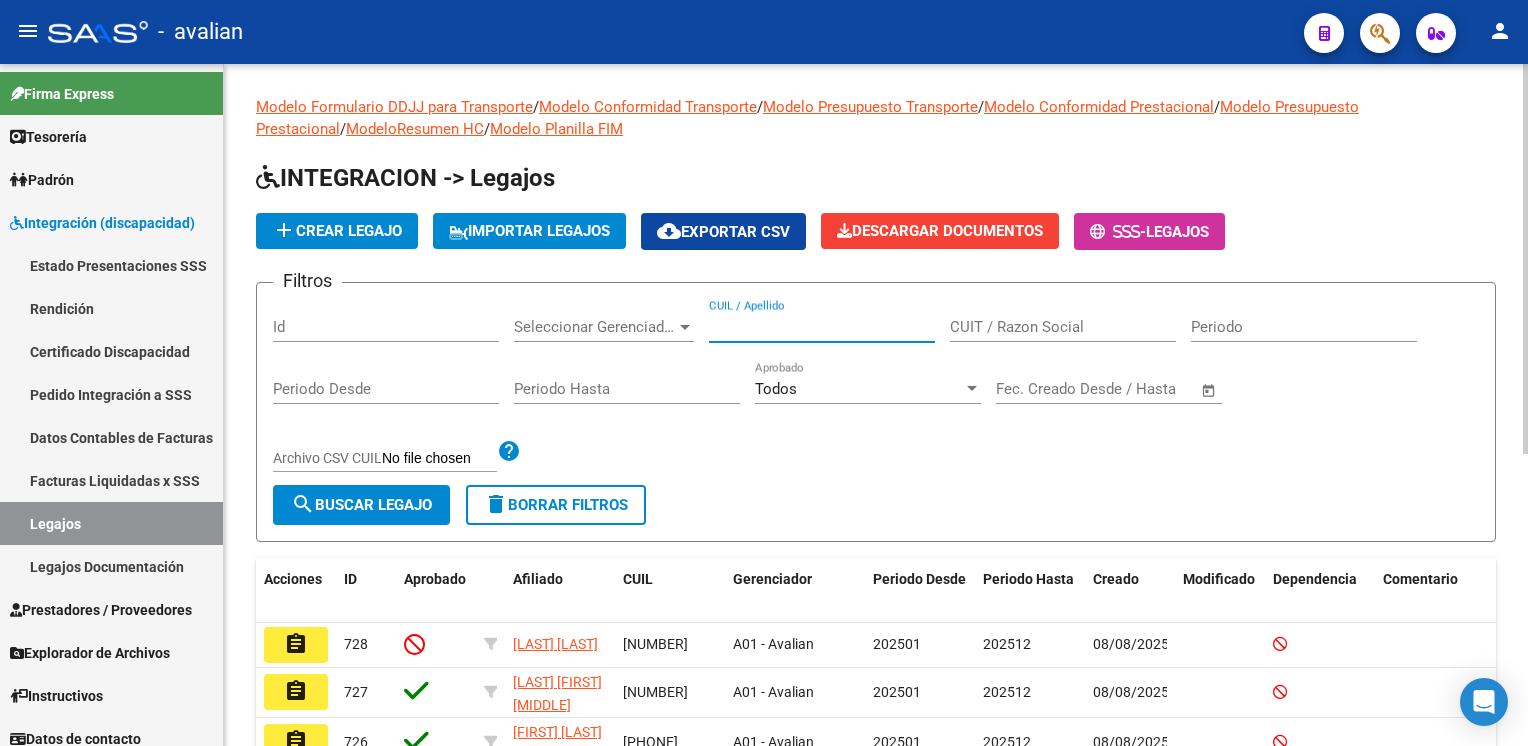 click on "CUIL / Apellido" at bounding box center (822, 327) 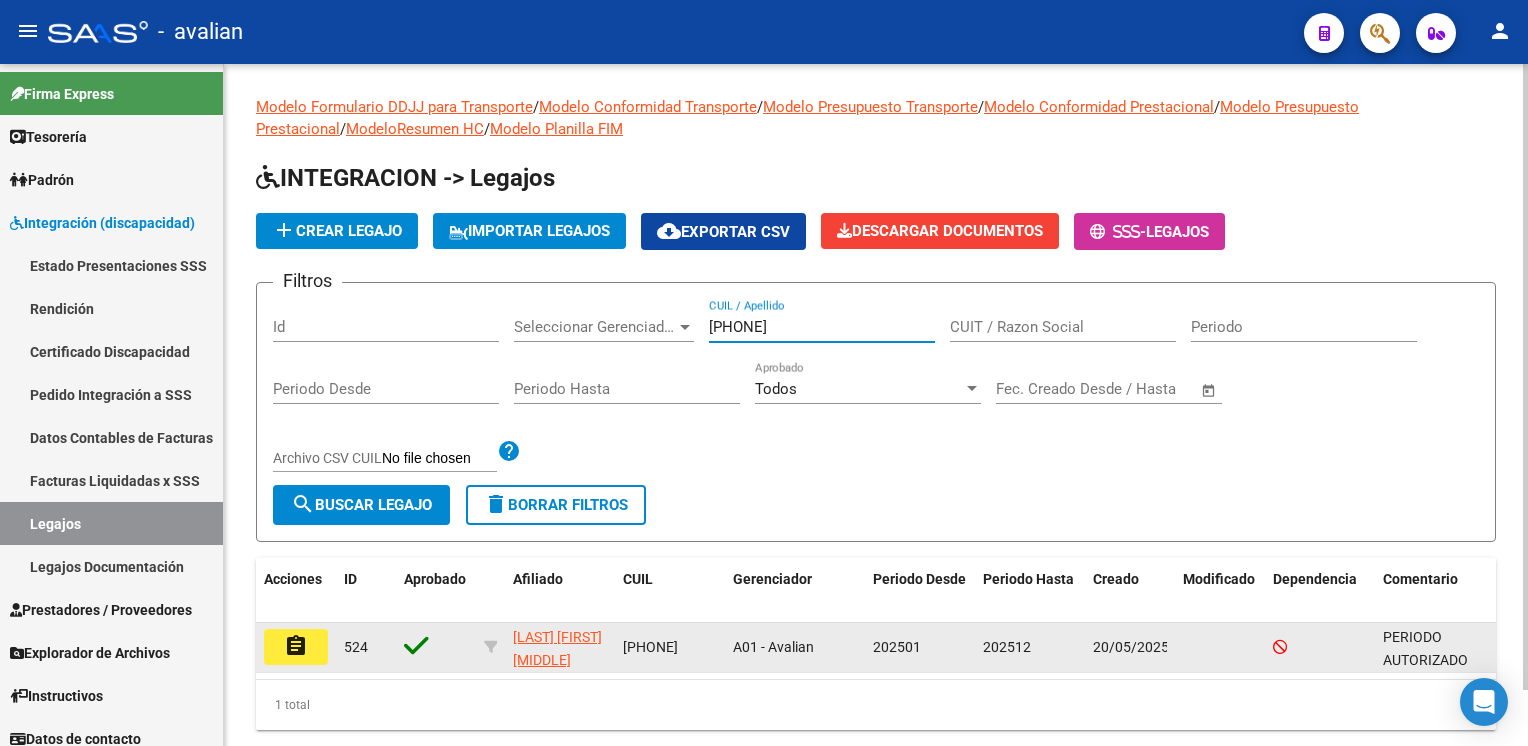 type on "[CUIL]" 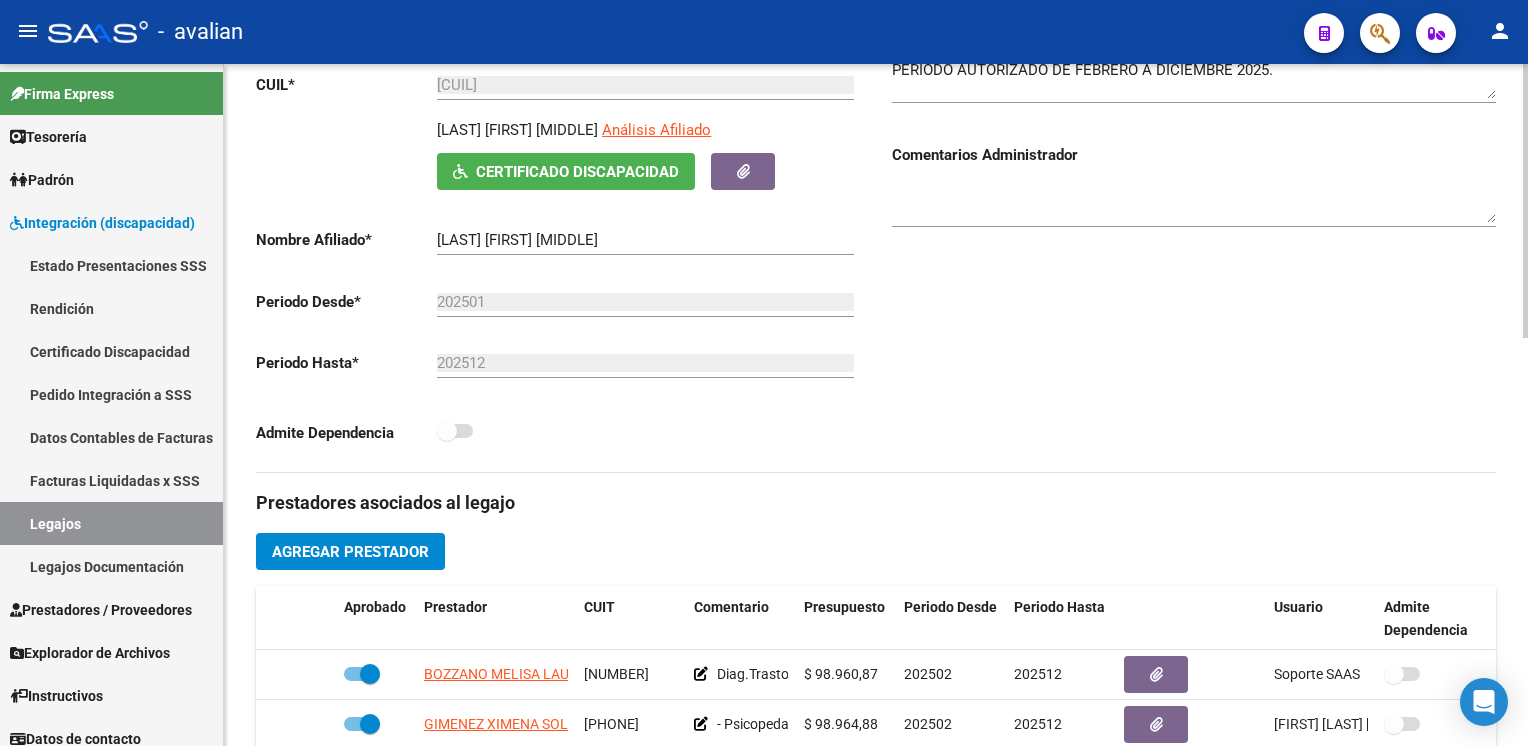 scroll, scrollTop: 0, scrollLeft: 0, axis: both 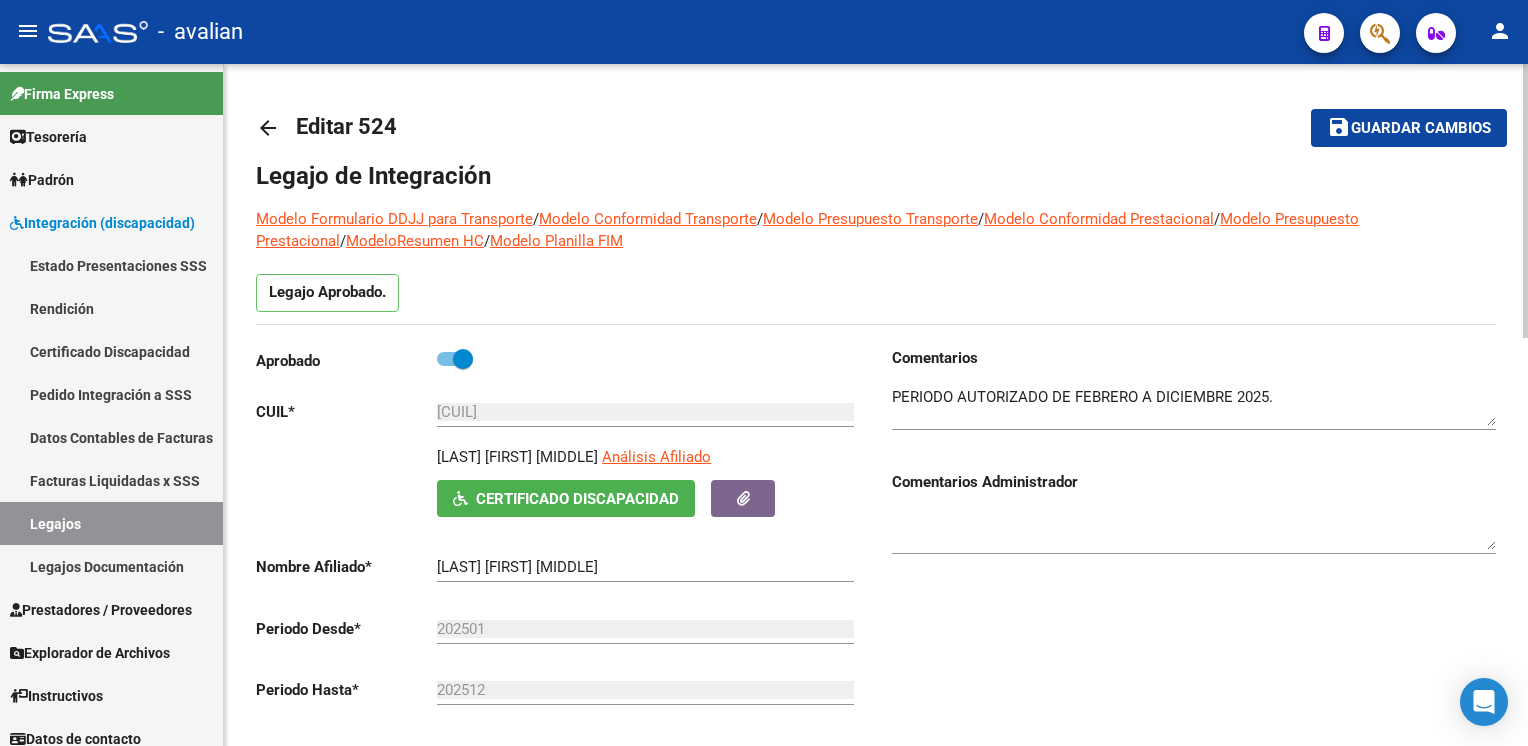 click on "arrow_back" 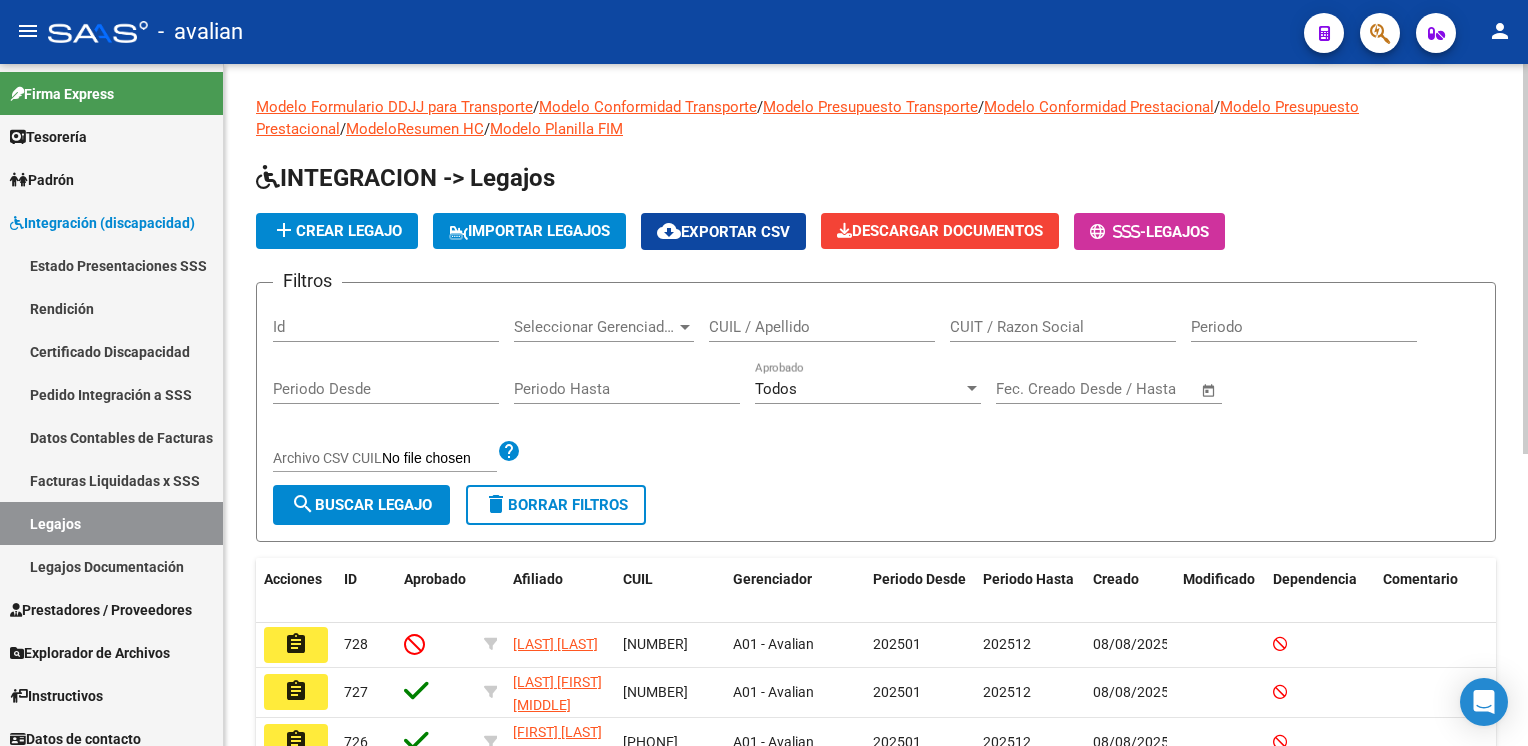 click on "CUIL / Apellido" 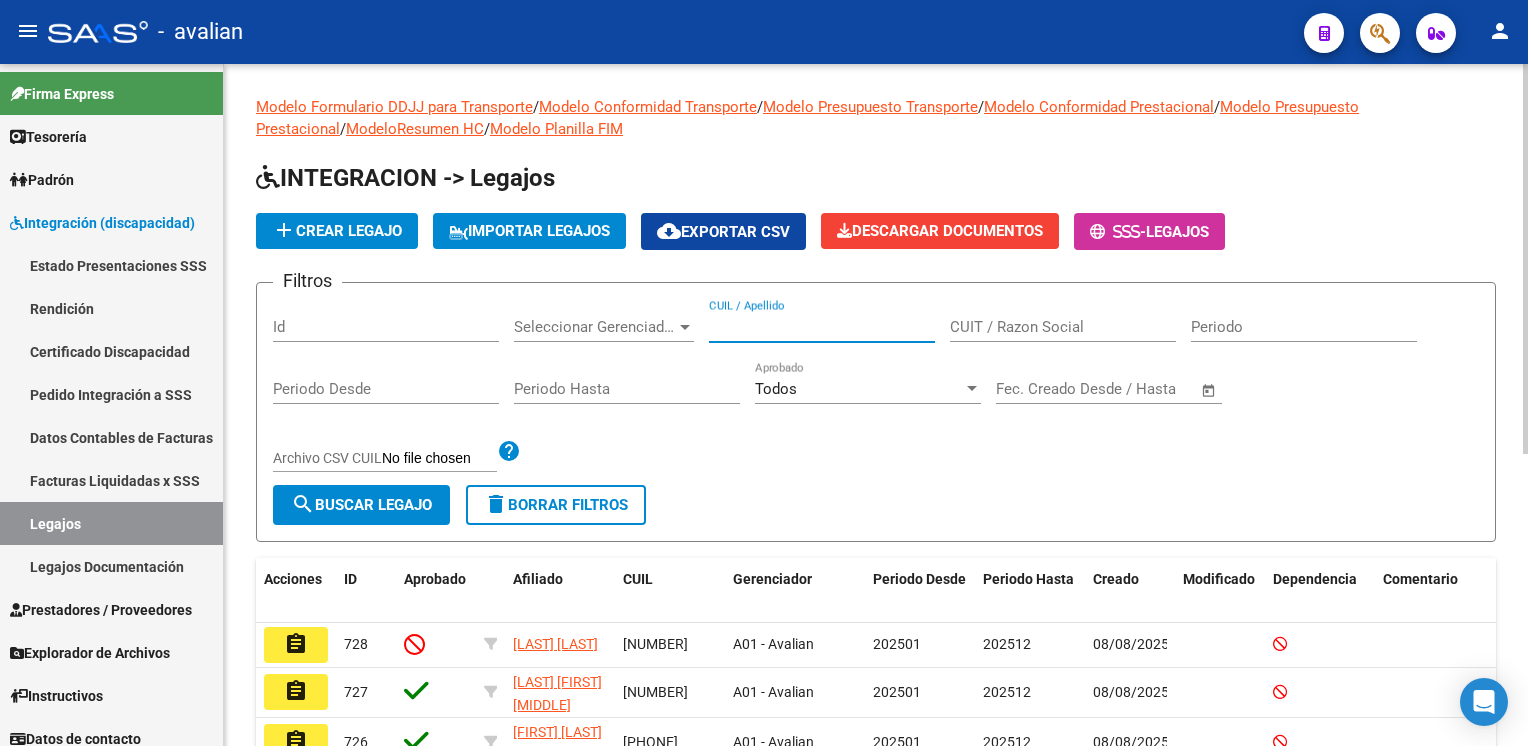 paste on "[CUIL]" 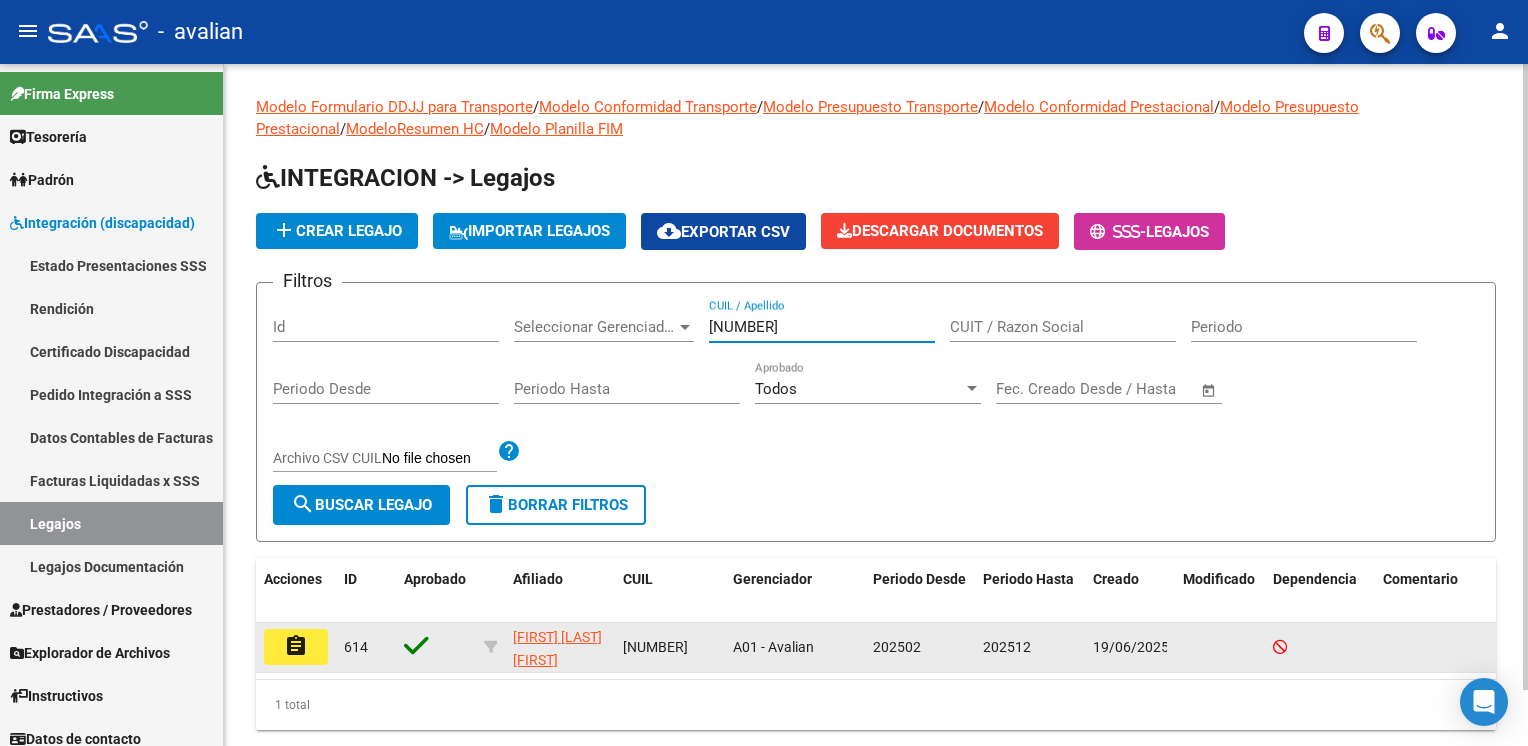 type on "[CUIL]" 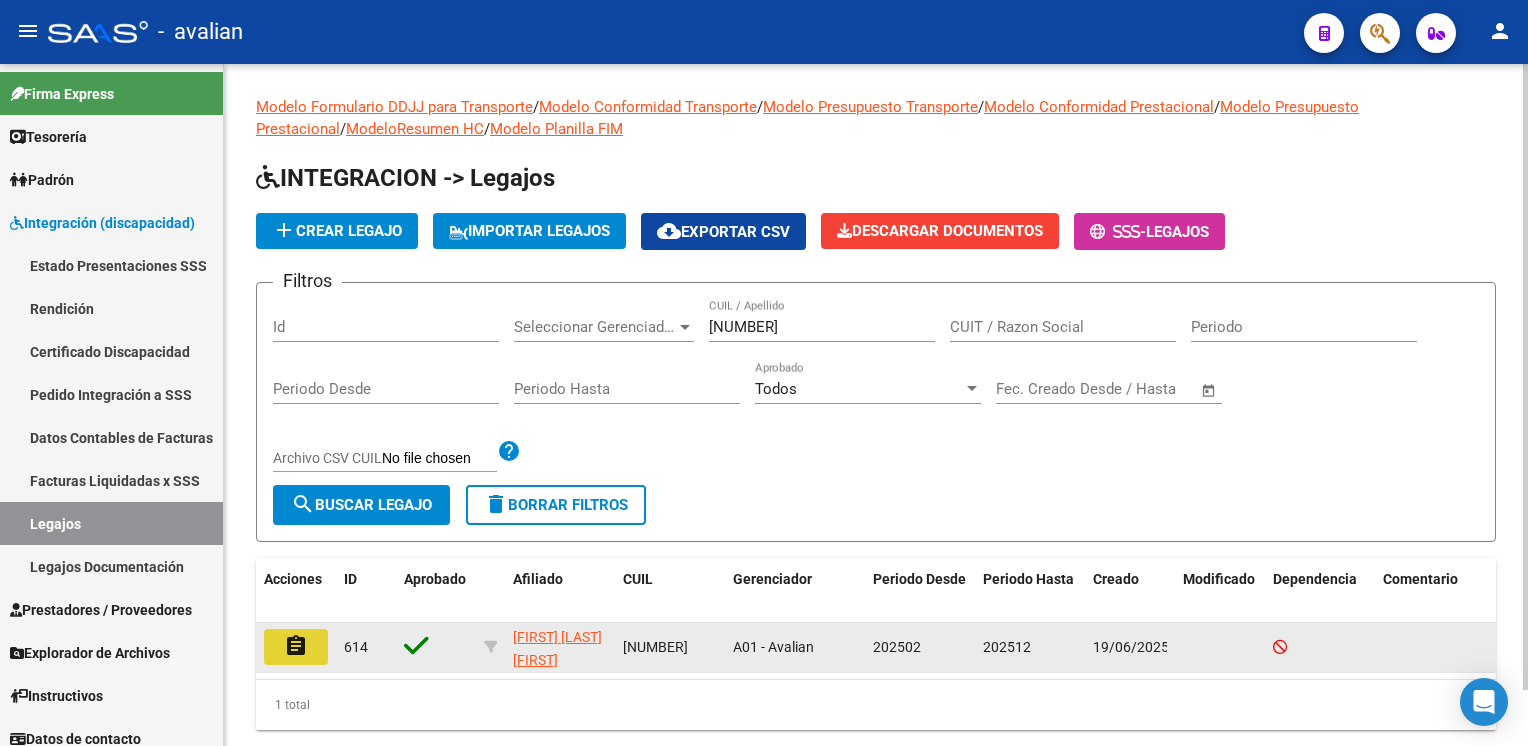 click on "assignment" 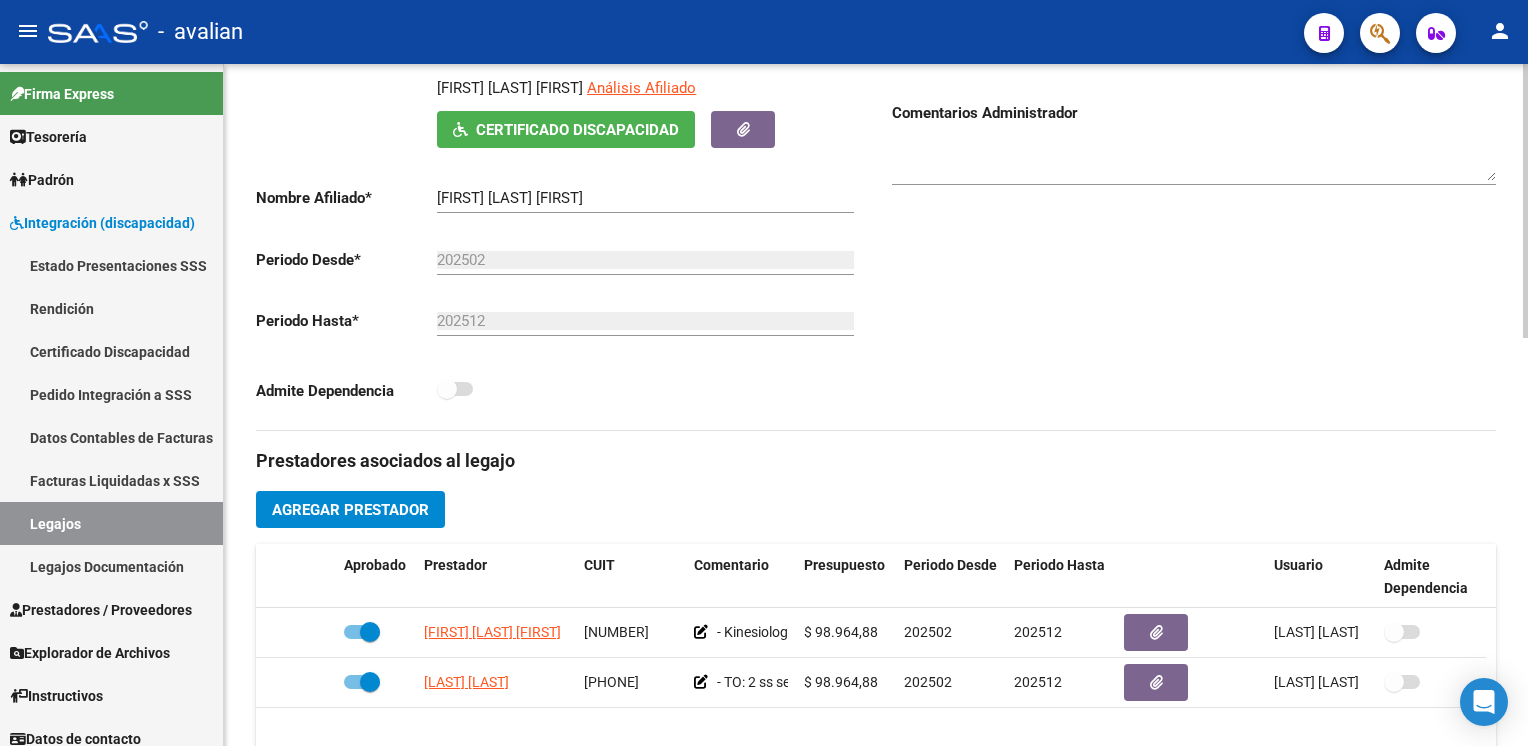 scroll, scrollTop: 0, scrollLeft: 0, axis: both 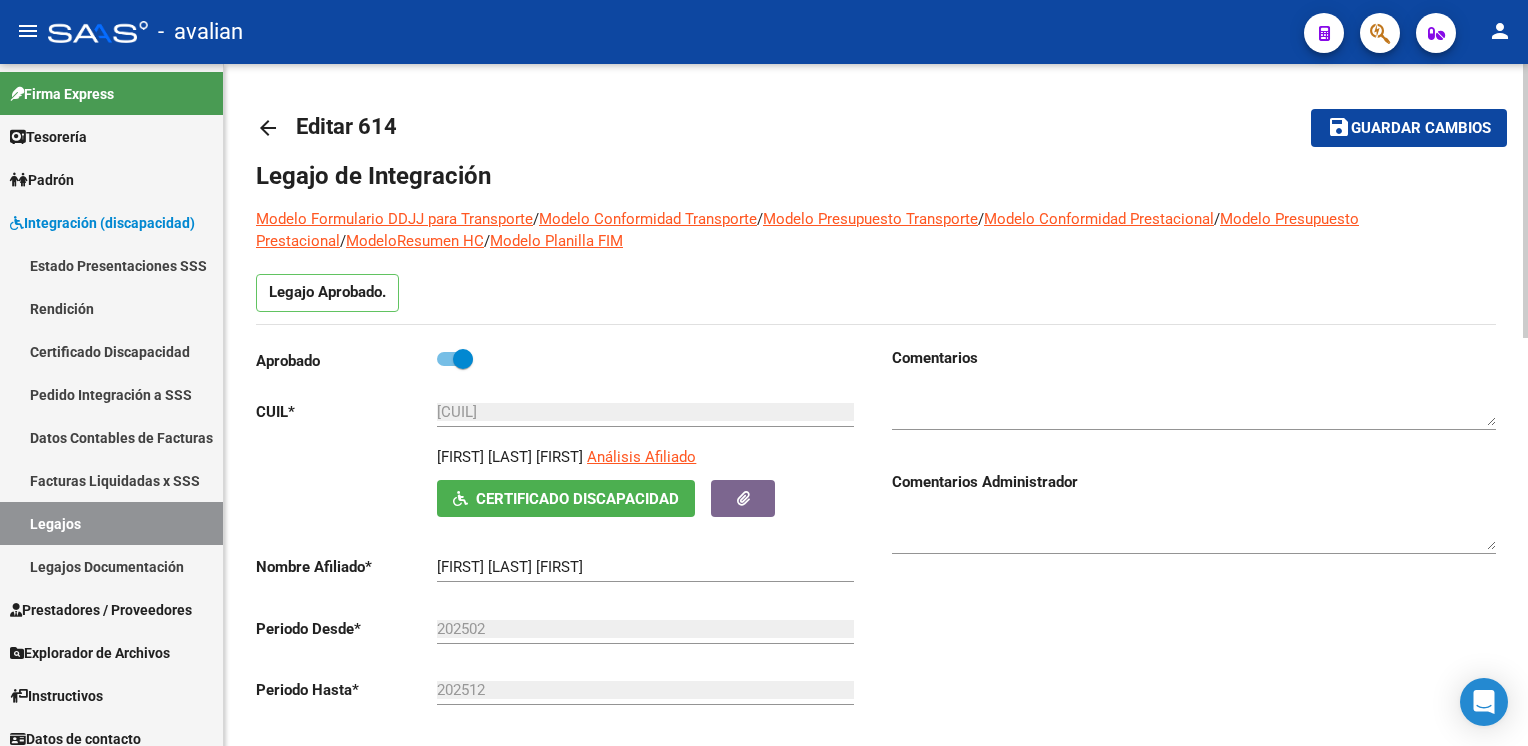 click on "arrow_back" 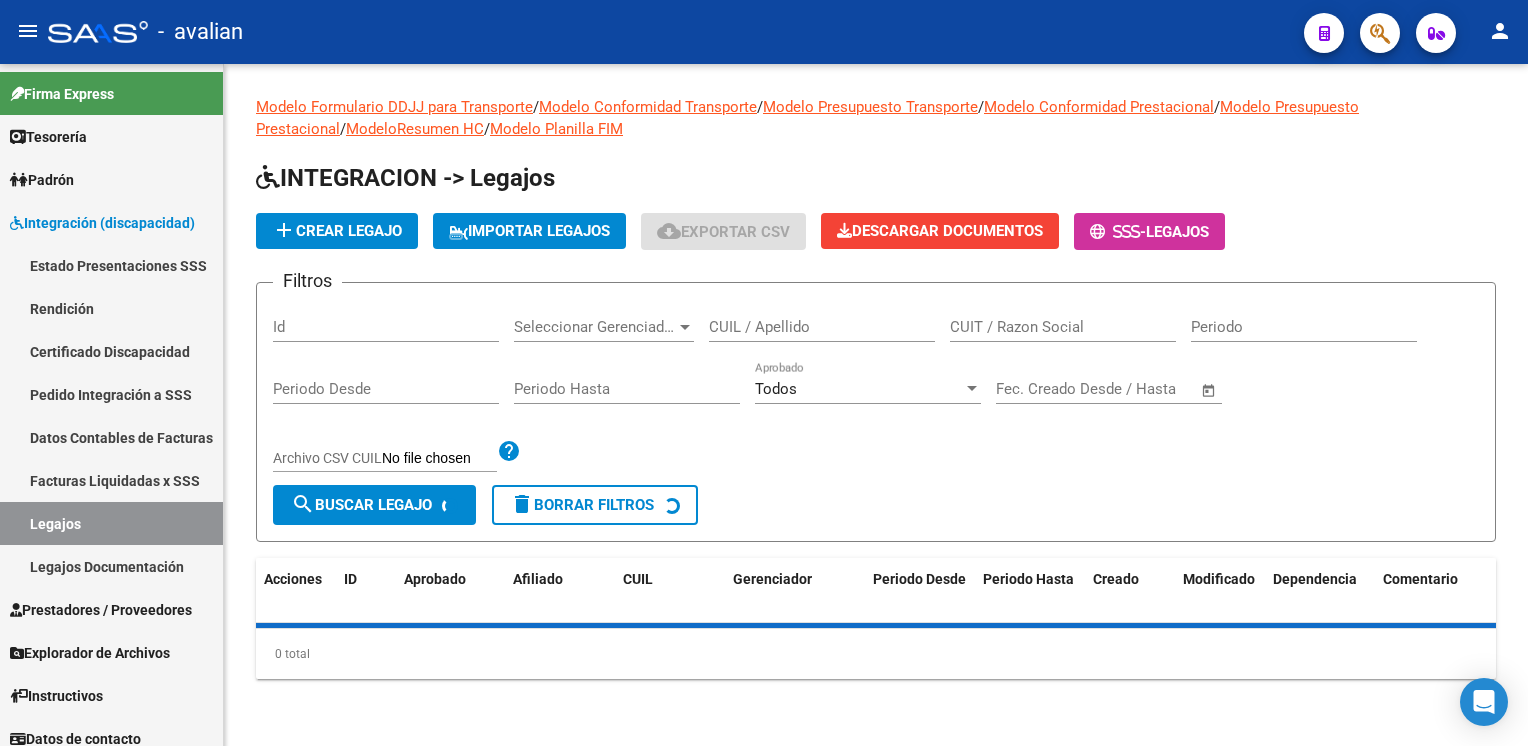 click on "CUIL / Apellido" at bounding box center (822, 327) 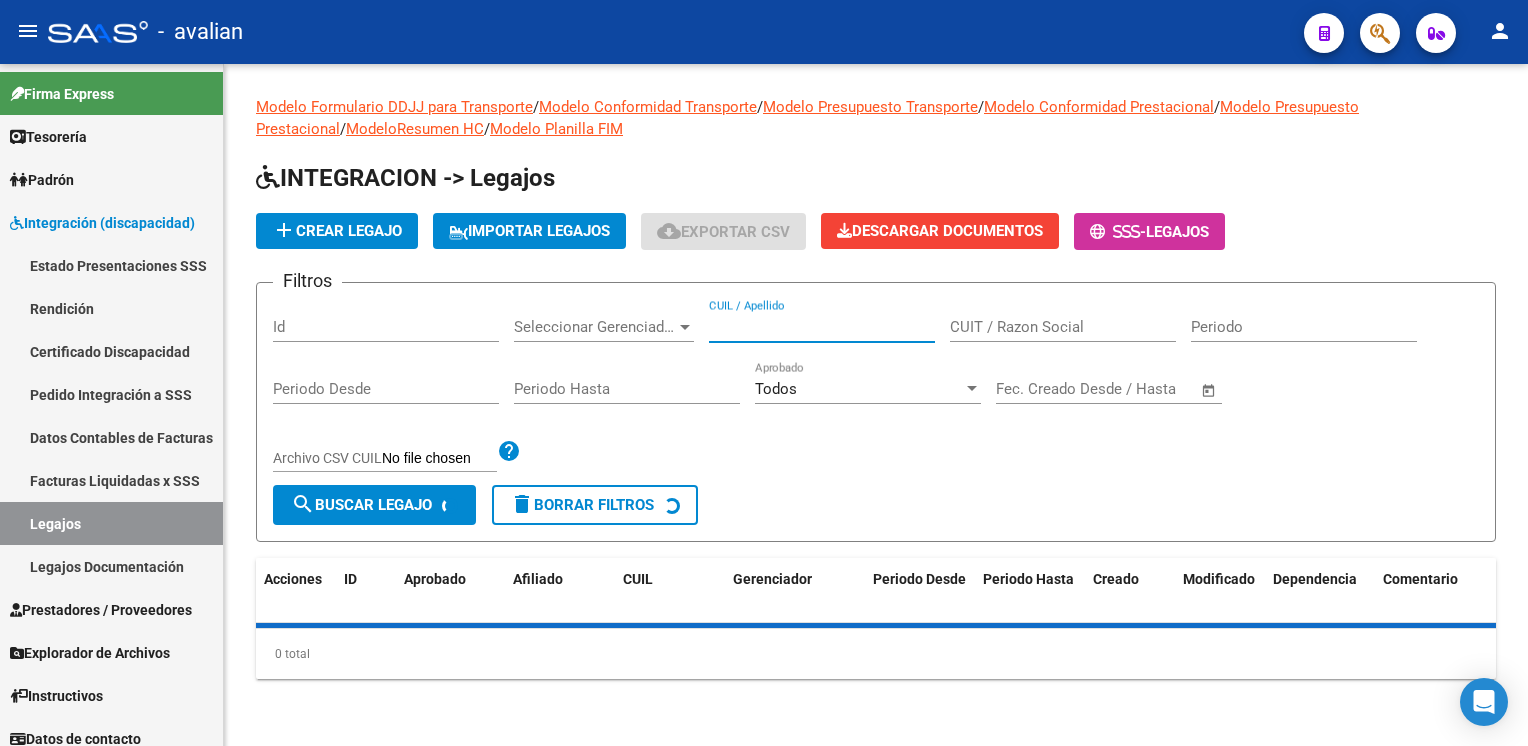 paste on "20583335944" 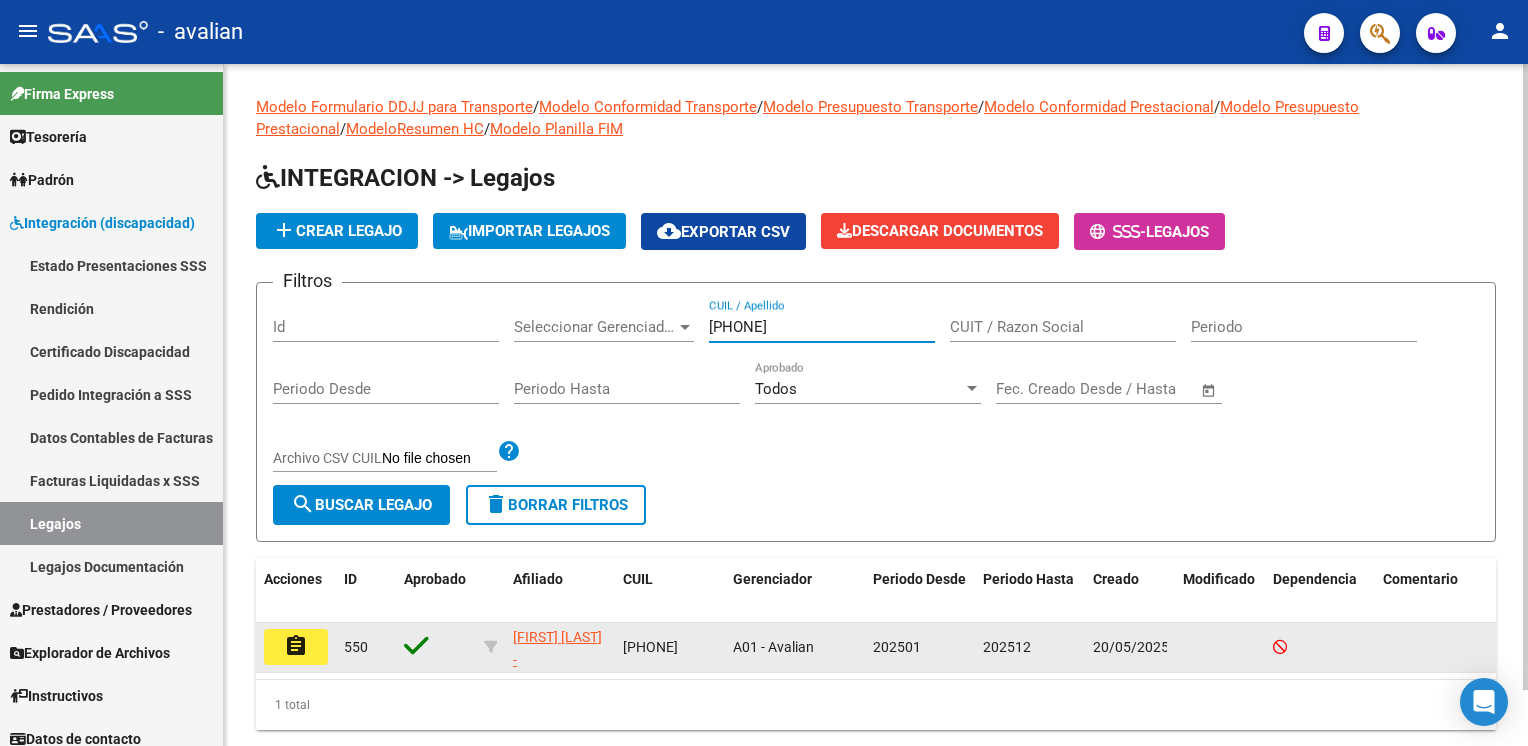 type on "20583335944" 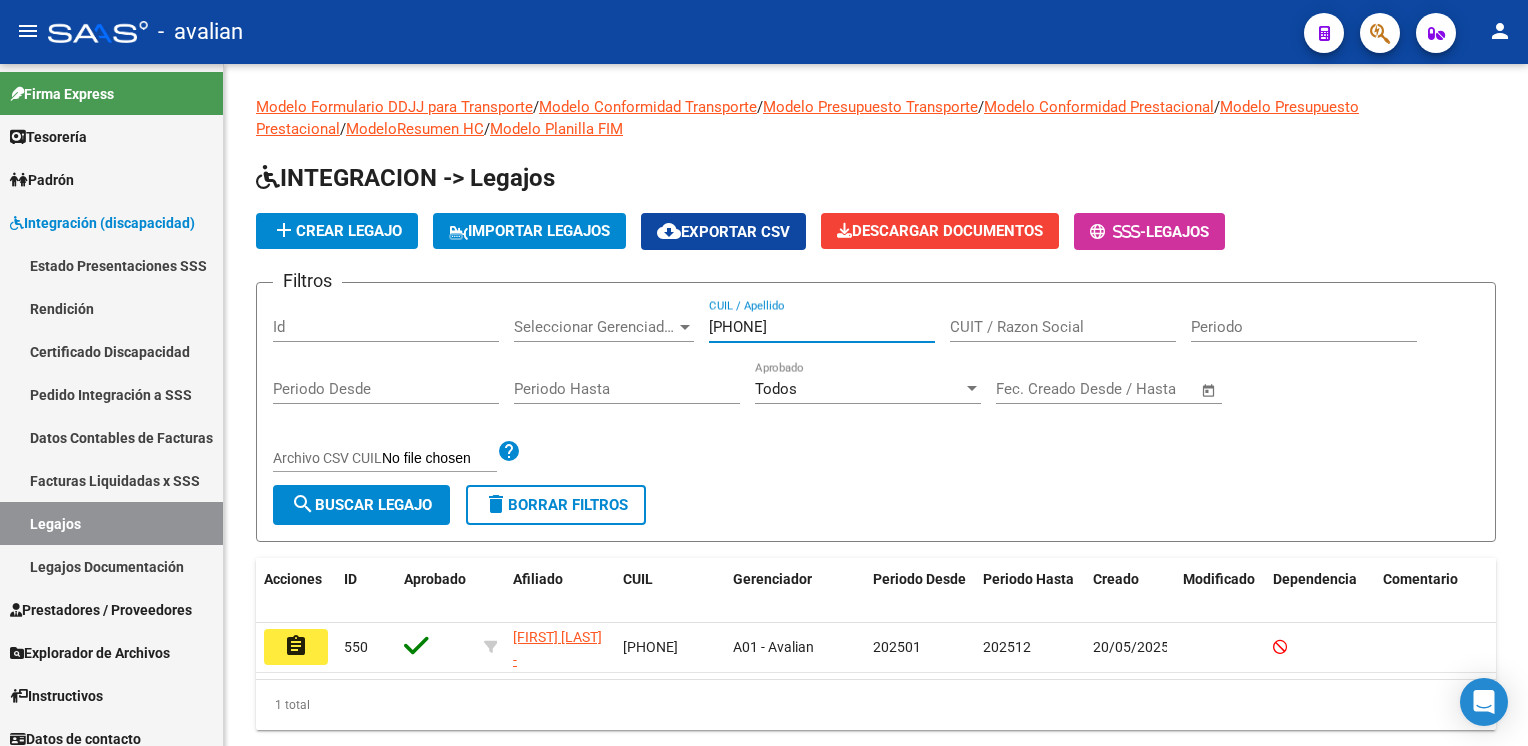 click on "assignment" 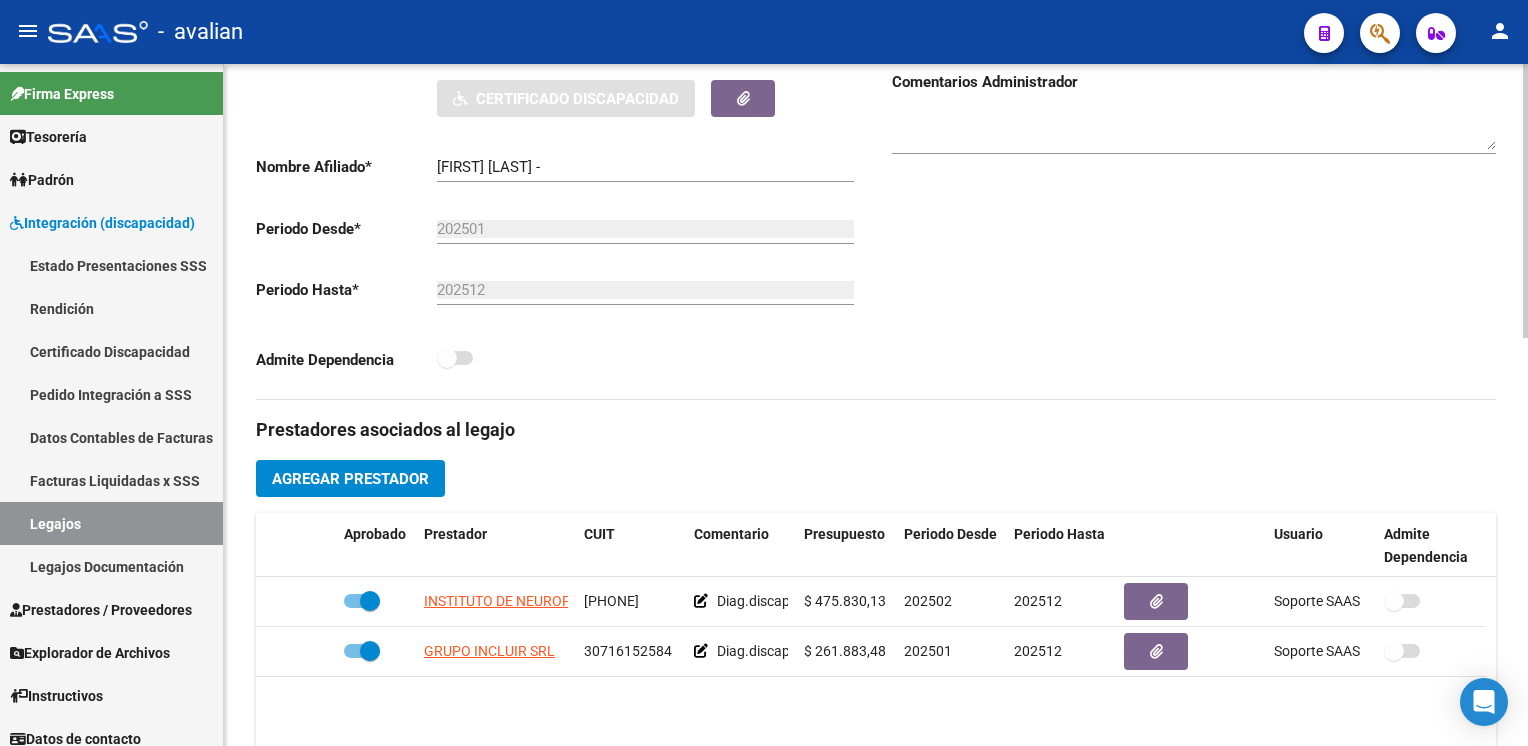 type on "FERRARI AUGUSTO" 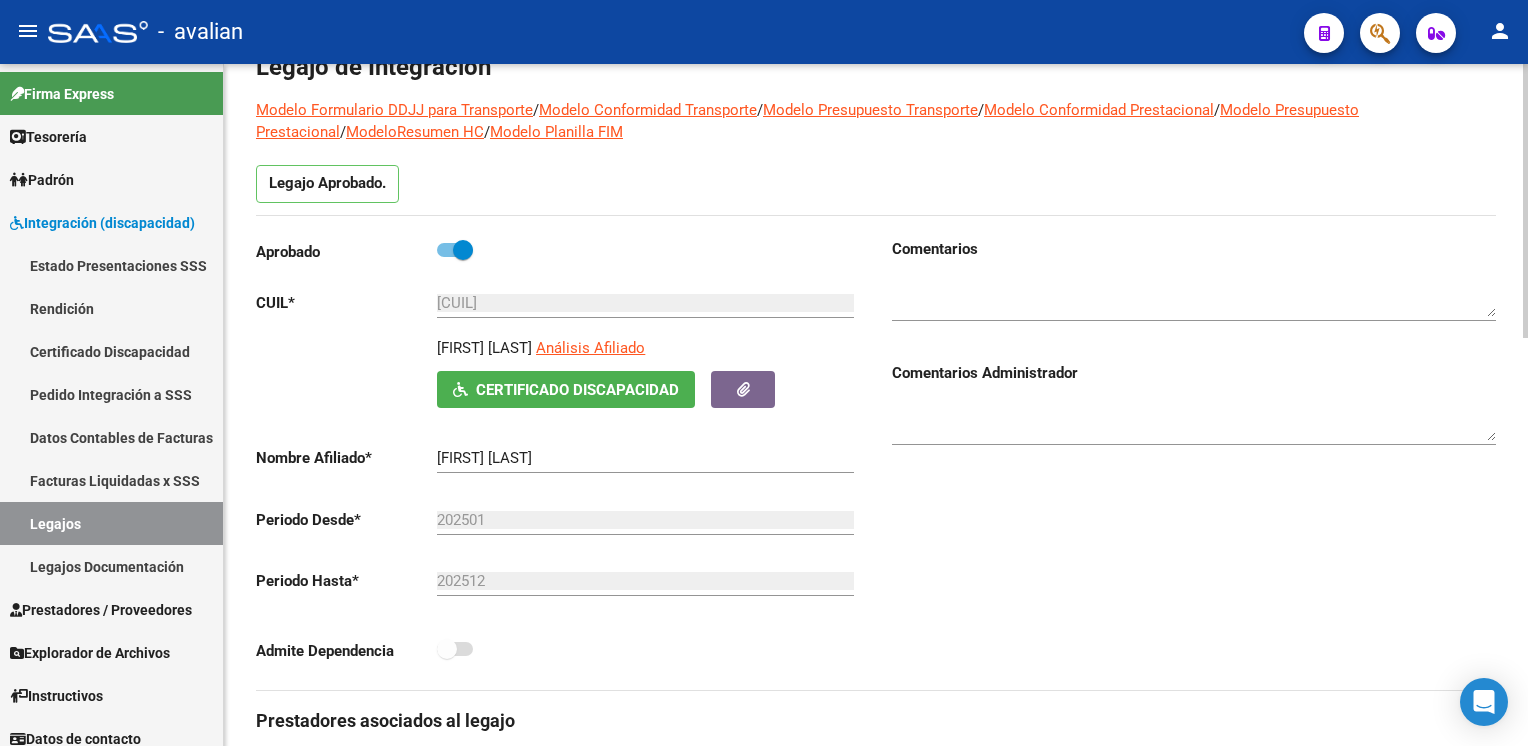 scroll, scrollTop: 0, scrollLeft: 0, axis: both 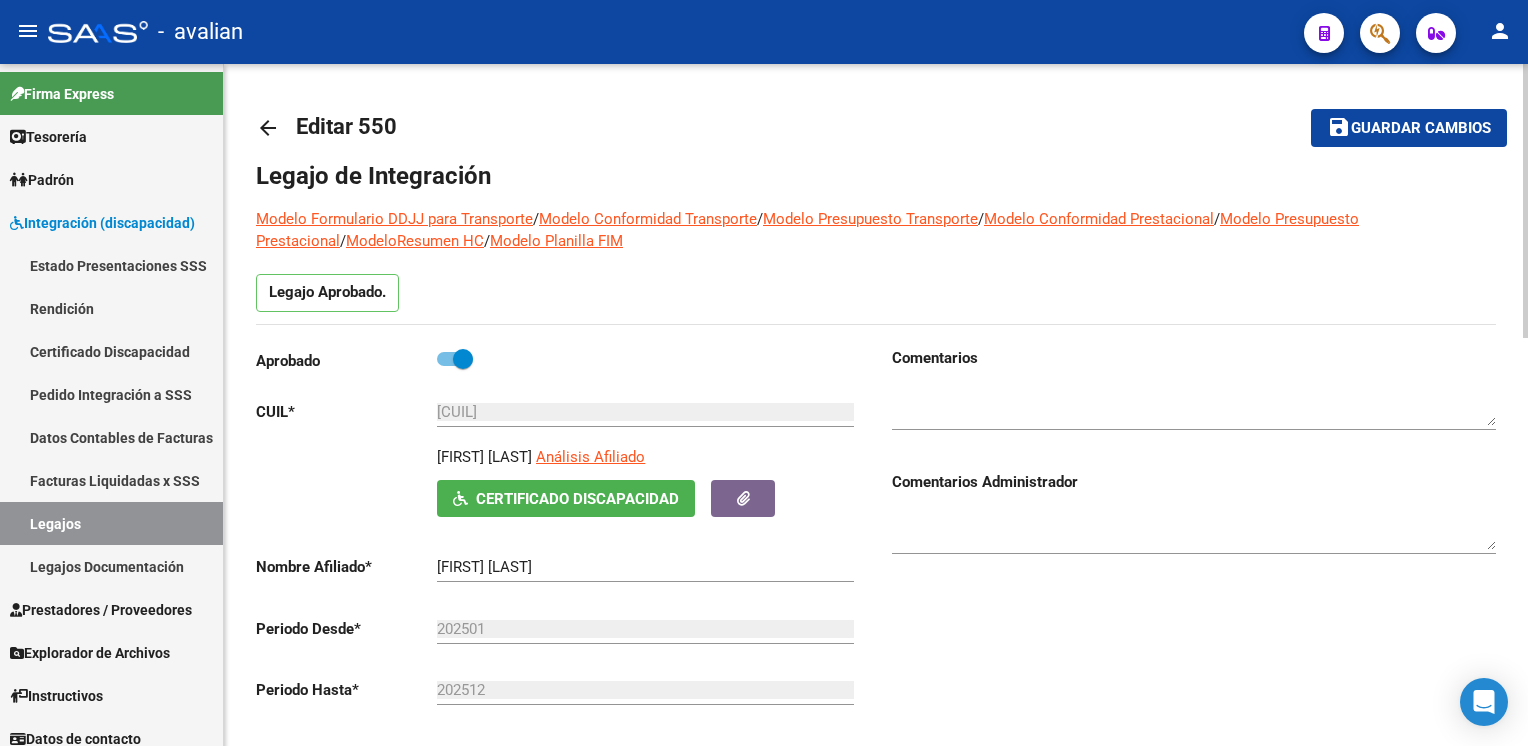 click on "arrow_back" 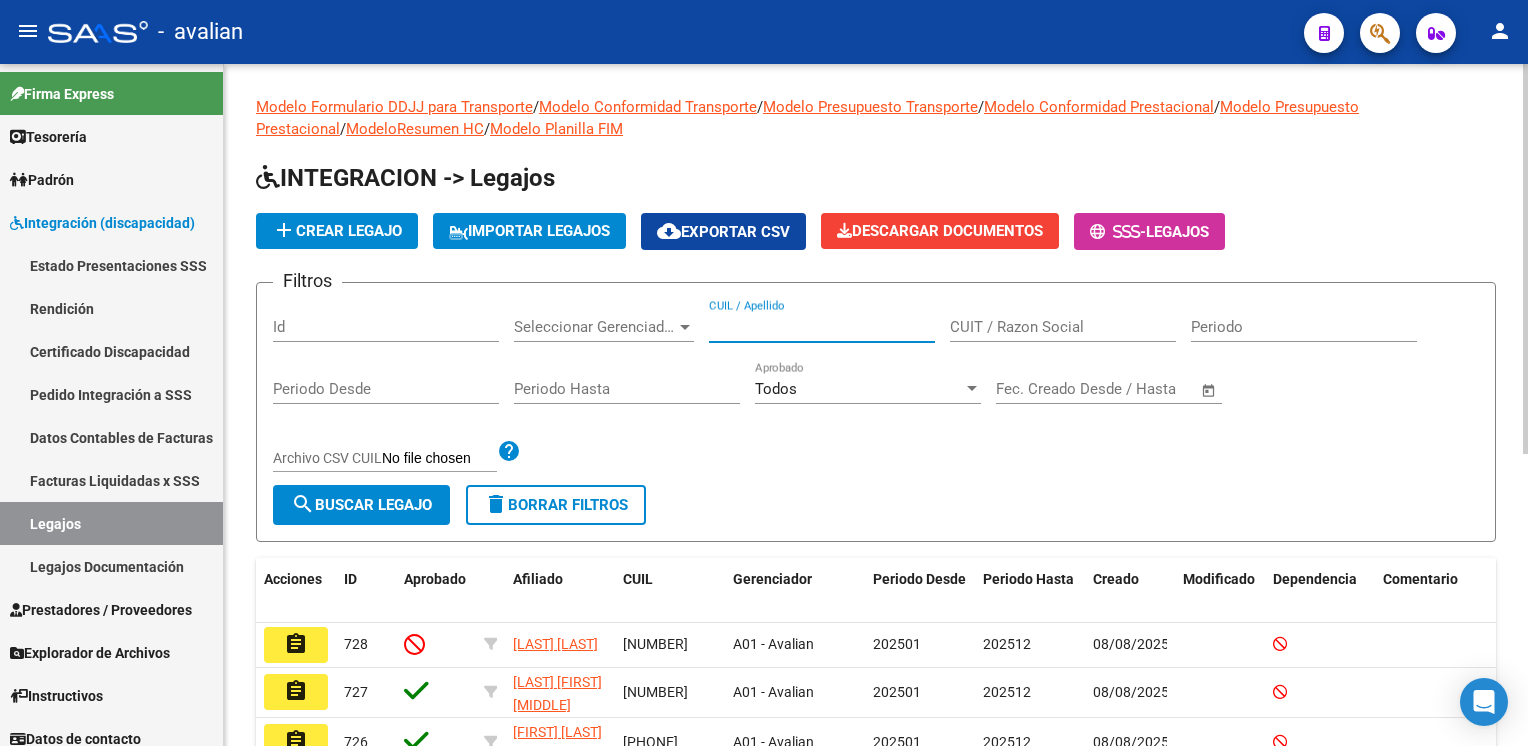 click on "CUIL / Apellido" at bounding box center (822, 327) 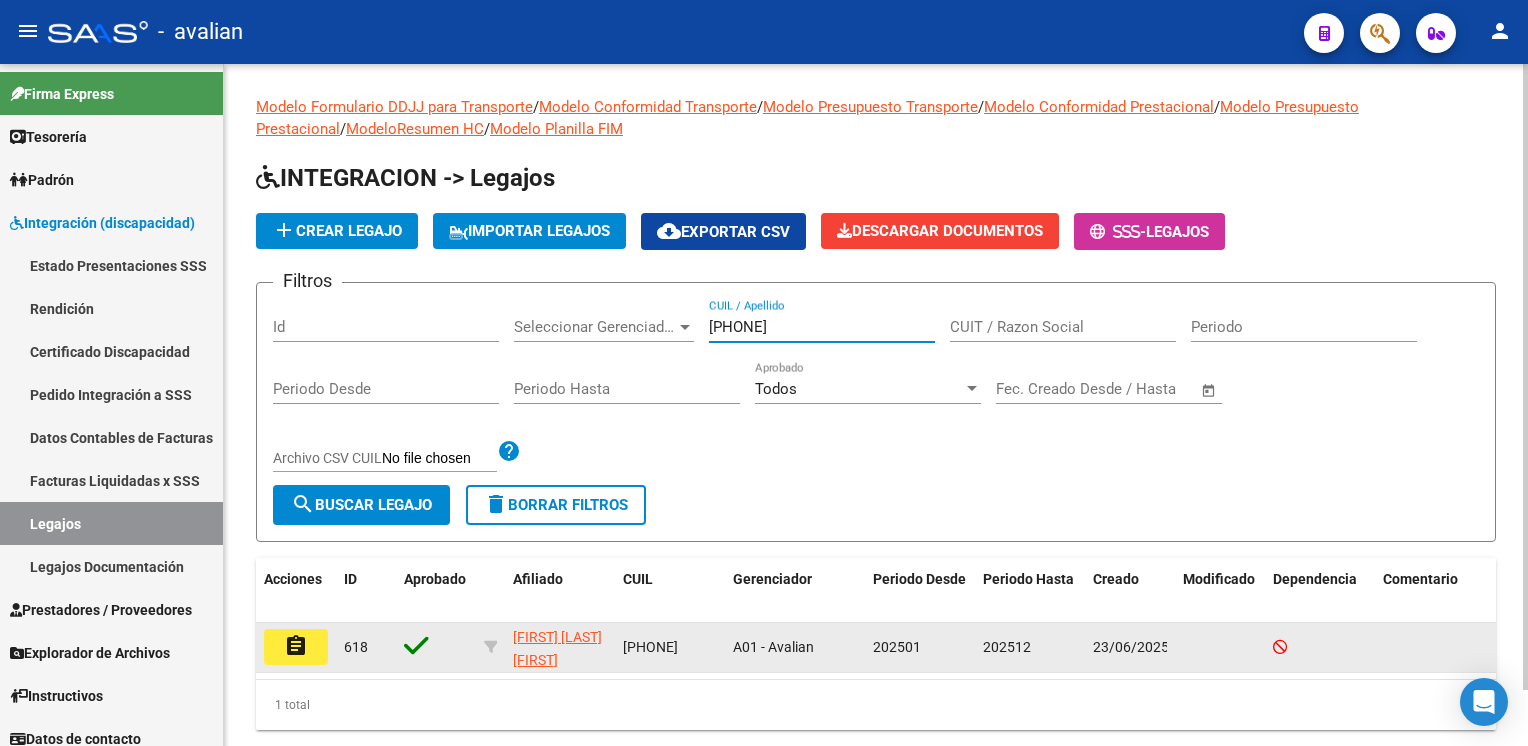 type on "[CUIL]" 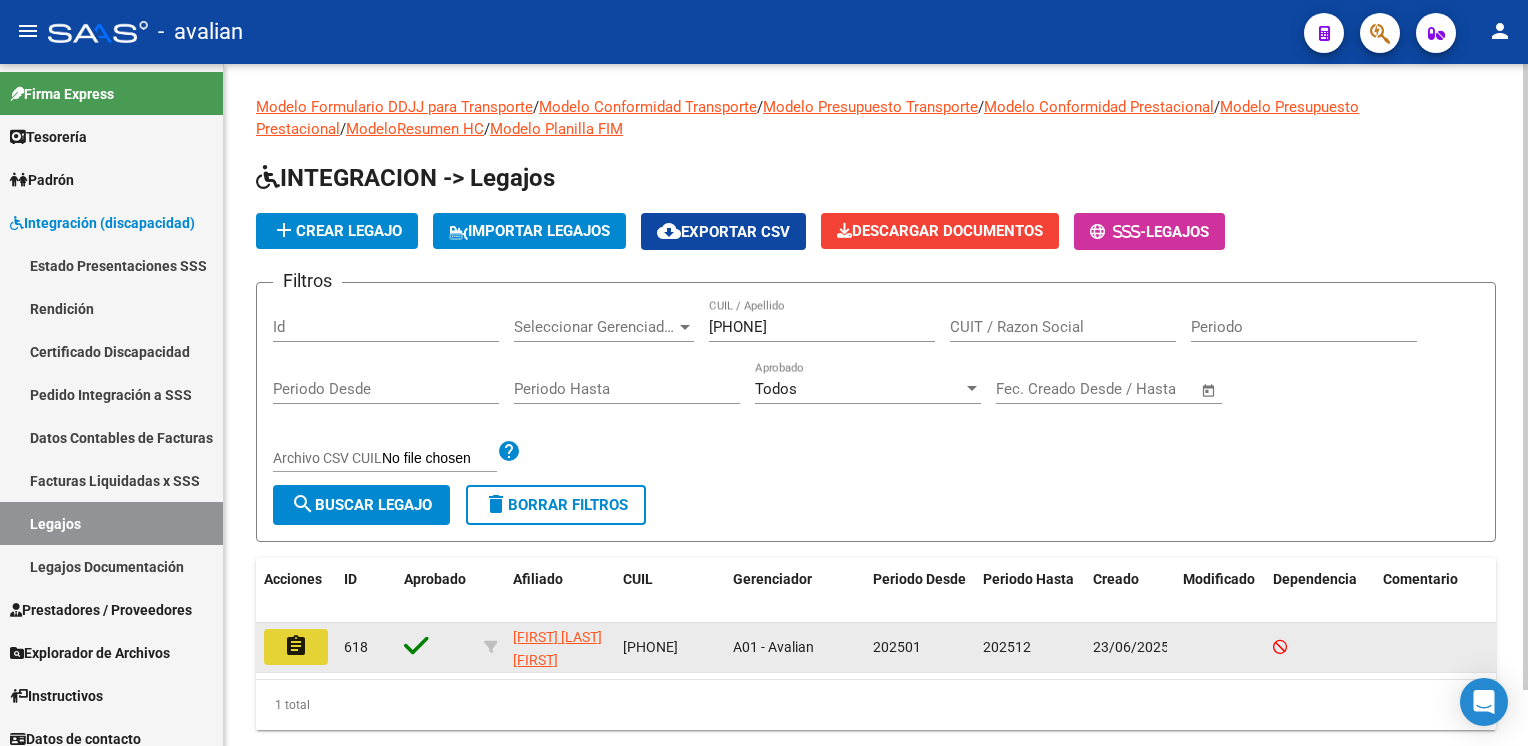 click on "assignment" 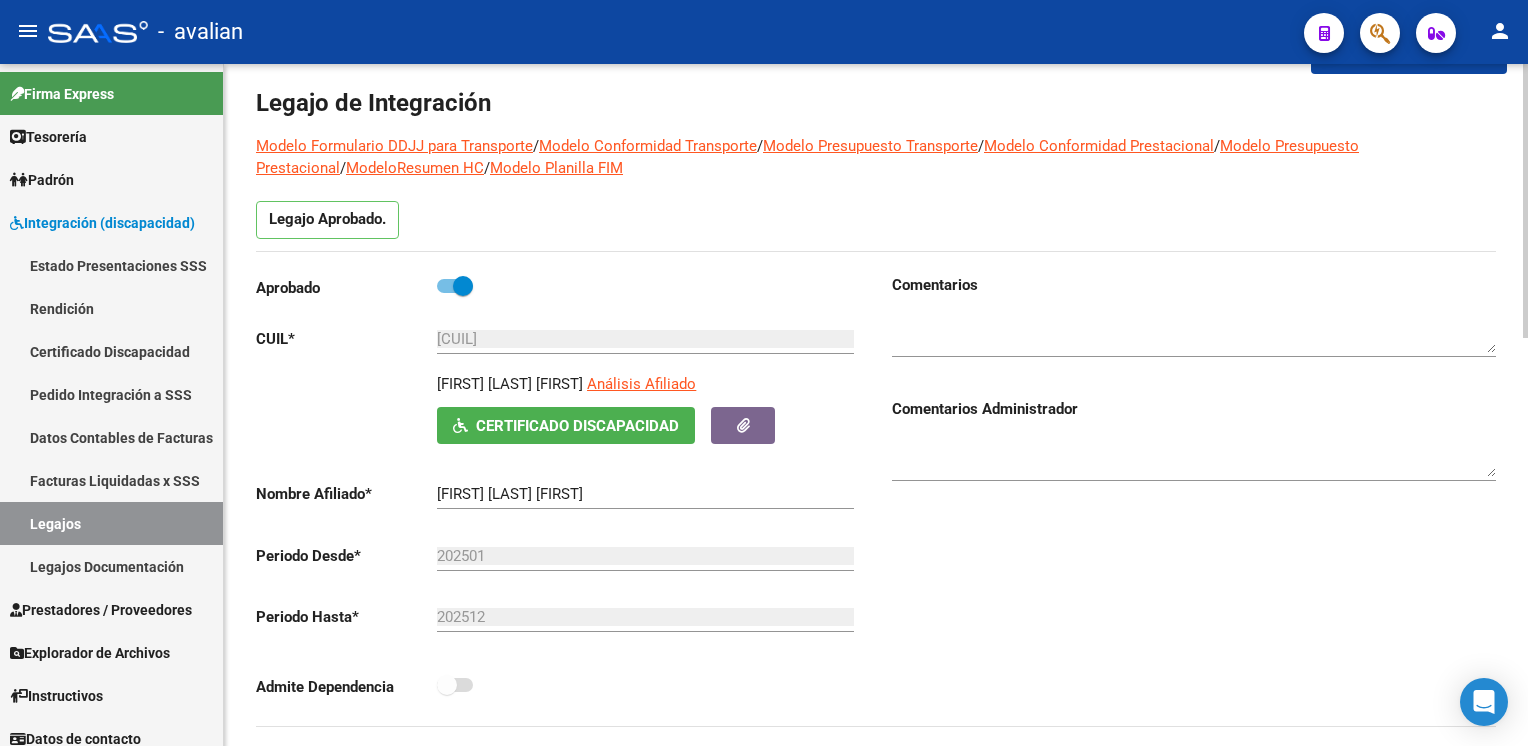 scroll, scrollTop: 0, scrollLeft: 0, axis: both 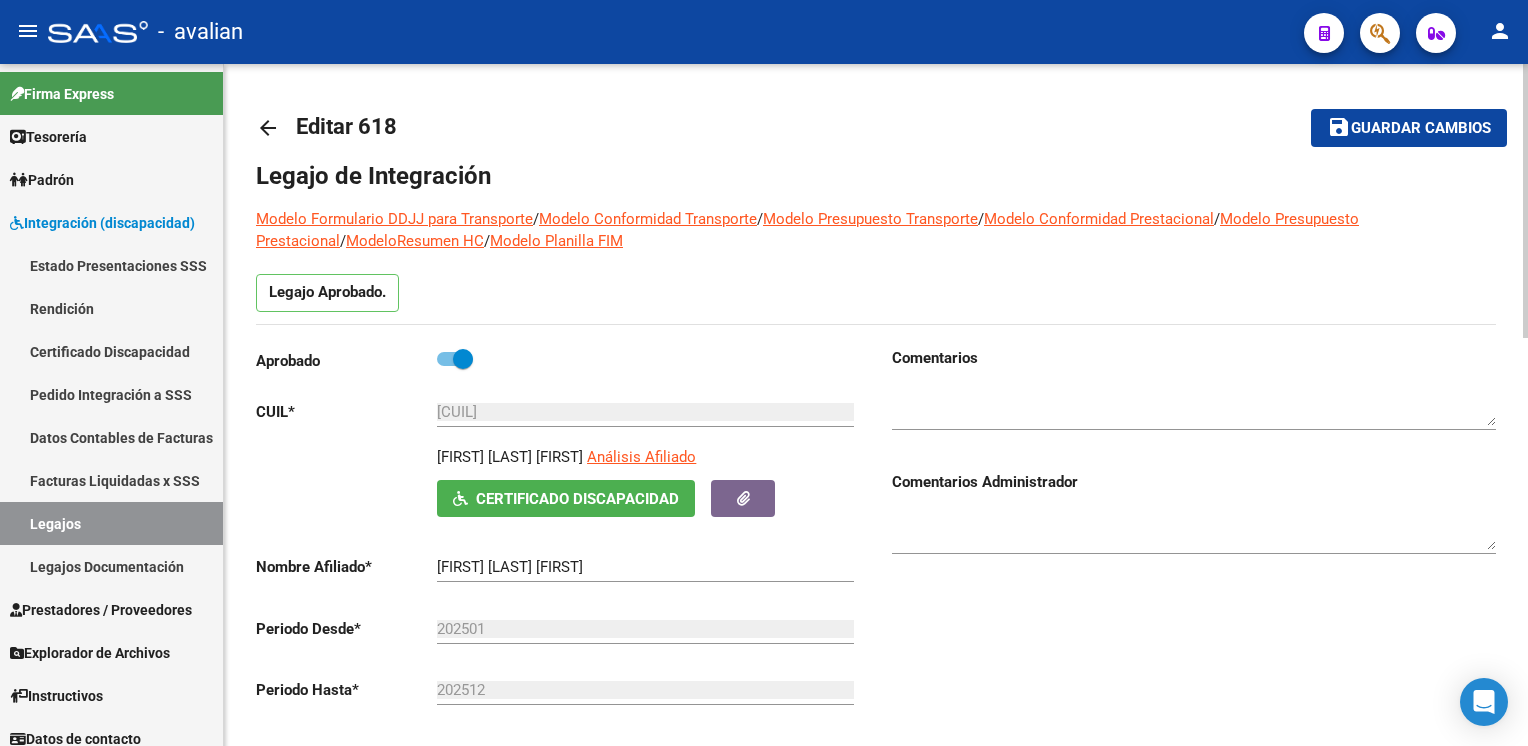 click on "arrow_back" 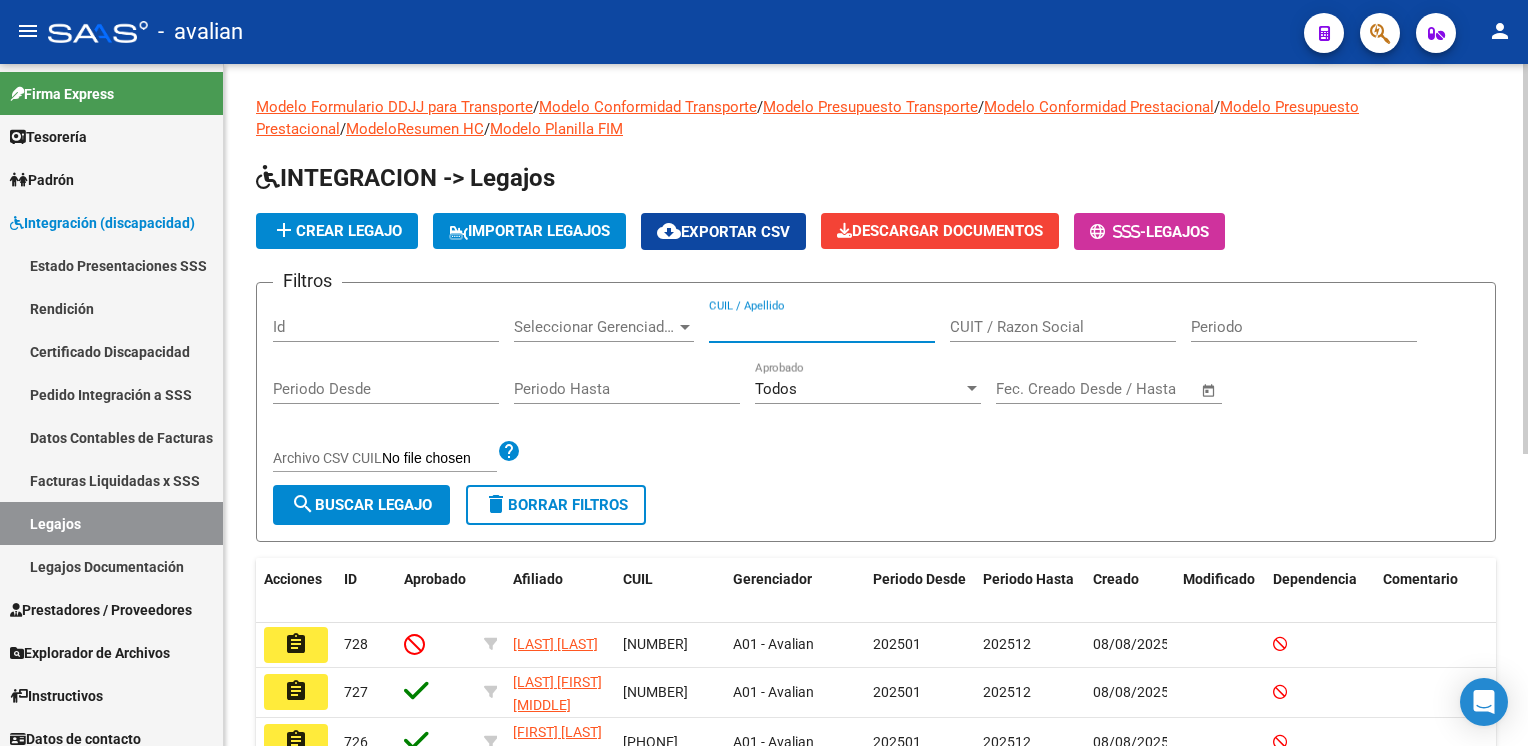 click on "CUIL / Apellido" at bounding box center (822, 327) 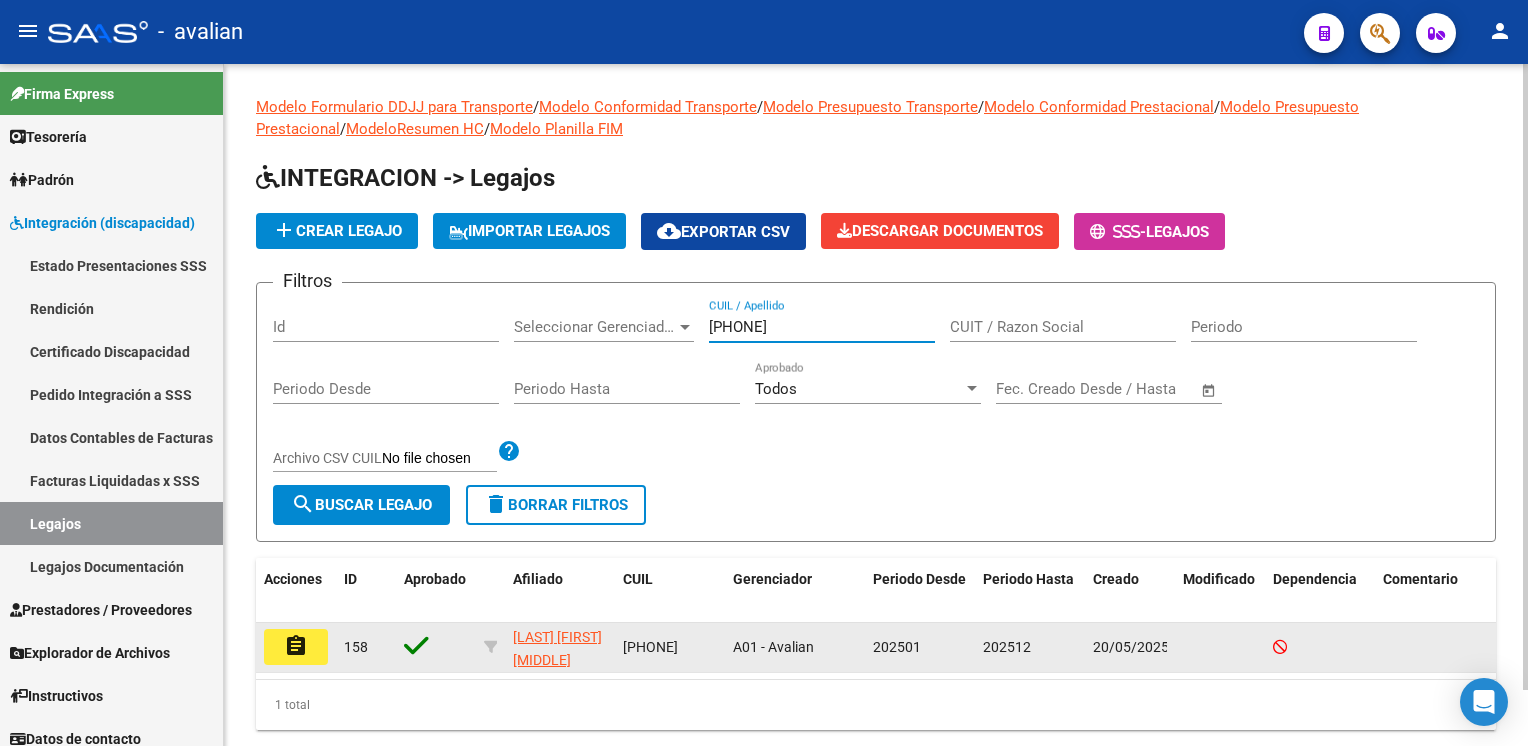 type on "27560191915" 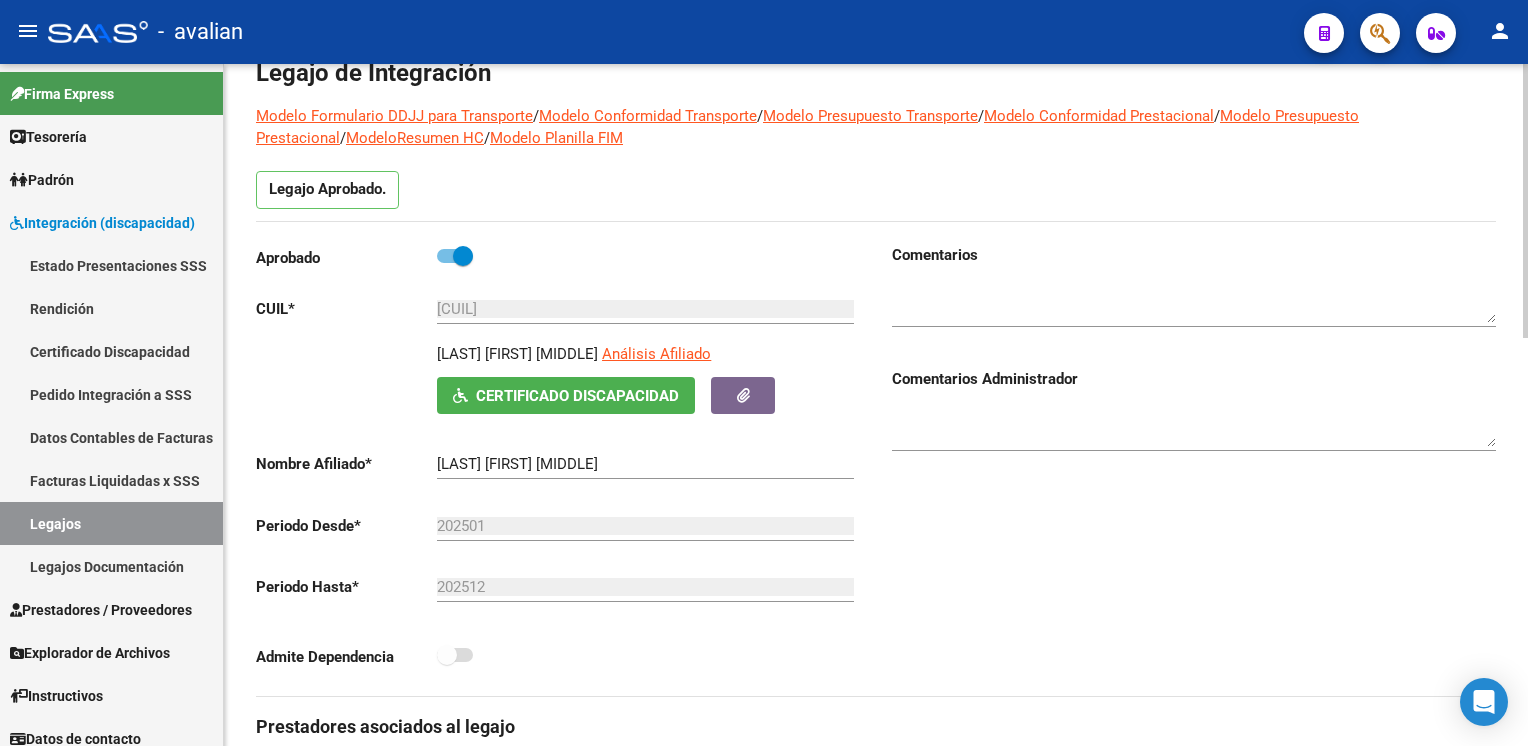 scroll, scrollTop: 0, scrollLeft: 0, axis: both 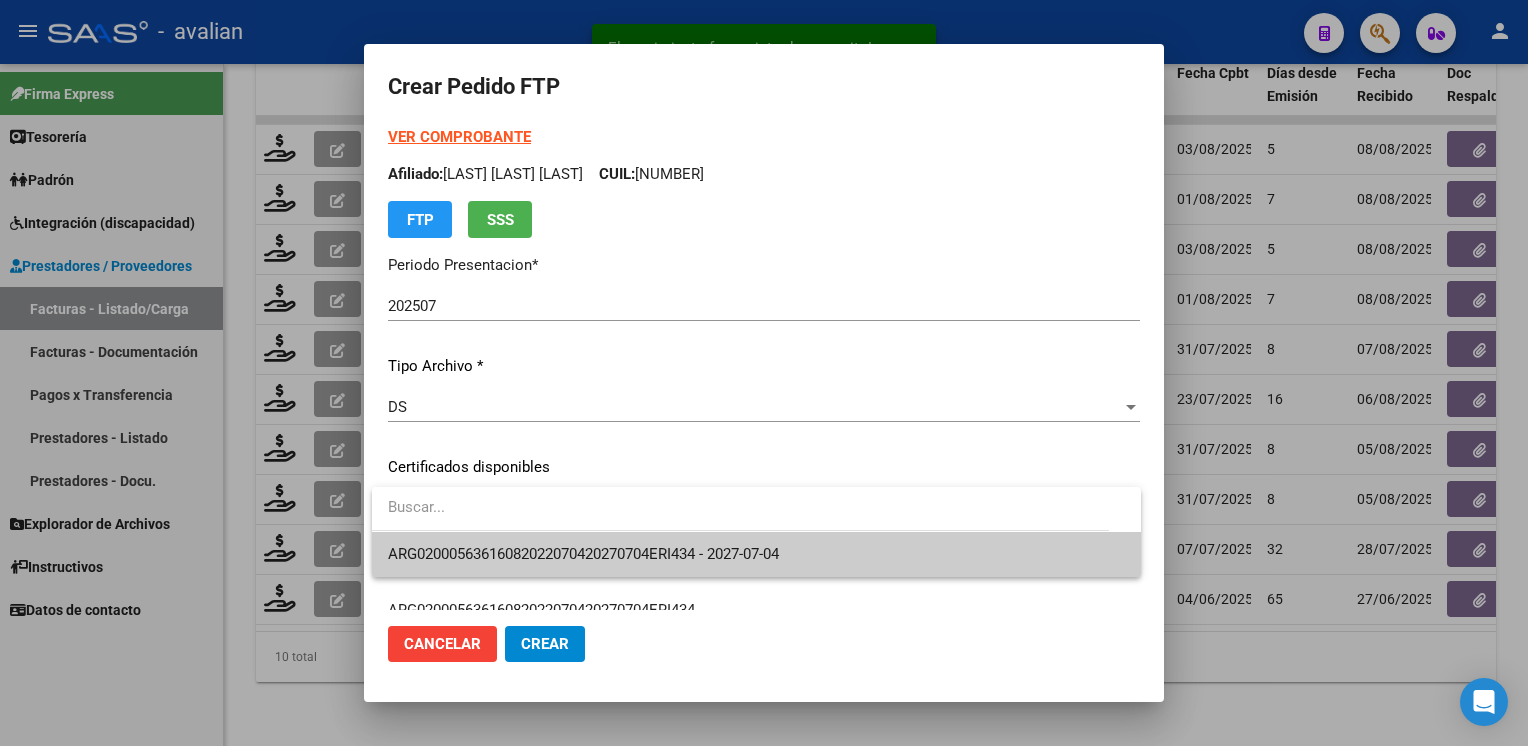 click on "ARG02000563616082022070420270704ERI434 - 2027-07-04" at bounding box center (756, 554) 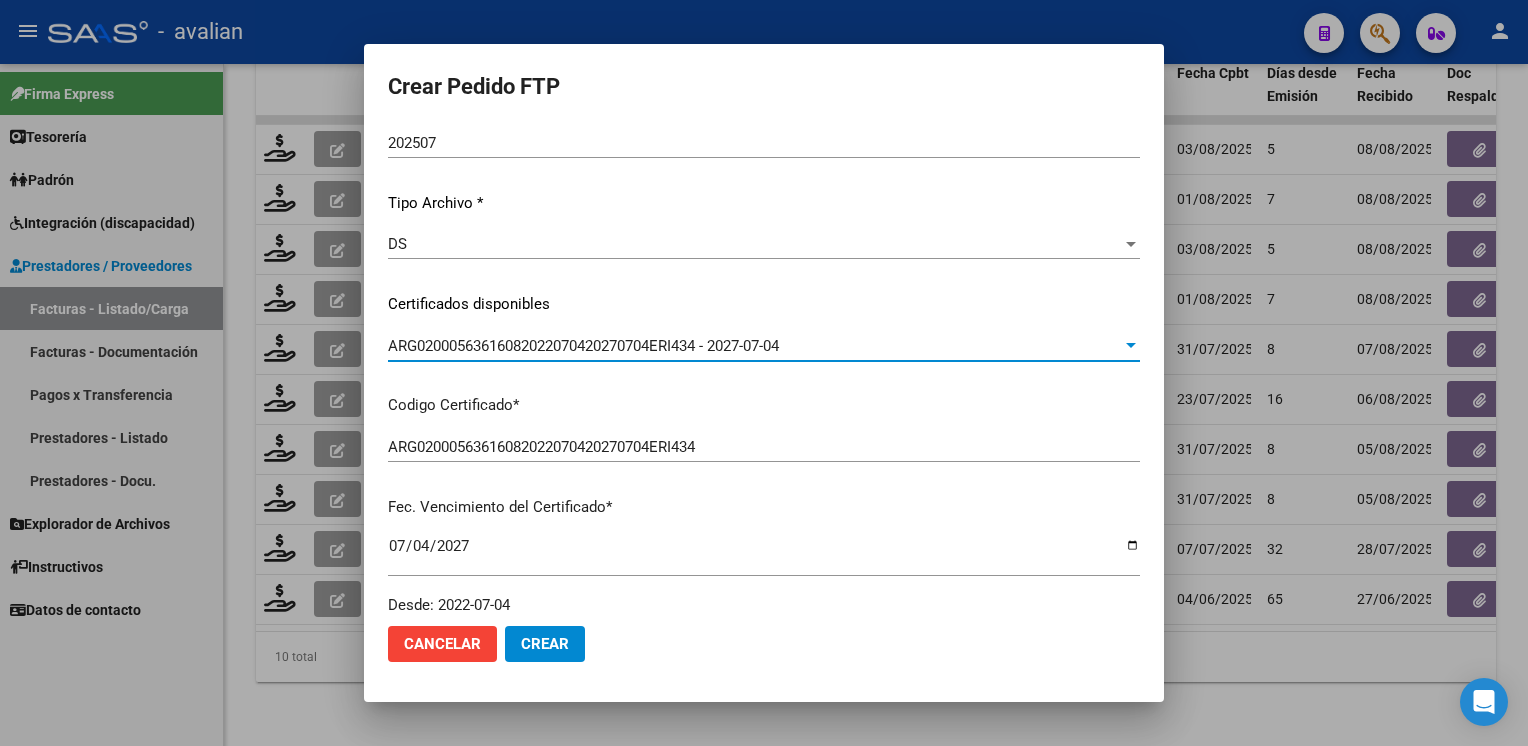 scroll, scrollTop: 0, scrollLeft: 0, axis: both 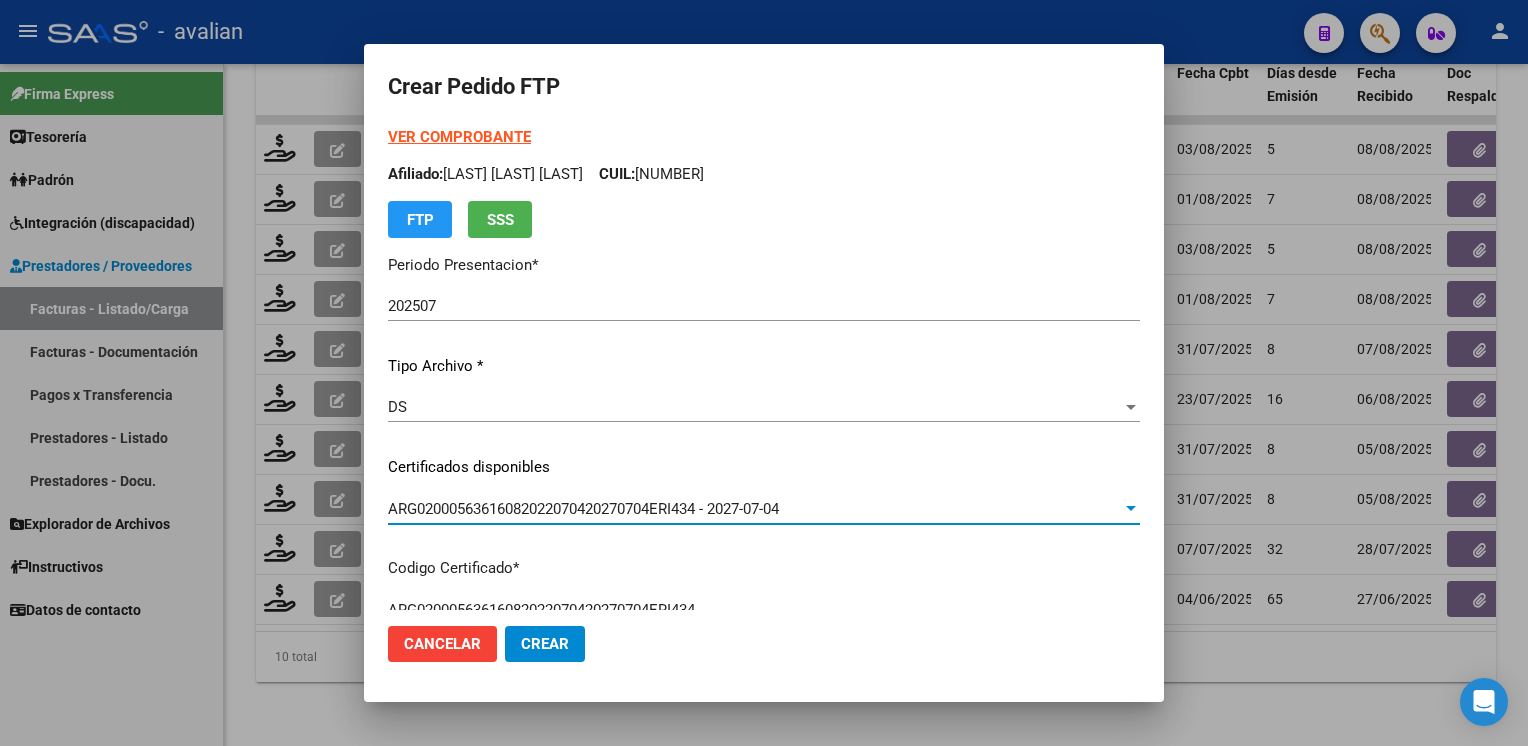click on "Afiliado:  [LAST] [LAST] [LAST]  CUIL:  [NUMBER]" at bounding box center (764, 174) 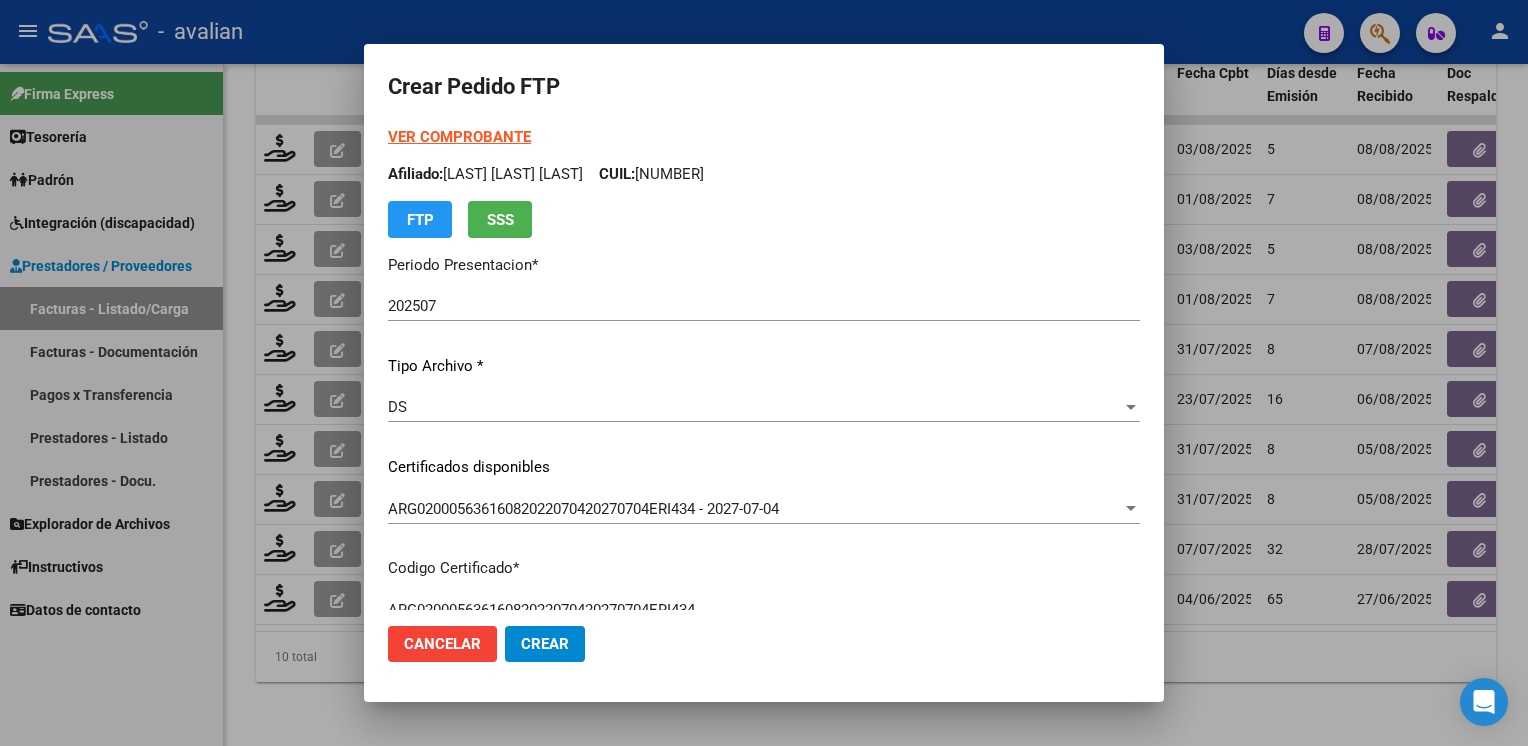 click on "Afiliado:  ANGERAMO MORENO VITTORIO  CUIL:  20563616084" at bounding box center [764, 174] 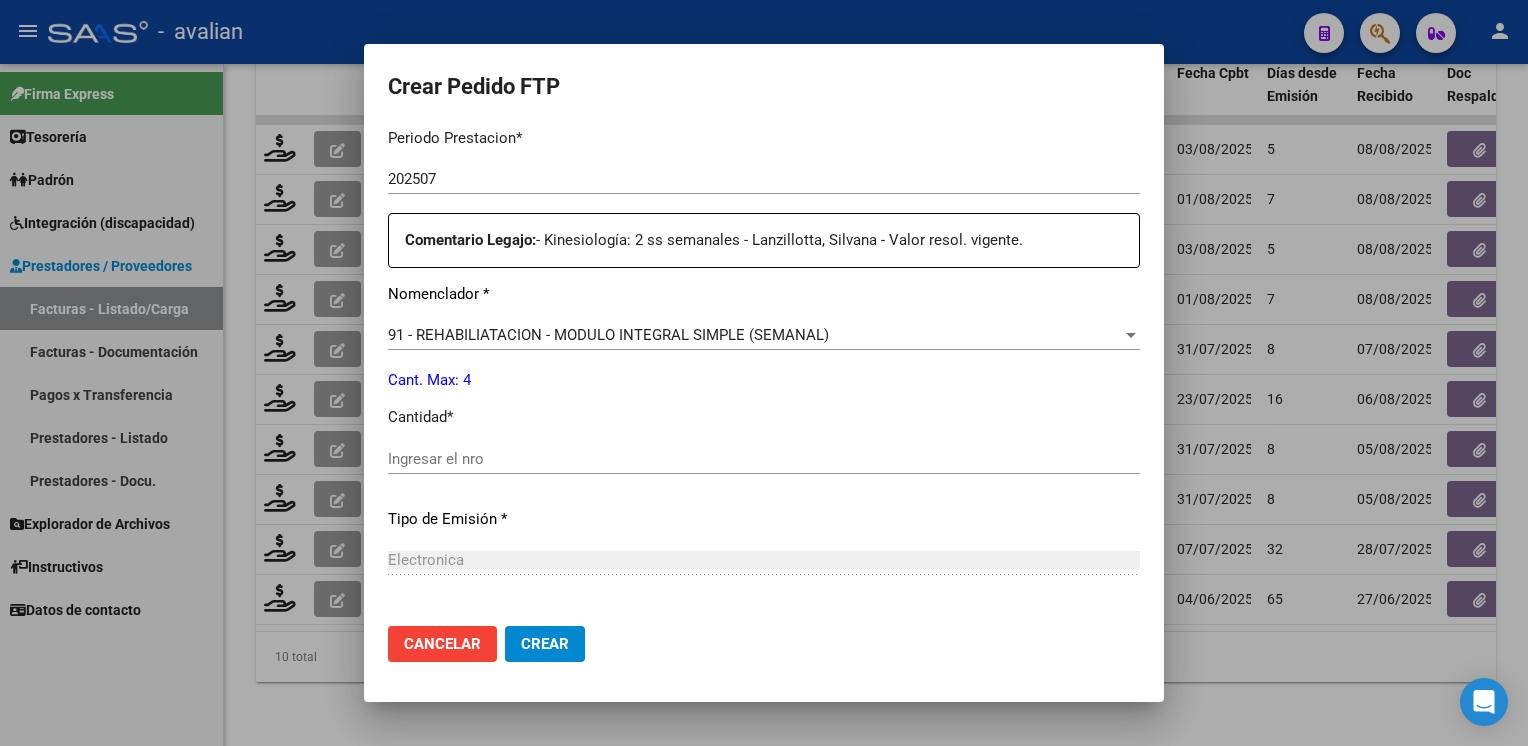 scroll, scrollTop: 800, scrollLeft: 0, axis: vertical 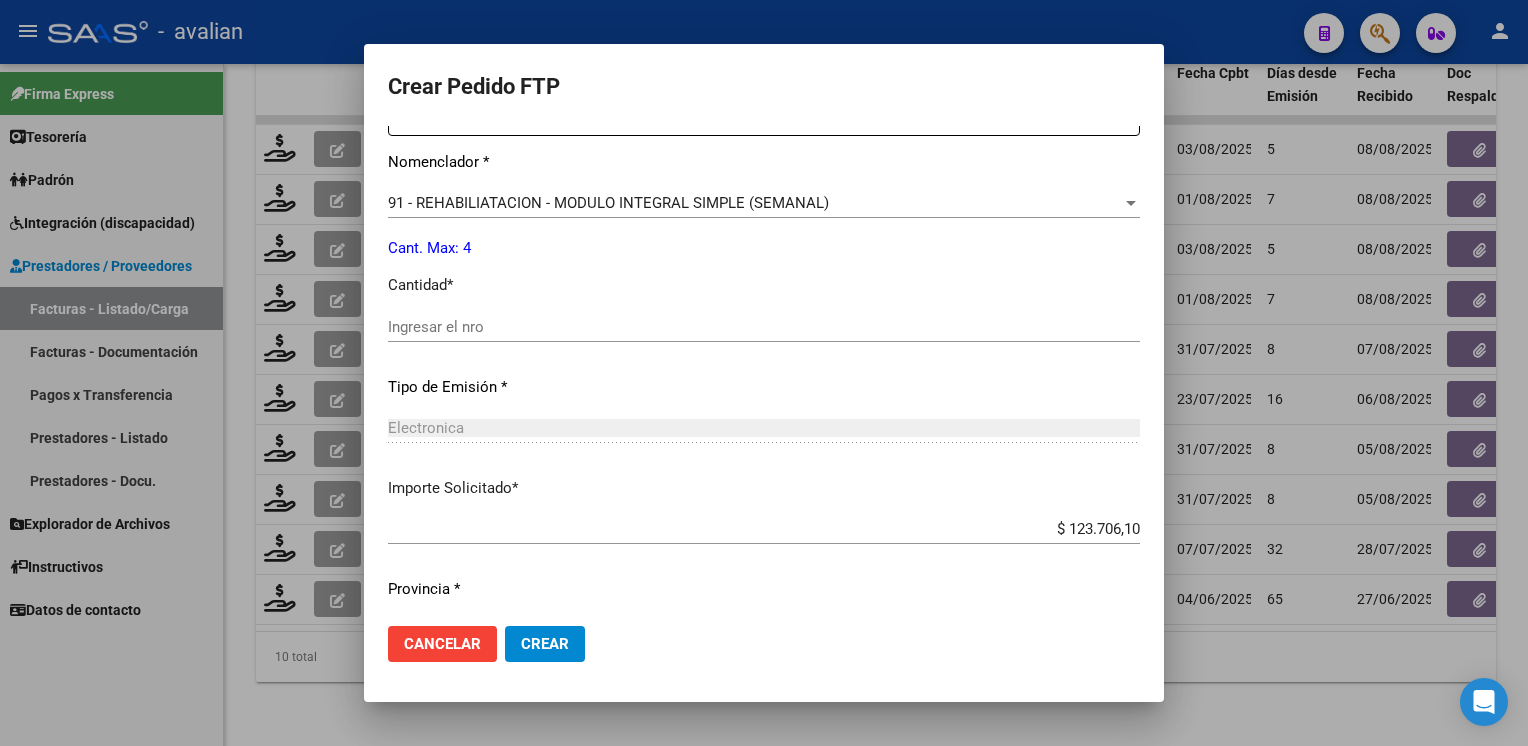 click on "Ingresar el nro" 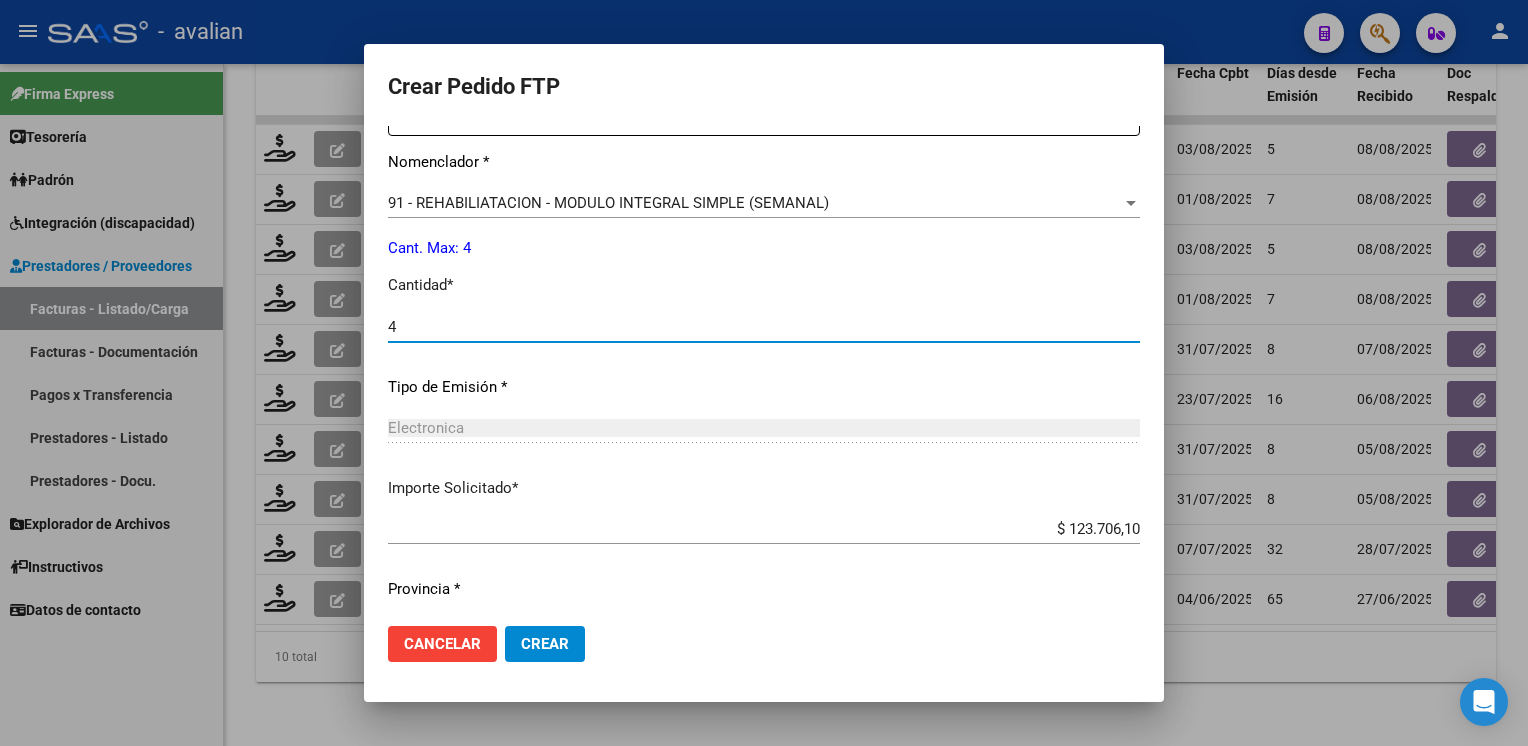 type on "4" 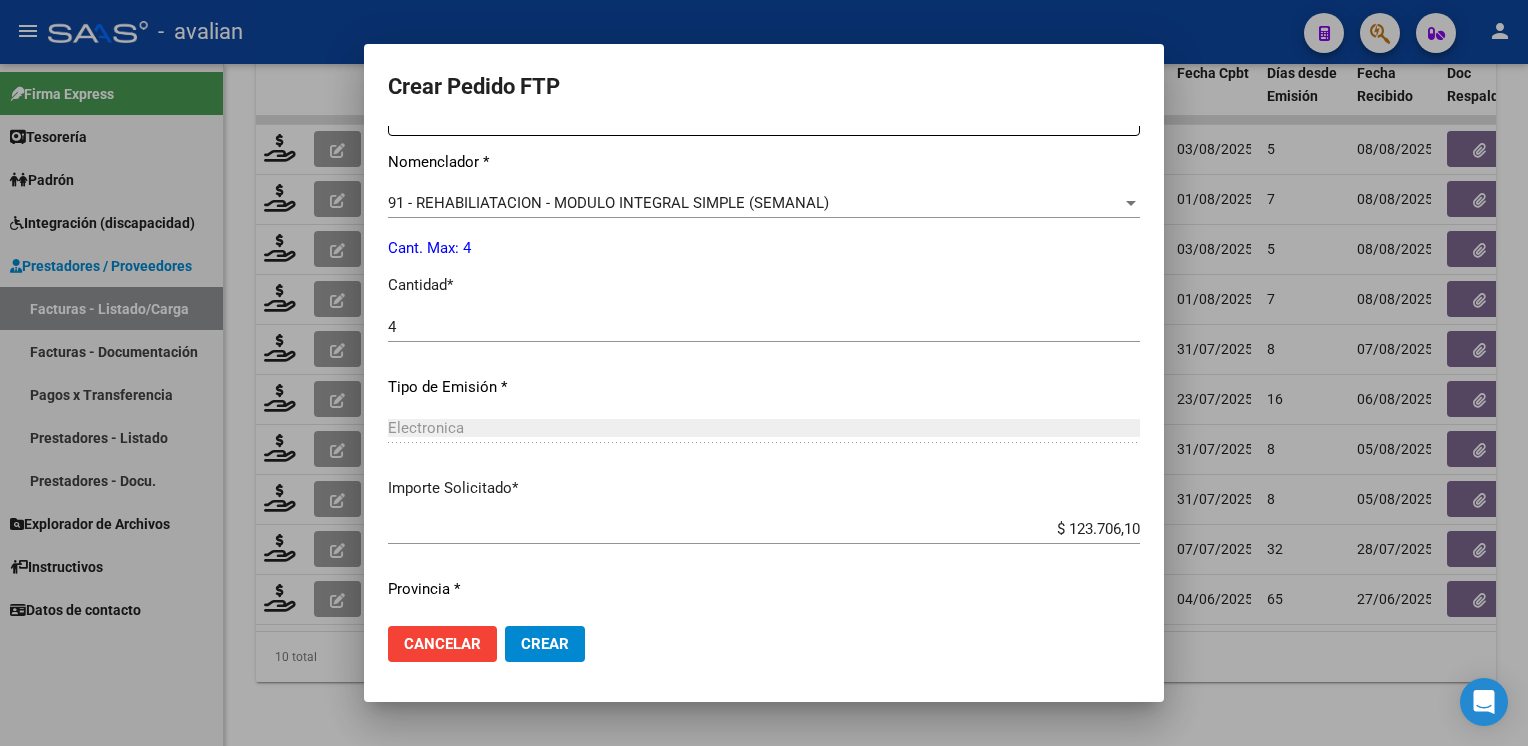 scroll, scrollTop: 853, scrollLeft: 0, axis: vertical 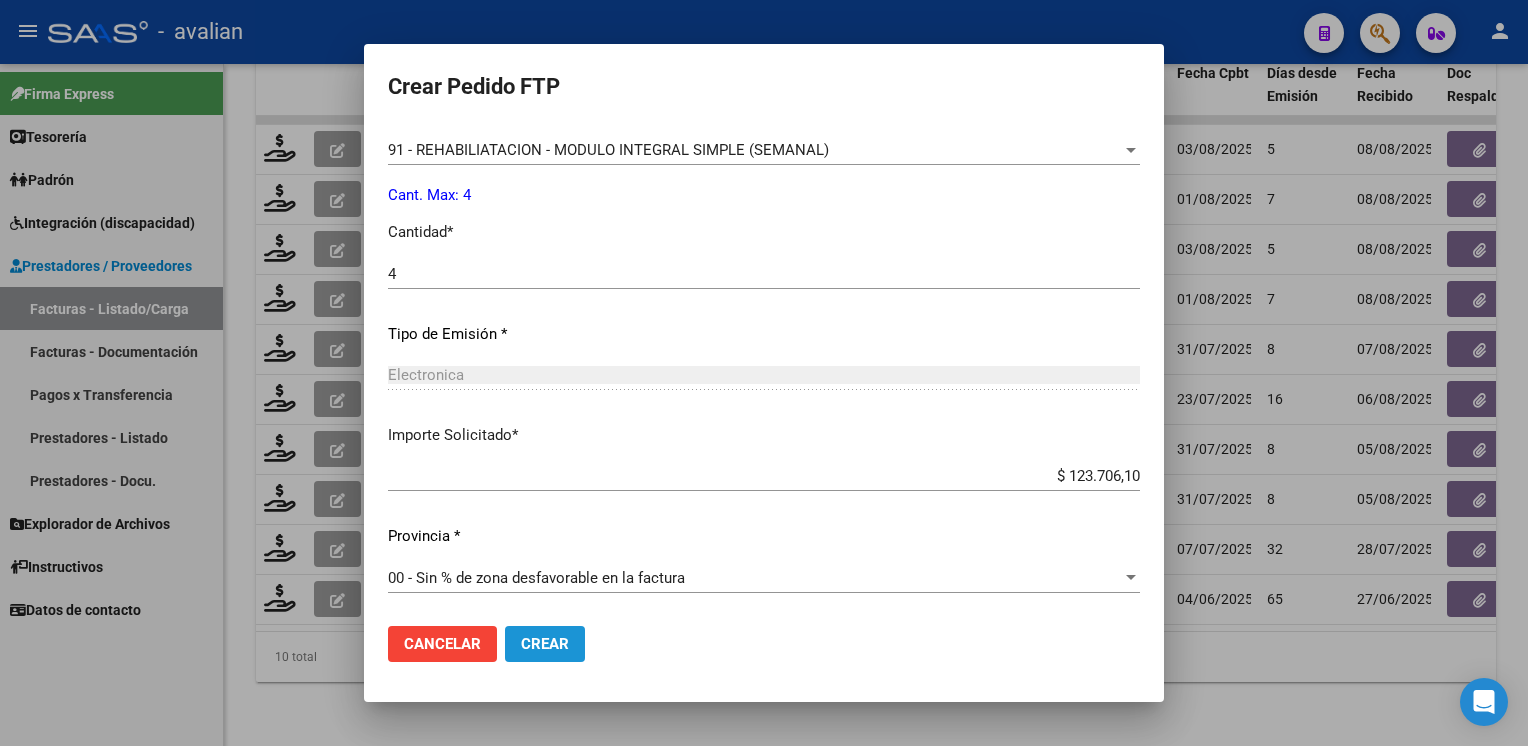 click on "Crear" 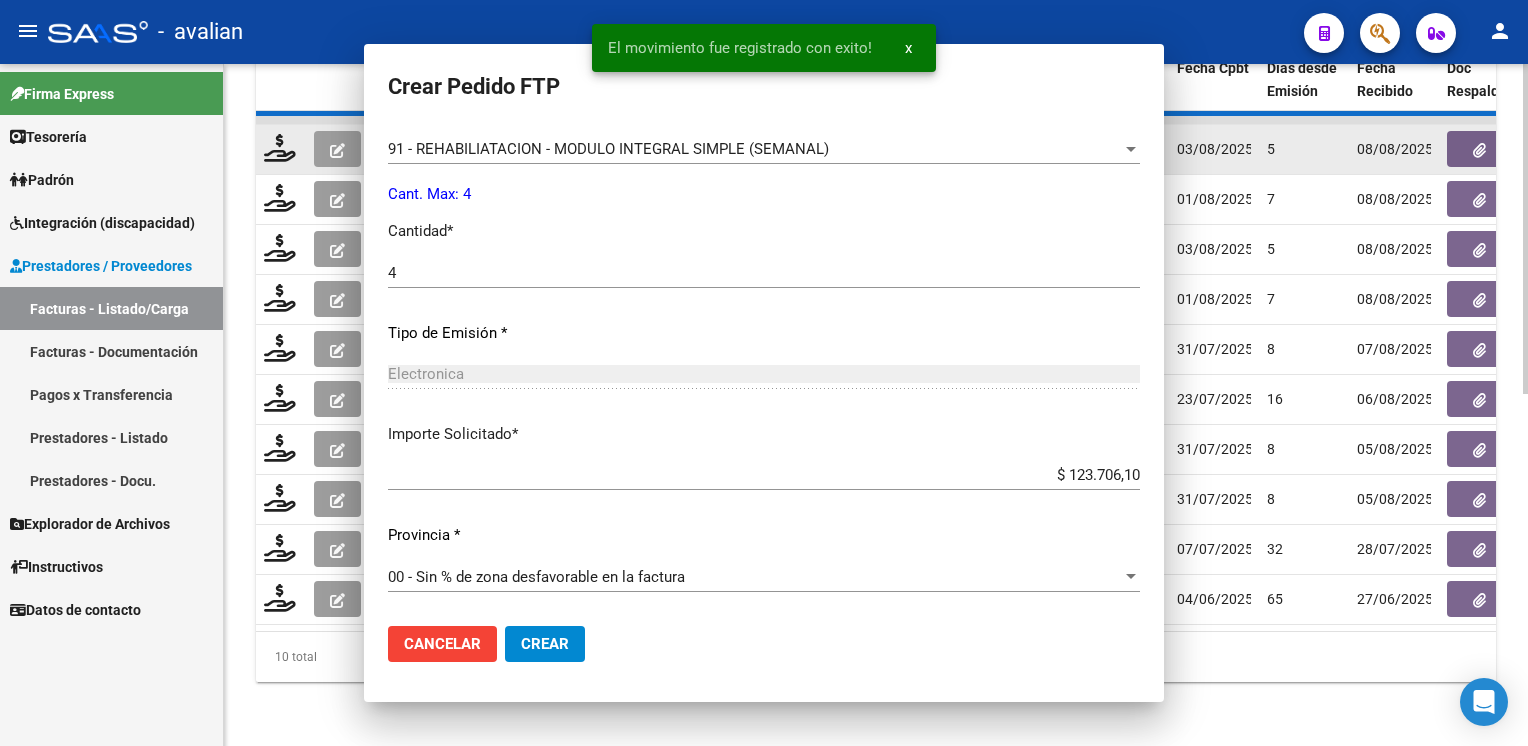 scroll, scrollTop: 0, scrollLeft: 0, axis: both 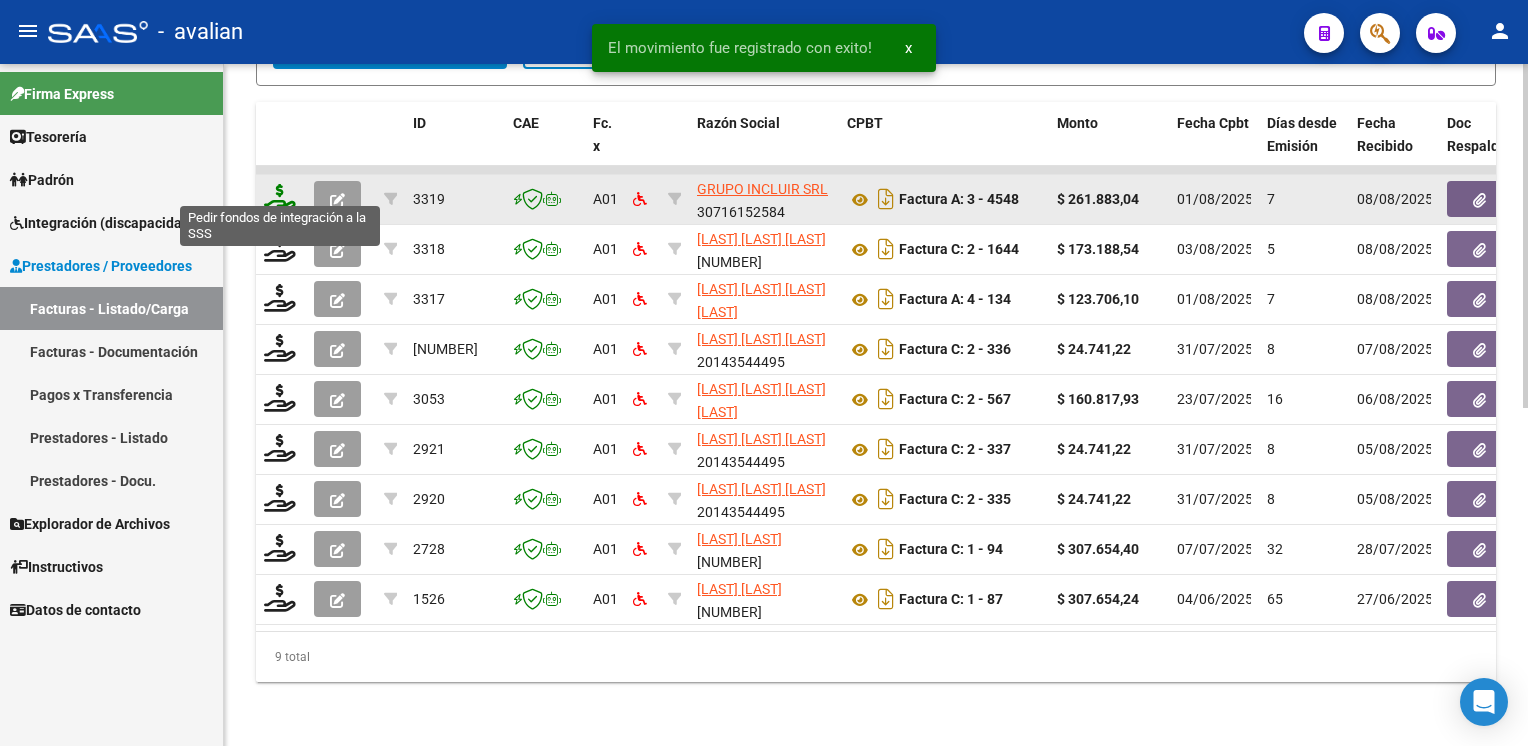 click 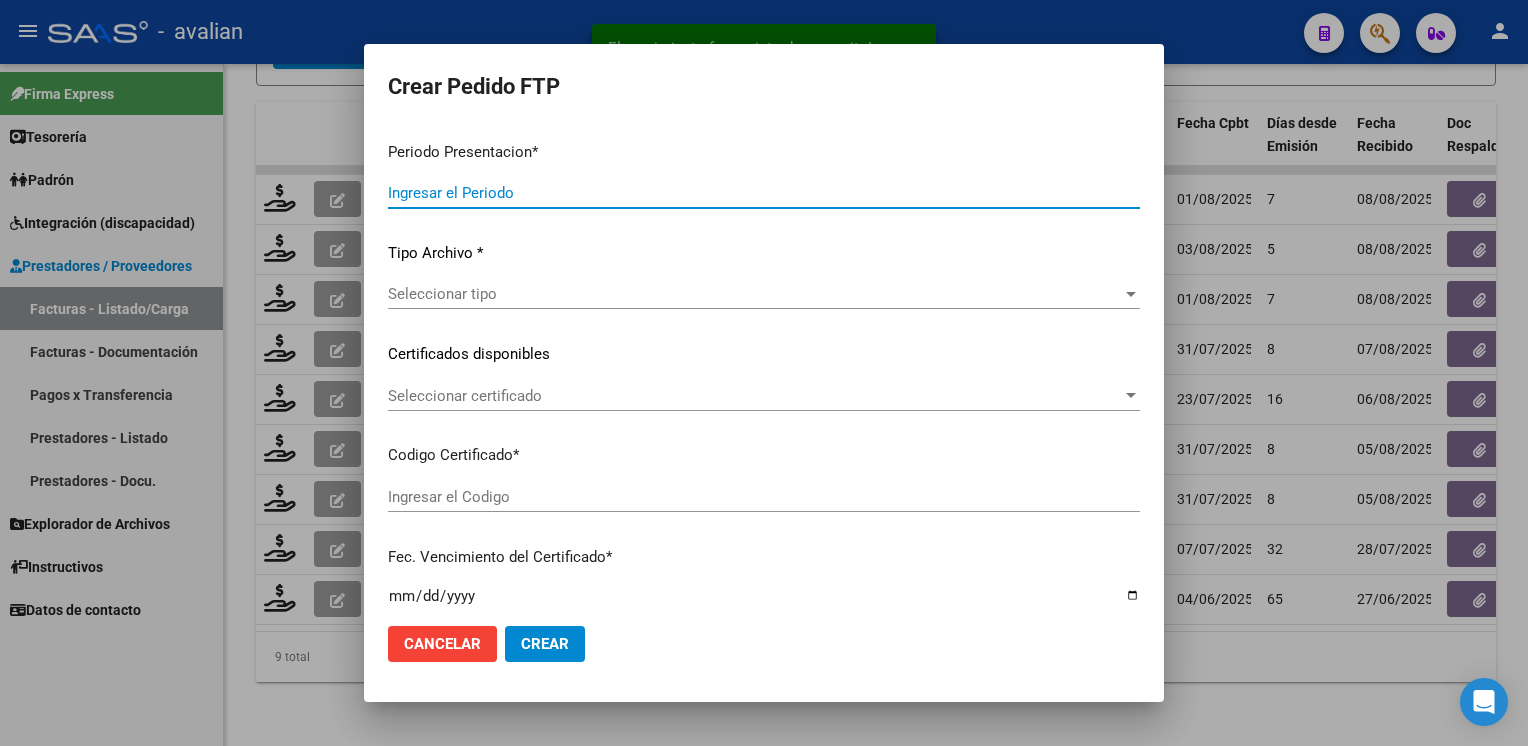 type on "202507" 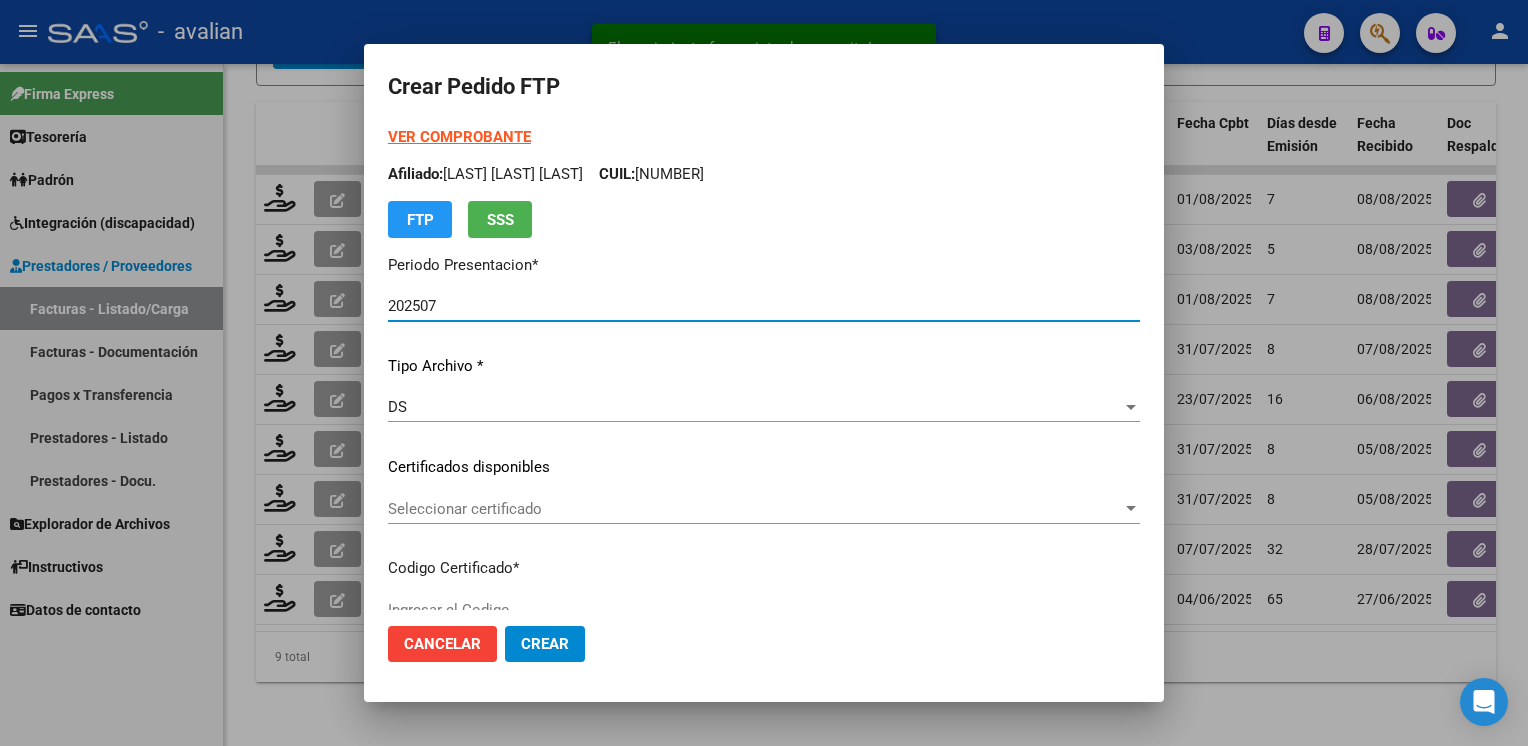 type on "ARG02000583335942023121420261214SFE169" 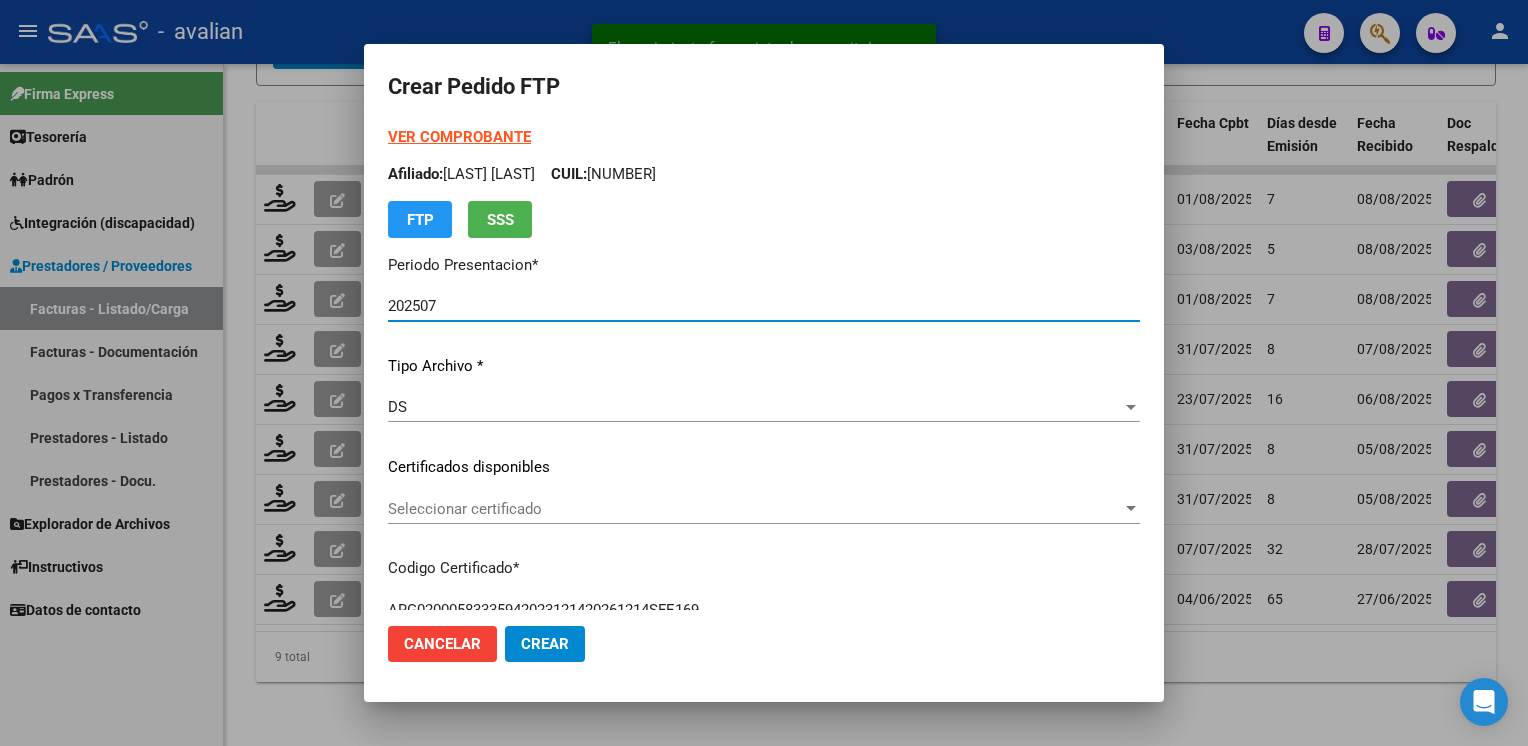 click on "Seleccionar certificado" at bounding box center [755, 509] 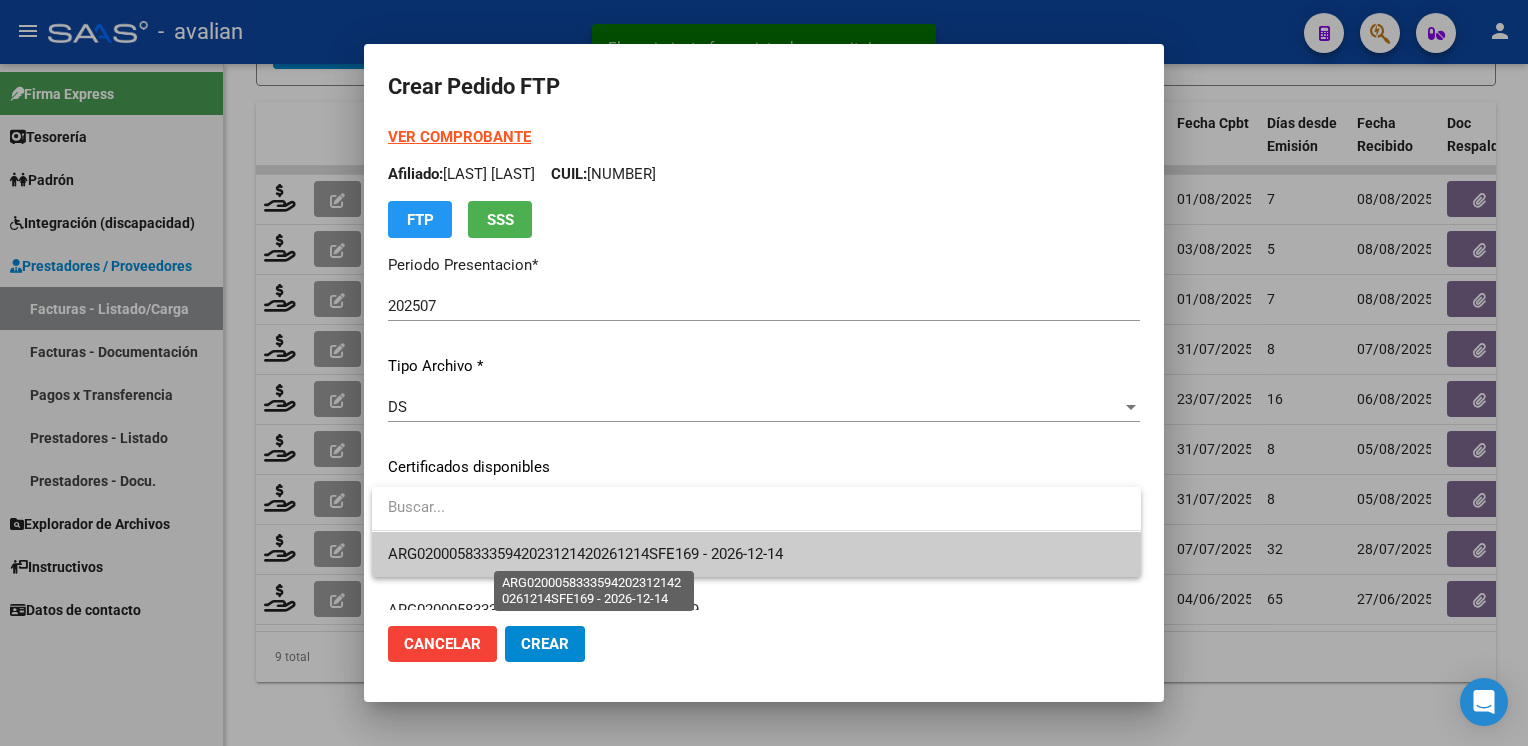 click on "ARG02000583335942023121420261214SFE169 - 2026-12-14" at bounding box center (585, 554) 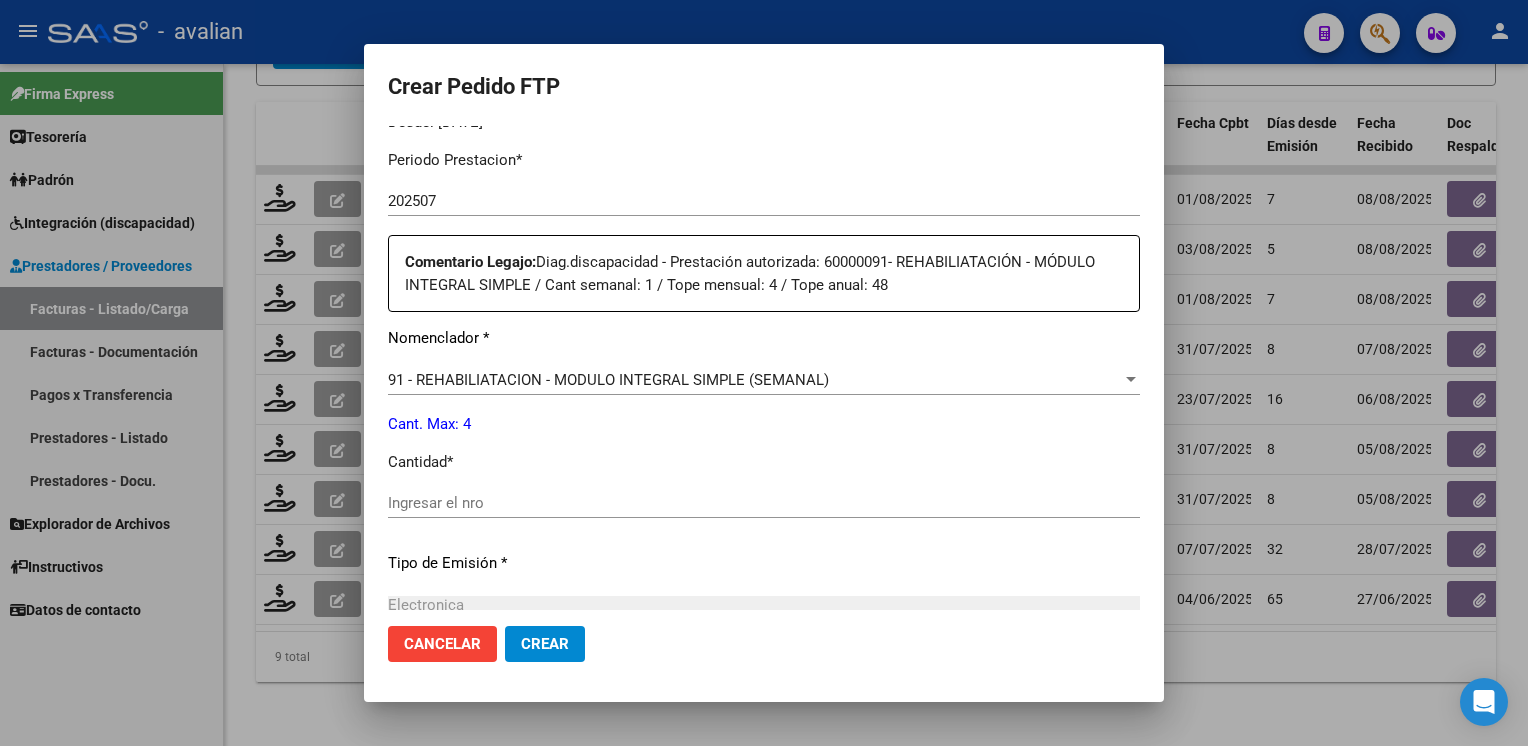 scroll, scrollTop: 800, scrollLeft: 0, axis: vertical 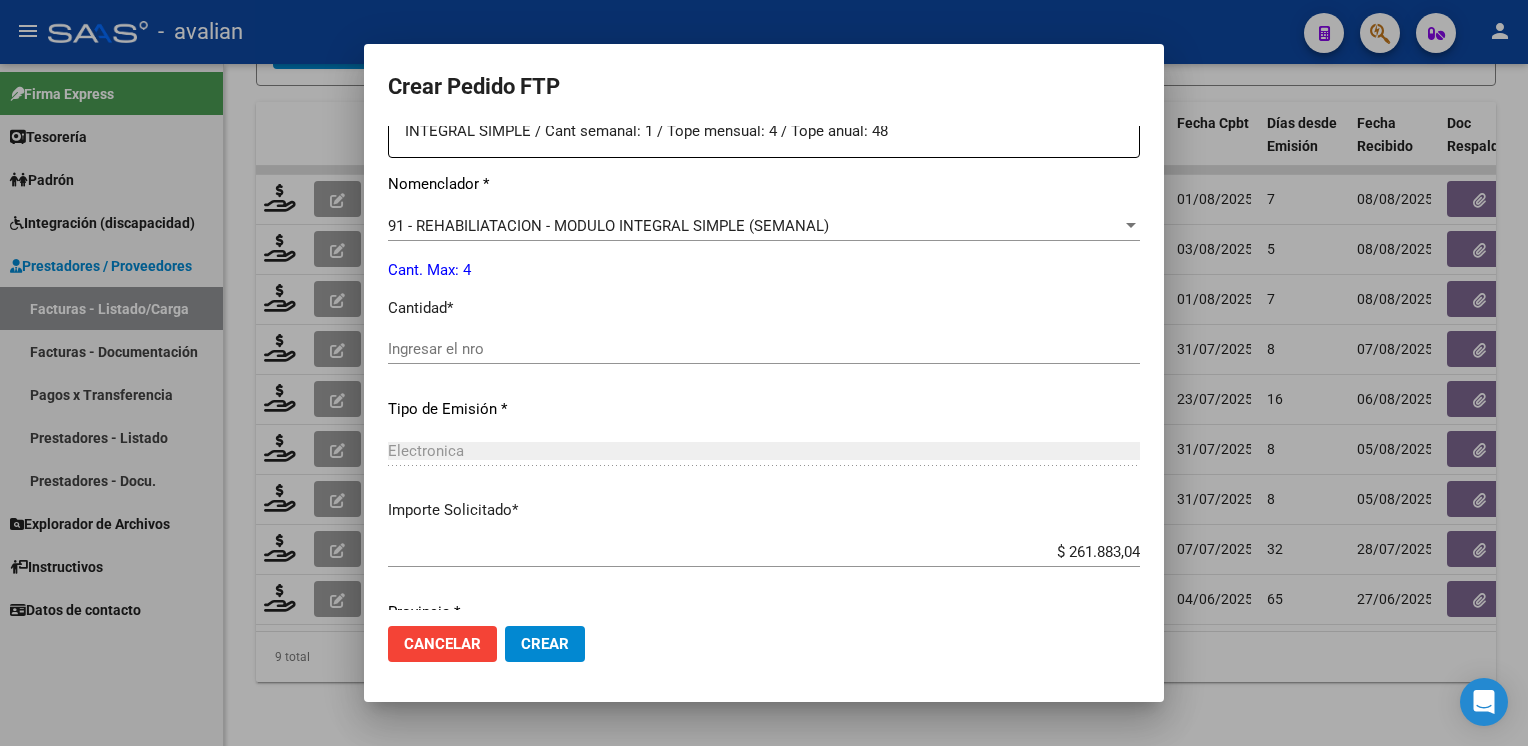 click on "Ingresar el nro" at bounding box center [764, 349] 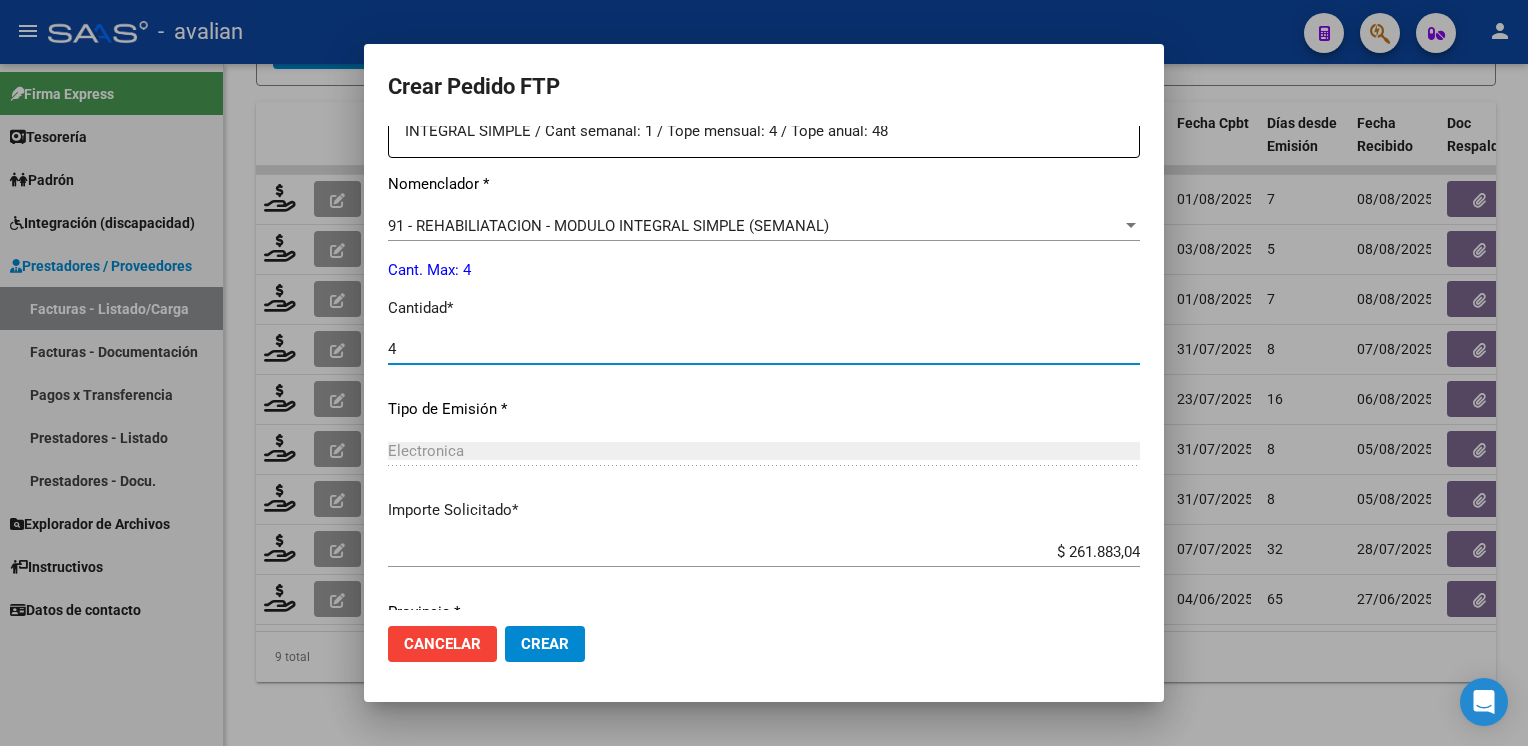 type on "4" 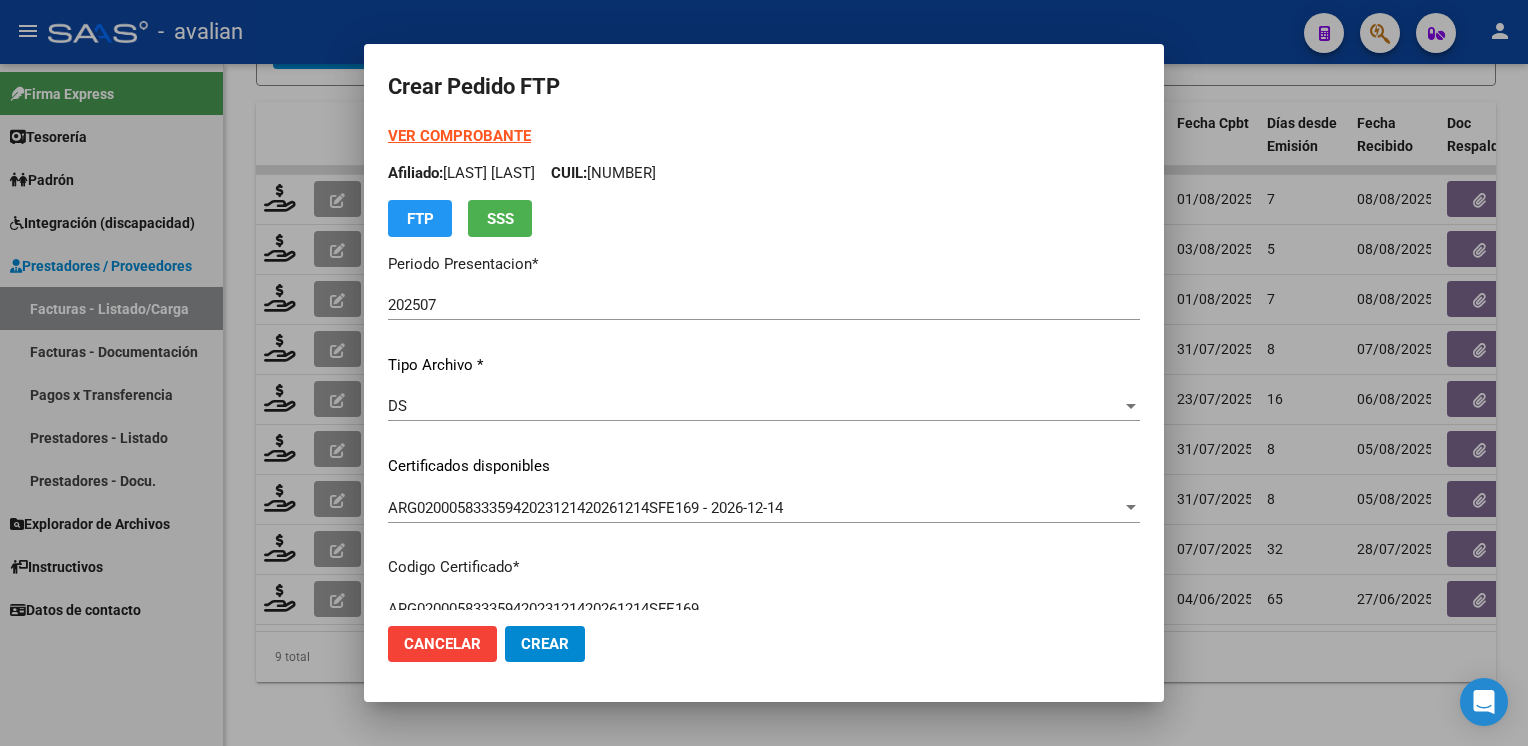 scroll, scrollTop: 0, scrollLeft: 0, axis: both 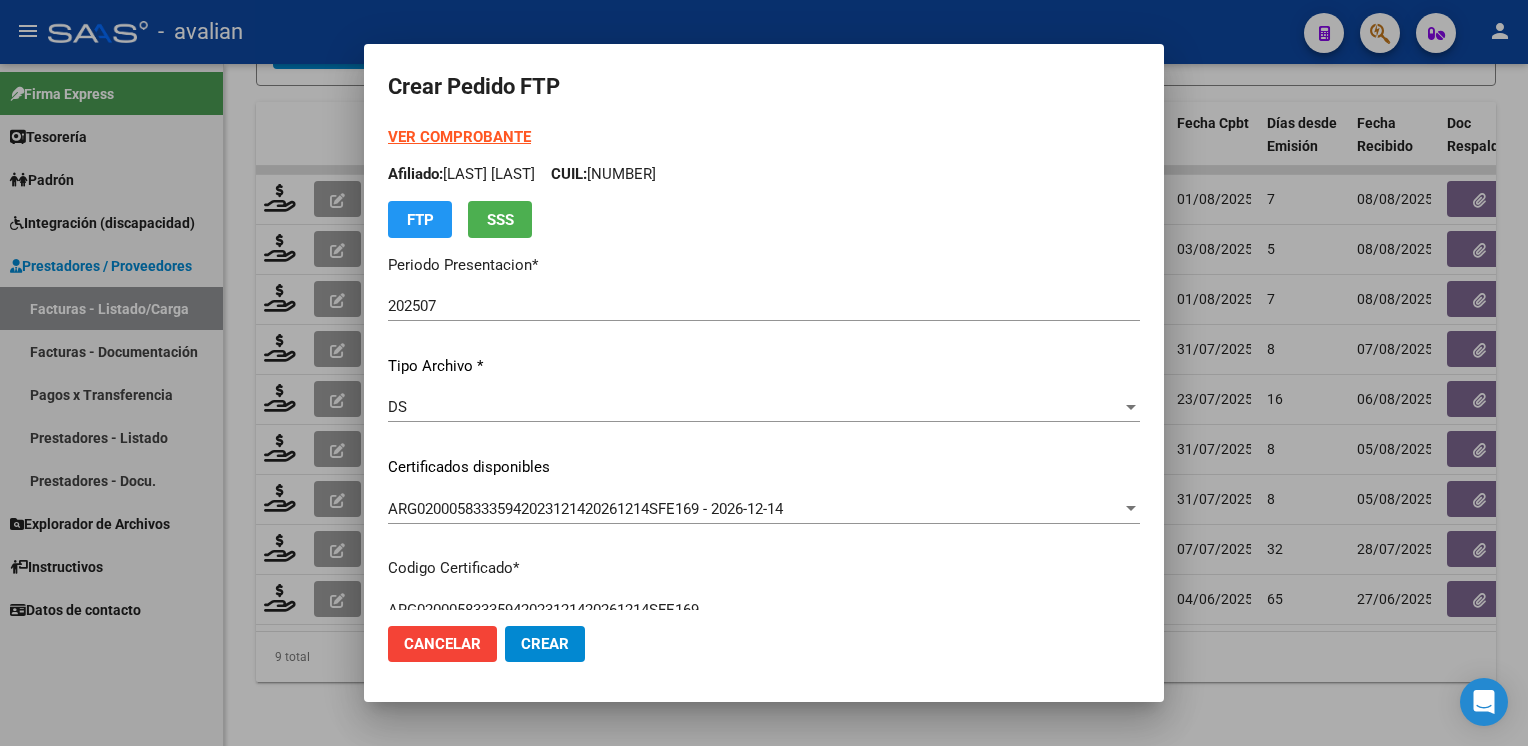 click on "Afiliado:  FERRARI AUGUSTO  CUIL:  20583335944" at bounding box center (764, 174) 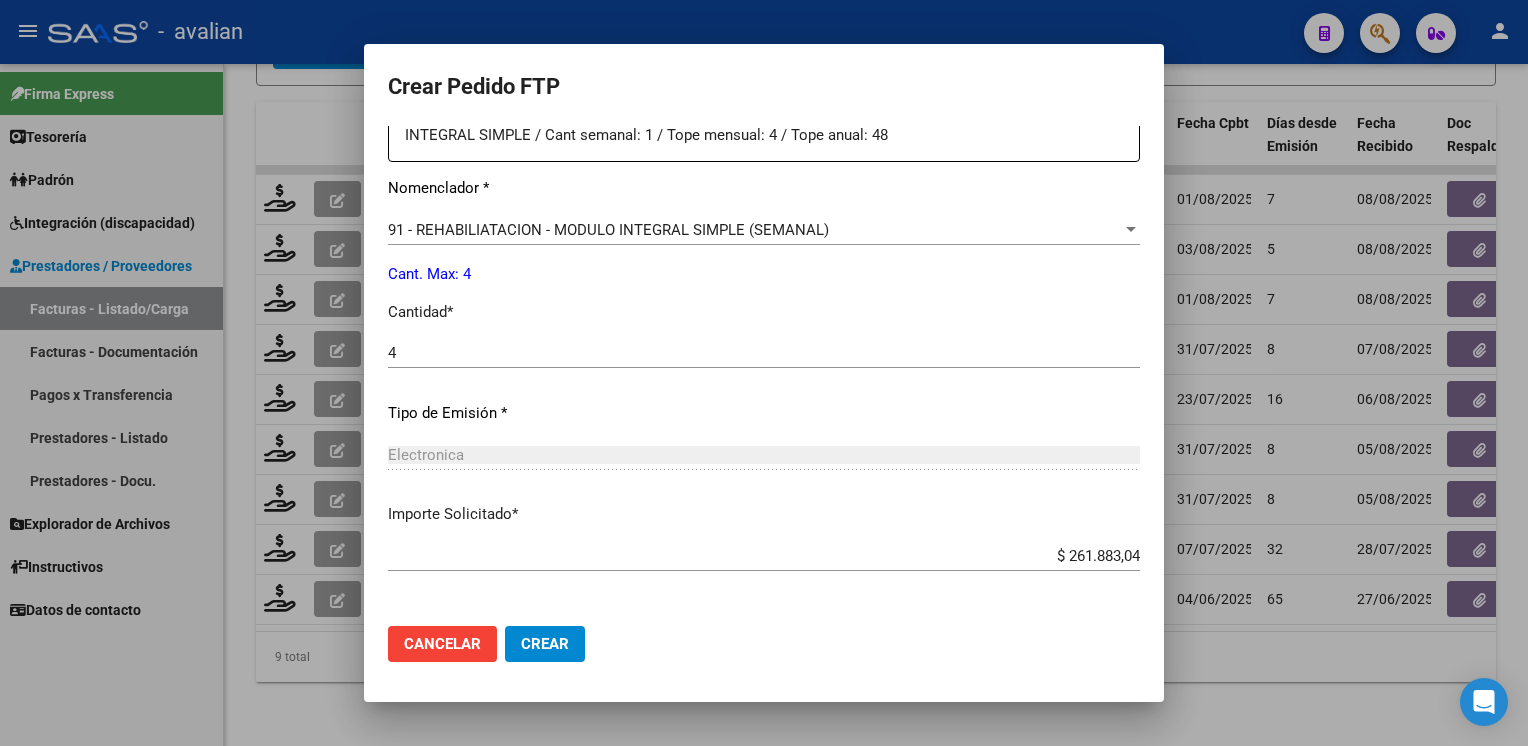 scroll, scrollTop: 876, scrollLeft: 0, axis: vertical 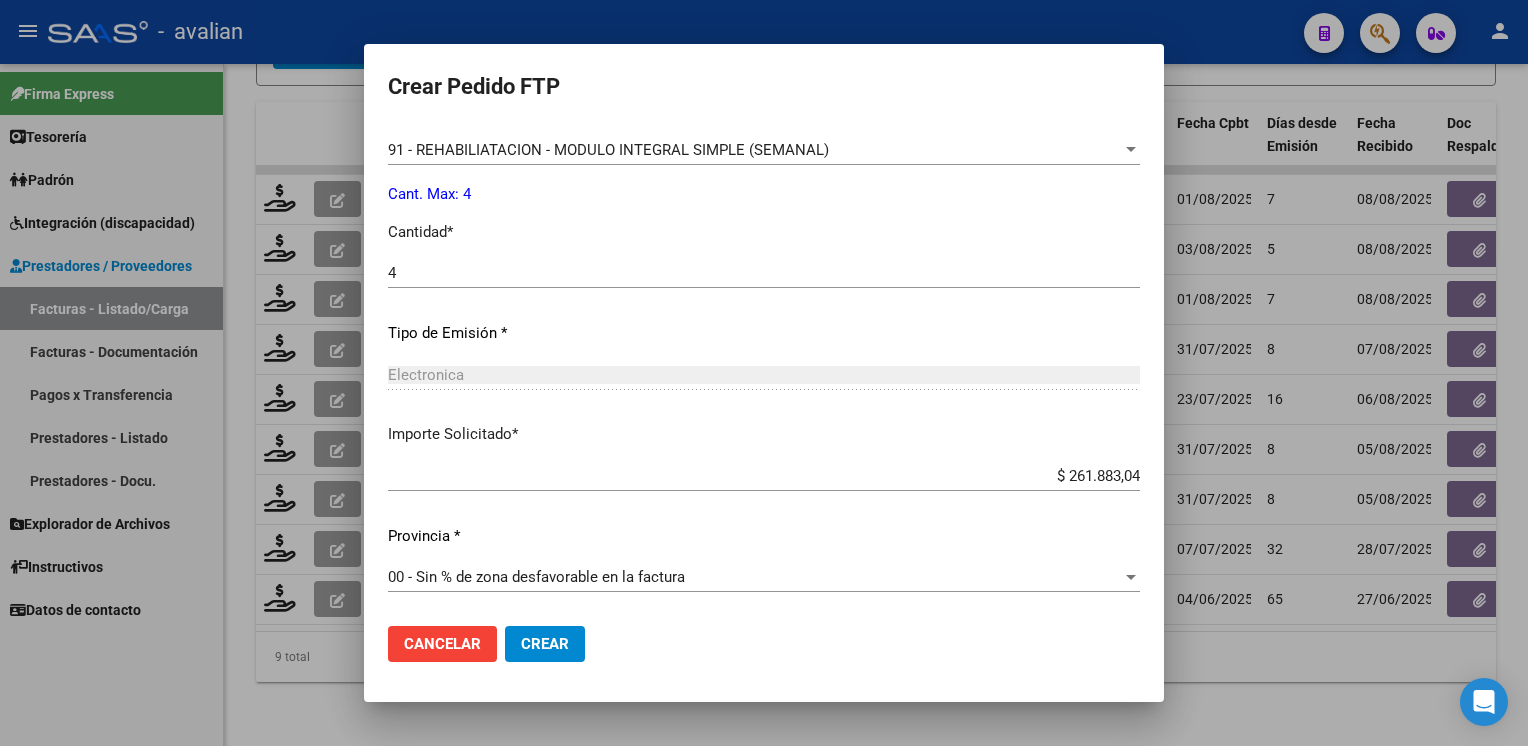 click on "Crear" 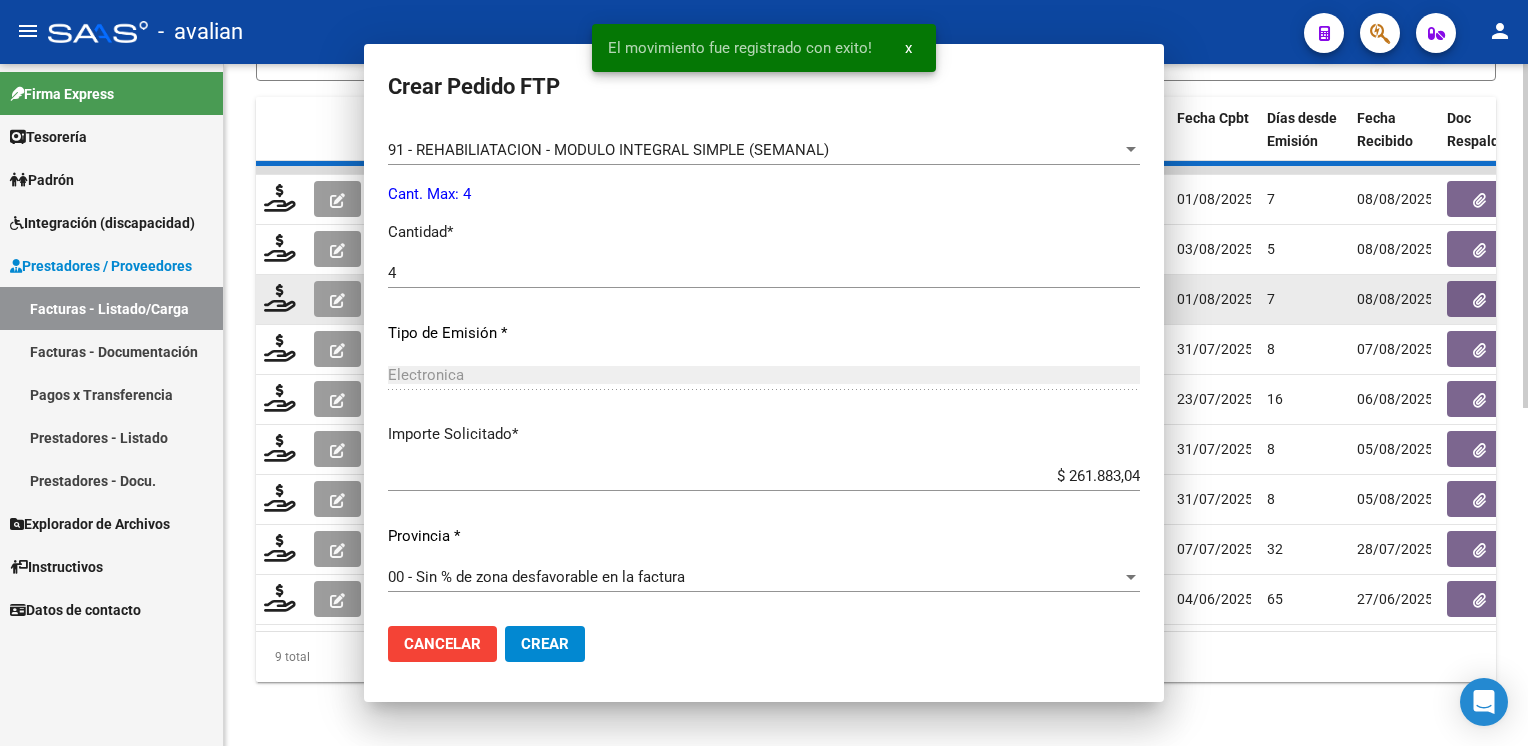 scroll, scrollTop: 763, scrollLeft: 0, axis: vertical 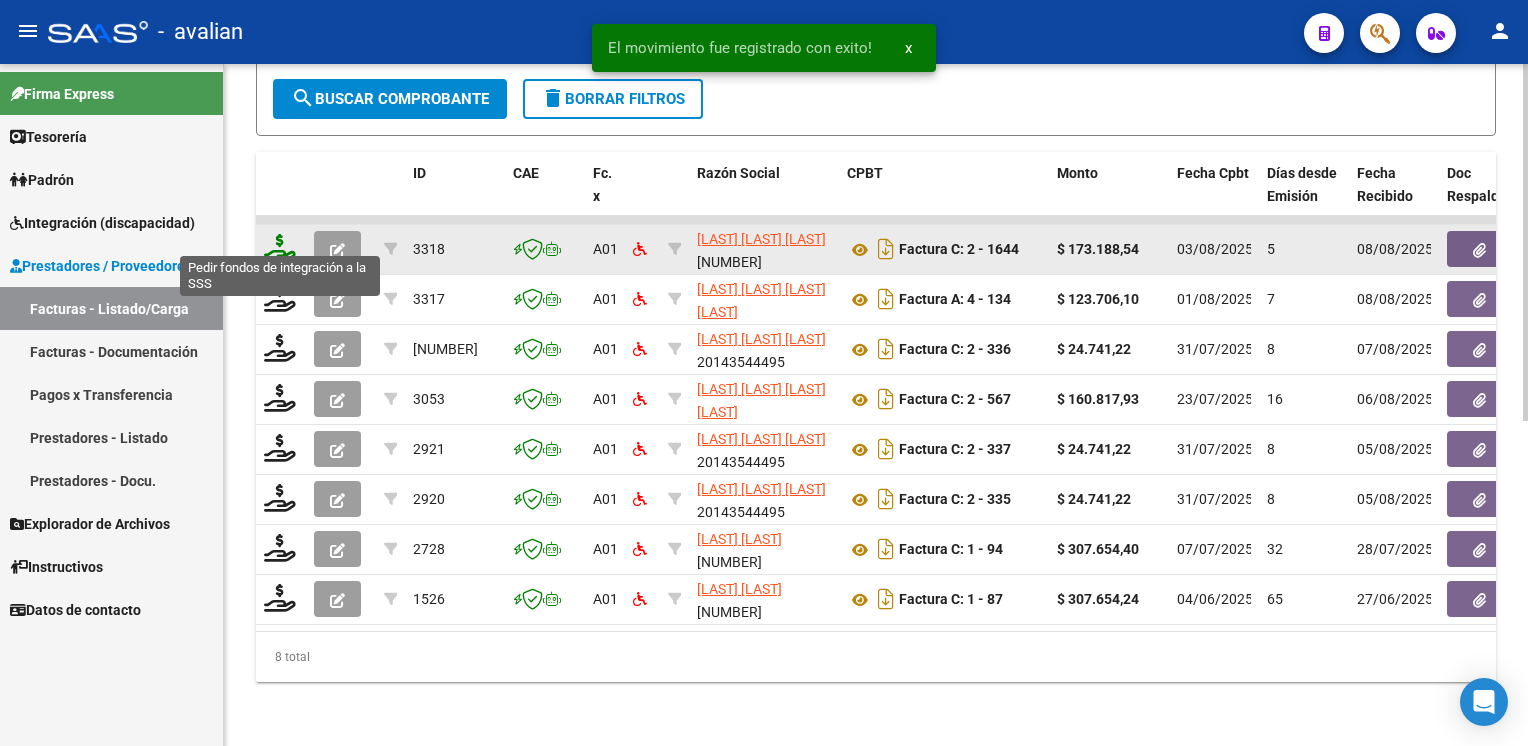 click 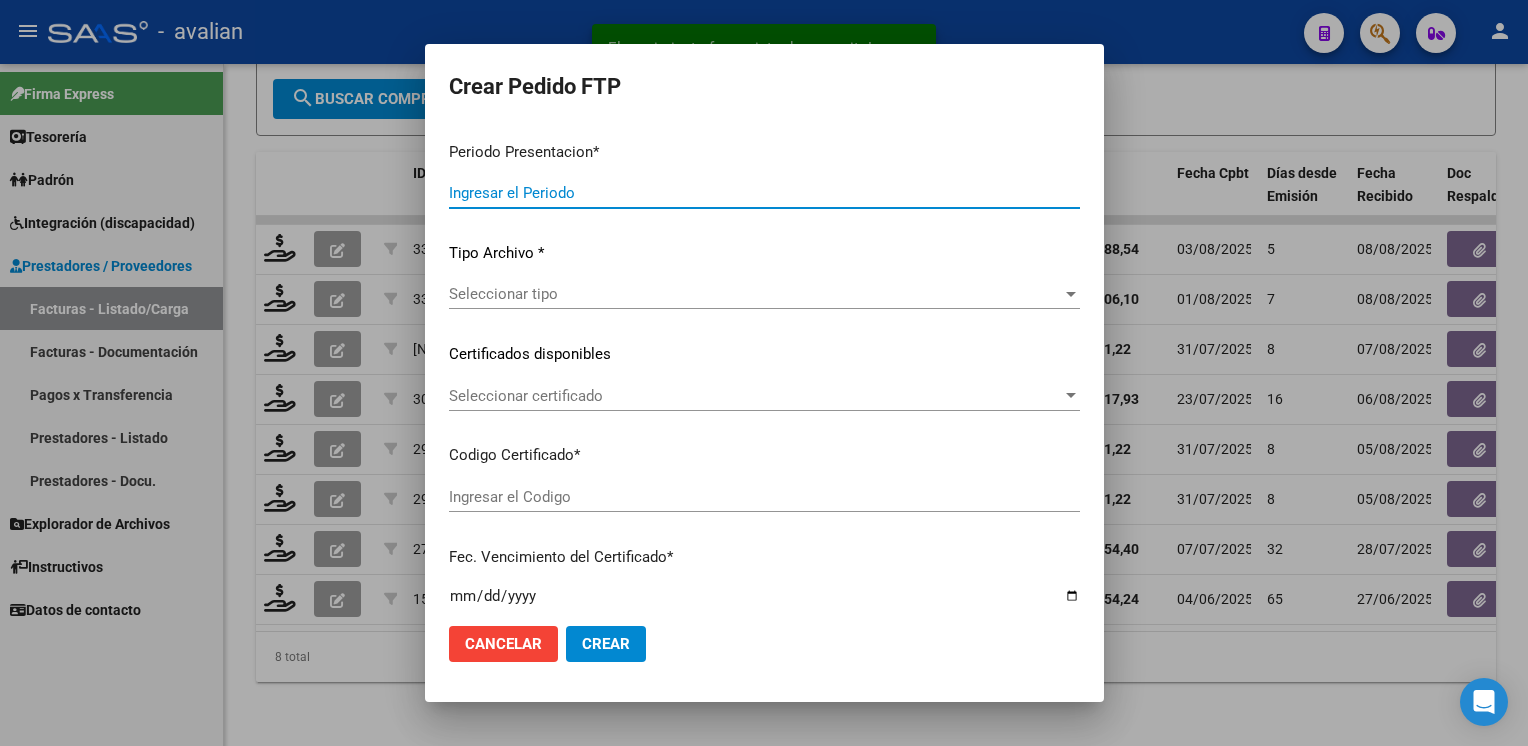 type on "202507" 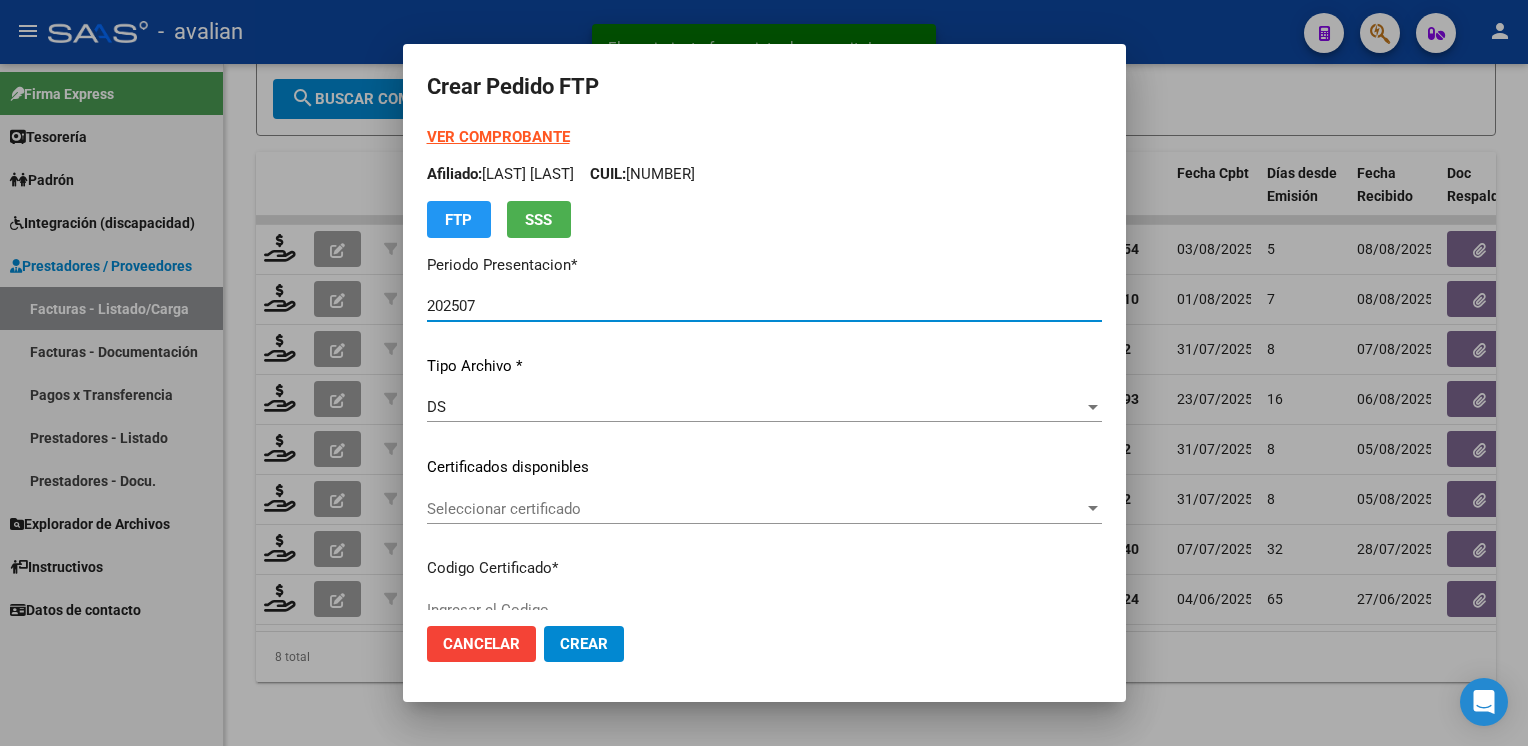 type on "ARG[NUMBER]" 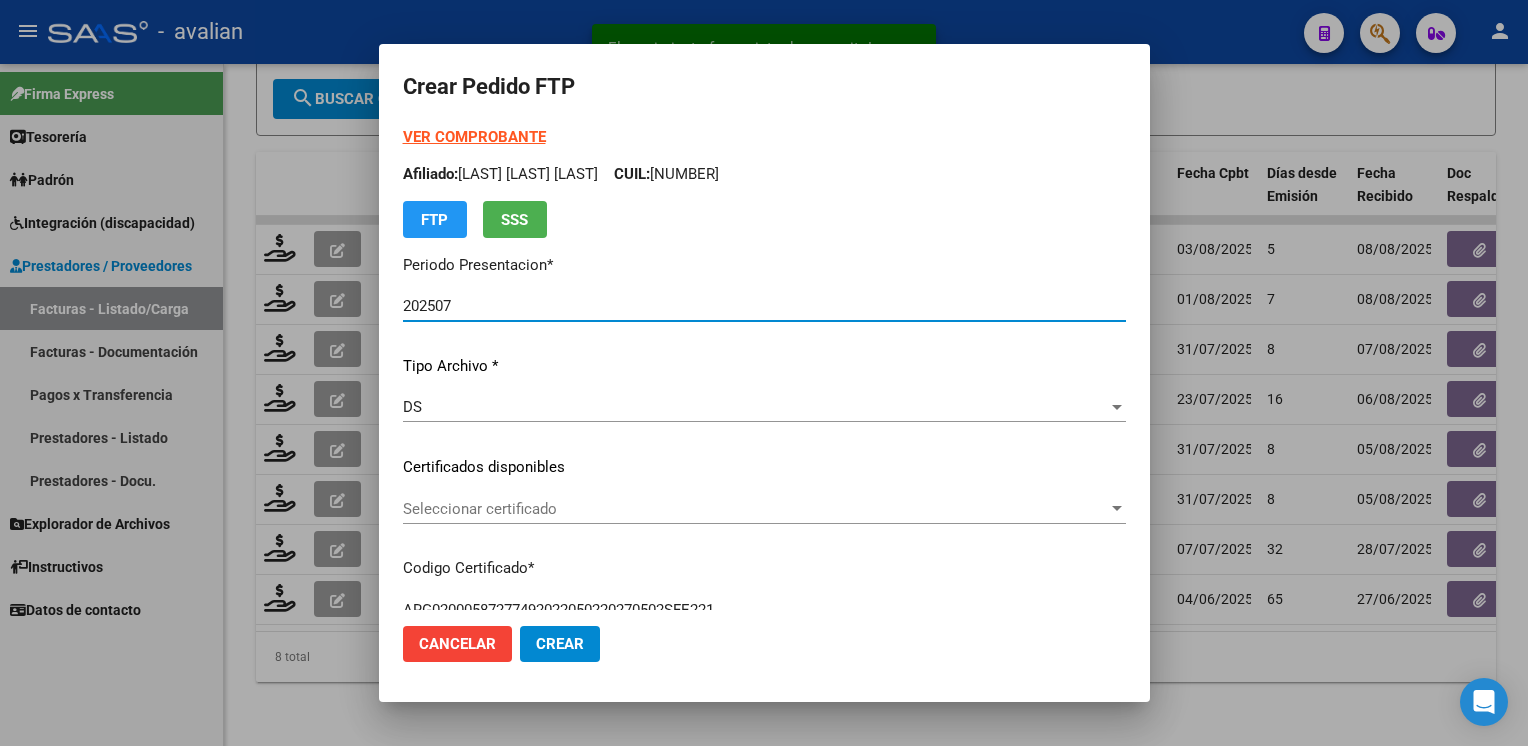 click on "Seleccionar certificado" at bounding box center [755, 509] 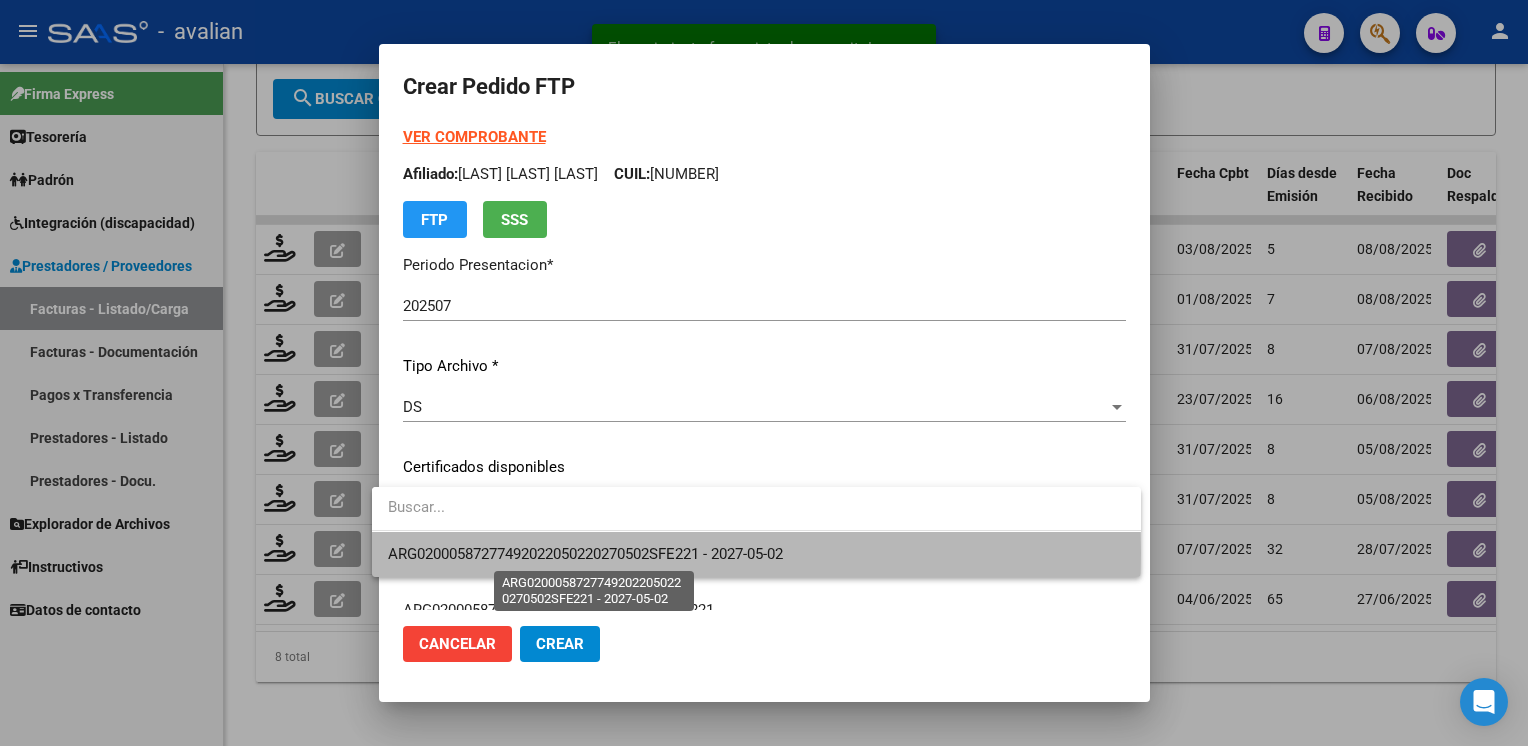 click on "ARG02000587277492022050220270502SFE221 - 2027-05-02" at bounding box center (585, 554) 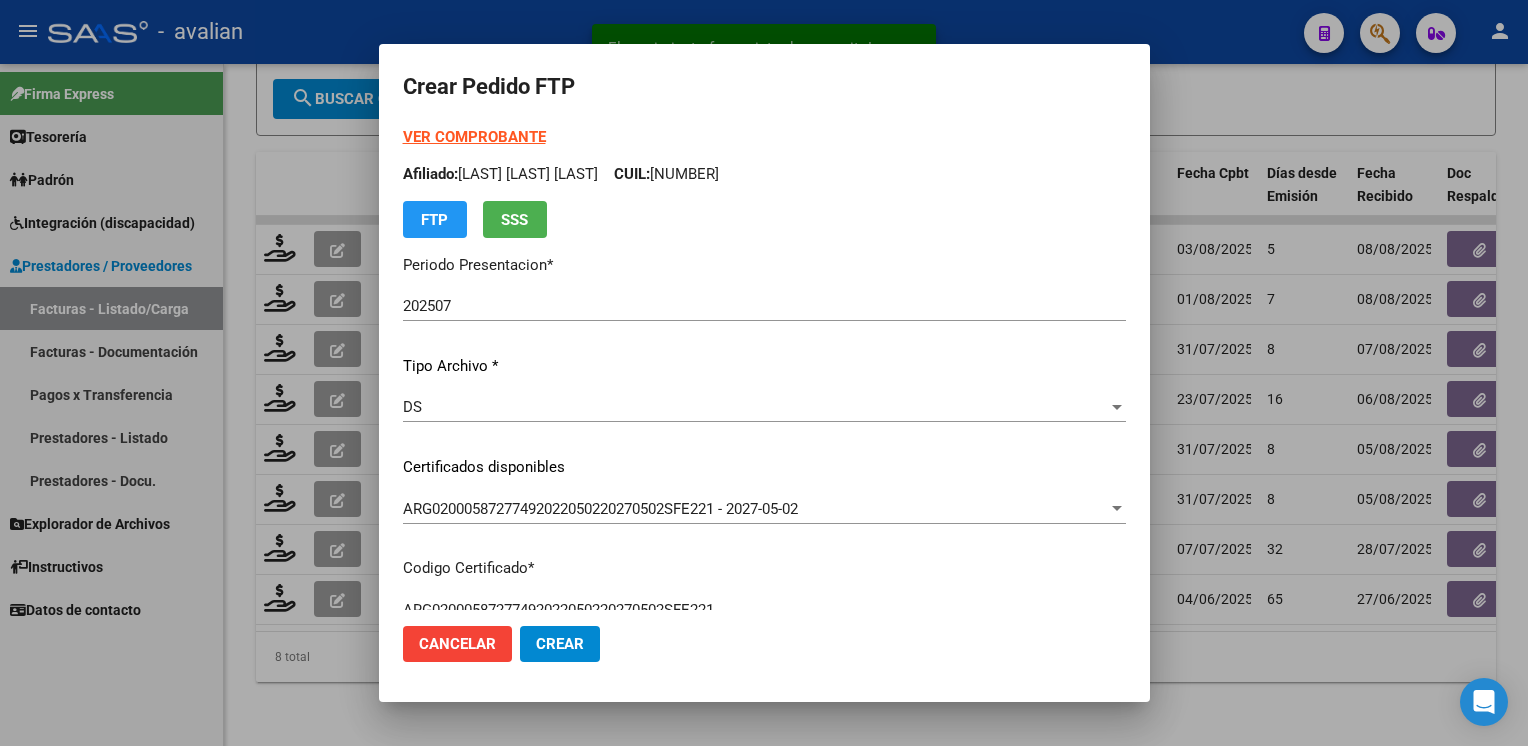 click on "Afiliado:  [FIRST] [LAST] [LAST]  CUIL:  [CUIL]" at bounding box center [764, 174] 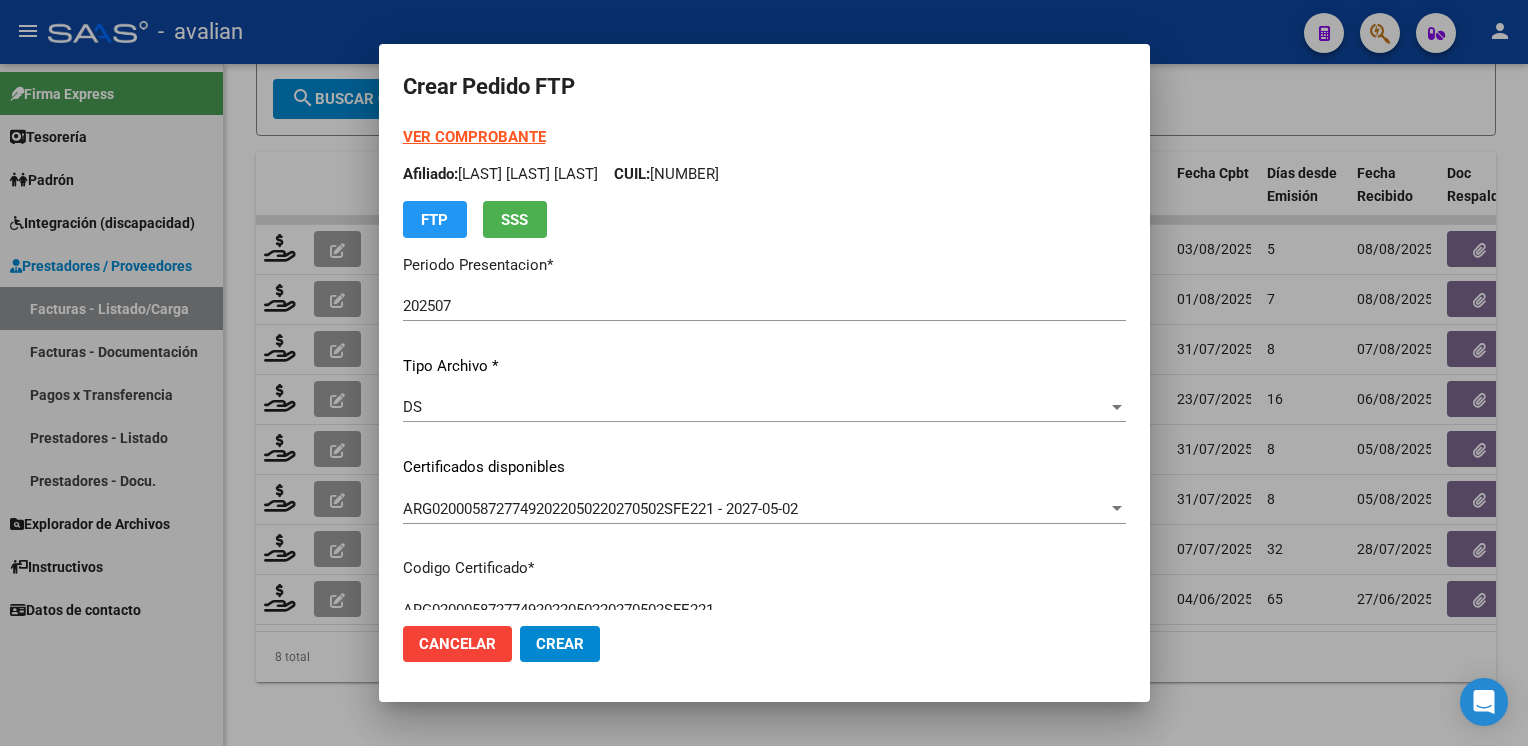 click on "Afiliado:  [FIRST] [LAST] [LAST]  CUIL:  [CUIL]" at bounding box center [764, 174] 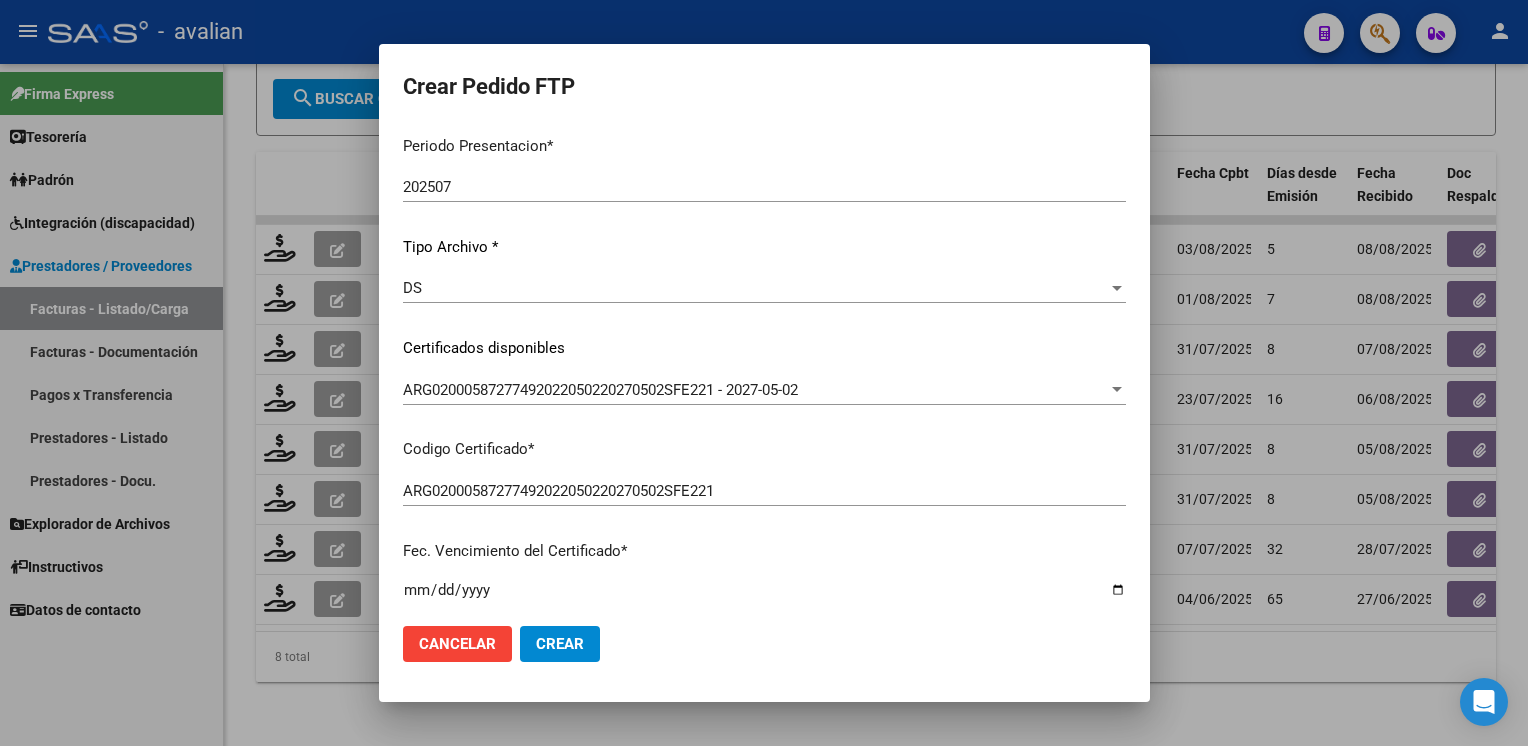 scroll, scrollTop: 0, scrollLeft: 0, axis: both 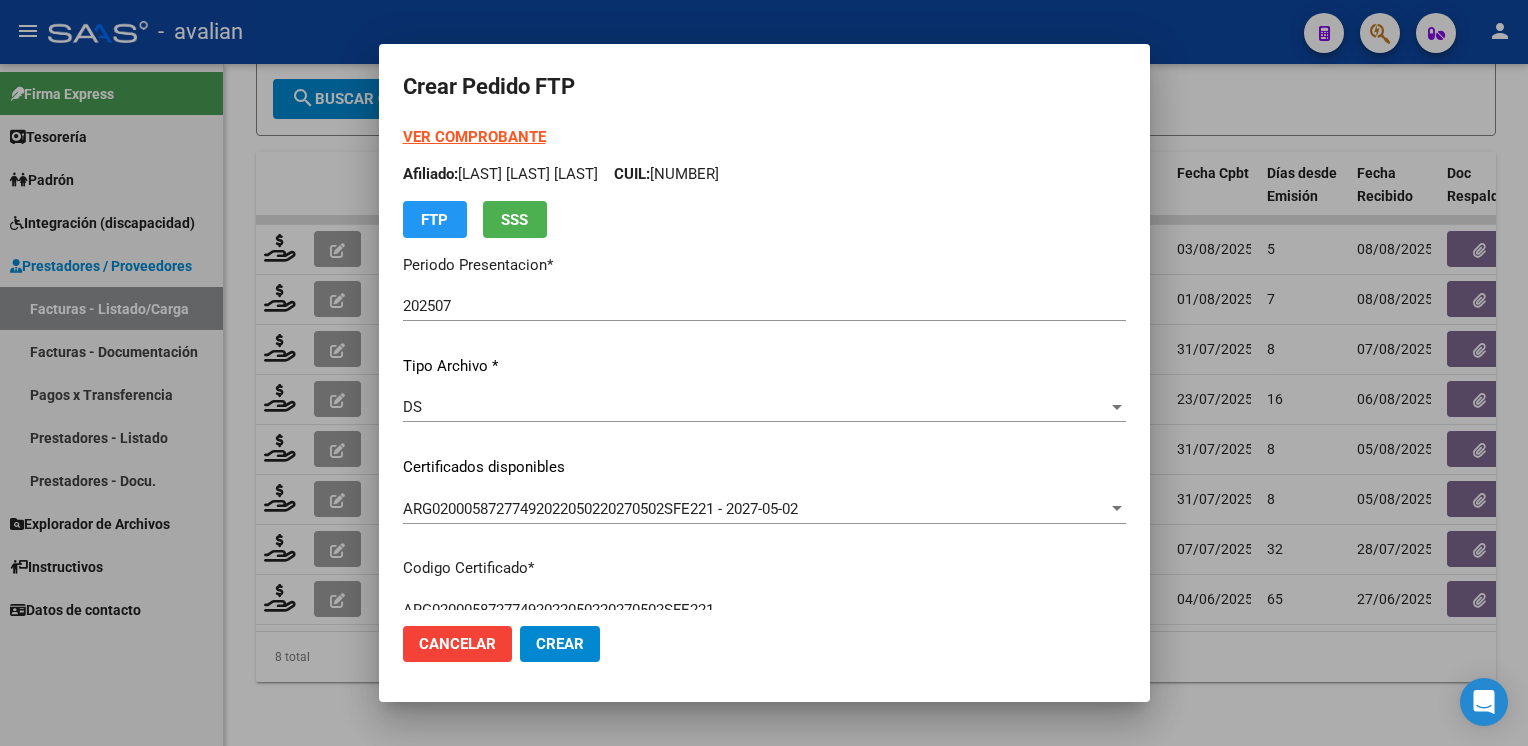 click on "VER COMPROBANTE" at bounding box center [474, 137] 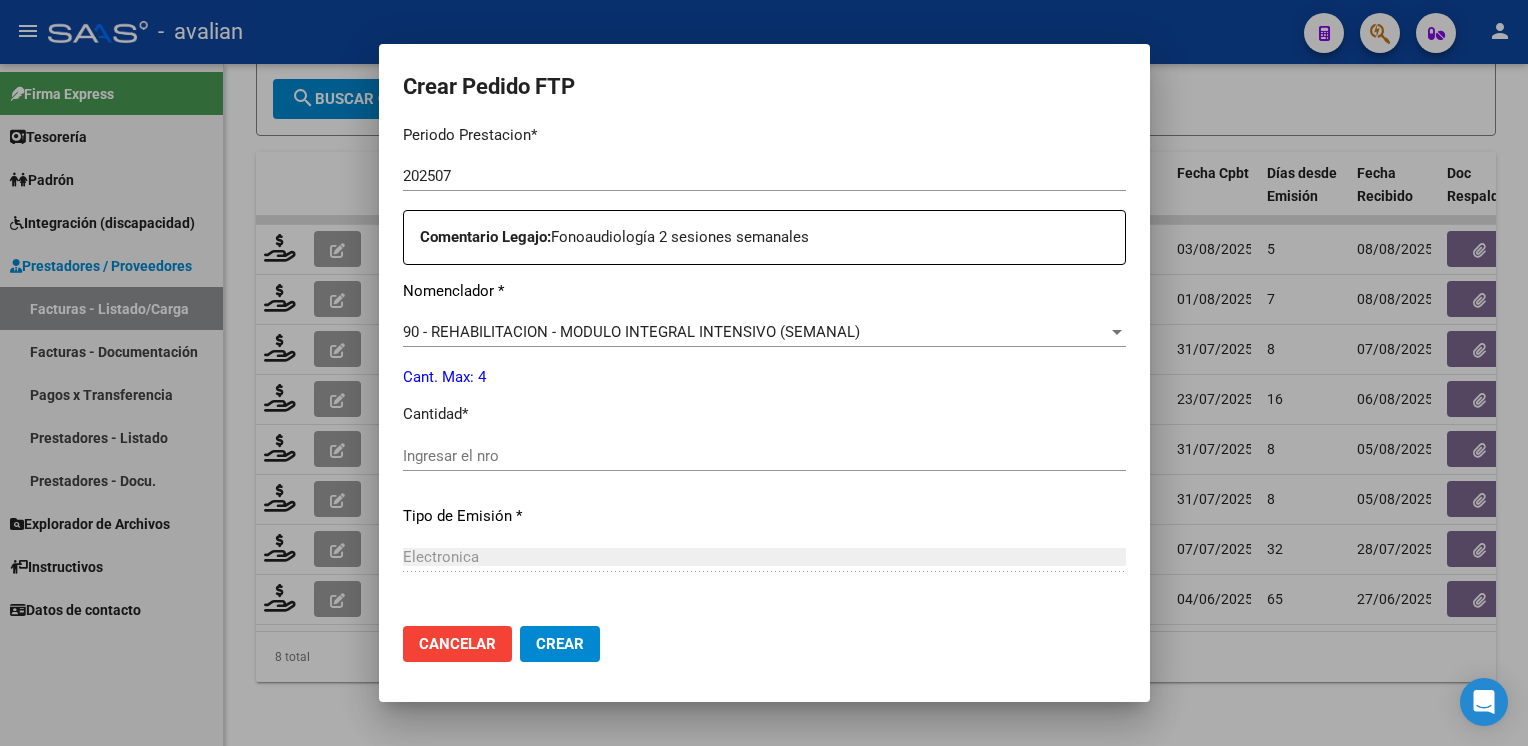 scroll, scrollTop: 853, scrollLeft: 0, axis: vertical 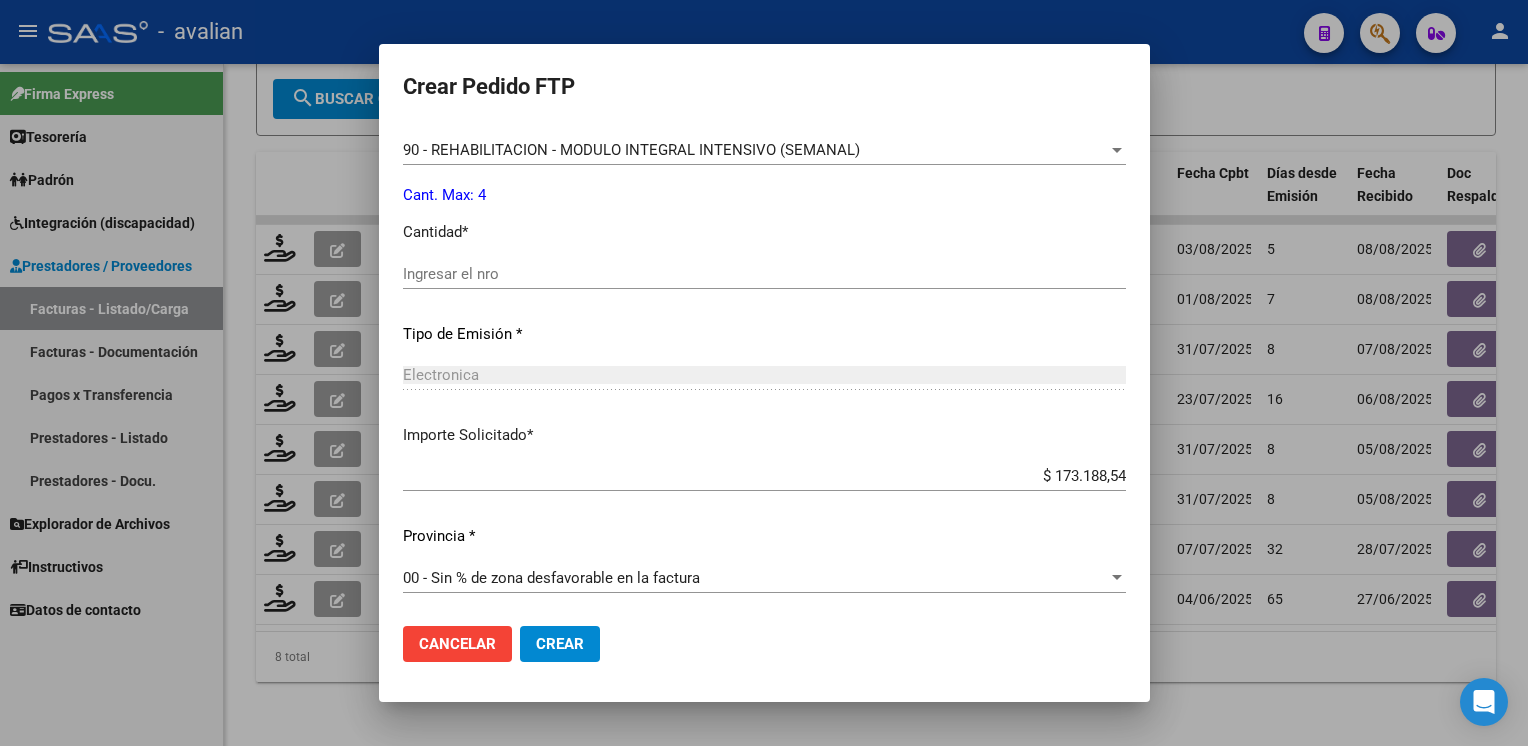 drag, startPoint x: 459, startPoint y: 272, endPoint x: 418, endPoint y: 270, distance: 41.04875 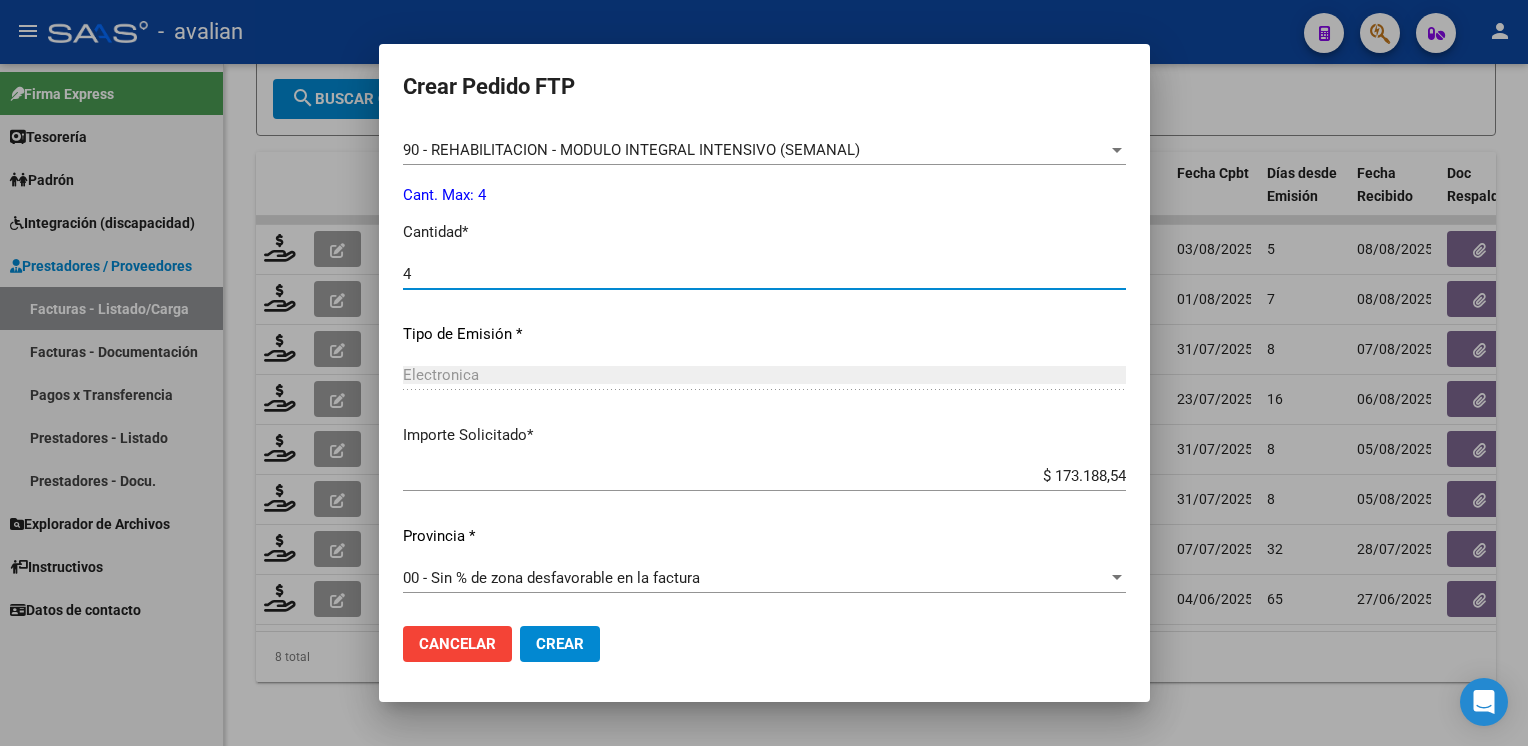 type on "4" 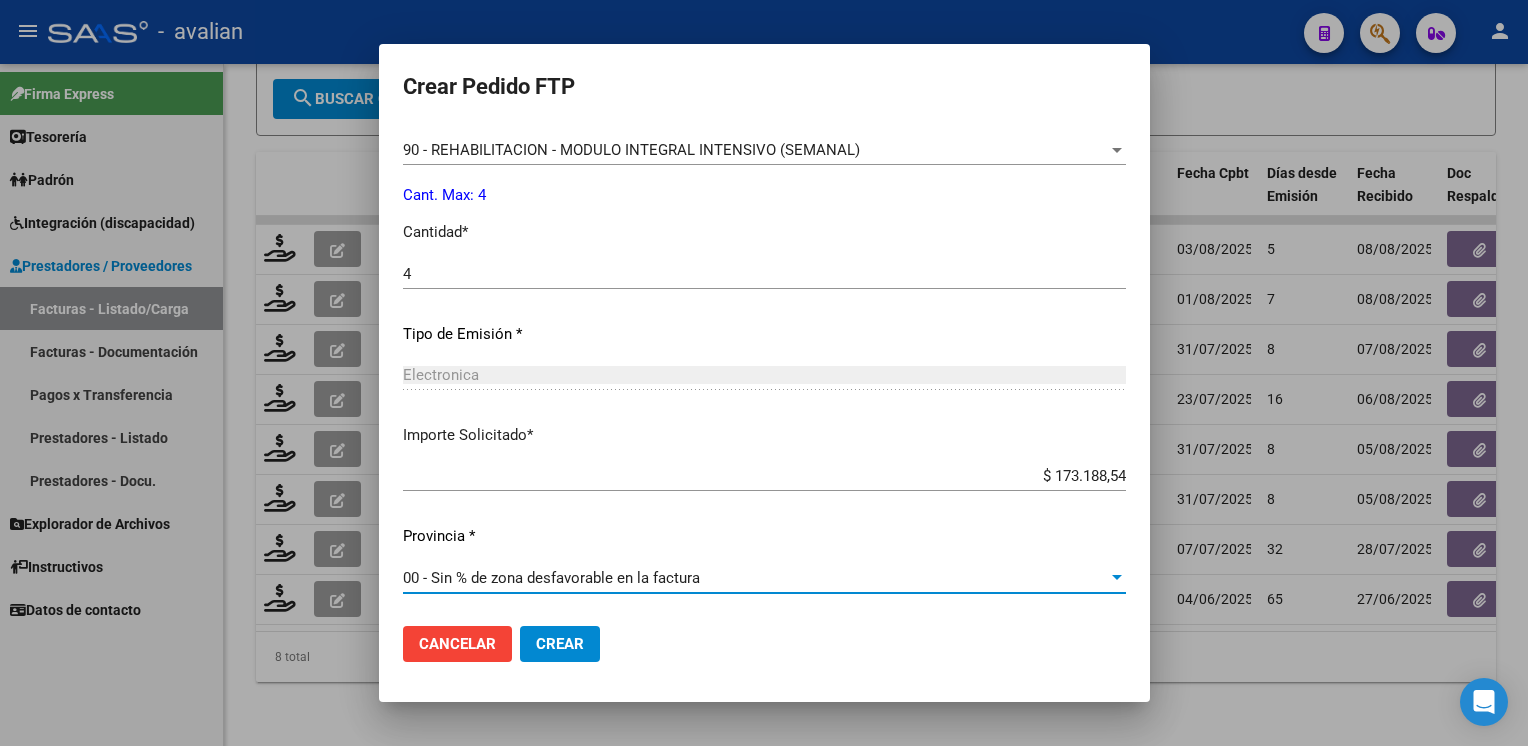 type 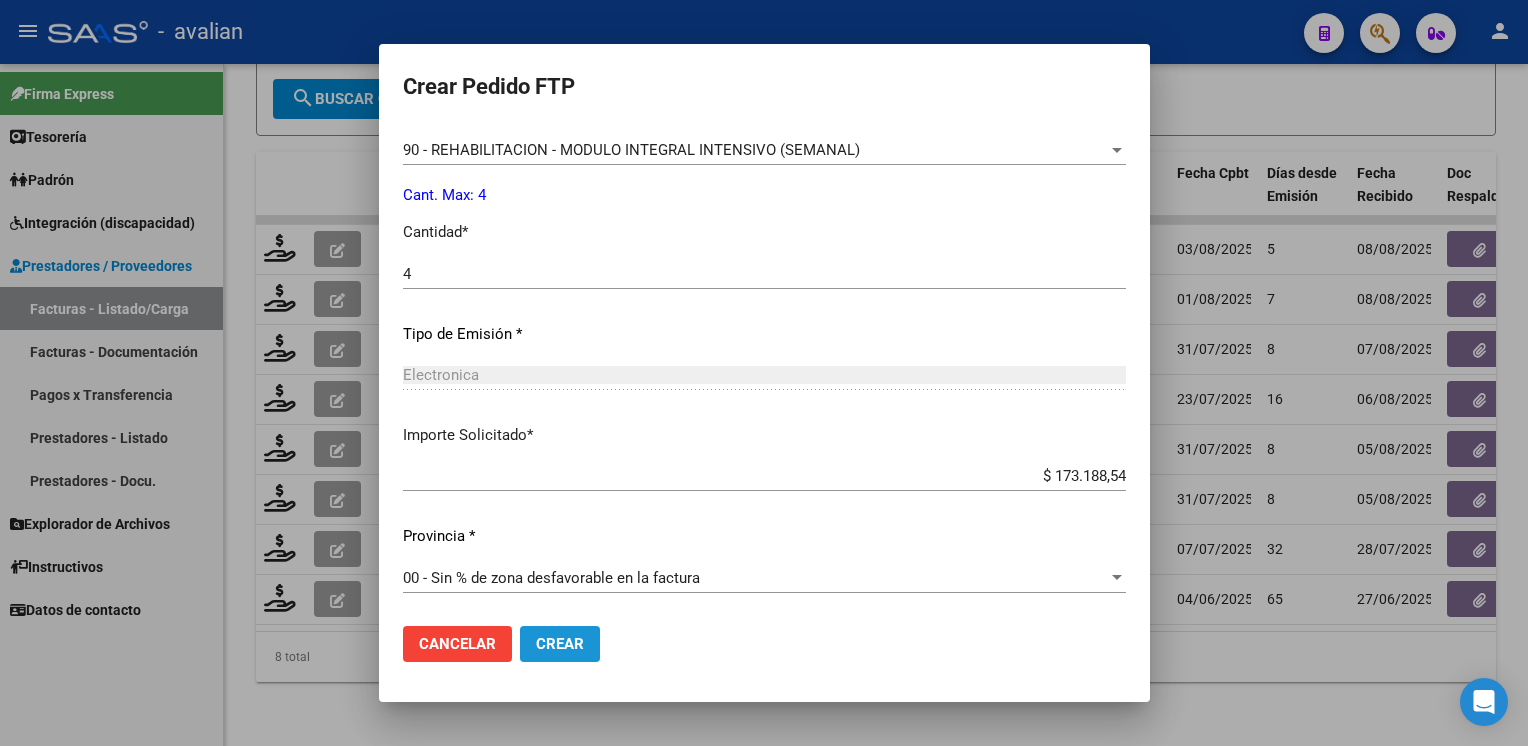 click on "Crear" 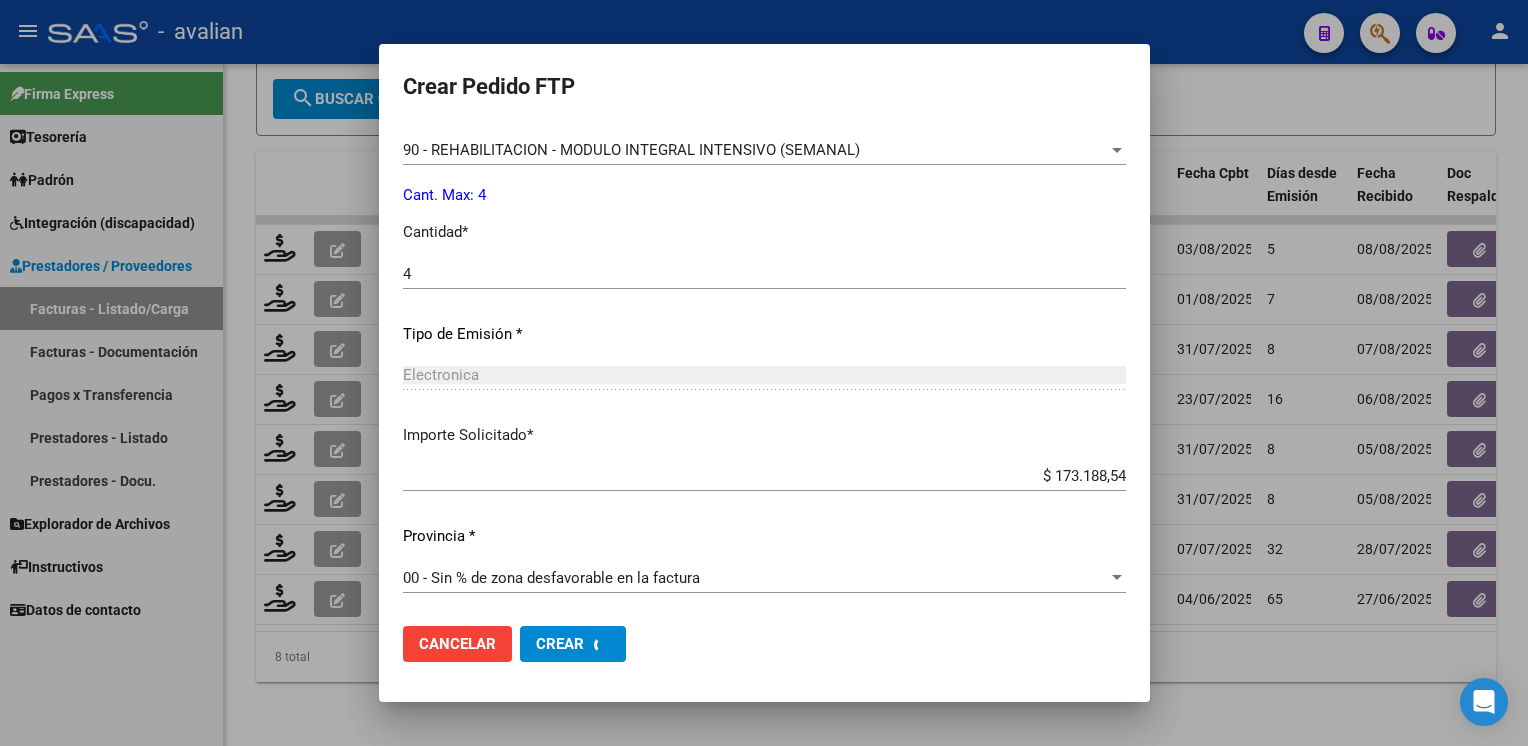 scroll, scrollTop: 0, scrollLeft: 0, axis: both 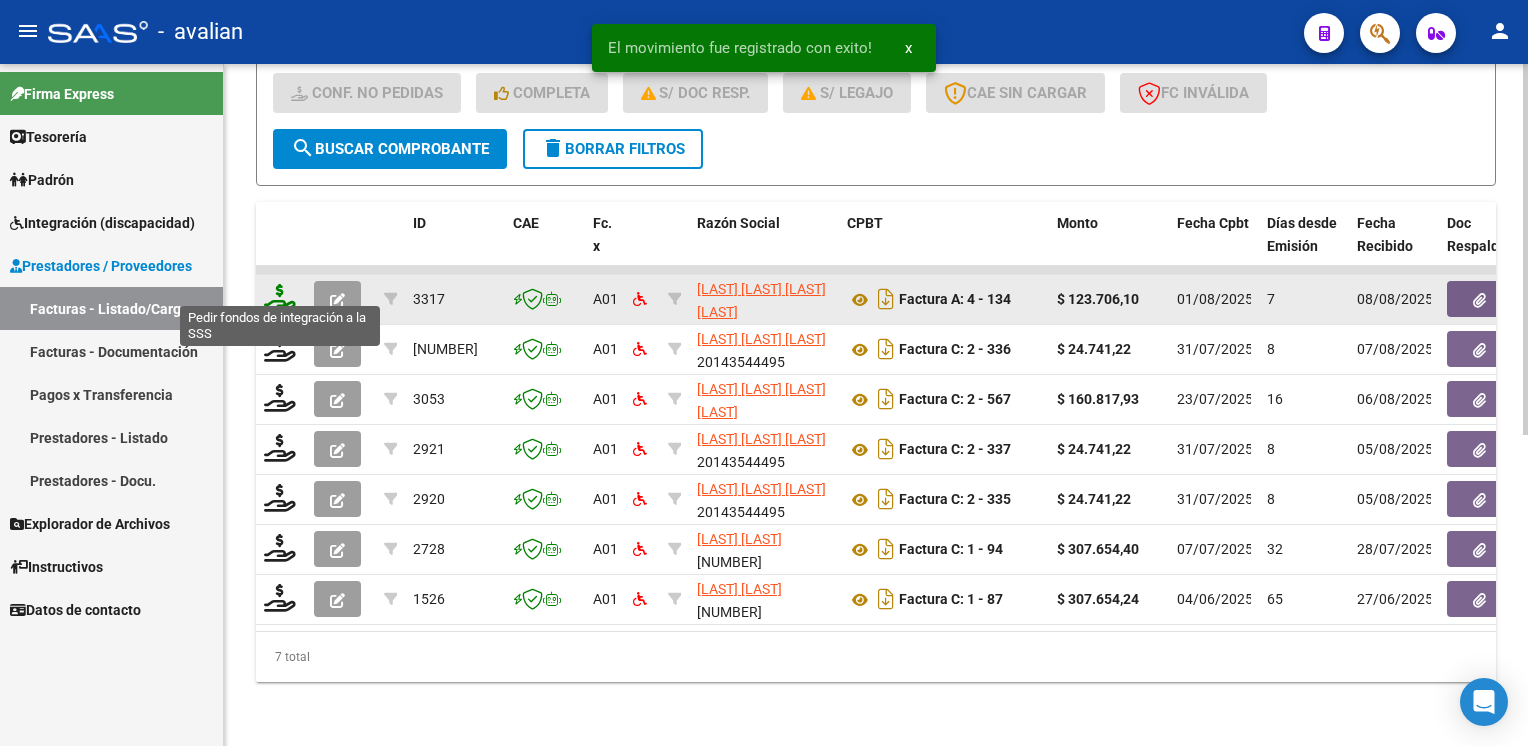click 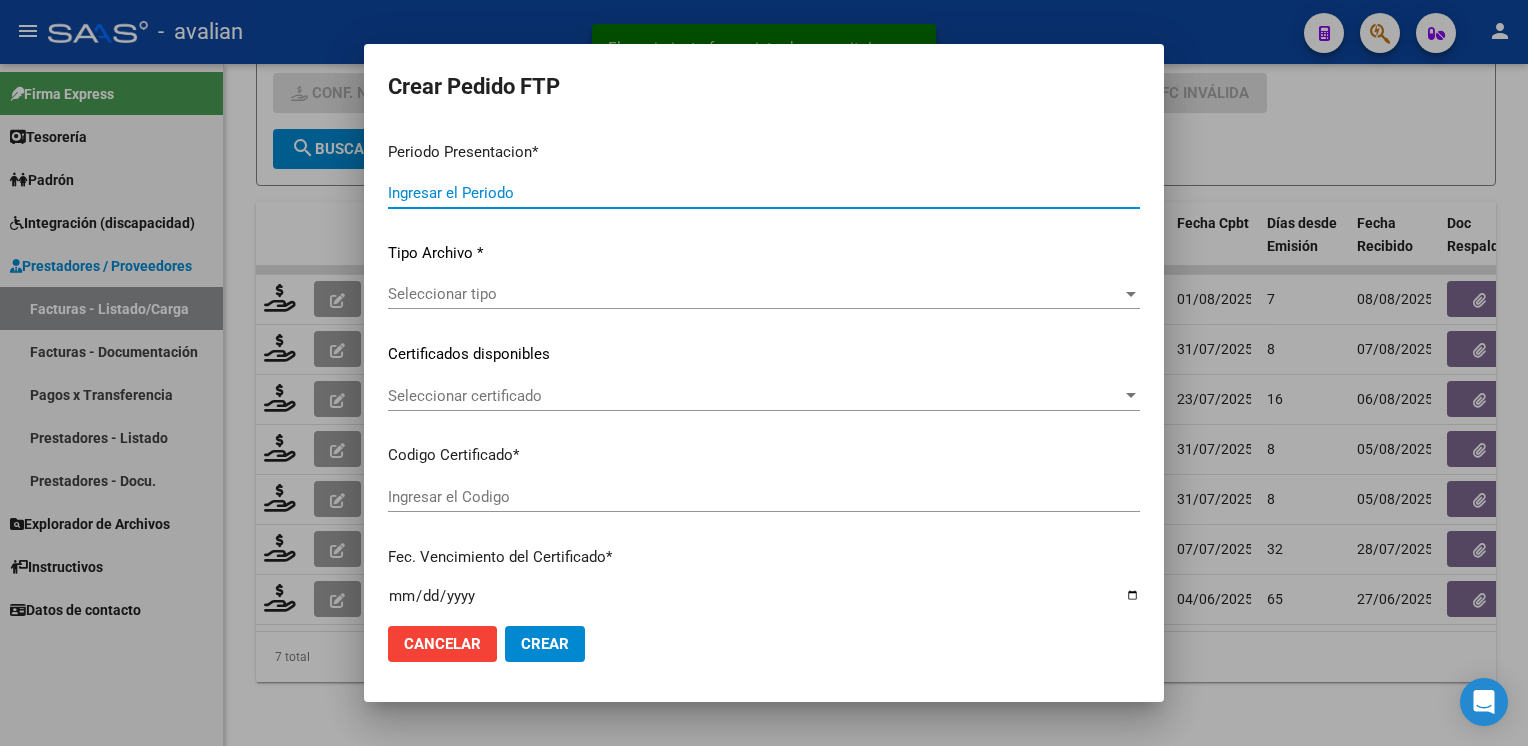 type on "202507" 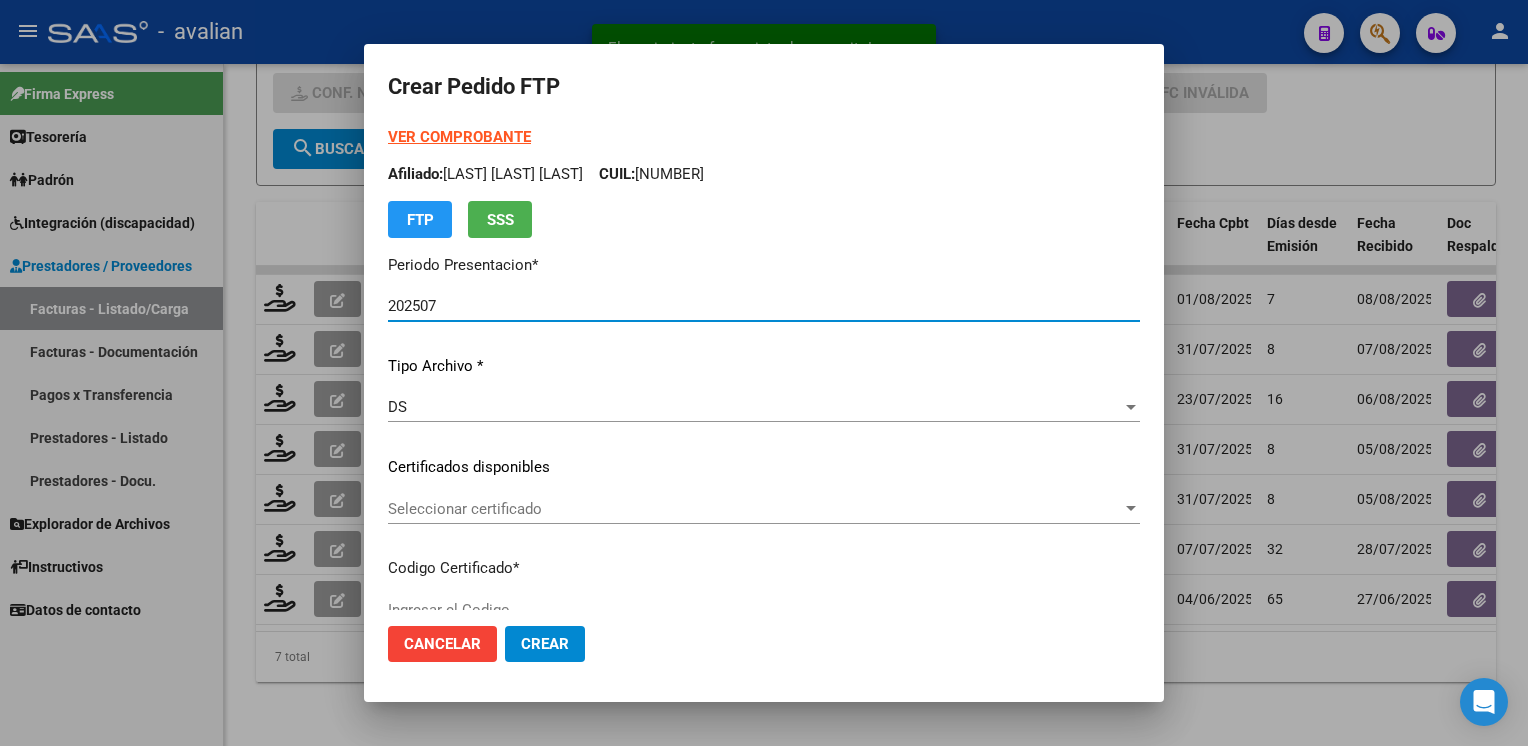 type on "ARG01000560191912023032020280320SFE221" 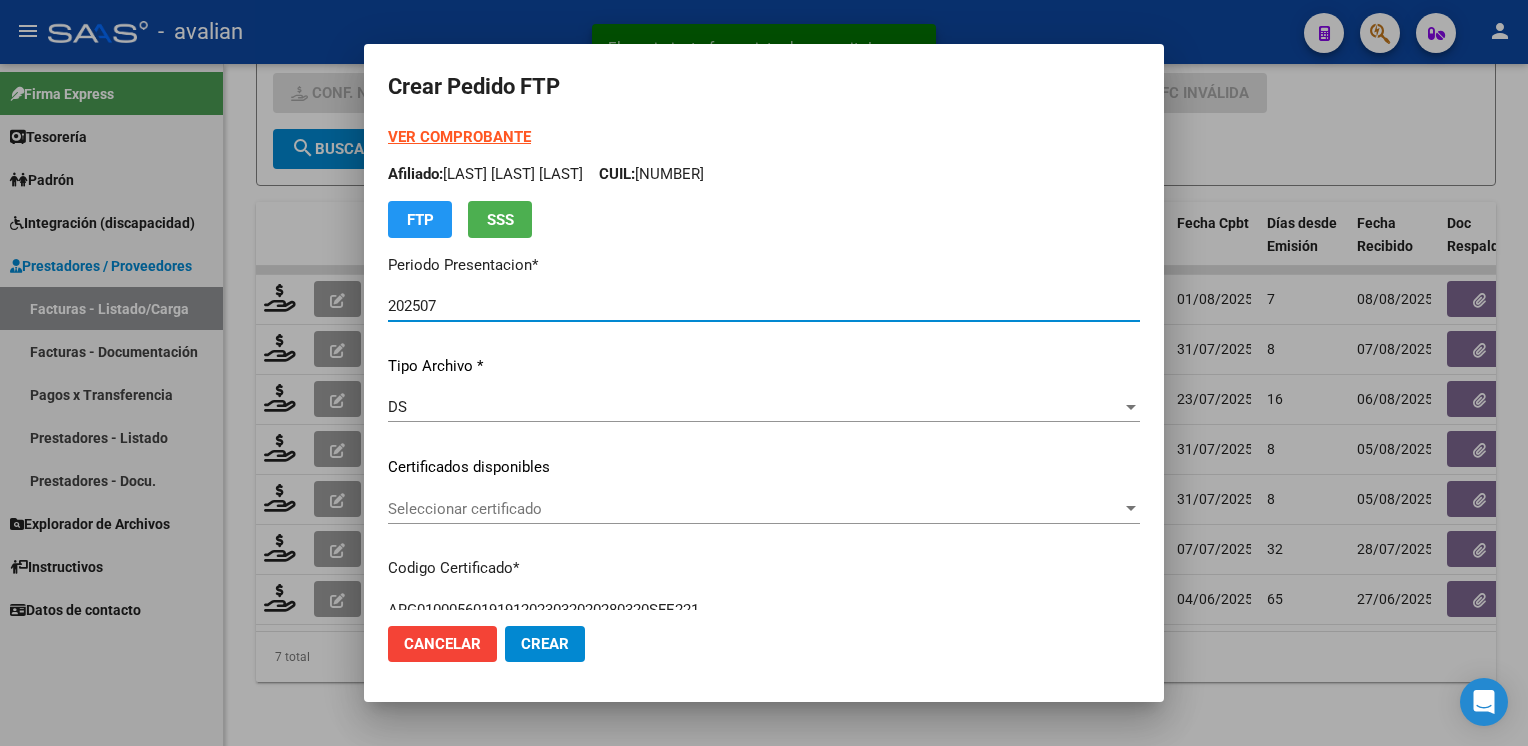 click on "Seleccionar certificado" at bounding box center (755, 509) 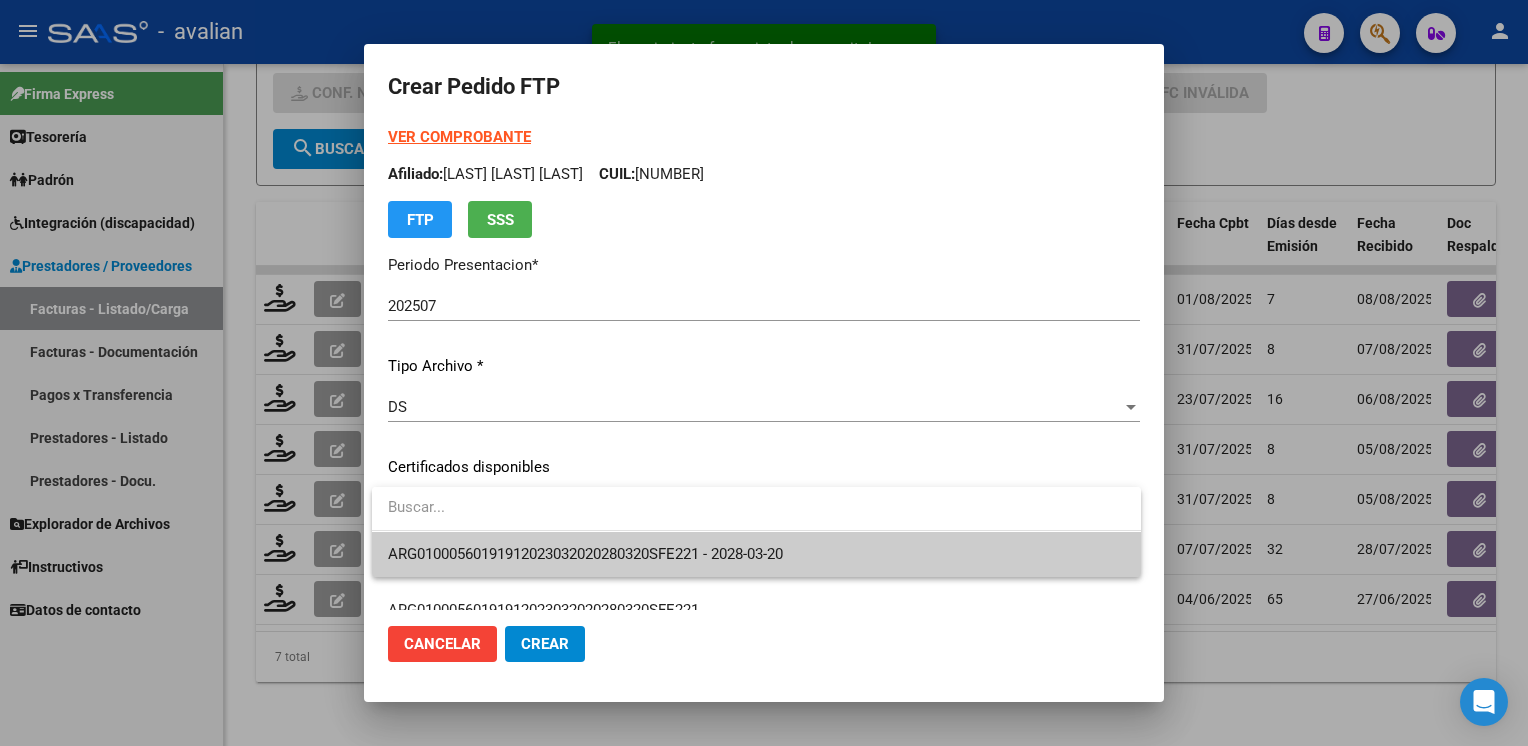 click on "ARG01000560191912023032020280320SFE221 - 2028-03-20" at bounding box center [585, 554] 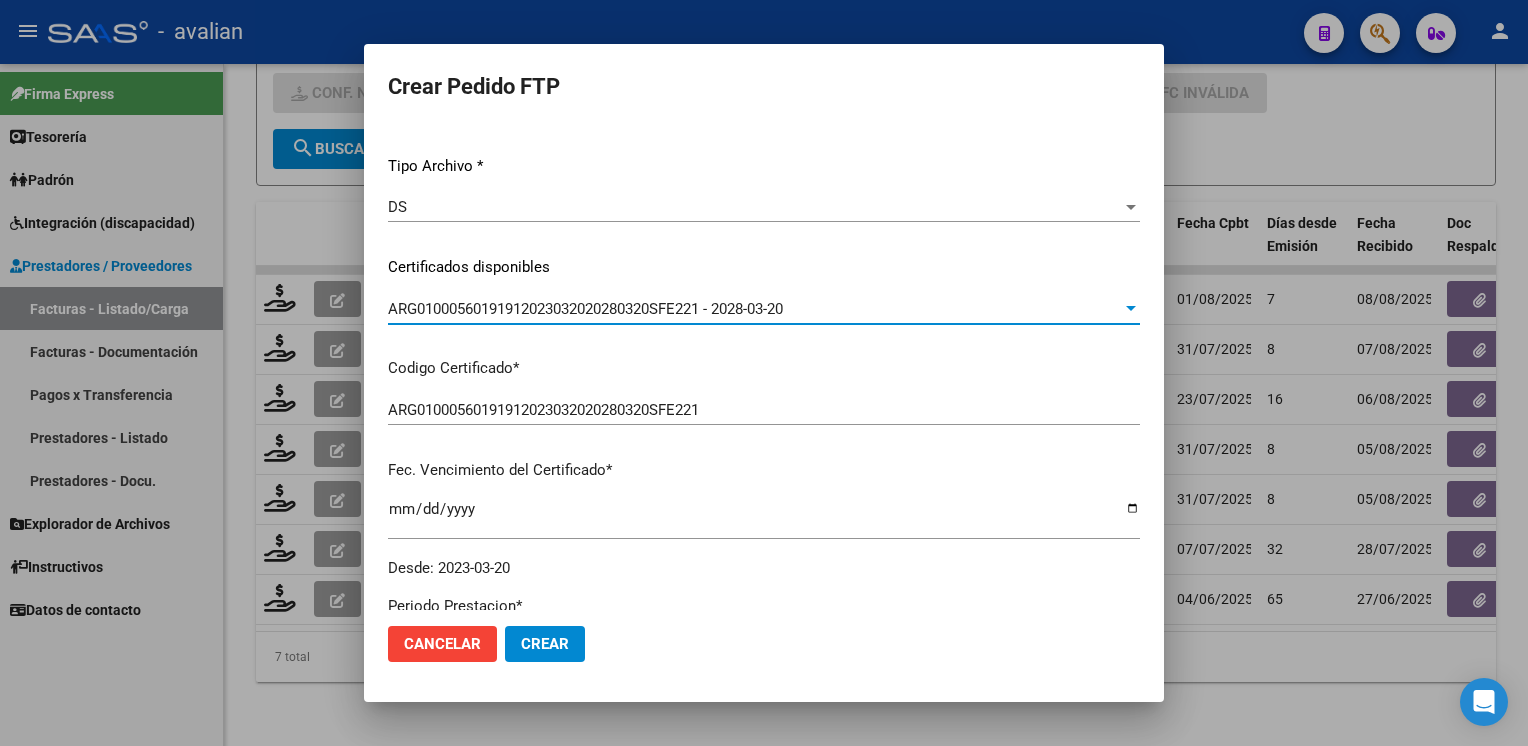 scroll, scrollTop: 0, scrollLeft: 0, axis: both 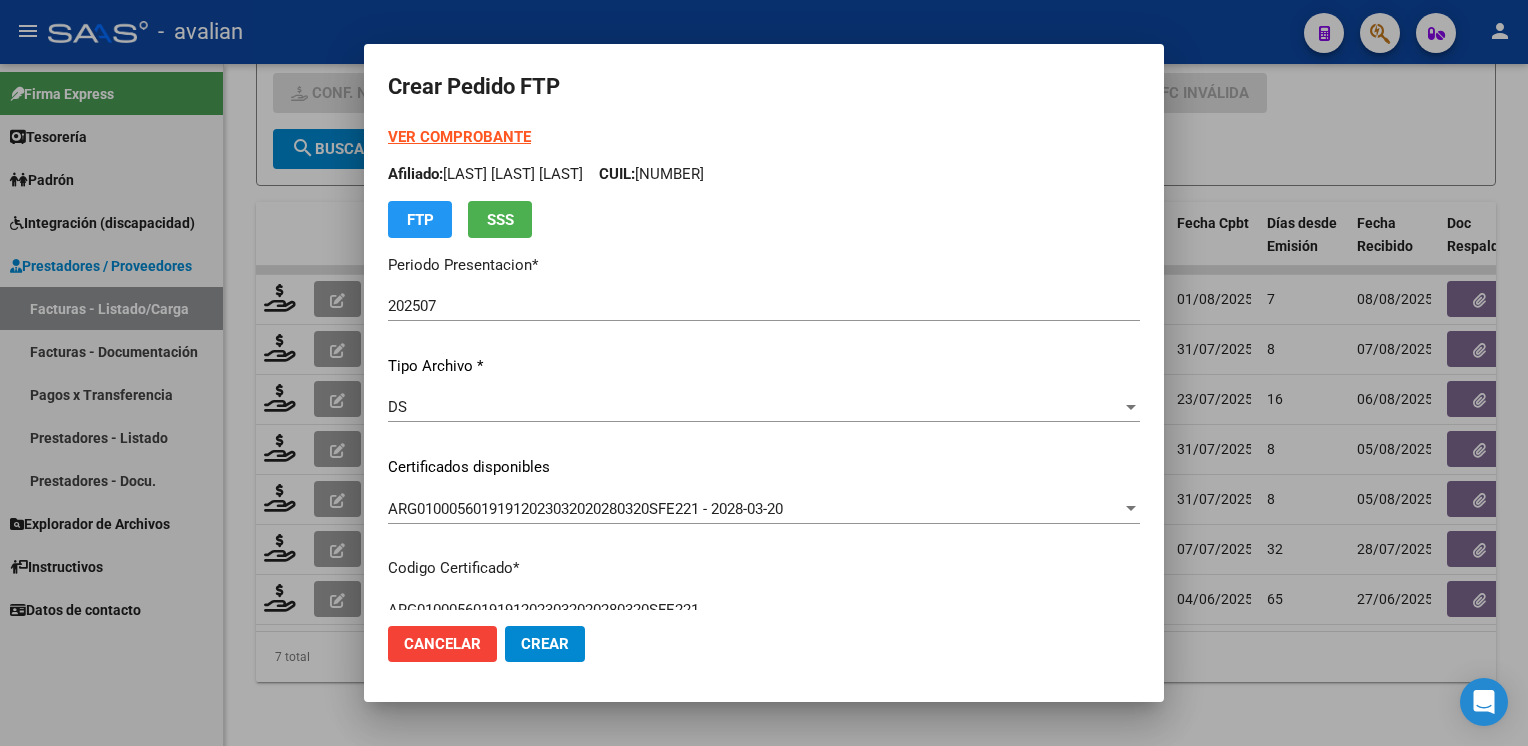 click on "VER COMPROBANTE" at bounding box center [459, 137] 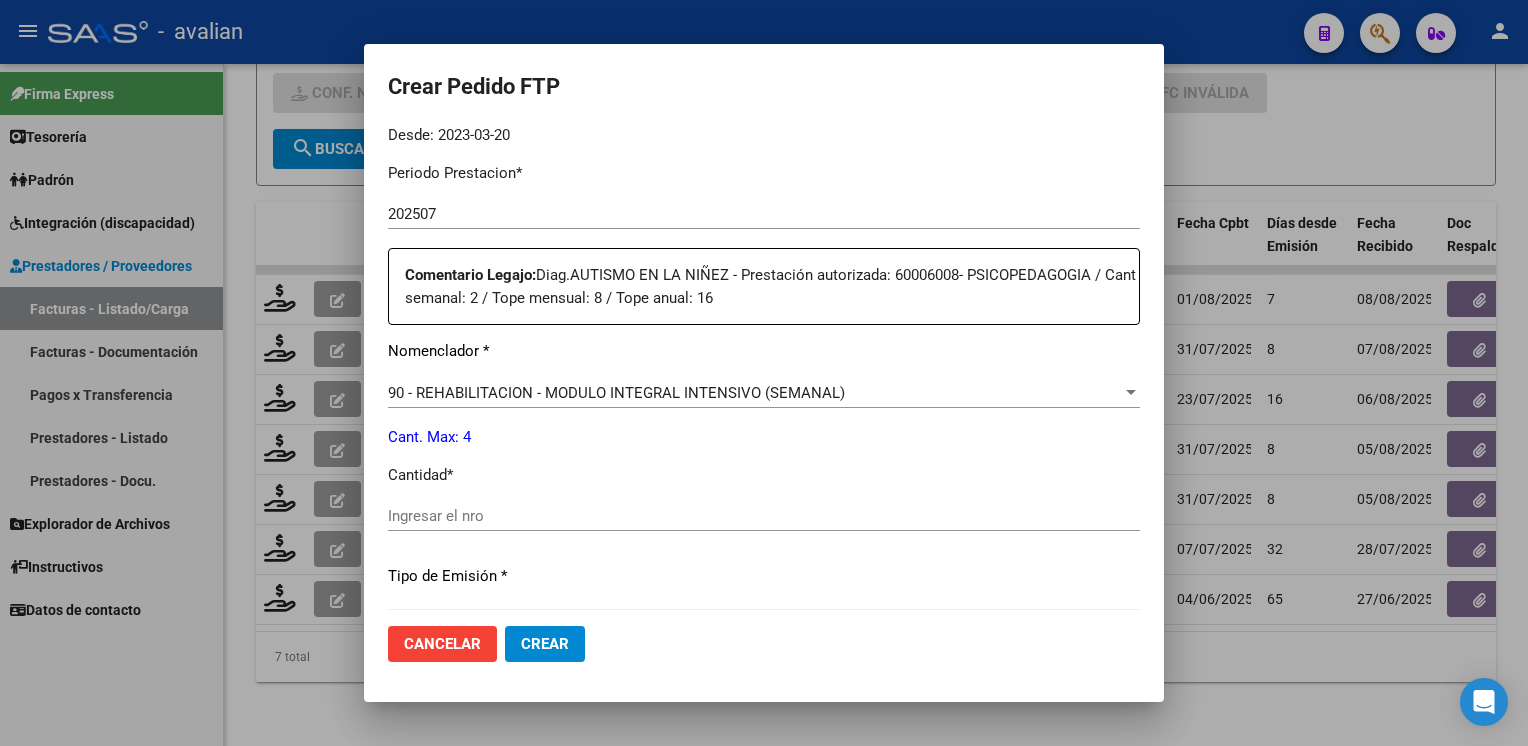 scroll, scrollTop: 876, scrollLeft: 0, axis: vertical 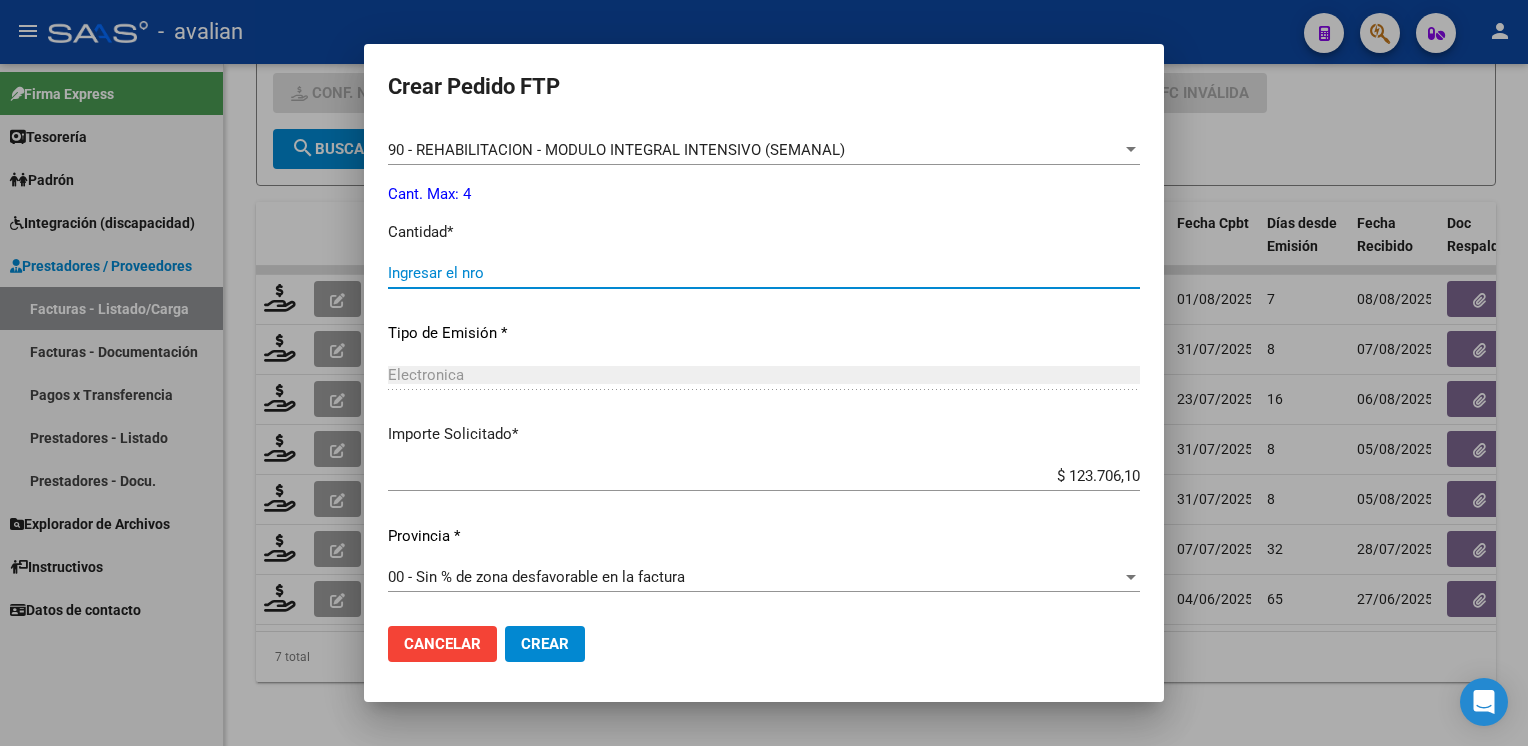 click on "Ingresar el nro" at bounding box center [764, 273] 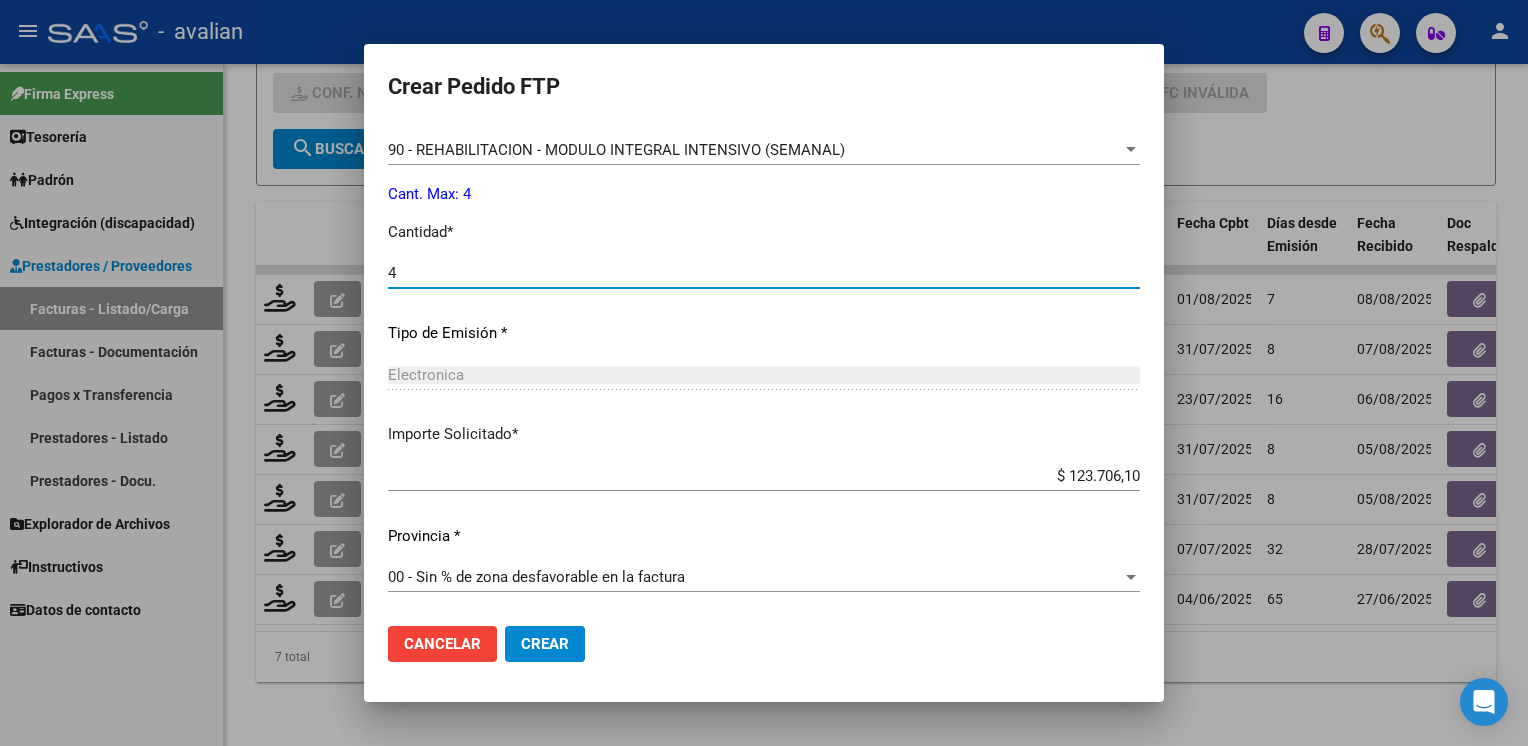type on "4" 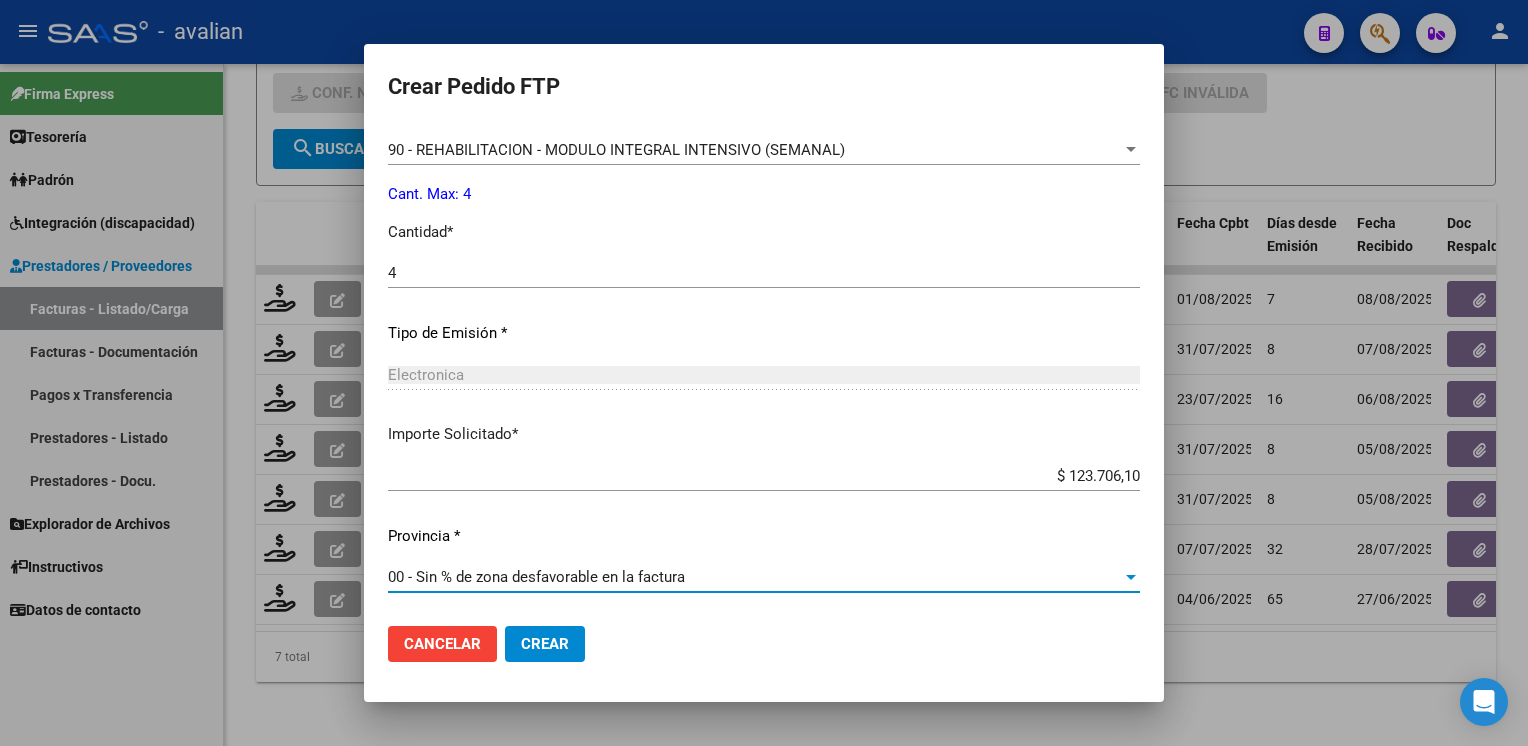 drag, startPoint x: 544, startPoint y: 681, endPoint x: 560, endPoint y: 658, distance: 28.01785 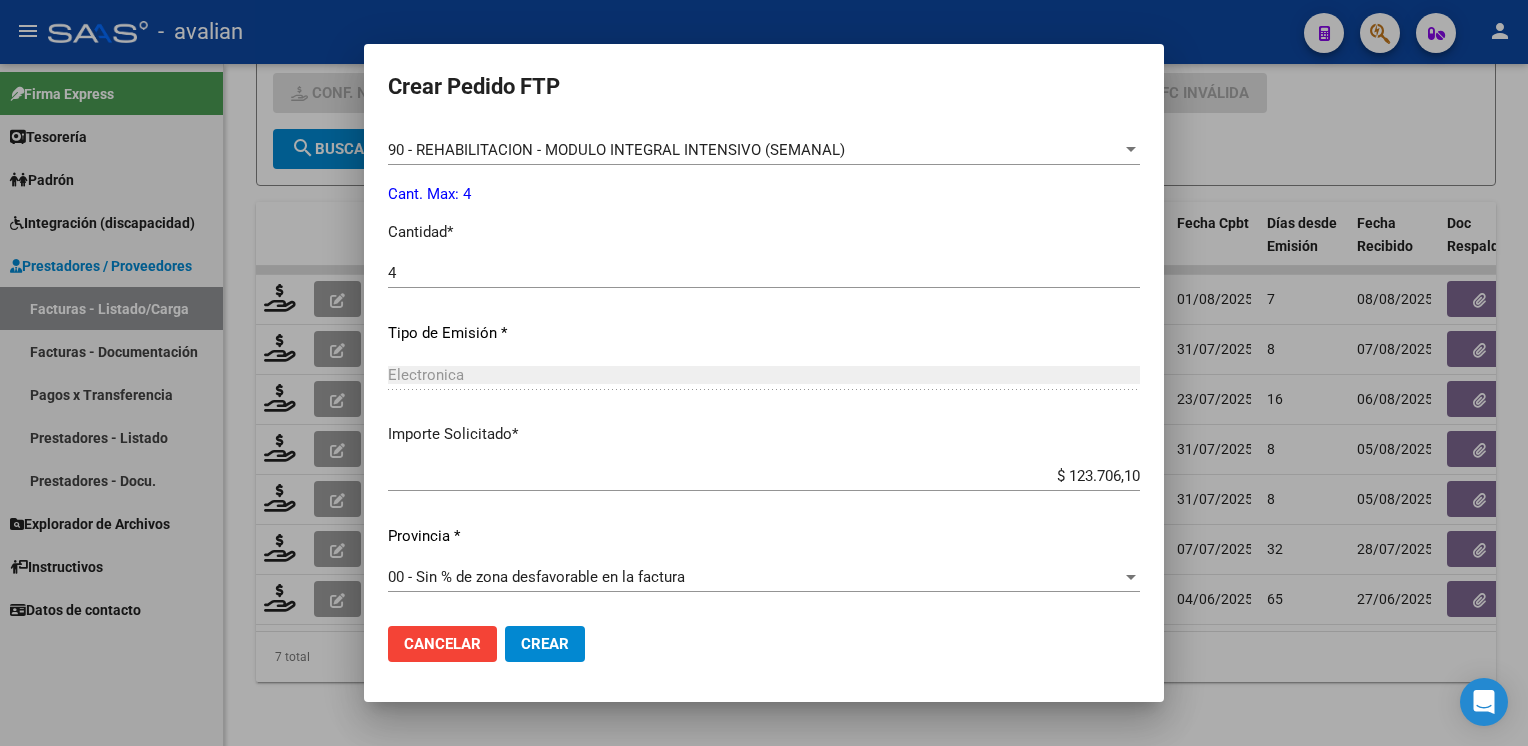 click on "Crear" 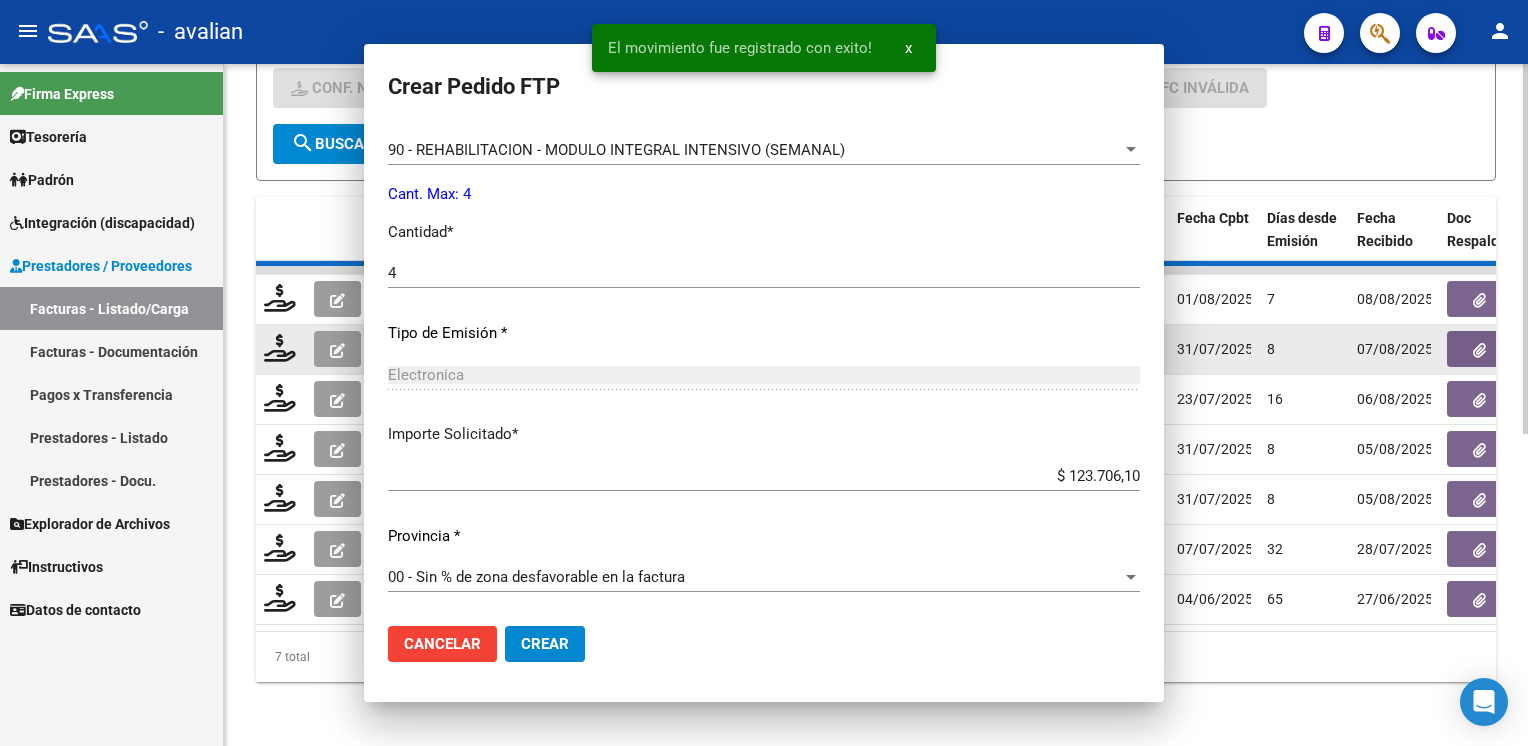 scroll, scrollTop: 763, scrollLeft: 0, axis: vertical 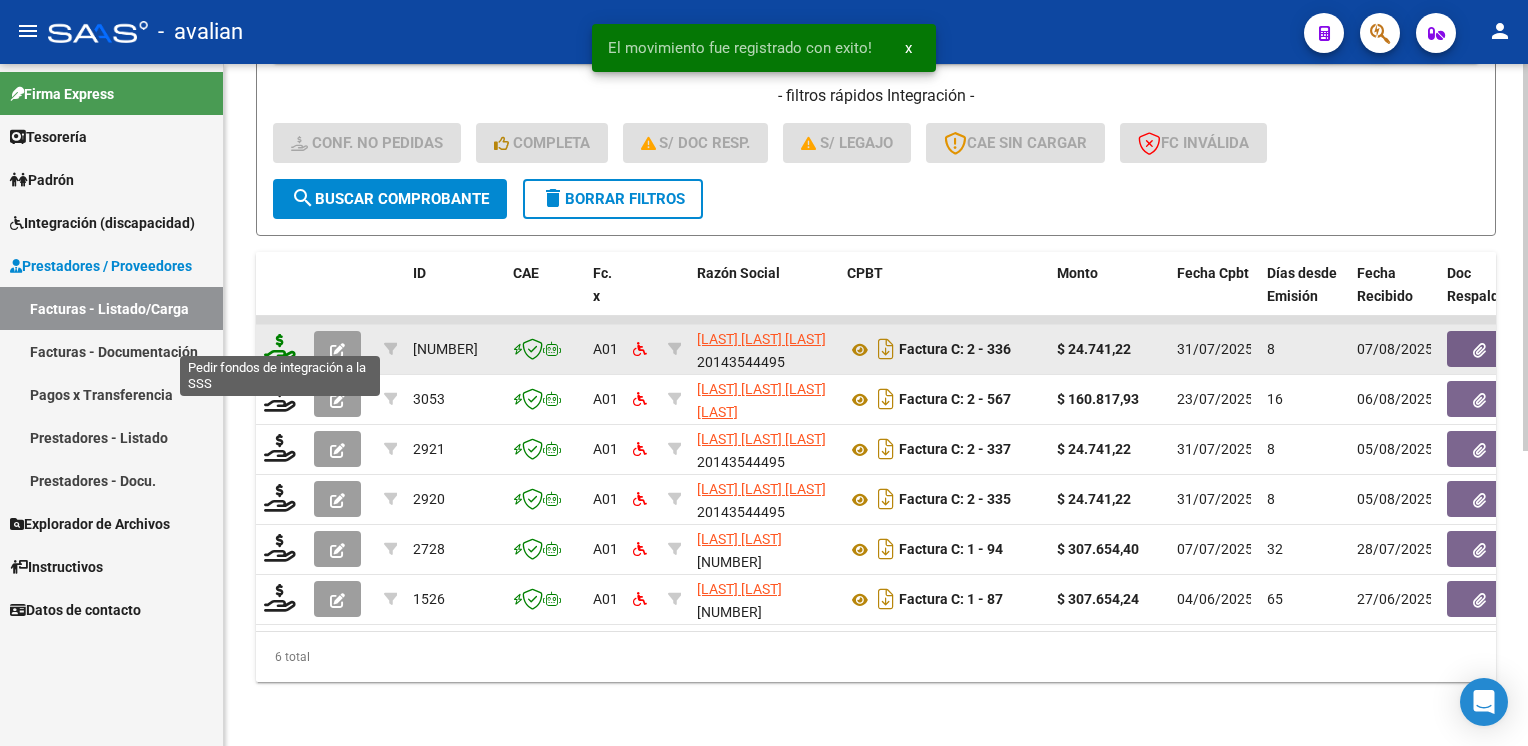 click 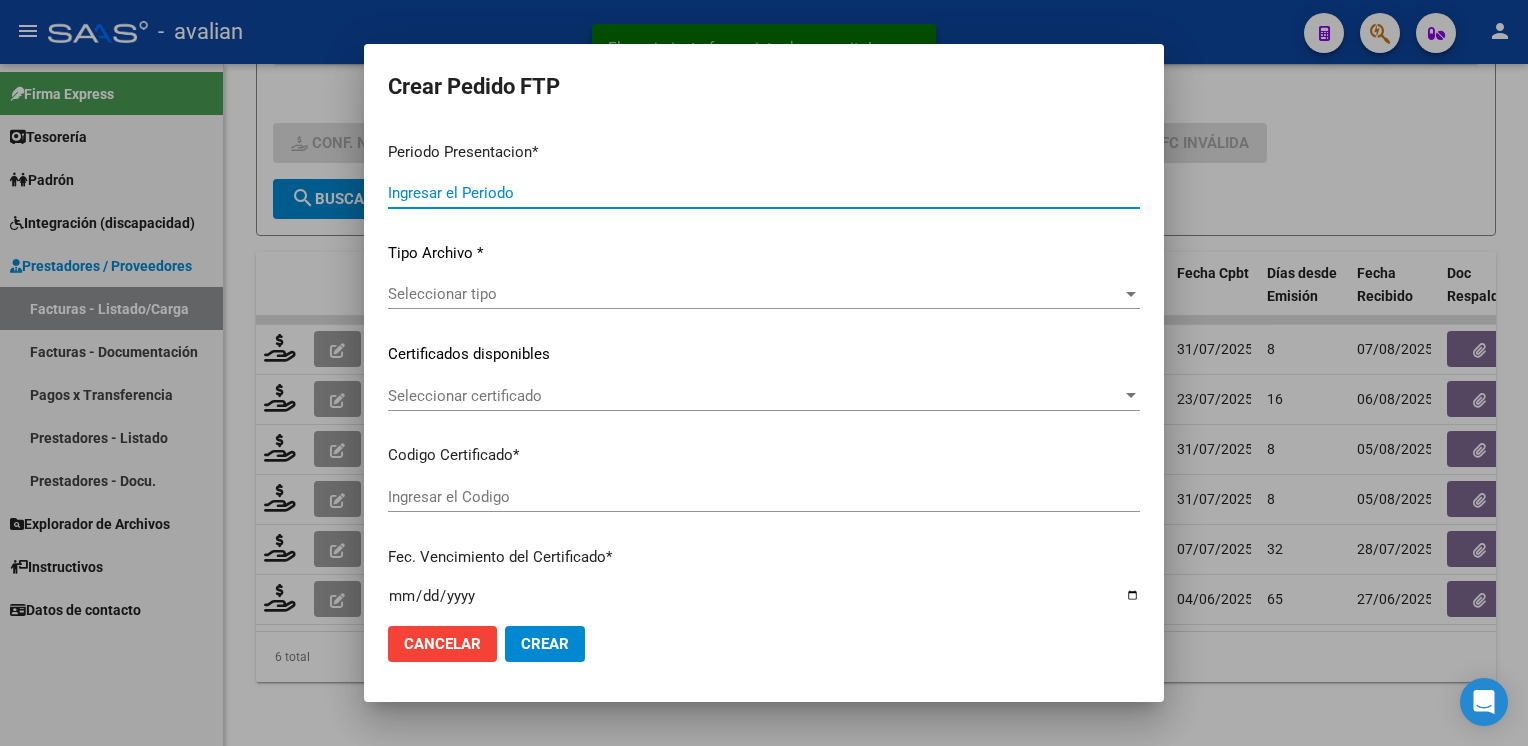 type on "202507" 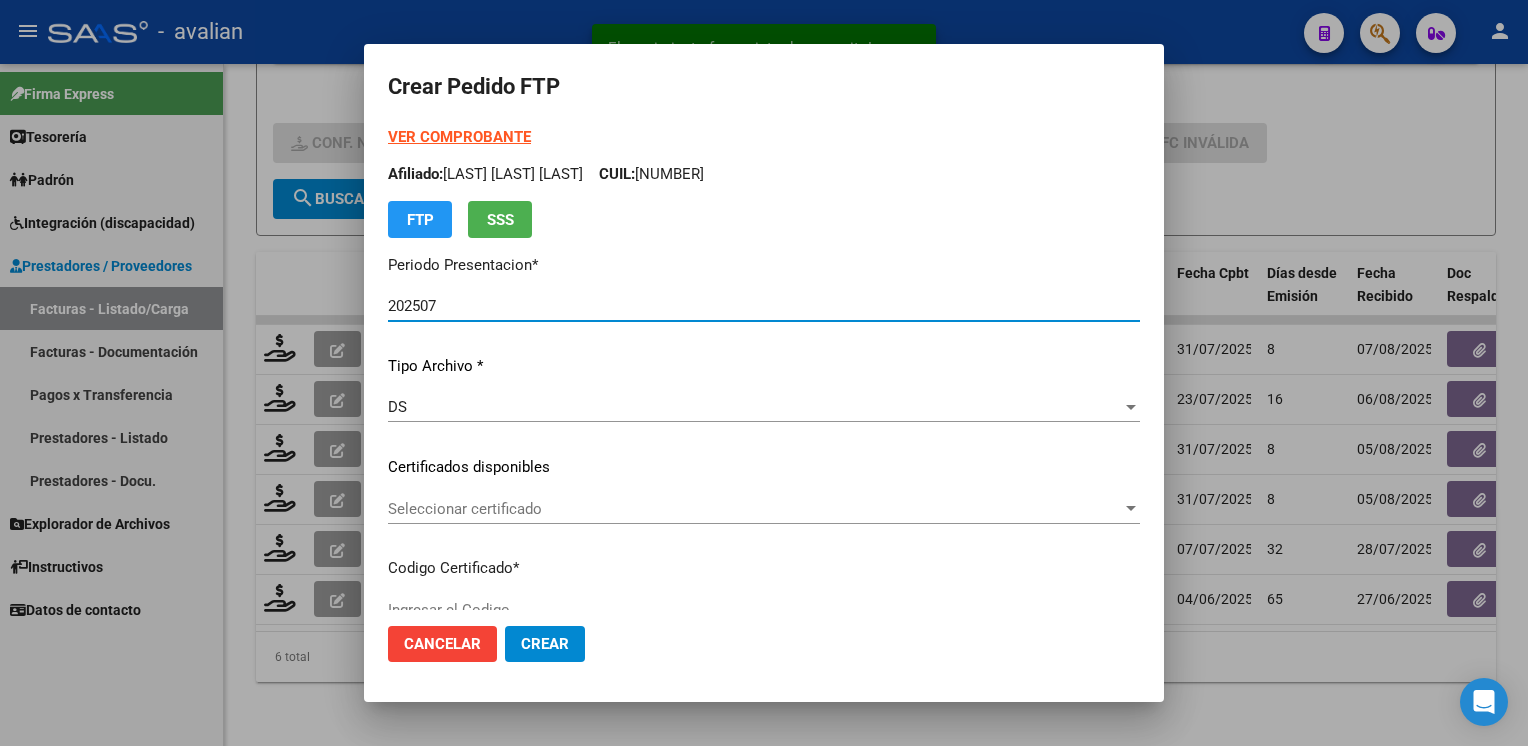 click on "Seleccionar certificado" at bounding box center [755, 509] 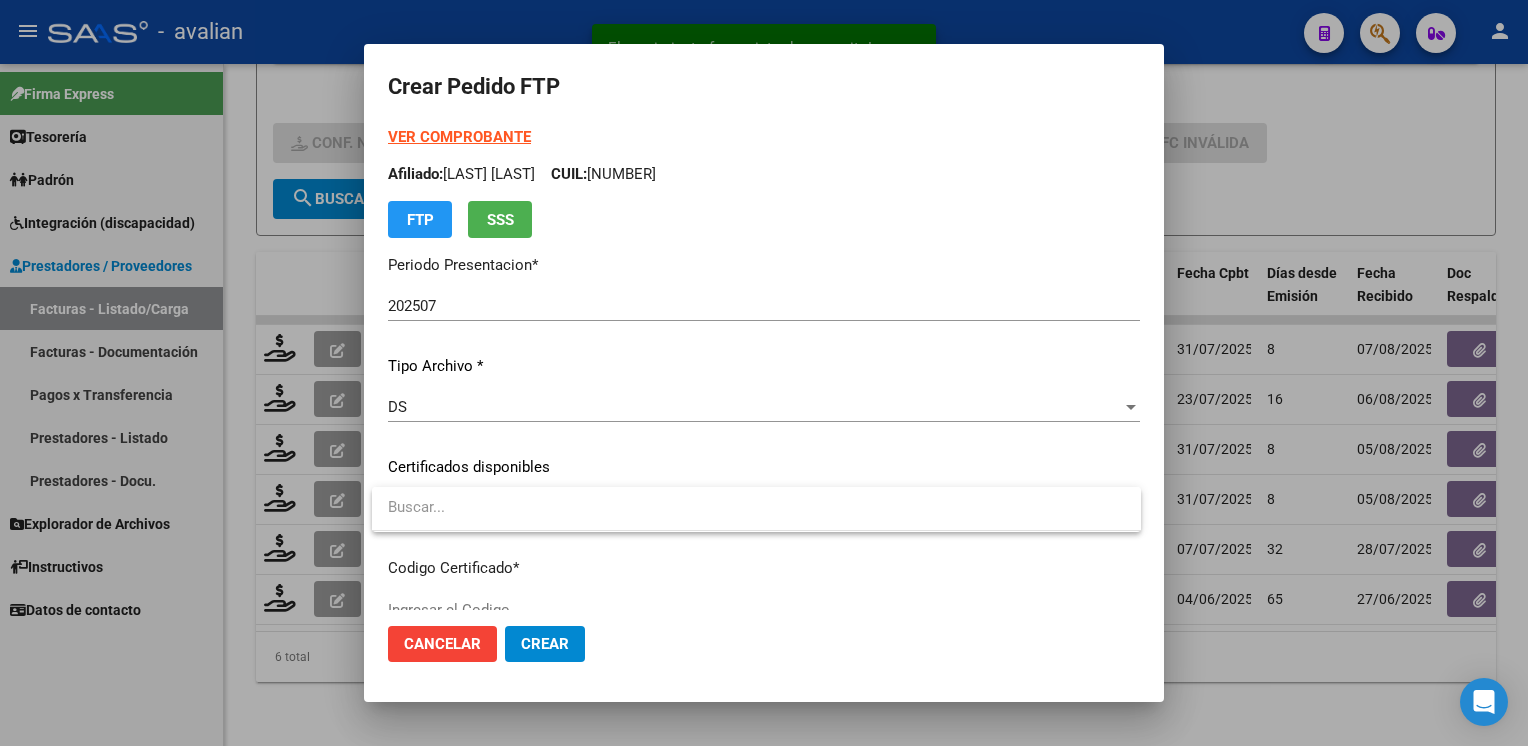click at bounding box center [764, 373] 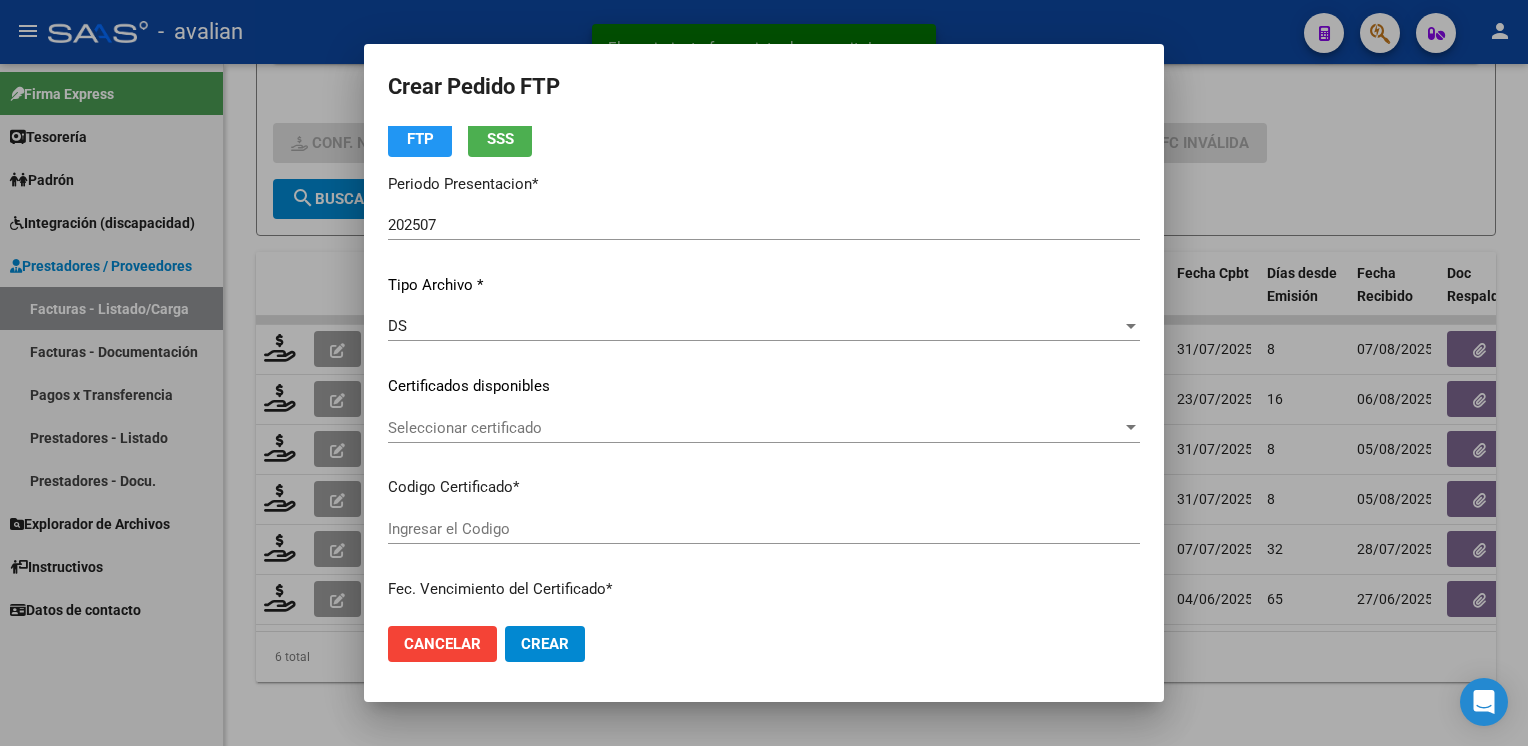 scroll, scrollTop: 200, scrollLeft: 0, axis: vertical 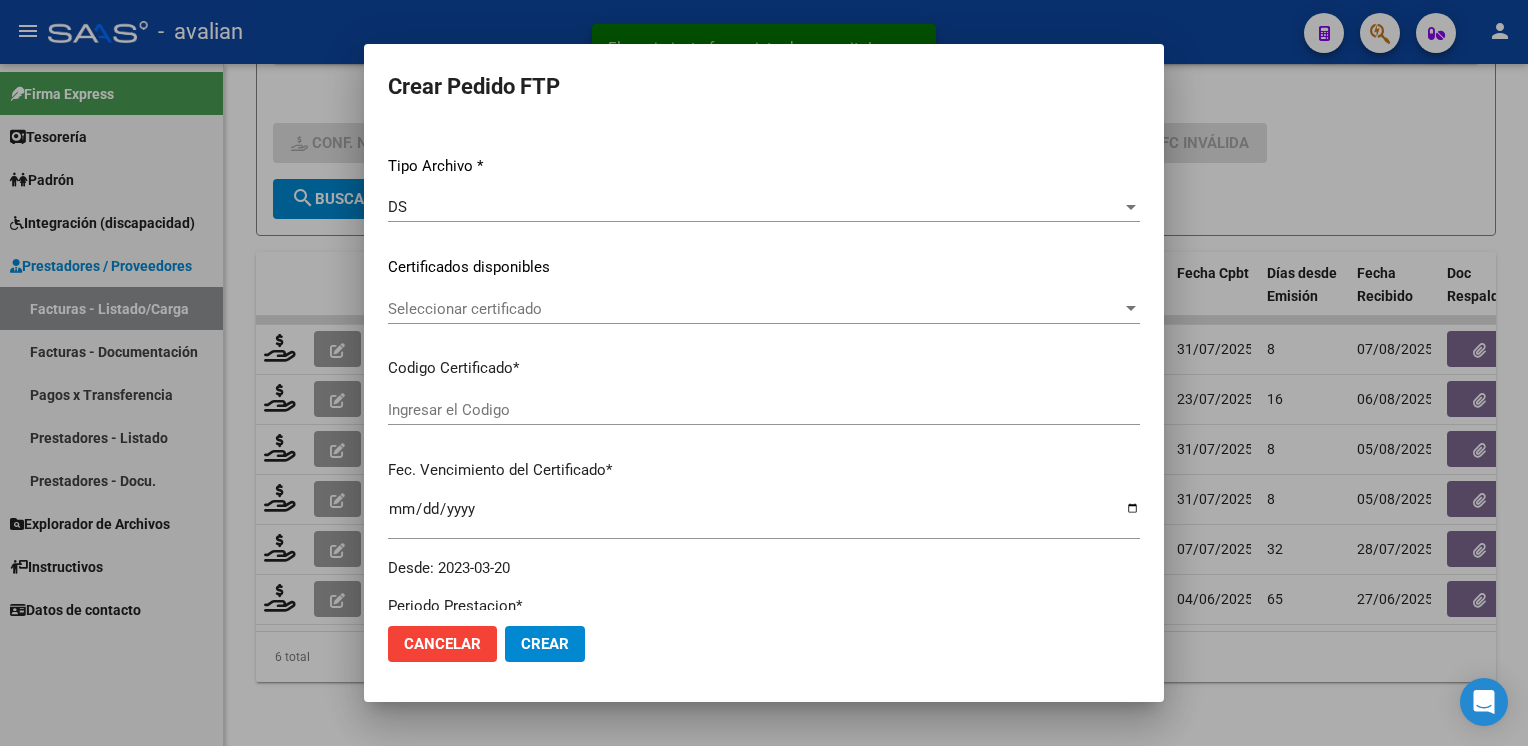click on "Cancelar" 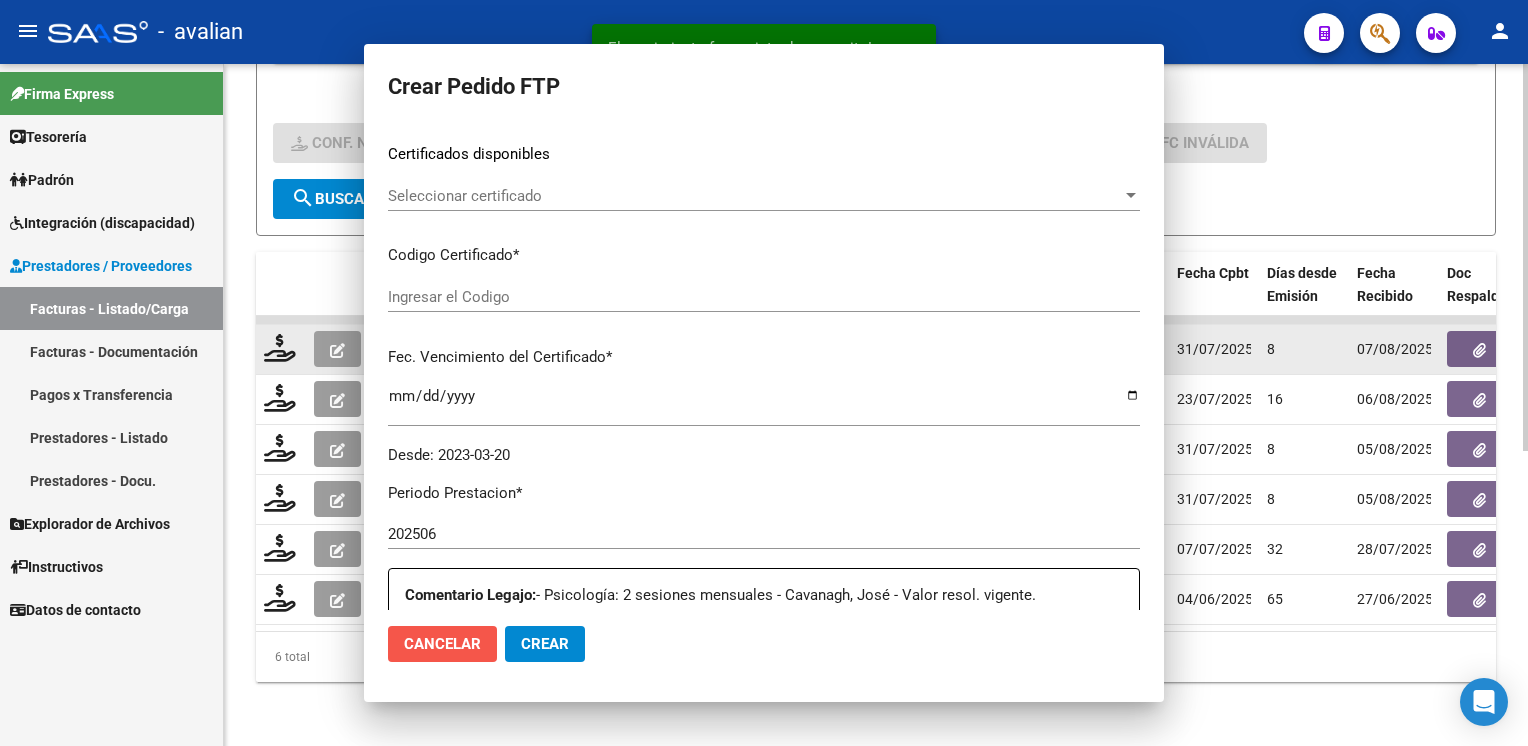 scroll, scrollTop: 0, scrollLeft: 0, axis: both 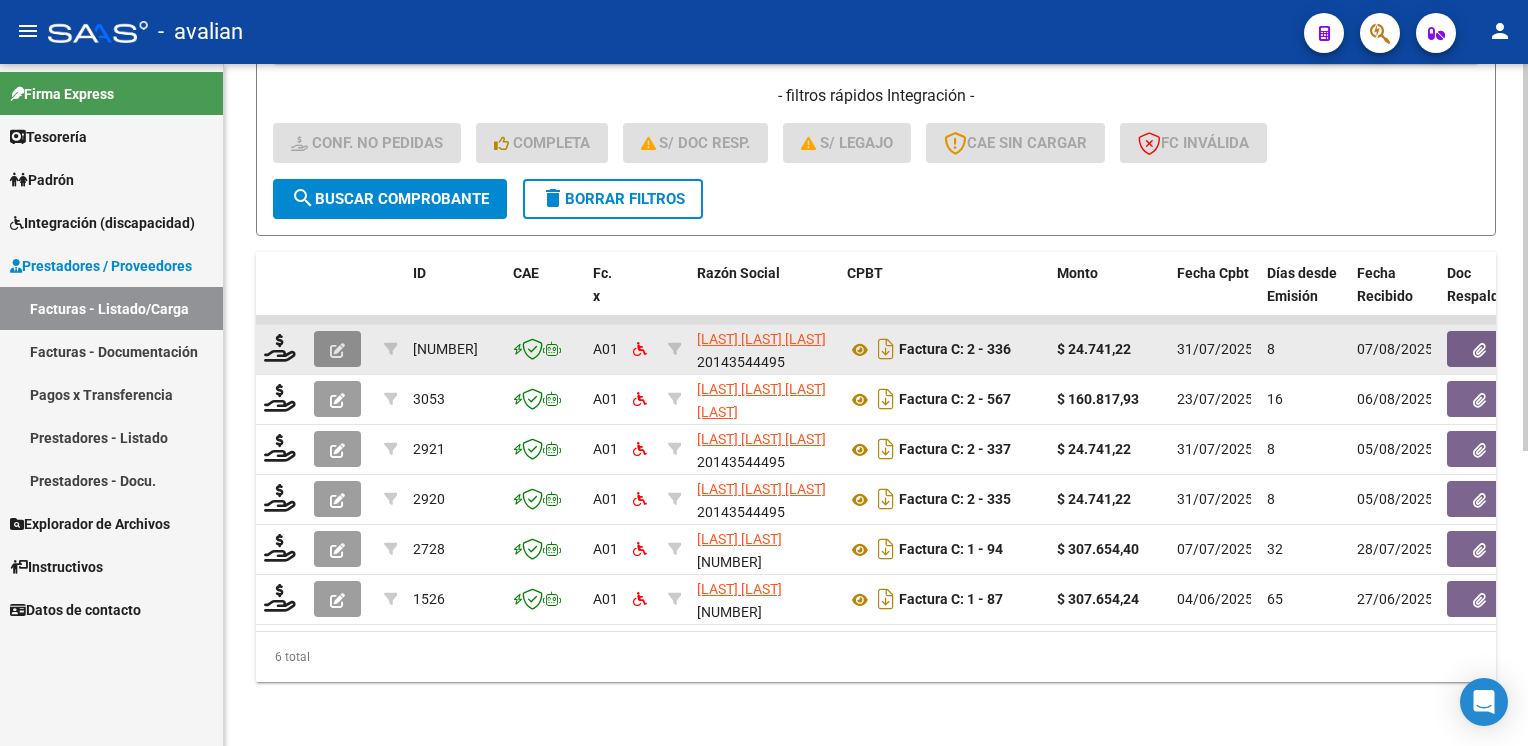 click 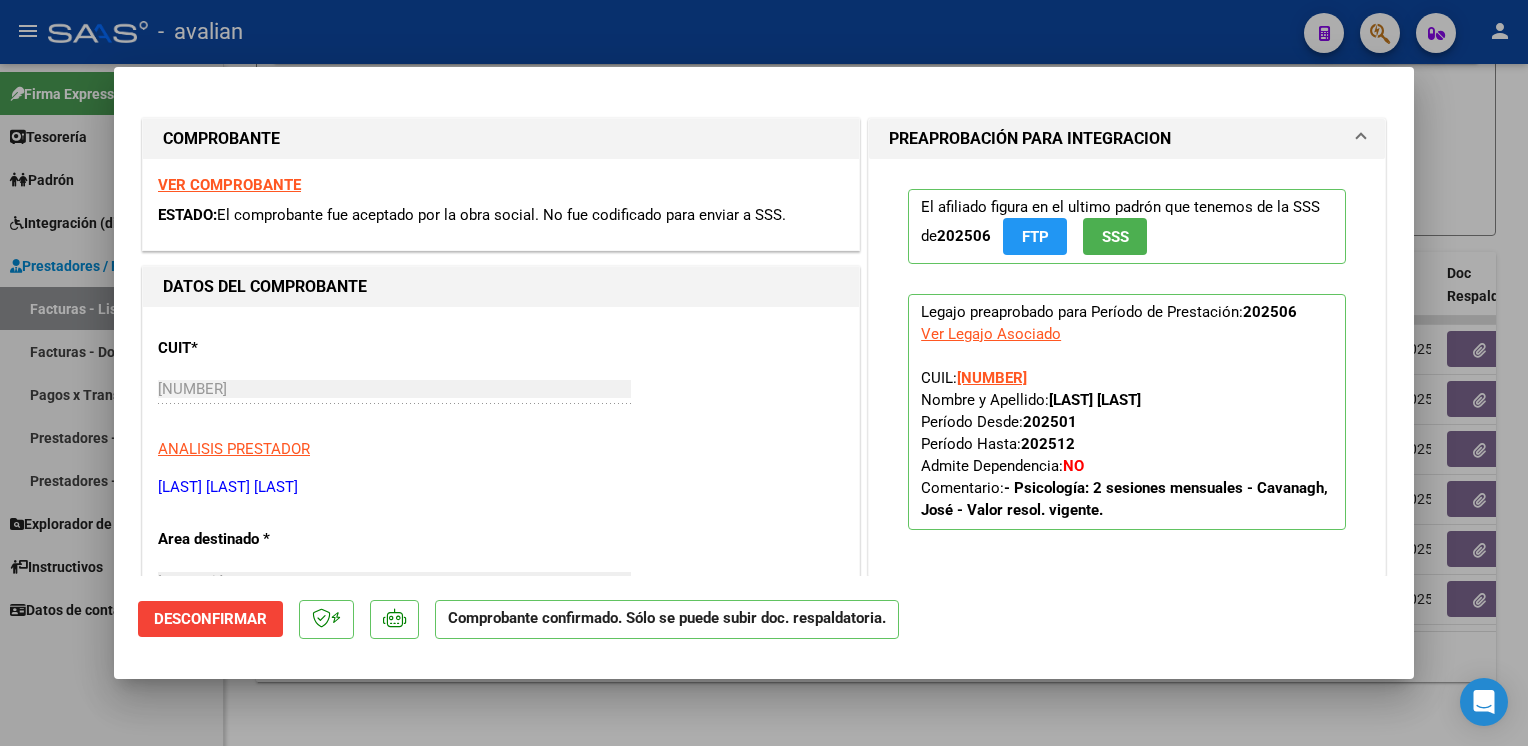 click on "Desconfirmar  Comprobante confirmado. Sólo se puede subir doc. respaldatoria." 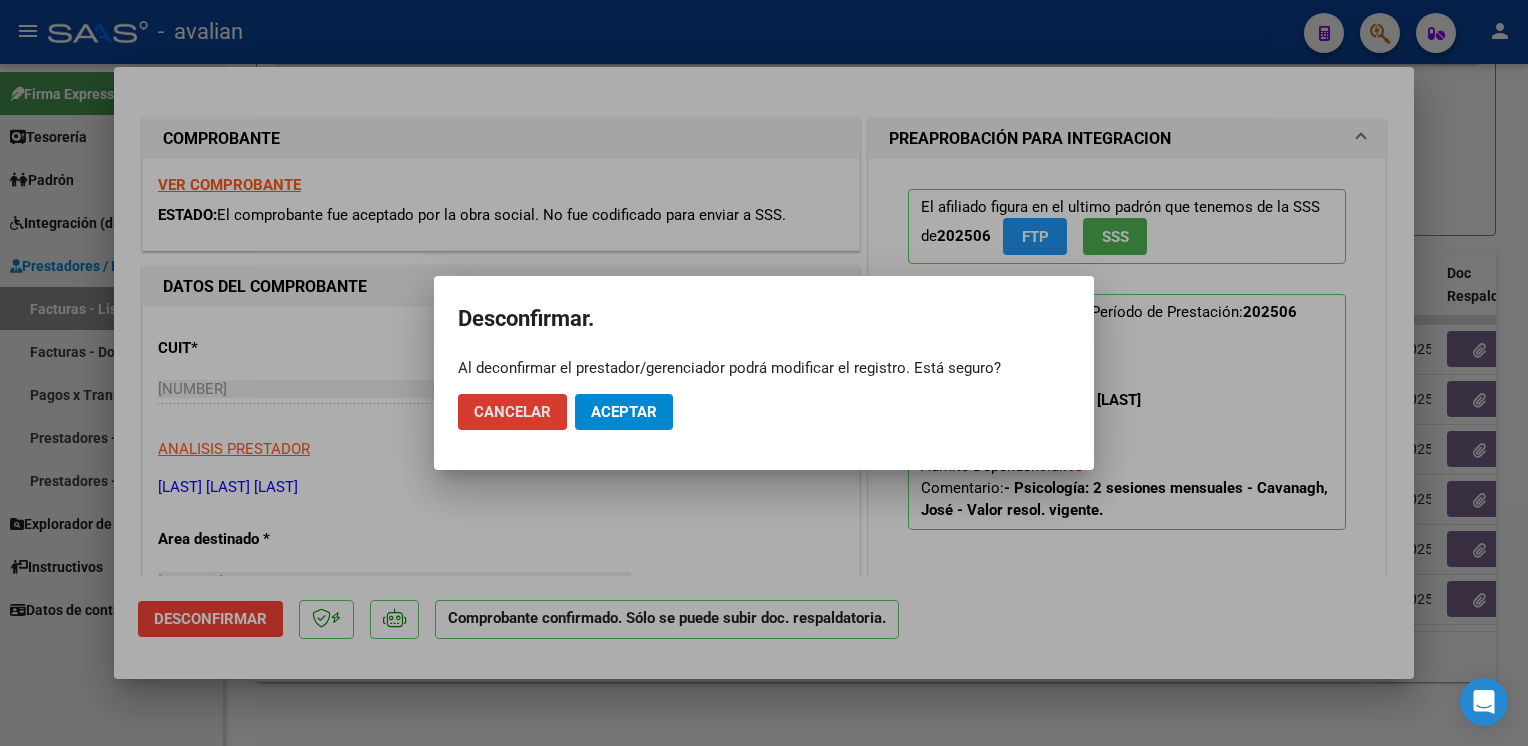 click on "Aceptar" 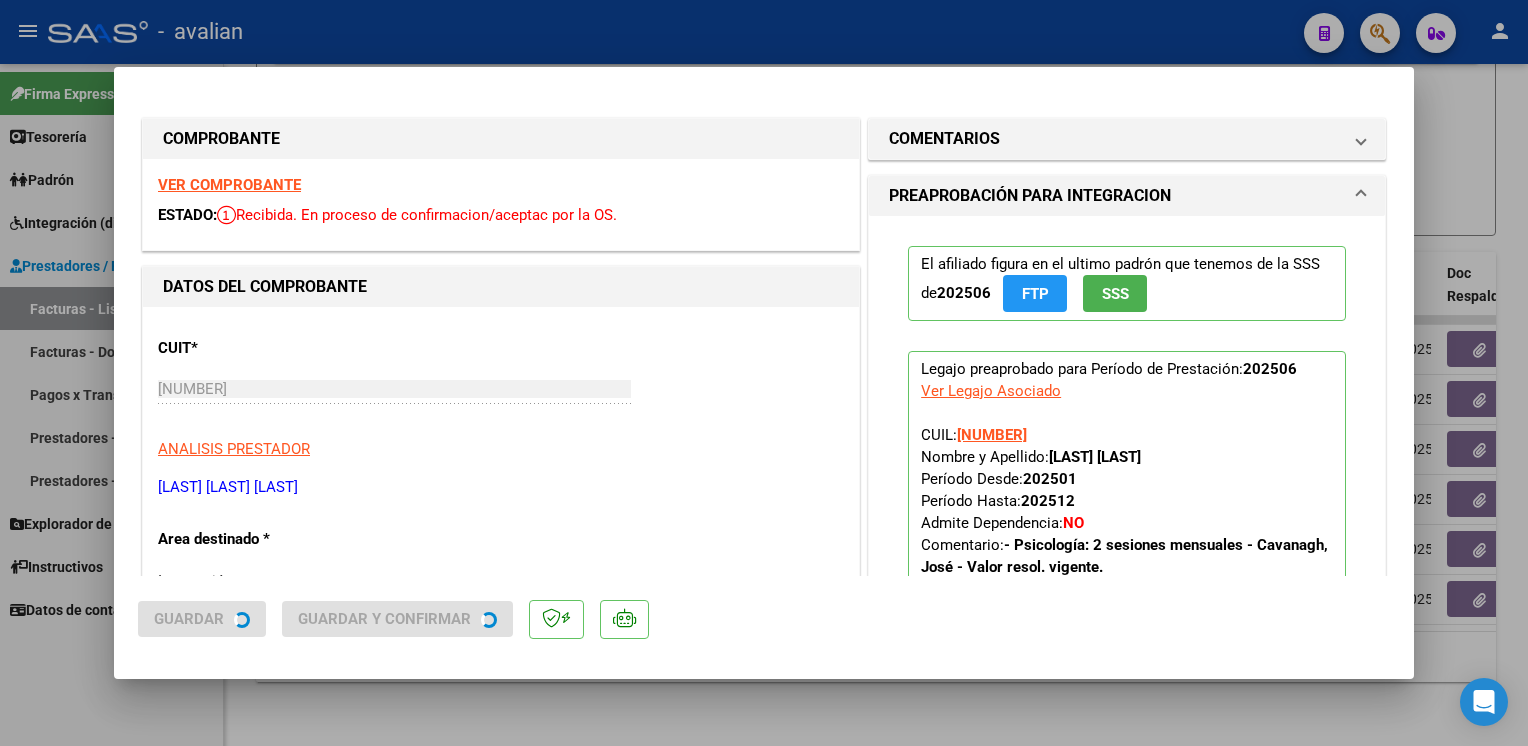 click at bounding box center [764, 373] 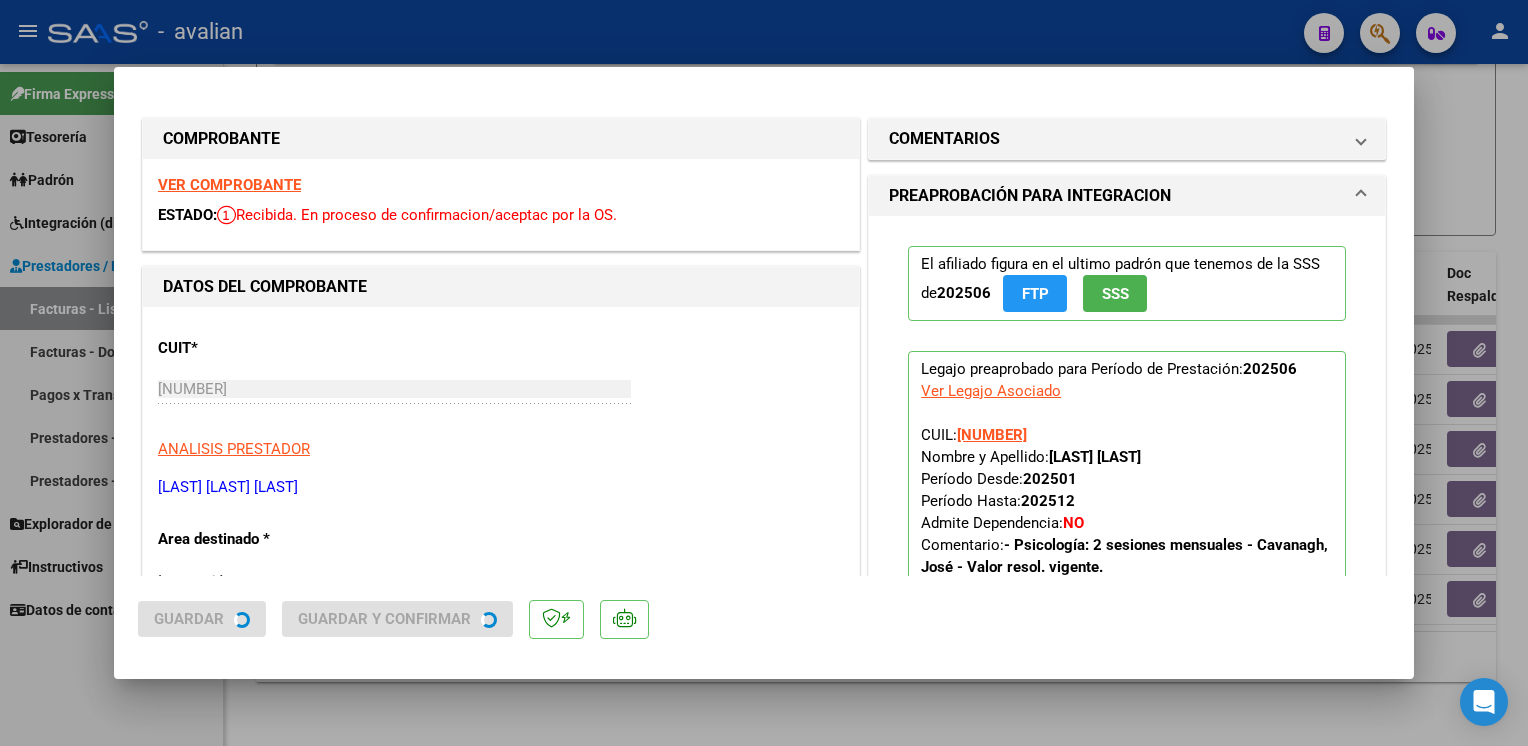 type 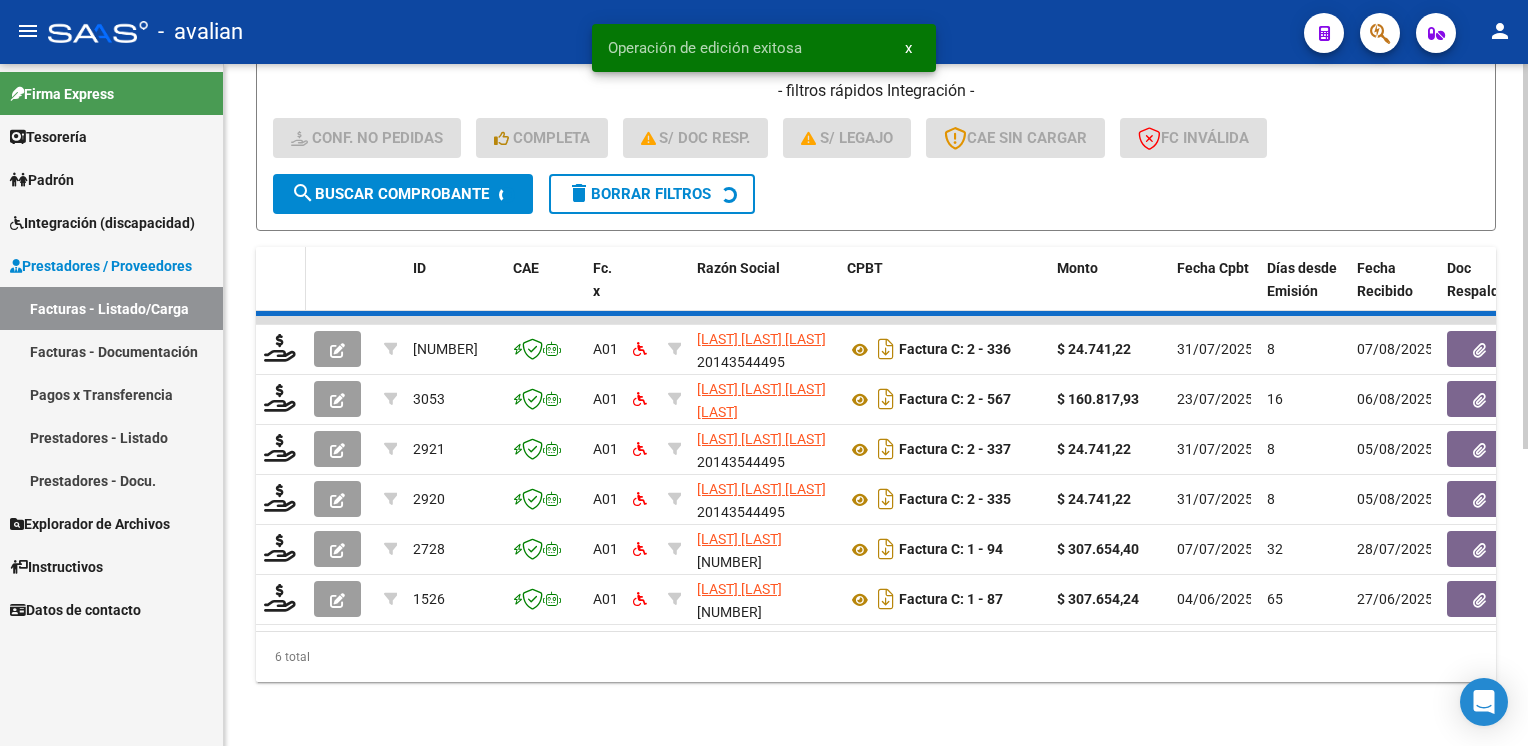scroll, scrollTop: 470, scrollLeft: 0, axis: vertical 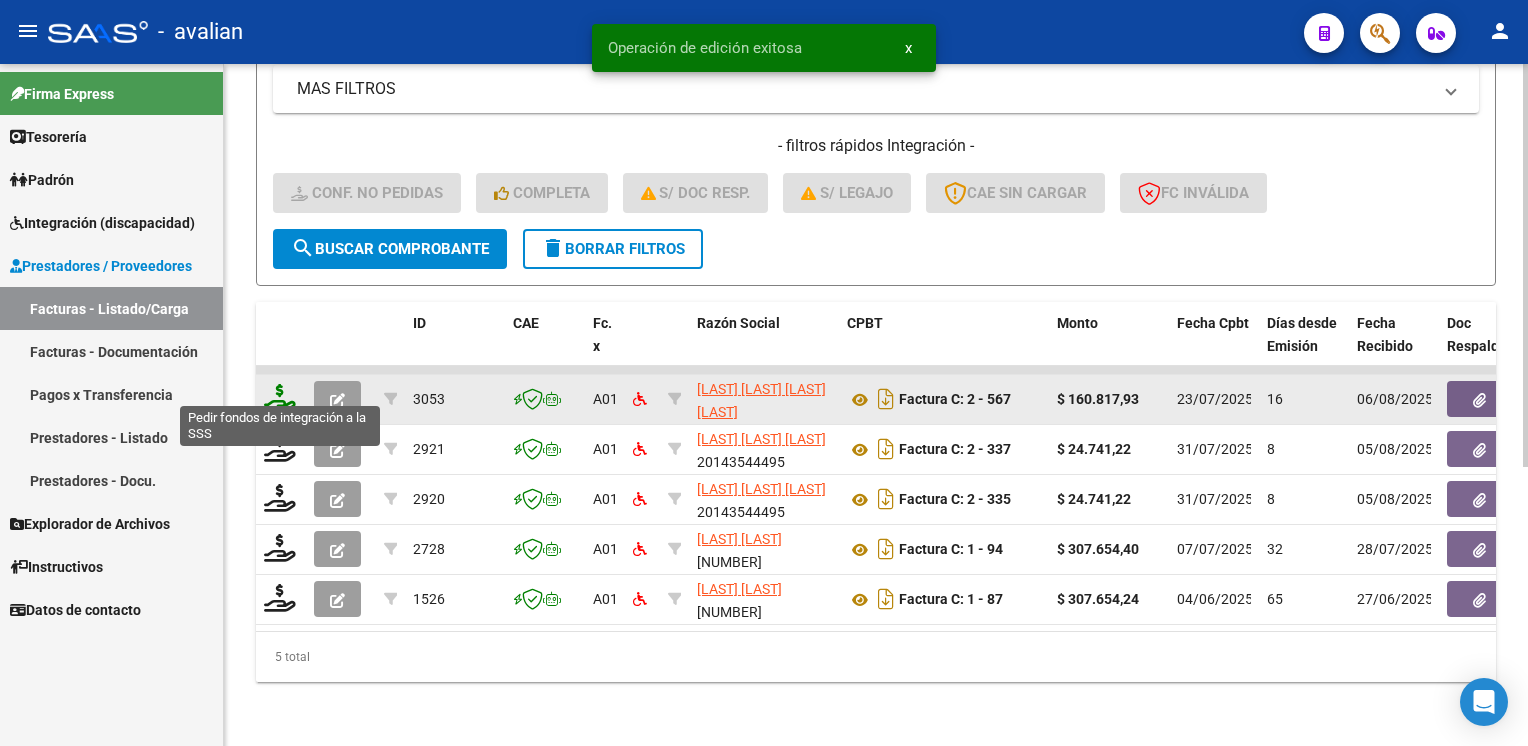 click 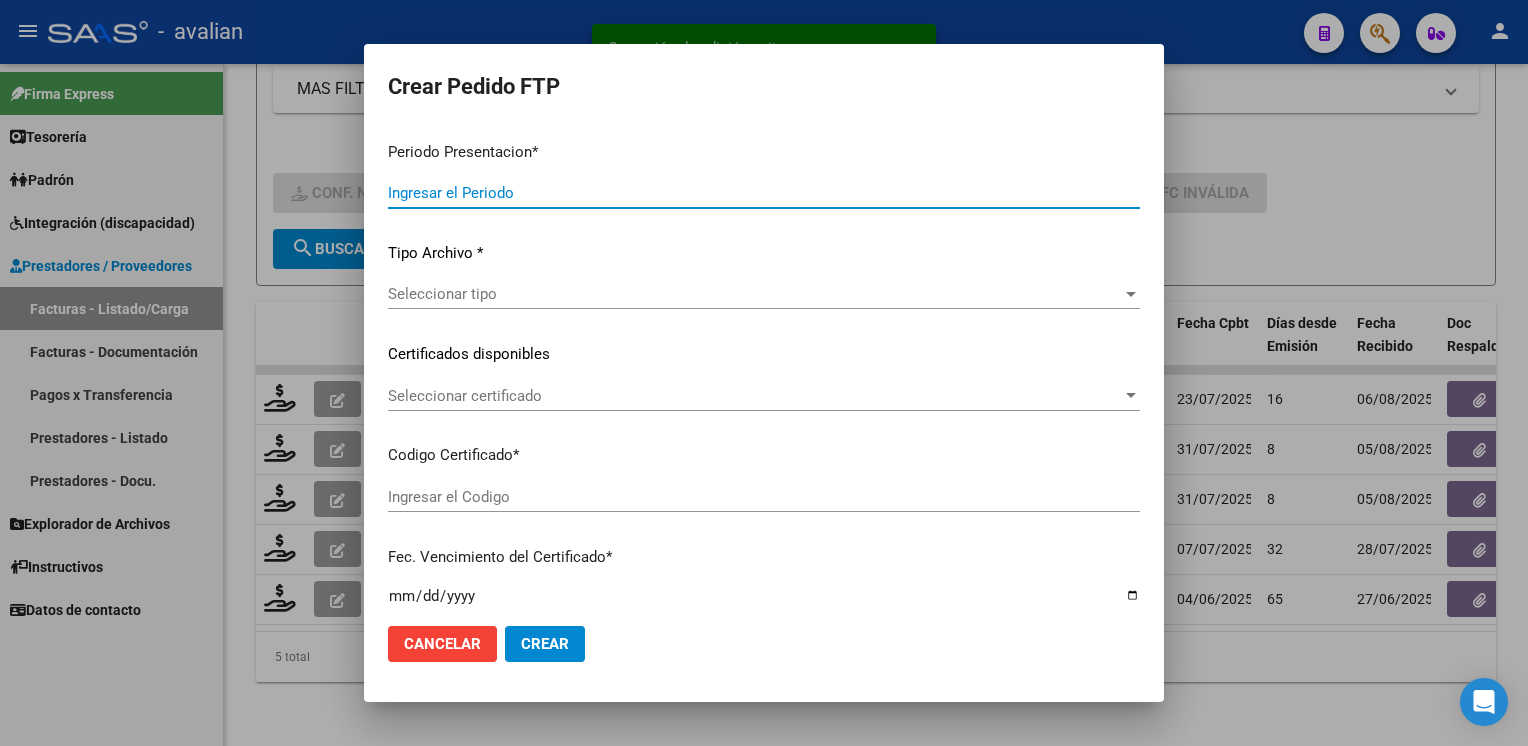 type on "202507" 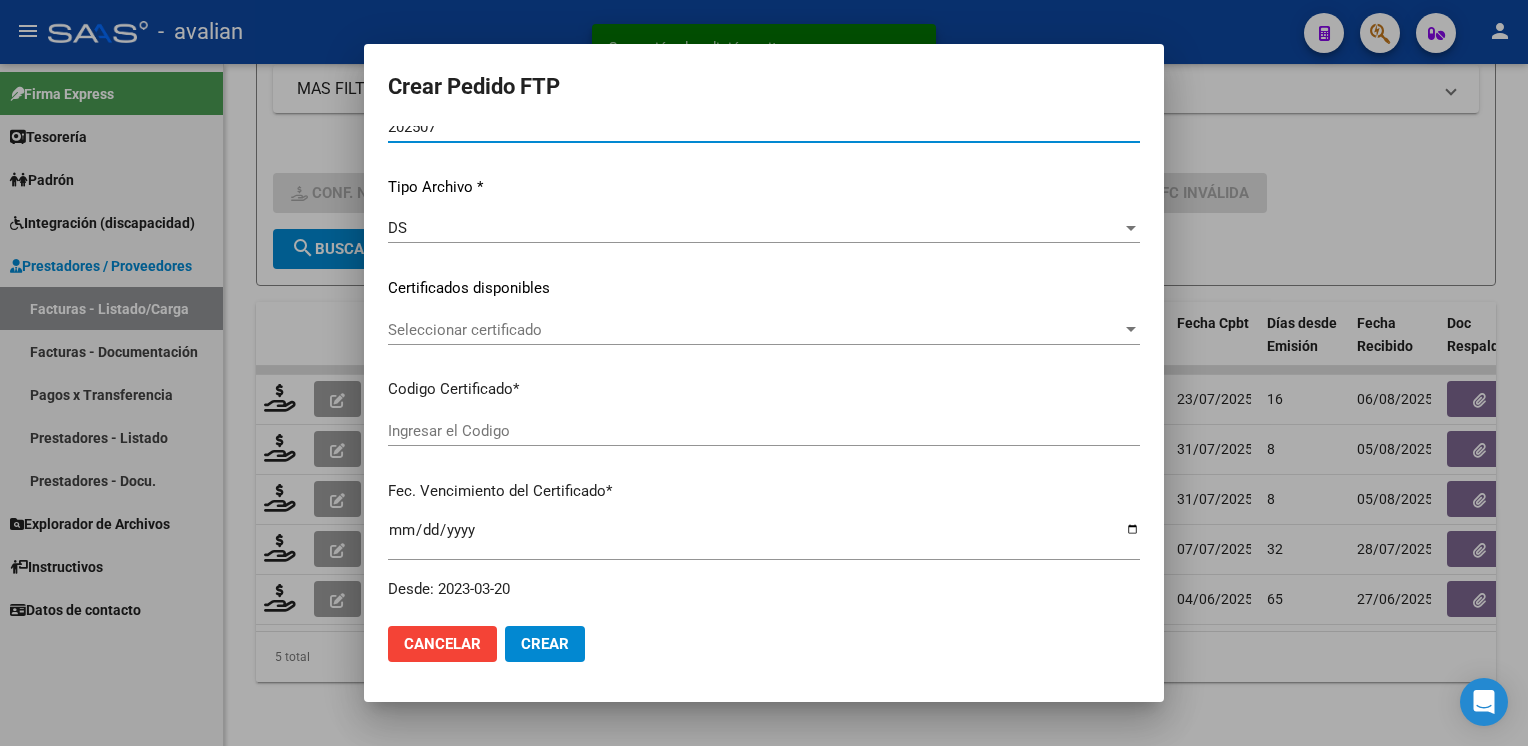 scroll, scrollTop: 200, scrollLeft: 0, axis: vertical 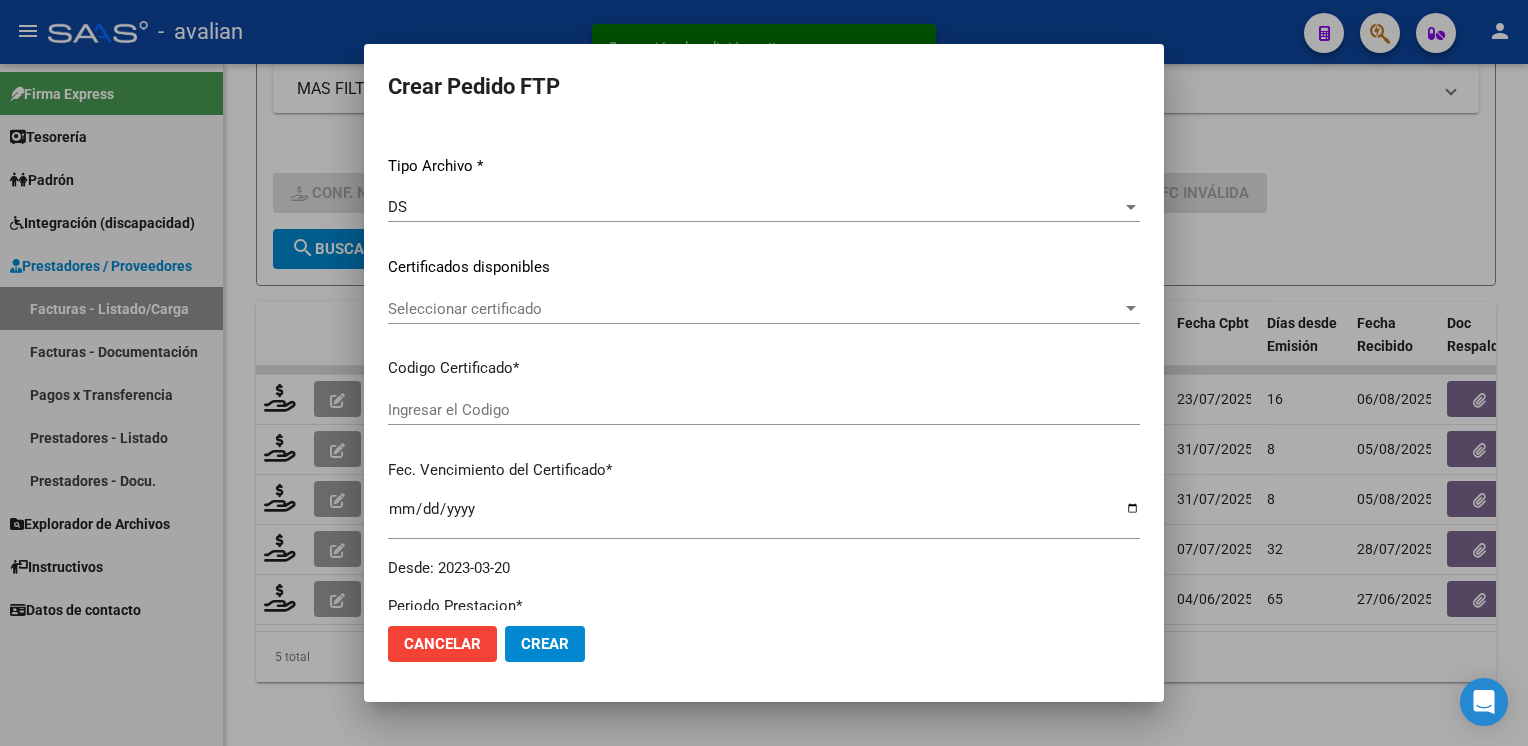 click on "Cancelar" 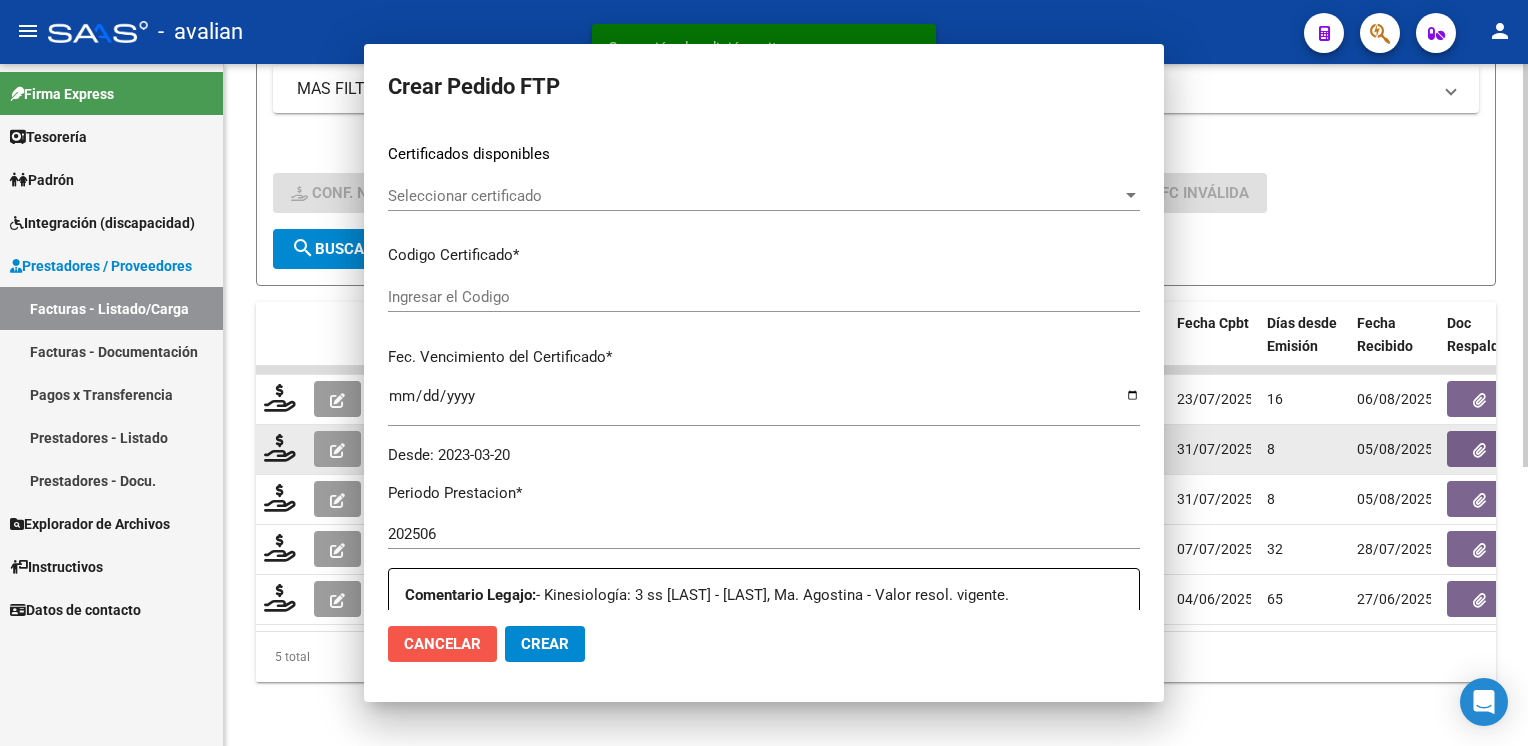 scroll, scrollTop: 0, scrollLeft: 0, axis: both 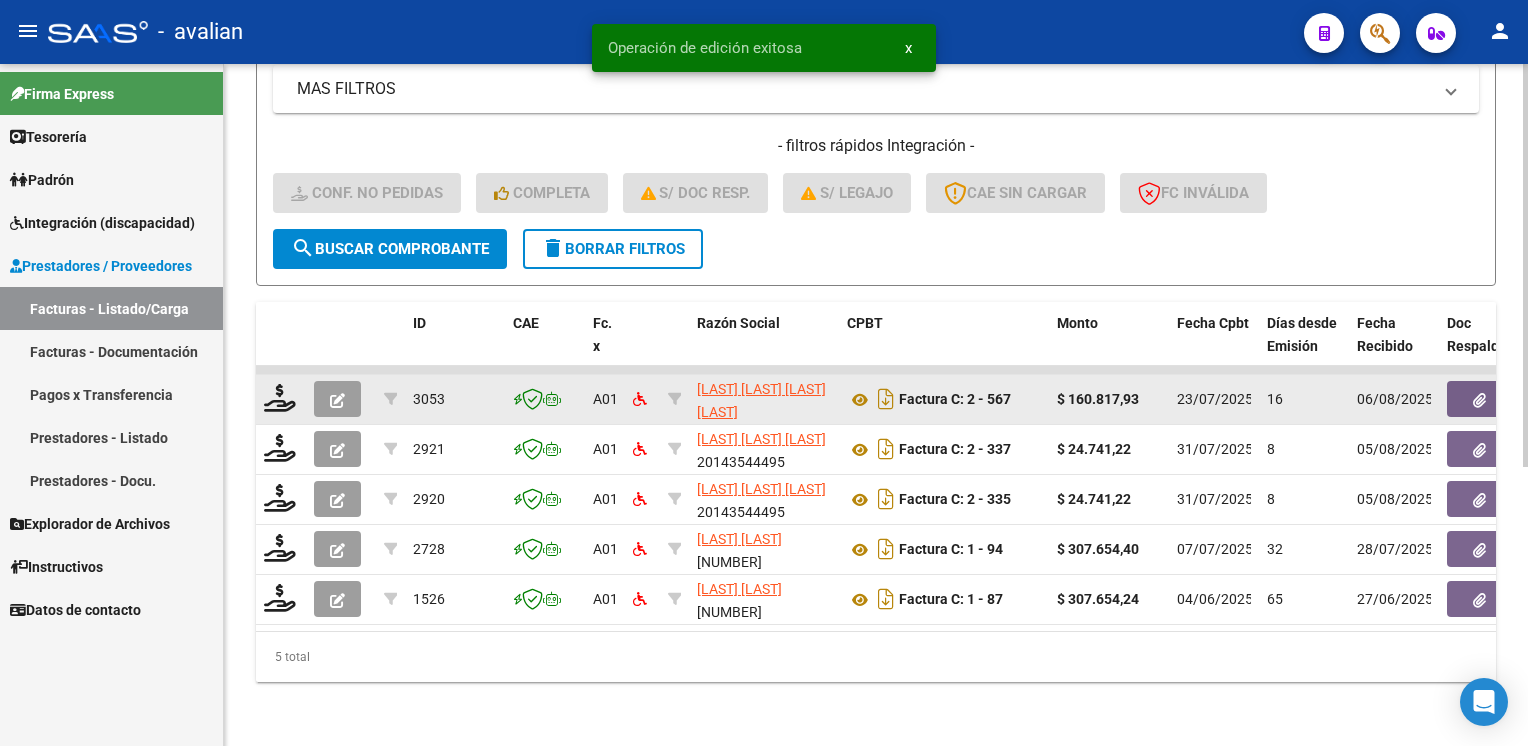 click 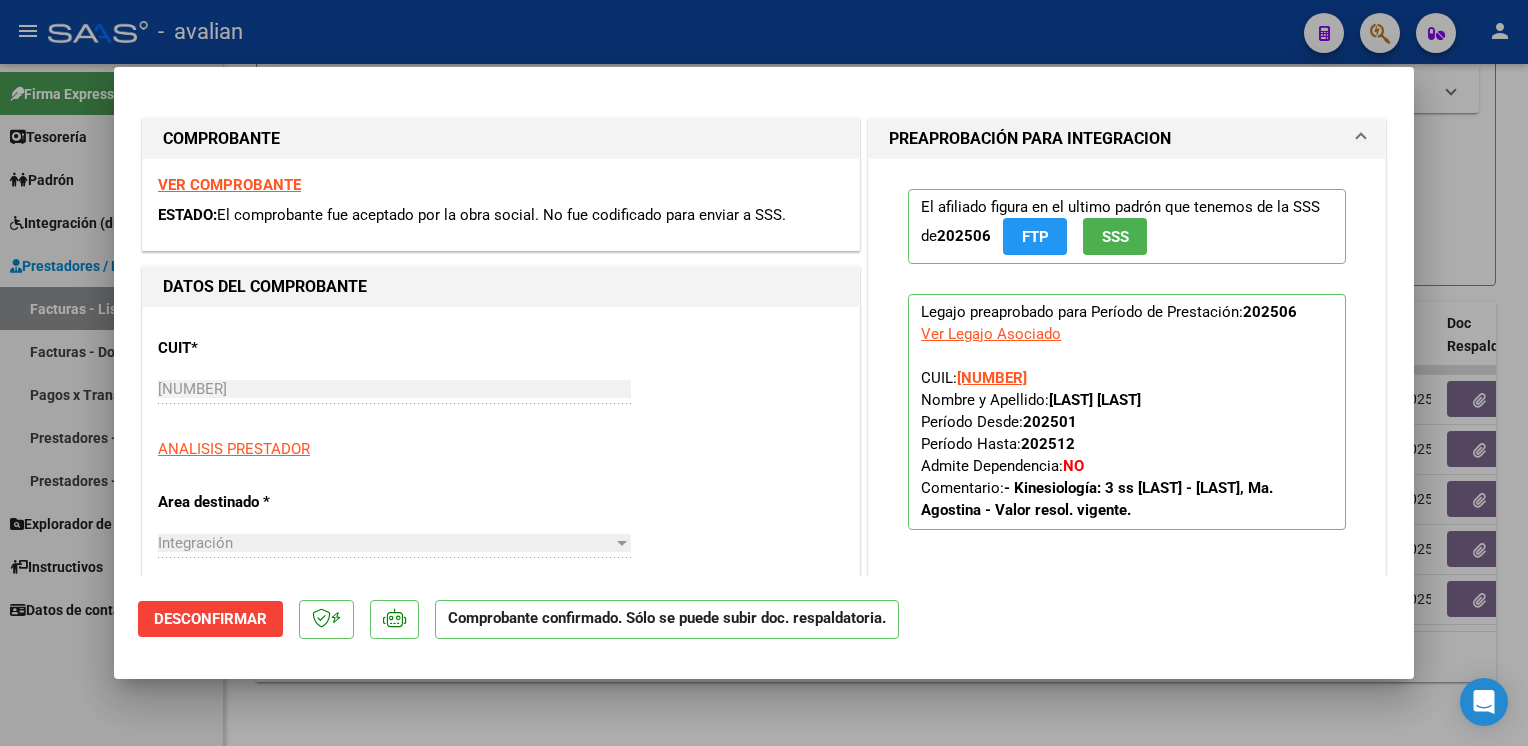 click on "Desconfirmar" 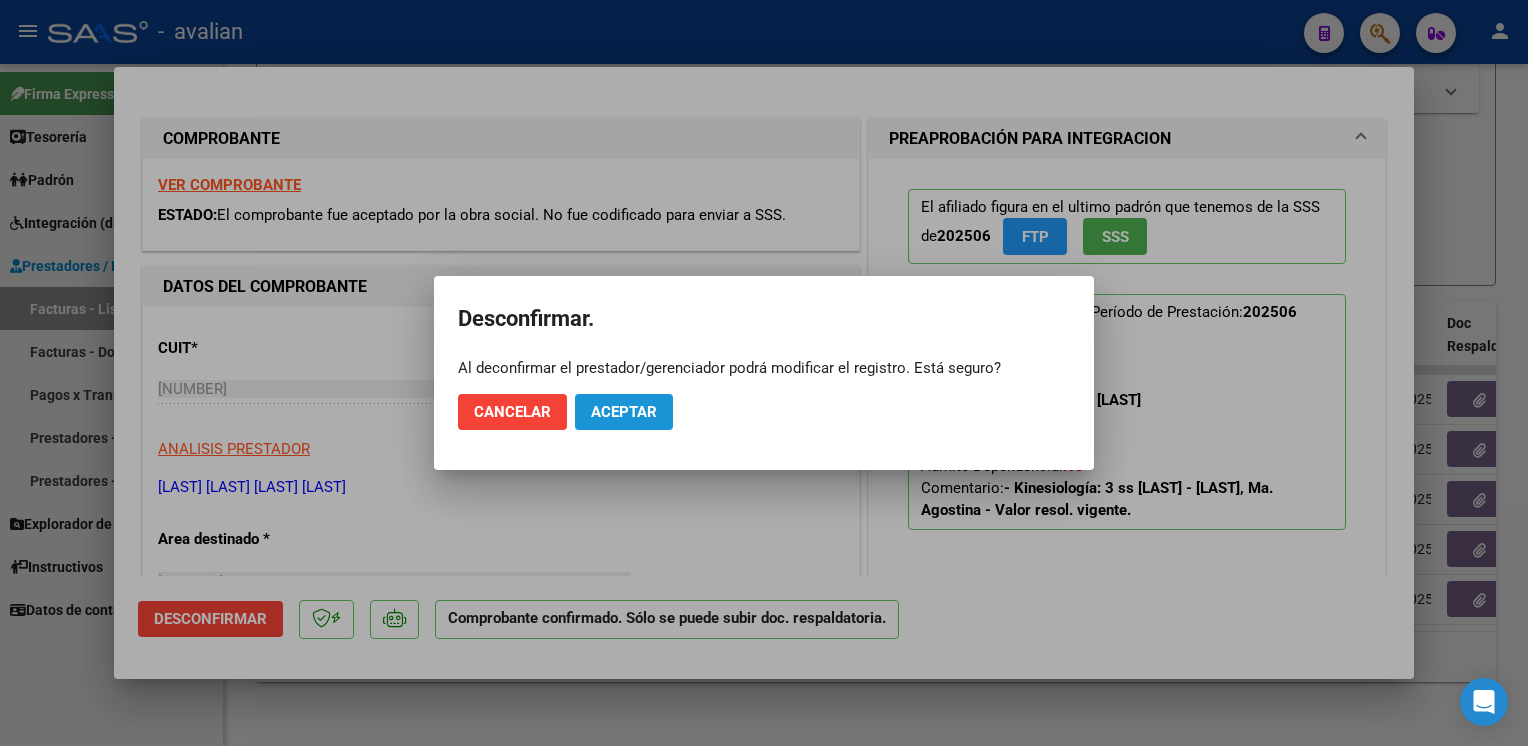 click on "Aceptar" 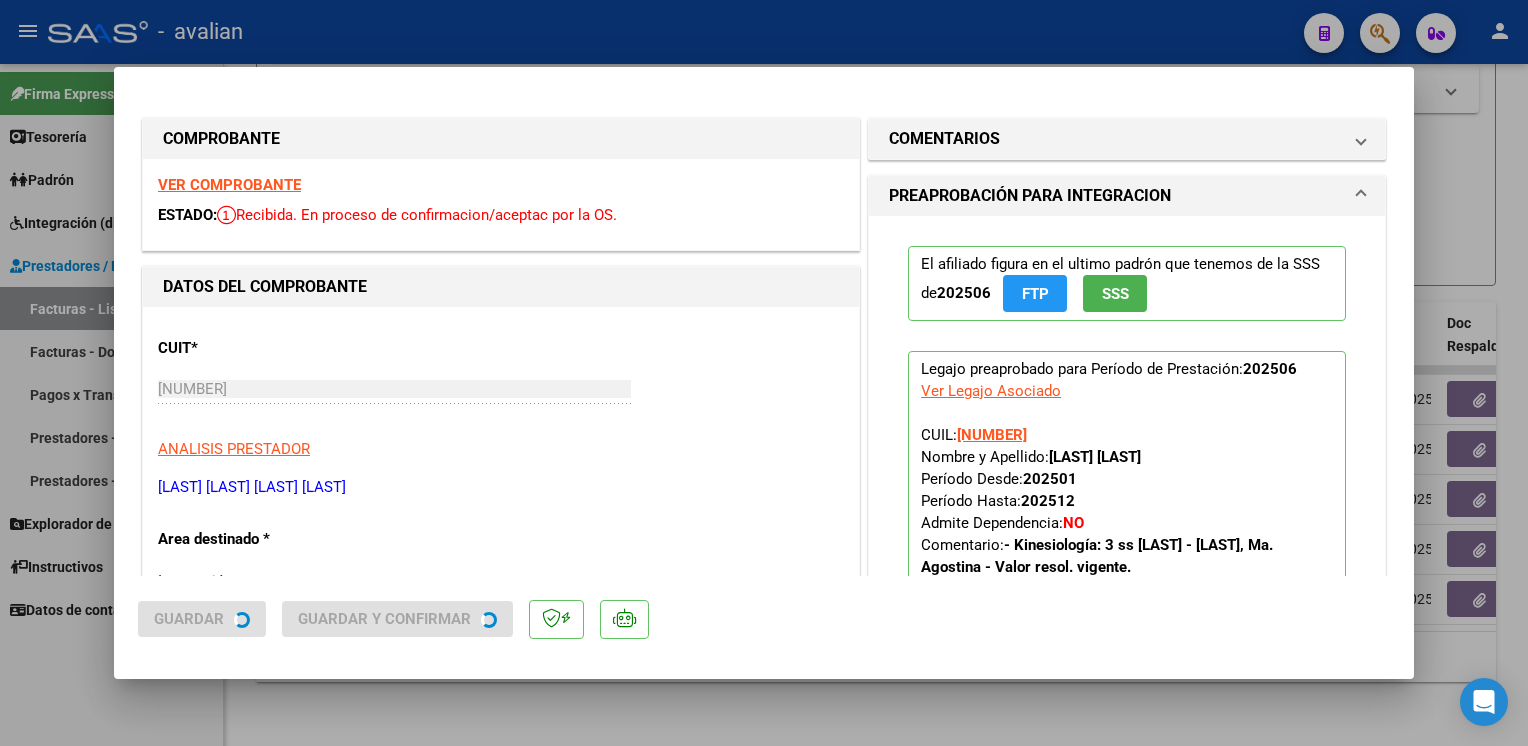 click at bounding box center [764, 373] 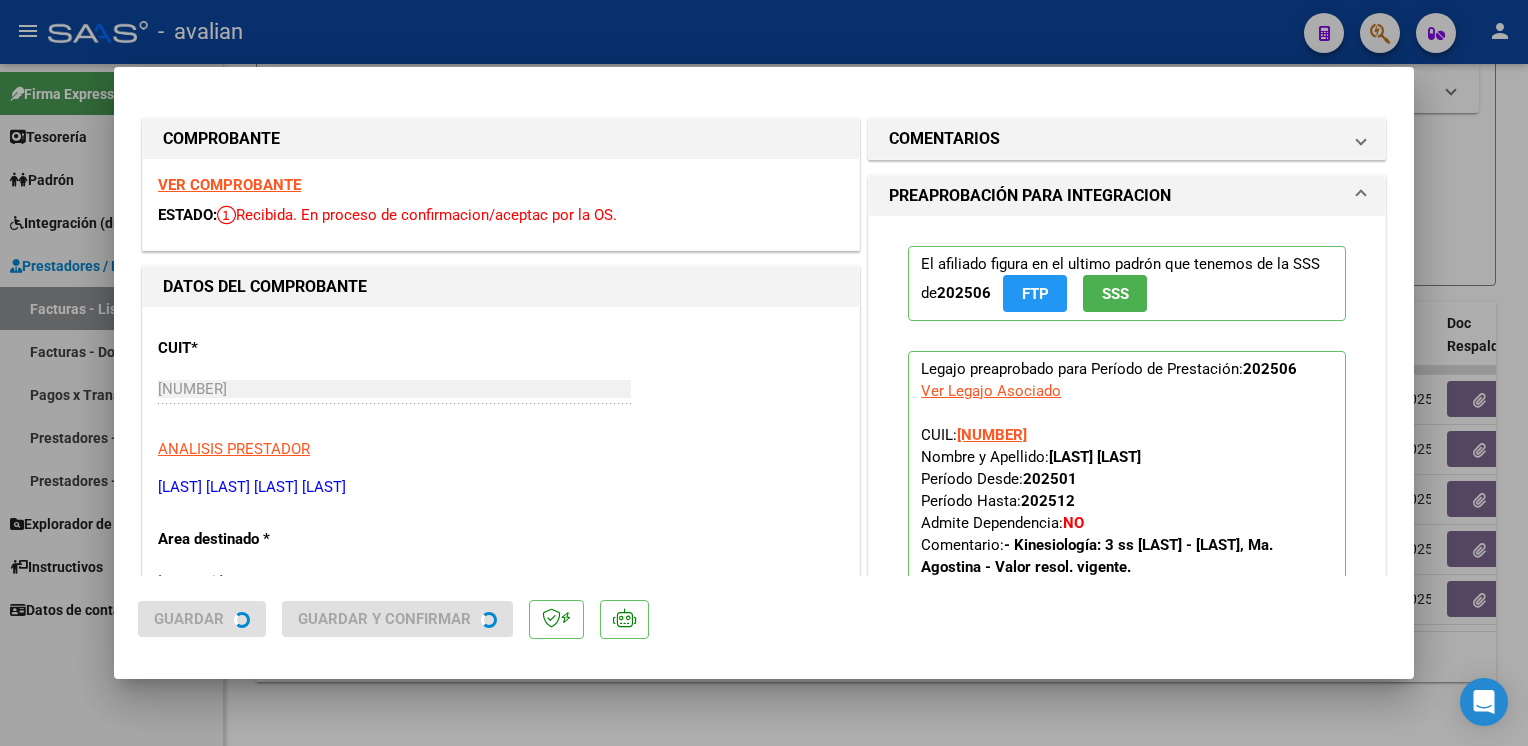 type 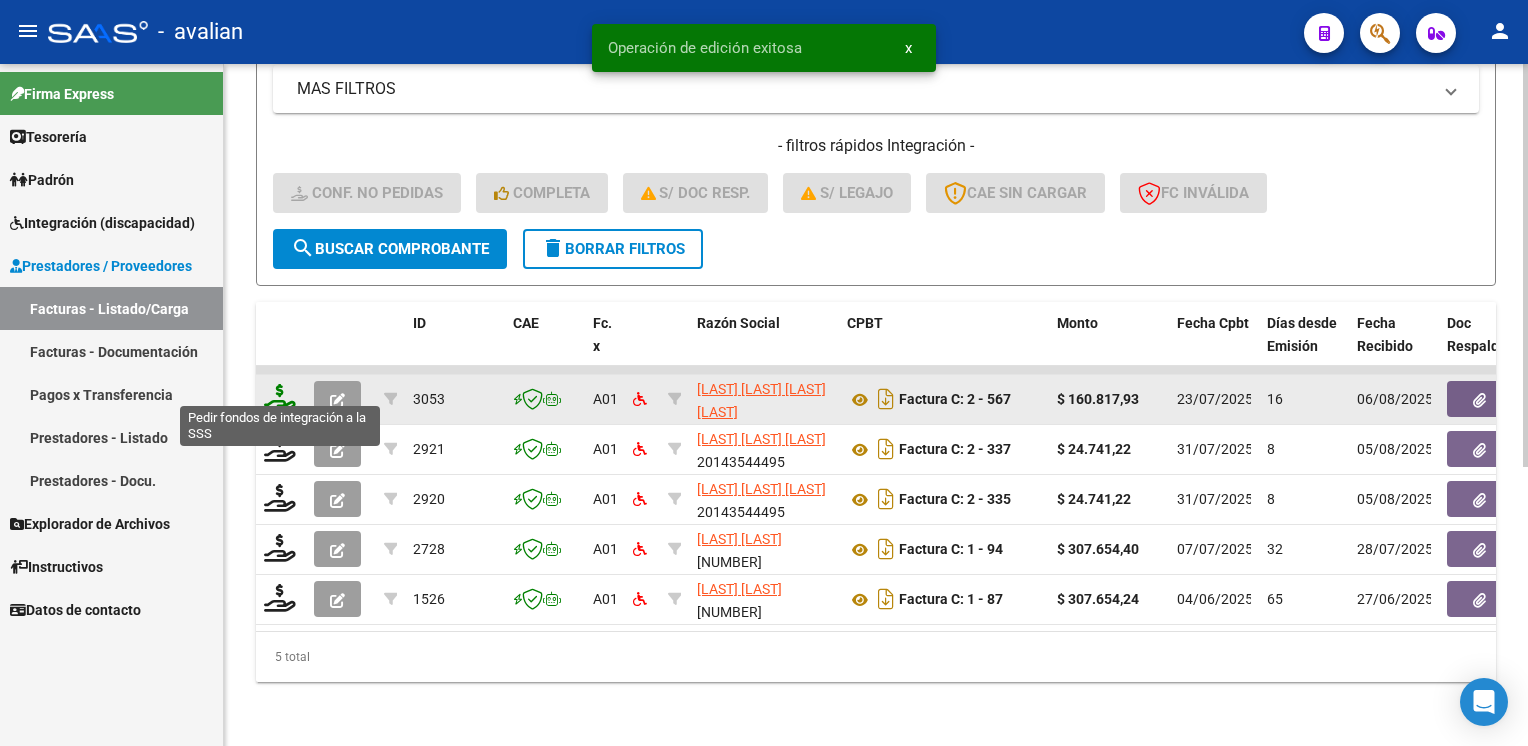 click 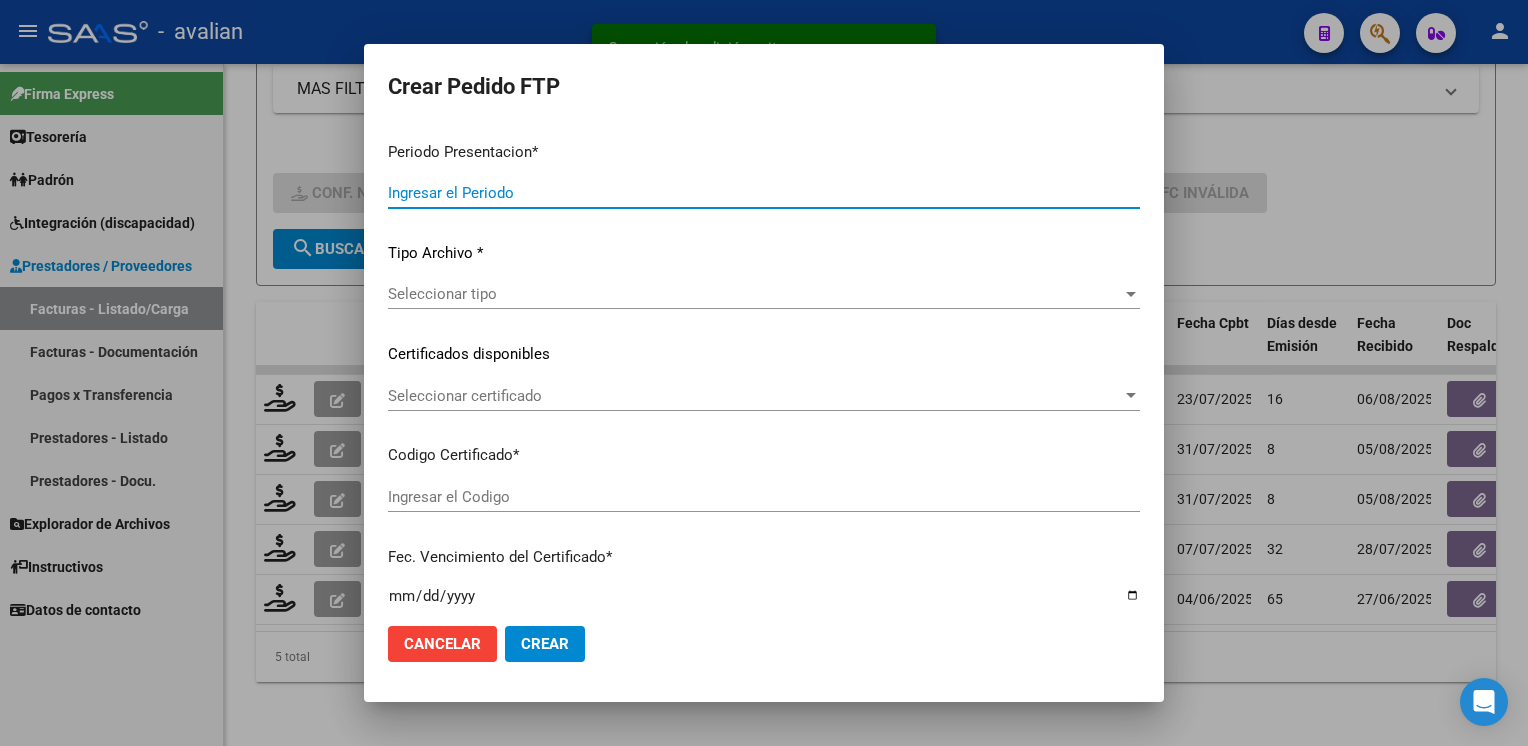 type on "202507" 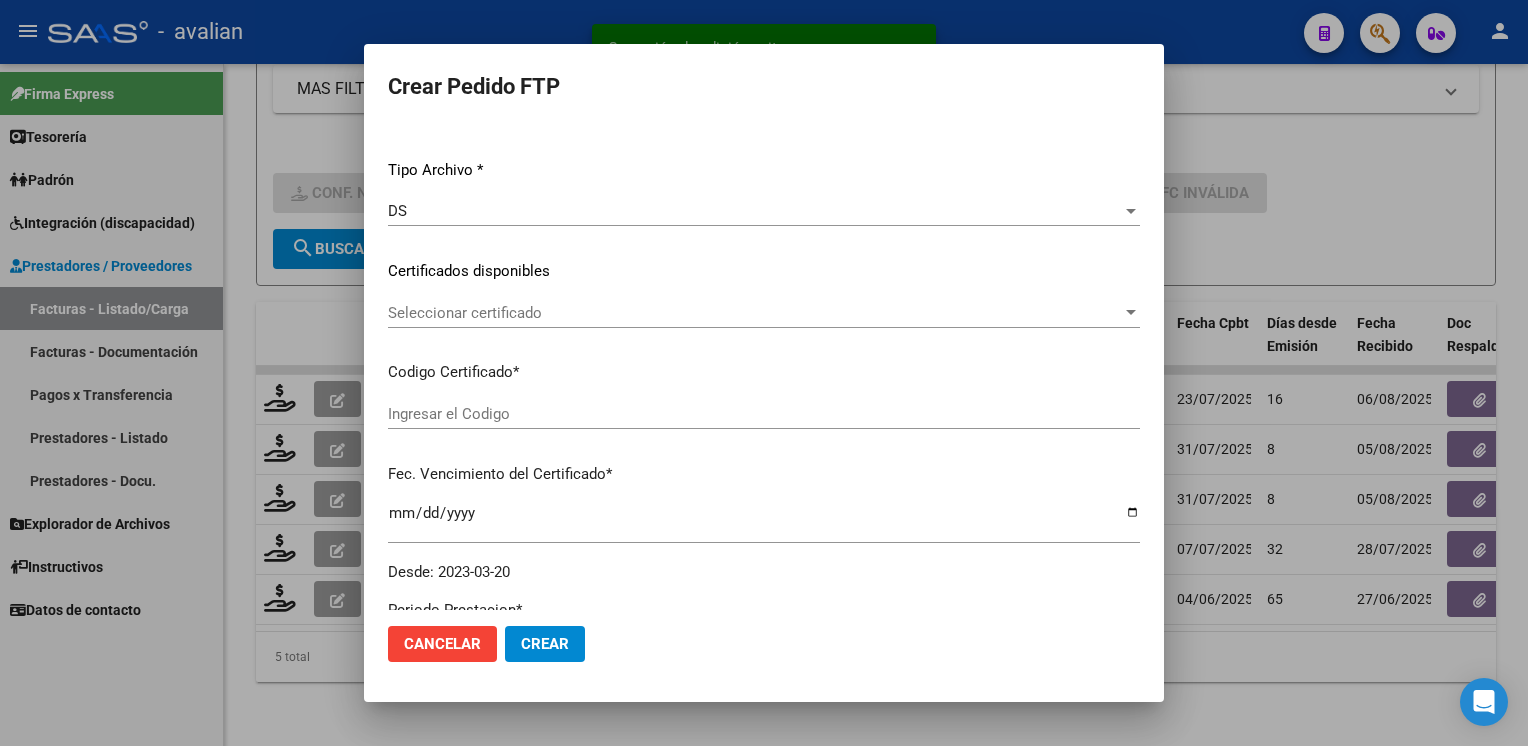 scroll, scrollTop: 200, scrollLeft: 0, axis: vertical 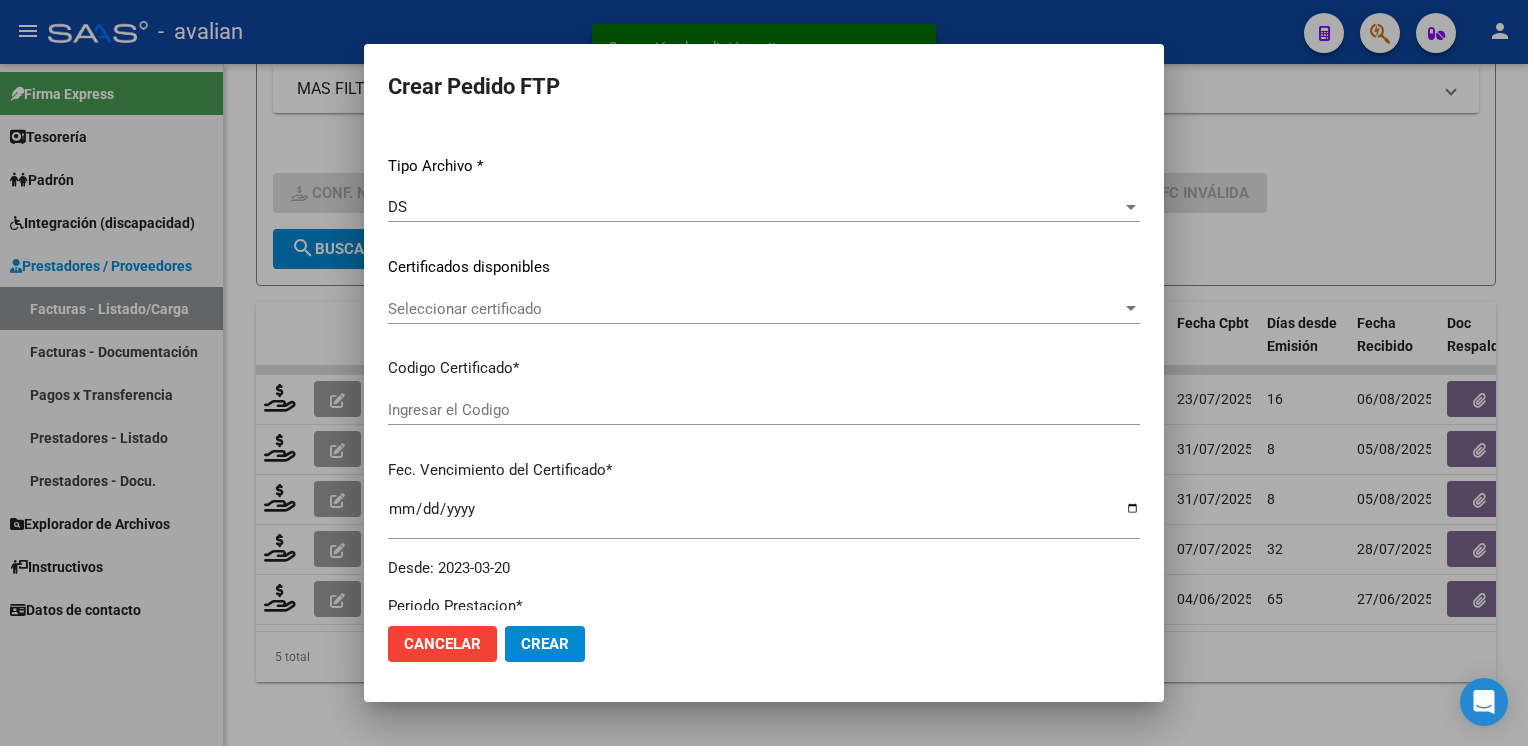 click on "Cancelar" 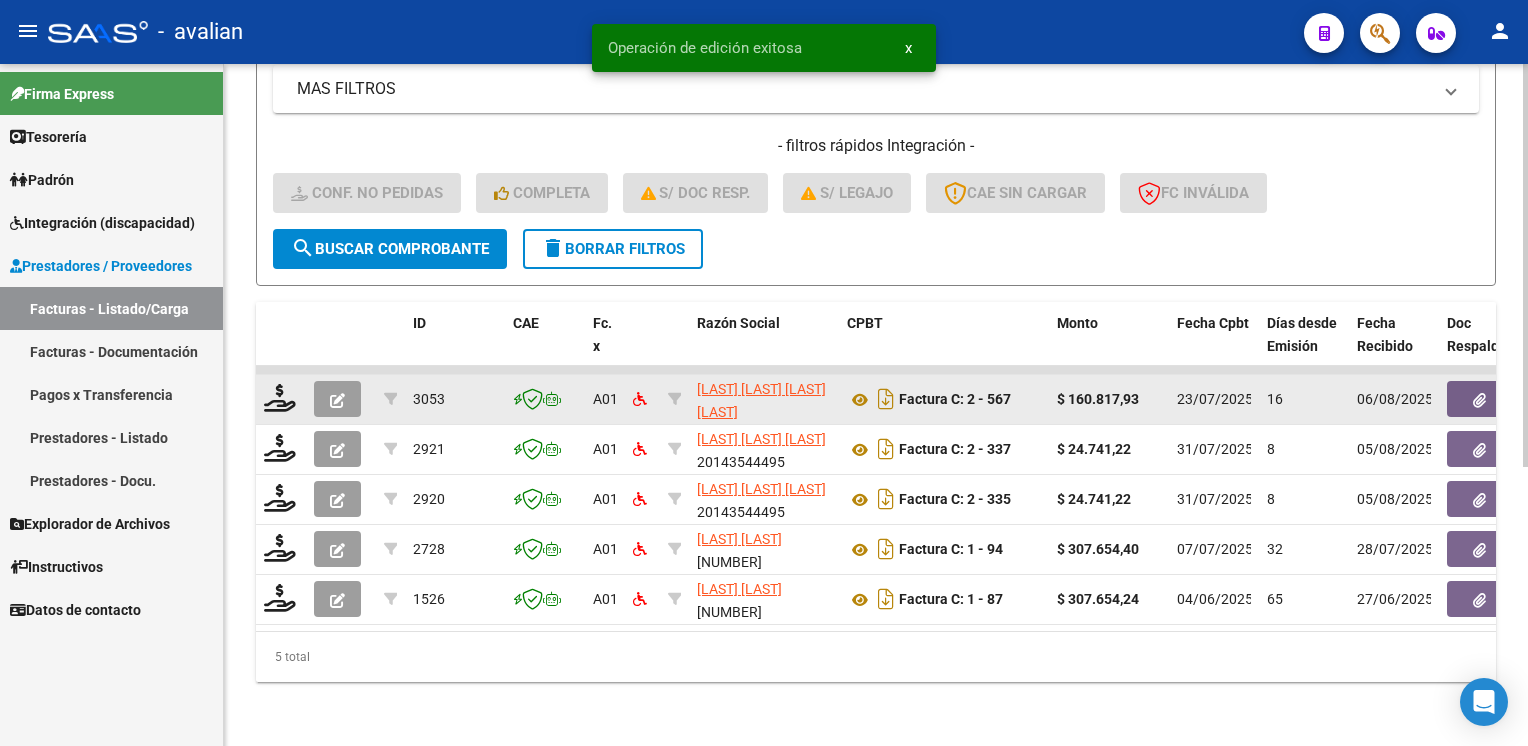 click 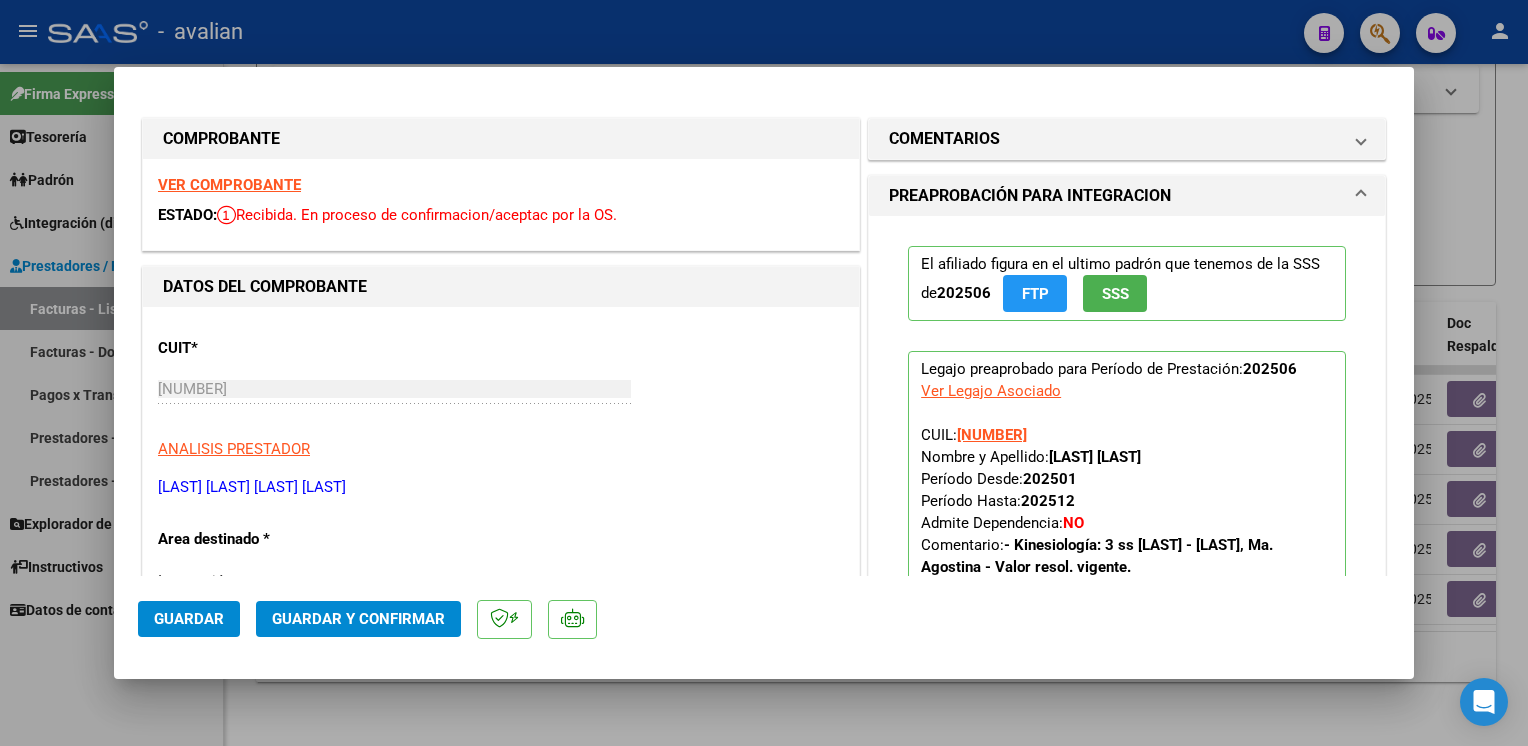click at bounding box center (764, 373) 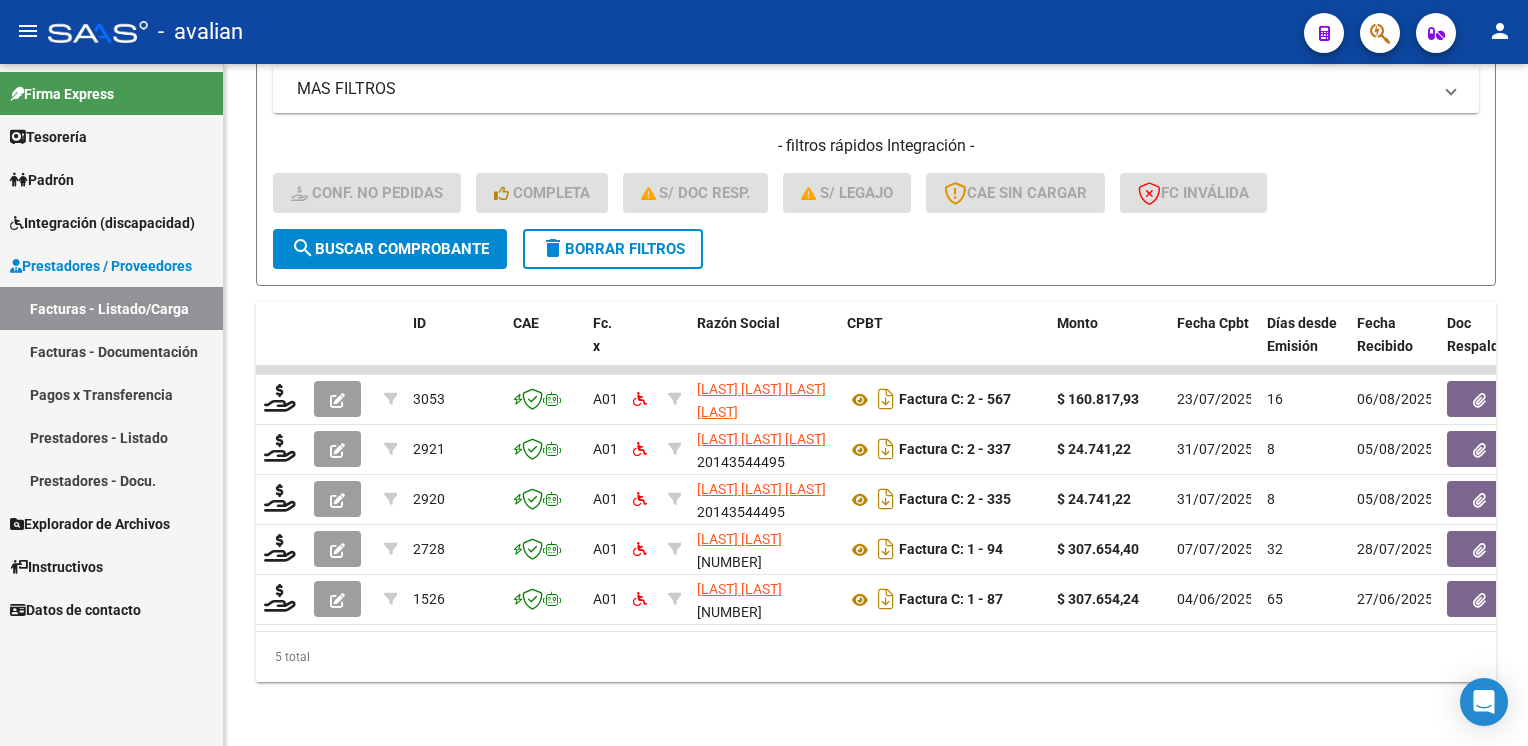 click on "-   avalian" 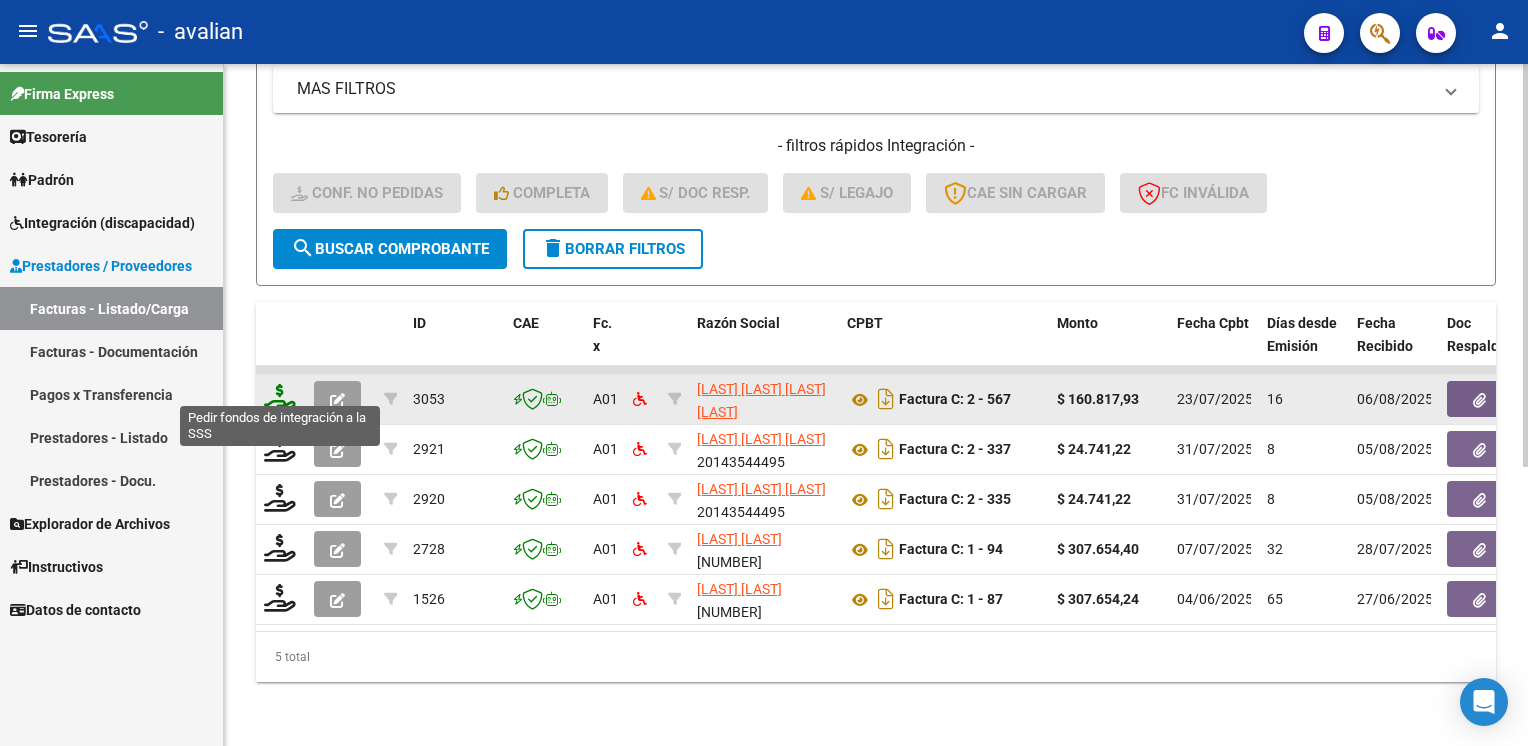 click 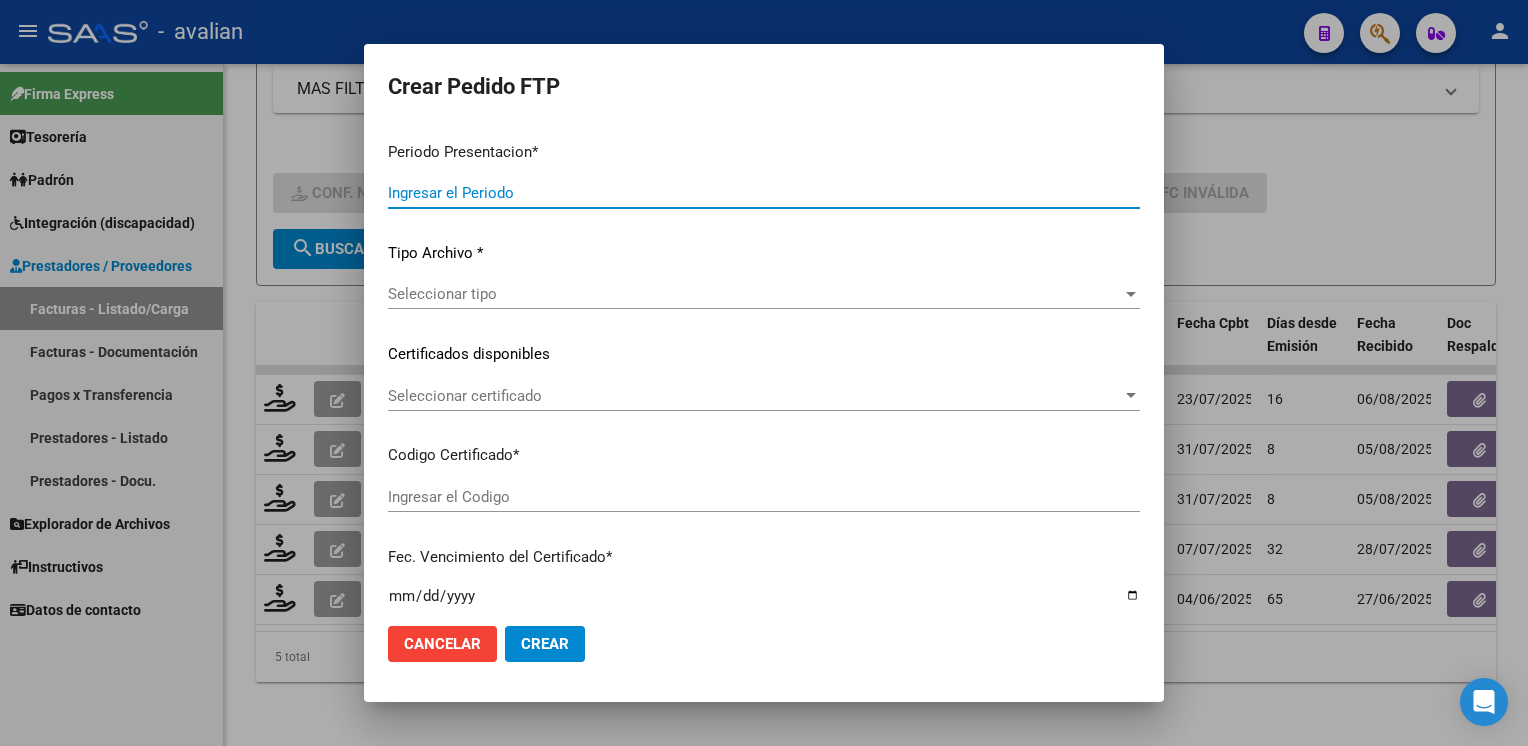 type on "202507" 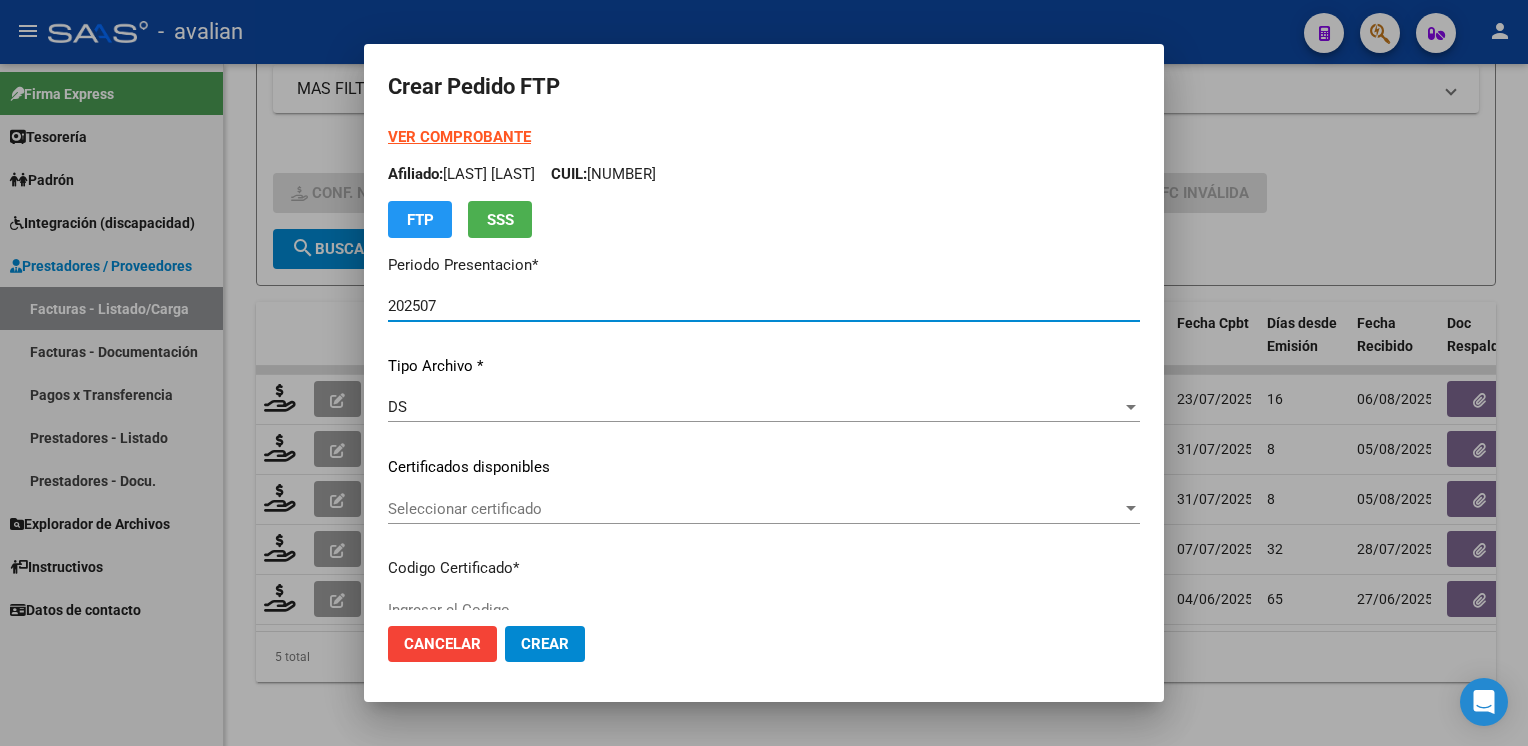 click on "Cancelar" 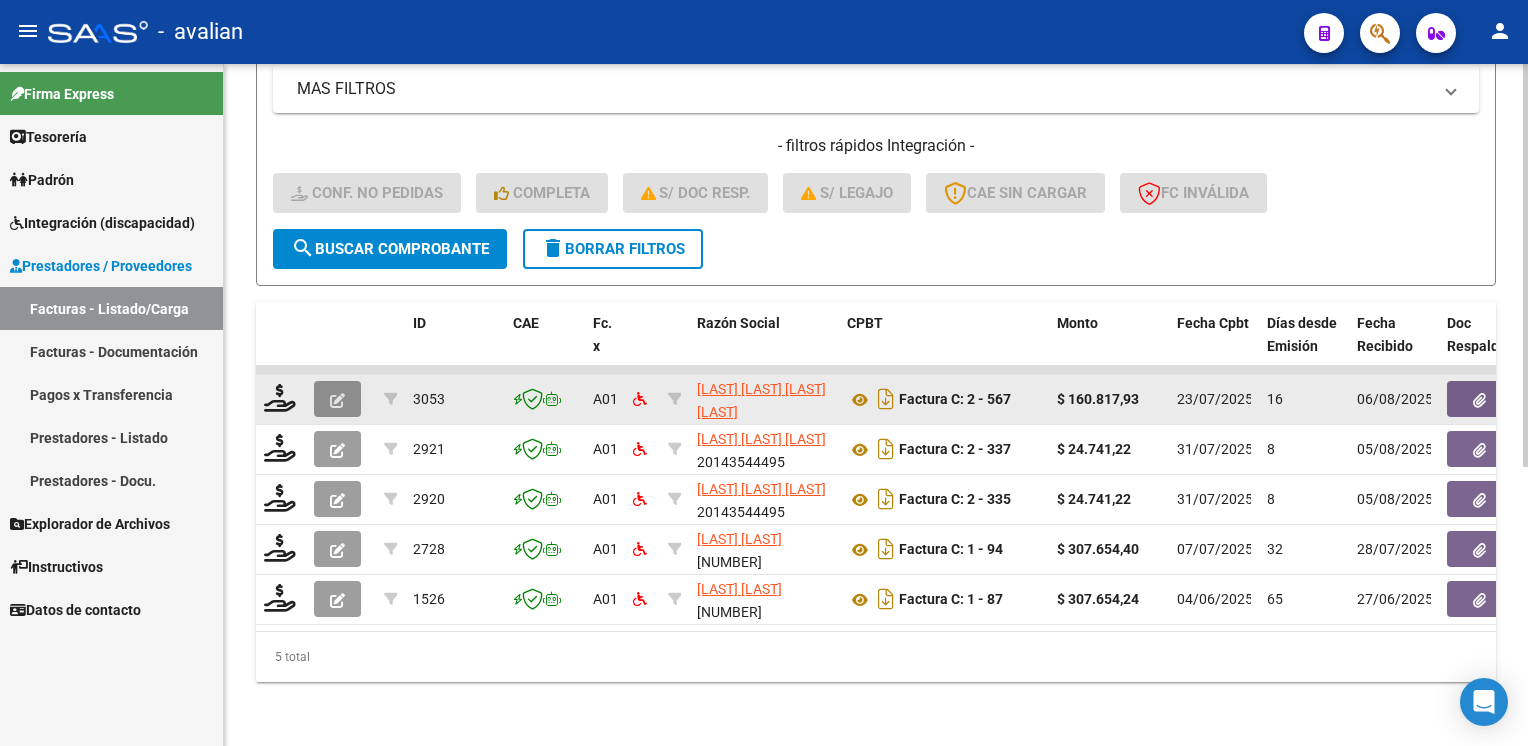 click 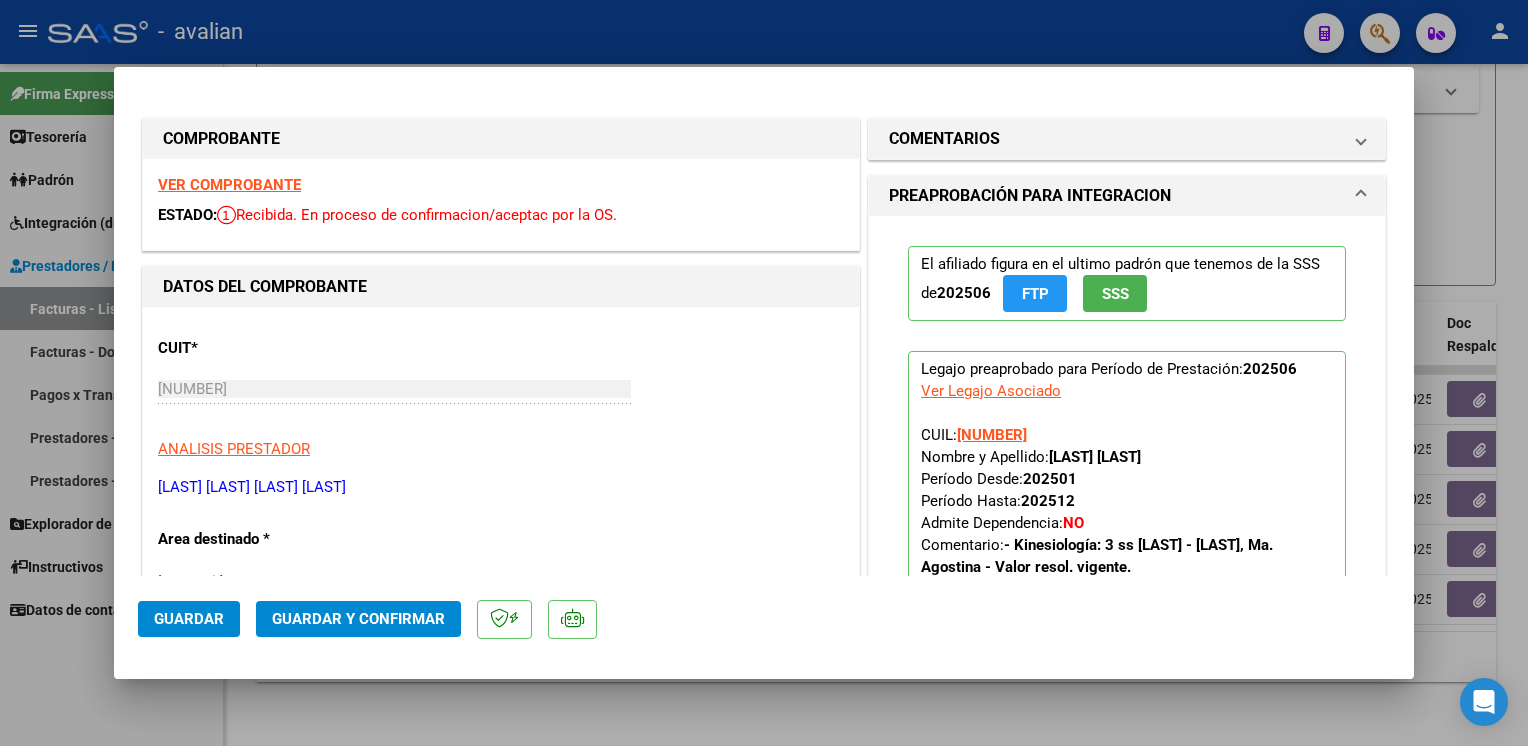 click at bounding box center [764, 373] 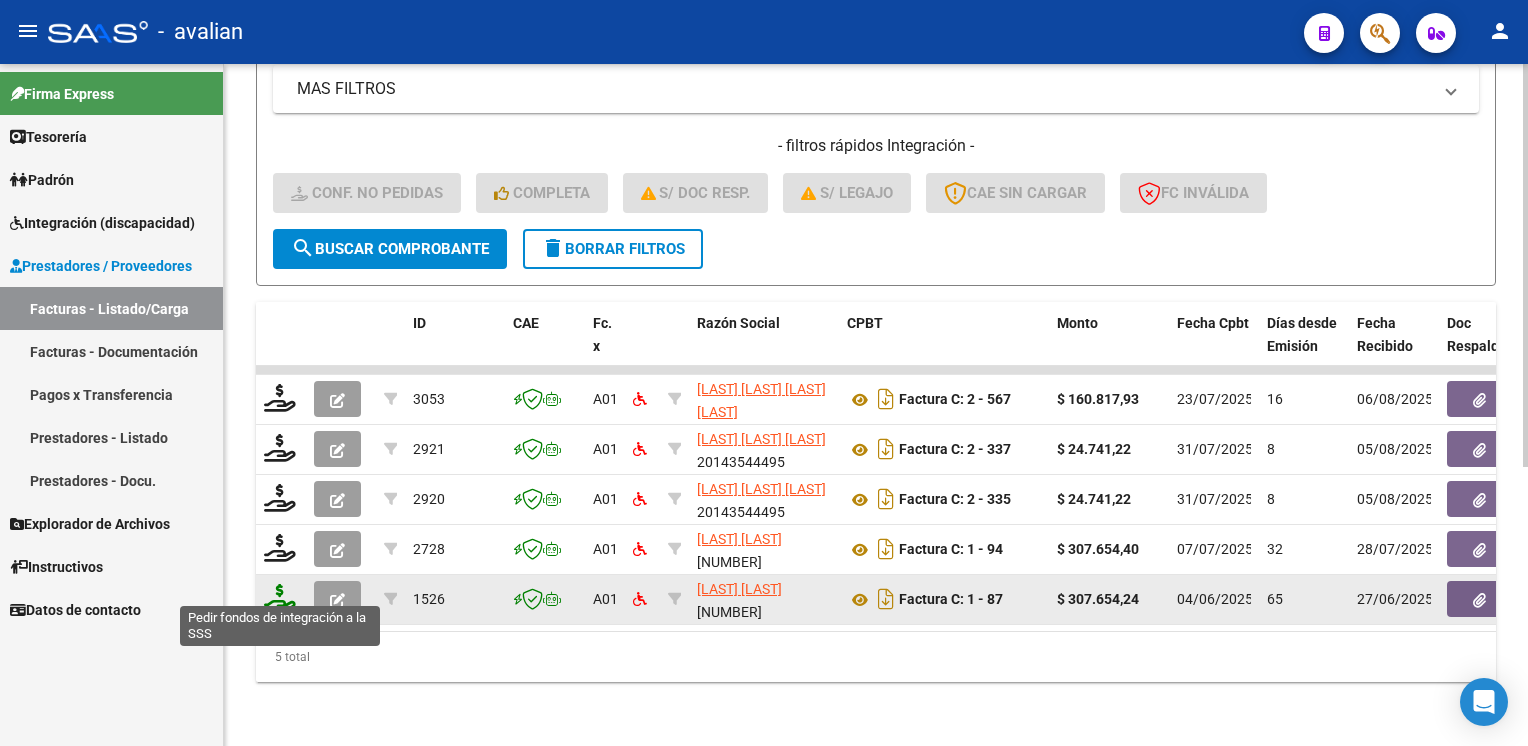 click 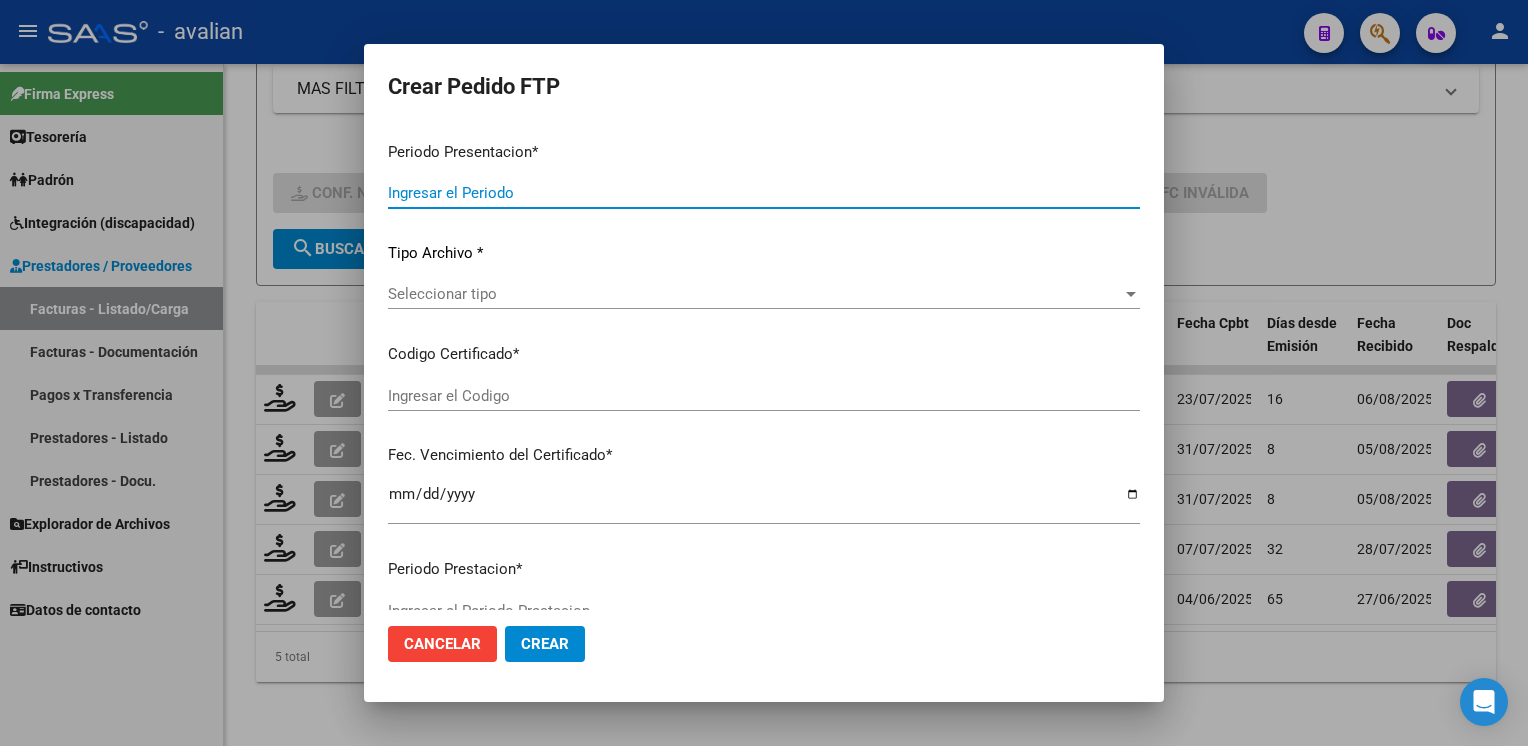 type on "202507" 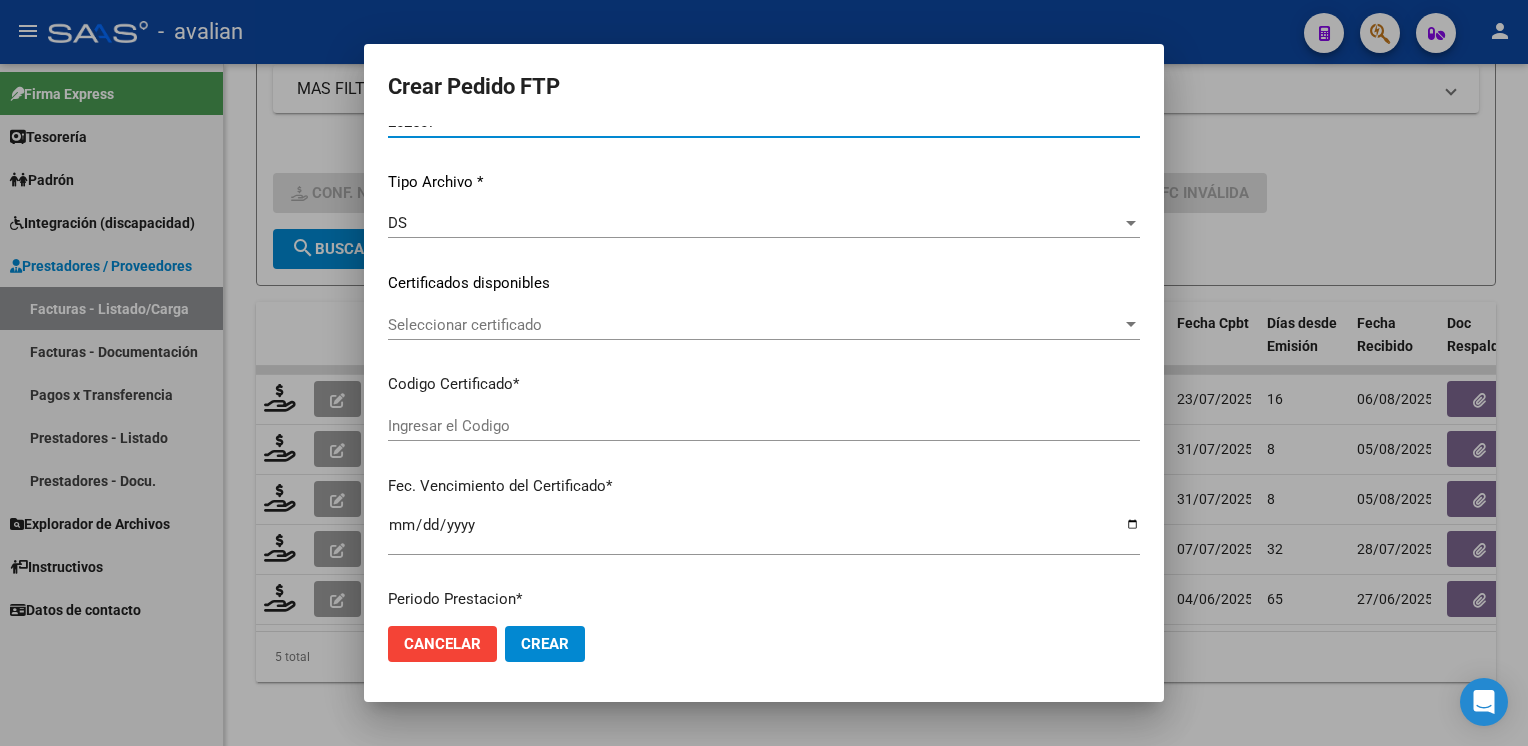 scroll, scrollTop: 200, scrollLeft: 0, axis: vertical 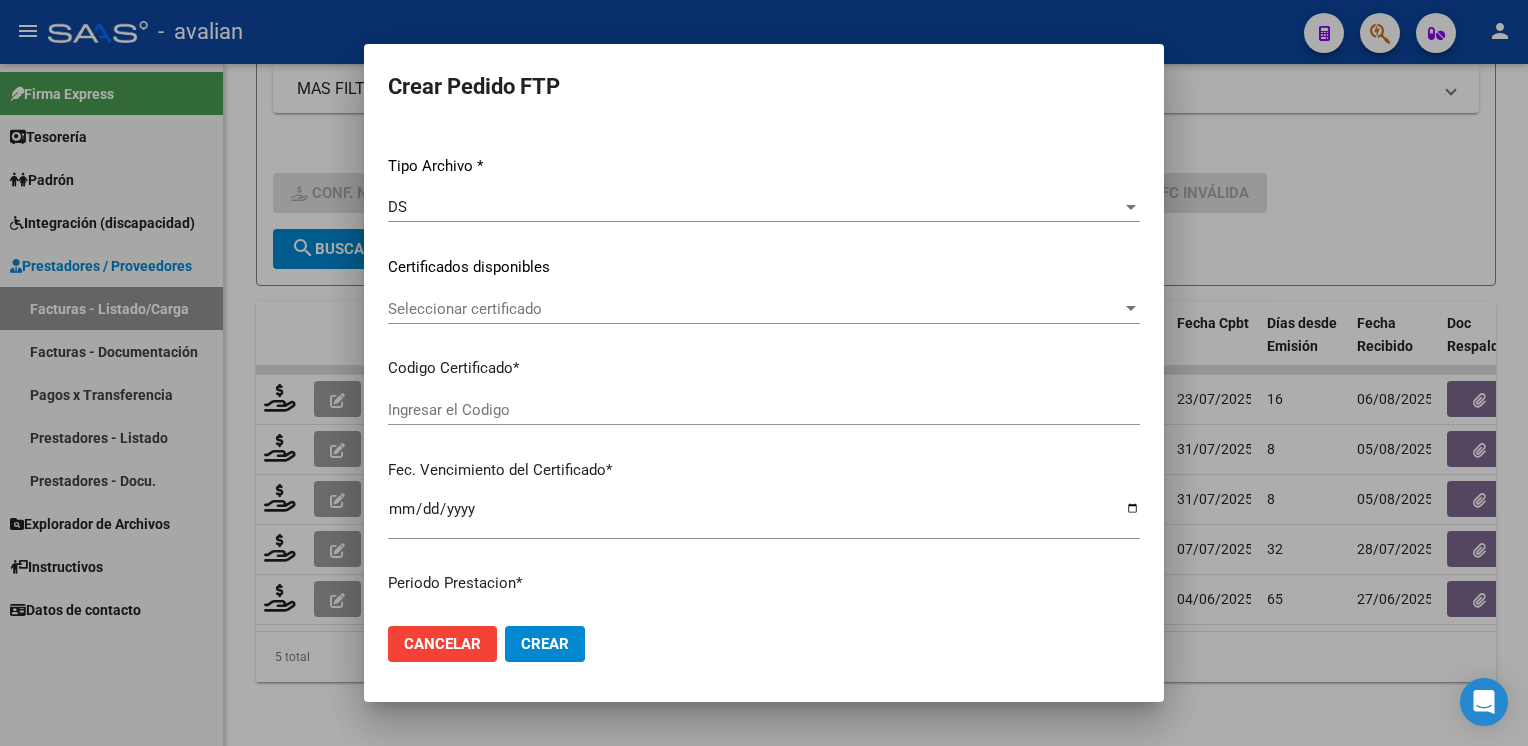 click on "Cancelar" 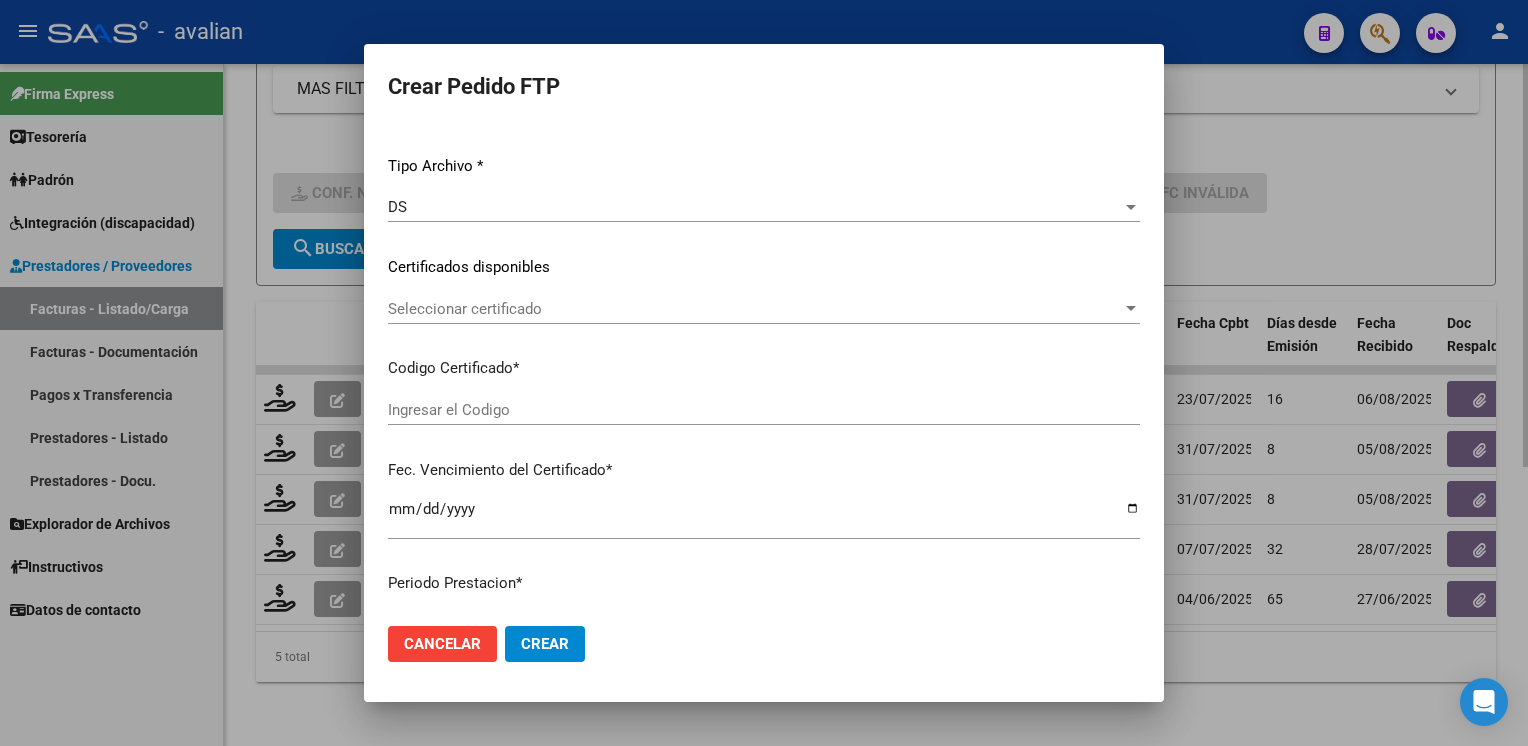 scroll, scrollTop: 0, scrollLeft: 0, axis: both 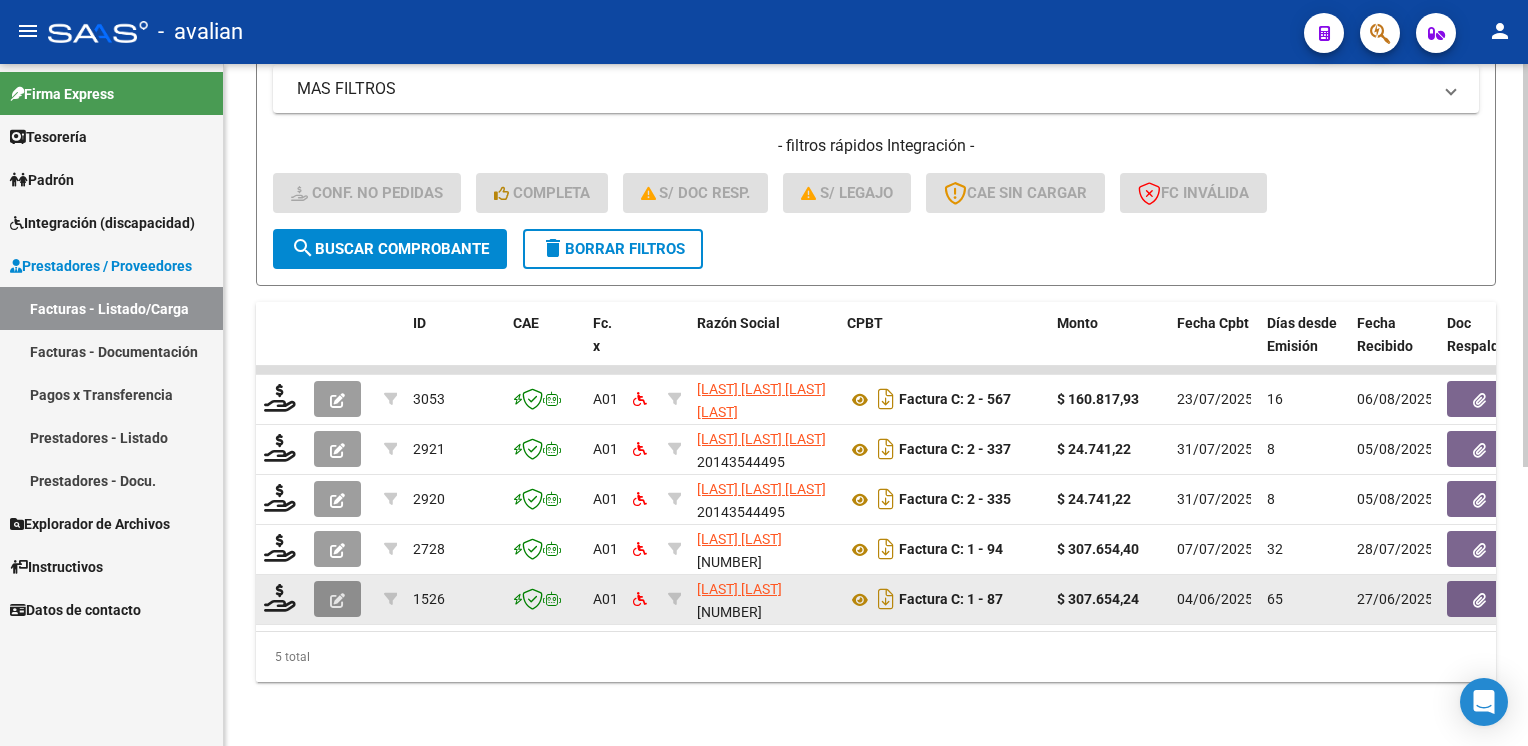 click 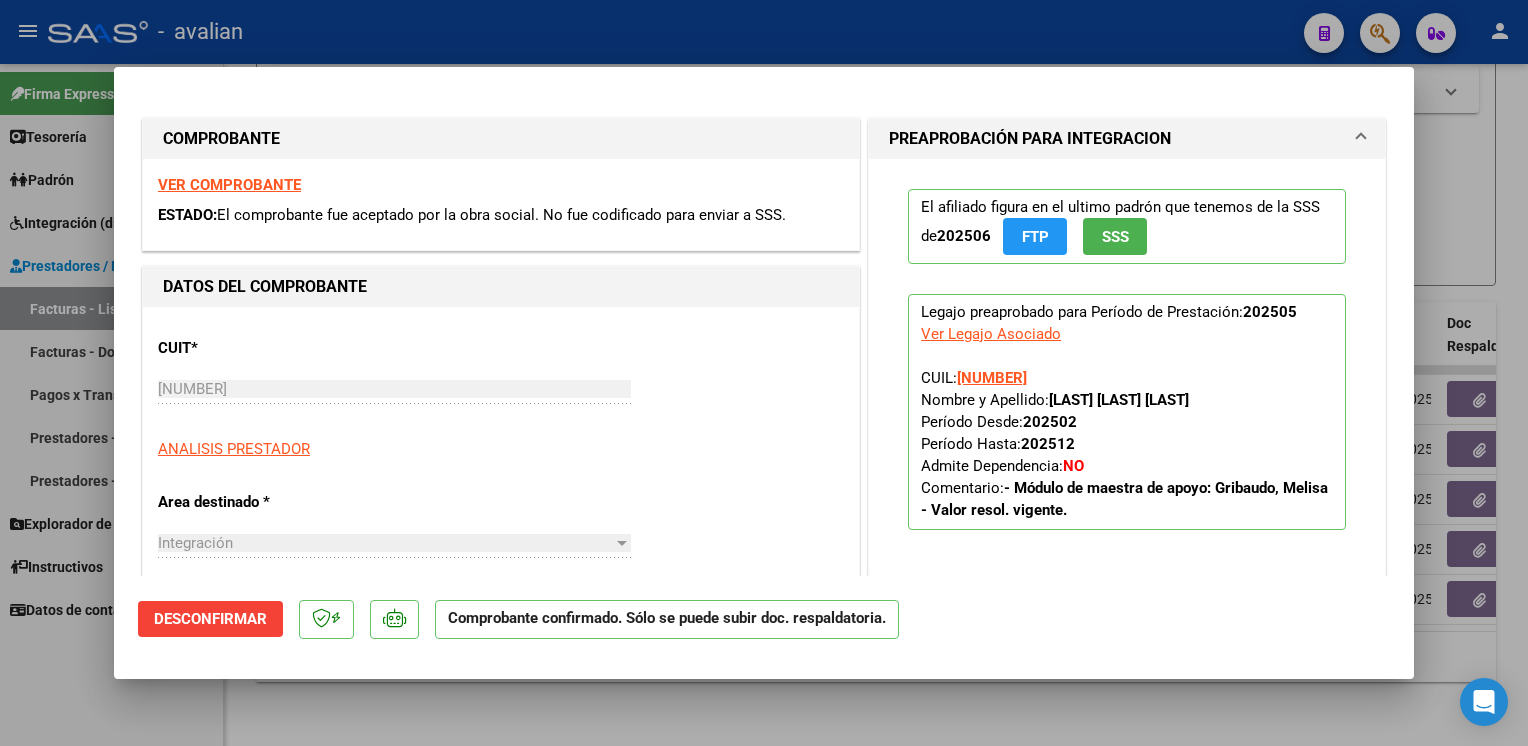 click on "Desconfirmar" 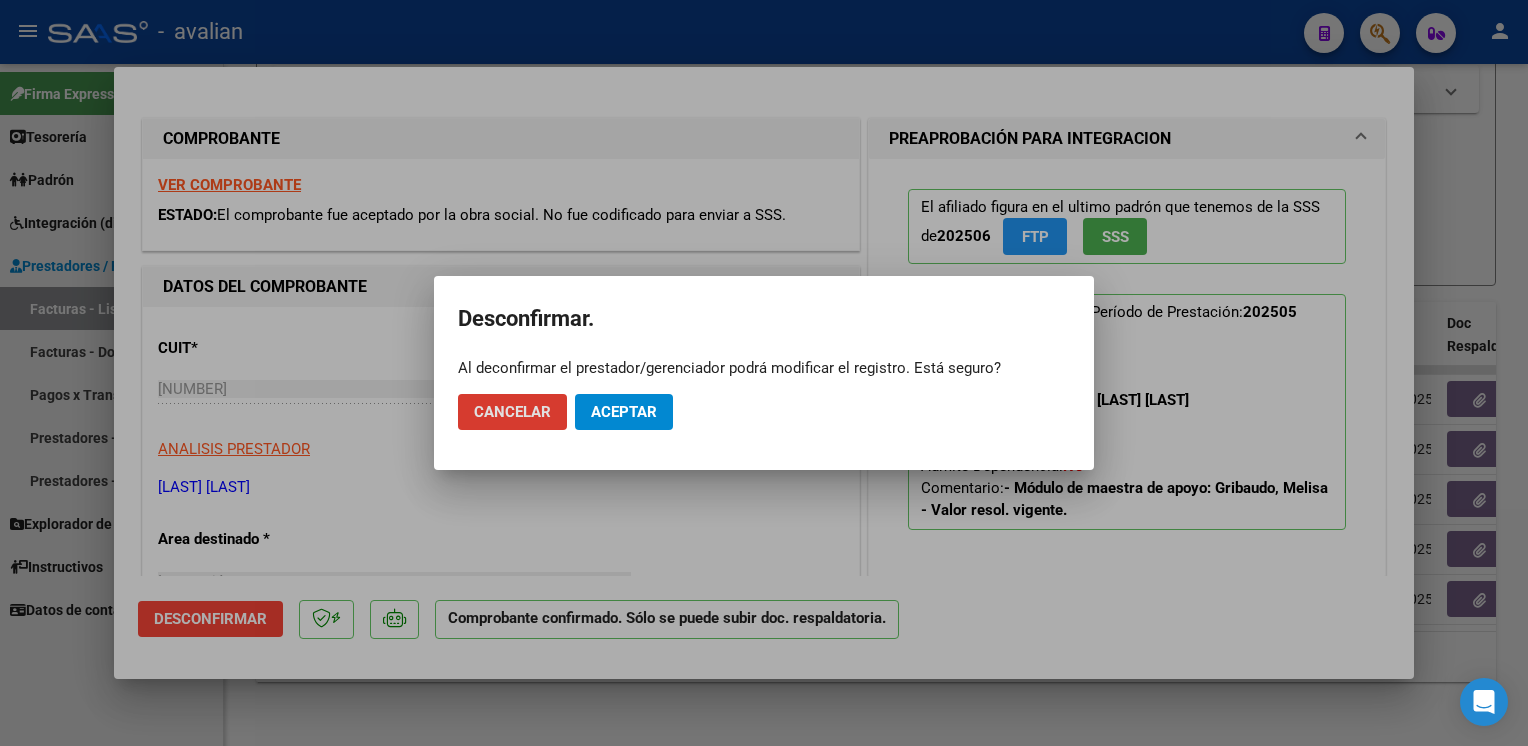 click on "Aceptar" 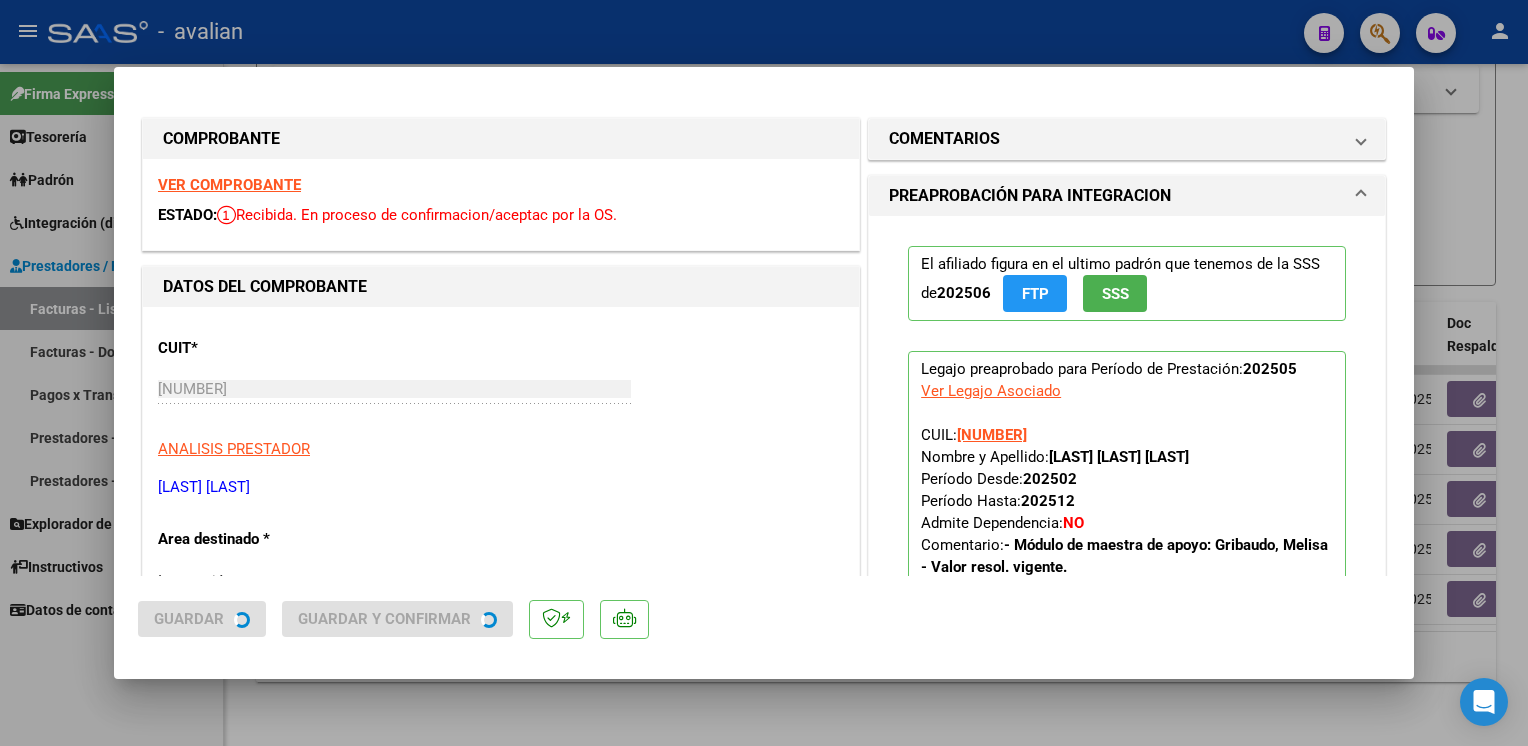 click at bounding box center [764, 373] 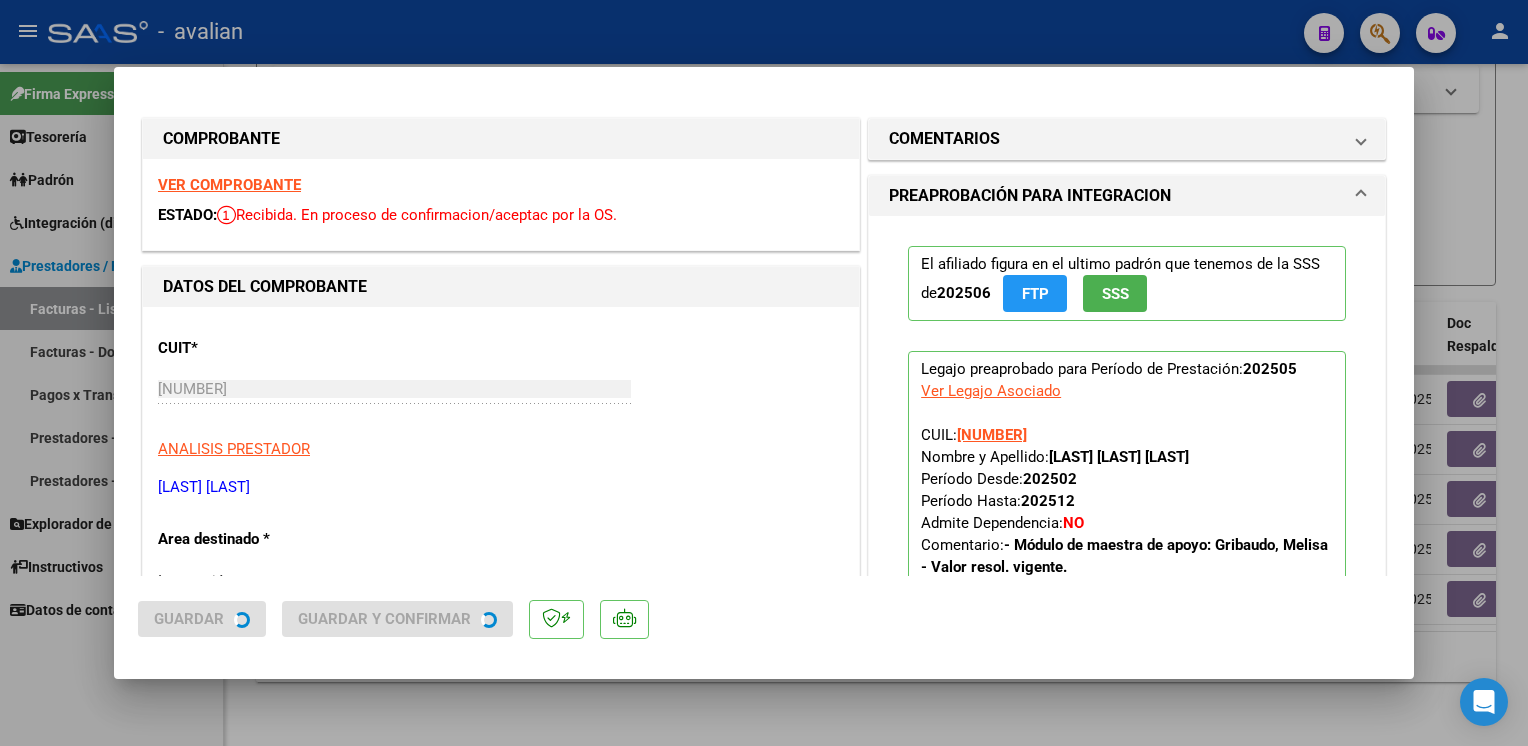 type 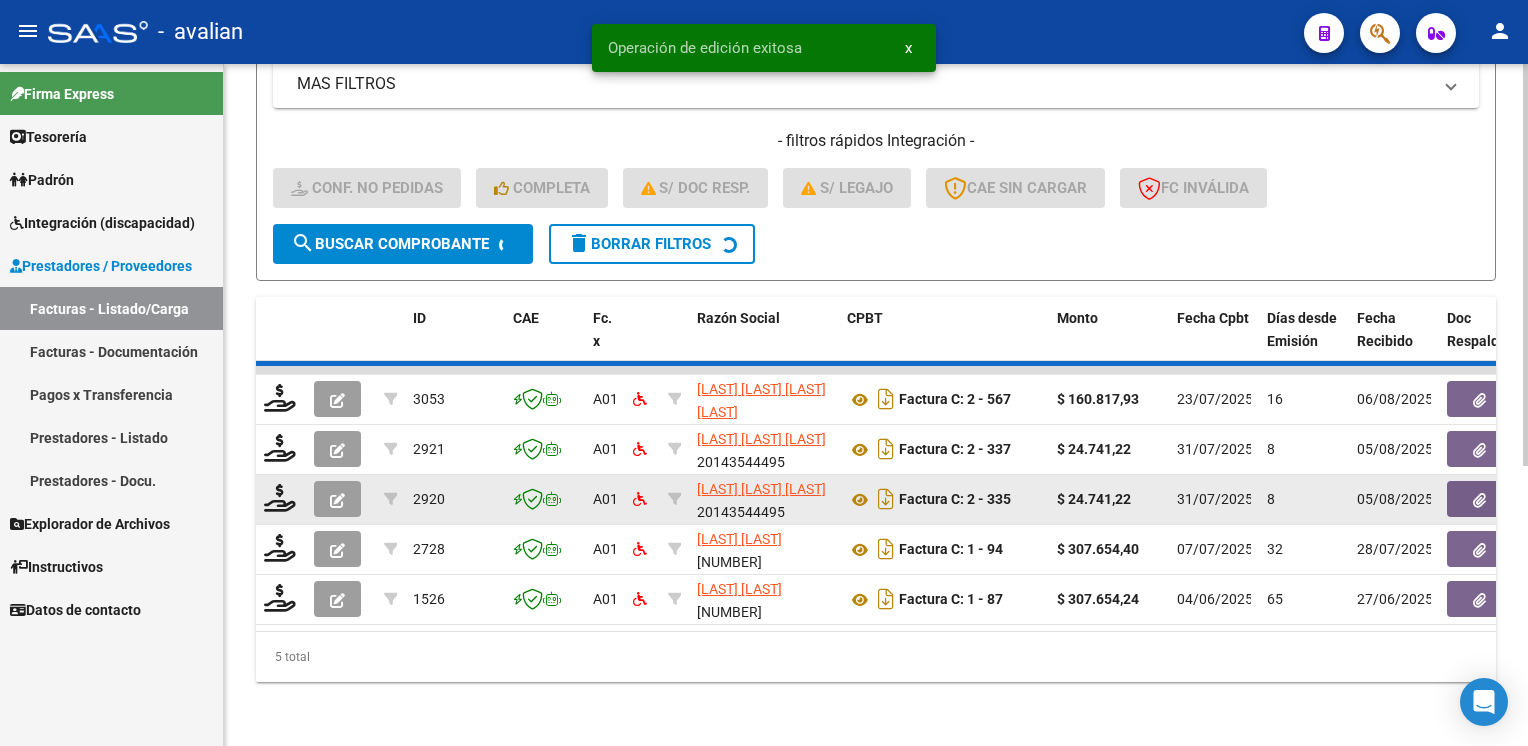 scroll, scrollTop: 370, scrollLeft: 0, axis: vertical 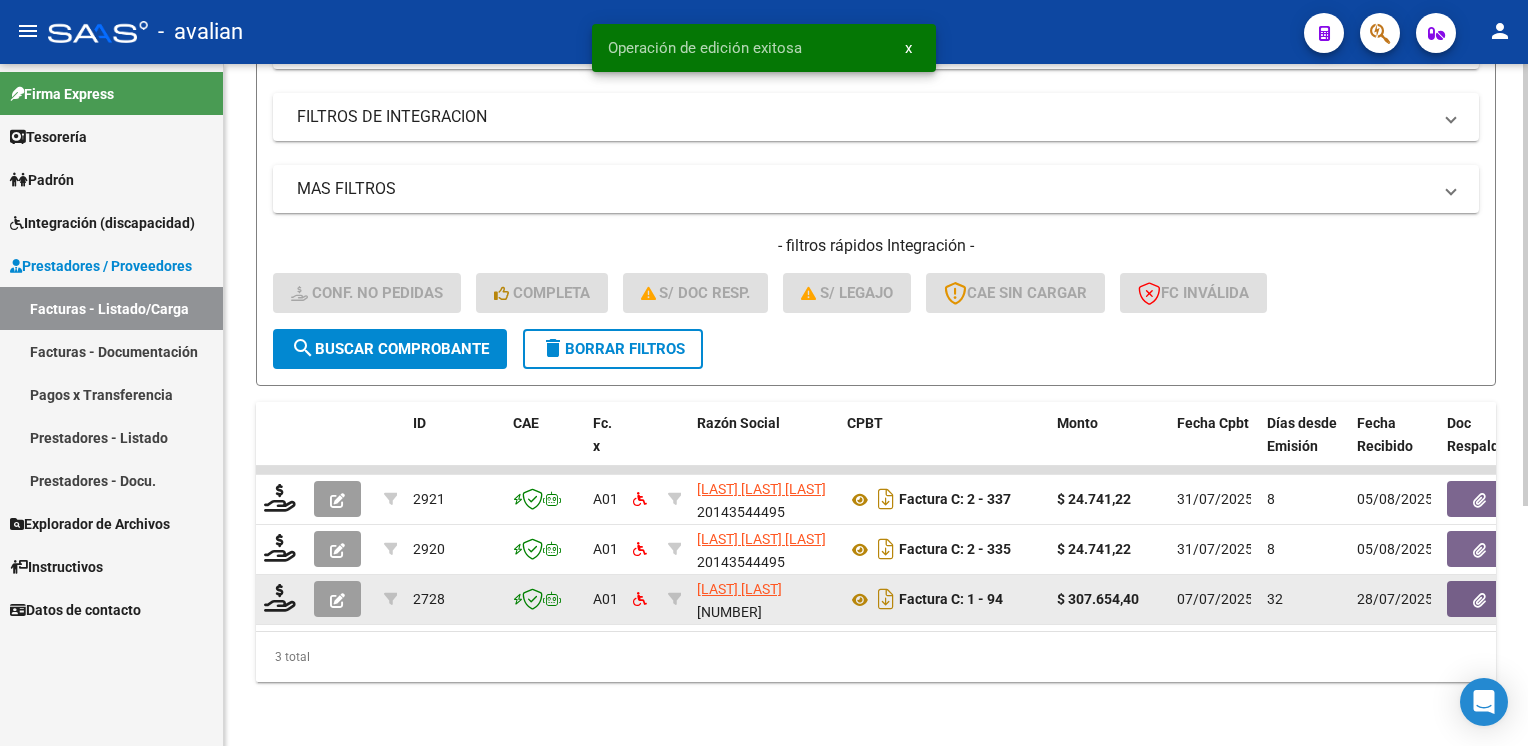 click 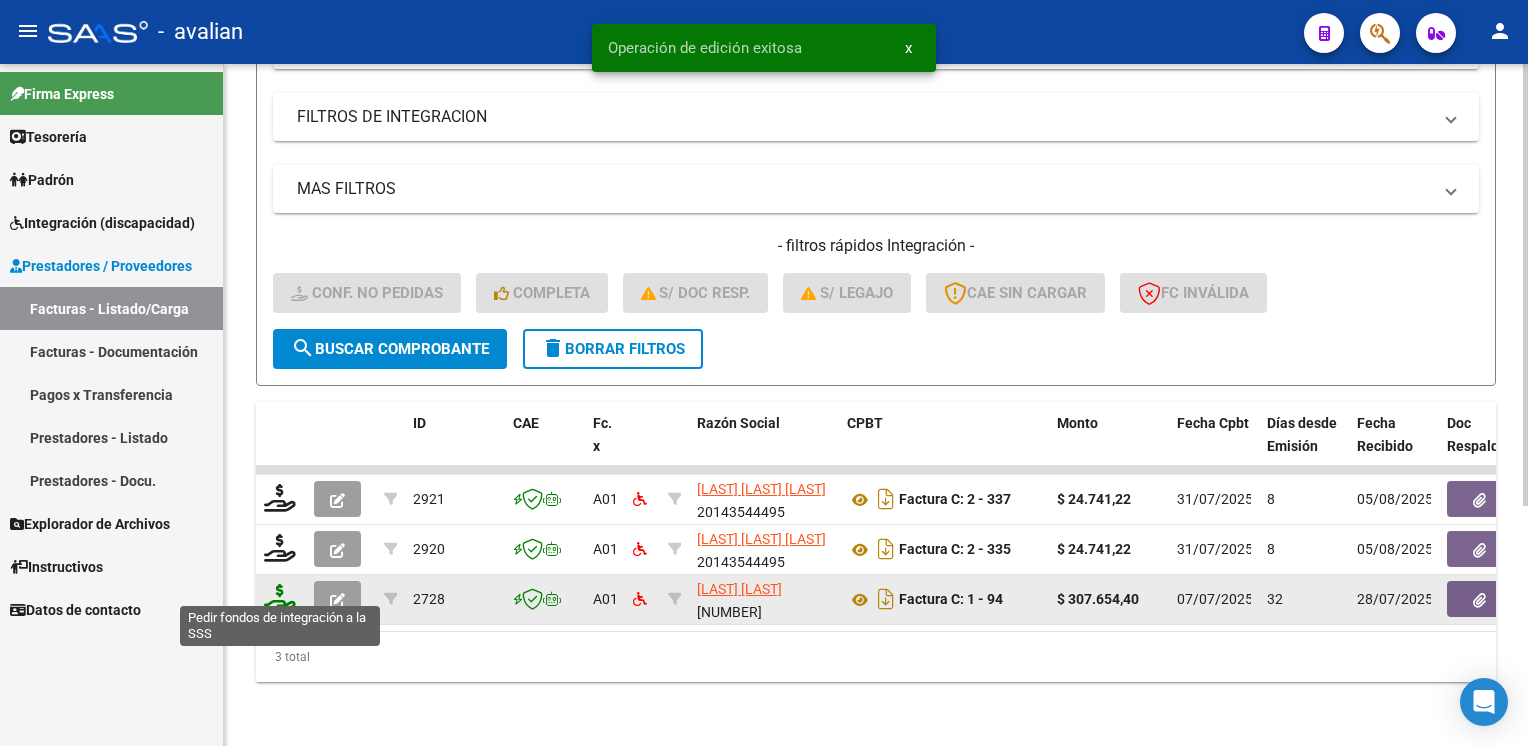click 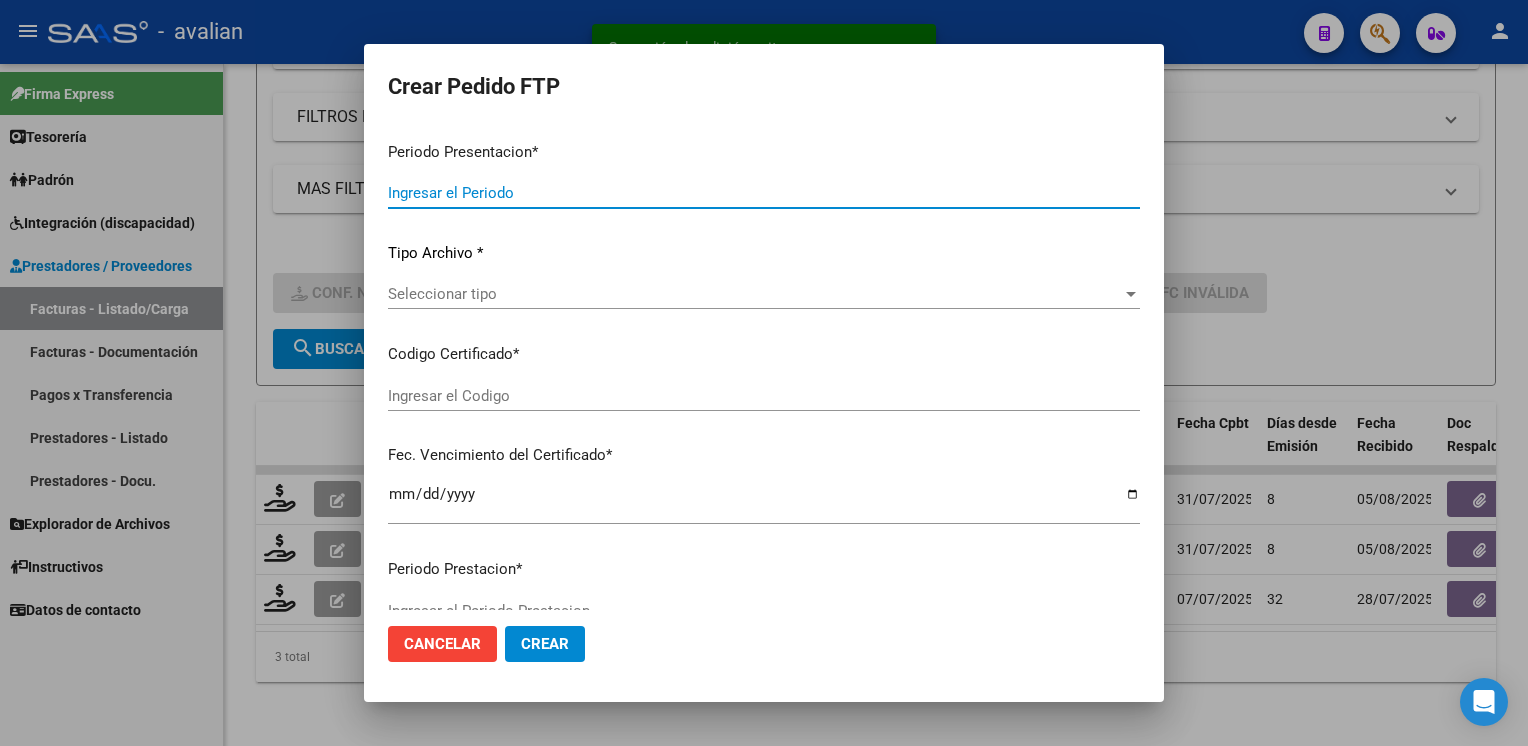type on "202507" 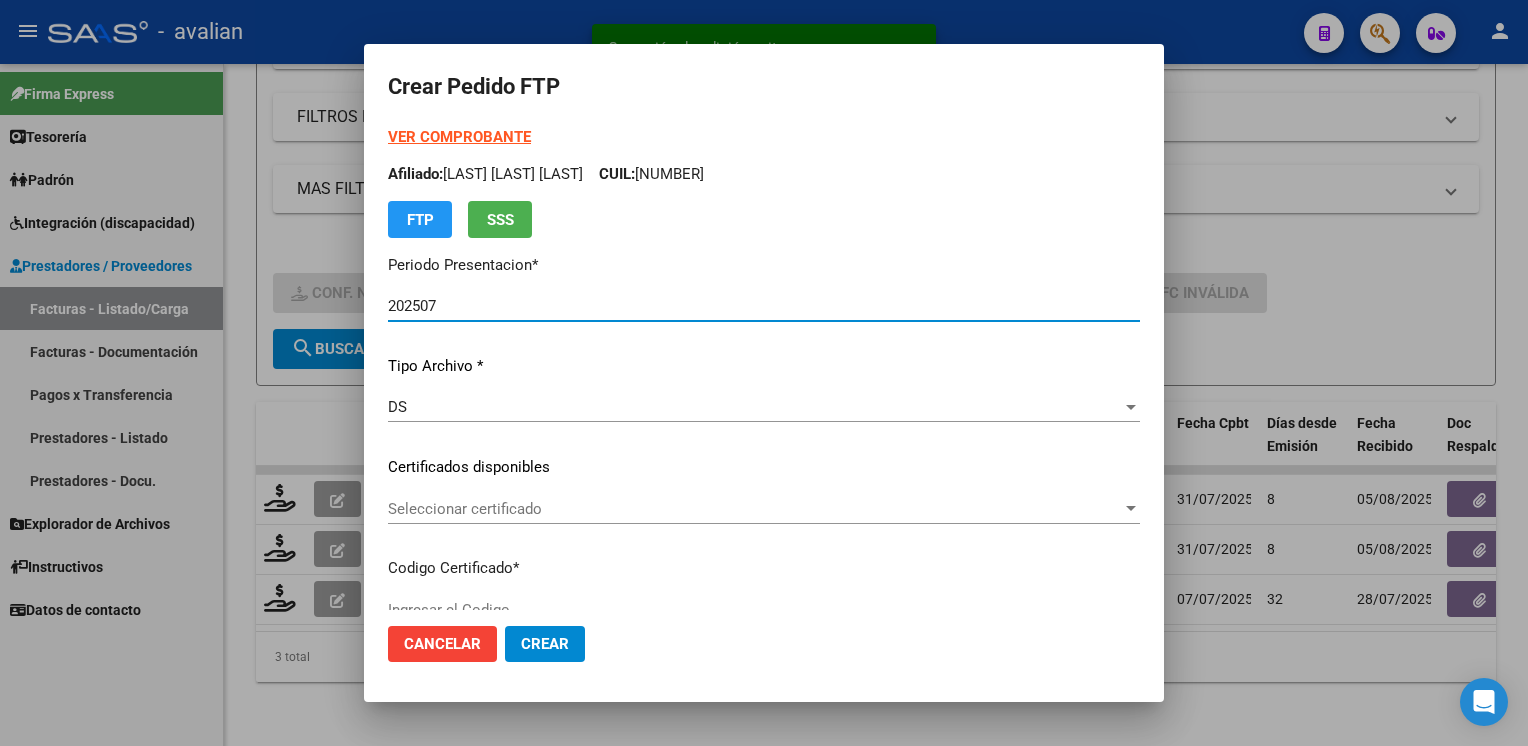 scroll, scrollTop: 100, scrollLeft: 0, axis: vertical 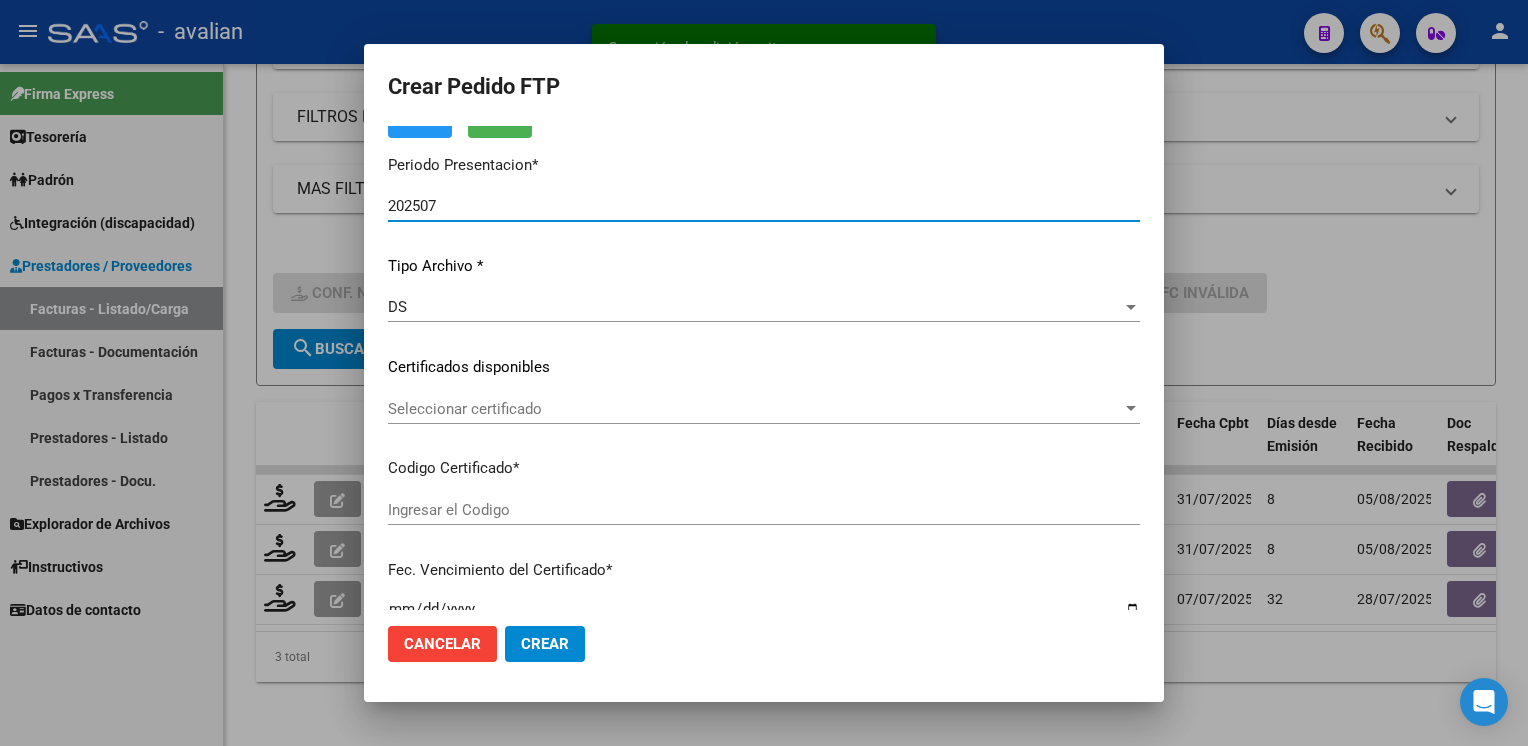 click on "Cancelar" 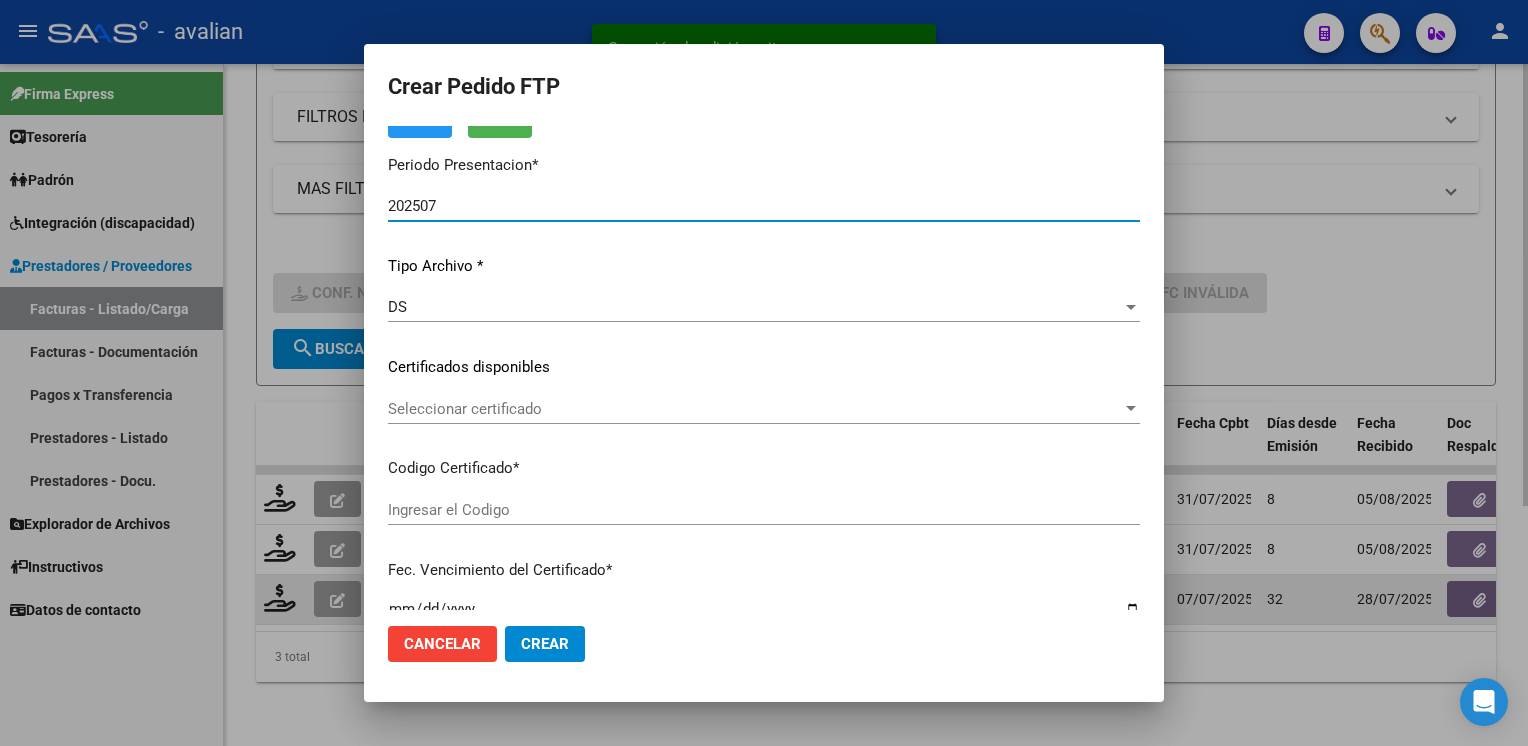 scroll, scrollTop: 0, scrollLeft: 0, axis: both 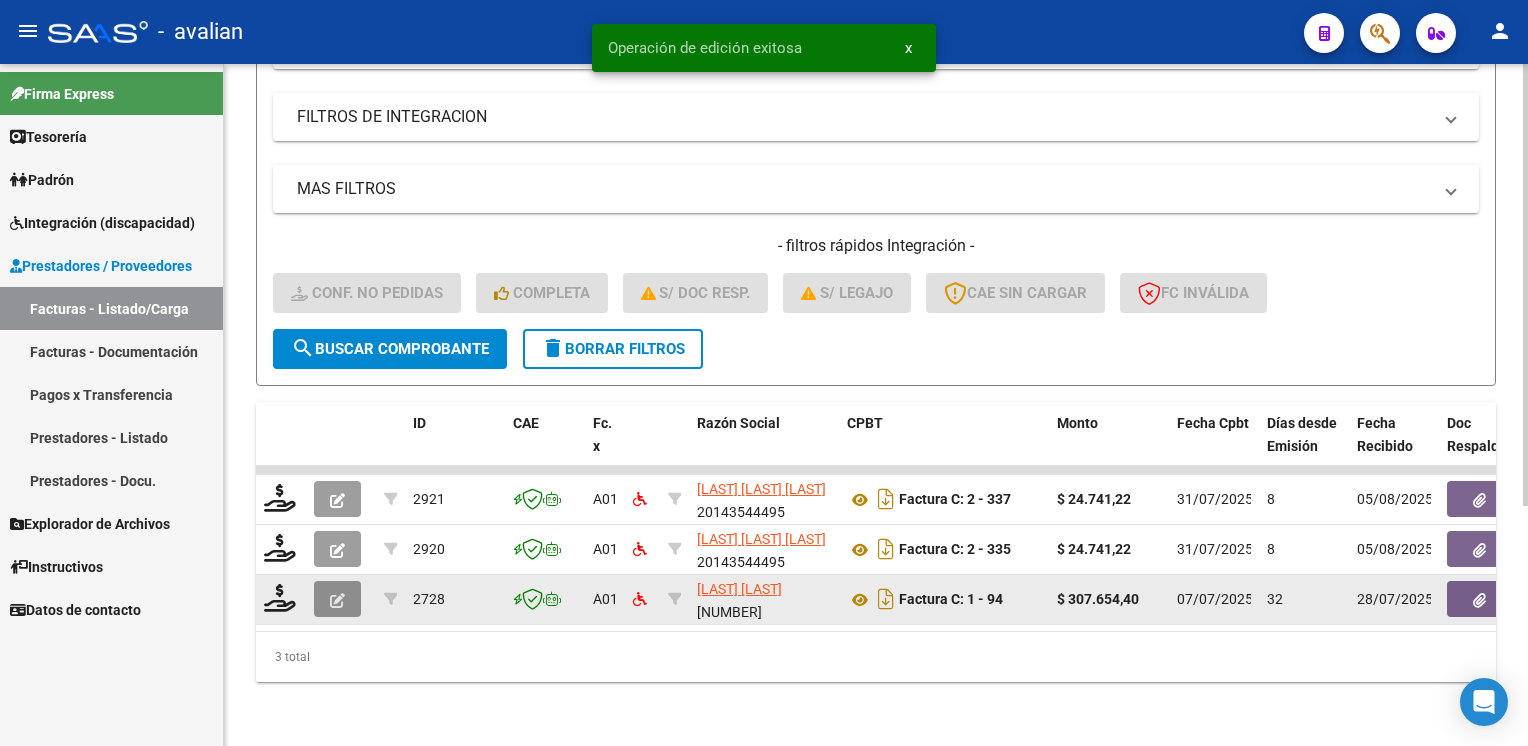 click 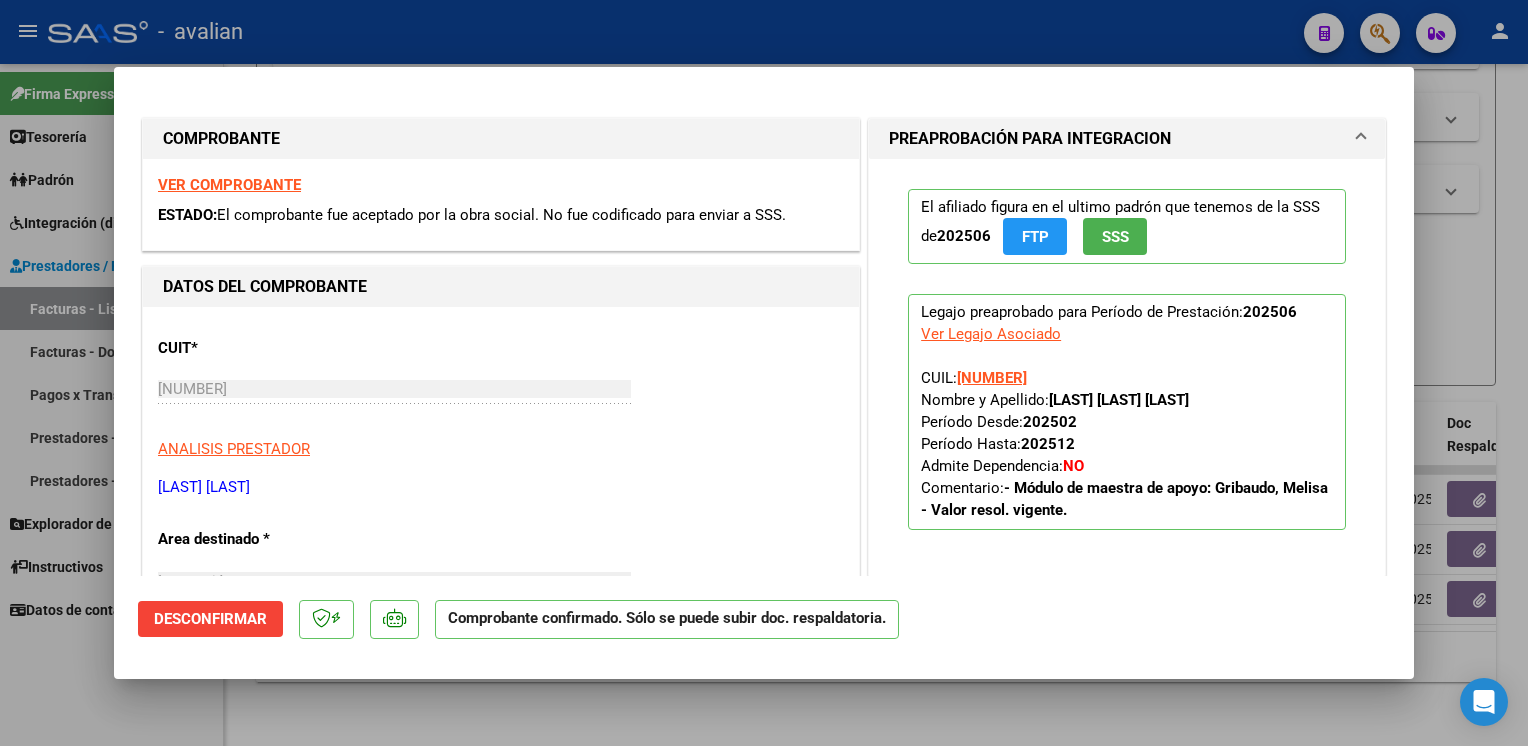 click on "Desconfirmar" 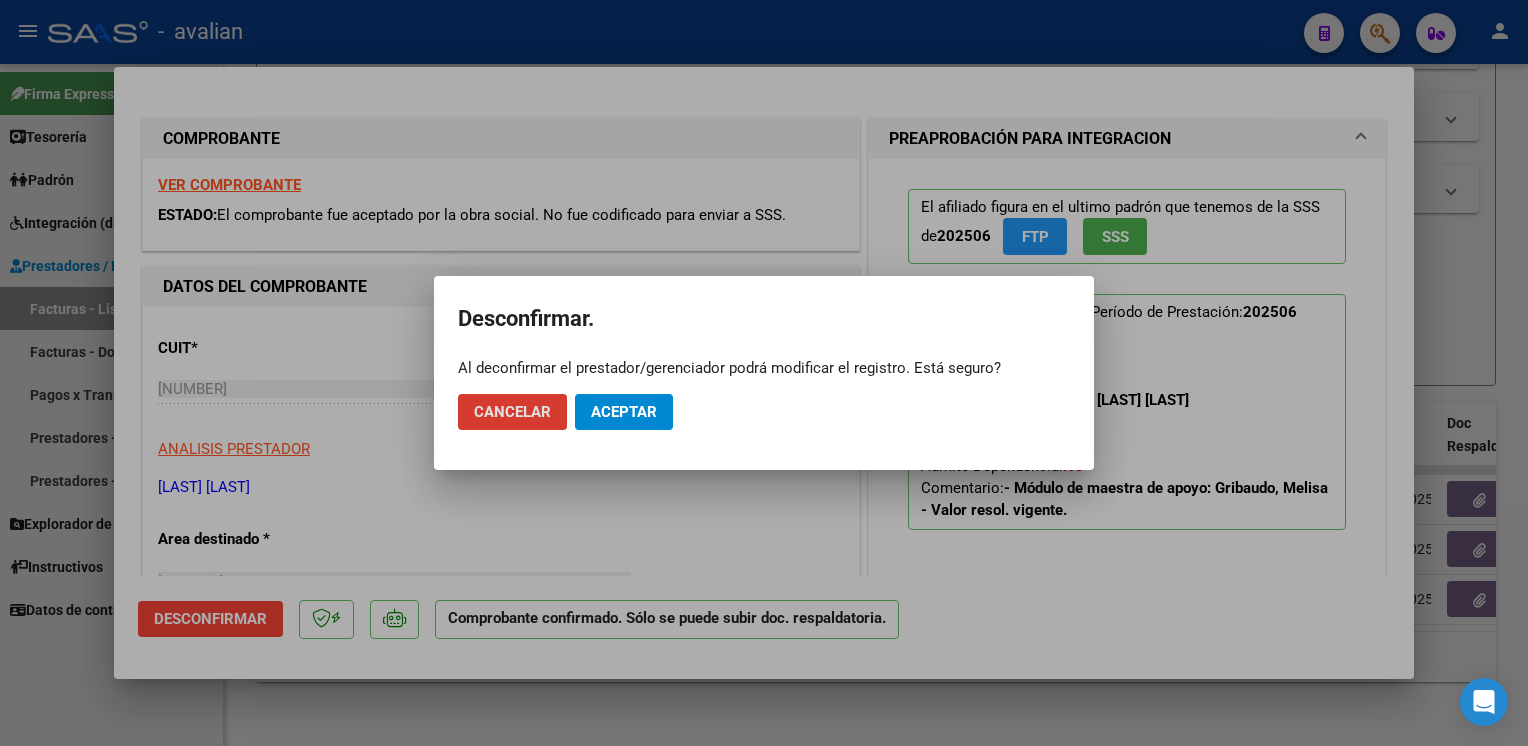 click on "Aceptar" 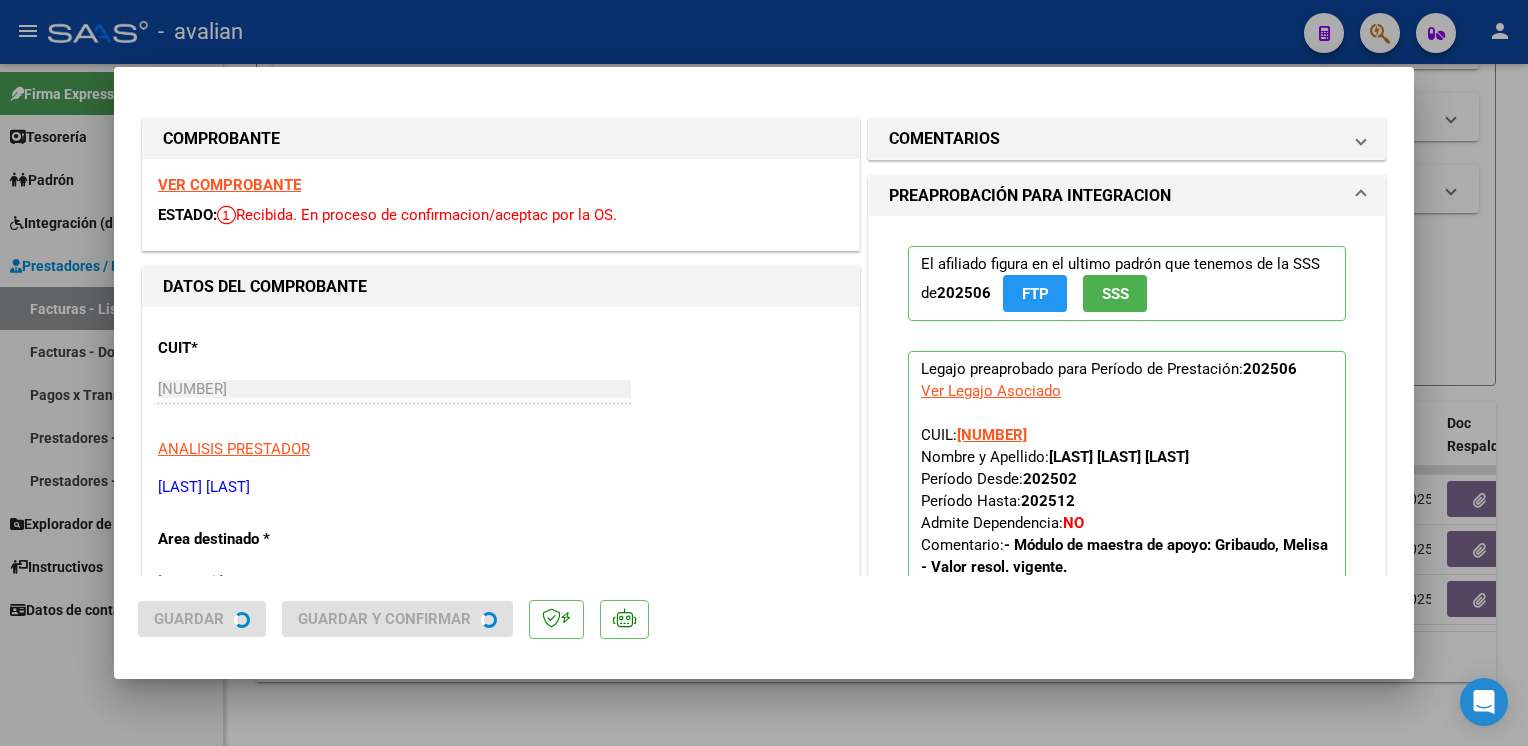 click at bounding box center [764, 373] 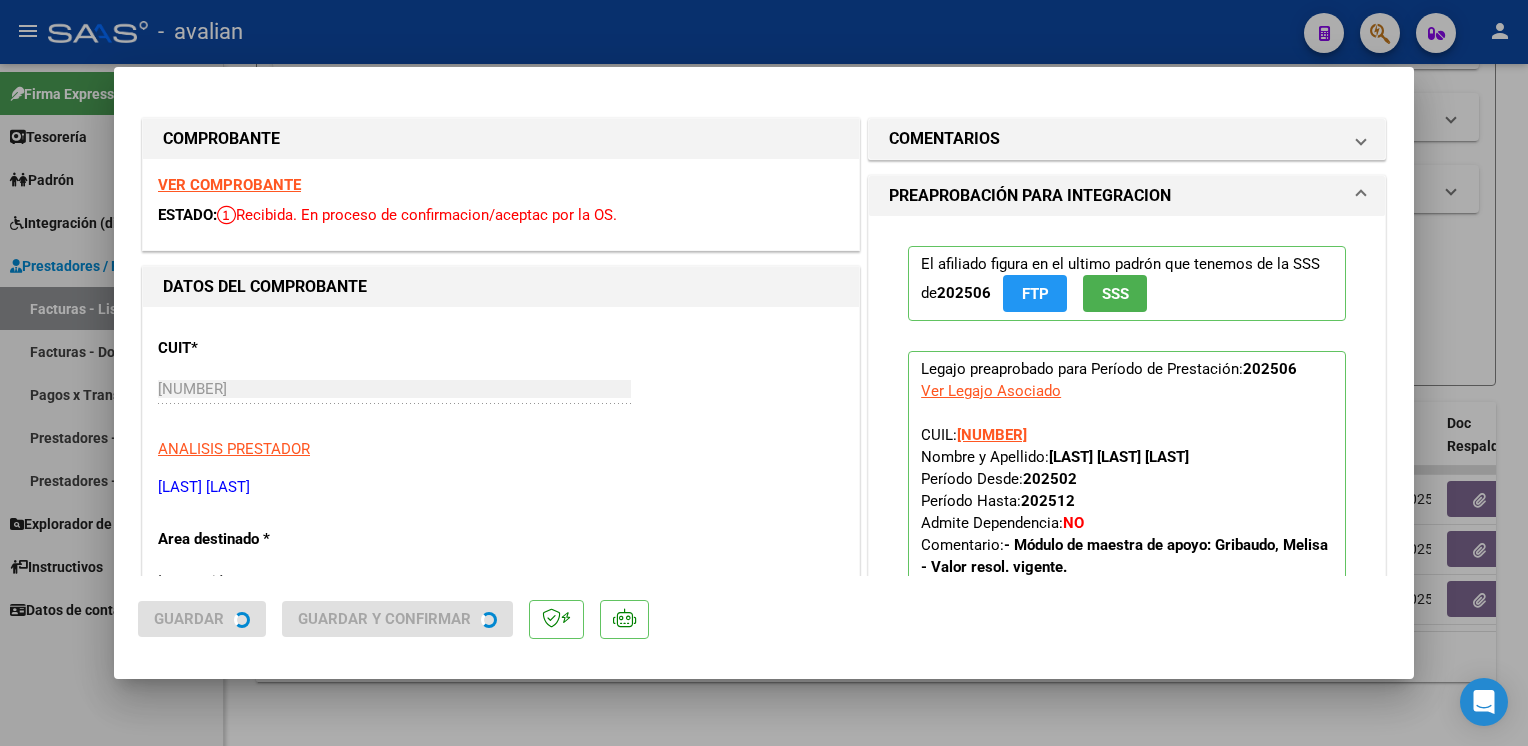 type 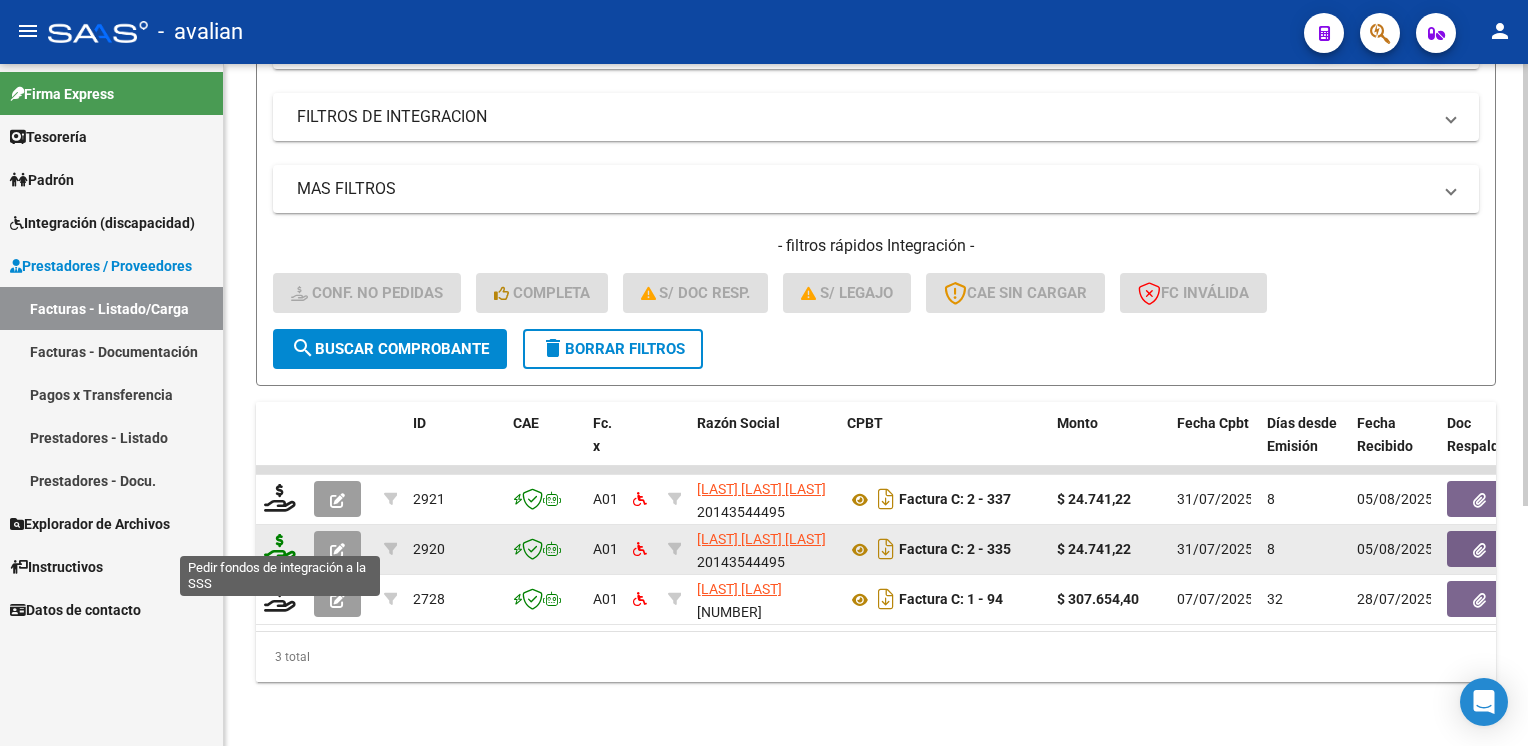 click 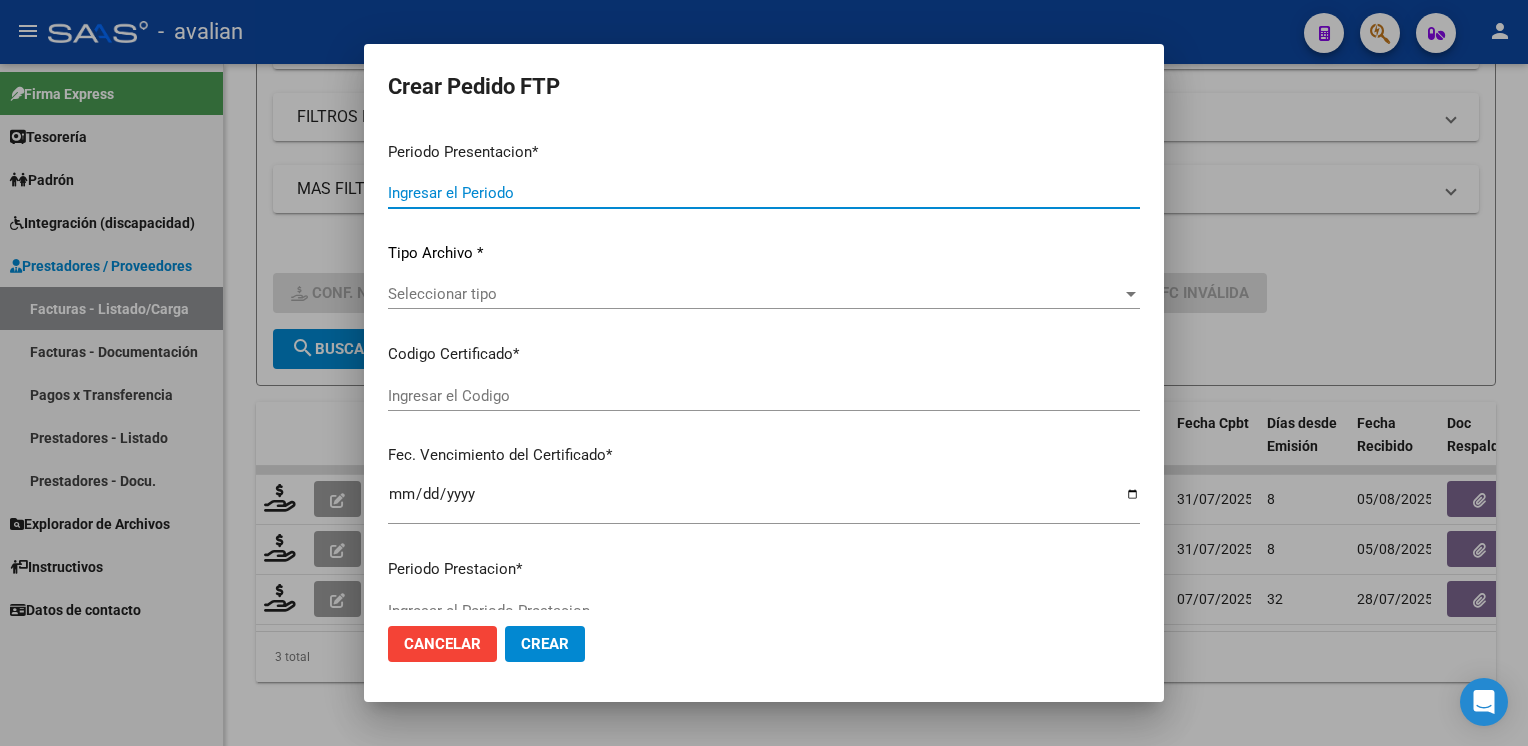 type on "202507" 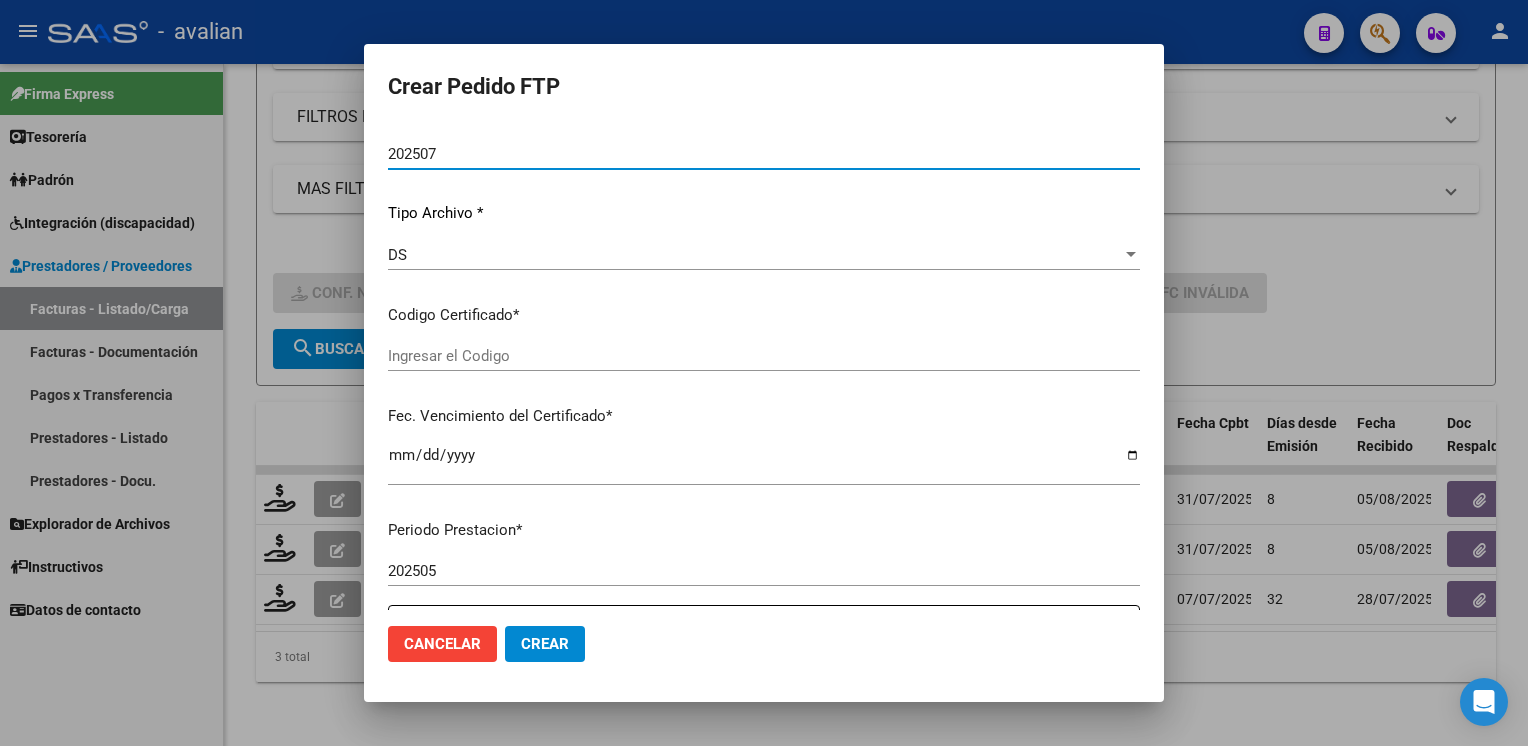scroll, scrollTop: 152, scrollLeft: 0, axis: vertical 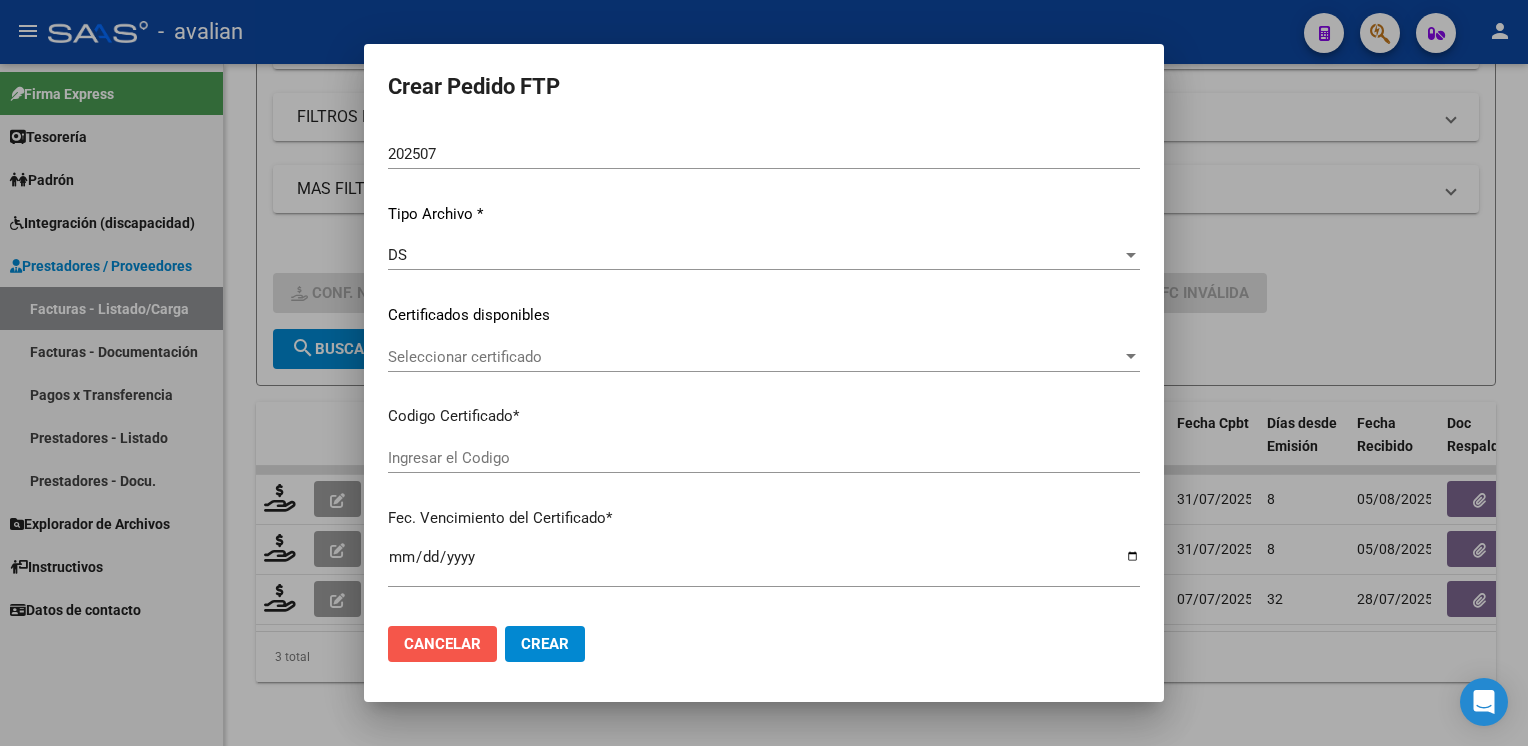 click on "Cancelar" 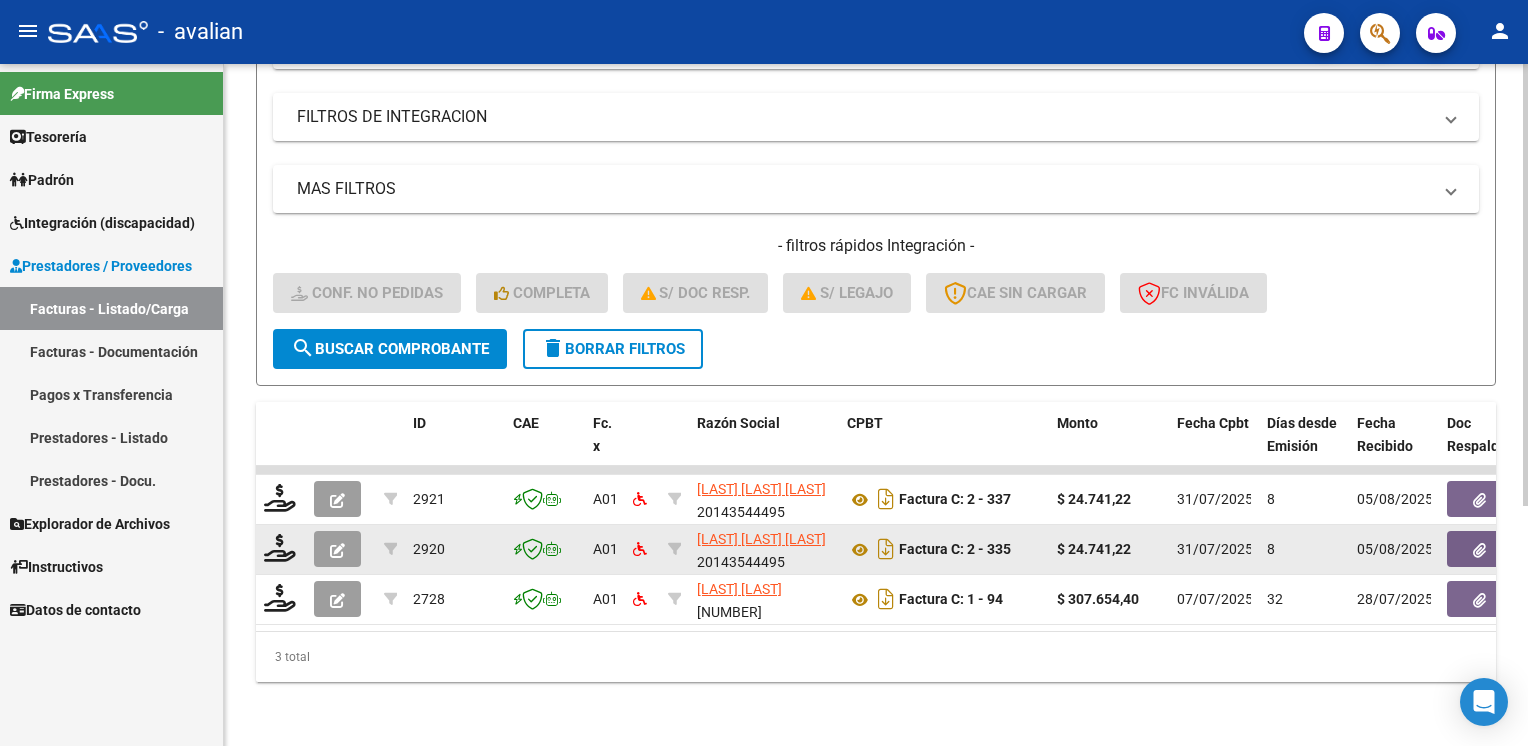 click 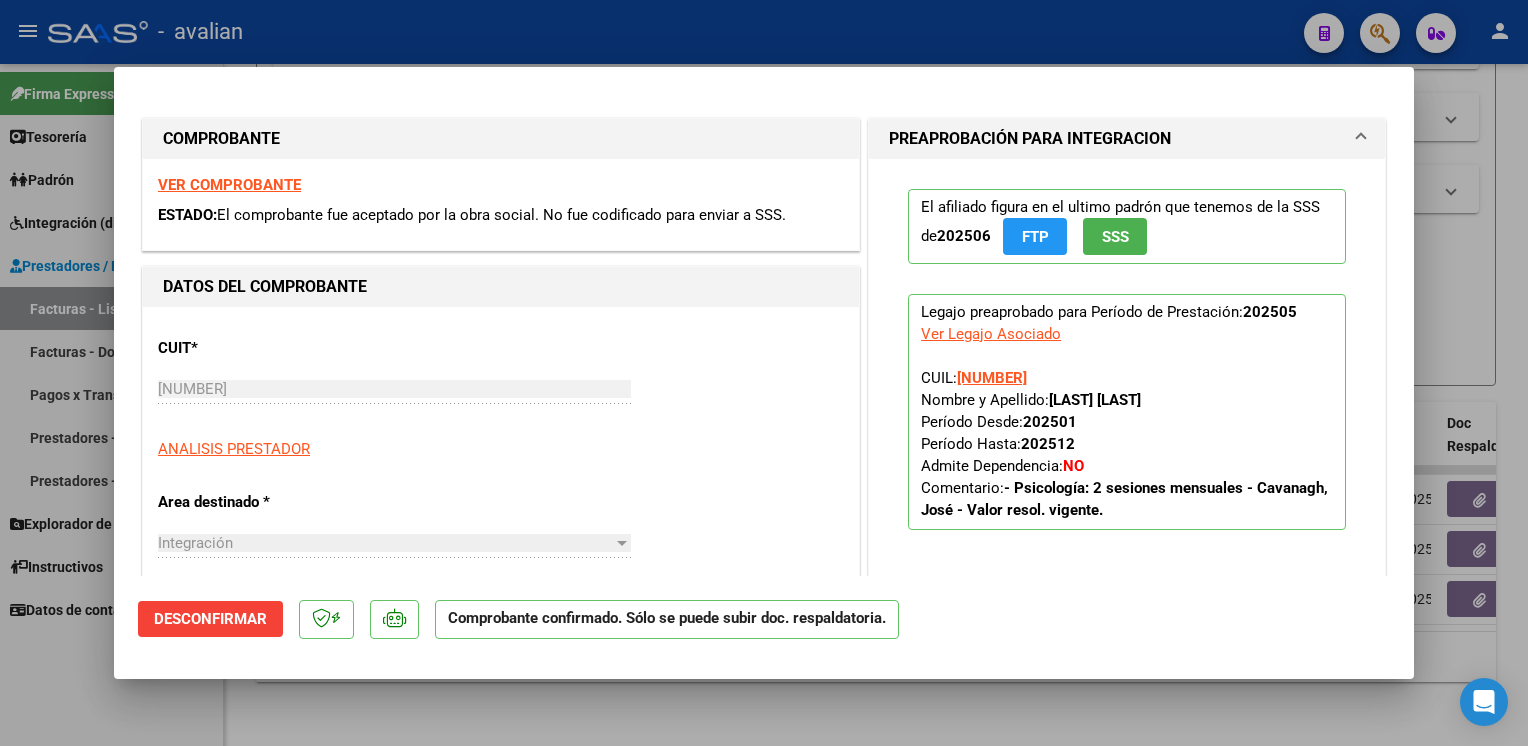 click on "Desconfirmar" 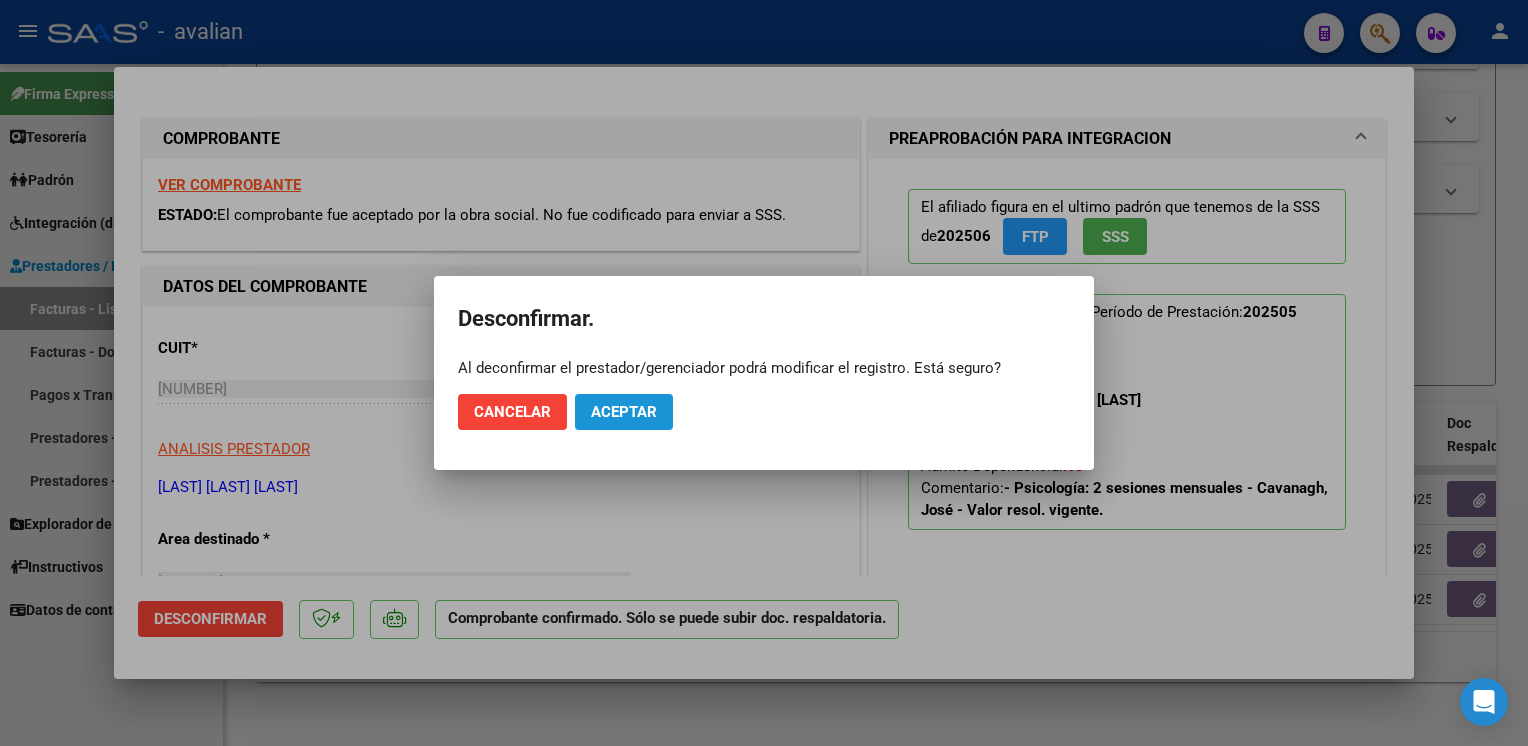 drag, startPoint x: 621, startPoint y: 407, endPoint x: 544, endPoint y: 125, distance: 292.32346 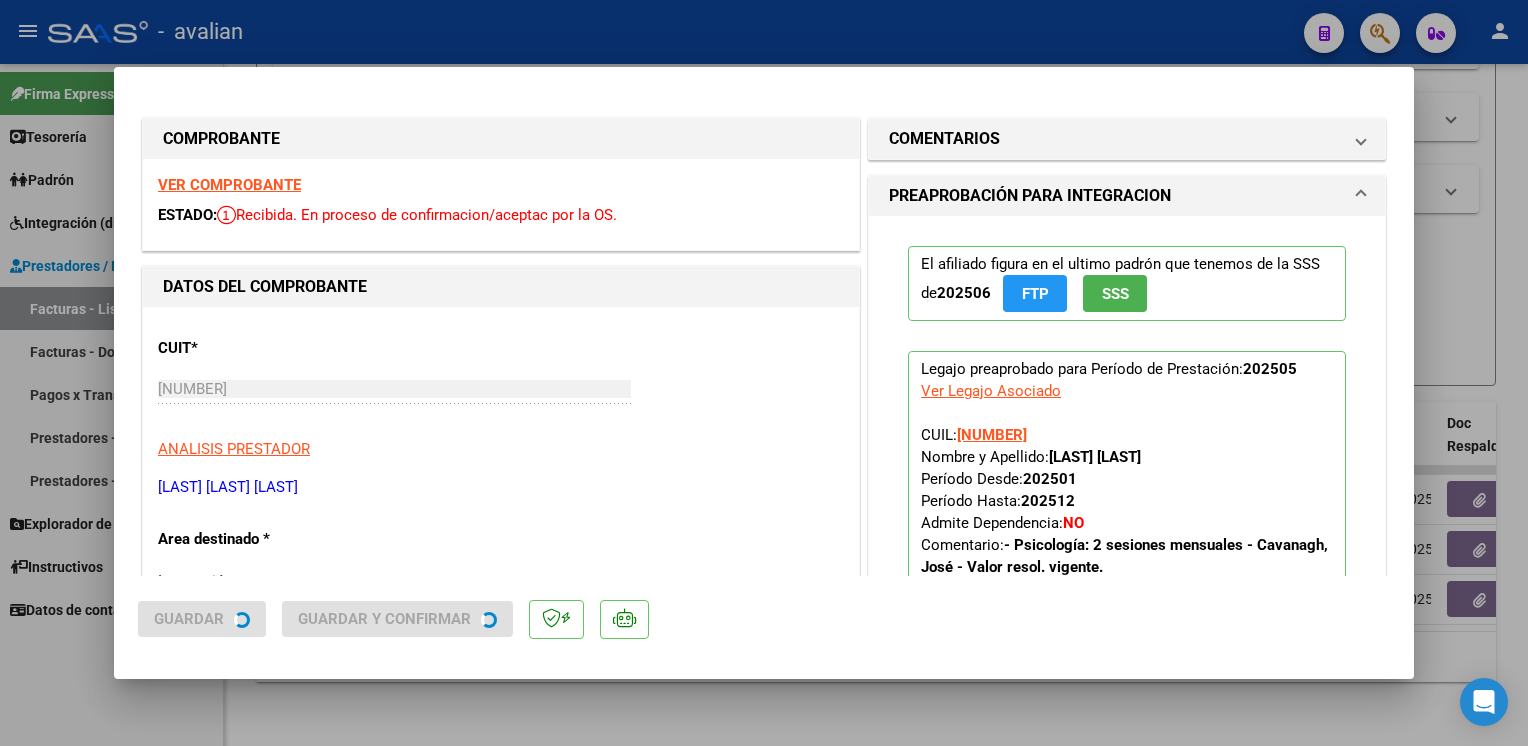 click at bounding box center [764, 373] 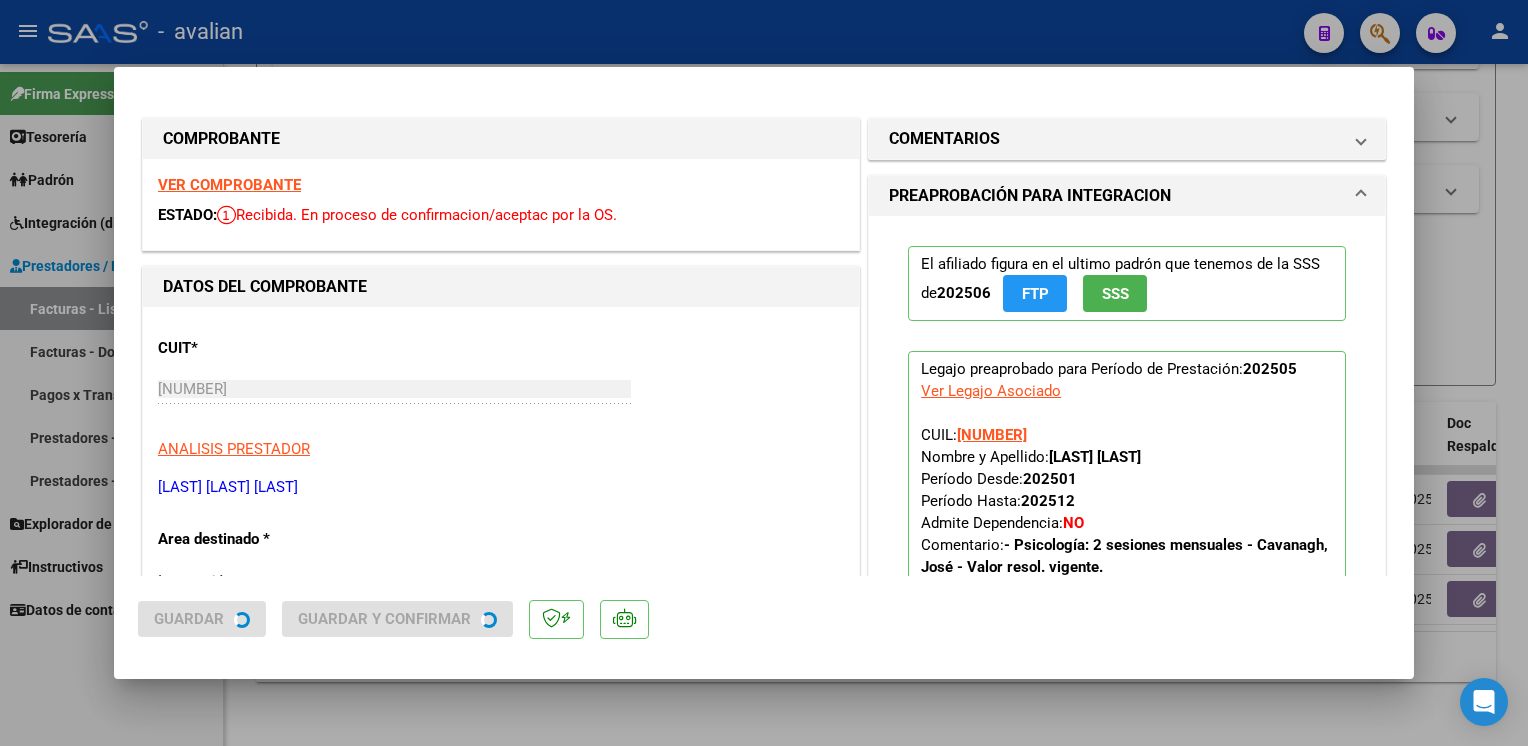 type 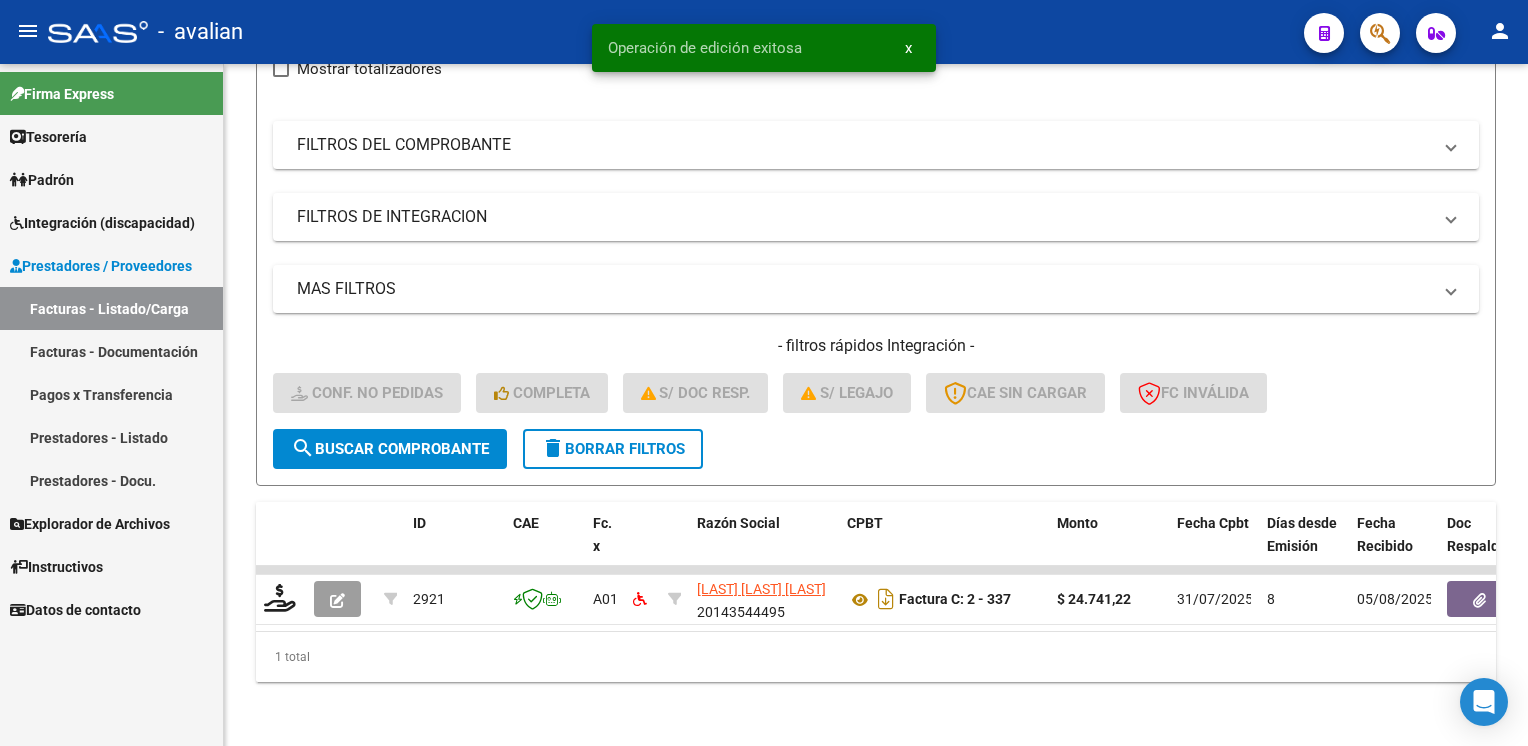 scroll, scrollTop: 270, scrollLeft: 0, axis: vertical 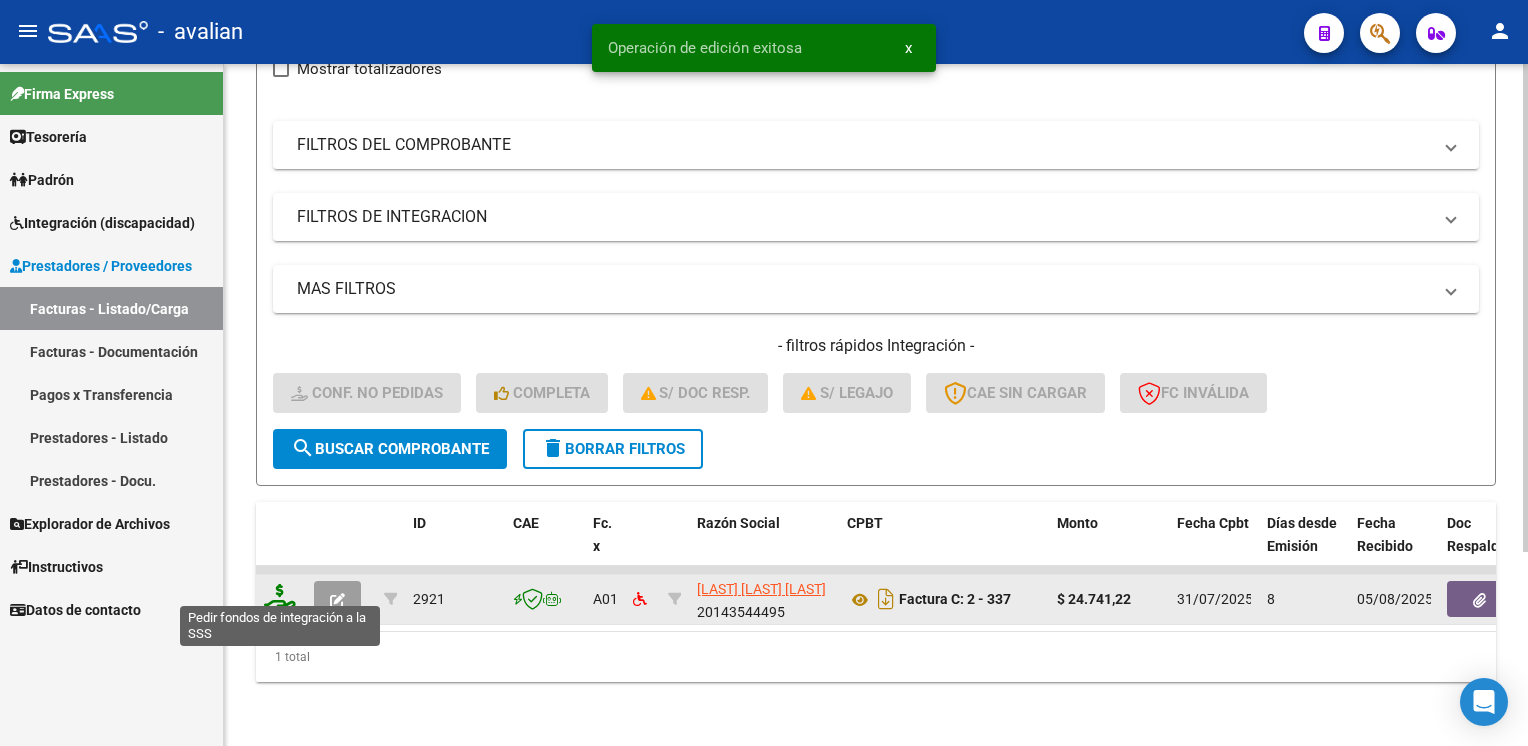 click 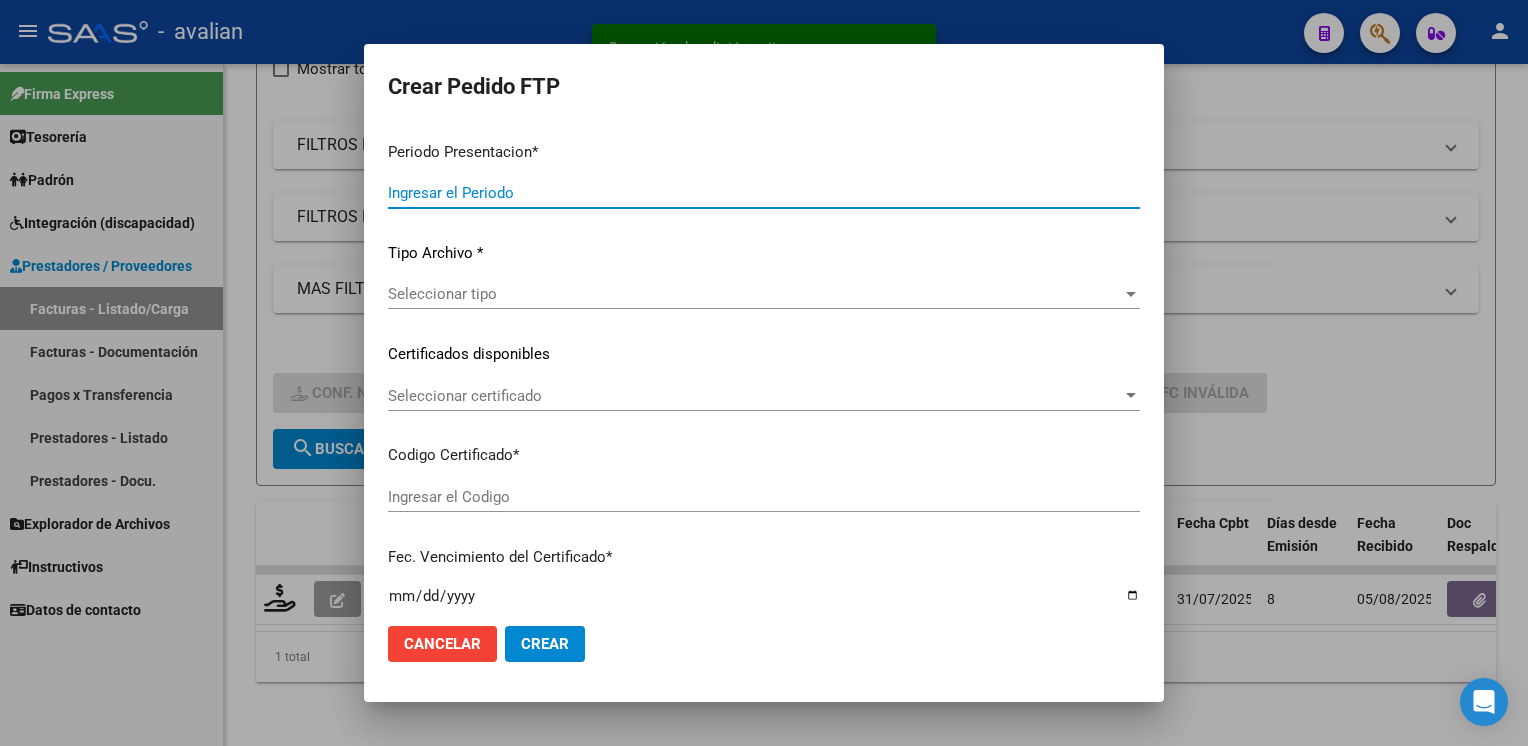 type on "202507" 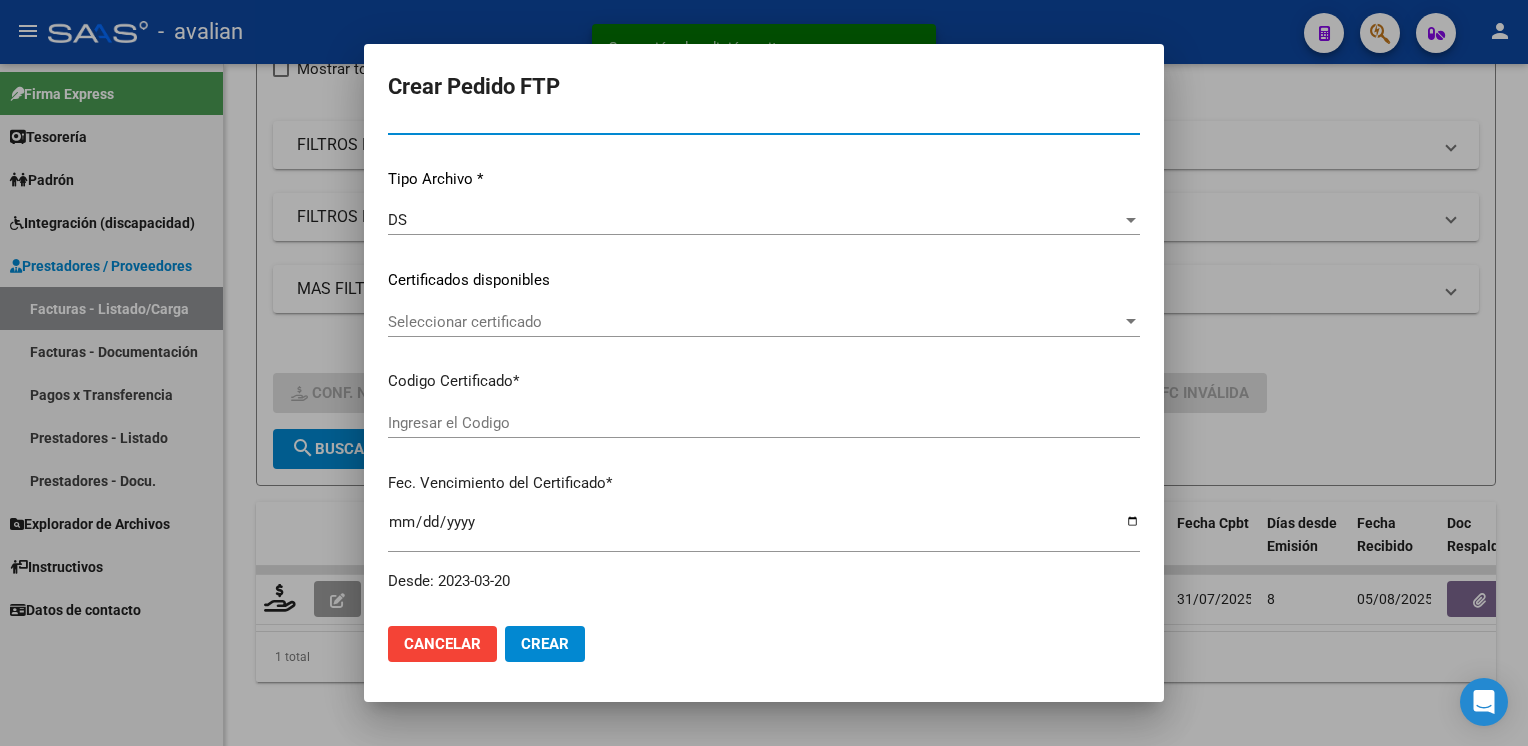 scroll, scrollTop: 200, scrollLeft: 0, axis: vertical 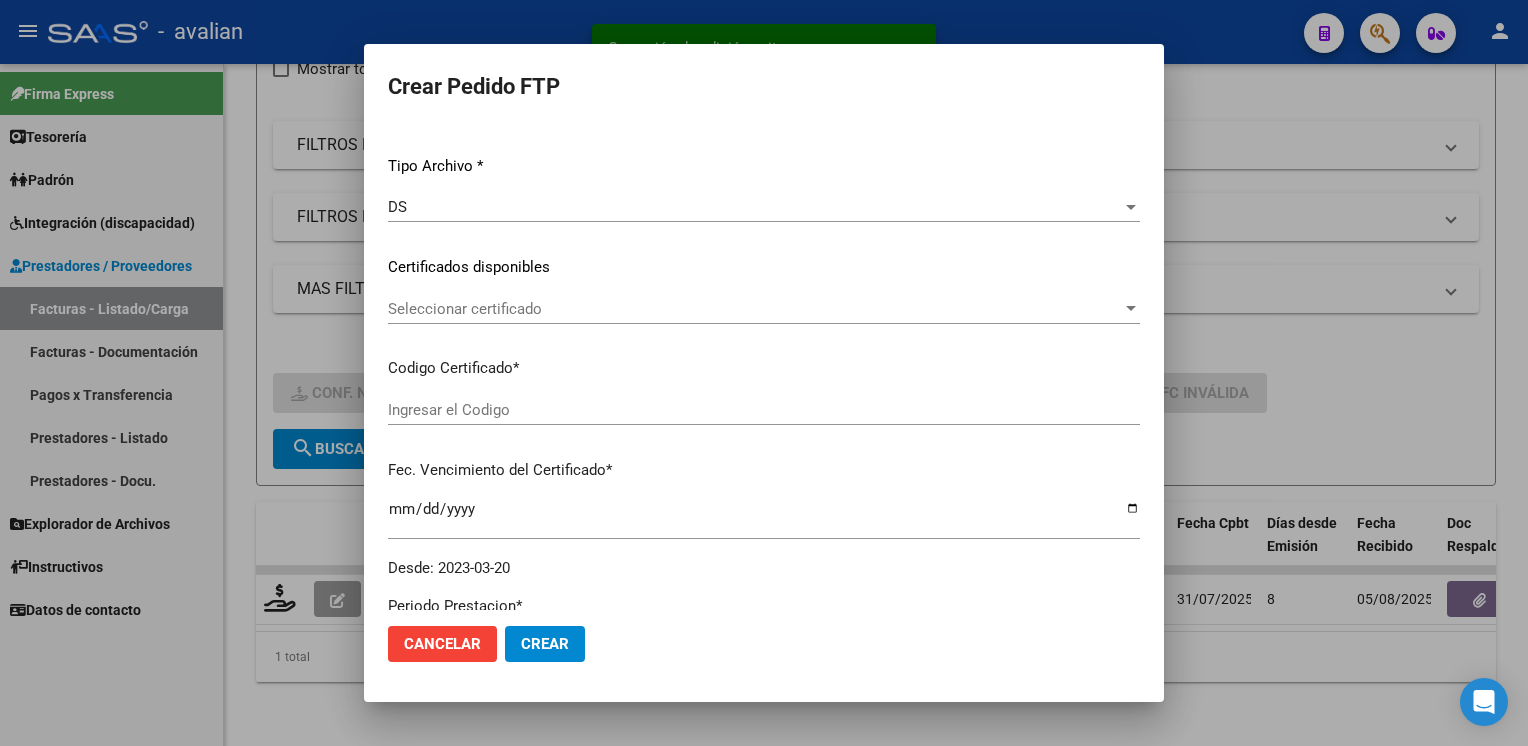 click on "Cancelar" 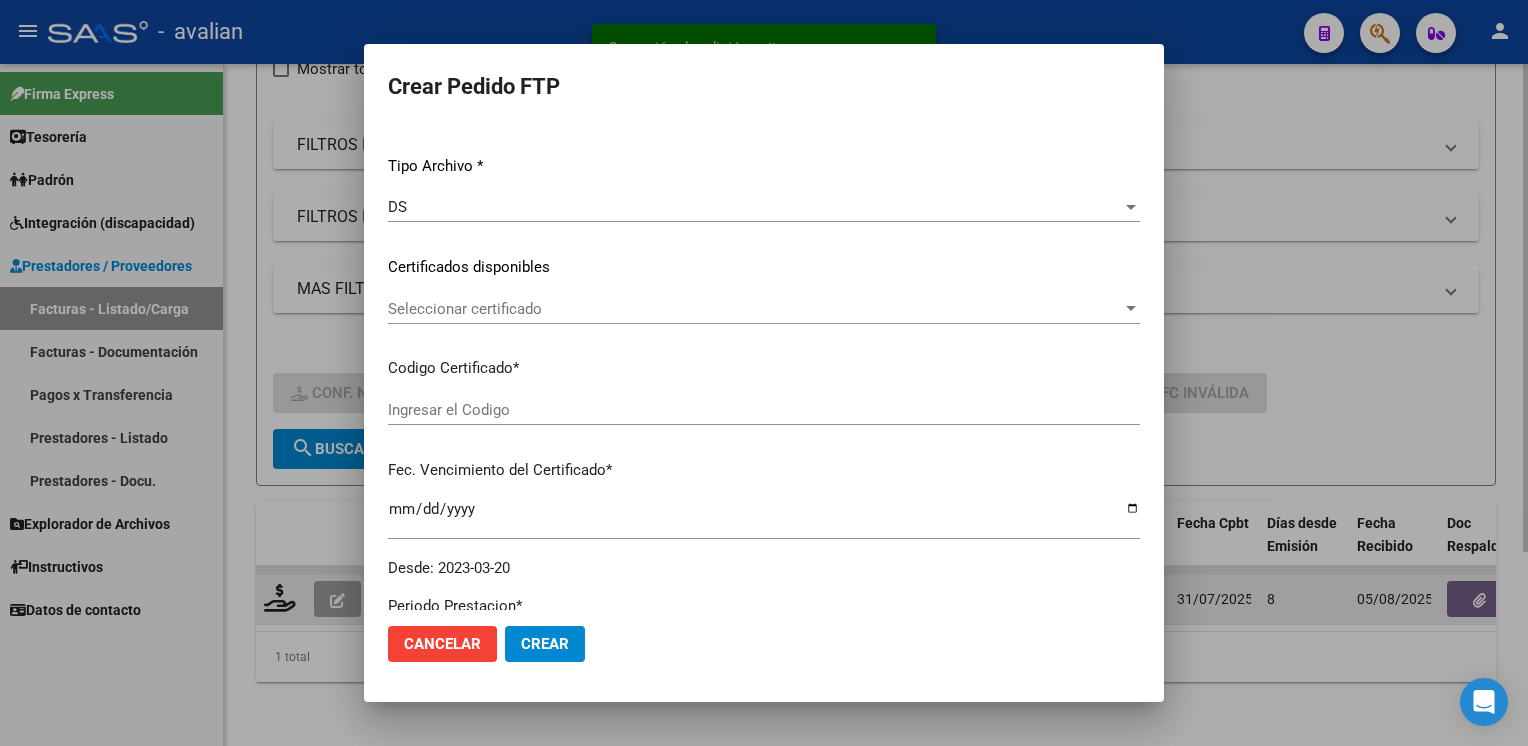 scroll, scrollTop: 0, scrollLeft: 0, axis: both 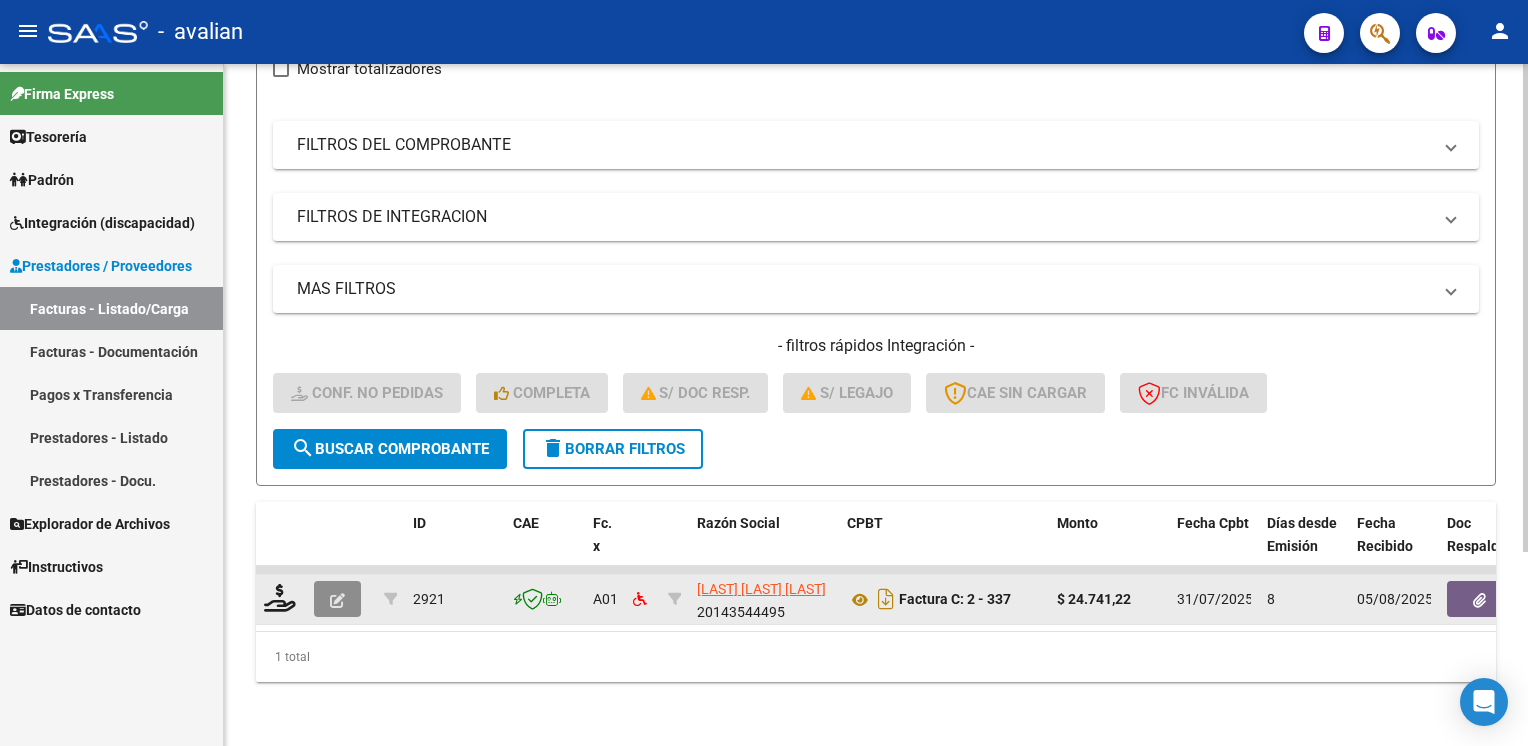 click 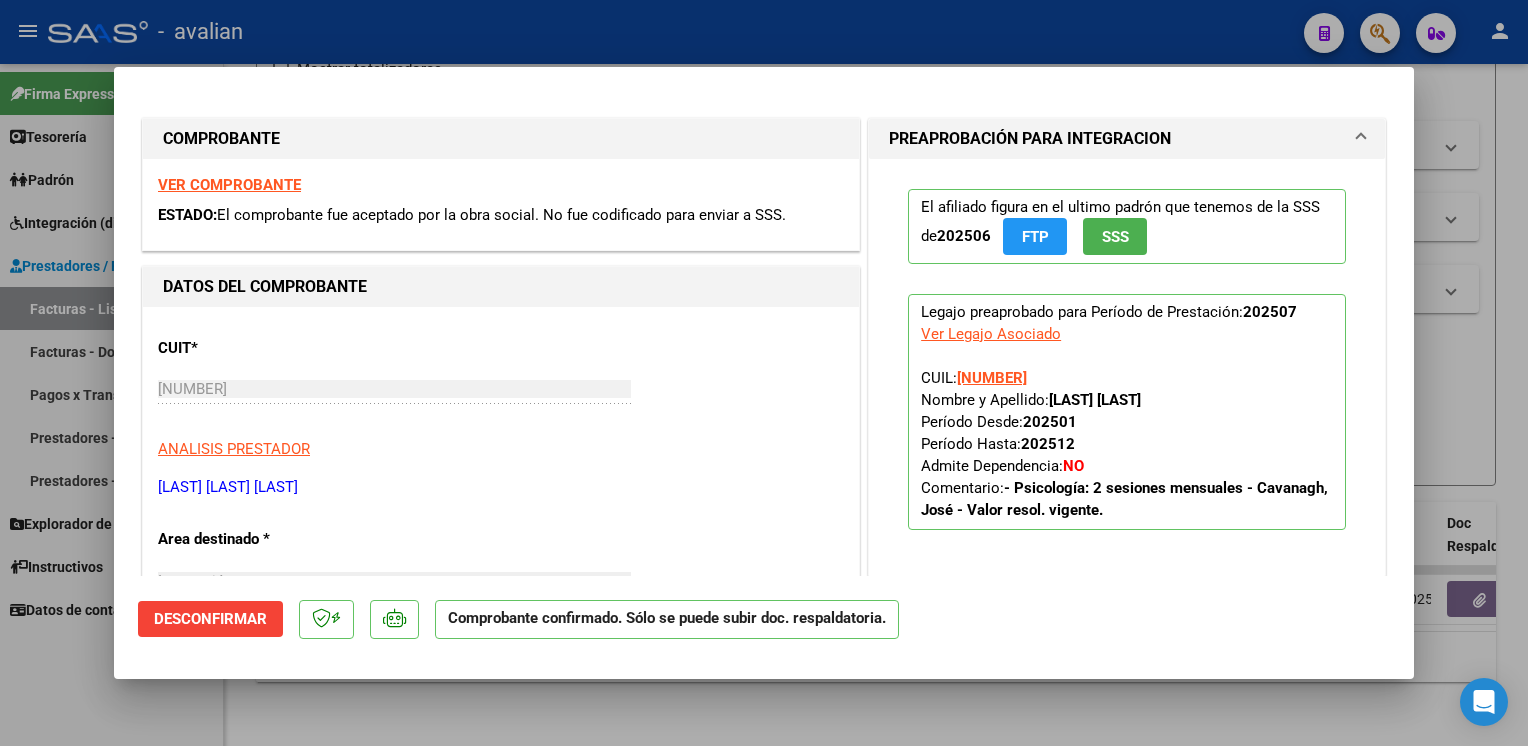 click on "Desconfirmar" 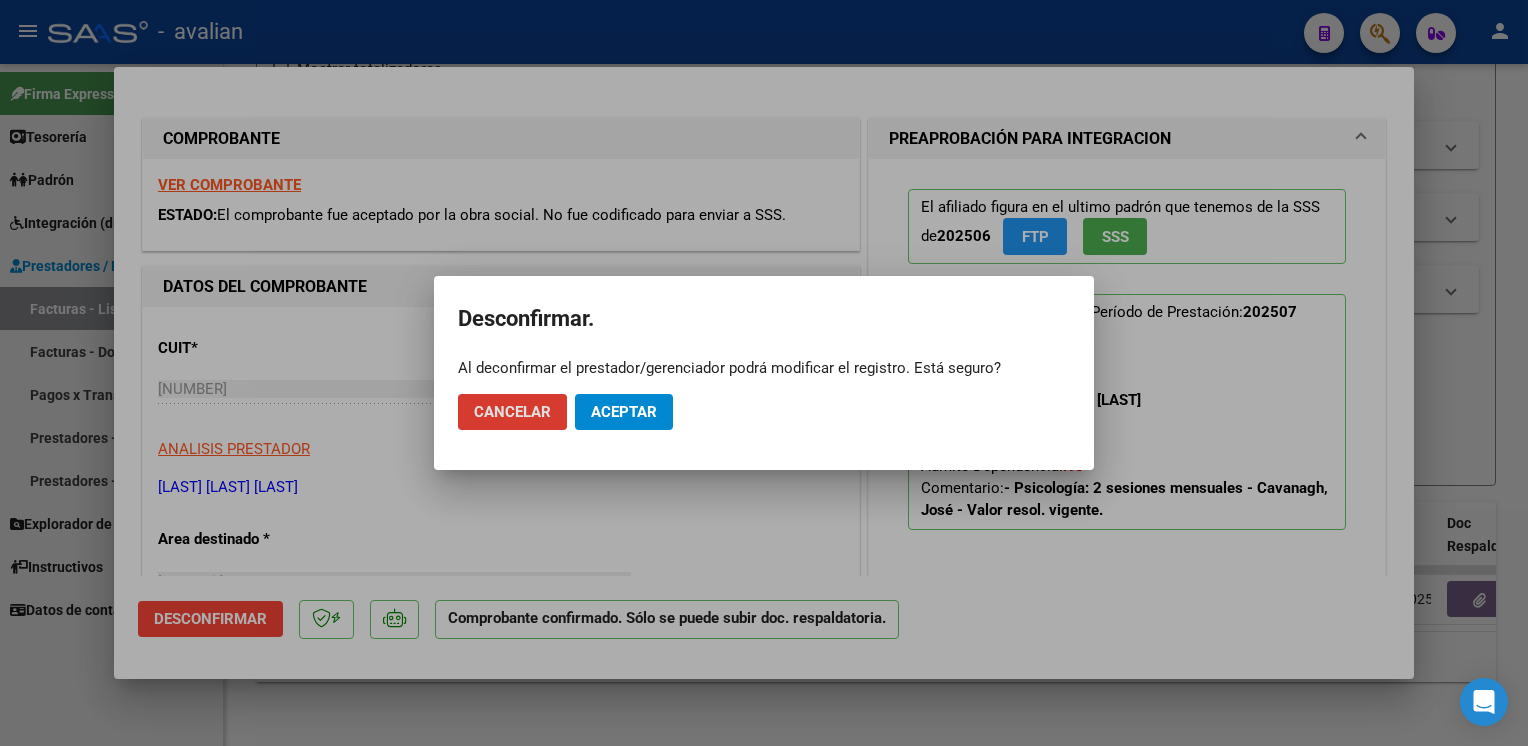 click on "Aceptar" 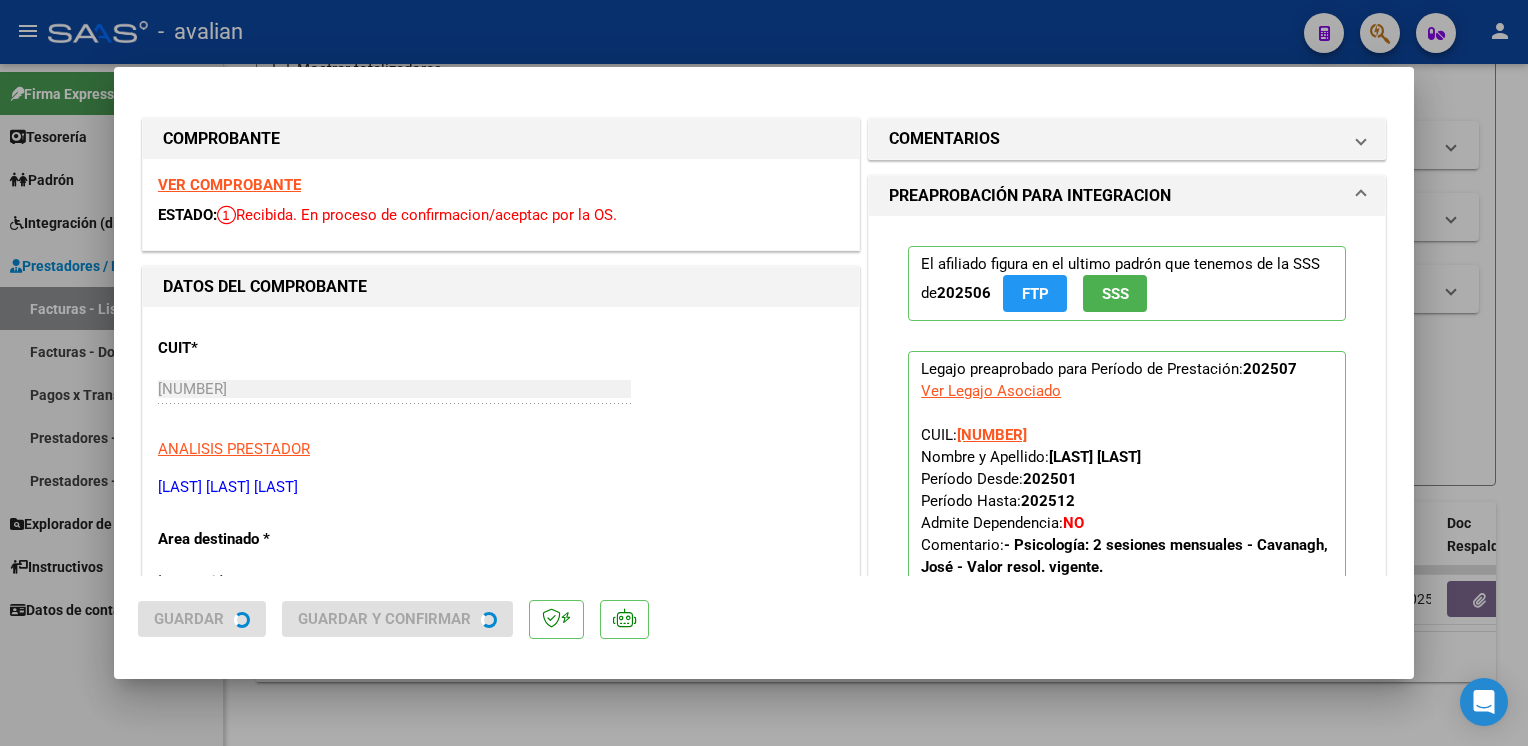 click at bounding box center [764, 373] 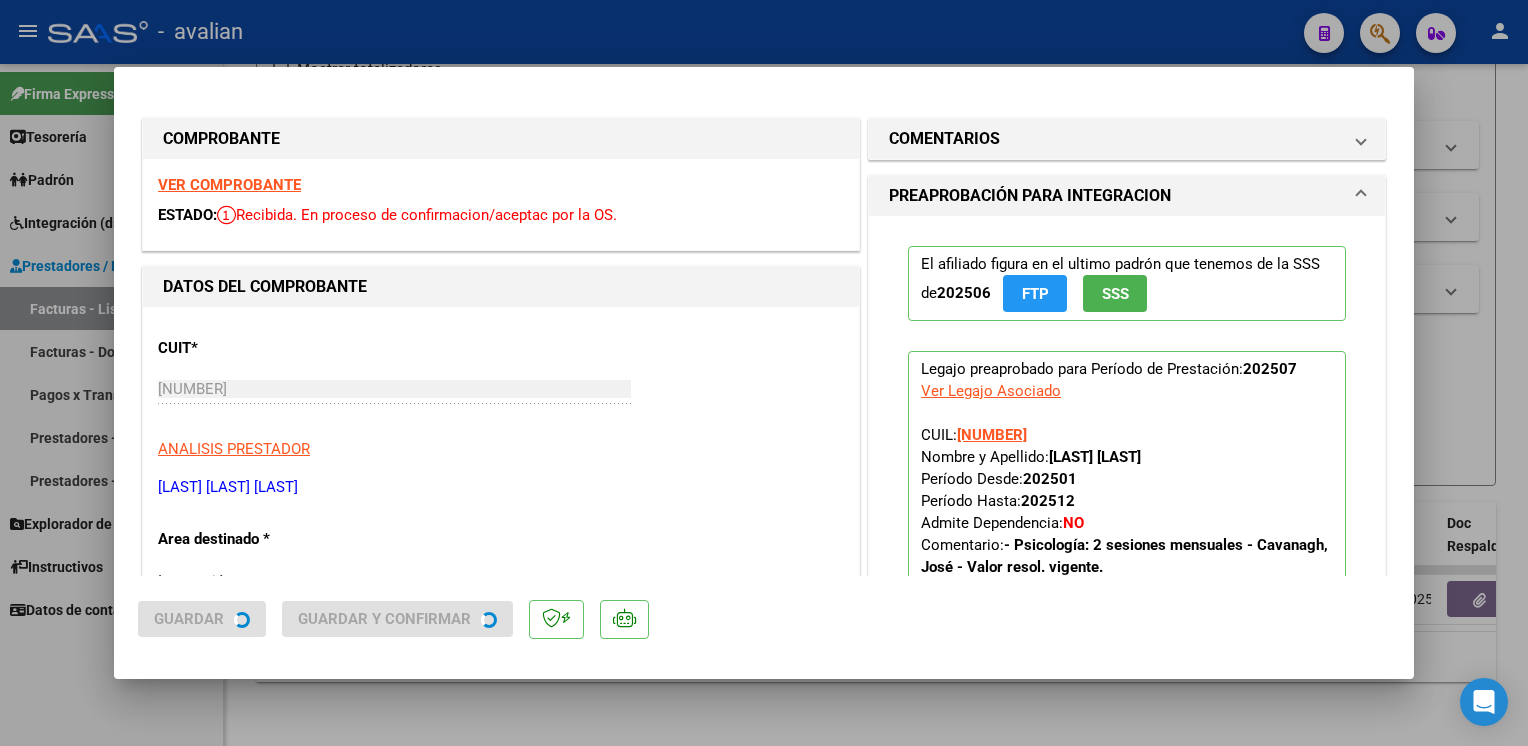 type 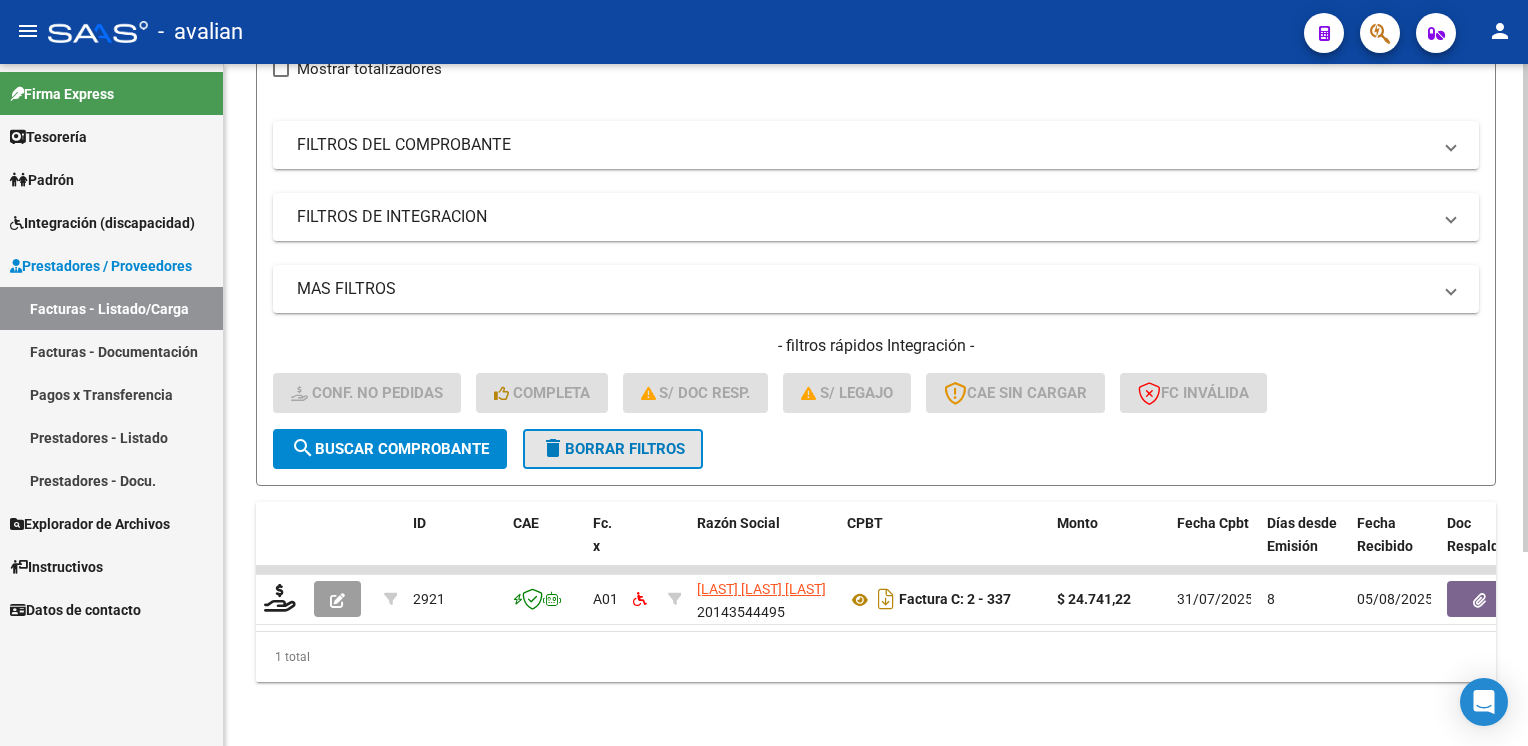 click on "delete  Borrar Filtros" 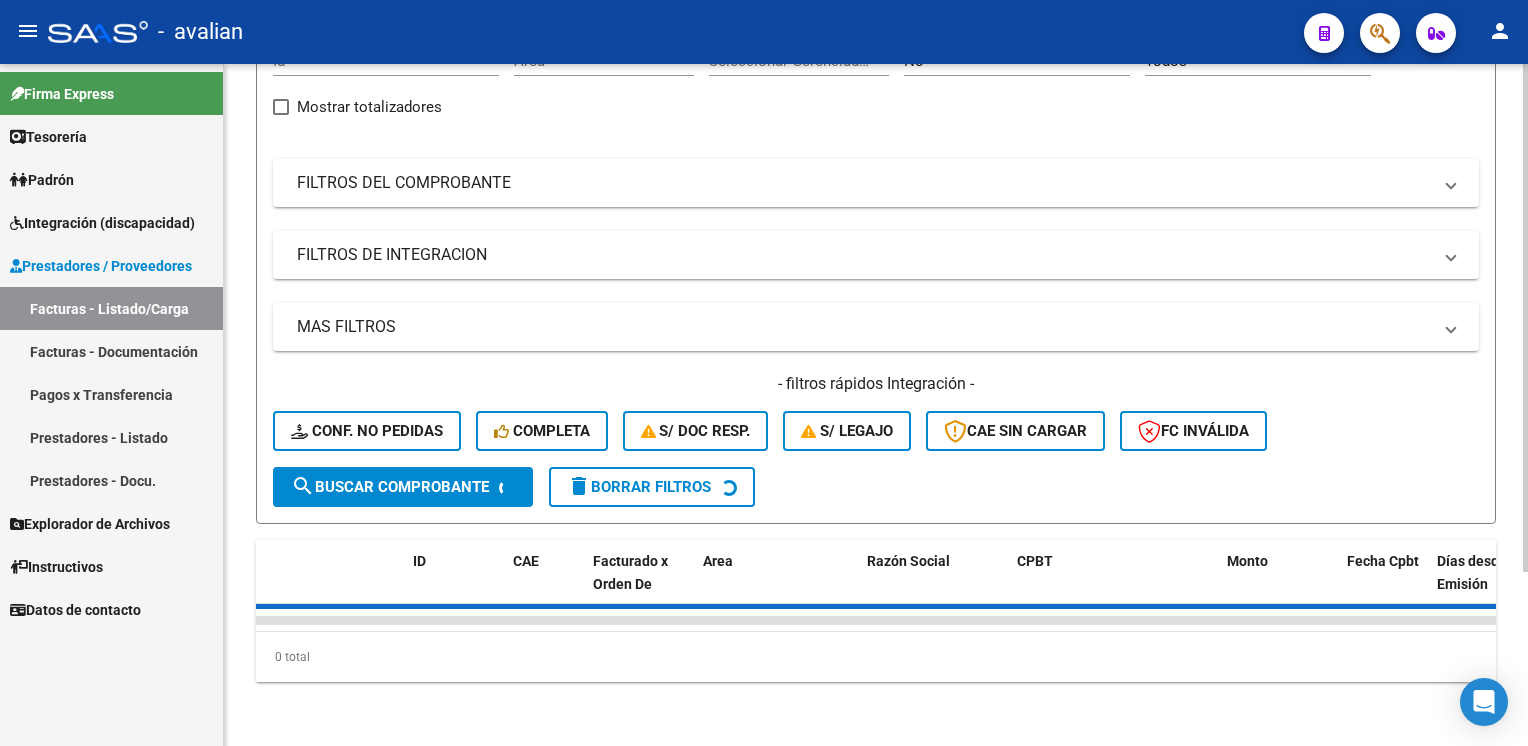 scroll, scrollTop: 0, scrollLeft: 0, axis: both 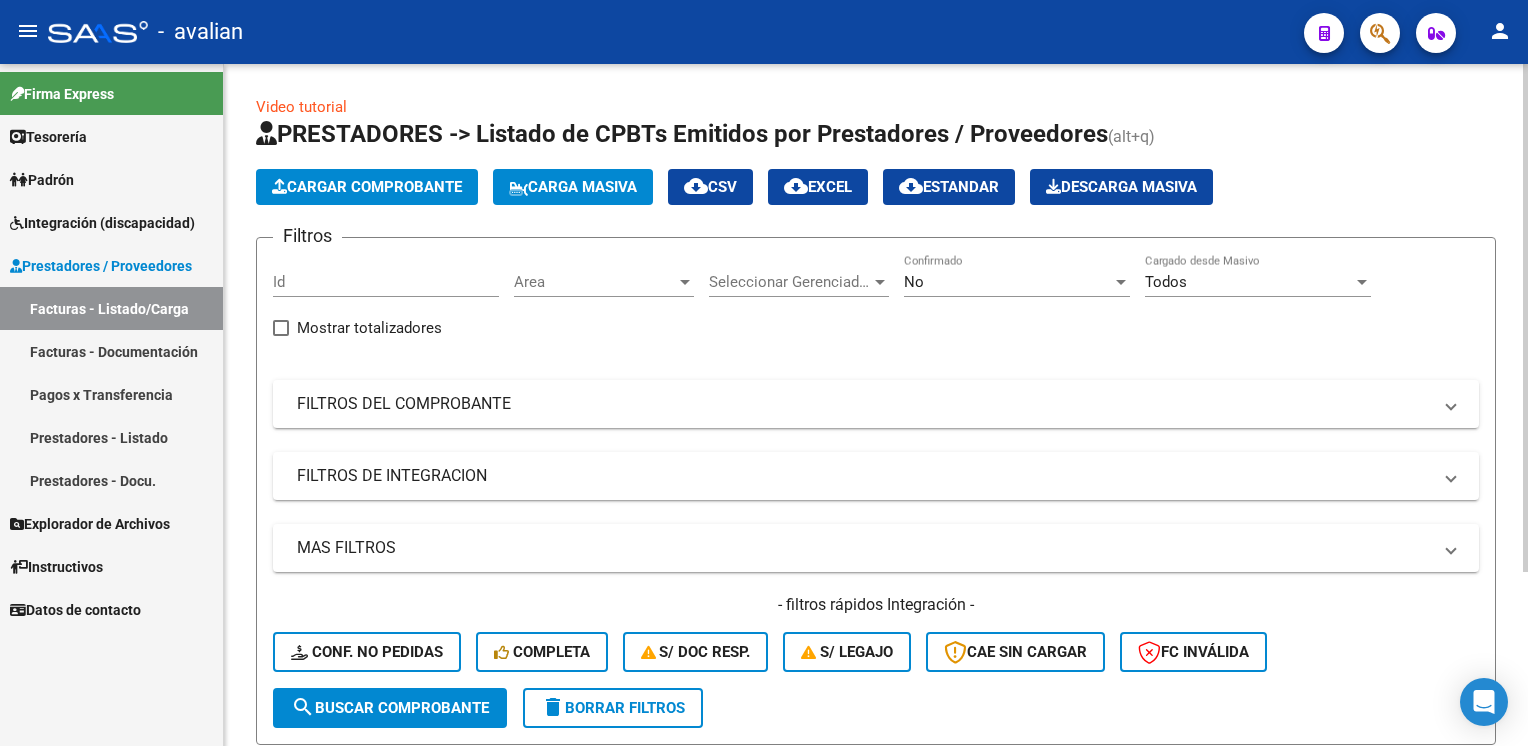 click on "Area Area" 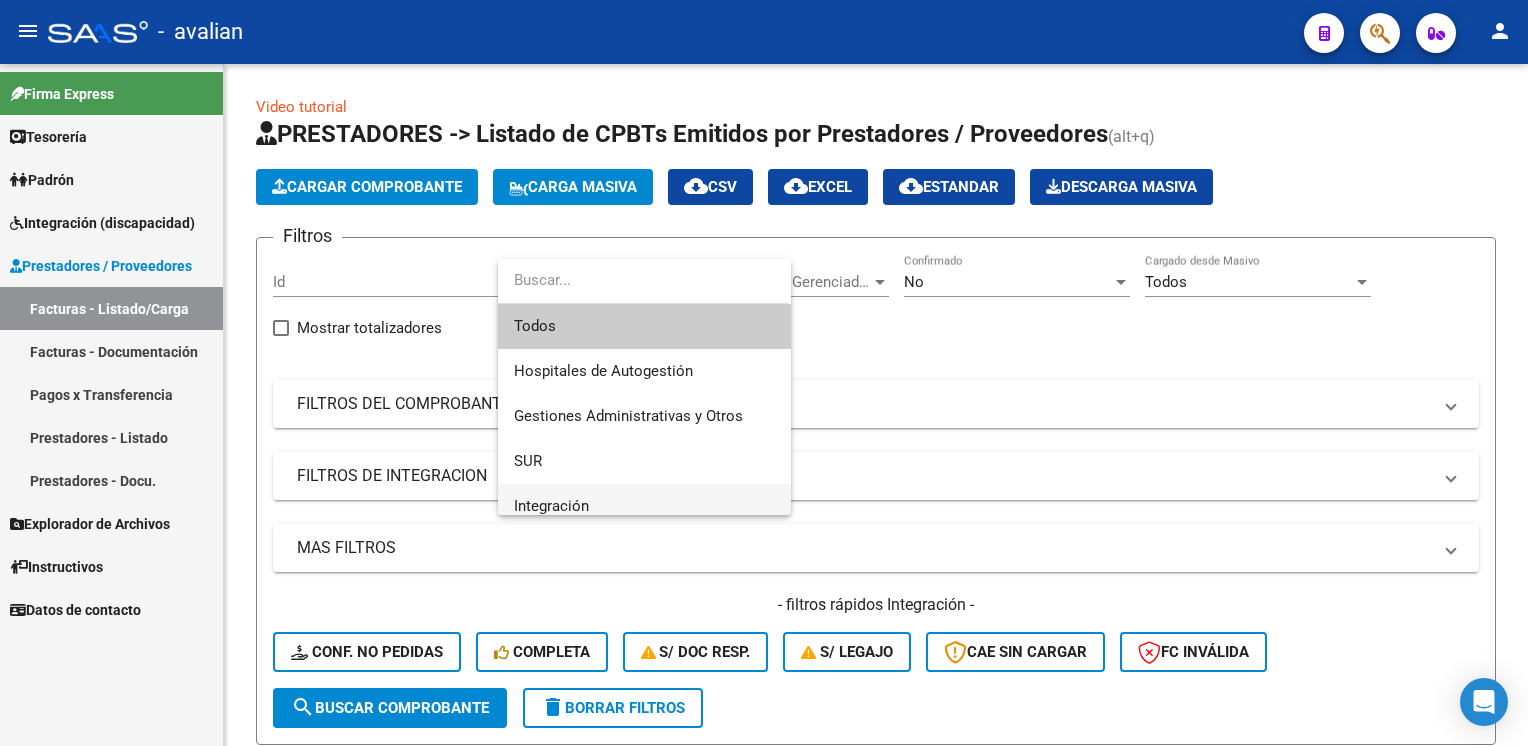 click on "Integración" at bounding box center [644, 506] 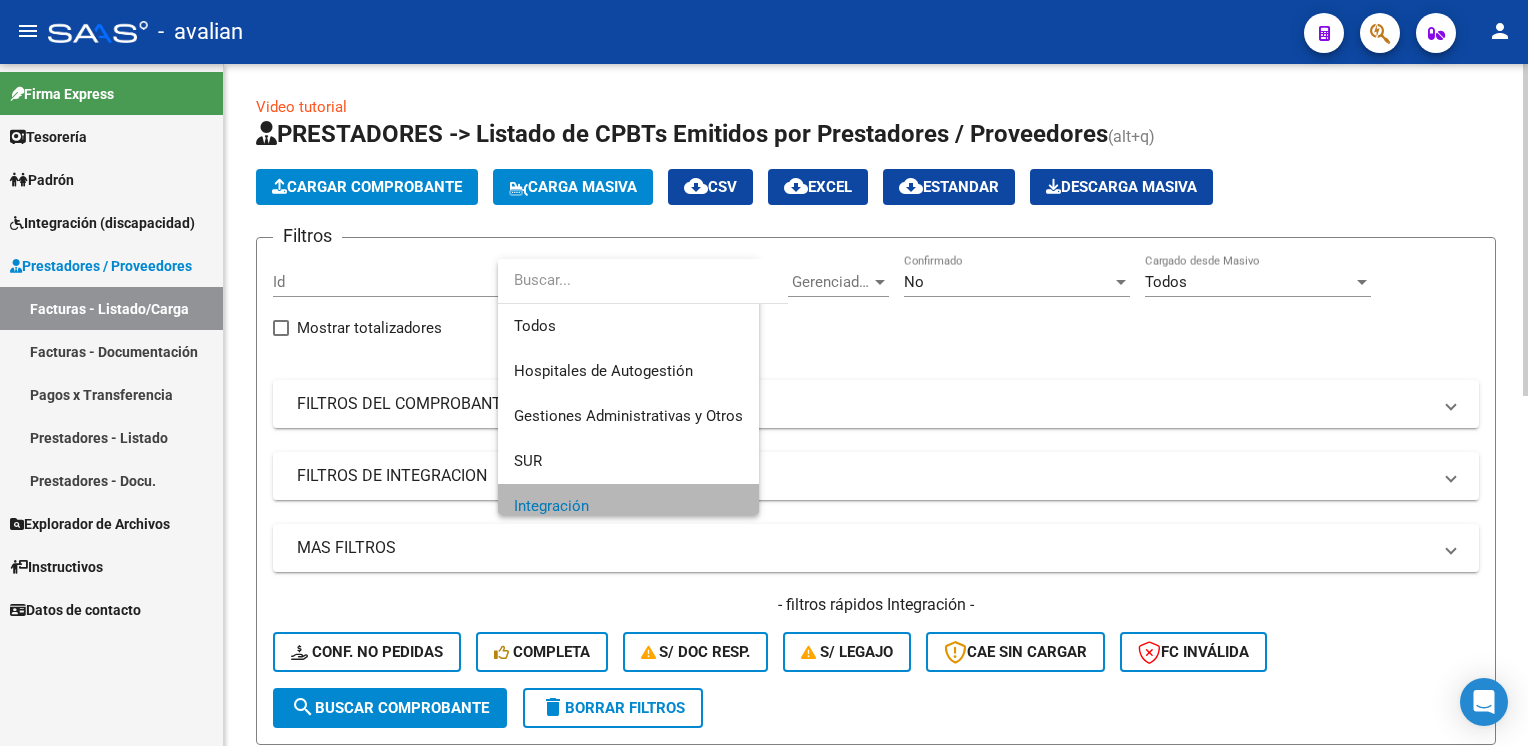 scroll, scrollTop: 12, scrollLeft: 0, axis: vertical 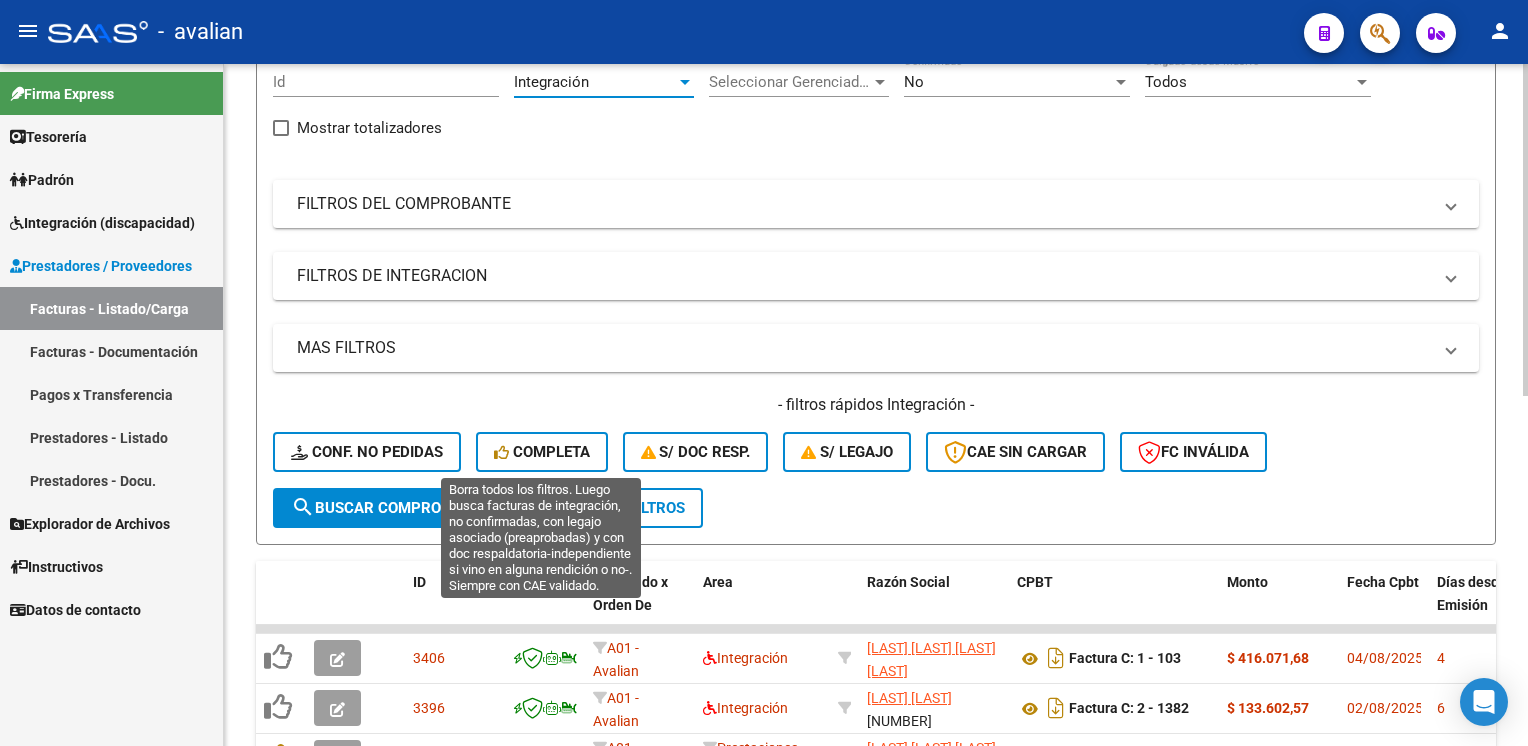 click on "Completa" 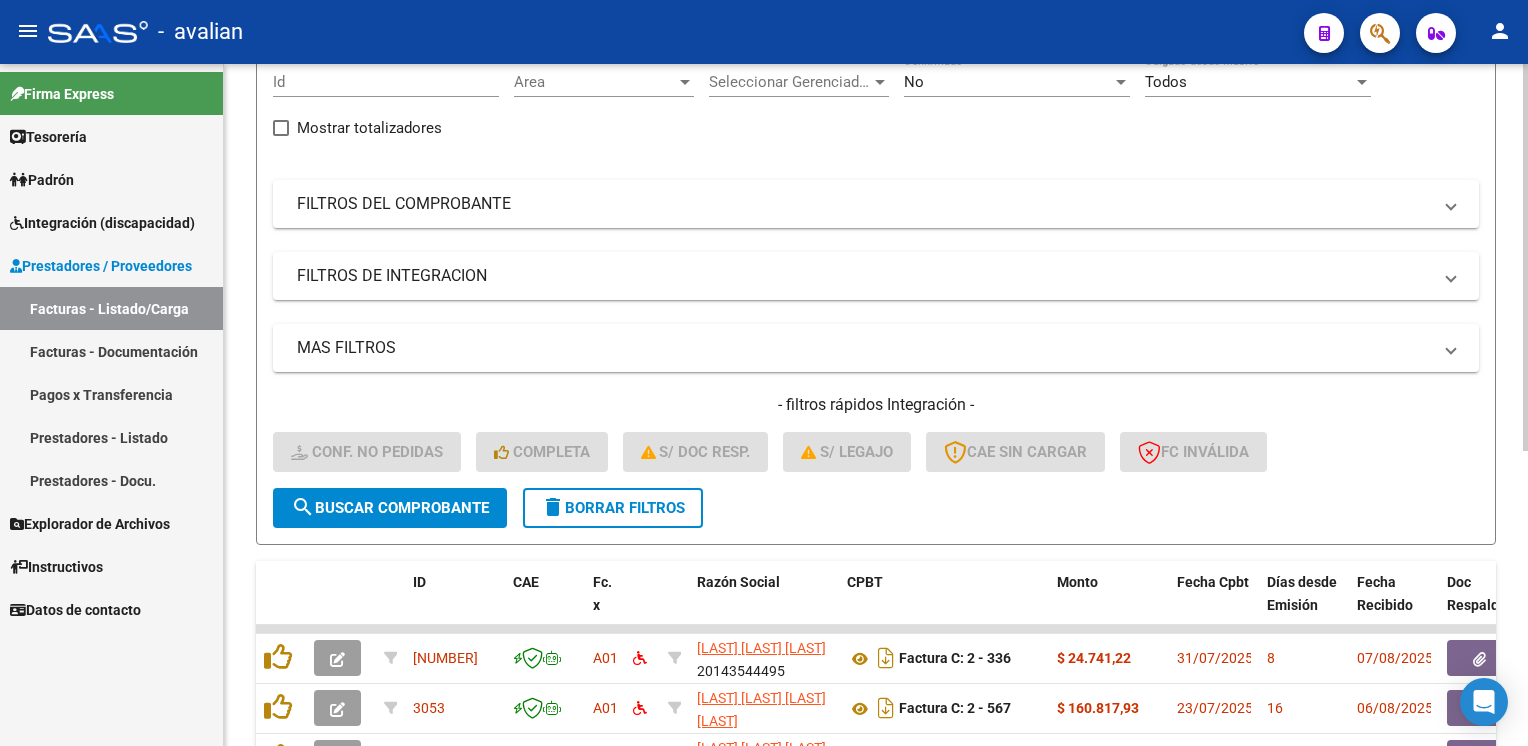 click on "search  Buscar Comprobante" 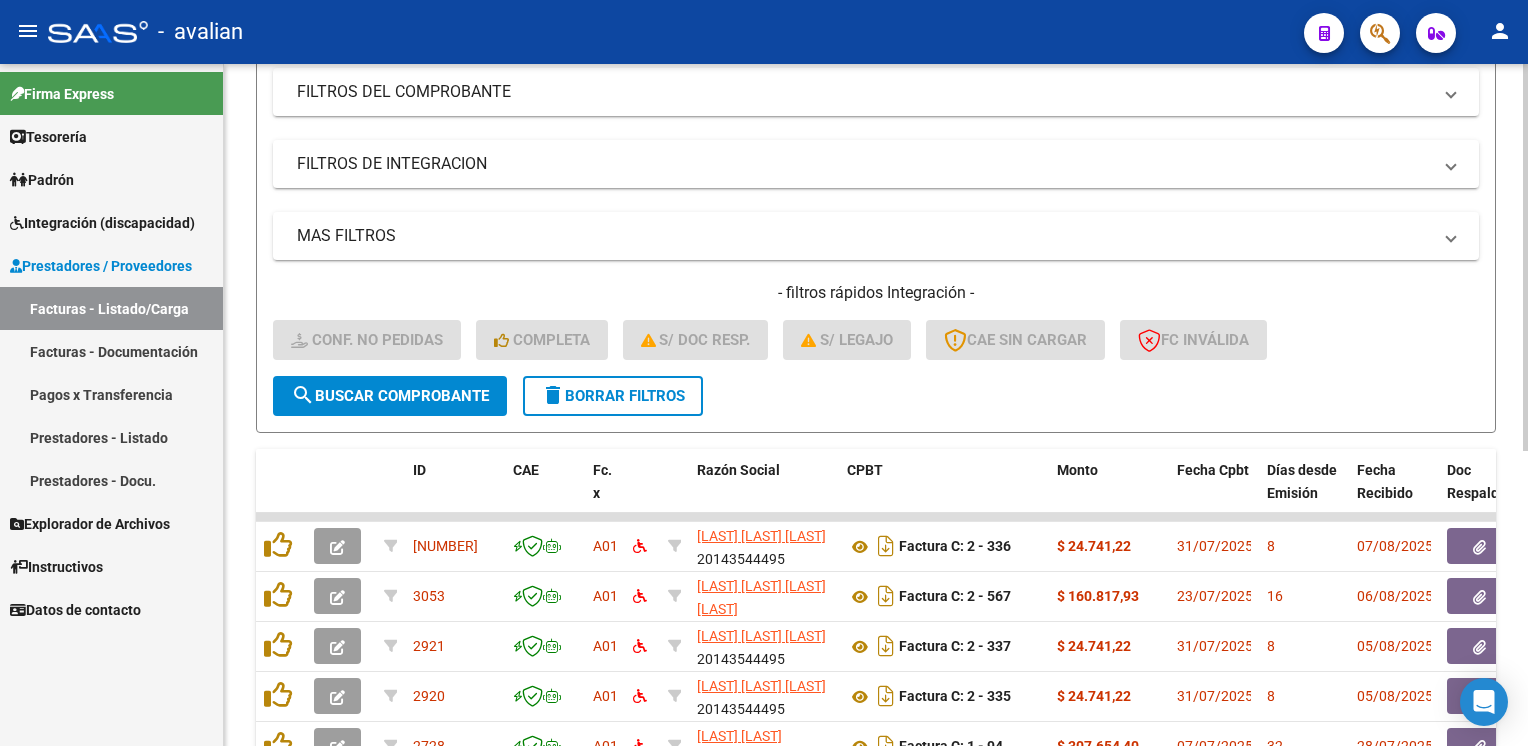scroll, scrollTop: 520, scrollLeft: 0, axis: vertical 